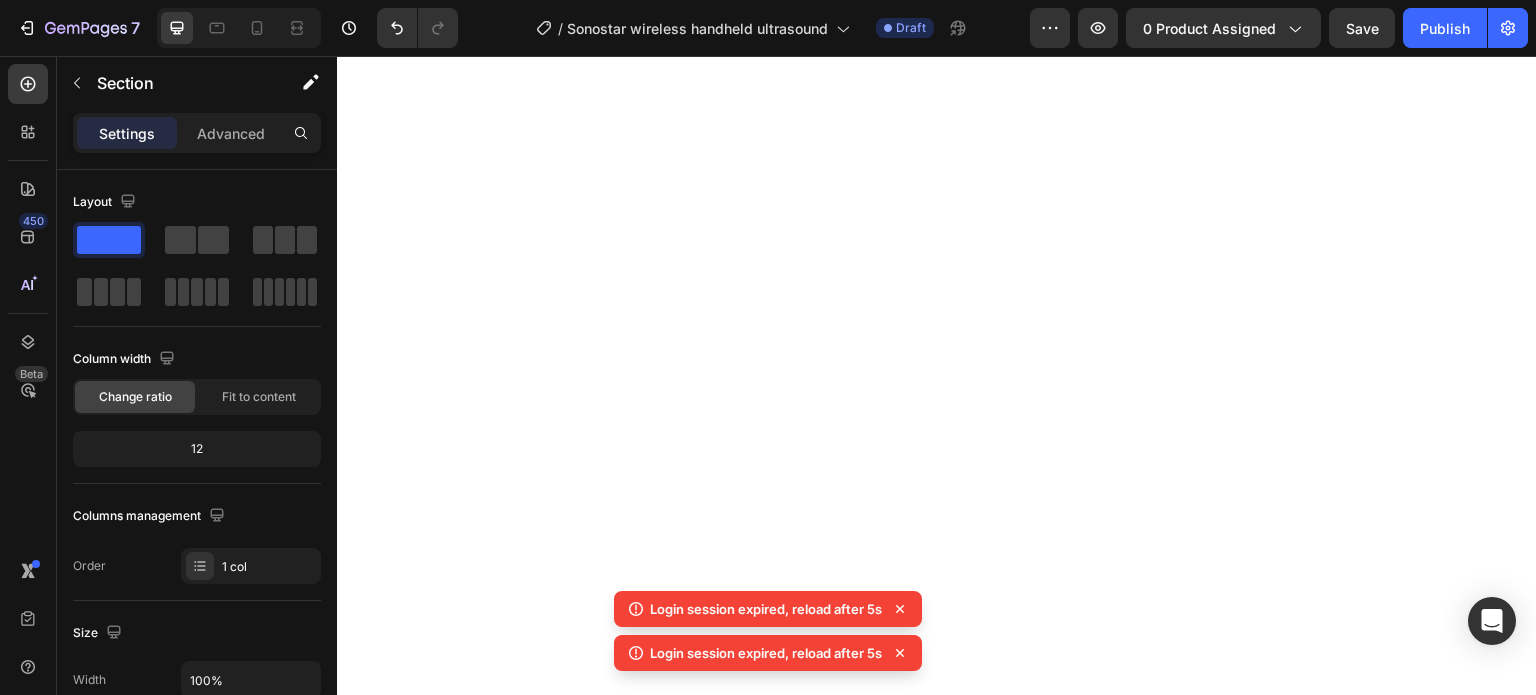 scroll, scrollTop: 0, scrollLeft: 0, axis: both 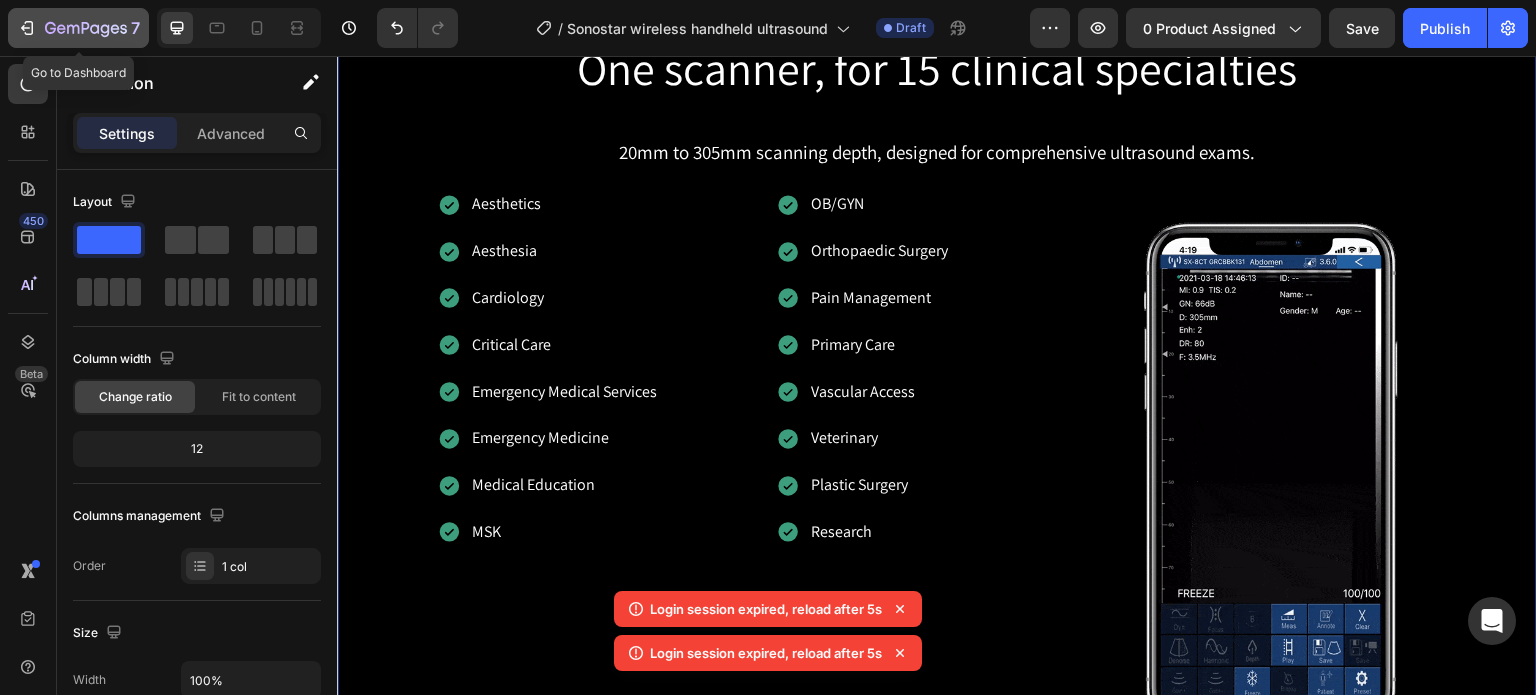 click 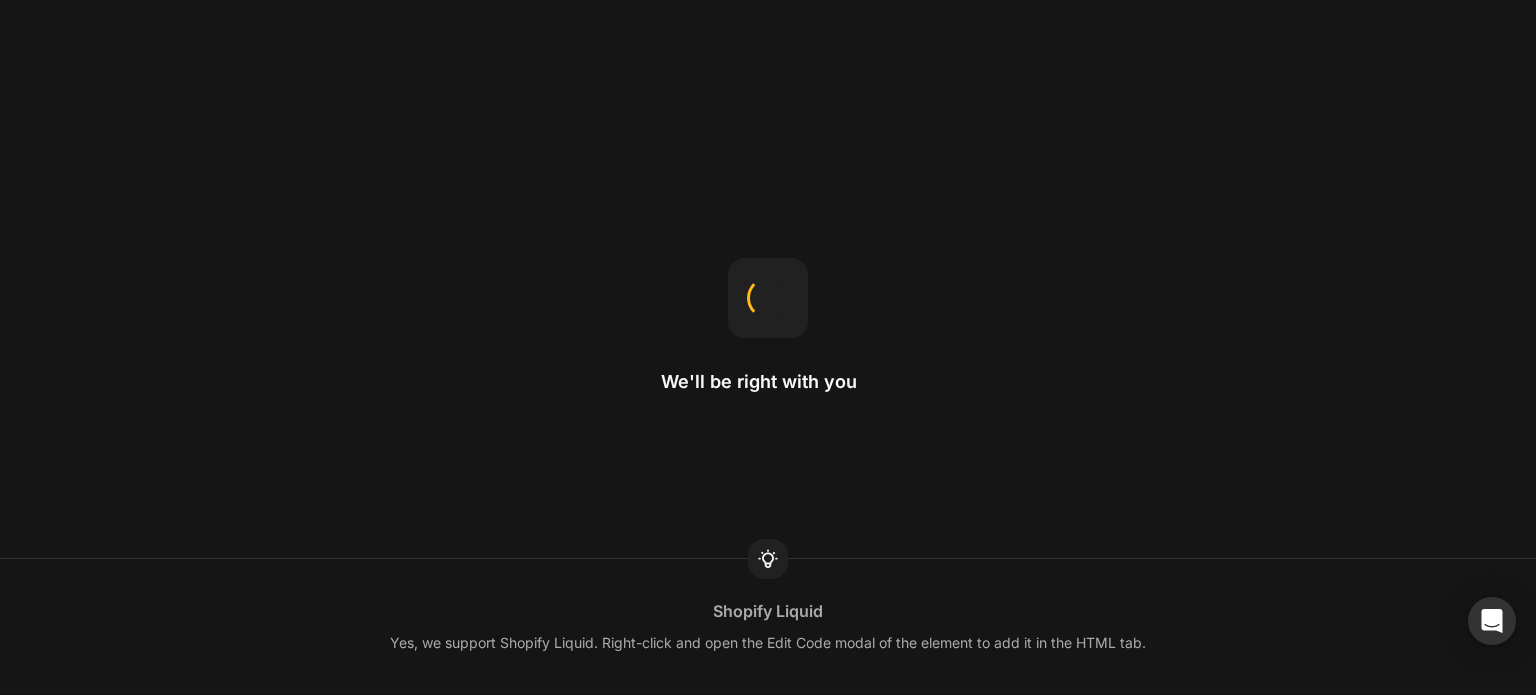 scroll, scrollTop: 0, scrollLeft: 0, axis: both 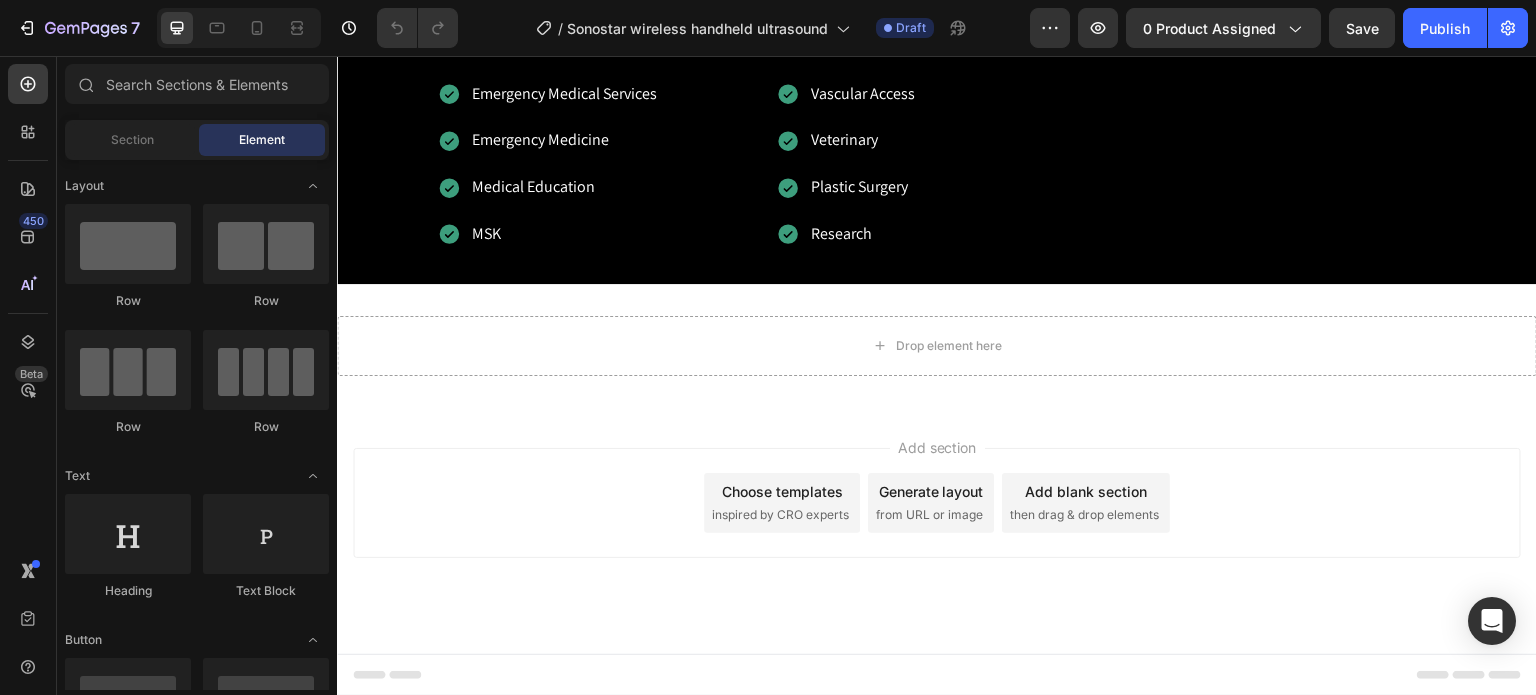 click on "Add blank section" at bounding box center (1086, 491) 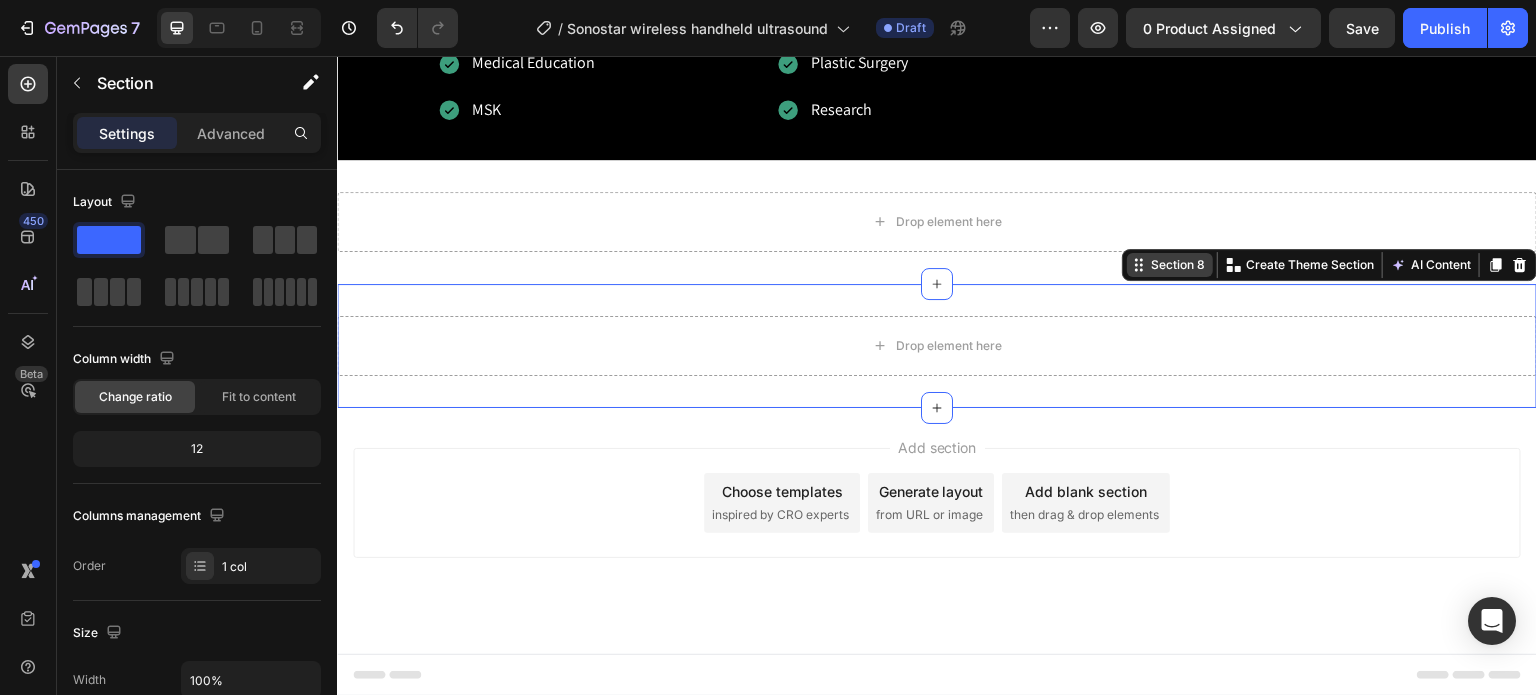 click on "Section 8   Create Theme Section AI Content Write with GemAI What would you like to describe here? Tone and Voice Persuasive Product Getting products... Show more Generate" at bounding box center [1329, 265] 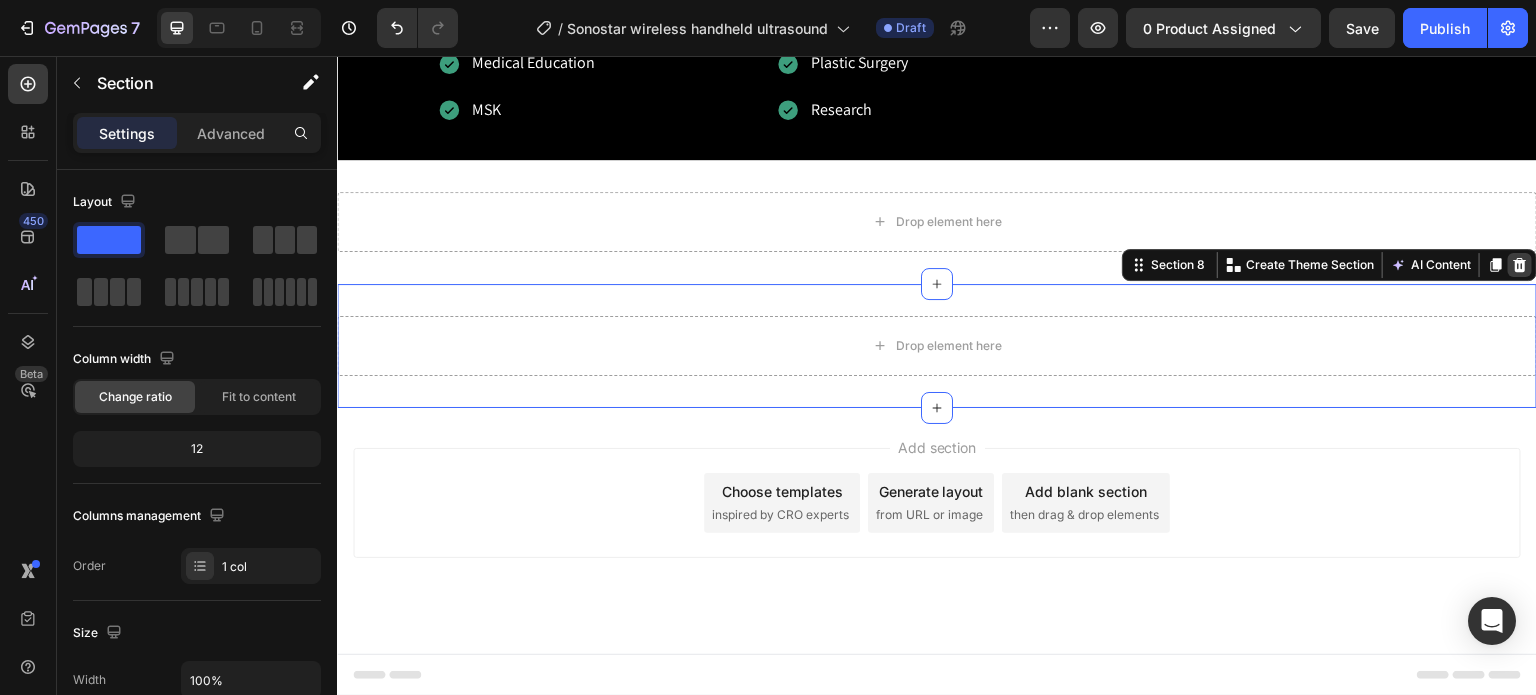 click 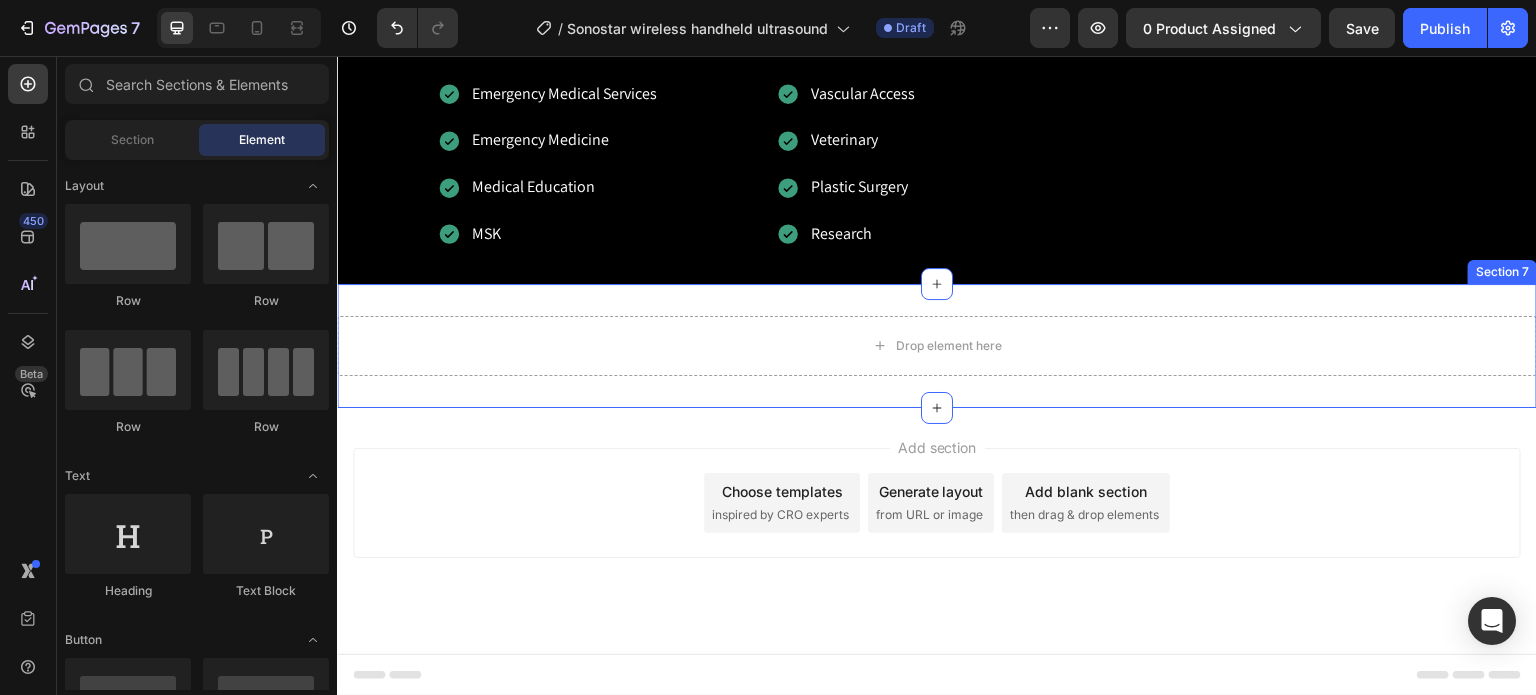 click on "Drop element here Section 7" at bounding box center [937, 346] 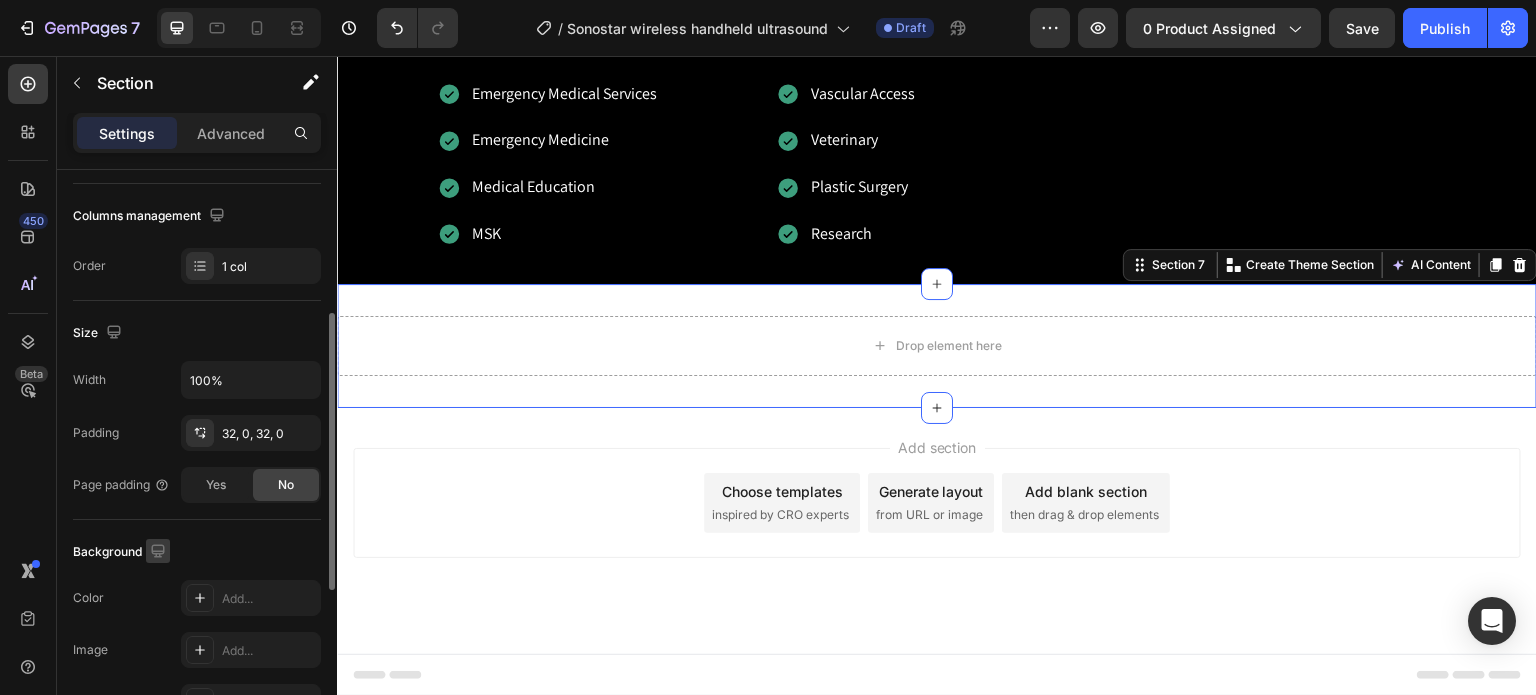 scroll, scrollTop: 400, scrollLeft: 0, axis: vertical 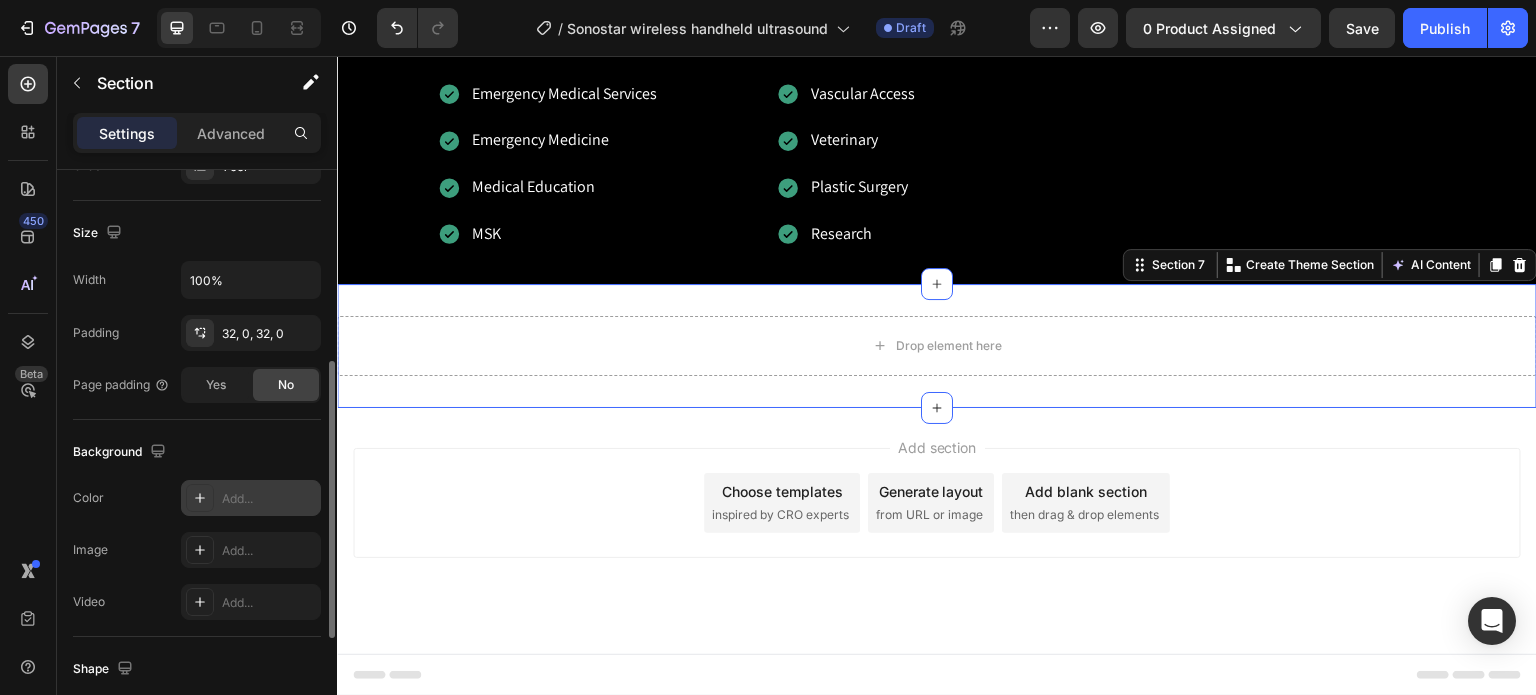 click on "Add..." at bounding box center (269, 499) 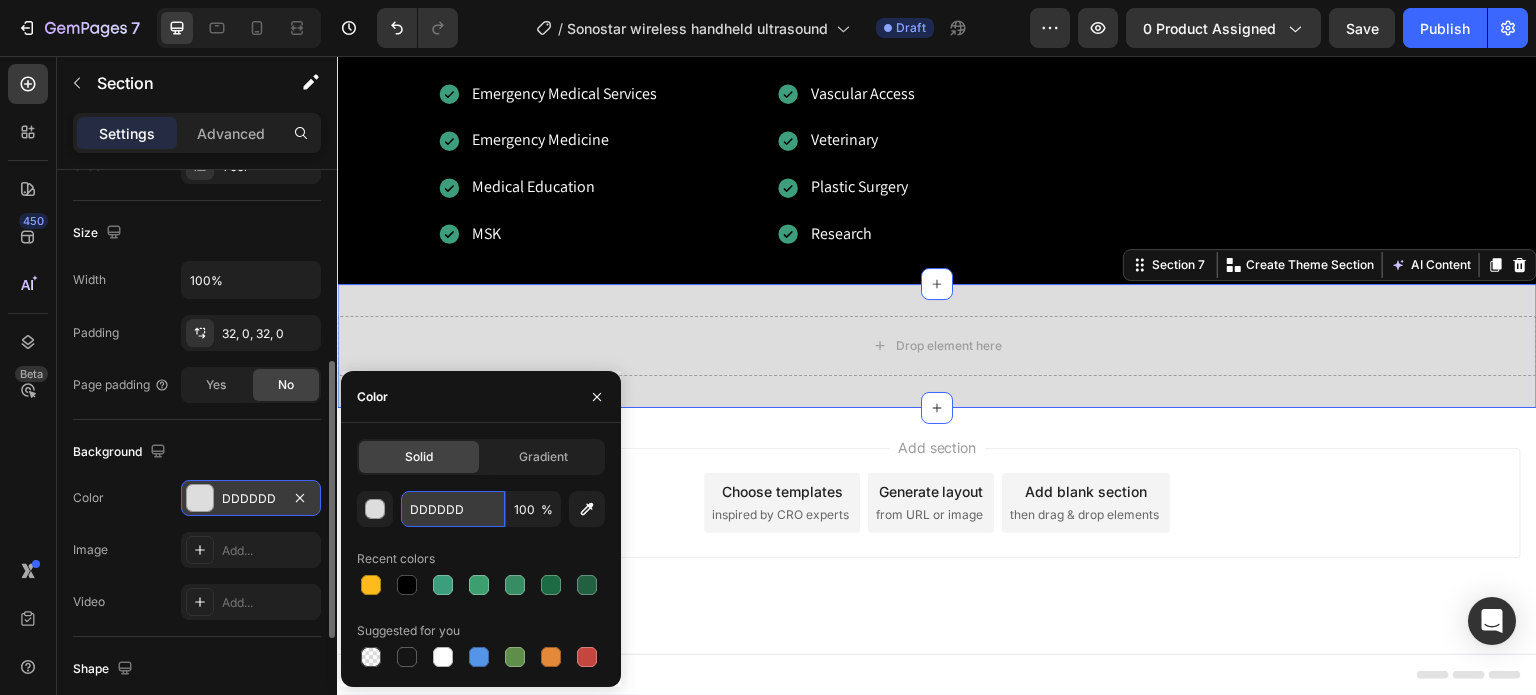click on "DDDDDD" at bounding box center [453, 509] 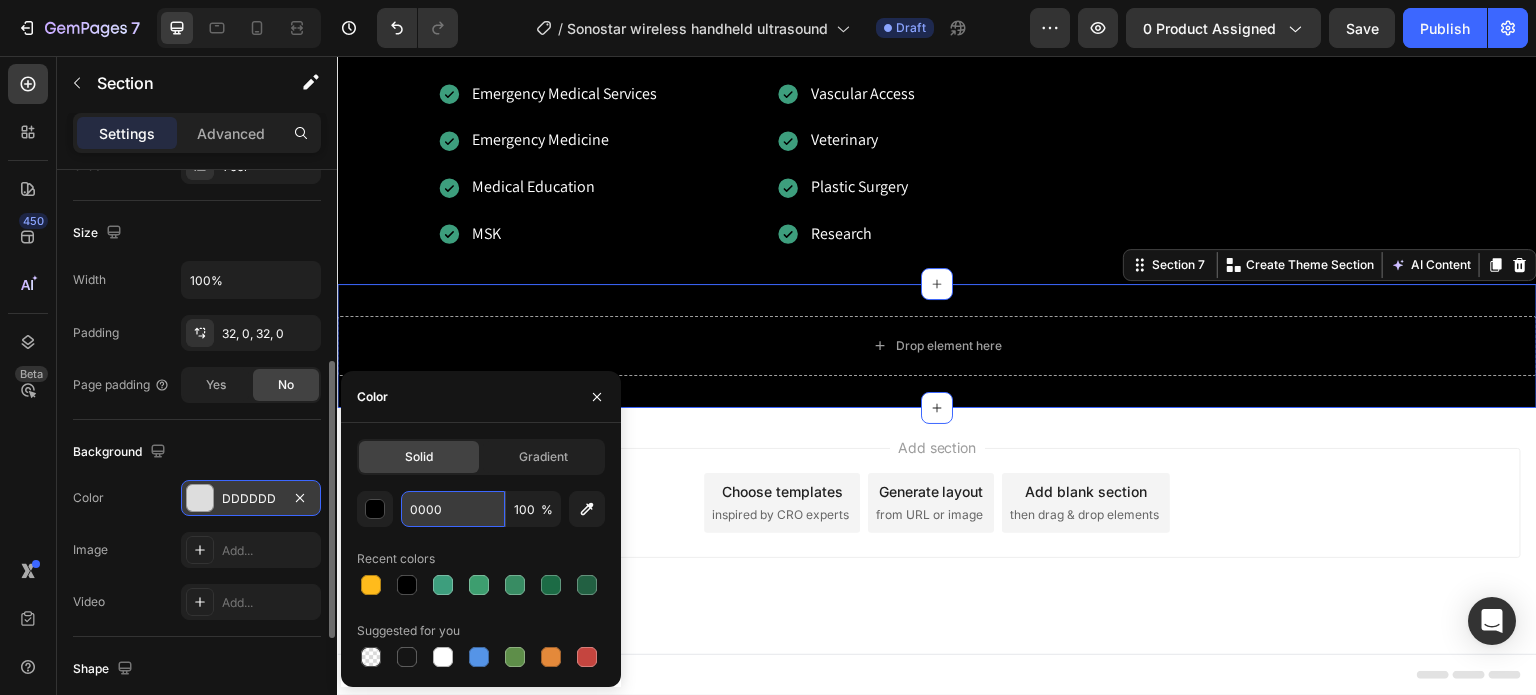 type on "00000" 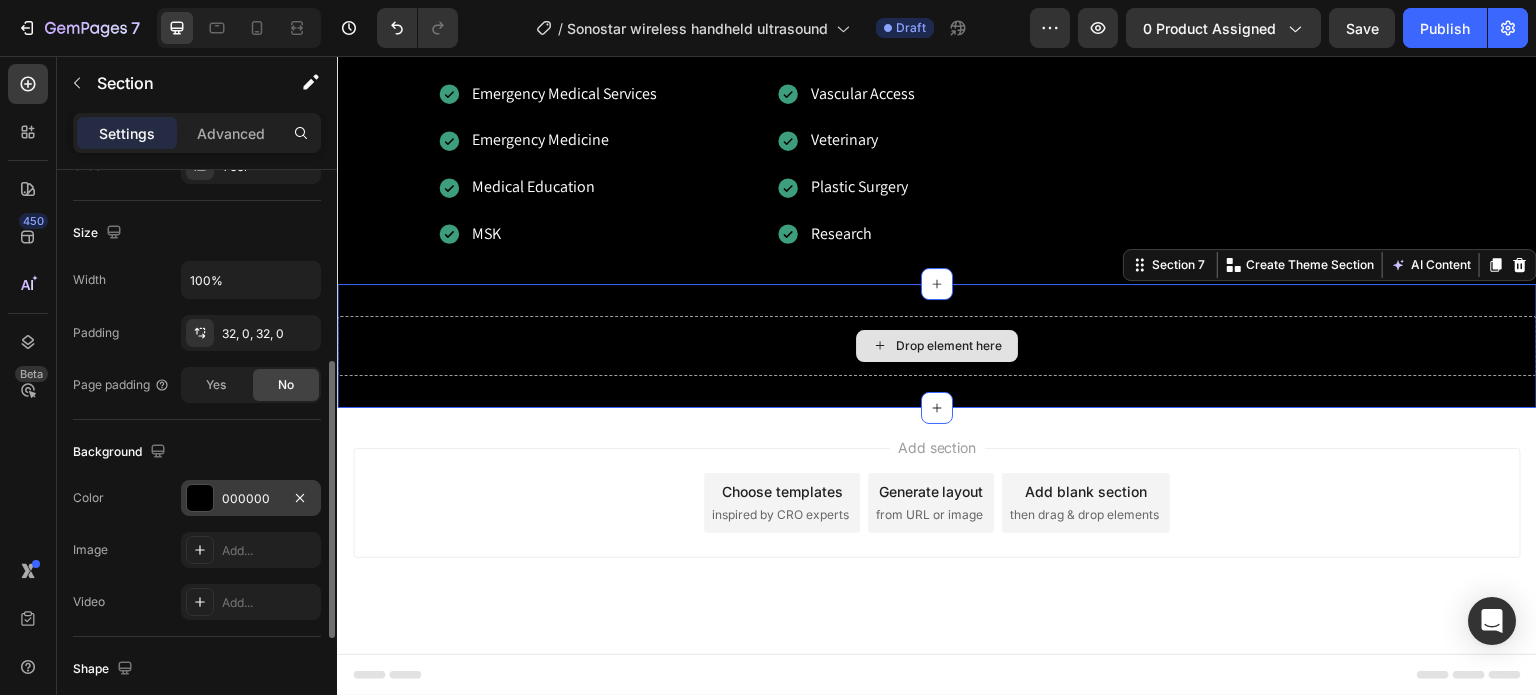click on "Drop element here" at bounding box center [937, 346] 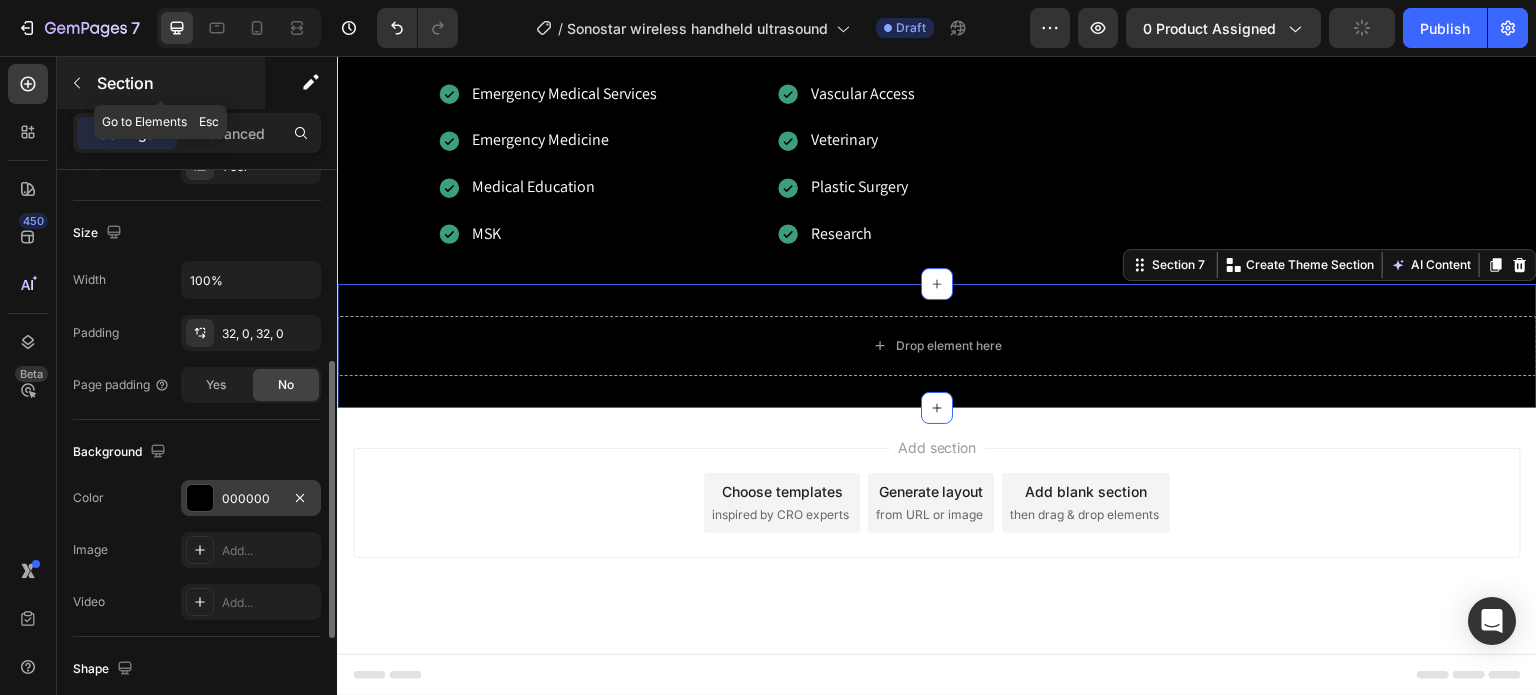 click on "Section" at bounding box center (179, 83) 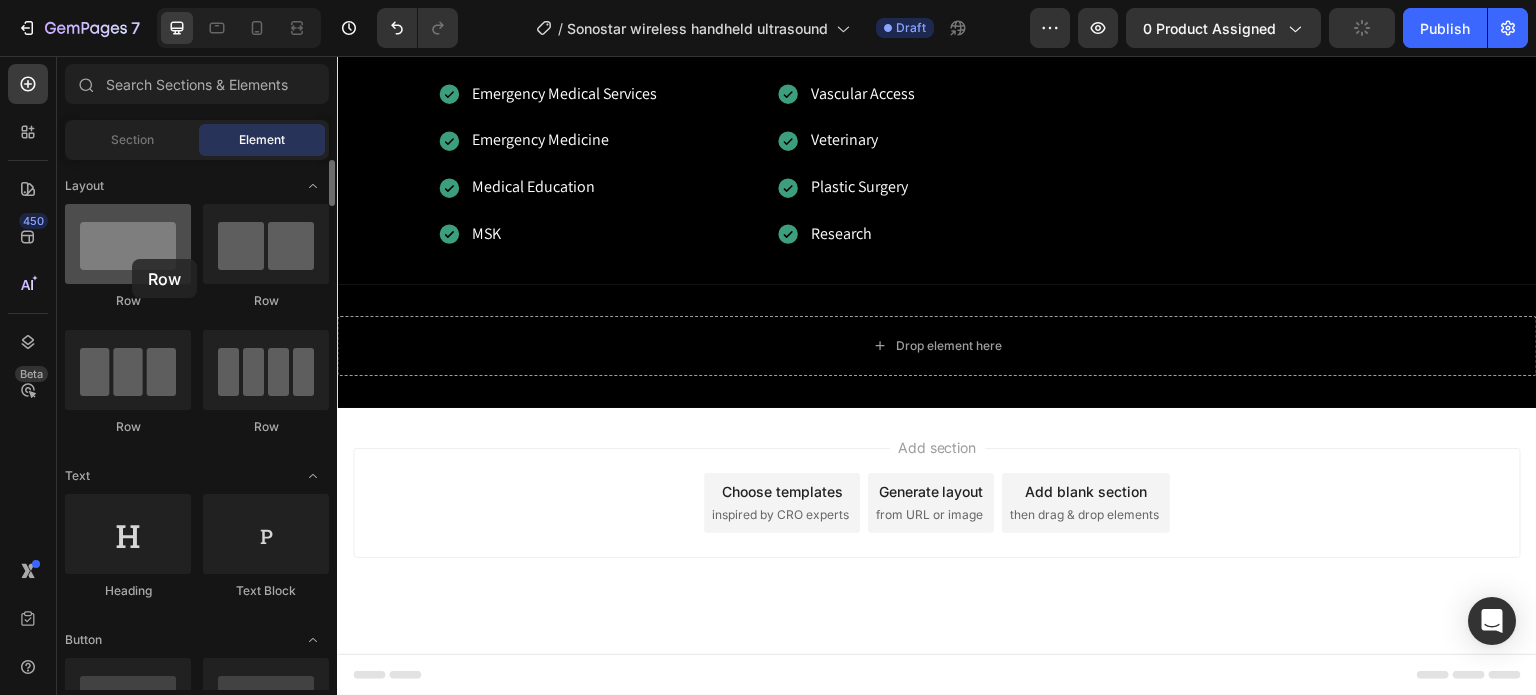 click at bounding box center (128, 244) 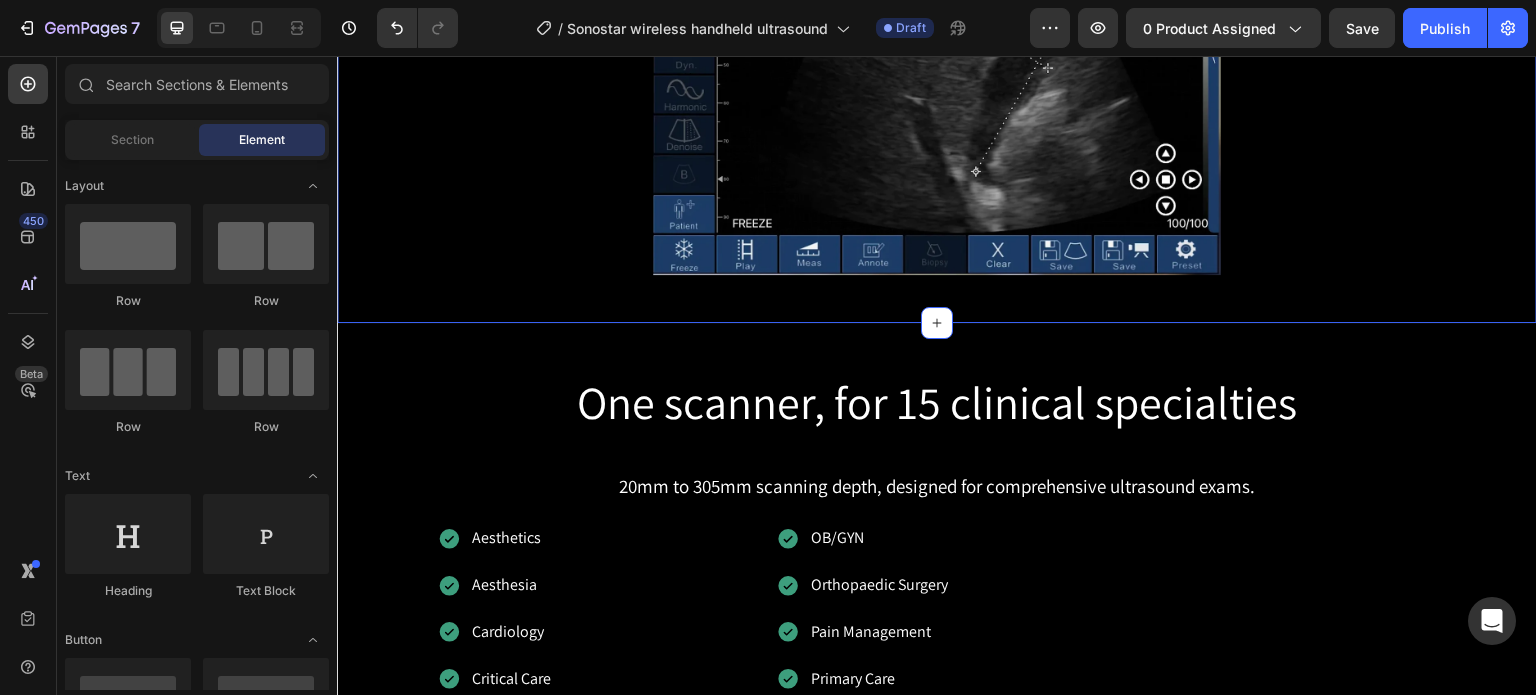 scroll, scrollTop: 2900, scrollLeft: 0, axis: vertical 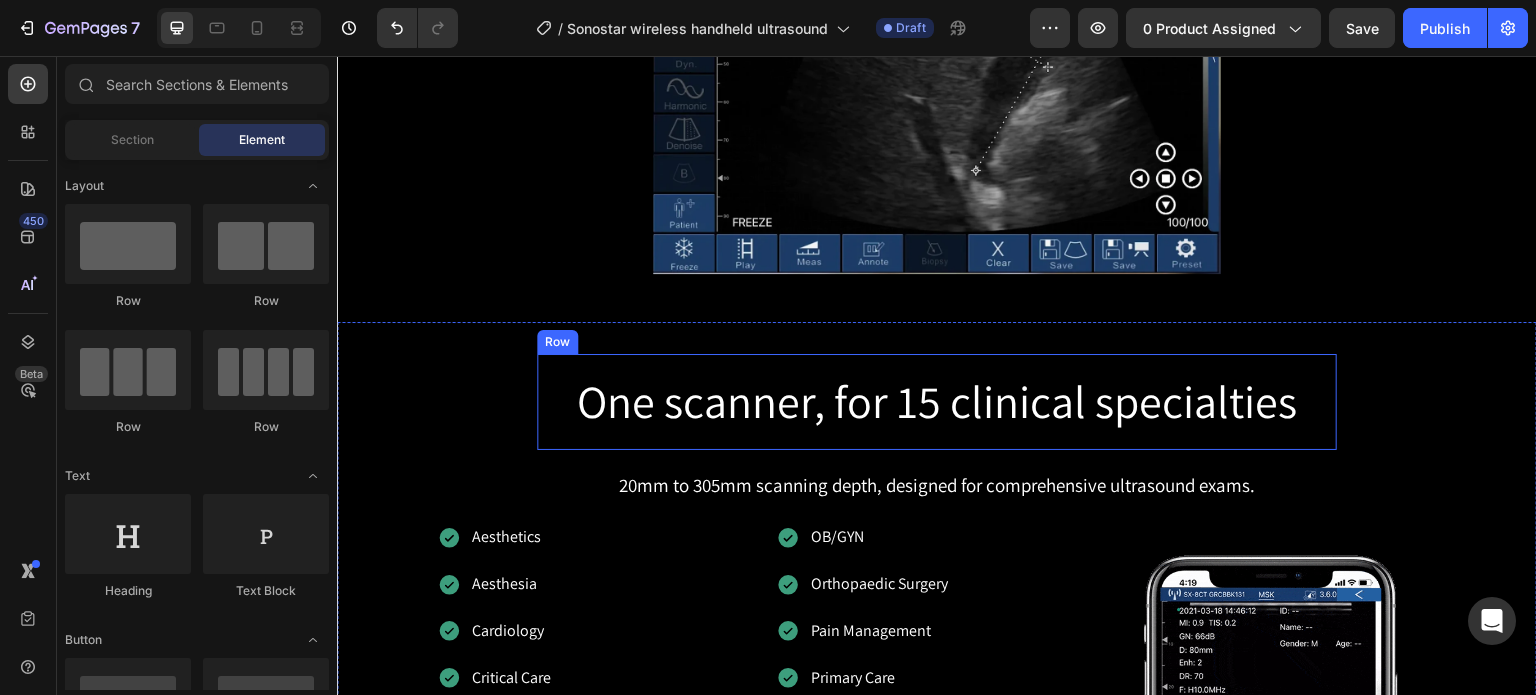 click on "Row" at bounding box center [557, 342] 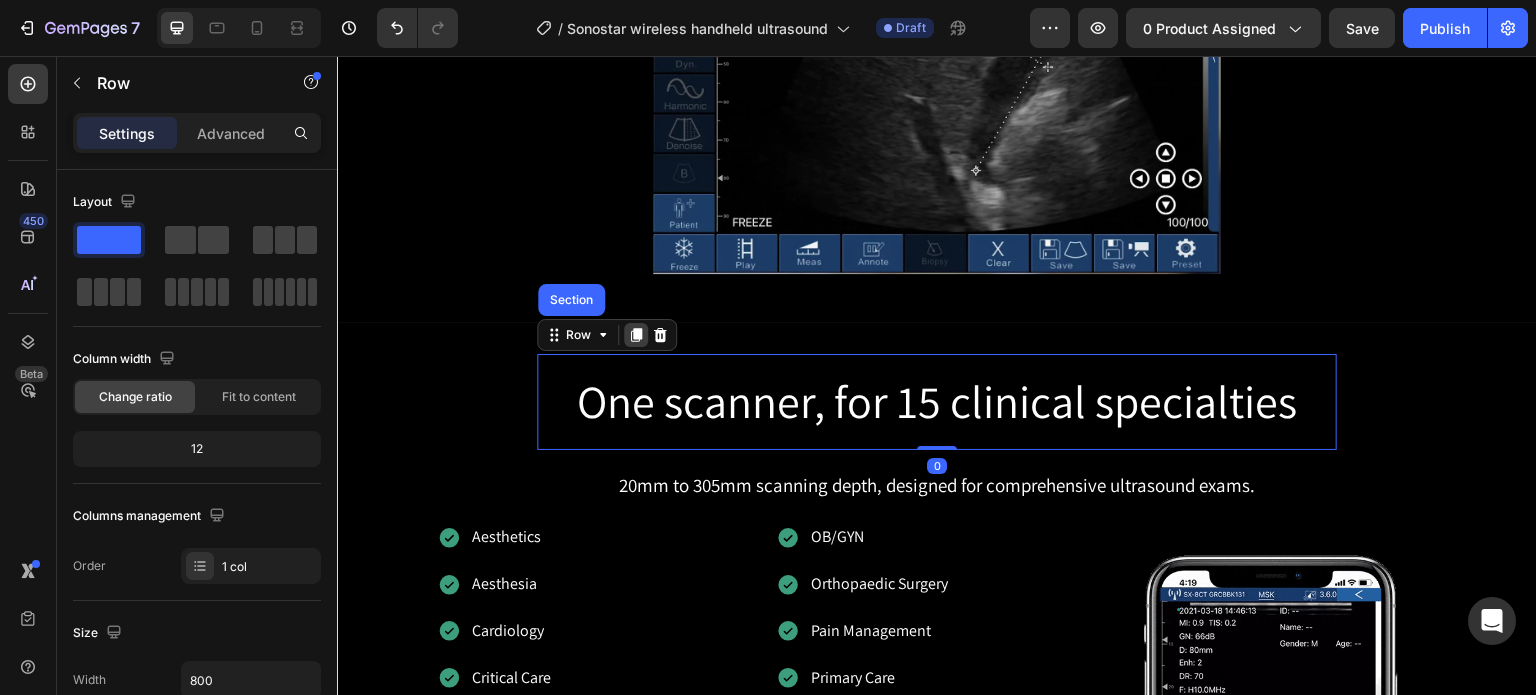 click 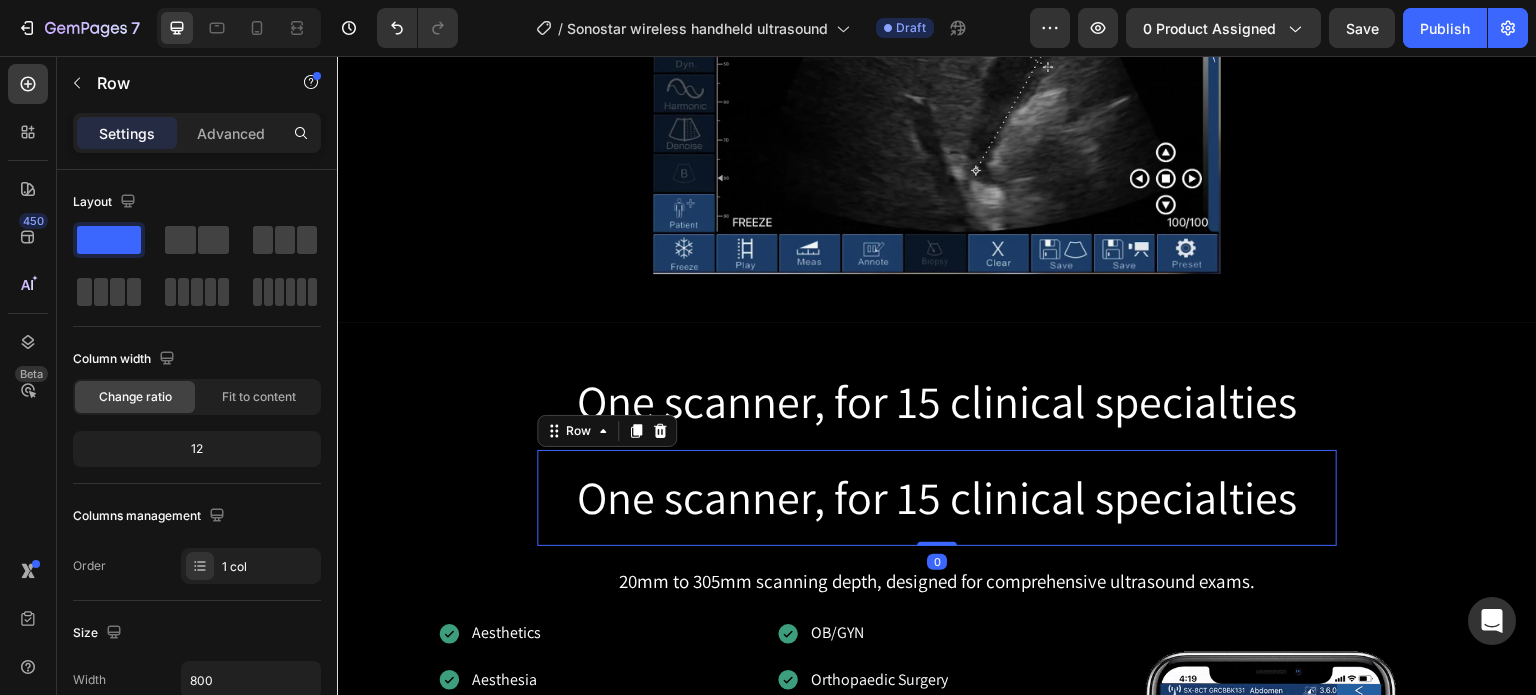 scroll, scrollTop: 400, scrollLeft: 0, axis: vertical 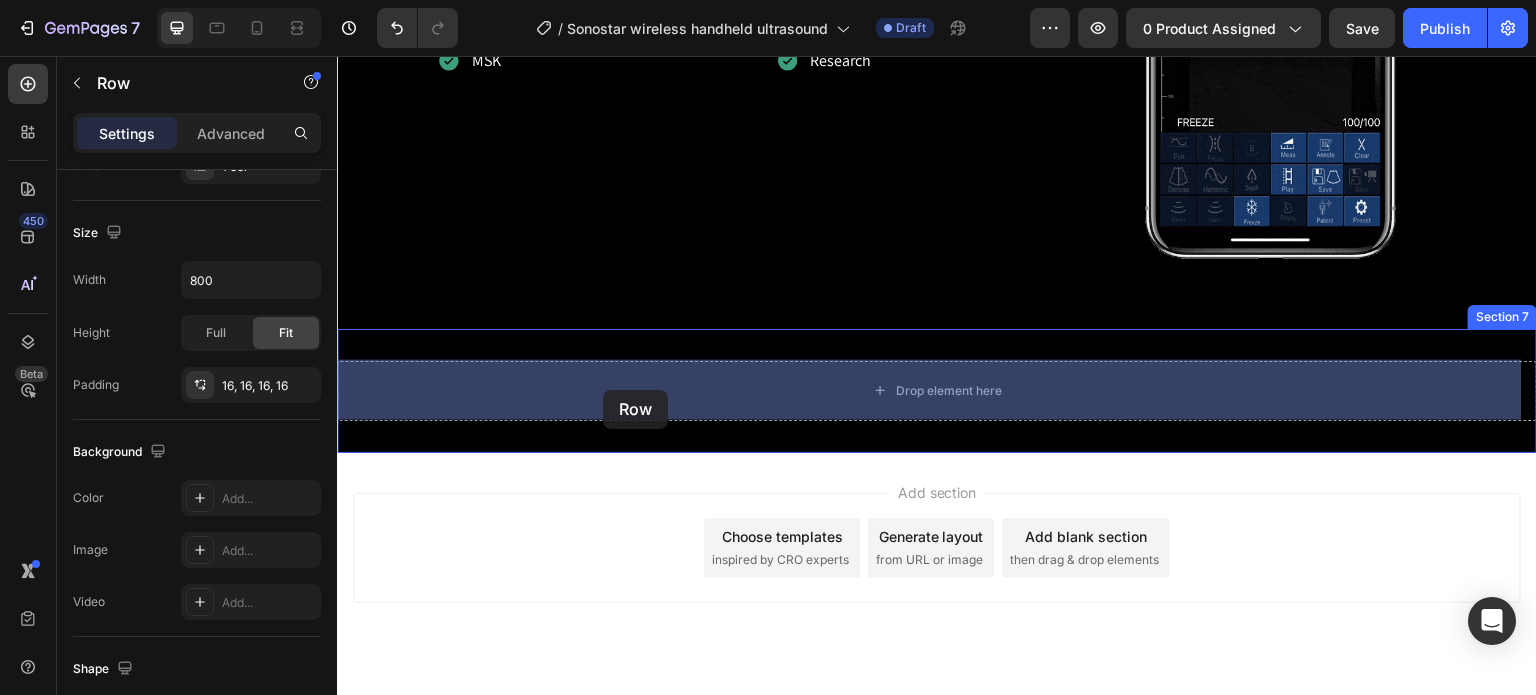 drag, startPoint x: 566, startPoint y: 237, endPoint x: 603, endPoint y: 390, distance: 157.4103 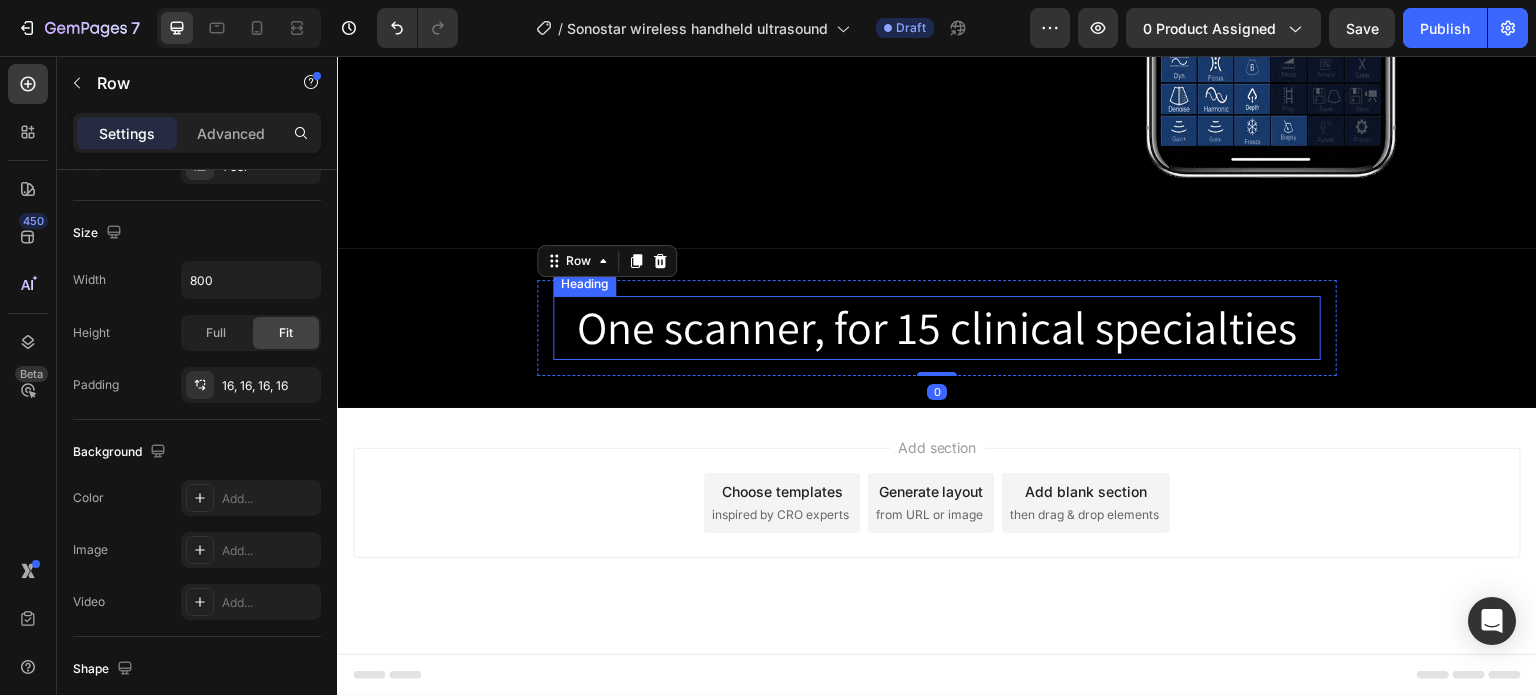 scroll, scrollTop: 3704, scrollLeft: 0, axis: vertical 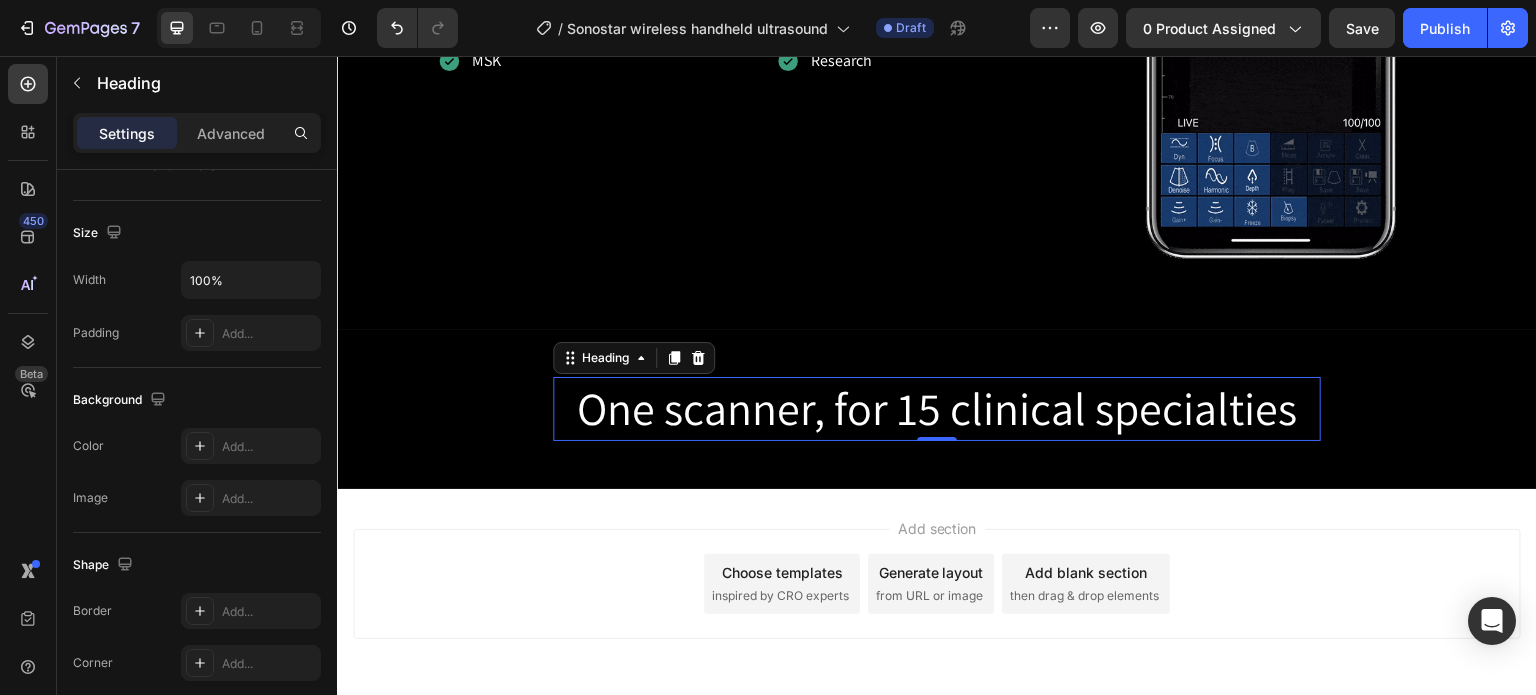 click on "One scanner, for 15 clinical specialties" at bounding box center (937, 409) 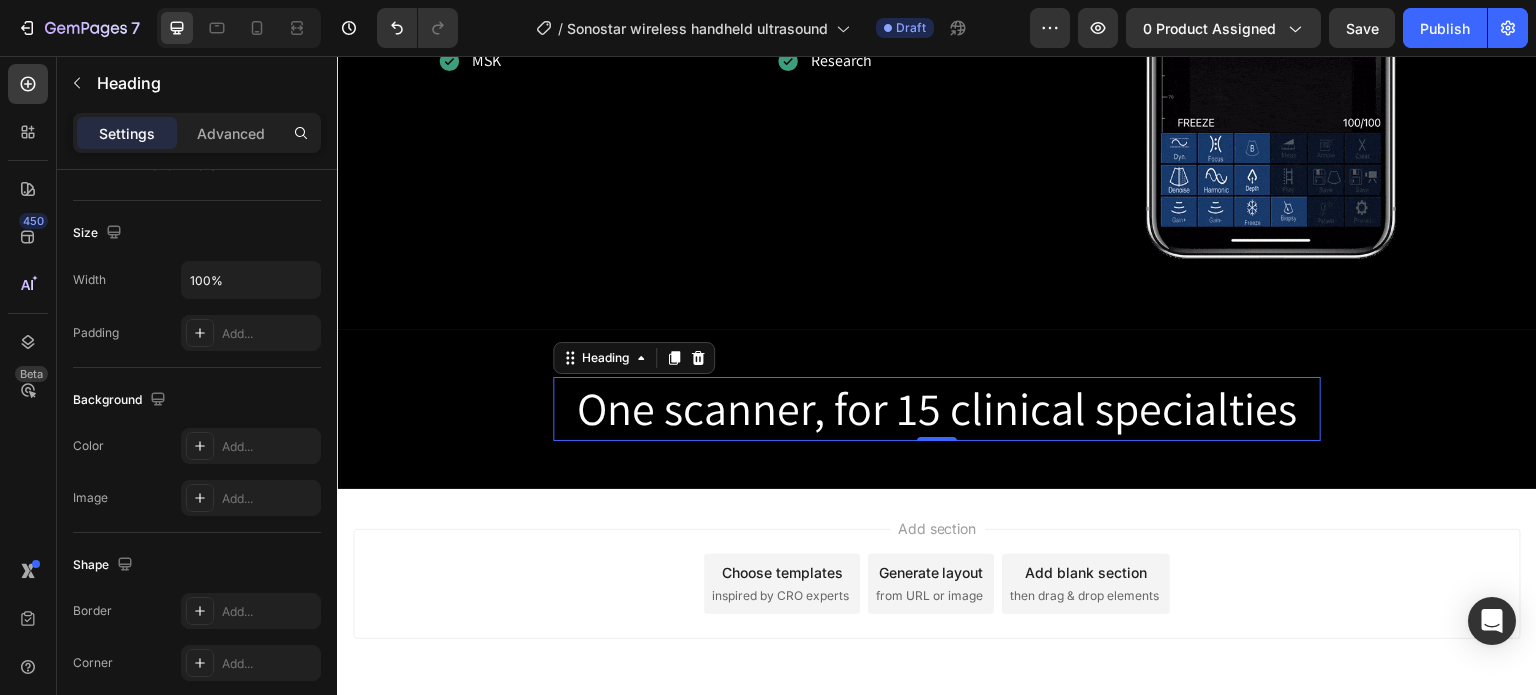 scroll, scrollTop: 0, scrollLeft: 0, axis: both 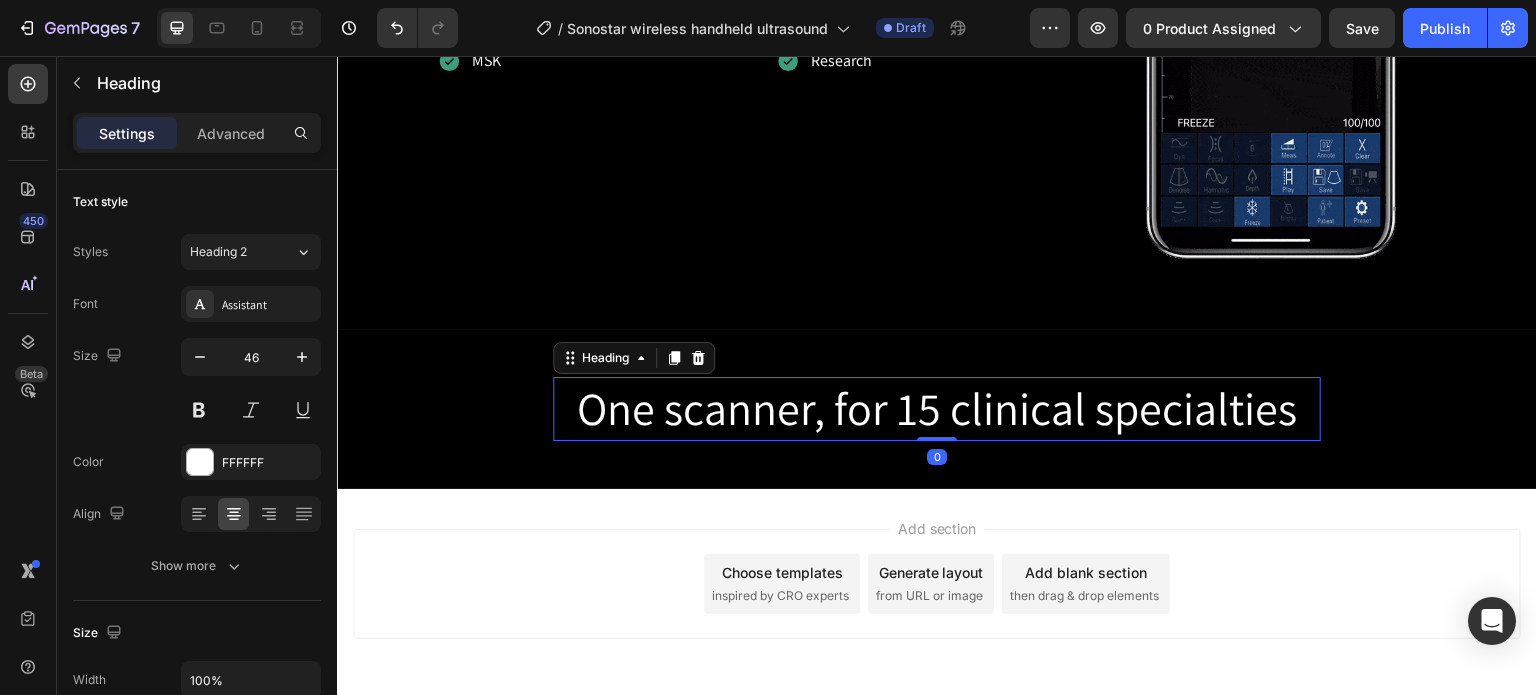 click on "One scanner, for 15 clinical specialties" at bounding box center (937, 409) 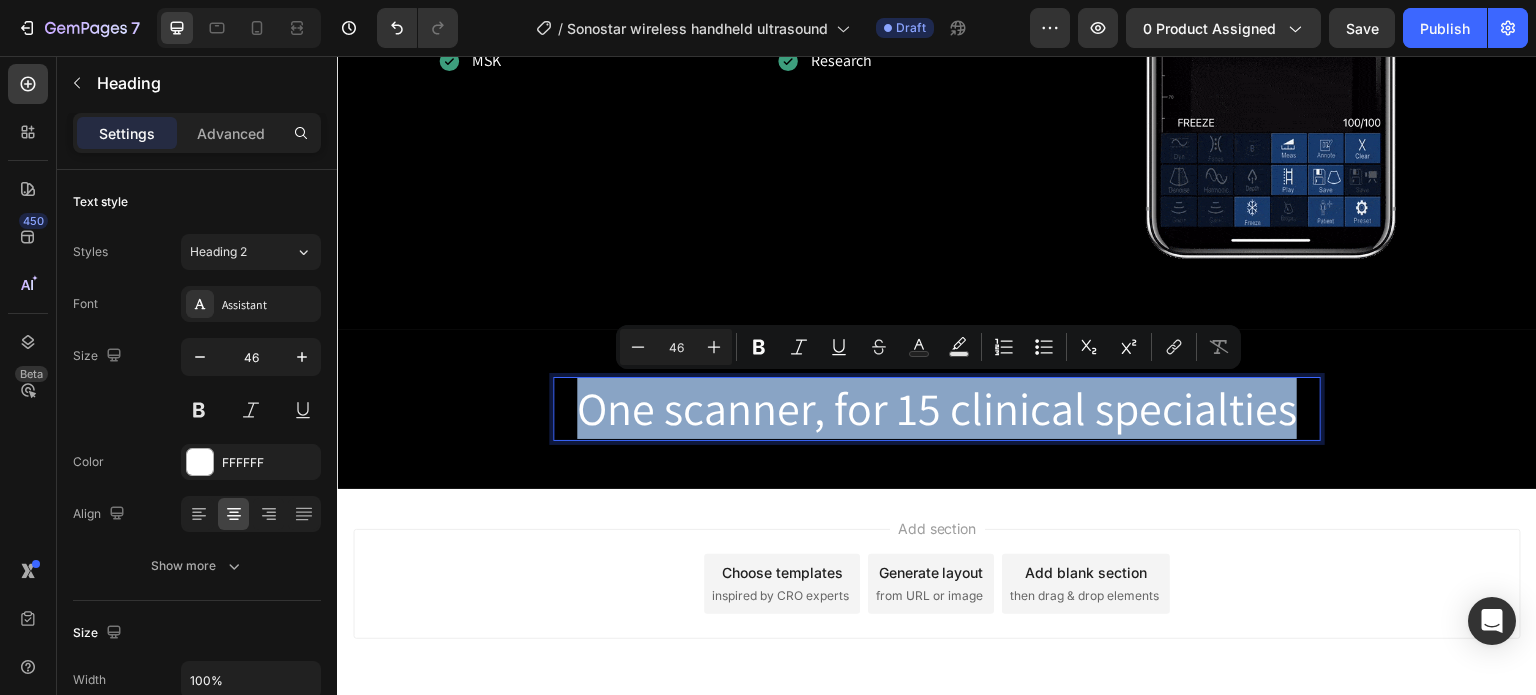 drag, startPoint x: 570, startPoint y: 408, endPoint x: 1283, endPoint y: 396, distance: 713.10095 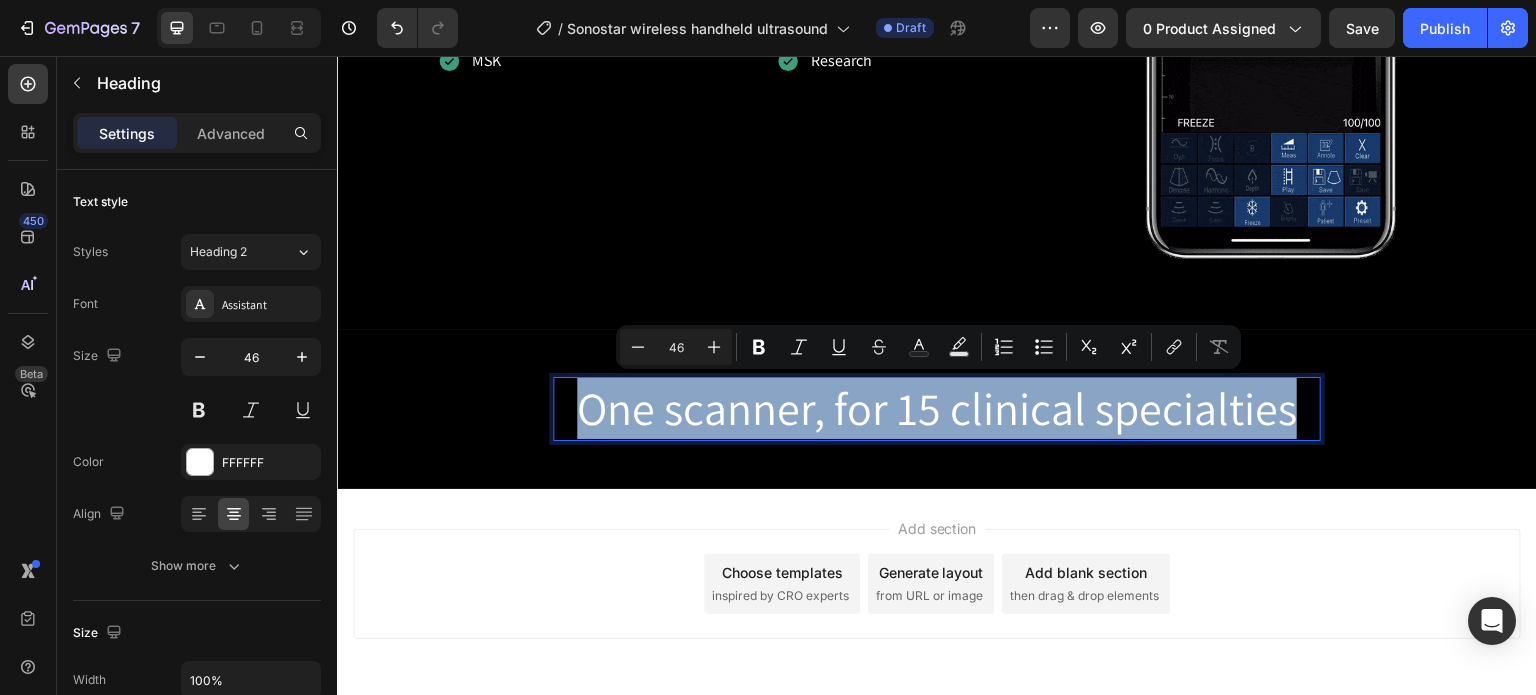click on "One scanner, for 15 clinical specialties" at bounding box center [937, 409] 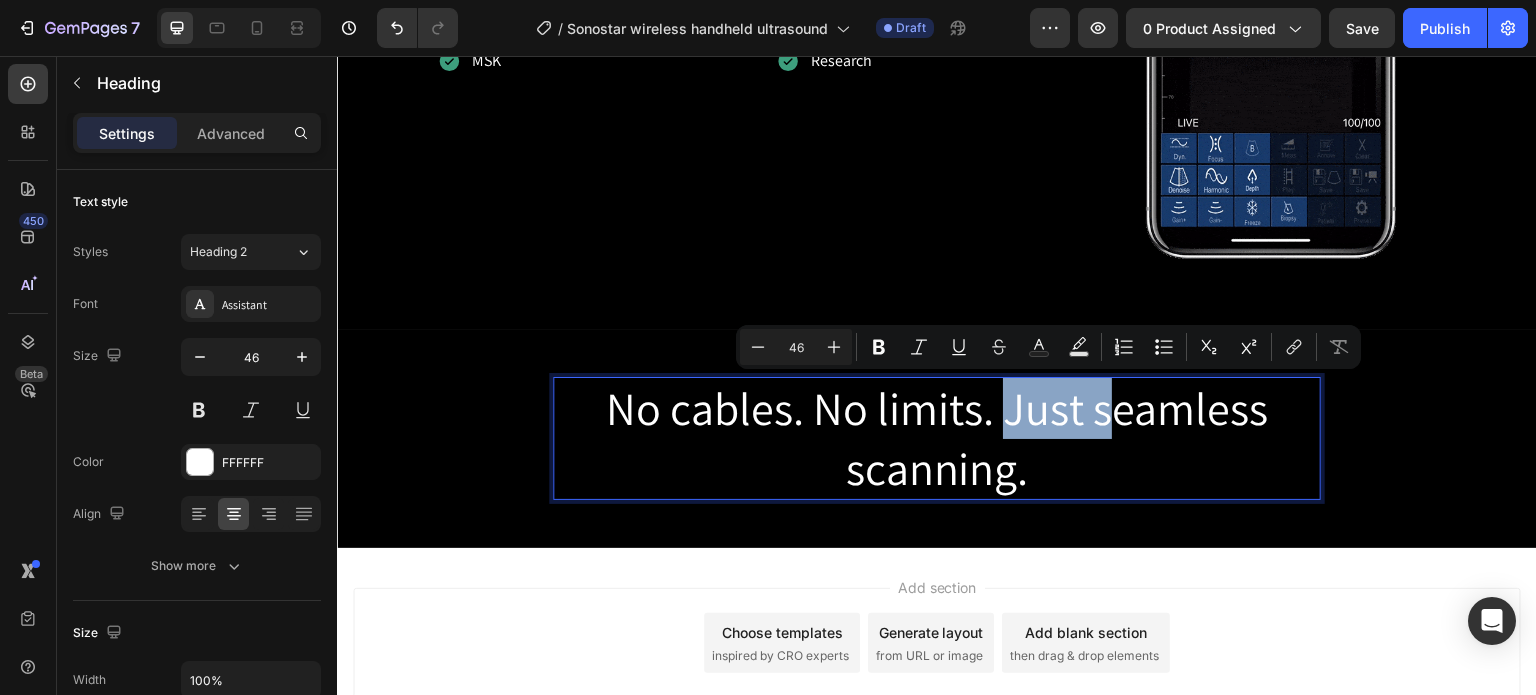 drag, startPoint x: 1102, startPoint y: 410, endPoint x: 1006, endPoint y: 416, distance: 96.18732 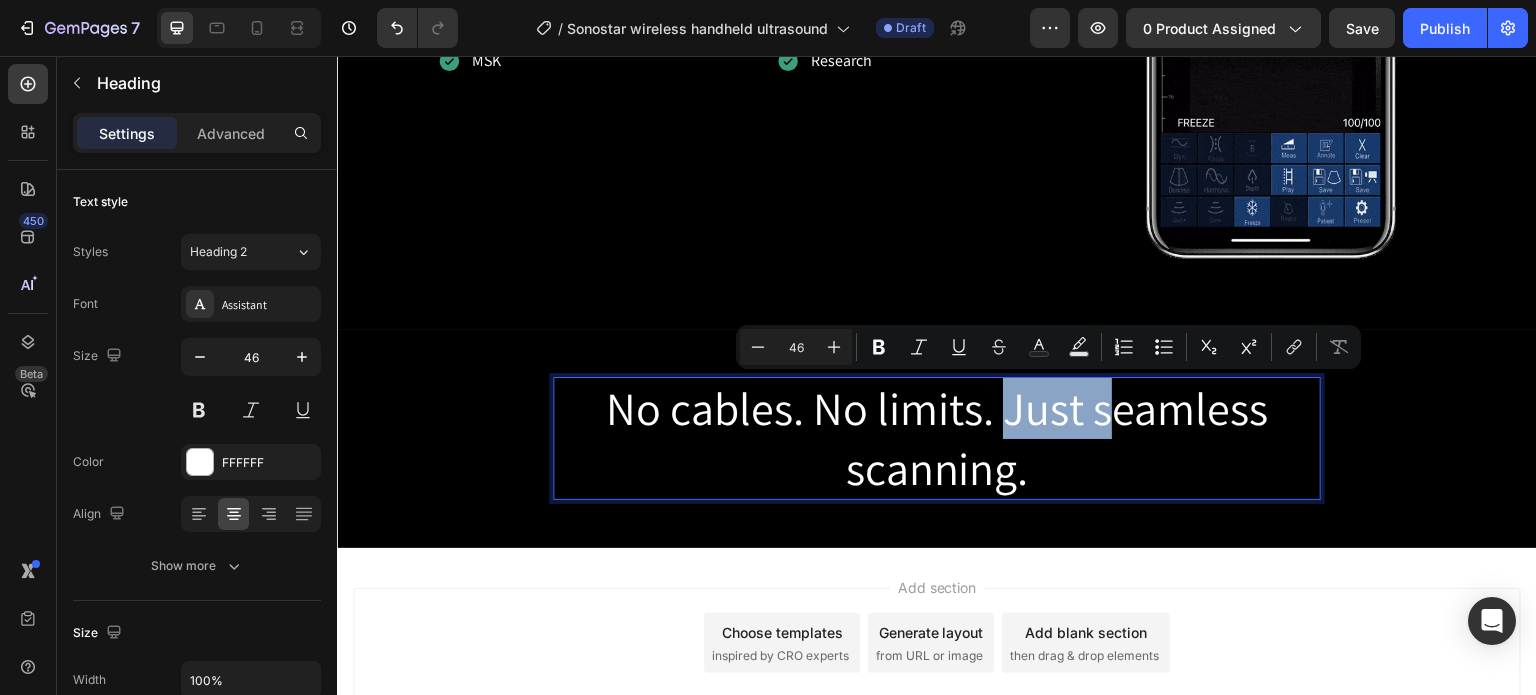 click on "No cables. No limits. Just seamless scanning." at bounding box center (937, 439) 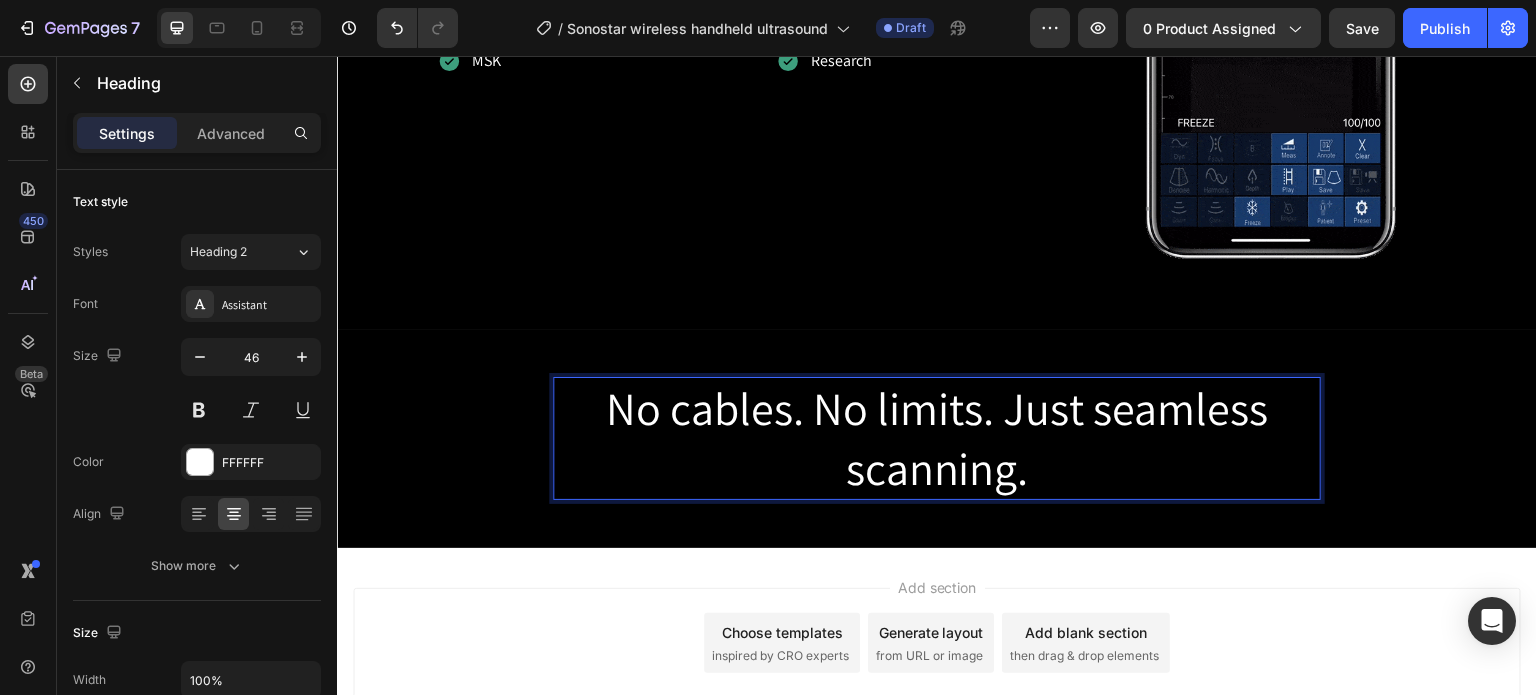 click on "No cables. No limits. Just seamless scanning." at bounding box center [937, 439] 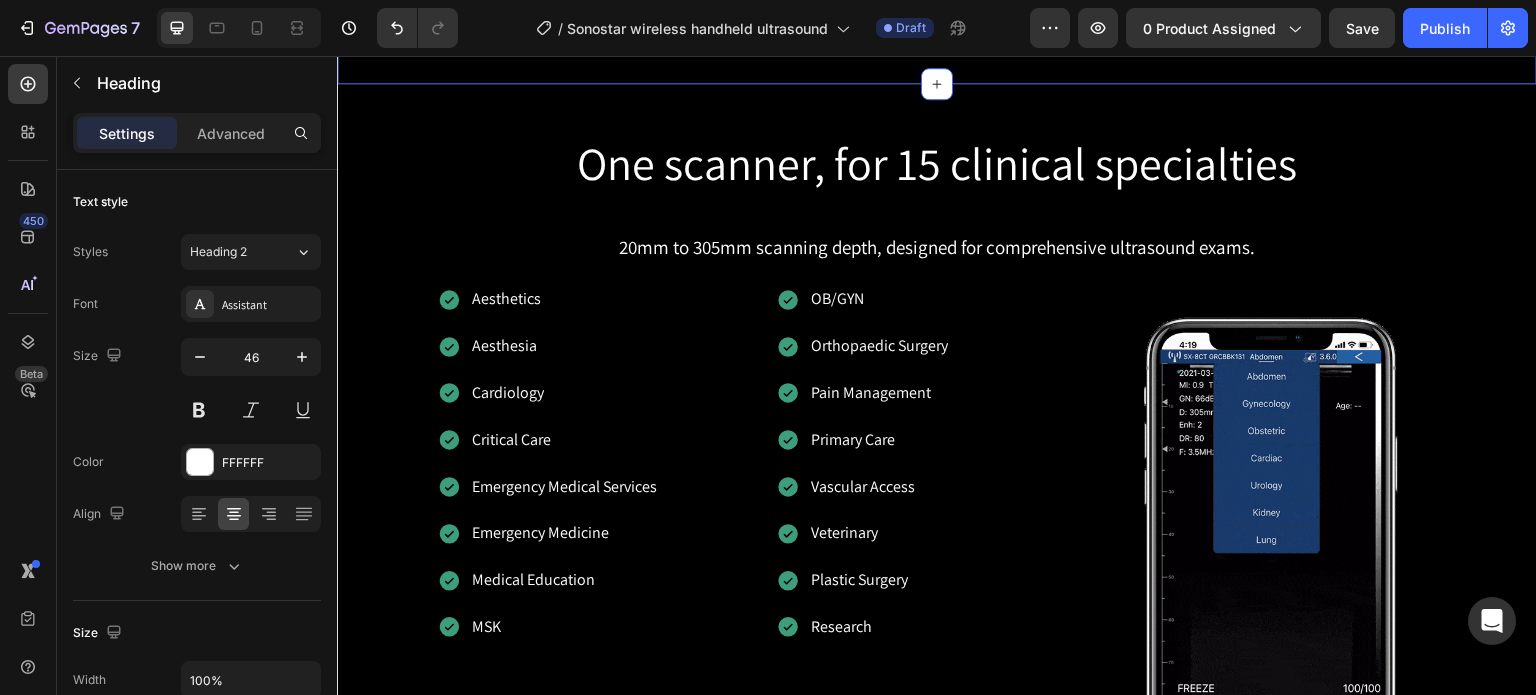 scroll, scrollTop: 3144, scrollLeft: 0, axis: vertical 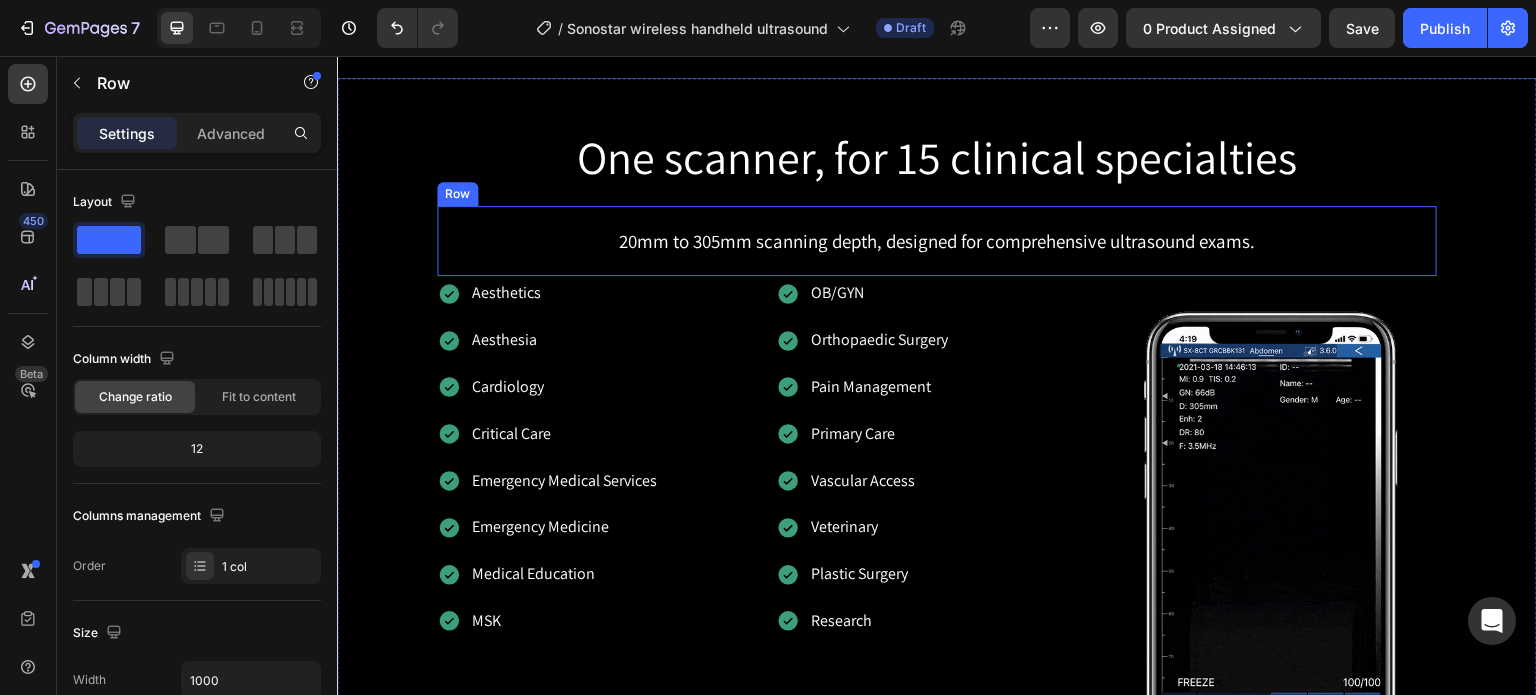 click on "Row" at bounding box center [457, 194] 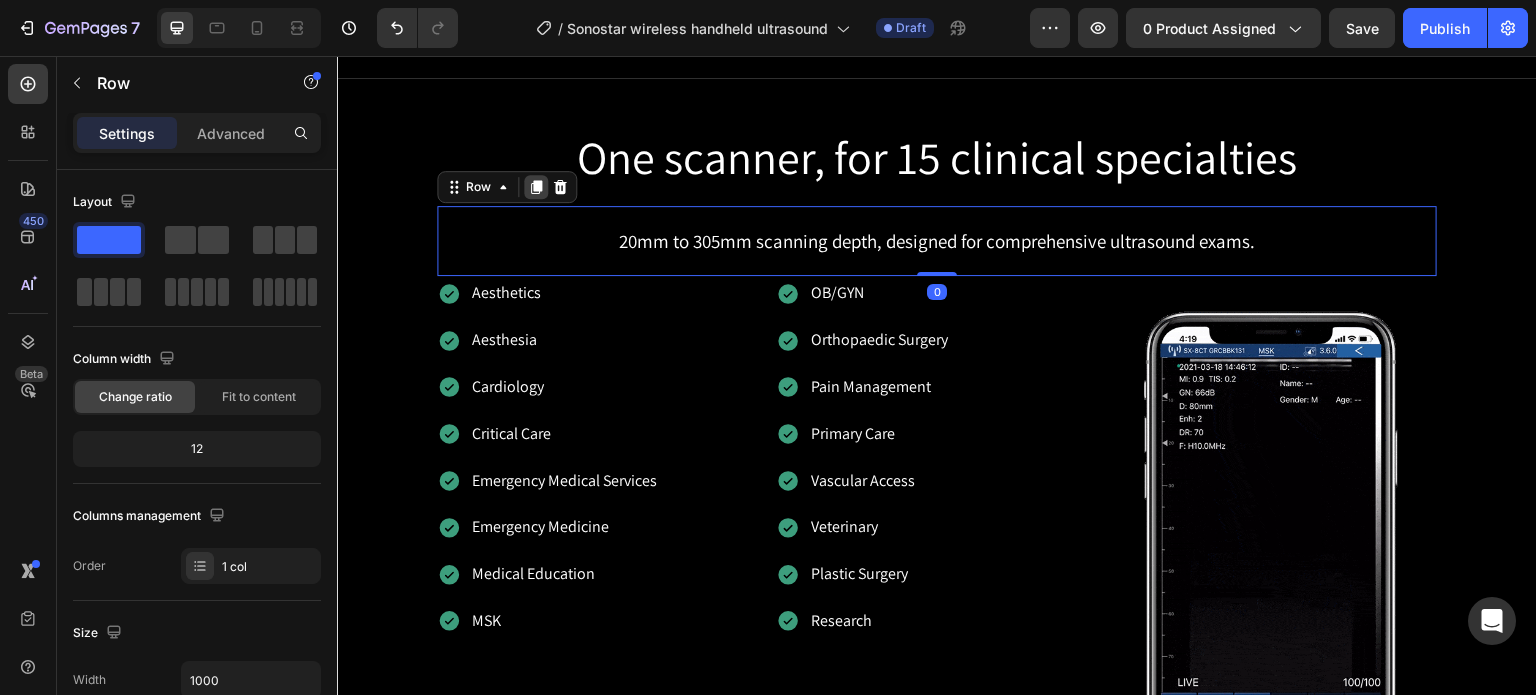 click 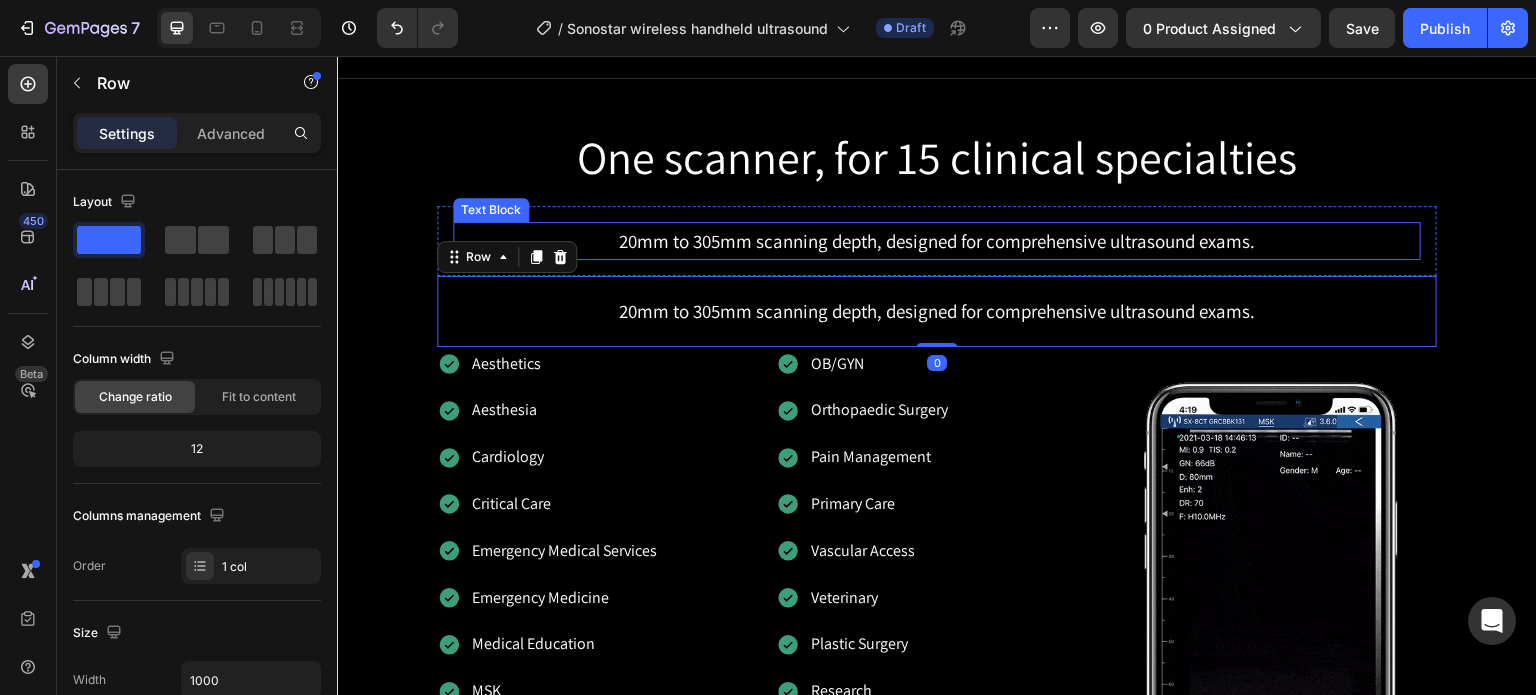 scroll, scrollTop: 3244, scrollLeft: 0, axis: vertical 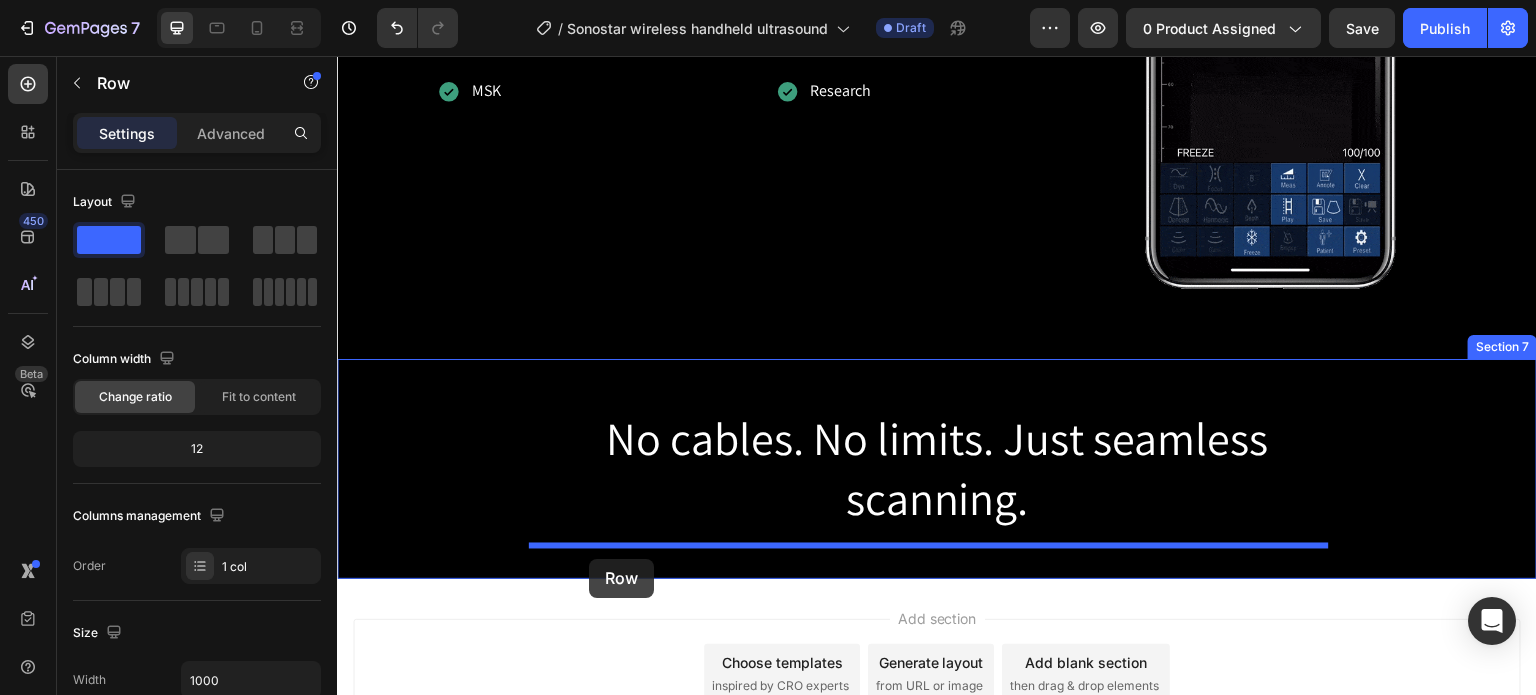 drag, startPoint x: 465, startPoint y: 160, endPoint x: 589, endPoint y: 559, distance: 417.82413 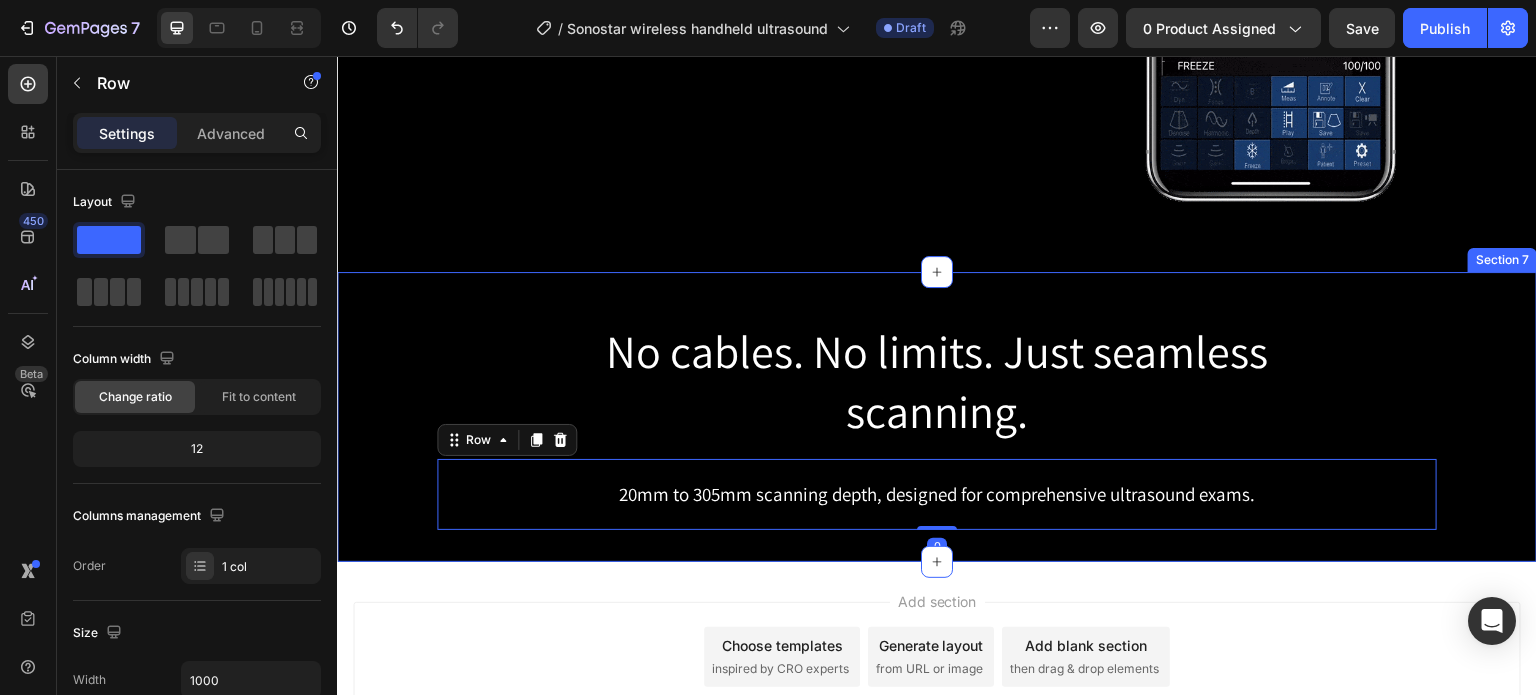 scroll, scrollTop: 3914, scrollLeft: 0, axis: vertical 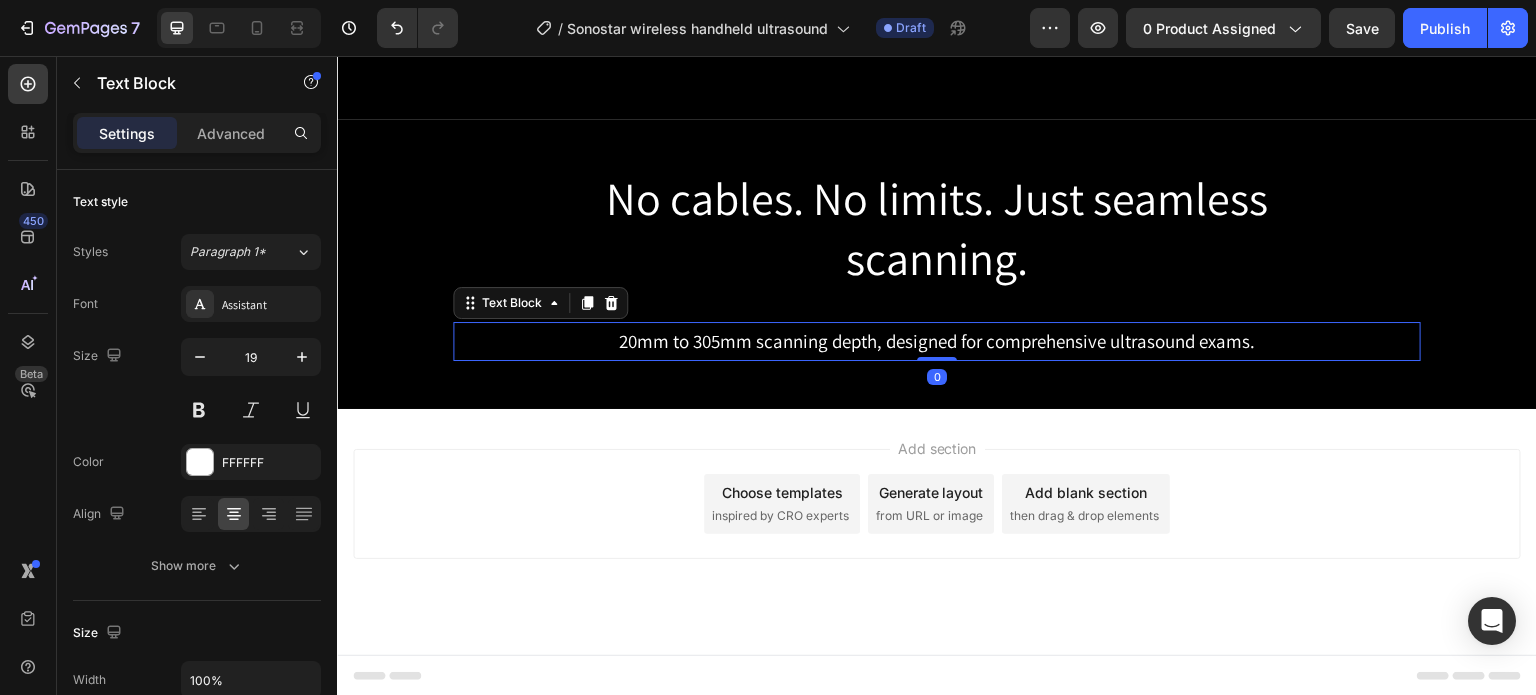 click on "20mm to 305mm scanning depth, designed for comprehensive ultrasound exams." at bounding box center (937, 341) 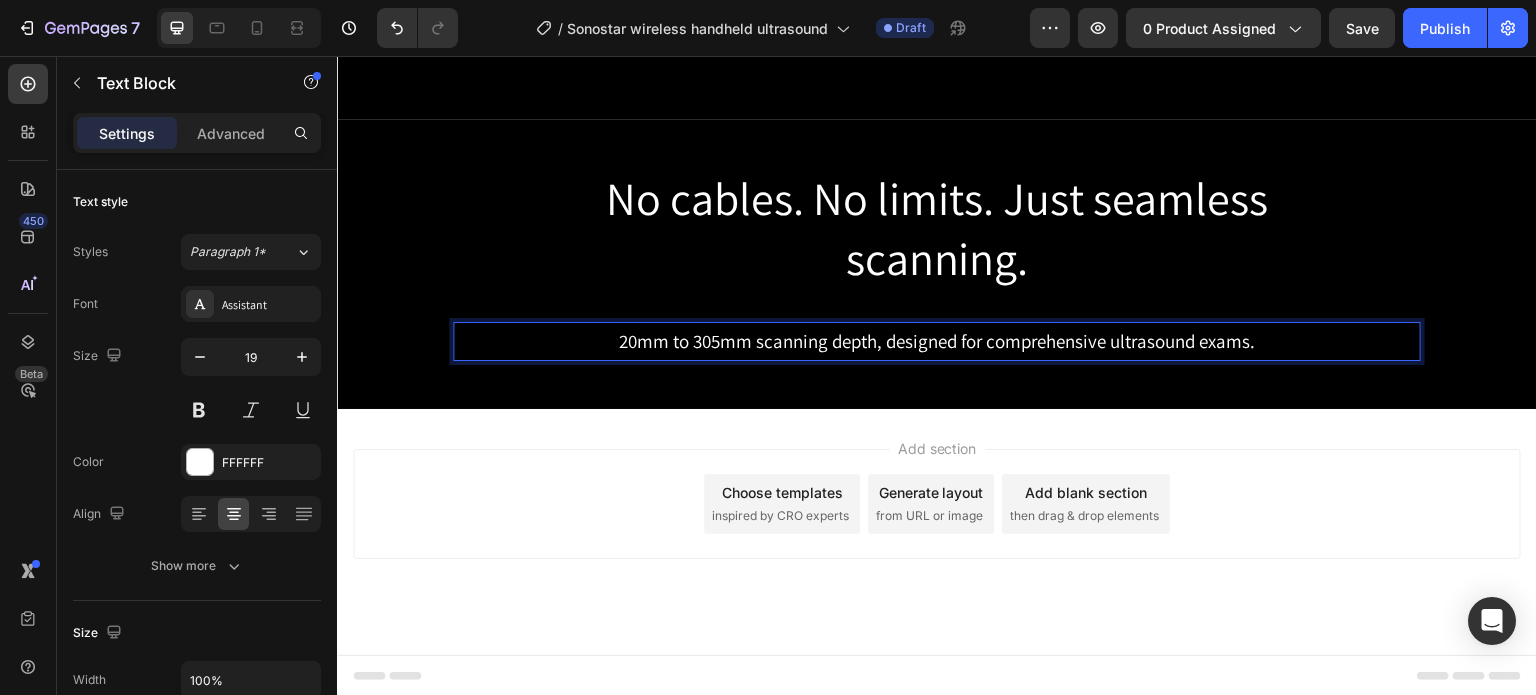 click on "20mm to 305mm scanning depth, designed for comprehensive ultrasound exams." at bounding box center (937, 341) 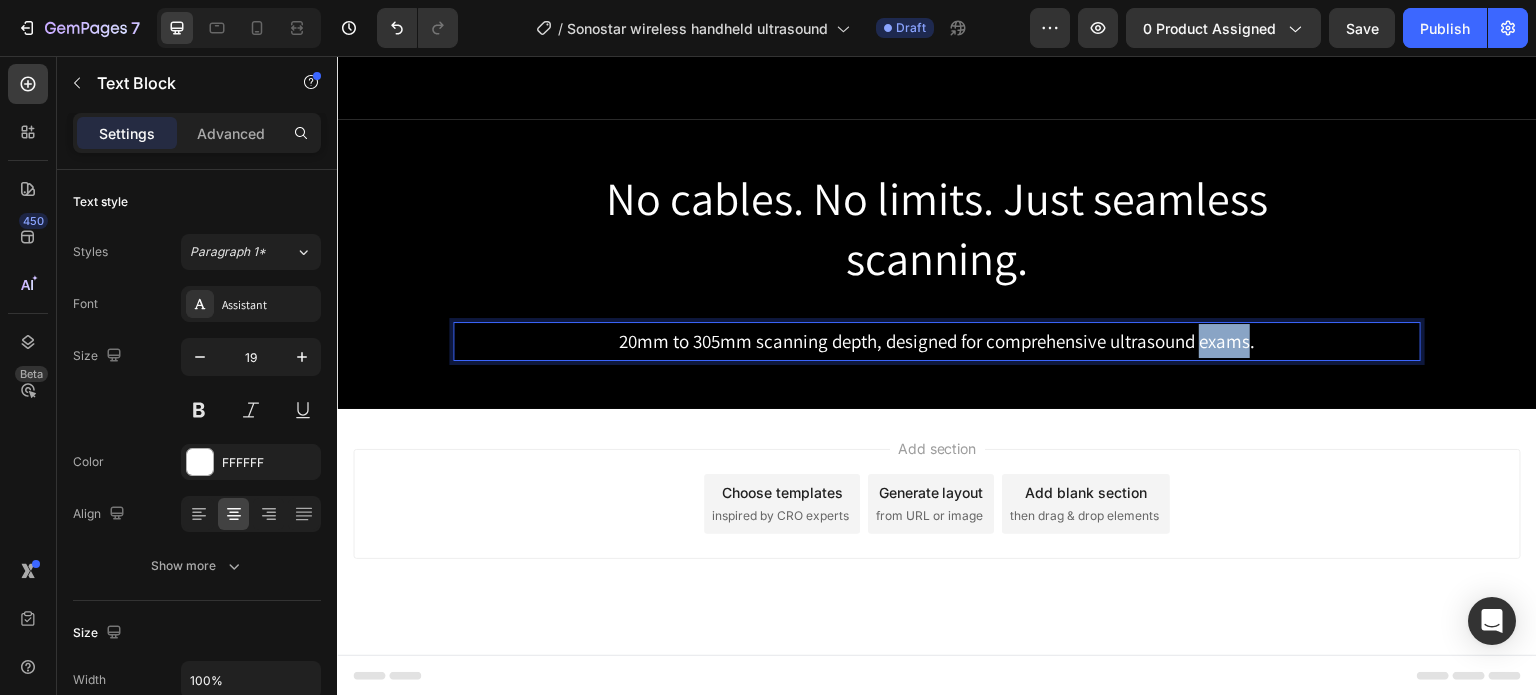 click on "20mm to 305mm scanning depth, designed for comprehensive ultrasound exams." at bounding box center (937, 341) 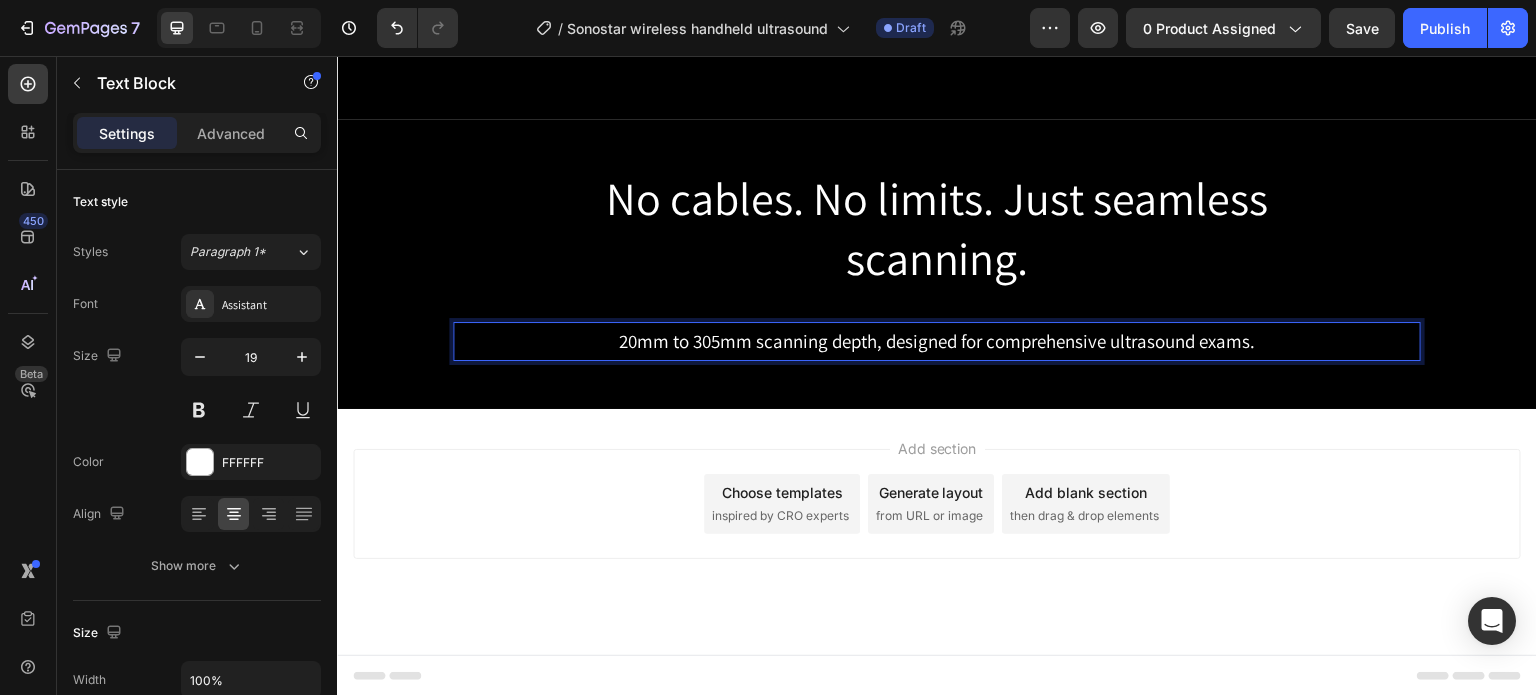 click on "20mm to 305mm scanning depth, designed for comprehensive ultrasound exams." at bounding box center [937, 341] 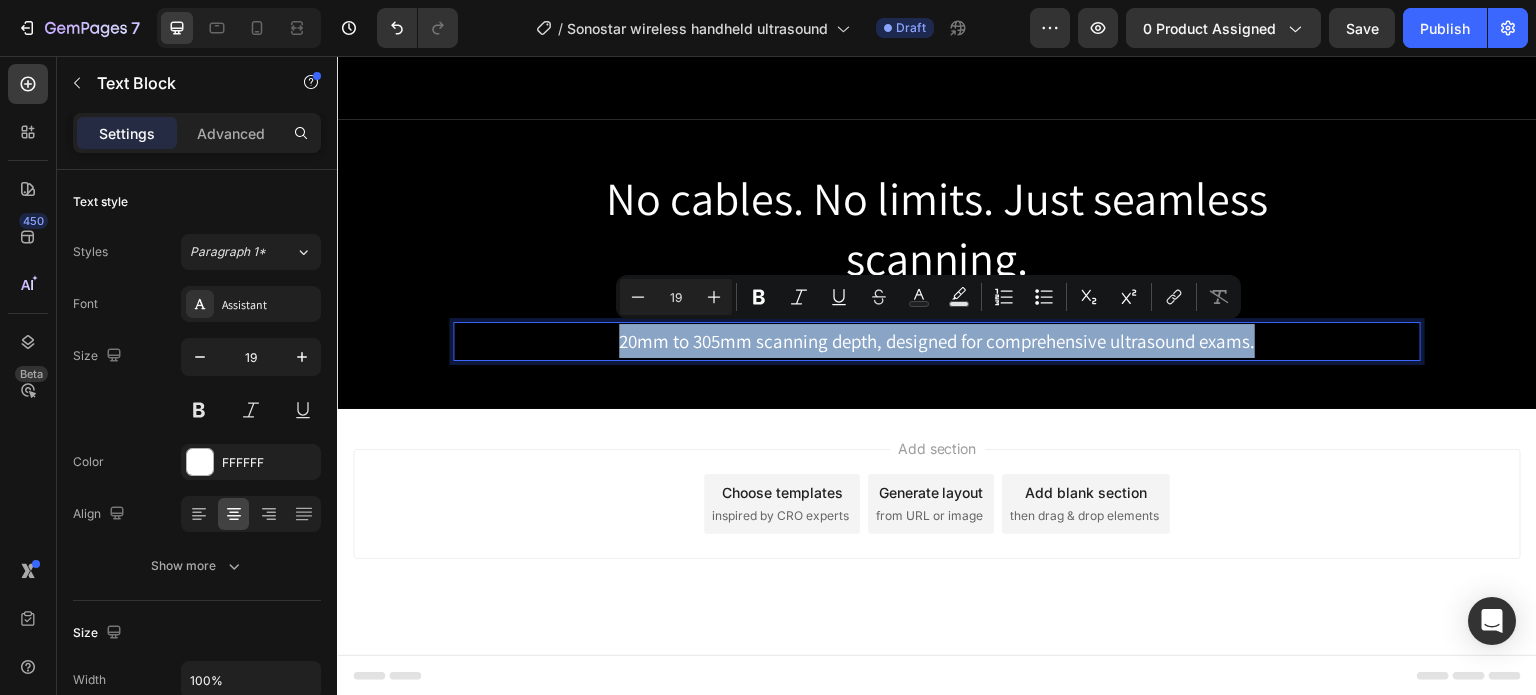 drag, startPoint x: 1259, startPoint y: 341, endPoint x: 612, endPoint y: 344, distance: 647.00696 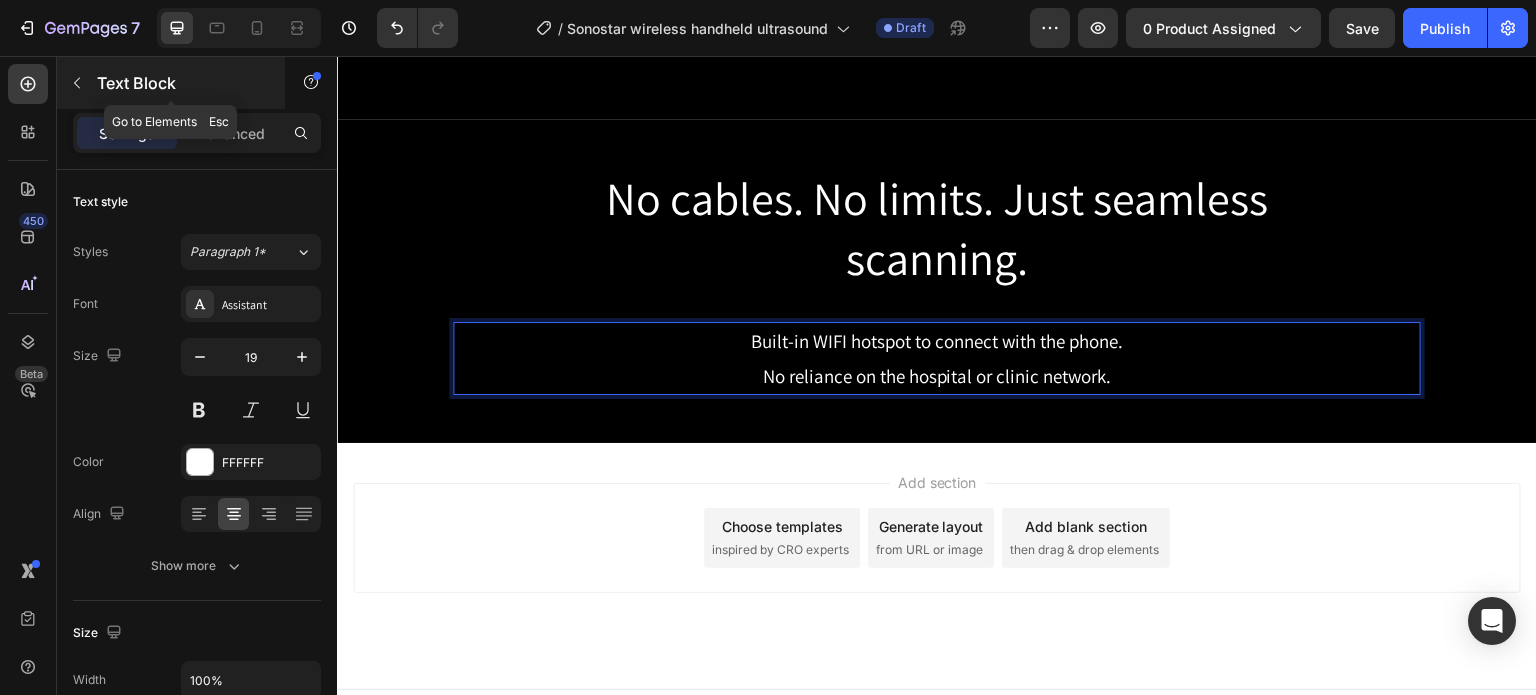 click 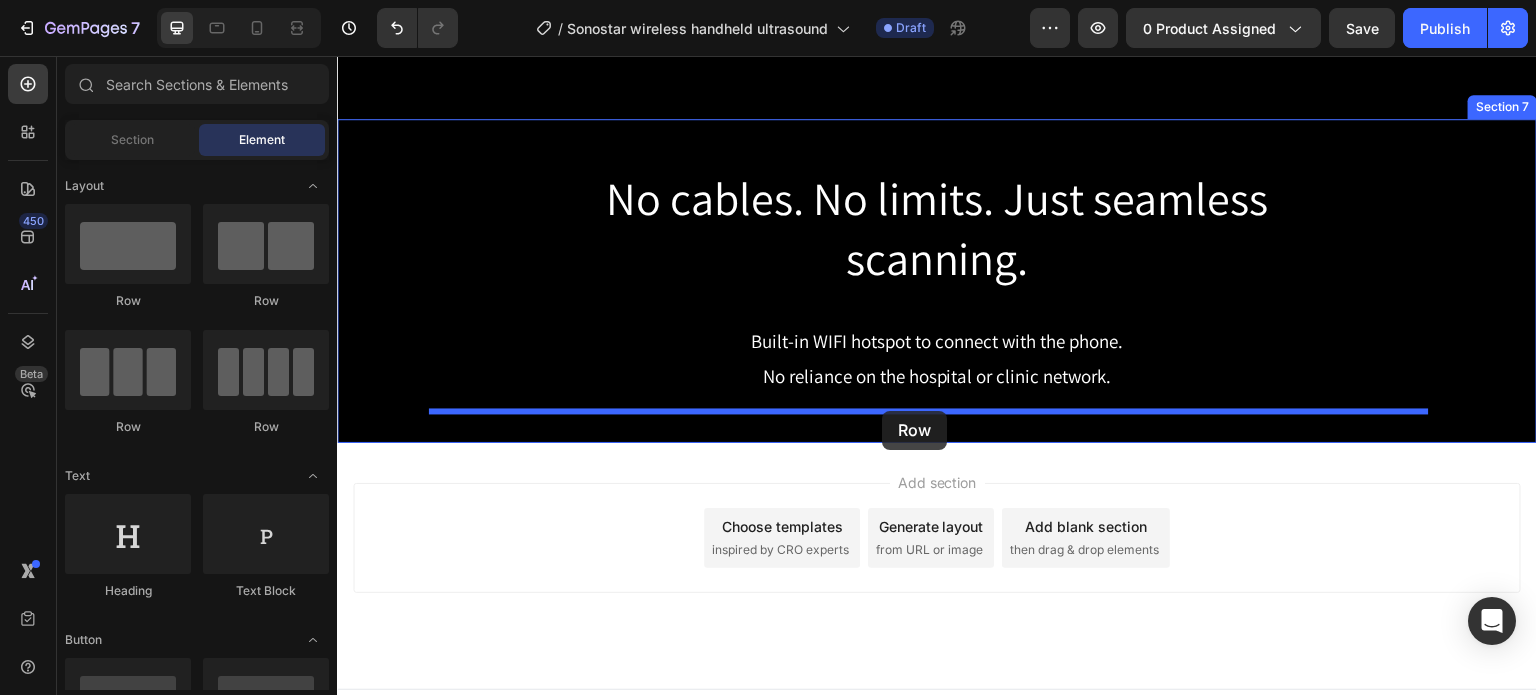 drag, startPoint x: 458, startPoint y: 307, endPoint x: 882, endPoint y: 411, distance: 436.56845 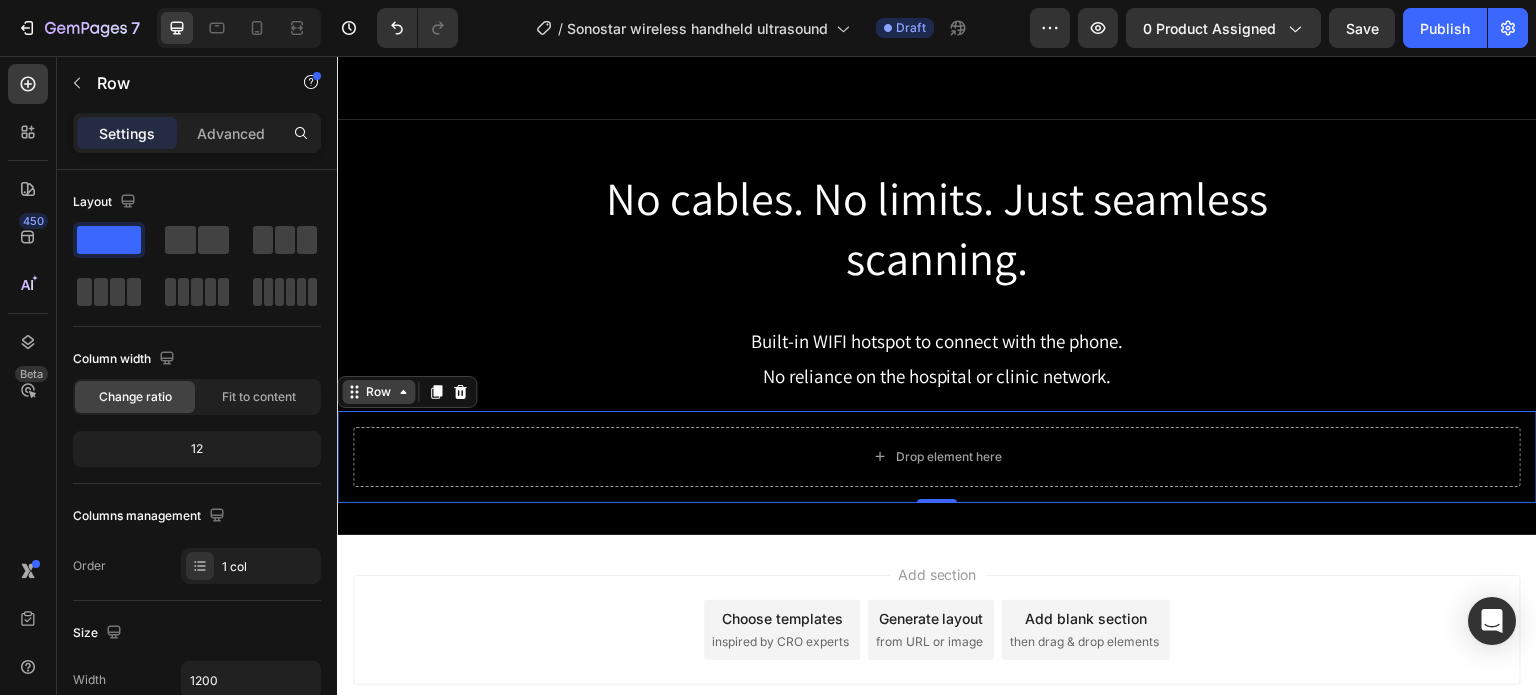 click on "Row" at bounding box center (378, 392) 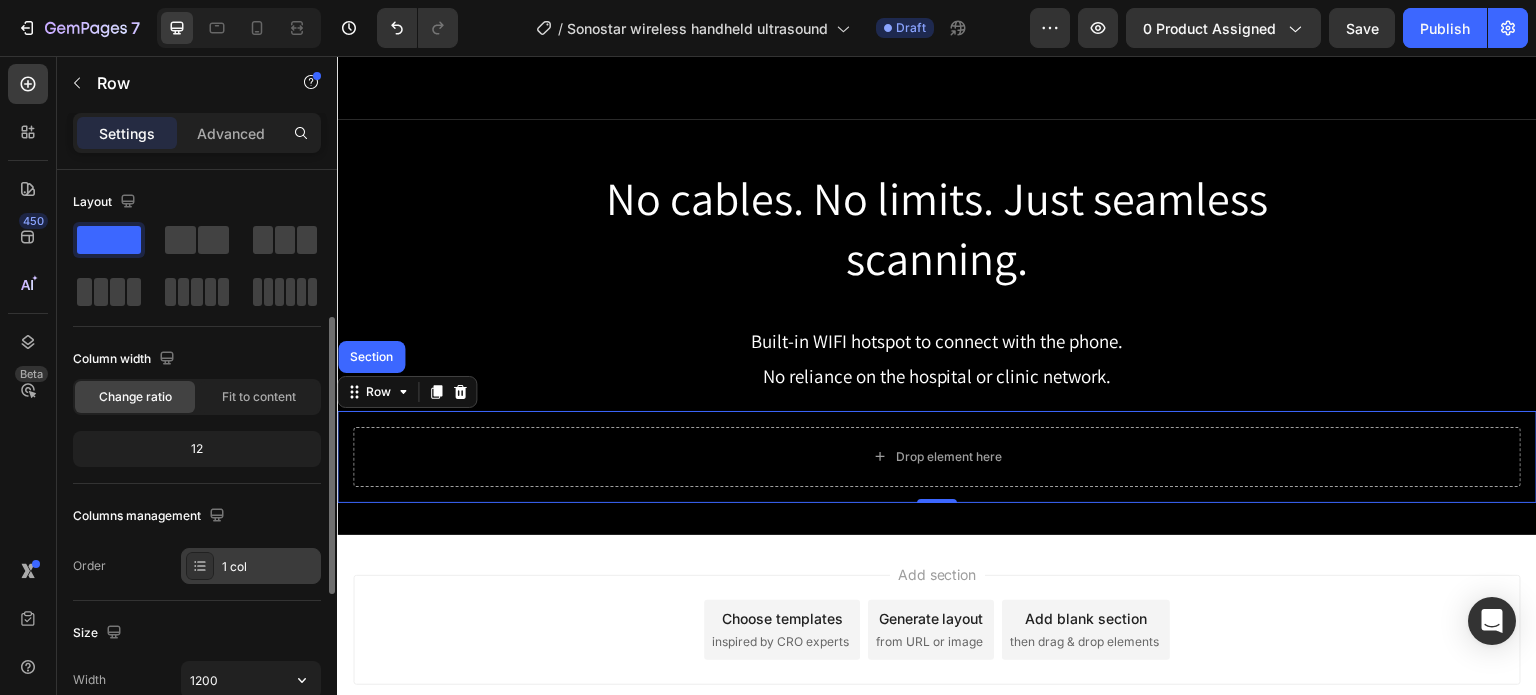 scroll, scrollTop: 100, scrollLeft: 0, axis: vertical 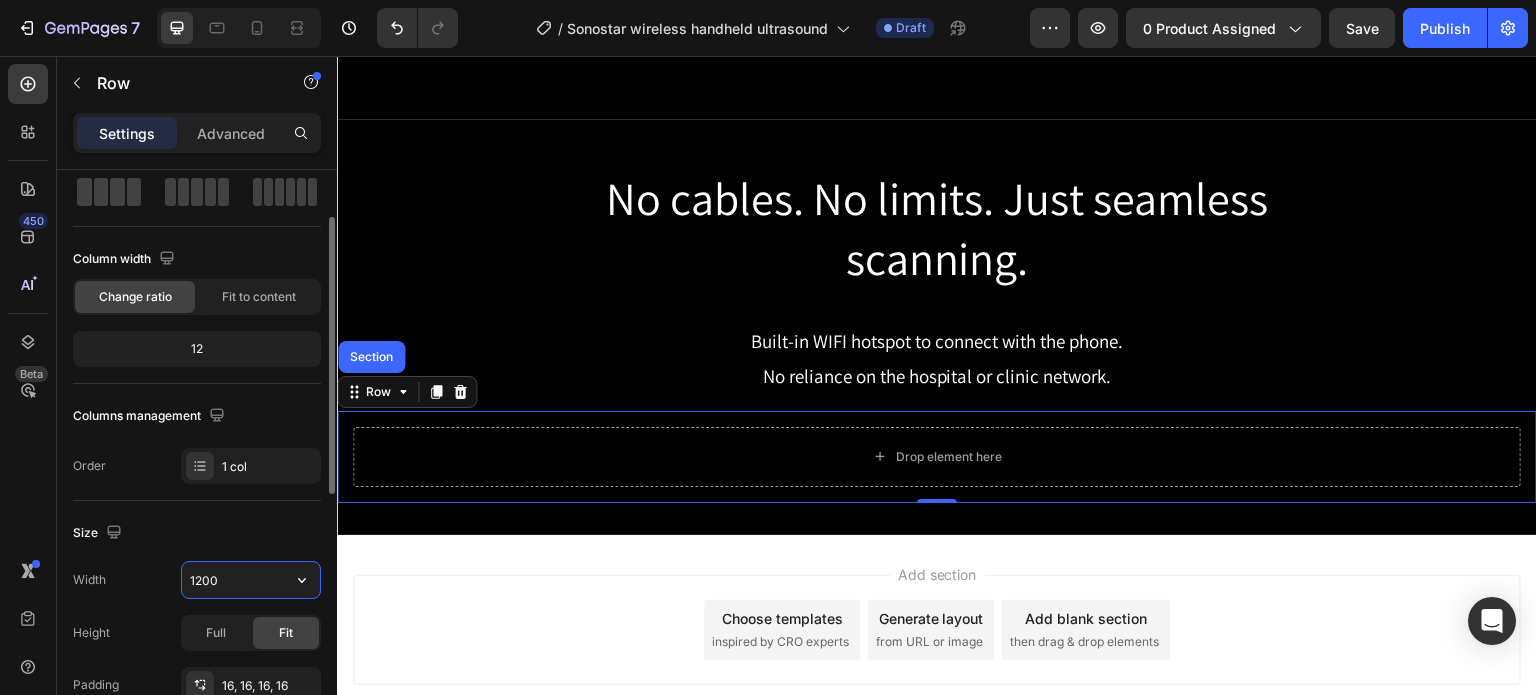 click on "1200" at bounding box center [251, 580] 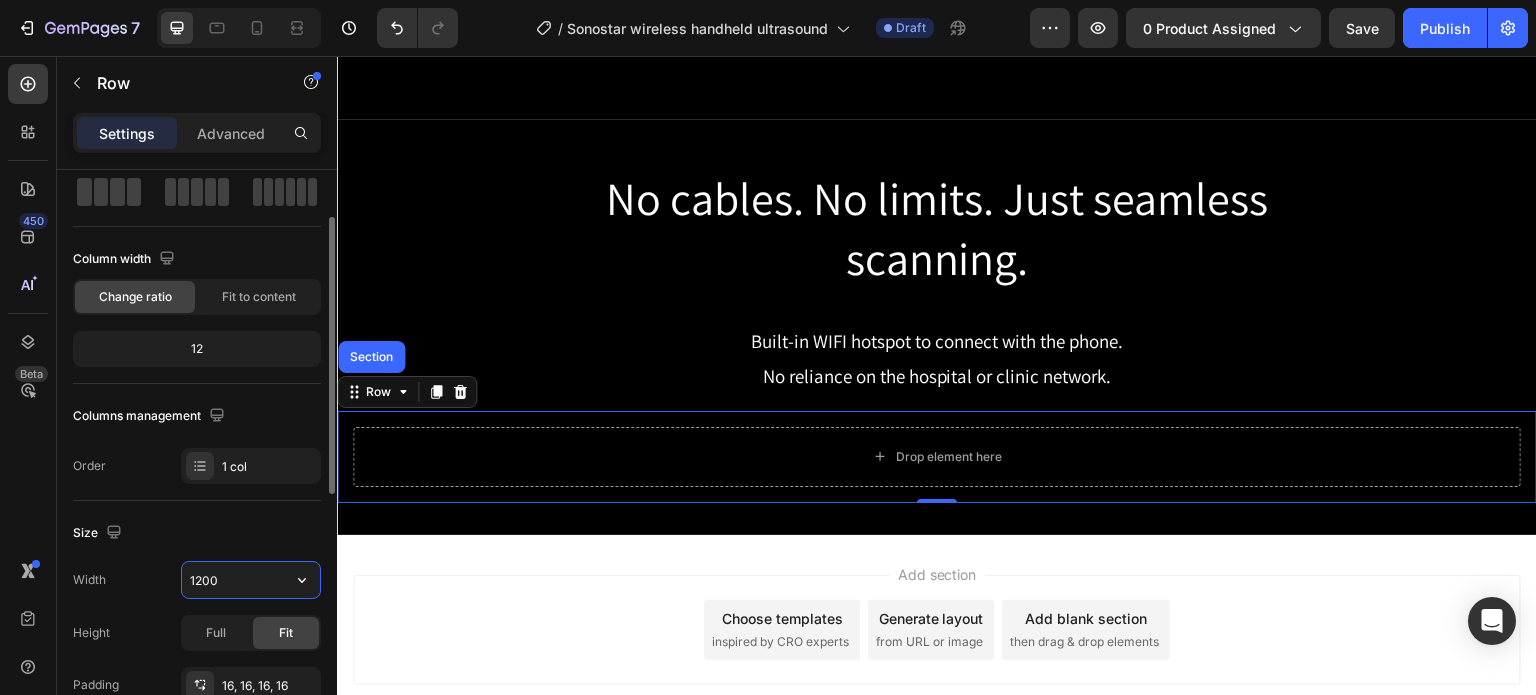 type on "6" 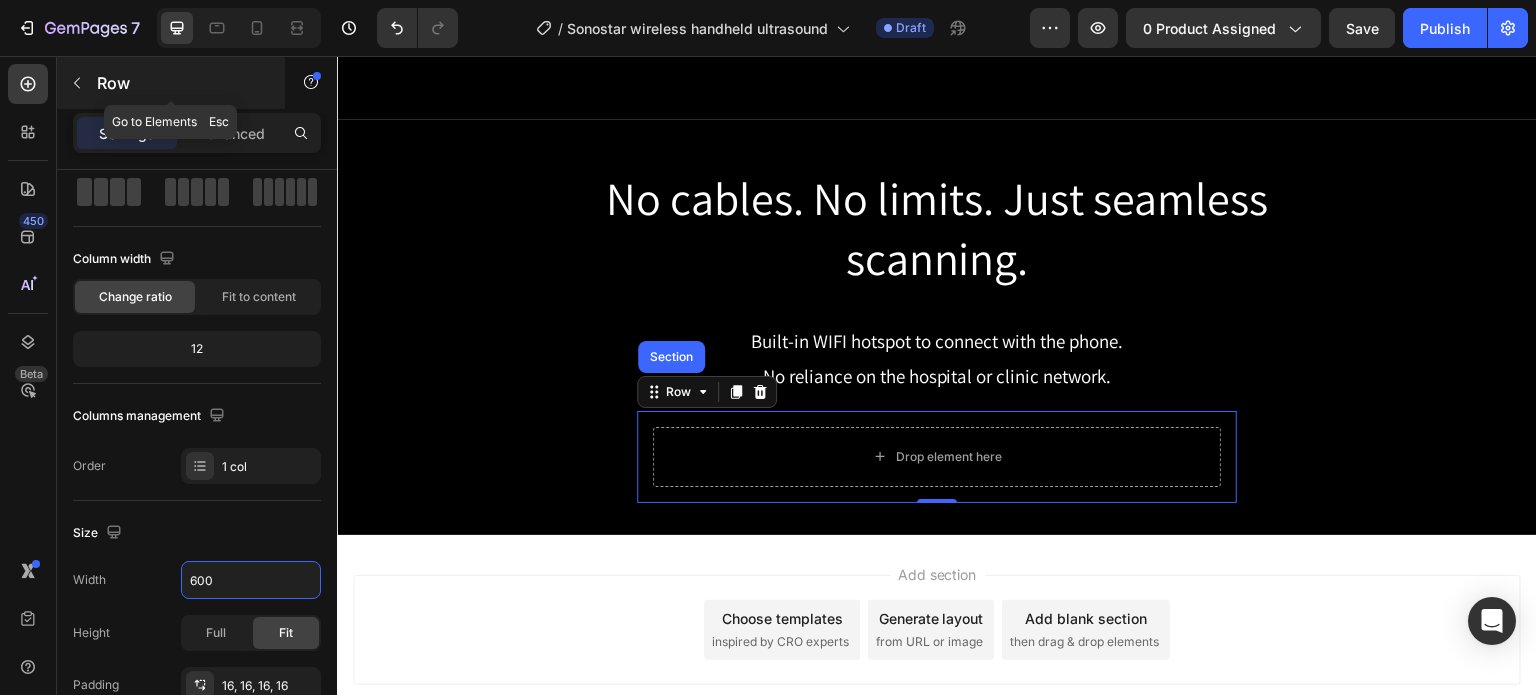 type on "600" 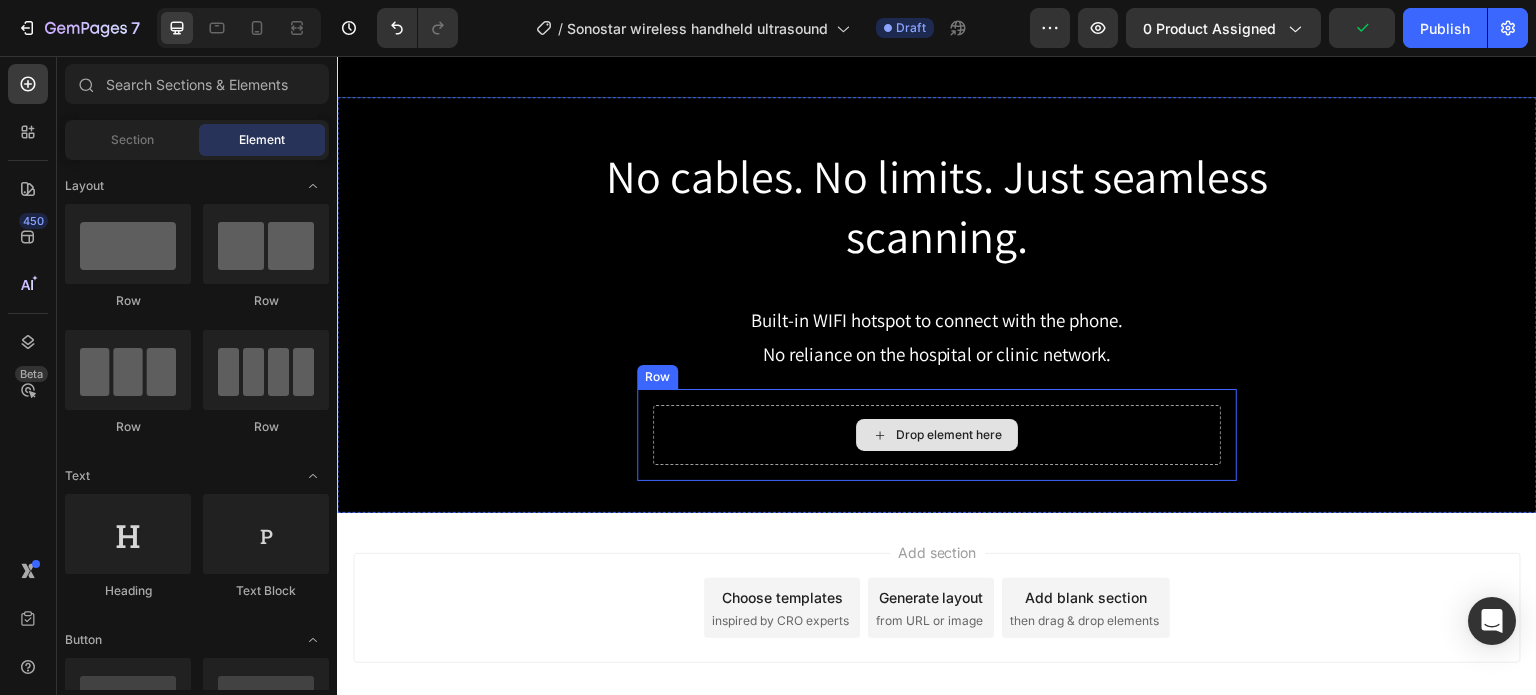 scroll, scrollTop: 3633, scrollLeft: 0, axis: vertical 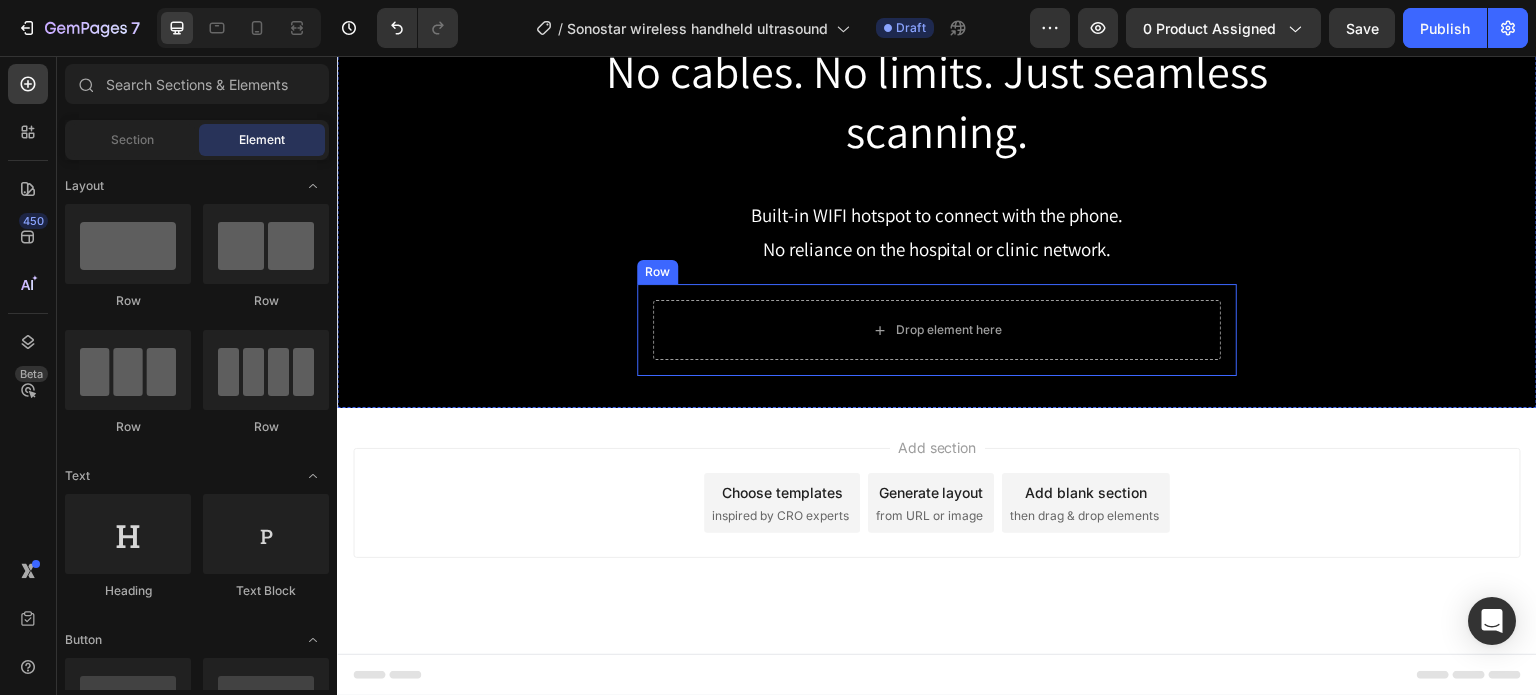 click on "Row" at bounding box center [657, 272] 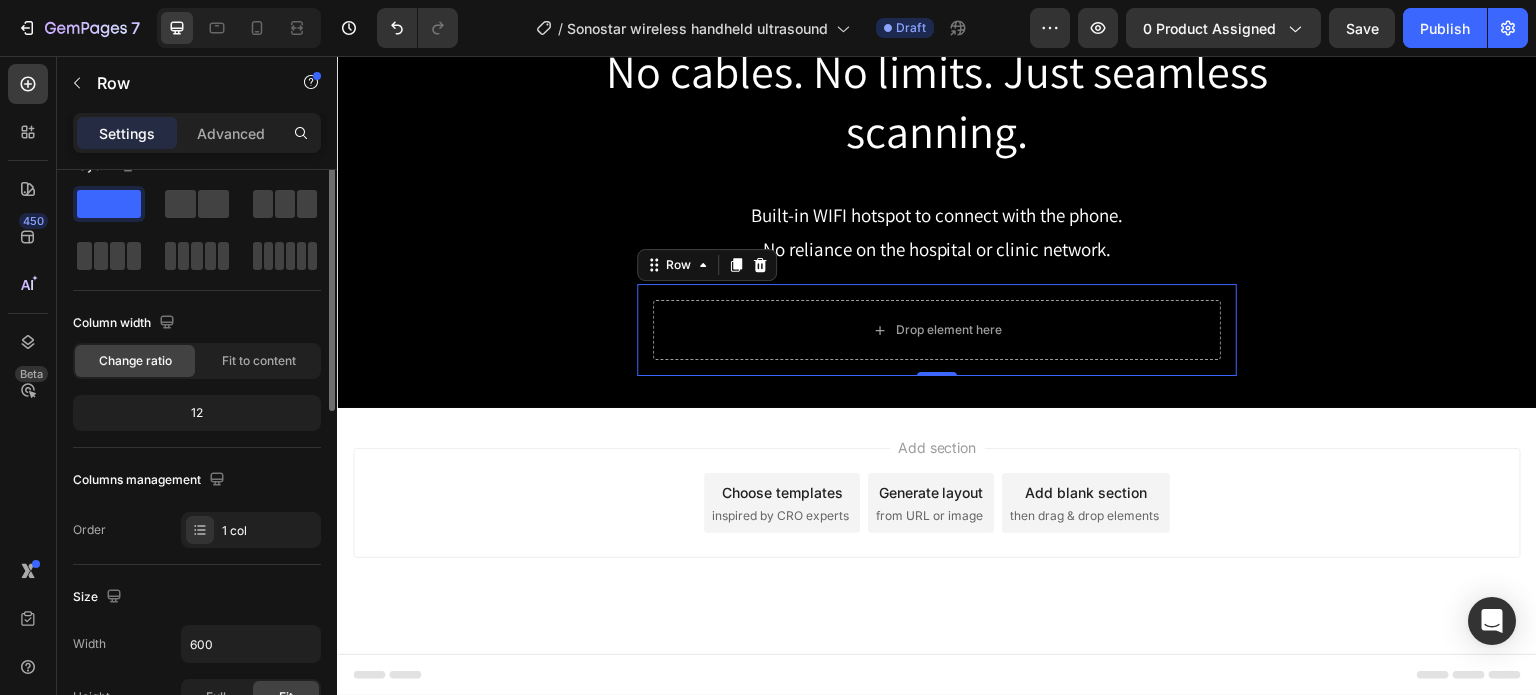 scroll, scrollTop: 0, scrollLeft: 0, axis: both 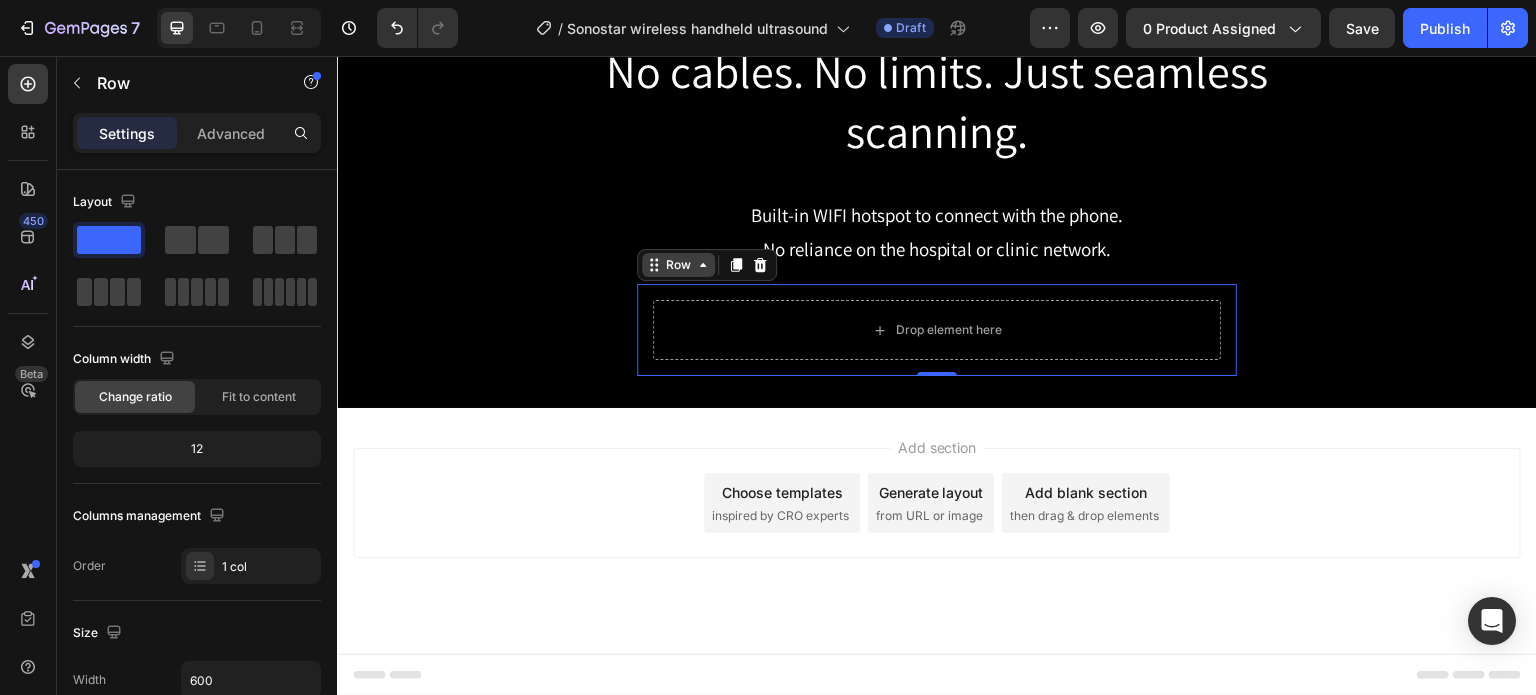 click on "Row" at bounding box center (678, 265) 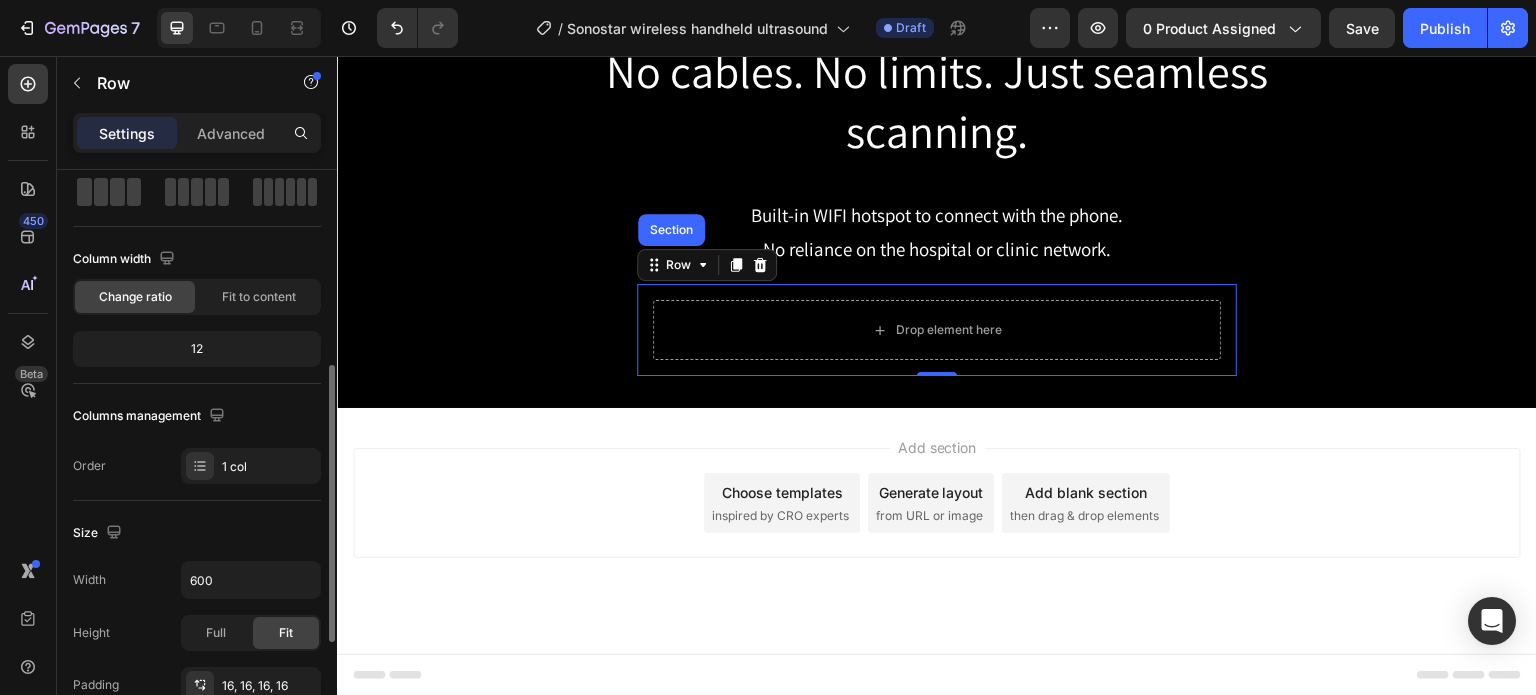 scroll, scrollTop: 200, scrollLeft: 0, axis: vertical 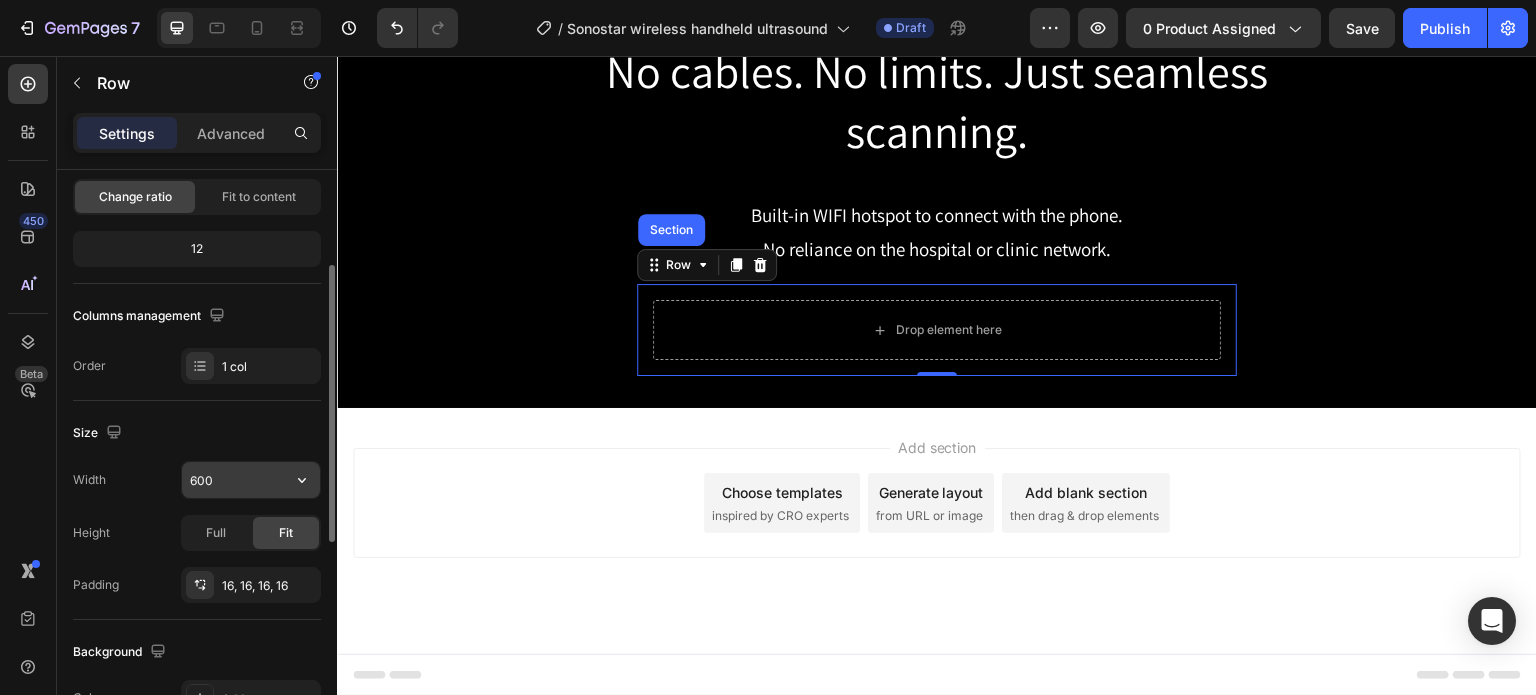 click on "600" at bounding box center [251, 480] 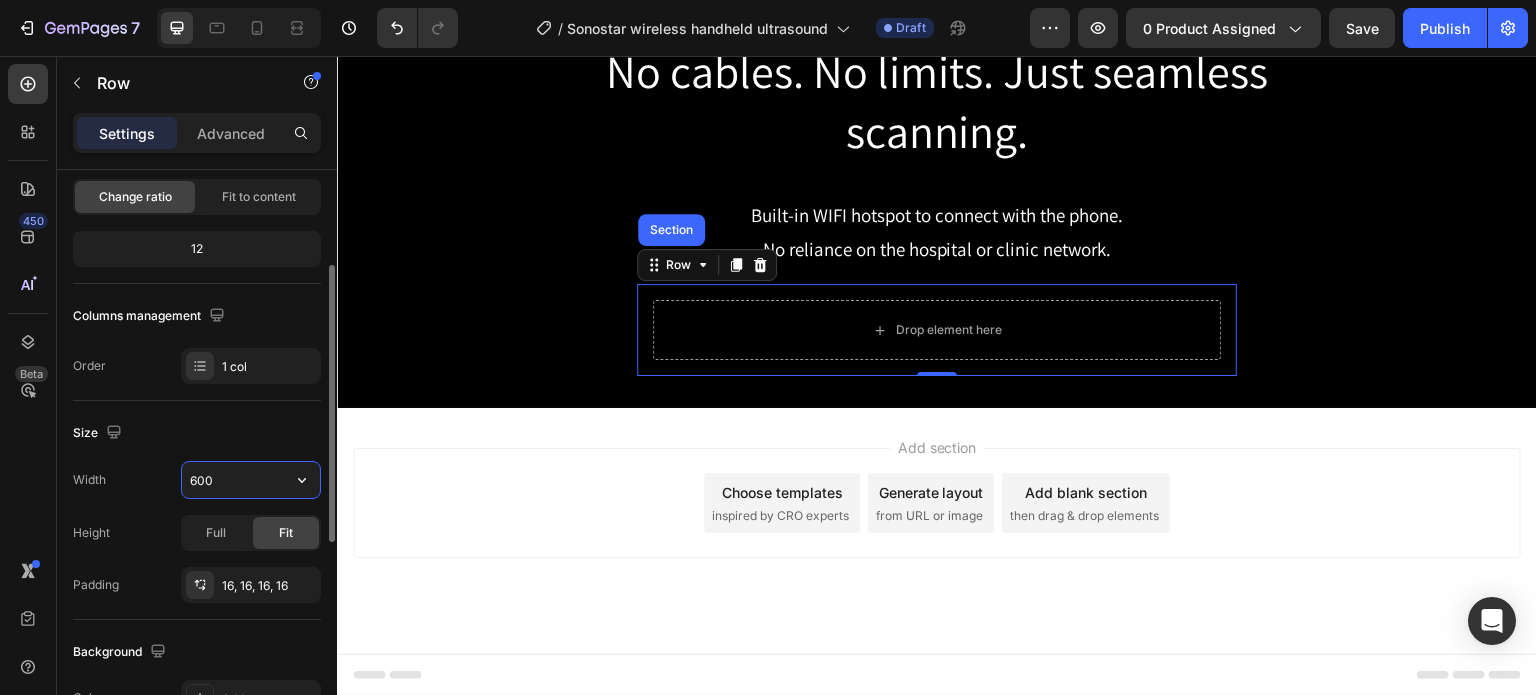 click on "600" at bounding box center (251, 480) 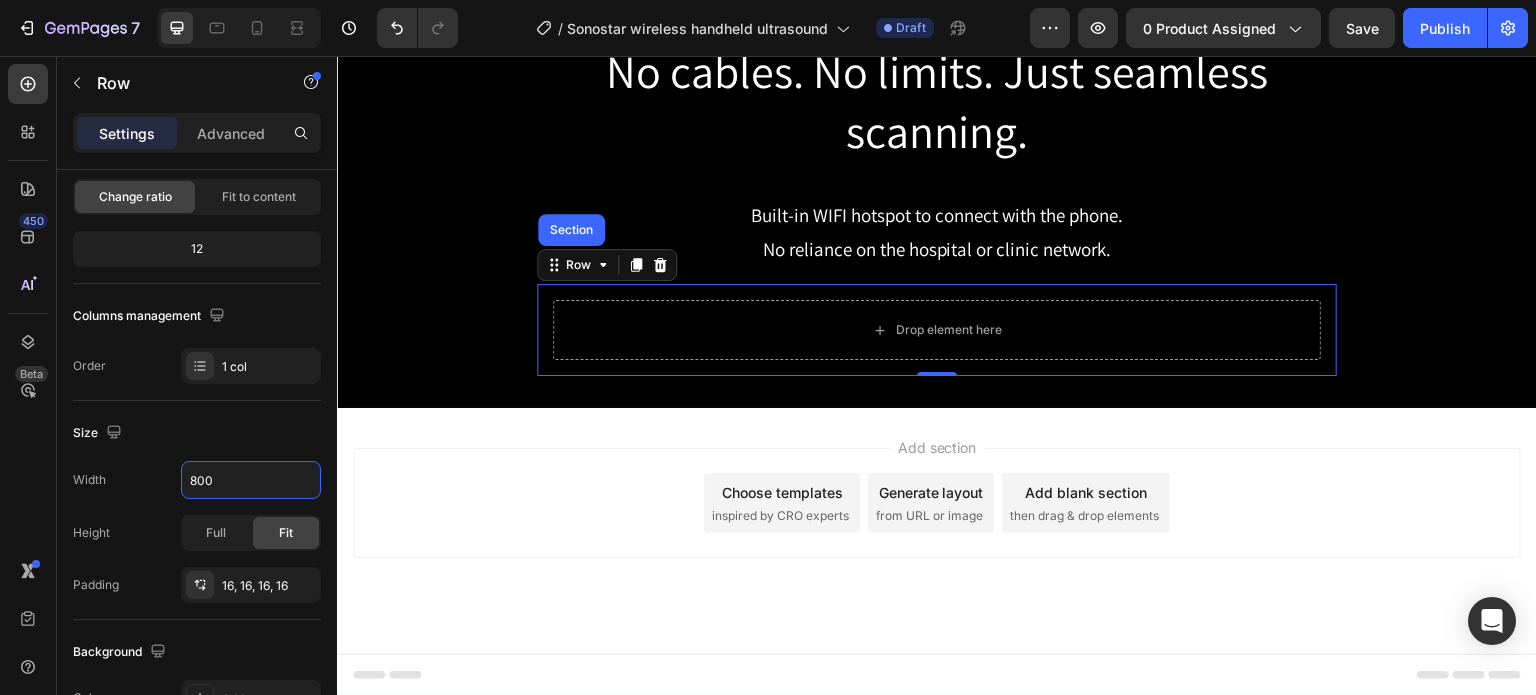 type on "800" 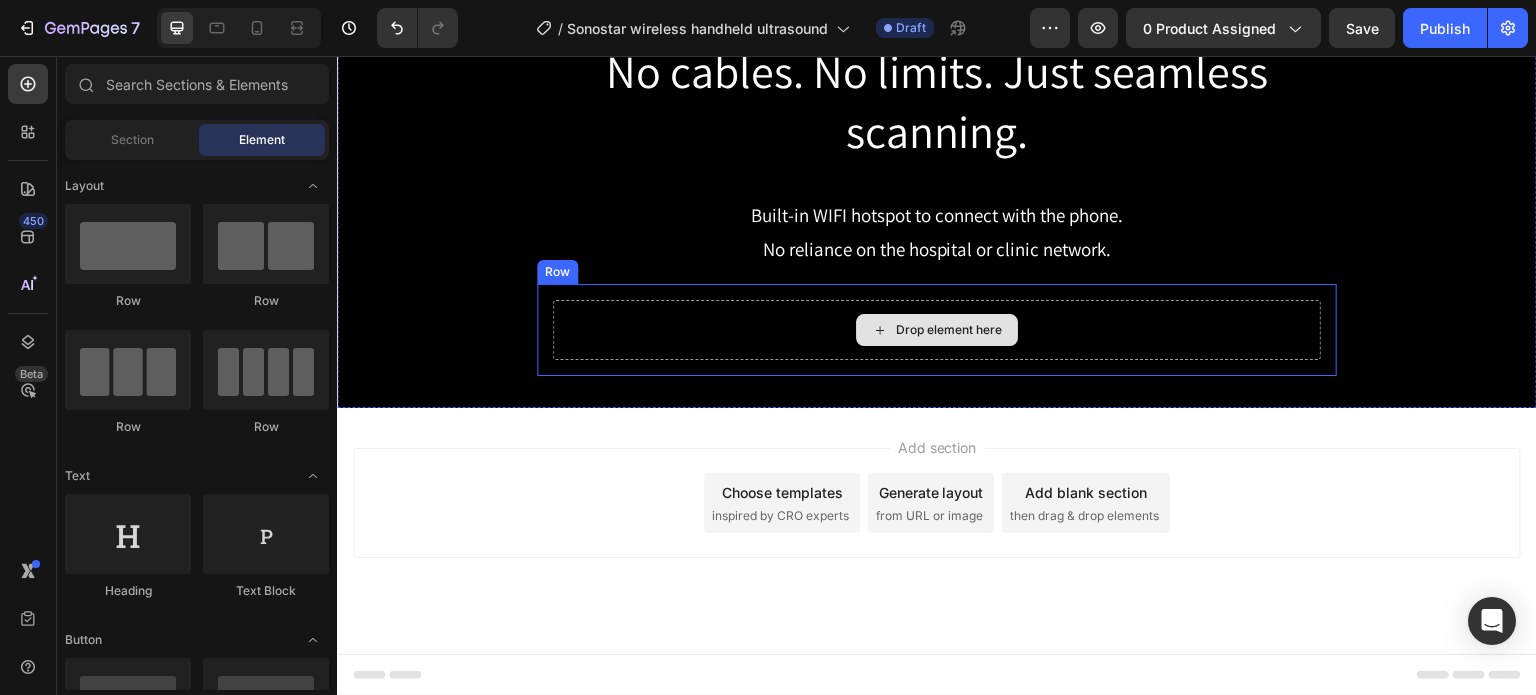 click on "Drop element here" at bounding box center (949, 330) 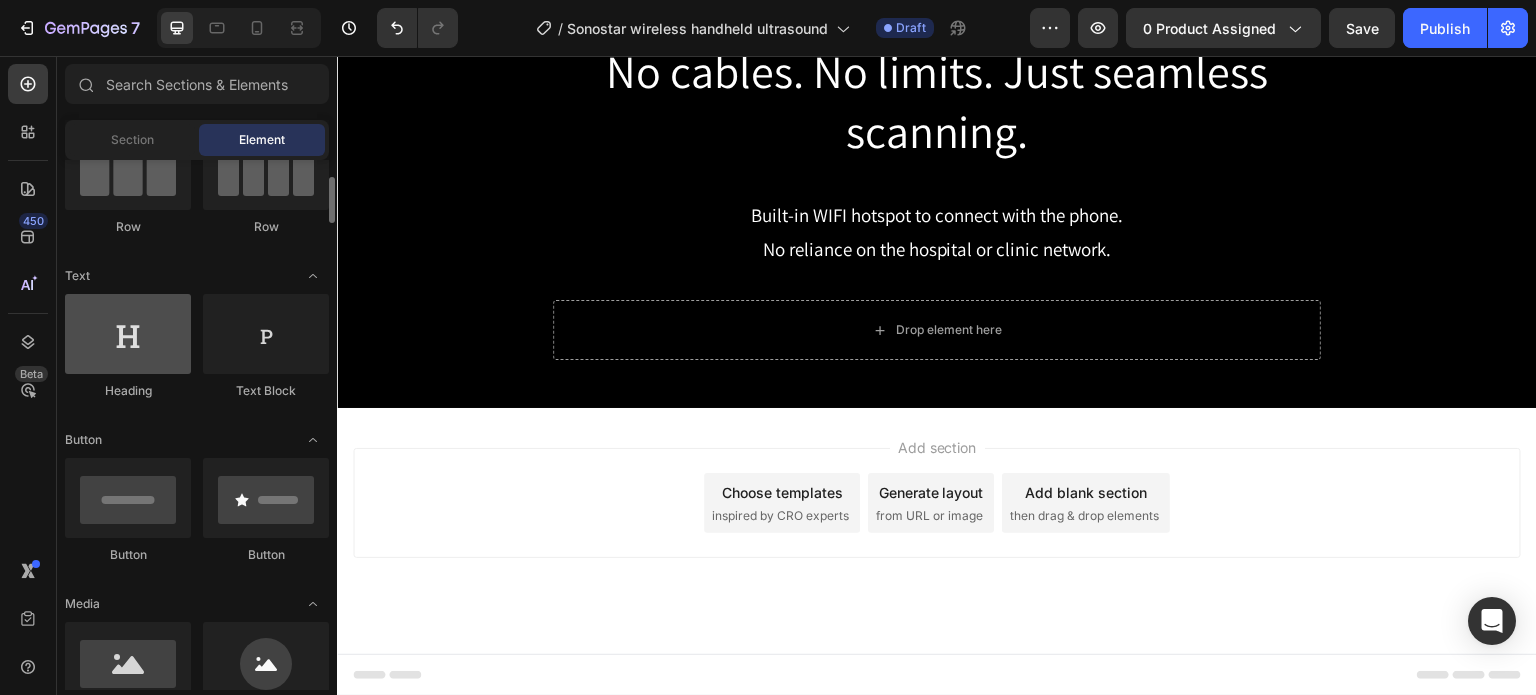 scroll, scrollTop: 300, scrollLeft: 0, axis: vertical 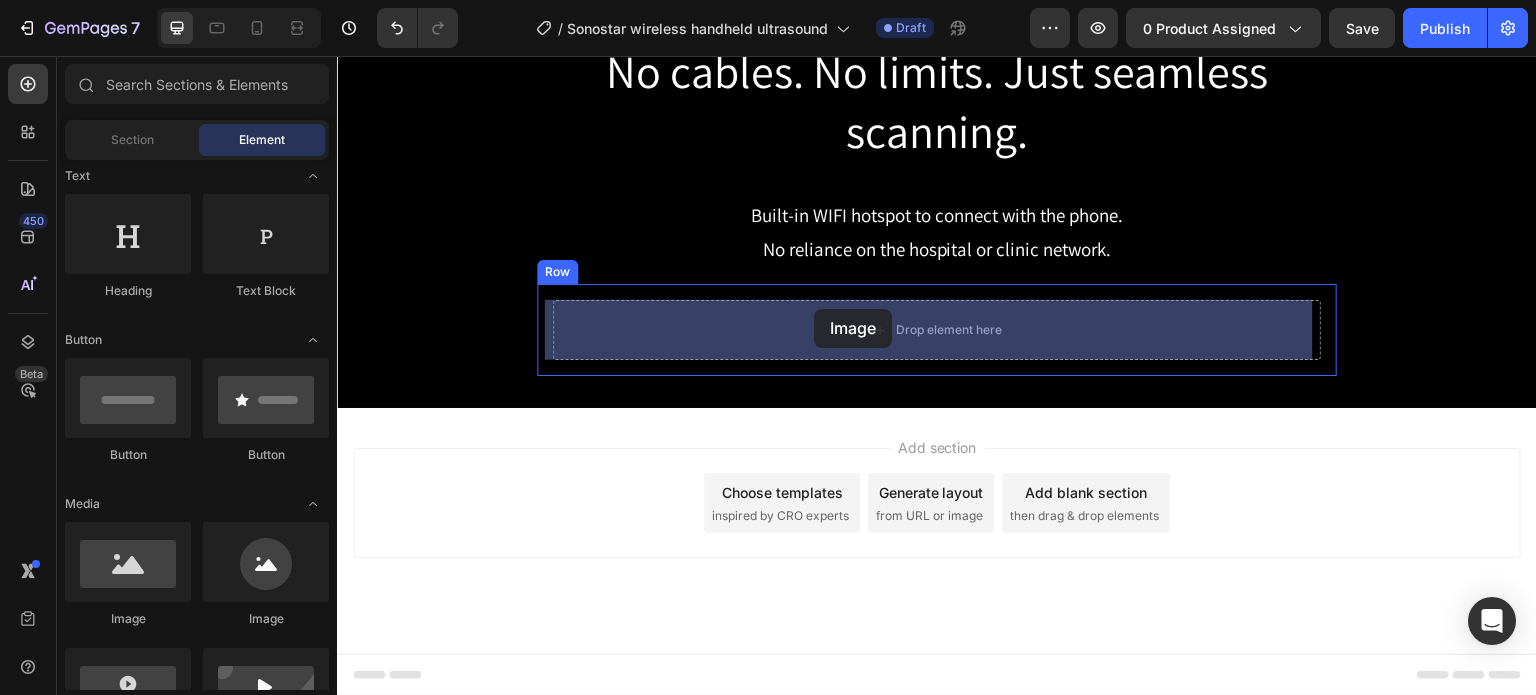 drag, startPoint x: 477, startPoint y: 629, endPoint x: 813, endPoint y: 310, distance: 463.3109 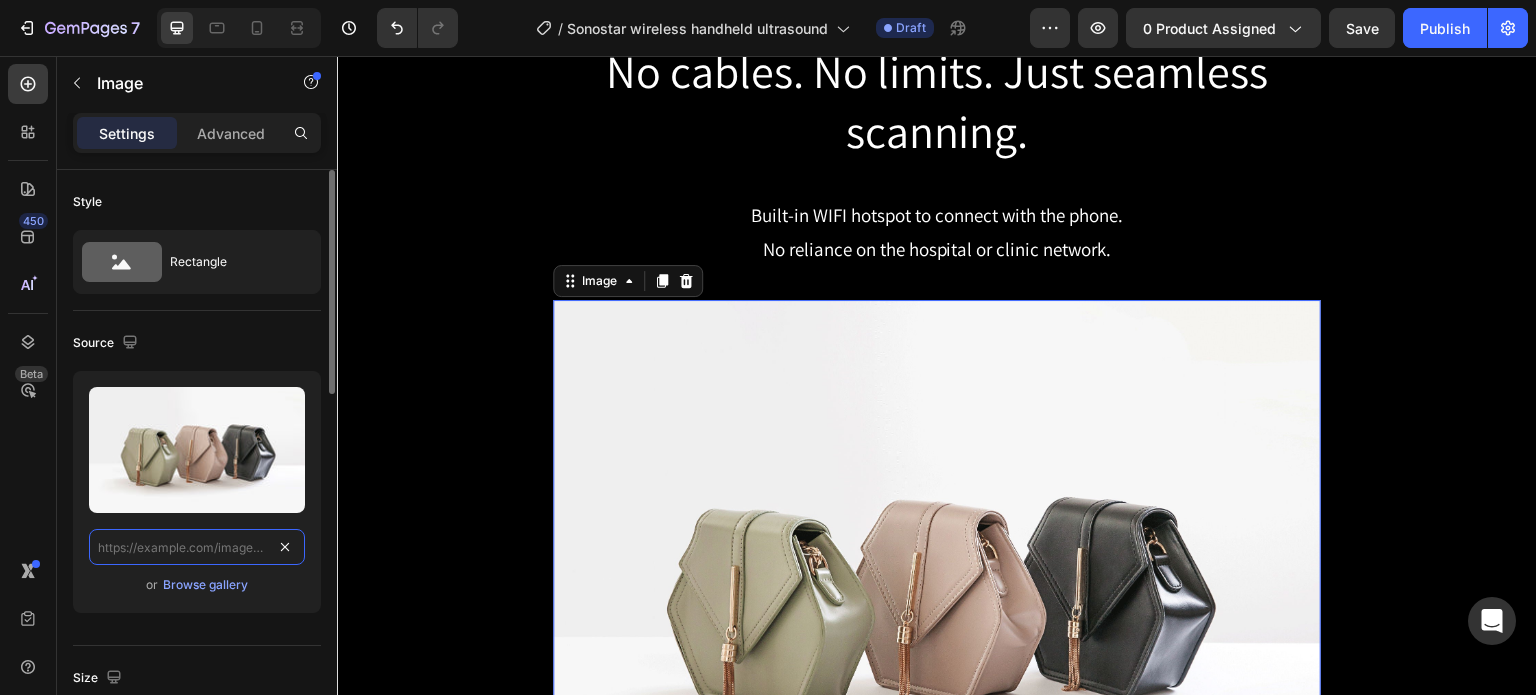 scroll, scrollTop: 0, scrollLeft: 0, axis: both 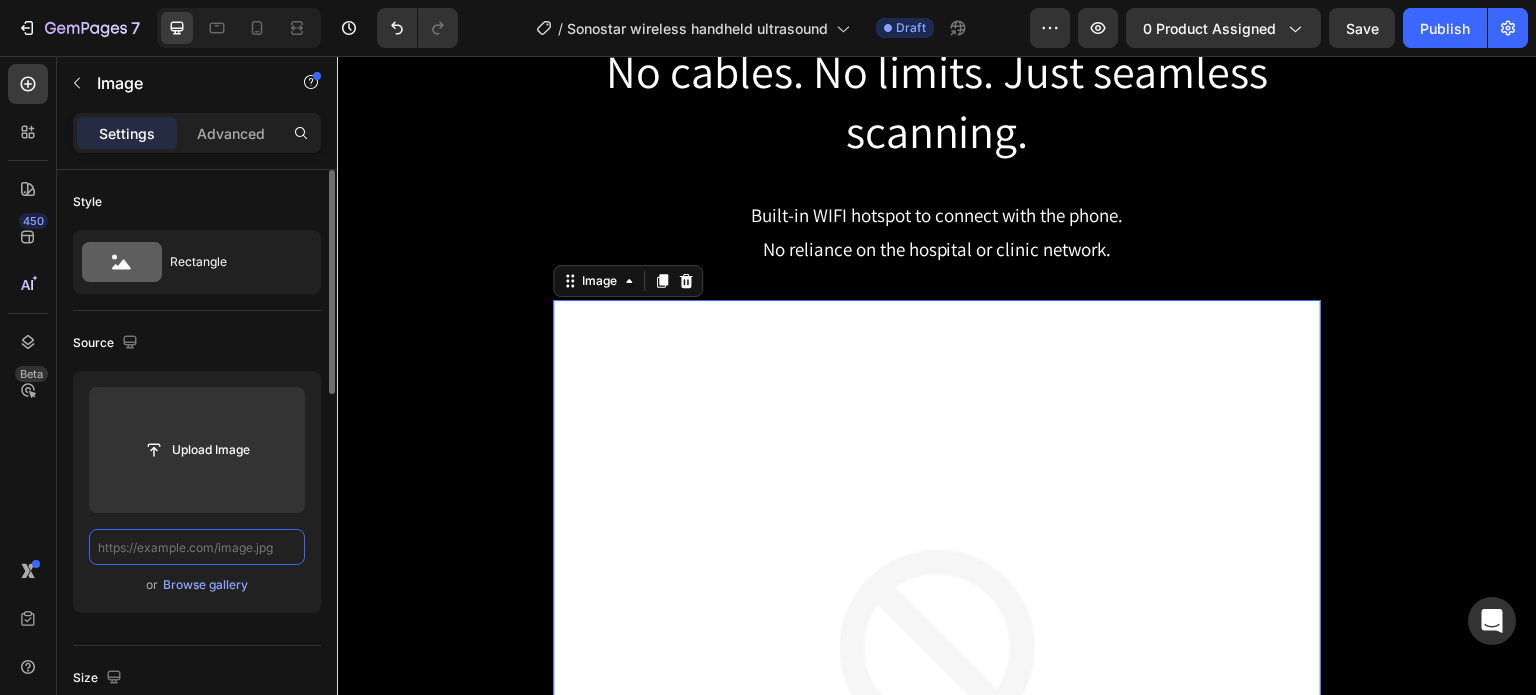 paste on "https://cdn.shopify.com/s/files/1/0717/9822/7245/products/3.png?v=1712397945" 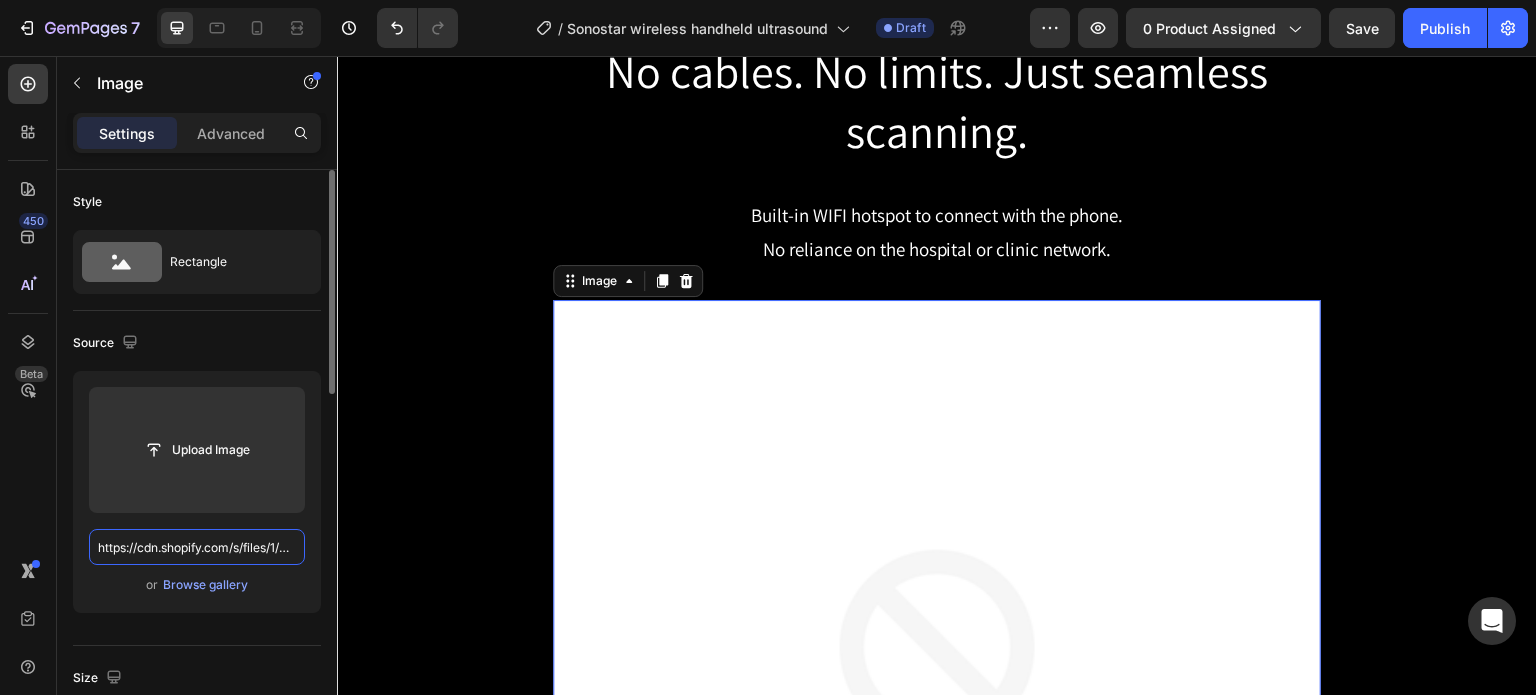 scroll, scrollTop: 0, scrollLeft: 292, axis: horizontal 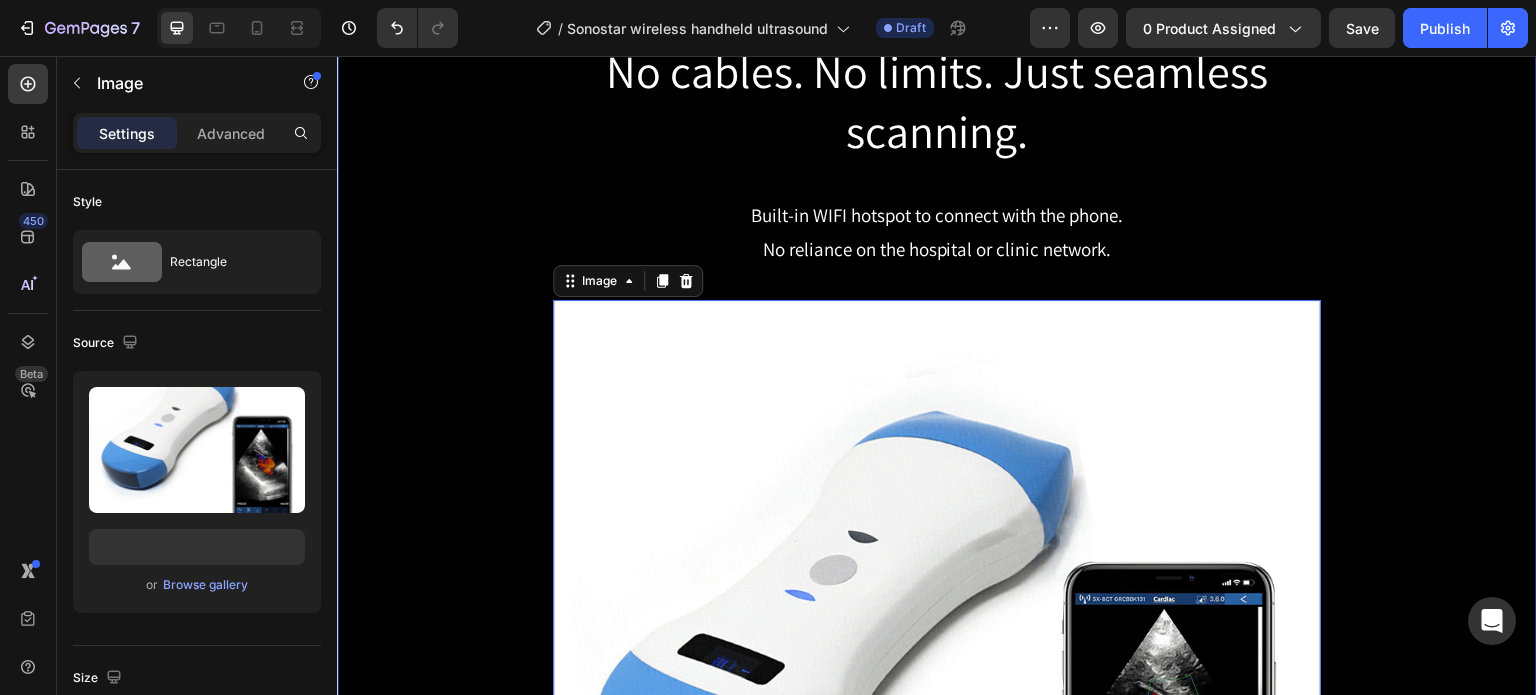 click on "No cables. No limits. Just seamless scanning. Heading Row Built-in WIFI hotspot to connect with the phone. No reliance on the hospital or clinic network. Text Block Row Image   0 Row" at bounding box center [937, 554] 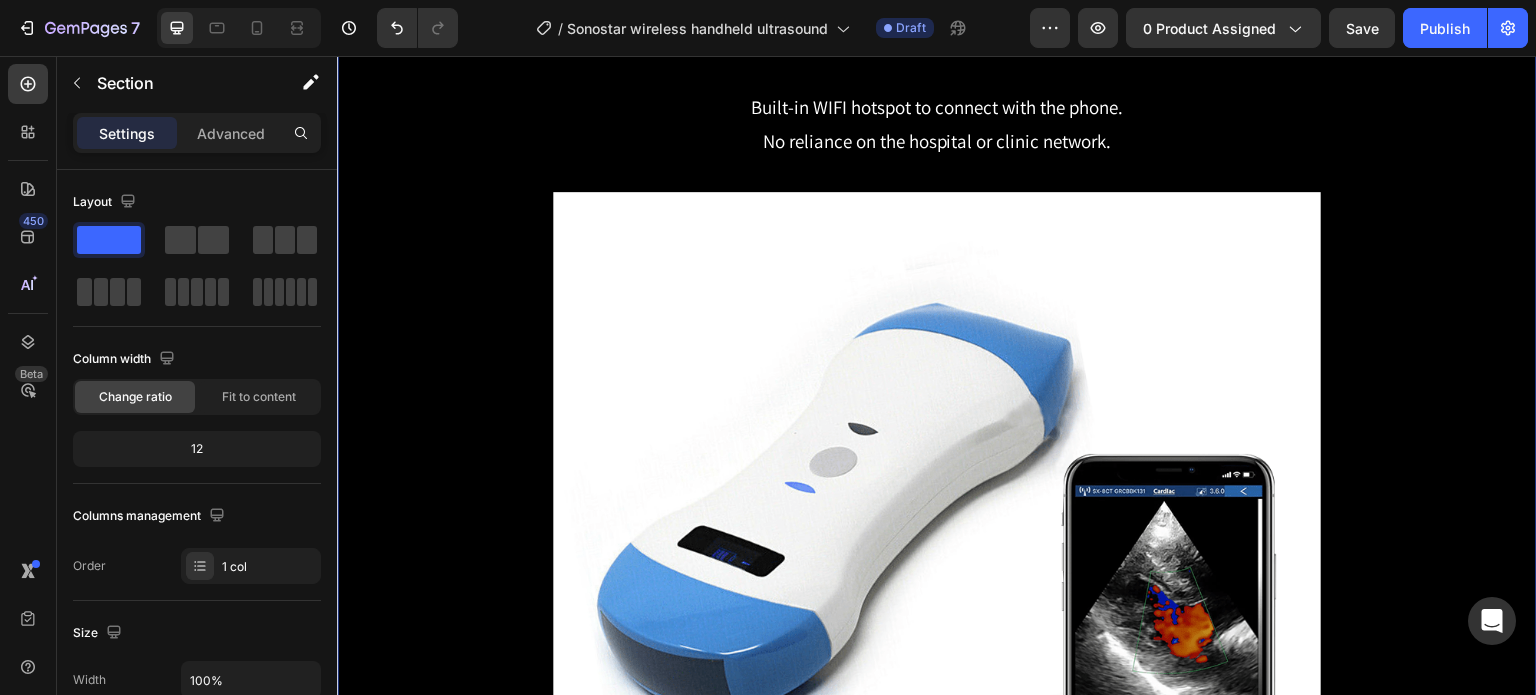 scroll, scrollTop: 3841, scrollLeft: 0, axis: vertical 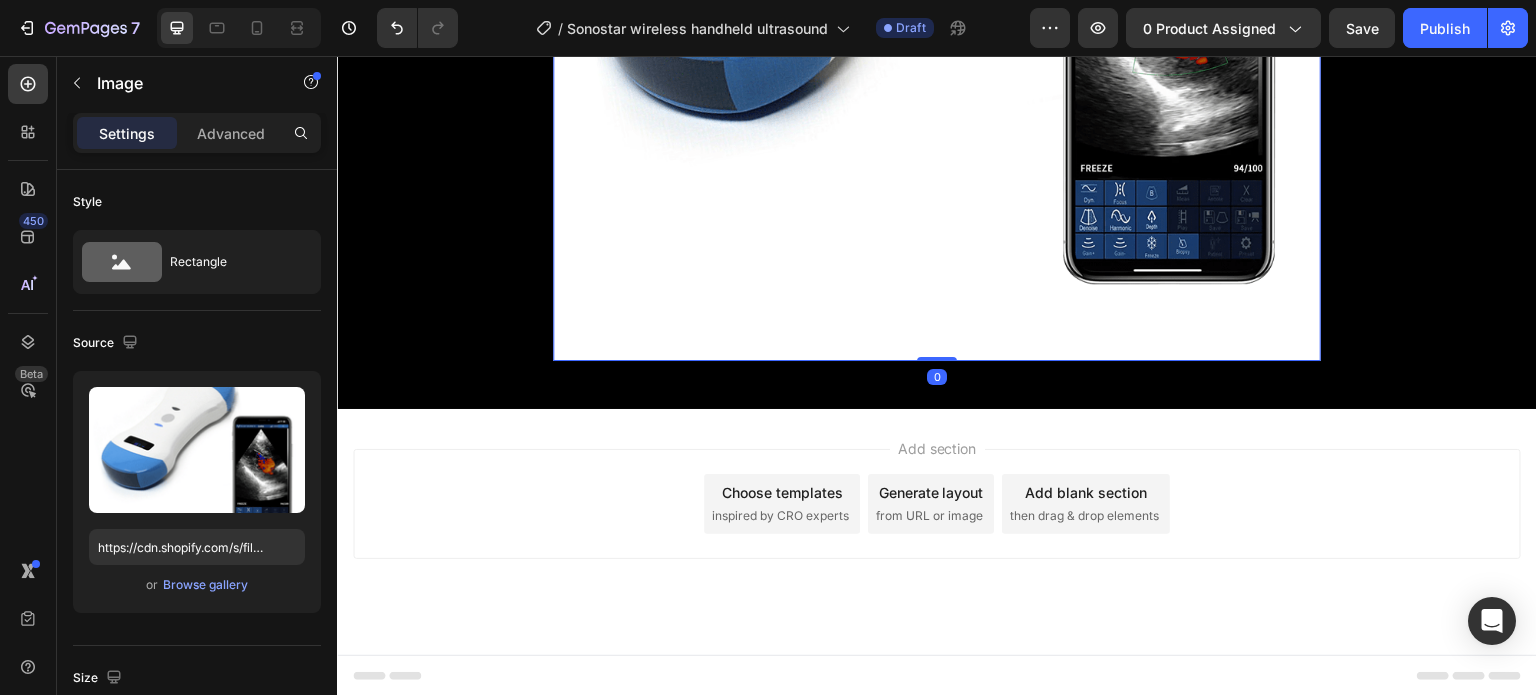 click at bounding box center [937, -23] 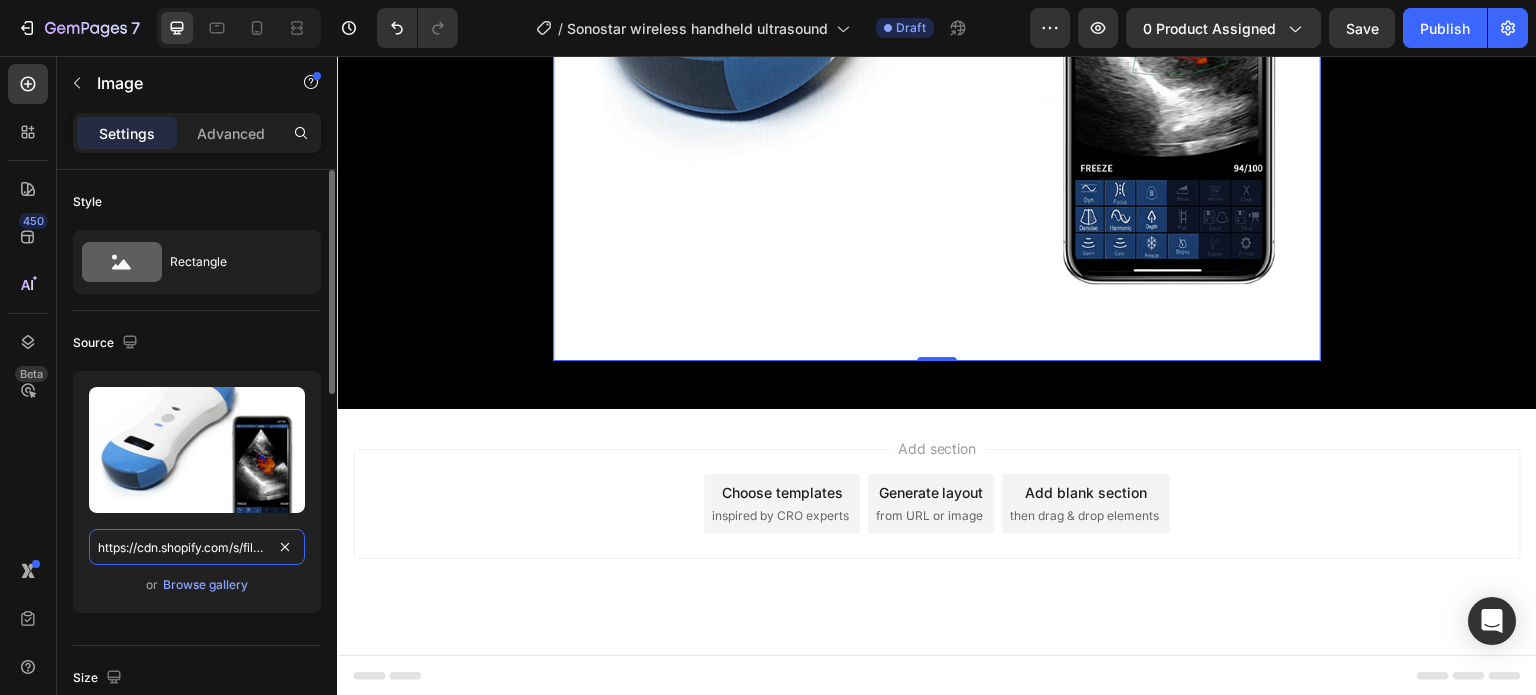 type 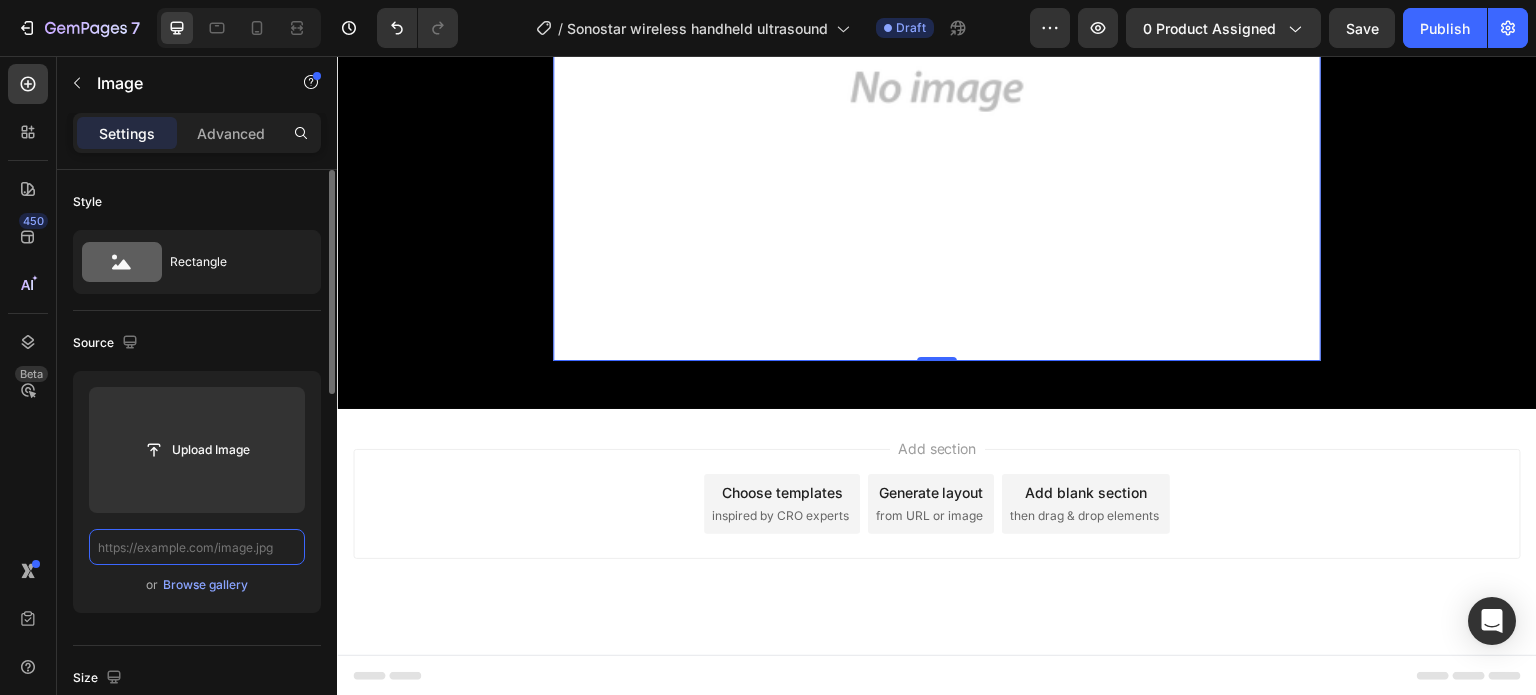 scroll, scrollTop: 0, scrollLeft: 0, axis: both 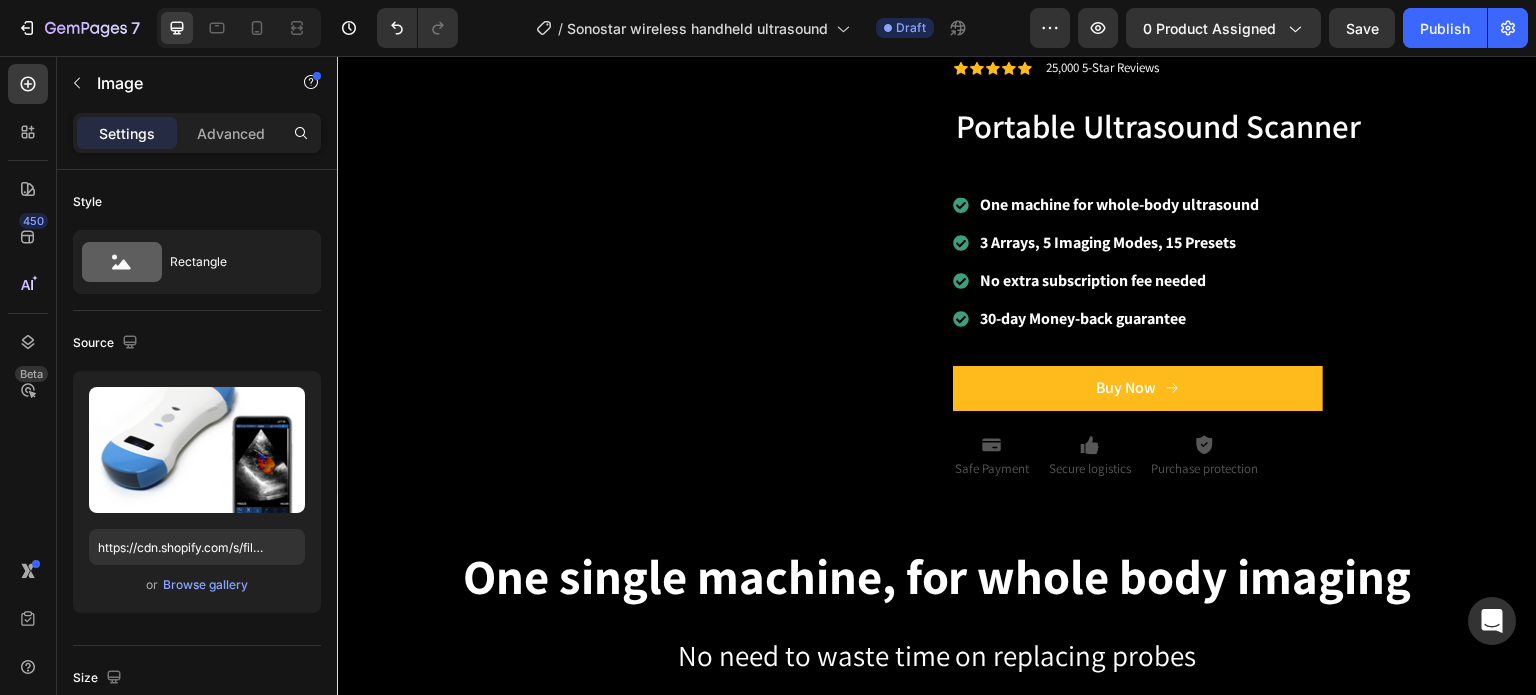 click at bounding box center [632, 269] 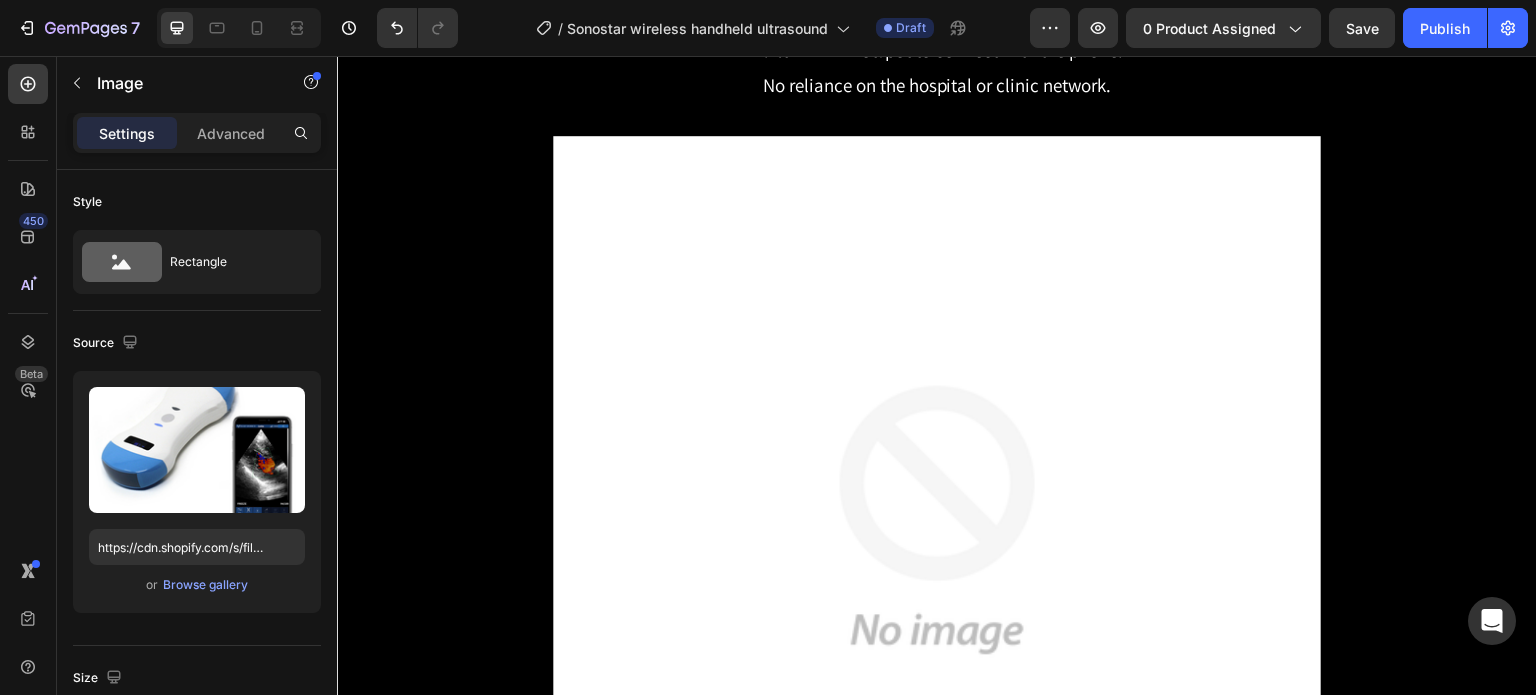 scroll, scrollTop: 4048, scrollLeft: 0, axis: vertical 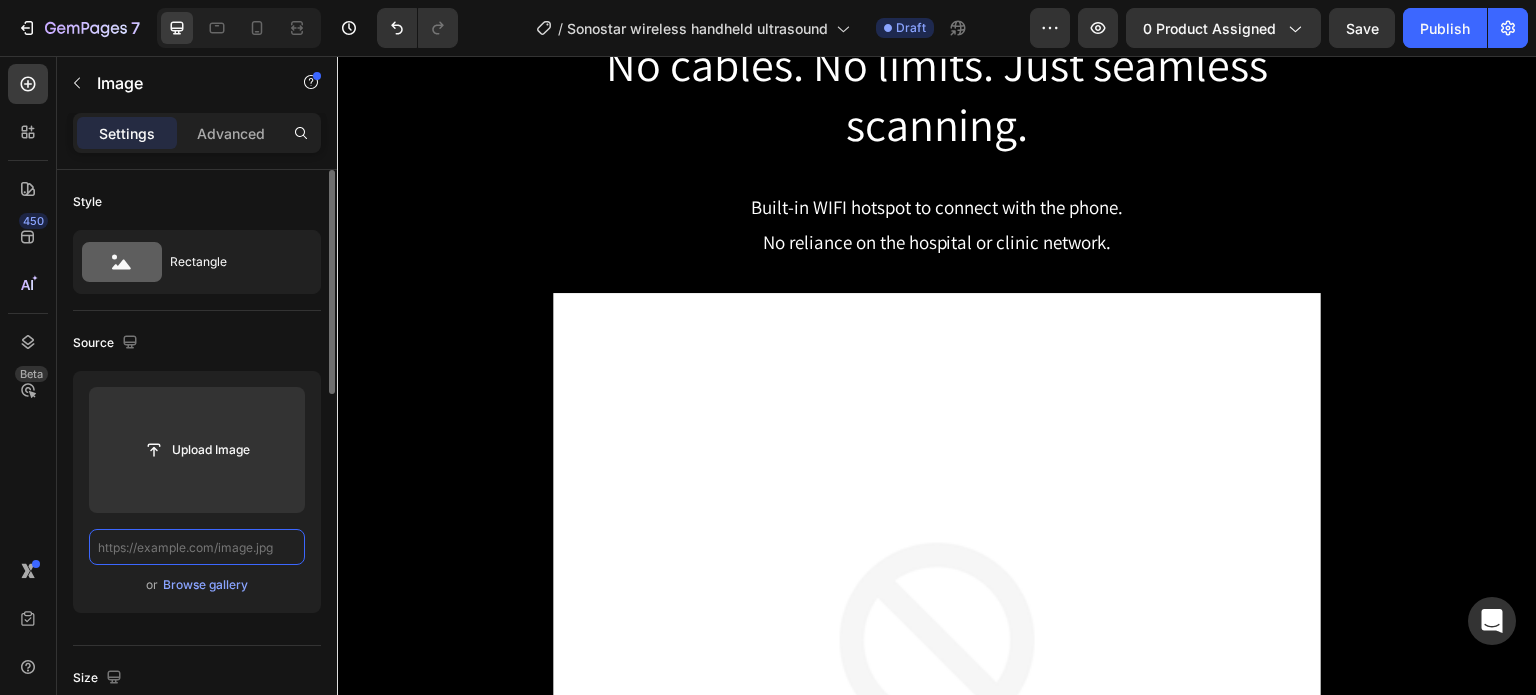 click at bounding box center (197, 547) 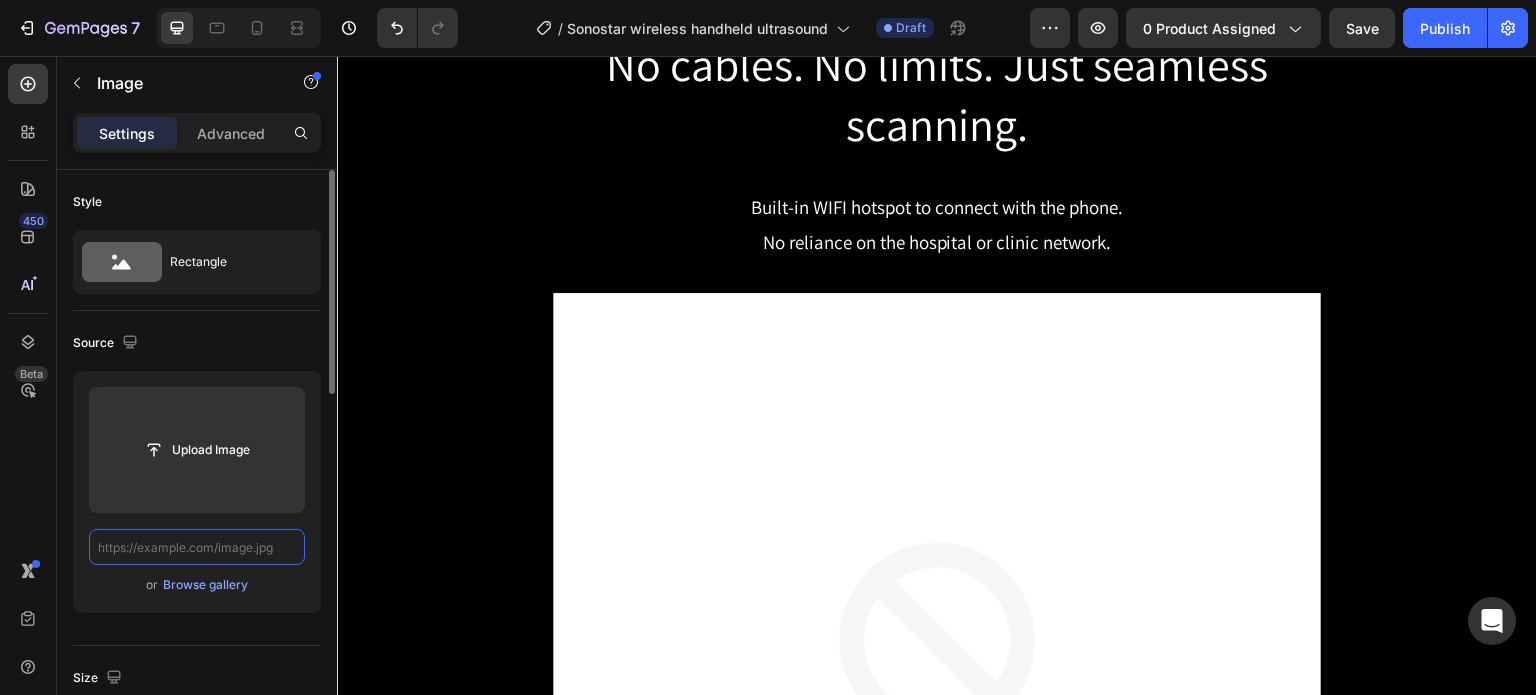 paste on "https://cdn.shopify.com/s/files/1/0717/9822/7245/files/3.png?v=1754292082" 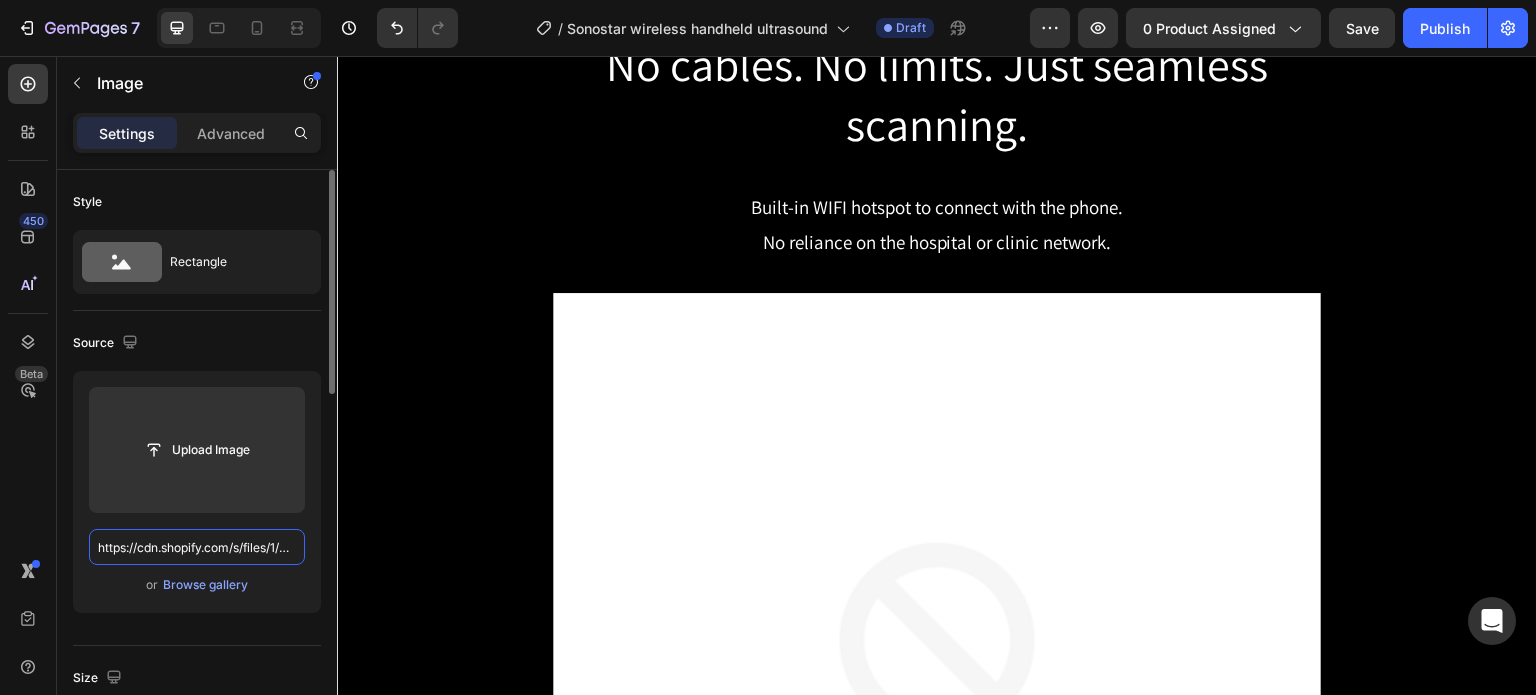scroll, scrollTop: 0, scrollLeft: 269, axis: horizontal 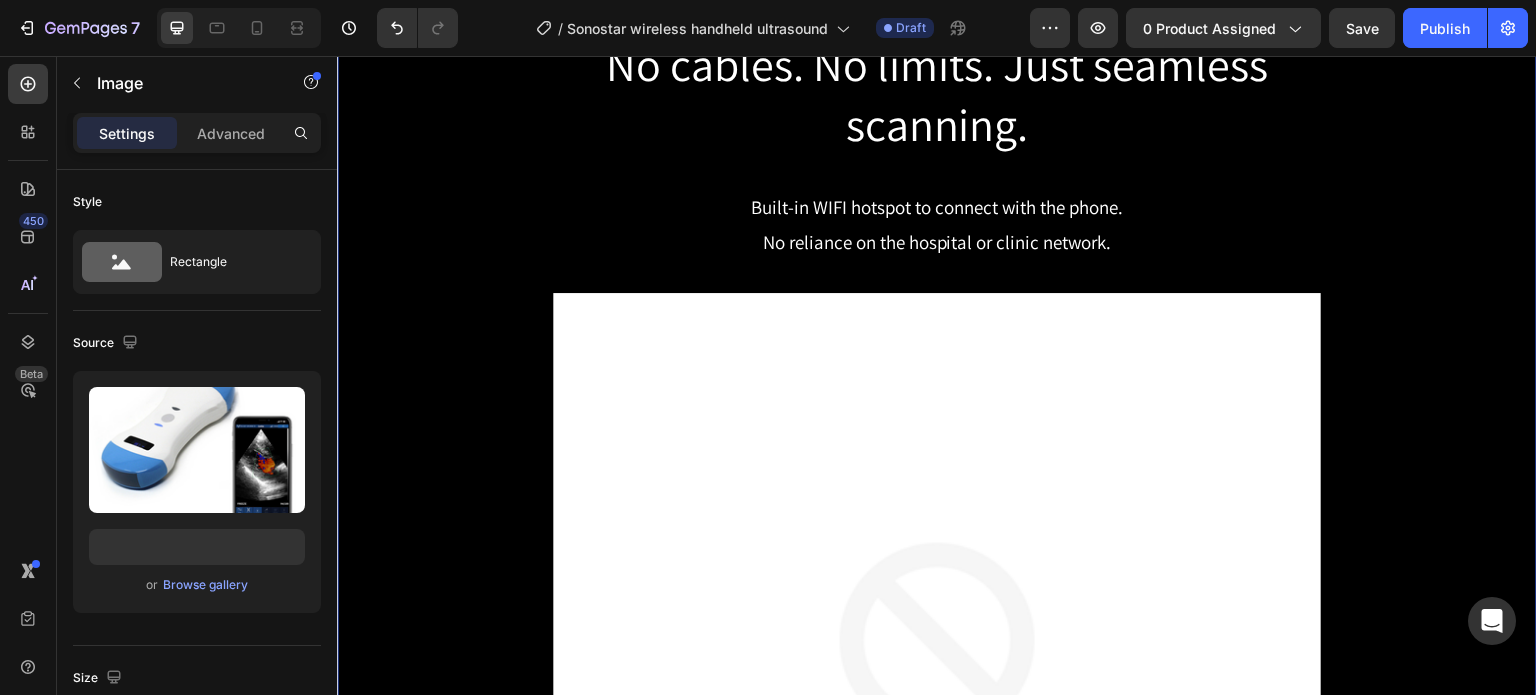 click on "No cables. No limits. Just seamless scanning. Heading Row Built-in WIFI hotspot to connect with the phone. No reliance on the hospital or clinic network. Text Block Row Image Row" at bounding box center (937, 547) 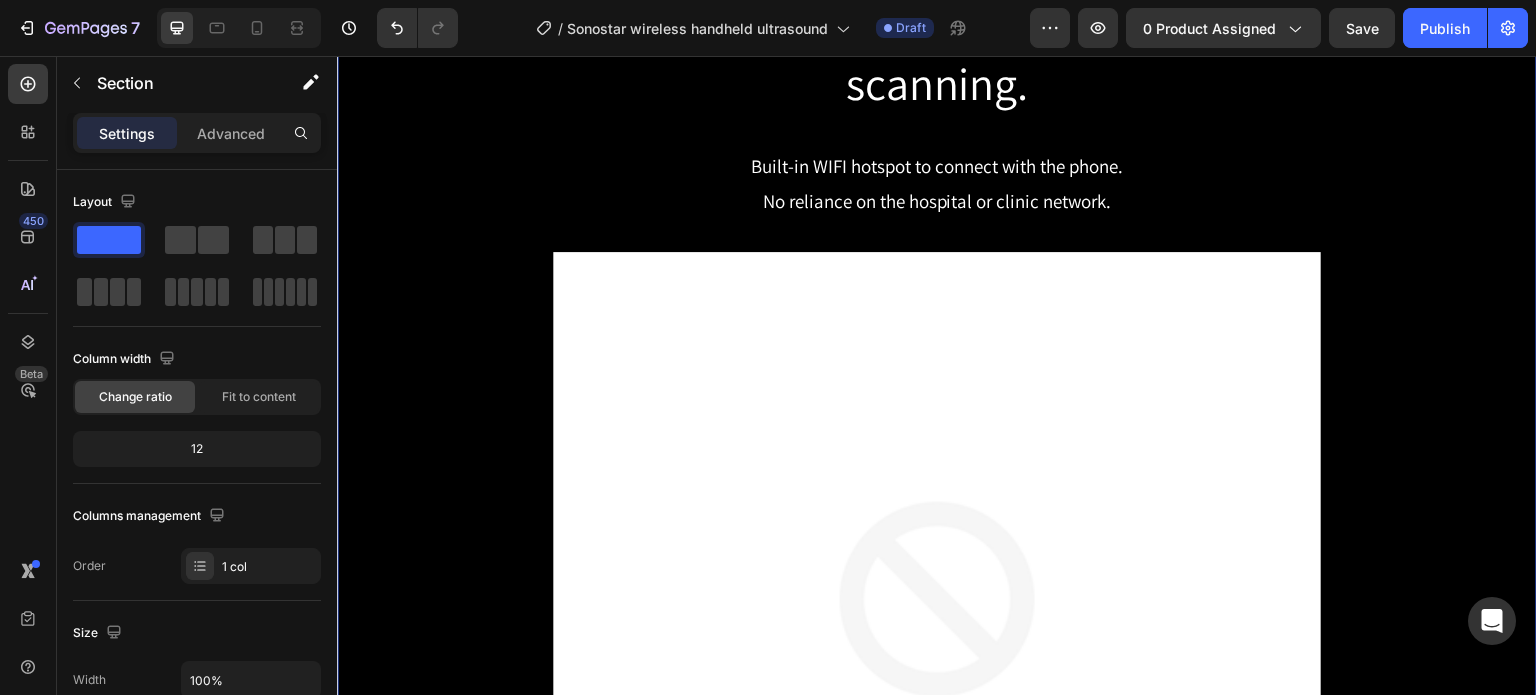 scroll, scrollTop: 4048, scrollLeft: 0, axis: vertical 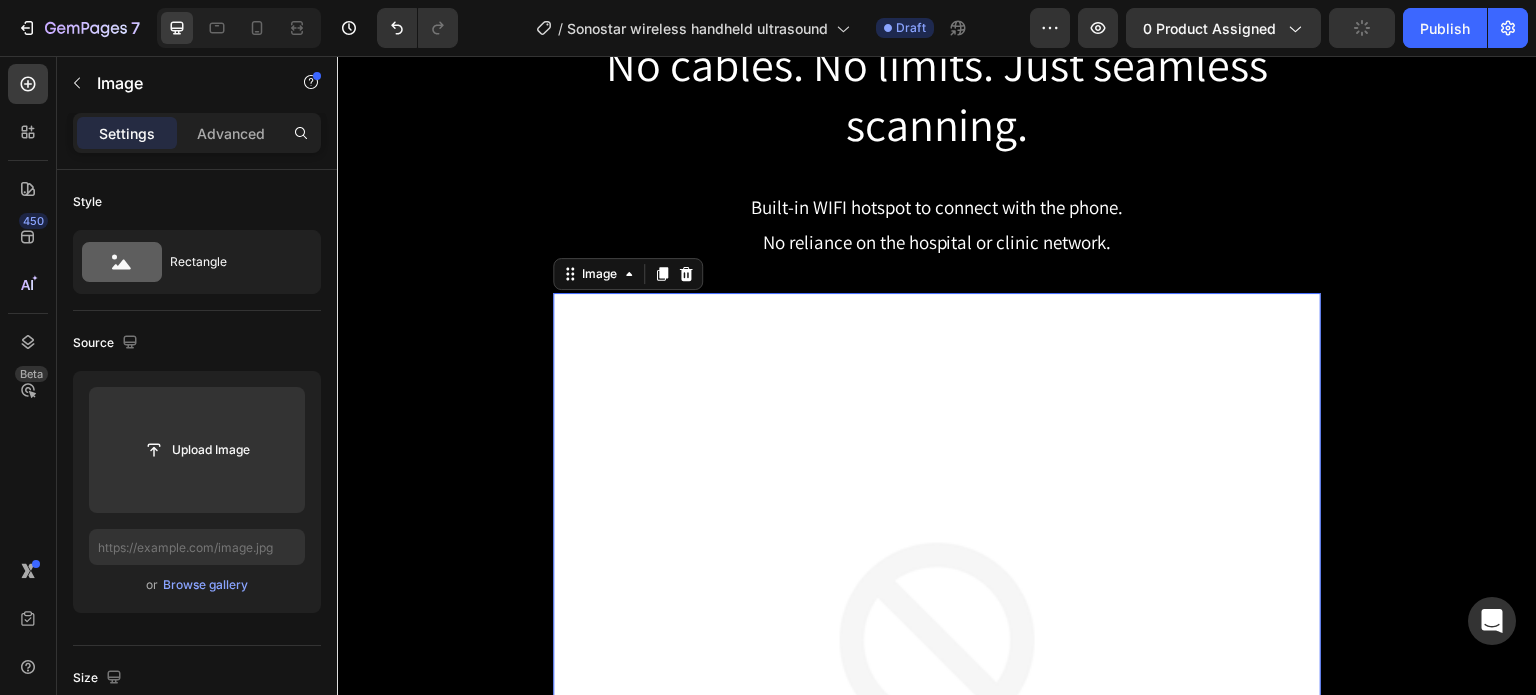 click at bounding box center (937, 677) 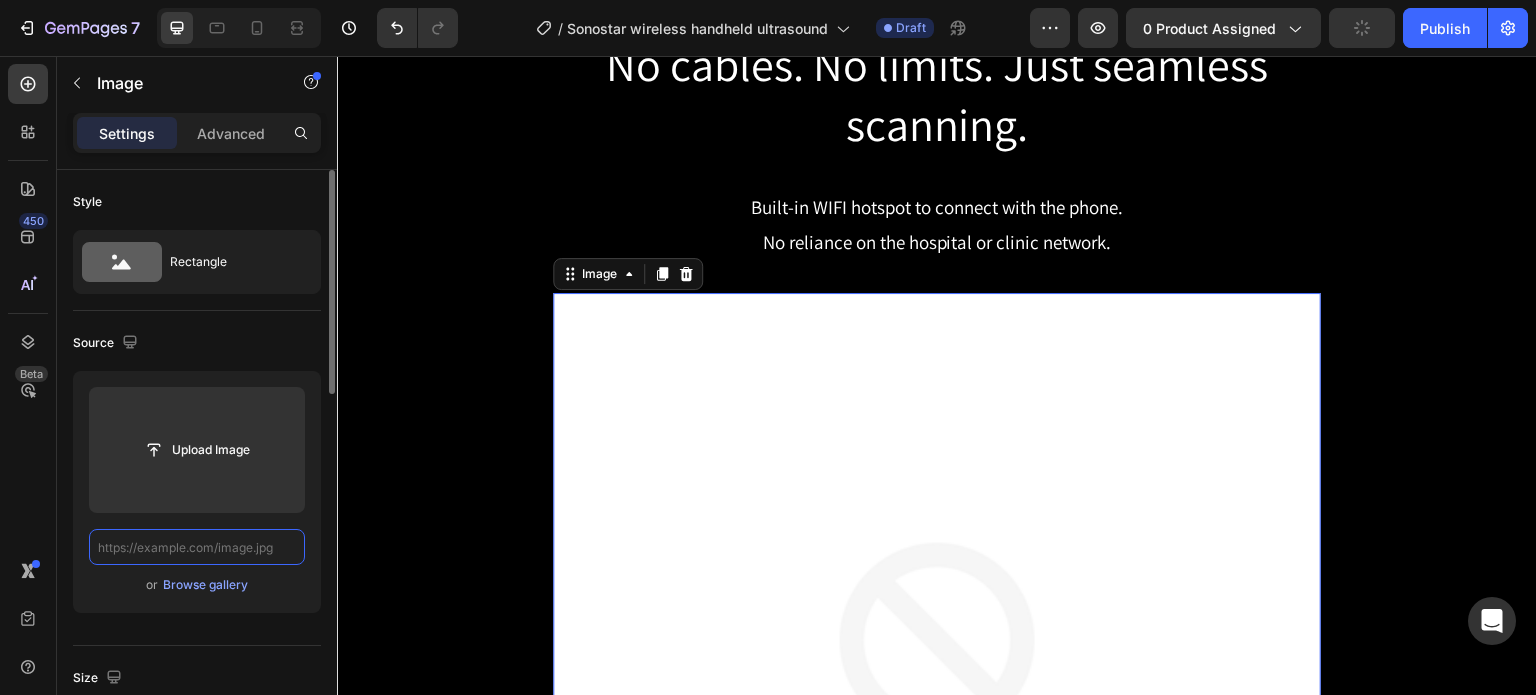 click at bounding box center (197, 547) 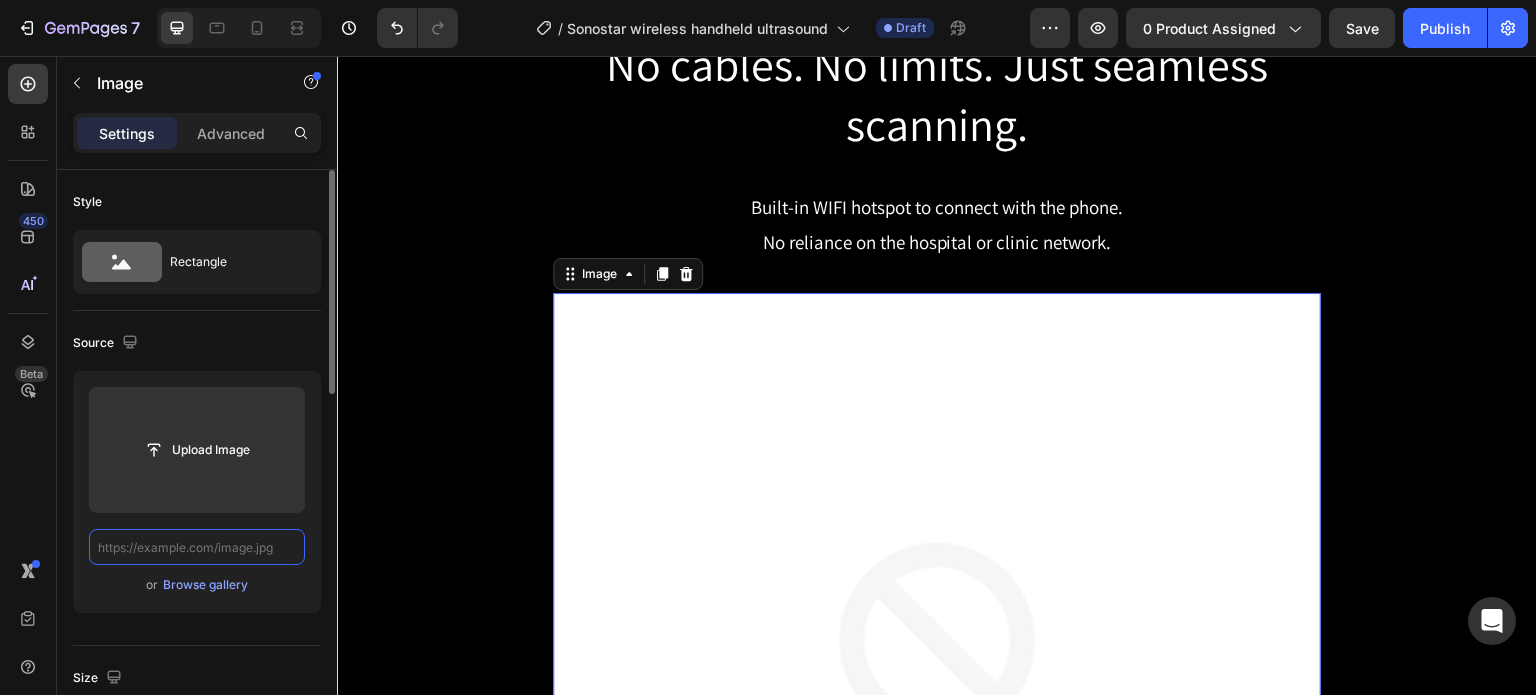 paste on "https://cdn.shopify.com/s/files/1/0717/9822/7245/files/3.png?v=1754292082" 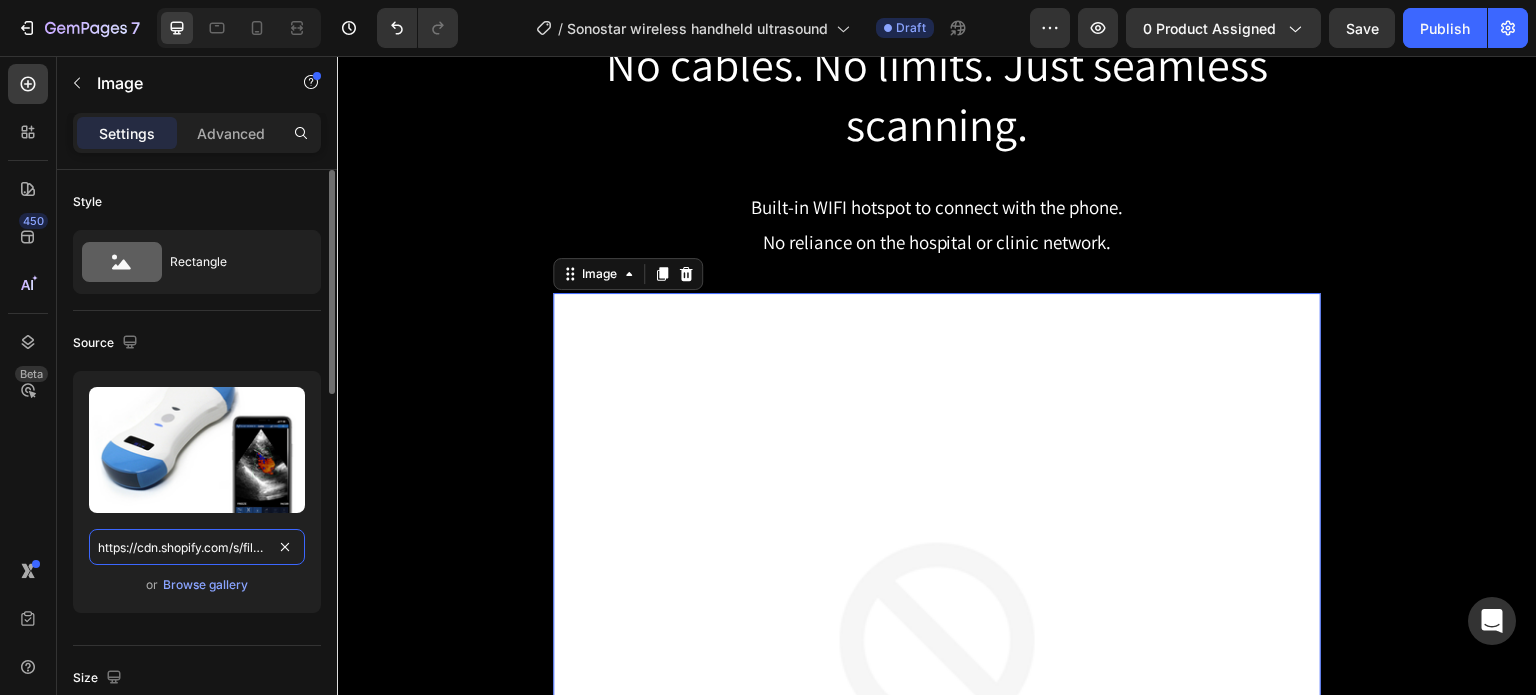 scroll, scrollTop: 0, scrollLeft: 269, axis: horizontal 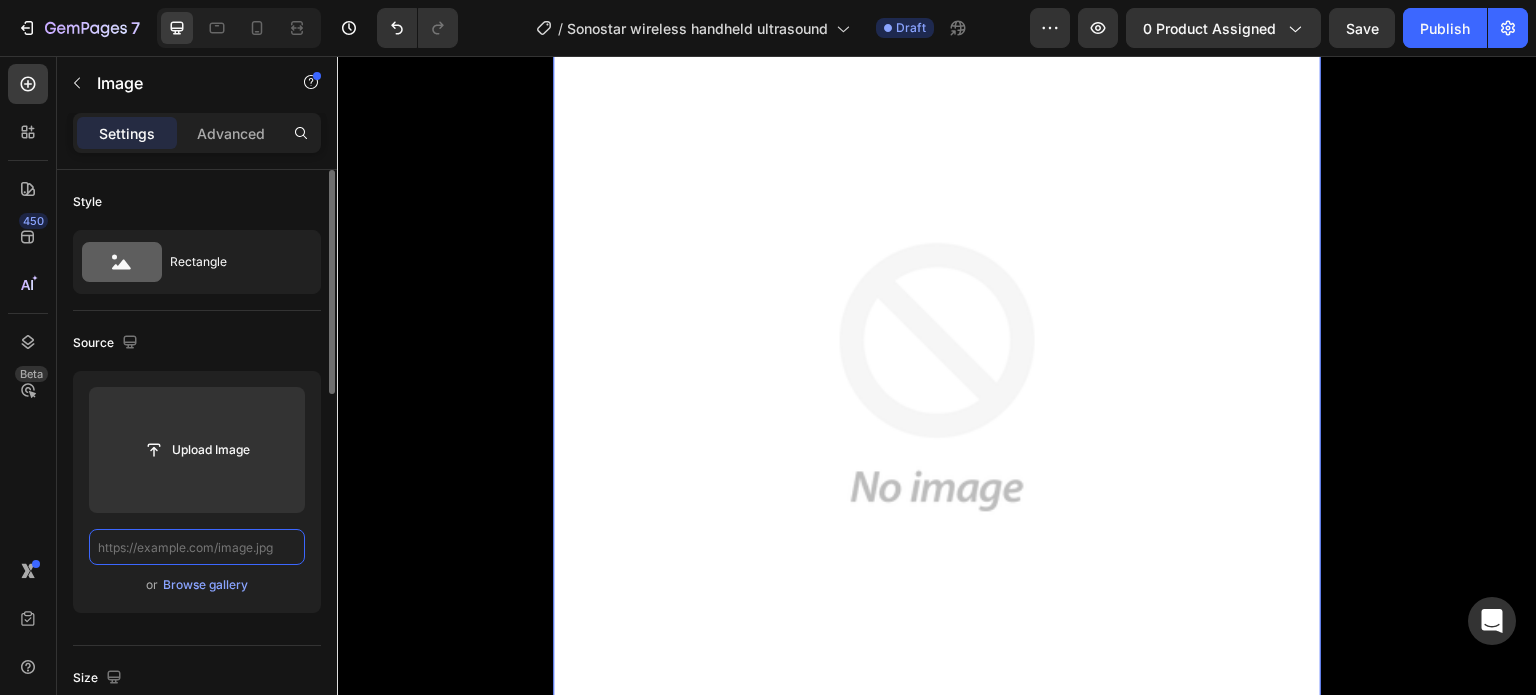 click at bounding box center (197, 547) 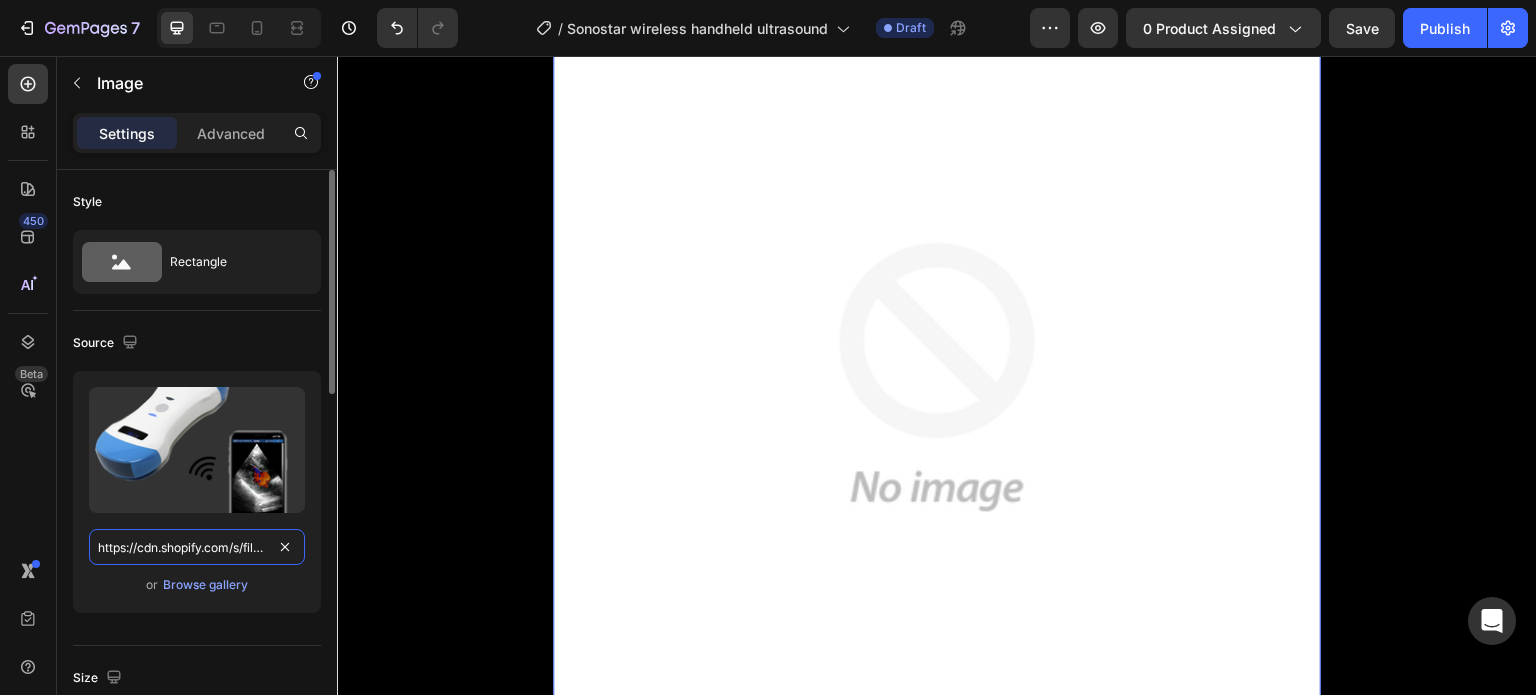 scroll, scrollTop: 0, scrollLeft: 285, axis: horizontal 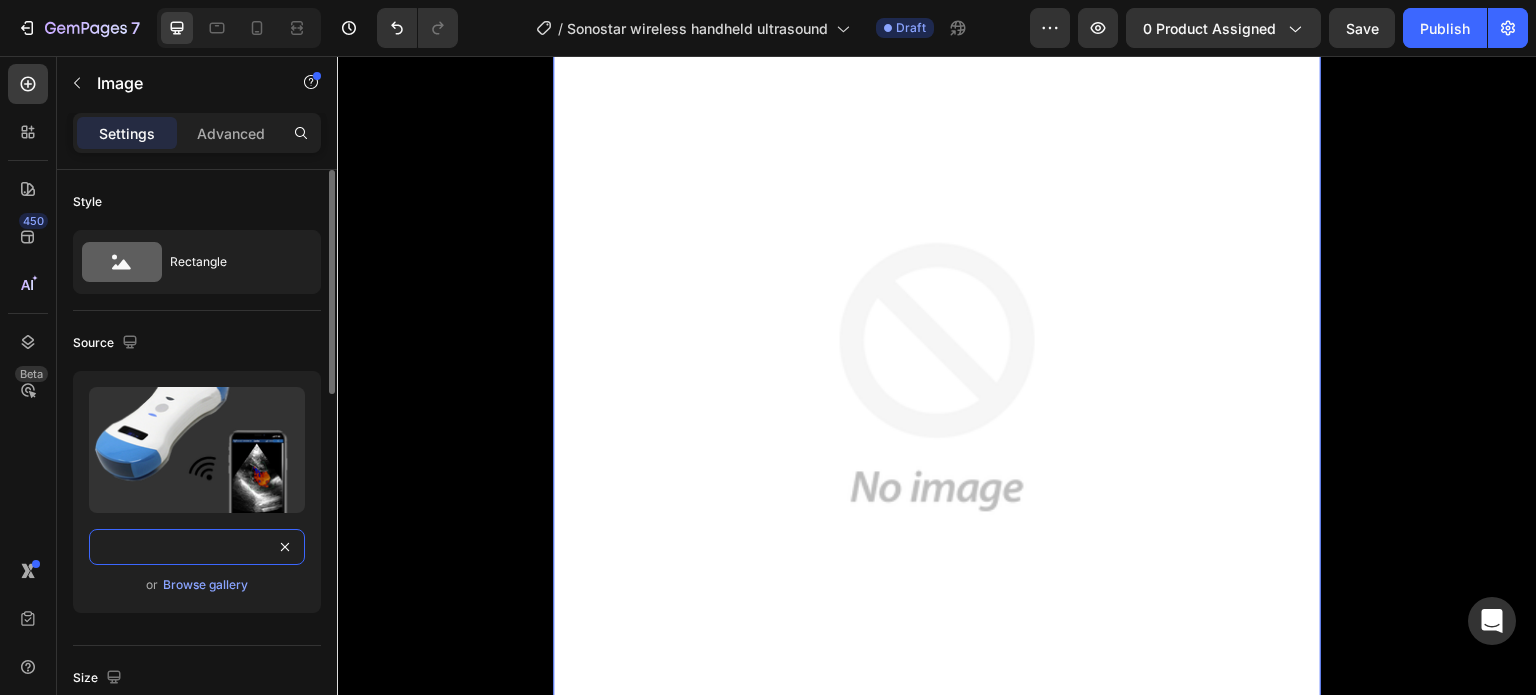 type on "https://cdn.shopify.com/s/files/1/0717/9822/7245/files/png1.png?v=1754292176" 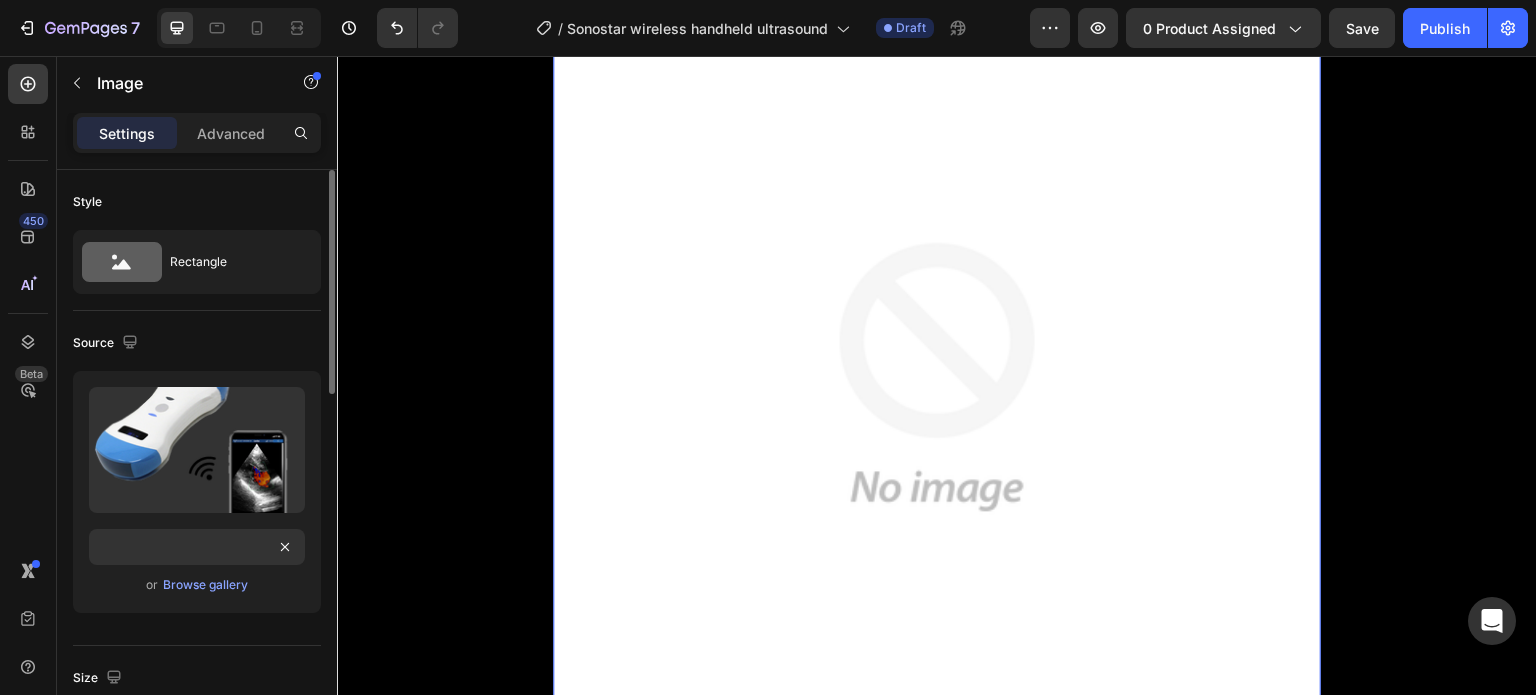 scroll, scrollTop: 0, scrollLeft: 0, axis: both 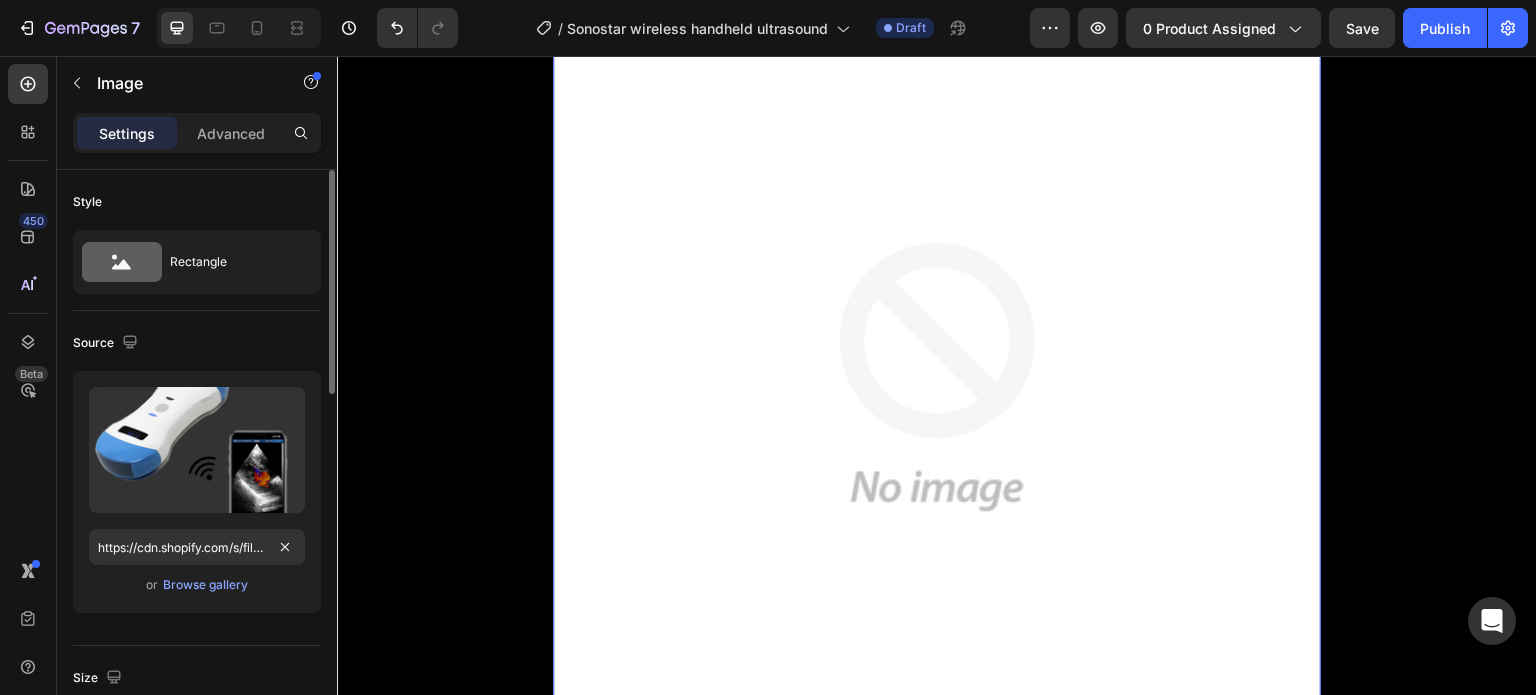 click on "Upload Image https://cdn.shopify.com/s/files/1/0717/9822/7245/files/png1.png?v=1754292176 or  Browse gallery" at bounding box center [197, 492] 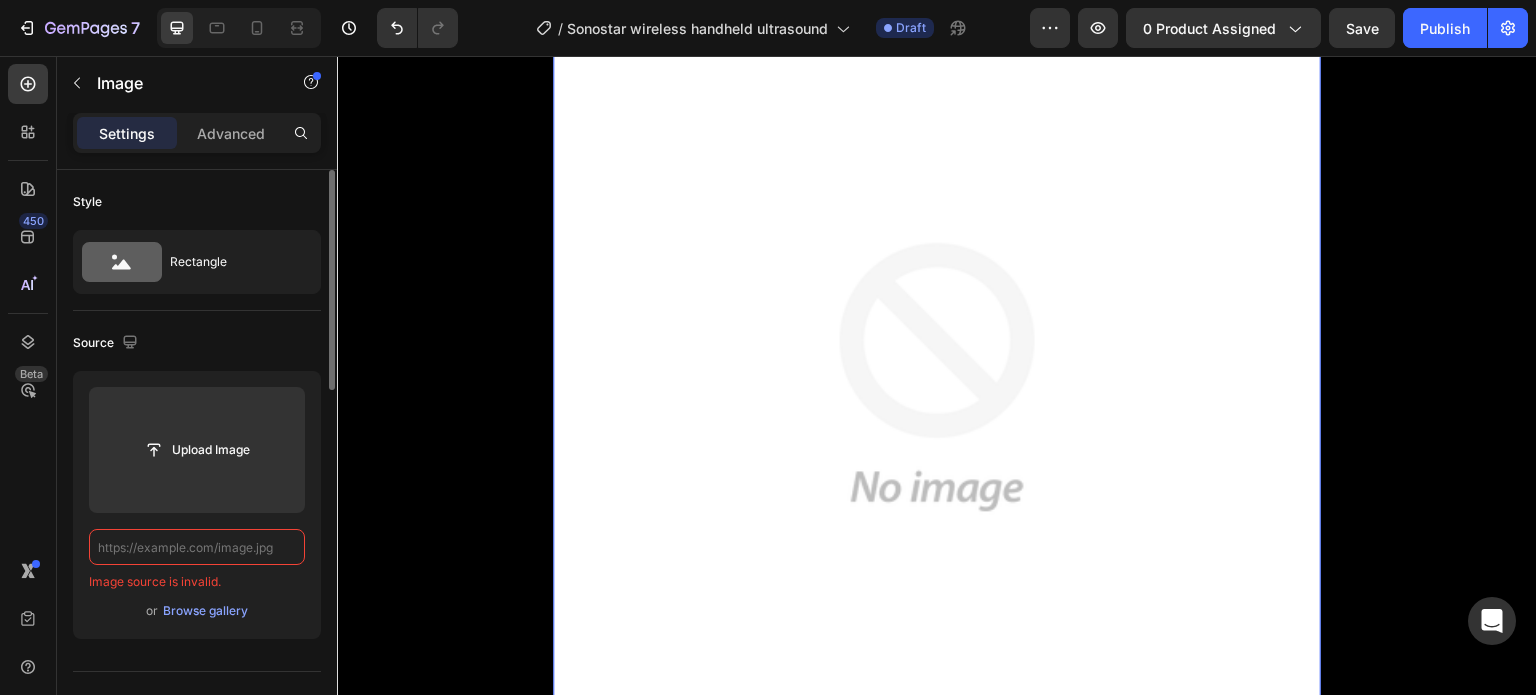 scroll, scrollTop: 0, scrollLeft: 0, axis: both 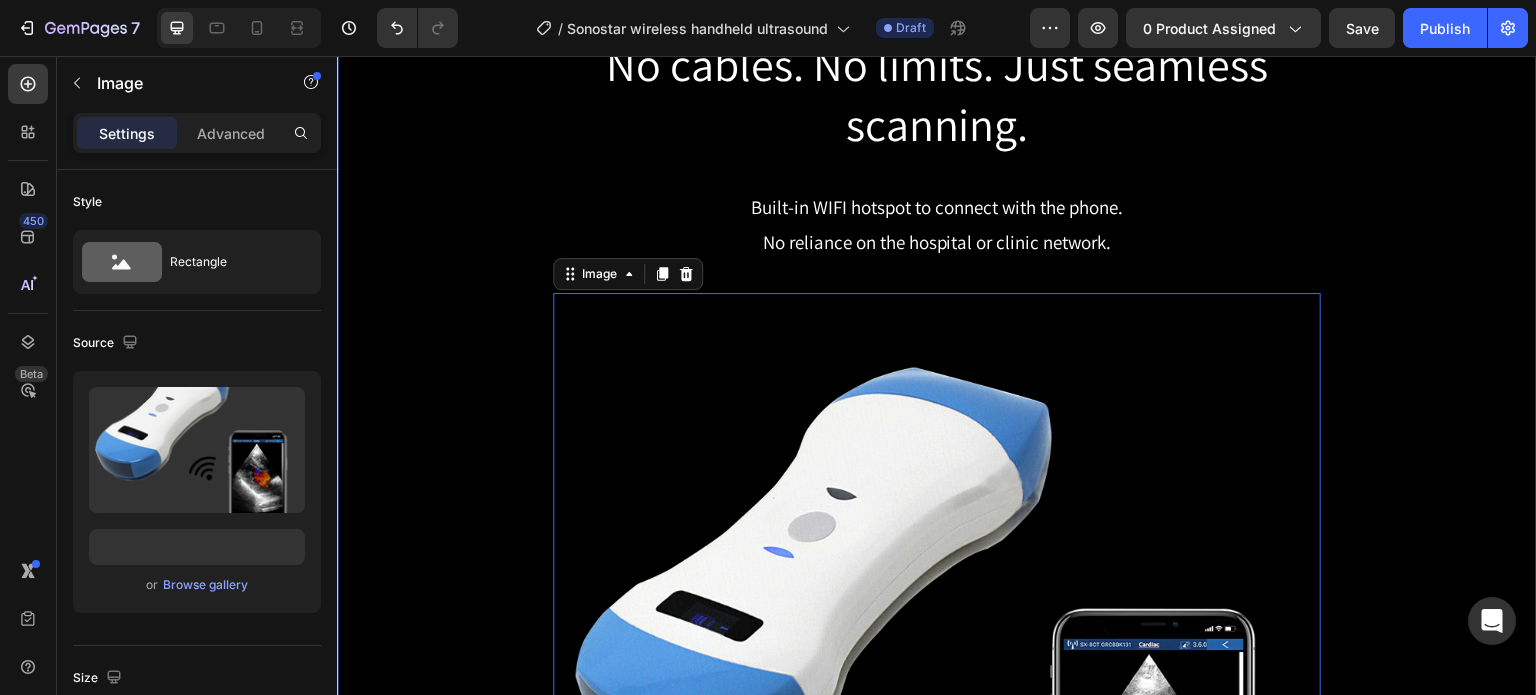 click on "No cables. No limits. Just seamless scanning. Heading Row Built-in WIFI hotspot to connect with the phone. No reliance on the hospital or clinic network. Text Block Row Image   0 Row" at bounding box center (937, 547) 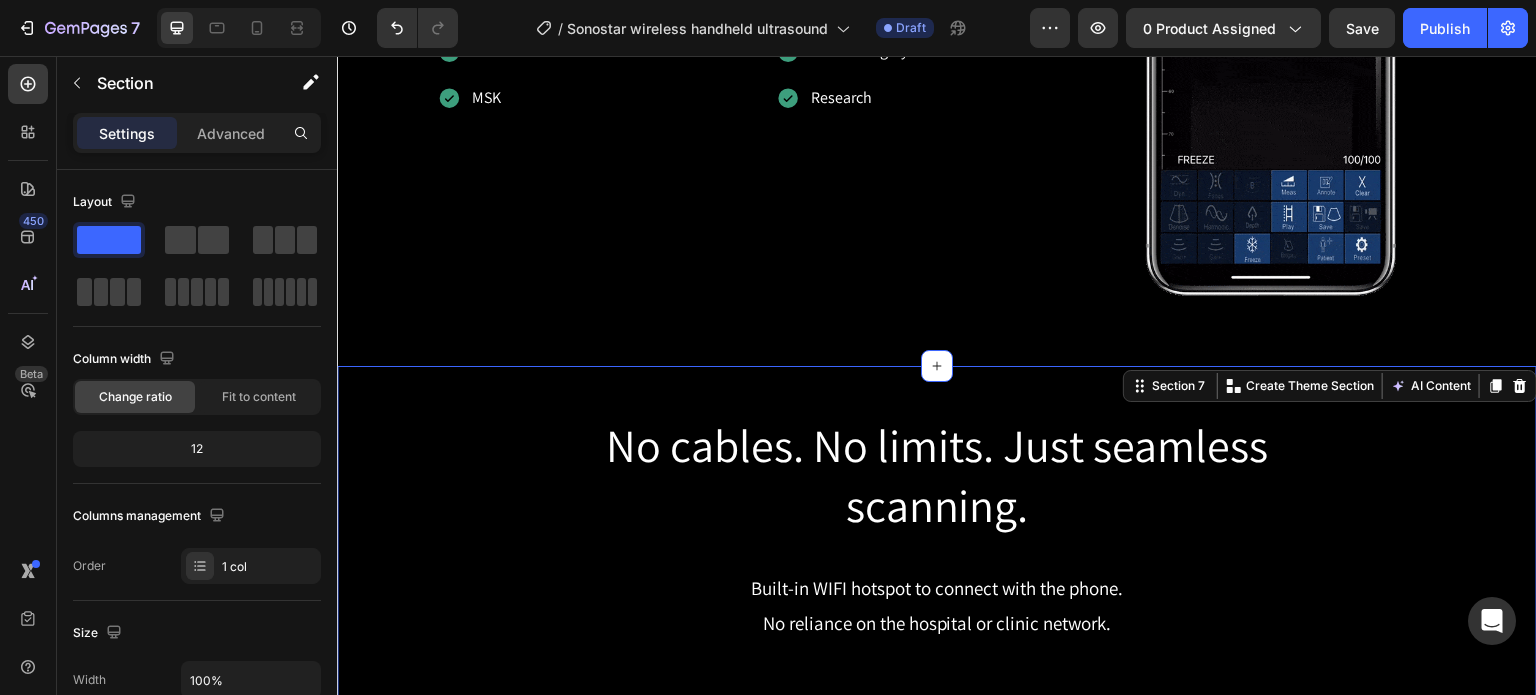 scroll, scrollTop: 3648, scrollLeft: 0, axis: vertical 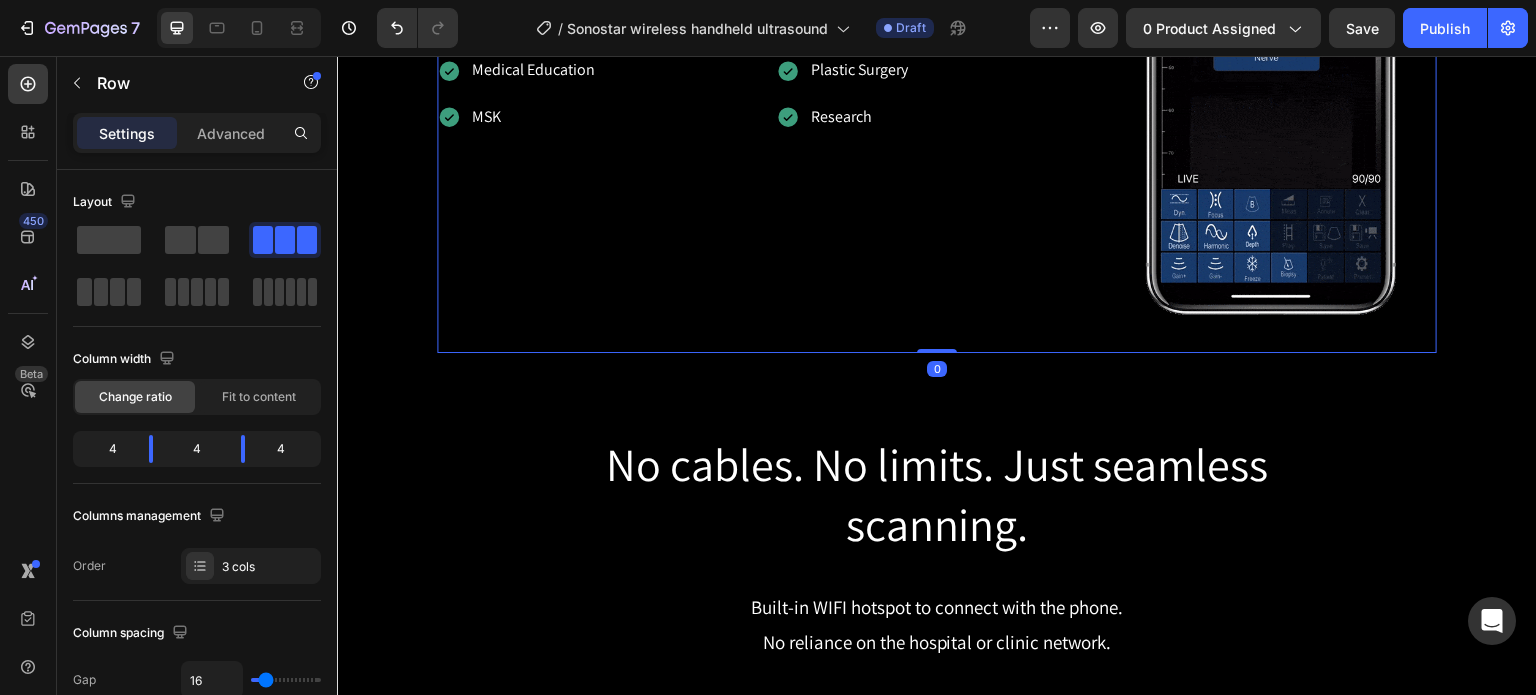 click on "Aesthetics Aesthesia Cardiology Critical Care Emergency Medical Services Emergency Medicine Medical Education MSK Item List" at bounding box center (598, 62) 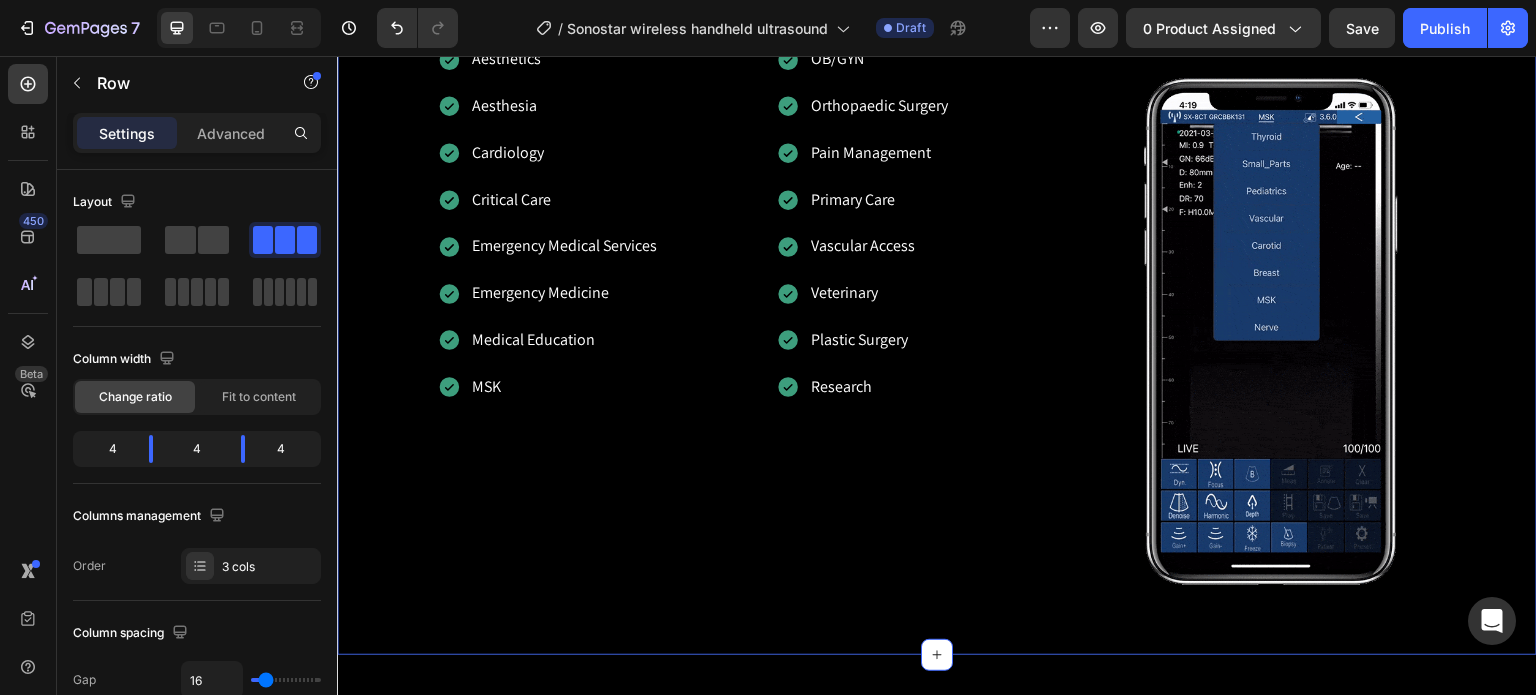 scroll, scrollTop: 2948, scrollLeft: 0, axis: vertical 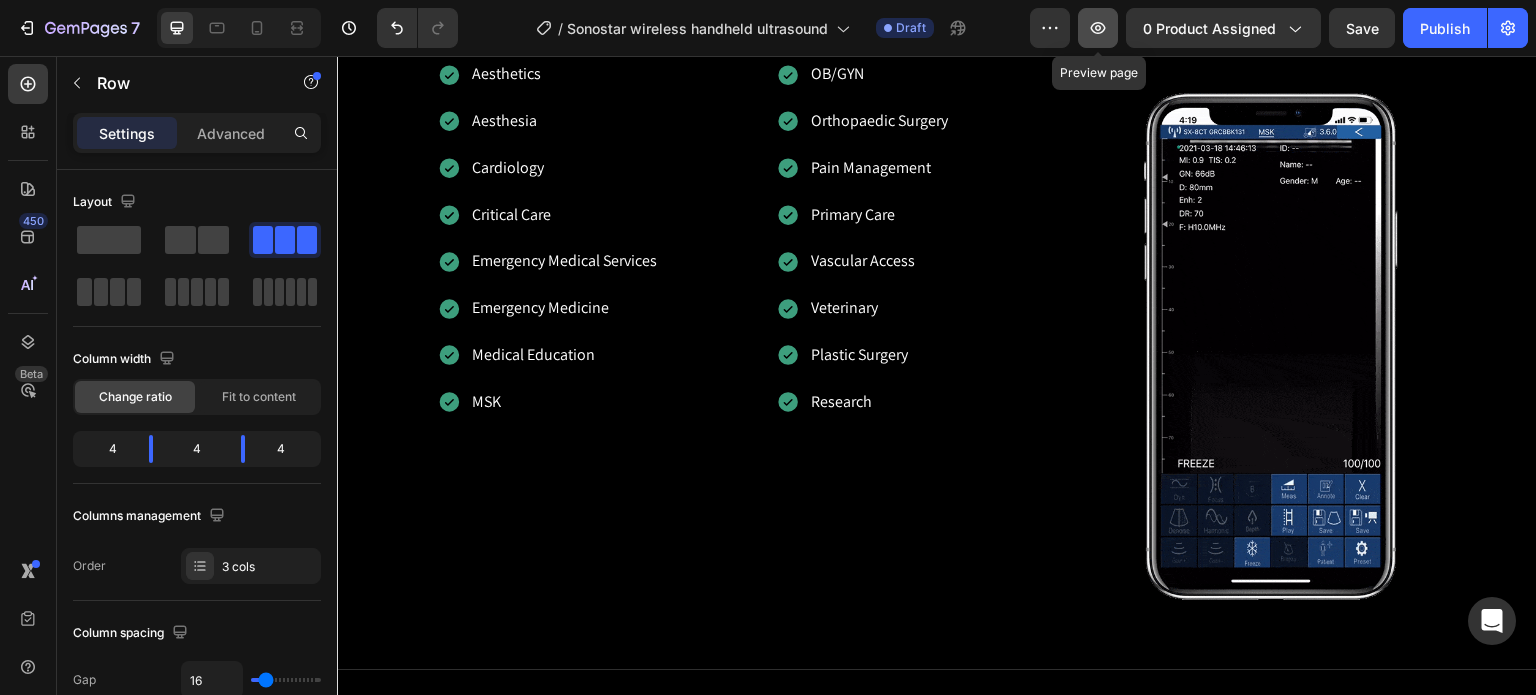 click 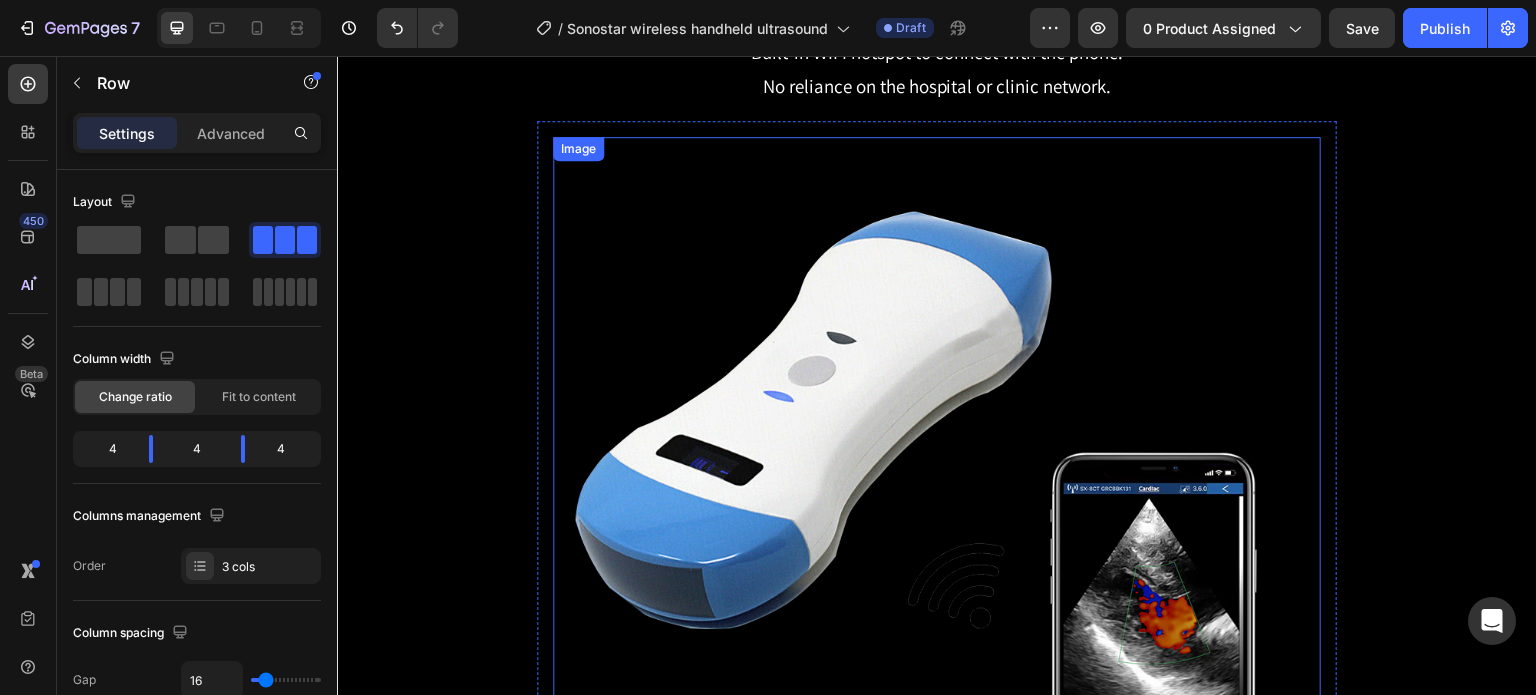 scroll, scrollTop: 3548, scrollLeft: 0, axis: vertical 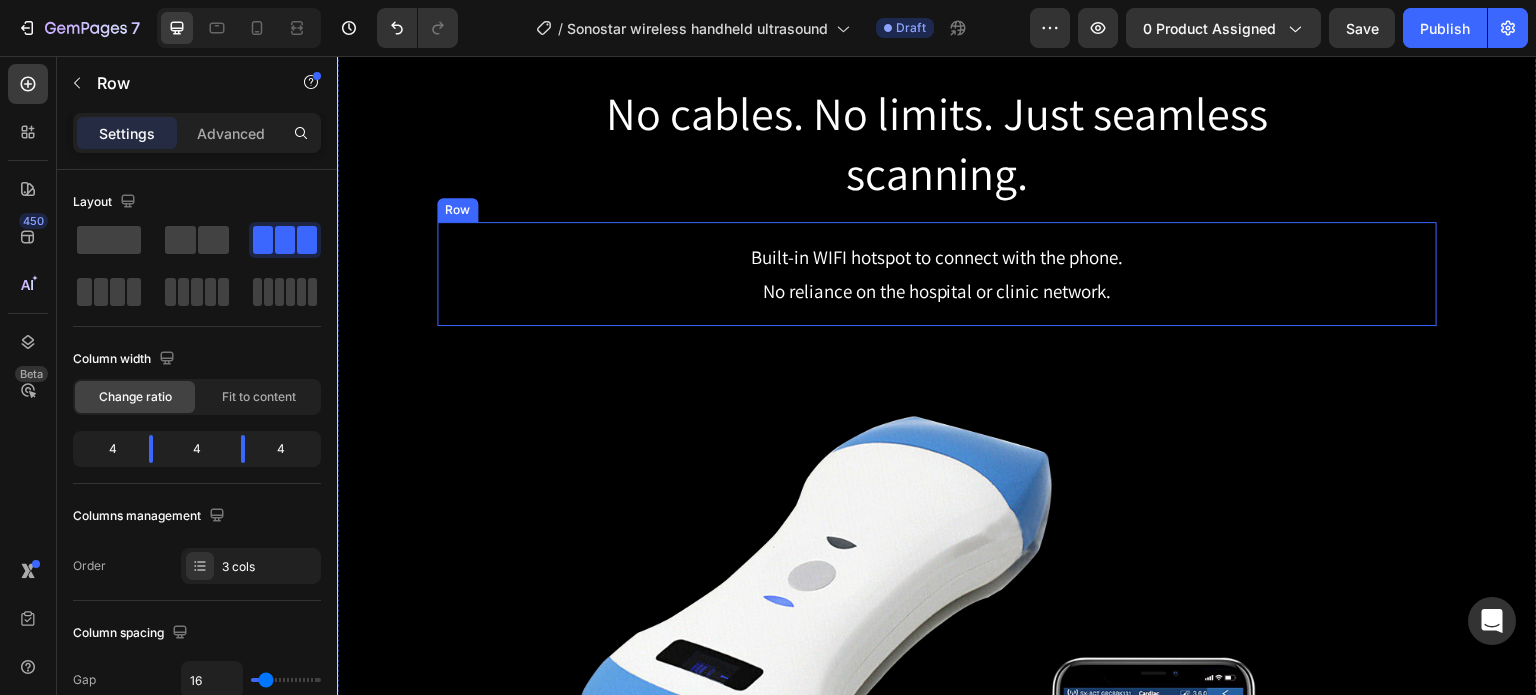click on "Row" at bounding box center [457, 210] 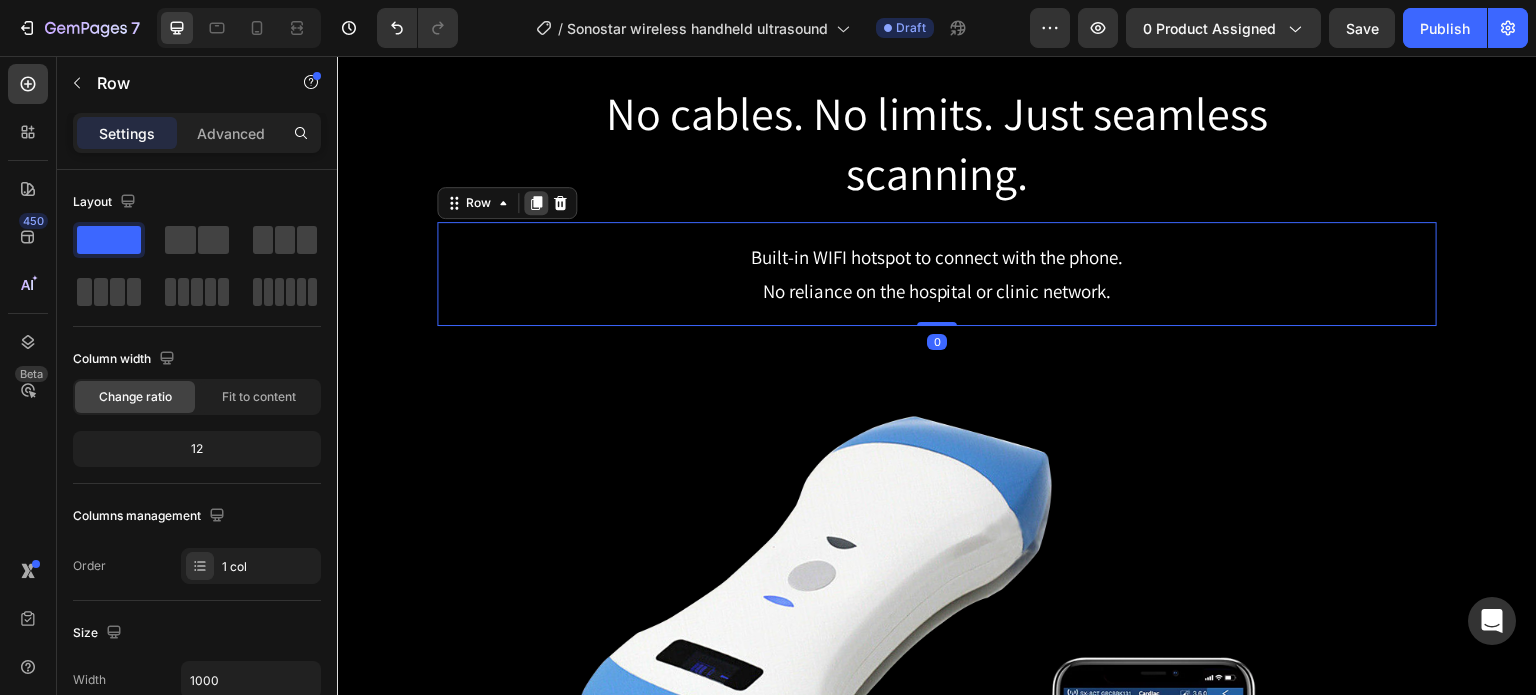 click 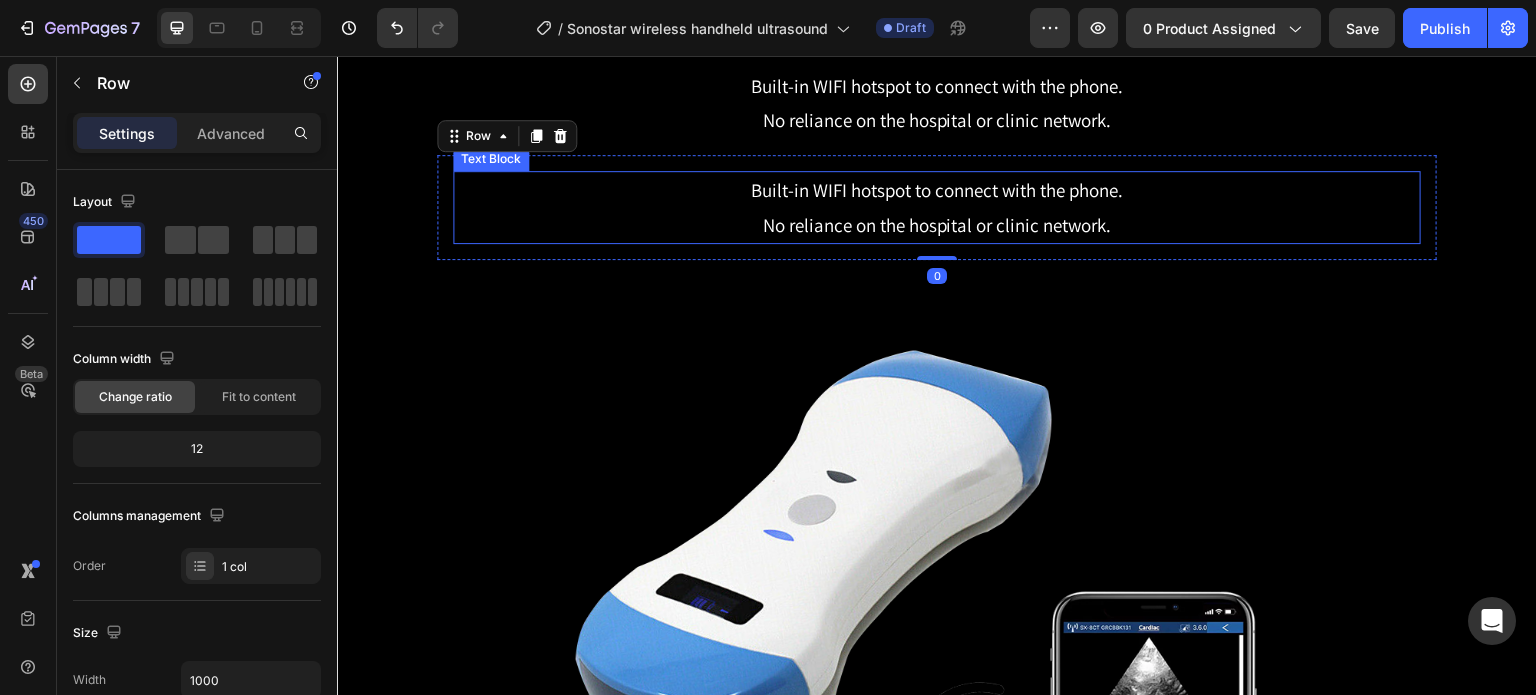 scroll, scrollTop: 3748, scrollLeft: 0, axis: vertical 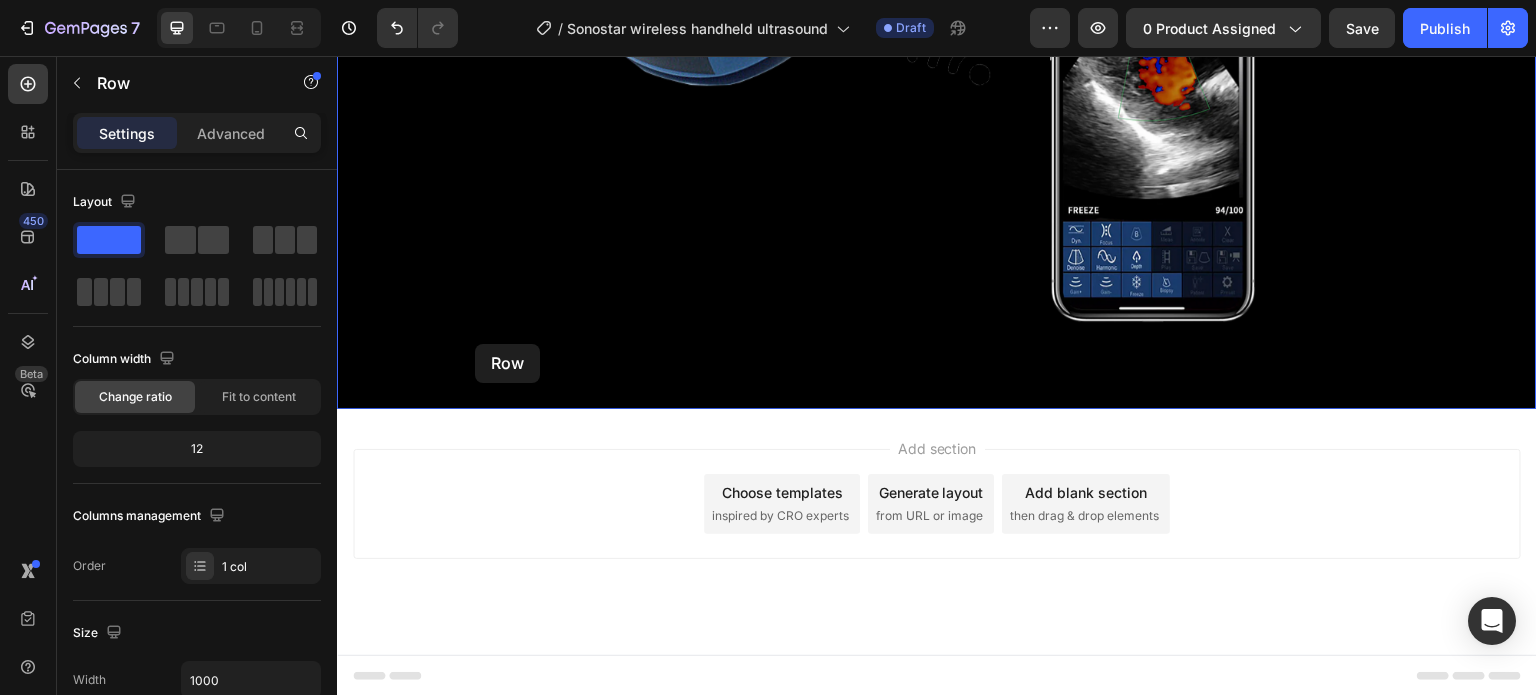 drag, startPoint x: 452, startPoint y: 107, endPoint x: 475, endPoint y: 344, distance: 238.11342 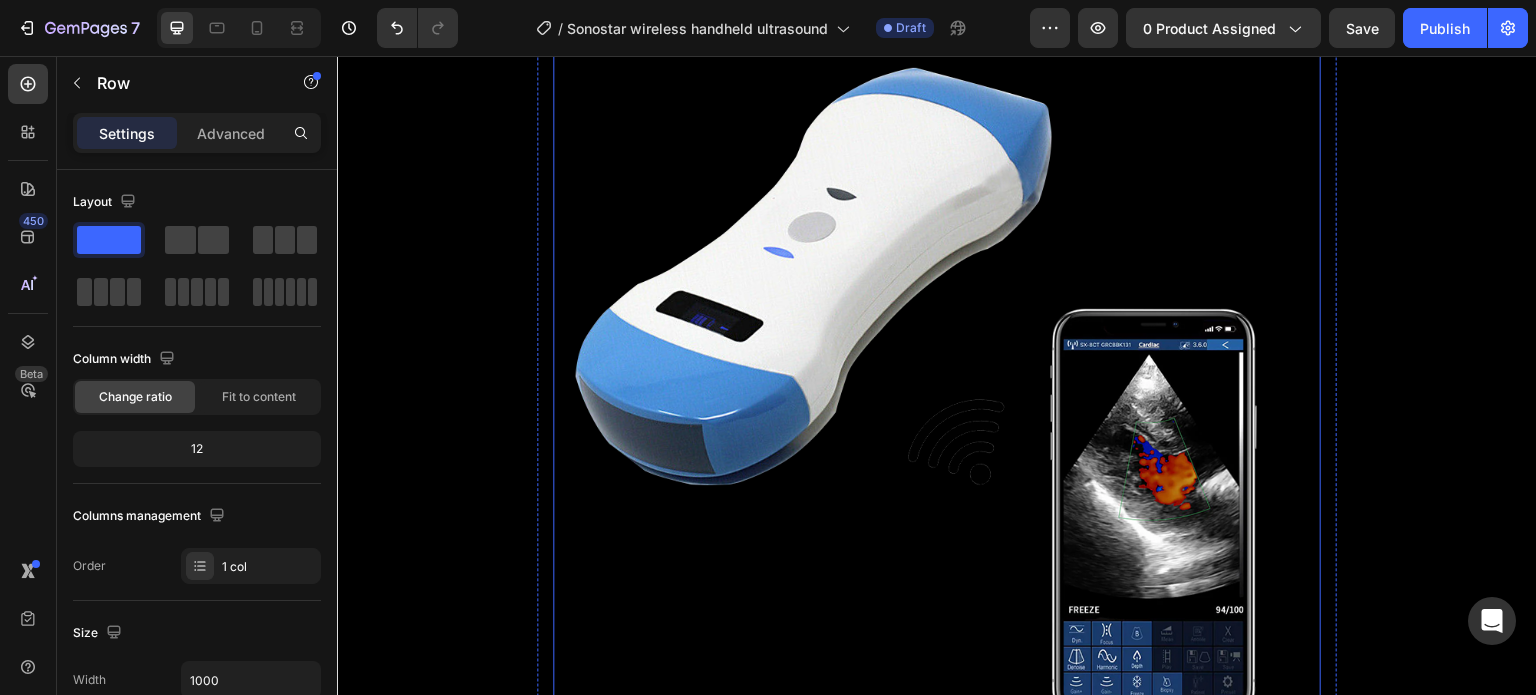 scroll, scrollTop: 3702, scrollLeft: 0, axis: vertical 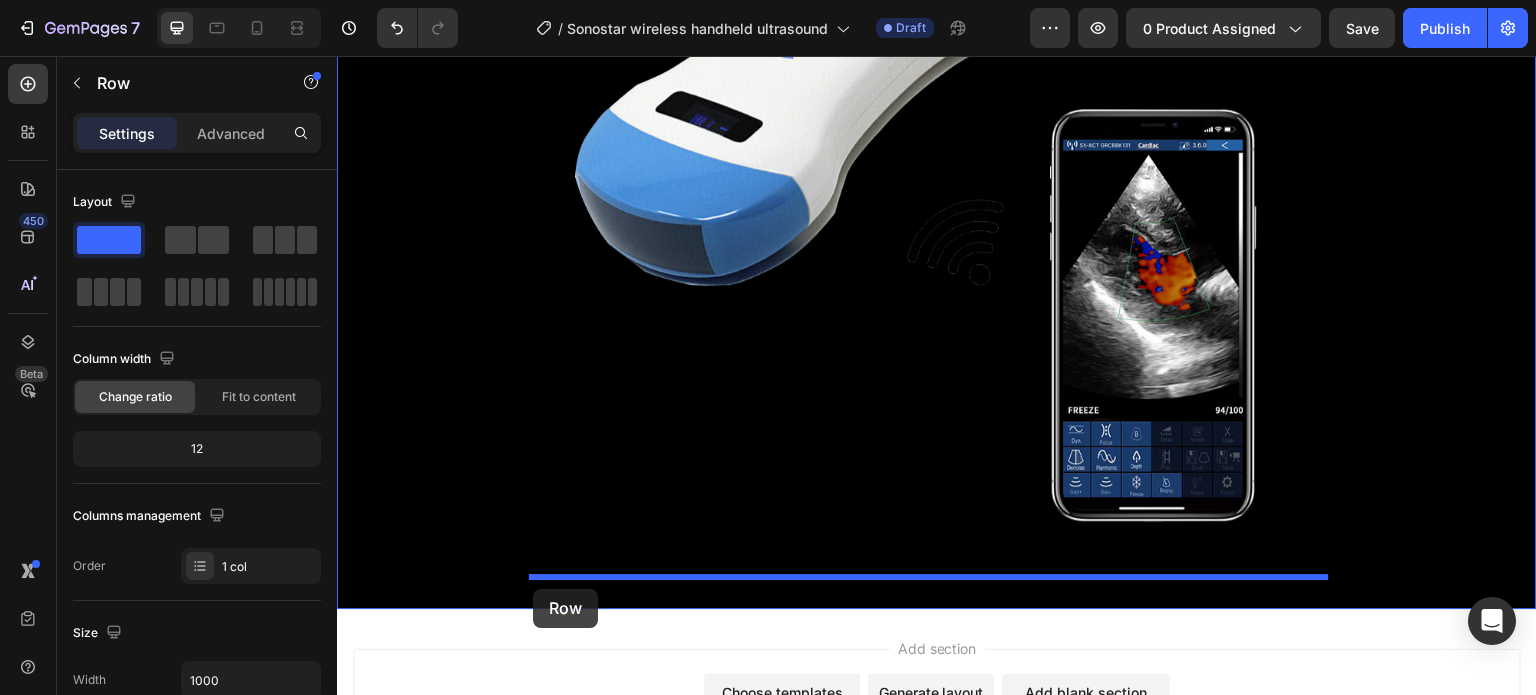 drag, startPoint x: 453, startPoint y: 192, endPoint x: 533, endPoint y: 589, distance: 404.98026 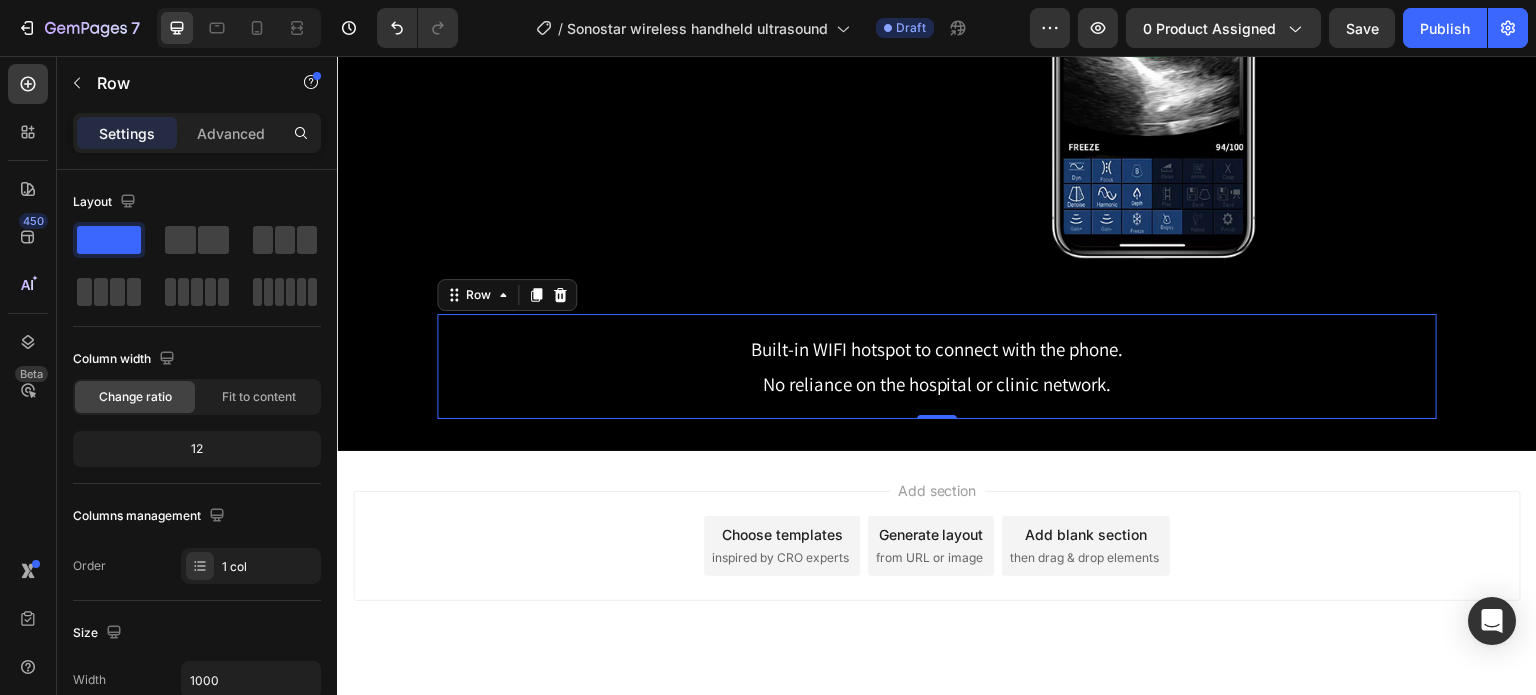 scroll, scrollTop: 4402, scrollLeft: 0, axis: vertical 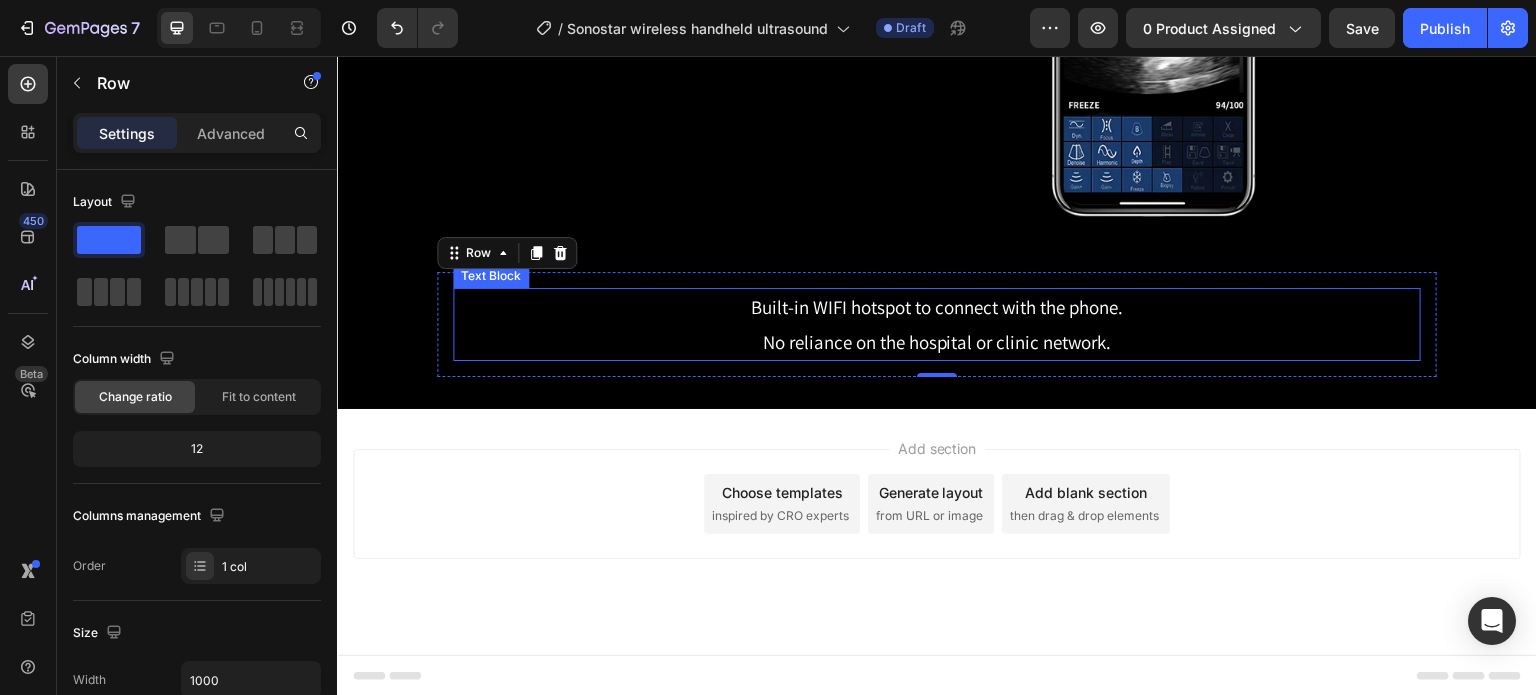 click on "Built-in WIFI hotspot to connect with the phone." at bounding box center (937, 307) 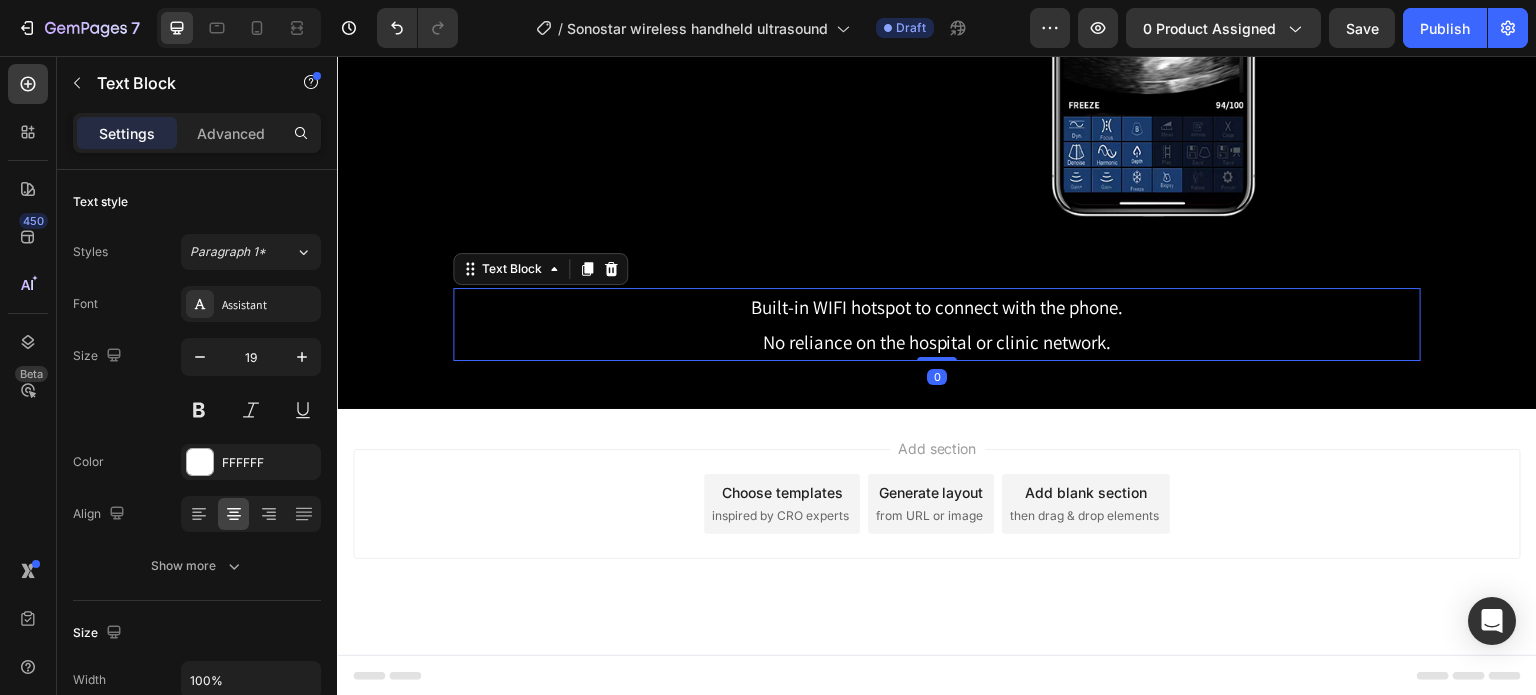 click on "Built-in WIFI hotspot to connect with the phone." at bounding box center [937, 307] 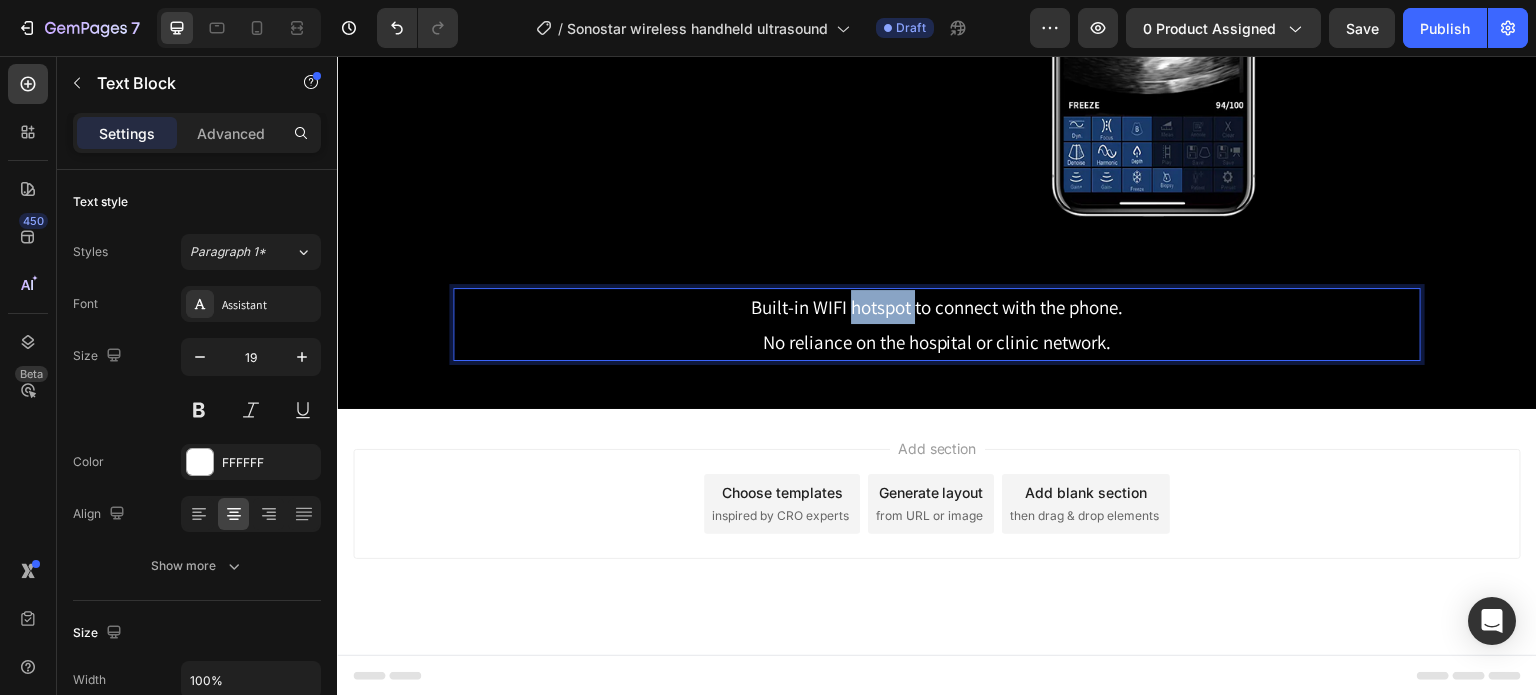 click on "Built-in WIFI hotspot to connect with the phone." at bounding box center [937, 307] 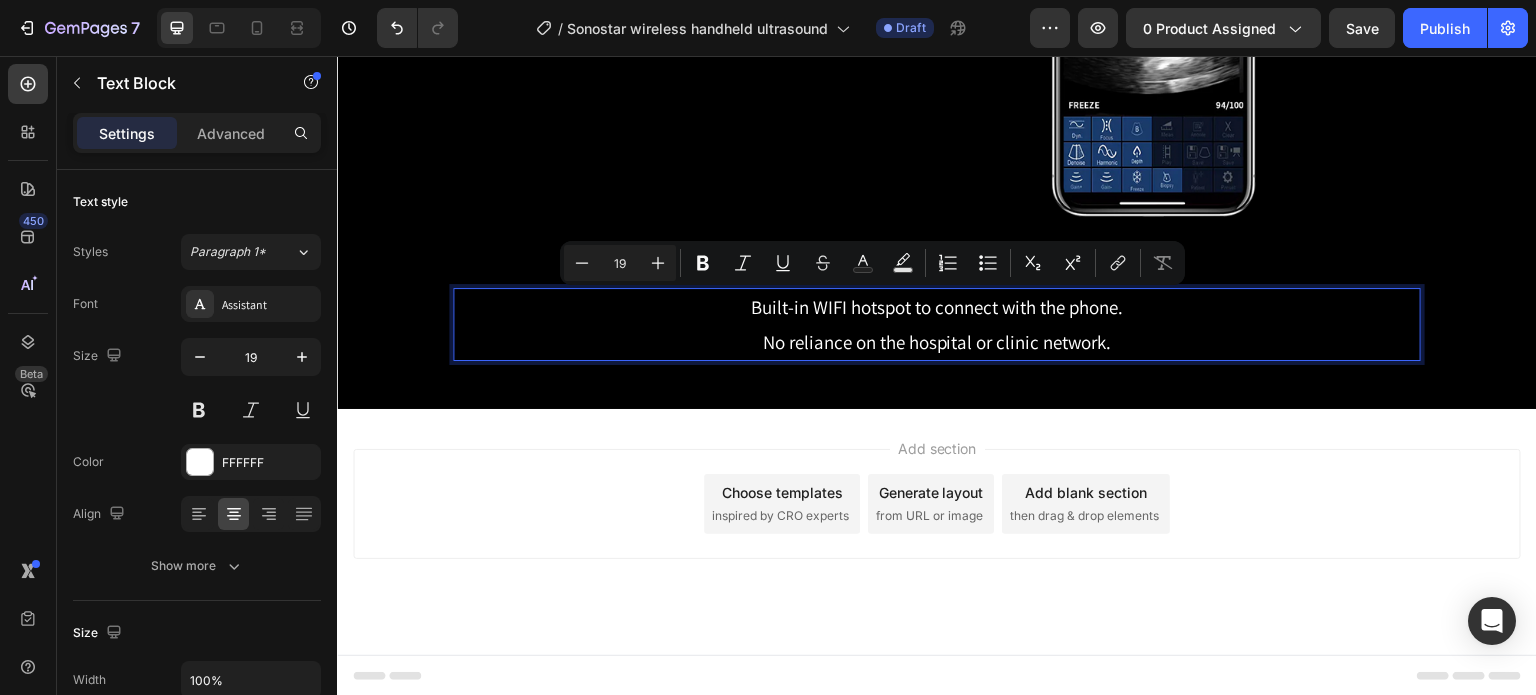 click on "Built-in WIFI hotspot to connect with the phone." at bounding box center [937, 307] 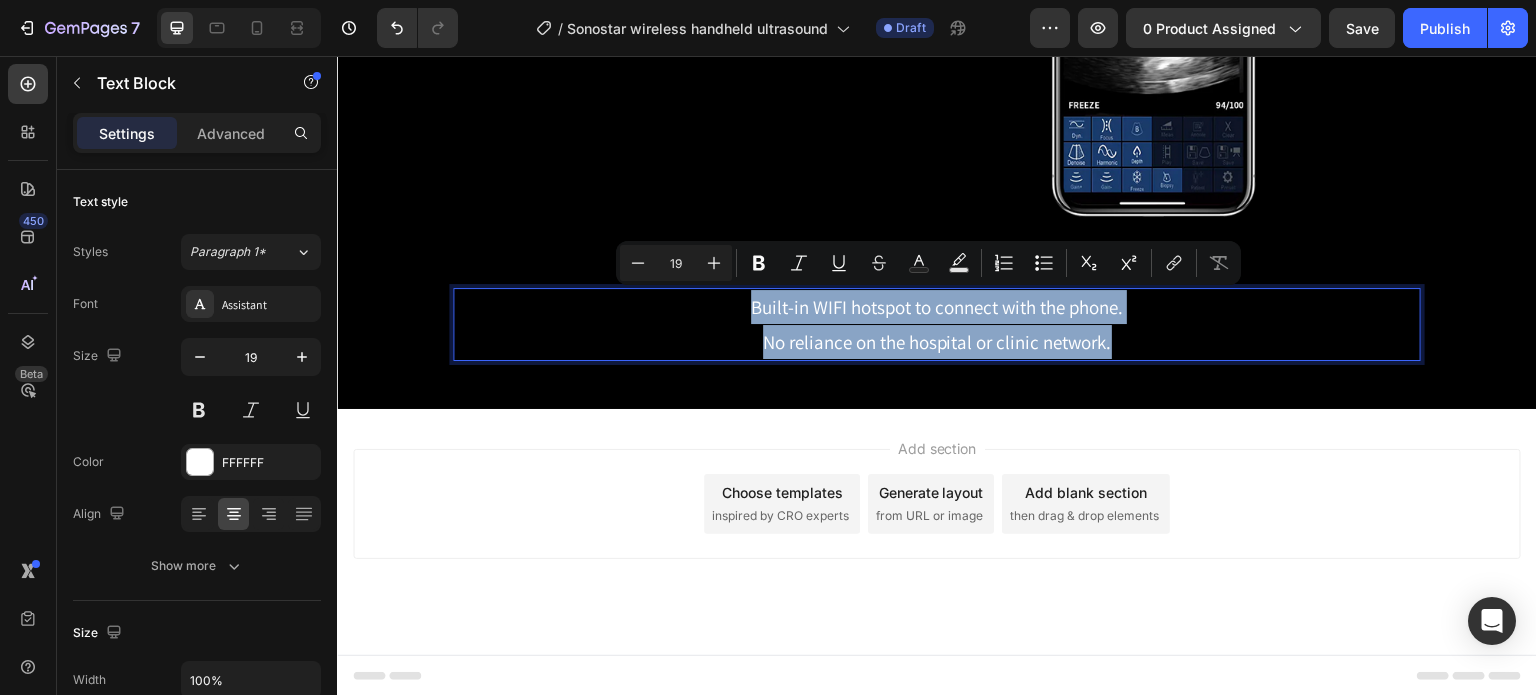 drag, startPoint x: 743, startPoint y: 305, endPoint x: 1110, endPoint y: 353, distance: 370.12564 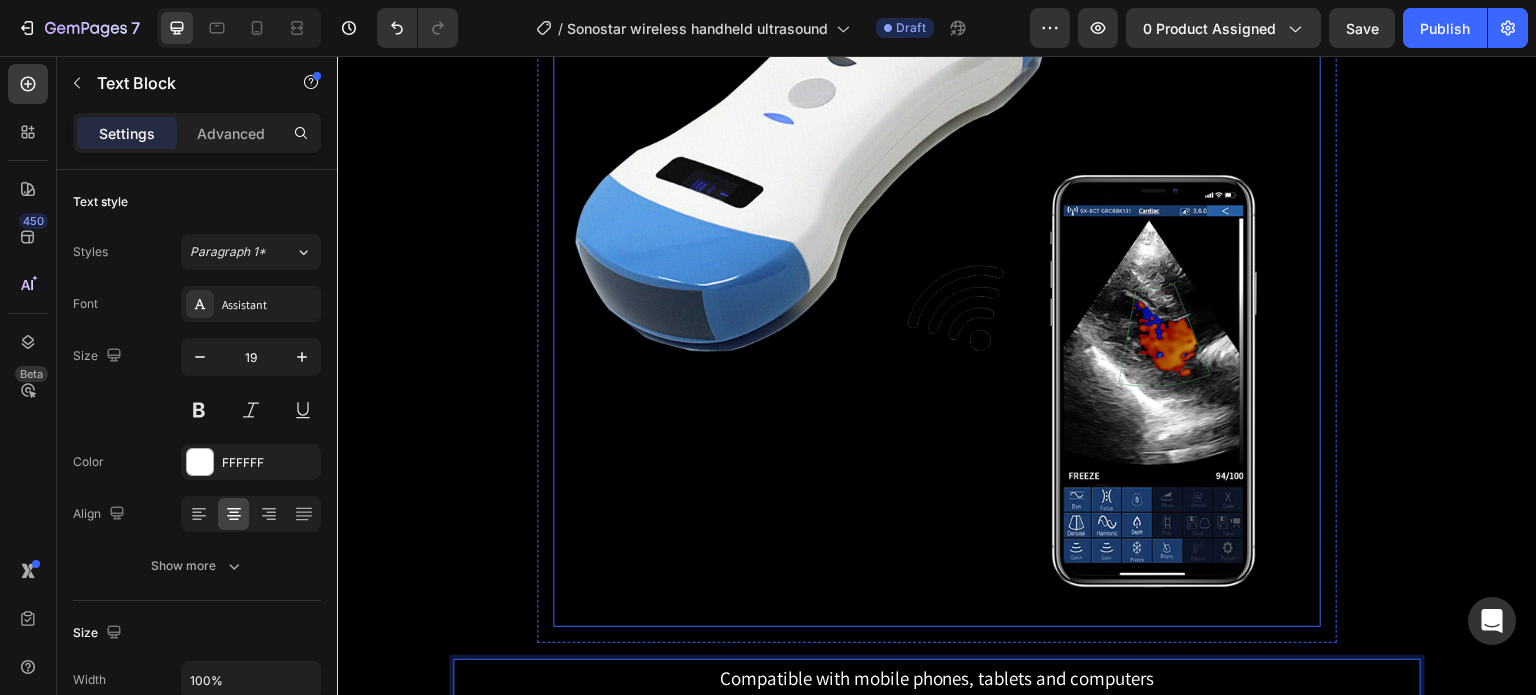 scroll, scrollTop: 4402, scrollLeft: 0, axis: vertical 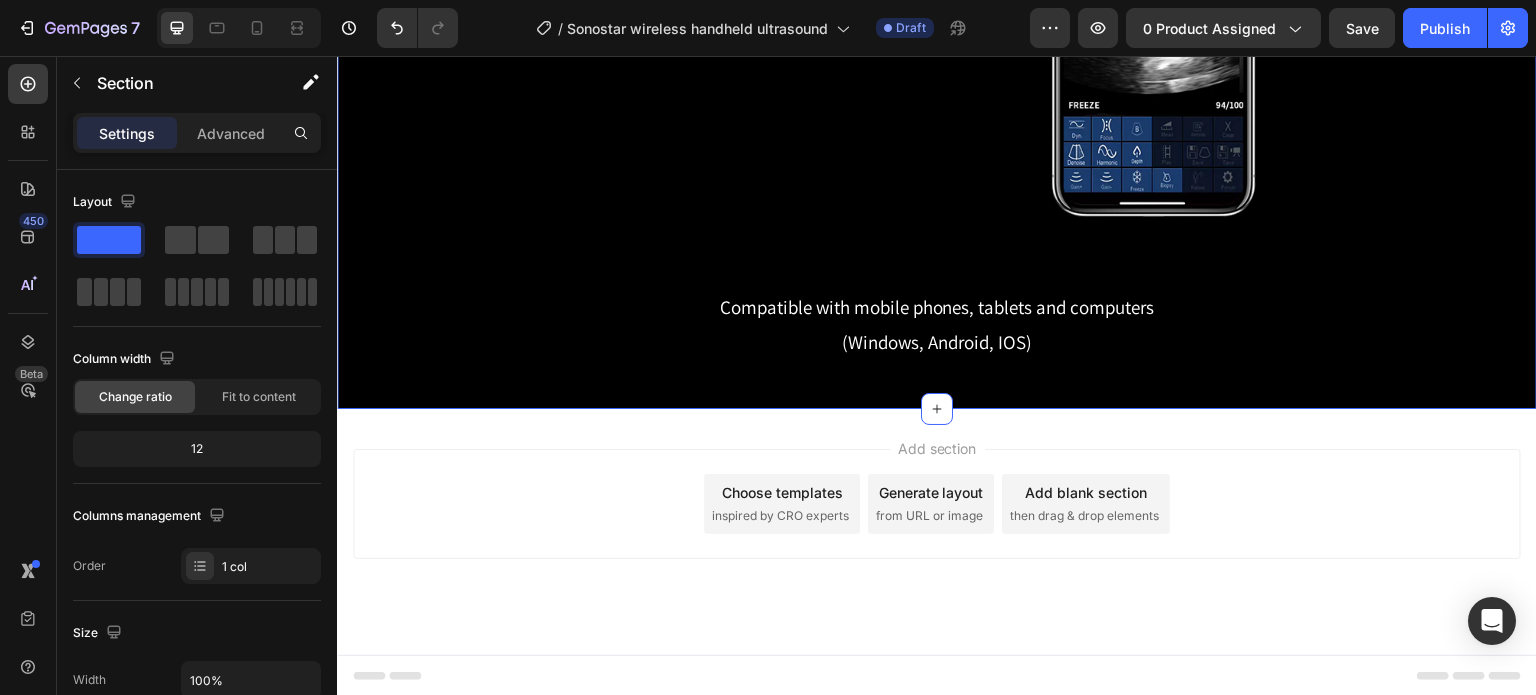 click on "No cables. No limits. Just seamless scanning. Heading Row Built-in WIFI hotspot to connect with the phone. No reliance on the hospital or clinic network. Text Block Row Image Row Compatible with mobile phones, tablets and computers (Windows, Android, IOS) Text Block Row Section 7   Create Theme Section AI Content Write with GemAI What would you like to describe here? Tone and Voice Persuasive Product (Not Amplifiers)Rechargeable Hearing Aids for Seniors with 16-Channel Digital Chips Intelligent Noise Cancellation for Clear Sound Super-Mini Invisible Design Comfort Fit in Ear Canal Show more Generate" at bounding box center (937, -206) 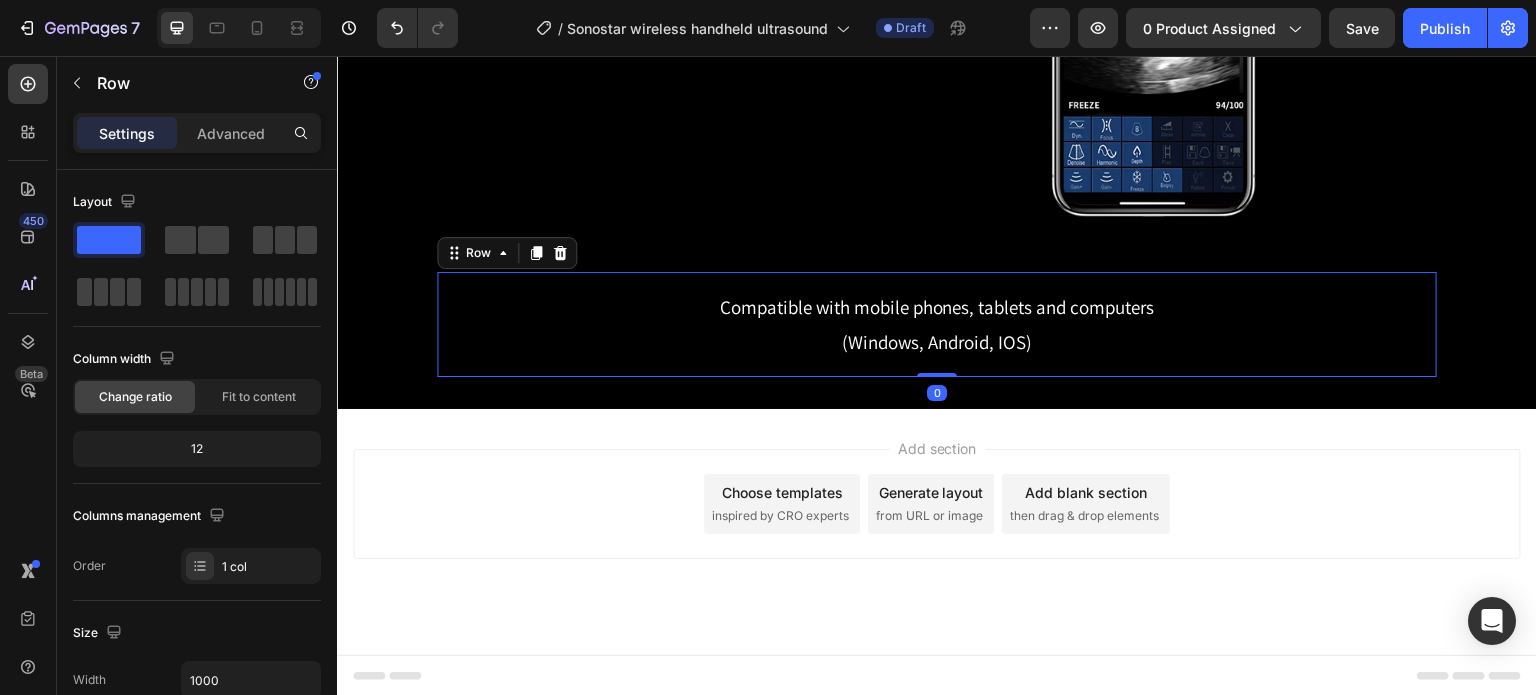 click on "Compatible with mobile phones, tablets and computers (Windows, Android, IOS) Text Block Row   0" at bounding box center [937, 324] 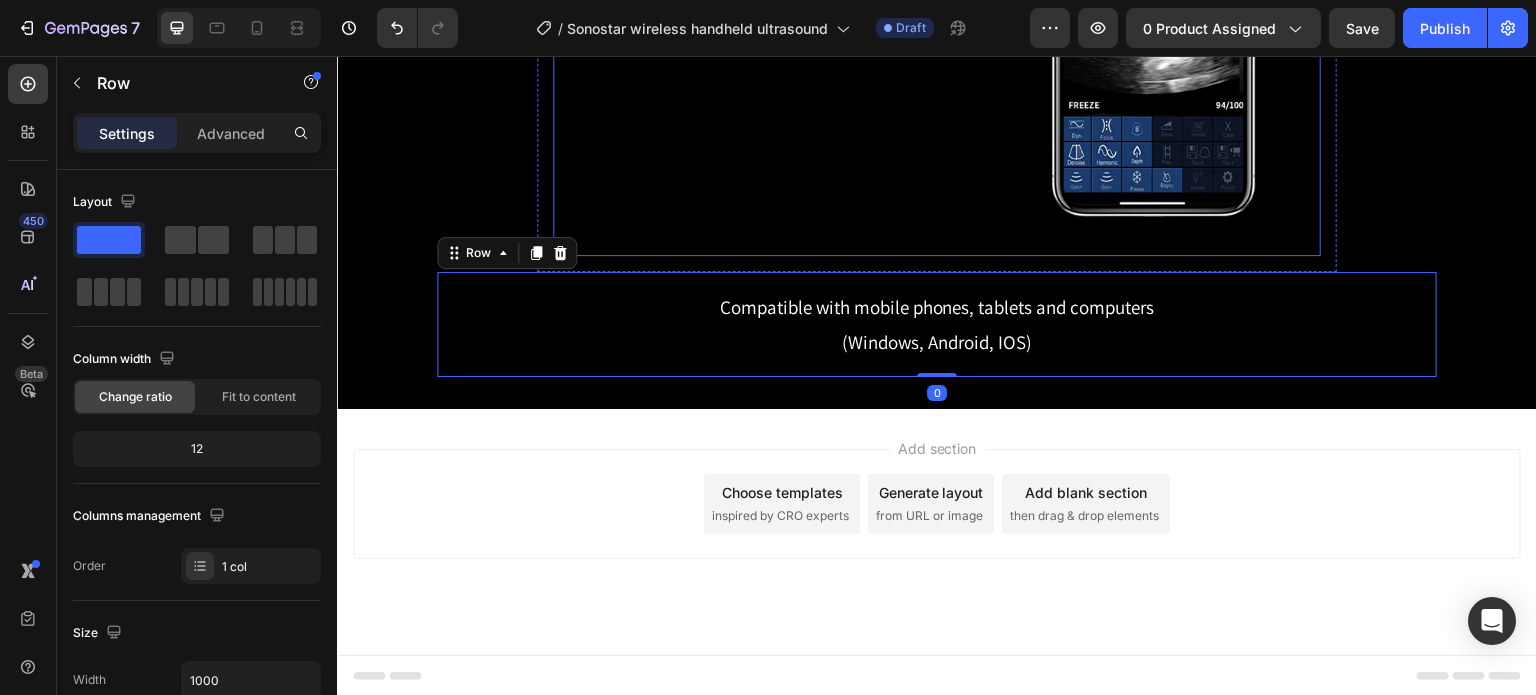 click at bounding box center [937, -128] 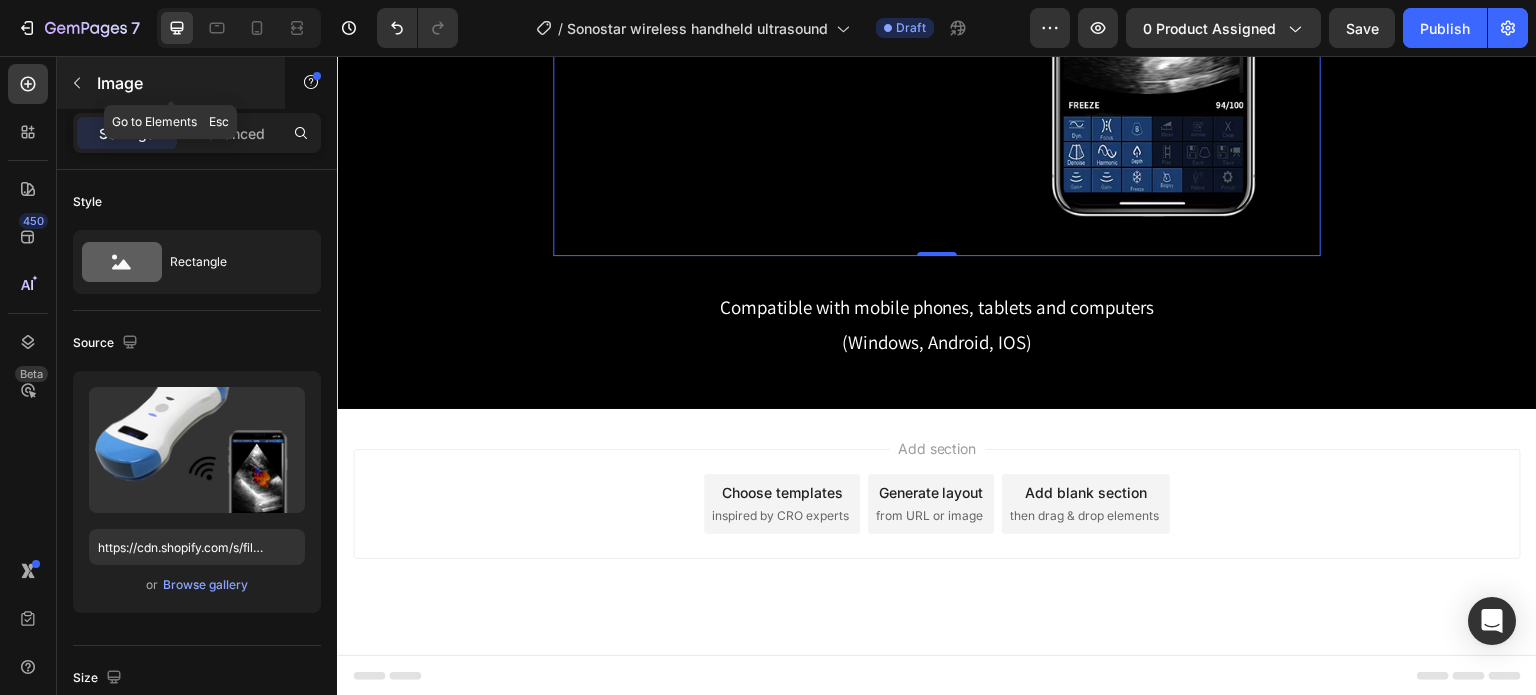 click 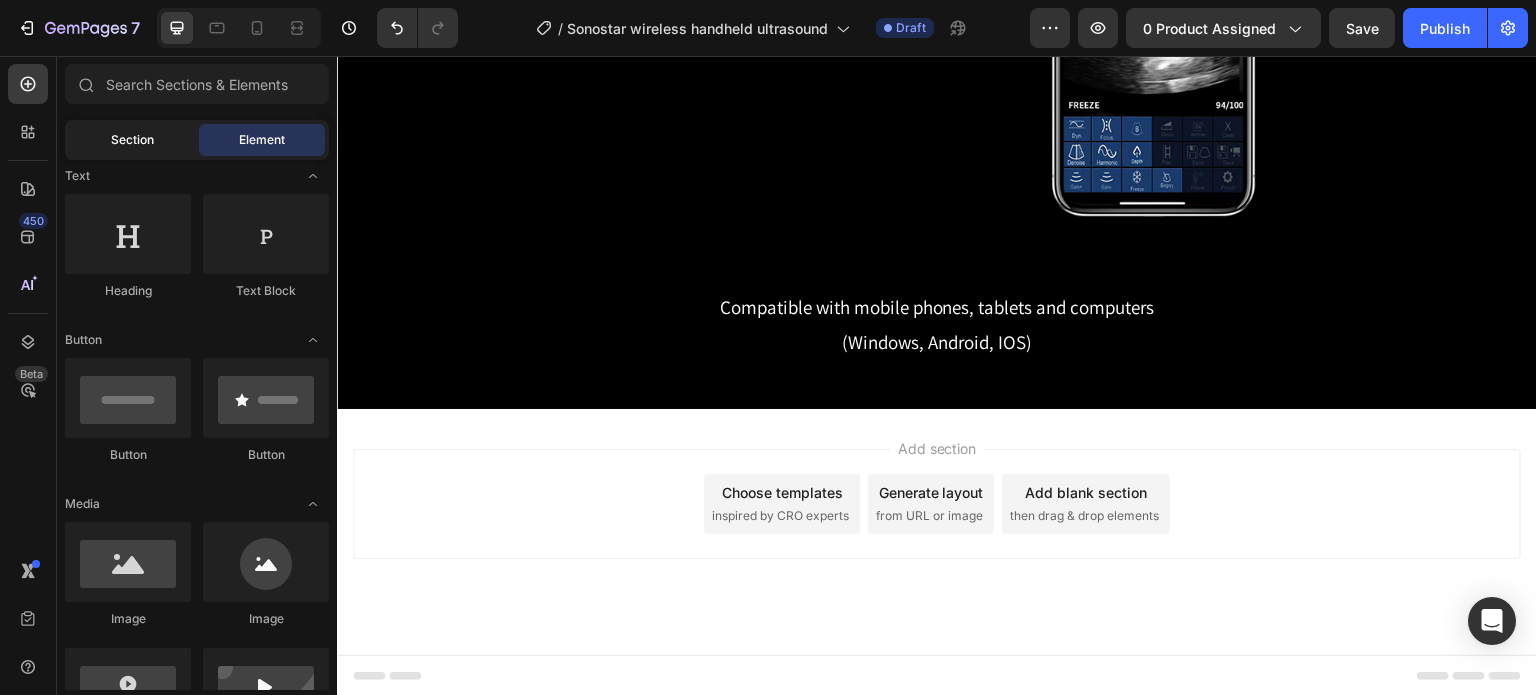 click on "Section" at bounding box center (132, 140) 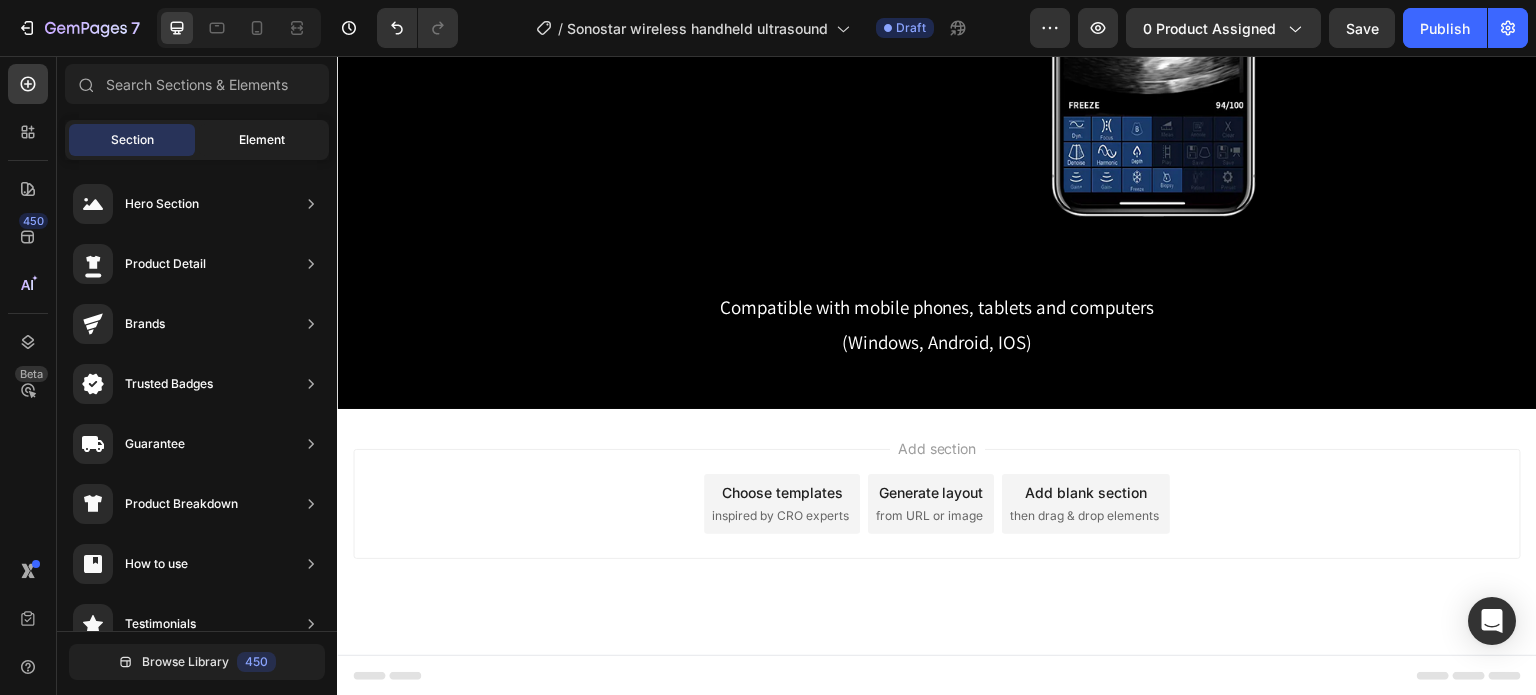 click on "Element" at bounding box center (262, 140) 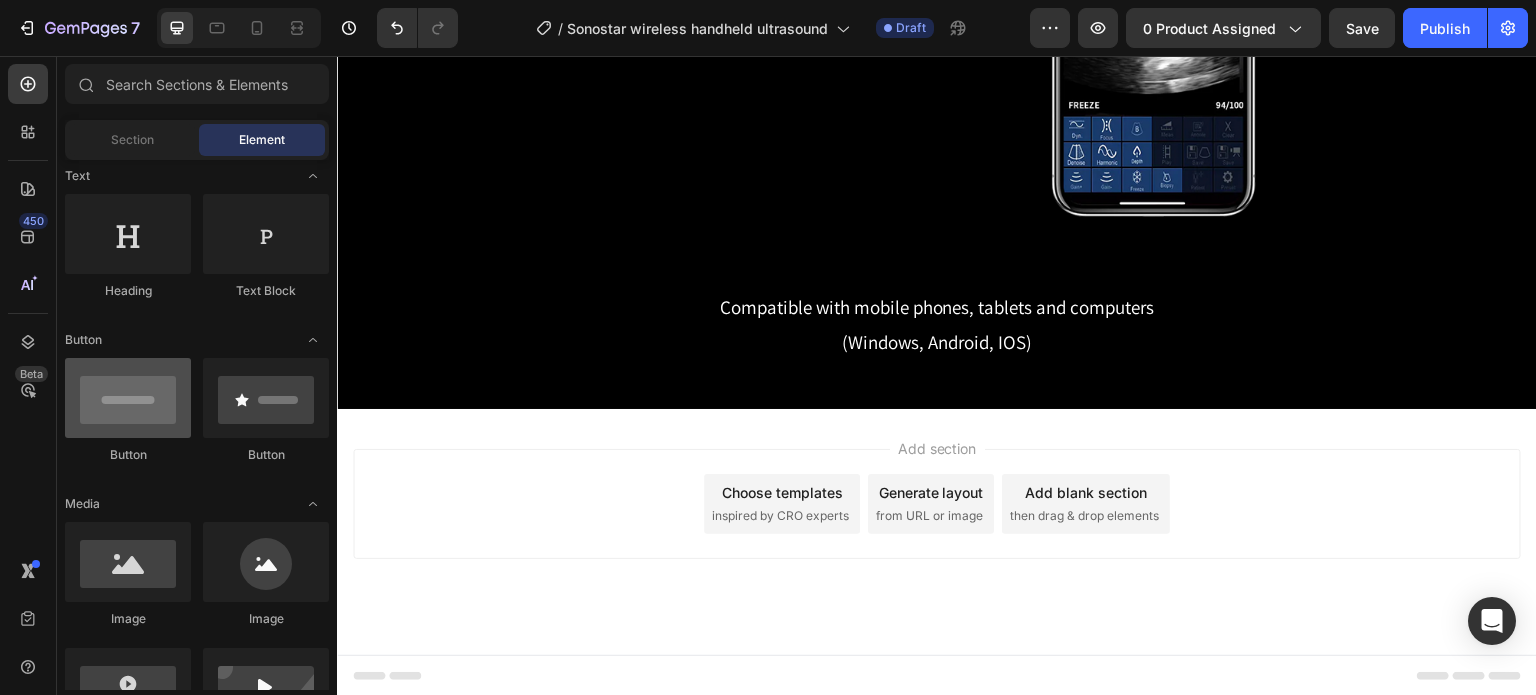 scroll, scrollTop: 0, scrollLeft: 0, axis: both 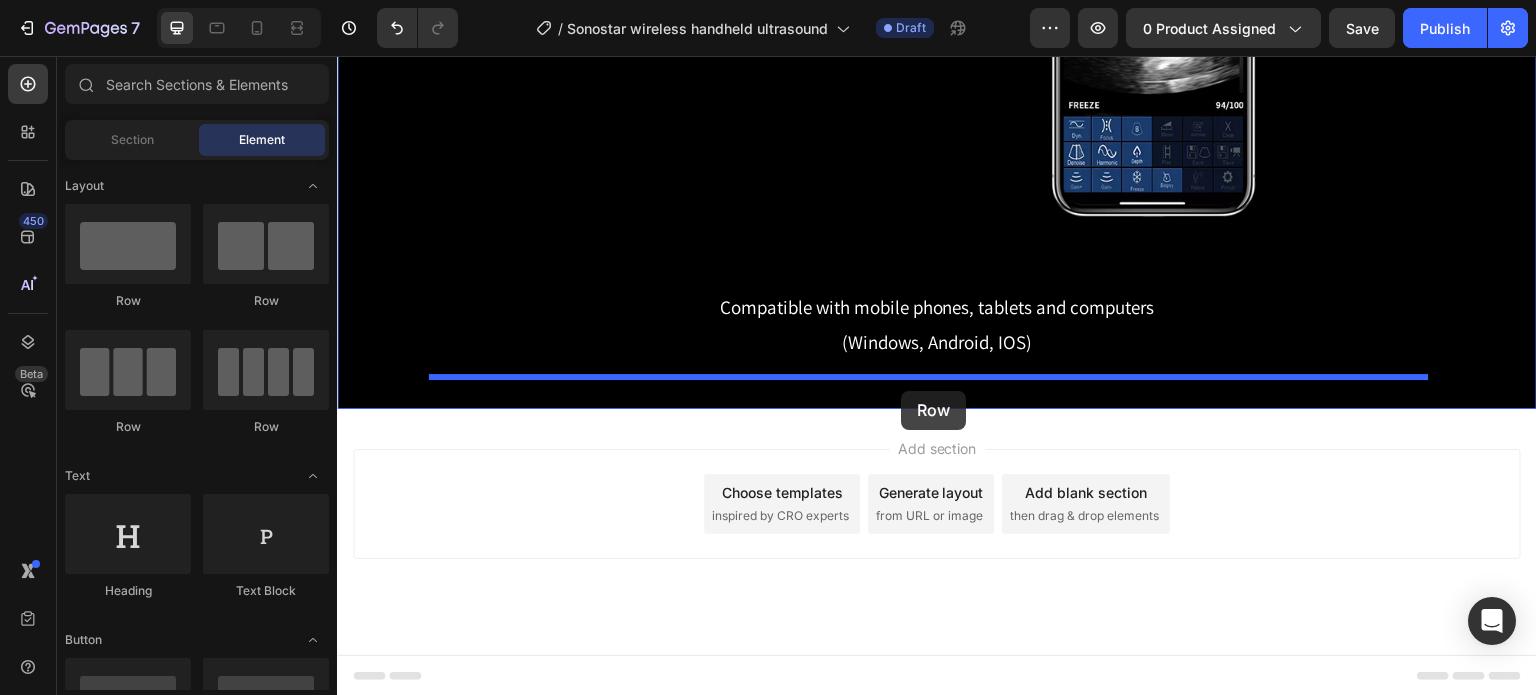 drag, startPoint x: 465, startPoint y: 308, endPoint x: 901, endPoint y: 391, distance: 443.82993 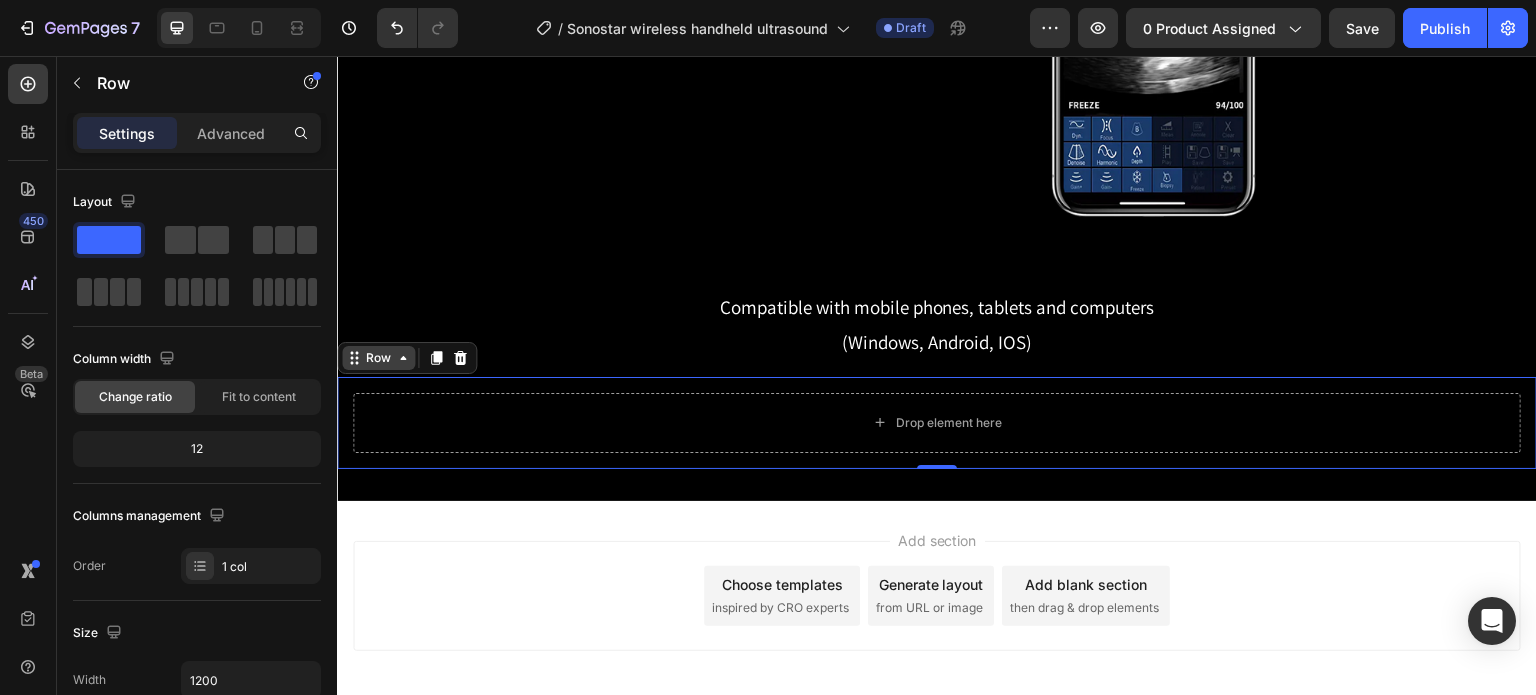 click on "Row" at bounding box center [378, 358] 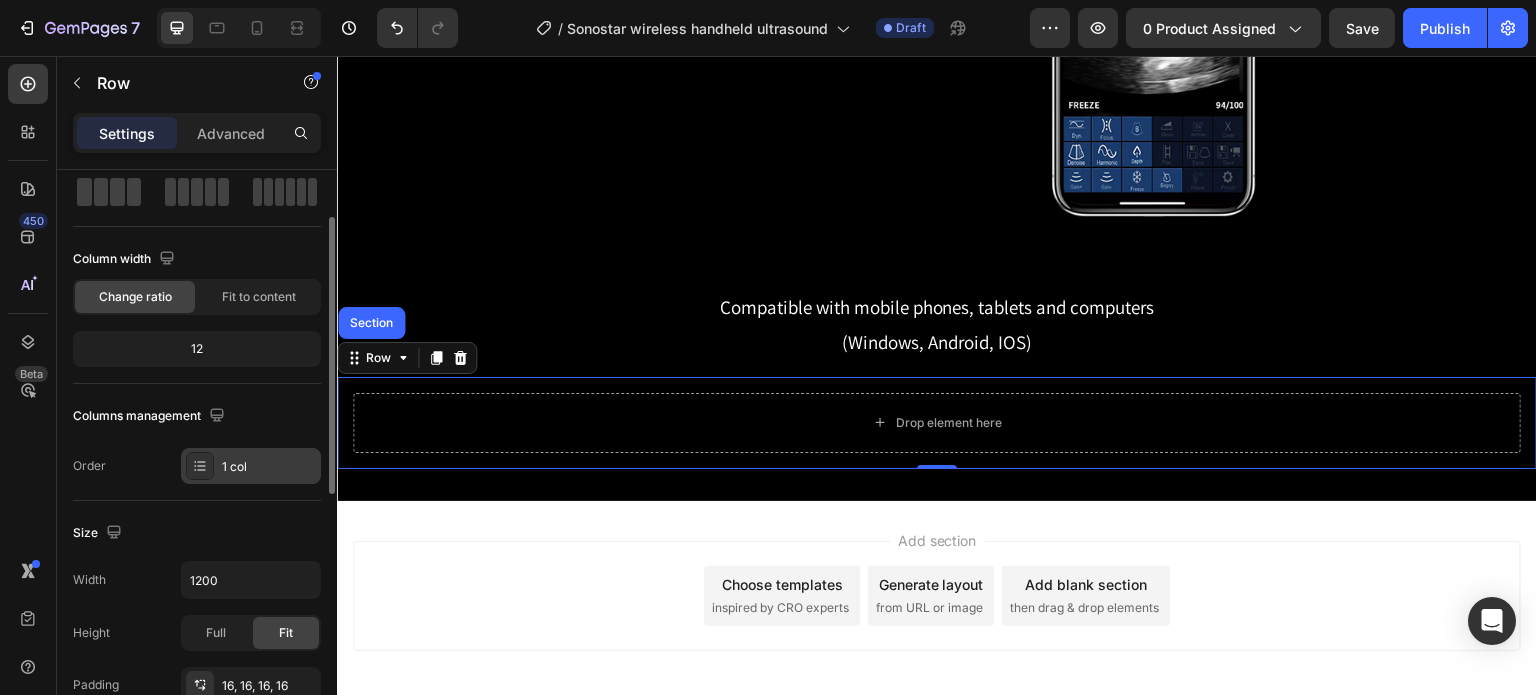 scroll, scrollTop: 200, scrollLeft: 0, axis: vertical 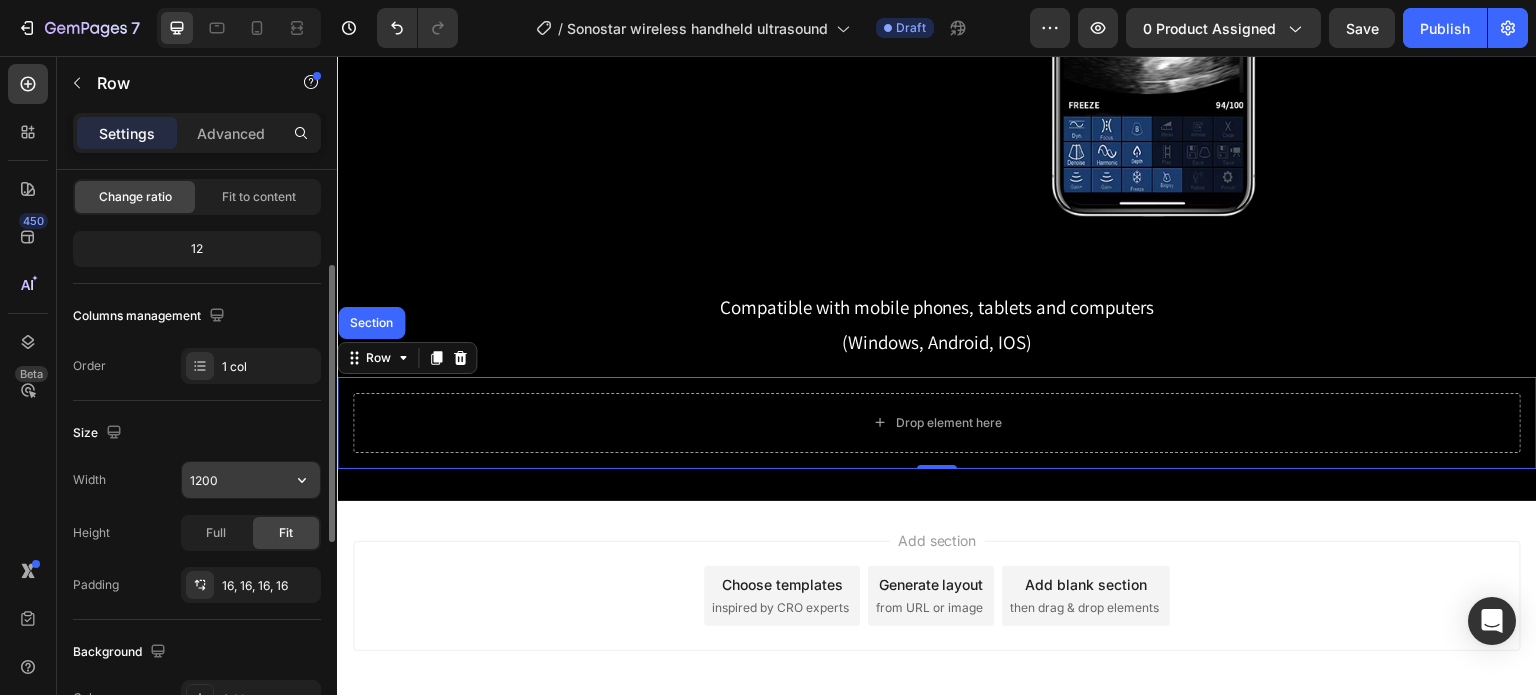 click on "1200" at bounding box center (251, 480) 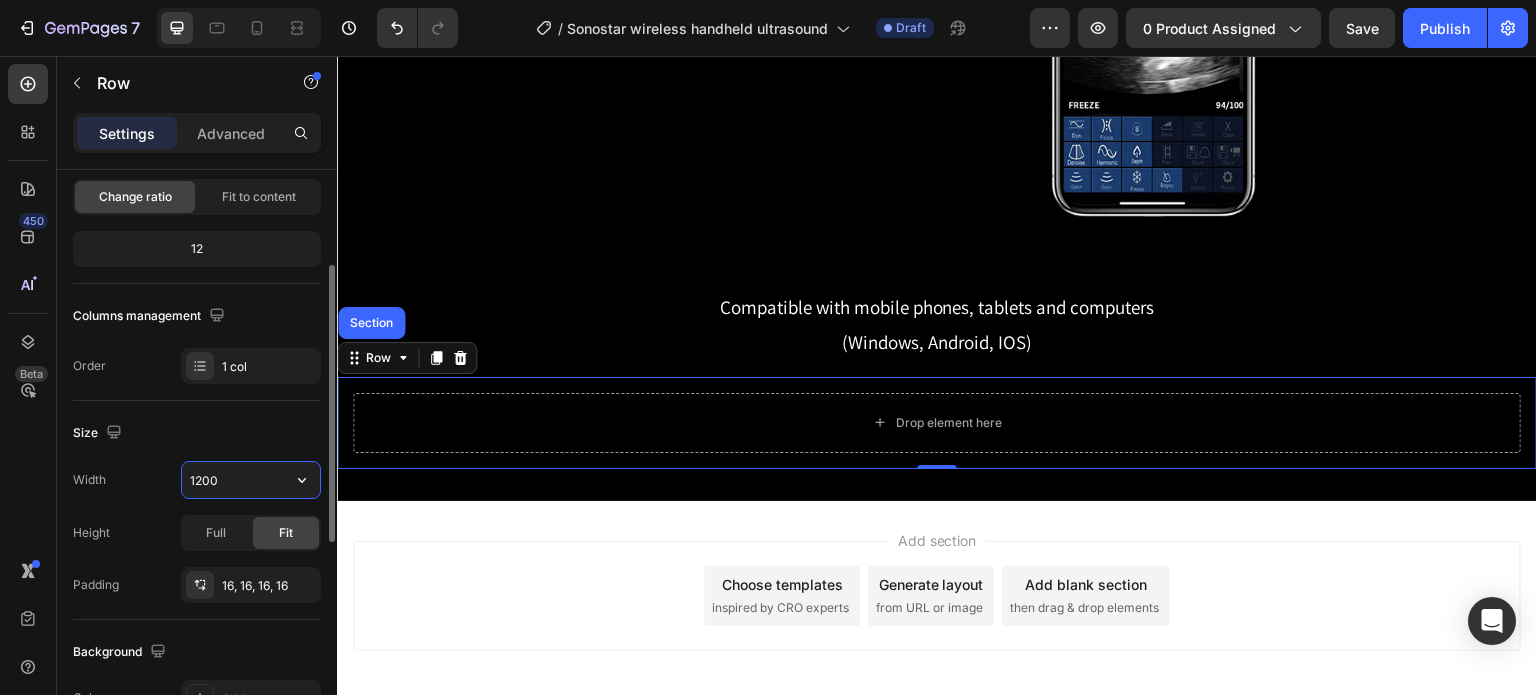 click on "1200" at bounding box center (251, 480) 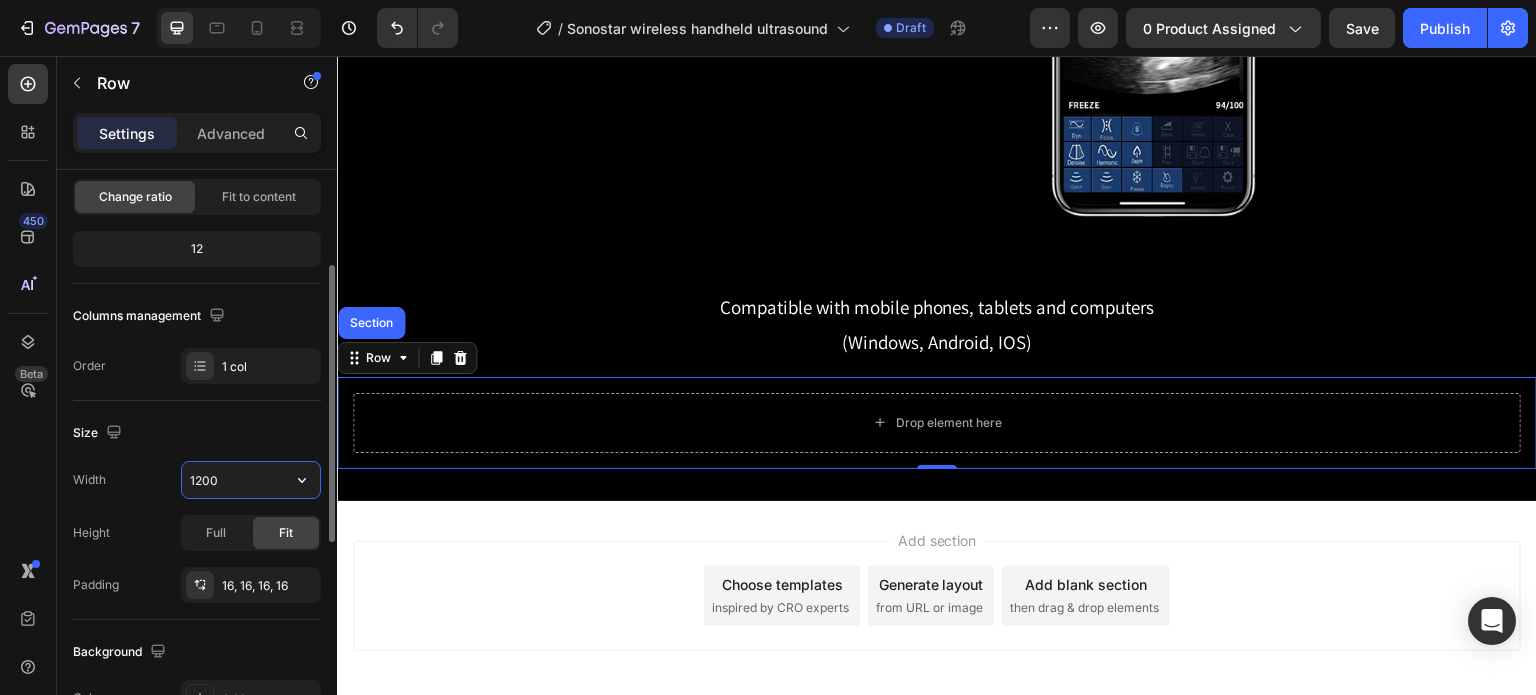 drag, startPoint x: 202, startPoint y: 479, endPoint x: 186, endPoint y: 481, distance: 16.124516 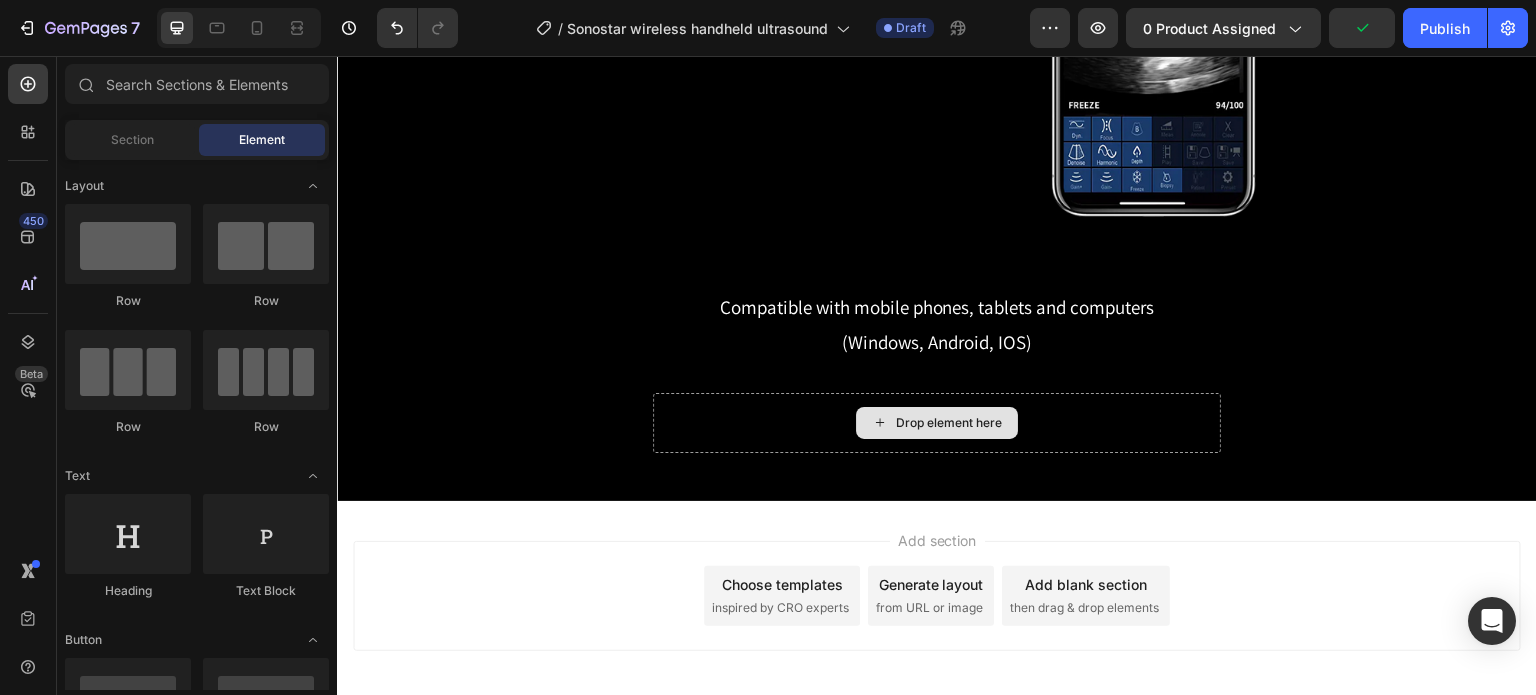 click on "Drop element here" at bounding box center (949, 423) 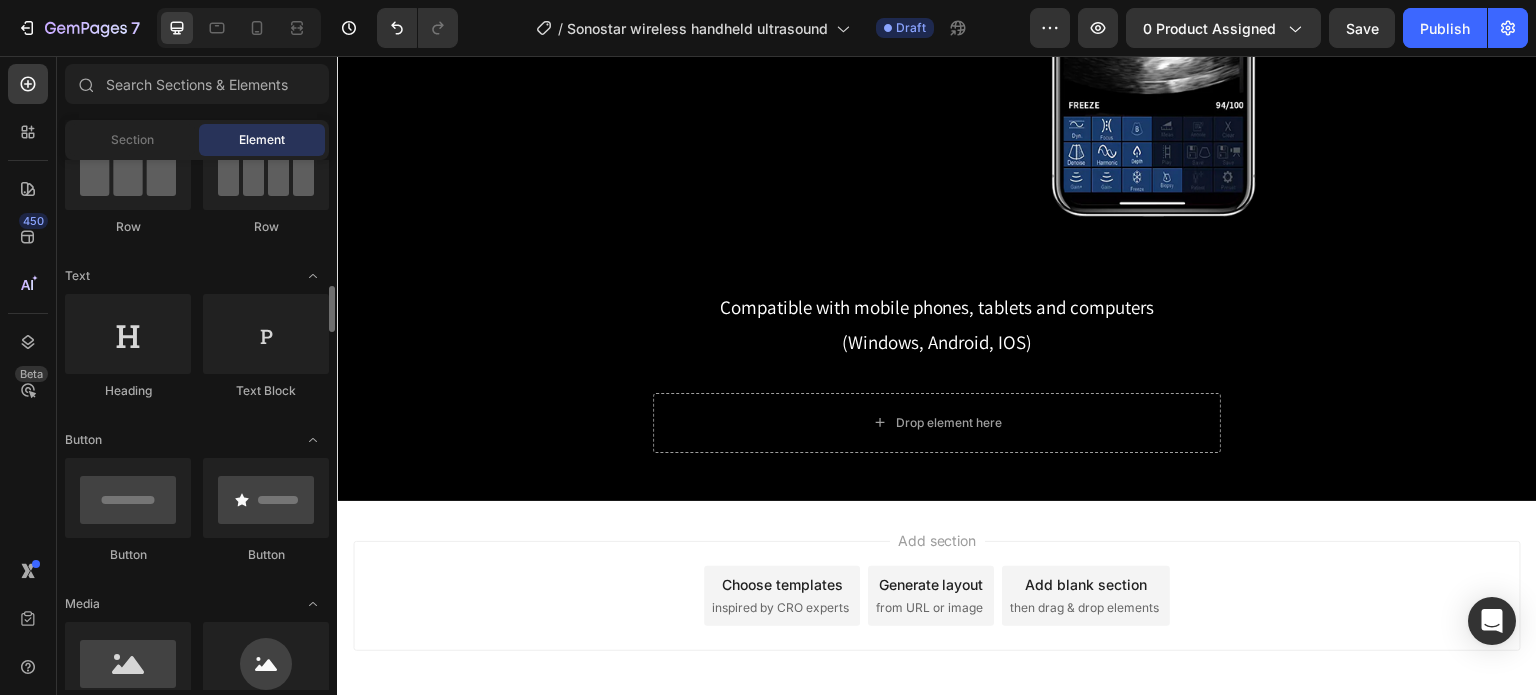 scroll, scrollTop: 300, scrollLeft: 0, axis: vertical 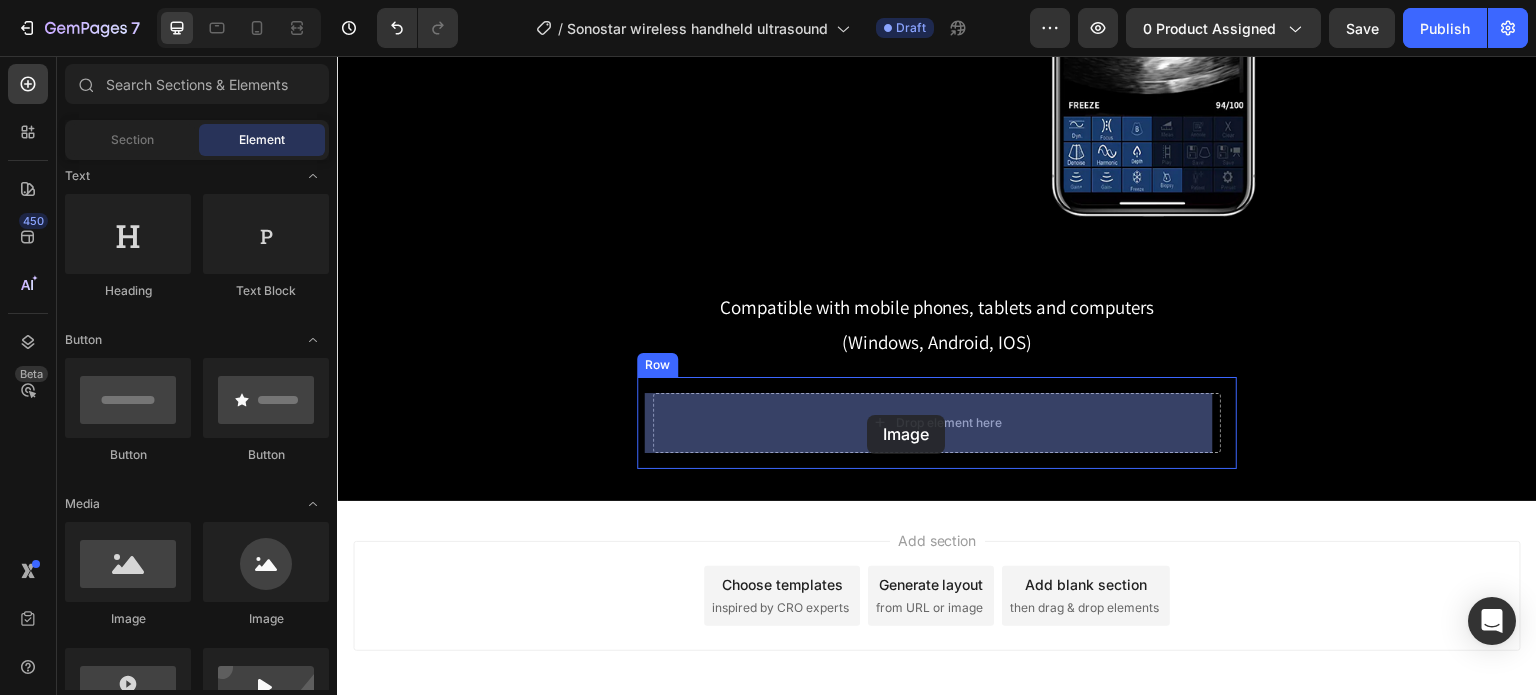 drag, startPoint x: 449, startPoint y: 621, endPoint x: 867, endPoint y: 415, distance: 466.0043 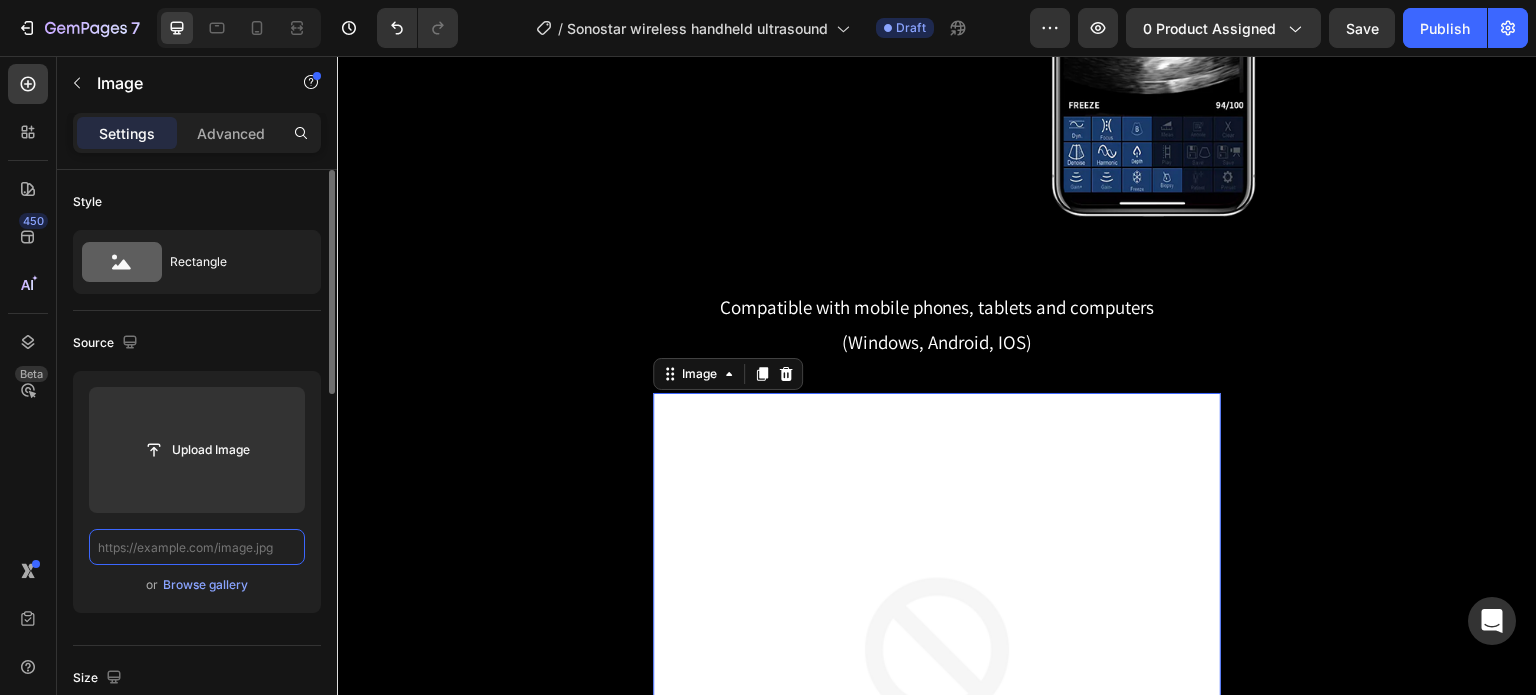 scroll, scrollTop: 0, scrollLeft: 0, axis: both 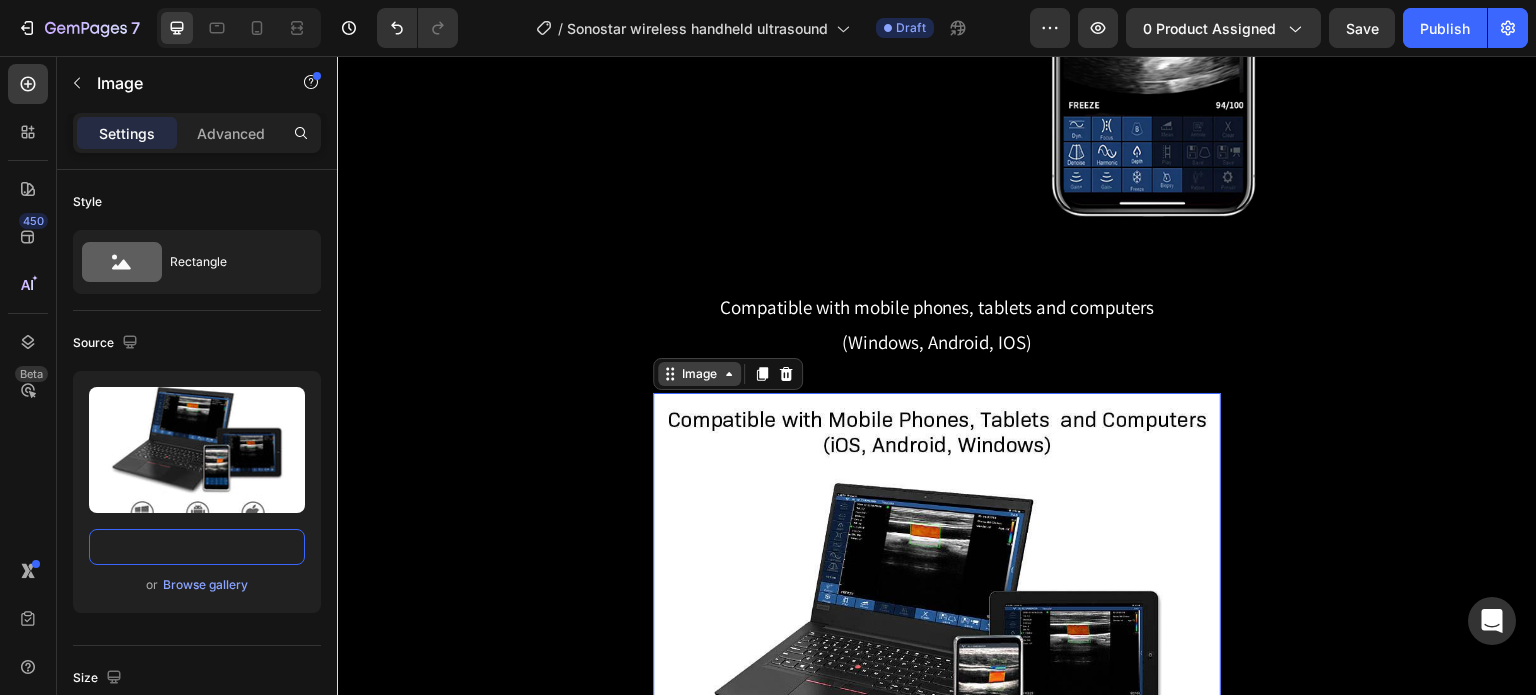 type on "https://cdn.shopify.com/s/files/1/0717/9822/7245/files/sonostar_ultrasound_probe_for_computers_laptops_tablet_cell_phones_mobile_devices.jpg?v=1754292531" 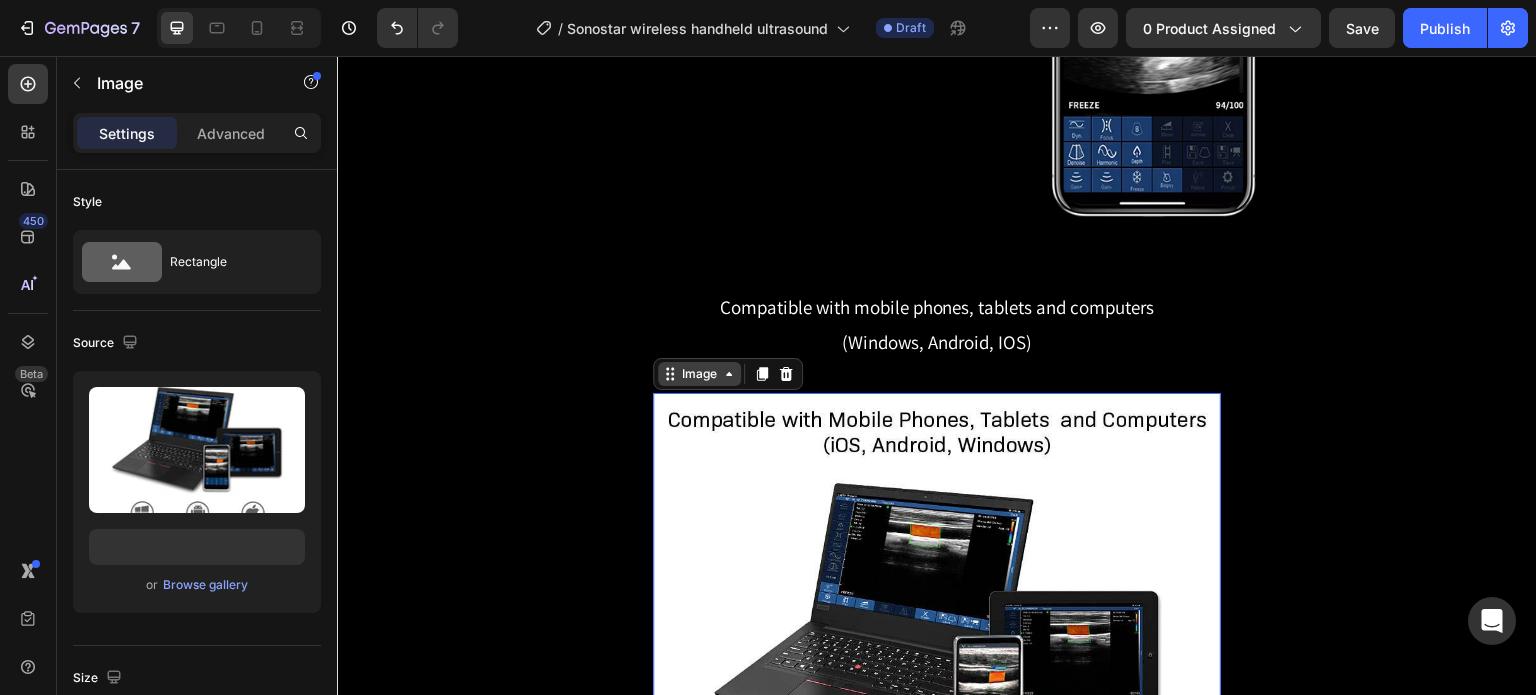 scroll, scrollTop: 0, scrollLeft: 0, axis: both 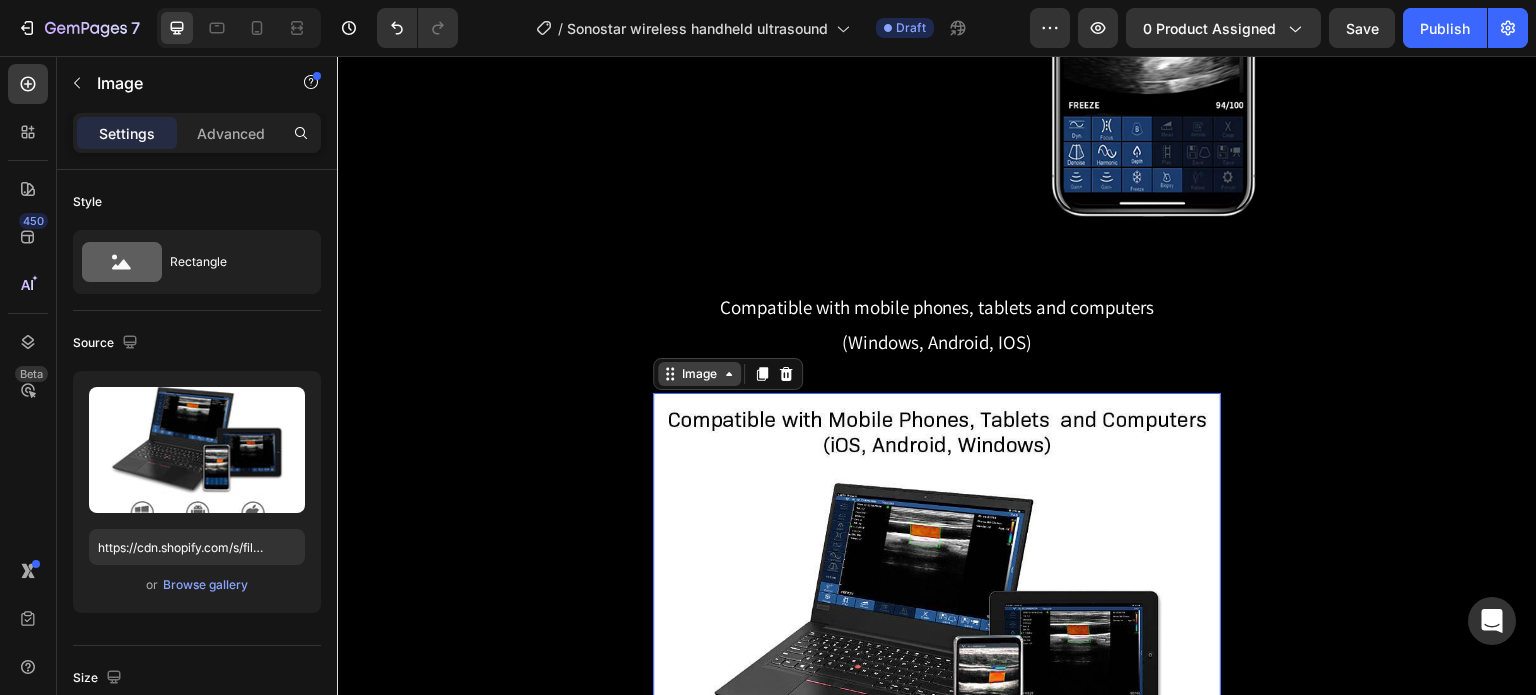click on "Image" at bounding box center (699, 374) 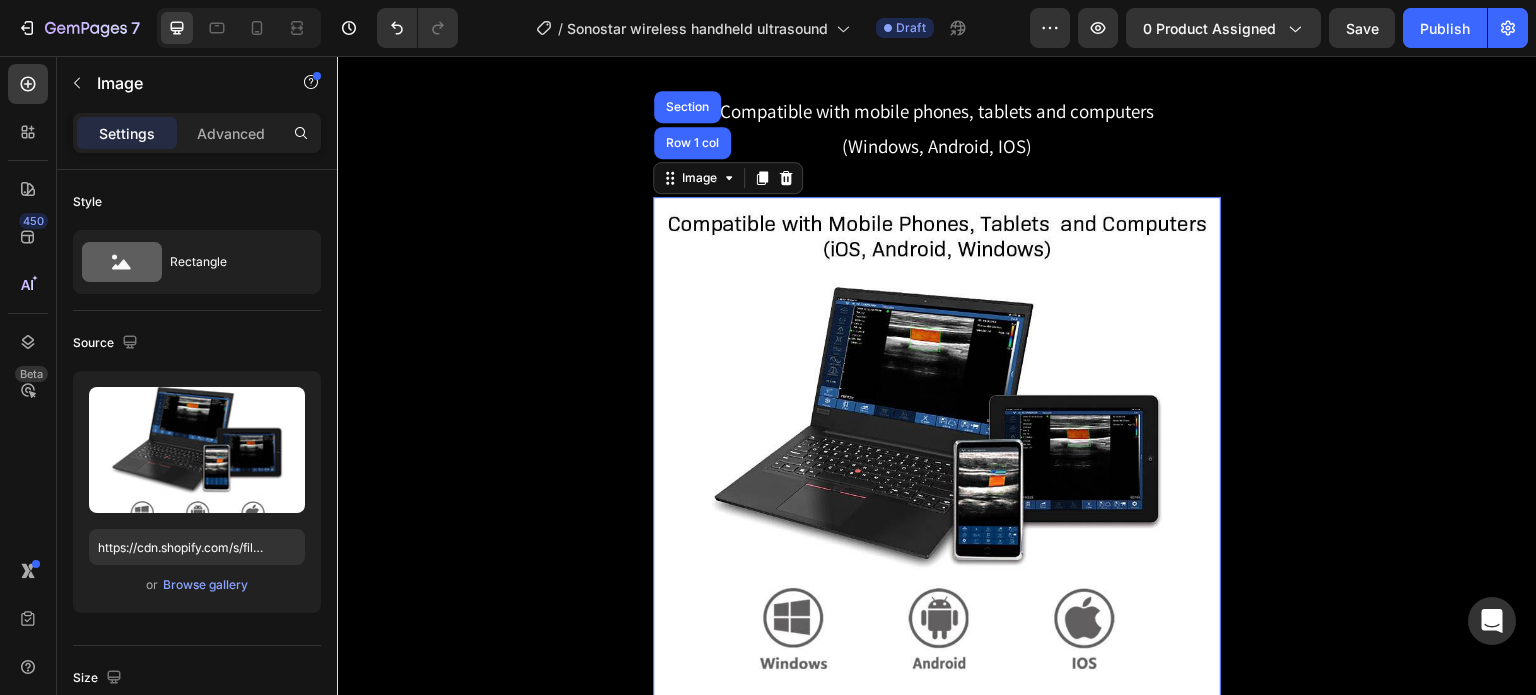 scroll, scrollTop: 4602, scrollLeft: 0, axis: vertical 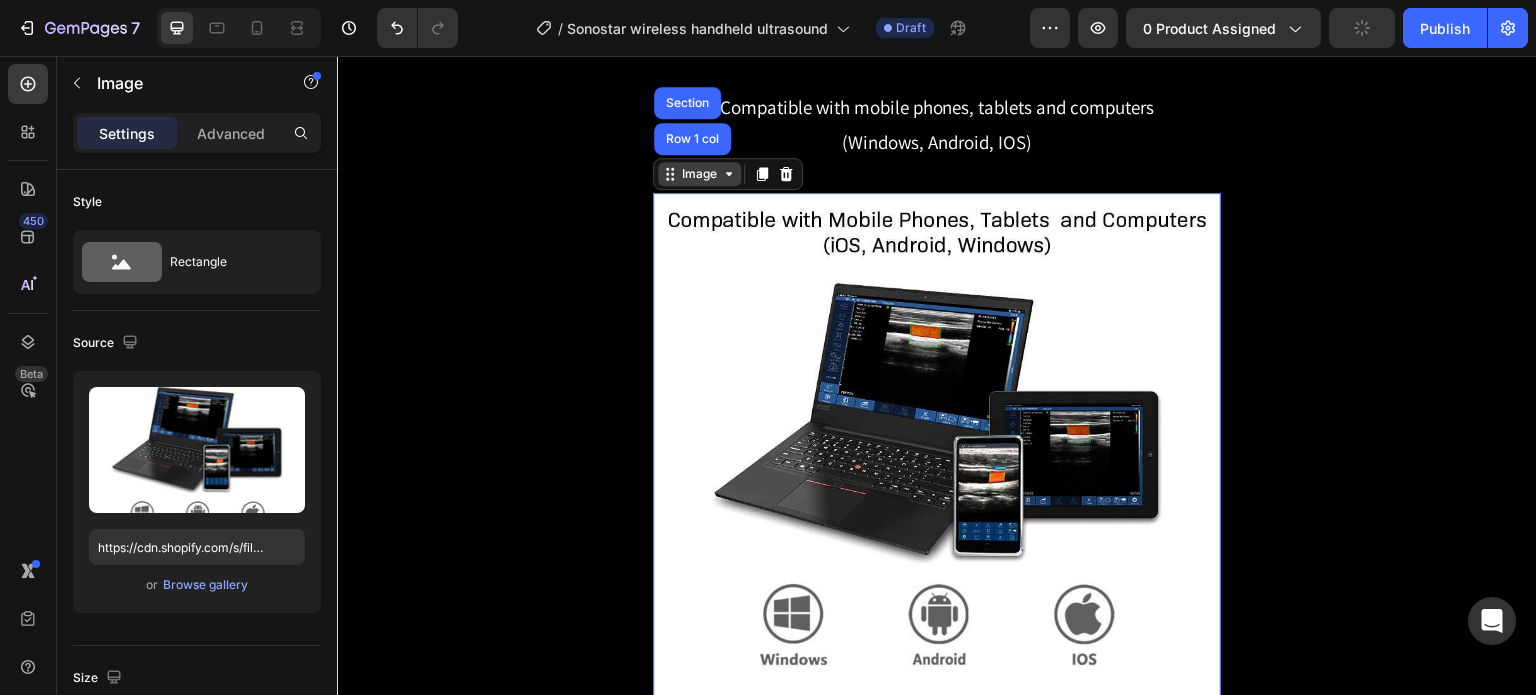 click on "Image" at bounding box center (699, 174) 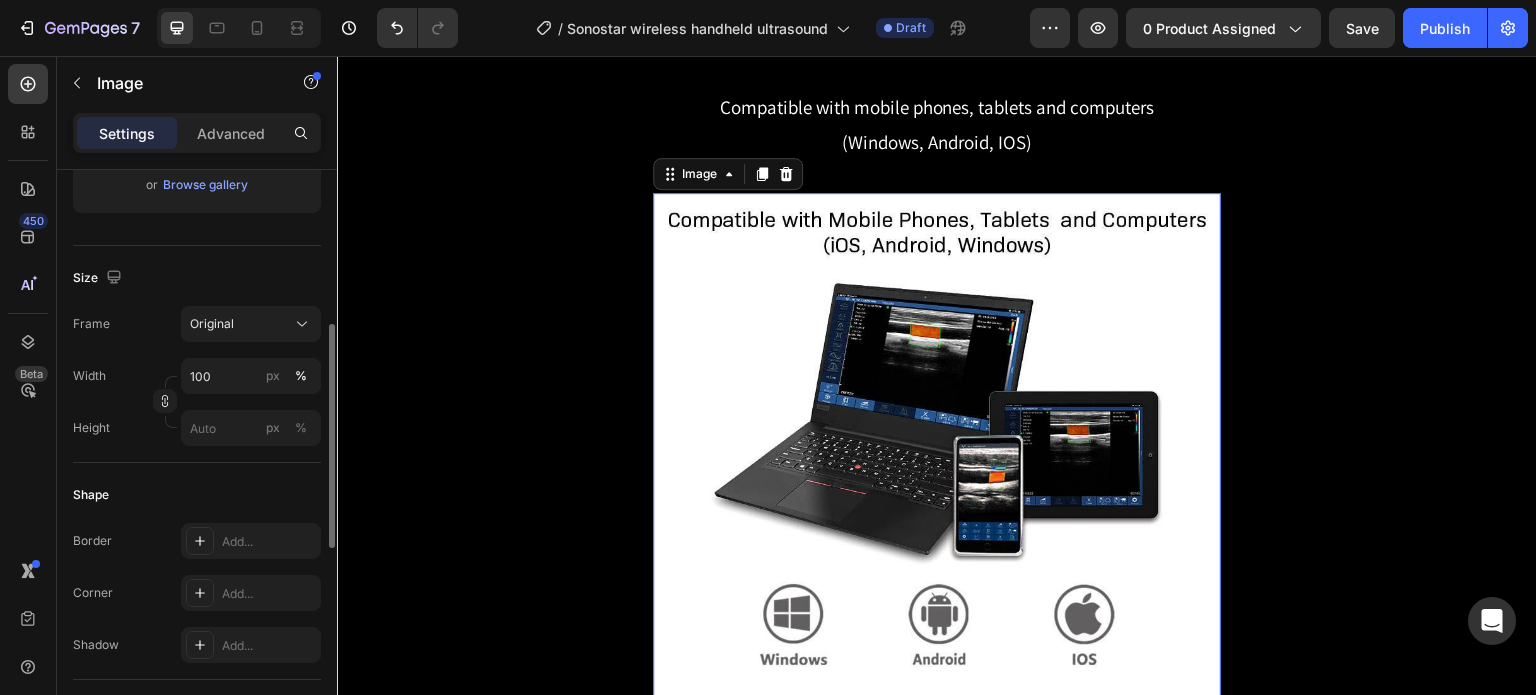 scroll, scrollTop: 500, scrollLeft: 0, axis: vertical 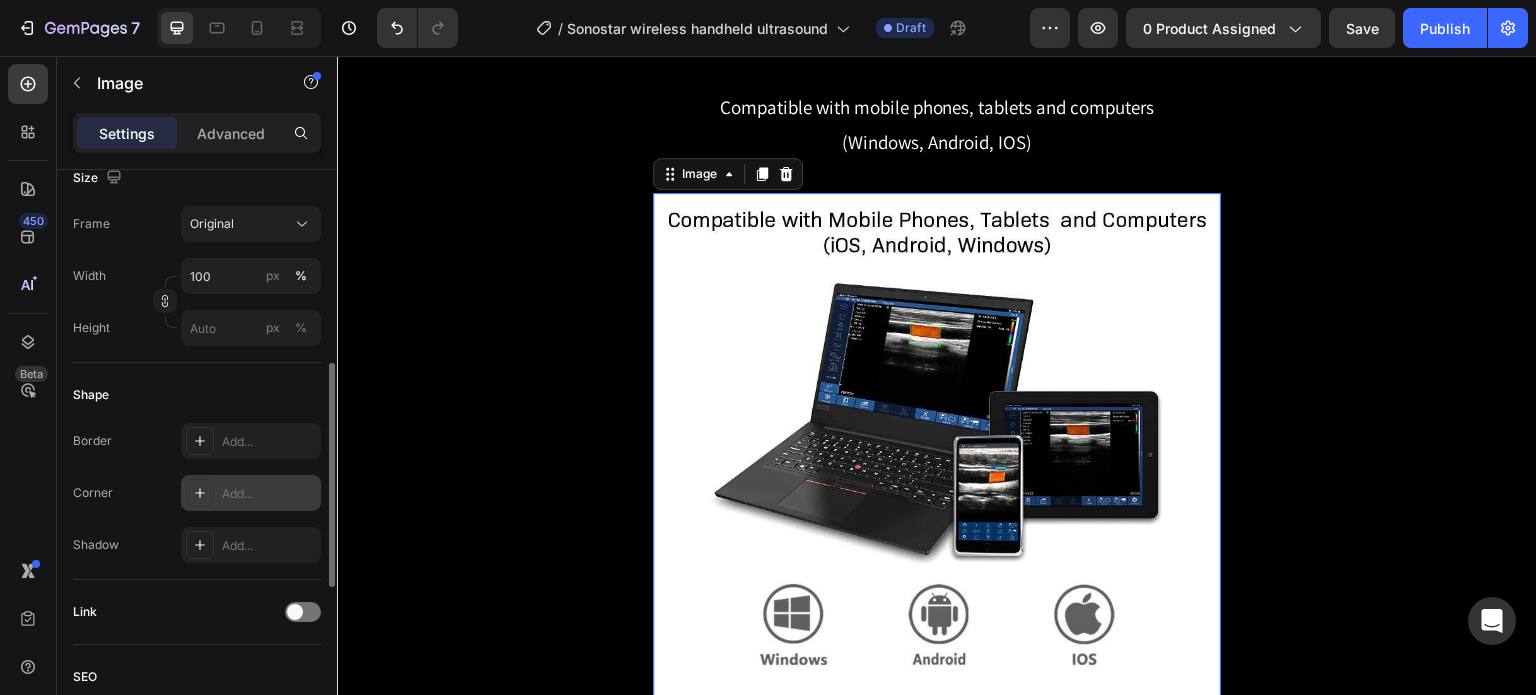 click on "Add..." at bounding box center (269, 494) 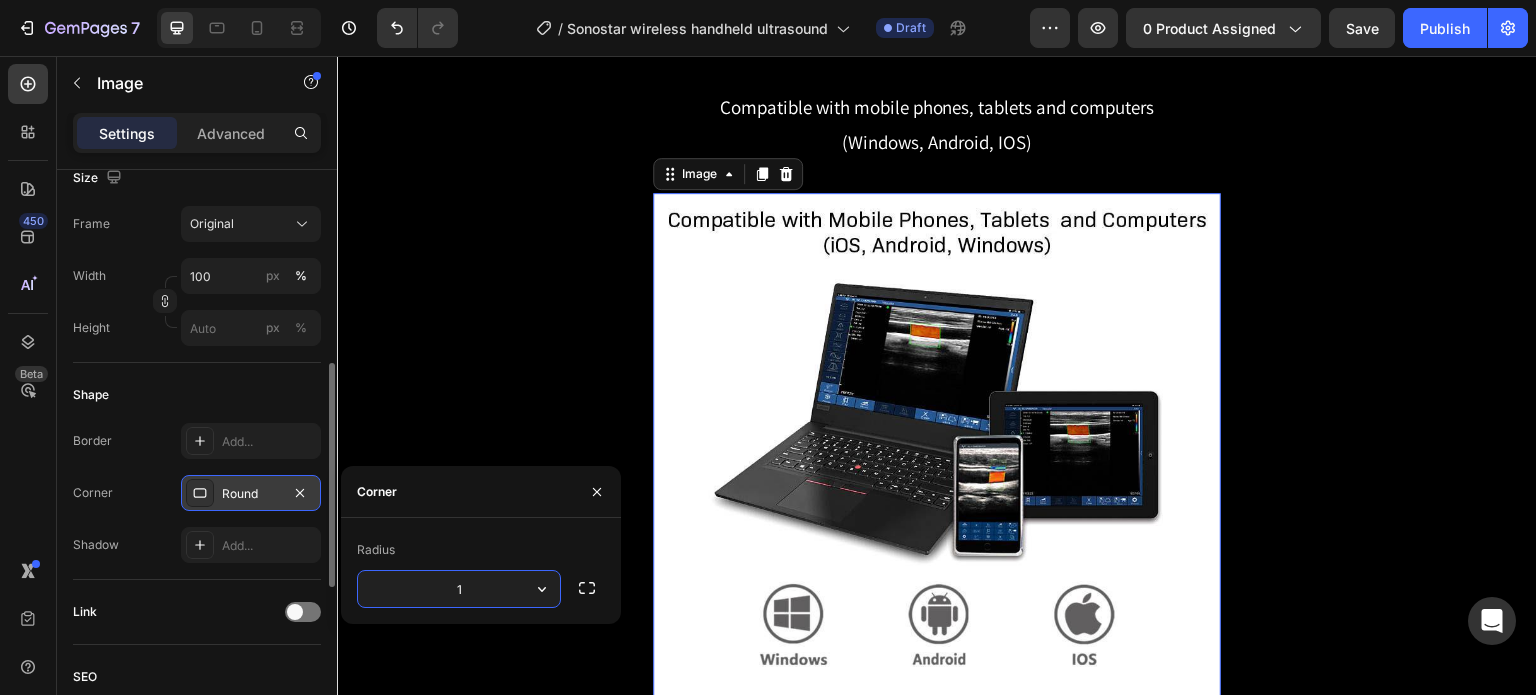 type on "15" 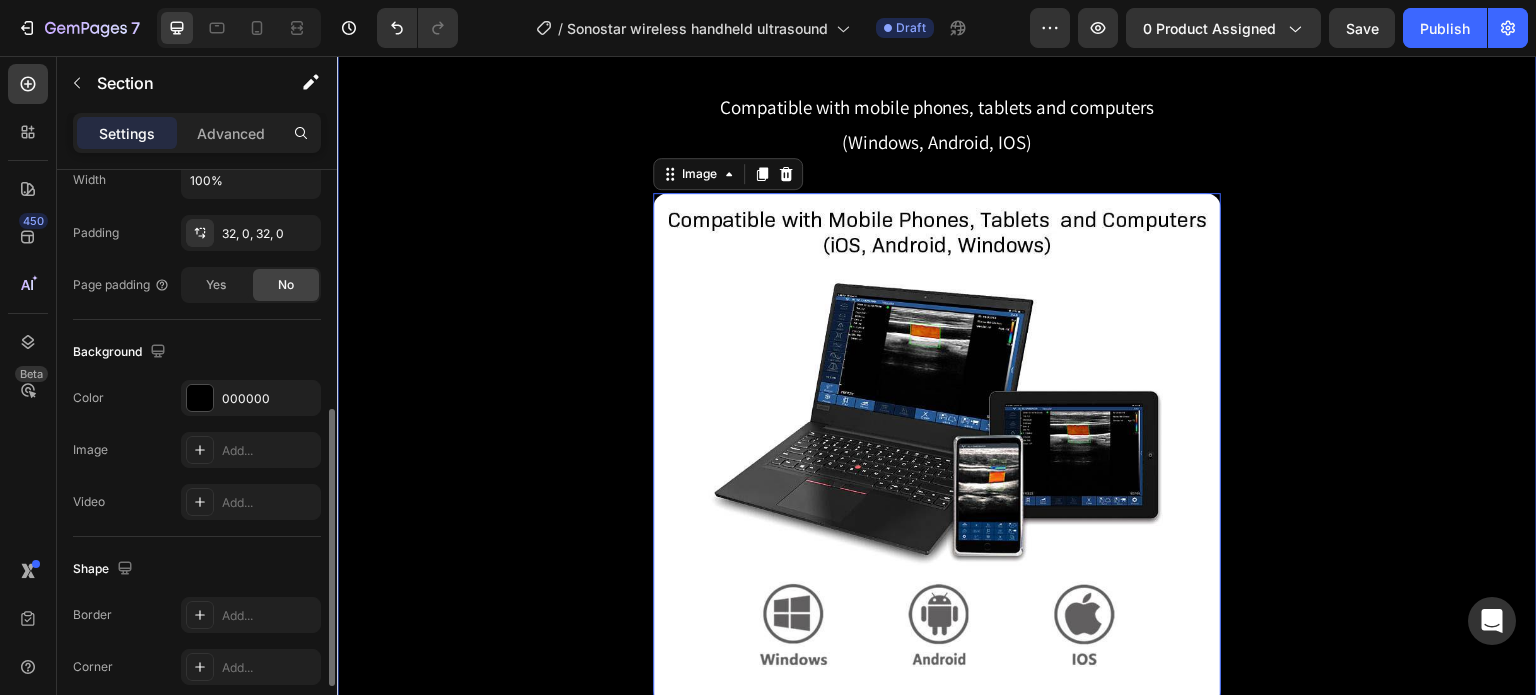 click on "No cables. No limits. Just seamless scanning. Heading Row Built-in WIFI hotspot to connect with the phone. No reliance on the hospital or clinic network. Text Block Row Image Row Compatible with mobile phones, tablets and computers (Windows, Android, IOS) Text Block Row Image   0 Row" at bounding box center (937, -134) 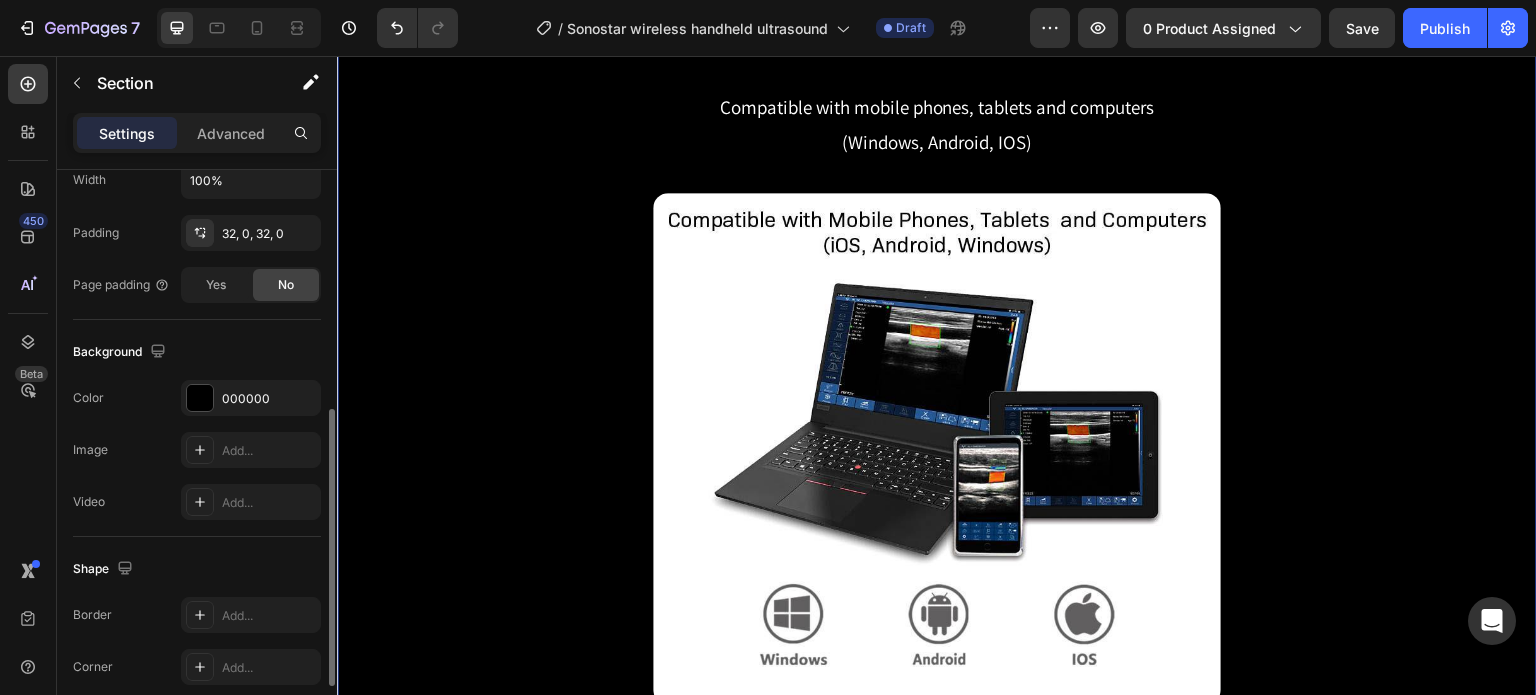 scroll, scrollTop: 0, scrollLeft: 0, axis: both 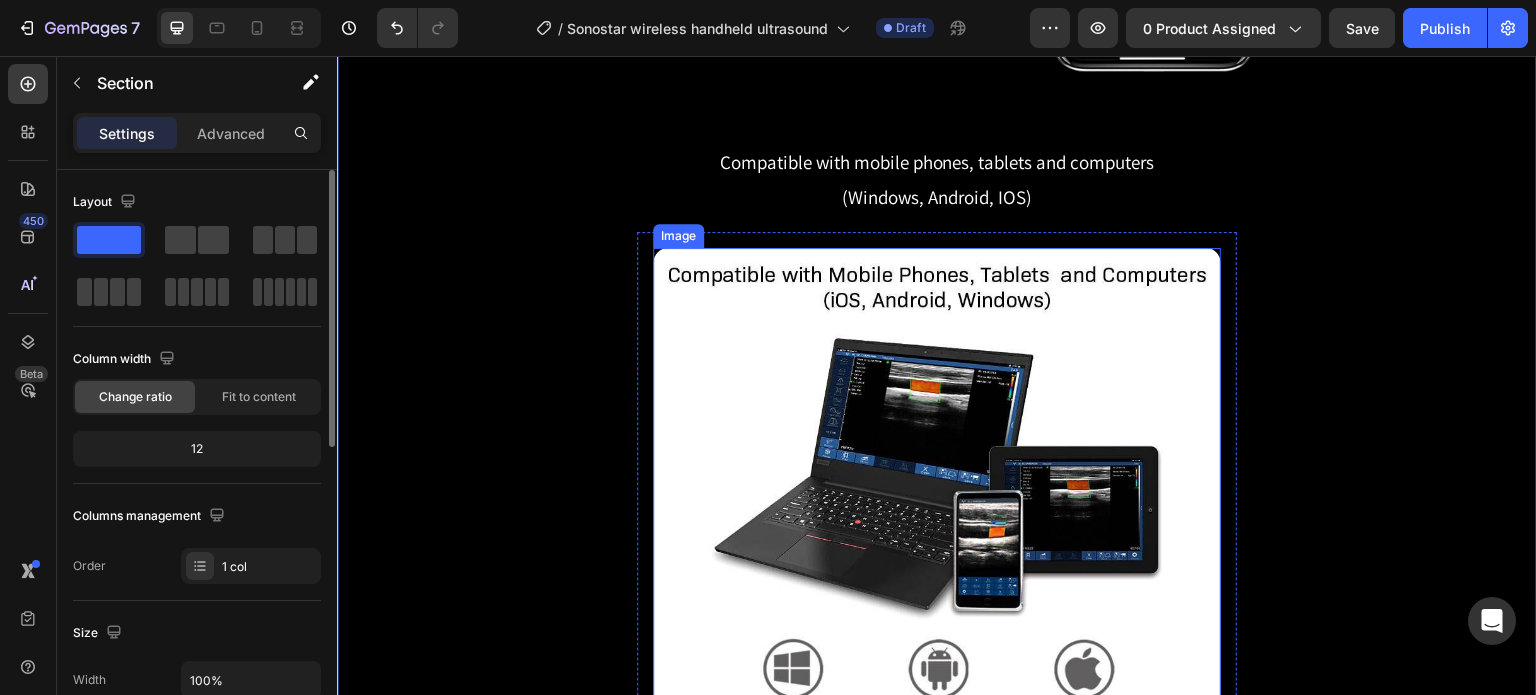 click at bounding box center (937, 504) 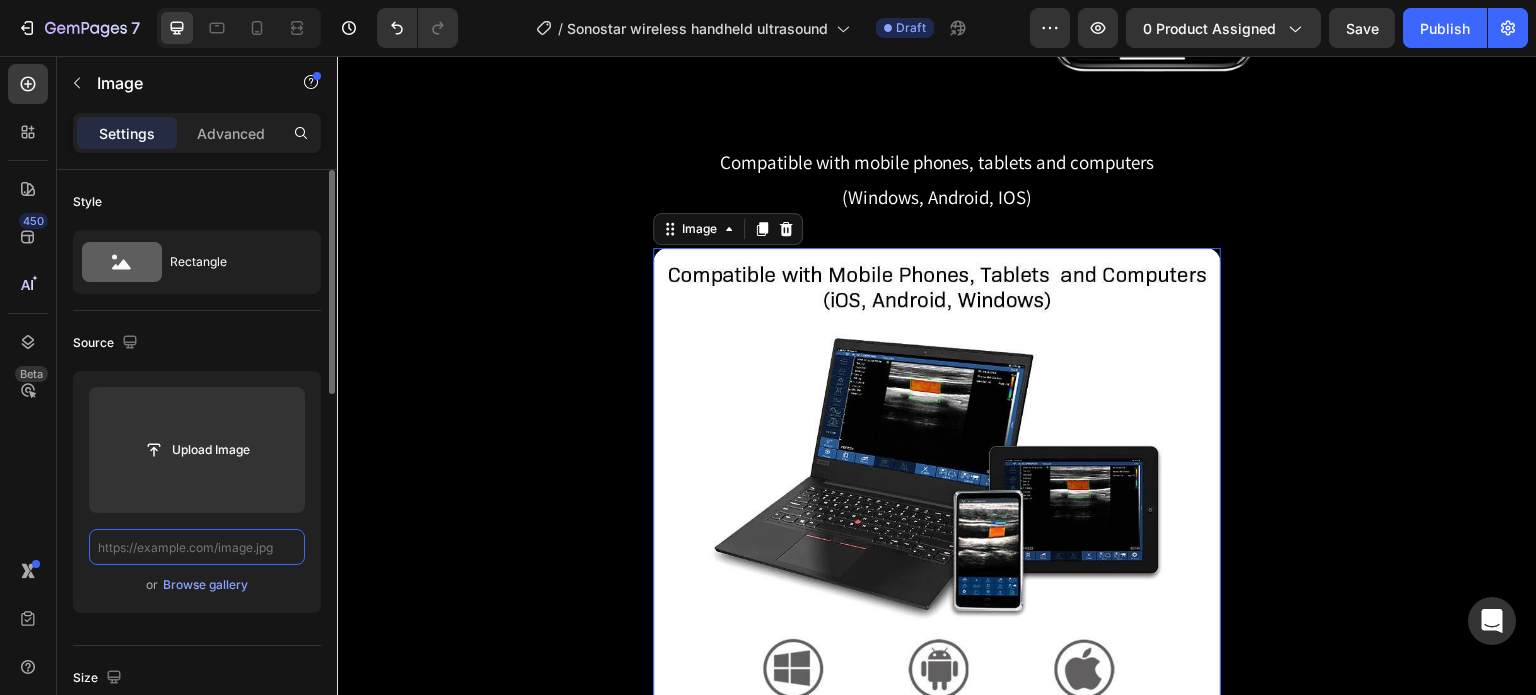 scroll, scrollTop: 0, scrollLeft: 0, axis: both 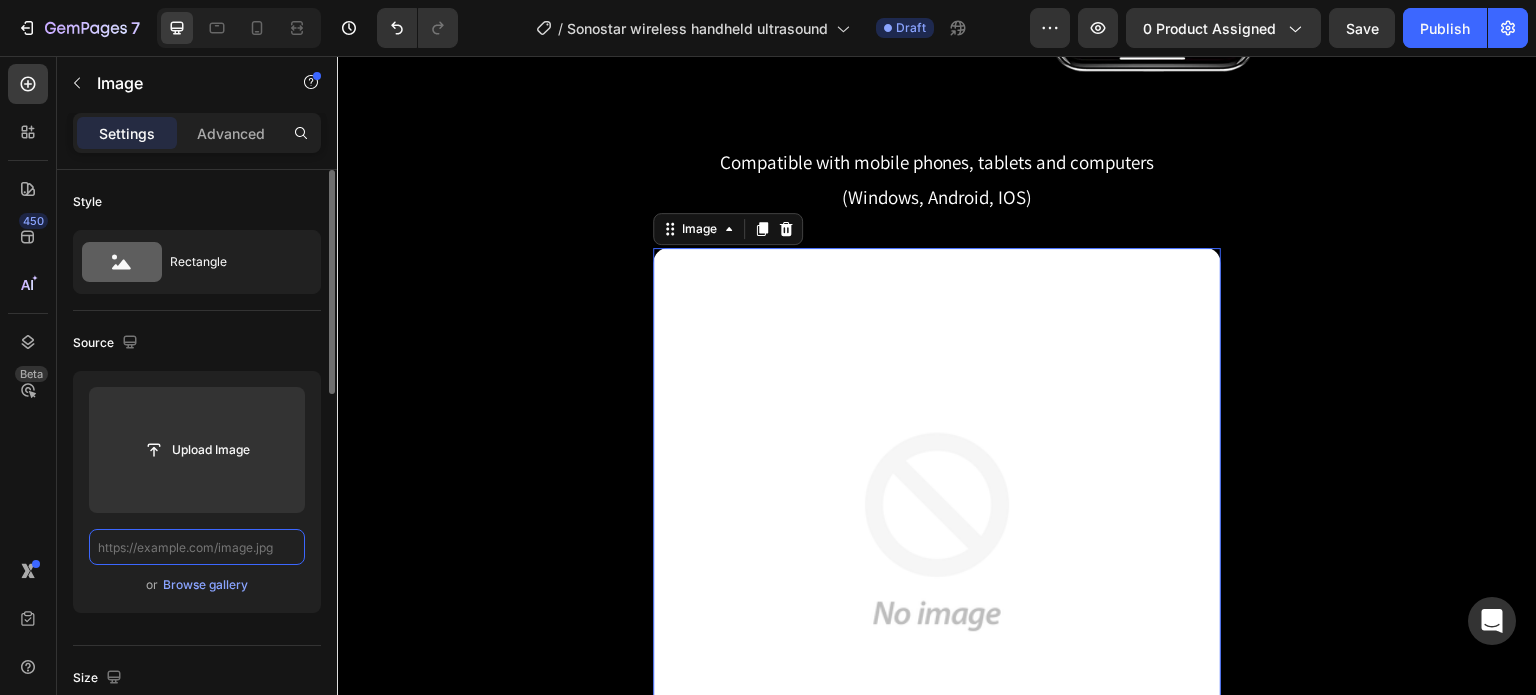 click at bounding box center (197, 547) 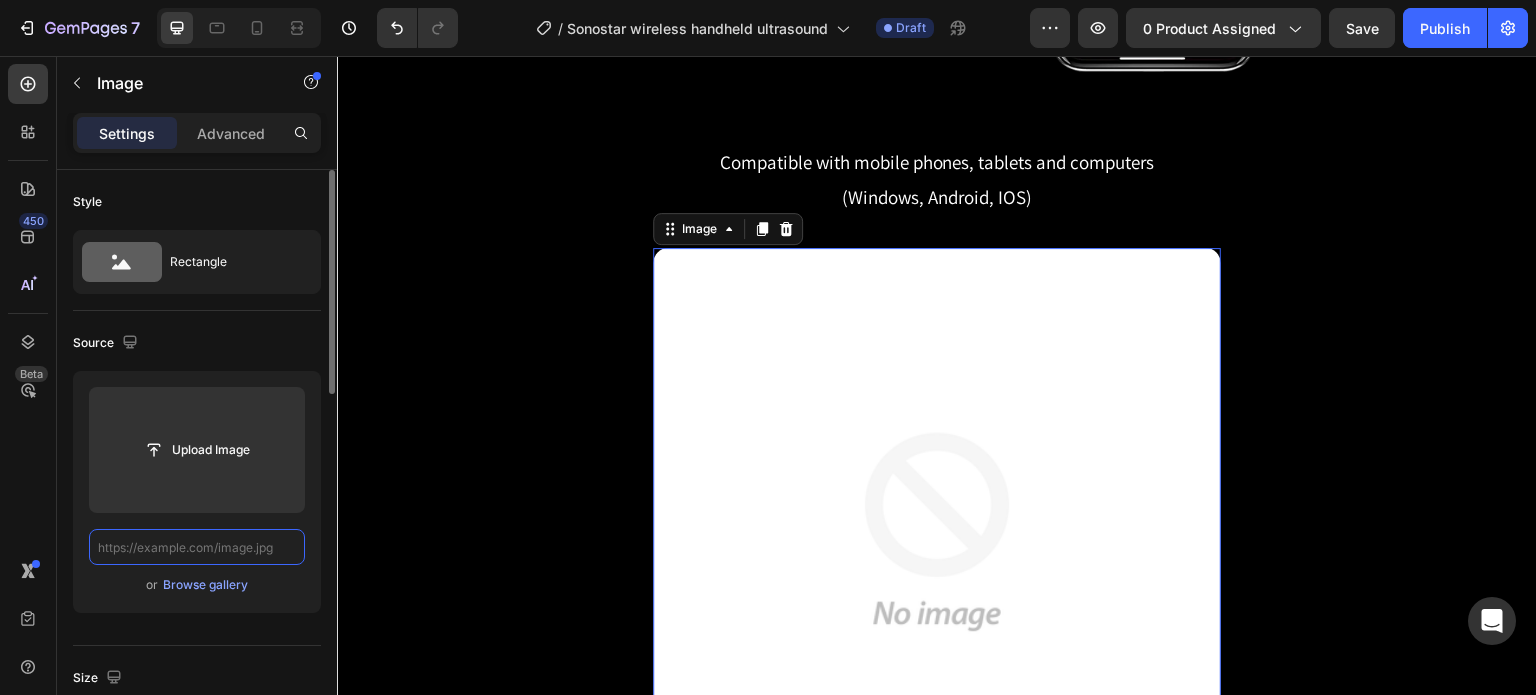 paste on "https://cdn.shopify.com/s/files/1/0717/9822/7245/files/compatibility.png?v=1754292714" 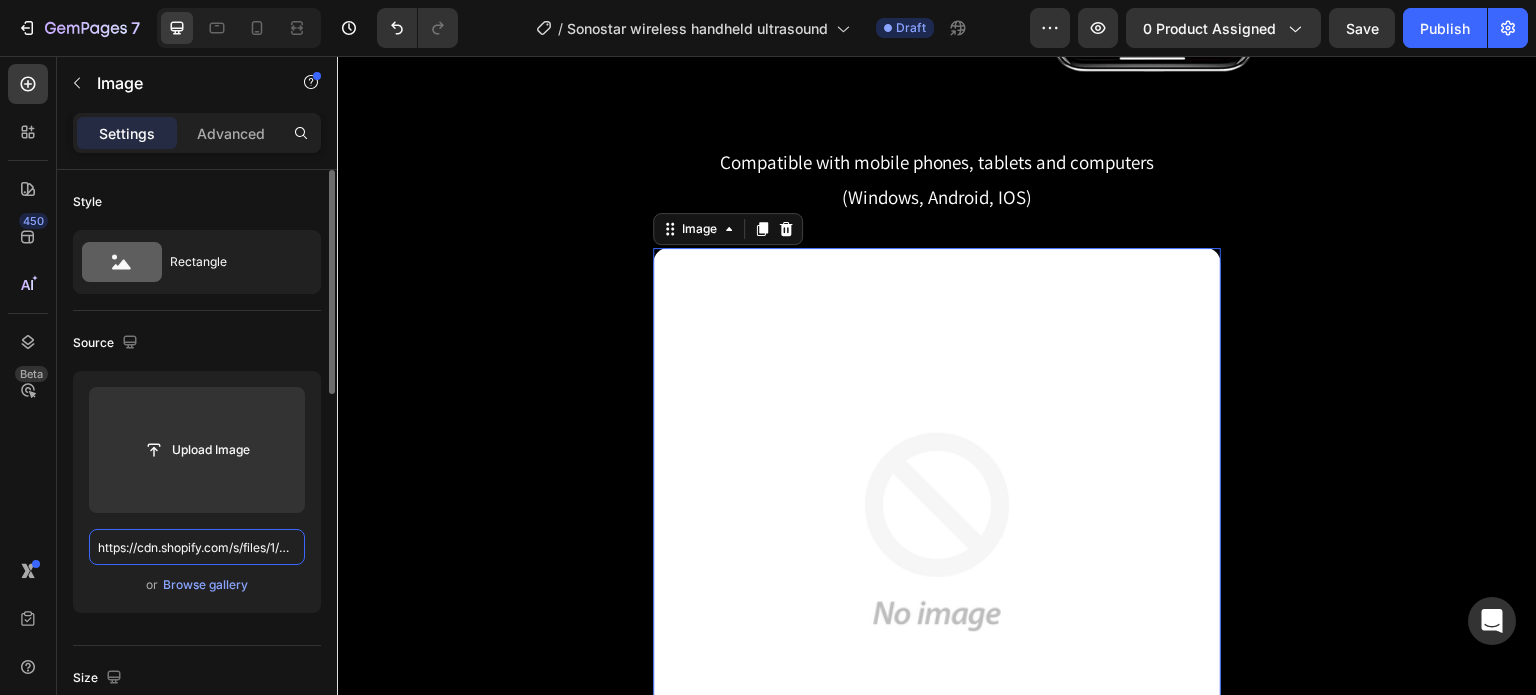 scroll, scrollTop: 0, scrollLeft: 331, axis: horizontal 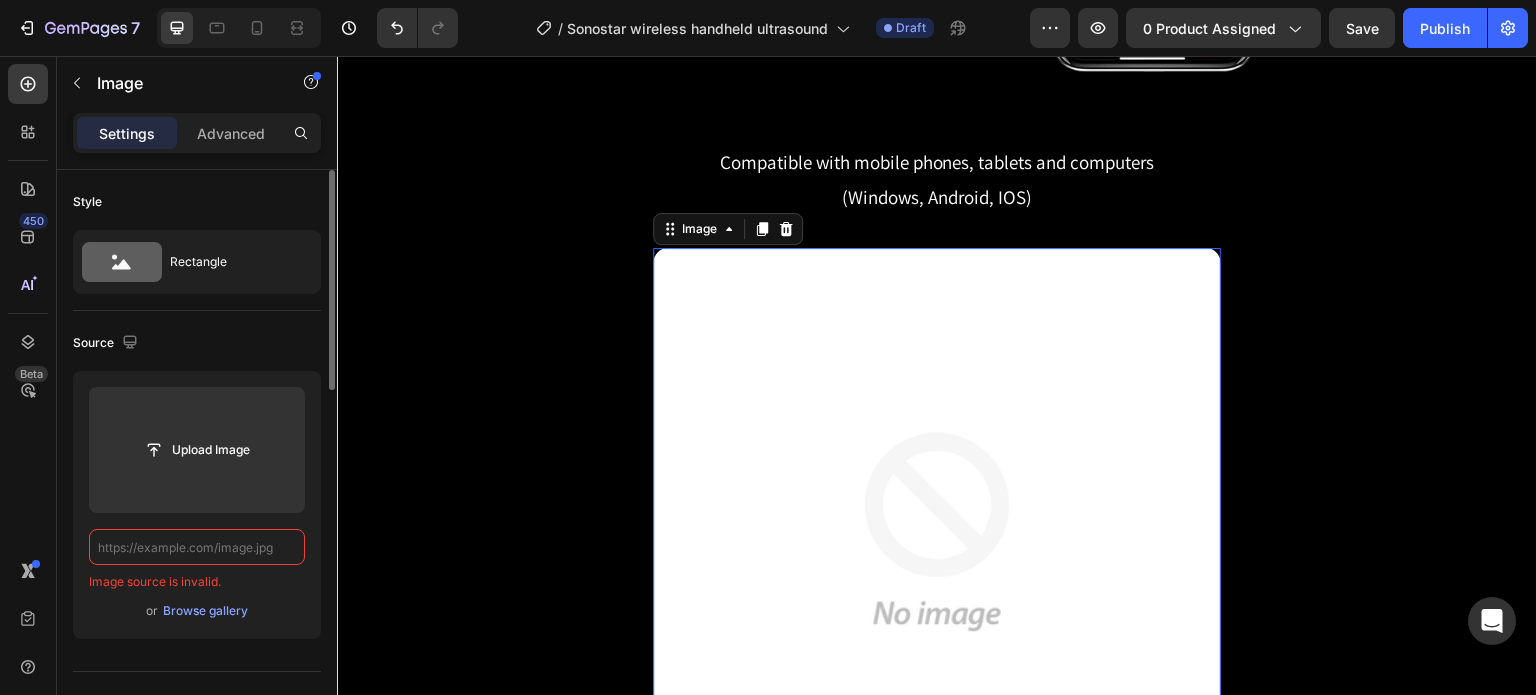 click at bounding box center (197, 547) 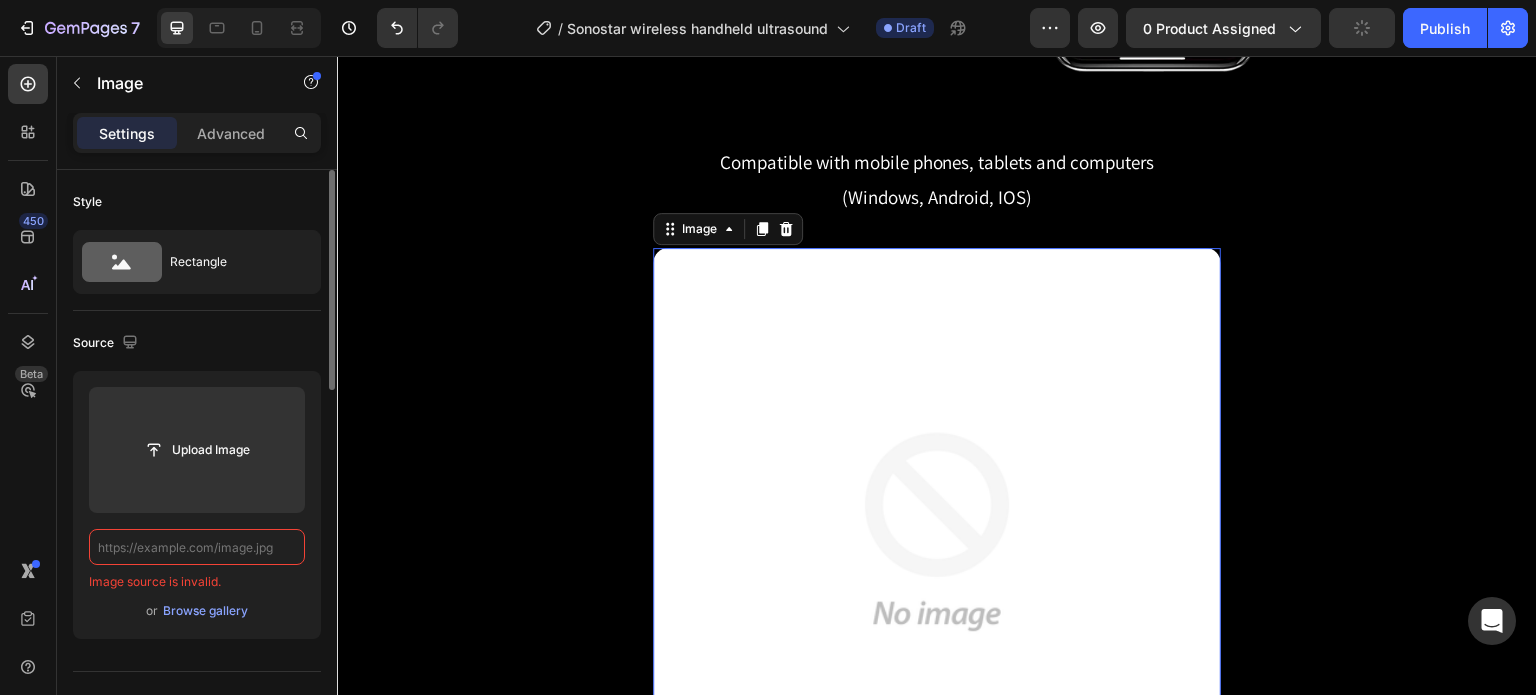 paste on "https://cdn.shopify.com/s/files/1/0717/9822/7245/files/compatibility.png?v=1754292714" 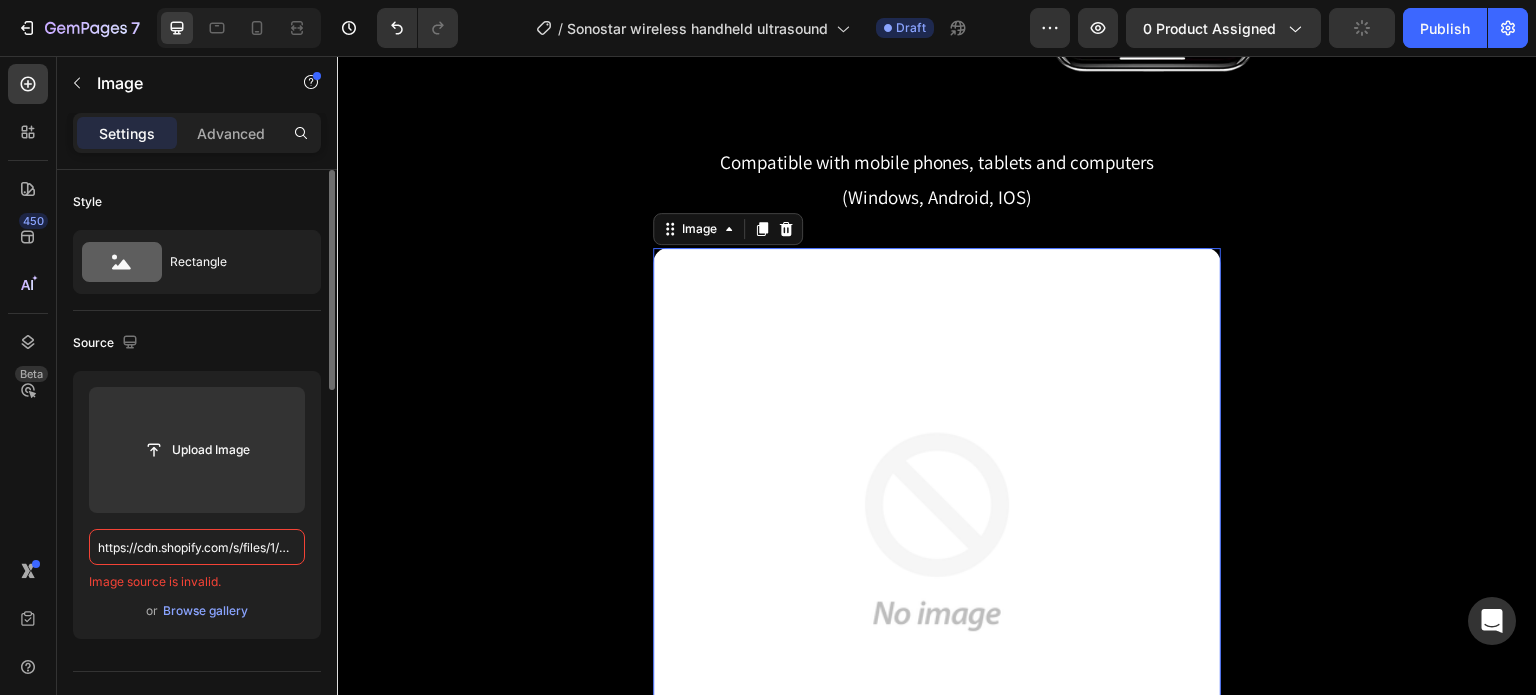 scroll, scrollTop: 0, scrollLeft: 331, axis: horizontal 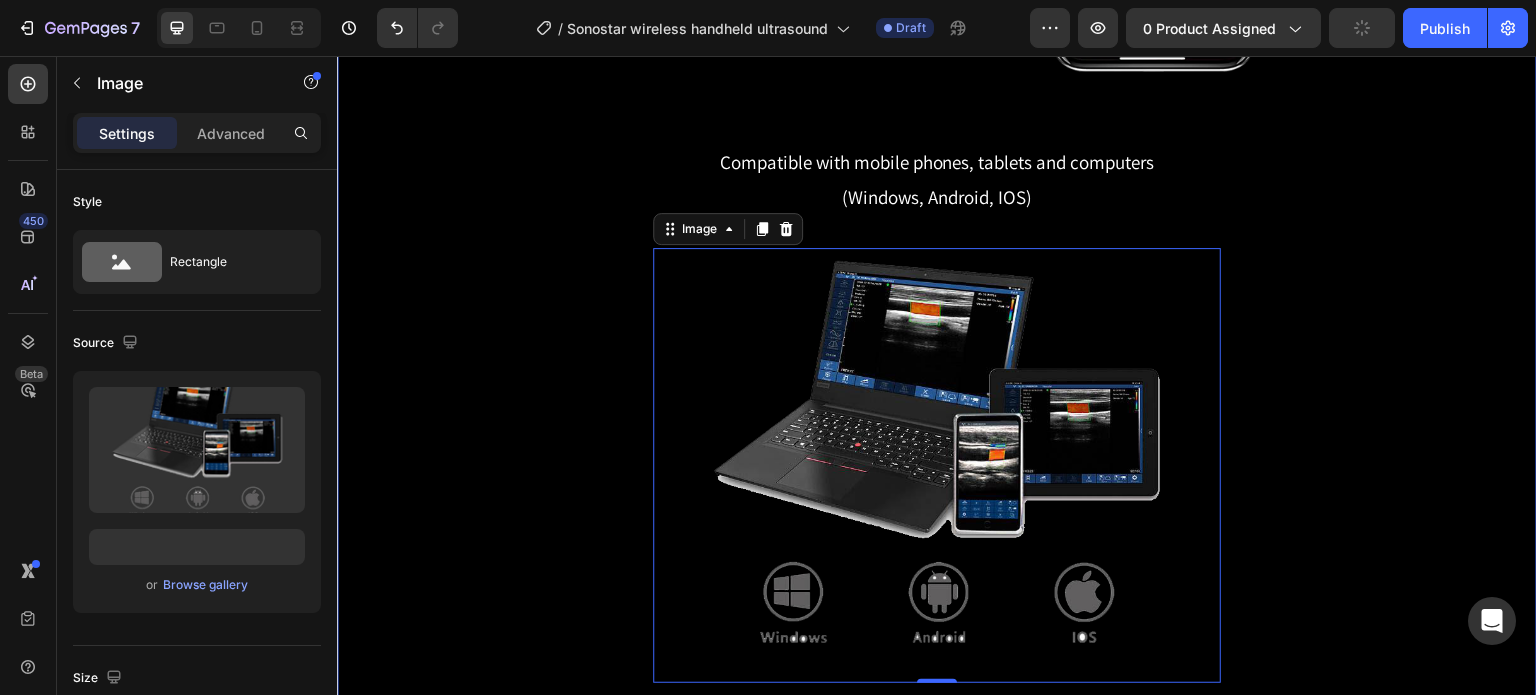 click on "No cables. No limits. Just seamless scanning. Heading Row Built-in WIFI hotspot to connect with the phone. No reliance on the hospital or clinic network. Text Block Row Image Row Compatible with mobile phones, tablets and computers (Windows, Android, IOS) Text Block Row Image   0 Row" at bounding box center (937, -118) 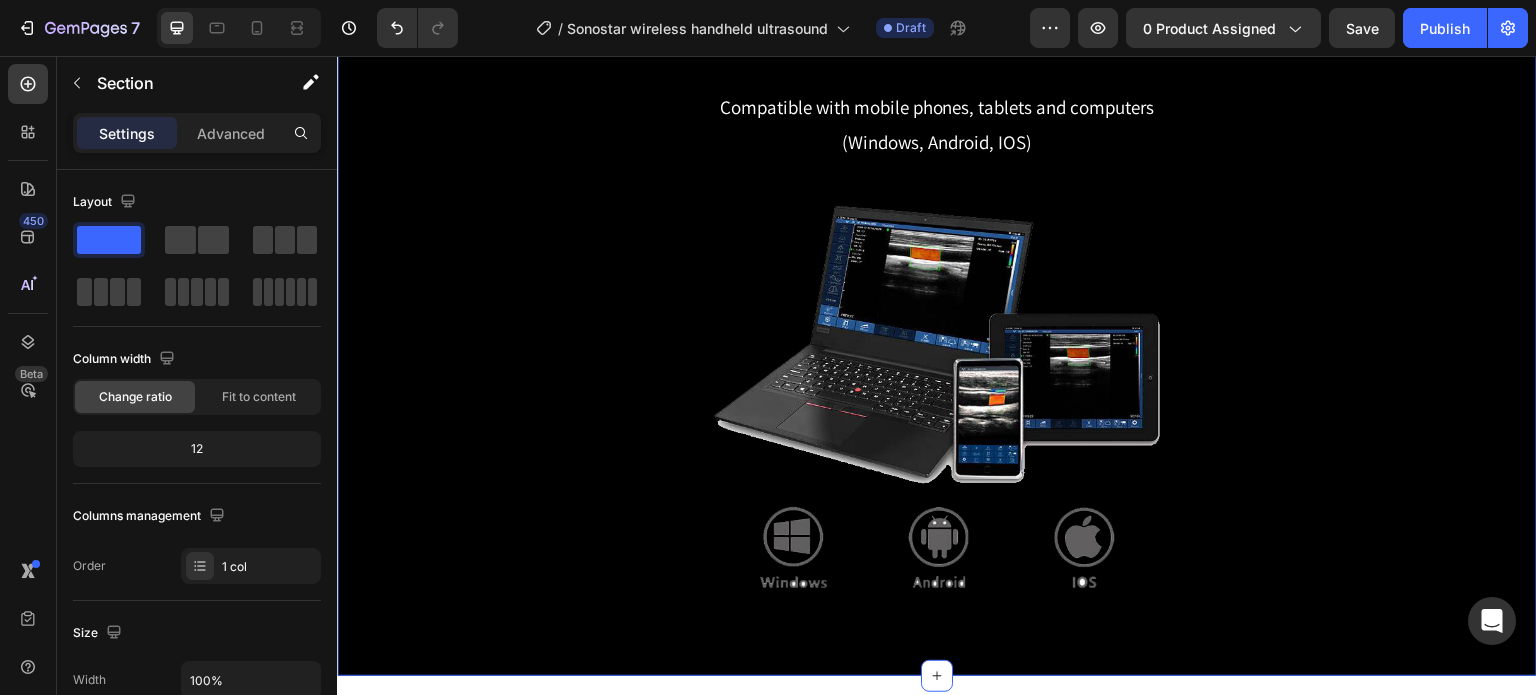 scroll, scrollTop: 4647, scrollLeft: 0, axis: vertical 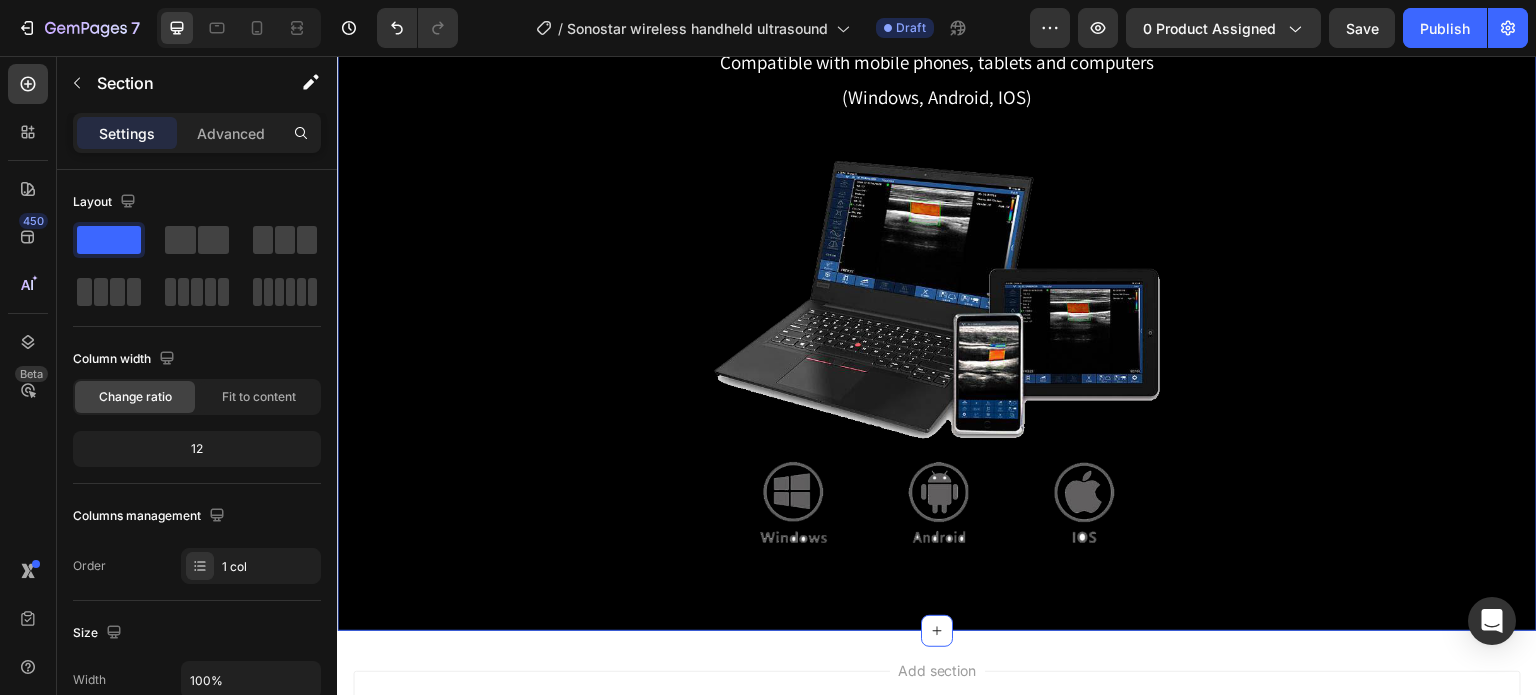 click on "No cables. No limits. Just seamless scanning. Heading Row Built-in WIFI hotspot to connect with the phone. No reliance on the hospital or clinic network. Text Block Row Image Row Compatible with mobile phones, tablets and computers (Windows, Android, IOS) Text Block Row Image Row" at bounding box center [937, -218] 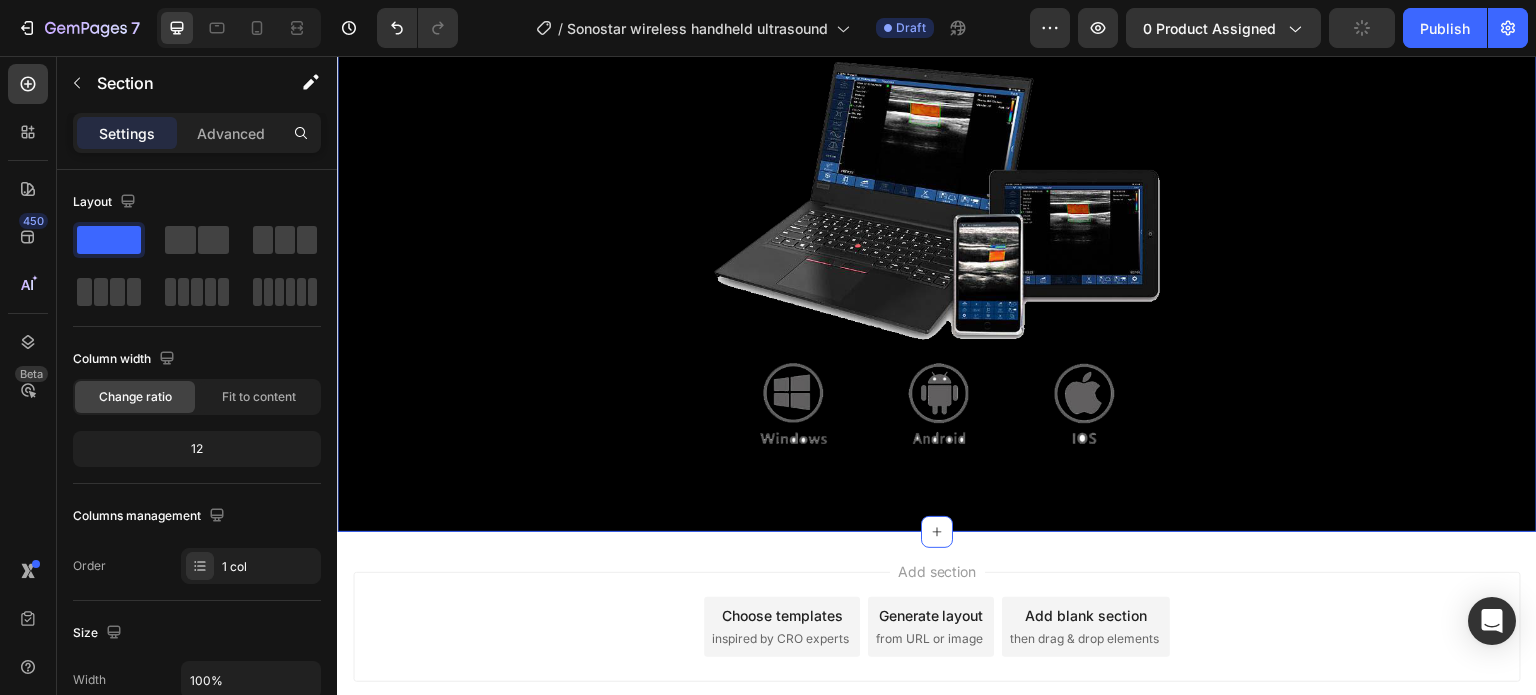 scroll, scrollTop: 4747, scrollLeft: 0, axis: vertical 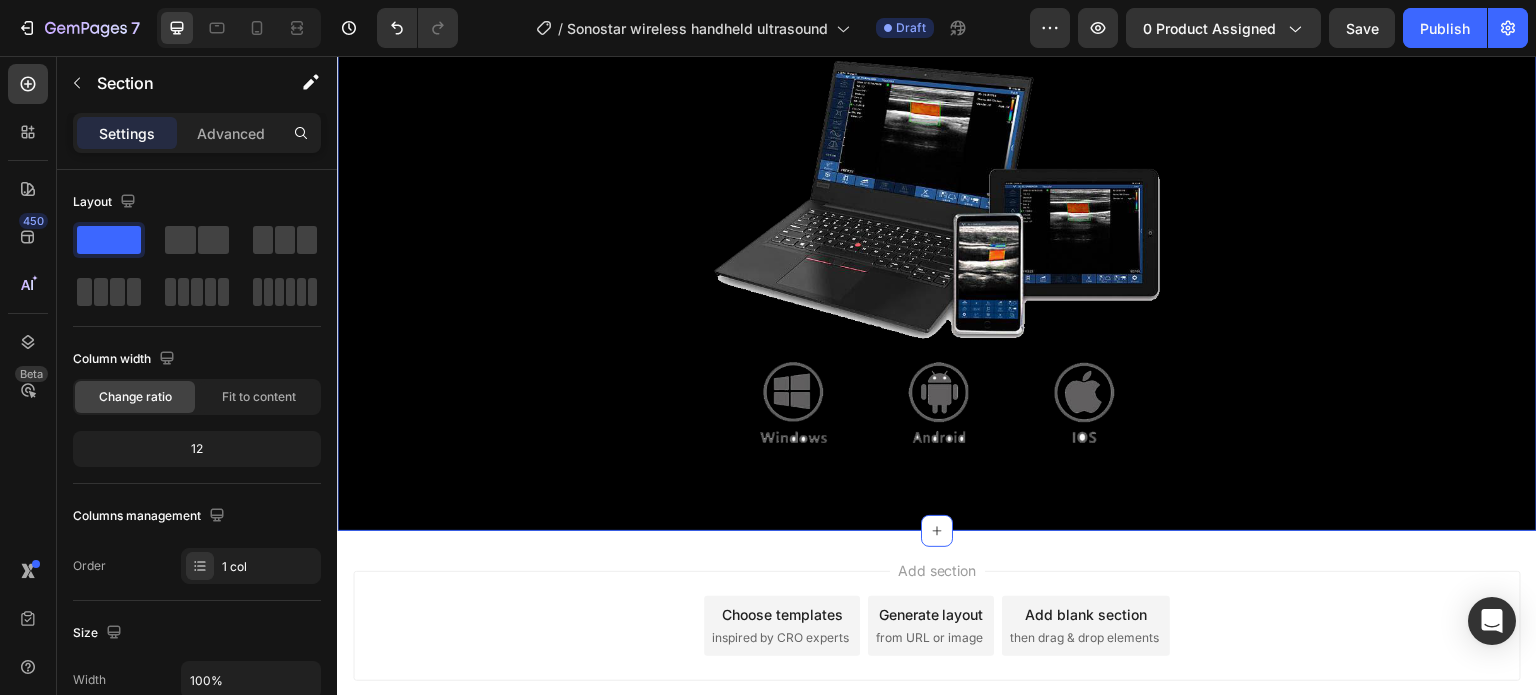 click on "No cables. No limits. Just seamless scanning. Heading Row Built-in WIFI hotspot to connect with the phone. No reliance on the hospital or clinic network. Text Block Row Image Row Compatible with mobile phones, tablets and computers (Windows, Android, IOS) Text Block Row Image Row" at bounding box center (937, -318) 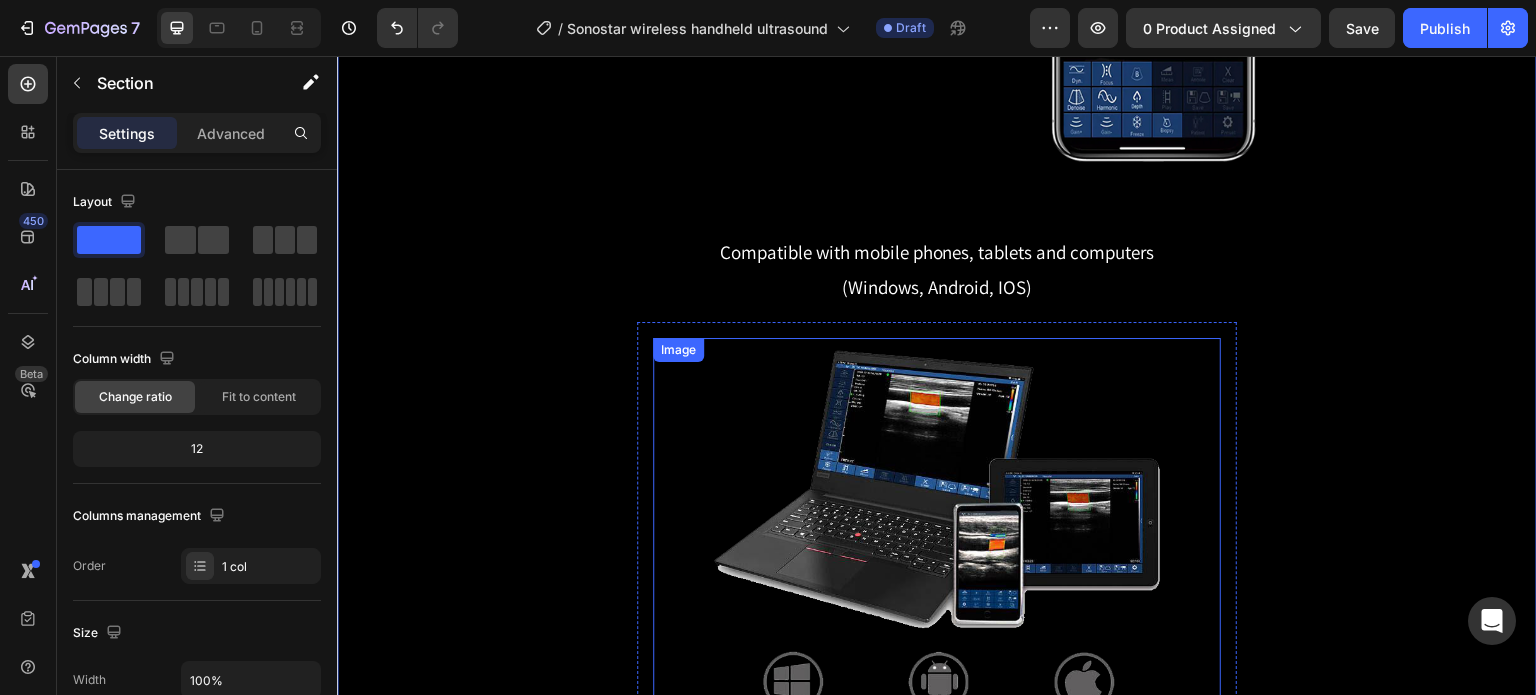 scroll, scrollTop: 4447, scrollLeft: 0, axis: vertical 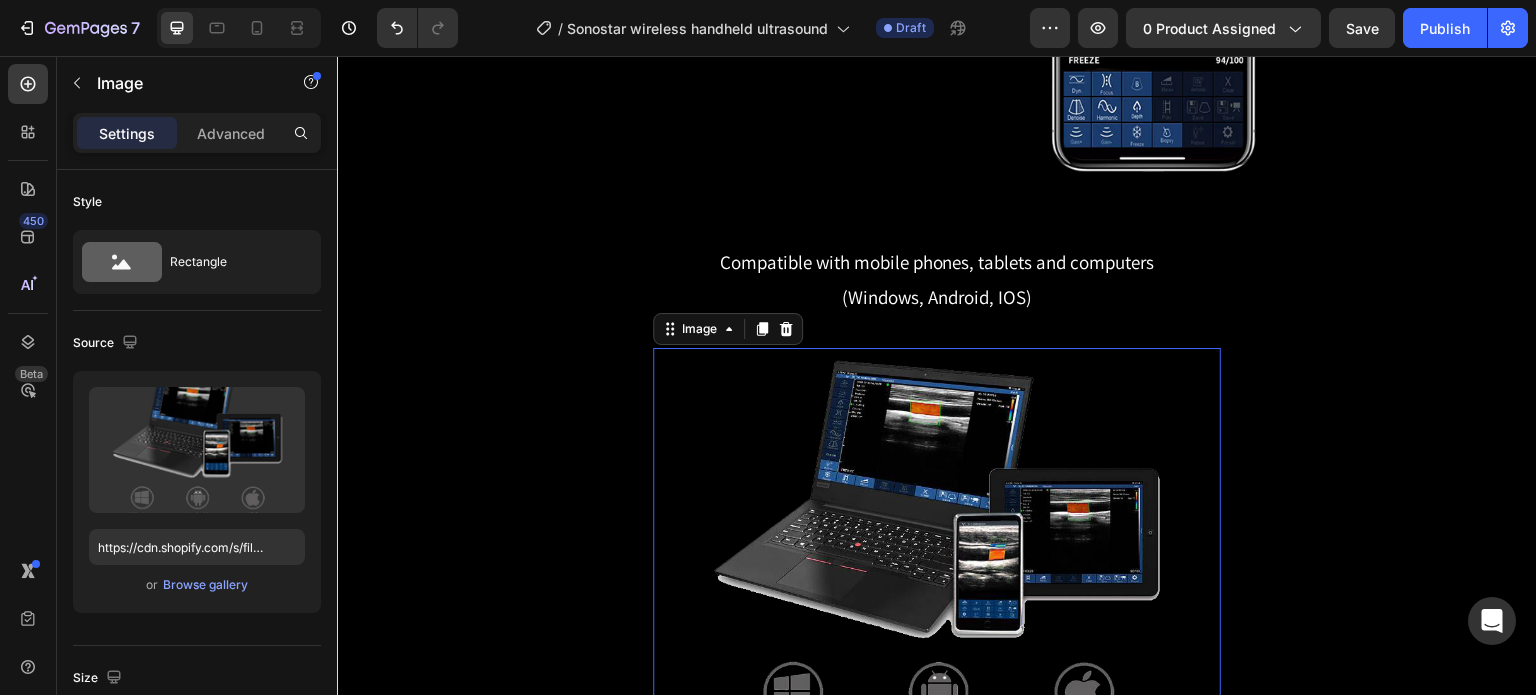 click at bounding box center [937, 565] 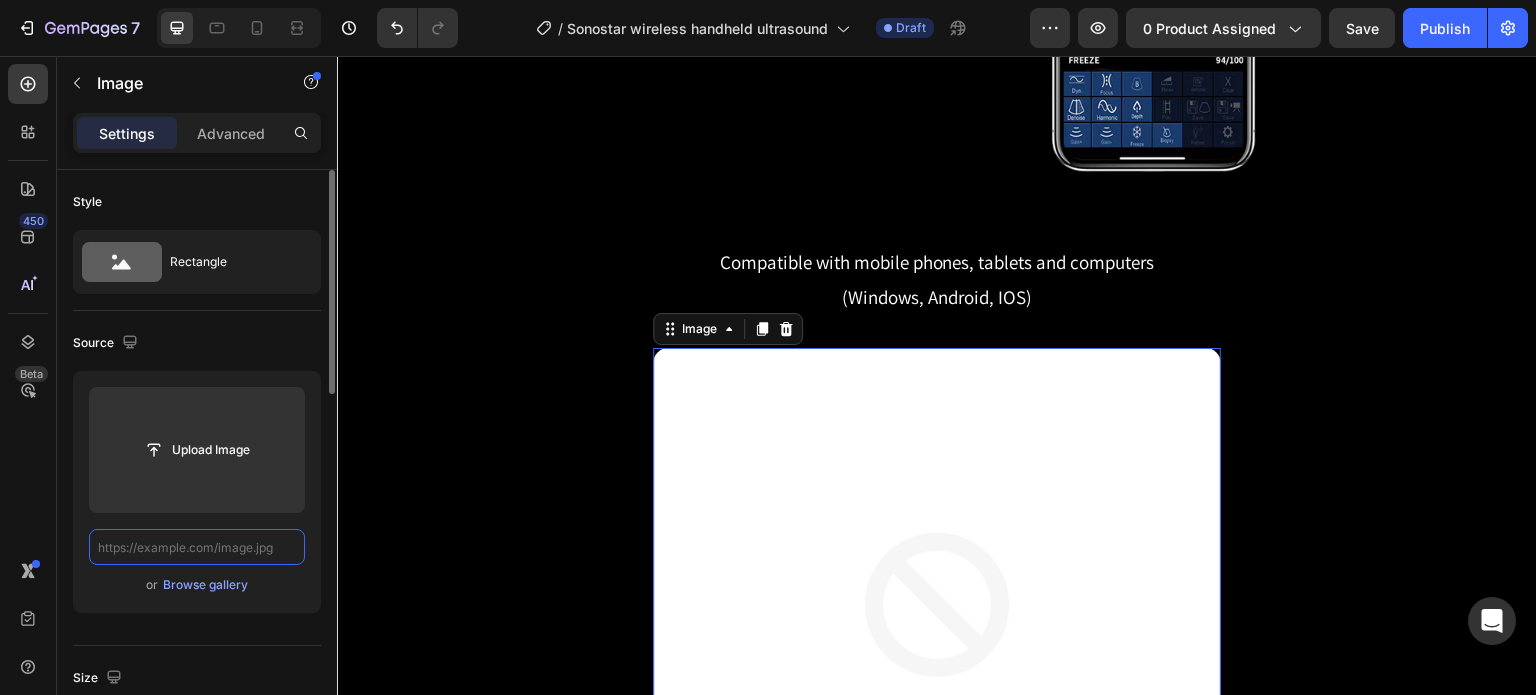 scroll, scrollTop: 0, scrollLeft: 0, axis: both 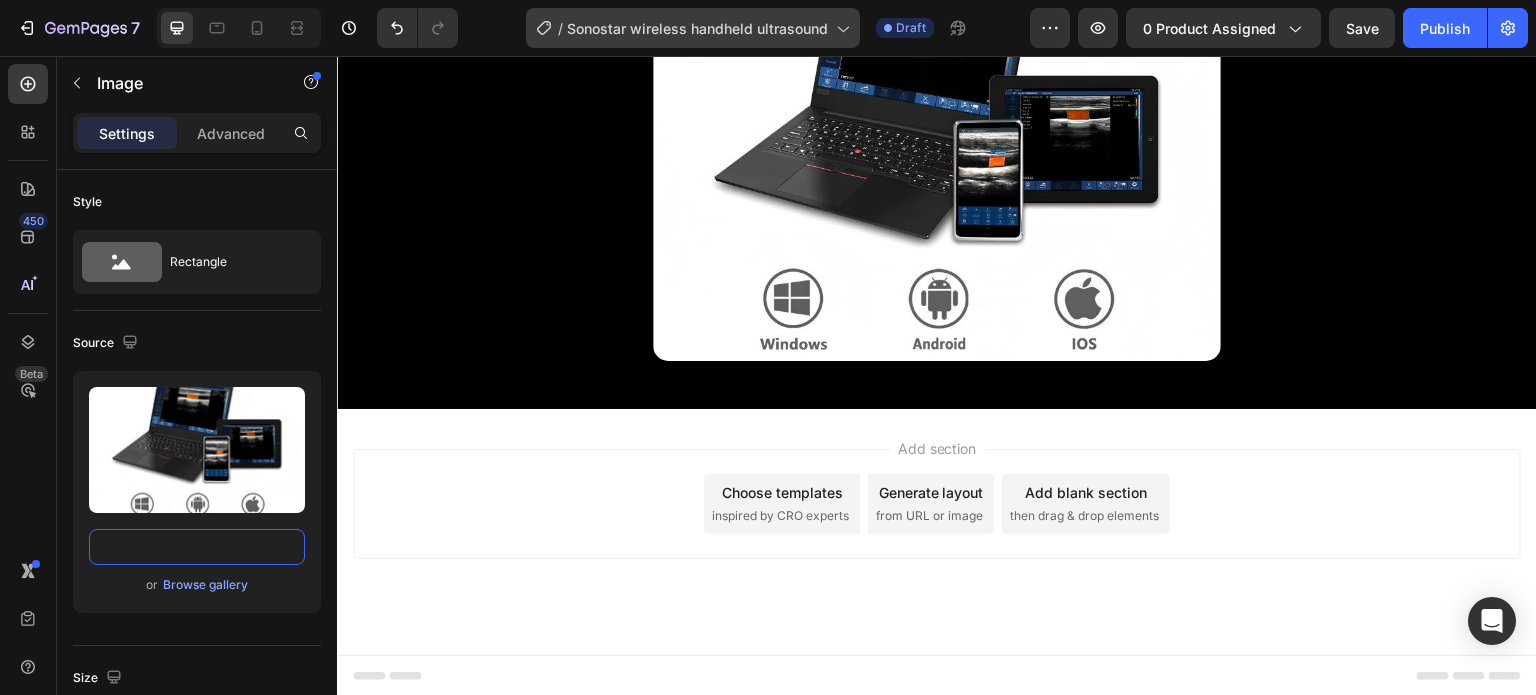 type on "https://cdn.shopify.com/s/files/1/0717/9822/7245/files/sonostar_ultrasound_probe_for_computers_laptops_tablet_cell_phones_mobile_devices_1.jpg?v=1754292865" 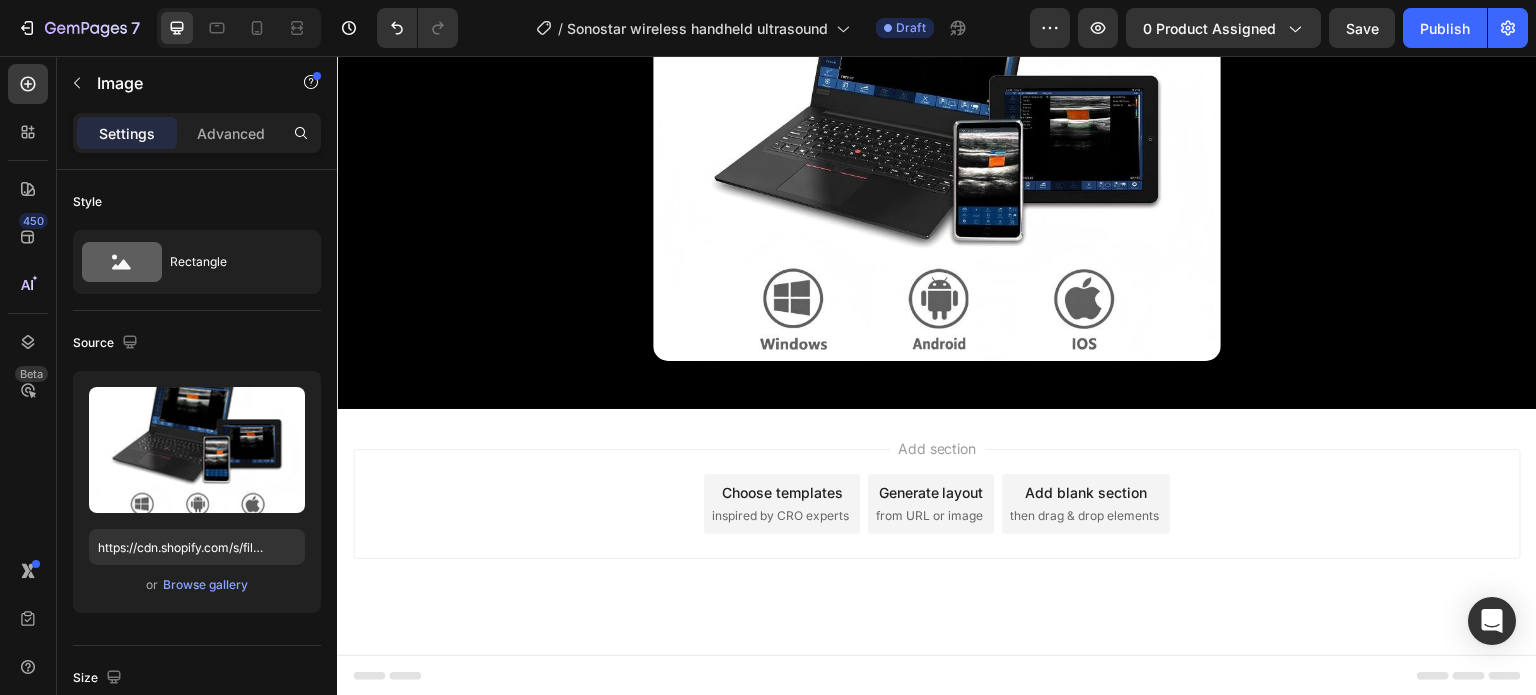 click on "Add section Choose templates inspired by CRO experts Generate layout from URL or image Add blank section then drag & drop elements" at bounding box center [937, 532] 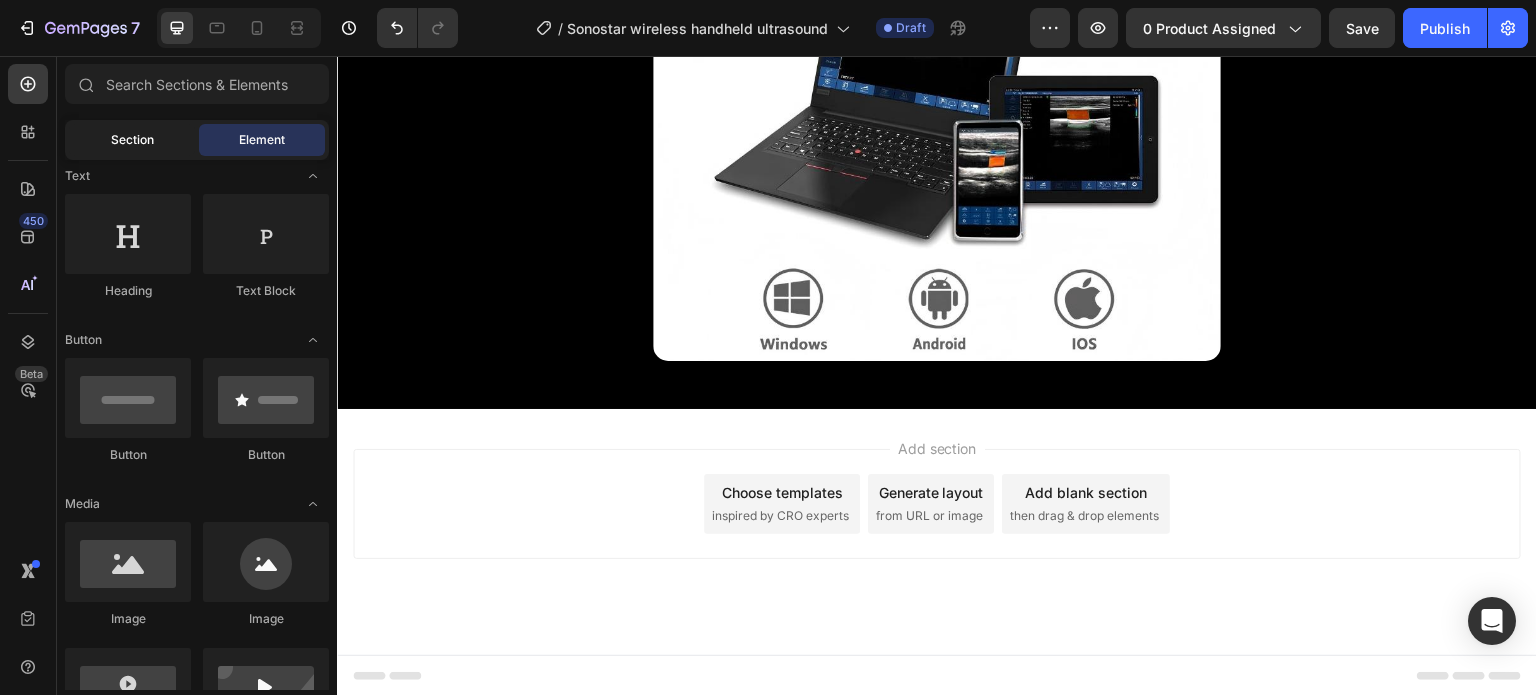 click on "Section" at bounding box center [132, 140] 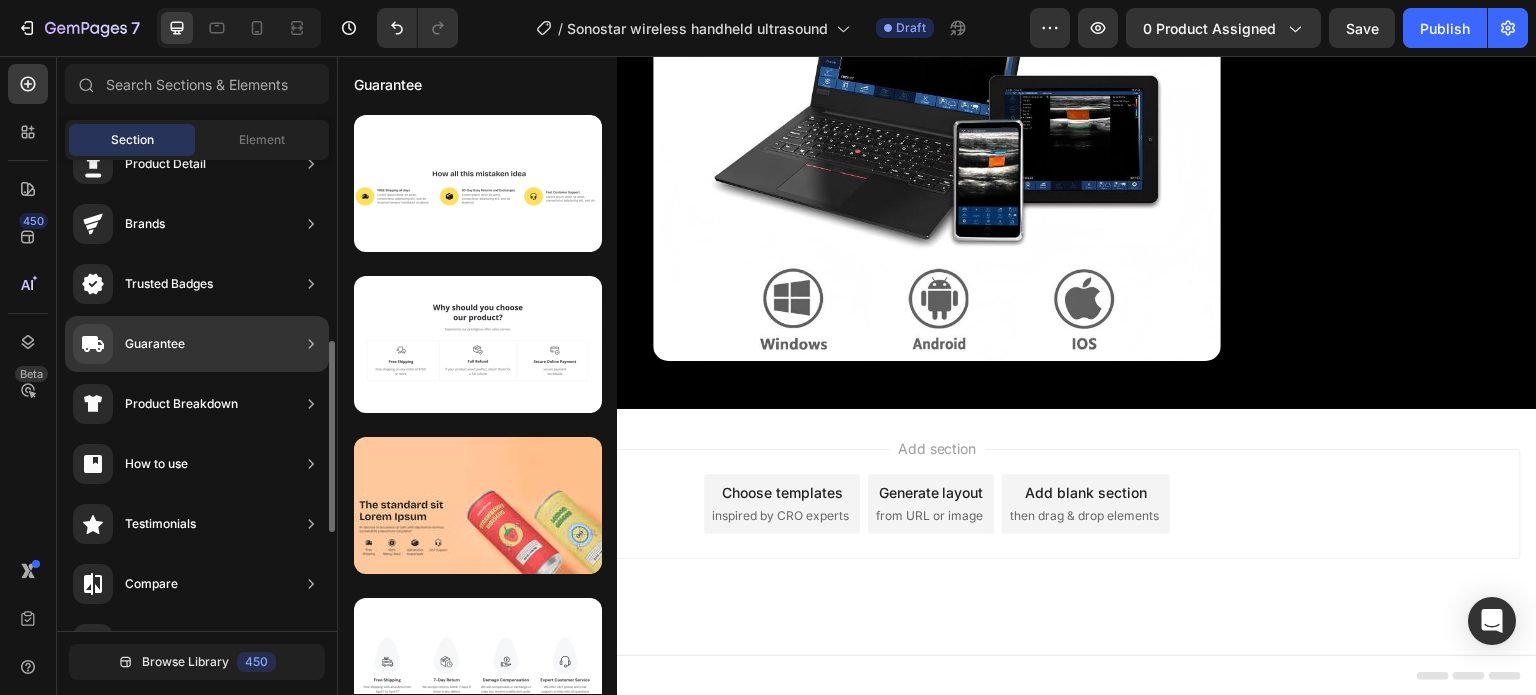 scroll, scrollTop: 200, scrollLeft: 0, axis: vertical 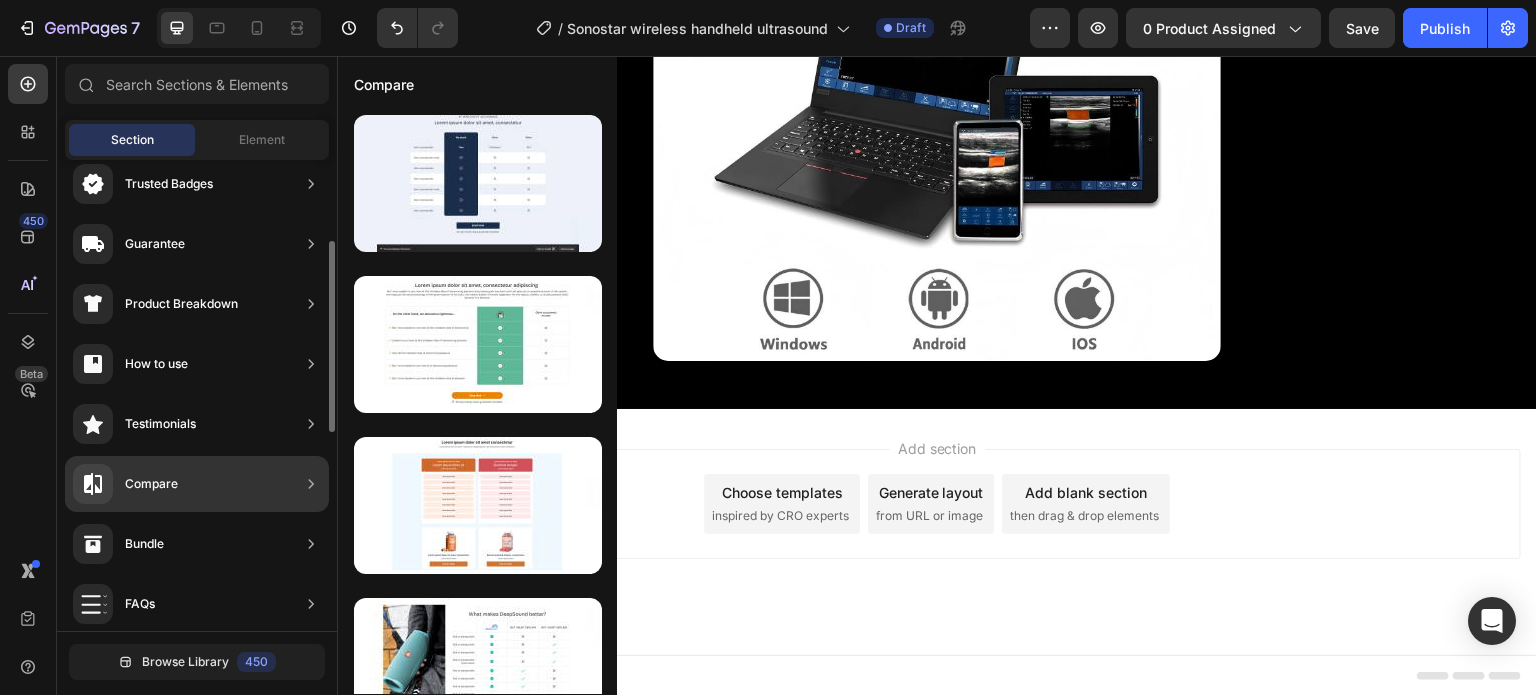 click on "Compare" 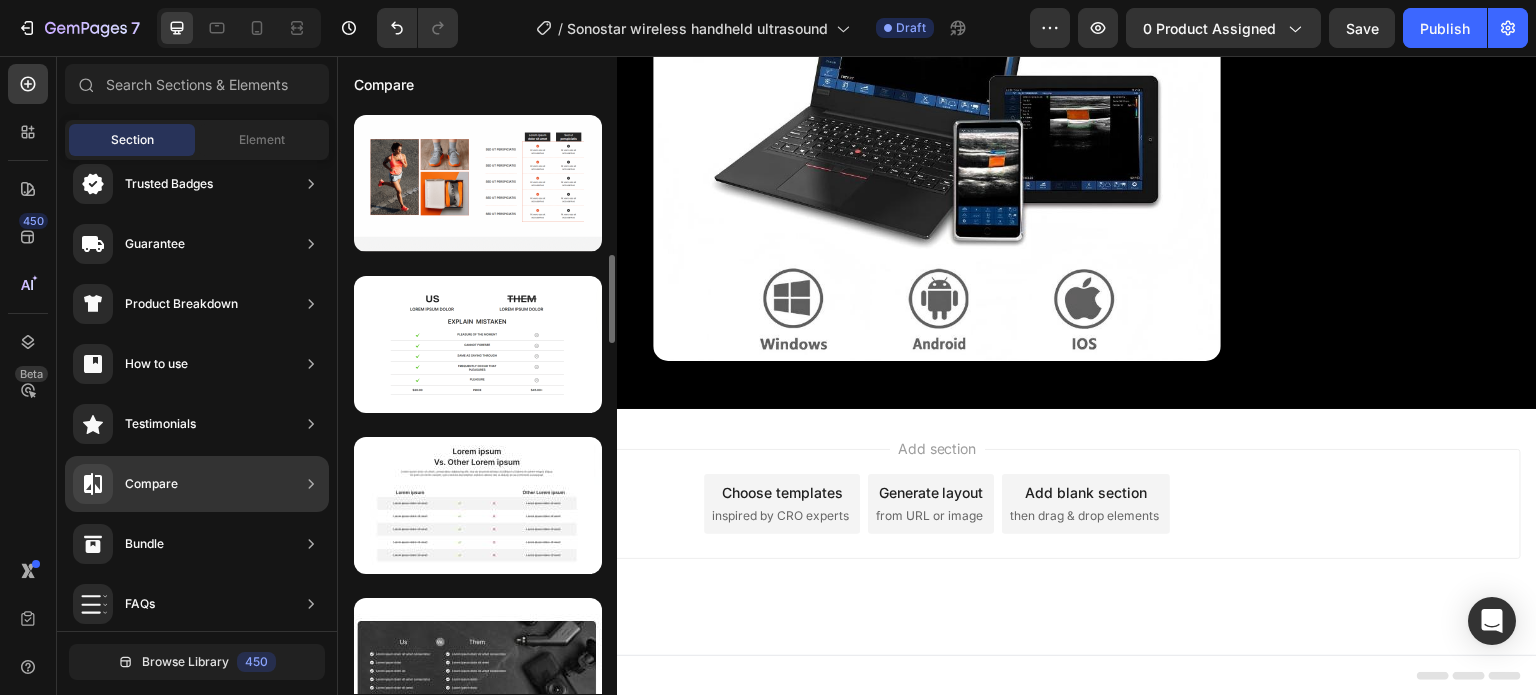 scroll, scrollTop: 866, scrollLeft: 0, axis: vertical 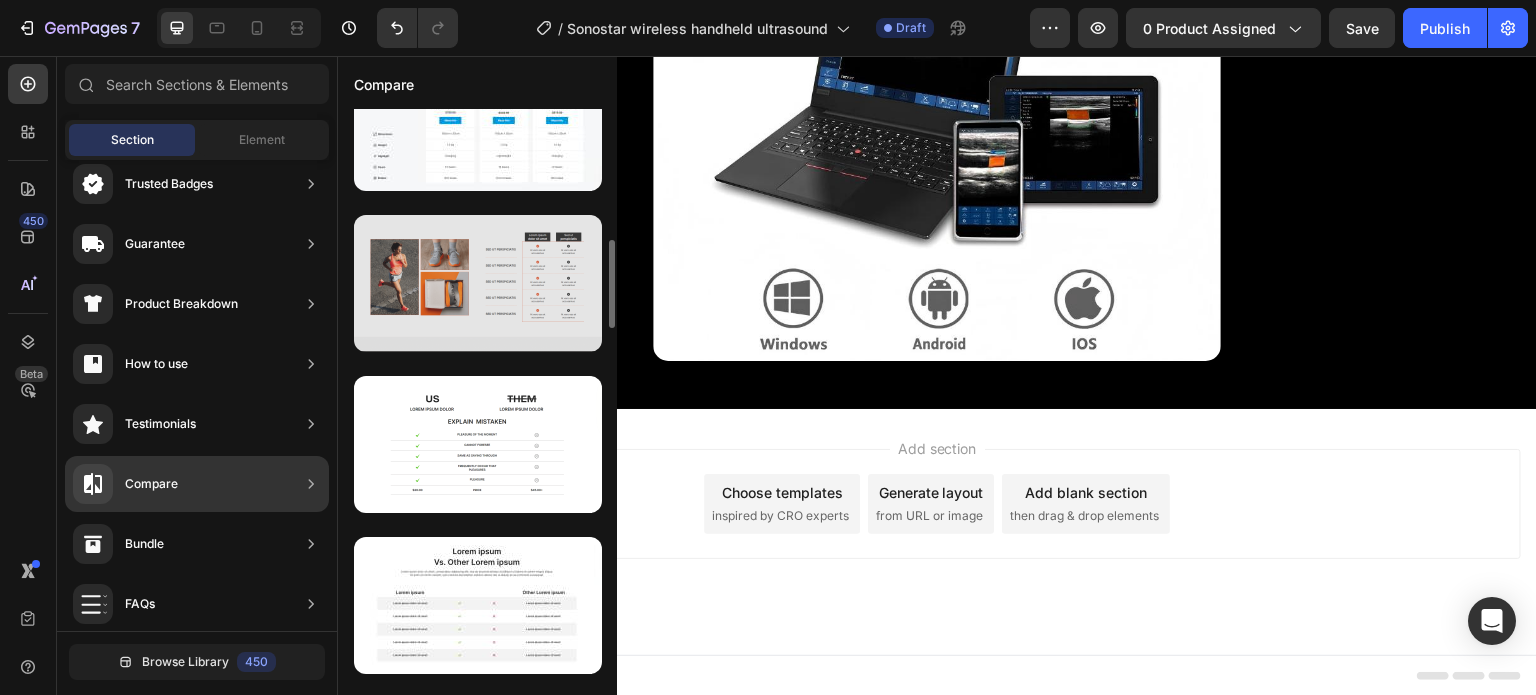 click at bounding box center (478, 283) 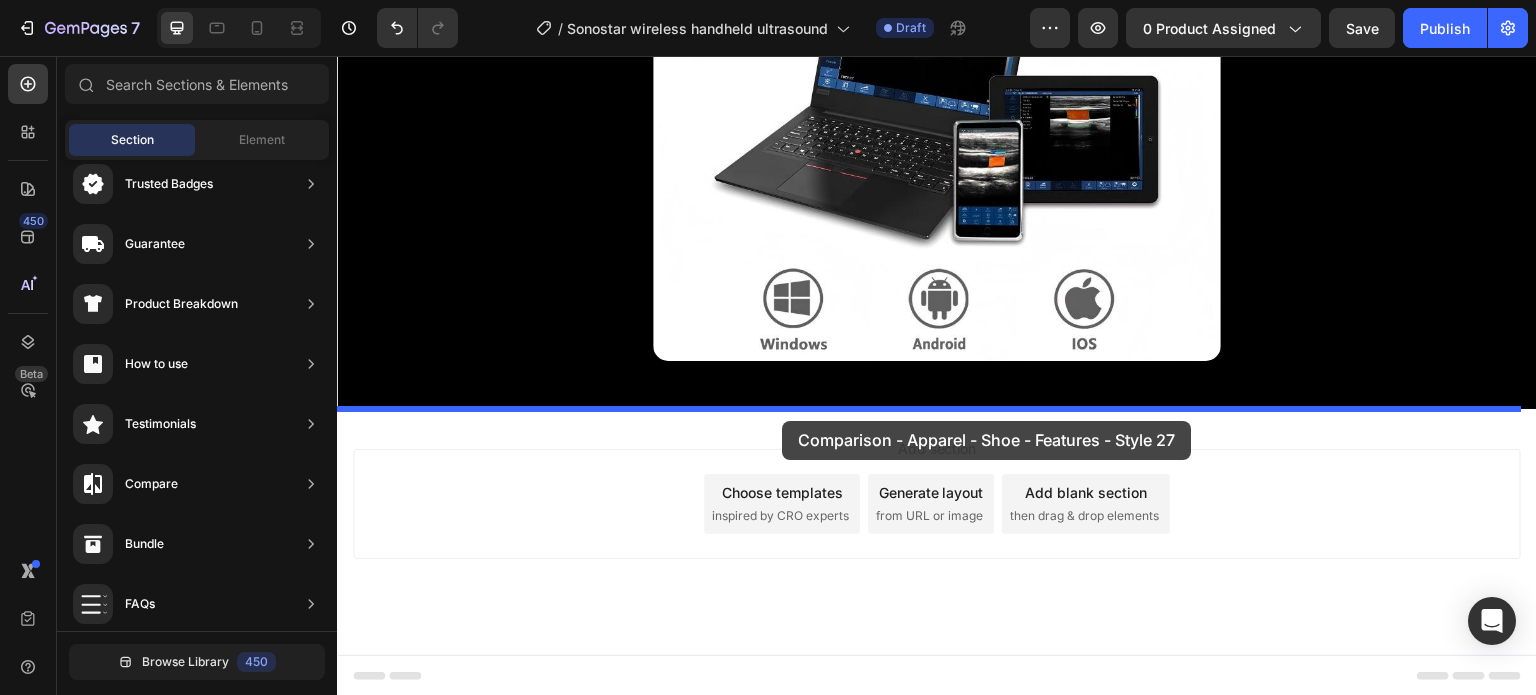 drag, startPoint x: 809, startPoint y: 339, endPoint x: 782, endPoint y: 421, distance: 86.33076 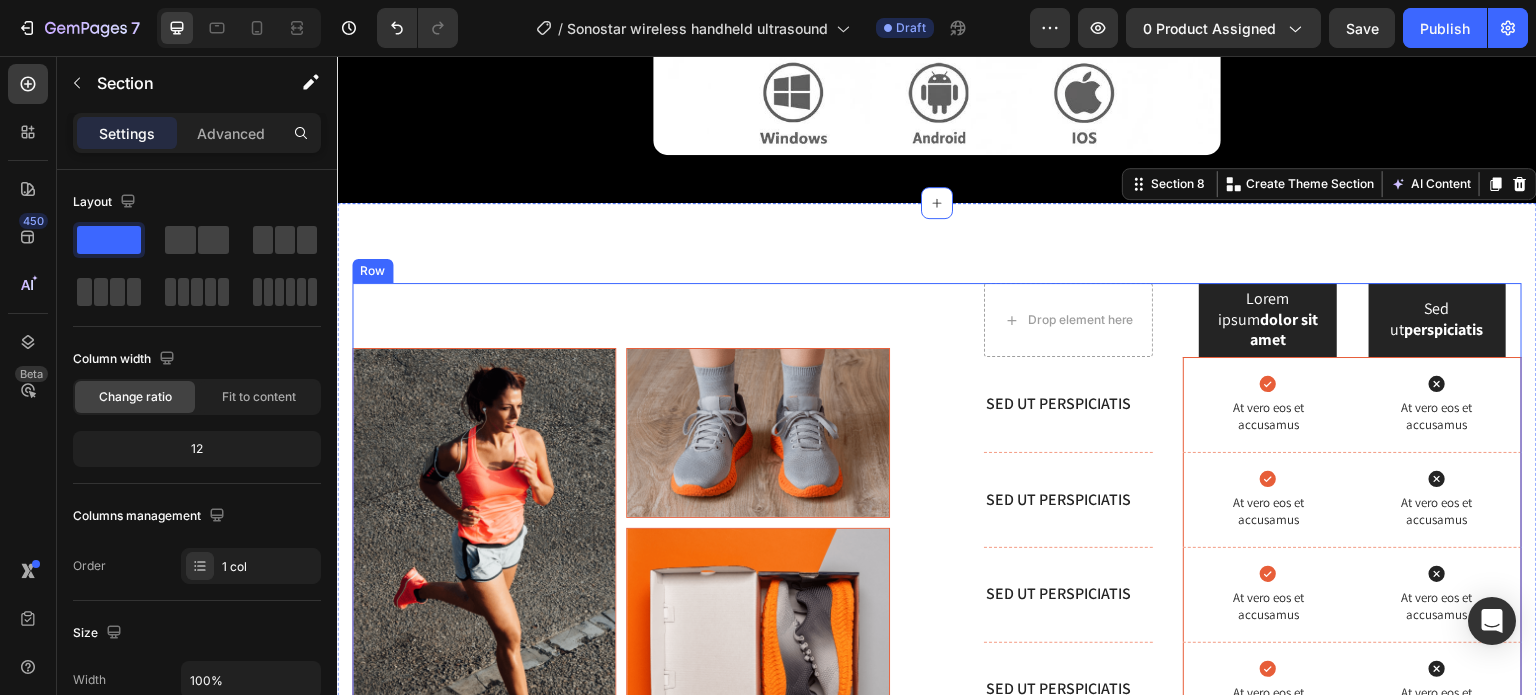 scroll, scrollTop: 4712, scrollLeft: 0, axis: vertical 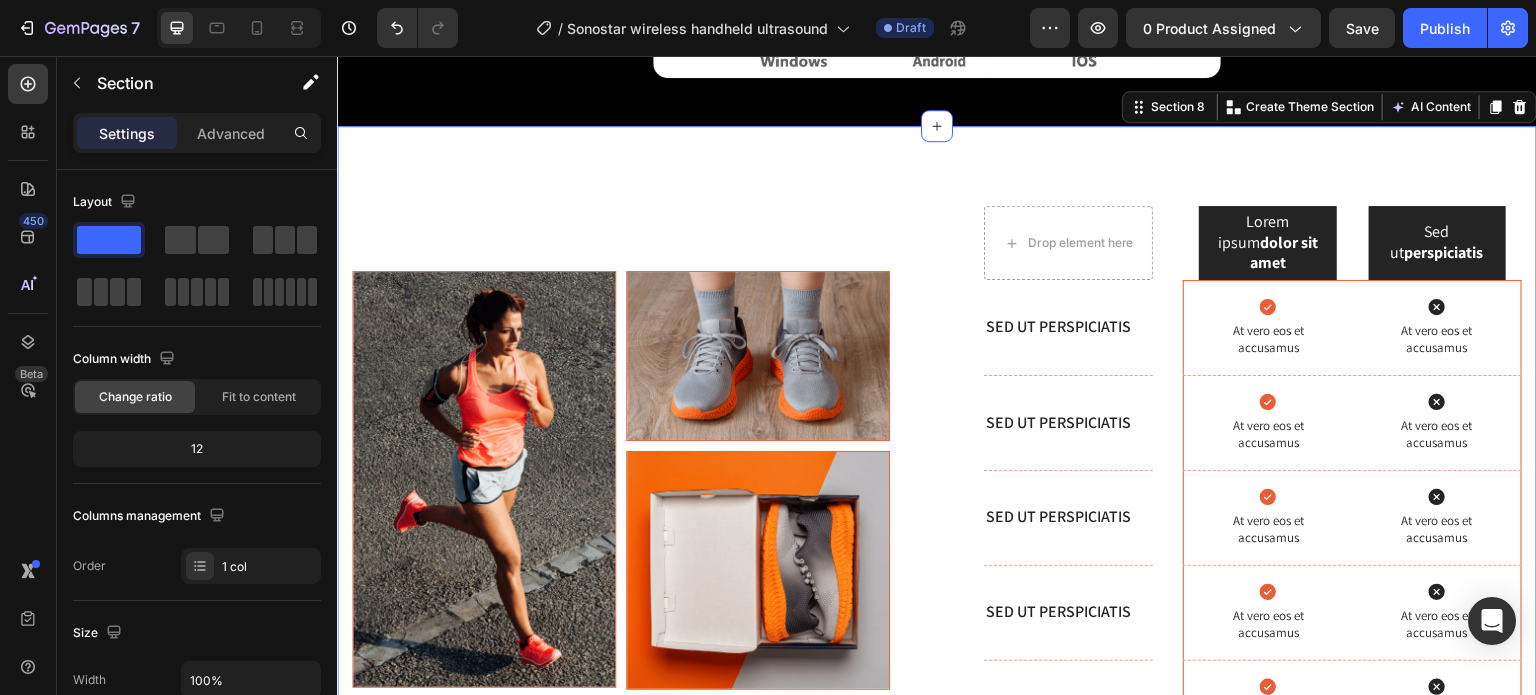 click on "Image Image Image Row
Drop element here Lorem ipsum  dolor sit amet Text Block Hero Banner Sed ut  perspiciatis Text Block Hero Banner Row Row Sed ut perspiciatis Text Block Hero Banner
Icon At vero eos et accusamus Text Block
Icon At vero eos et accusamus Text Block Hero Banner Row Sed ut perspiciatis Text Block Hero Banner
Icon At vero eos et accusamus Text Block
Icon At vero eos et accusamus Text Block Hero Banner Row Sed ut perspiciatis Text Block Hero Banner
Icon At vero eos et accusamus Text Block
Icon At vero eos et accusamus Text Block Hero Banner Row Sed ut perspiciatis Text Block Hero Banner
Icon At vero eos et accusamus Text Block
Icon At vero eos et accusamus Text Block Hero Banner Row Sed ut perspiciatis Text Block Hero Banner
Icon At vero eos et accusamus Text Block
Icon At vero eos et accusamus Text Block Hero Banner" at bounding box center (937, 472) 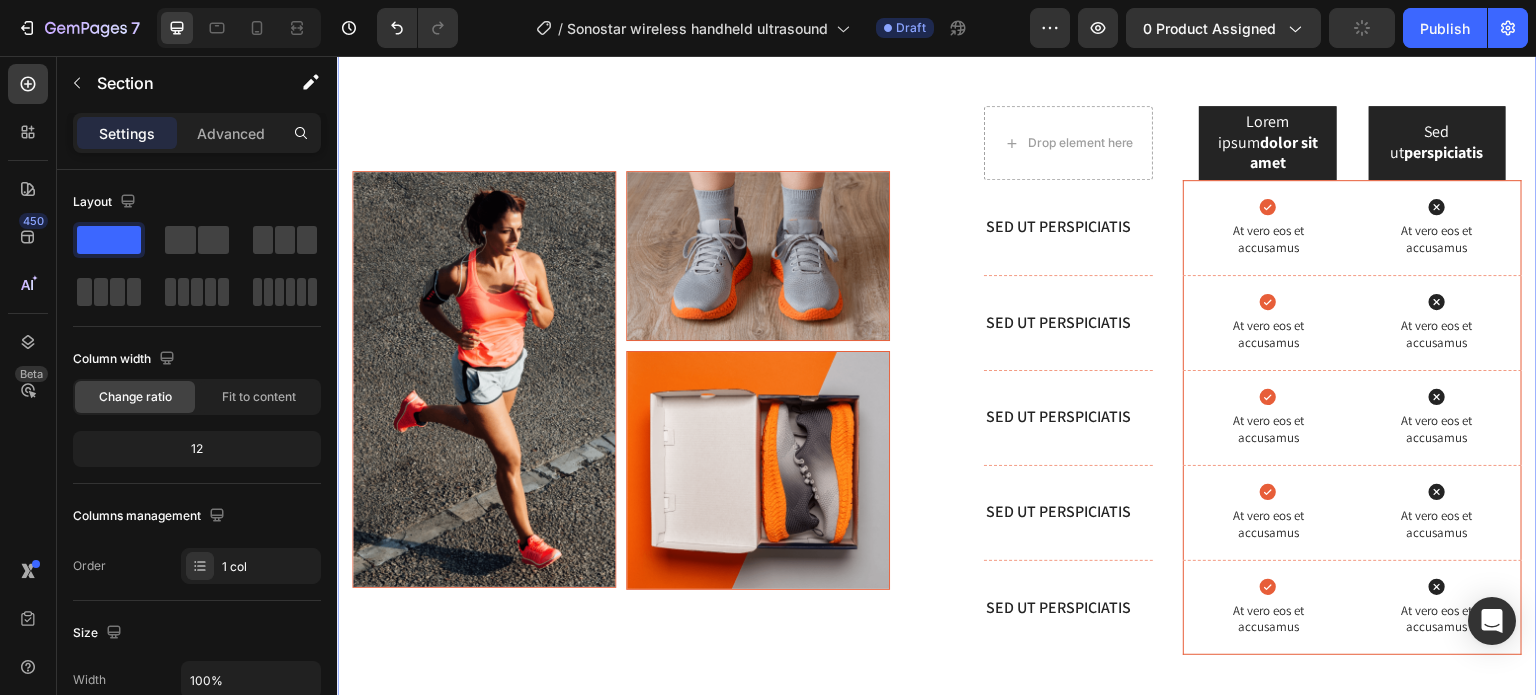 scroll, scrollTop: 4707, scrollLeft: 0, axis: vertical 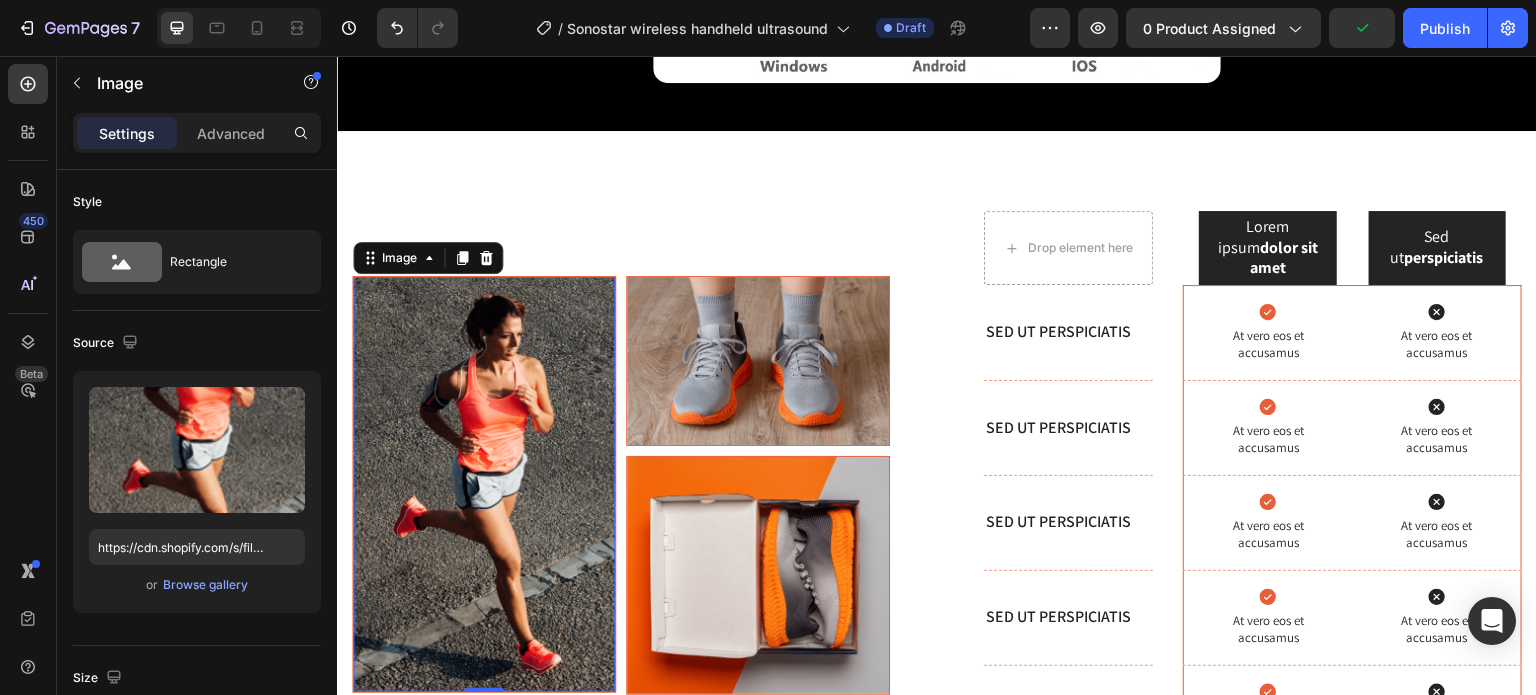 click at bounding box center (484, 484) 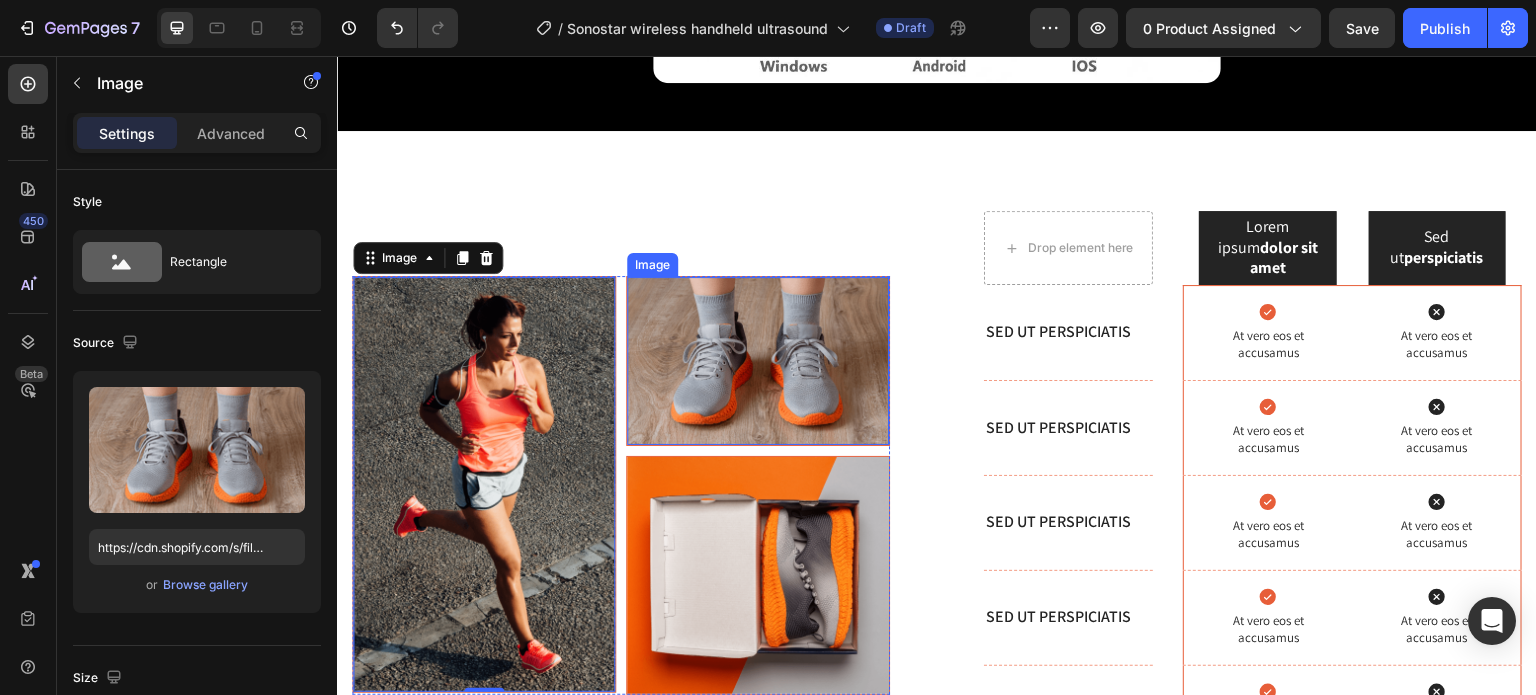 click at bounding box center (758, 361) 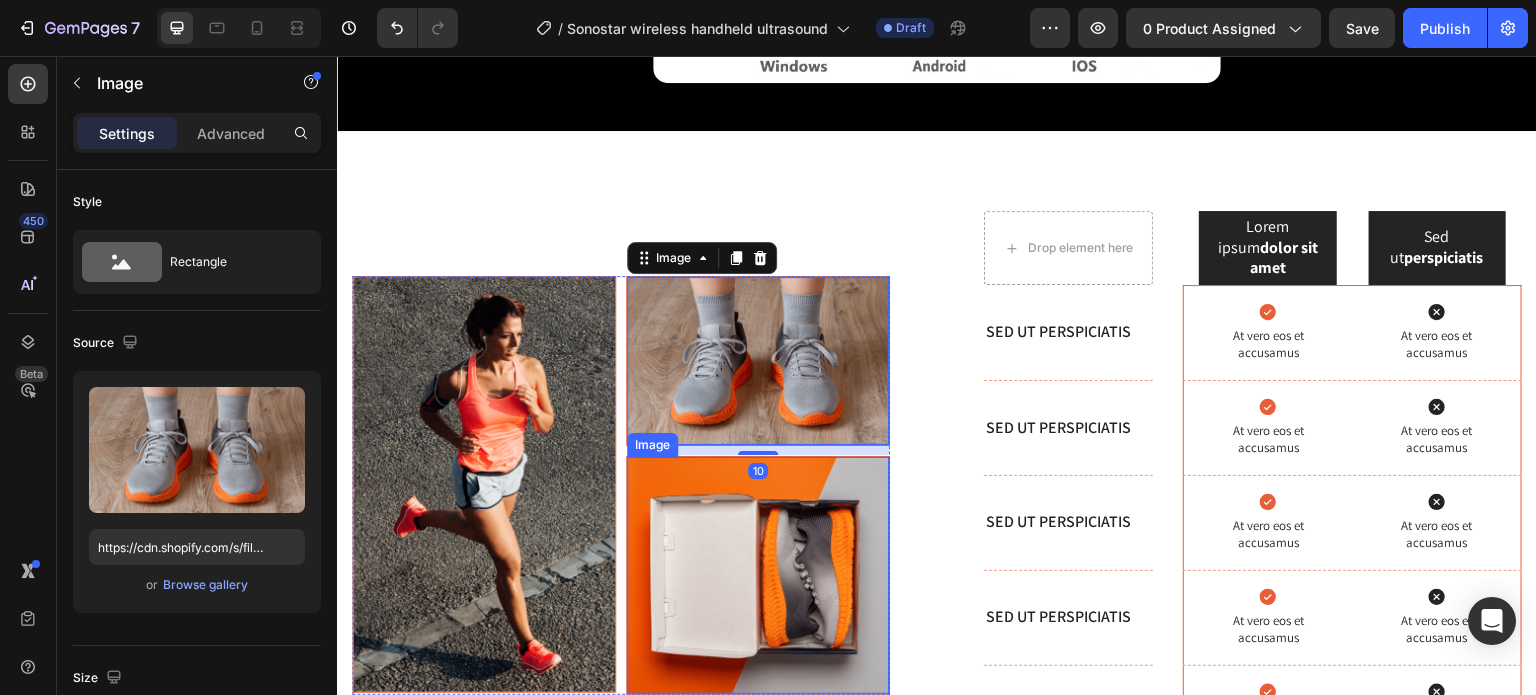 click at bounding box center (758, 575) 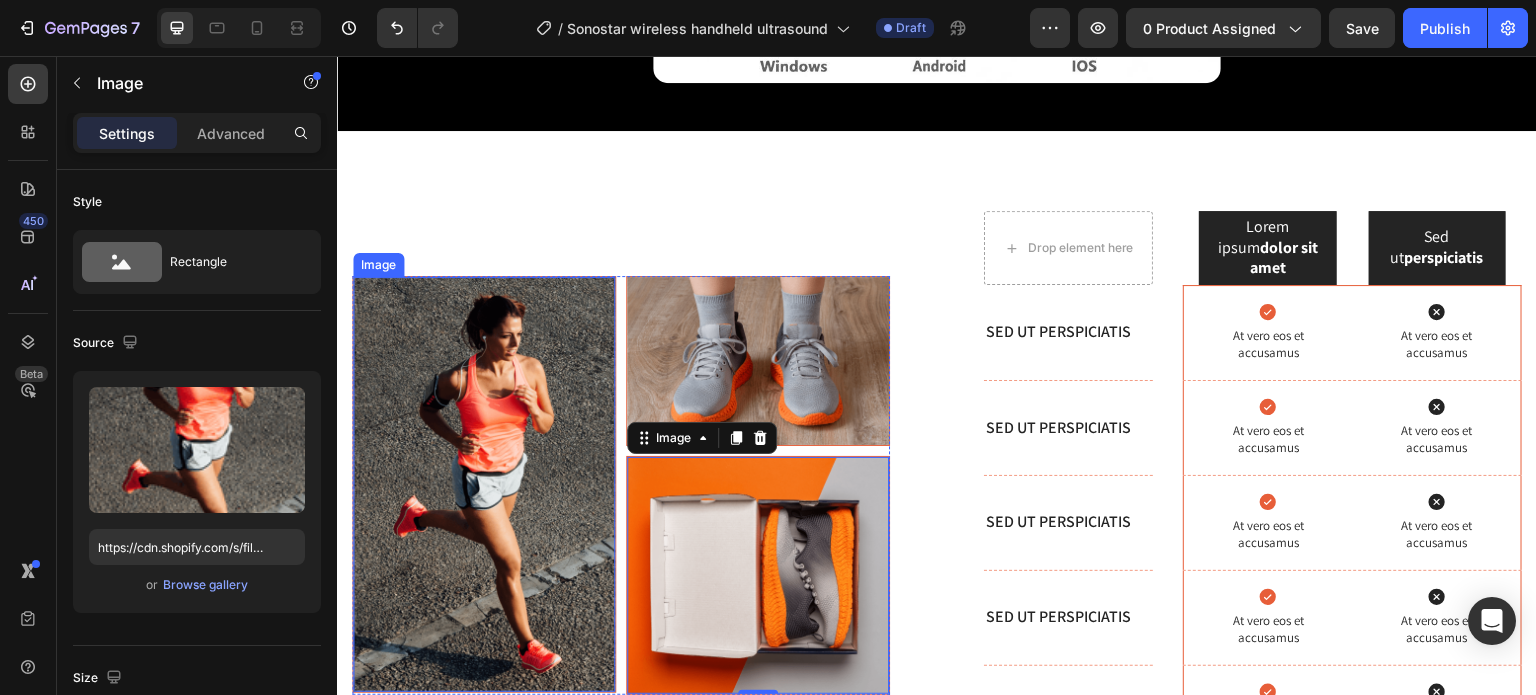 click at bounding box center [484, 484] 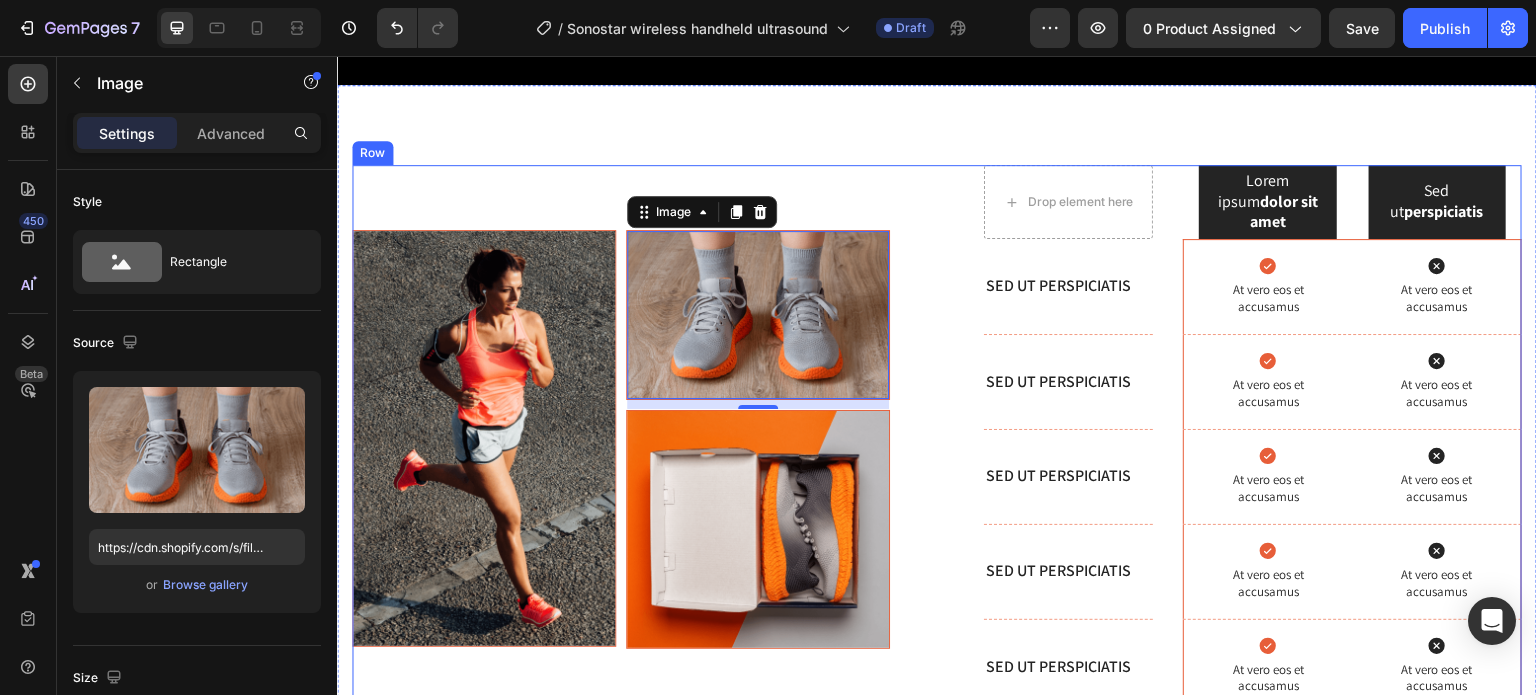 scroll, scrollTop: 4707, scrollLeft: 0, axis: vertical 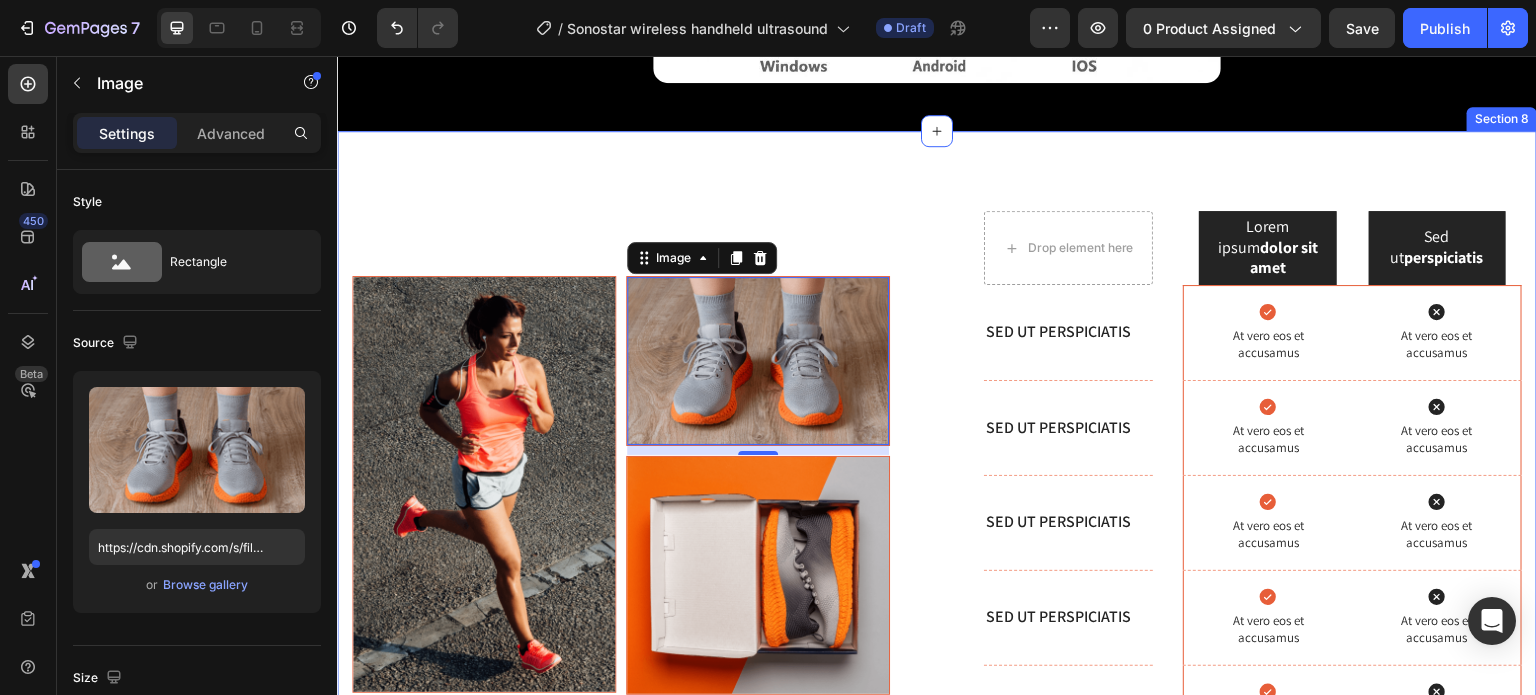click on "Section 8" at bounding box center [1502, 119] 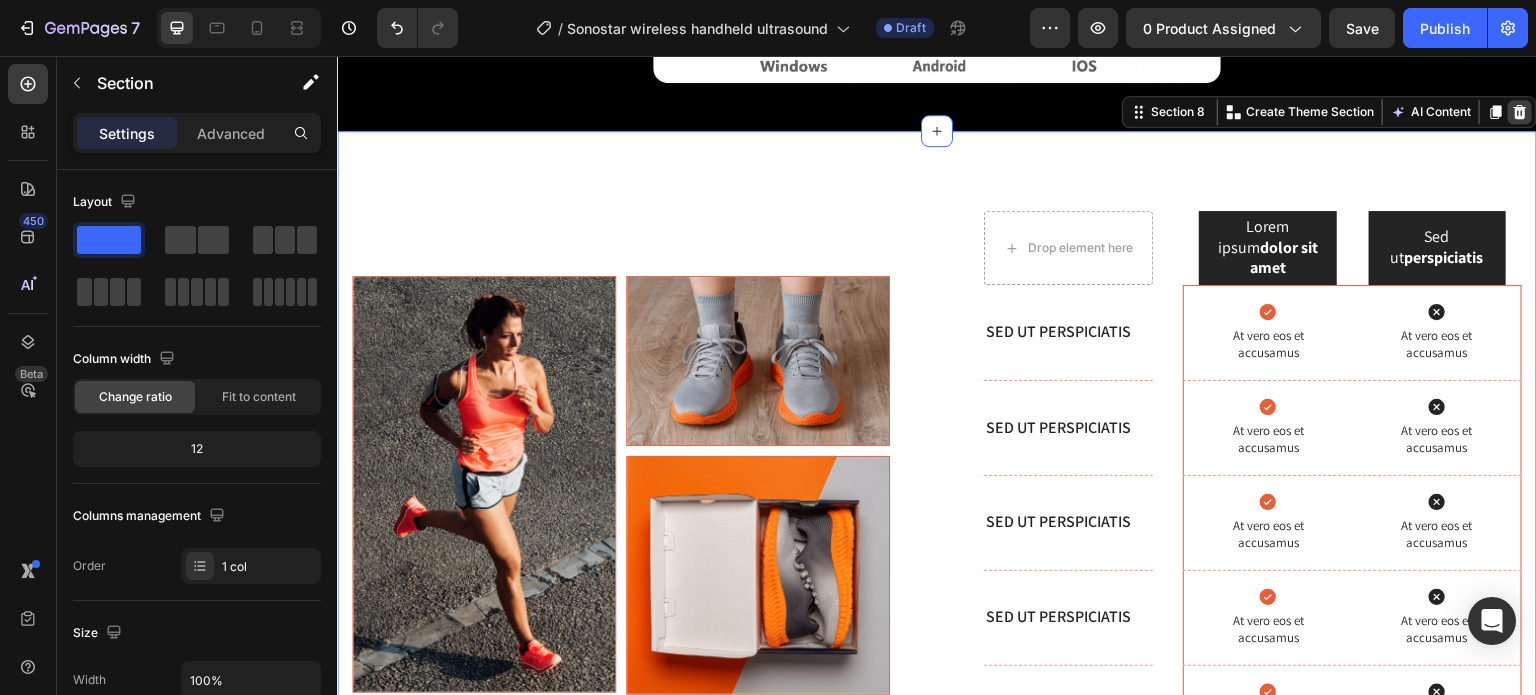 click 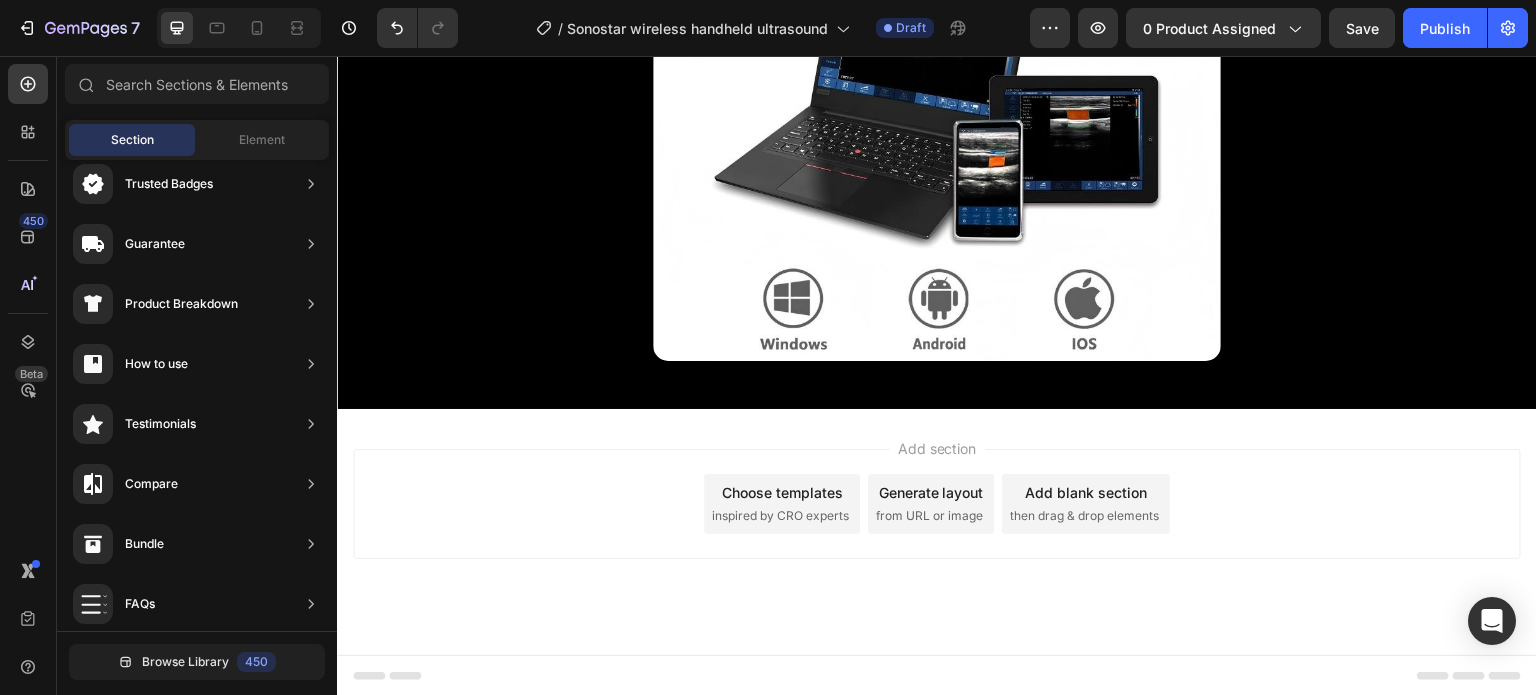 click on "Choose templates inspired by CRO experts" at bounding box center [782, 504] 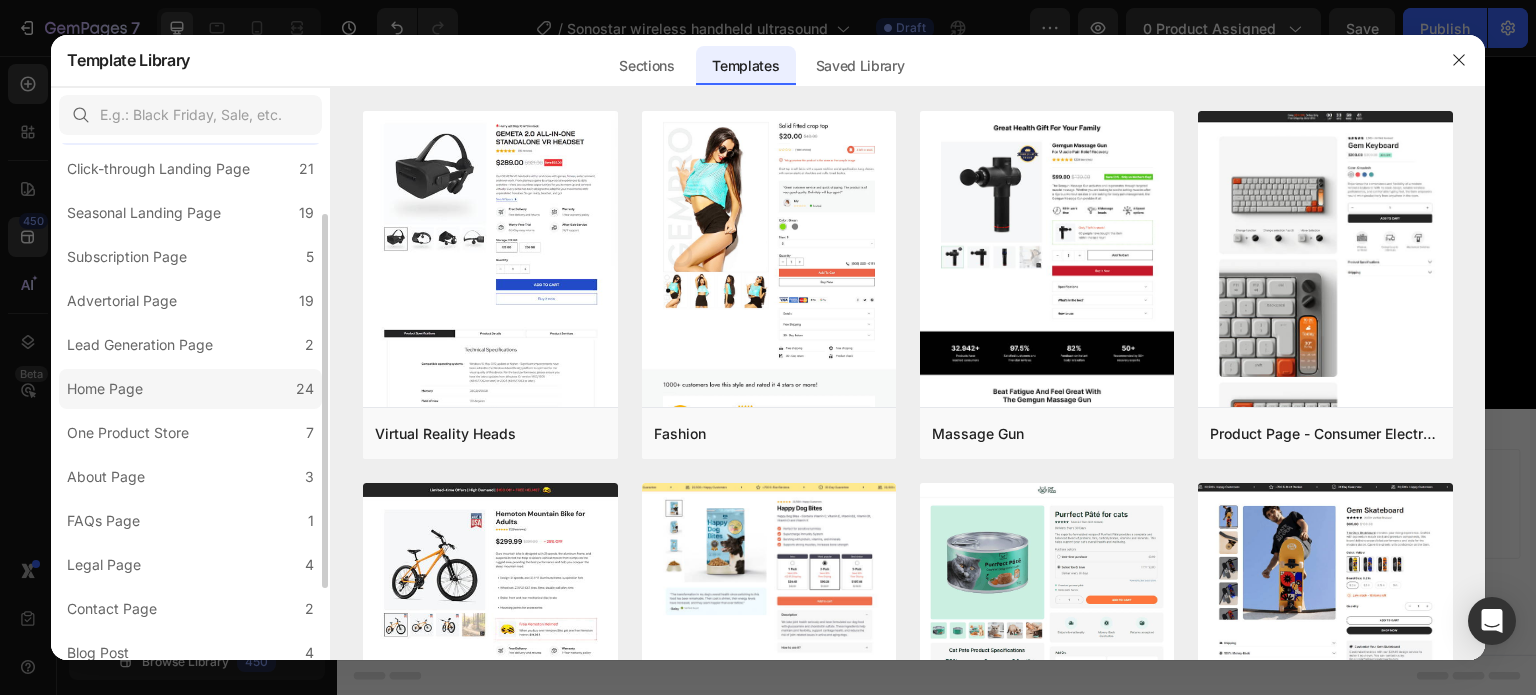 scroll, scrollTop: 0, scrollLeft: 0, axis: both 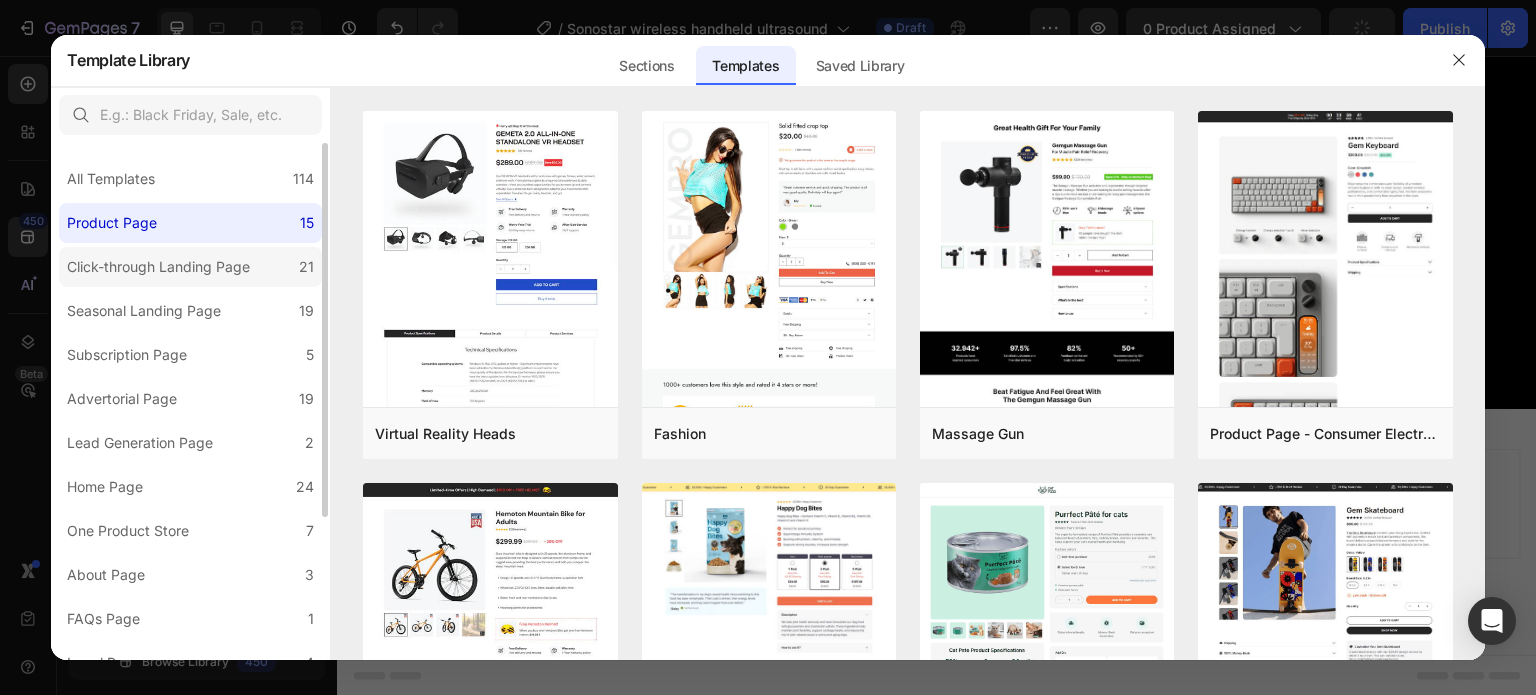 click on "Click-through Landing Page" at bounding box center [158, 267] 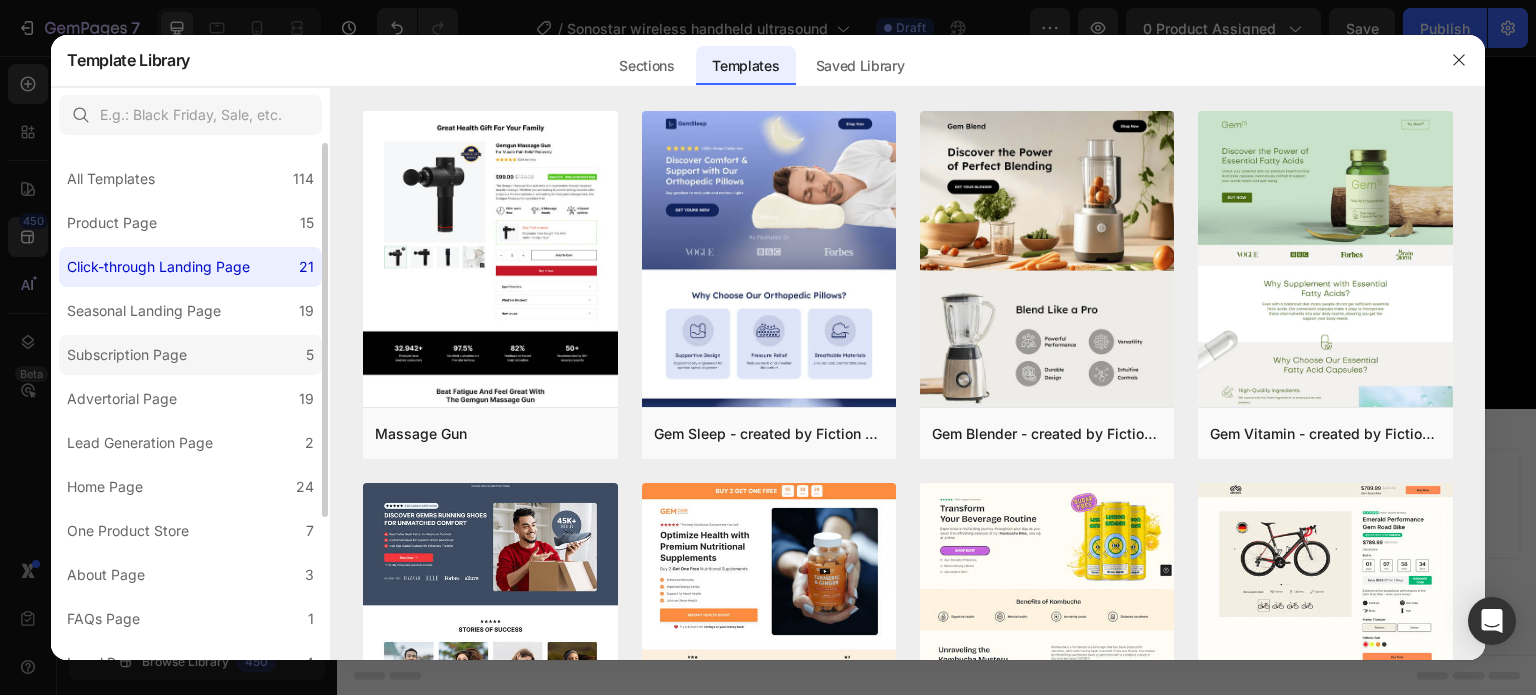 click on "Subscription Page" at bounding box center [127, 355] 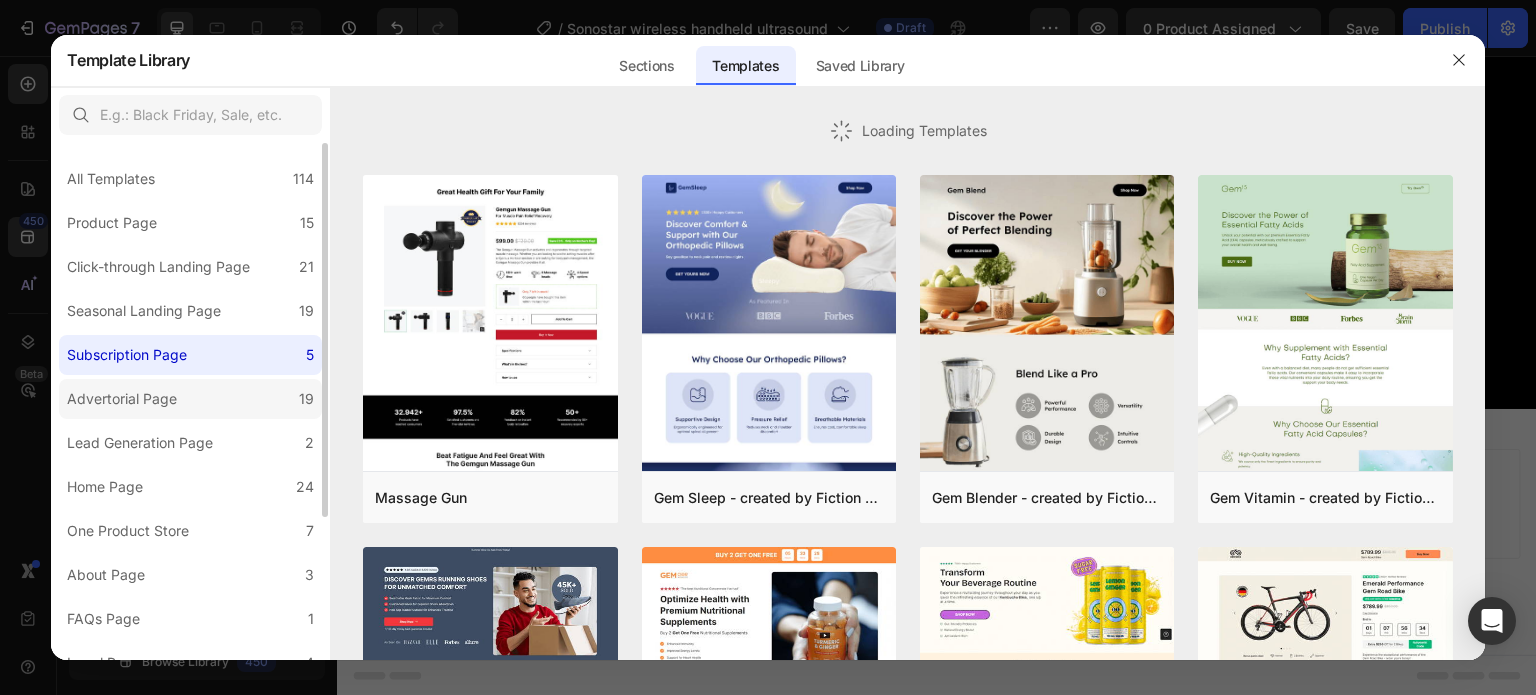 click on "Advertorial Page" at bounding box center (122, 399) 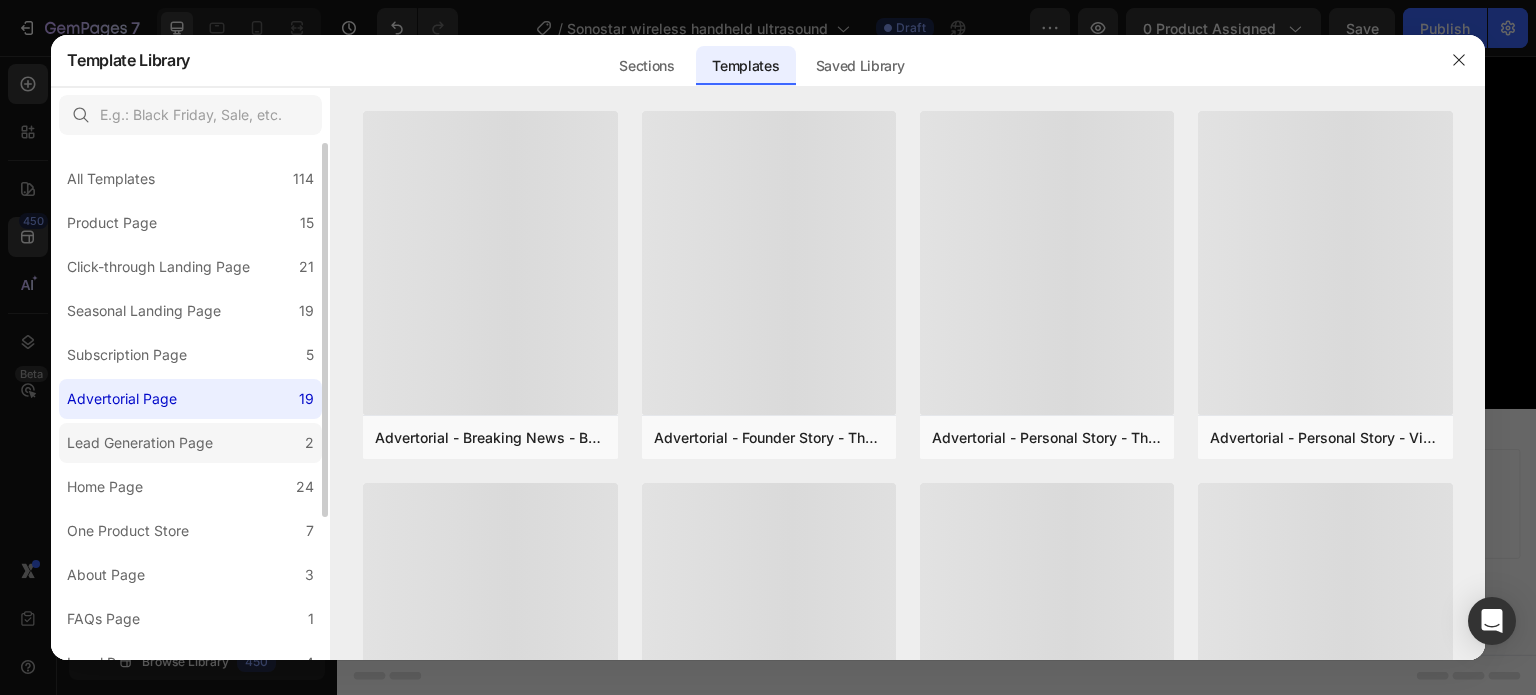 click on "Lead Generation Page" at bounding box center (140, 443) 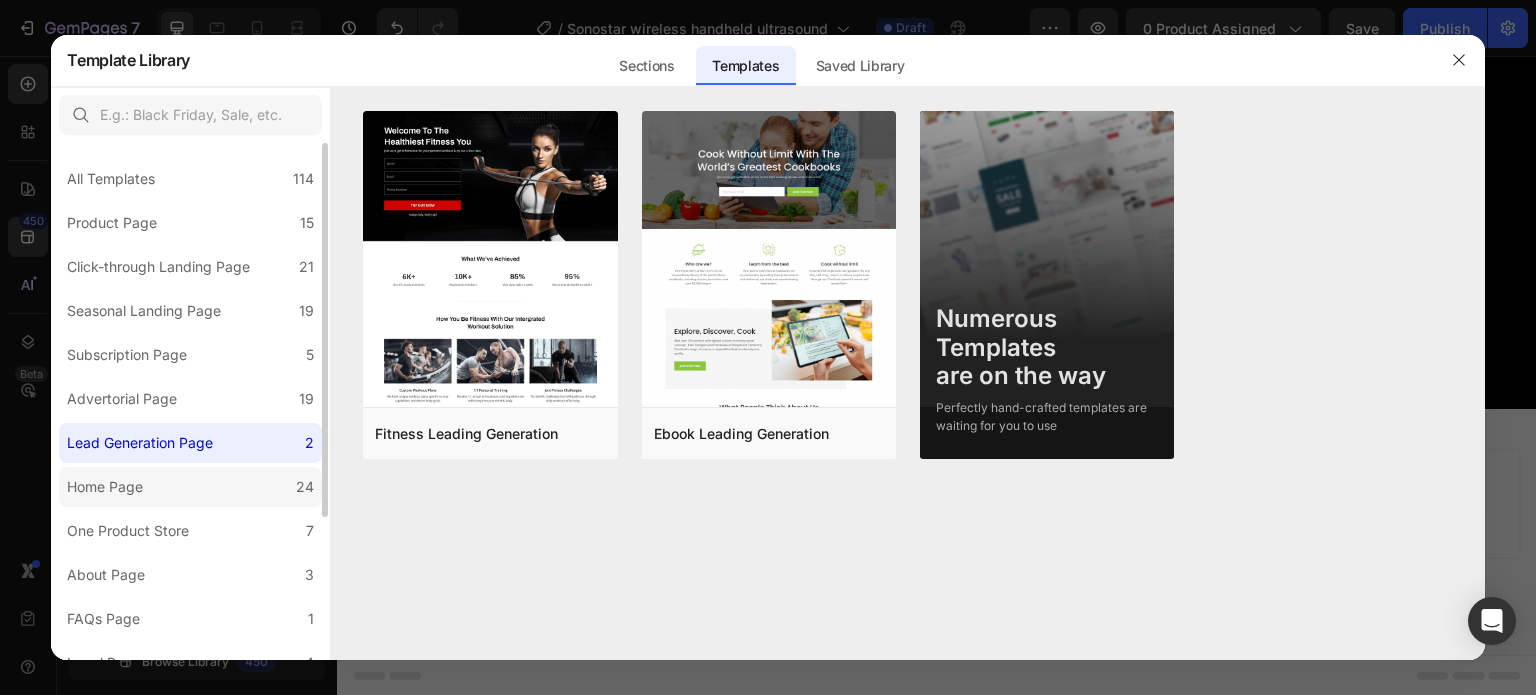 click on "Home Page 24" 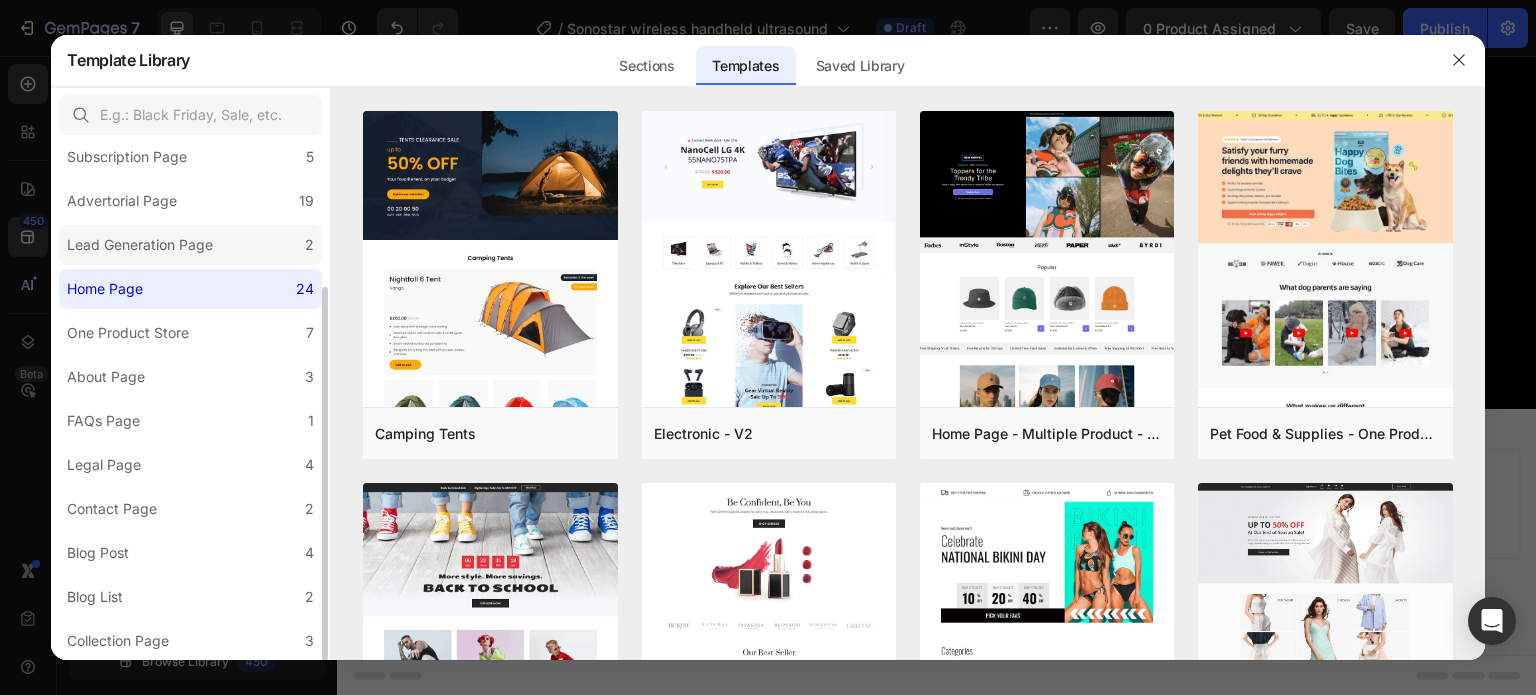 scroll, scrollTop: 0, scrollLeft: 0, axis: both 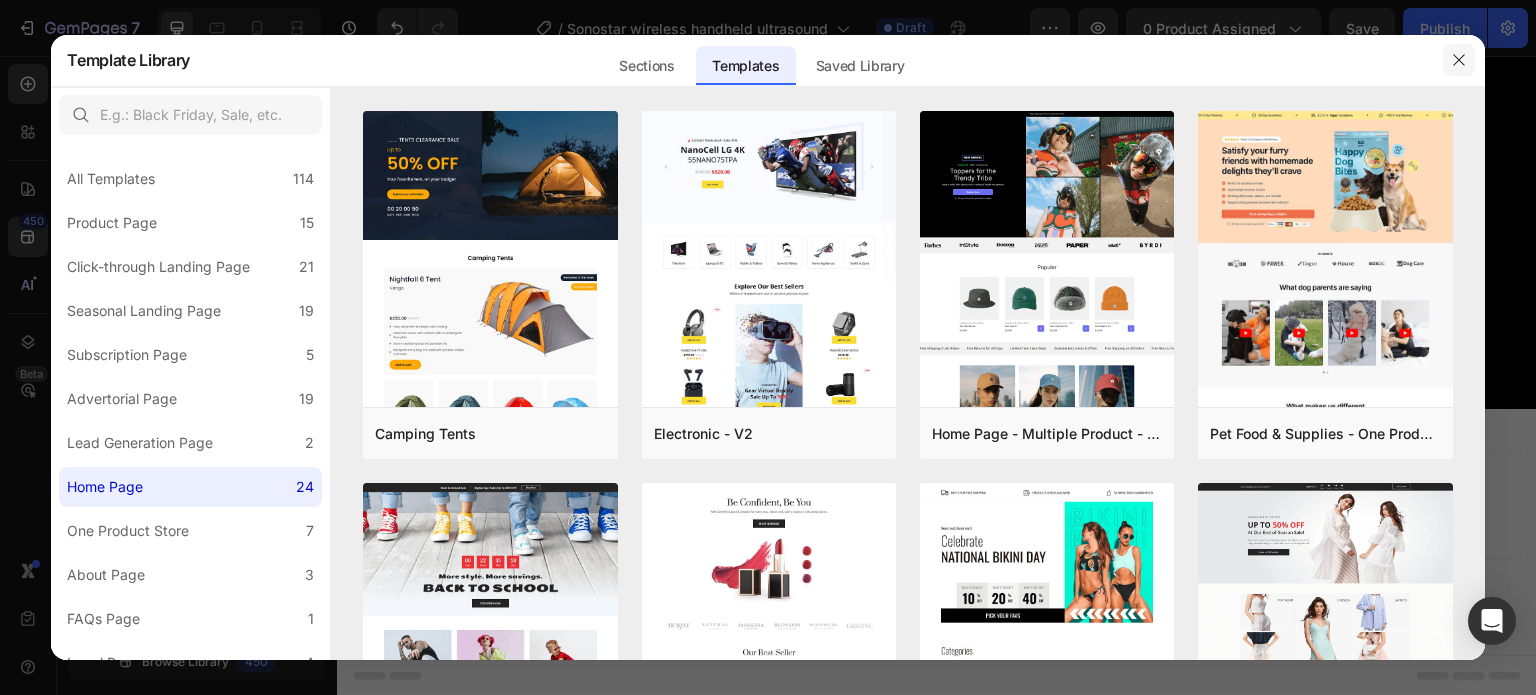 click 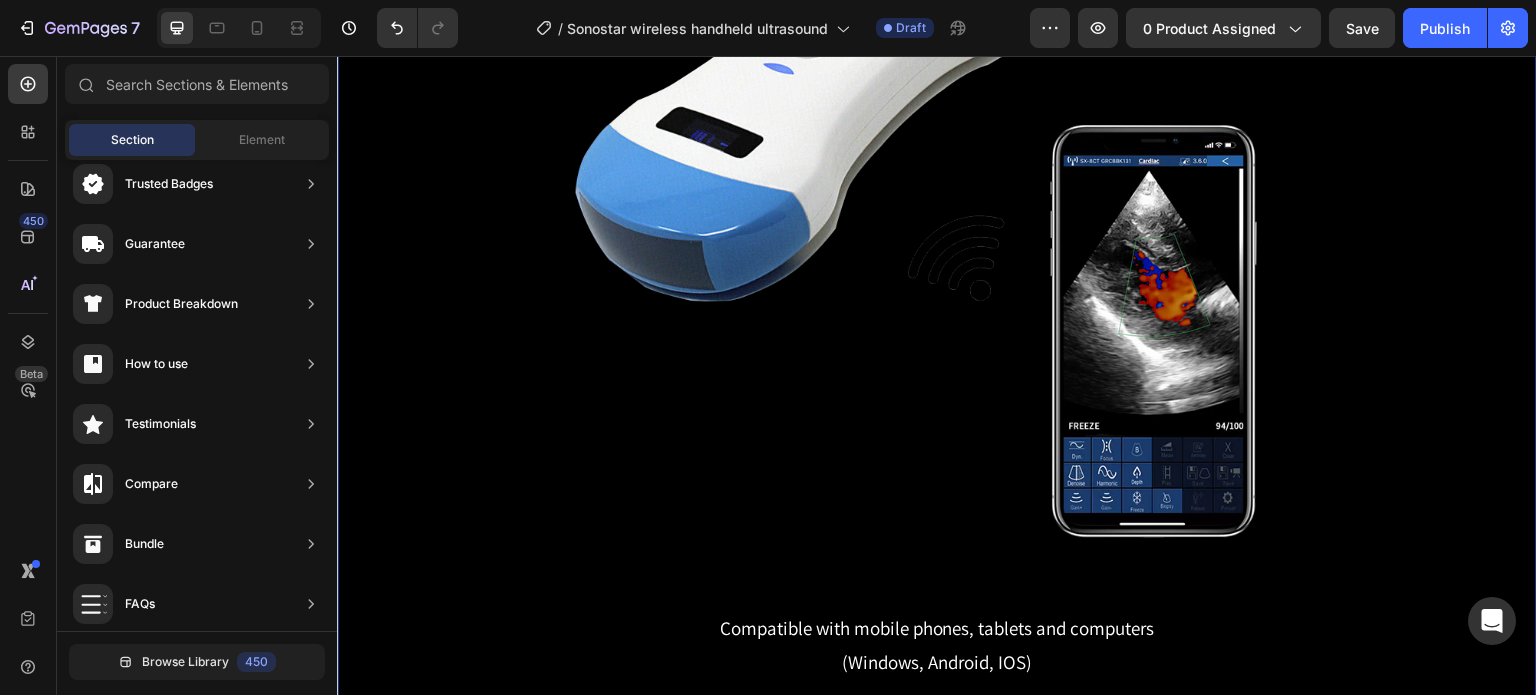 scroll, scrollTop: 5095, scrollLeft: 0, axis: vertical 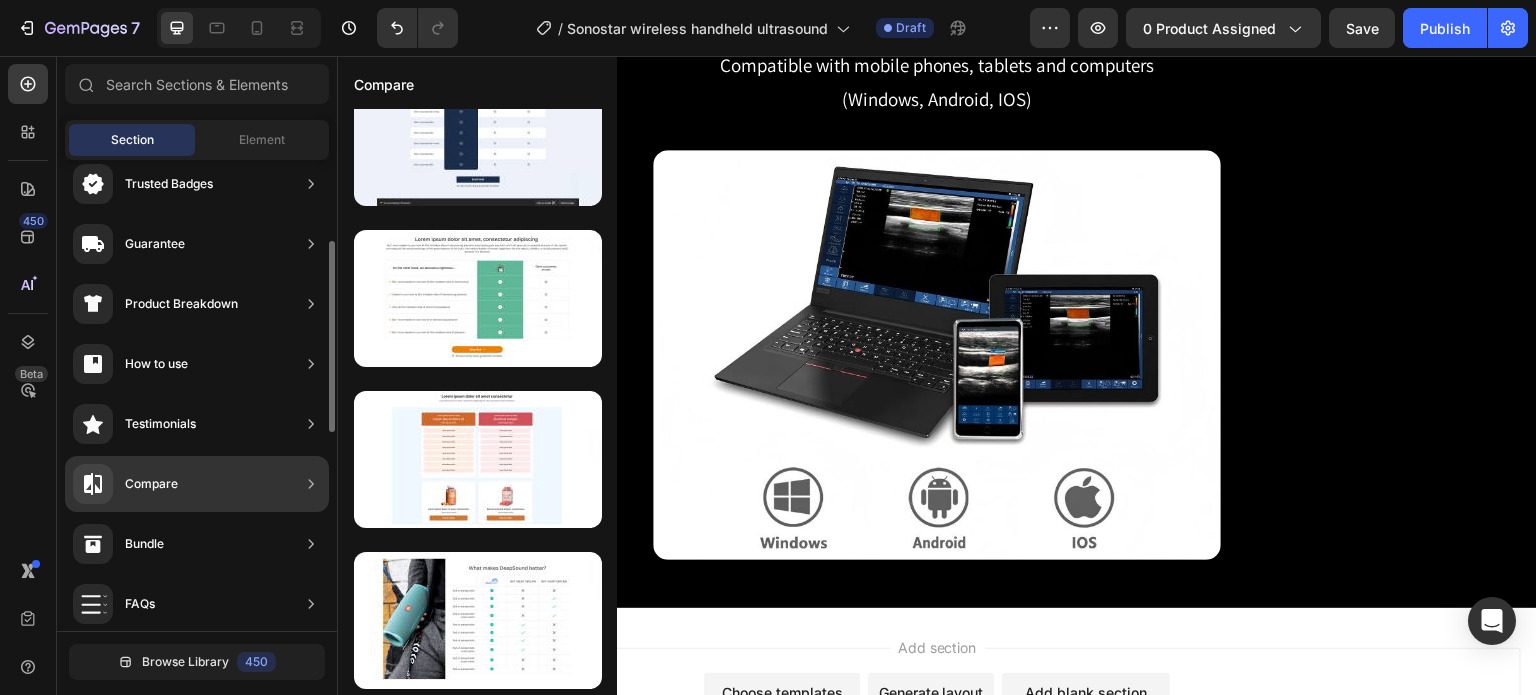 click on "Compare" 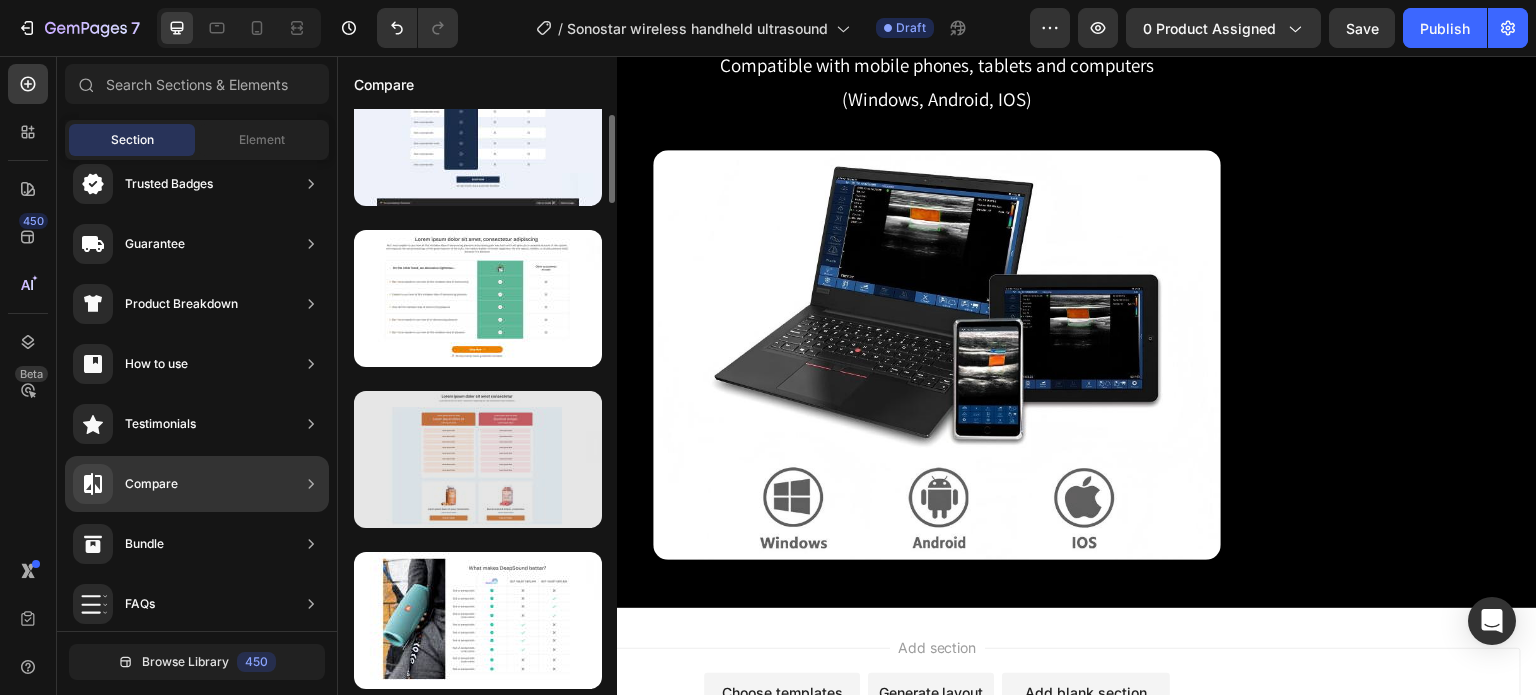 click at bounding box center (478, 459) 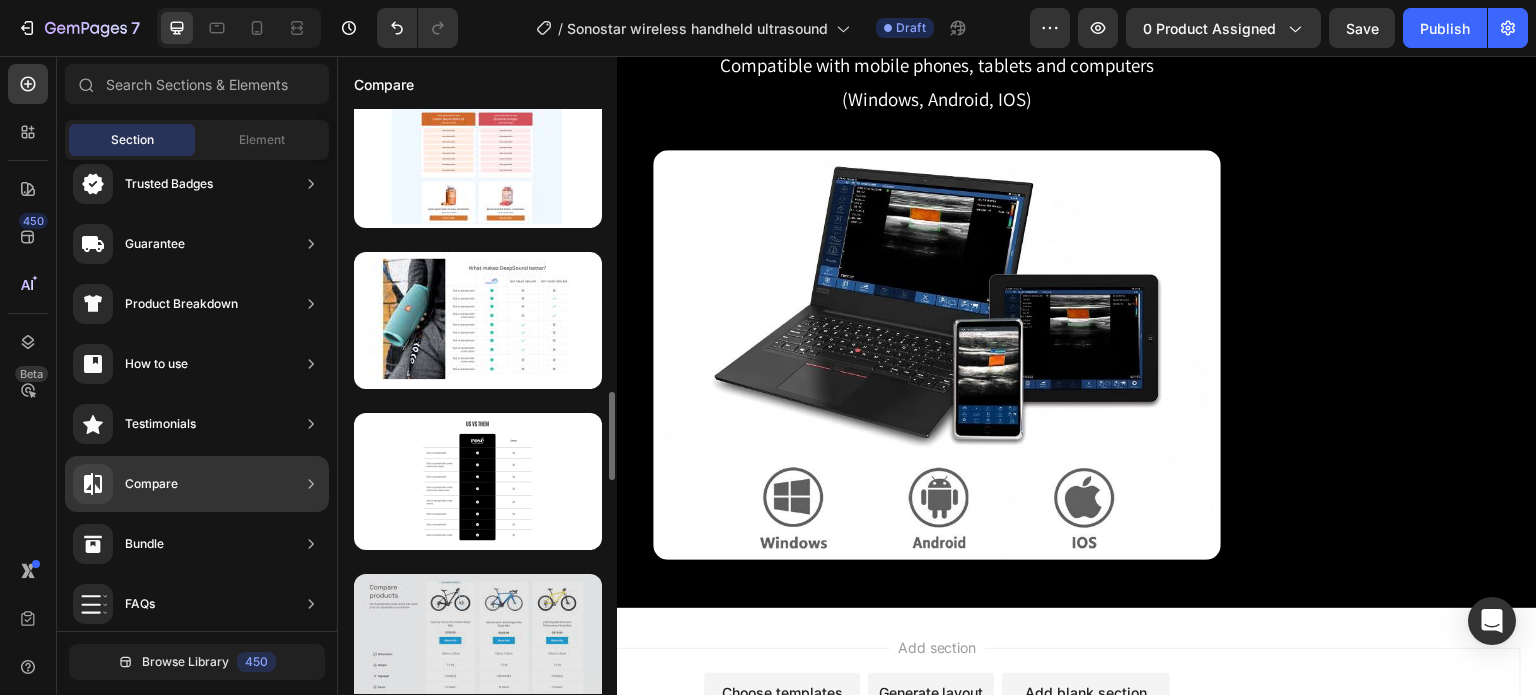 scroll, scrollTop: 546, scrollLeft: 0, axis: vertical 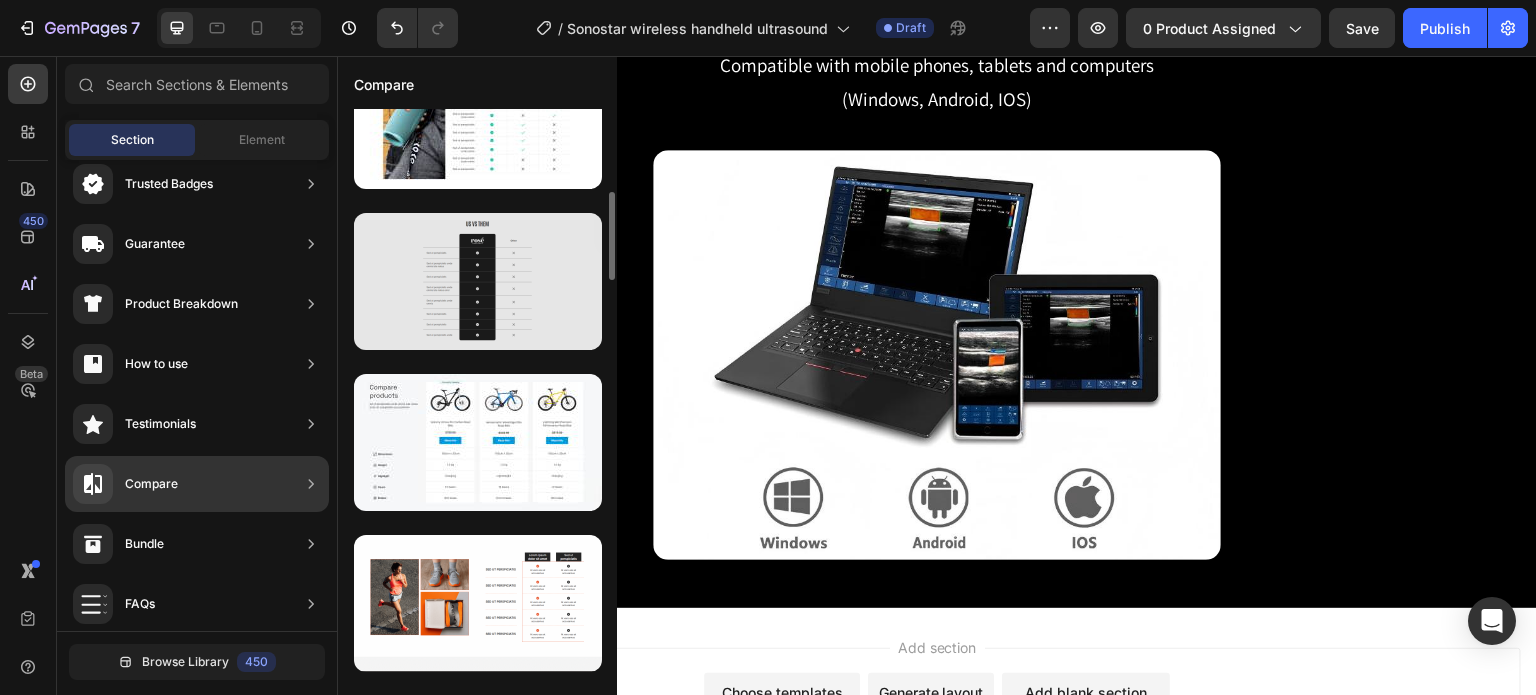 click at bounding box center (478, 281) 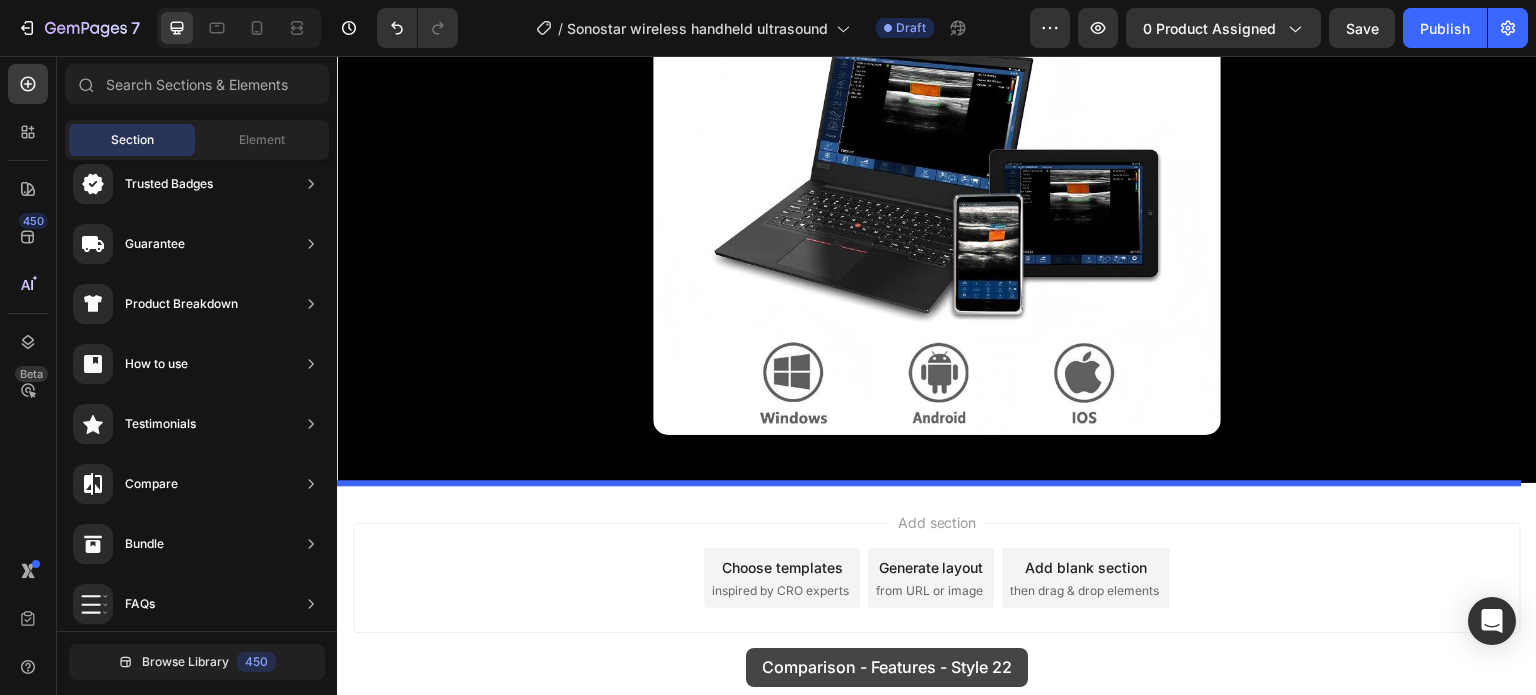 scroll, scrollTop: 5270, scrollLeft: 0, axis: vertical 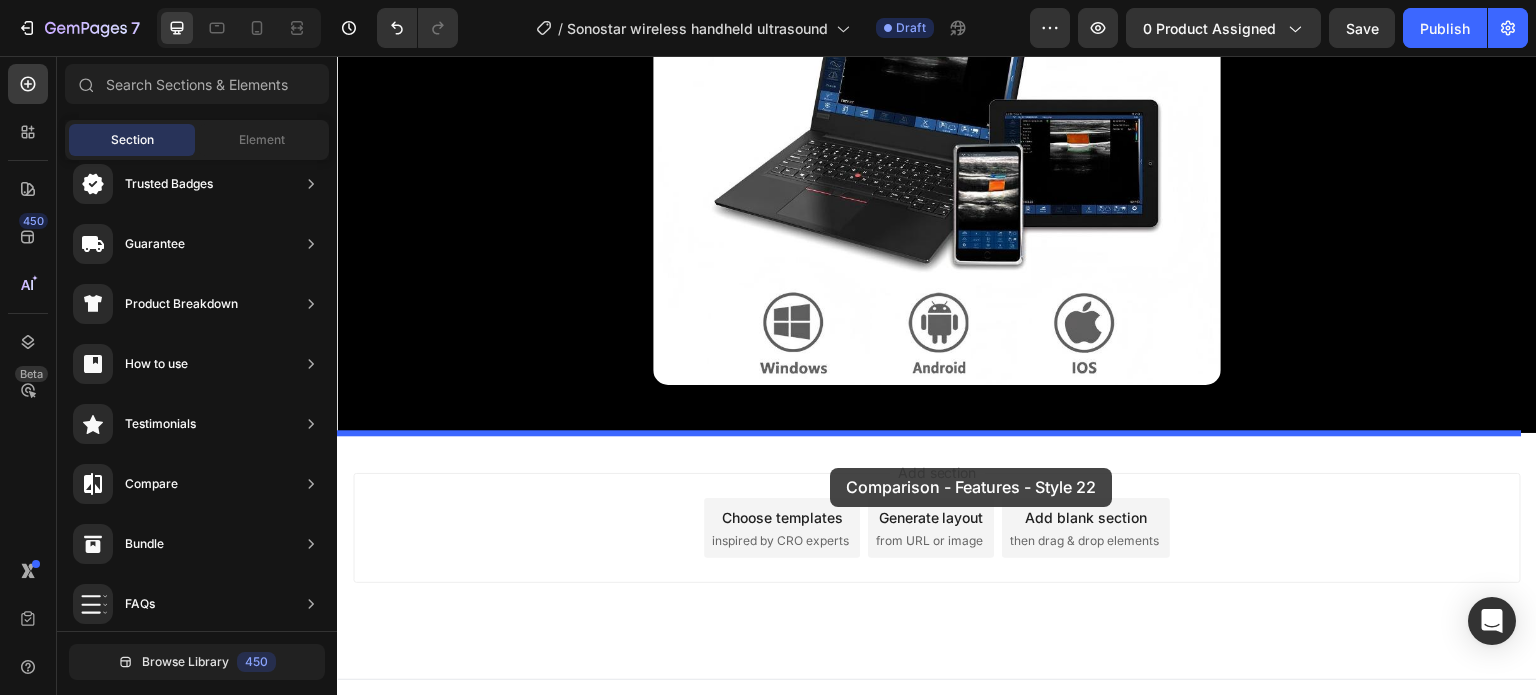 drag, startPoint x: 807, startPoint y: 328, endPoint x: 830, endPoint y: 468, distance: 141.87671 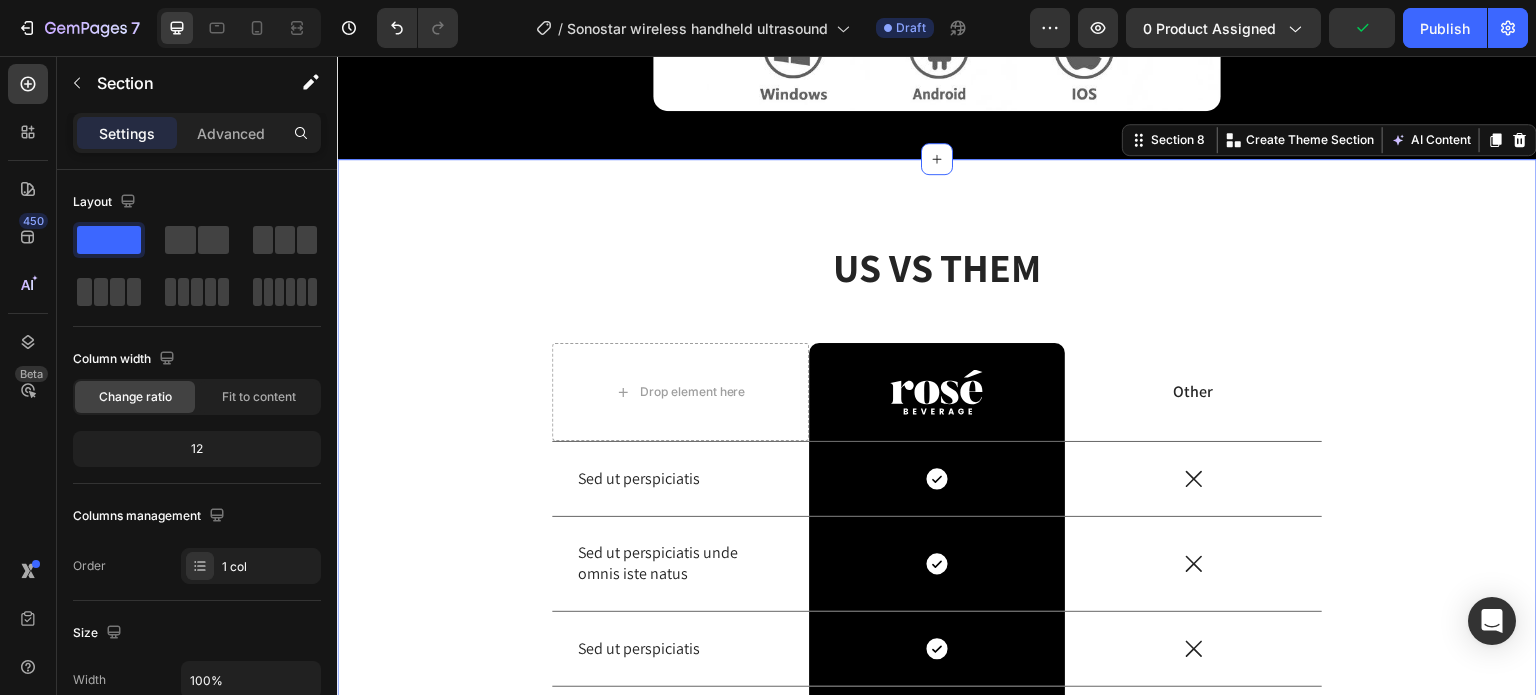 scroll, scrollTop: 5515, scrollLeft: 0, axis: vertical 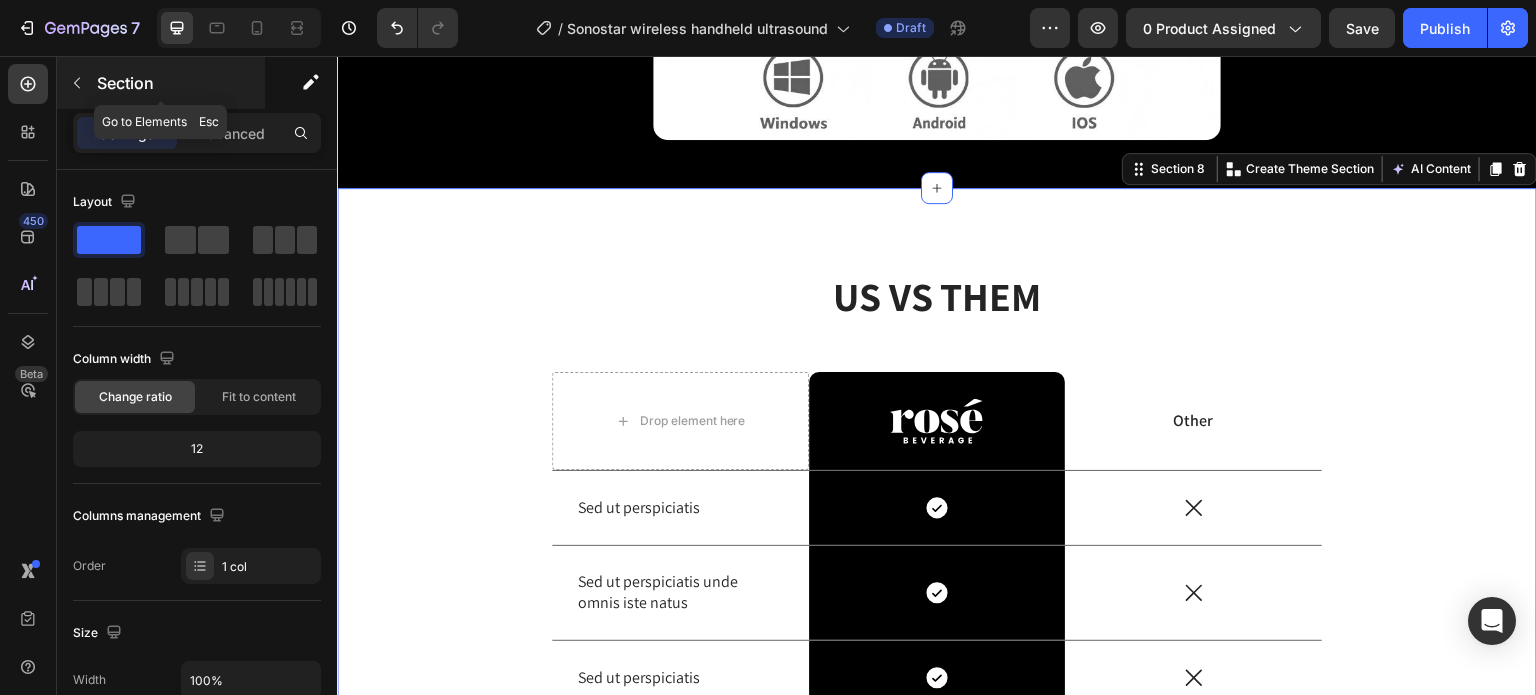 click at bounding box center (77, 83) 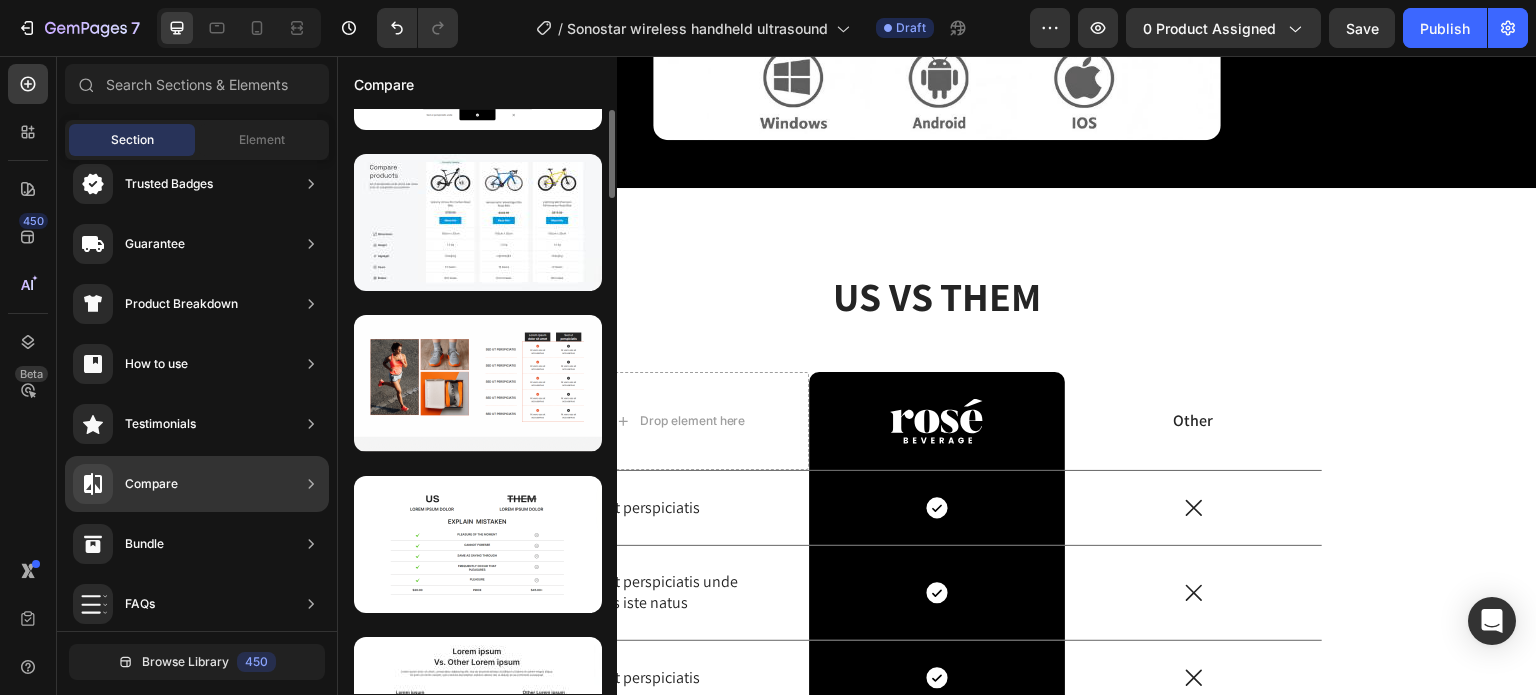 scroll, scrollTop: 0, scrollLeft: 0, axis: both 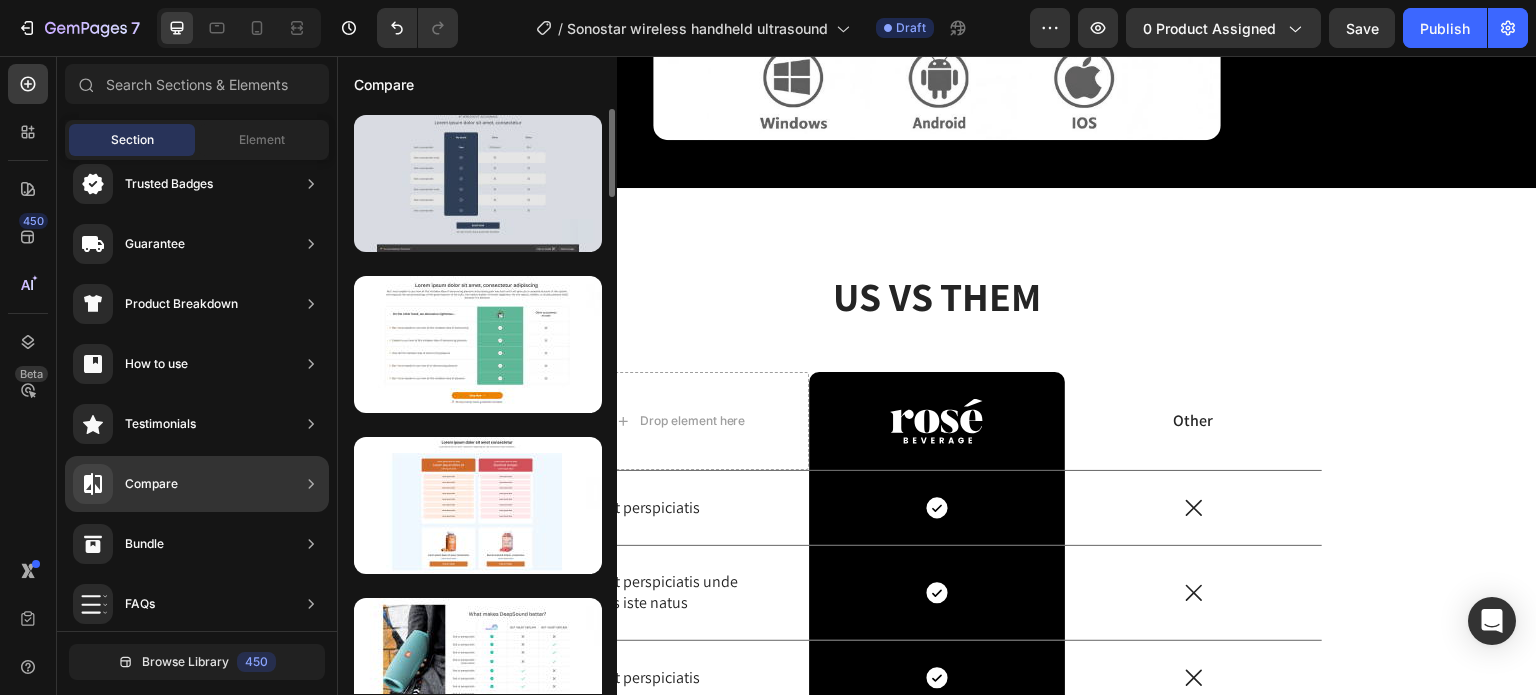 click at bounding box center (478, 183) 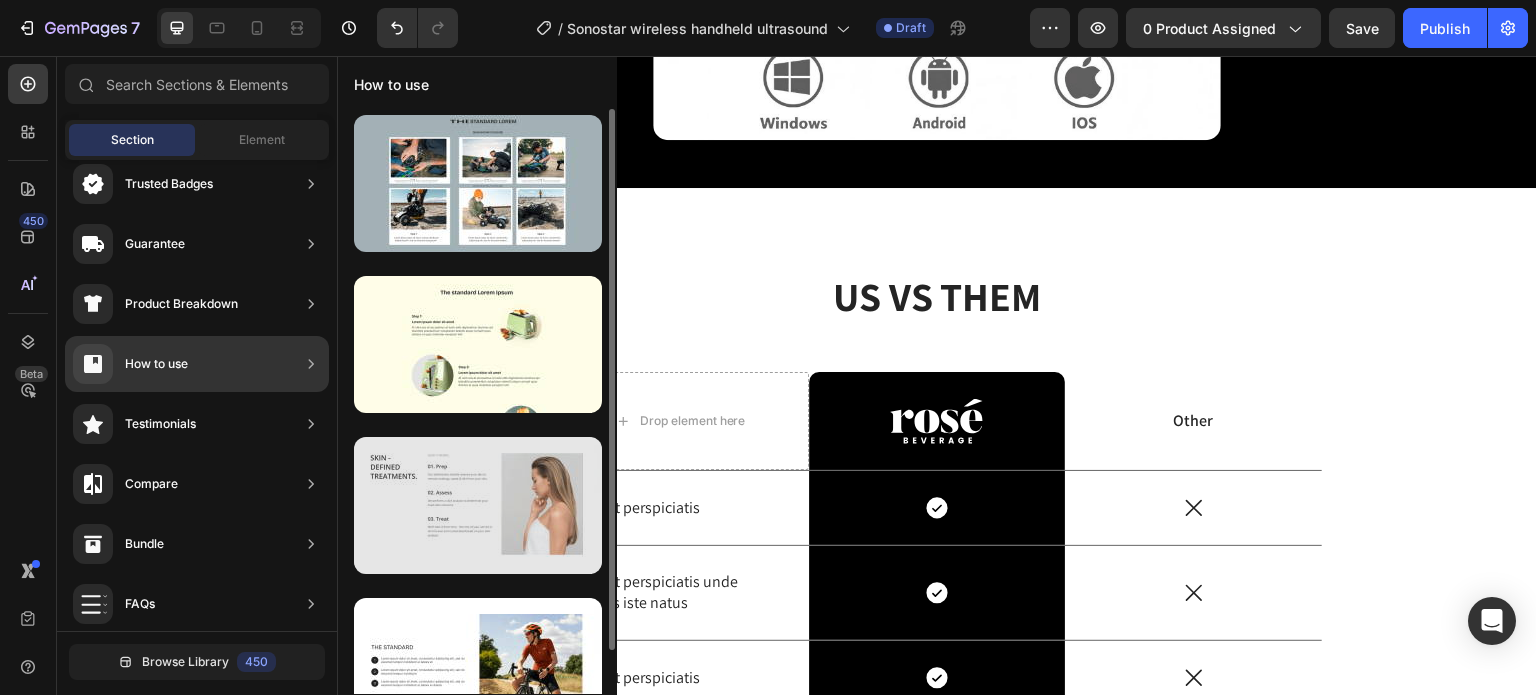 scroll, scrollTop: 46, scrollLeft: 0, axis: vertical 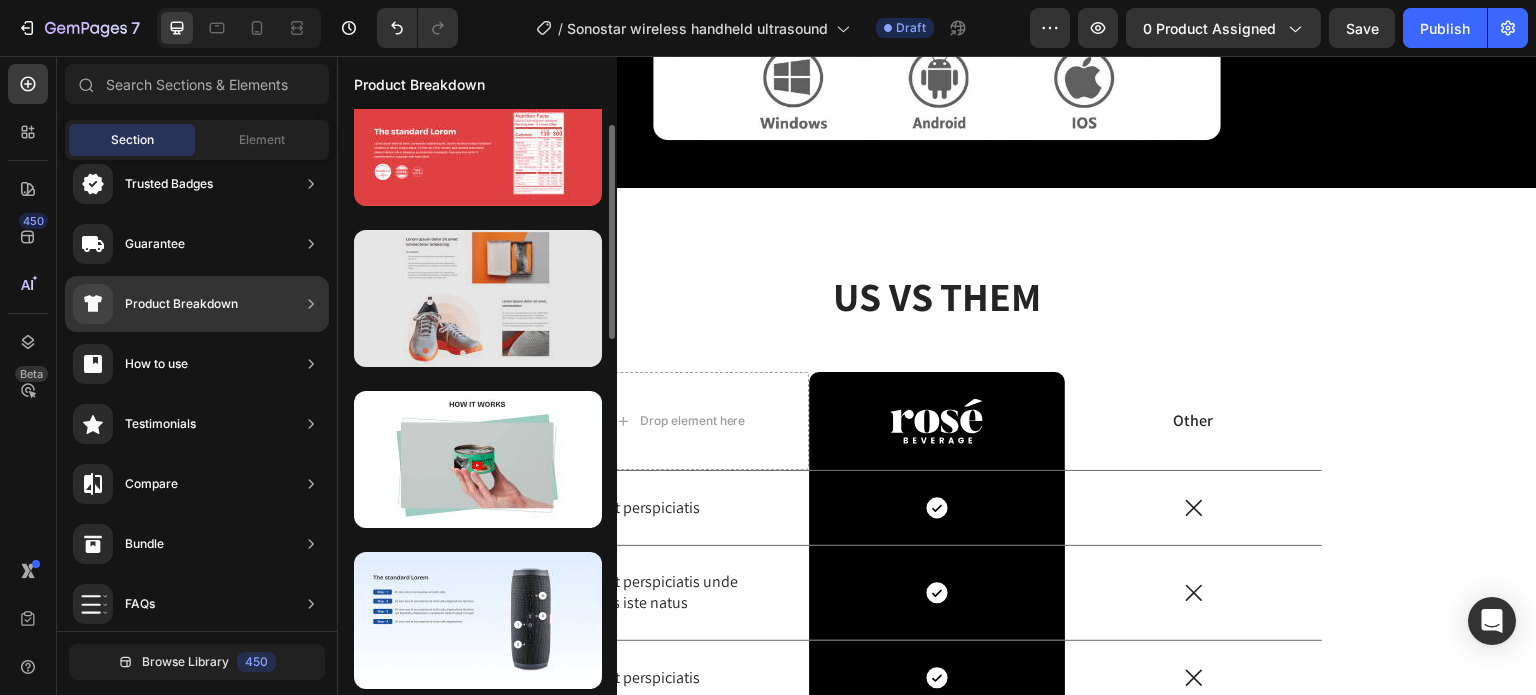 click at bounding box center [478, 298] 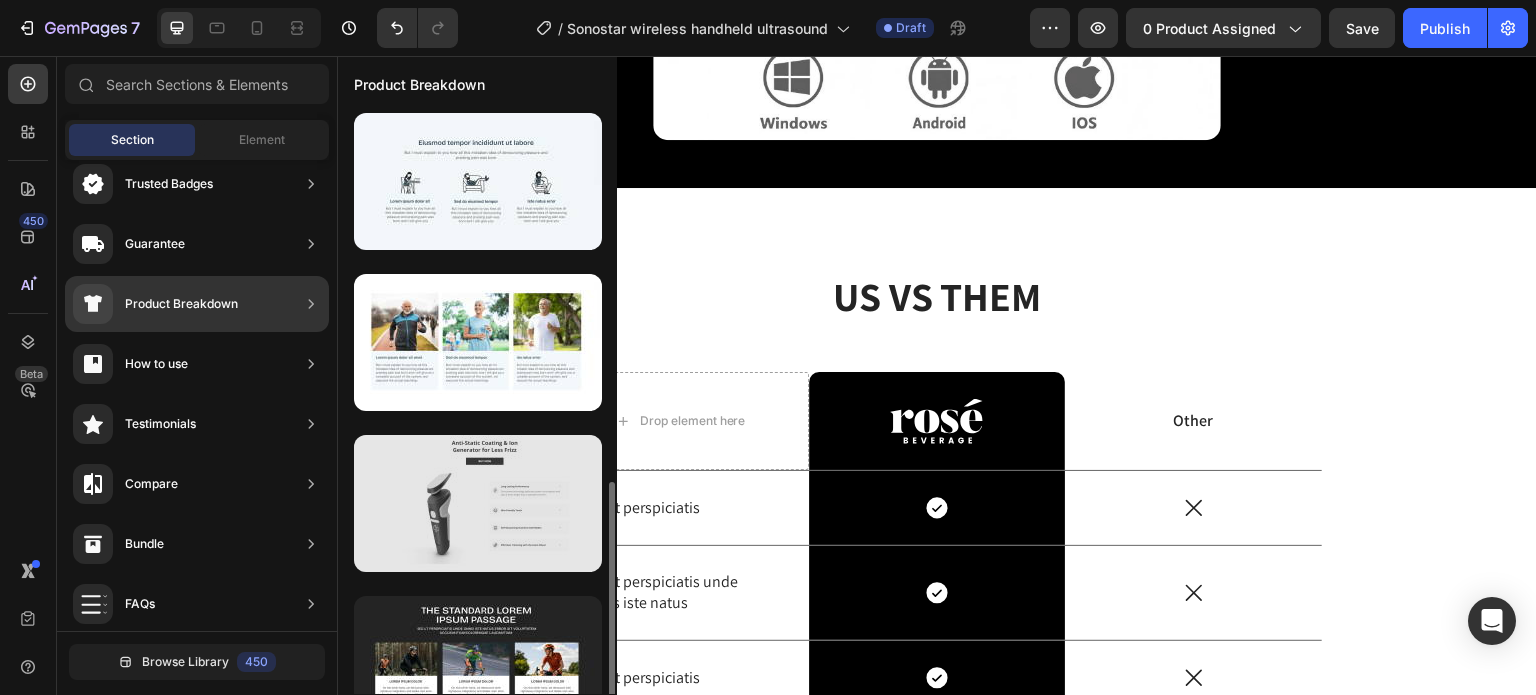 scroll, scrollTop: 746, scrollLeft: 0, axis: vertical 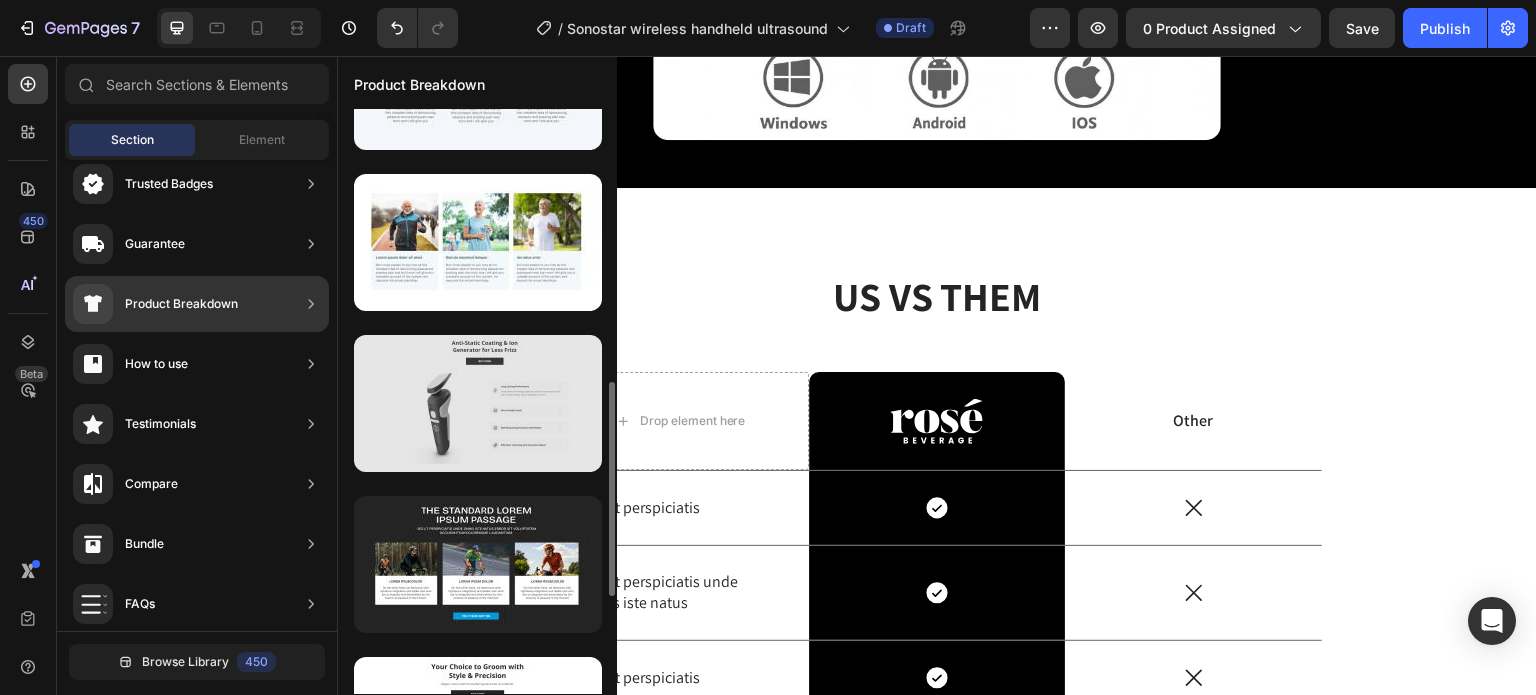 click at bounding box center [478, 403] 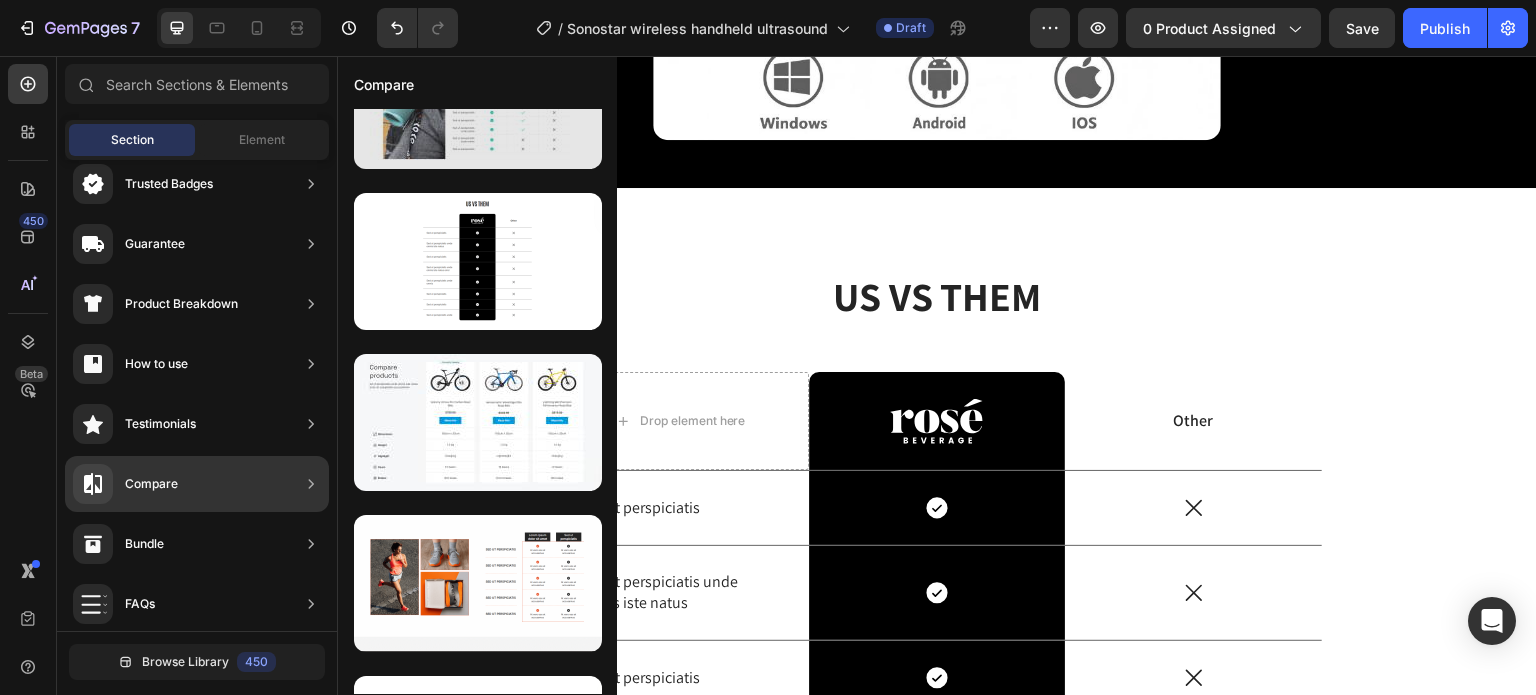 scroll, scrollTop: 0, scrollLeft: 0, axis: both 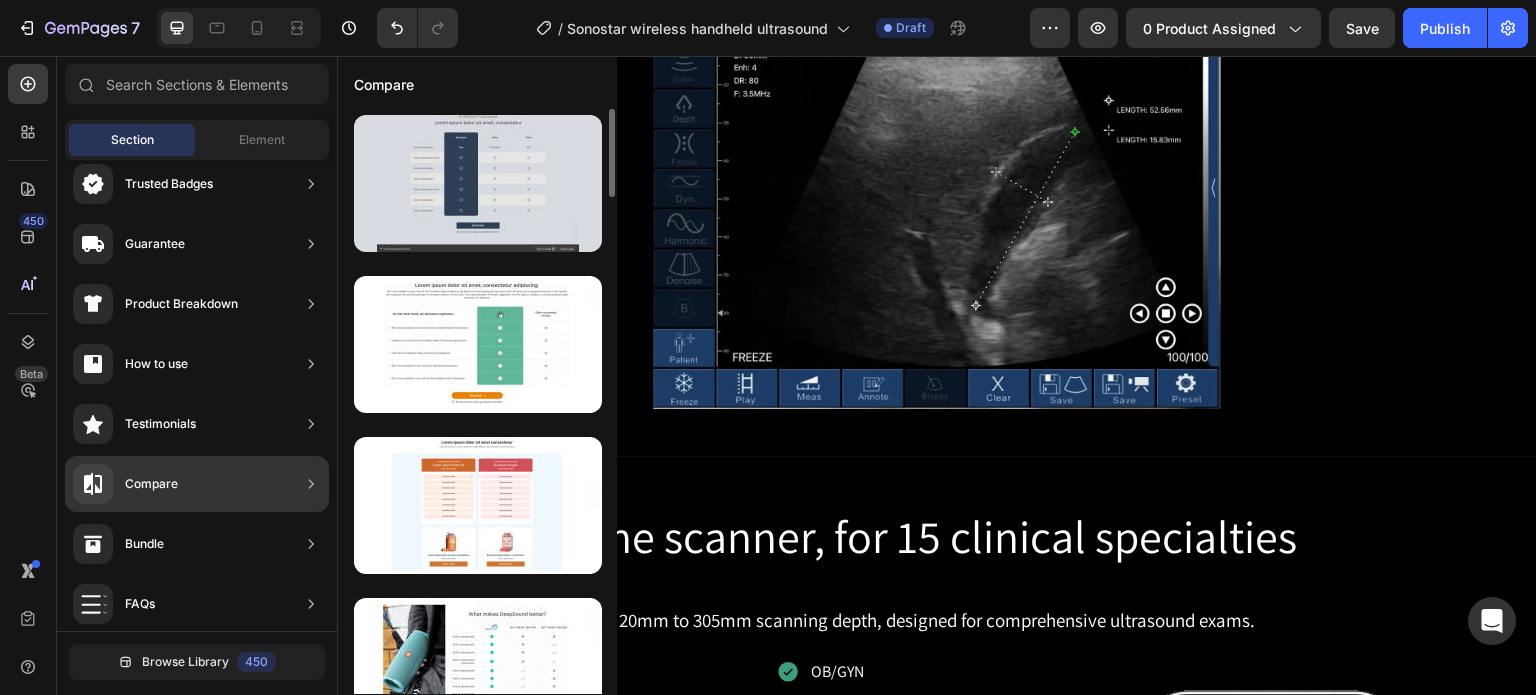 click at bounding box center (478, 183) 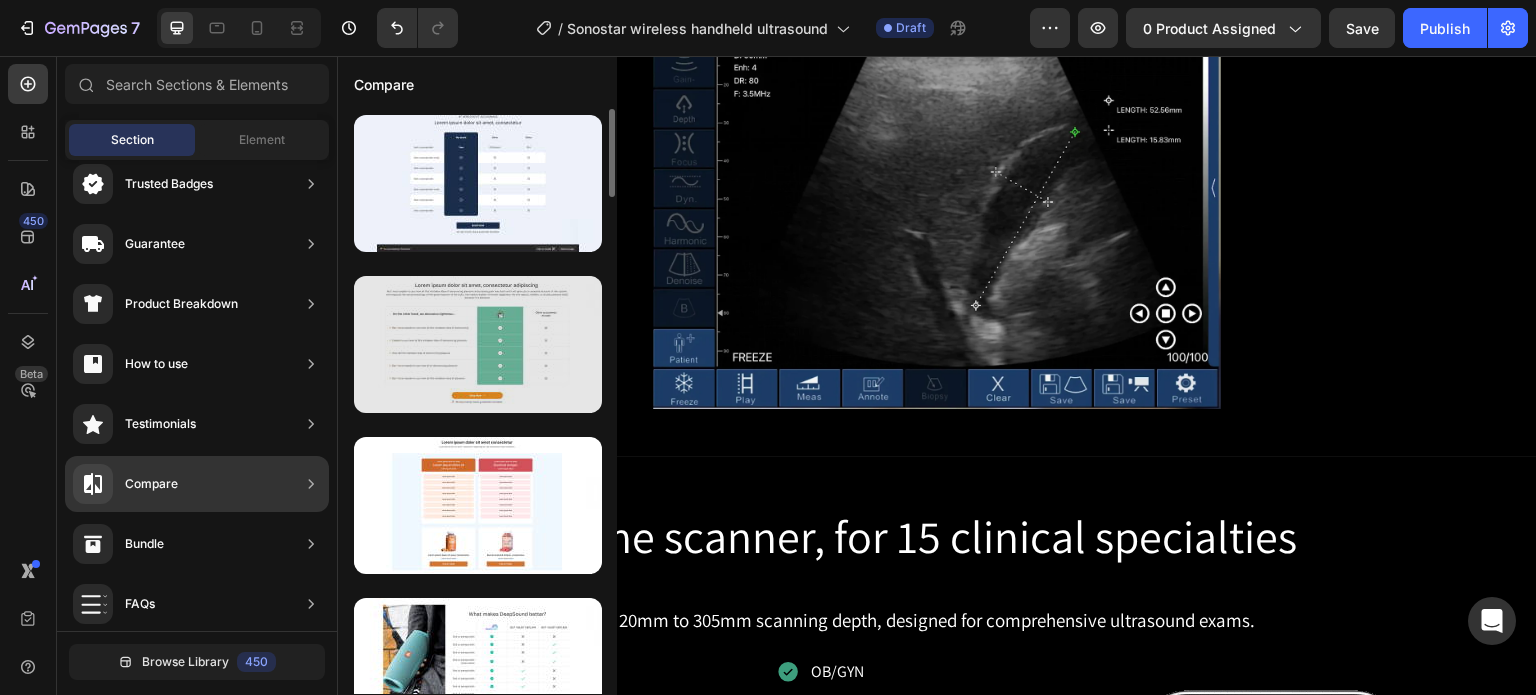 click at bounding box center [478, 344] 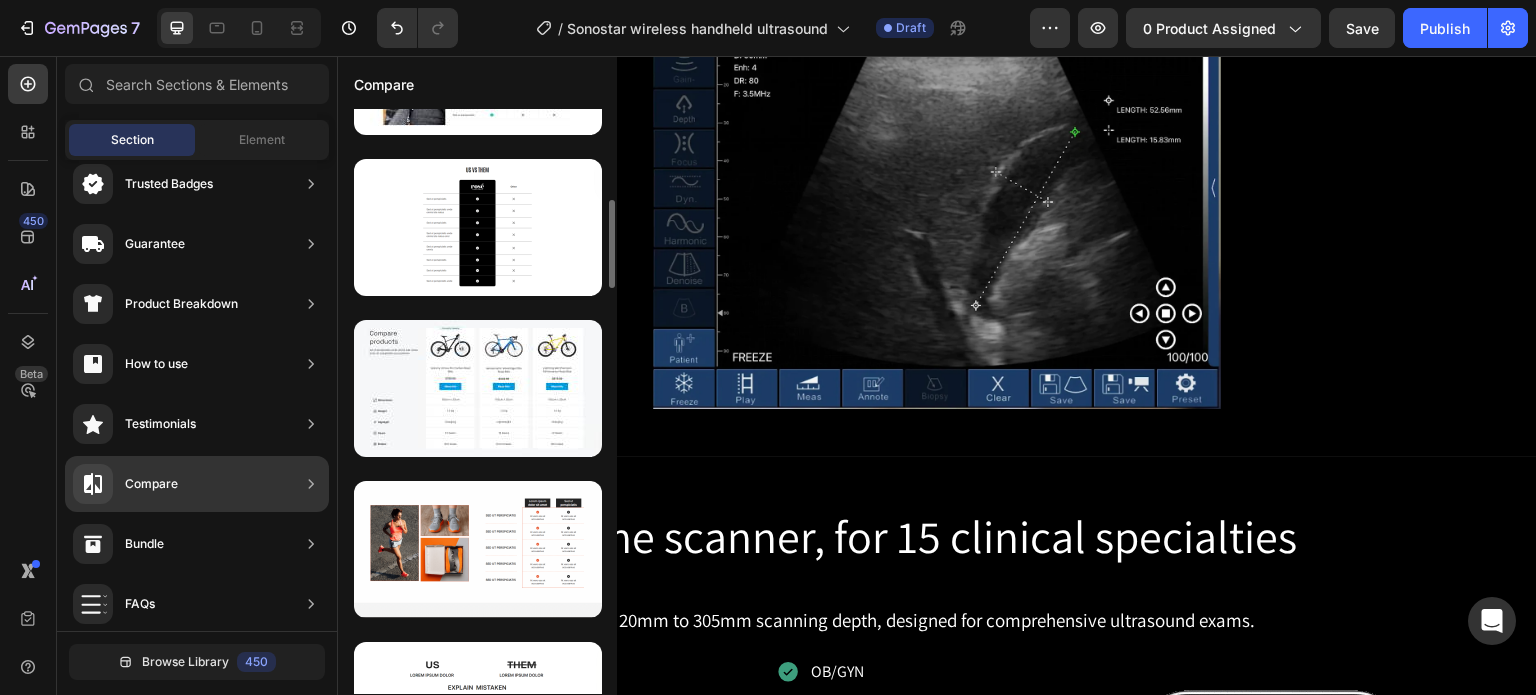 scroll, scrollTop: 700, scrollLeft: 0, axis: vertical 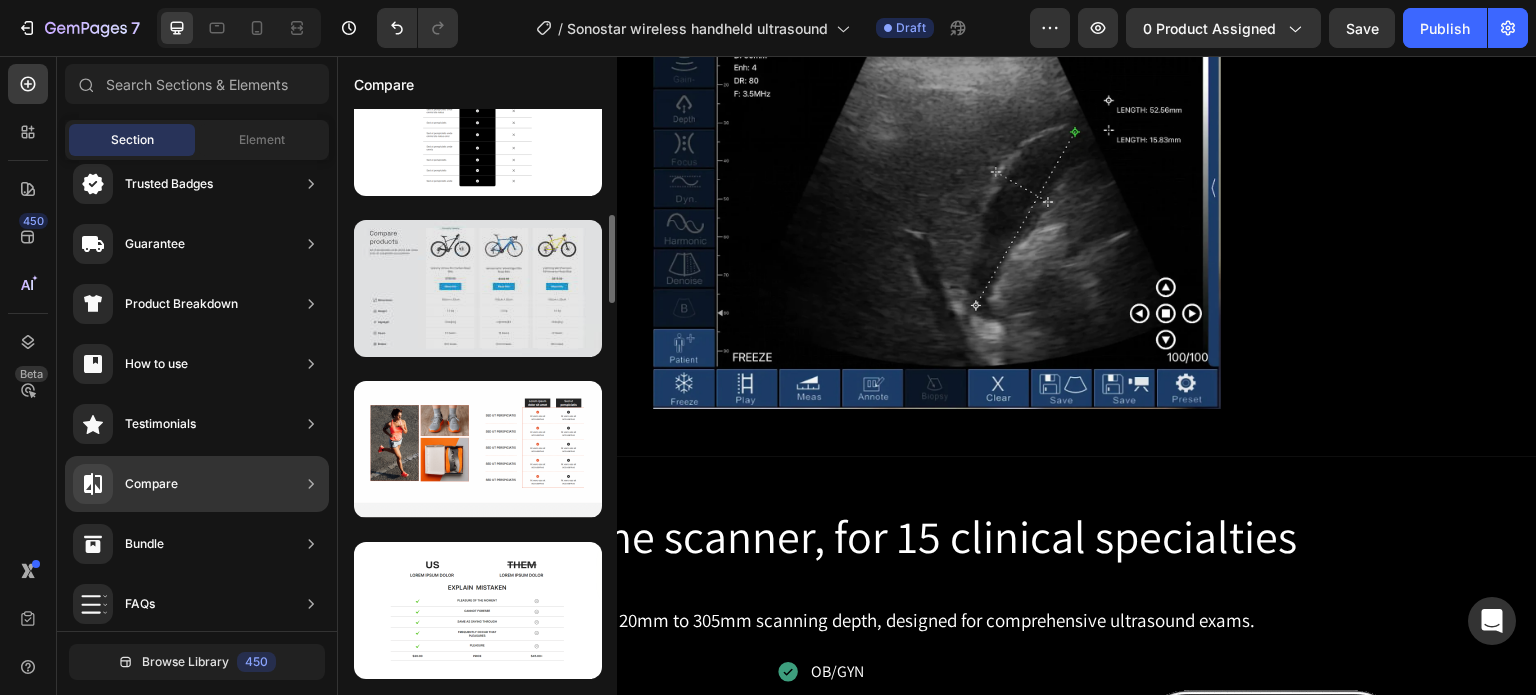 click at bounding box center [478, 288] 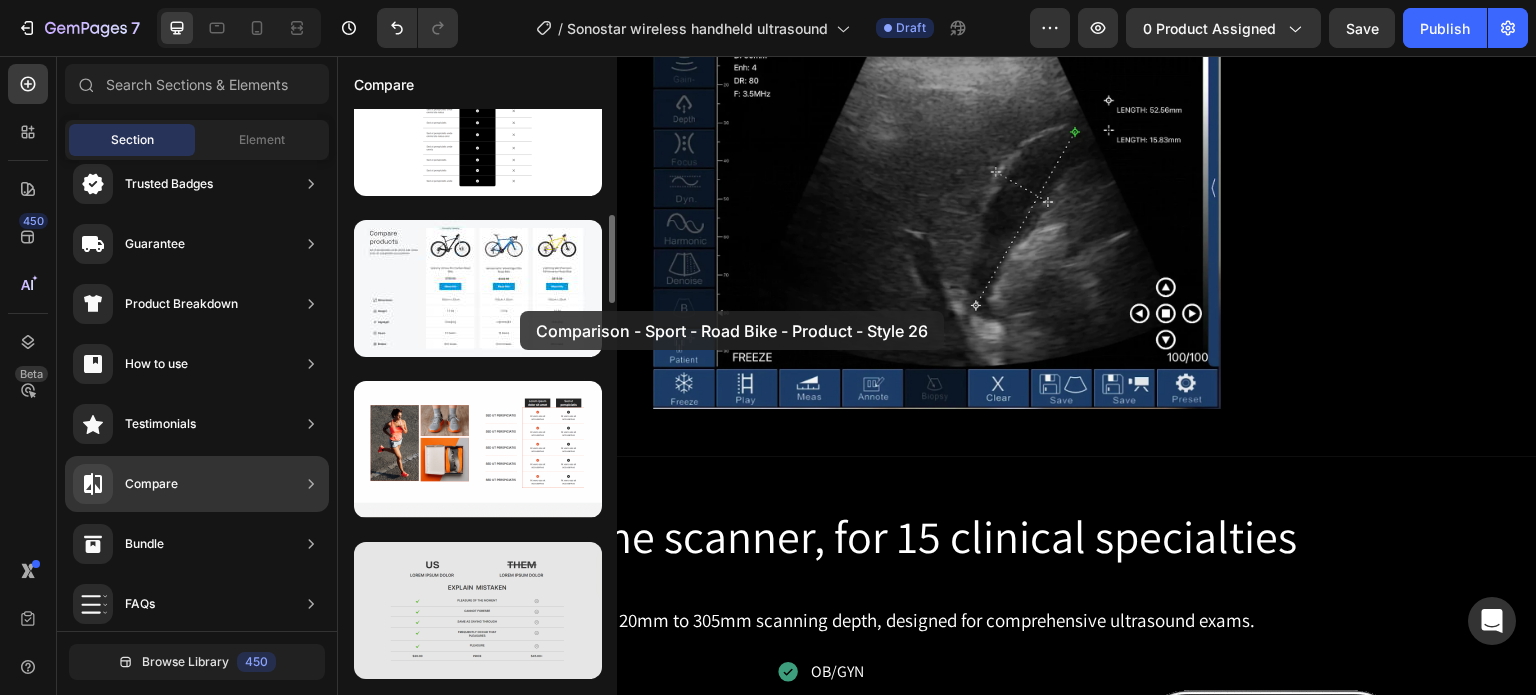 scroll, scrollTop: 1100, scrollLeft: 0, axis: vertical 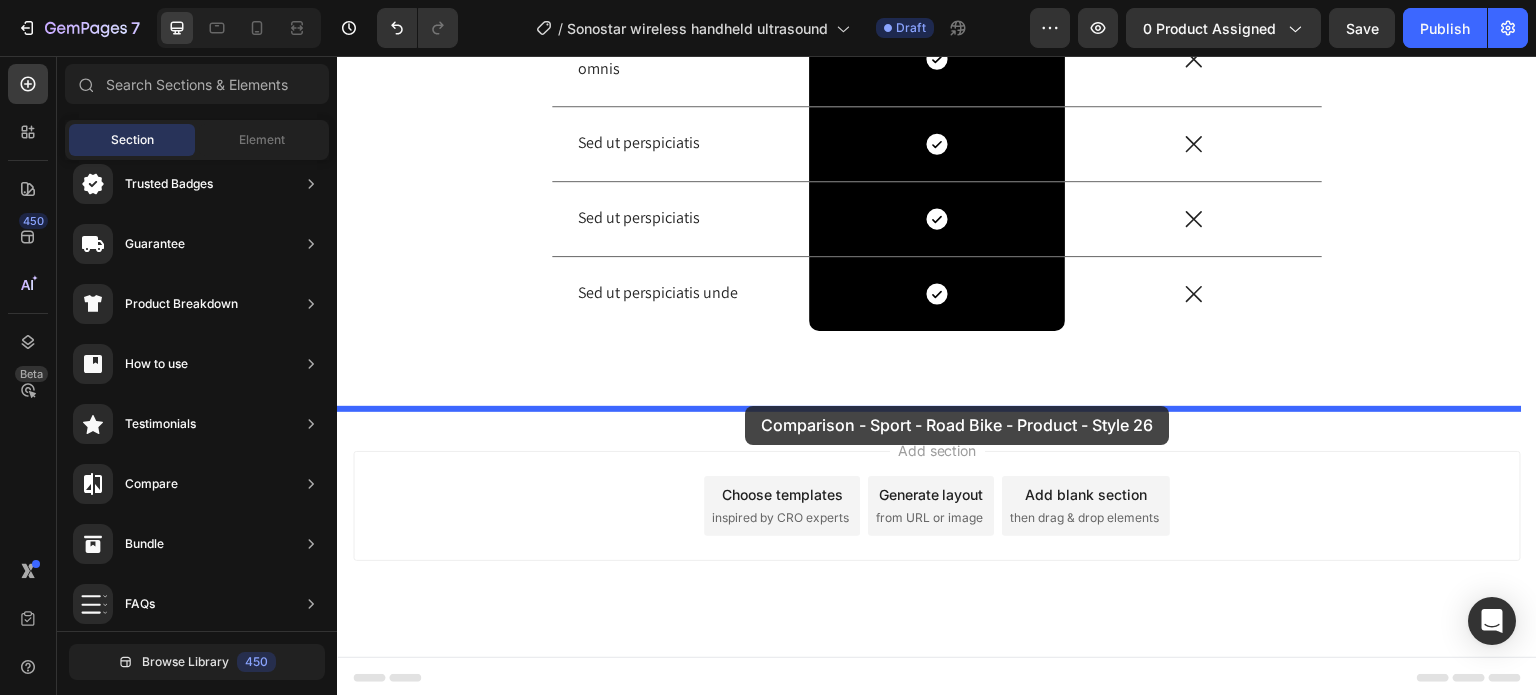 drag, startPoint x: 729, startPoint y: 316, endPoint x: 745, endPoint y: 405, distance: 90.426765 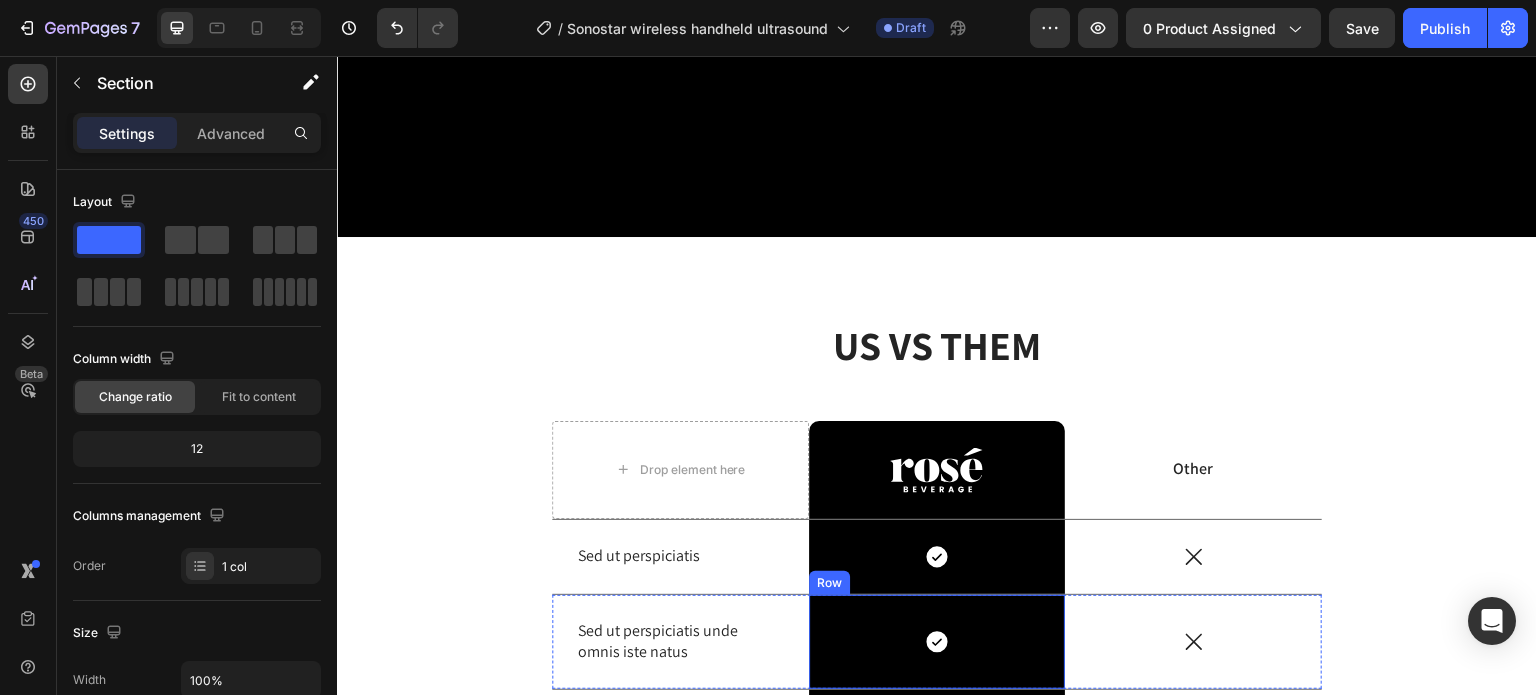 scroll, scrollTop: 5015, scrollLeft: 0, axis: vertical 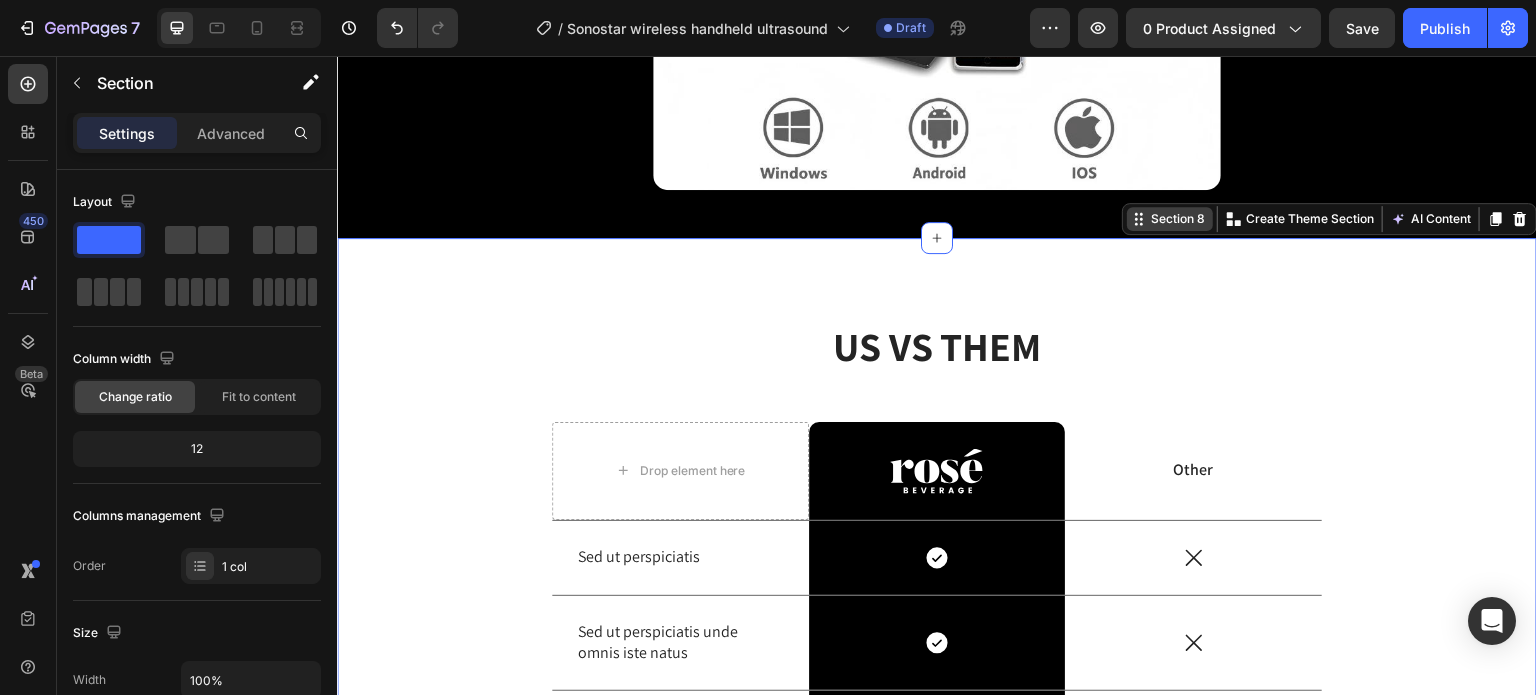 click on "Section 8   Create Theme Section AI Content Write with GemAI What would you like to describe here? Tone and Voice Persuasive Product Show more Generate" at bounding box center (1329, 219) 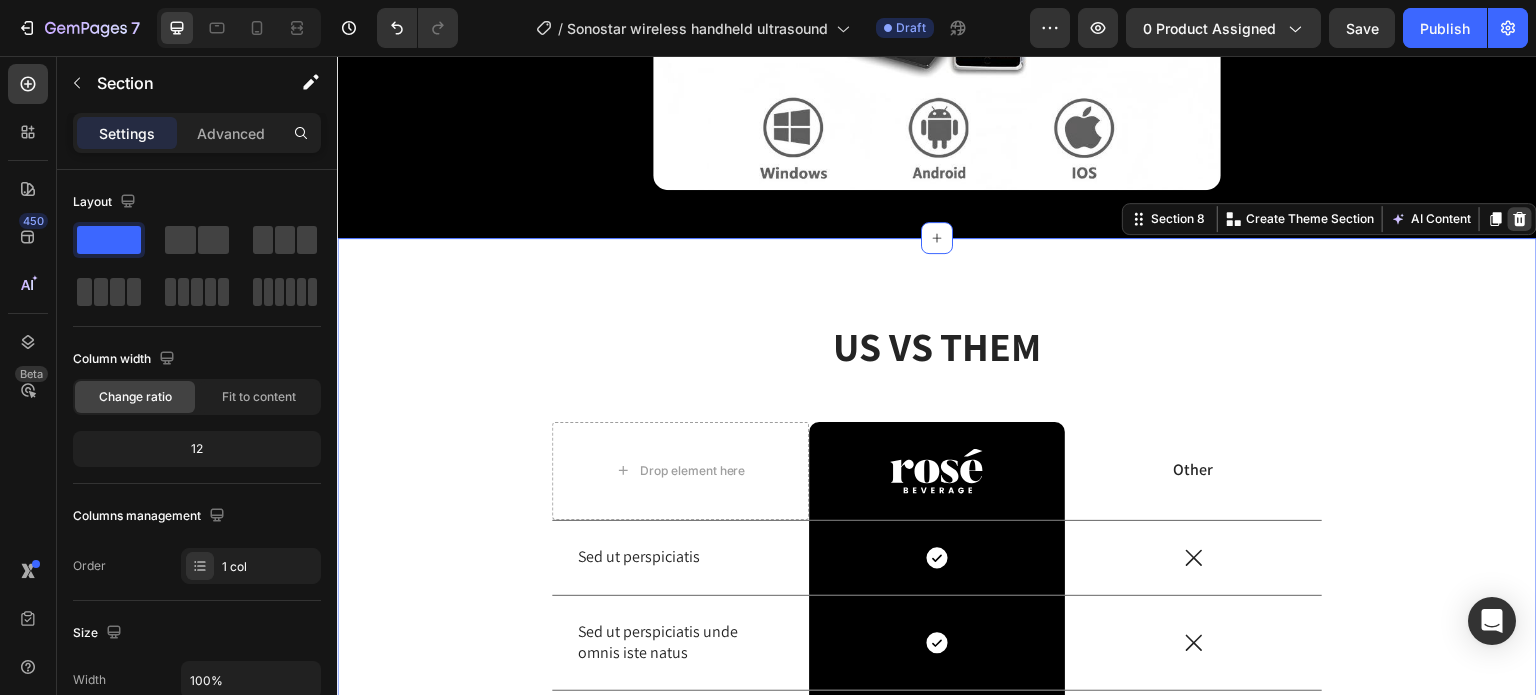 click 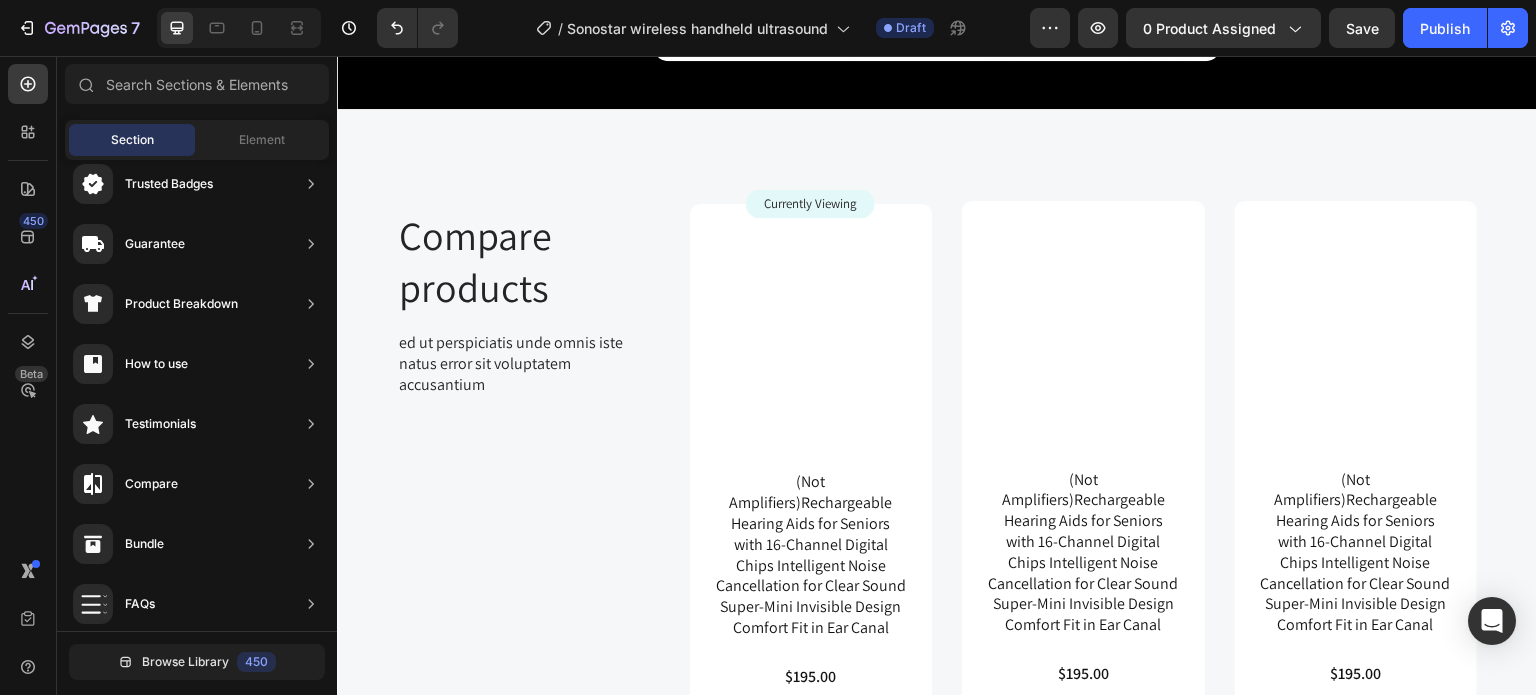scroll, scrollTop: 5115, scrollLeft: 0, axis: vertical 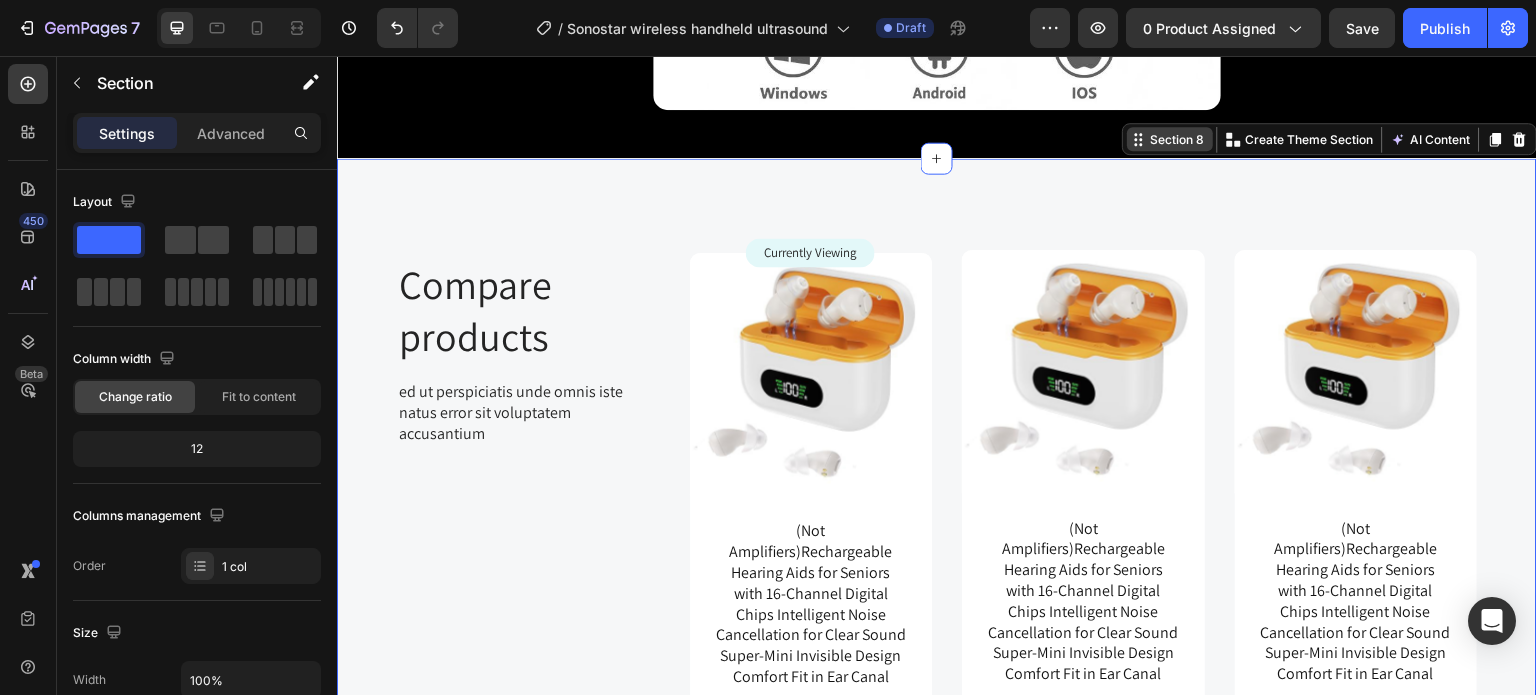 click on "Section 8   Create Theme Section AI Content Write with GemAI What would you like to describe here? Tone and Voice Persuasive Product (Not Amplifiers)Rechargeable Hearing Aids for Seniors with 16-Channel Digital Chips Intelligent Noise Cancellation for Clear Sound Super-Mini Invisible Design Comfort Fit in Ear Canal Show more Generate" at bounding box center (1329, 139) 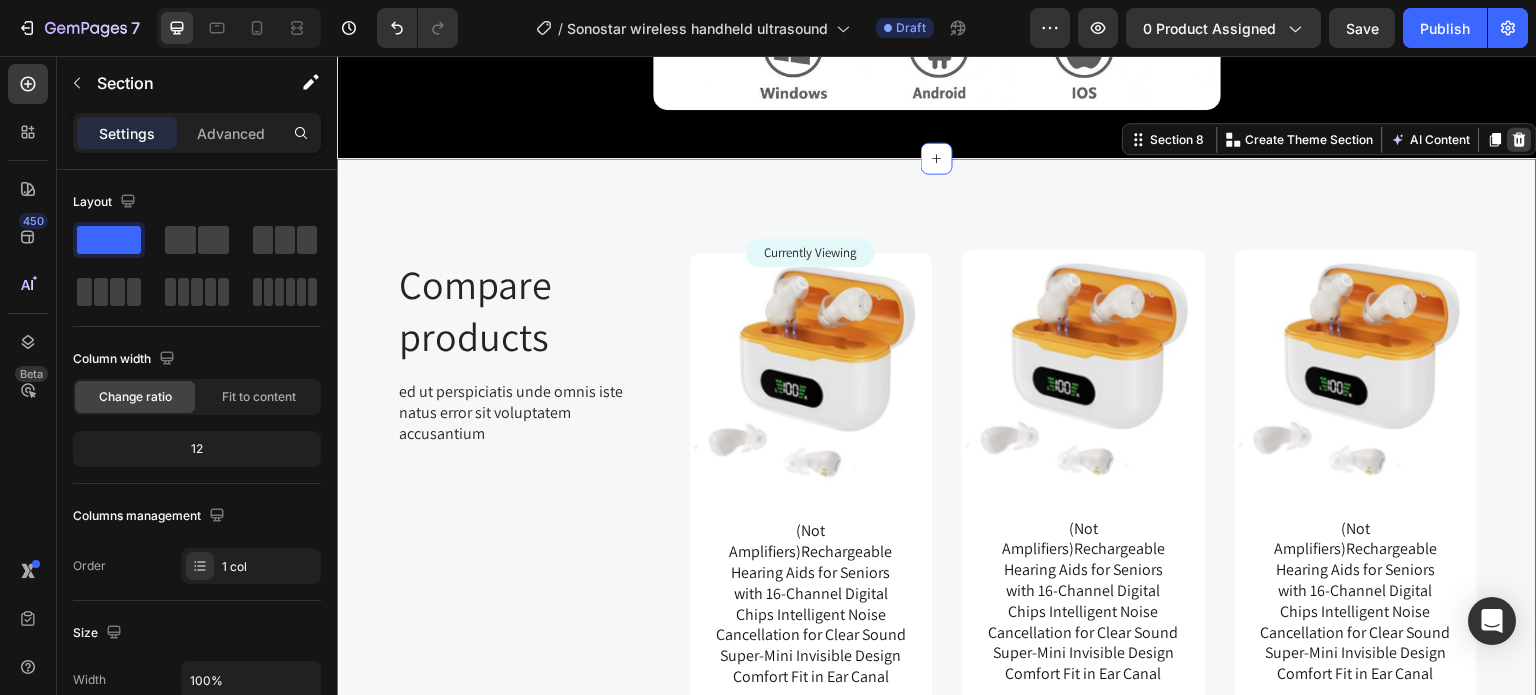 click 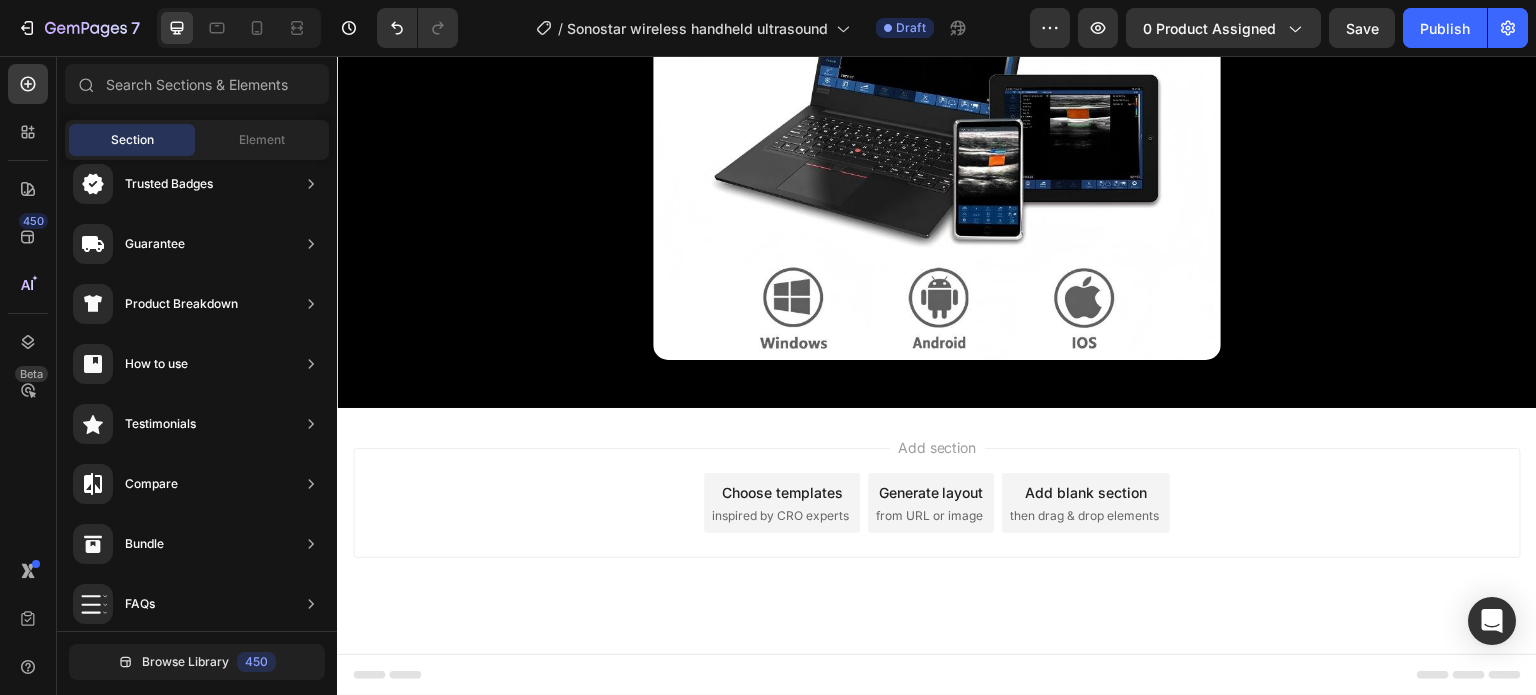 scroll, scrollTop: 4844, scrollLeft: 0, axis: vertical 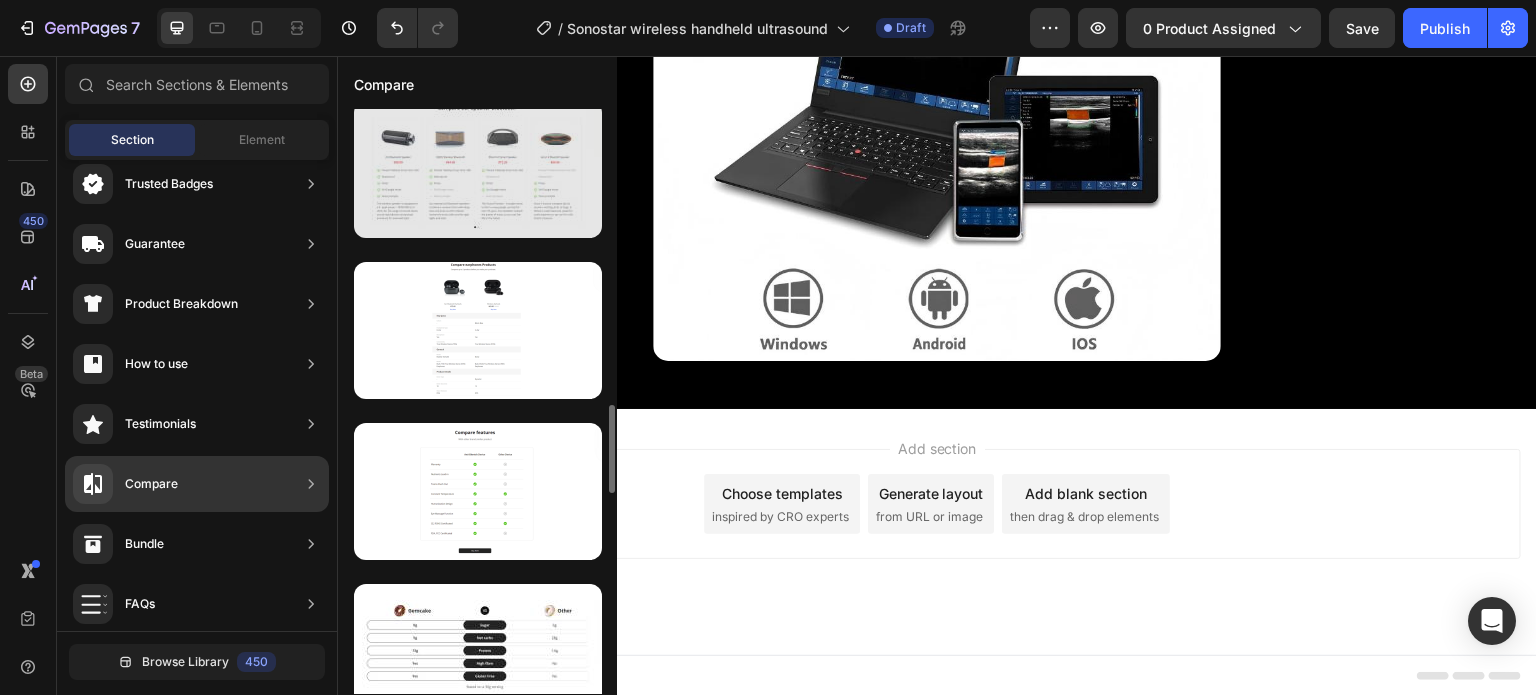 click at bounding box center [478, 169] 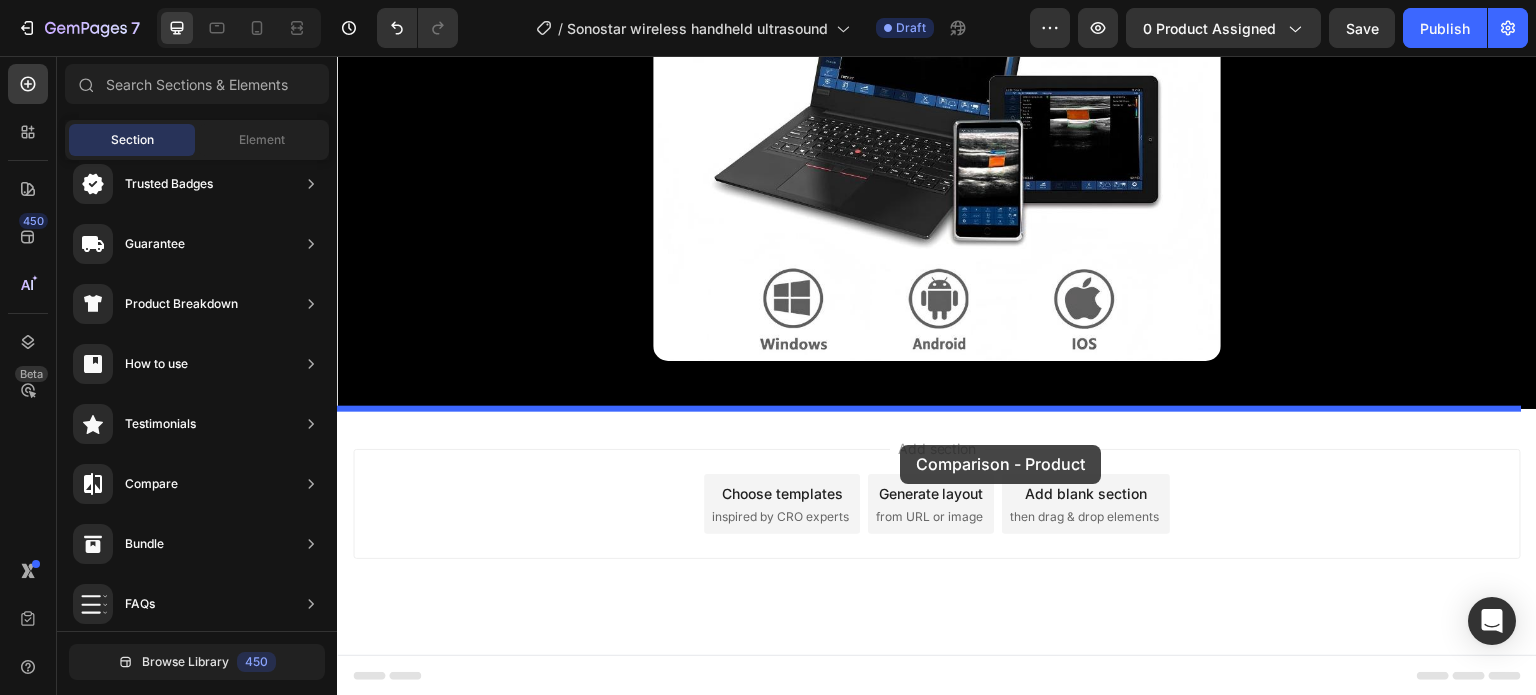 drag, startPoint x: 803, startPoint y: 239, endPoint x: 900, endPoint y: 445, distance: 227.69498 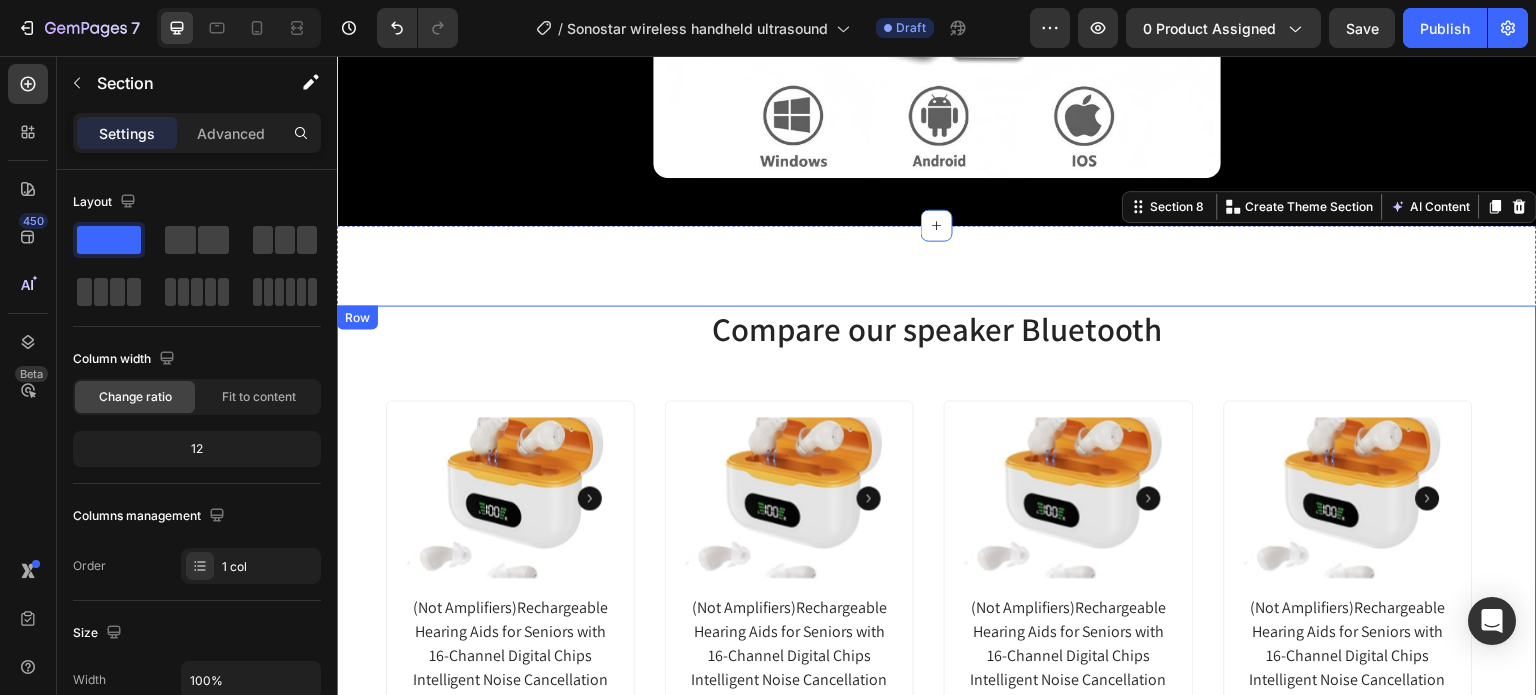 scroll, scrollTop: 4927, scrollLeft: 0, axis: vertical 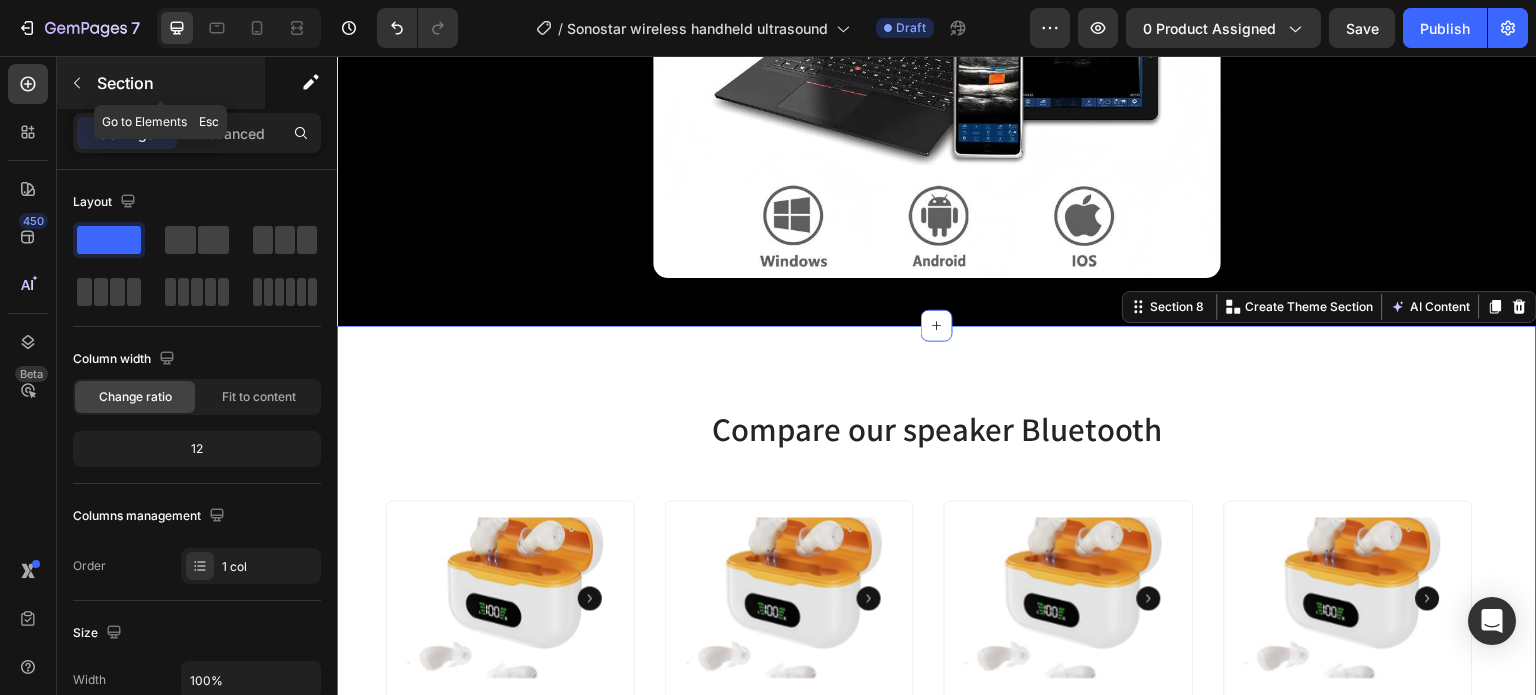 click 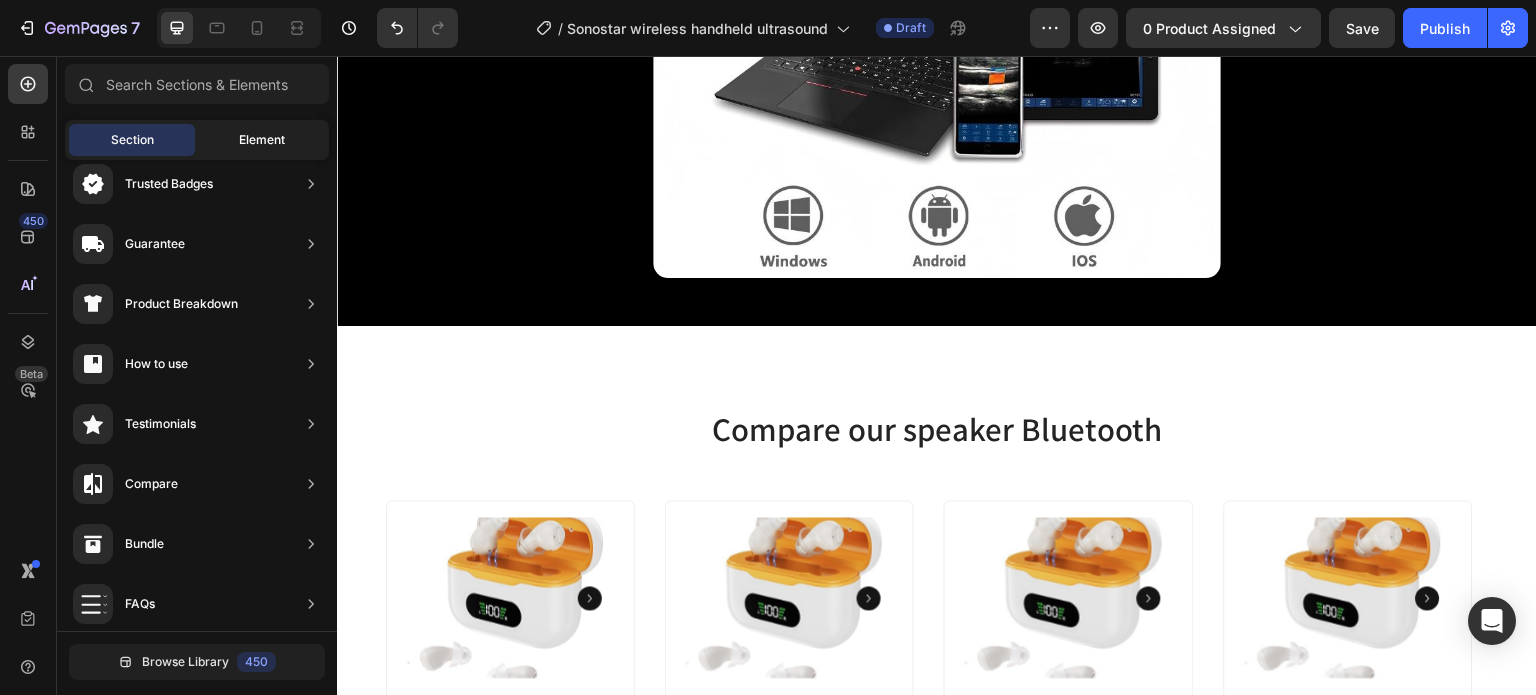 click on "Element" at bounding box center (262, 140) 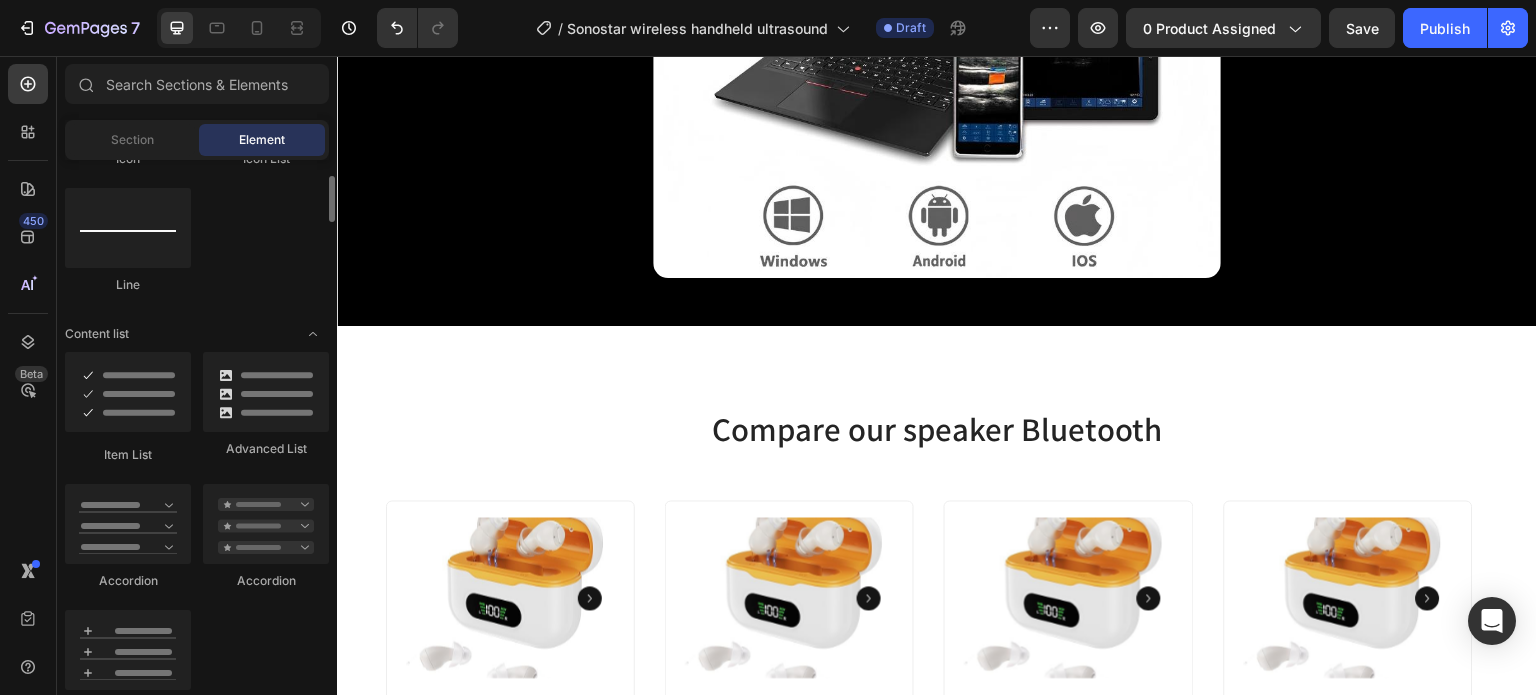 scroll, scrollTop: 1628, scrollLeft: 0, axis: vertical 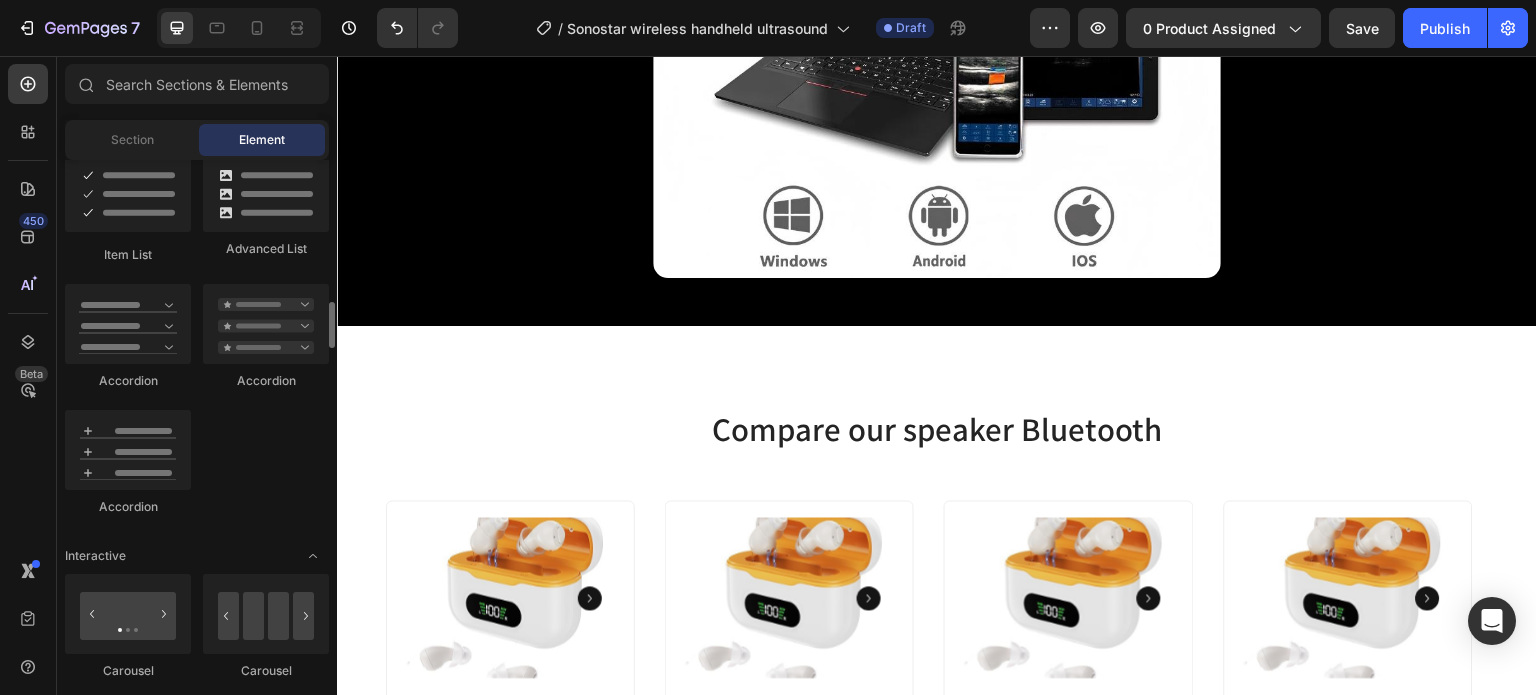 click on "Item List
Advanced List
Accordion
Accordion
Accordion" 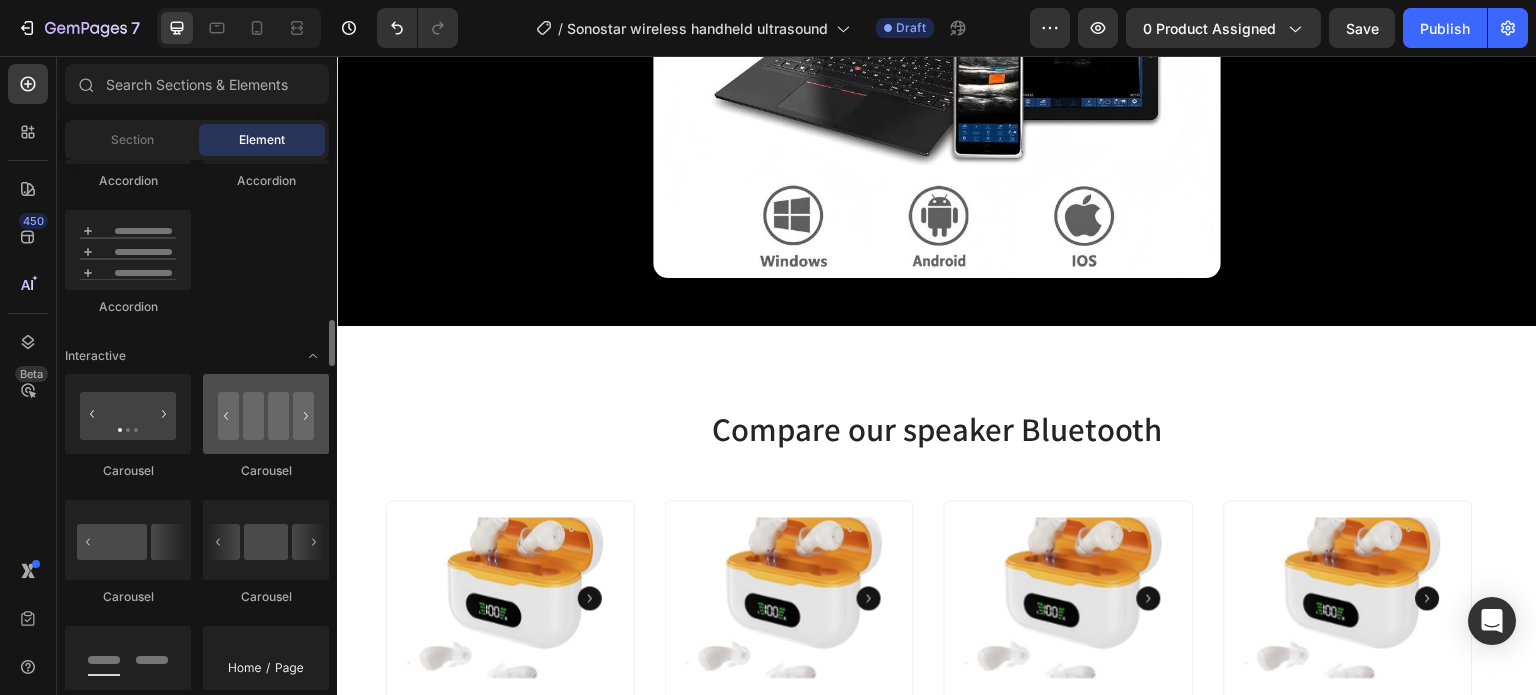 scroll, scrollTop: 2028, scrollLeft: 0, axis: vertical 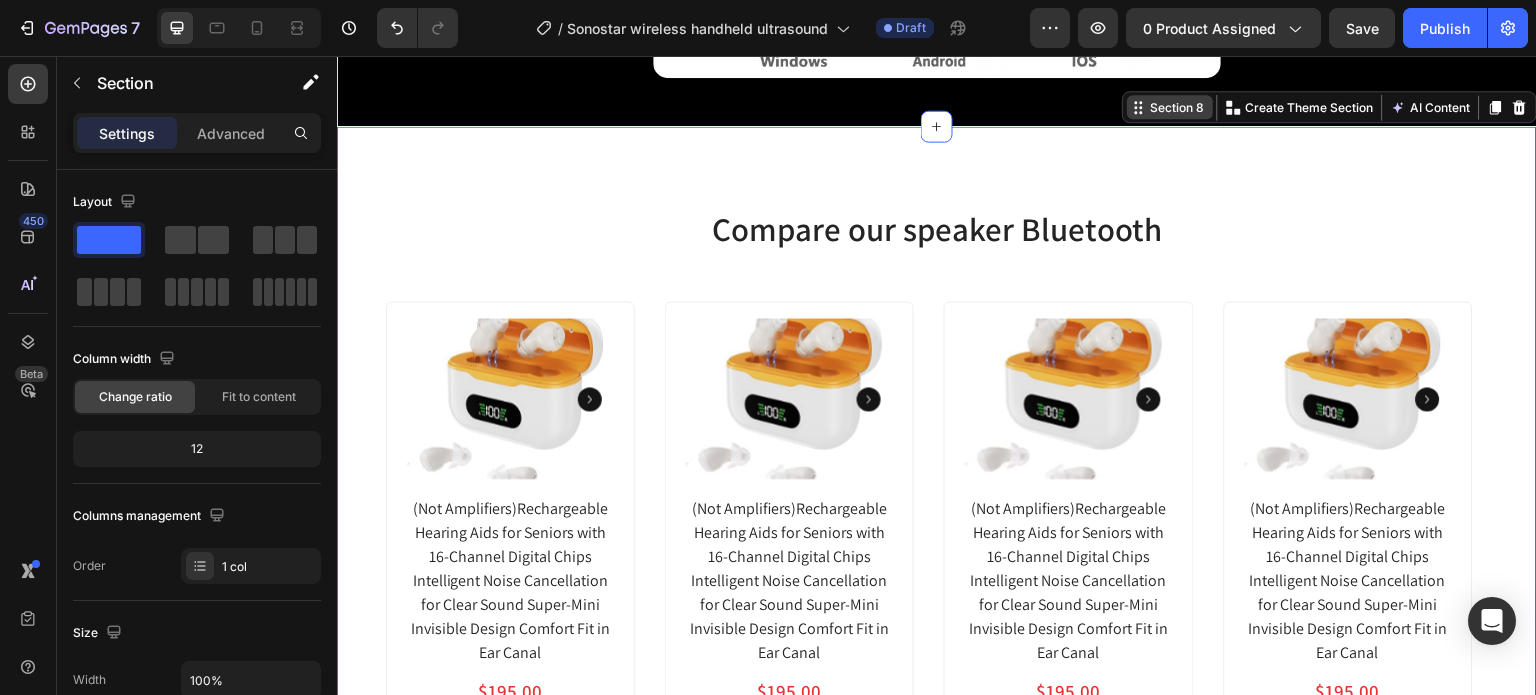 click on "Section 8   Create Theme Section AI Content Write with GemAI What would you like to describe here? Tone and Voice Persuasive Product Show more Generate" at bounding box center (1329, 107) 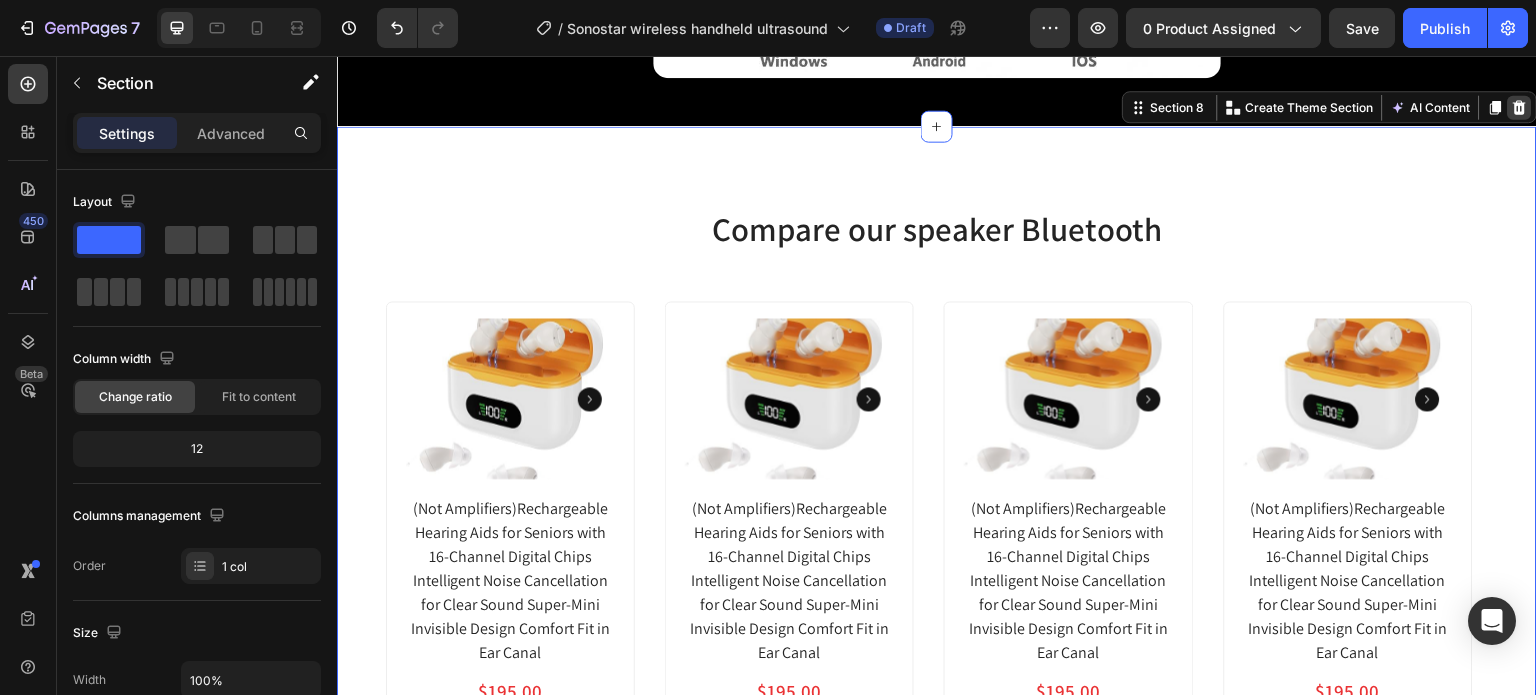 click 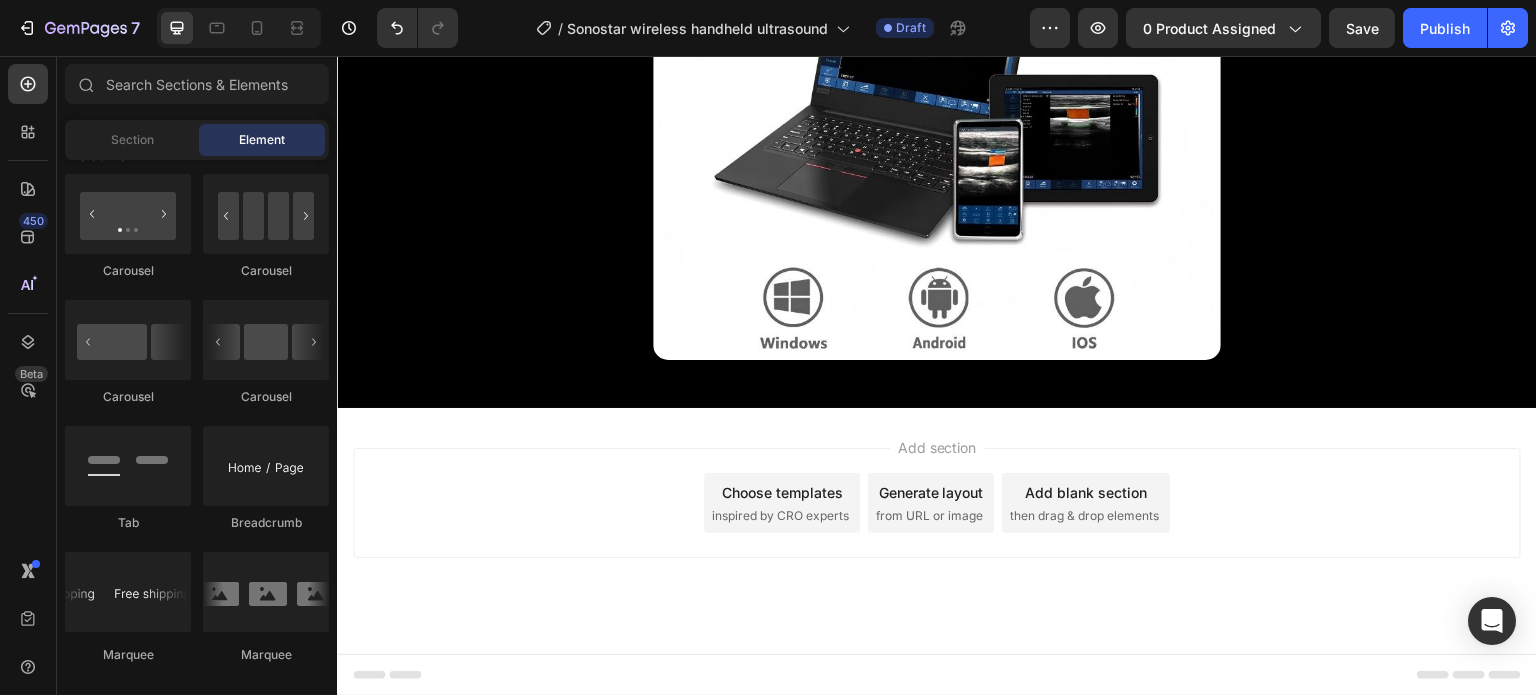 scroll, scrollTop: 4844, scrollLeft: 0, axis: vertical 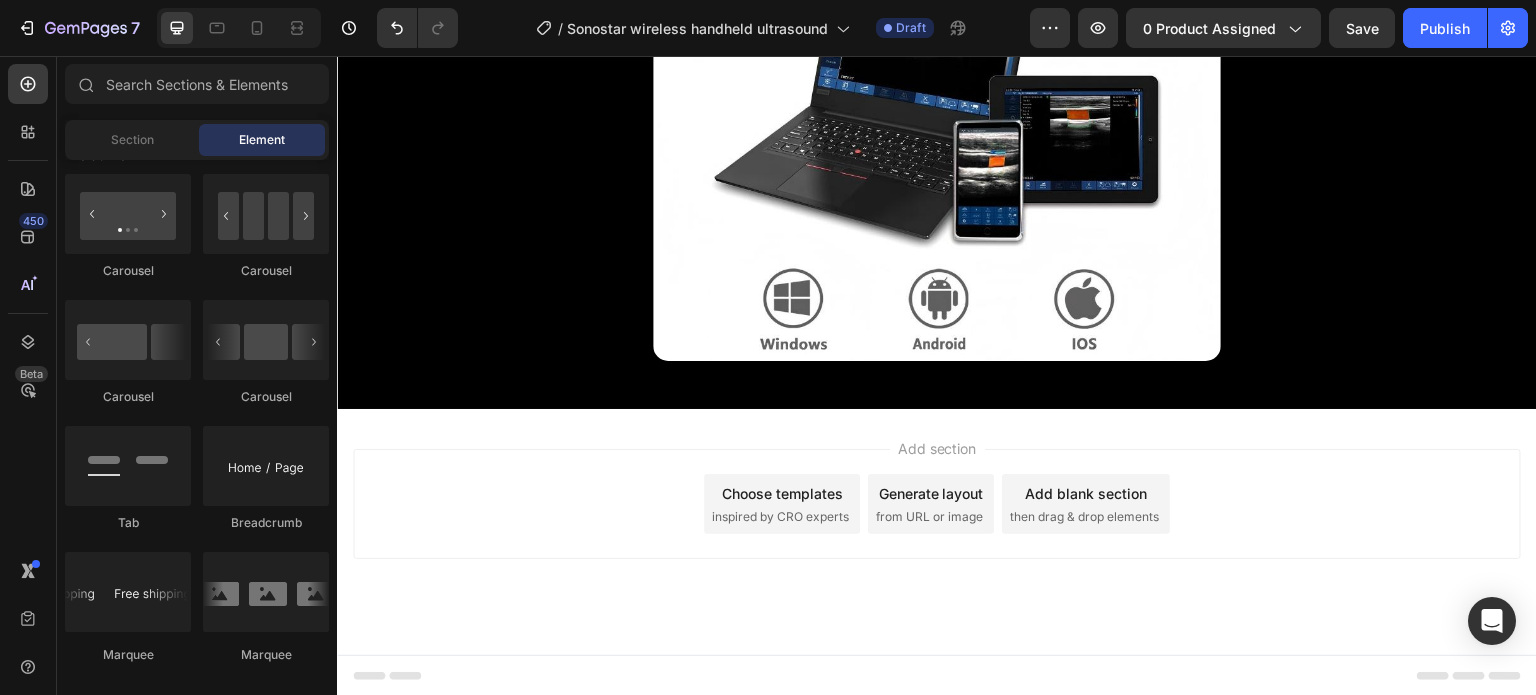 click on "Choose templates" at bounding box center (782, 493) 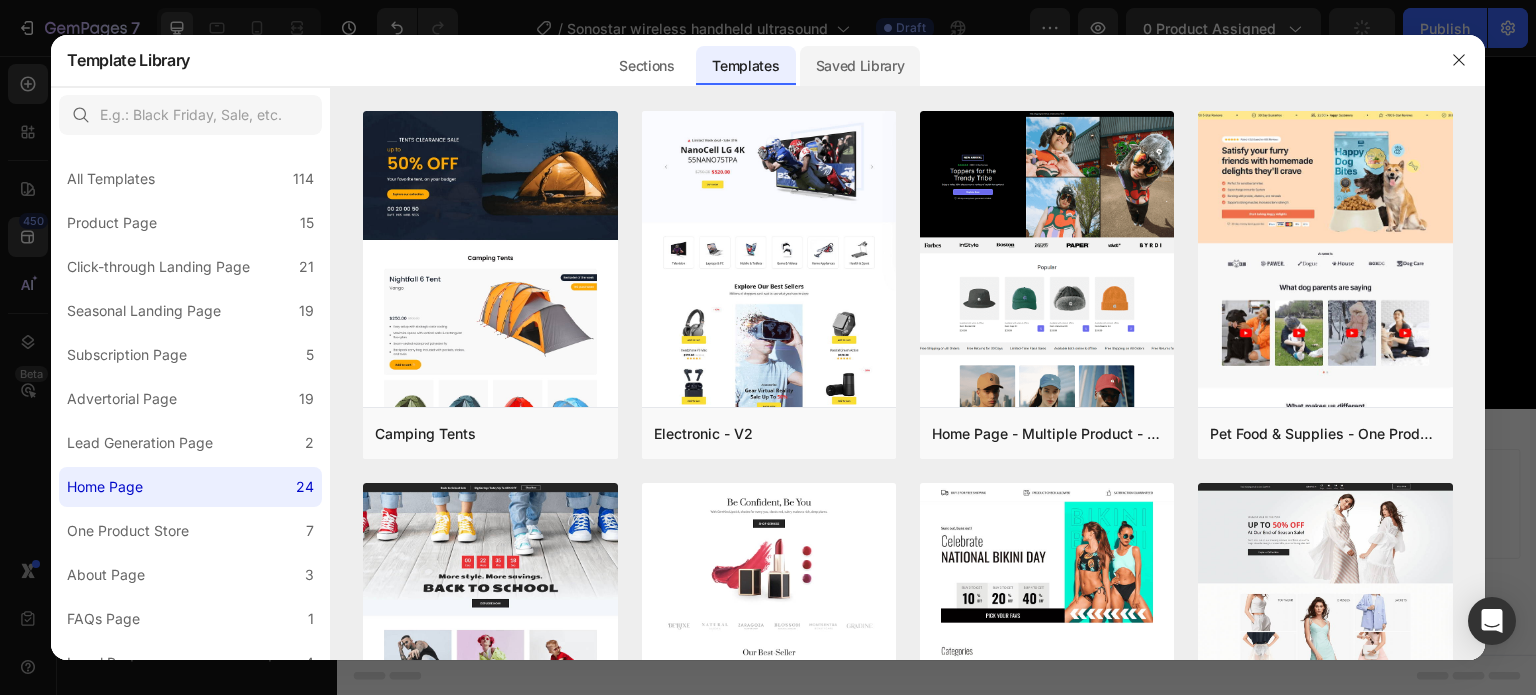 click on "Saved Library" 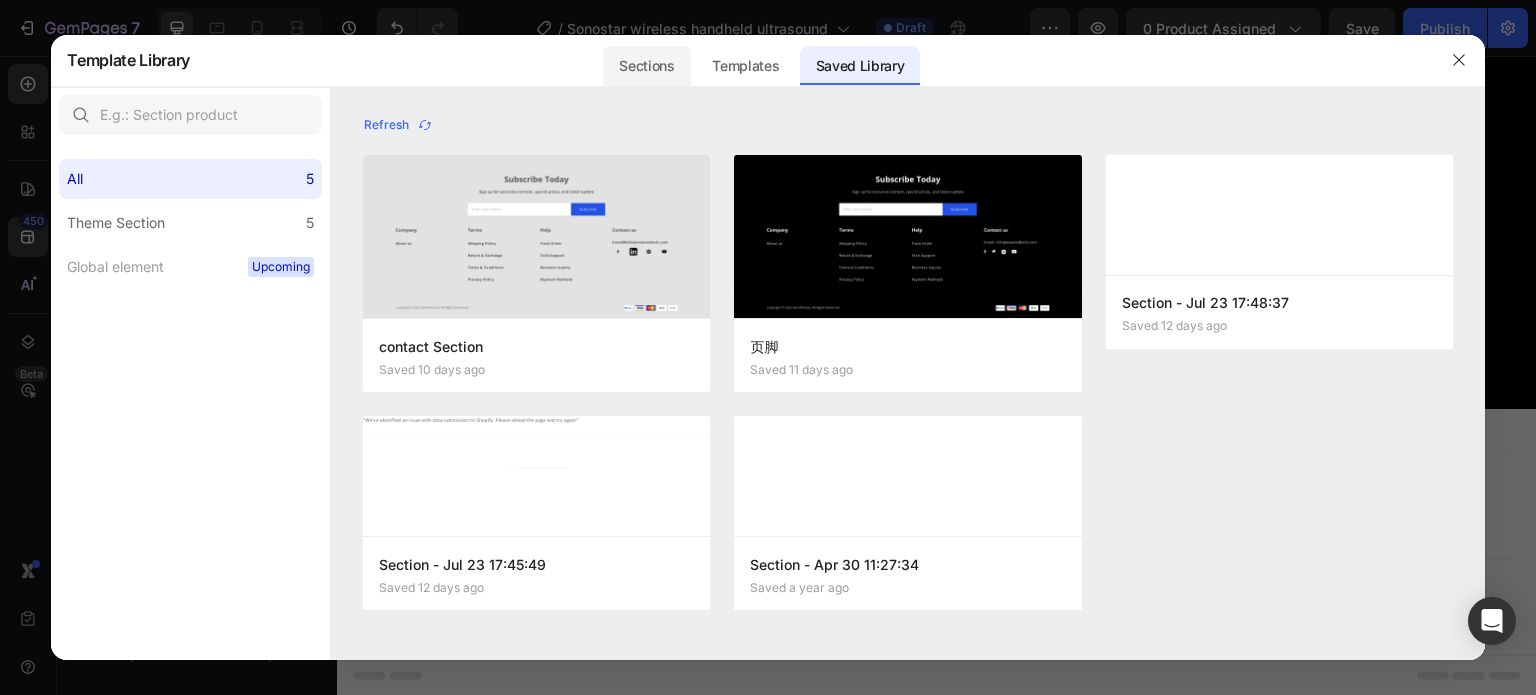 click on "Sections" 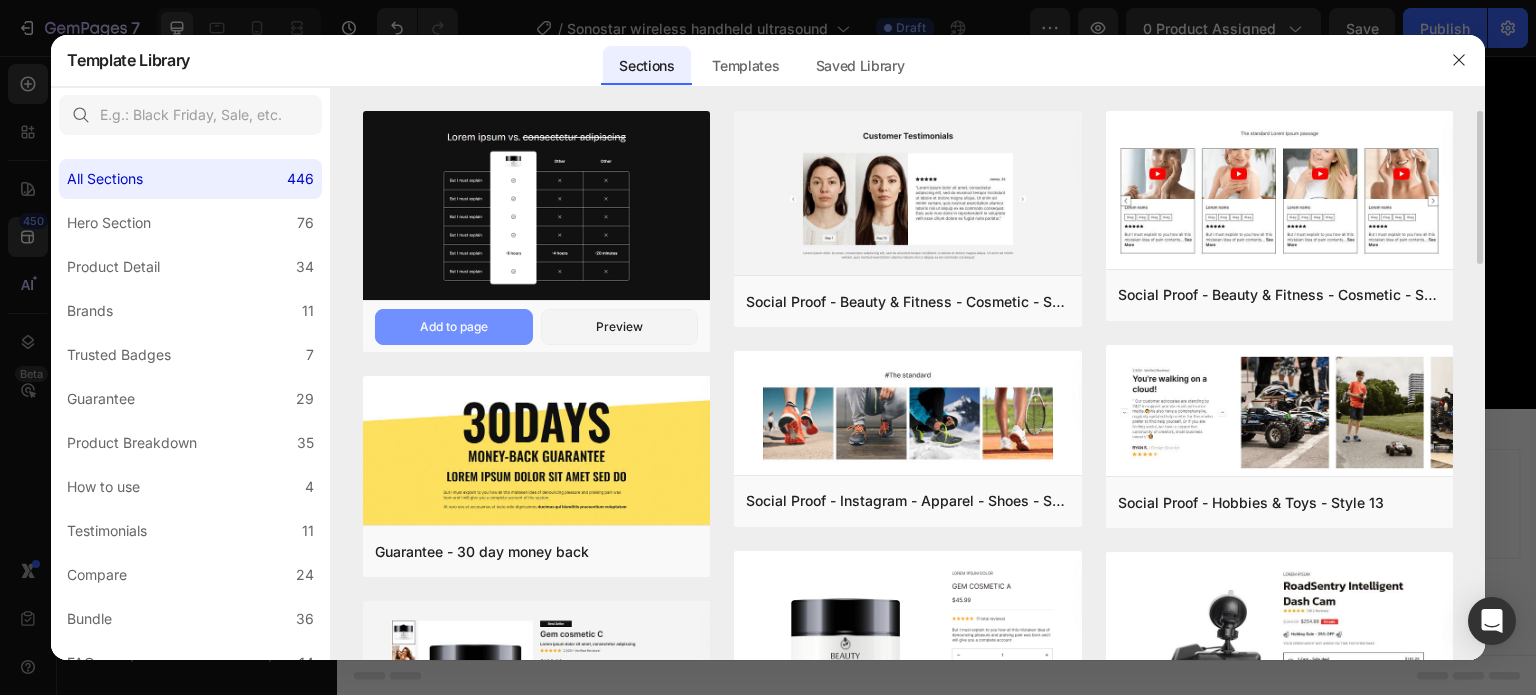 click on "Add to page" at bounding box center (454, 327) 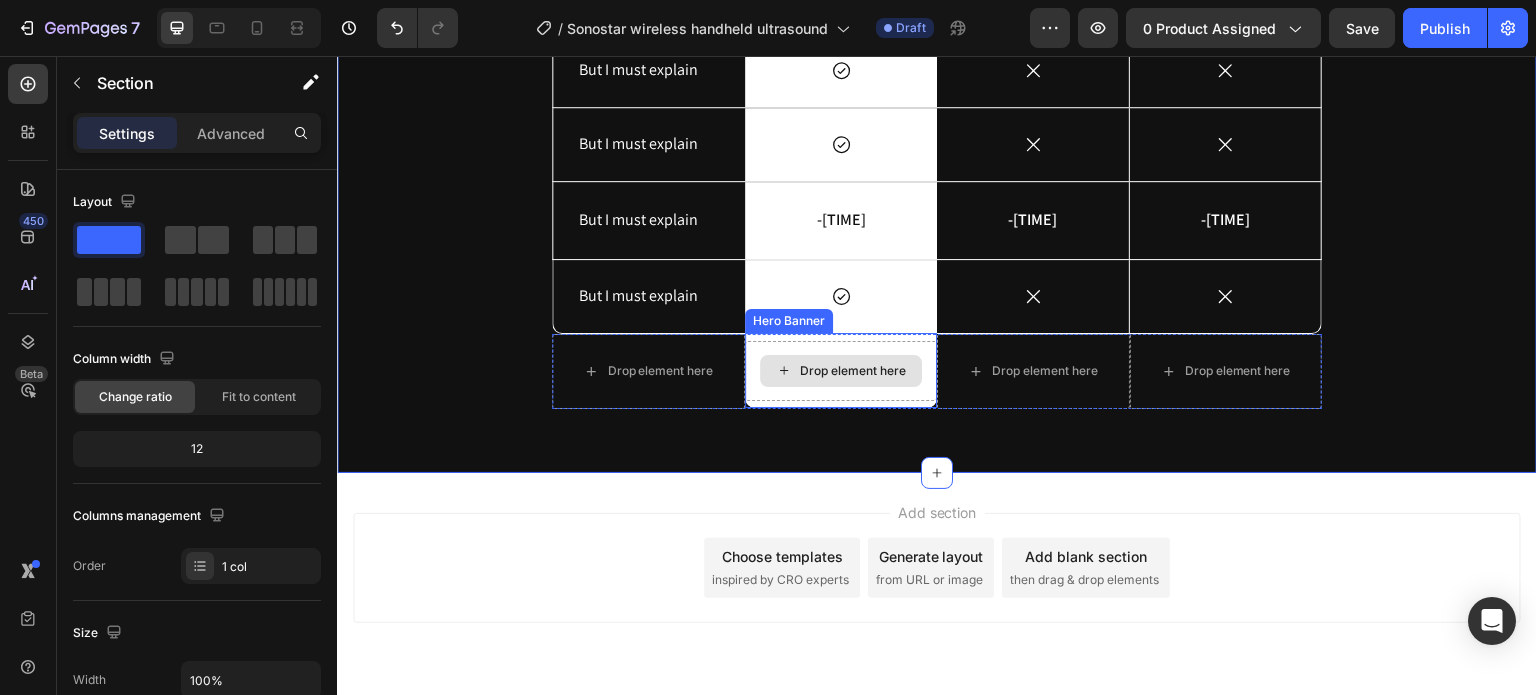 scroll, scrollTop: 4996, scrollLeft: 0, axis: vertical 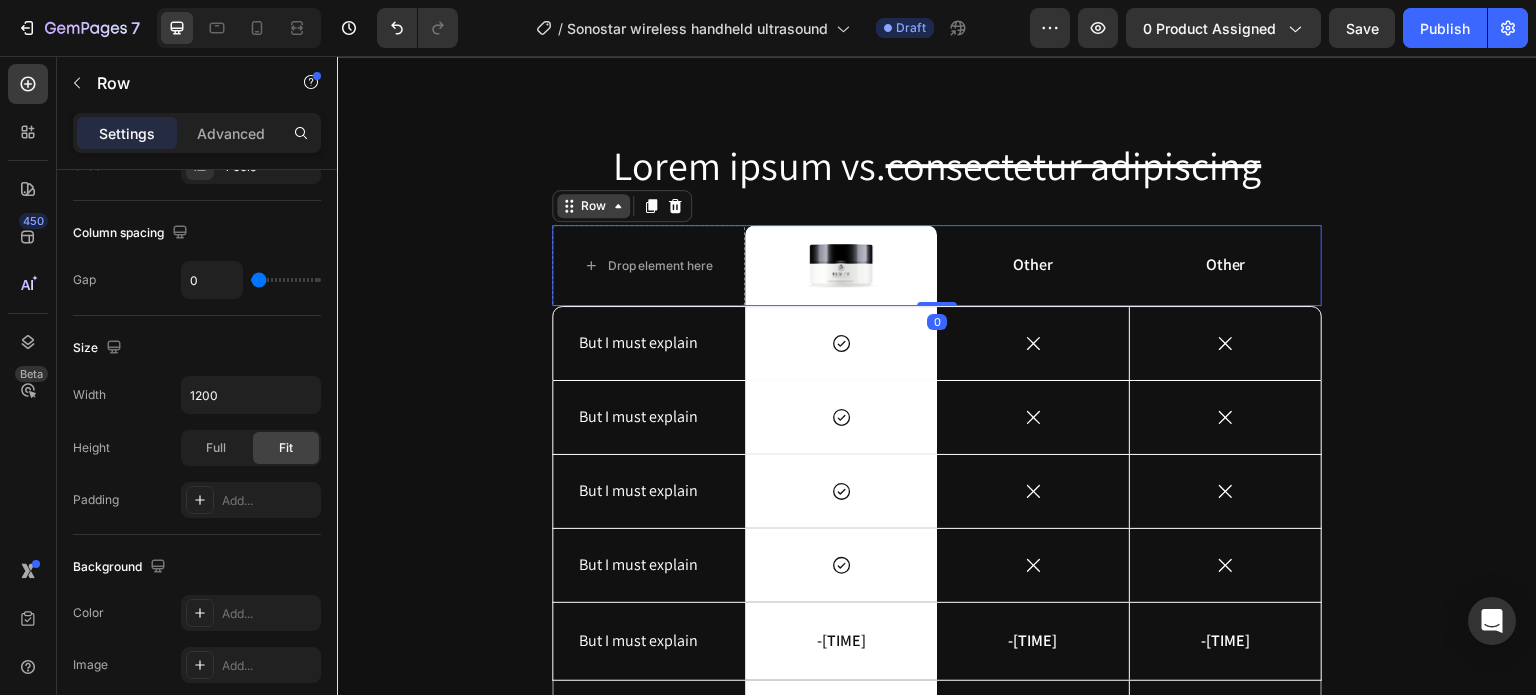 click on "Row" at bounding box center (622, 206) 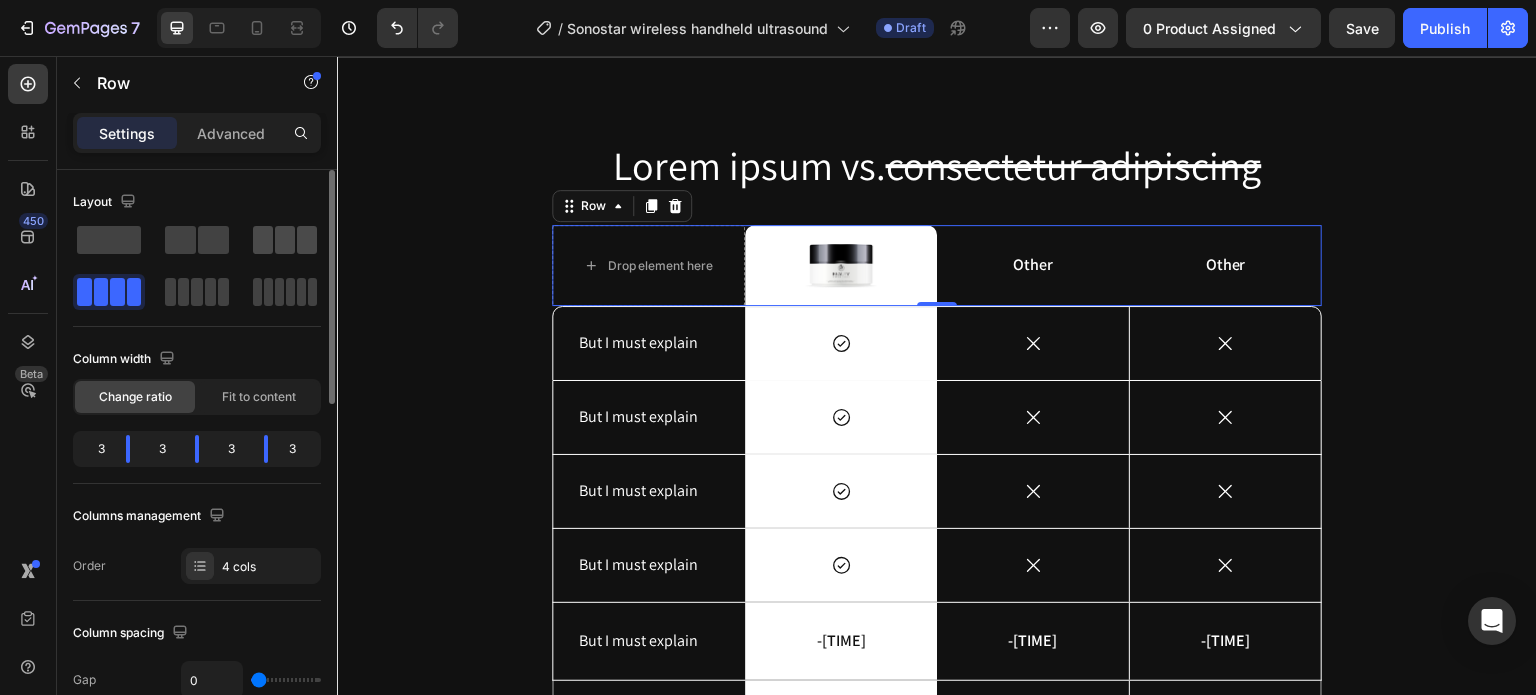 click 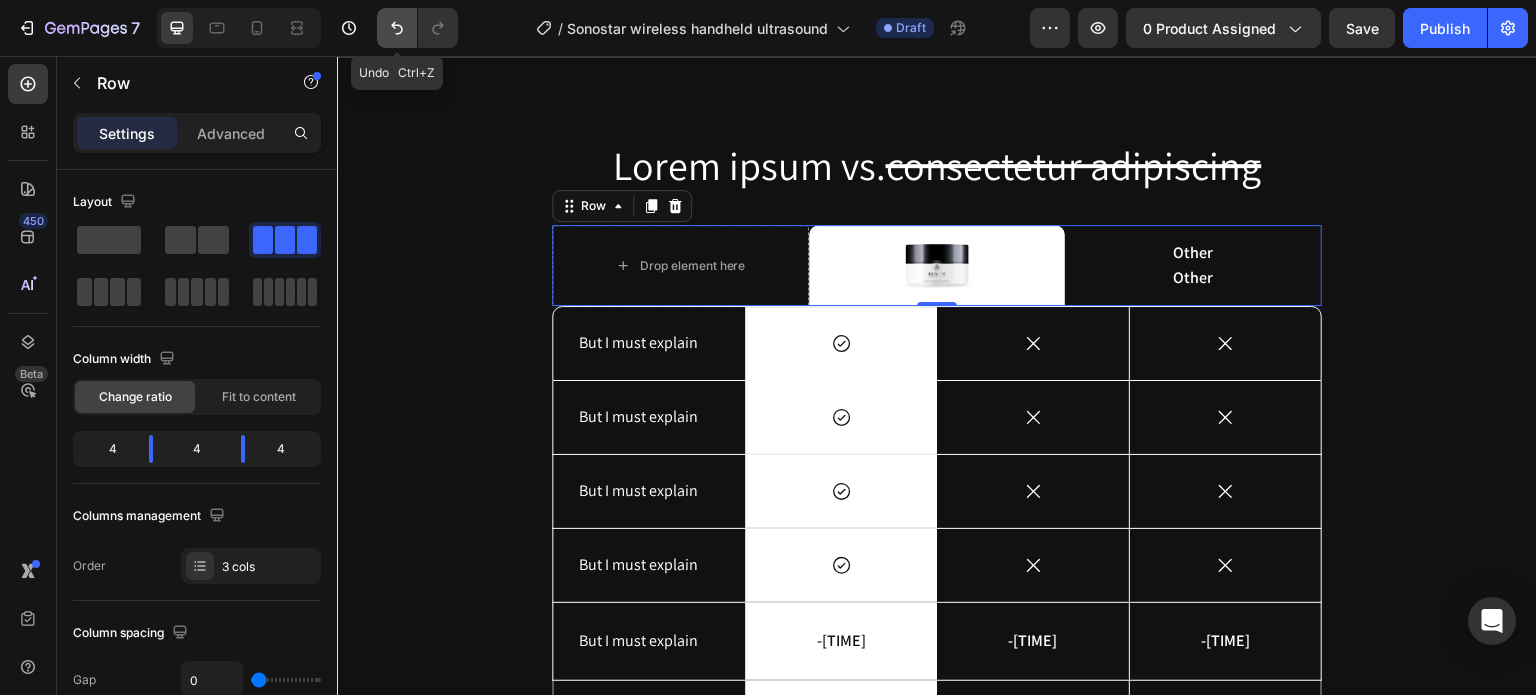 click 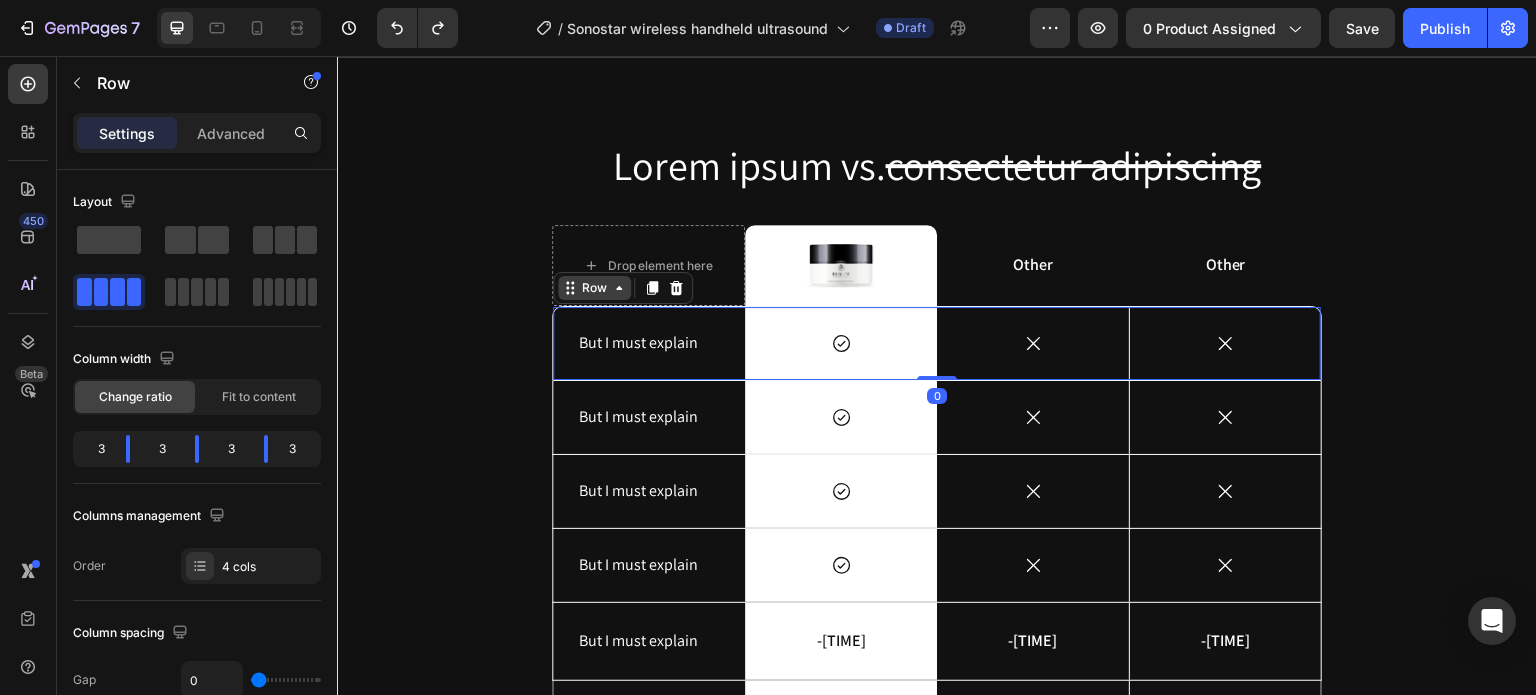 click on "Row" at bounding box center [594, 288] 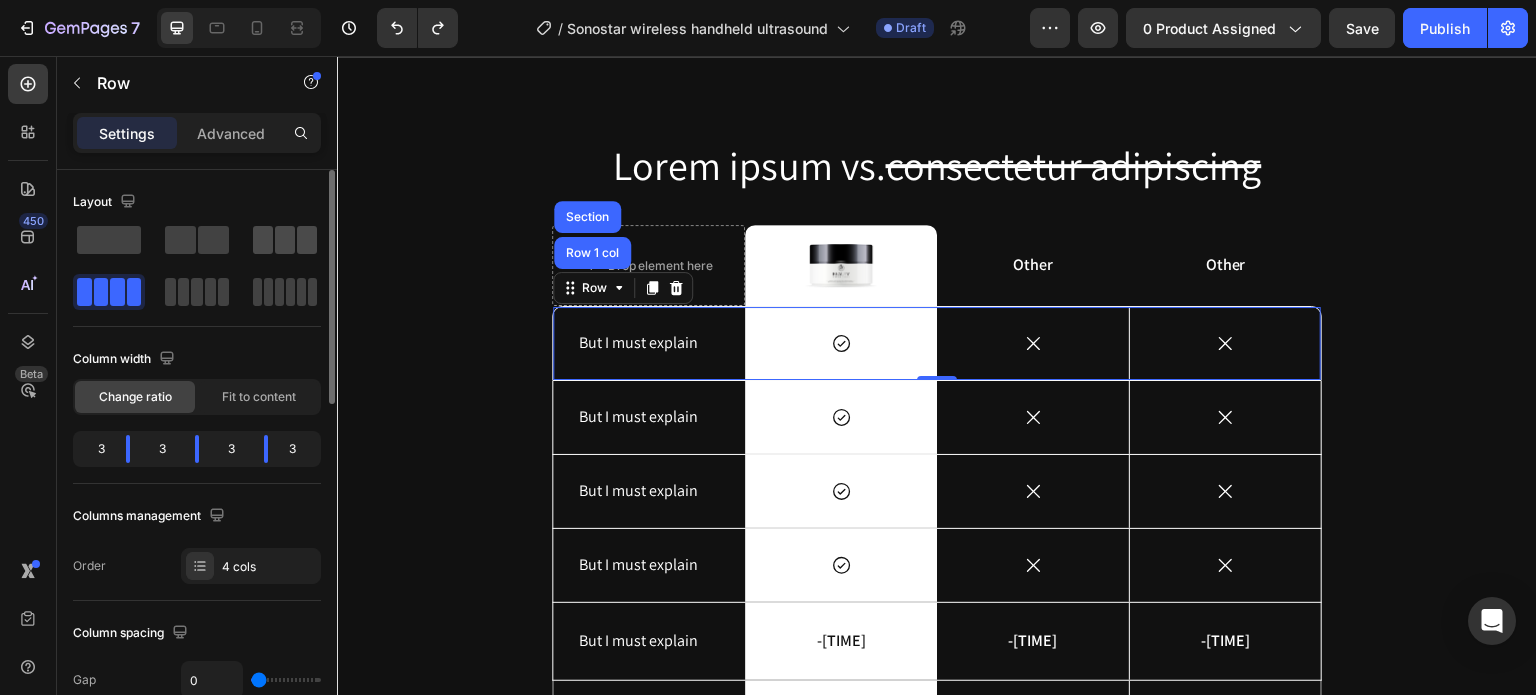 click 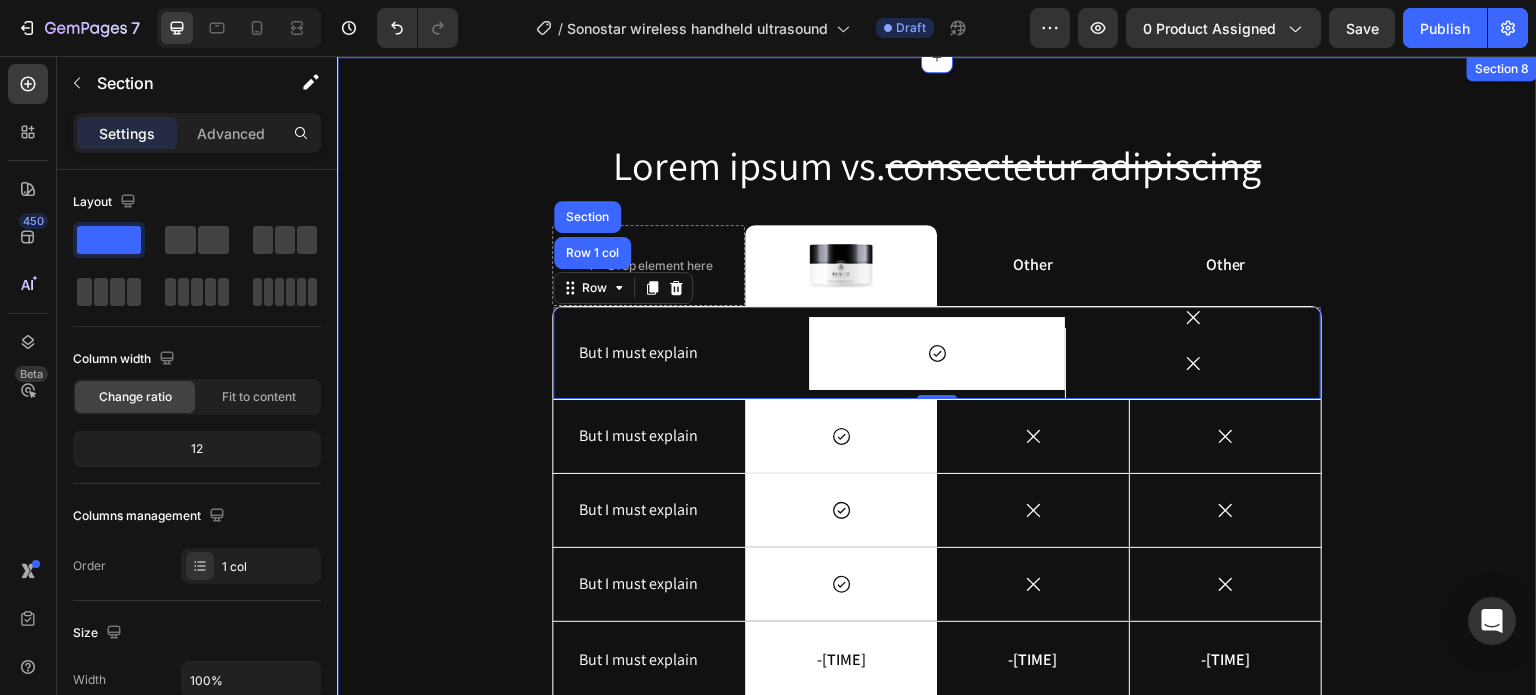 click on "Lorem ipsum vs.  consectetur adipiscing Heading
Drop element here Image Row Other Text Block Other Text Block Row But I must explain  Text Block
Icon Row
Icon
Icon Hero Banner Row Row 1 col Section   0 But I must explain  Text Block
Icon Row
Icon
Icon Hero Banner Row But I must explain  Text Block
Icon Row
Icon
Icon Hero Banner Row But I must explain  Text Block
Icon Row
Icon
Icon Hero Banner Row But I must explain  Text Block -8 hours Text Block Row -4 hours Text Block -20 minutes Text Block Hero Banner Row But I must explain  Text Block
Icon Row
Icon
Icon Hero Banner Row
Drop element here
Drop element here Hero Banner
Drop element here
Drop element here Row Row" at bounding box center [937, 501] 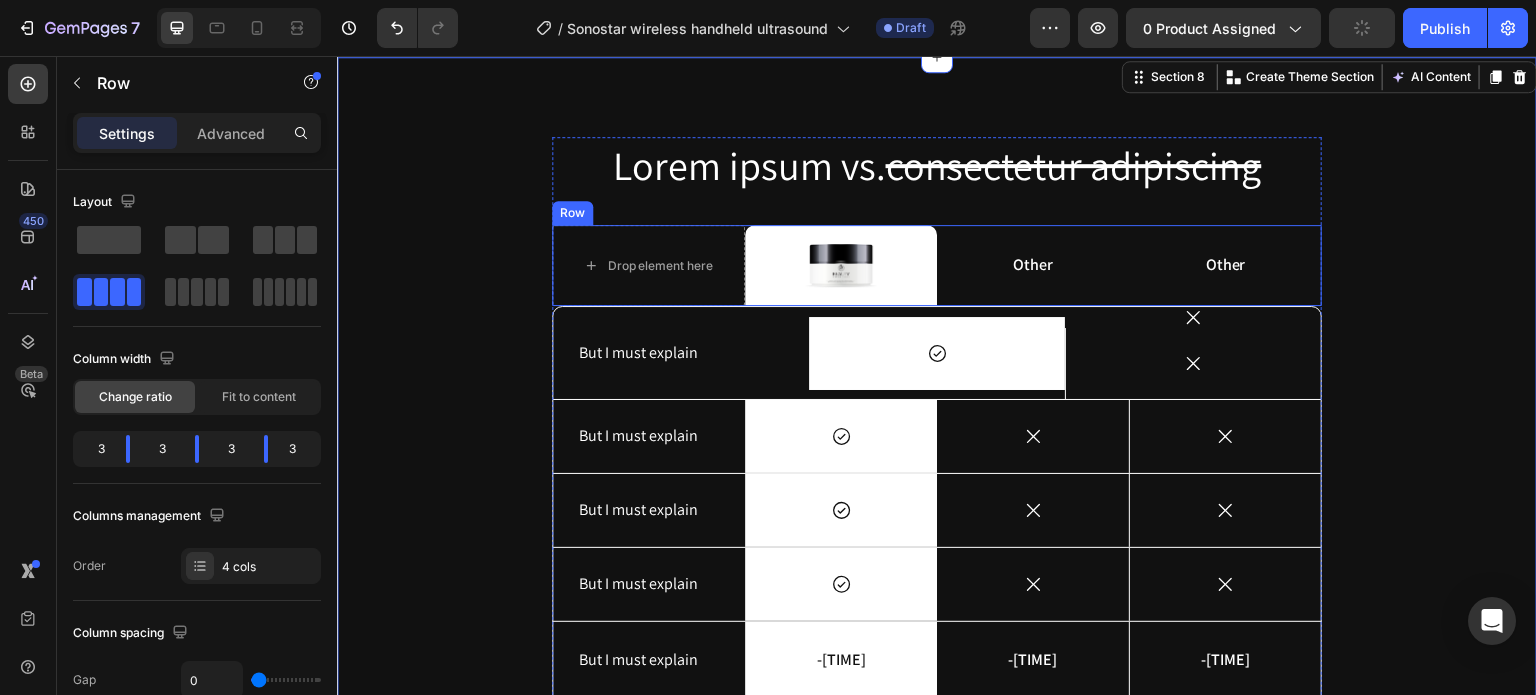 click on "Row" at bounding box center (572, 213) 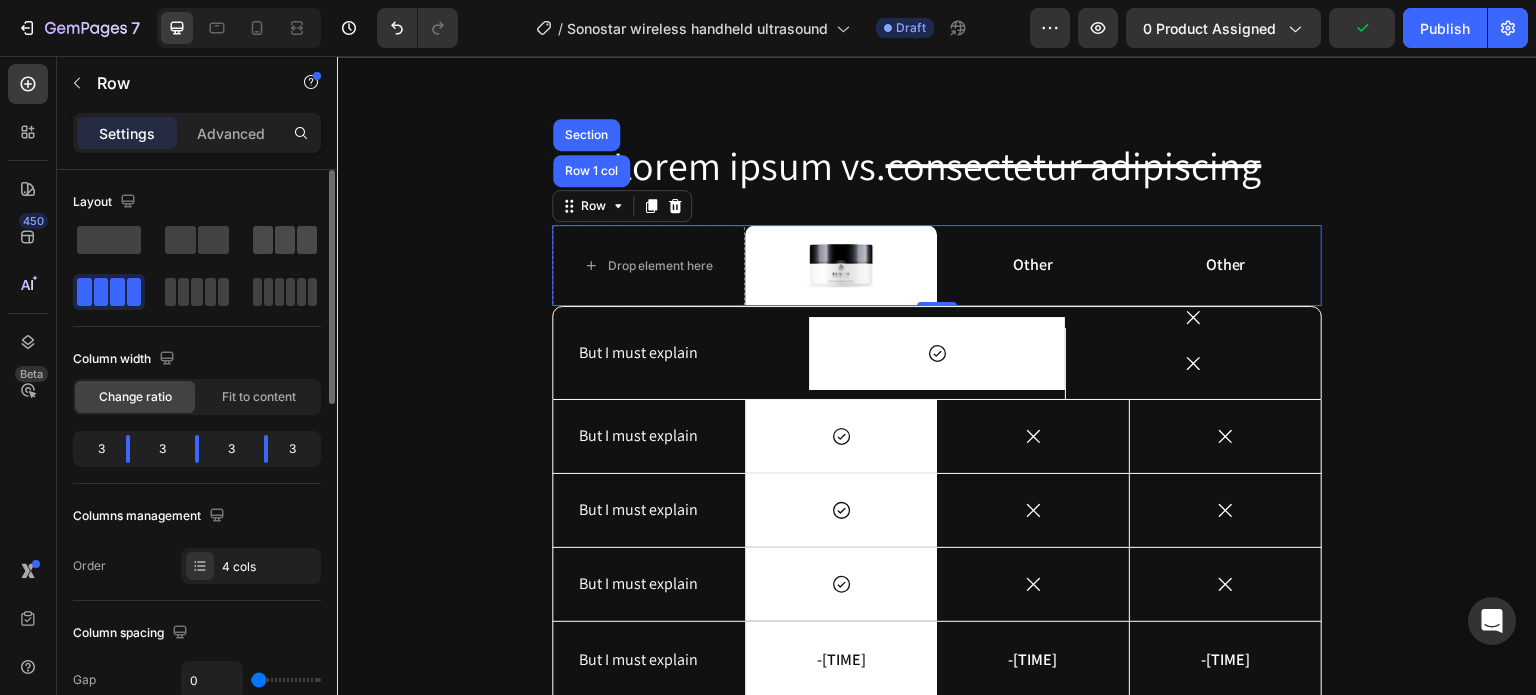 click 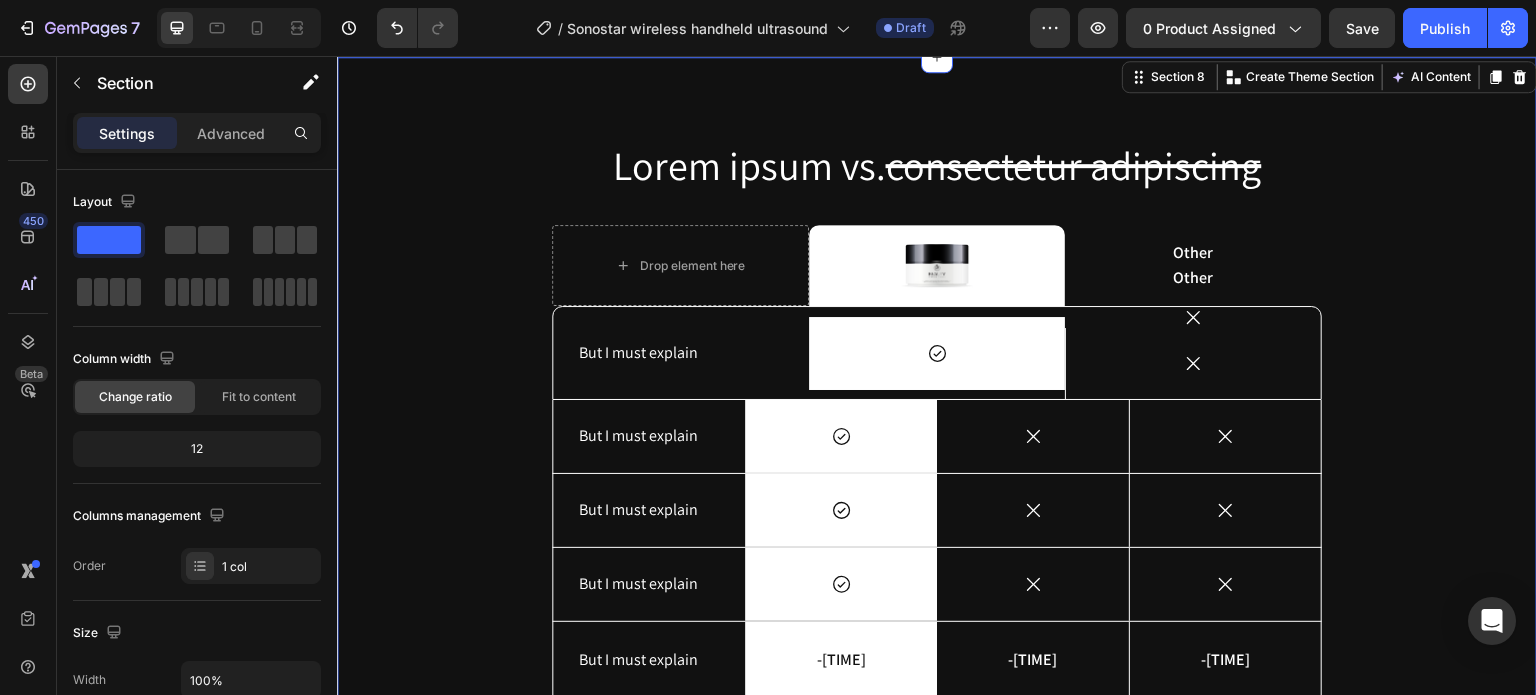 click on "Lorem ipsum vs.  consectetur adipiscing Heading
Drop element here Image Row Other Text Block Other Text Block Row But I must explain  Text Block
Icon Row
Icon
Icon Hero Banner Row But I must explain  Text Block
Icon Row
Icon
Icon Hero Banner Row But I must explain  Text Block
Icon Row
Icon
Icon Hero Banner Row But I must explain  Text Block
Icon Row
Icon
Icon Hero Banner Row But I must explain  Text Block -8 hours Text Block Row -4 hours Text Block -20 minutes Text Block Hero Banner Row But I must explain  Text Block
Icon Row
Icon
Icon Hero Banner Row
Drop element here
Drop element here Hero Banner
Drop element here
Drop element here Row Row" at bounding box center (937, 501) 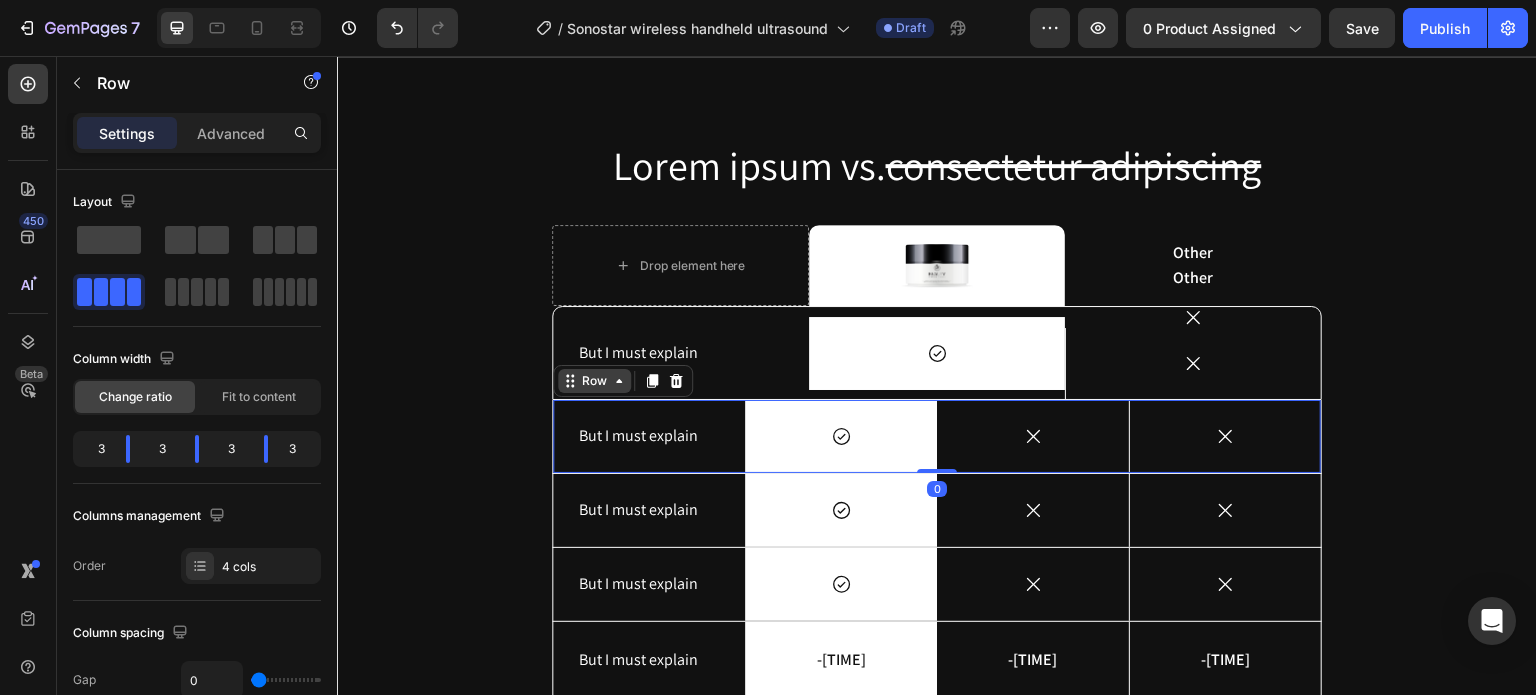 click on "Row" at bounding box center [594, 381] 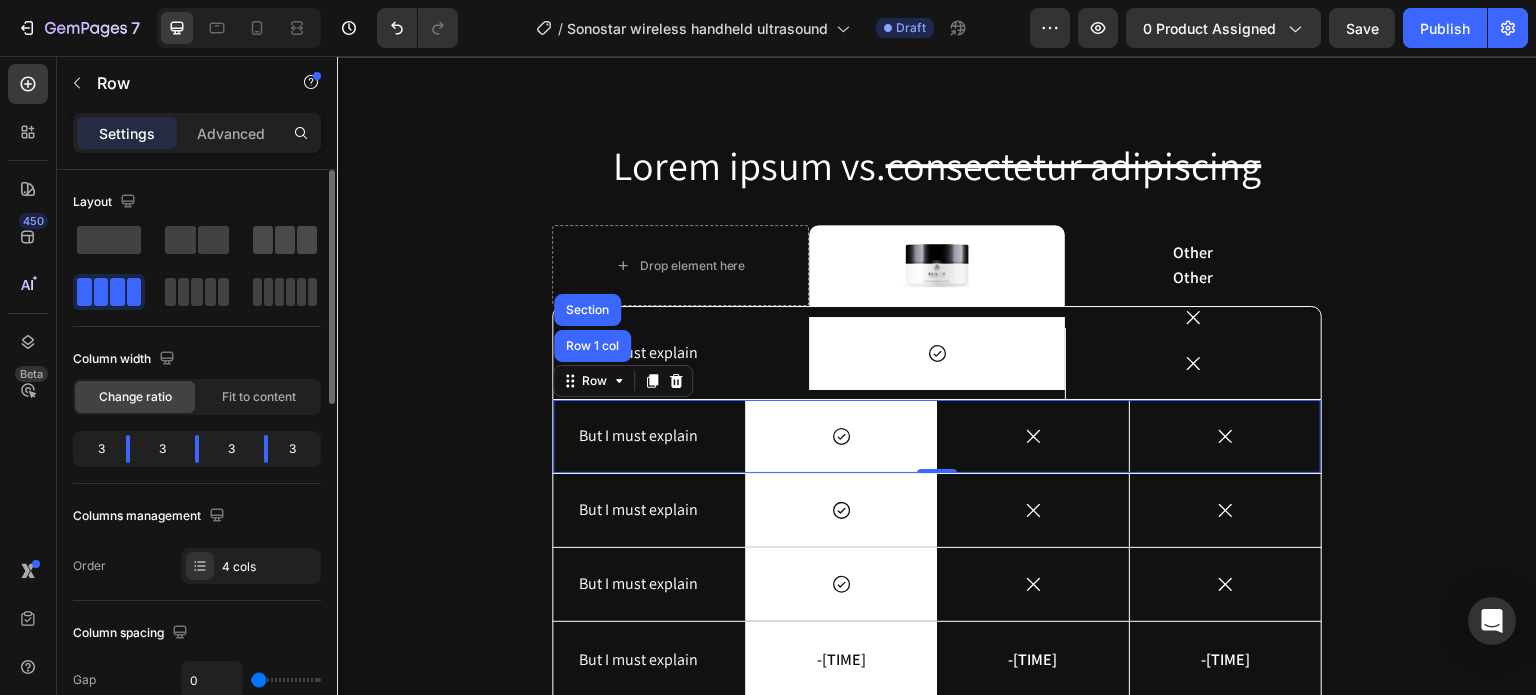 click 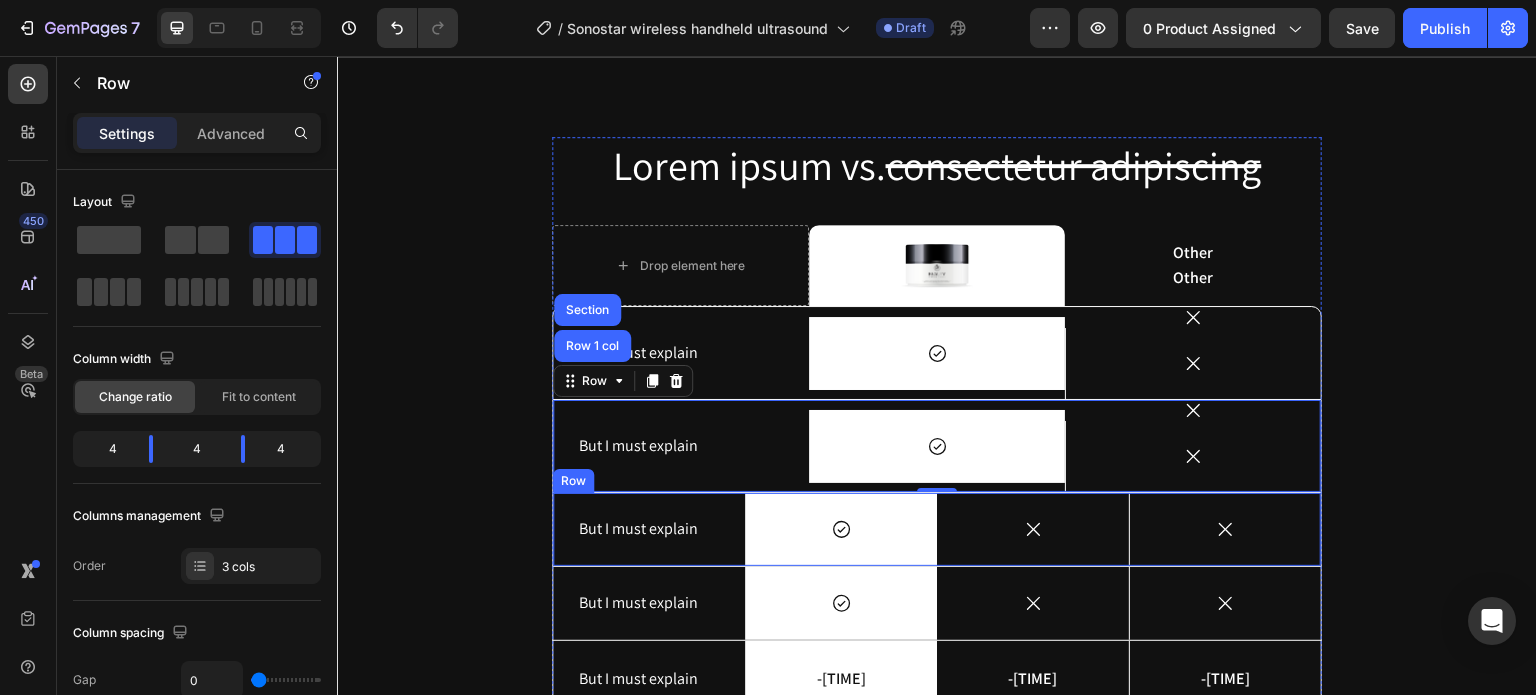 click on "Row" at bounding box center [573, 481] 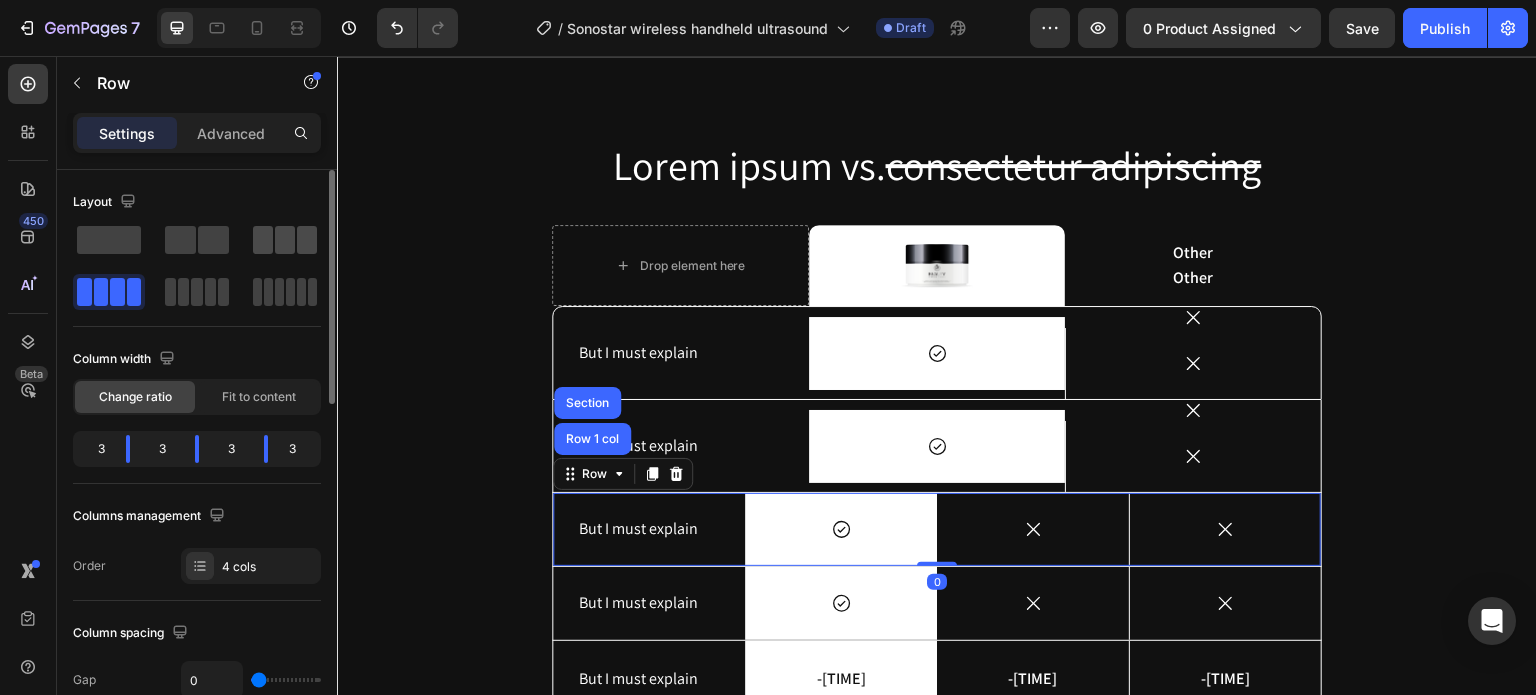 click 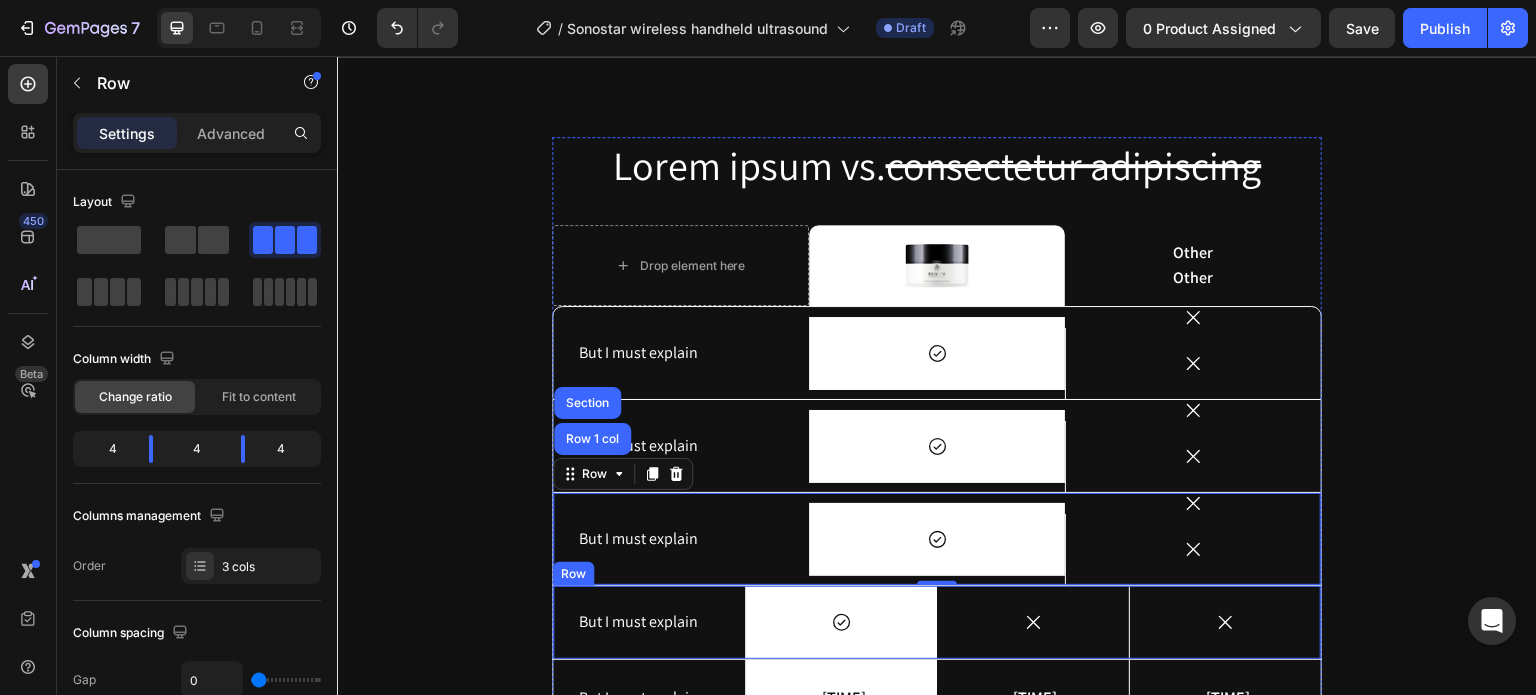 click on "Row" at bounding box center (573, 574) 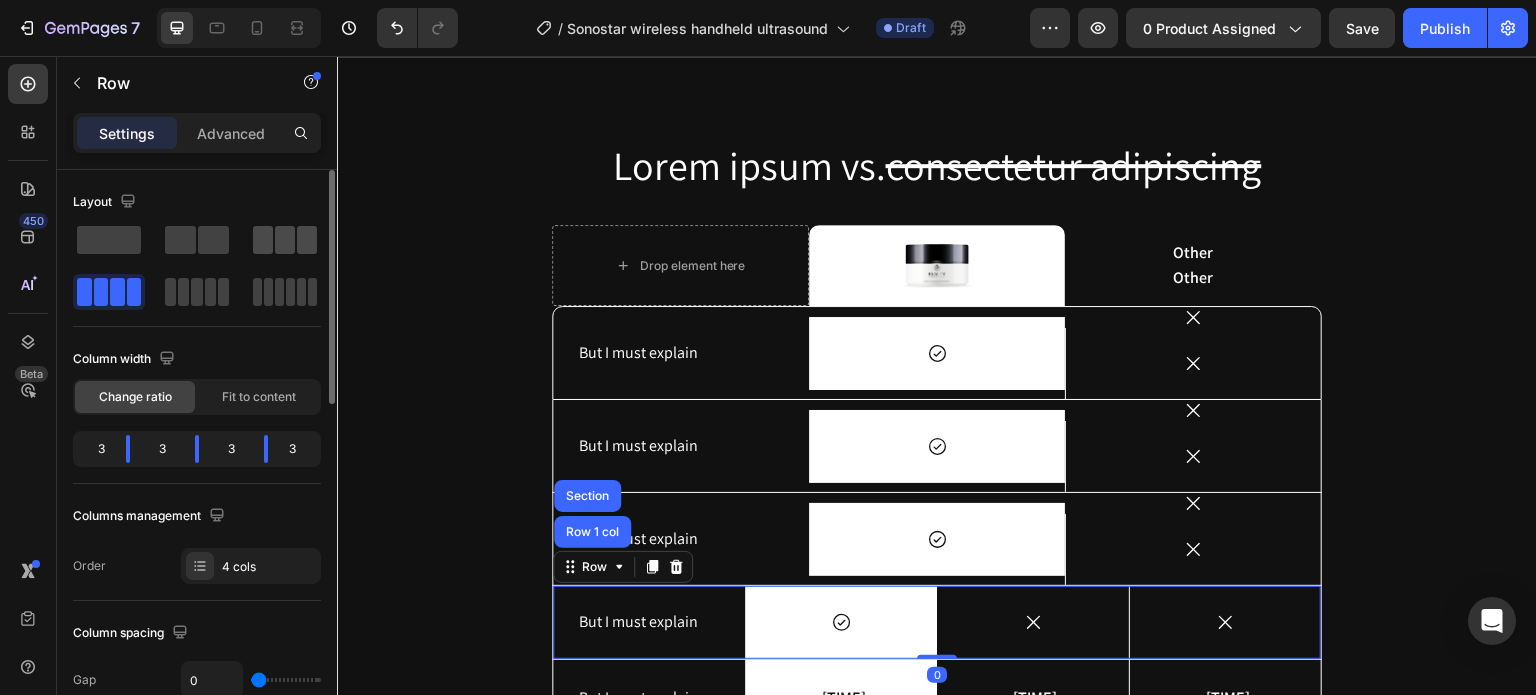 click 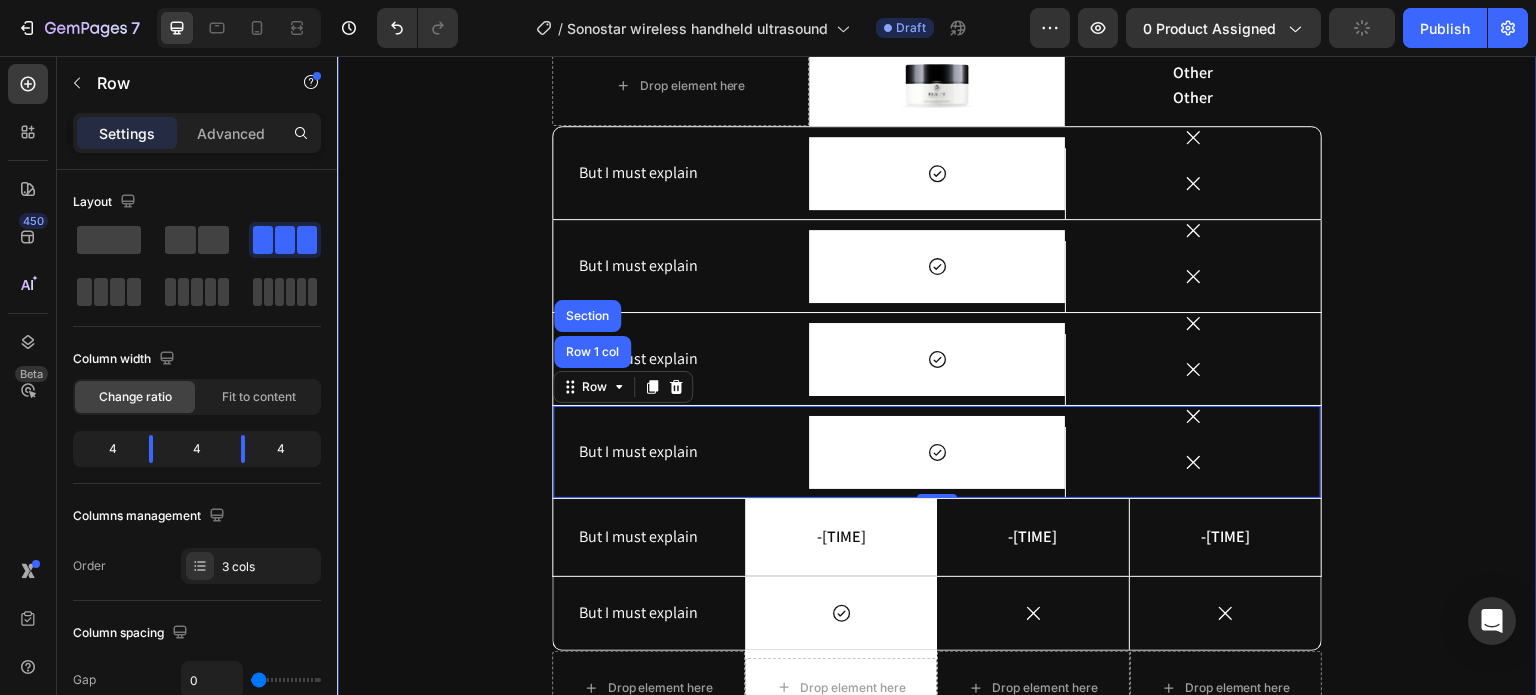 scroll, scrollTop: 5496, scrollLeft: 0, axis: vertical 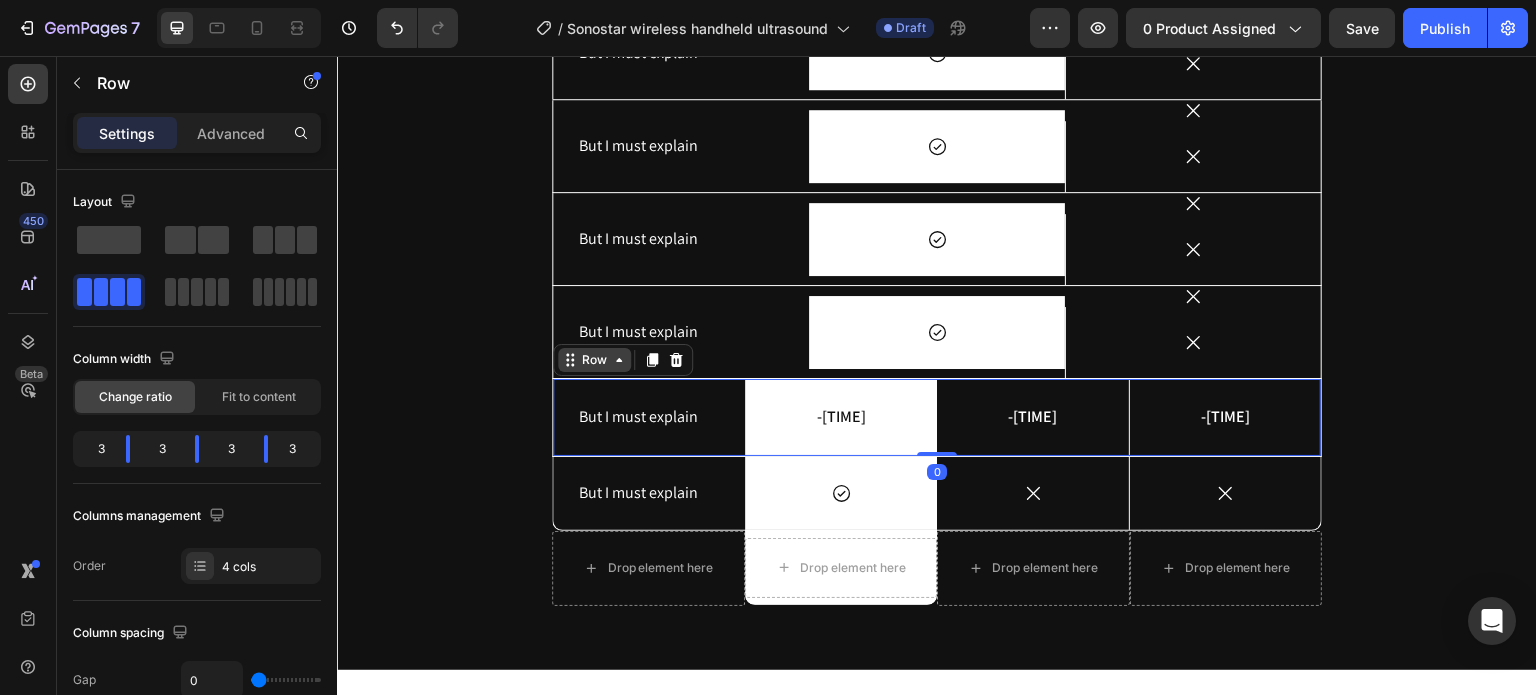click on "Row" at bounding box center [623, 360] 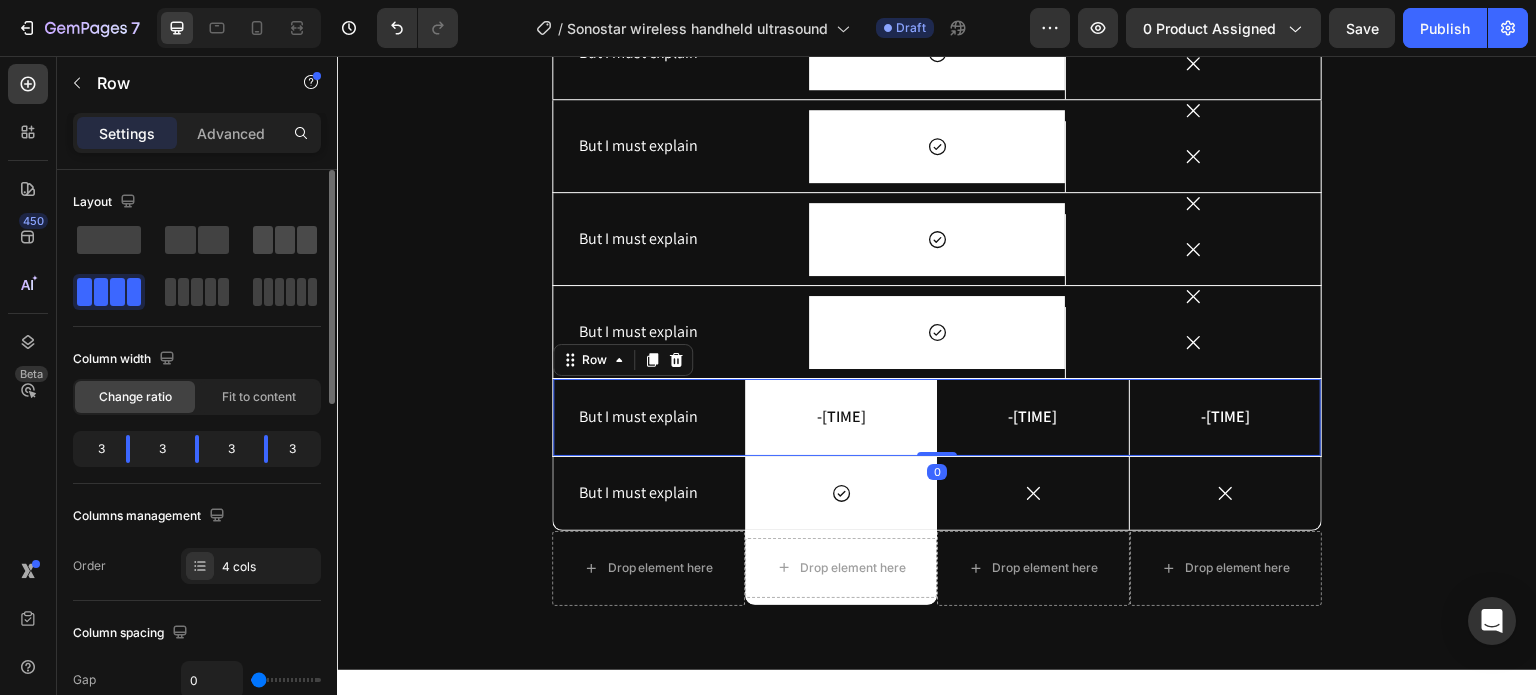 click 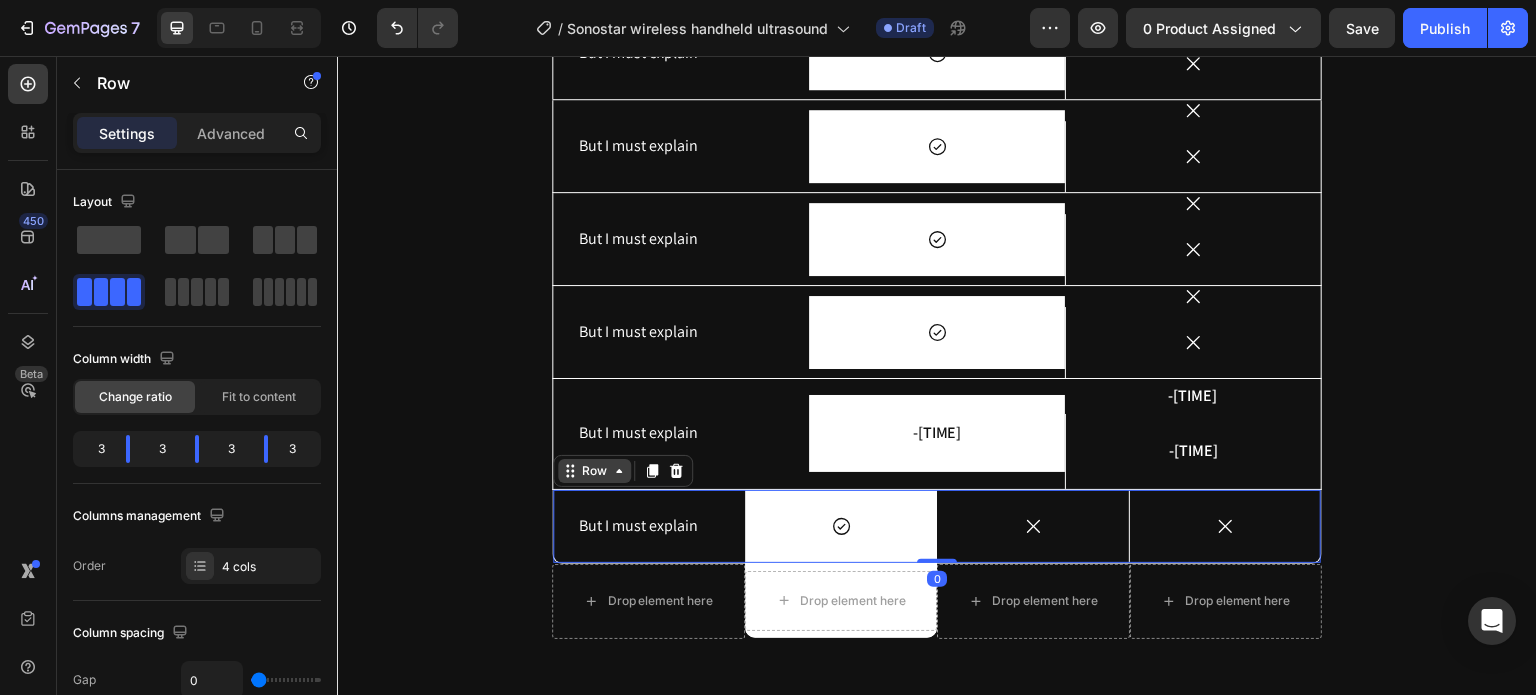 click on "Row" at bounding box center [594, 471] 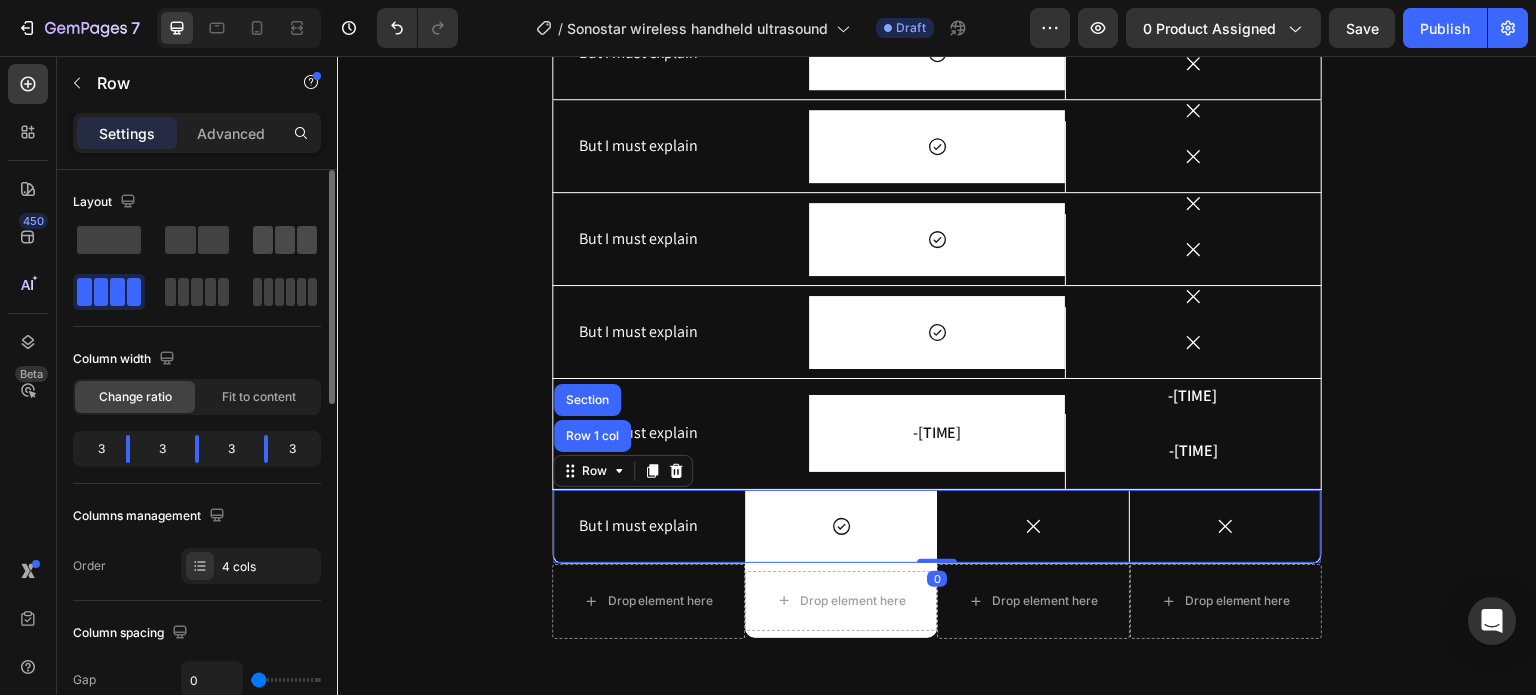 click 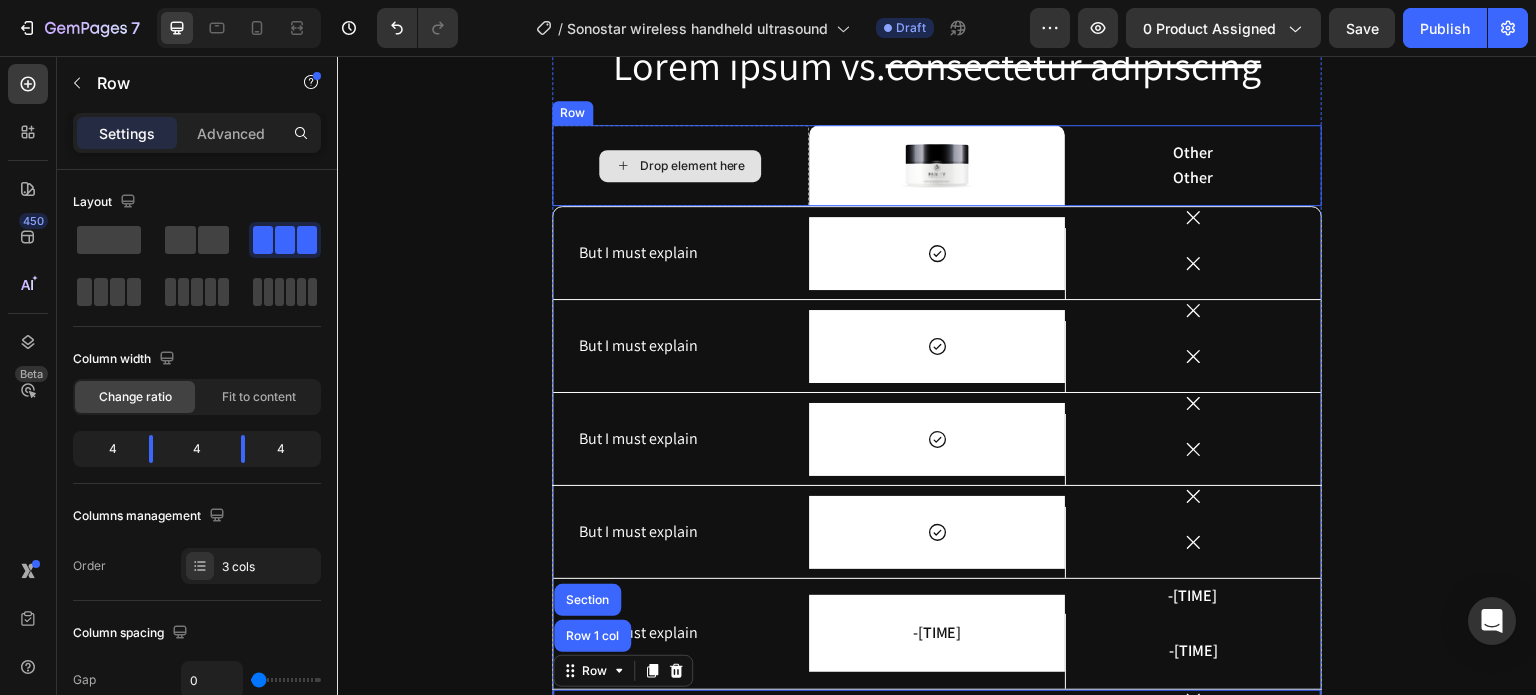 scroll, scrollTop: 5096, scrollLeft: 0, axis: vertical 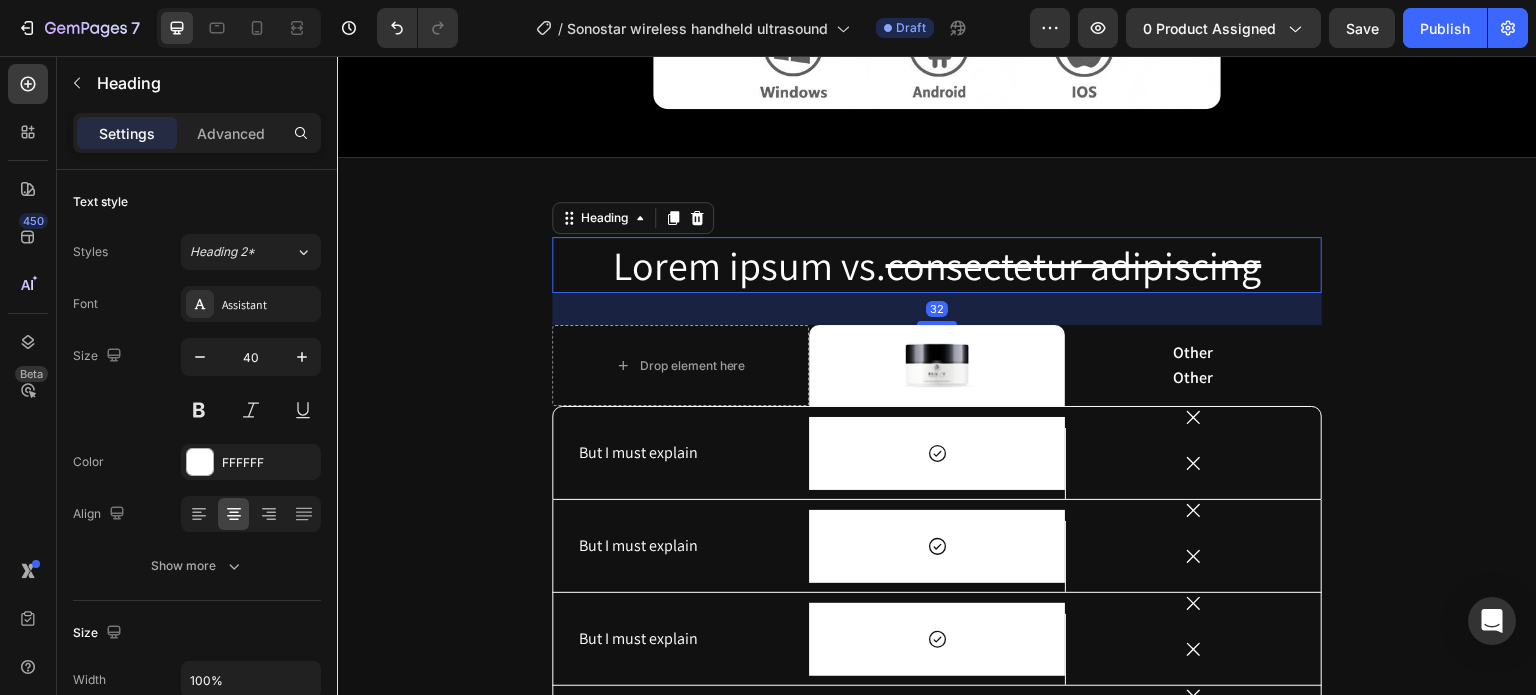 click on "Lorem ipsum vs.  consectetur adipiscing" at bounding box center [937, 265] 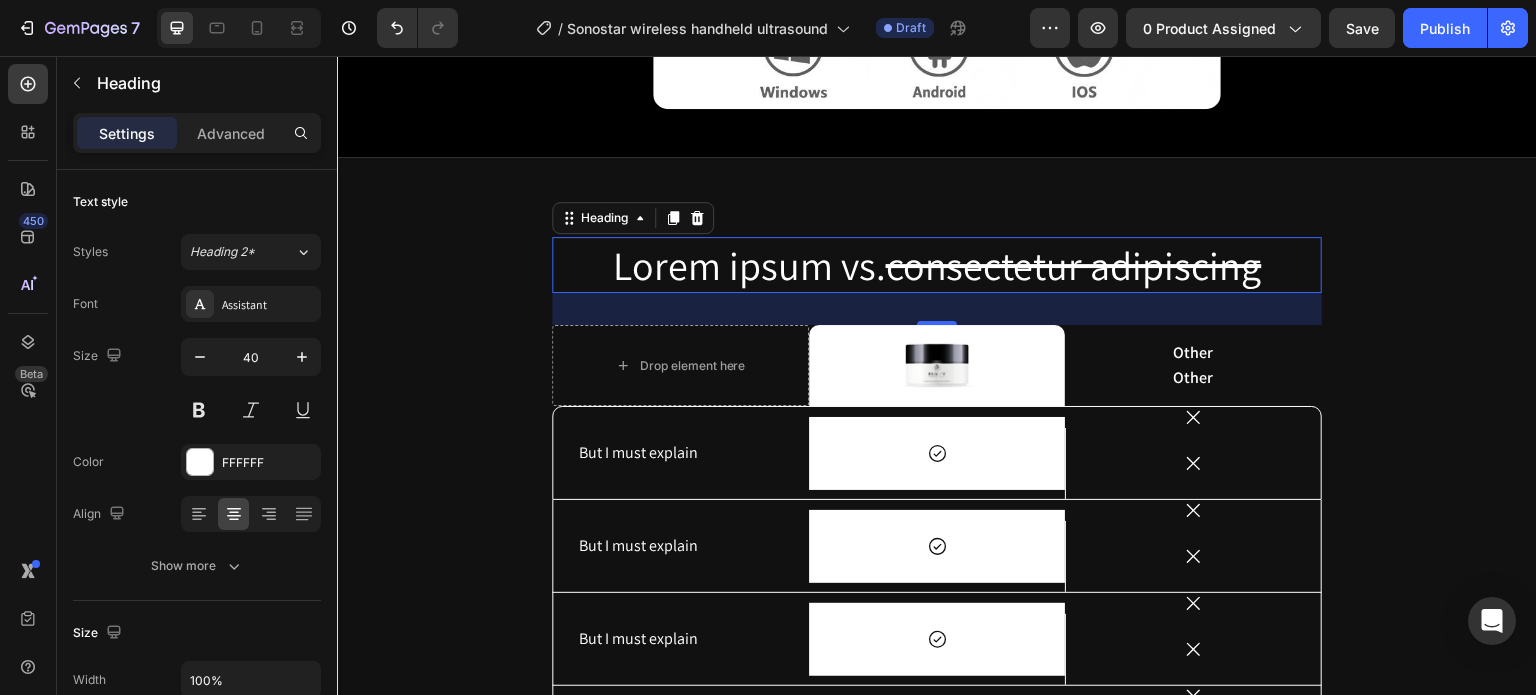 click on "Lorem ipsum vs.  consectetur adipiscing" at bounding box center [937, 265] 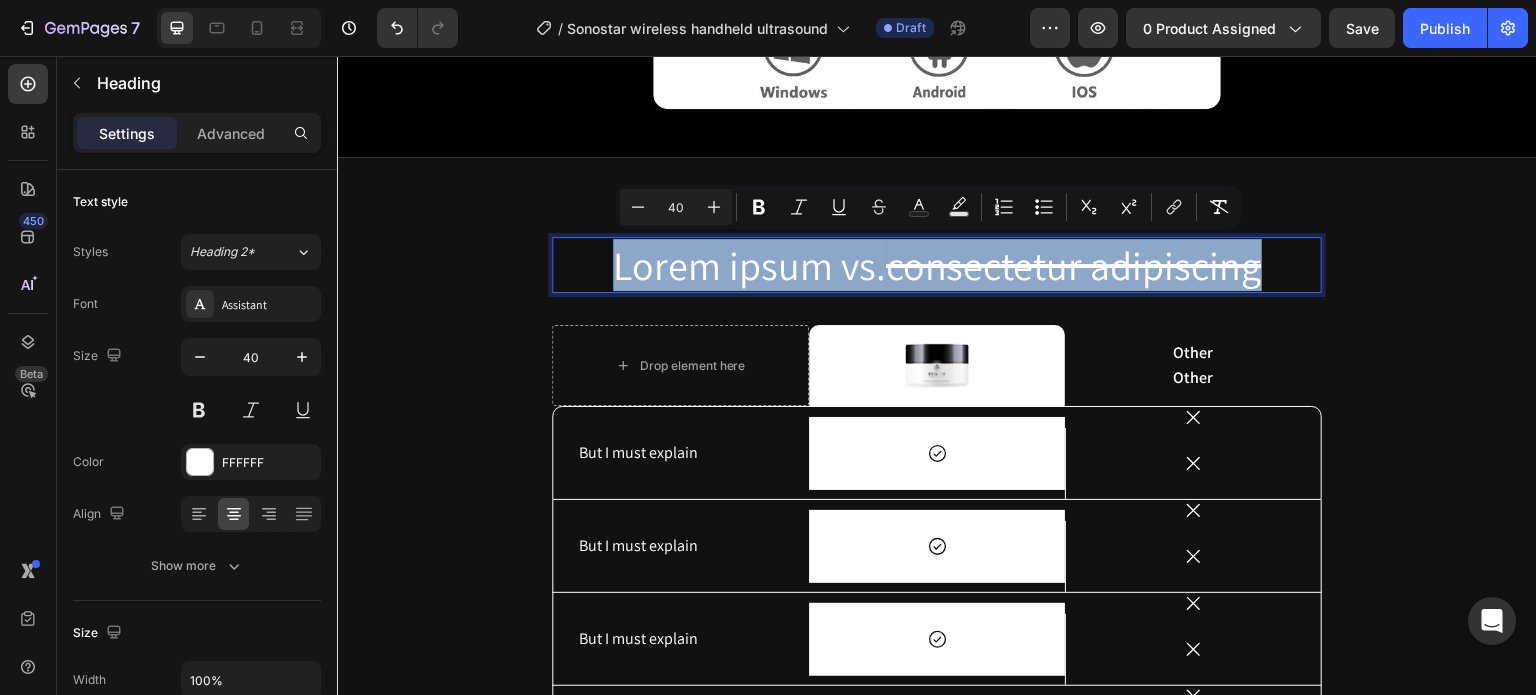 drag, startPoint x: 609, startPoint y: 264, endPoint x: 1253, endPoint y: 279, distance: 644.1747 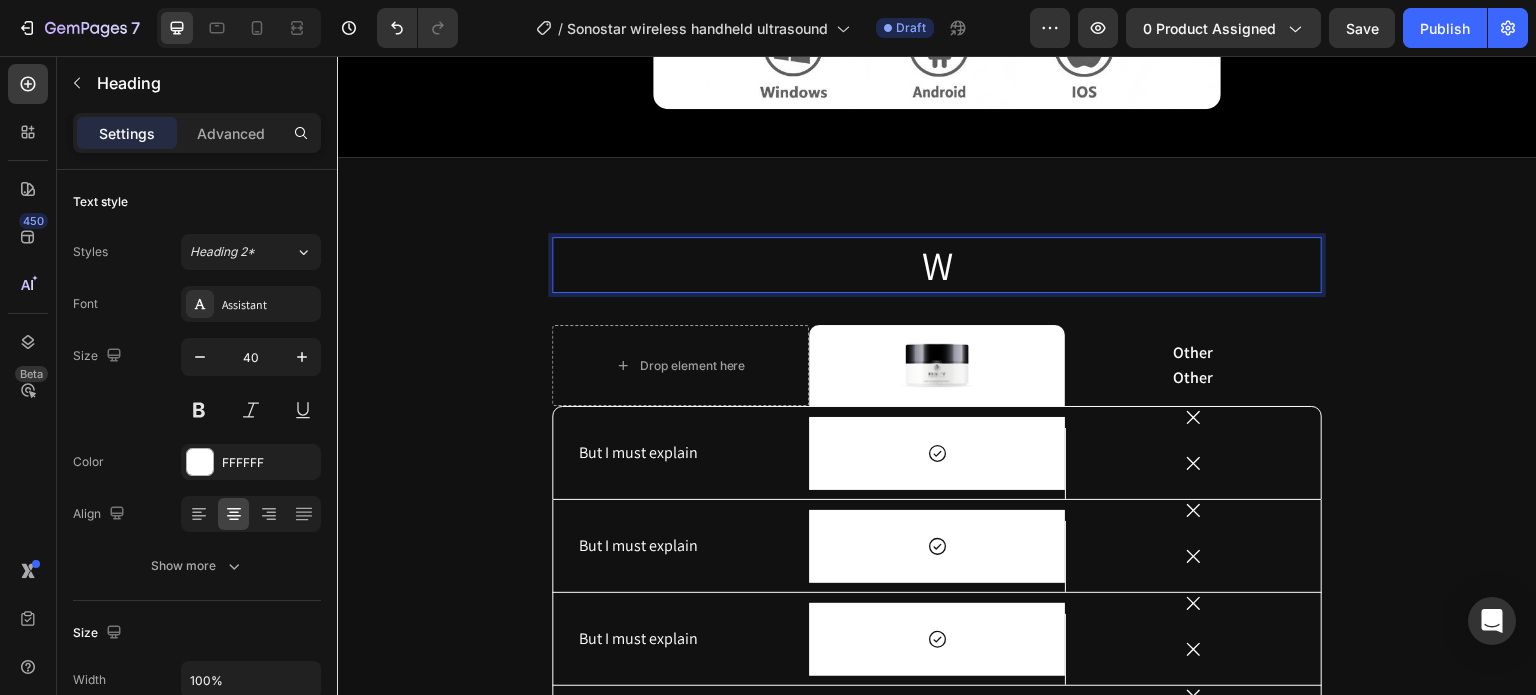 type 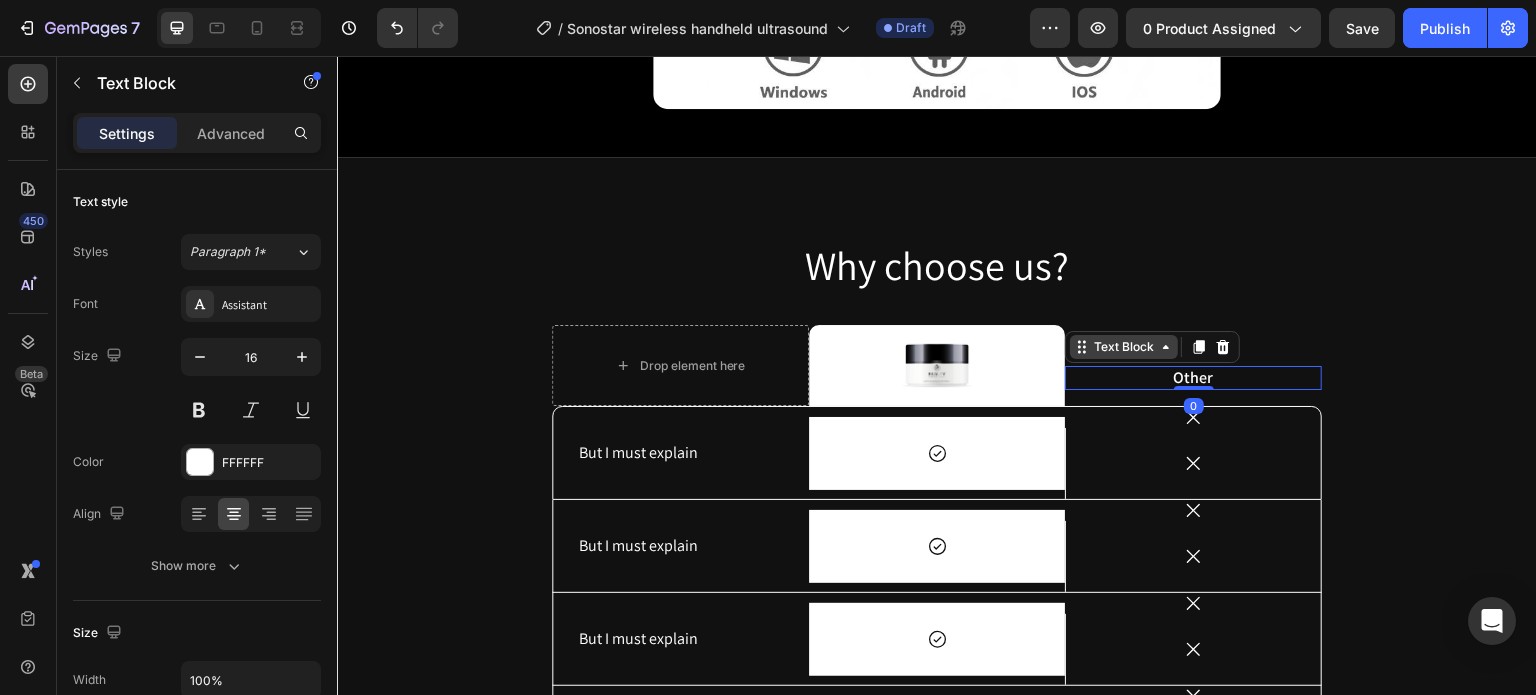 click on "Text Block" at bounding box center [1124, 347] 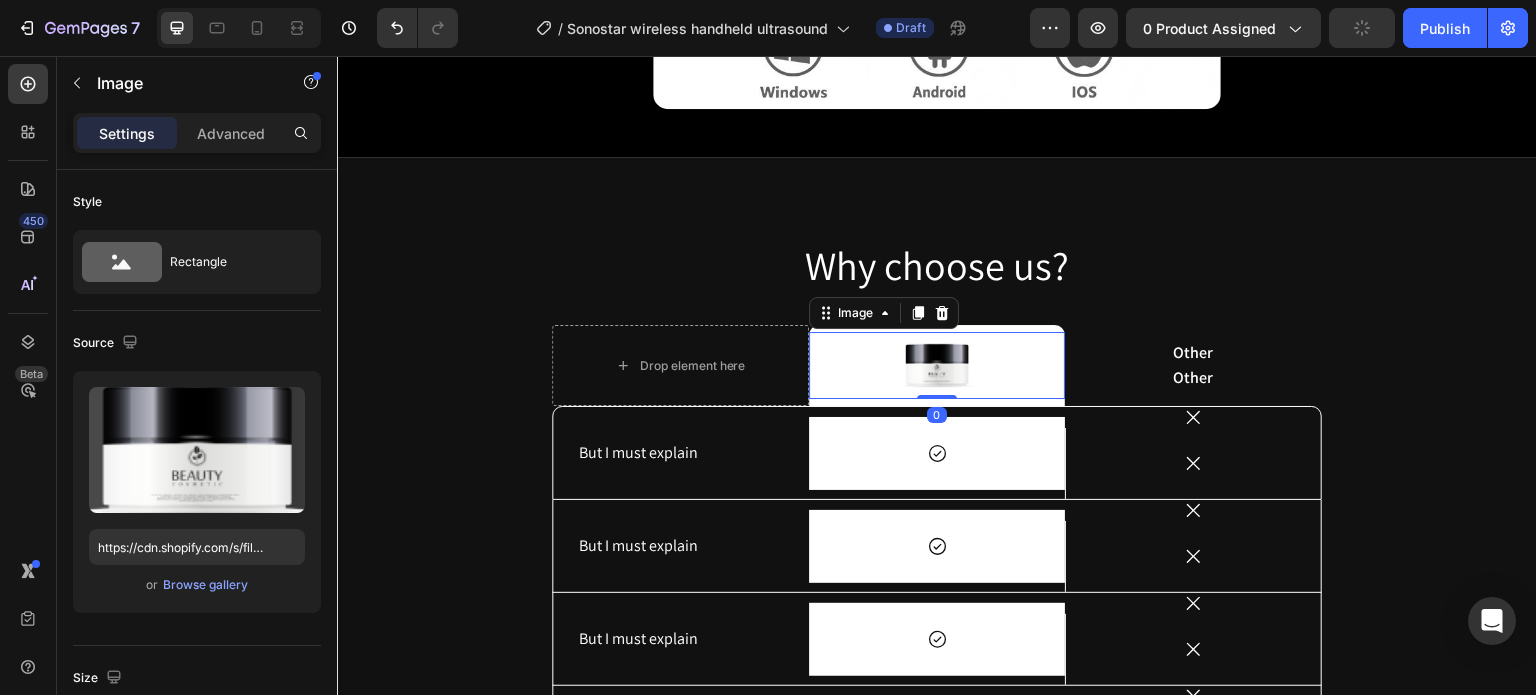 click at bounding box center [937, 365] 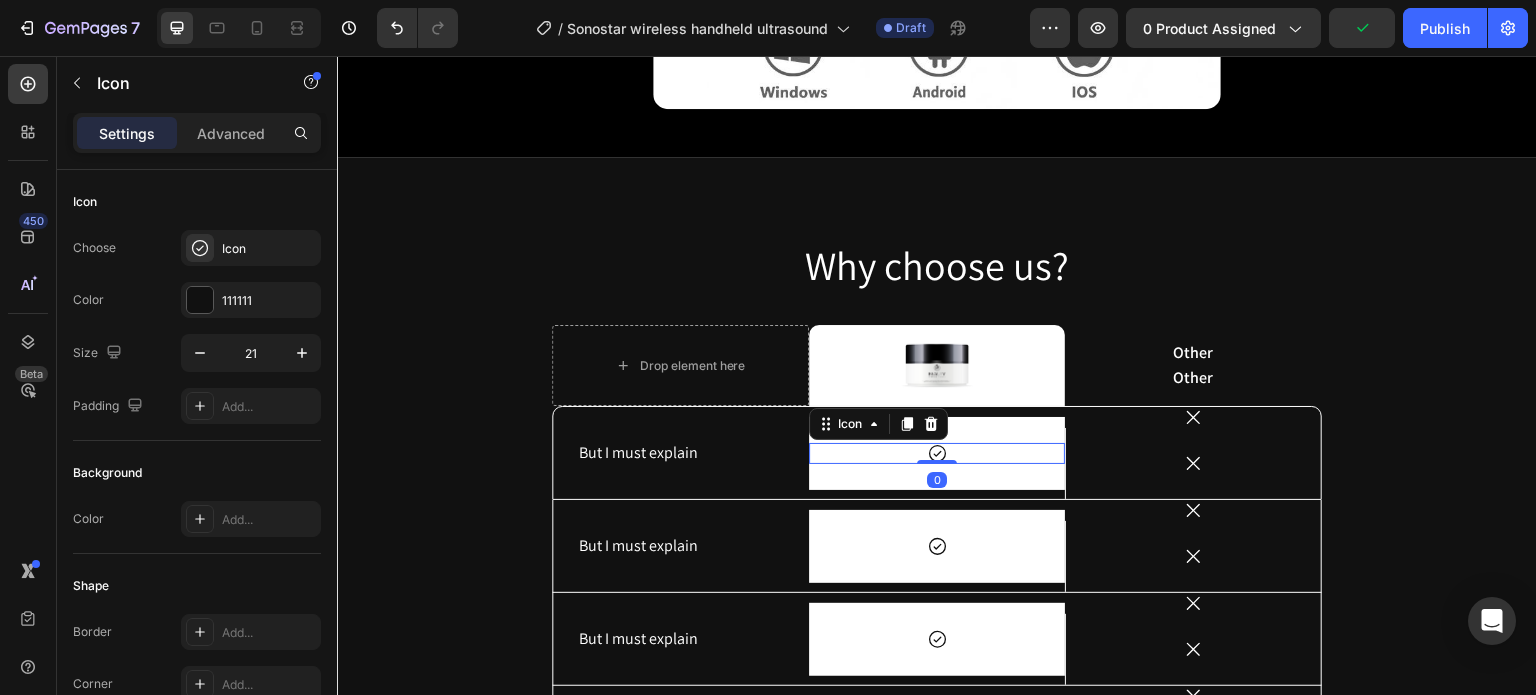 click on "Icon   0" at bounding box center (937, 453) 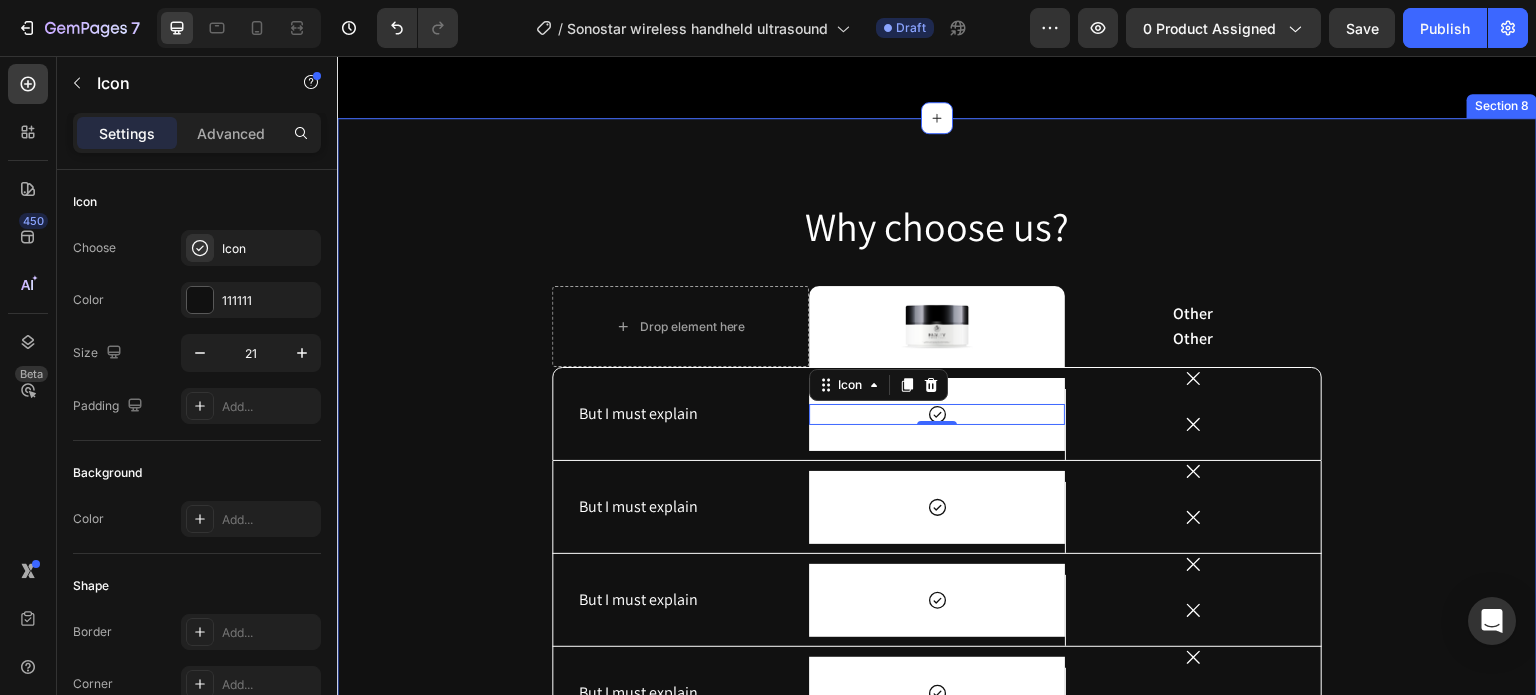 scroll, scrollTop: 5096, scrollLeft: 0, axis: vertical 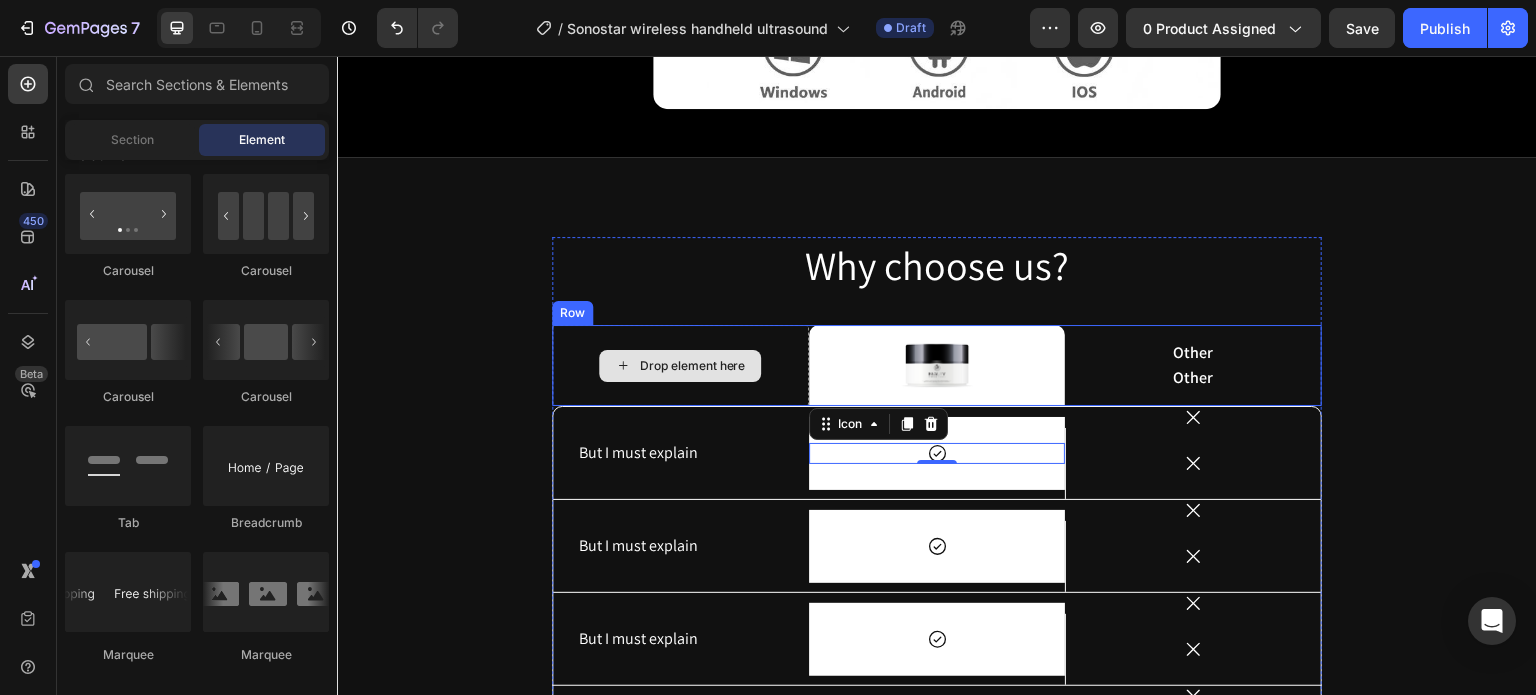 click on "Drop element here" at bounding box center [692, 366] 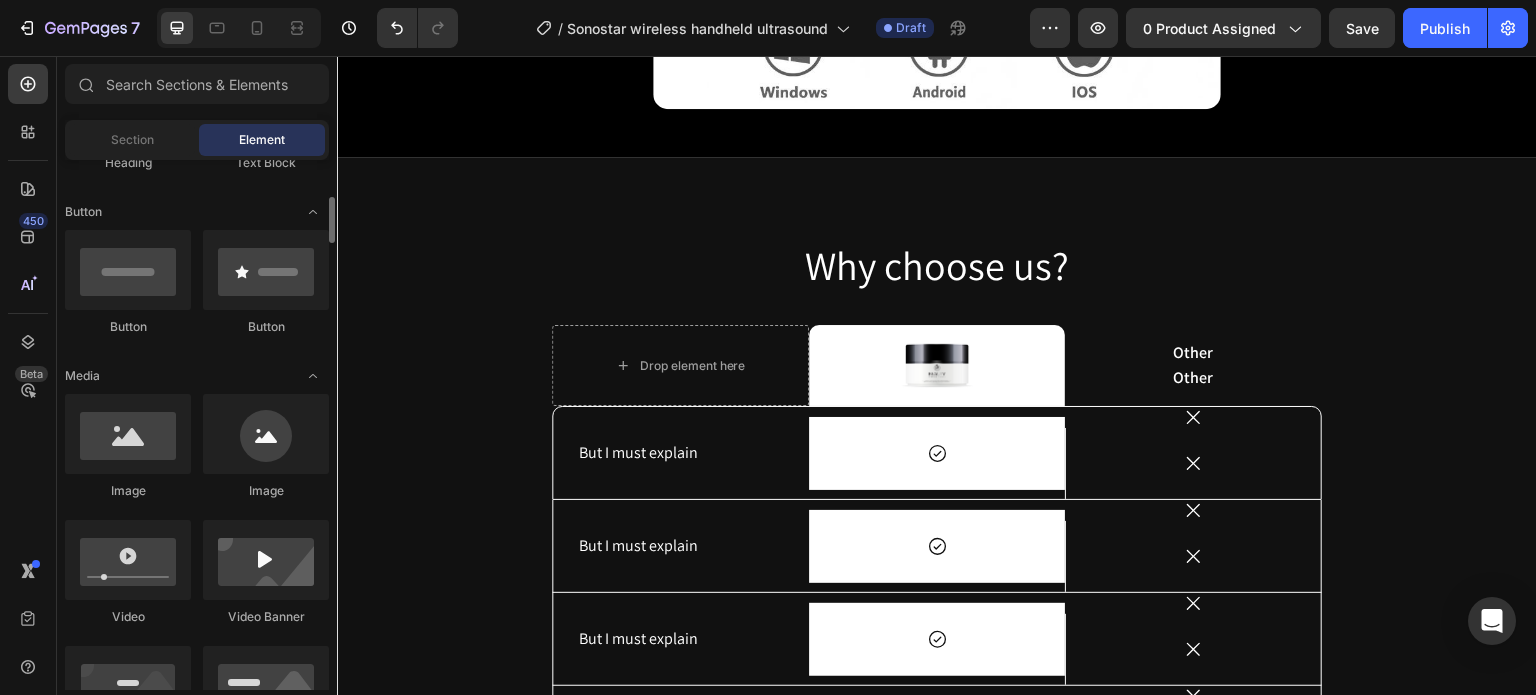 scroll, scrollTop: 0, scrollLeft: 0, axis: both 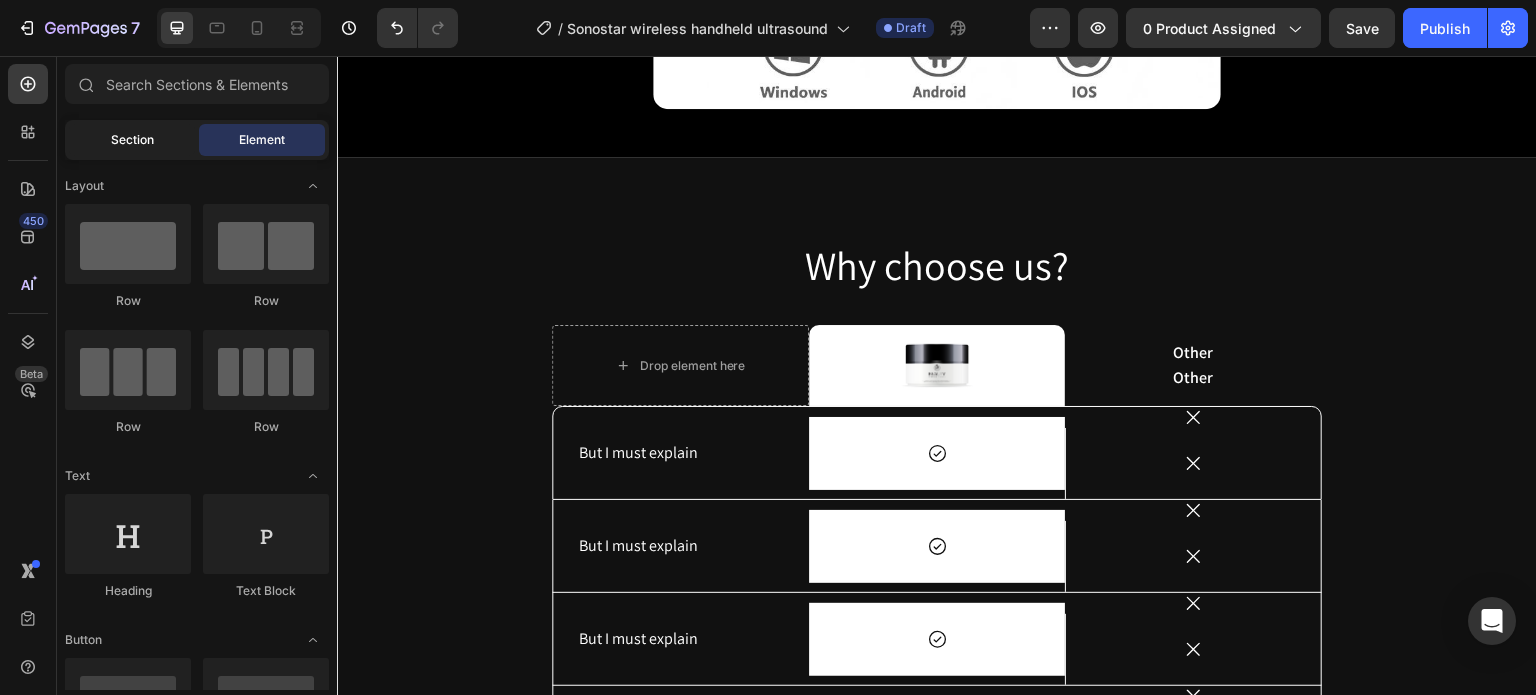 click on "Section" at bounding box center (132, 140) 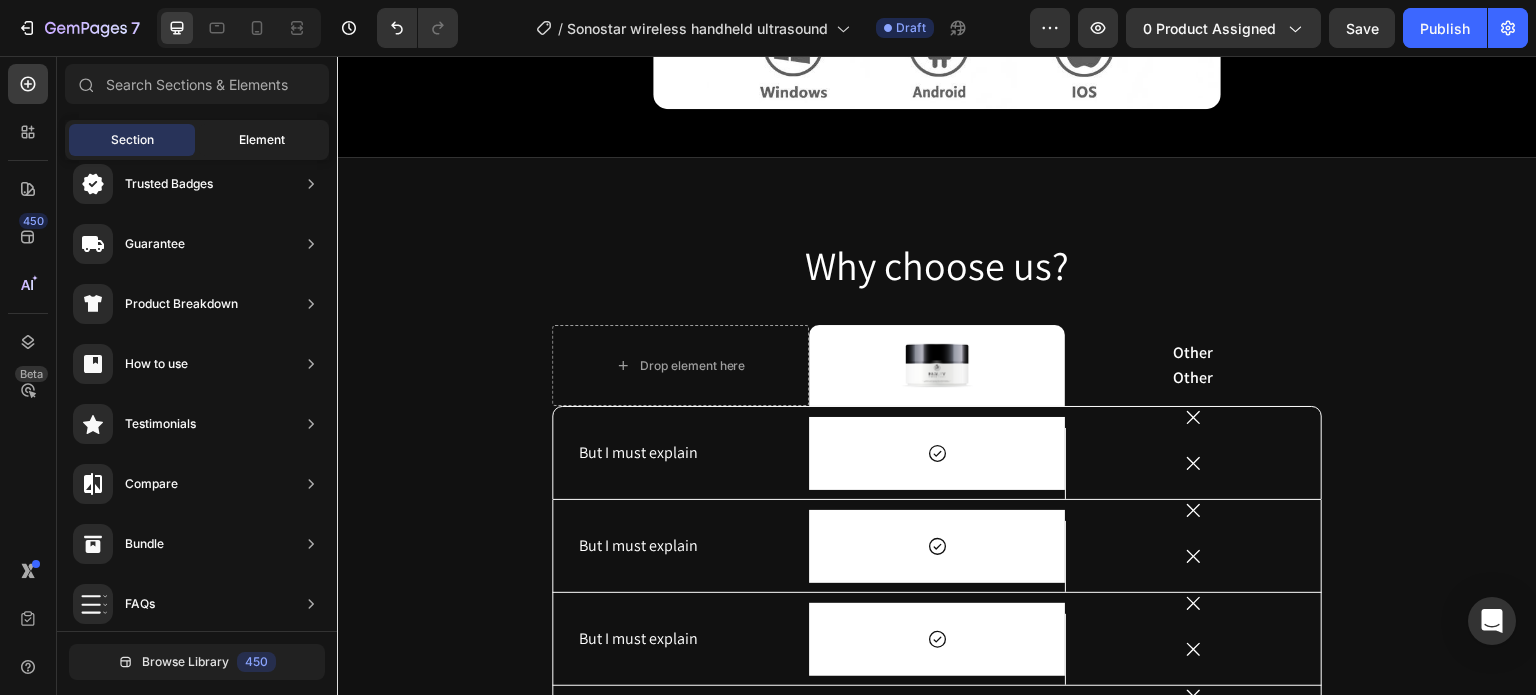 click on "Element" at bounding box center (262, 140) 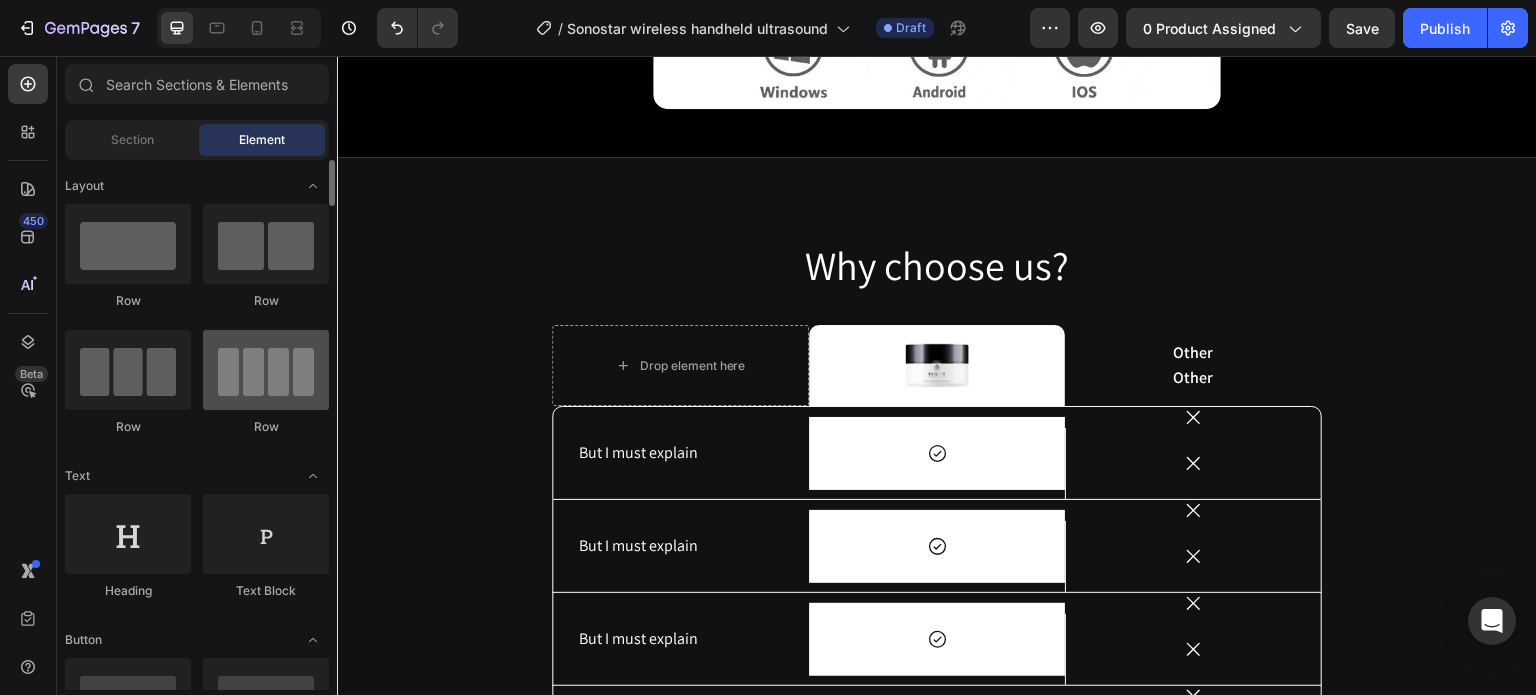scroll, scrollTop: 200, scrollLeft: 0, axis: vertical 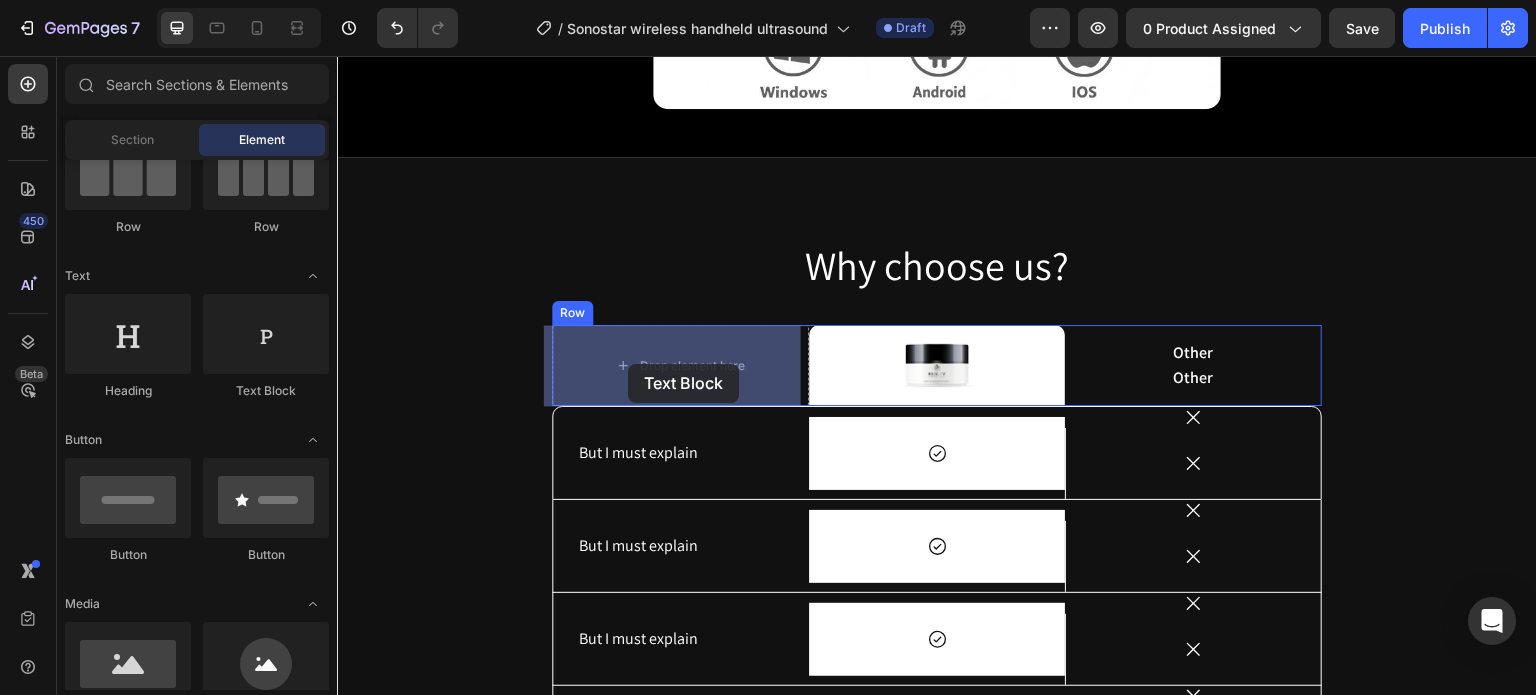 drag, startPoint x: 589, startPoint y: 401, endPoint x: 628, endPoint y: 364, distance: 53.75872 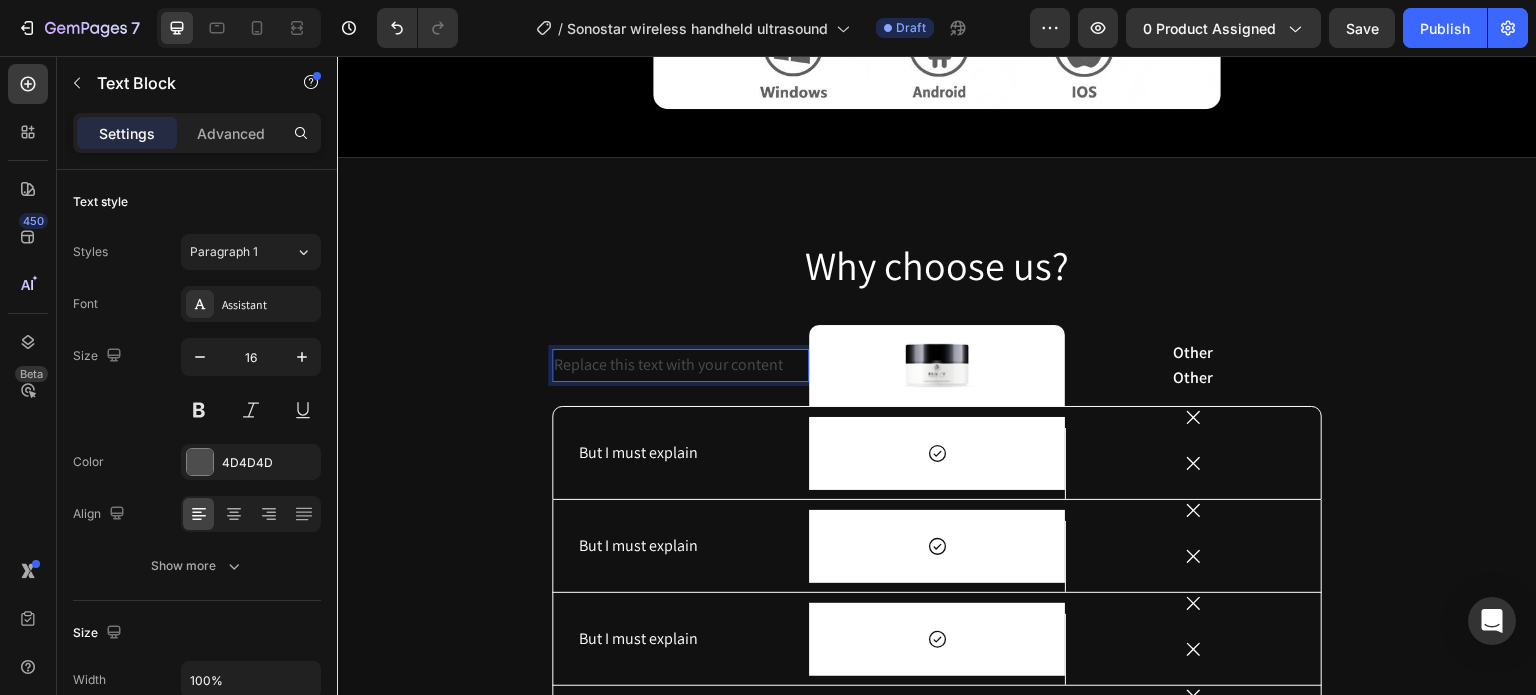 click on "Replace this text with your content" at bounding box center (680, 365) 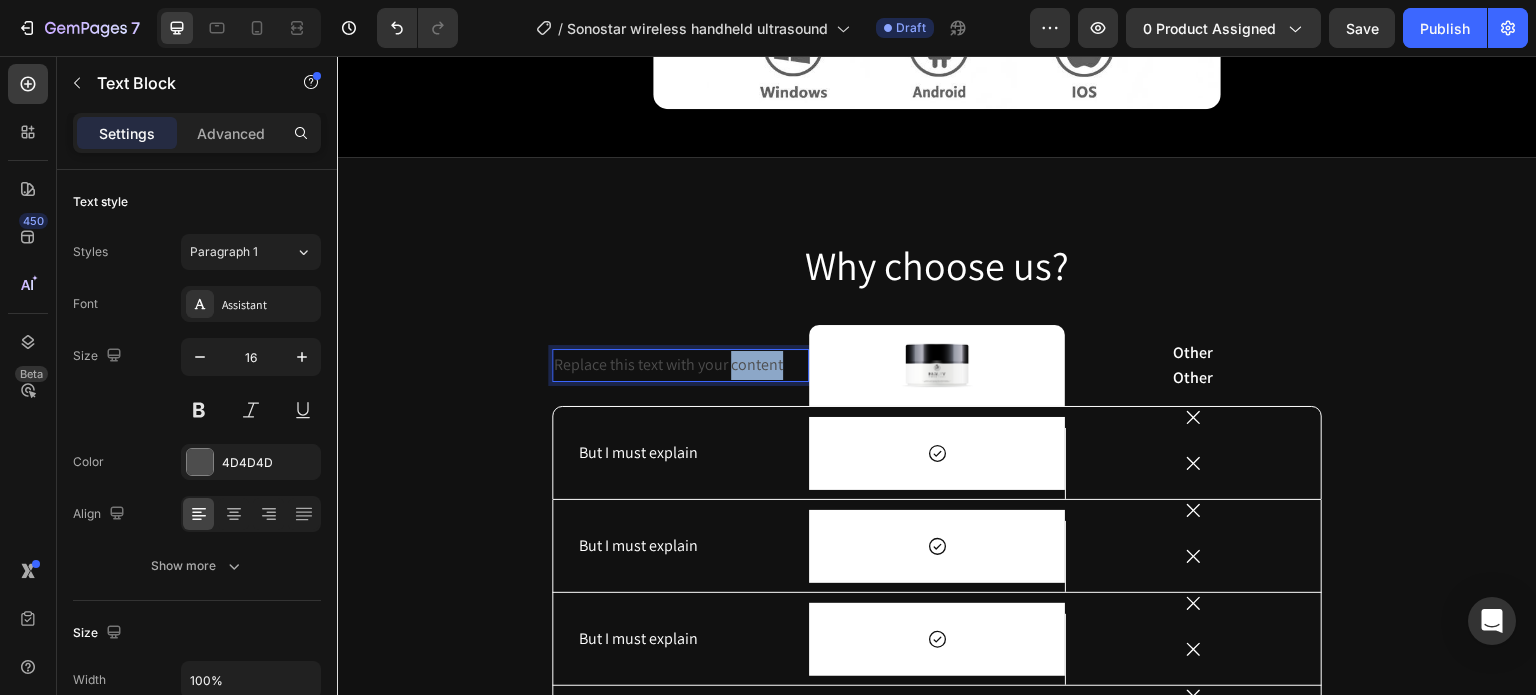 click on "Replace this text with your content" at bounding box center (680, 365) 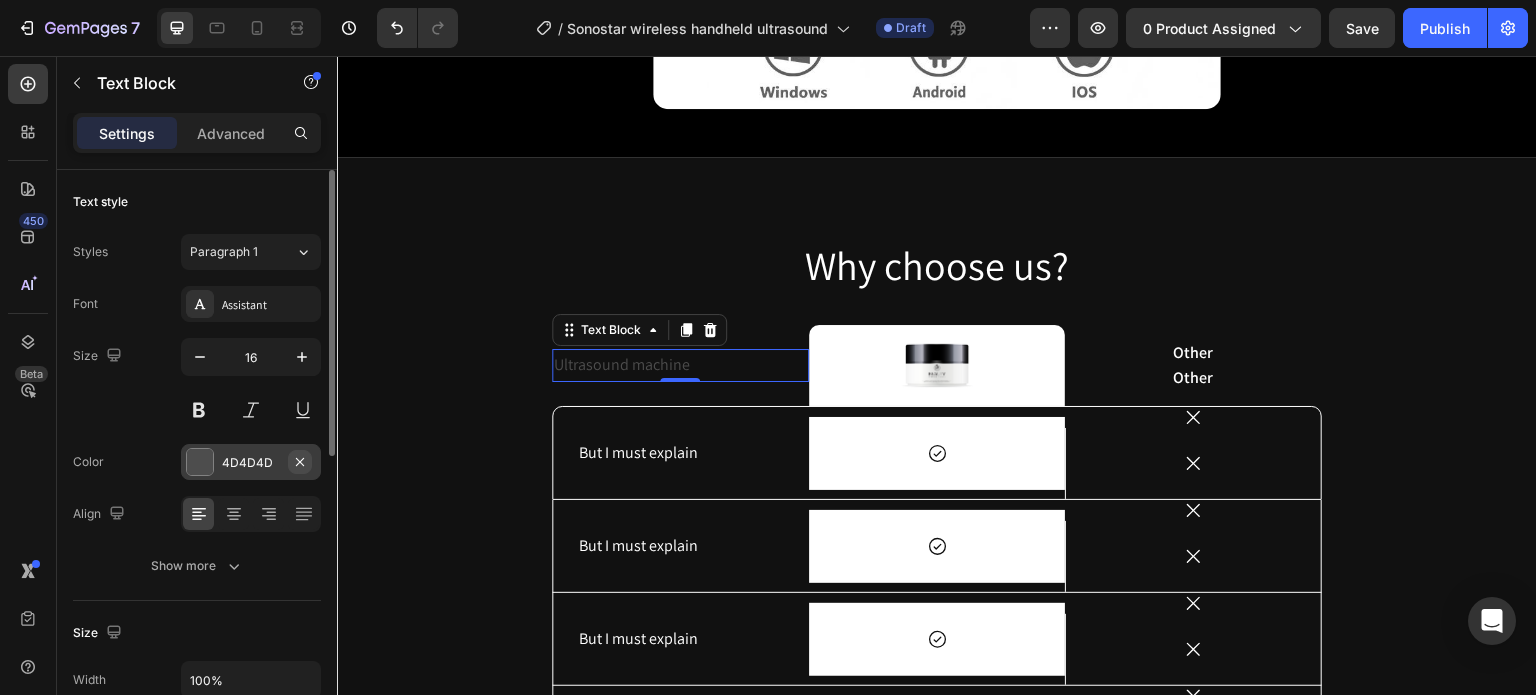 click 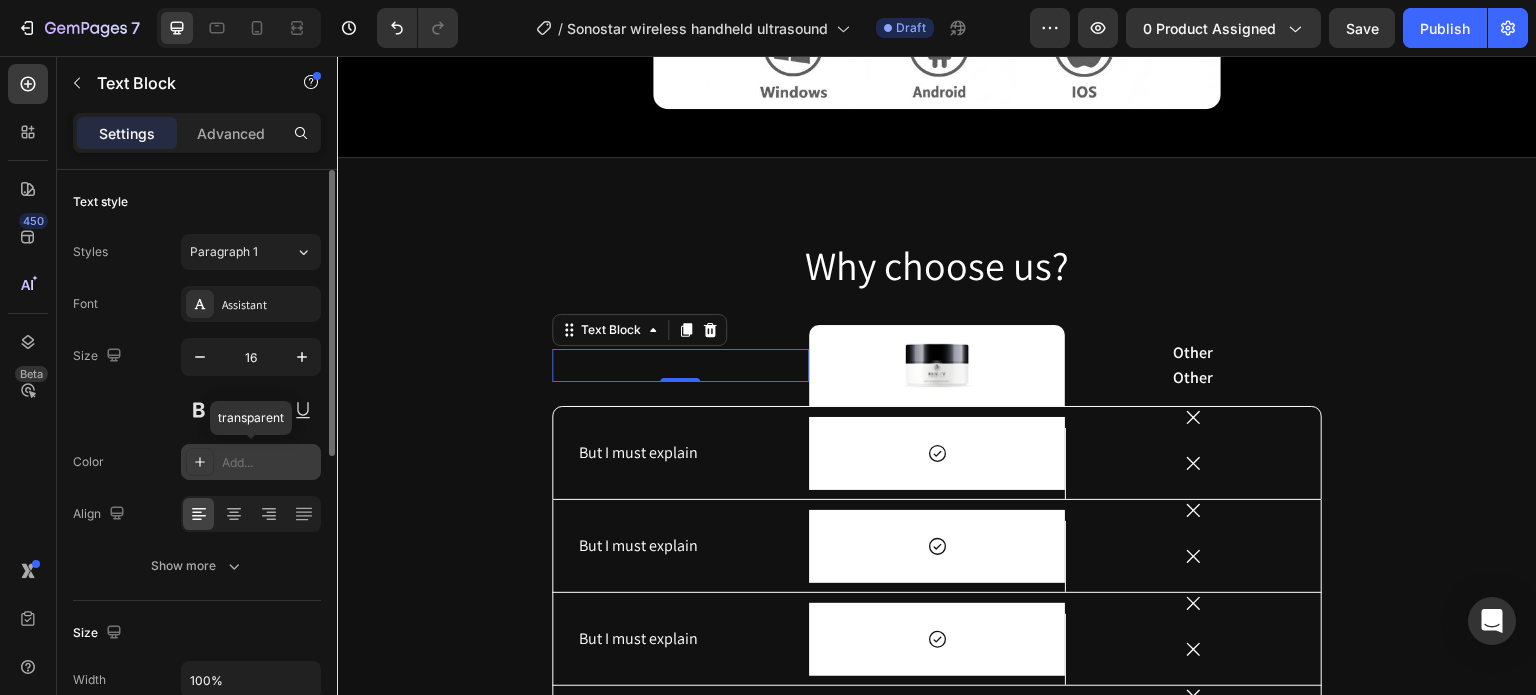 click on "Add..." at bounding box center [269, 463] 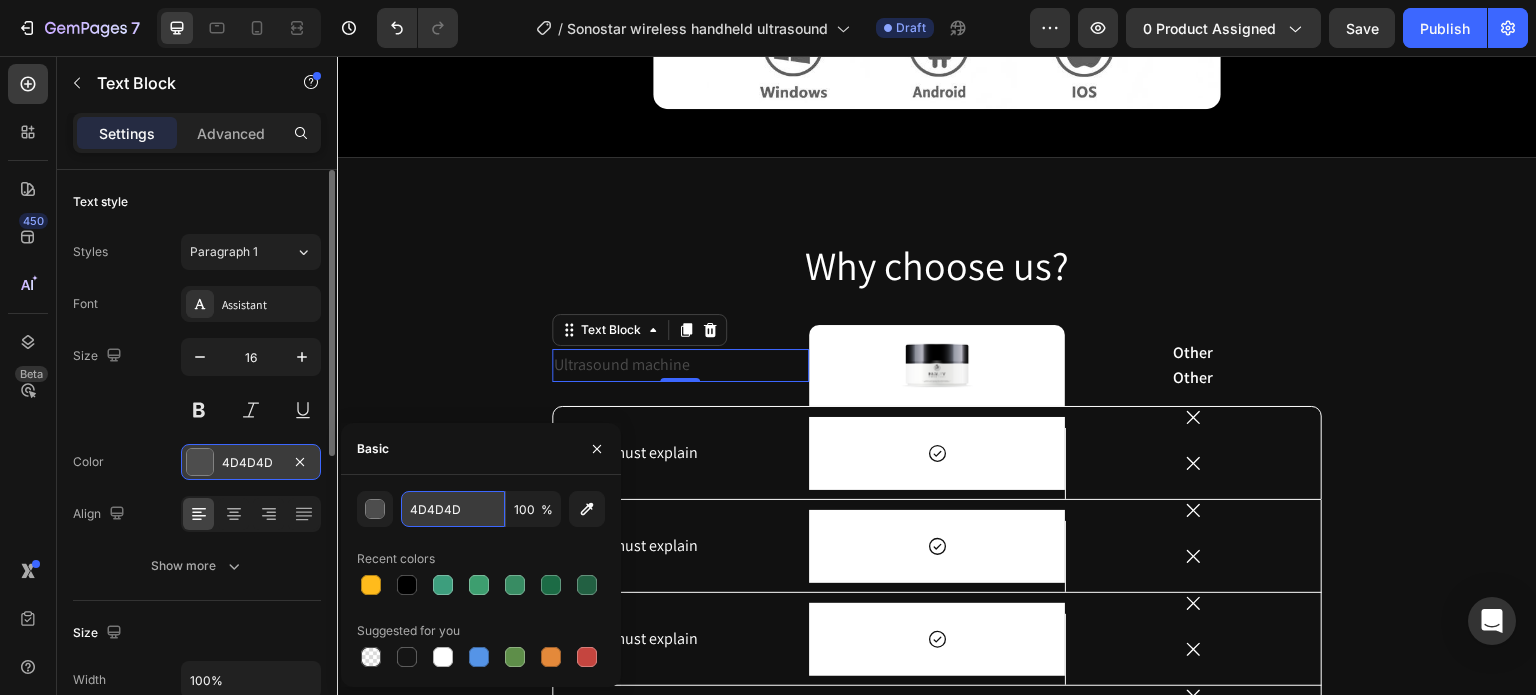 click on "4D4D4D" at bounding box center (453, 509) 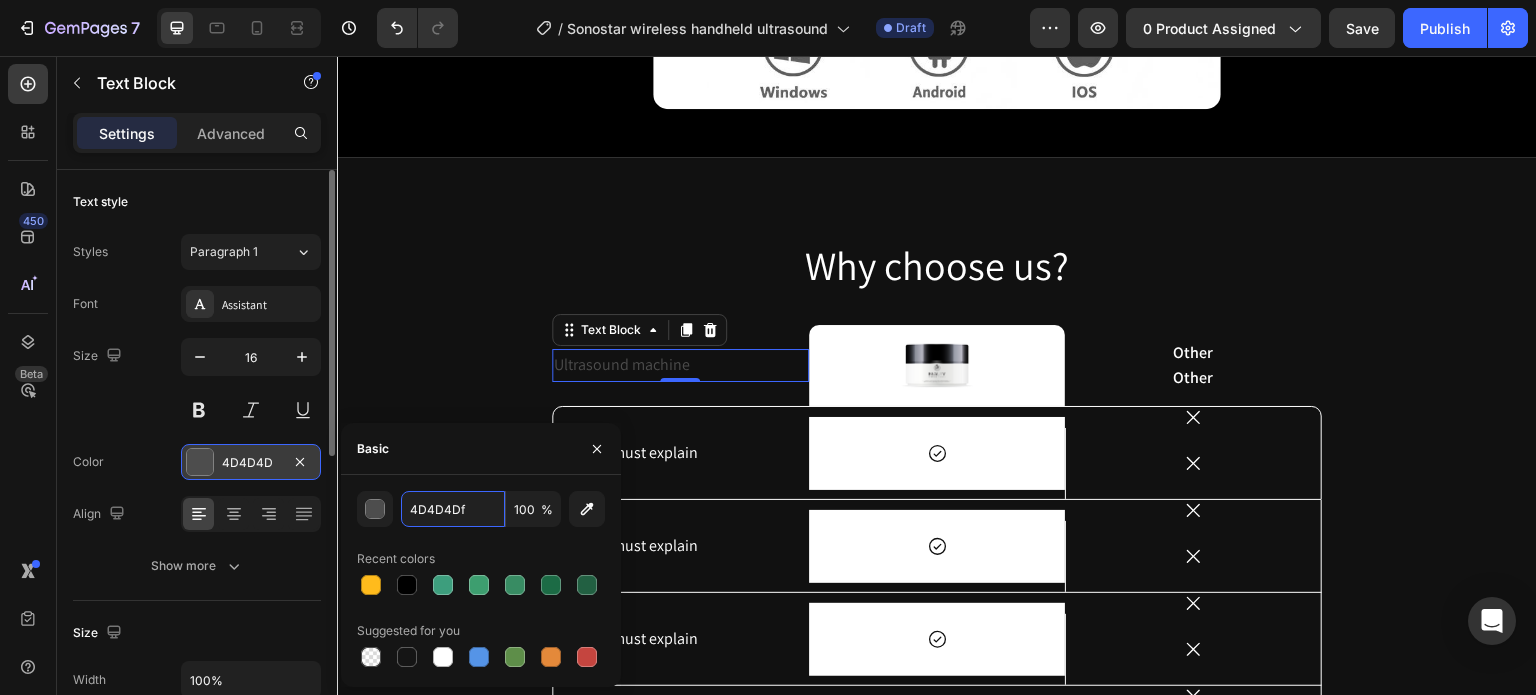drag, startPoint x: 477, startPoint y: 508, endPoint x: 352, endPoint y: 495, distance: 125.67418 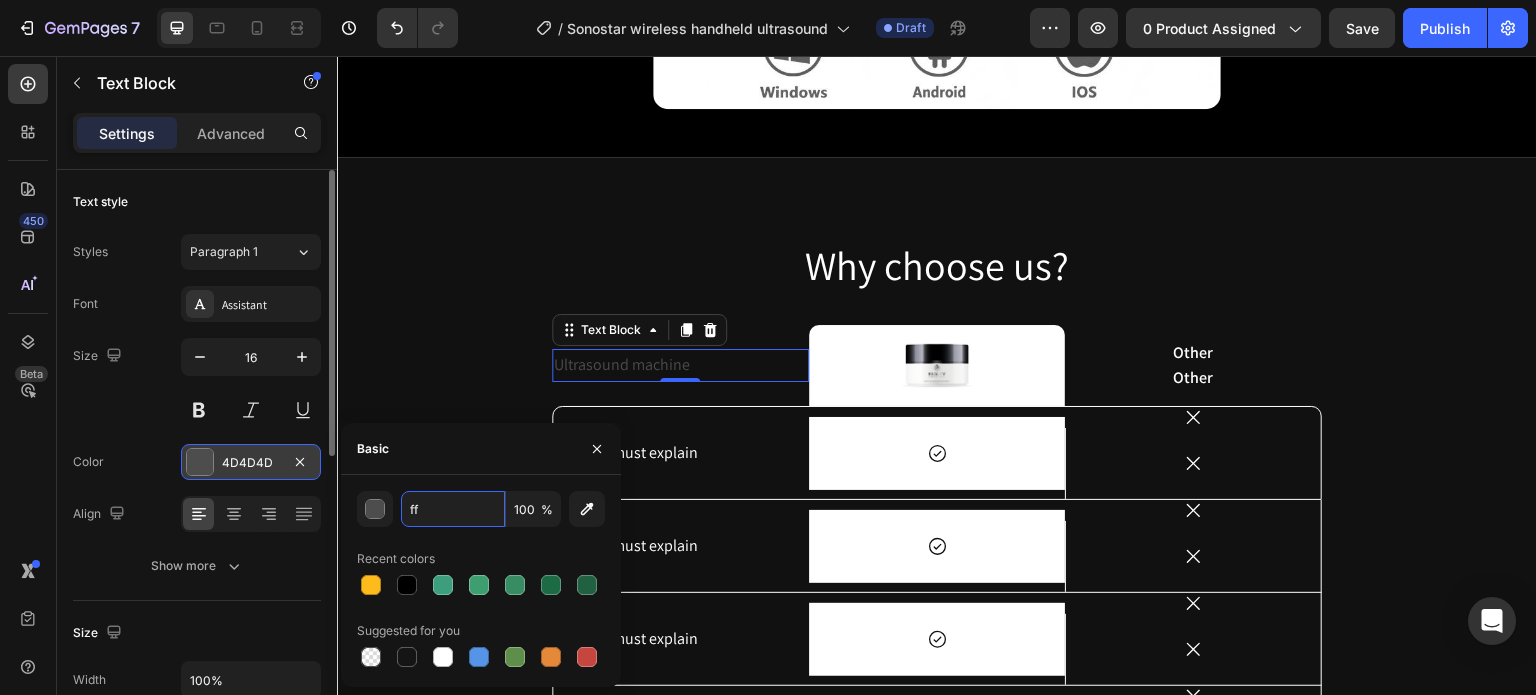 type on "FFFFFF" 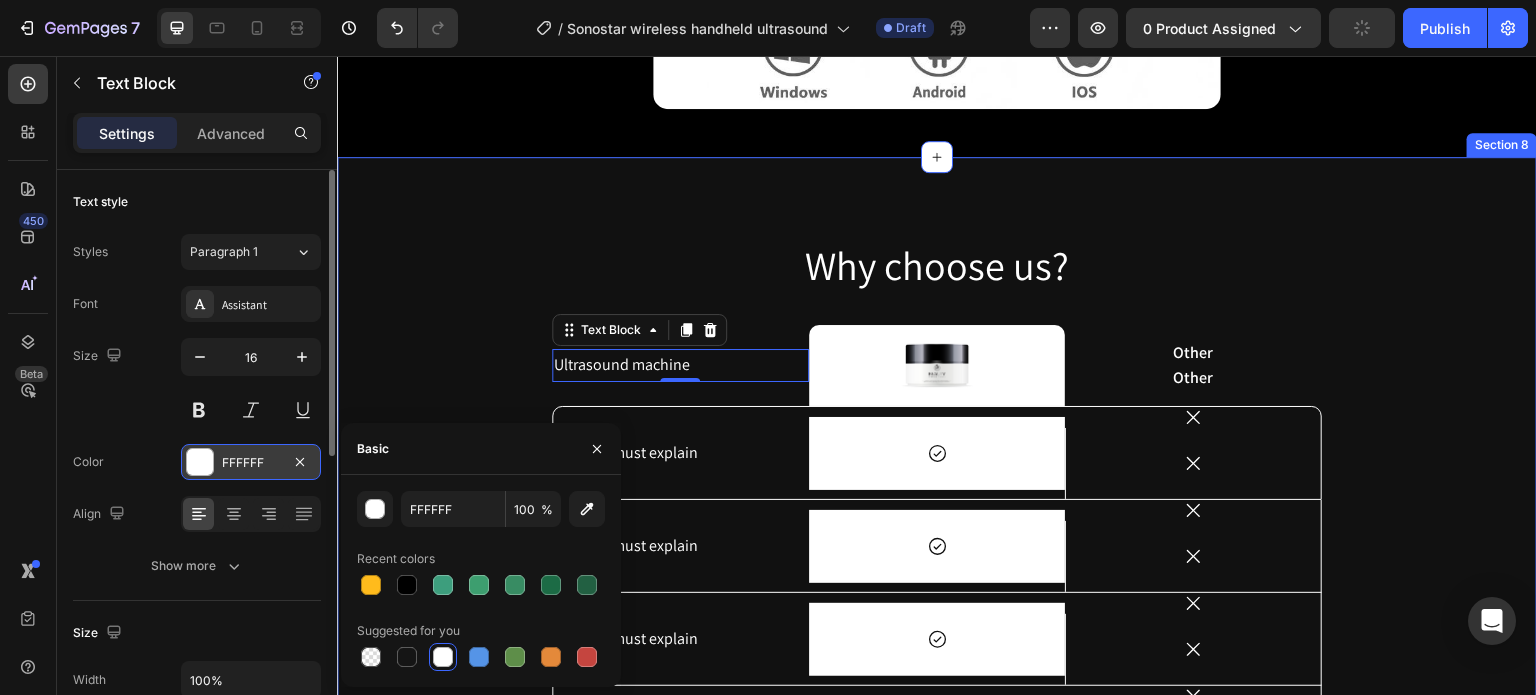 click on "Why choose us? Heading Ultrasound machine Text Block   0 Image Row Other Text Block Other Text Block Row But I must explain  Text Block
Icon Row
Icon
Icon Hero Banner Row But I must explain  Text Block
Icon Row
Icon
Icon Hero Banner Row But I must explain  Text Block
Icon Row
Icon
Icon Hero Banner Row But I must explain  Text Block
Icon Row
Icon
Icon Hero Banner Row But I must explain  Text Block -8 hours Text Block Row -4 hours Text Block -20 minutes Text Block Hero Banner Row But I must explain  Text Block
Icon Row
Icon
Icon Hero Banner Row
Drop element here
Drop element here Hero Banner
Drop element here
Drop element here Row Row" at bounding box center [937, 655] 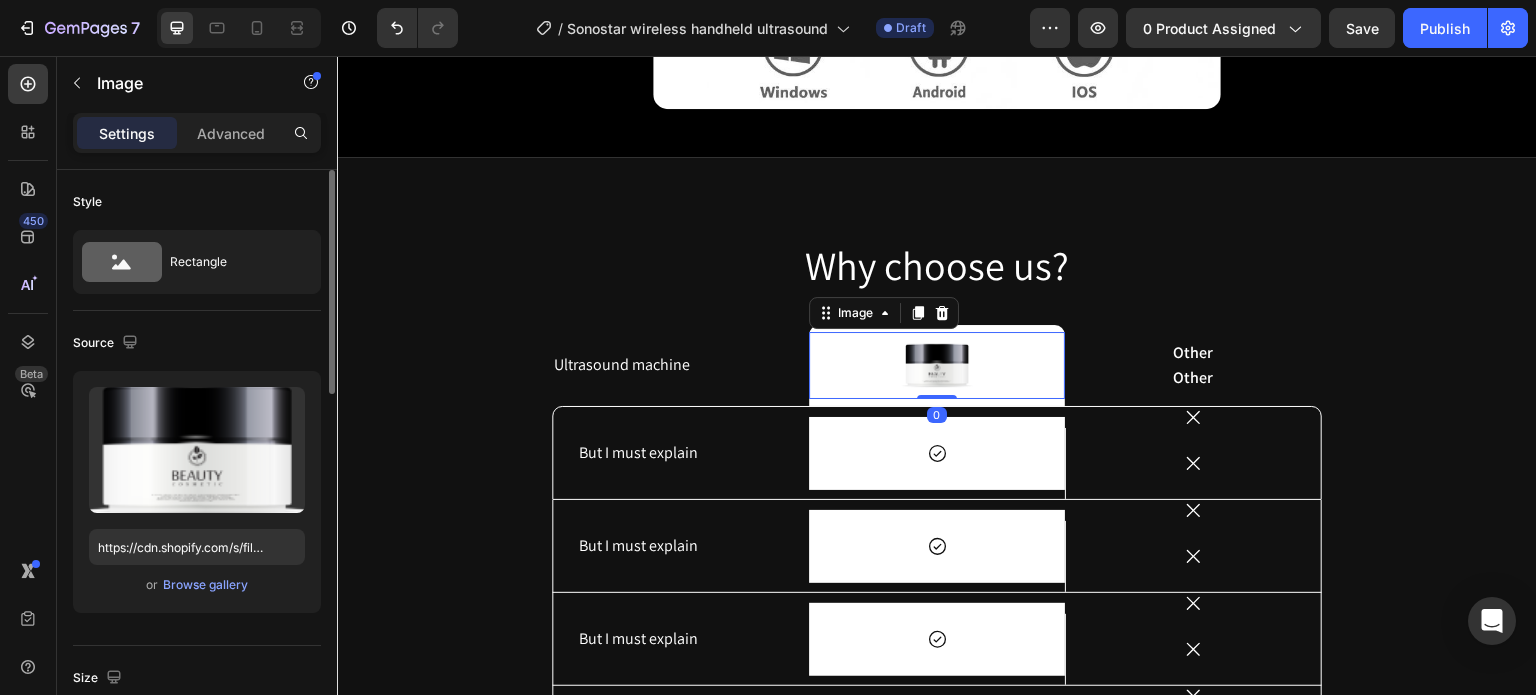 click at bounding box center [937, 365] 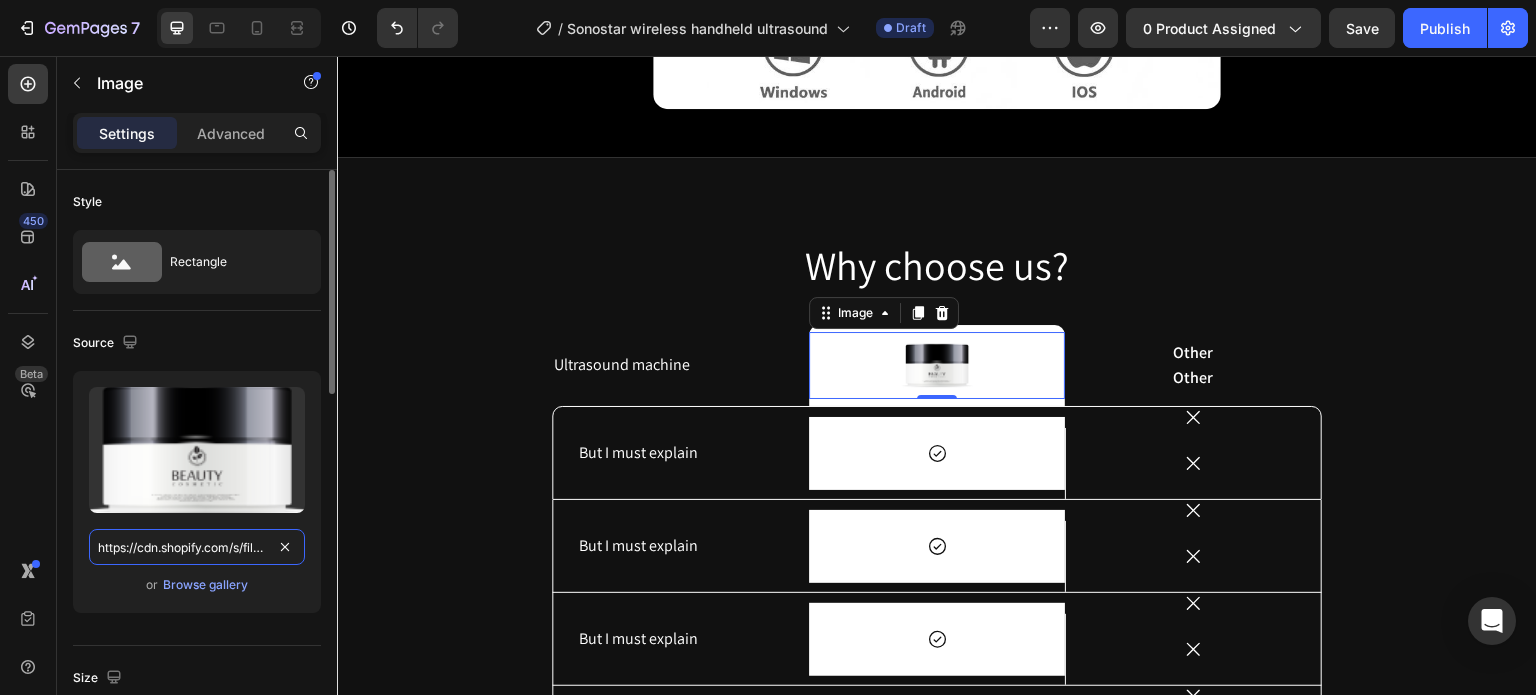 type 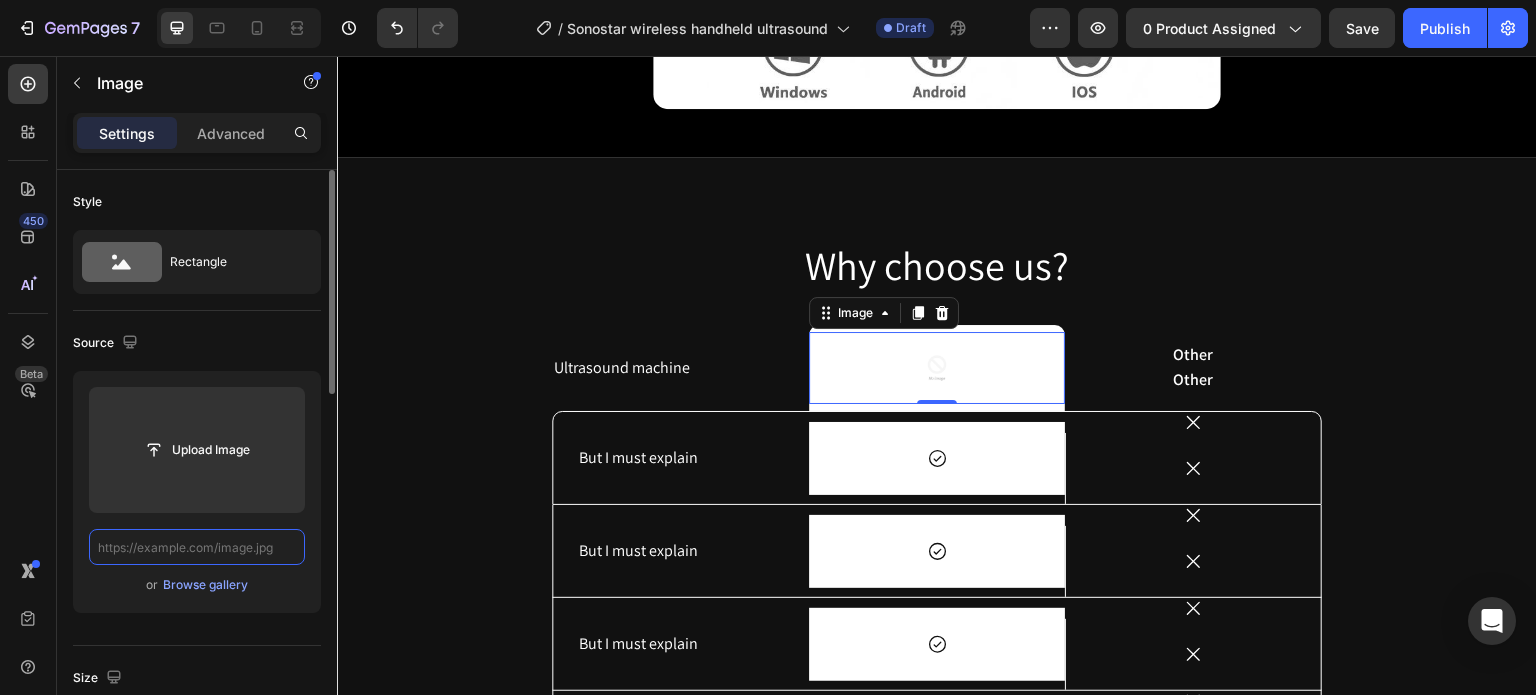 scroll, scrollTop: 0, scrollLeft: 0, axis: both 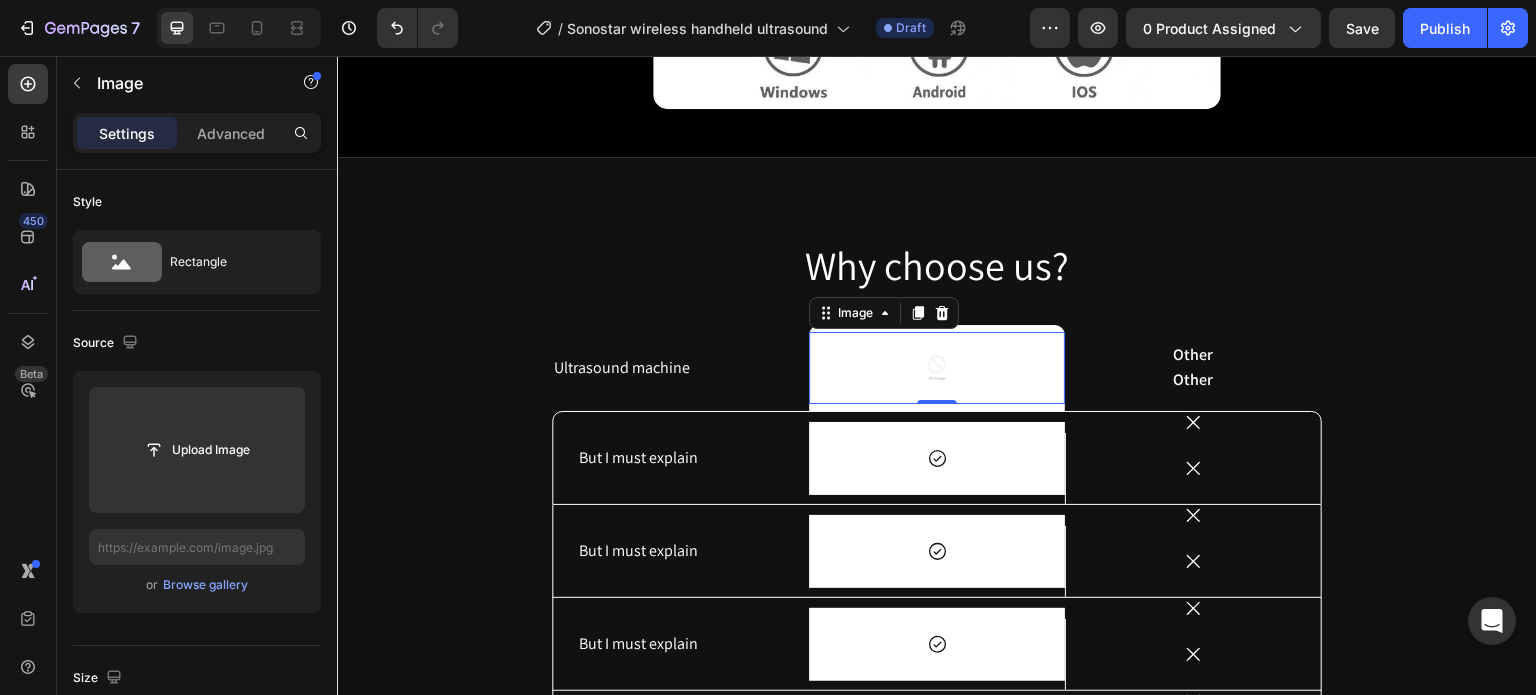 click at bounding box center (937, 368) 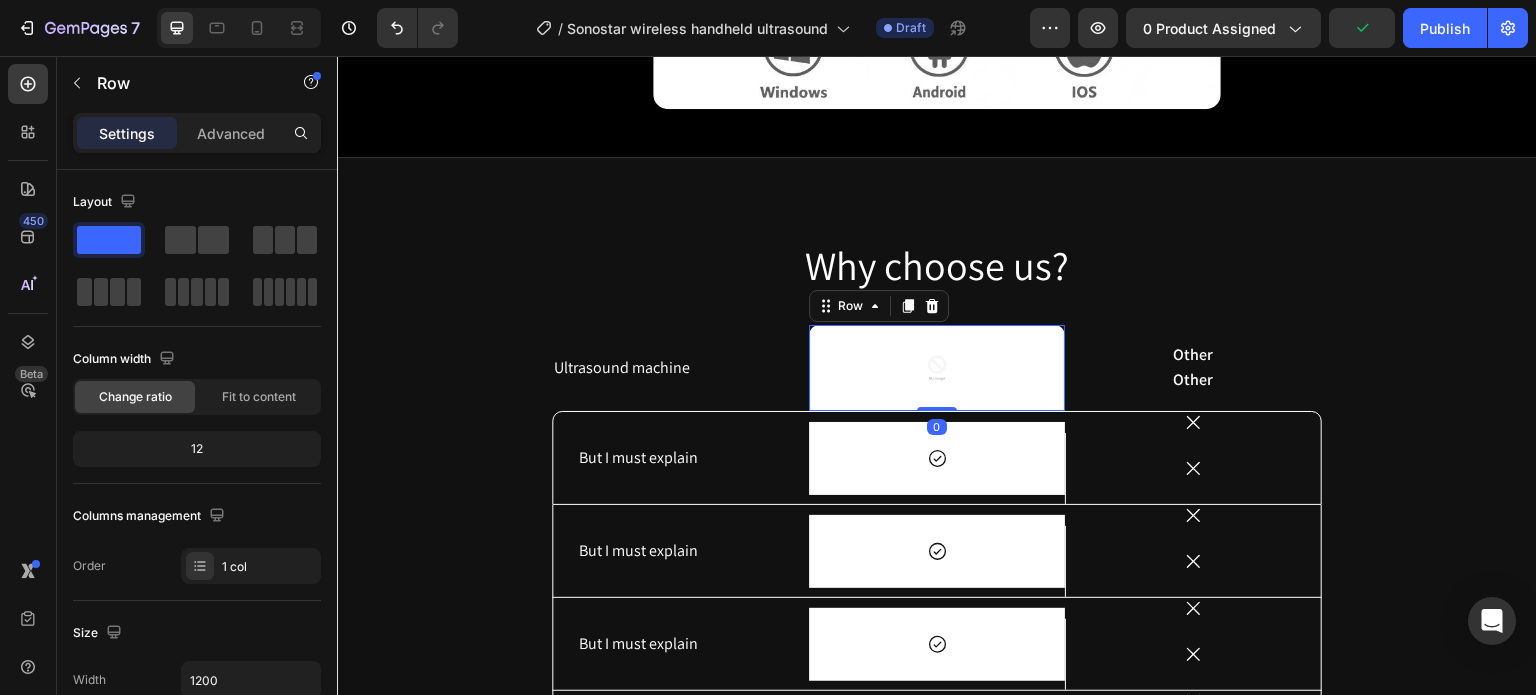 click on "Image Row   0" at bounding box center [937, 368] 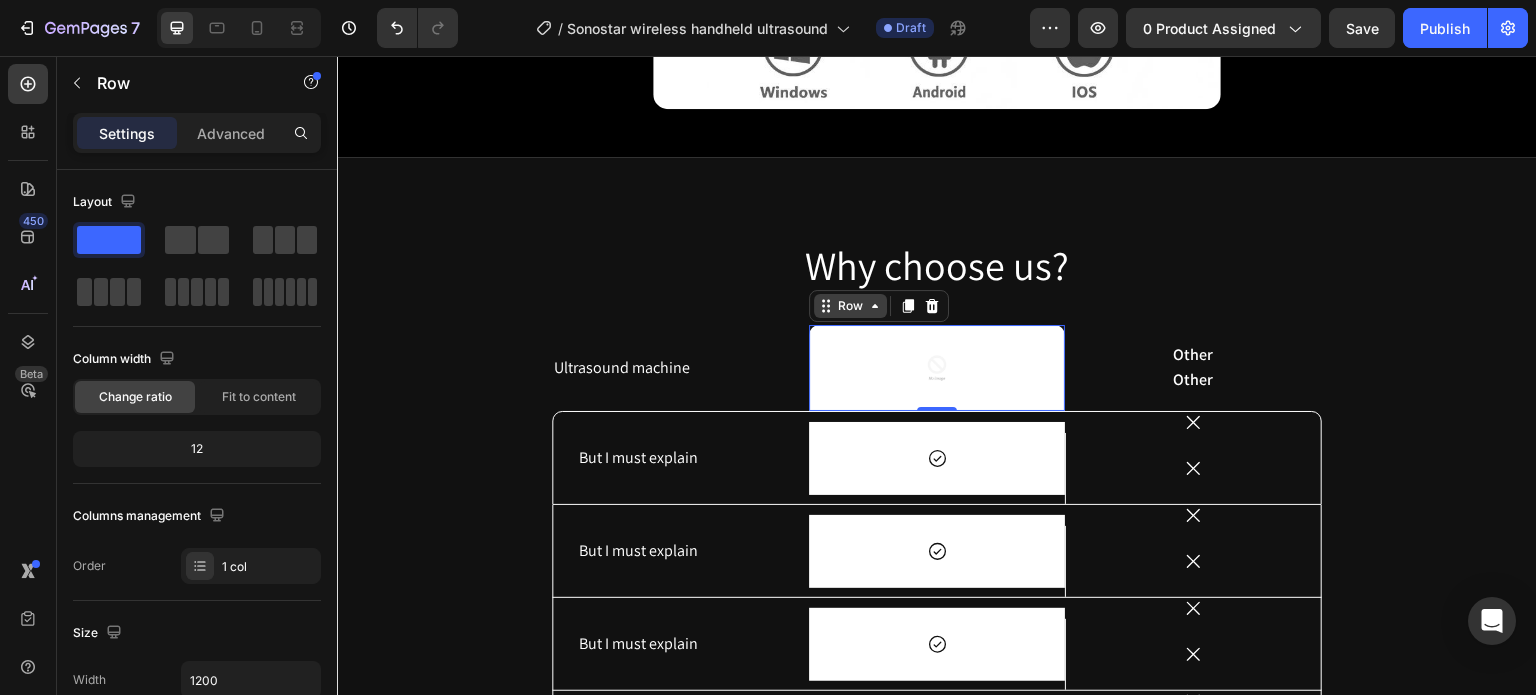 click on "Row" at bounding box center (850, 306) 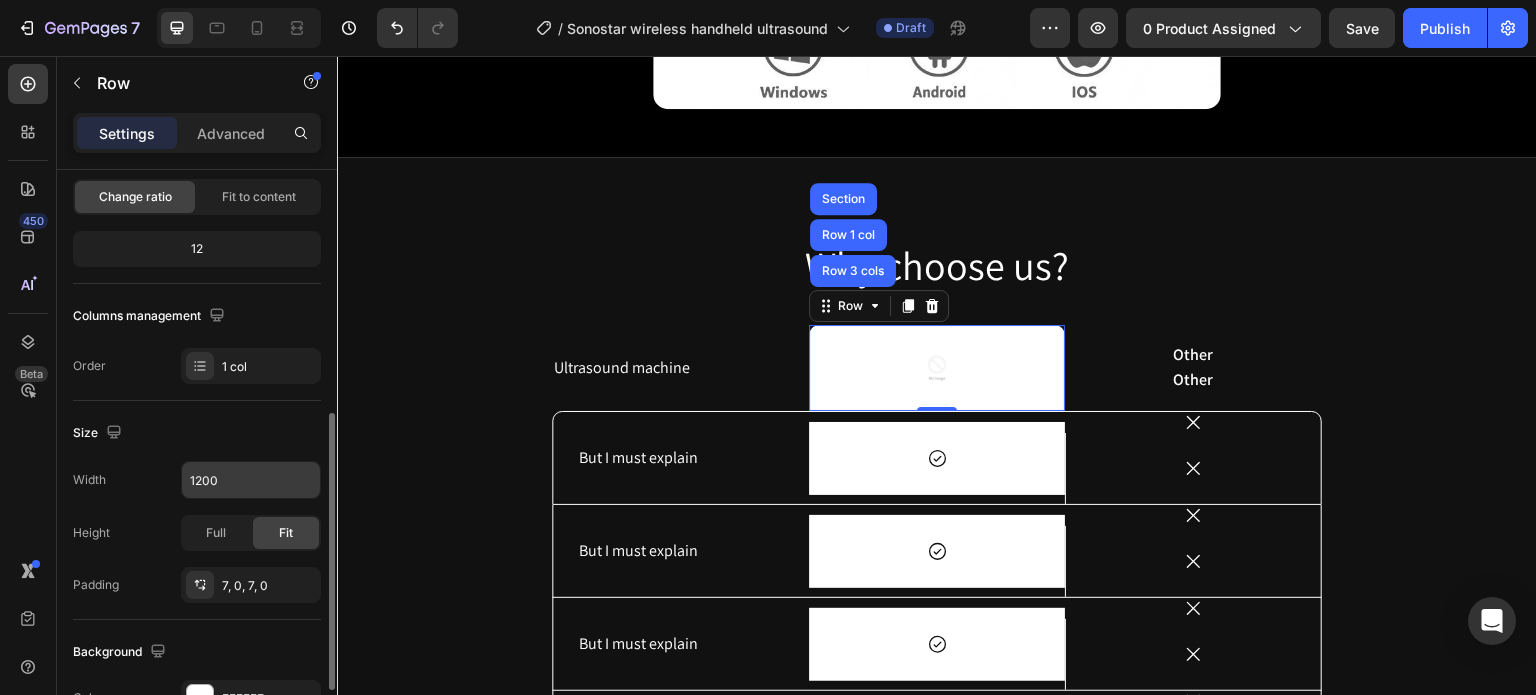 scroll, scrollTop: 300, scrollLeft: 0, axis: vertical 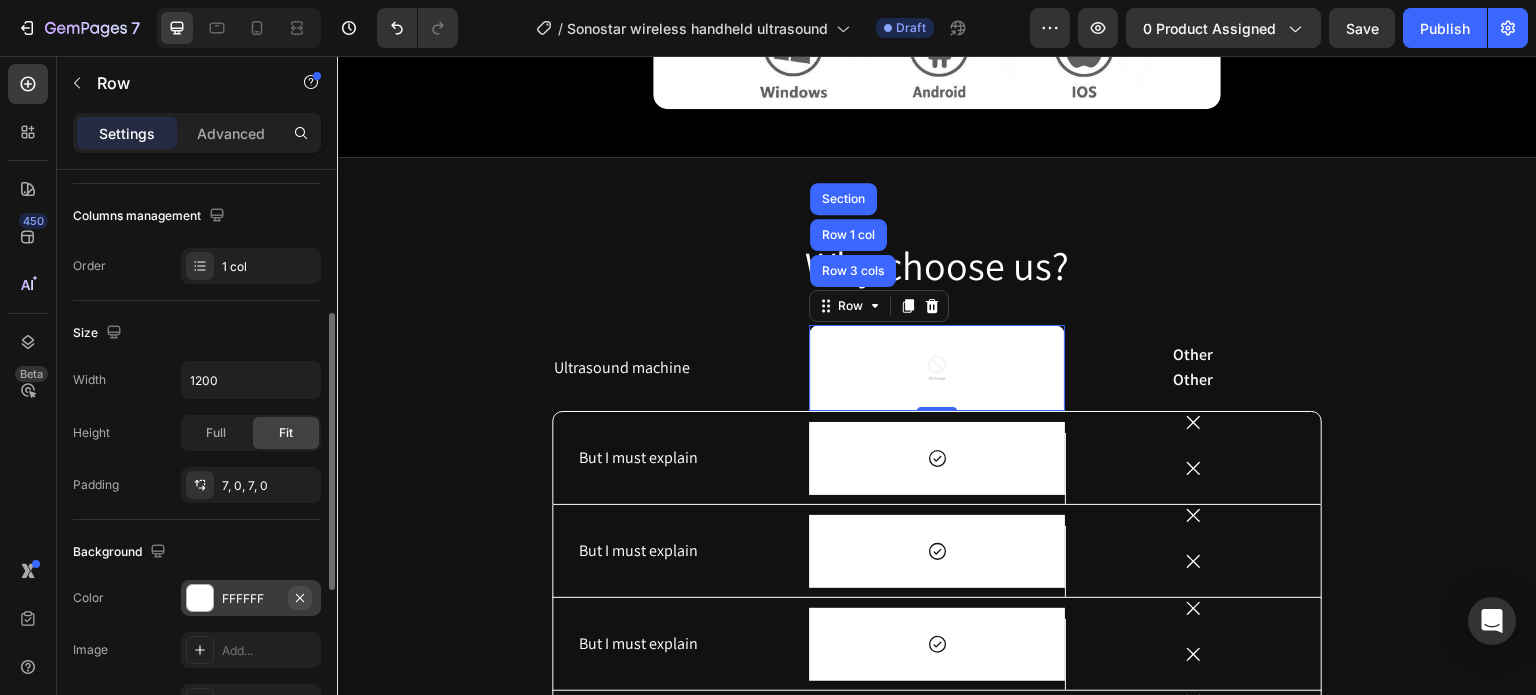 click 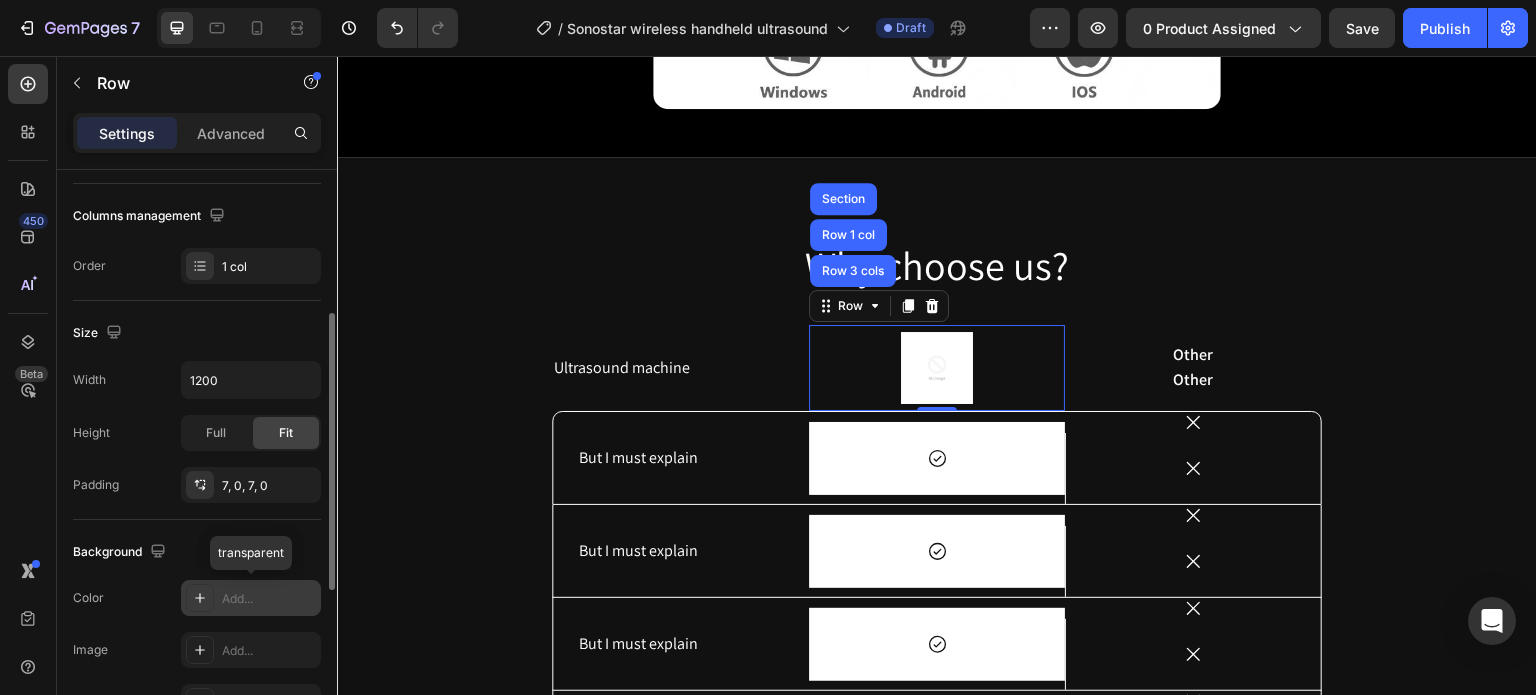 click on "Add..." at bounding box center (269, 599) 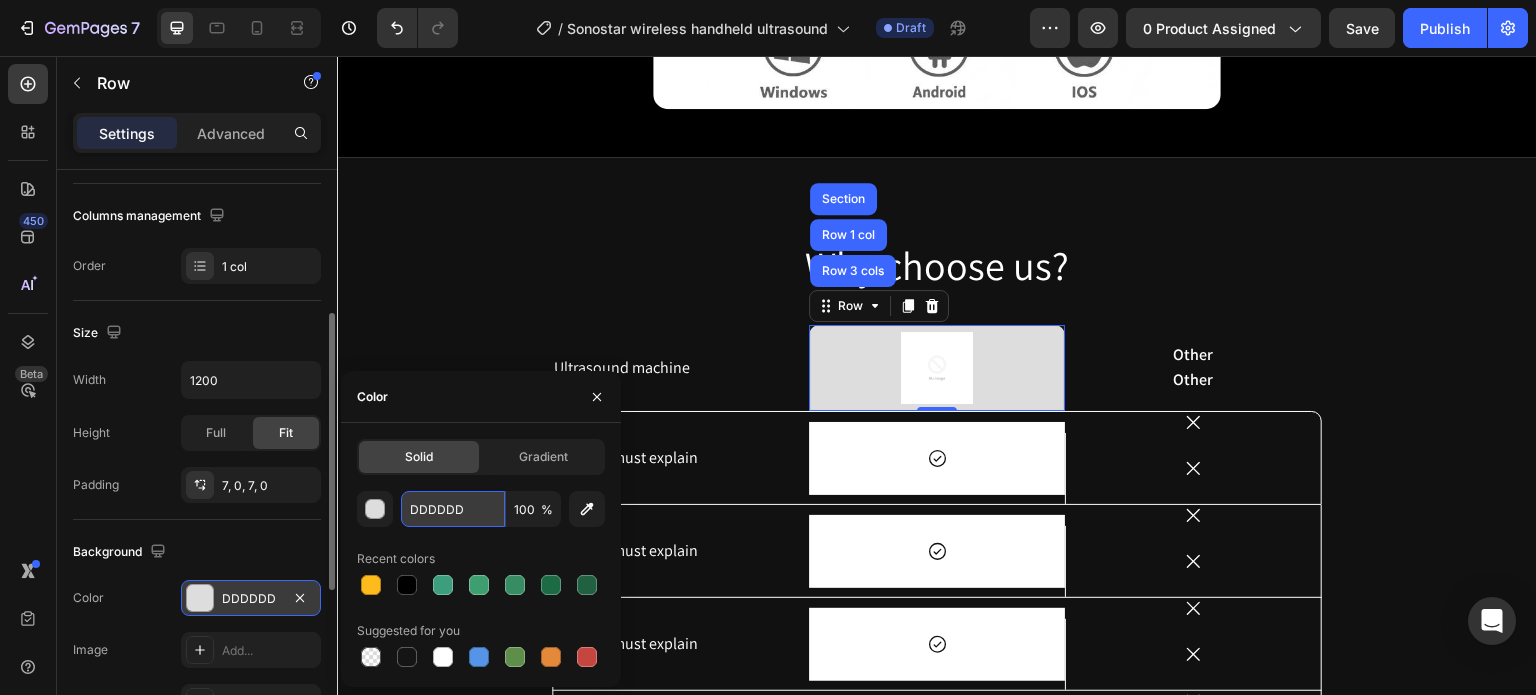 click on "DDDDDD" at bounding box center (453, 509) 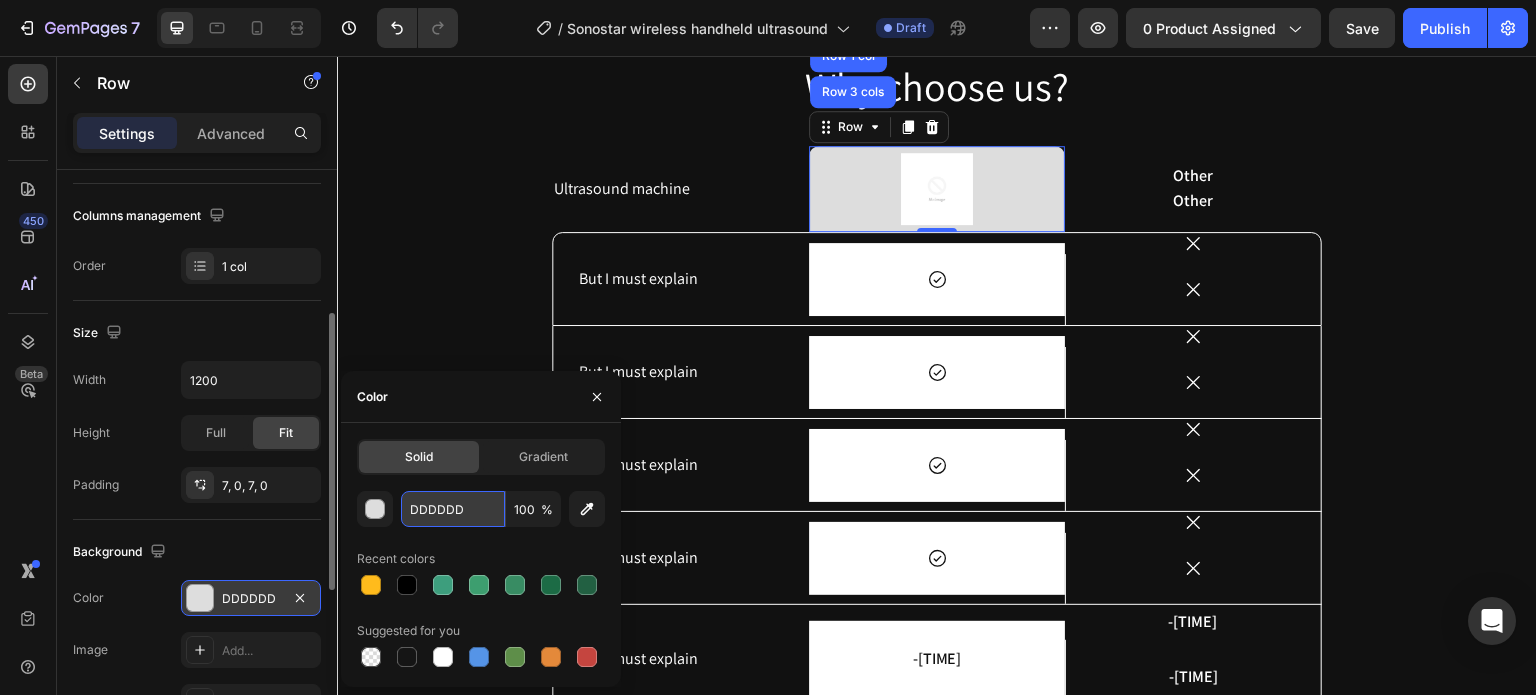 scroll, scrollTop: 5396, scrollLeft: 0, axis: vertical 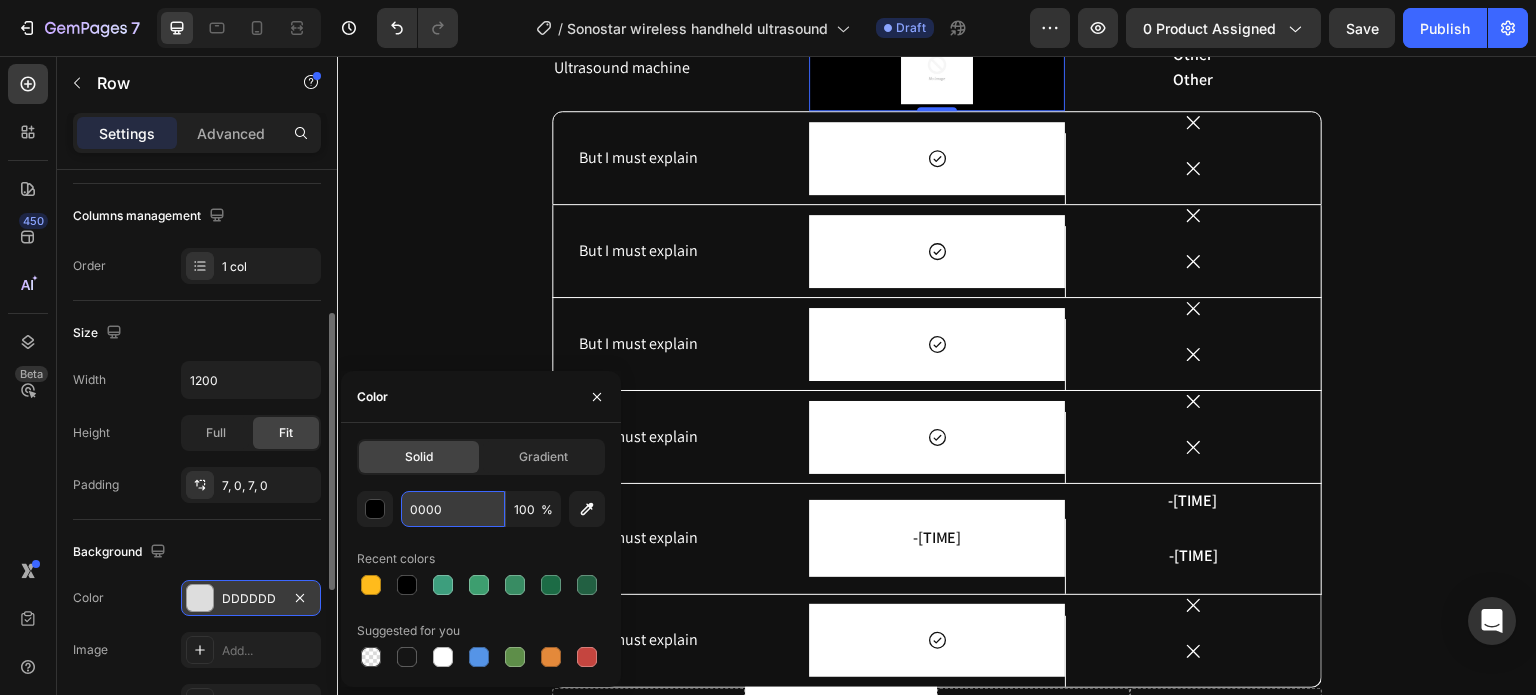 type on "00000" 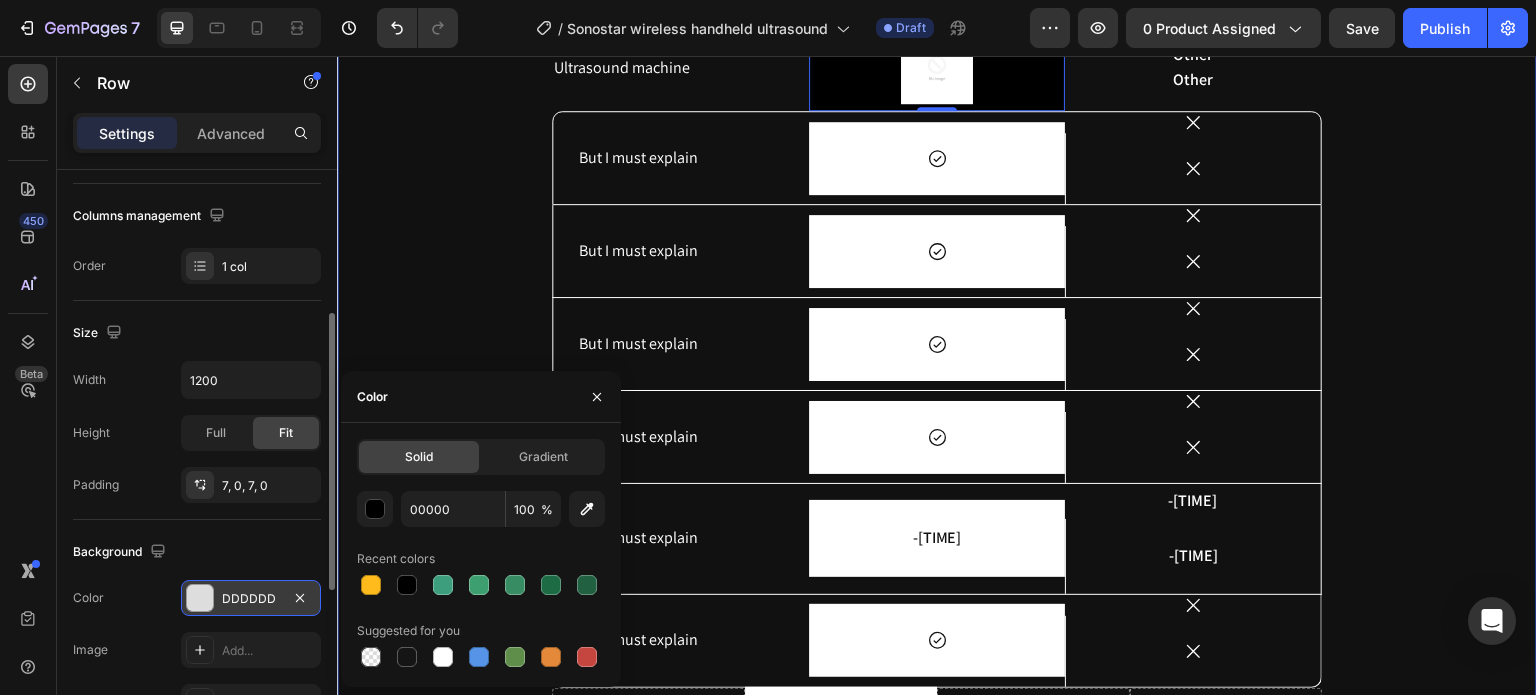 click on "Why choose us? Heading Ultrasound machine Text Block Image Row Row 3 cols Row 1 col Section   0 Other Text Block Other Text Block Row But I must explain  Text Block
Icon Row
Icon
Icon Hero Banner Row But I must explain  Text Block
Icon Row
Icon
Icon Hero Banner Row But I must explain  Text Block
Icon Row
Icon
Icon Hero Banner Row But I must explain  Text Block
Icon Row
Icon
Icon Hero Banner Row But I must explain  Text Block -8 hours Text Block Row -4 hours Text Block -20 minutes Text Block Hero Banner Row But I must explain  Text Block
Icon Row
Icon
Icon Hero Banner Row
Drop element here
Drop element here Hero Banner
Drop element here
Drop element here Row Row" at bounding box center (937, 358) 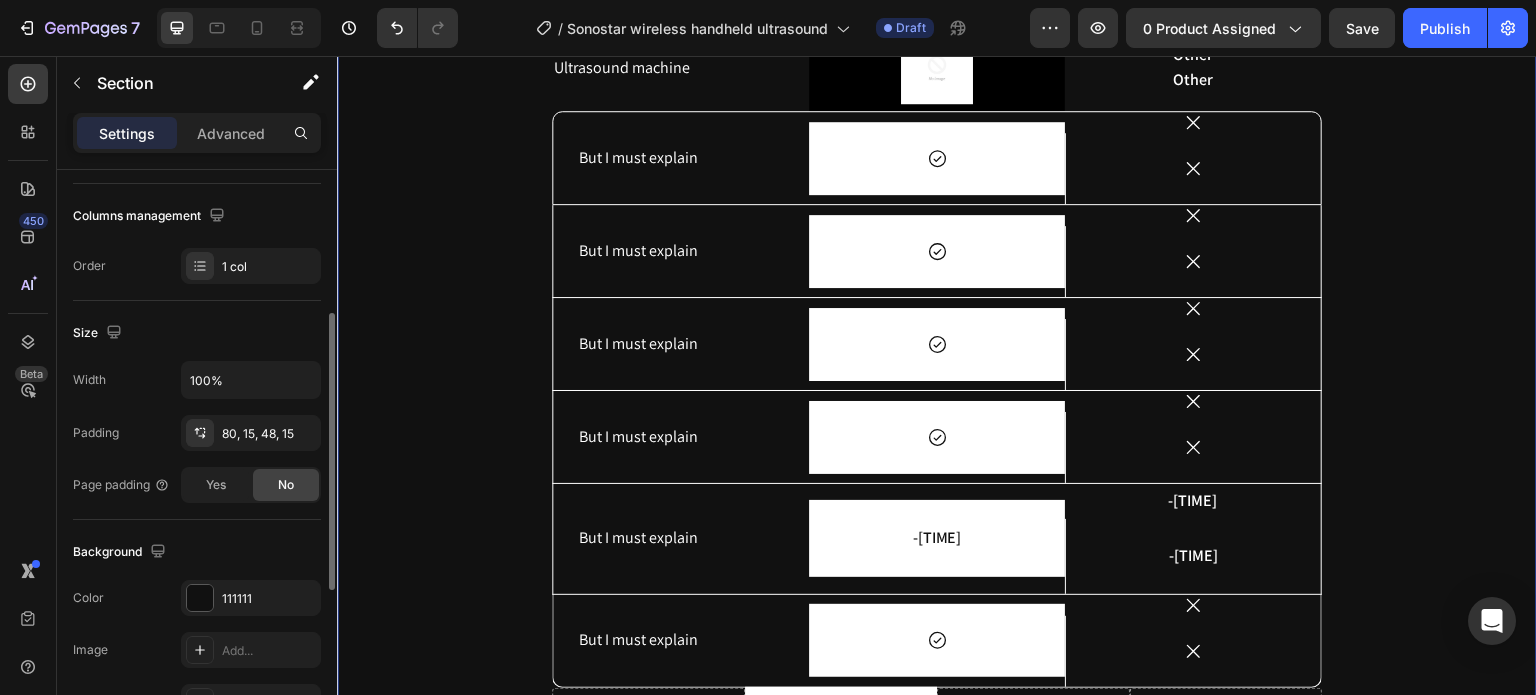 scroll, scrollTop: 0, scrollLeft: 0, axis: both 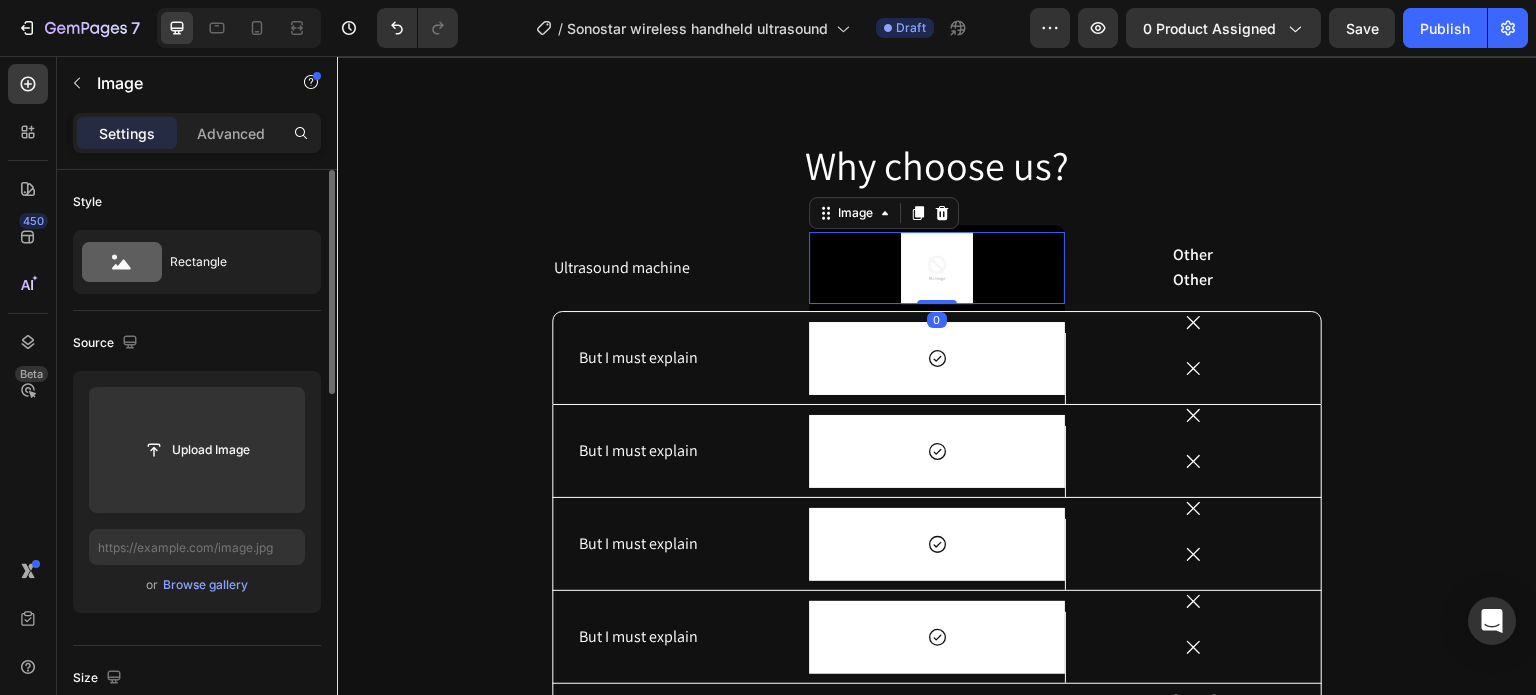 click at bounding box center [937, 268] 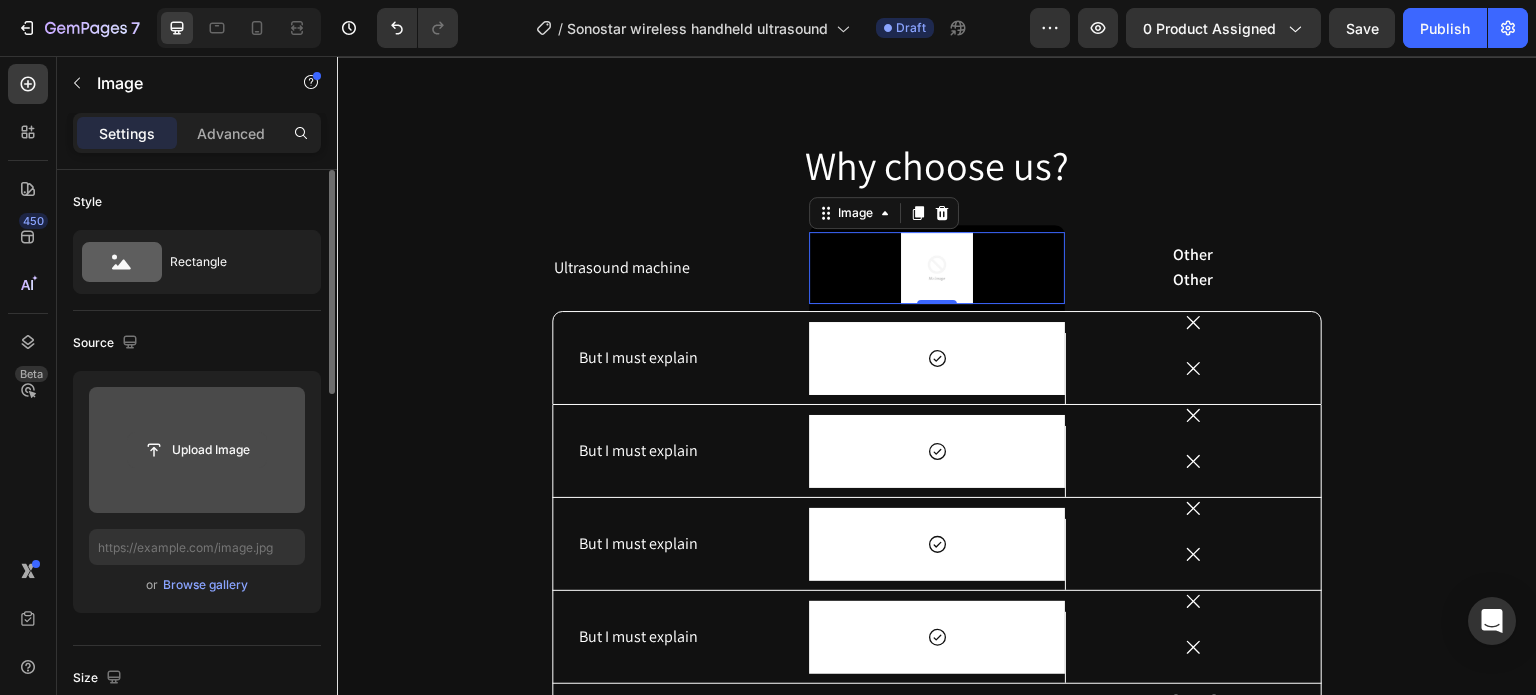 click 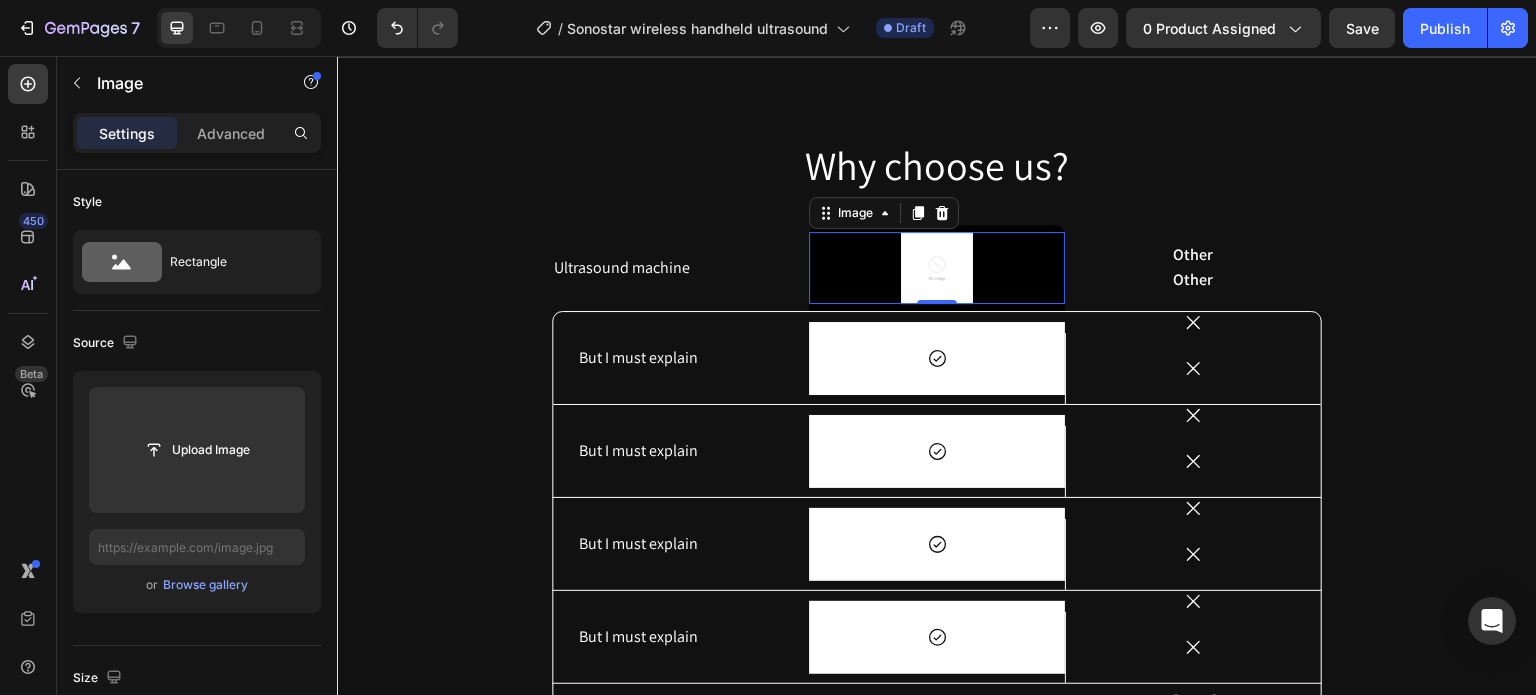 click at bounding box center [937, 268] 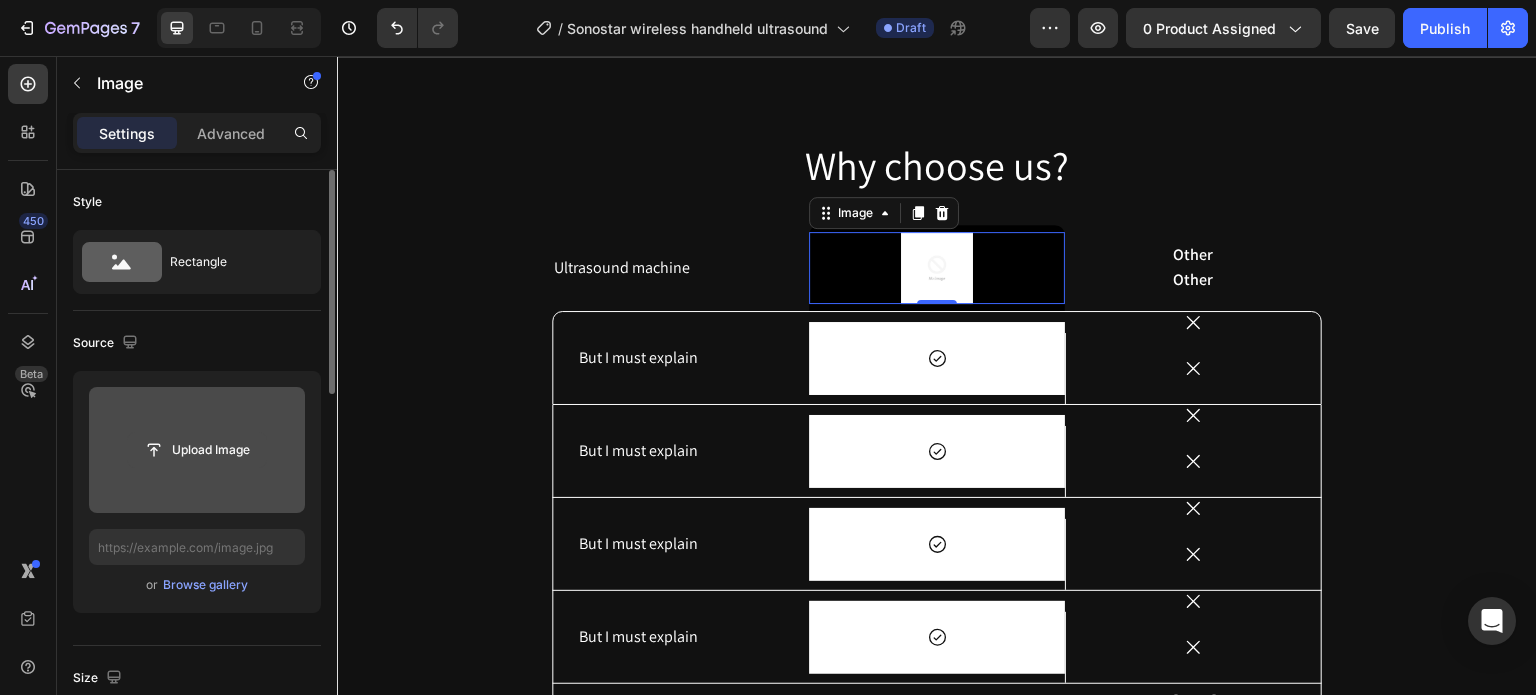 click 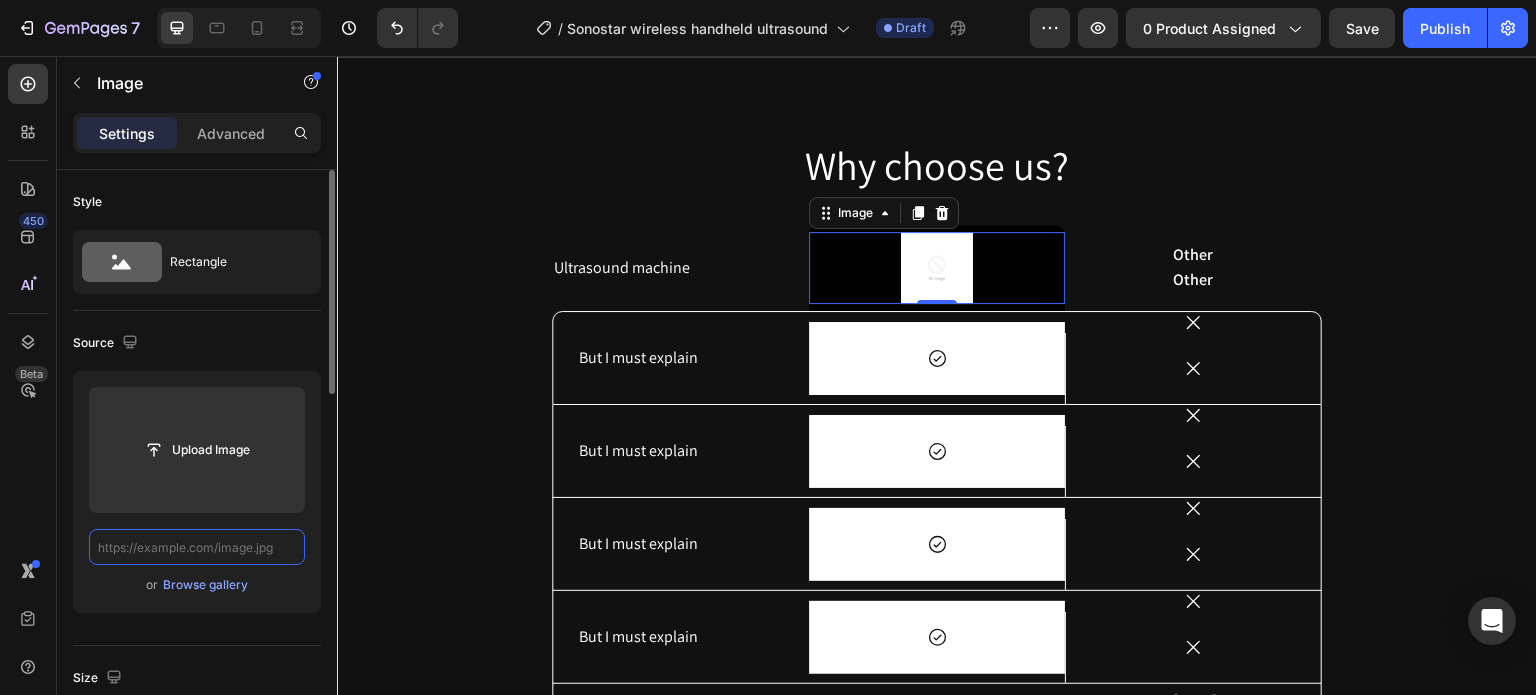 click at bounding box center [197, 547] 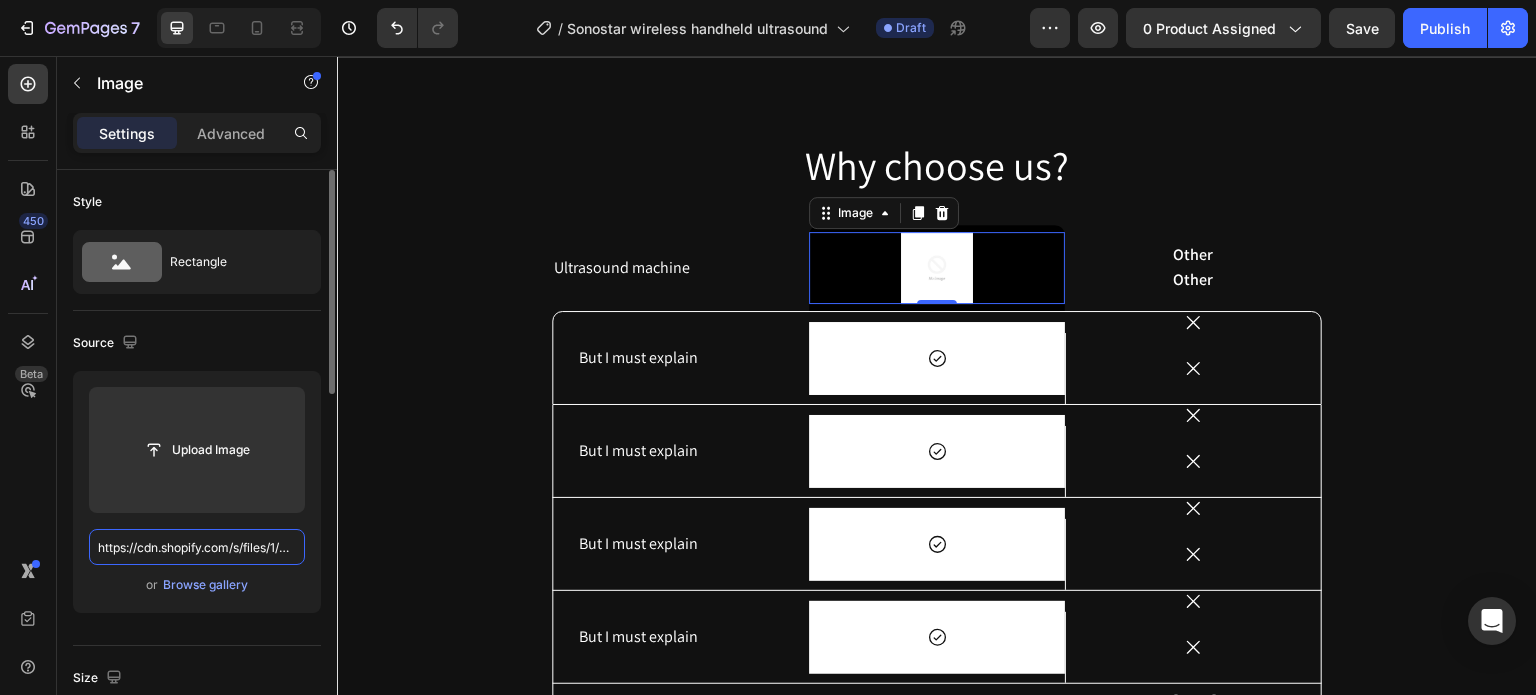 scroll, scrollTop: 0, scrollLeft: 698, axis: horizontal 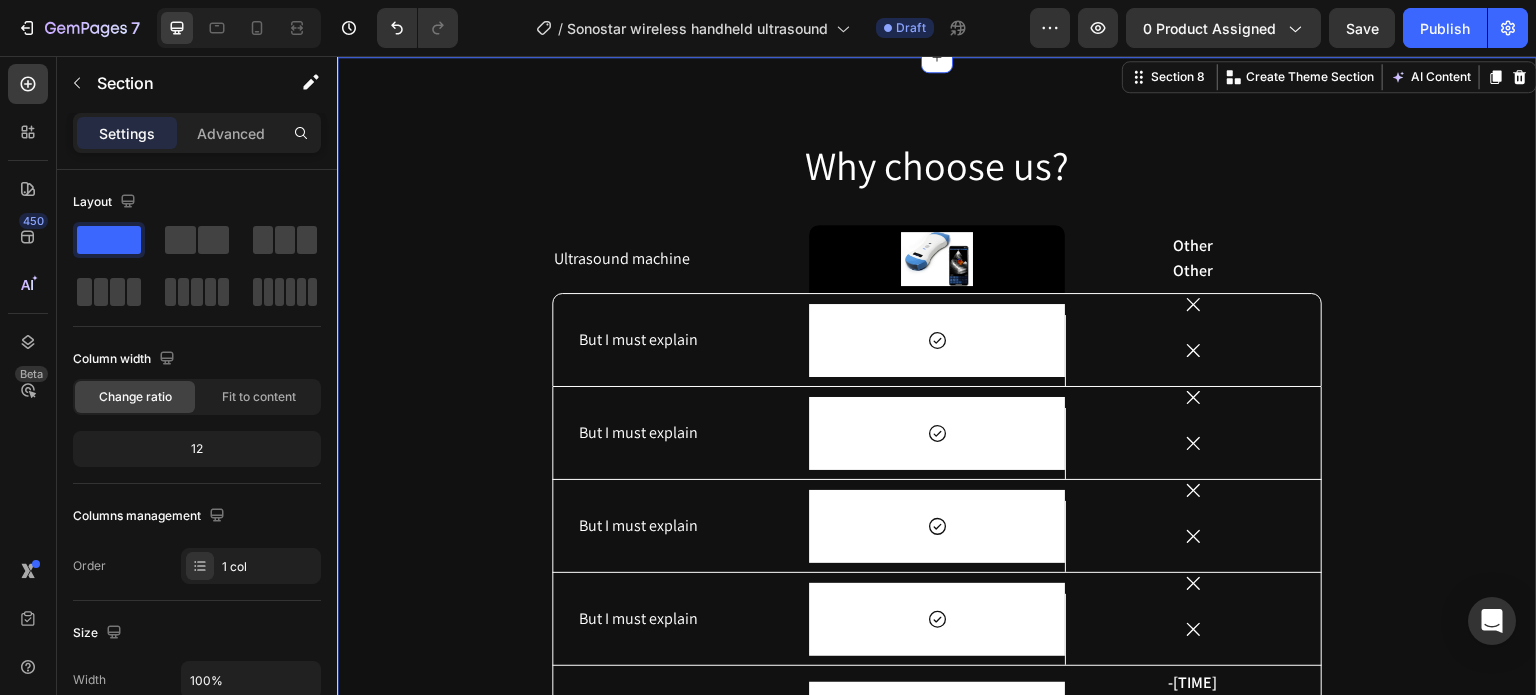click on "Why choose us? Heading Ultrasound machine Text Block Image Row Other Text Block Other Text Block Row But I must explain  Text Block
Icon Row
Icon
Icon Hero Banner Row But I must explain  Text Block
Icon Row
Icon
Icon Hero Banner Row But I must explain  Text Block
Icon Row
Icon
Icon Hero Banner Row But I must explain  Text Block
Icon Row
Icon
Icon Hero Banner Row But I must explain  Text Block -8 hours Text Block Row -4 hours Text Block -20 minutes Text Block Hero Banner Row But I must explain  Text Block
Icon Row
Icon
Icon Hero Banner Row
Drop element here
Drop element here Hero Banner
Drop element here
Drop element here Row Row" at bounding box center (937, 549) 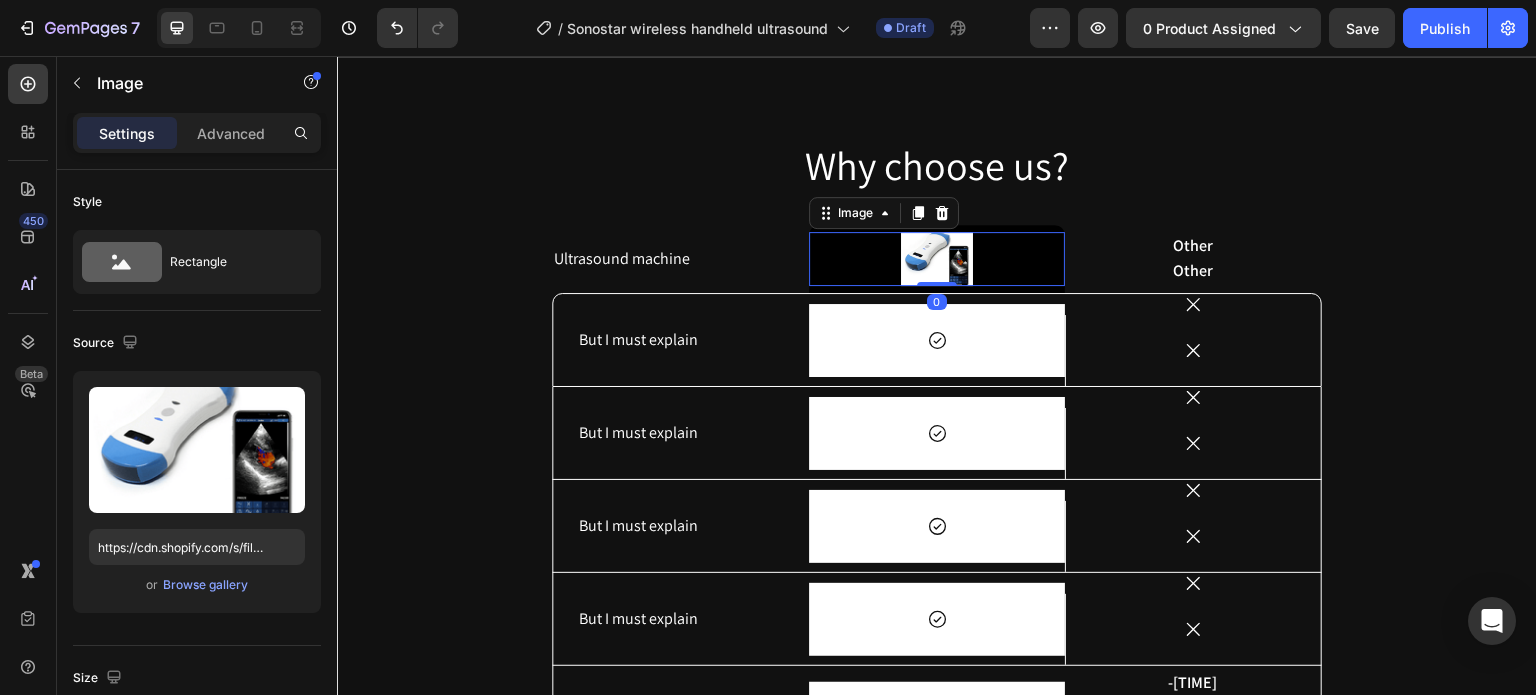 click at bounding box center (937, 259) 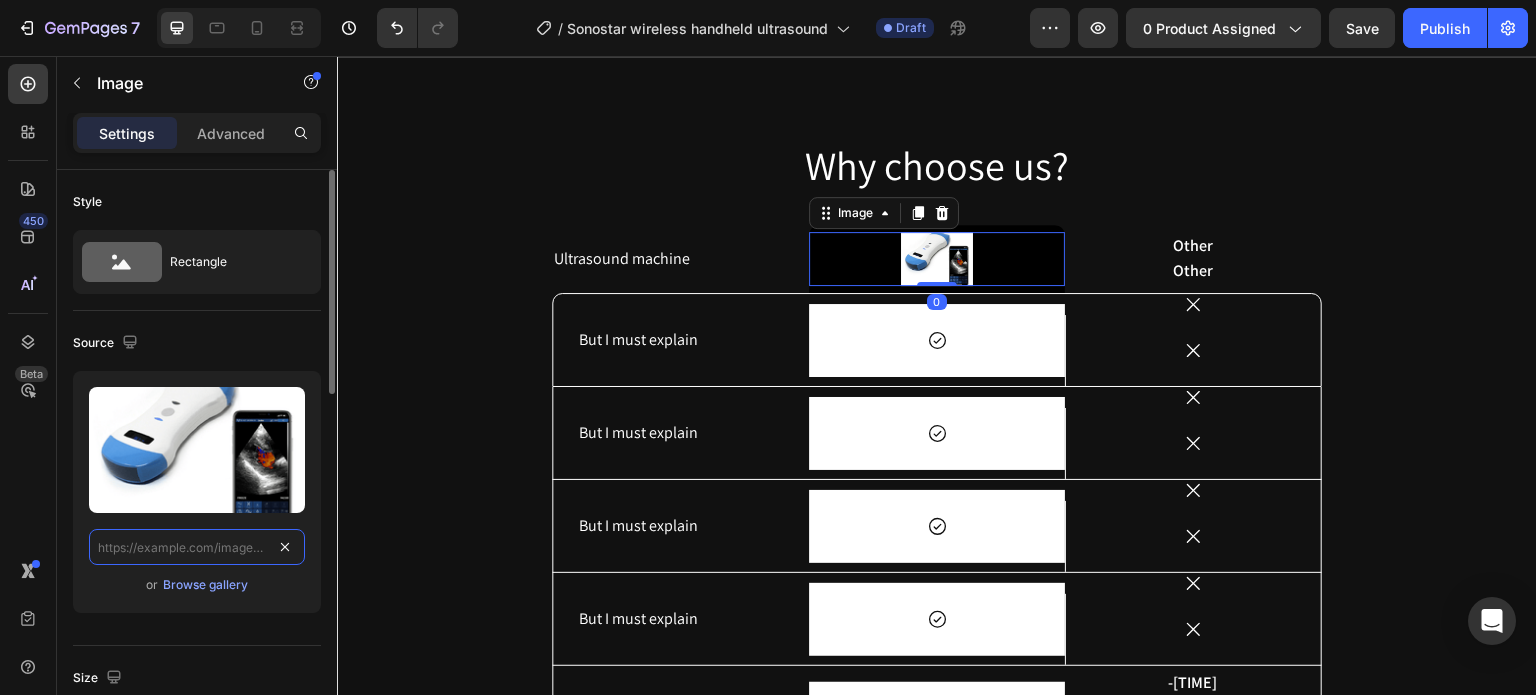 scroll, scrollTop: 0, scrollLeft: 0, axis: both 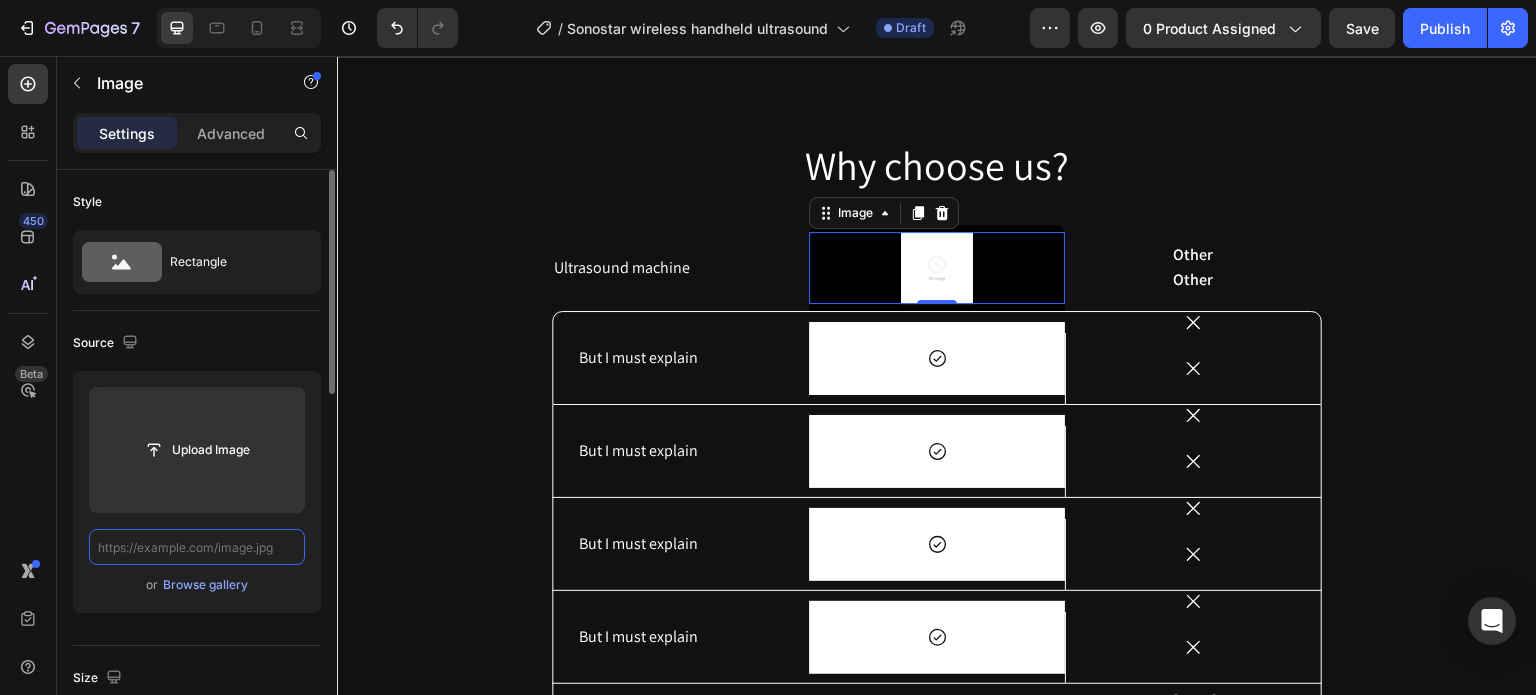paste on "https://cdn.shopify.com/s/files/1/0717/9822/7245/files/1png.png?v=1754295987" 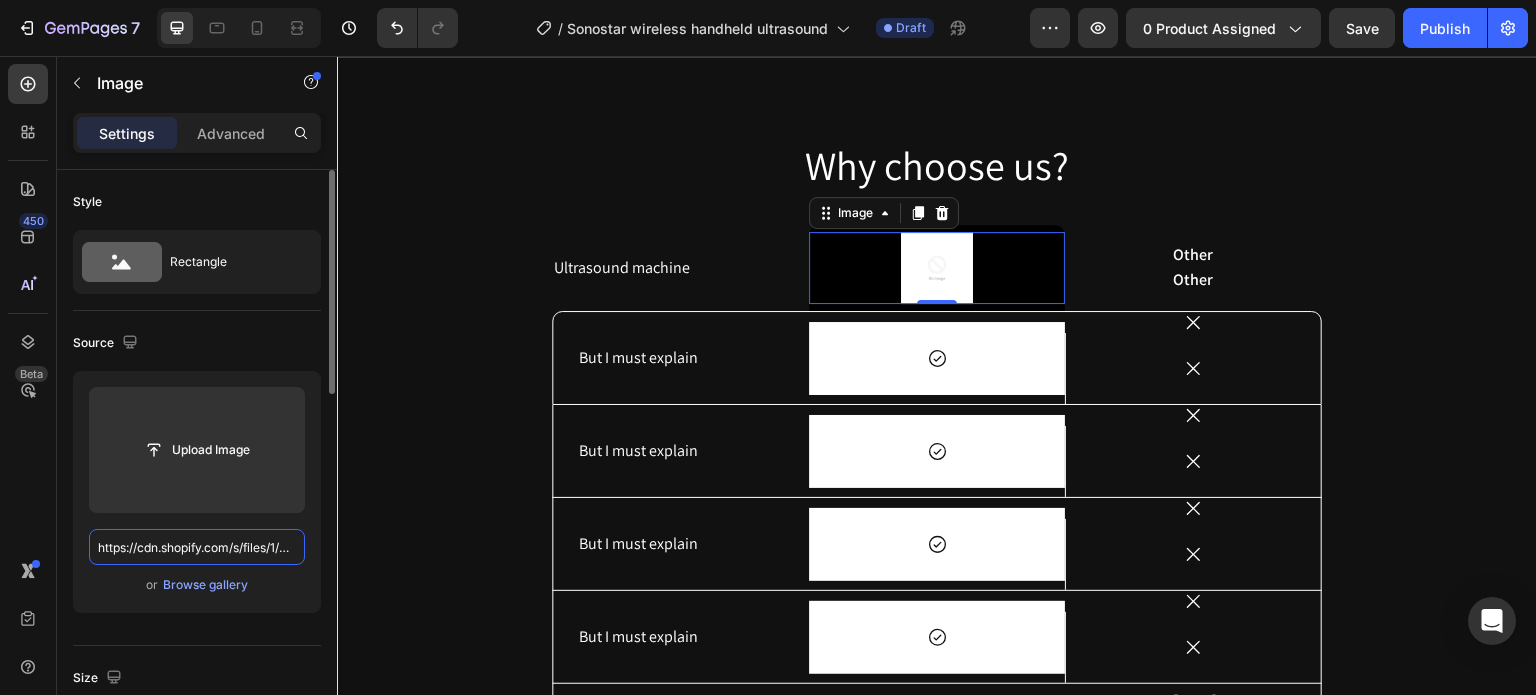 scroll, scrollTop: 0, scrollLeft: 288, axis: horizontal 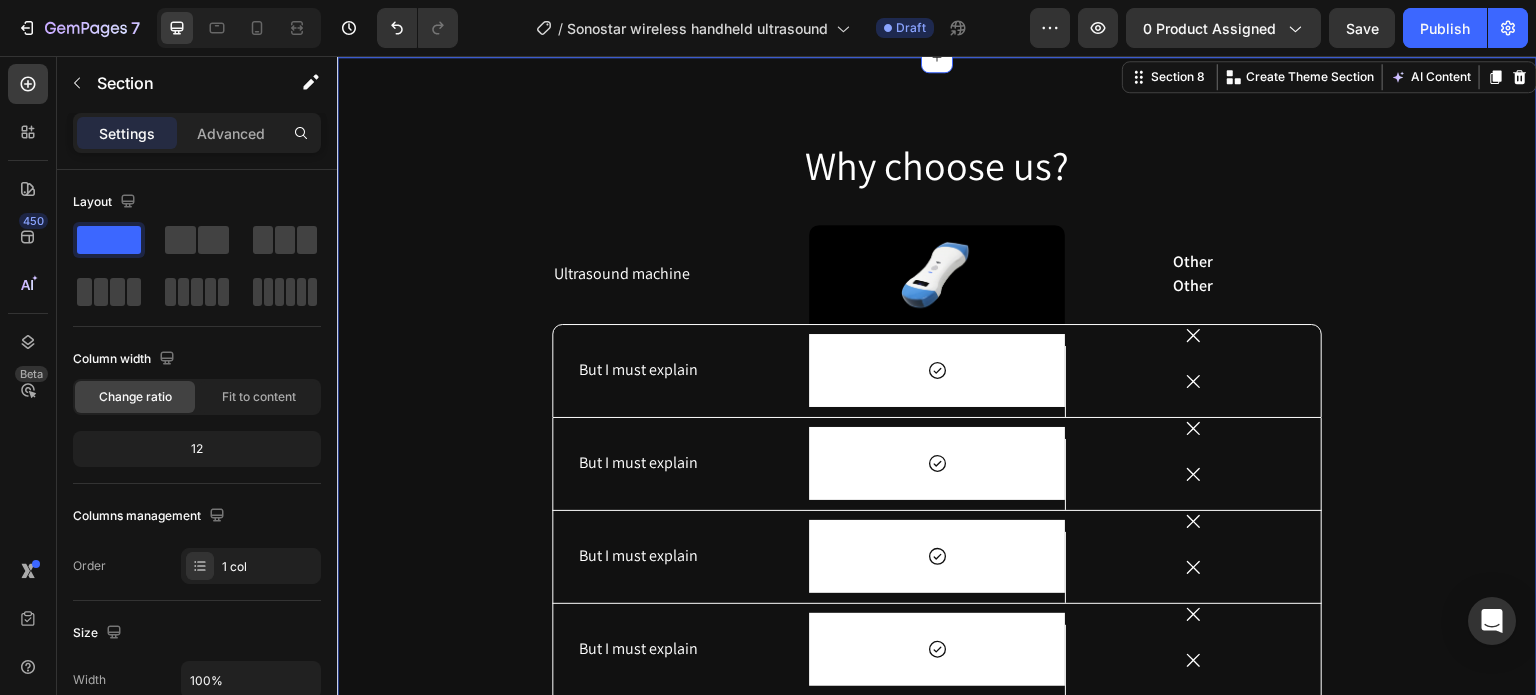 click on "Why choose us? Heading Ultrasound machine Text Block Image Row Other Text Block Other Text Block Row But I must explain  Text Block
Icon Row
Icon
Icon Hero Banner Row But I must explain  Text Block
Icon Row
Icon
Icon Hero Banner Row But I must explain  Text Block
Icon Row
Icon
Icon Hero Banner Row But I must explain  Text Block
Icon Row
Icon
Icon Hero Banner Row But I must explain  Text Block -8 hours Text Block Row -4 hours Text Block -20 minutes Text Block Hero Banner Row But I must explain  Text Block
Icon Row
Icon
Icon Hero Banner Row
Drop element here
Drop element here Hero Banner
Drop element here
Drop element here Row Row" at bounding box center (937, 564) 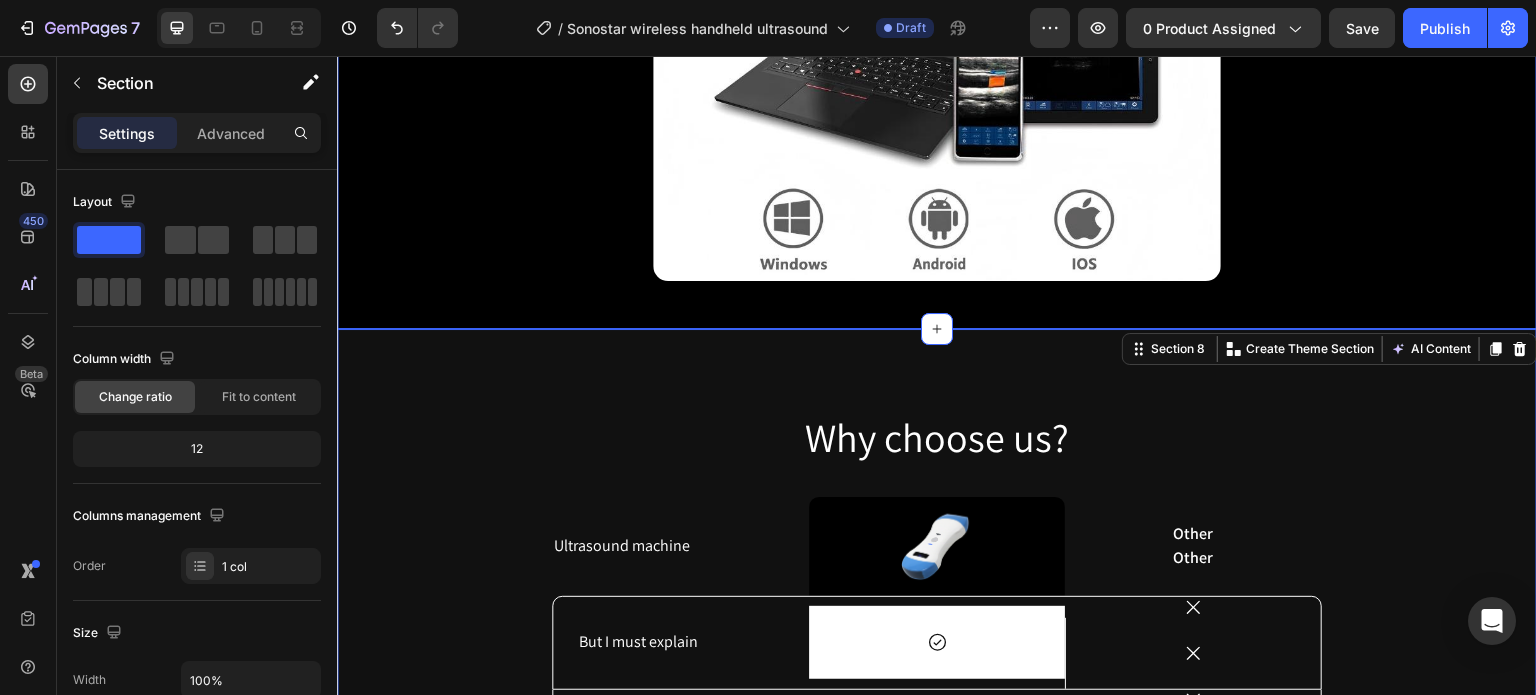 scroll, scrollTop: 4896, scrollLeft: 0, axis: vertical 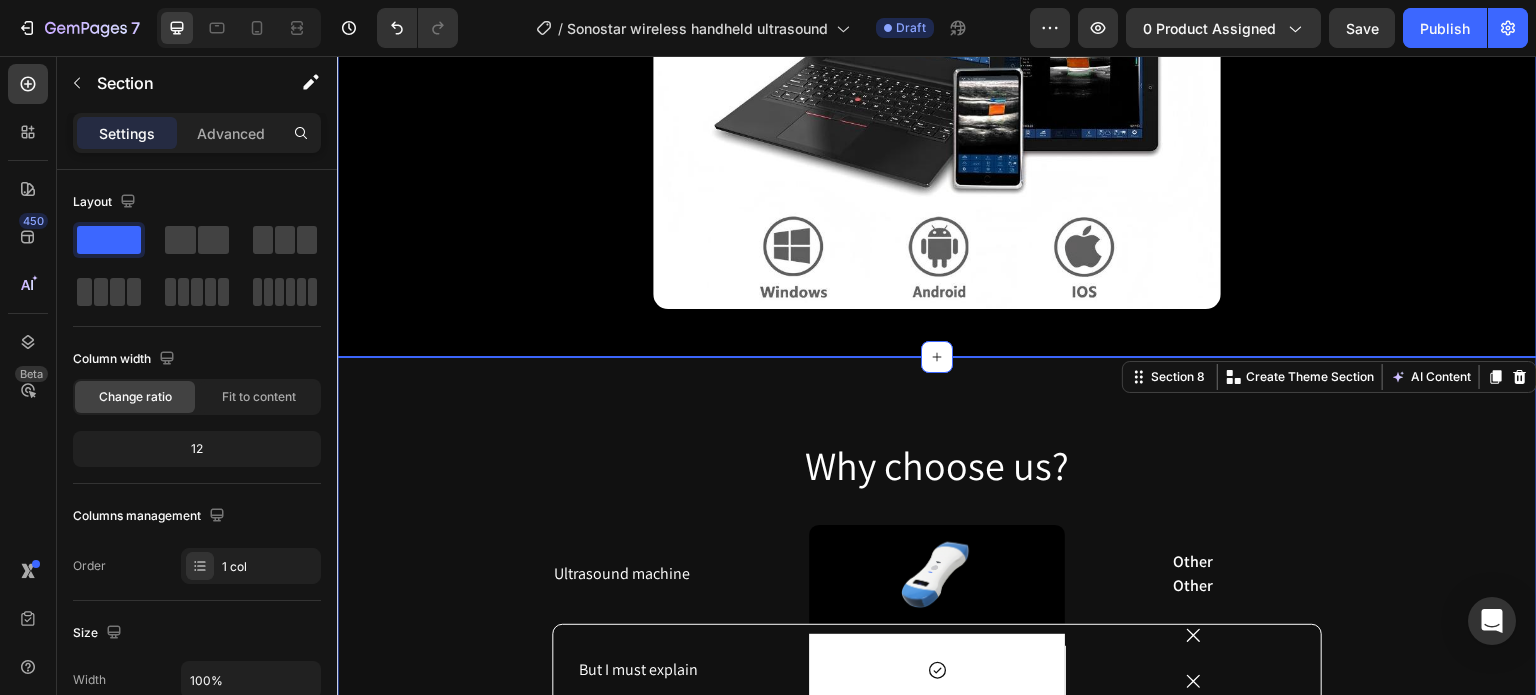 click on "No cables. No limits. Just seamless scanning. Heading Row Built-in WIFI hotspot to connect with the phone. No reliance on the hospital or clinic network. Text Block Row Image Row Compatible with mobile phones, tablets and computers (Windows, Android, IOS) Text Block Row Image Row" at bounding box center (937, -479) 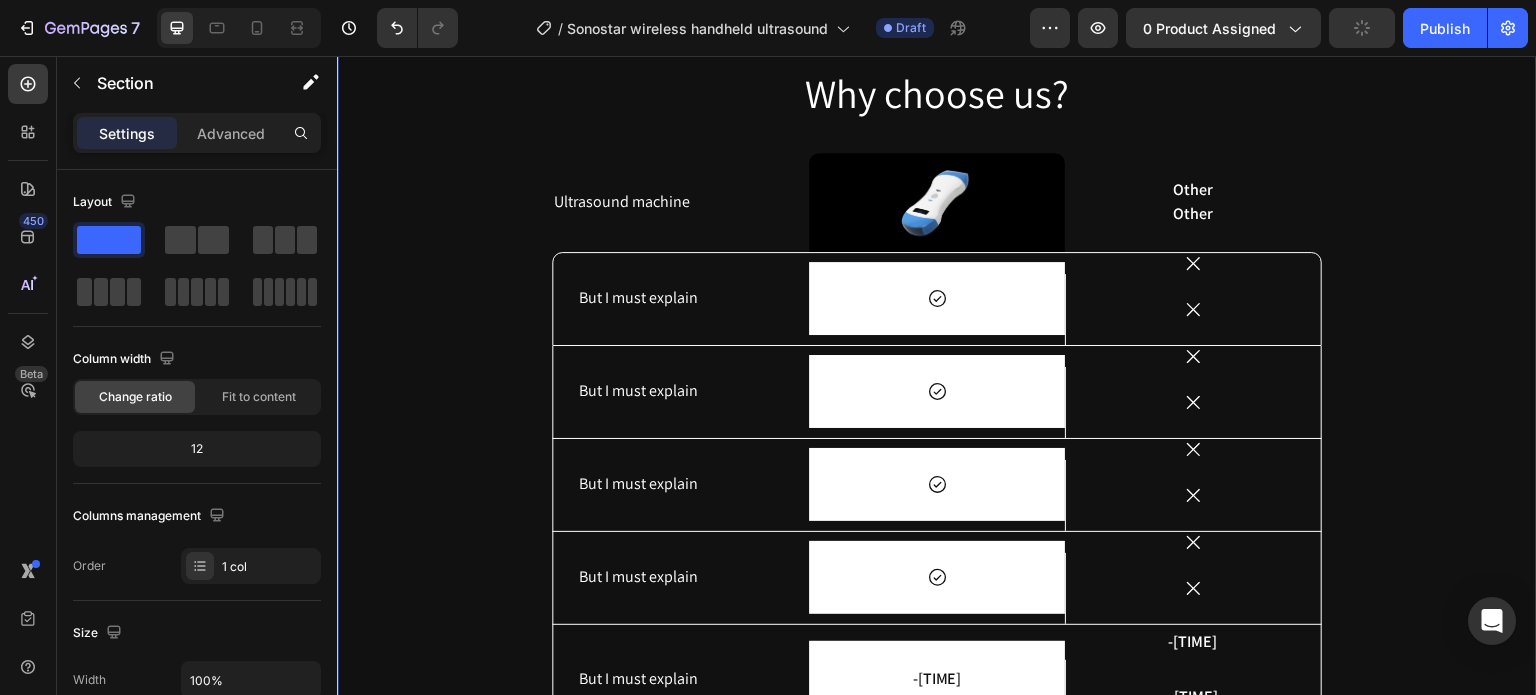 scroll, scrollTop: 5296, scrollLeft: 0, axis: vertical 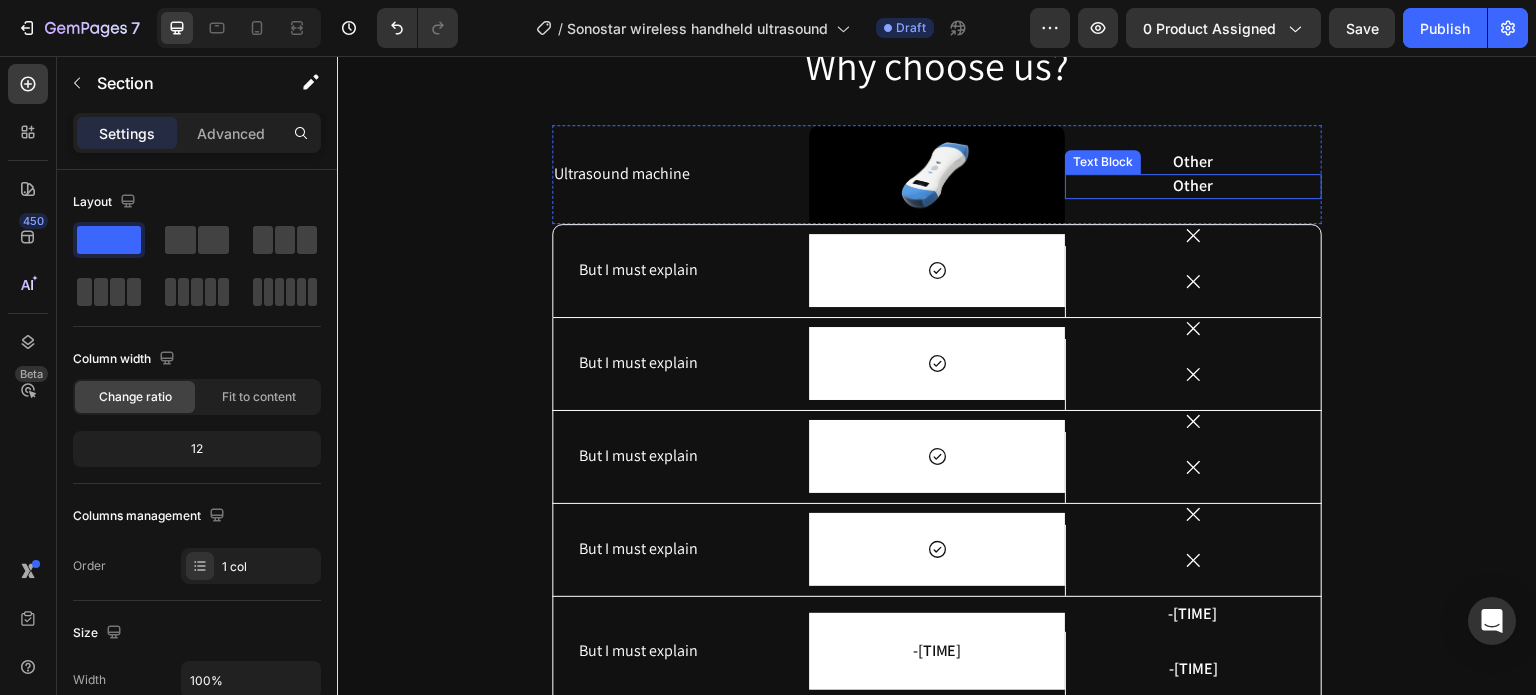 click on "Text Block" at bounding box center (1103, 162) 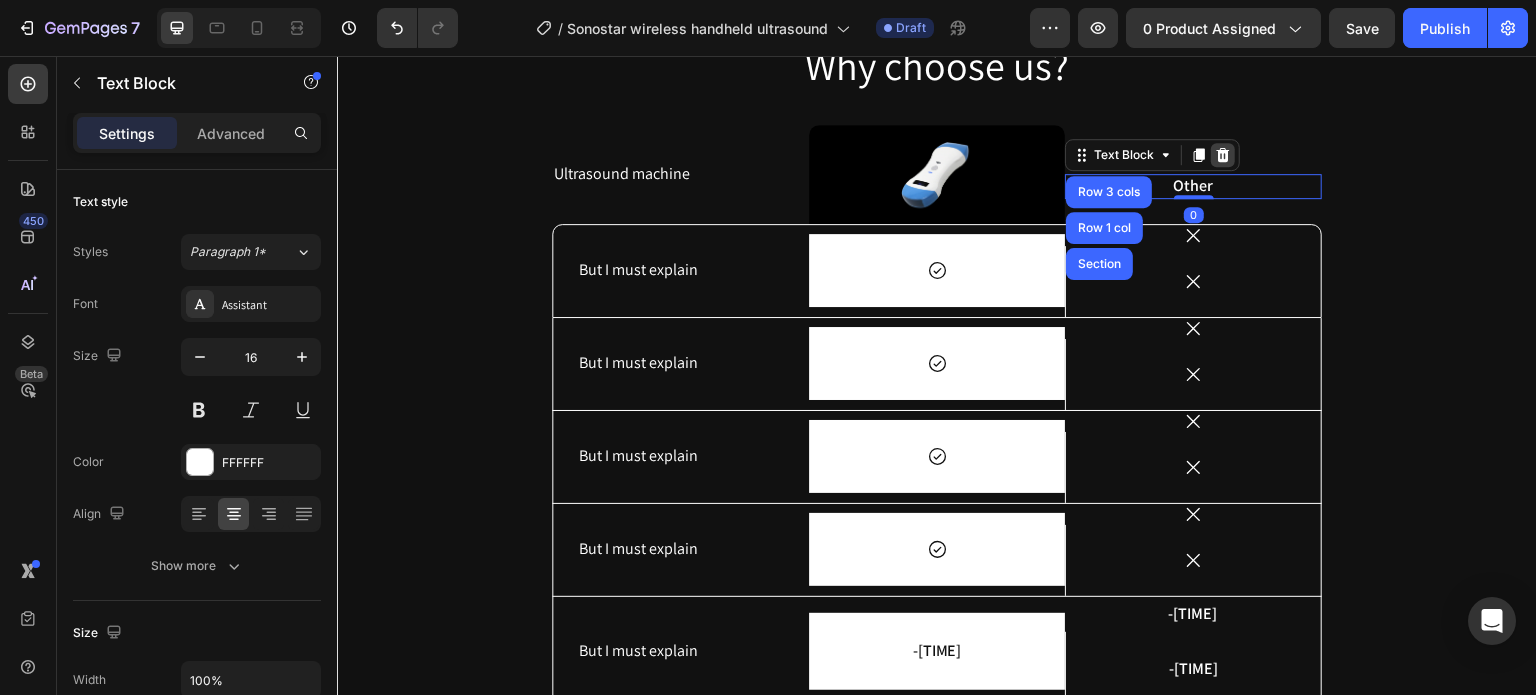 click 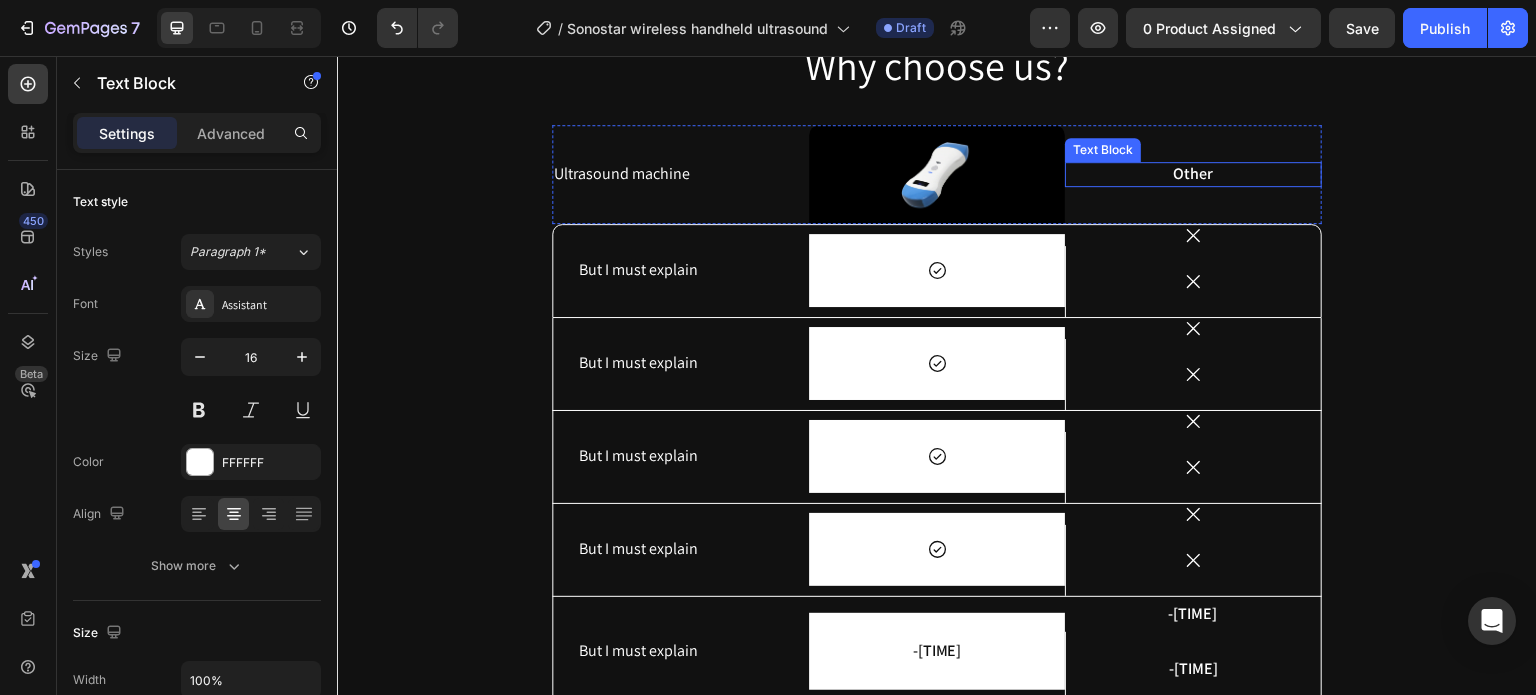 click on "Other" at bounding box center (1193, 174) 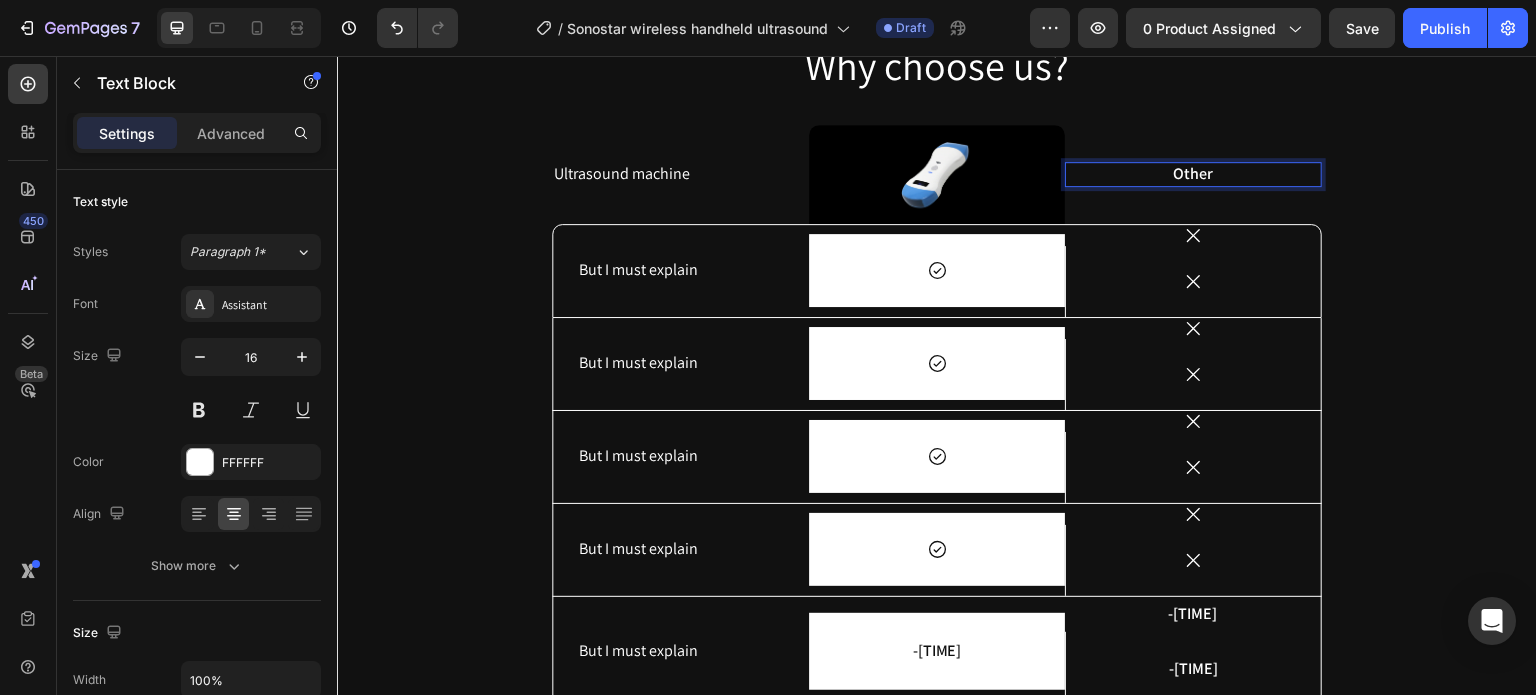 click on "Other" at bounding box center (1193, 174) 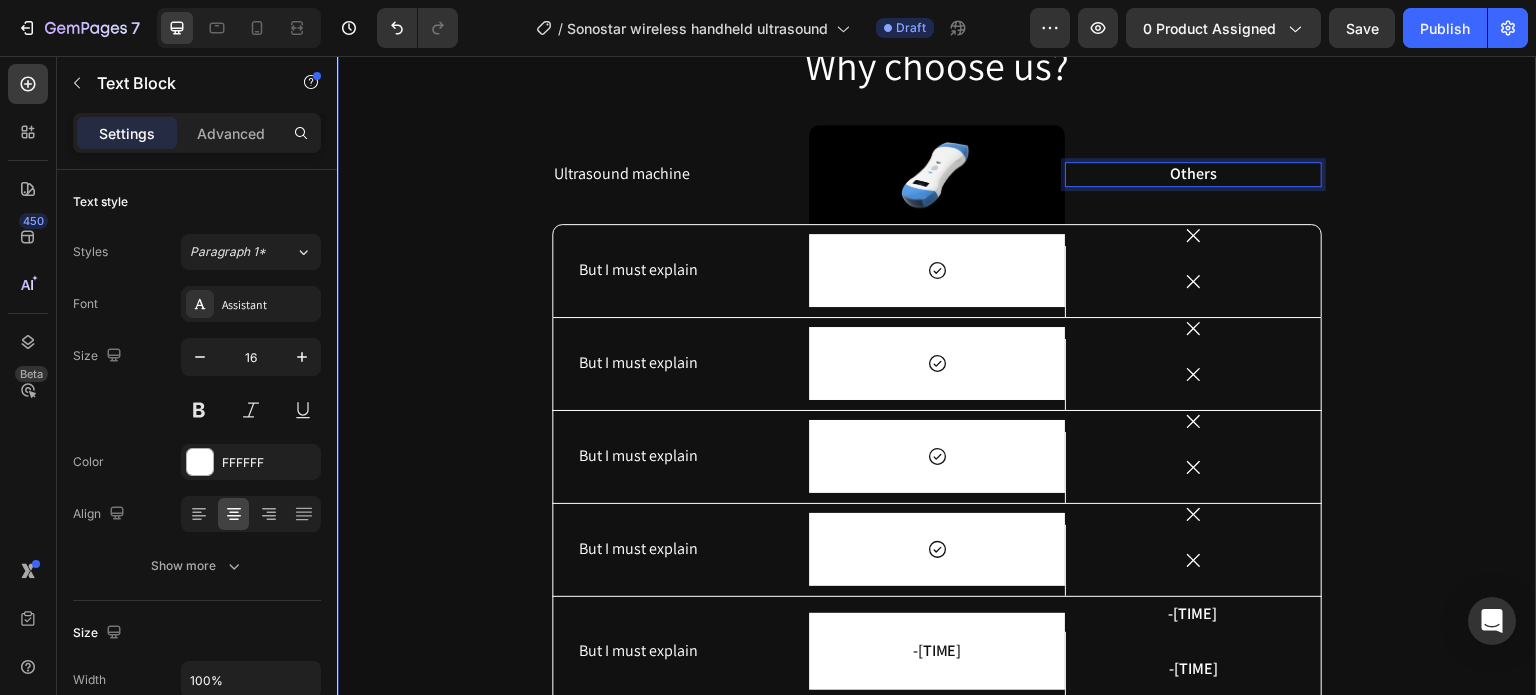 click on "Why choose us? Heading Ultrasound machine Text Block Image Row Others Text Block   0 Row But I must explain  Text Block
Icon Row
Icon
Icon Hero Banner Row But I must explain  Text Block
Icon Row
Icon
Icon Hero Banner Row But I must explain  Text Block
Icon Row
Icon
Icon Hero Banner Row But I must explain  Text Block
Icon Row
Icon
Icon Hero Banner Row But I must explain  Text Block -8 hours Text Block Row -4 hours Text Block -20 minutes Text Block Hero Banner Row But I must explain  Text Block
Icon Row
Icon
Icon Hero Banner Row
Drop element here
Drop element here Hero Banner
Drop element here
Drop element here Row Row" at bounding box center (937, 464) 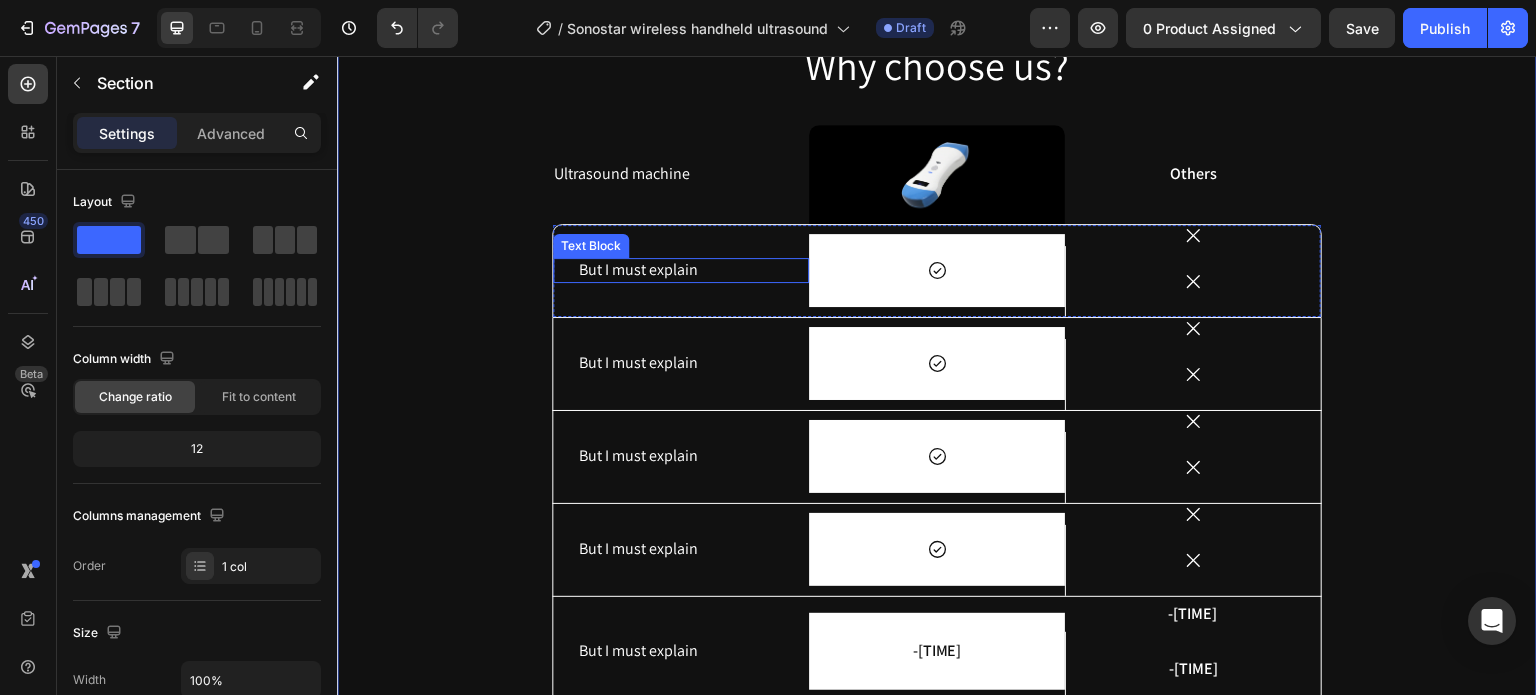 click on "But I must explain" at bounding box center (681, 270) 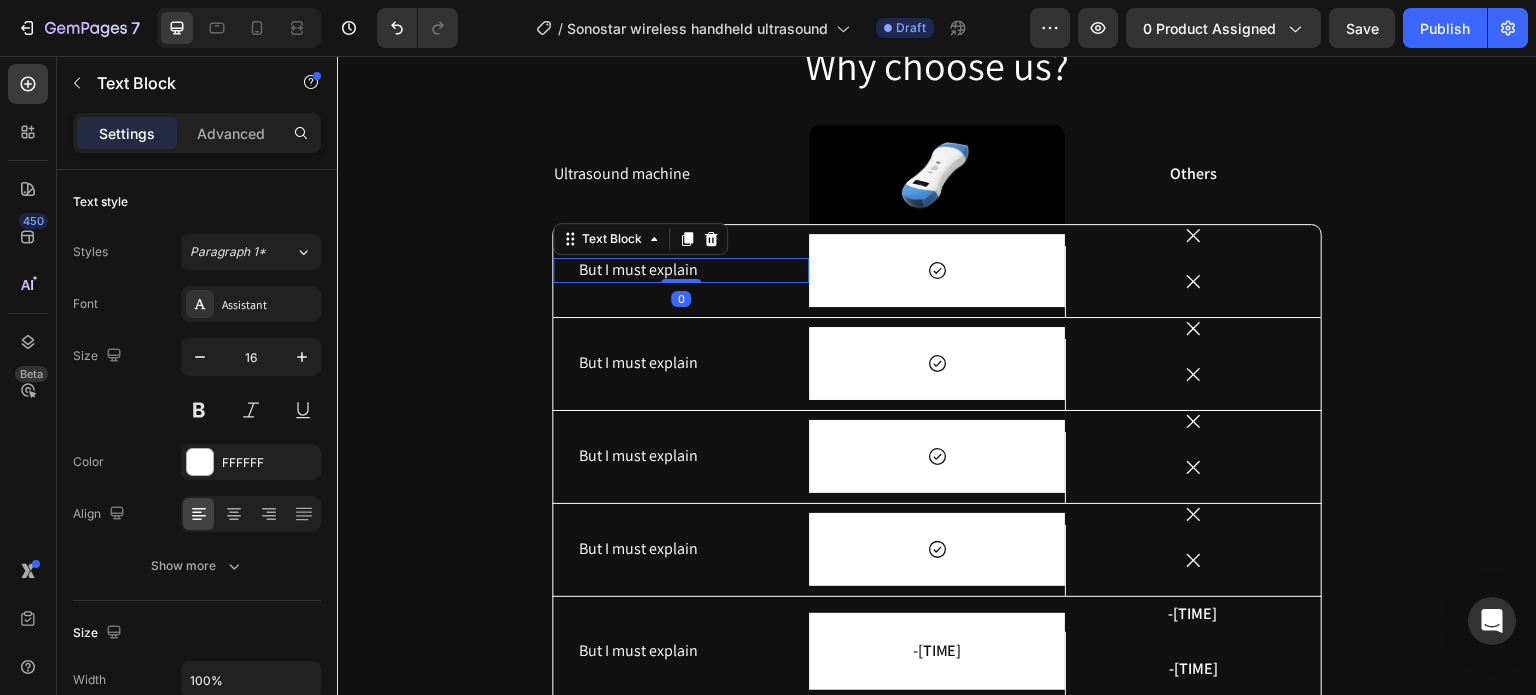 click on "But I must explain" at bounding box center (681, 270) 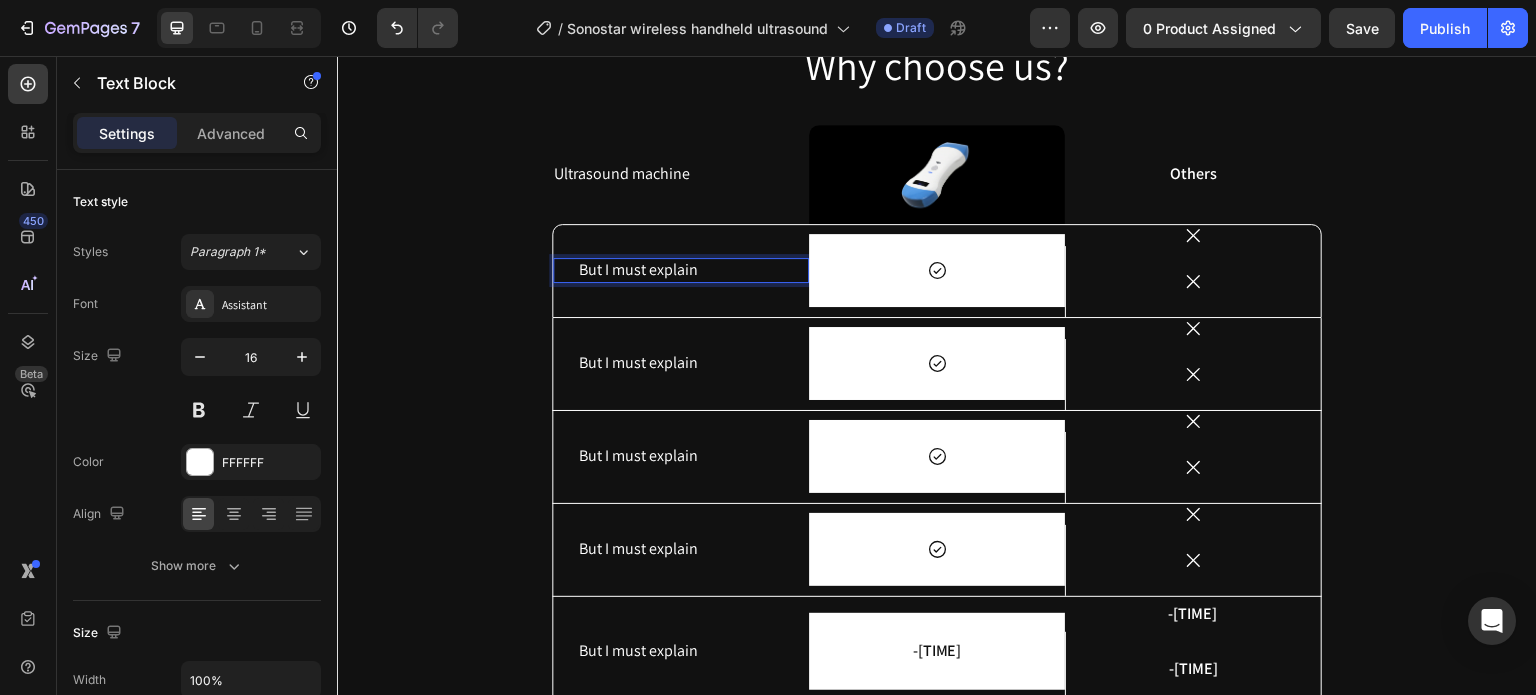 click on "But I must explain" at bounding box center [681, 270] 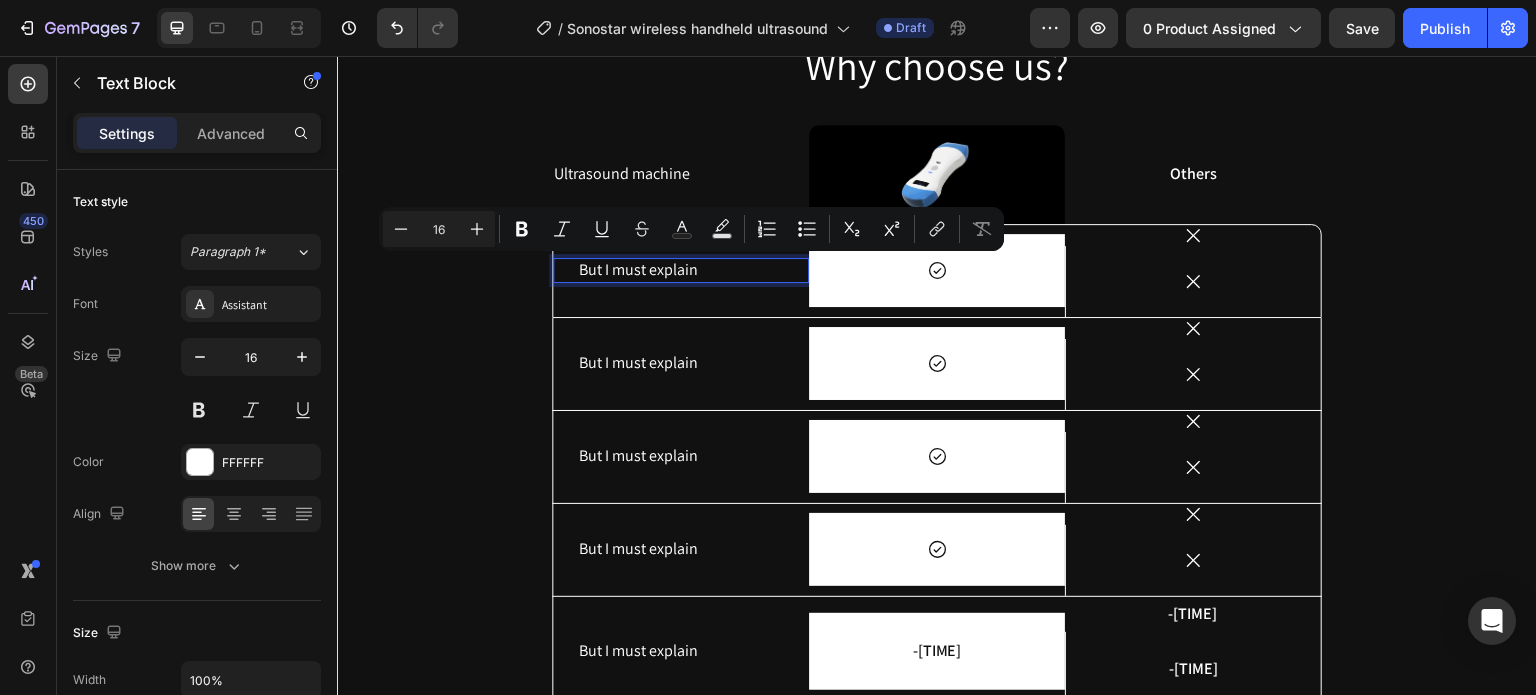 click on "But I must explain" at bounding box center [681, 270] 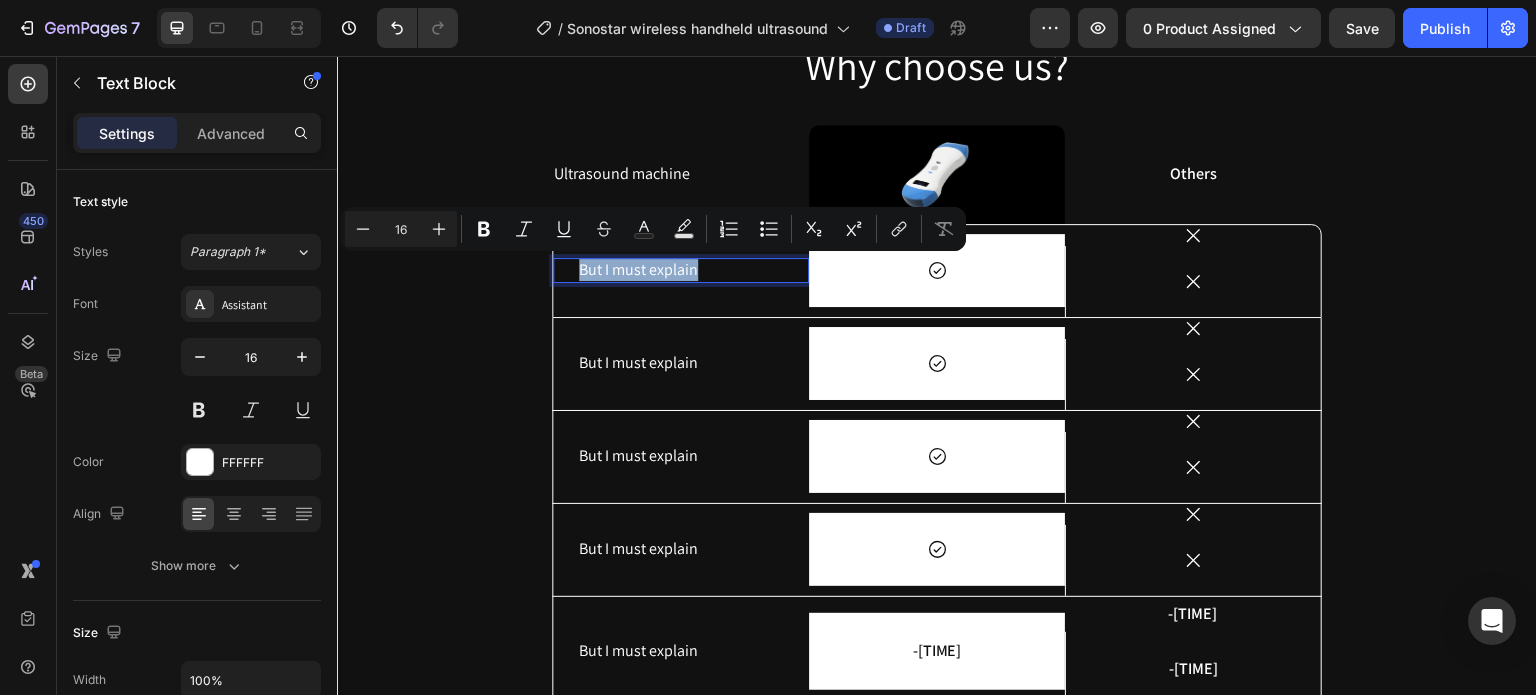 drag, startPoint x: 689, startPoint y: 269, endPoint x: 572, endPoint y: 267, distance: 117.01709 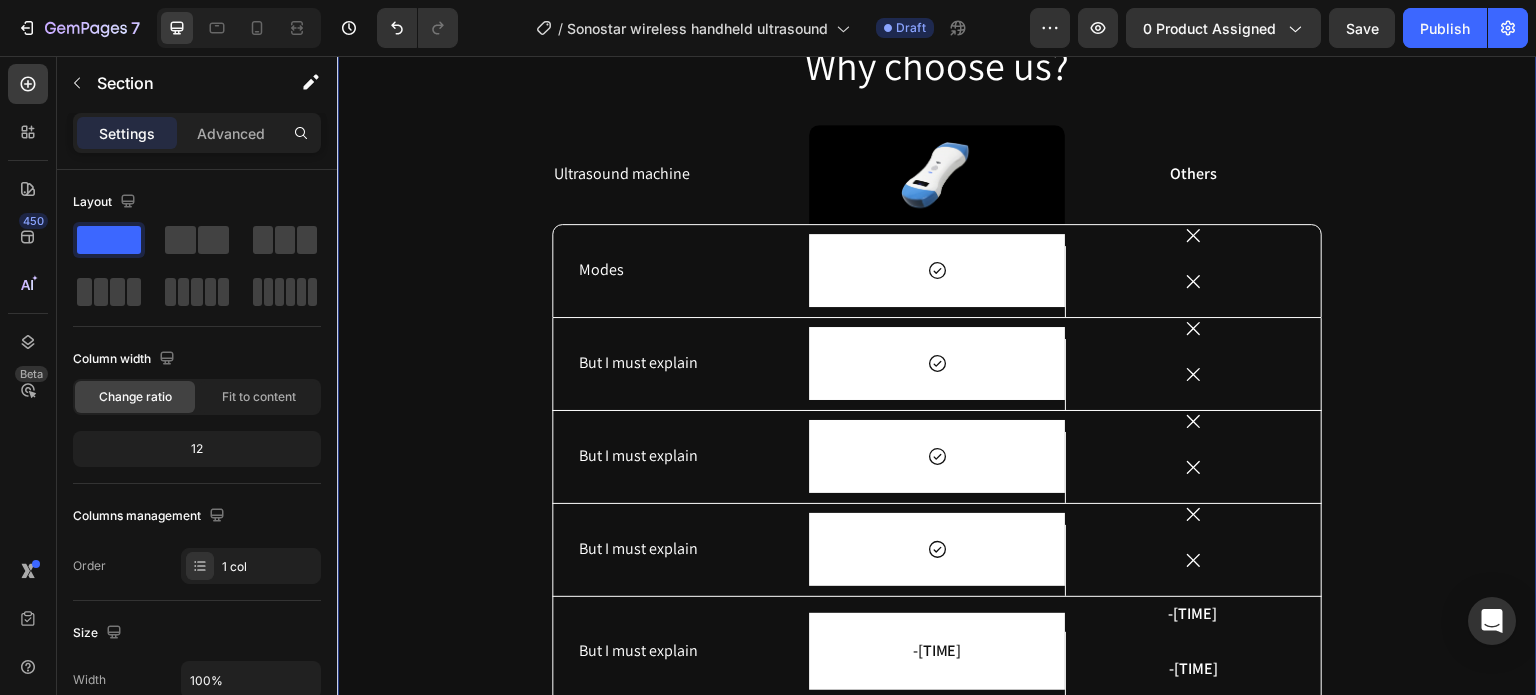 click on "Why choose us? Heading Ultrasound machine Text Block Image Row Others Text Block Row Modes  Text Block
Icon Row
Icon
Icon Hero Banner Row But I must explain  Text Block
Icon Row
Icon
Icon Hero Banner Row But I must explain  Text Block
Icon Row
Icon
Icon Hero Banner Row But I must explain  Text Block
Icon Row
Icon
Icon Hero Banner Row But I must explain  Text Block -8 hours Text Block Row -4 hours Text Block -20 minutes Text Block Hero Banner Row But I must explain  Text Block
Icon Row
Icon
Icon Hero Banner Row
Drop element here
Drop element here Hero Banner
Drop element here
Drop element here Row Row" at bounding box center [937, 464] 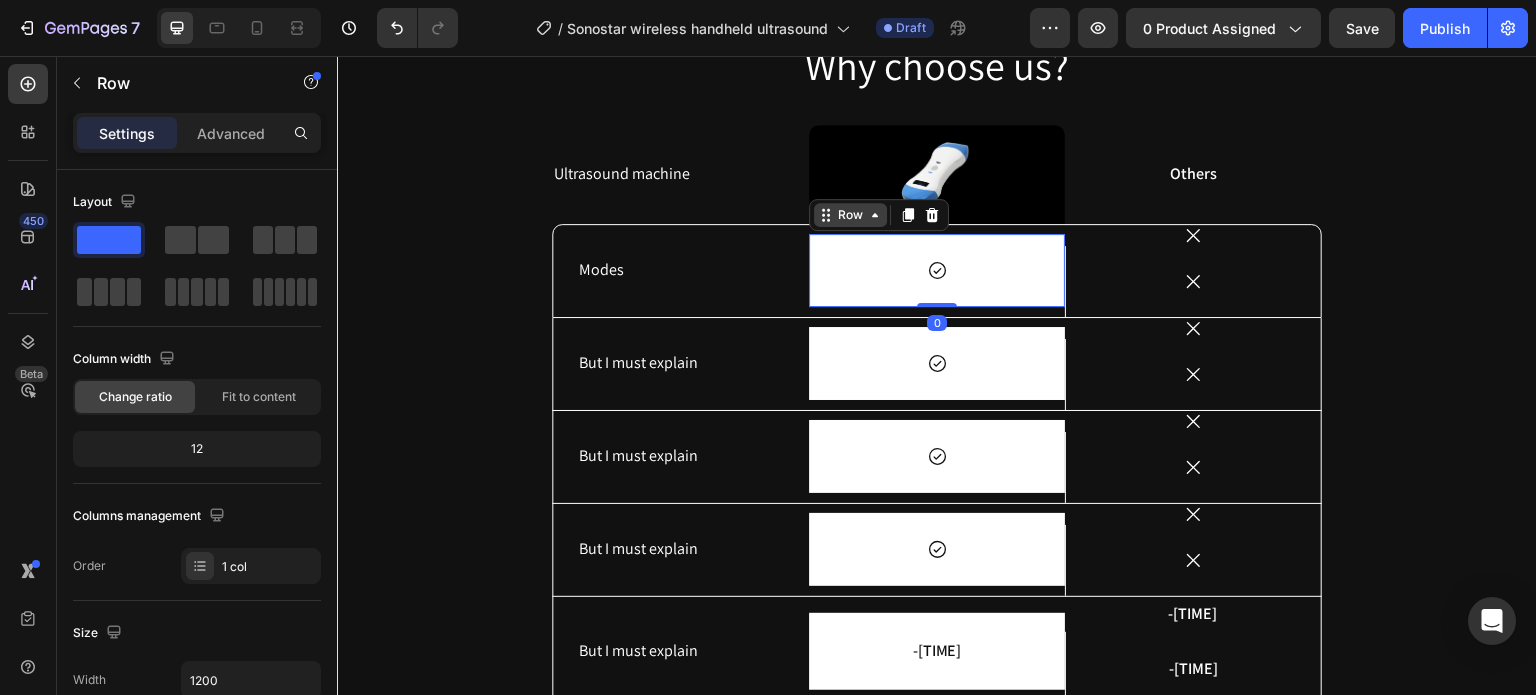 click on "Row" at bounding box center (879, 215) 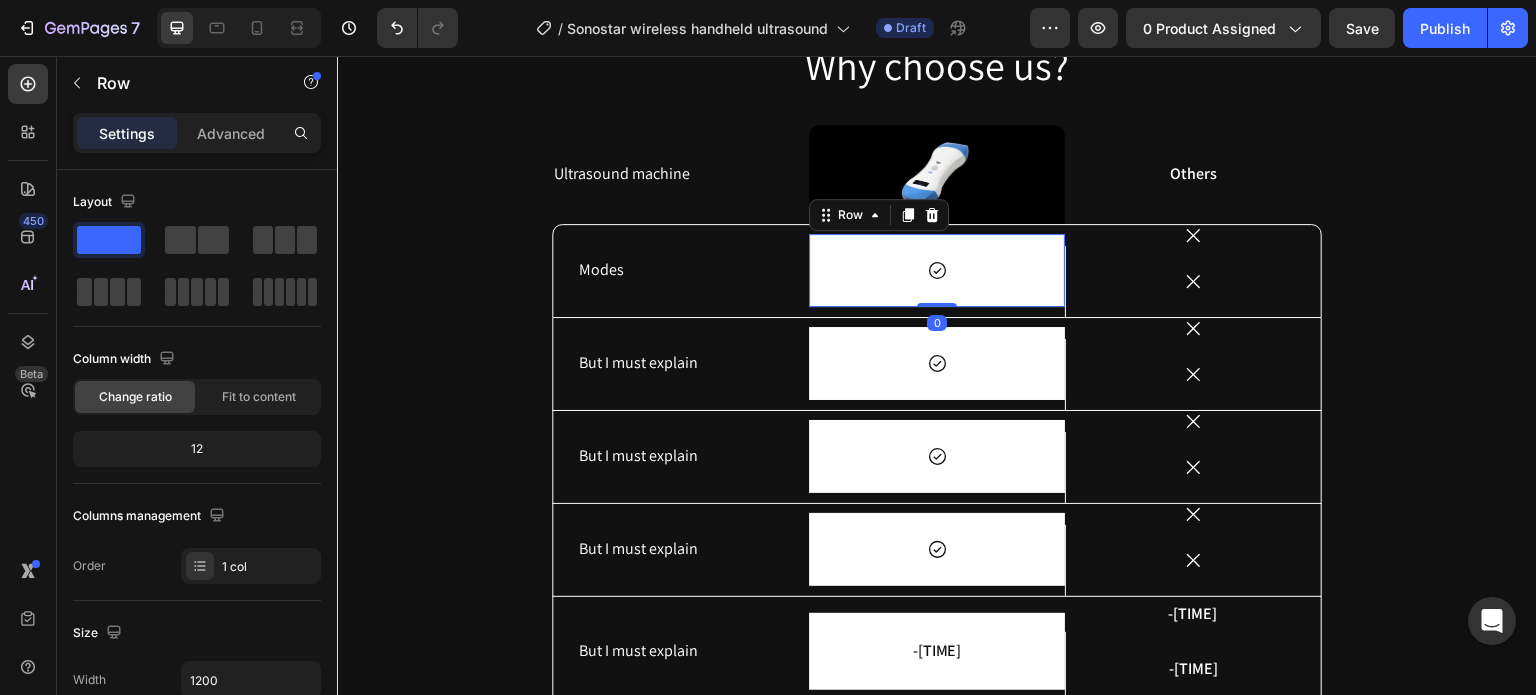 click on "Icon Row   0" at bounding box center [937, 270] 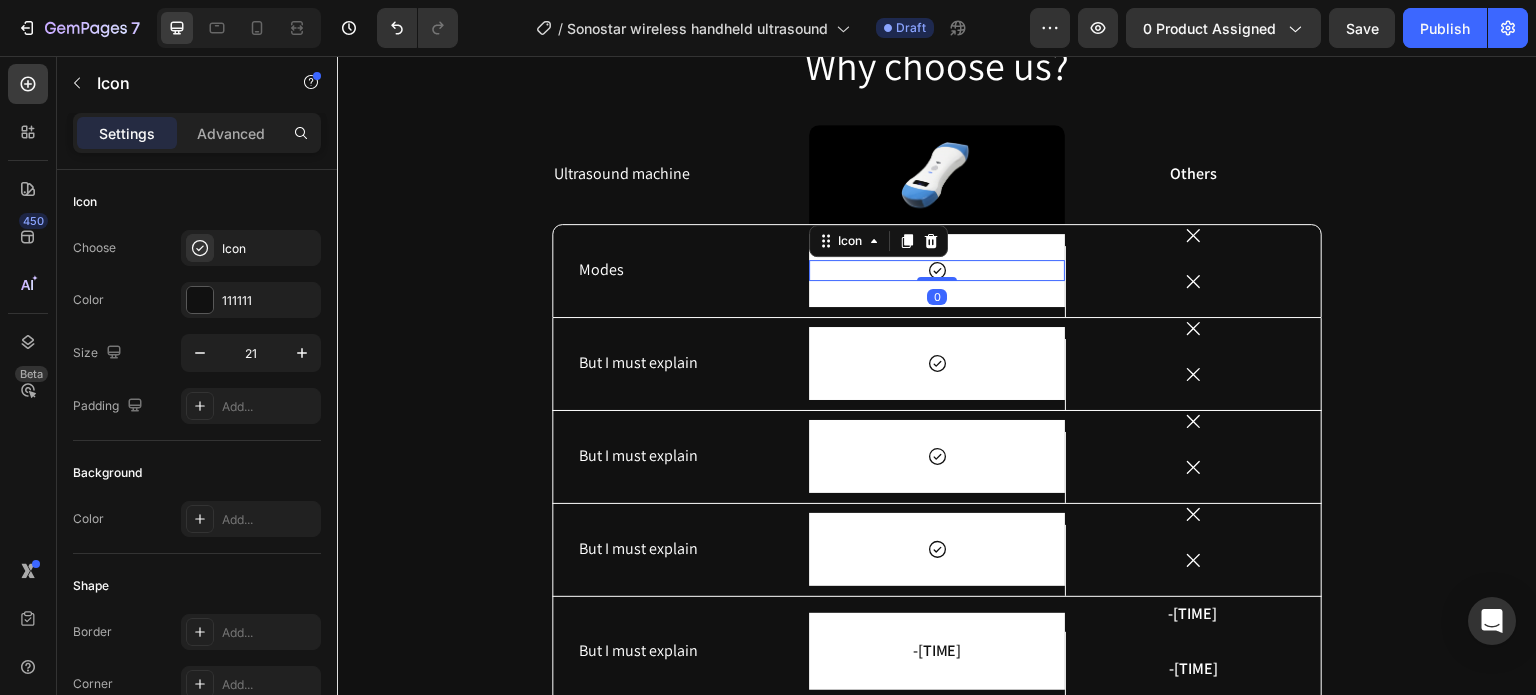 click on "Icon   0" at bounding box center (937, 270) 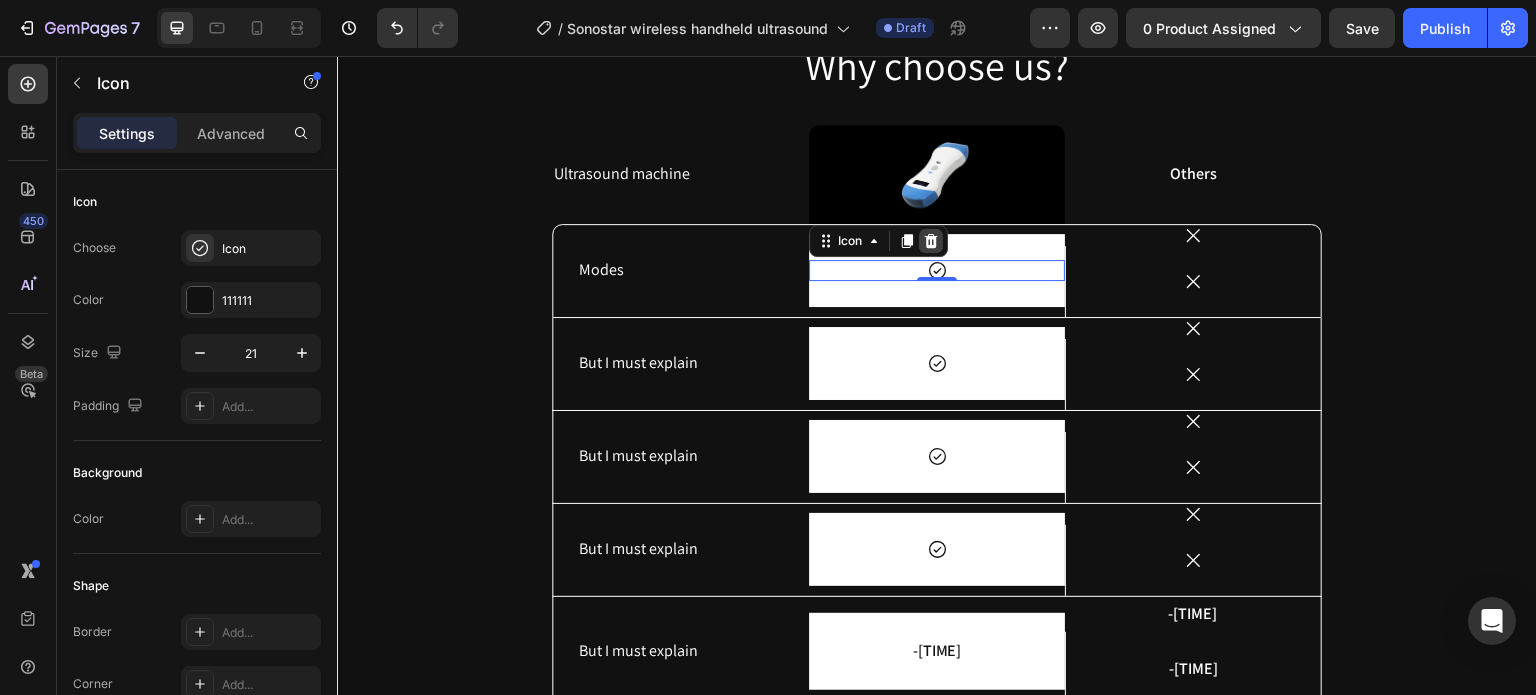 click 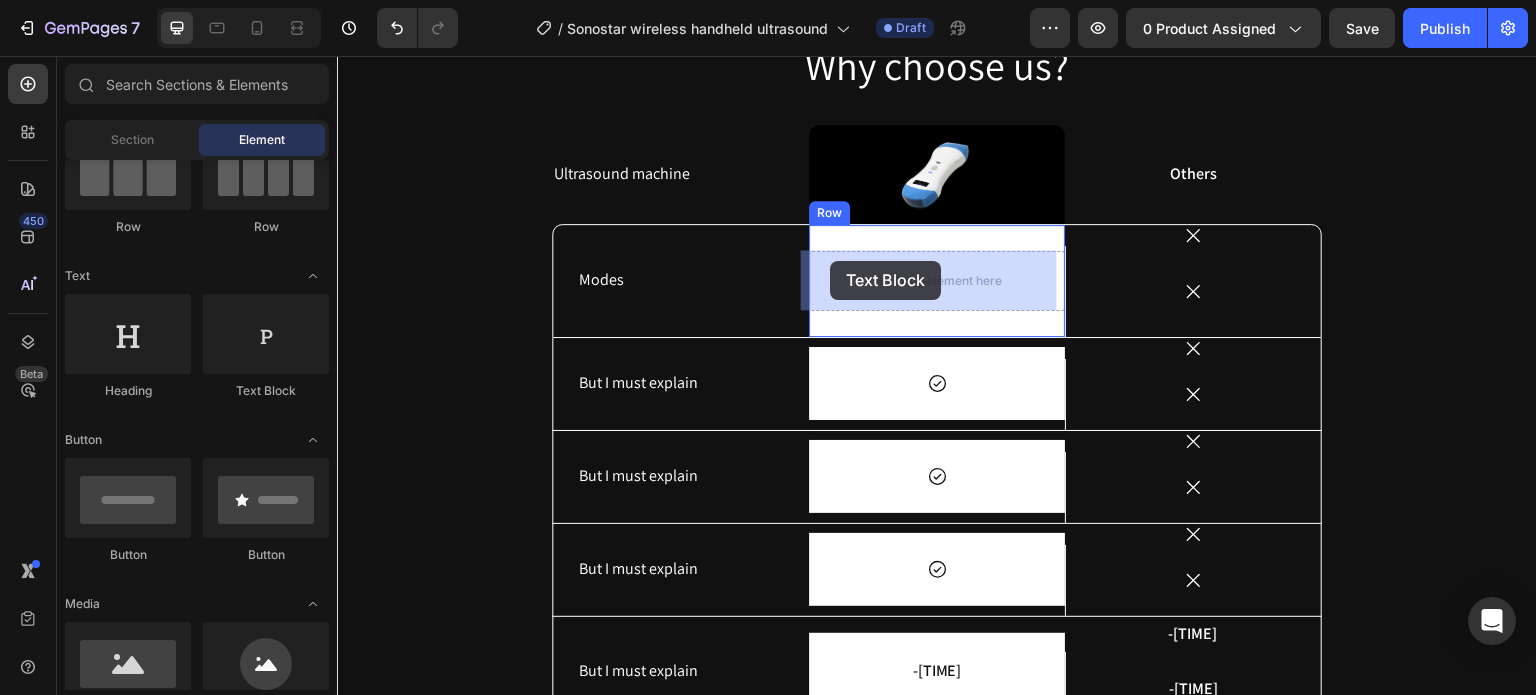 drag, startPoint x: 606, startPoint y: 400, endPoint x: 830, endPoint y: 261, distance: 263.62283 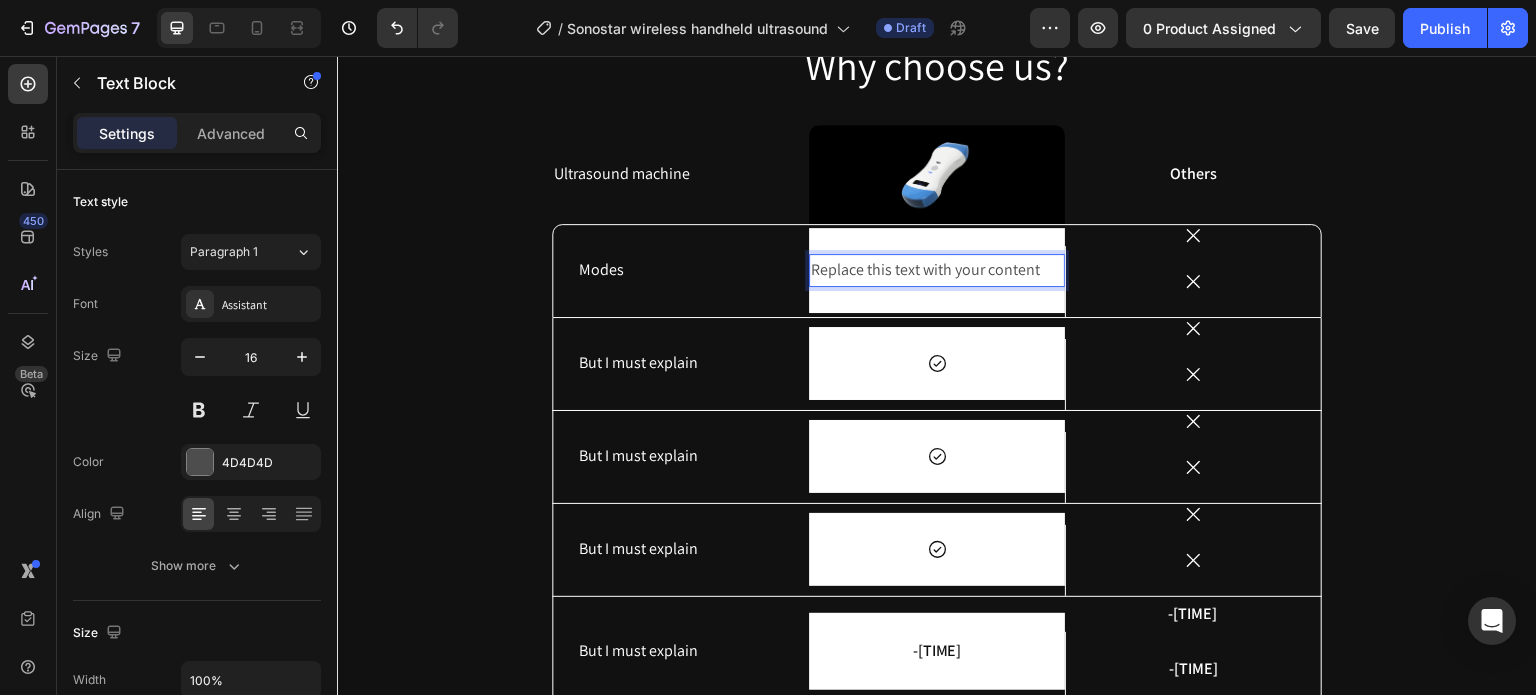 click on "Replace this text with your content" at bounding box center [937, 270] 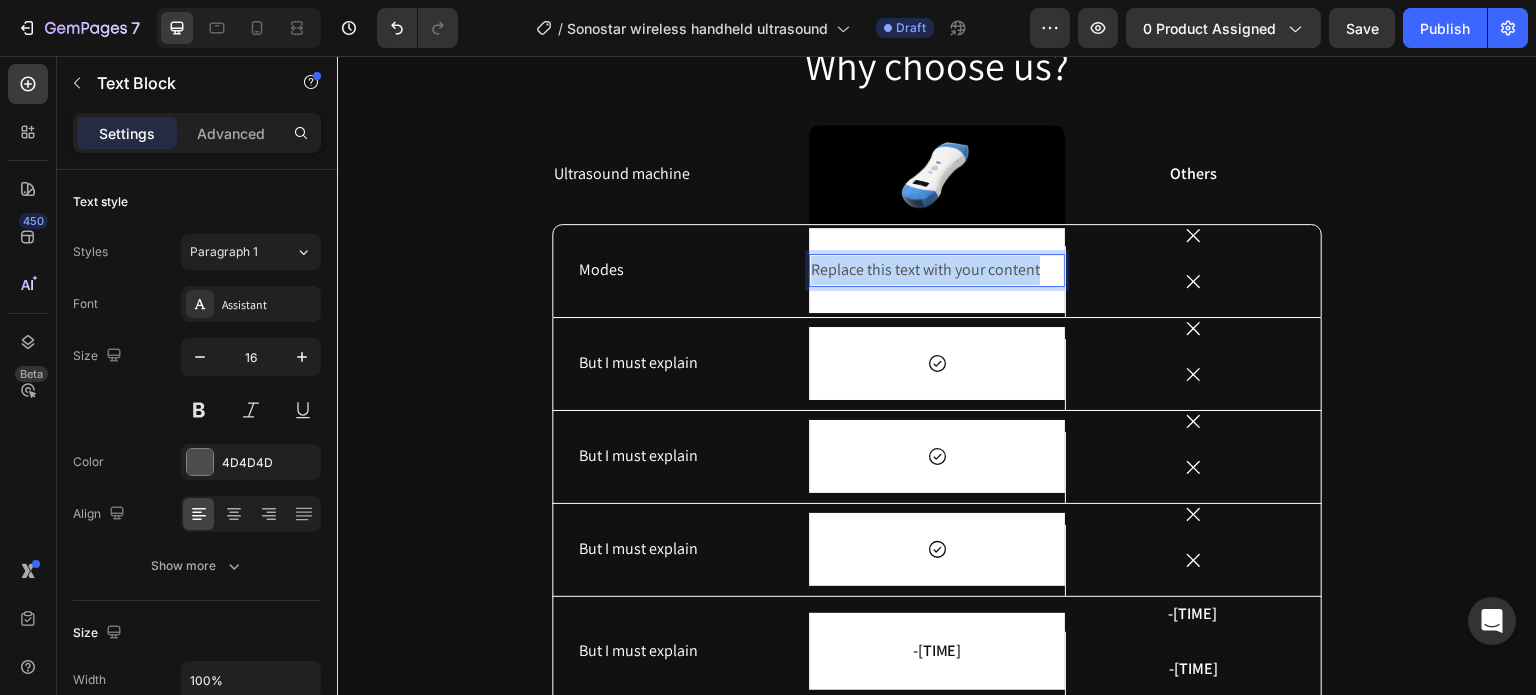 drag, startPoint x: 1032, startPoint y: 271, endPoint x: 805, endPoint y: 266, distance: 227.05505 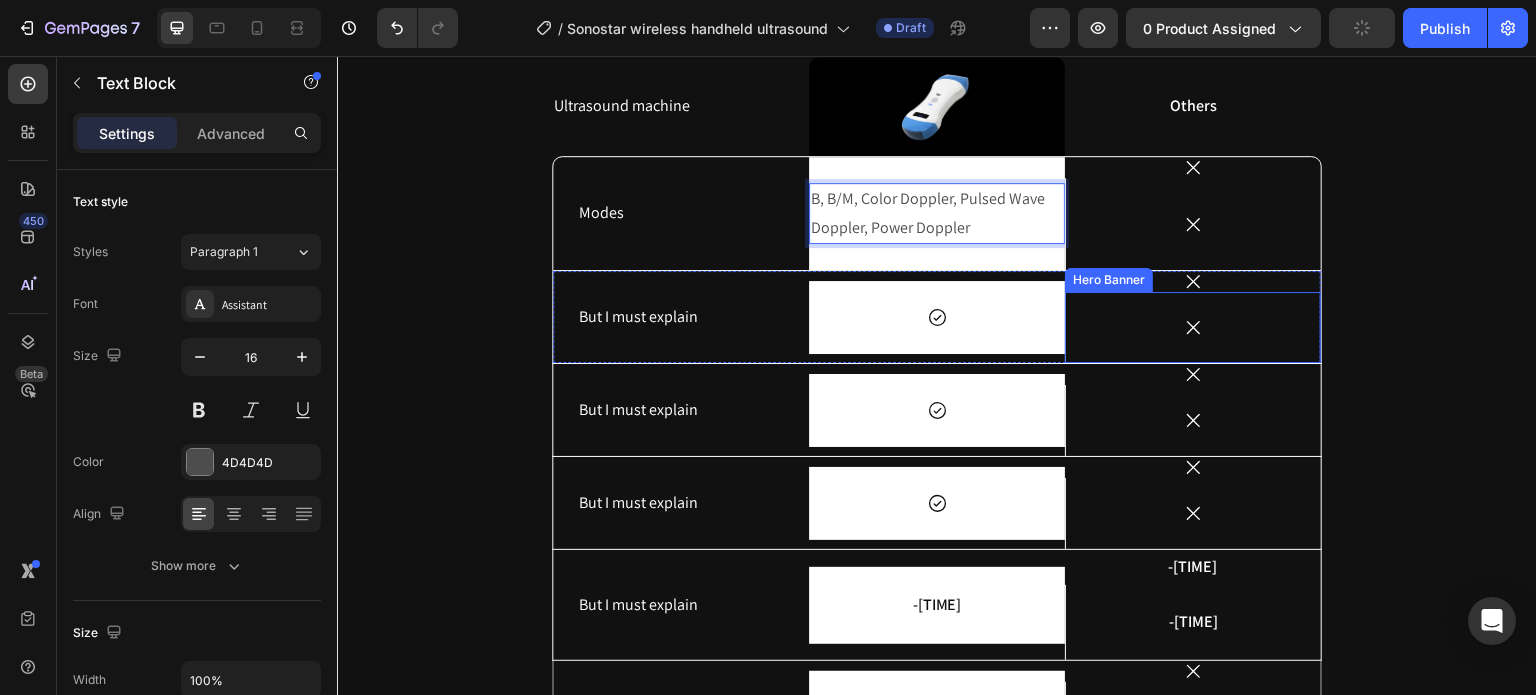 scroll, scrollTop: 5392, scrollLeft: 0, axis: vertical 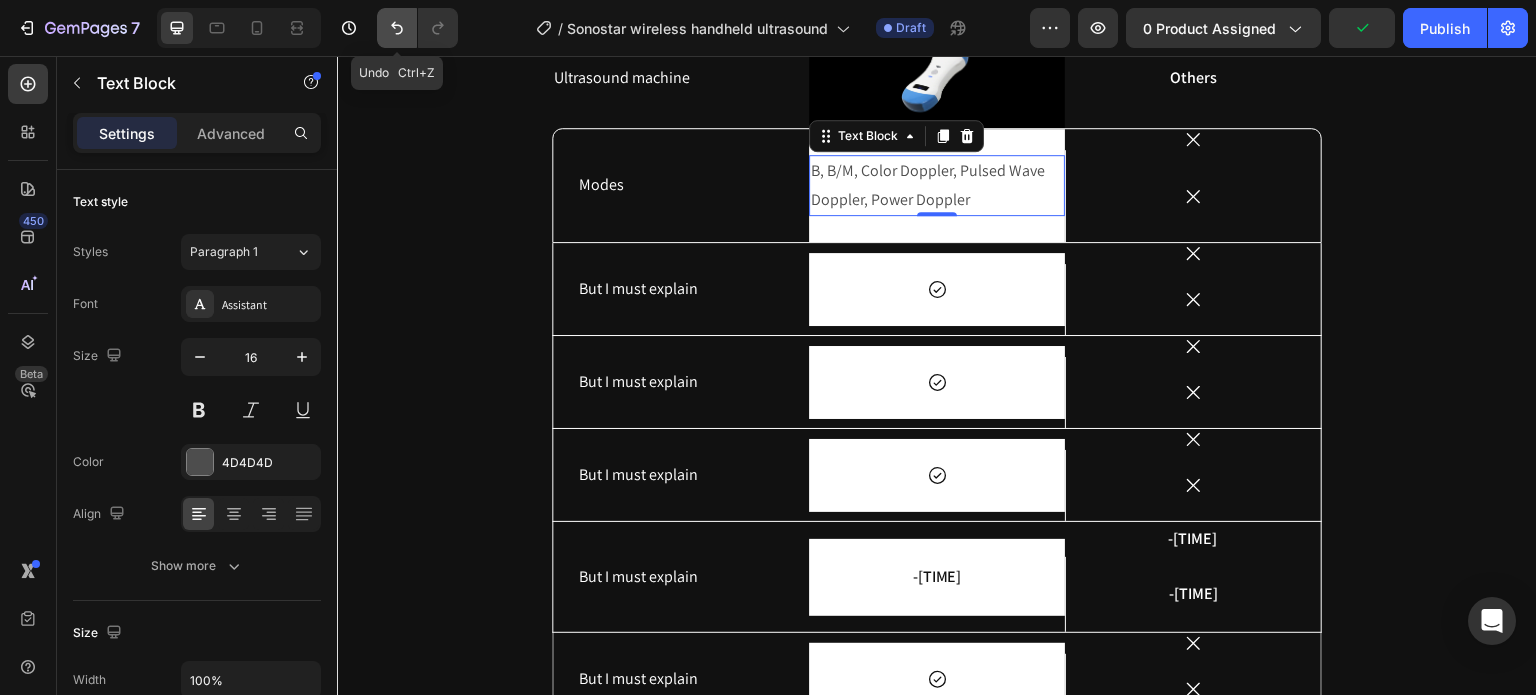 click 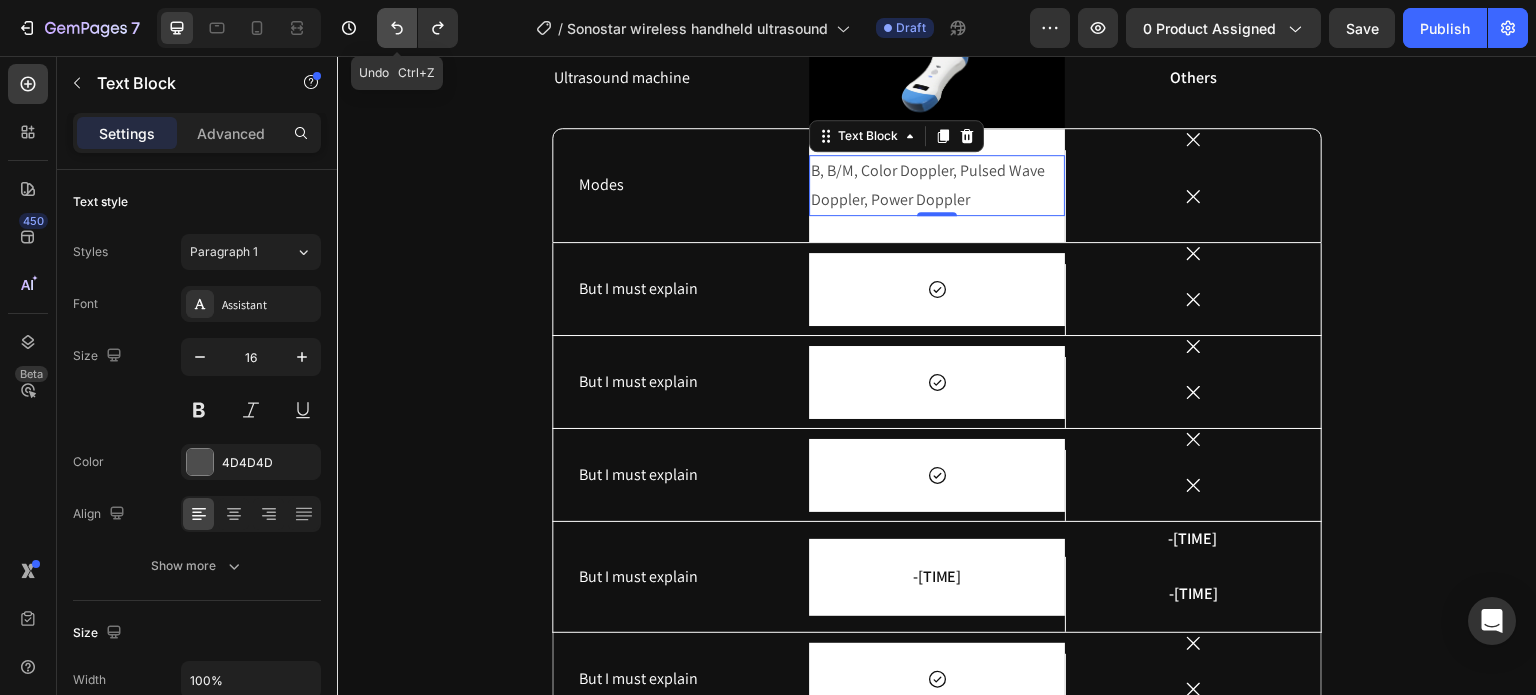 click 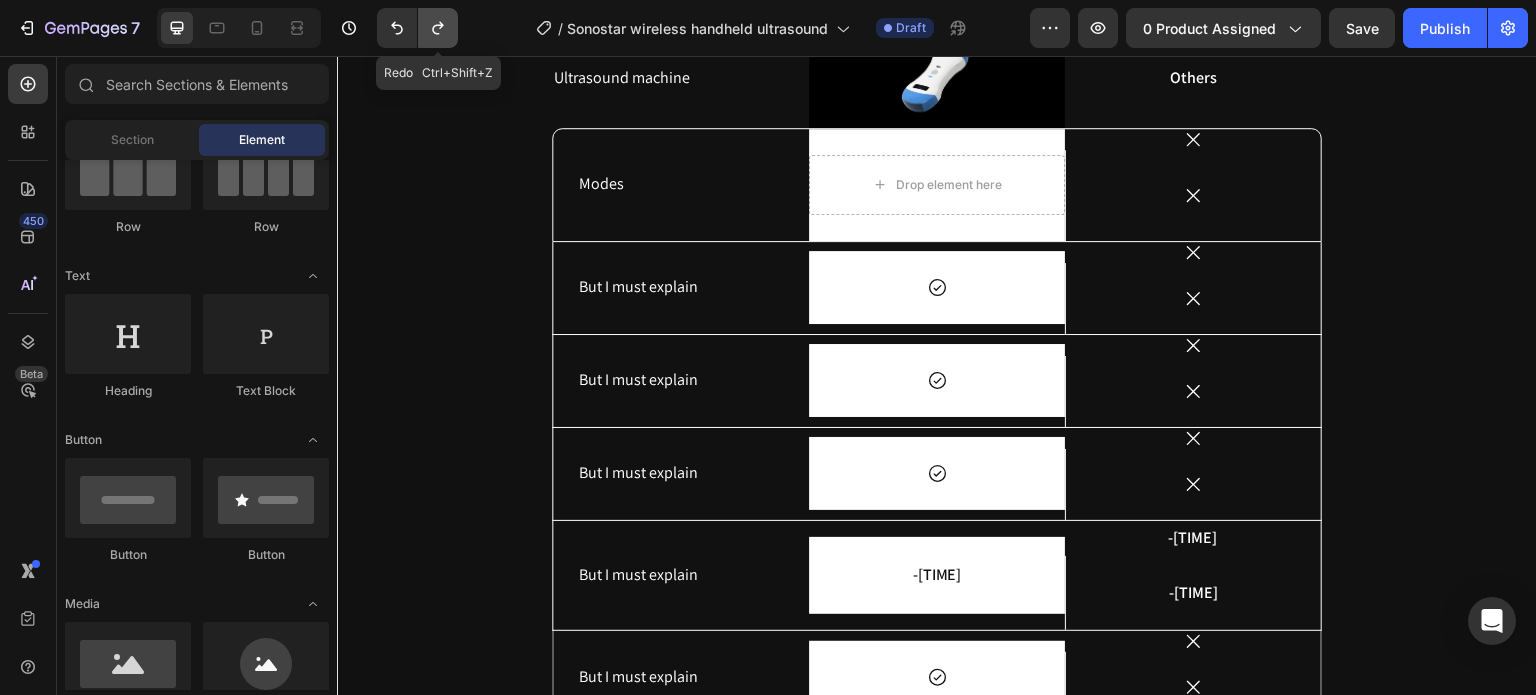 click 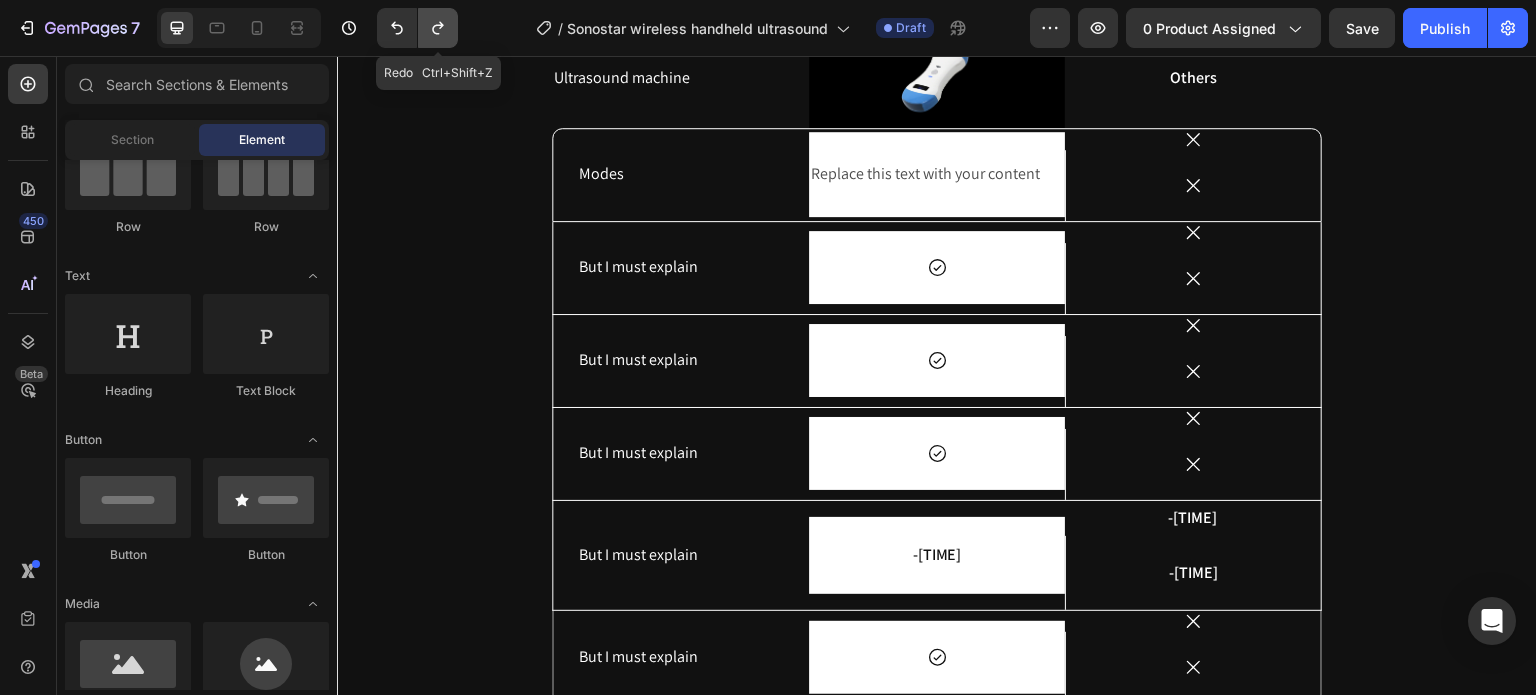 click 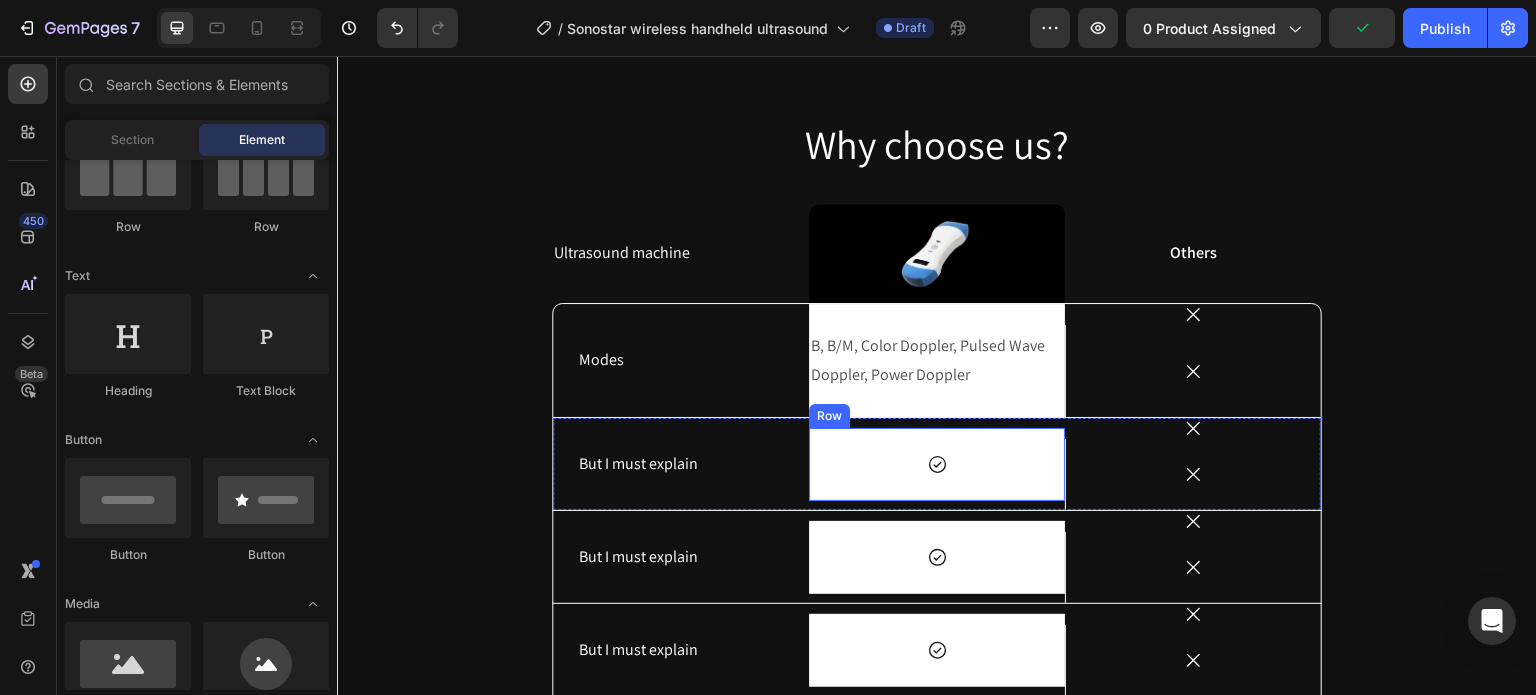 scroll, scrollTop: 5192, scrollLeft: 0, axis: vertical 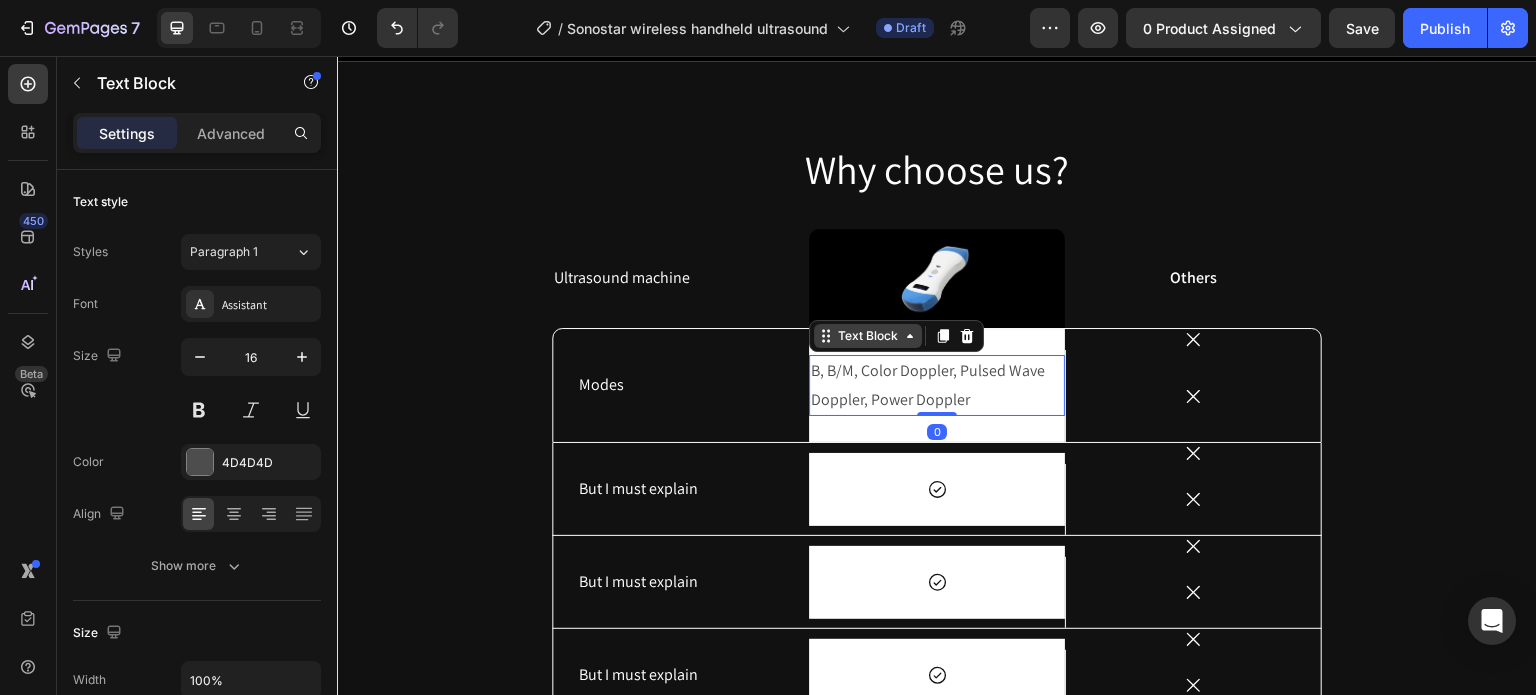 click on "Text Block" at bounding box center [868, 336] 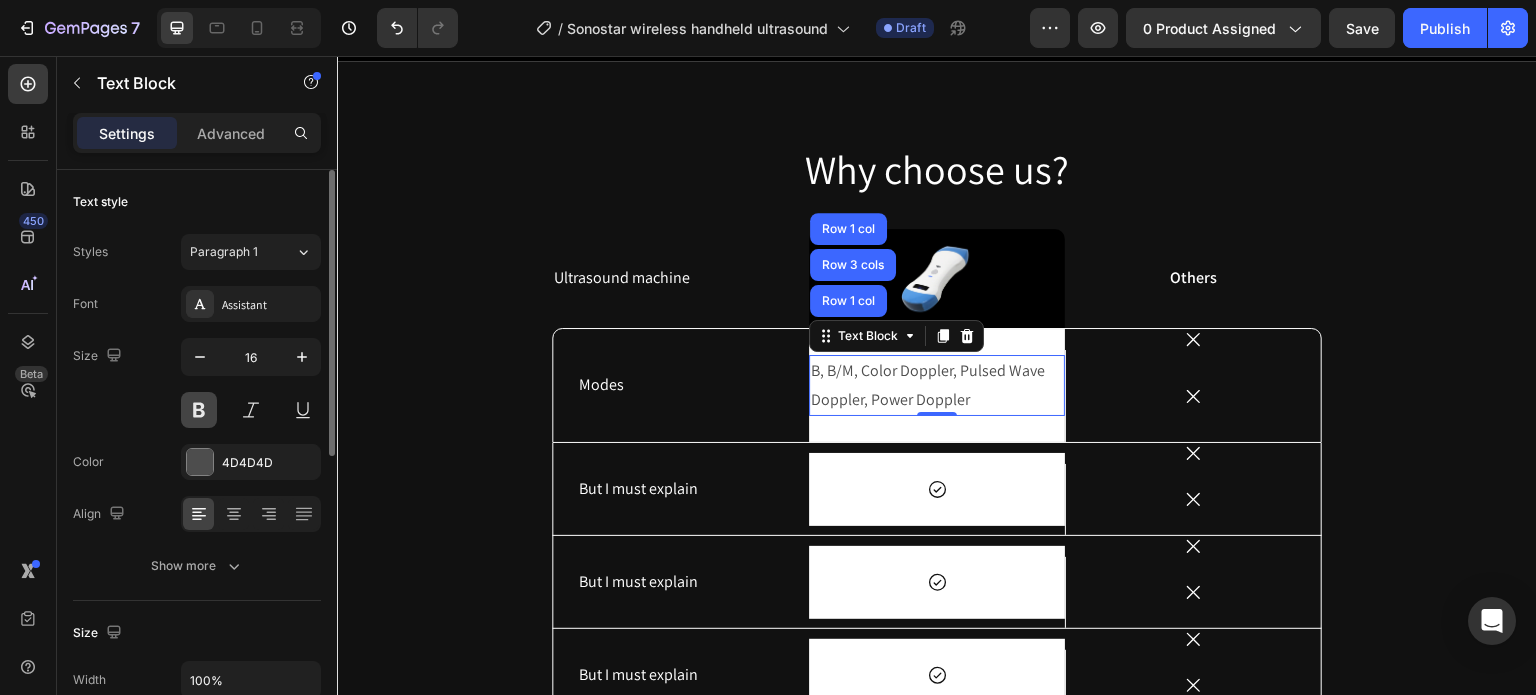 click at bounding box center [199, 410] 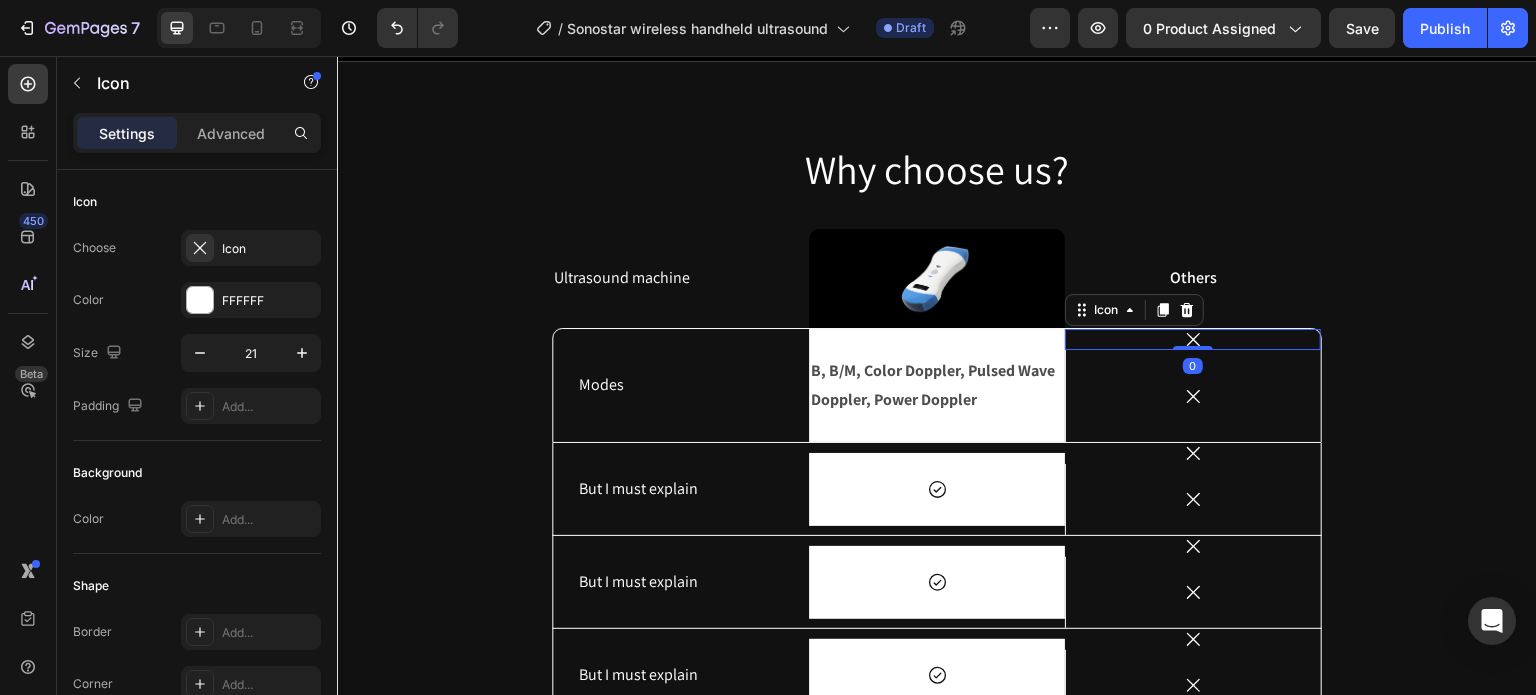 click 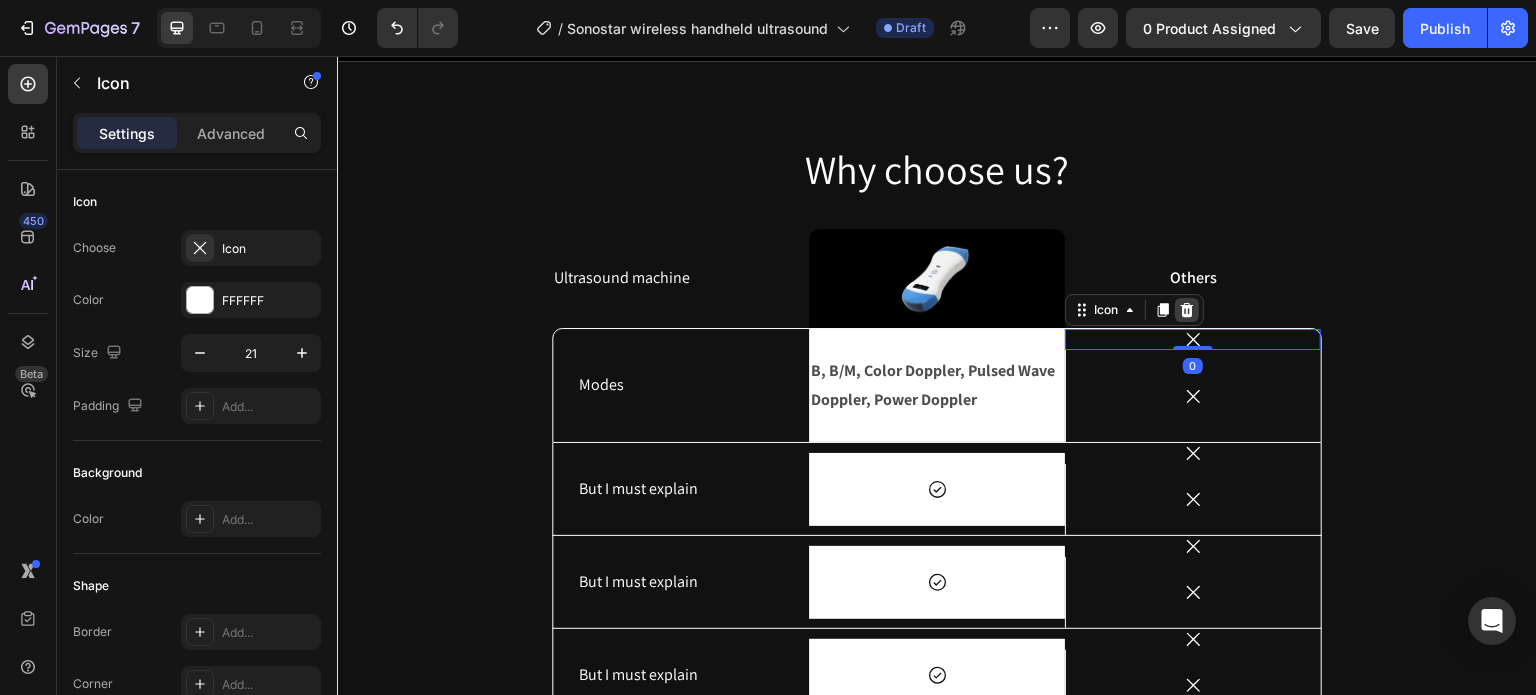 click 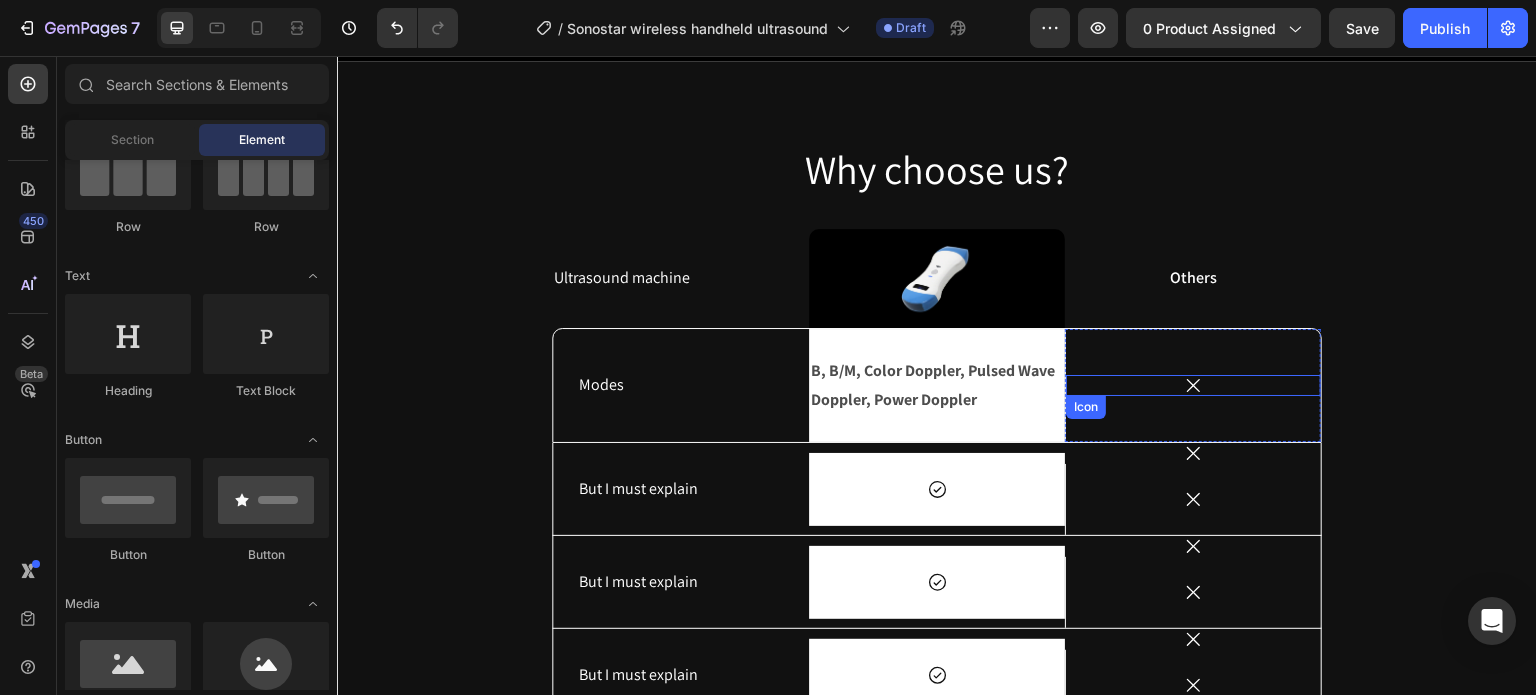 click 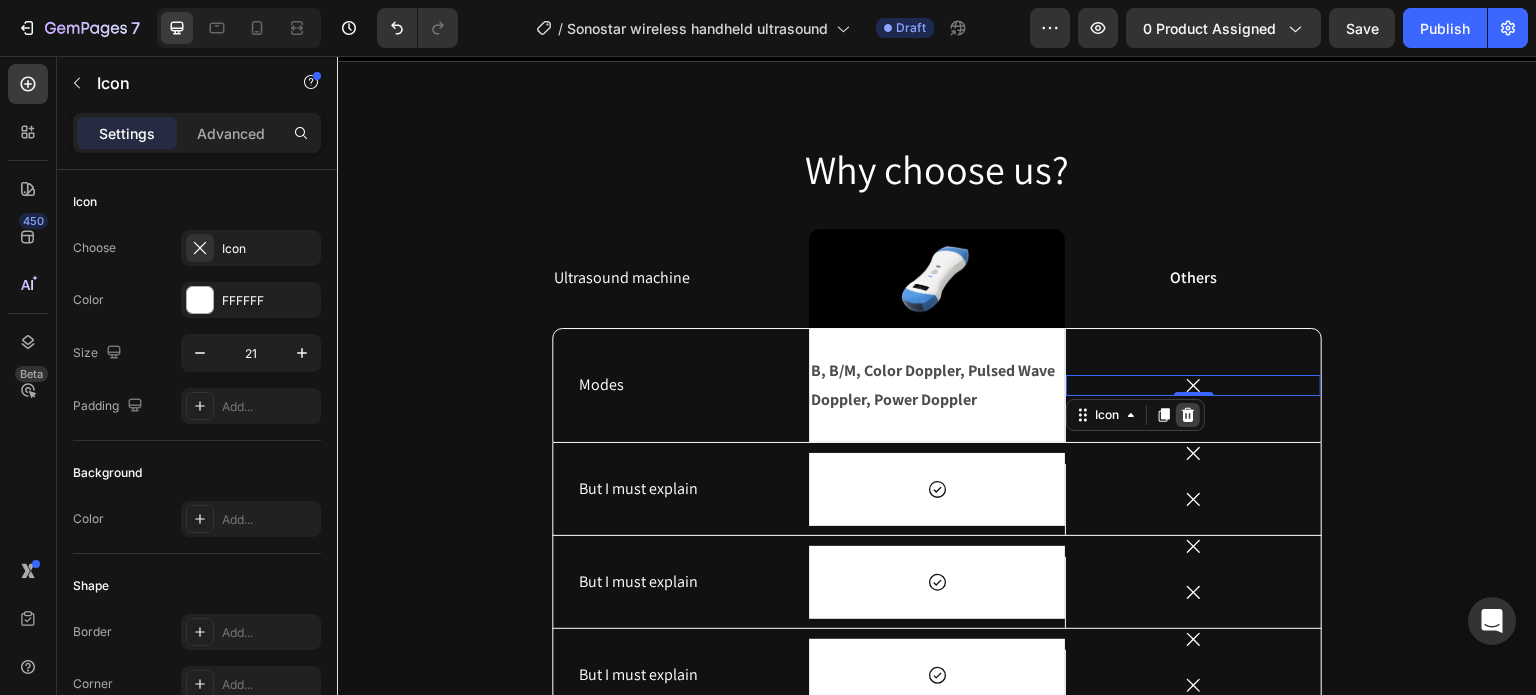 click 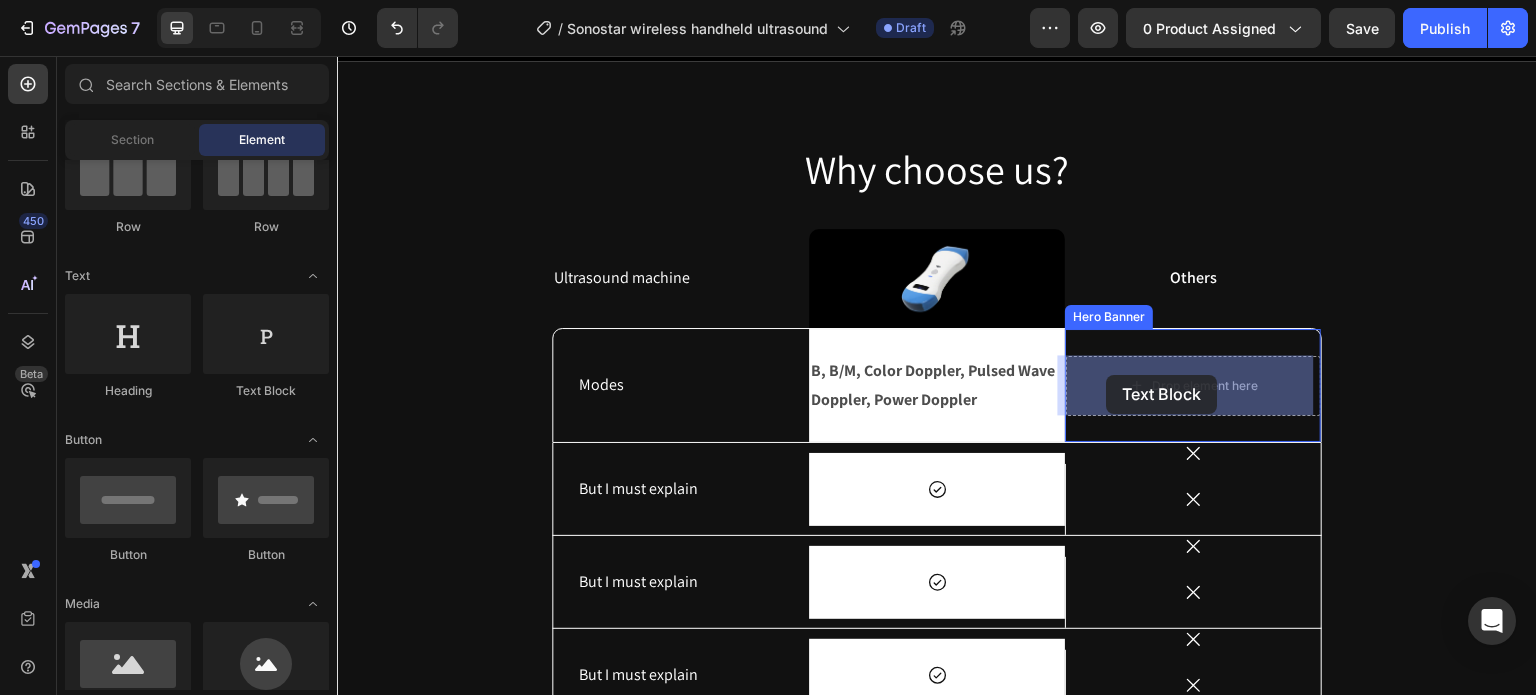 drag, startPoint x: 584, startPoint y: 411, endPoint x: 1107, endPoint y: 375, distance: 524.23755 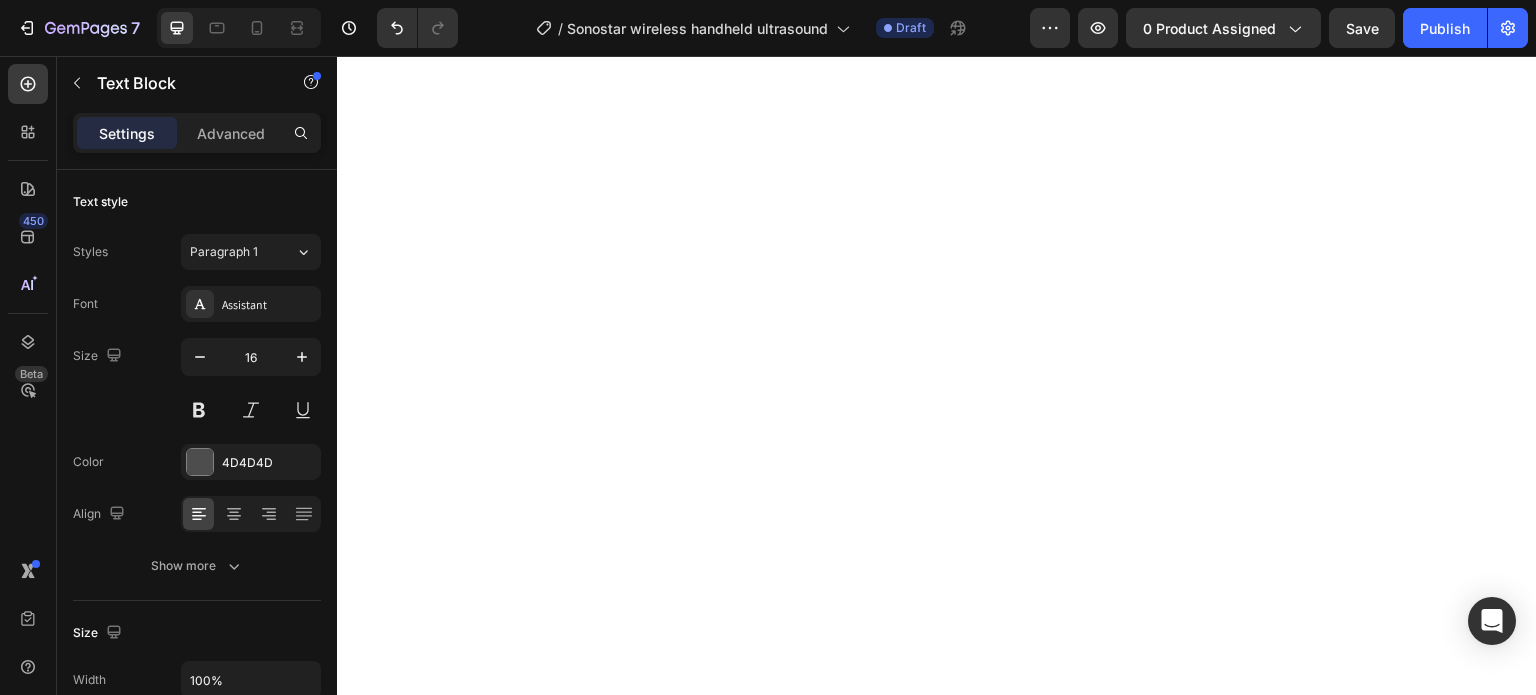 scroll, scrollTop: 0, scrollLeft: 0, axis: both 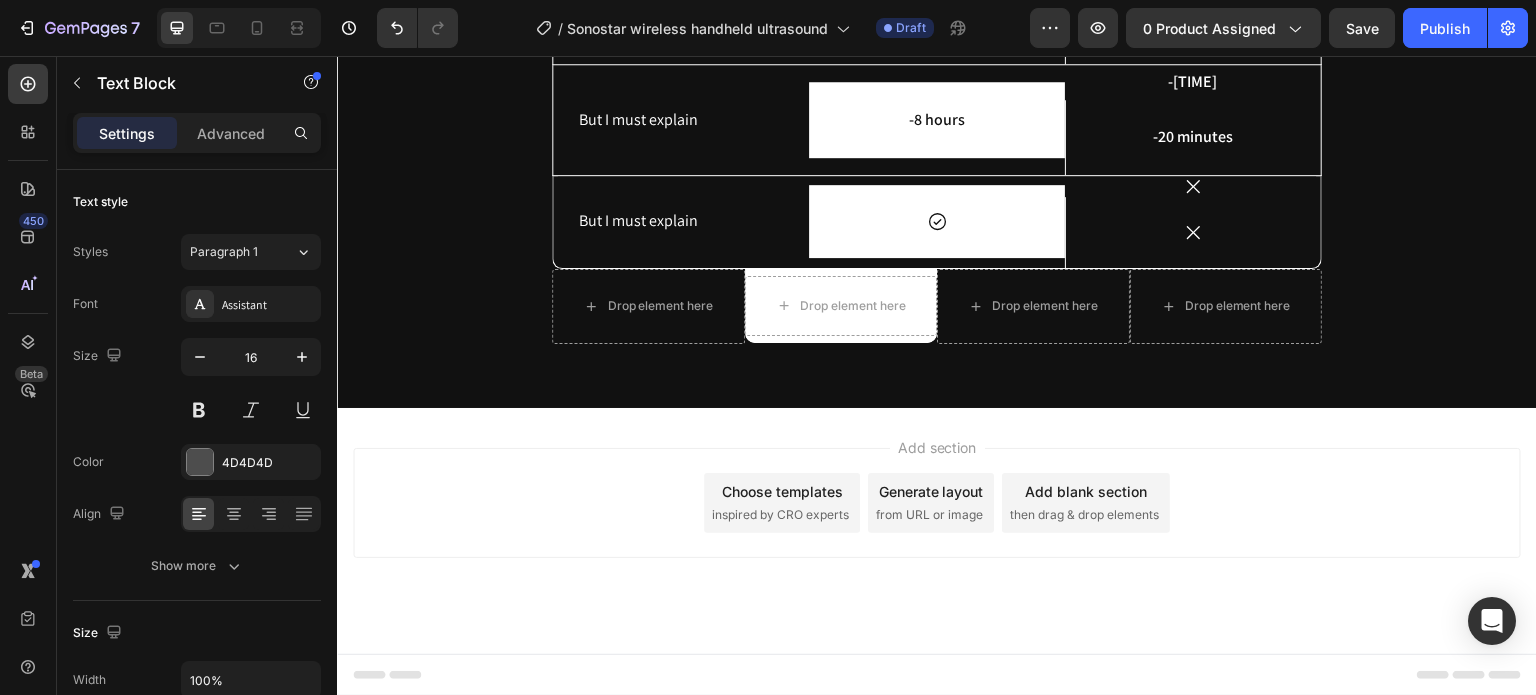 click on "Replace this text with your content" at bounding box center (1193, -272) 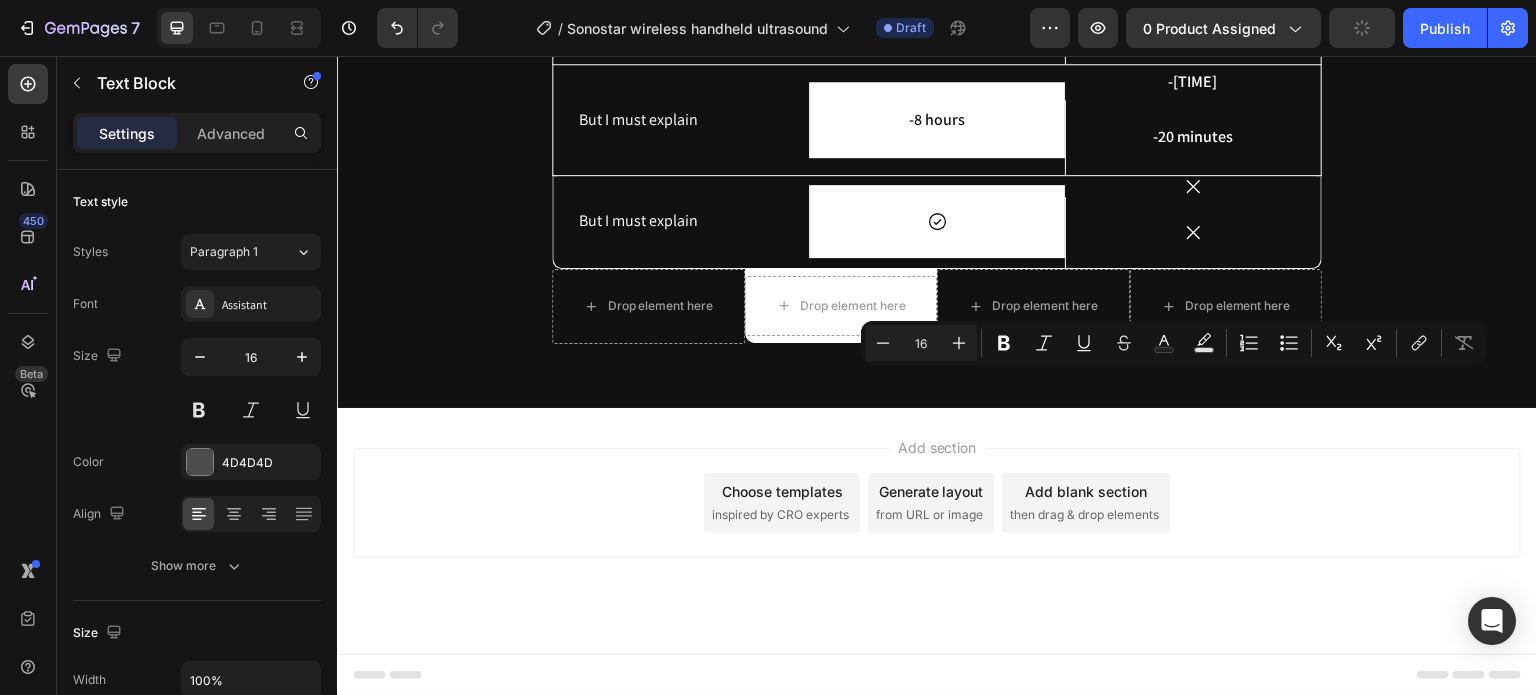 drag, startPoint x: 1300, startPoint y: 387, endPoint x: 1050, endPoint y: 393, distance: 250.07199 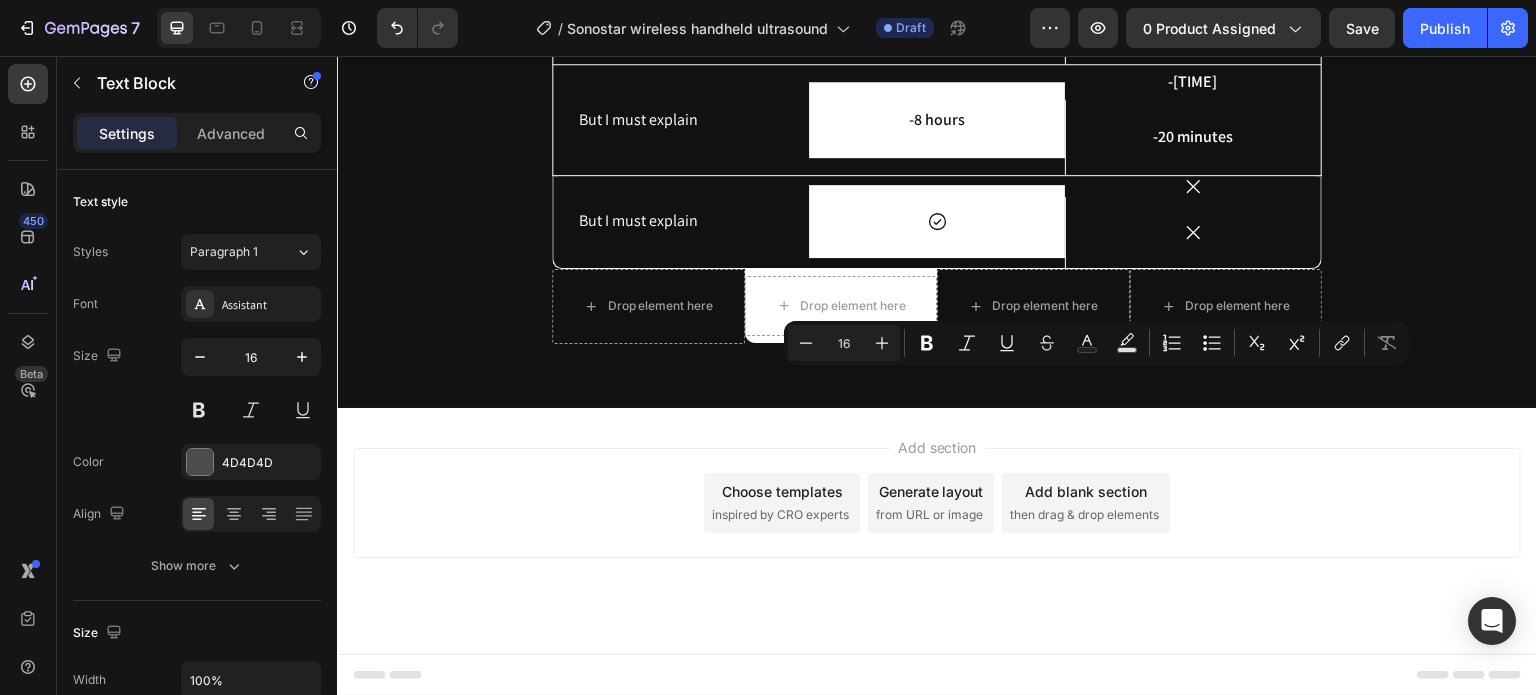 drag, startPoint x: 1152, startPoint y: 381, endPoint x: 1033, endPoint y: 392, distance: 119.507324 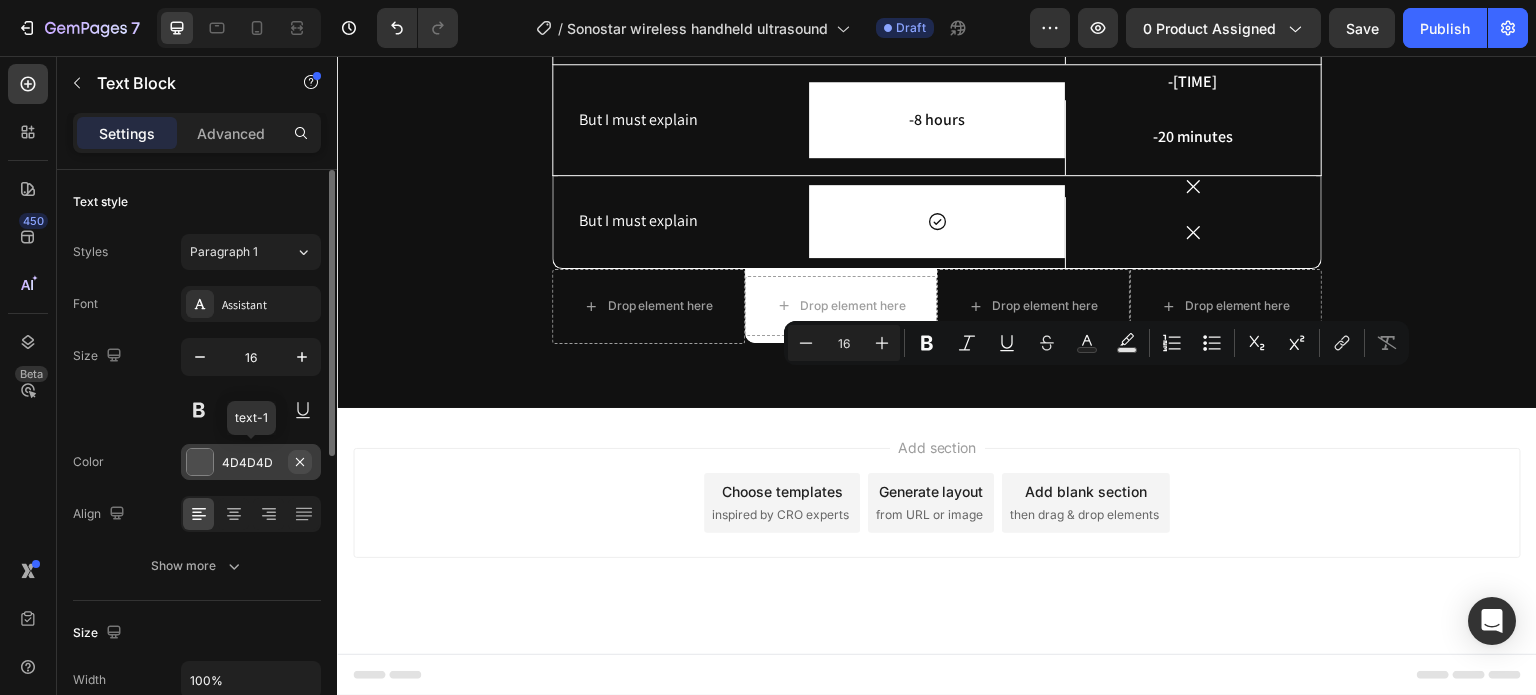 click 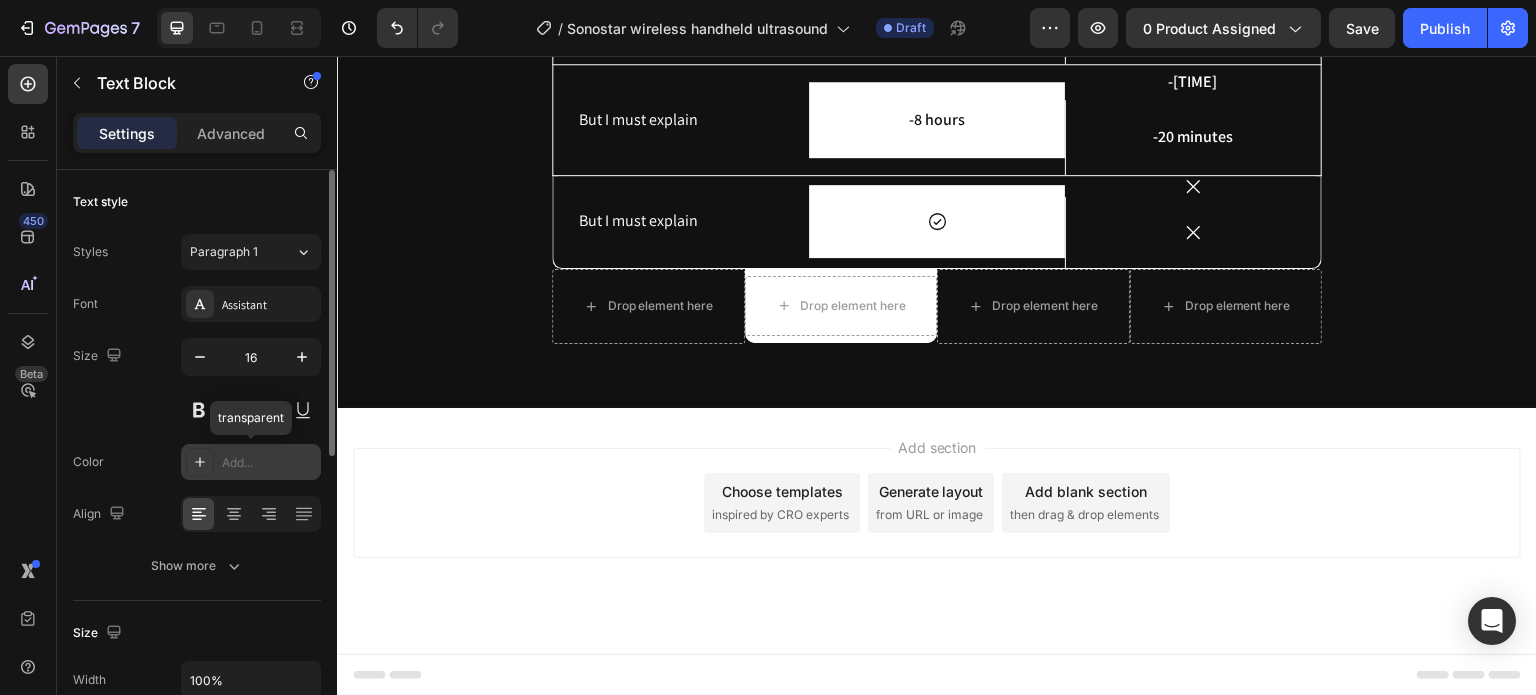 click on "Add..." at bounding box center (269, 463) 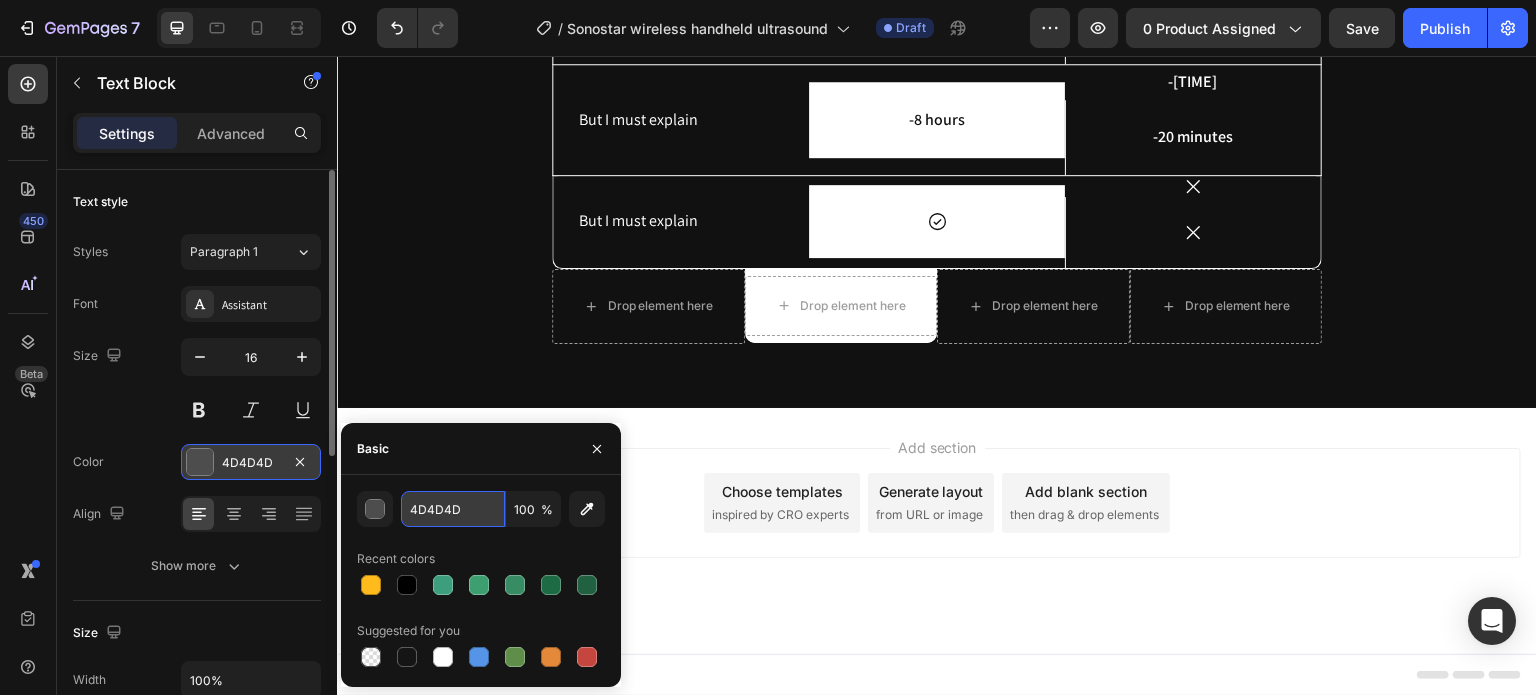 click on "4D4D4D" at bounding box center (453, 509) 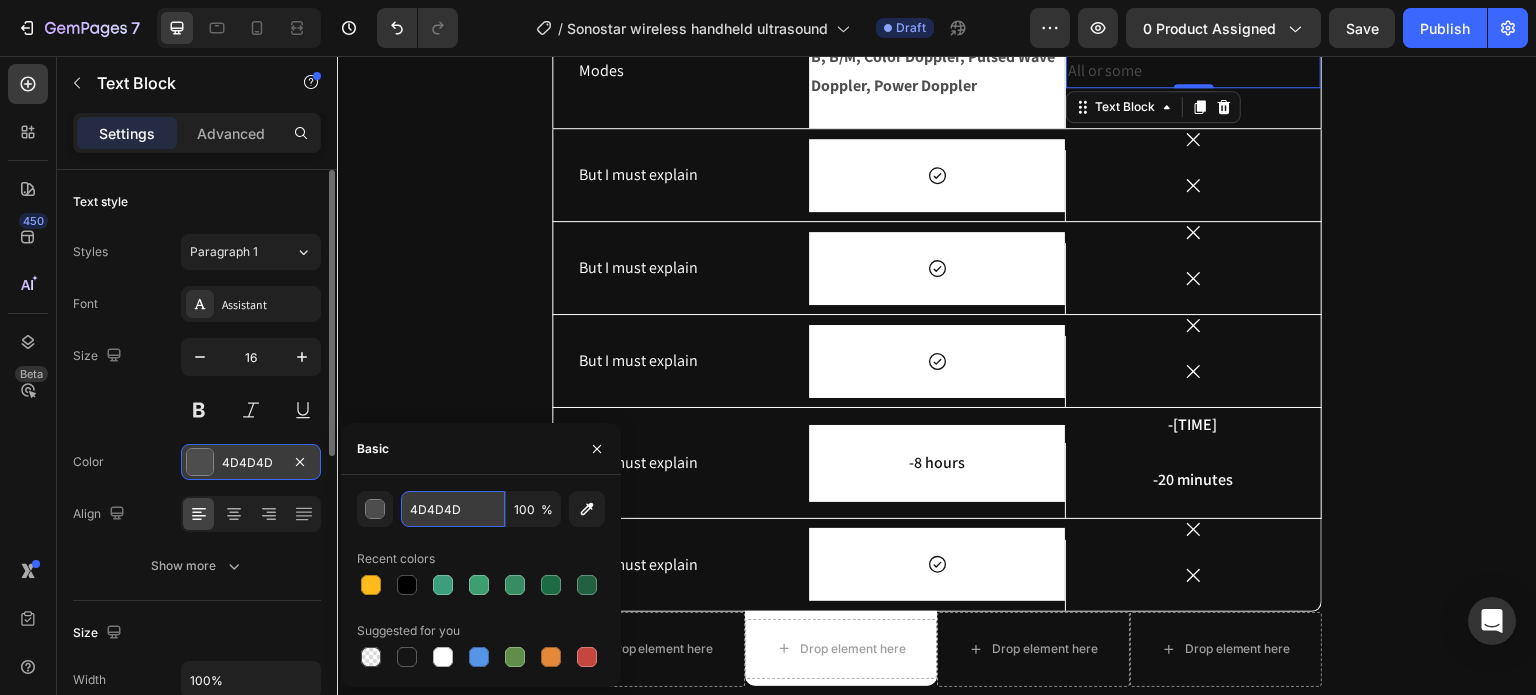 scroll, scrollTop: 5492, scrollLeft: 0, axis: vertical 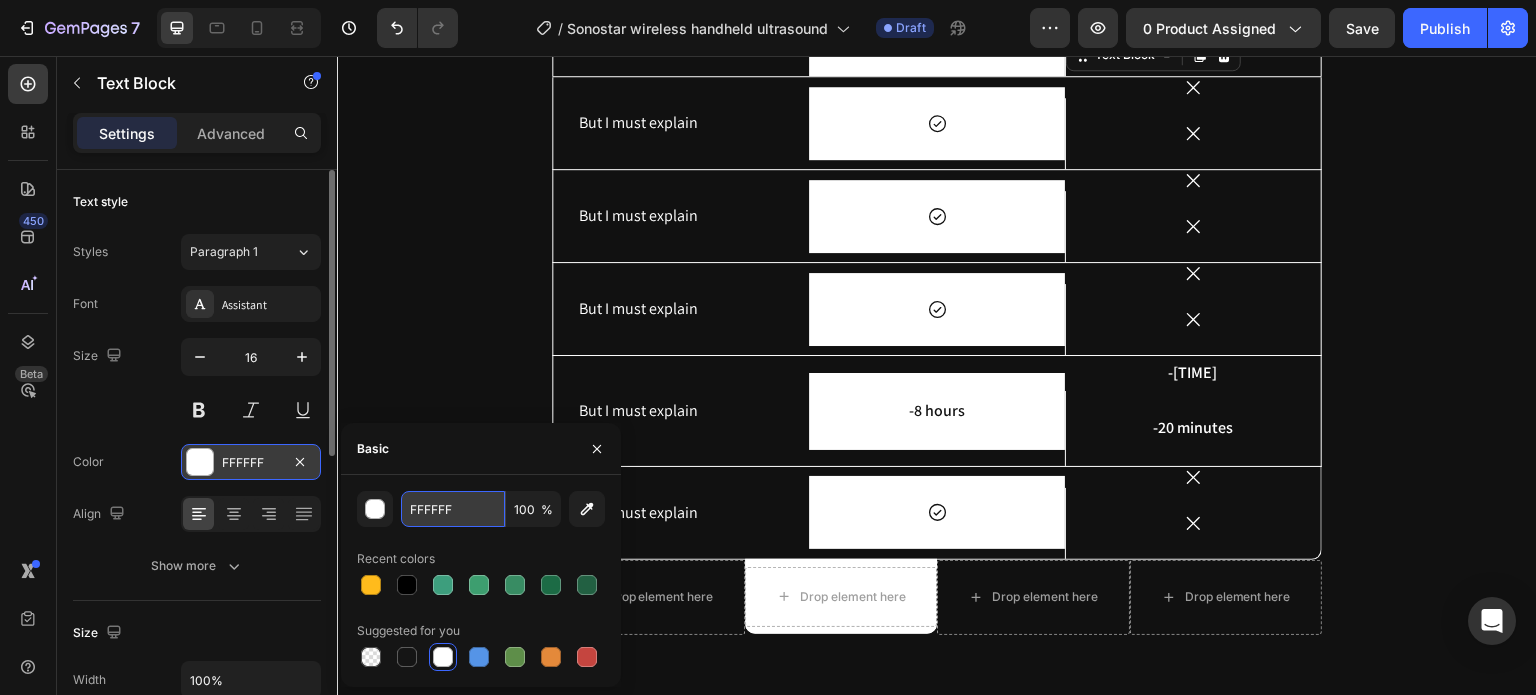 type on "FFFFF" 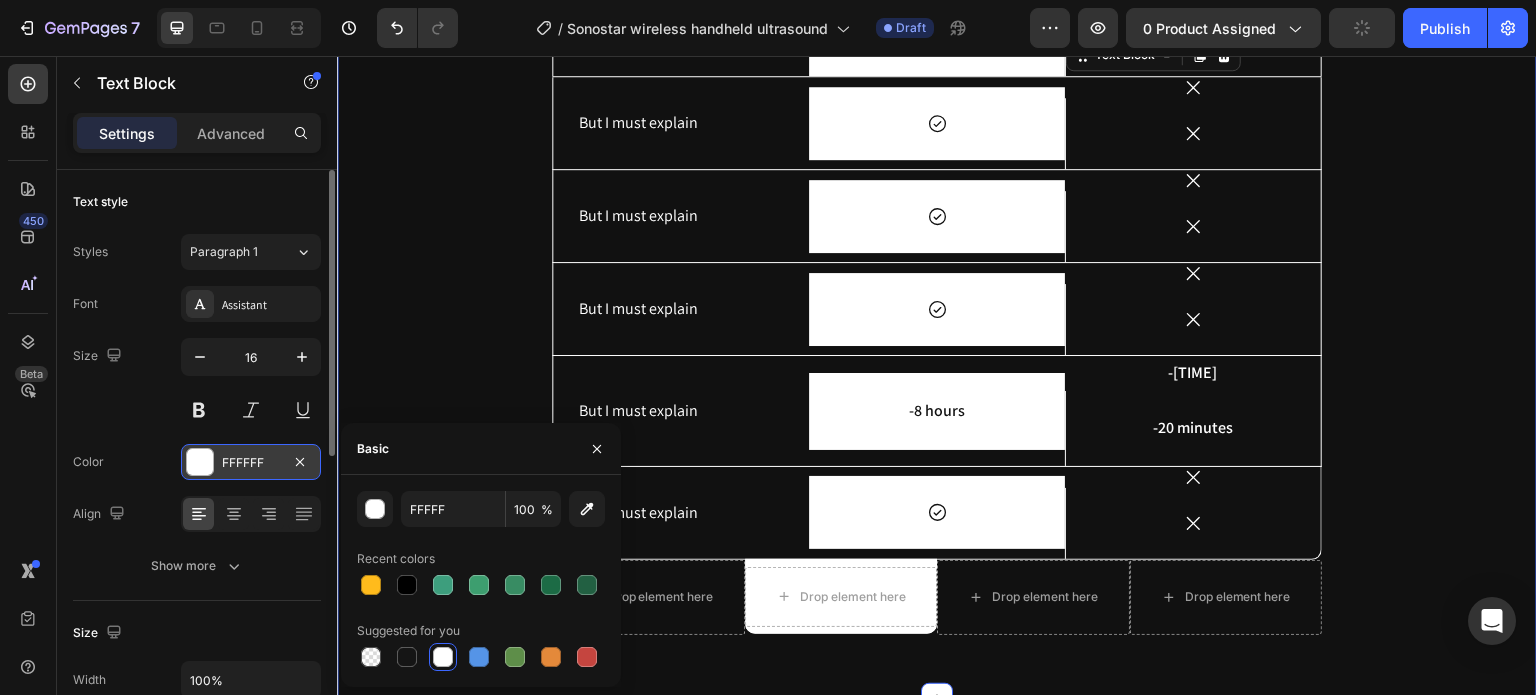 click on "Why choose us? Heading Ultrasound machine Text Block Image Row Others Text Block Row Modes  Text Block B, B/M, Color Doppler, Pulsed Wave Doppler, Power Doppler Text Block Row All or some Text Block   0 Hero Banner Row But I must explain  Text Block
Icon Row
Icon
Icon Hero Banner Row But I must explain  Text Block
Icon Row
Icon
Icon Hero Banner Row But I must explain  Text Block
Icon Row
Icon
Icon Hero Banner Row But I must explain  Text Block -8 hours Text Block Row -4 hours Text Block -20 minutes Text Block Hero Banner Row But I must explain  Text Block
Icon Row
Icon
Icon Hero Banner Row
Drop element here
Drop element here Hero Banner
Drop element here
Drop element here Row Row" at bounding box center [937, 246] 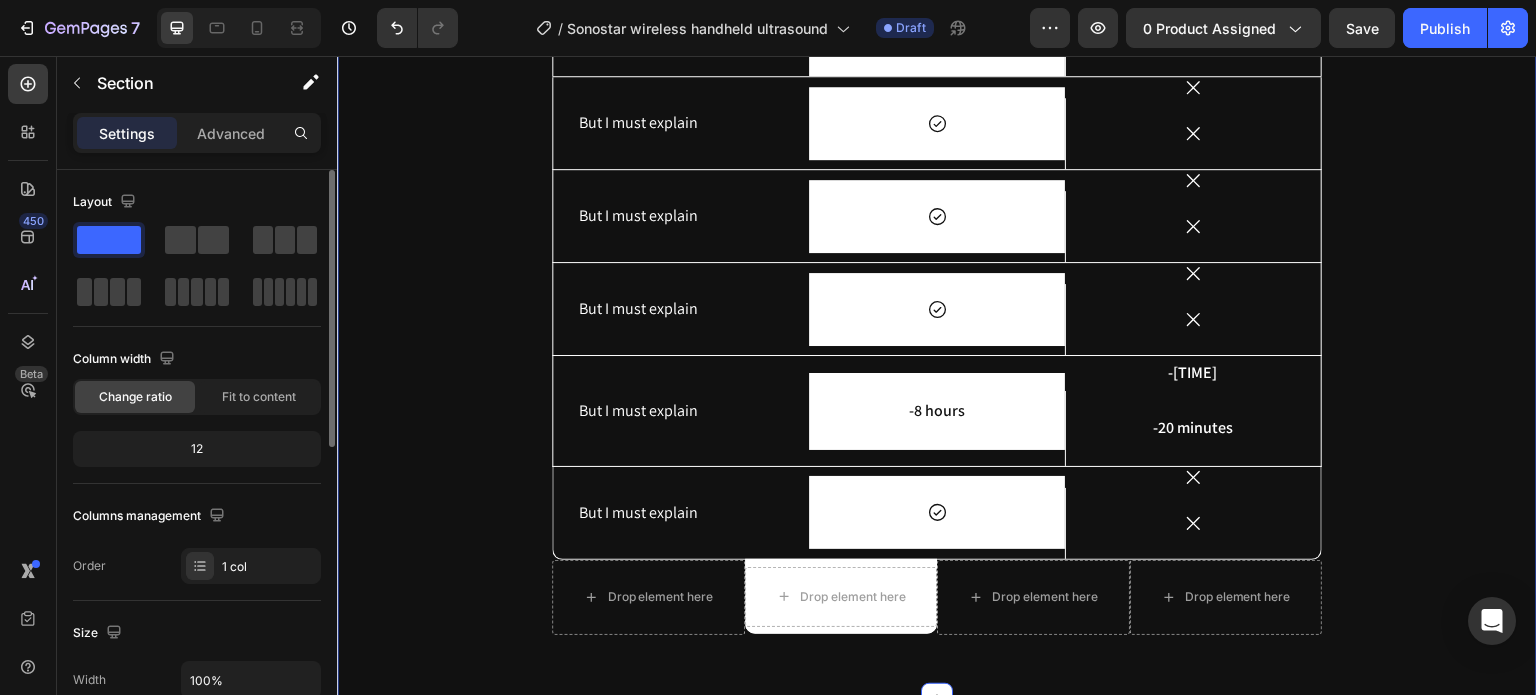 scroll, scrollTop: 5192, scrollLeft: 0, axis: vertical 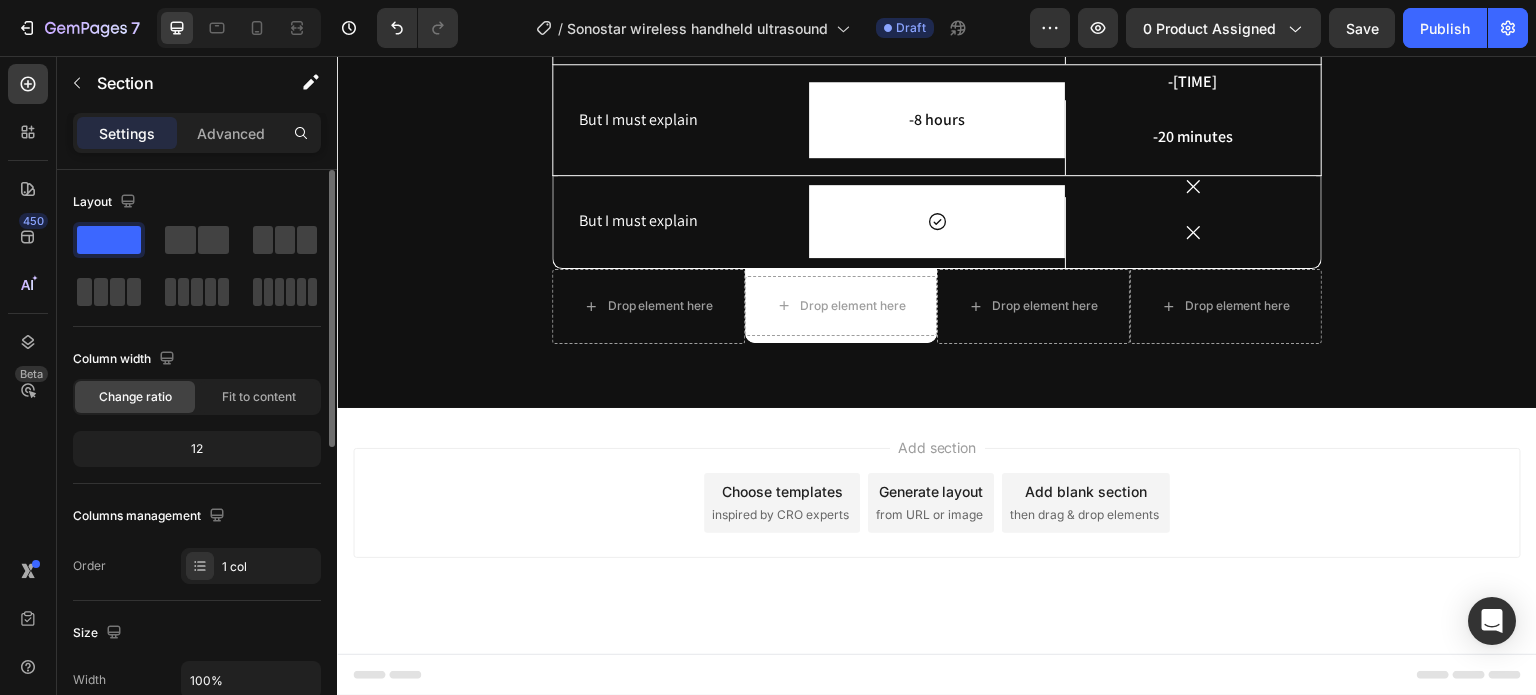 click on "Text Block" at bounding box center (1125, -236) 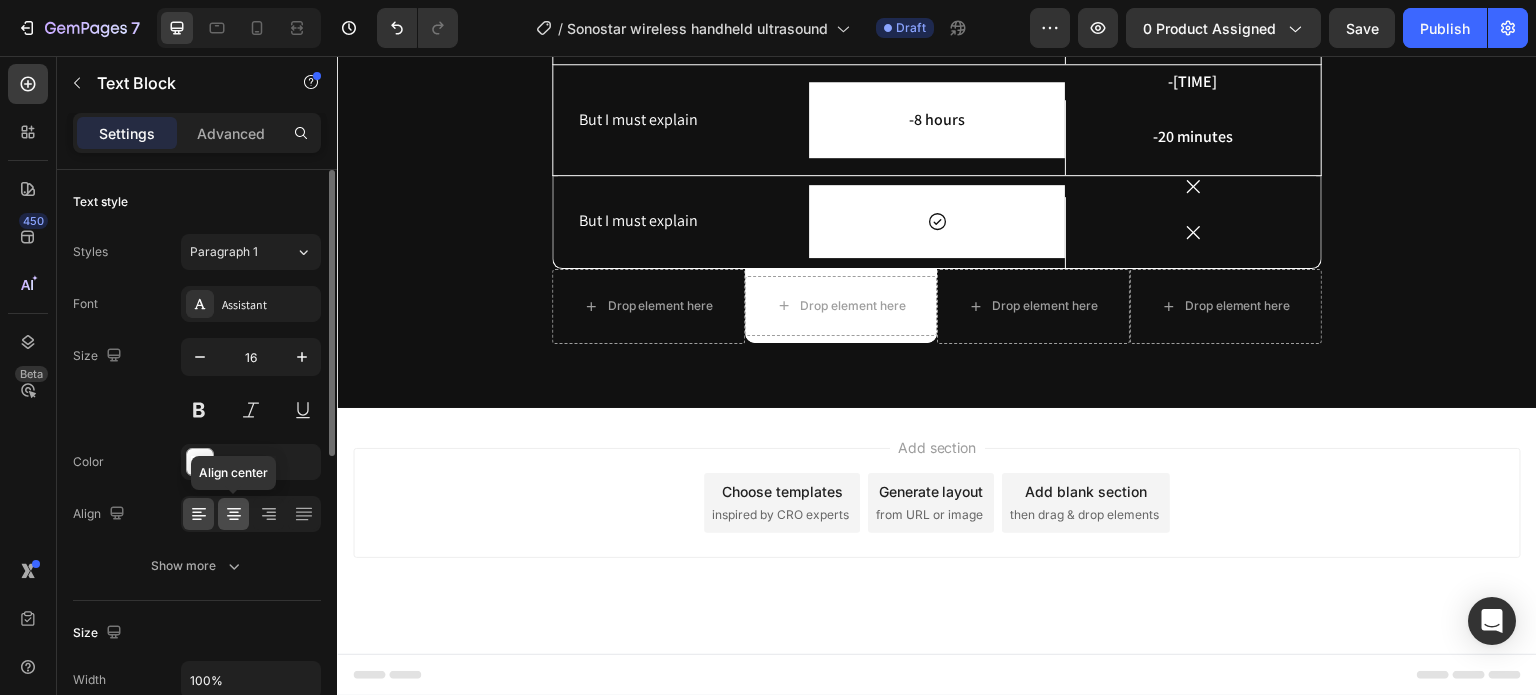 click 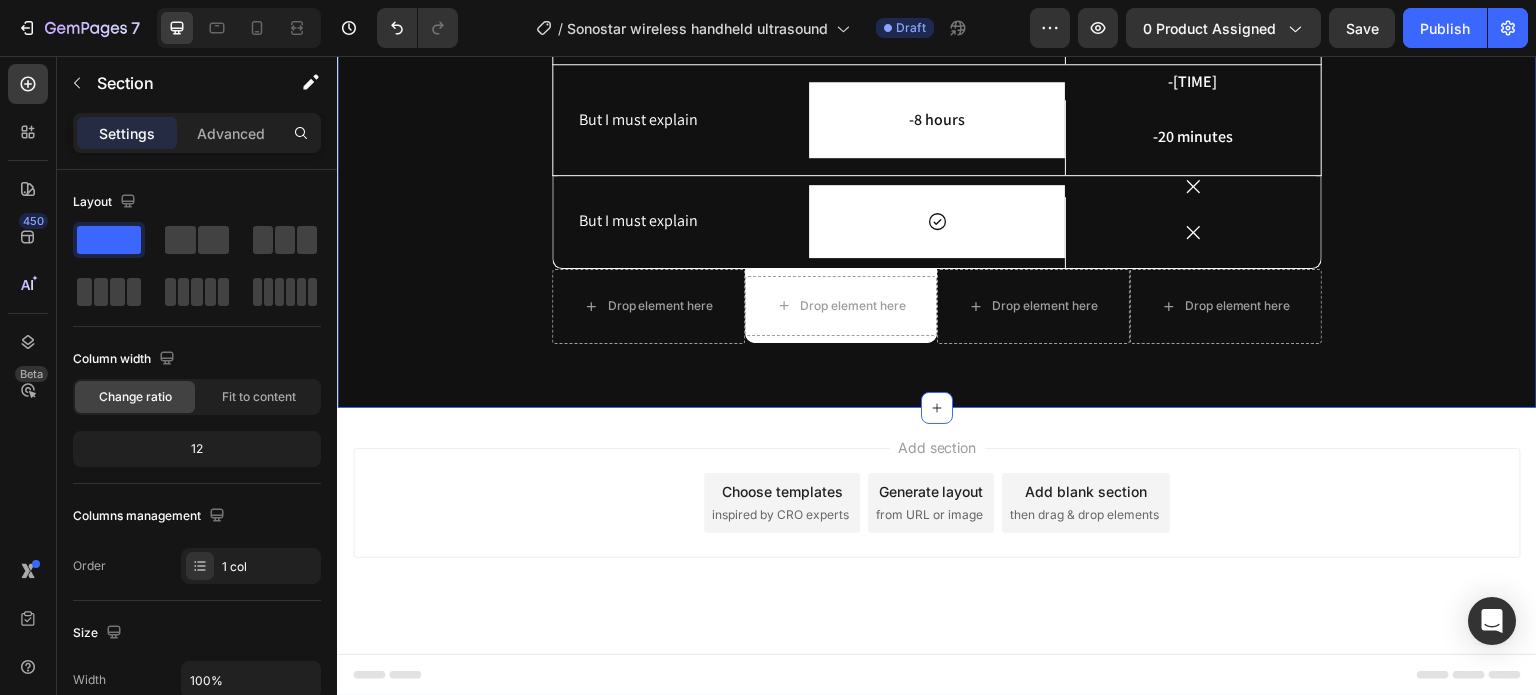 click on "Why choose us? Heading Ultrasound machine Text Block Image Row Others Text Block Row Modes  Text Block B, B/M, Color Doppler, Pulsed Wave Doppler, Power Doppler Text Block Row All or some Text Block Hero Banner Row 3 cols Row 1 col   0 Hero Banner Row But I must explain  Text Block
Icon Row
Icon
Icon Hero Banner Row But I must explain  Text Block
Icon Row
Icon
Icon Hero Banner Row But I must explain  Text Block
Icon Row
Icon
Icon Hero Banner Row But I must explain  Text Block -8 hours Text Block Row -4 hours Text Block -20 minutes Text Block Hero Banner Row But I must explain  Text Block
Icon Row
Icon
Icon Hero Banner Row
Drop element here
Drop element here Hero Banner
Drop element here
Drop element here Row Row" at bounding box center (937, -45) 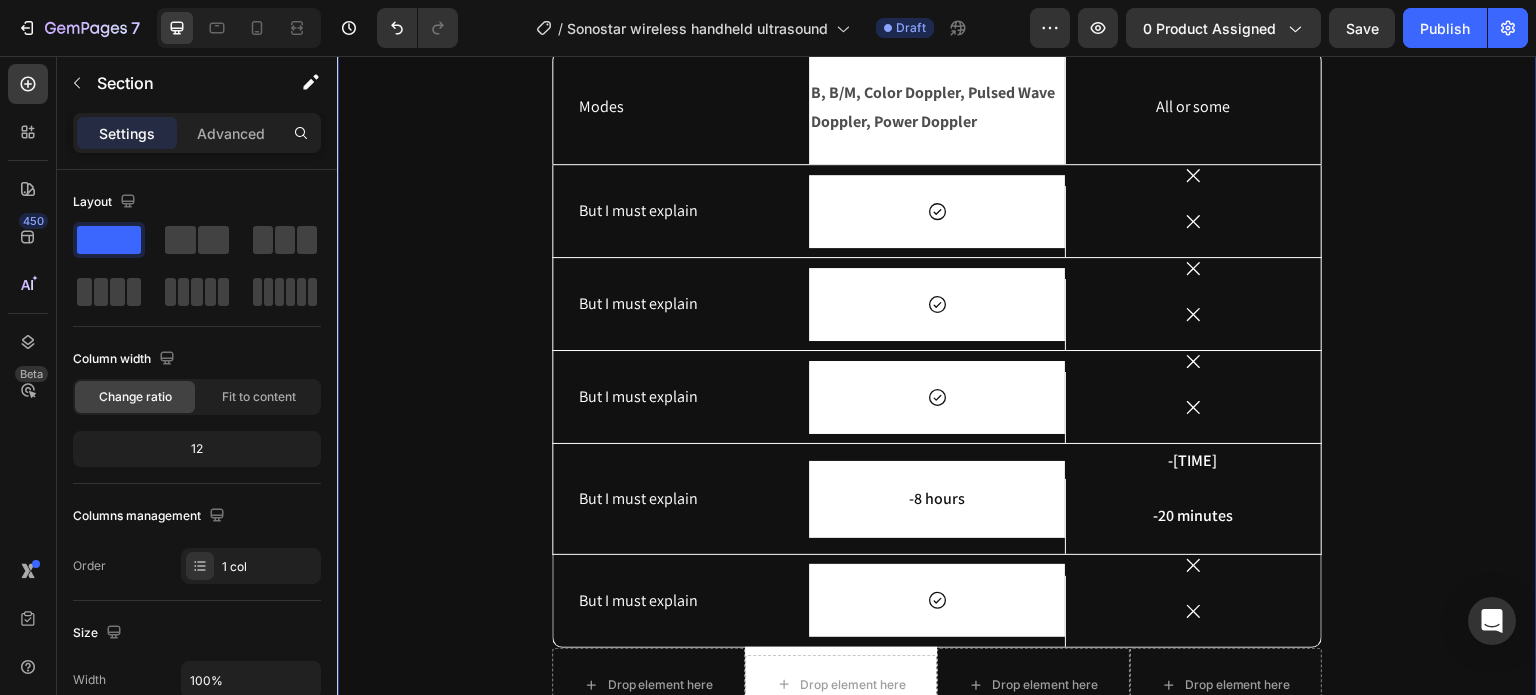 scroll, scrollTop: 5392, scrollLeft: 0, axis: vertical 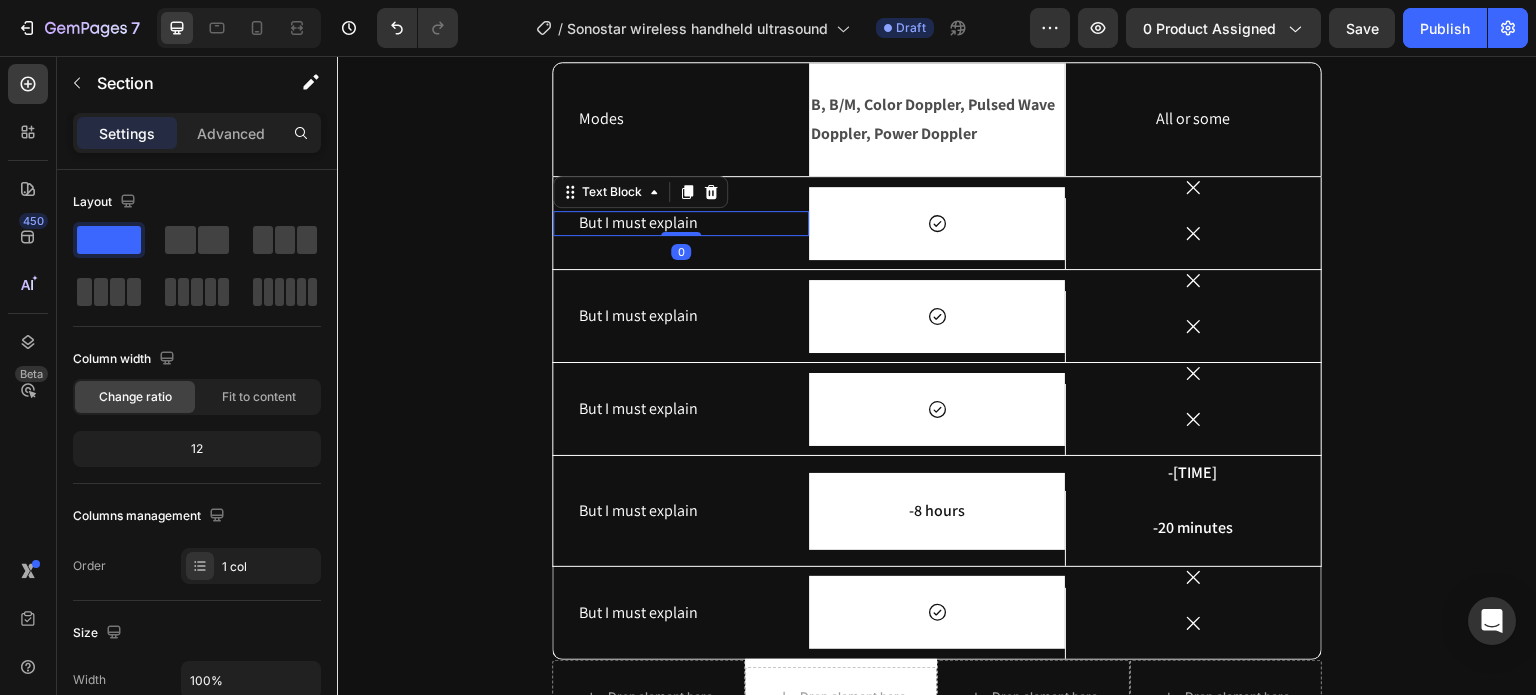 click on "But I must explain" at bounding box center (681, 223) 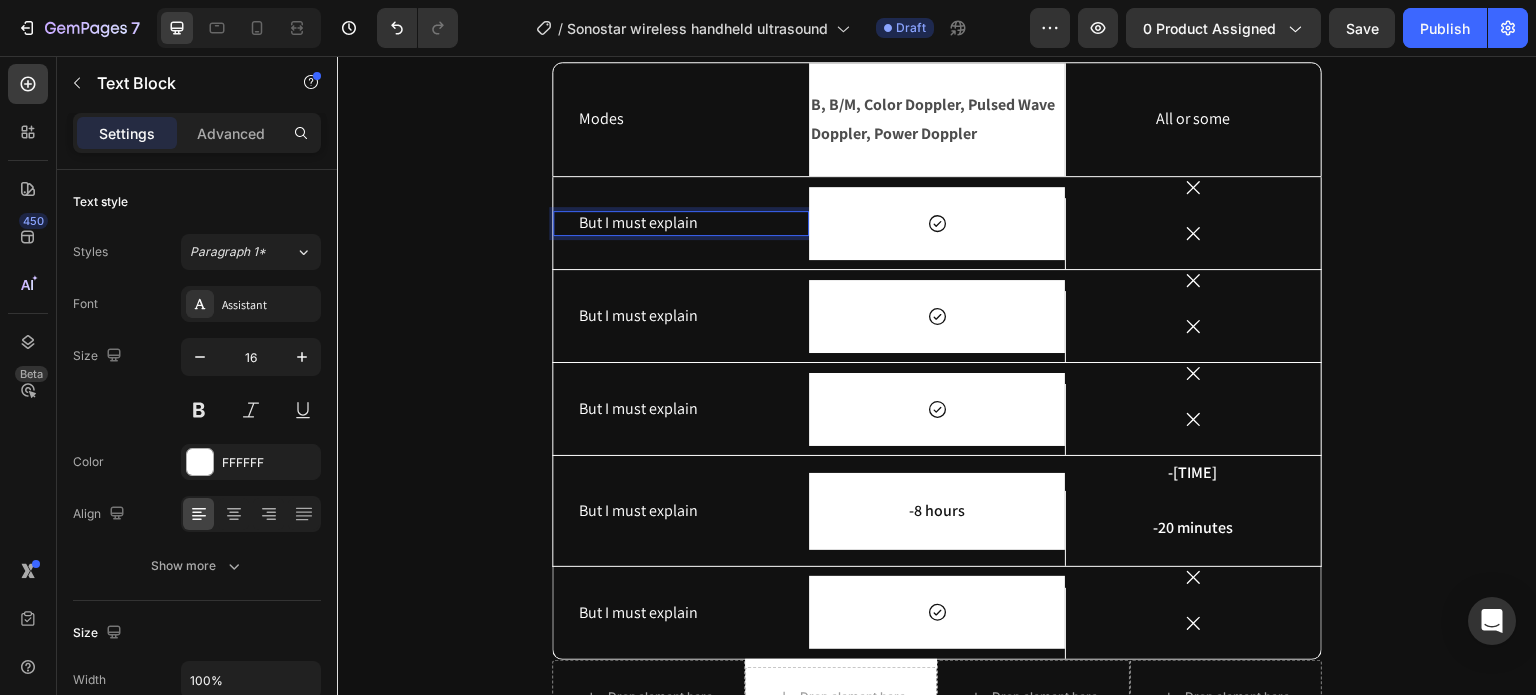 click on "But I must explain" at bounding box center [681, 223] 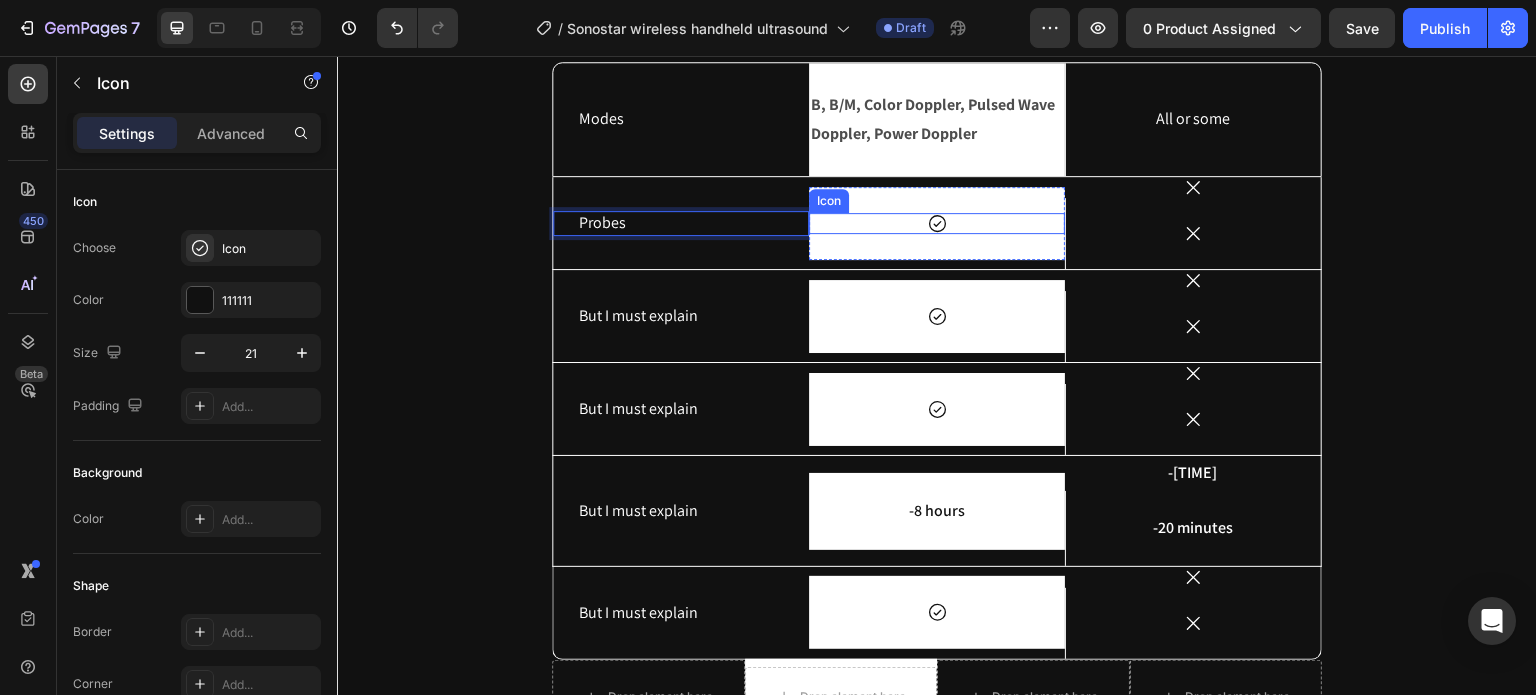 click 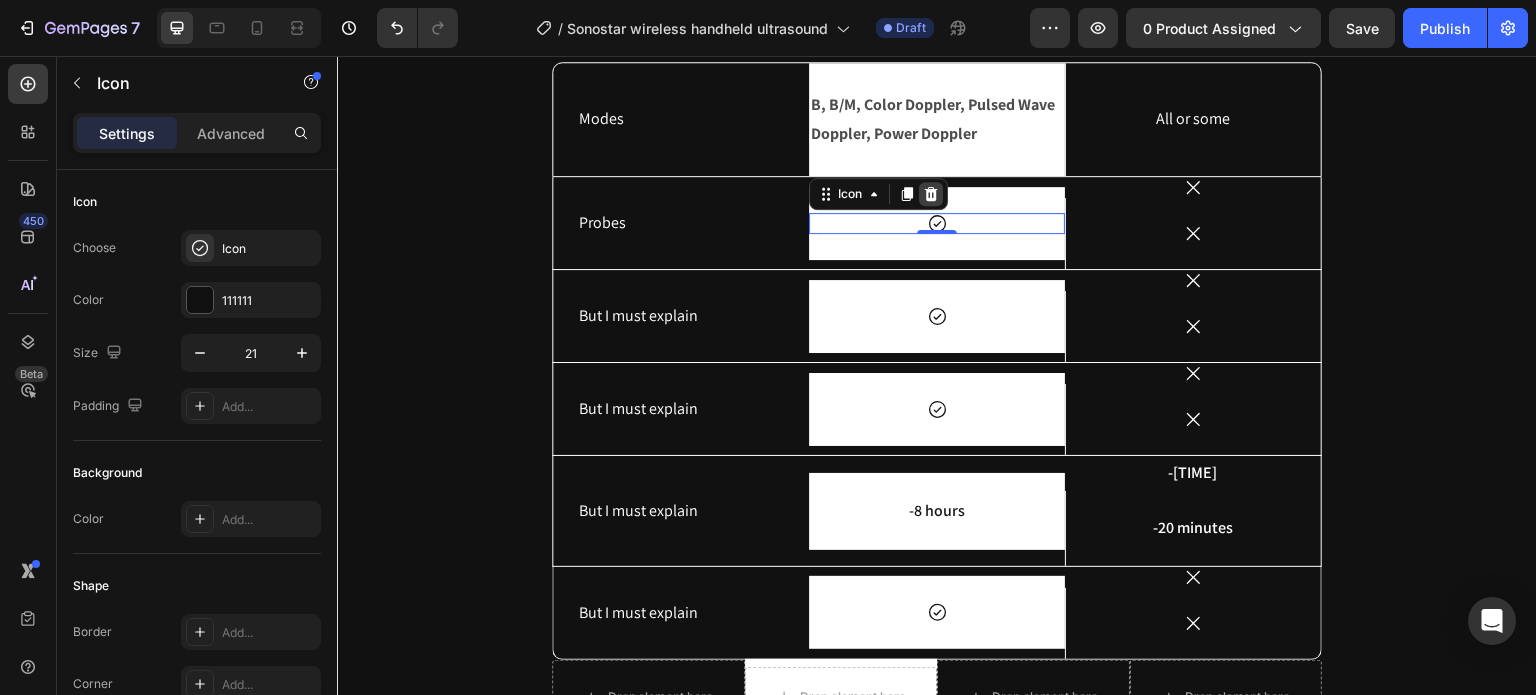 click 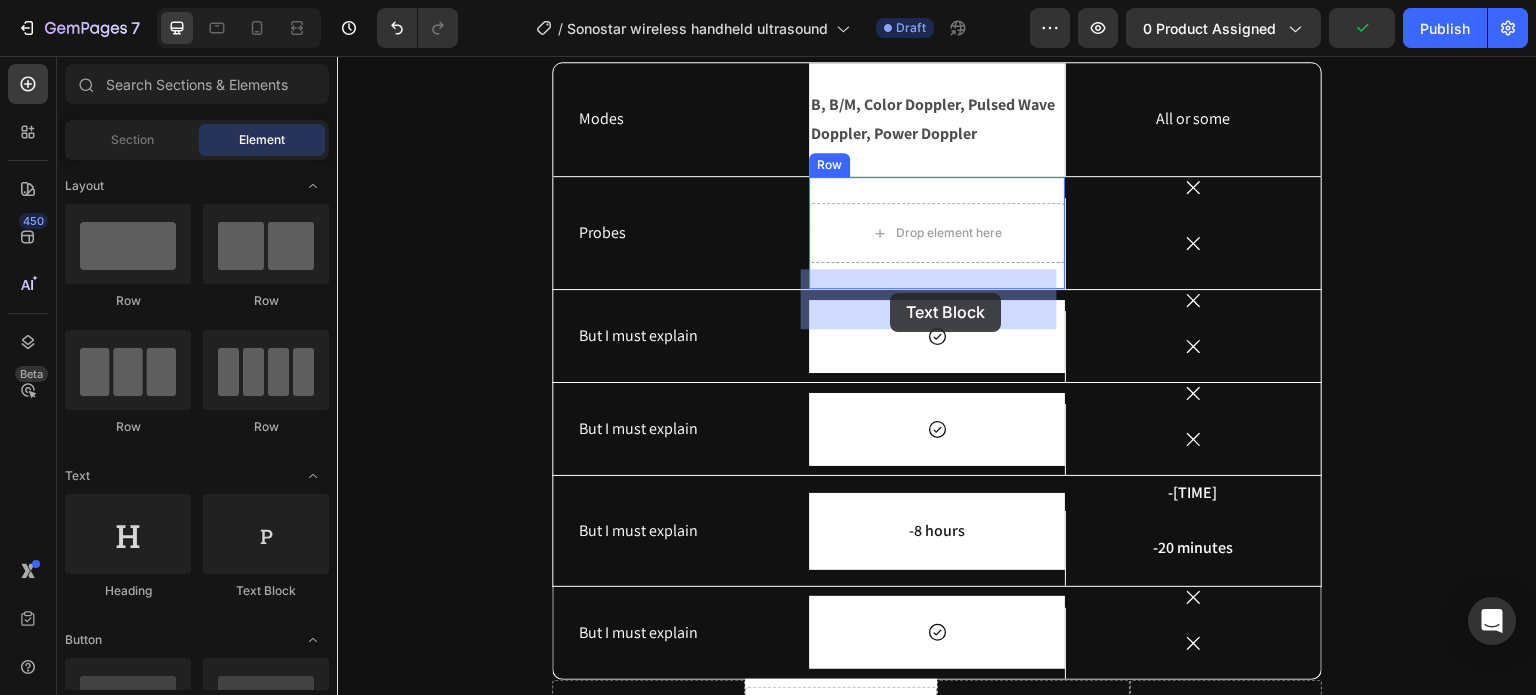 drag, startPoint x: 611, startPoint y: 399, endPoint x: 890, endPoint y: 293, distance: 298.4577 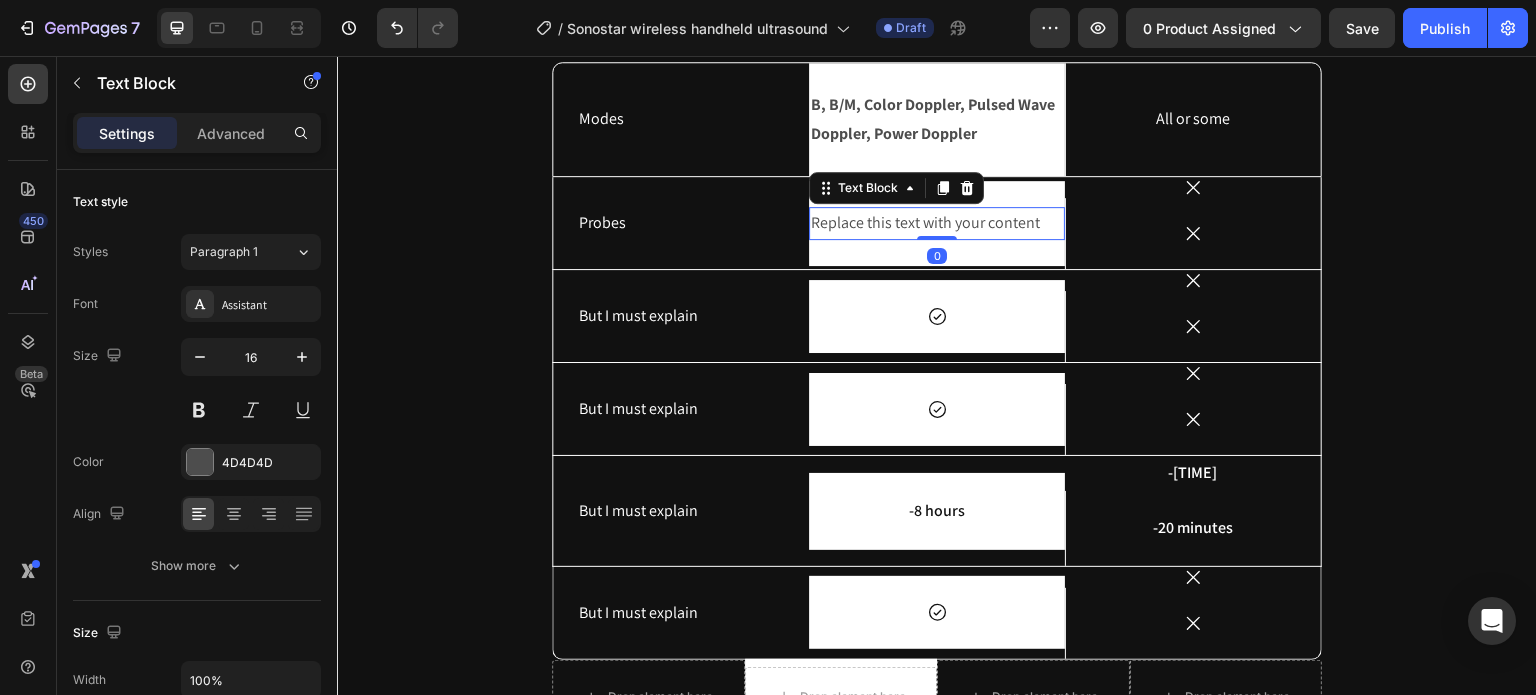 click on "Replace this text with your content" at bounding box center [937, 223] 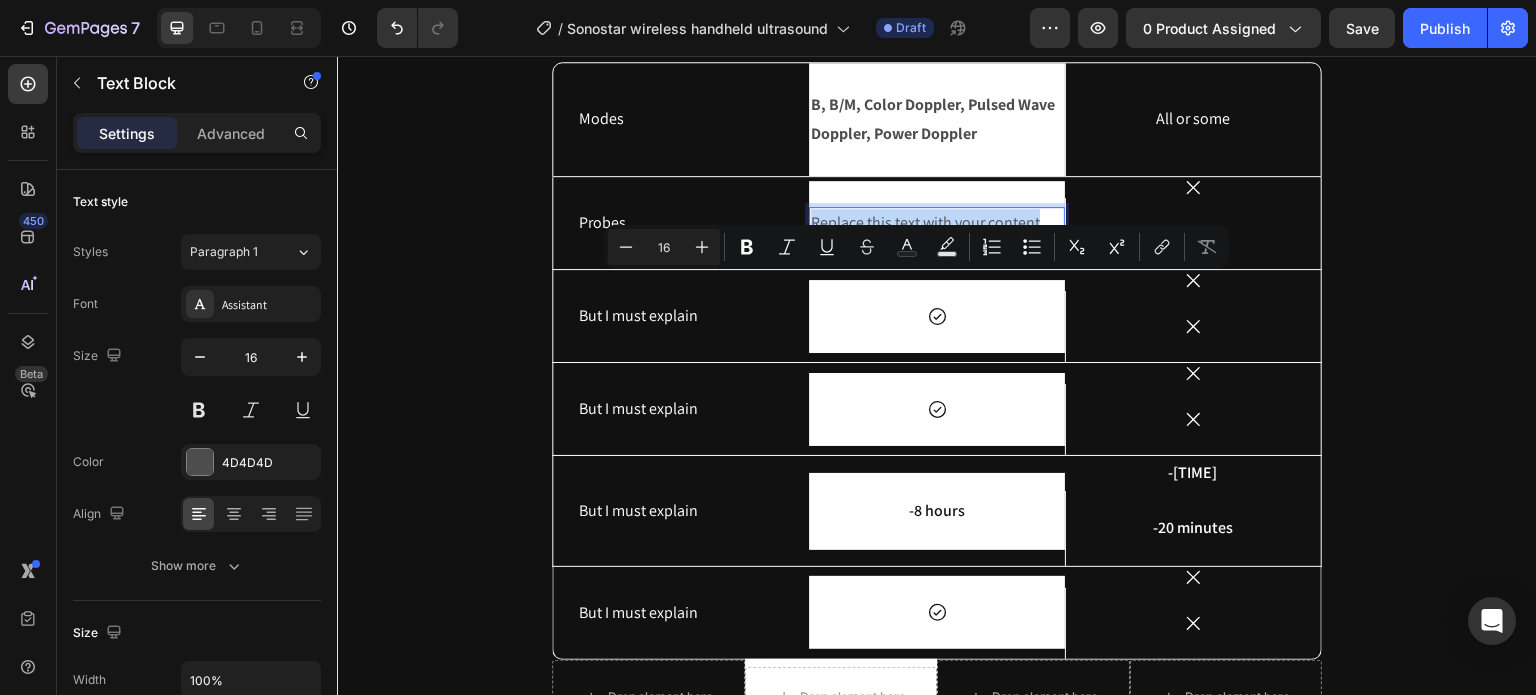drag, startPoint x: 1038, startPoint y: 284, endPoint x: 803, endPoint y: 295, distance: 235.25731 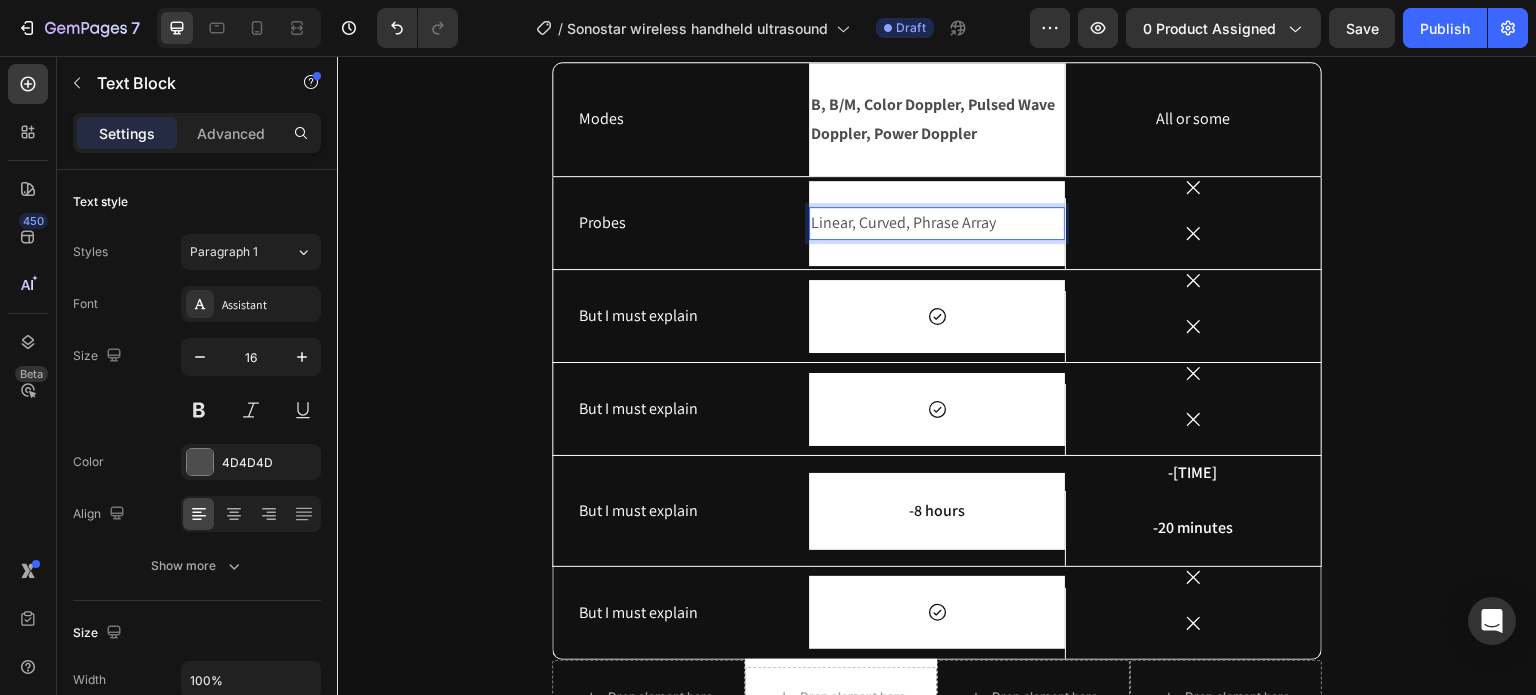 click on "Linear, Curved, Phrase Array" at bounding box center (937, 223) 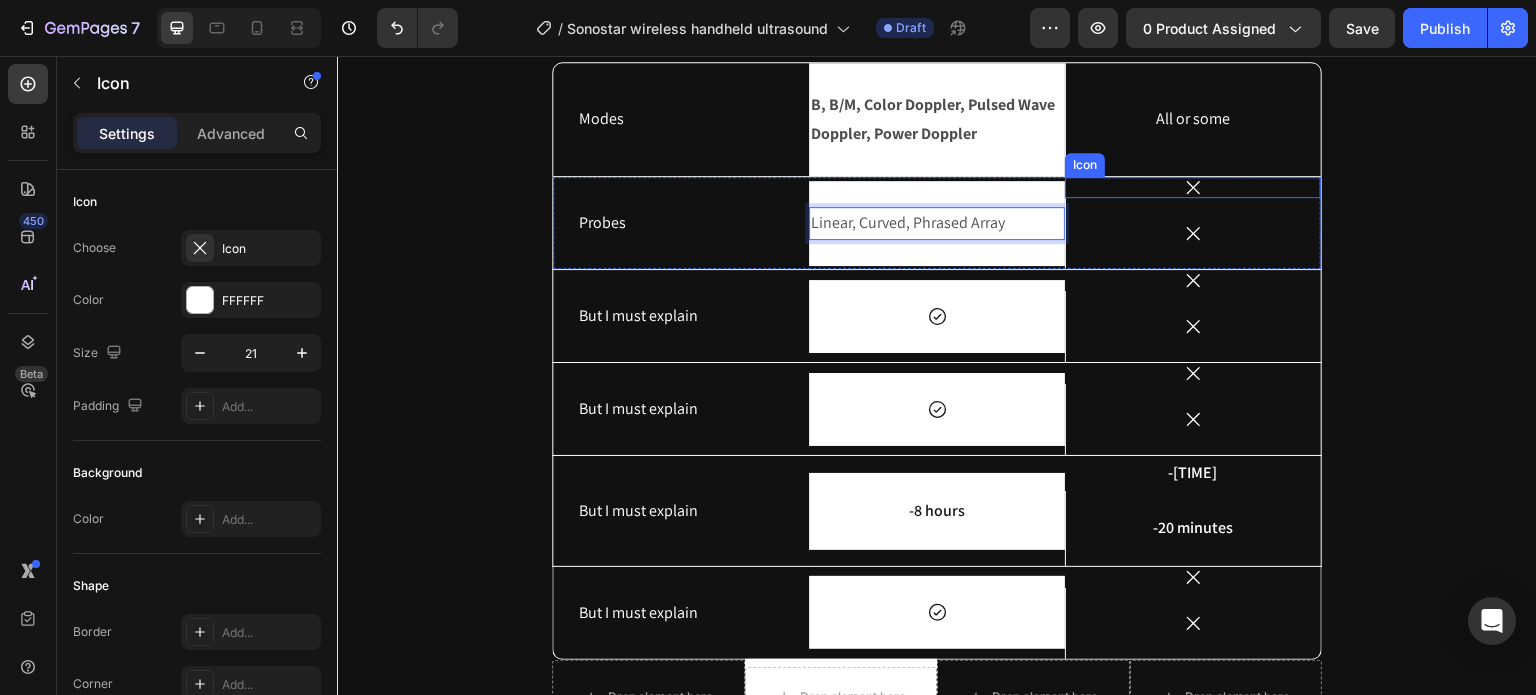 click on "Icon" at bounding box center (1193, 187) 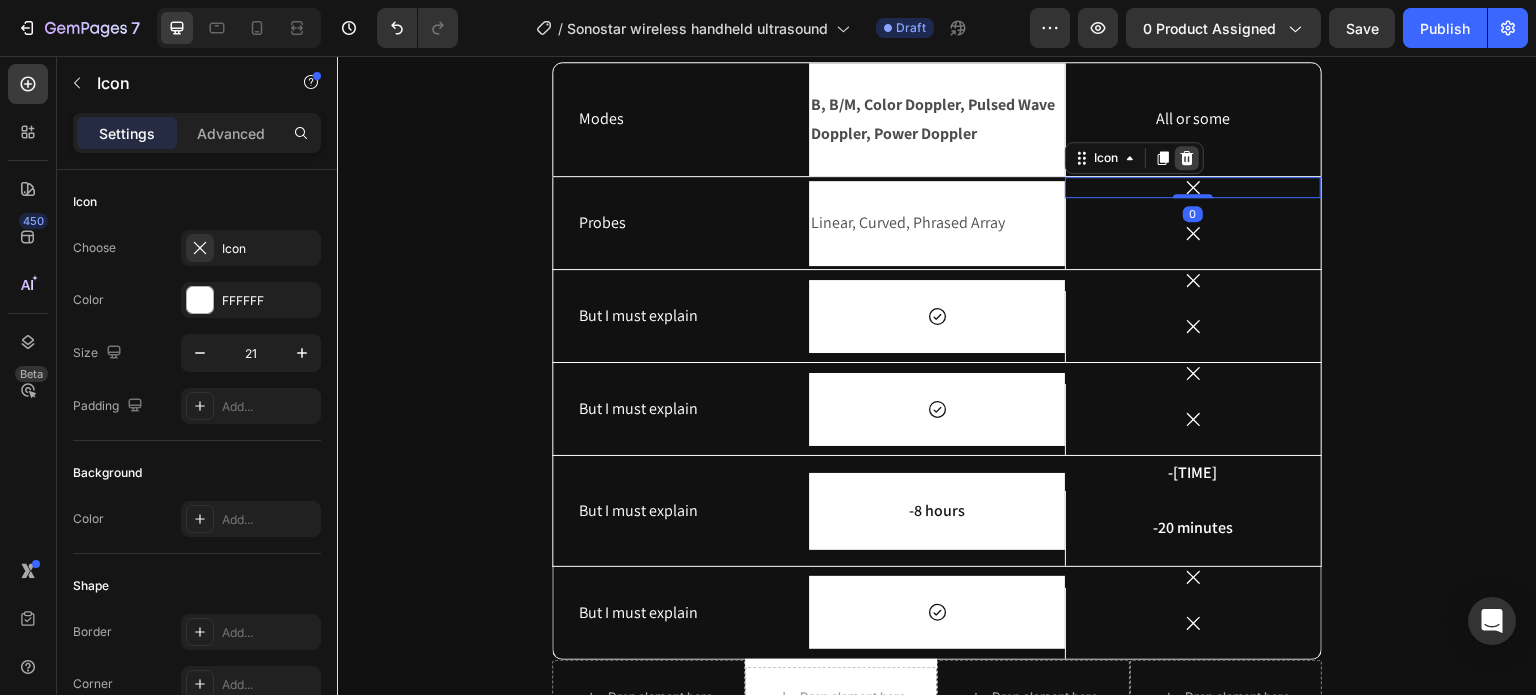 click 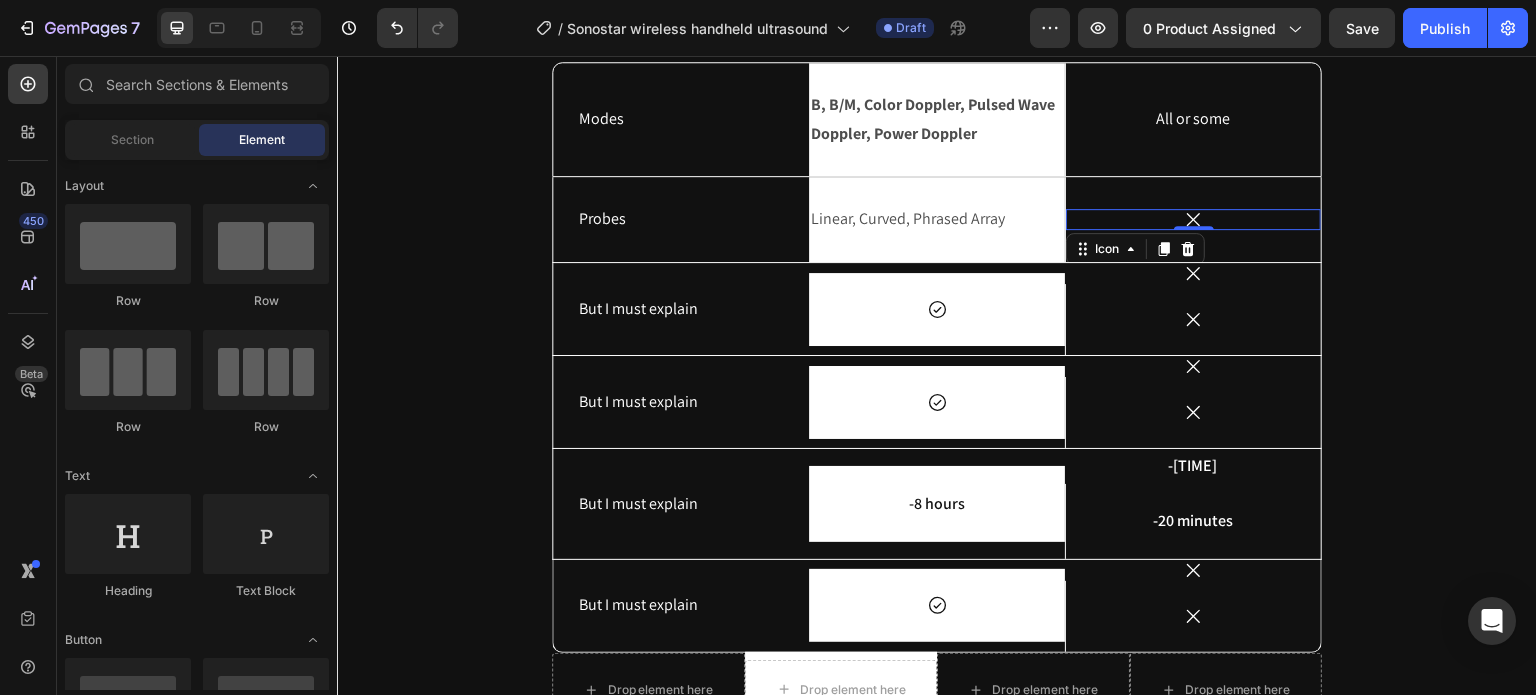 click 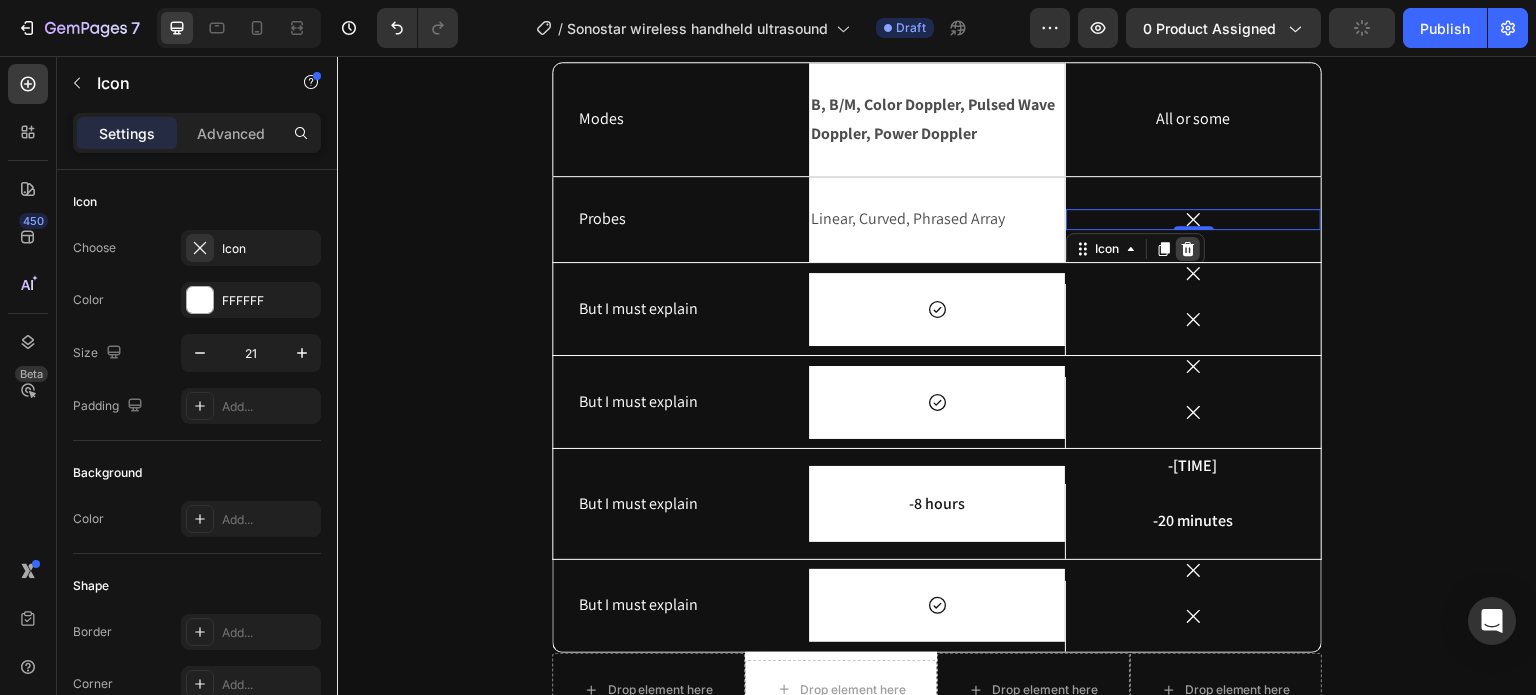 click 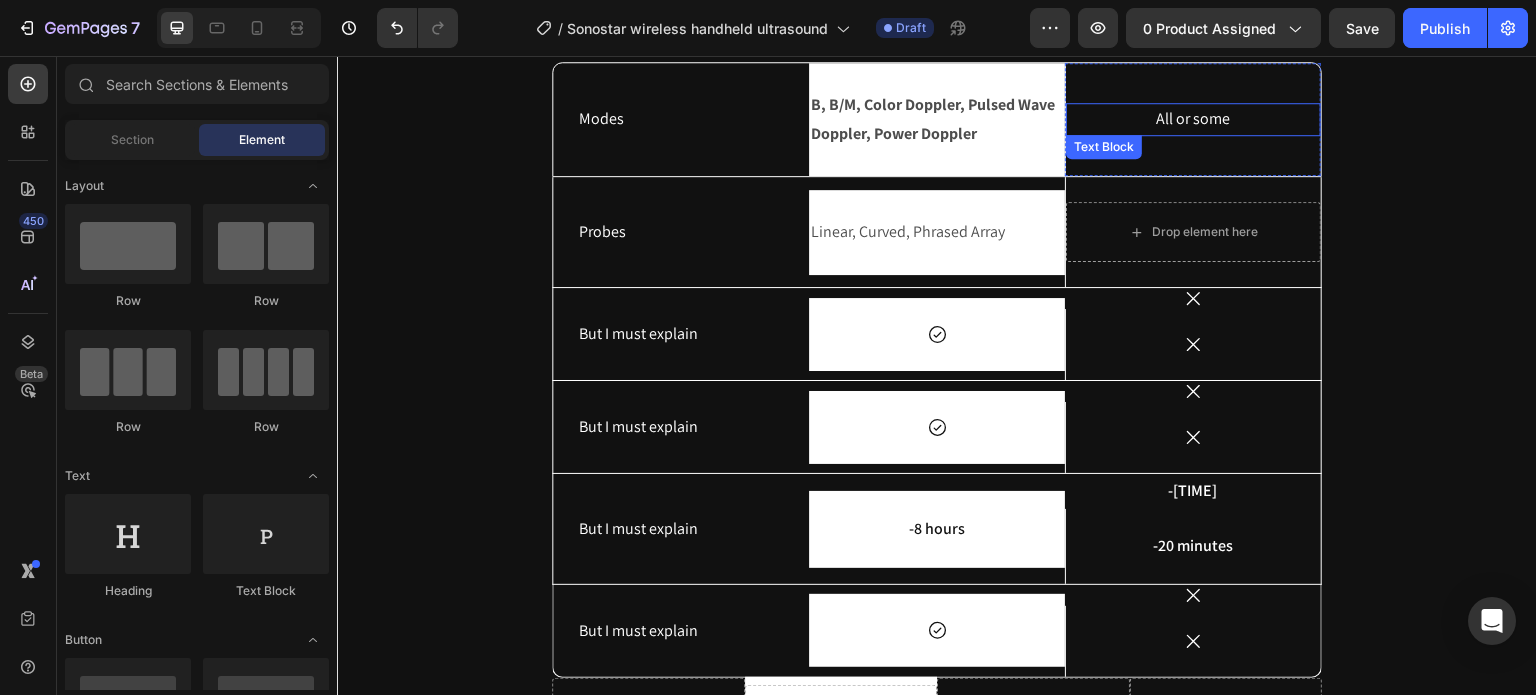 click on "Text Block" at bounding box center [1104, 147] 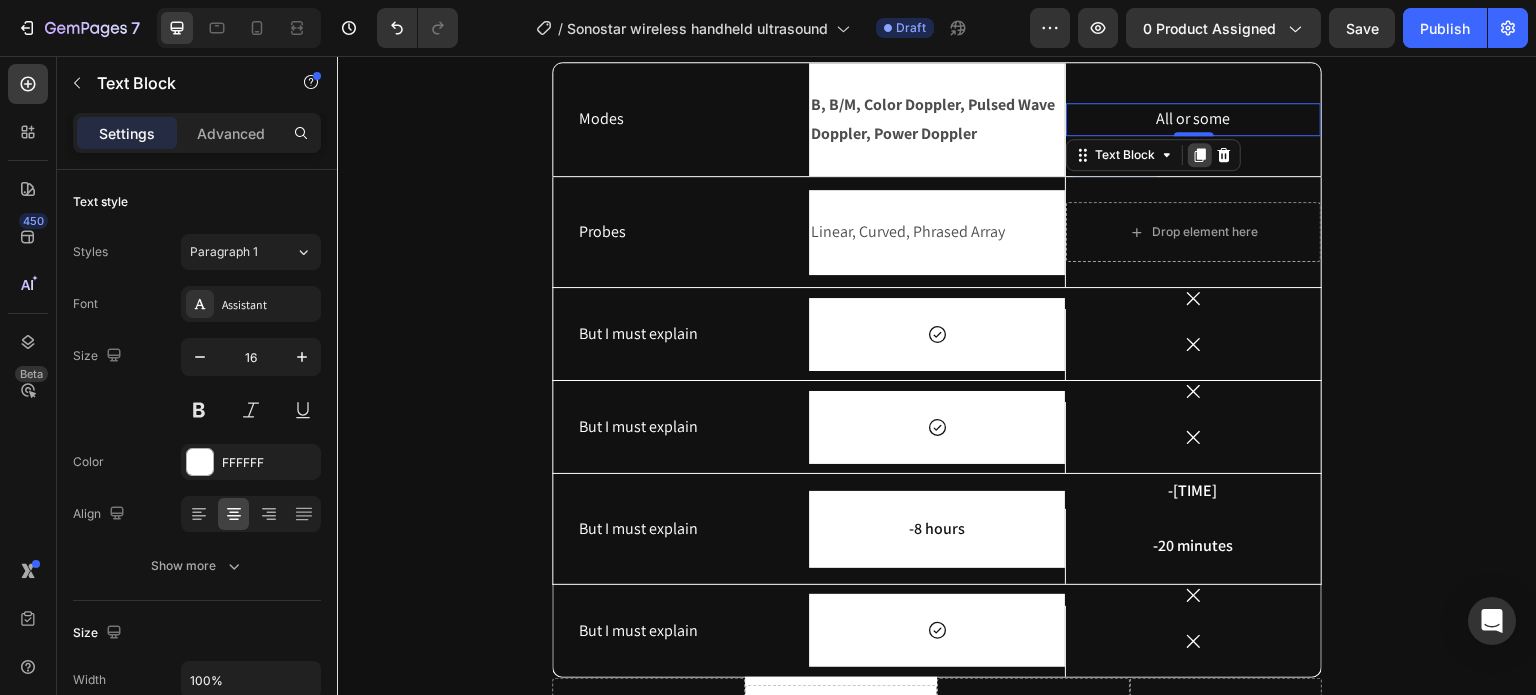 click 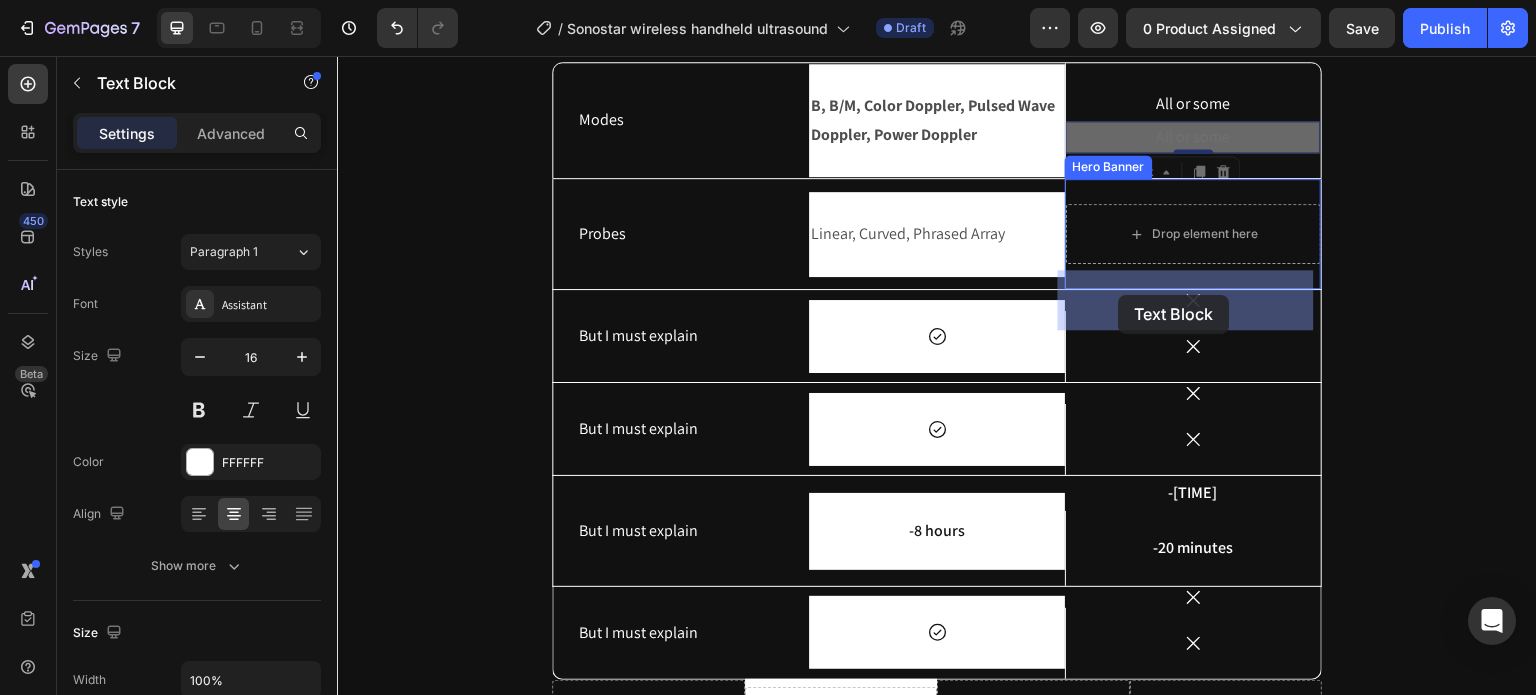 drag, startPoint x: 1086, startPoint y: 237, endPoint x: 1119, endPoint y: 295, distance: 66.730804 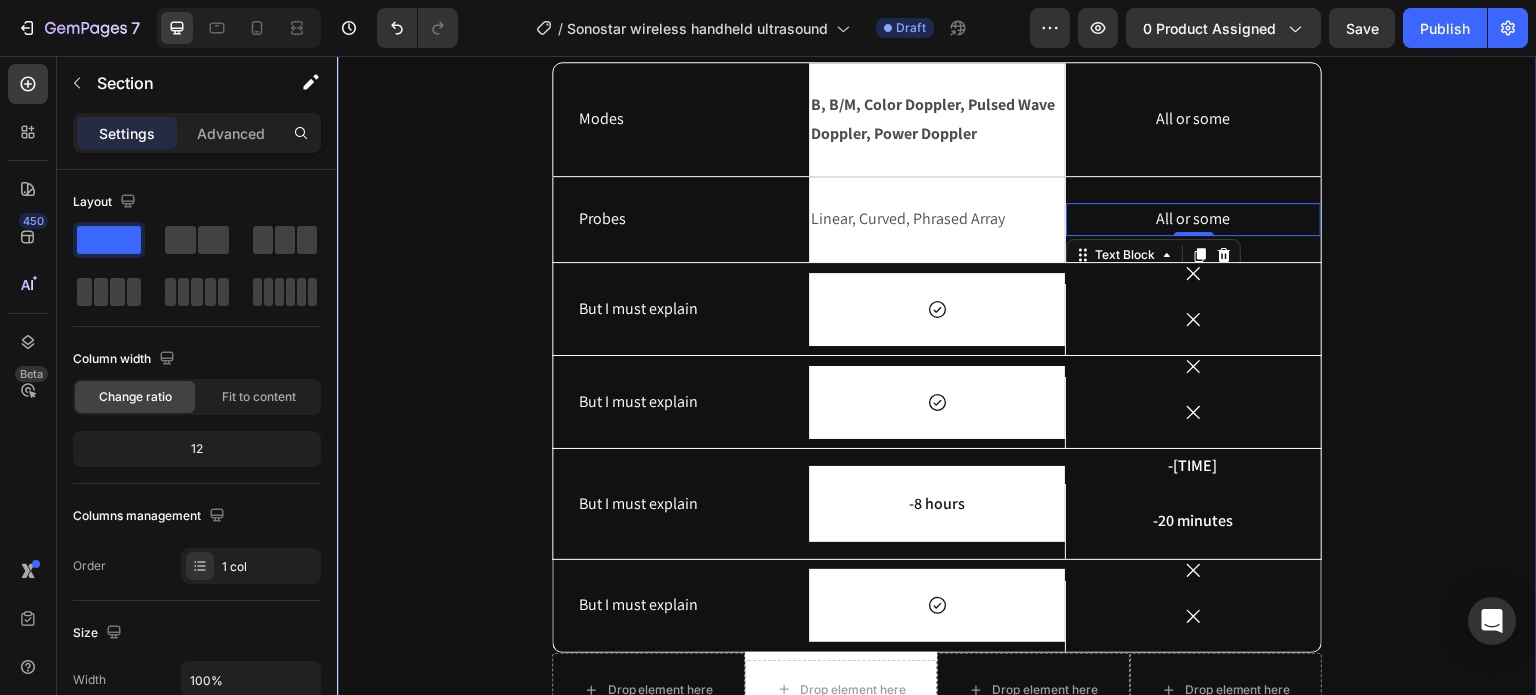 click on "Why choose us? Heading Ultrasound machine Text Block Image Row Others Text Block Row Modes  Text Block B, B/M, Color Doppler, Pulsed Wave Doppler, Power Doppler Text Block Row All or some Text Block Hero Banner Row Probes Text Block Linear, Curved, Phrased Array Text Block Row All or some Text Block   0 Hero Banner Row But I must explain  Text Block
Icon Row
Icon
Icon Hero Banner Row But I must explain  Text Block
Icon Row
Icon
Icon Hero Banner Row But I must explain  Text Block -8 hours Text Block Row -4 hours Text Block -20 minutes Text Block Hero Banner Row But I must explain  Text Block
Icon Row
Icon
Icon Hero Banner Row
Drop element here
Drop element here Hero Banner
Drop element here
Drop element here Row Row" at bounding box center (937, 342) 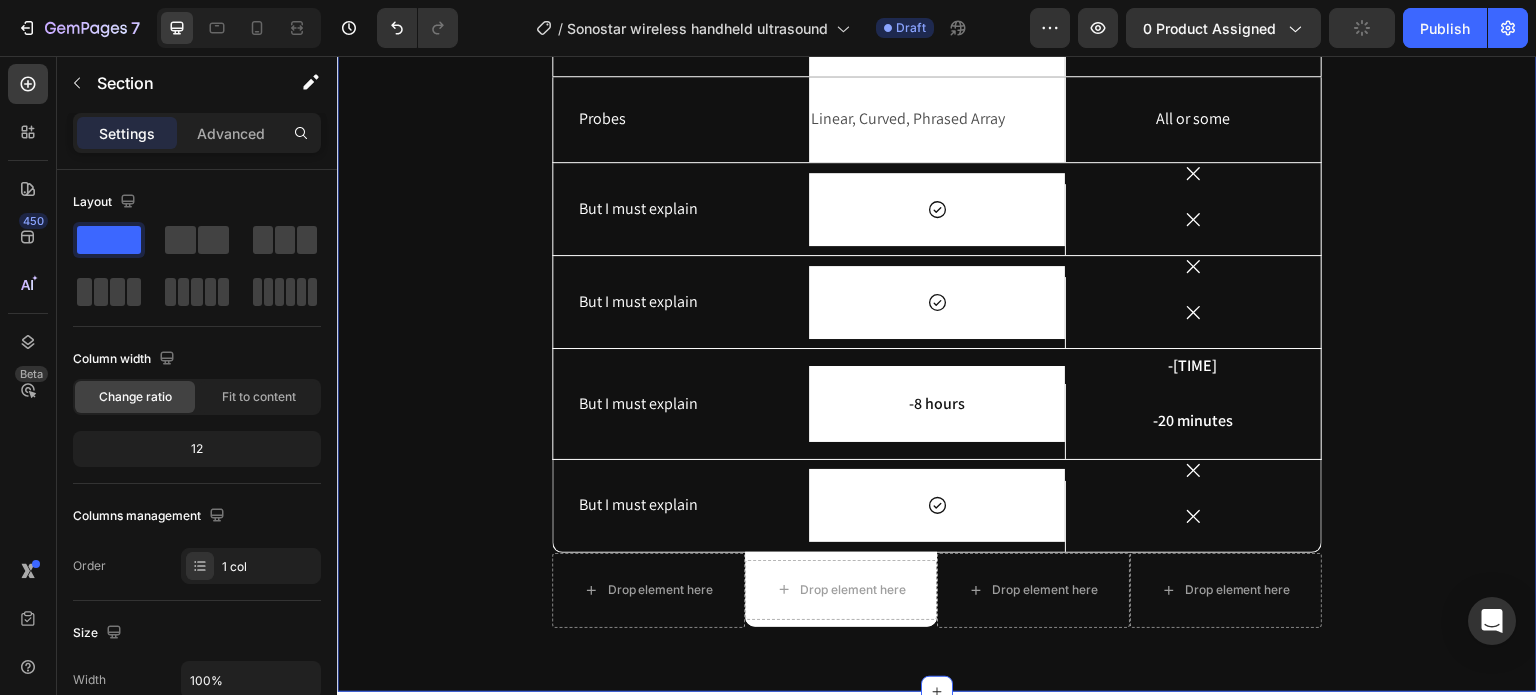 scroll, scrollTop: 5392, scrollLeft: 0, axis: vertical 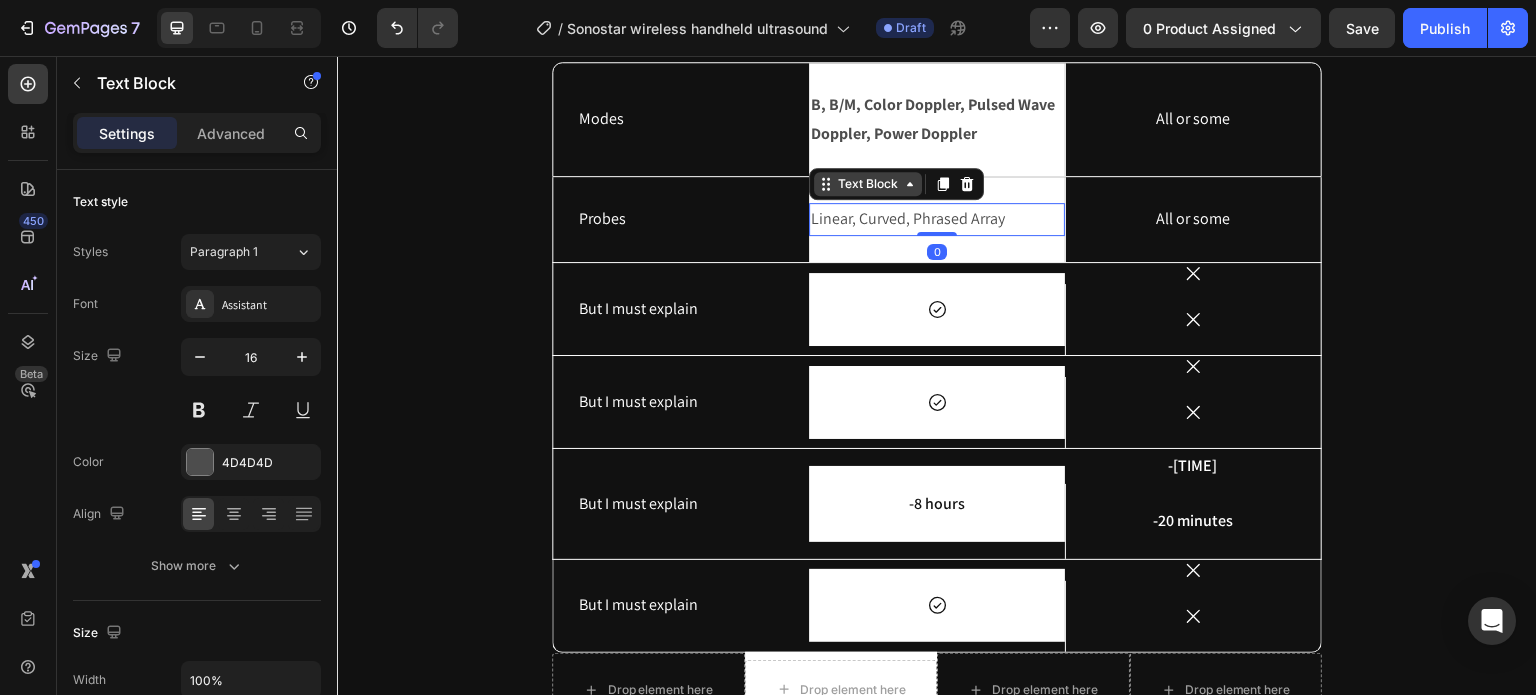 click on "Text Block" at bounding box center [868, 184] 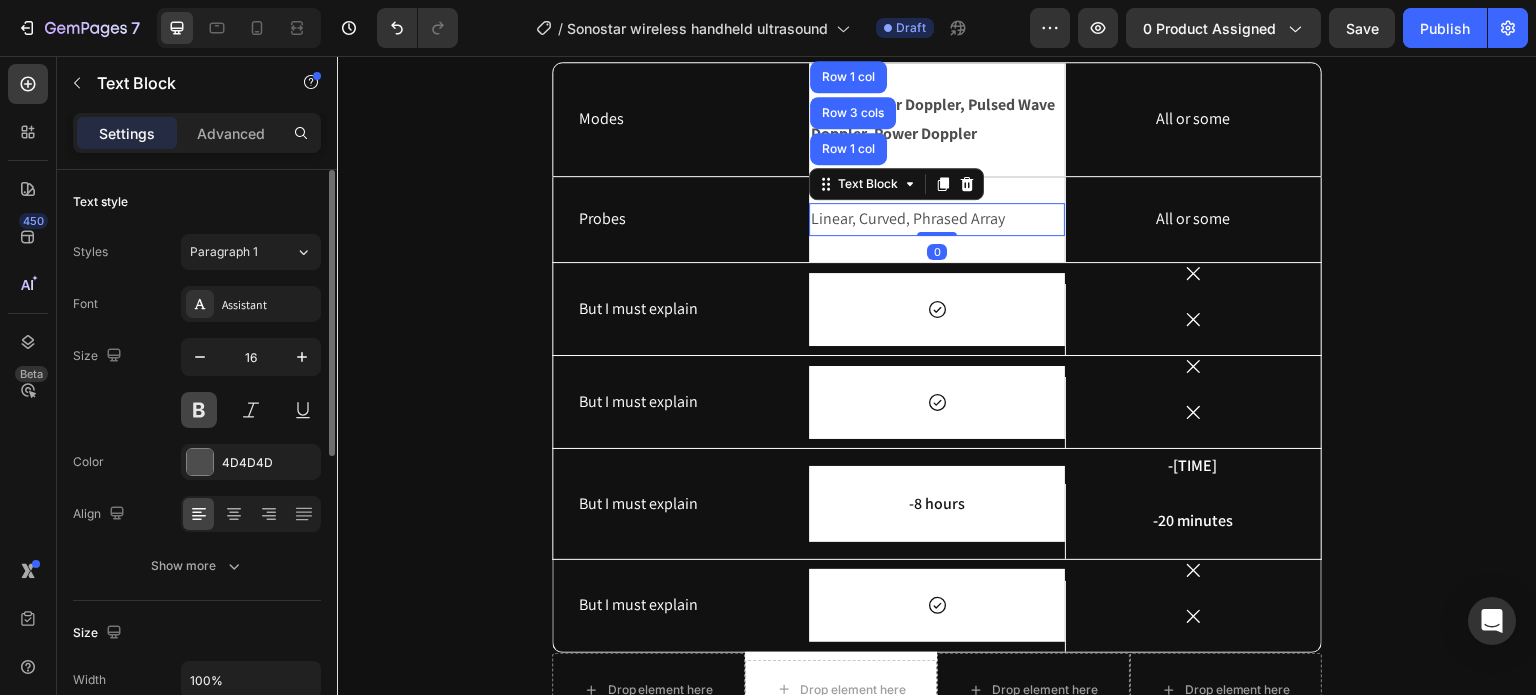 click at bounding box center [199, 410] 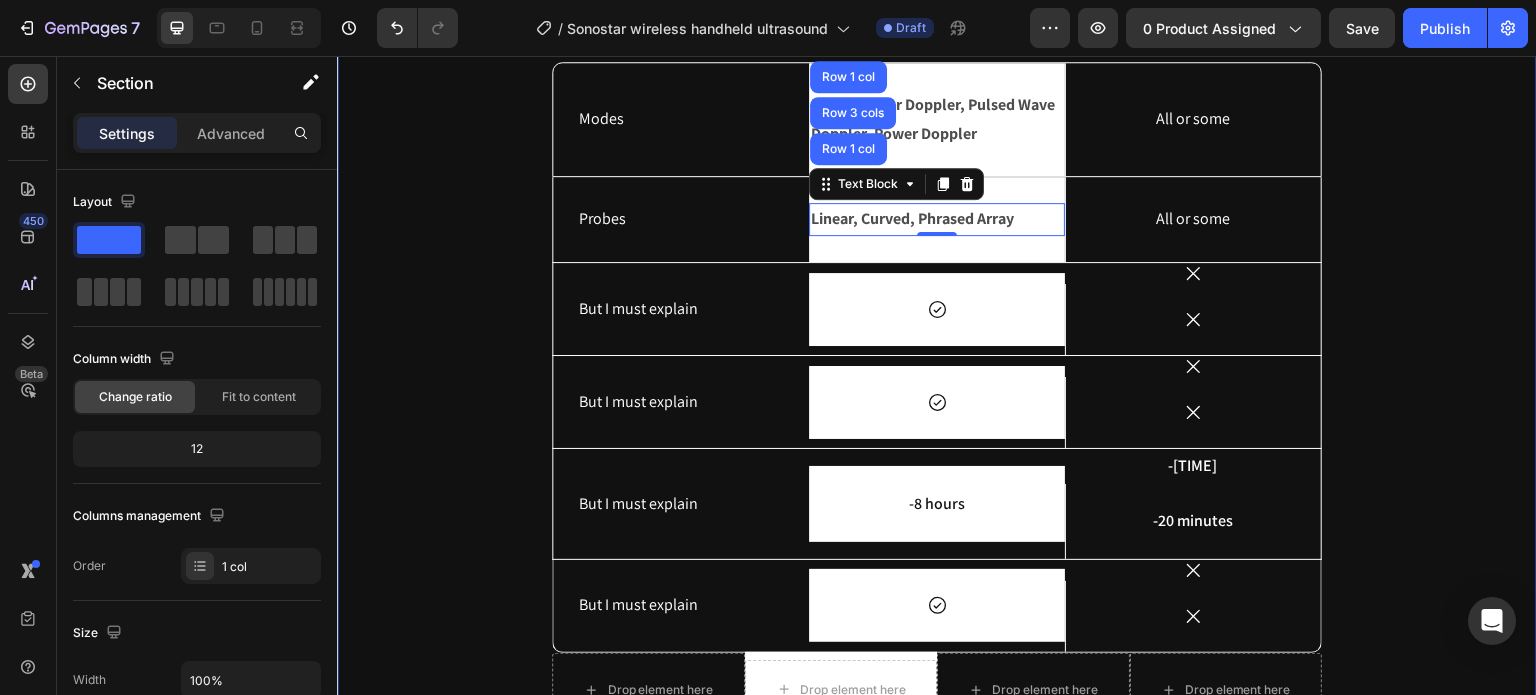 click on "Why choose us? Heading Ultrasound machine Text Block Image Row Others Text Block Row Modes  Text Block B, B/M, Color Doppler, Pulsed Wave Doppler, Power Doppler Text Block Row All or some Text Block Hero Banner Row Probes Text Block Linear, Curved, Phrased Array Text Block Row 1 col Row 3 cols Row 1 col   0 Row All or some Text Block Hero Banner Row But I must explain  Text Block
Icon Row
Icon
Icon Hero Banner Row But I must explain  Text Block
Icon Row
Icon
Icon Hero Banner Row But I must explain  Text Block -8 hours Text Block Row -4 hours Text Block -20 minutes Text Block Hero Banner Row But I must explain  Text Block
Icon Row
Icon
Icon Hero Banner Row
Drop element here
Drop element here Hero Banner
Drop element here
Drop element here Row Row" at bounding box center (937, 342) 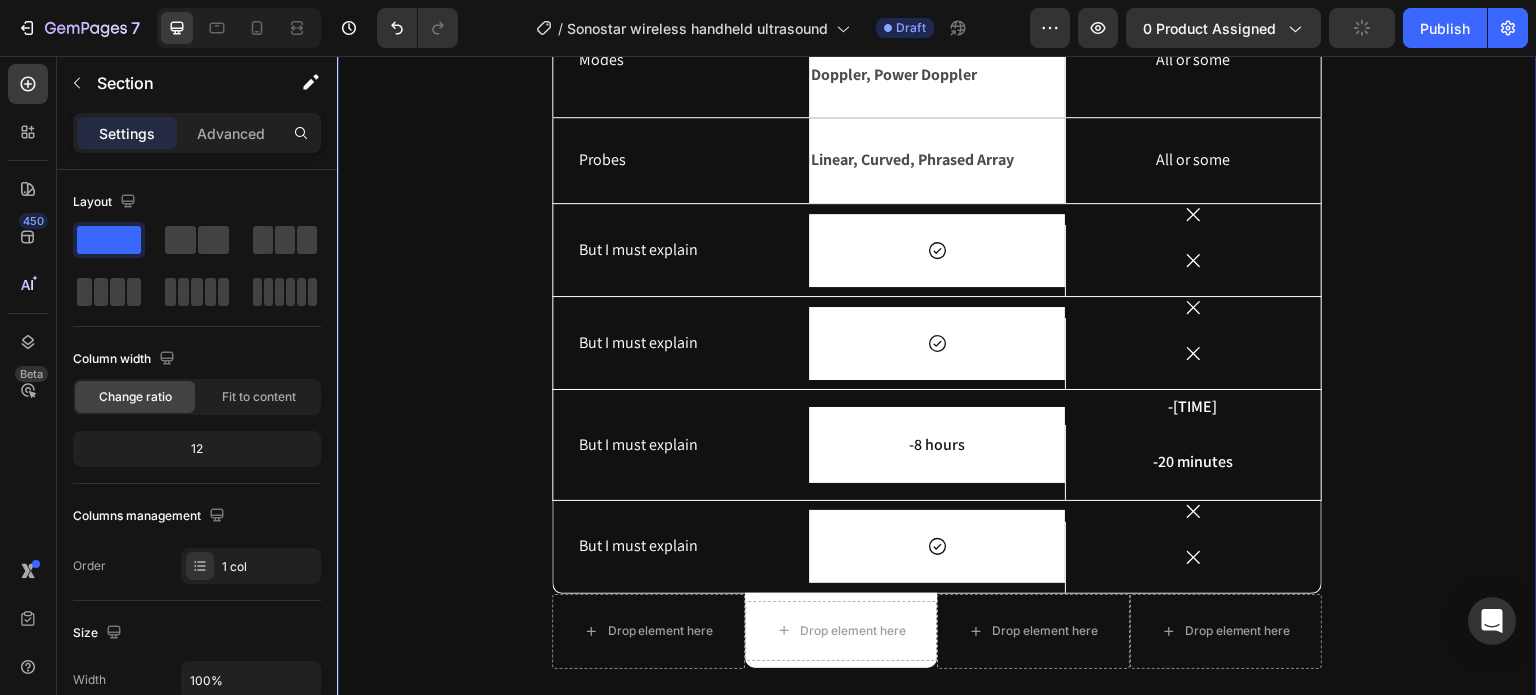 scroll, scrollTop: 5340, scrollLeft: 0, axis: vertical 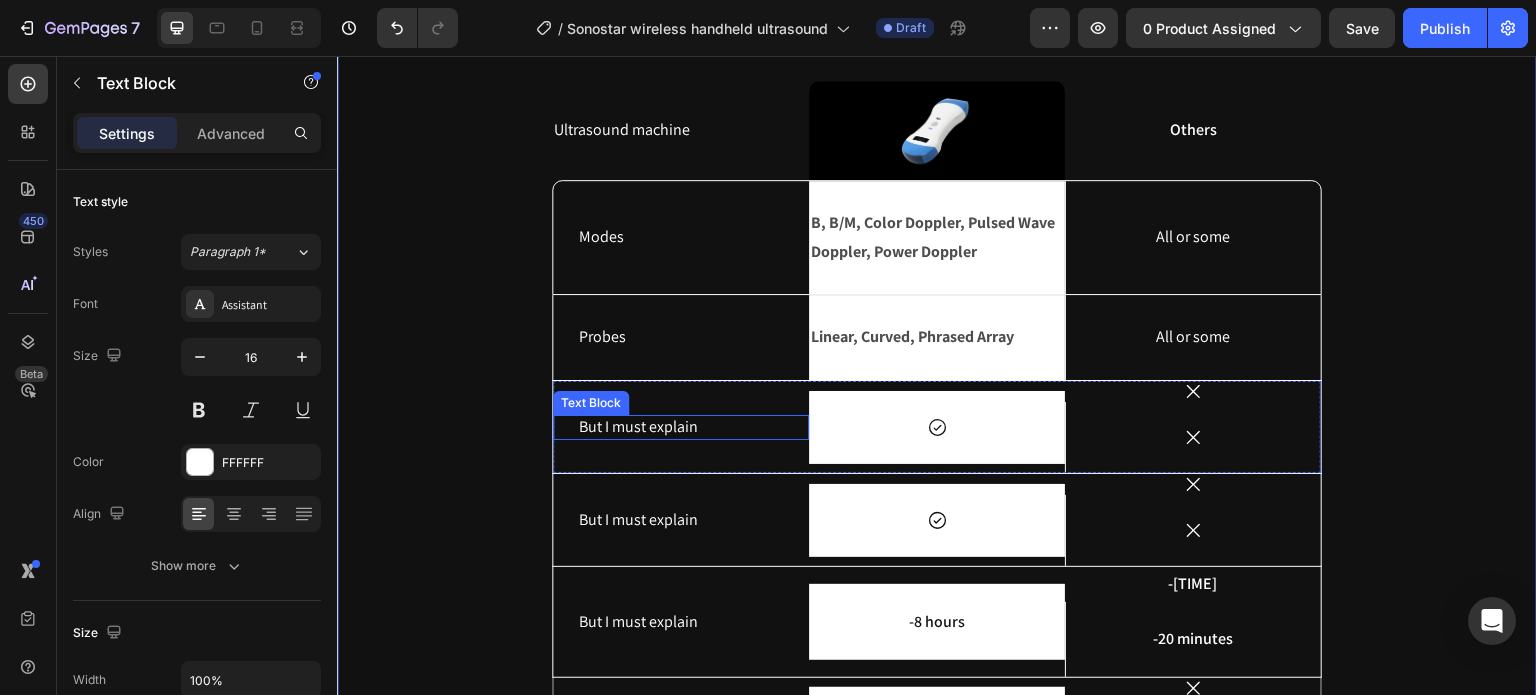 click on "But I must explain" at bounding box center [681, 427] 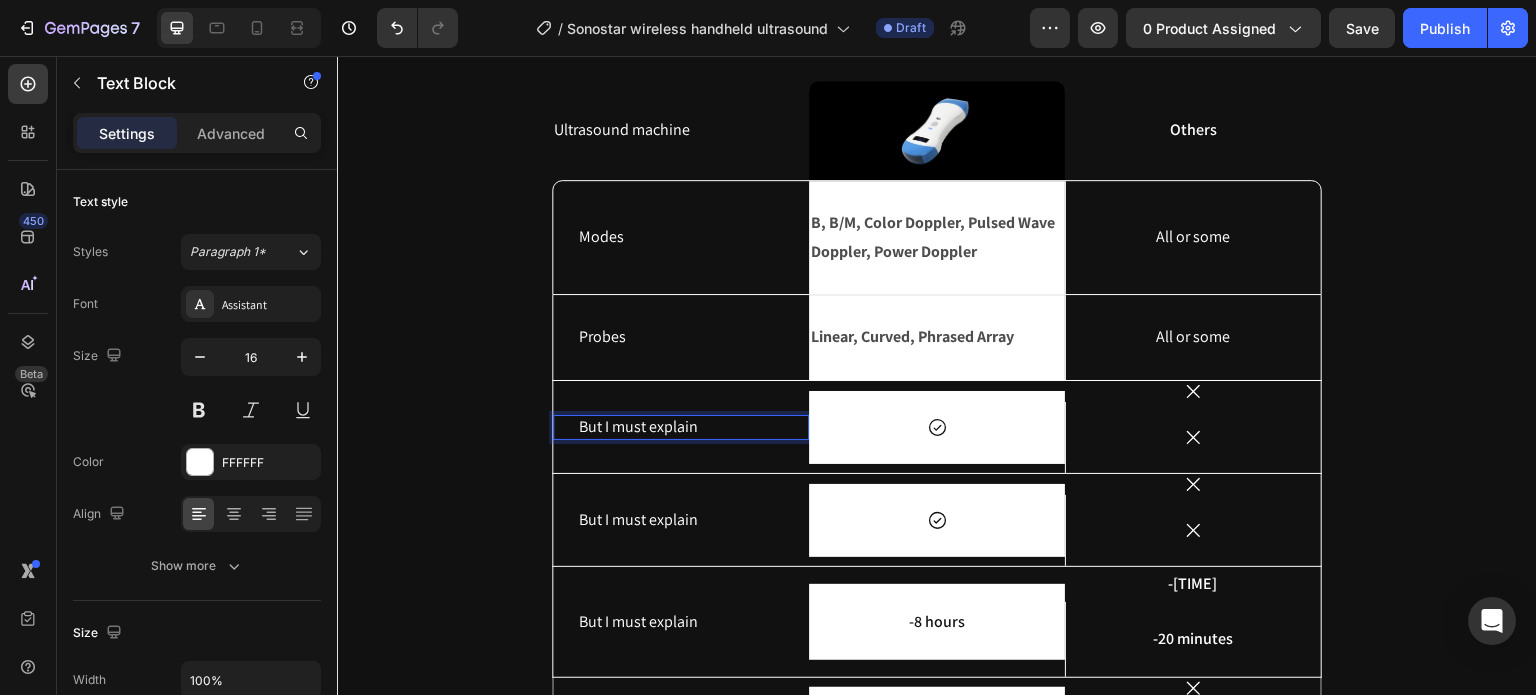 click on "But I must explain" at bounding box center (681, 427) 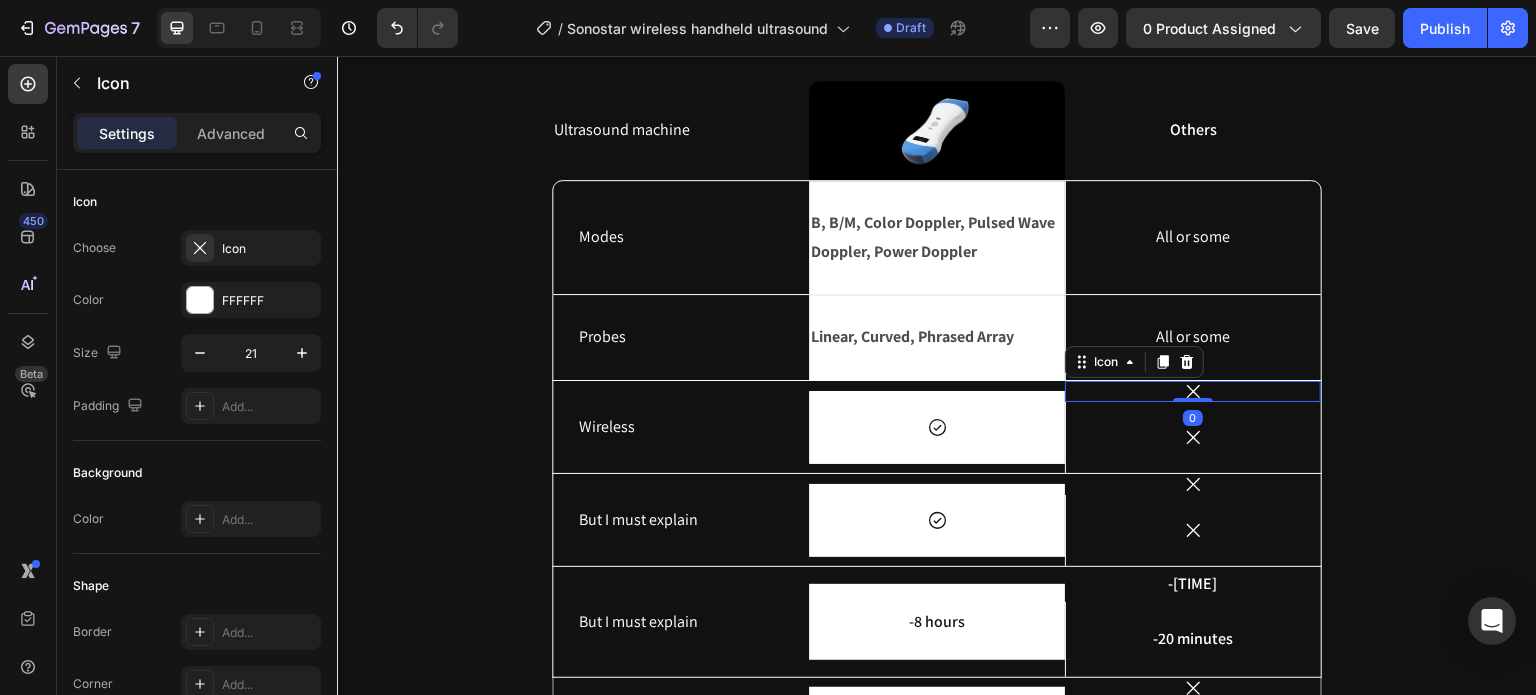 click 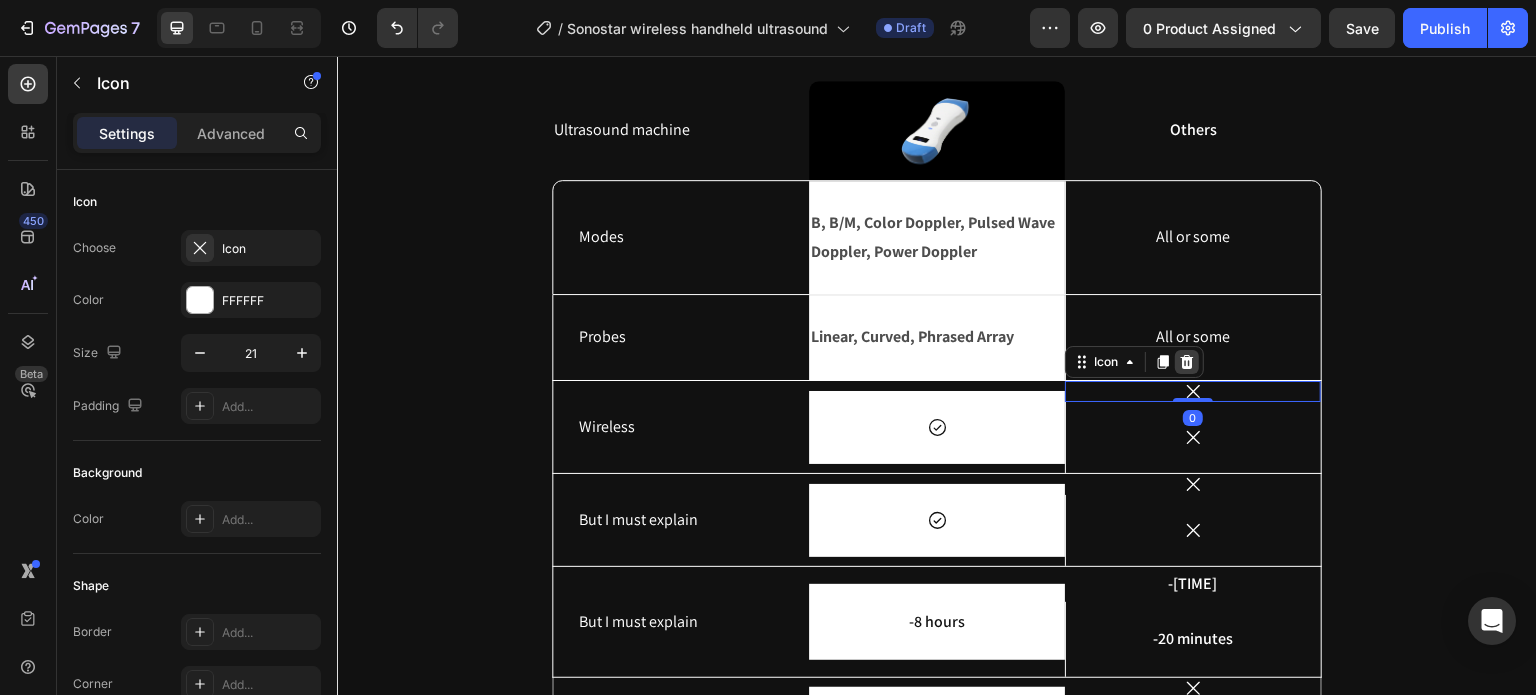 click 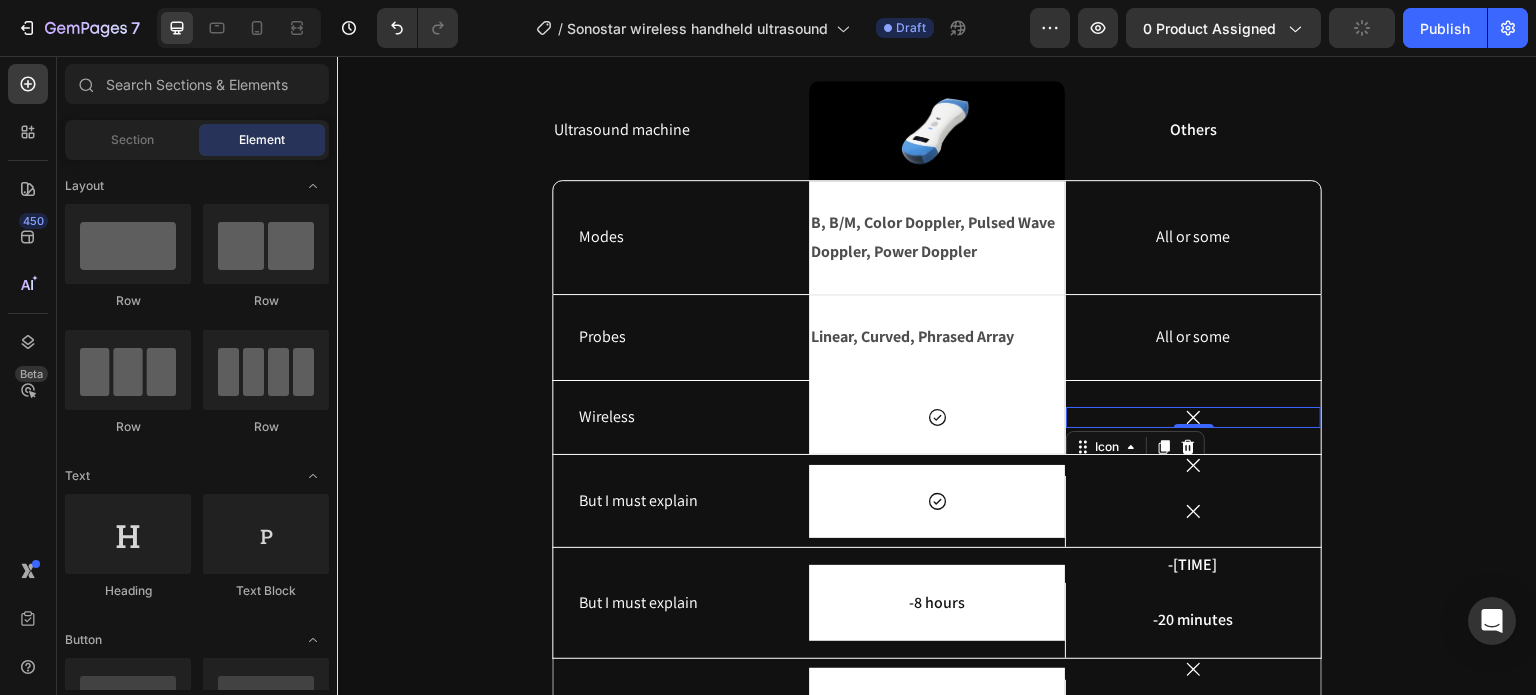 click 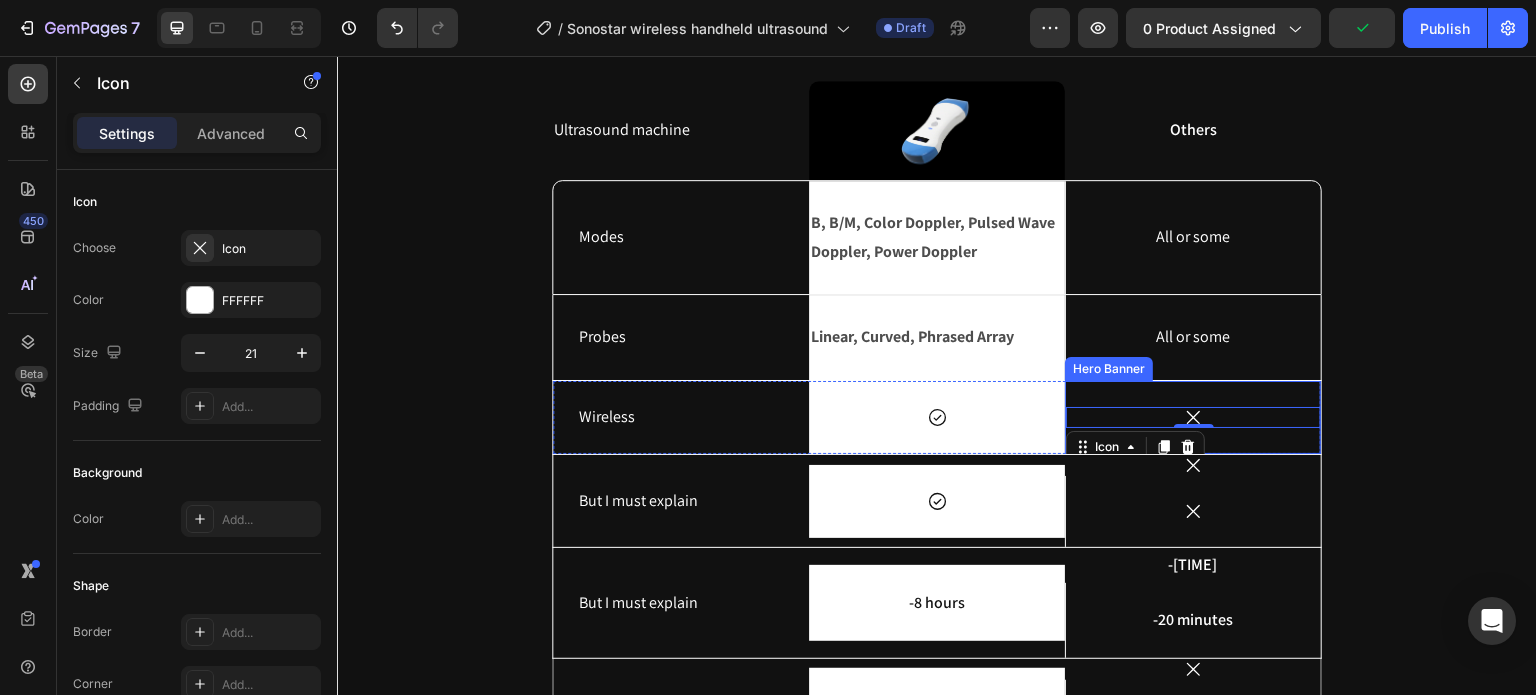 click on "Icon   0" at bounding box center (1193, 417) 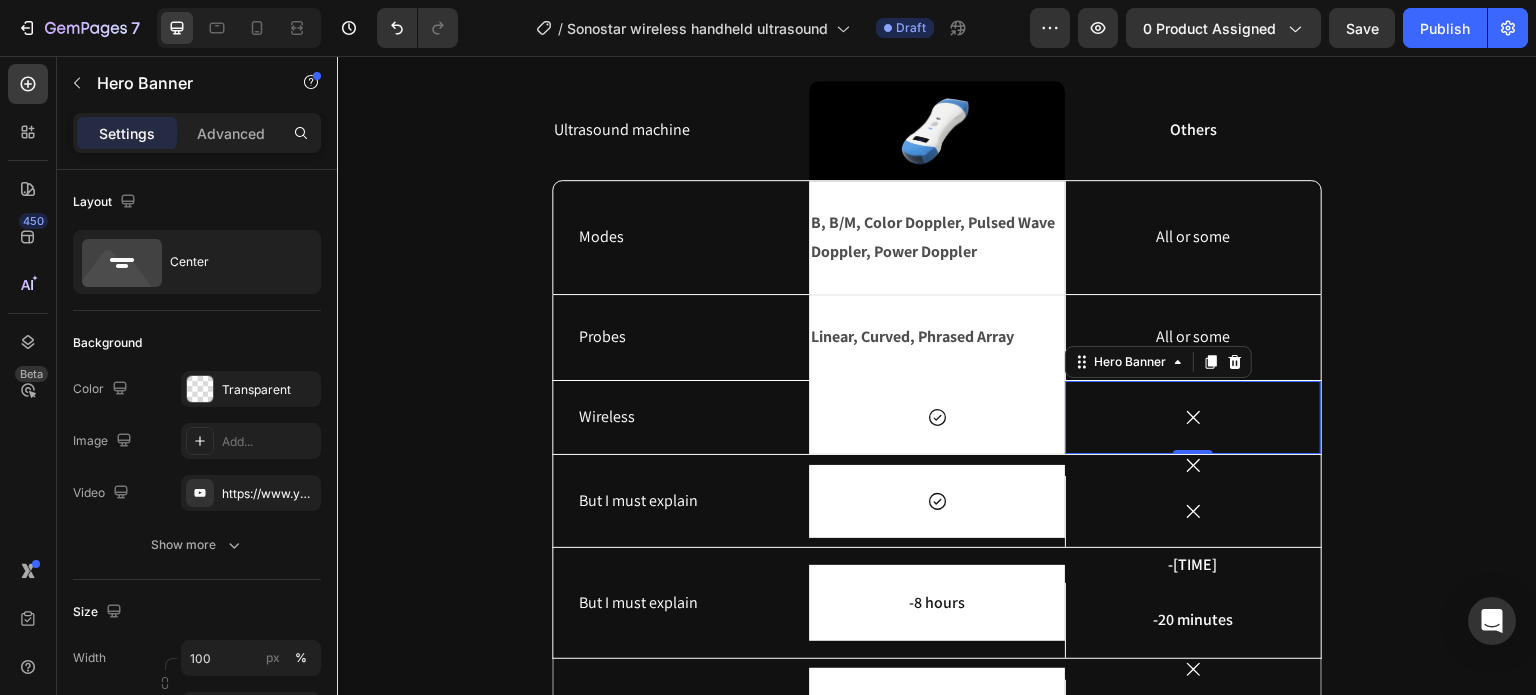 click on "Icon" at bounding box center [1193, 417] 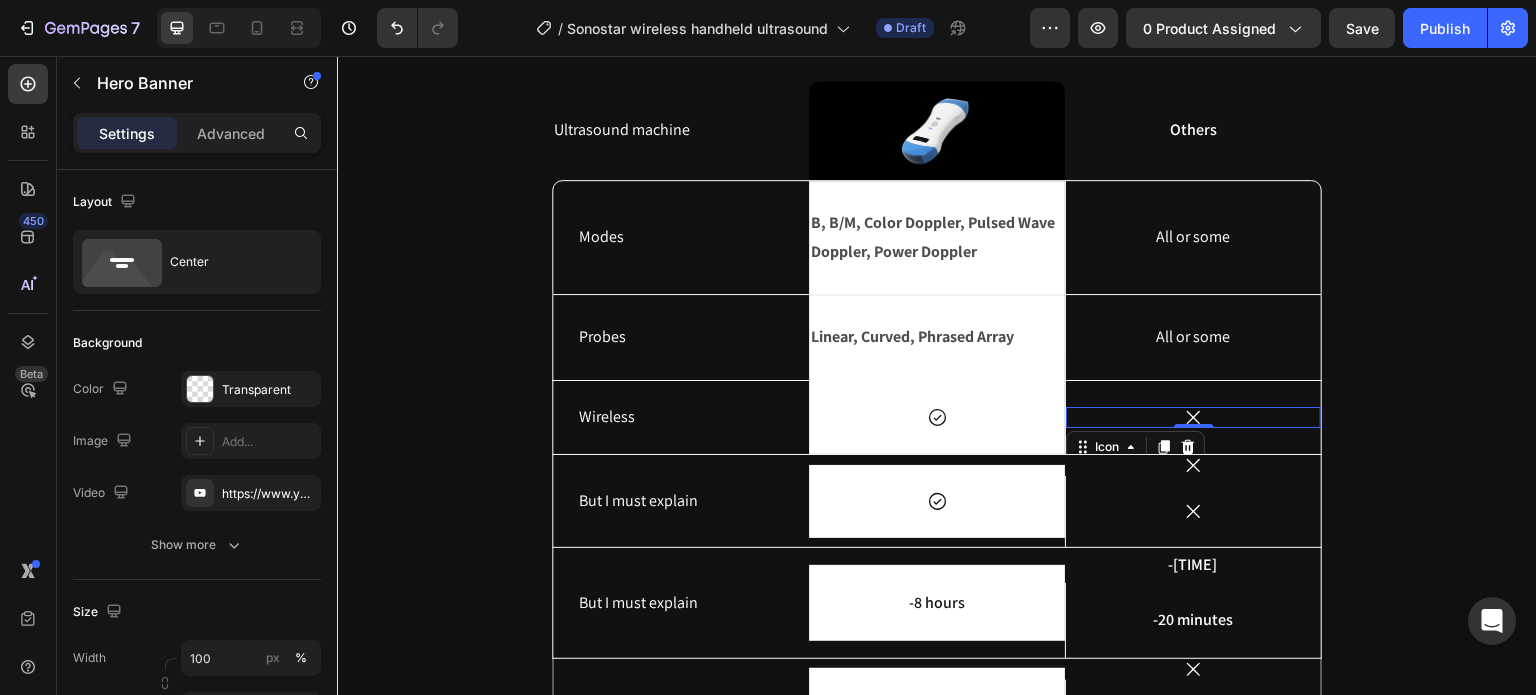 click 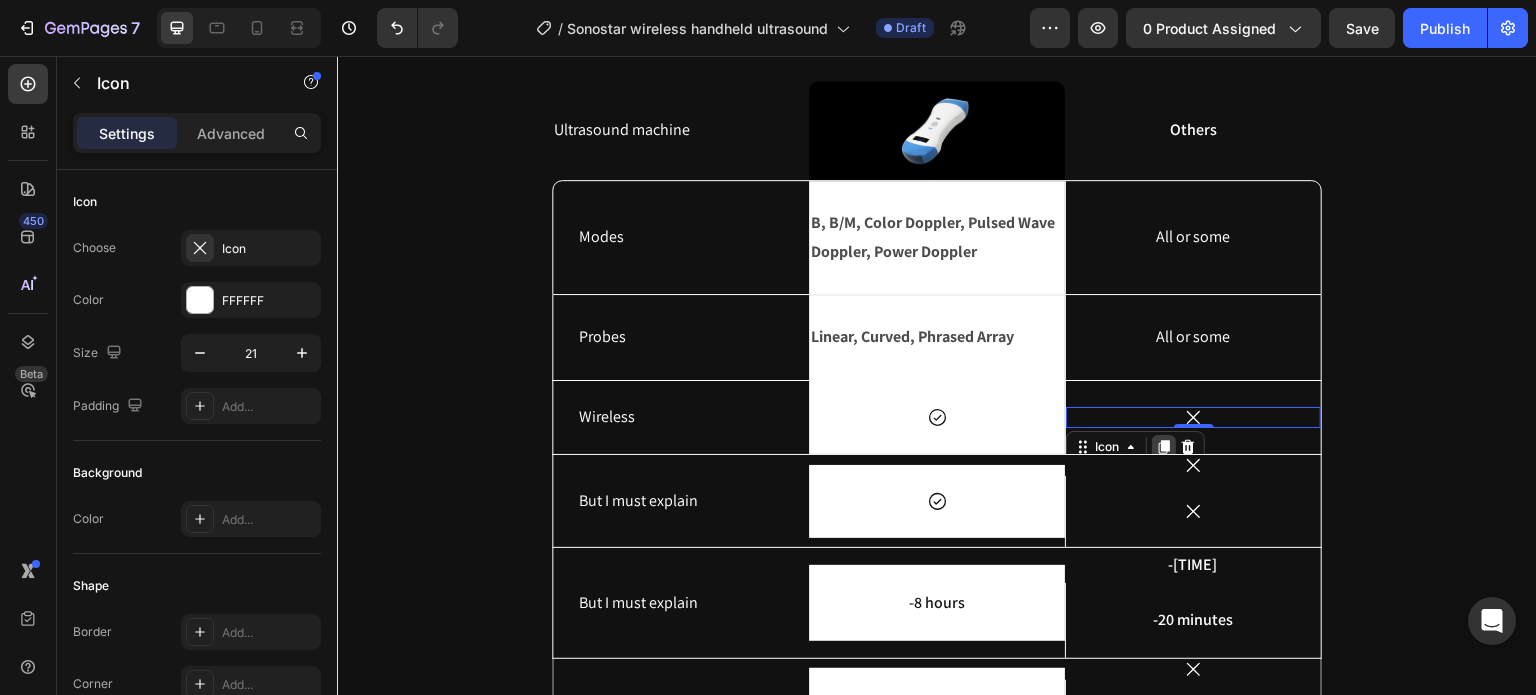 click 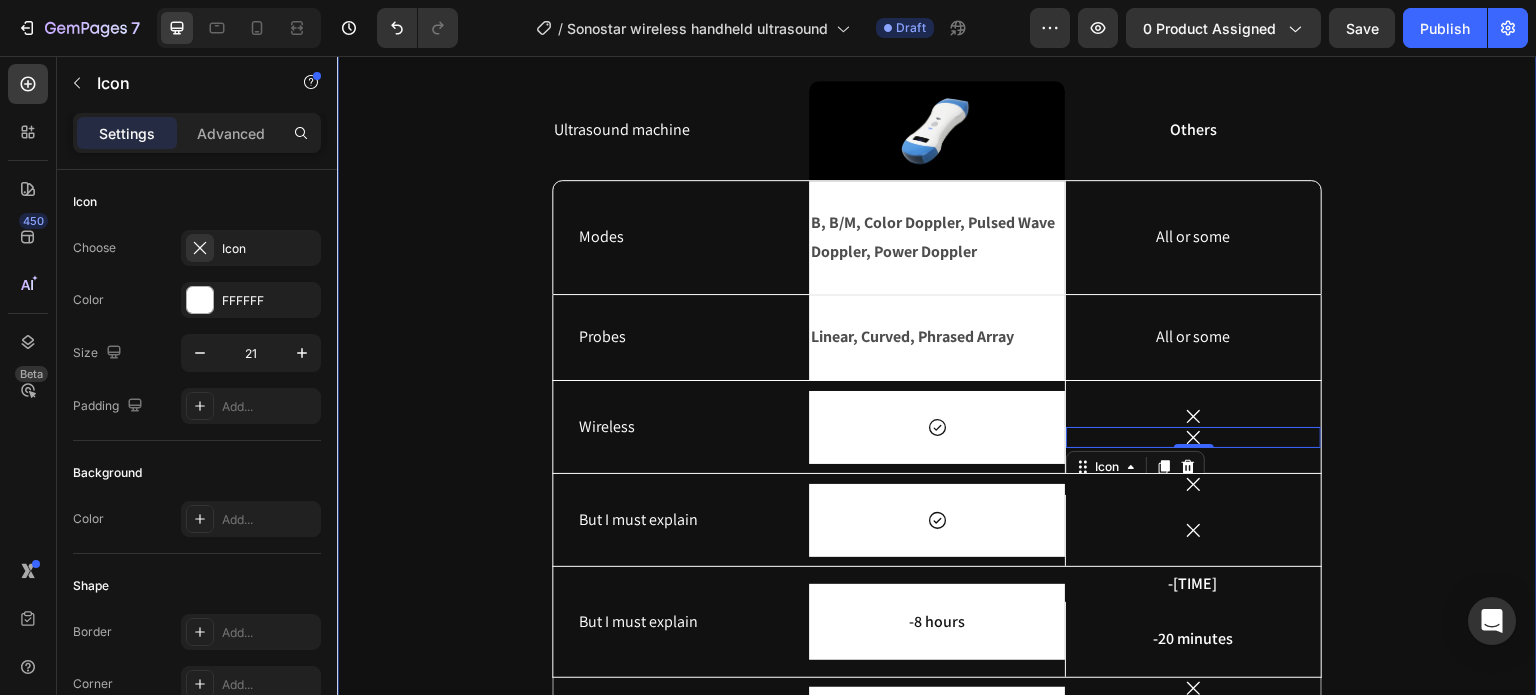 click on "Why choose us? Heading Ultrasound machine Text Block Image Row Others Text Block Row Modes  Text Block B, B/M, Color Doppler, Pulsed Wave Doppler, Power Doppler Text Block Row All or some Text Block Hero Banner Row Probes Text Block Linear, Curved, Phrased Array Text Block Row All or some Text Block Hero Banner Row Wireless  Text Block
Icon Row
Icon
Icon   0 Hero Banner Row But I must explain  Text Block
Icon Row
Icon
Icon Hero Banner Row But I must explain  Text Block -8 hours Text Block Row -4 hours Text Block -20 minutes Text Block Hero Banner Row But I must explain  Text Block
Icon Row
Icon
Icon Hero Banner Row
Drop element here
Drop element here Hero Banner
Drop element here
Drop element here Row Row" at bounding box center [937, 427] 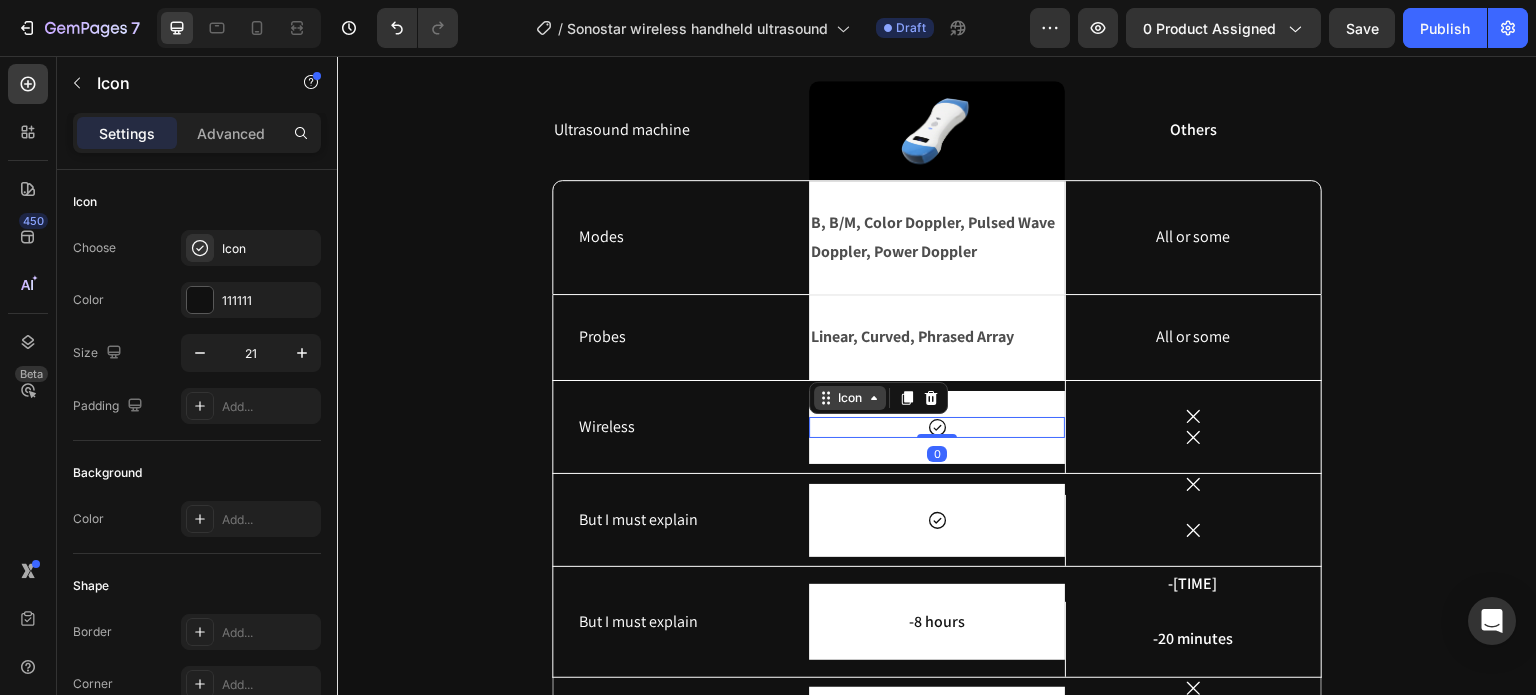 click on "Icon" at bounding box center (878, 398) 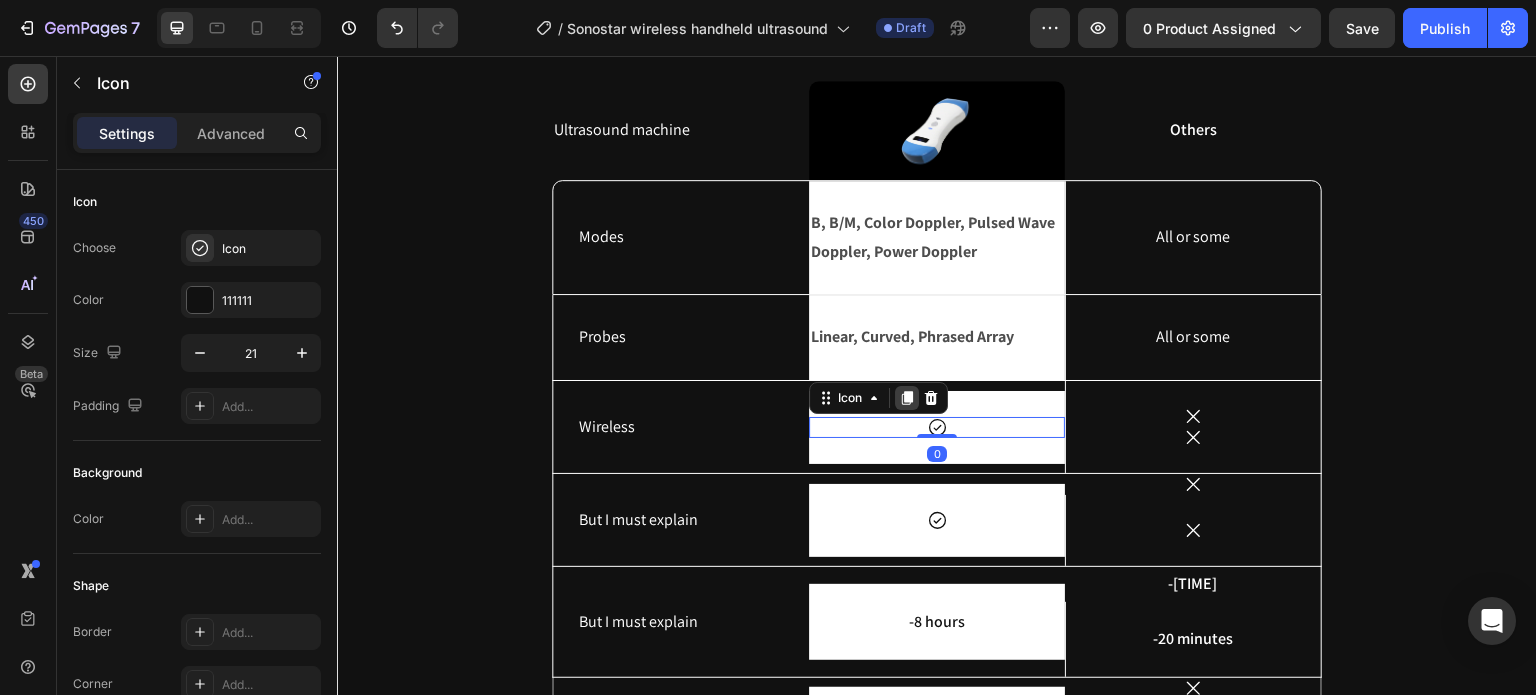 click 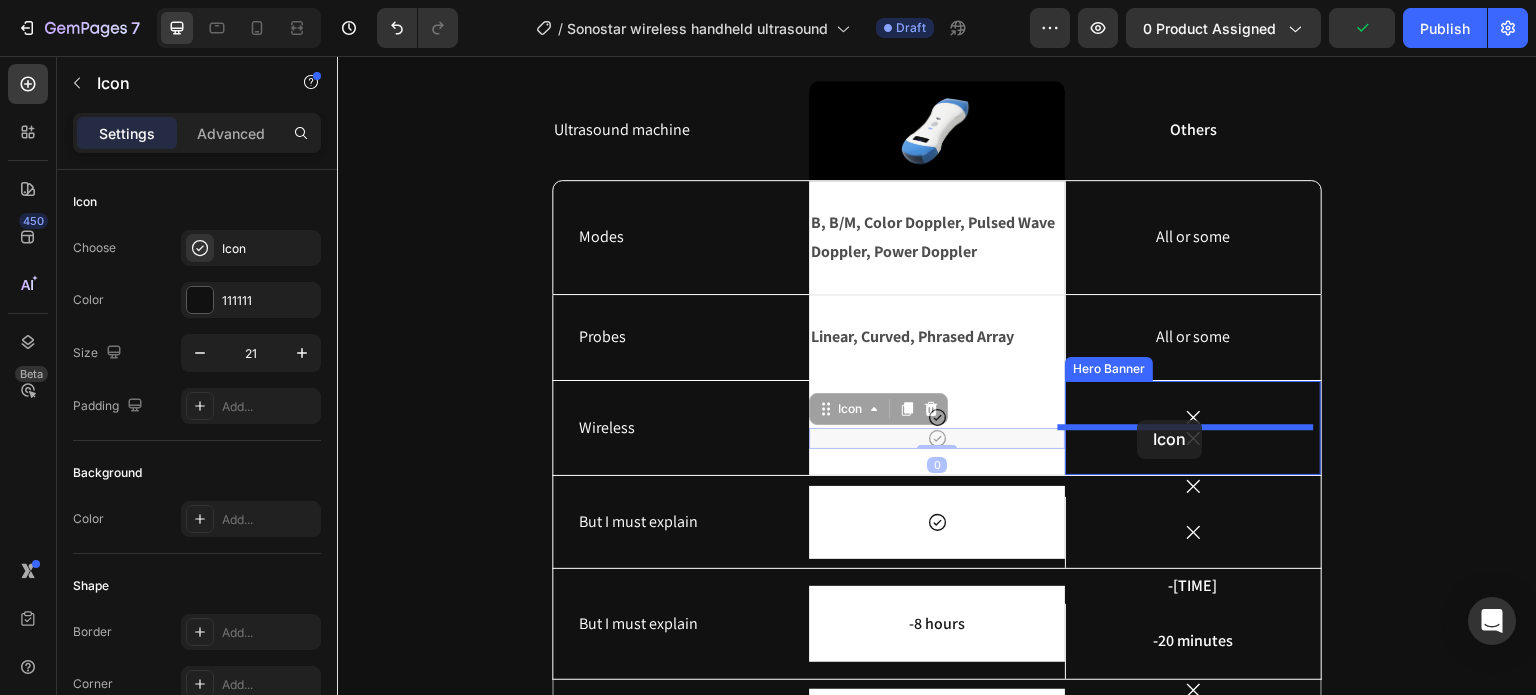 drag, startPoint x: 828, startPoint y: 408, endPoint x: 1138, endPoint y: 420, distance: 310.23218 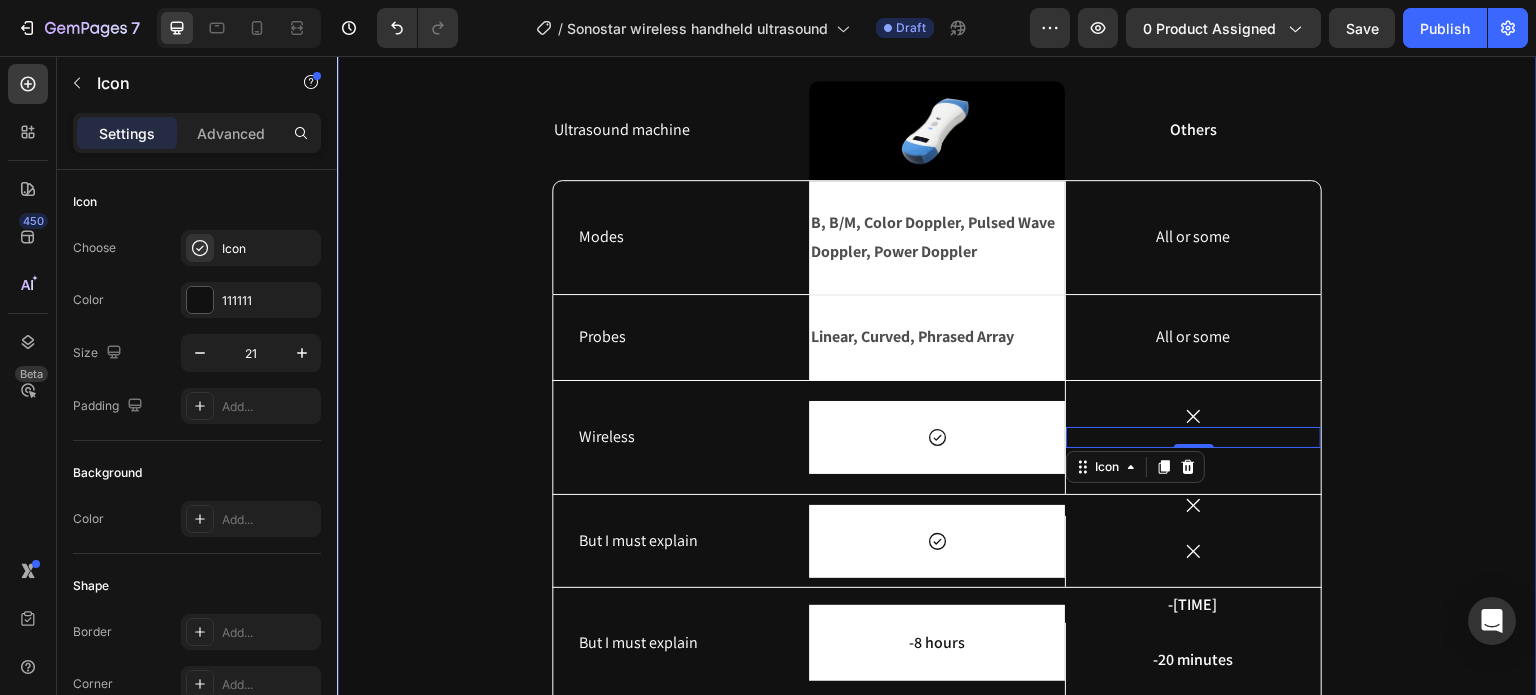 click on "Why choose us? Heading Ultrasound machine Text Block Image Row Others Text Block Row Modes  Text Block B, B/M, Color Doppler, Pulsed Wave Doppler, Power Doppler Text Block Row All or some Text Block Hero Banner Row Probes Text Block Linear, Curved, Phrased Array Text Block Row All or some Text Block Hero Banner Row Wireless  Text Block
Icon Row
Icon
Icon   0
Icon Hero Banner Row But I must explain  Text Block
Icon Row
Icon
Icon Hero Banner Row But I must explain  Text Block -8 hours Text Block Row -4 hours Text Block -20 minutes Text Block Hero Banner Row But I must explain  Text Block
Icon Row
Icon
Icon Hero Banner Row
Drop element here
Drop element here Hero Banner
Drop element here
Drop element here Row Row" at bounding box center [937, 438] 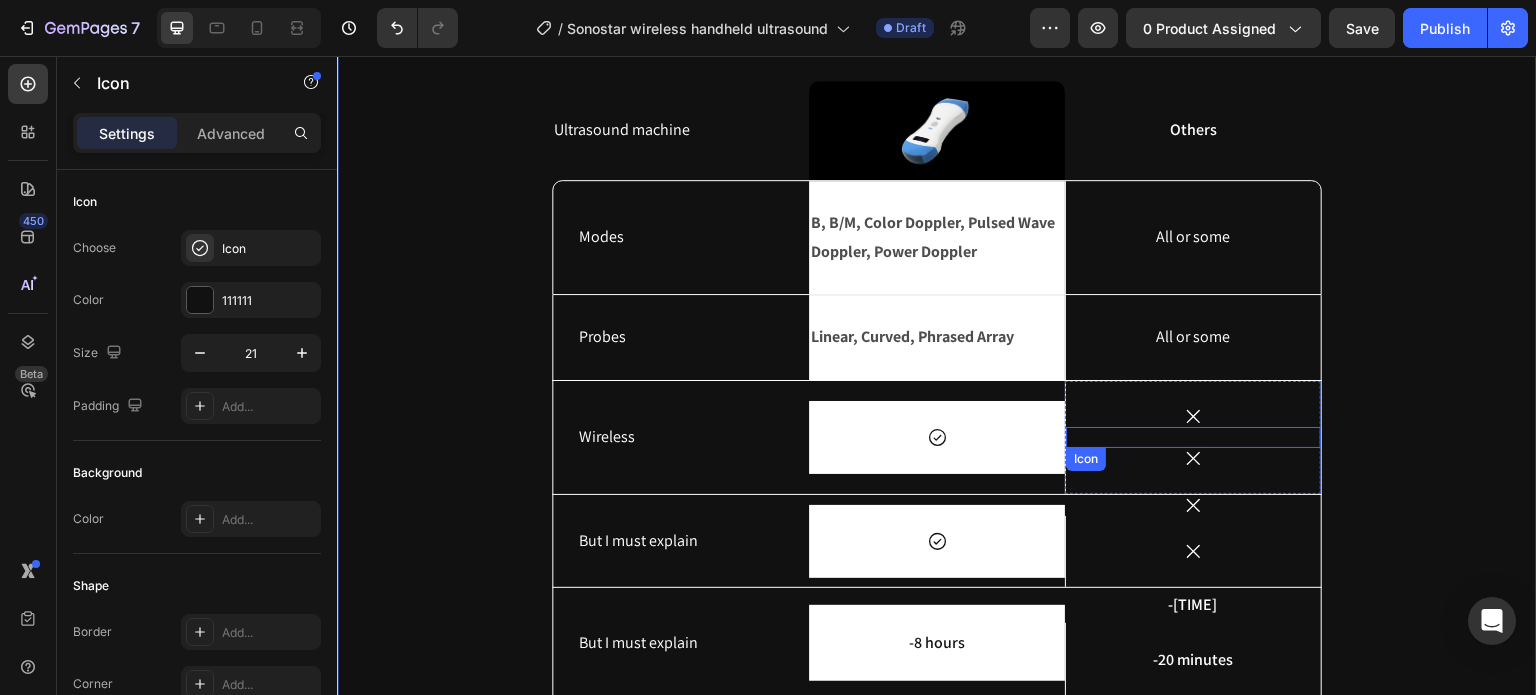 click 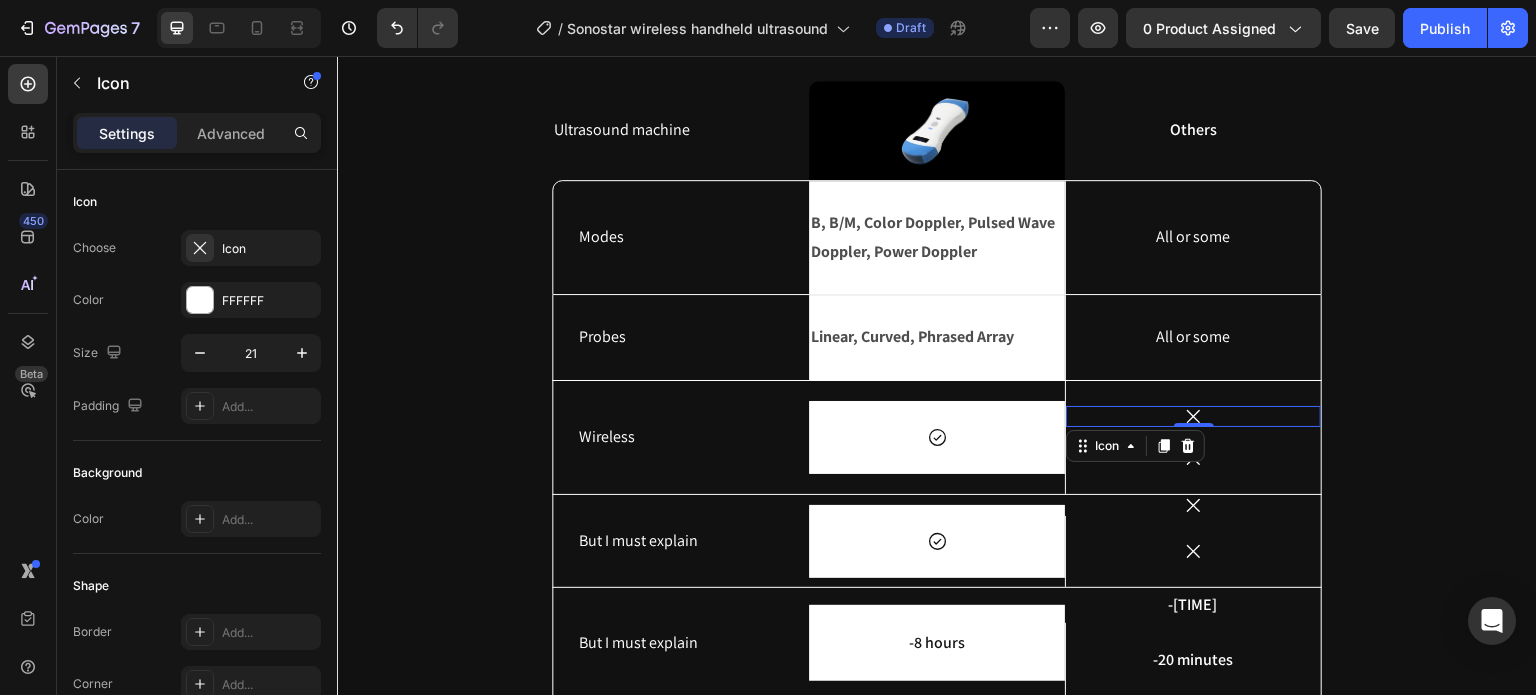 click 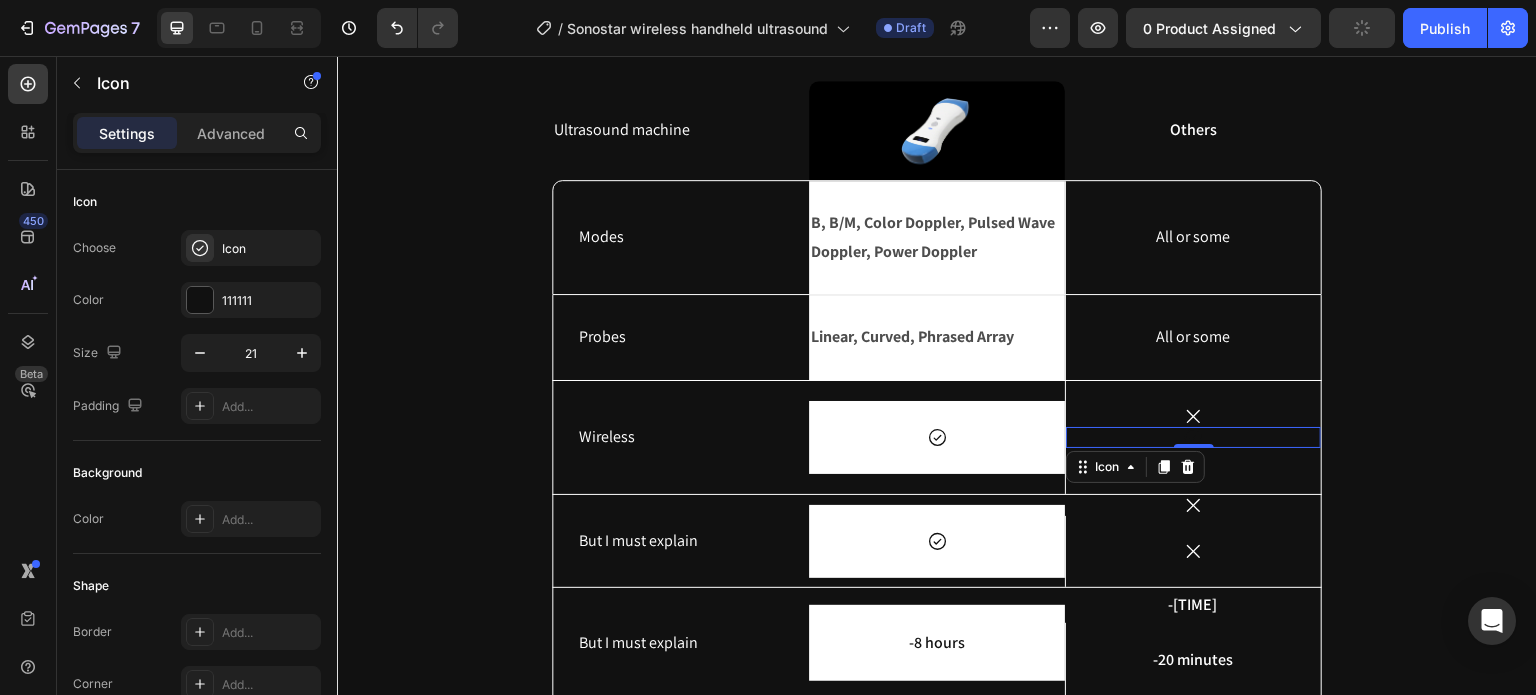 click on "Icon   0" at bounding box center (1193, 437) 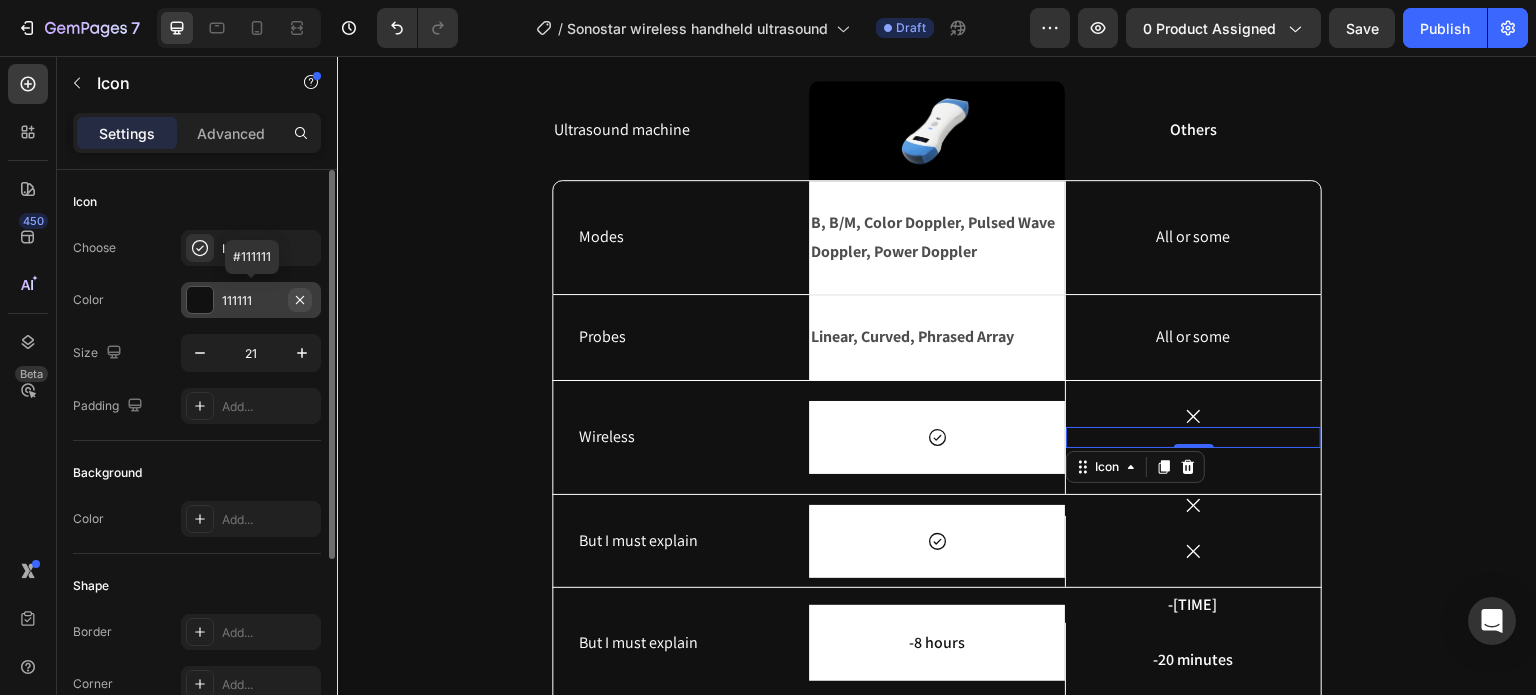 click 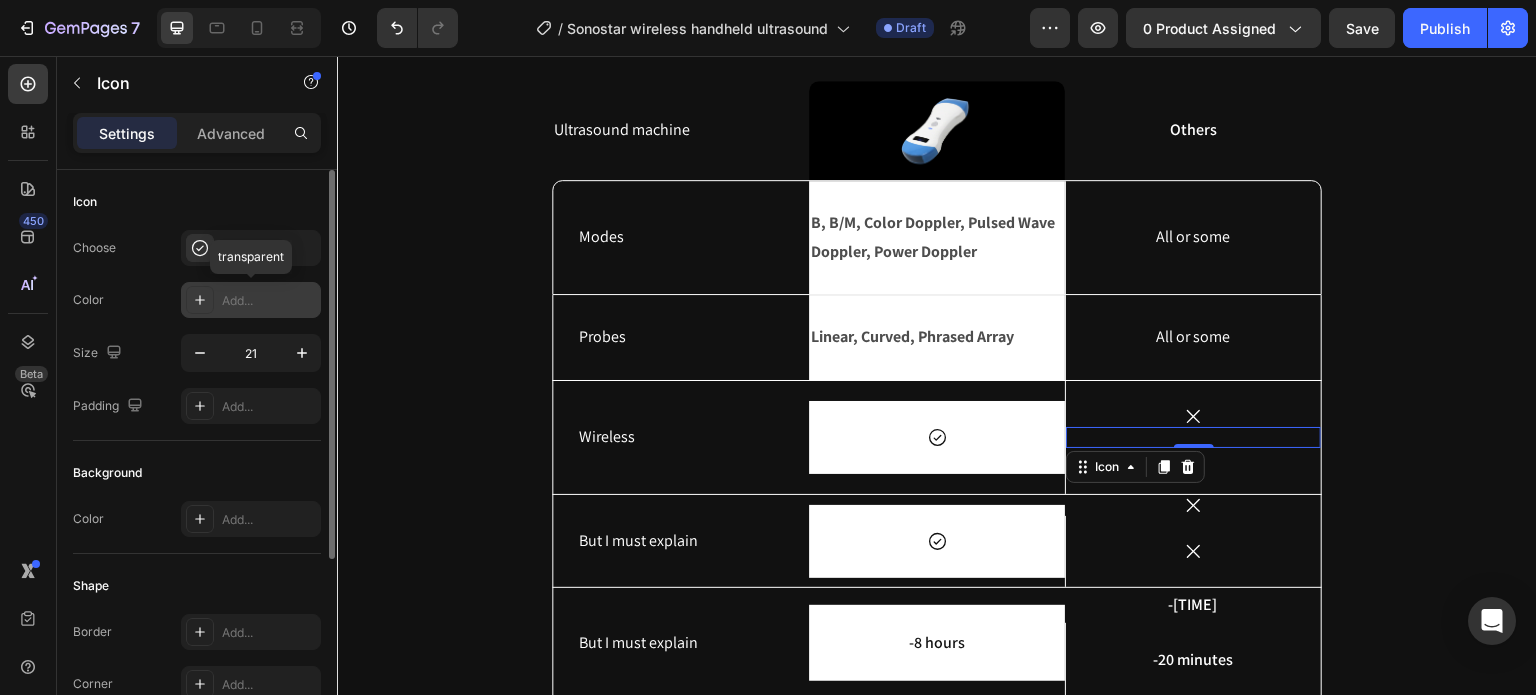 click on "Add..." at bounding box center [269, 301] 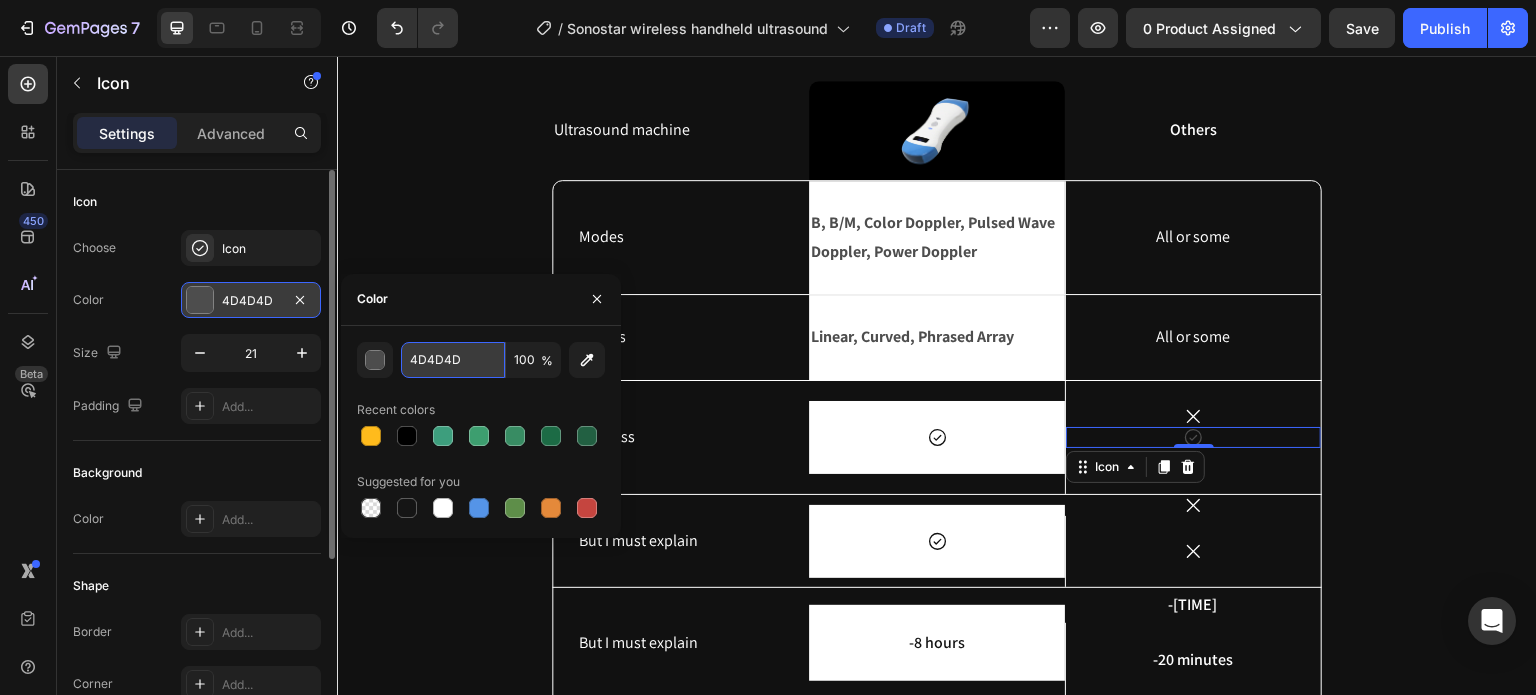 click on "4D4D4D" at bounding box center [453, 360] 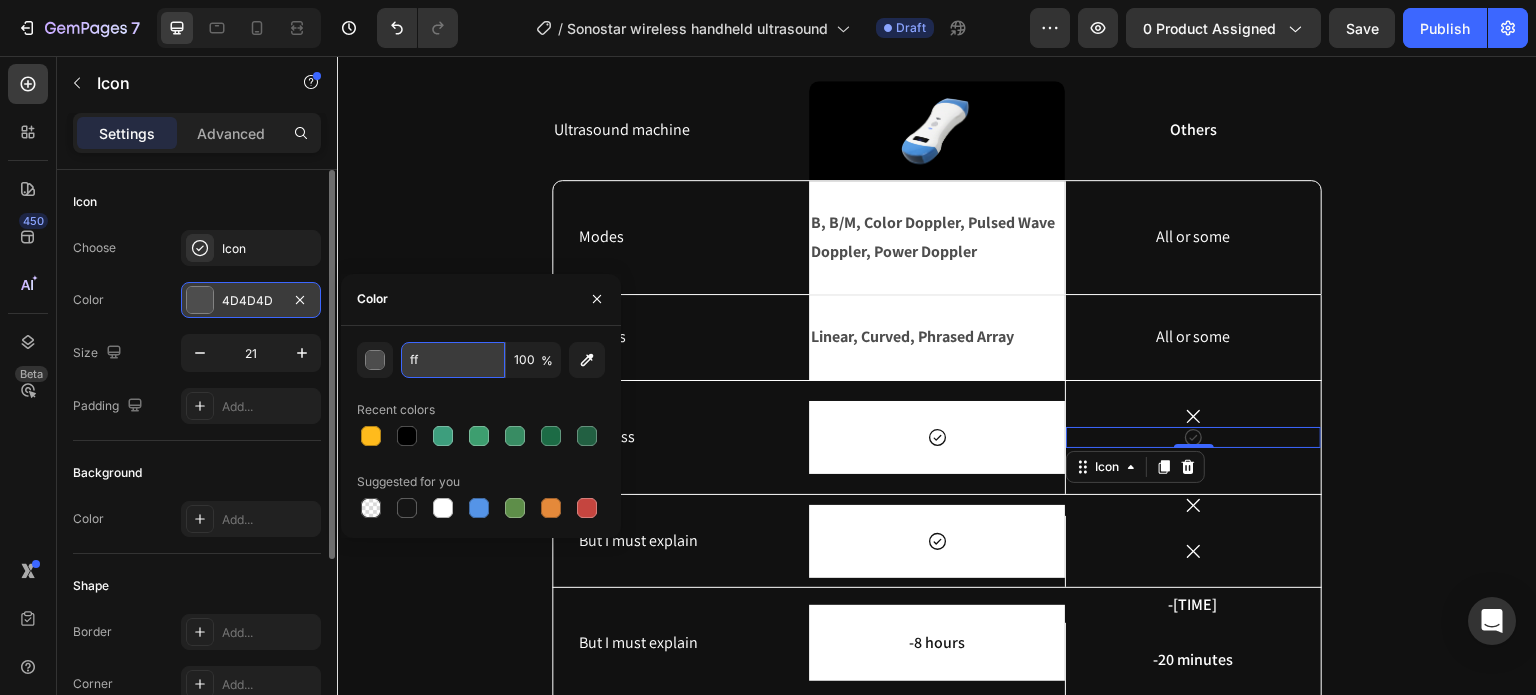 type on "fff" 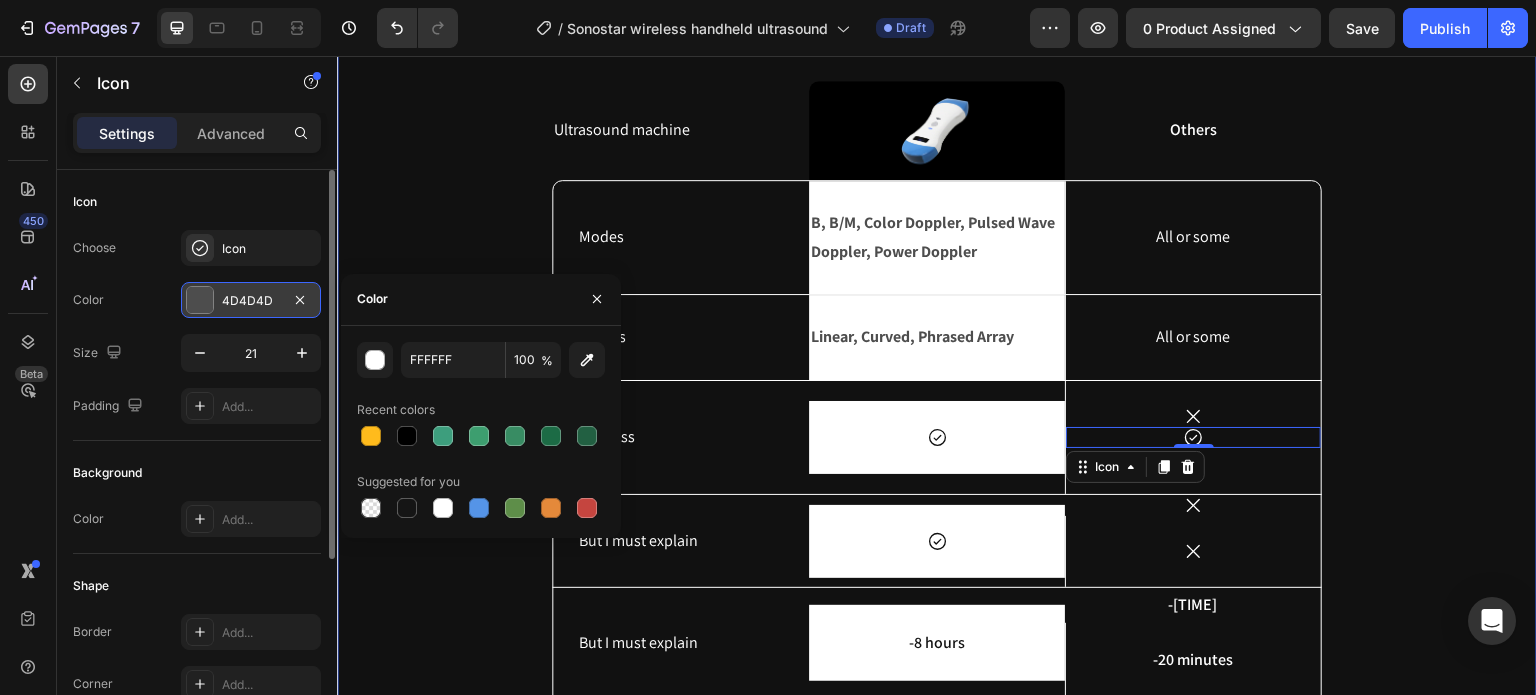 click on "Why choose us? Heading Ultrasound machine Text Block Image Row Others Text Block Row Modes  Text Block B, B/M, Color Doppler, Pulsed Wave Doppler, Power Doppler Text Block Row All or some Text Block Hero Banner Row Probes Text Block Linear, Curved, Phrased Array Text Block Row All or some Text Block Hero Banner Row Wireless  Text Block
Icon Row
Icon
Icon   0
Icon Hero Banner Row But I must explain  Text Block
Icon Row
Icon
Icon Hero Banner Row But I must explain  Text Block -8 hours Text Block Row -4 hours Text Block -20 minutes Text Block Hero Banner Row But I must explain  Text Block
Icon Row
Icon
Icon Hero Banner Row
Drop element here
Drop element here Hero Banner
Drop element here
Drop element here Row Row" at bounding box center [937, 438] 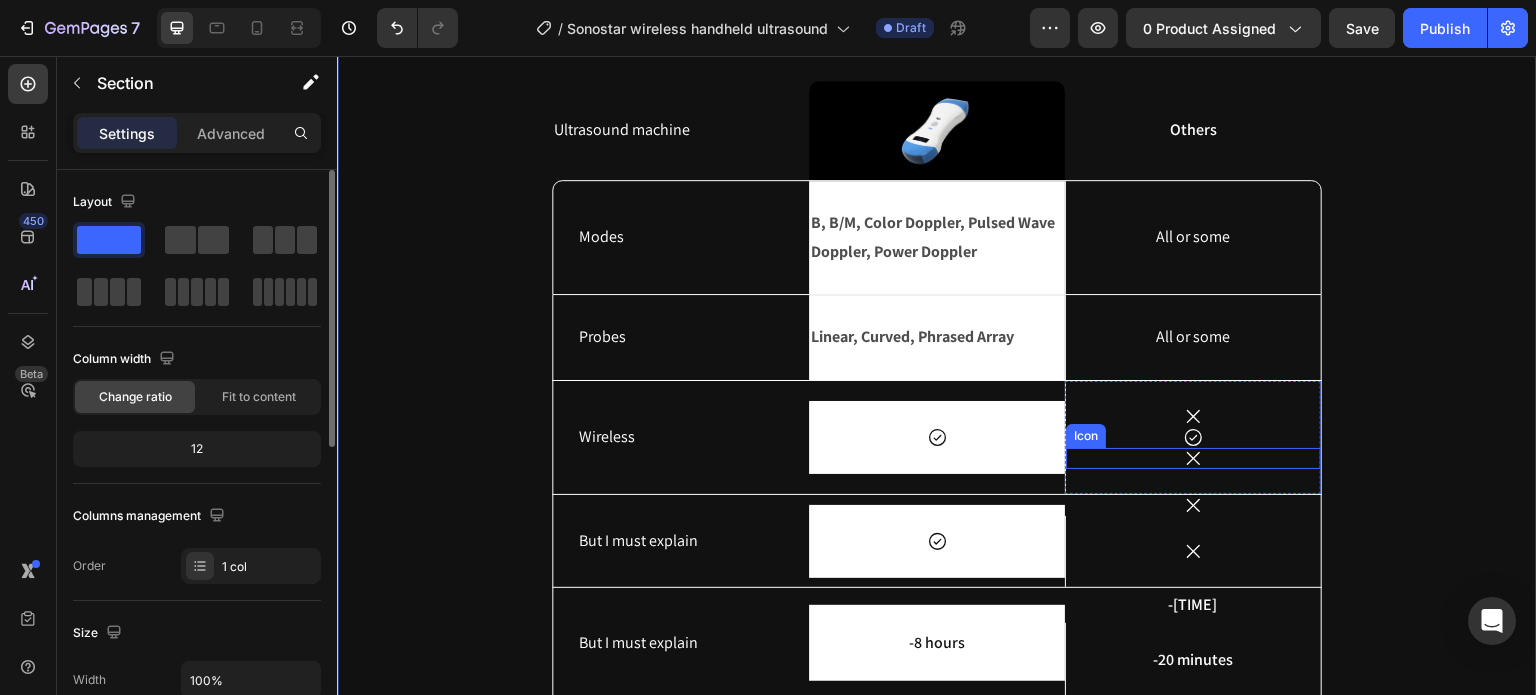 click 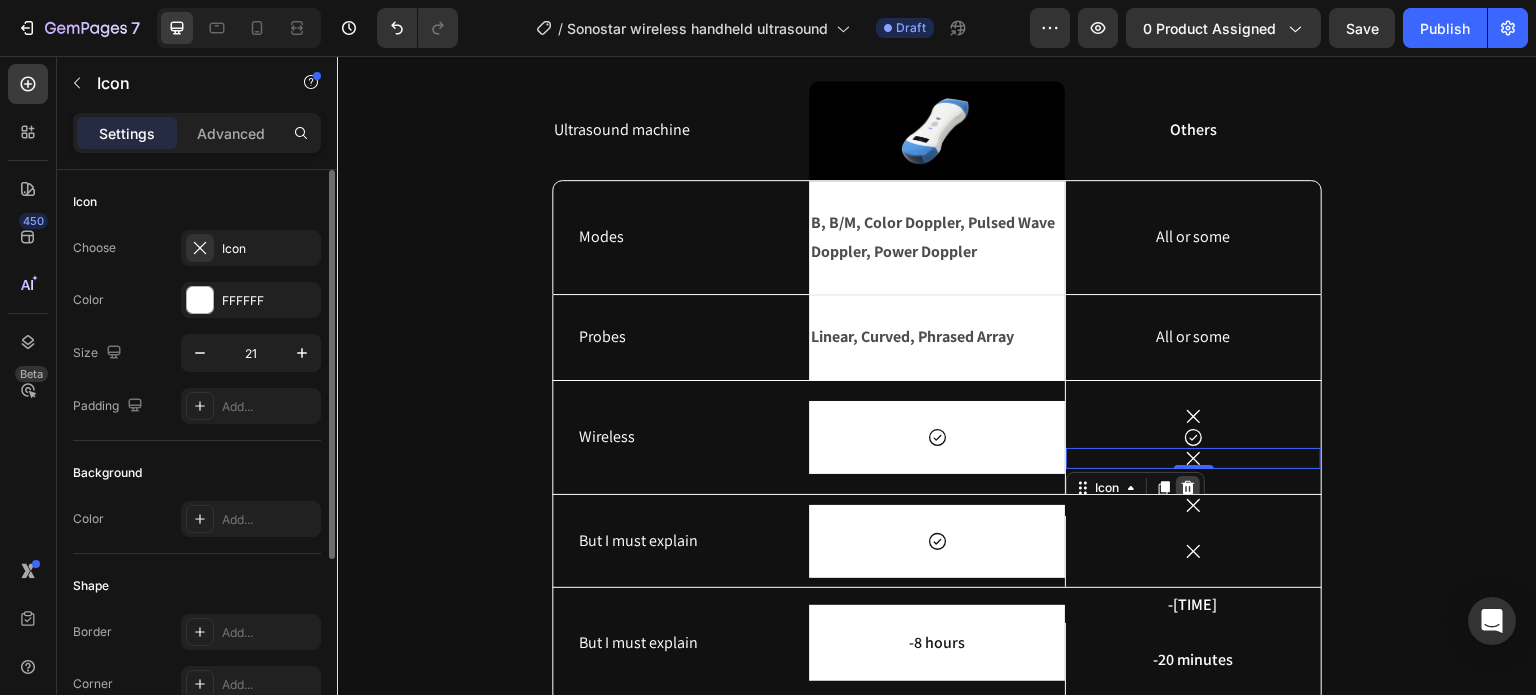 click 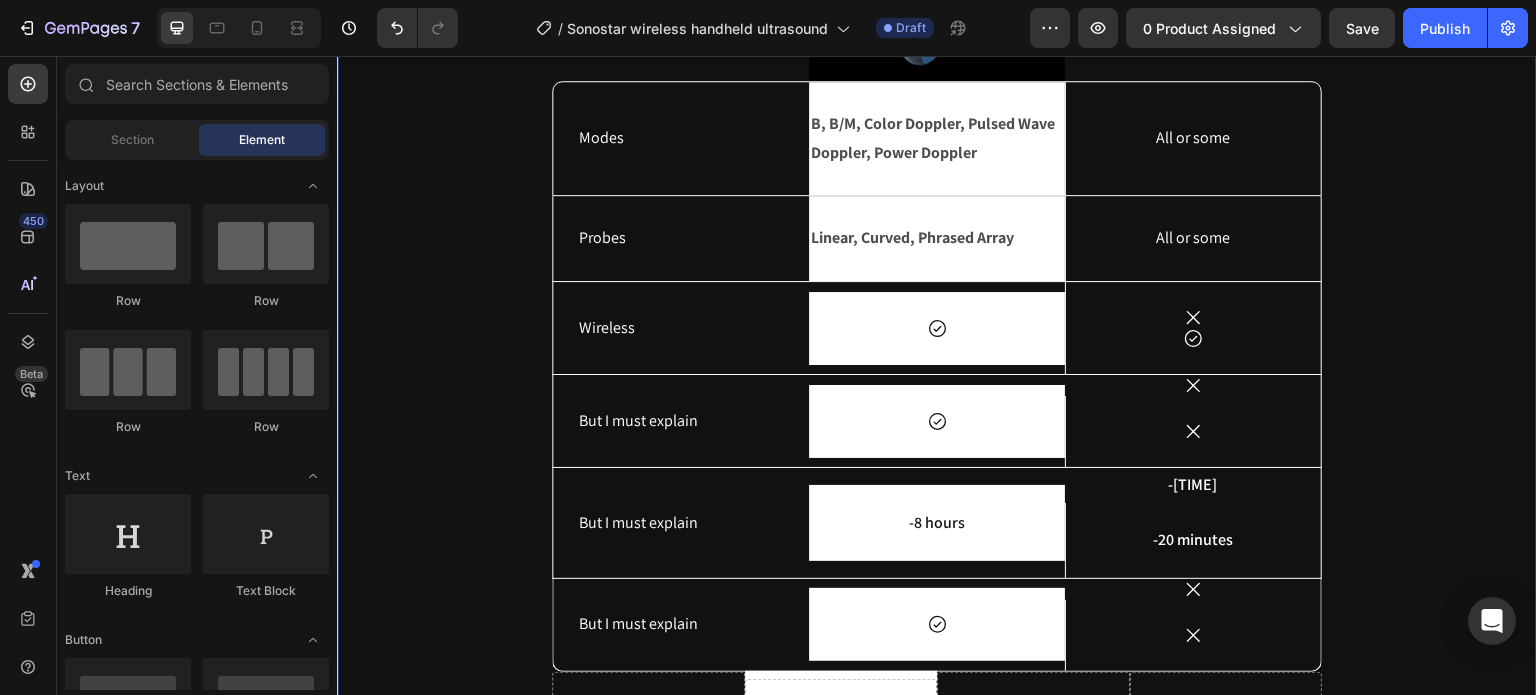 scroll, scrollTop: 5440, scrollLeft: 0, axis: vertical 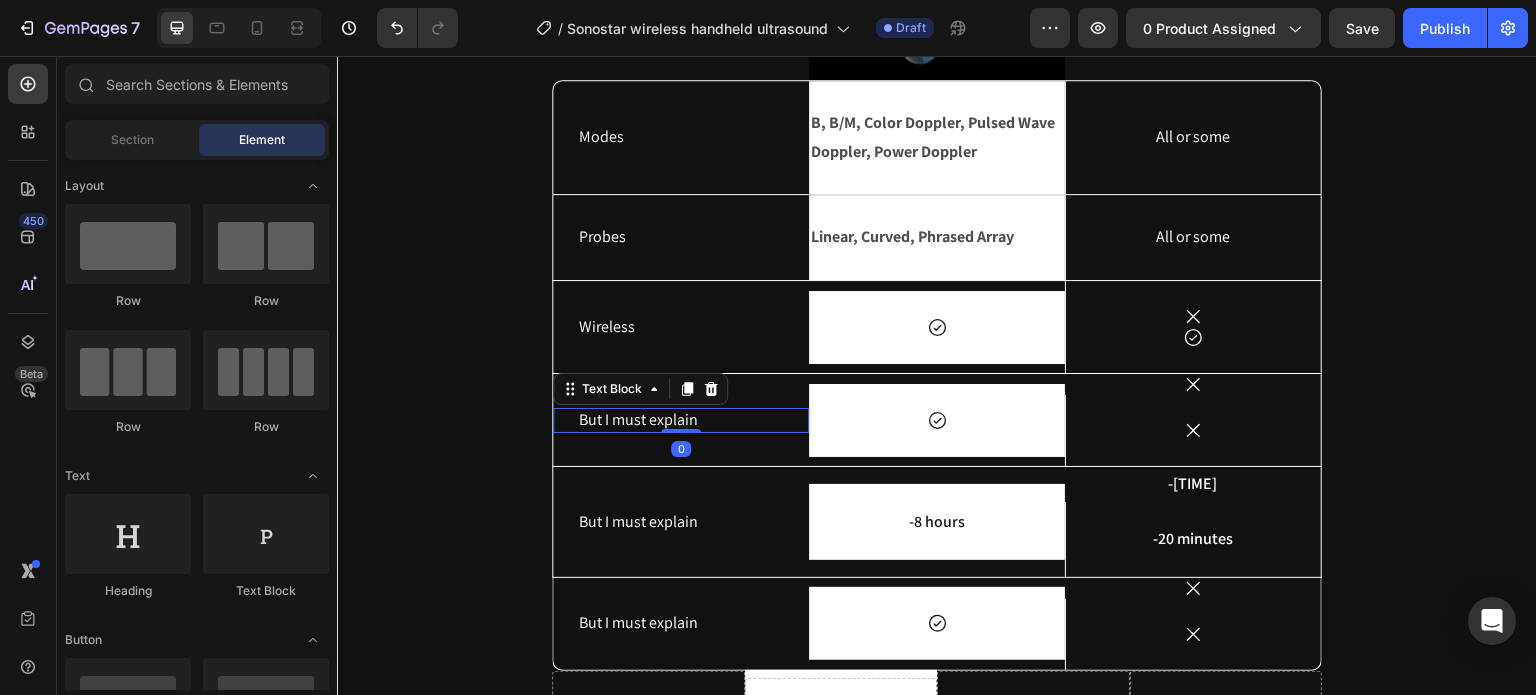 click on "But I must explain" at bounding box center (681, 420) 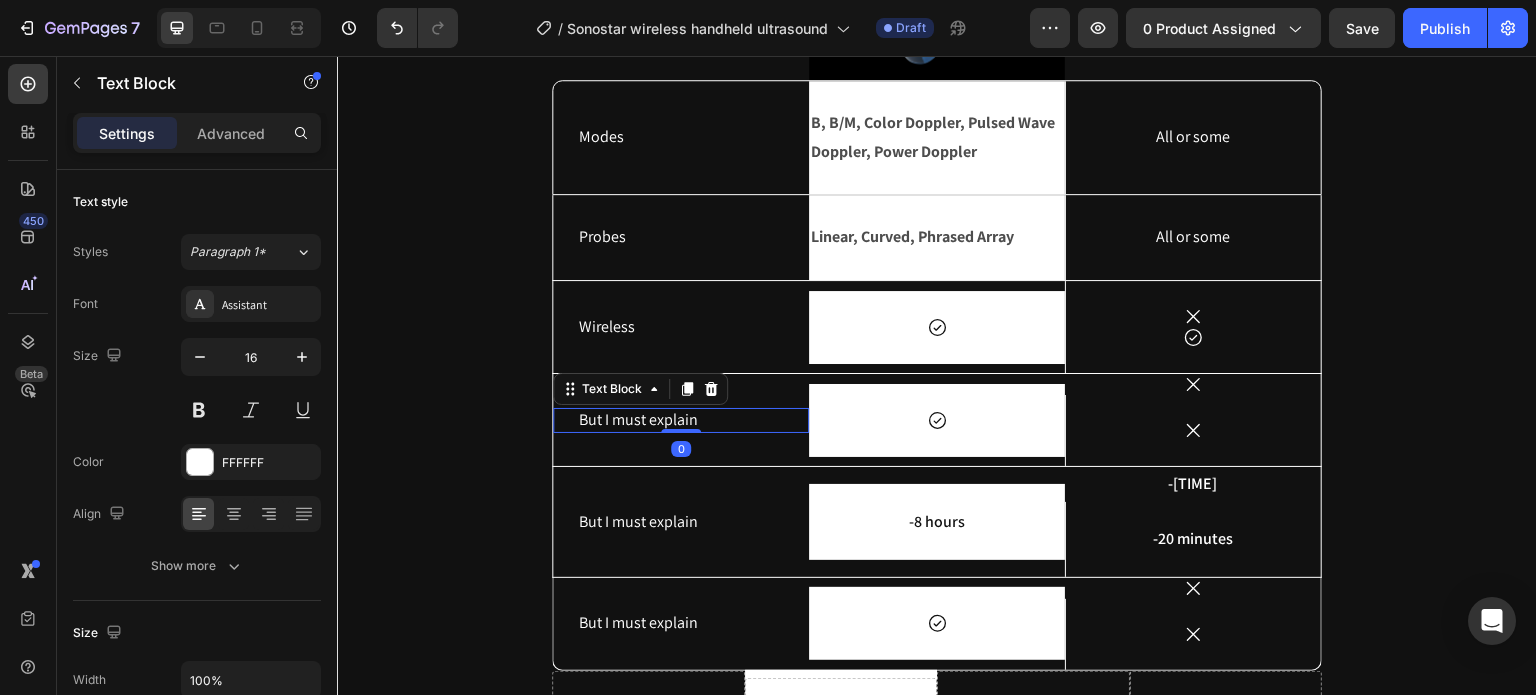 click on "But I must explain" at bounding box center [681, 420] 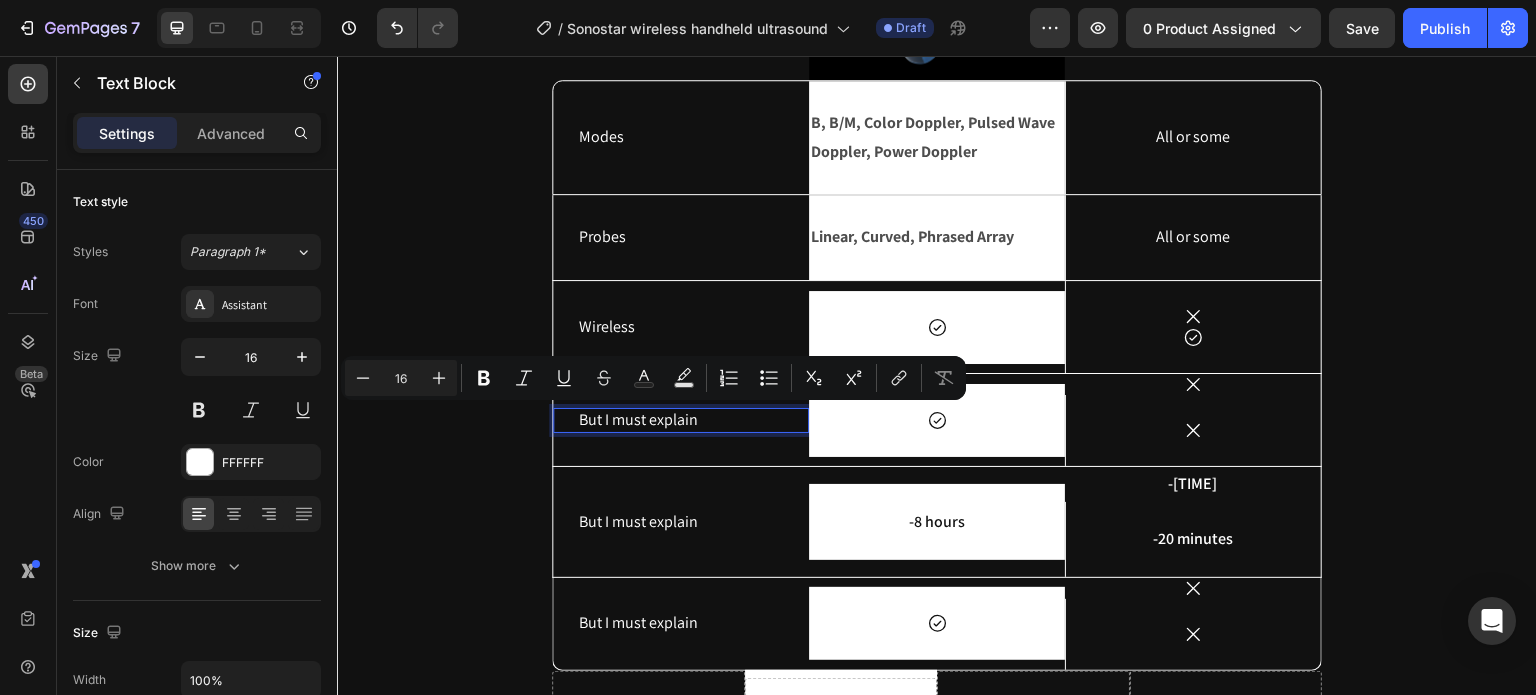 drag, startPoint x: 695, startPoint y: 419, endPoint x: 566, endPoint y: 422, distance: 129.03488 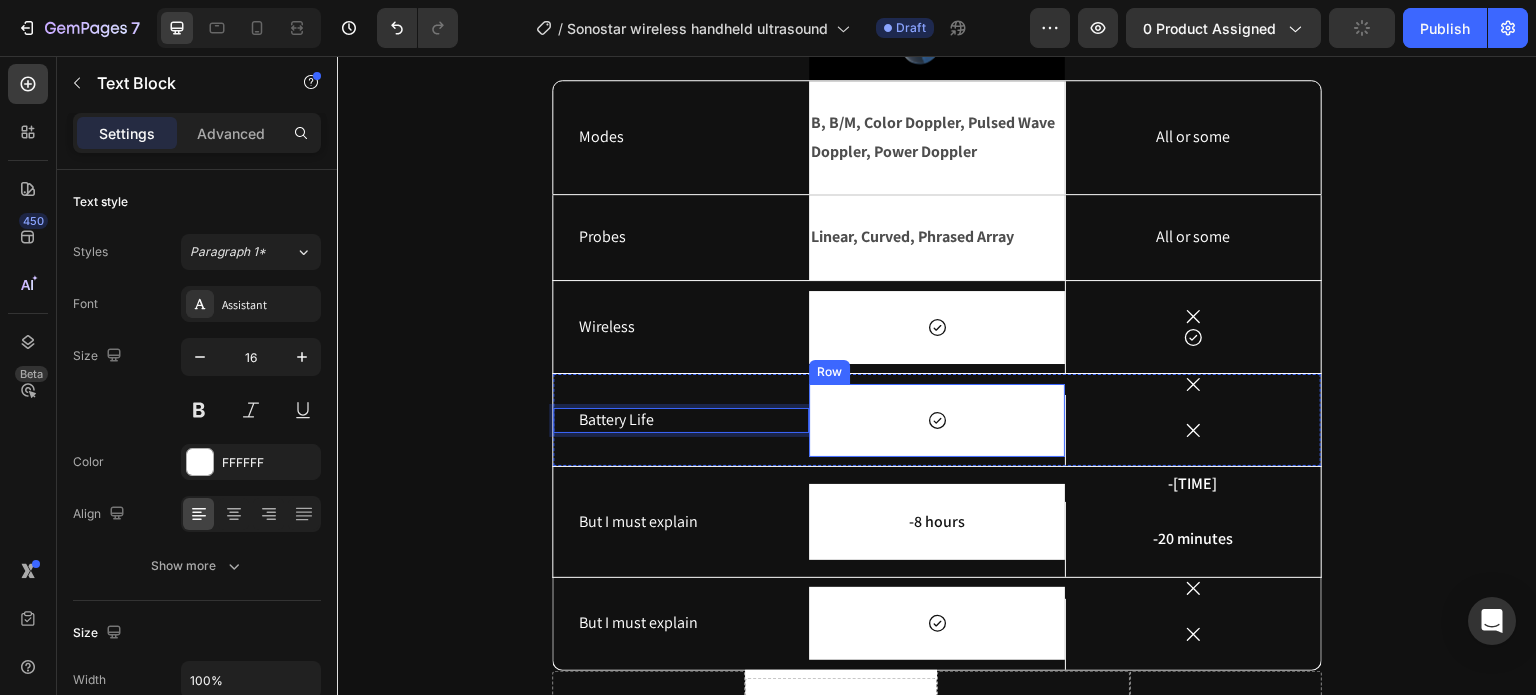 click on "Icon Row" at bounding box center [937, 420] 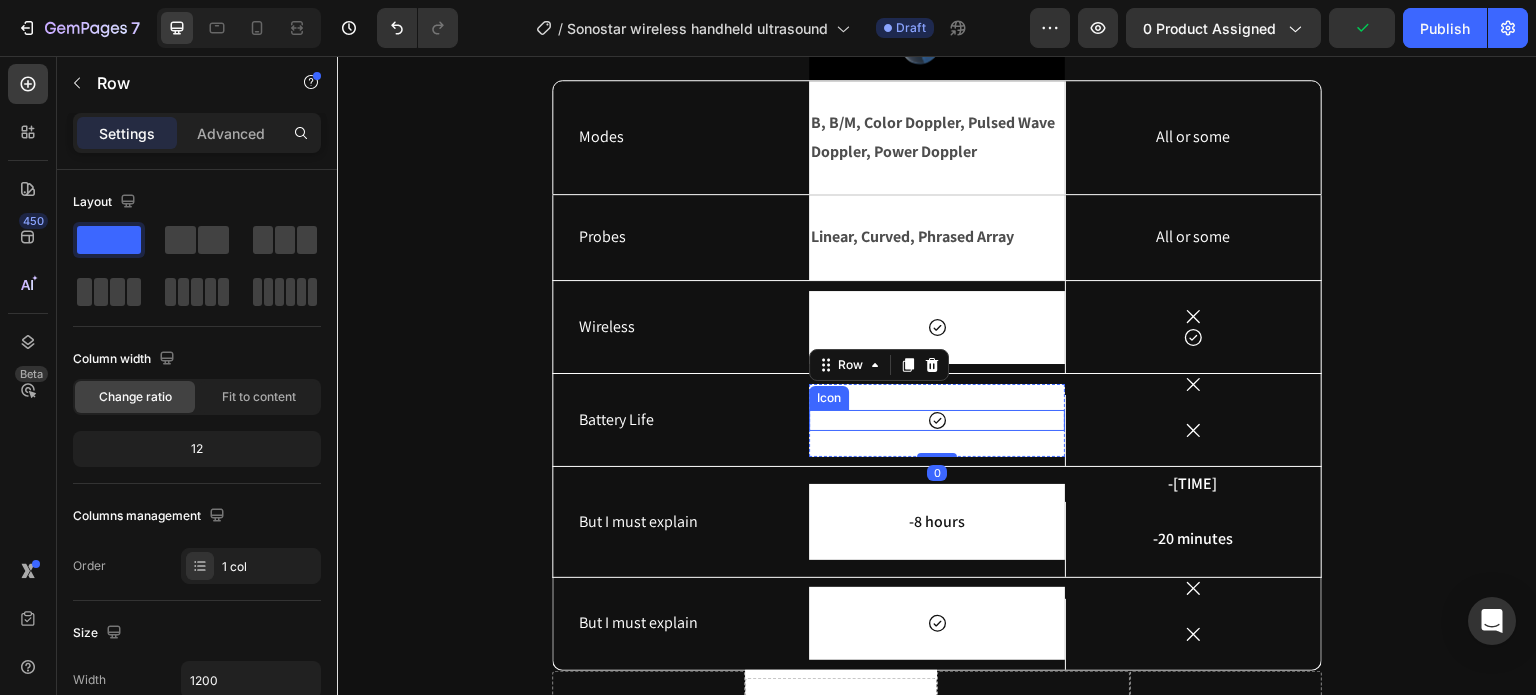 click on "Icon" at bounding box center [937, 420] 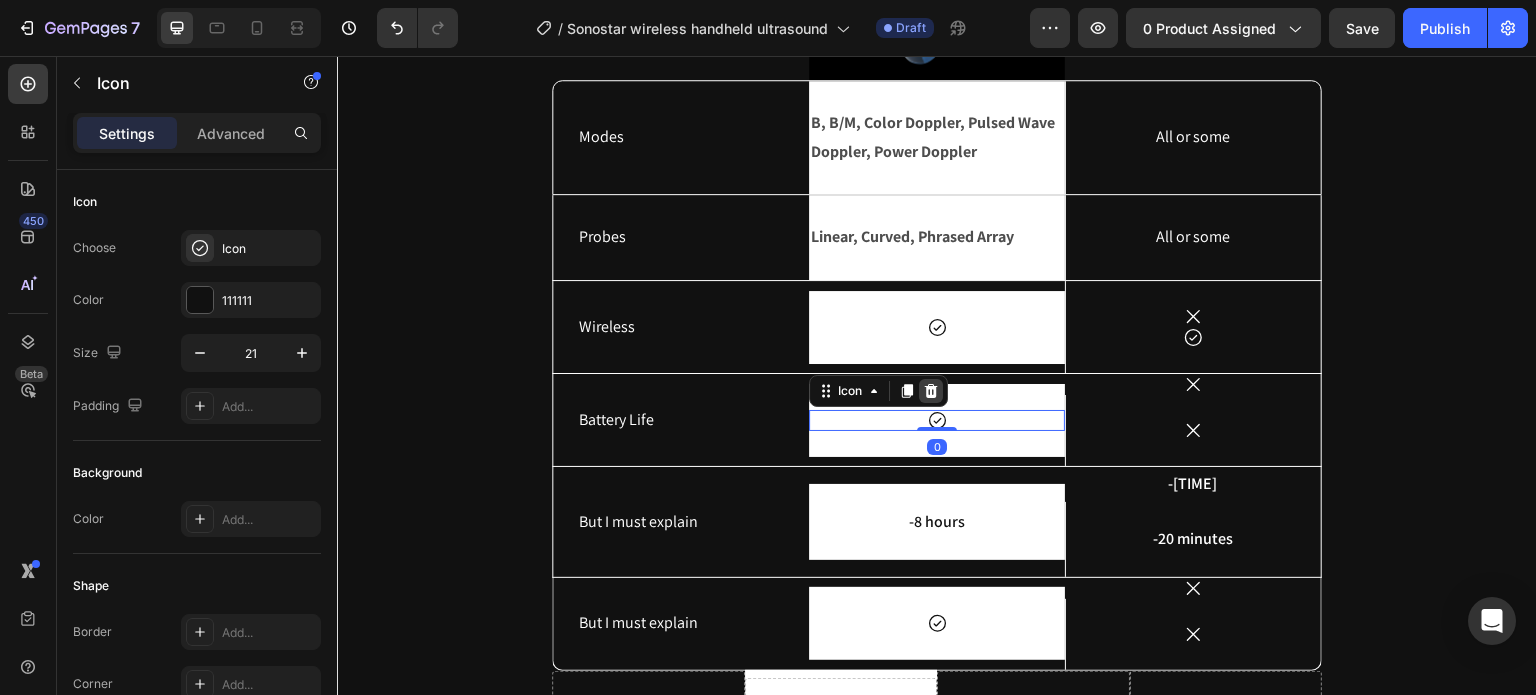 click 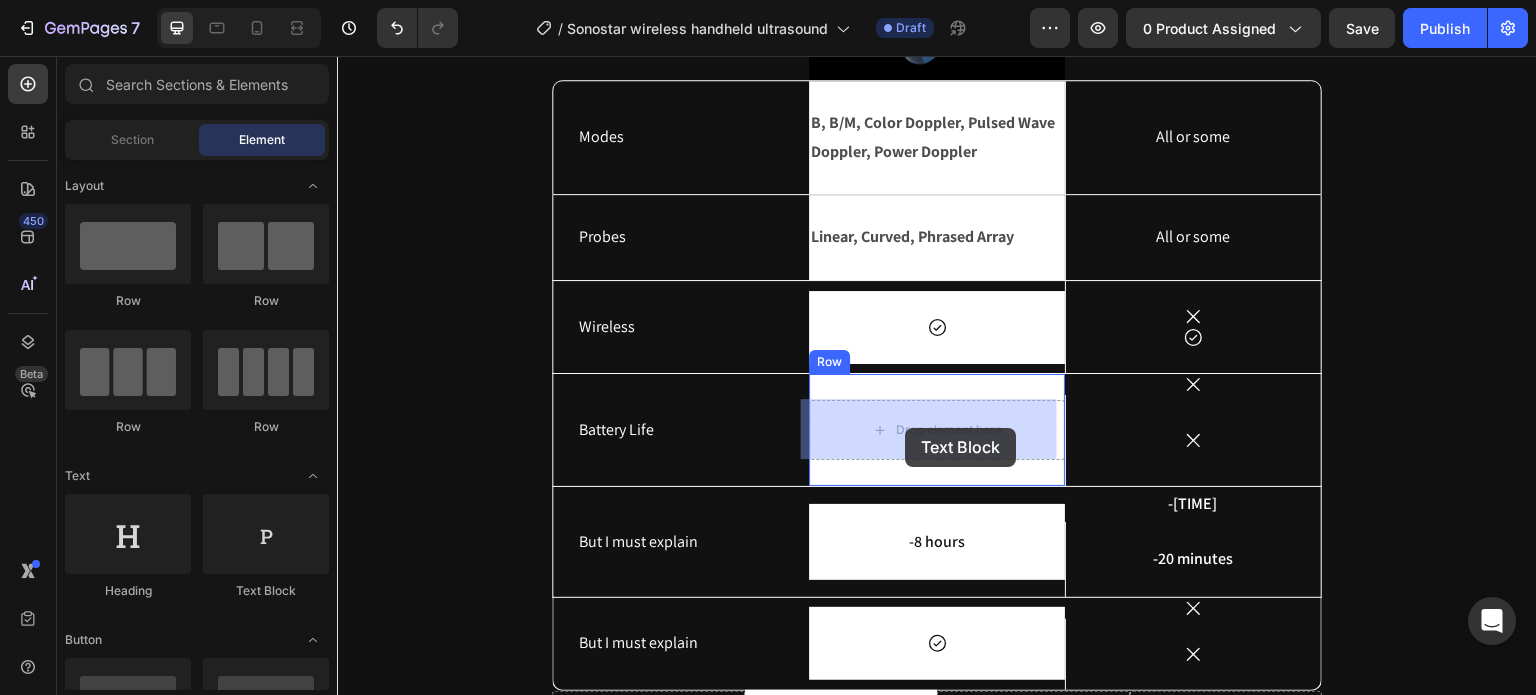 drag, startPoint x: 594, startPoint y: 409, endPoint x: 905, endPoint y: 428, distance: 311.57983 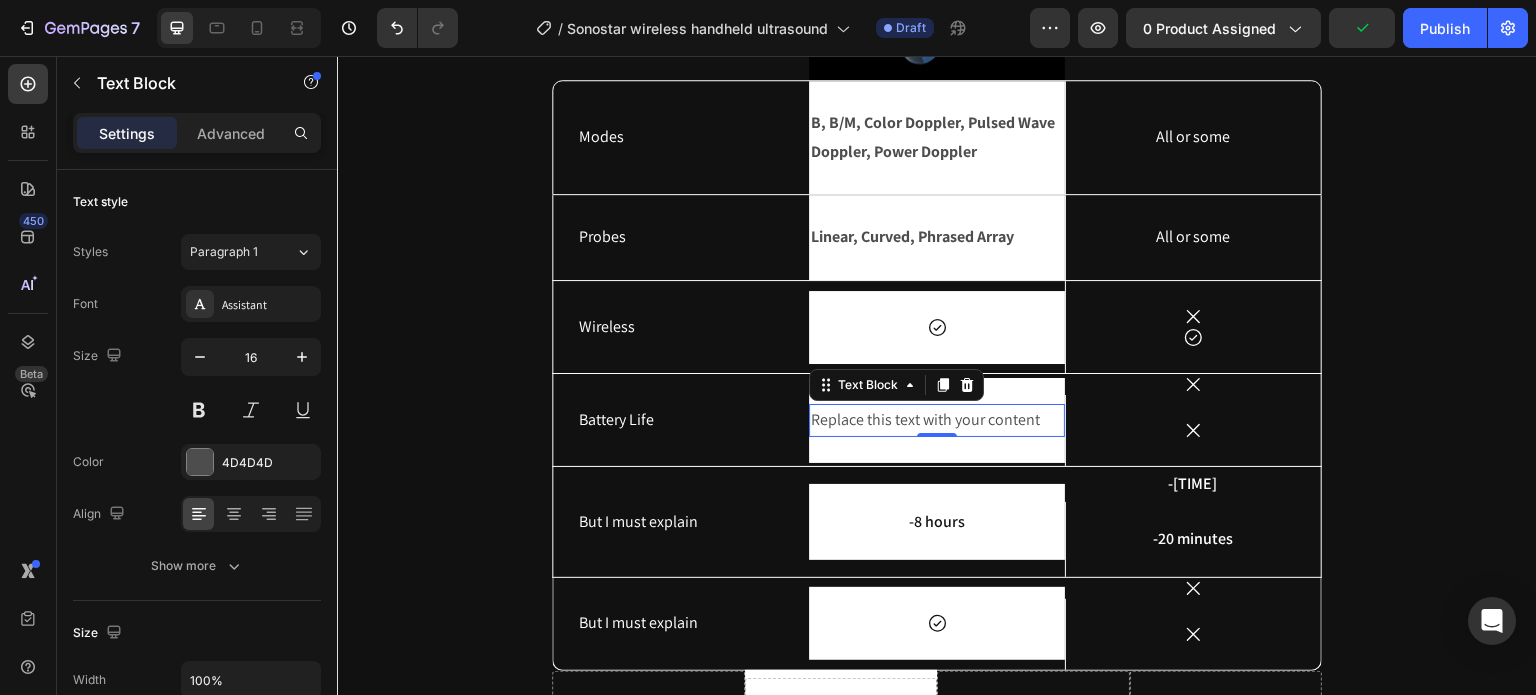 click on "Replace this text with your content" at bounding box center [937, 420] 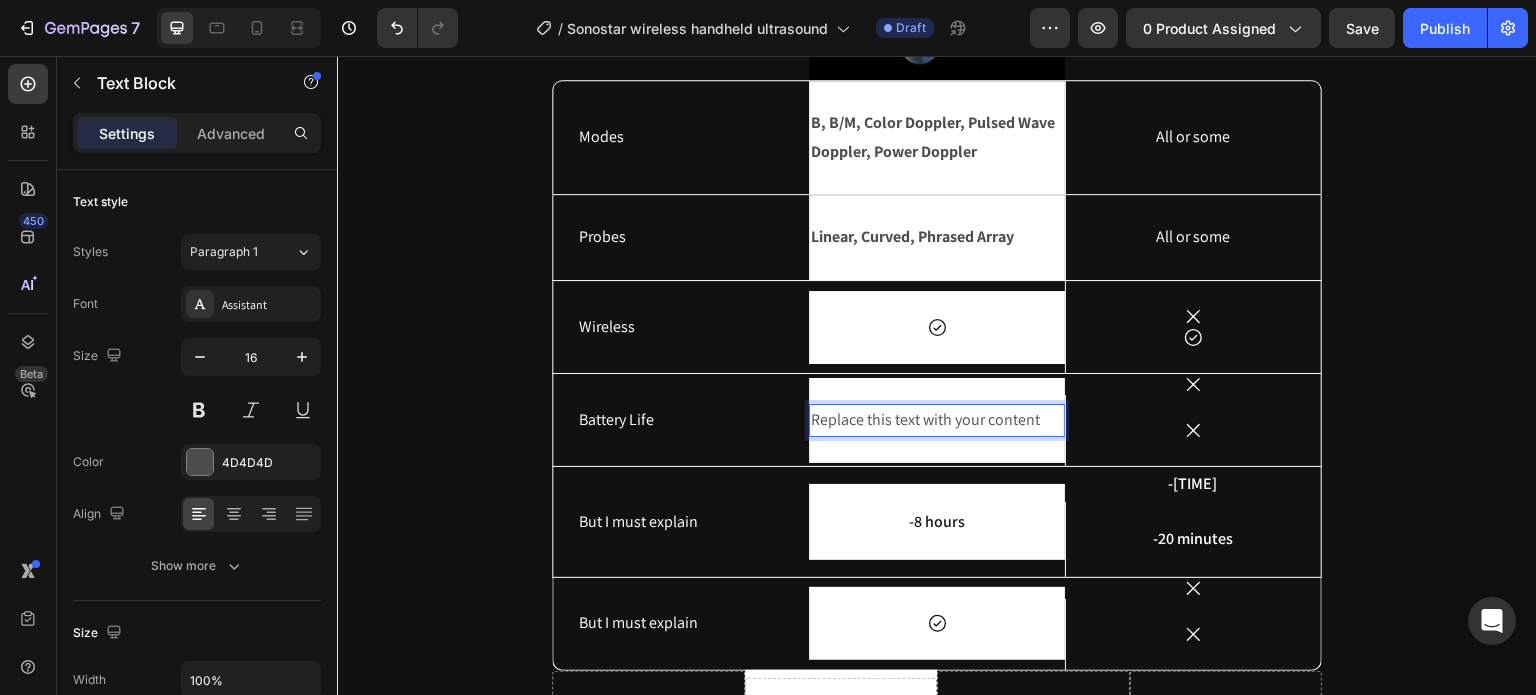 click on "Replace this text with your content" at bounding box center (937, 420) 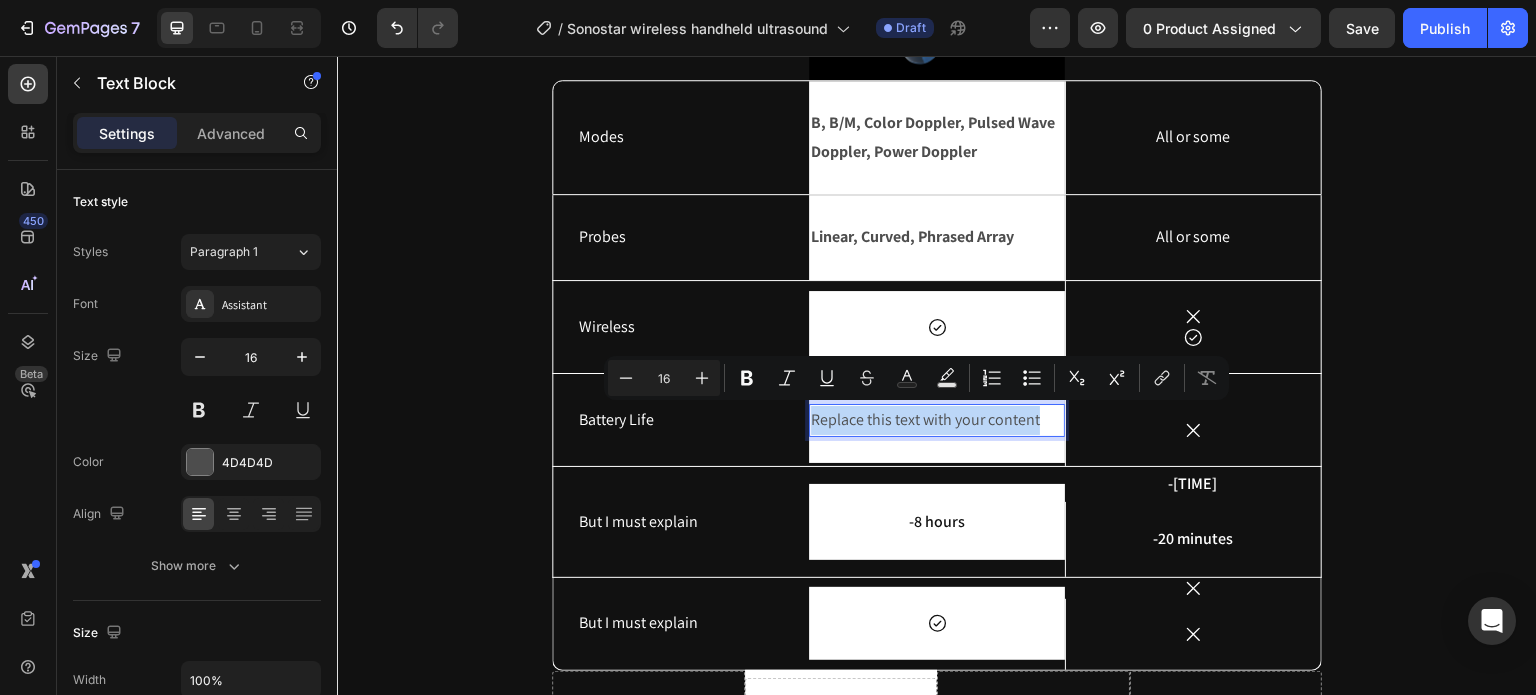 drag, startPoint x: 1035, startPoint y: 420, endPoint x: 805, endPoint y: 428, distance: 230.13908 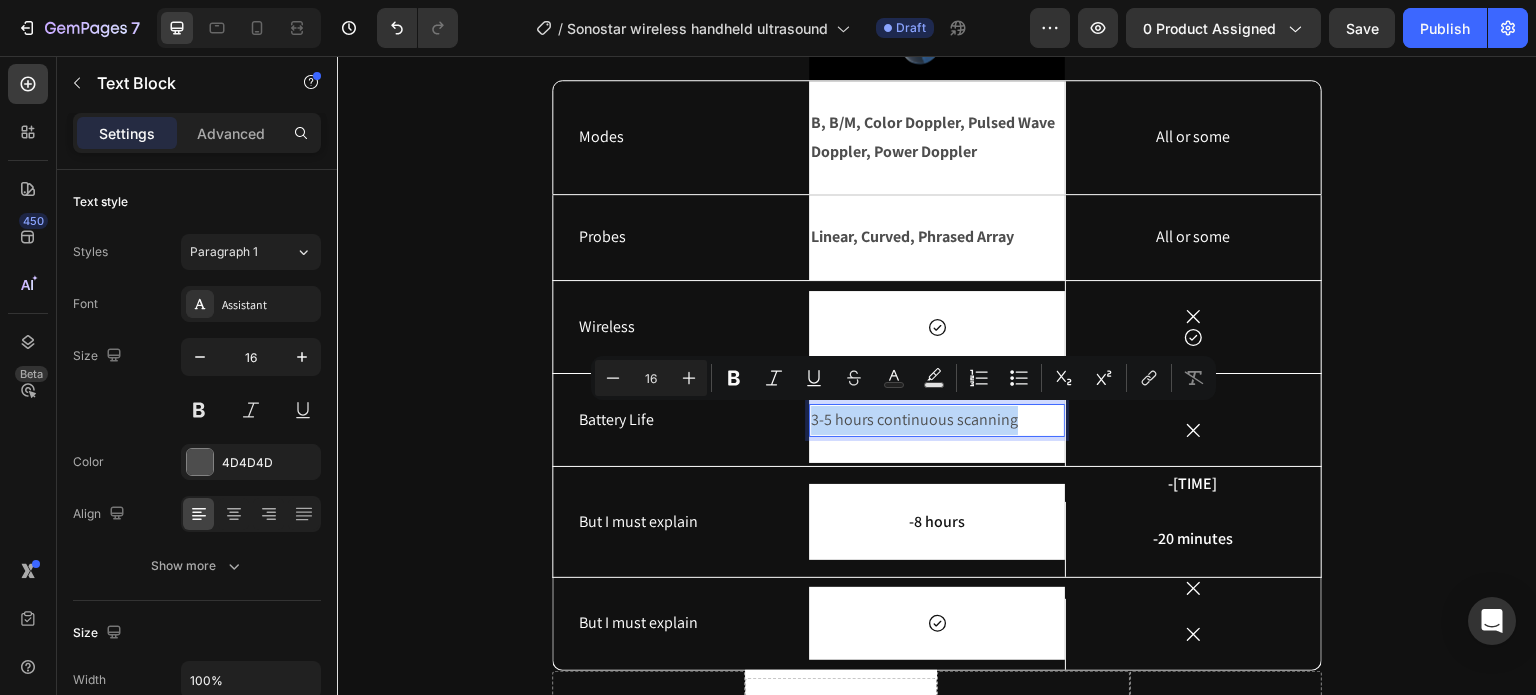 drag, startPoint x: 1006, startPoint y: 418, endPoint x: 805, endPoint y: 420, distance: 201.00995 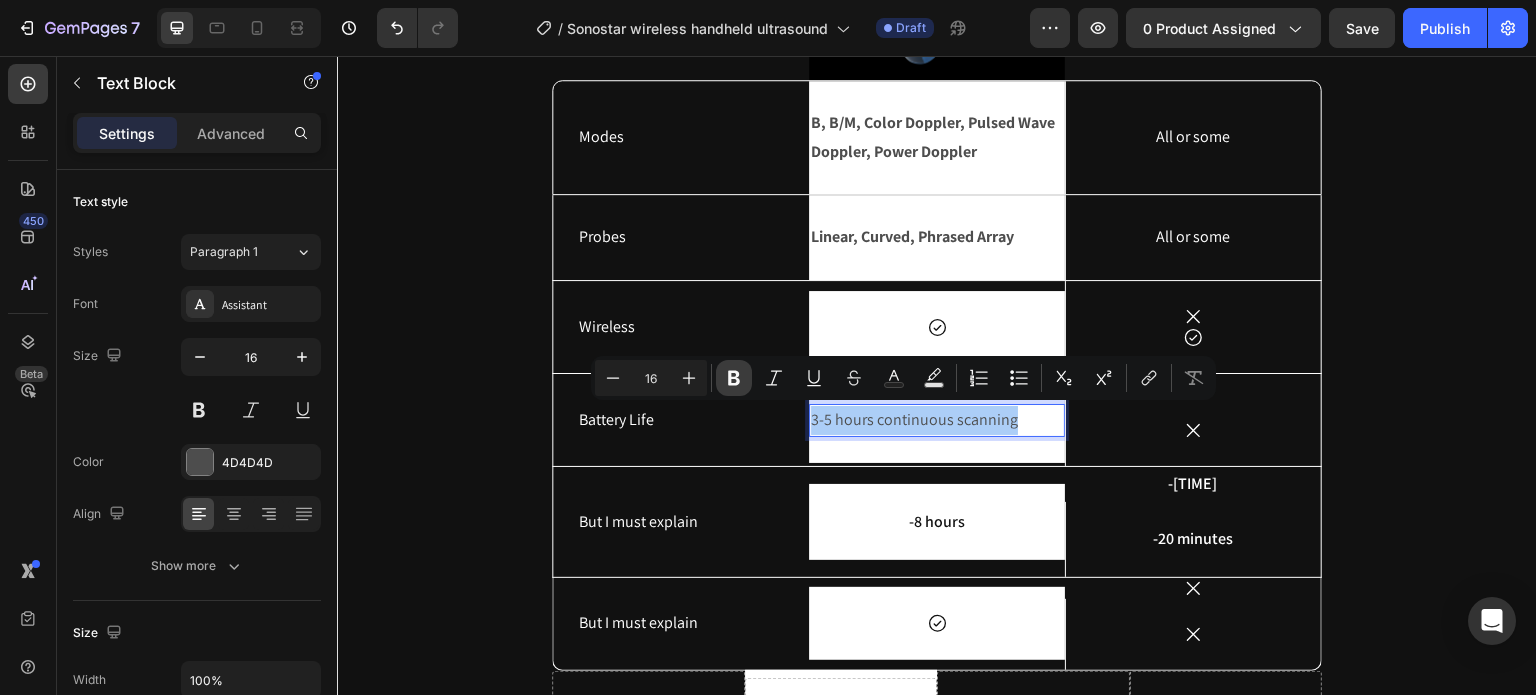 click 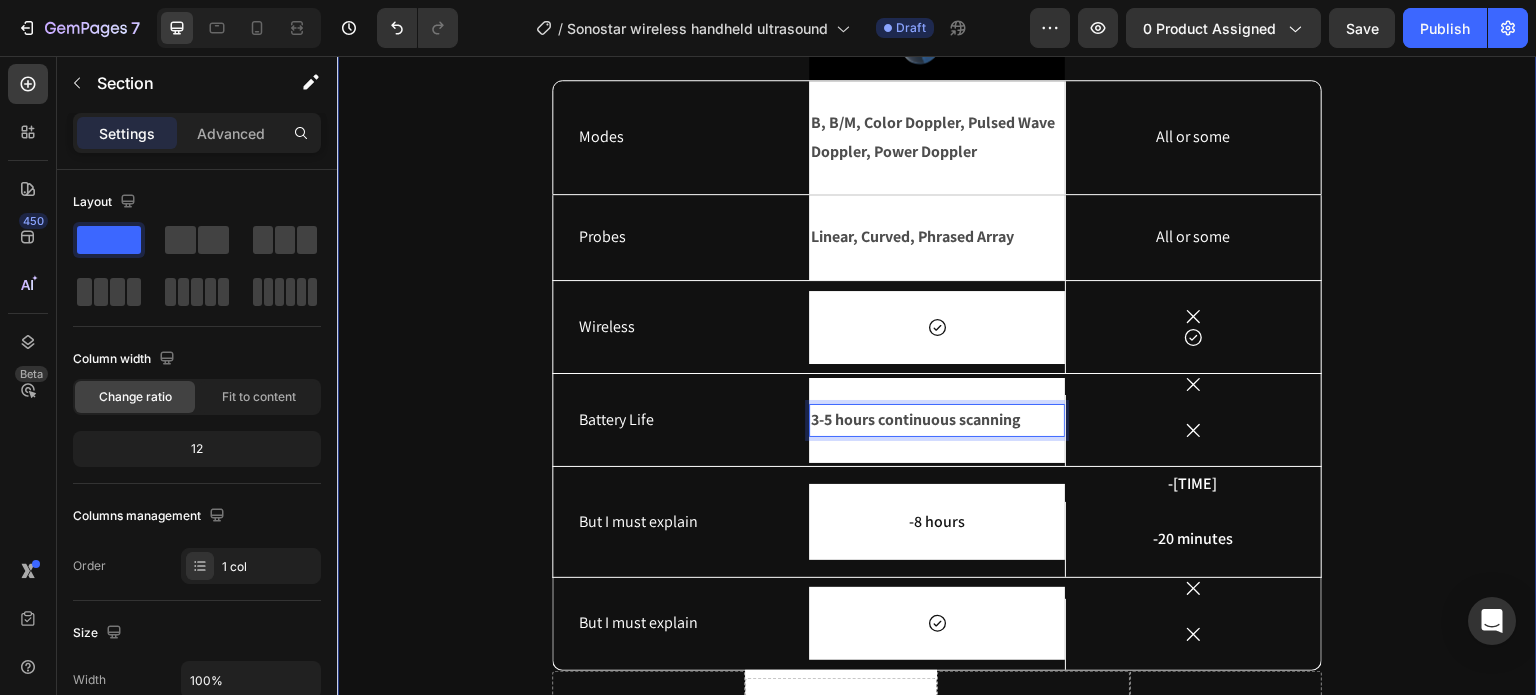 click on "Why choose us? Heading Ultrasound machine Text Block Image Row Others Text Block Row Modes  Text Block B, B/M, Color Doppler, Pulsed Wave Doppler, Power Doppler Text Block Row All or some Text Block Hero Banner Row Probes Text Block Linear, Curved, Phrased Array Text Block Row All or some Text Block Hero Banner Row Wireless  Text Block
Icon Row
Icon
Icon Hero Banner Row Battery Life Text Block 3-5 hours continuous scanning Text Block   0 Row
Icon
Icon Hero Banner Row But I must explain  Text Block -8 hours Text Block Row -4 hours Text Block -20 minutes Text Block Hero Banner Row But I must explain  Text Block
Icon Row
Icon
Icon Hero Banner Row
Drop element here
Drop element here Hero Banner
Drop element here
Drop element here Row Row" at bounding box center (937, 327) 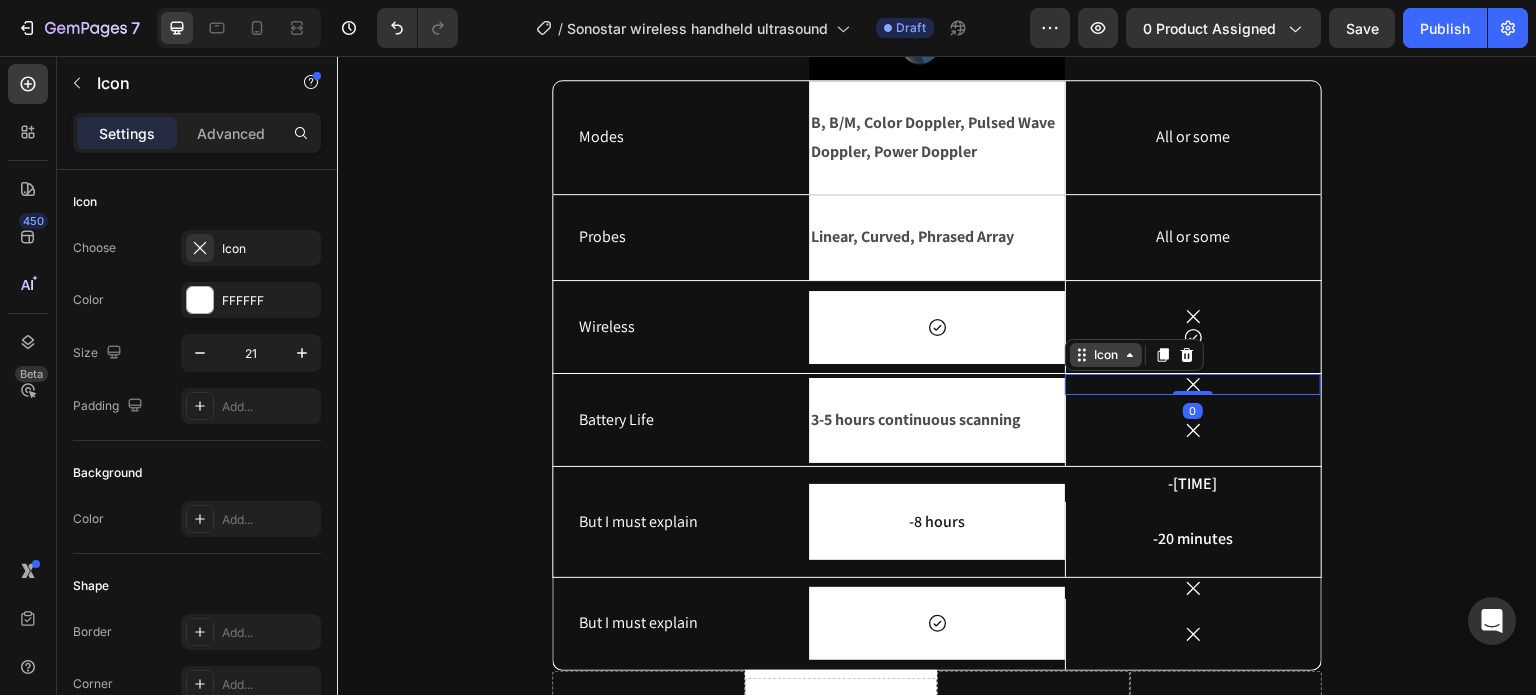 click on "Icon" at bounding box center (1134, 355) 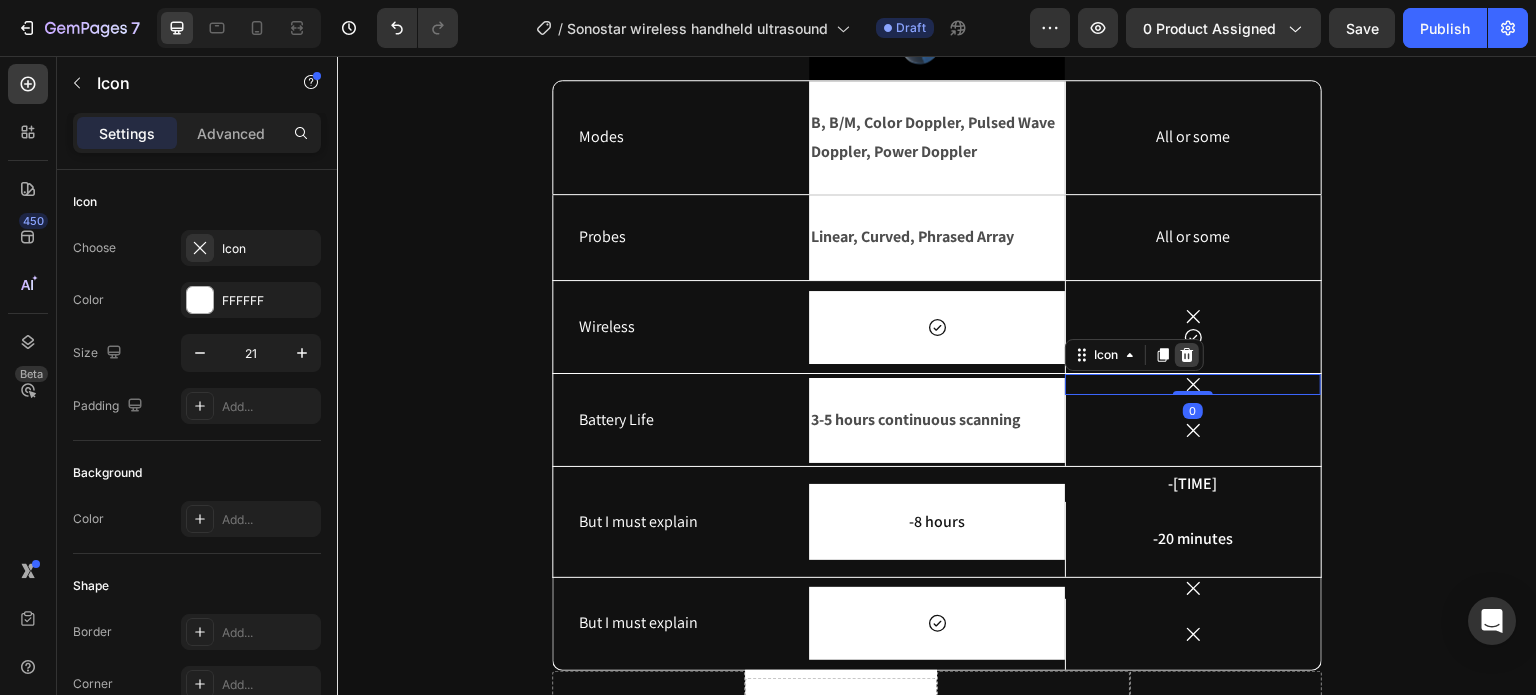 click 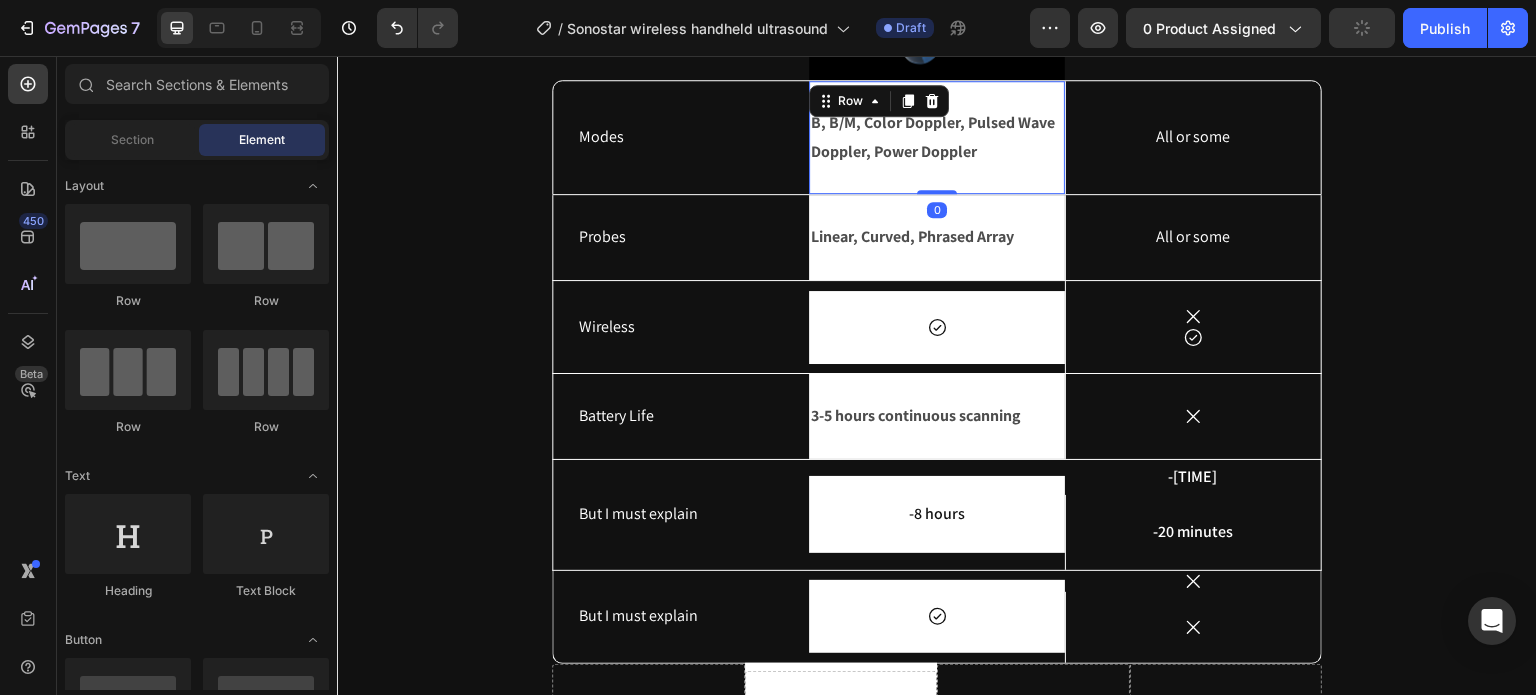 click on "B, B/M, Color Doppler, Pulsed Wave Doppler, Power Doppler Text Block Row   0" at bounding box center [937, 138] 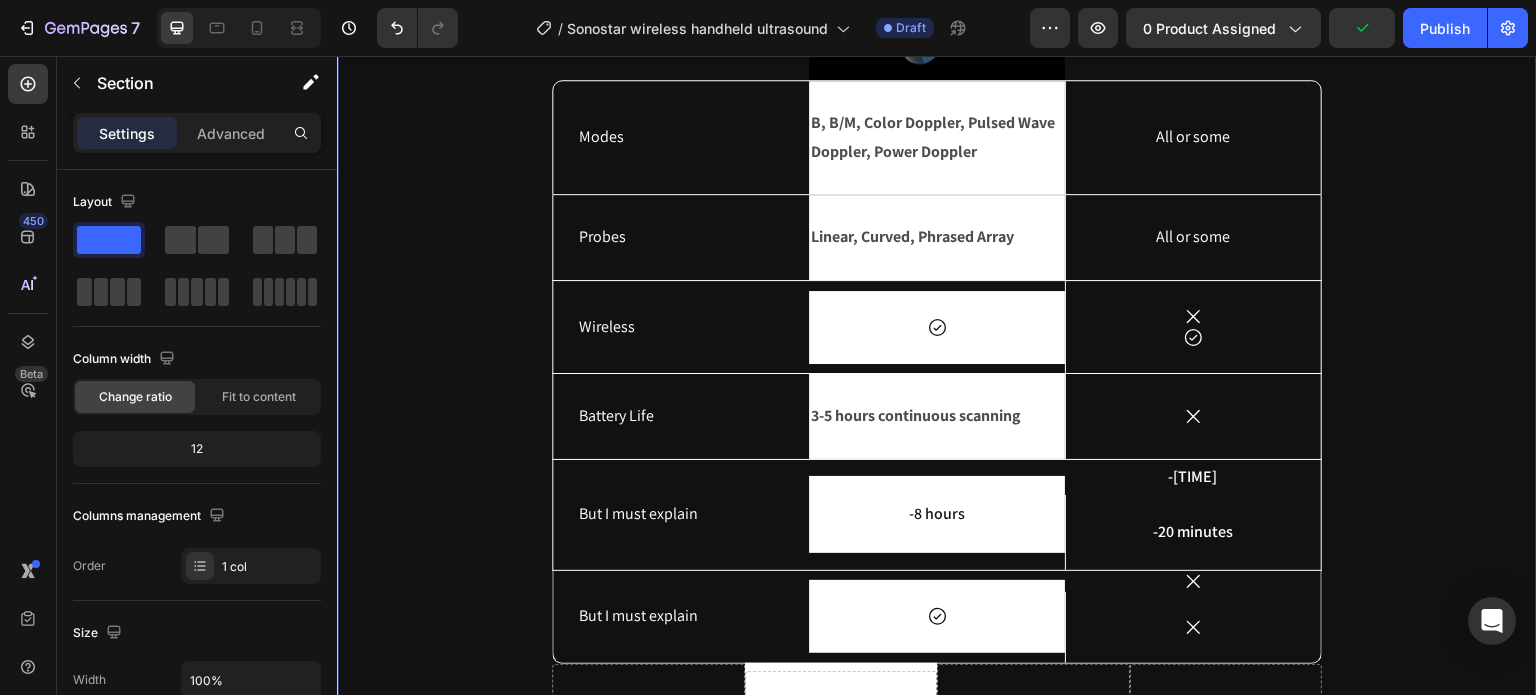 click on "Why choose us? Heading Ultrasound machine Text Block Image Row Others Text Block Row Modes  Text Block B, B/M, Color Doppler, Pulsed Wave Doppler, Power Doppler Text Block Row All or some Text Block Hero Banner Row Probes Text Block Linear, Curved, Phrased Array Text Block Row All or some Text Block Hero Banner Row Wireless  Text Block
Icon Row
Icon
Icon Hero Banner Row Battery Life Text Block 3-5 hours continuous scanning Text Block Row
Icon Hero Banner Row But I must explain  Text Block -8 hours Text Block Row -4 hours Text Block -20 minutes Text Block Hero Banner Row But I must explain  Text Block
Icon Row
Icon
Icon Hero Banner Row
Drop element here
Drop element here Hero Banner
Drop element here
Drop element here Row Row" at bounding box center [937, 324] 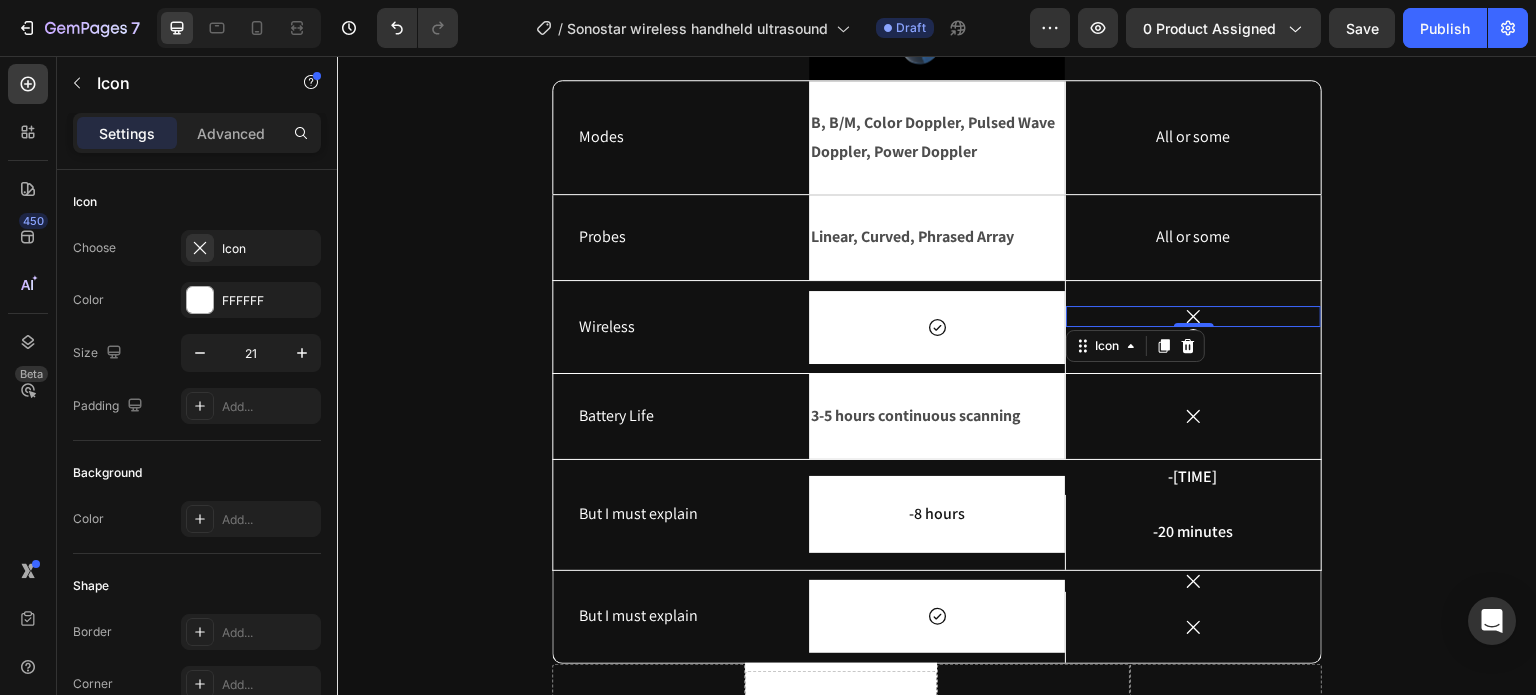 click on "Icon   0" at bounding box center [1193, 316] 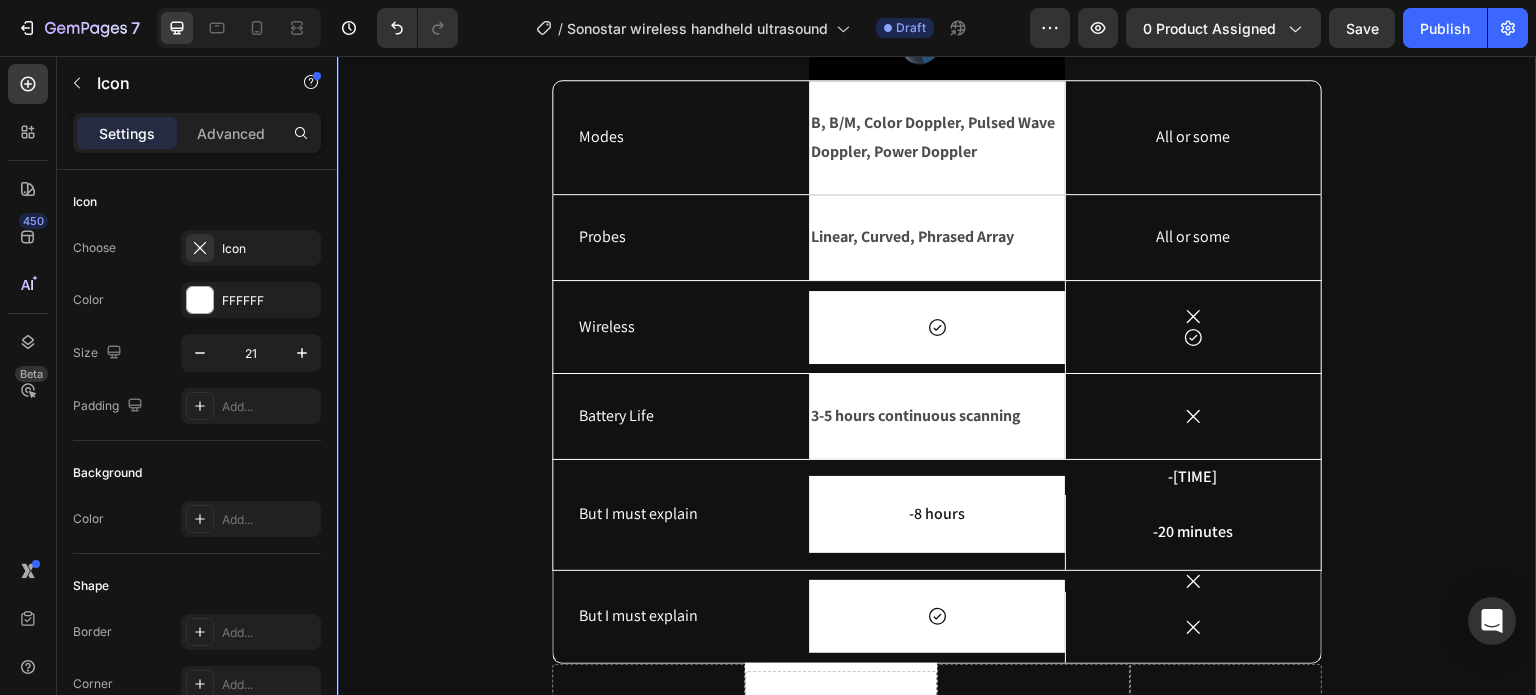 click on "Why choose us? Heading Ultrasound machine Text Block Image Row Others Text Block Row Modes  Text Block B, B/M, Color Doppler, Pulsed Wave Doppler, Power Doppler Text Block Row All or some Text Block Hero Banner Row Probes Text Block Linear, Curved, Phrased Array Text Block Row All or some Text Block Hero Banner Row Wireless  Text Block
Icon Row
Icon
Icon Hero Banner Row Battery Life Text Block 3-5 hours continuous scanning Text Block Row
Icon Hero Banner Row But I must explain  Text Block -8 hours Text Block Row -4 hours Text Block -20 minutes Text Block Hero Banner Row But I must explain  Text Block
Icon Row
Icon
Icon Hero Banner Row
Drop element here
Drop element here Hero Banner
Drop element here
Drop element here Row Row" at bounding box center (937, 324) 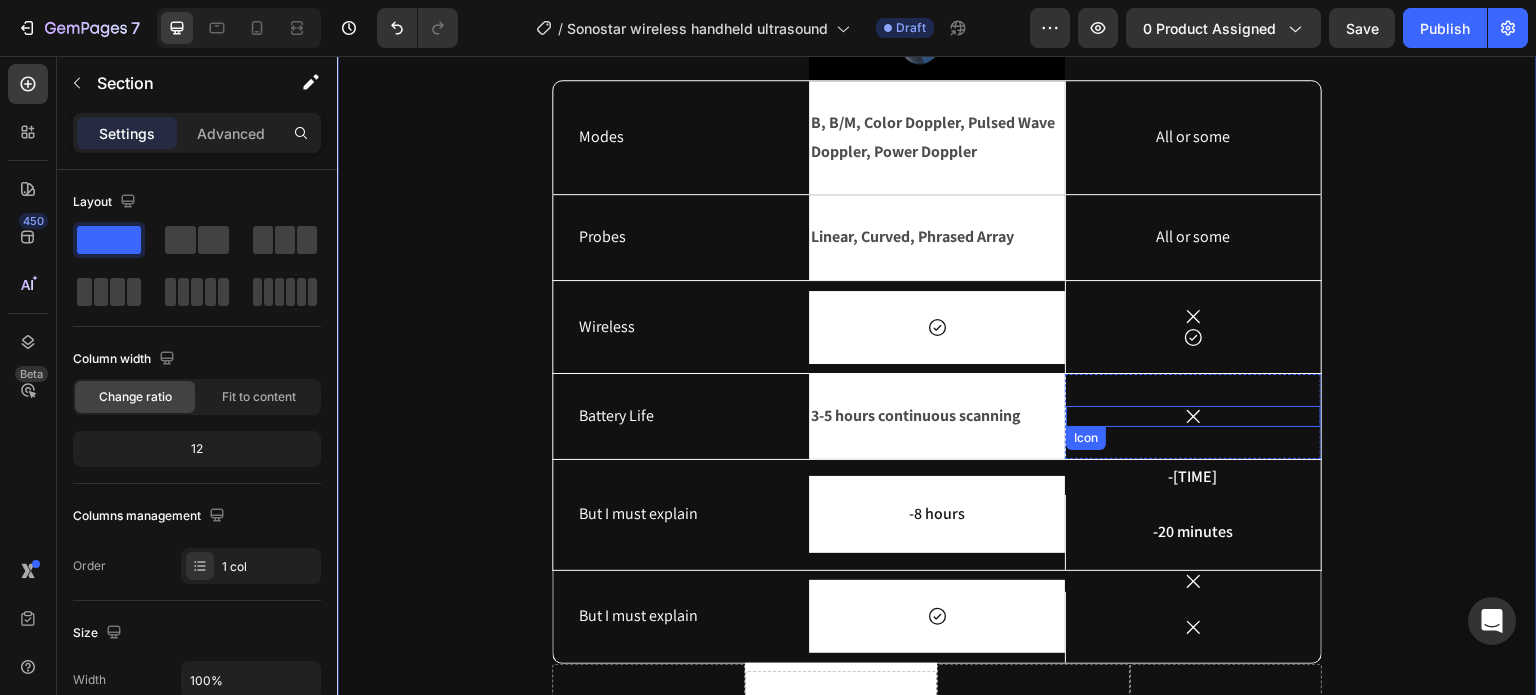 click on "Icon" at bounding box center (1193, 416) 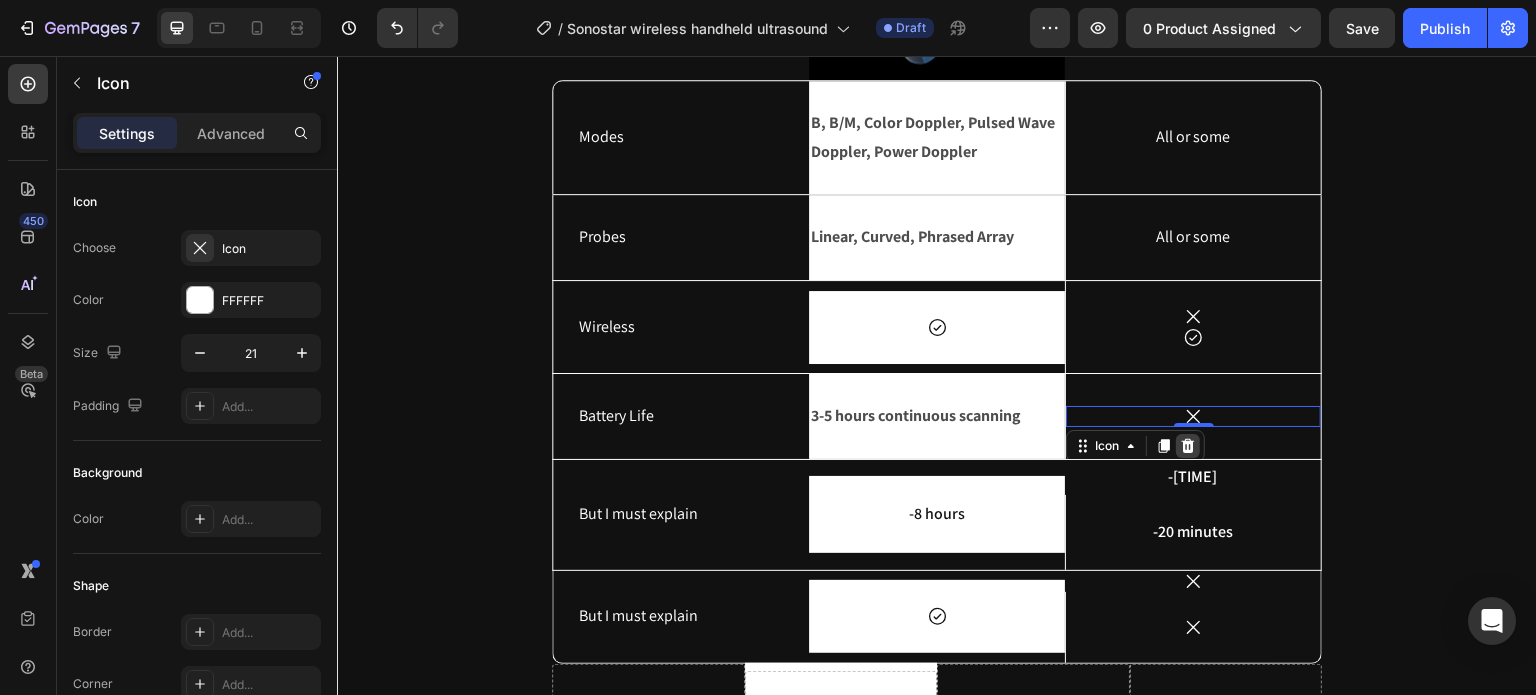 click 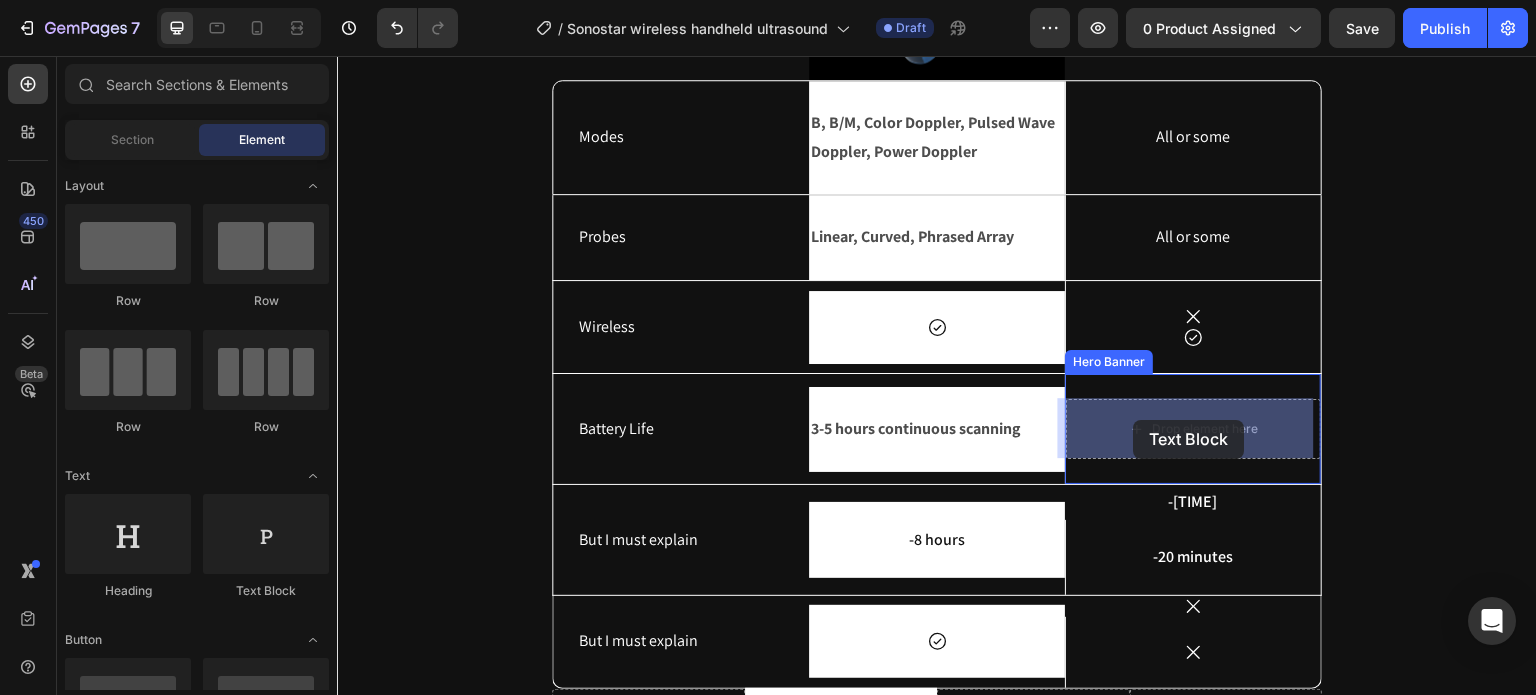 drag, startPoint x: 600, startPoint y: 391, endPoint x: 1134, endPoint y: 420, distance: 534.78687 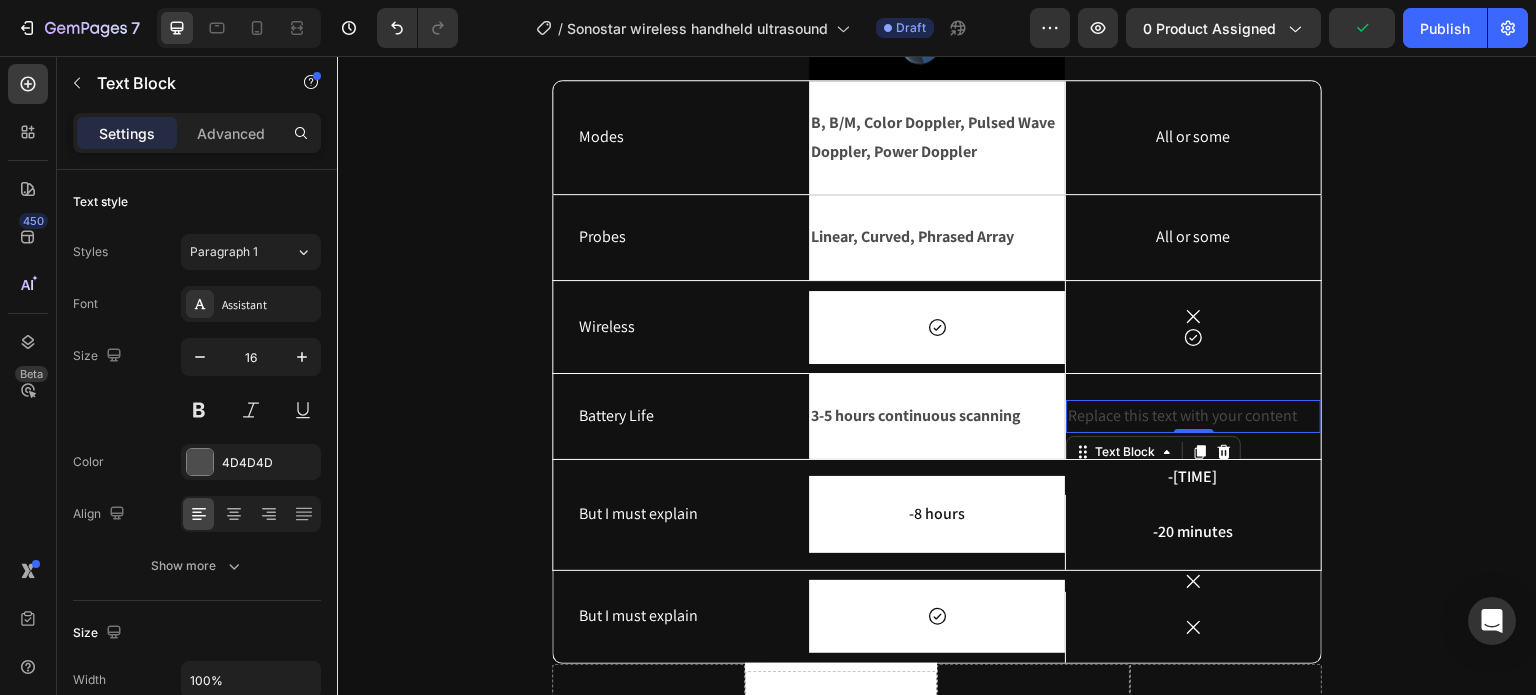 click on "Replace this text with your content" at bounding box center [1193, 416] 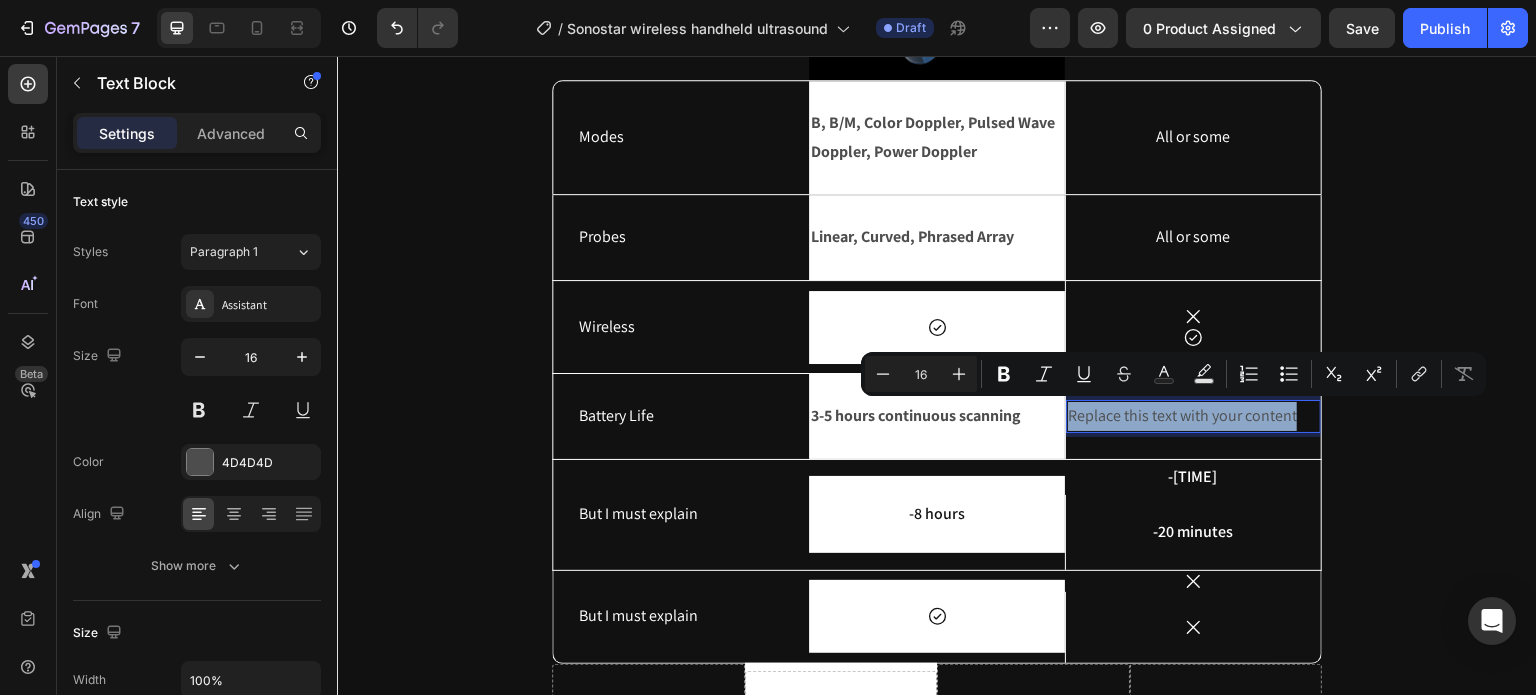 drag, startPoint x: 1292, startPoint y: 417, endPoint x: 1063, endPoint y: 428, distance: 229.26404 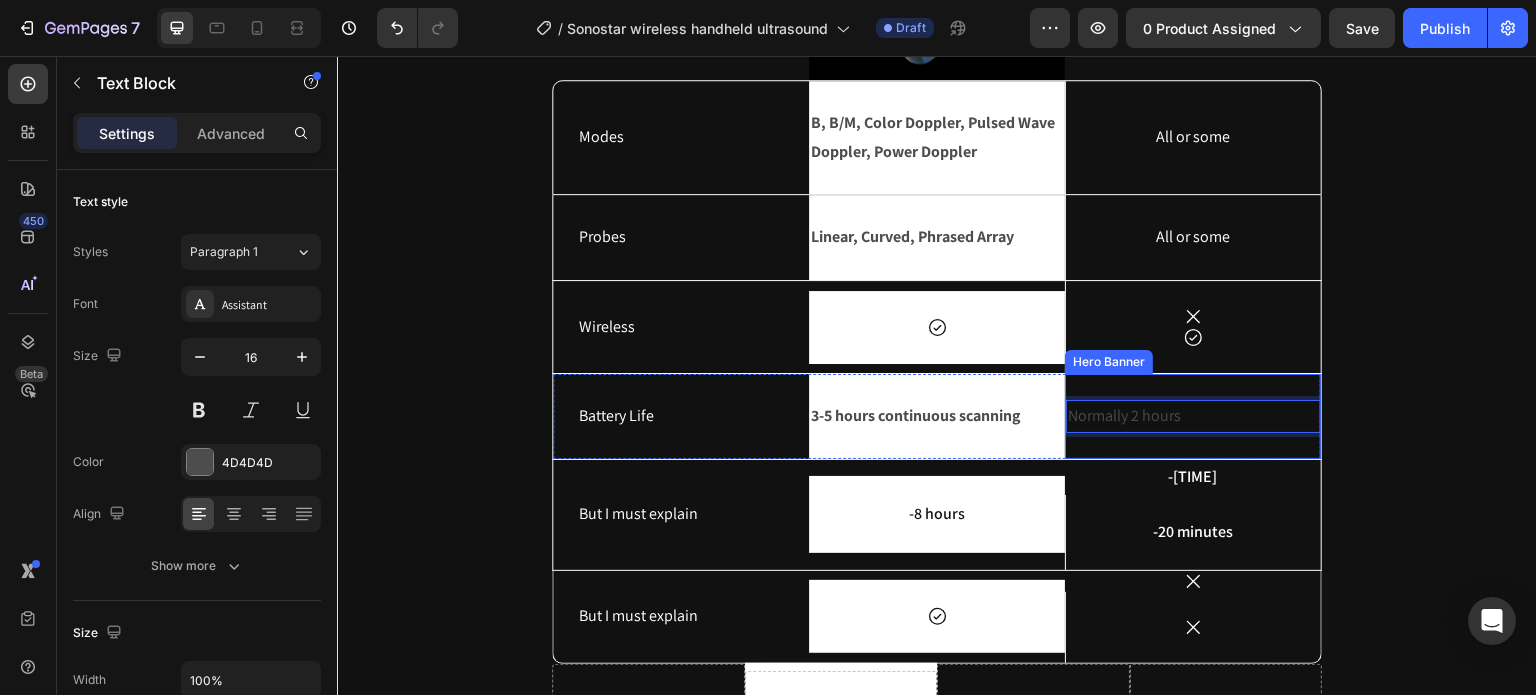 click on "Normally 2 hours Text Block   0" at bounding box center [1193, 416] 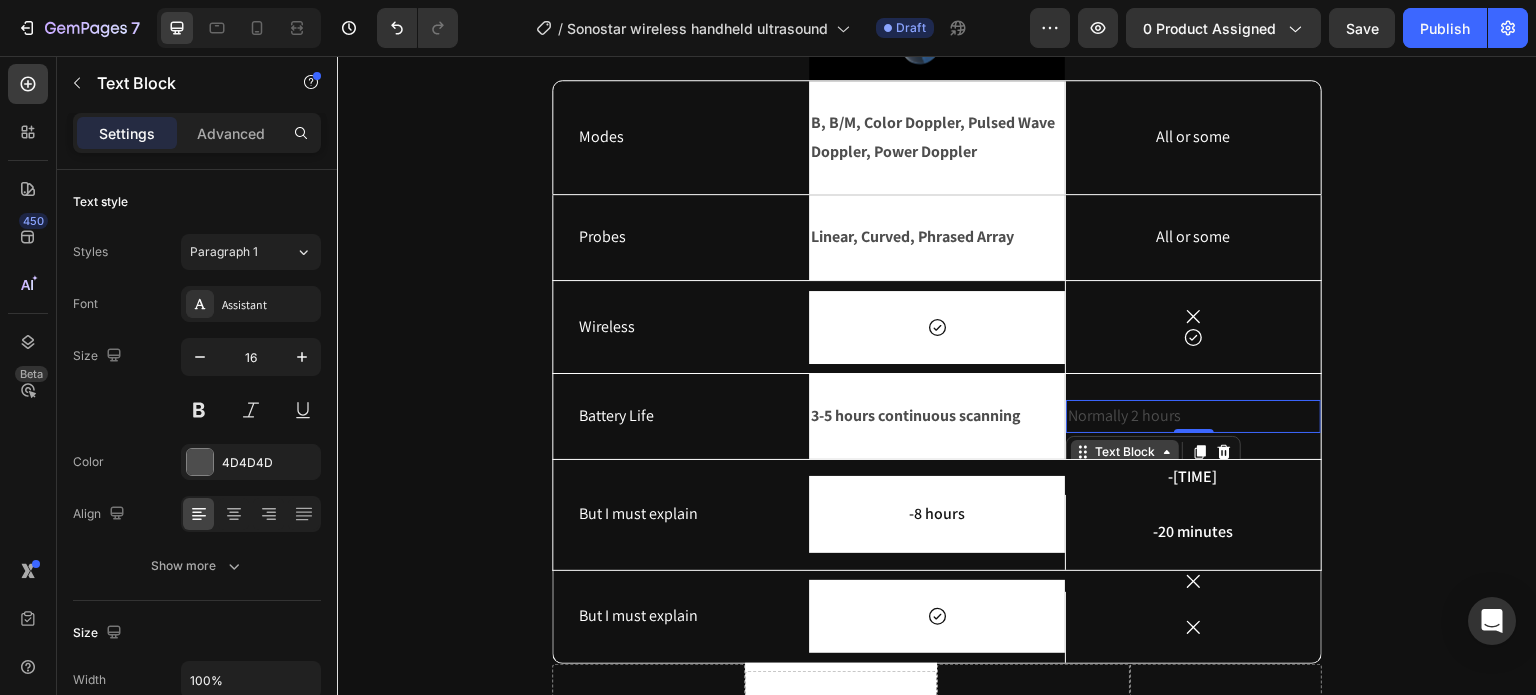 click on "Text Block" at bounding box center [1125, 452] 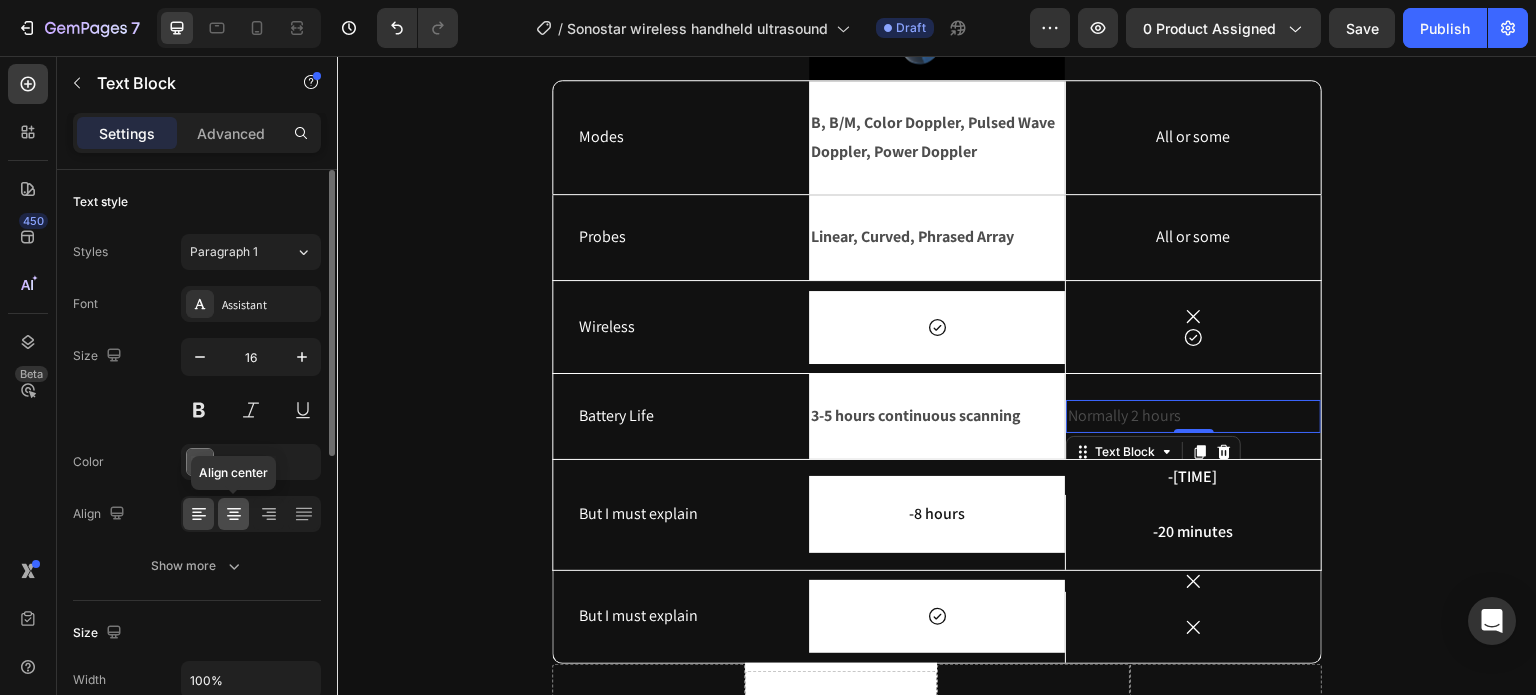 click 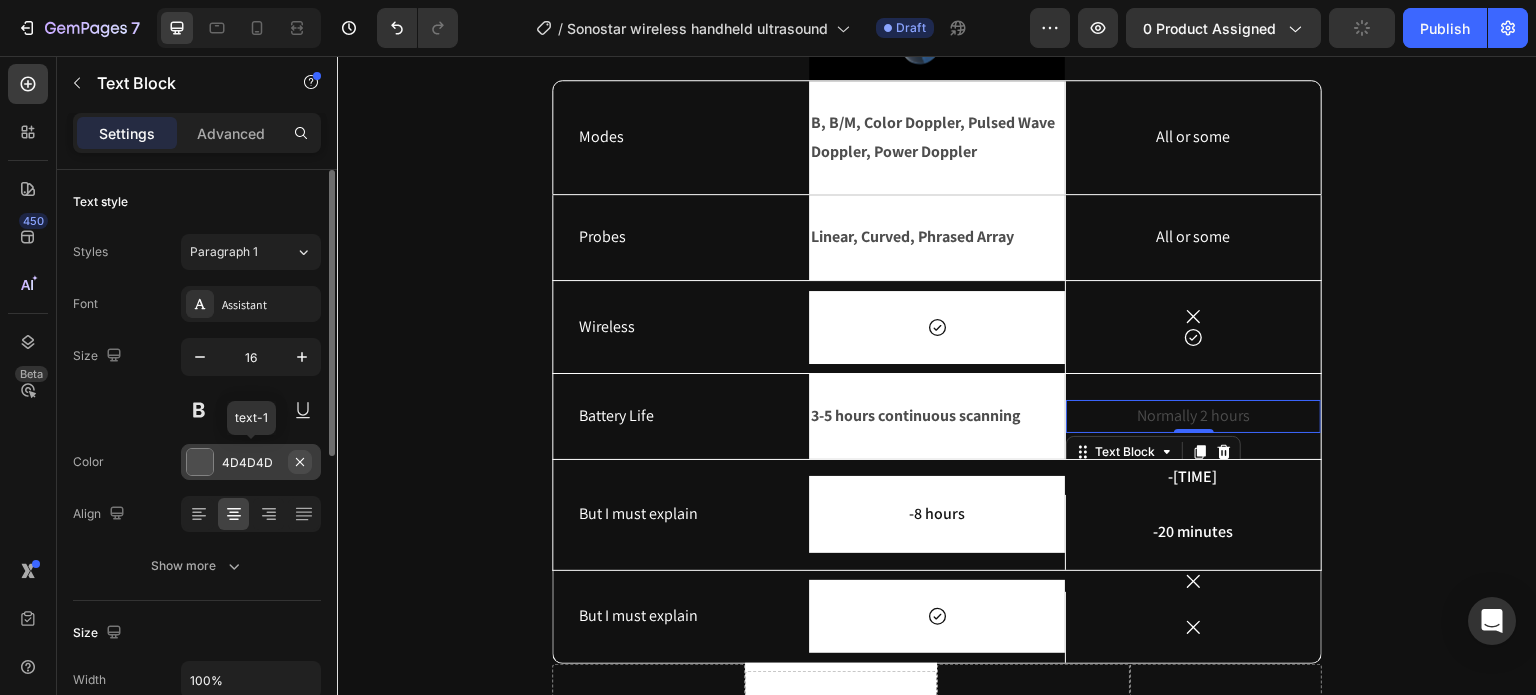 click 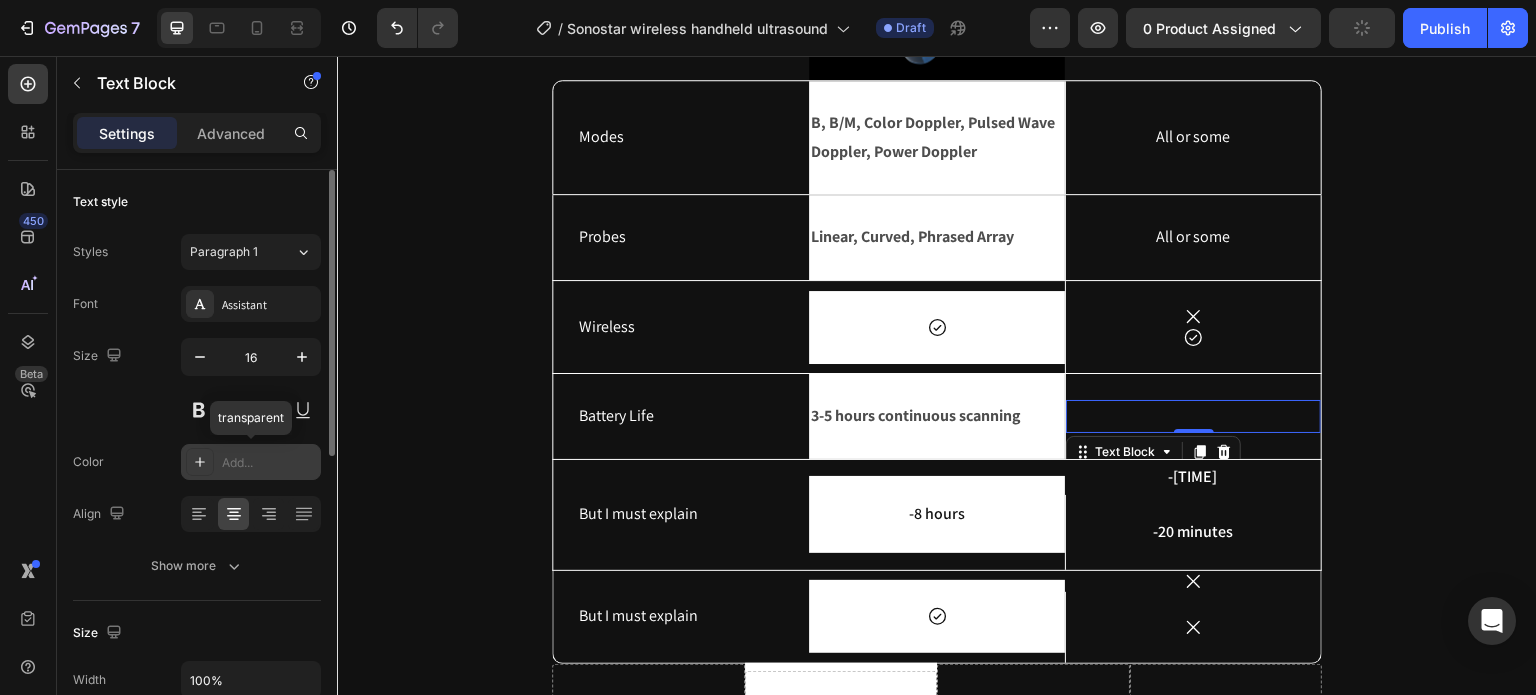 click on "Add..." at bounding box center (269, 463) 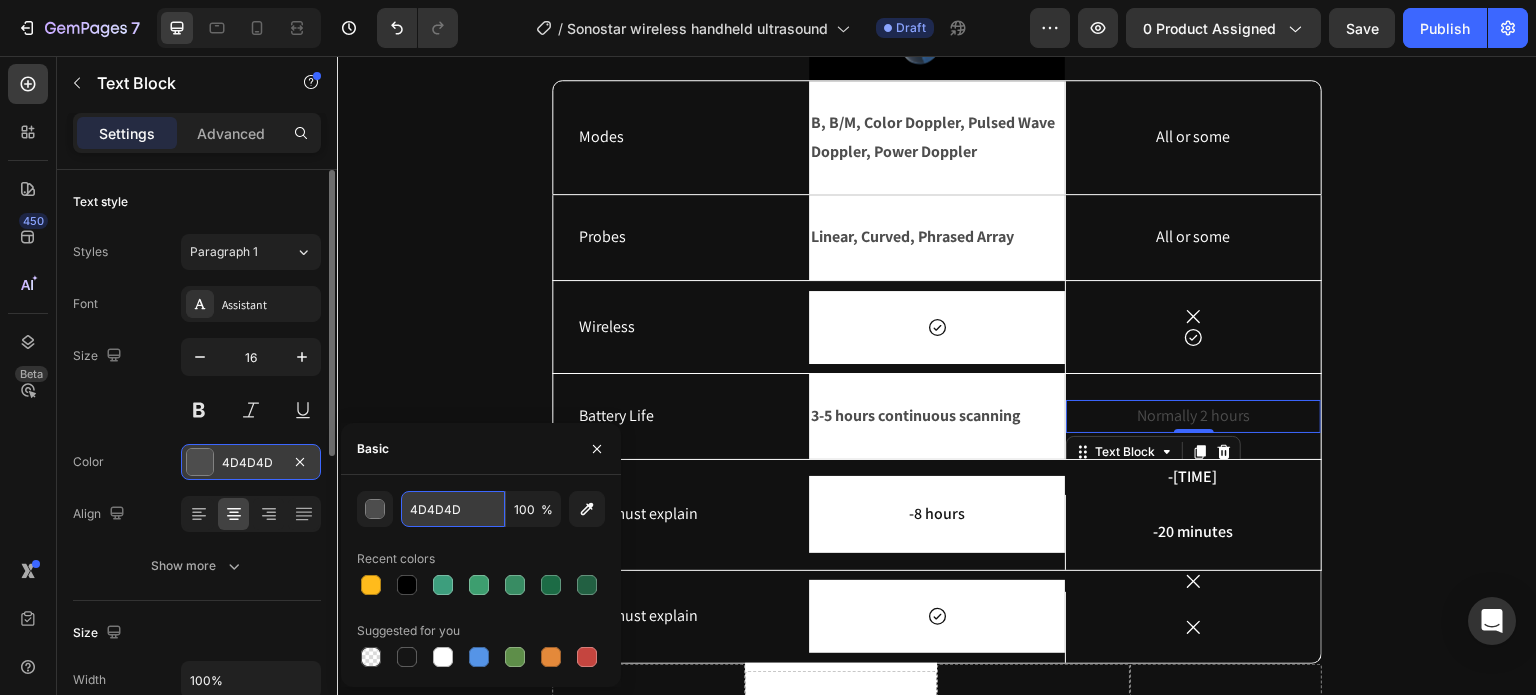 click on "4D4D4D" at bounding box center [453, 509] 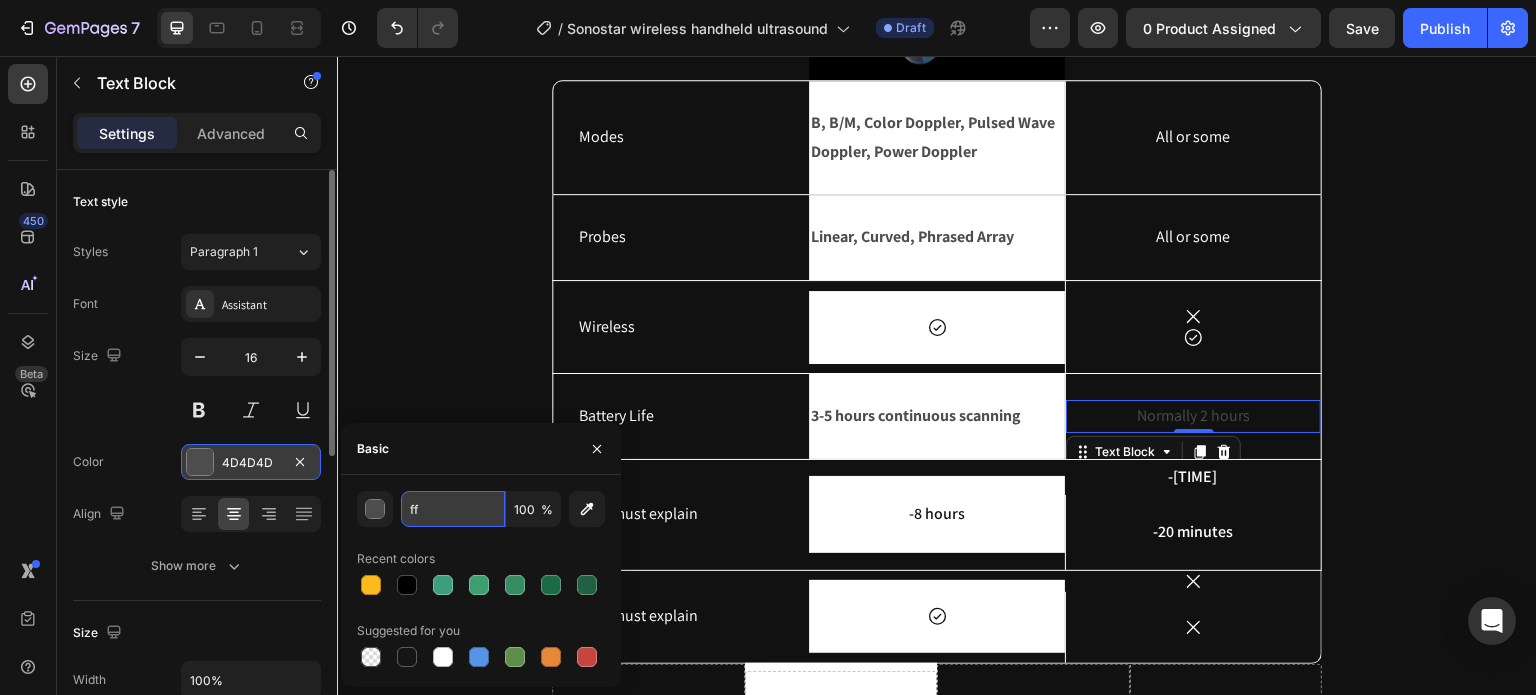 type on "FFFFFF" 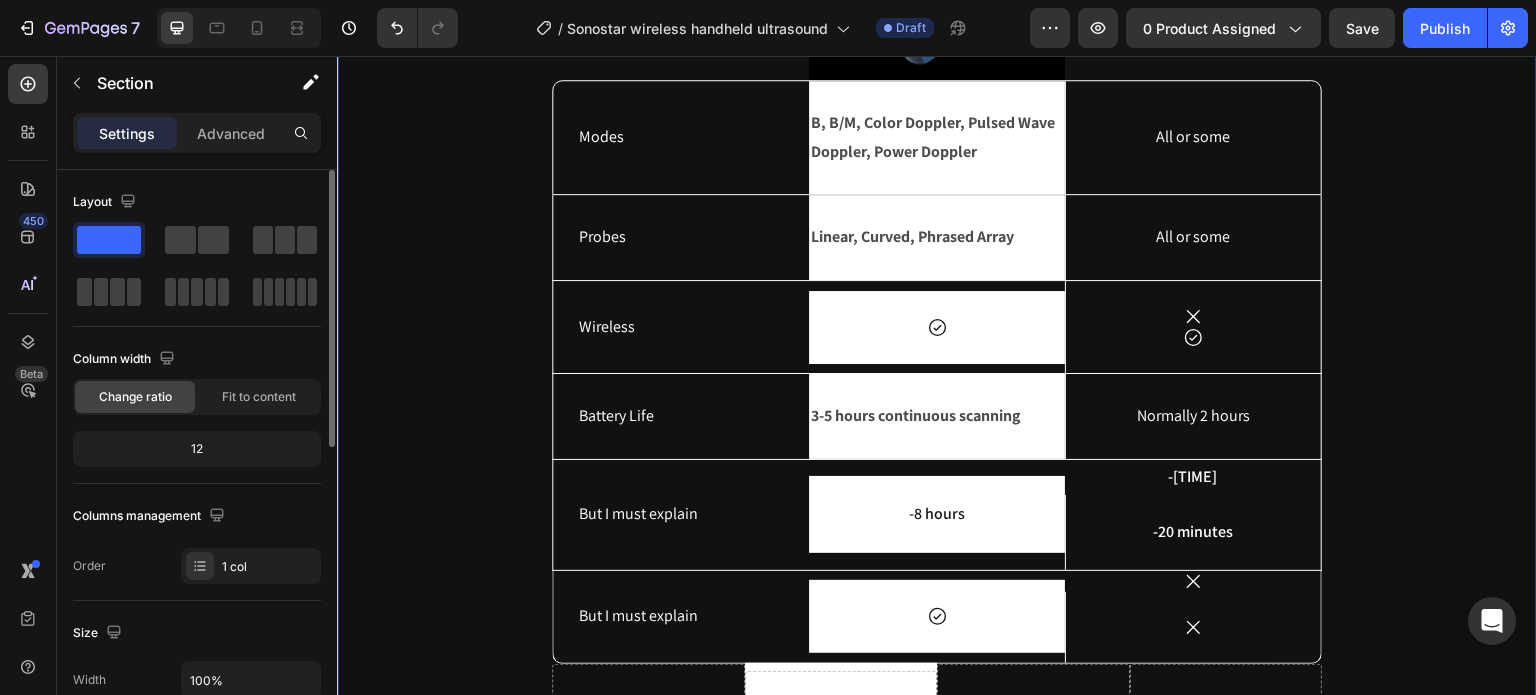 click on "Why choose us? Heading Ultrasound machine Text Block Image Row Others Text Block Row Modes  Text Block B, B/M, Color Doppler, Pulsed Wave Doppler, Power Doppler Text Block Row All or some Text Block Hero Banner Row Probes Text Block Linear, Curved, Phrased Array Text Block Row All or some Text Block Hero Banner Row Wireless  Text Block
Icon Row
Icon
Icon Hero Banner Row Battery Life Text Block 3-5 hours continuous scanning Text Block Row Normally 2 hours Text Block Hero Banner Row But I must explain  Text Block -8 hours Text Block Row -4 hours Text Block -20 minutes Text Block Hero Banner Row But I must explain  Text Block
Icon Row
Icon
Icon Hero Banner Row
Drop element here
Drop element here Hero Banner
Drop element here
Drop element here Row Row" at bounding box center (937, 324) 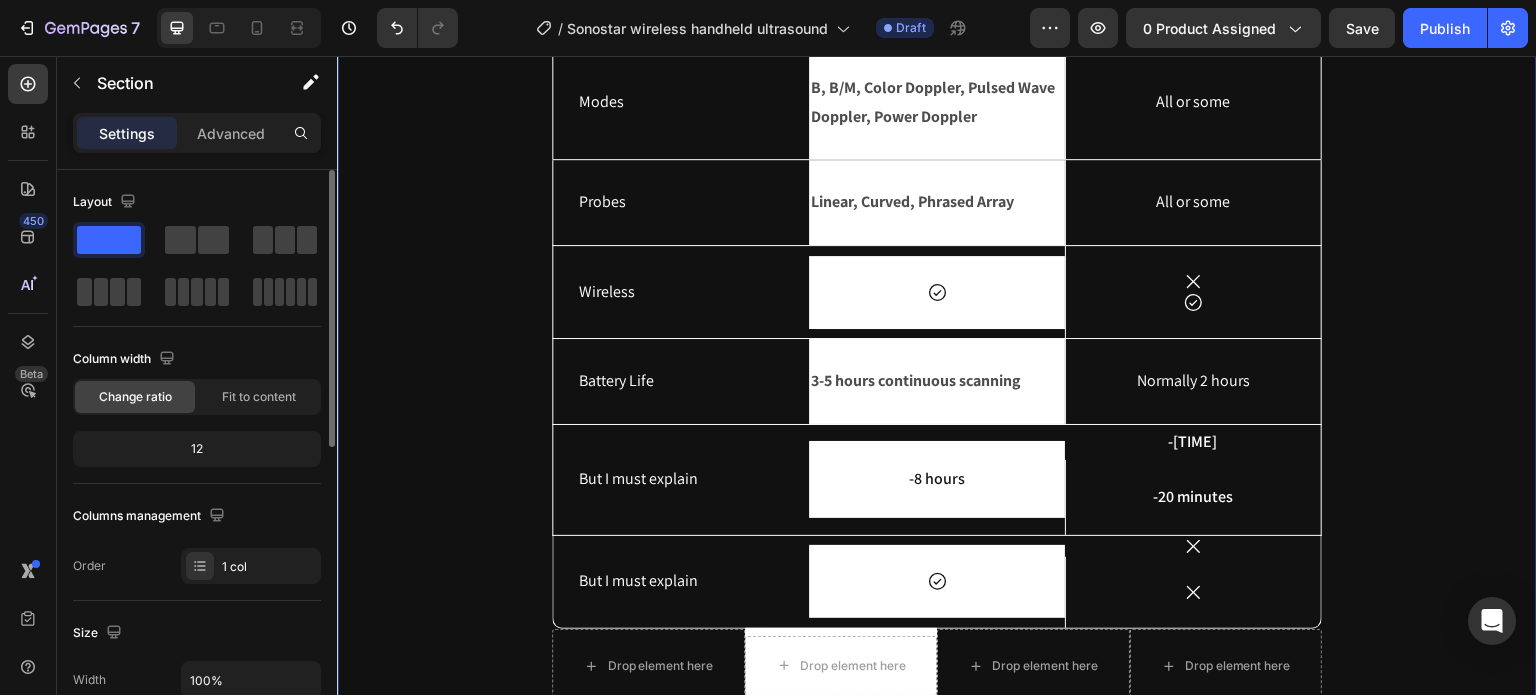scroll, scrollTop: 5440, scrollLeft: 0, axis: vertical 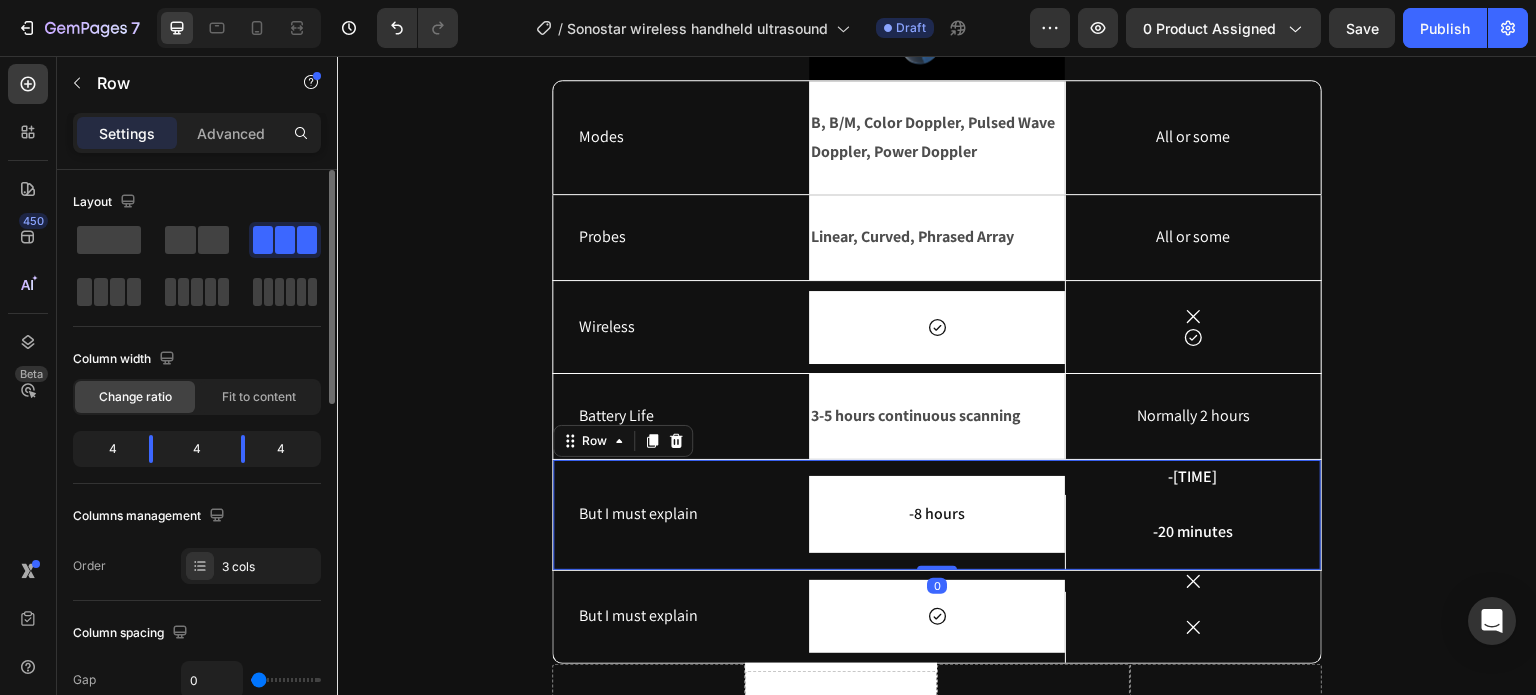 click on "-8 hours Text Block Row" at bounding box center (937, 515) 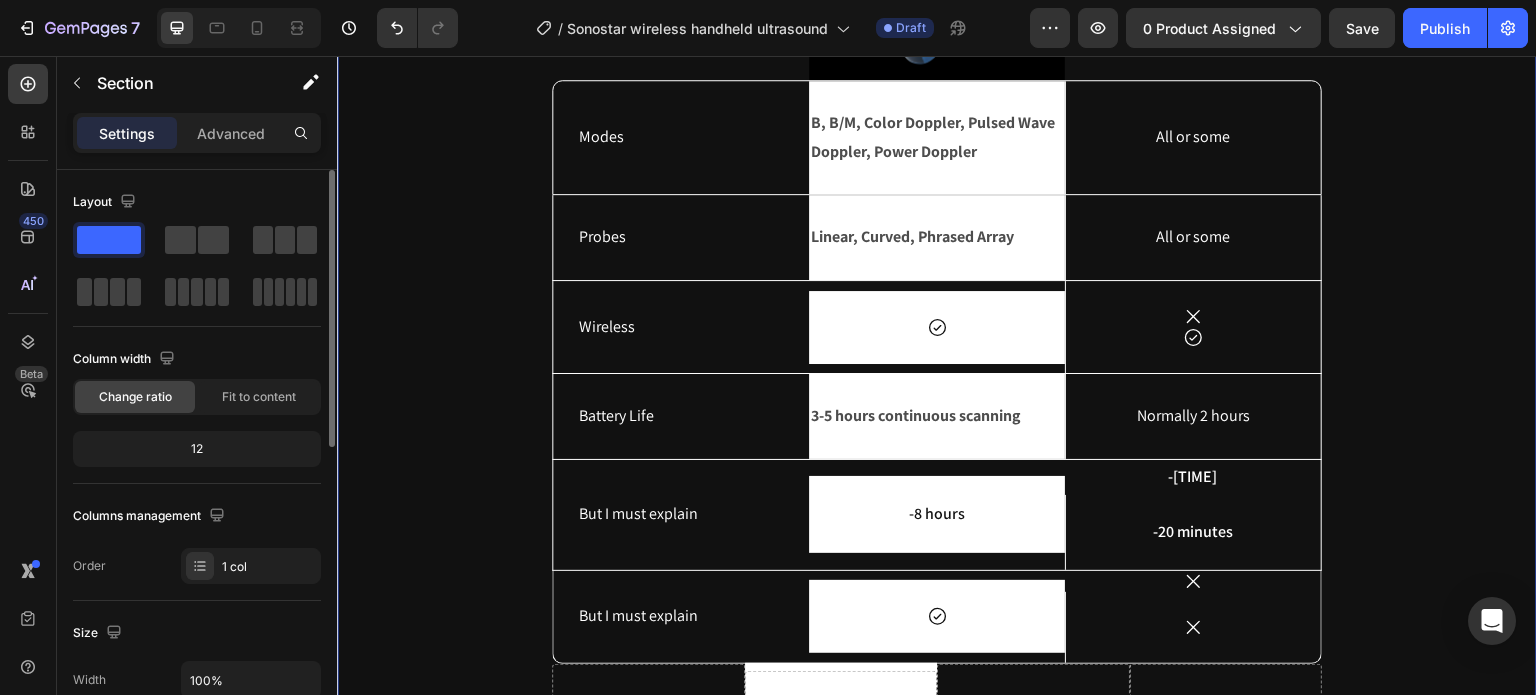 click on "Why choose us? Heading Ultrasound machine Text Block Image Row Others Text Block Row Modes  Text Block B, B/M, Color Doppler, Pulsed Wave Doppler, Power Doppler Text Block Row All or some Text Block Hero Banner Row Probes Text Block Linear, Curved, Phrased Array Text Block Row All or some Text Block Hero Banner Row Wireless  Text Block
Icon Row
Icon
Icon Hero Banner Row Battery Life Text Block 3-5 hours continuous scanning Text Block Row Normally 2 hours Text Block Hero Banner Row But I must explain  Text Block -8 hours Text Block Row -4 hours Text Block -20 minutes Text Block Hero Banner Row But I must explain  Text Block
Icon Row
Icon
Icon Hero Banner Row
Drop element here
Drop element here Hero Banner
Drop element here
Drop element here Row Row" at bounding box center [937, 324] 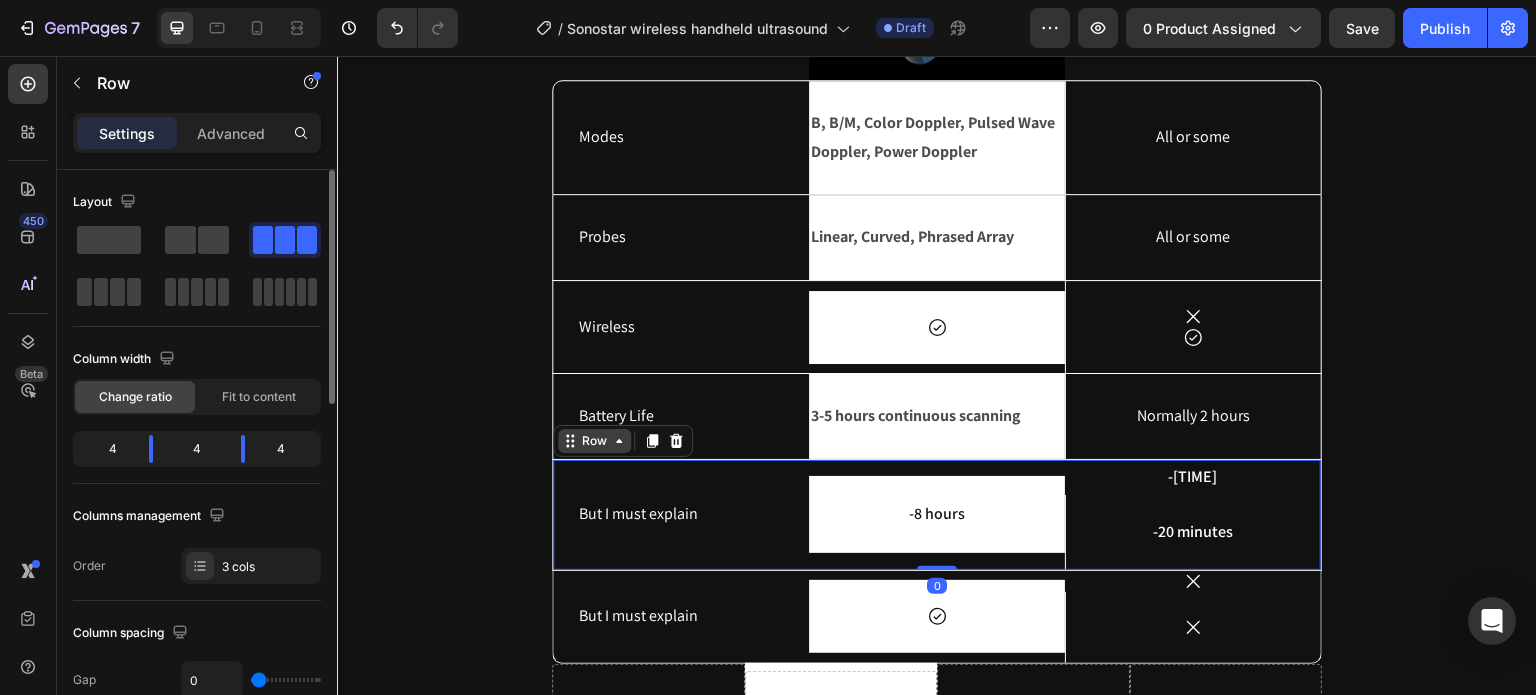 click on "Row" at bounding box center [594, 441] 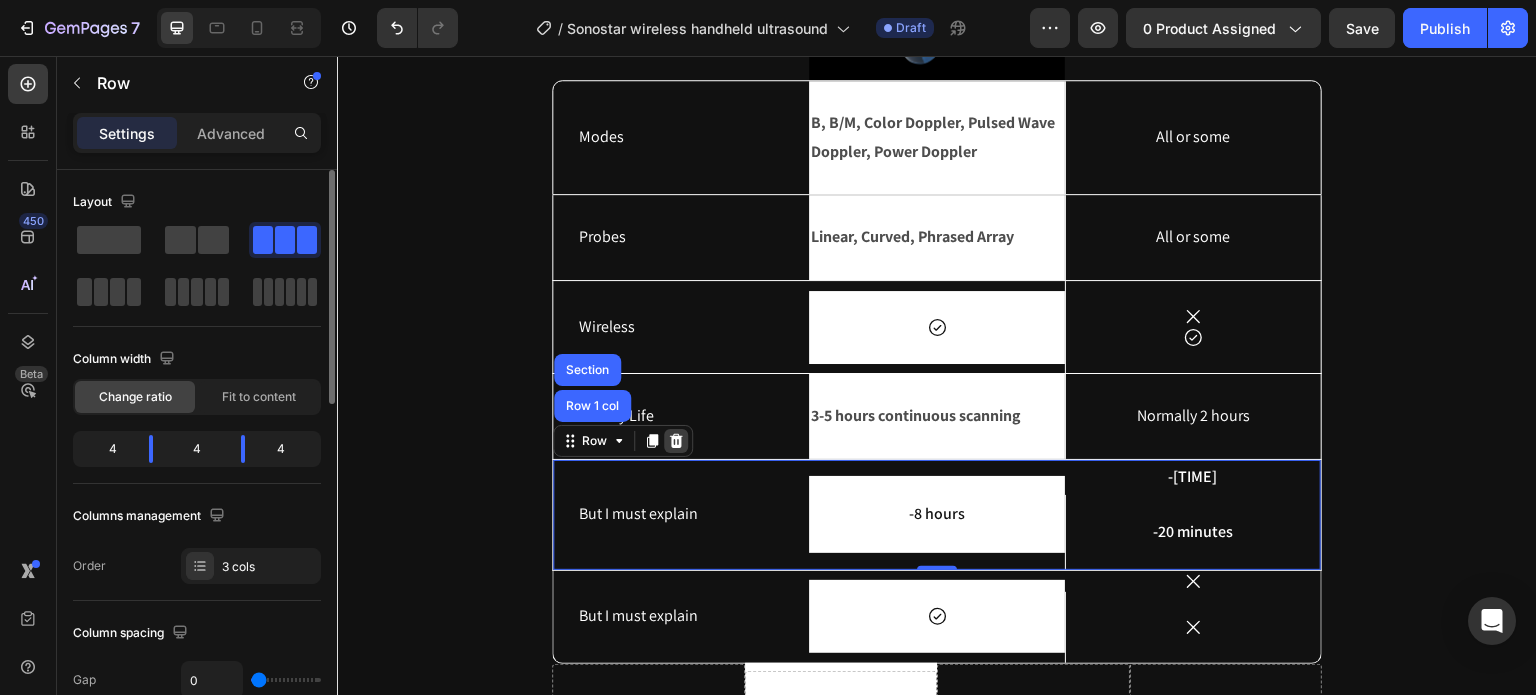 click 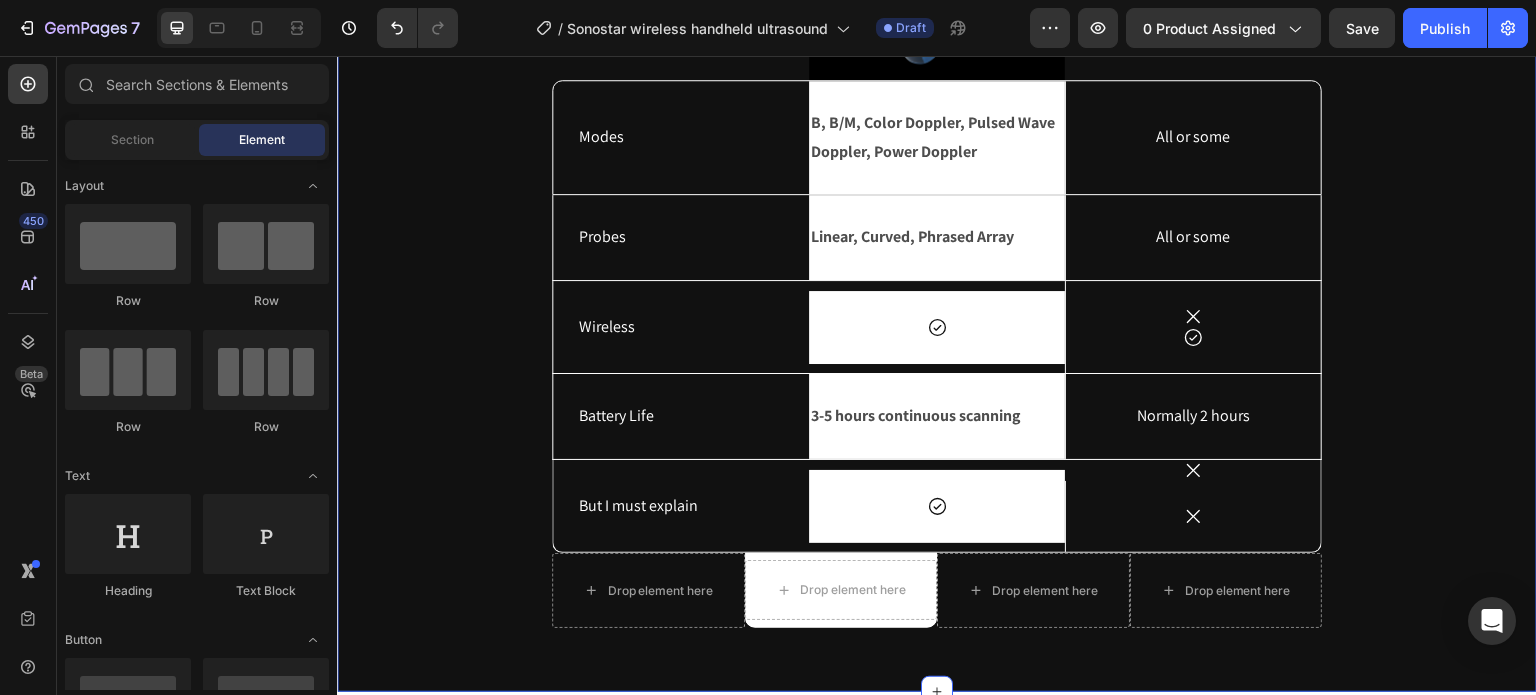 click on "Why choose us? Heading Ultrasound machine Text Block Image Row Others Text Block Row Modes  Text Block B, B/M, Color Doppler, Pulsed Wave Doppler, Power Doppler Text Block Row All or some Text Block Hero Banner Row Probes Text Block Linear, Curved, Phrased Array Text Block Row All or some Text Block Hero Banner Row Wireless  Text Block
Icon Row
Icon
Icon Hero Banner Row Battery Life Text Block 3-5 hours continuous scanning Text Block Row Normally 2 hours Text Block Hero Banner Row But I must explain  Text Block
Icon Row
Icon
Icon Hero Banner Row
Drop element here
Drop element here Hero Banner
Drop element here
Drop element here Row Row" at bounding box center [937, 268] 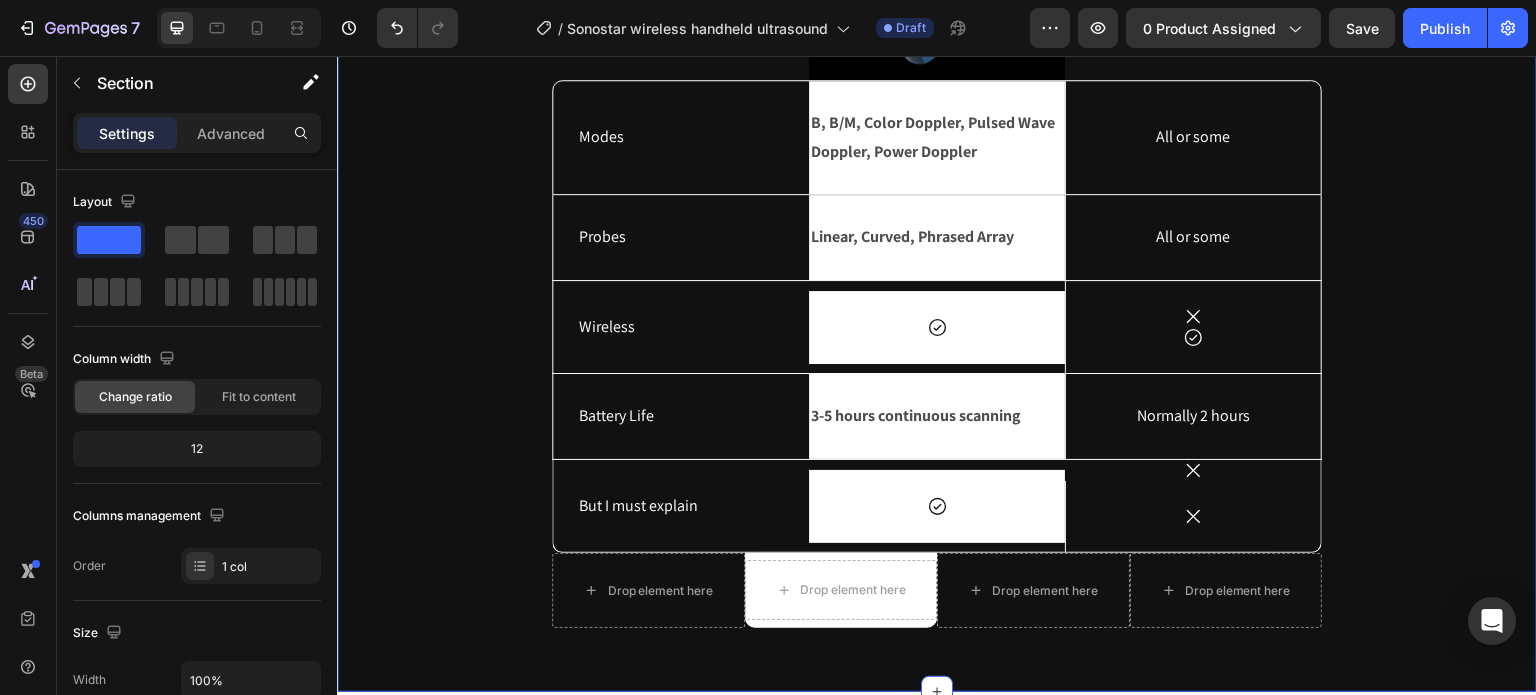 click on "Why choose us? Heading Ultrasound machine Text Block Image Row Others Text Block Row Modes  Text Block B, B/M, Color Doppler, Pulsed Wave Doppler, Power Doppler Text Block Row All or some Text Block Hero Banner Row Probes Text Block Linear, Curved, Phrased Array Text Block Row All or some Text Block Hero Banner Row Wireless  Text Block
Icon Row
Icon
Icon Hero Banner Row Battery Life Text Block 3-5 hours continuous scanning Text Block Row Normally 2 hours Text Block Hero Banner Row But I must explain  Text Block
Icon Row
Icon
Icon Hero Banner Row
Drop element here
Drop element here Hero Banner
Drop element here
Drop element here Row Row" at bounding box center [937, 268] 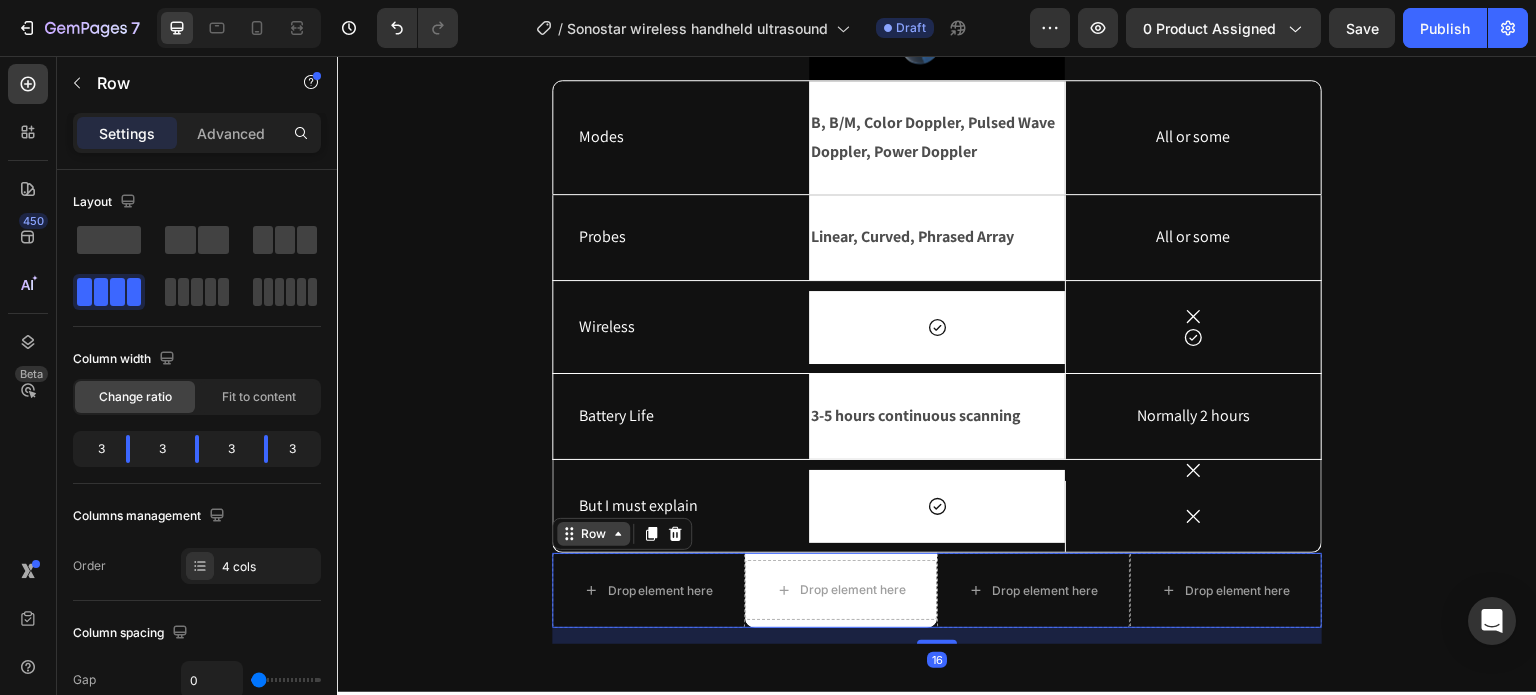 click on "Row" at bounding box center [622, 534] 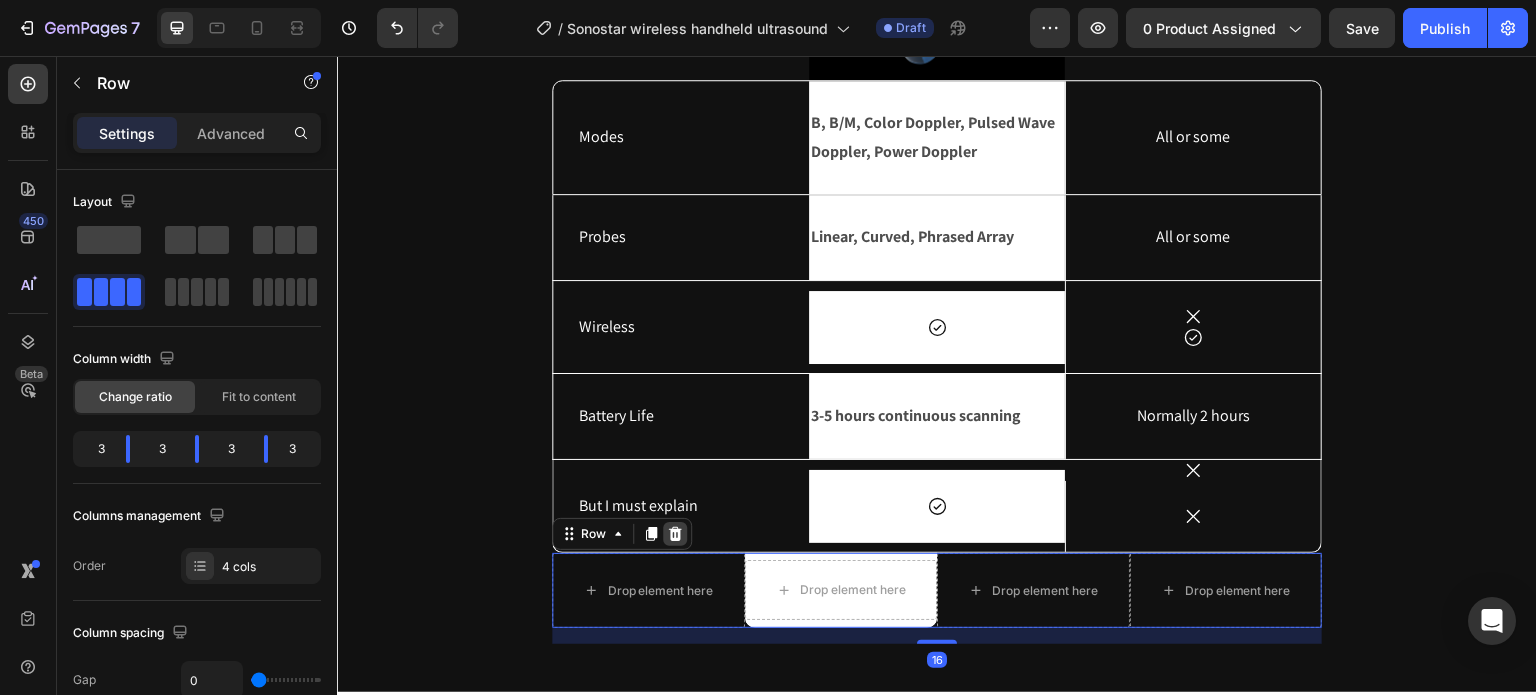click 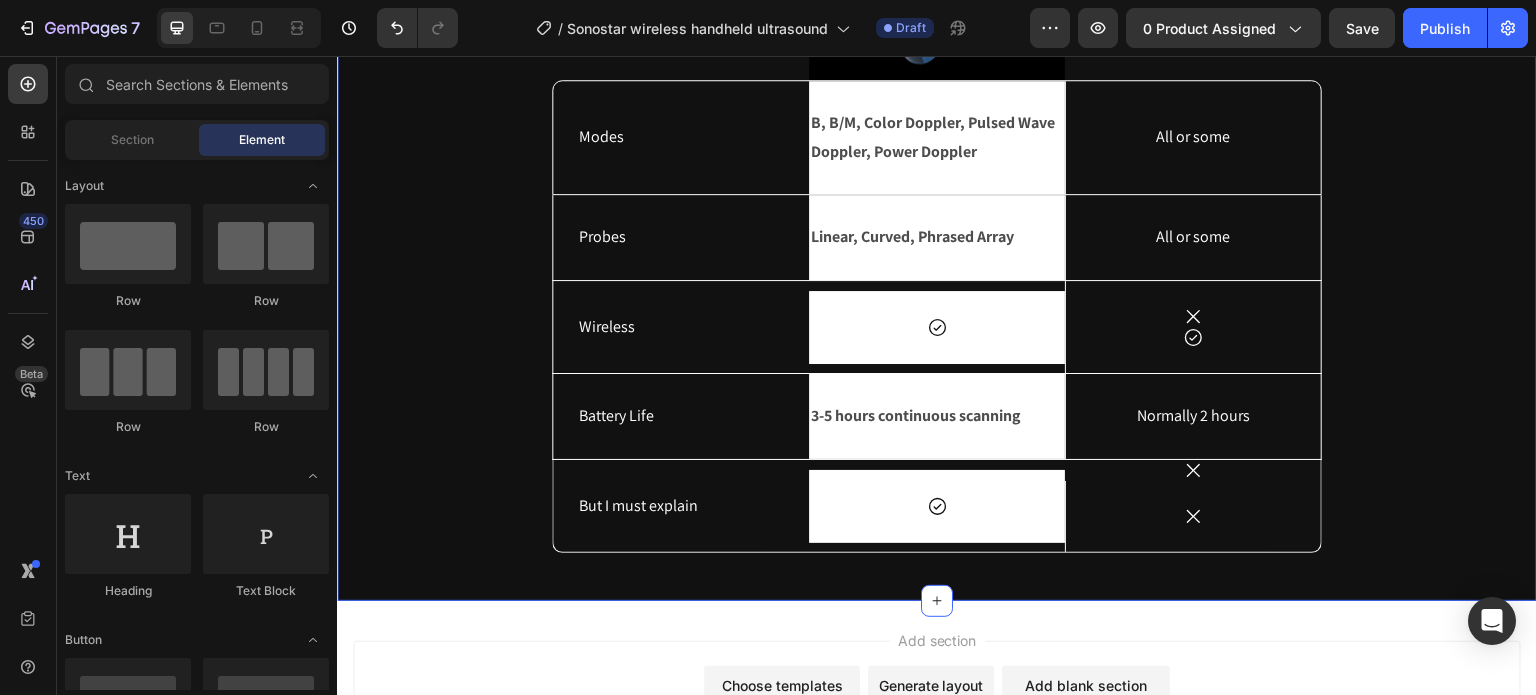 click on "Why choose us? Heading Ultrasound machine Text Block Image Row Others Text Block Row Modes  Text Block B, B/M, Color Doppler, Pulsed Wave Doppler, Power Doppler Text Block Row All or some Text Block Hero Banner Row Probes Text Block Linear, Curved, Phrased Array Text Block Row All or some Text Block Hero Banner Row Wireless  Text Block
Icon Row
Icon
Icon Hero Banner Row Battery Life Text Block 3-5 hours continuous scanning Text Block Row Normally 2 hours Text Block Hero Banner Row But I must explain  Text Block
Icon Row
Icon
Icon Hero Banner Row Row" at bounding box center (937, 223) 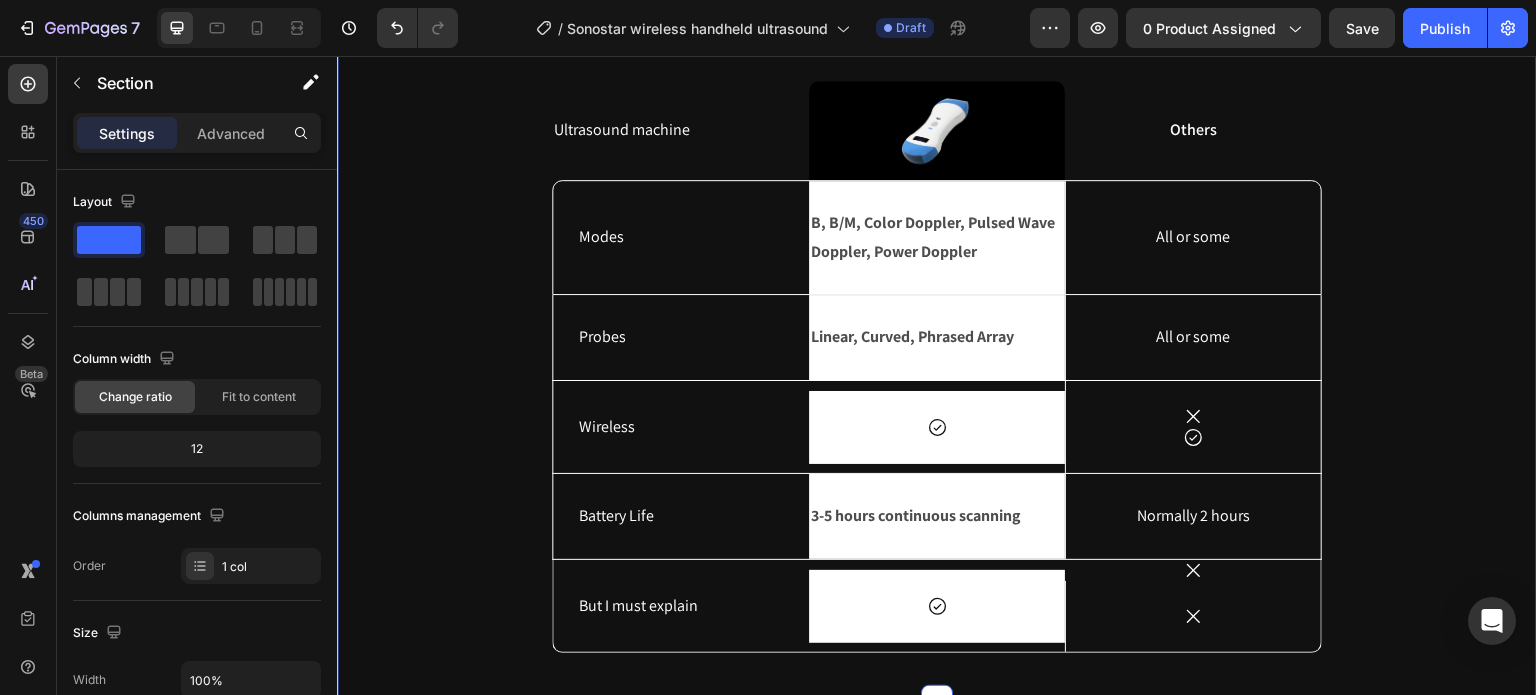 scroll, scrollTop: 5440, scrollLeft: 0, axis: vertical 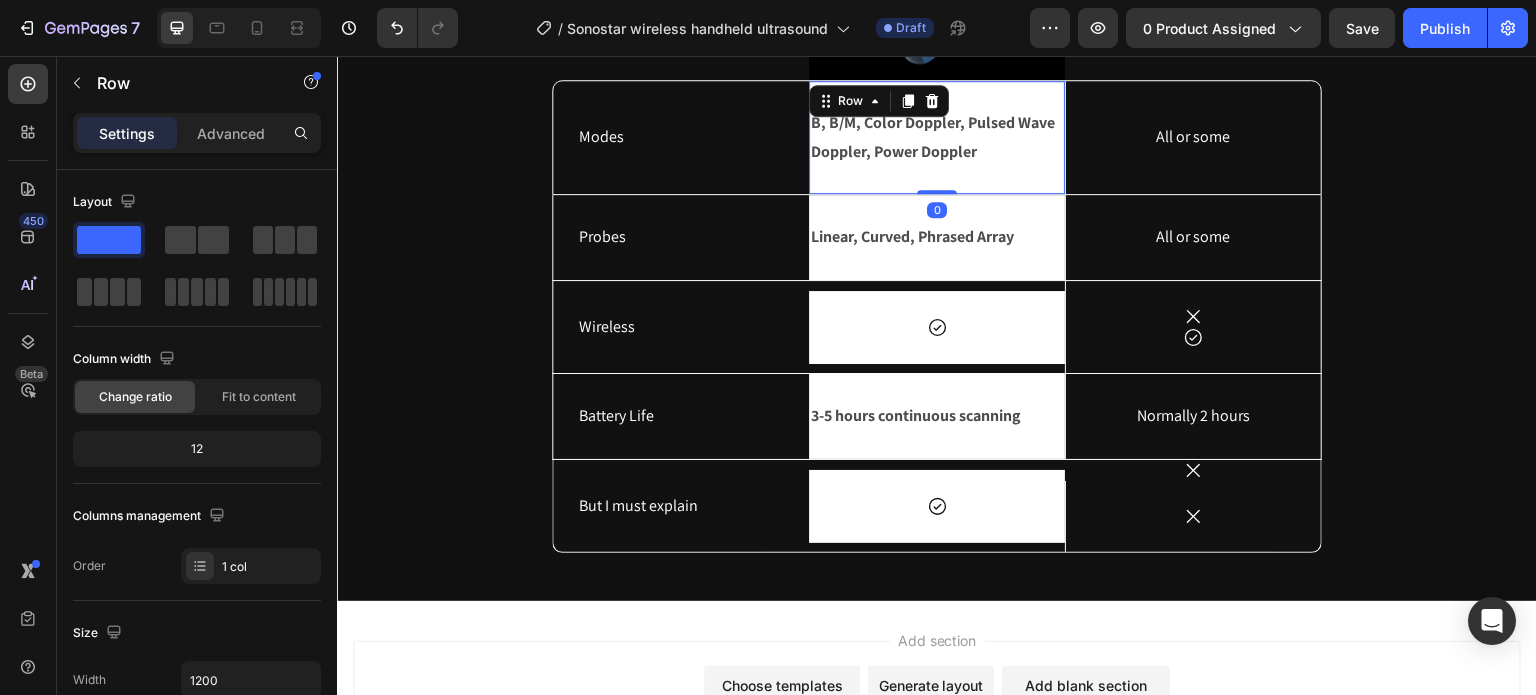 click on "B, B/M, Color Doppler, Pulsed Wave Doppler, Power Doppler Text Block Row   0" at bounding box center (937, 138) 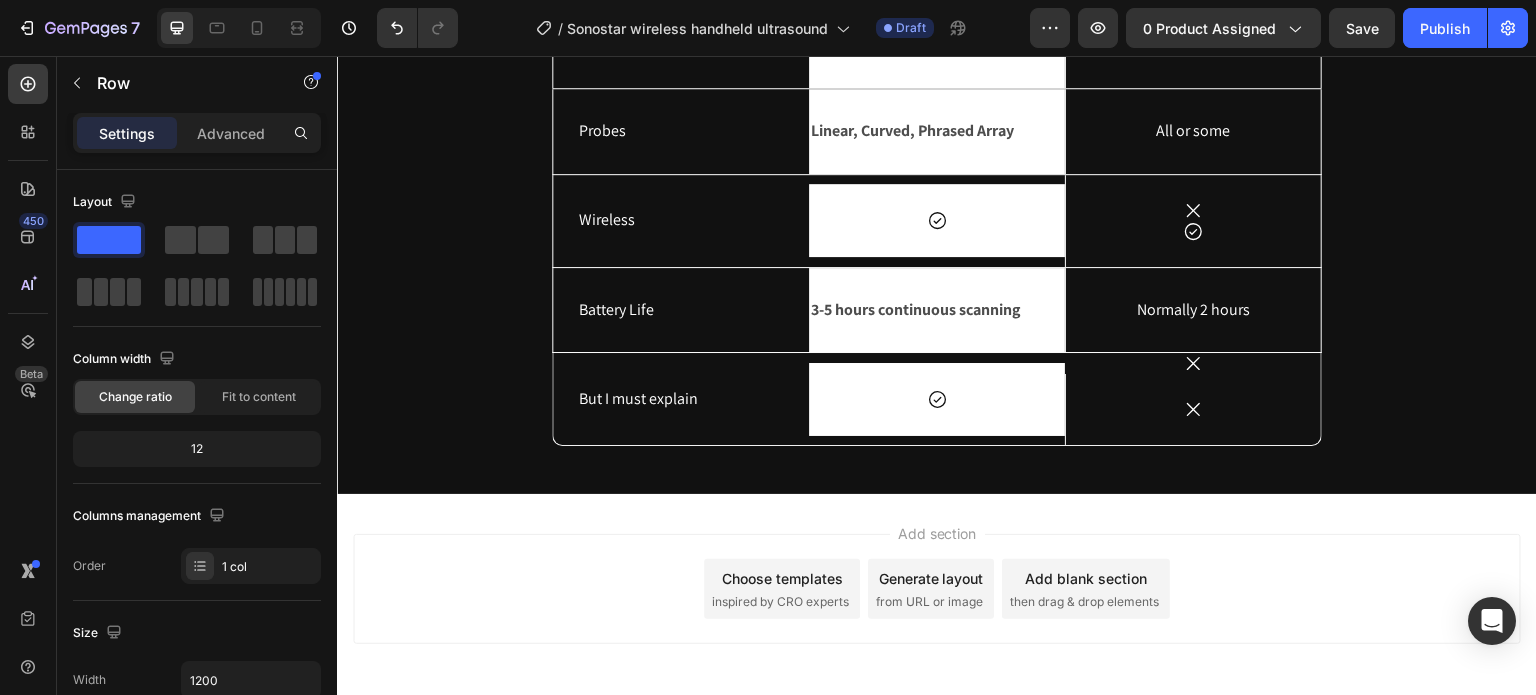 scroll, scrollTop: 6082, scrollLeft: 0, axis: vertical 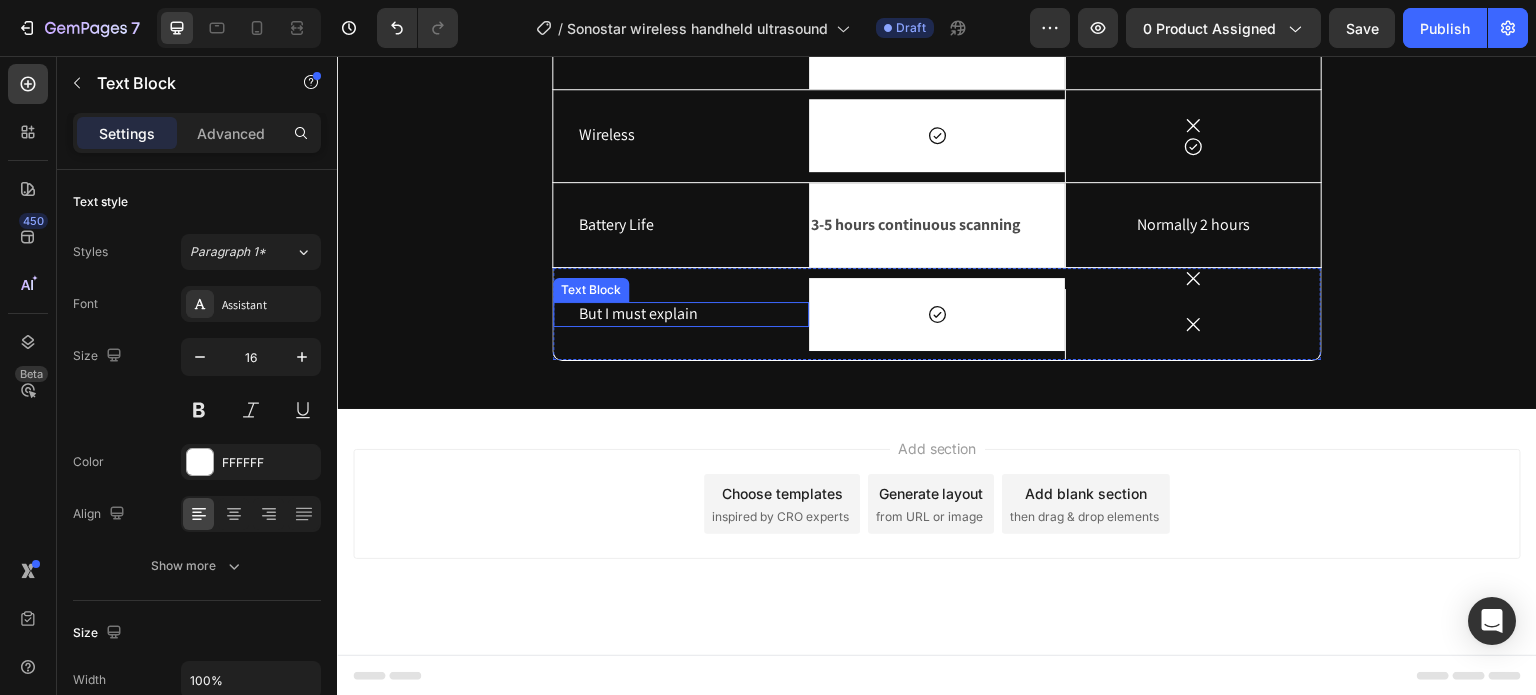 click on "But I must explain" at bounding box center (681, 314) 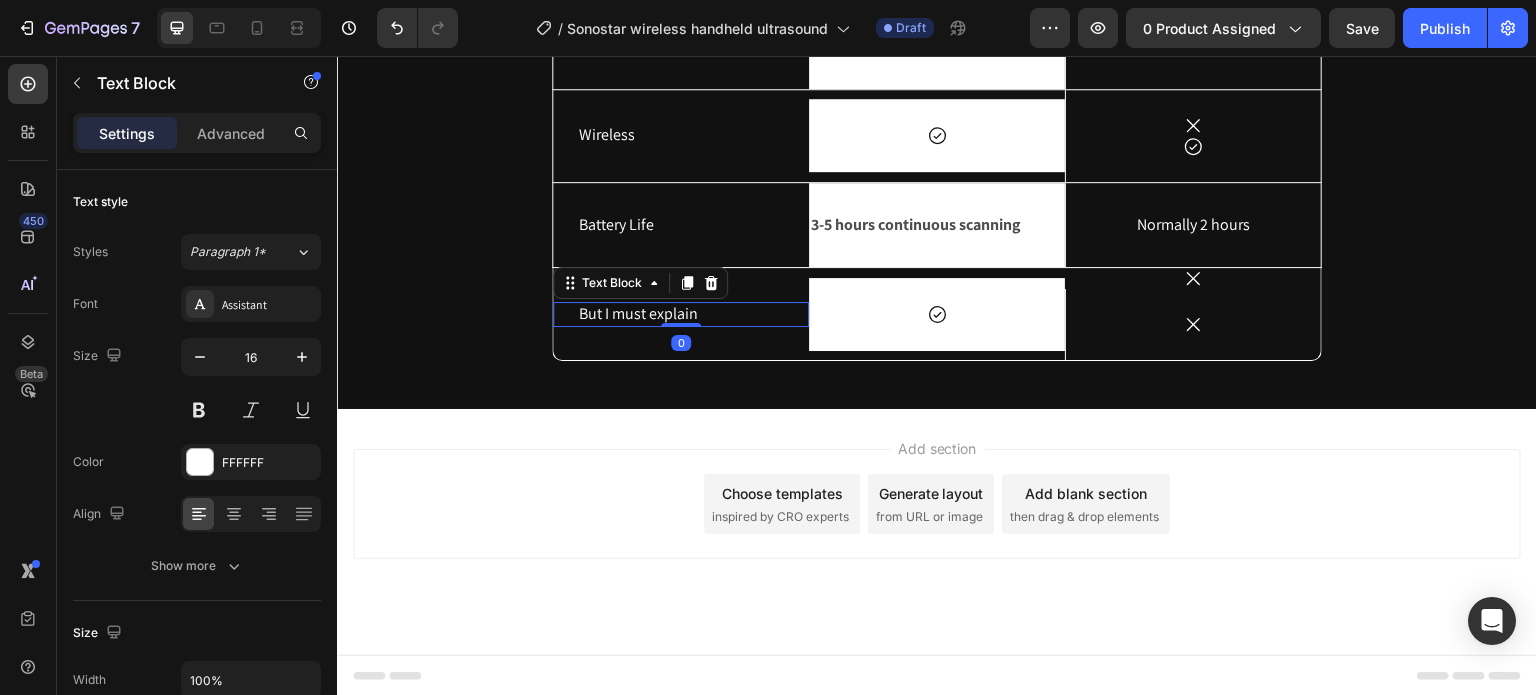 click on "But I must explain" at bounding box center (681, 314) 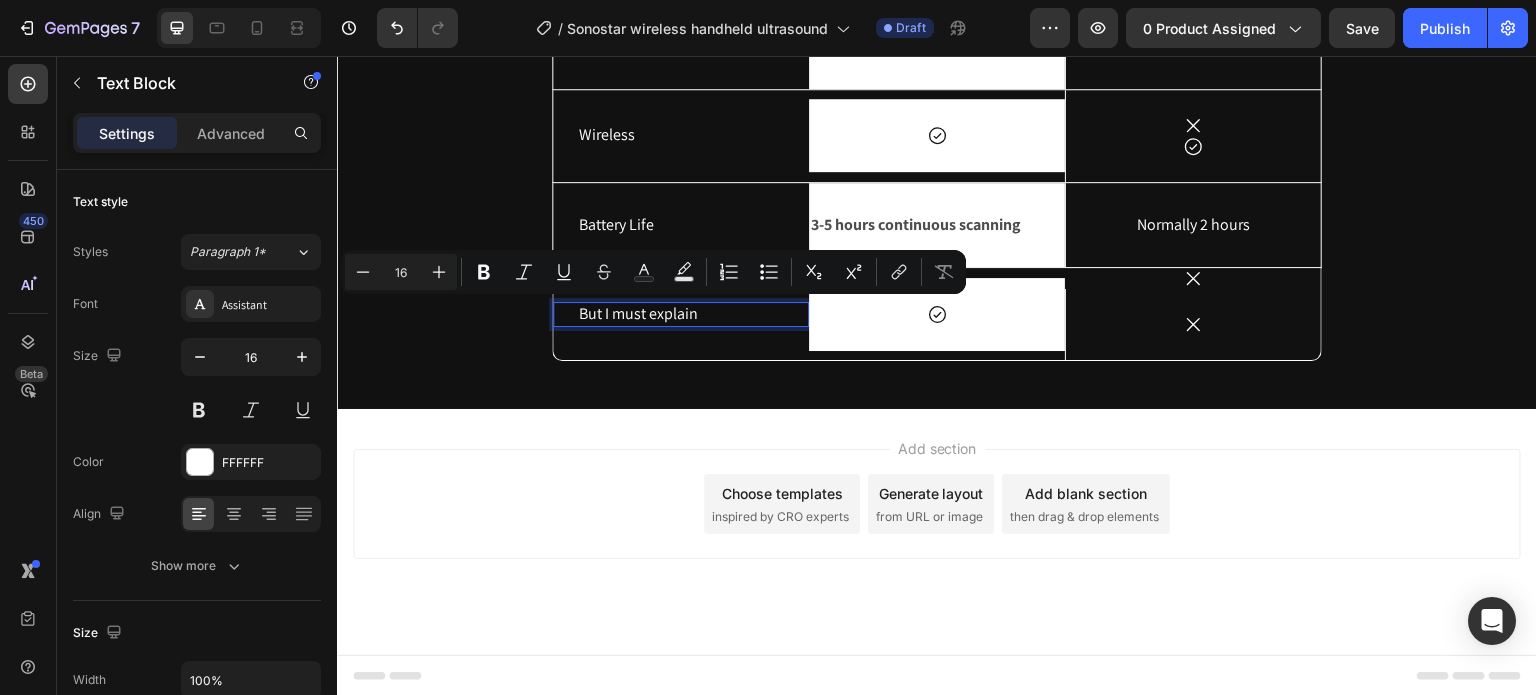 drag, startPoint x: 702, startPoint y: 316, endPoint x: 572, endPoint y: 315, distance: 130.00385 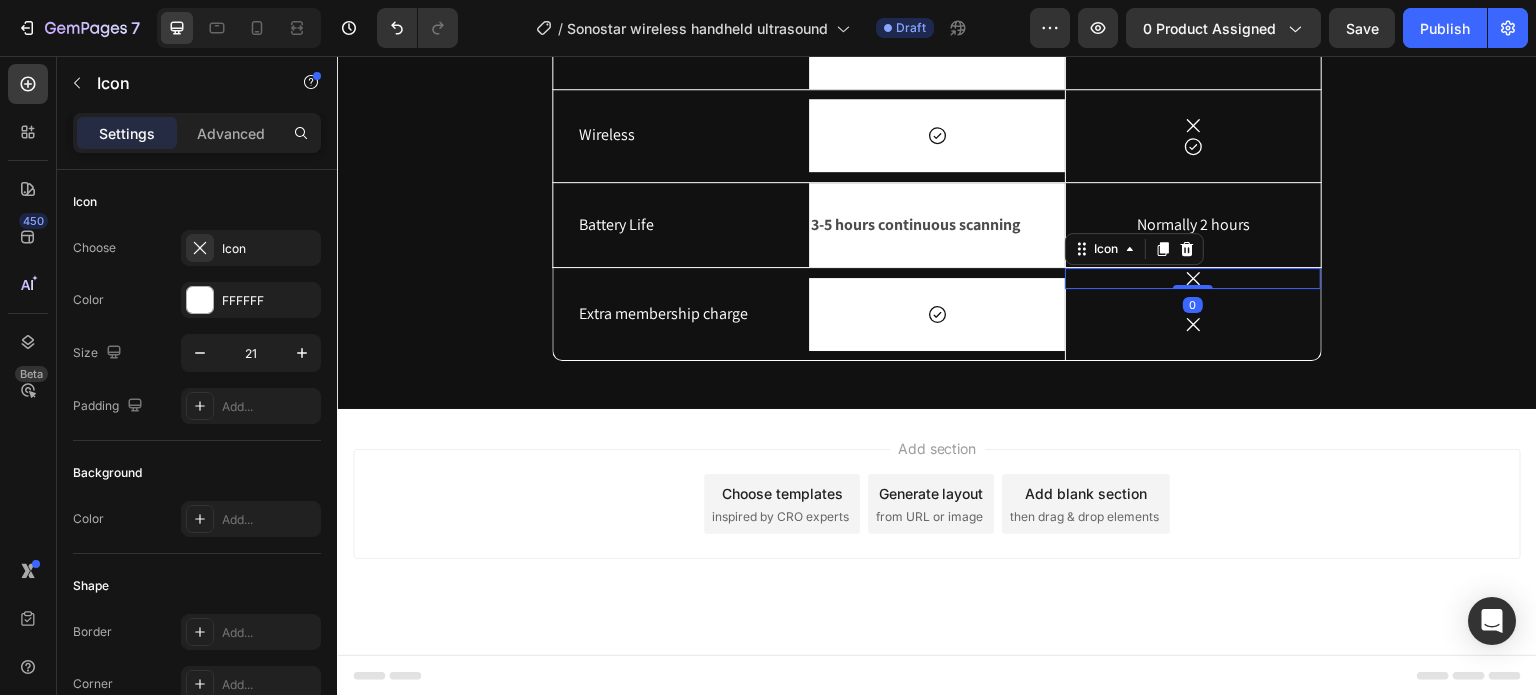 click on "Icon   0" at bounding box center (1193, 278) 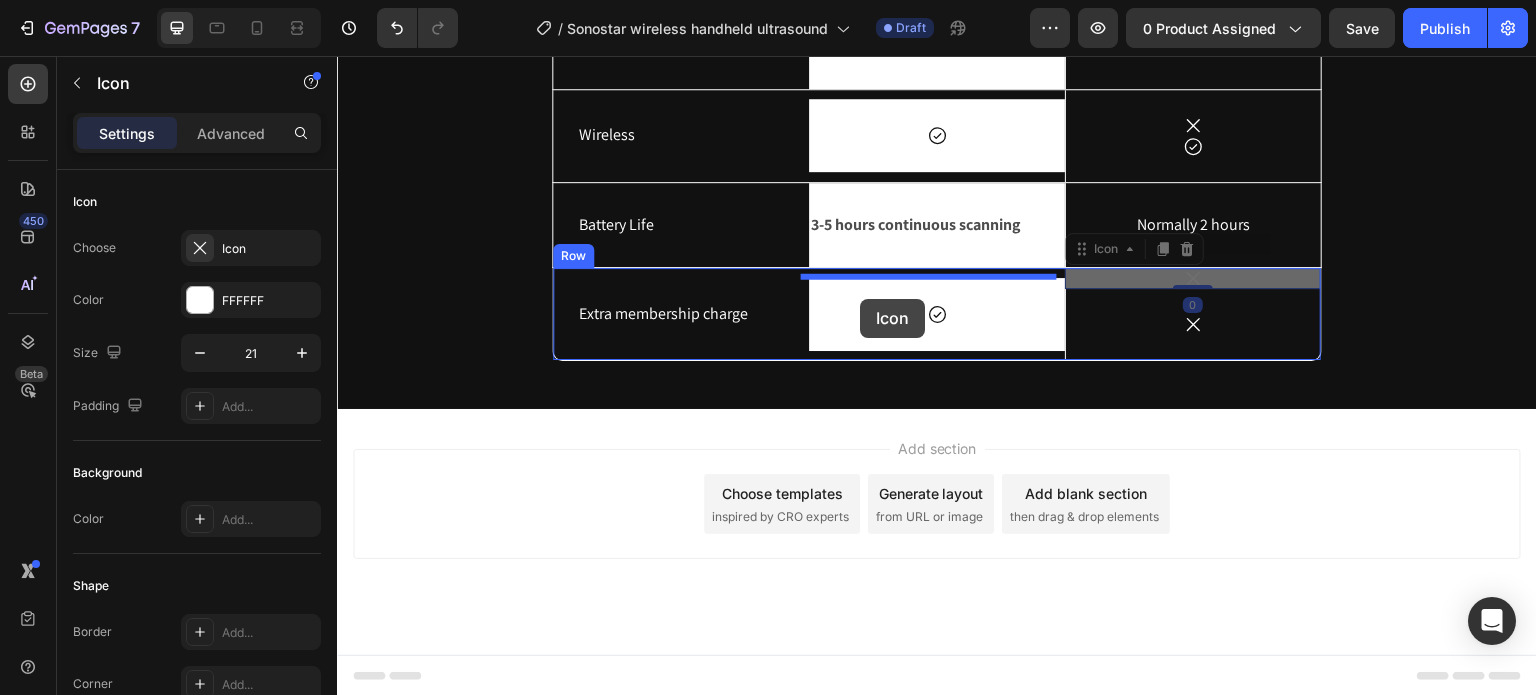drag, startPoint x: 1093, startPoint y: 254, endPoint x: 860, endPoint y: 299, distance: 237.30571 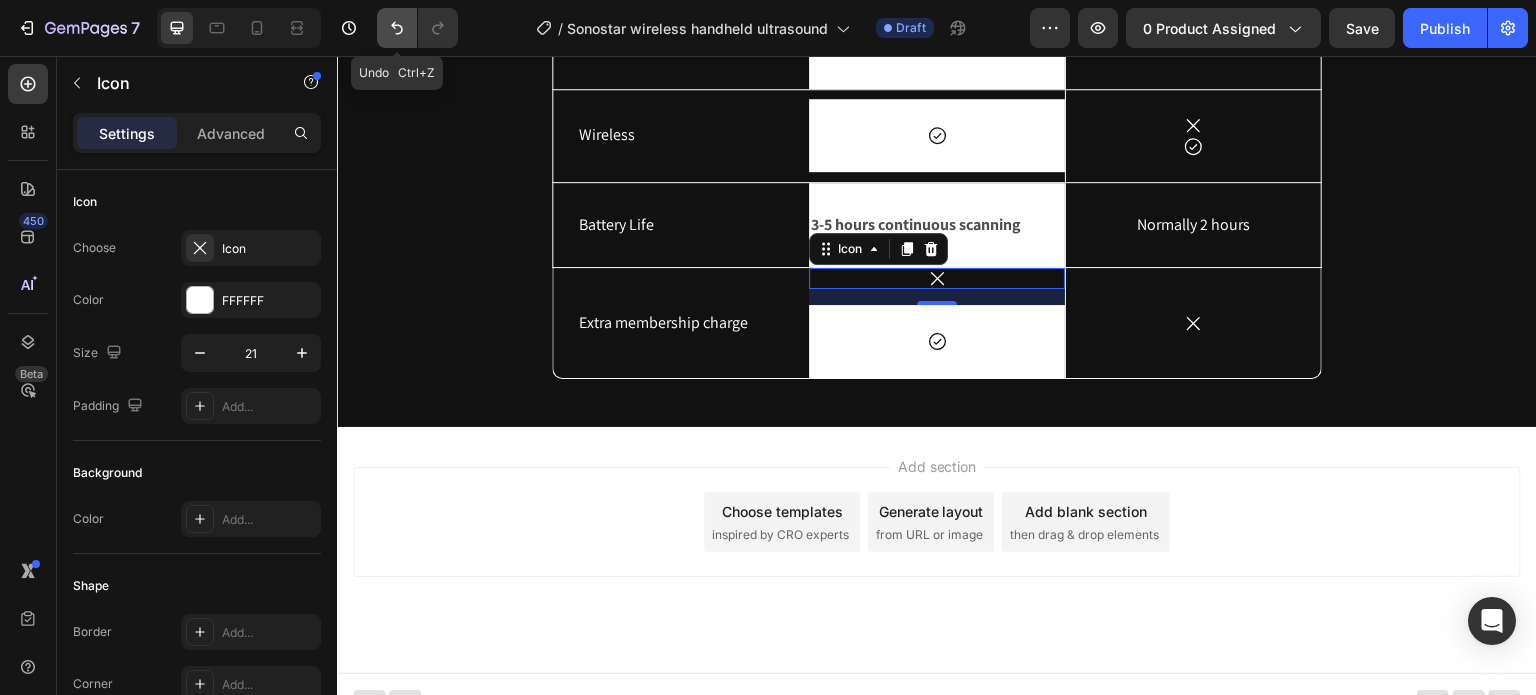 click 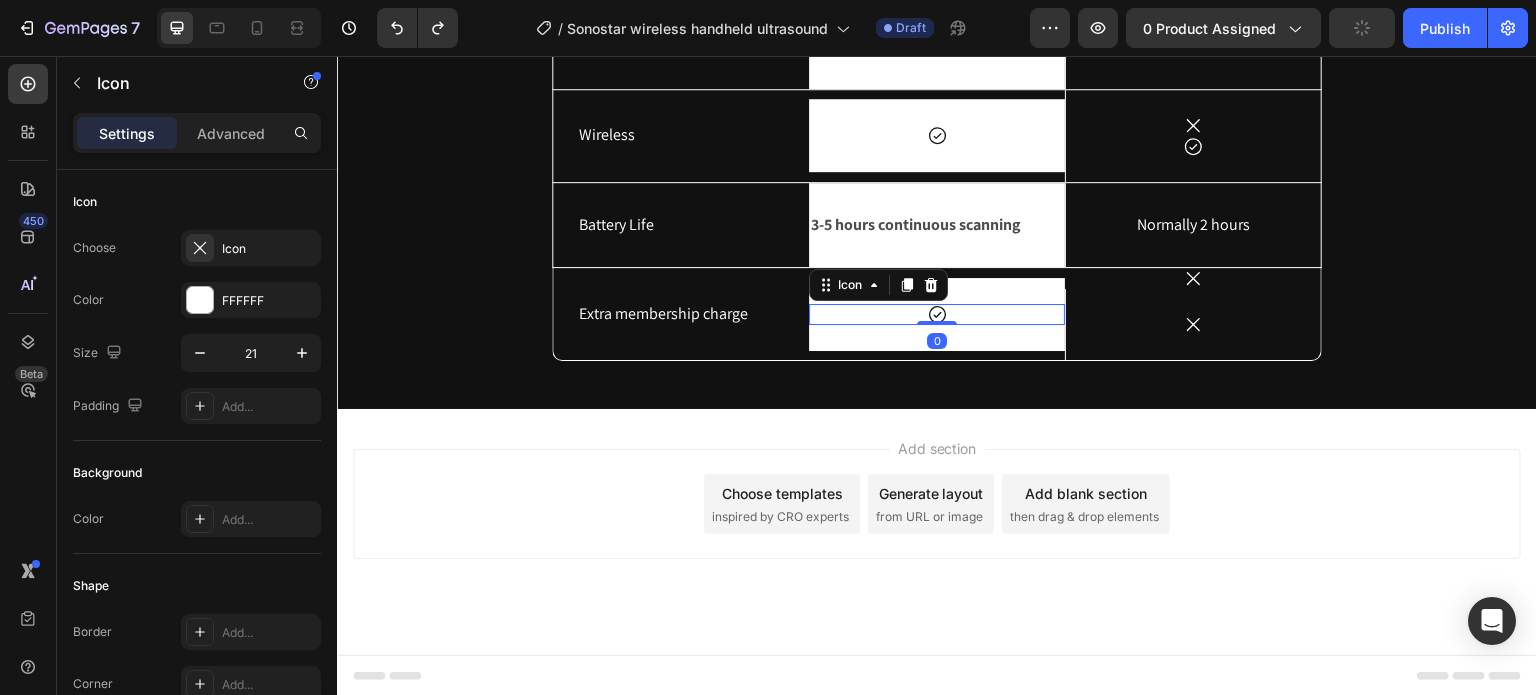 click 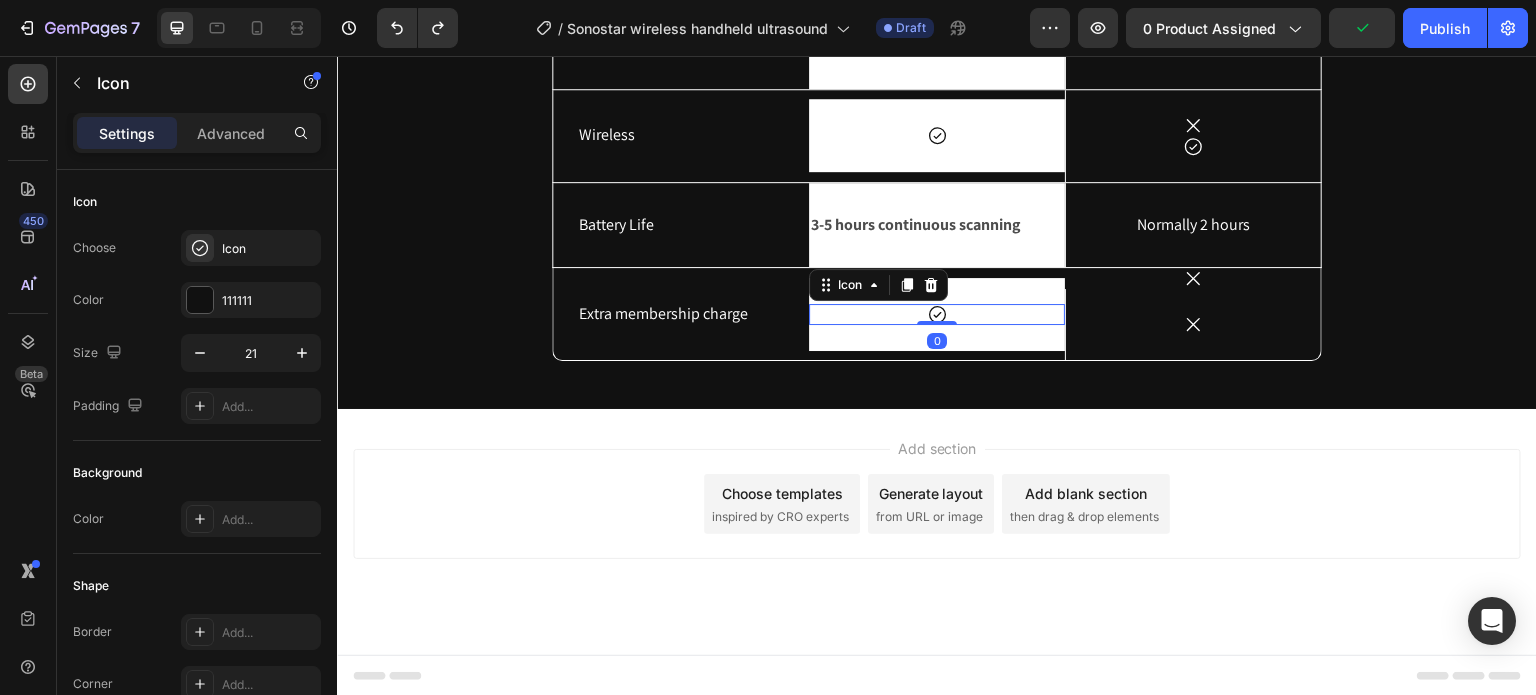 click 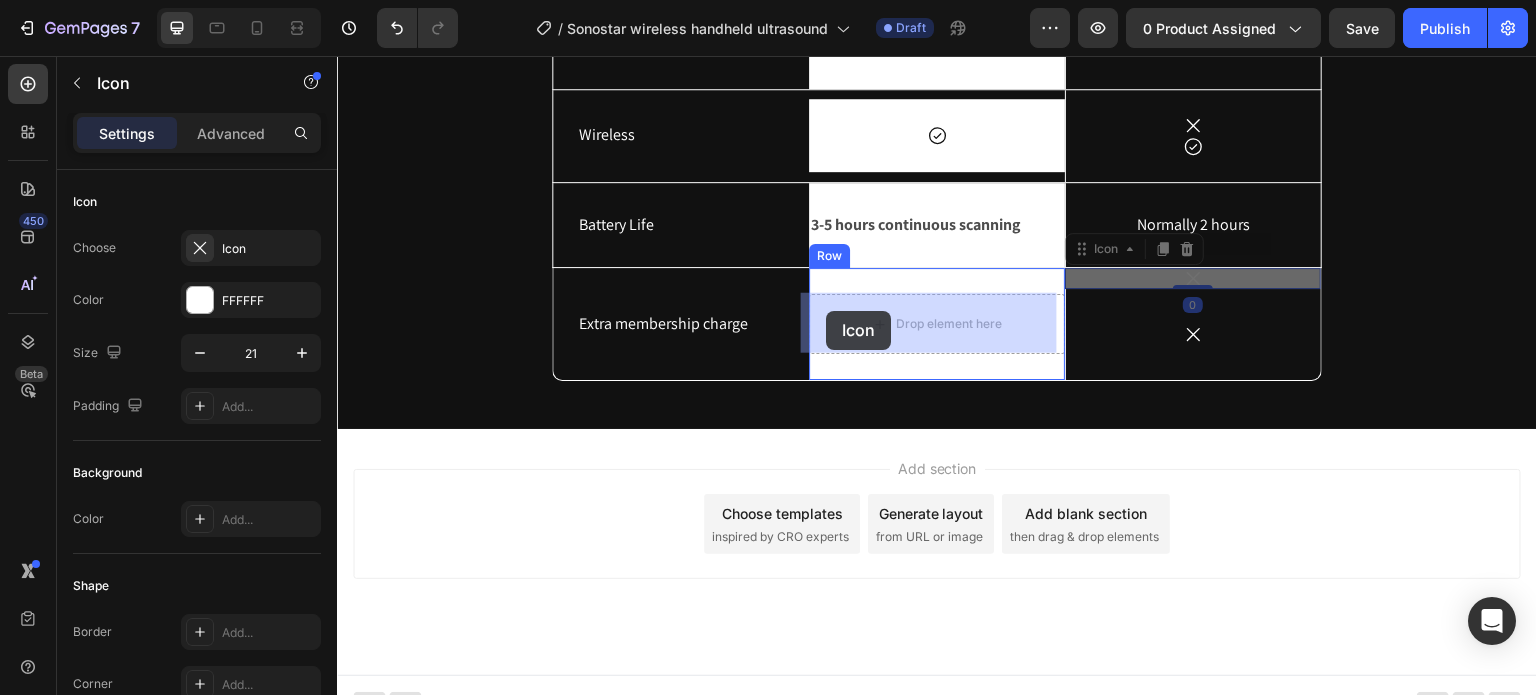 drag, startPoint x: 1075, startPoint y: 257, endPoint x: 826, endPoint y: 311, distance: 254.78815 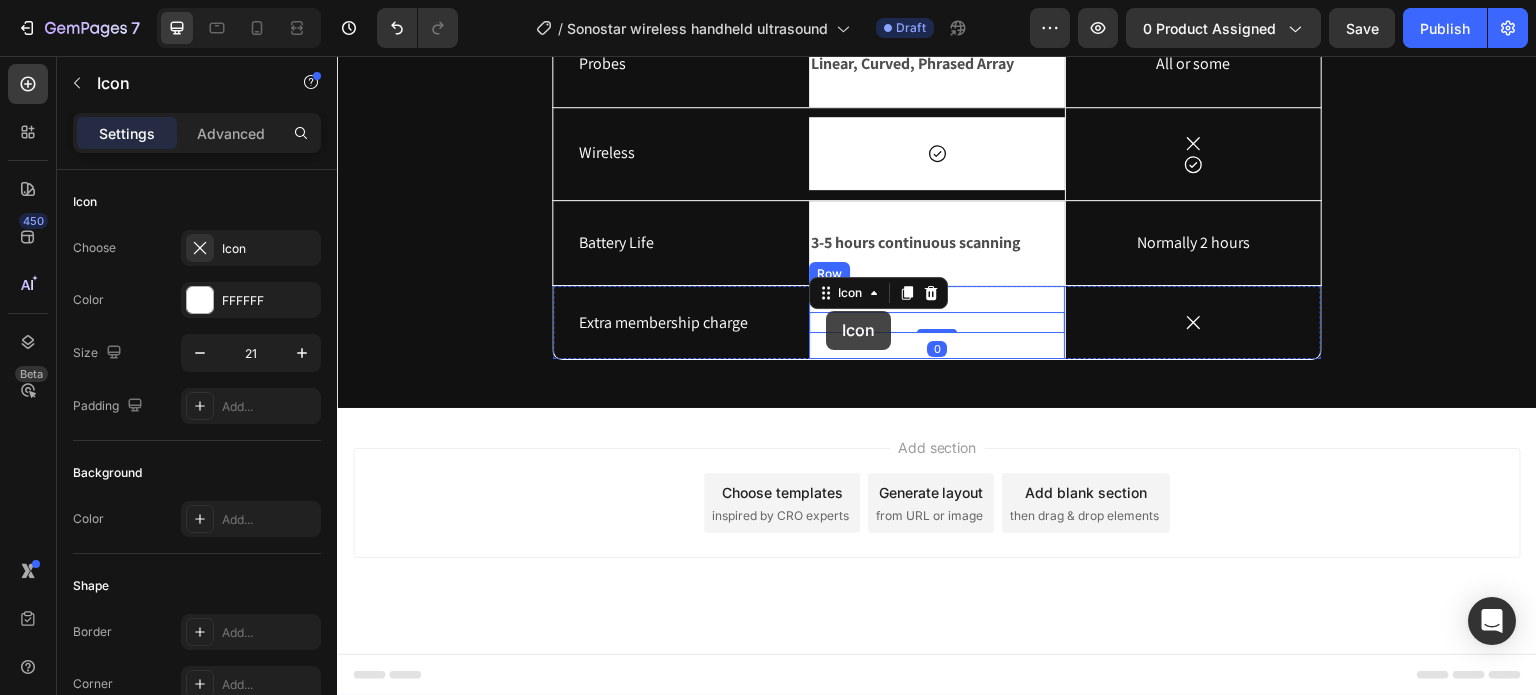 scroll, scrollTop: 6063, scrollLeft: 0, axis: vertical 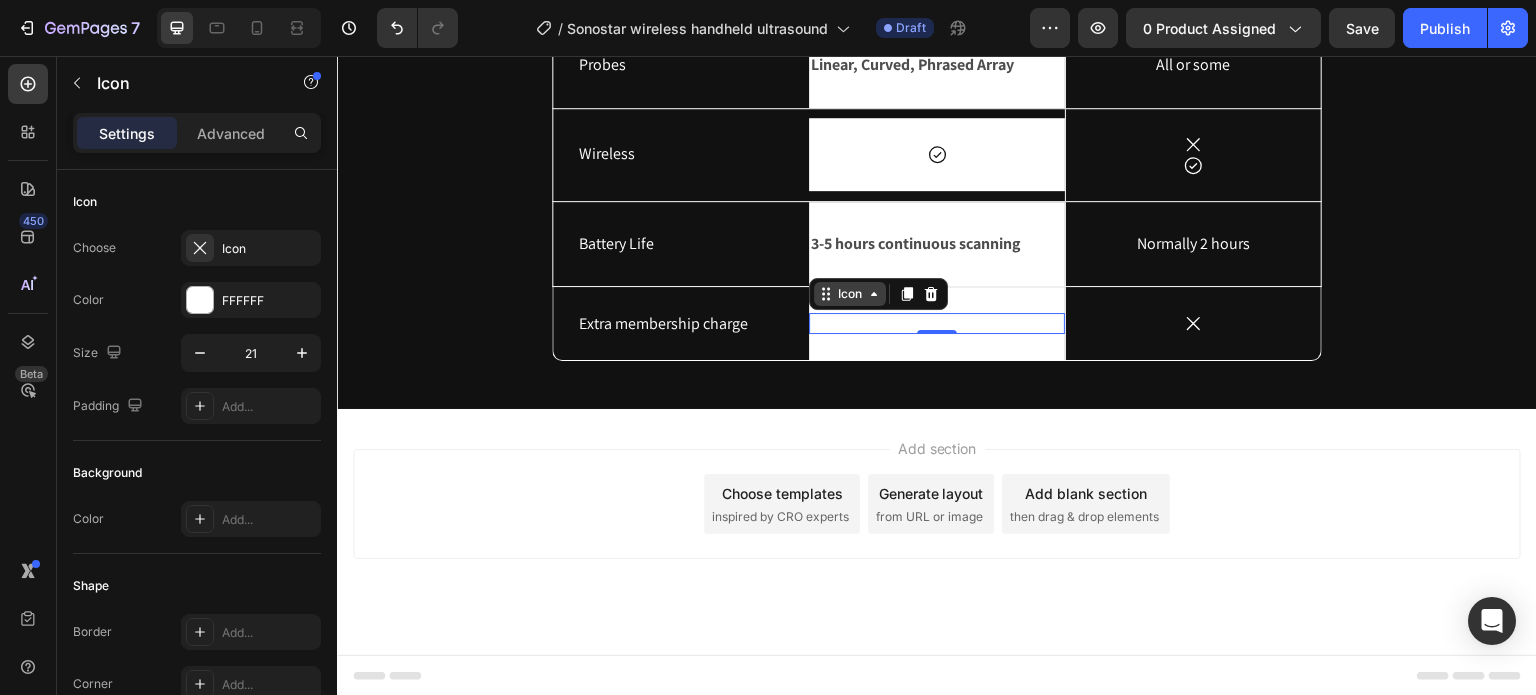 click on "Icon" at bounding box center (850, 294) 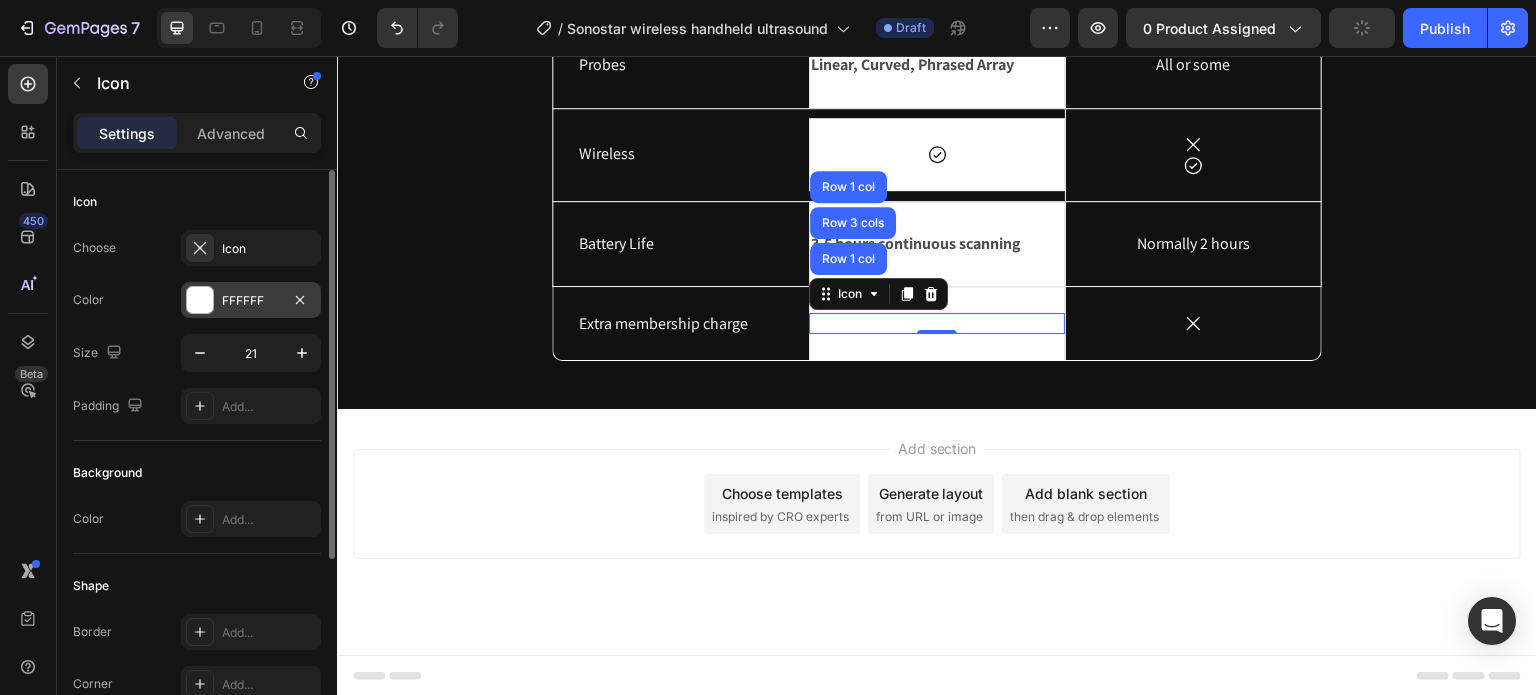 click on "FFFFFF" at bounding box center (251, 301) 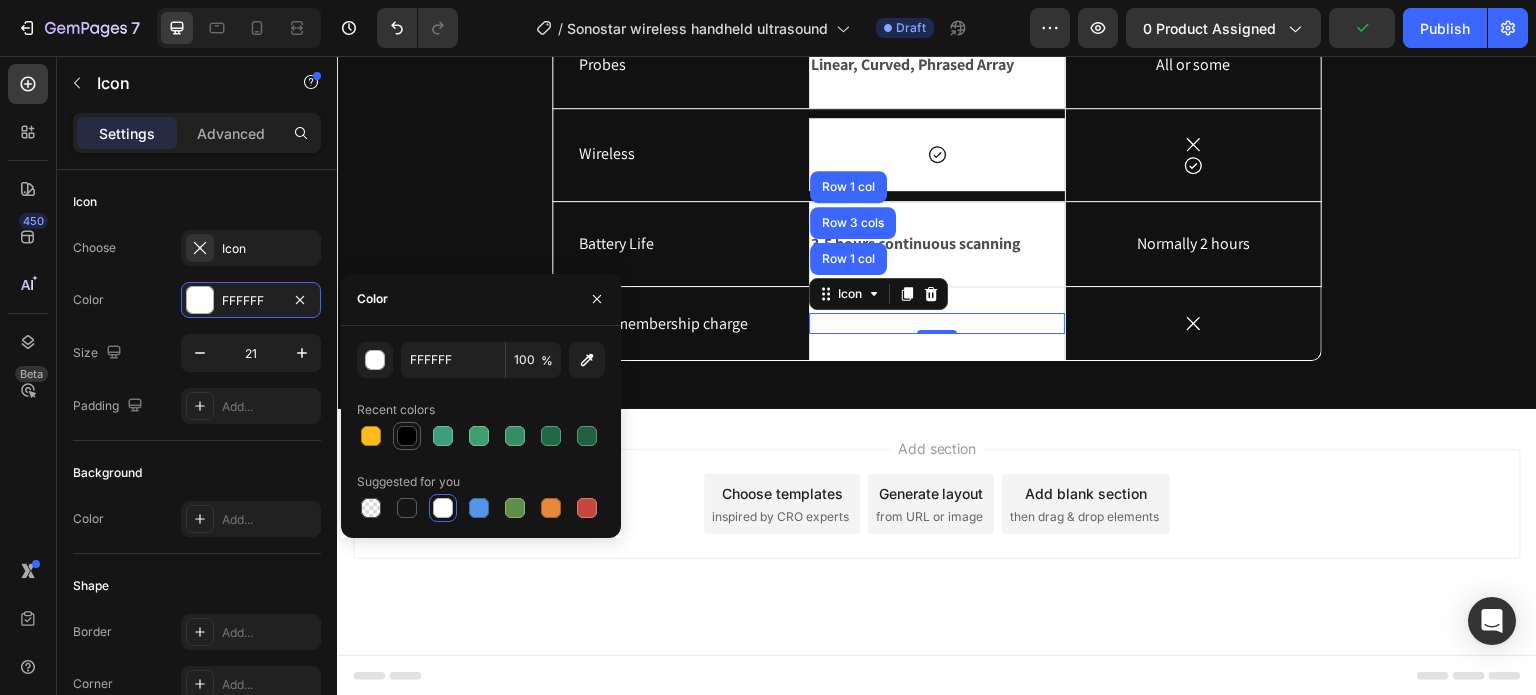 click at bounding box center [407, 436] 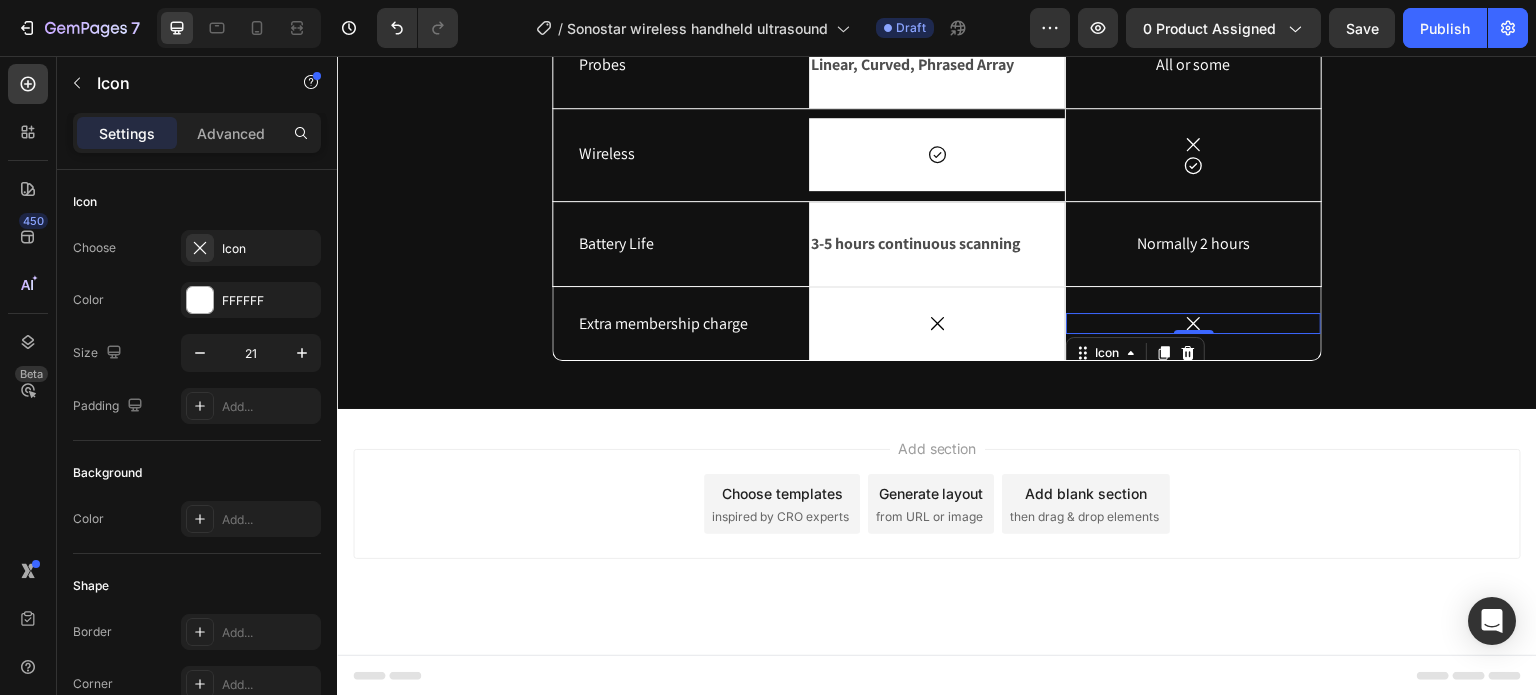 click on "Icon   0" at bounding box center (1193, 323) 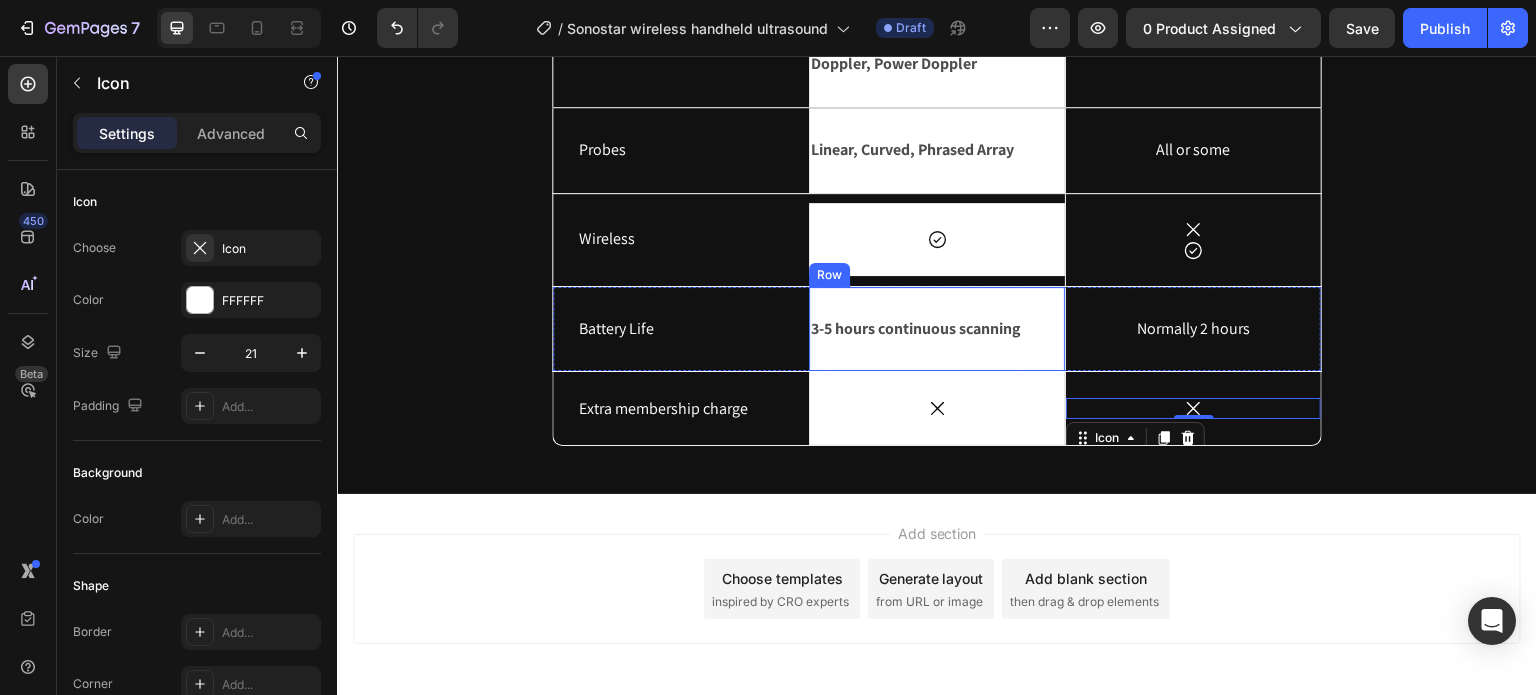 scroll, scrollTop: 5863, scrollLeft: 0, axis: vertical 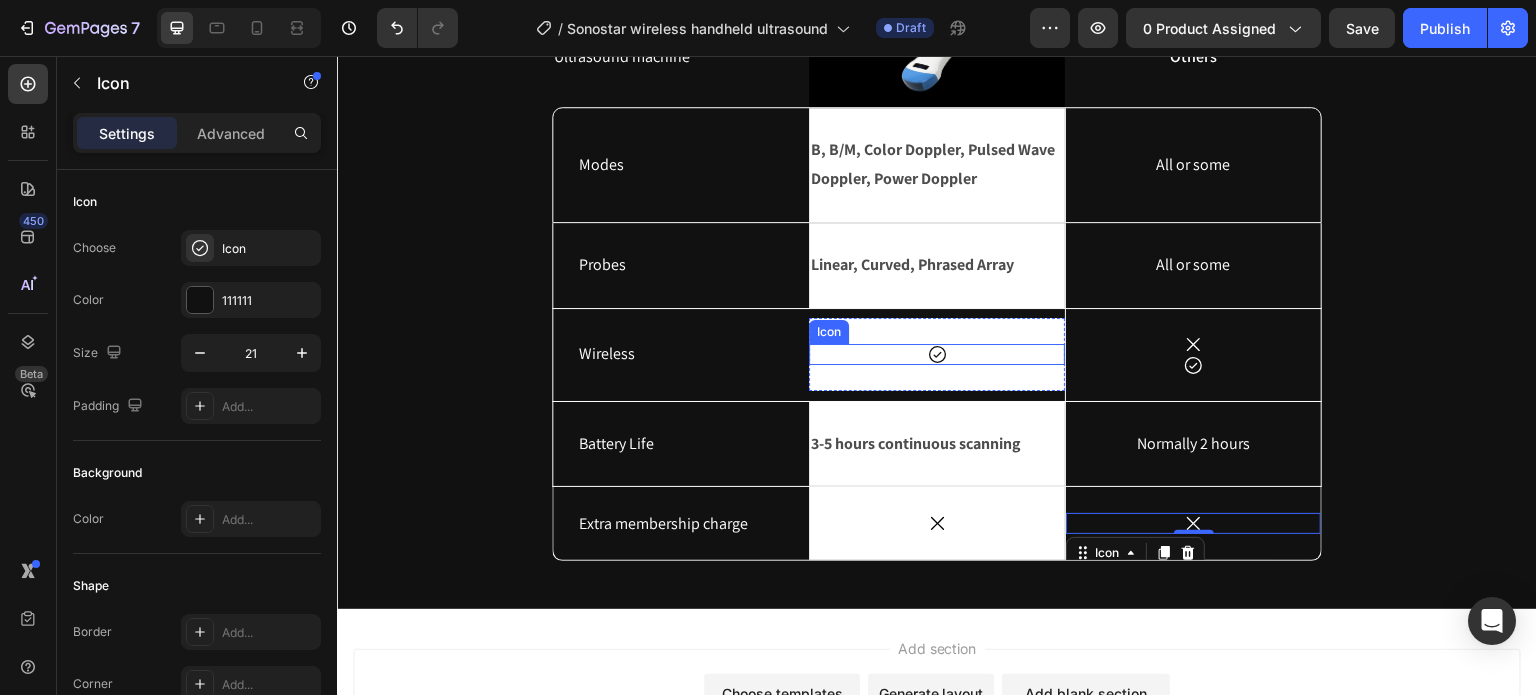 click on "Icon" at bounding box center (829, 332) 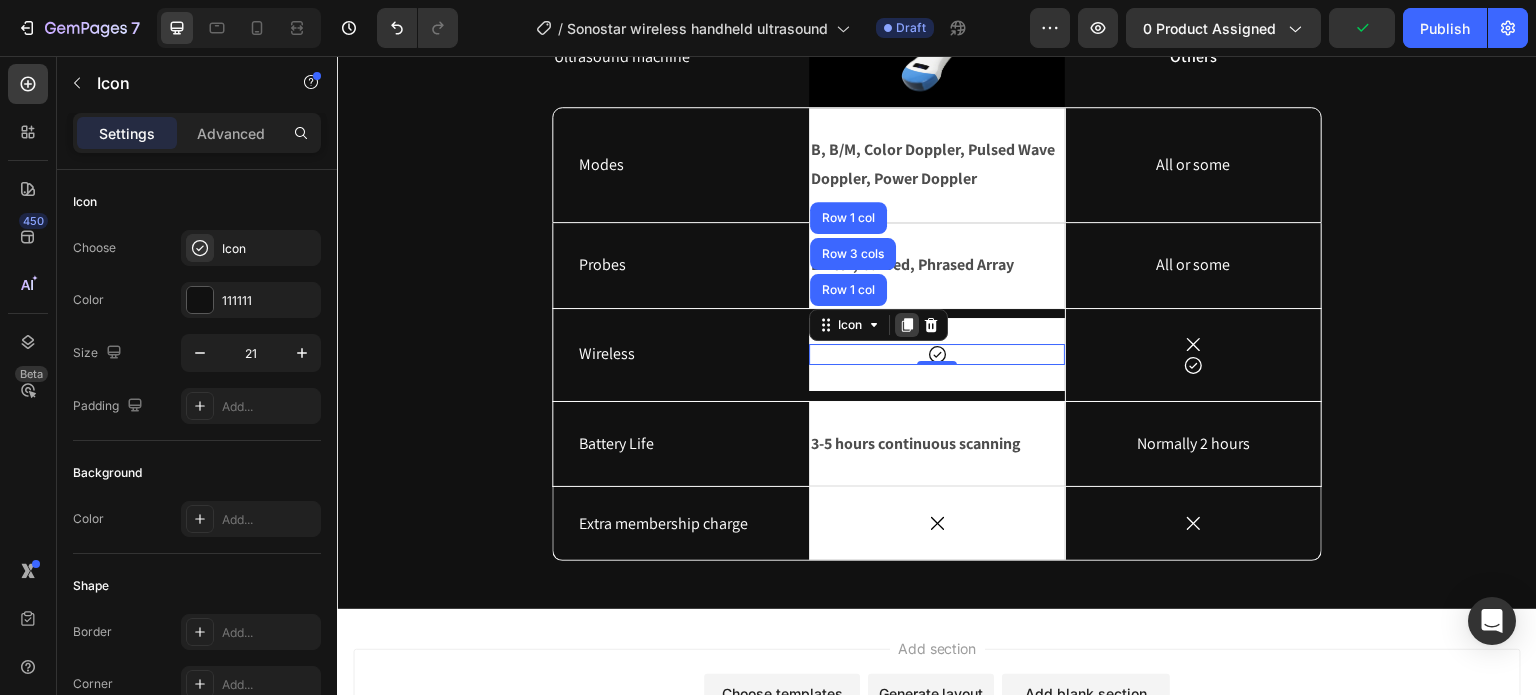 click 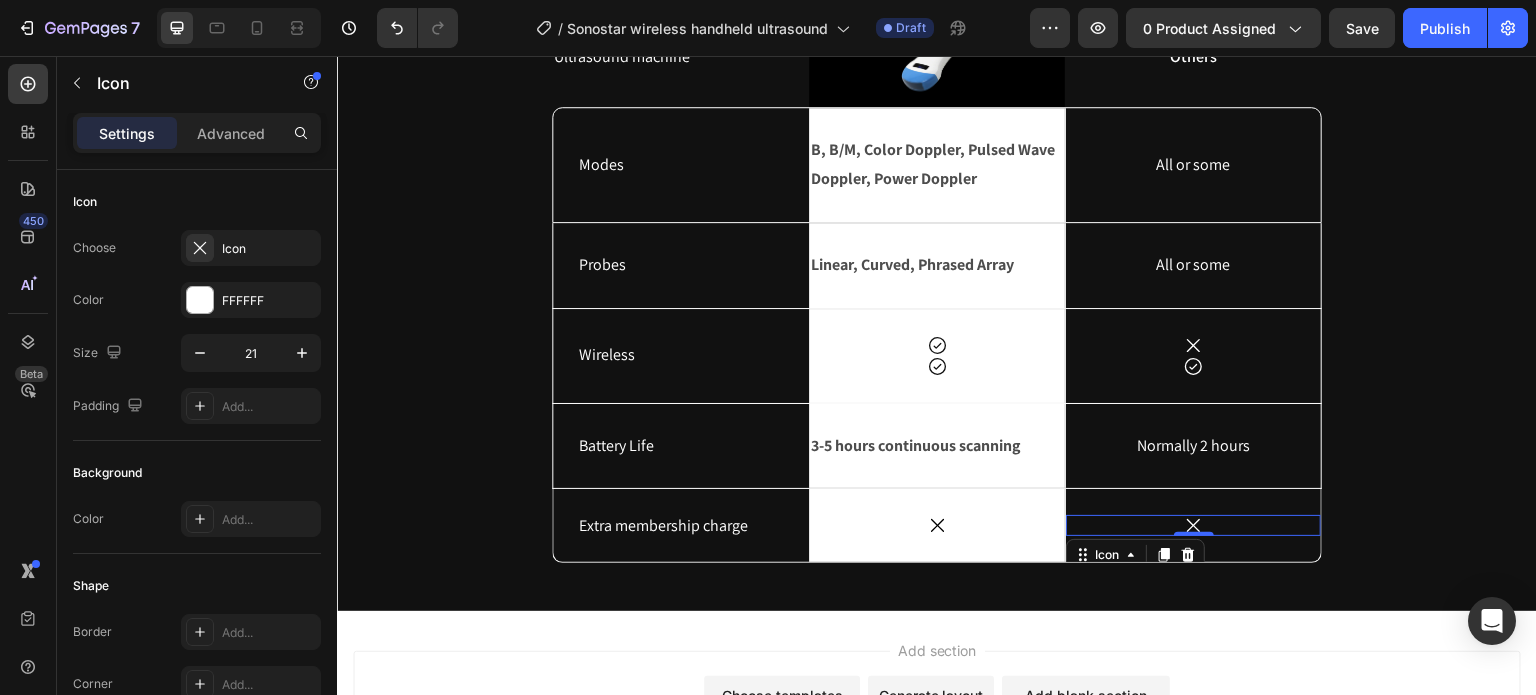click on "Icon   0" at bounding box center [1193, 525] 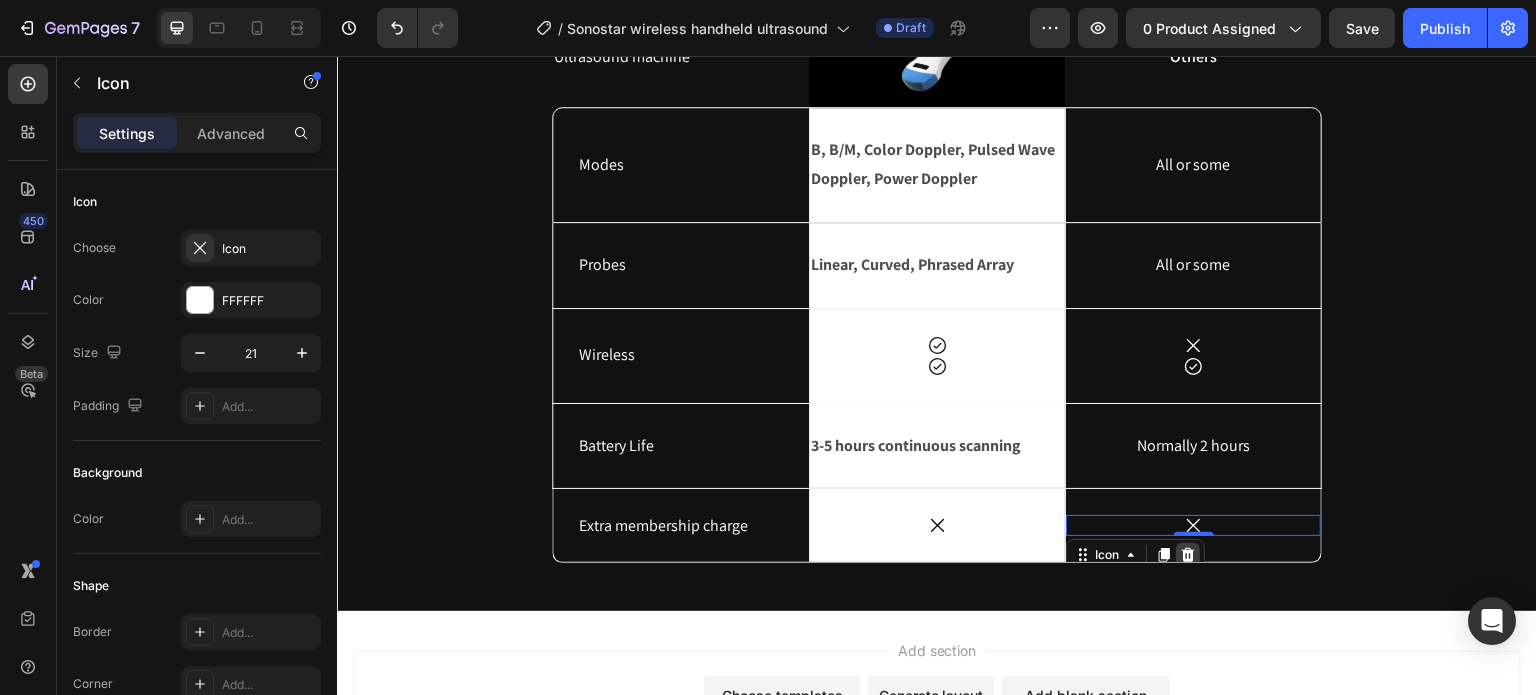 click 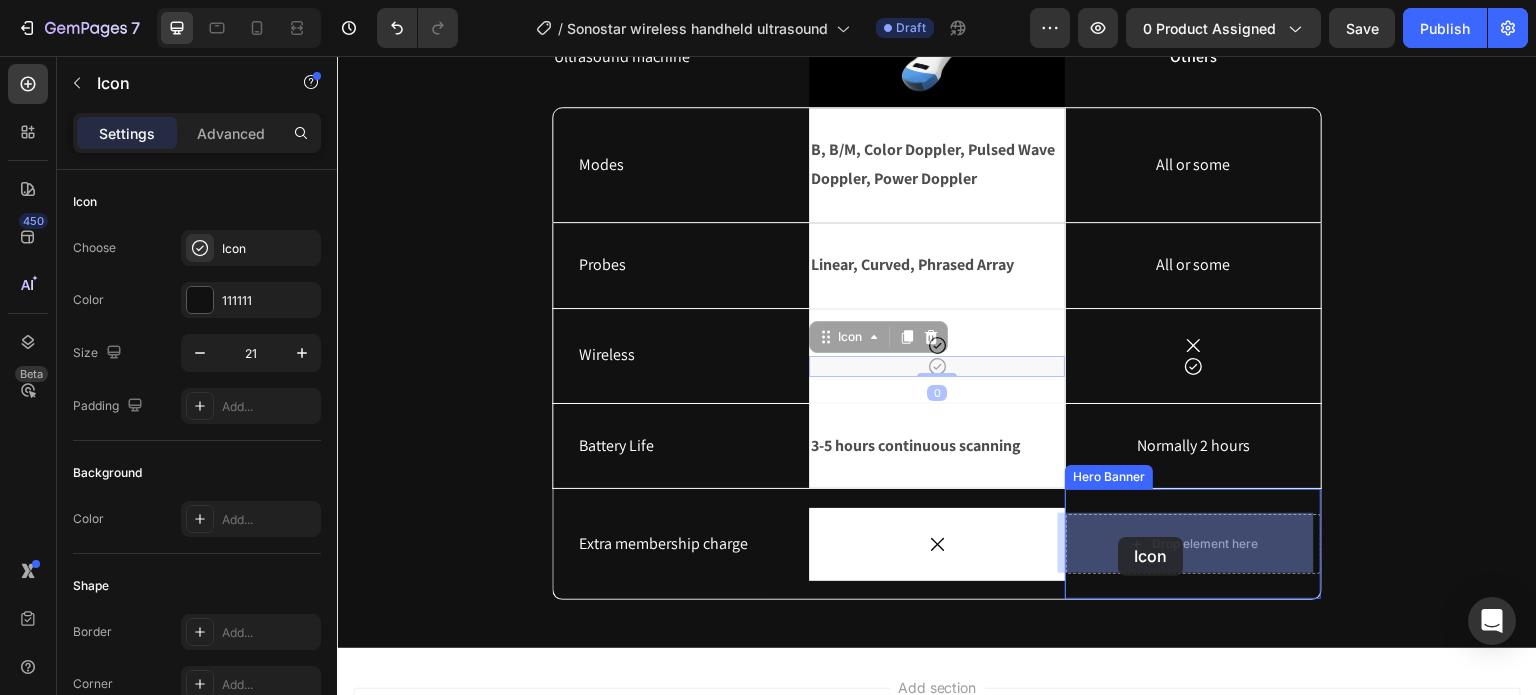 drag, startPoint x: 825, startPoint y: 344, endPoint x: 1119, endPoint y: 537, distance: 351.68878 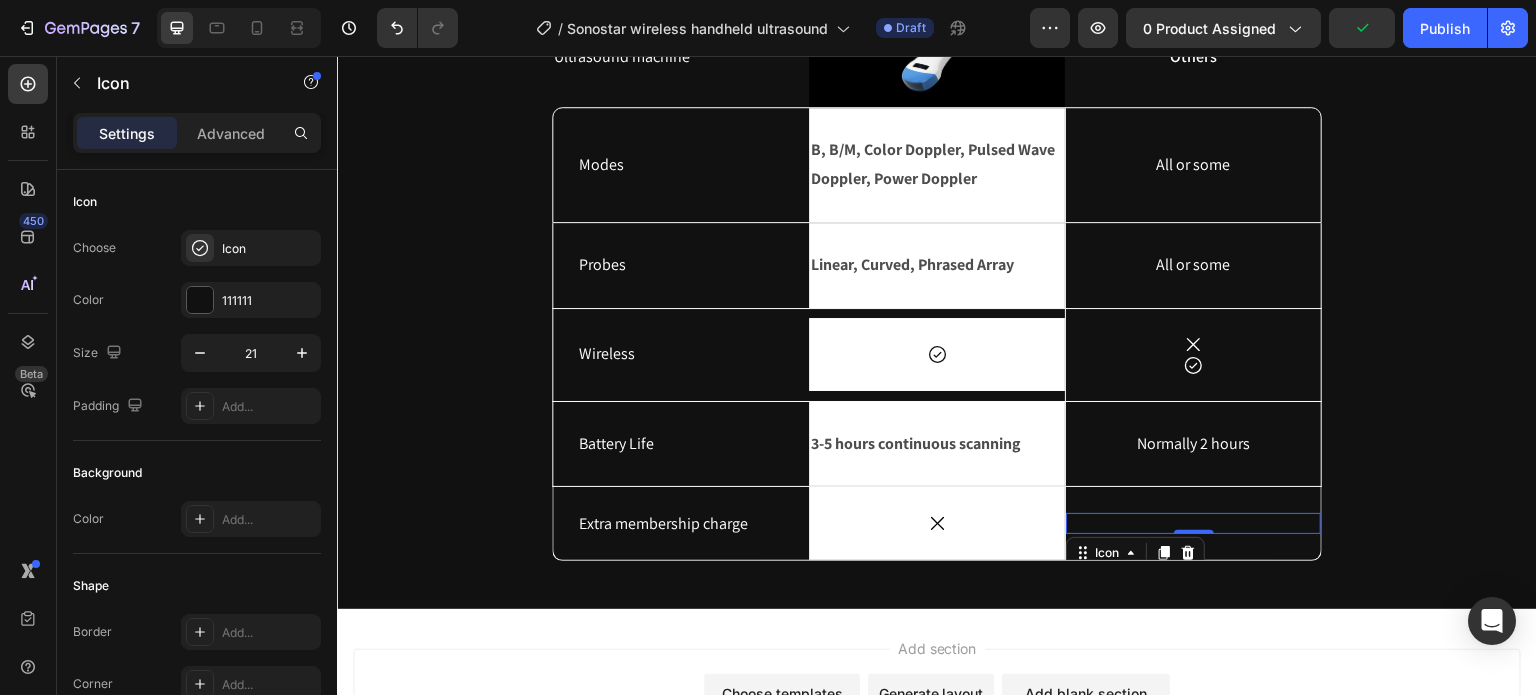 click 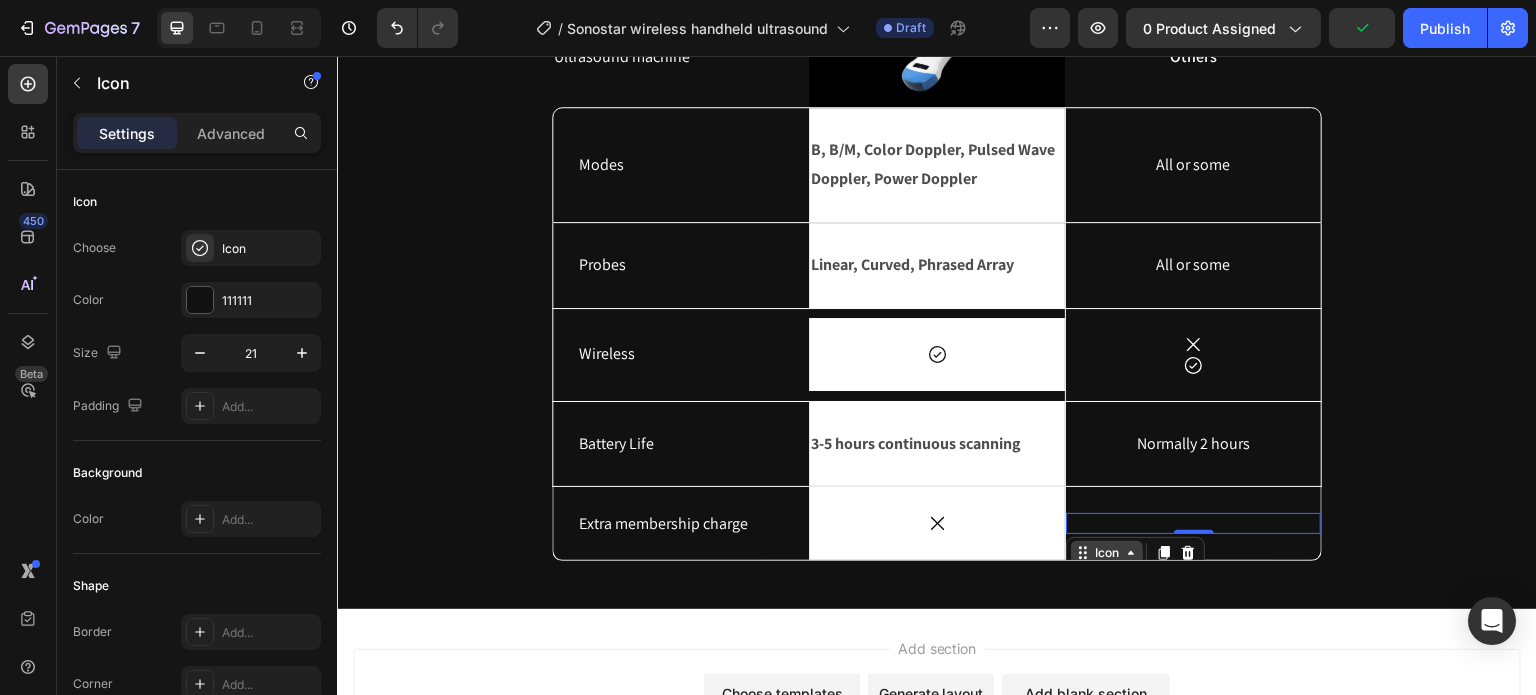 click on "Icon" at bounding box center (1107, 553) 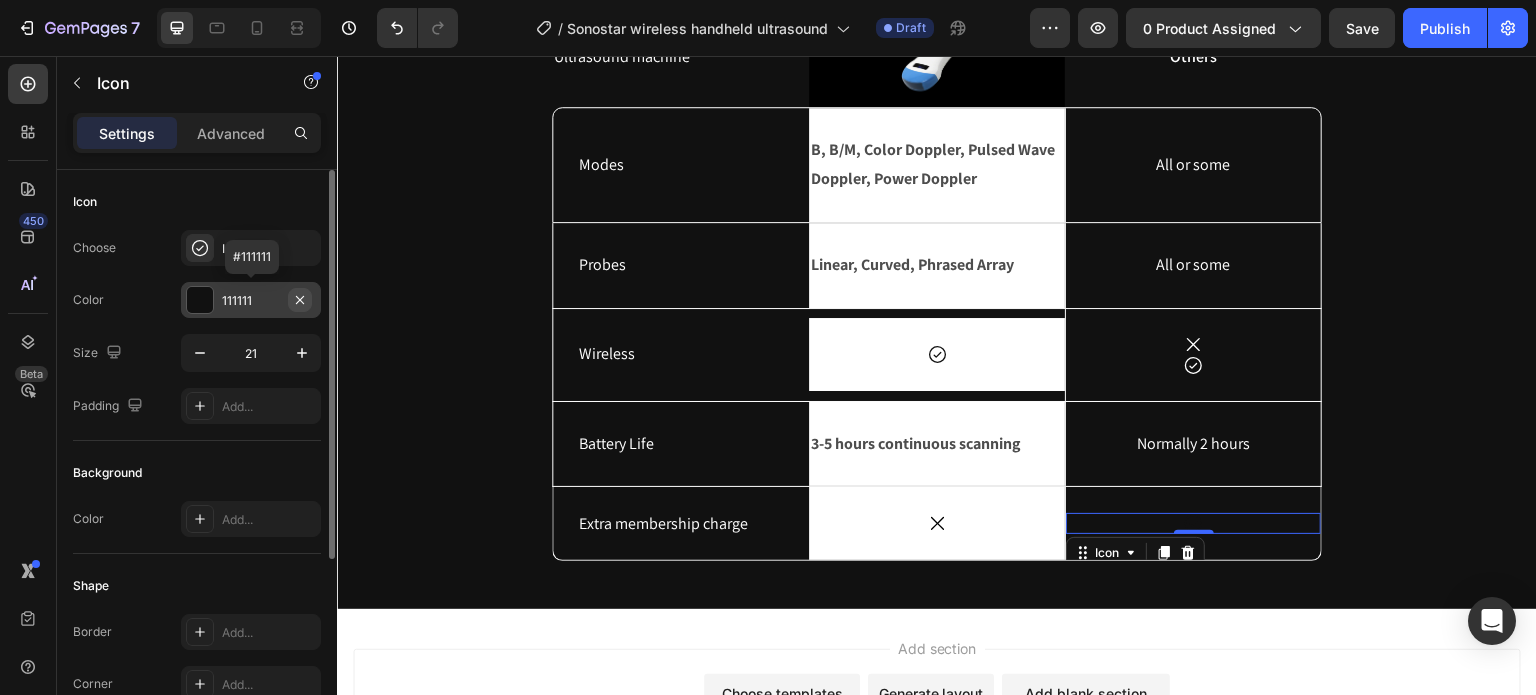 click 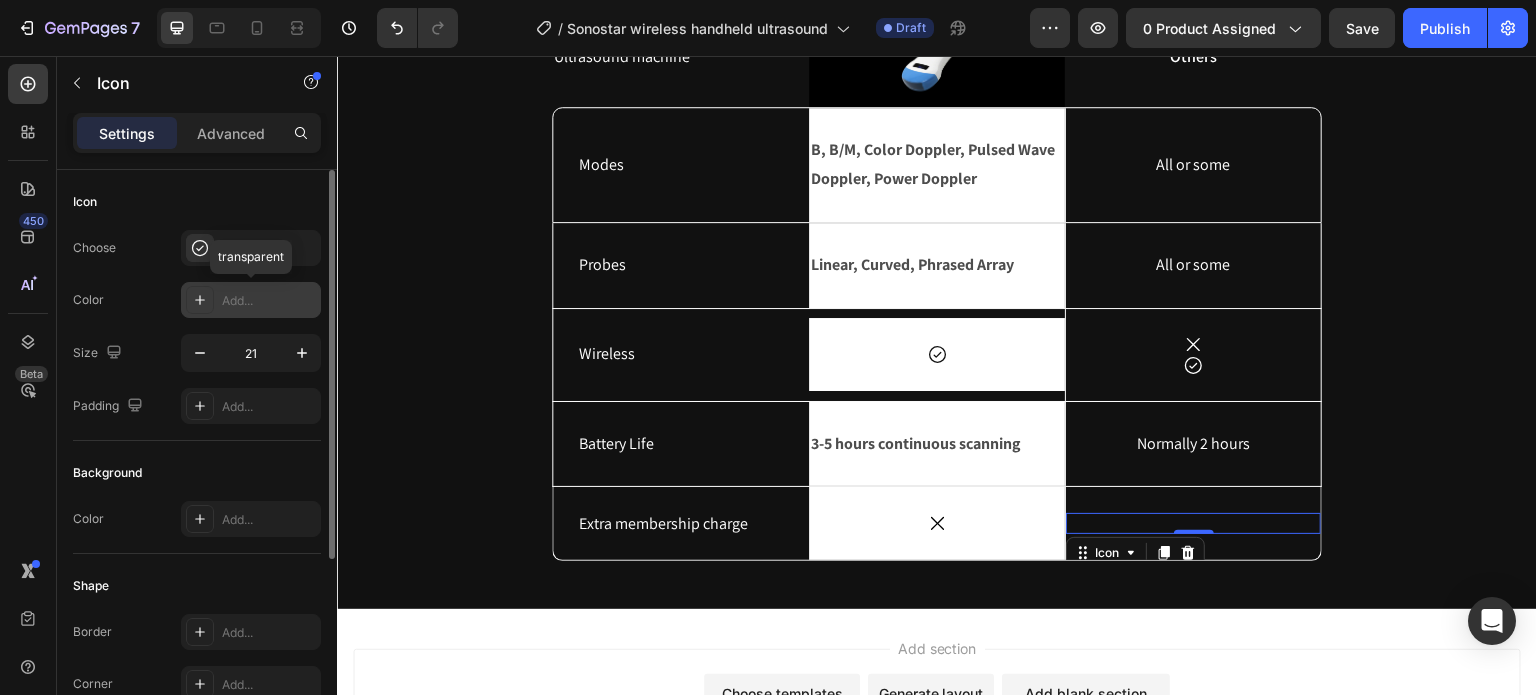 click on "Add..." at bounding box center [269, 301] 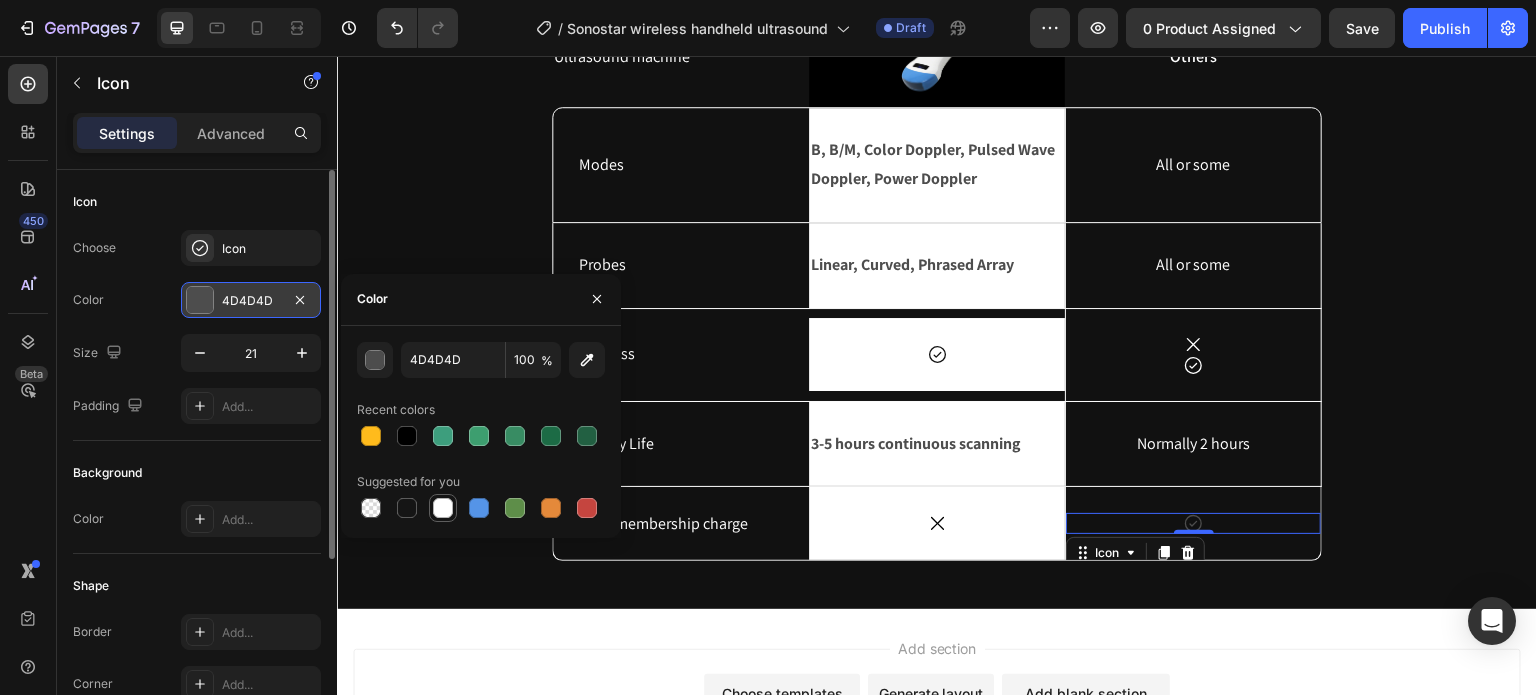 click at bounding box center [443, 508] 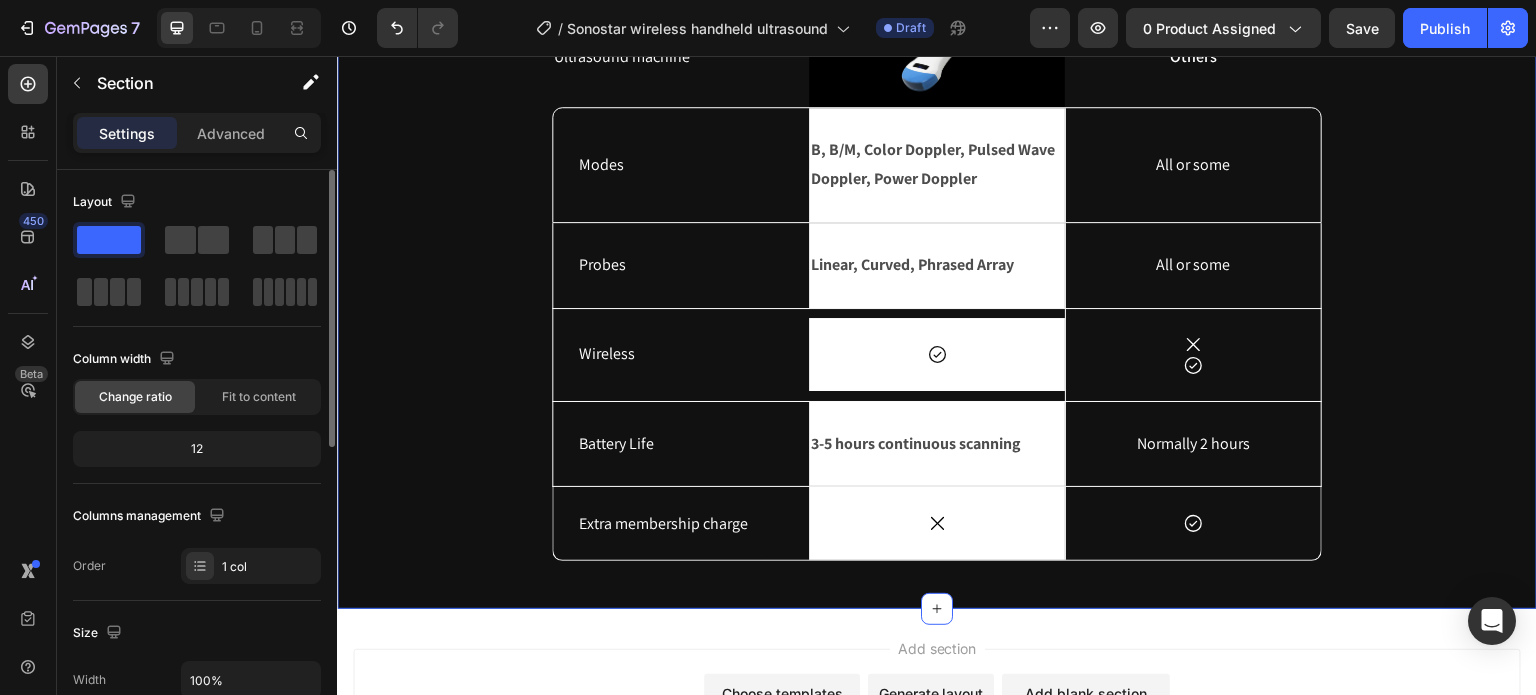 click on "Why choose us? Heading Ultrasound machine Text Block Image Row Others Text Block Row Modes  Text Block B, B/M, Color Doppler, Pulsed Wave Doppler, Power Doppler Text Block Row All or some Text Block Hero Banner Row Probes Text Block Linear, Curved, Phrased Array Text Block Row All or some Text Block Hero Banner Row Wireless  Text Block
Icon Row
Icon
Icon Hero Banner Row Battery Life Text Block 3-5 hours continuous scanning Text Block Row Normally 2 hours Text Block Hero Banner Row Extra membership charge Text Block
Icon Row
Icon Hero Banner Row Row" at bounding box center [937, 240] 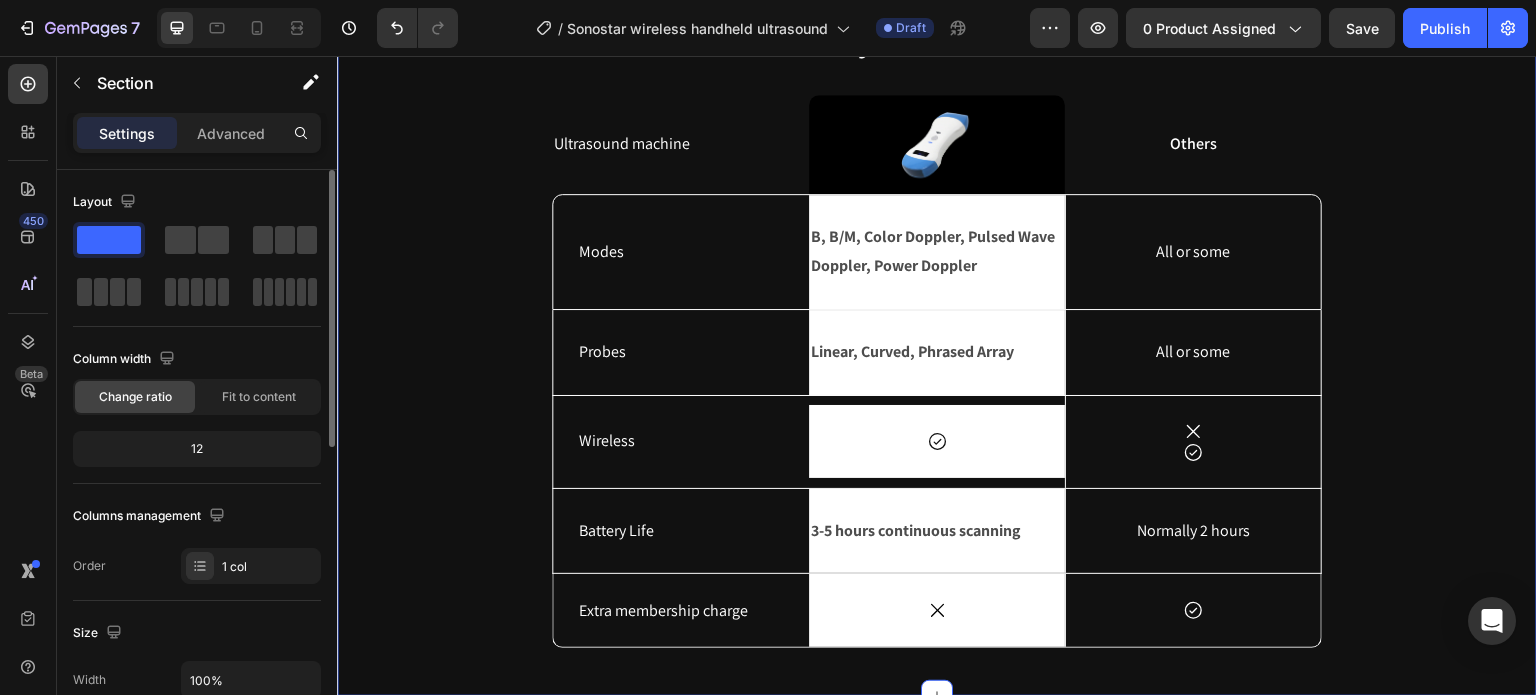 scroll, scrollTop: 5863, scrollLeft: 0, axis: vertical 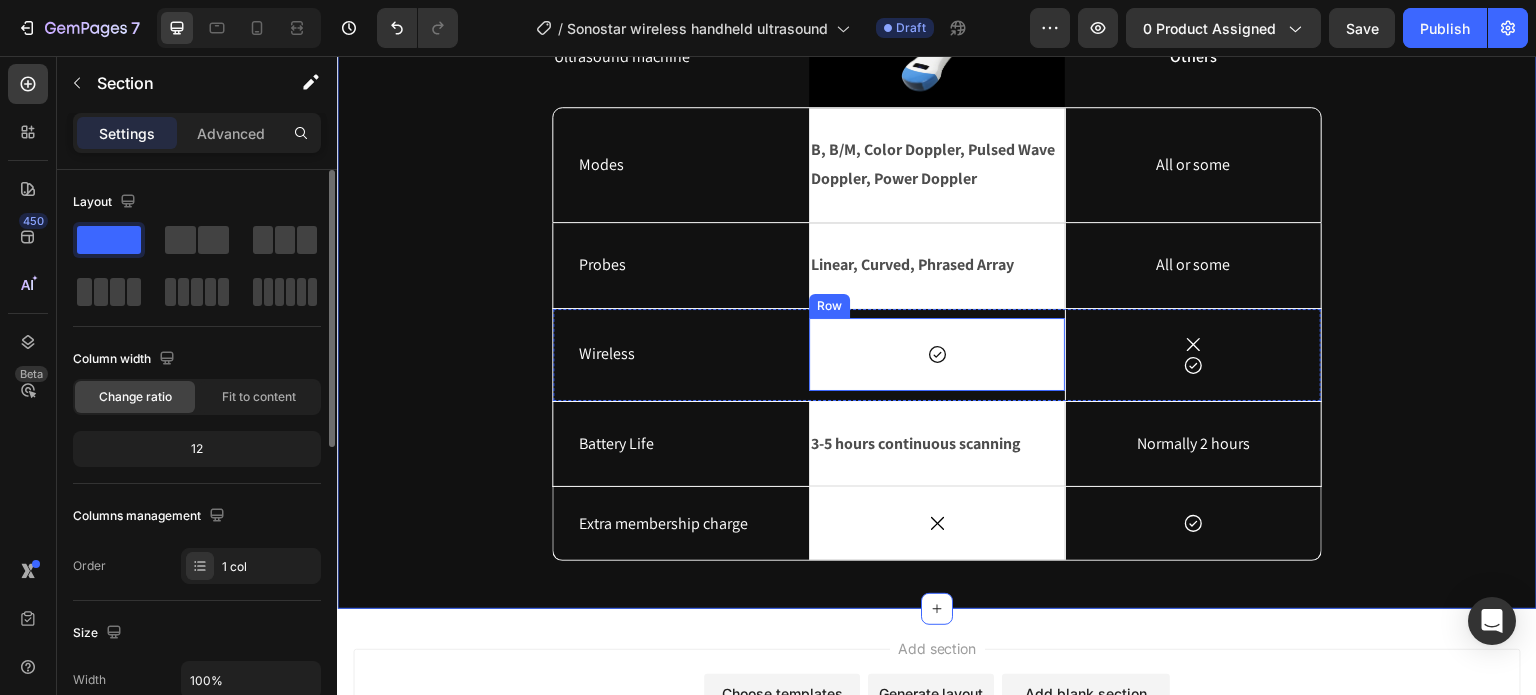 click on "Icon Row" at bounding box center (937, 354) 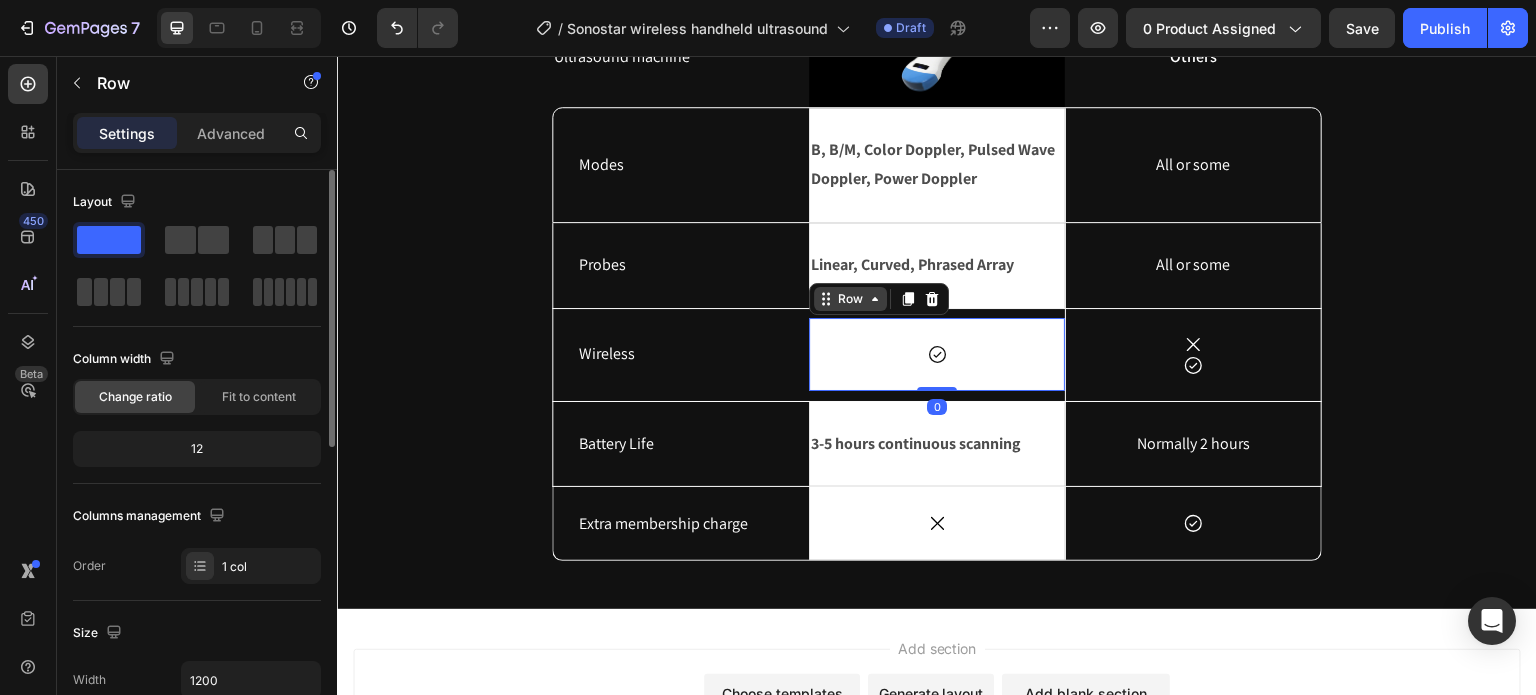 click on "Row" at bounding box center [850, 299] 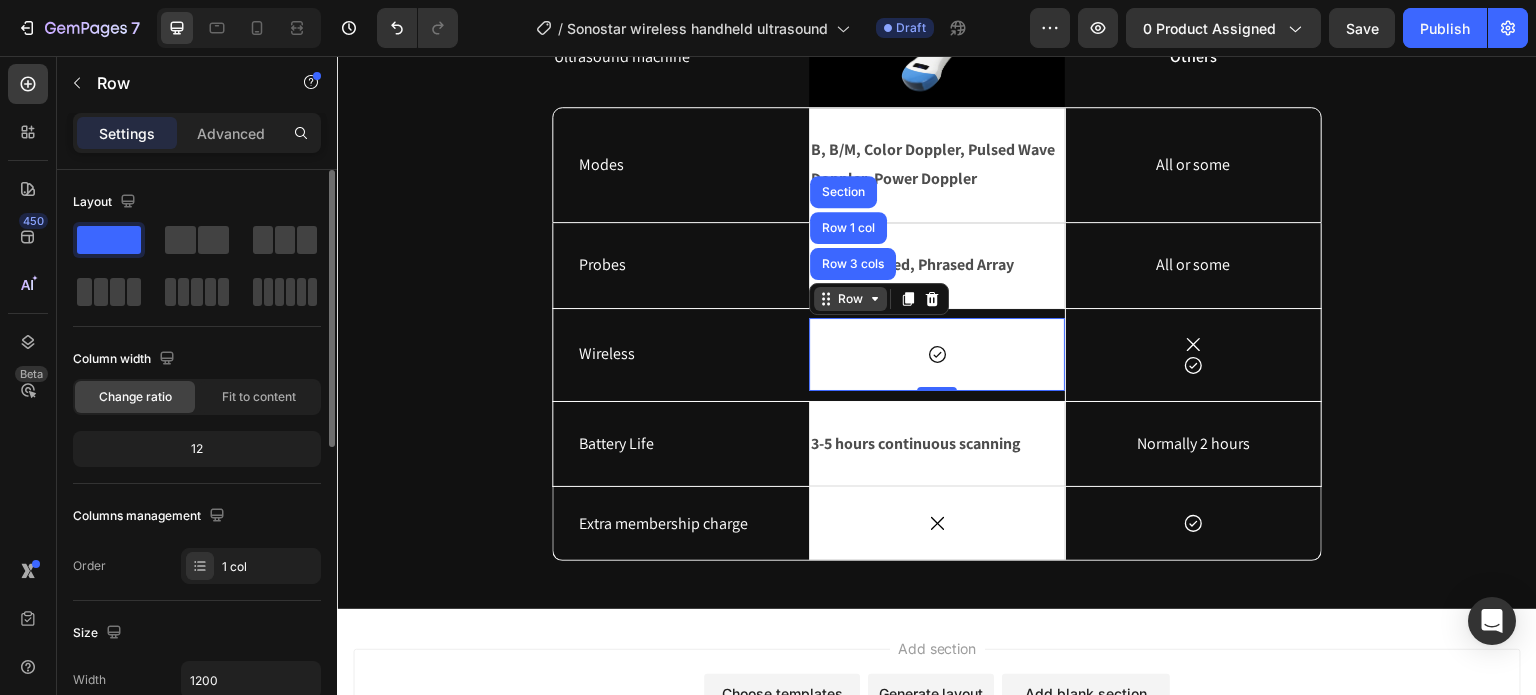 click on "Row" at bounding box center (850, 299) 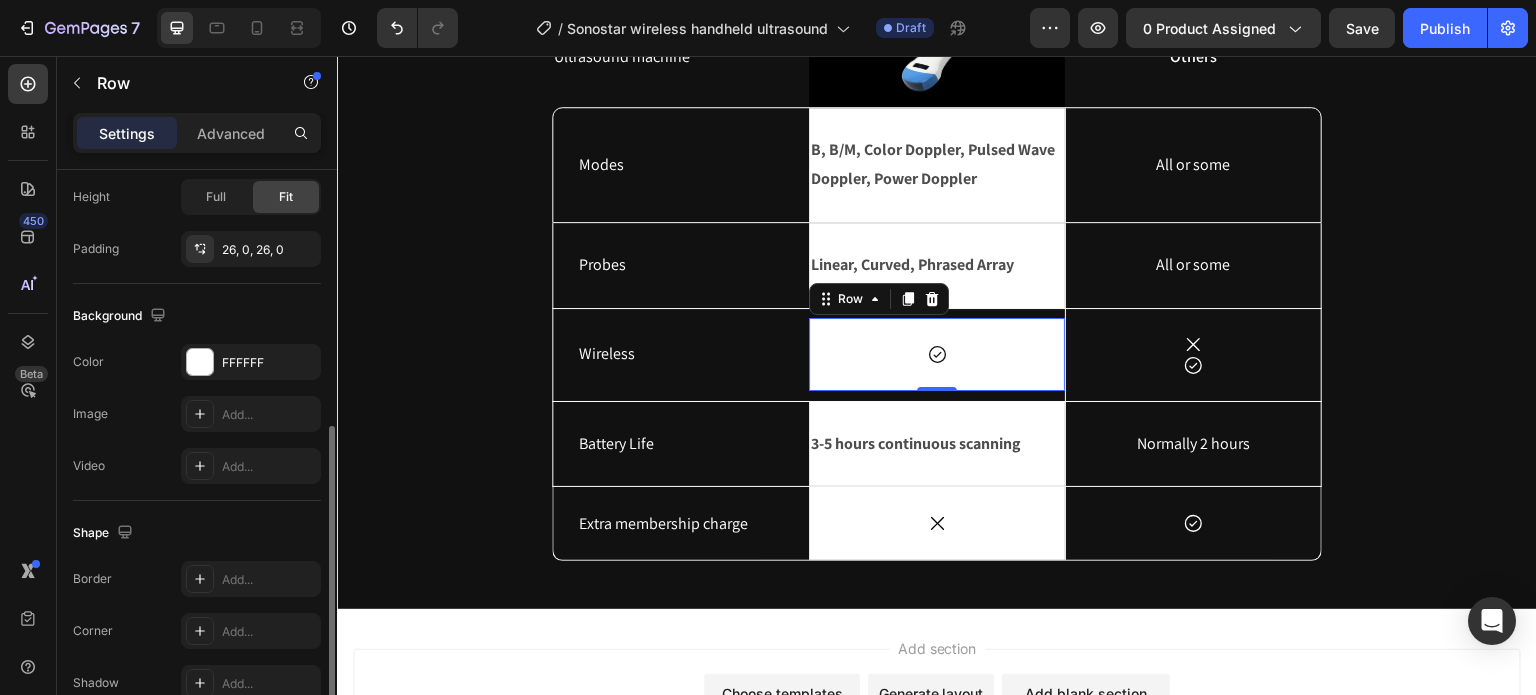 scroll, scrollTop: 436, scrollLeft: 0, axis: vertical 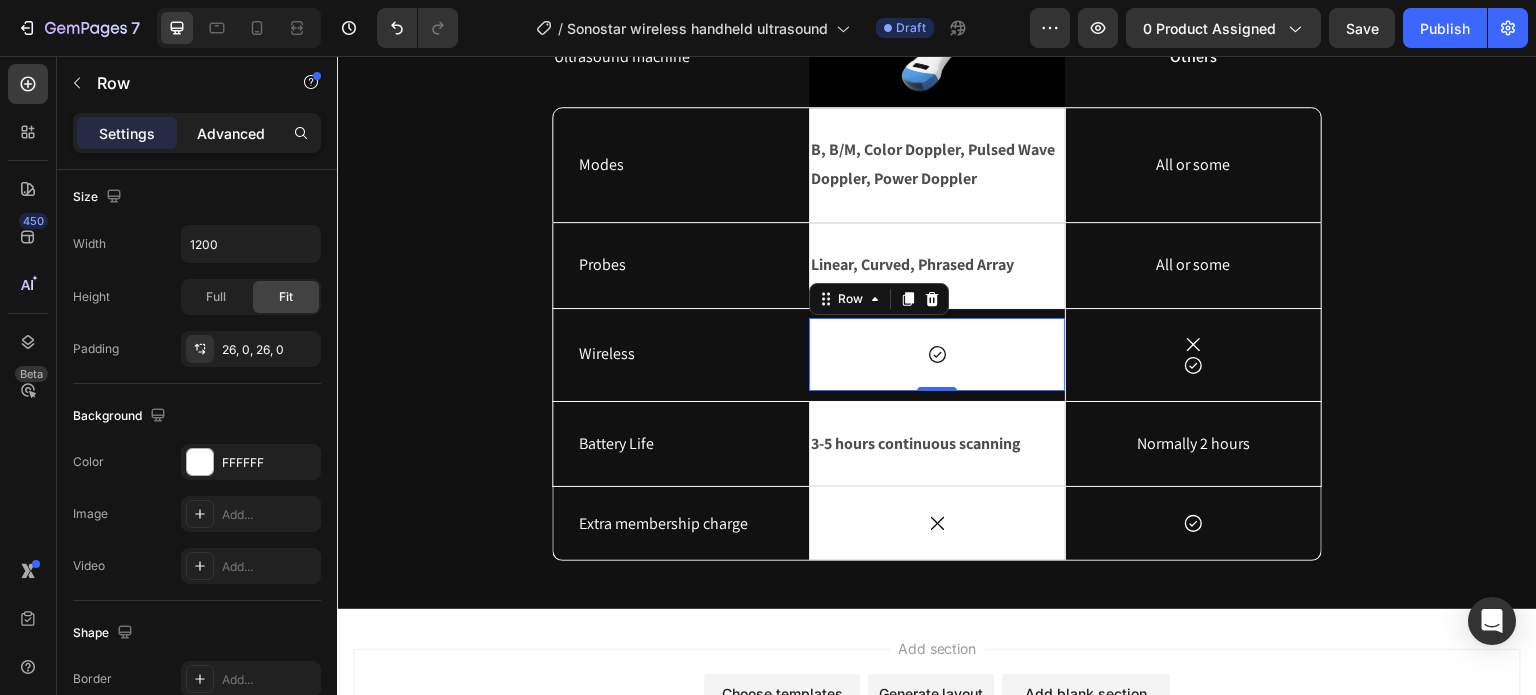 click on "Advanced" at bounding box center [231, 133] 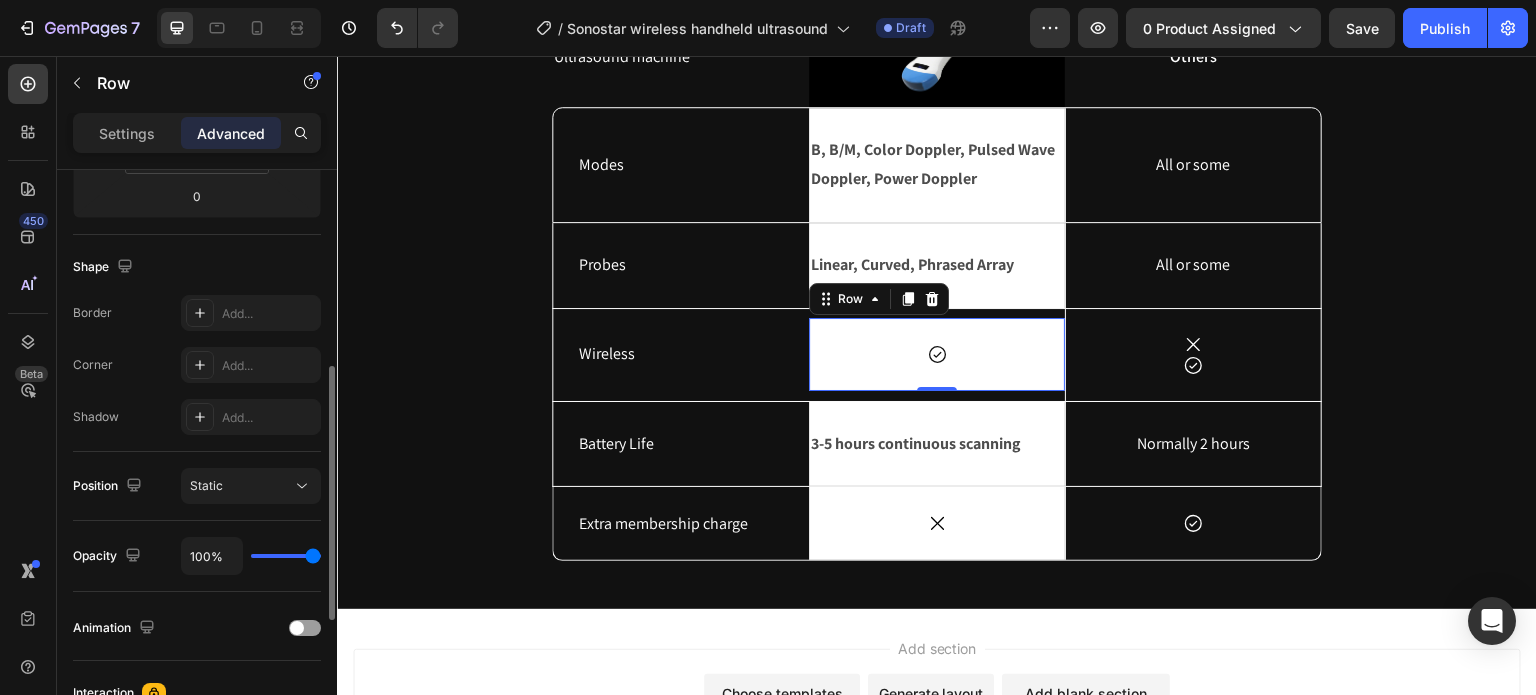 scroll, scrollTop: 249, scrollLeft: 0, axis: vertical 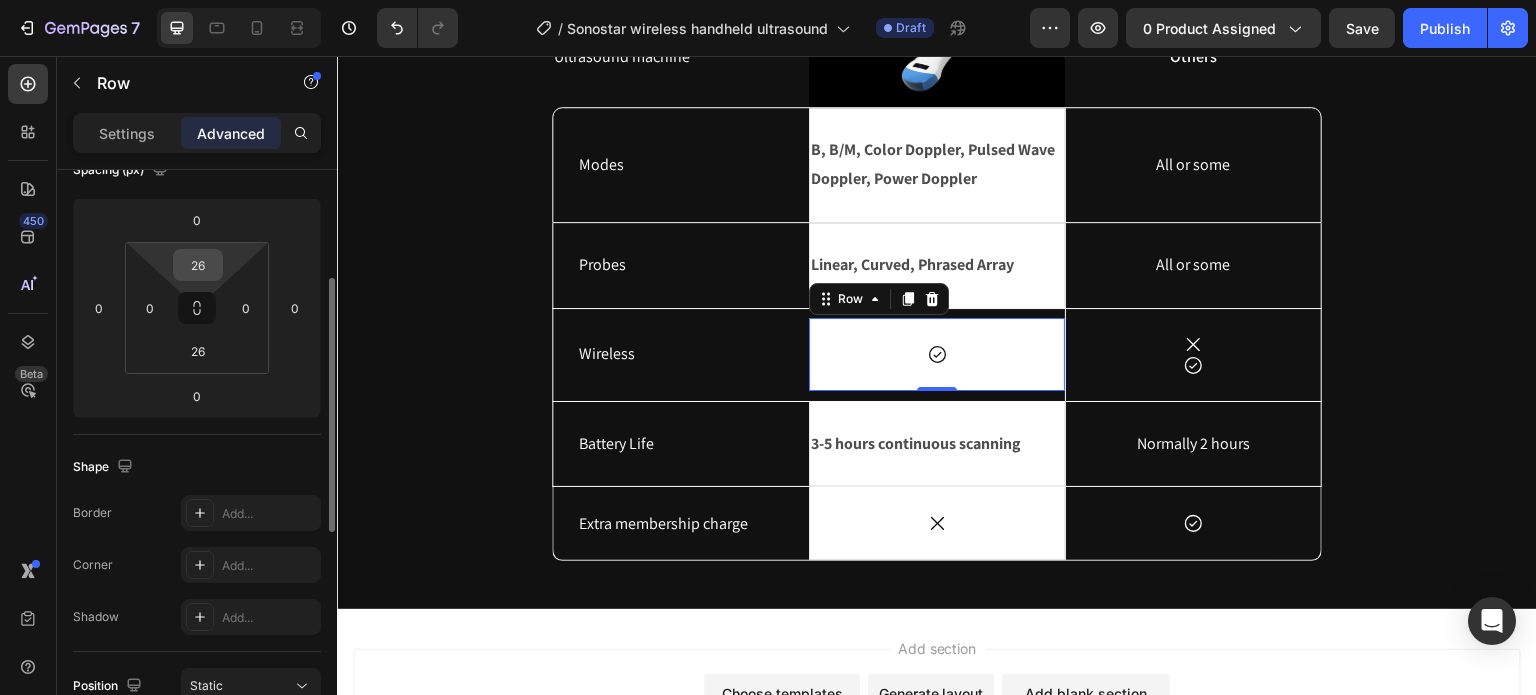 click on "26" at bounding box center (198, 265) 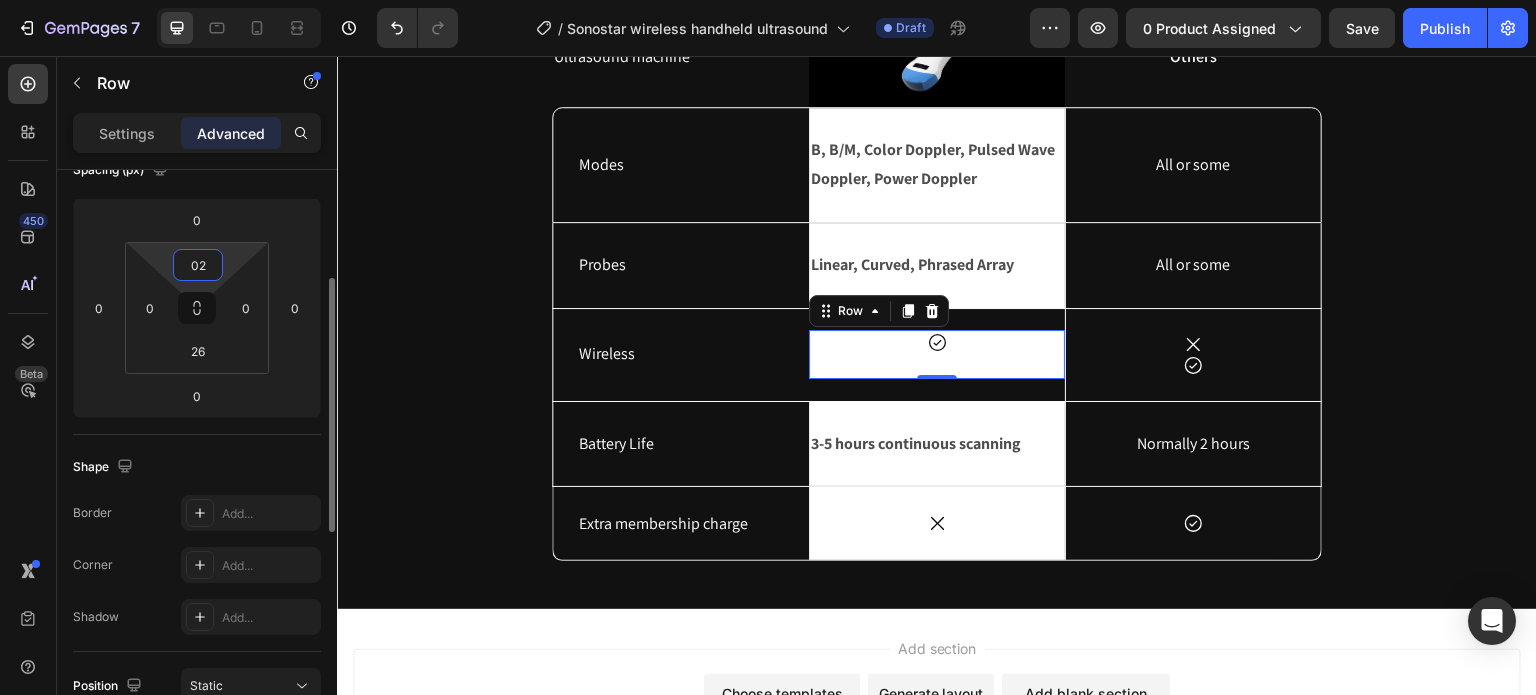 type on "026" 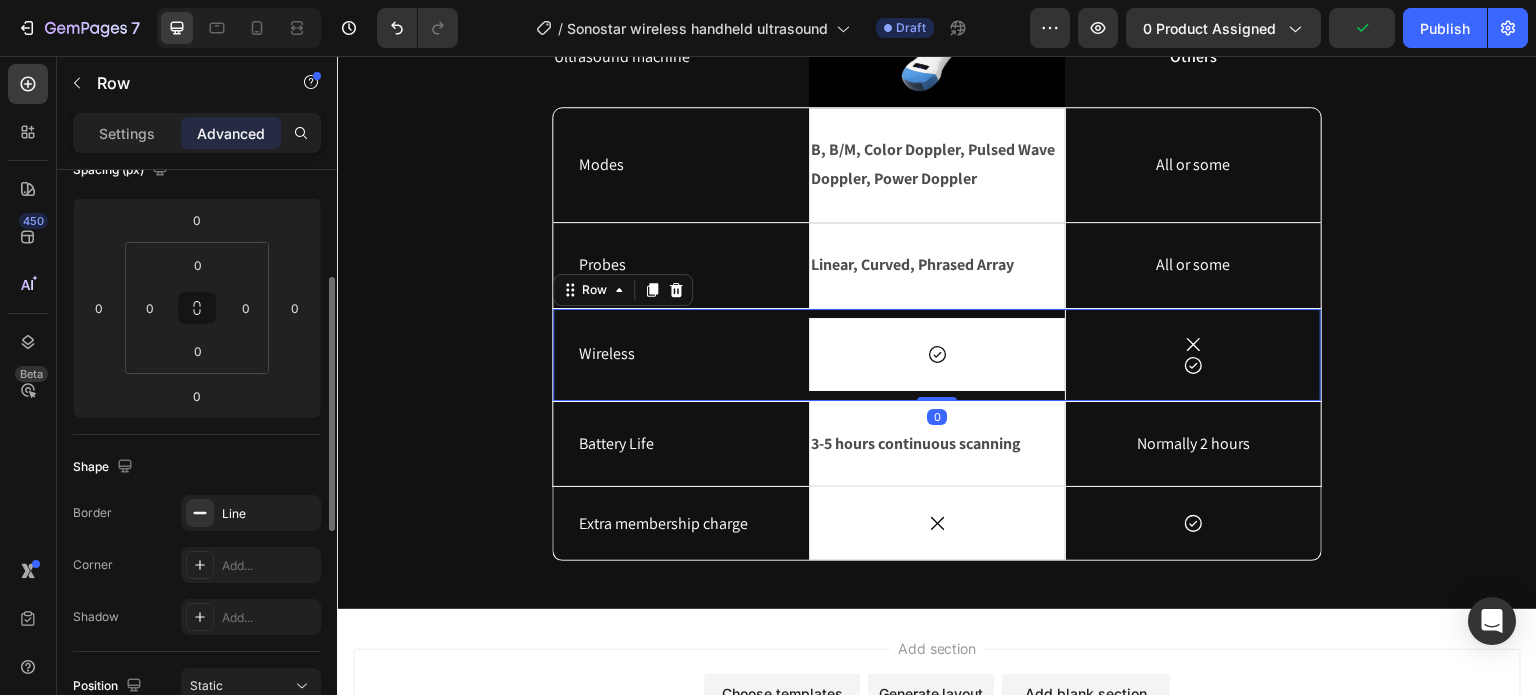 scroll, scrollTop: 248, scrollLeft: 0, axis: vertical 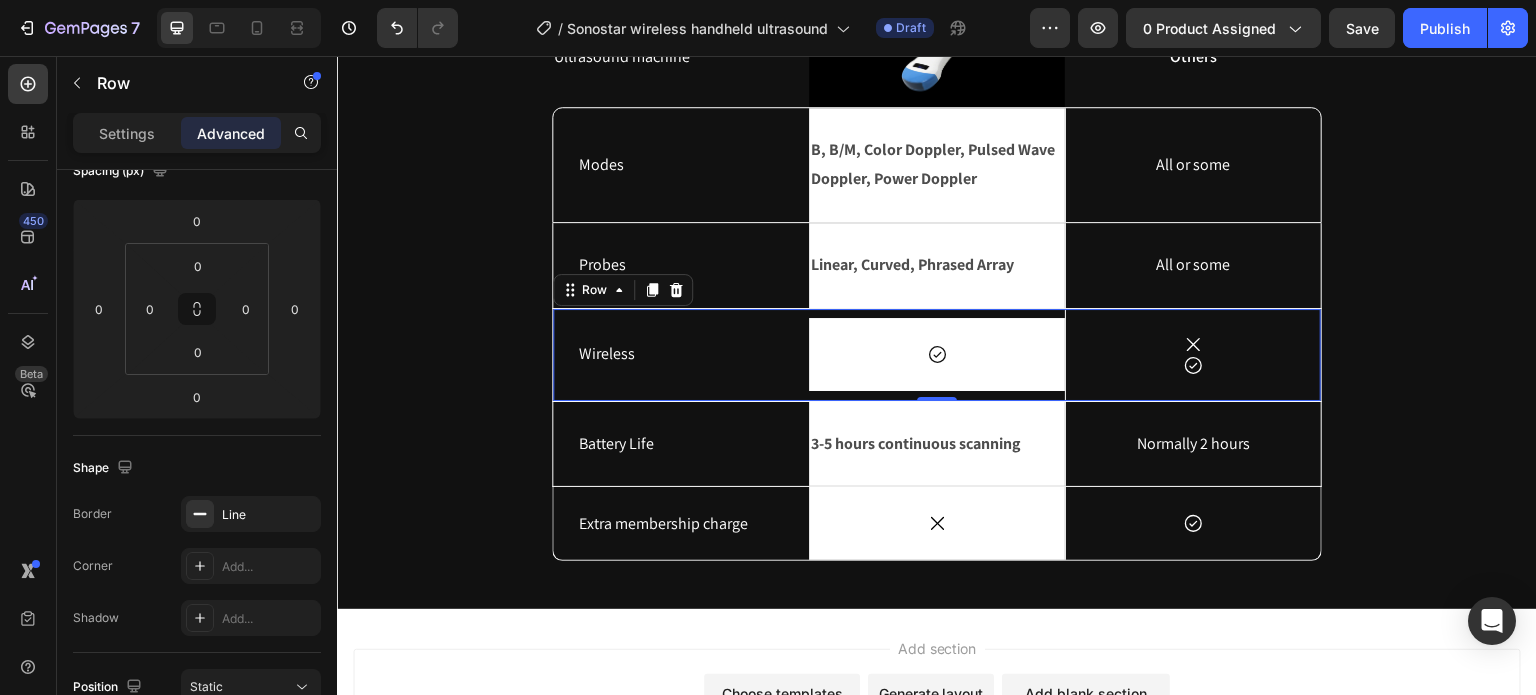 click on "Icon Row" at bounding box center [937, 355] 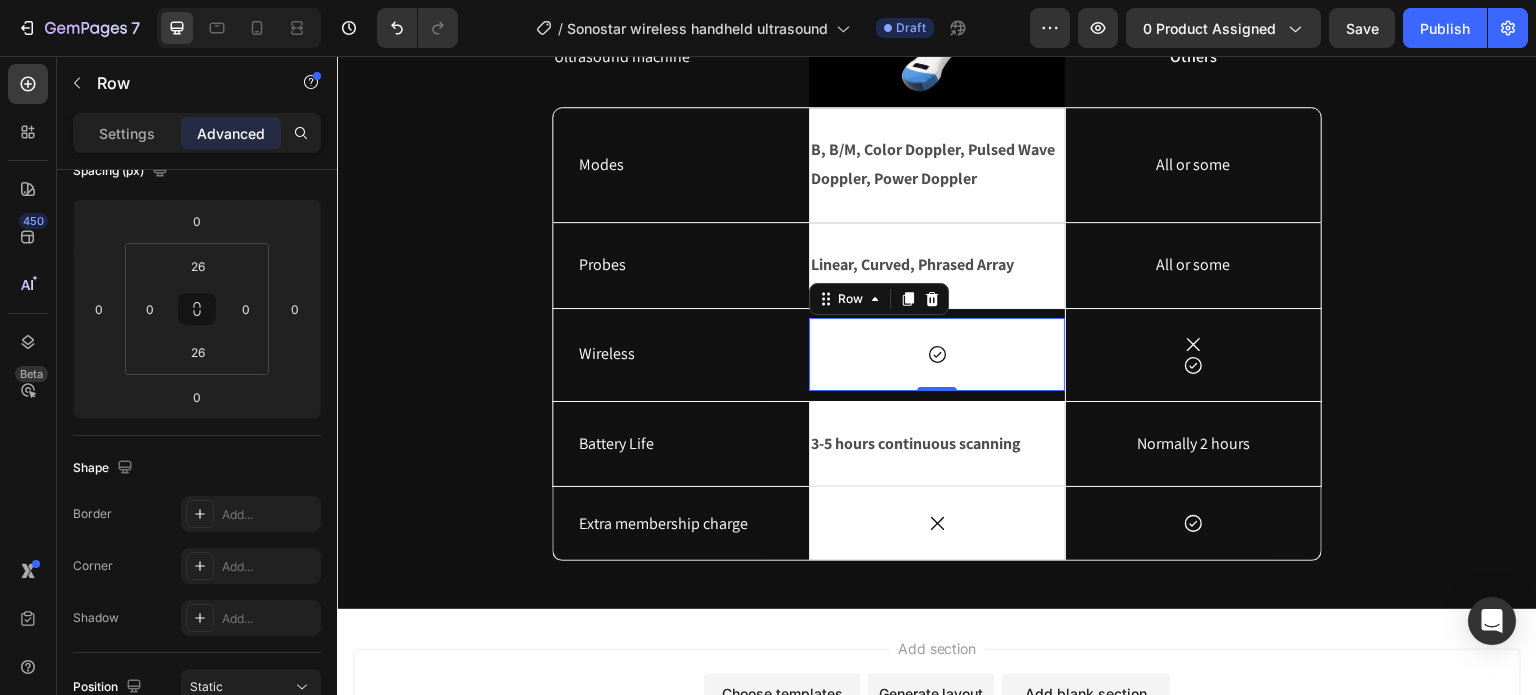 scroll, scrollTop: 248, scrollLeft: 0, axis: vertical 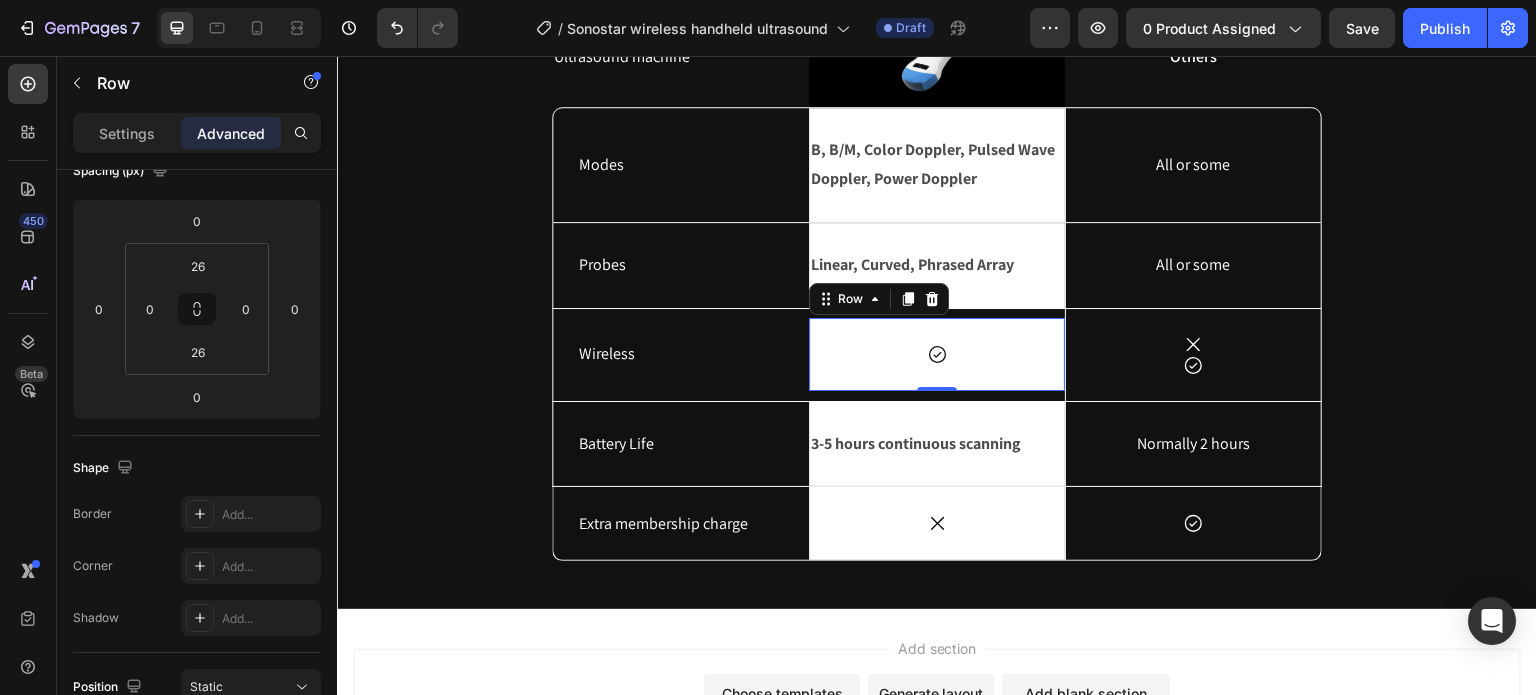 click on "Icon Row   0" at bounding box center [937, 354] 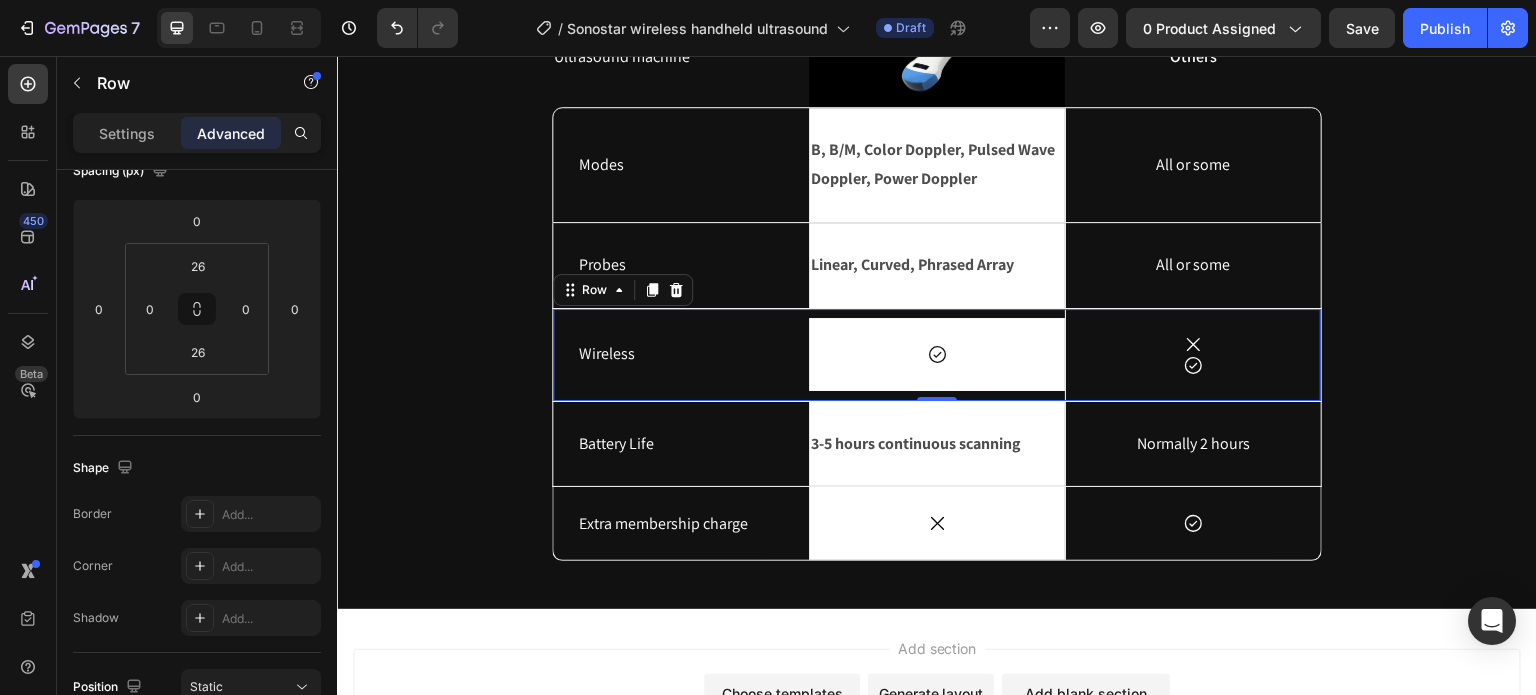click on "Icon Row" at bounding box center (937, 355) 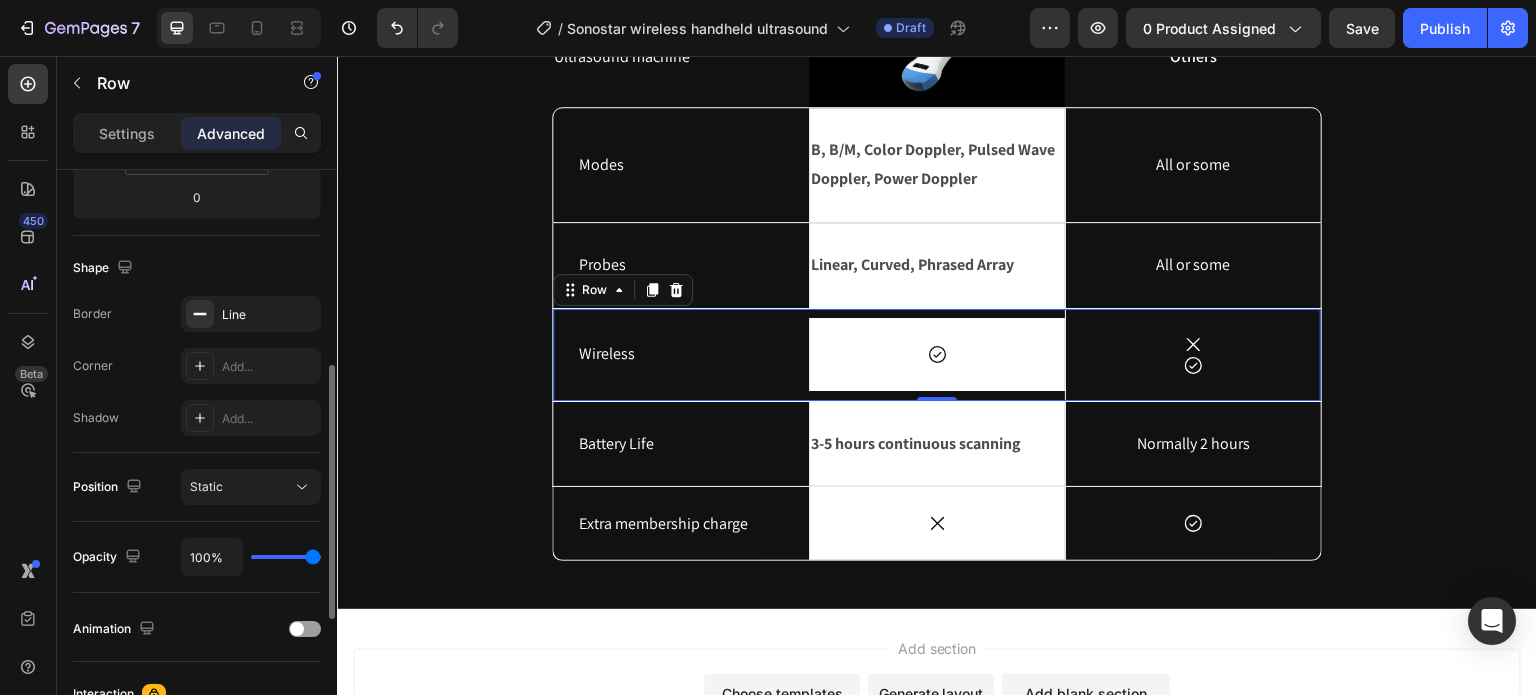 scroll, scrollTop: 548, scrollLeft: 0, axis: vertical 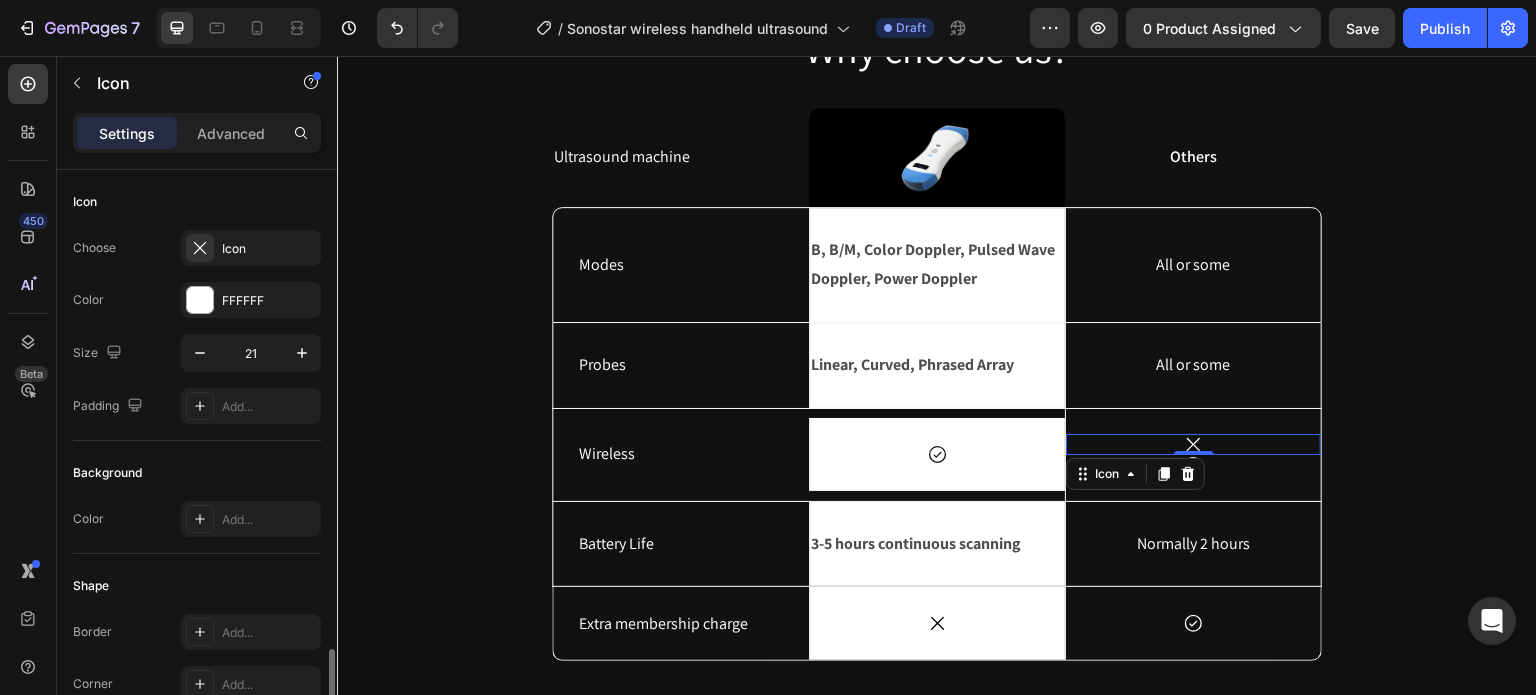 click 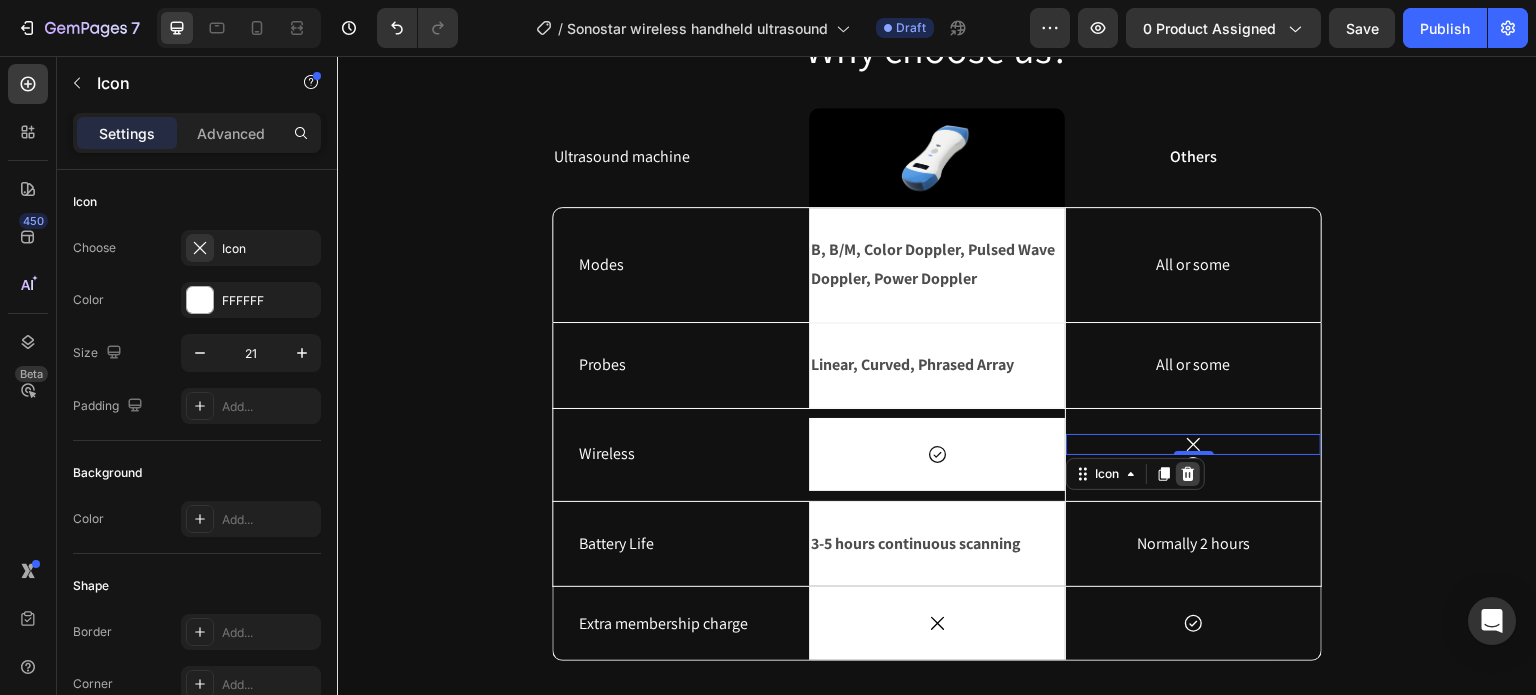 click 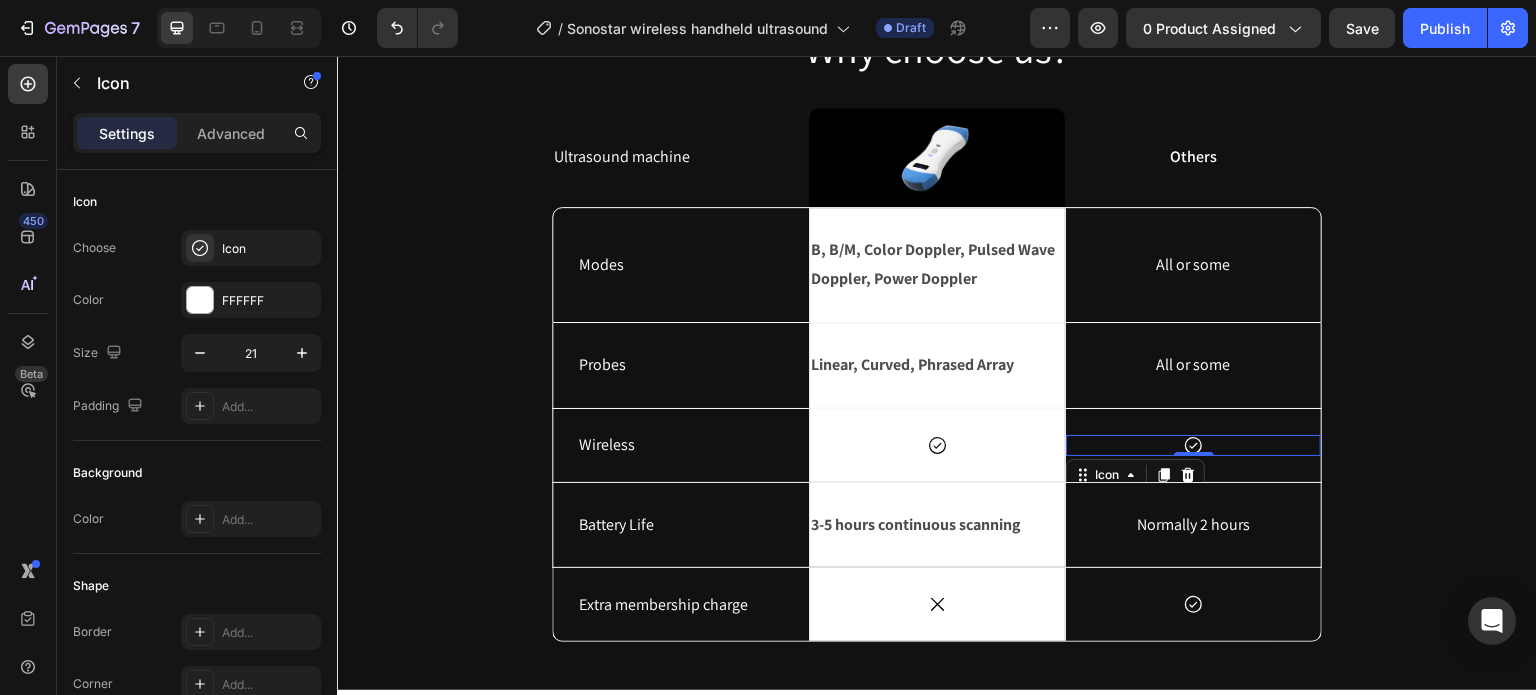 click 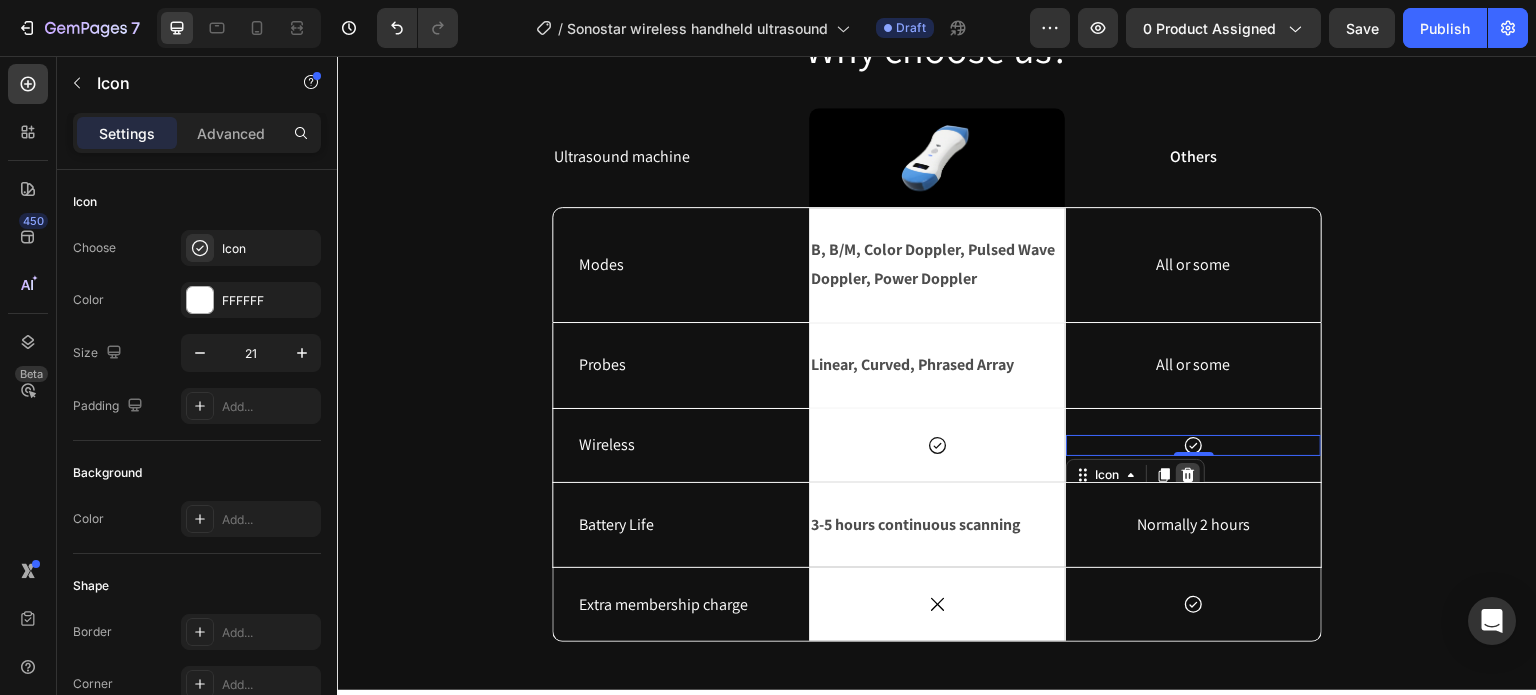 click 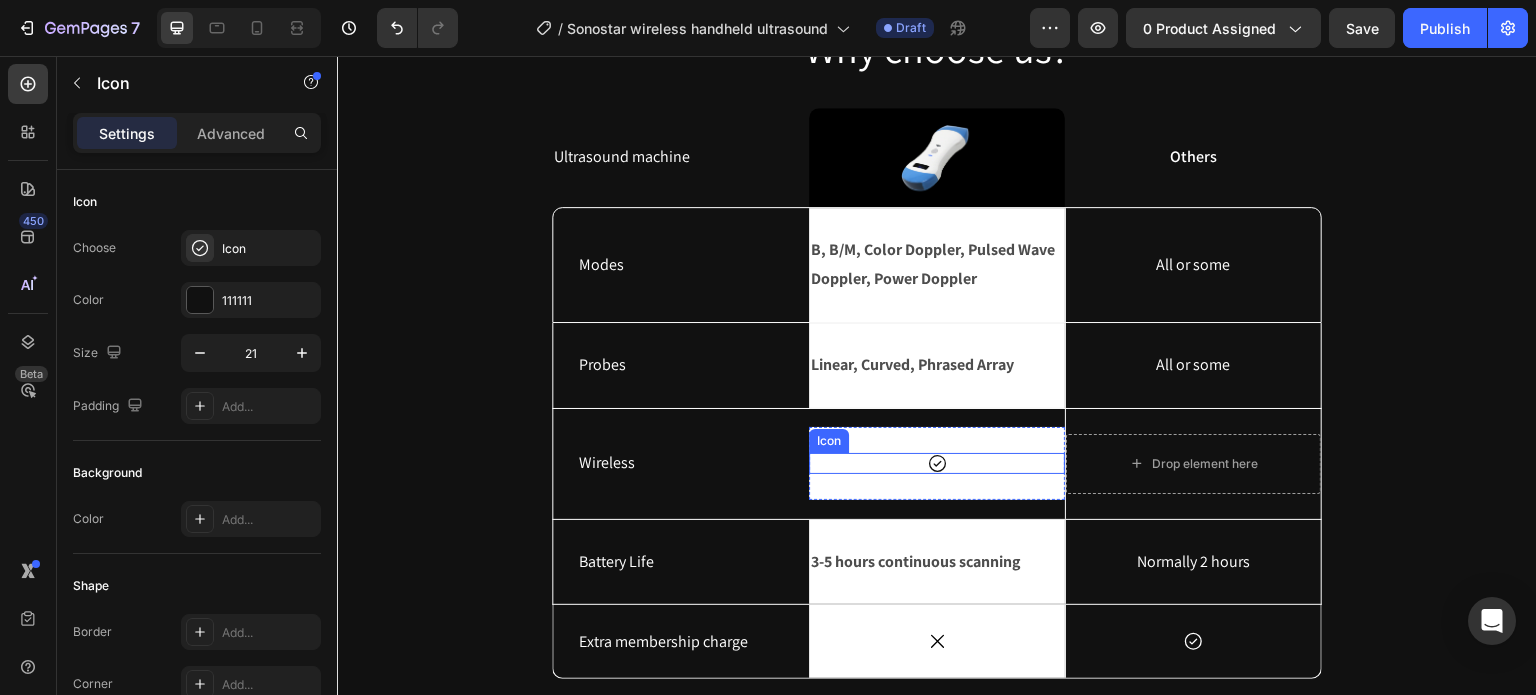 click 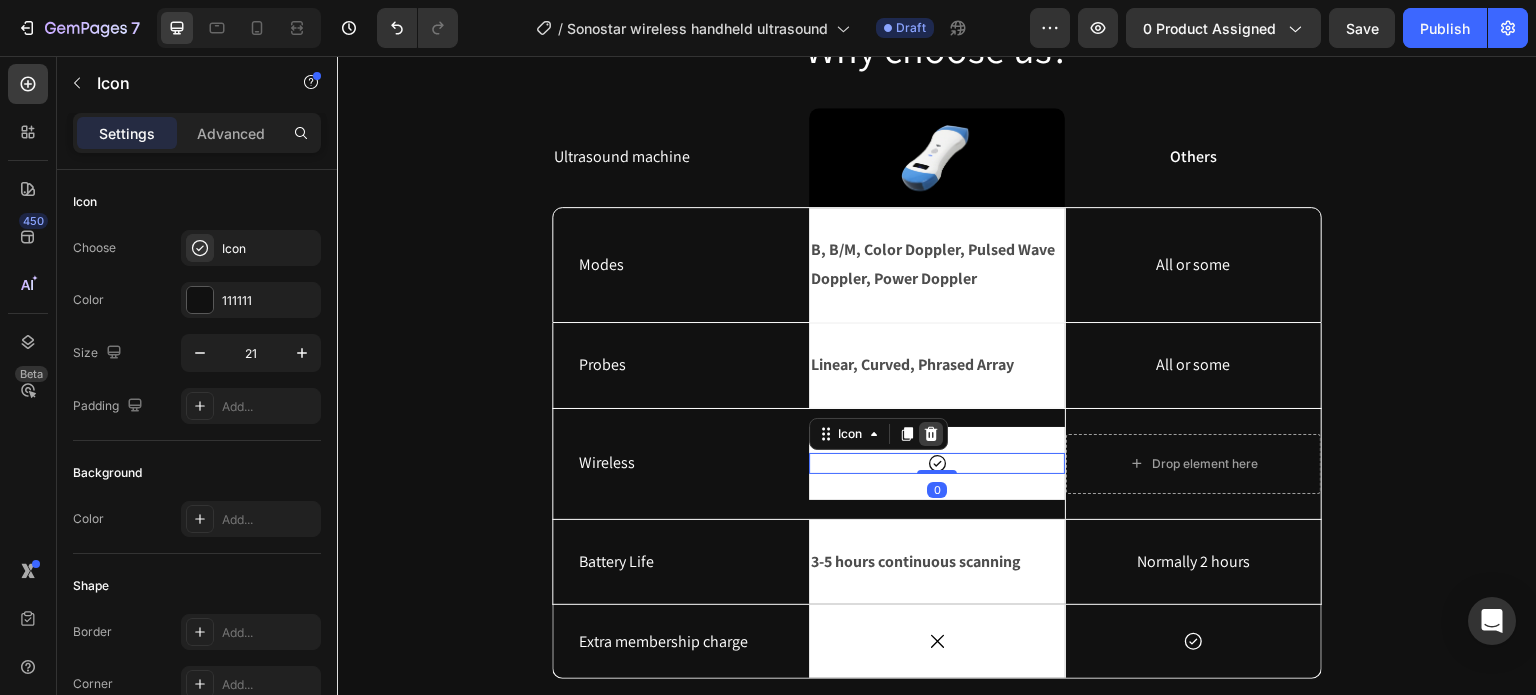 click 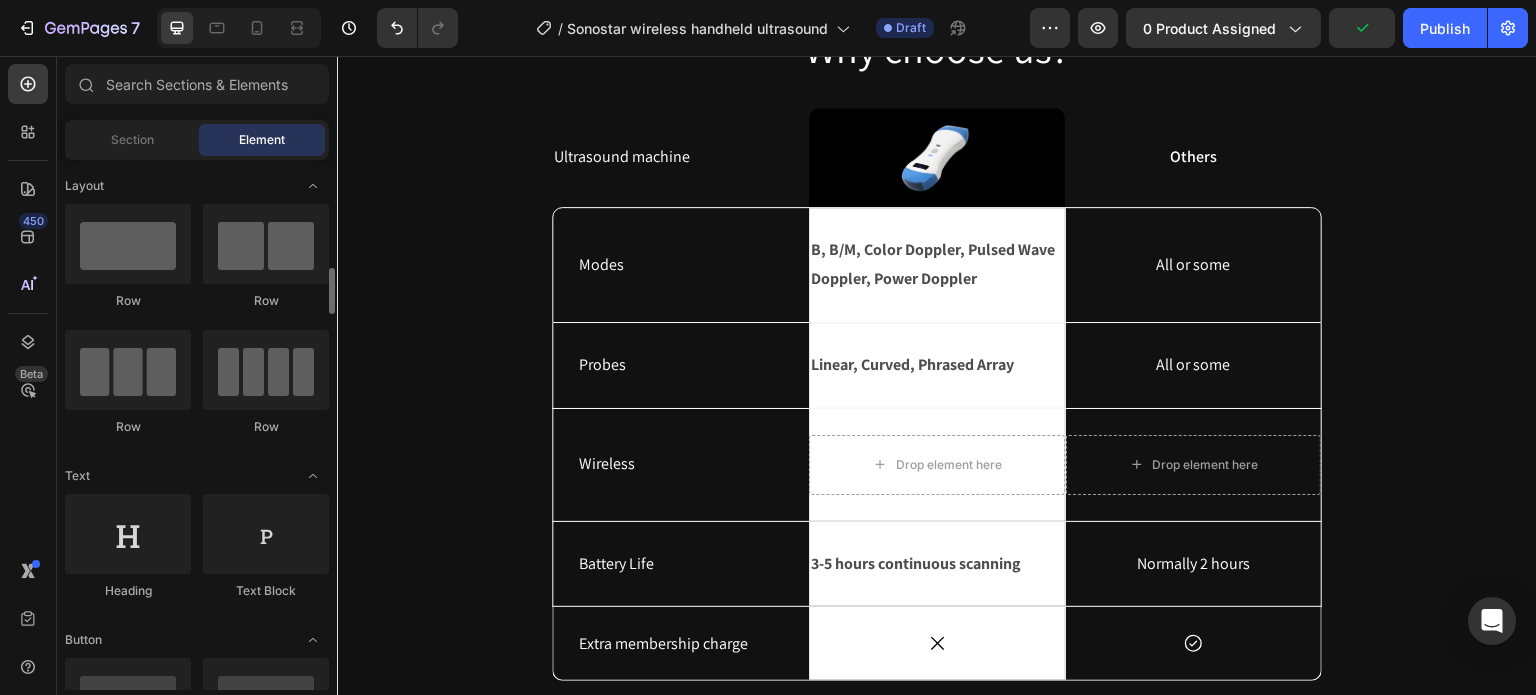 scroll, scrollTop: 100, scrollLeft: 0, axis: vertical 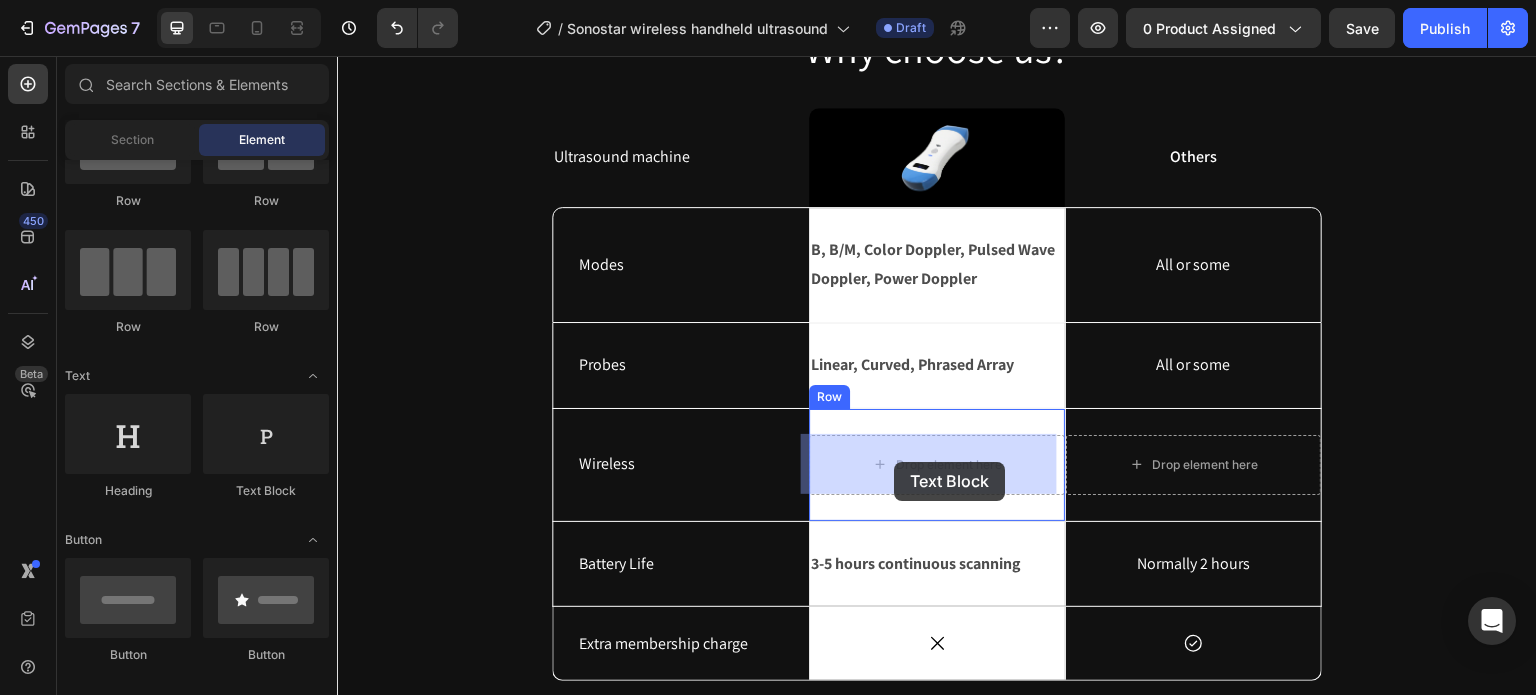drag, startPoint x: 597, startPoint y: 495, endPoint x: 894, endPoint y: 462, distance: 298.8277 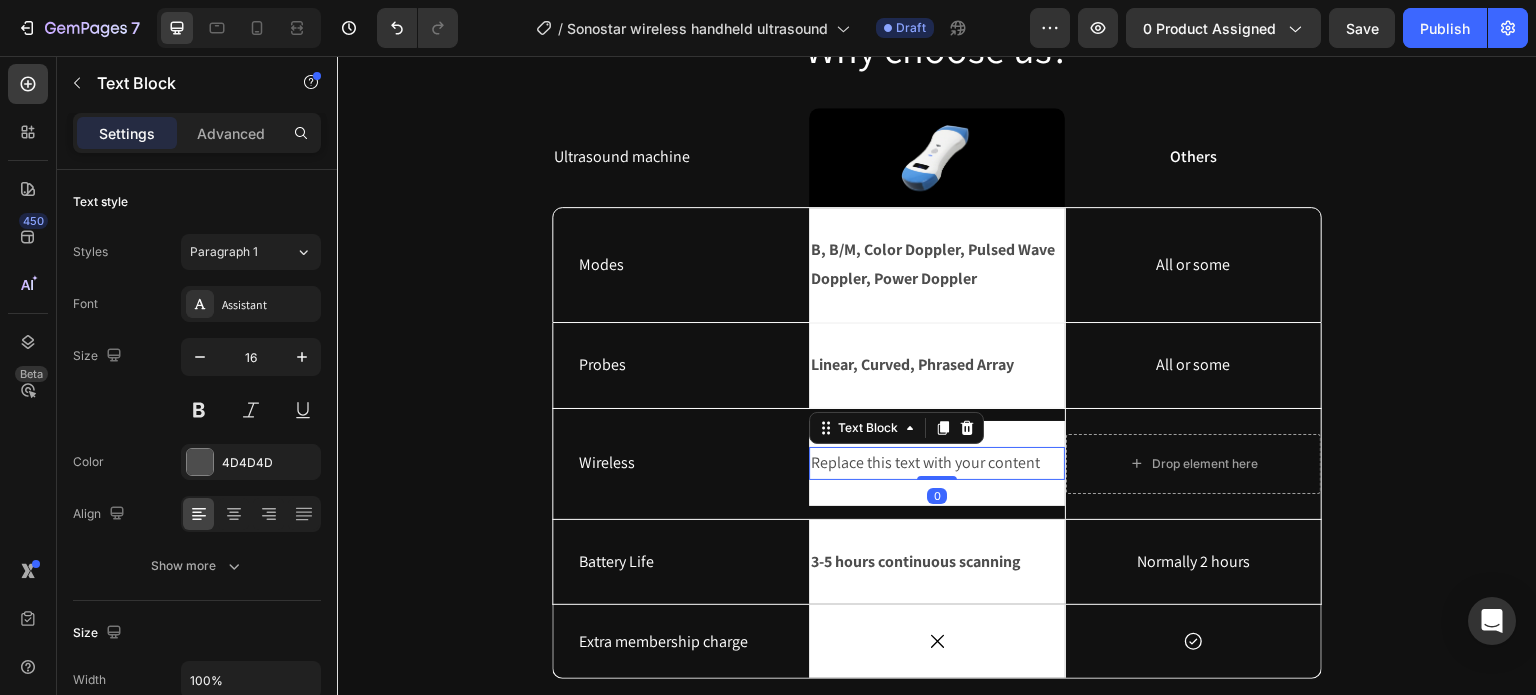 click on "Replace this text with your content" at bounding box center [937, 463] 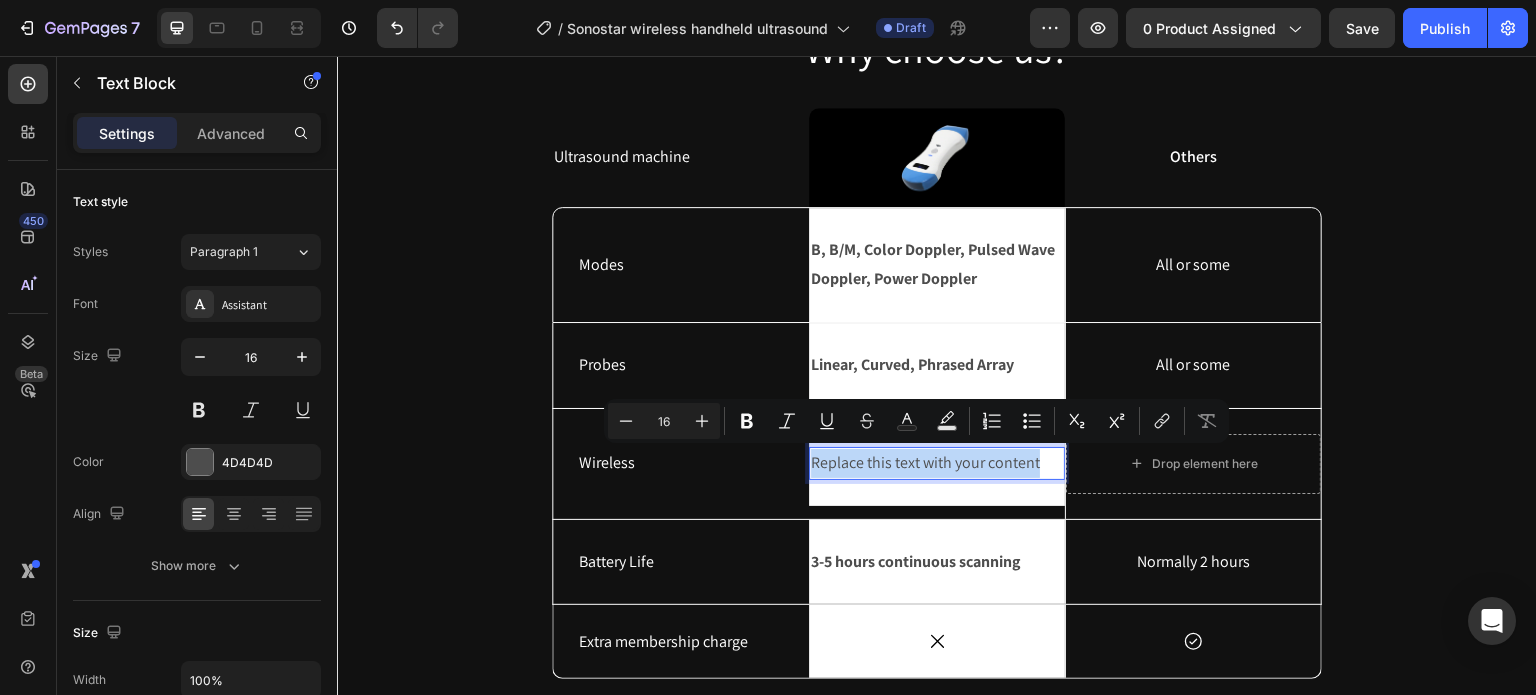 drag, startPoint x: 1040, startPoint y: 460, endPoint x: 803, endPoint y: 472, distance: 237.3036 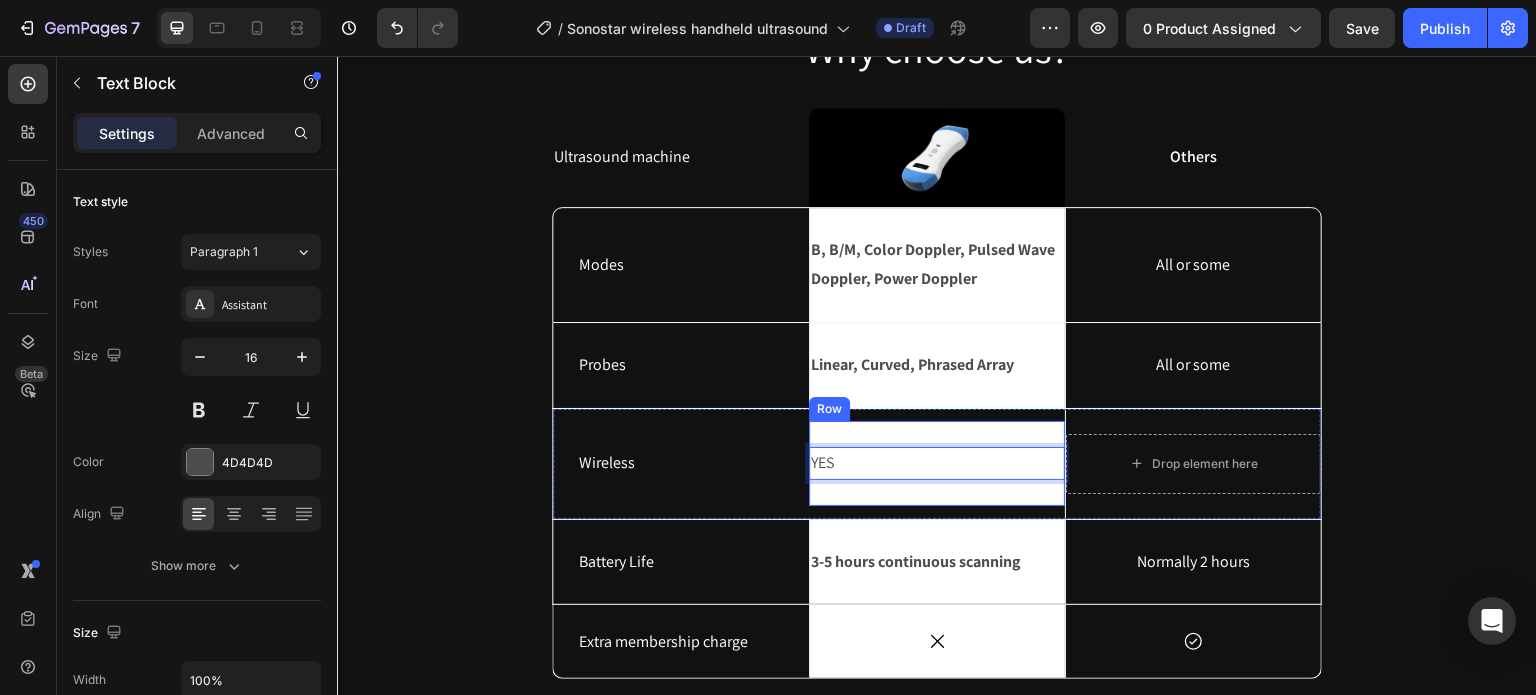 click on "YES Text Block   0 Row" at bounding box center (937, 463) 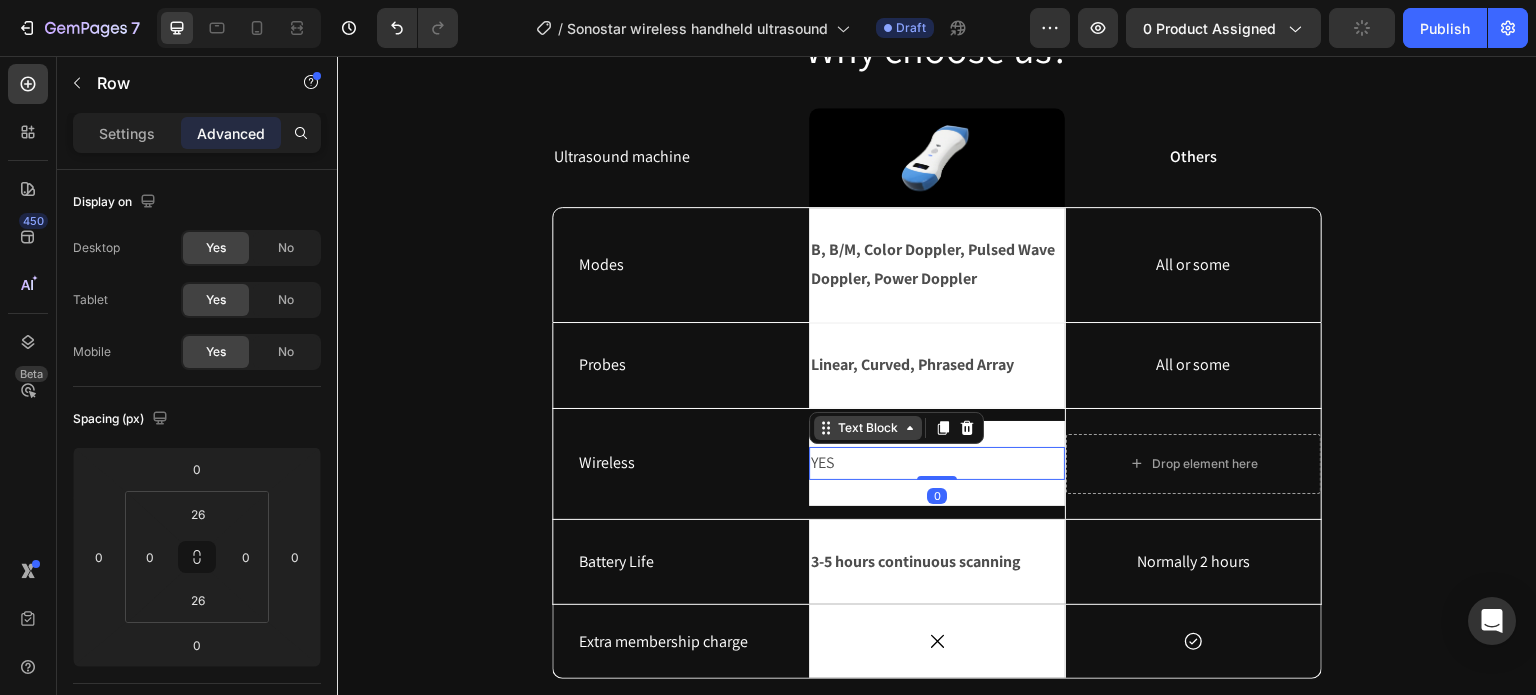 click on "Text Block" at bounding box center [896, 428] 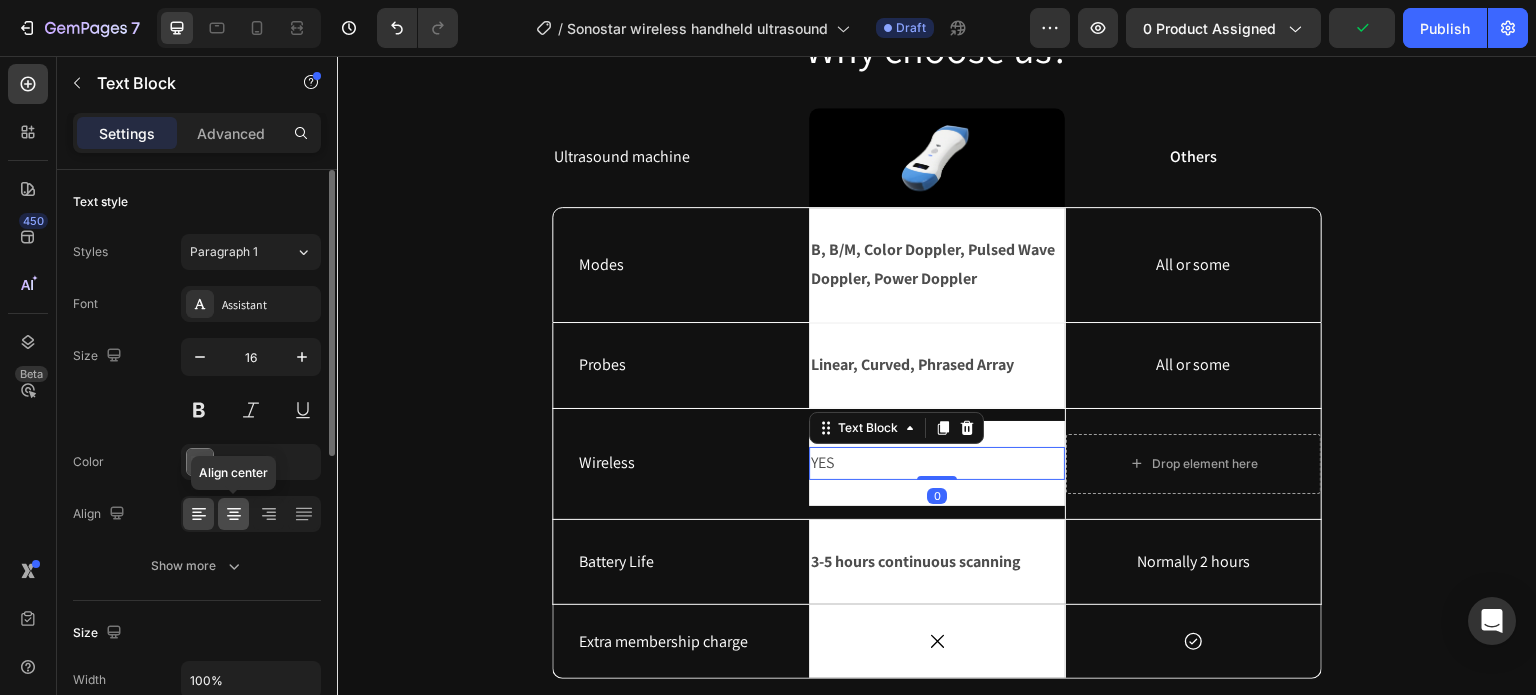 click 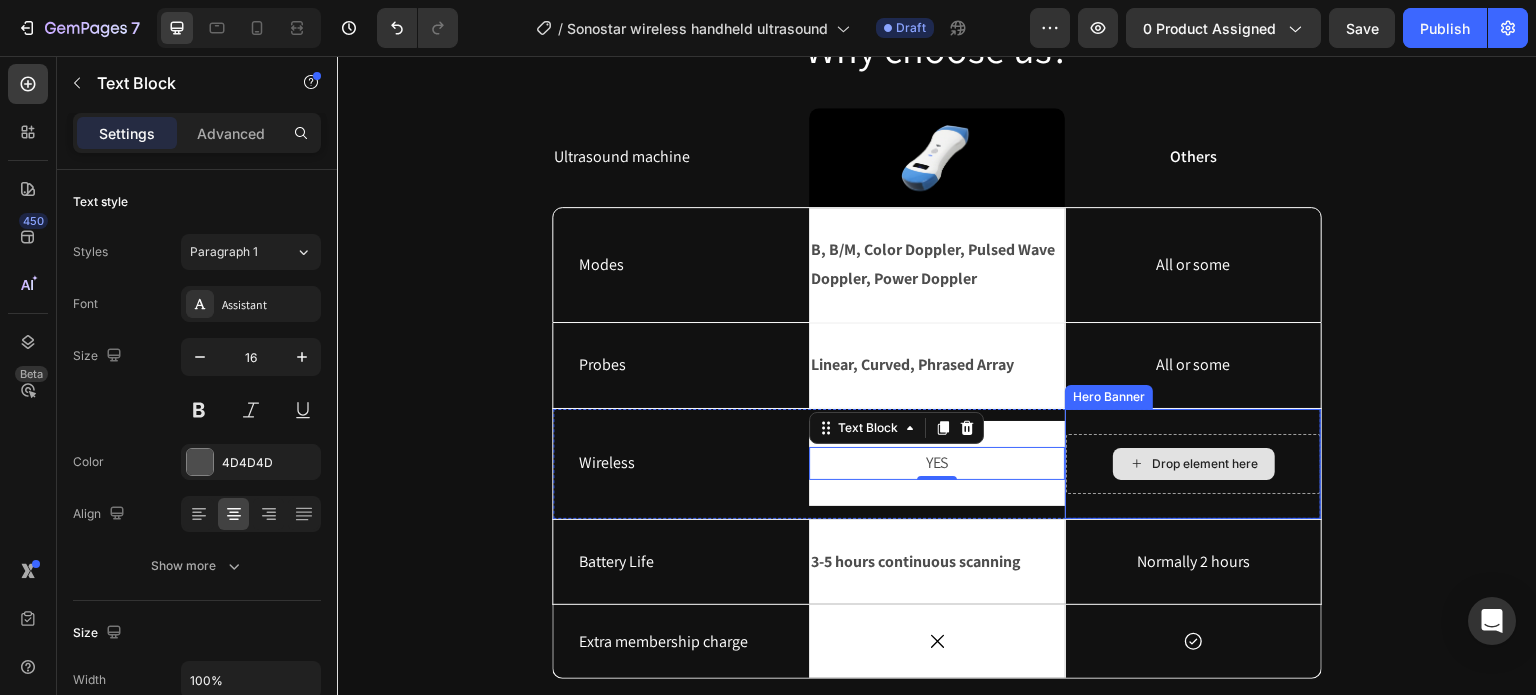 click on "Drop element here" at bounding box center (1206, 464) 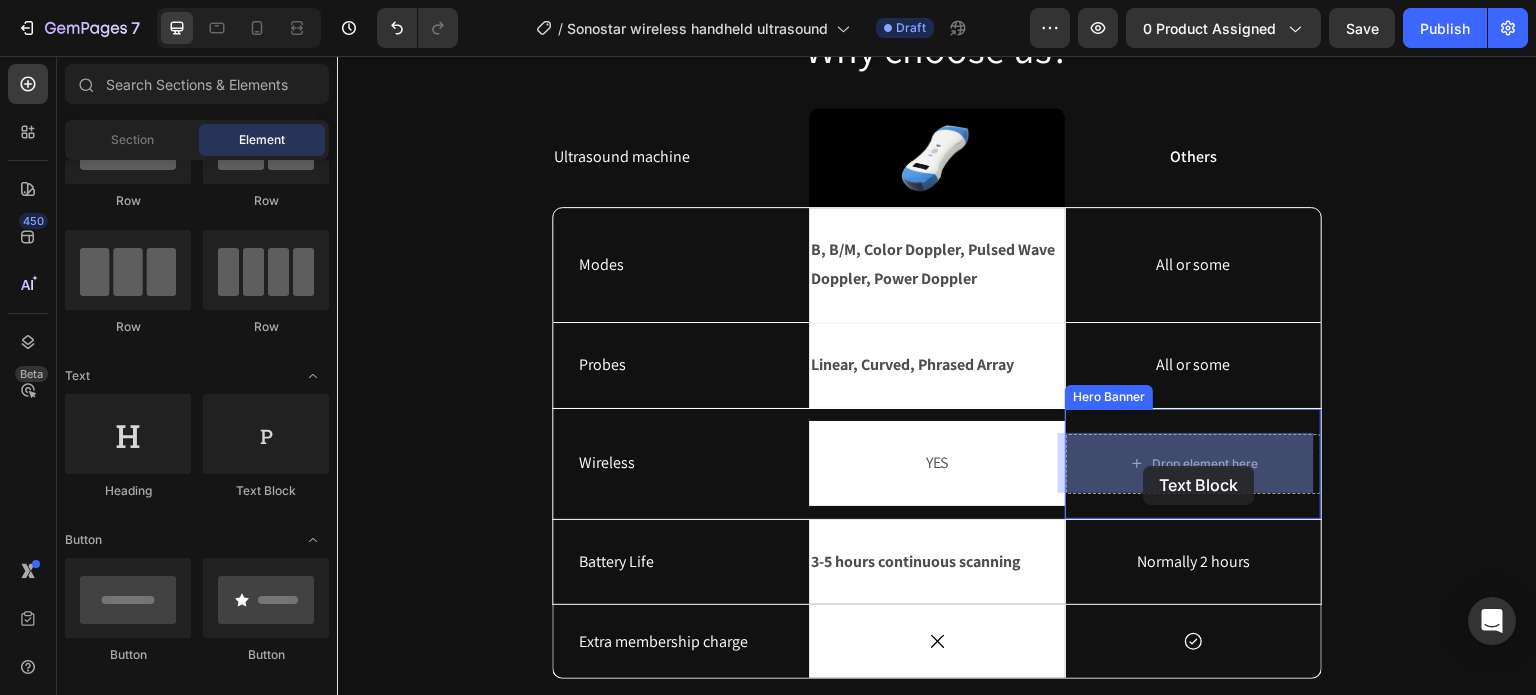 drag, startPoint x: 597, startPoint y: 505, endPoint x: 1139, endPoint y: 468, distance: 543.2615 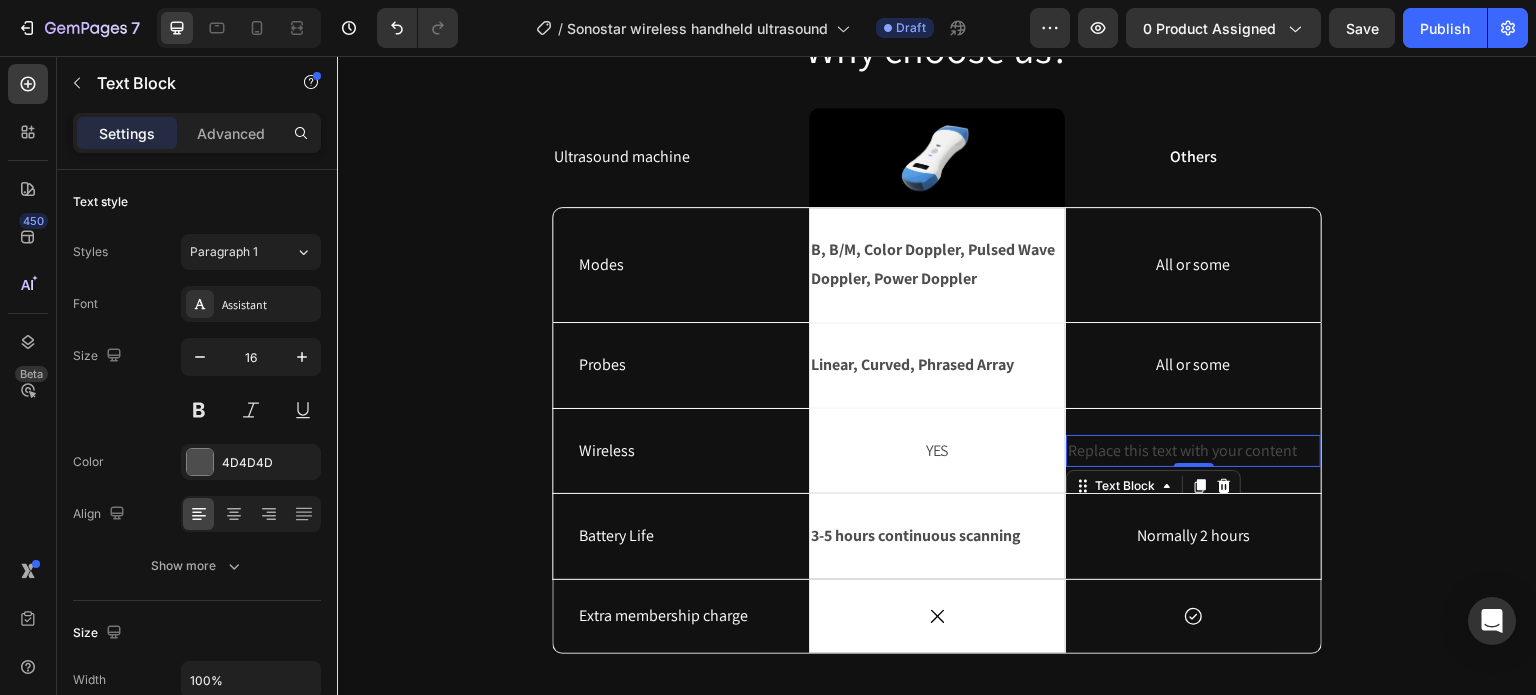 click on "Replace this text with your content" at bounding box center (1193, 451) 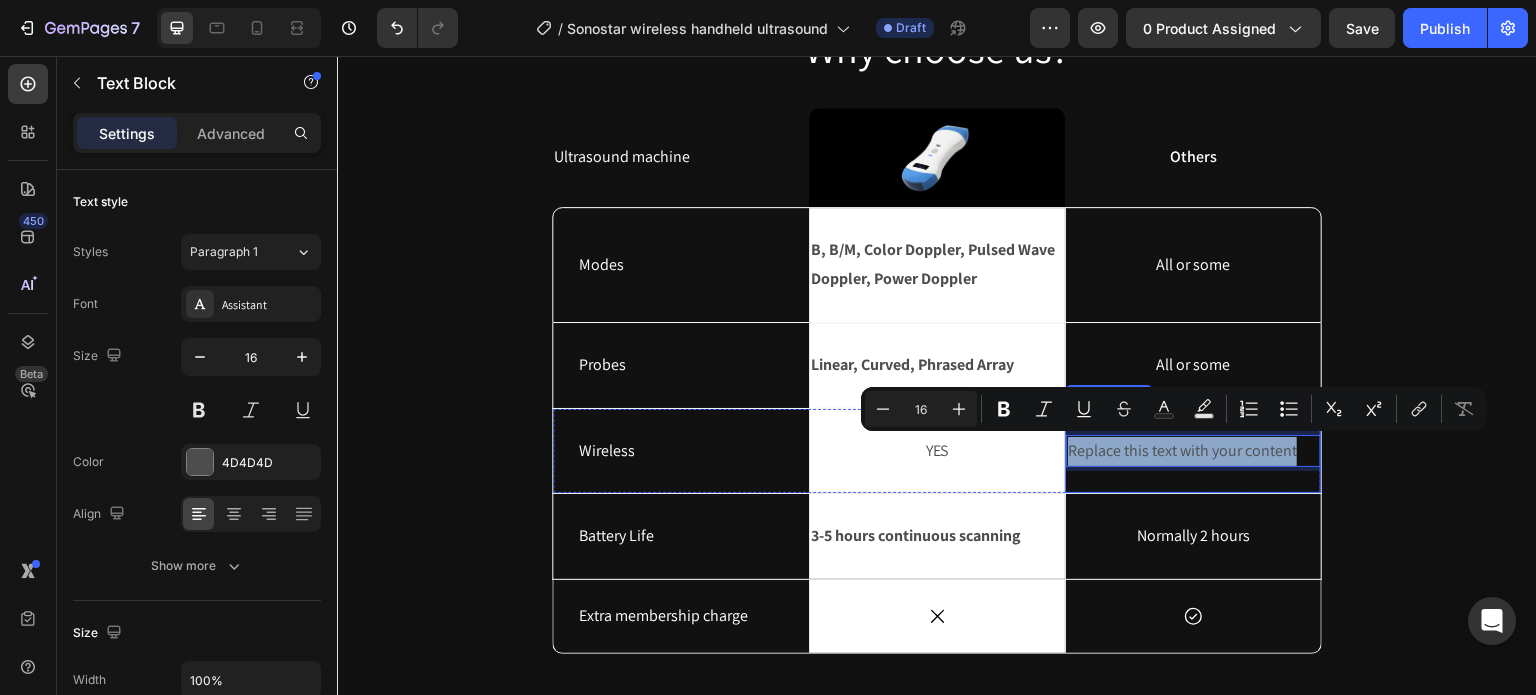 drag, startPoint x: 1295, startPoint y: 449, endPoint x: 1057, endPoint y: 471, distance: 239.01465 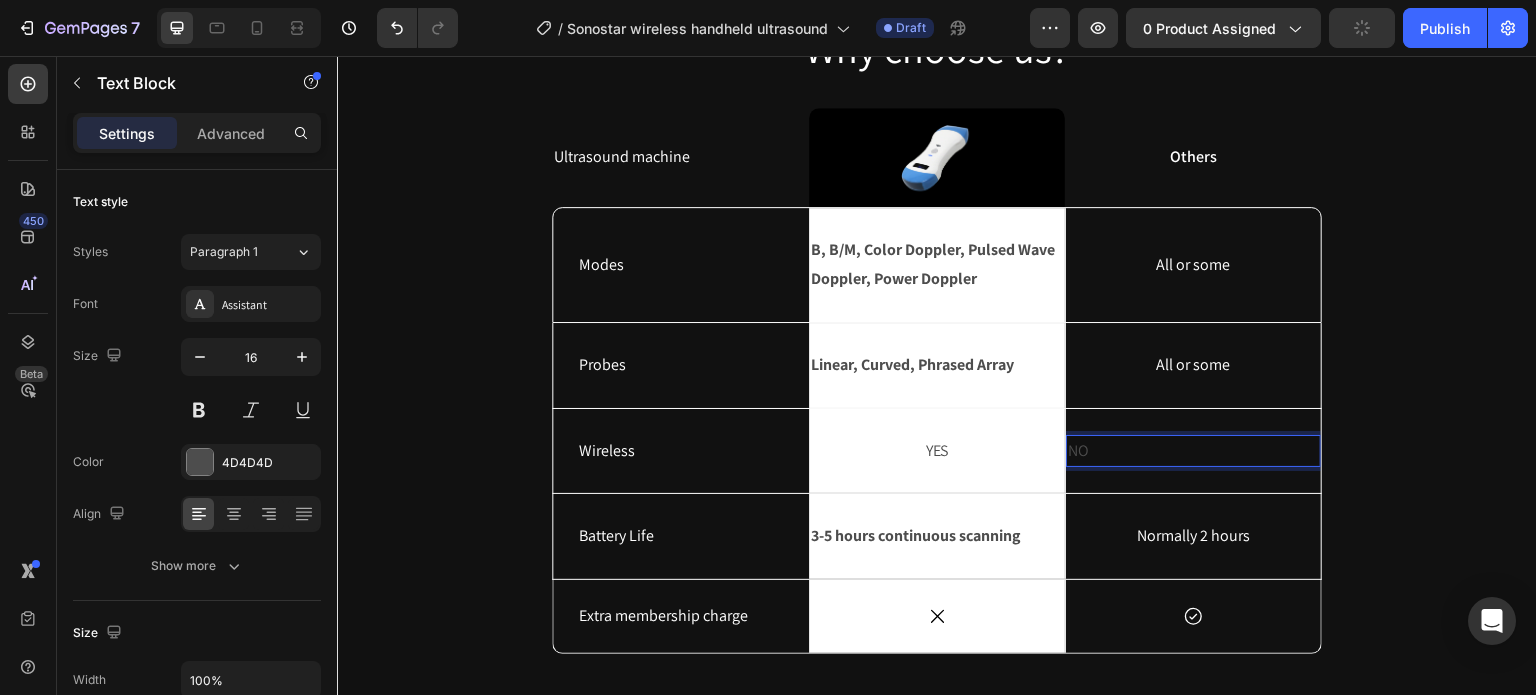 click on "NO" at bounding box center (1193, 451) 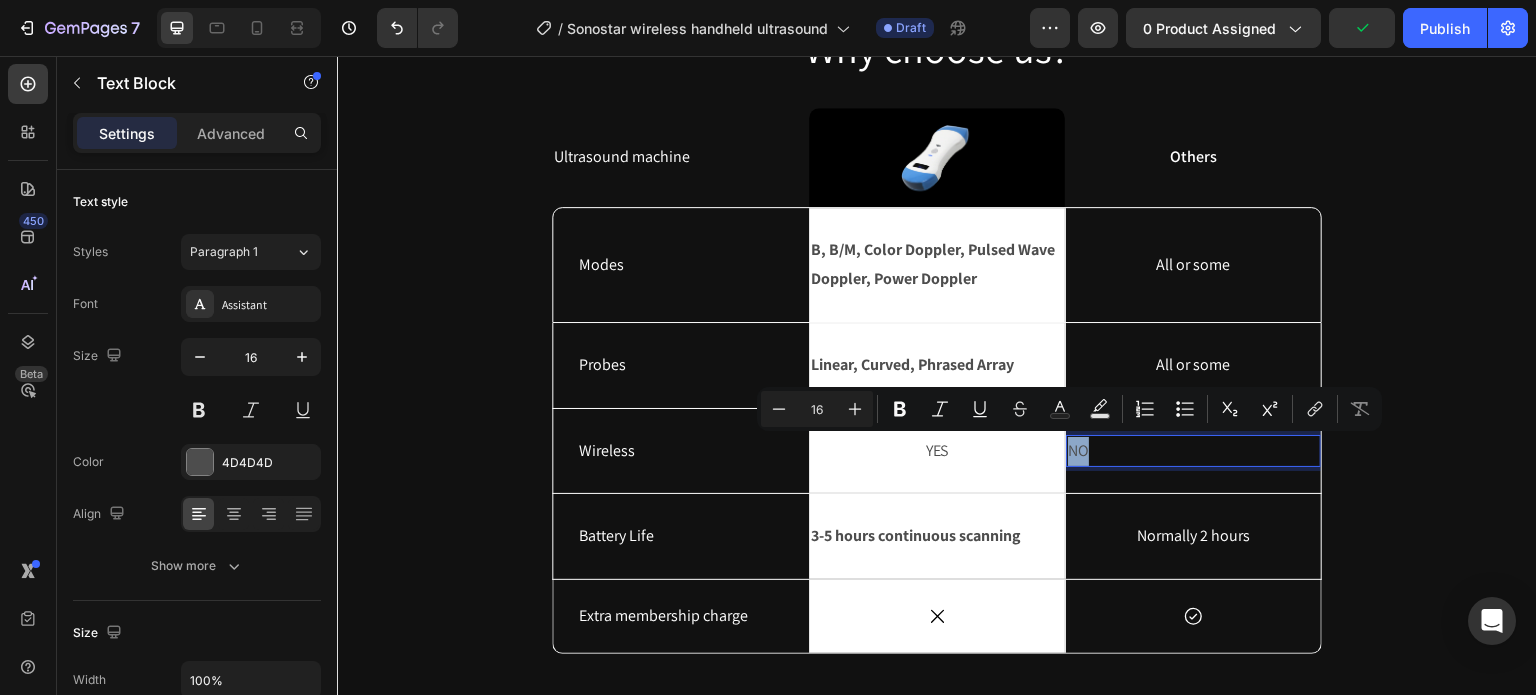 drag, startPoint x: 1112, startPoint y: 448, endPoint x: 1059, endPoint y: 450, distance: 53.037724 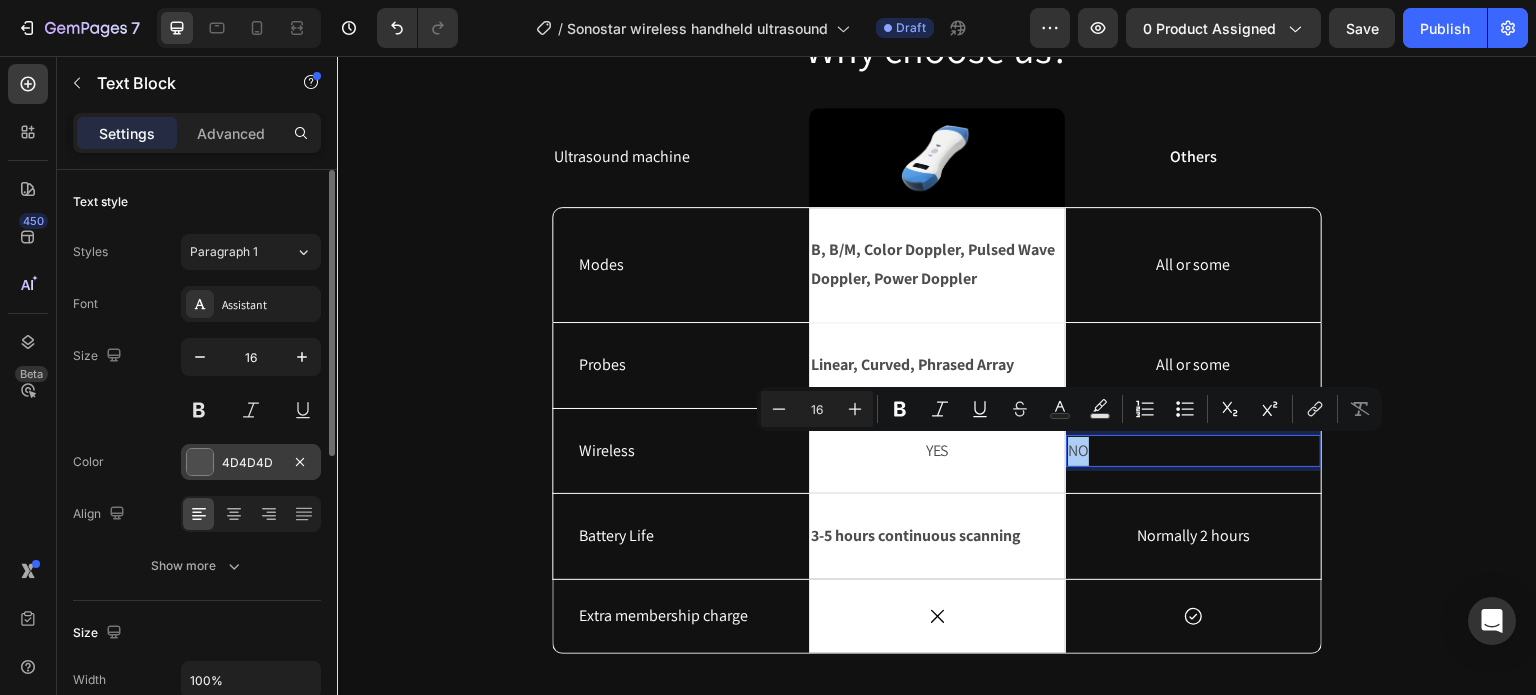 click on "4D4D4D" at bounding box center (251, 463) 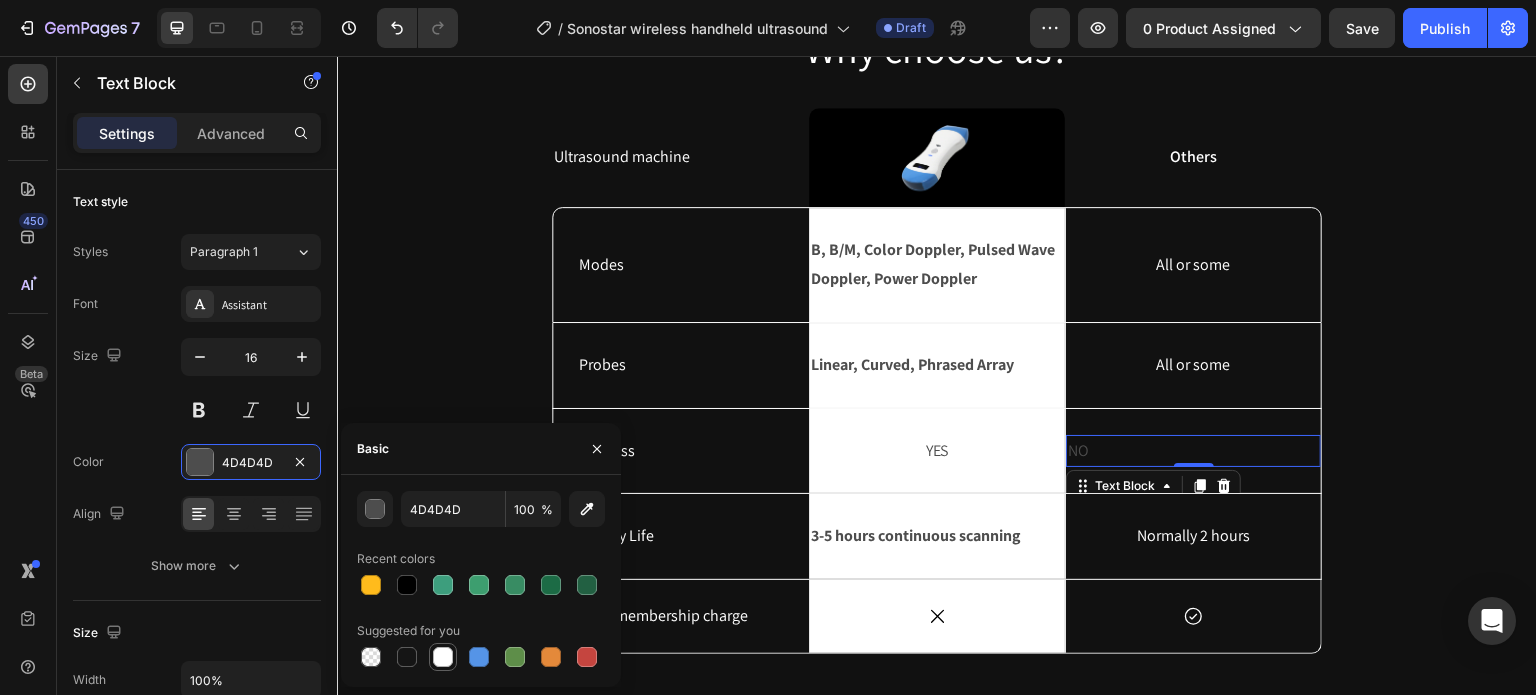 click at bounding box center (443, 657) 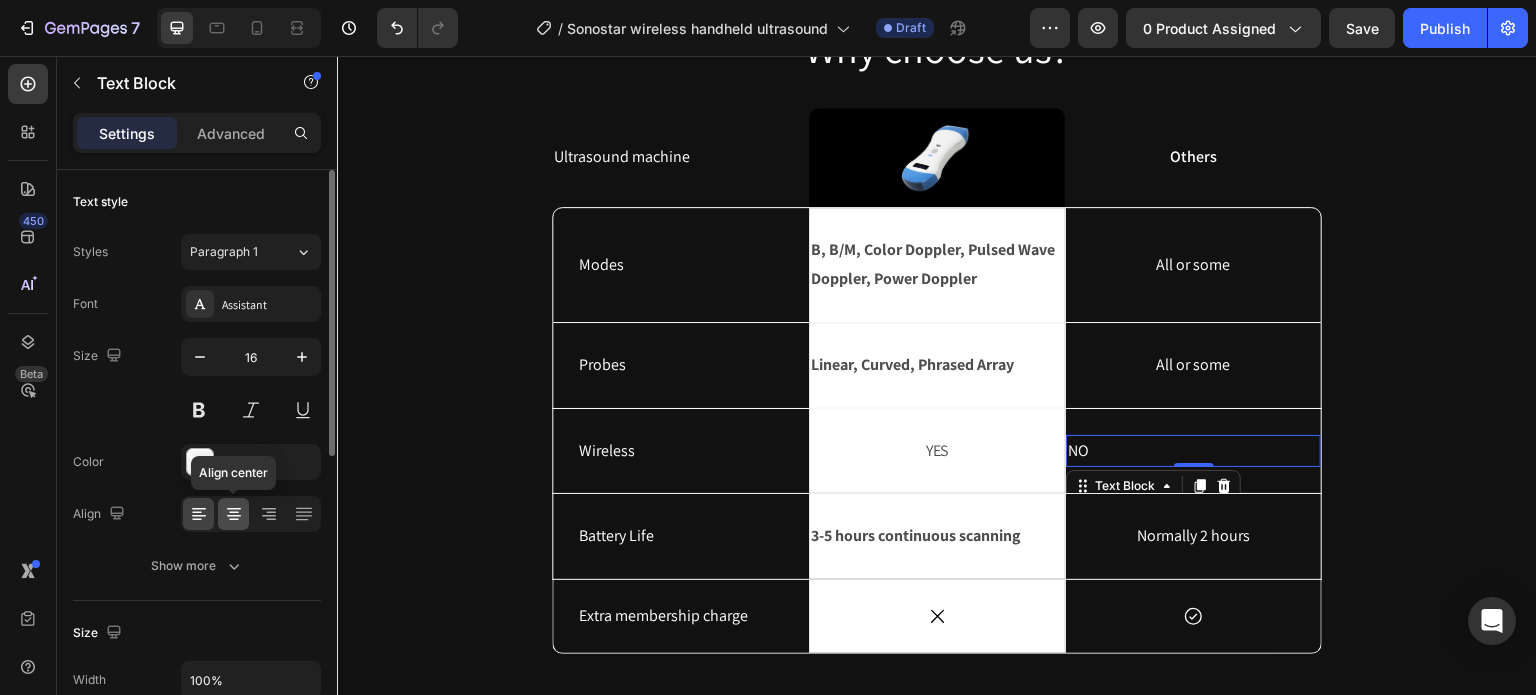 click 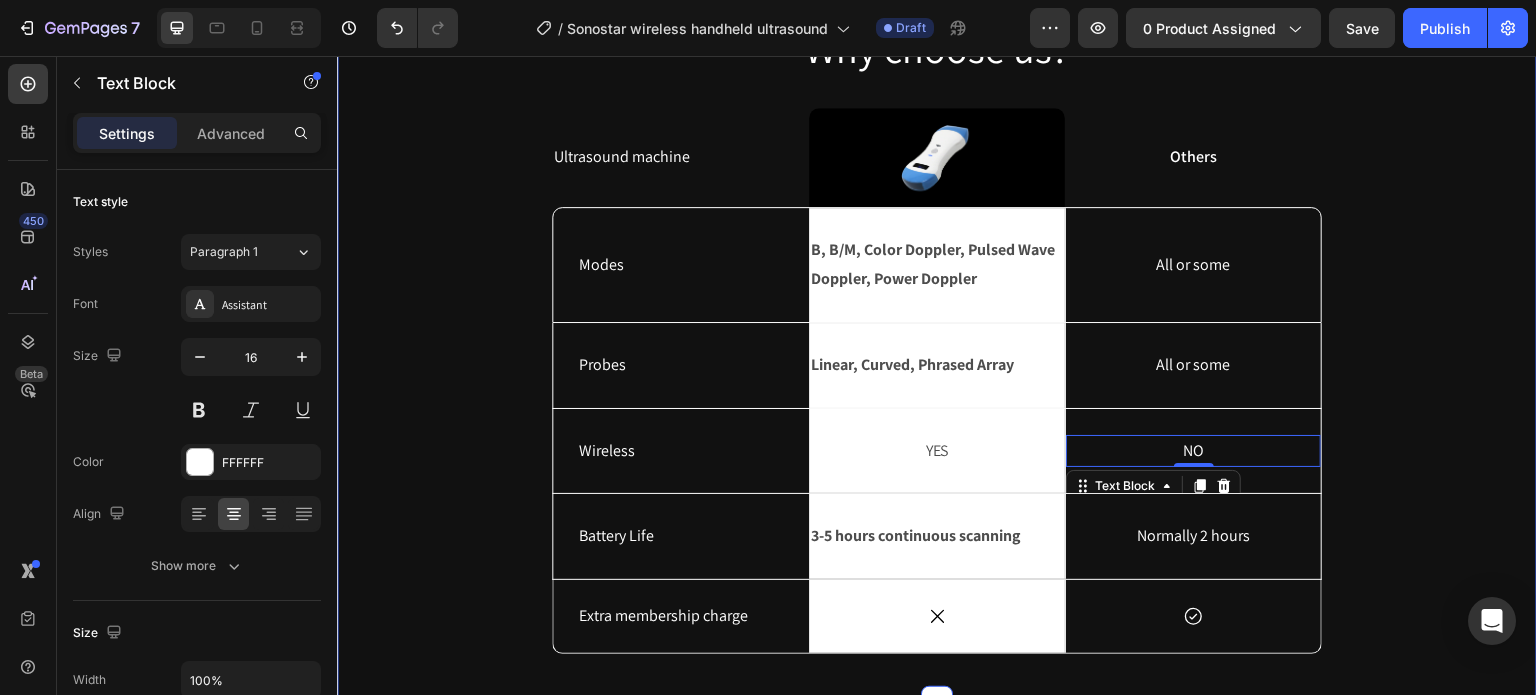 click on "Why choose us? Heading Ultrasound machine Text Block Image Row Others Text Block Row Modes  Text Block B, B/M, Color Doppler, Pulsed Wave Doppler, Power Doppler Text Block Row All or some Text Block Hero Banner Row Probes Text Block Linear, Curved, Phrased Array Text Block Row All or some Text Block Hero Banner Row Wireless  Text Block YES Text Block Row NO Text Block   0 Hero Banner Row Battery Life Text Block 3-5 hours continuous scanning Text Block Row Normally 2 hours Text Block Hero Banner Row Extra membership charge Text Block
Icon Row
Icon Hero Banner Row Row" at bounding box center [937, 337] 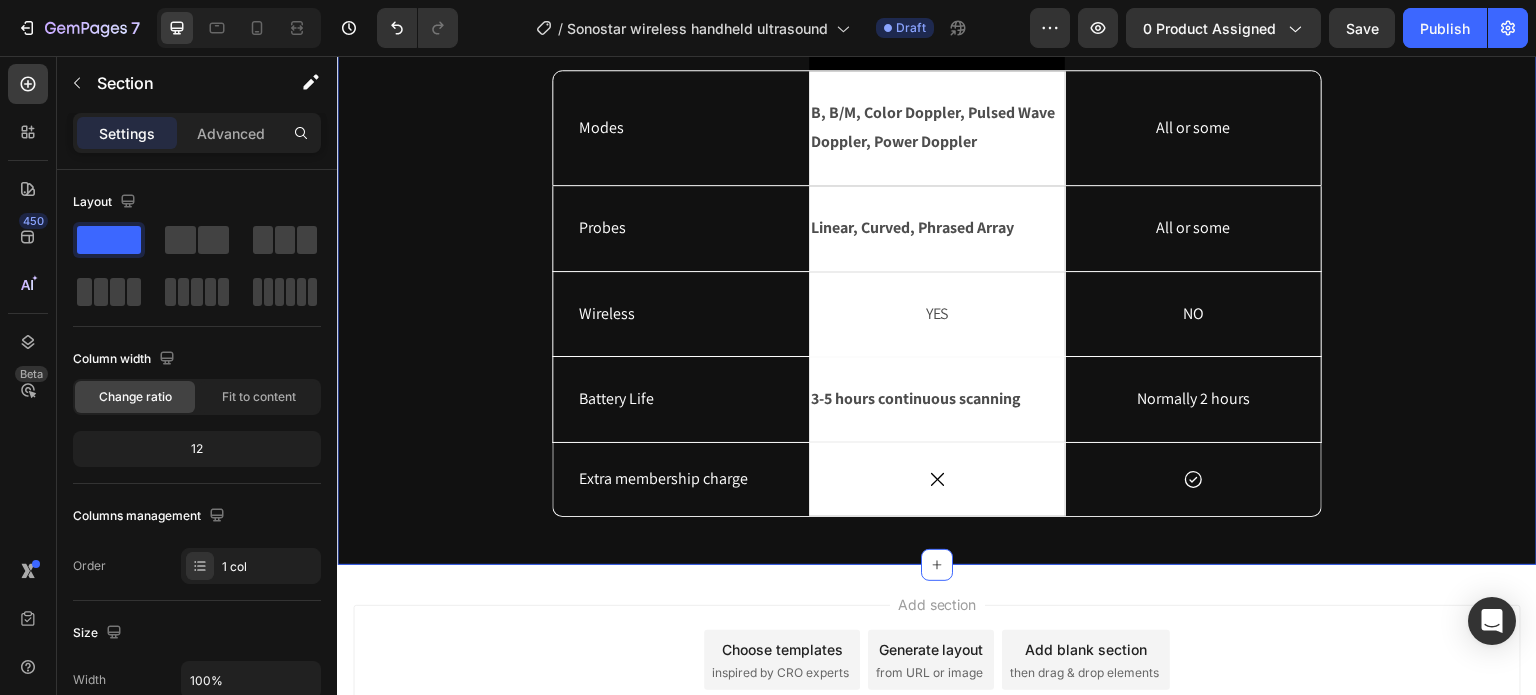 scroll, scrollTop: 5963, scrollLeft: 0, axis: vertical 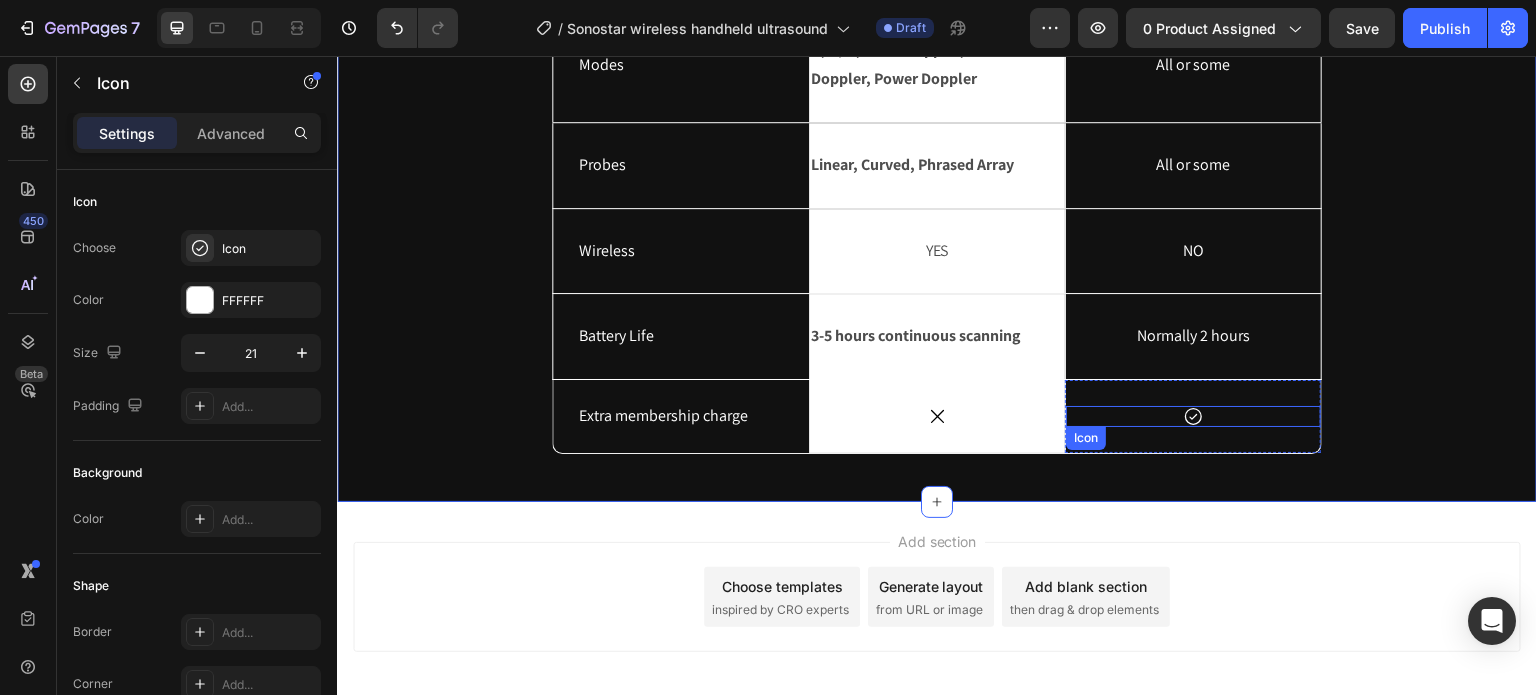 click 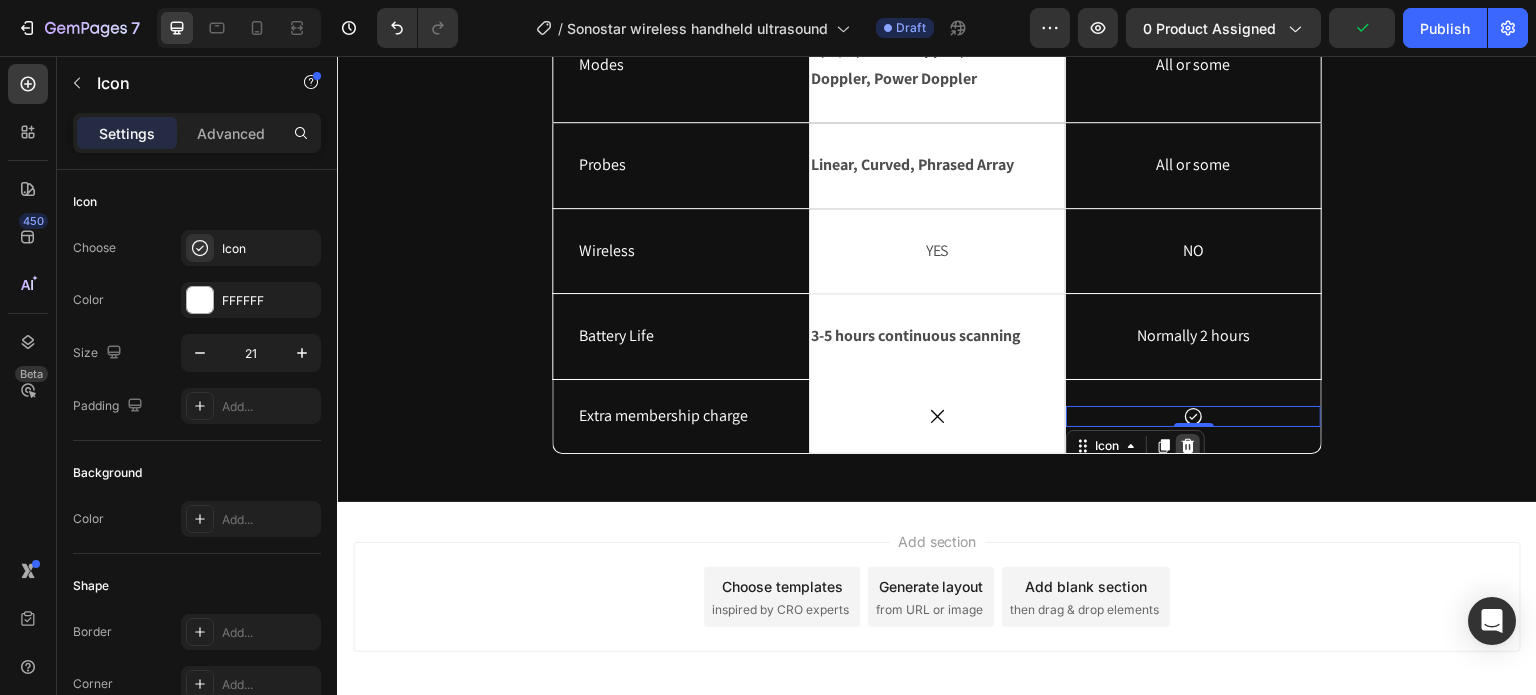click 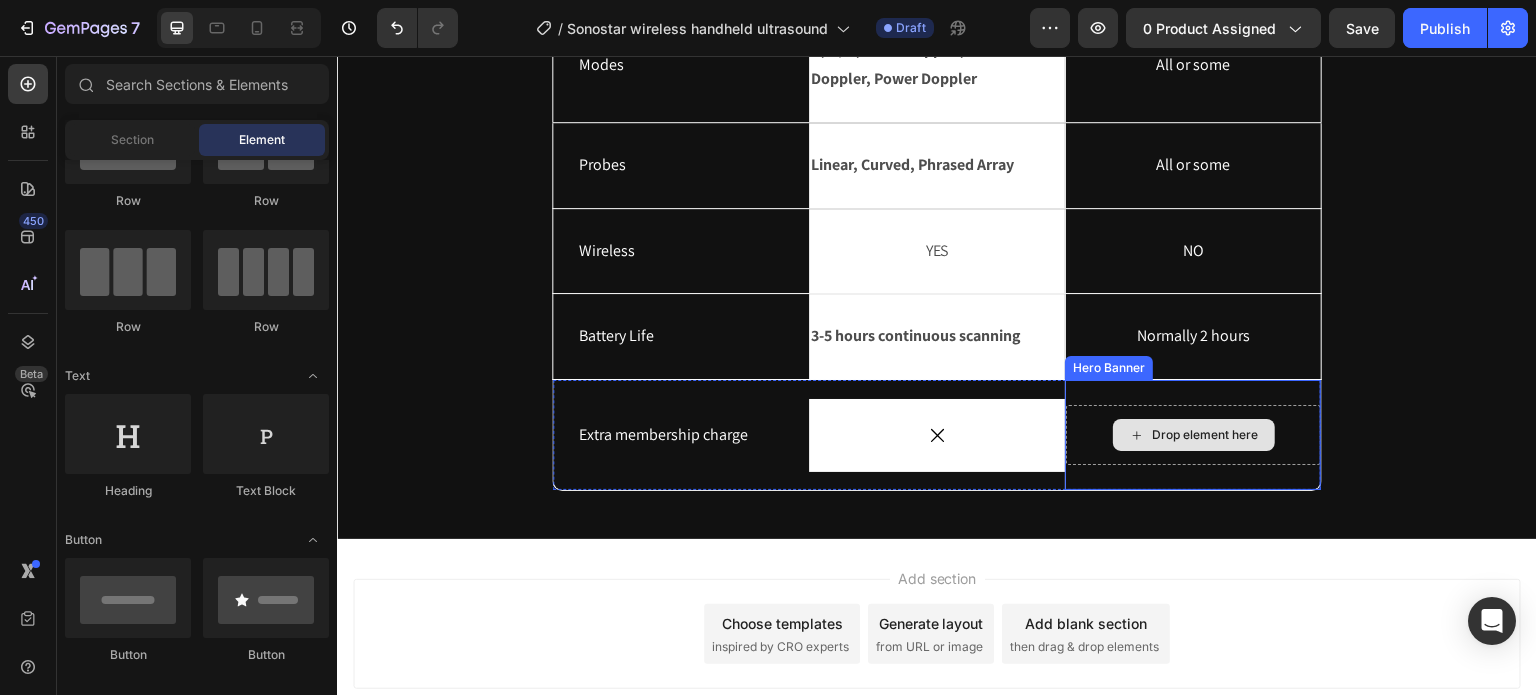 click on "Drop element here" at bounding box center [1206, 435] 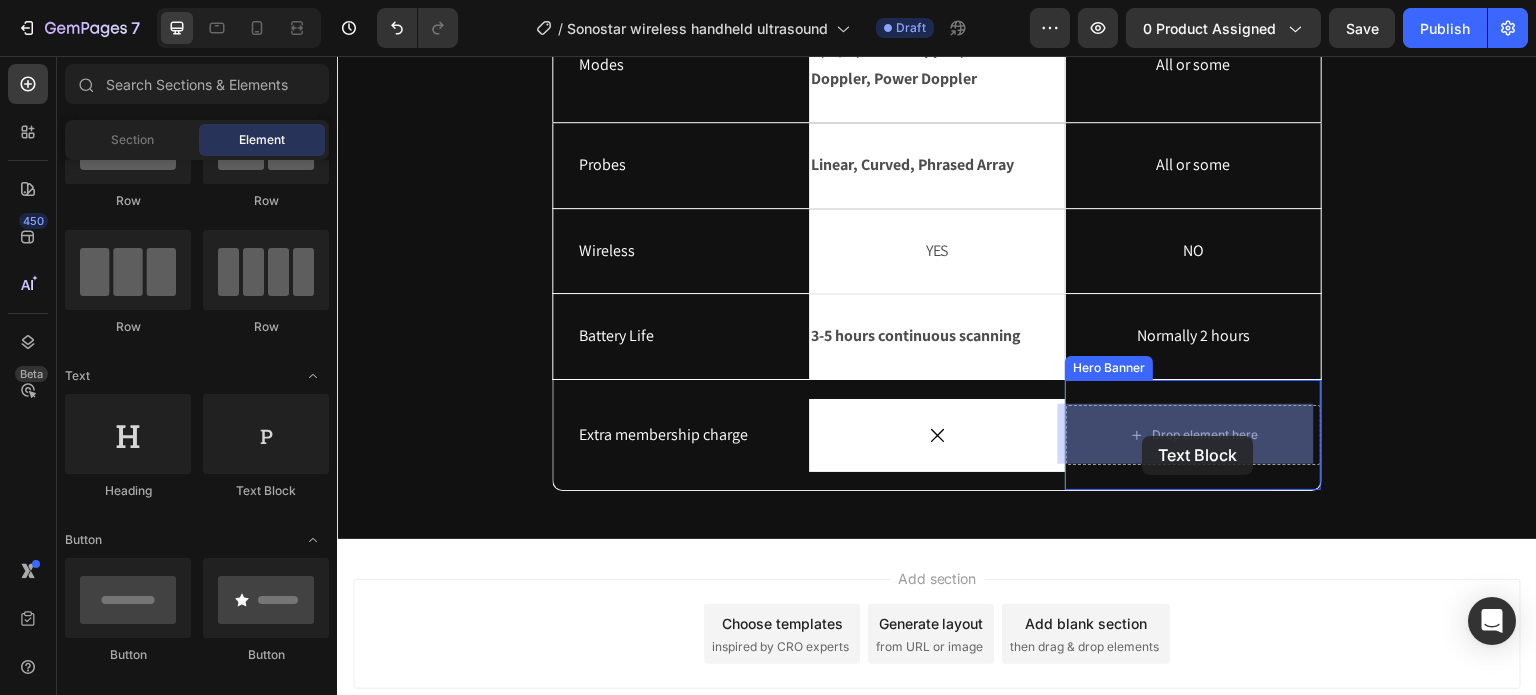 drag, startPoint x: 595, startPoint y: 508, endPoint x: 1143, endPoint y: 436, distance: 552.7097 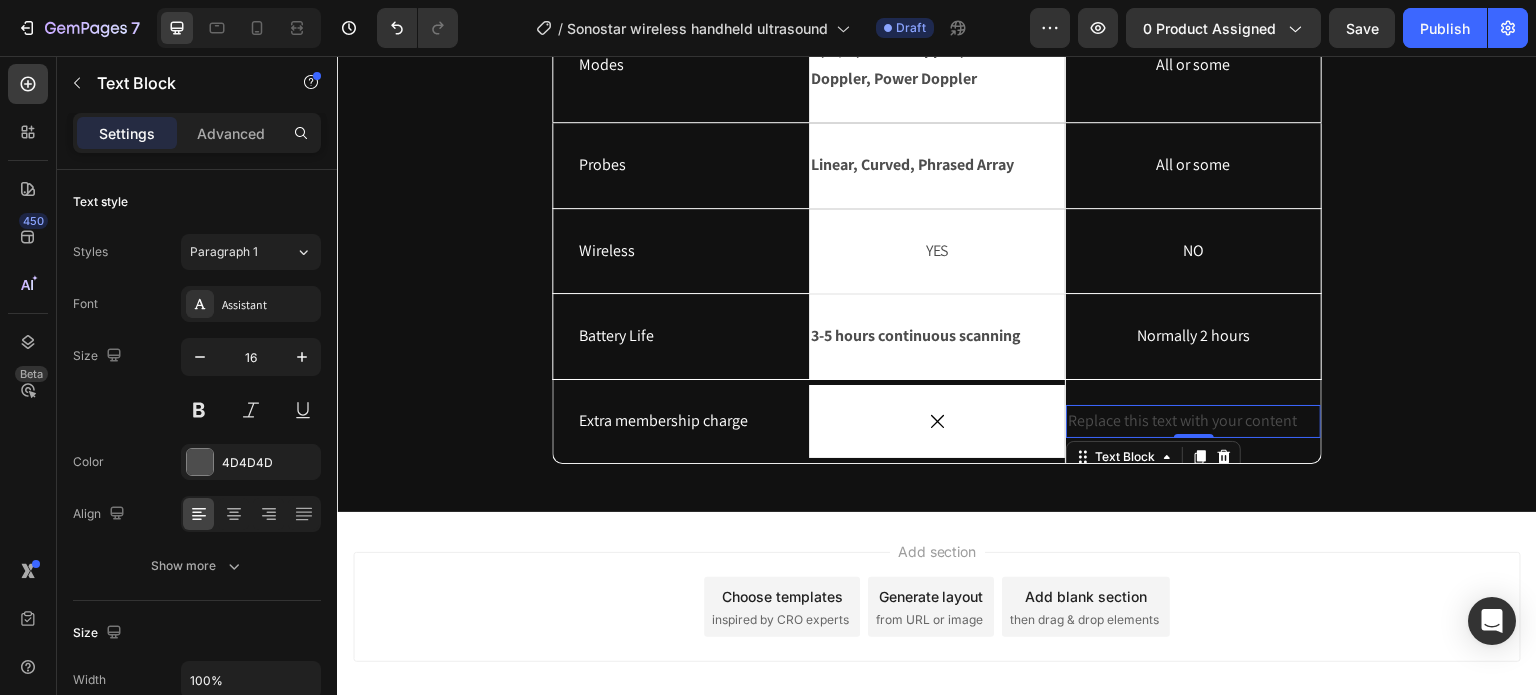 click on "Replace this text with your content" at bounding box center [1193, 421] 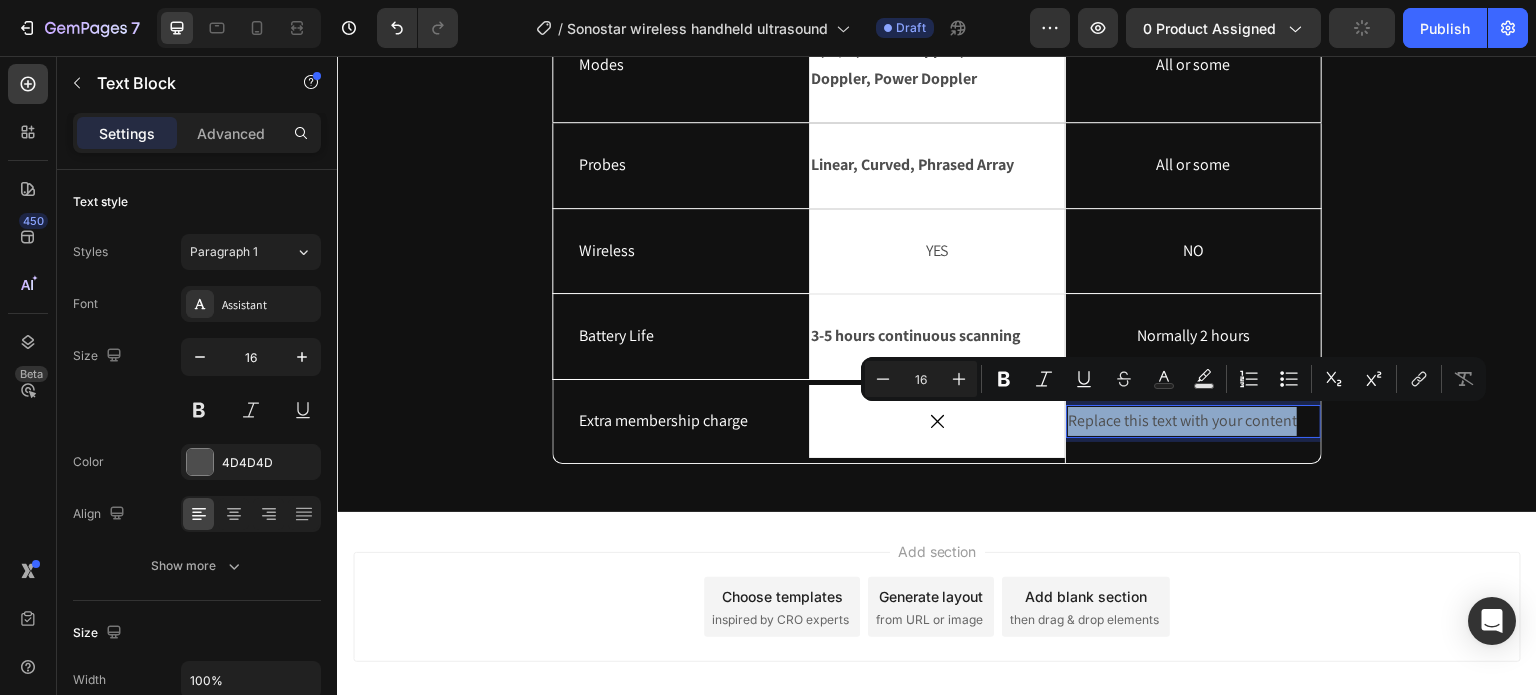 drag, startPoint x: 1296, startPoint y: 418, endPoint x: 1063, endPoint y: 433, distance: 233.48233 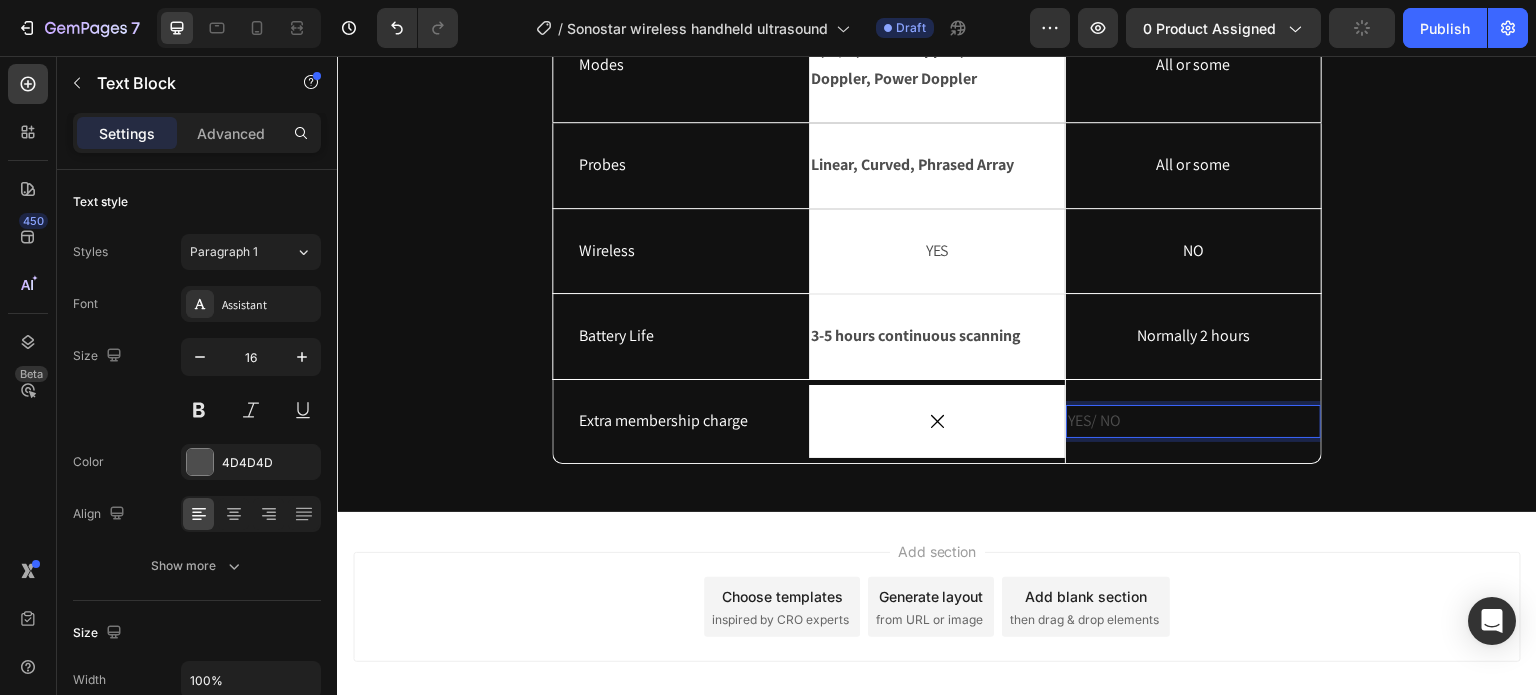 click on "YES/ NO" at bounding box center (1193, 421) 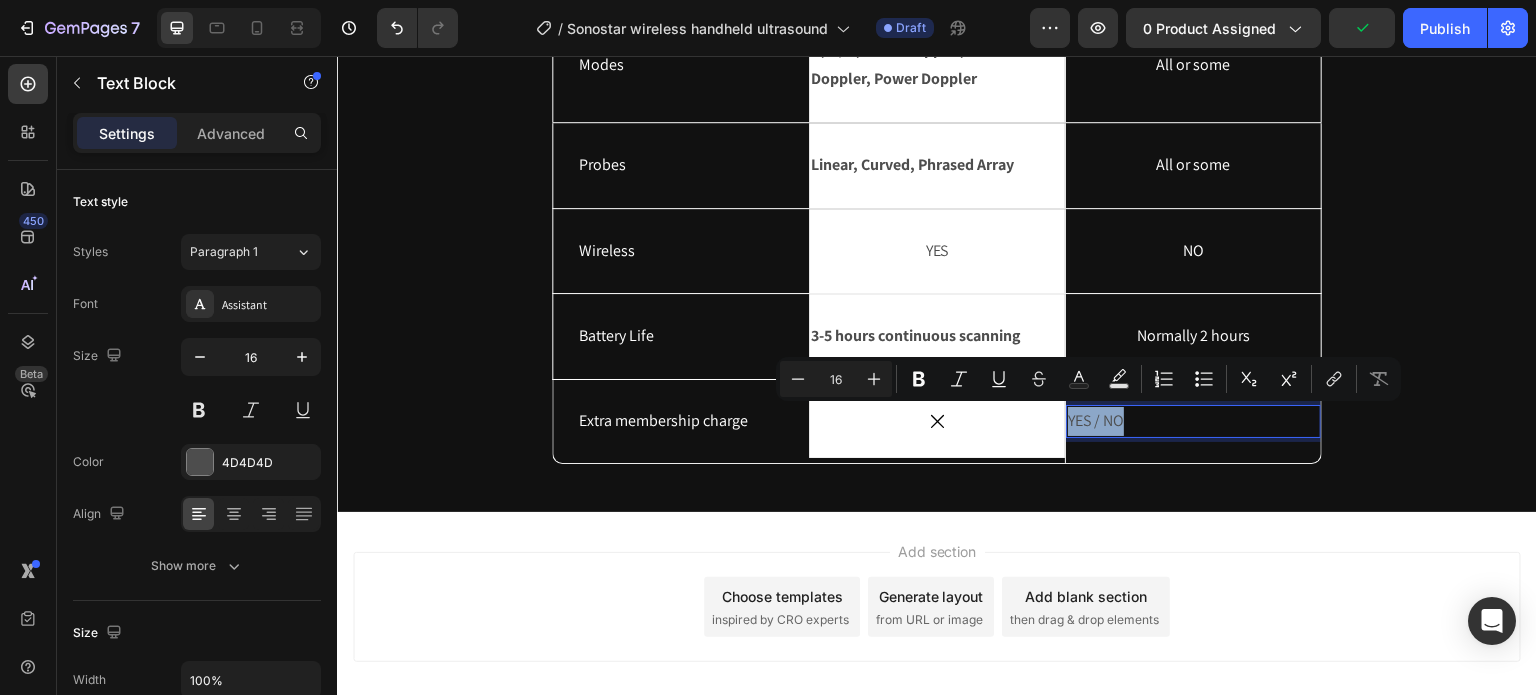 drag, startPoint x: 1138, startPoint y: 420, endPoint x: 1059, endPoint y: 429, distance: 79.51101 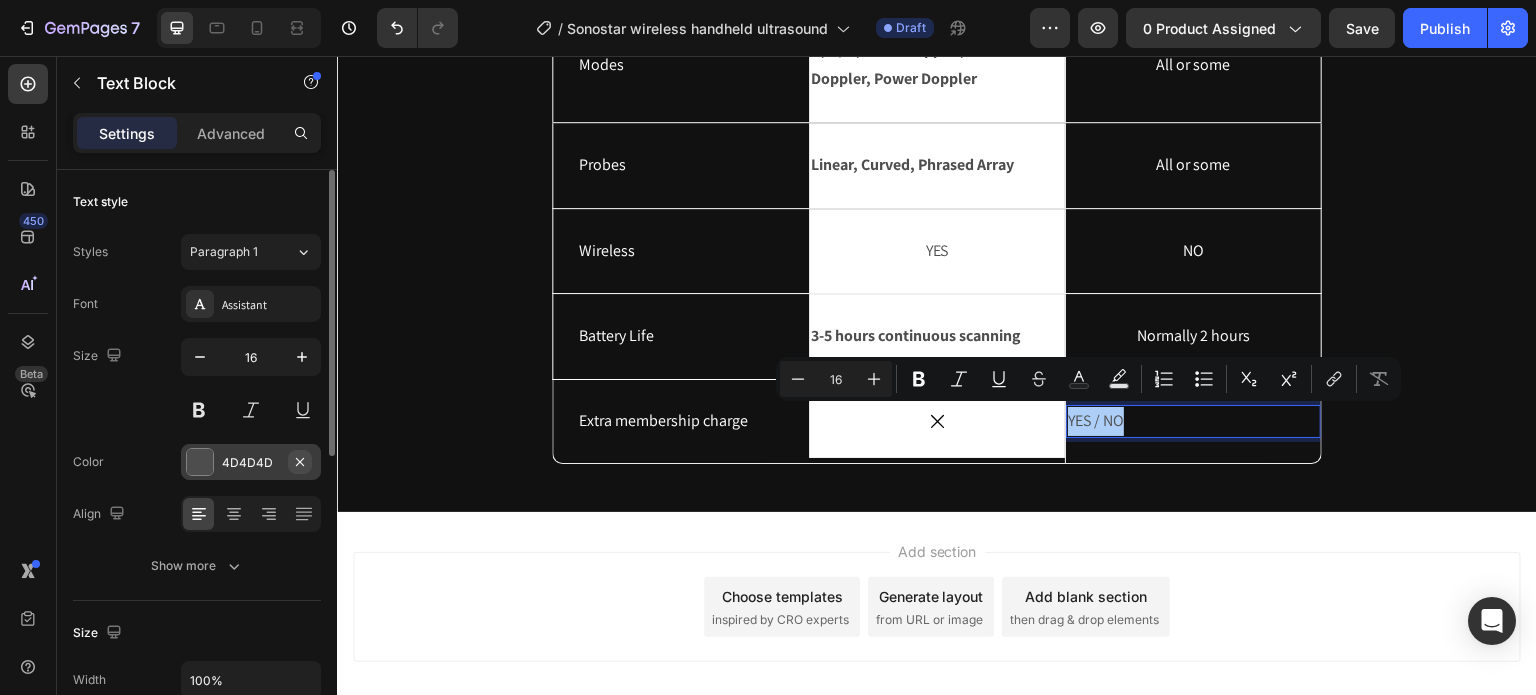 click 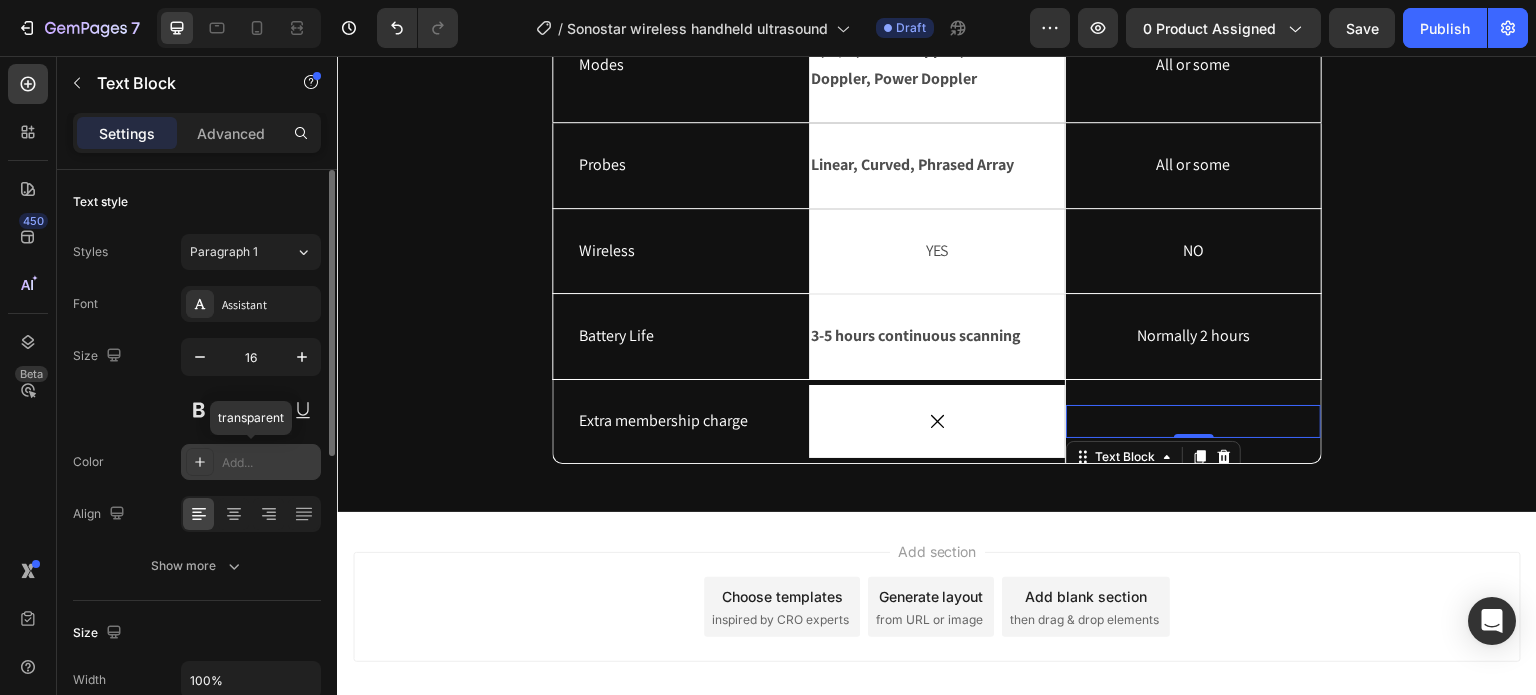 click on "Add..." at bounding box center [269, 463] 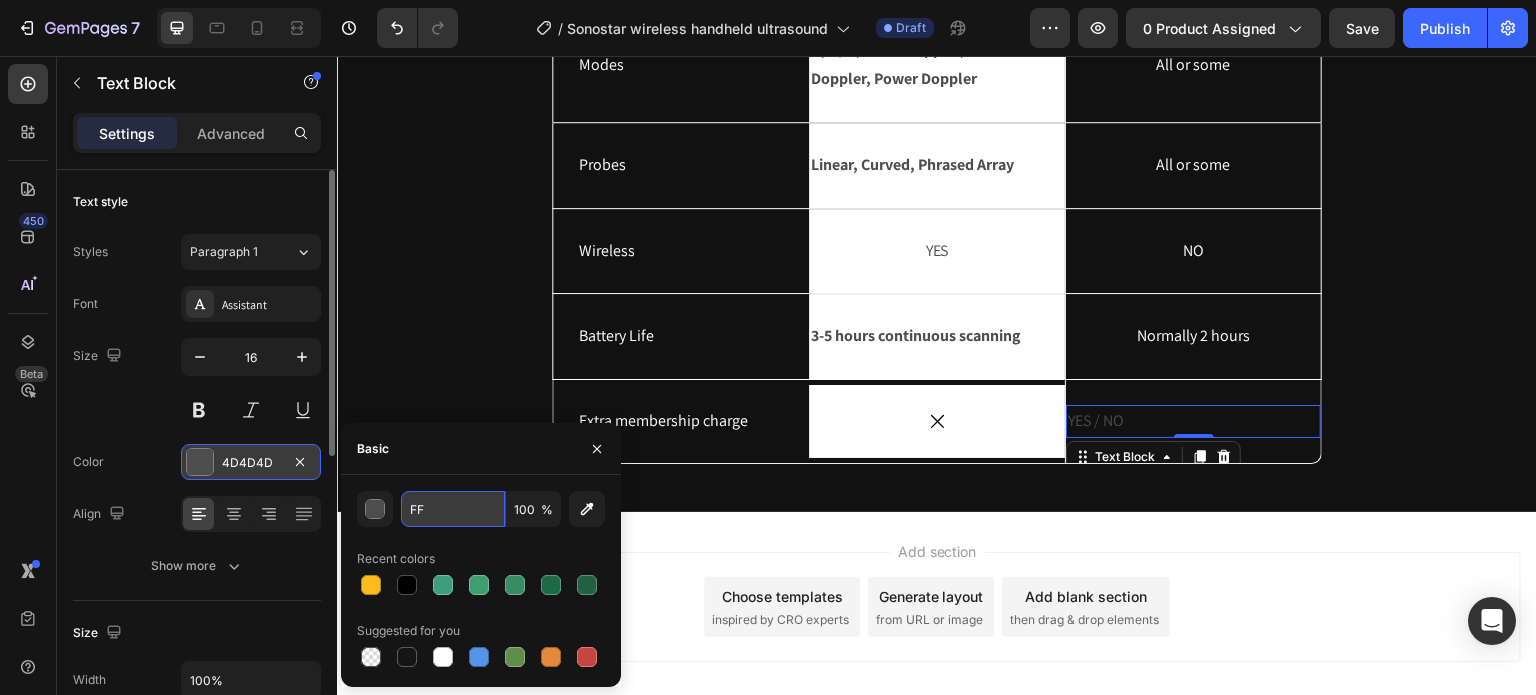 type on "FFFFFF" 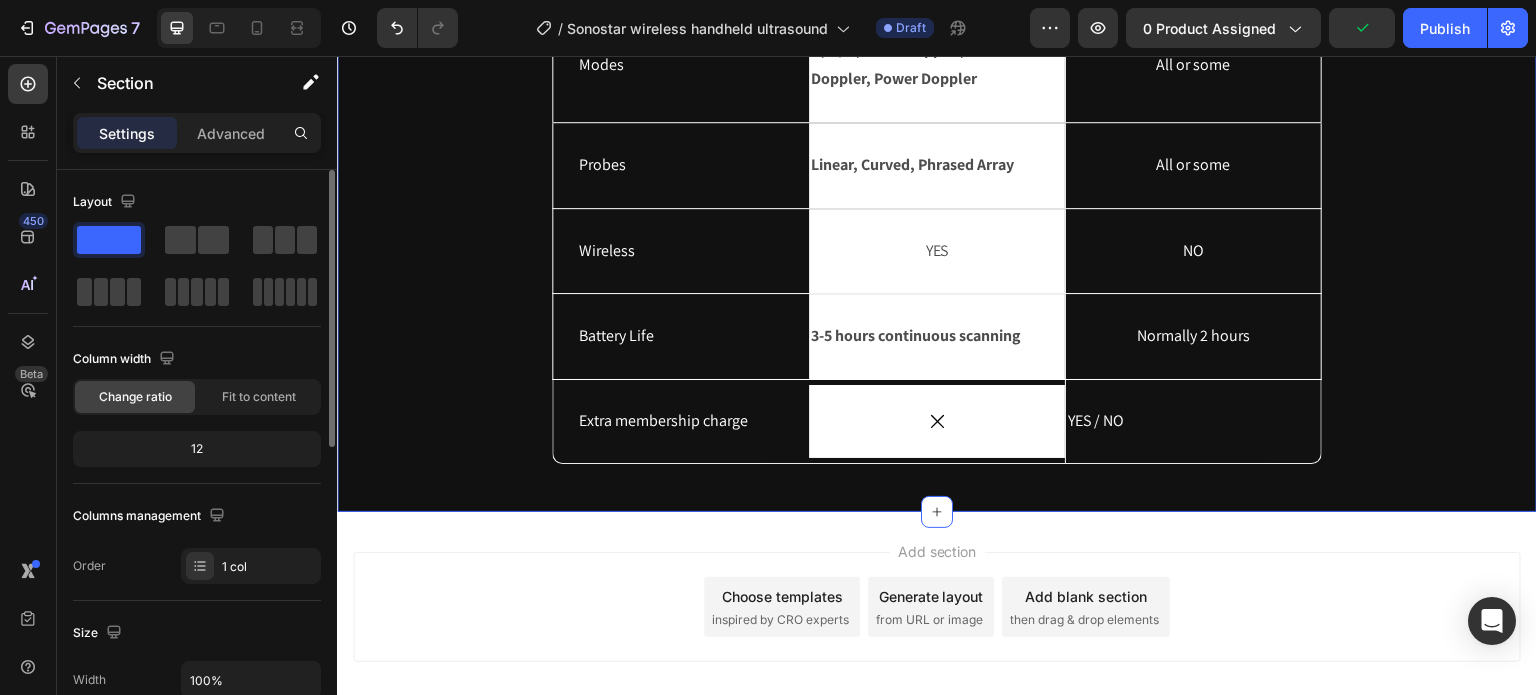 click on "Why choose us? Heading Ultrasound machine Text Block Image Row Others Text Block Row Modes  Text Block B, B/M, Color Doppler, Pulsed Wave Doppler, Power Doppler Text Block Row All or some Text Block Hero Banner Row Probes Text Block Linear, Curved, Phrased Array Text Block Row All or some Text Block Hero Banner Row Wireless  Text Block YES Text Block Row NO Text Block Hero Banner Row Battery Life Text Block 3-5 hours continuous scanning Text Block Row Normally 2 hours Text Block Hero Banner Row Extra membership charge Text Block
Icon Row YES / NO Text Block Hero Banner Row Row Section 8   Create Theme Section AI Content Write with GemAI What would you like to describe here? Tone and Voice Persuasive Product (Not Amplifiers)Rechargeable Hearing Aids for Seniors with 16-Channel Digital Chips Intelligent Noise Cancellation for Clear Sound Super-Mini Invisible Design Comfort Fit in Ear Canal Show more Generate" at bounding box center [937, 126] 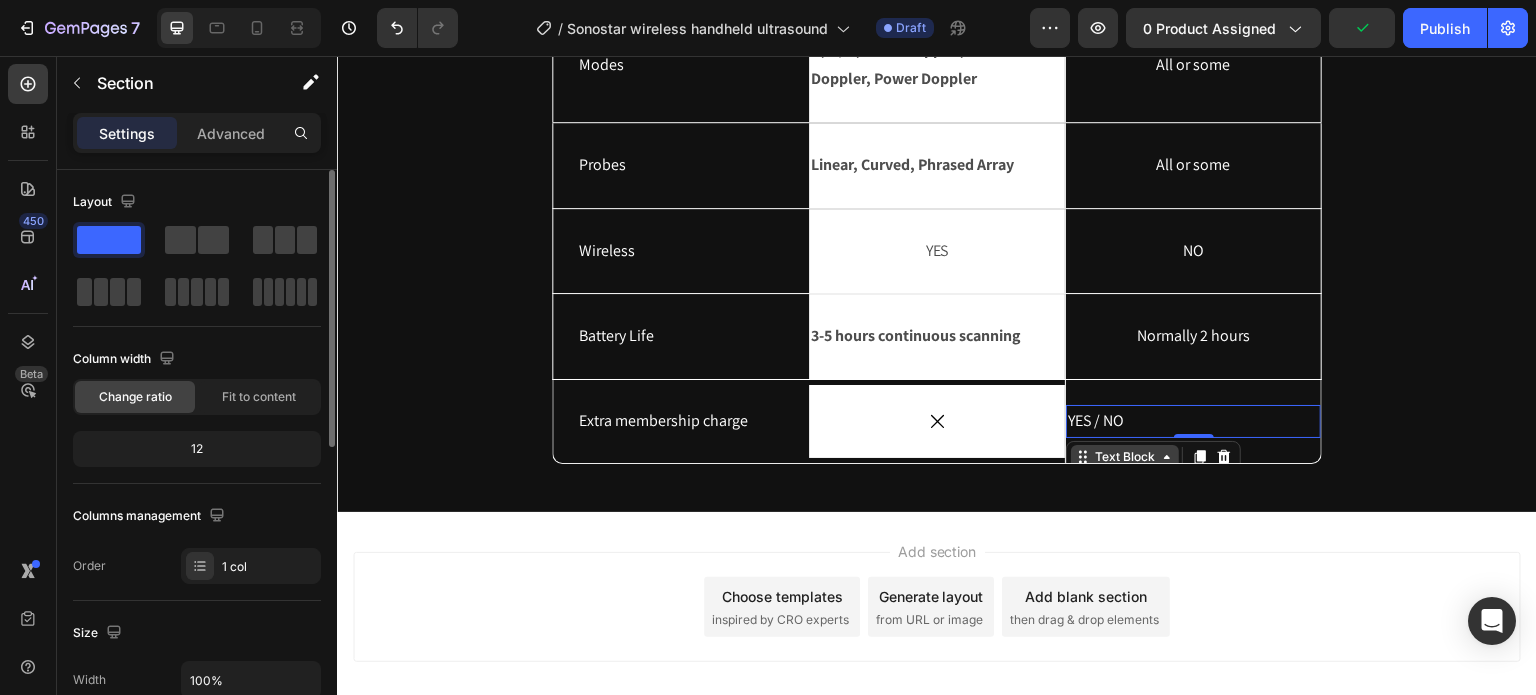 click on "Text Block" at bounding box center (1125, 457) 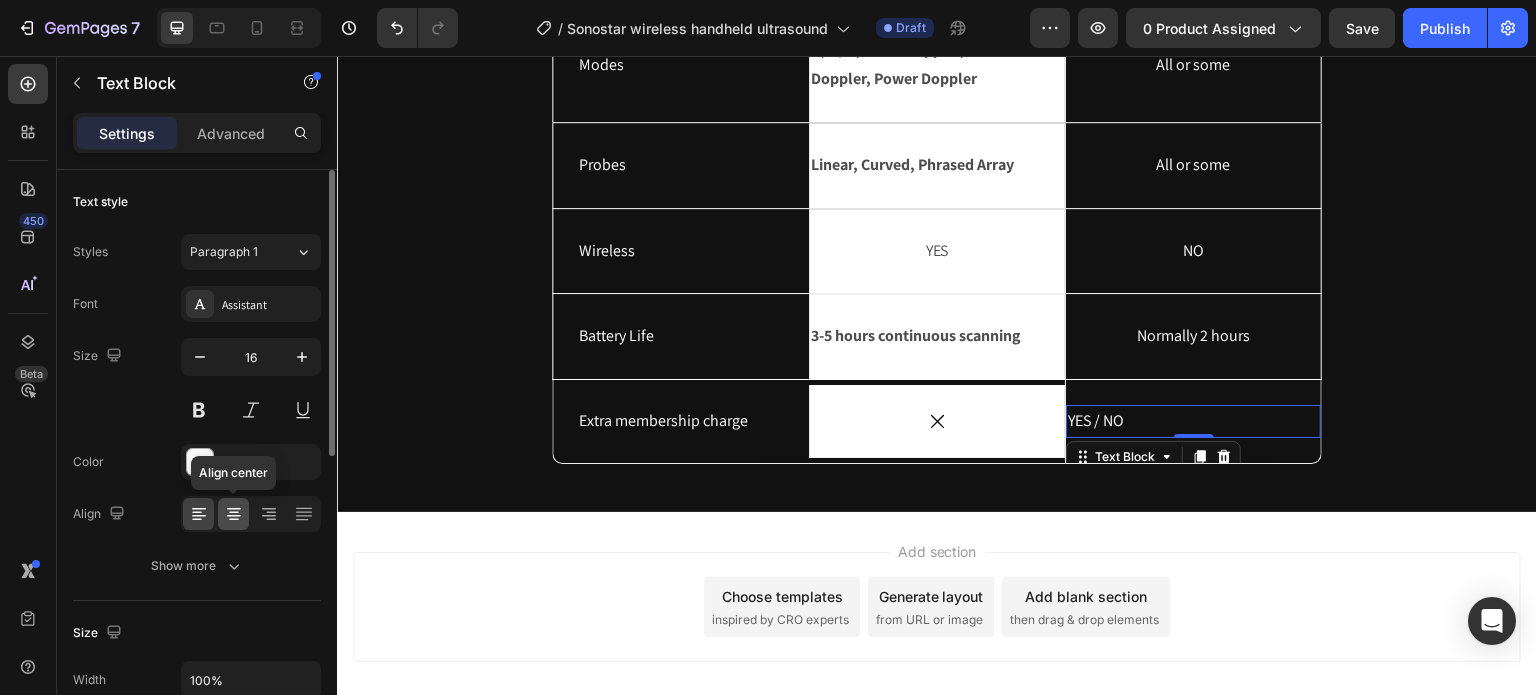 click 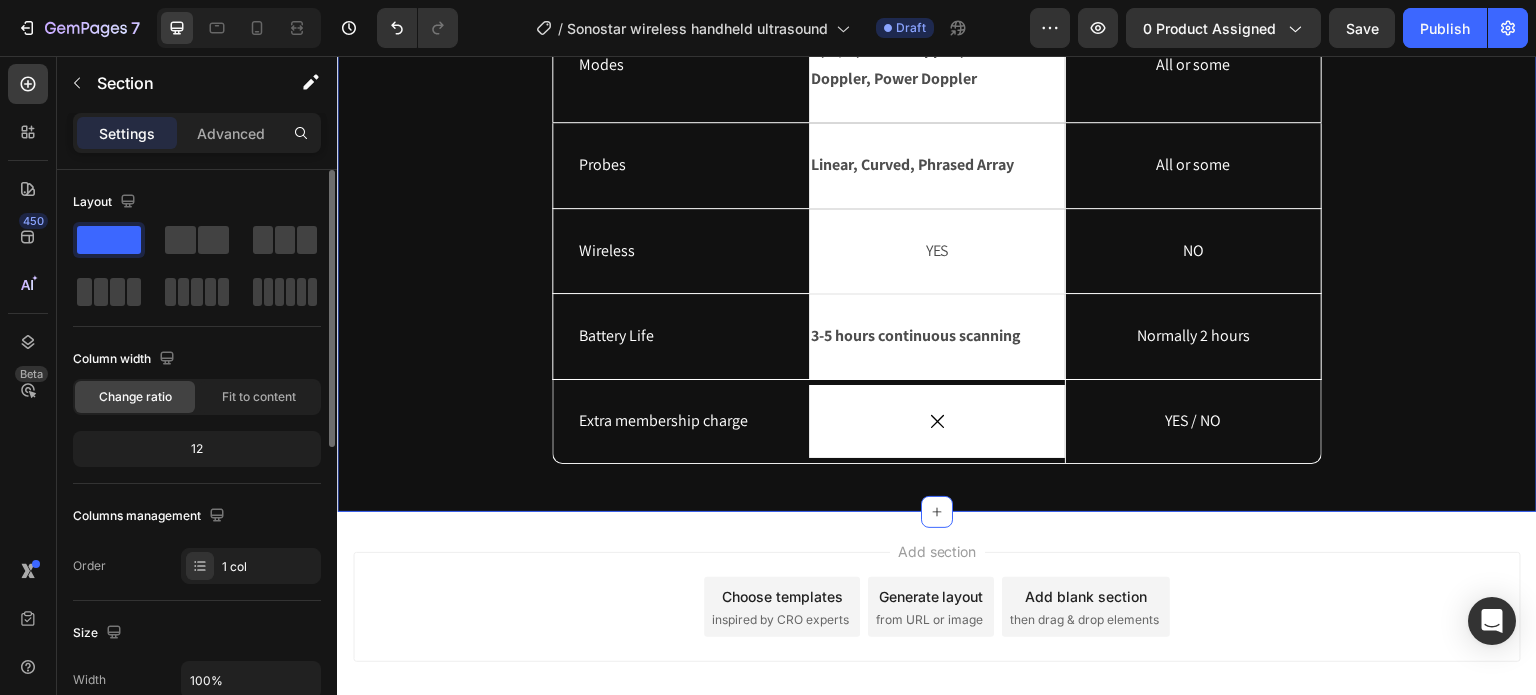 click on "Why choose us? Heading Ultrasound machine Text Block Image Row Others Text Block Row Modes  Text Block B, B/M, Color Doppler, Pulsed Wave Doppler, Power Doppler Text Block Row All or some Text Block Hero Banner Row Probes Text Block Linear, Curved, Phrased Array Text Block Row All or some Text Block Hero Banner Row Wireless  Text Block YES Text Block Row NO Text Block Hero Banner Row Battery Life Text Block 3-5 hours continuous scanning Text Block Row Normally 2 hours Text Block Hero Banner Row Extra membership charge Text Block
Icon Row YES / NO Text Block Hero Banner Row Row" at bounding box center [937, 142] 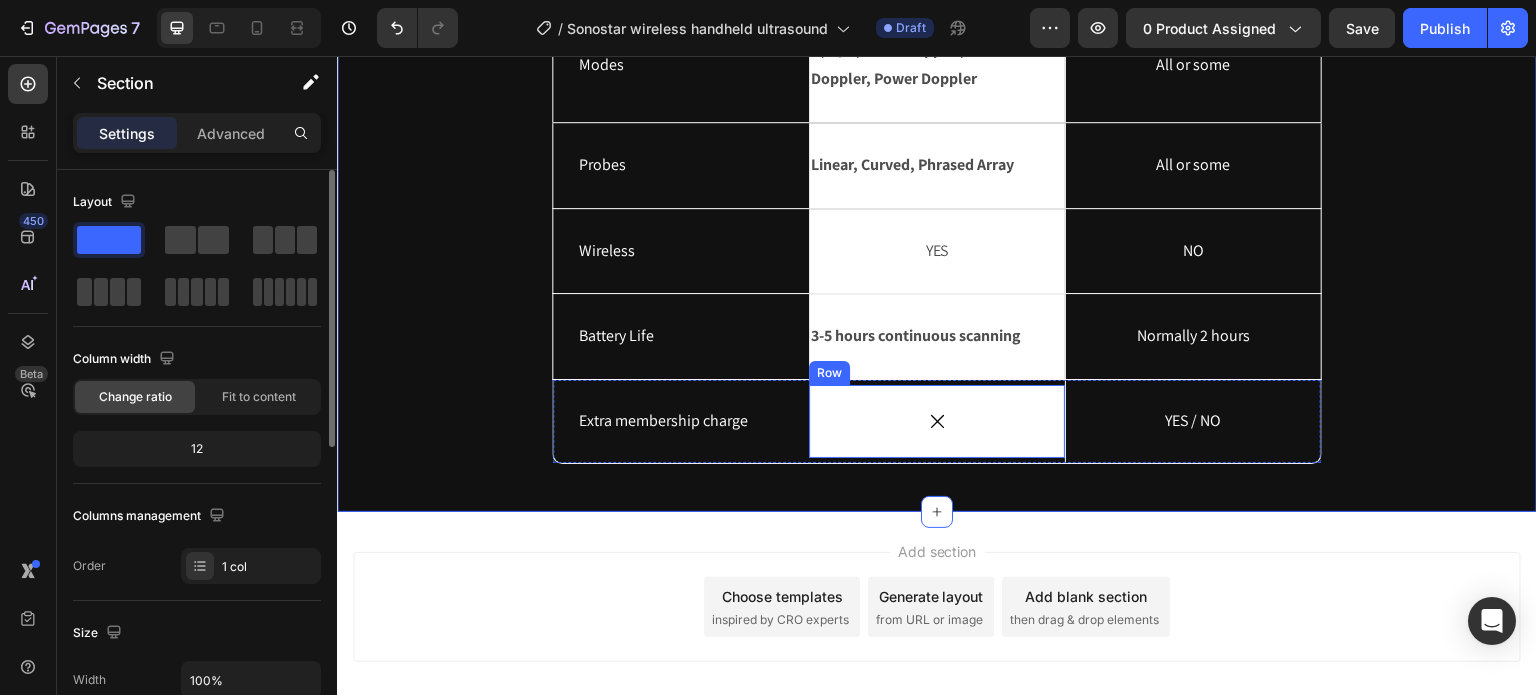 click on "Icon Row" at bounding box center (937, 421) 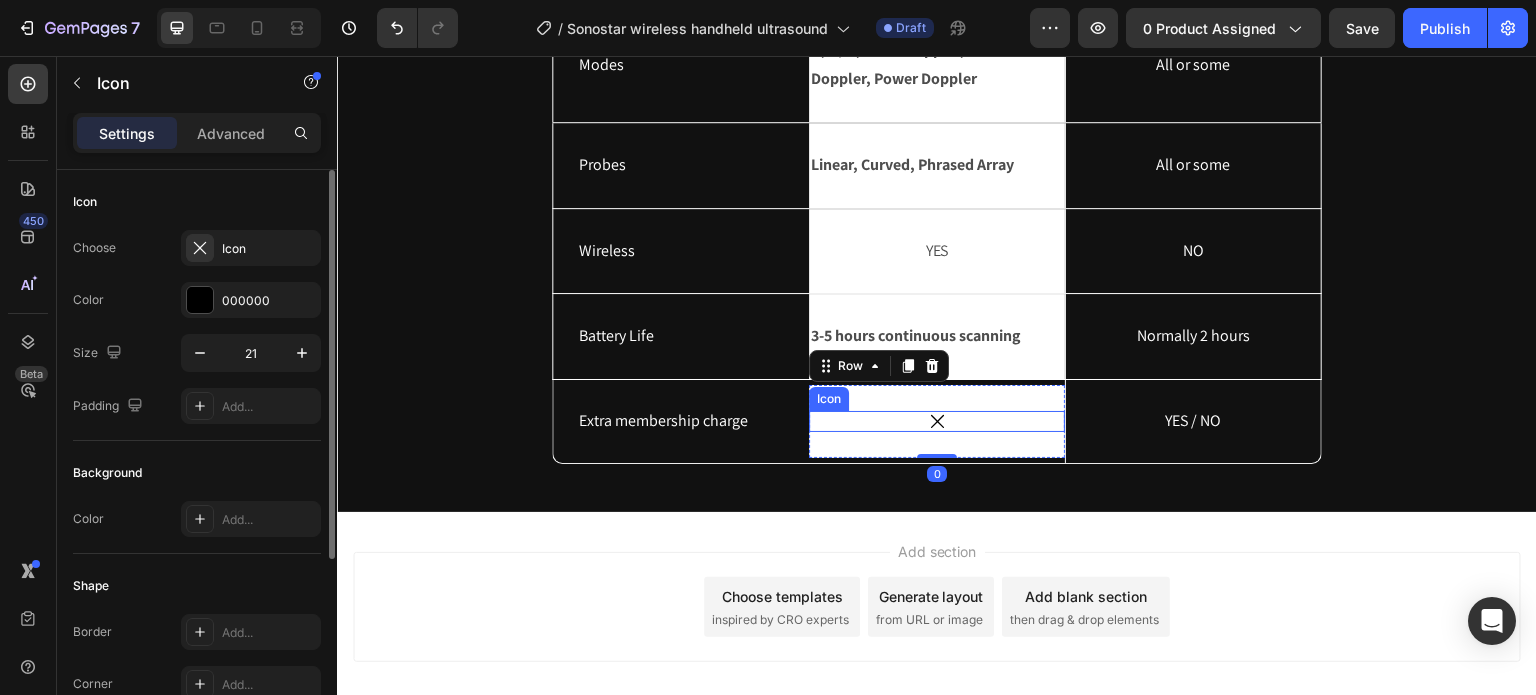 click 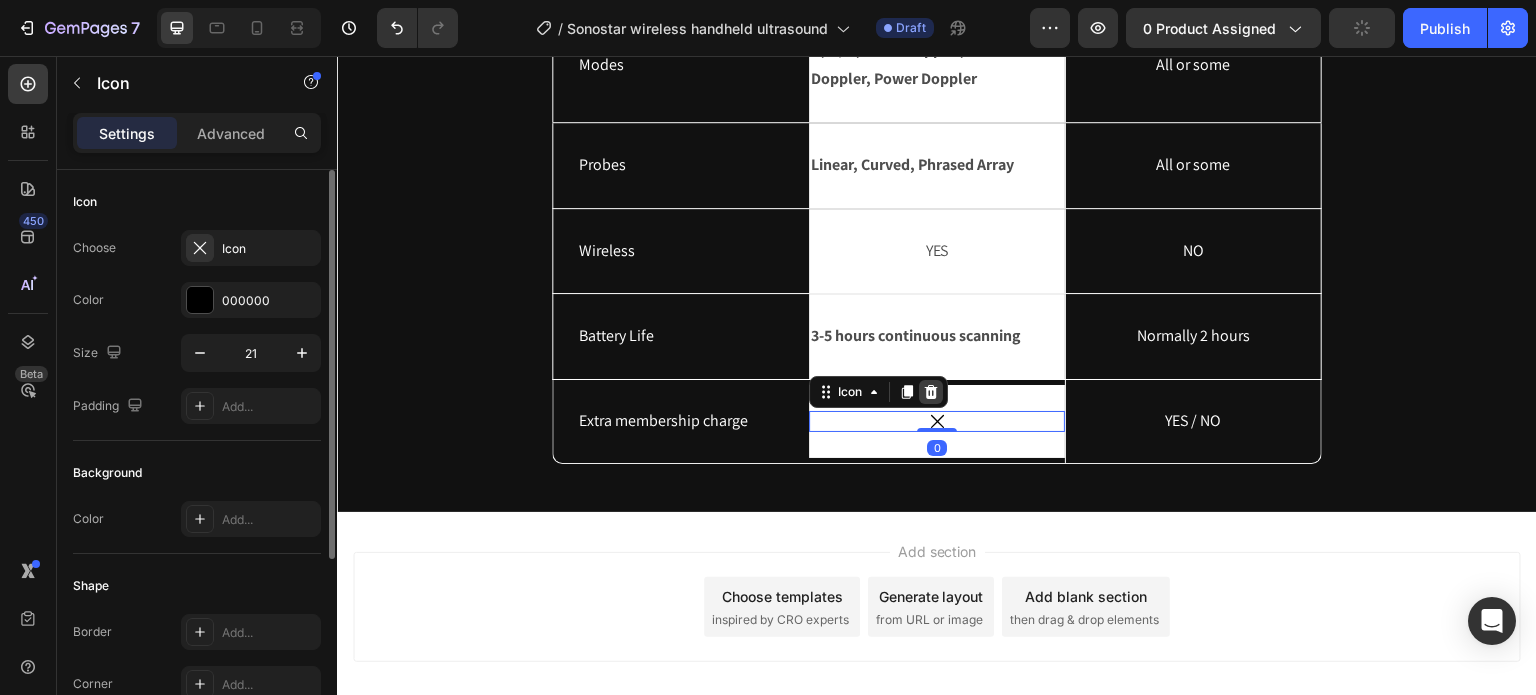 click 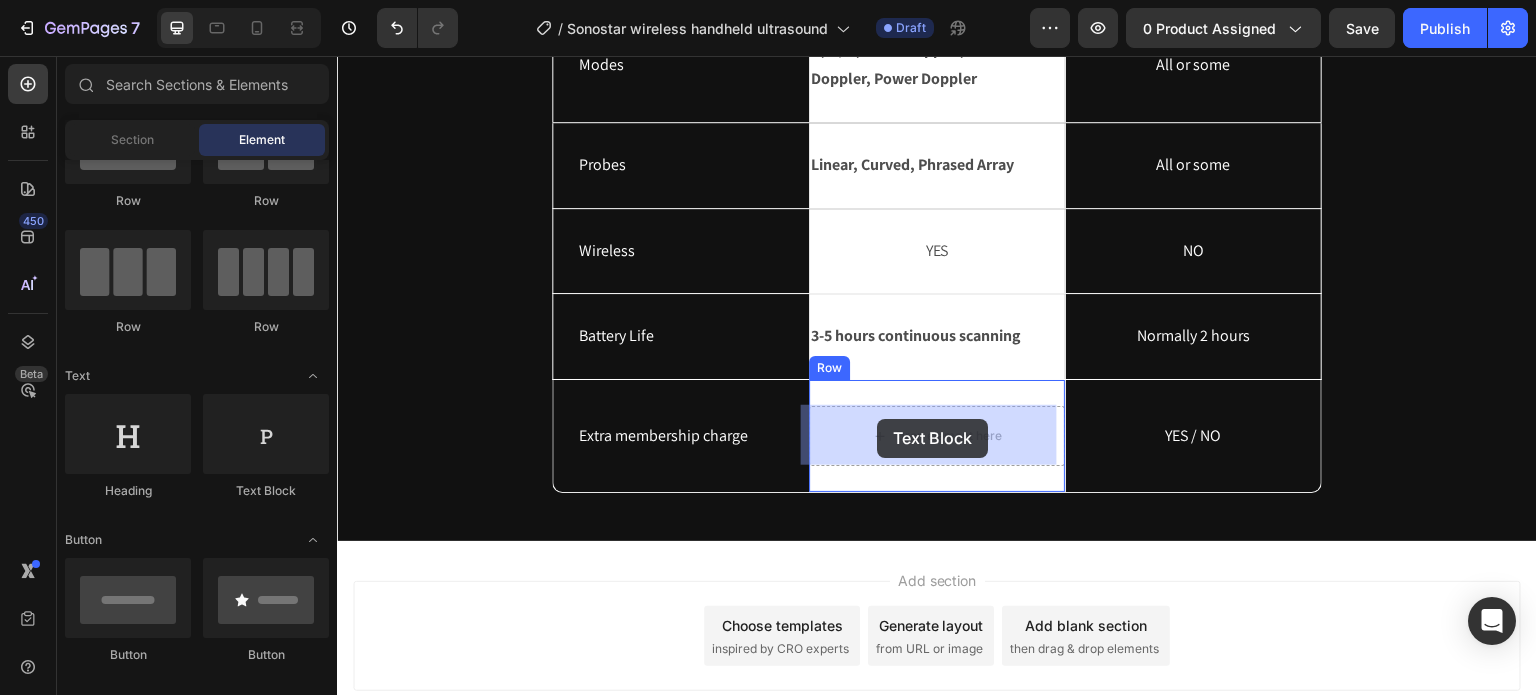 drag, startPoint x: 612, startPoint y: 487, endPoint x: 877, endPoint y: 419, distance: 273.58545 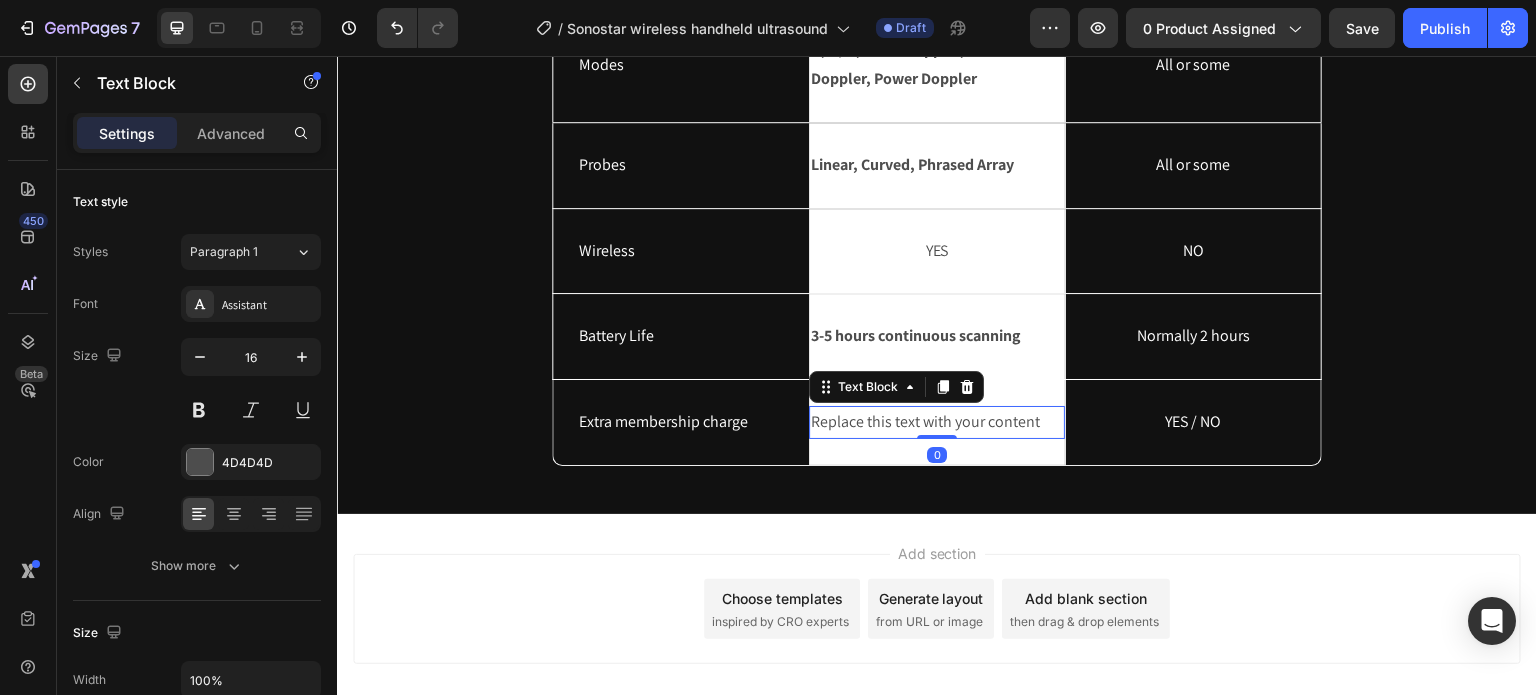 drag, startPoint x: 955, startPoint y: 421, endPoint x: 996, endPoint y: 418, distance: 41.109608 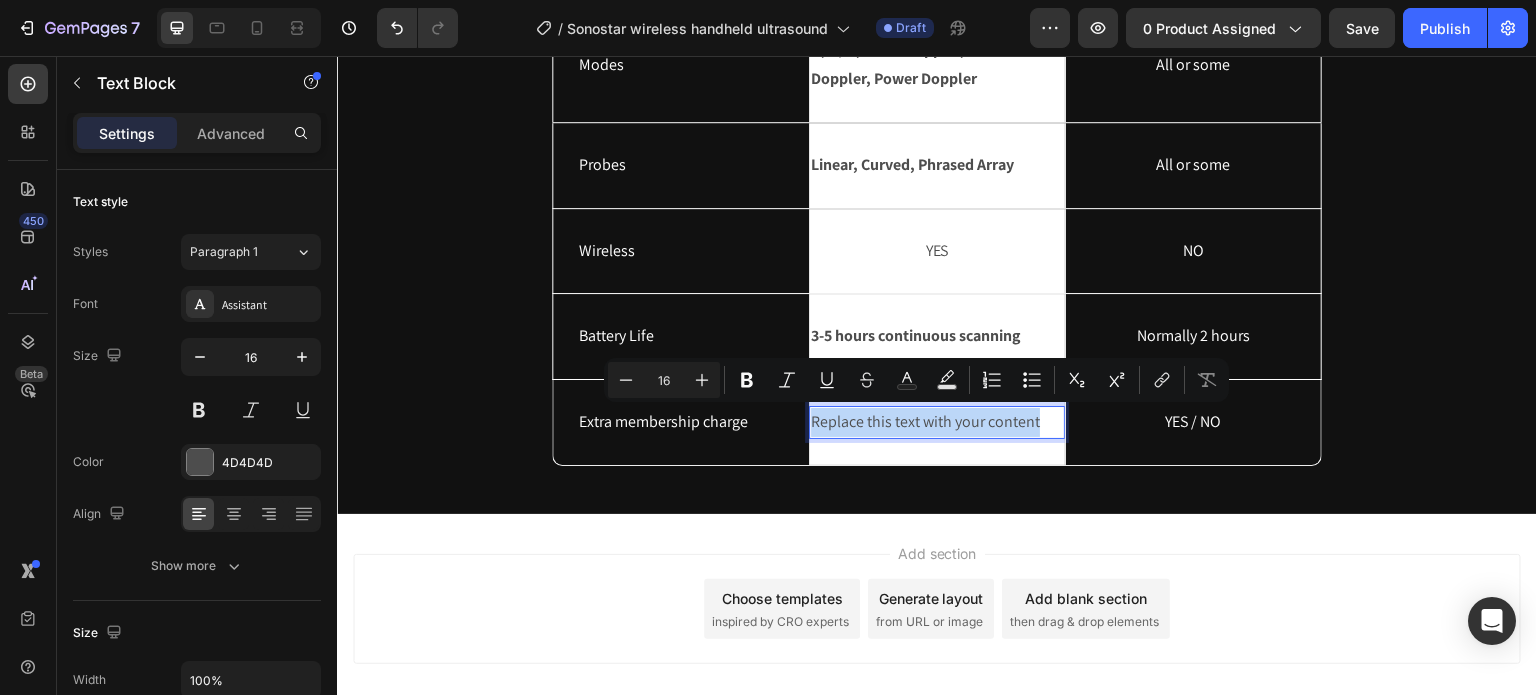 drag, startPoint x: 1036, startPoint y: 420, endPoint x: 801, endPoint y: 419, distance: 235.00212 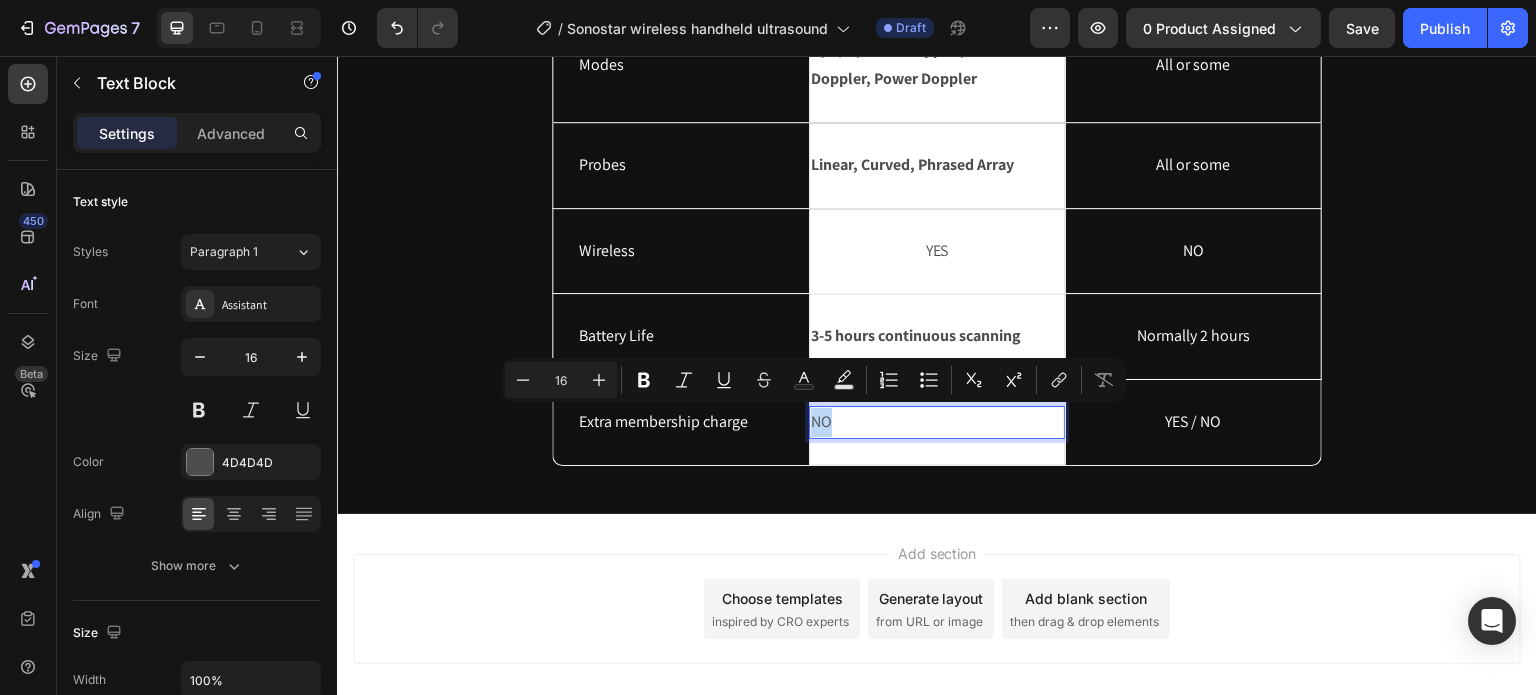 drag, startPoint x: 847, startPoint y: 421, endPoint x: 801, endPoint y: 424, distance: 46.09772 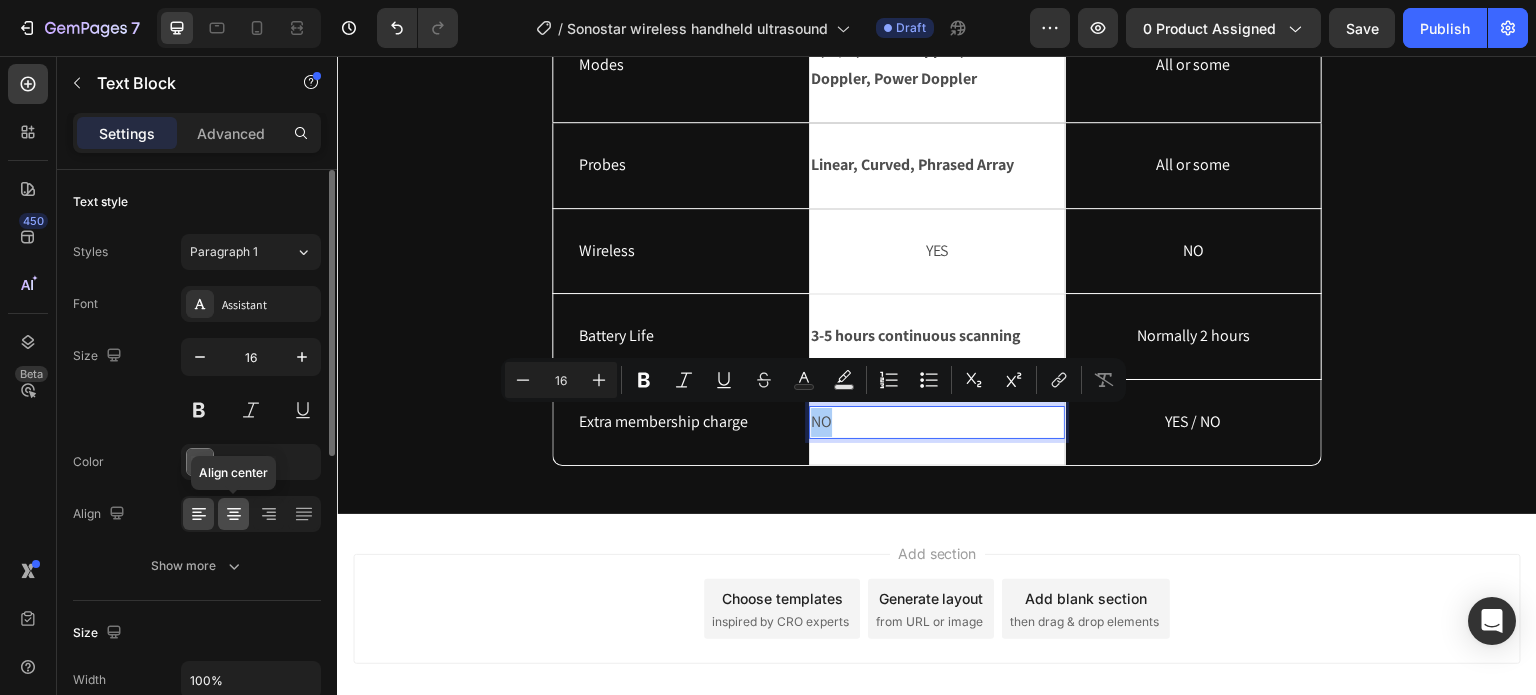 click 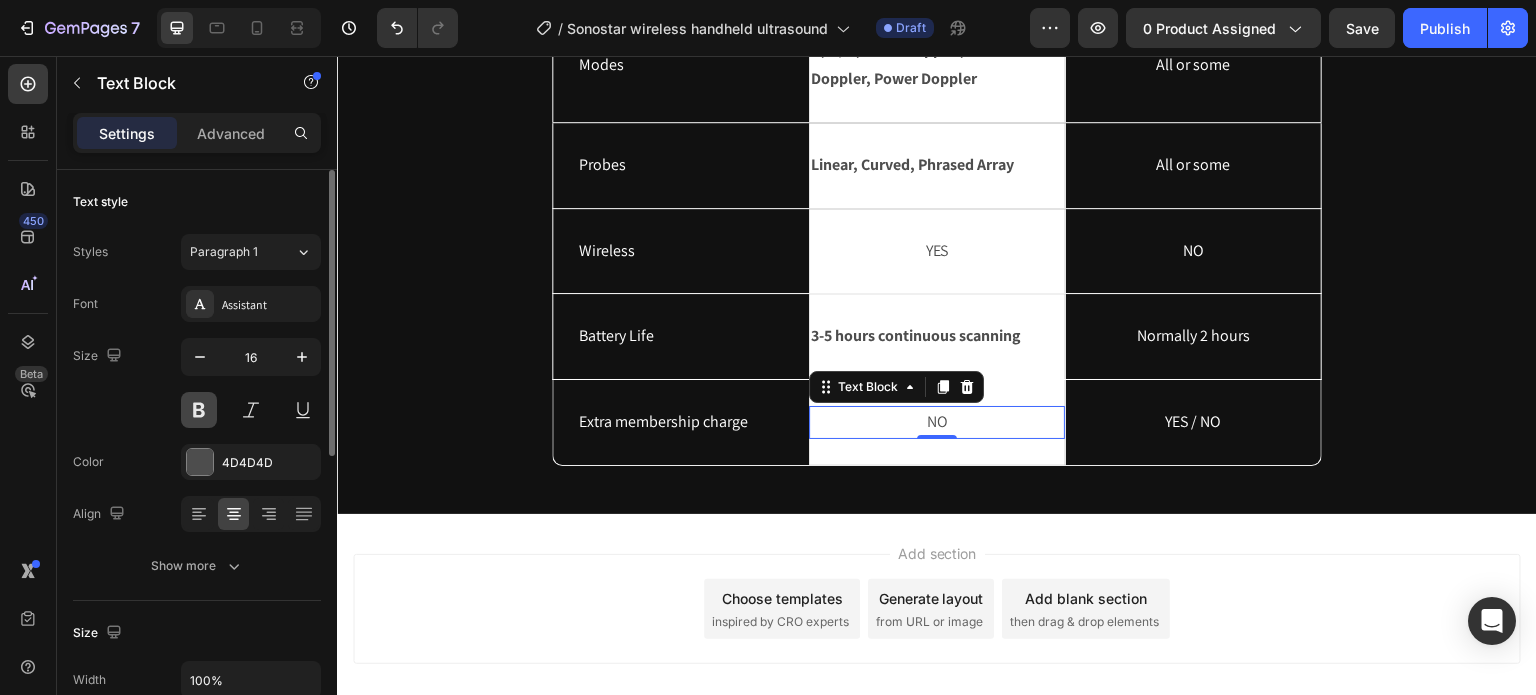 click at bounding box center [199, 410] 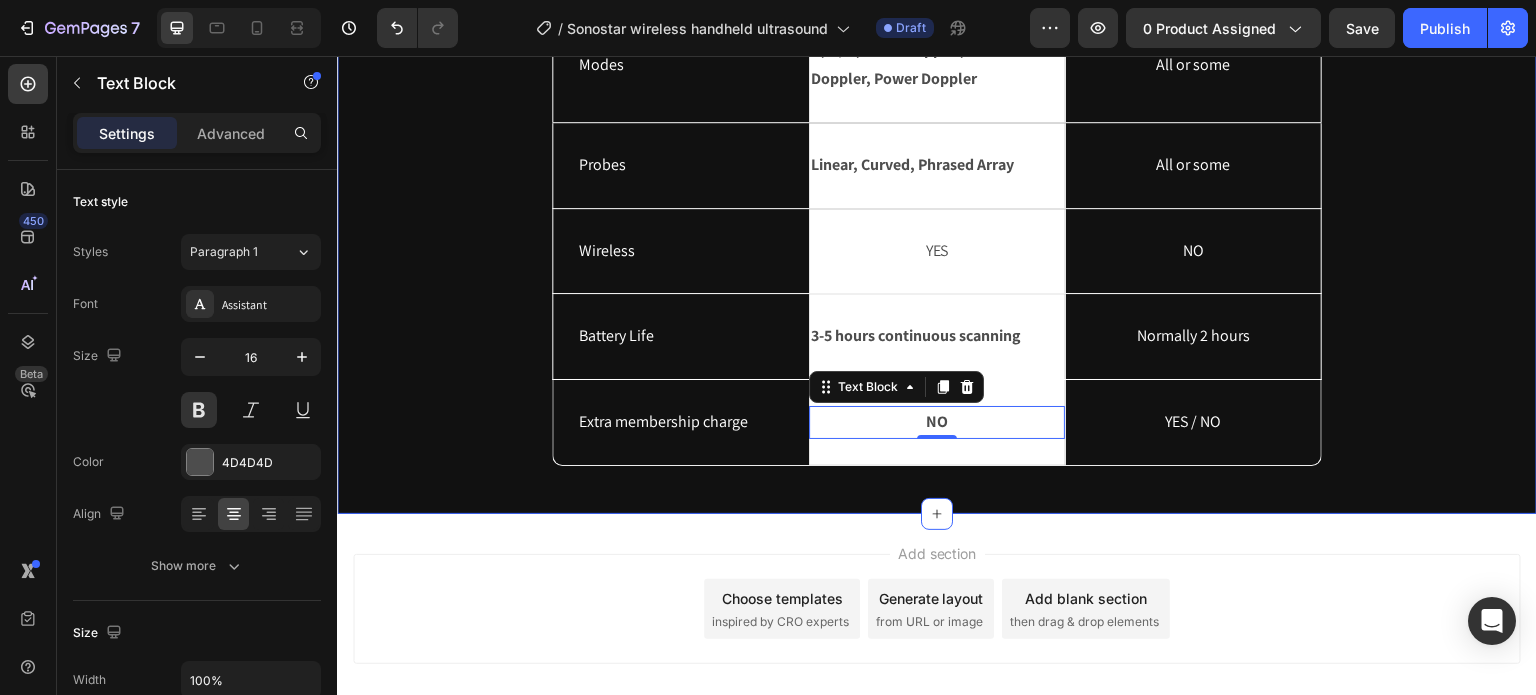 click on "Why choose us? Heading Ultrasound machine Text Block Image Row Others Text Block Row Modes  Text Block B, B/M, Color Doppler, Pulsed Wave Doppler, Power Doppler Text Block Row All or some Text Block Hero Banner Row Probes Text Block Linear, Curved, Phrased Array Text Block Row All or some Text Block Hero Banner Row Wireless  Text Block YES Text Block Row NO Text Block Hero Banner Row Battery Life Text Block 3-5 hours continuous scanning Text Block Row Normally 2 hours Text Block Hero Banner Row Extra membership charge Text Block NO Text Block   0 Row YES / NO Text Block Hero Banner Row Row" at bounding box center [937, 143] 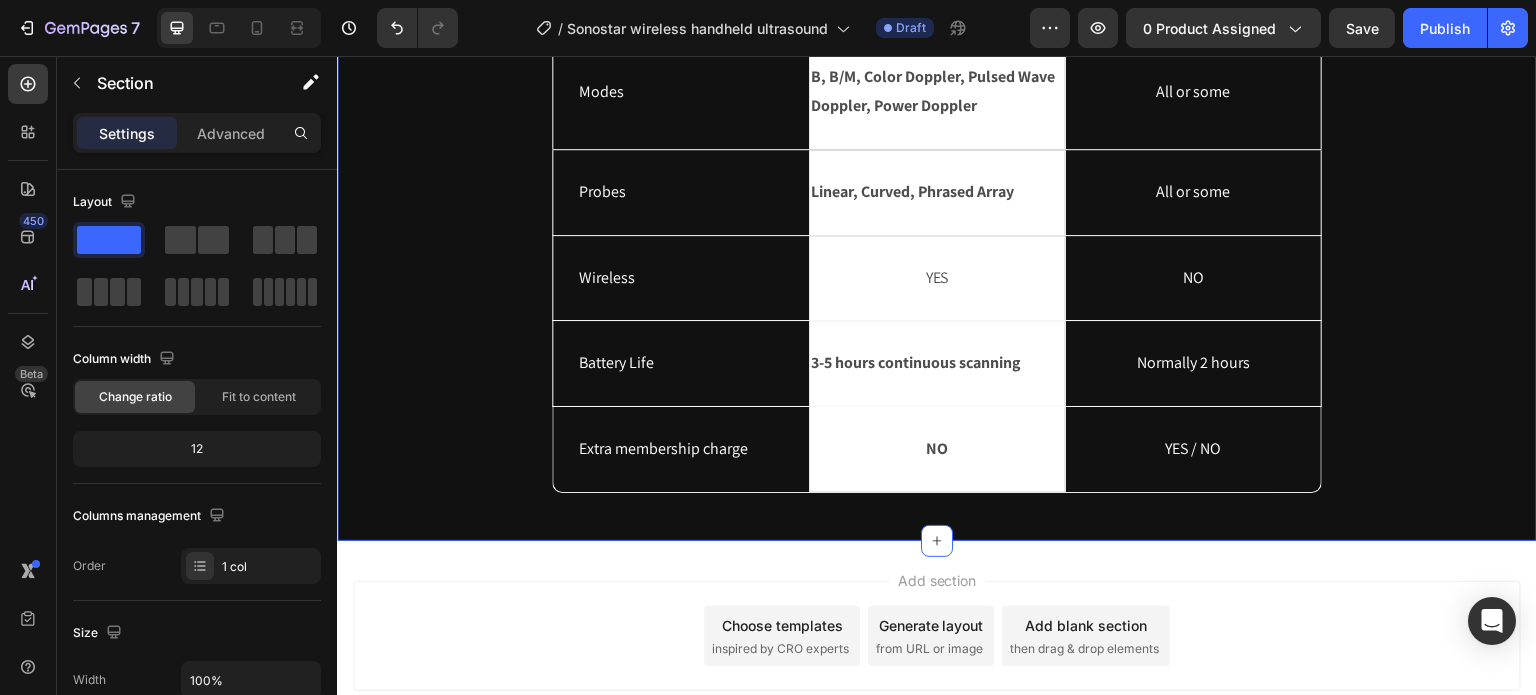scroll, scrollTop: 6068, scrollLeft: 0, axis: vertical 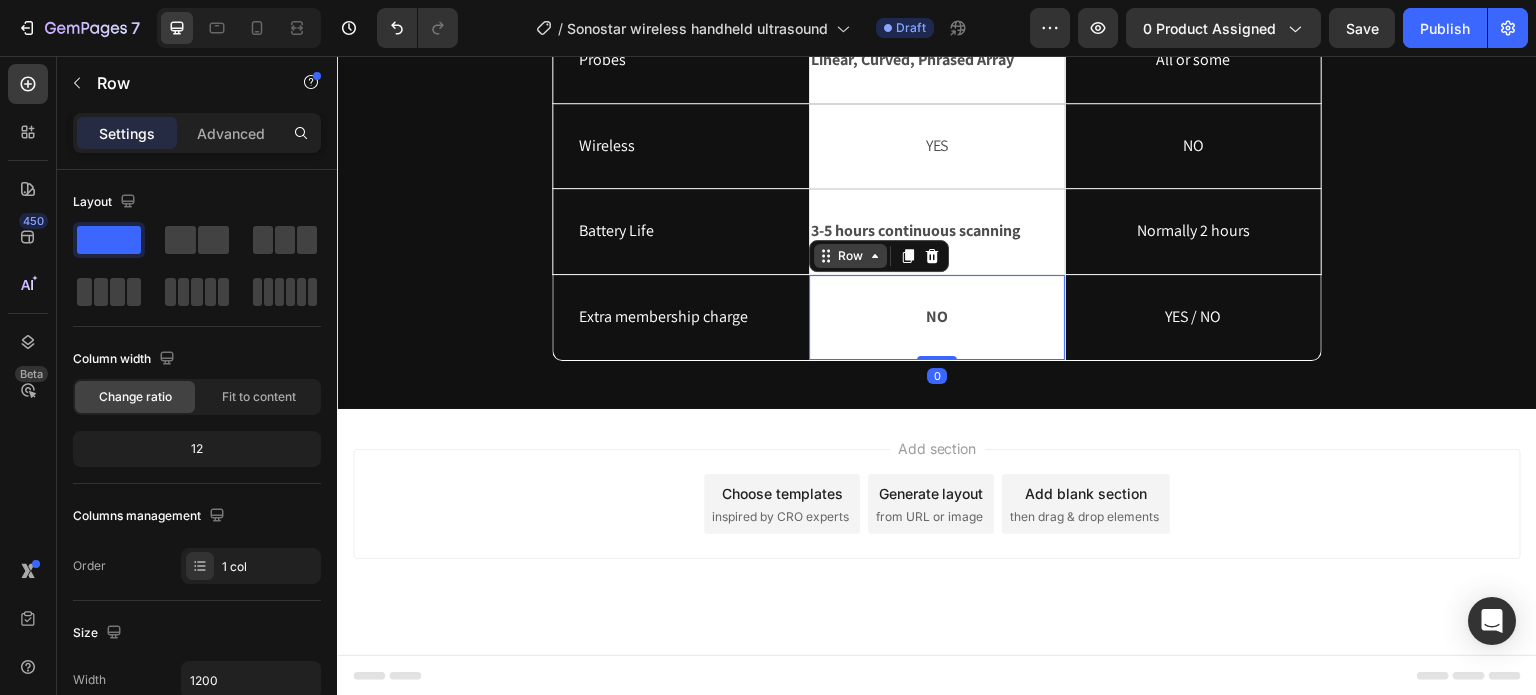 click on "Row" at bounding box center [850, 256] 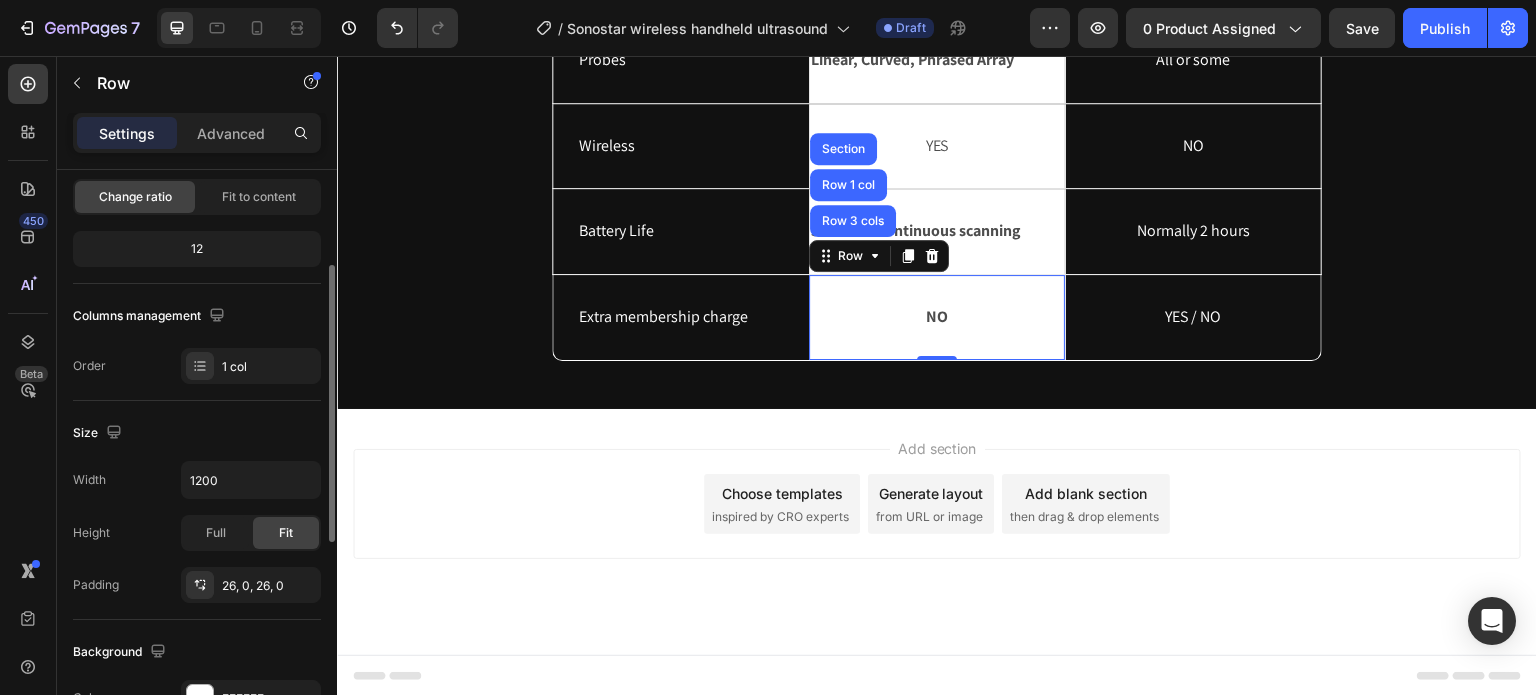 scroll, scrollTop: 400, scrollLeft: 0, axis: vertical 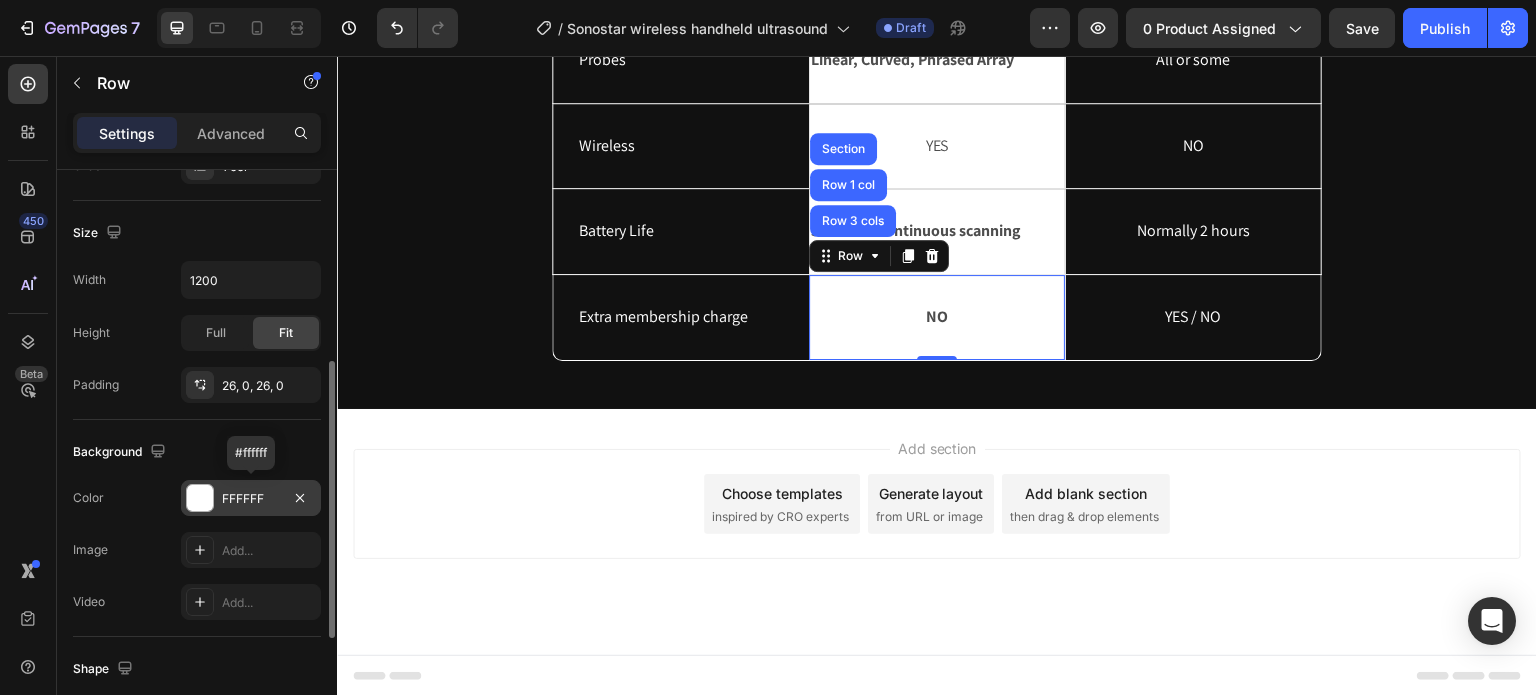 click on "FFFFFF" at bounding box center (251, 499) 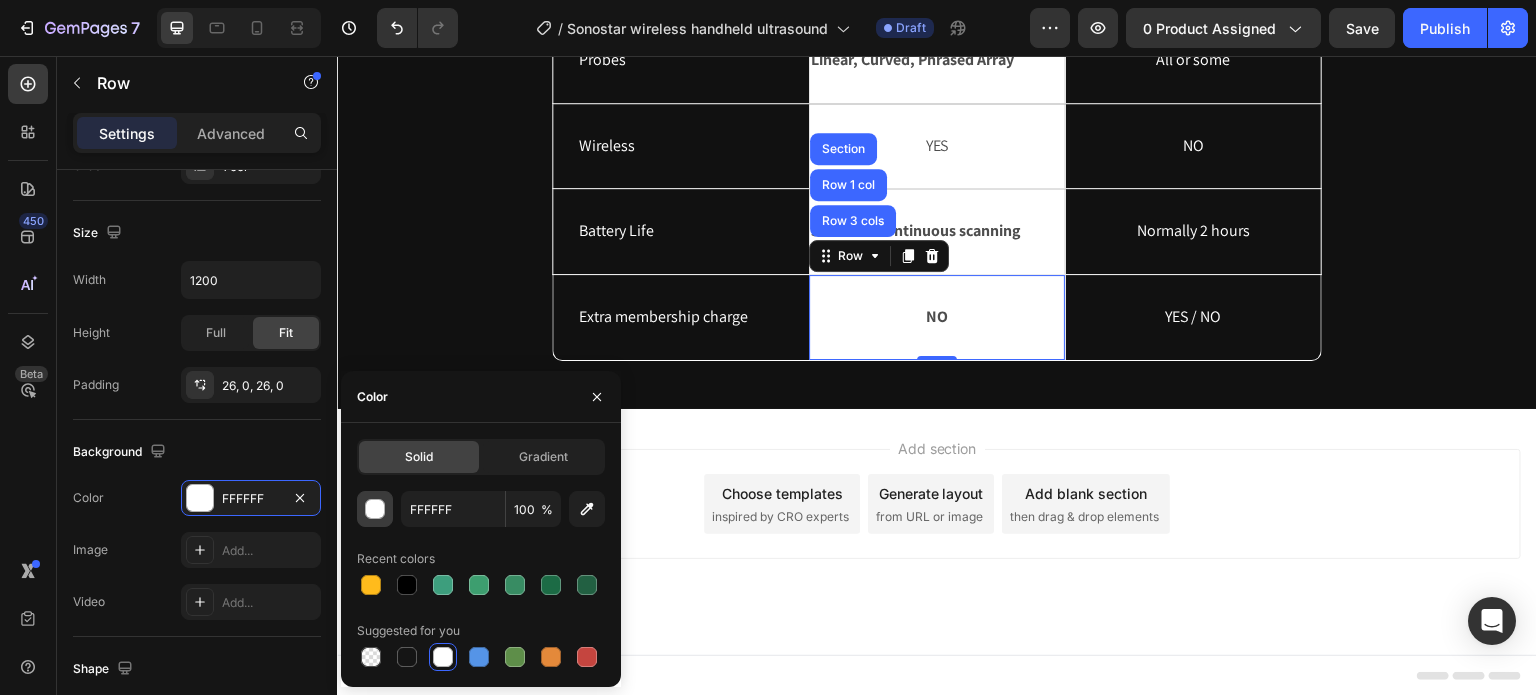 click at bounding box center [376, 510] 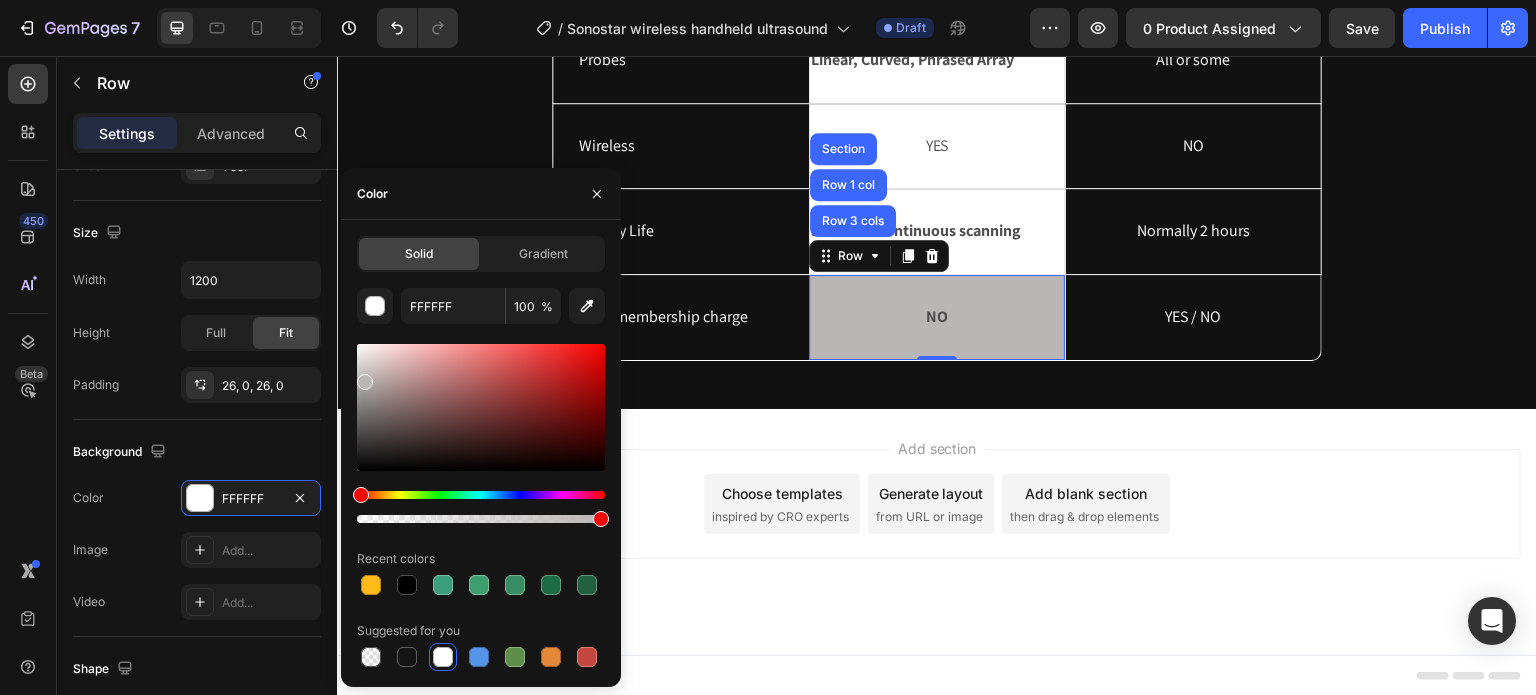 click at bounding box center (481, 407) 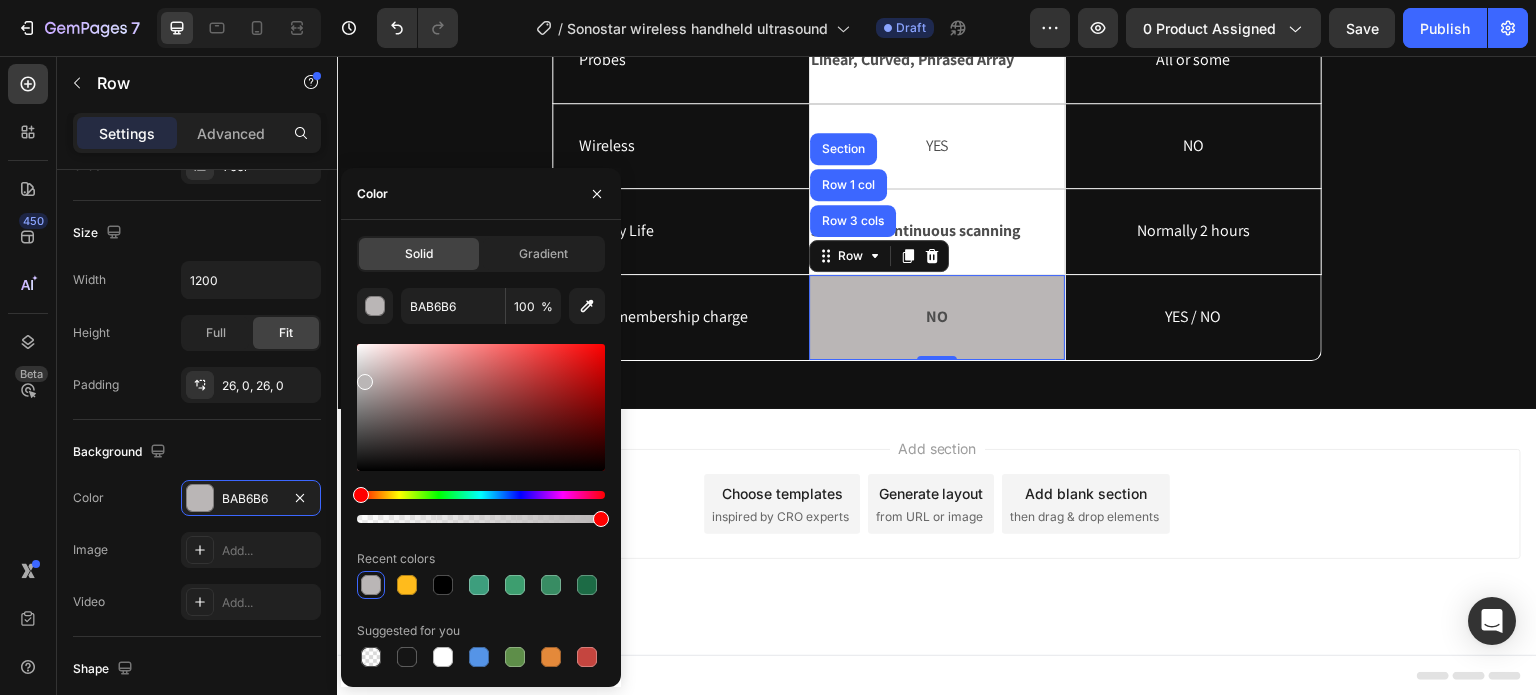 click at bounding box center [481, 407] 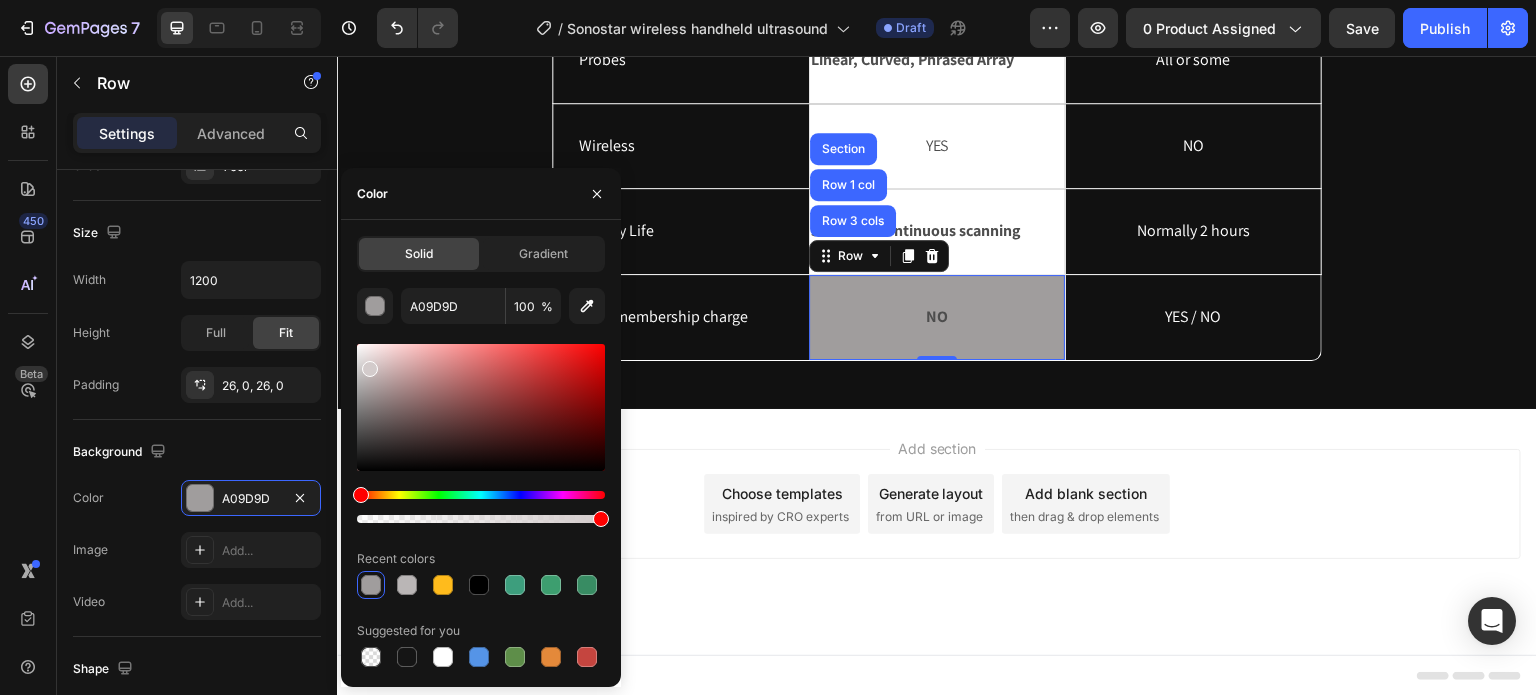 click at bounding box center [481, 407] 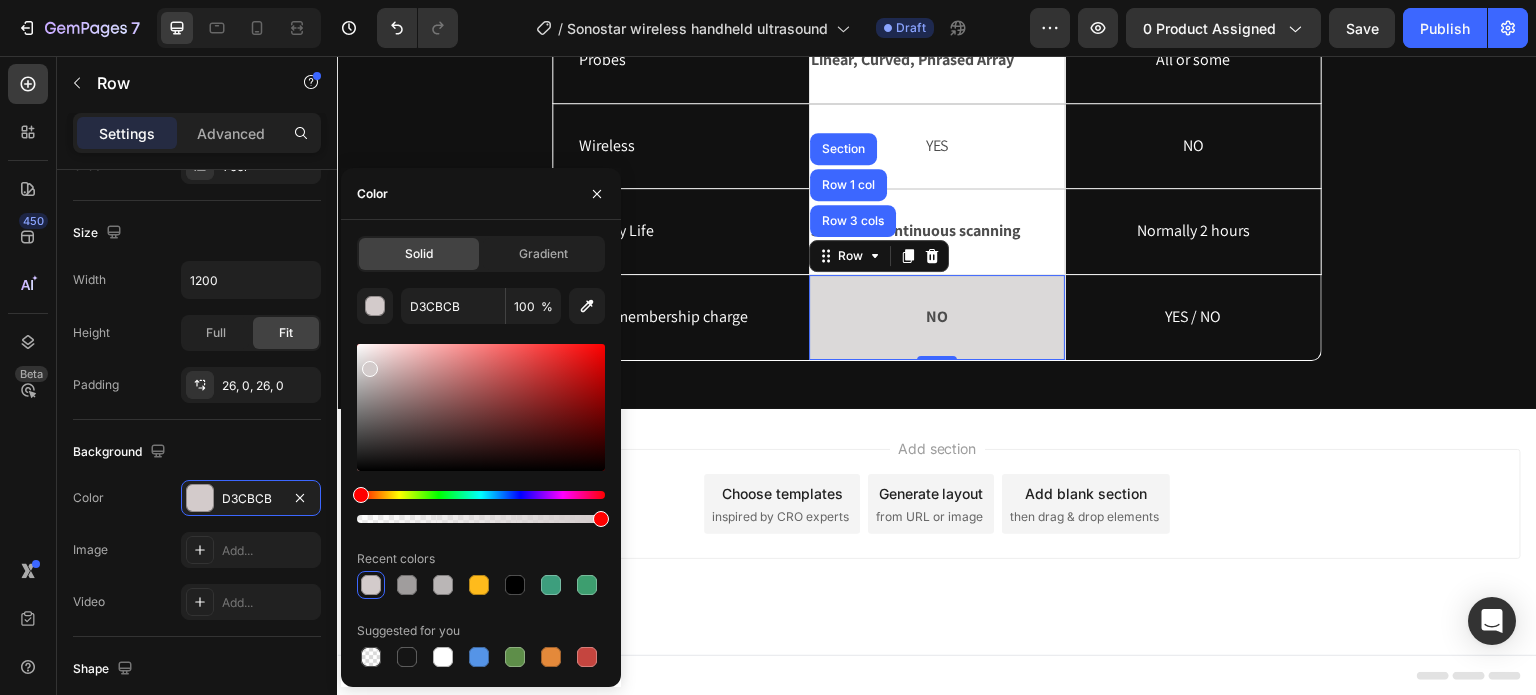 click at bounding box center [481, 407] 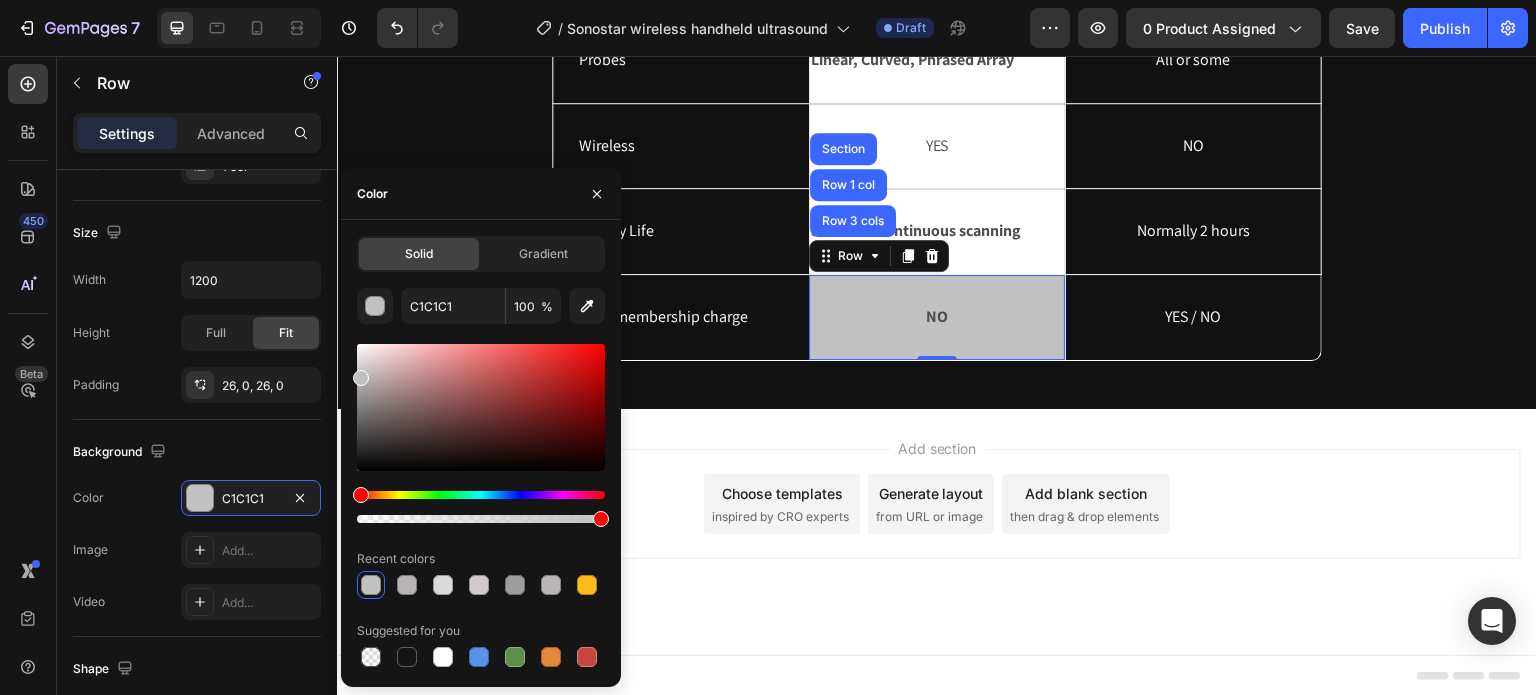 drag, startPoint x: 361, startPoint y: 360, endPoint x: 356, endPoint y: 374, distance: 14.866069 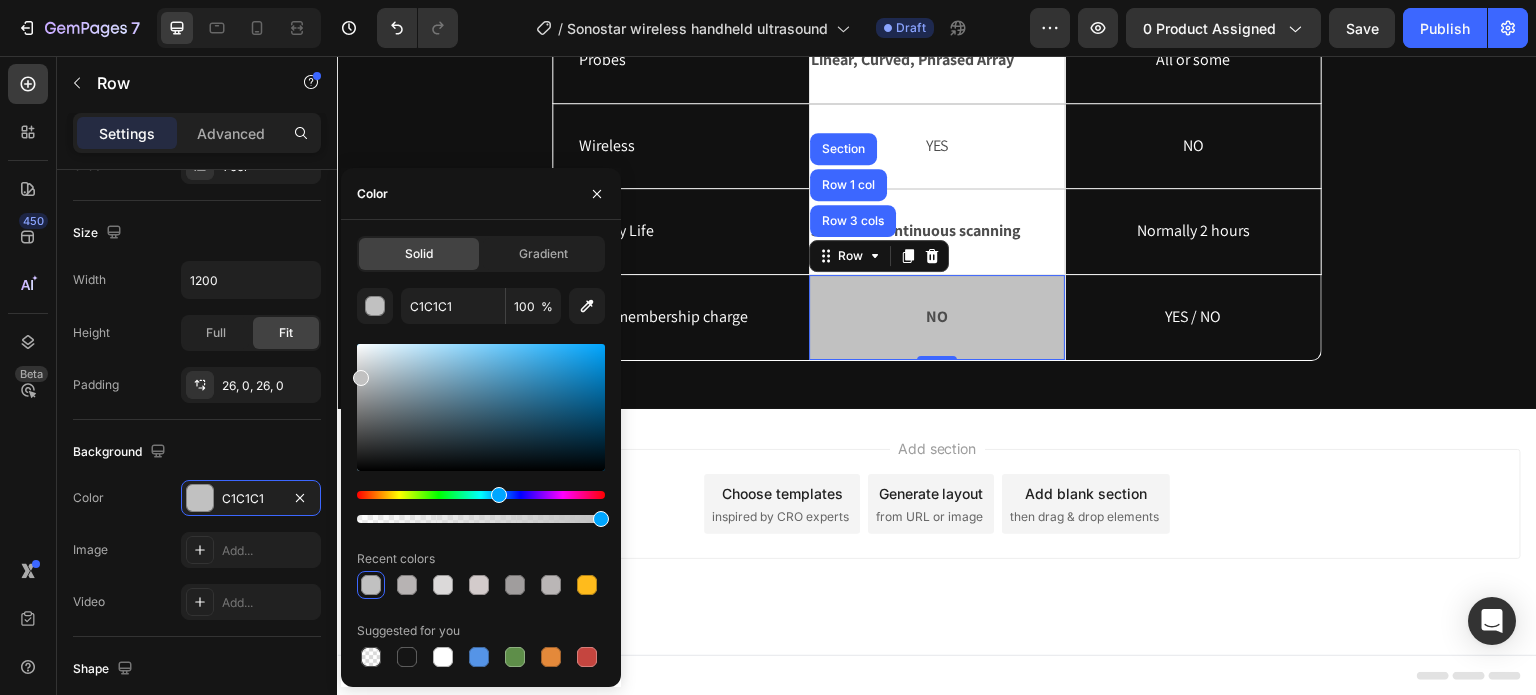 click at bounding box center [481, 495] 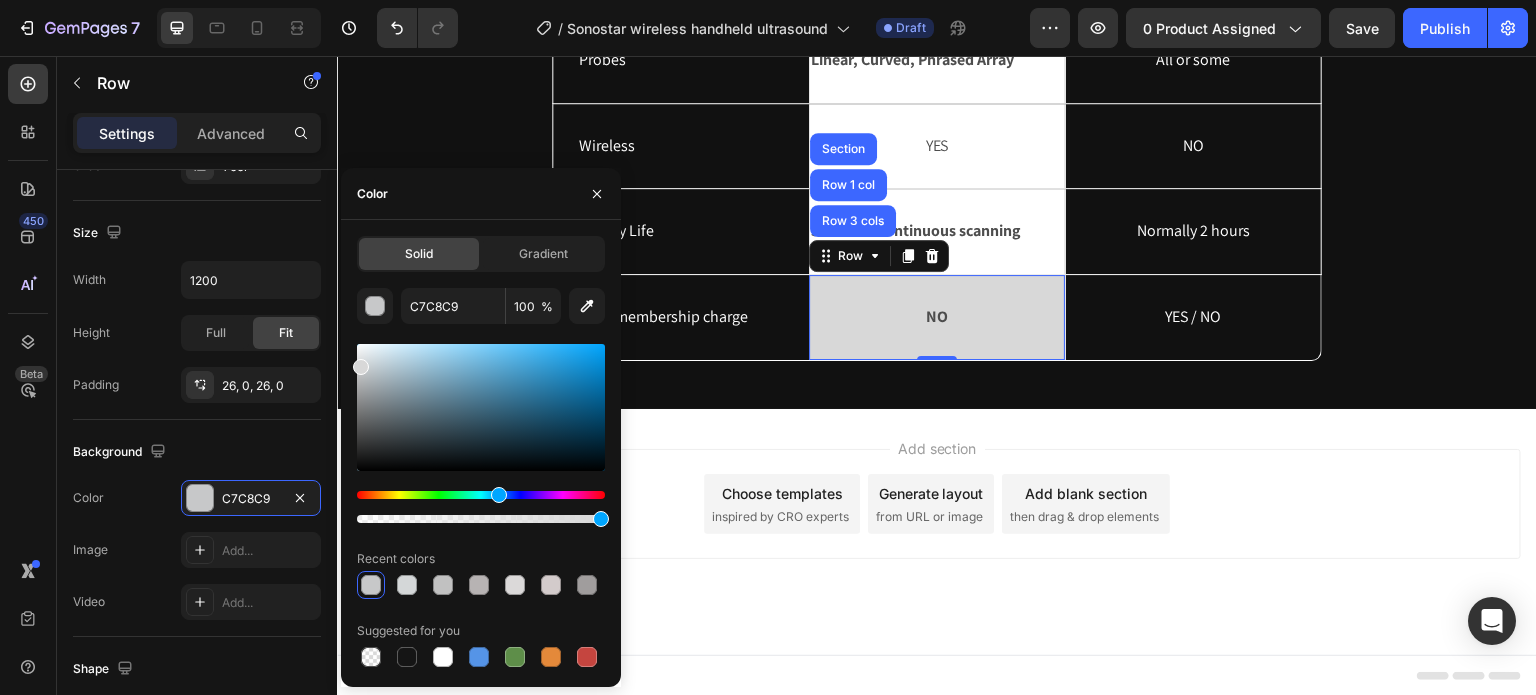 drag, startPoint x: 360, startPoint y: 383, endPoint x: 348, endPoint y: 362, distance: 24.186773 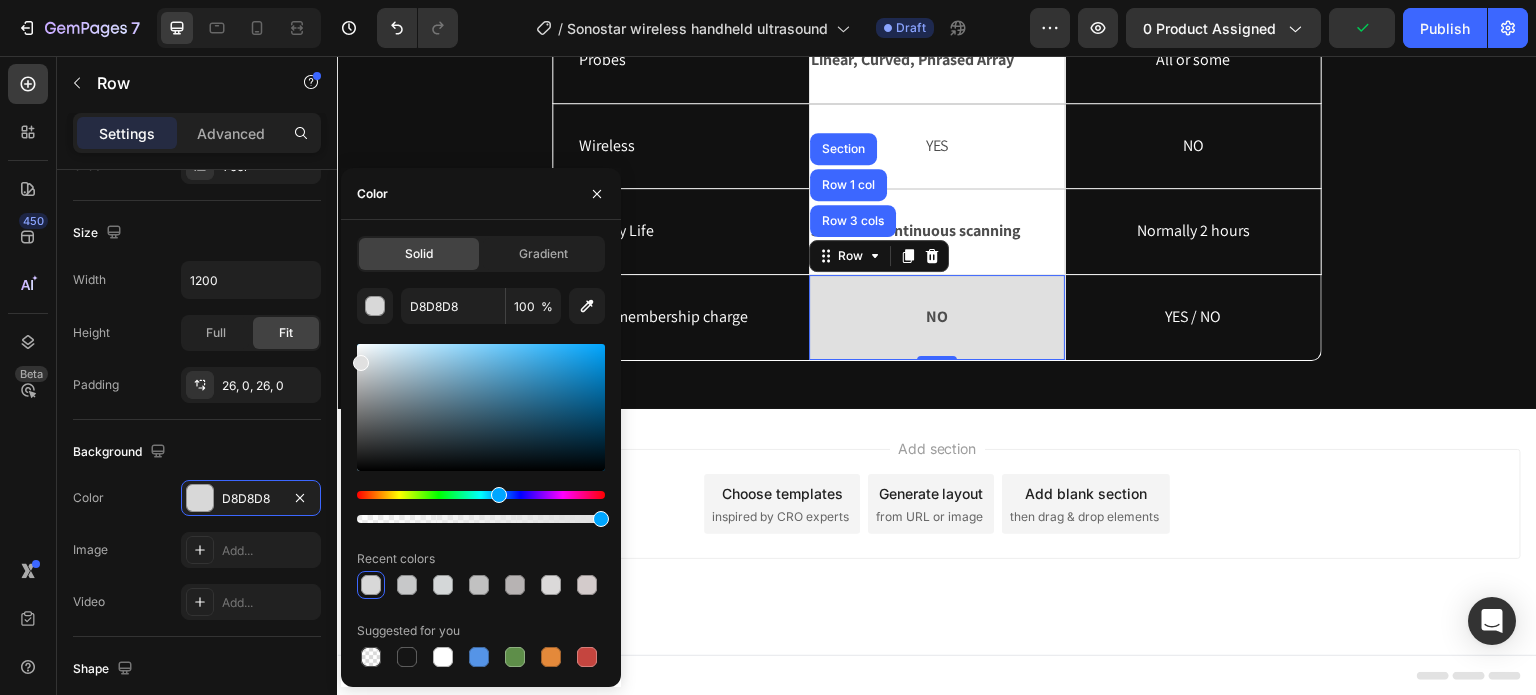 type on "E0E0E0" 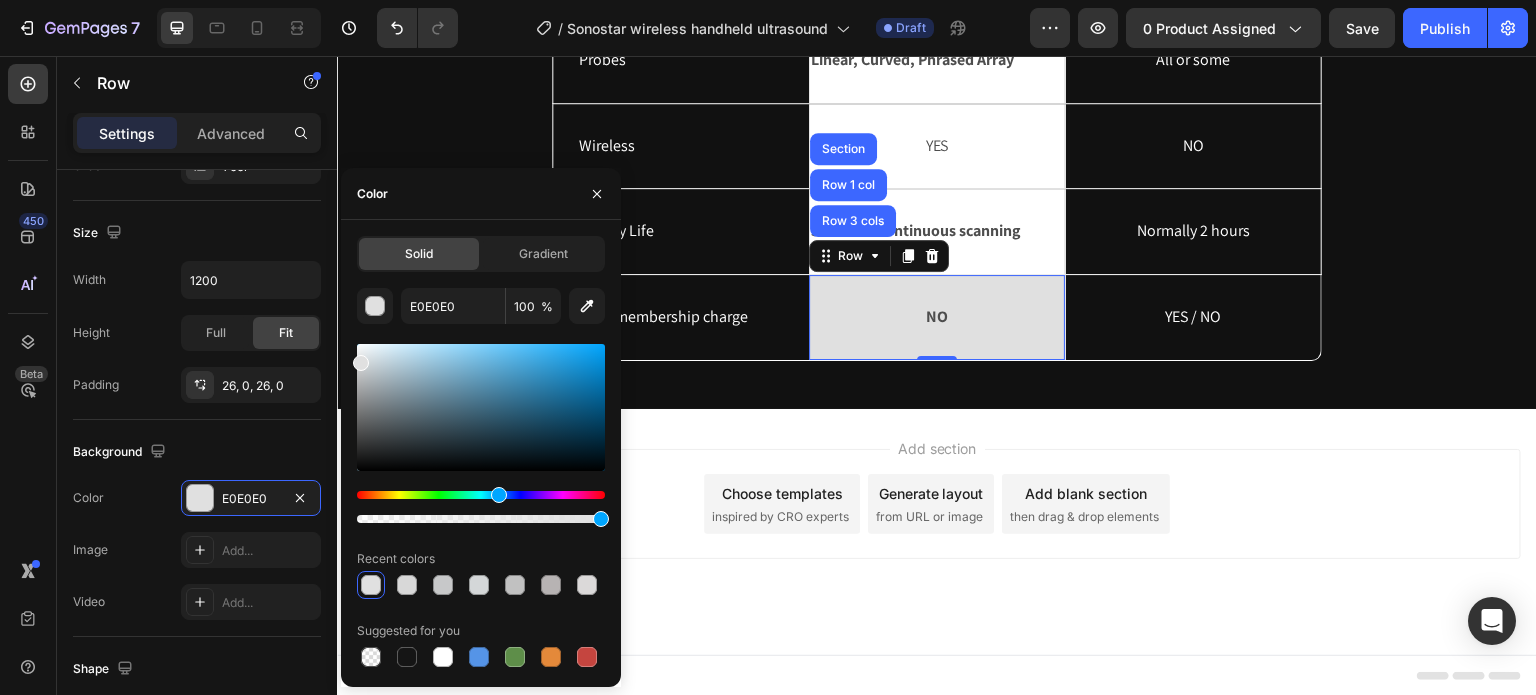drag, startPoint x: 362, startPoint y: 370, endPoint x: 358, endPoint y: 359, distance: 11.7046995 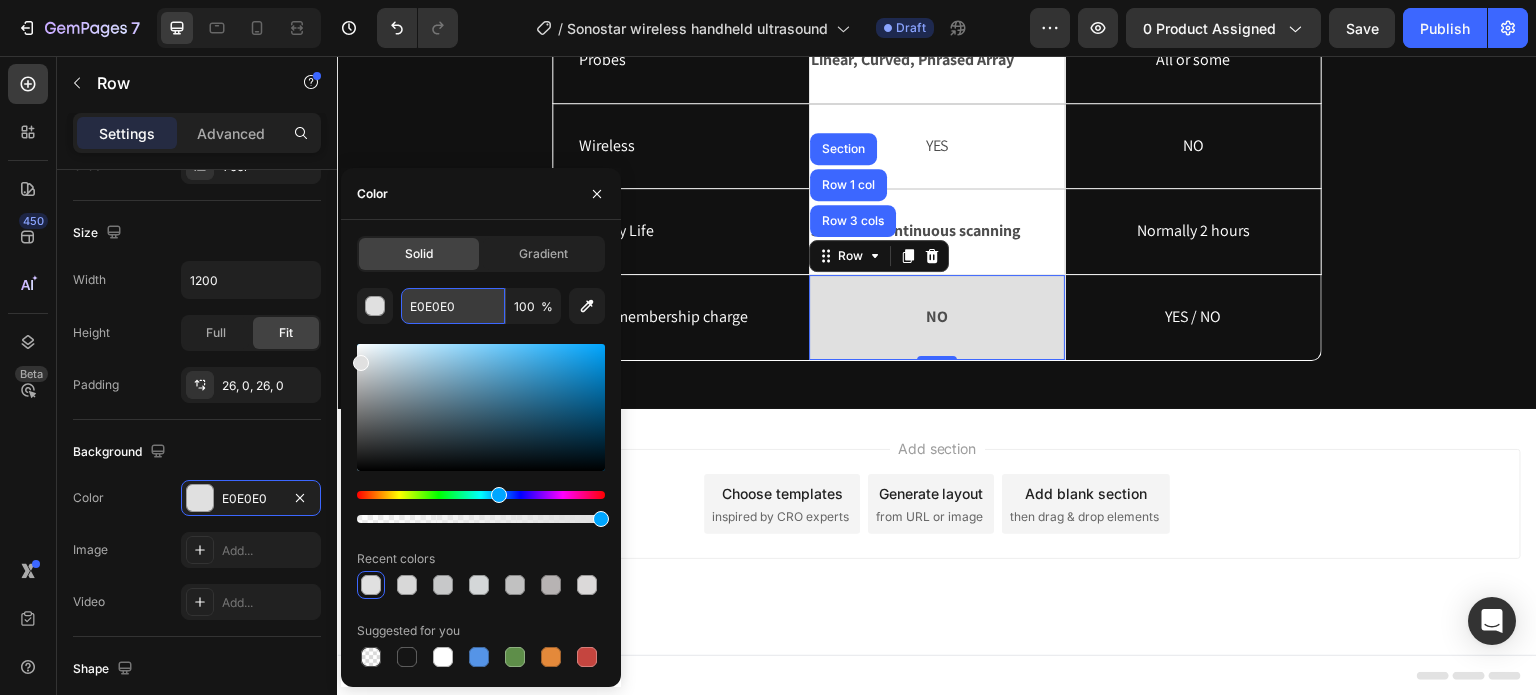 click on "E0E0E0" at bounding box center (453, 306) 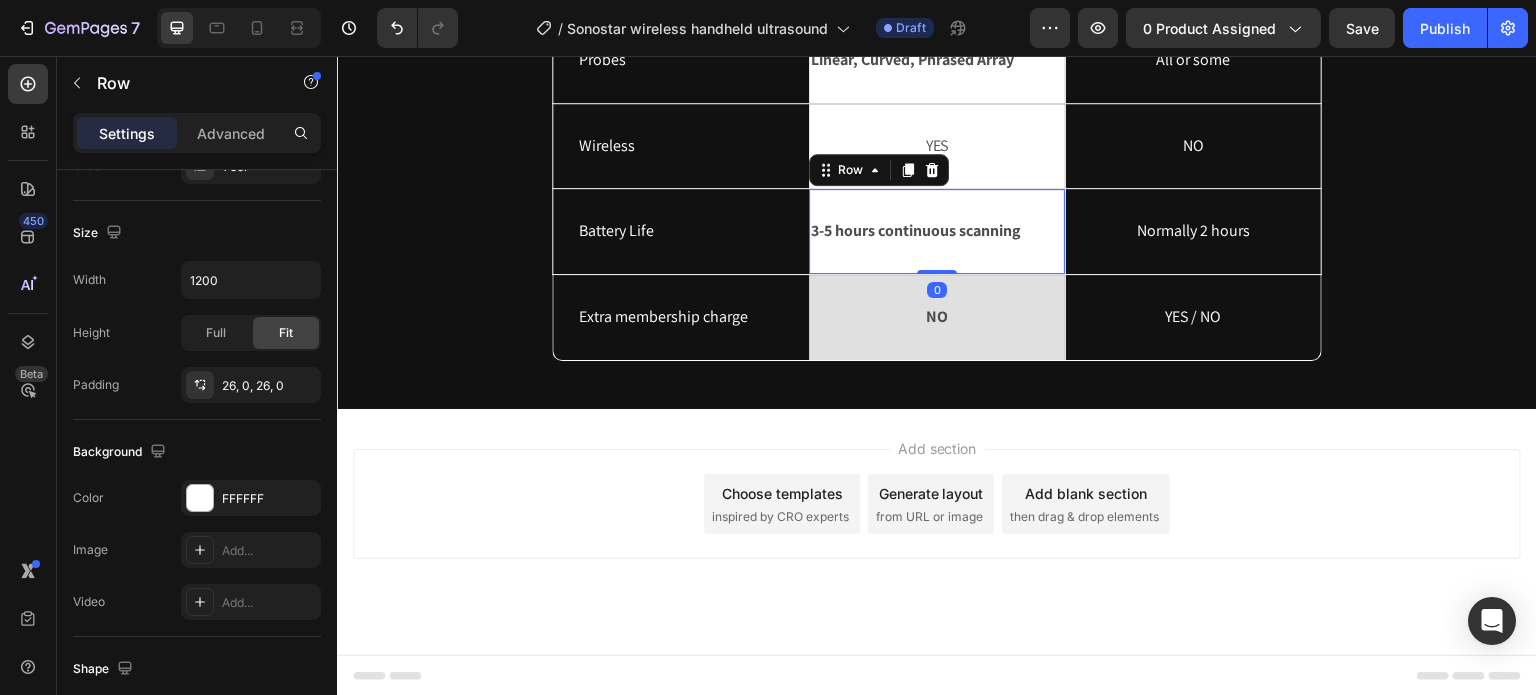 click on "3-5 hours continuous scanning Text Block Row   0" at bounding box center (937, 231) 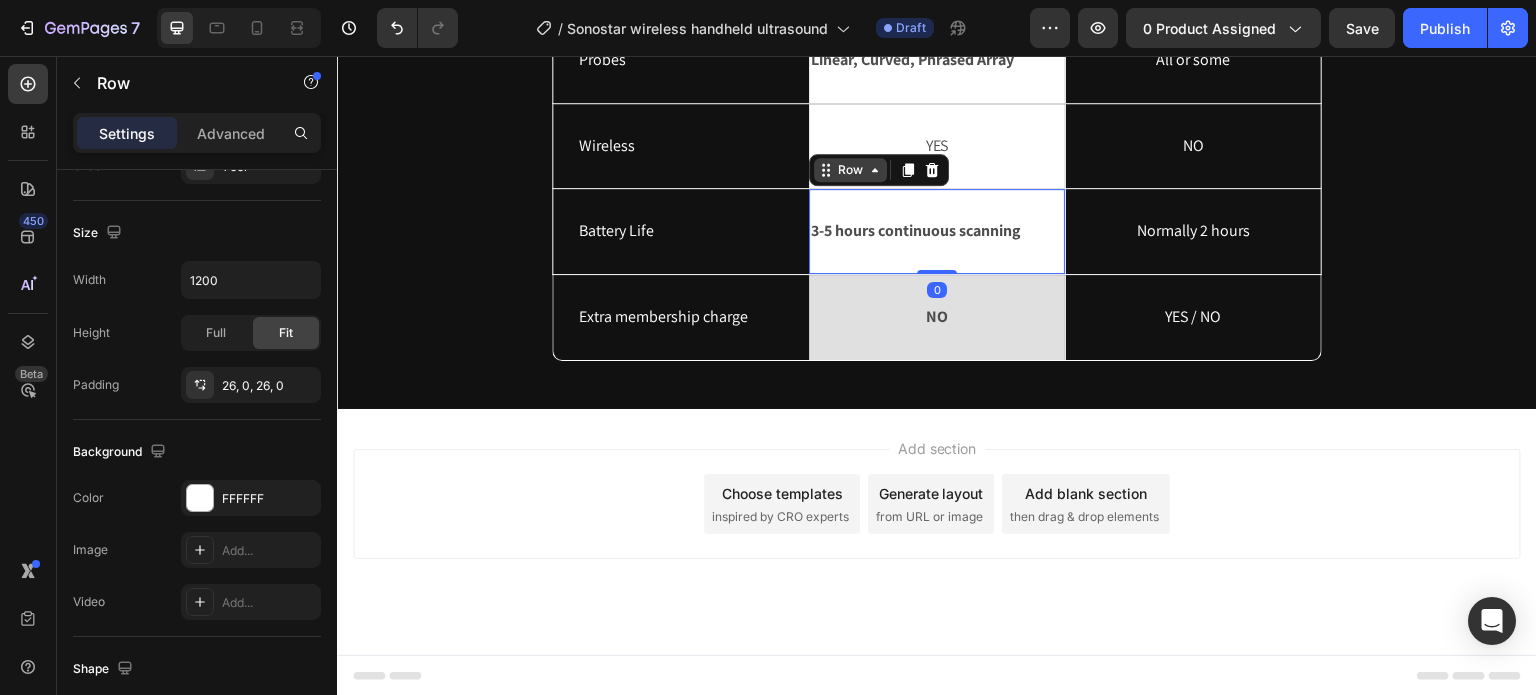 click on "Row" at bounding box center [850, 170] 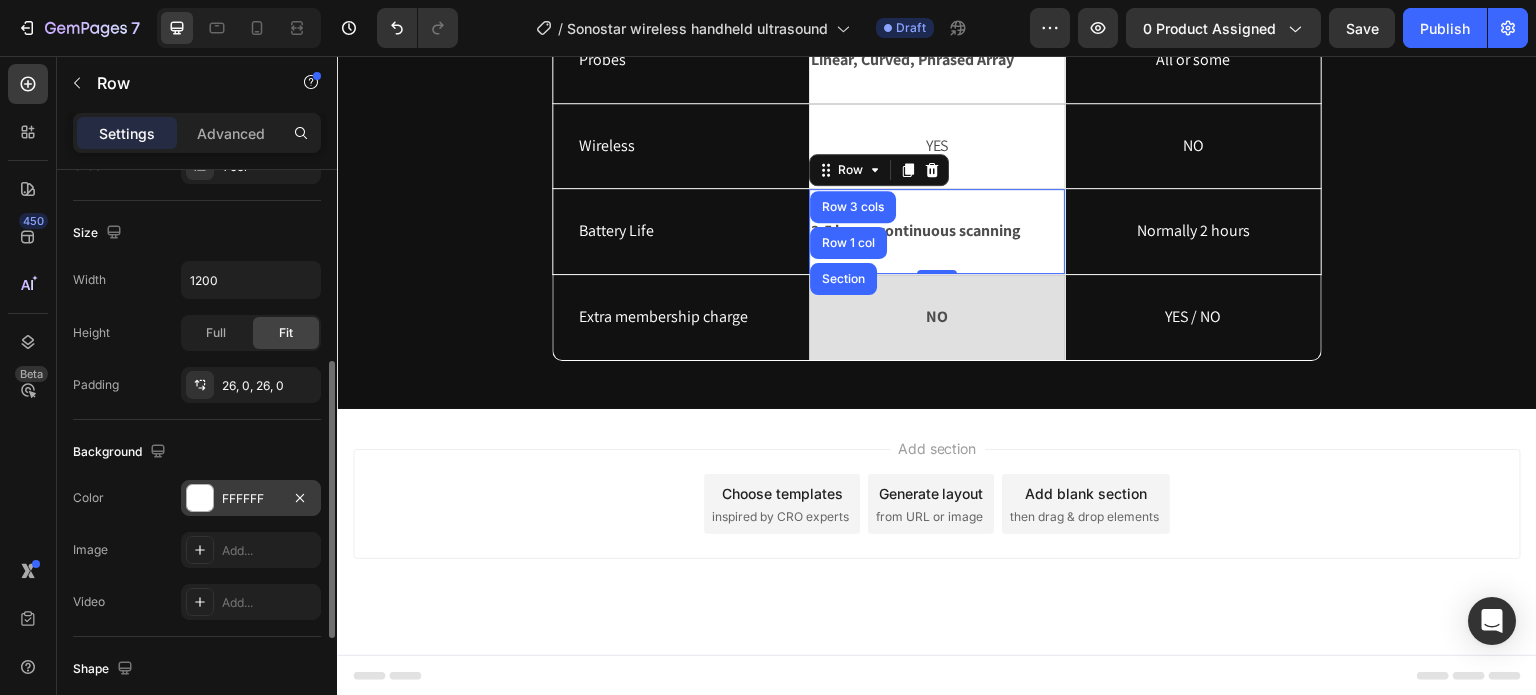 click on "FFFFFF" at bounding box center [251, 499] 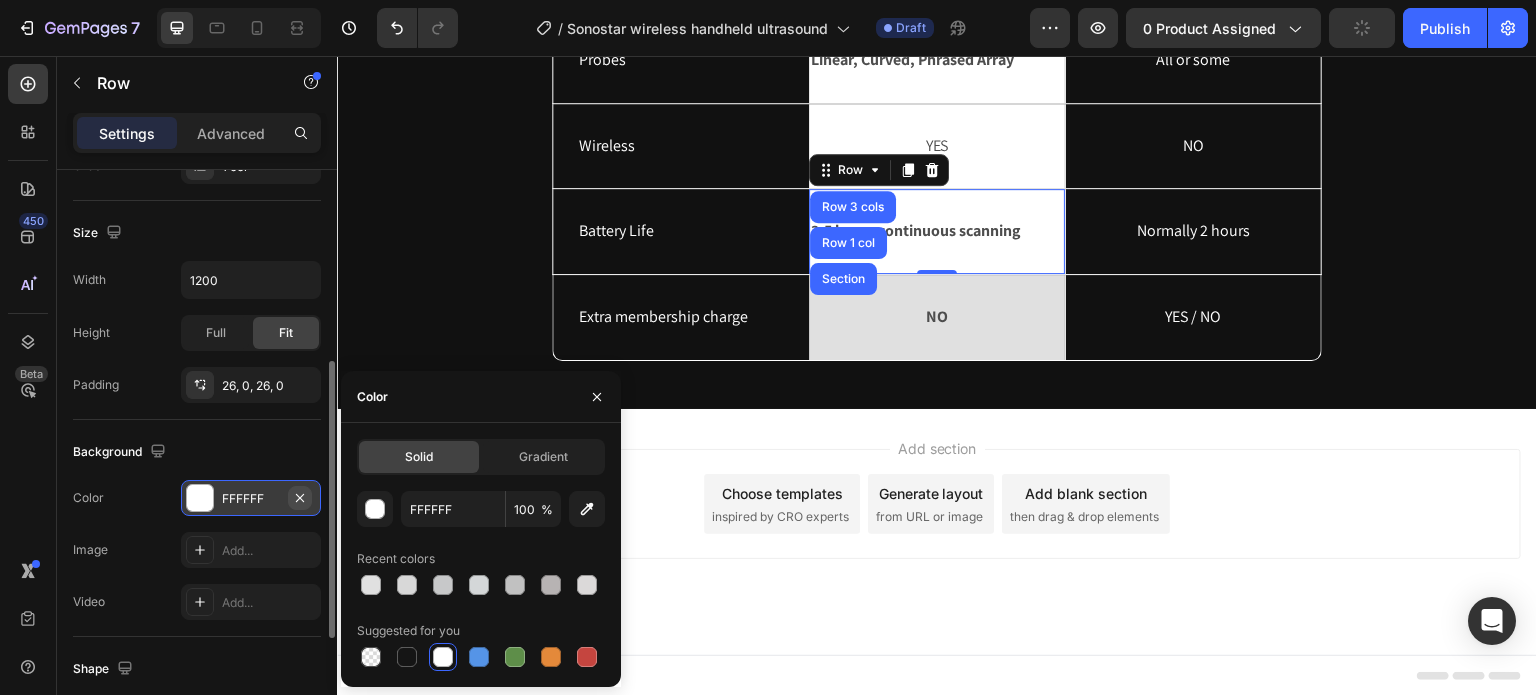 click 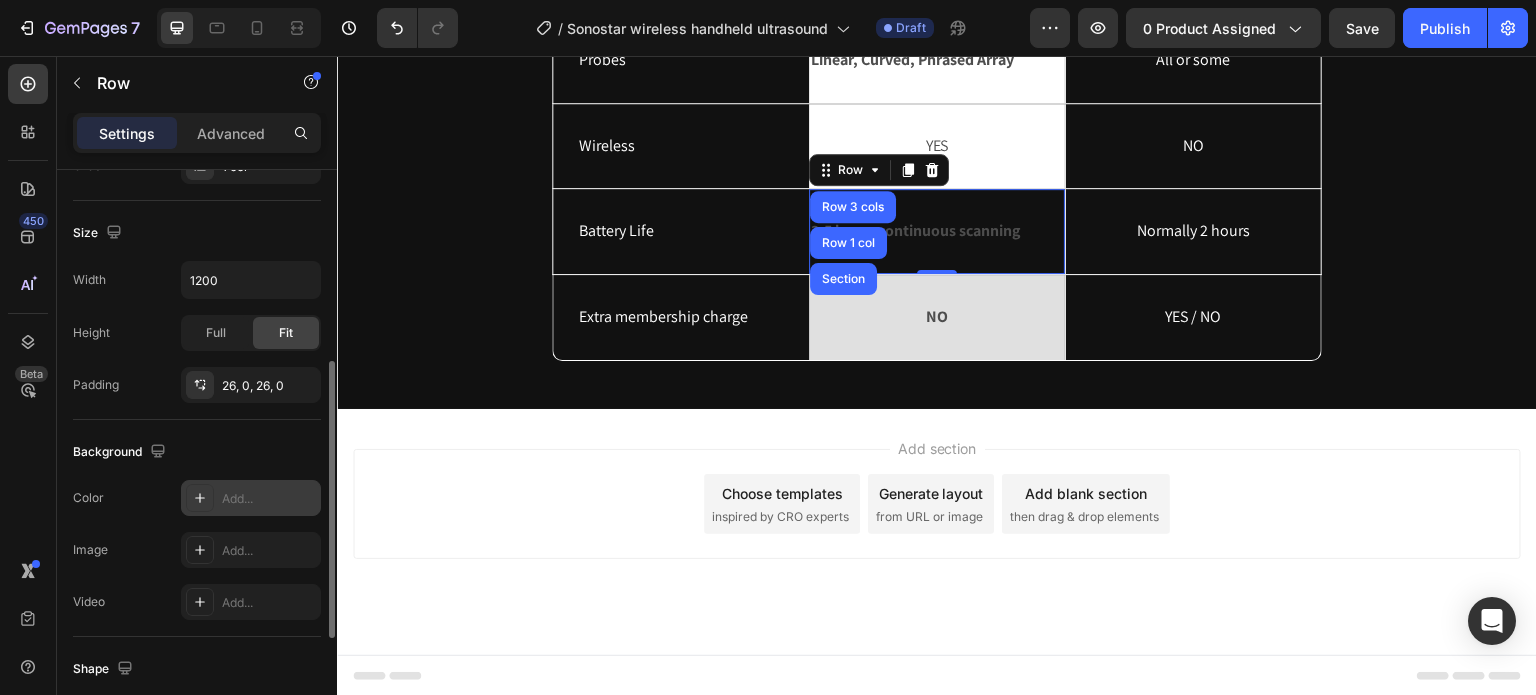 click on "Add..." at bounding box center [251, 498] 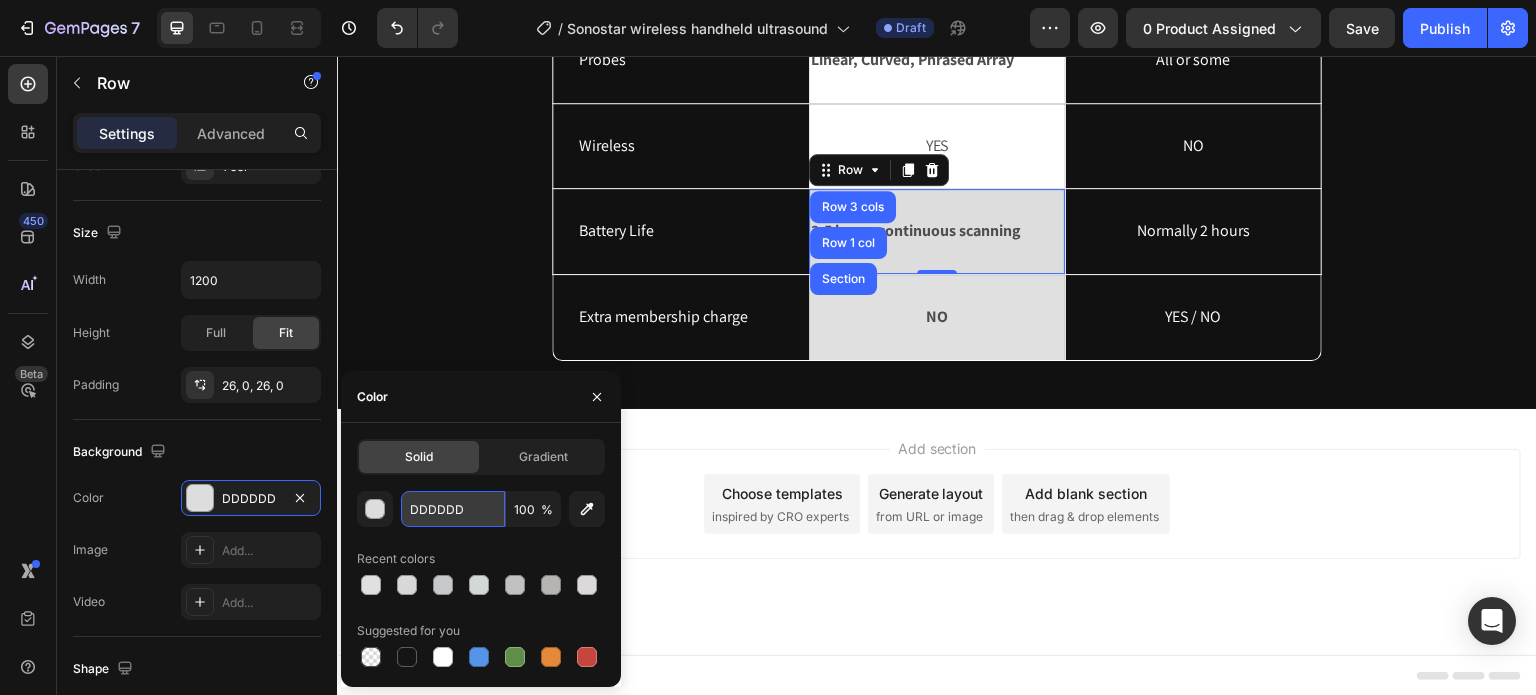 click on "DDDDDD" at bounding box center (453, 509) 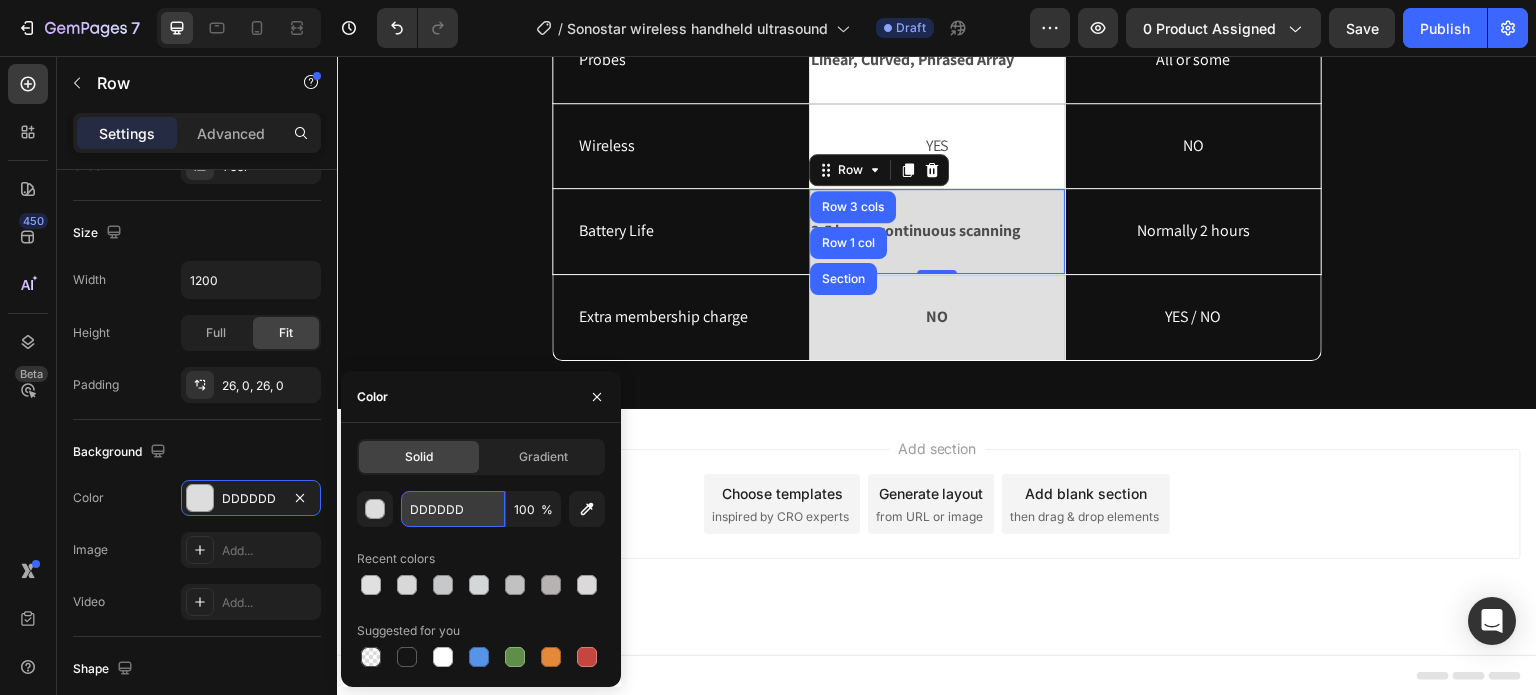 paste on "E0E0E0" 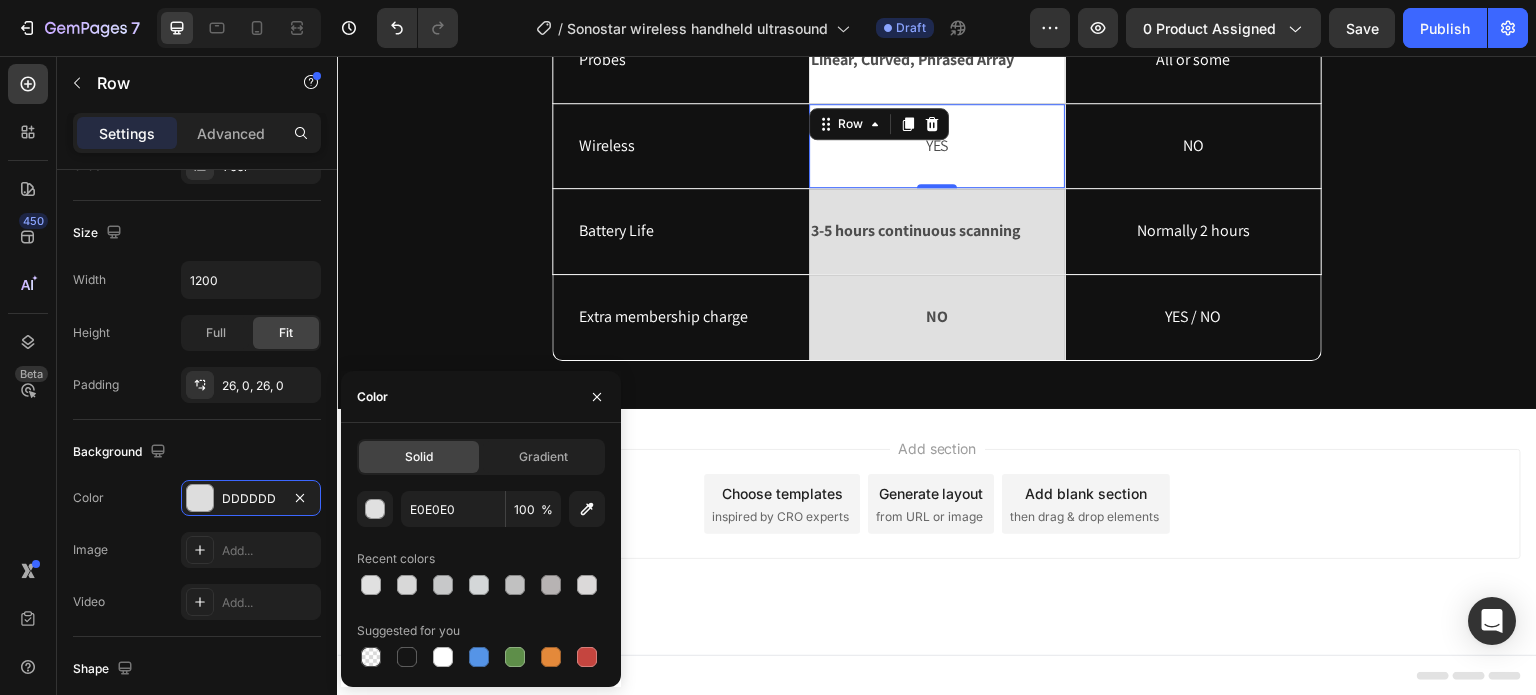 click on "YES Text Block Row   0" at bounding box center (937, 146) 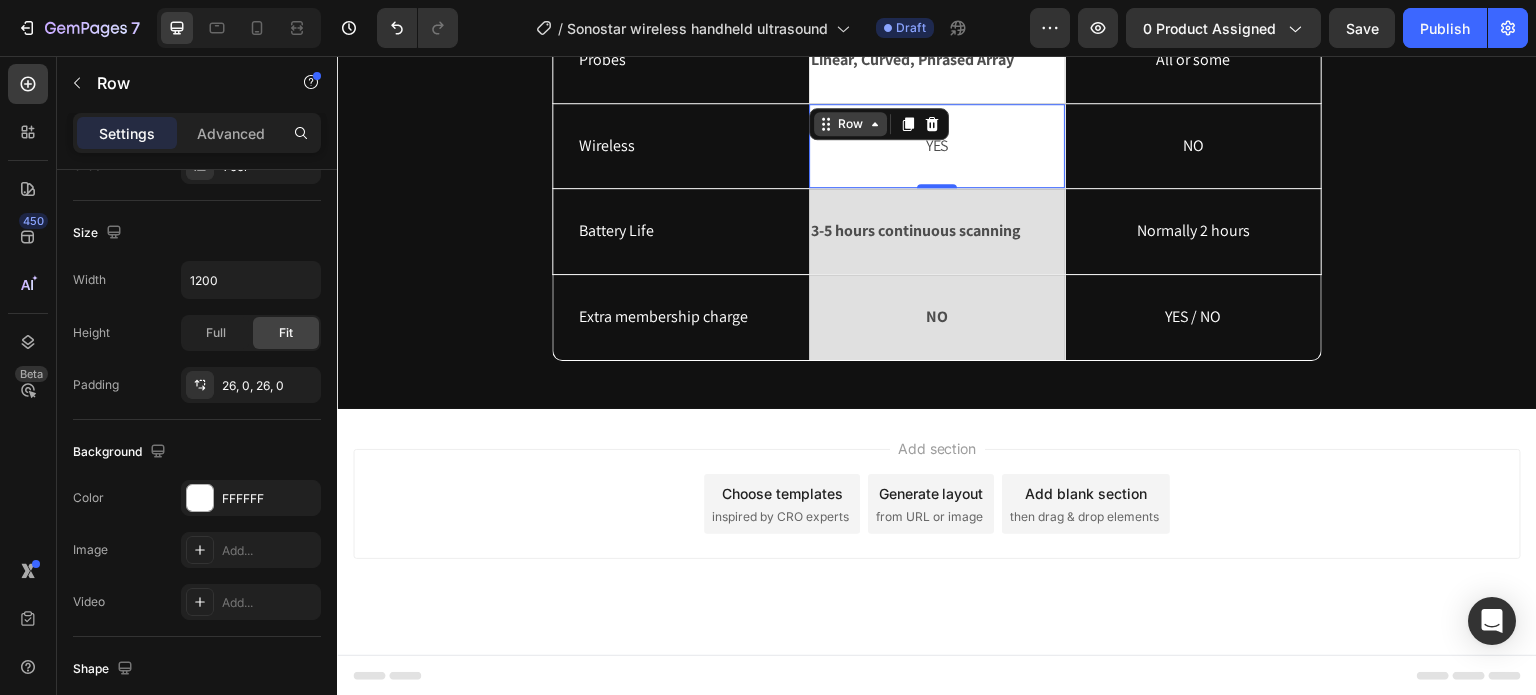 click on "Row" at bounding box center (850, 124) 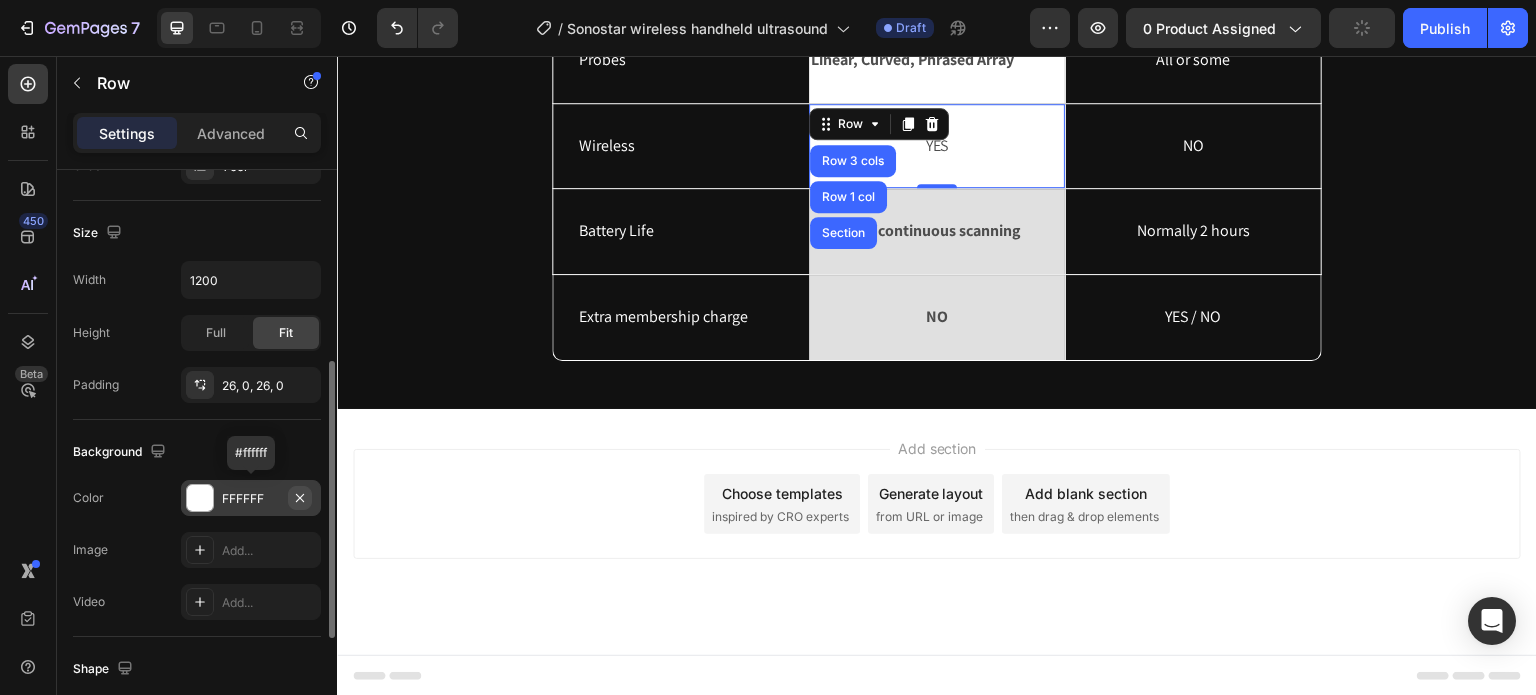 click 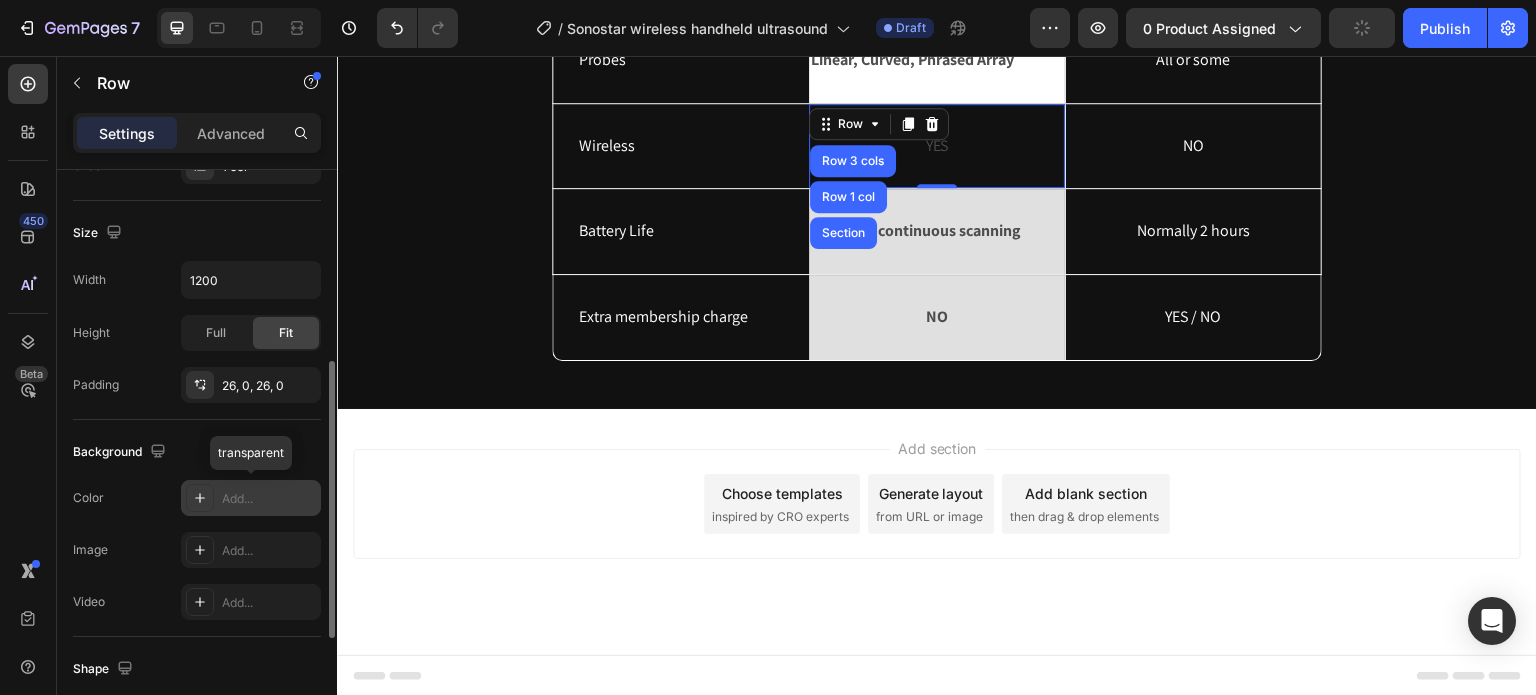 click on "Add..." at bounding box center [269, 499] 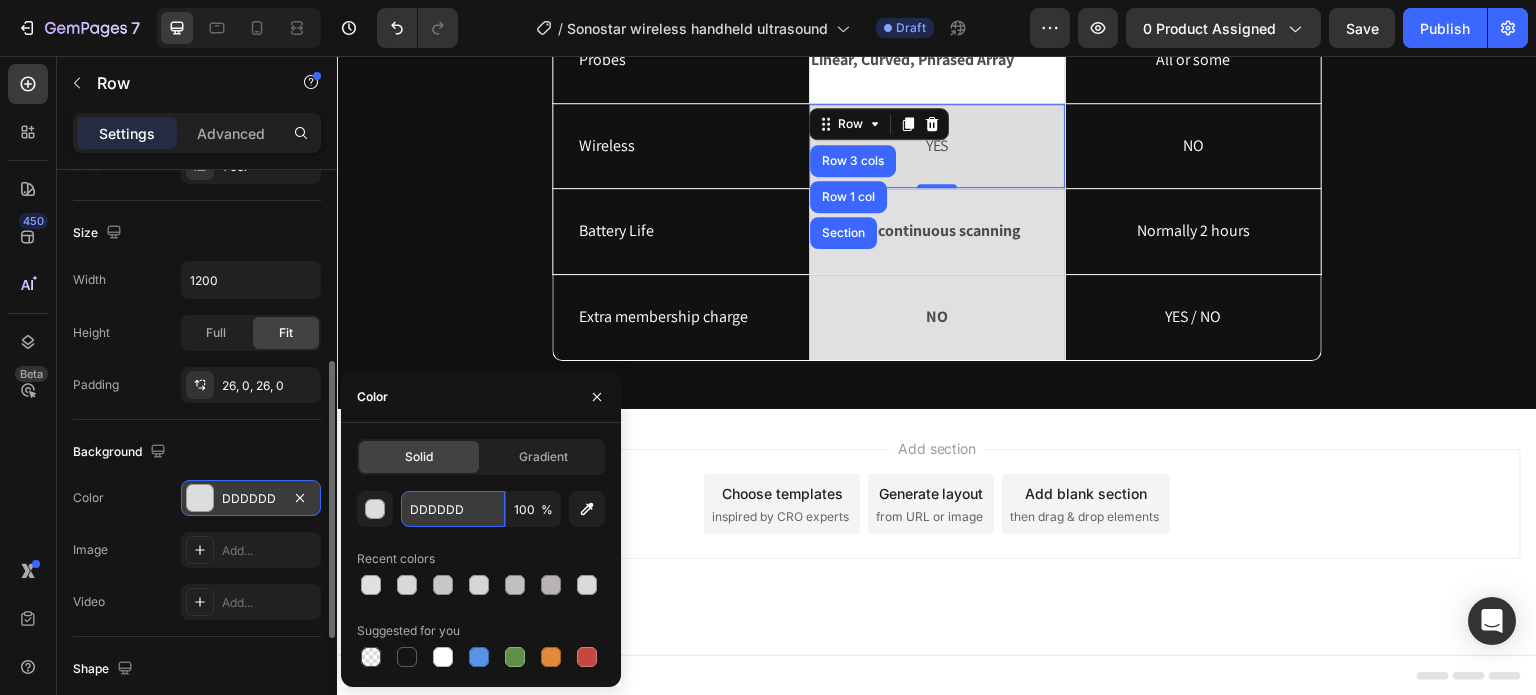 click on "DDDDDD" at bounding box center (453, 509) 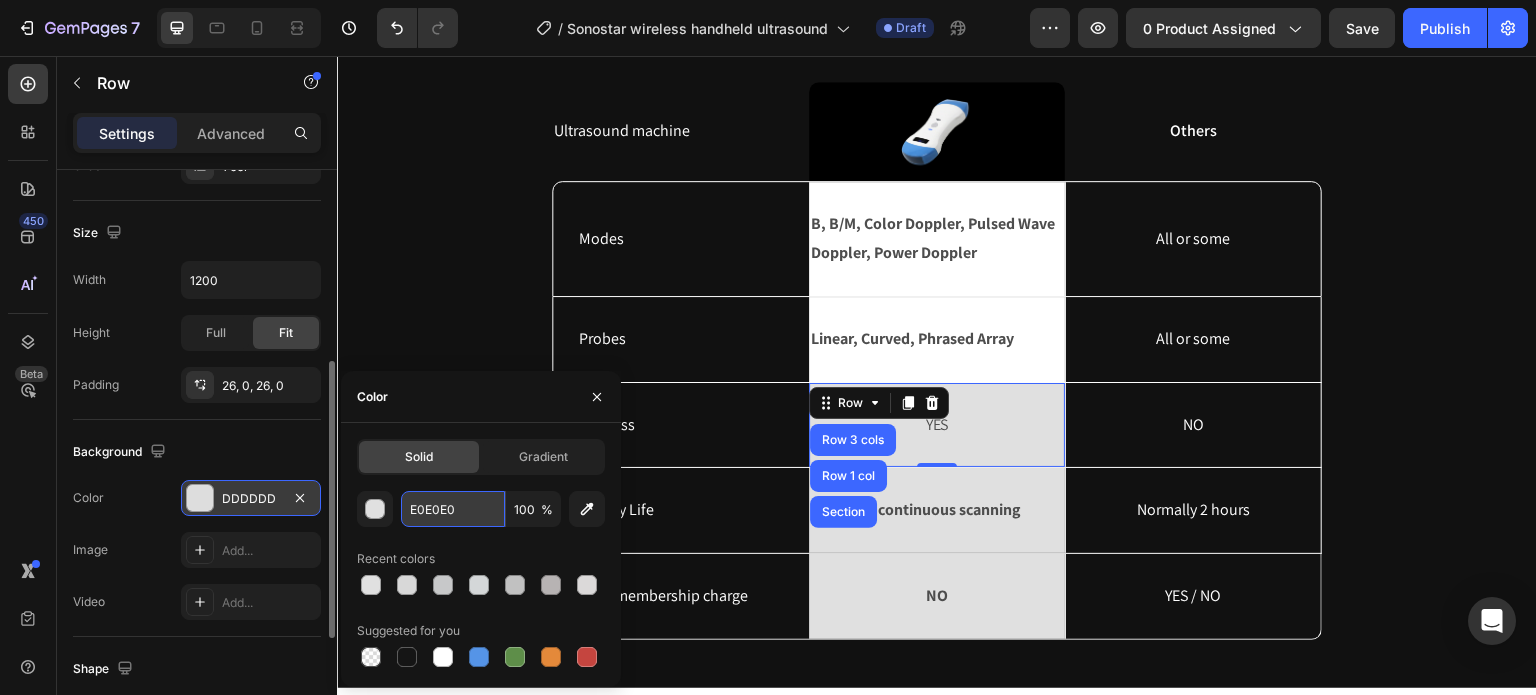 scroll, scrollTop: 5768, scrollLeft: 0, axis: vertical 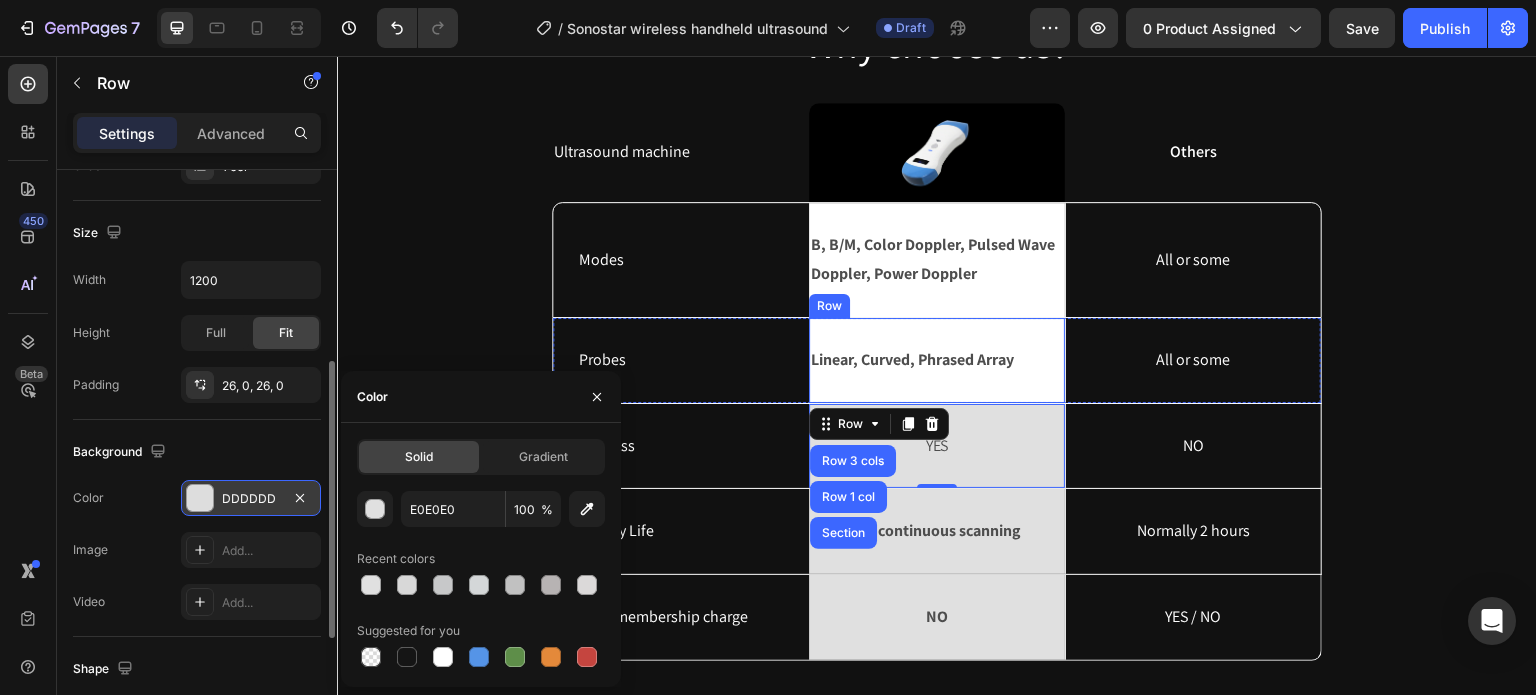 click on "Linear, Curved, Phrased Array Text Block Row" at bounding box center [937, 360] 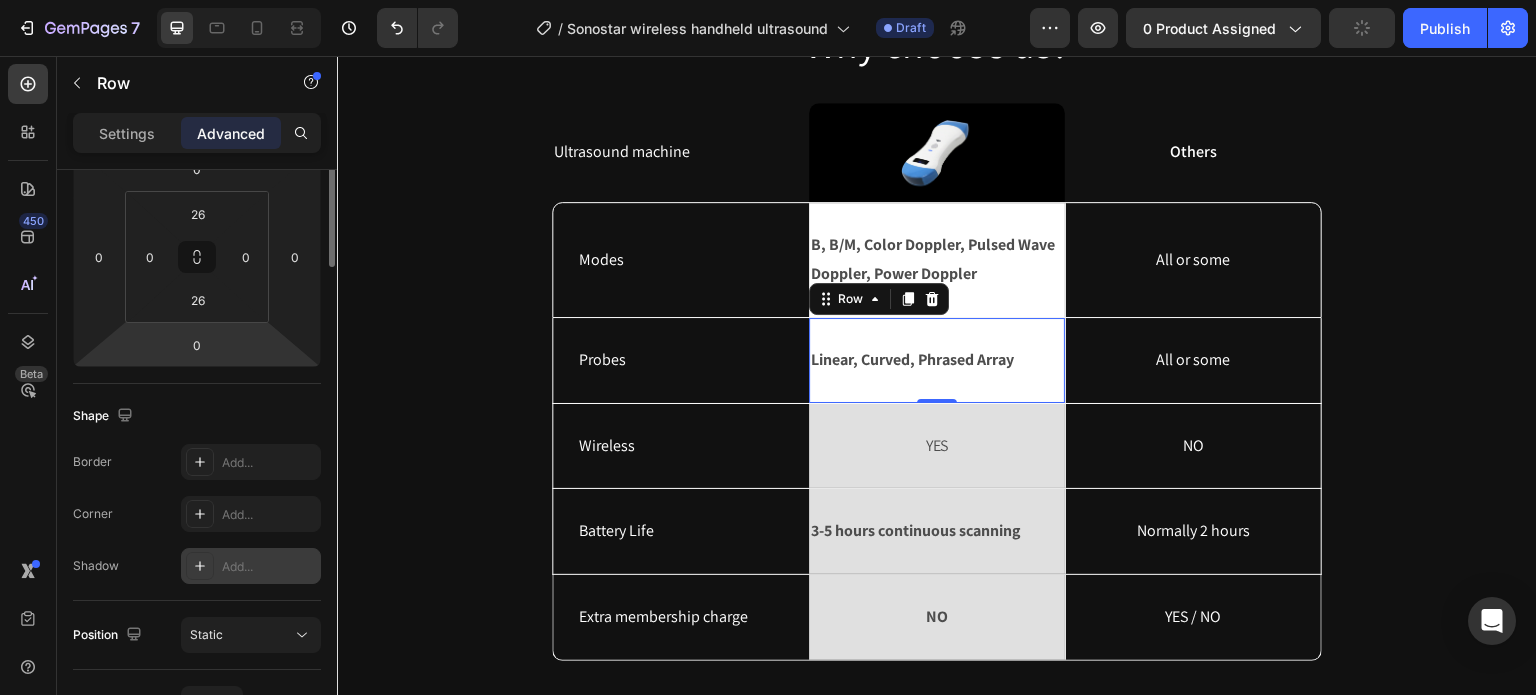 scroll, scrollTop: 100, scrollLeft: 0, axis: vertical 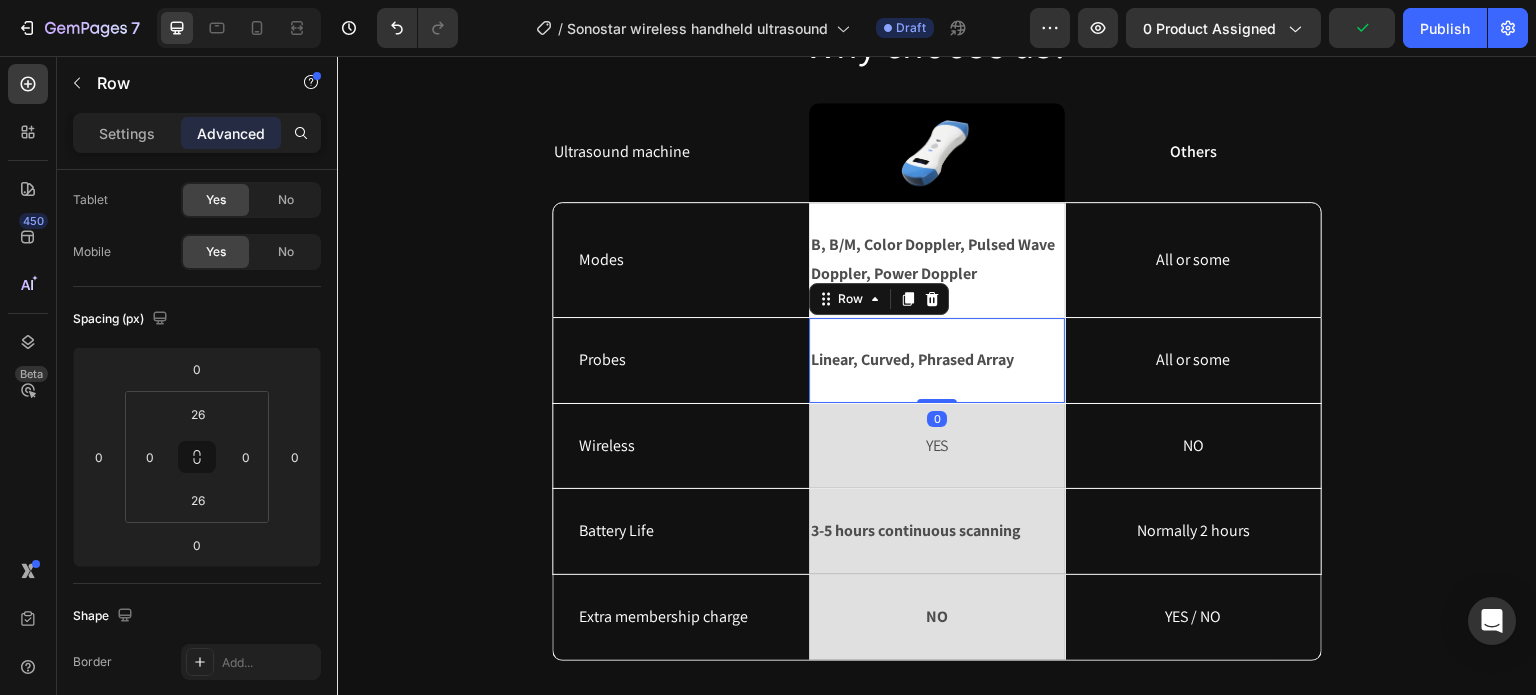 click on "Linear, Curved, Phrased Array Text Block Row   0" at bounding box center [937, 360] 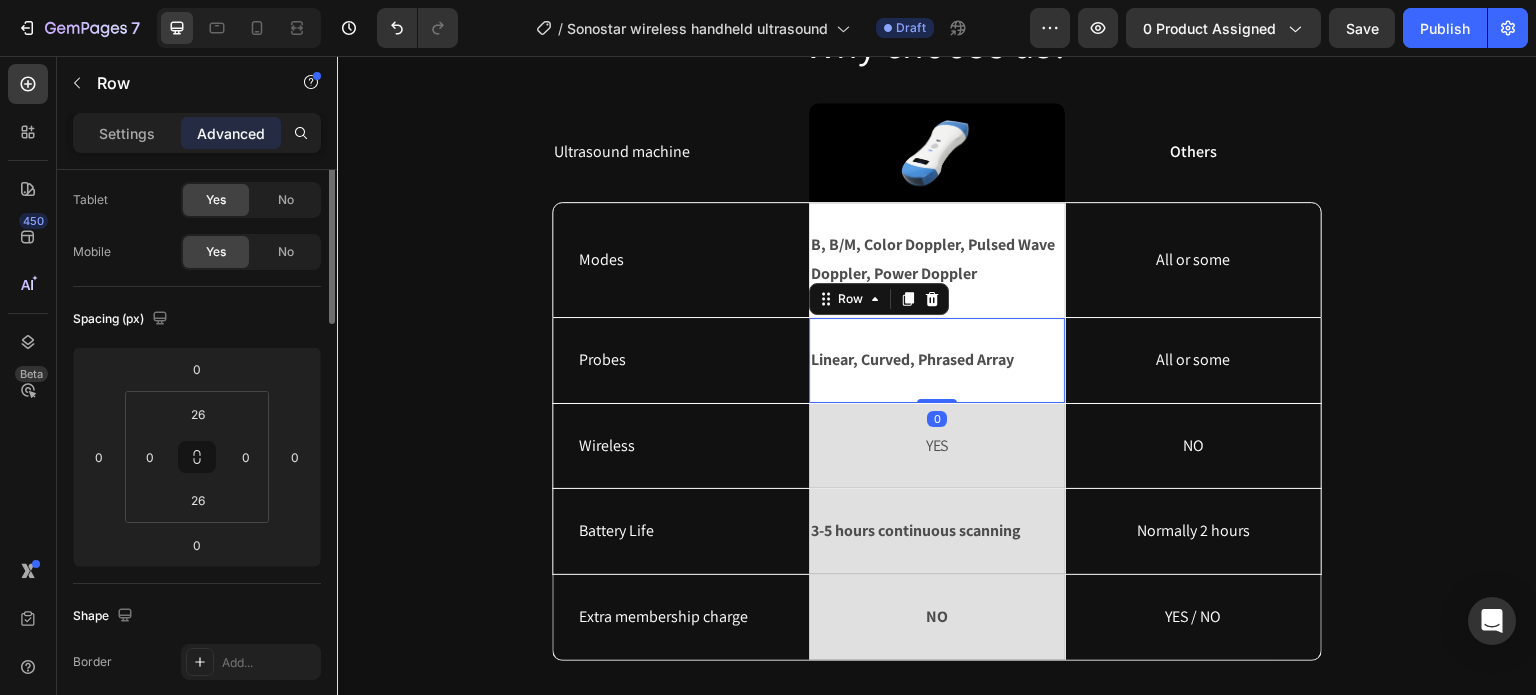 scroll, scrollTop: 0, scrollLeft: 0, axis: both 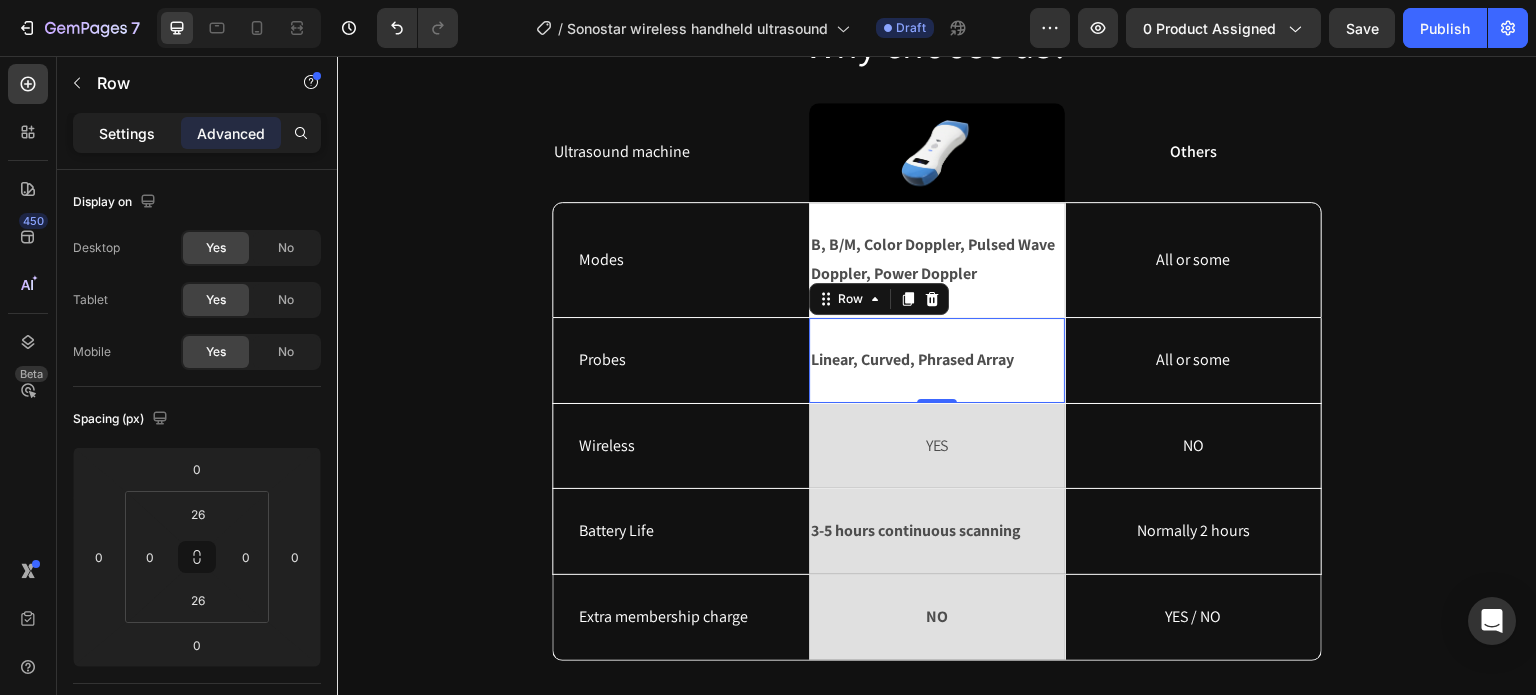 click on "Settings" at bounding box center [127, 133] 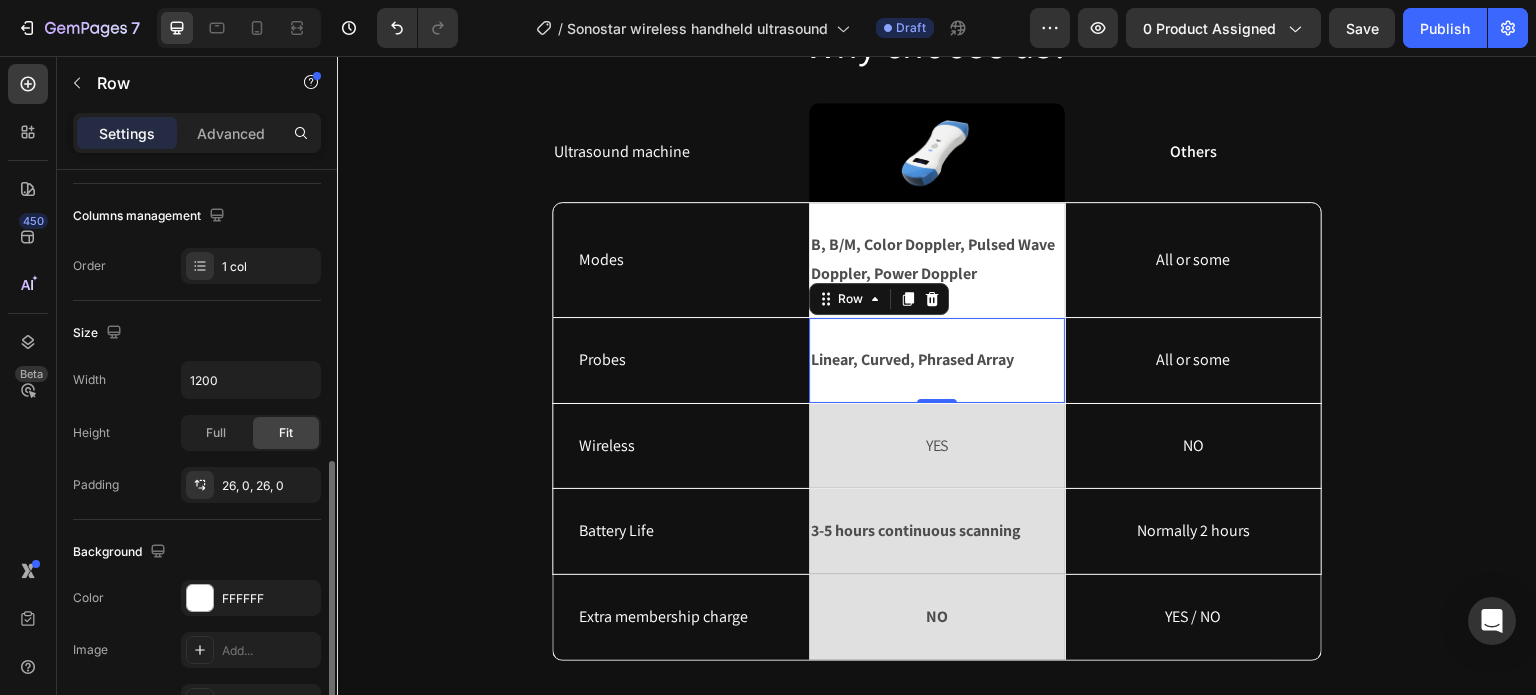 scroll, scrollTop: 400, scrollLeft: 0, axis: vertical 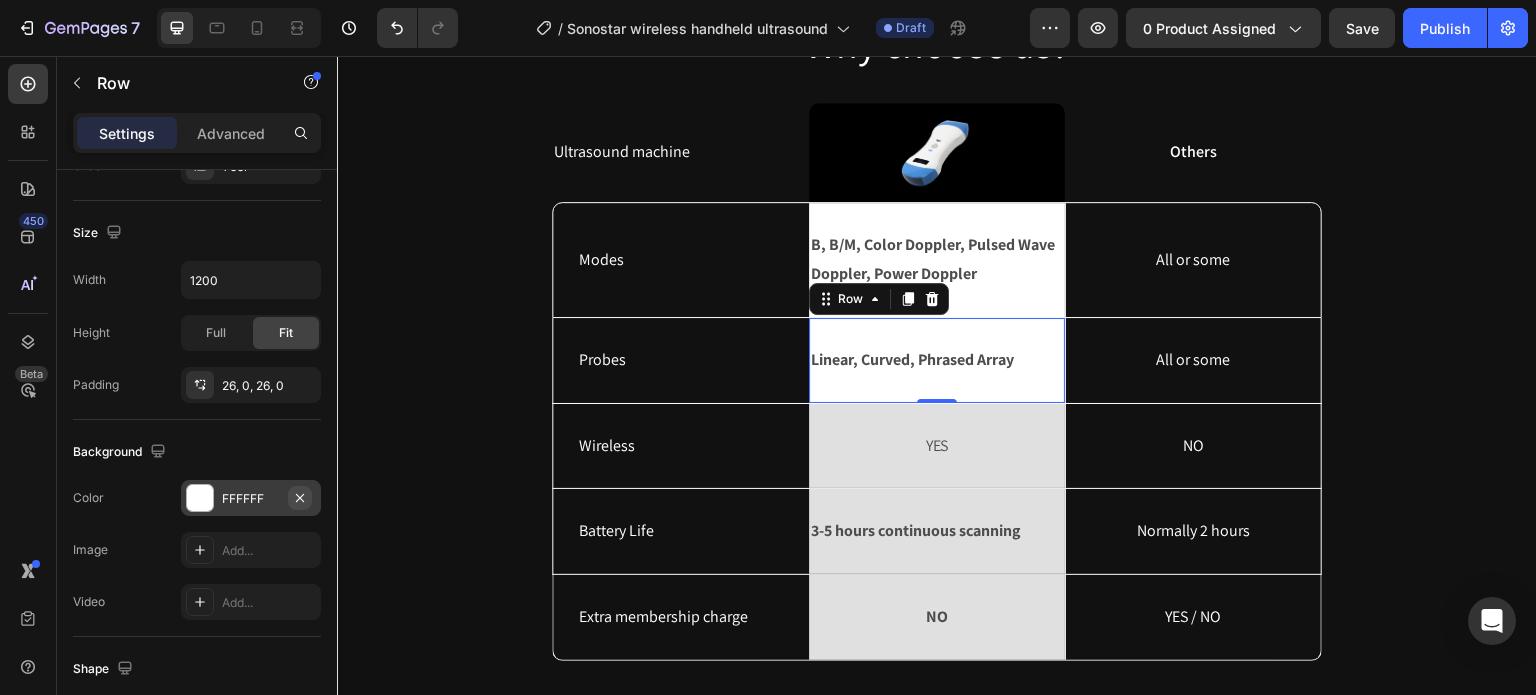 click 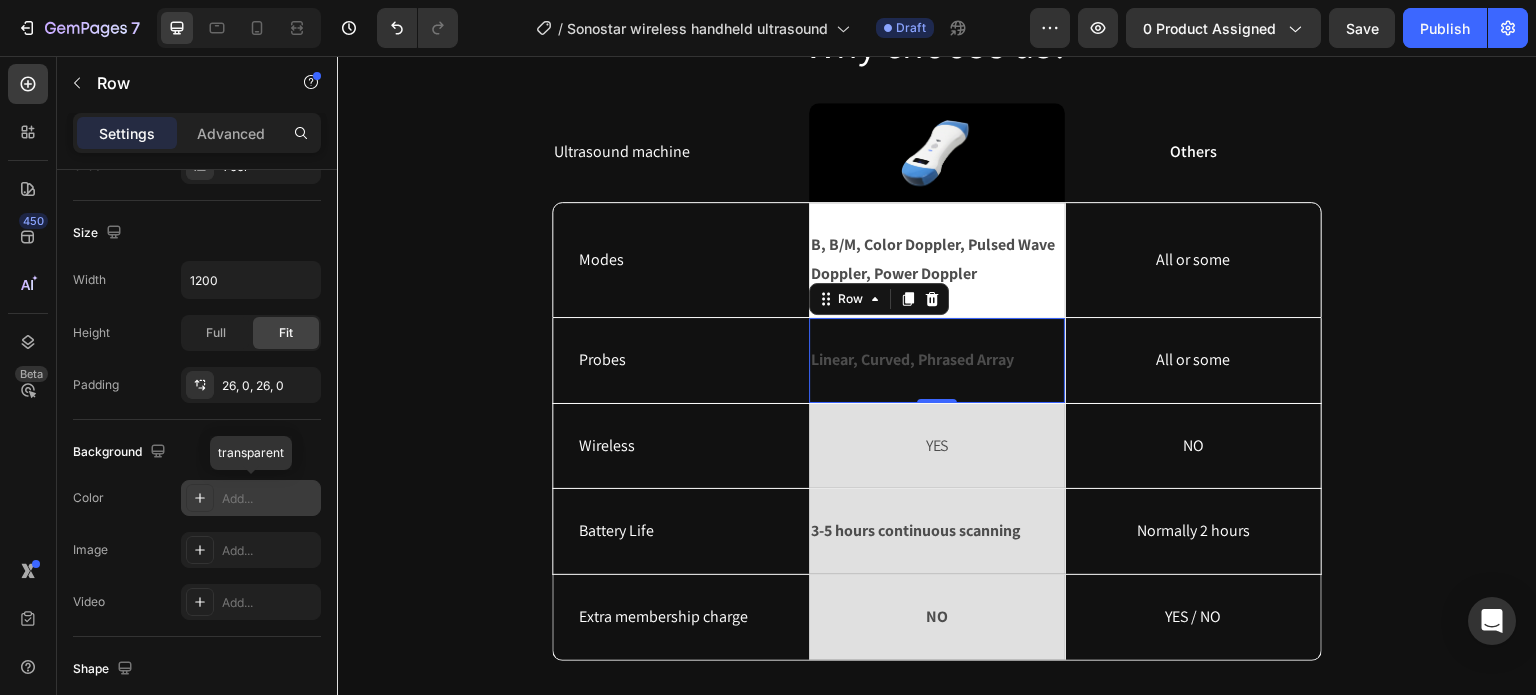 click on "Add..." at bounding box center (269, 499) 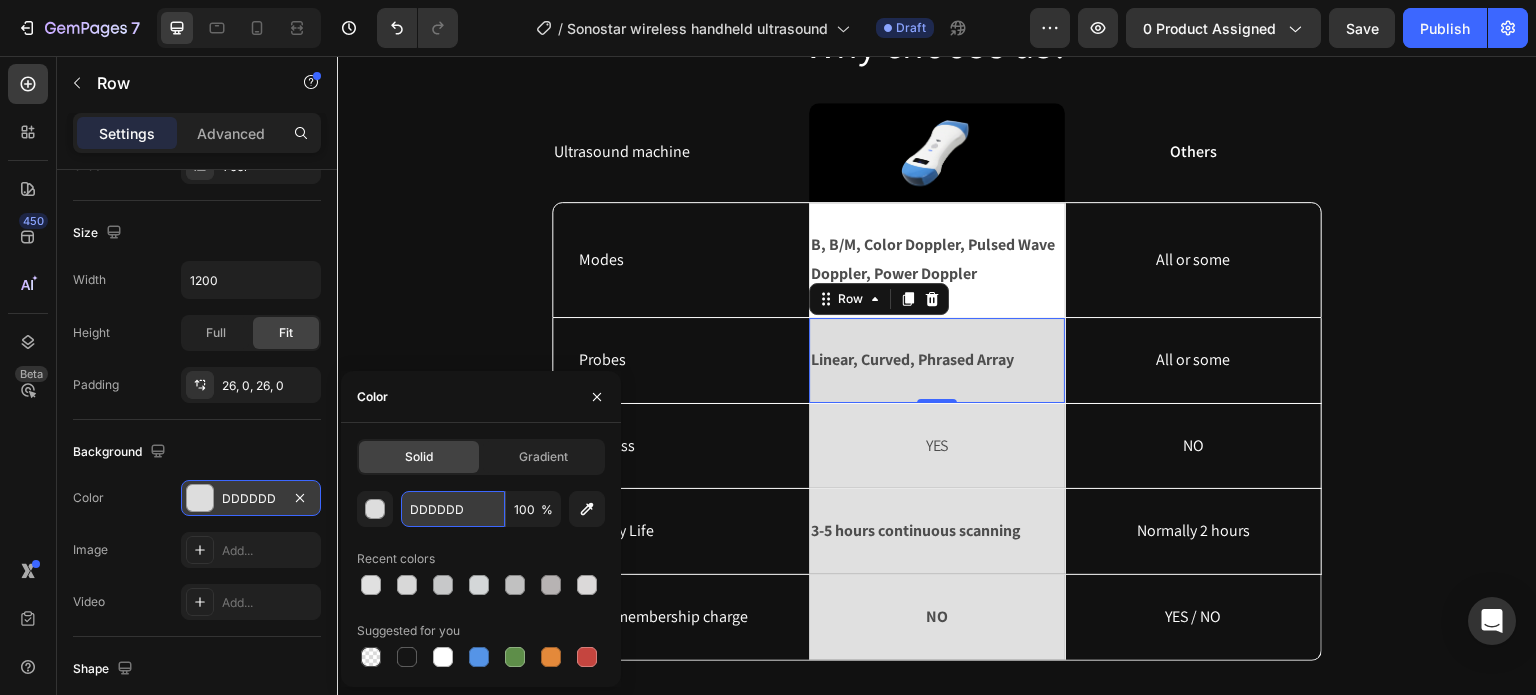 click on "DDDDDD" at bounding box center (453, 509) 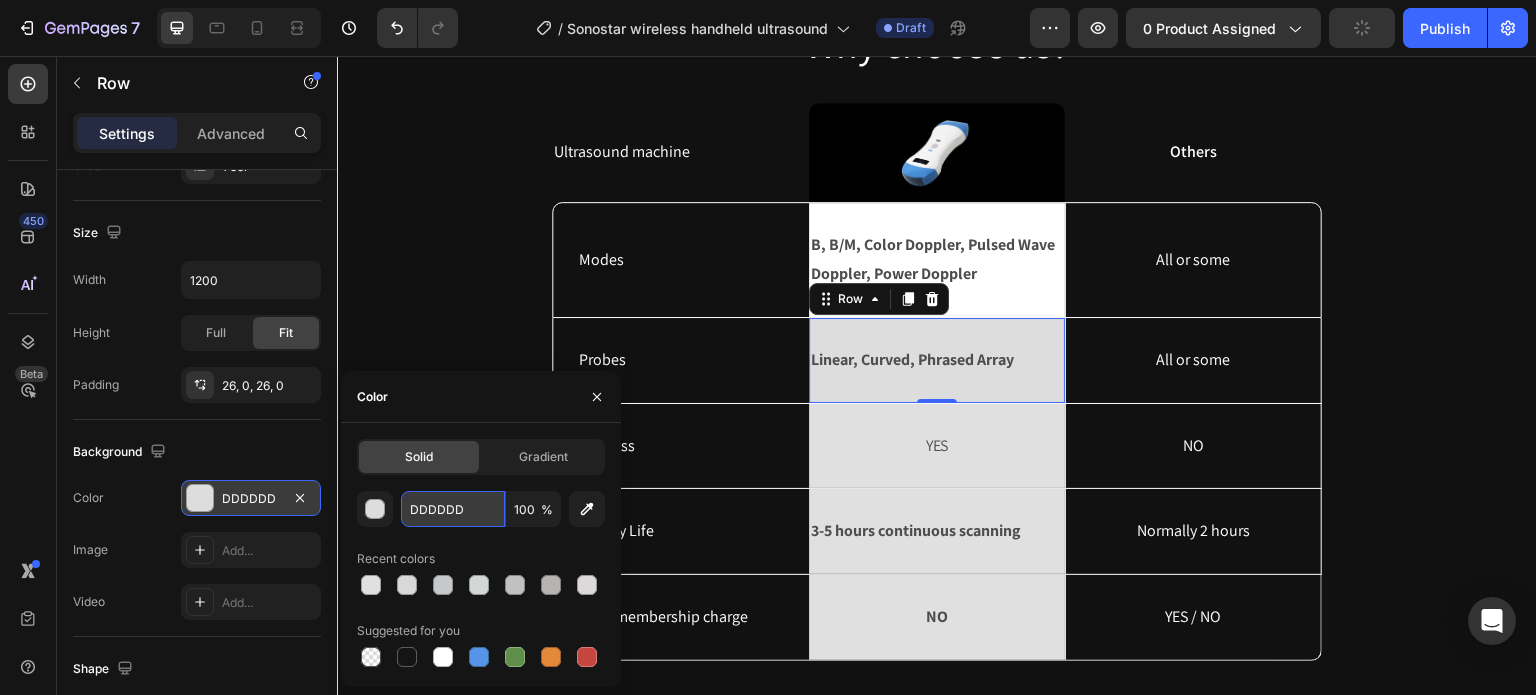 paste on "E0E0E0" 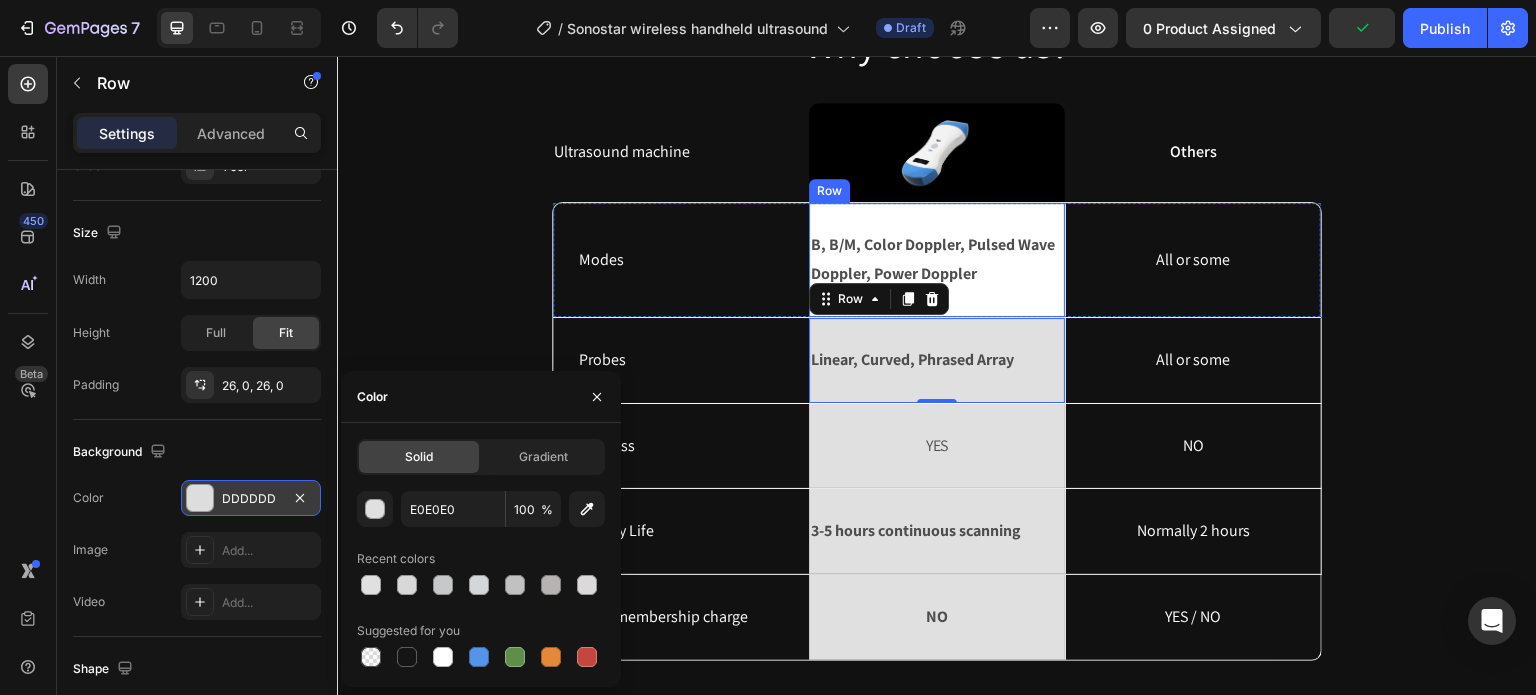 click on "B, B/M, Color Doppler, Pulsed Wave Doppler, Power Doppler Text Block Row" at bounding box center (937, 260) 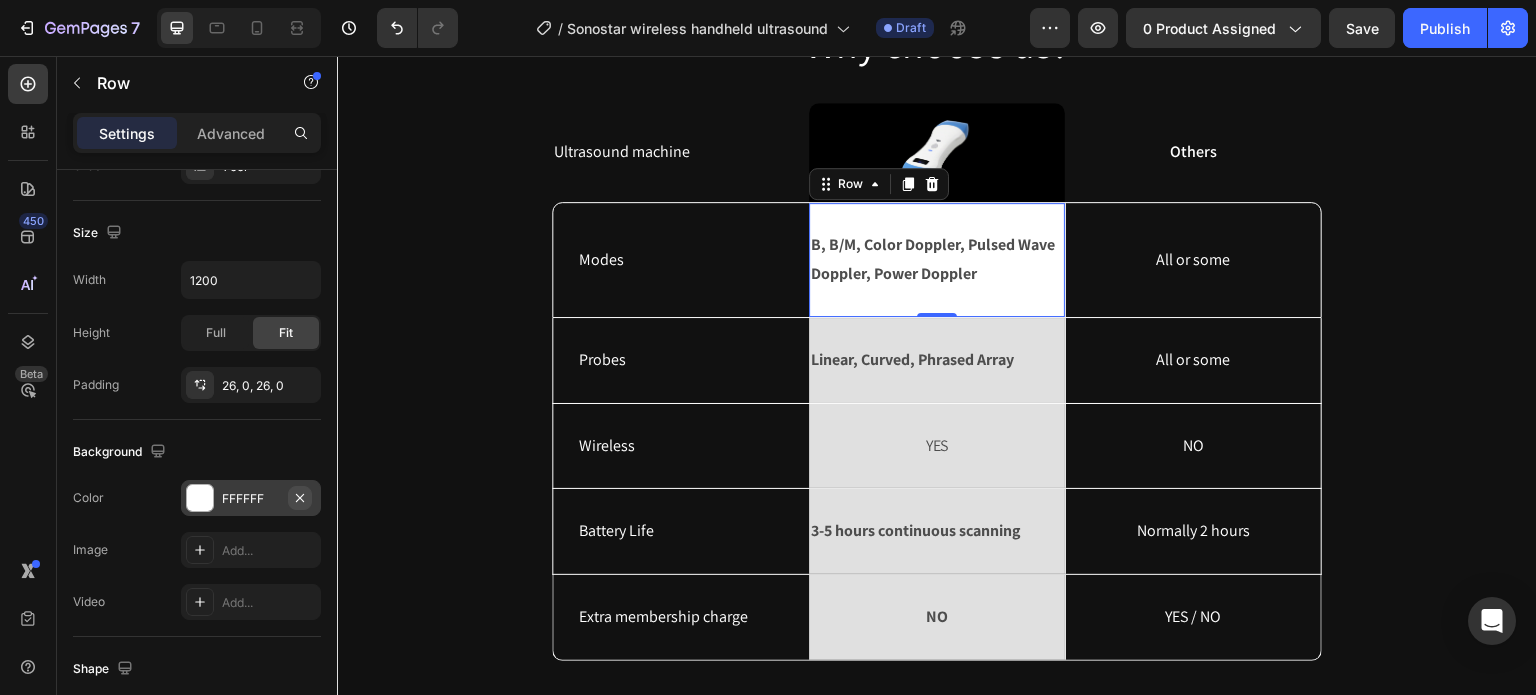 click 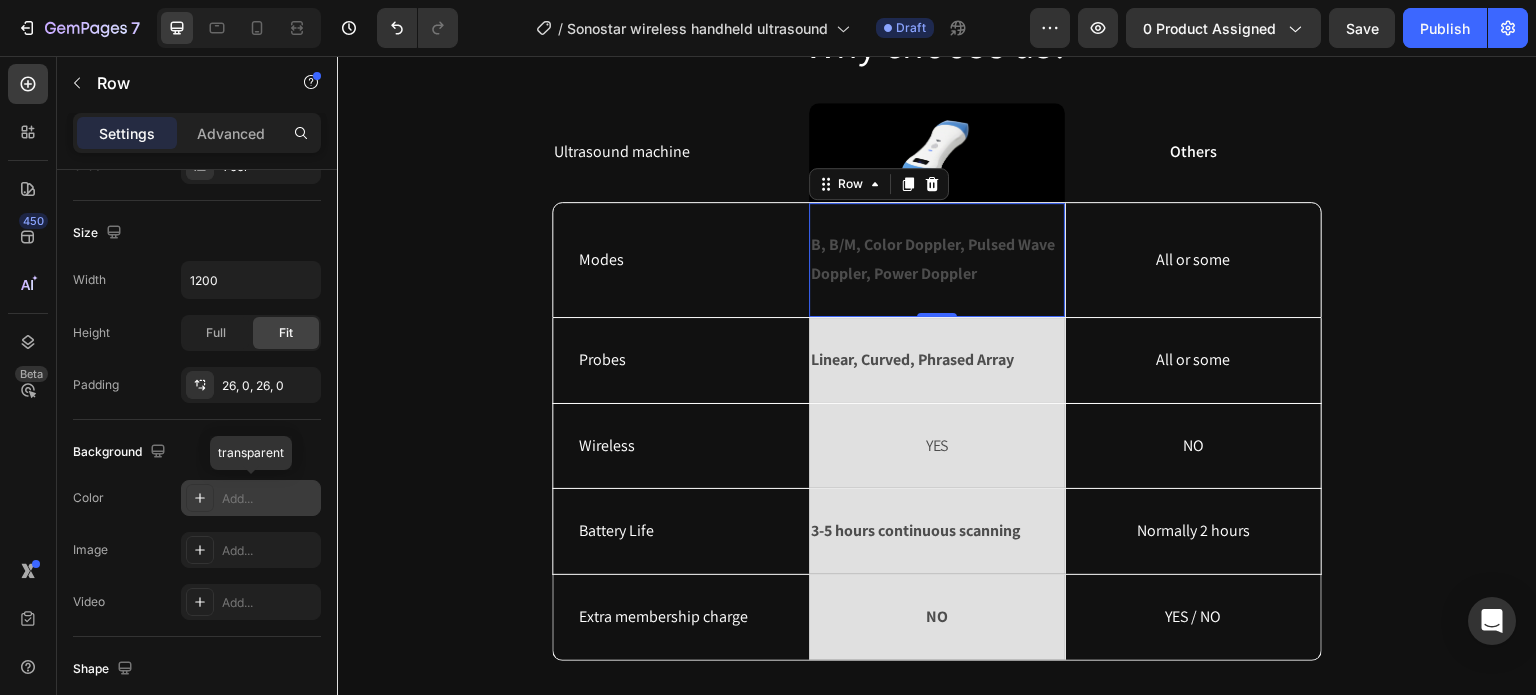 click on "Add..." at bounding box center (269, 499) 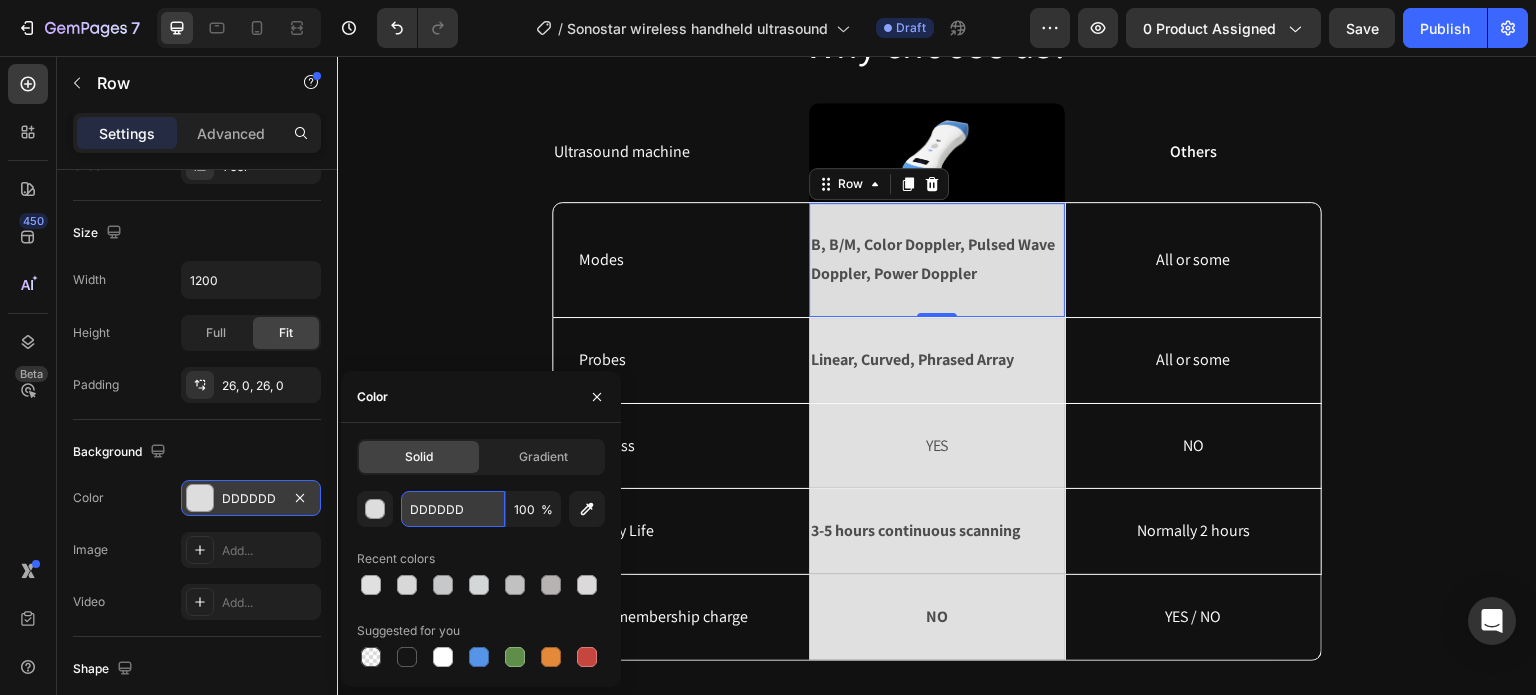 click on "DDDDDD" at bounding box center [453, 509] 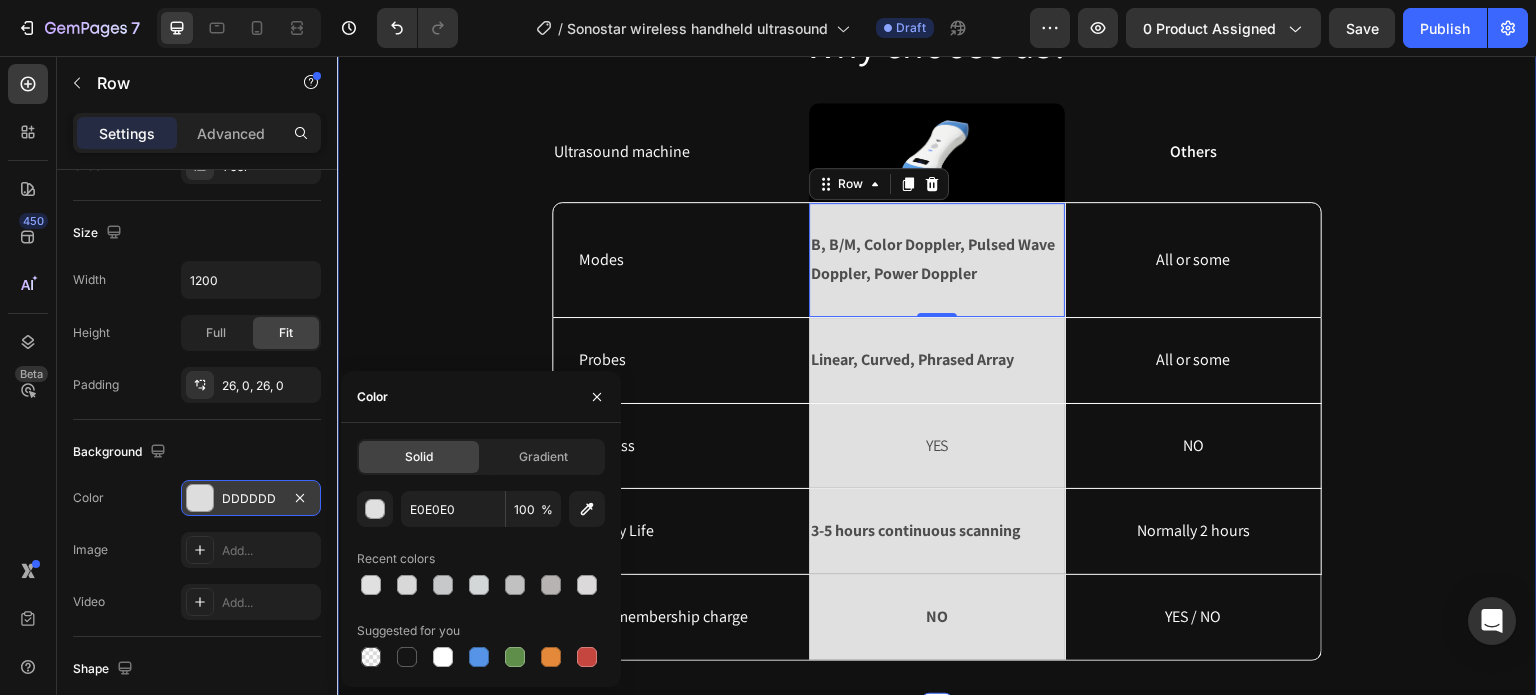 click on "Why choose us? Heading Ultrasound machine Text Block Image Row Others Text Block Row Modes  Text Block B, B/M, Color Doppler, Pulsed Wave Doppler, Power Doppler Text Block Row   0 All or some Text Block Hero Banner Row Probes Text Block Linear, Curved, Phrased Array Text Block Row All or some Text Block Hero Banner Row Wireless  Text Block YES Text Block Row NO Text Block Hero Banner Row Battery Life Text Block 3-5 hours continuous scanning Text Block Row Normally 2 hours Text Block Hero Banner Row Extra membership charge Text Block NO Text Block Row YES / NO Text Block Hero Banner Row Row" at bounding box center (937, 338) 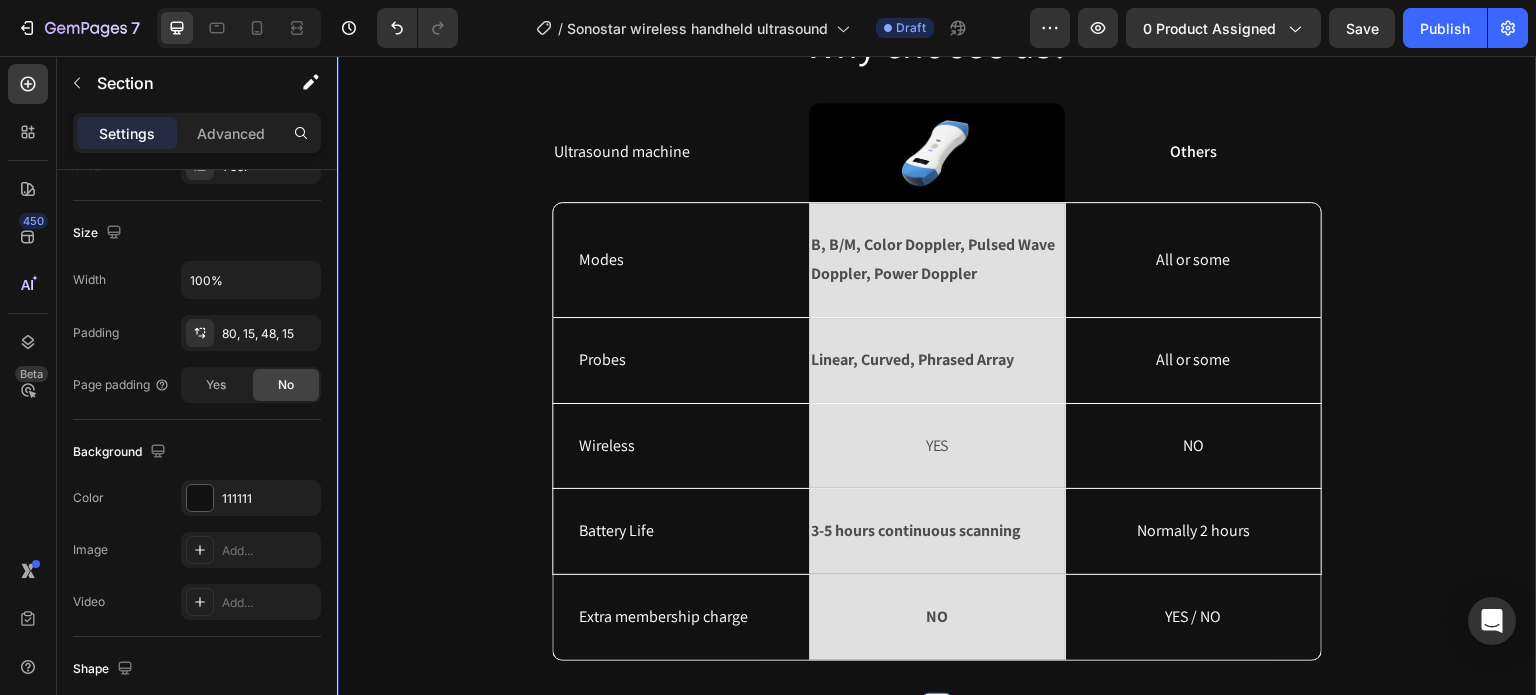 scroll, scrollTop: 0, scrollLeft: 0, axis: both 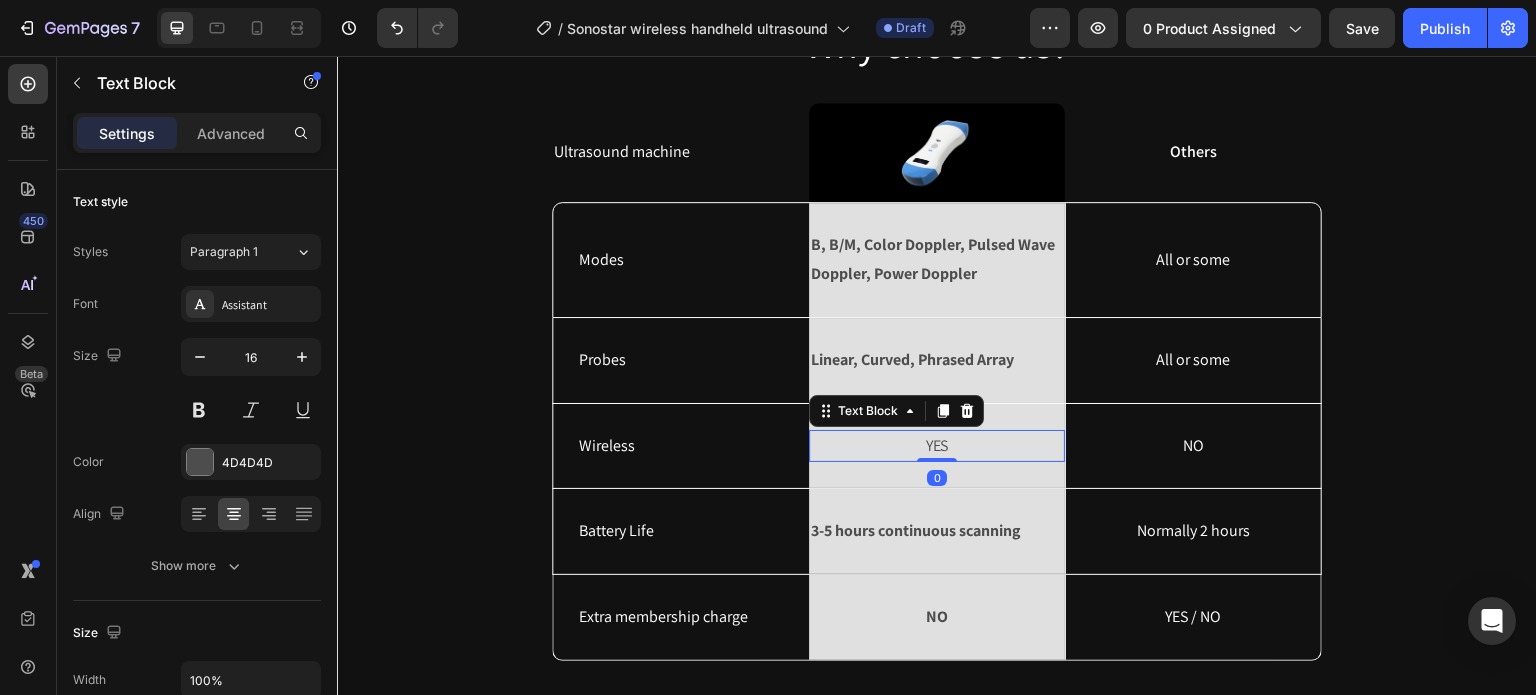 click on "YES" at bounding box center (937, 446) 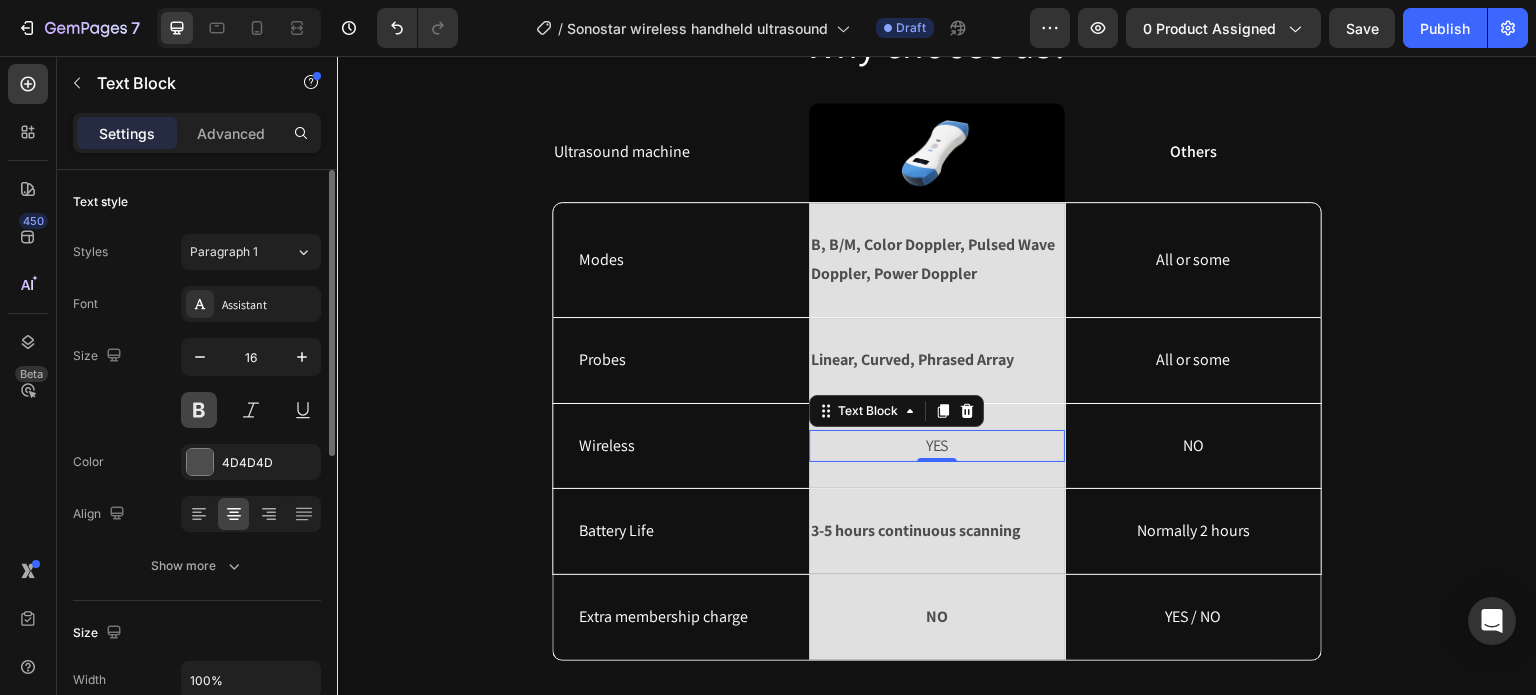 click at bounding box center [199, 410] 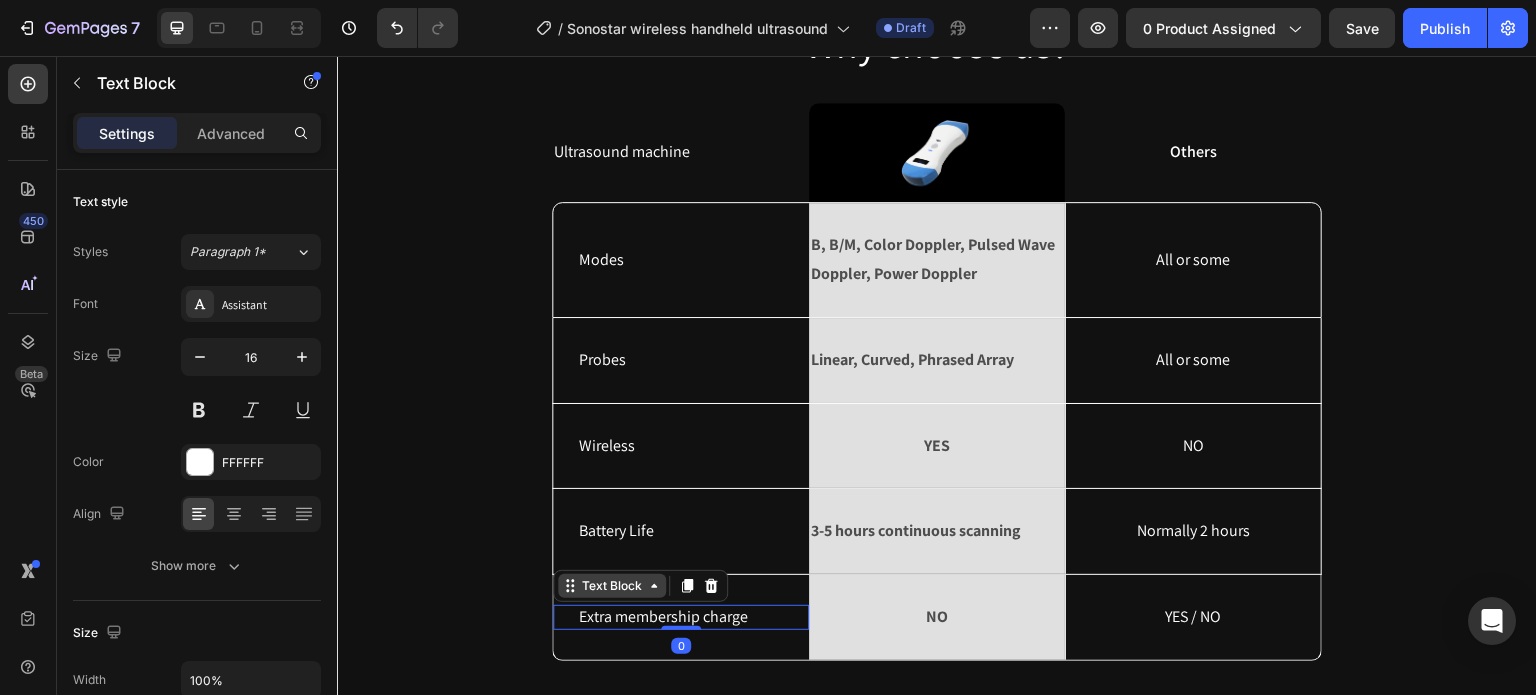 click on "Text Block" at bounding box center (640, 586) 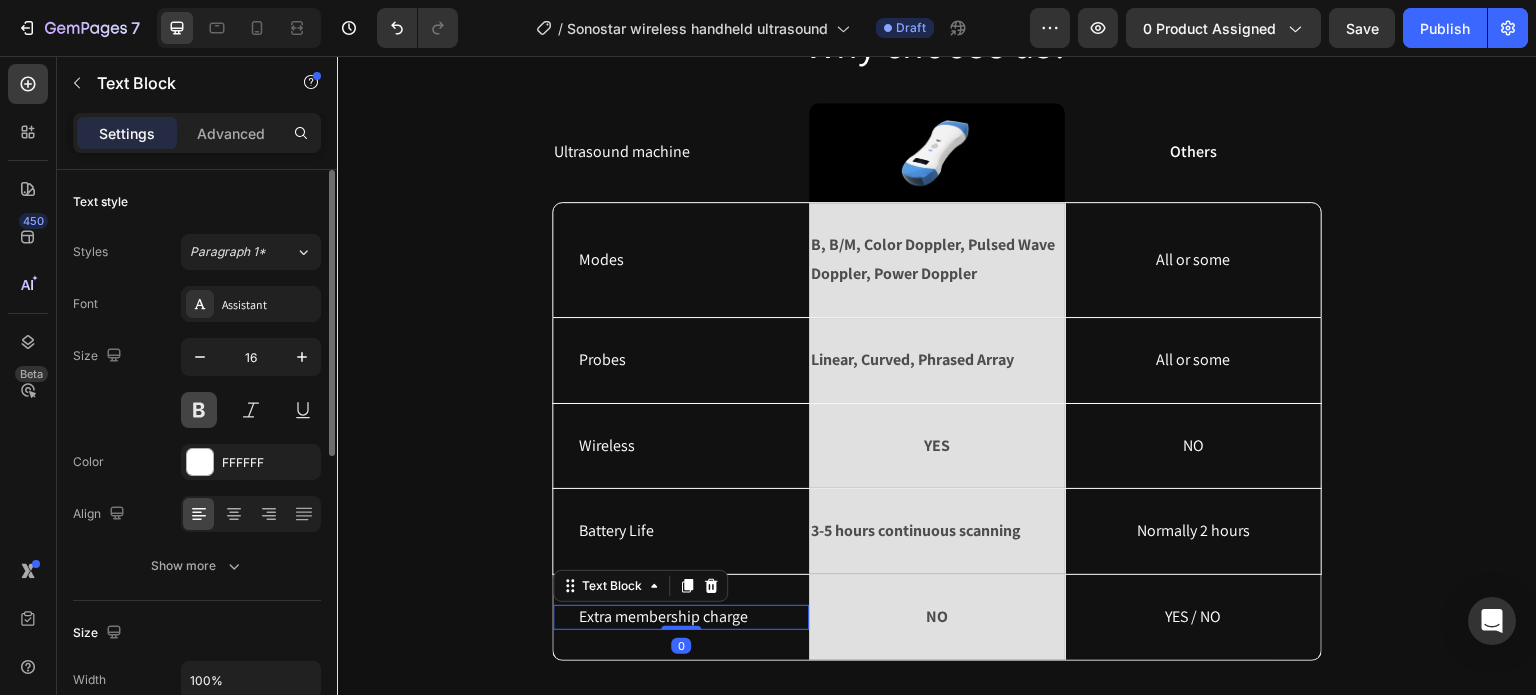 click at bounding box center (199, 410) 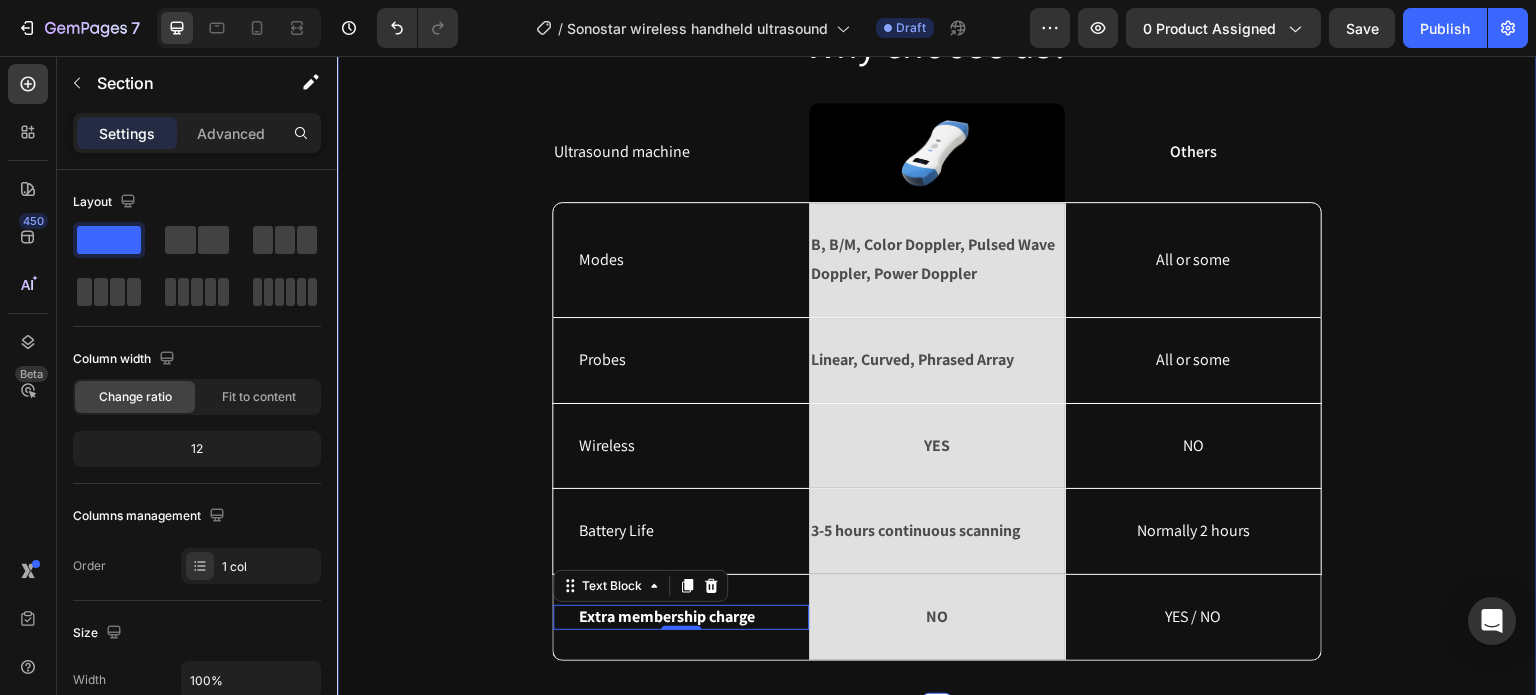 click on "Why choose us? Heading Ultrasound machine Text Block Image Row Others Text Block Row Modes  Text Block B, B/M, Color Doppler, Pulsed Wave Doppler, Power Doppler Text Block Row All or some Text Block Hero Banner Row Probes Text Block Linear, Curved, Phrased Array Text Block Row All or some Text Block Hero Banner Row Wireless  Text Block YES Text Block Row NO Text Block Hero Banner Row Battery Life Text Block 3-5 hours continuous scanning Text Block Row Normally 2 hours Text Block Hero Banner Row Extra membership charge Text Block   0 NO Text Block Row YES / NO Text Block Hero Banner Row Row" at bounding box center (937, 338) 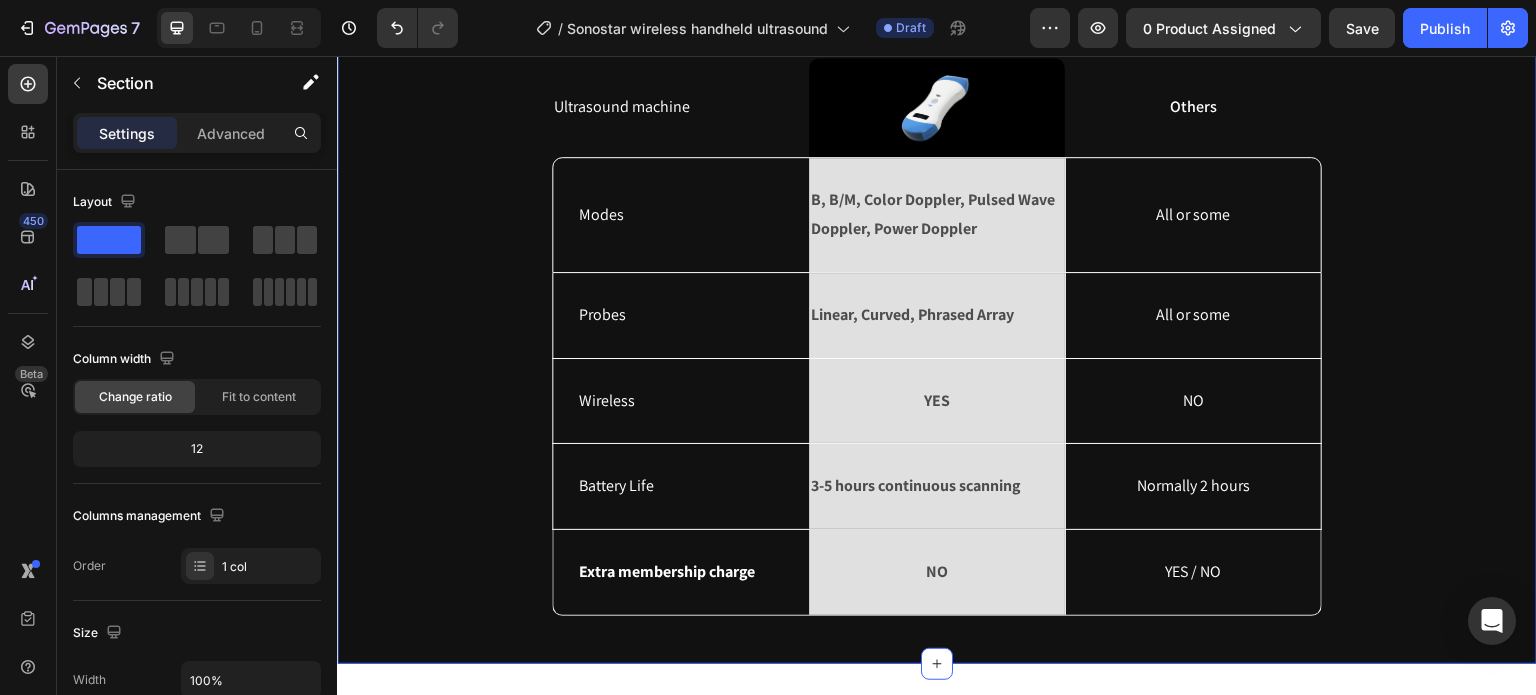 scroll, scrollTop: 6068, scrollLeft: 0, axis: vertical 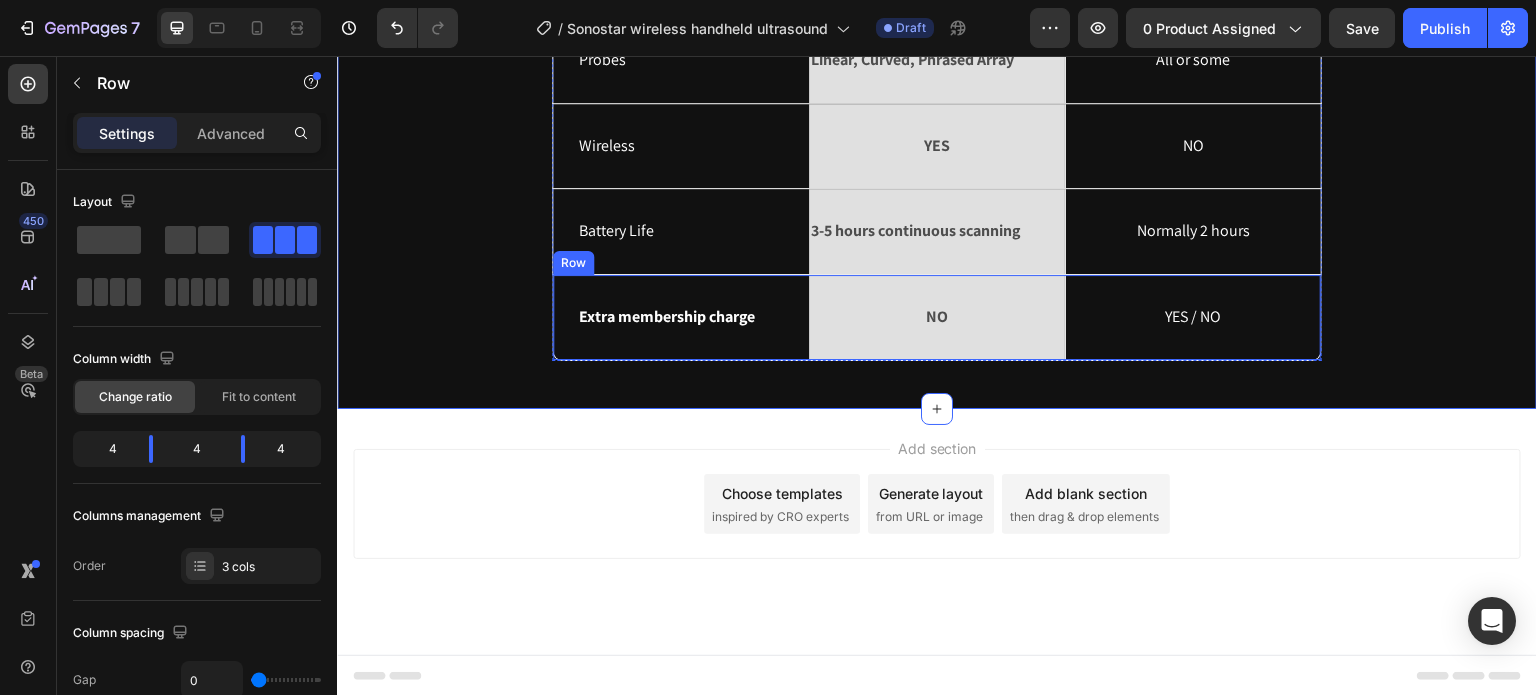 click on "Extra membership charge Text Block" at bounding box center [681, 317] 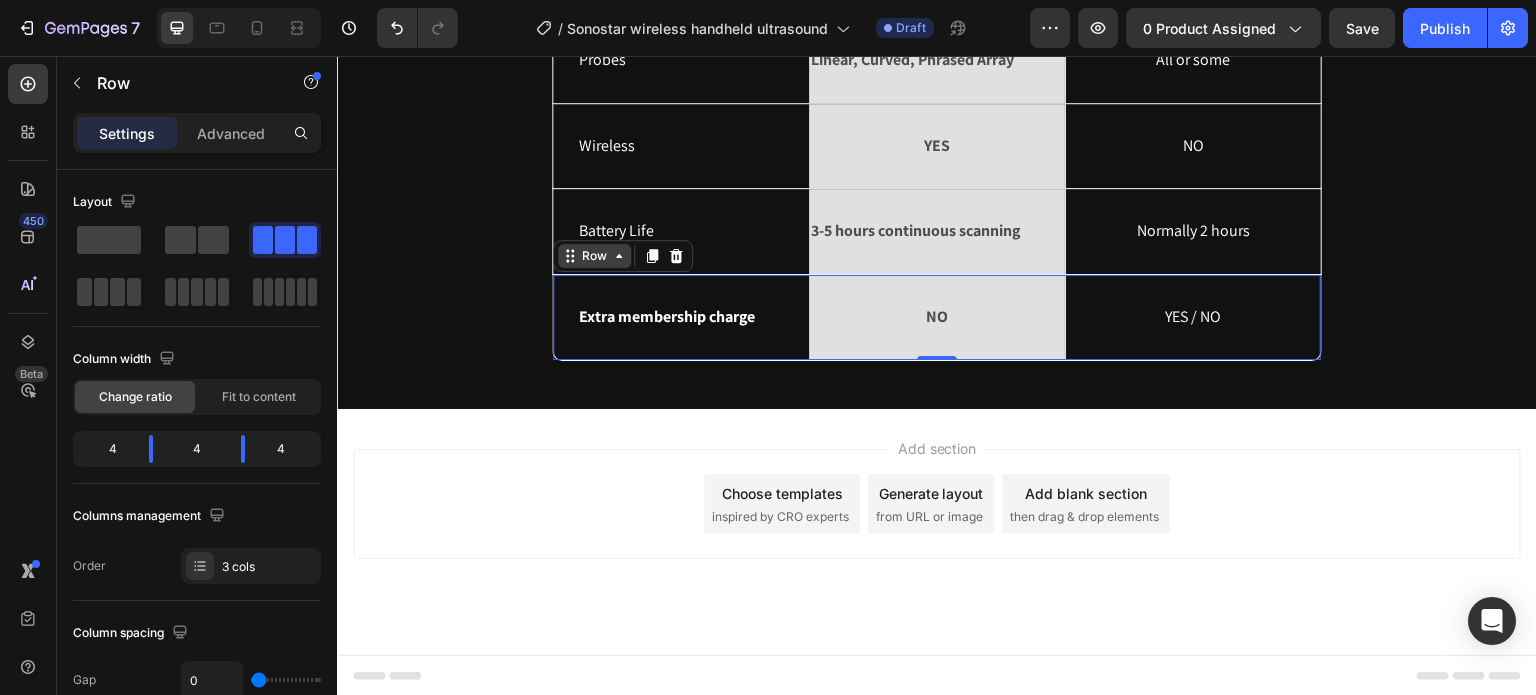 click on "Row" at bounding box center (594, 256) 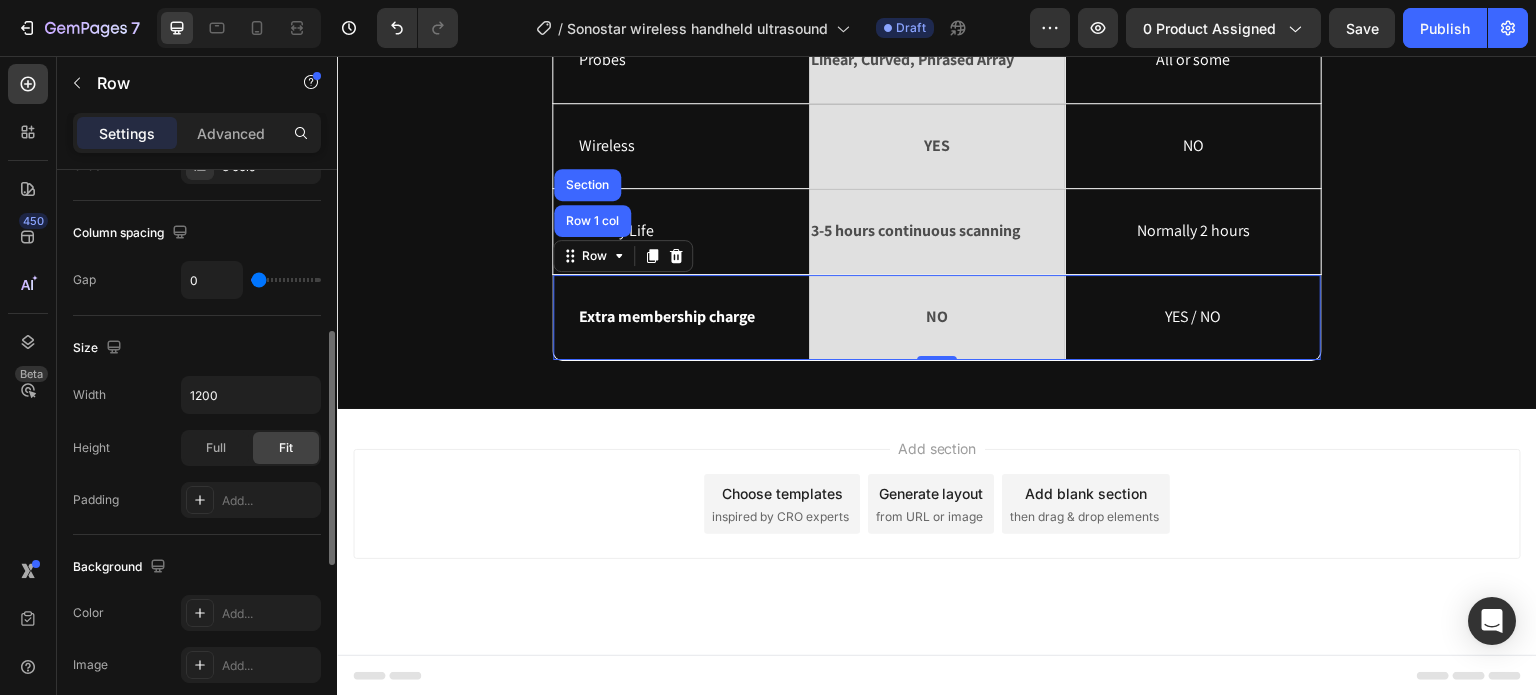 scroll, scrollTop: 500, scrollLeft: 0, axis: vertical 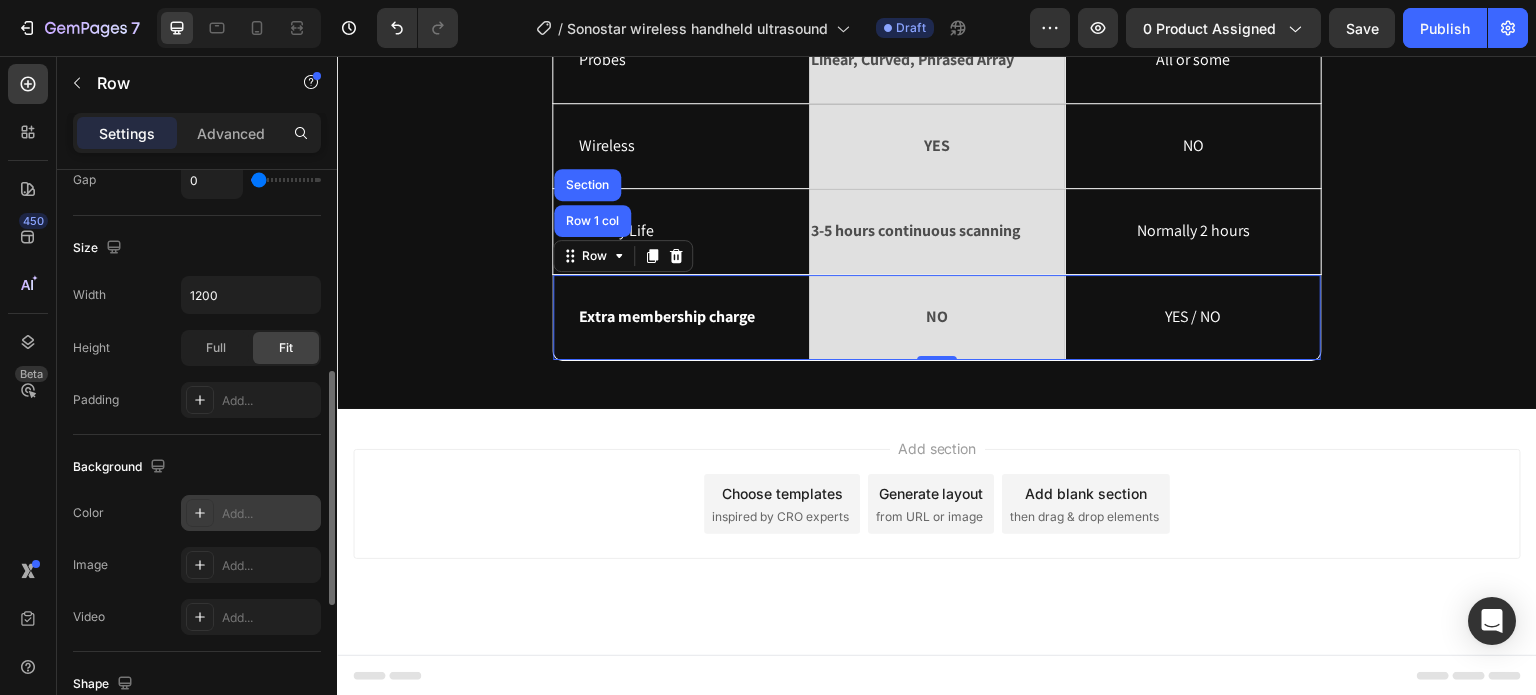 click on "Add..." at bounding box center (269, 514) 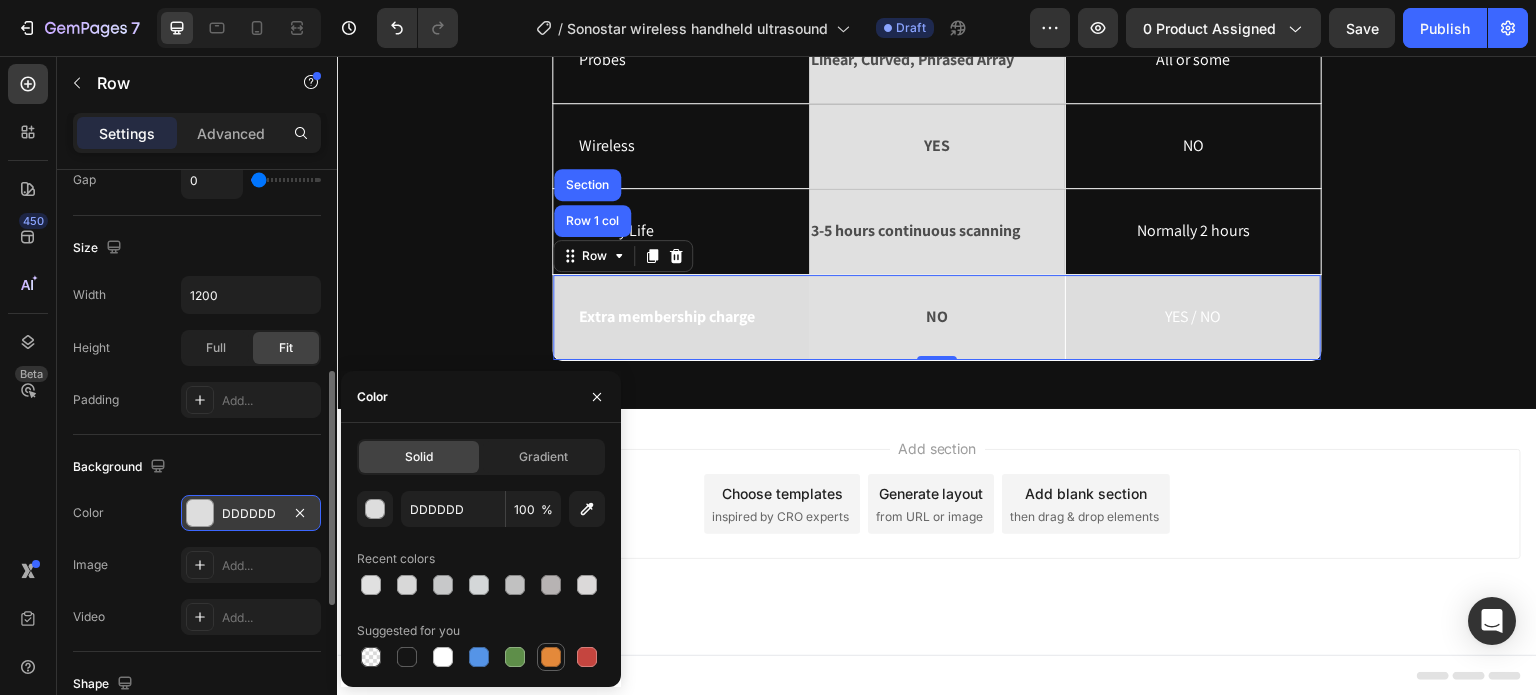 click at bounding box center (551, 657) 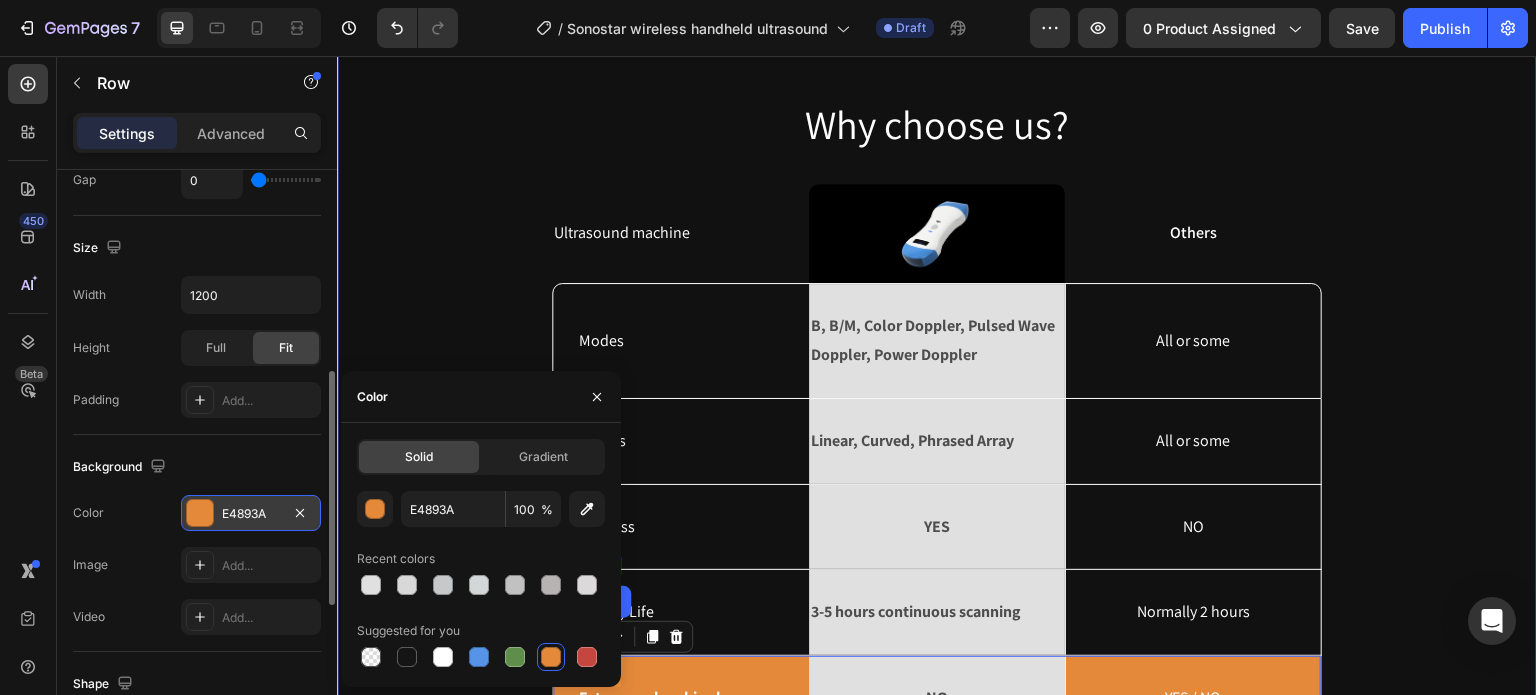 scroll, scrollTop: 5668, scrollLeft: 0, axis: vertical 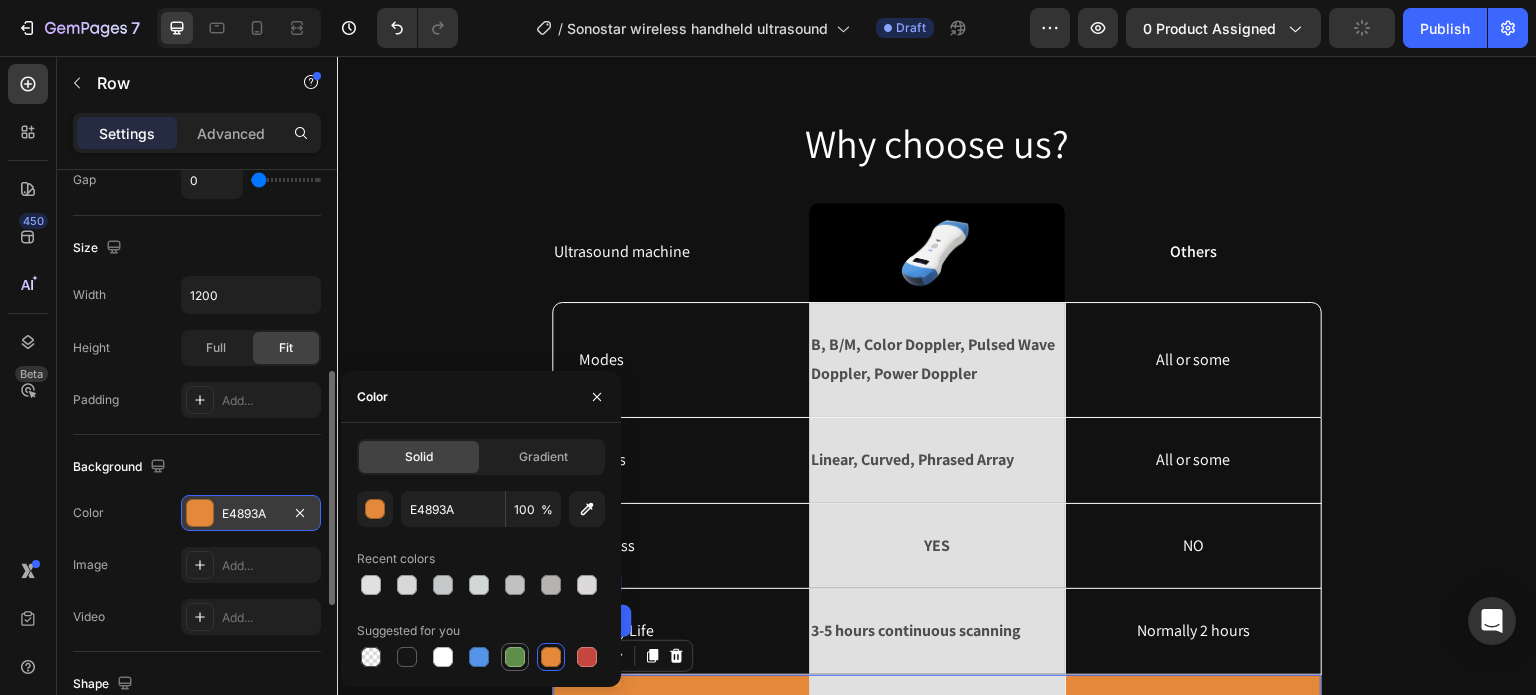click at bounding box center (515, 657) 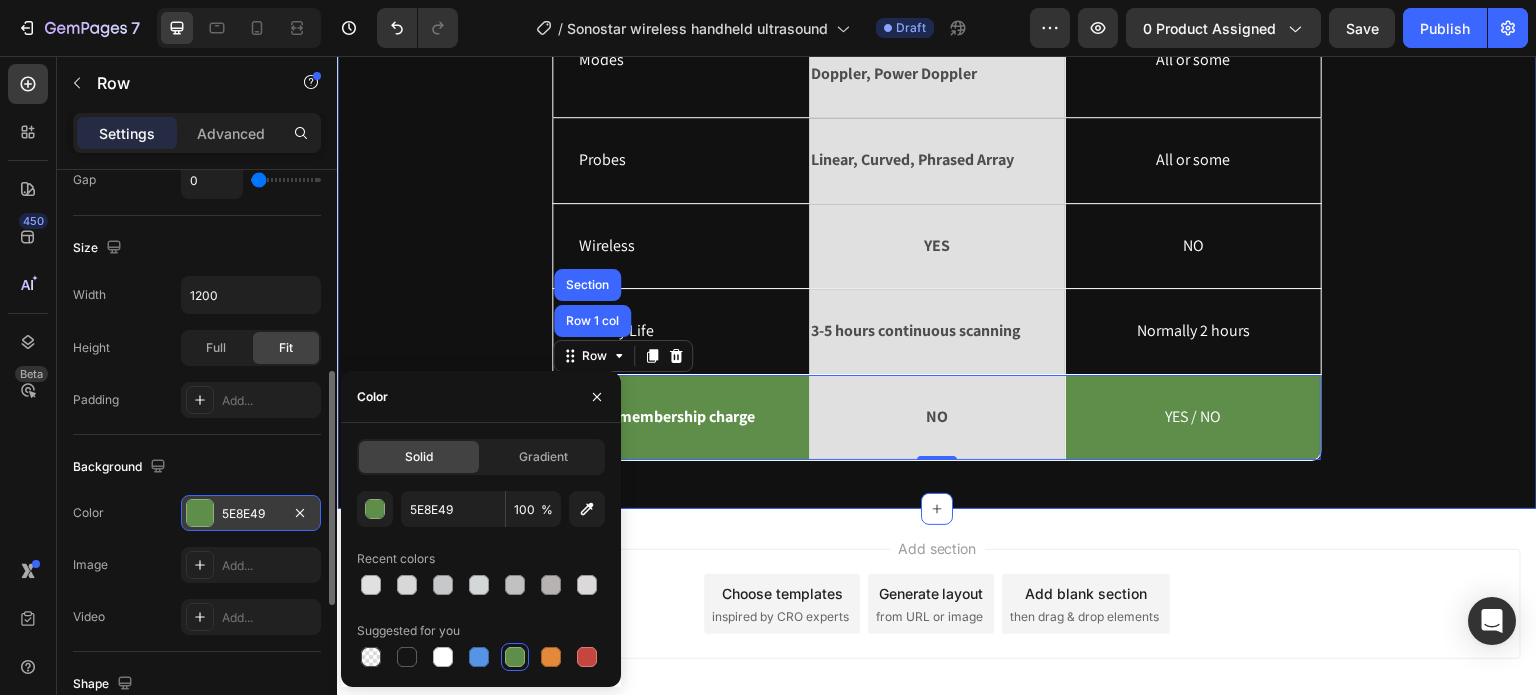 scroll, scrollTop: 6068, scrollLeft: 0, axis: vertical 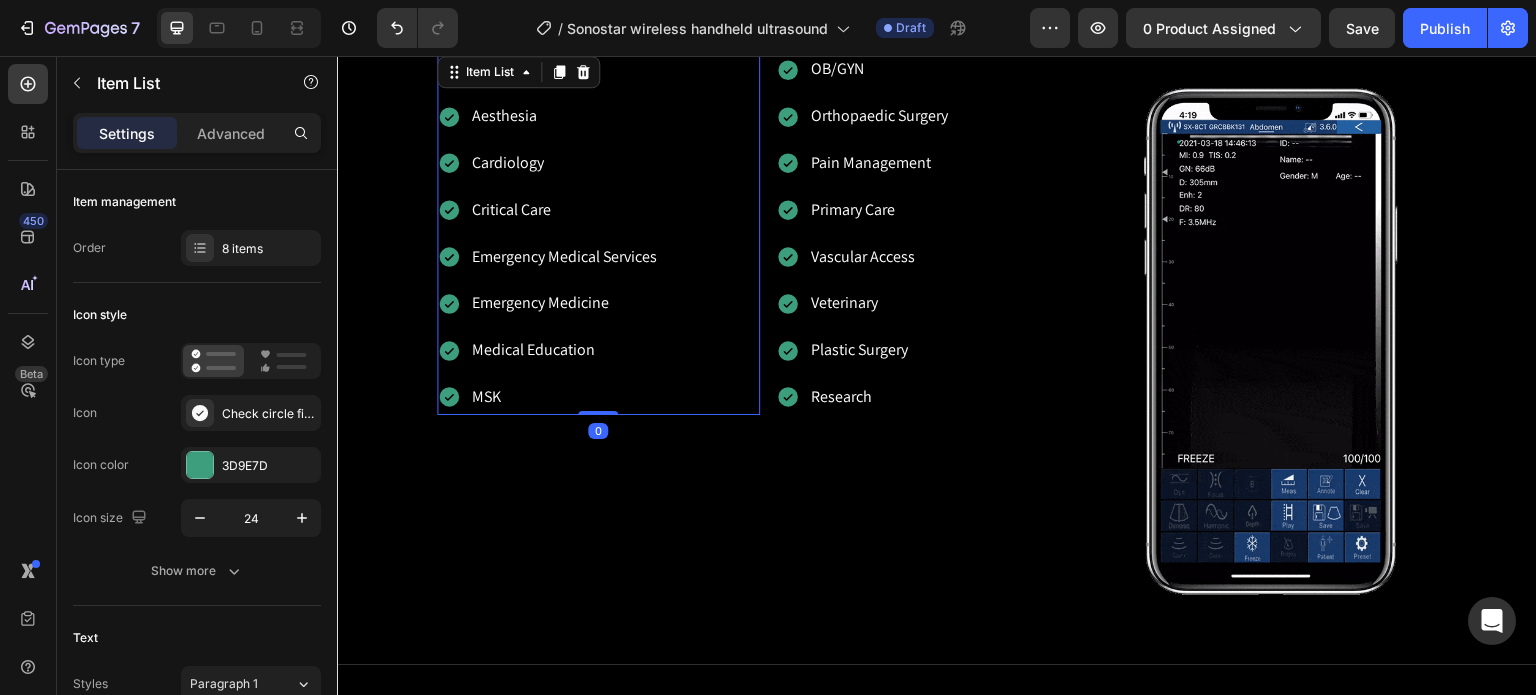 click 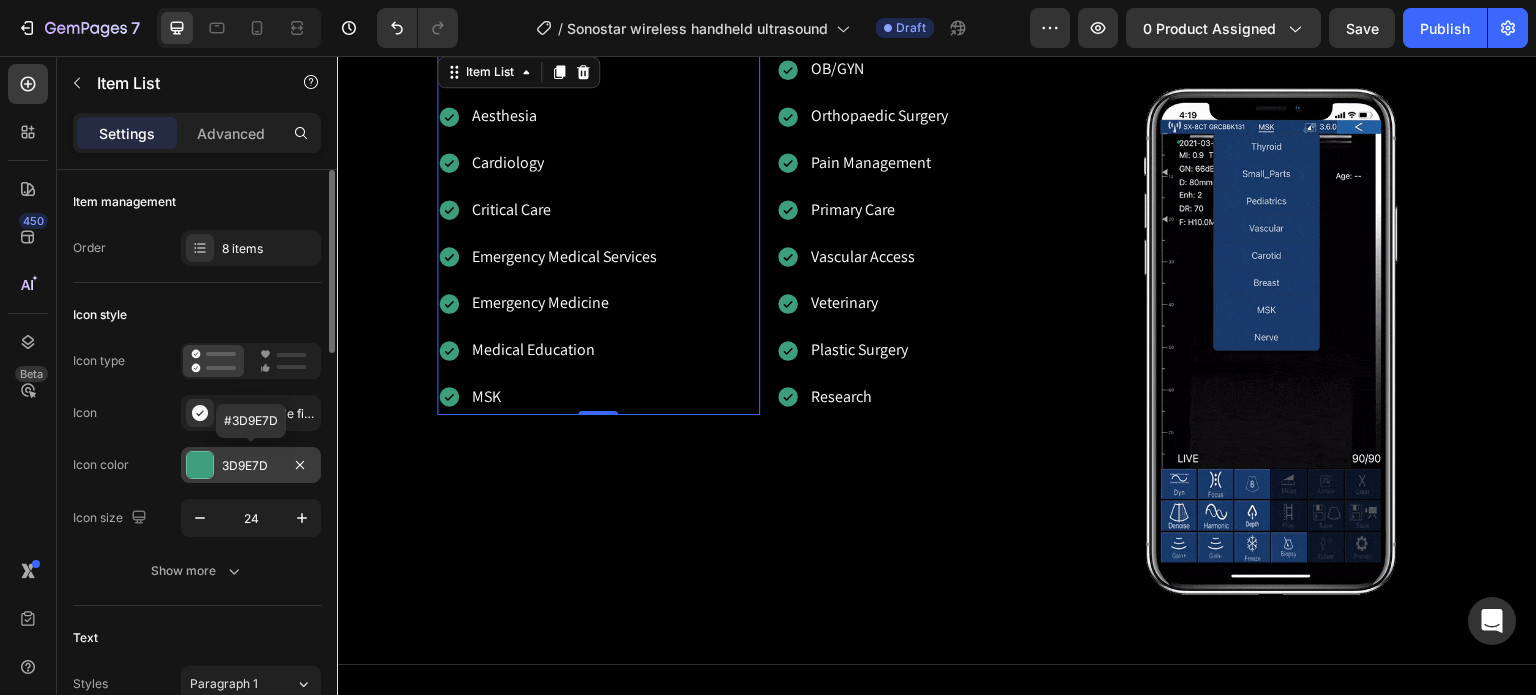 click on "3D9E7D" at bounding box center (251, 466) 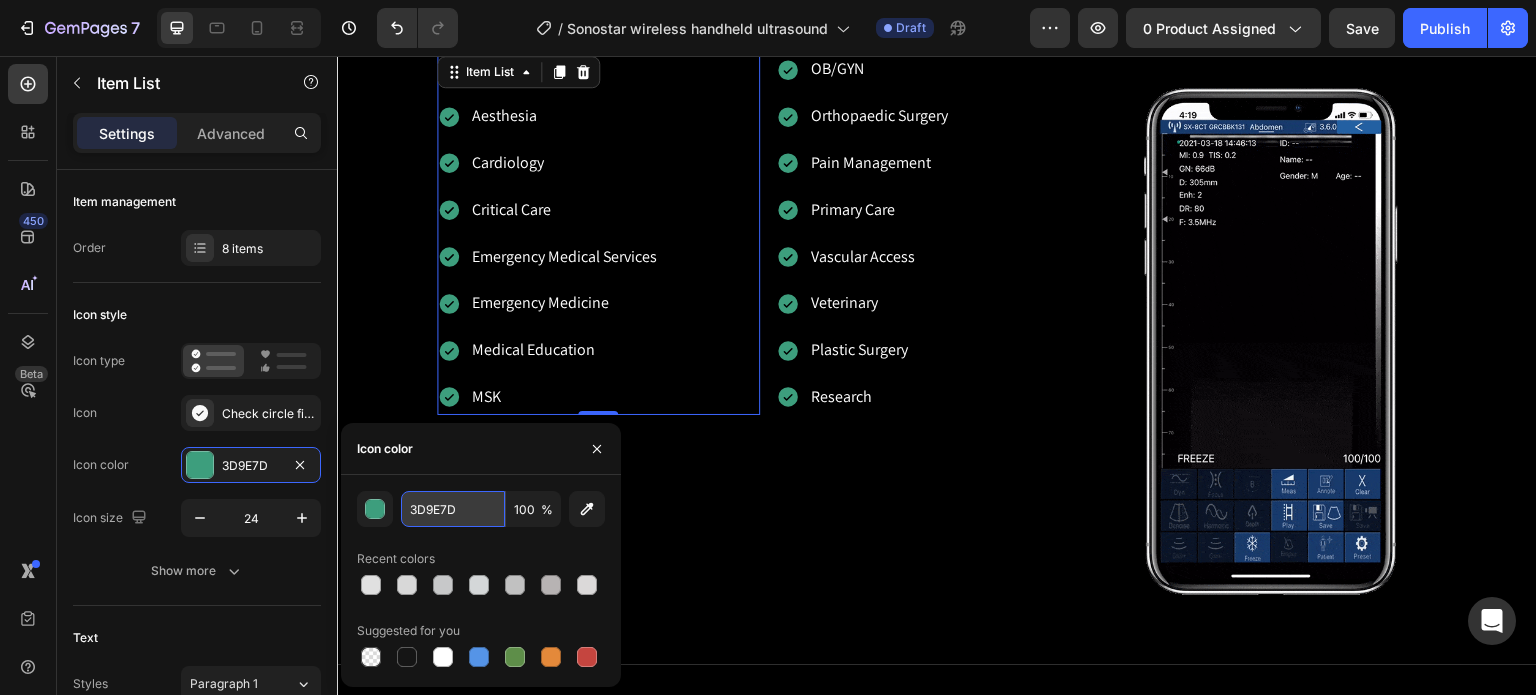 click on "3D9E7D" at bounding box center (453, 509) 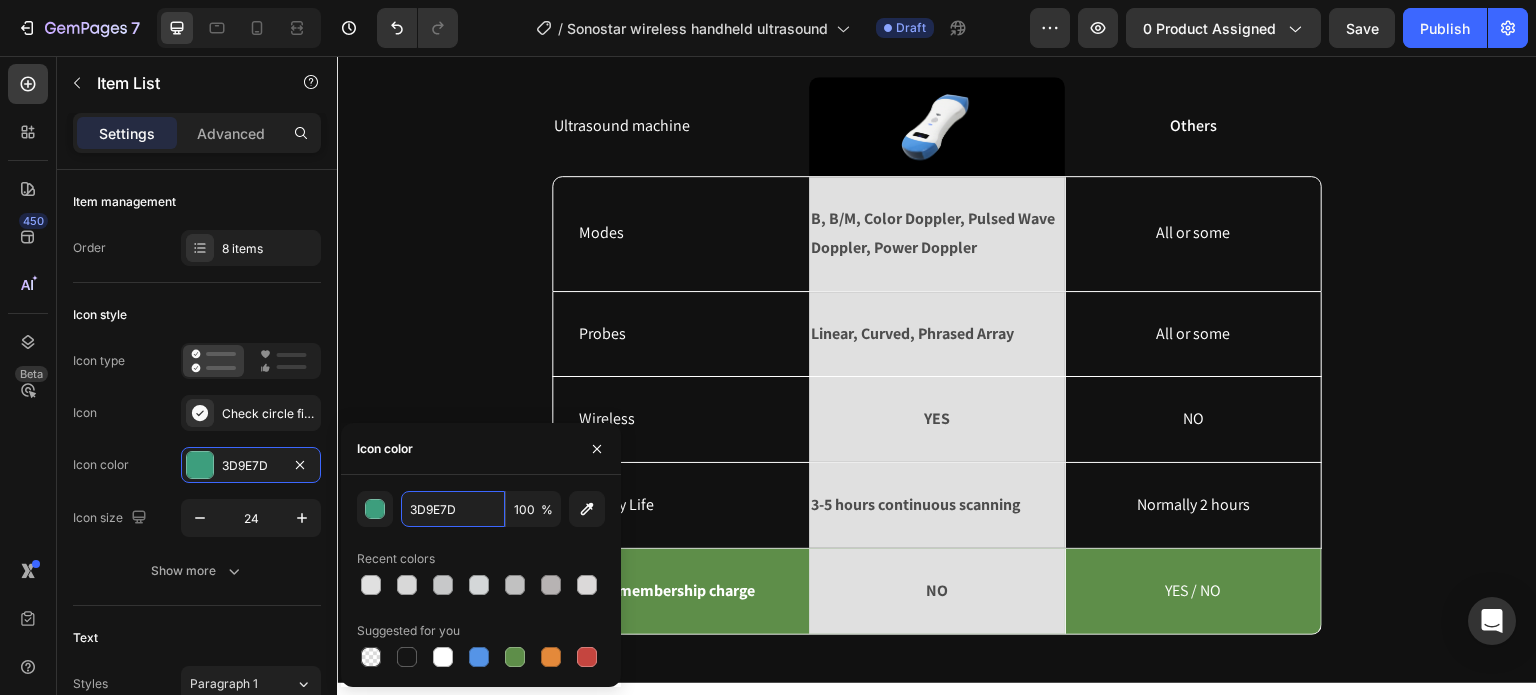 scroll, scrollTop: 6068, scrollLeft: 0, axis: vertical 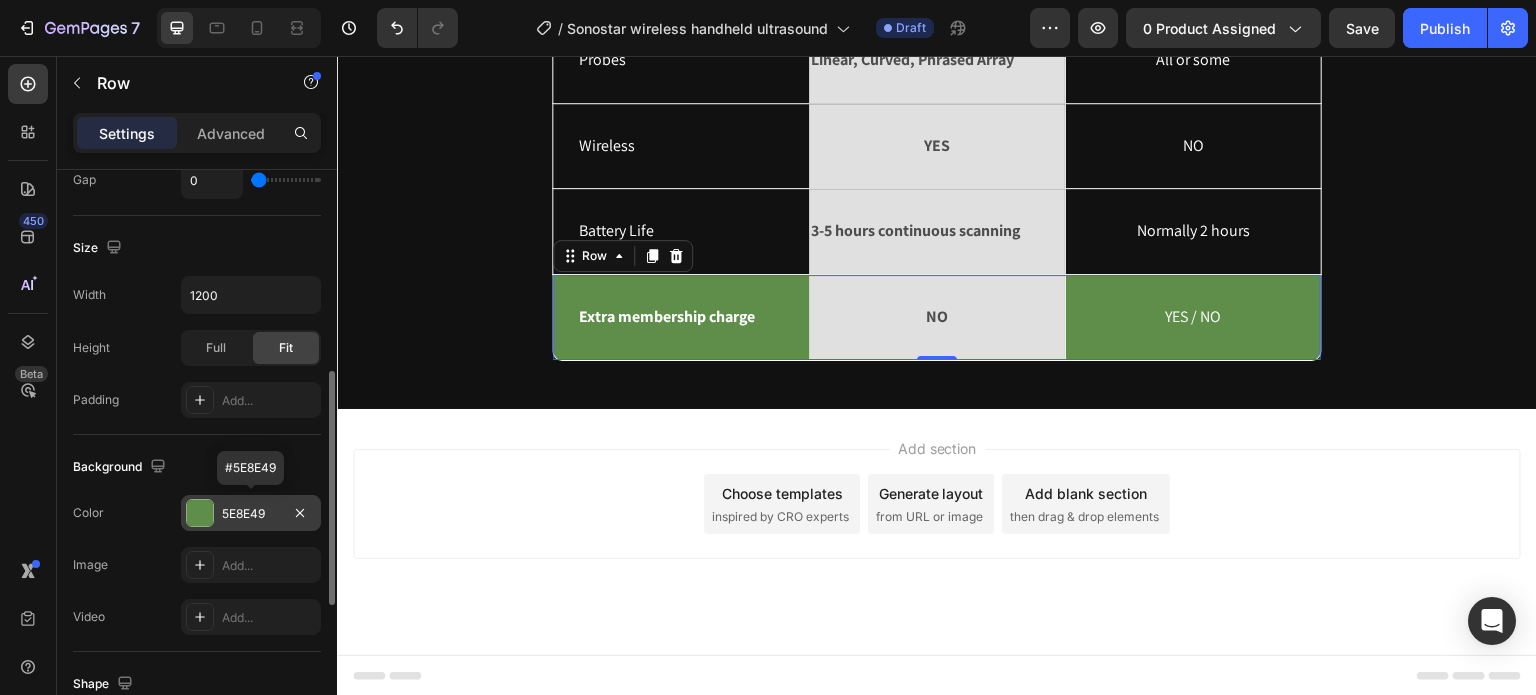 click on "5E8E49" at bounding box center [251, 514] 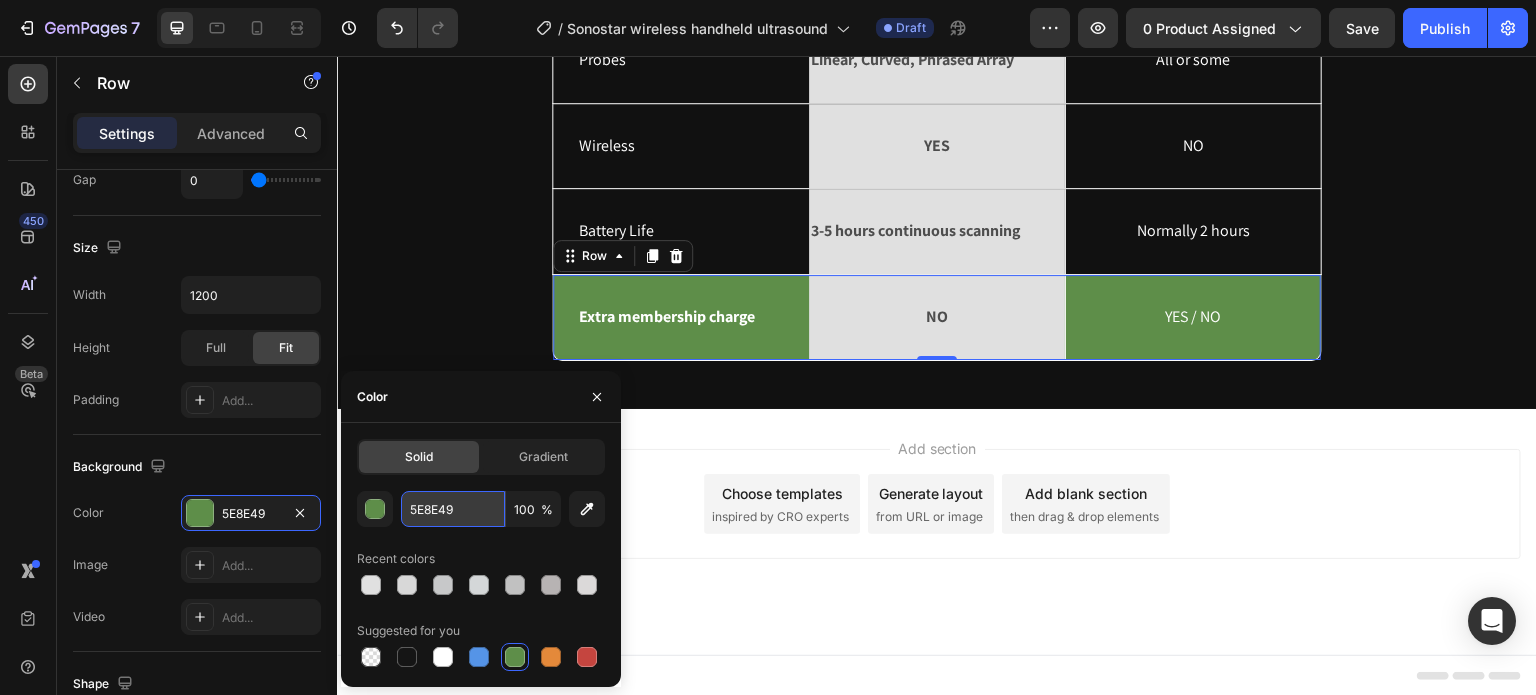 click on "5E8E49" at bounding box center [453, 509] 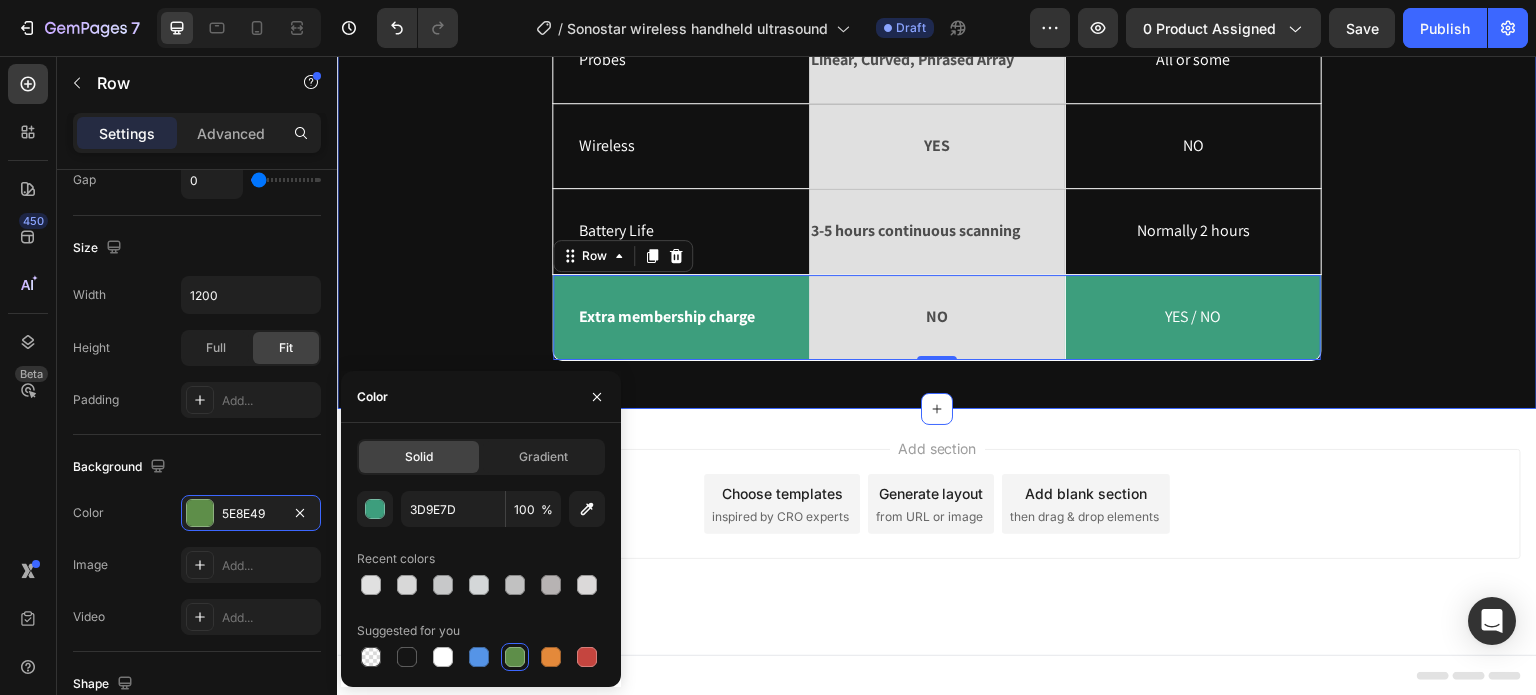 click on "Why choose us? Heading Ultrasound machine Text Block Image Row Others Text Block Row Modes  Text Block B, B/M, Color Doppler, Pulsed Wave Doppler, Power Doppler Text Block Row All or some Text Block Hero Banner Row Probes Text Block Linear, Curved, Phrased Array Text Block Row All or some Text Block Hero Banner Row Wireless  Text Block YES Text Block Row NO Text Block Hero Banner Row Battery Life Text Block 3-5 hours continuous scanning Text Block Row Normally 2 hours Text Block Hero Banner Row Extra membership charge Text Block NO Text Block Row YES / NO Text Block Hero Banner Row   0 Row" at bounding box center [937, 38] 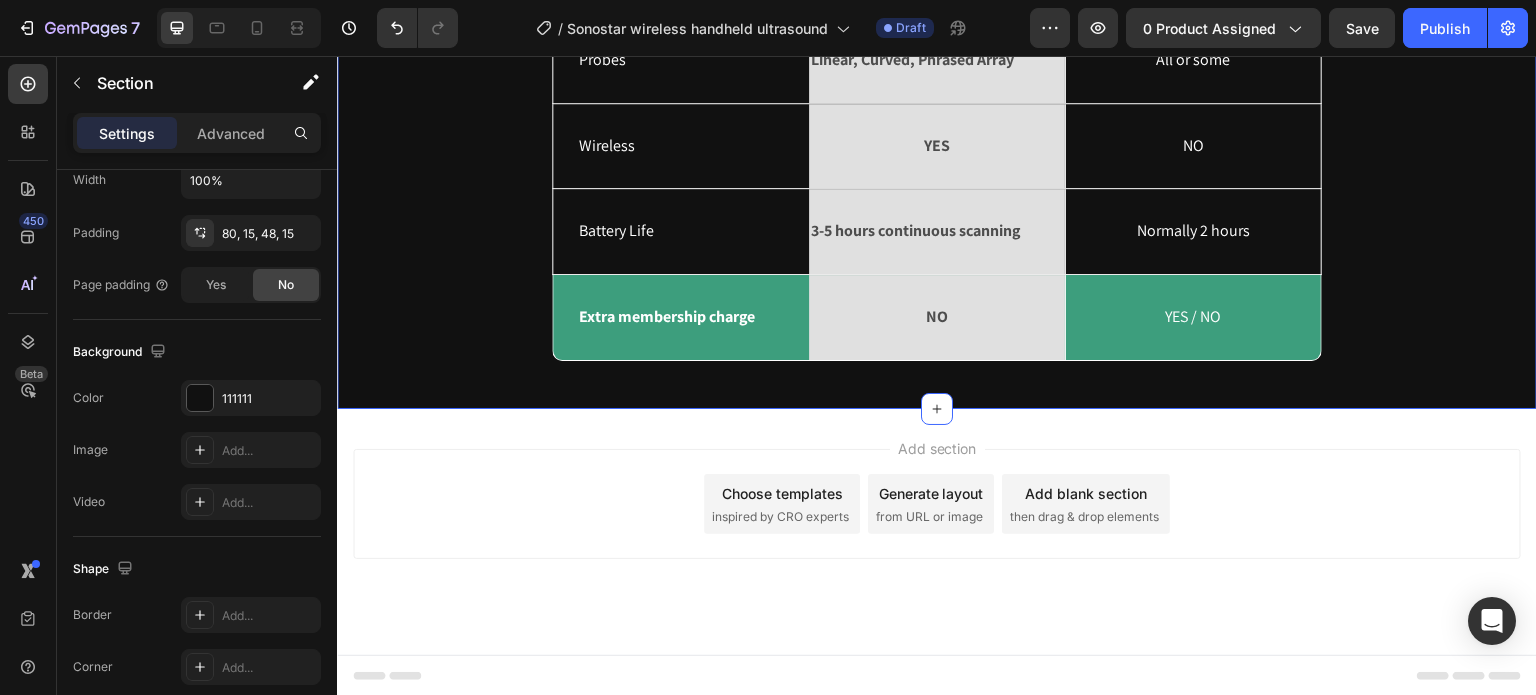 scroll, scrollTop: 0, scrollLeft: 0, axis: both 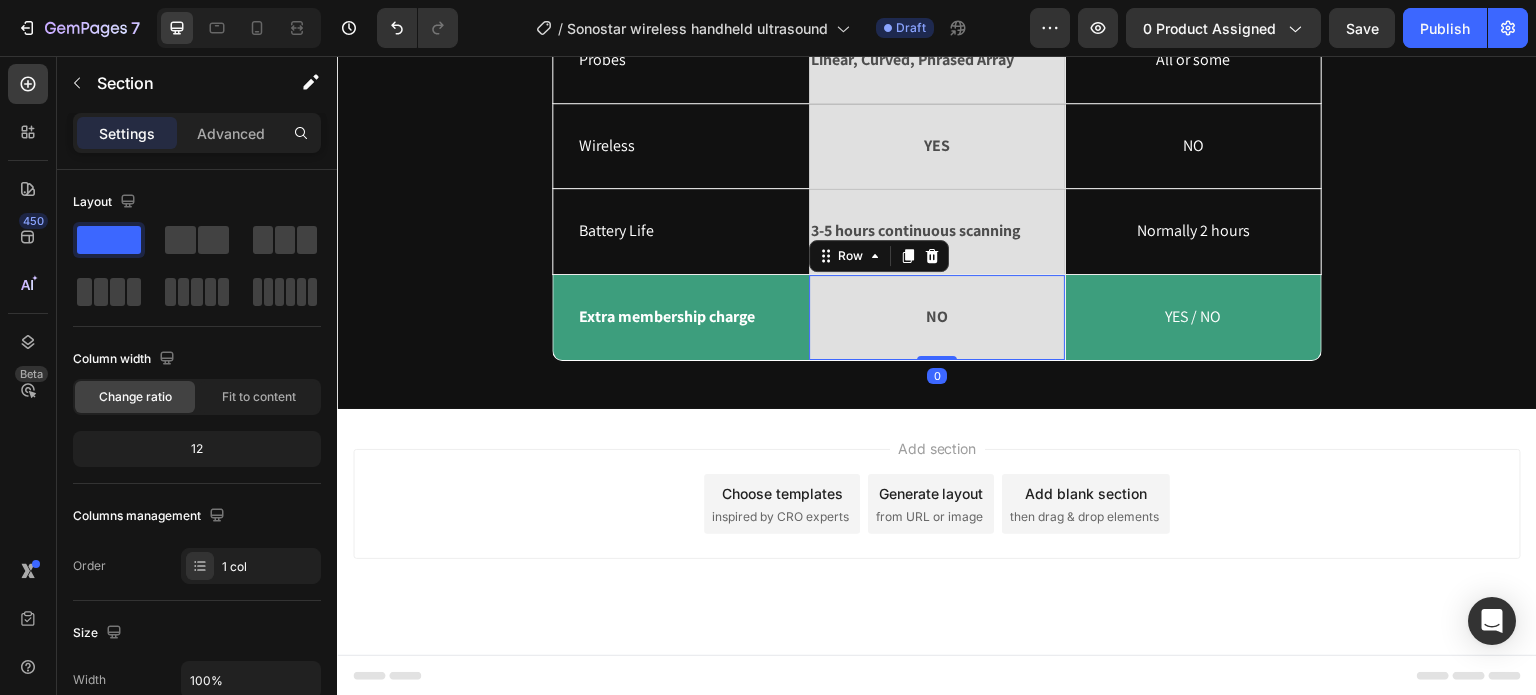 click on "NO Text Block Row   0" at bounding box center (937, 317) 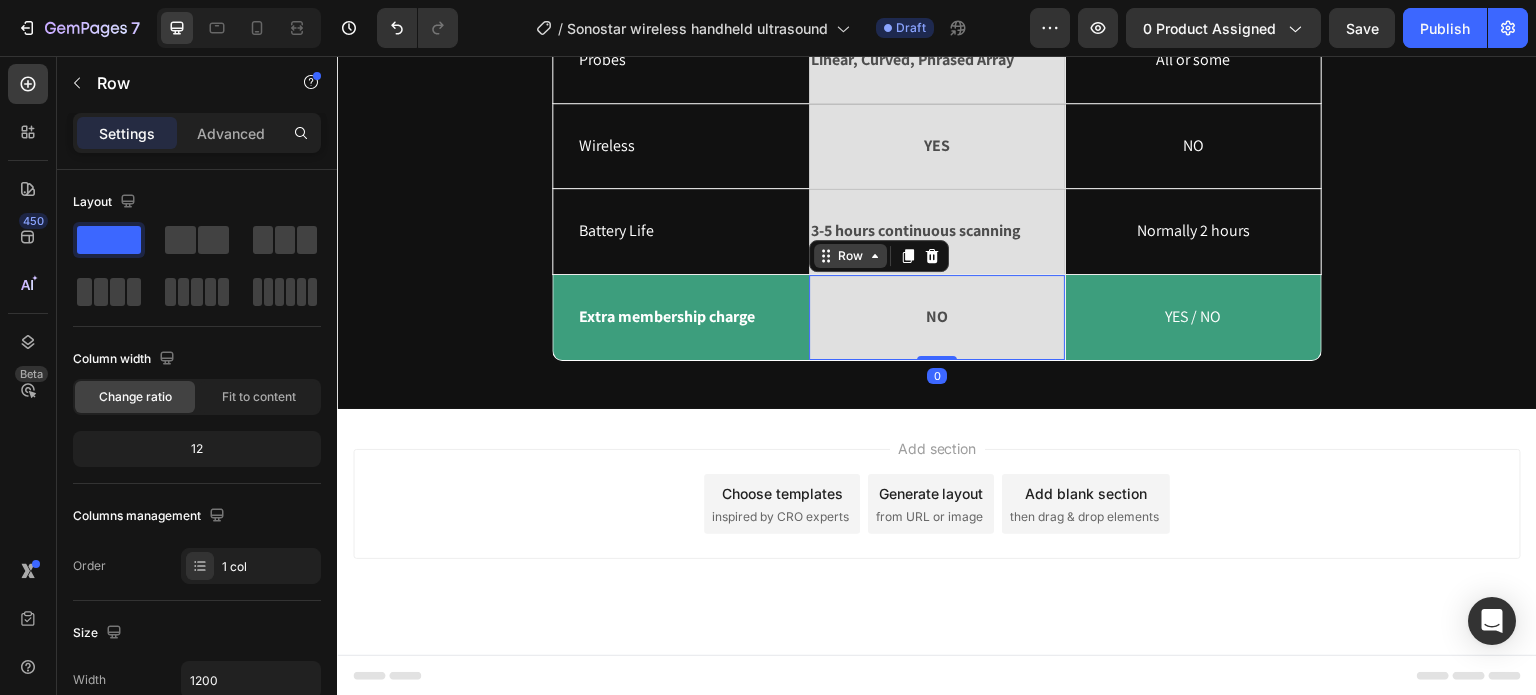 click on "Row" at bounding box center [850, 256] 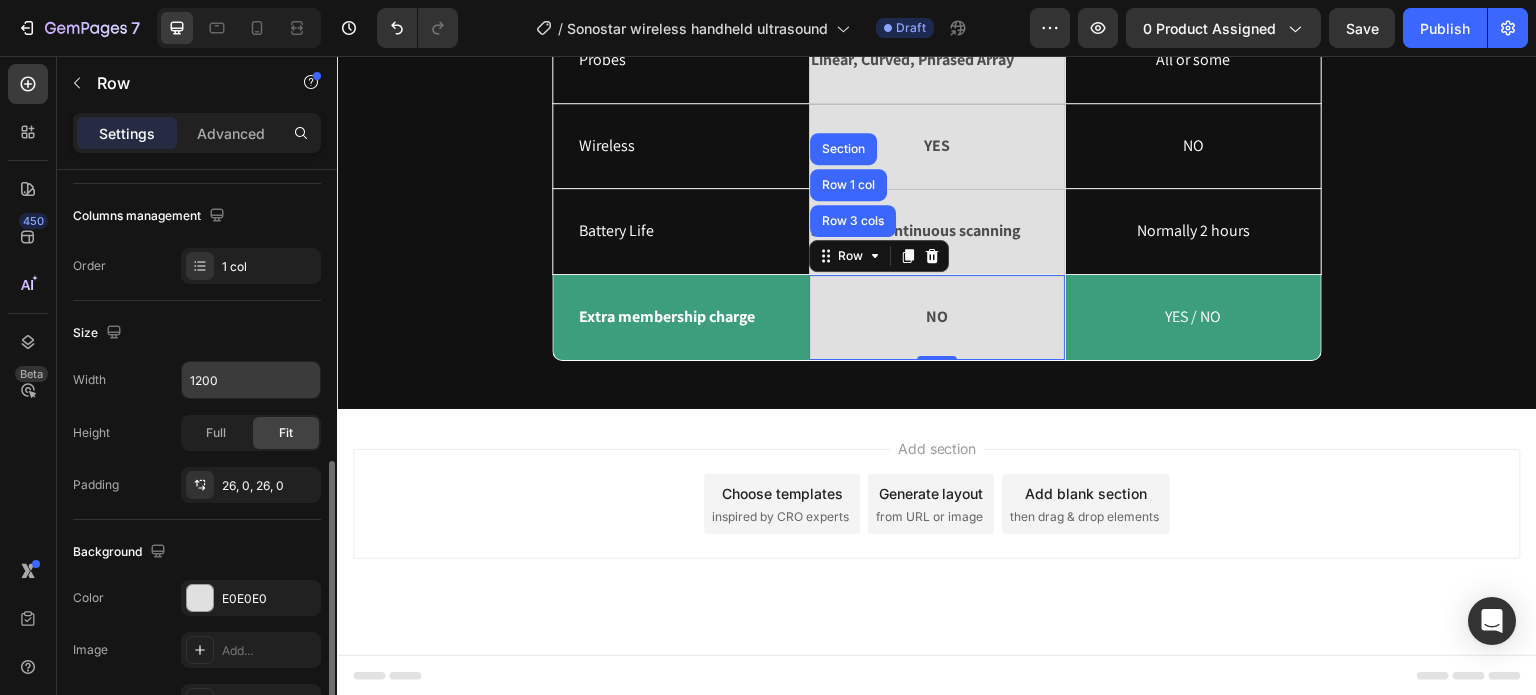 scroll, scrollTop: 400, scrollLeft: 0, axis: vertical 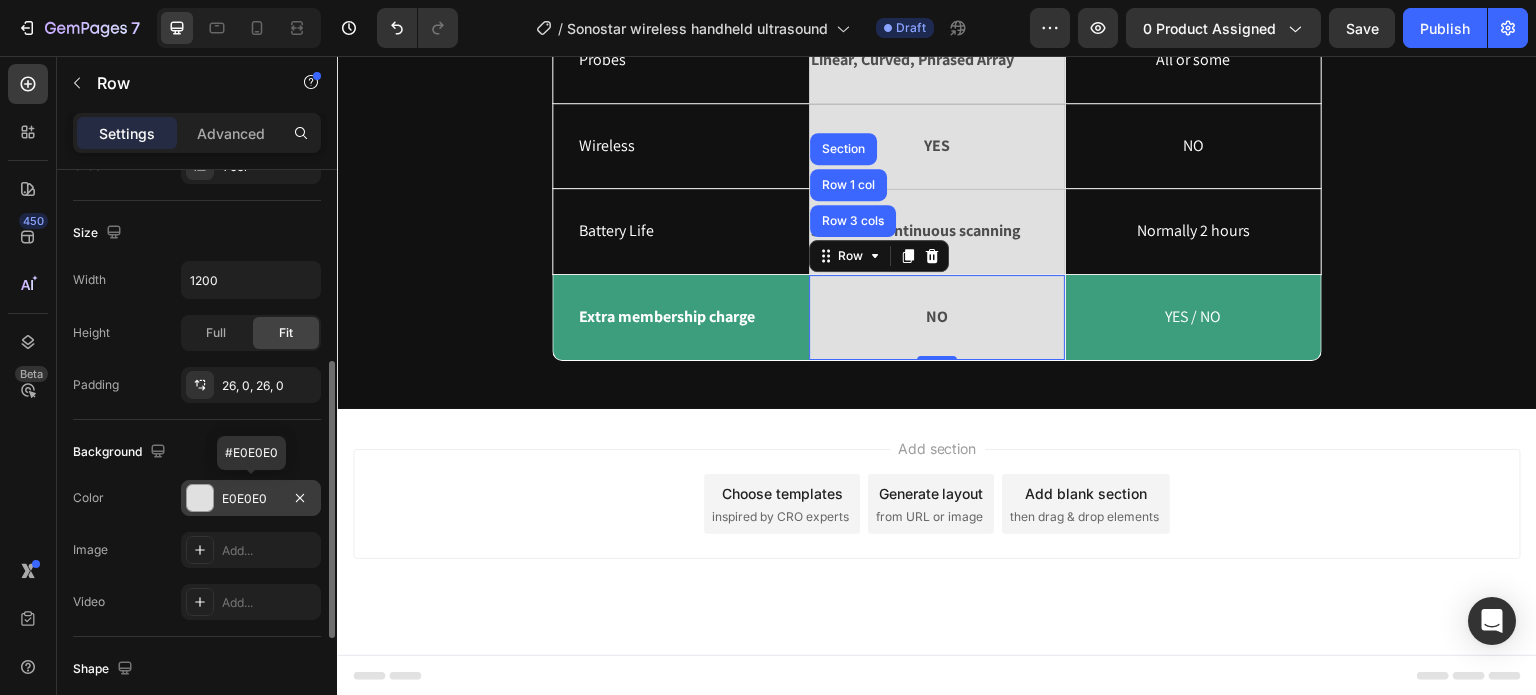 click on "E0E0E0" at bounding box center [251, 499] 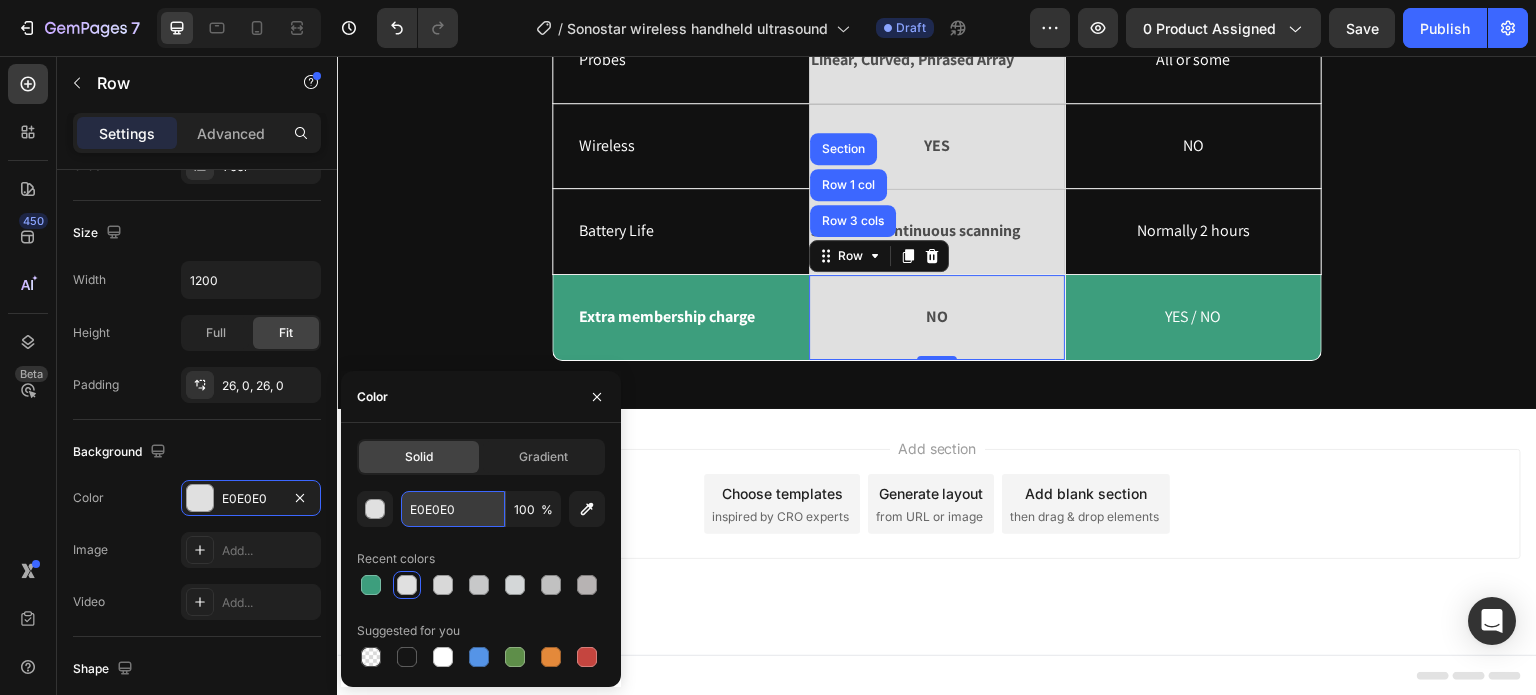 click on "E0E0E0" at bounding box center [453, 509] 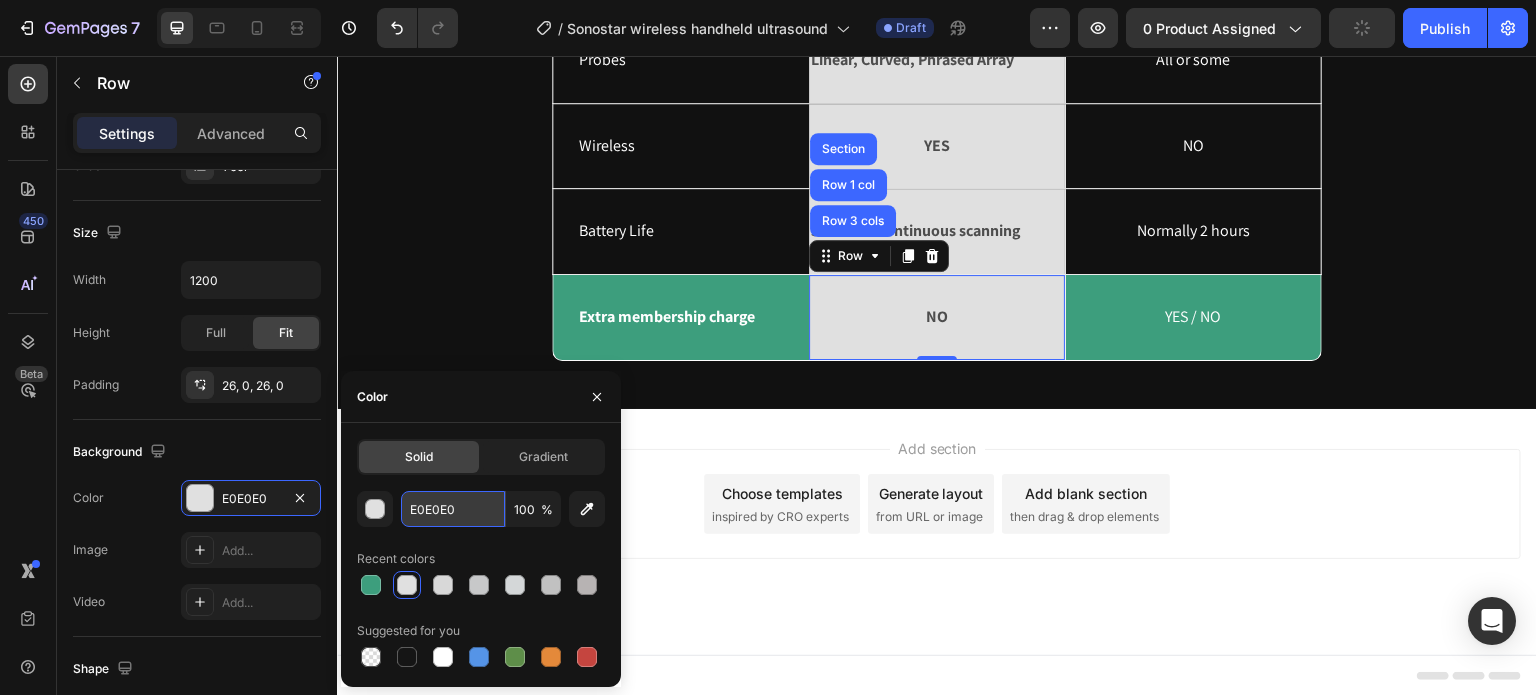 paste on "3D9E7D" 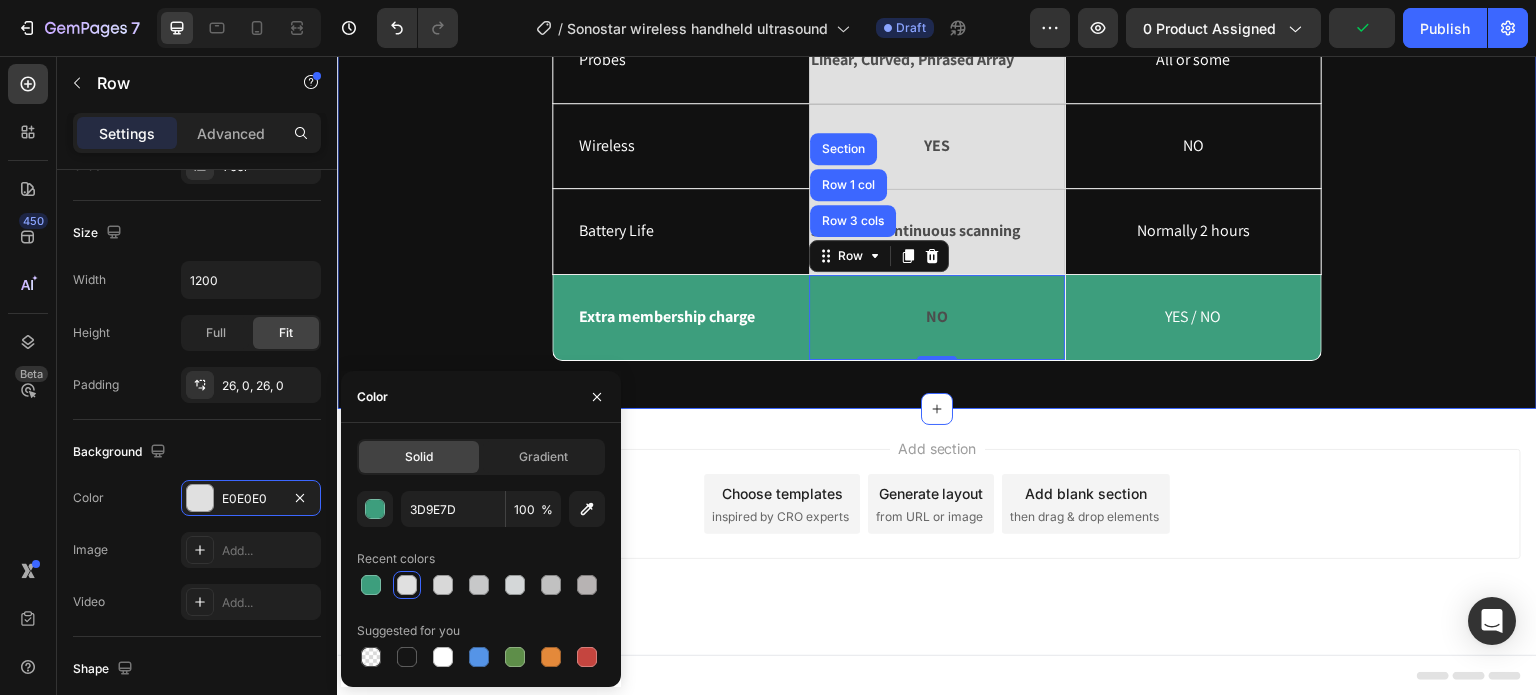 click on "Why choose us? Heading Ultrasound machine Text Block Image Row Others Text Block Row Modes  Text Block B, B/M, Color Doppler, Pulsed Wave Doppler, Power Doppler Text Block Row All or some Text Block Hero Banner Row Probes Text Block Linear, Curved, Phrased Array Text Block Row All or some Text Block Hero Banner Row Wireless  Text Block YES Text Block Row NO Text Block Hero Banner Row Battery Life Text Block 3-5 hours continuous scanning Text Block Row Normally 2 hours Text Block Hero Banner Row Extra membership charge Text Block NO Text Block Row Row 3 cols Row 1 col Section   0 YES / NO Text Block Hero Banner Row Row" at bounding box center (937, 38) 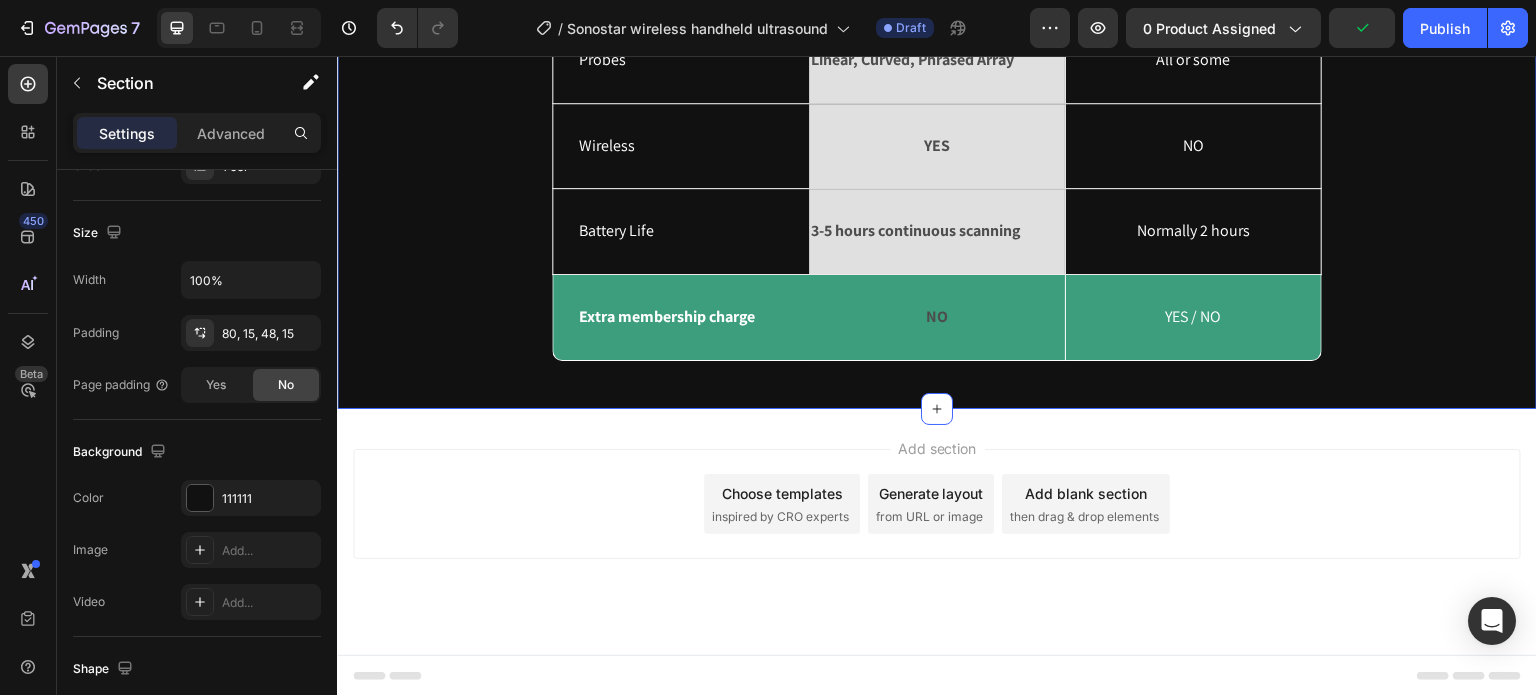 scroll, scrollTop: 0, scrollLeft: 0, axis: both 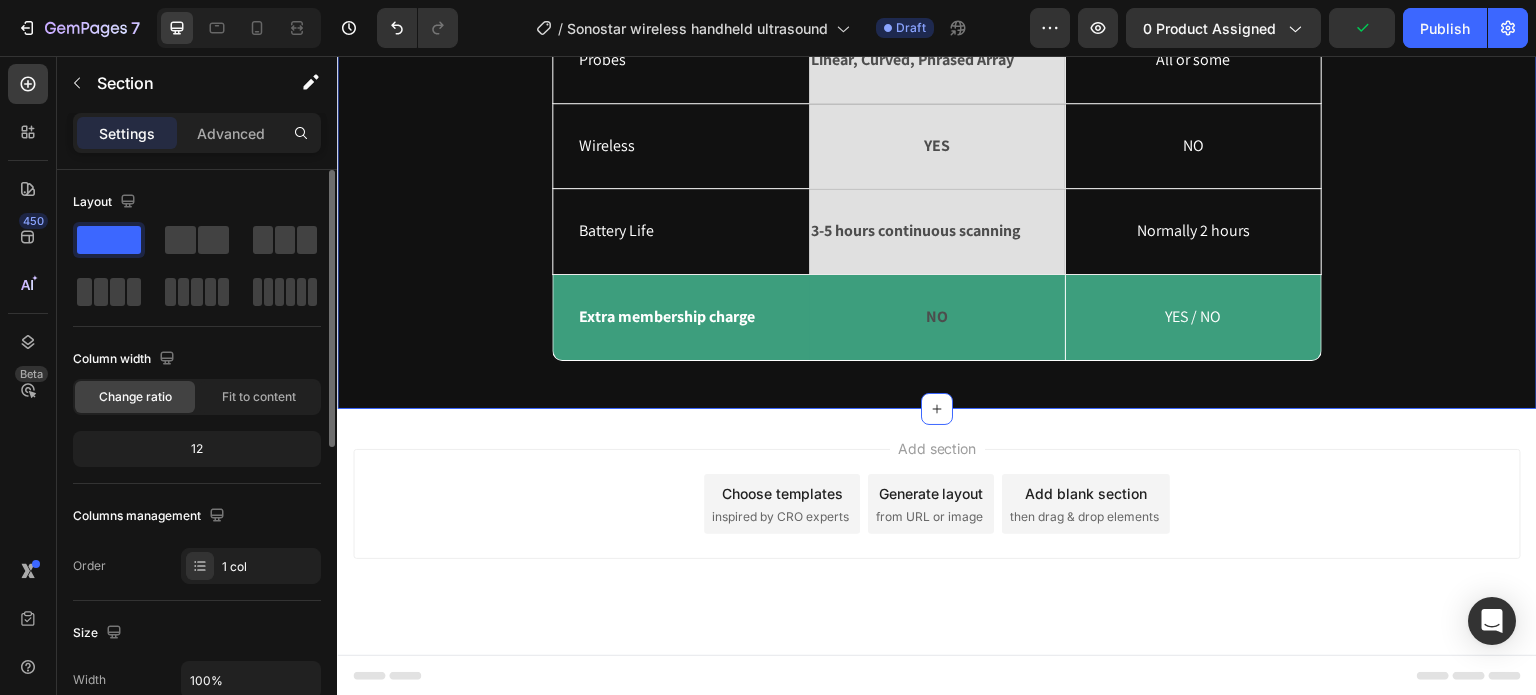 click on "Why choose us? Heading Ultrasound machine Text Block Image Row Others Text Block Row Modes  Text Block B, B/M, Color Doppler, Pulsed Wave Doppler, Power Doppler Text Block Row All or some Text Block Hero Banner Row Probes Text Block Linear, Curved, Phrased Array Text Block Row All or some Text Block Hero Banner Row Wireless  Text Block YES Text Block Row NO Text Block Hero Banner Row Battery Life Text Block 3-5 hours continuous scanning Text Block Row Normally 2 hours Text Block Hero Banner Row Extra membership charge Text Block NO Text Block Row YES / NO Text Block Hero Banner Row Row" at bounding box center (937, 38) 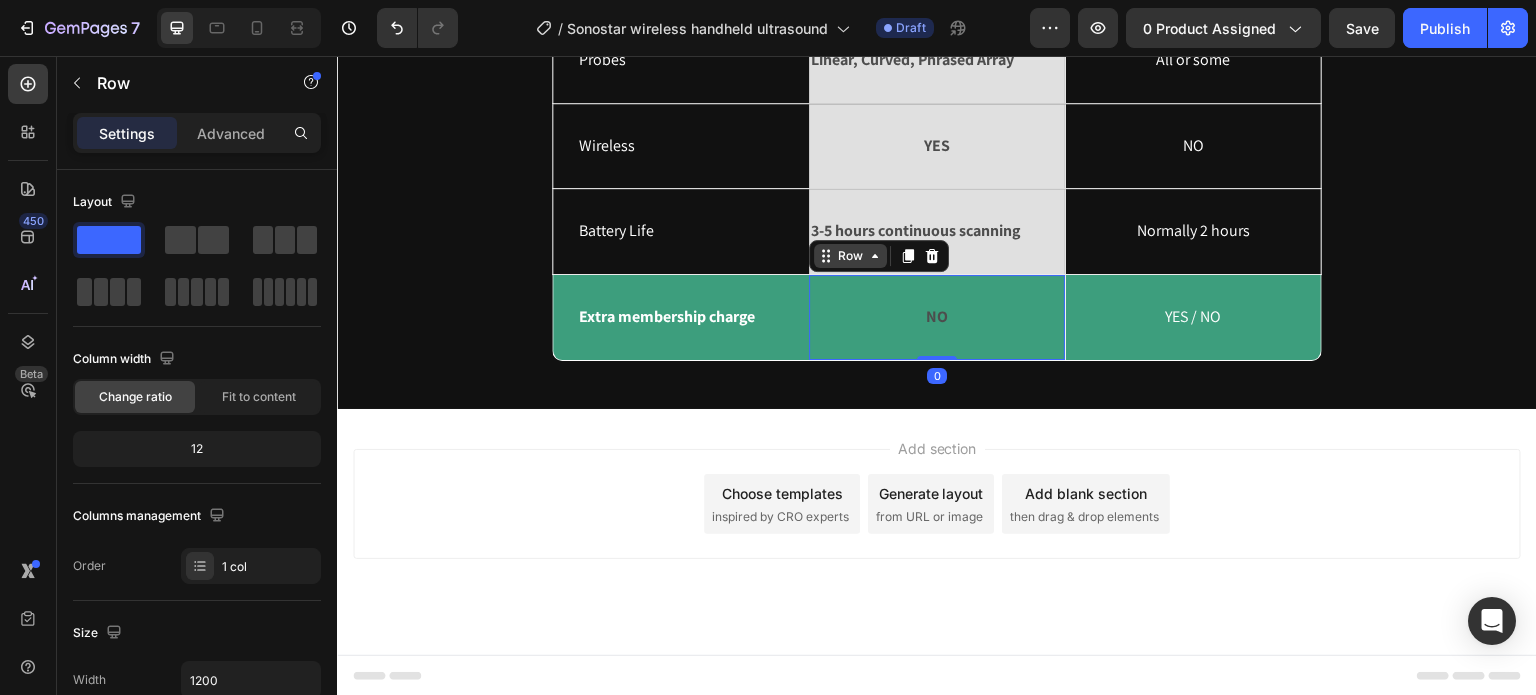 click on "Row" at bounding box center [850, 256] 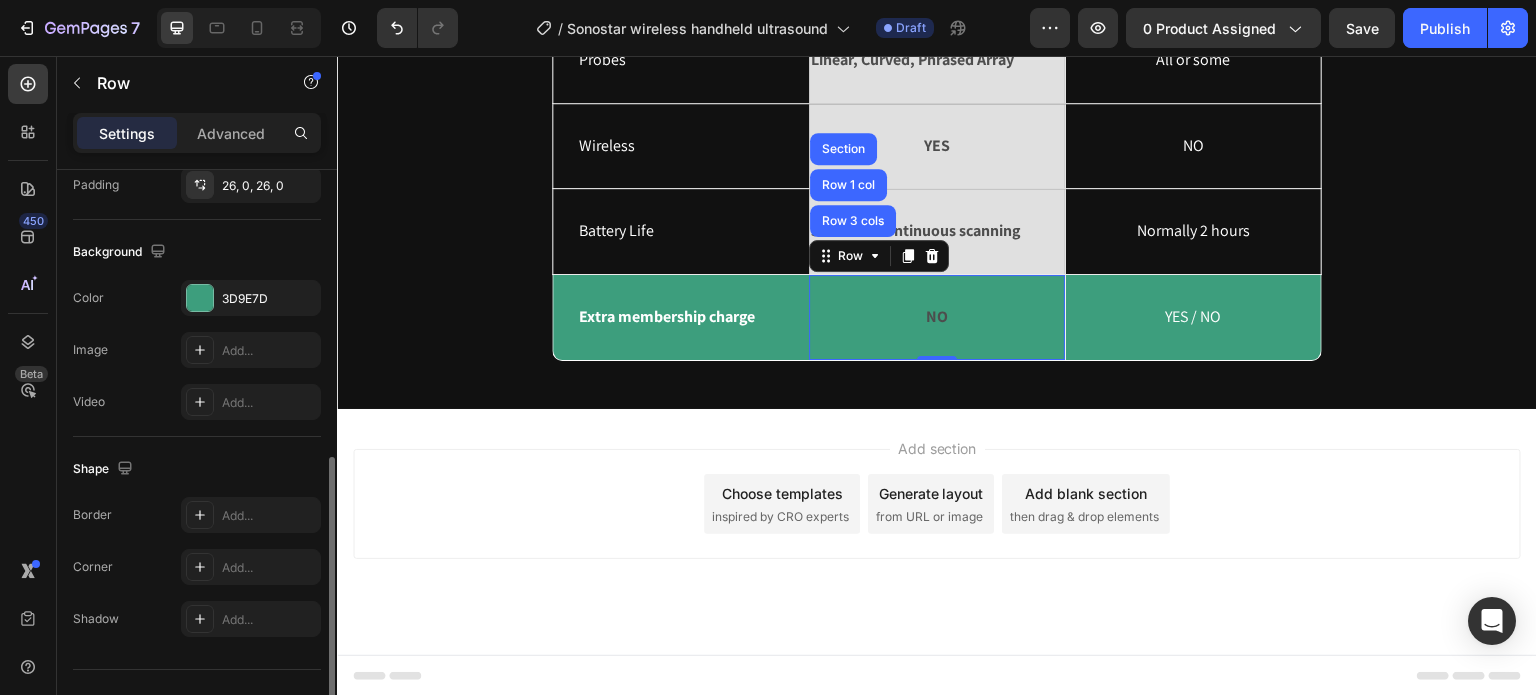 scroll, scrollTop: 636, scrollLeft: 0, axis: vertical 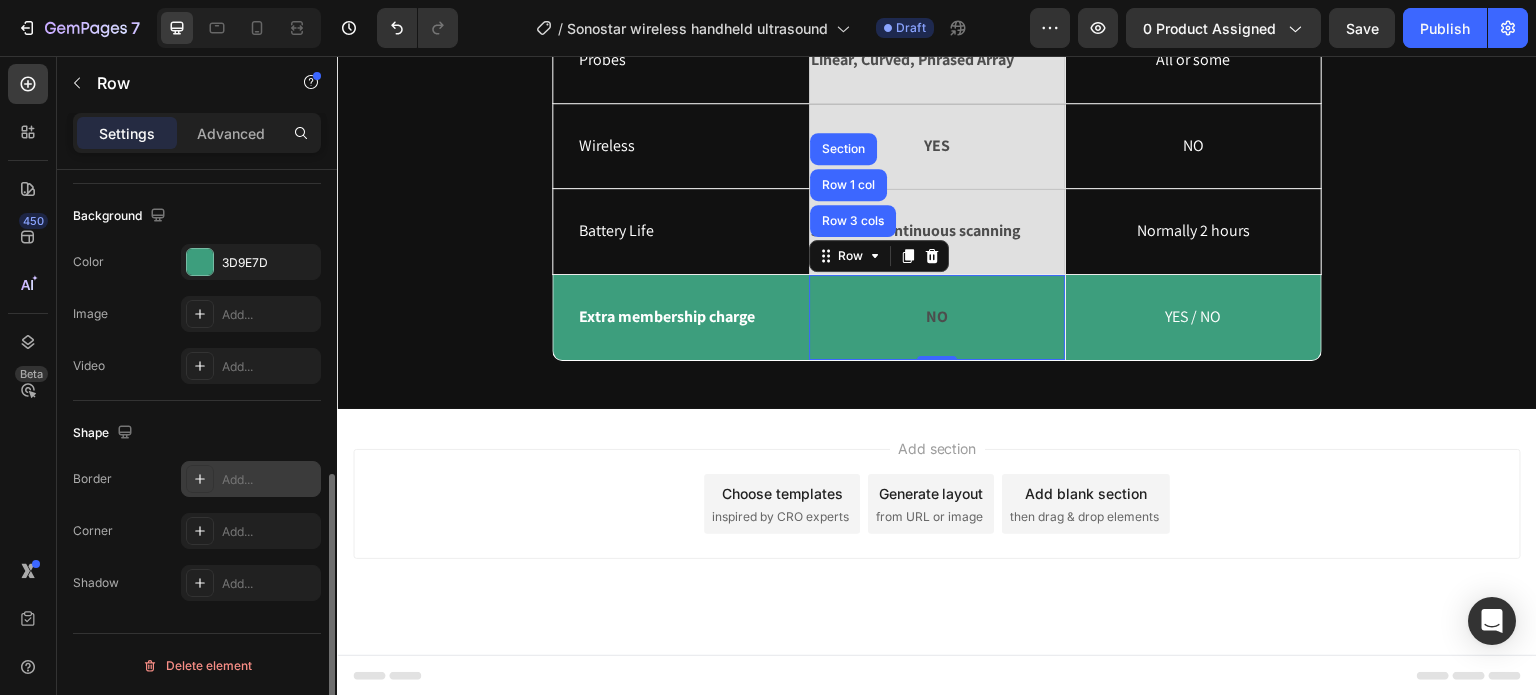 click on "Add..." at bounding box center [251, 479] 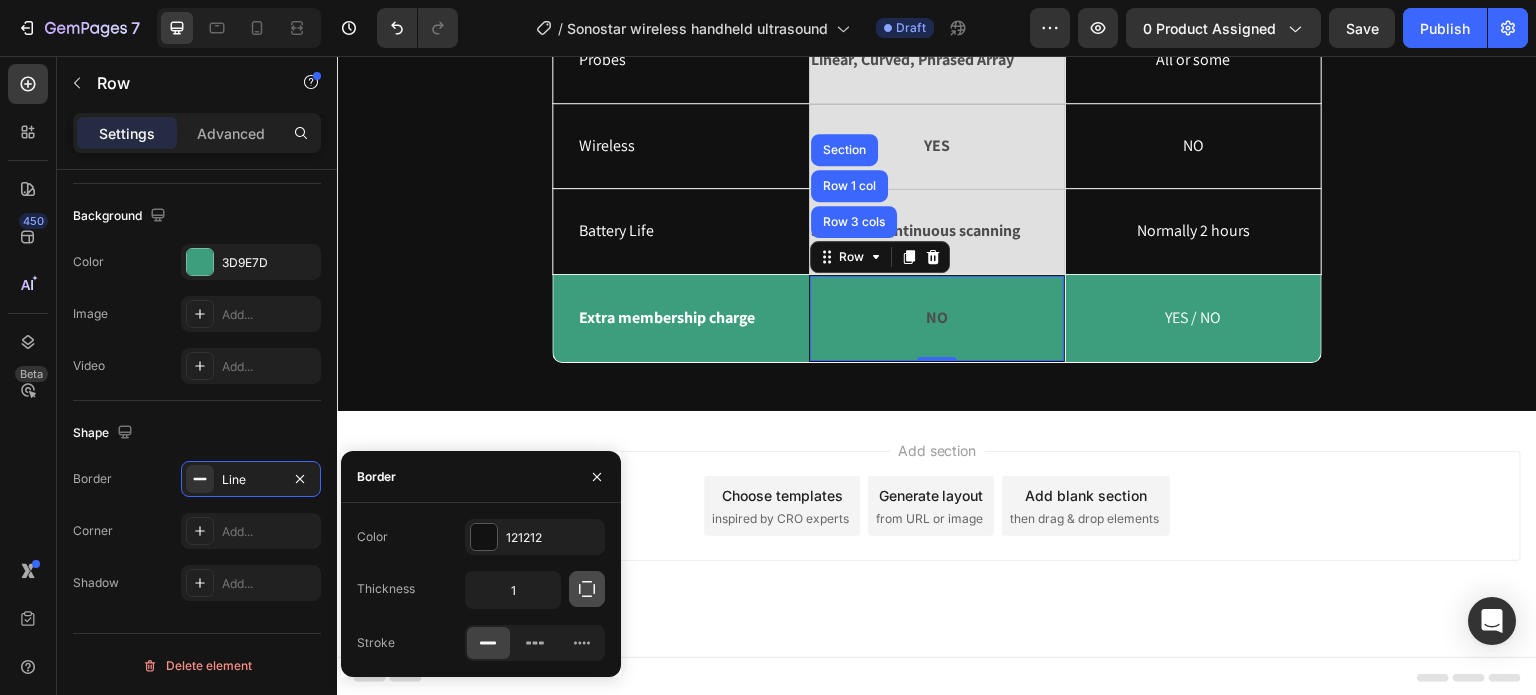 click 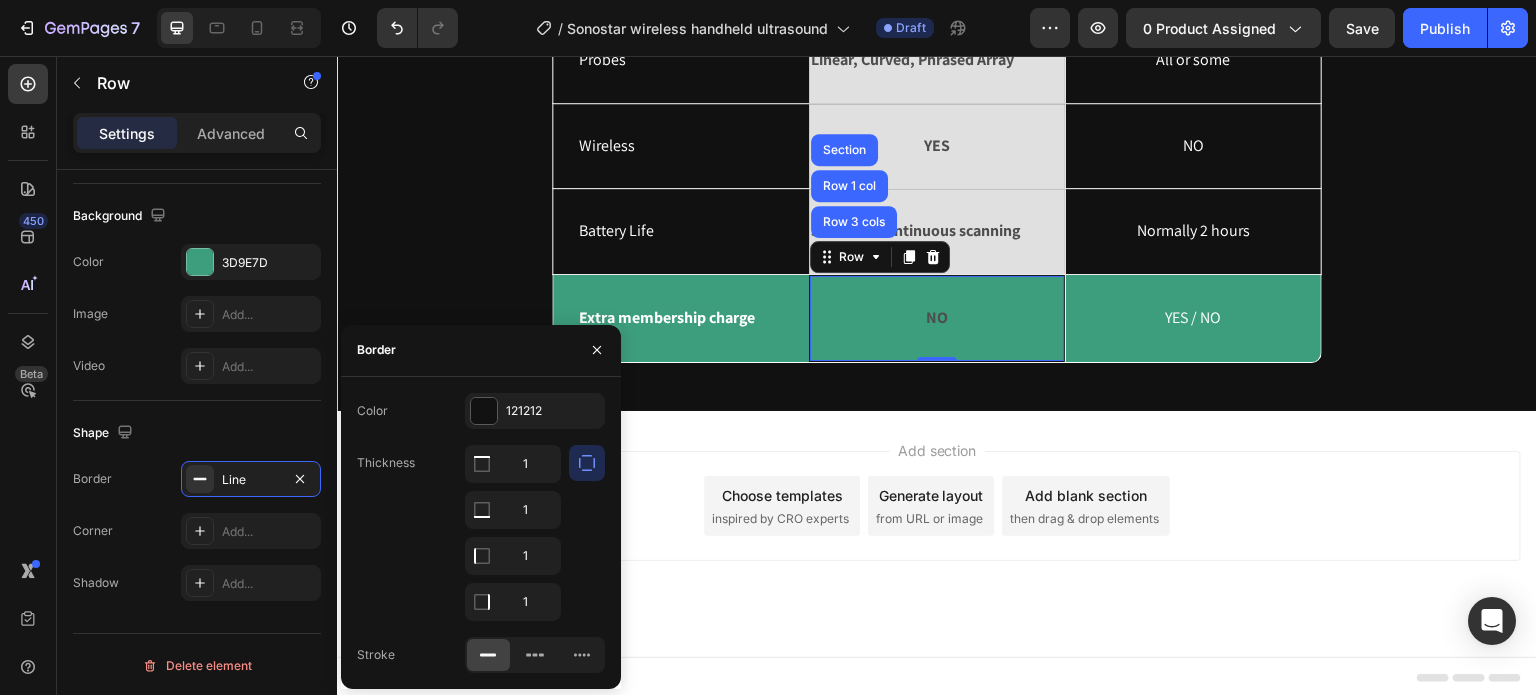 click 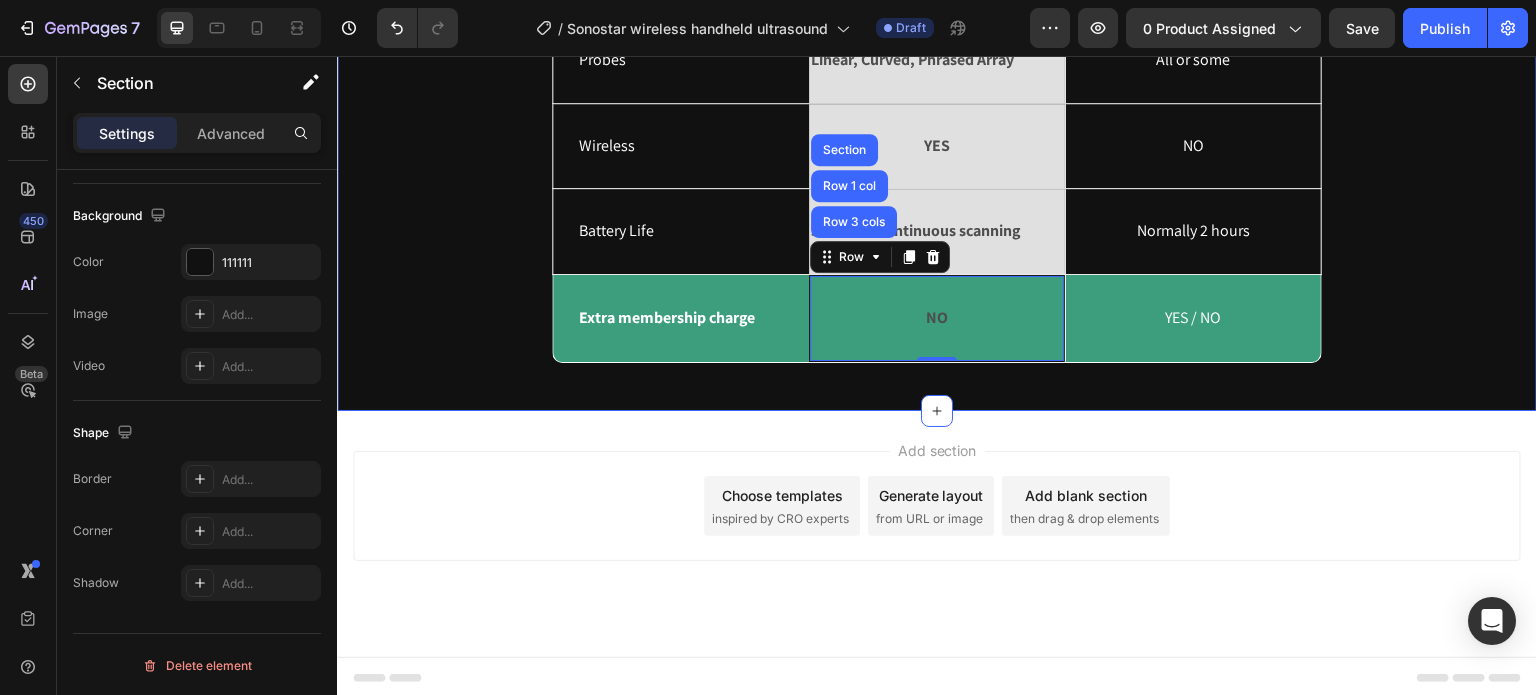 click on "Why choose us? Heading Ultrasound machine Text Block Image Row Others Text Block Row Modes  Text Block B, B/M, Color Doppler, Pulsed Wave Doppler, Power Doppler Text Block Row All or some Text Block Hero Banner Row Probes Text Block Linear, Curved, Phrased Array Text Block Row All or some Text Block Hero Banner Row Wireless  Text Block YES Text Block Row NO Text Block Hero Banner Row Battery Life Text Block 3-5 hours continuous scanning Text Block Row Normally 2 hours Text Block Hero Banner Row Extra membership charge Text Block NO Text Block Row Row 3 cols Row 1 col Section   0 YES / NO Text Block Hero Banner Row Row Section 8" at bounding box center (937, 23) 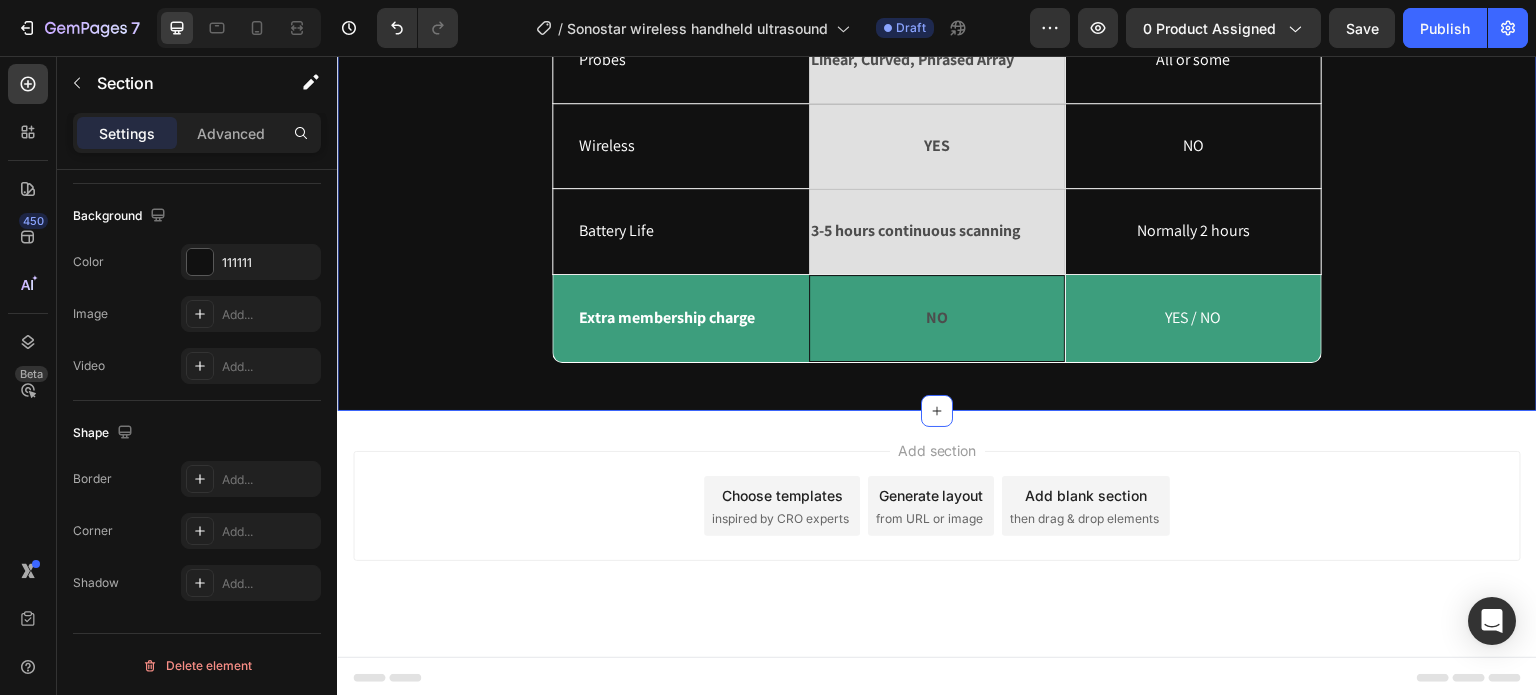 scroll, scrollTop: 0, scrollLeft: 0, axis: both 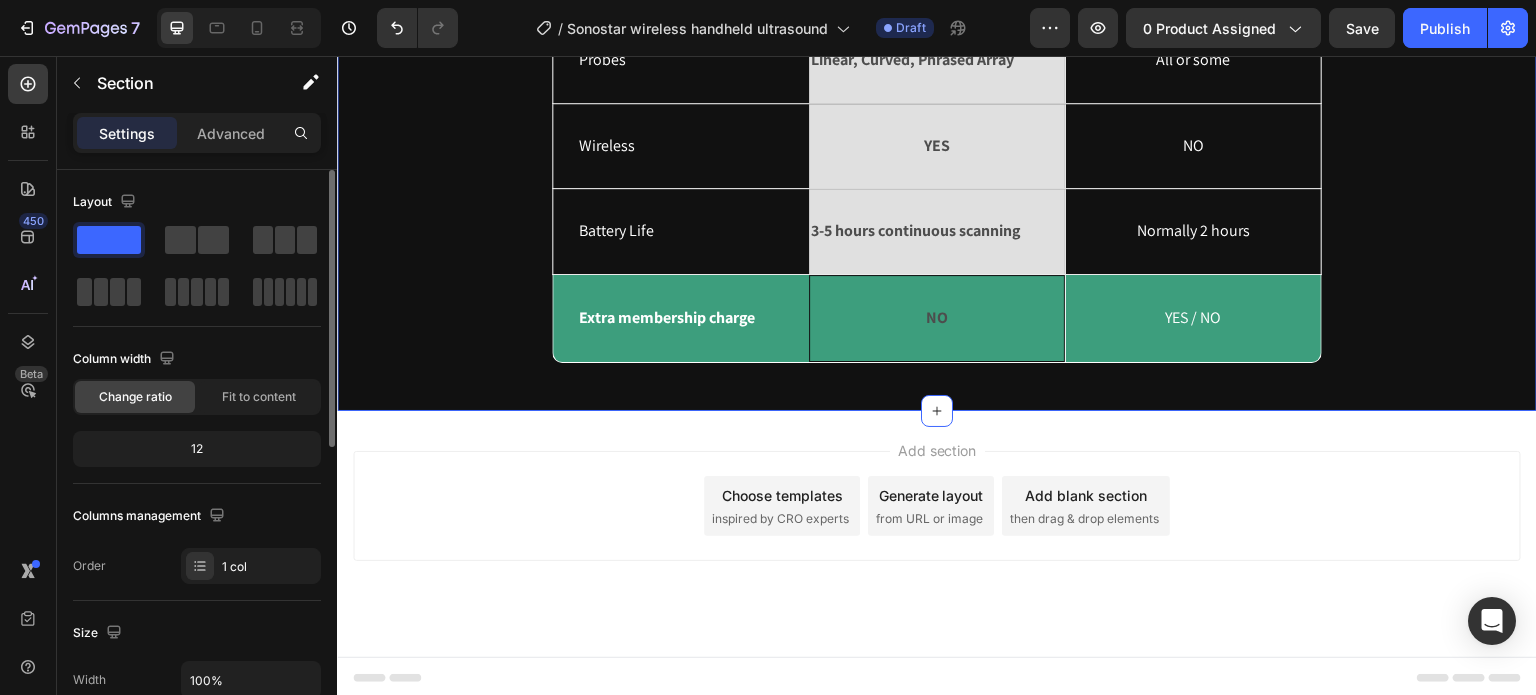 click on "Why choose us? Heading Ultrasound machine Text Block Image Row Others Text Block Row Modes  Text Block B, B/M, Color Doppler, Pulsed Wave Doppler, Power Doppler Text Block Row All or some Text Block Hero Banner Row Probes Text Block Linear, Curved, Phrased Array Text Block Row All or some Text Block Hero Banner Row Wireless  Text Block YES Text Block Row NO Text Block Hero Banner Row Battery Life Text Block 3-5 hours continuous scanning Text Block Row Normally 2 hours Text Block Hero Banner Row Extra membership charge Text Block NO Text Block Row YES / NO Text Block Hero Banner Row Row" at bounding box center [937, 39] 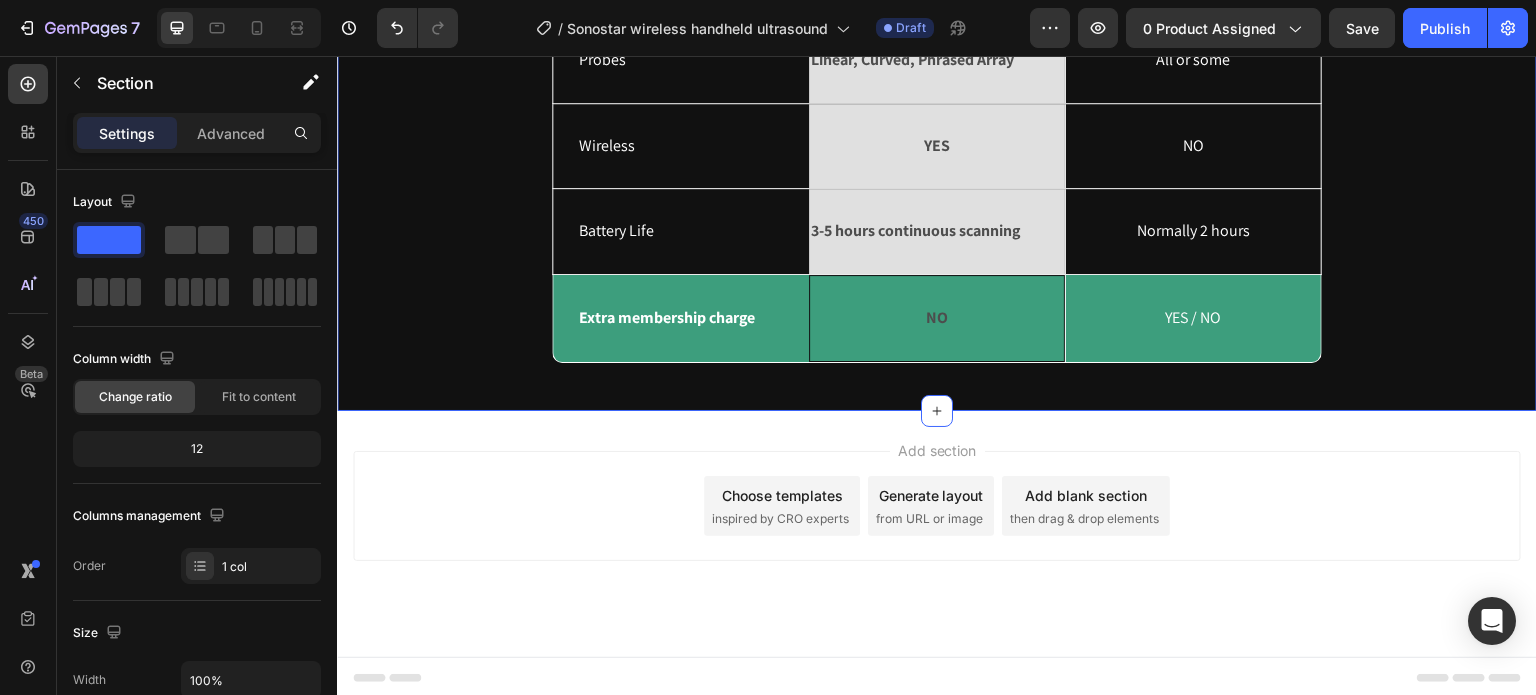 scroll, scrollTop: 6069, scrollLeft: 0, axis: vertical 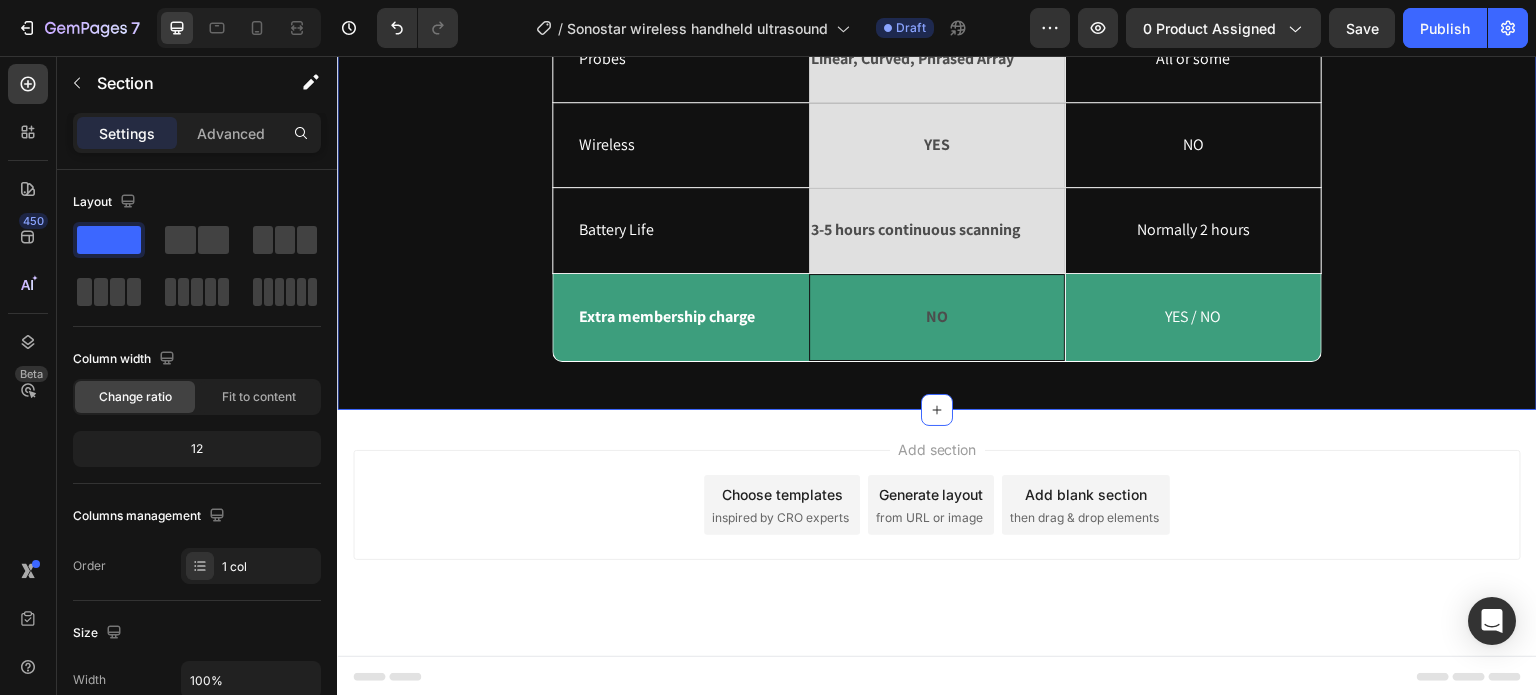 click on "Why choose us? Heading Ultrasound machine Text Block Image Row Others Text Block Row Modes  Text Block B, B/M, Color Doppler, Pulsed Wave Doppler, Power Doppler Text Block Row All or some Text Block Hero Banner Row Probes Text Block Linear, Curved, Phrased Array Text Block Row All or some Text Block Hero Banner Row Wireless  Text Block YES Text Block Row NO Text Block Hero Banner Row Battery Life Text Block 3-5 hours continuous scanning Text Block Row Normally 2 hours Text Block Hero Banner Row Extra membership charge Text Block NO Text Block Row YES / NO Text Block Hero Banner Row Row" at bounding box center [937, 38] 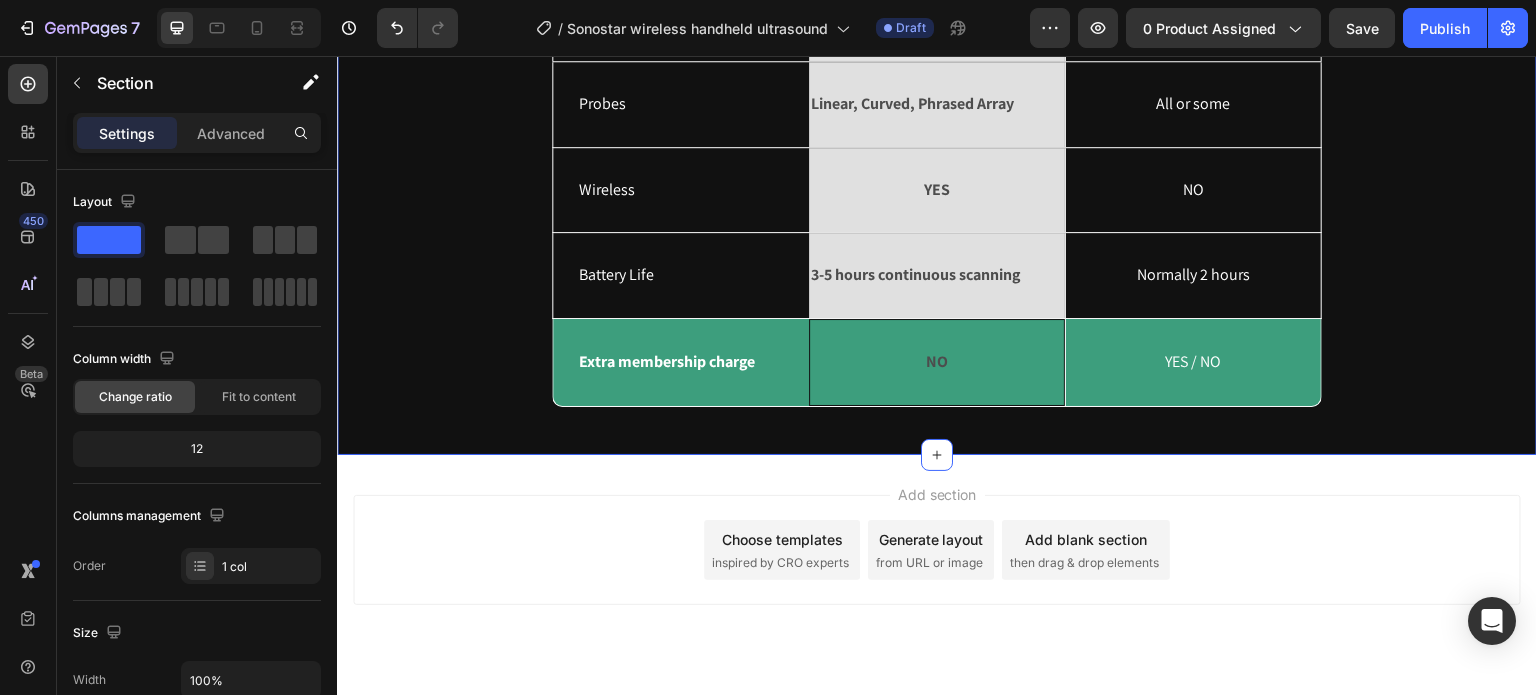 scroll, scrollTop: 6069, scrollLeft: 0, axis: vertical 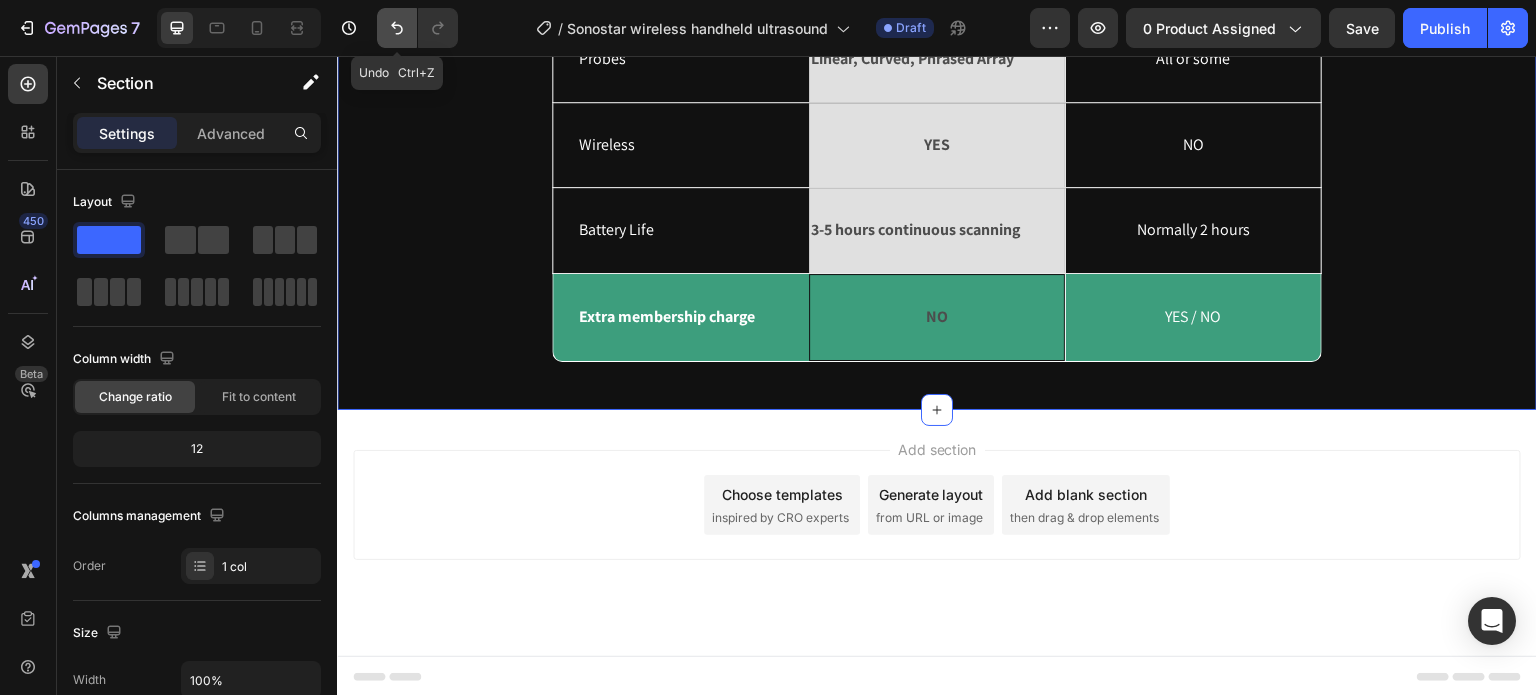 click 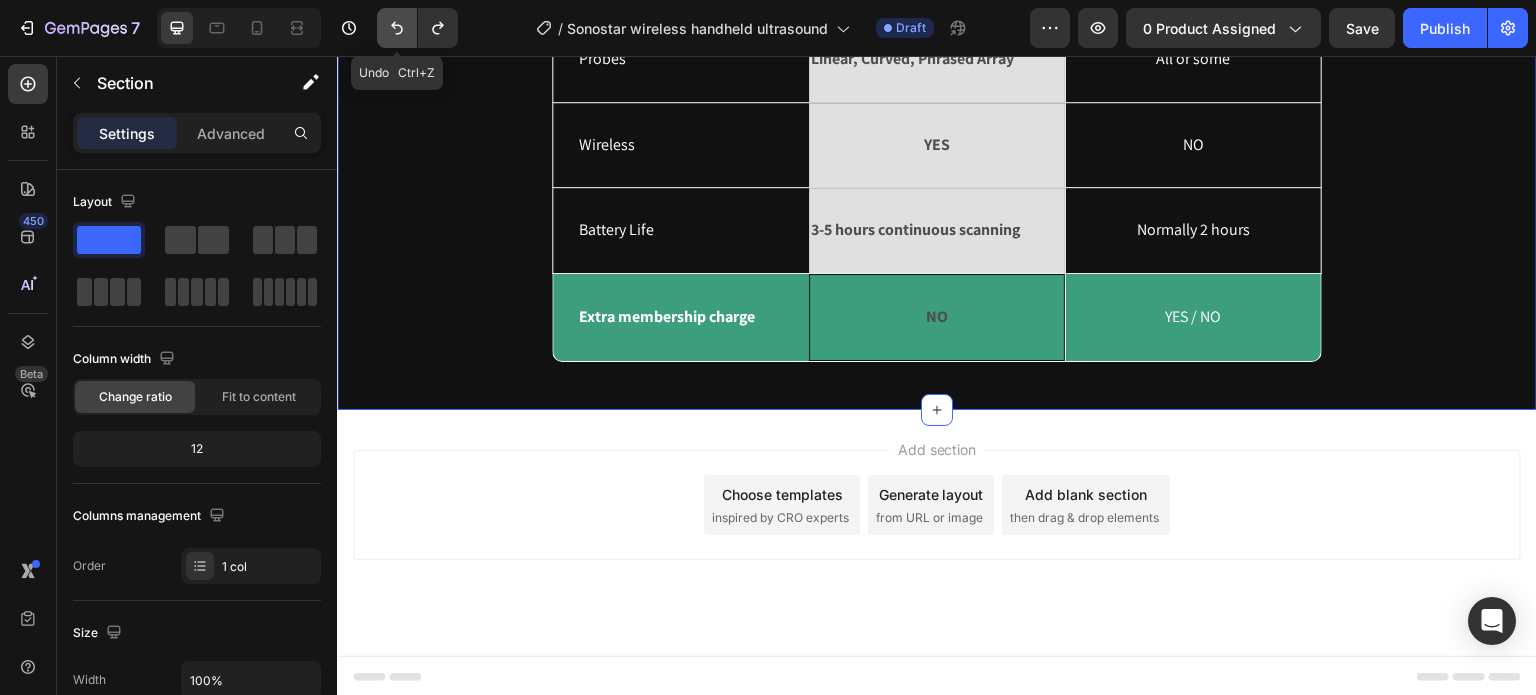 scroll, scrollTop: 6068, scrollLeft: 0, axis: vertical 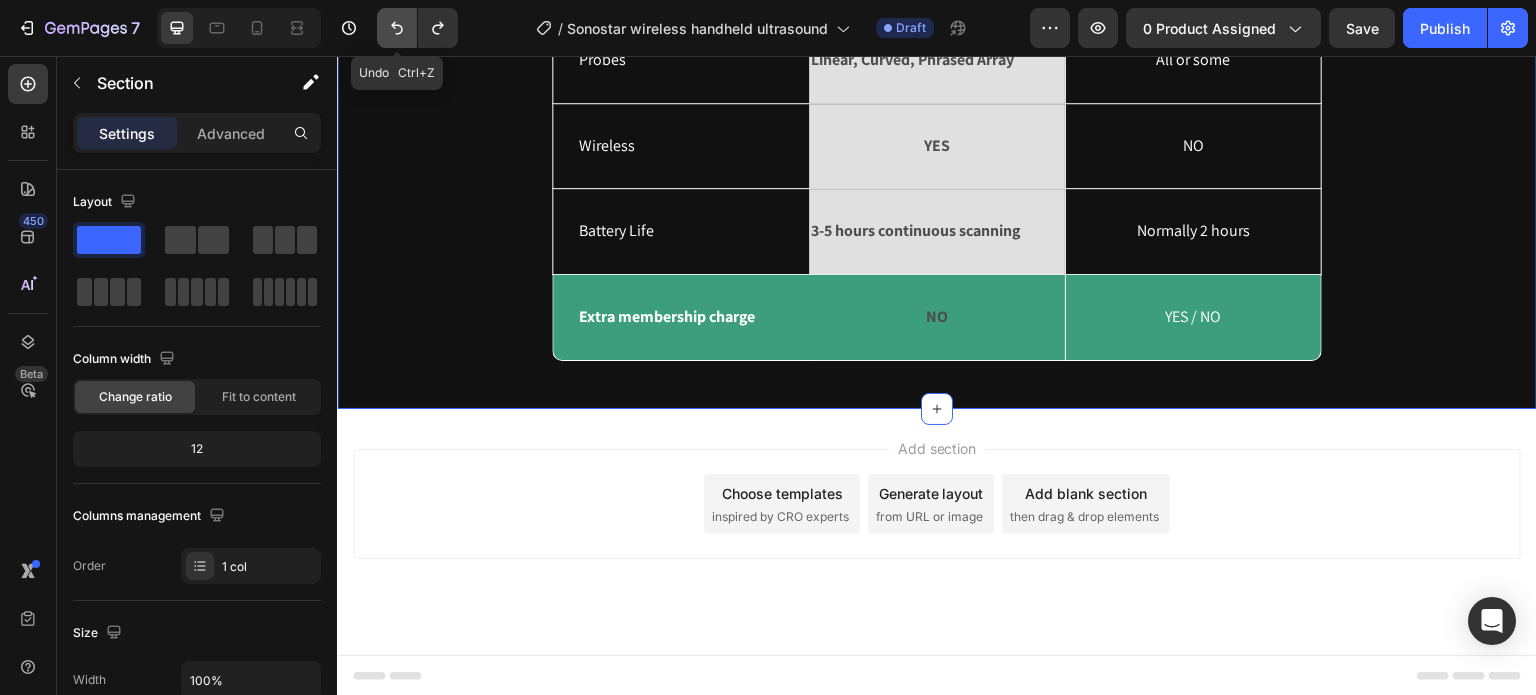 click 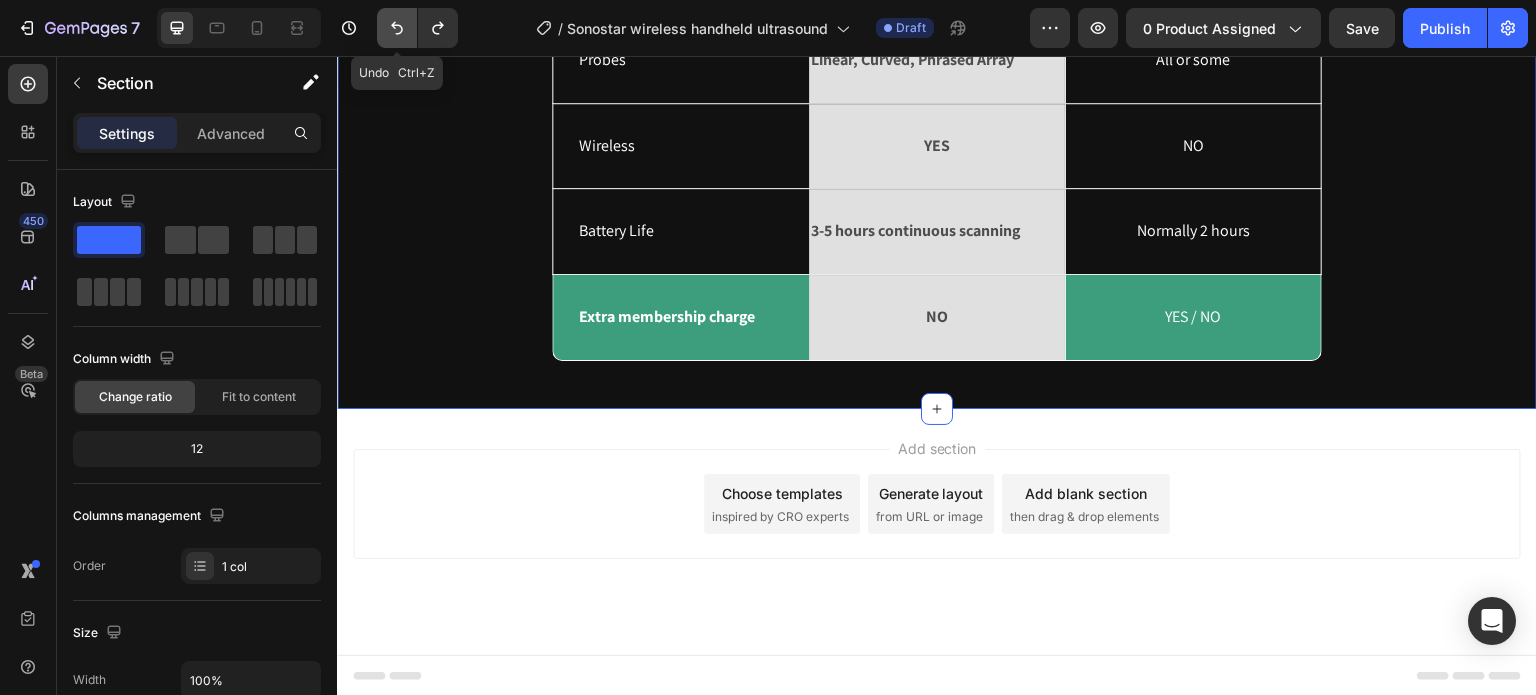 click 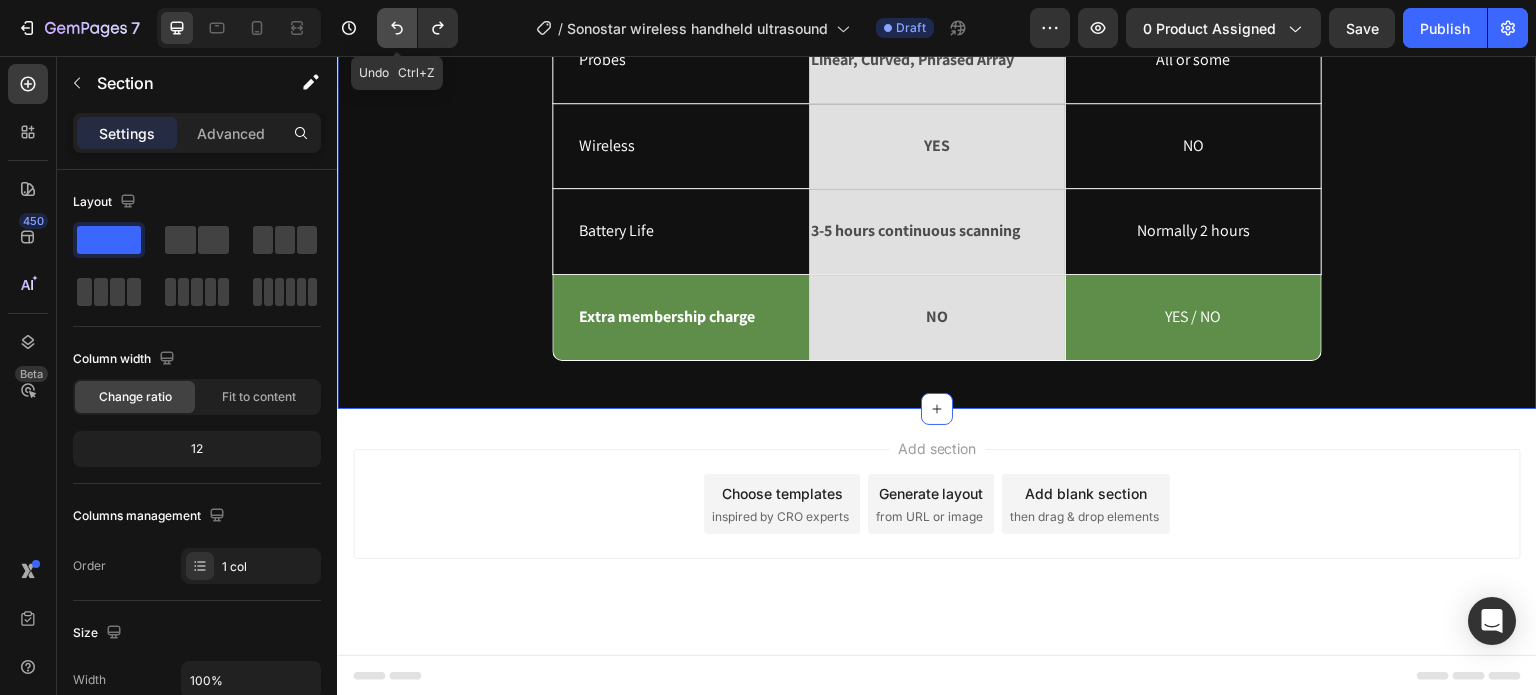 click 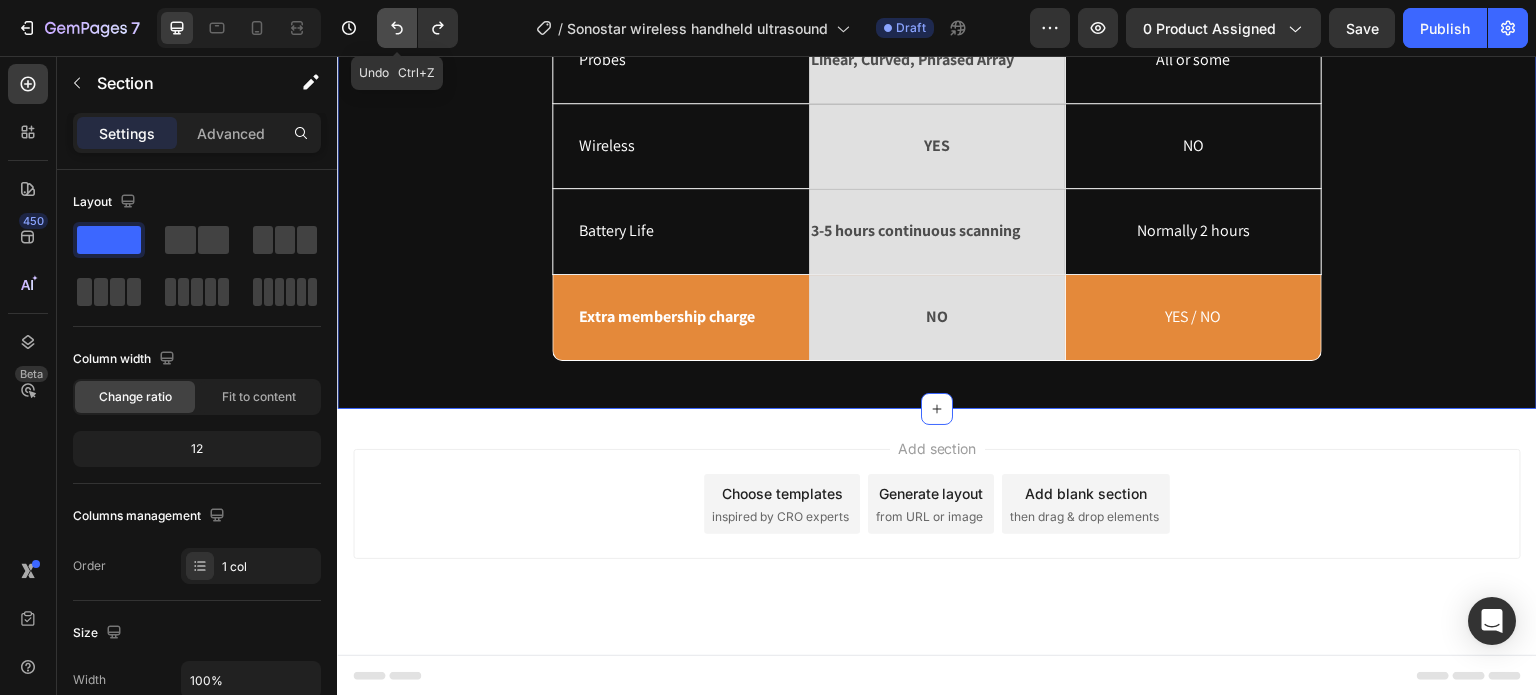 click 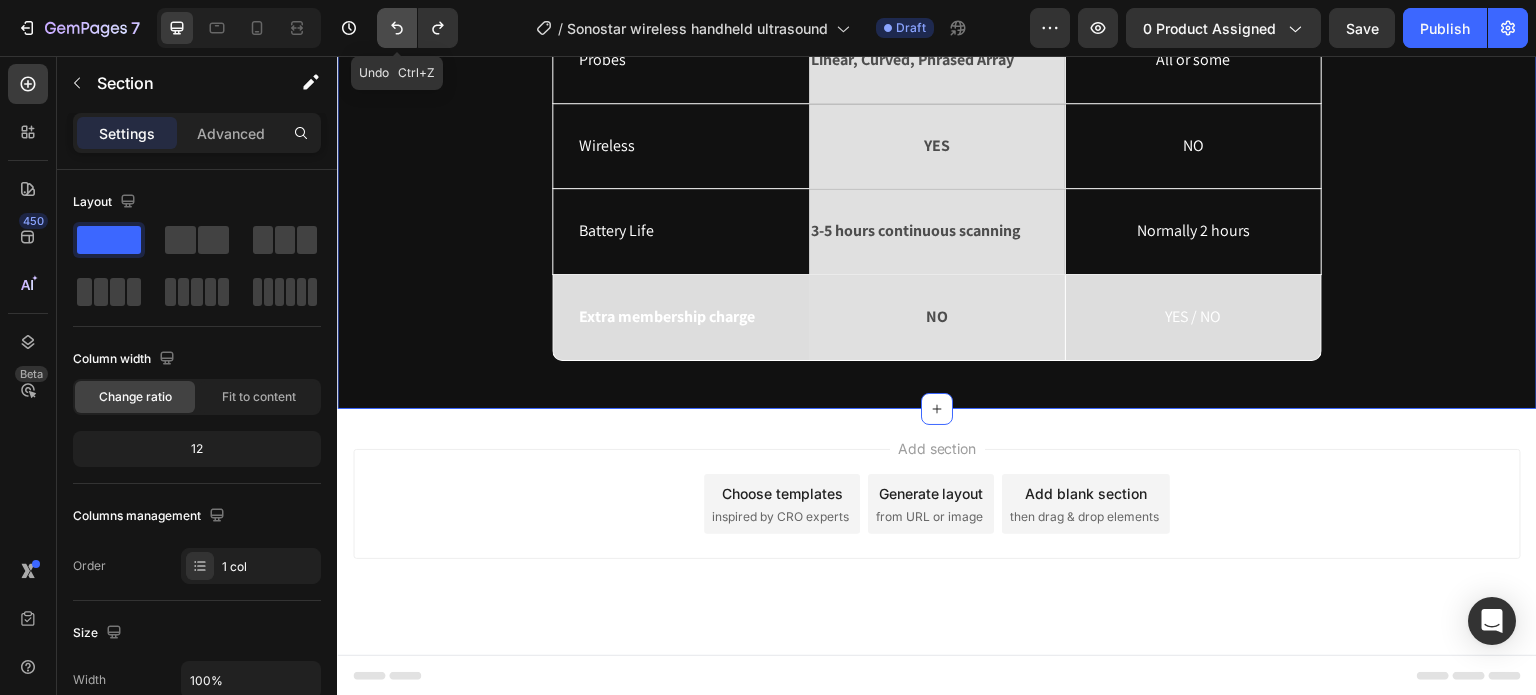 click 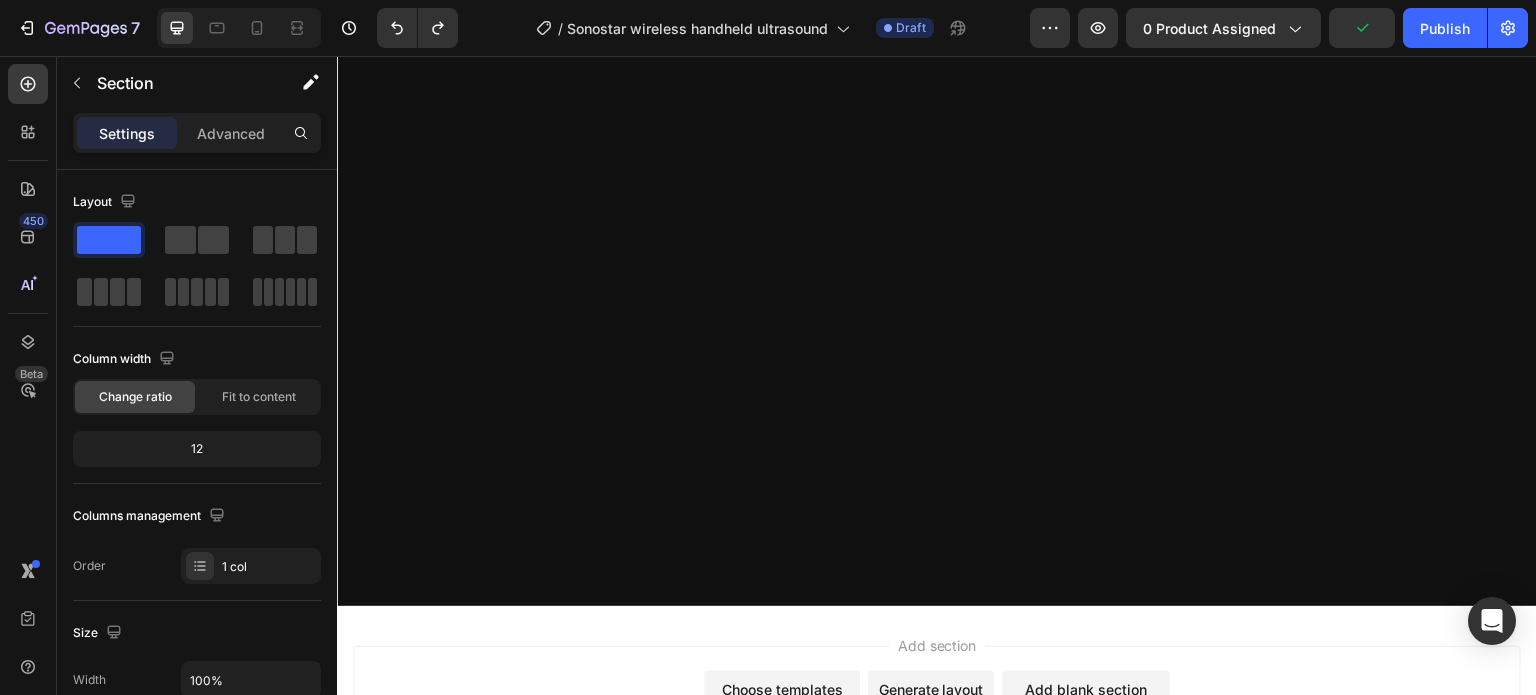 scroll, scrollTop: 4568, scrollLeft: 0, axis: vertical 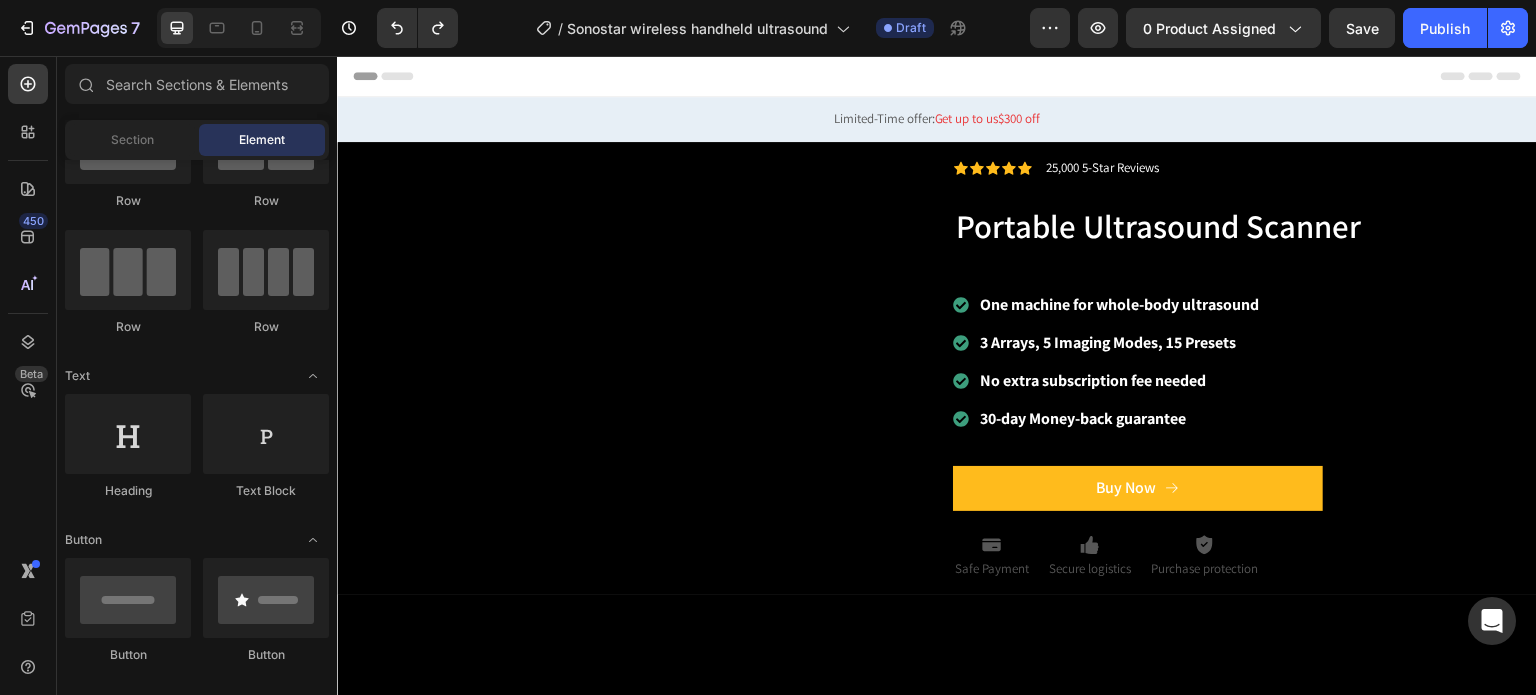 drag, startPoint x: 1527, startPoint y: 514, endPoint x: 1872, endPoint y: 82, distance: 552.8553 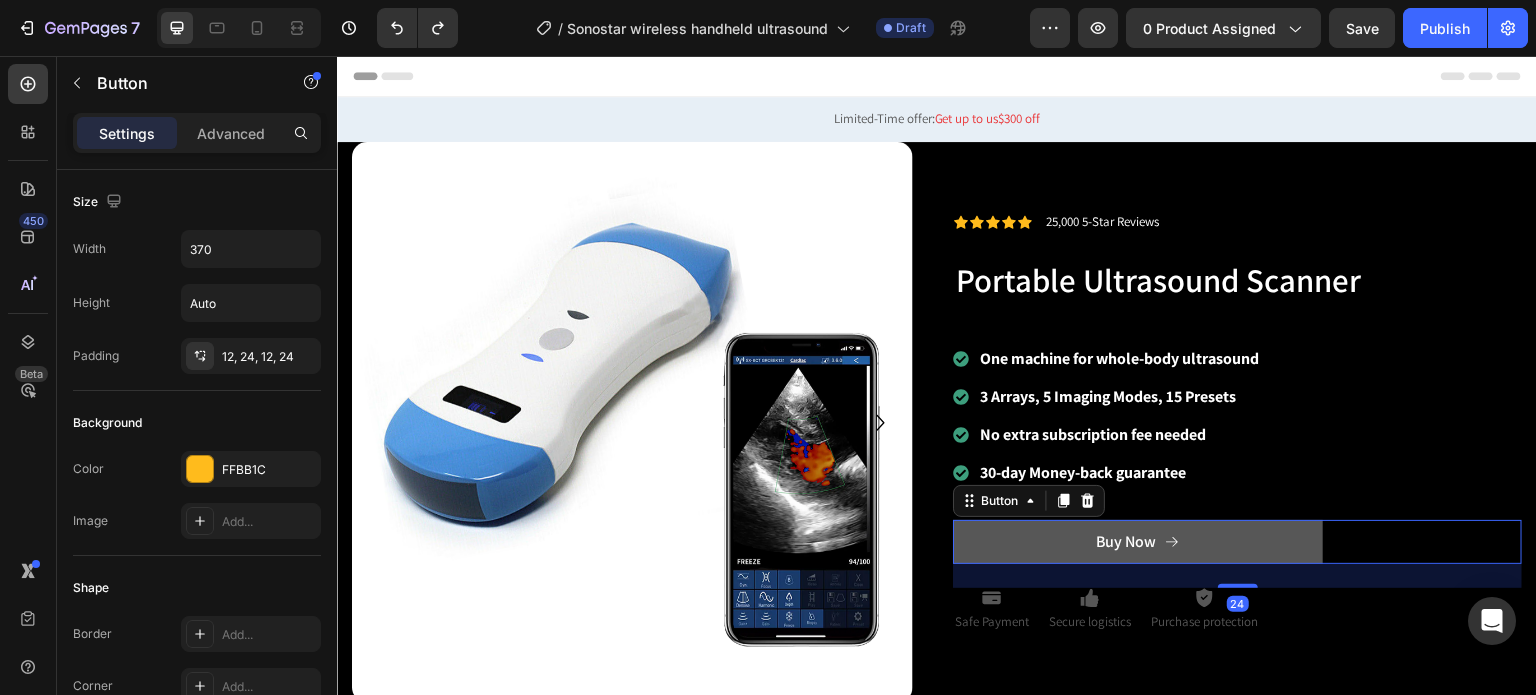 click on "Buy Now" at bounding box center [1138, 542] 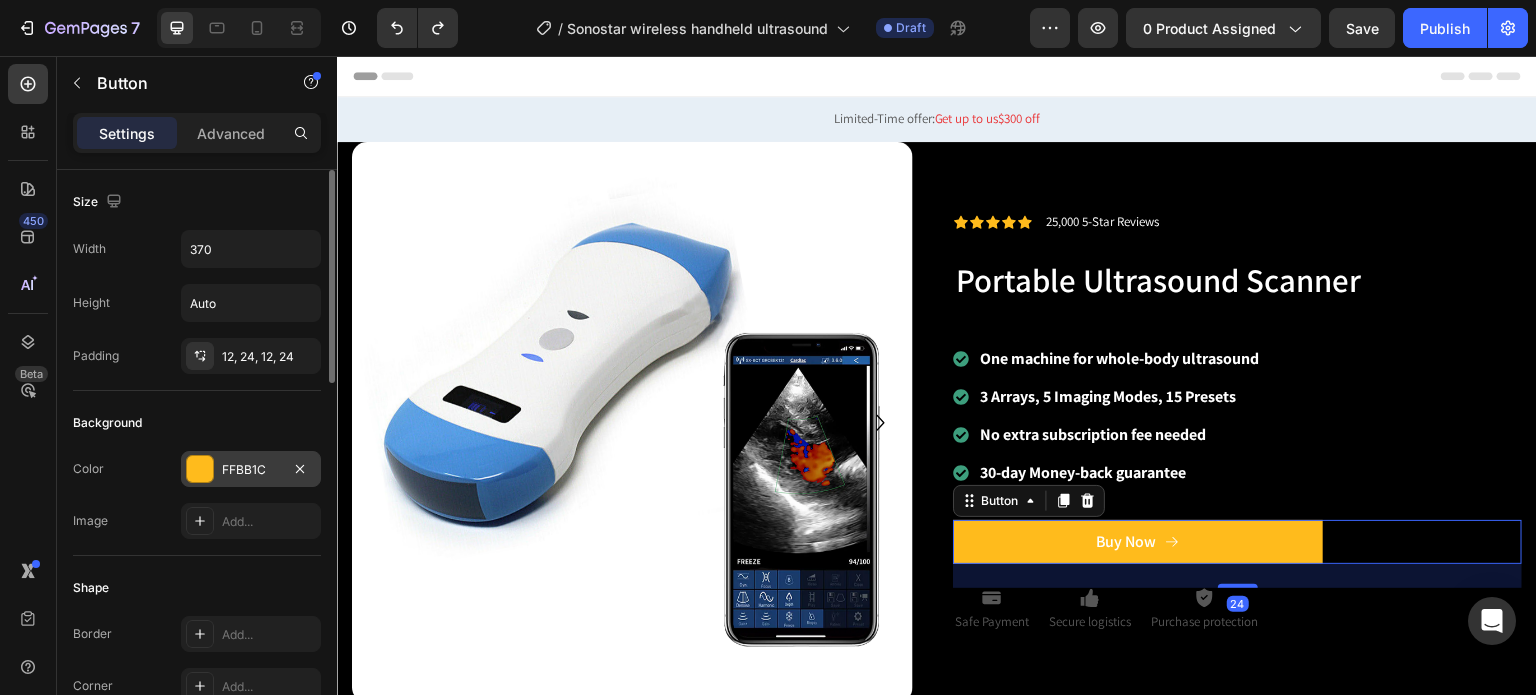 click on "FFBB1C" at bounding box center [251, 470] 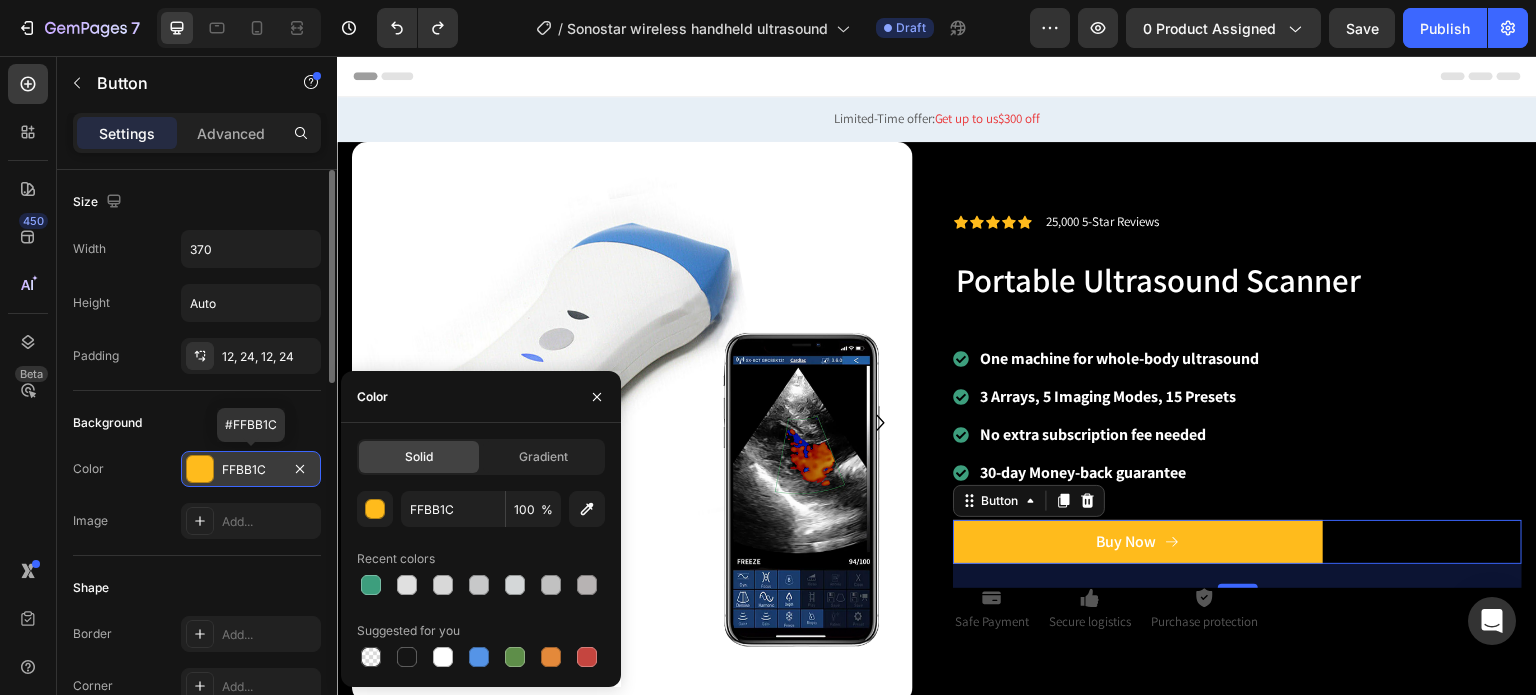 click on "FFBB1C" at bounding box center (251, 470) 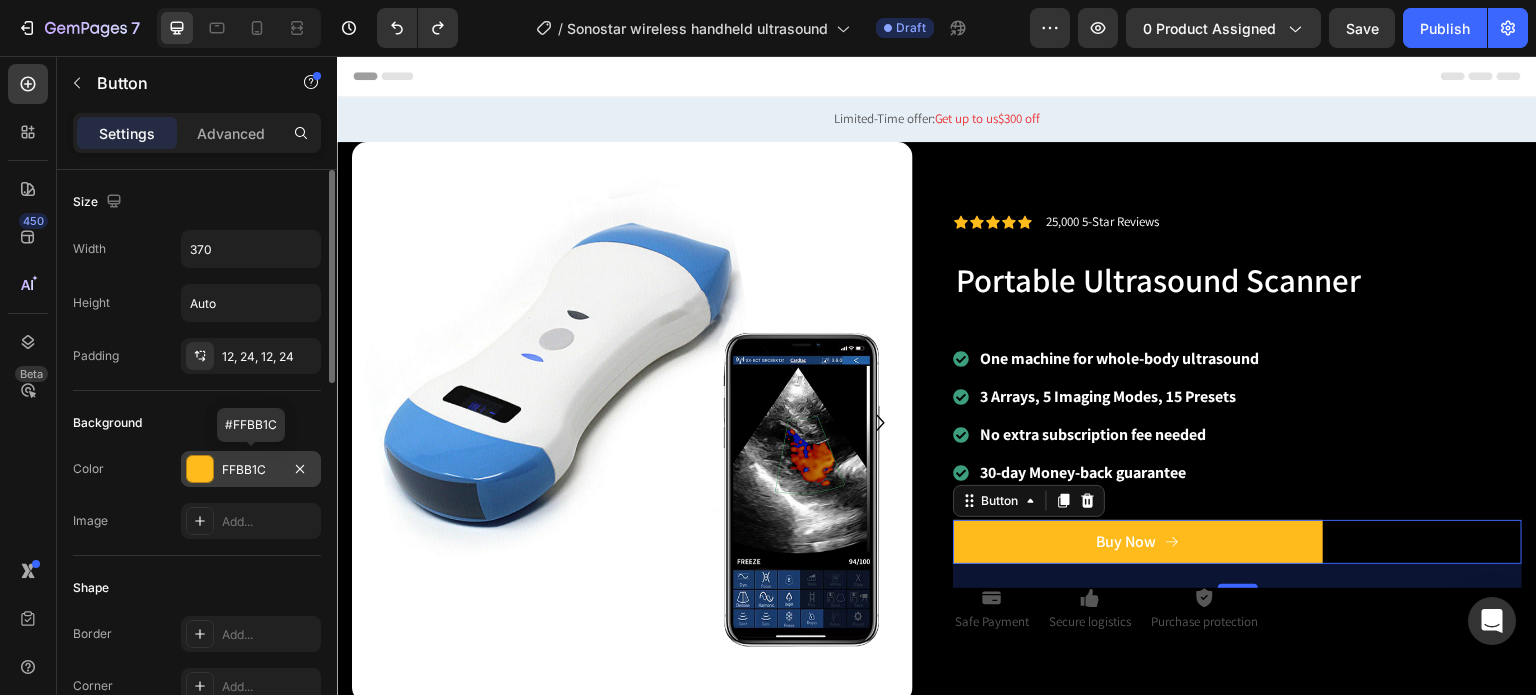click on "FFBB1C" at bounding box center [251, 470] 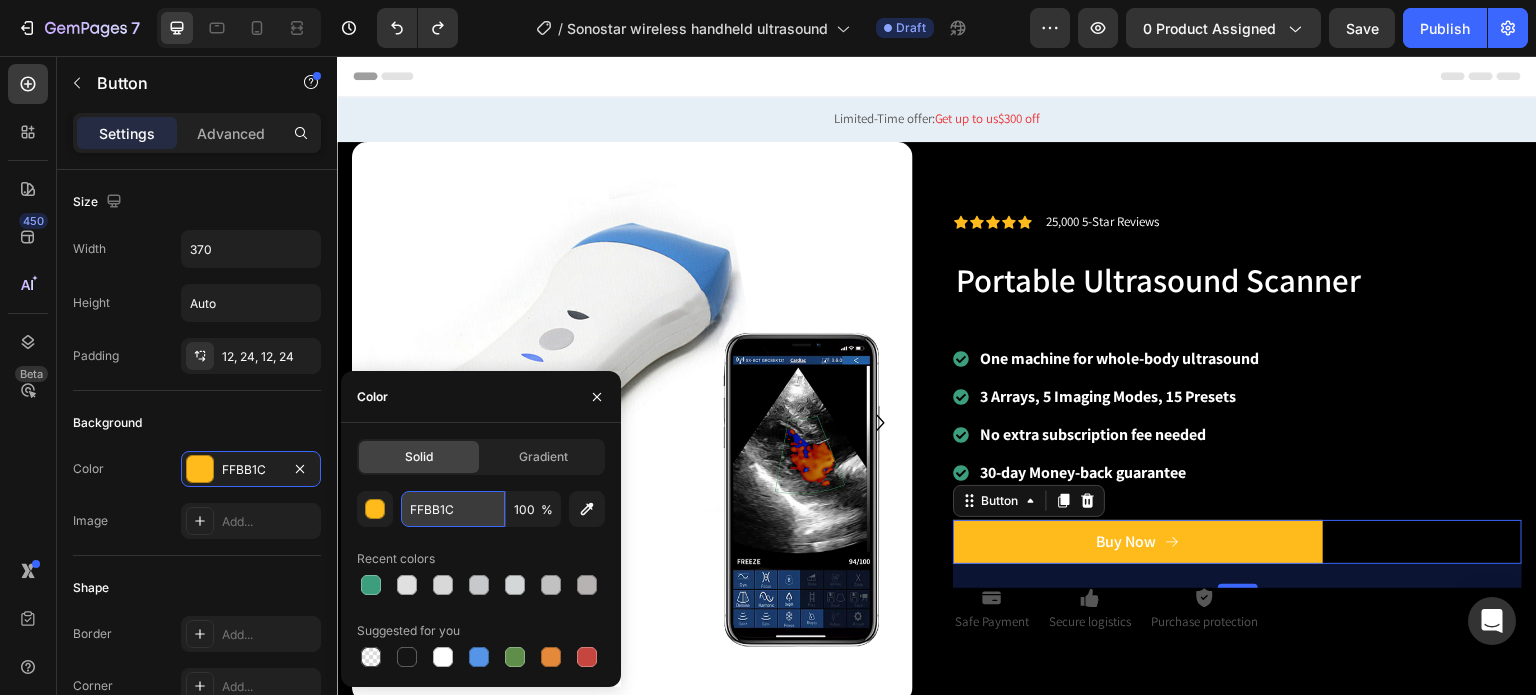 click on "FFBB1C" at bounding box center (453, 509) 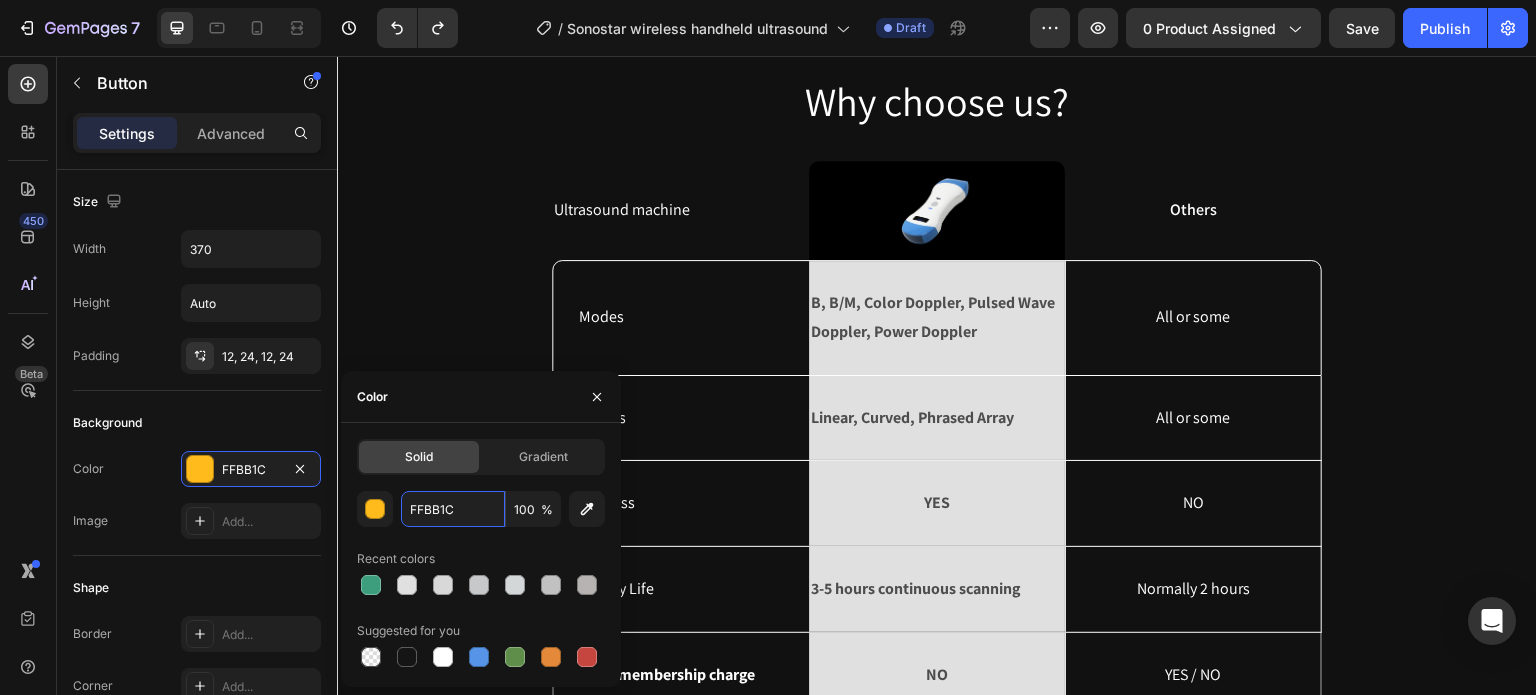 scroll, scrollTop: 6068, scrollLeft: 0, axis: vertical 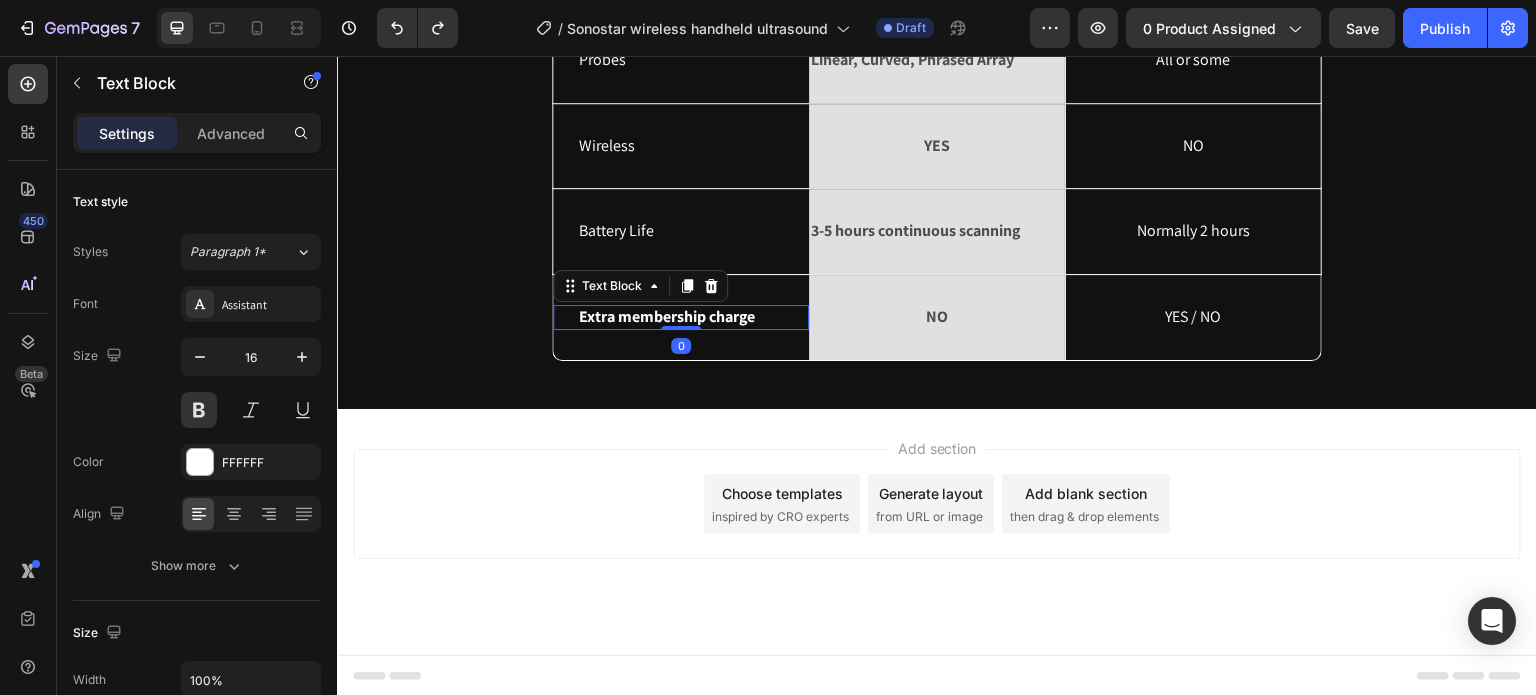 click on "Extra membership charge" at bounding box center [681, 317] 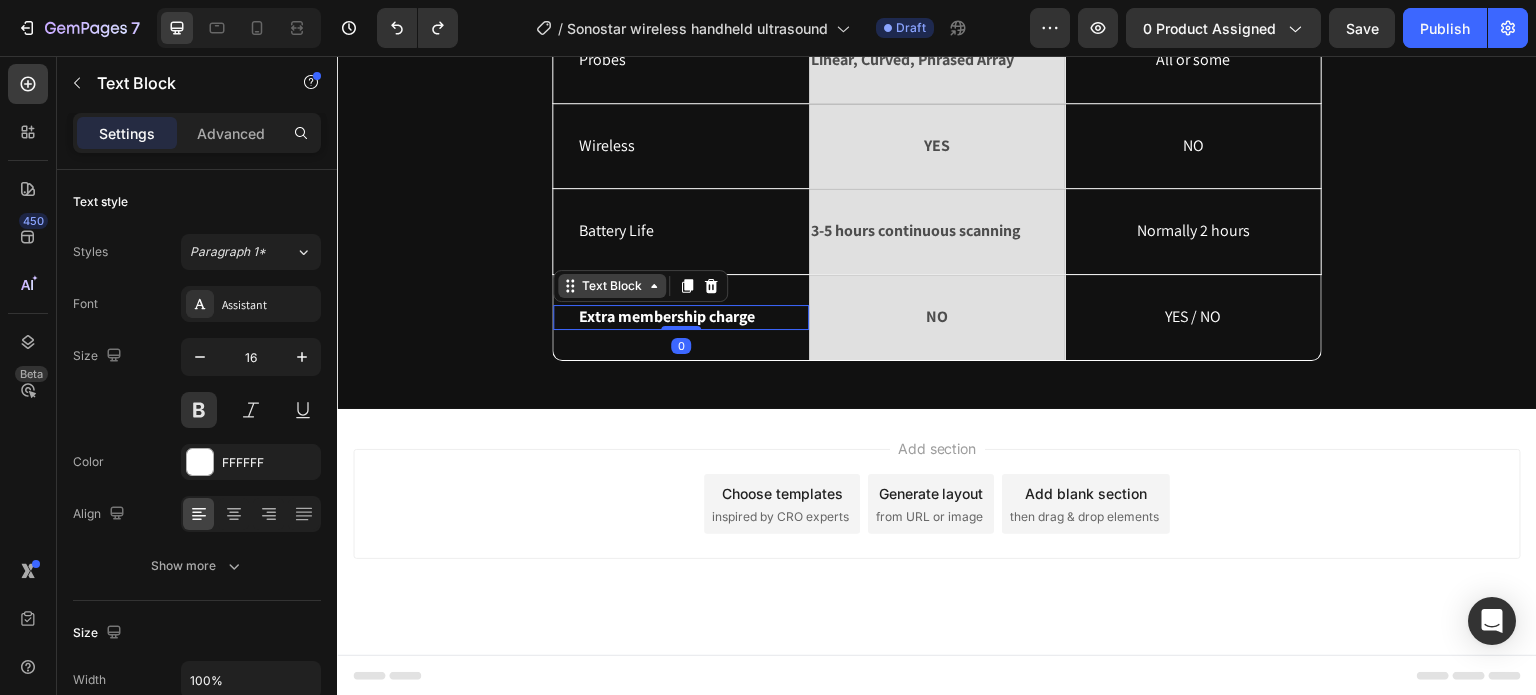 click on "Text Block" at bounding box center (612, 286) 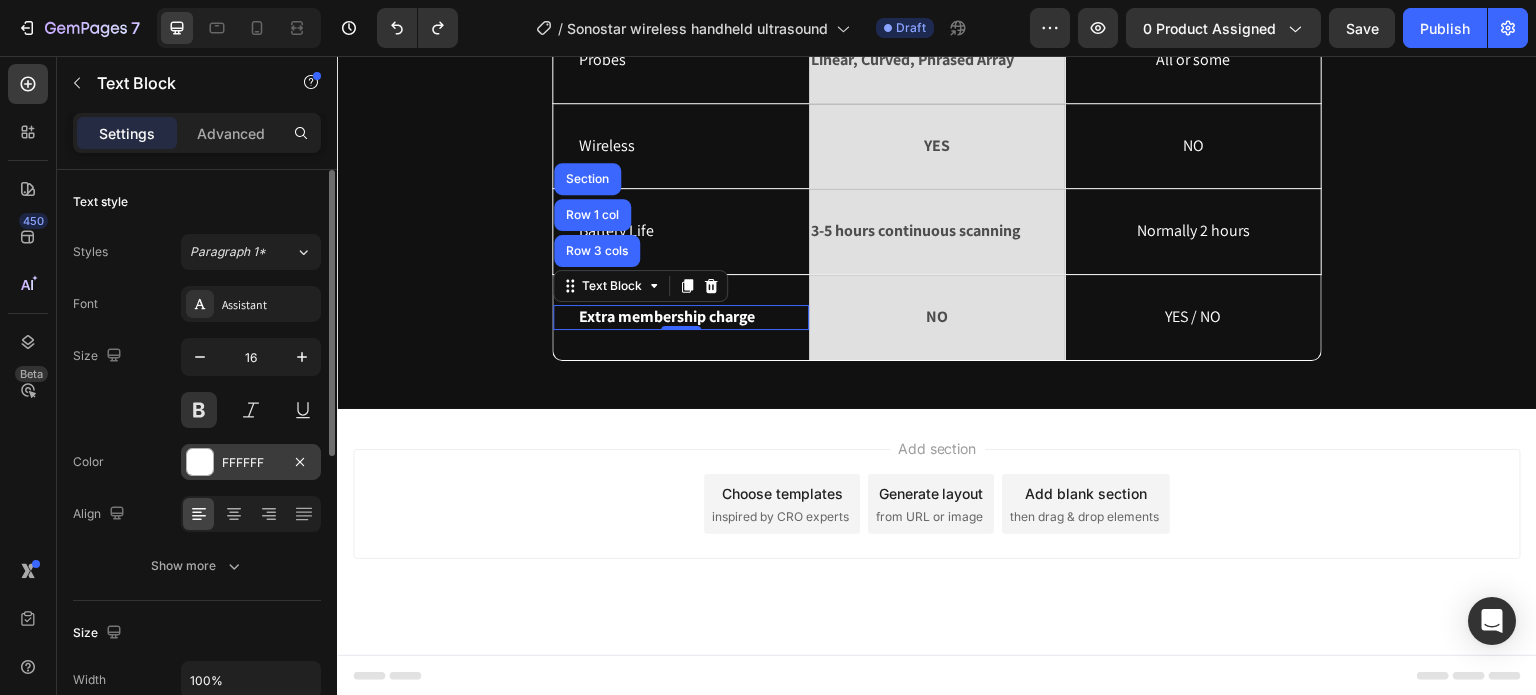 click on "FFFFFF" at bounding box center (251, 463) 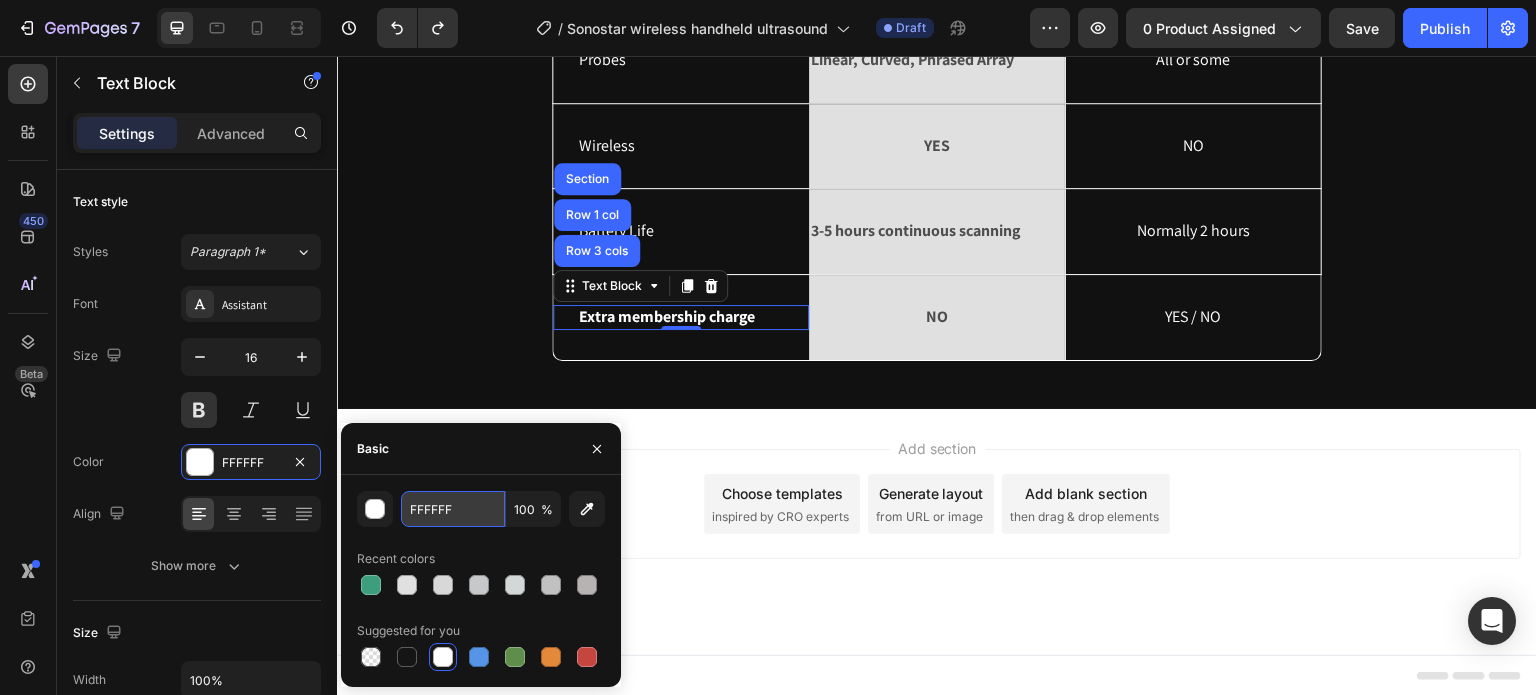 click on "FFFFFF" at bounding box center [453, 509] 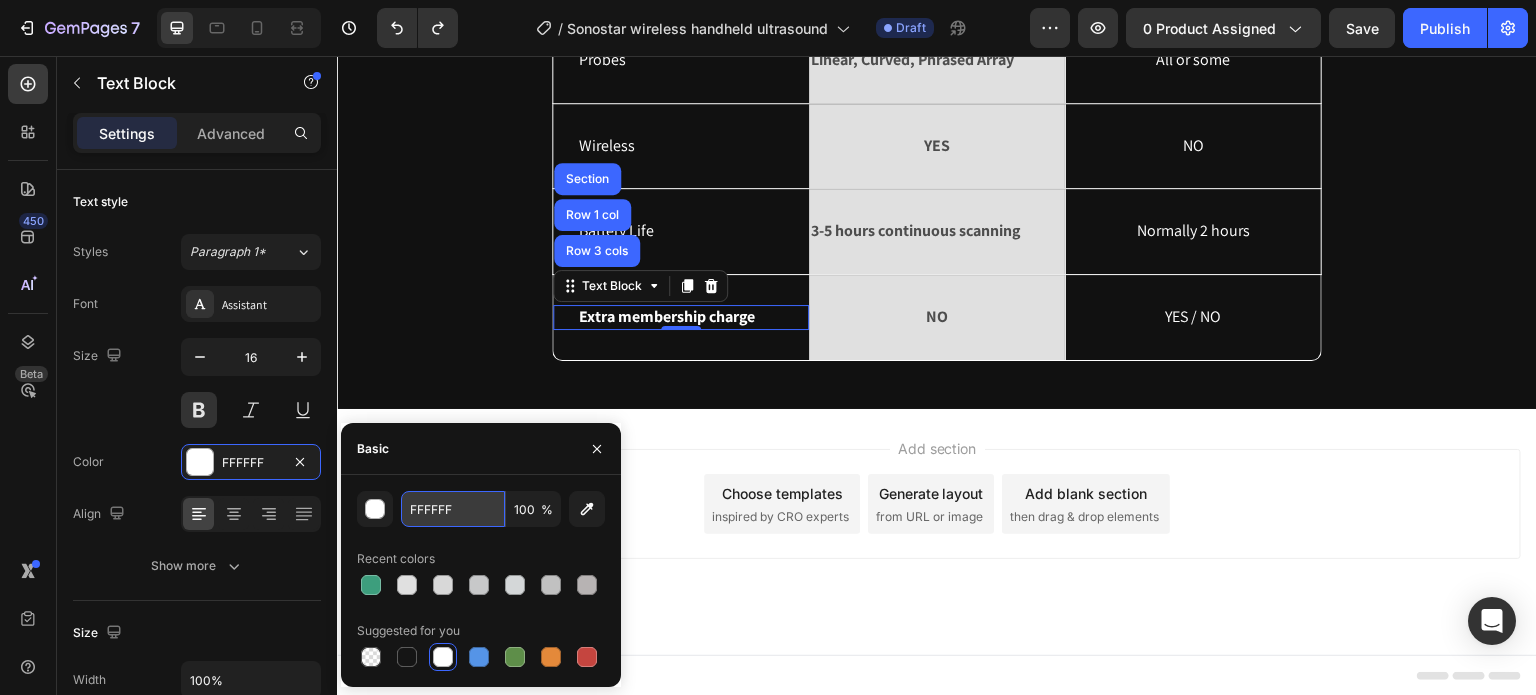 paste on "BB1C" 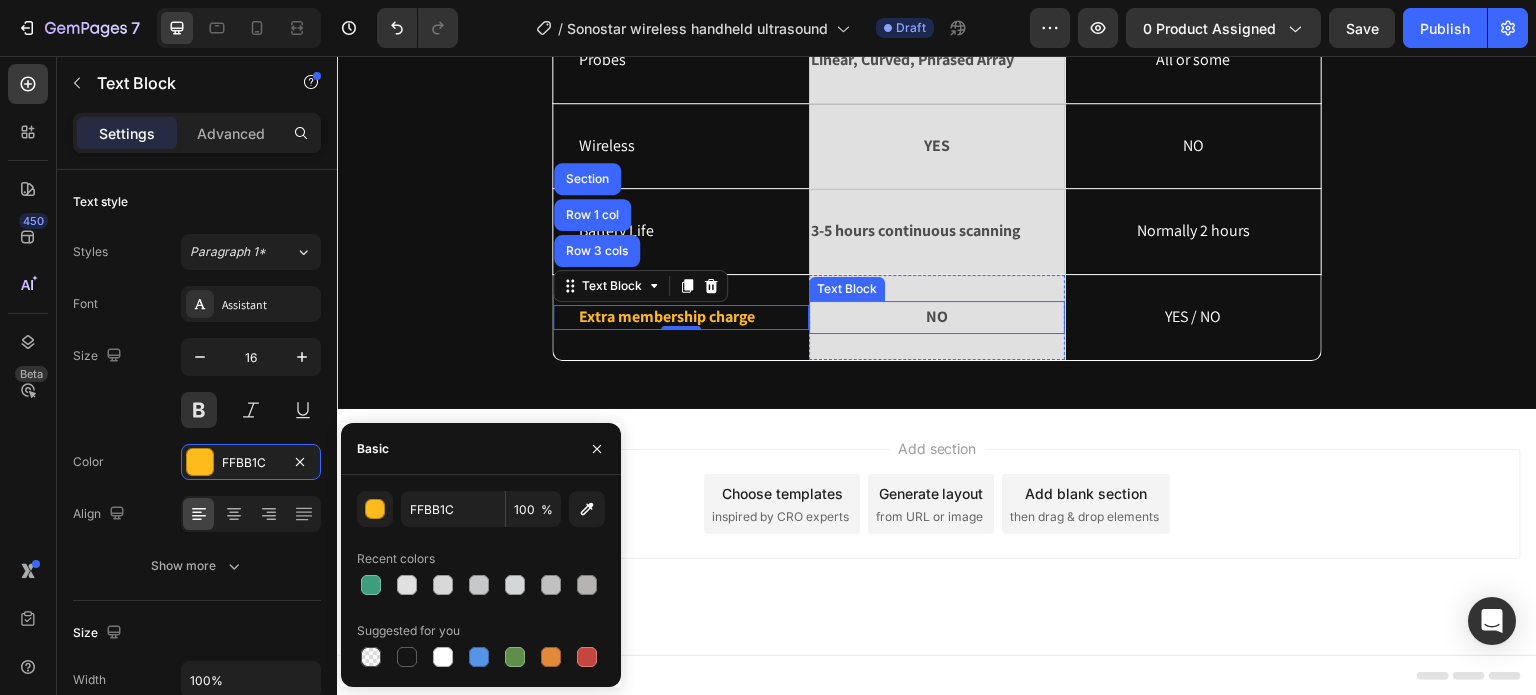click on "NO" at bounding box center [937, 317] 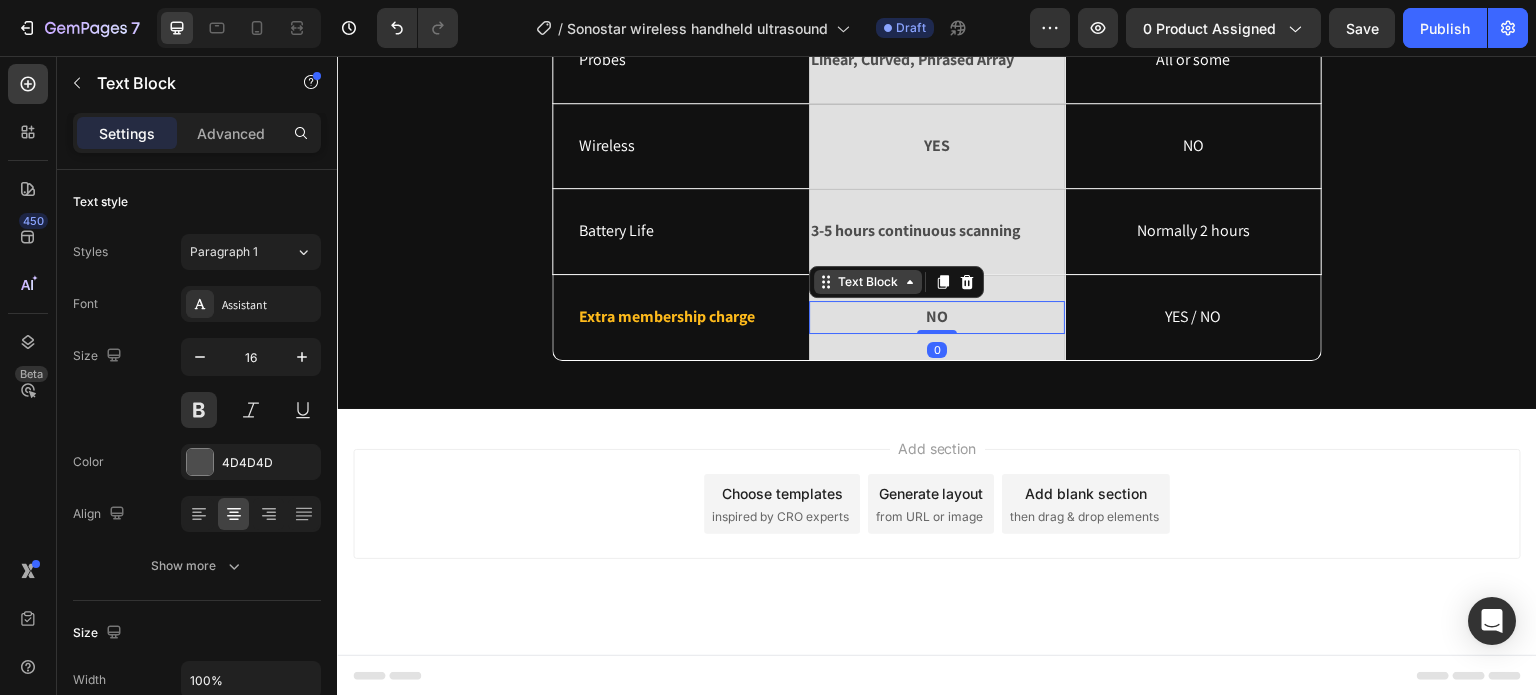 click on "Text Block" at bounding box center [868, 282] 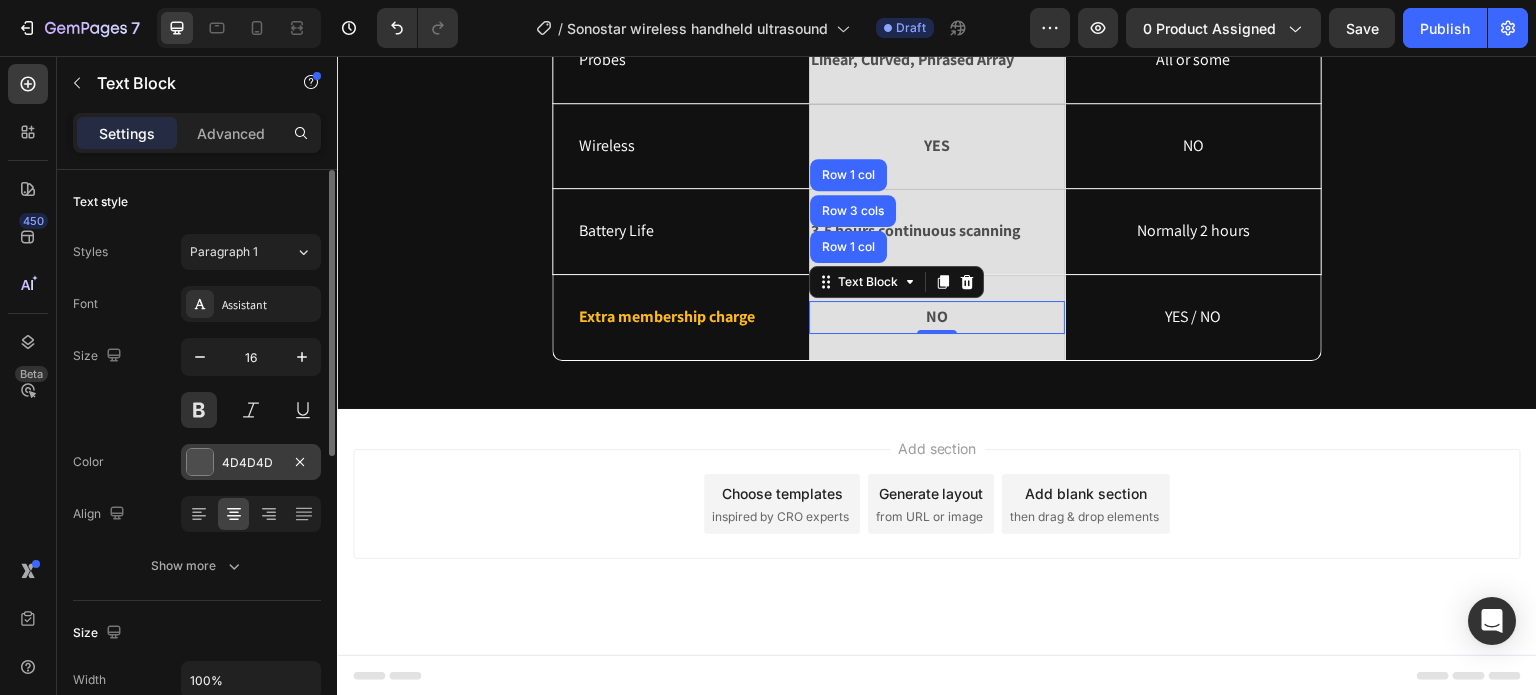 click on "4D4D4D" at bounding box center (251, 463) 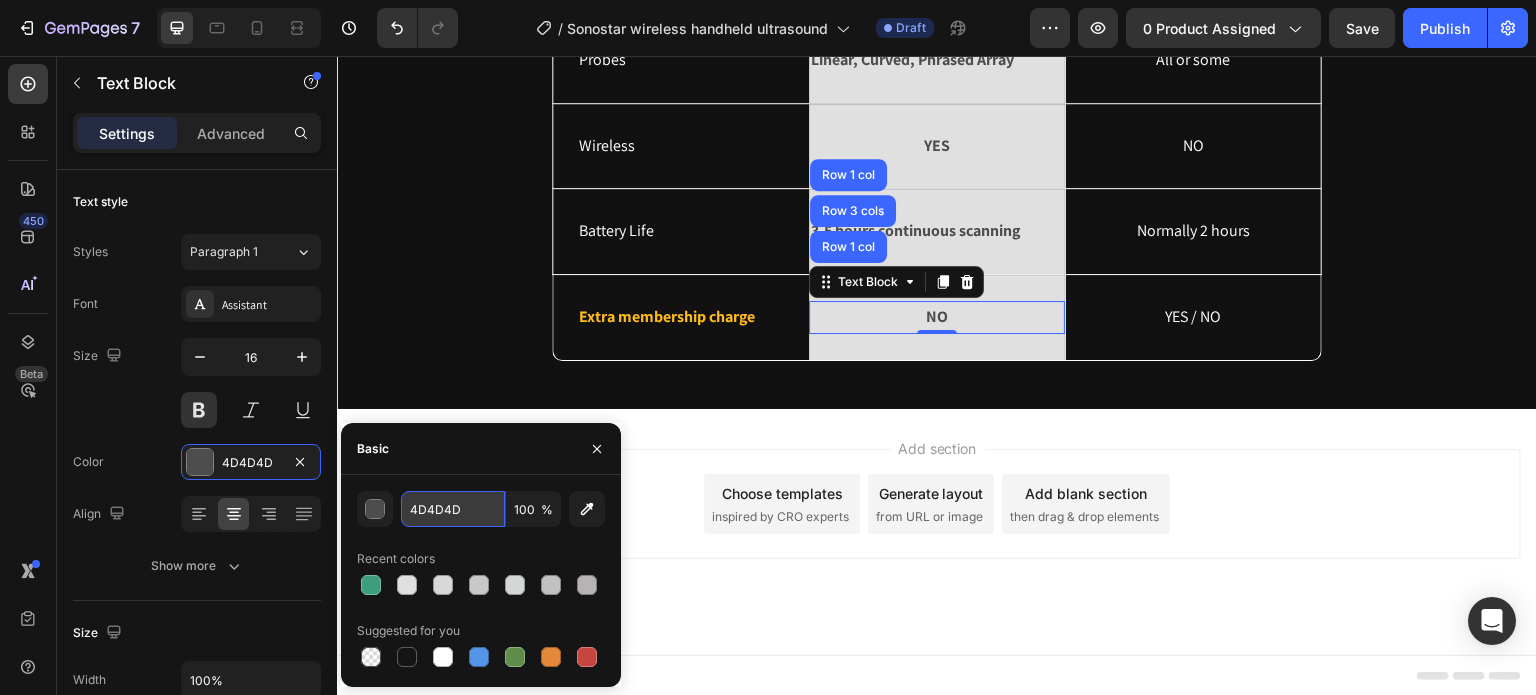click on "4D4D4D" at bounding box center [453, 509] 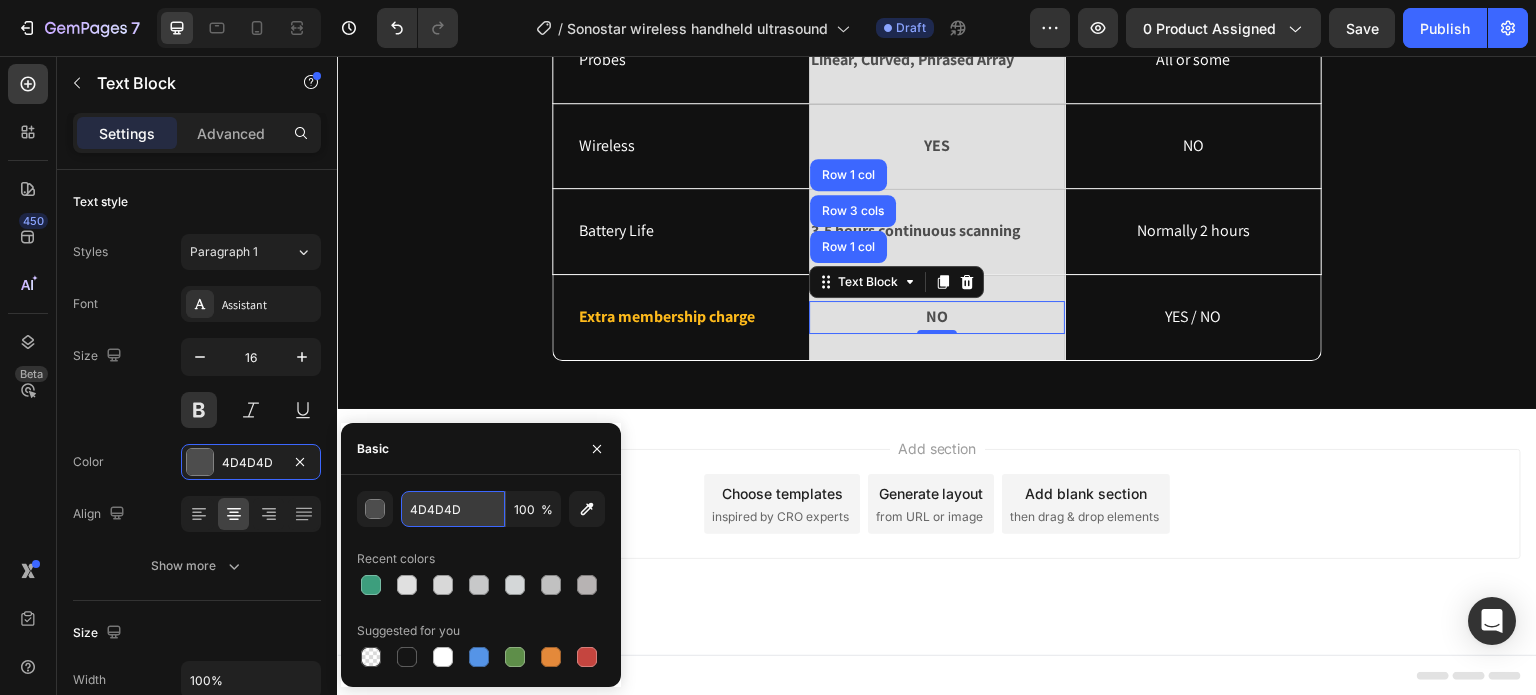 paste on "FFBB1C" 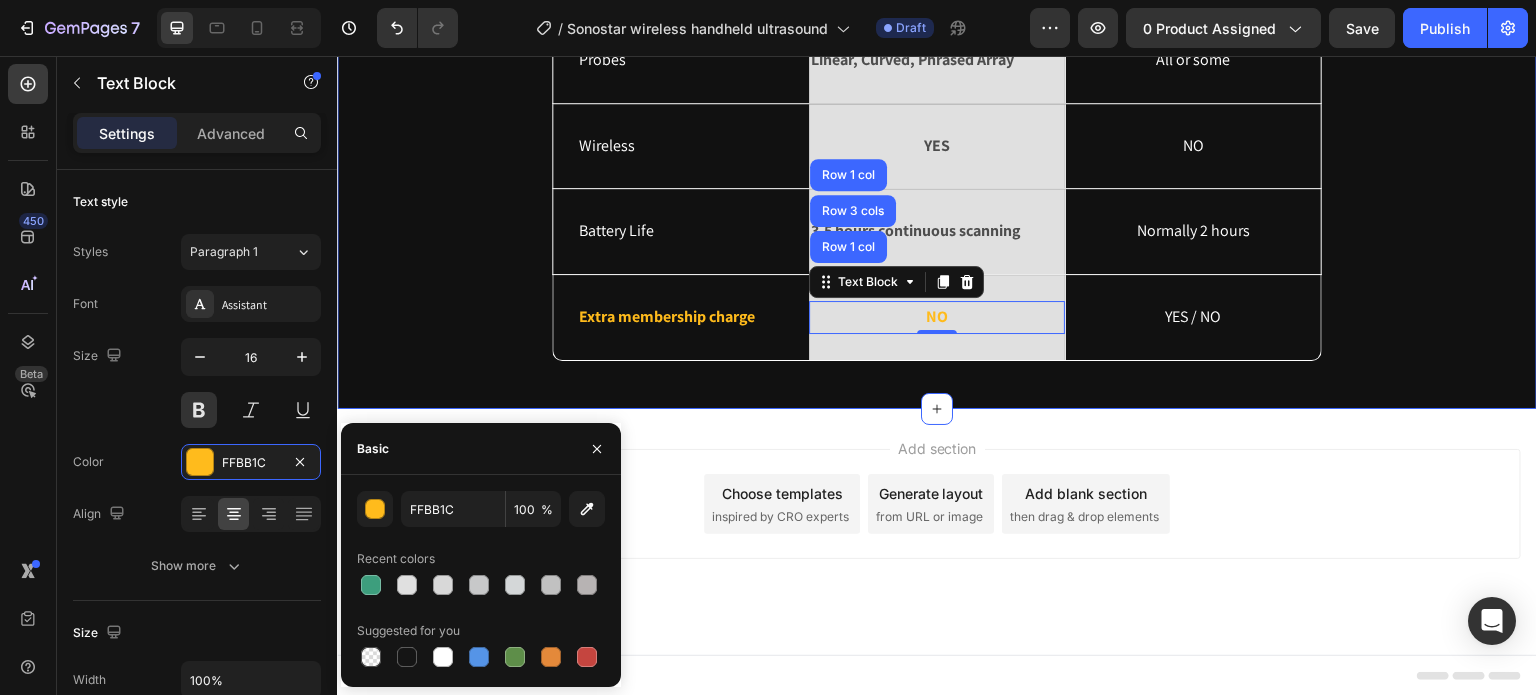 click on "Why choose us? Heading Ultrasound machine Text Block Image Row Others Text Block Row Modes  Text Block B, B/M, Color Doppler, Pulsed Wave Doppler, Power Doppler Text Block Row All or some Text Block Hero Banner Row Probes Text Block Linear, Curved, Phrased Array Text Block Row All or some Text Block Hero Banner Row Wireless  Text Block YES Text Block Row NO Text Block Hero Banner Row Battery Life Text Block 3-5 hours continuous scanning Text Block Row Normally 2 hours Text Block Hero Banner Row Extra membership charge Text Block NO Text Block Row 1 col Row 3 cols Row 1 col   0 Row YES / NO Text Block Hero Banner Row Row" at bounding box center [937, 38] 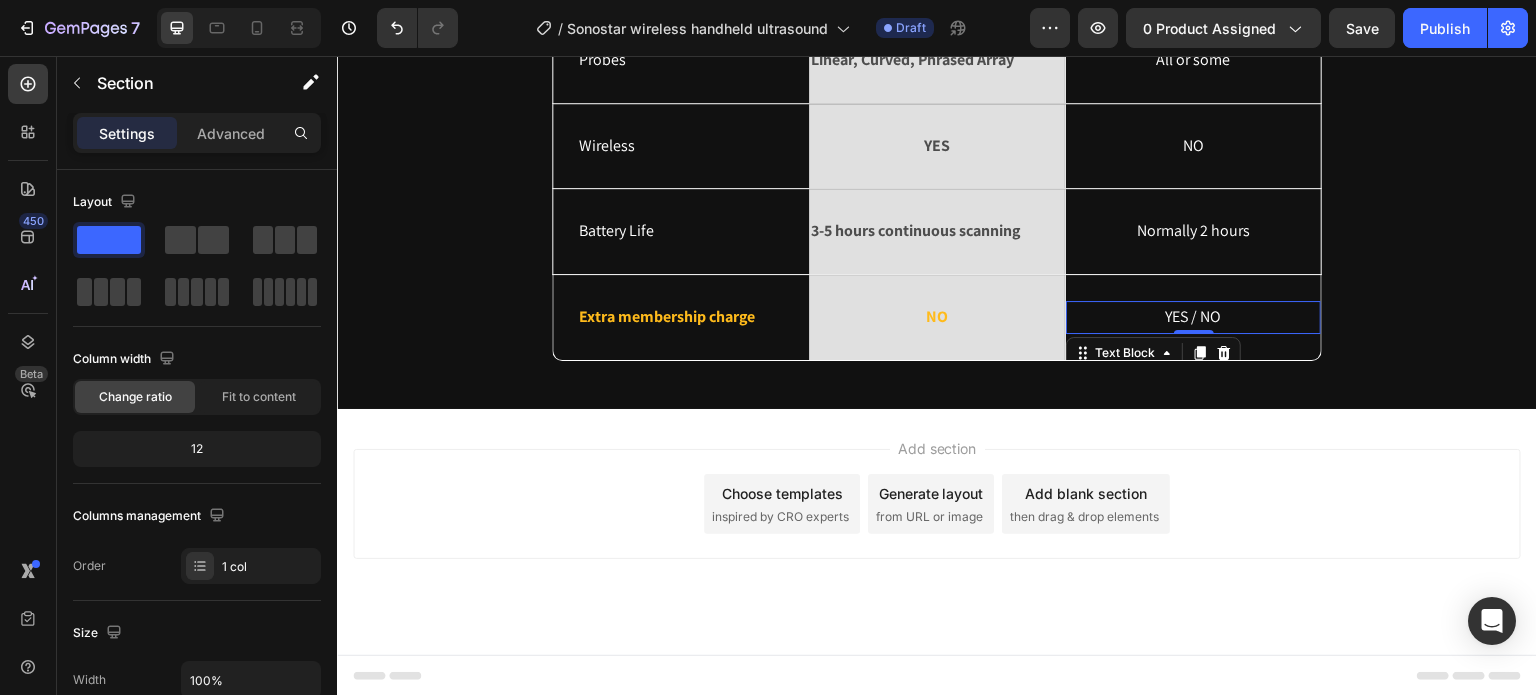 click on "YES / NO" at bounding box center (1193, 317) 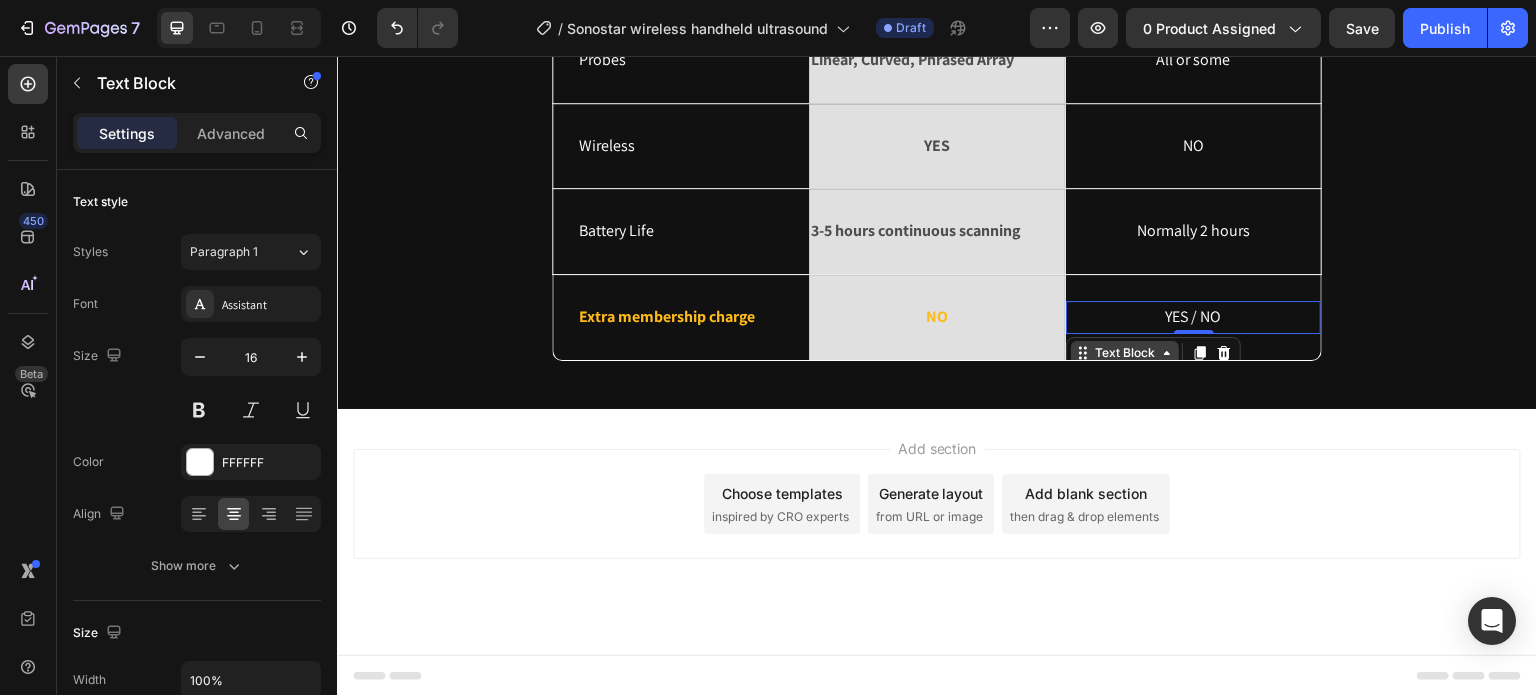 click on "Text Block" at bounding box center [1125, 353] 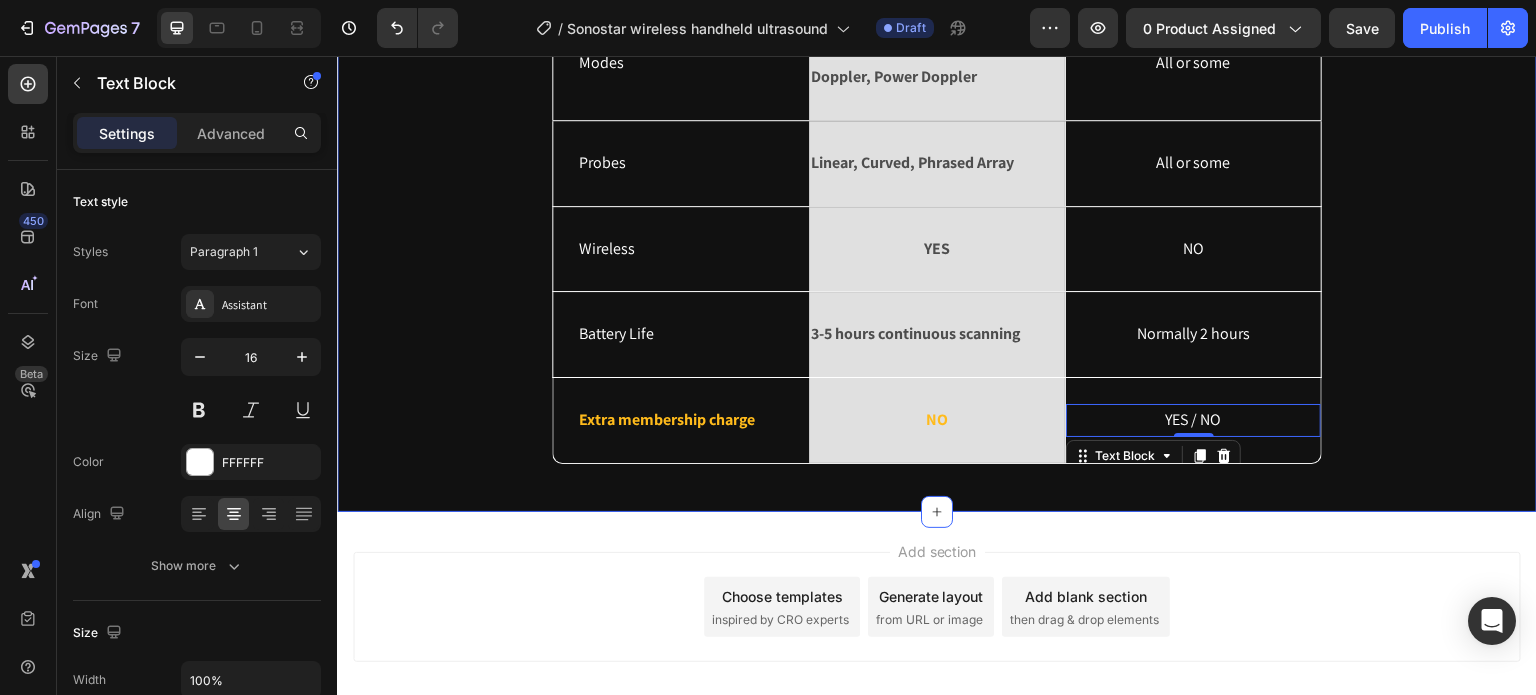 scroll, scrollTop: 5968, scrollLeft: 0, axis: vertical 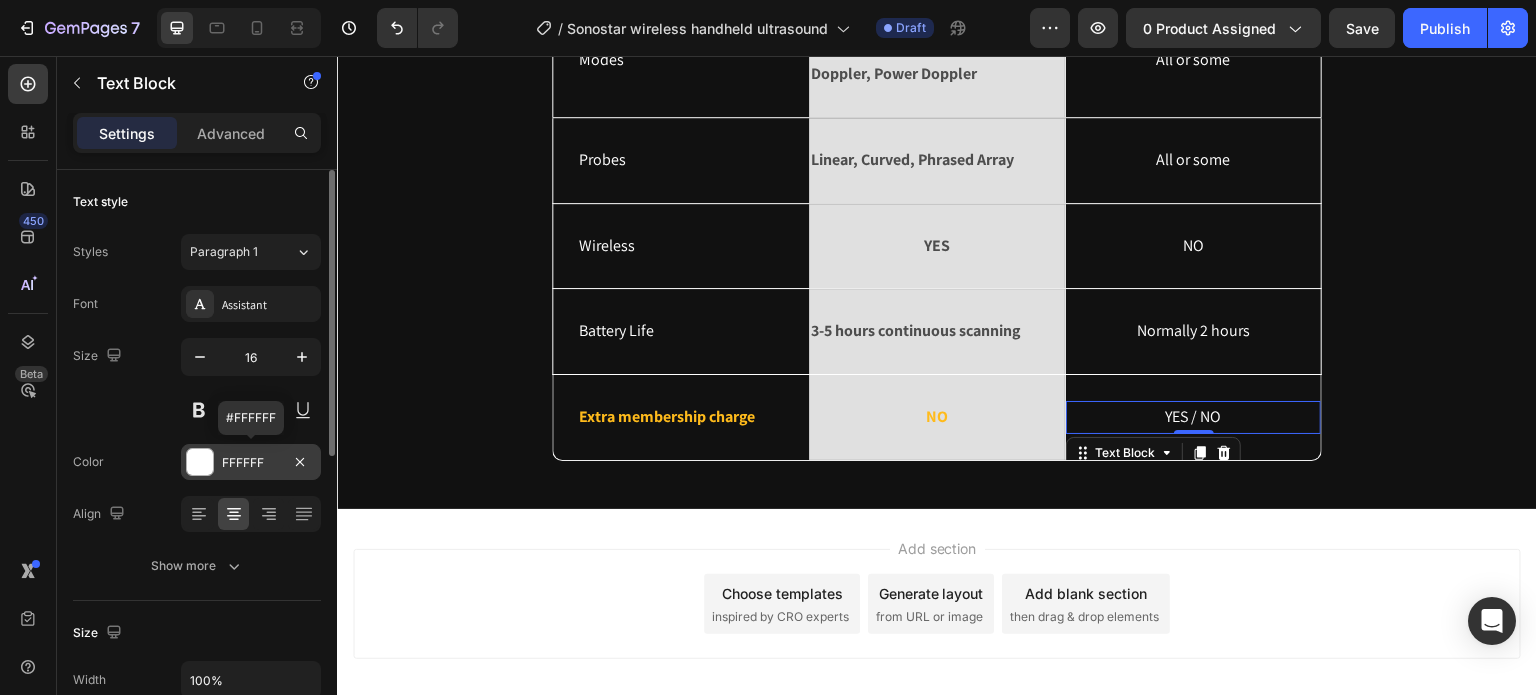 click on "FFFFFF" at bounding box center (251, 463) 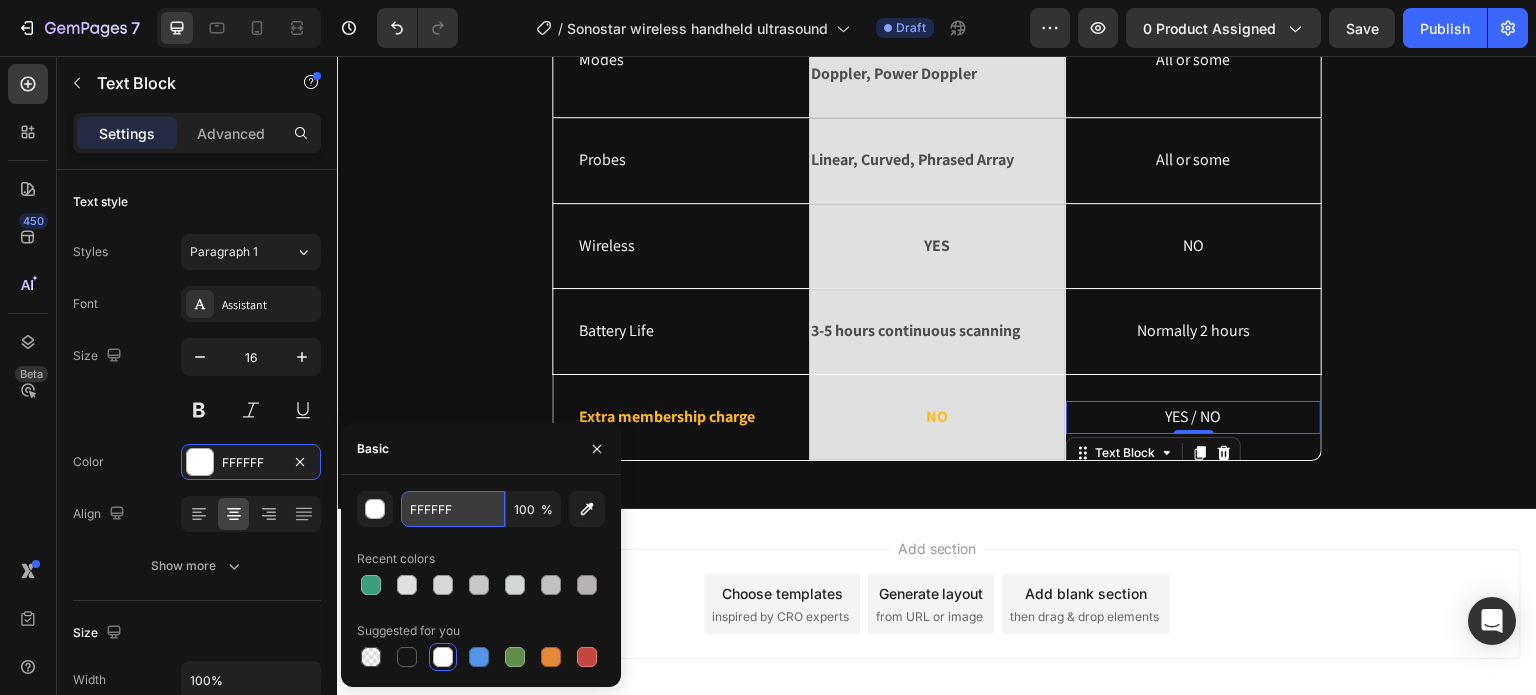 click on "FFFFFF" at bounding box center [453, 509] 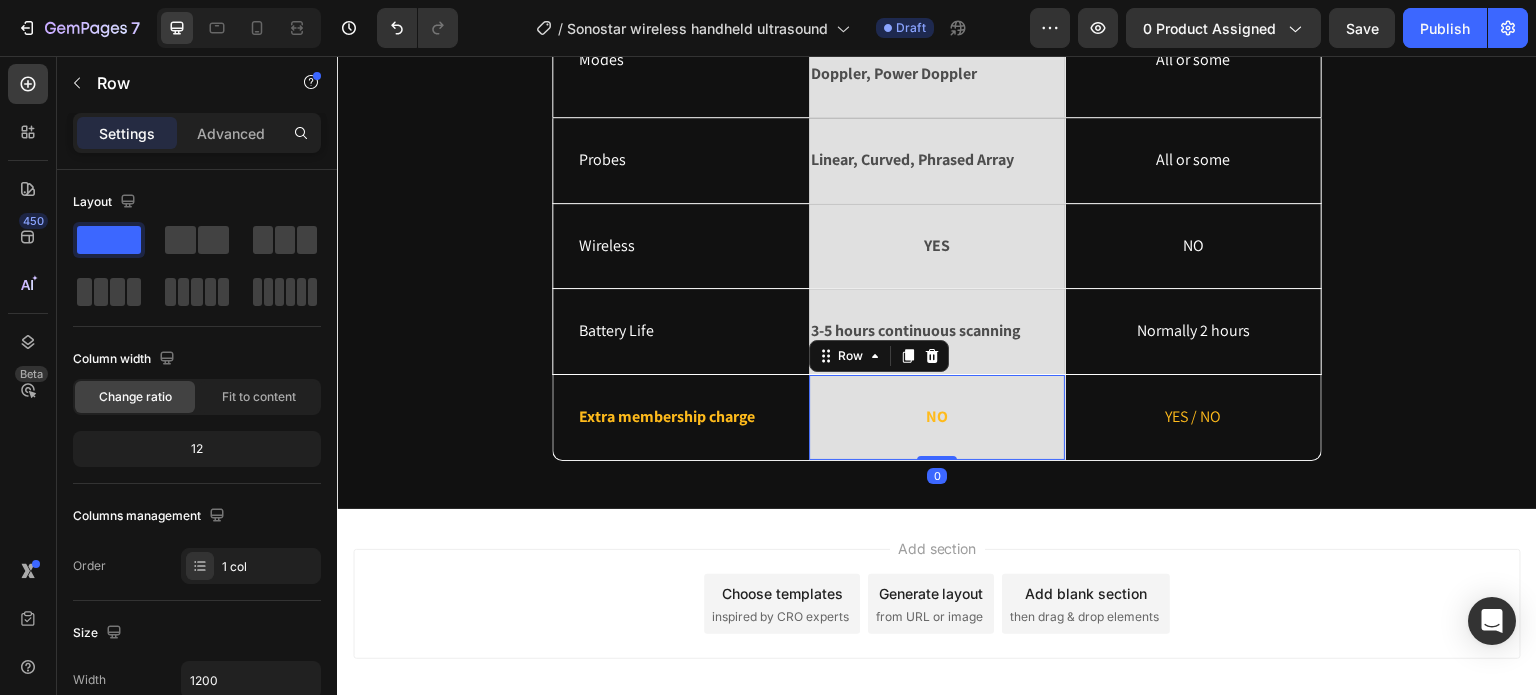 click on "NO Text Block Row   0" at bounding box center (937, 417) 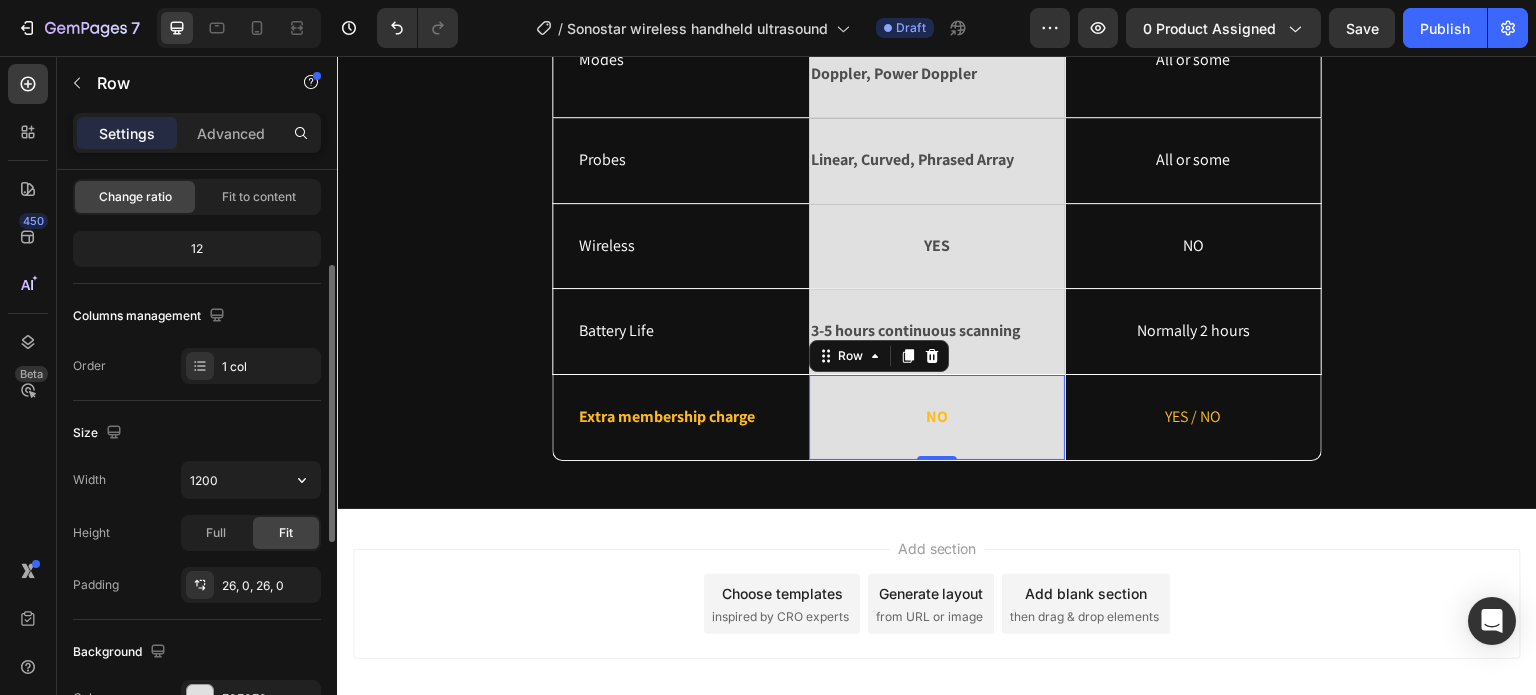 scroll, scrollTop: 0, scrollLeft: 0, axis: both 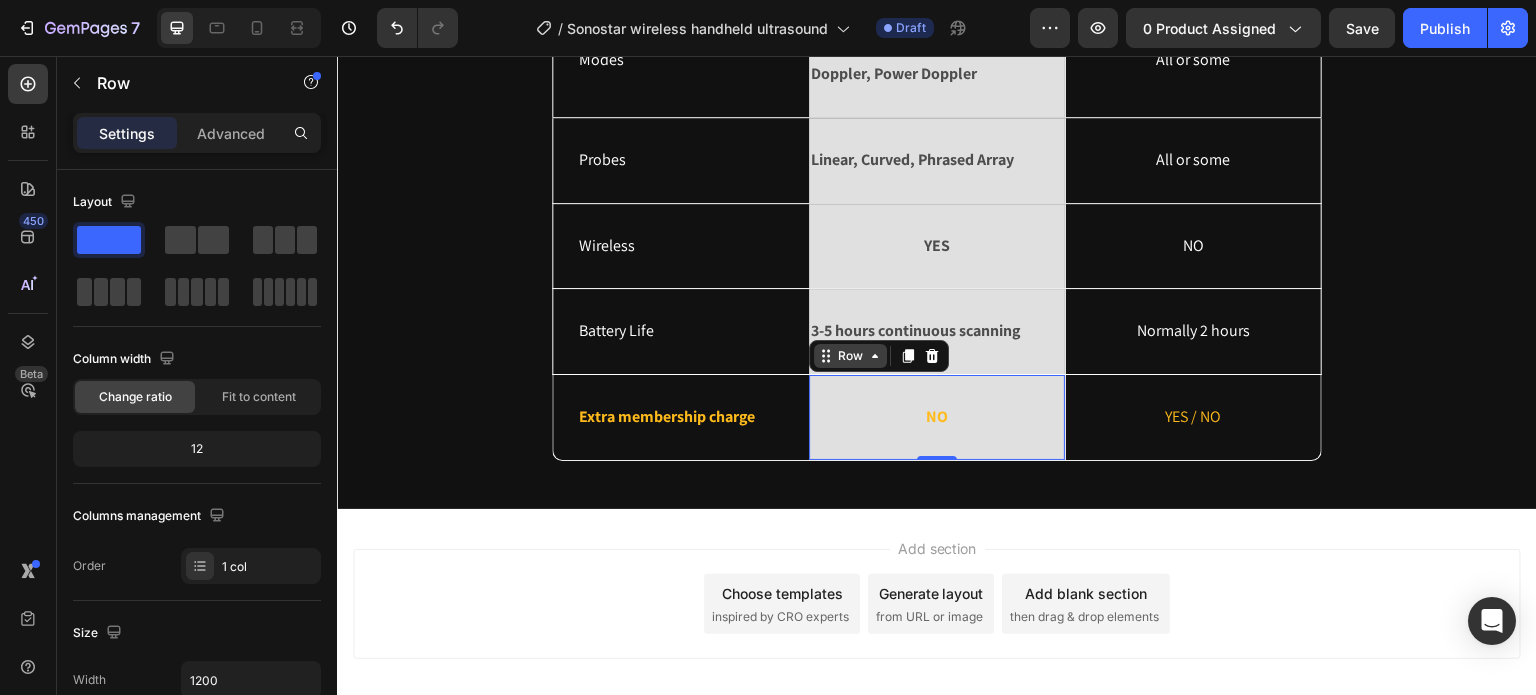 click on "Row" at bounding box center (850, 356) 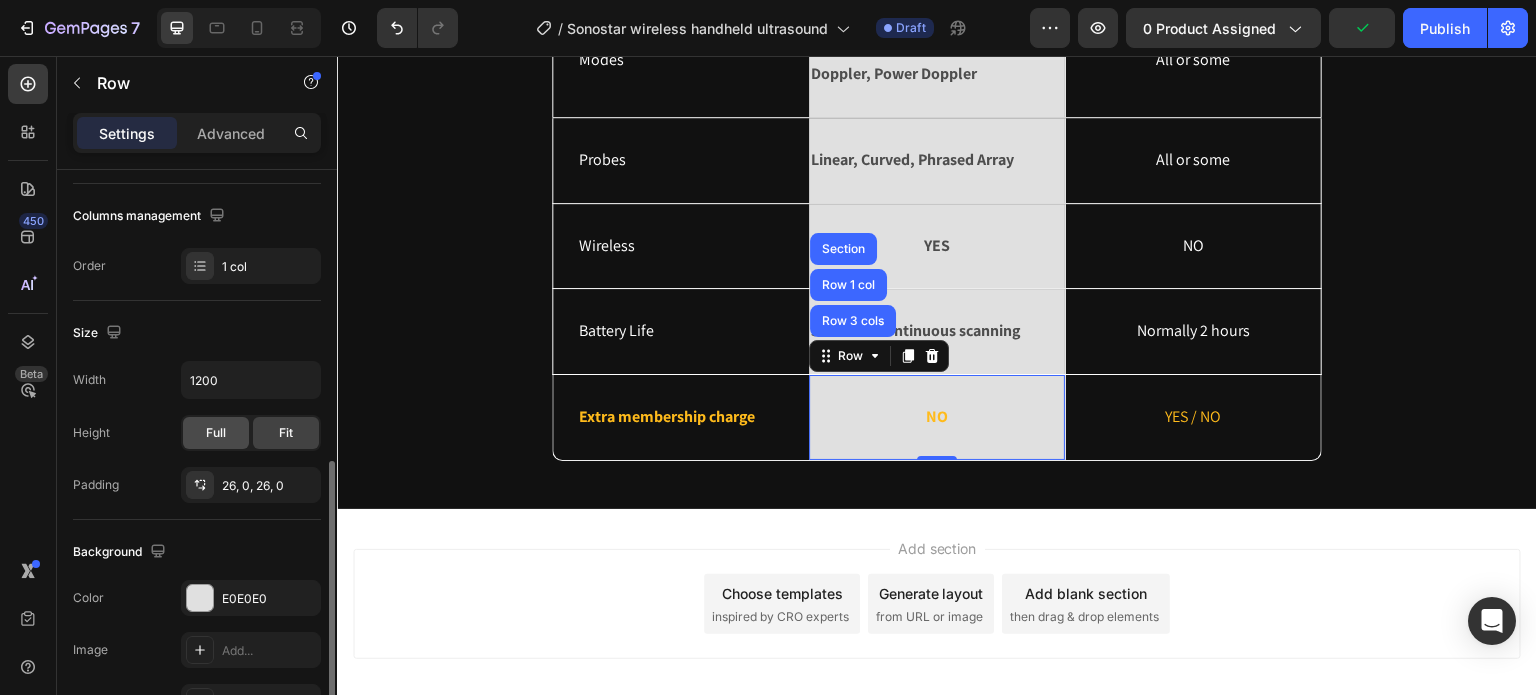 scroll, scrollTop: 400, scrollLeft: 0, axis: vertical 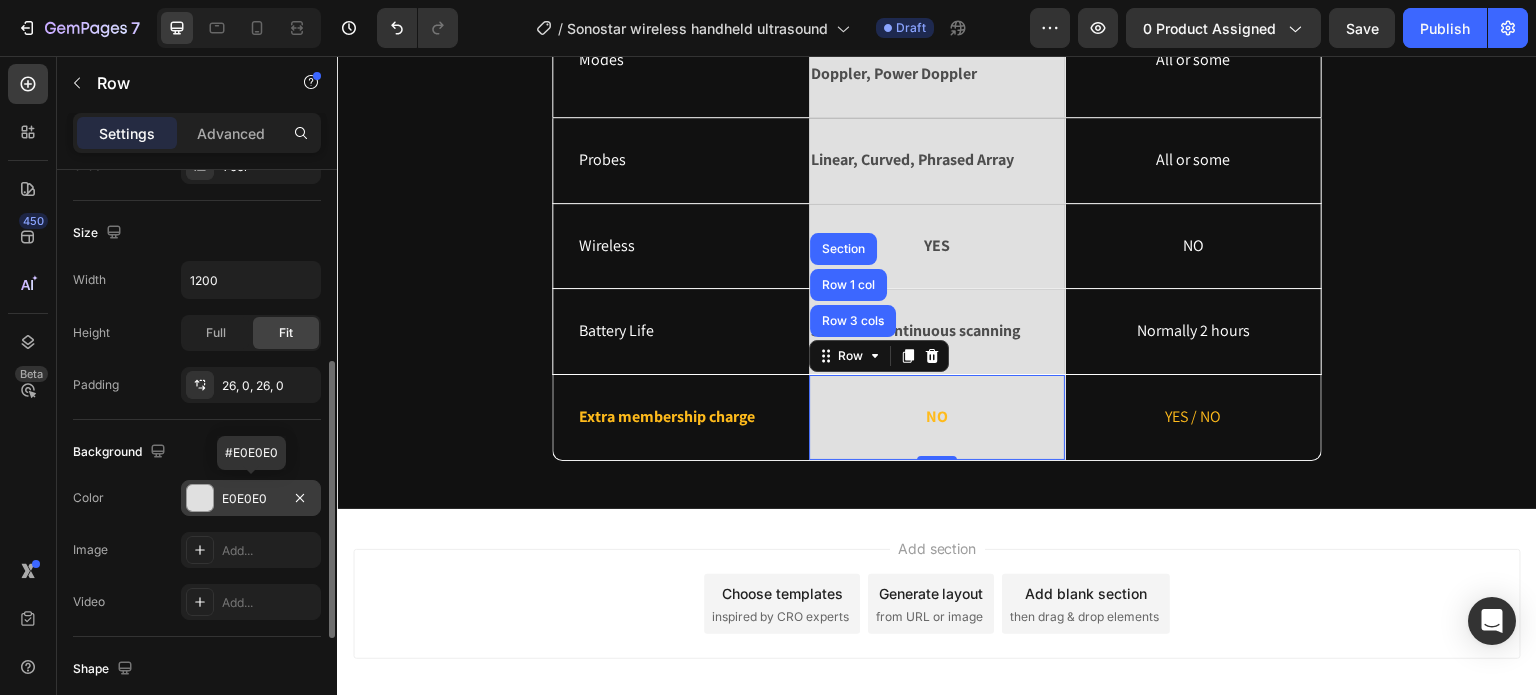 click on "E0E0E0" at bounding box center (251, 499) 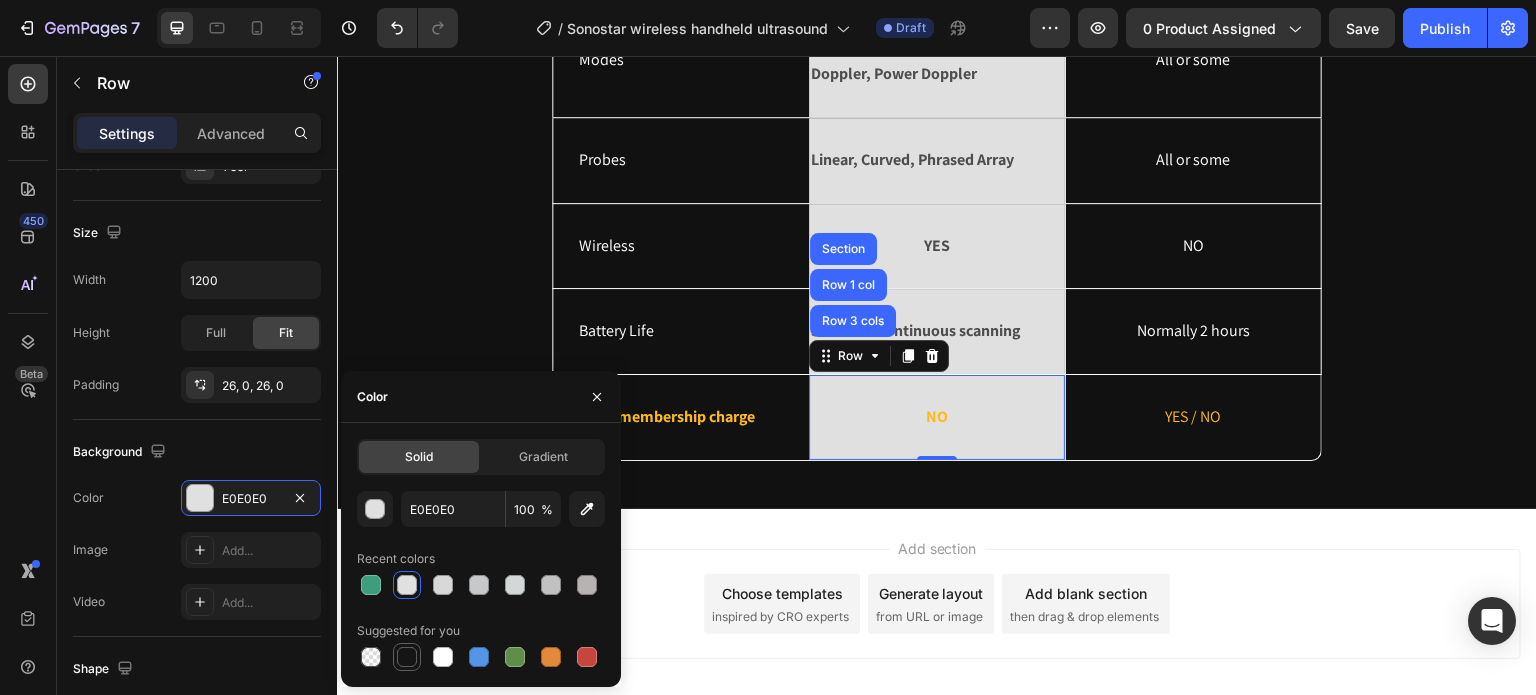 click at bounding box center [407, 657] 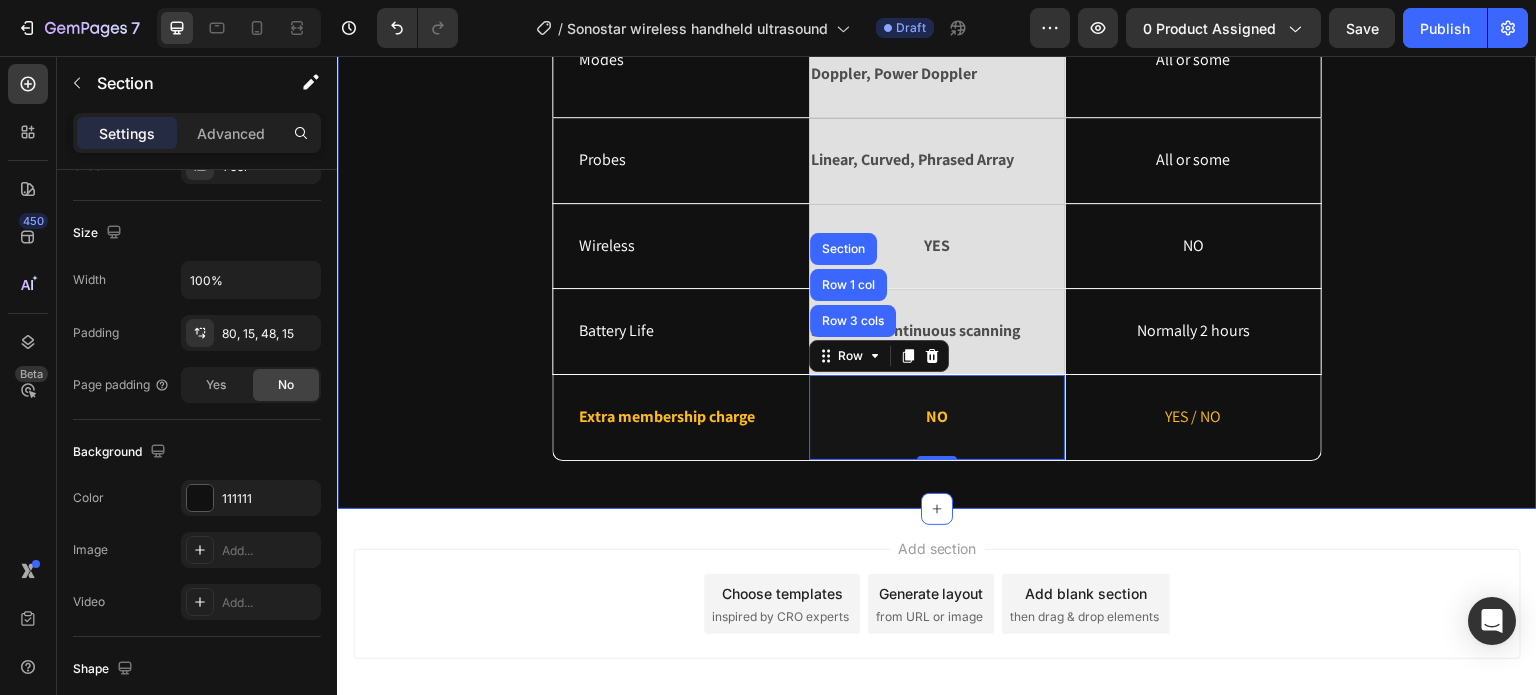 click on "Why choose us? Heading Ultrasound machine Text Block Image Row Others Text Block Row Modes  Text Block B, B/M, Color Doppler, Pulsed Wave Doppler, Power Doppler Text Block Row All or some Text Block Hero Banner Row Probes Text Block Linear, Curved, Phrased Array Text Block Row All or some Text Block Hero Banner Row Wireless  Text Block YES Text Block Row NO Text Block Hero Banner Row Battery Life Text Block 3-5 hours continuous scanning Text Block Row Normally 2 hours Text Block Hero Banner Row Extra membership charge Text Block NO Text Block Row Row 3 cols Row 1 col Section   0 YES / NO Text Block Hero Banner Row Row" at bounding box center [937, 138] 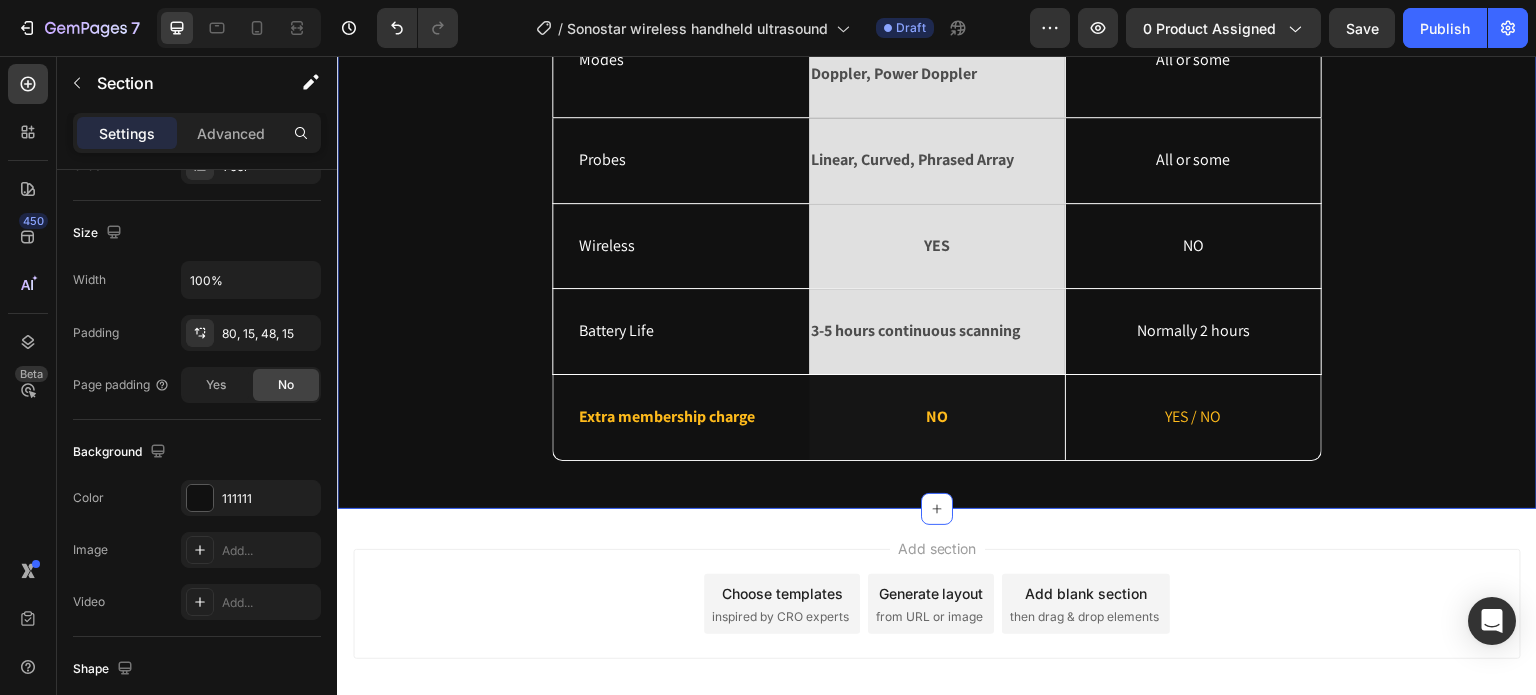 scroll, scrollTop: 0, scrollLeft: 0, axis: both 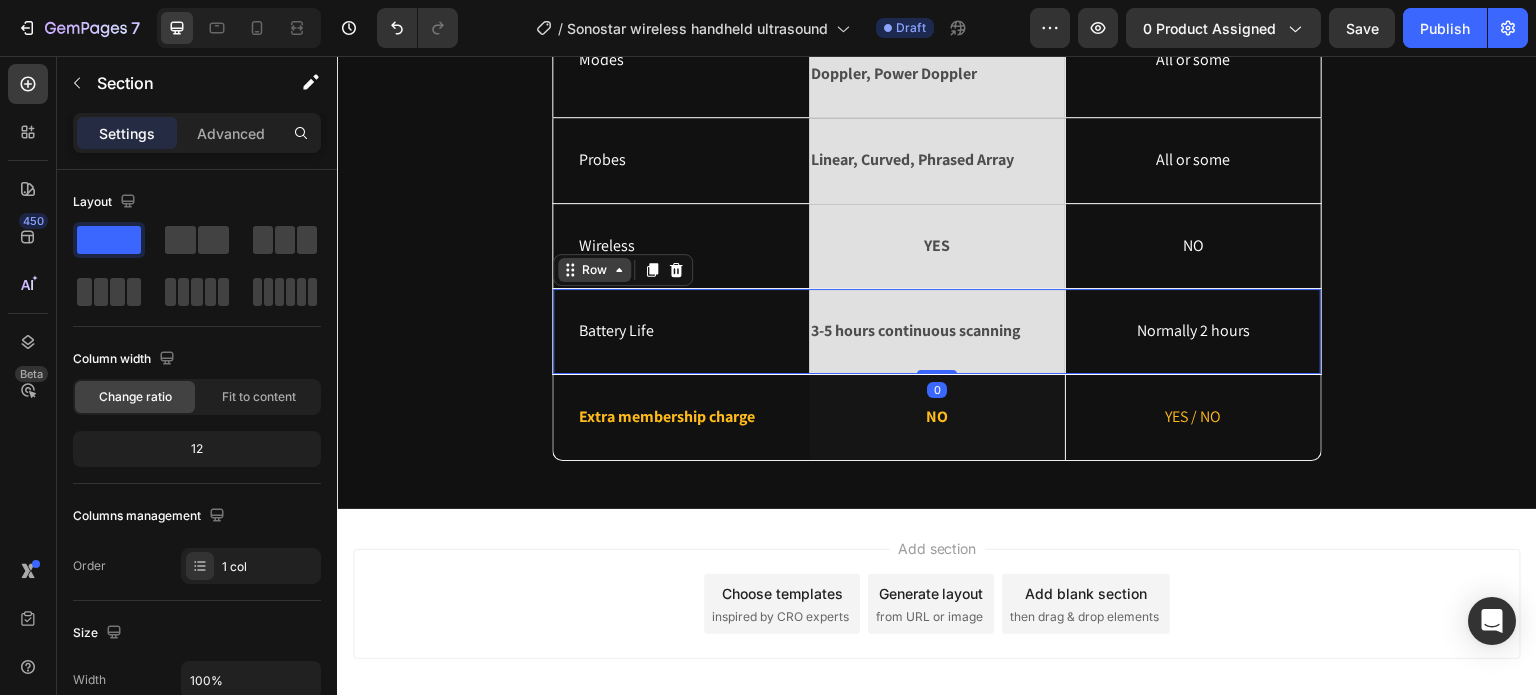 click on "Row" at bounding box center [594, 270] 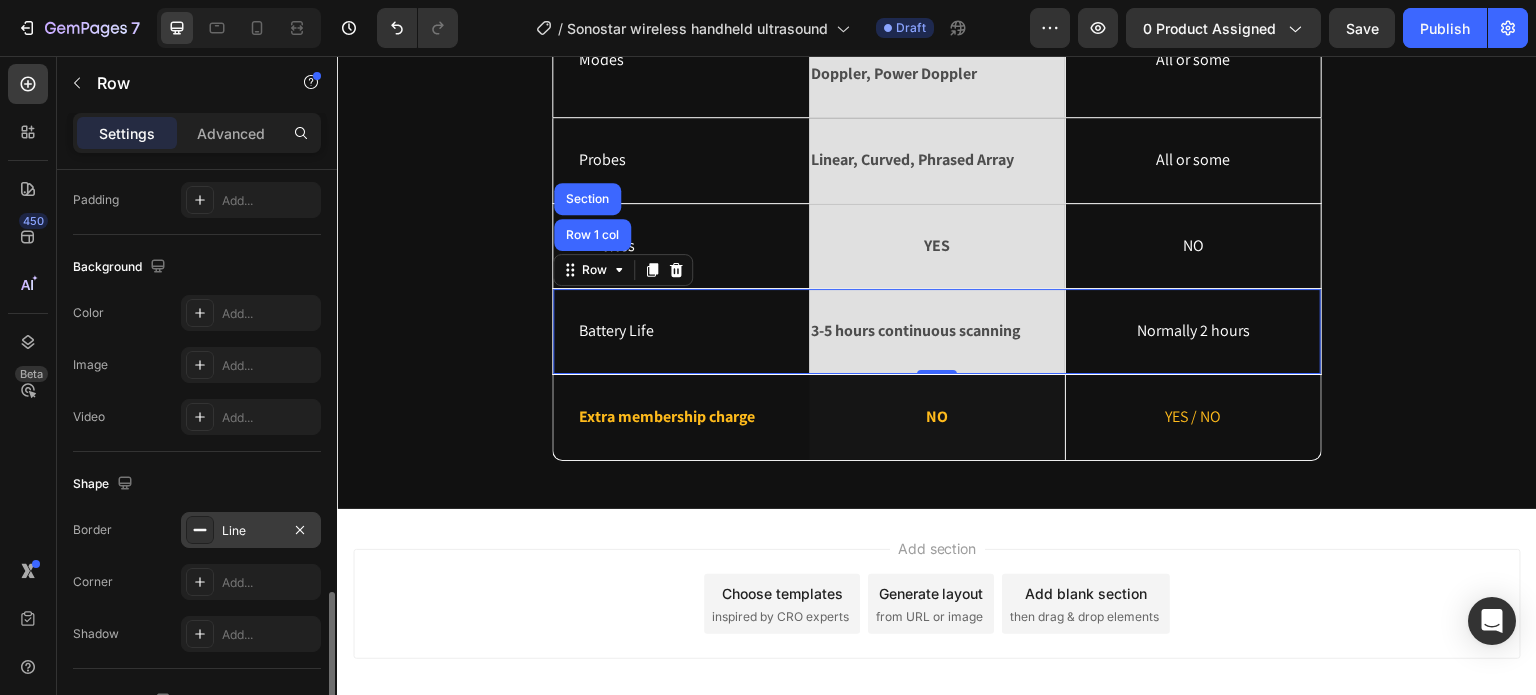 scroll, scrollTop: 800, scrollLeft: 0, axis: vertical 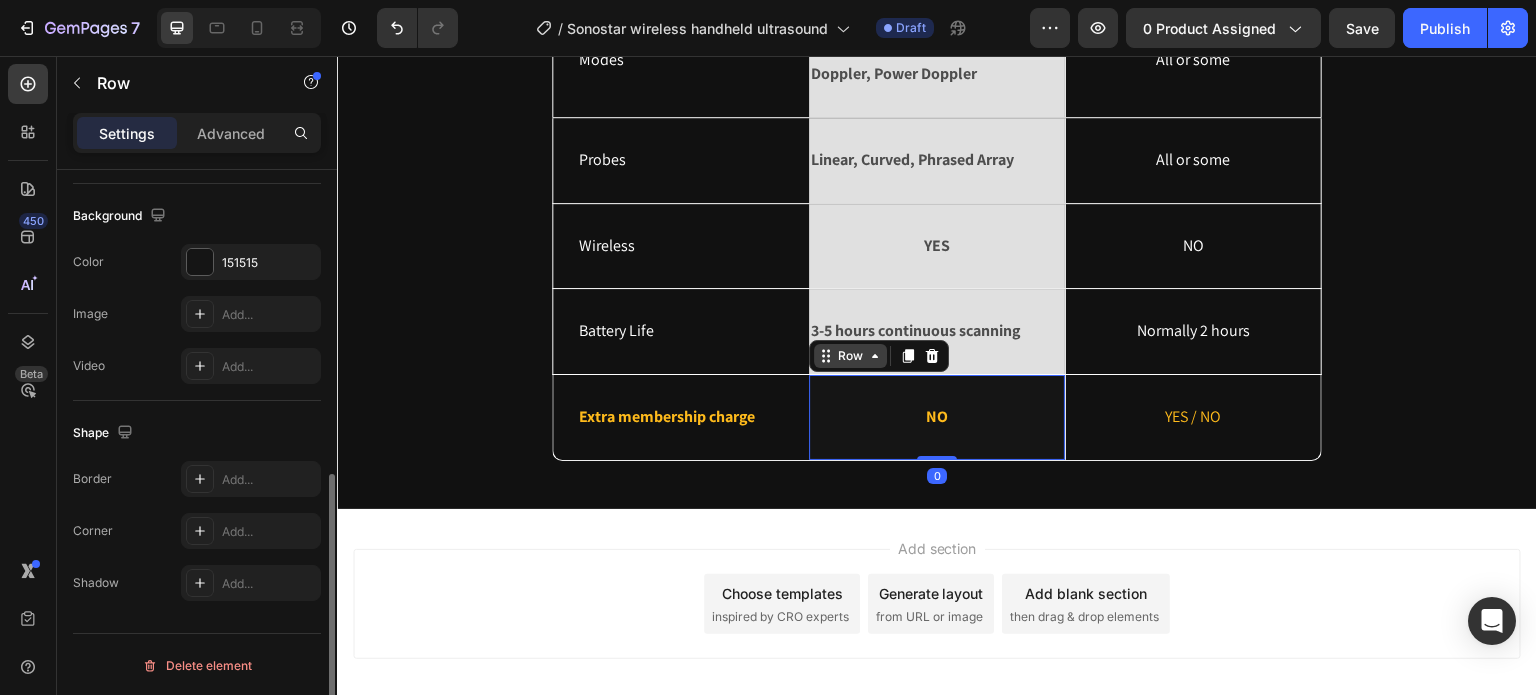 click on "Row" at bounding box center [850, 356] 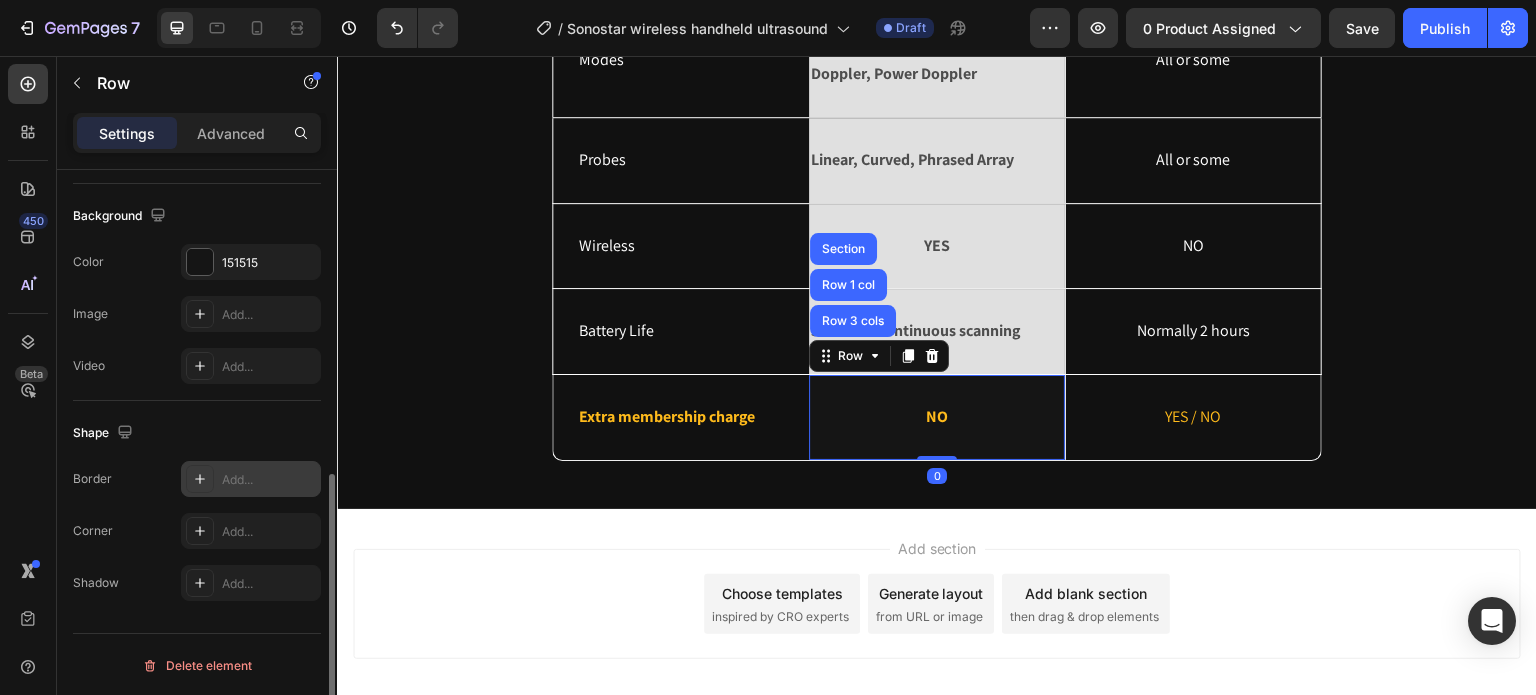 click on "Add..." at bounding box center (269, 480) 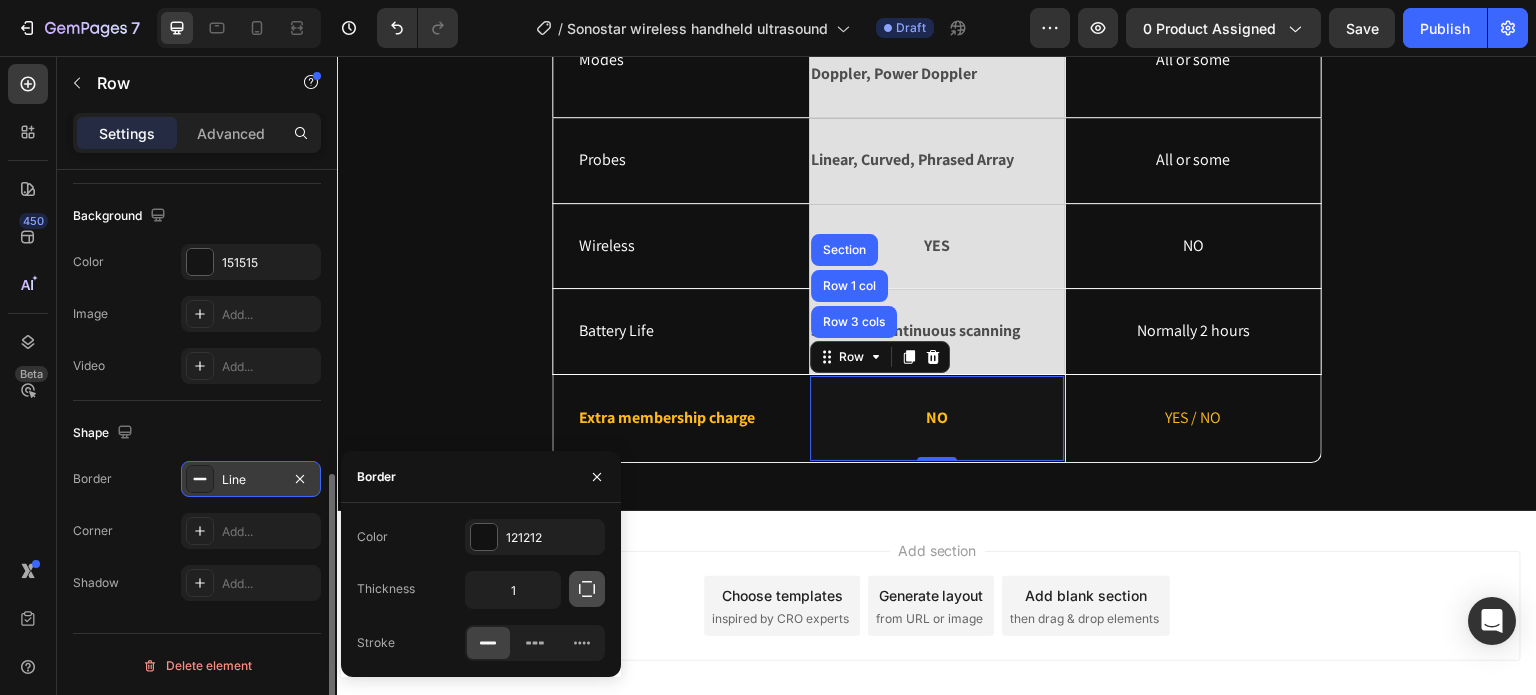 click 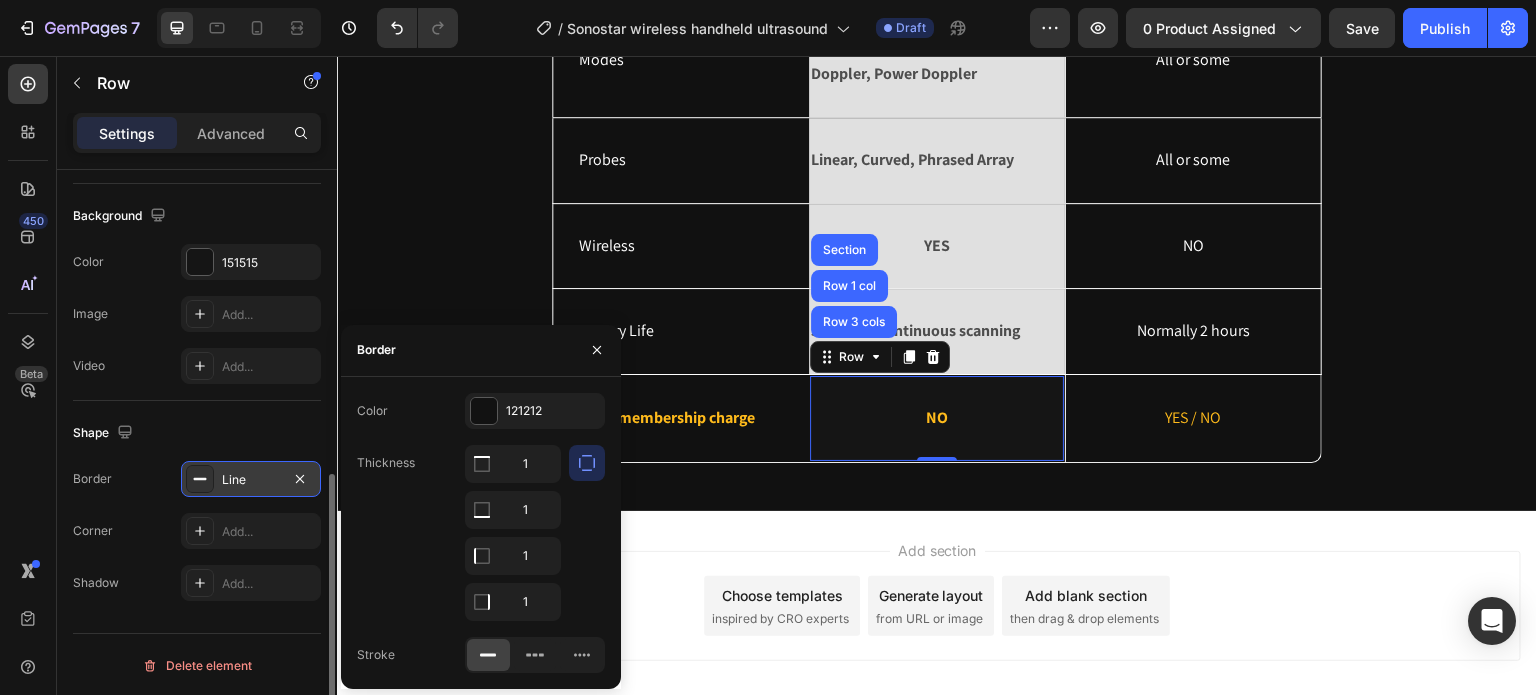 click 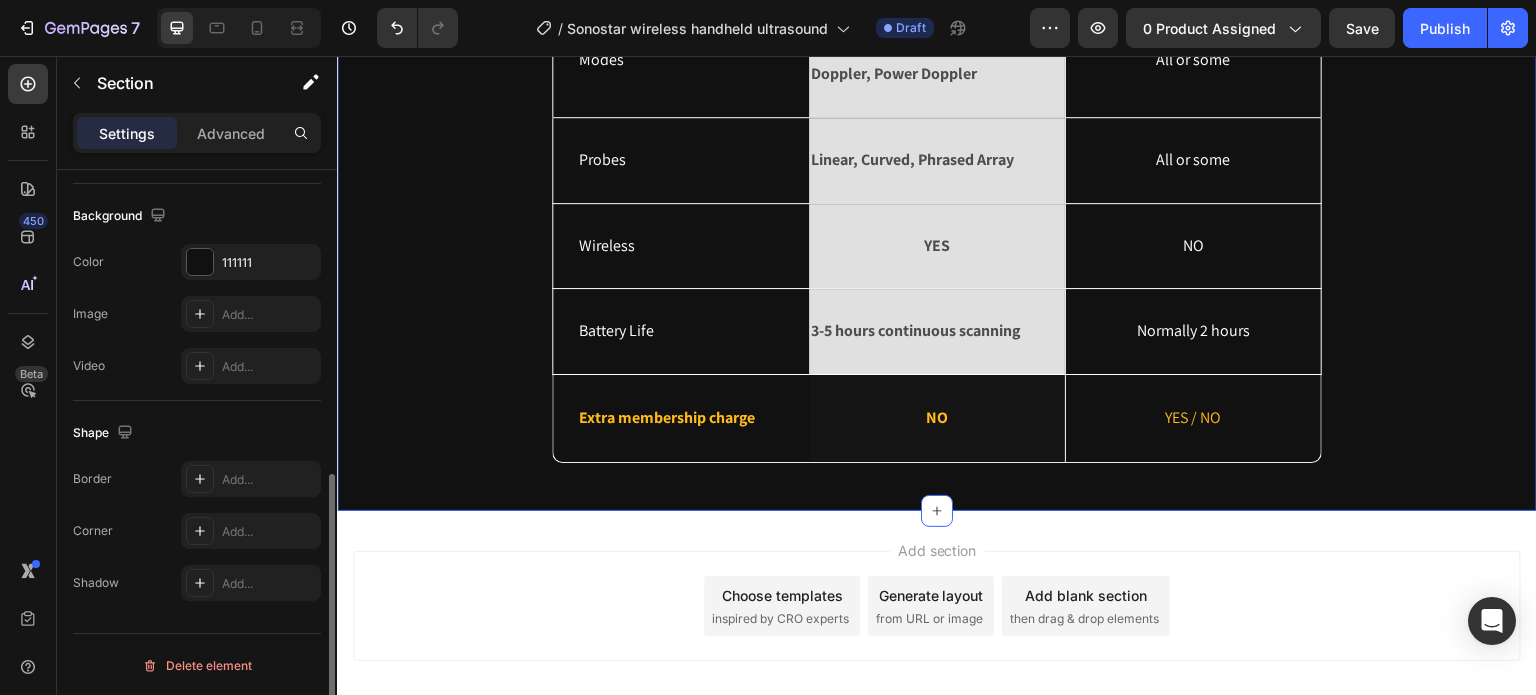click on "Why choose us? Heading Ultrasound machine Text Block Image Row Others Text Block Row Modes  Text Block B, B/M, Color Doppler, Pulsed Wave Doppler, Power Doppler Text Block Row All or some Text Block Hero Banner Row Probes Text Block Linear, Curved, Phrased Array Text Block Row All or some Text Block Hero Banner Row Wireless  Text Block YES Text Block Row NO Text Block Hero Banner Row Battery Life Text Block 3-5 hours continuous scanning Text Block Row Normally 2 hours Text Block Hero Banner Row Extra membership charge Text Block NO Text Block Row YES / NO Text Block Hero Banner Row Row Section 8   Create Theme Section AI Content Write with GemAI What would you like to describe here? Tone and Voice Persuasive Product (Not Amplifiers)Rechargeable Hearing Aids for Seniors with 16-Channel Digital Chips Intelligent Noise Cancellation for Clear Sound Super-Mini Invisible Design Comfort Fit in Ear Canal Show more Generate" at bounding box center [937, 123] 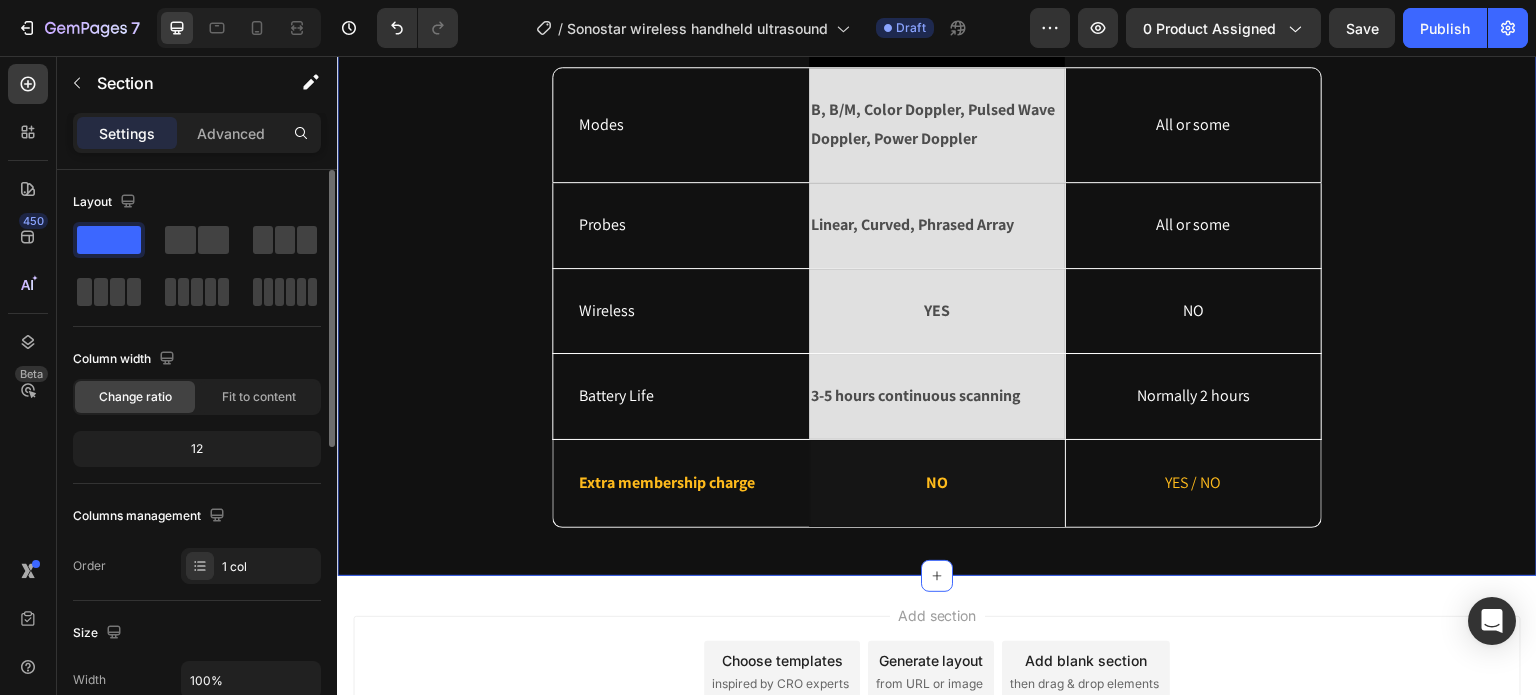 scroll, scrollTop: 5868, scrollLeft: 0, axis: vertical 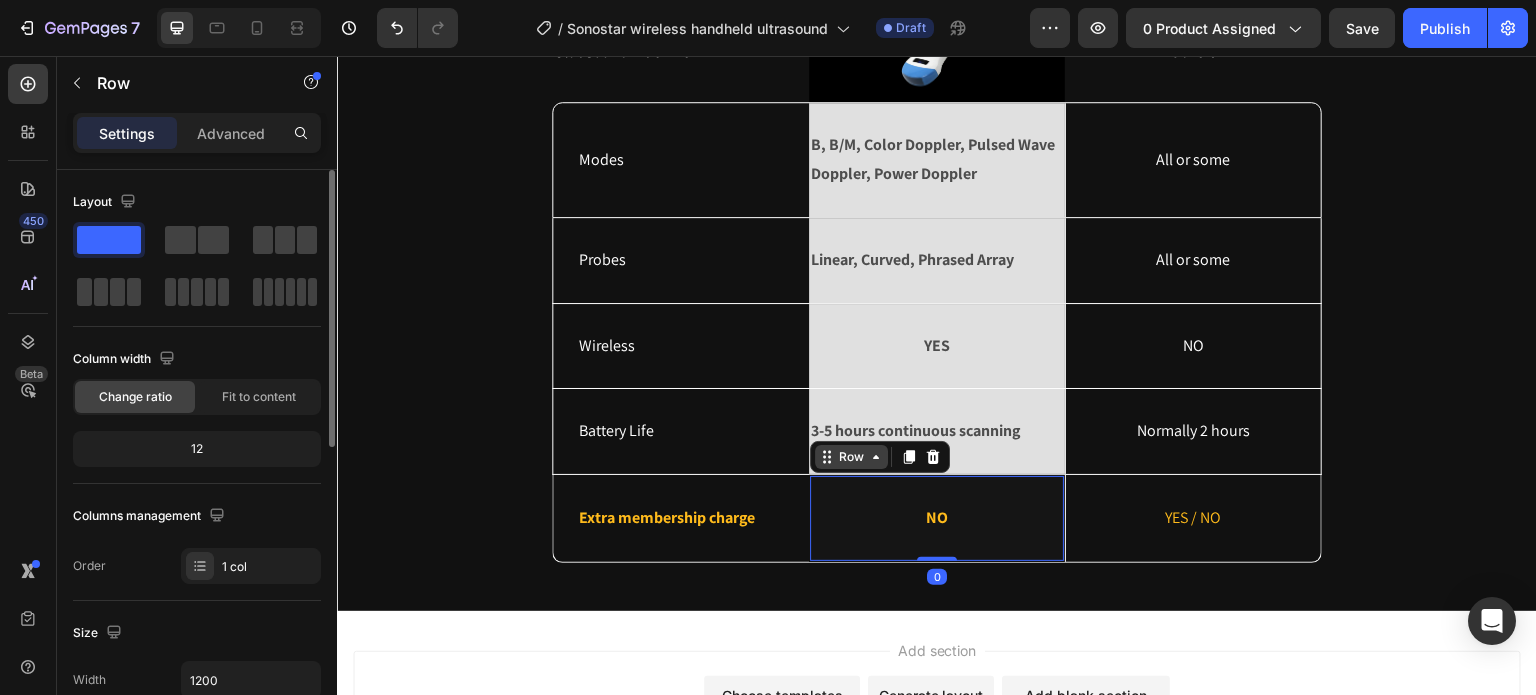 click on "Row" at bounding box center (851, 457) 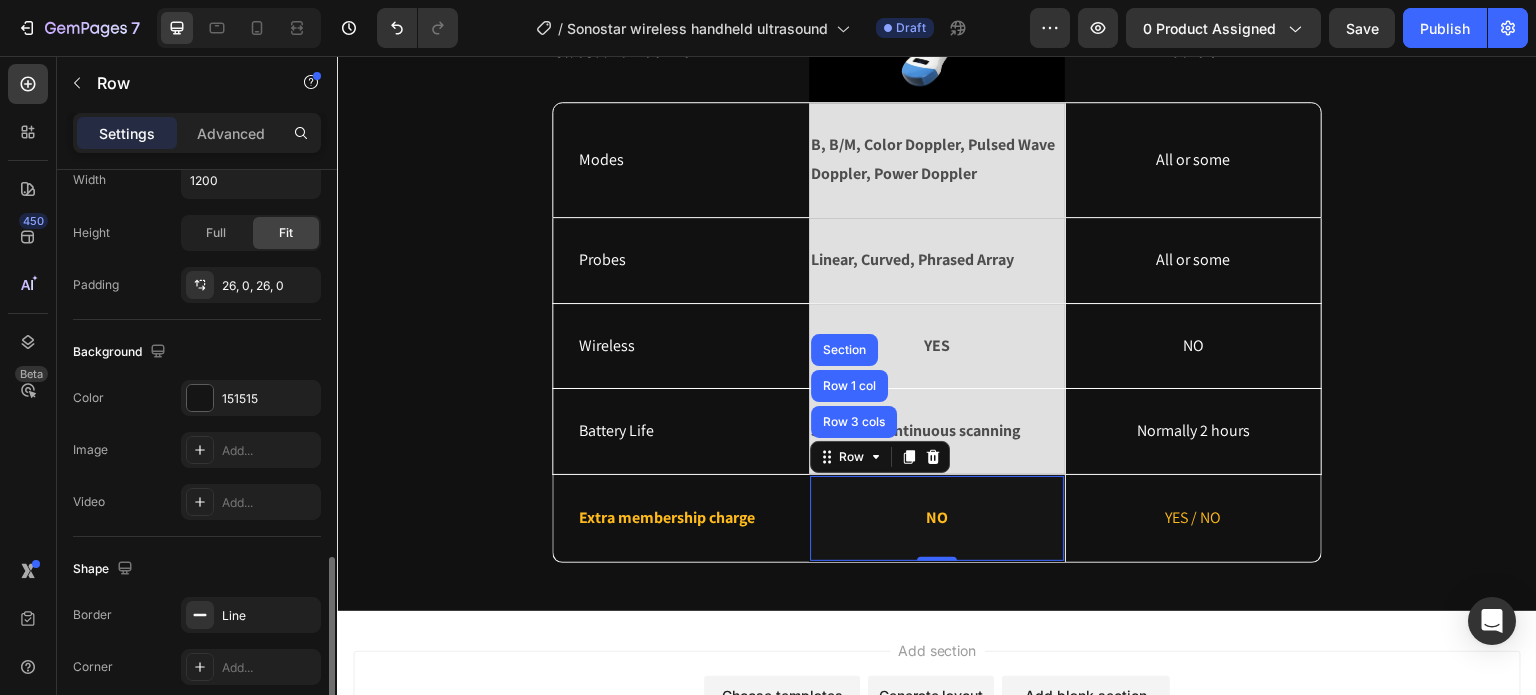 scroll, scrollTop: 600, scrollLeft: 0, axis: vertical 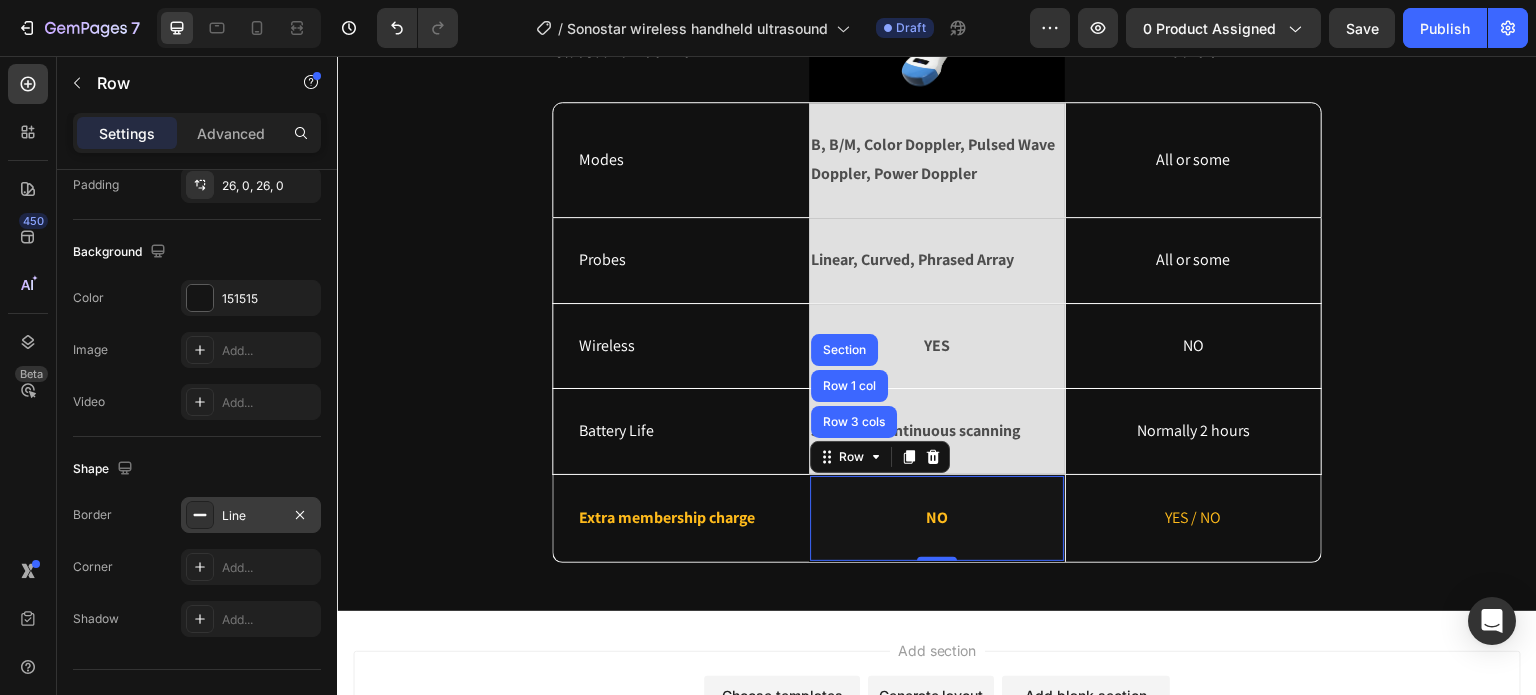 click on "Line" at bounding box center [251, 516] 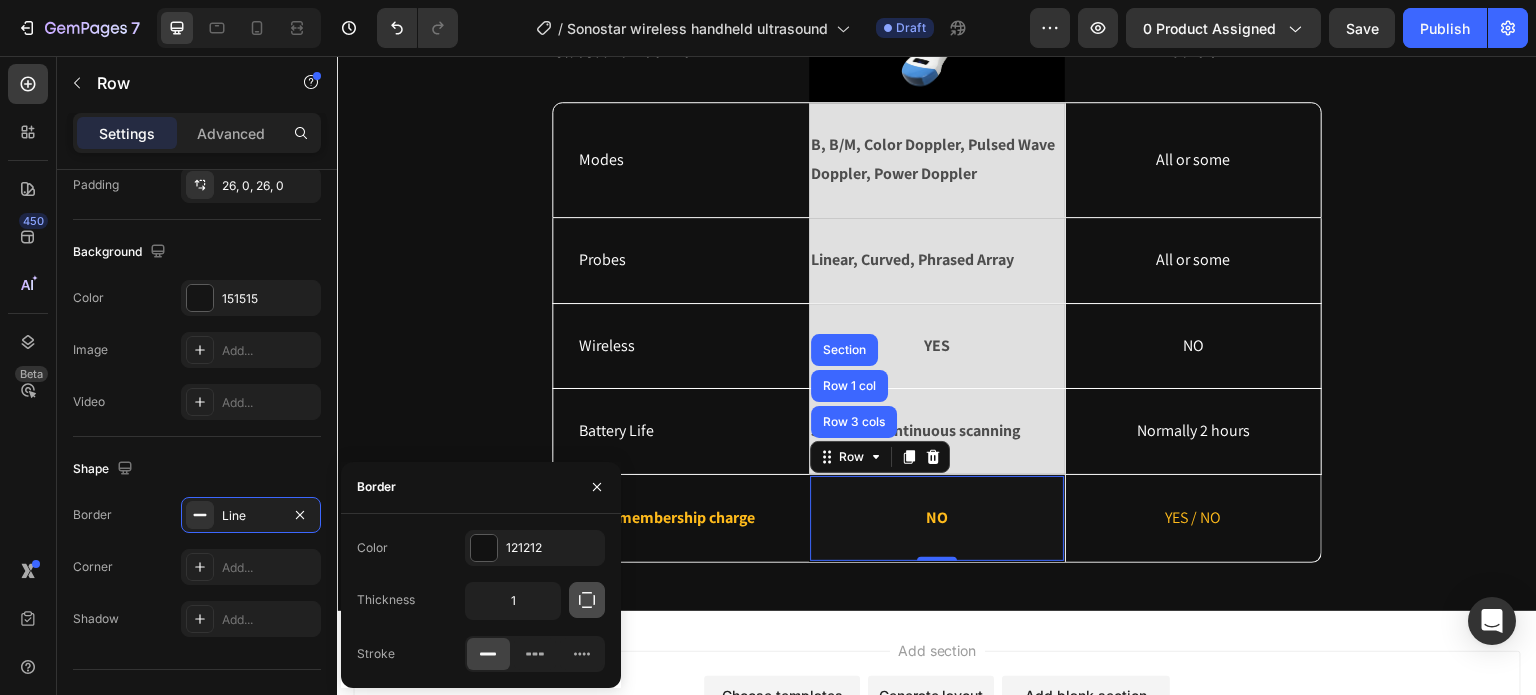 click 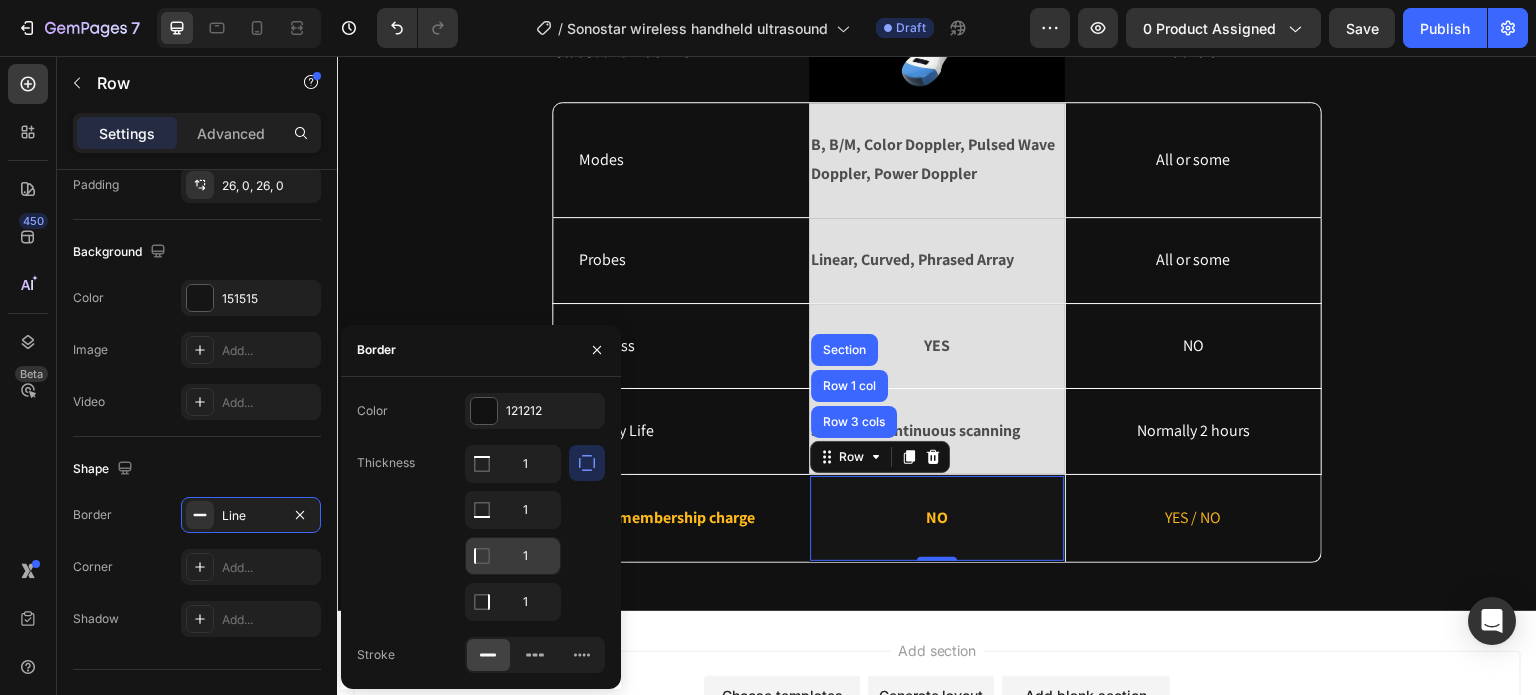 click 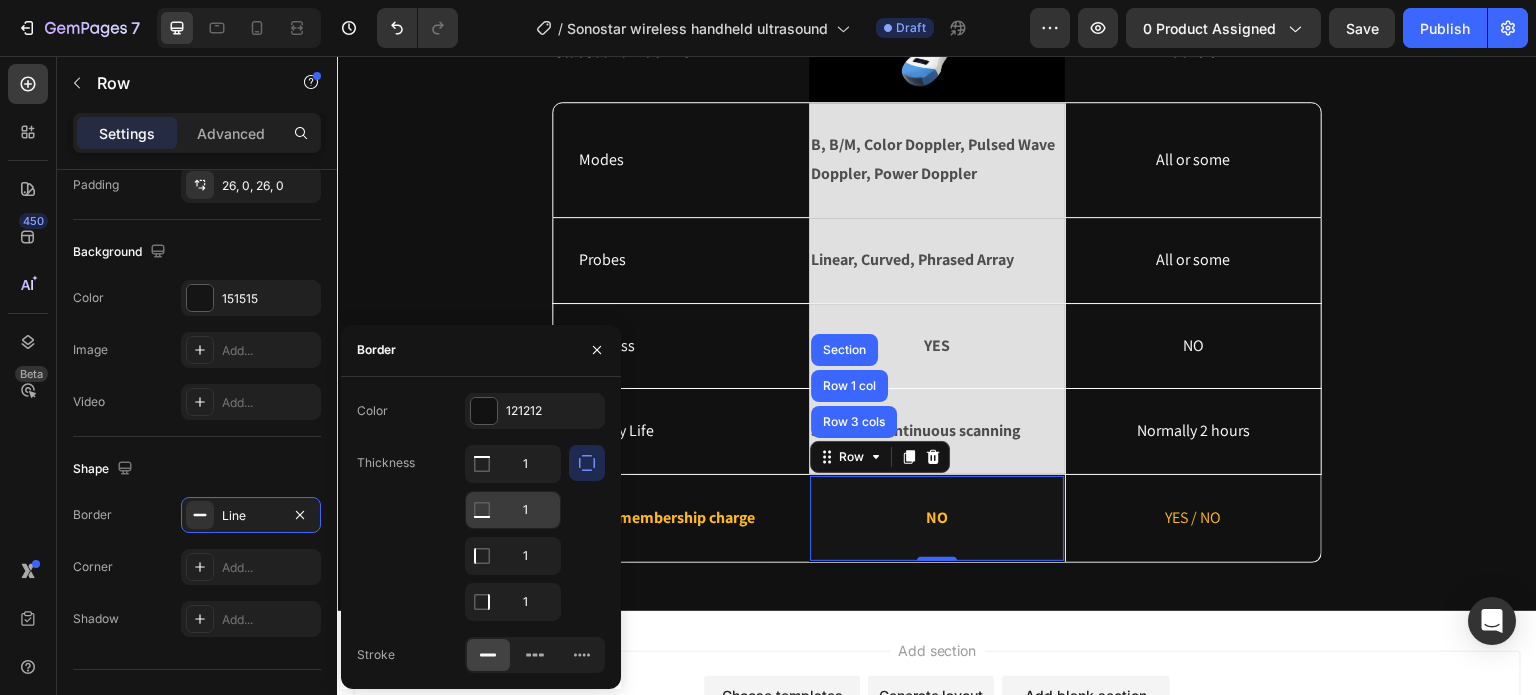 click at bounding box center (482, 464) 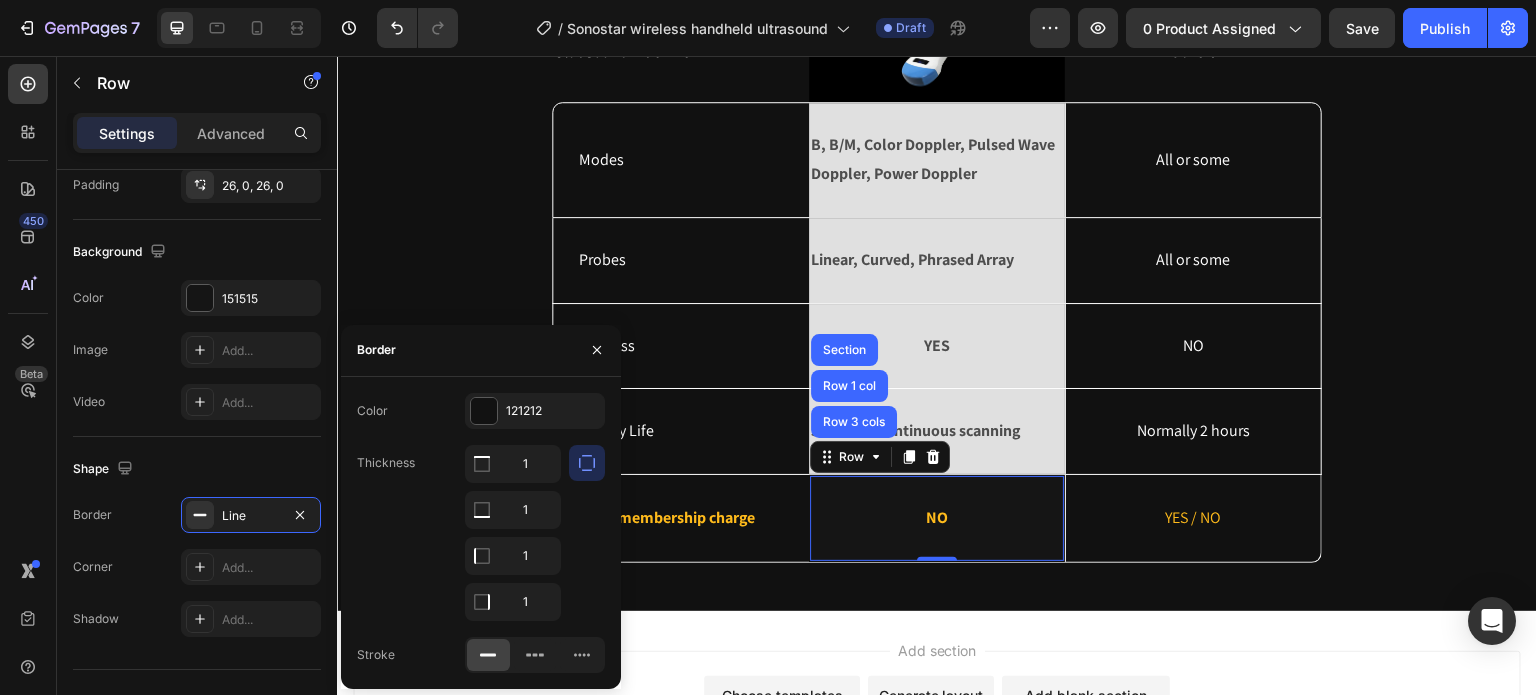 click 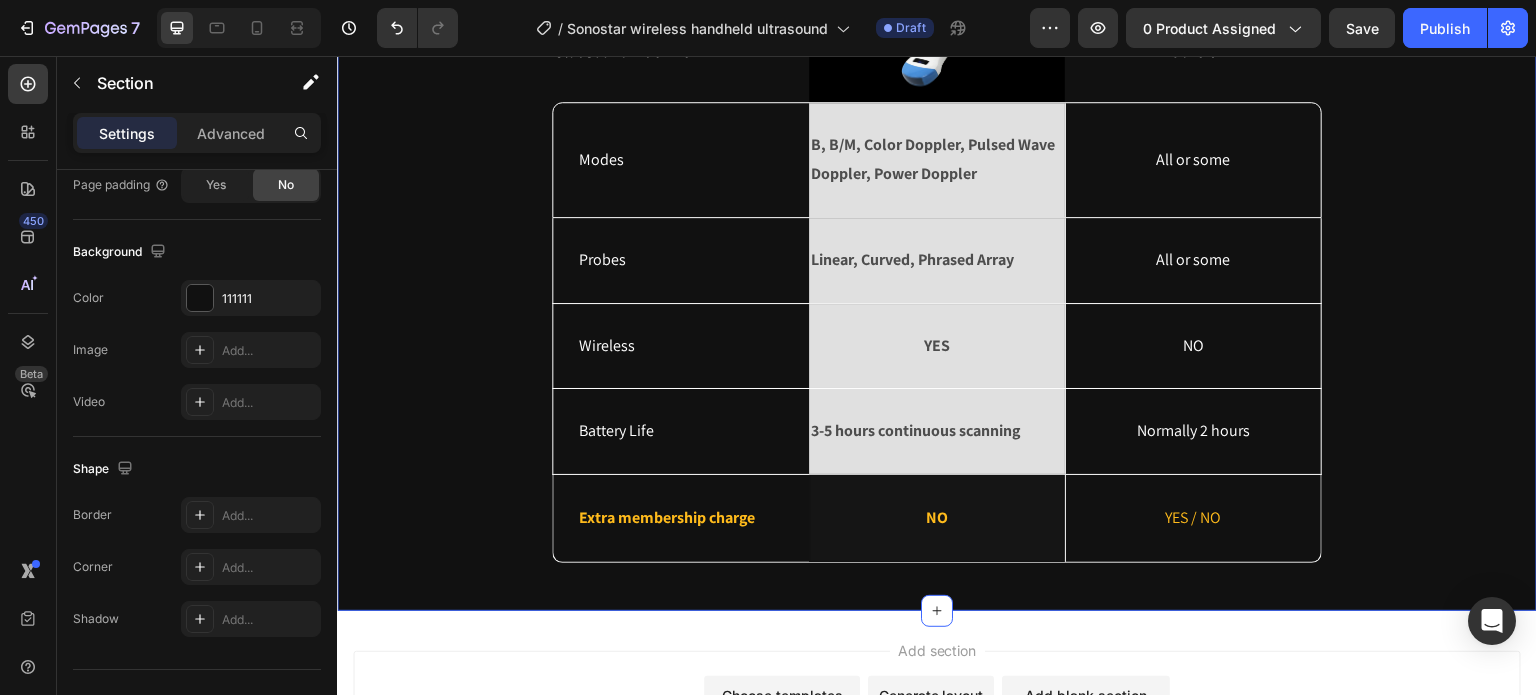 click on "Why choose us? Heading Ultrasound machine Text Block Image Row Others Text Block Row Modes  Text Block B, B/M, Color Doppler, Pulsed Wave Doppler, Power Doppler Text Block Row All or some Text Block Hero Banner Row Probes Text Block Linear, Curved, Phrased Array Text Block Row All or some Text Block Hero Banner Row Wireless  Text Block YES Text Block Row NO Text Block Hero Banner Row Battery Life Text Block 3-5 hours continuous scanning Text Block Row Normally 2 hours Text Block Hero Banner Row Extra membership charge Text Block NO Text Block Row YES / NO Text Block Hero Banner Row Row" at bounding box center [937, 239] 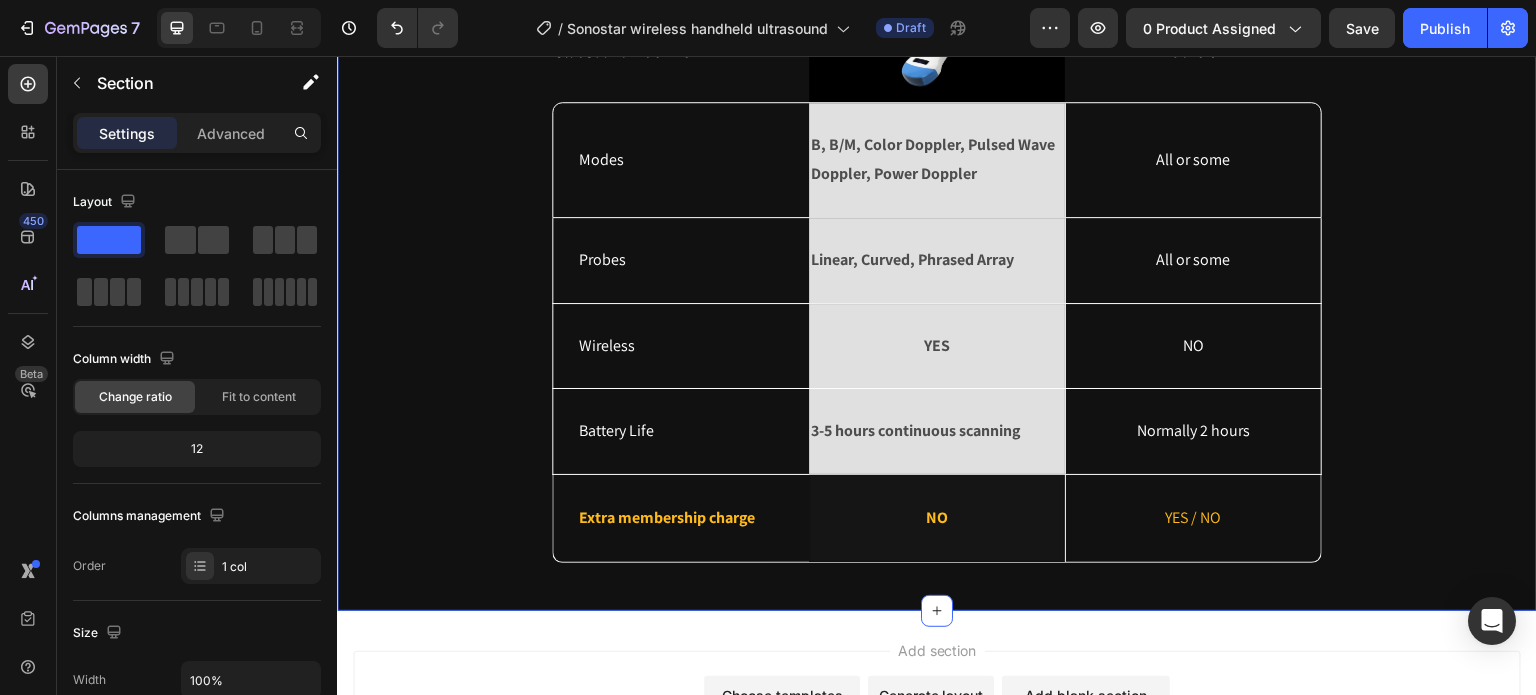 click on "Why choose us? Heading Ultrasound machine Text Block Image Row Others Text Block Row Modes  Text Block B, B/M, Color Doppler, Pulsed Wave Doppler, Power Doppler Text Block Row All or some Text Block Hero Banner Row Probes Text Block Linear, Curved, Phrased Array Text Block Row All or some Text Block Hero Banner Row Wireless  Text Block YES Text Block Row NO Text Block Hero Banner Row Battery Life Text Block 3-5 hours continuous scanning Text Block Row Normally 2 hours Text Block Hero Banner Row Extra membership charge Text Block NO Text Block Row YES / NO Text Block Hero Banner Row Row" at bounding box center (937, 239) 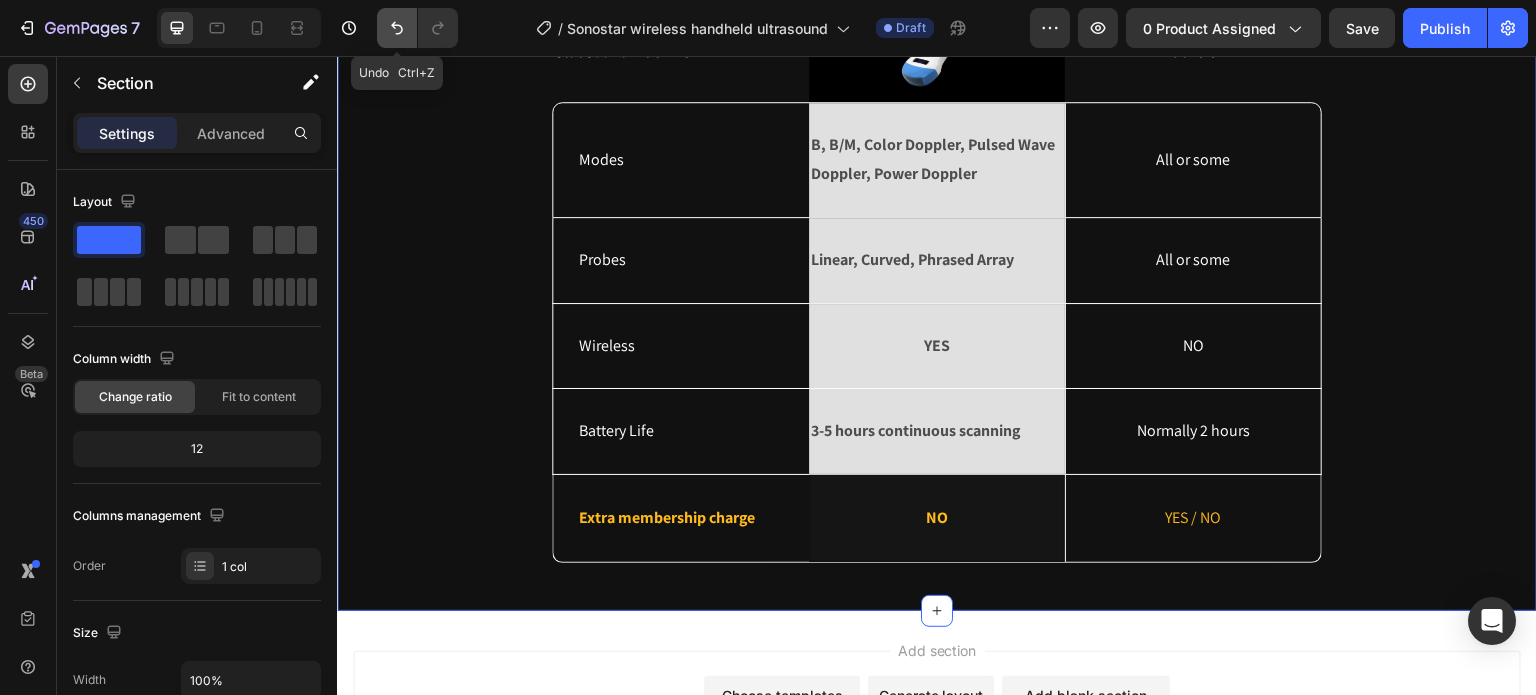 click 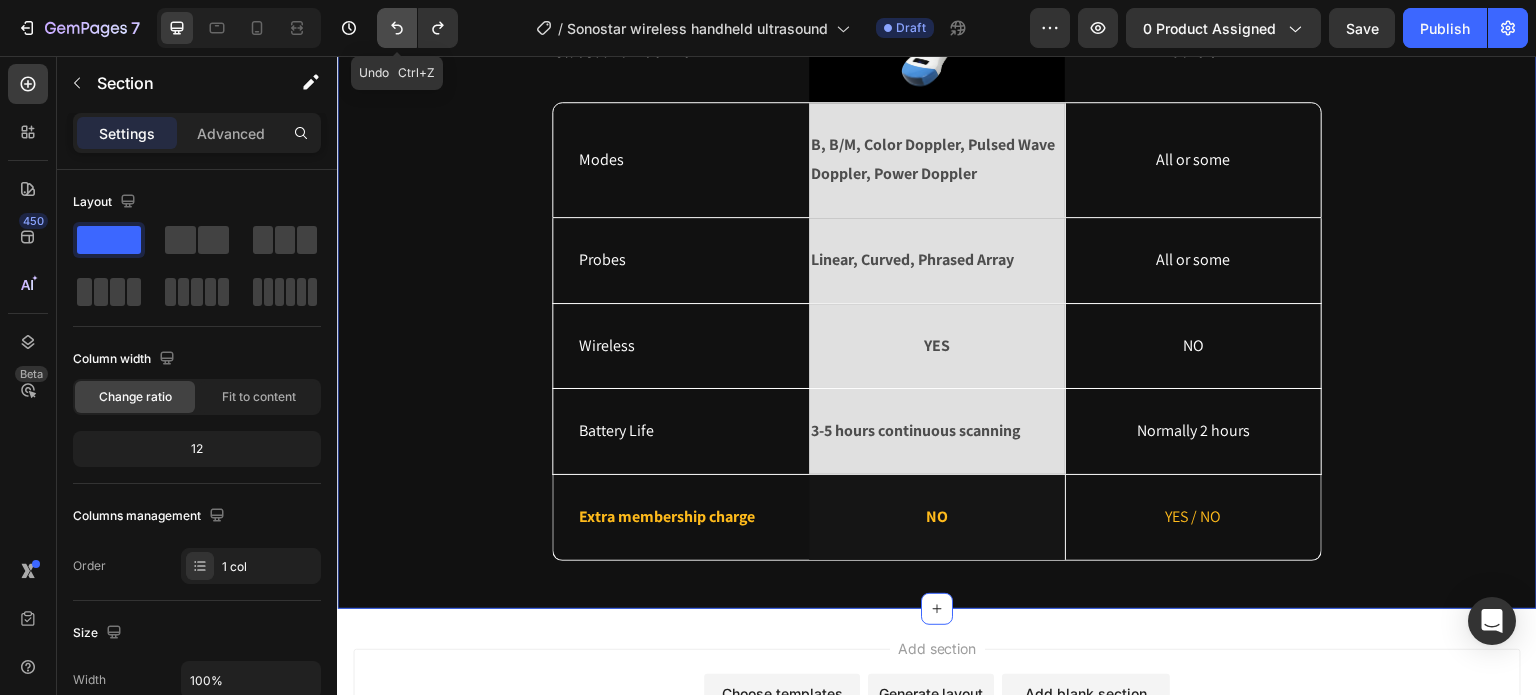 click 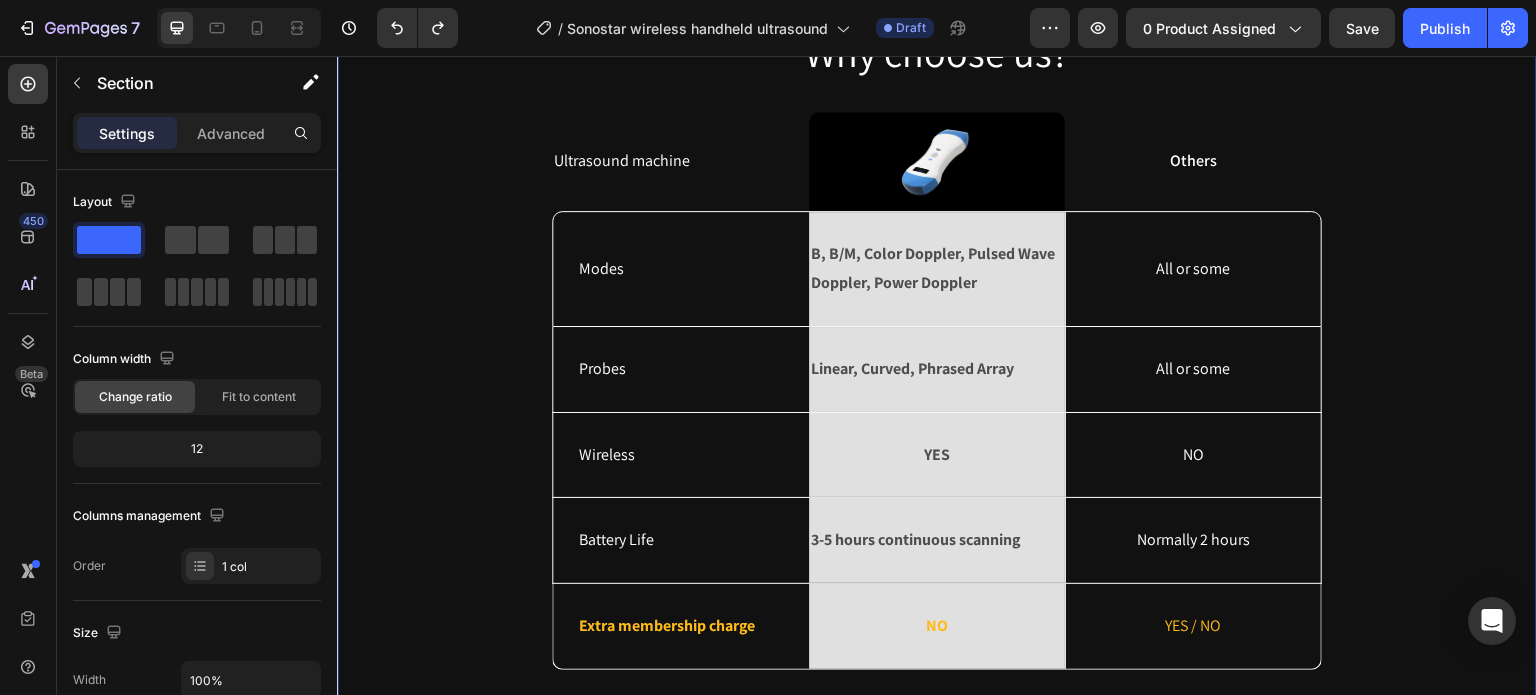 scroll, scrollTop: 5868, scrollLeft: 0, axis: vertical 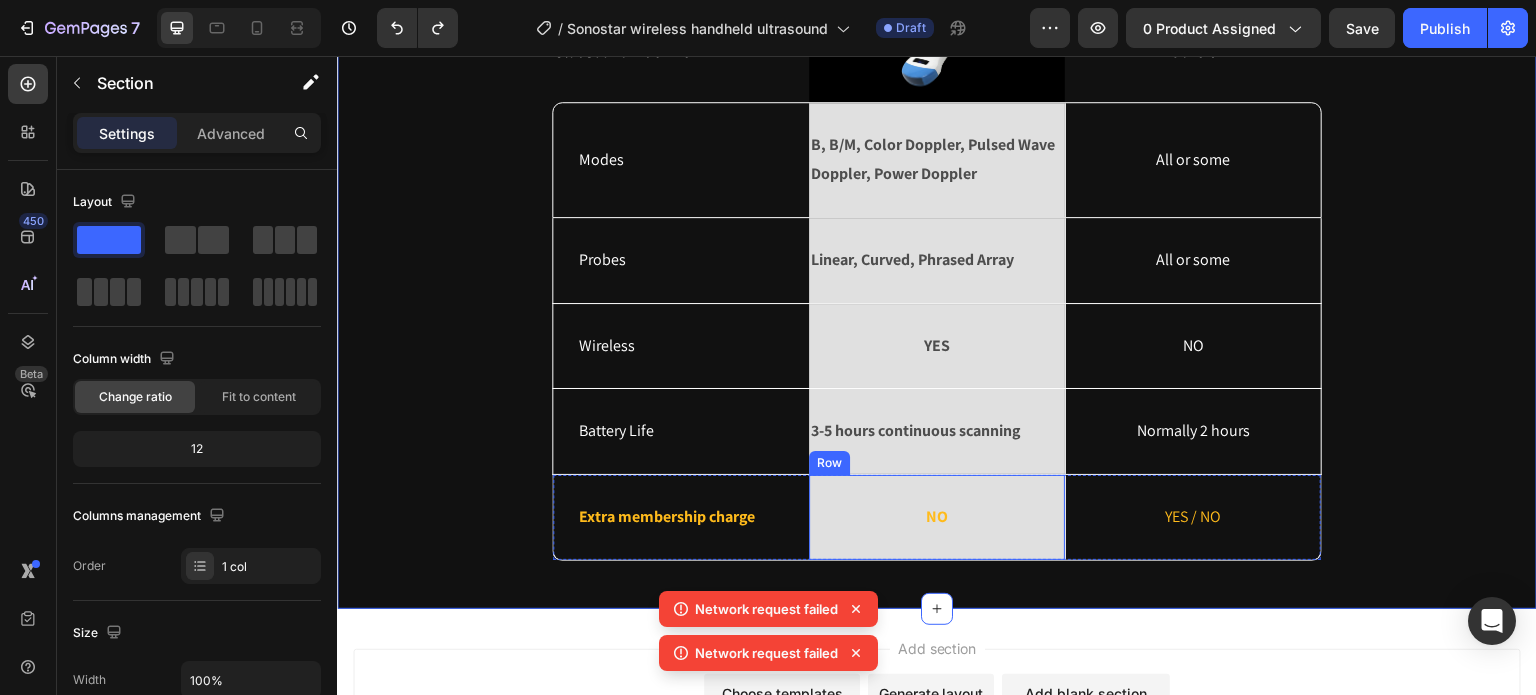 click on "Row" at bounding box center (829, 463) 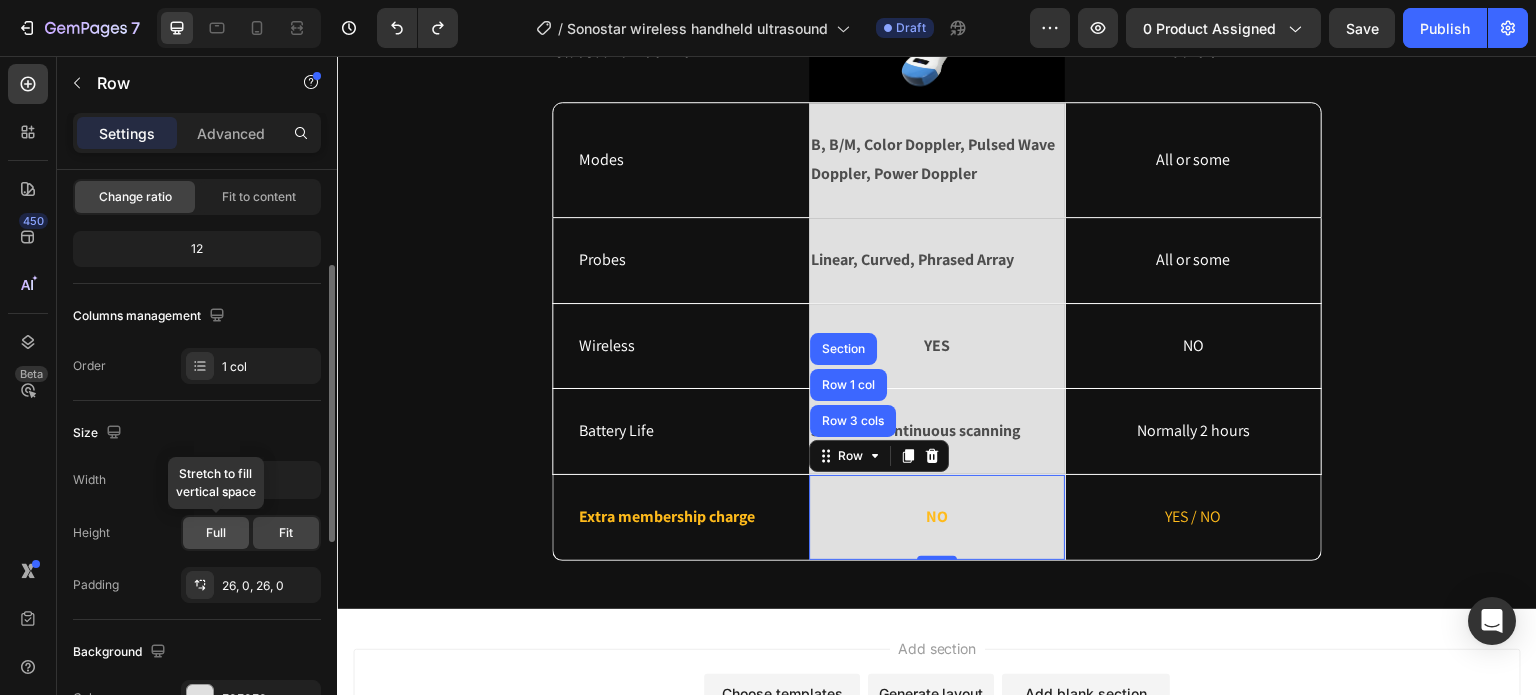scroll, scrollTop: 300, scrollLeft: 0, axis: vertical 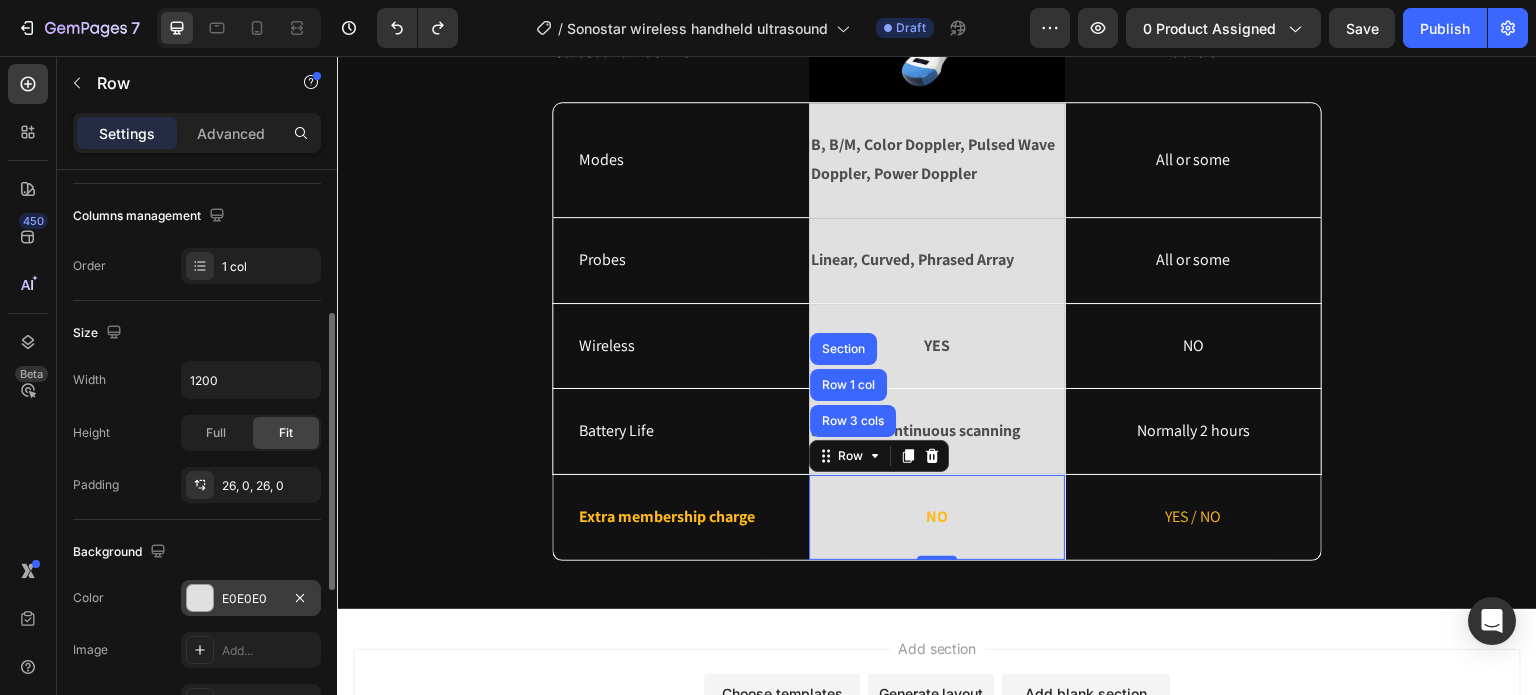click on "E0E0E0" at bounding box center [251, 599] 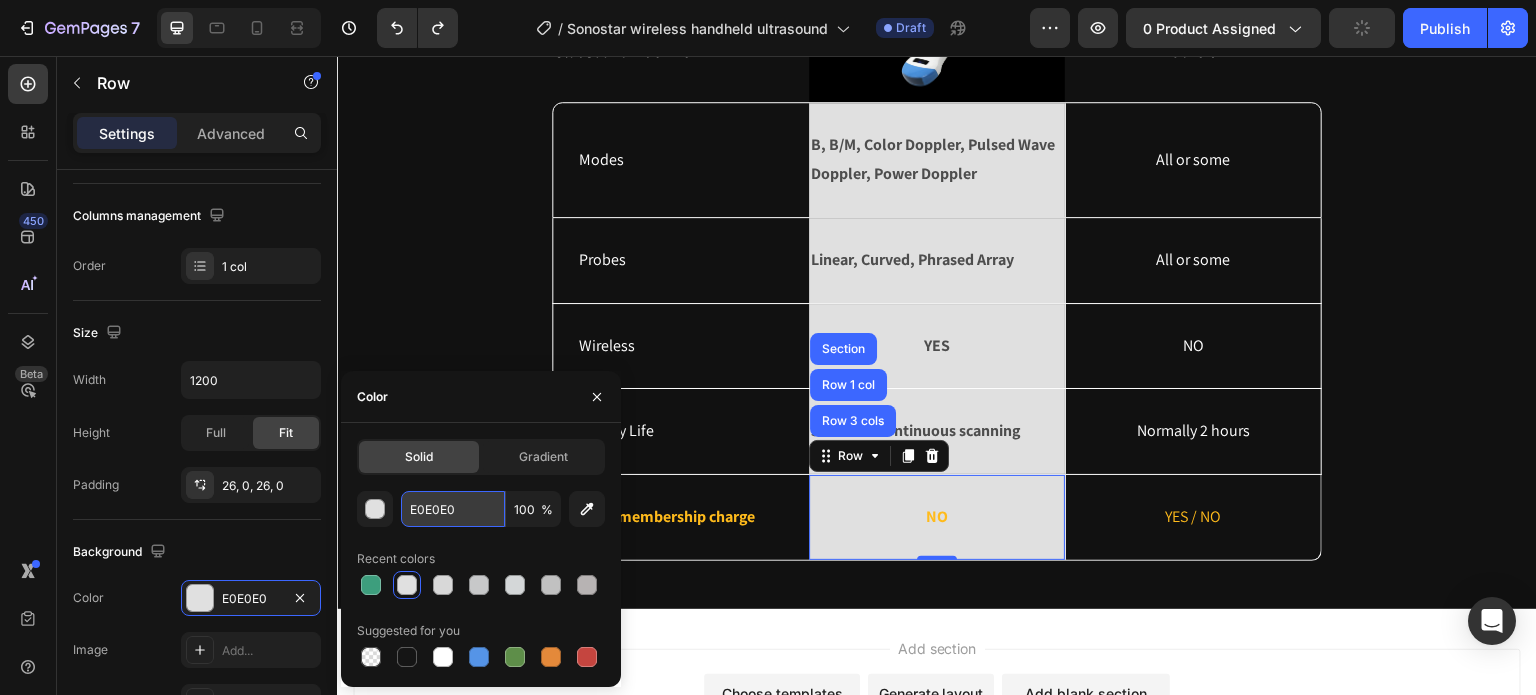 click on "E0E0E0" at bounding box center (453, 509) 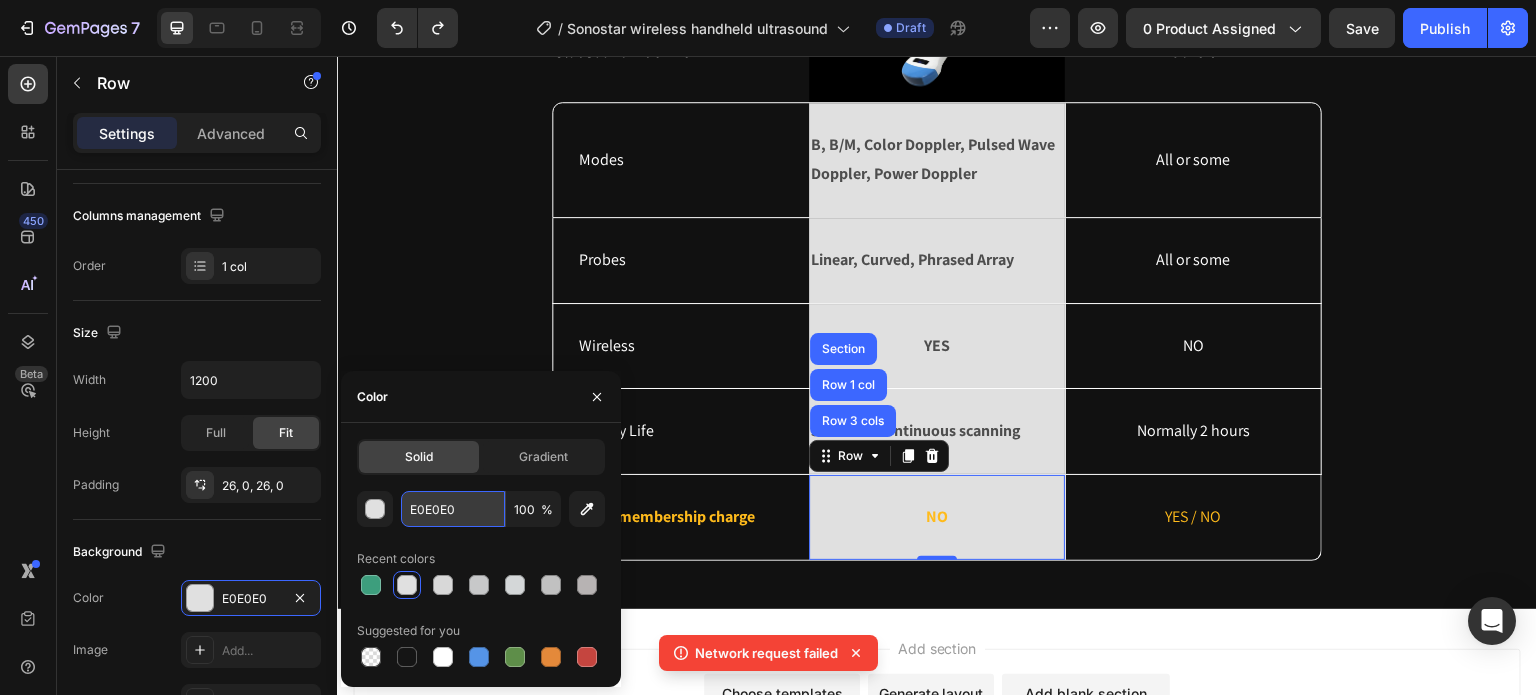 paste on "FFBB1C" 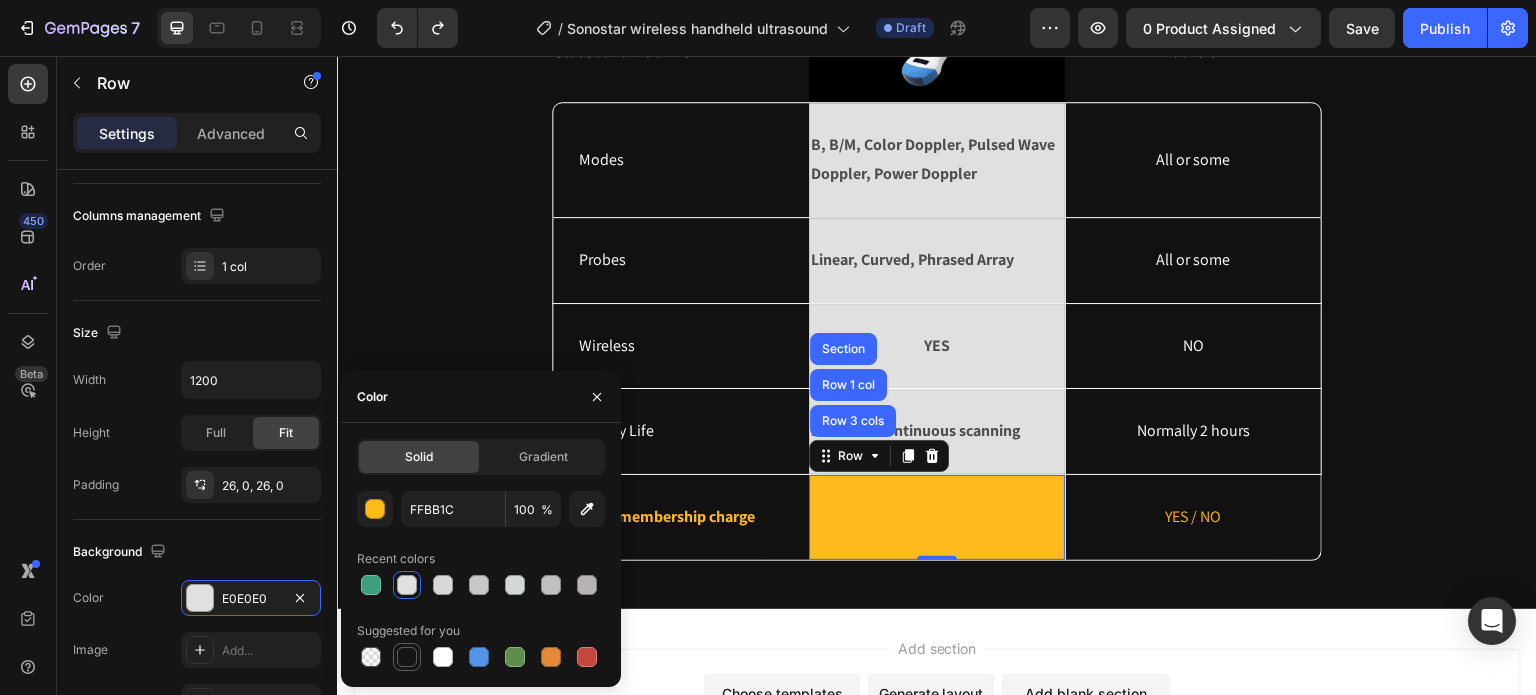 click at bounding box center [407, 657] 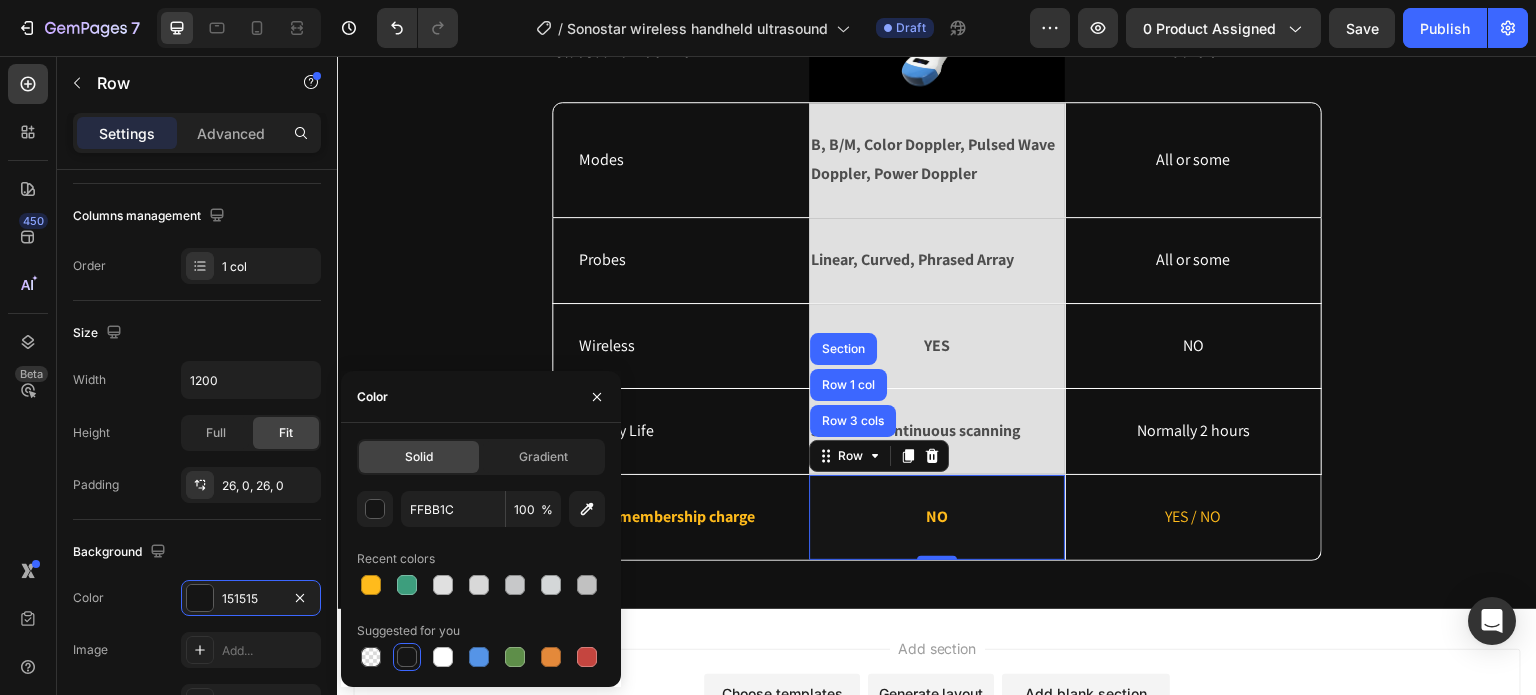 type on "151515" 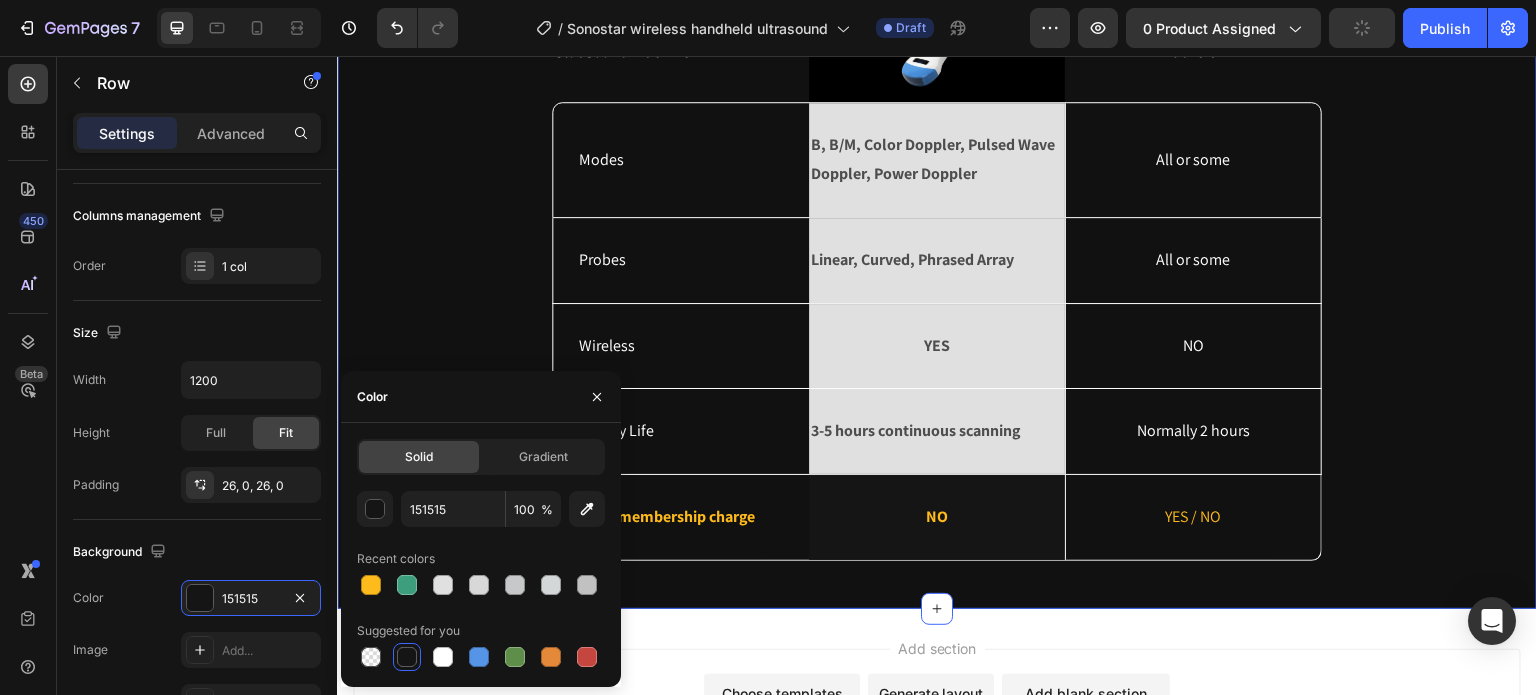 click on "Why choose us? Heading Ultrasound machine Text Block Image Row Others Text Block Row Modes  Text Block B, B/M, Color Doppler, Pulsed Wave Doppler, Power Doppler Text Block Row All or some Text Block Hero Banner Row Probes Text Block Linear, Curved, Phrased Array Text Block Row All or some Text Block Hero Banner Row Wireless  Text Block YES Text Block Row NO Text Block Hero Banner Row Battery Life Text Block 3-5 hours continuous scanning Text Block Row Normally 2 hours Text Block Hero Banner Row Extra membership charge Text Block NO Text Block Row YES / NO Text Block Hero Banner Row Row" at bounding box center (937, 238) 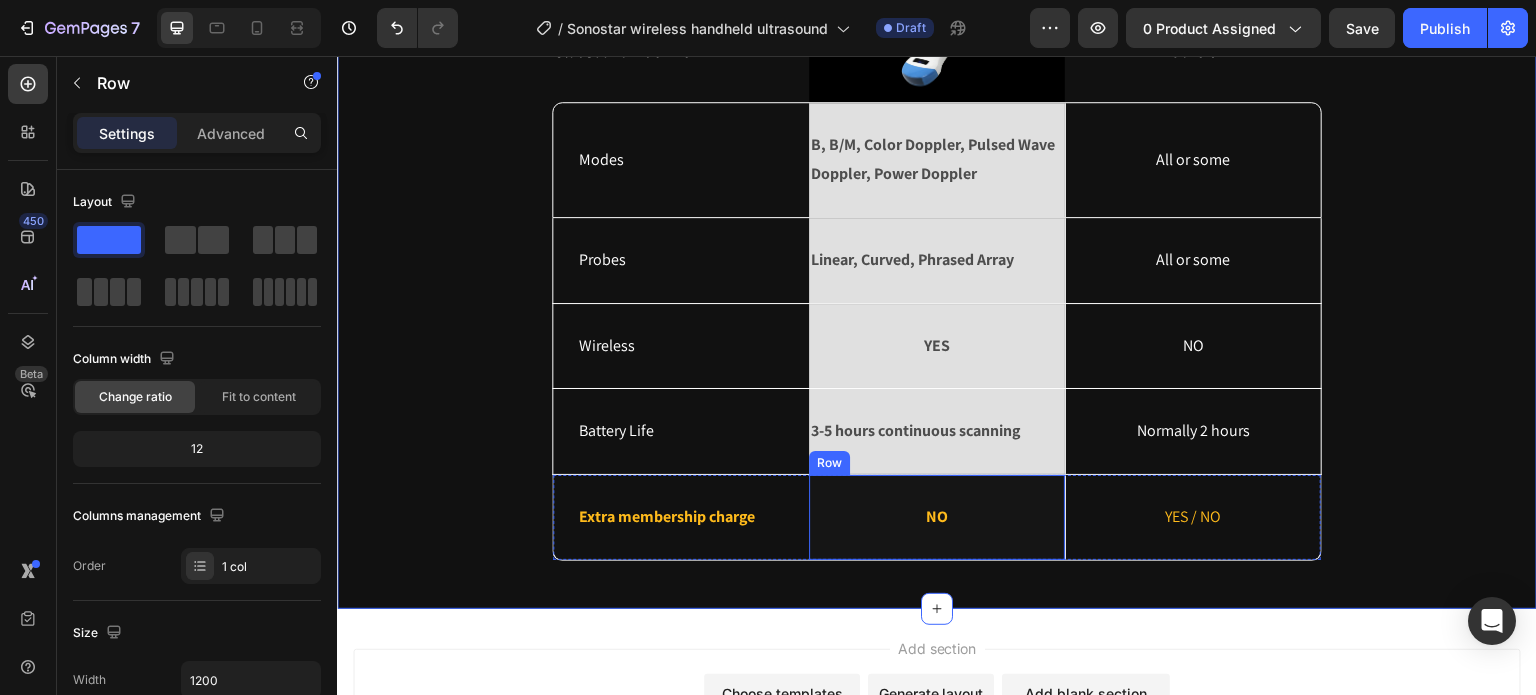 click on "NO Text Block Row" at bounding box center [937, 517] 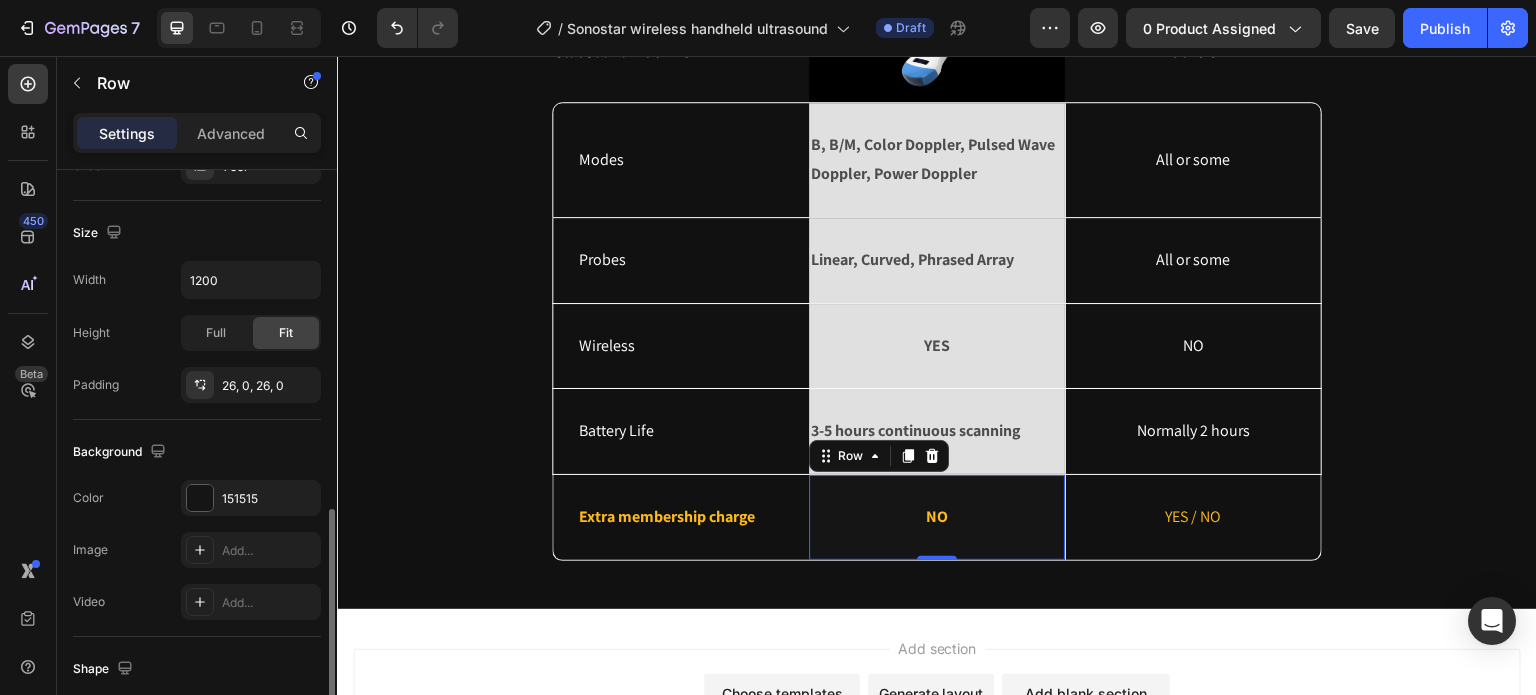 scroll, scrollTop: 600, scrollLeft: 0, axis: vertical 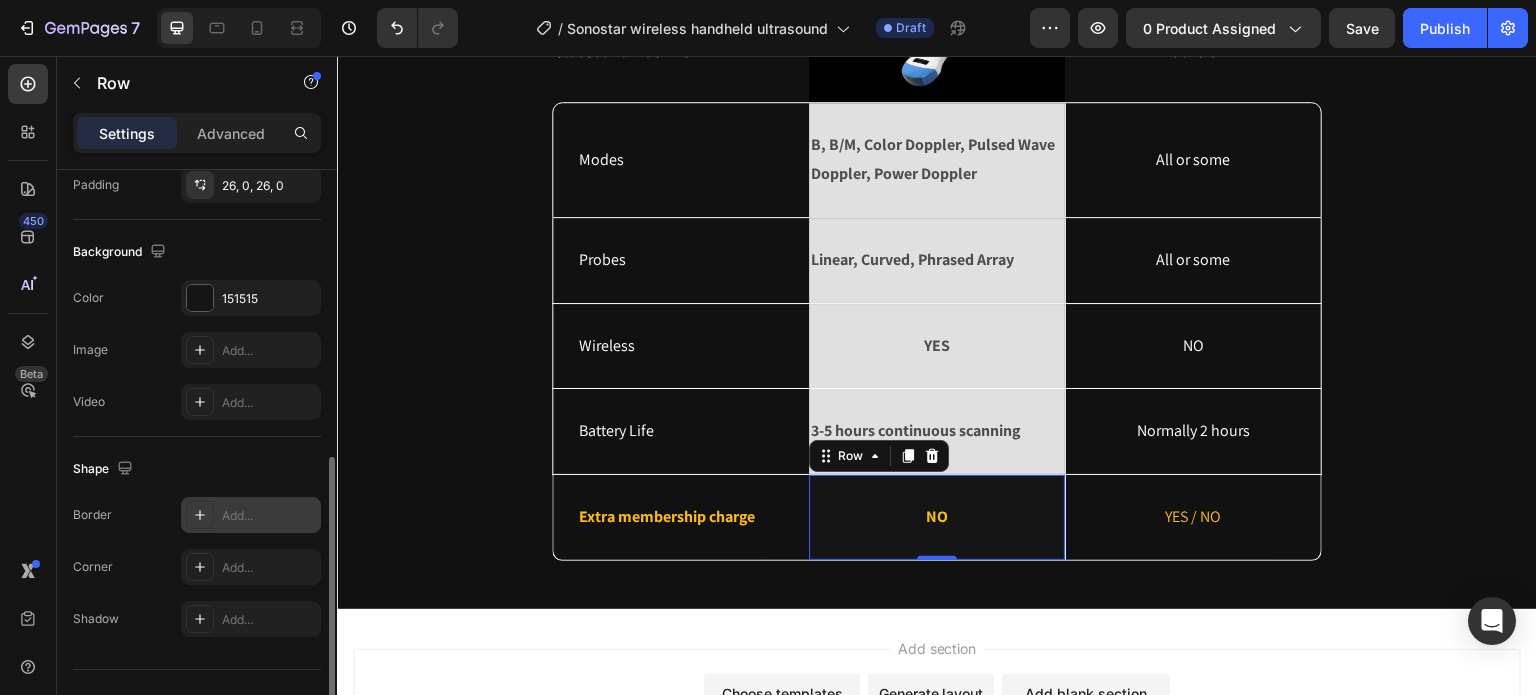 click 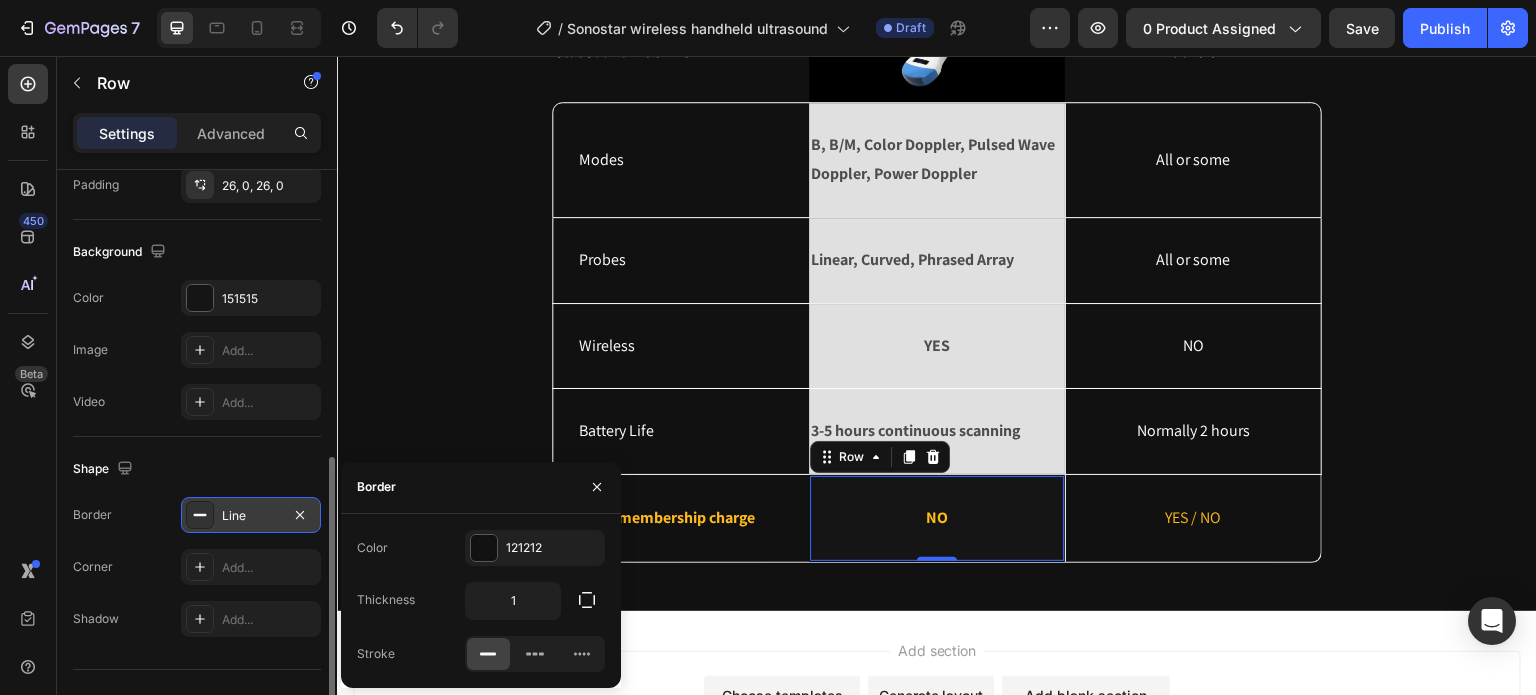 click 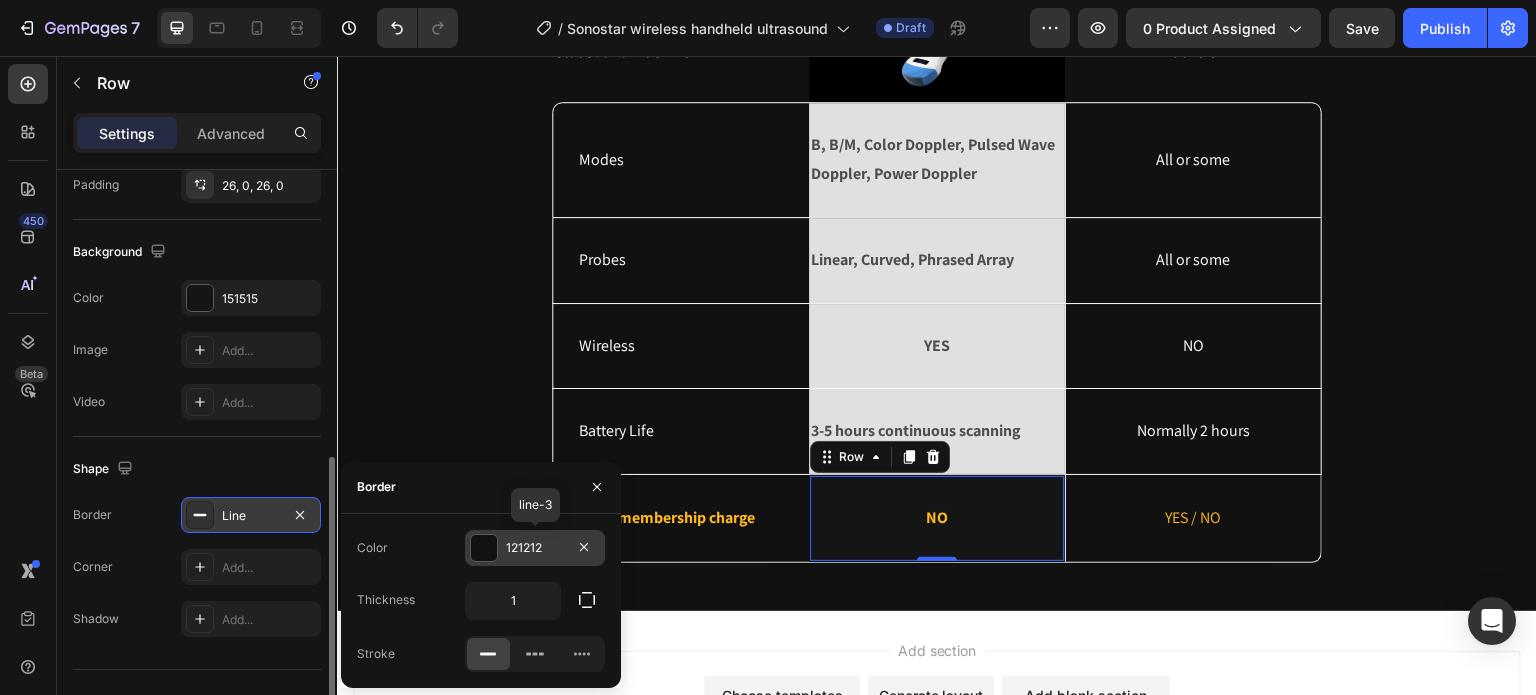 click on "121212" at bounding box center [535, 548] 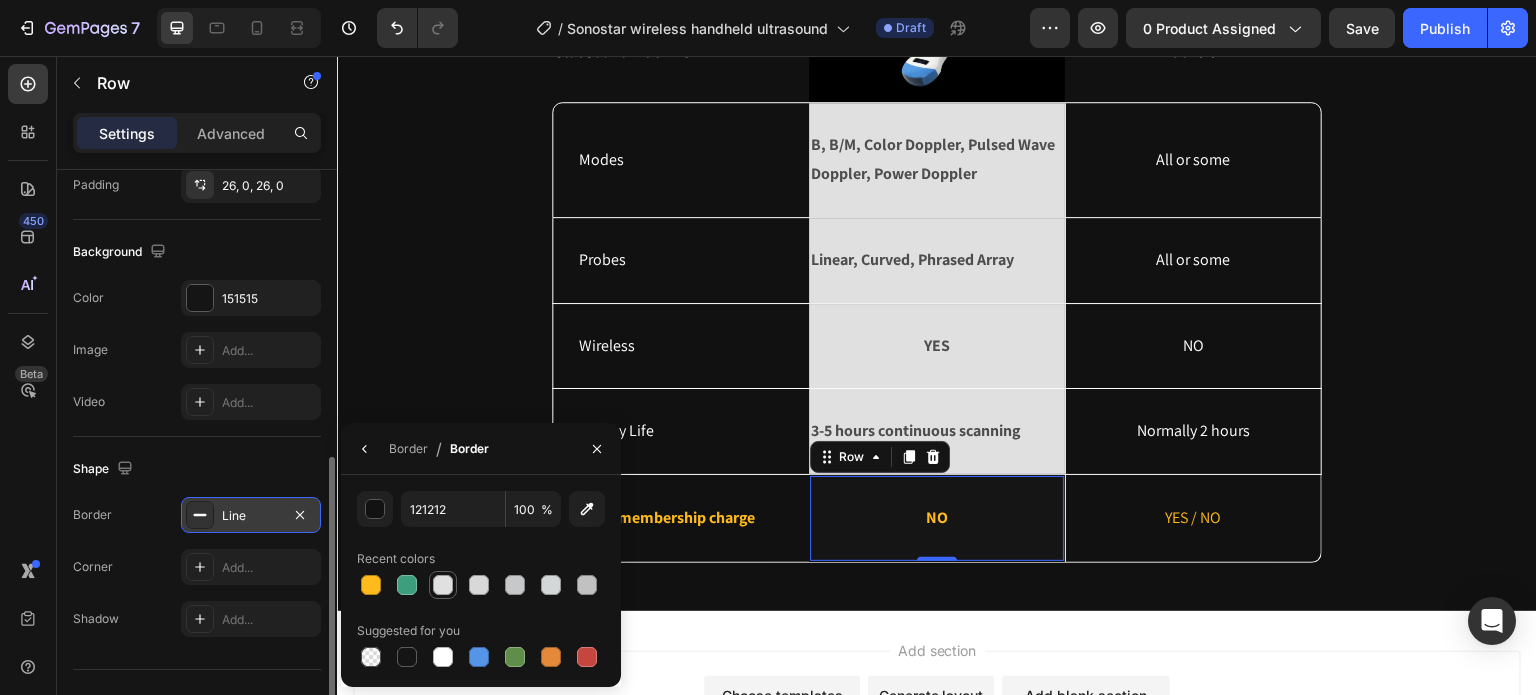 click at bounding box center [443, 585] 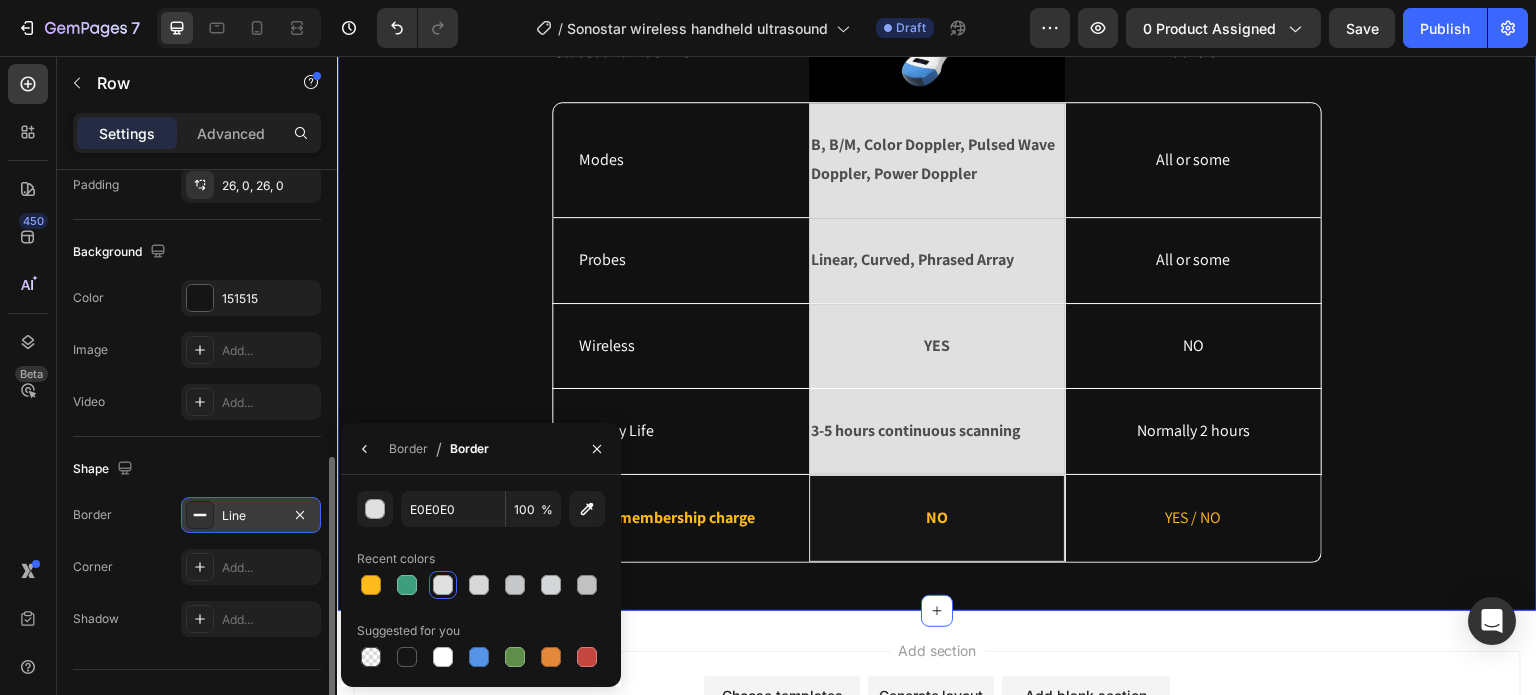 click on "Why choose us? Heading Ultrasound machine Text Block Image Row Others Text Block Row Modes  Text Block B, B/M, Color Doppler, Pulsed Wave Doppler, Power Doppler Text Block Row All or some Text Block Hero Banner Row Probes Text Block Linear, Curved, Phrased Array Text Block Row All or some Text Block Hero Banner Row Wireless  Text Block YES Text Block Row NO Text Block Hero Banner Row Battery Life Text Block 3-5 hours continuous scanning Text Block Row Normally 2 hours Text Block Hero Banner Row Extra membership charge Text Block NO Text Block Row YES / NO Text Block Hero Banner Row Row" at bounding box center (937, 239) 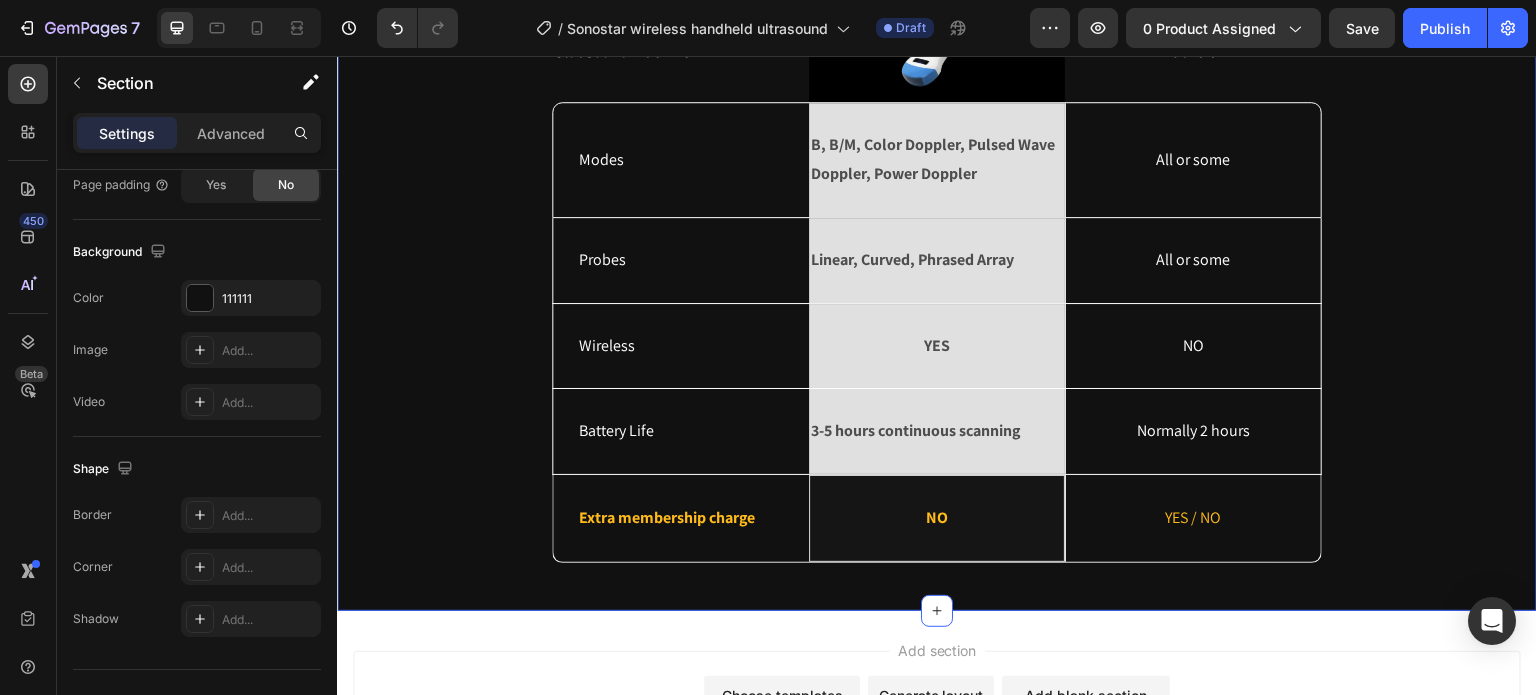 scroll, scrollTop: 0, scrollLeft: 0, axis: both 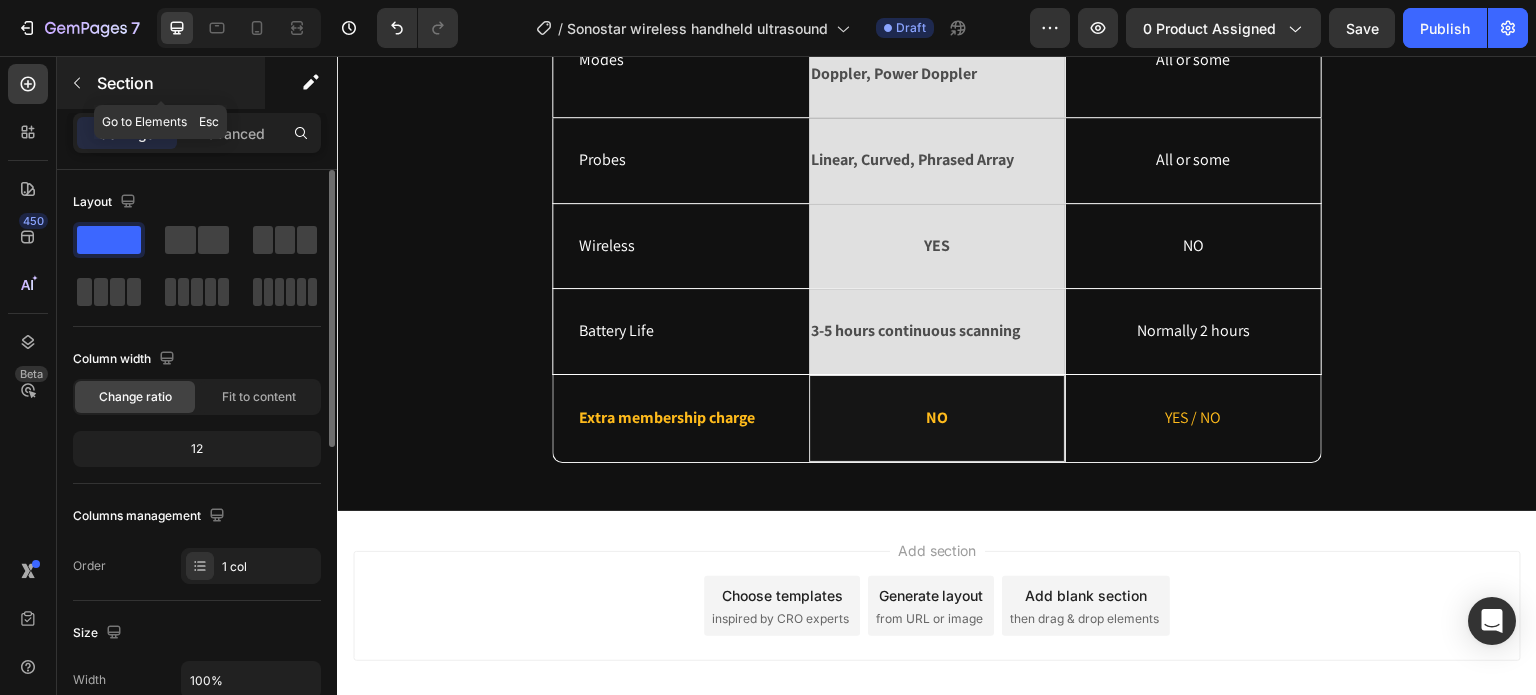 click on "Section" at bounding box center (179, 83) 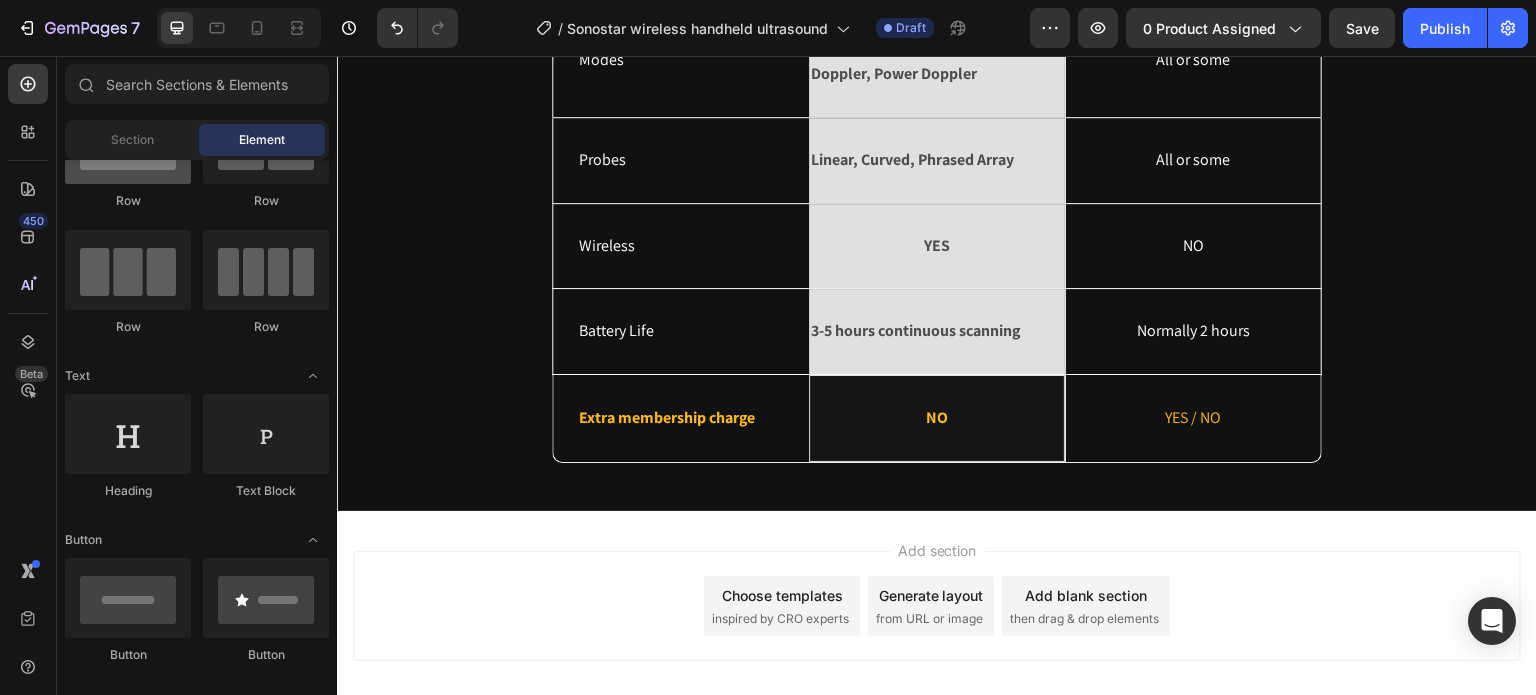 scroll, scrollTop: 0, scrollLeft: 0, axis: both 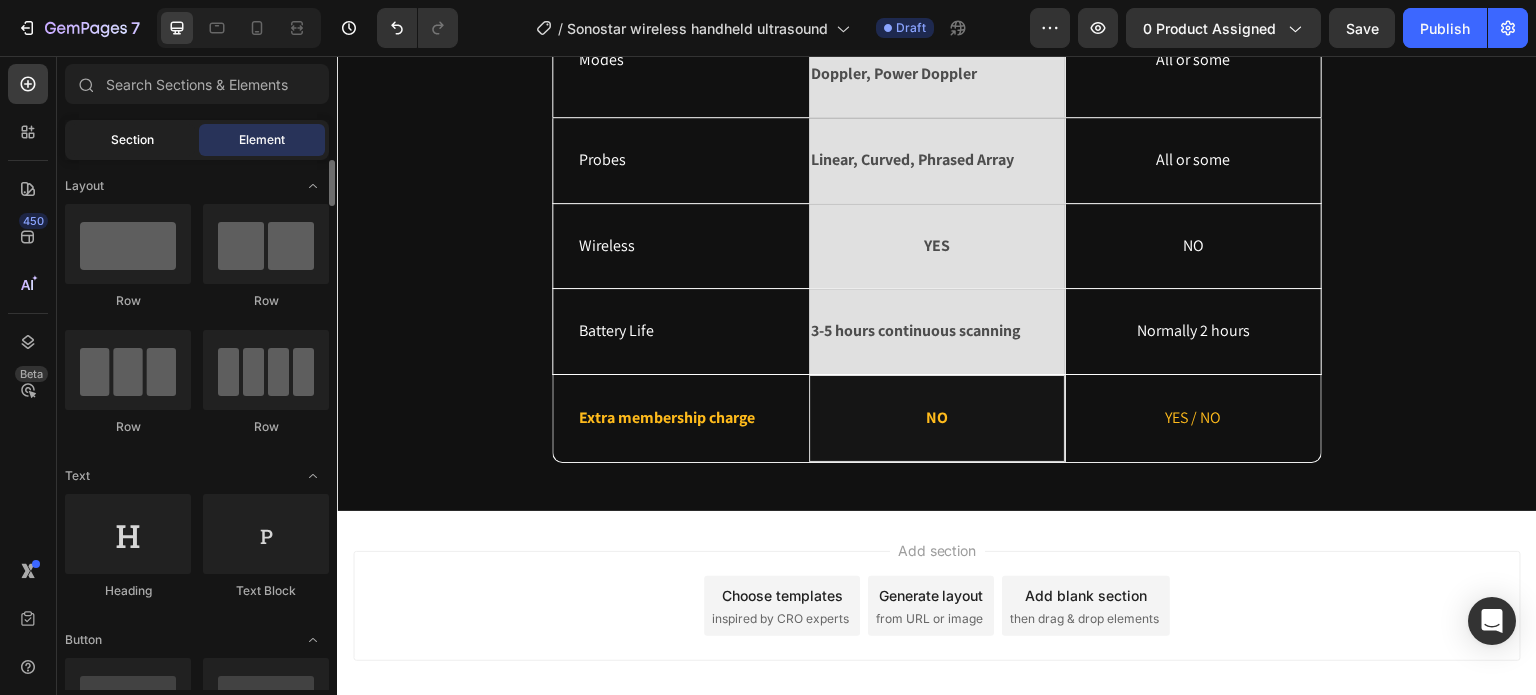 click on "Section" at bounding box center [132, 140] 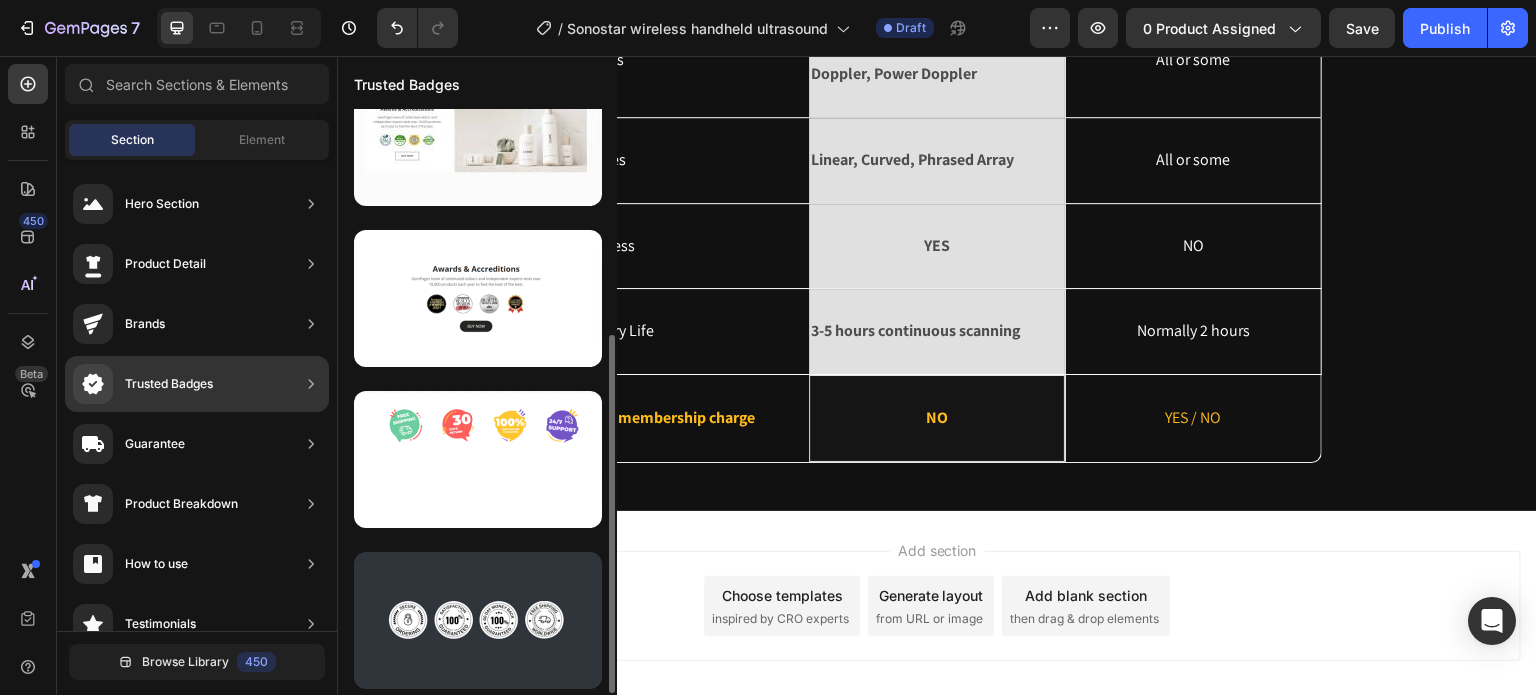 scroll, scrollTop: 46, scrollLeft: 0, axis: vertical 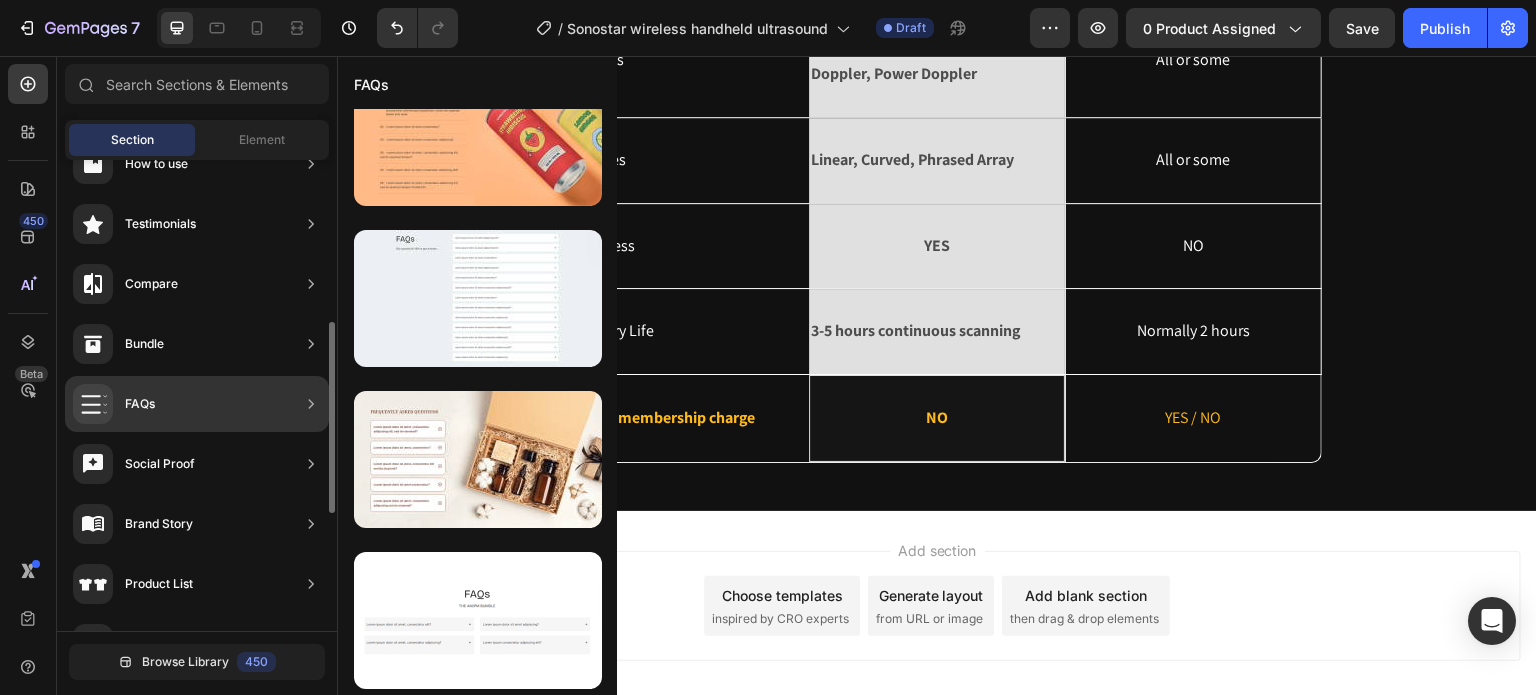 click on "FAQs" 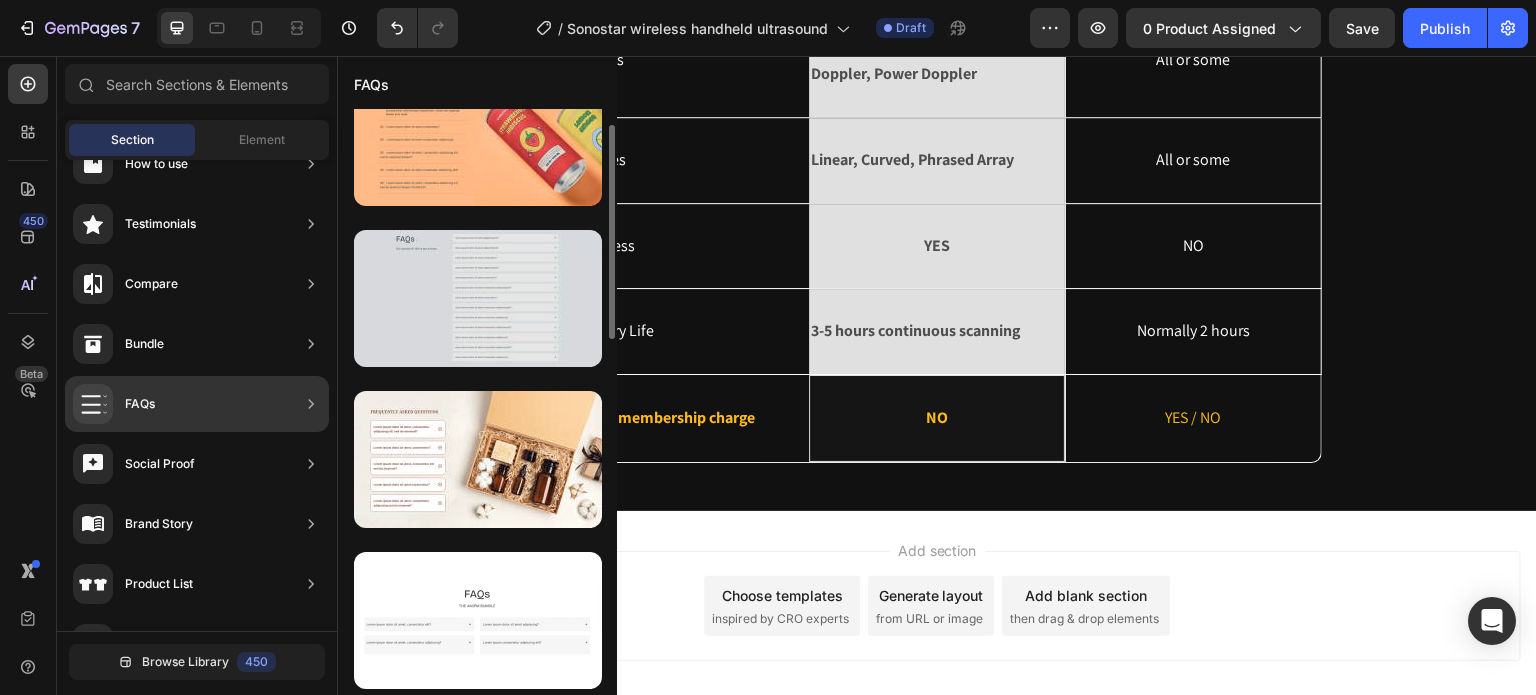 scroll, scrollTop: 0, scrollLeft: 0, axis: both 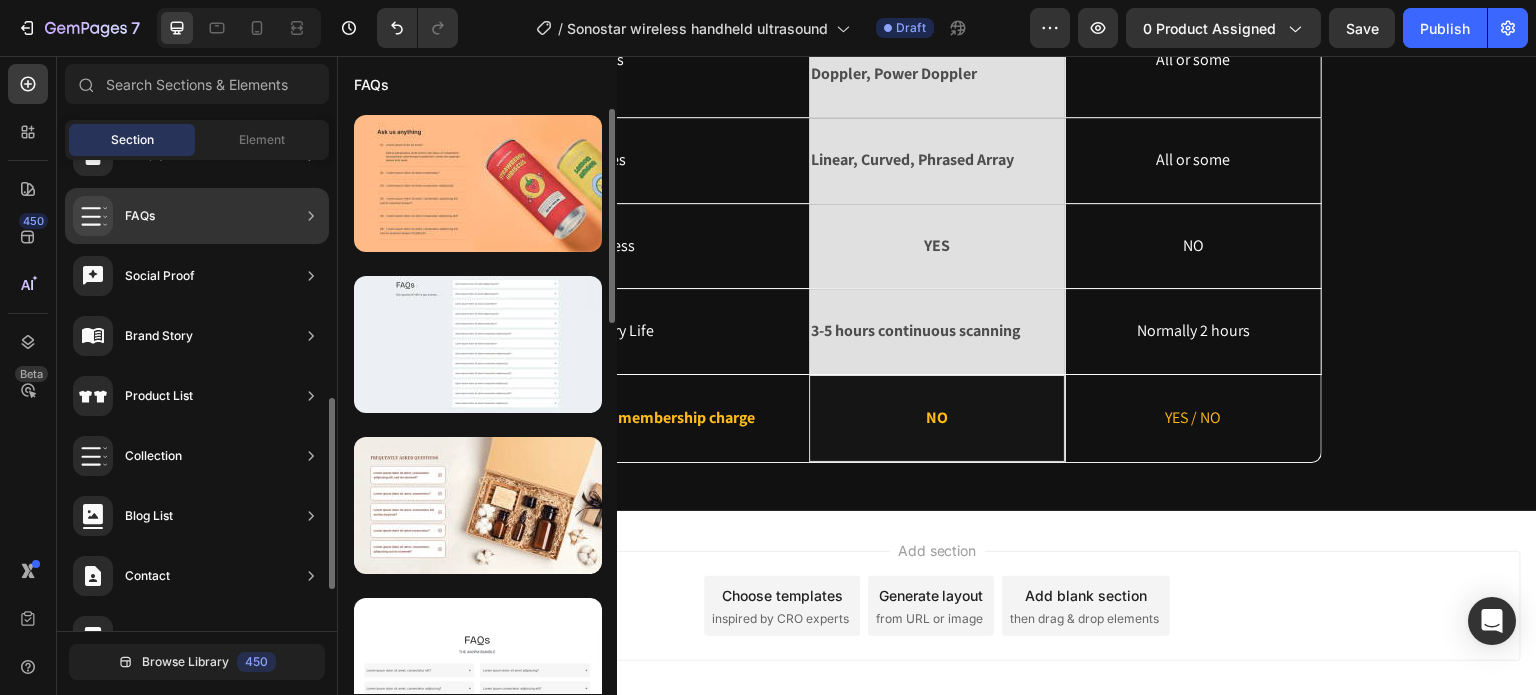 click on "FAQs" 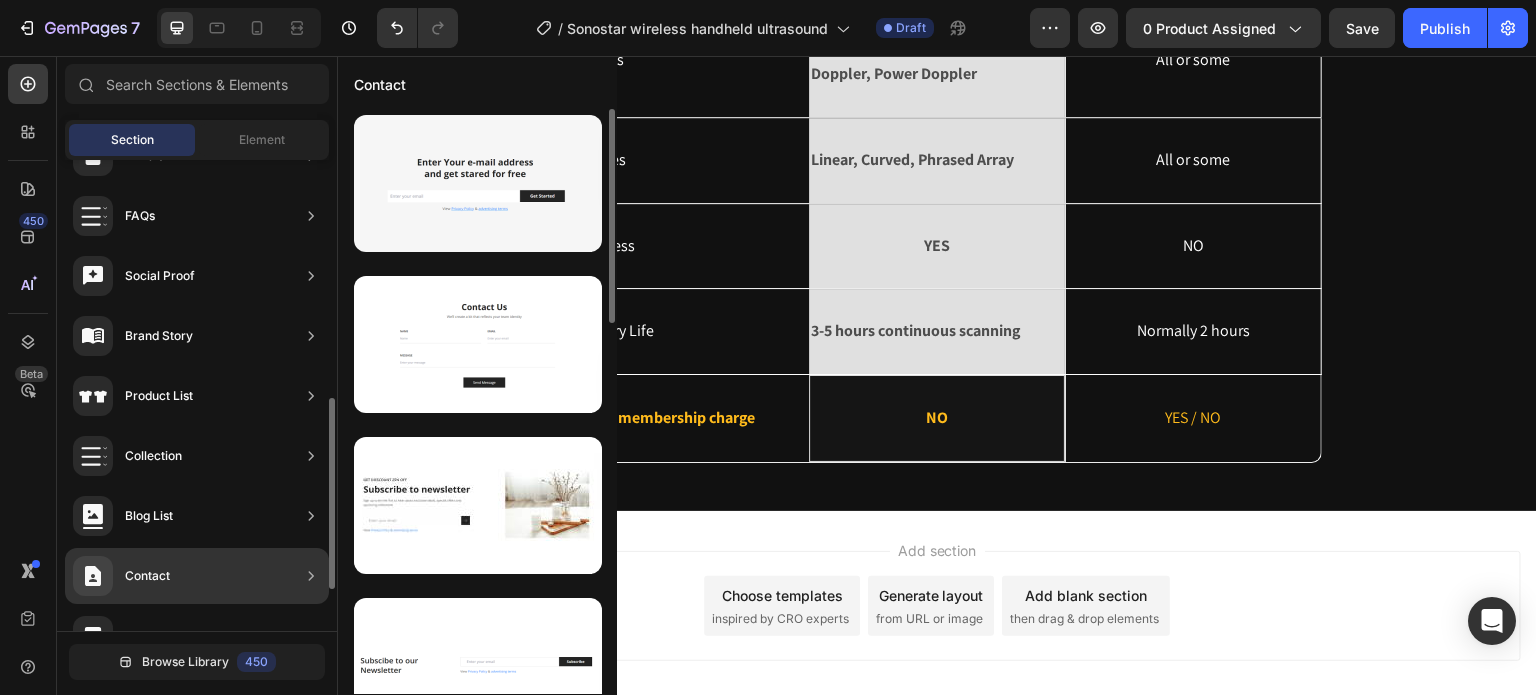 scroll, scrollTop: 688, scrollLeft: 0, axis: vertical 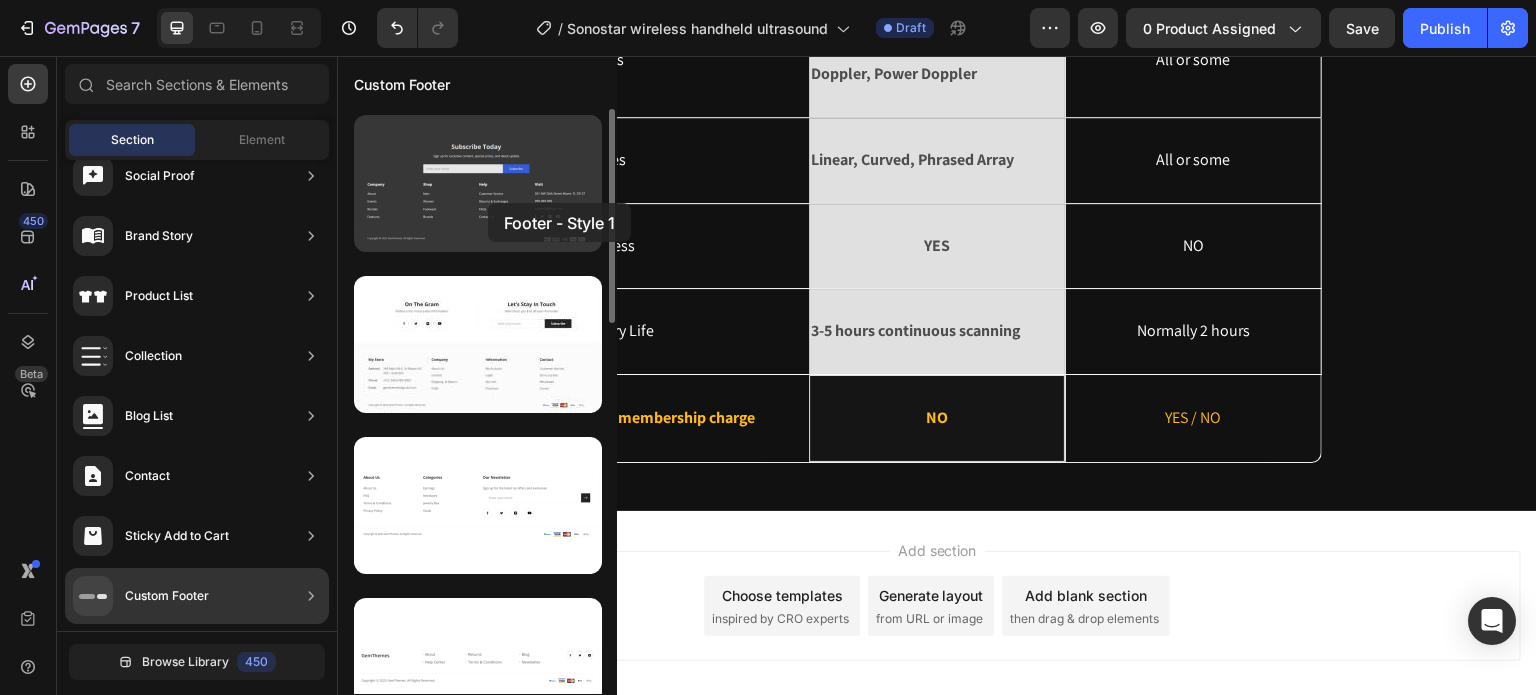 click at bounding box center (478, 183) 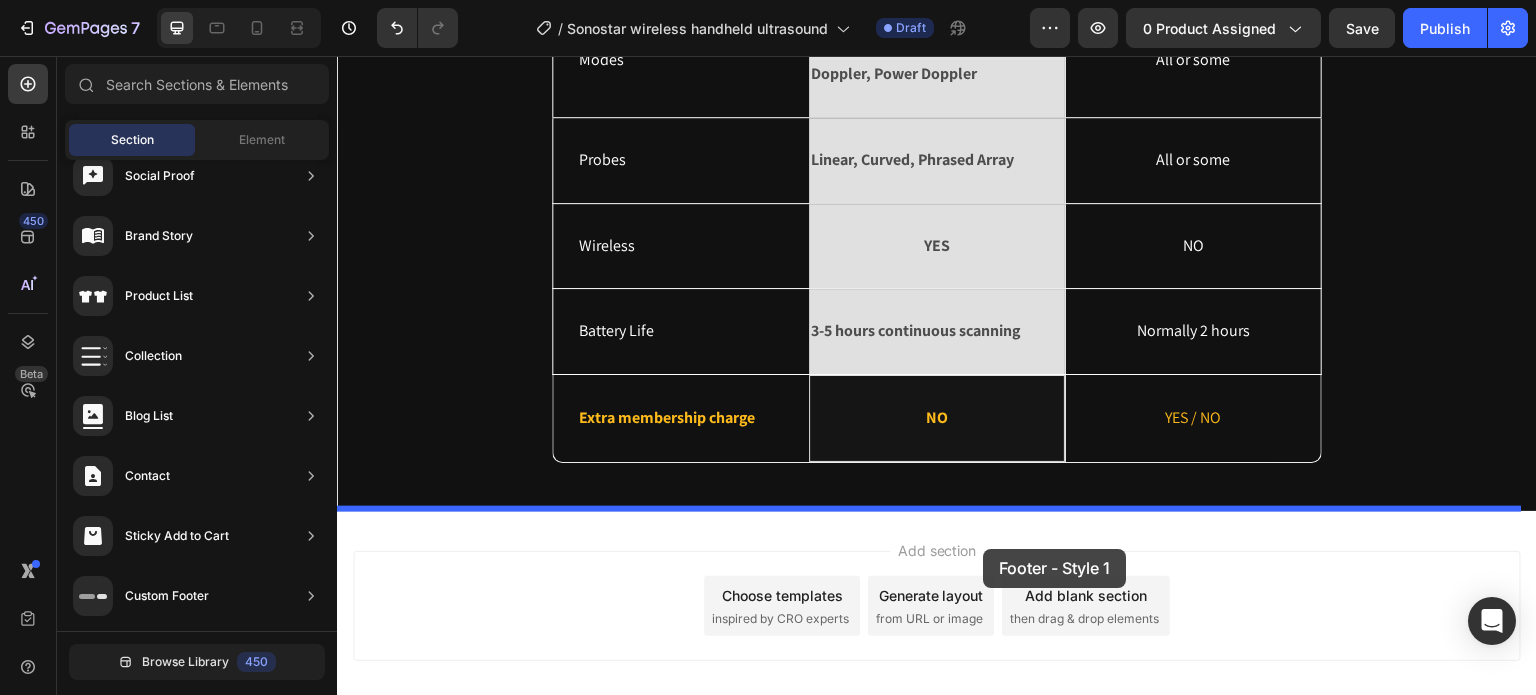 drag, startPoint x: 825, startPoint y: 259, endPoint x: 984, endPoint y: 549, distance: 330.728 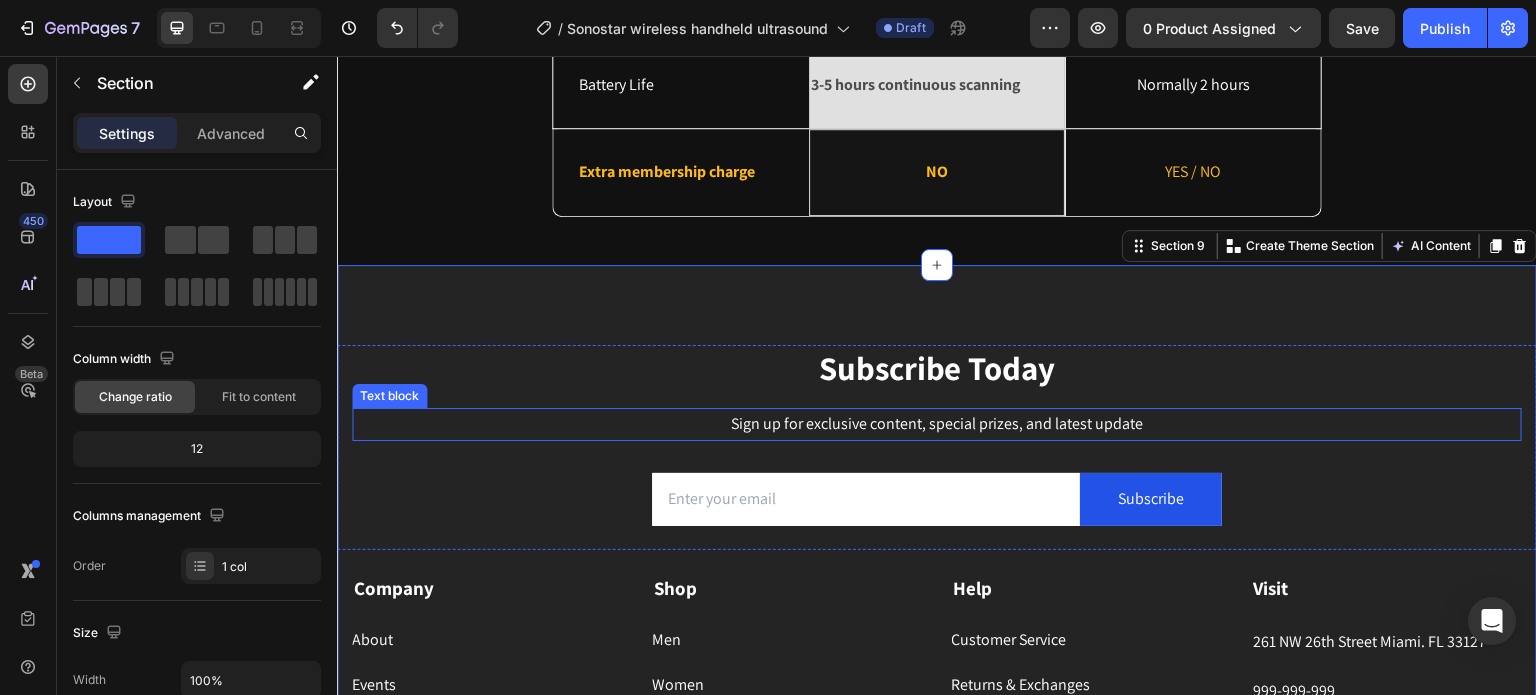 scroll, scrollTop: 6151, scrollLeft: 0, axis: vertical 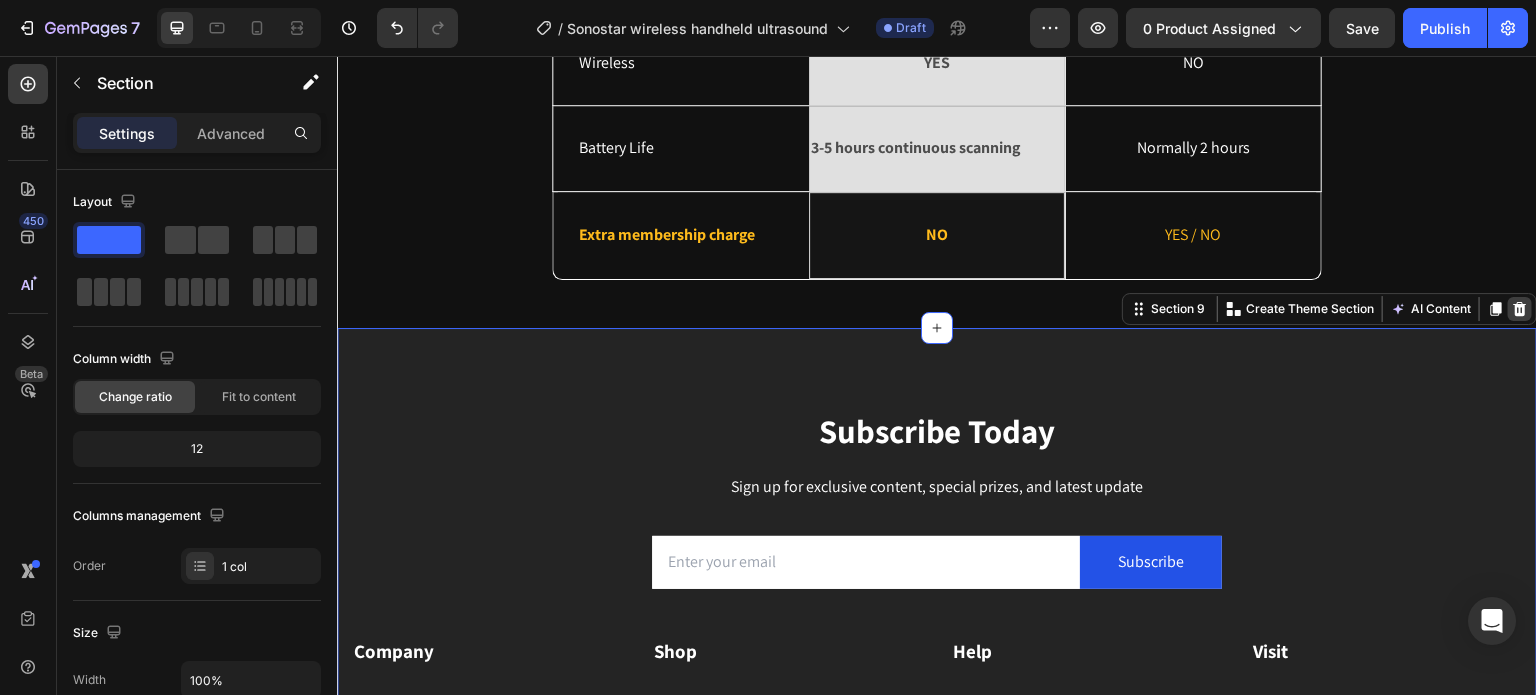 click 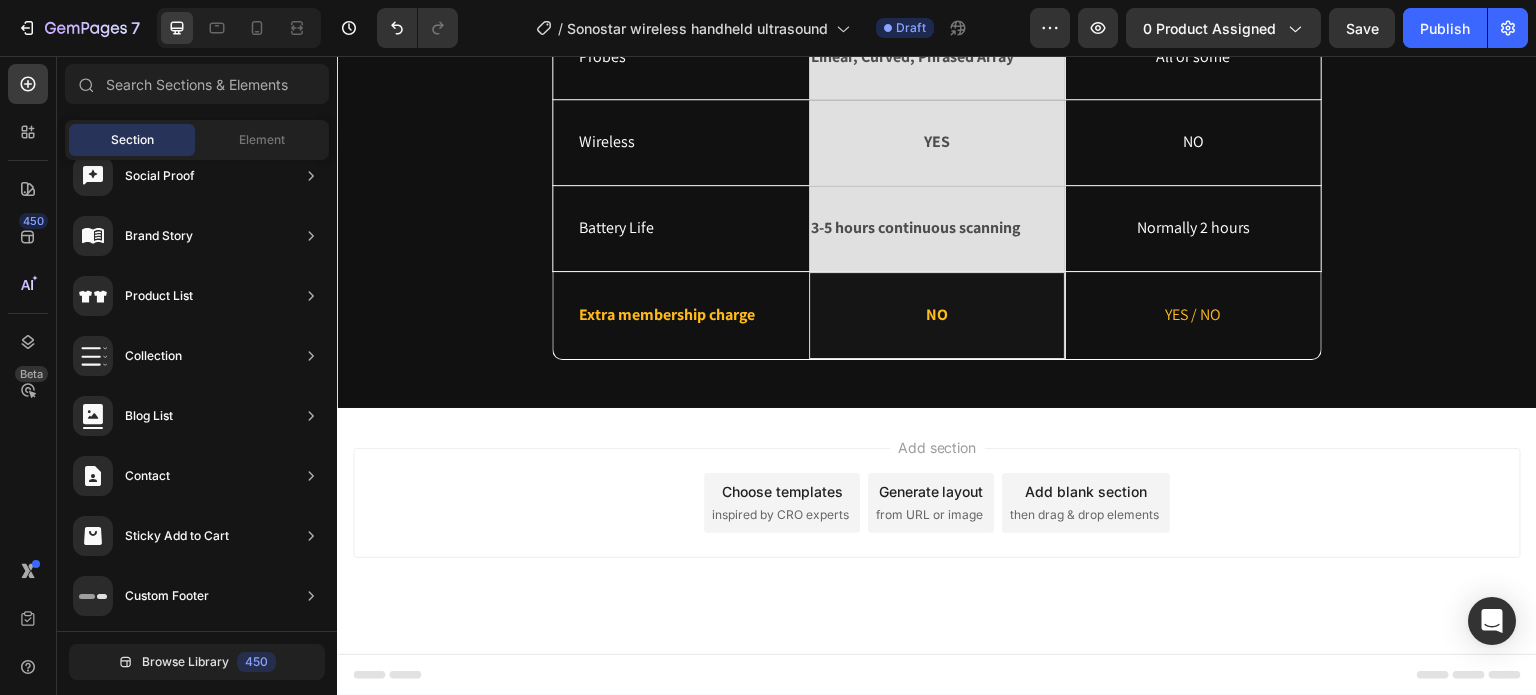 scroll, scrollTop: 6069, scrollLeft: 0, axis: vertical 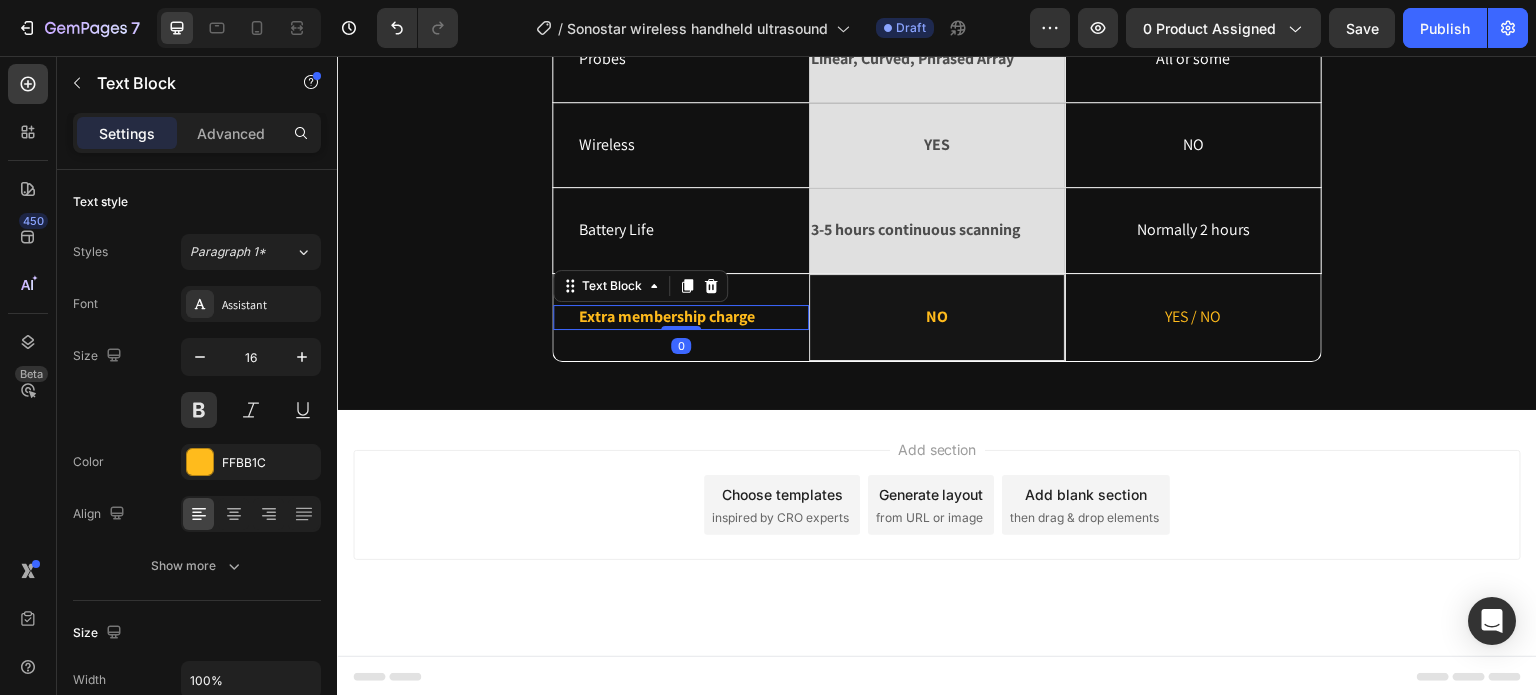 click on "Extra membership charge" at bounding box center [681, 317] 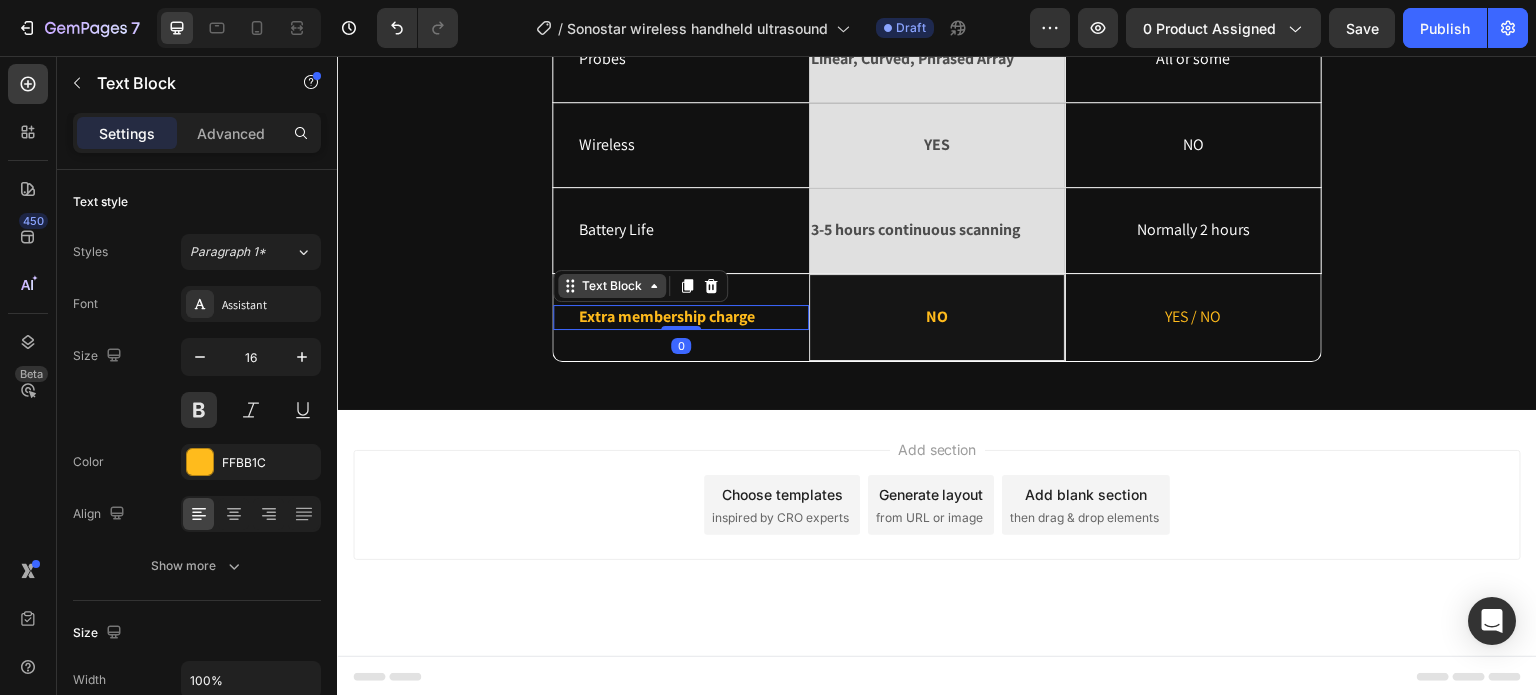 click on "Text Block" at bounding box center [612, 286] 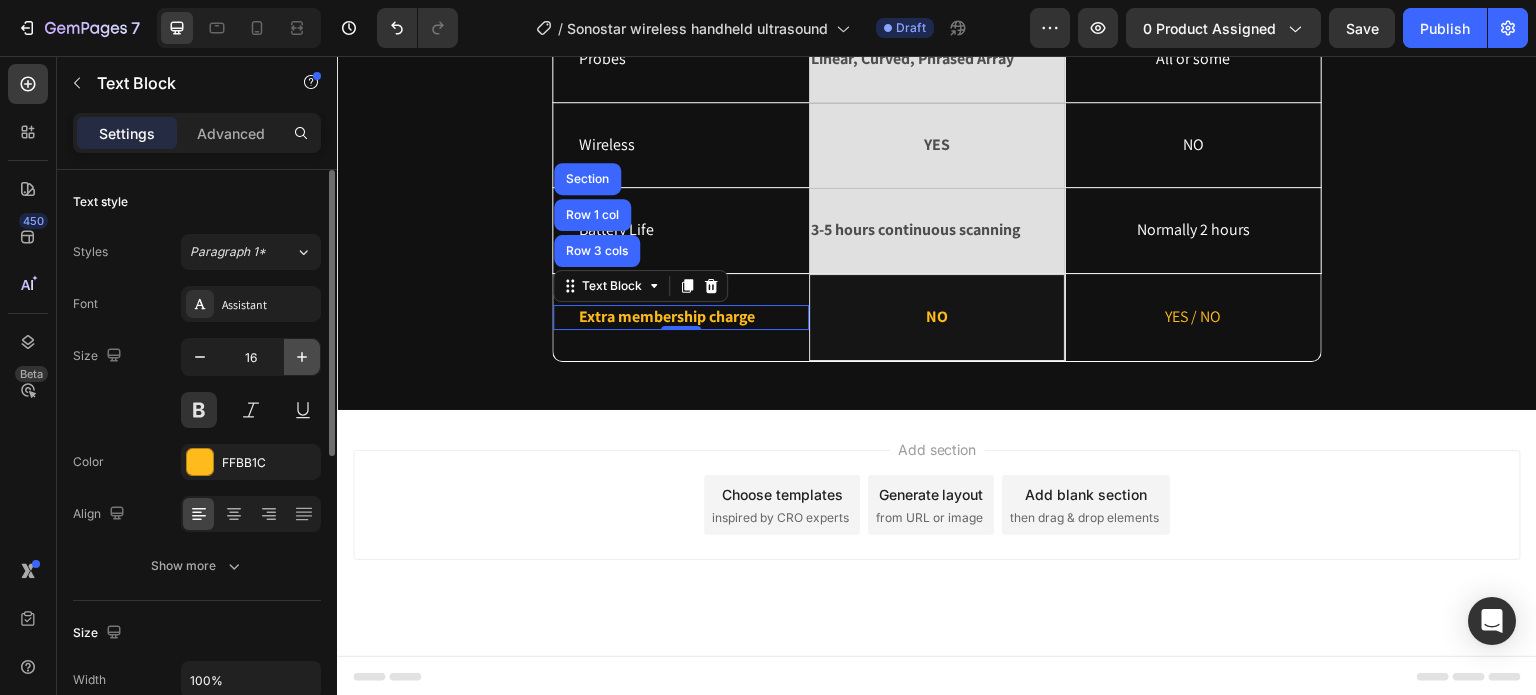 click 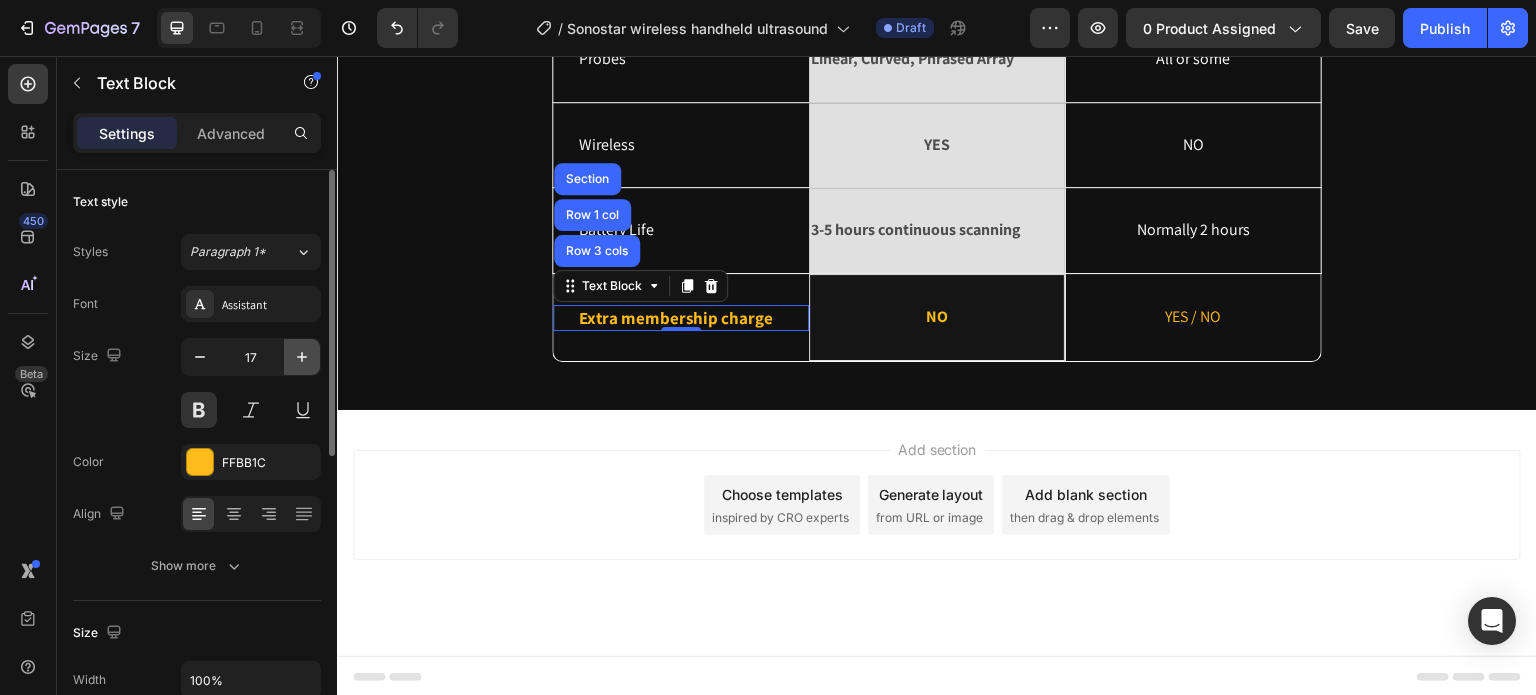 click 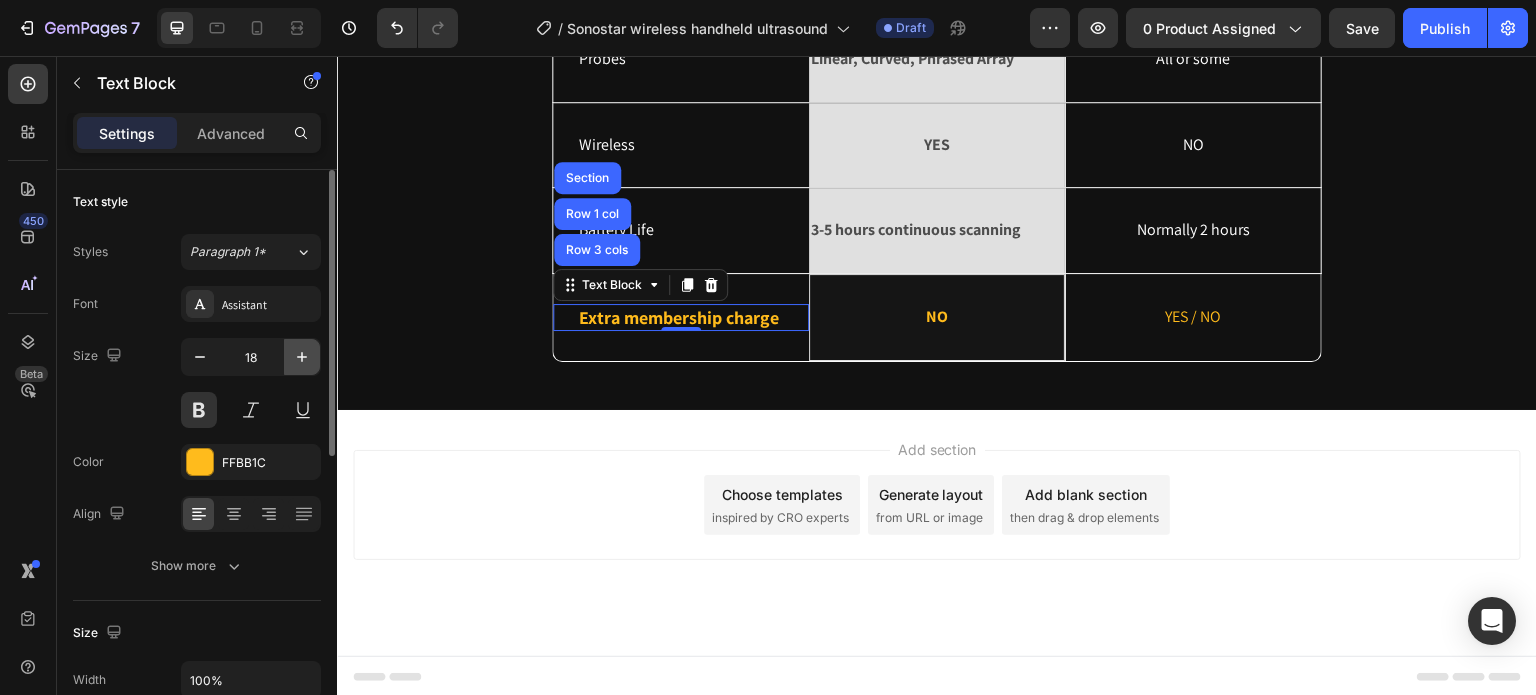 click 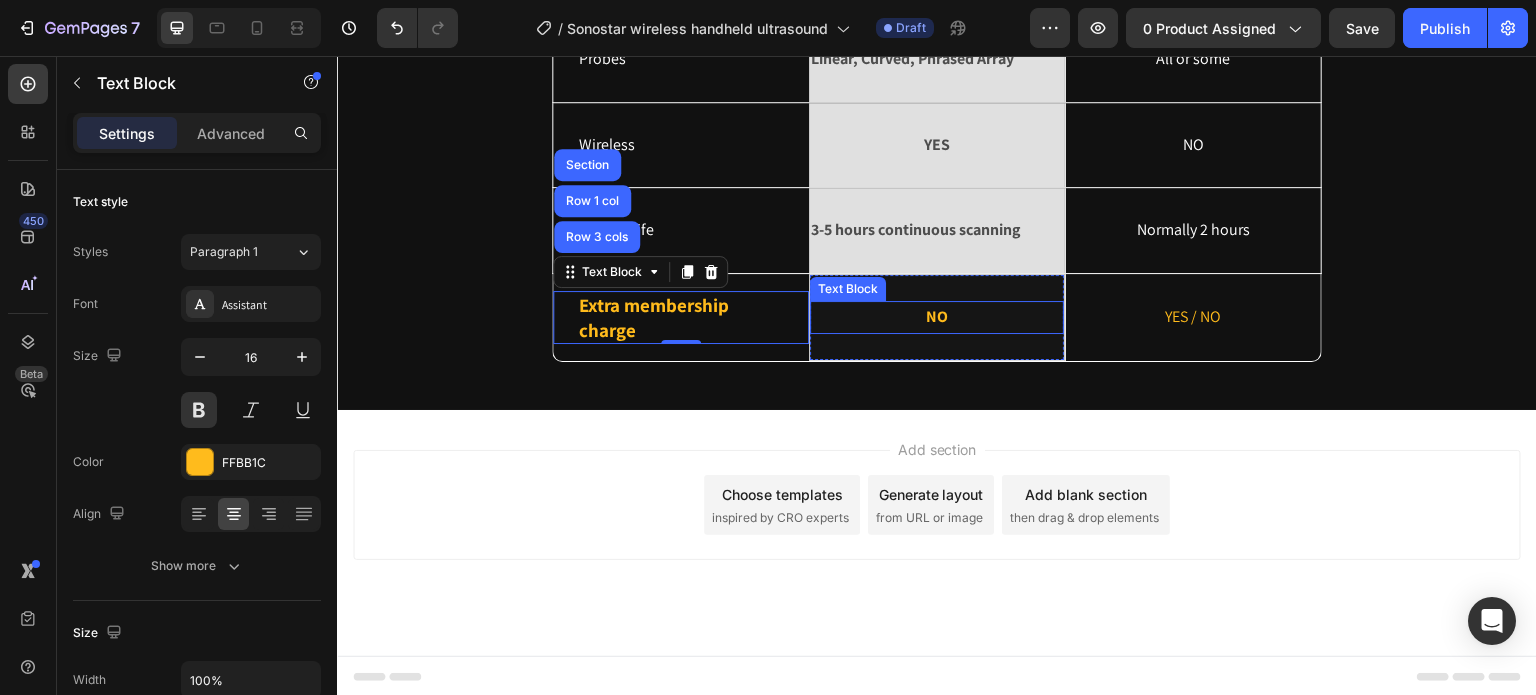 click on "Text Block" at bounding box center [848, 289] 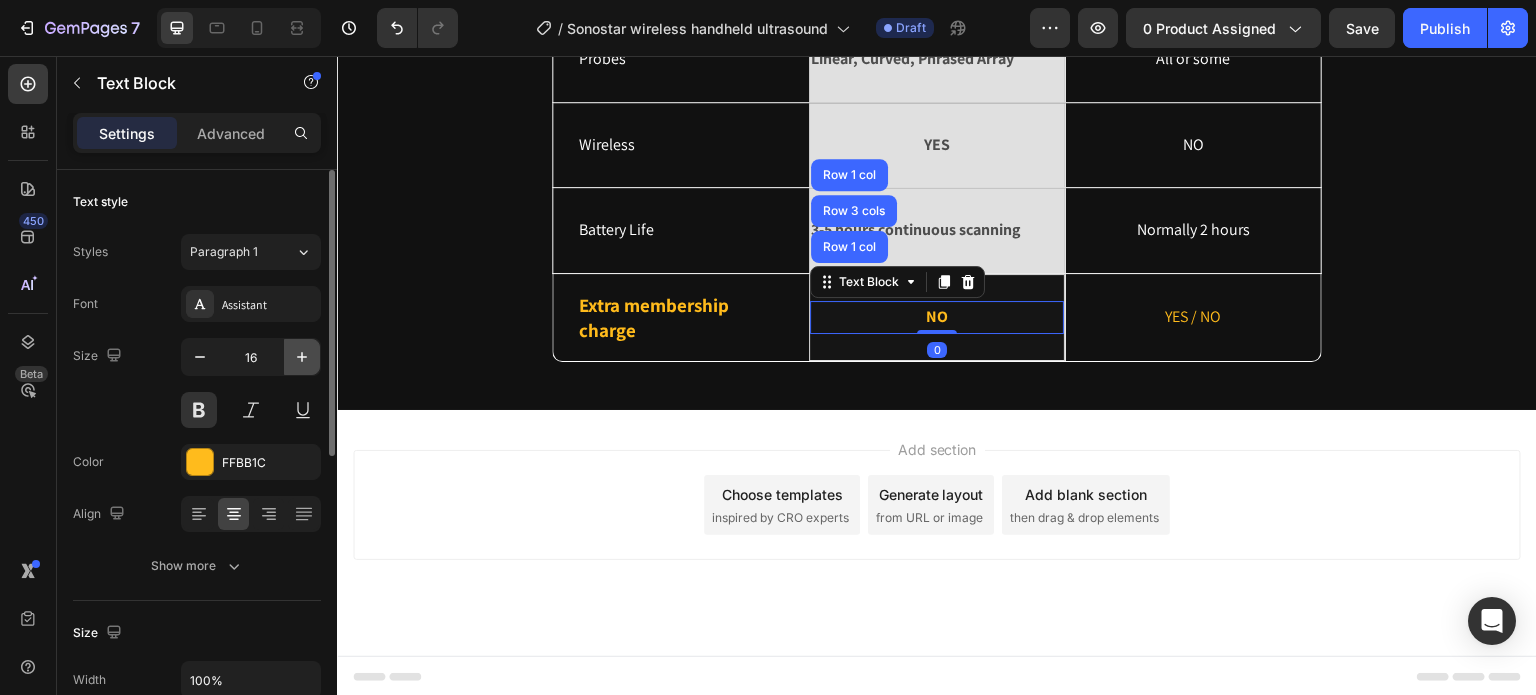 click 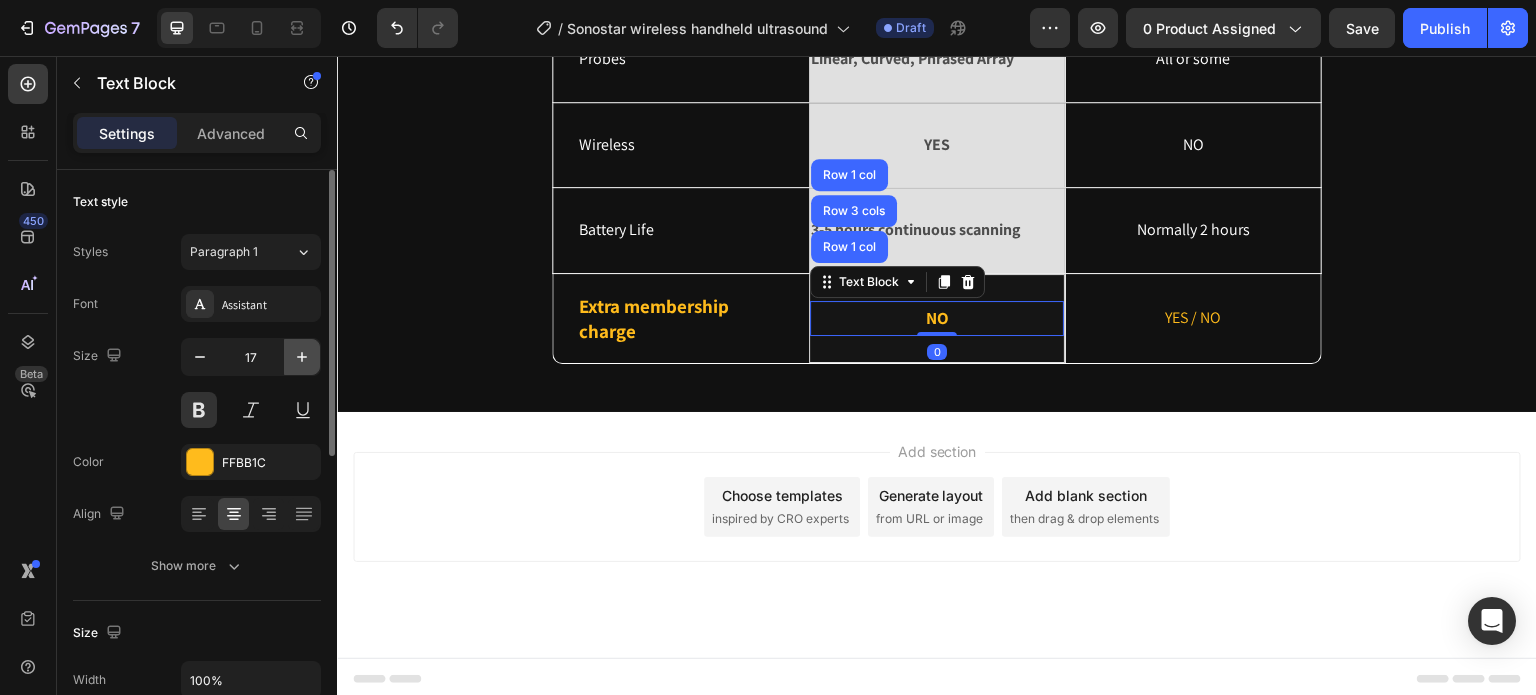 click 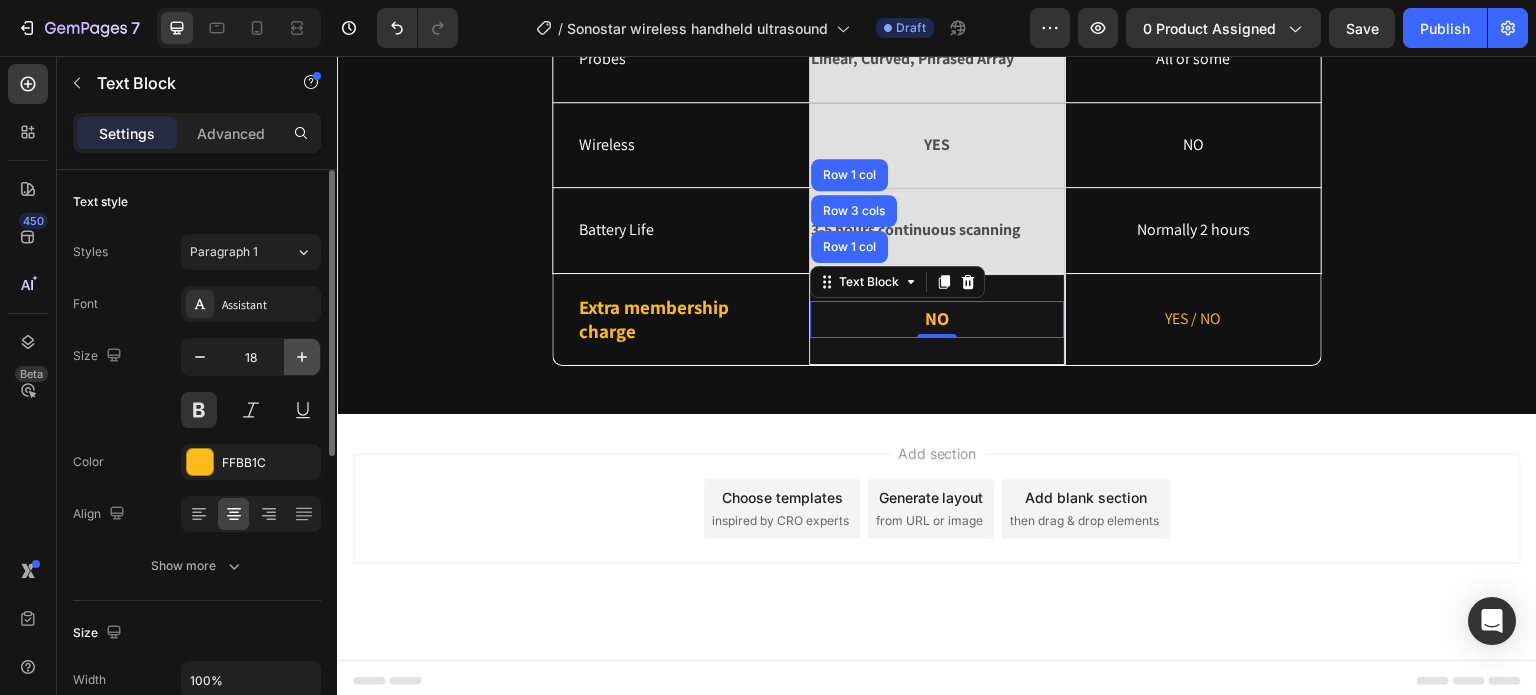 click 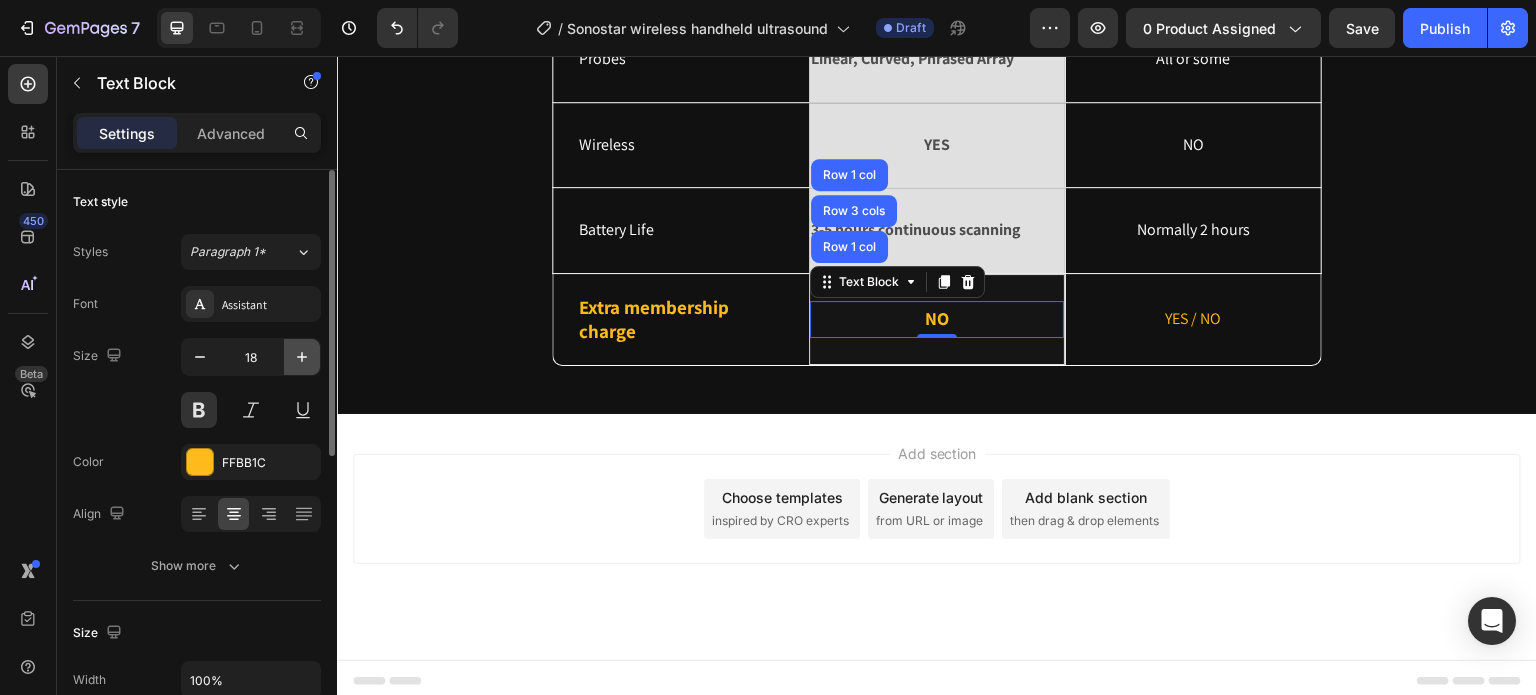 type on "19" 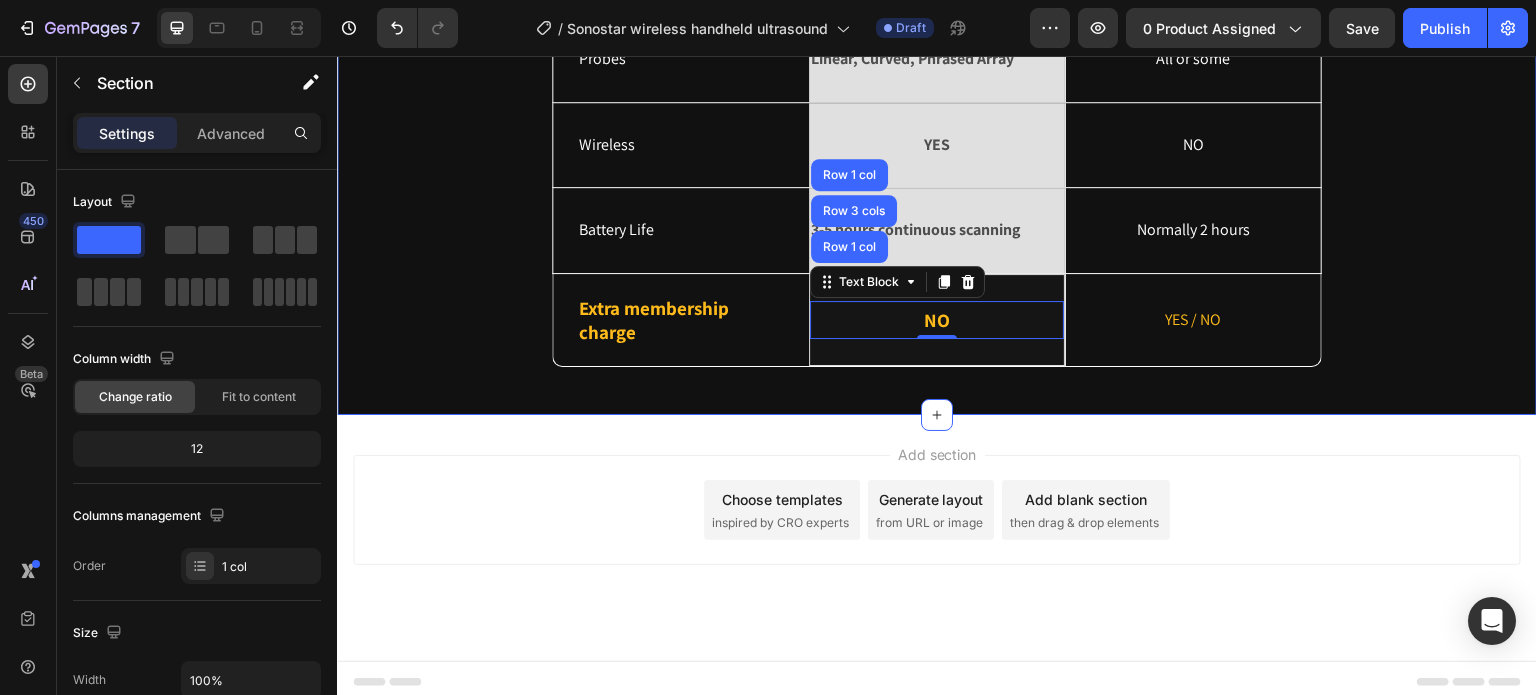 click on "Why choose us? Heading Ultrasound machine Text Block Image Row Others Text Block Row Modes  Text Block B, B/M, Color Doppler, Pulsed Wave Doppler, Power Doppler Text Block Row All or some Text Block Hero Banner Row Probes Text Block Linear, Curved, Phrased Array Text Block Row All or some Text Block Hero Banner Row Wireless  Text Block YES Text Block Row NO Text Block Hero Banner Row Battery Life Text Block 3-5 hours continuous scanning Text Block Row Normally 2 hours Text Block Hero Banner Row Extra membership charge Text Block NO Text Block Row 1 col Row 3 cols Row 1 col   0 Row YES / NO Text Block Hero Banner Row Row" at bounding box center (937, 40) 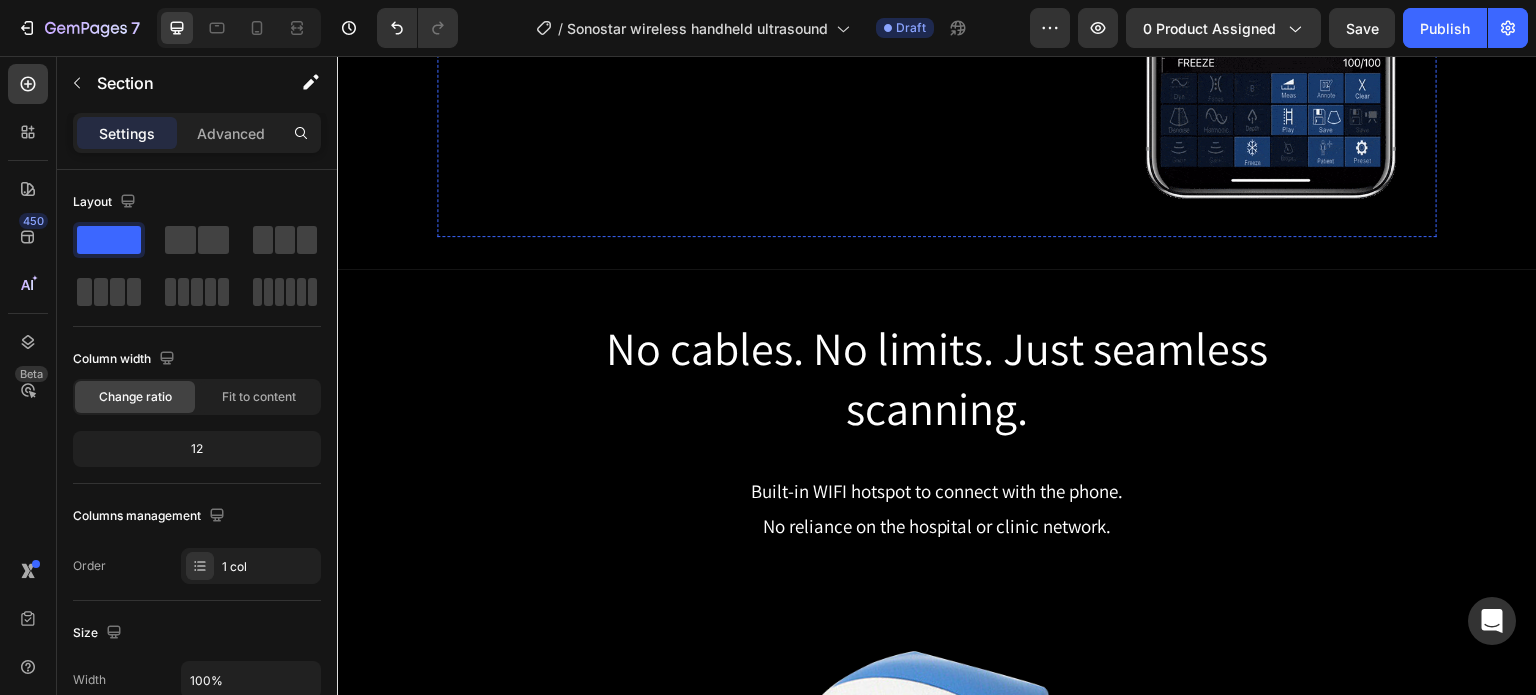 scroll, scrollTop: 3574, scrollLeft: 0, axis: vertical 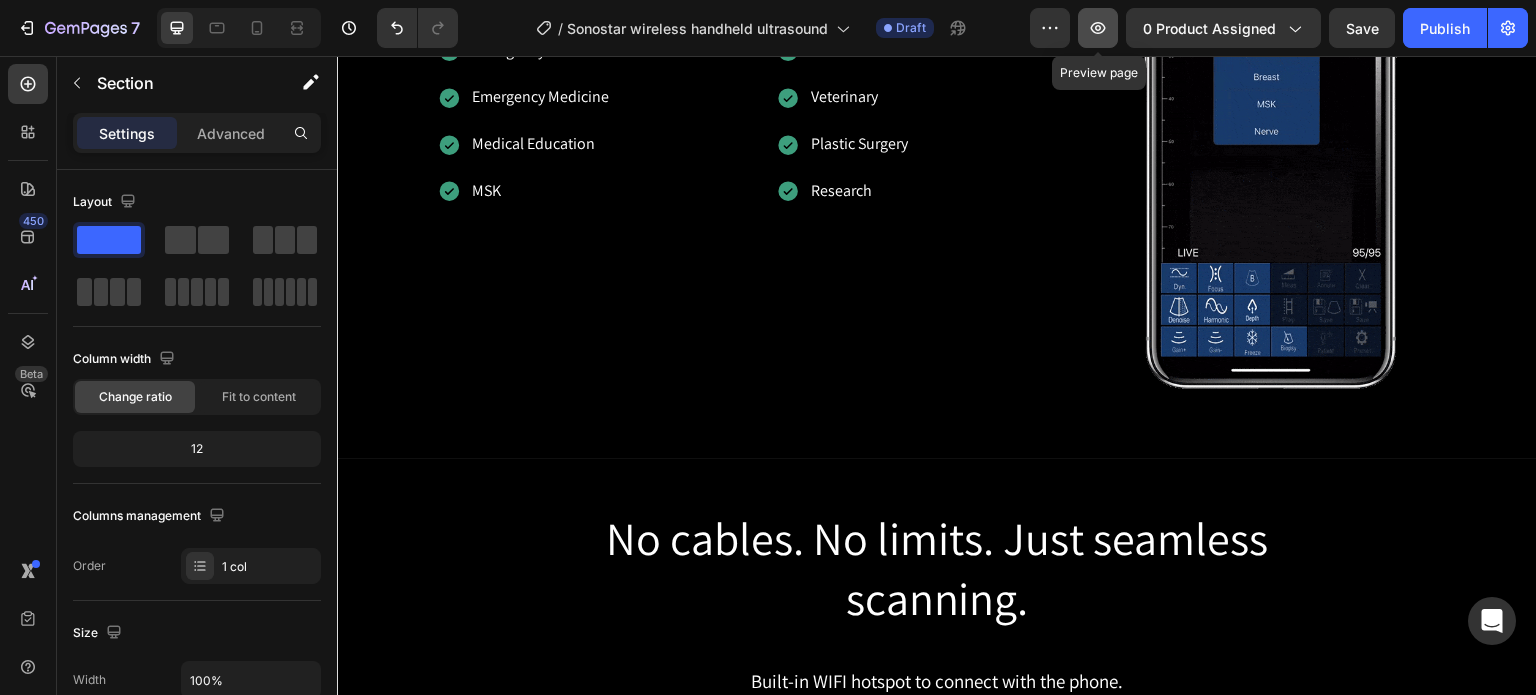 click 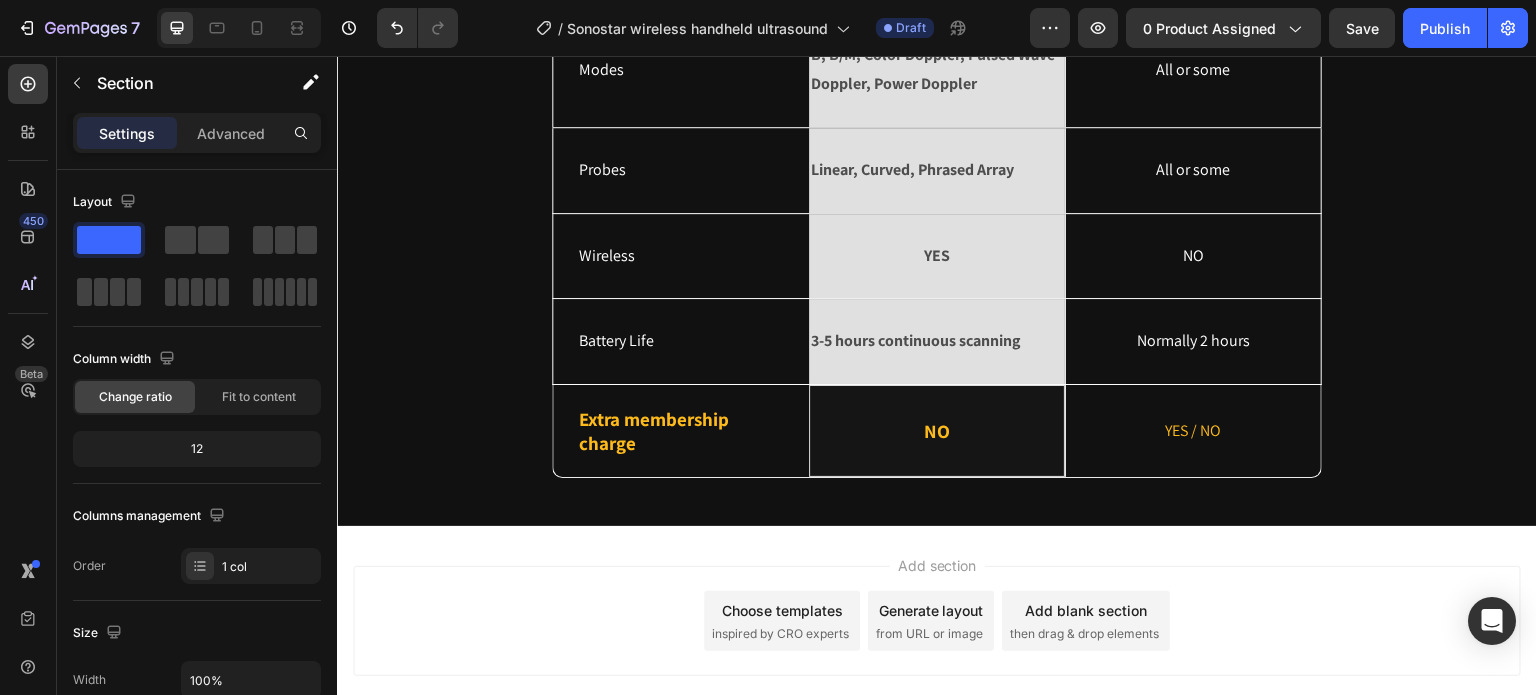 scroll, scrollTop: 6074, scrollLeft: 0, axis: vertical 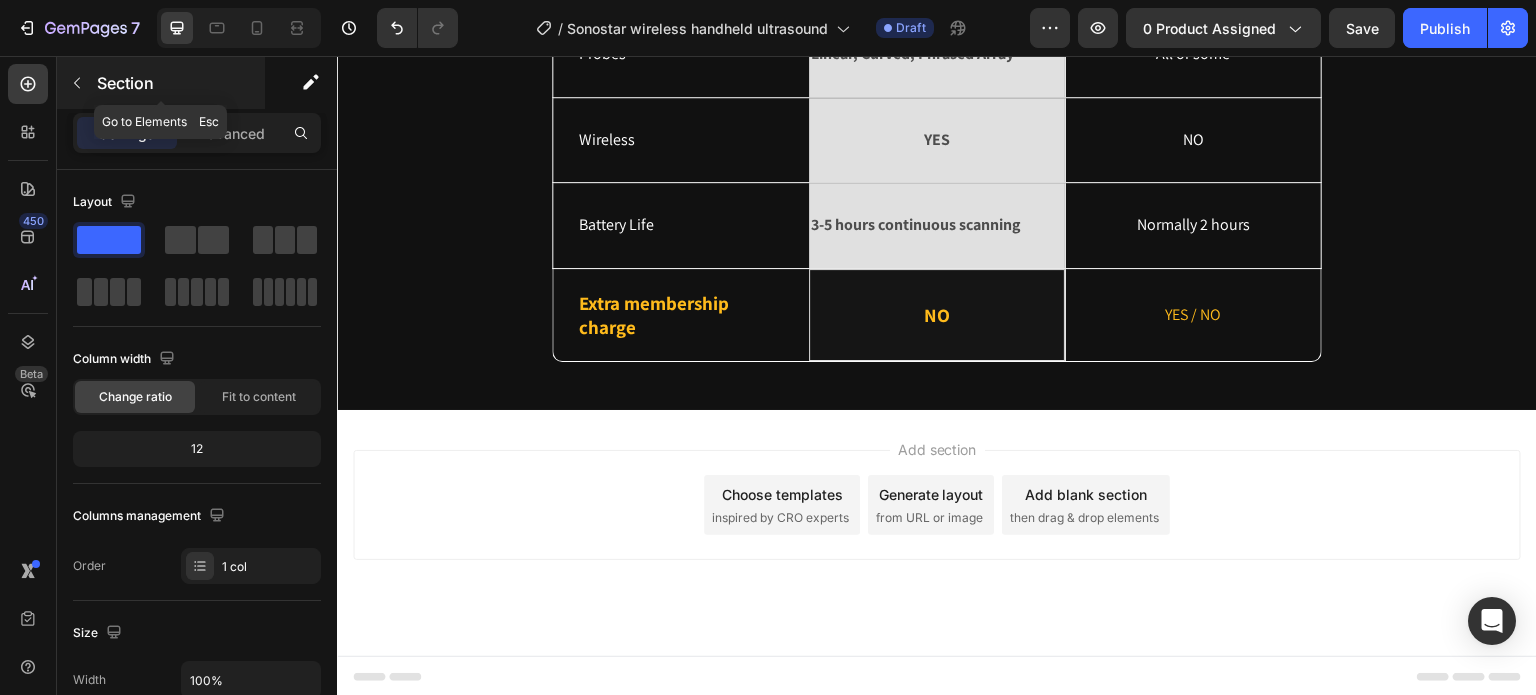 click 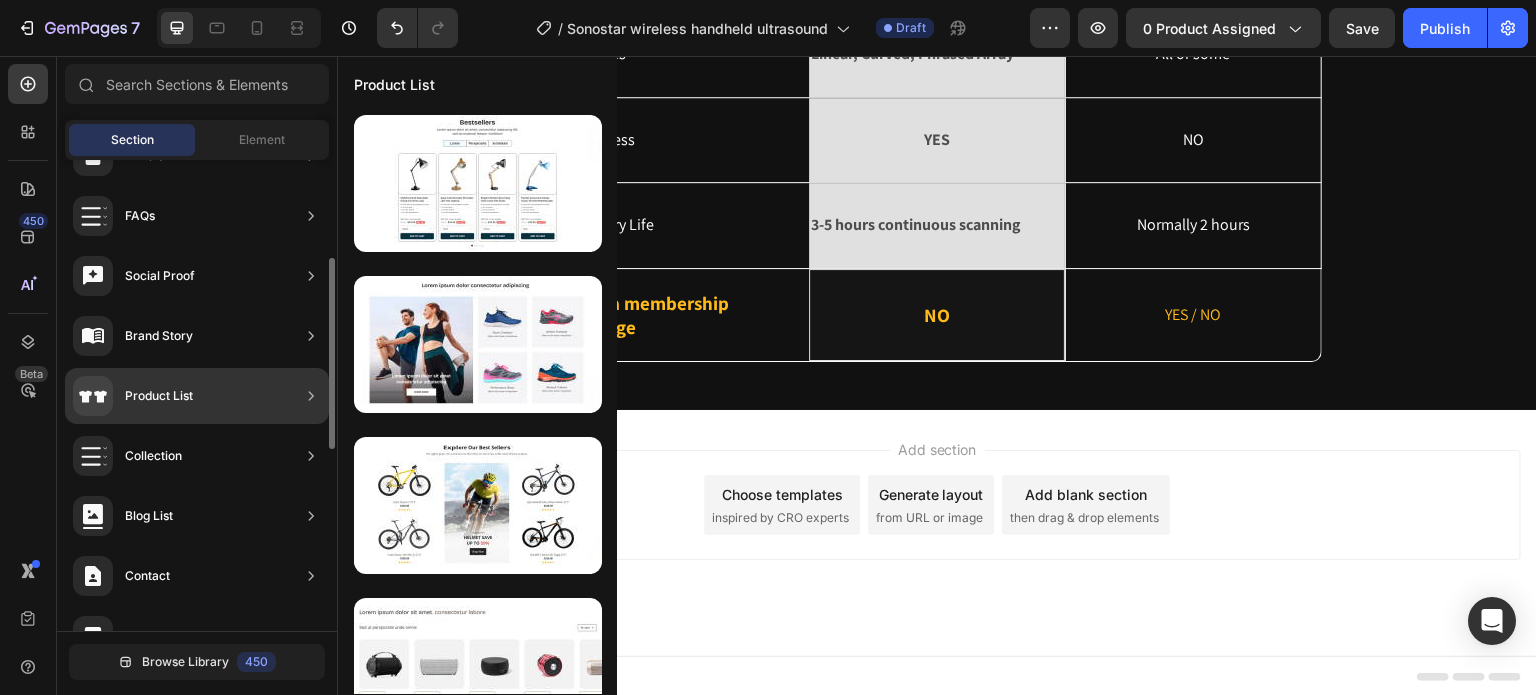 scroll, scrollTop: 488, scrollLeft: 0, axis: vertical 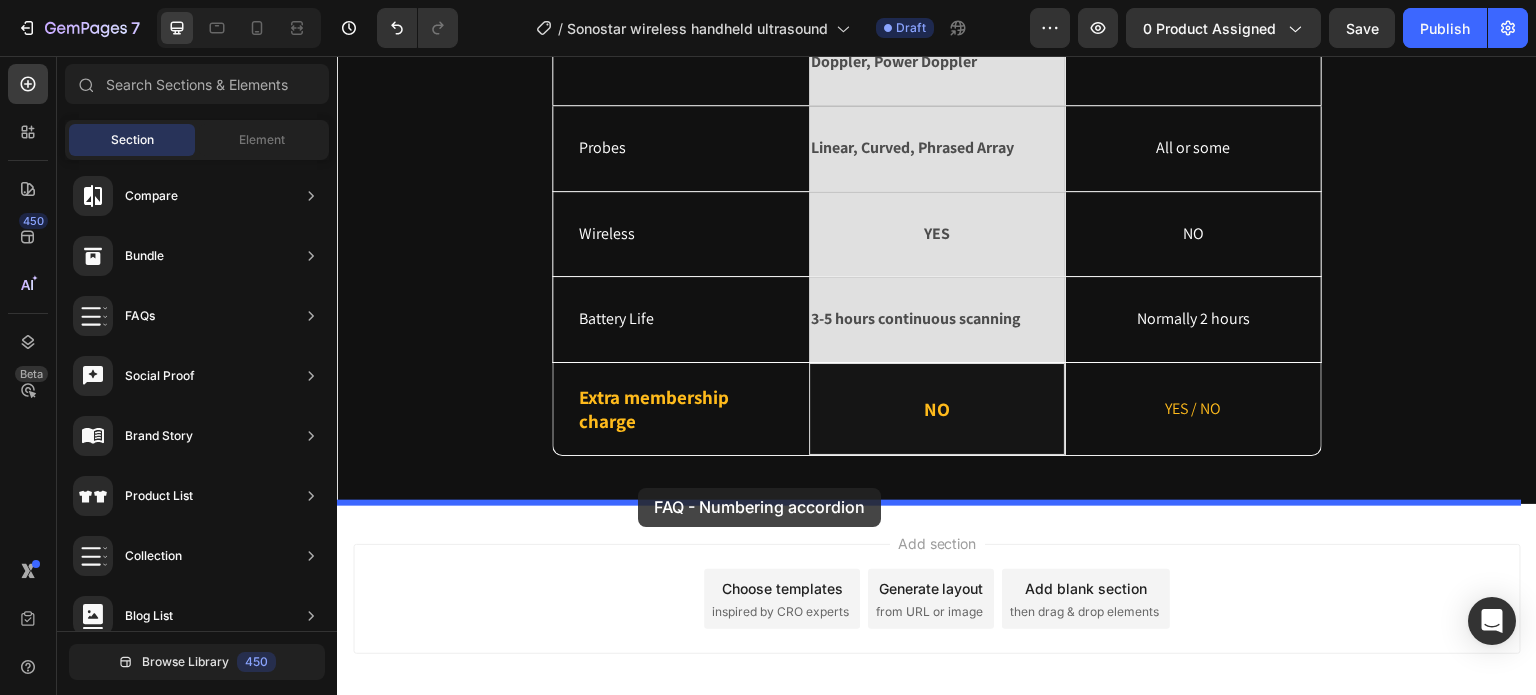 drag, startPoint x: 760, startPoint y: 259, endPoint x: 638, endPoint y: 488, distance: 259.4706 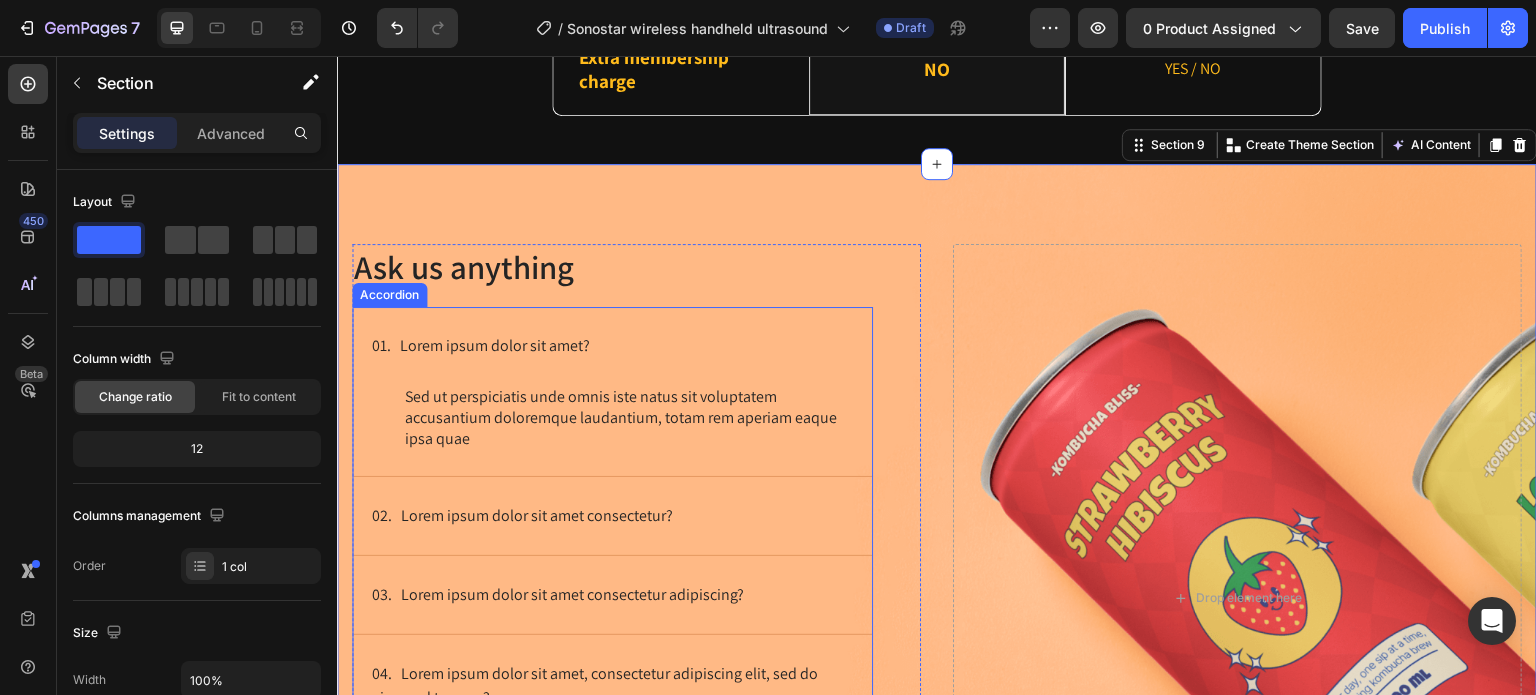 scroll, scrollTop: 6356, scrollLeft: 0, axis: vertical 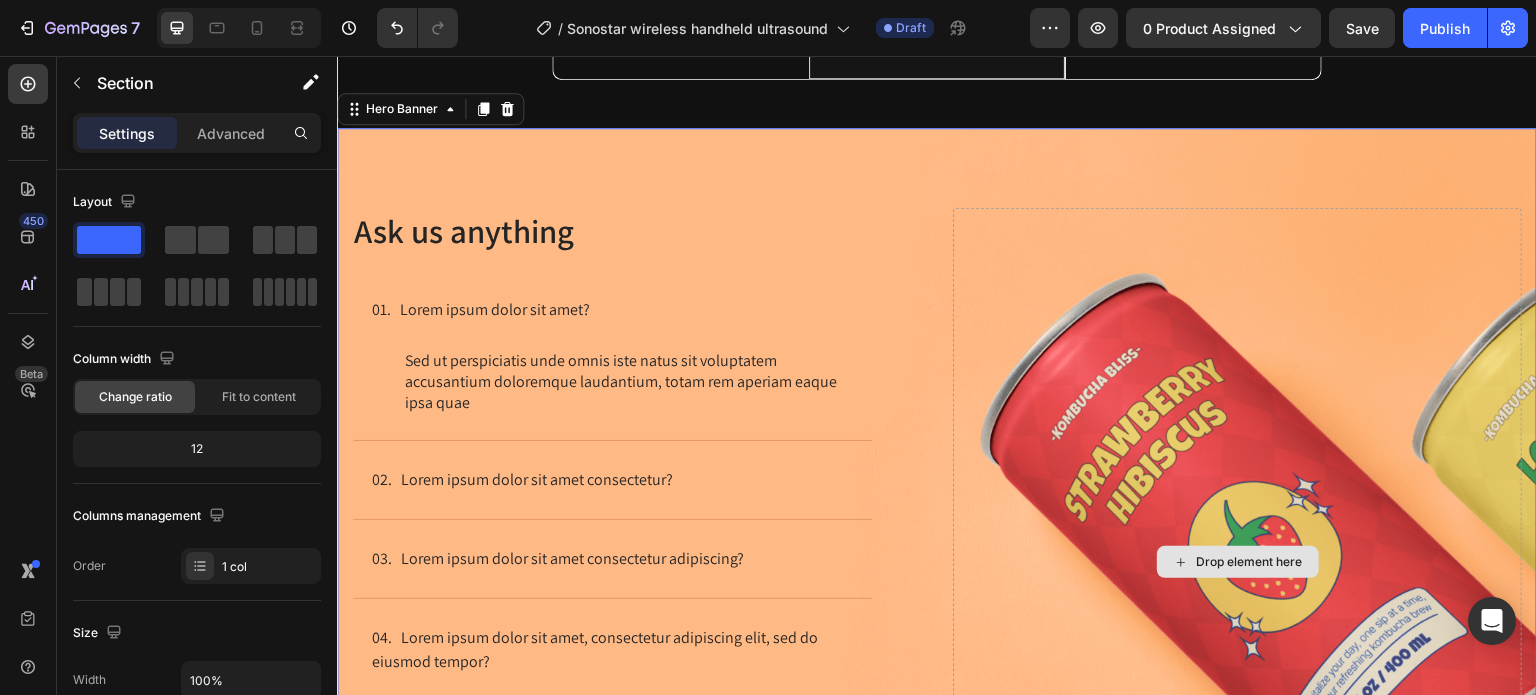 click on "Drop element here" at bounding box center [1237, 561] 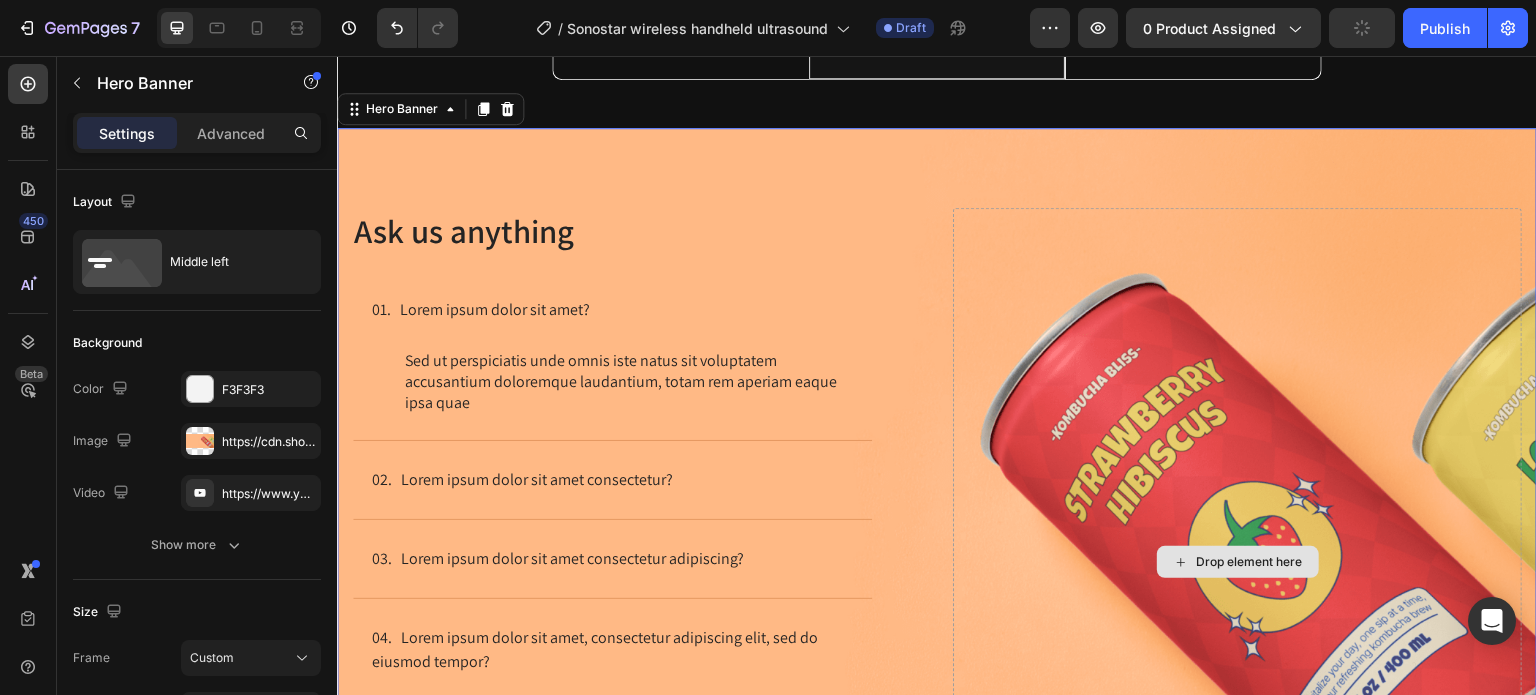 click on "Drop element here" at bounding box center [1237, 561] 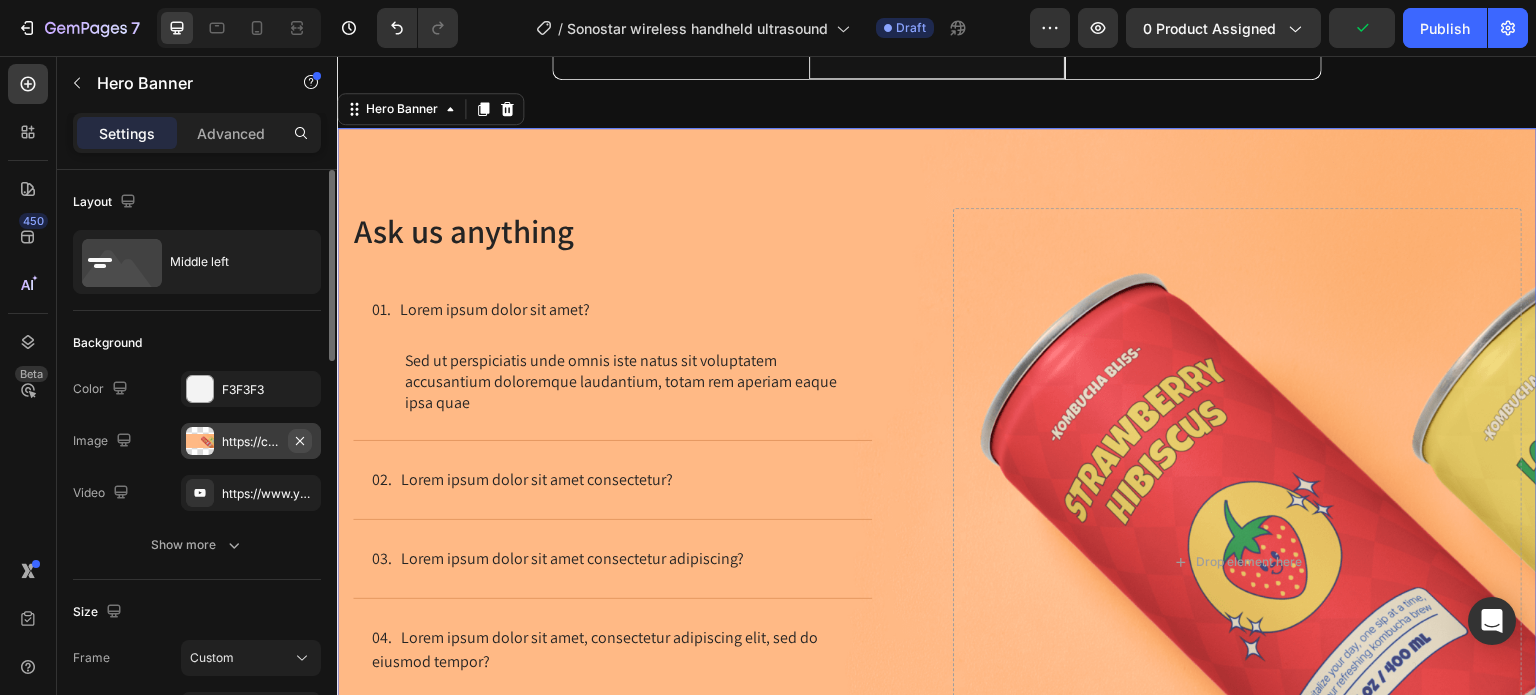 click 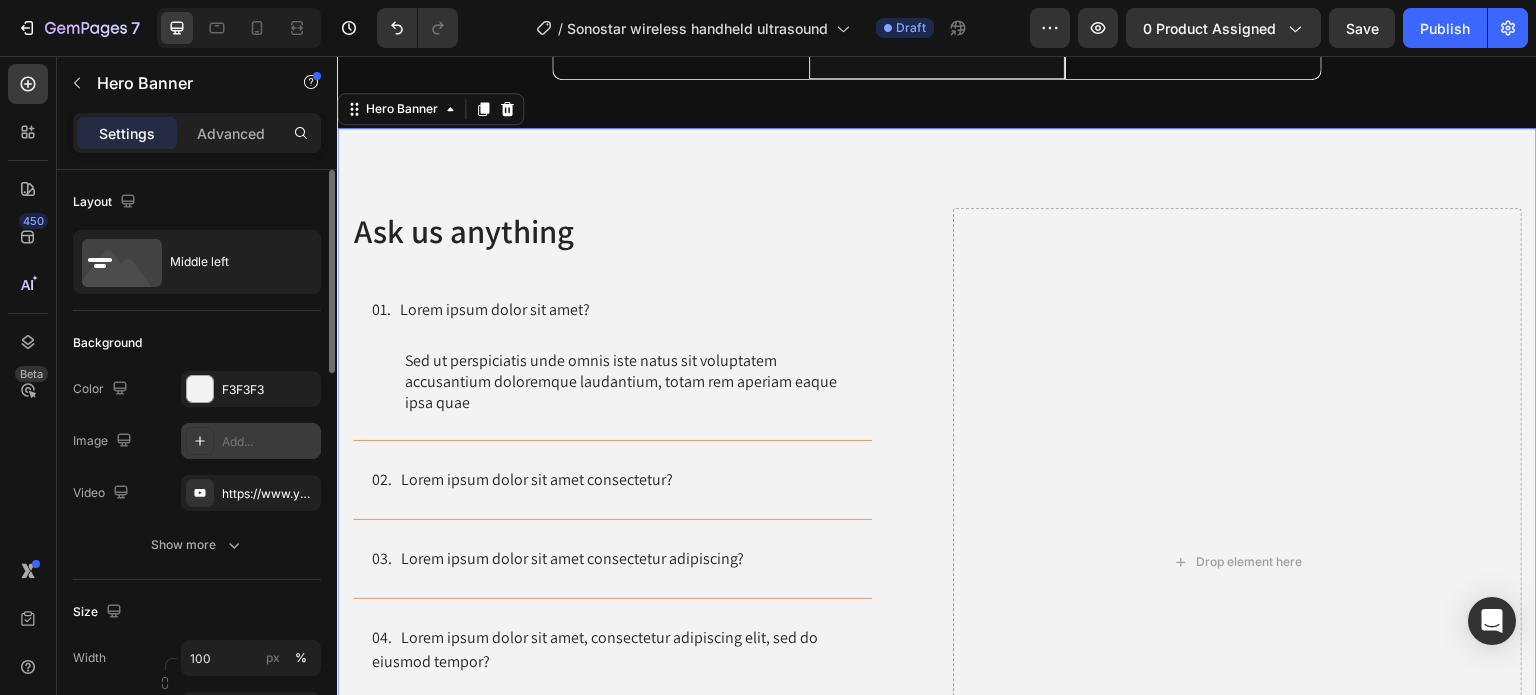 click at bounding box center (200, 441) 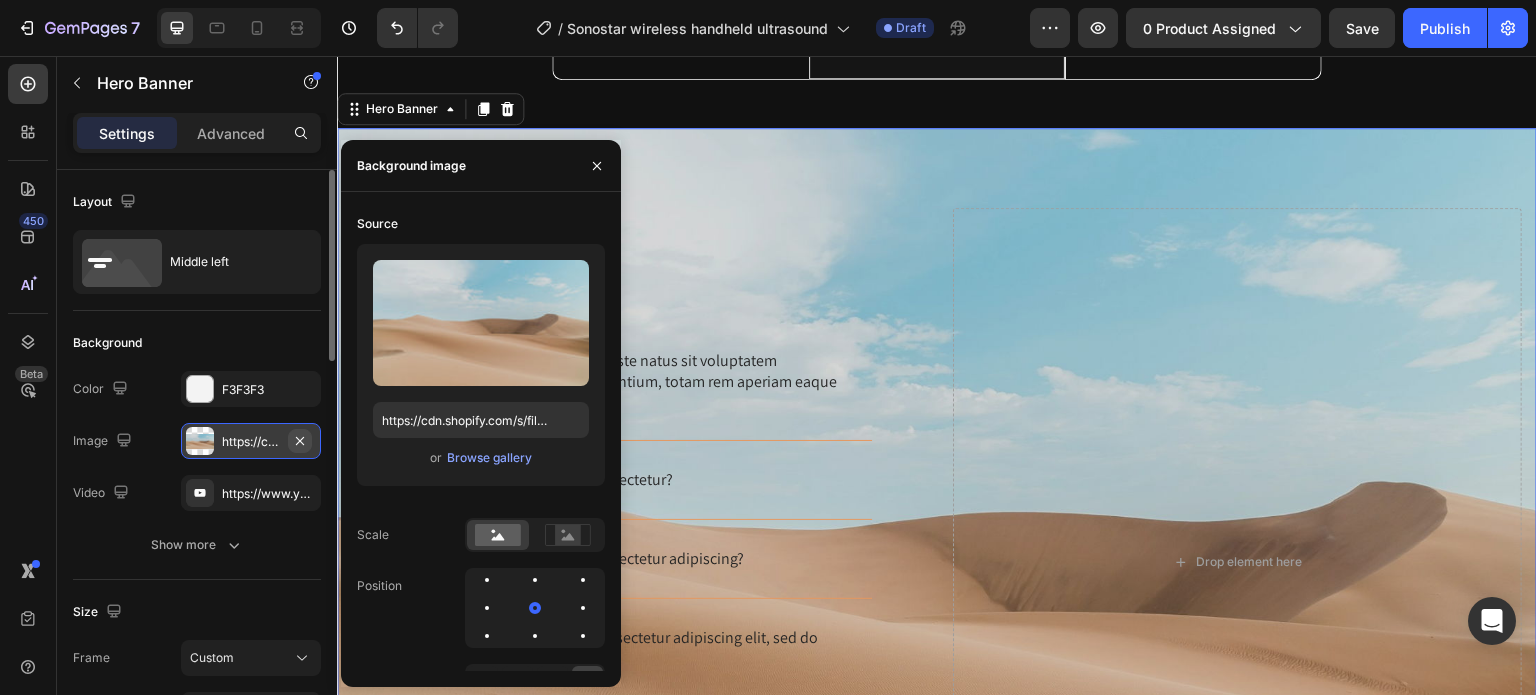click 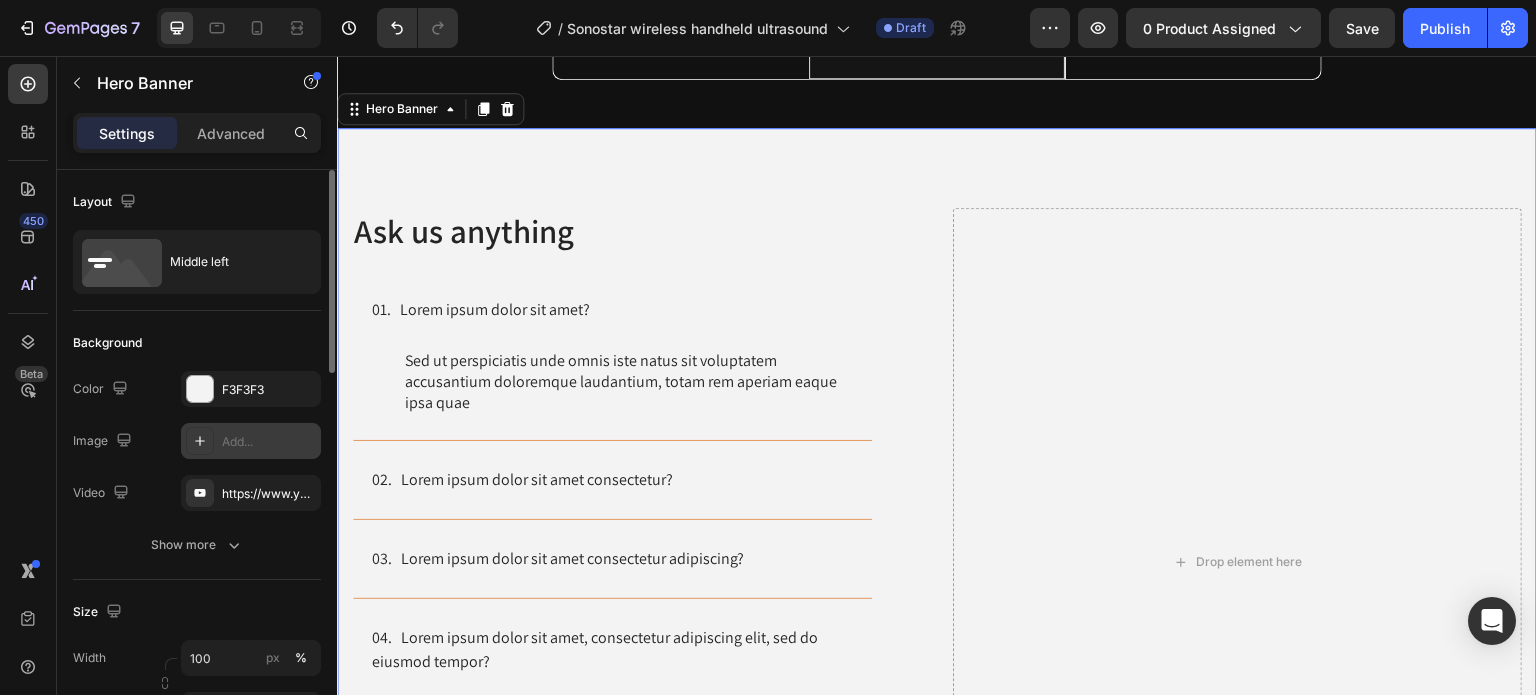 click on "Add..." at bounding box center [269, 442] 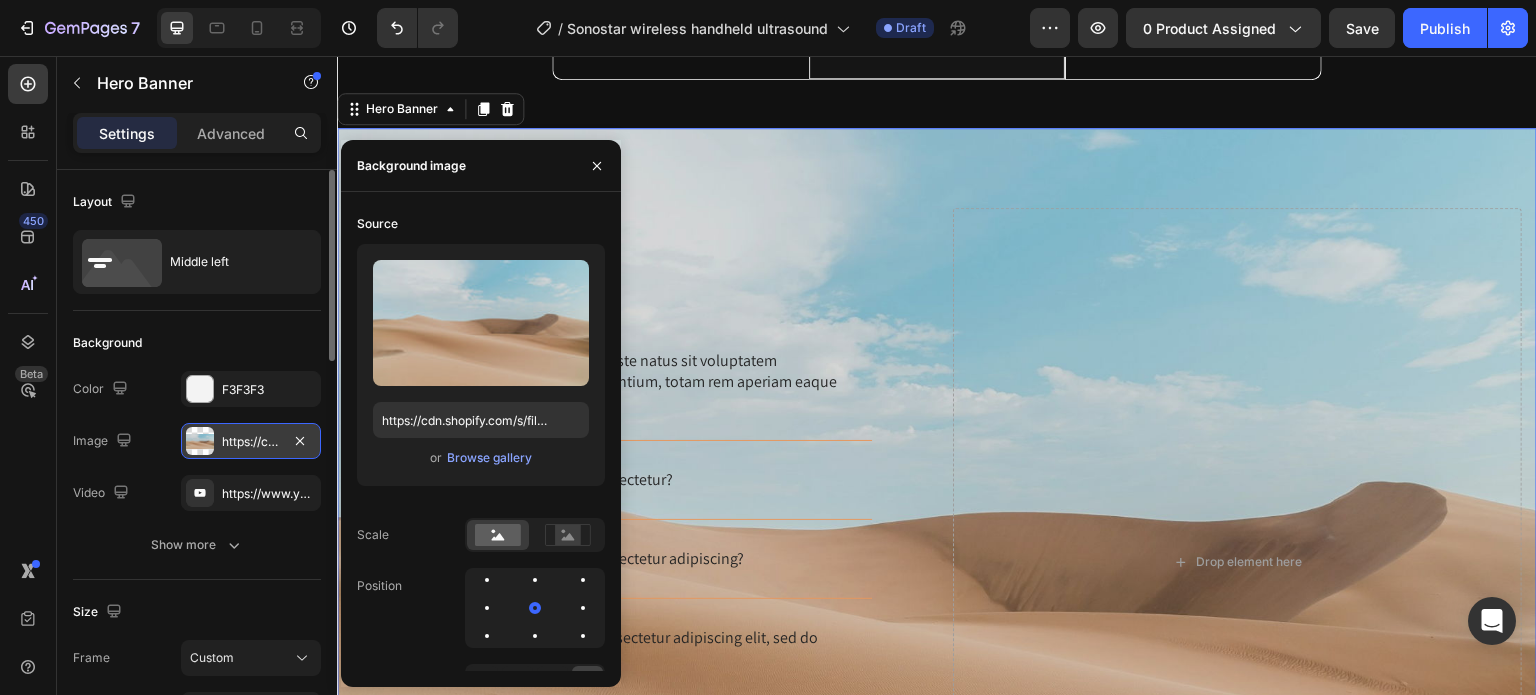 click on "https://cdn.shopify.com/s/files/1/2005/9307/files/background_settings.jpg" at bounding box center (251, 442) 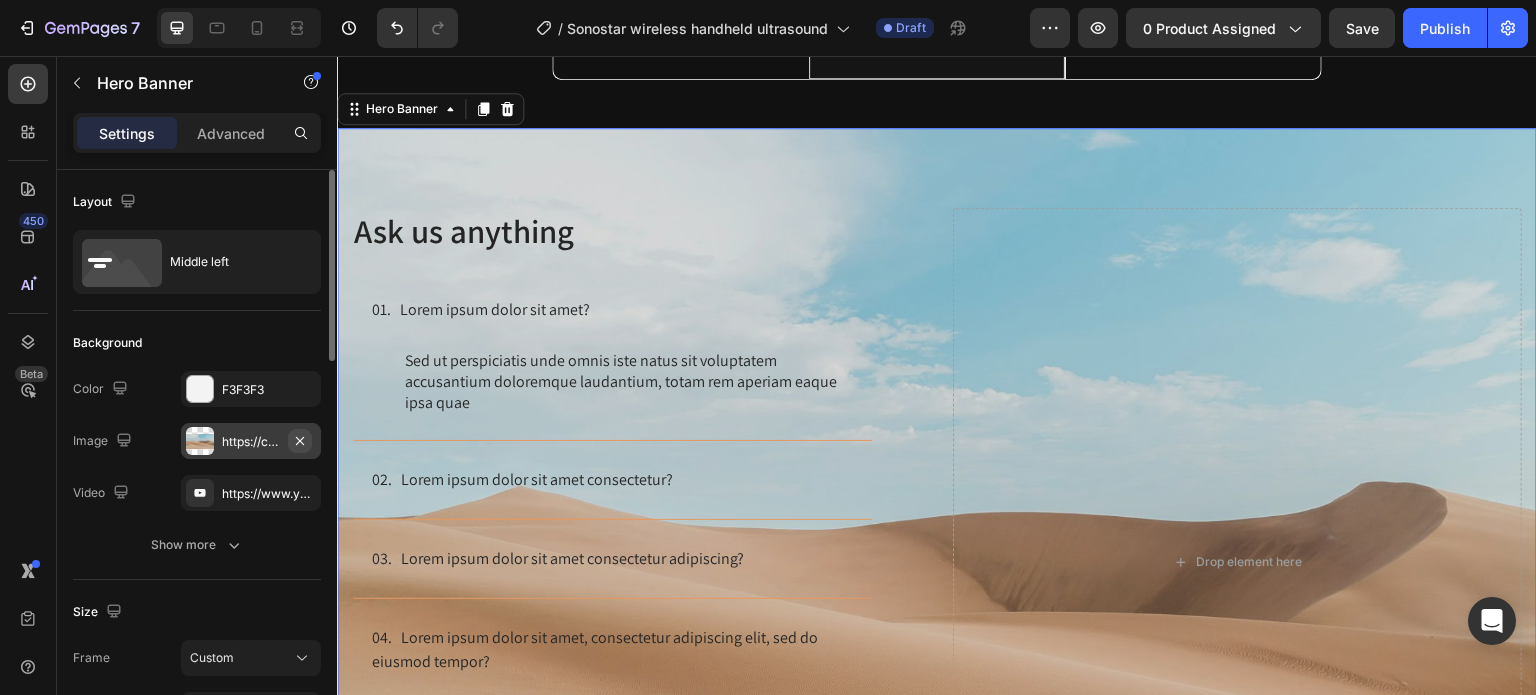 click 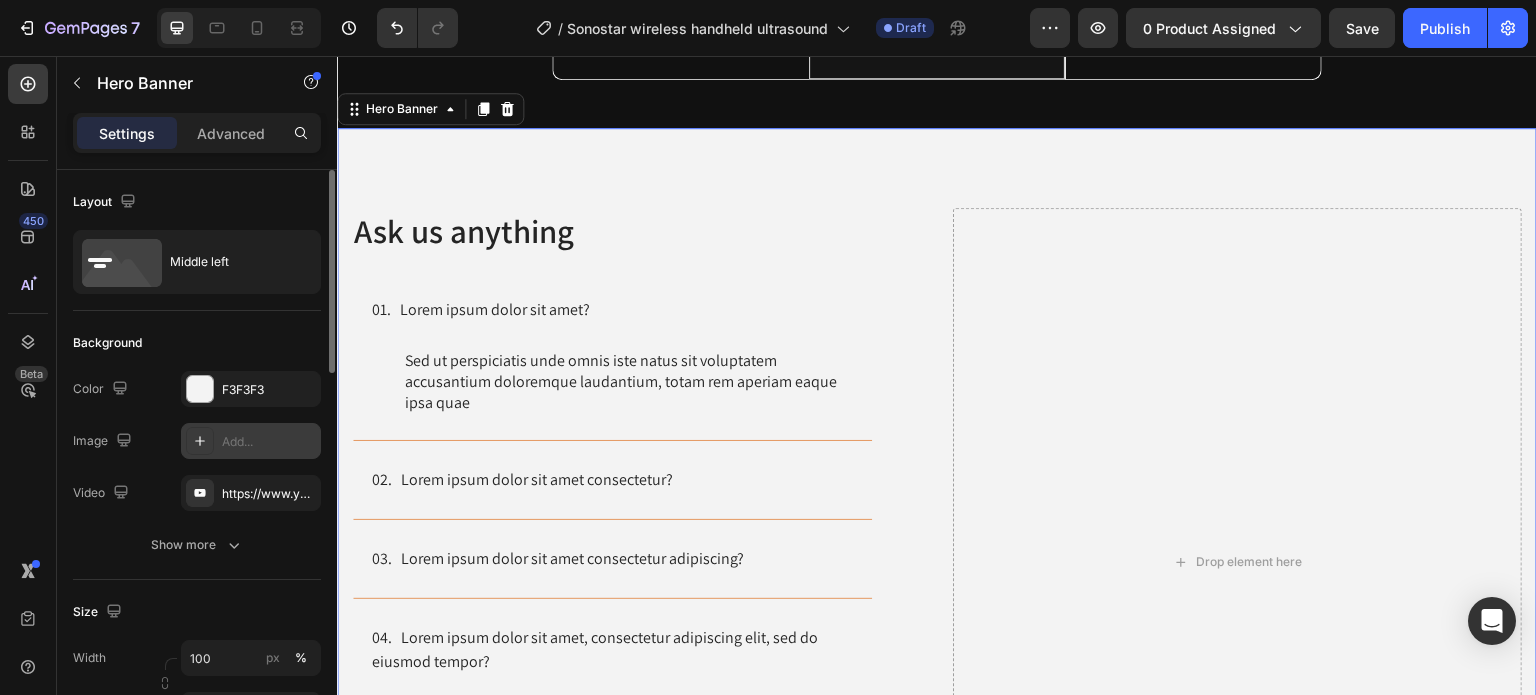click on "Image Ask us anything Heading
01.   Lorem ipsum dolor sit amet? Sed ut perspiciatis unde omnis iste natus sit voluptatem accusantium doloremque laudantium, totam rem aperiam eaque ipsa quae  Text Block
02.   Lorem ipsum dolor sit amet consectetur?
03.   Lorem ipsum dolor sit amet consectetur adipiscing?
04.   Lorem ipsum dolor sit amet, consectetur adipiscing elit, sed do eiusmod tempor?
05.   Lorem ipsum dolor sit amet consectetur adipiscing elit?
06.   Lorem ipsum dolor sit amet, consectetur adipiscing elit, sed do eiusmod tempor incididunt? Accordion Row
Drop element here" at bounding box center [937, 541] 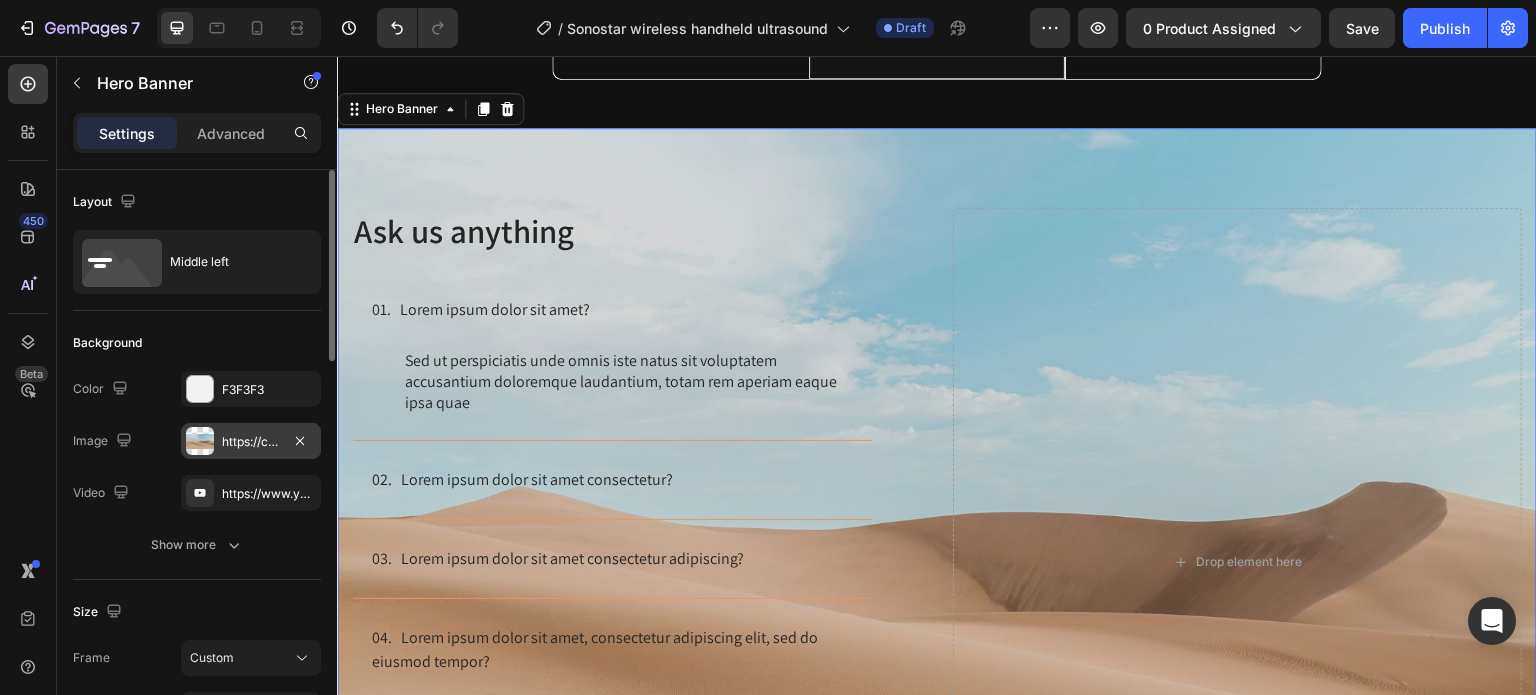 click on "Background" at bounding box center [197, 343] 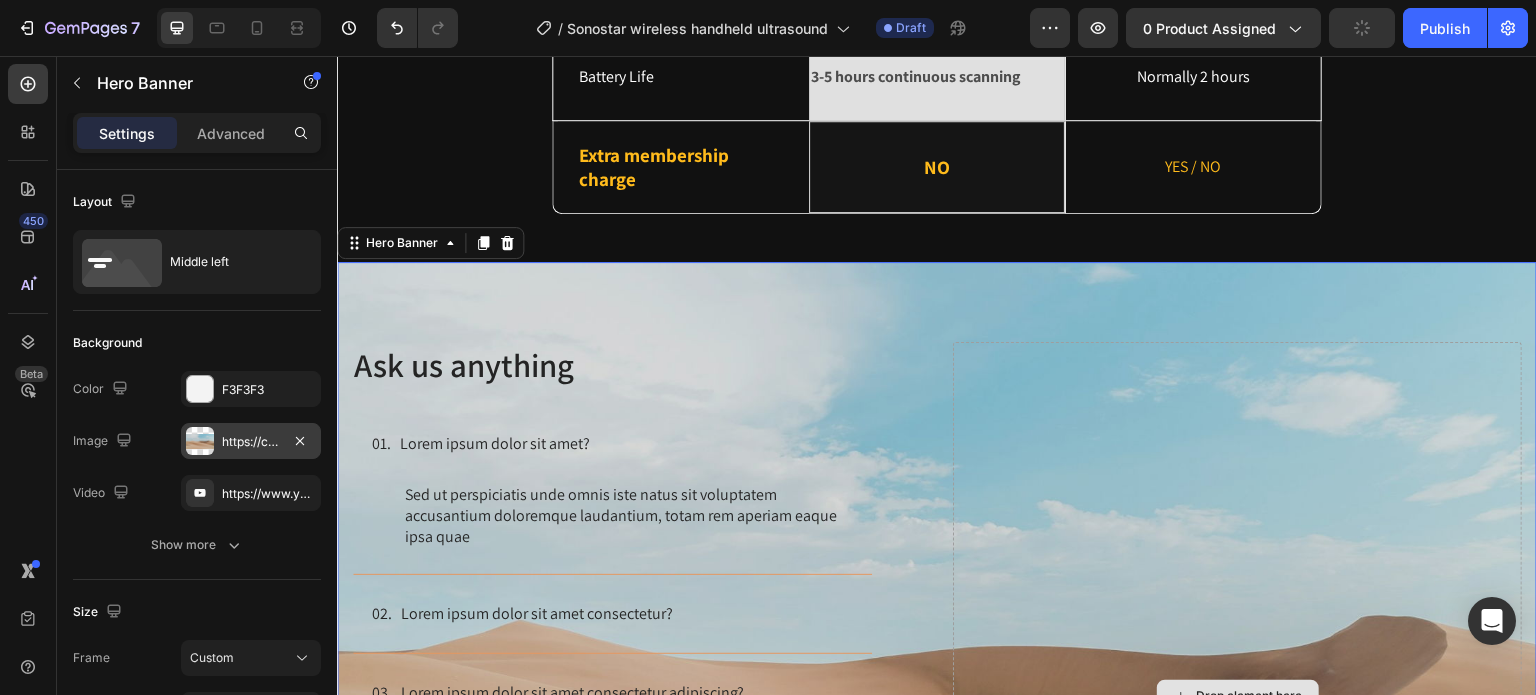 scroll, scrollTop: 6256, scrollLeft: 0, axis: vertical 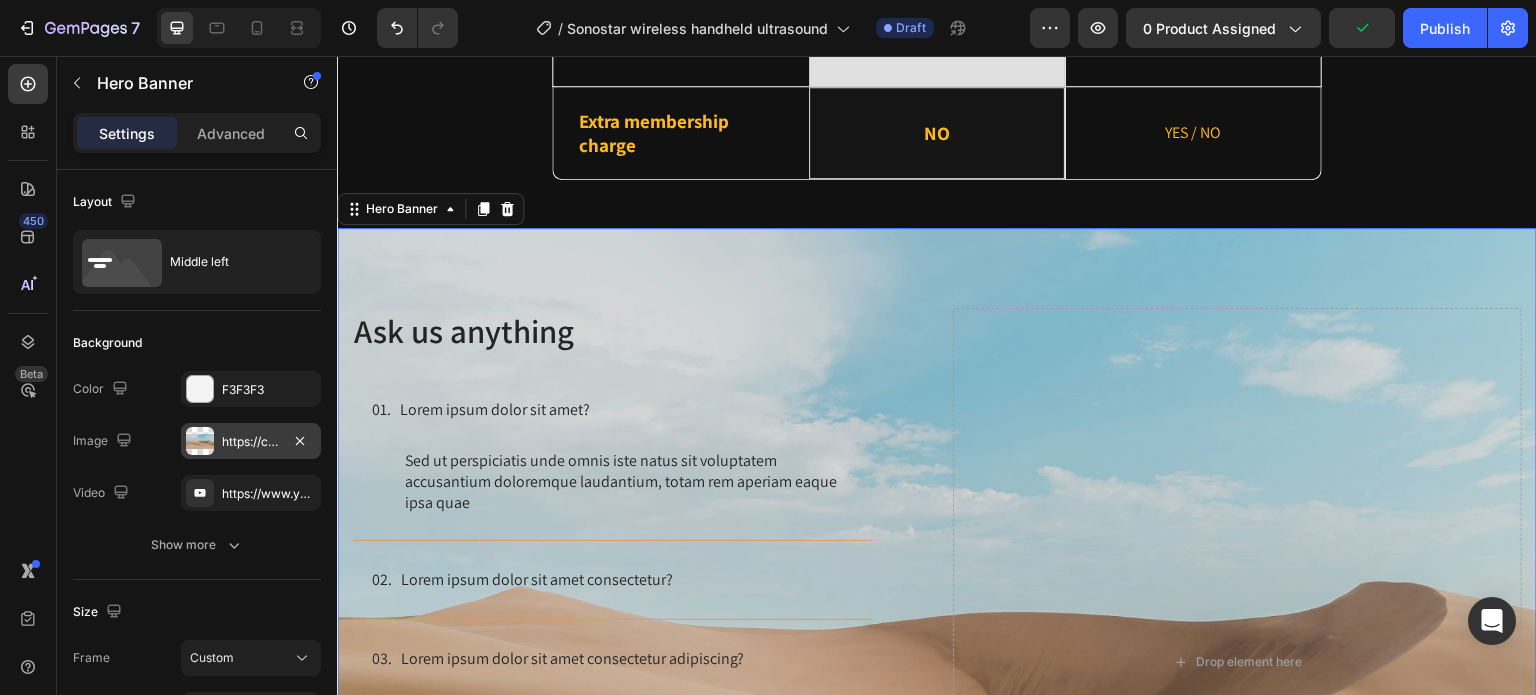 click on "Image Ask us anything Heading
01.   Lorem ipsum dolor sit amet? Sed ut perspiciatis unde omnis iste natus sit voluptatem accusantium doloremque laudantium, totam rem aperiam eaque ipsa quae  Text Block
02.   Lorem ipsum dolor sit amet consectetur?
03.   Lorem ipsum dolor sit amet consectetur adipiscing?
04.   Lorem ipsum dolor sit amet, consectetur adipiscing elit, sed do eiusmod tempor?
05.   Lorem ipsum dolor sit amet consectetur adipiscing elit?
06.   Lorem ipsum dolor sit amet, consectetur adipiscing elit, sed do eiusmod tempor incididunt? Accordion Row
Drop element here" at bounding box center [937, 641] 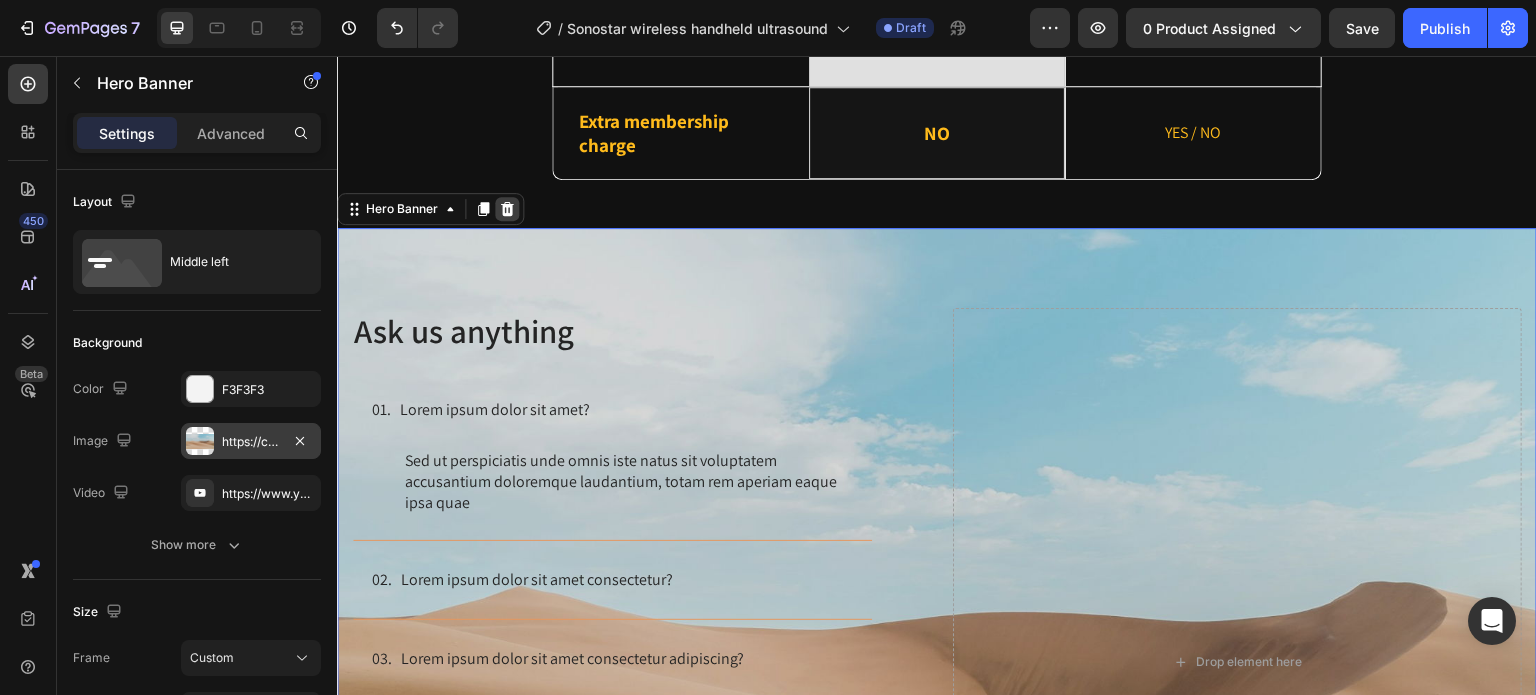 click 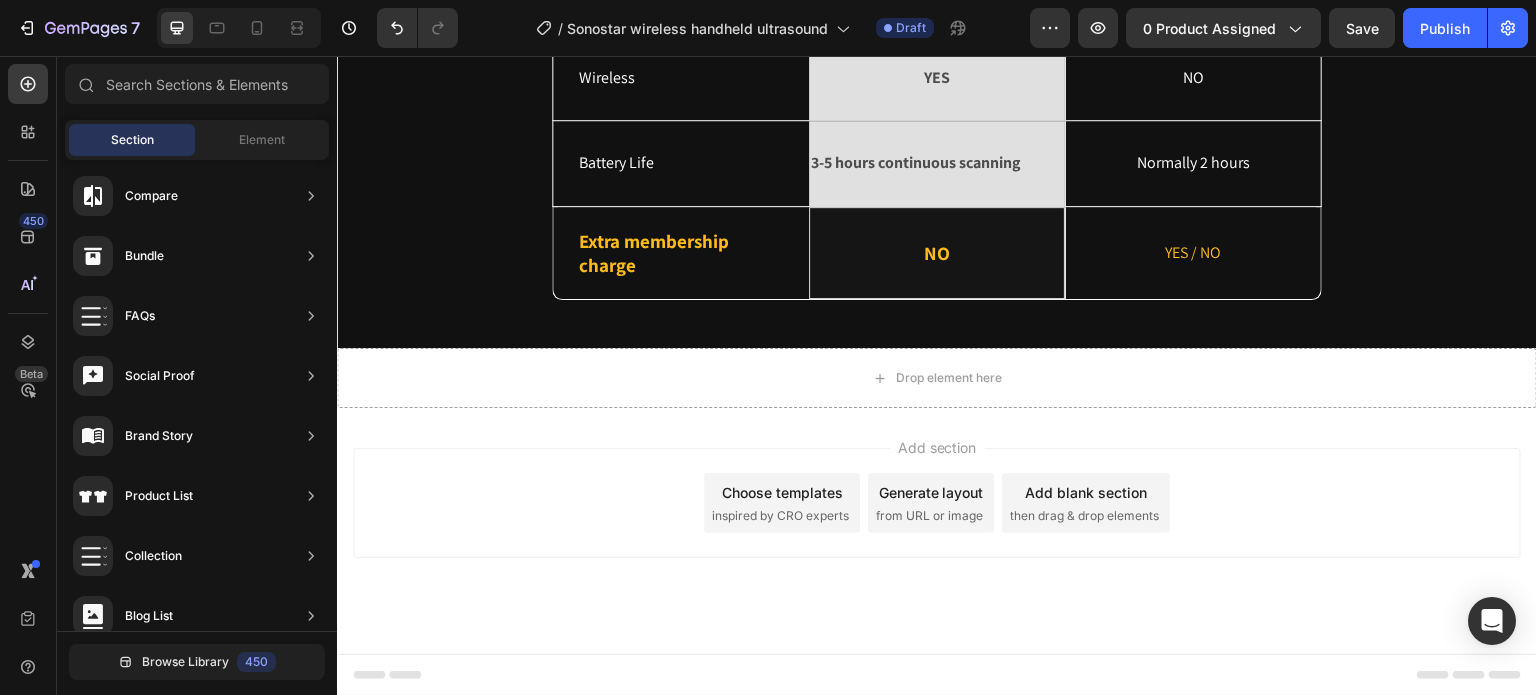 scroll, scrollTop: 6134, scrollLeft: 0, axis: vertical 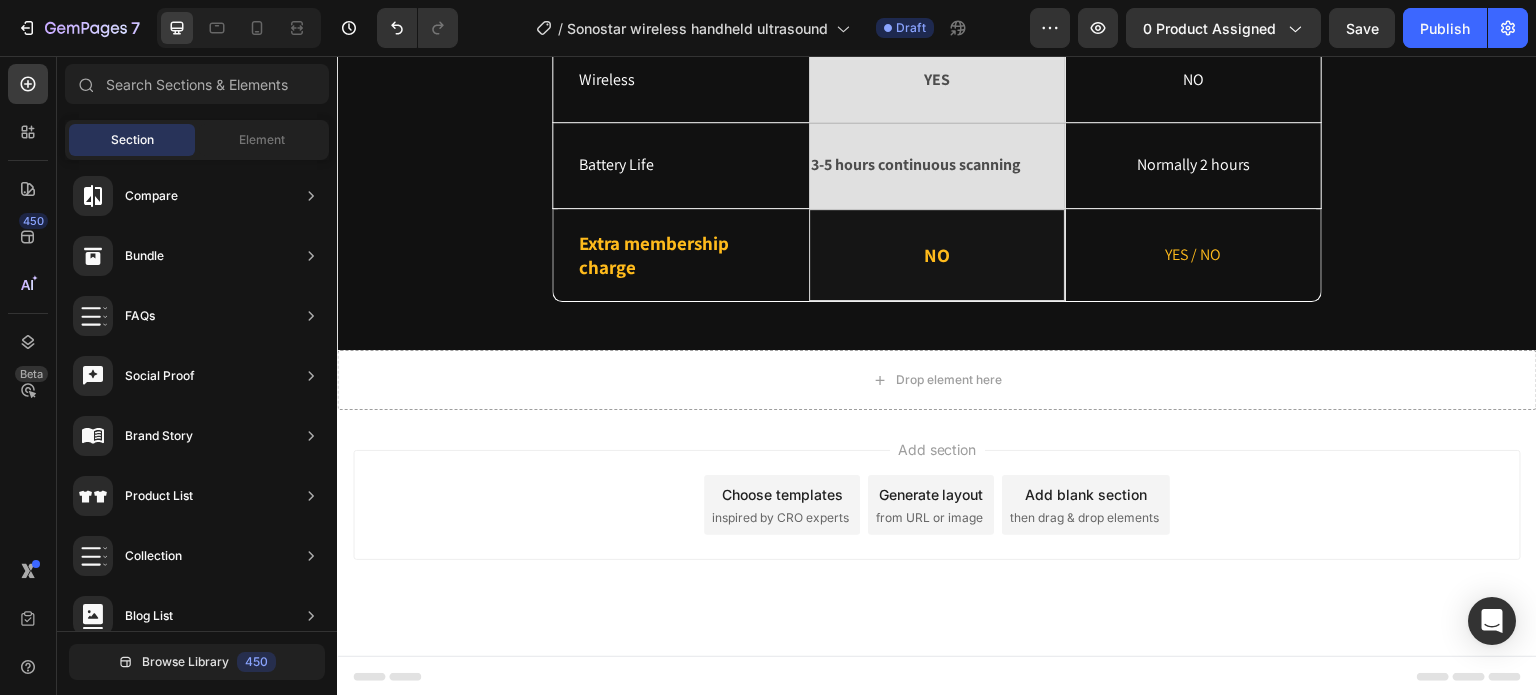 click on "Choose templates inspired by CRO experts" at bounding box center (782, 505) 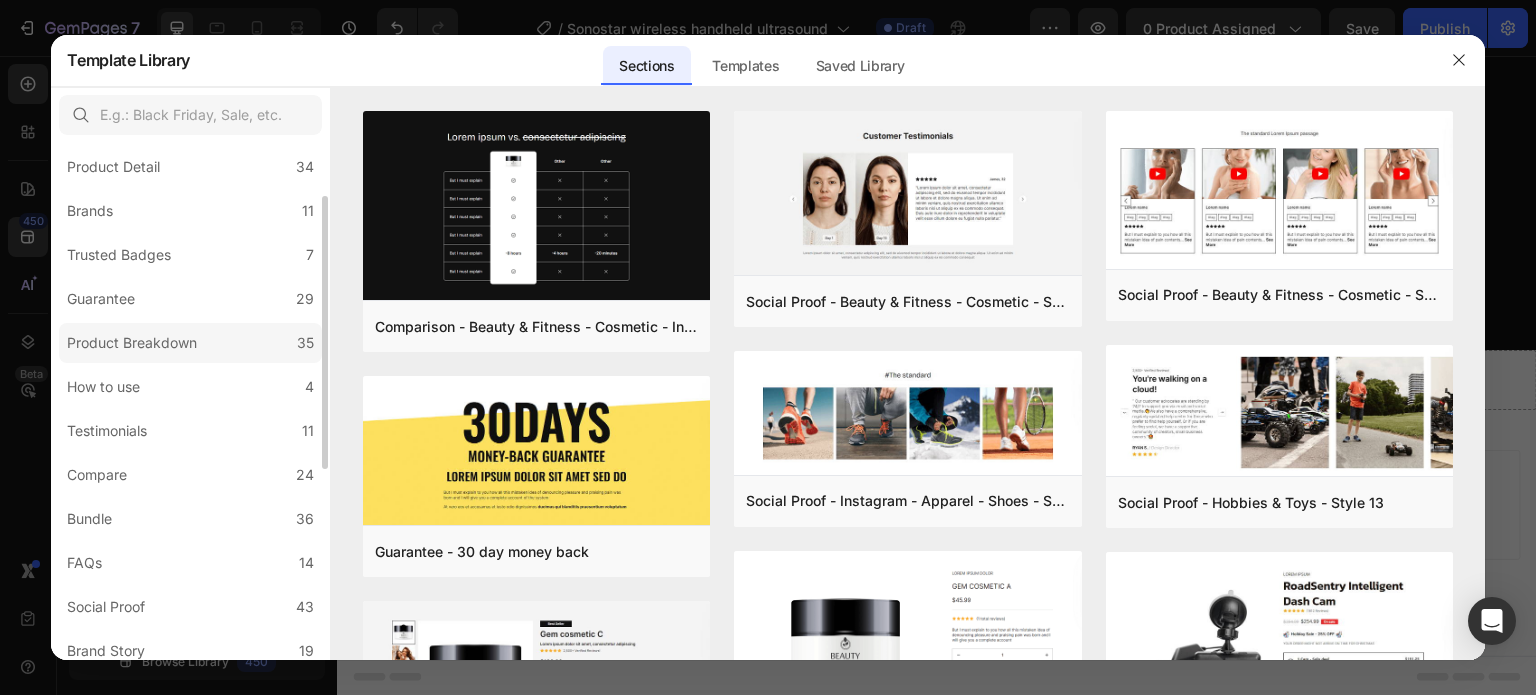 scroll, scrollTop: 200, scrollLeft: 0, axis: vertical 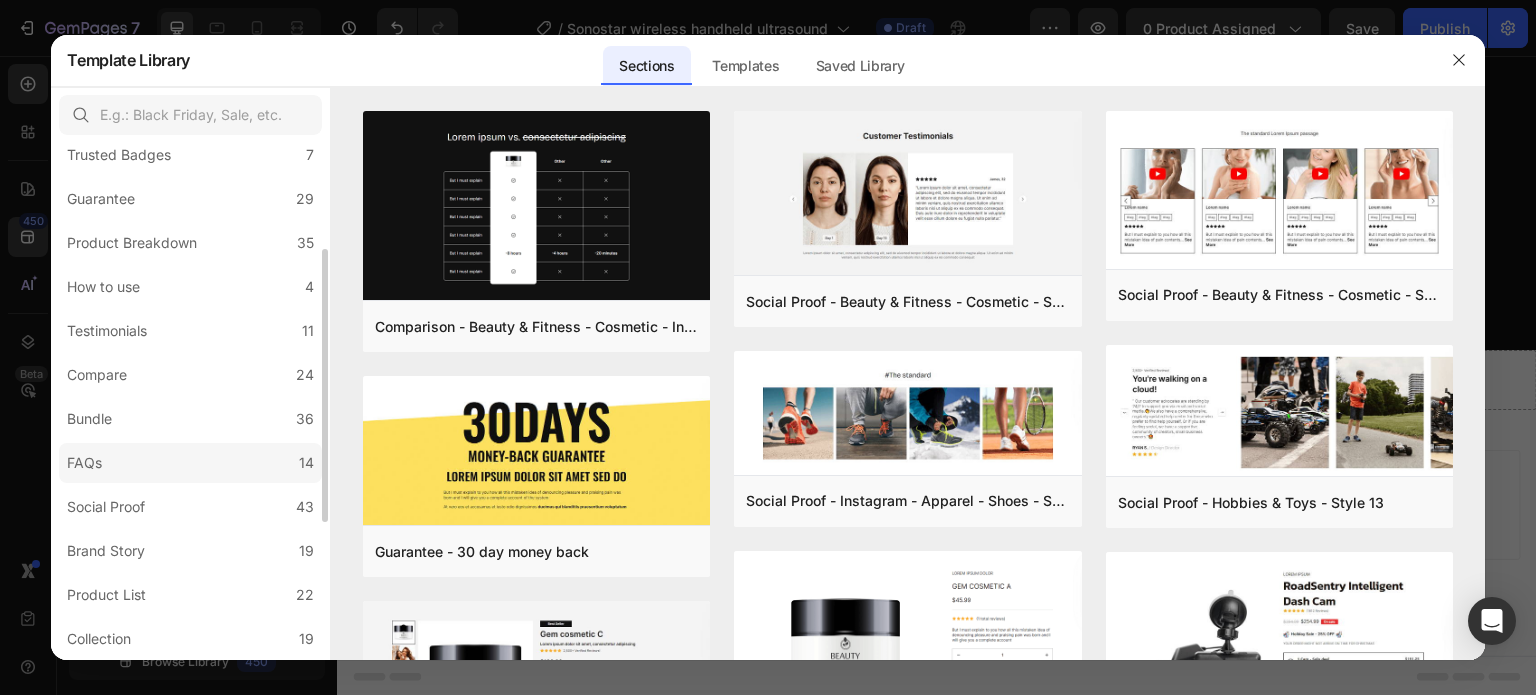 click on "FAQs 14" 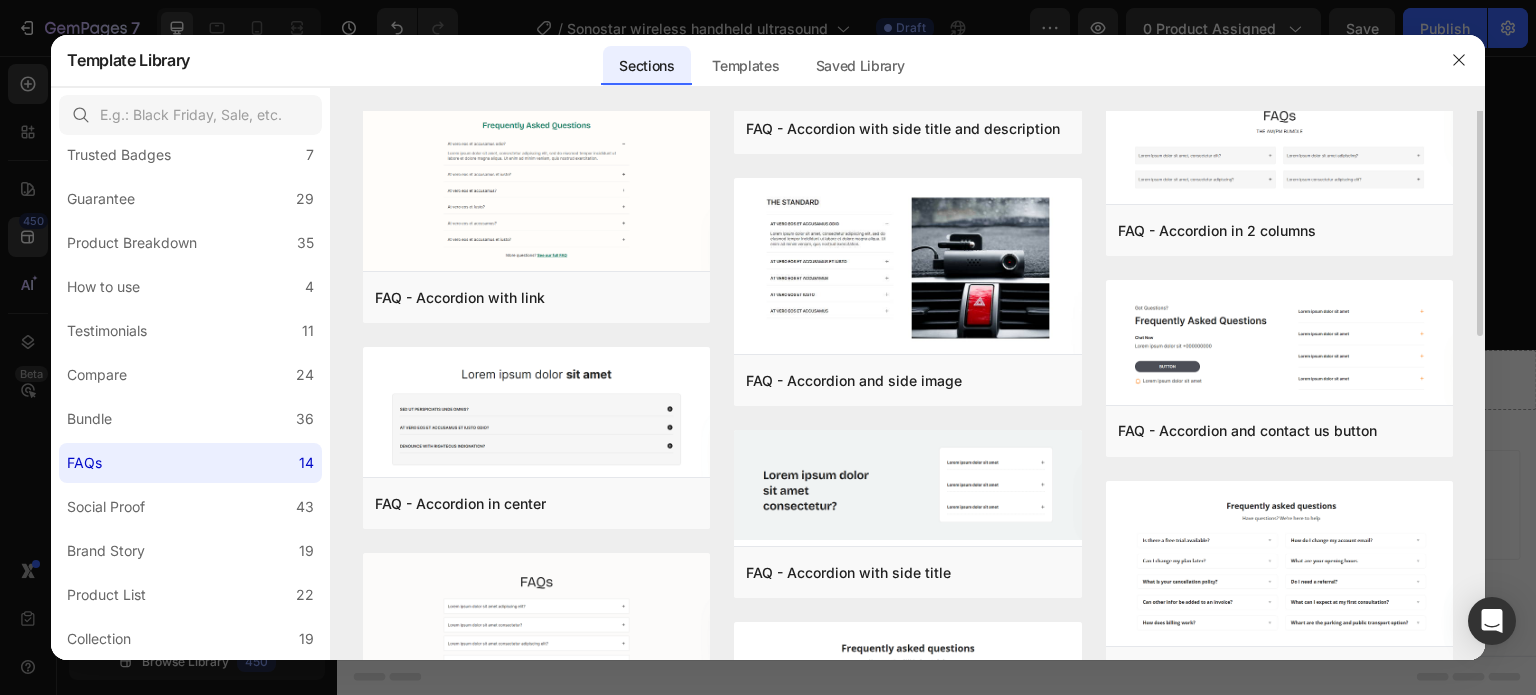scroll, scrollTop: 176, scrollLeft: 0, axis: vertical 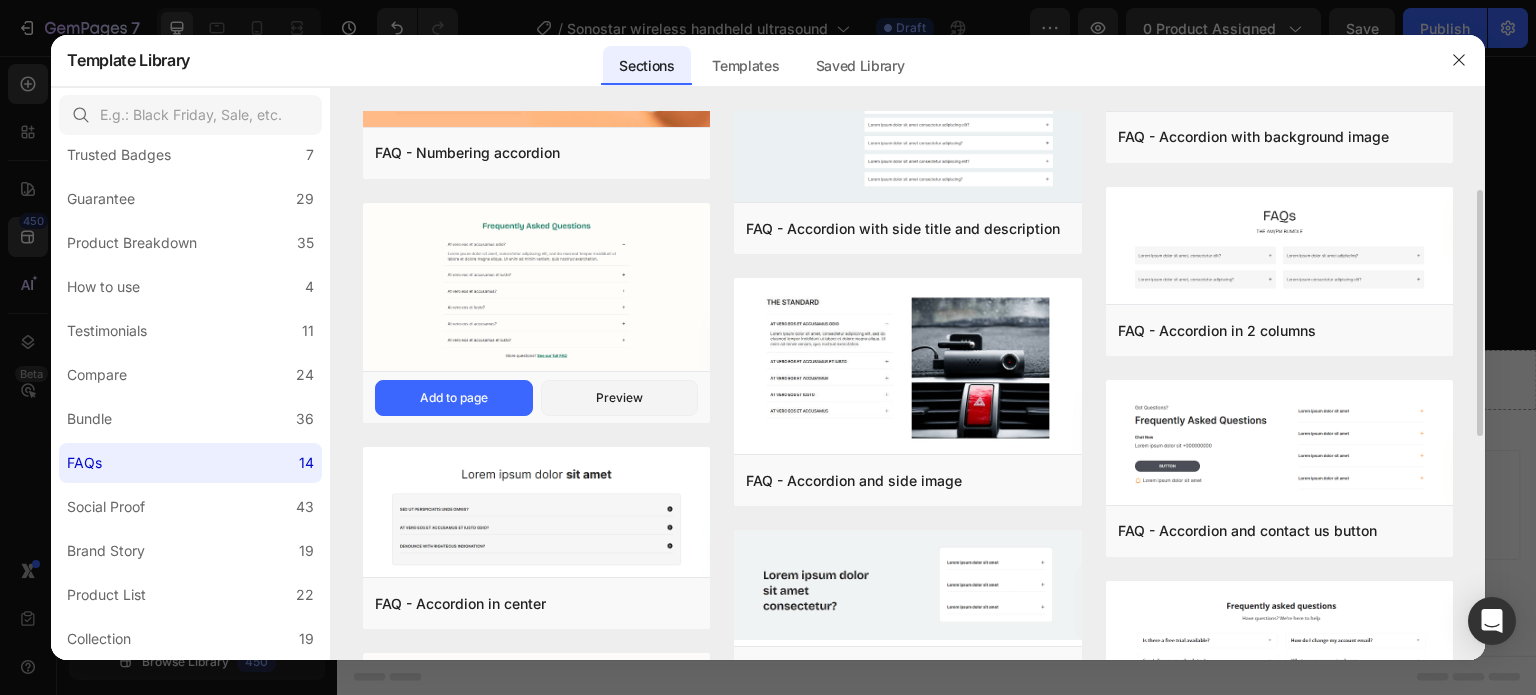 click at bounding box center [536, 289] 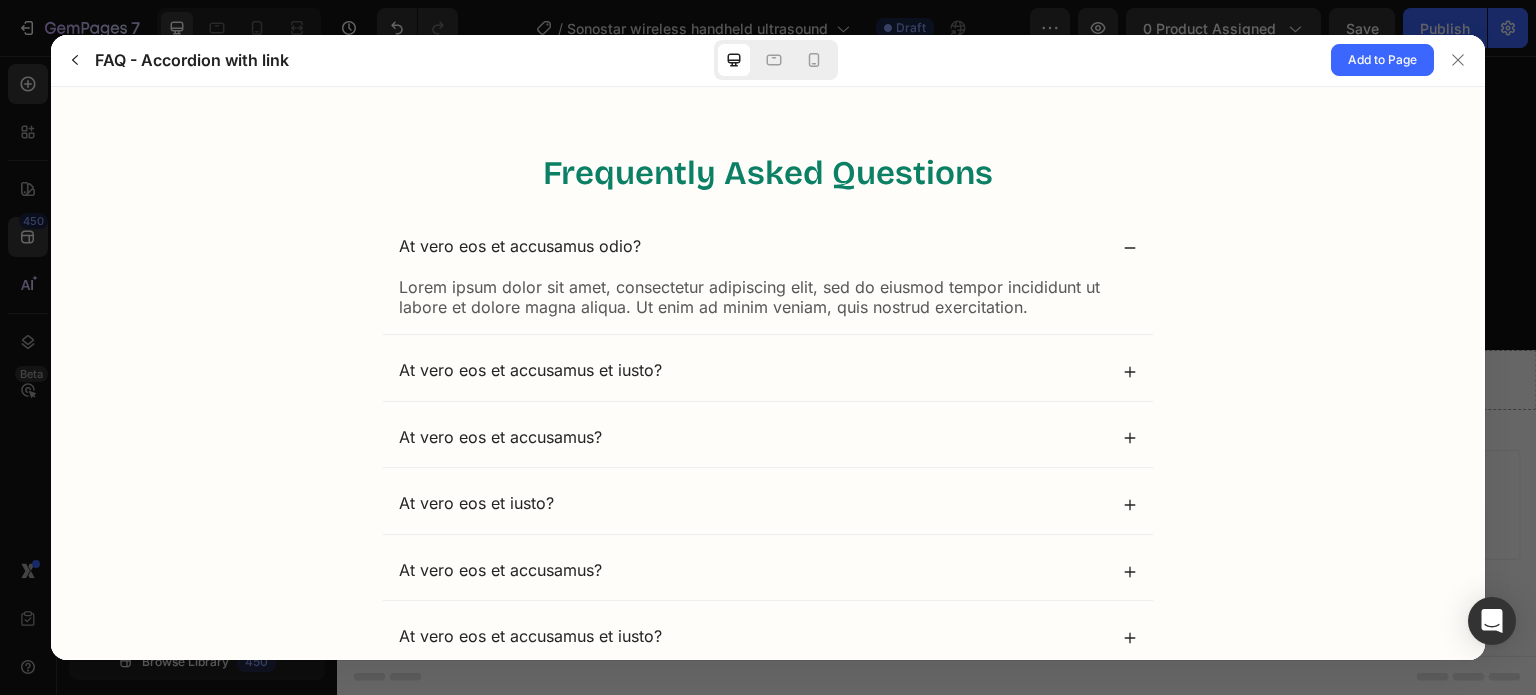 scroll, scrollTop: 0, scrollLeft: 0, axis: both 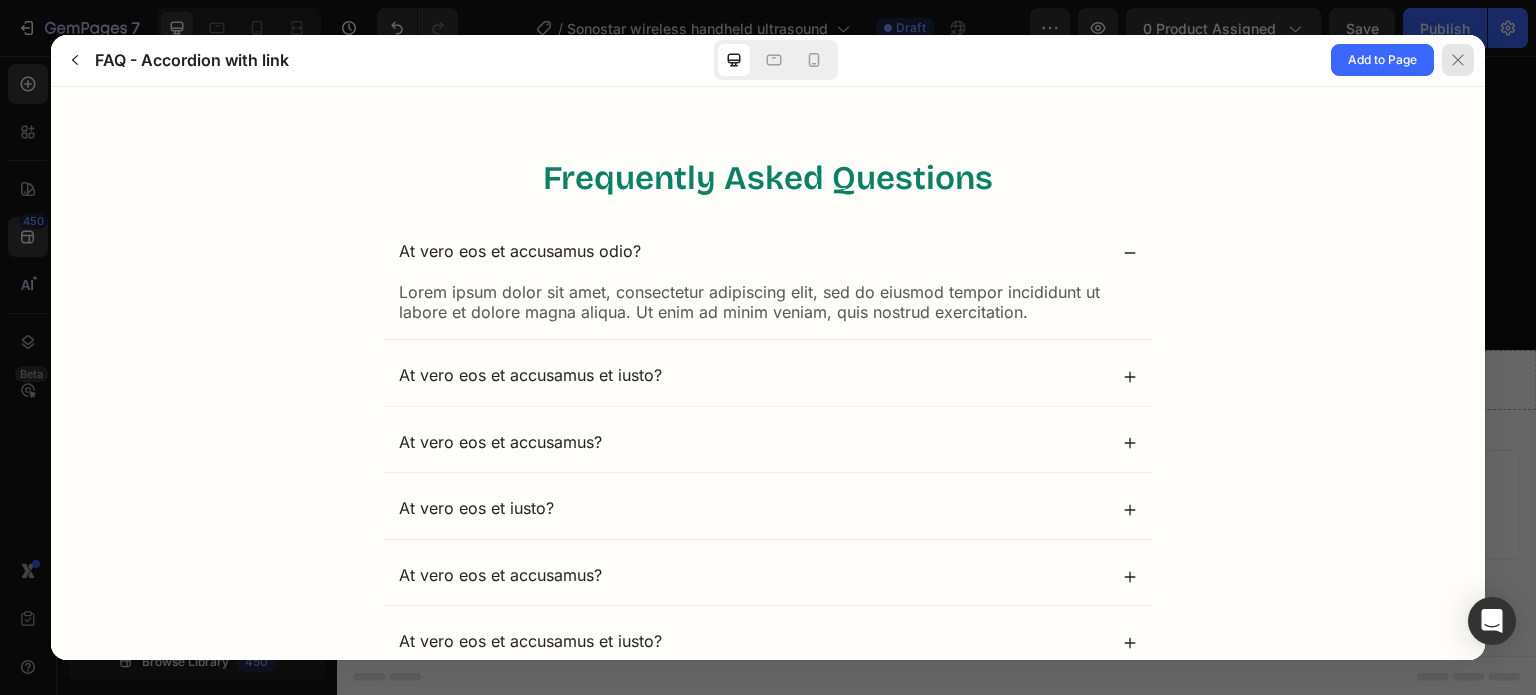 click 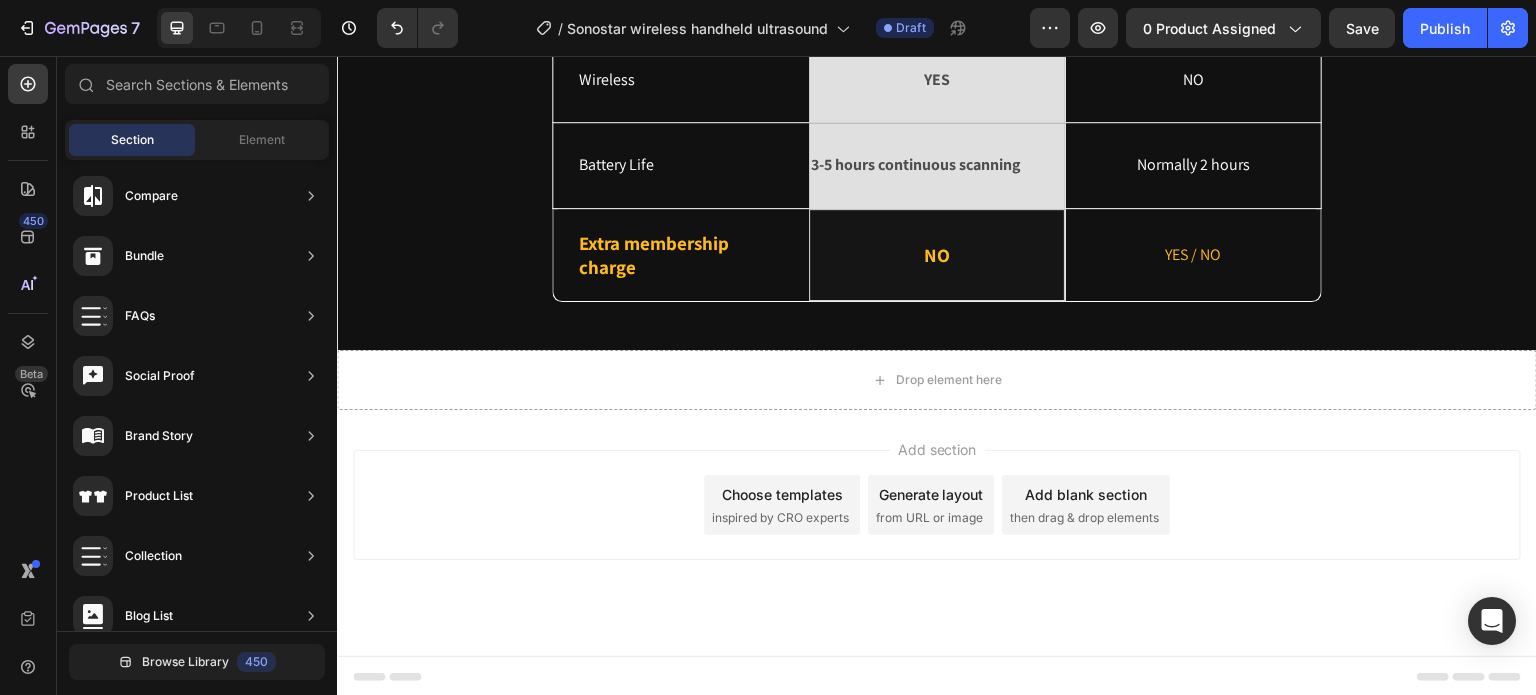 click on "Choose templates" at bounding box center (782, 494) 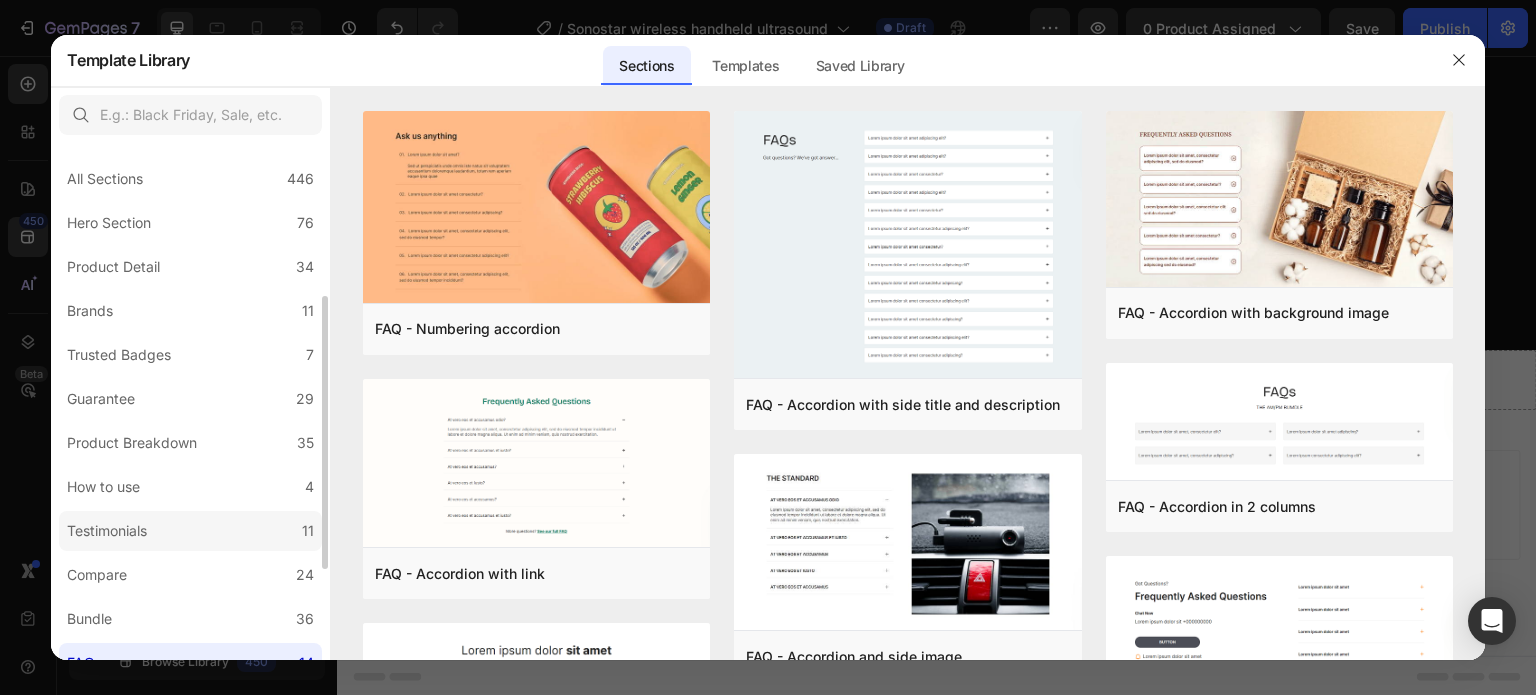 scroll, scrollTop: 200, scrollLeft: 0, axis: vertical 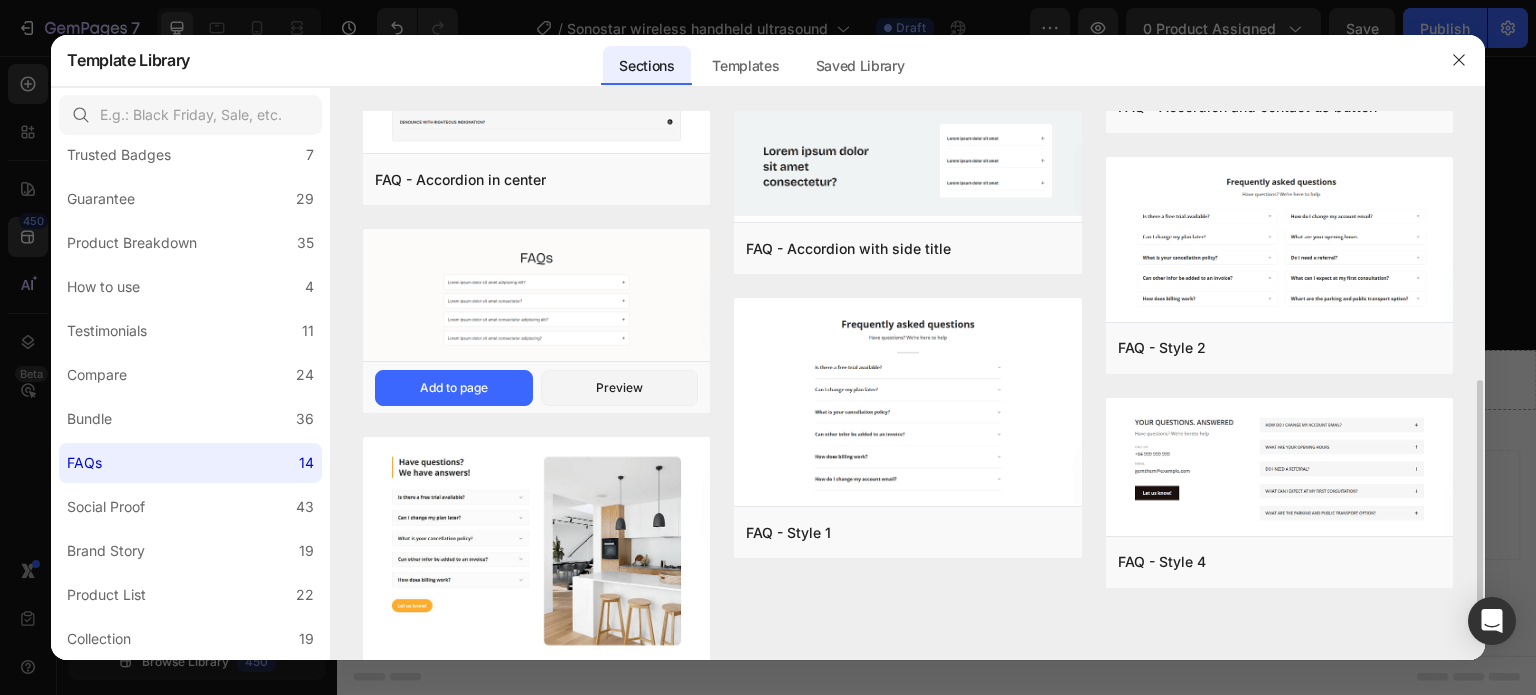click at bounding box center [536, 298] 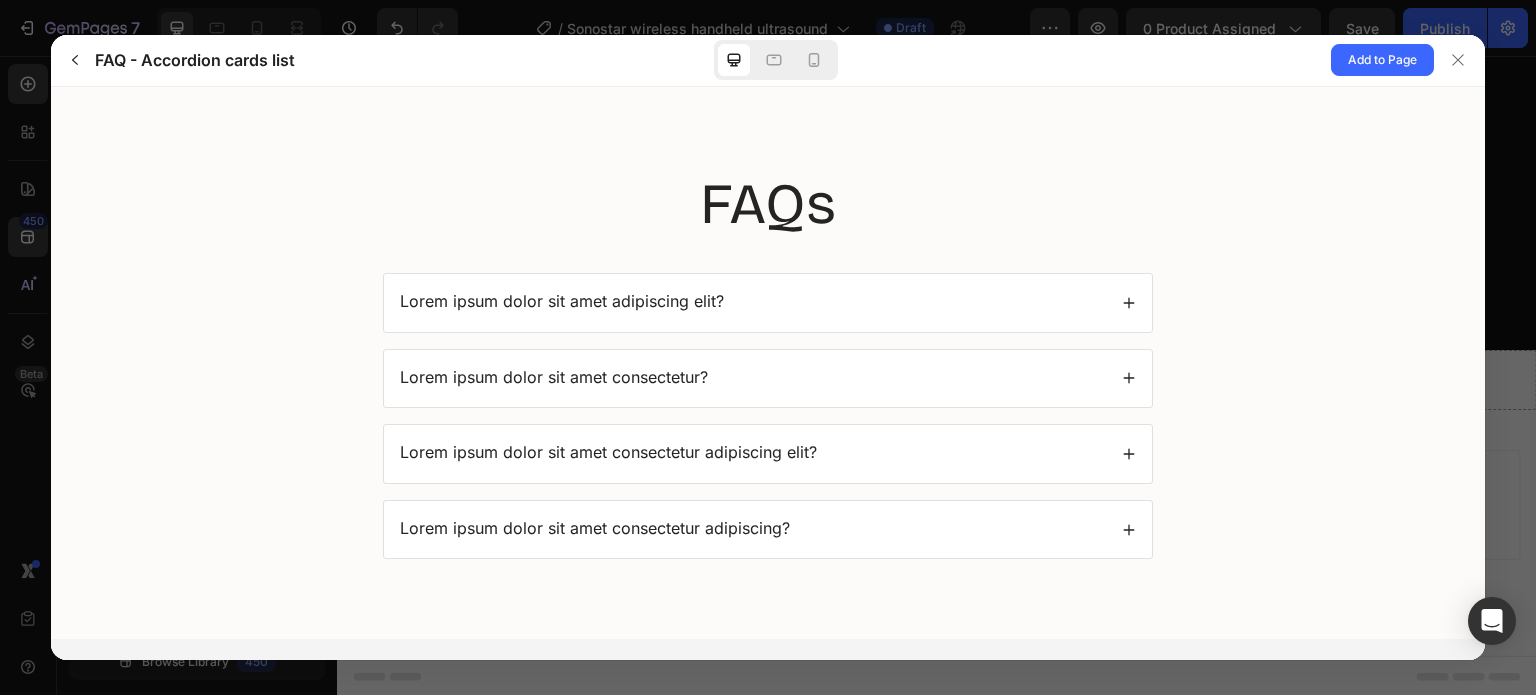 scroll, scrollTop: 0, scrollLeft: 0, axis: both 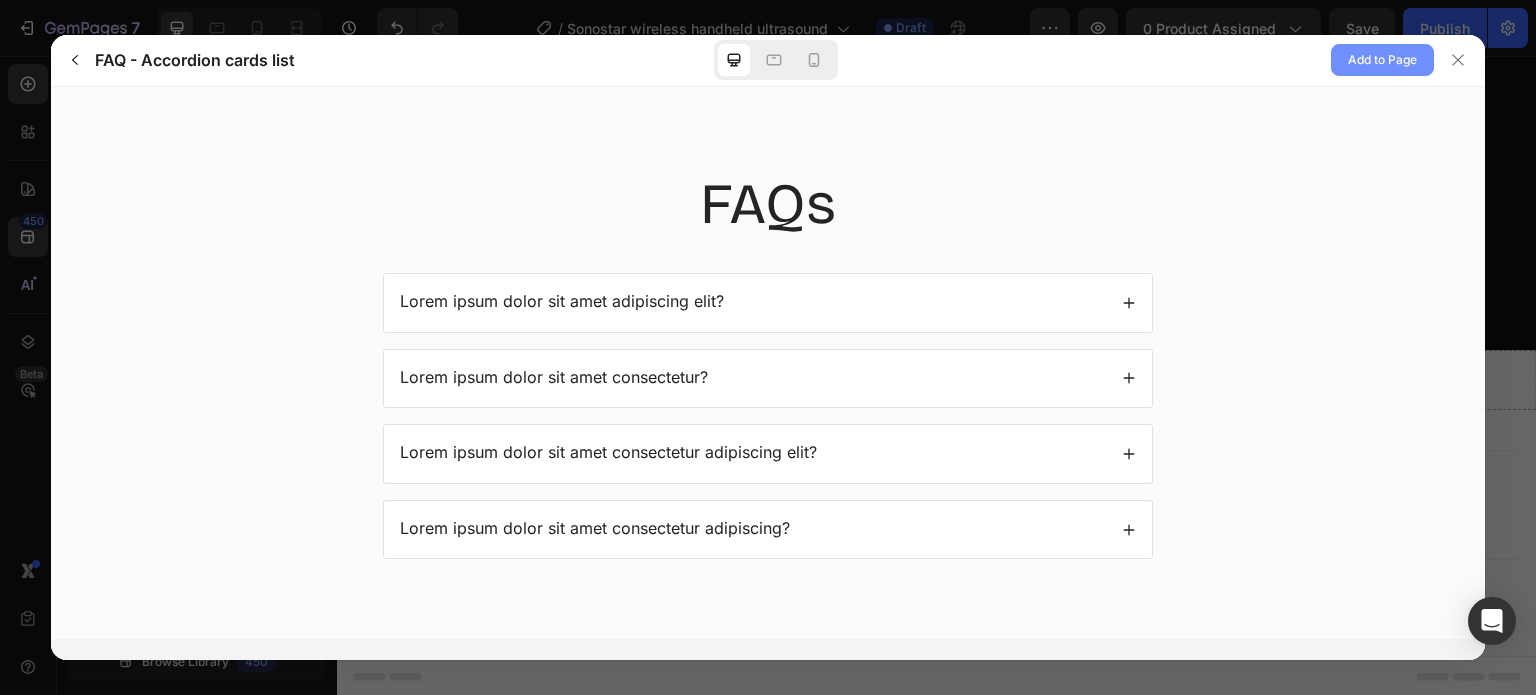 click on "Add to Page" 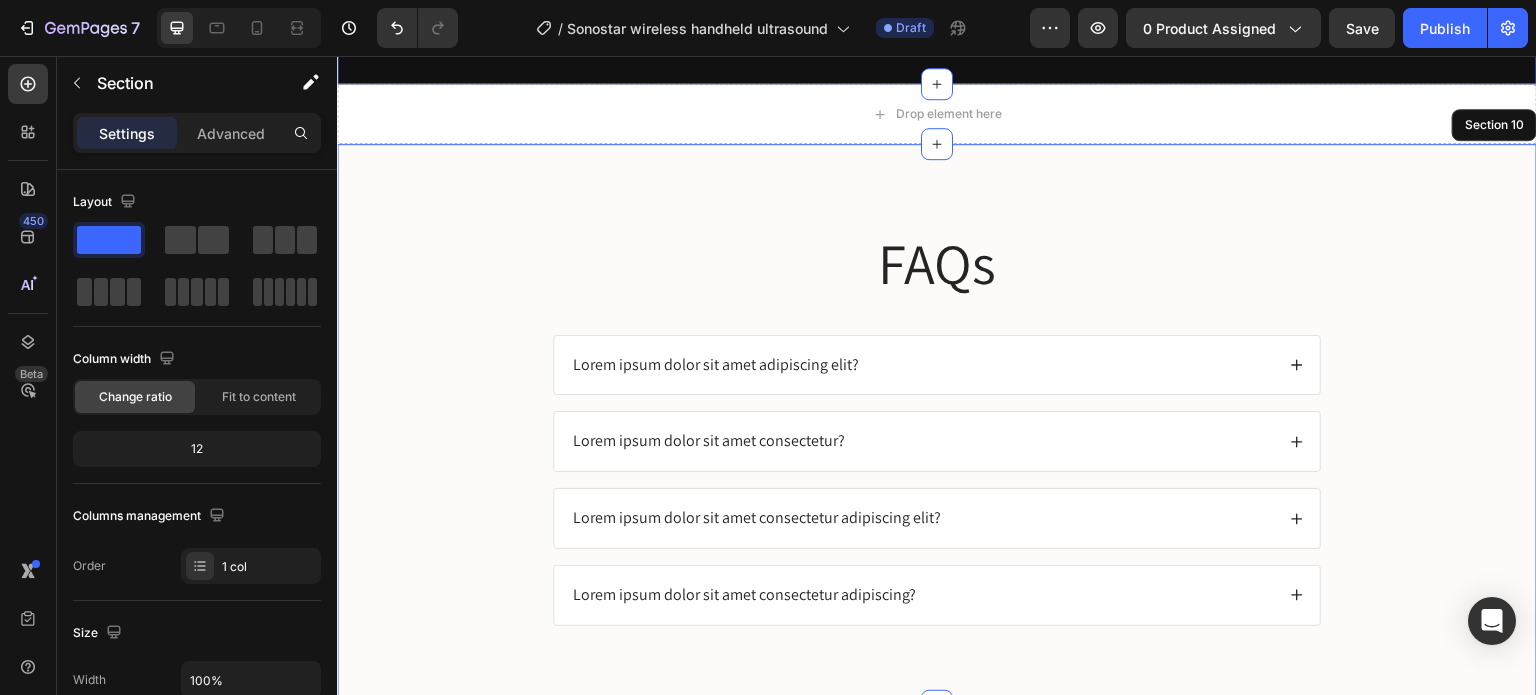 scroll, scrollTop: 6086, scrollLeft: 0, axis: vertical 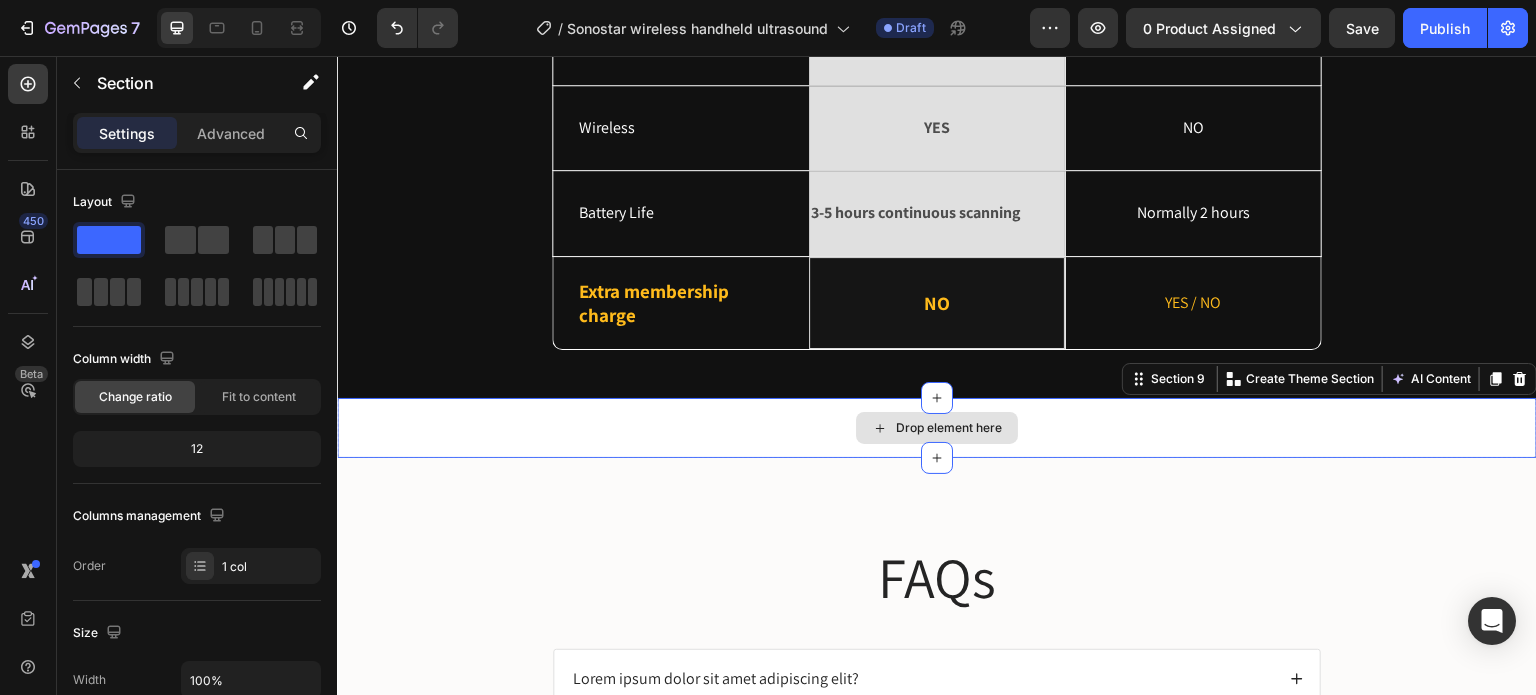 click on "Drop element here" at bounding box center [937, 428] 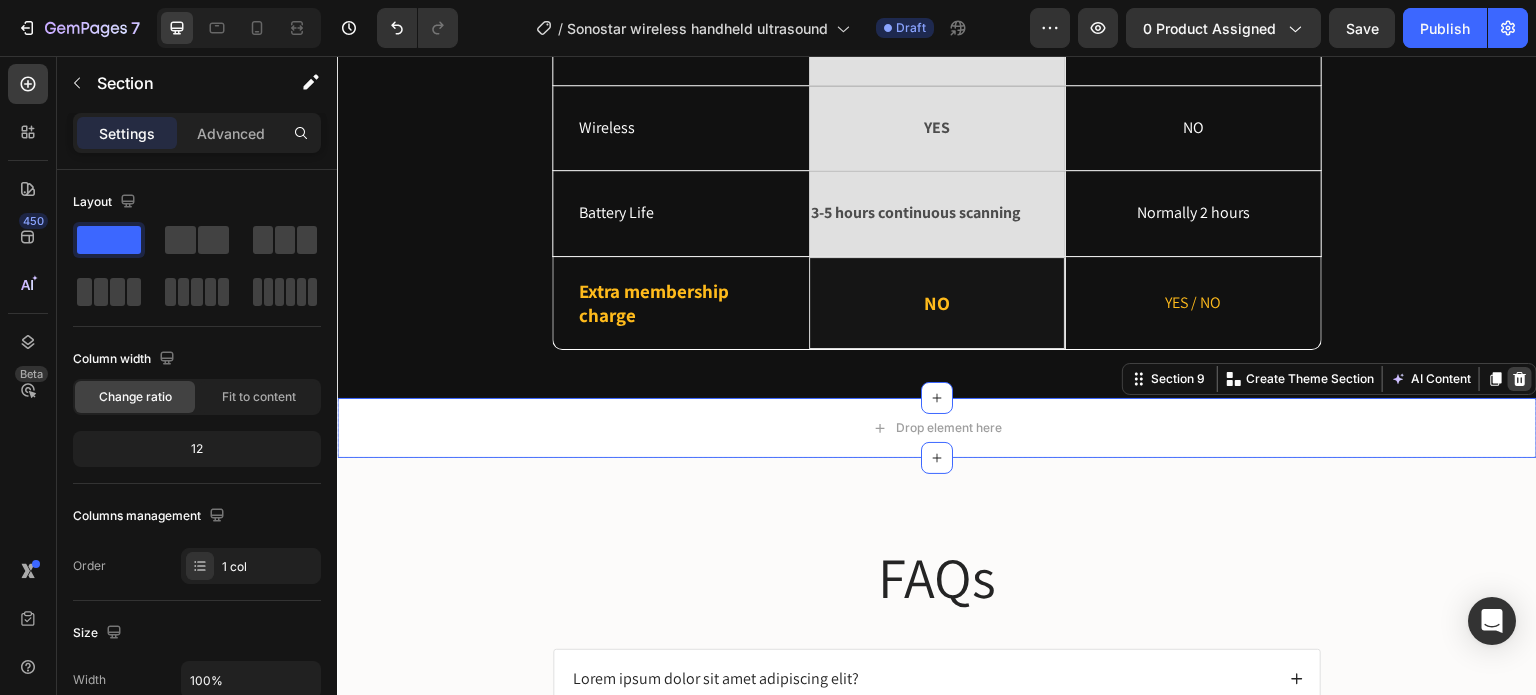 click 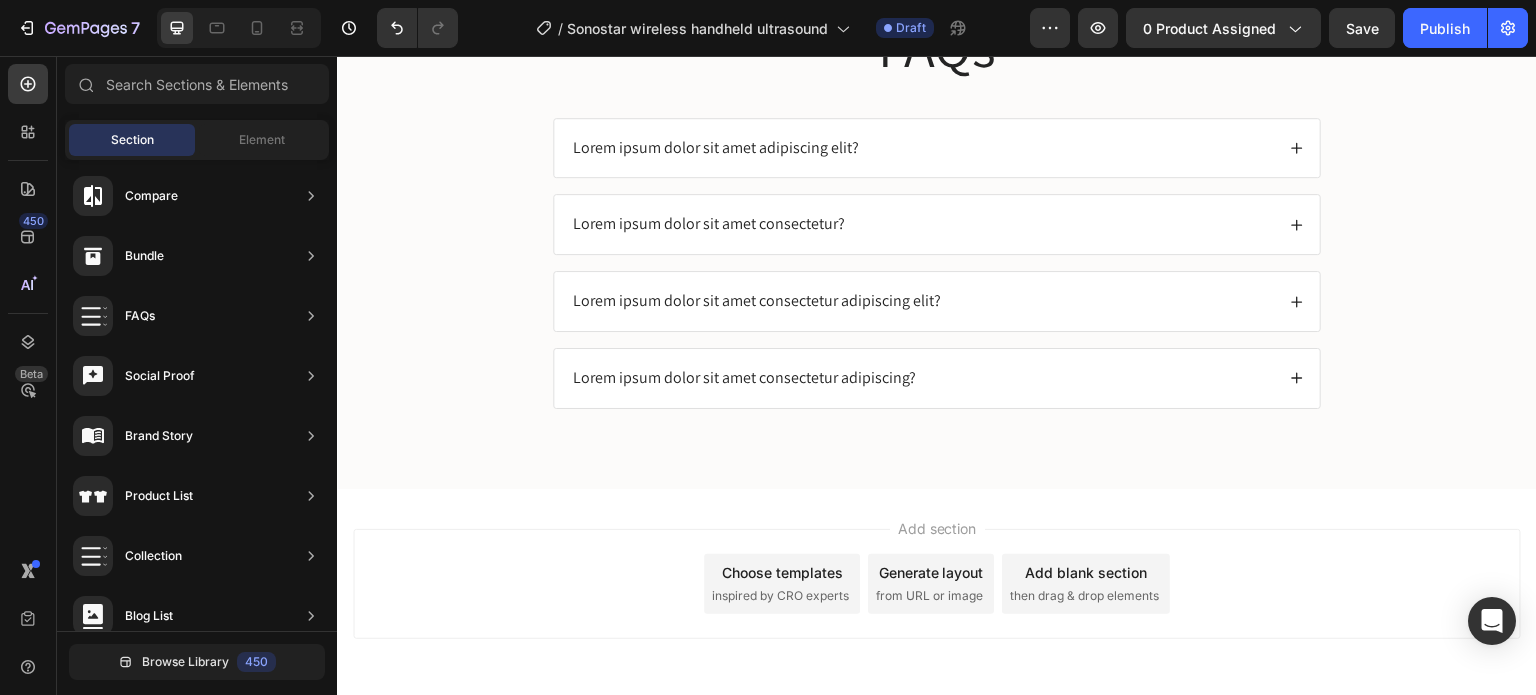 scroll, scrollTop: 6232, scrollLeft: 0, axis: vertical 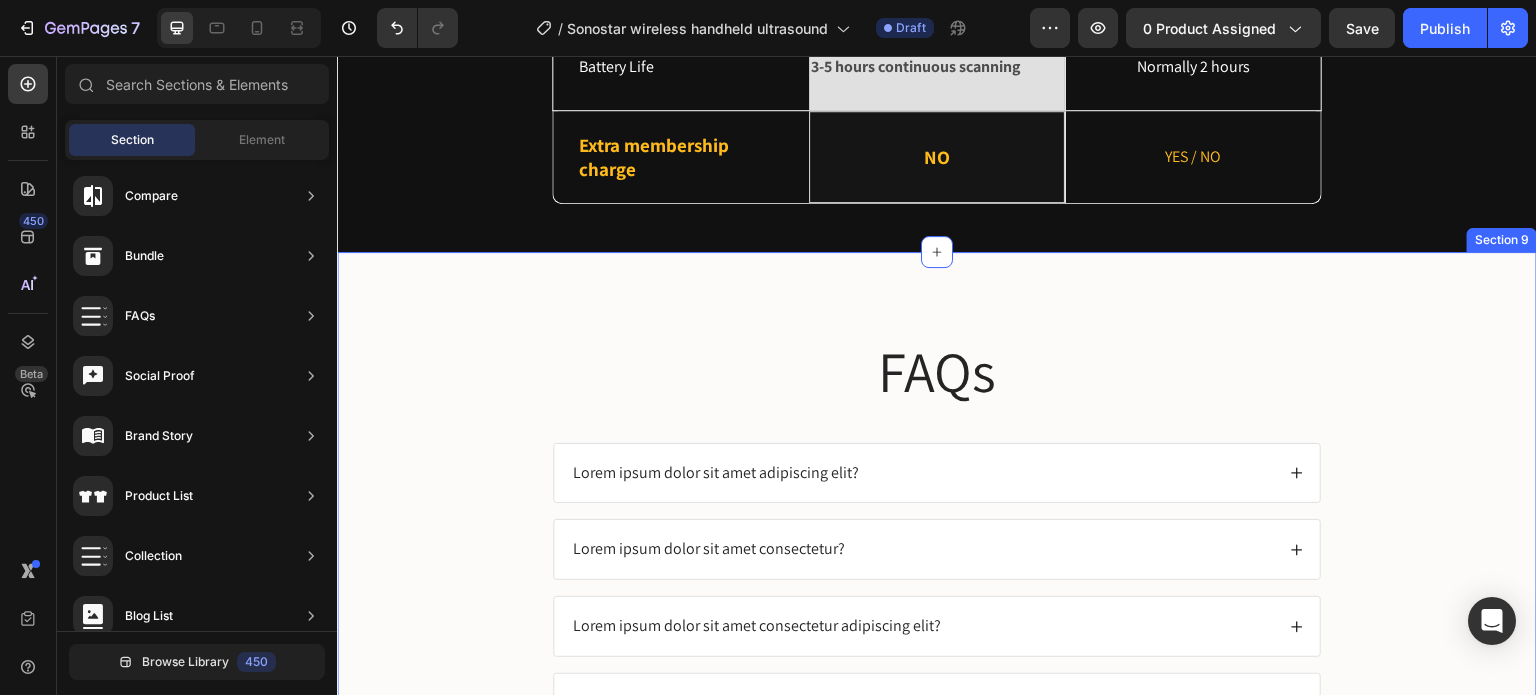 click on "FAQs Heading
Lorem ipsum dolor sit amet adipiscing elit?
Lorem ipsum dolor sit amet consectetur?
Lorem ipsum dolor sit amet consectetur adipiscing elit?
Lorem ipsum dolor sit amet consectetur adipiscing? Accordion Row Section 9" at bounding box center [937, 532] 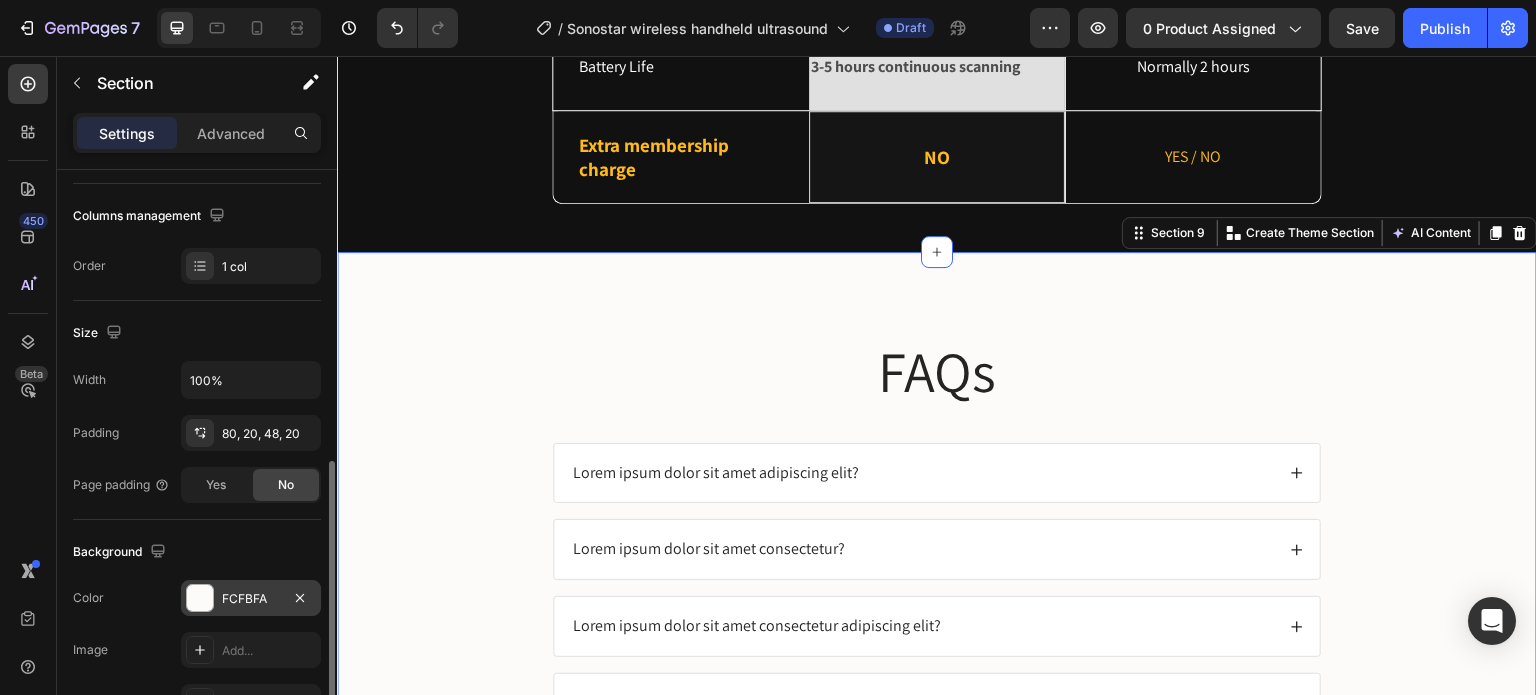 scroll, scrollTop: 400, scrollLeft: 0, axis: vertical 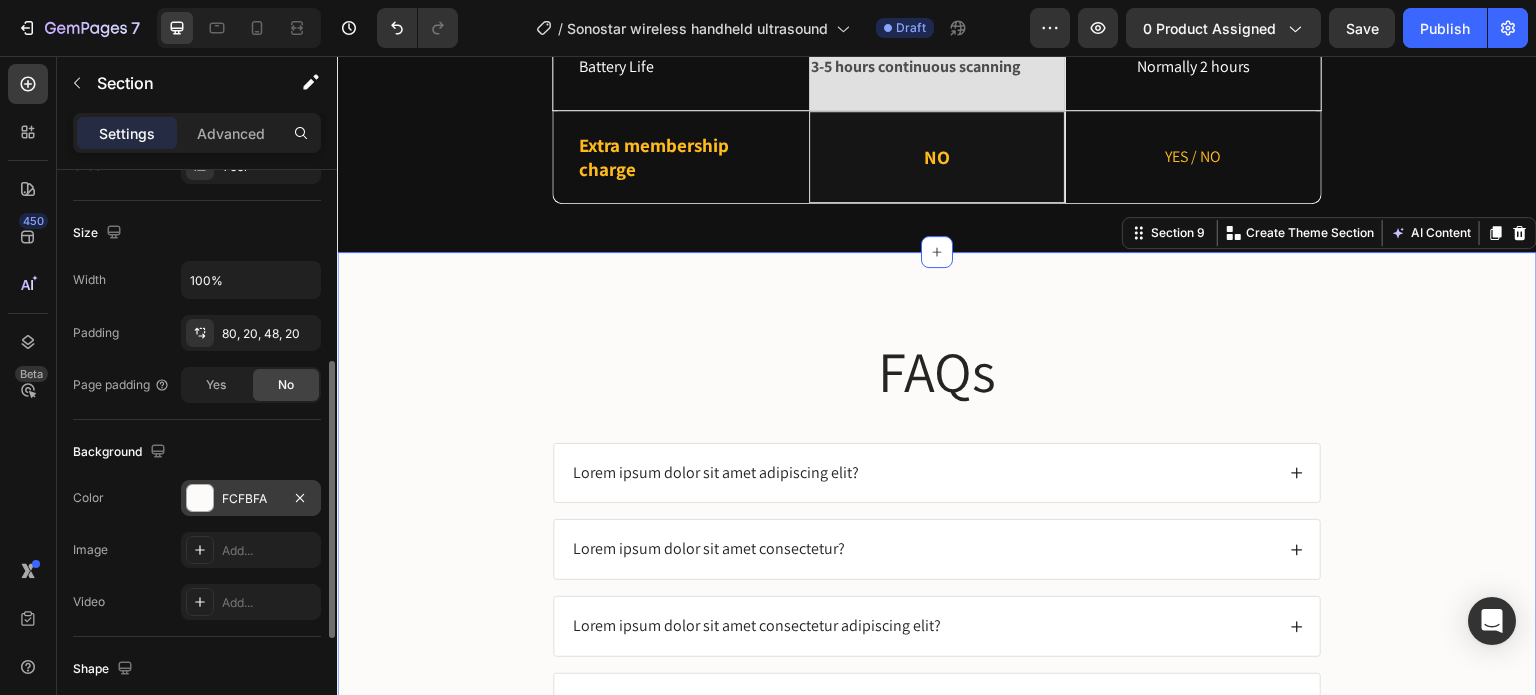 click at bounding box center (200, 498) 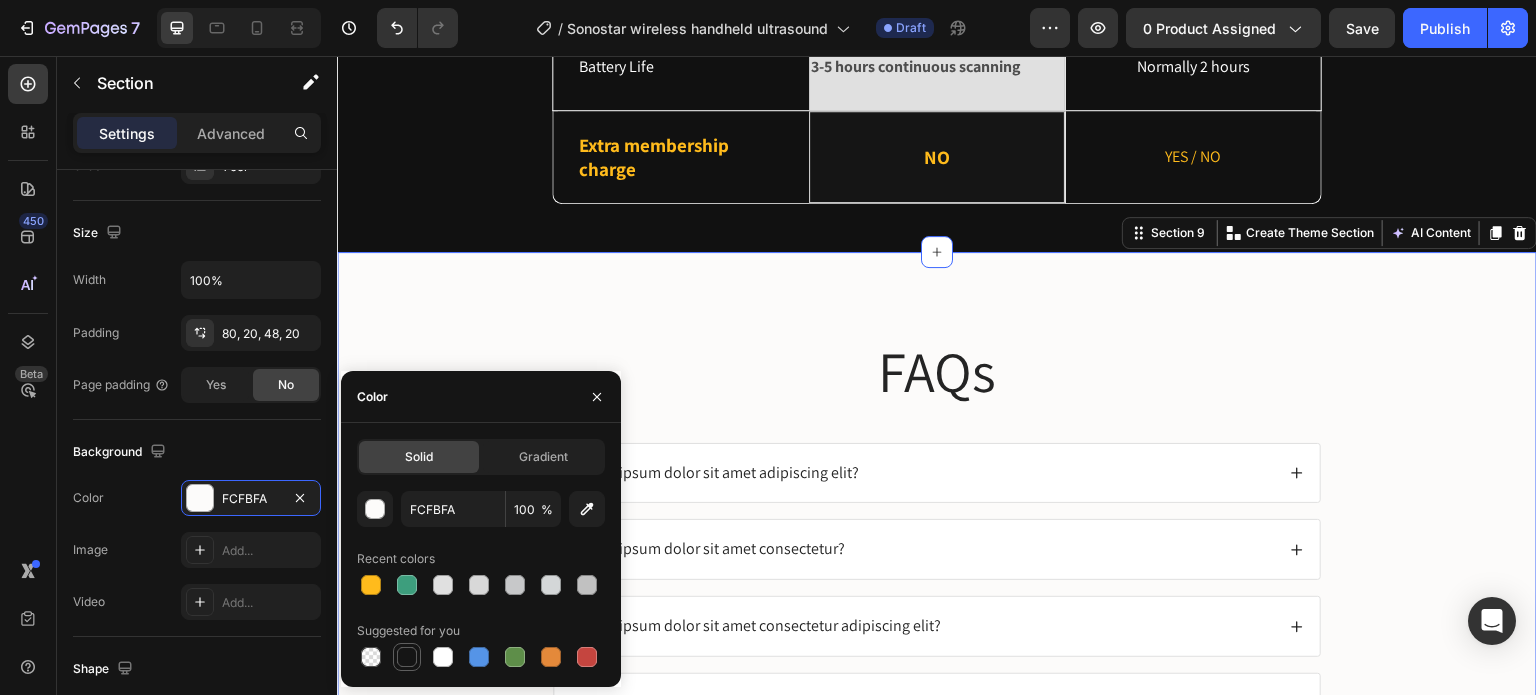 click at bounding box center (407, 657) 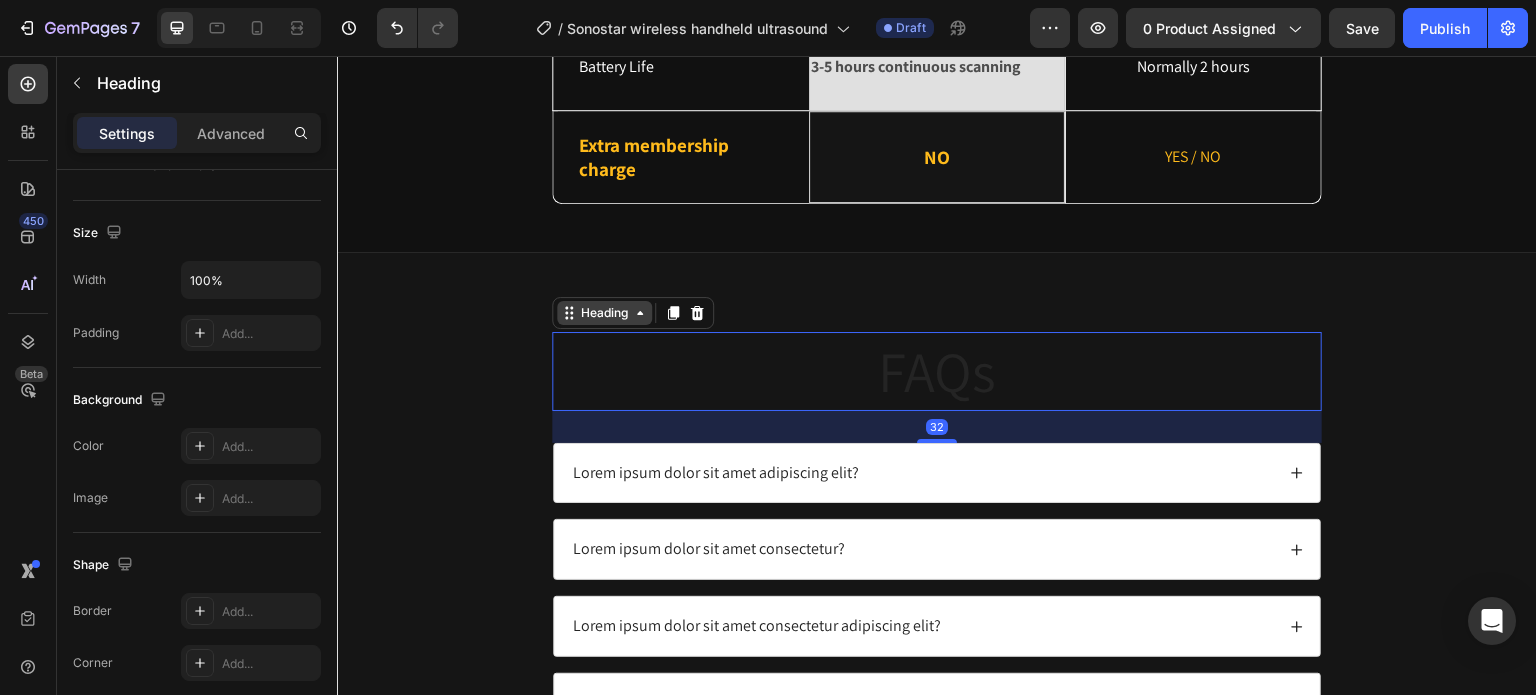 click on "Heading" at bounding box center (604, 313) 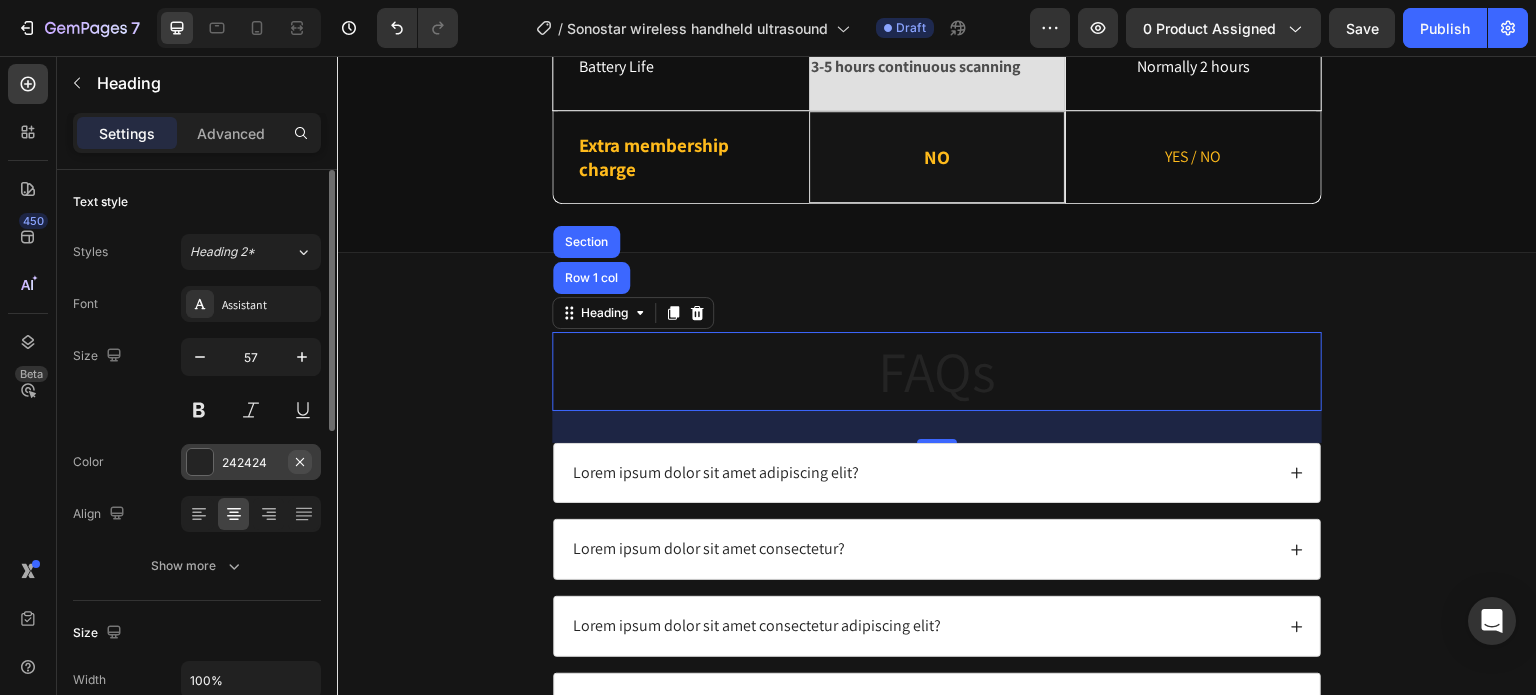 click 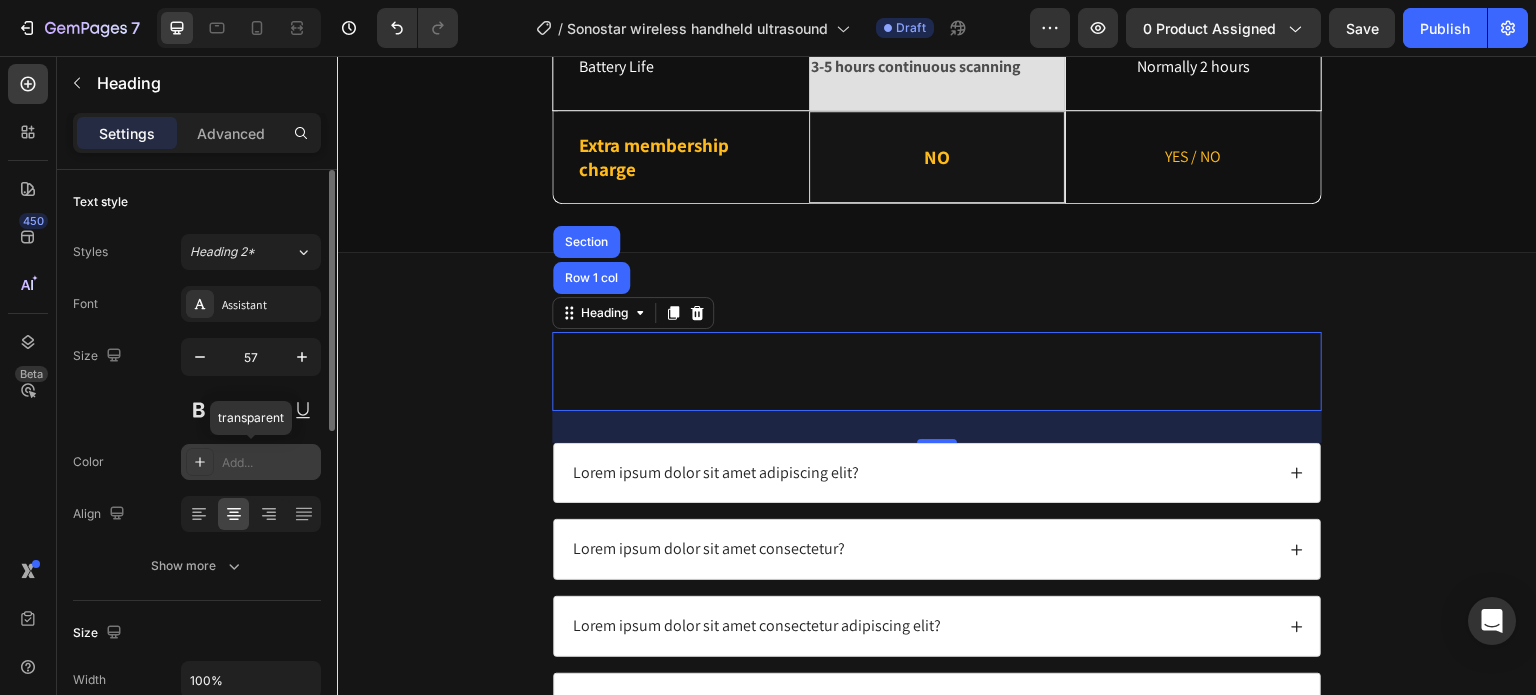 click on "Add..." at bounding box center (269, 463) 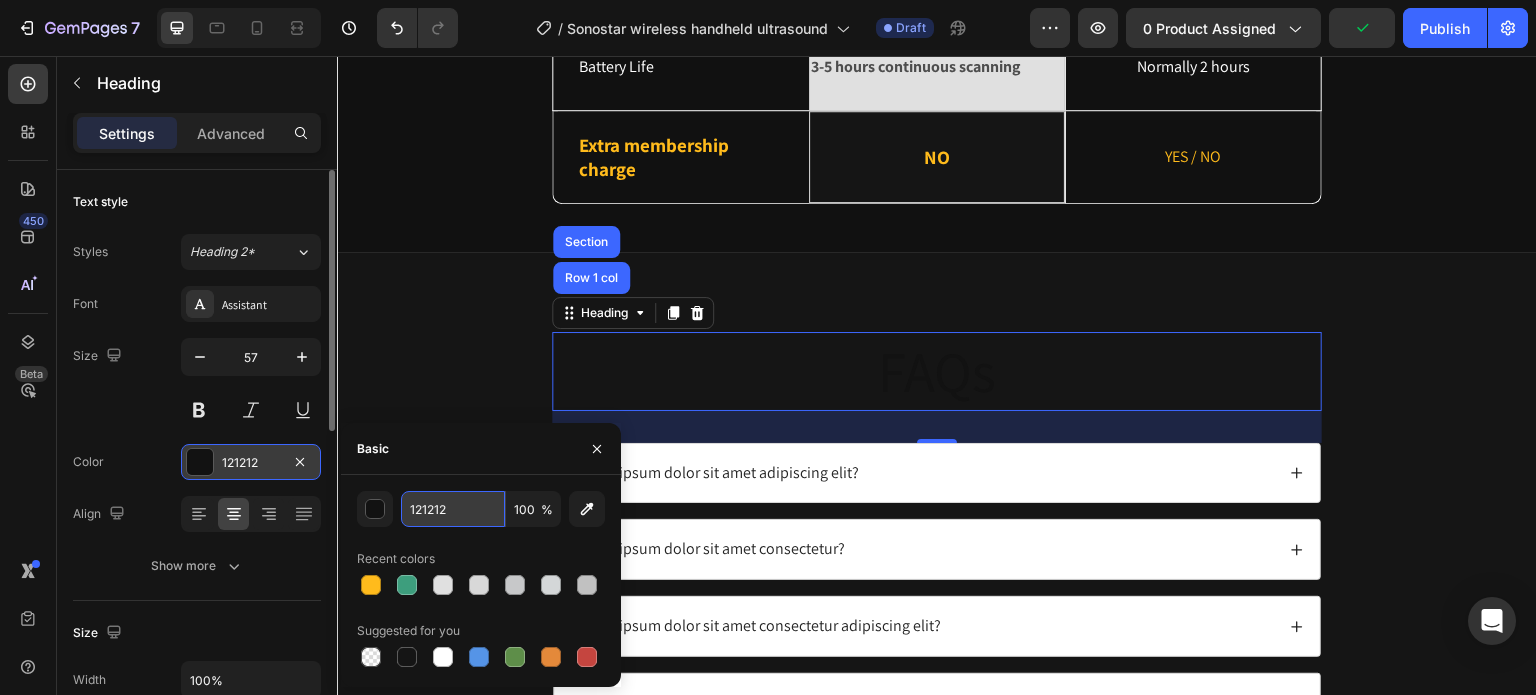 click on "121212" at bounding box center (453, 509) 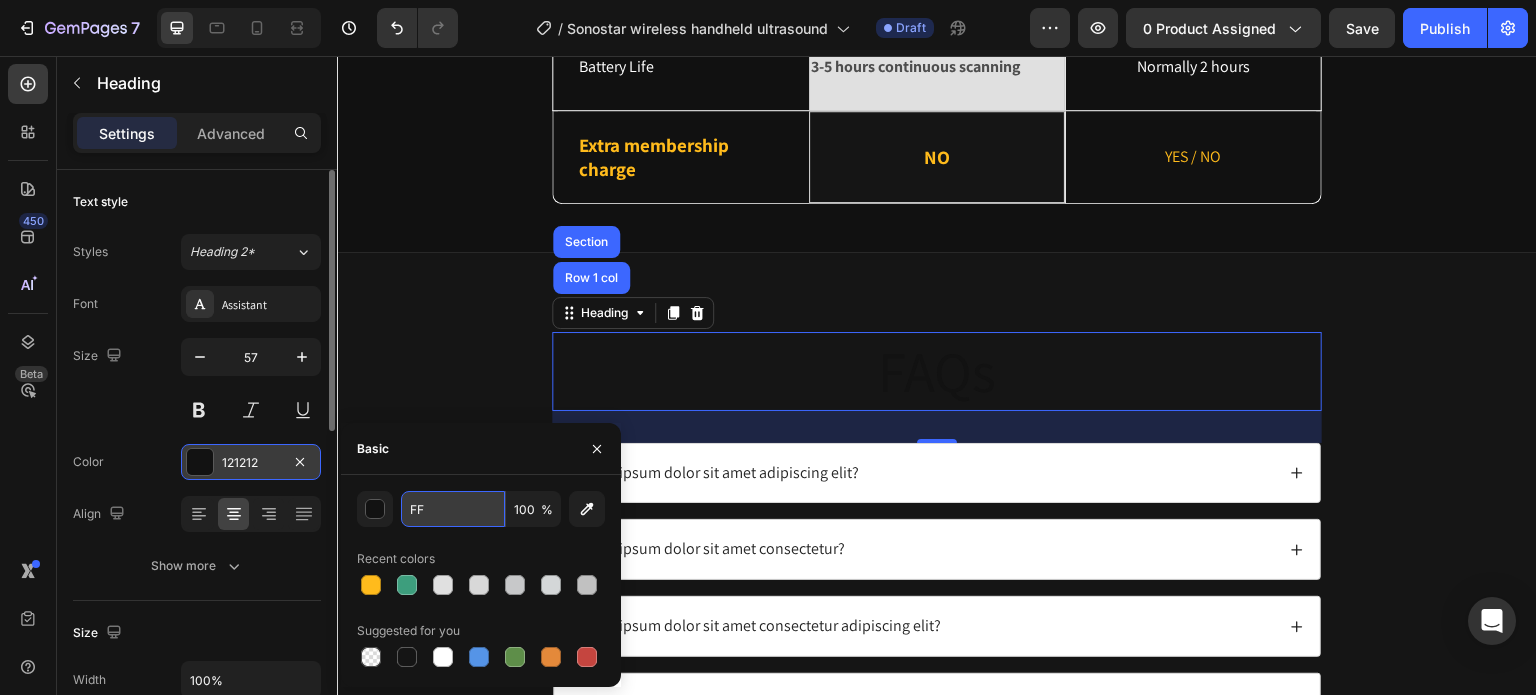 type on "FFFFFF" 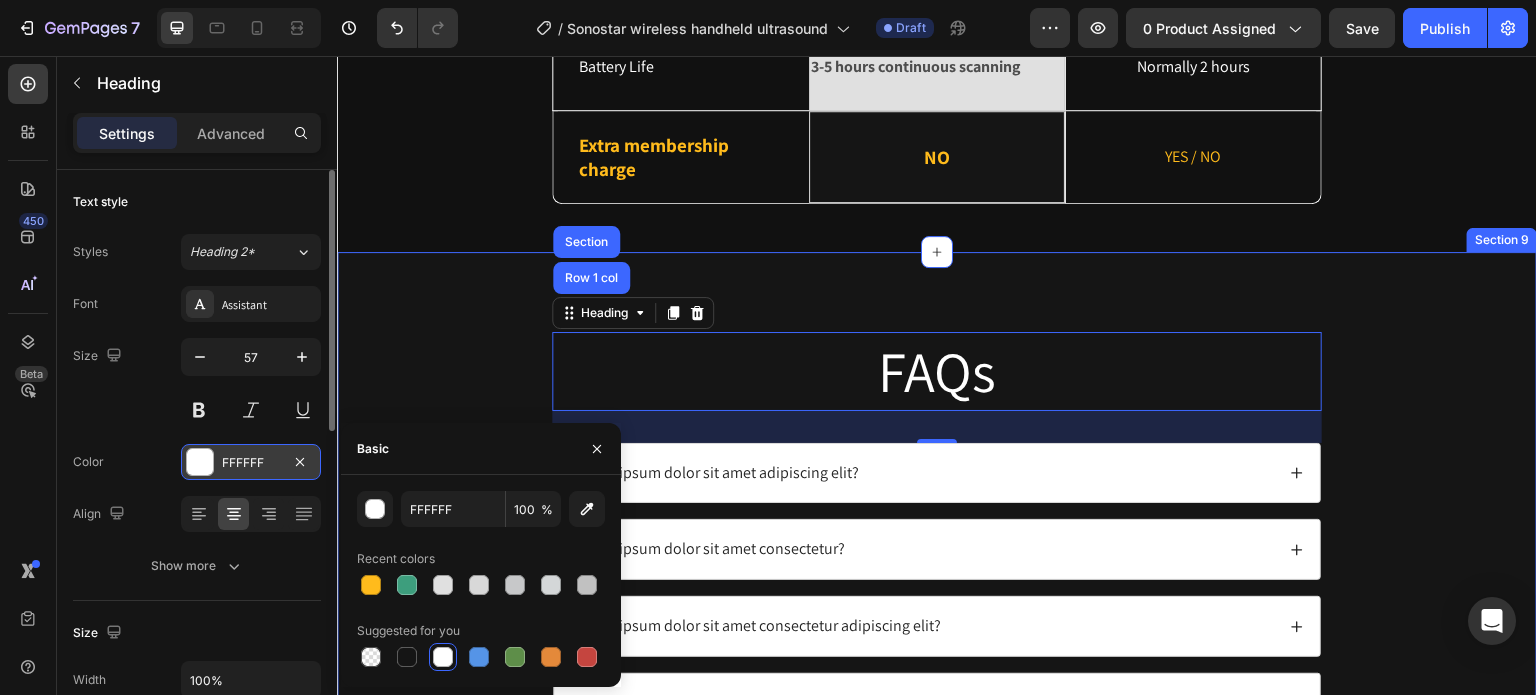 click on "FAQs Heading Row 1 col Section   32
Lorem ipsum dolor sit amet adipiscing elit?
Lorem ipsum dolor sit amet consectetur?
Lorem ipsum dolor sit amet consectetur adipiscing elit?
Lorem ipsum dolor sit amet consectetur adipiscing? Accordion Row" at bounding box center [937, 548] 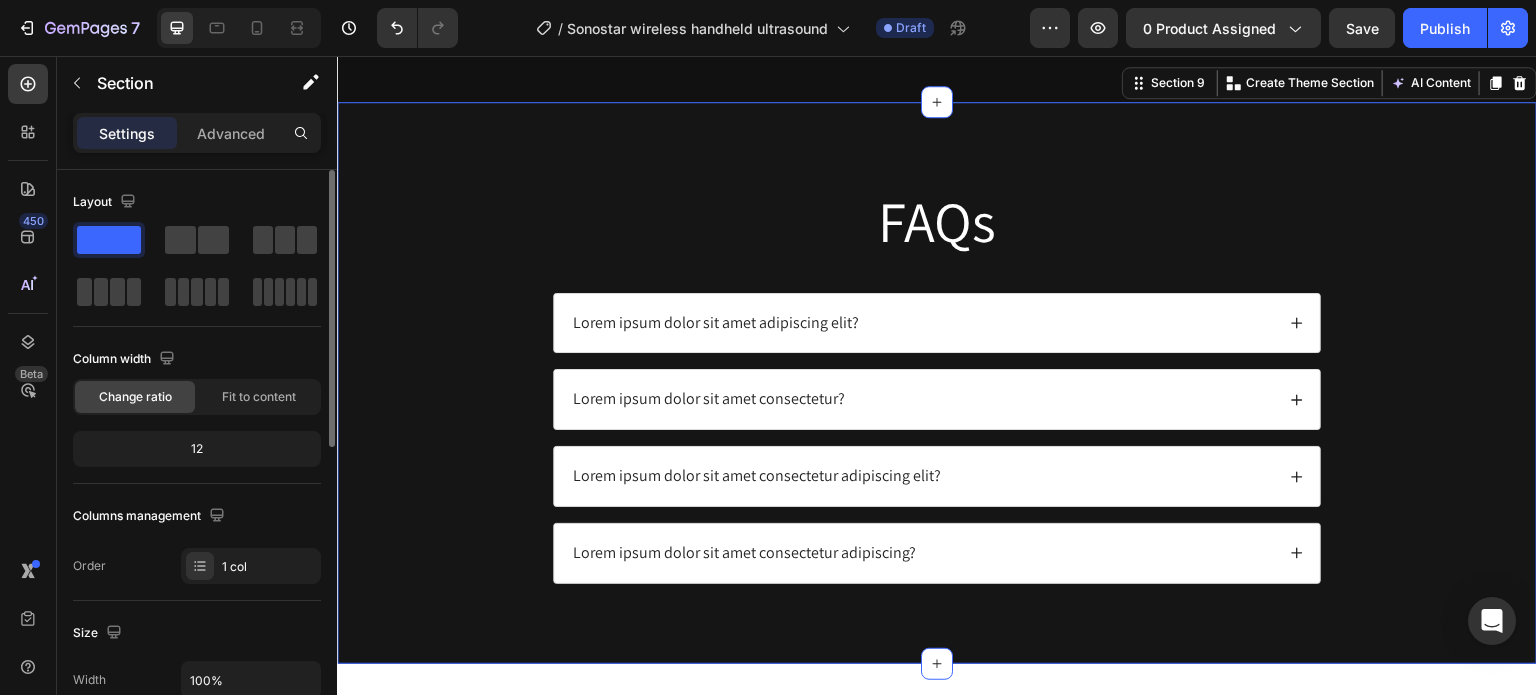 scroll, scrollTop: 6432, scrollLeft: 0, axis: vertical 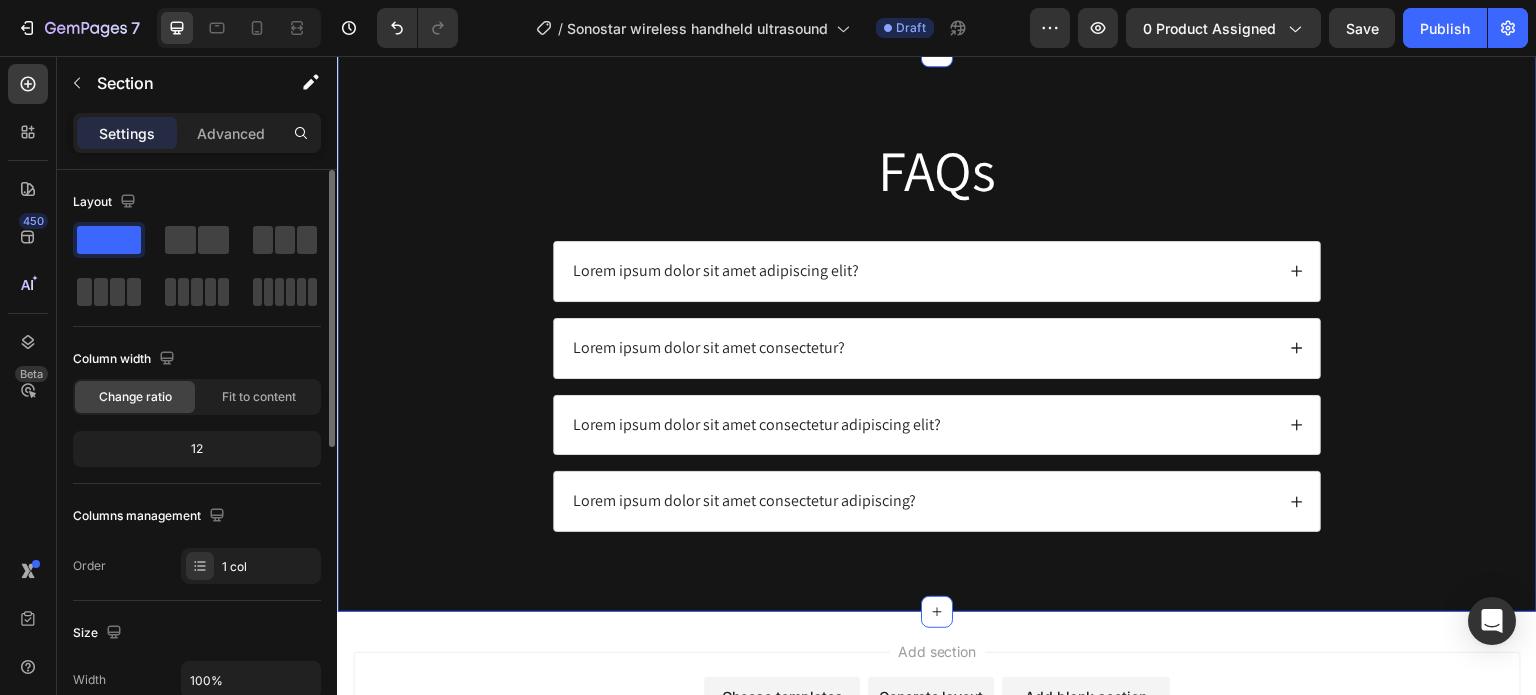 click on "FAQs Heading
Lorem ipsum dolor sit amet adipiscing elit?
Lorem ipsum dolor sit amet consectetur?
Lorem ipsum dolor sit amet consectetur adipiscing elit?
Lorem ipsum dolor sit amet consectetur adipiscing? Accordion Row" at bounding box center (937, 347) 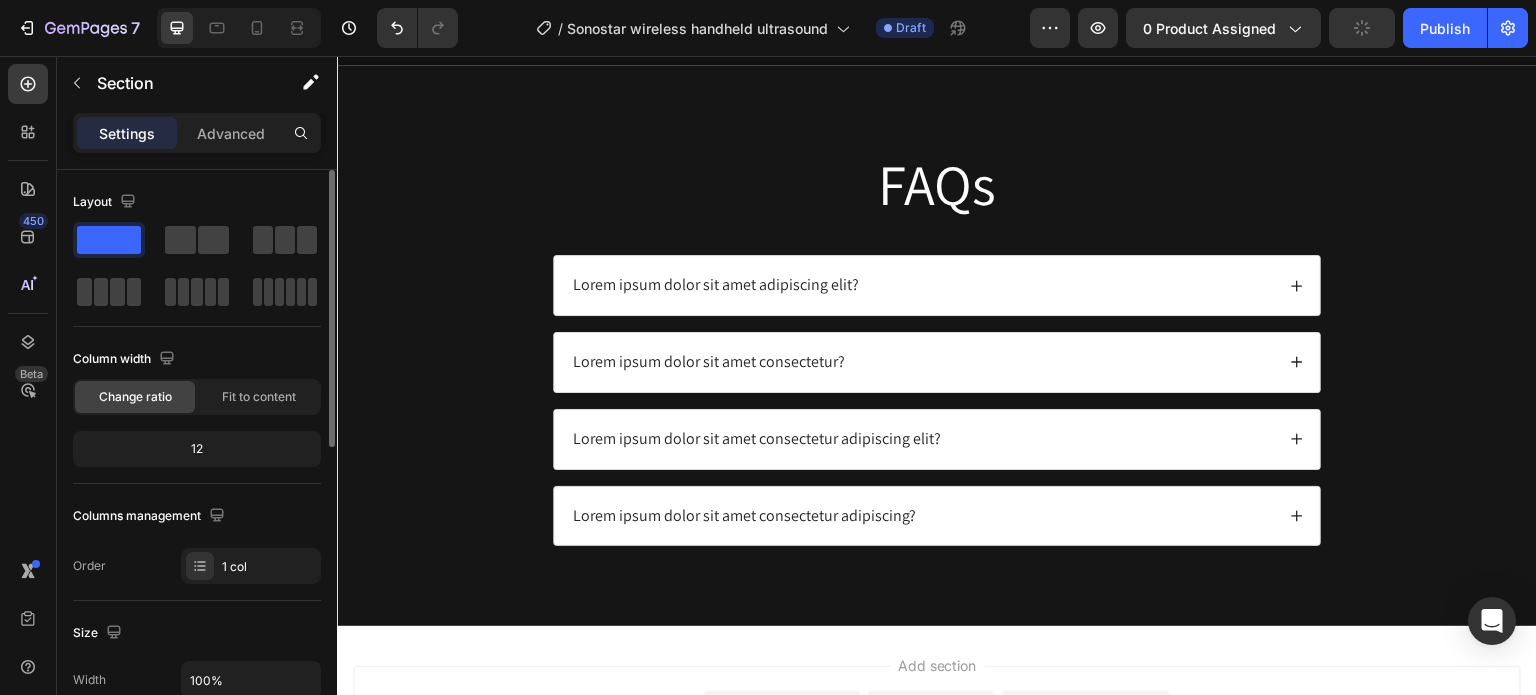 scroll, scrollTop: 5054, scrollLeft: 0, axis: vertical 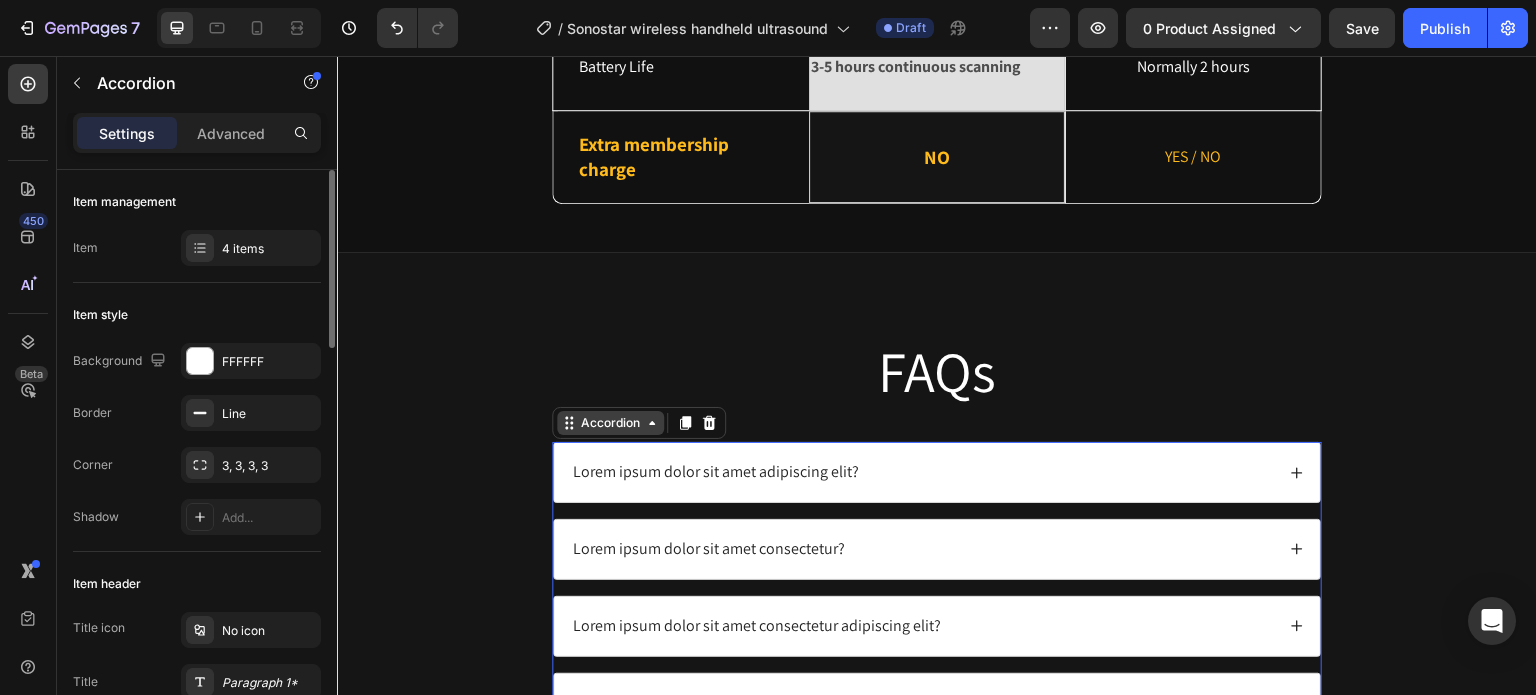 click on "Accordion" at bounding box center (639, 423) 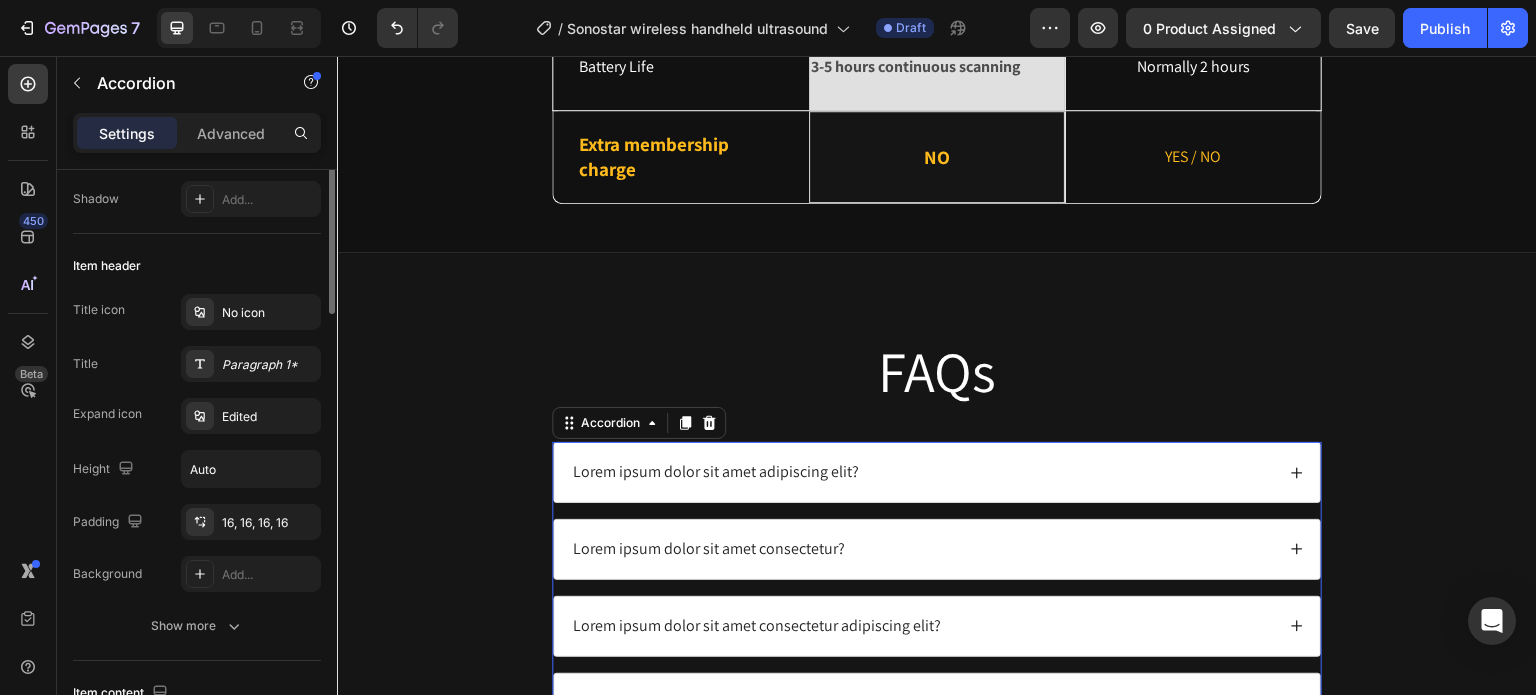 scroll, scrollTop: 118, scrollLeft: 0, axis: vertical 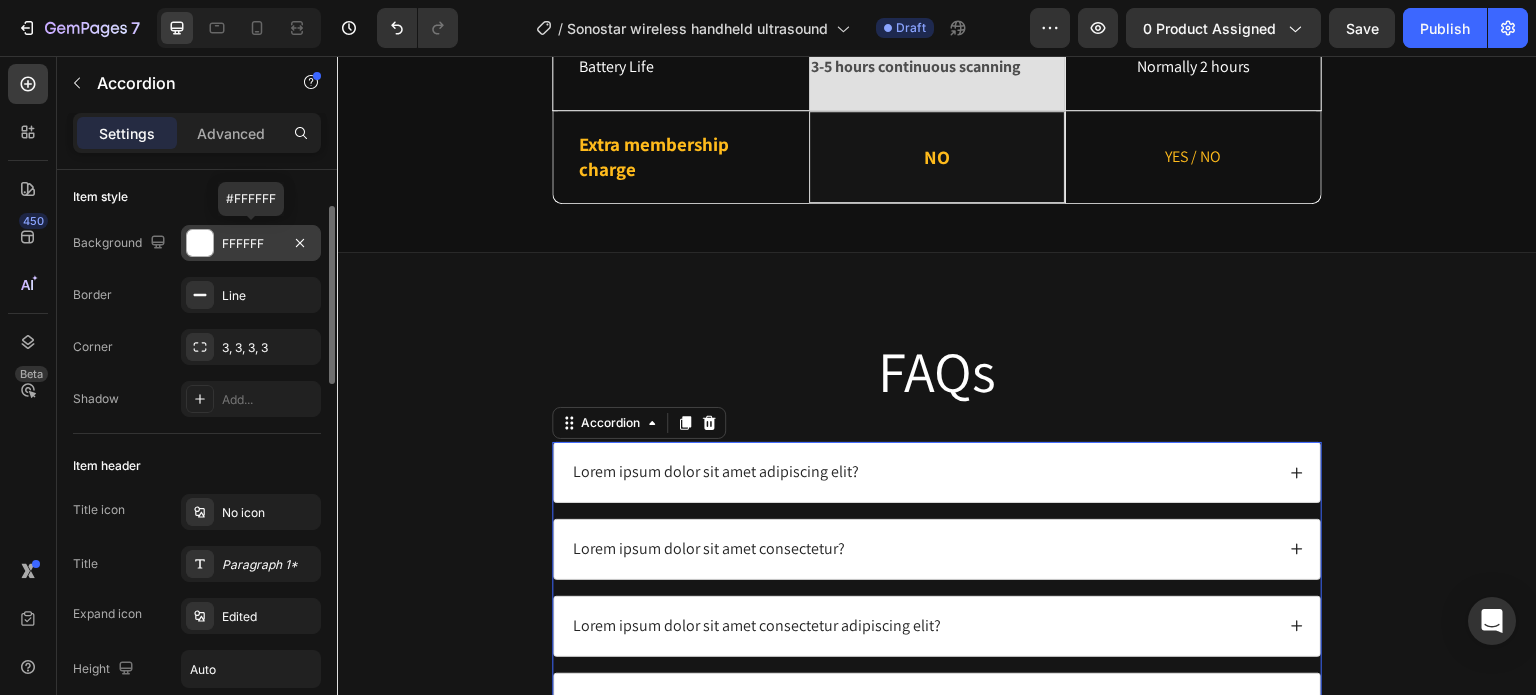 click on "FFFFFF" at bounding box center (251, 244) 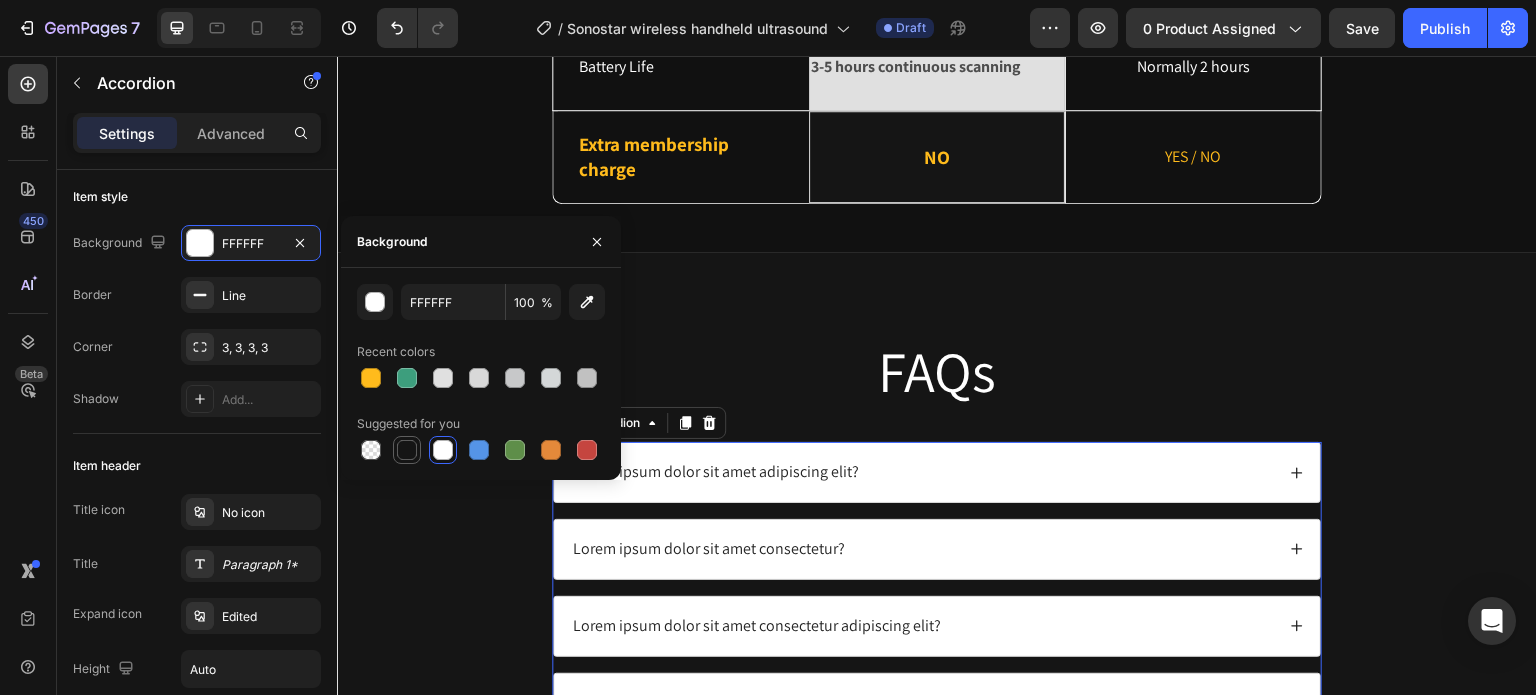 click at bounding box center [407, 450] 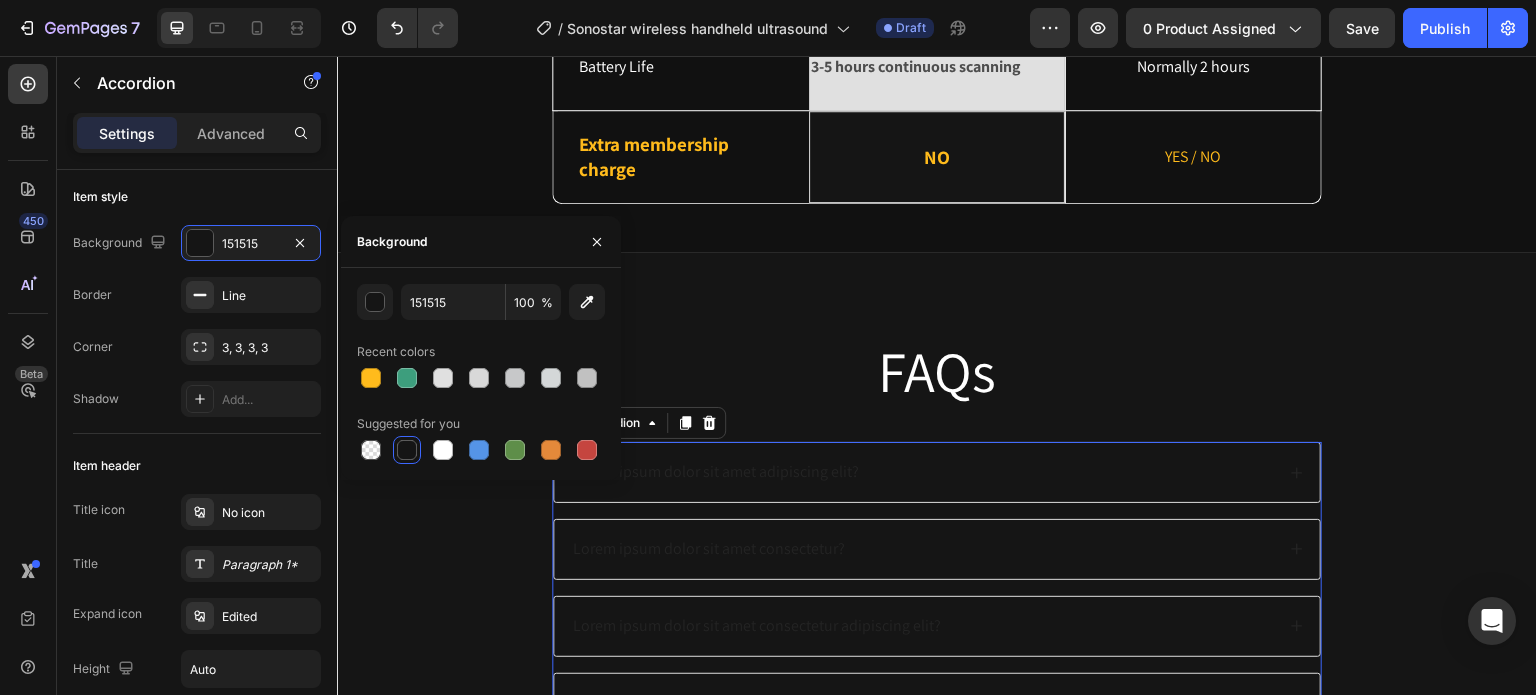 click on "Lorem ipsum dolor sit amet adipiscing elit?" at bounding box center (716, 472) 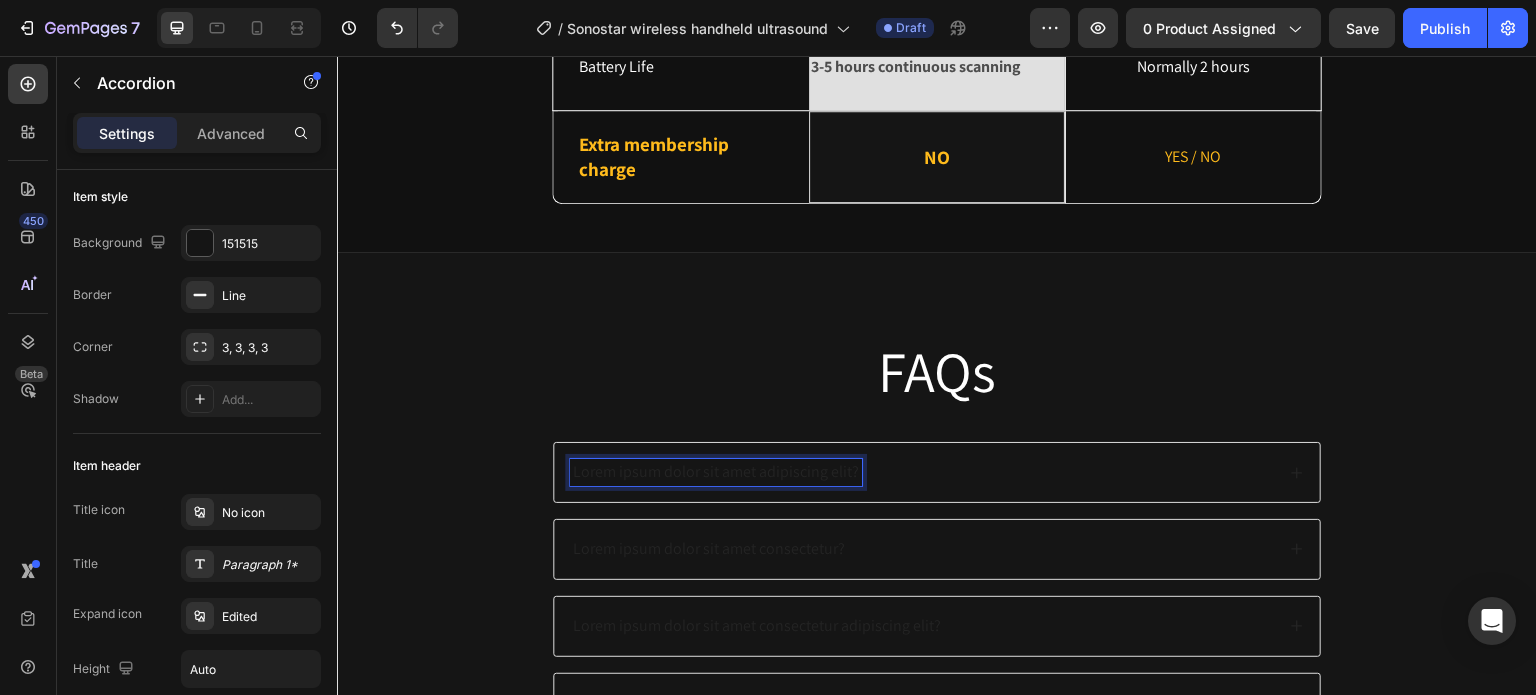 click on "Lorem ipsum dolor sit amet adipiscing elit?" at bounding box center [716, 472] 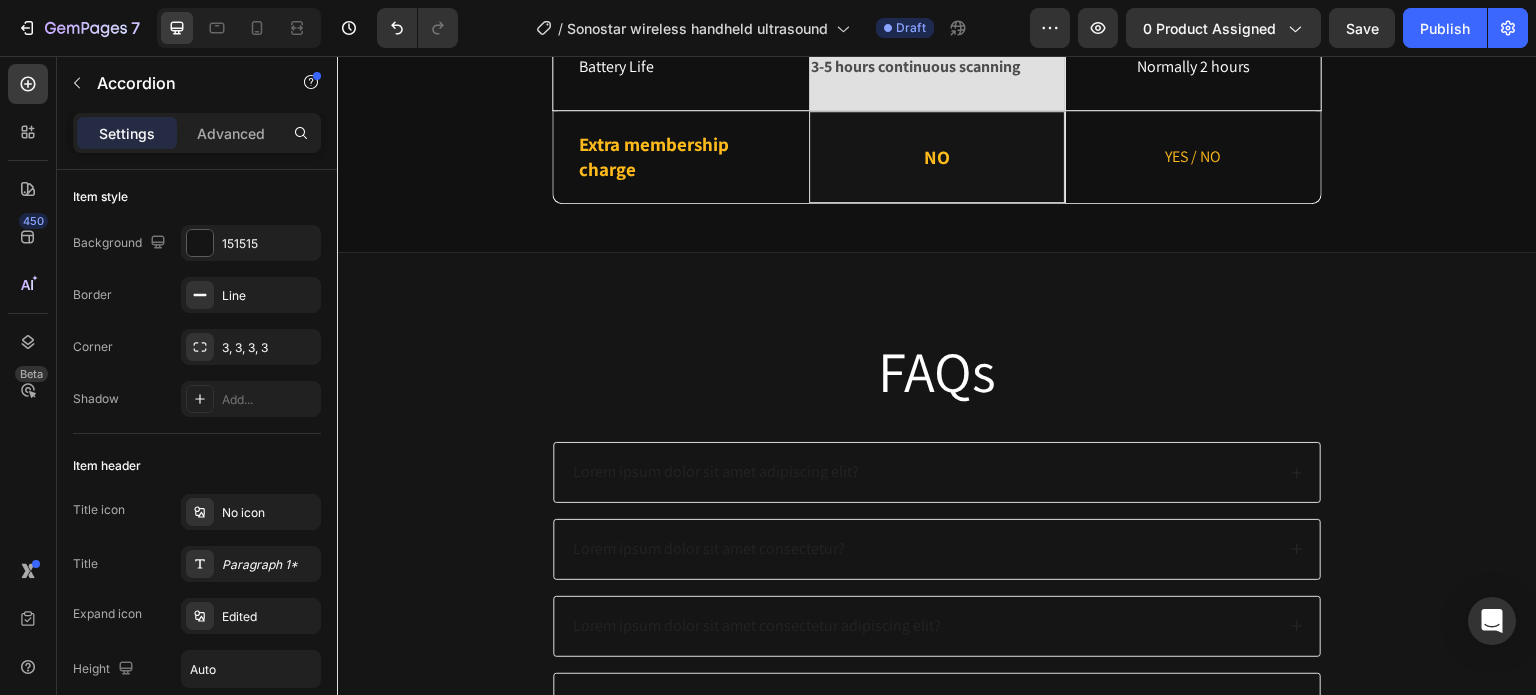 click on "Lorem ipsum dolor sit amet consectetur?" at bounding box center (922, 549) 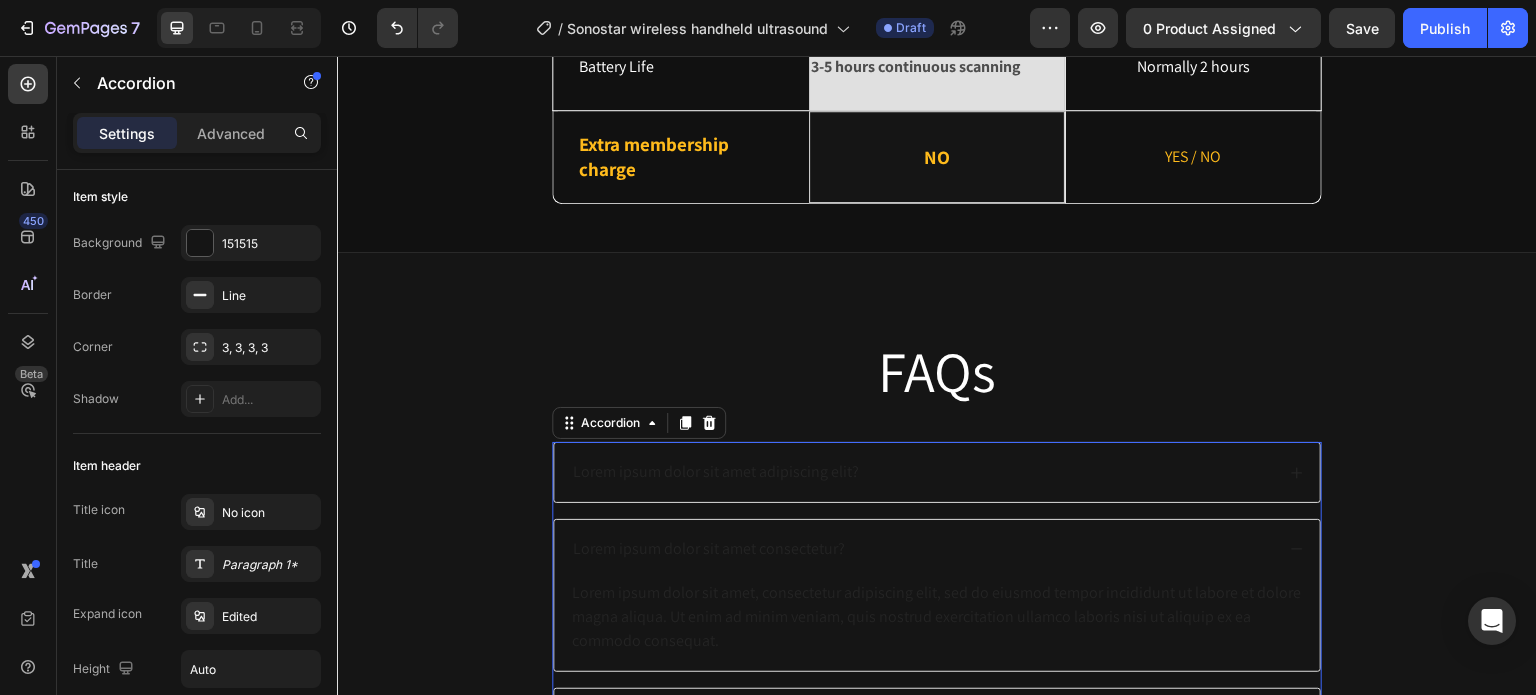click on "Lorem ipsum dolor sit amet adipiscing elit?" at bounding box center [716, 472] 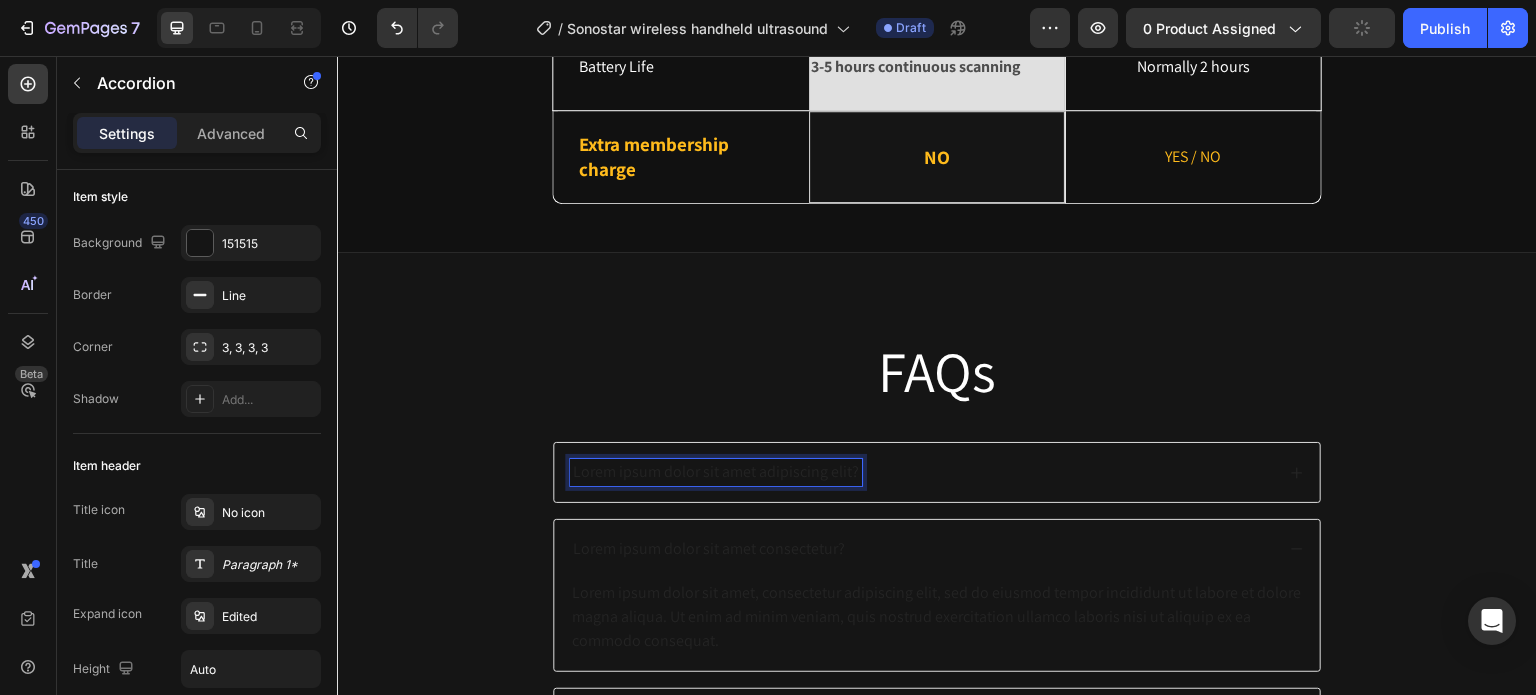 click on "Lorem ipsum dolor sit amet adipiscing elit?" at bounding box center (922, 472) 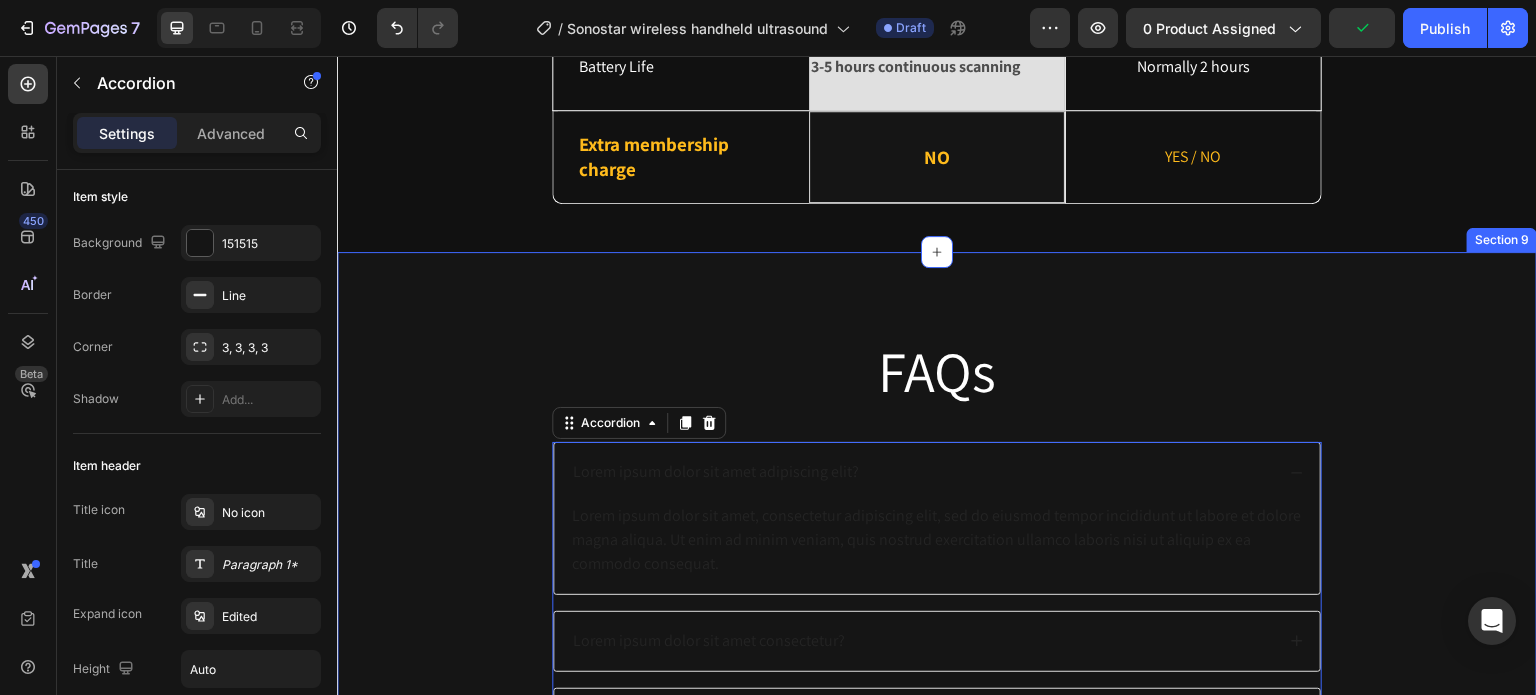 click on "FAQs Heading
Lorem ipsum dolor sit amet adipiscing elit? Lorem ipsum dolor sit amet, consectetur adipiscing elit, sed do eiusmod tempor incididunt ut labore et dolore magna aliqua. Ut enim ad minim veniam, quis nostrud exercitation ullamco laboris nisi ut aliquip ex ea commodo consequat. Text Block
Lorem ipsum dolor sit amet consectetur?
Lorem ipsum dolor sit amet consectetur adipiscing elit?
Lorem ipsum dolor sit amet consectetur adipiscing? Accordion   16 Row" at bounding box center [937, 594] 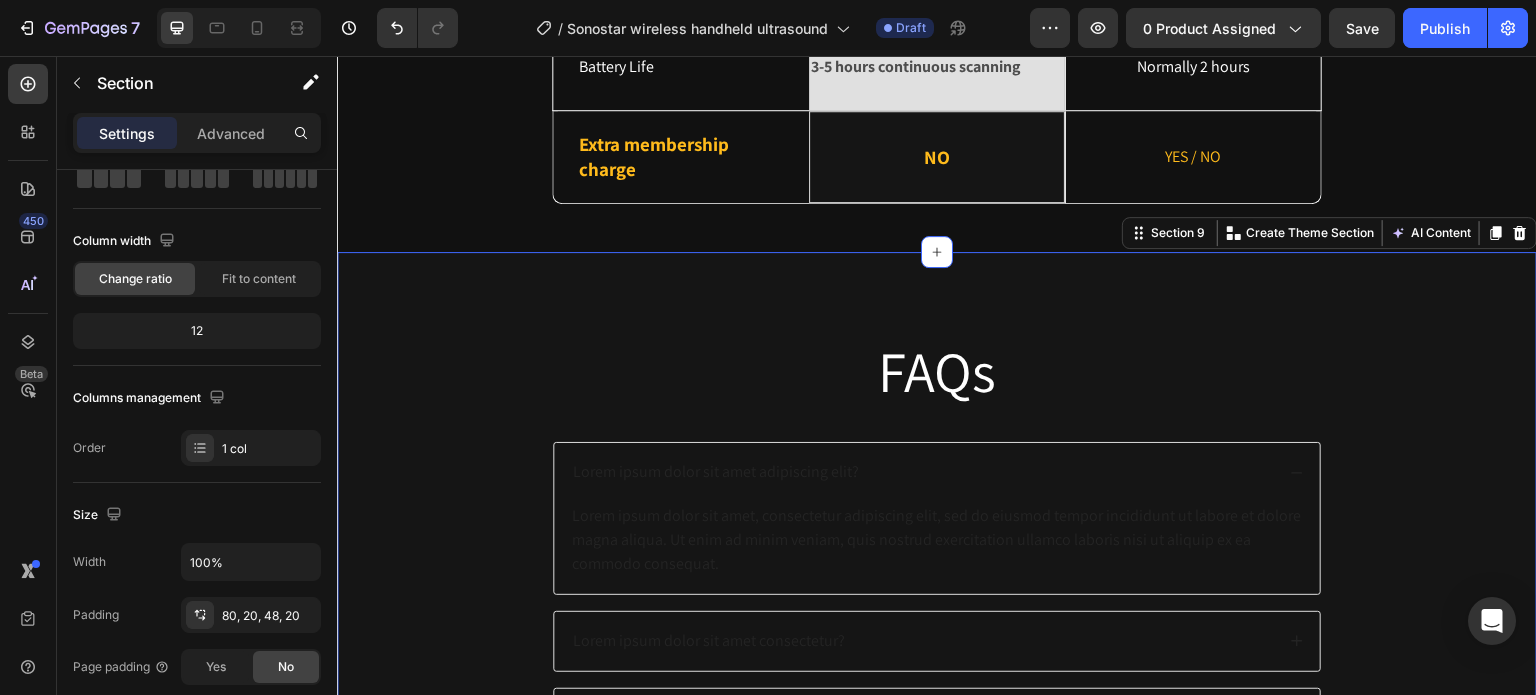 scroll, scrollTop: 0, scrollLeft: 0, axis: both 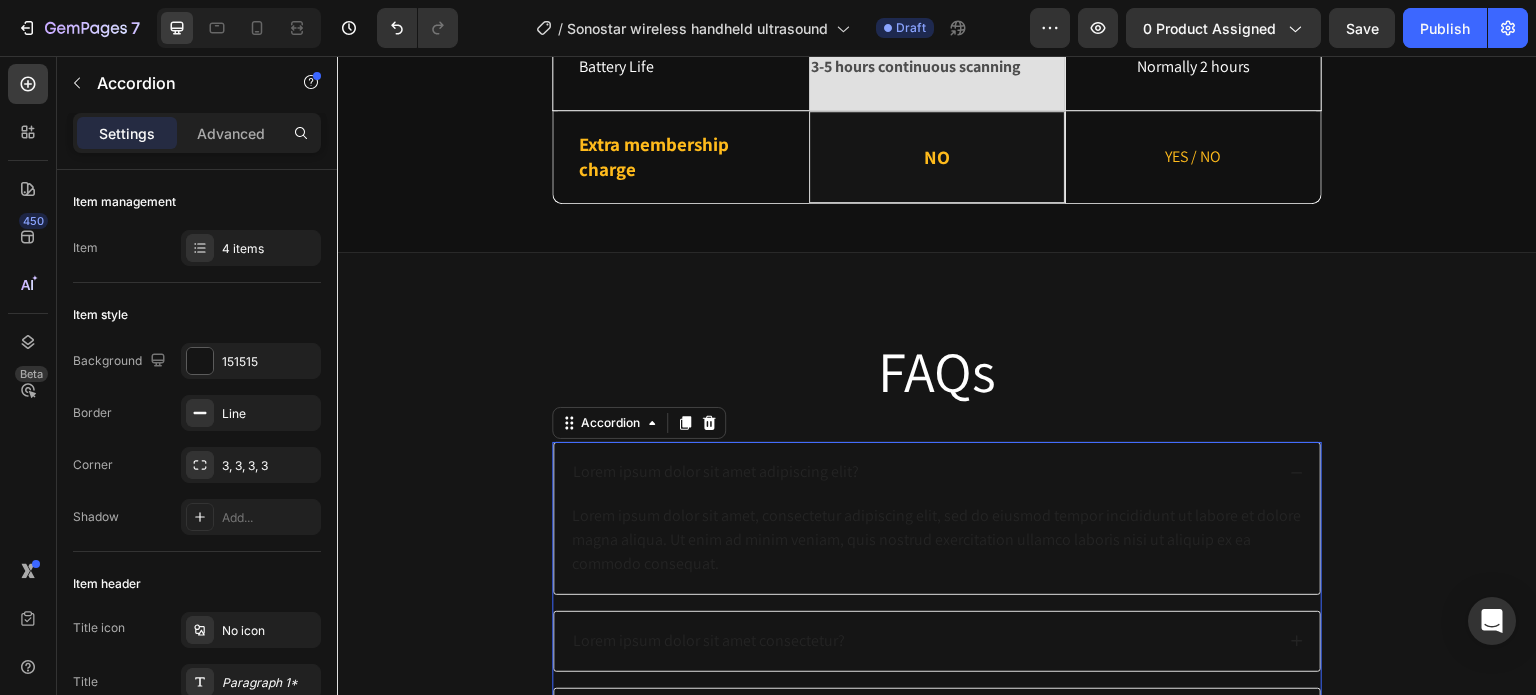 click on "Lorem ipsum dolor sit amet adipiscing elit?" at bounding box center (716, 472) 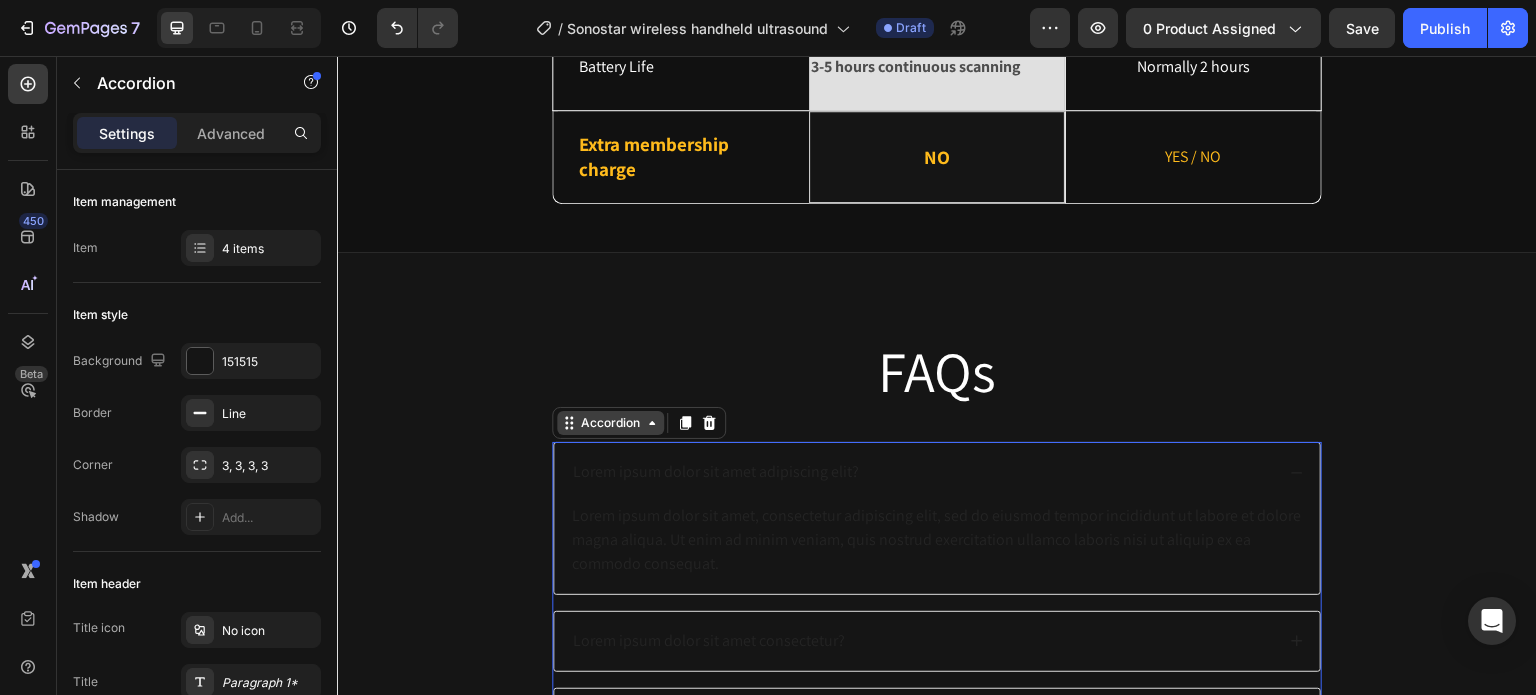 click on "Accordion" at bounding box center (610, 423) 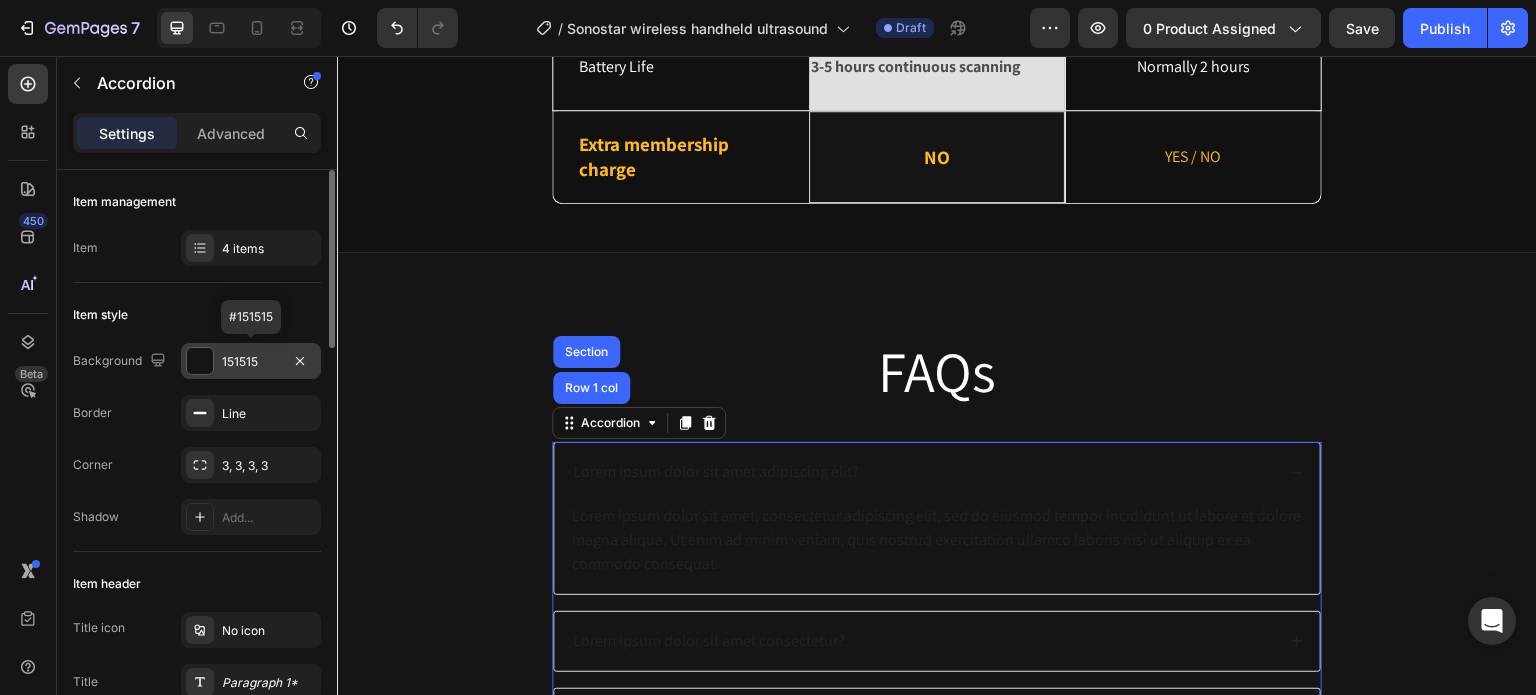 click on "151515" at bounding box center [251, 362] 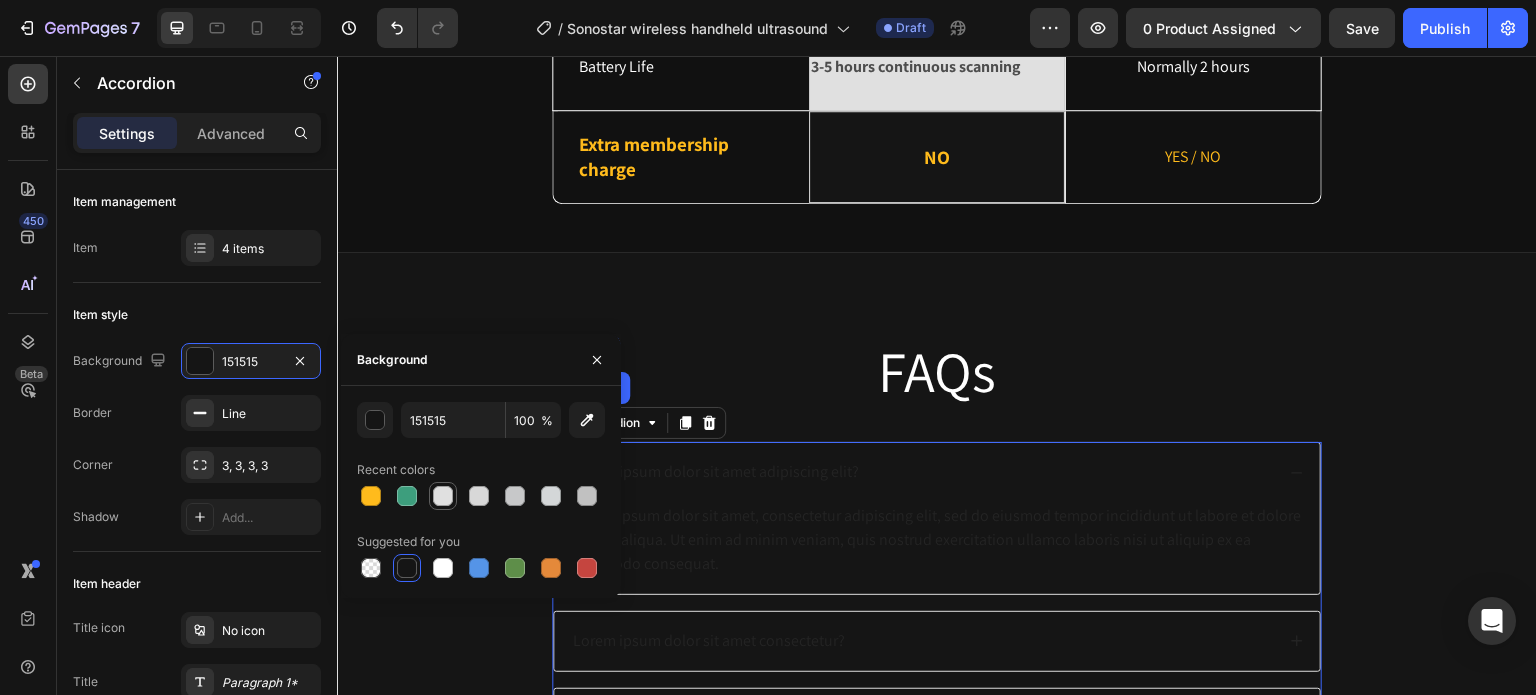click at bounding box center [443, 496] 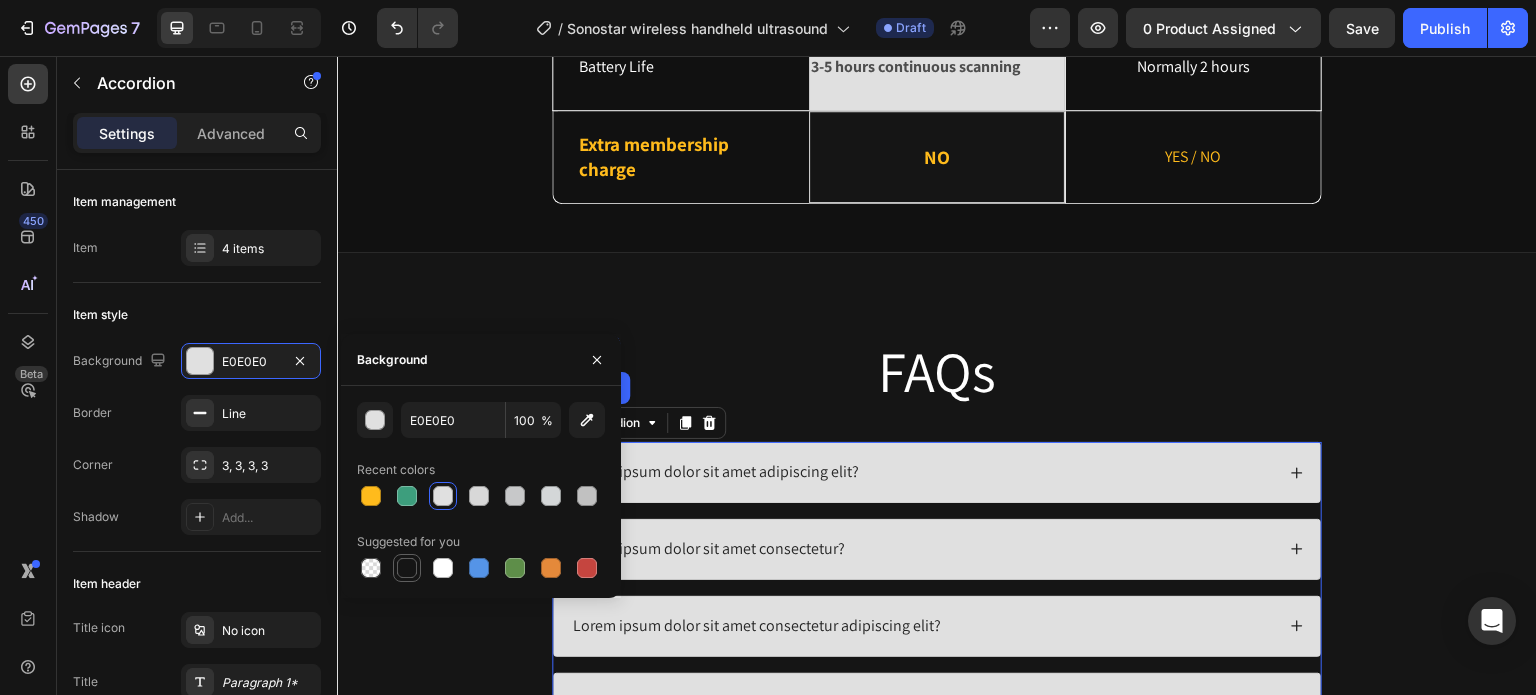click at bounding box center [407, 568] 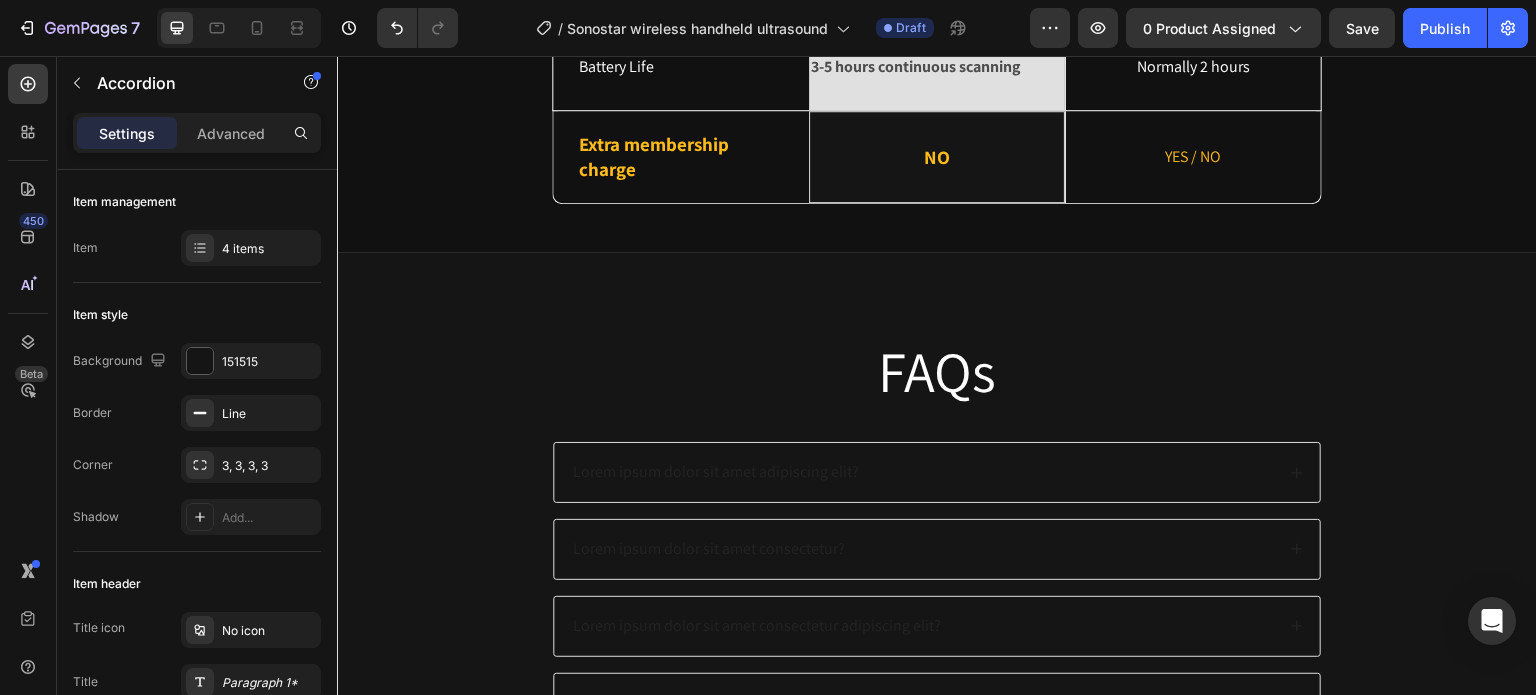 click on "Lorem ipsum dolor sit amet adipiscing elit?" at bounding box center [922, 472] 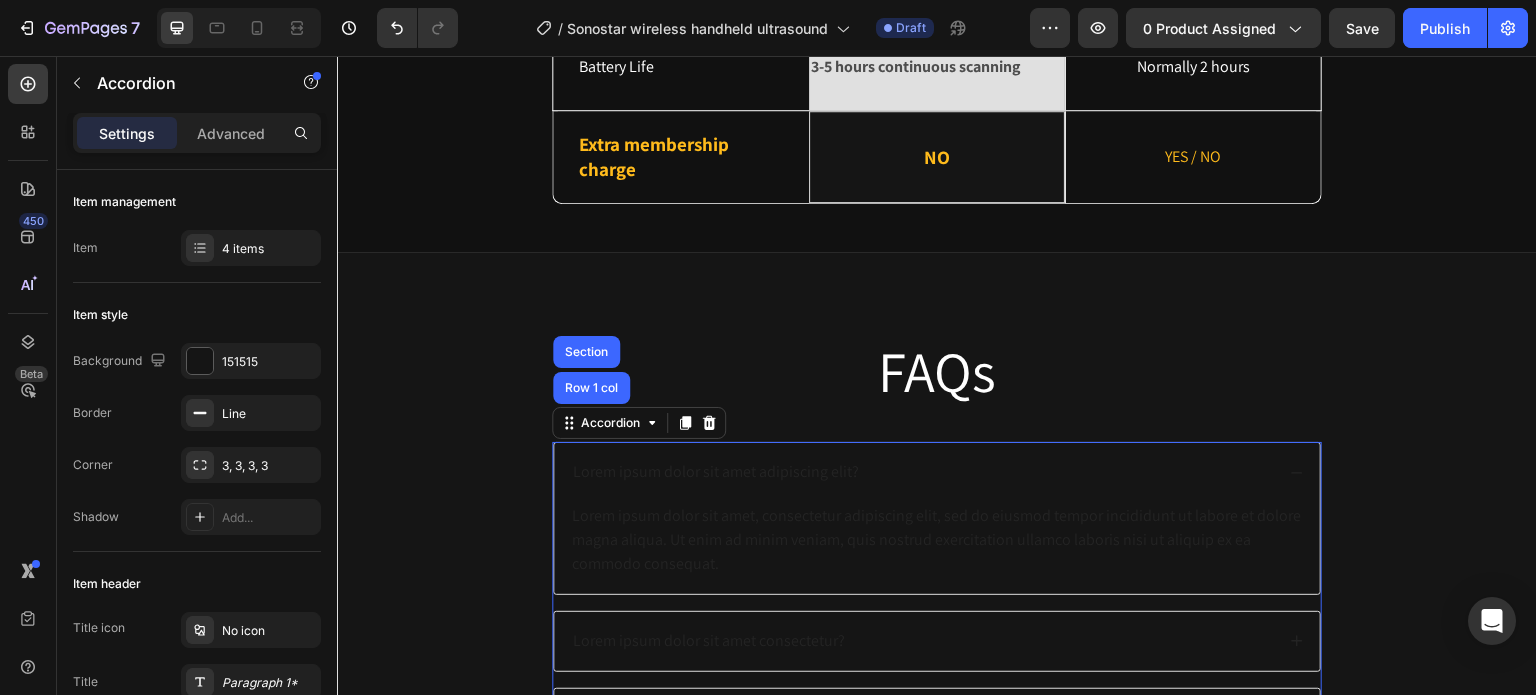 click on "Lorem ipsum dolor sit amet adipiscing elit?" at bounding box center (716, 472) 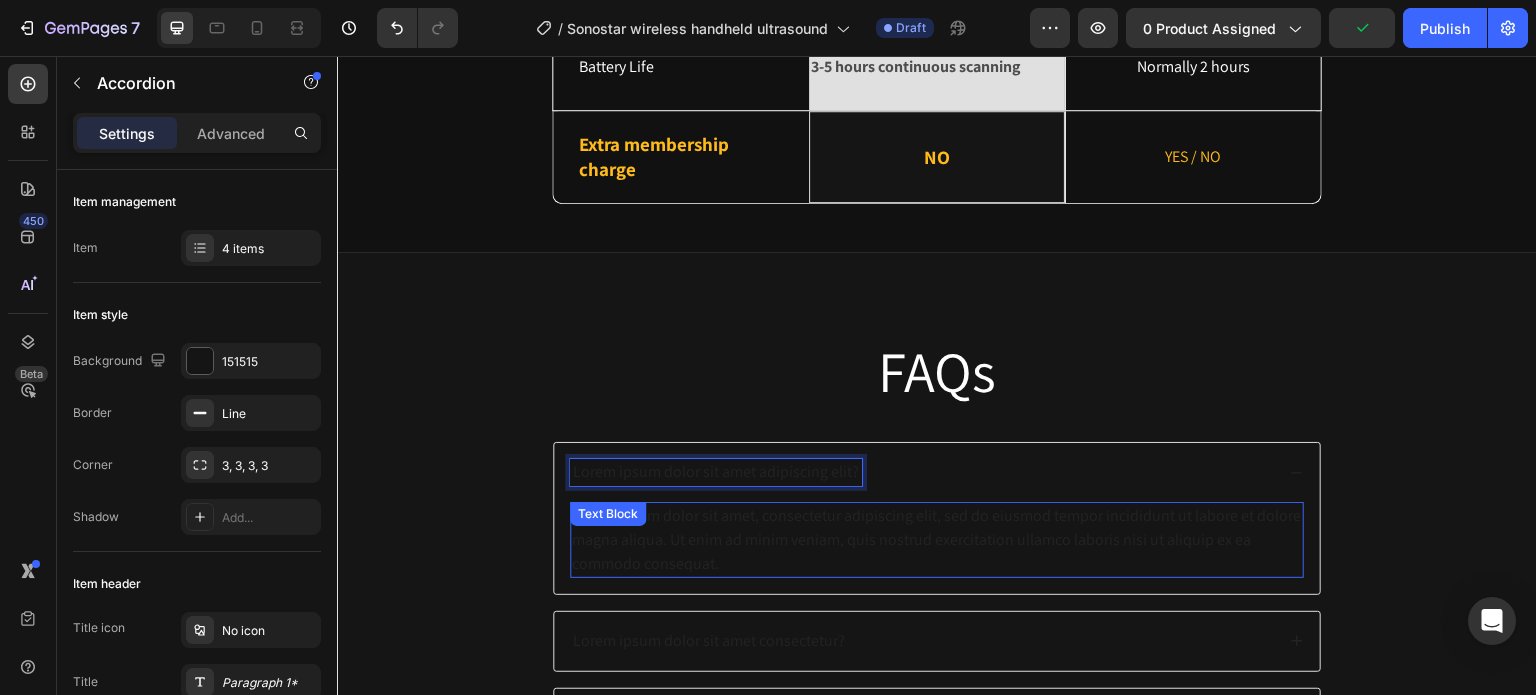 click on "Text Block" at bounding box center [608, 514] 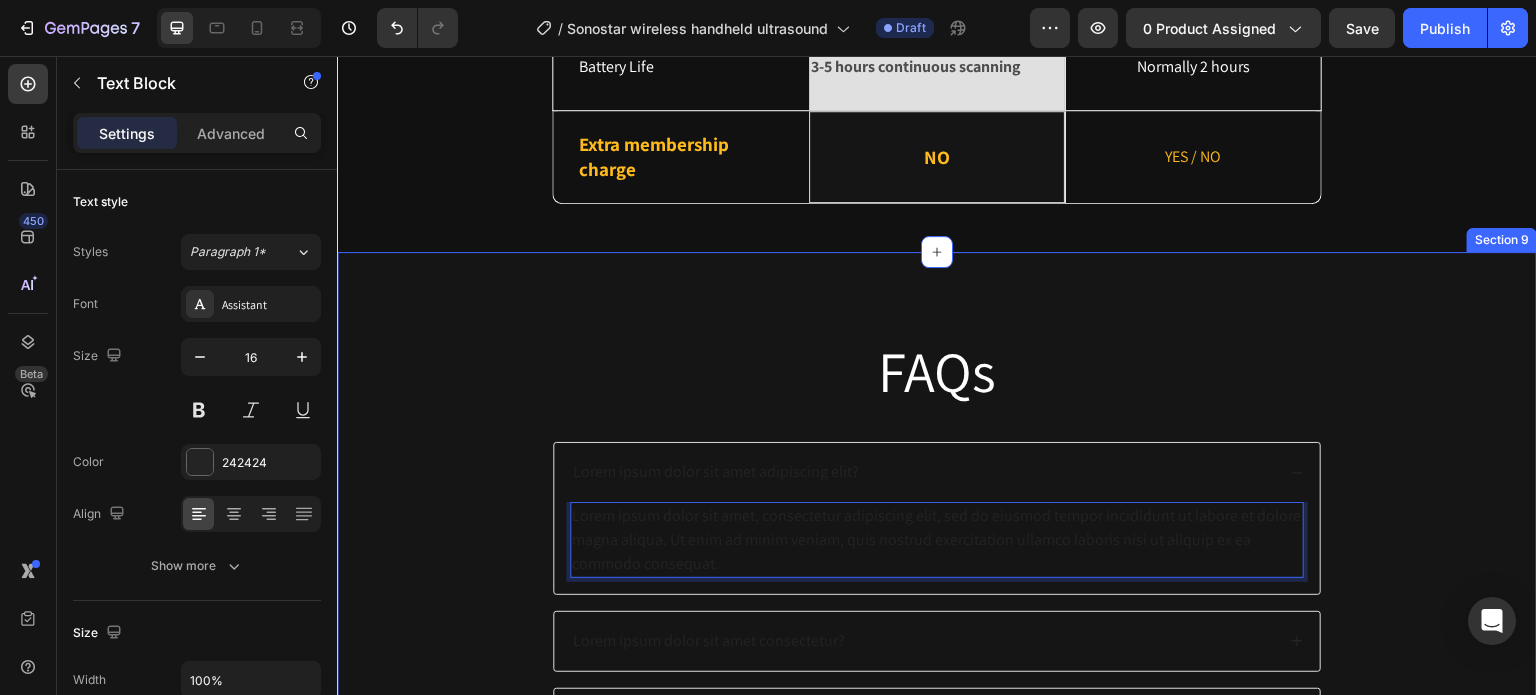 click on "FAQs Heading
Lorem ipsum dolor sit amet adipiscing elit? Lorem ipsum dolor sit amet, consectetur adipiscing elit, sed do eiusmod tempor incididunt ut labore et dolore magna aliqua. Ut enim ad minim veniam, quis nostrud exercitation ullamco laboris nisi ut aliquip ex ea commodo consequat. Text Block Accordion Row 1 col Section   0
Lorem ipsum dolor sit amet consectetur?
Lorem ipsum dolor sit amet consectetur adipiscing elit?
Lorem ipsum dolor sit amet consectetur adipiscing? Accordion Row" at bounding box center [937, 594] 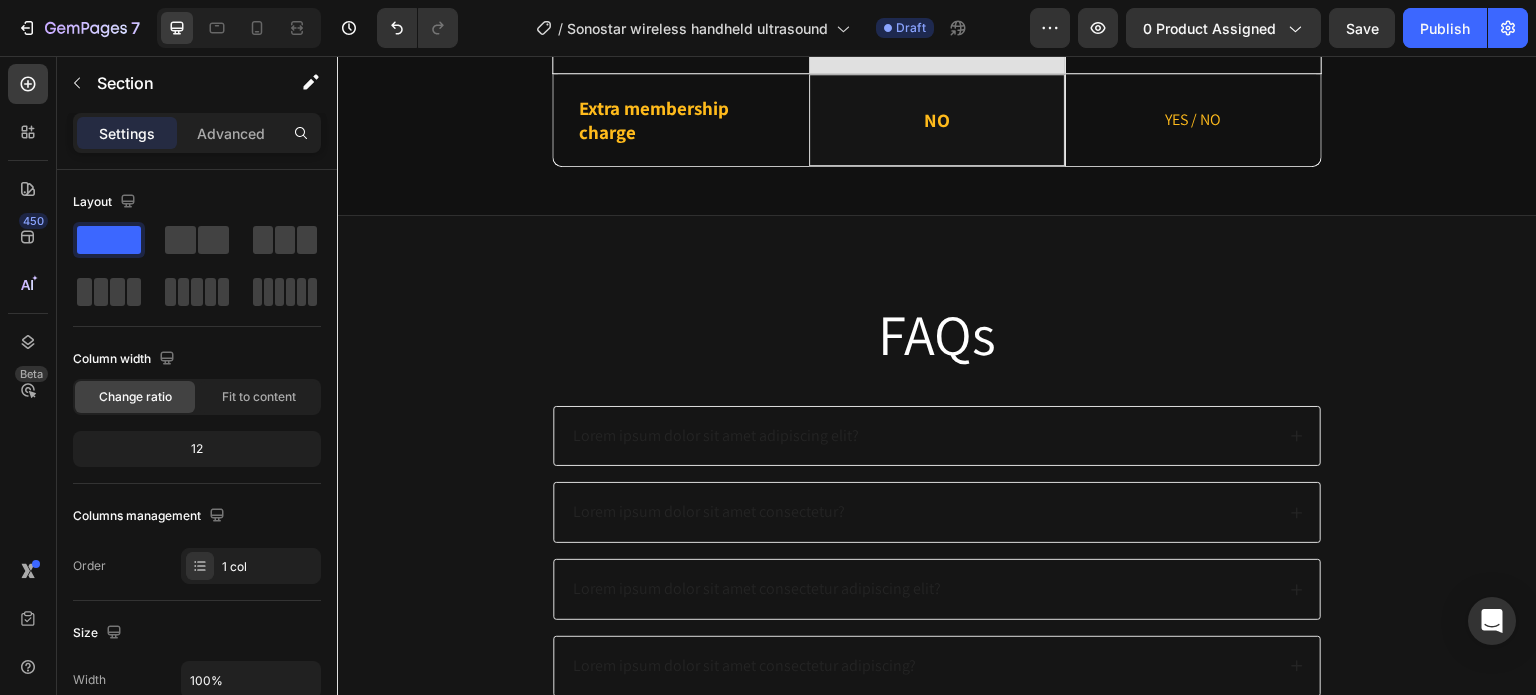 scroll, scrollTop: 6446, scrollLeft: 0, axis: vertical 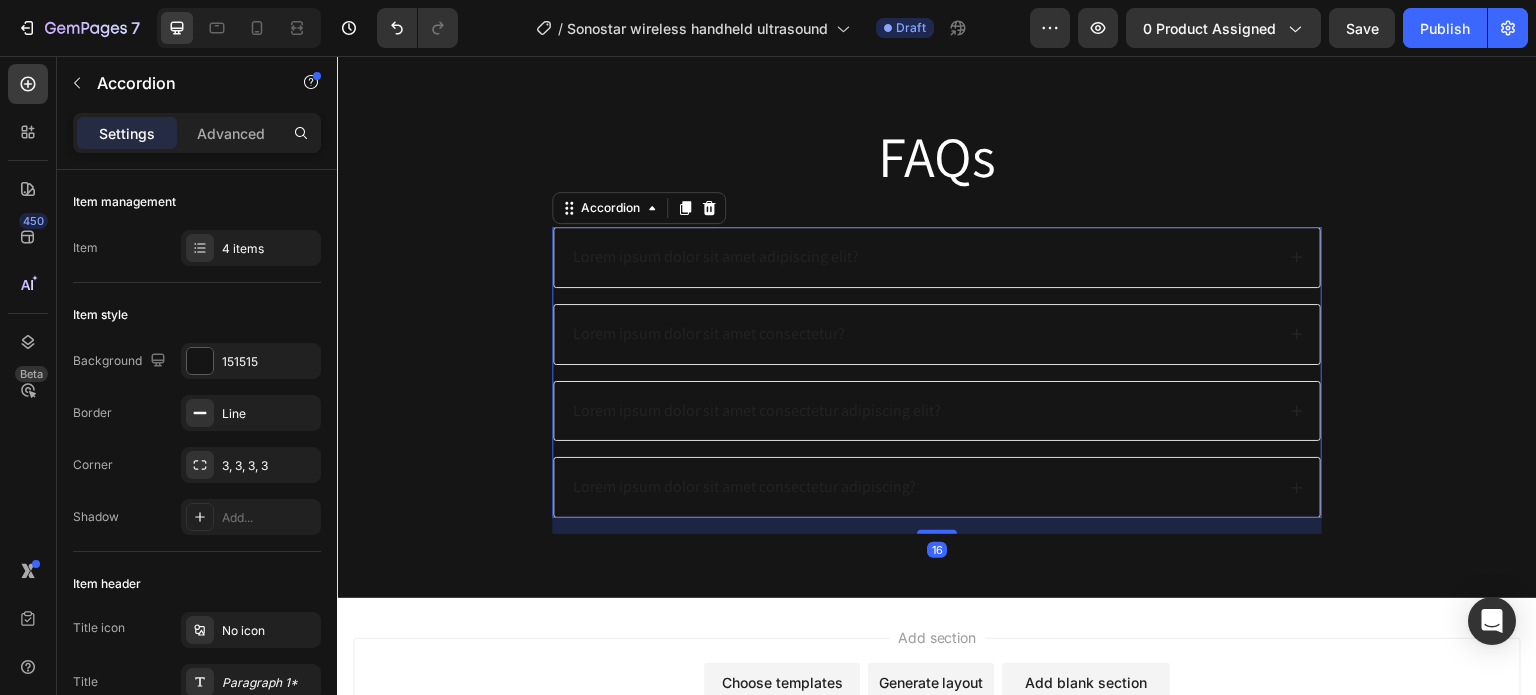 click on "Lorem ipsum dolor sit amet adipiscing elit?" at bounding box center [716, 257] 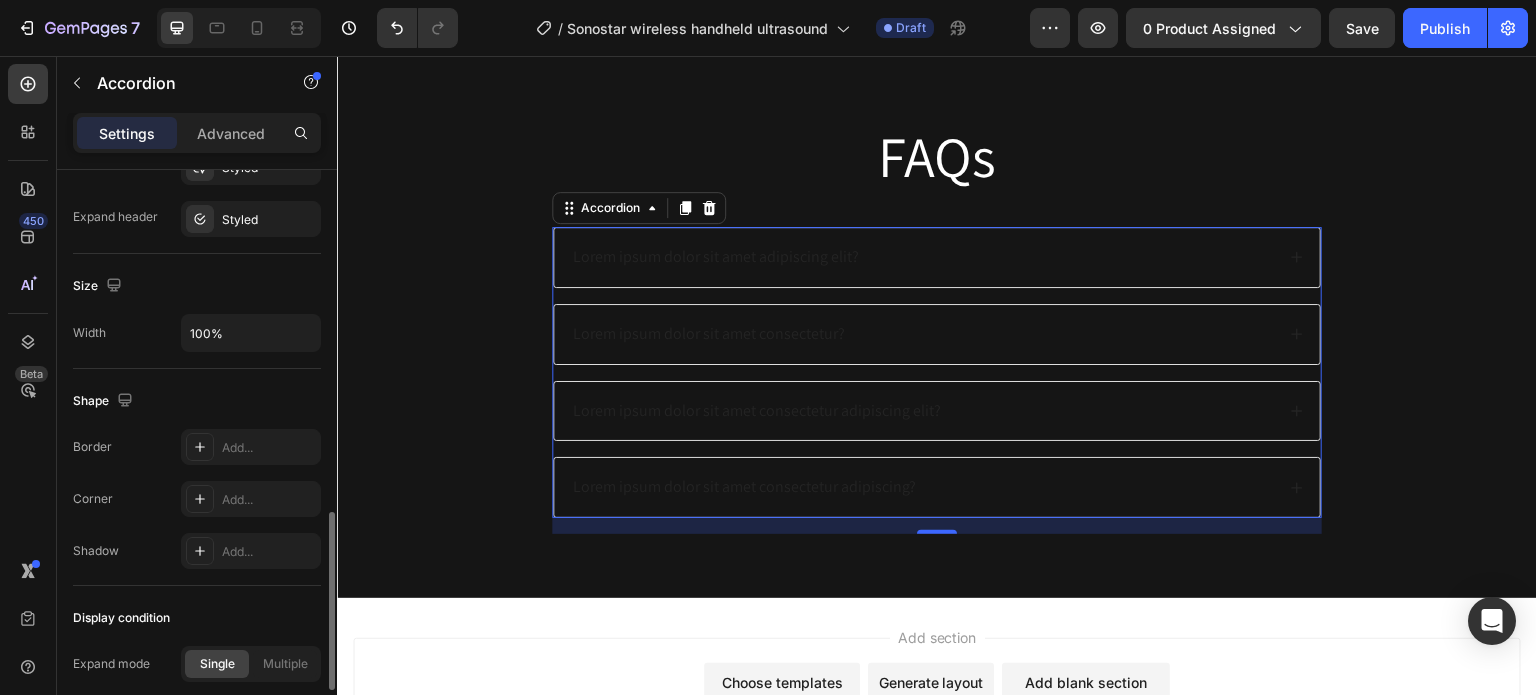 scroll, scrollTop: 918, scrollLeft: 0, axis: vertical 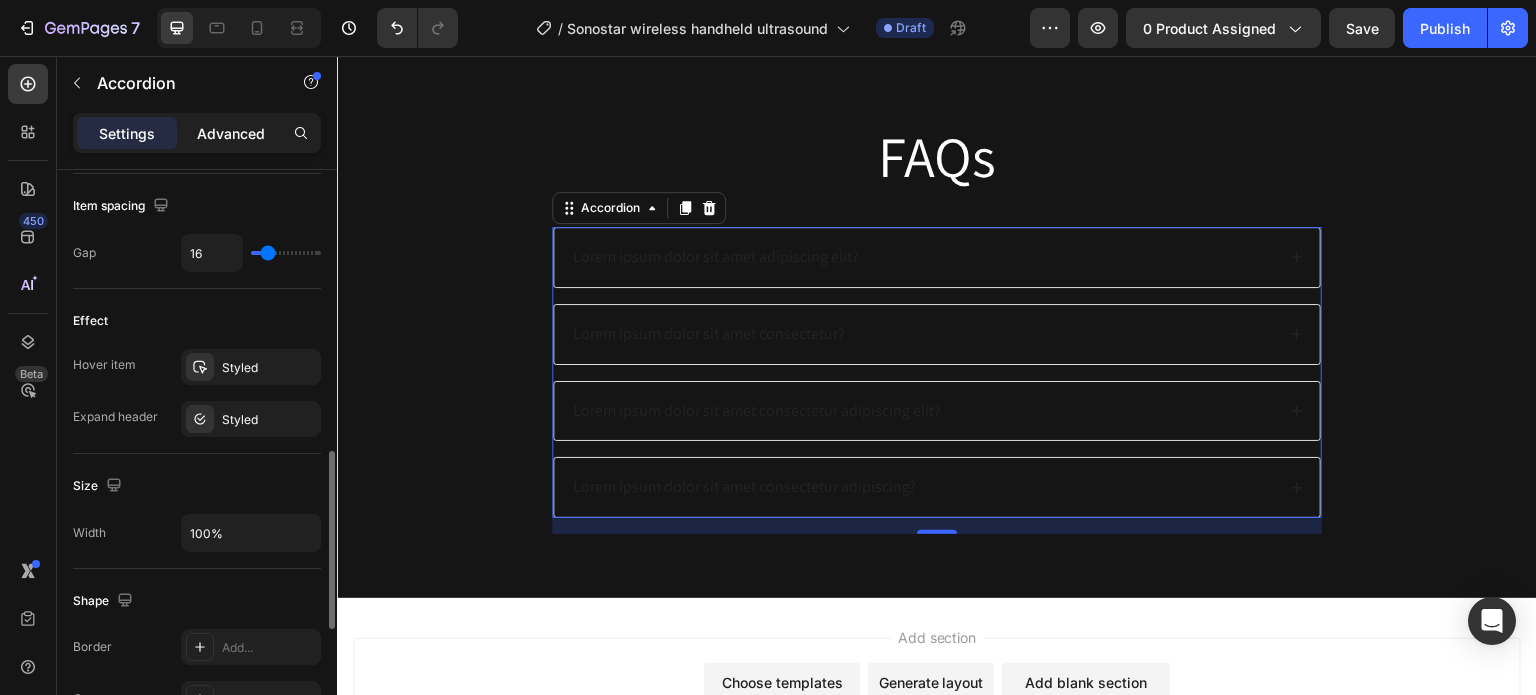 click on "Advanced" at bounding box center (231, 133) 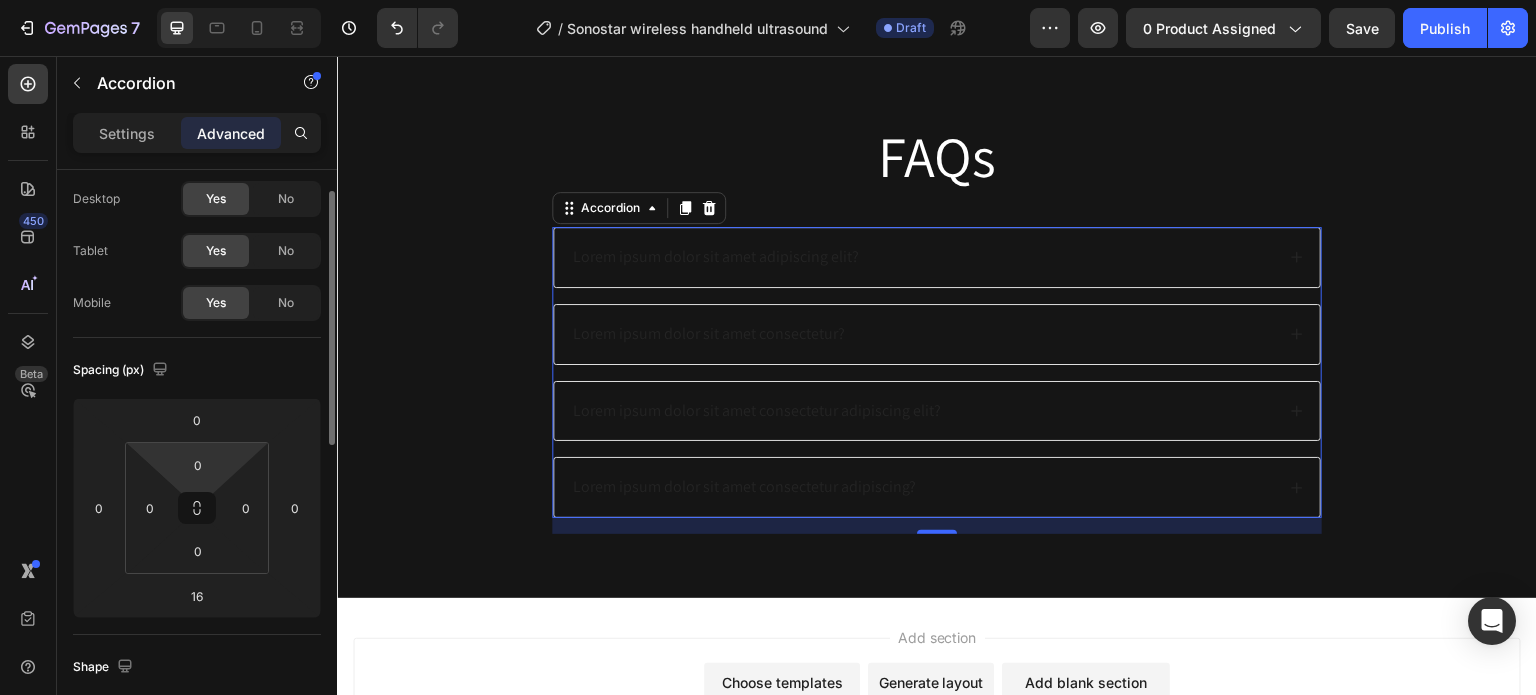 scroll, scrollTop: 0, scrollLeft: 0, axis: both 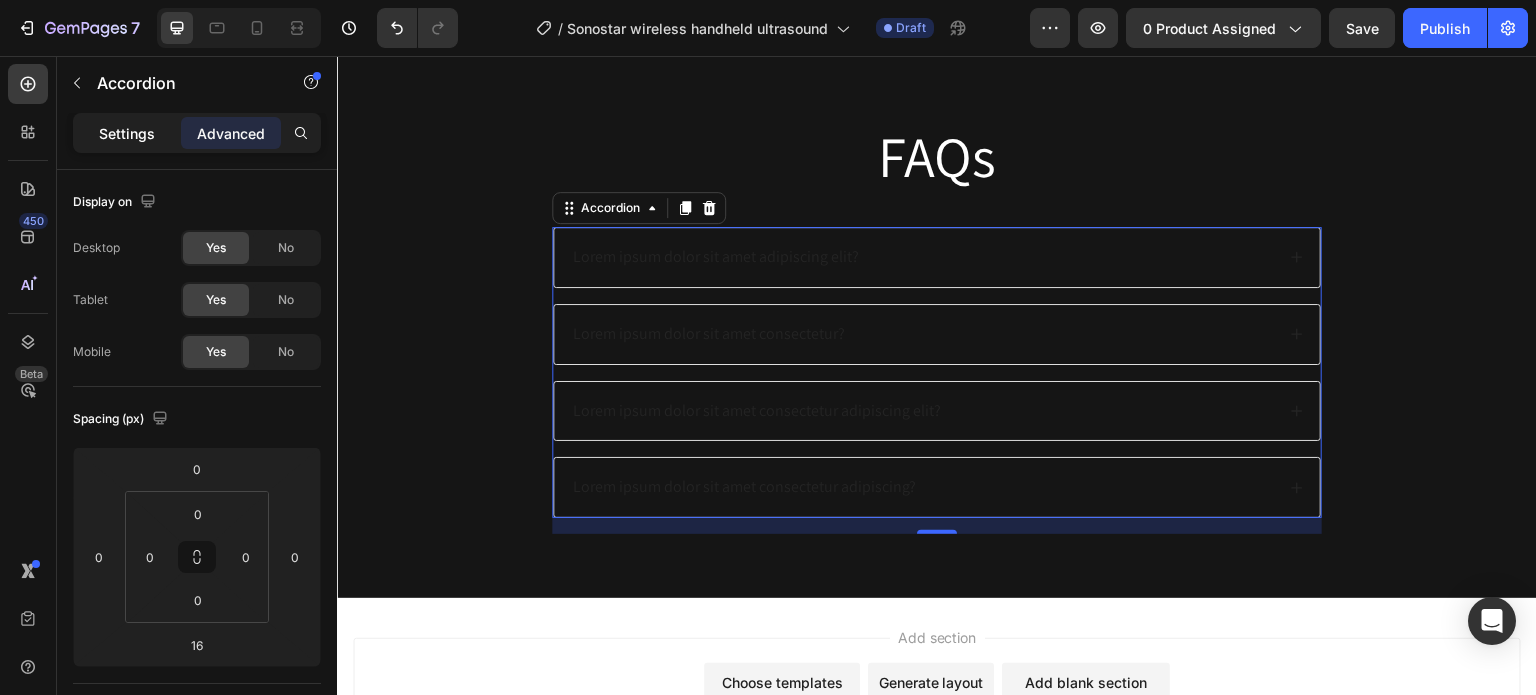 click on "Settings" at bounding box center [127, 133] 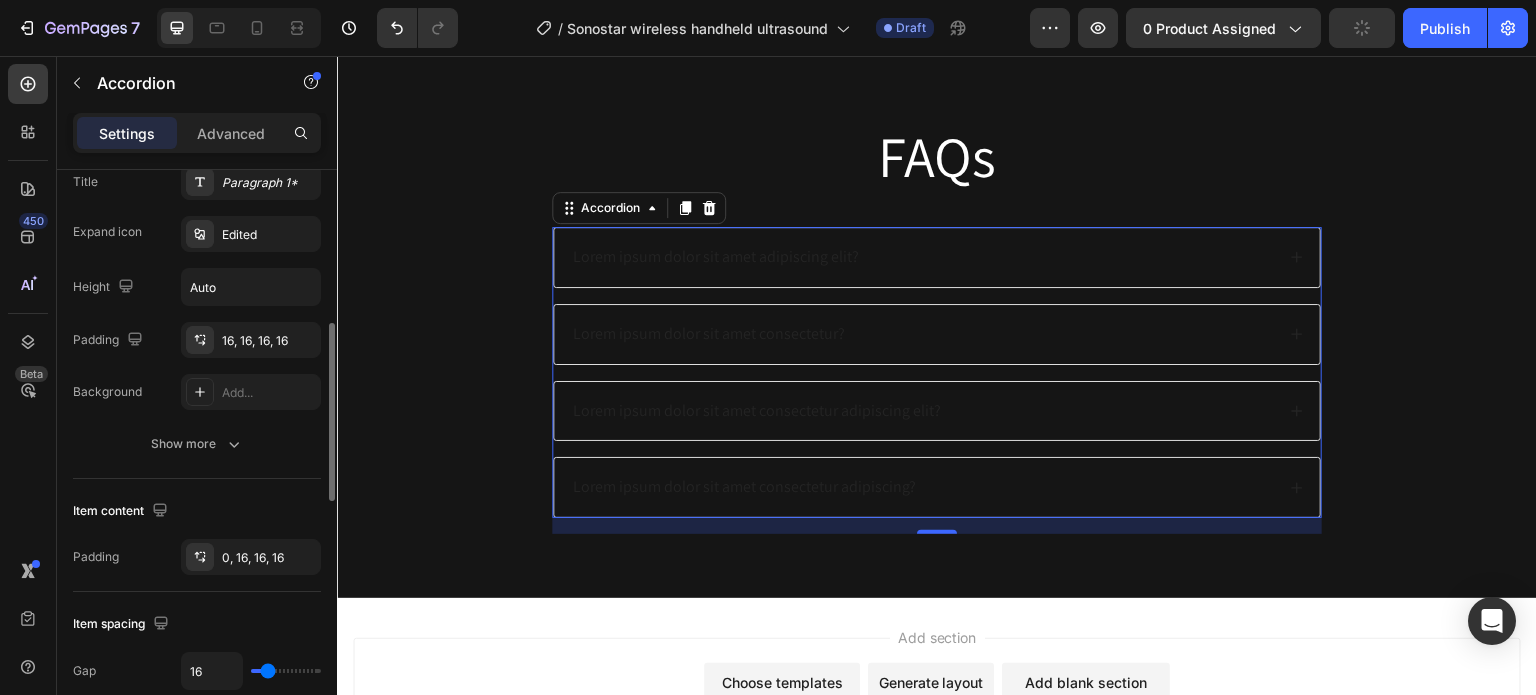 scroll, scrollTop: 600, scrollLeft: 0, axis: vertical 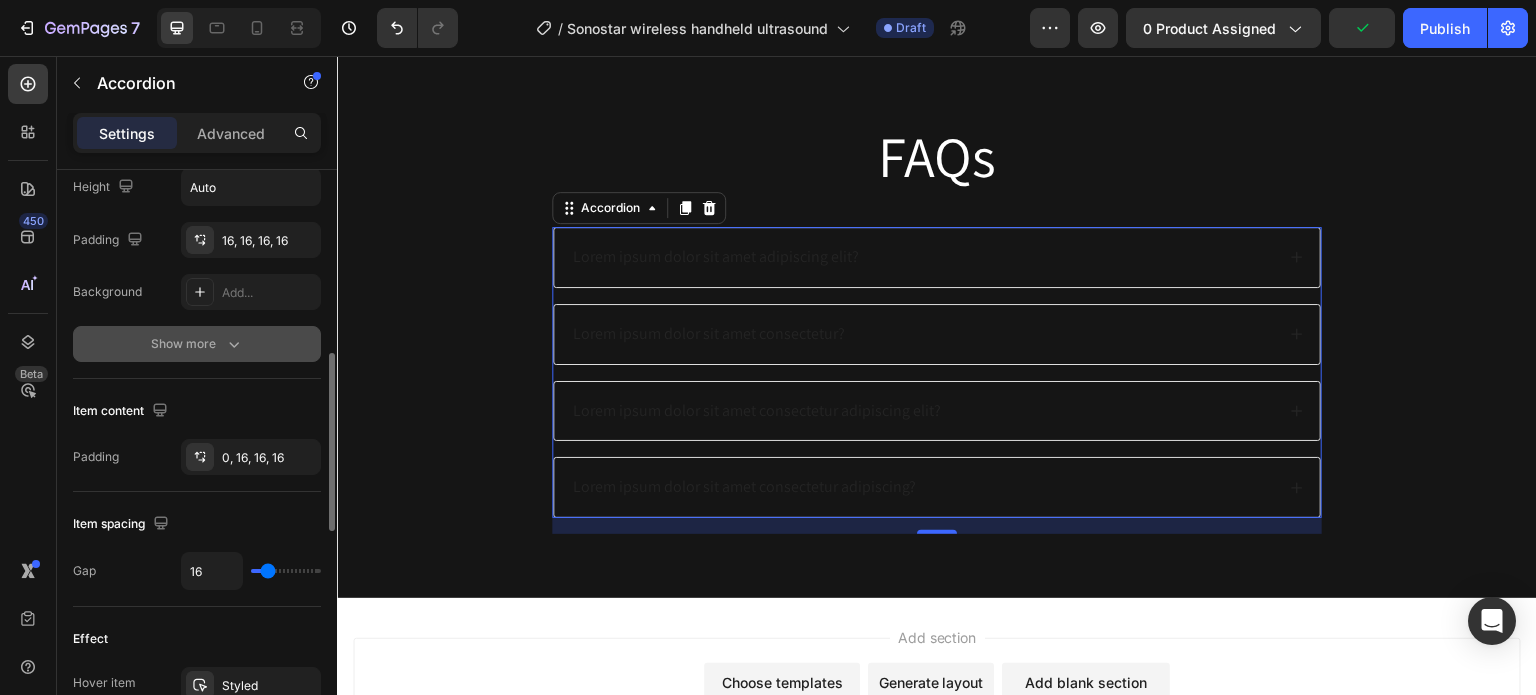 click on "Show more" at bounding box center [197, 344] 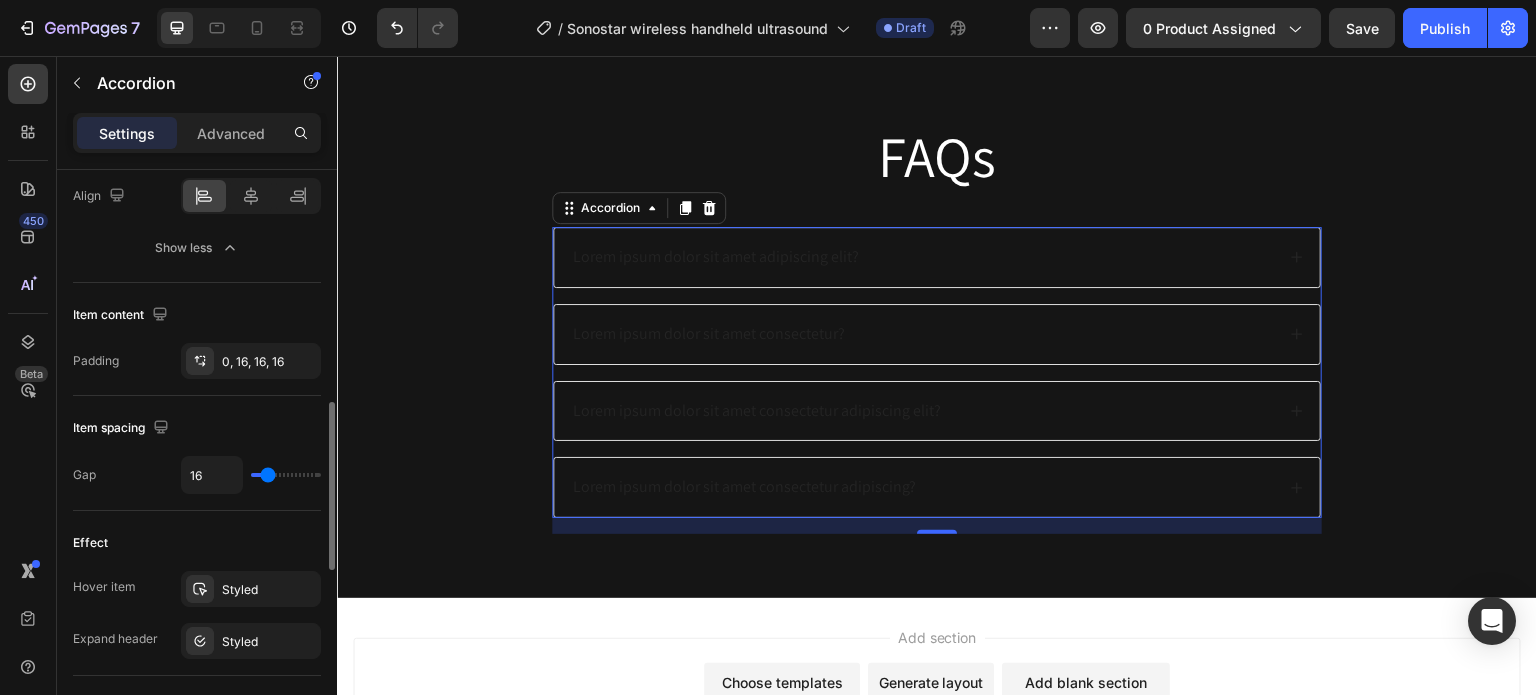 scroll, scrollTop: 900, scrollLeft: 0, axis: vertical 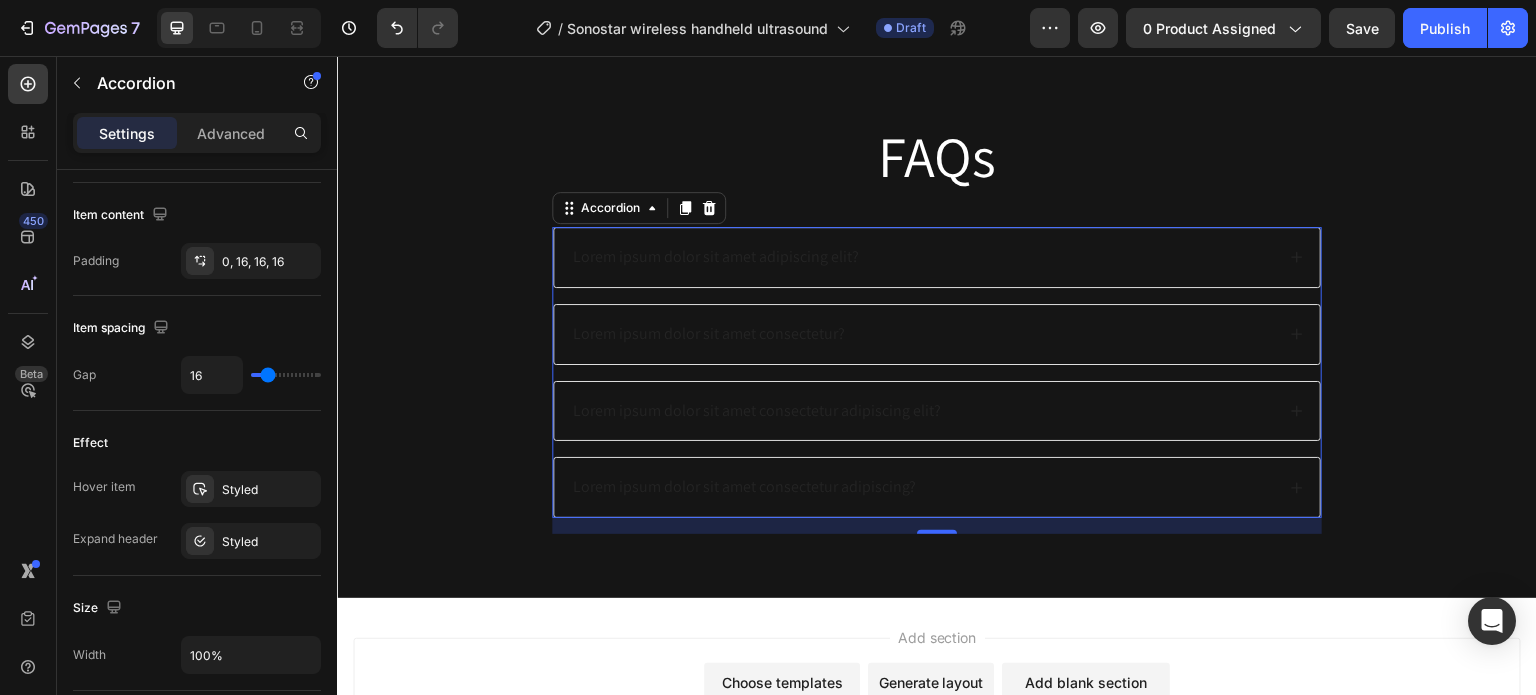 click on "Lorem ipsum dolor sit amet consectetur?" at bounding box center [709, 334] 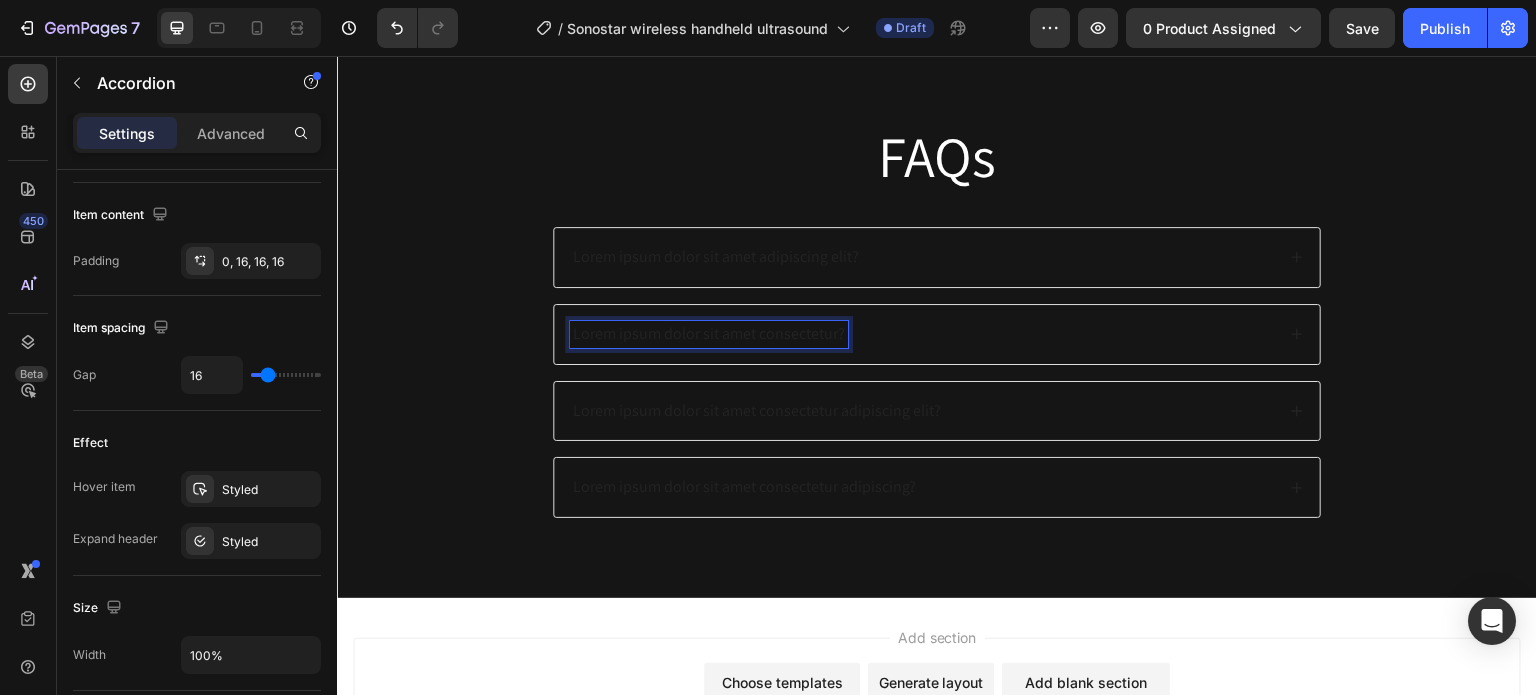 click on "Lorem ipsum dolor sit amet adipiscing elit?" at bounding box center (922, 257) 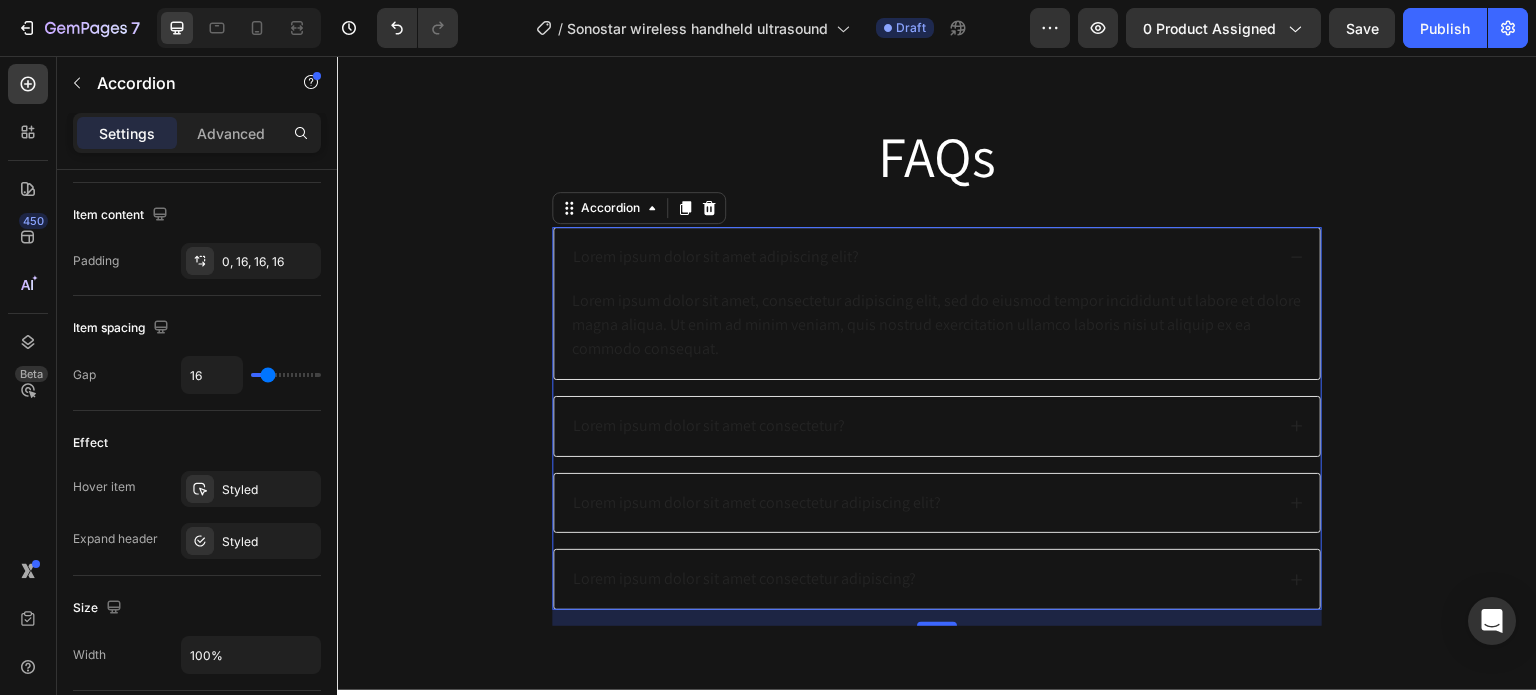 click on "Lorem ipsum dolor sit amet adipiscing elit?" at bounding box center [716, 257] 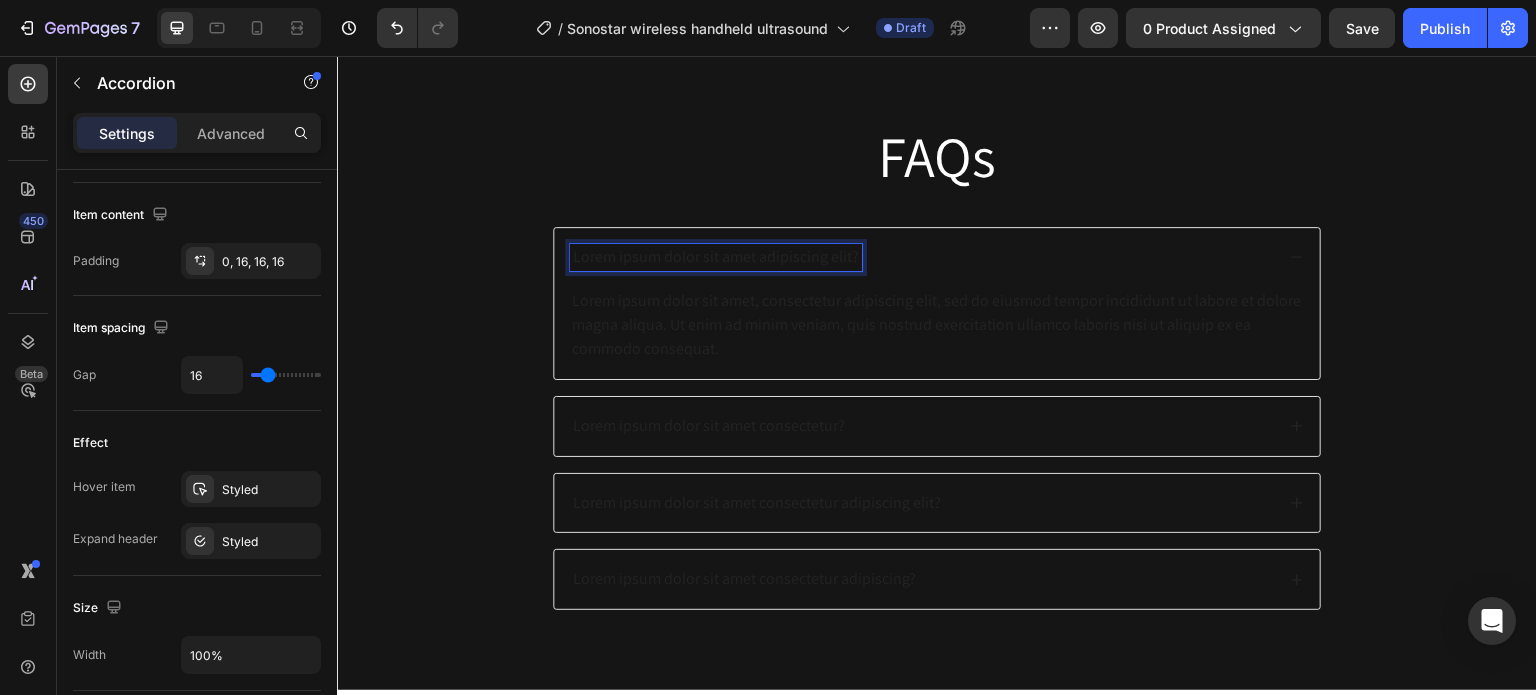 click on "Lorem ipsum dolor sit amet adipiscing elit?" at bounding box center [716, 257] 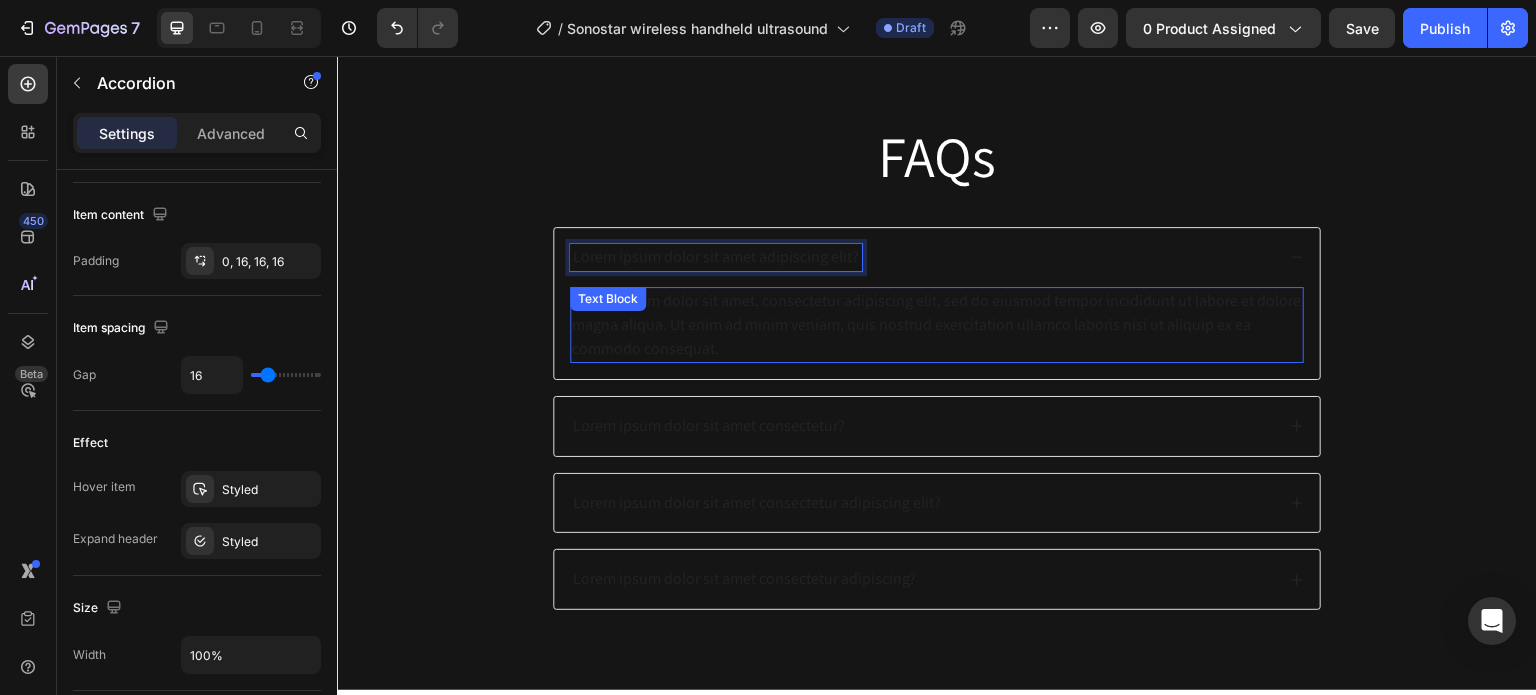click on "Text Block" at bounding box center [608, 299] 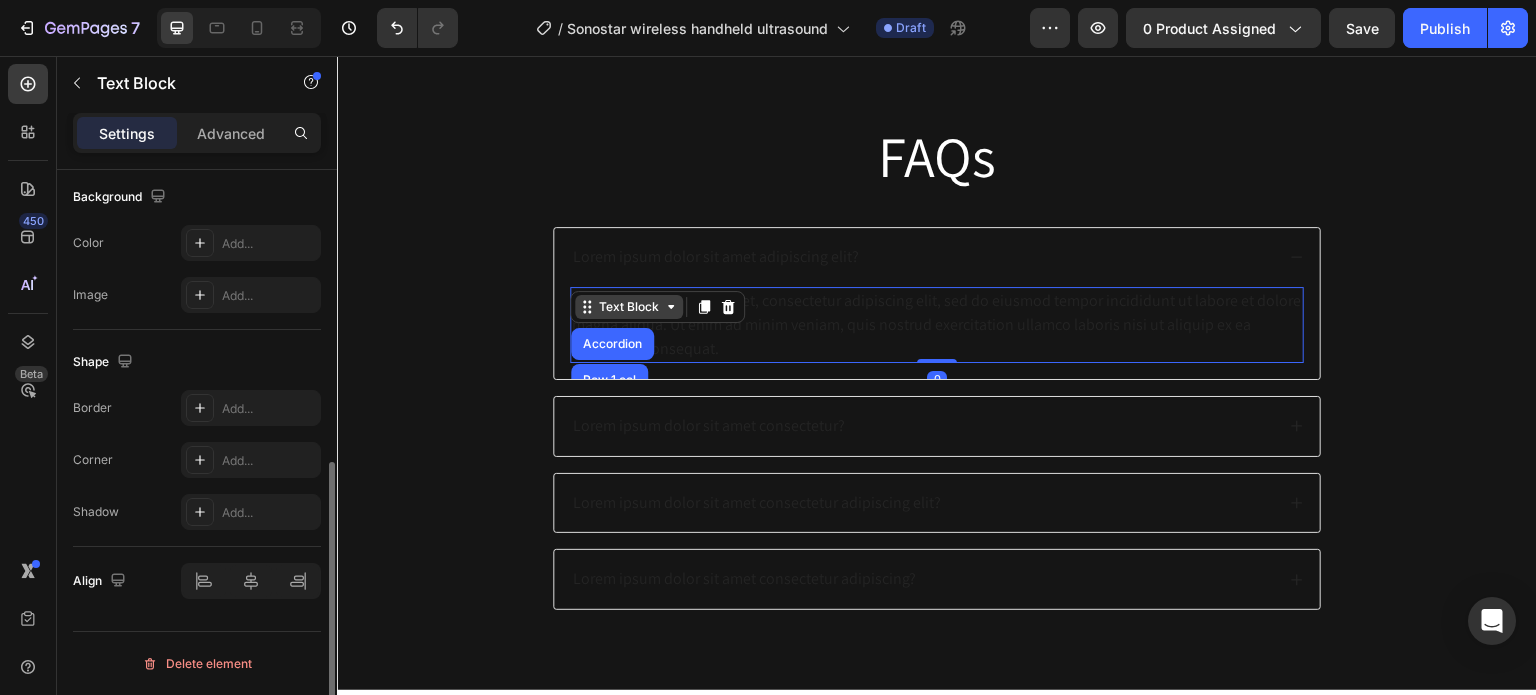 scroll, scrollTop: 0, scrollLeft: 0, axis: both 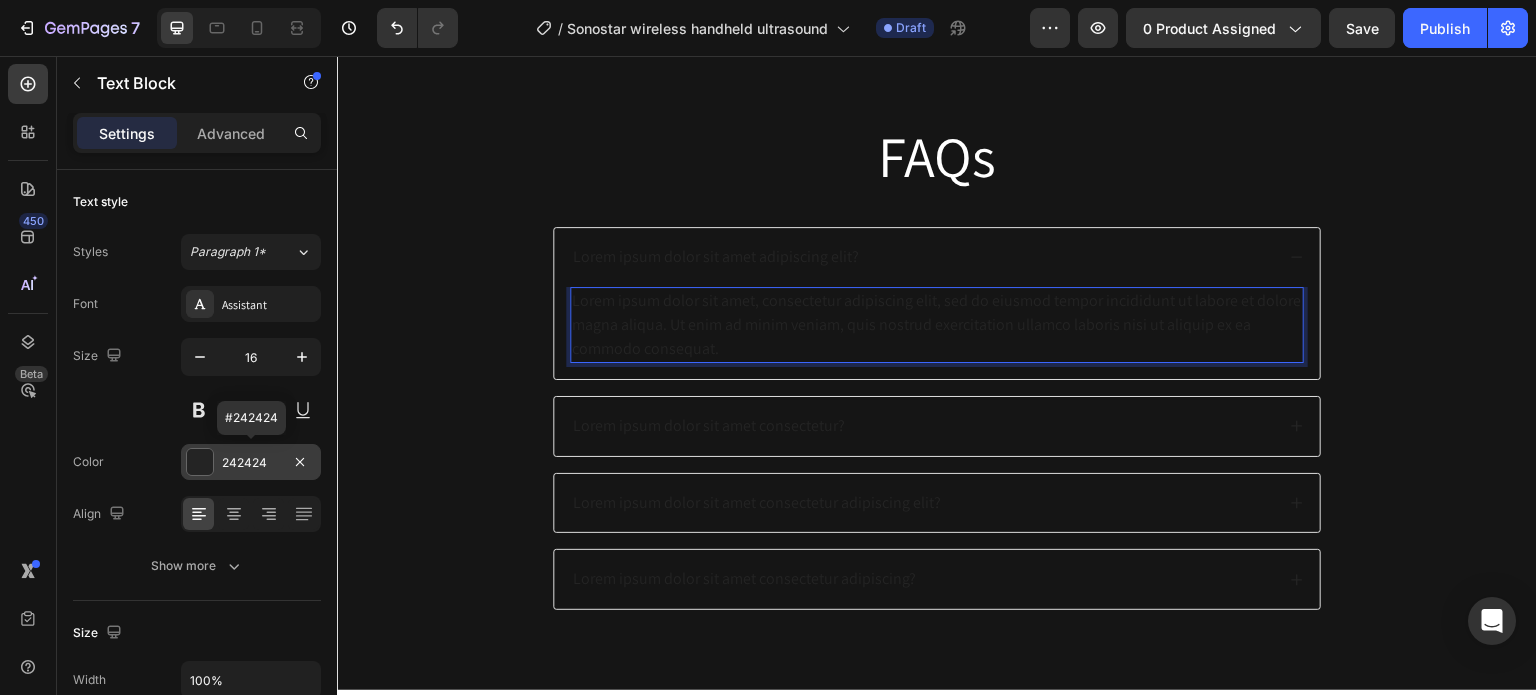 click at bounding box center [200, 462] 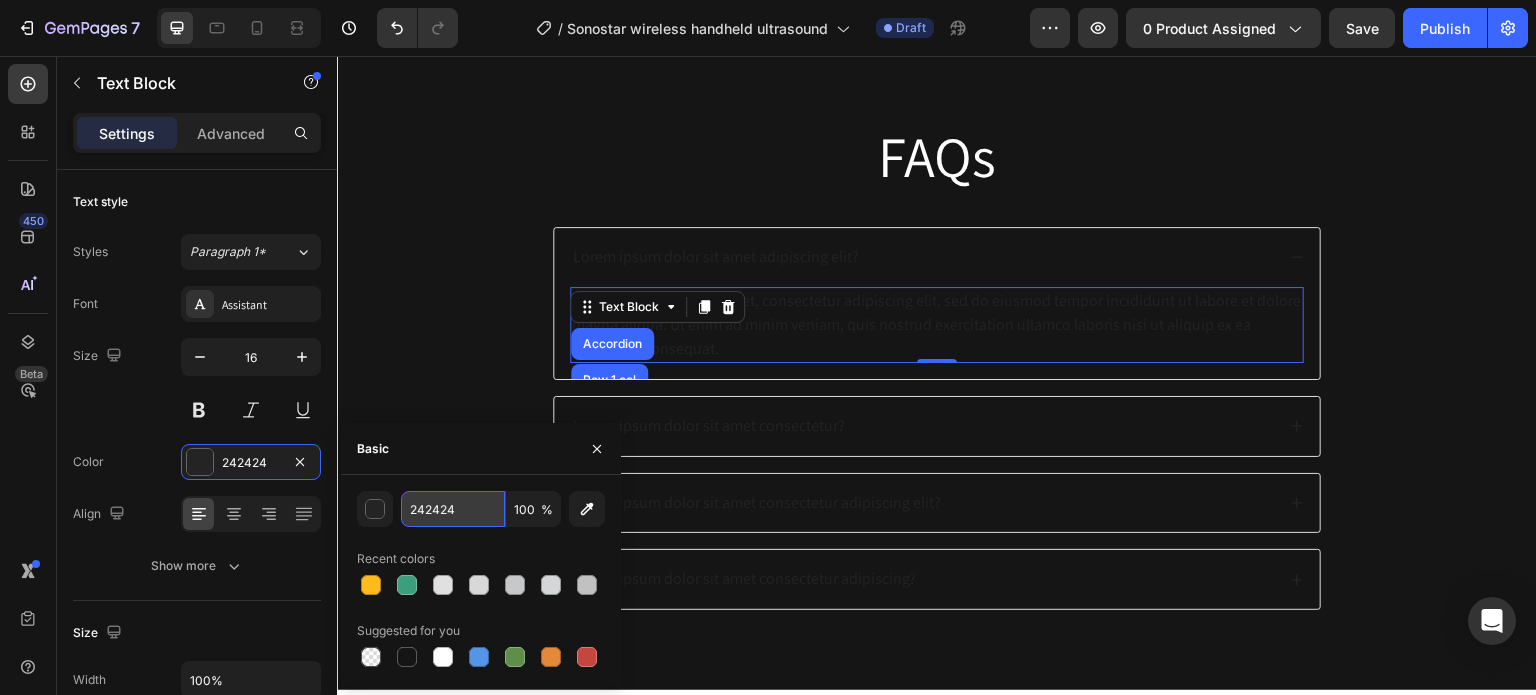 click on "242424" at bounding box center [453, 509] 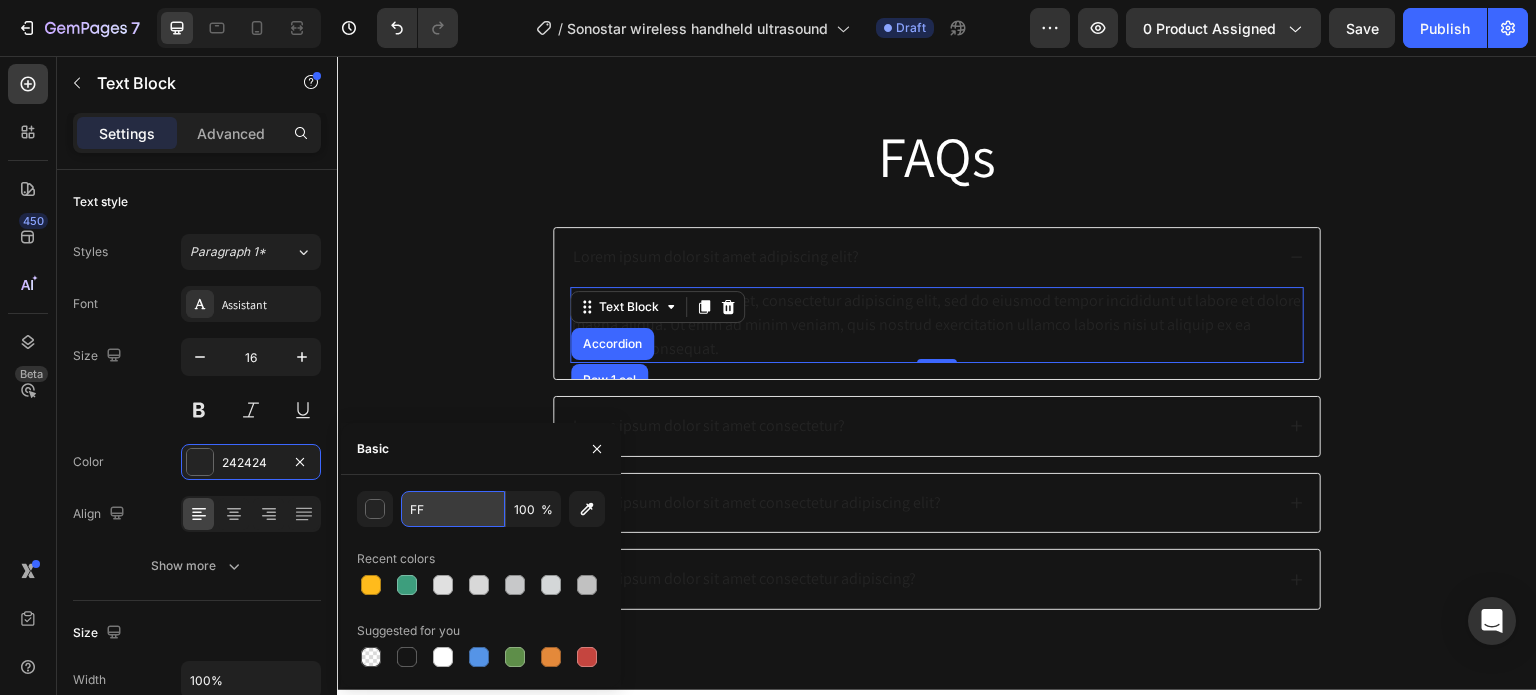 type on "FFFFFF" 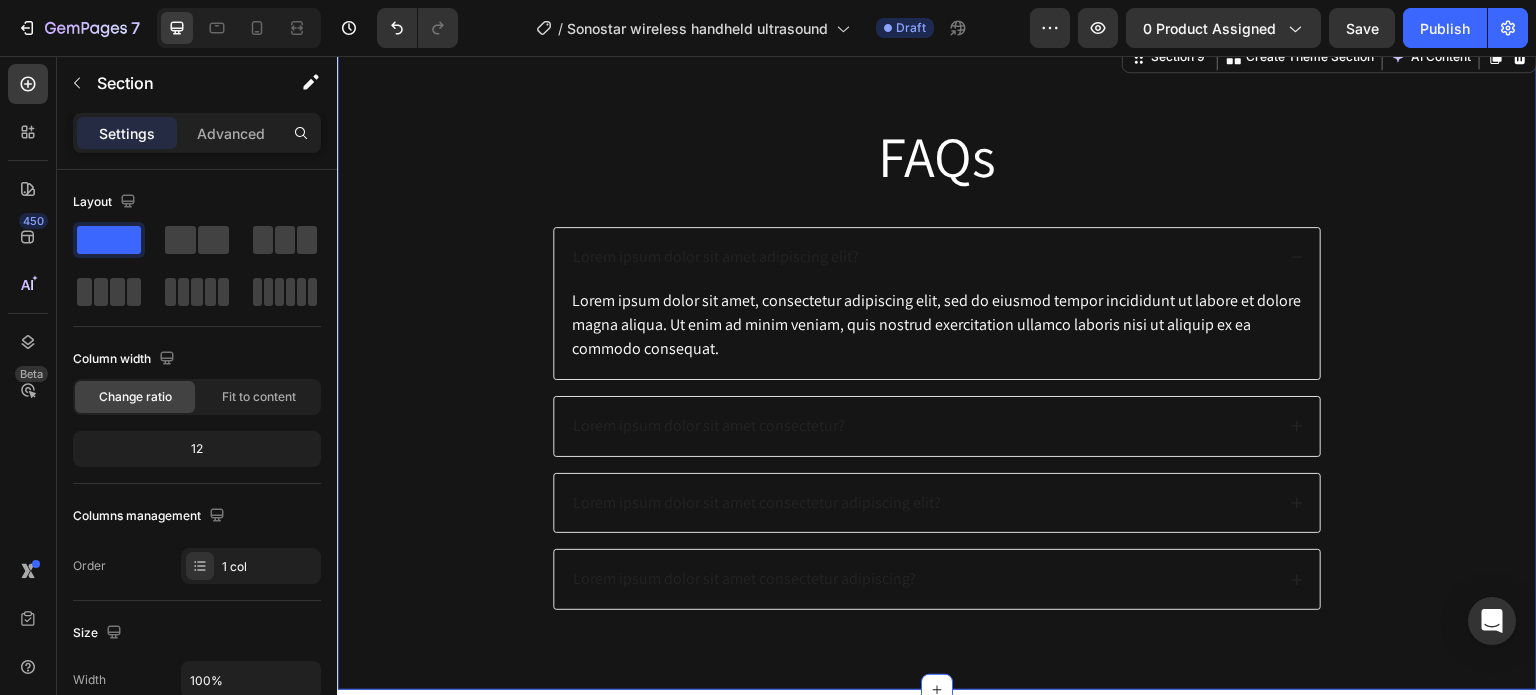 click on "FAQs Heading
Lorem ipsum dolor sit amet adipiscing elit? Lorem ipsum dolor sit amet, consectetur adipiscing elit, sed do eiusmod tempor incididunt ut labore et dolore magna aliqua. Ut enim ad minim veniam, quis nostrud exercitation ullamco laboris nisi ut aliquip ex ea commodo consequat. Text Block
Lorem ipsum dolor sit amet consectetur?
Lorem ipsum dolor sit amet consectetur adipiscing elit?
Lorem ipsum dolor sit amet consectetur adipiscing? Accordion Row" at bounding box center (937, 379) 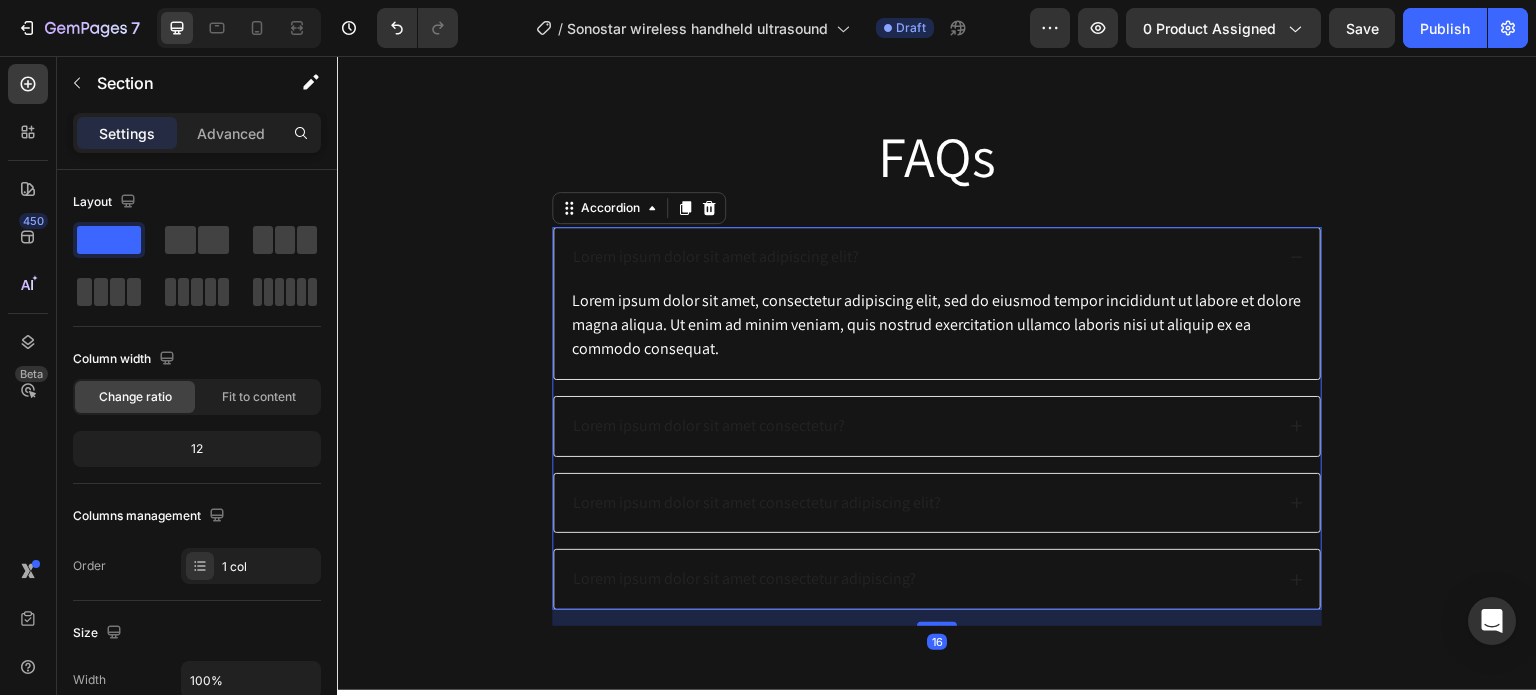 click on "Lorem ipsum dolor sit amet adipiscing elit?" at bounding box center (716, 257) 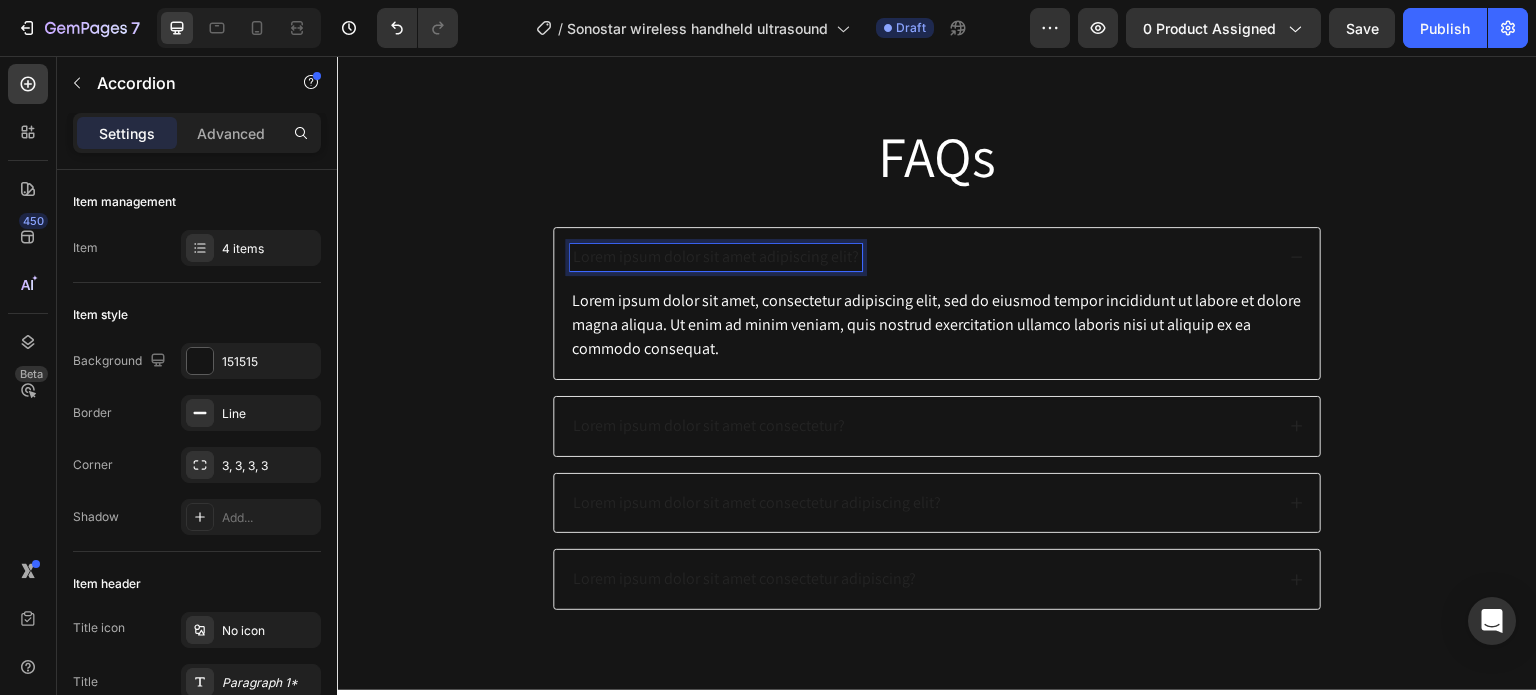 click on "Lorem ipsum dolor sit amet adipiscing elit?" at bounding box center (716, 257) 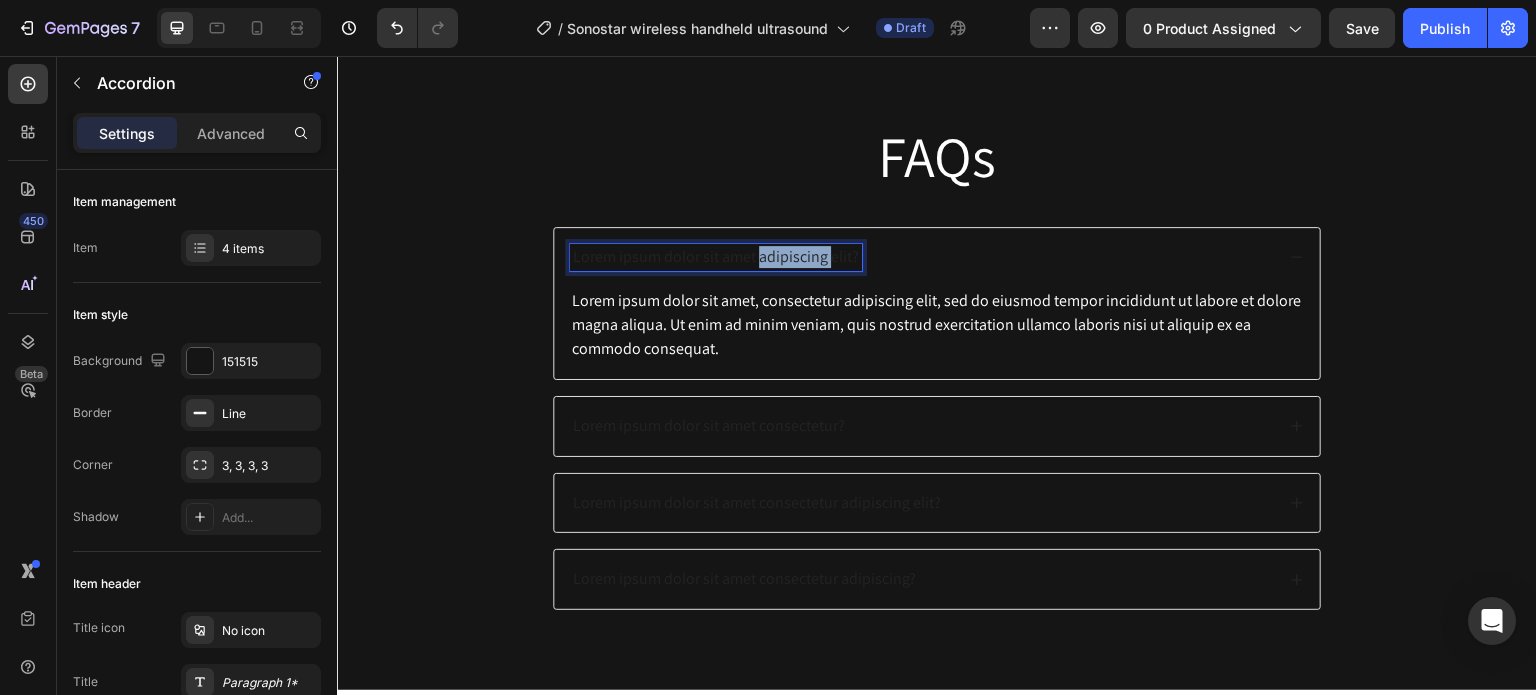 click on "Lorem ipsum dolor sit amet adipiscing elit?" at bounding box center [716, 257] 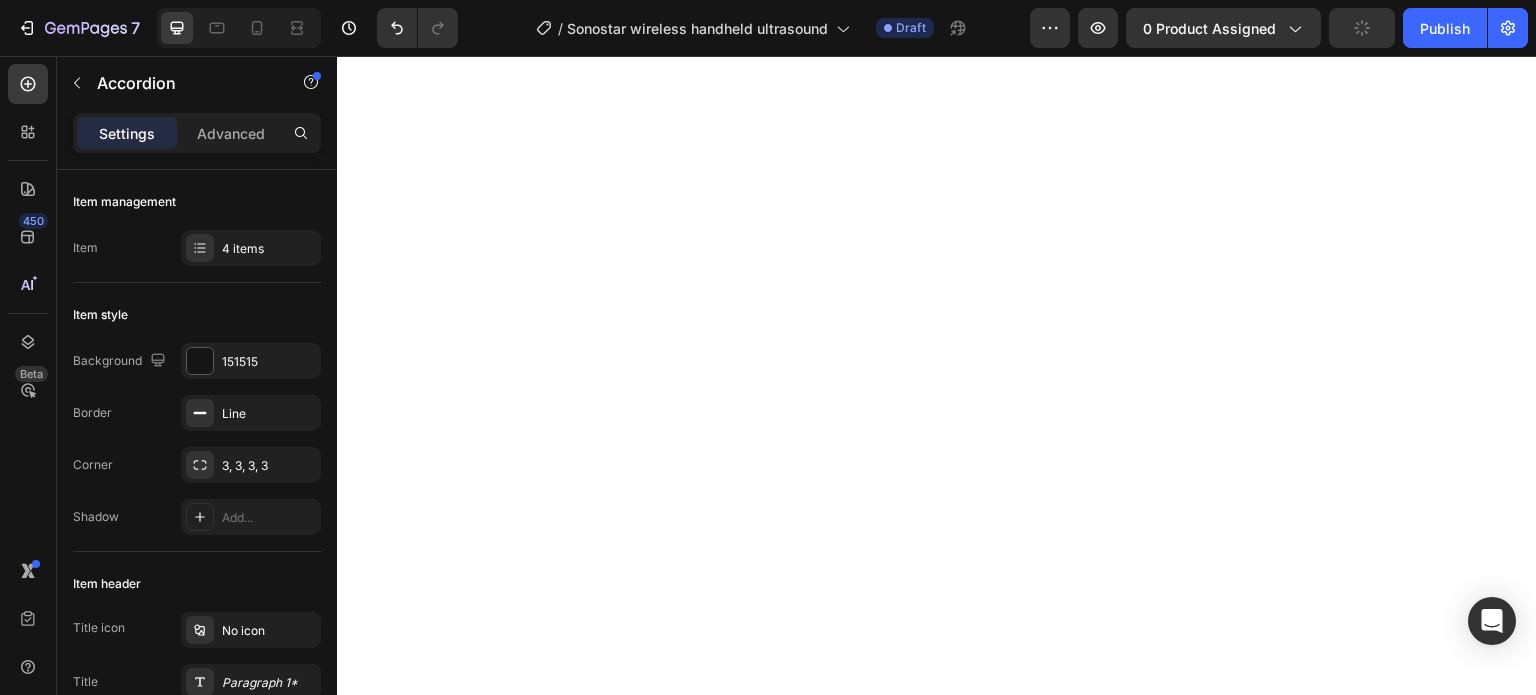 scroll, scrollTop: 0, scrollLeft: 0, axis: both 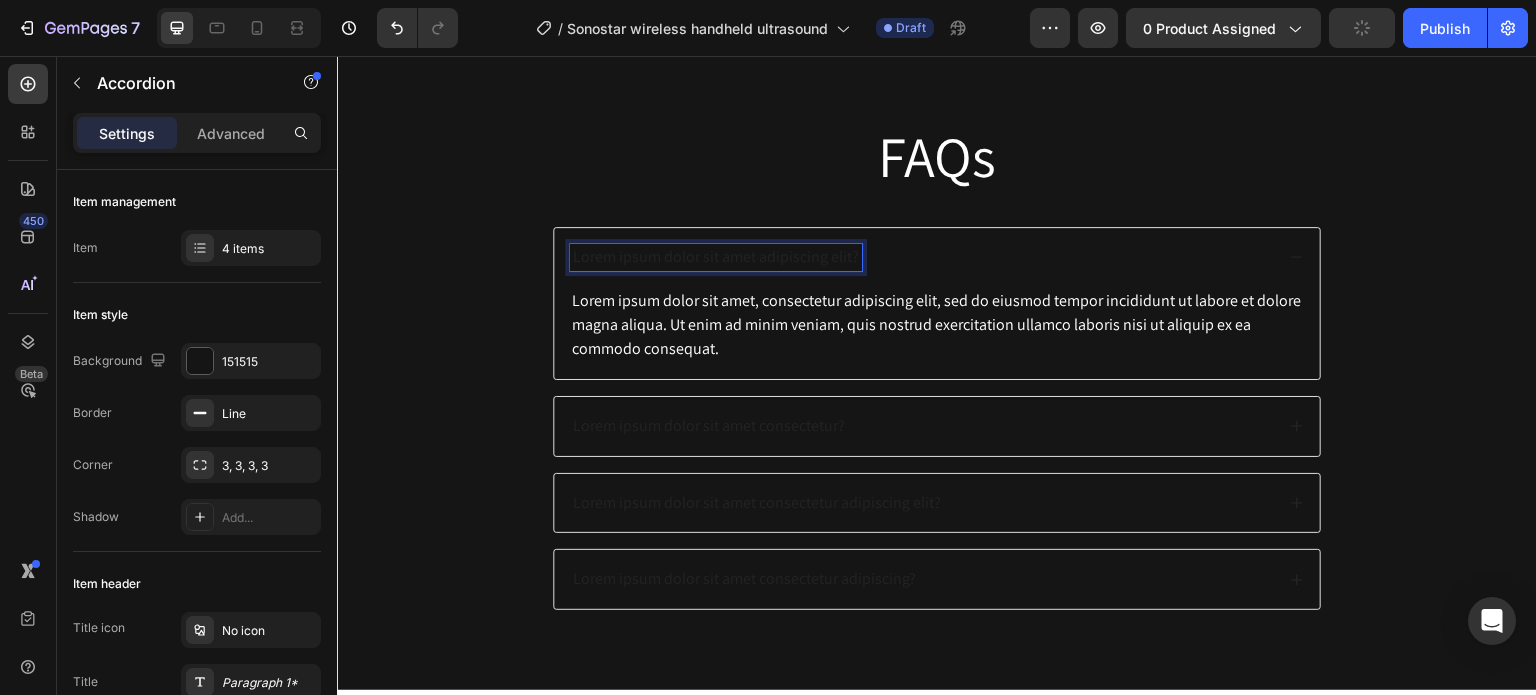 click on "Lorem ipsum dolor sit amet adipiscing elit?" at bounding box center (716, 257) 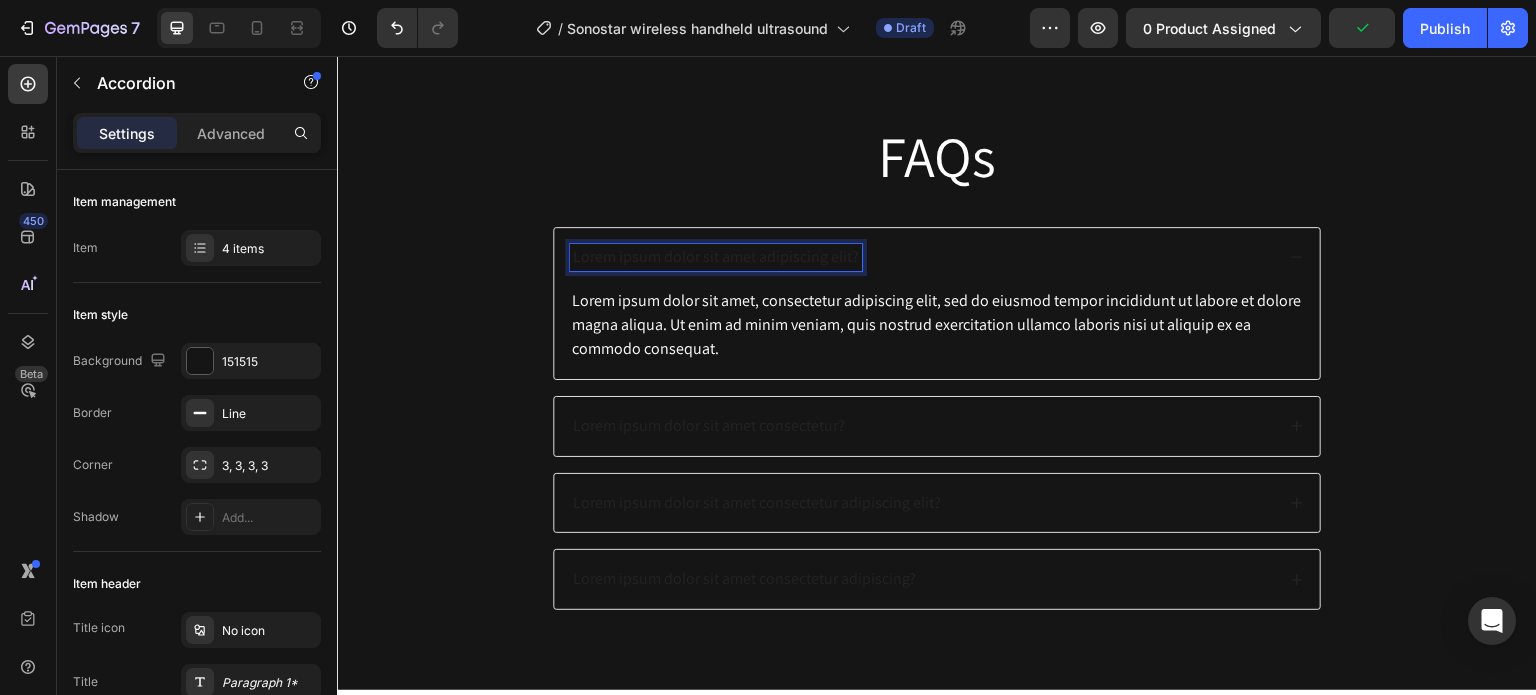 click on "Lorem ipsum dolor sit amet adipiscing elit?" at bounding box center [716, 257] 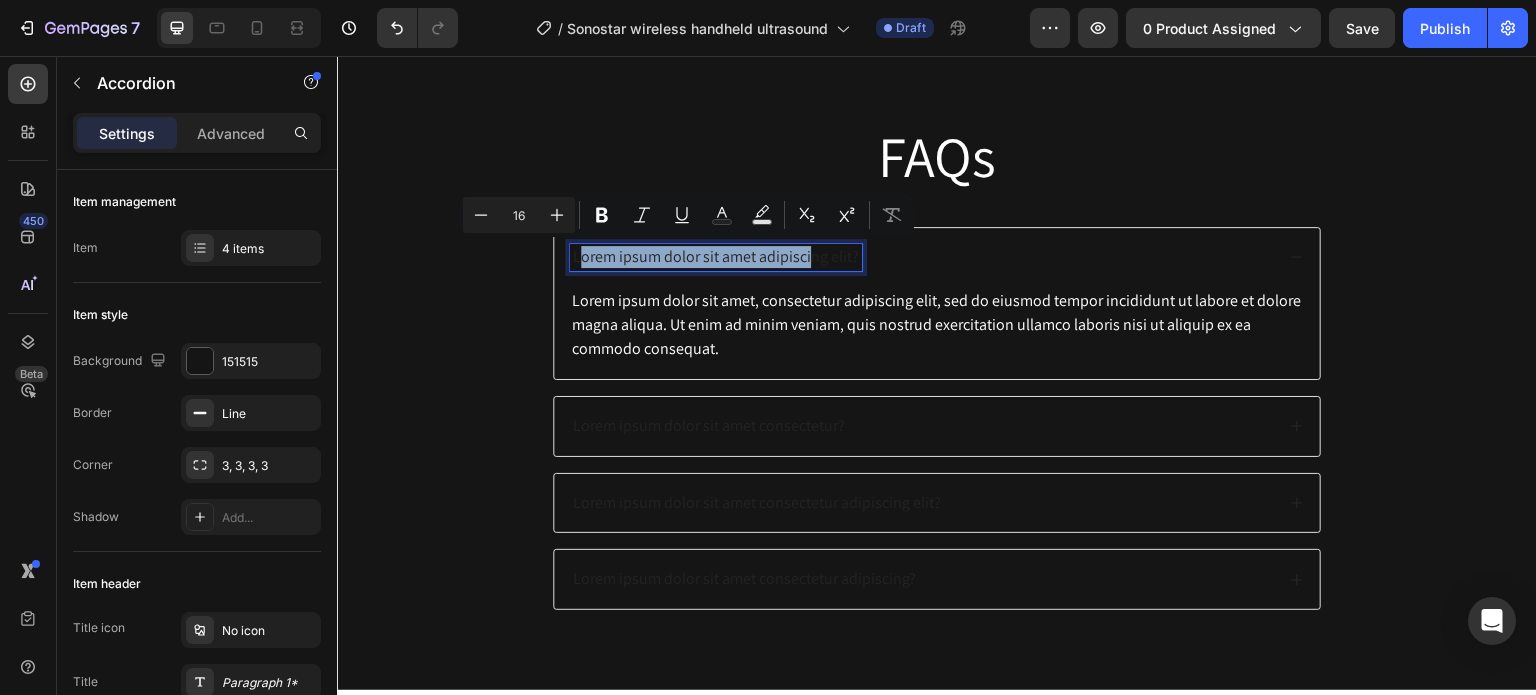 drag, startPoint x: 805, startPoint y: 257, endPoint x: 571, endPoint y: 254, distance: 234.01923 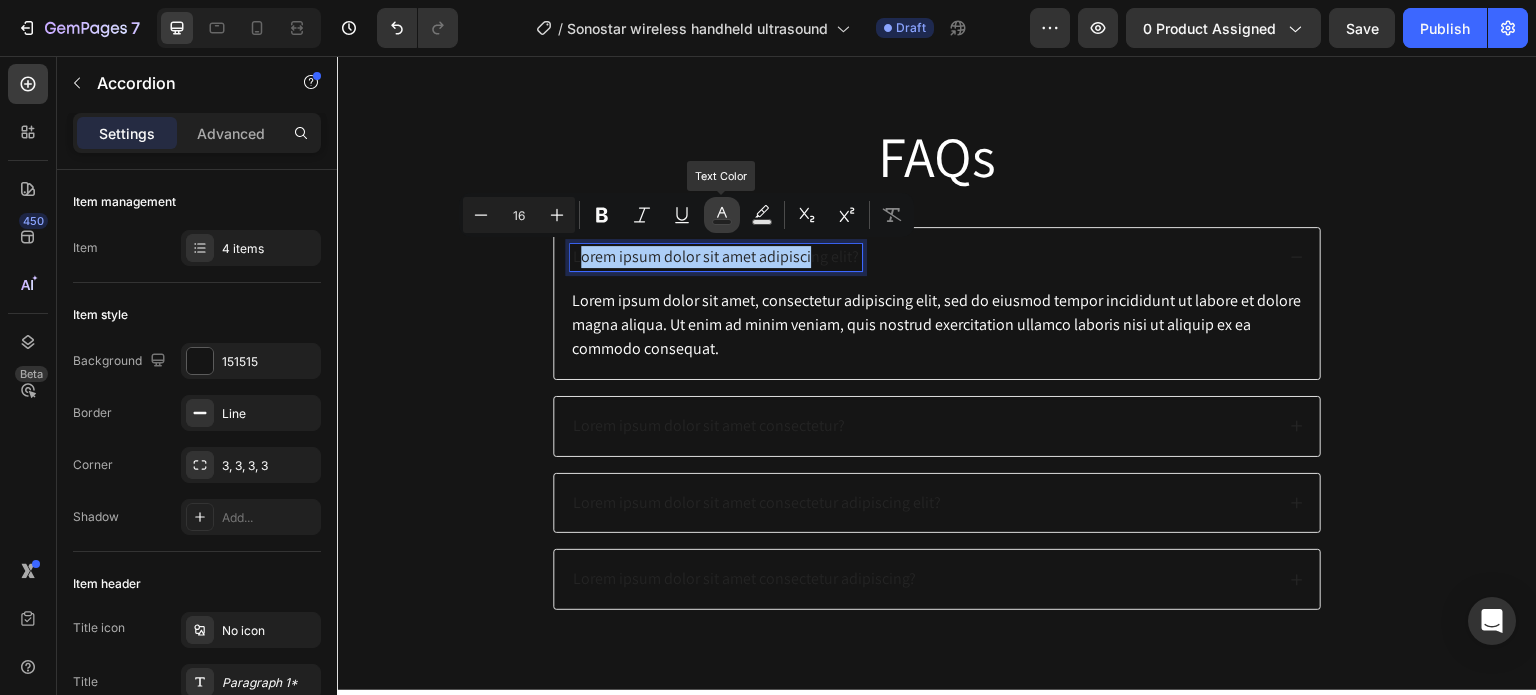 click 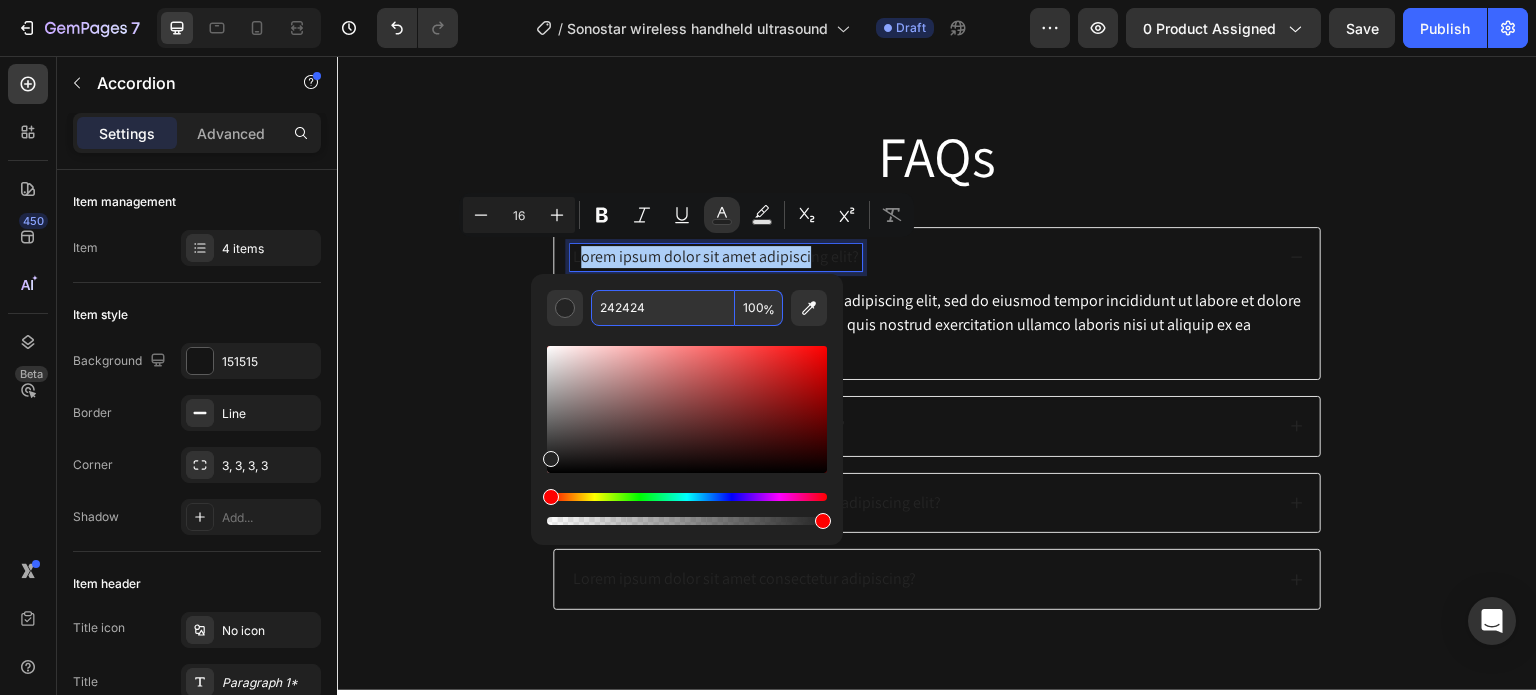 click on "242424" at bounding box center (663, 308) 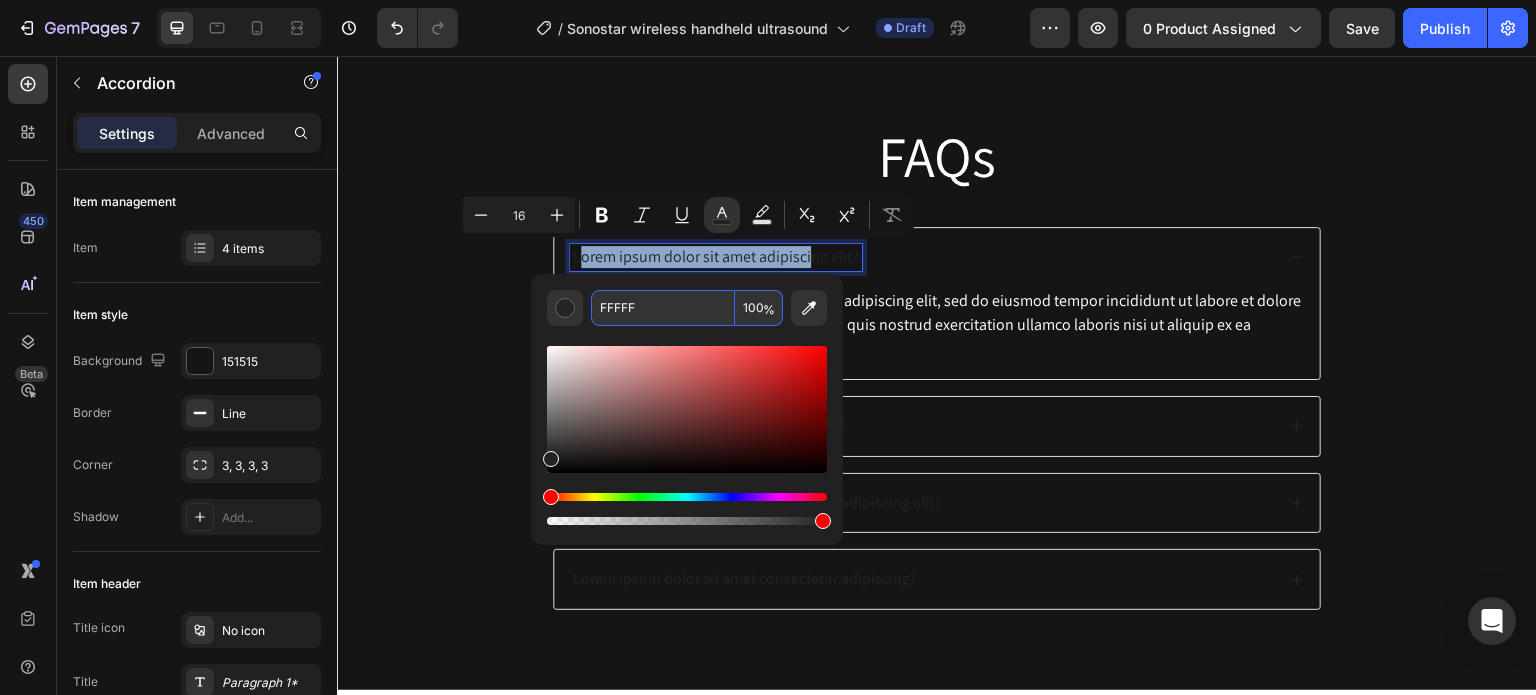 type on "242424" 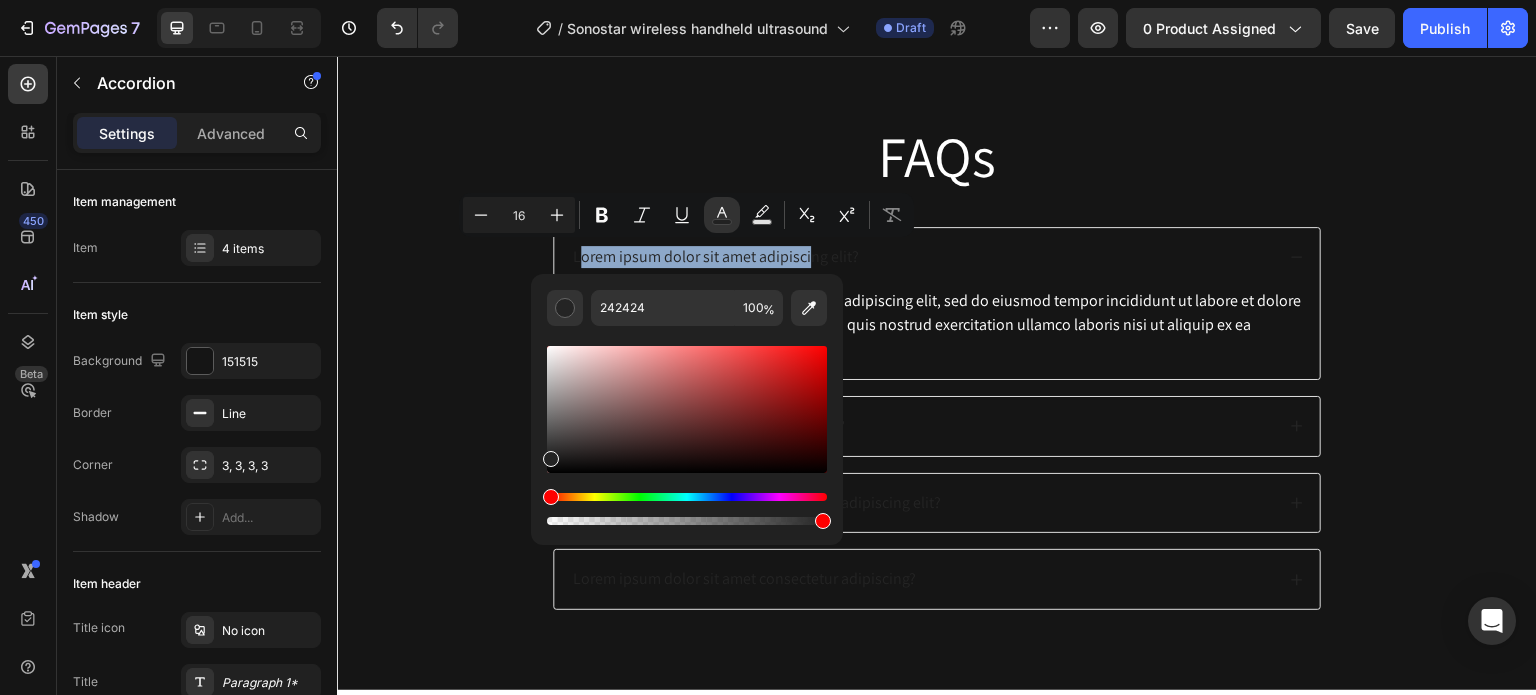 click on "Lorem ipsum dolor sit amet adipiscing elit?" at bounding box center (922, 257) 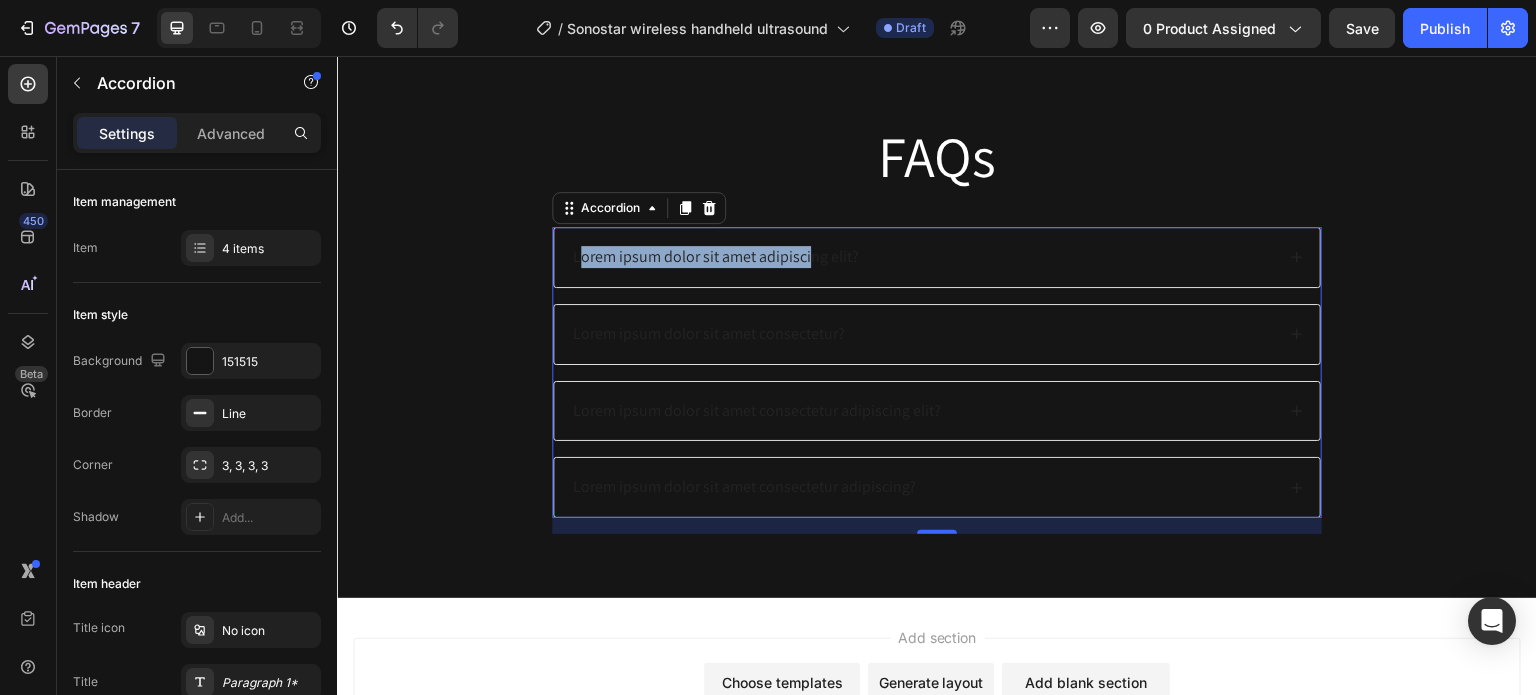 click on "Lorem ipsum dolor sit amet adipiscing elit?" at bounding box center [716, 257] 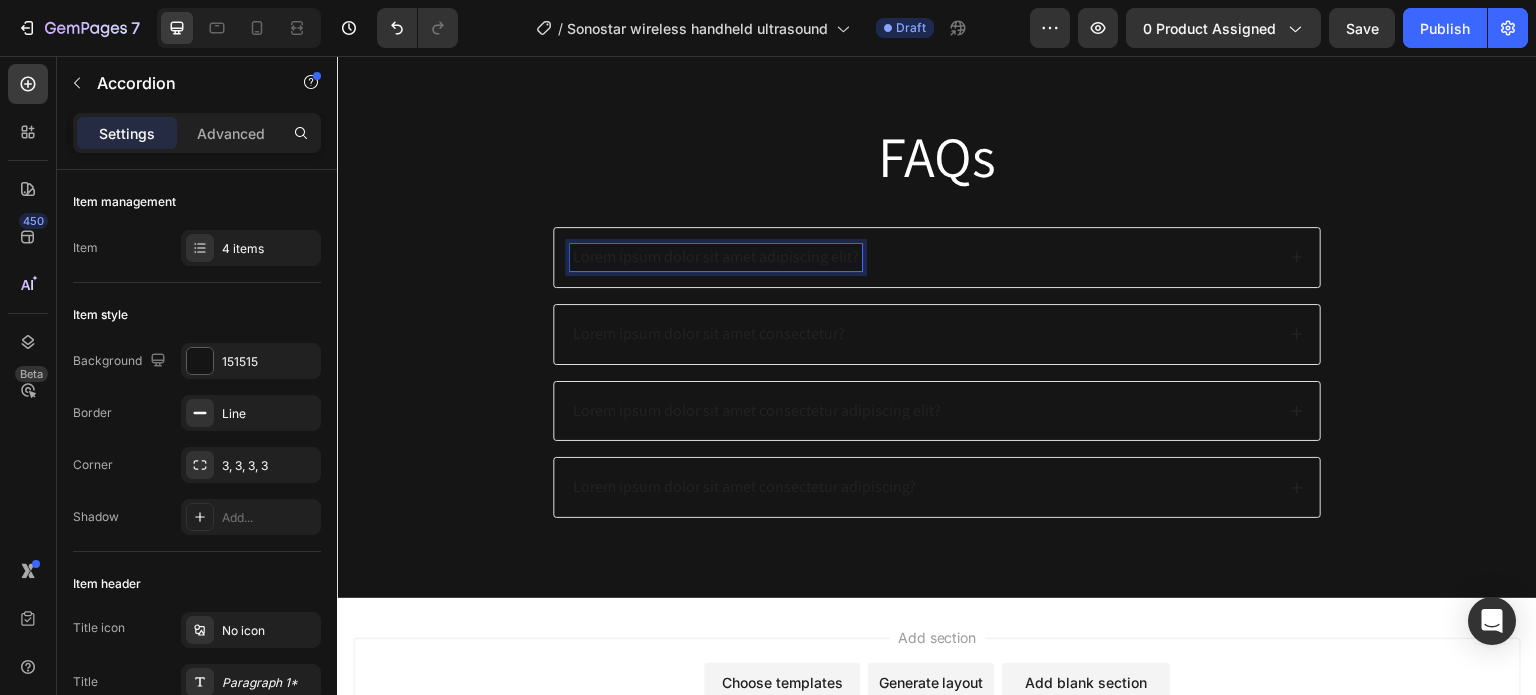 click on "Lorem ipsum dolor sit amet adipiscing elit?" at bounding box center (716, 257) 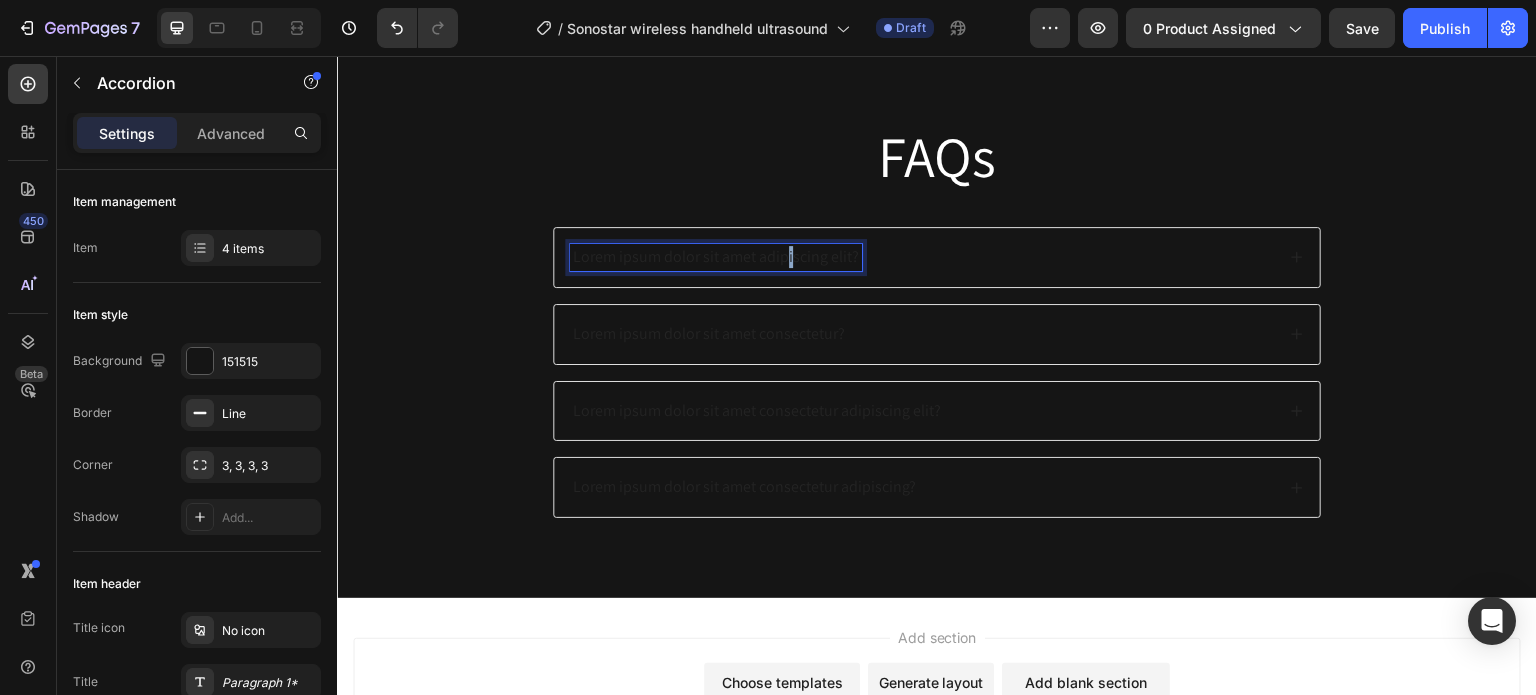 click on "Lorem ipsum dolor sit amet adipiscing elit?" at bounding box center [716, 257] 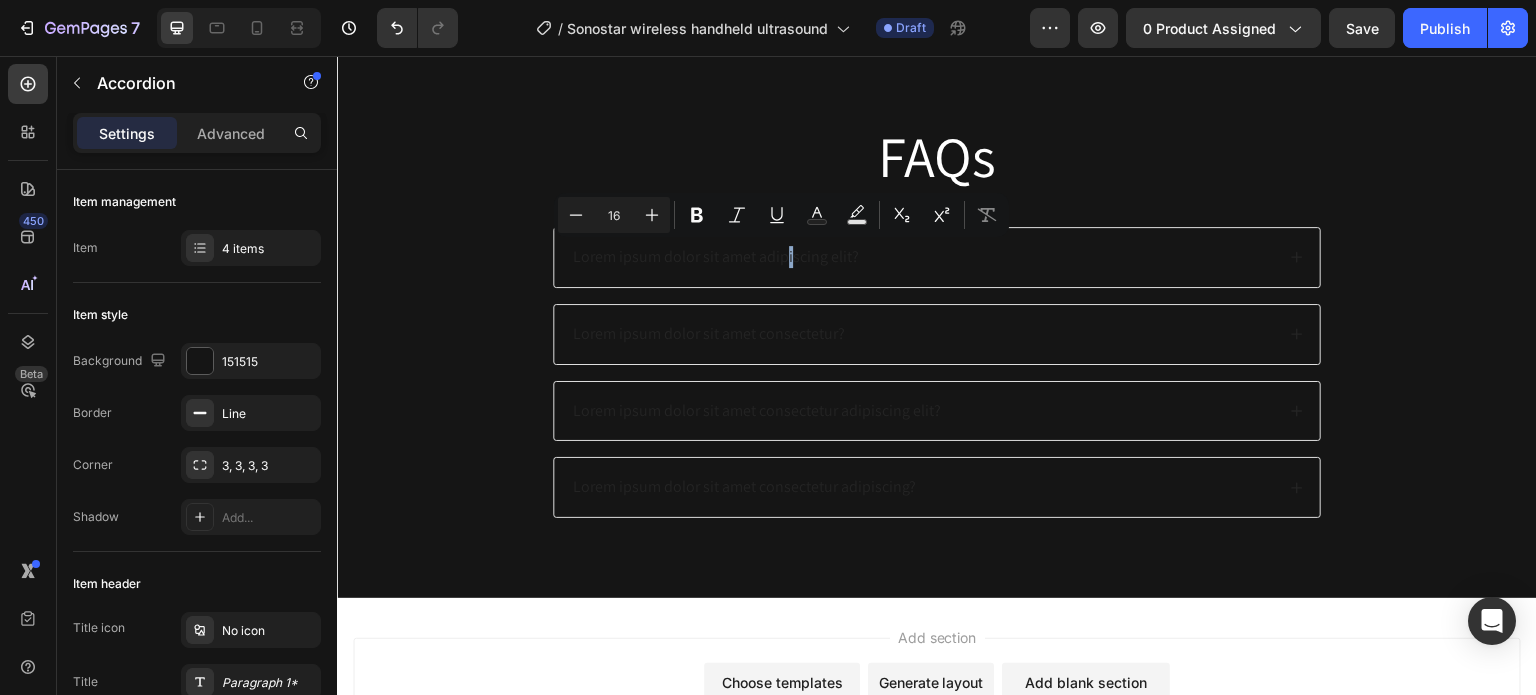 click on "Lorem ipsum dolor sit amet adipiscing elit?" at bounding box center [937, 257] 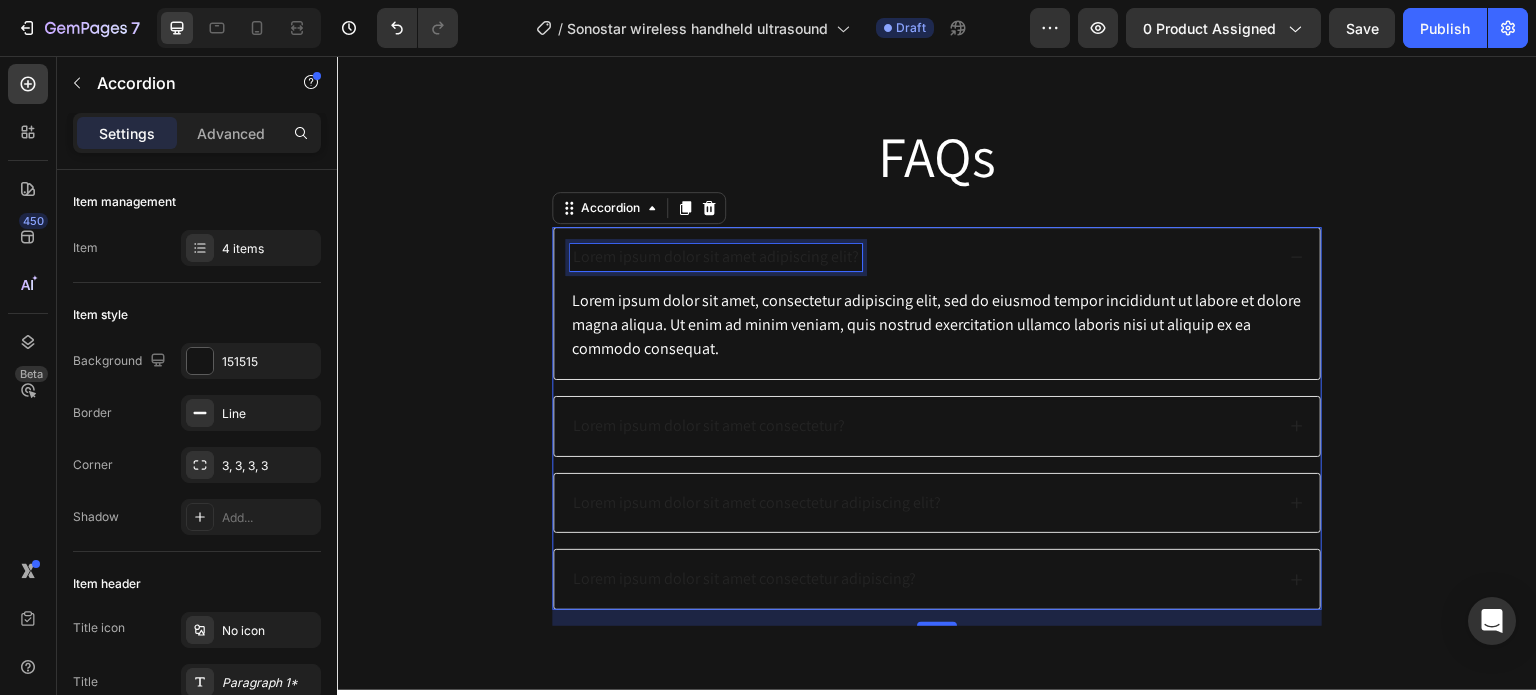 click on "Lorem ipsum dolor sit amet adipiscing elit?" at bounding box center [716, 257] 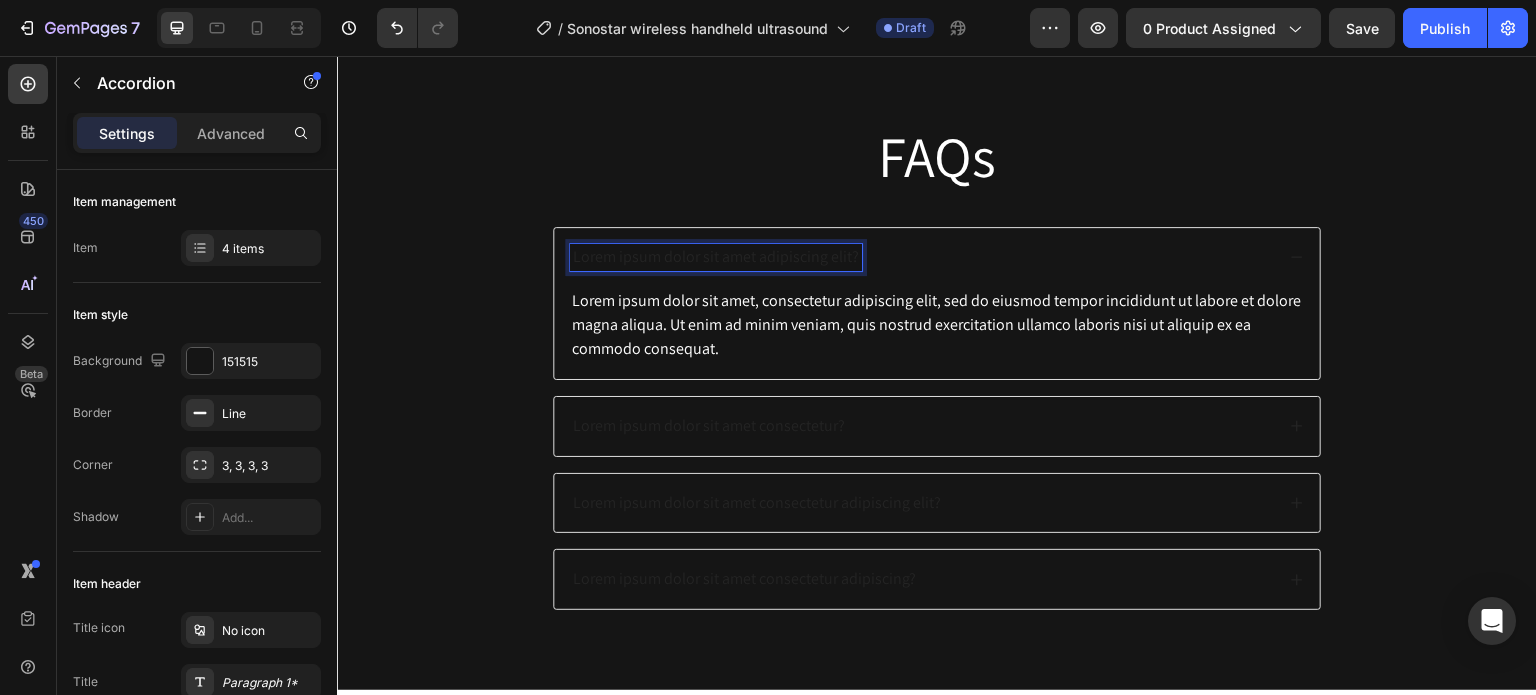 click on "Lorem ipsum dolor sit amet adipiscing elit?" at bounding box center [716, 257] 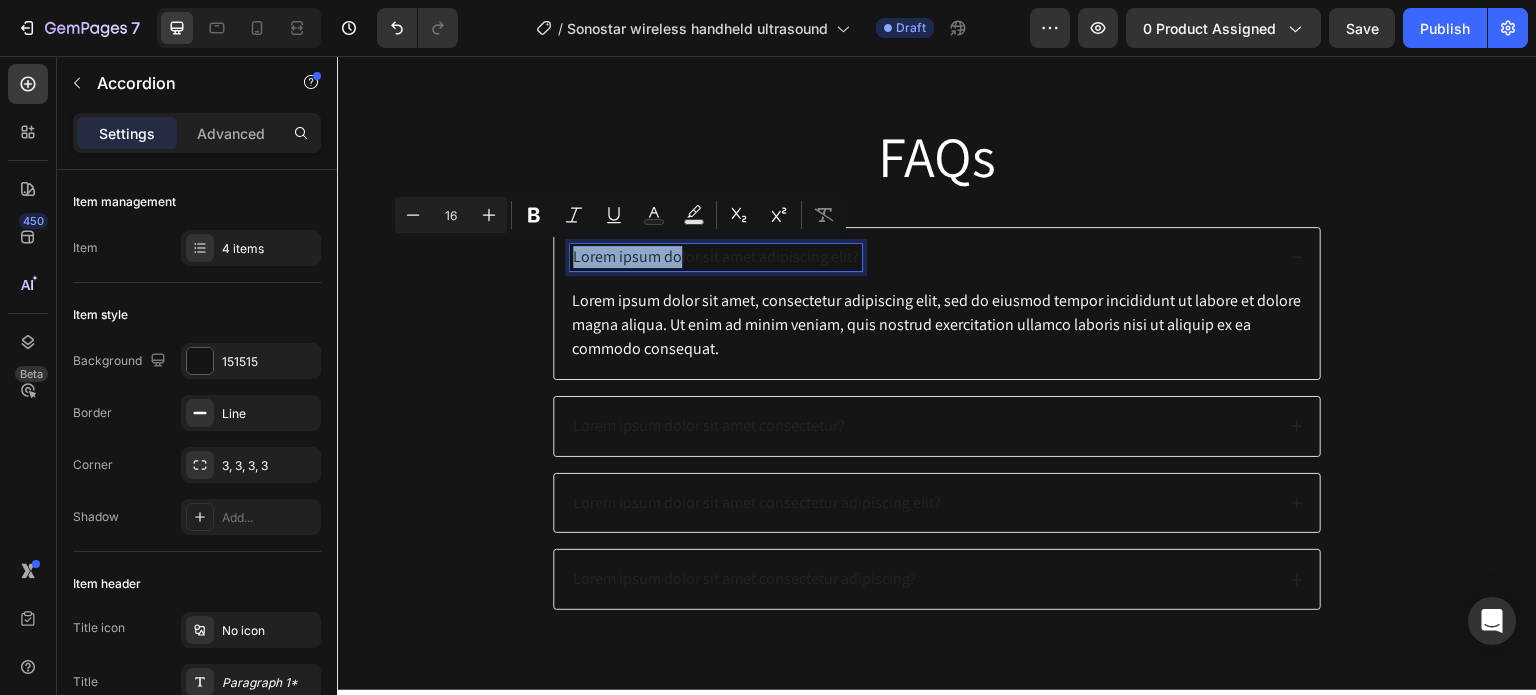 drag, startPoint x: 669, startPoint y: 255, endPoint x: 566, endPoint y: 264, distance: 103.392456 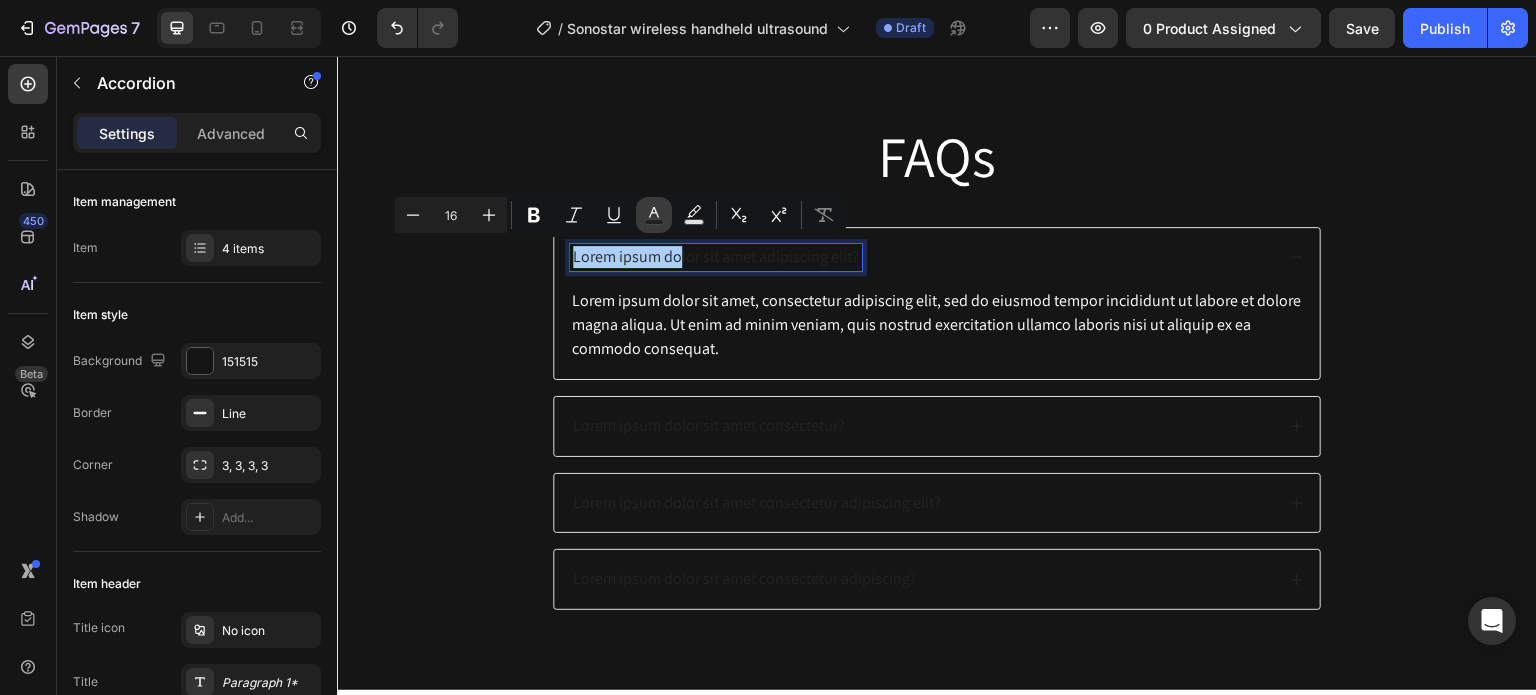 click 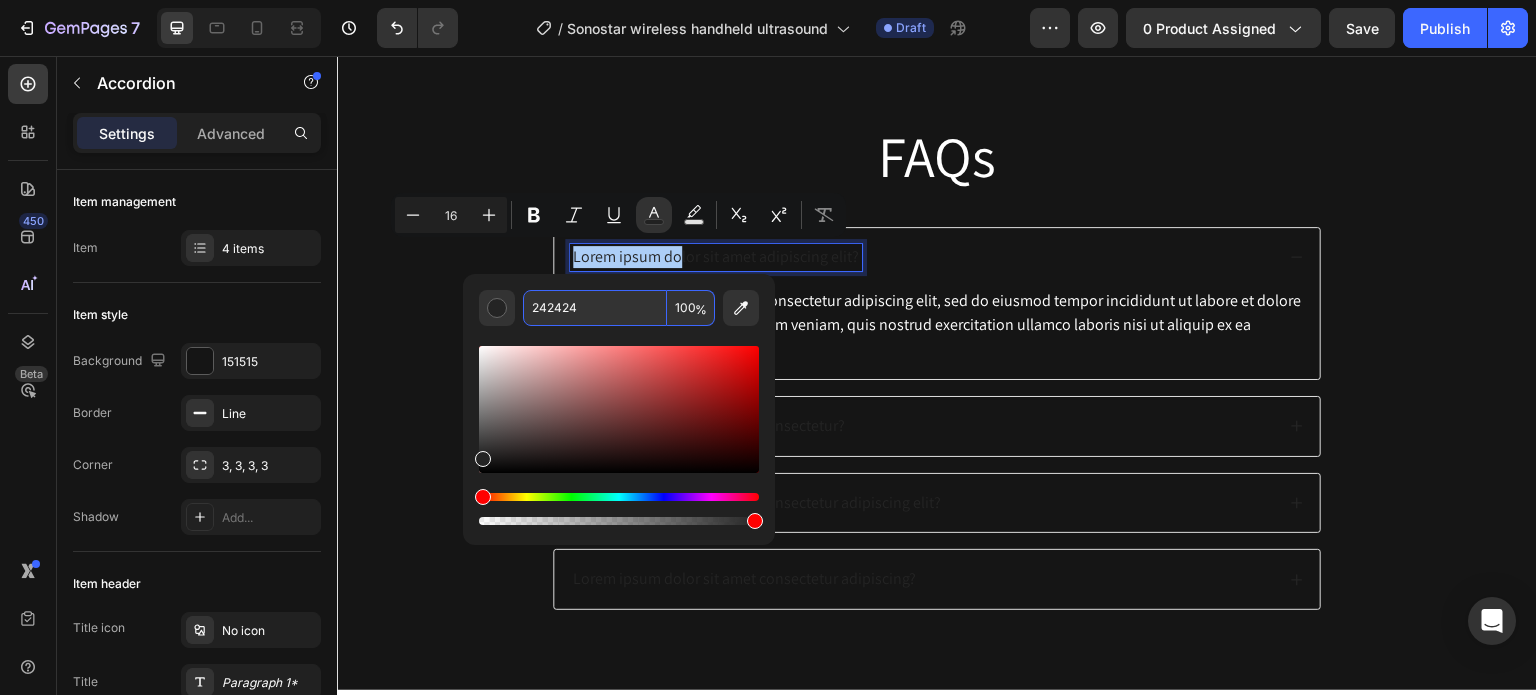 click on "242424" at bounding box center [595, 308] 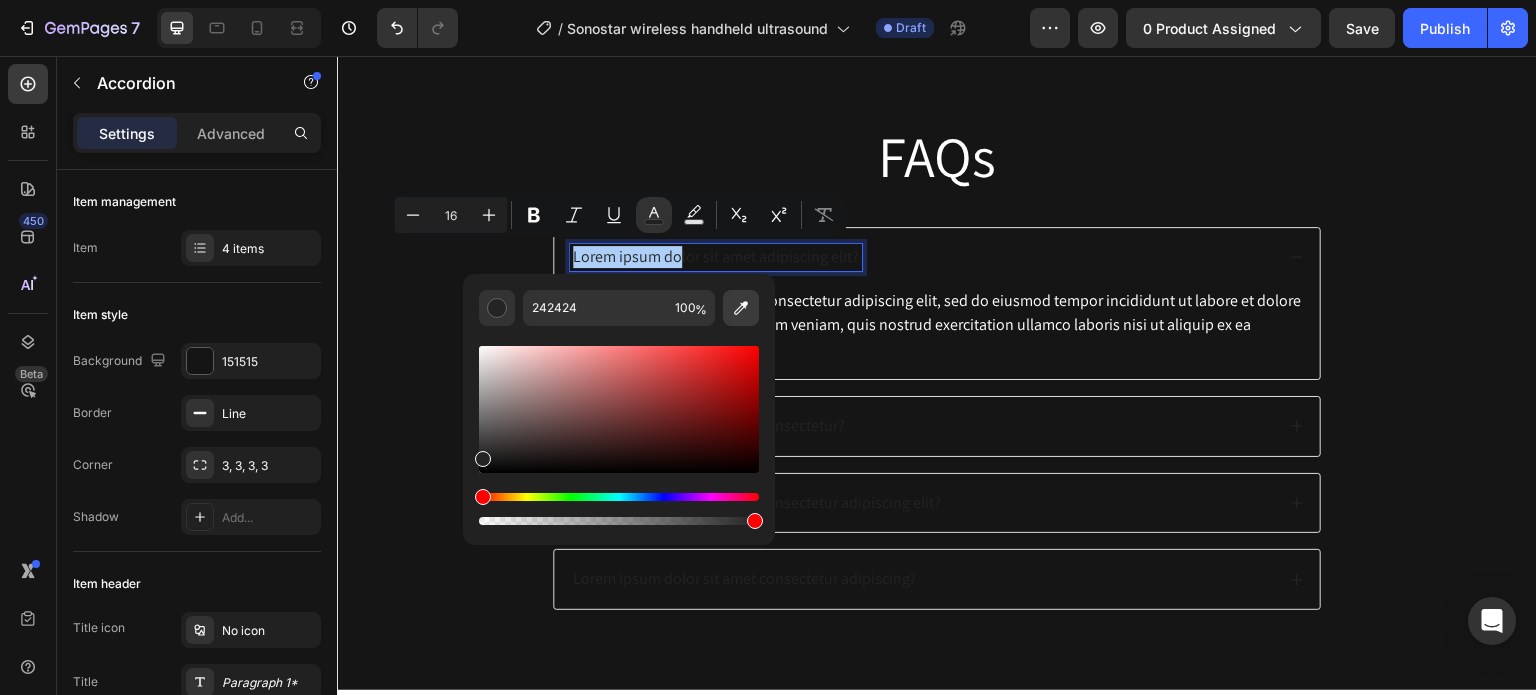 click 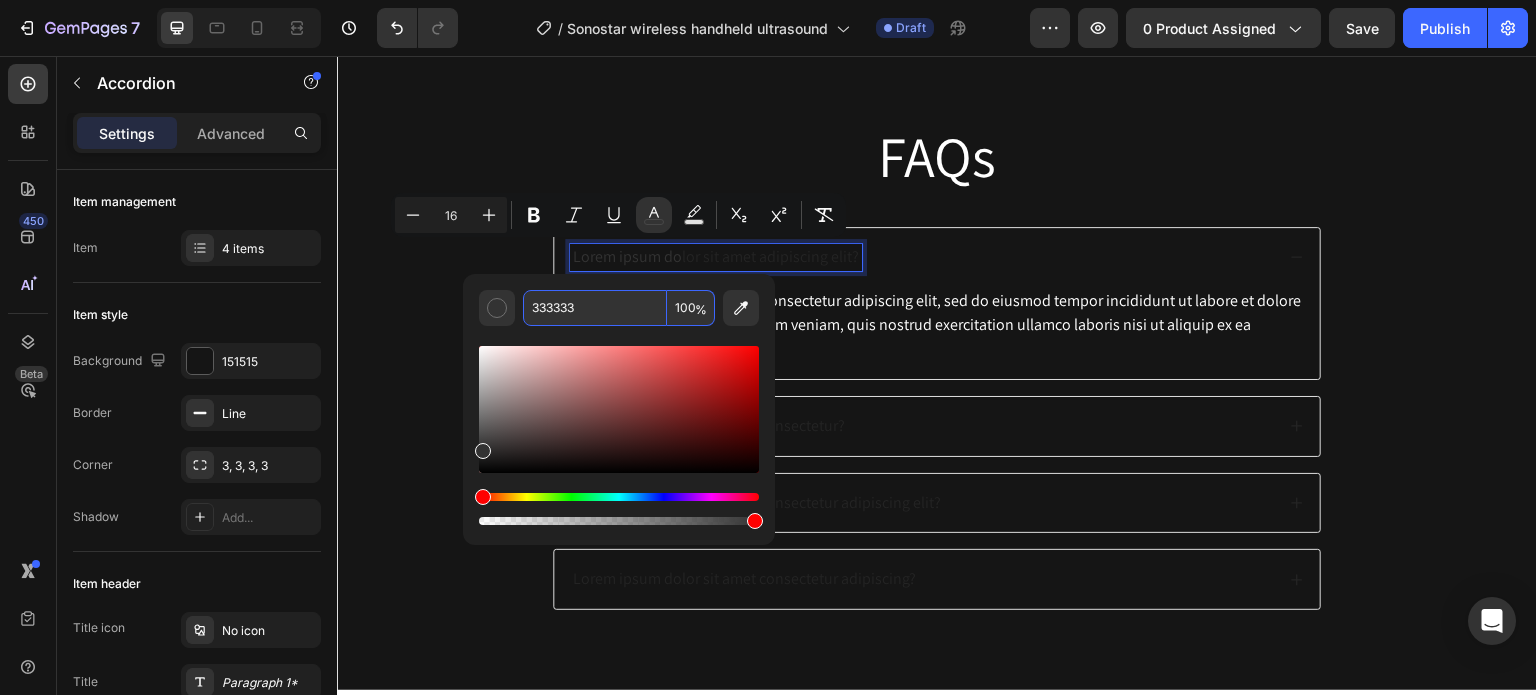 click on "333333" at bounding box center (595, 308) 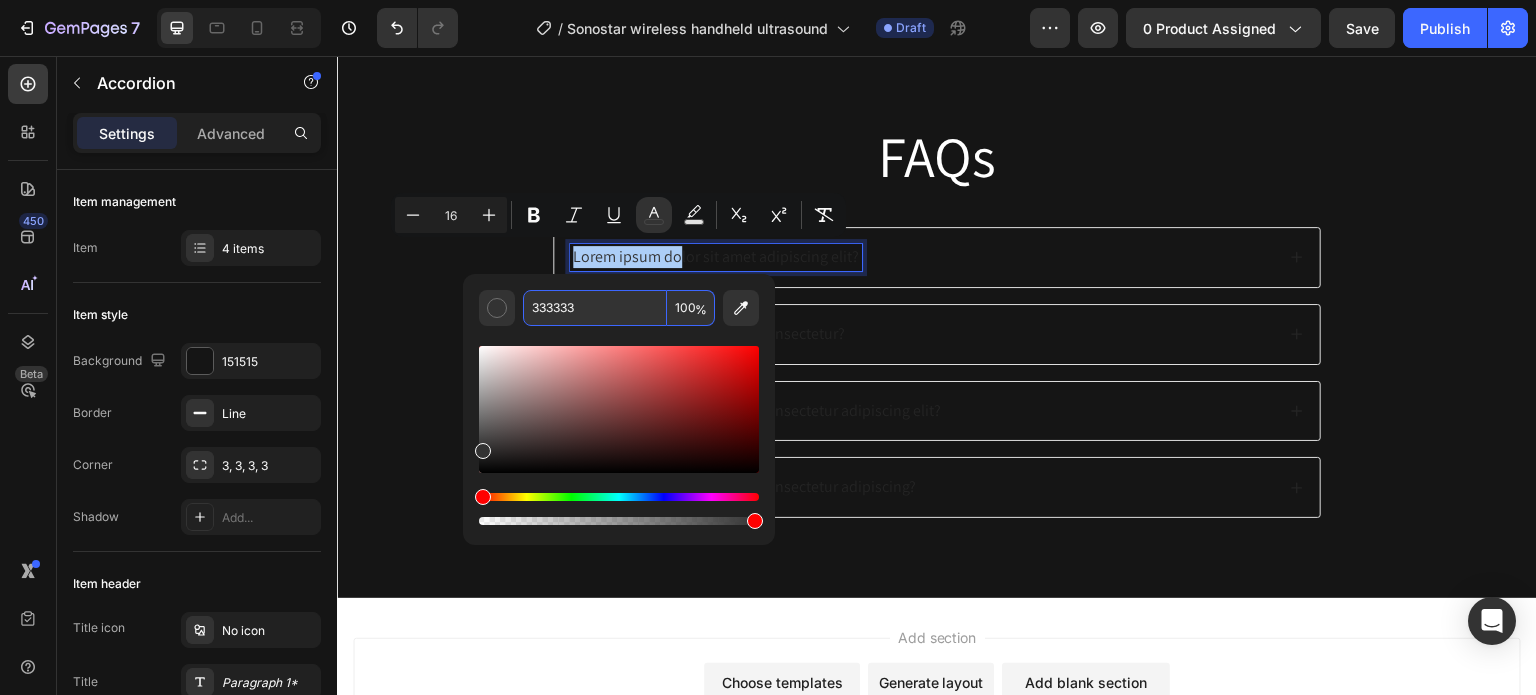 click on "333333 100 %" at bounding box center [619, 401] 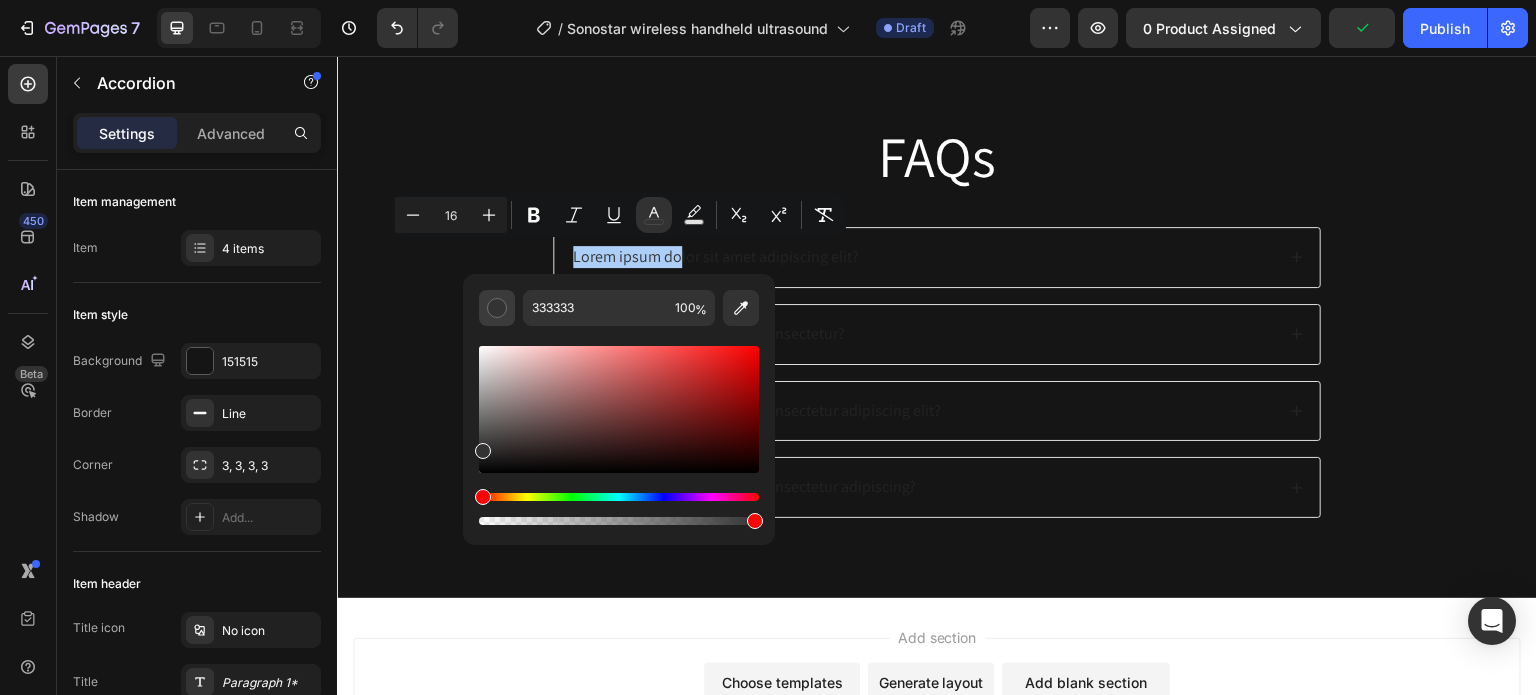 click at bounding box center (497, 308) 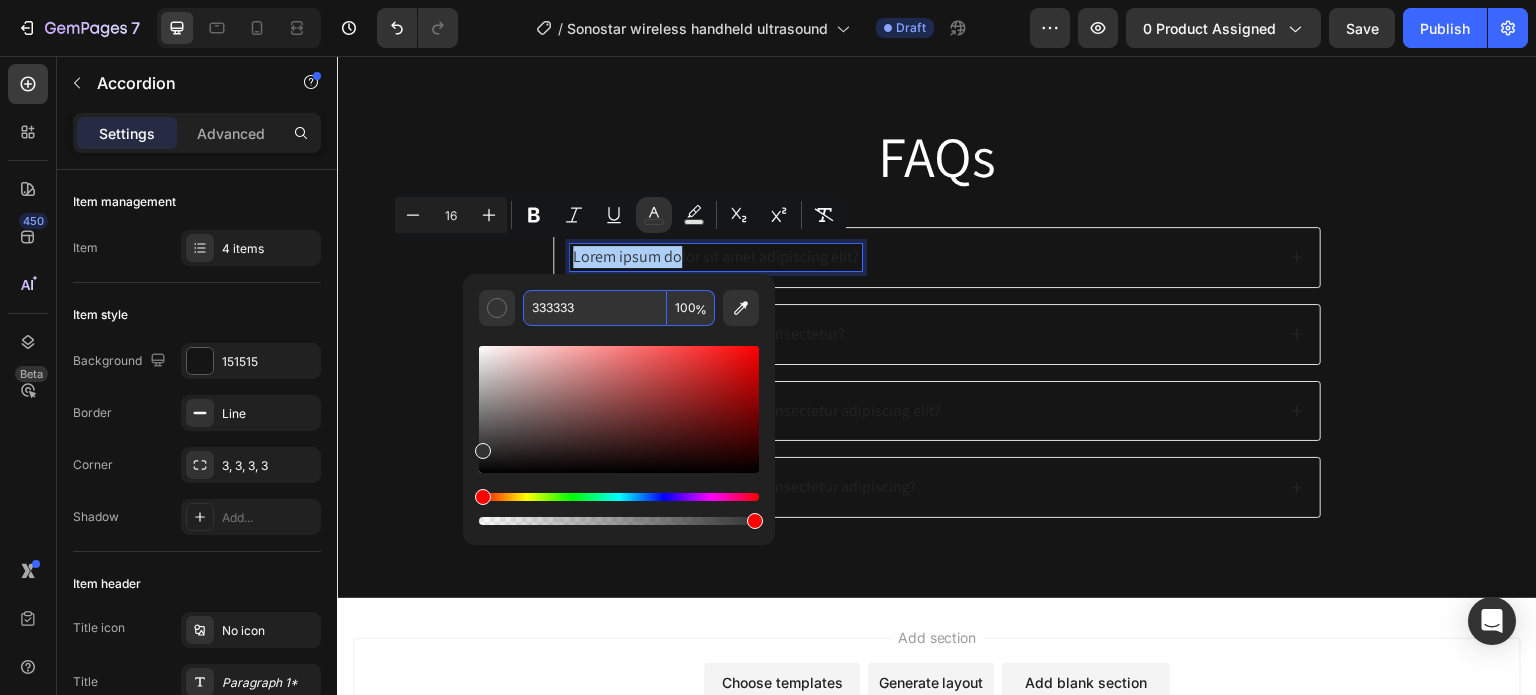 click on "333333" at bounding box center (595, 308) 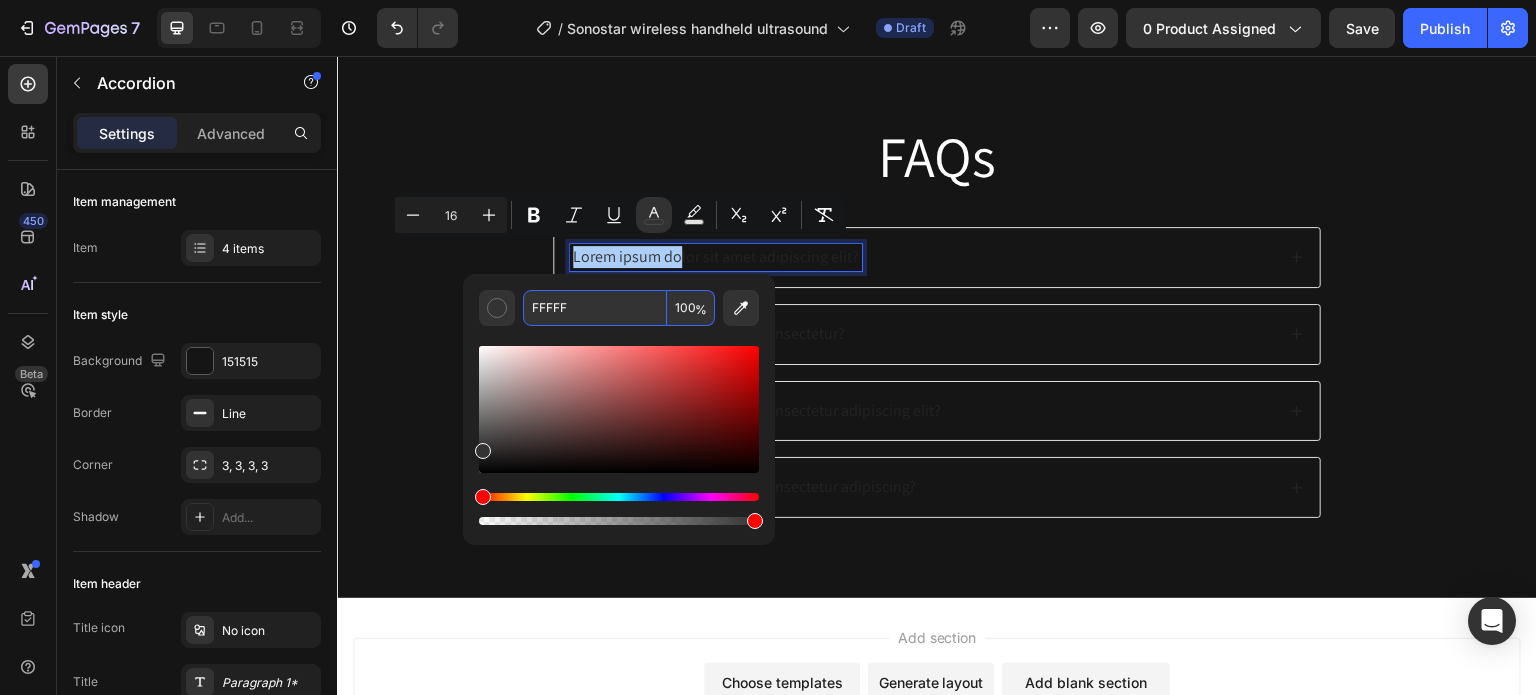 type on "333333" 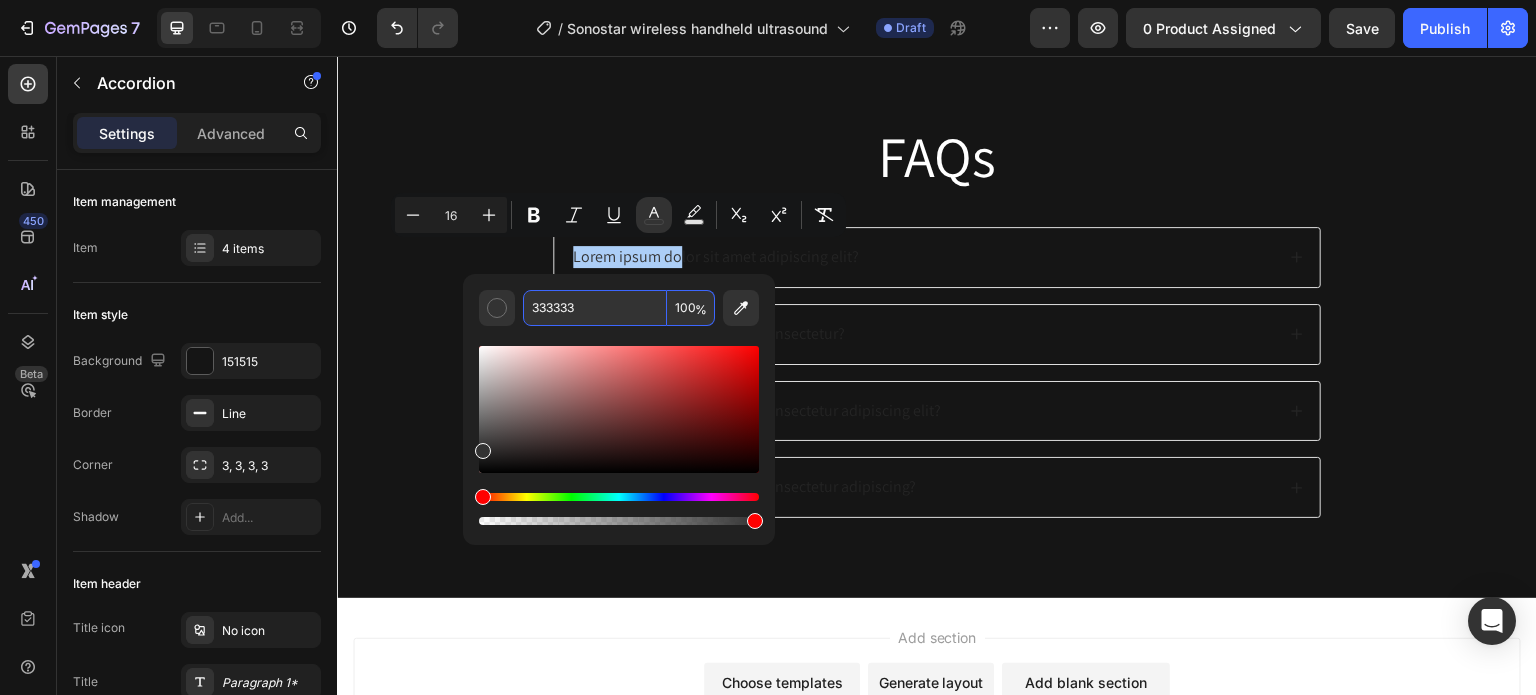 click at bounding box center (619, 427) 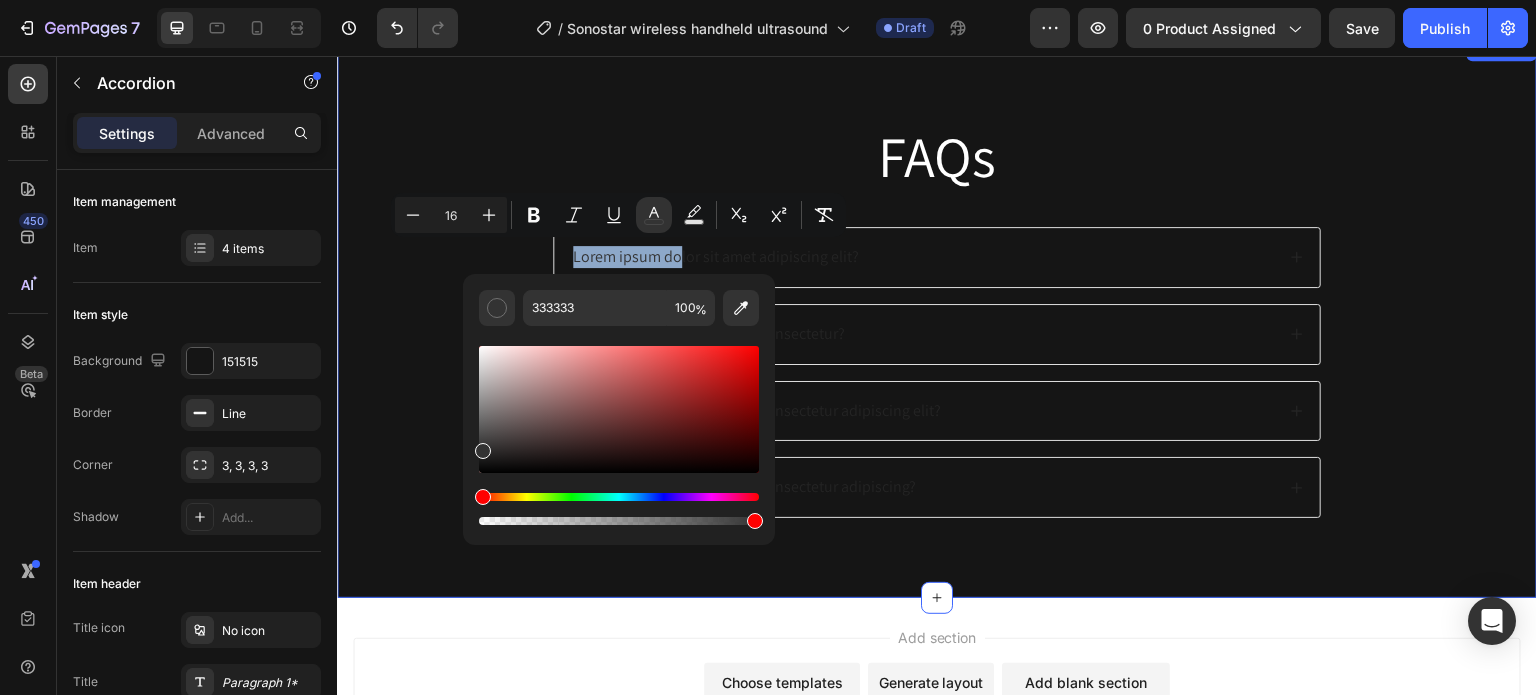 click on "FAQs Heading
Lorem ipsum do lor sit amet adipiscing elit?
Lorem ipsum dolor sit amet consectetur?
Lorem ipsum dolor sit amet consectetur adipiscing elit?
Lorem ipsum dolor sit amet consectetur adipiscing? Accordion   16 Row" at bounding box center (937, 333) 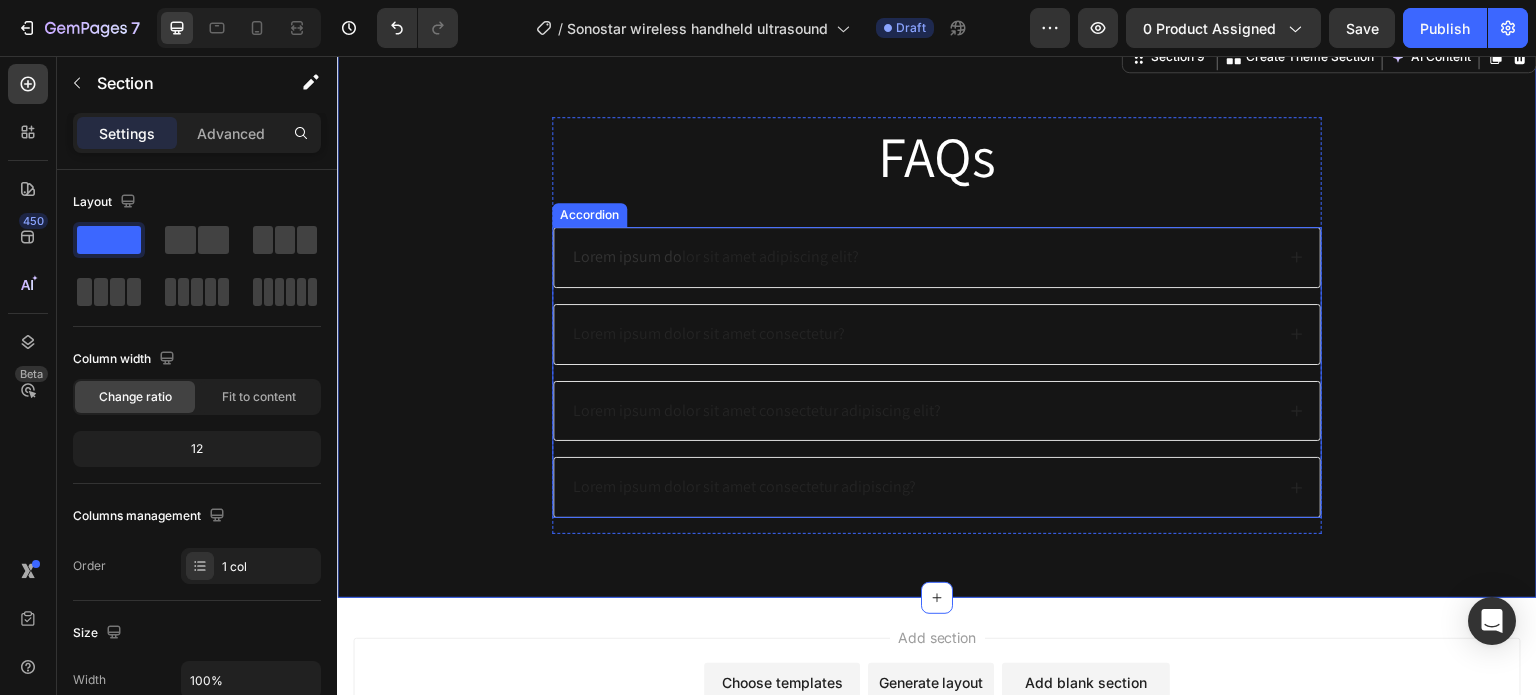 click on "Lorem ipsum do lor sit amet adipiscing elit?" at bounding box center (922, 257) 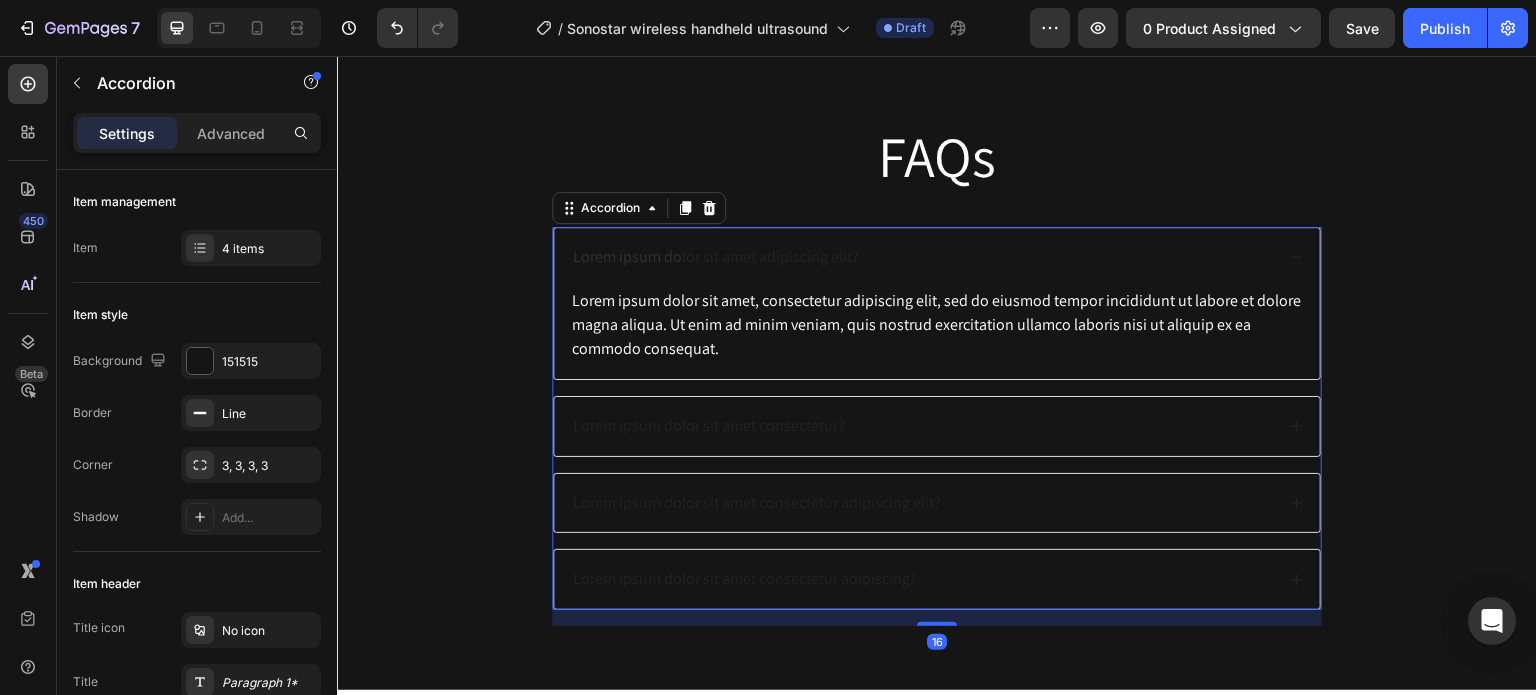 click on "Lorem ipsum do lor sit amet adipiscing elit?" at bounding box center [922, 257] 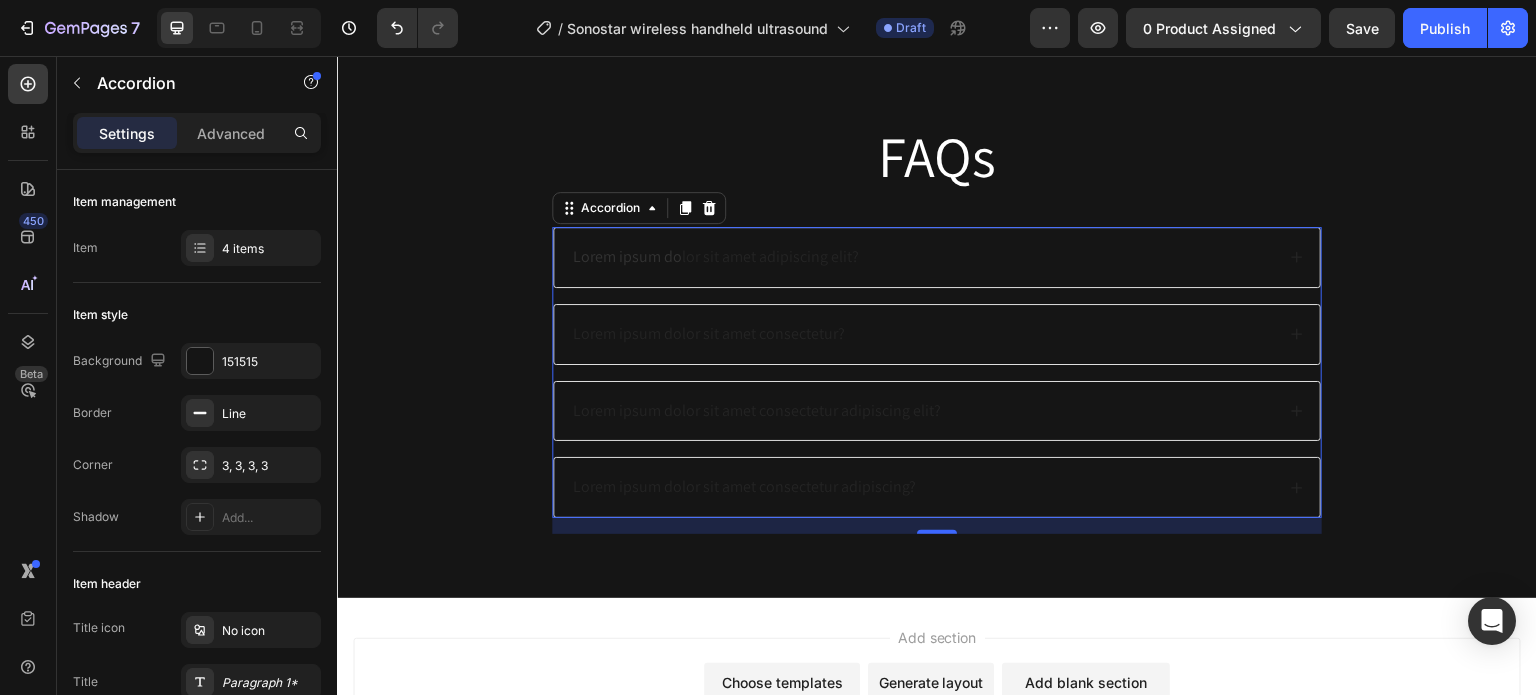 click on "Lorem ipsum do lor sit amet adipiscing elit?" at bounding box center [922, 257] 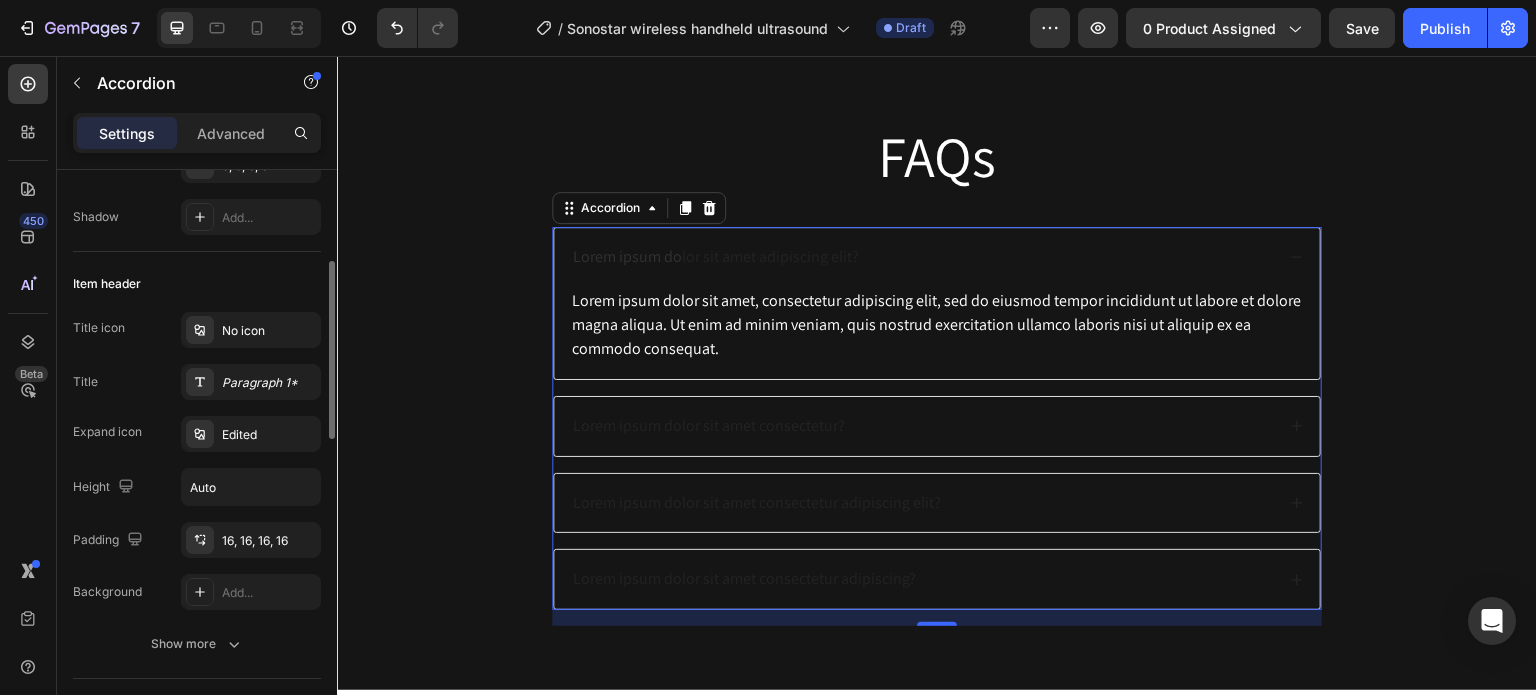scroll, scrollTop: 400, scrollLeft: 0, axis: vertical 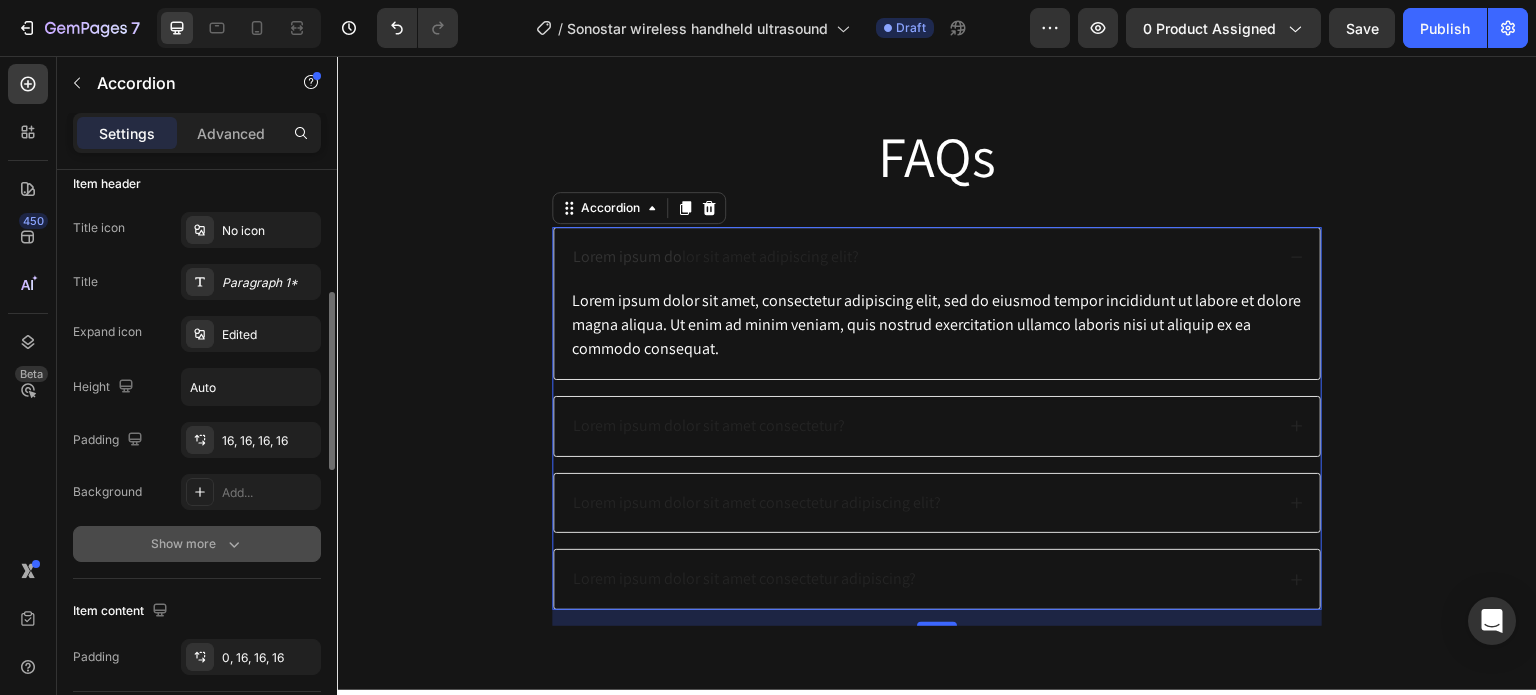 click on "Show more" at bounding box center [197, 544] 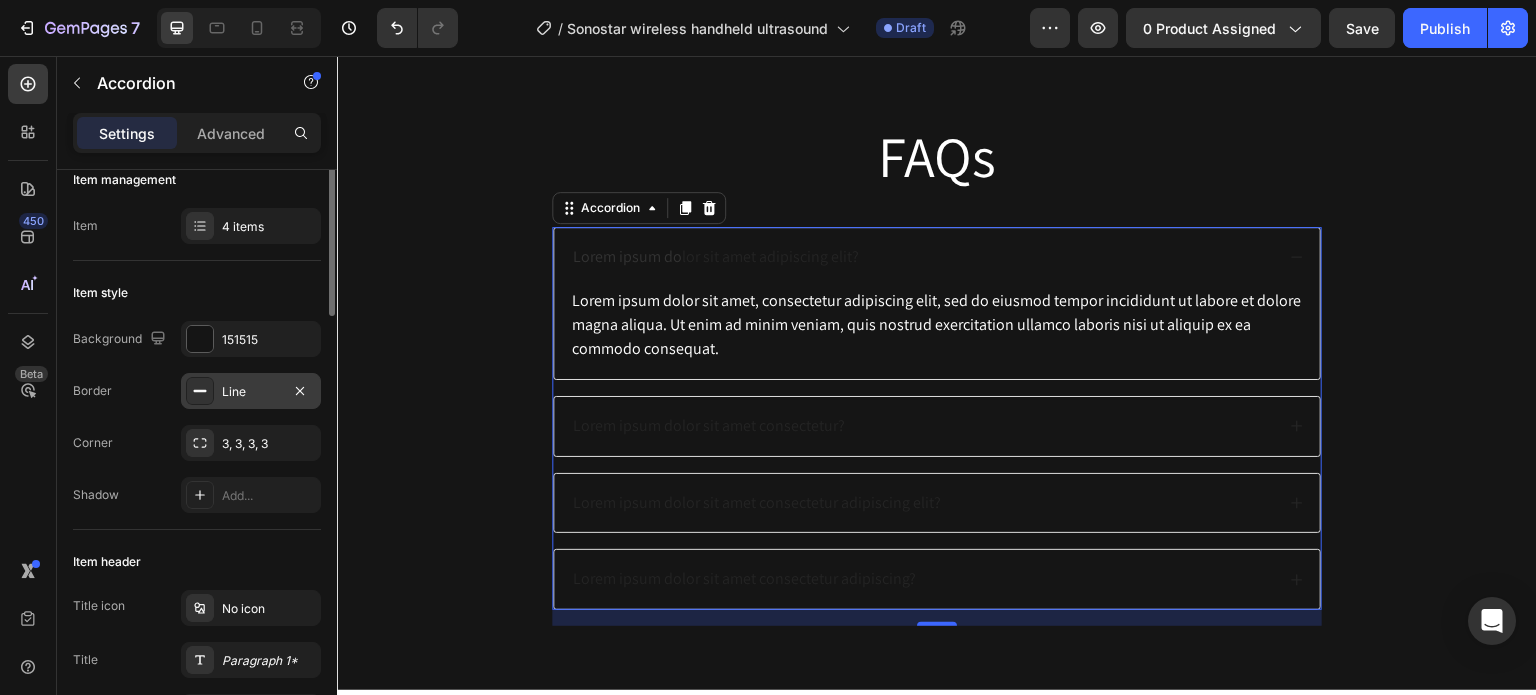 scroll, scrollTop: 0, scrollLeft: 0, axis: both 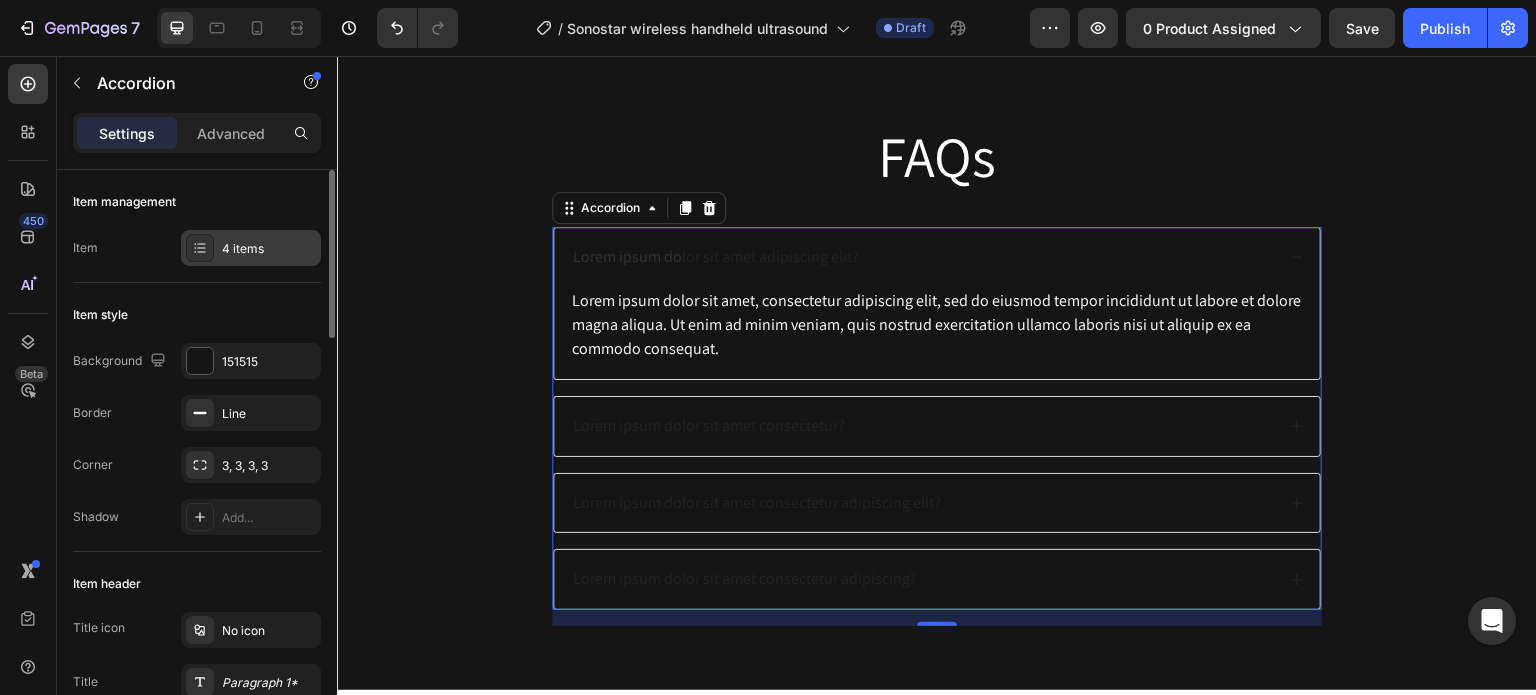 click on "4 items" at bounding box center [269, 249] 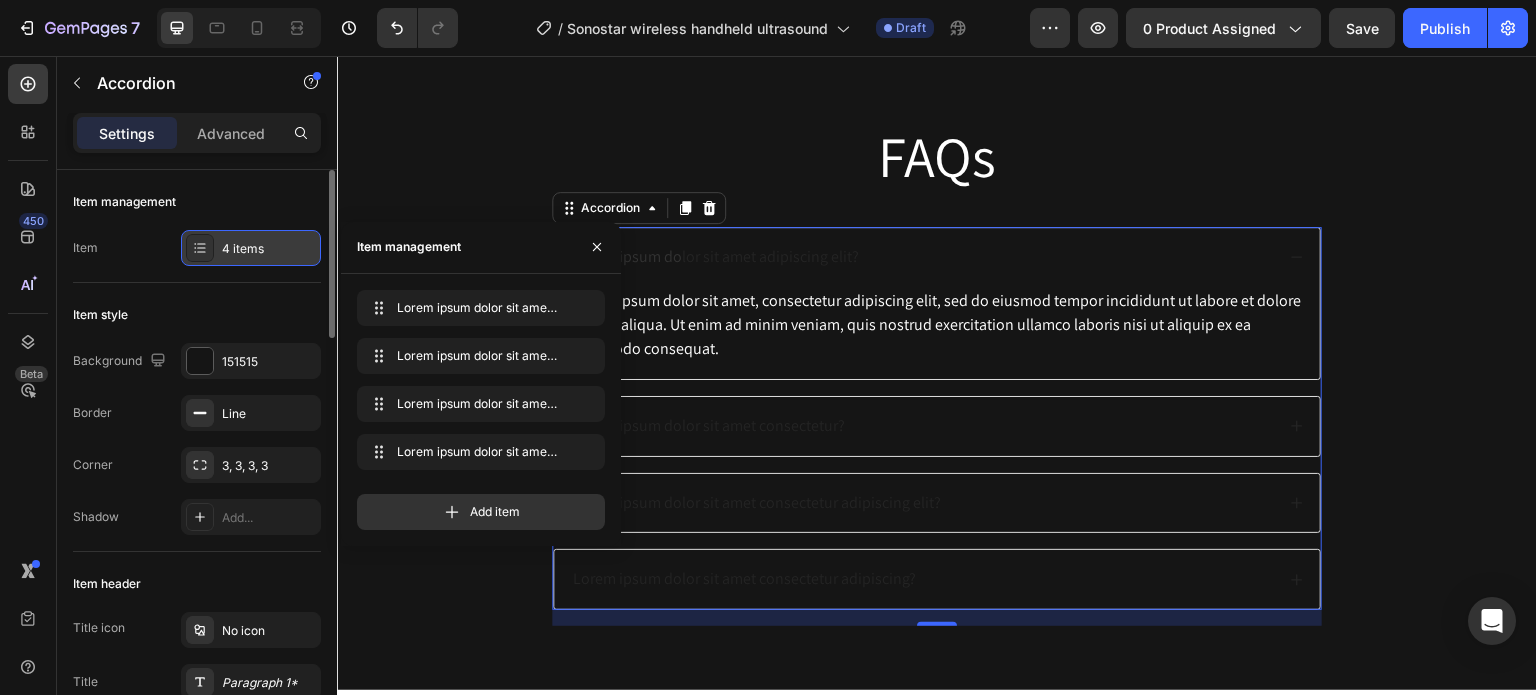 click on "4 items" at bounding box center [269, 249] 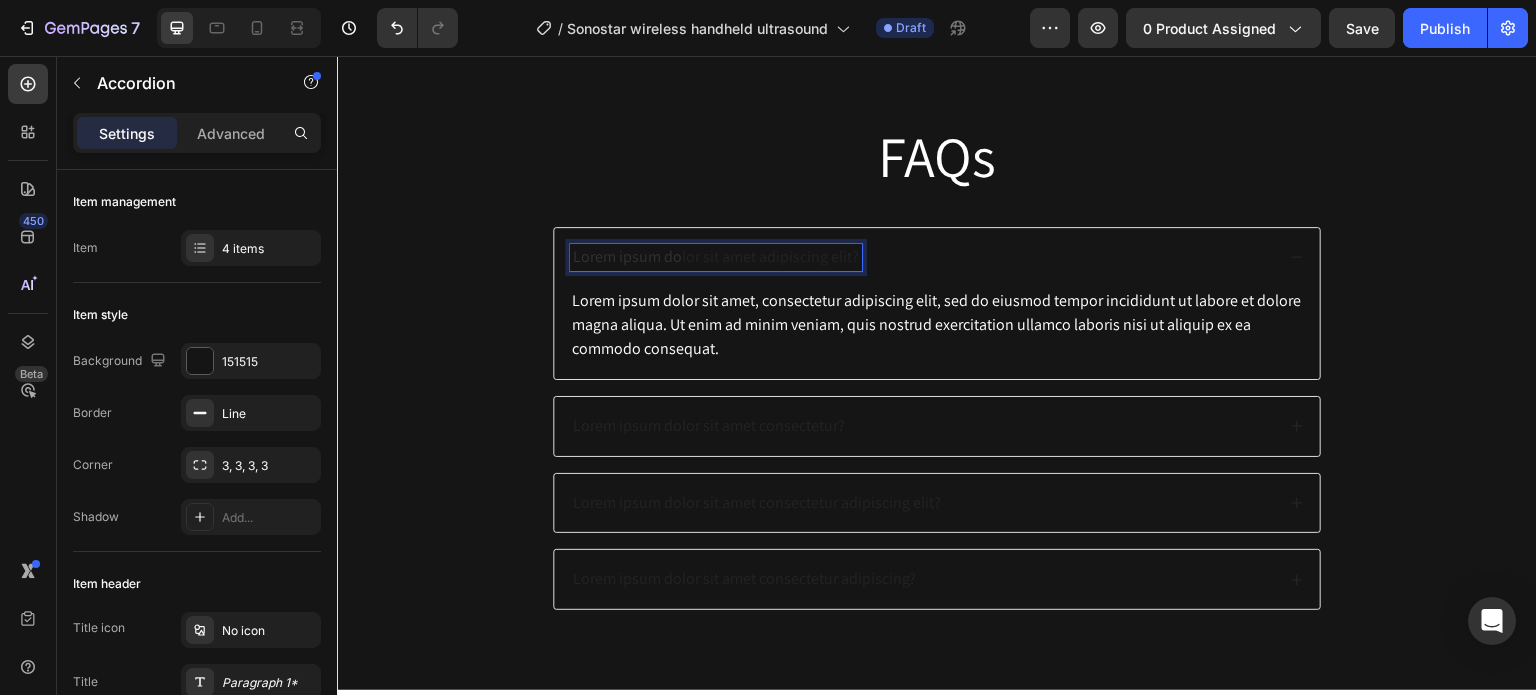 click on "Lorem ipsum do" at bounding box center [627, 256] 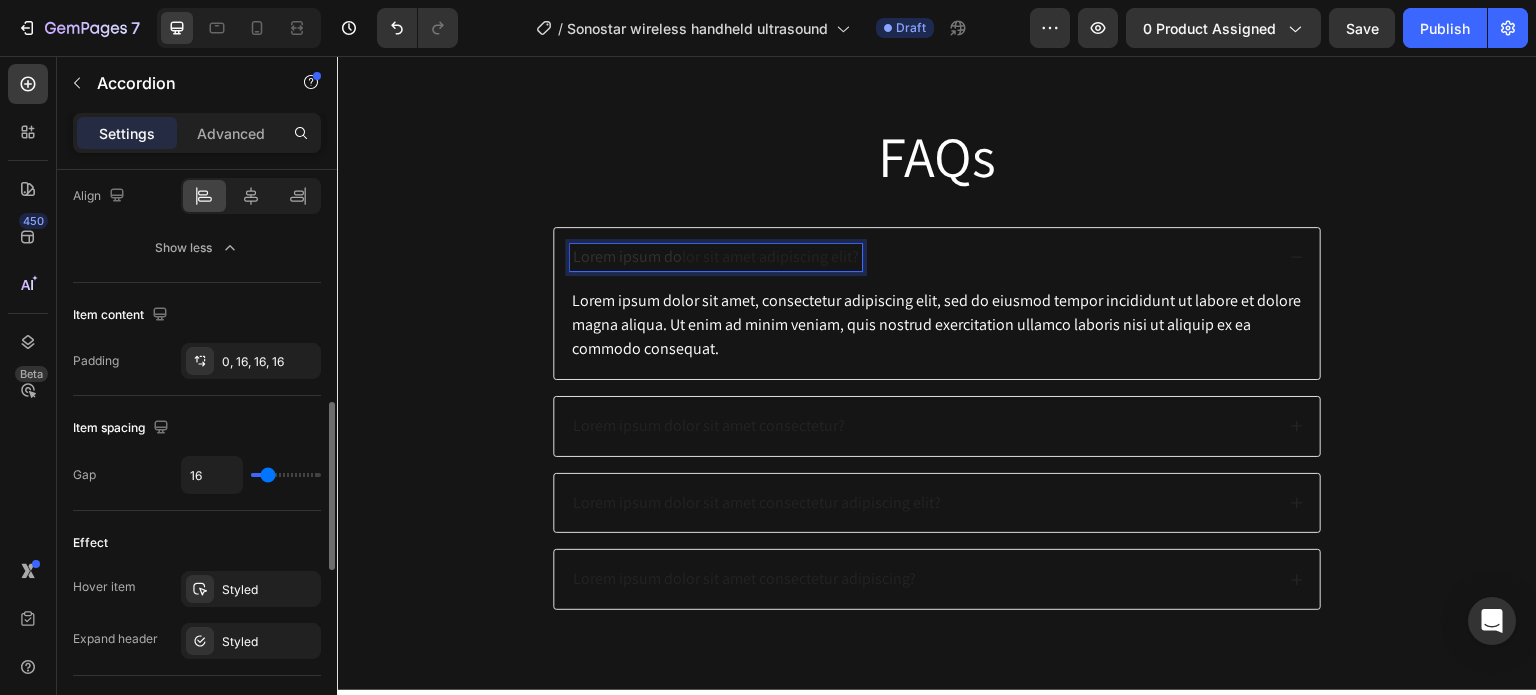 scroll, scrollTop: 900, scrollLeft: 0, axis: vertical 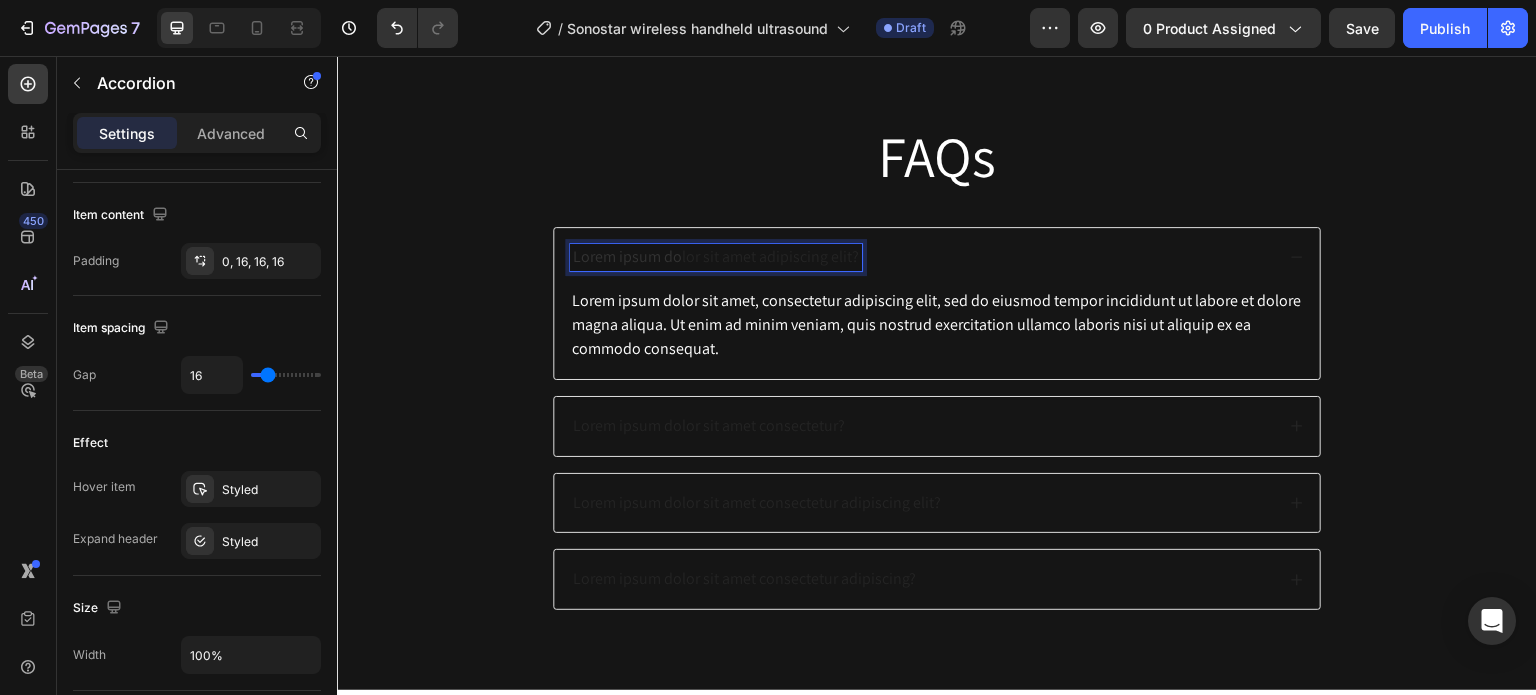 click on "Lorem ipsum do" at bounding box center [627, 256] 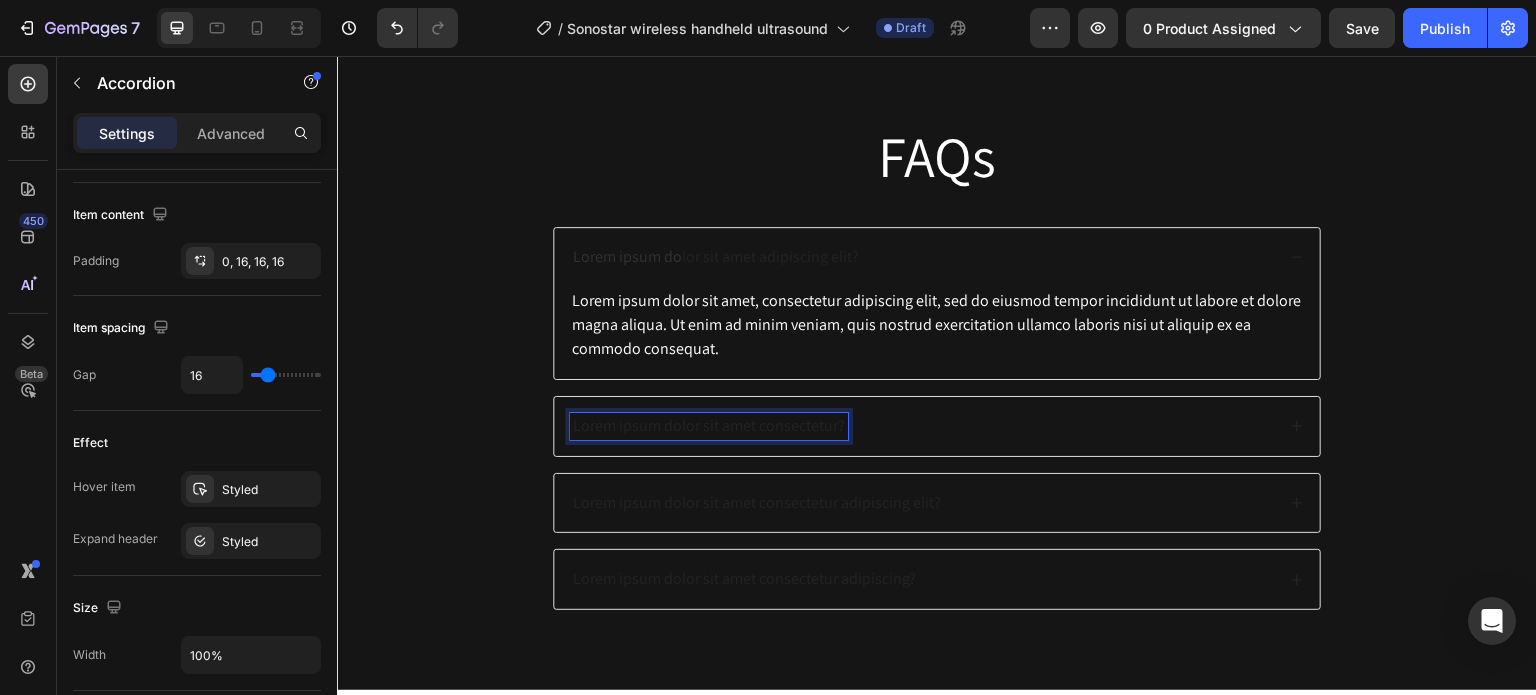 click on "Lorem ipsum dolor sit amet consectetur?" at bounding box center [709, 426] 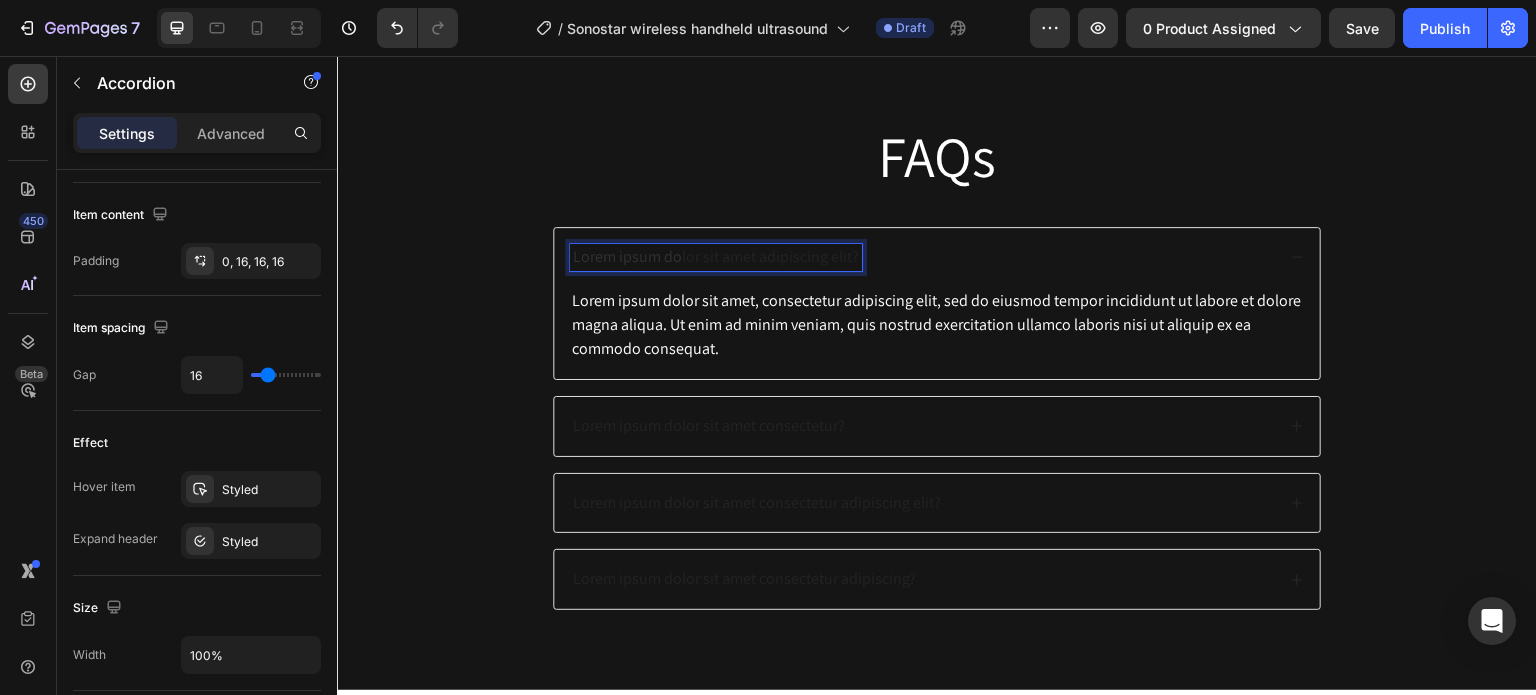click on "Lorem ipsum do lor sit amet adipiscing elit?" at bounding box center (716, 257) 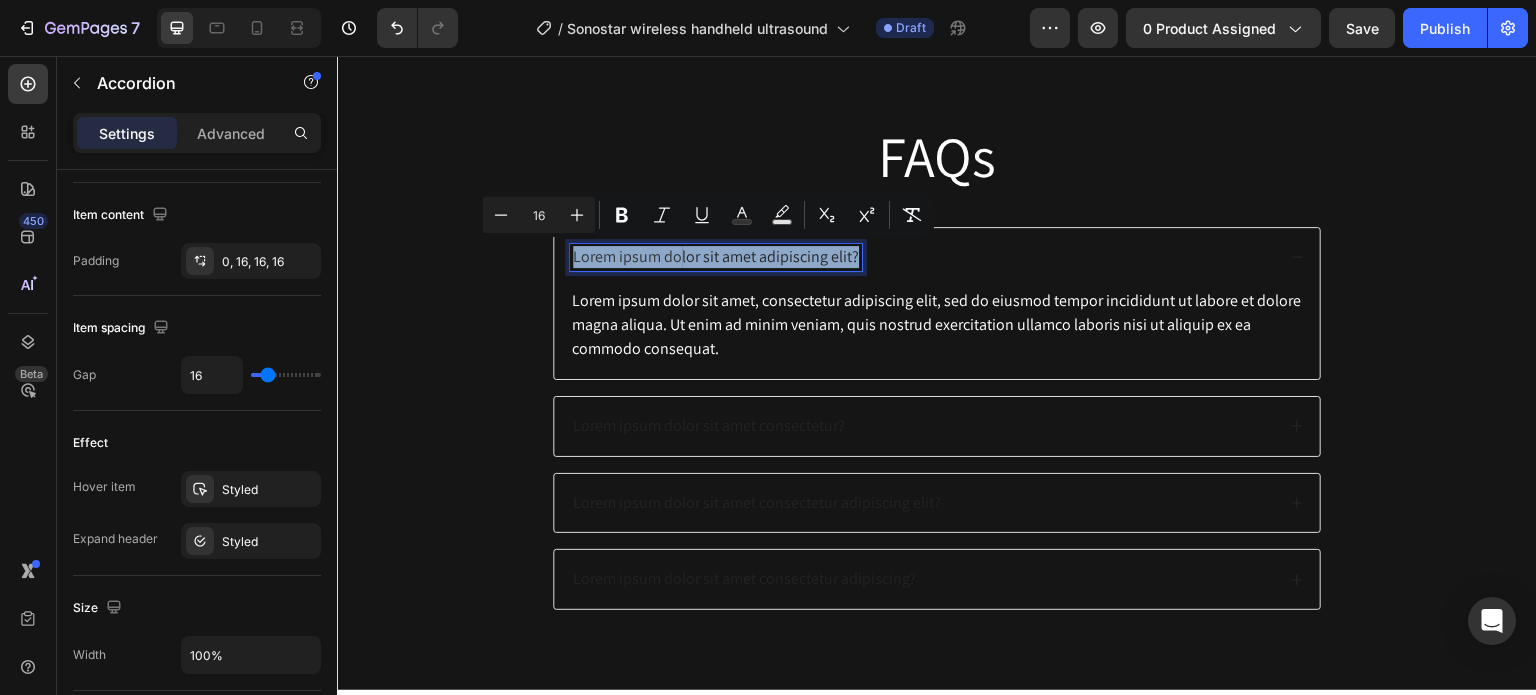 drag, startPoint x: 567, startPoint y: 258, endPoint x: 866, endPoint y: 266, distance: 299.107 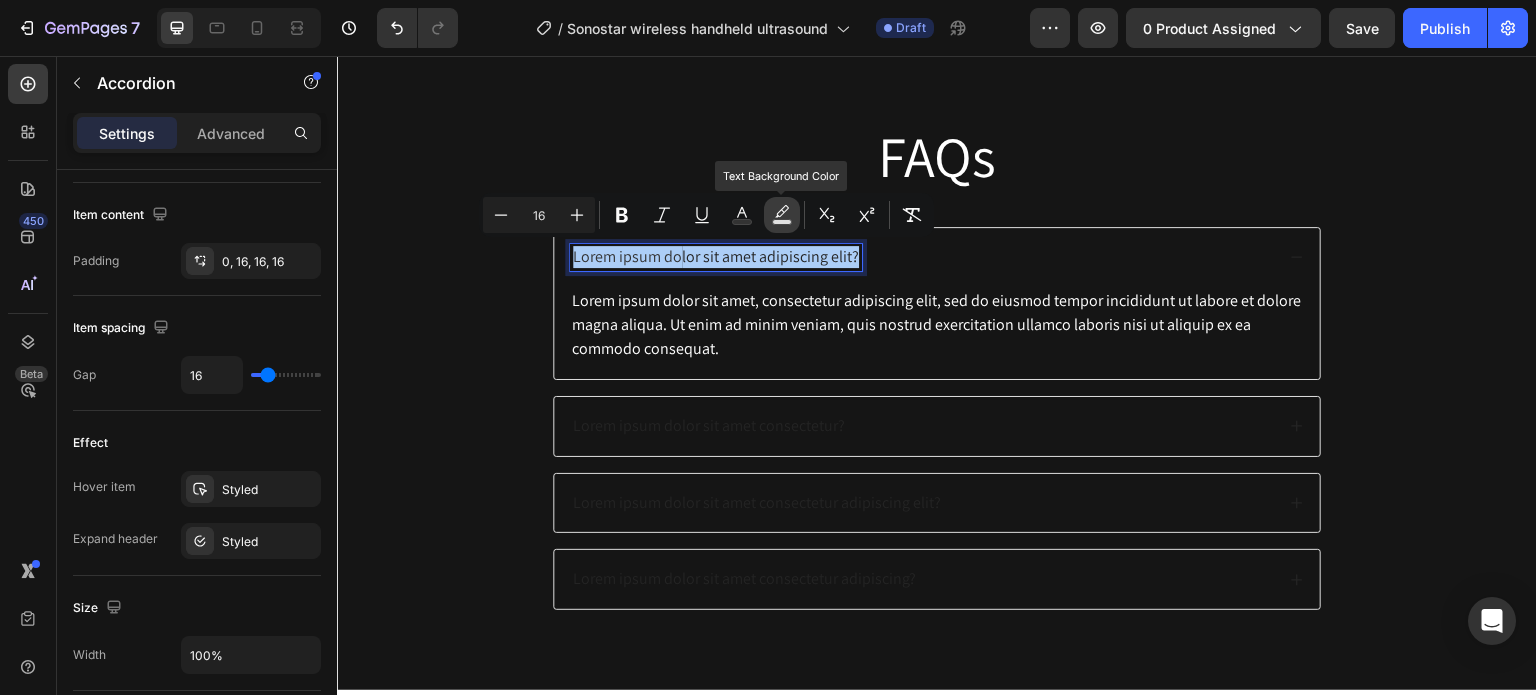 click 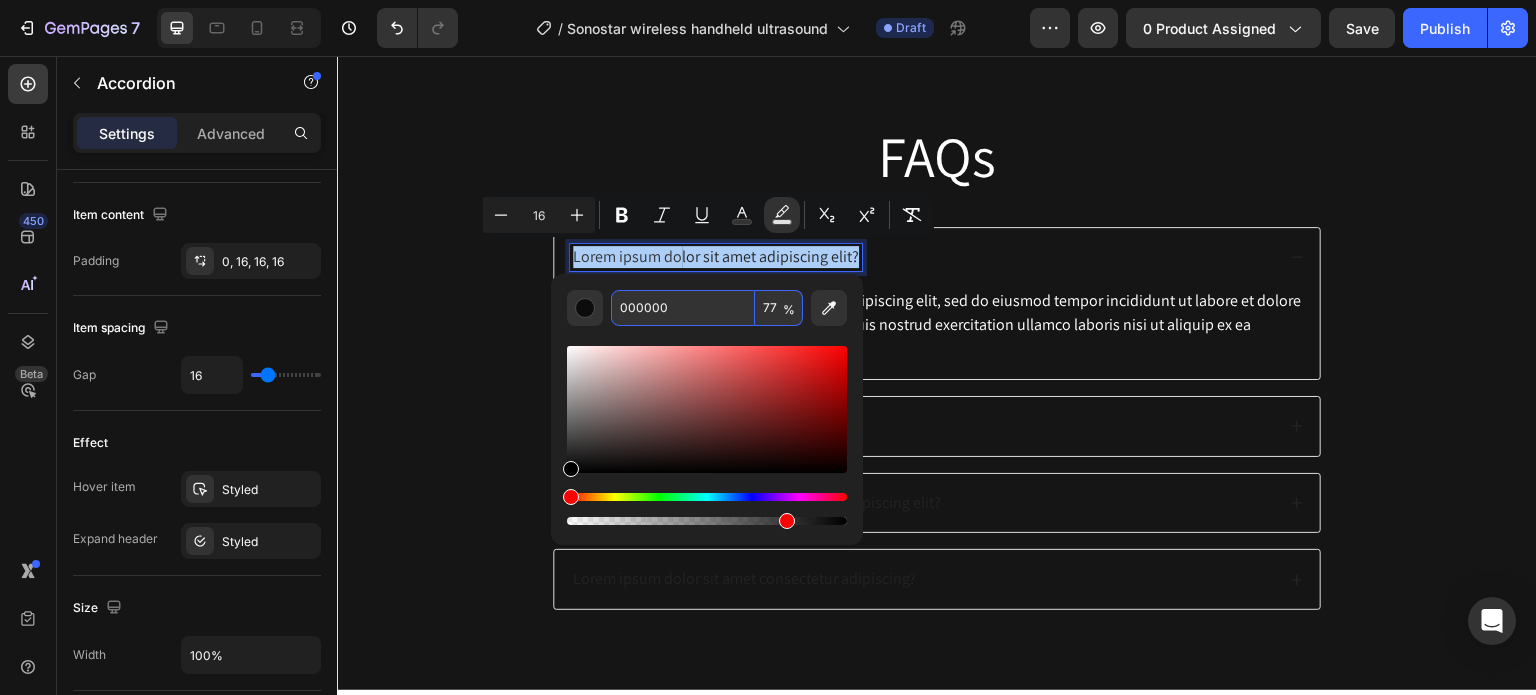 click on "000000" at bounding box center [683, 308] 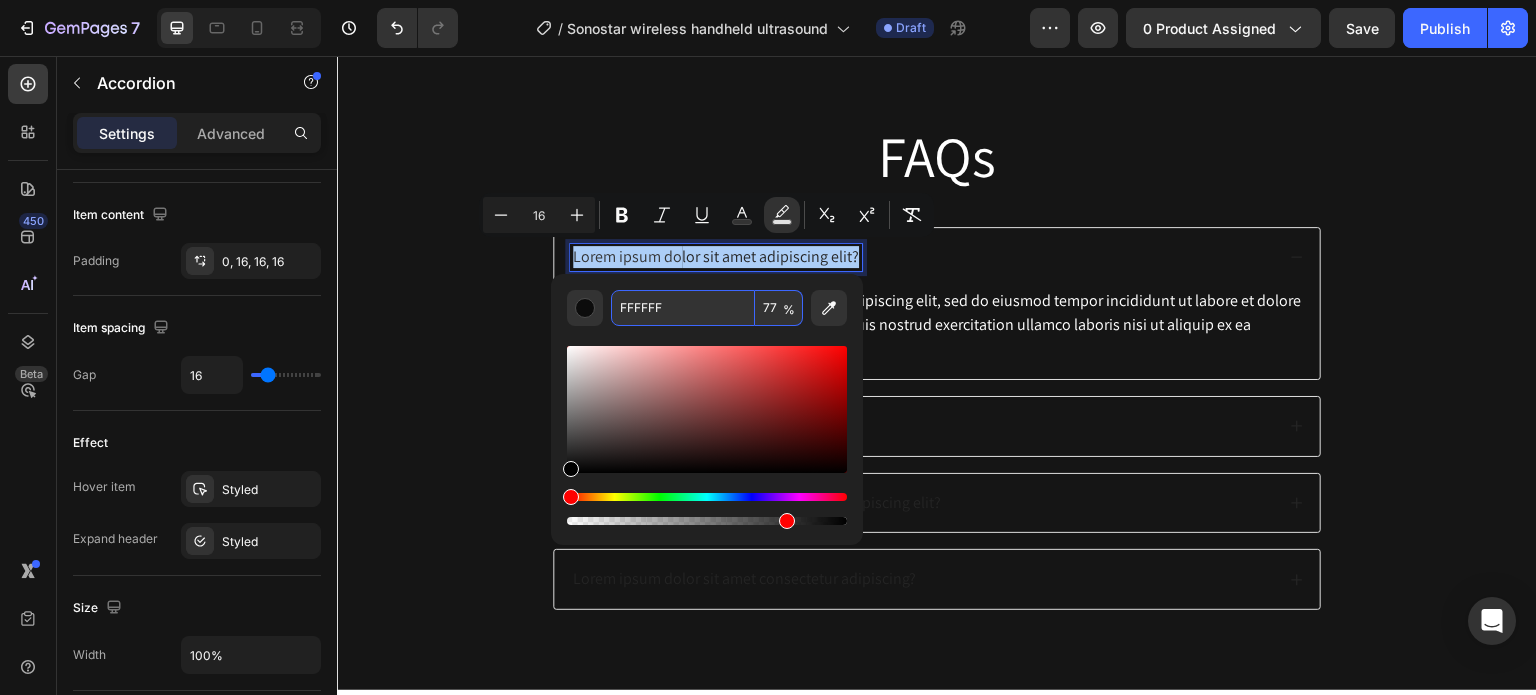 type on "FFFFFF" 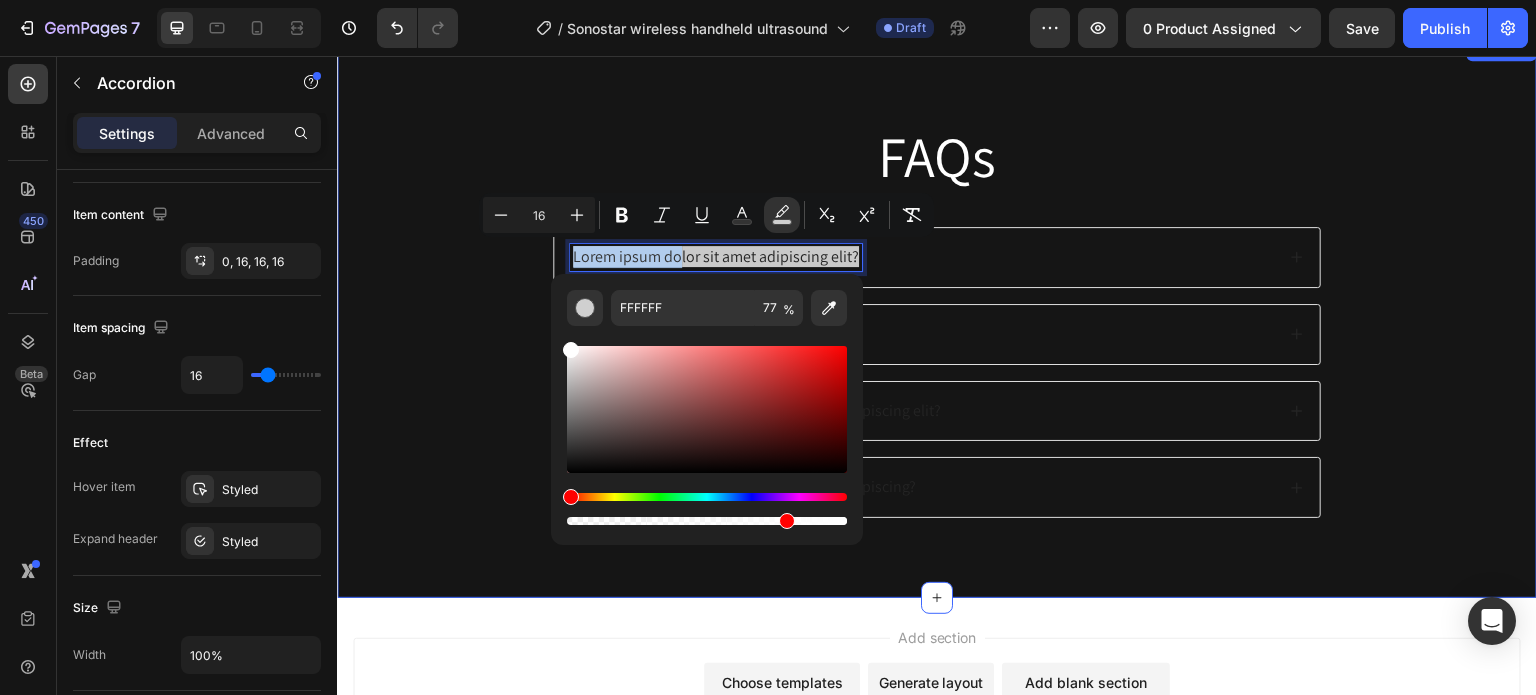 click on "FAQs Heading
Lorem ipsum do lor sit amet adipiscing elit?
Lorem ipsum dolor sit amet consectetur?
Lorem ipsum dolor sit amet consectetur adipiscing elit?
Lorem ipsum dolor sit amet consectetur adipiscing? Accordion   16 Row" at bounding box center [937, 333] 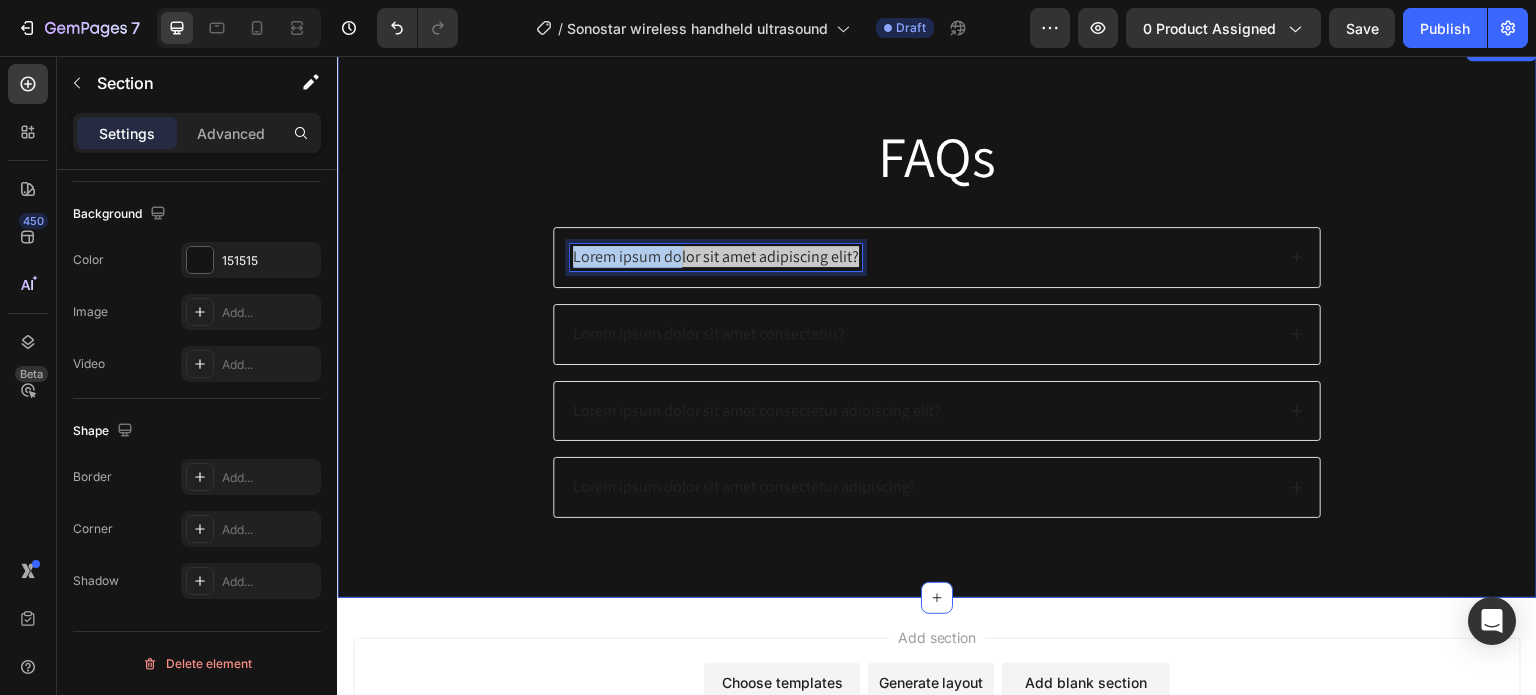 scroll, scrollTop: 0, scrollLeft: 0, axis: both 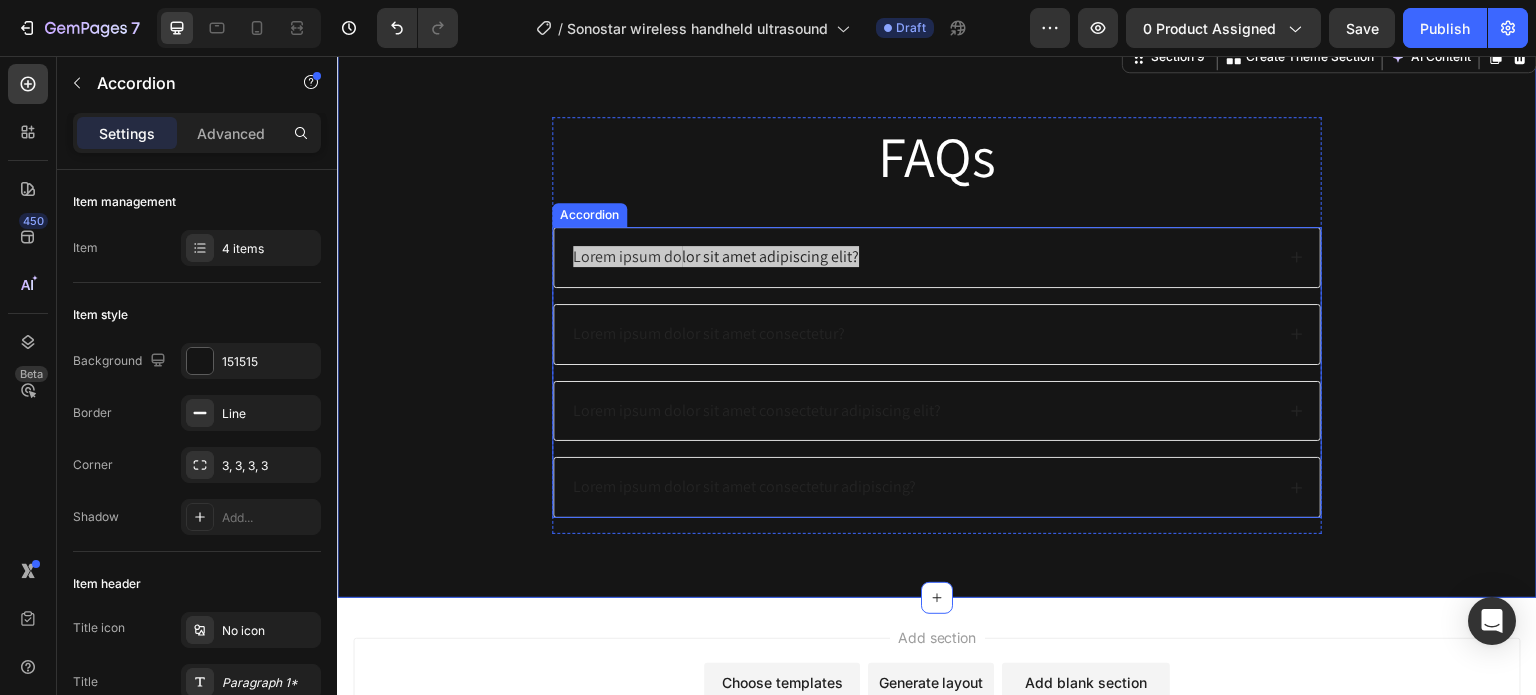 click on "Lorem ipsum do lor sit amet adipiscing elit?" at bounding box center (937, 257) 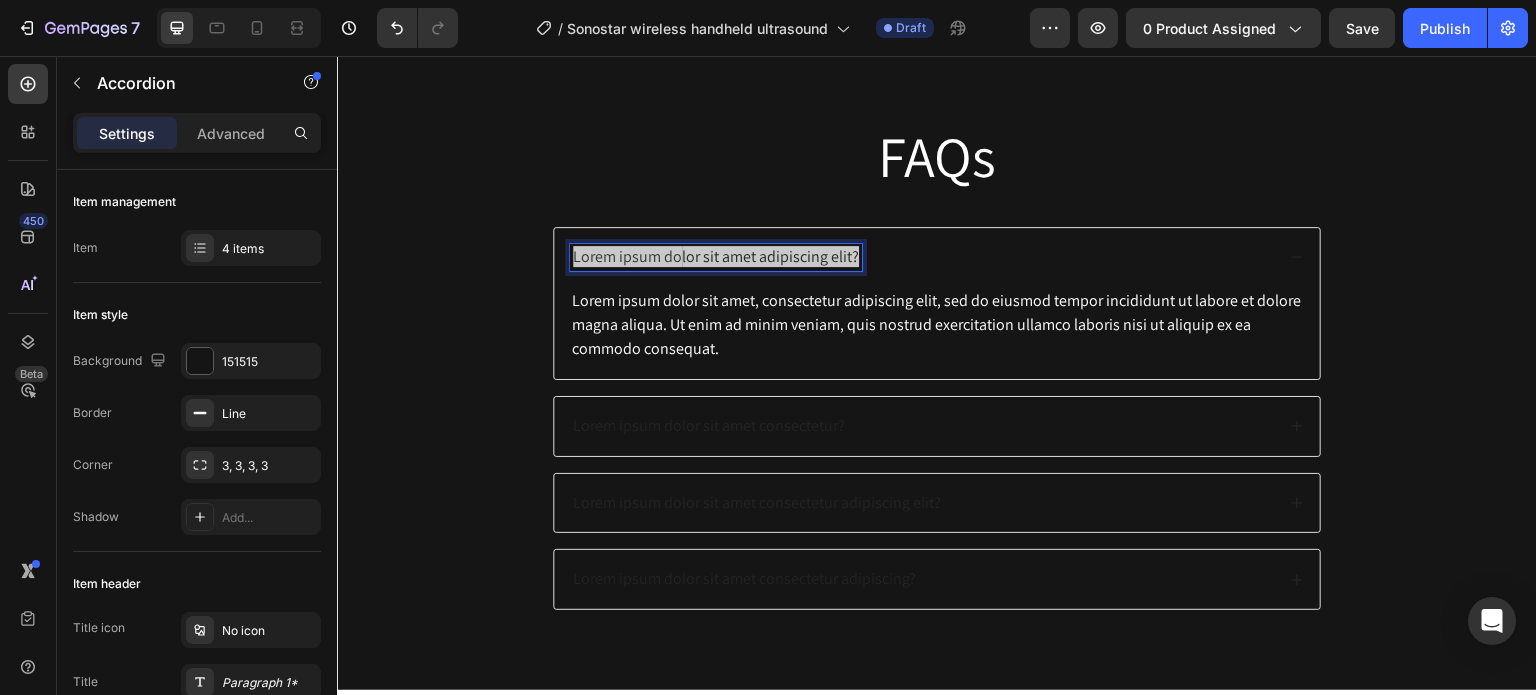 click on "lor sit amet adipiscing elit?" at bounding box center (770, 256) 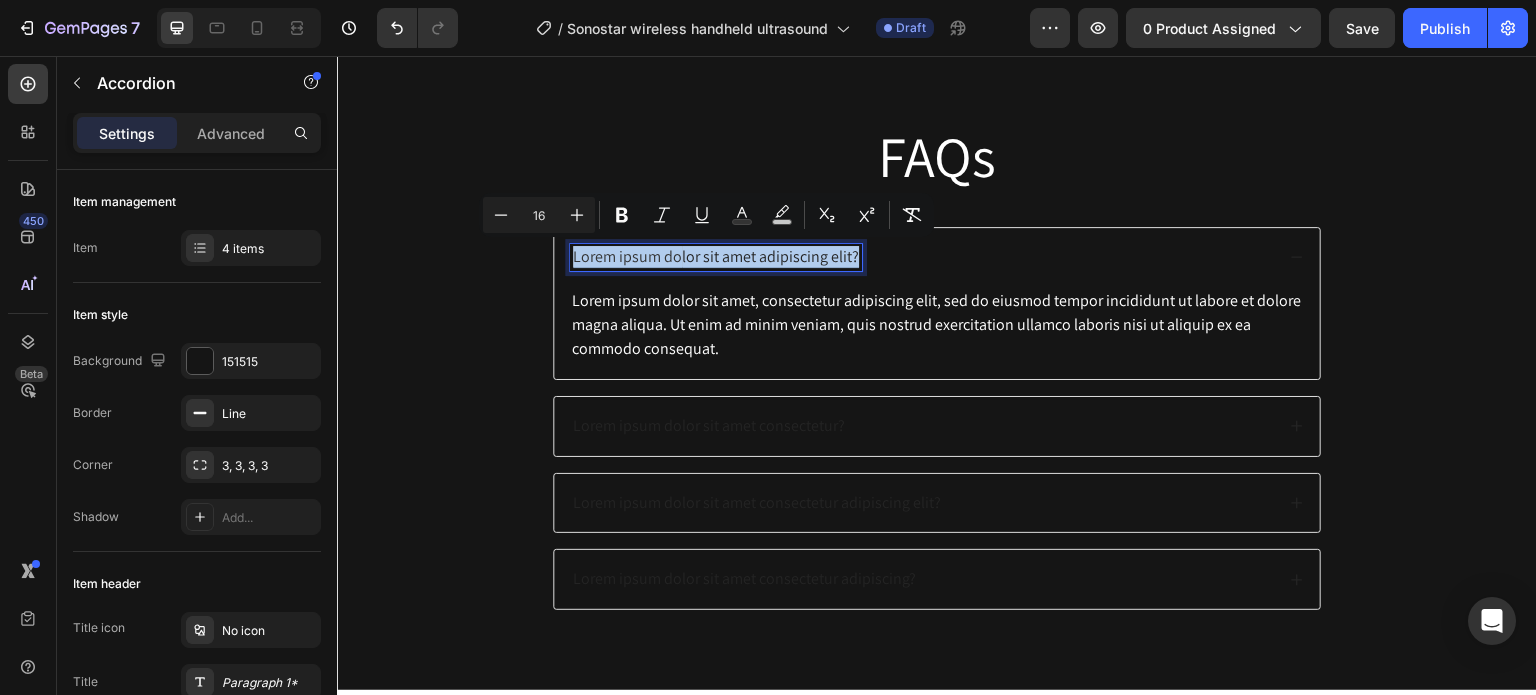 drag, startPoint x: 846, startPoint y: 257, endPoint x: 560, endPoint y: 258, distance: 286.00174 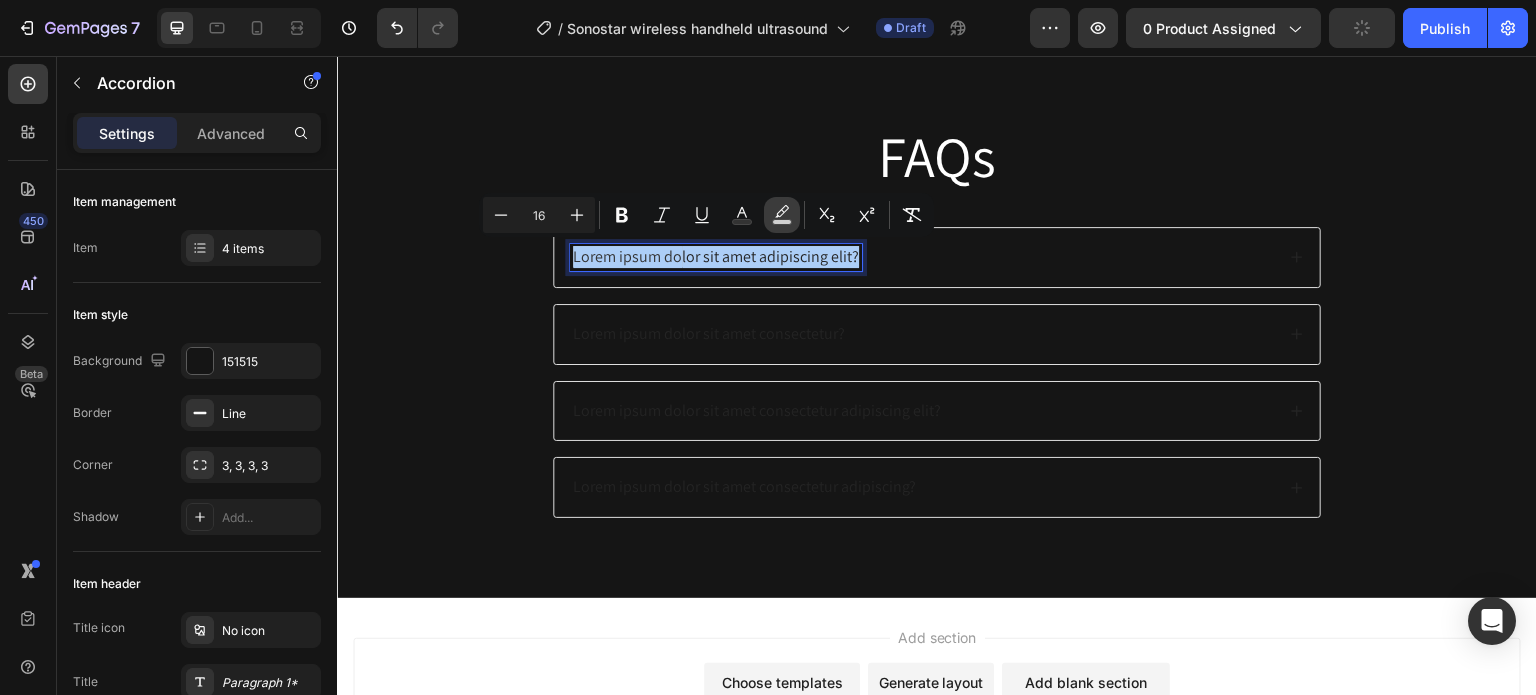 click 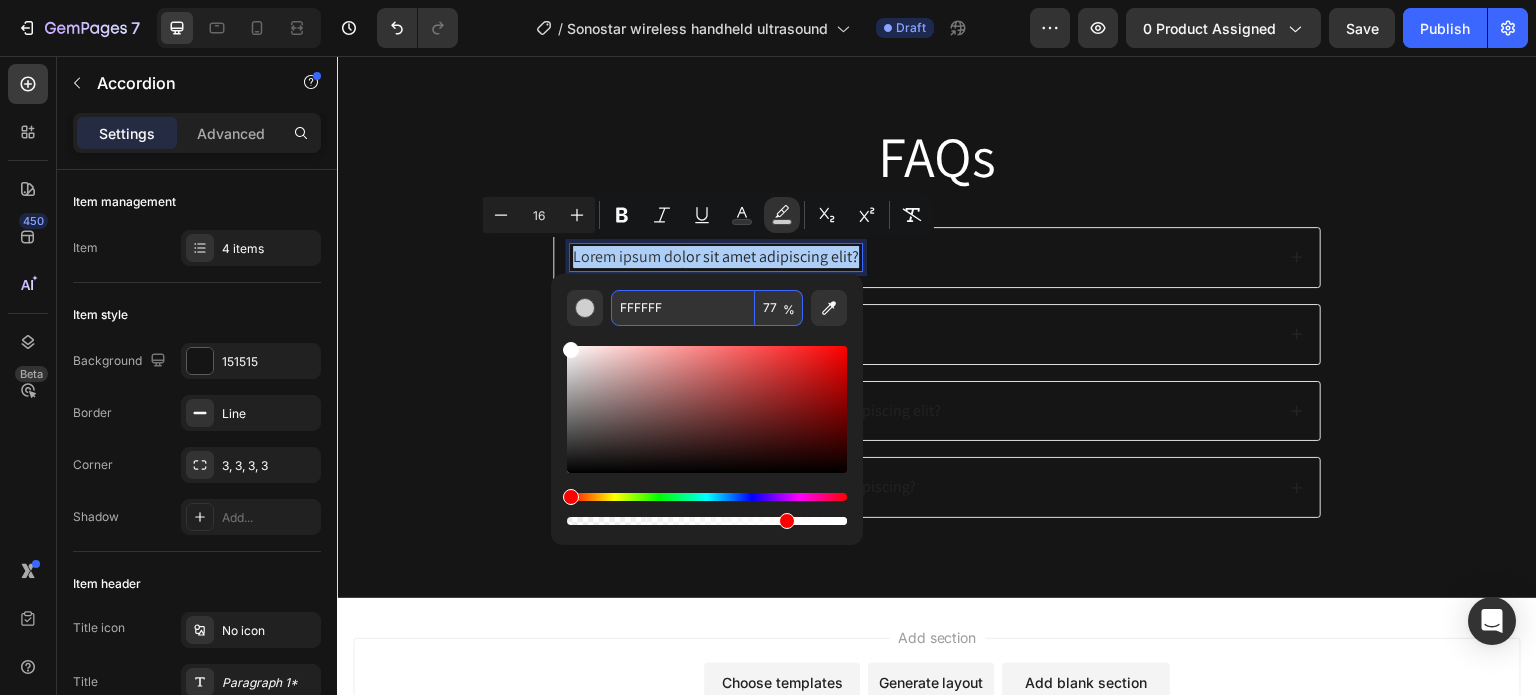 click on "FFFFFF" at bounding box center (683, 308) 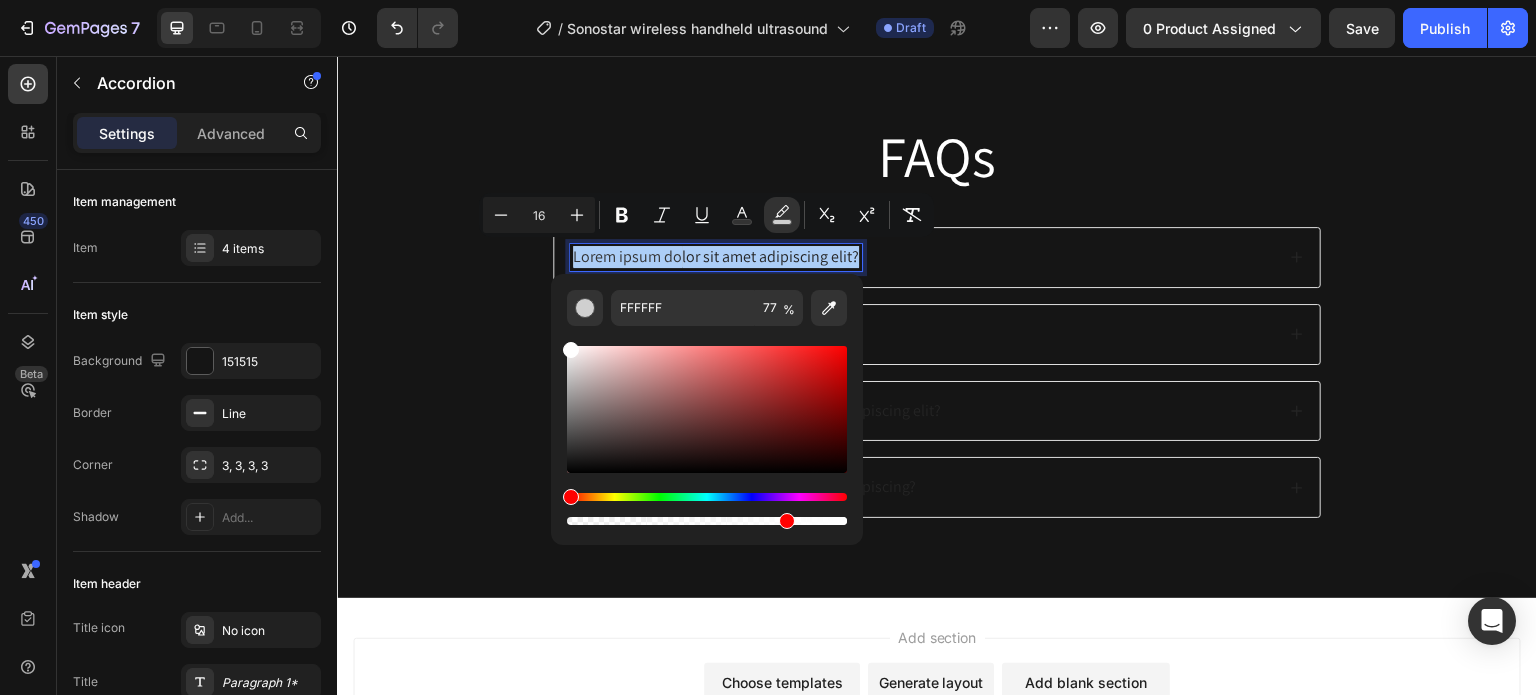 click on "FFFFFF 77 %" at bounding box center [707, 401] 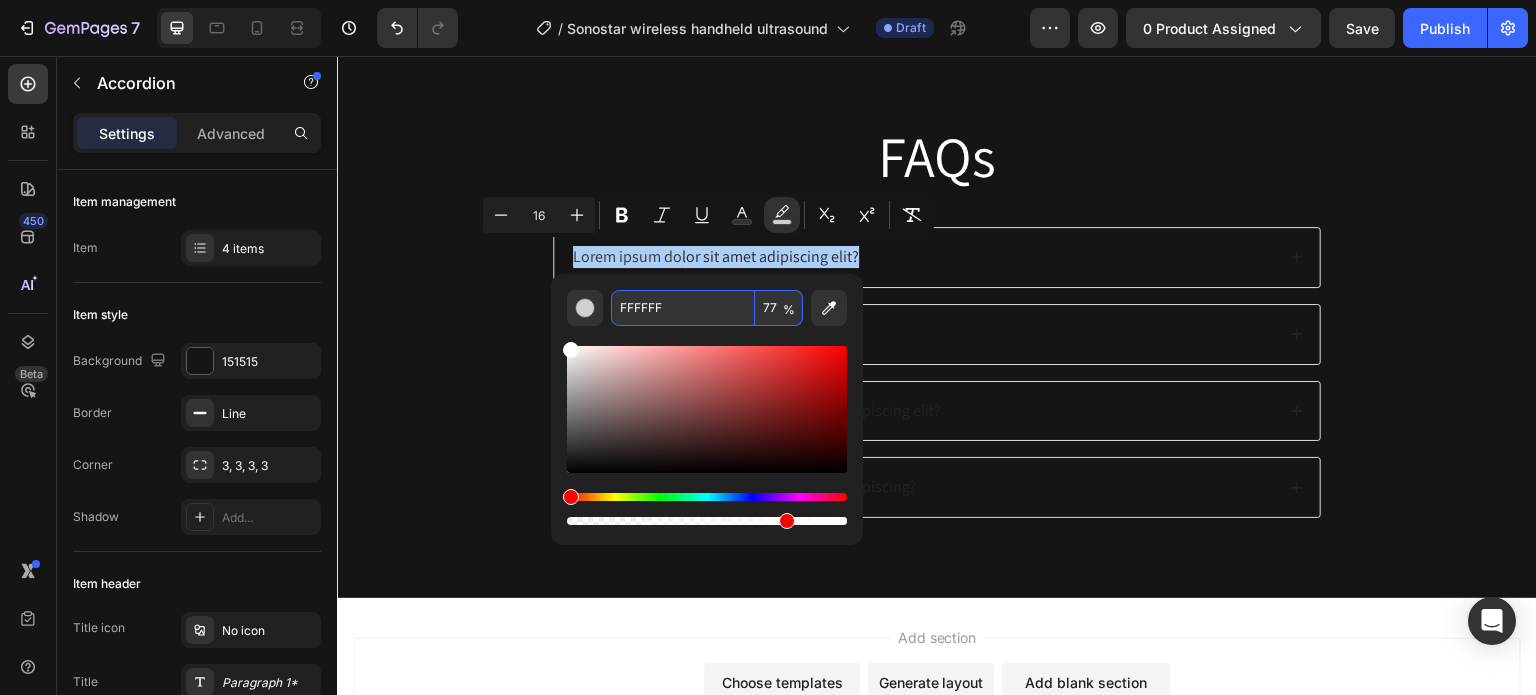 click on "FFFFFF" at bounding box center [683, 308] 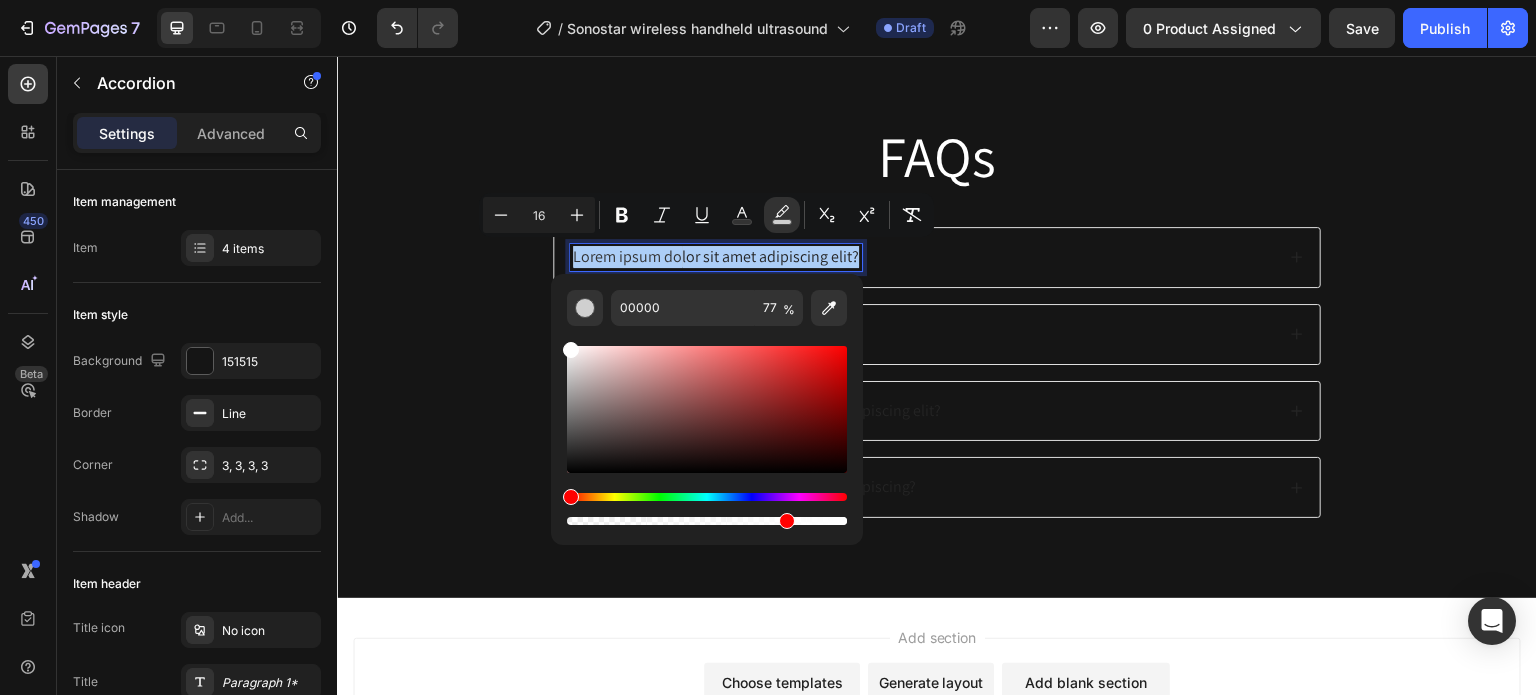 type on "FFFFFF" 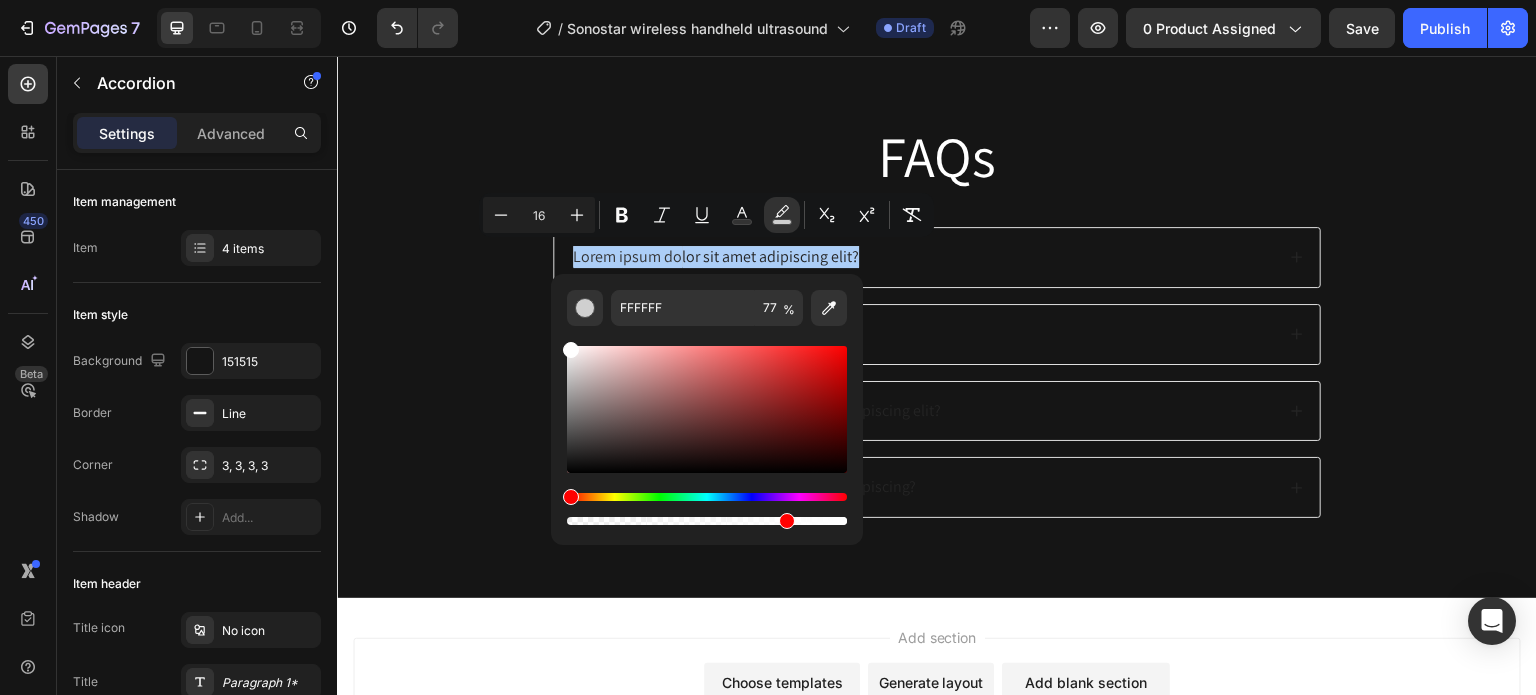 click on "FFFFFF 77 %" at bounding box center (707, 401) 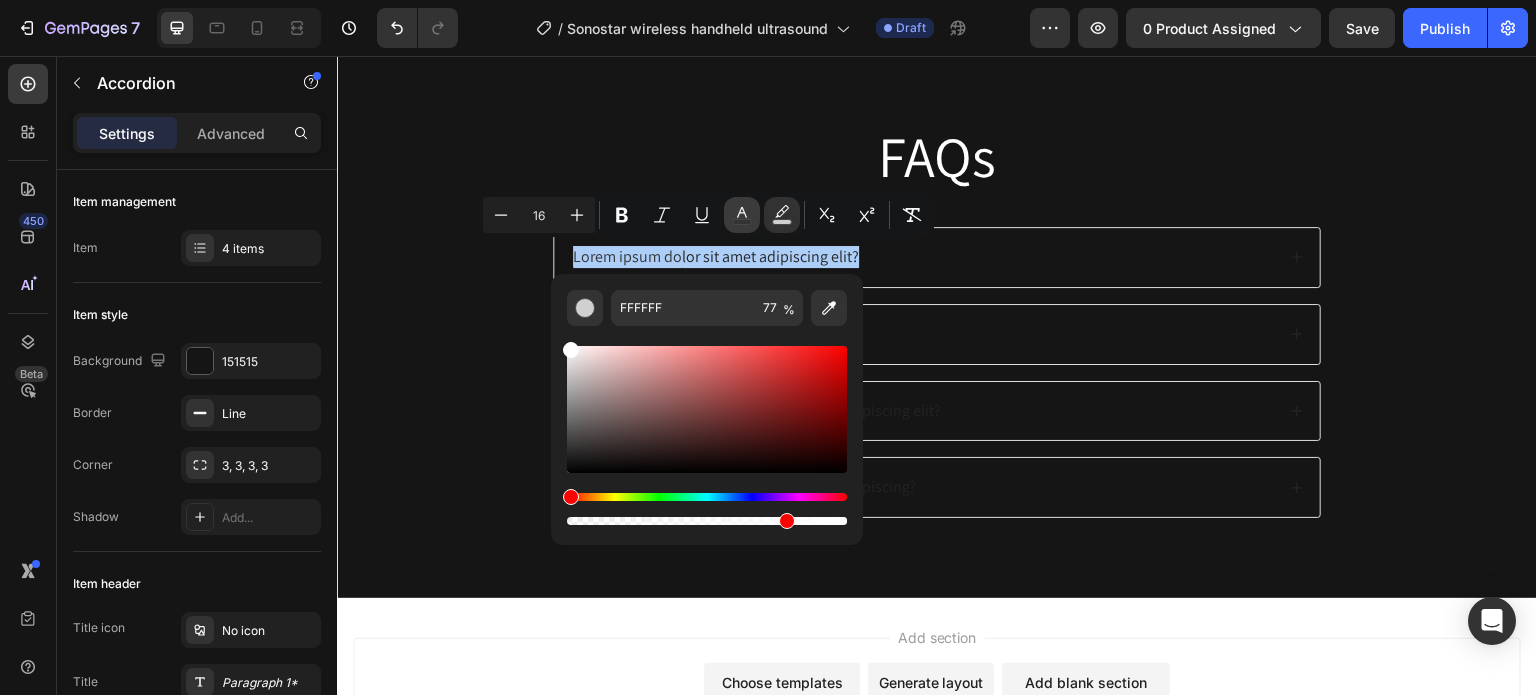 click 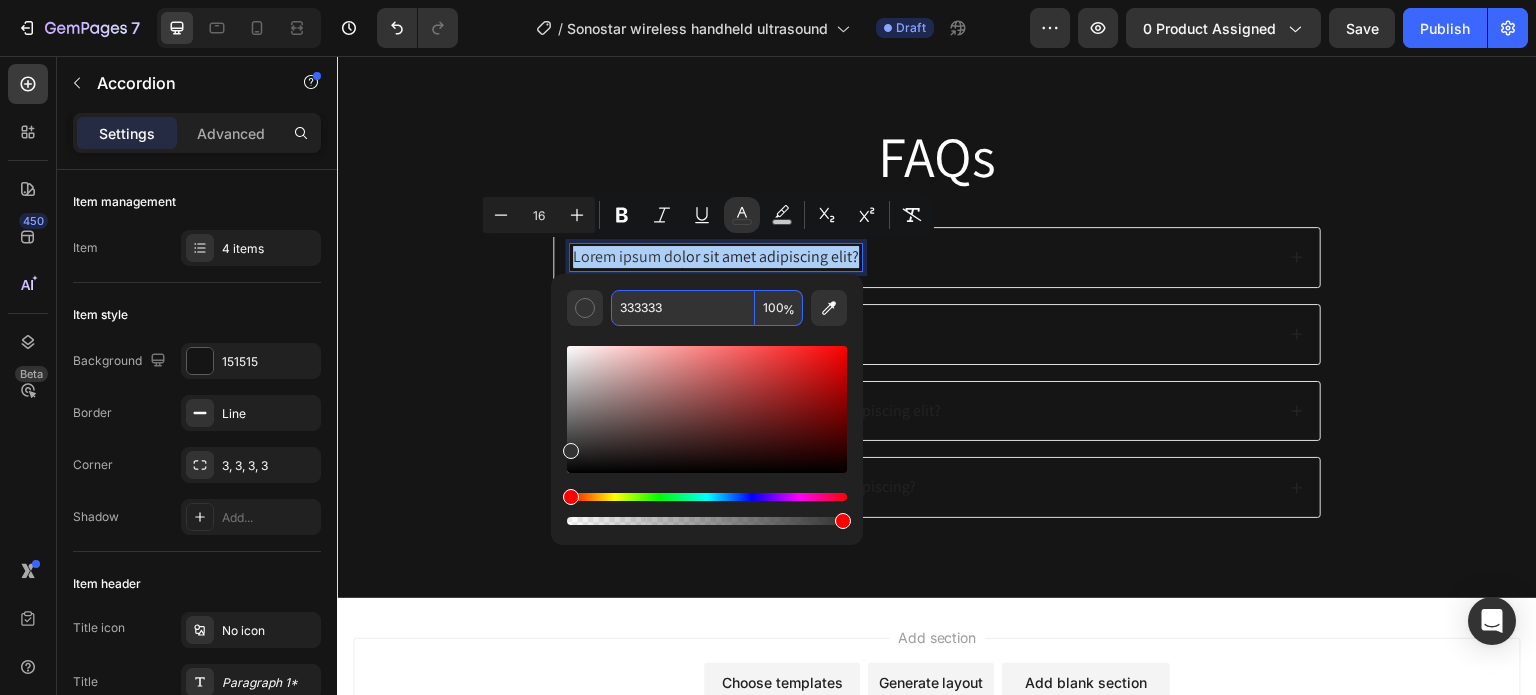 click on "333333" at bounding box center [683, 308] 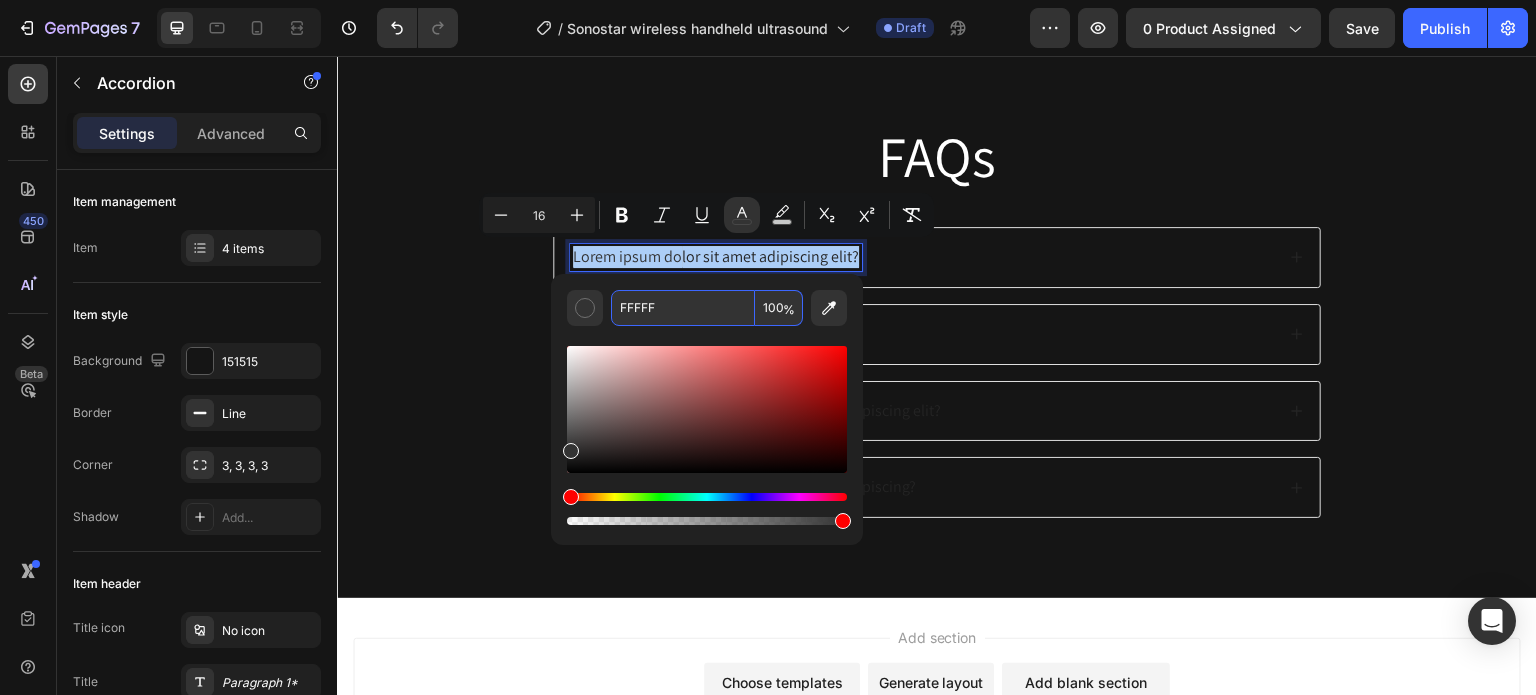 type on "FFFFF" 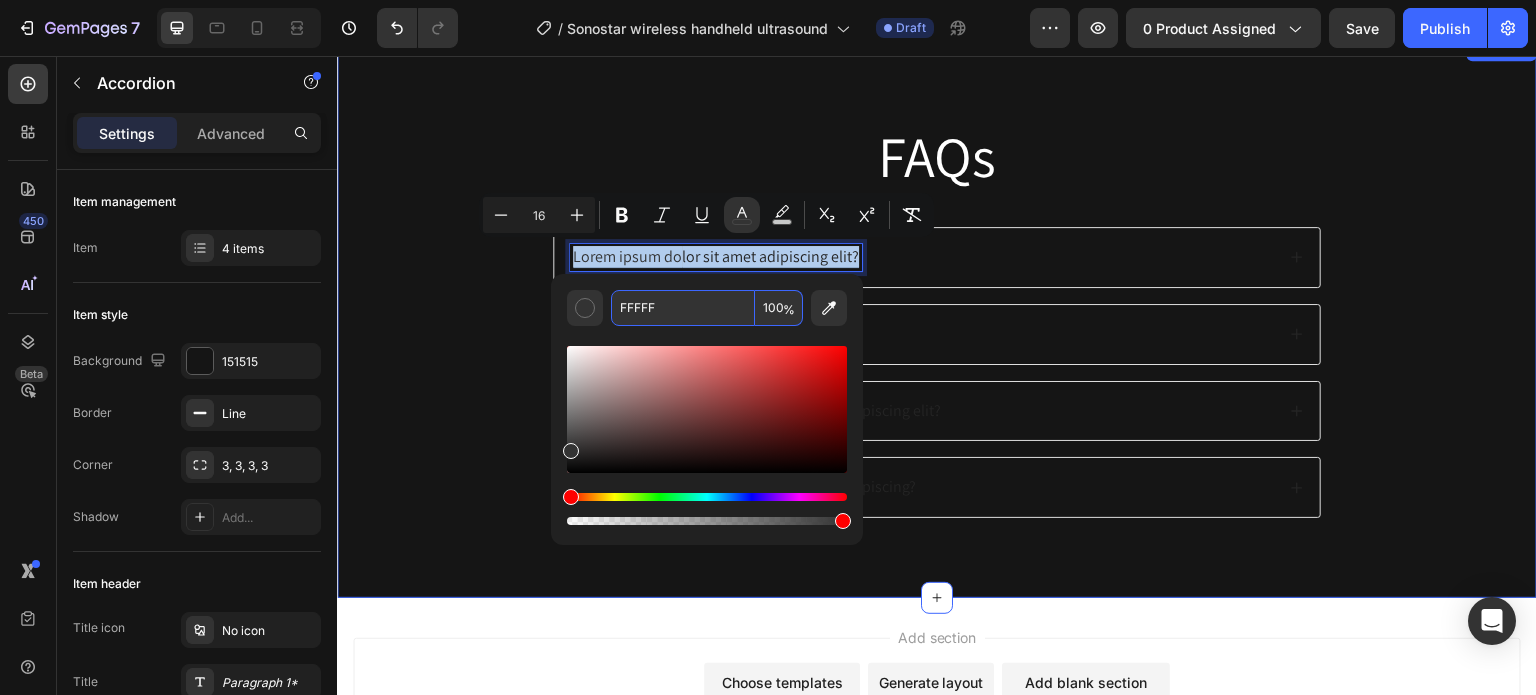 click on "FAQs Heading
Lorem ipsum do lor sit amet adipiscing elit?
Lorem ipsum dolor sit amet consectetur?
Lorem ipsum dolor sit amet consectetur adipiscing elit?
Lorem ipsum dolor sit amet consectetur adipiscing? Accordion   16 Row" at bounding box center (937, 333) 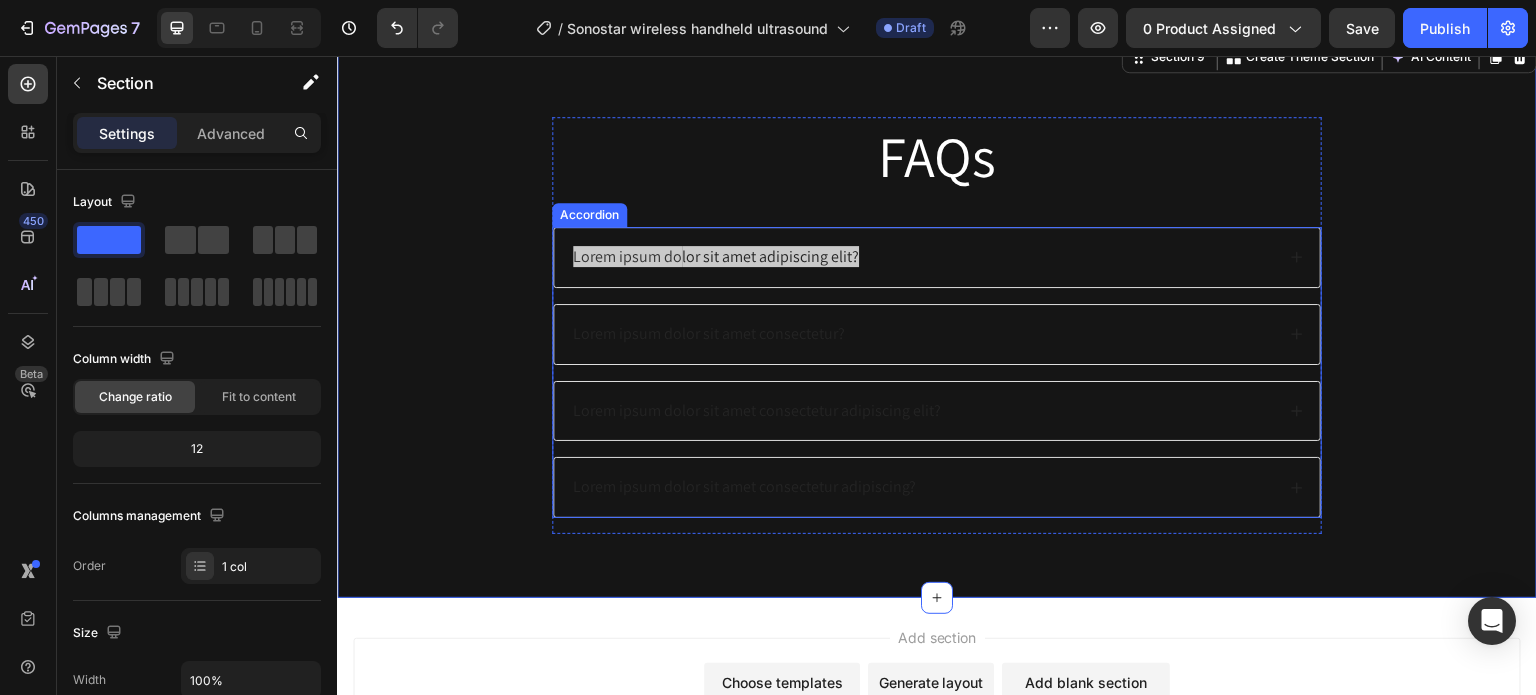 click on "Lorem ipsum dolor sit amet consectetur?" at bounding box center (709, 334) 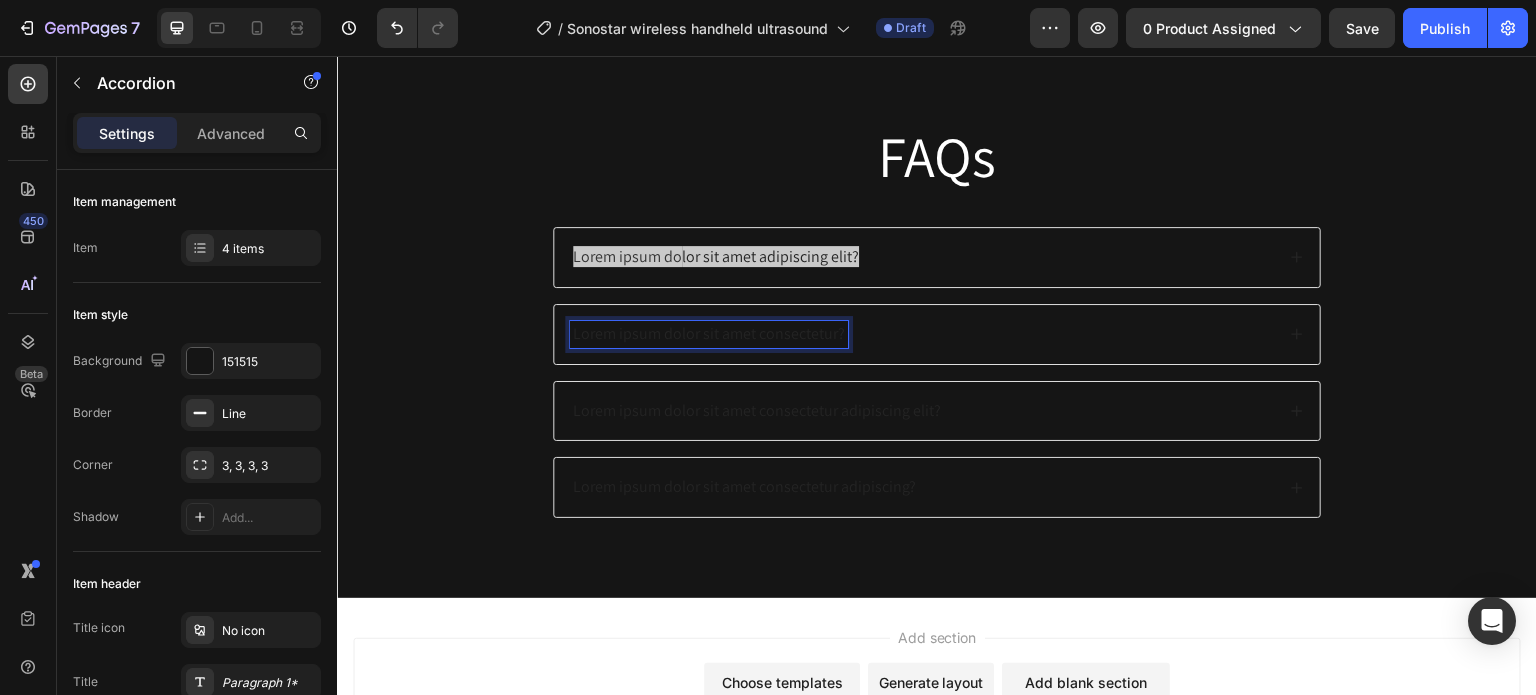 drag, startPoint x: 834, startPoint y: 328, endPoint x: 564, endPoint y: 326, distance: 270.00742 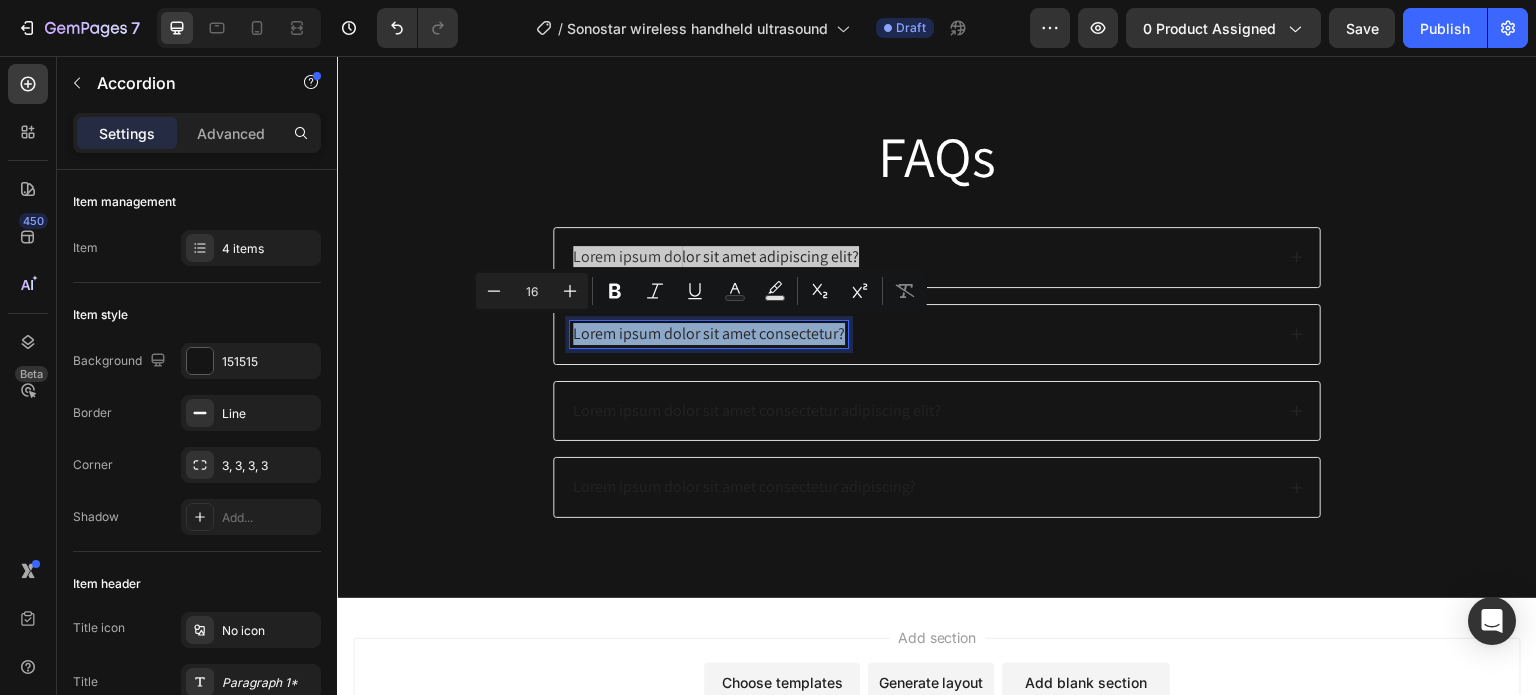 drag, startPoint x: 563, startPoint y: 328, endPoint x: 845, endPoint y: 336, distance: 282.11346 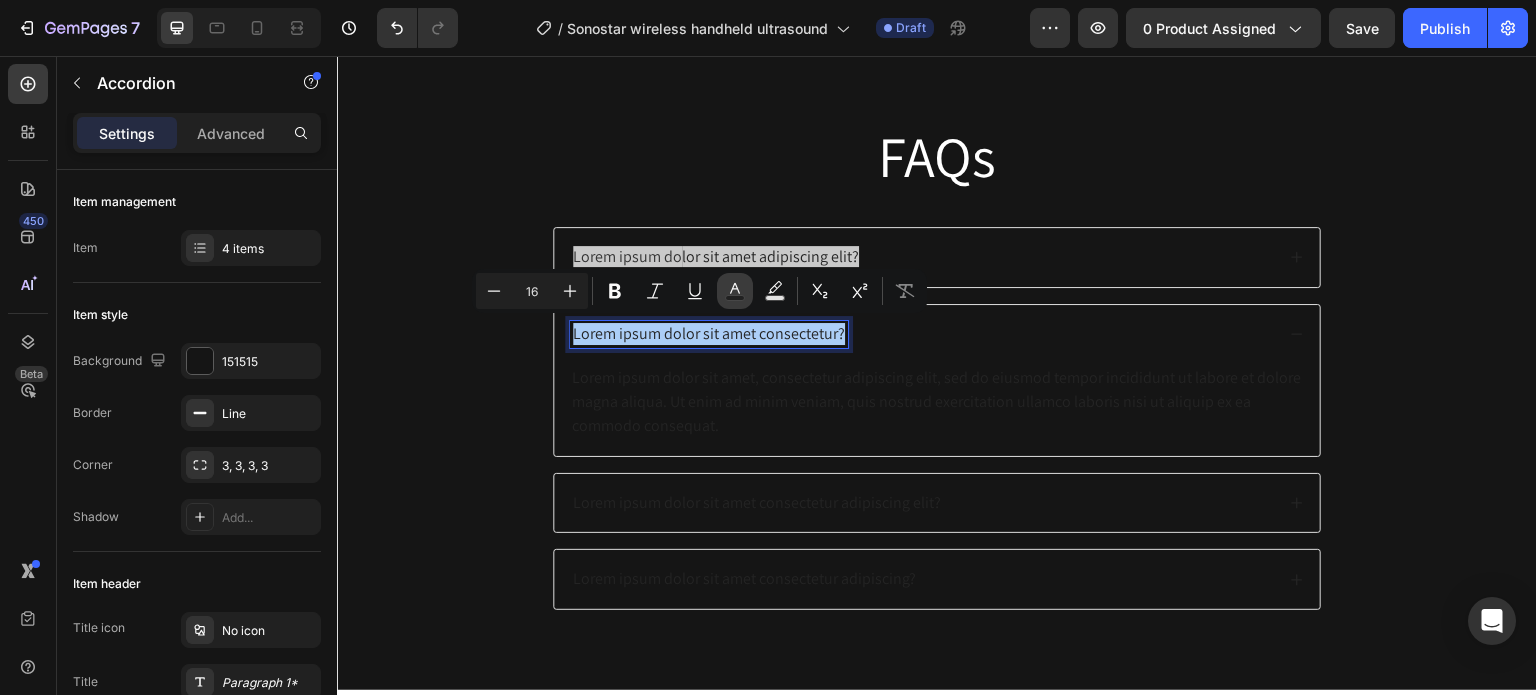 click 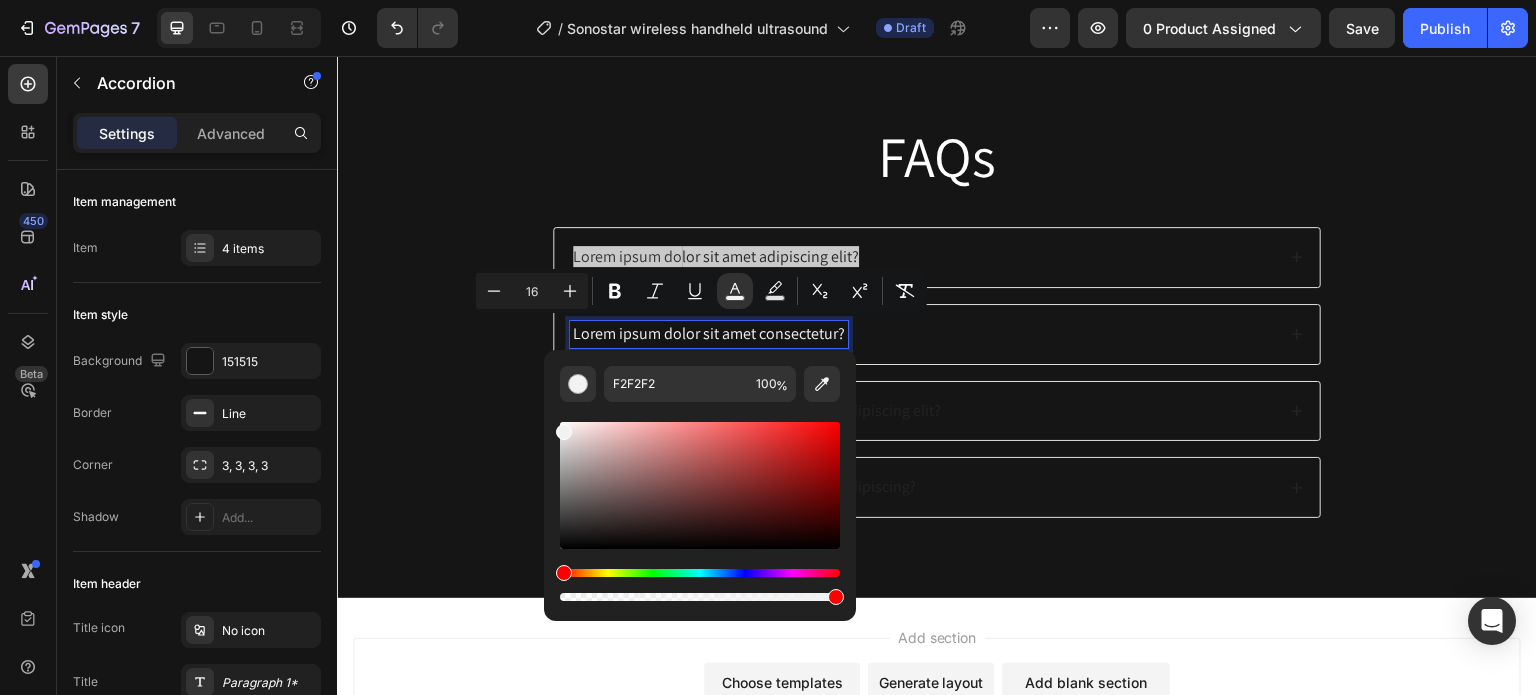 drag, startPoint x: 565, startPoint y: 533, endPoint x: 553, endPoint y: 427, distance: 106.677086 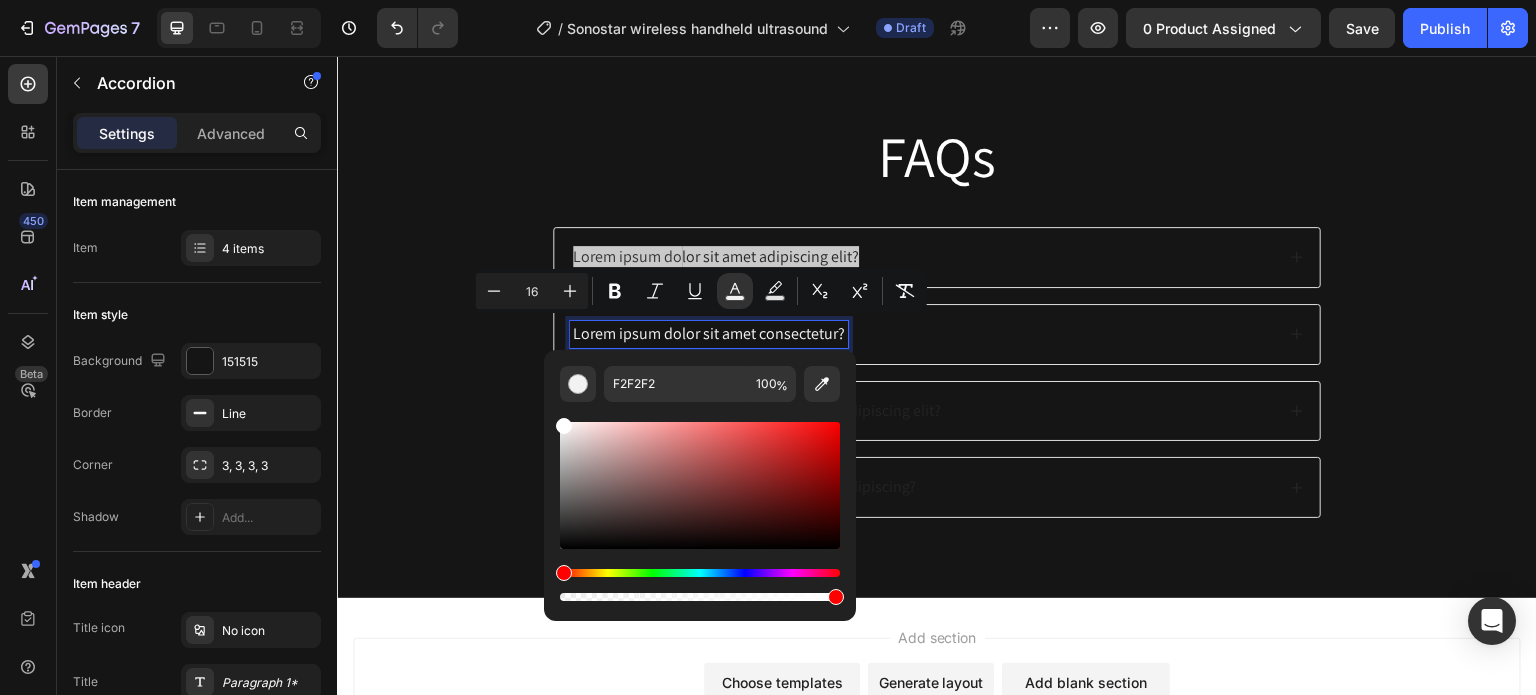 type on "FFFFFF" 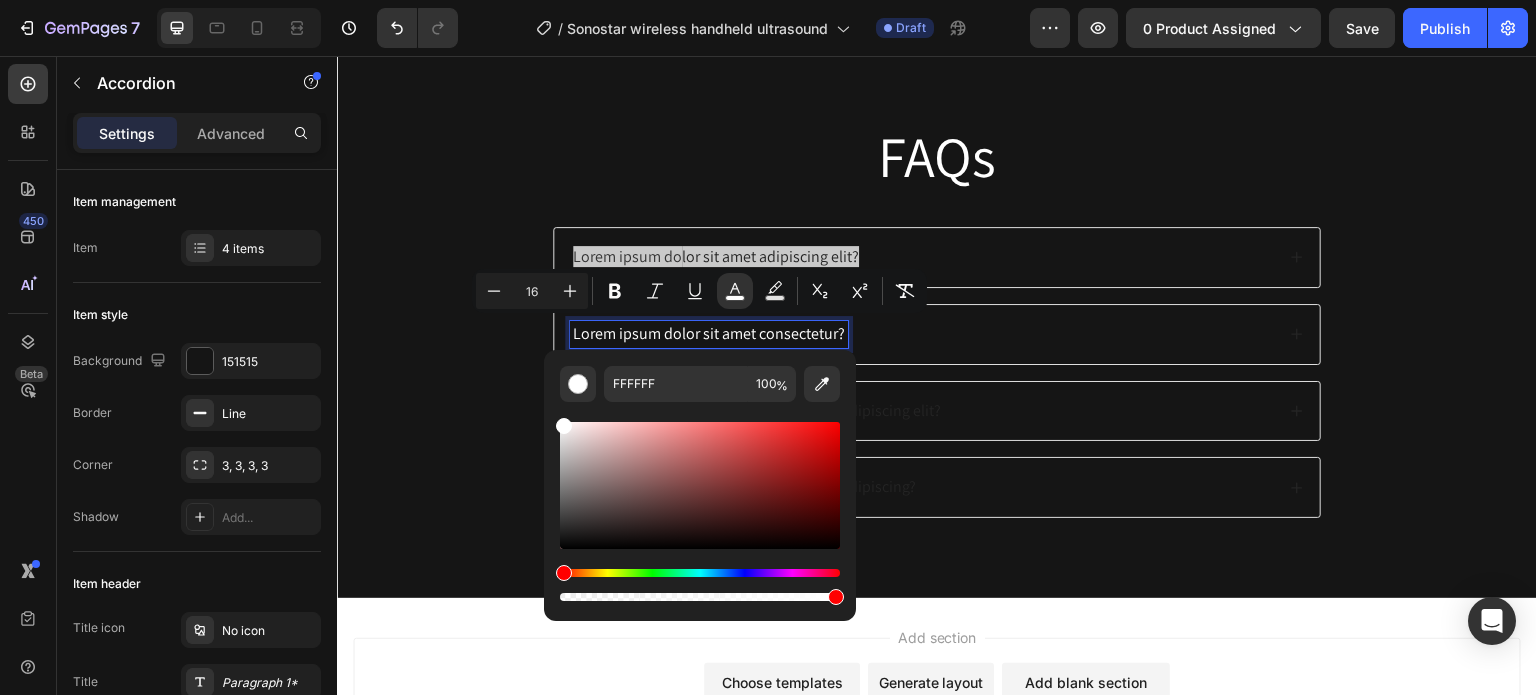 drag, startPoint x: 564, startPoint y: 438, endPoint x: 560, endPoint y: 409, distance: 29.274563 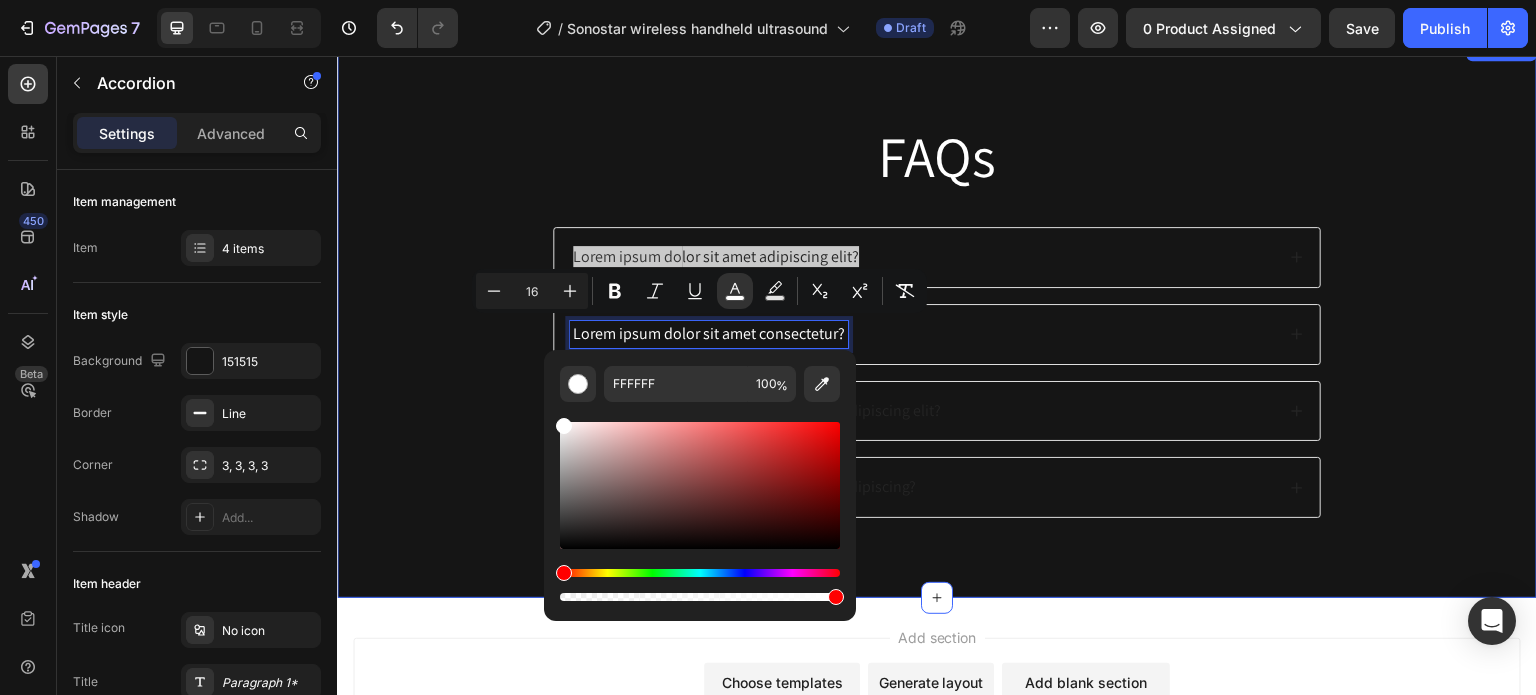 click on "FAQs Heading
Lorem ipsum do lor sit amet adipiscing elit?
Lorem ipsum dolor sit amet consectetur?
Lorem ipsum dolor sit amet consectetur adipiscing elit?
Lorem ipsum dolor sit amet consectetur adipiscing? Accordion   16 Row" at bounding box center (937, 333) 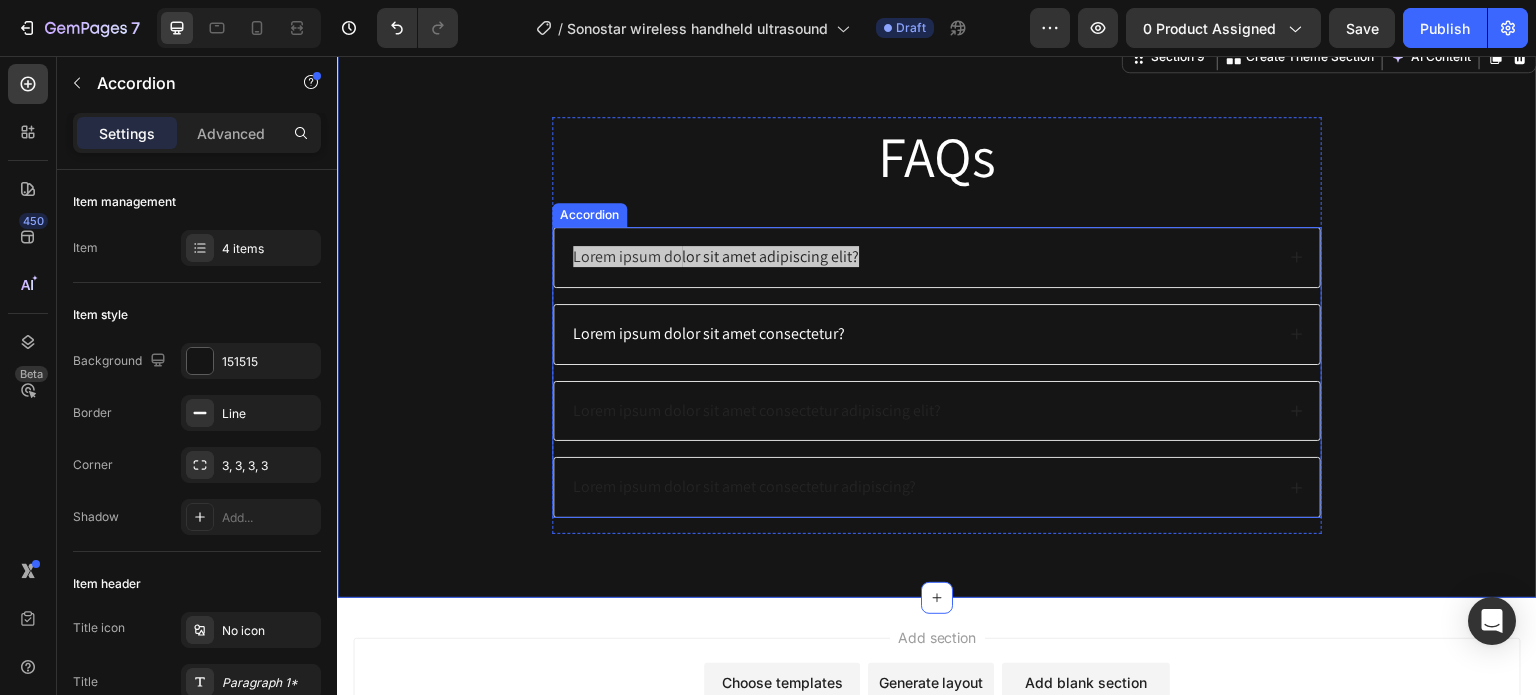 click on "lor sit amet adipiscing elit?" at bounding box center (770, 256) 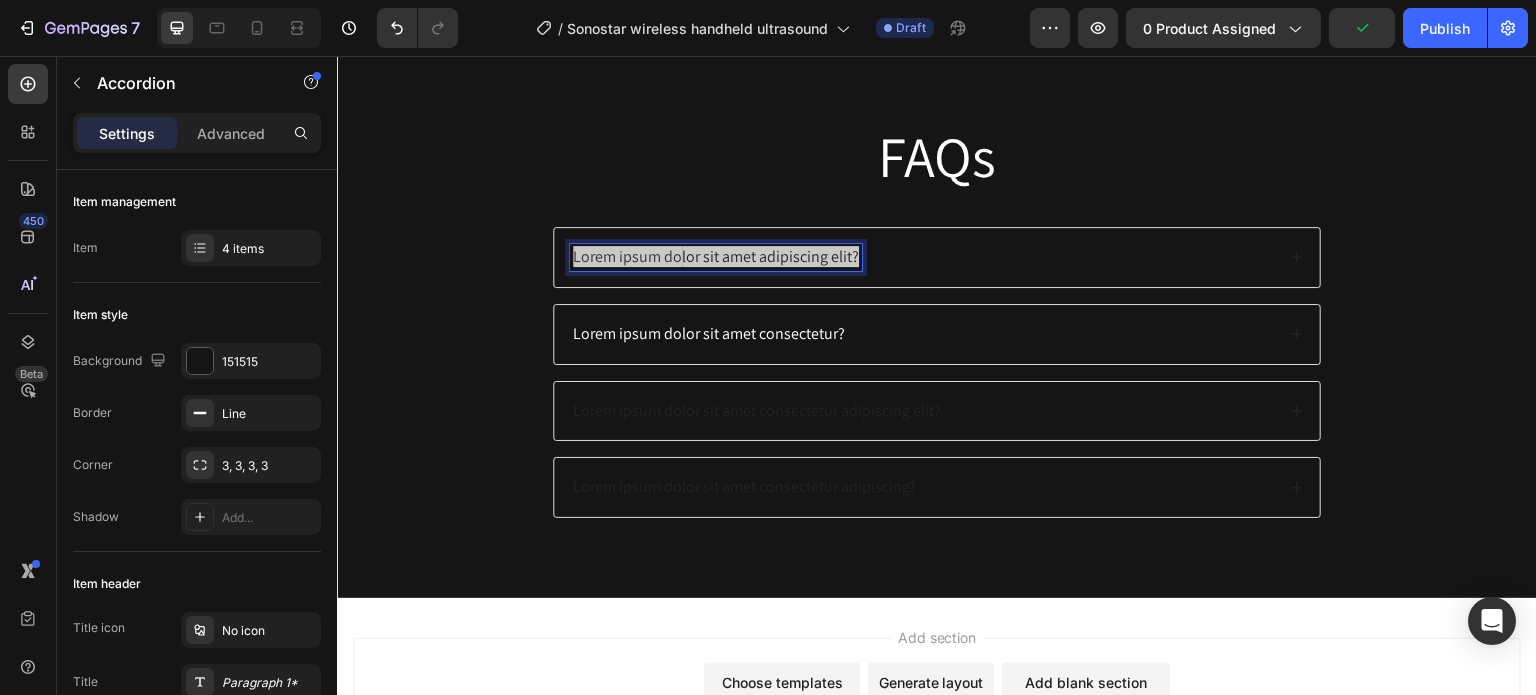 click on "Lorem ipsum do" at bounding box center [627, 256] 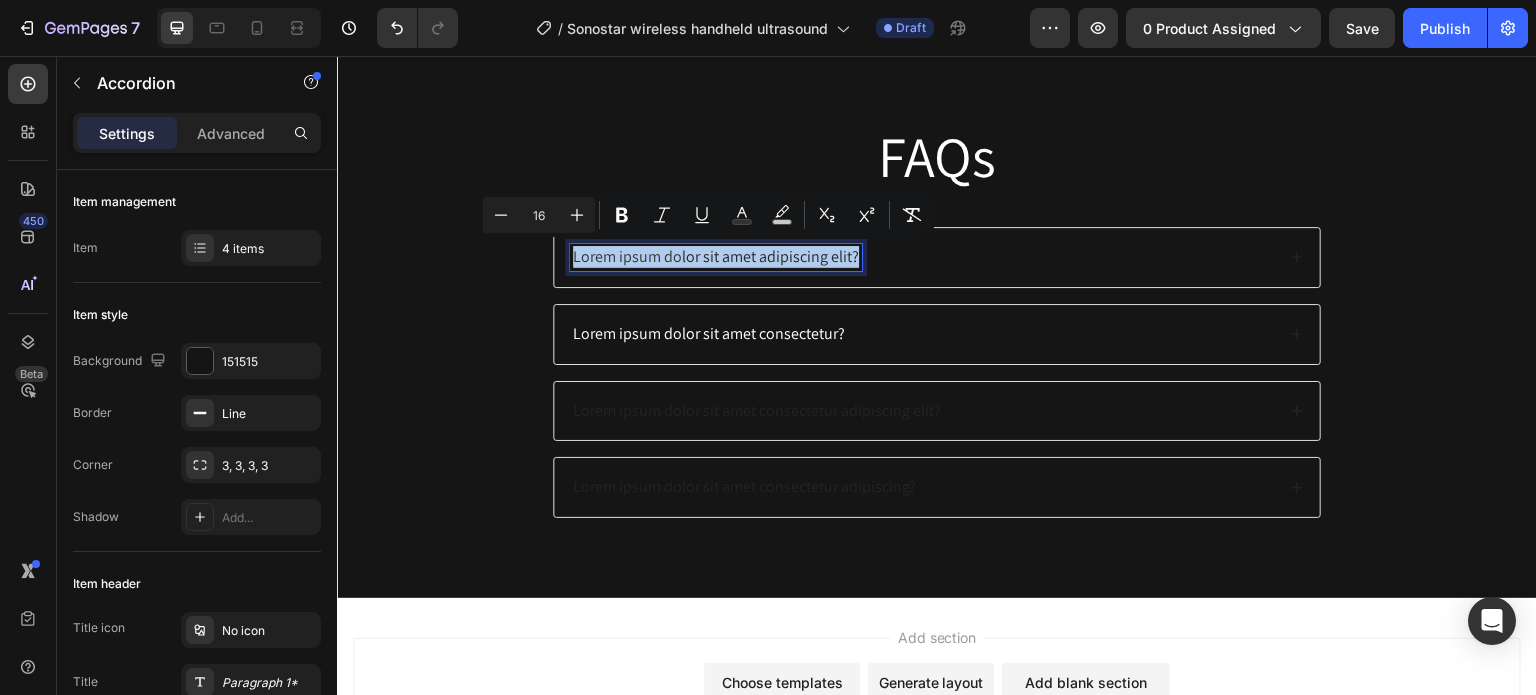 drag, startPoint x: 564, startPoint y: 257, endPoint x: 857, endPoint y: 249, distance: 293.1092 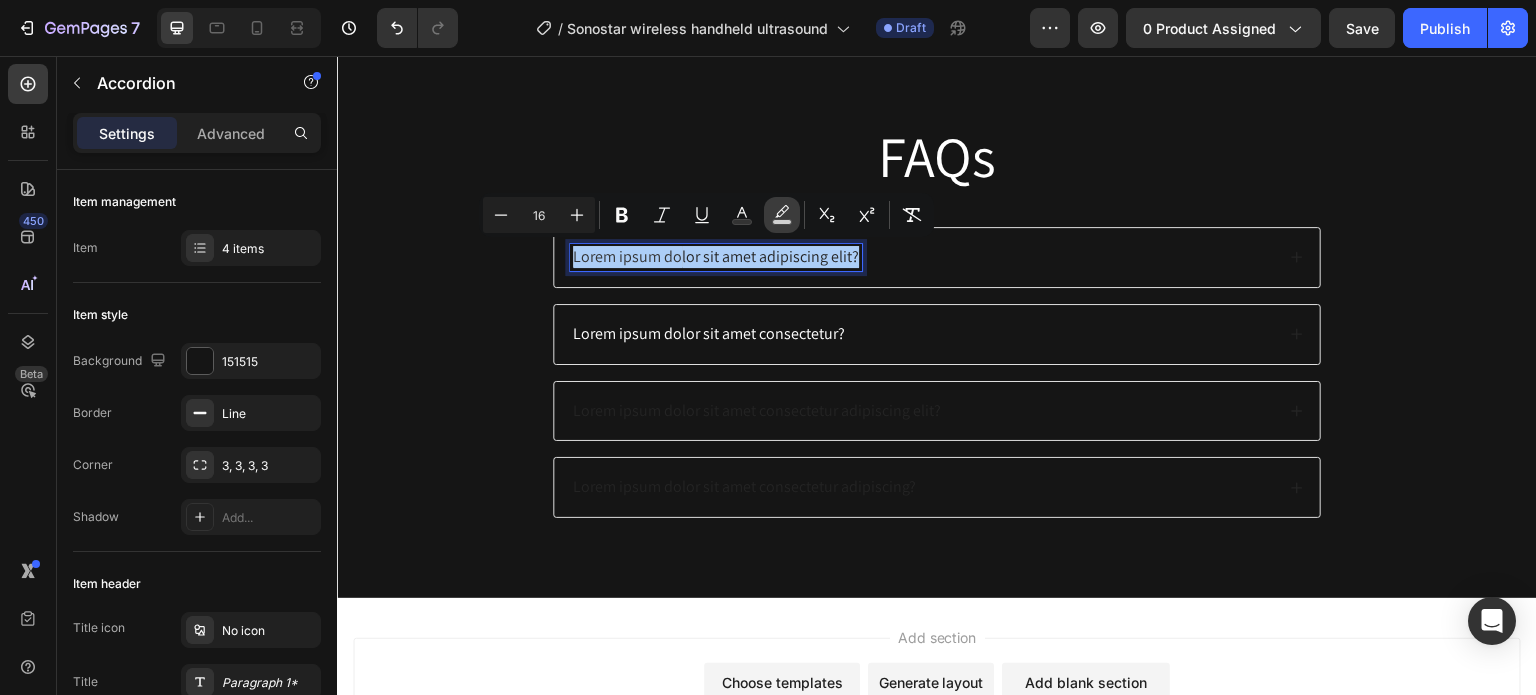 click 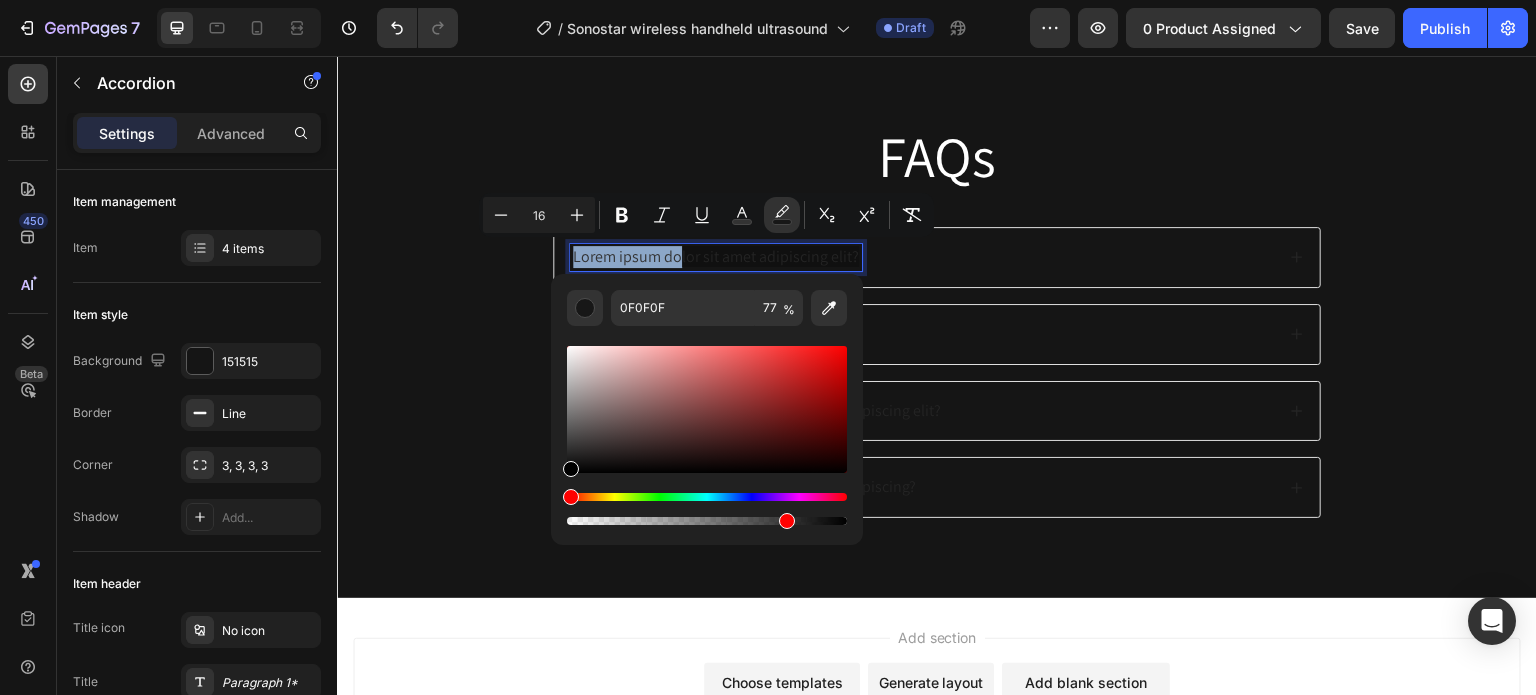 type on "000000" 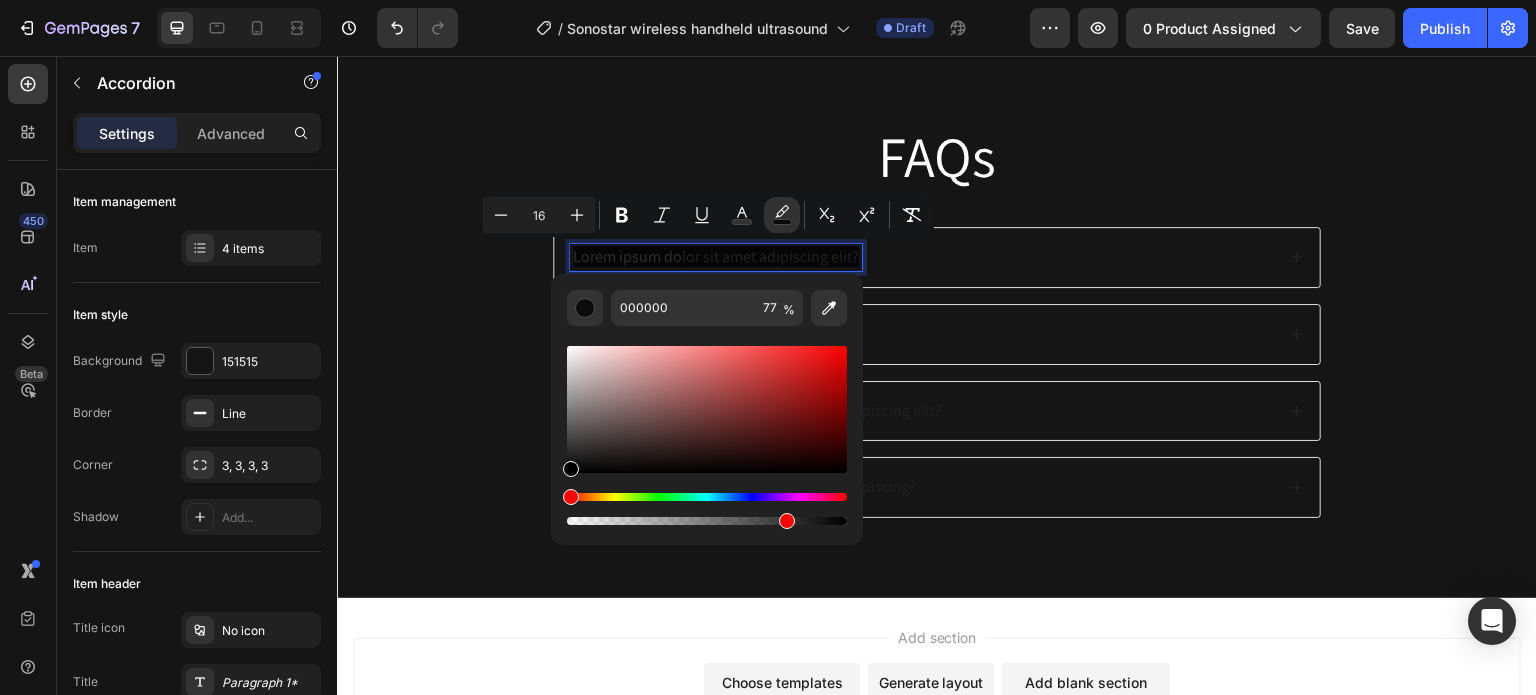 drag, startPoint x: 571, startPoint y: 351, endPoint x: 552, endPoint y: 481, distance: 131.38112 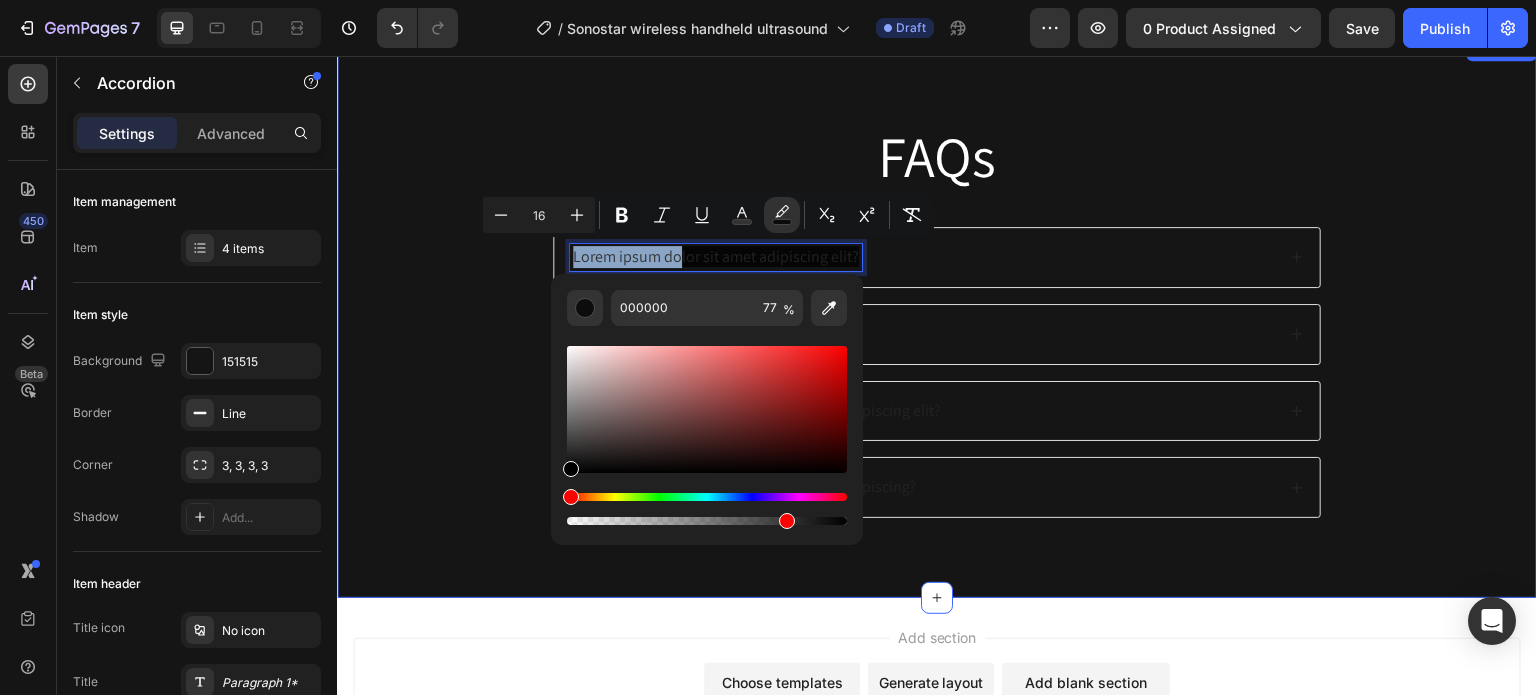 click on "FAQs Heading
Lorem ipsum do lor sit amet adipiscing elit?
Lorem ipsum dolor sit amet consectetur?
Lorem ipsum dolor sit amet consectetur adipiscing elit?
Lorem ipsum dolor sit amet consectetur adipiscing? Accordion   16 Row" at bounding box center (937, 333) 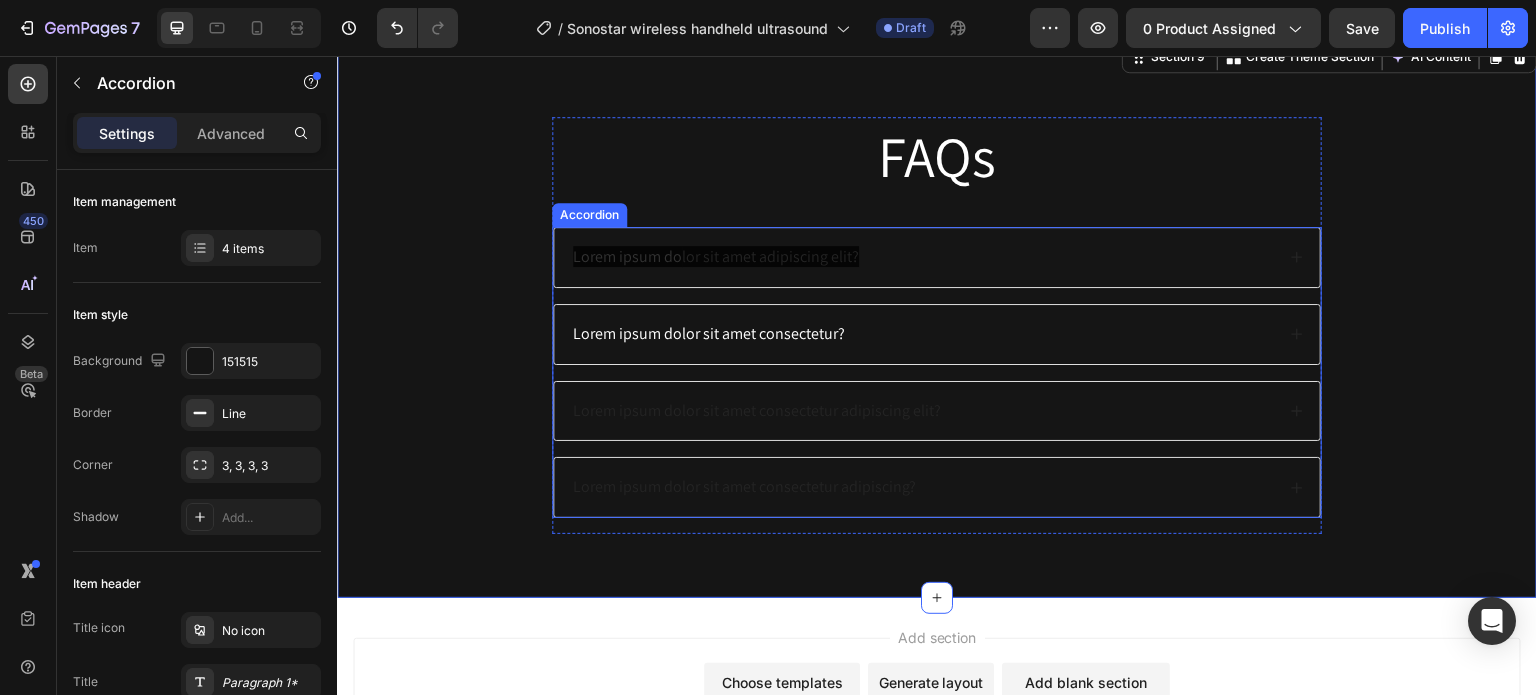 click on "lor sit amet adipiscing elit?" at bounding box center [770, 256] 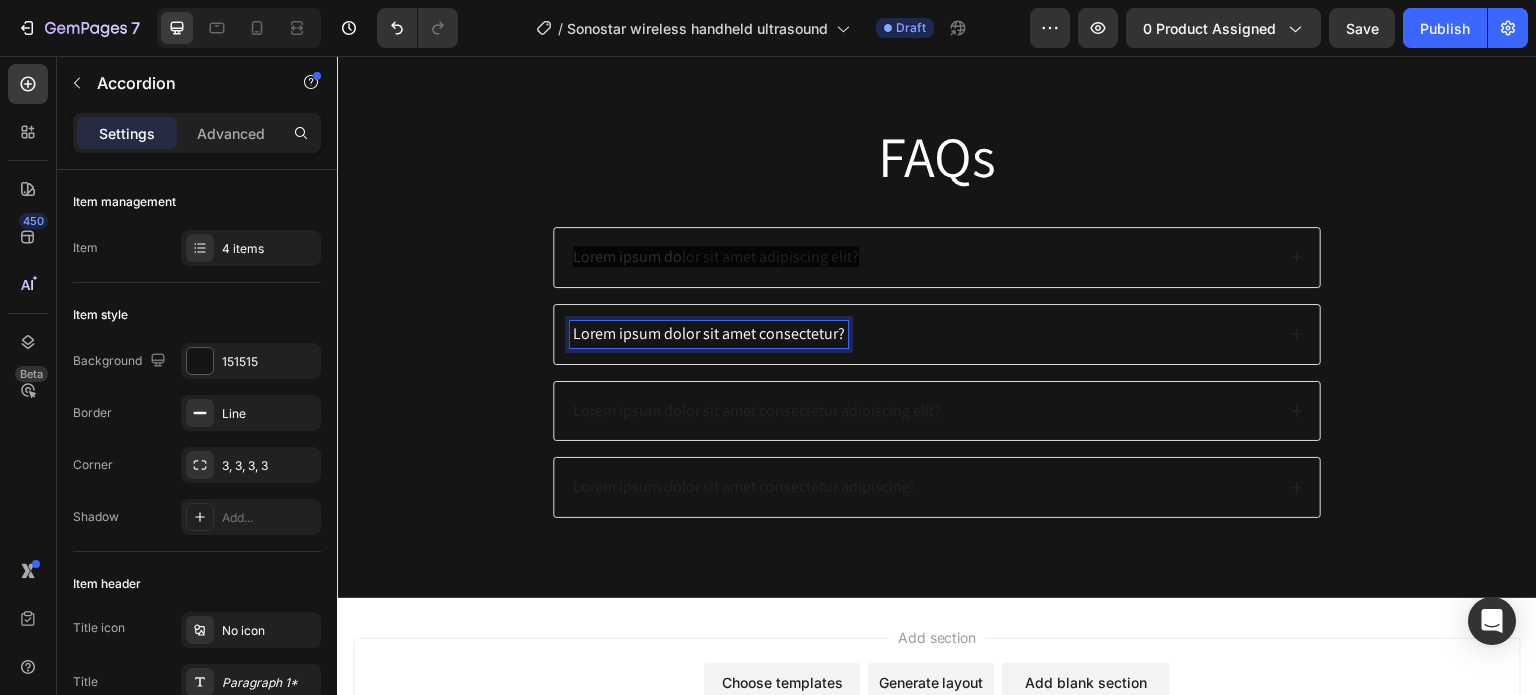 click on "Lorem ipsum dolor sit amet consectetur?" at bounding box center [709, 333] 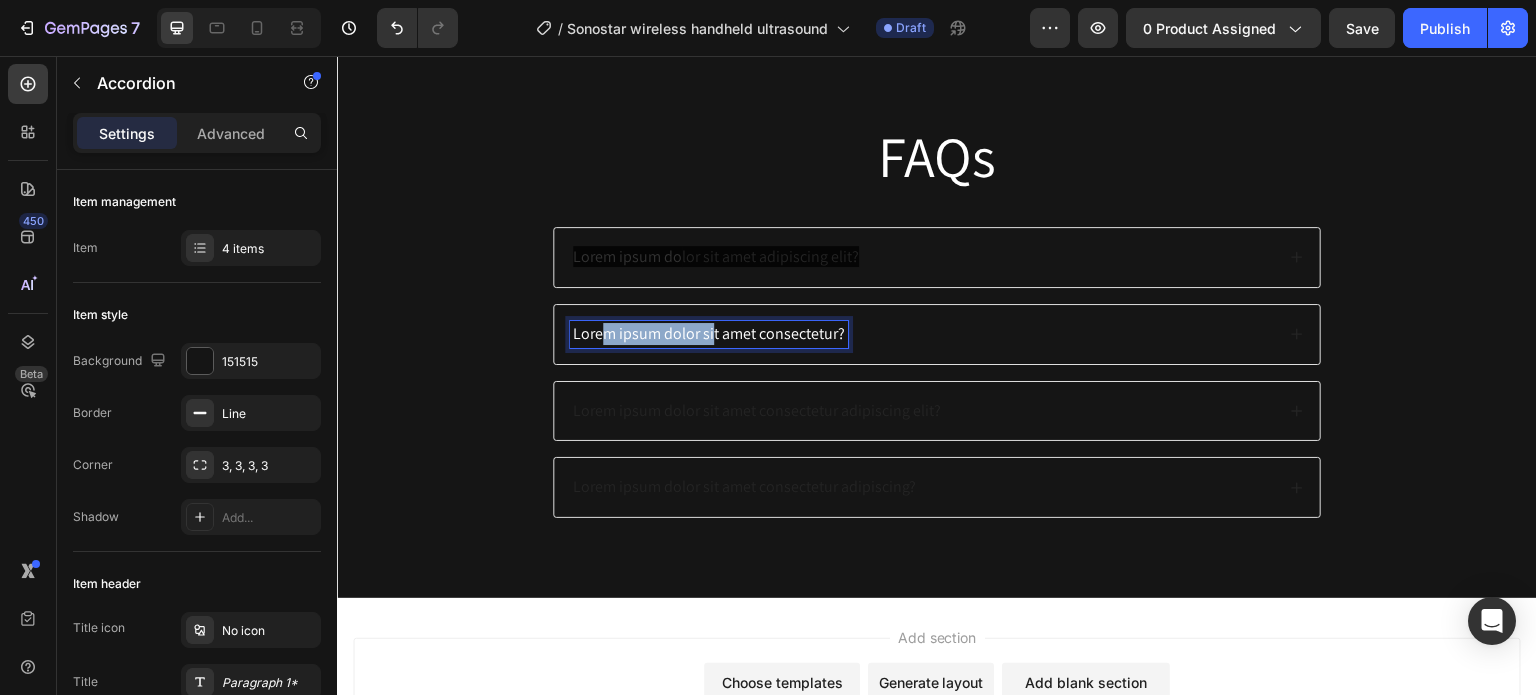 drag, startPoint x: 593, startPoint y: 331, endPoint x: 702, endPoint y: 332, distance: 109.004585 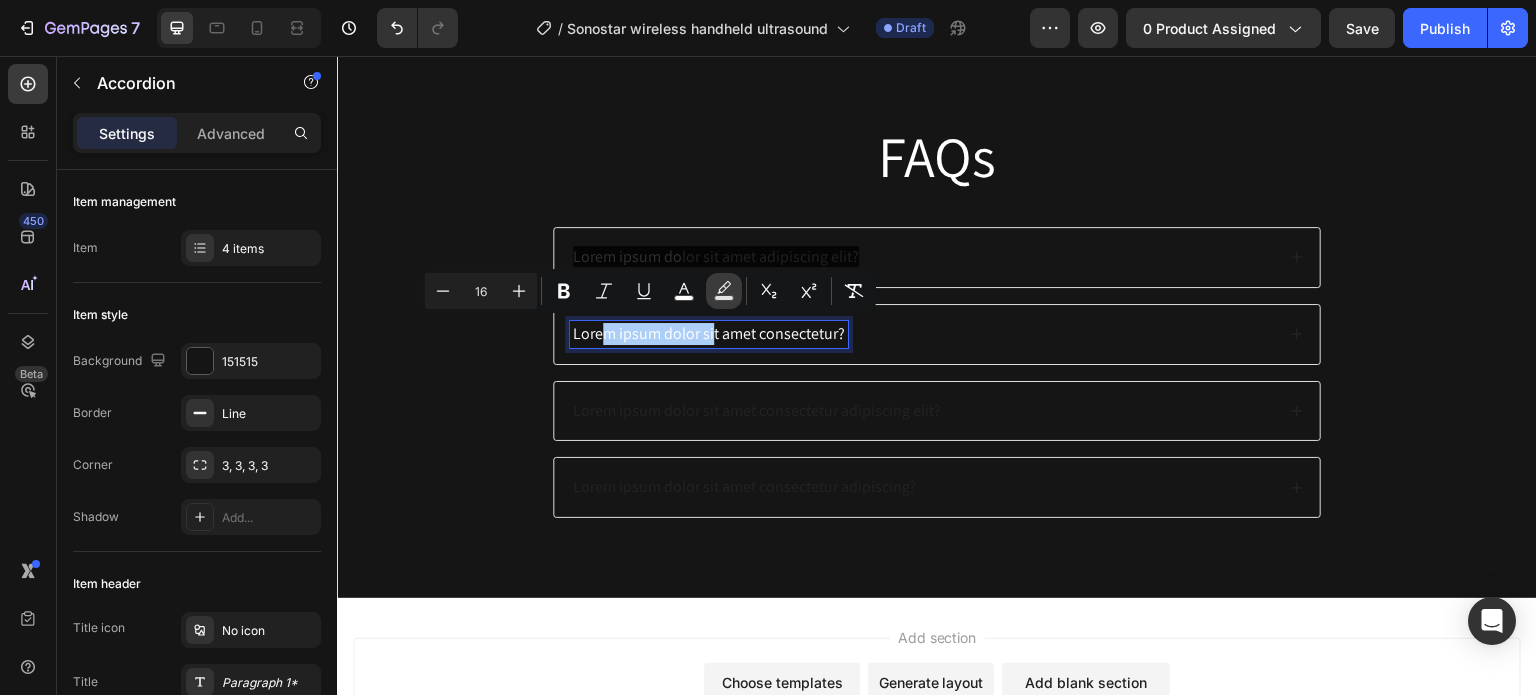 click 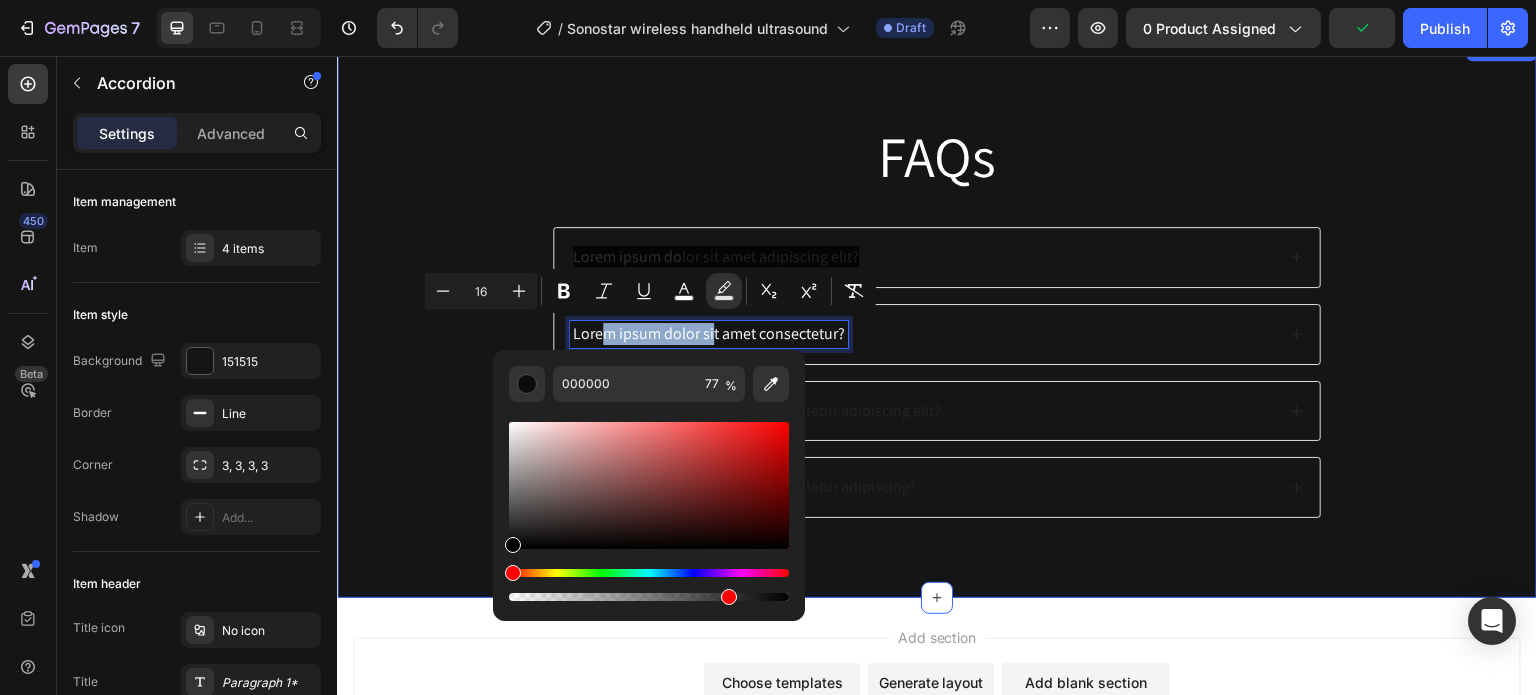 click on "FAQs Heading
Lorem ipsum do lor sit amet adipiscing elit?
Lorem ipsum dolor sit amet consectetur?
Lorem ipsum dolor sit amet consectetur adipiscing elit?
Lorem ipsum dolor sit amet consectetur adipiscing? Accordion   16 Row" at bounding box center (937, 333) 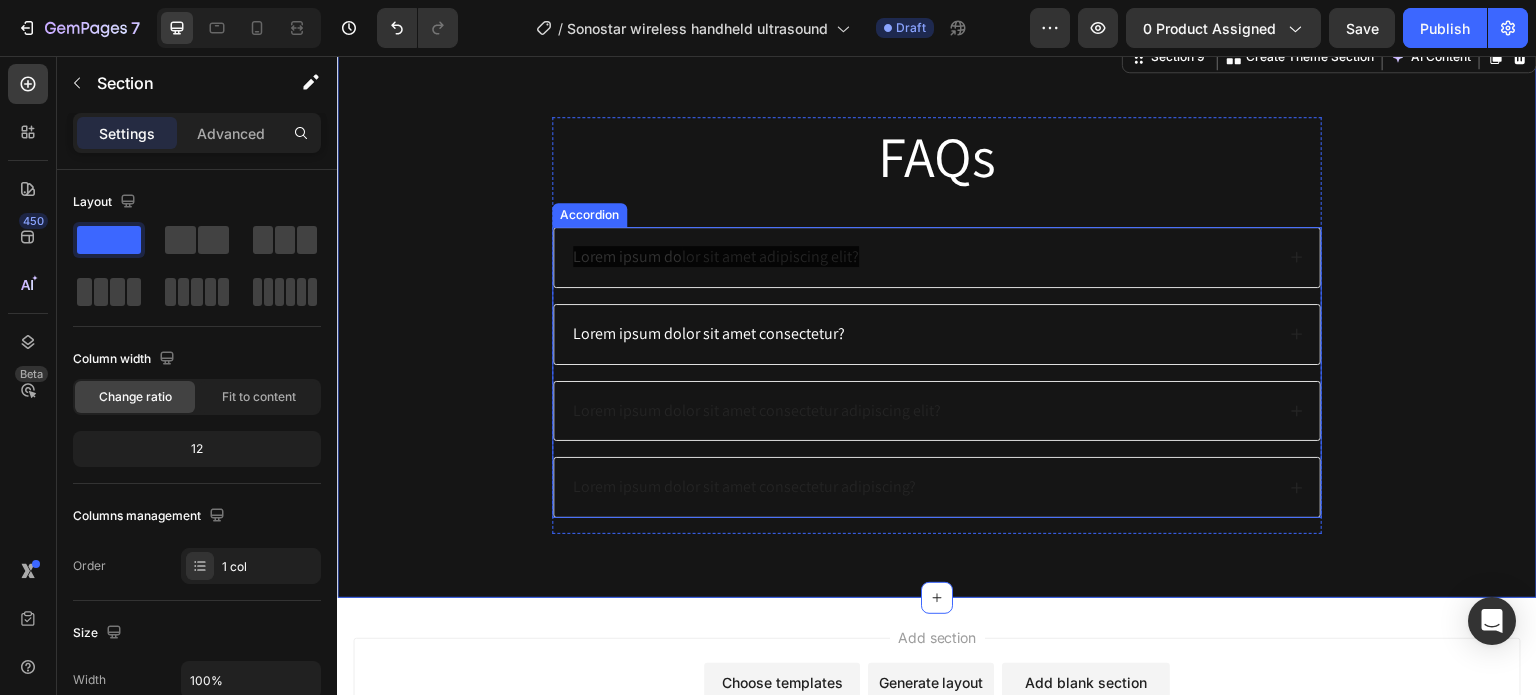 click on "lor sit amet adipiscing elit?" at bounding box center (770, 256) 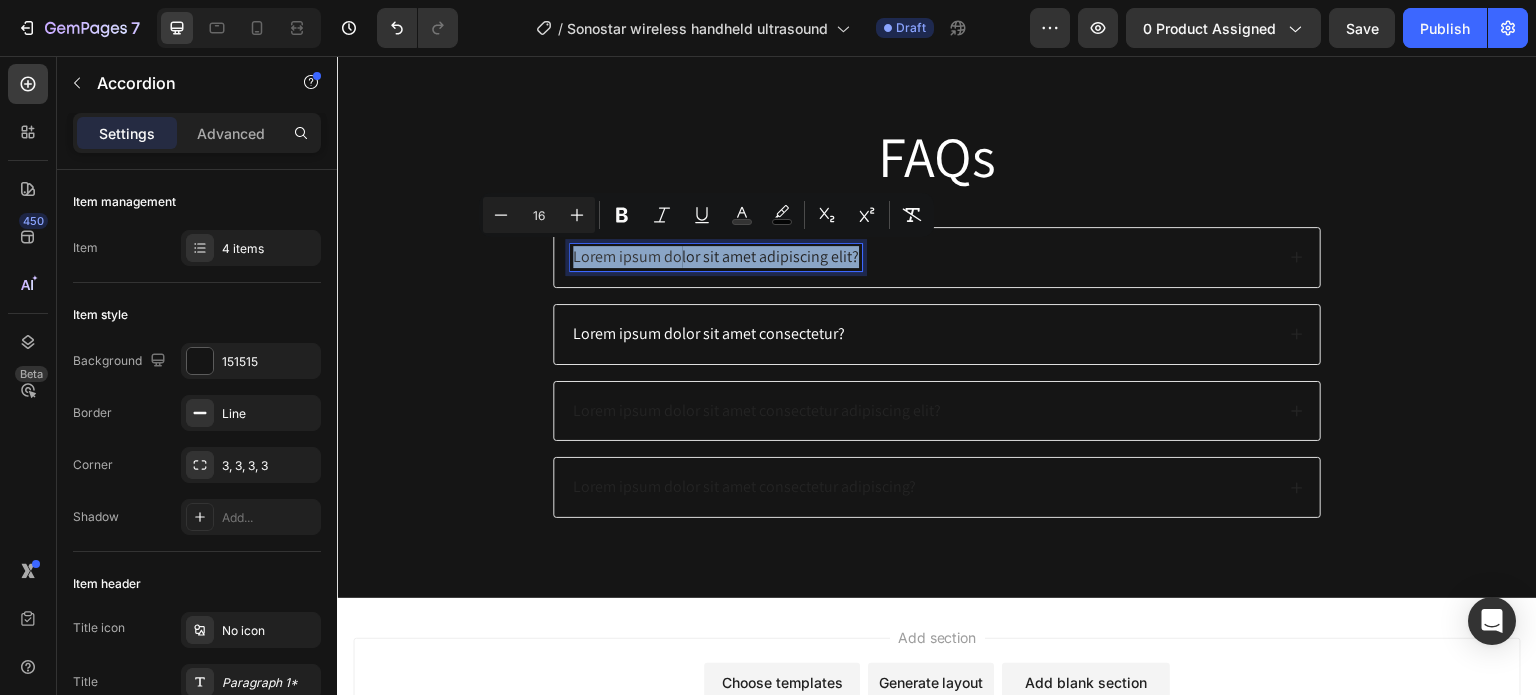 drag, startPoint x: 568, startPoint y: 259, endPoint x: 854, endPoint y: 271, distance: 286.25165 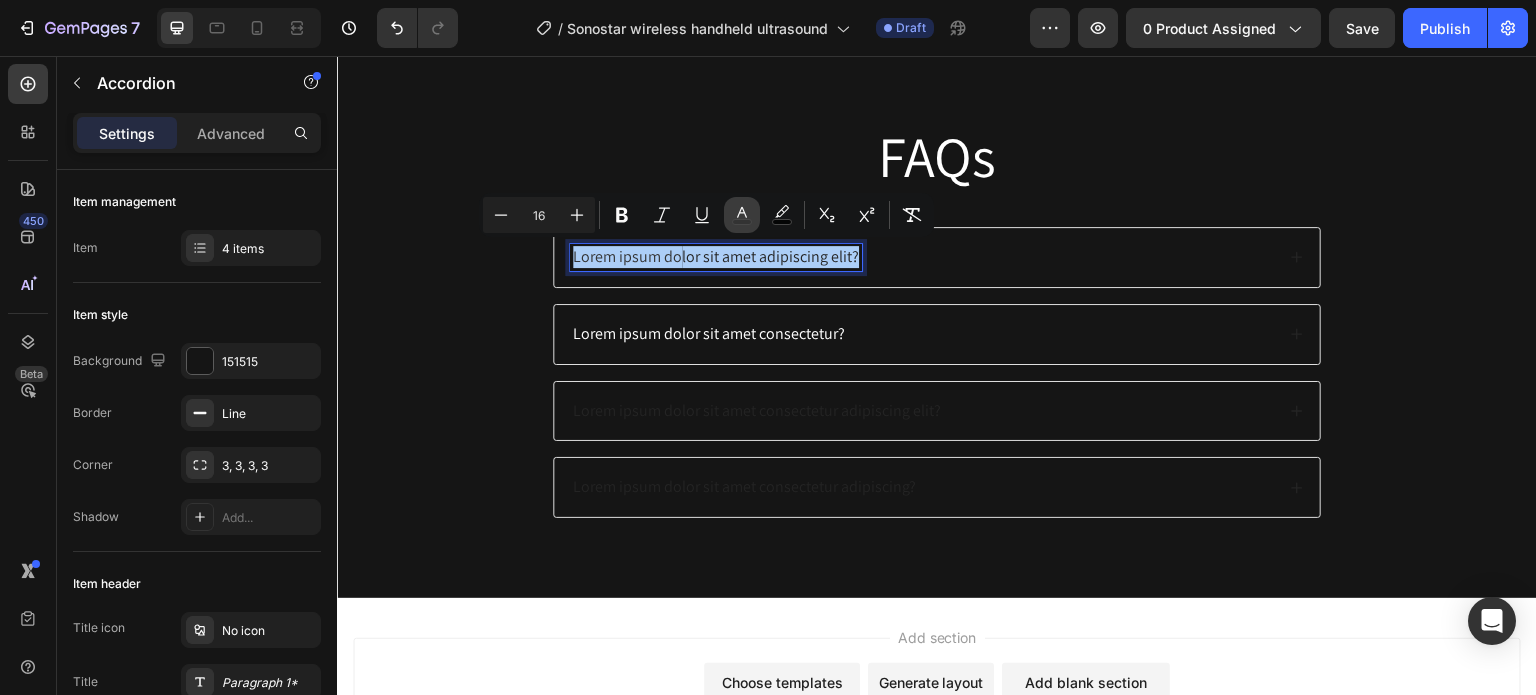 click 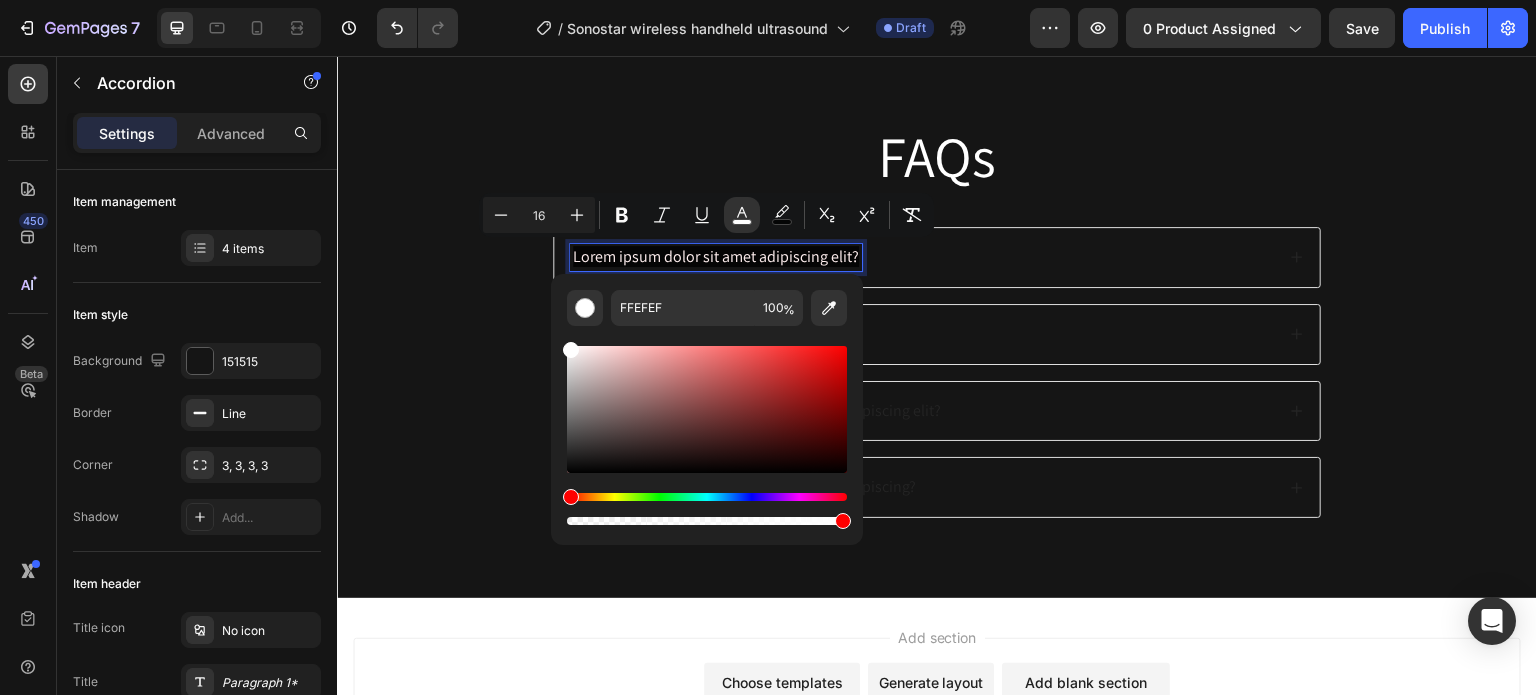 type on "FFFFFF" 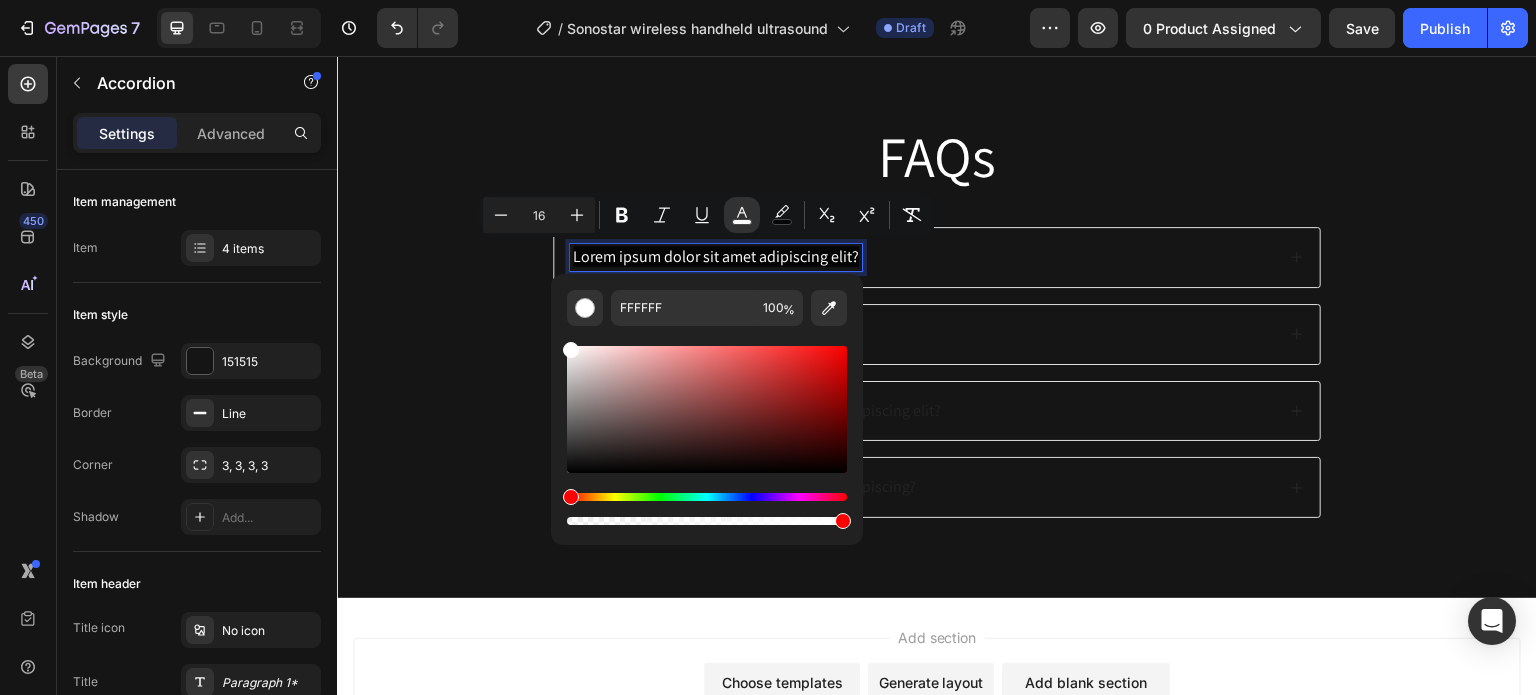 drag, startPoint x: 572, startPoint y: 451, endPoint x: 568, endPoint y: 339, distance: 112.0714 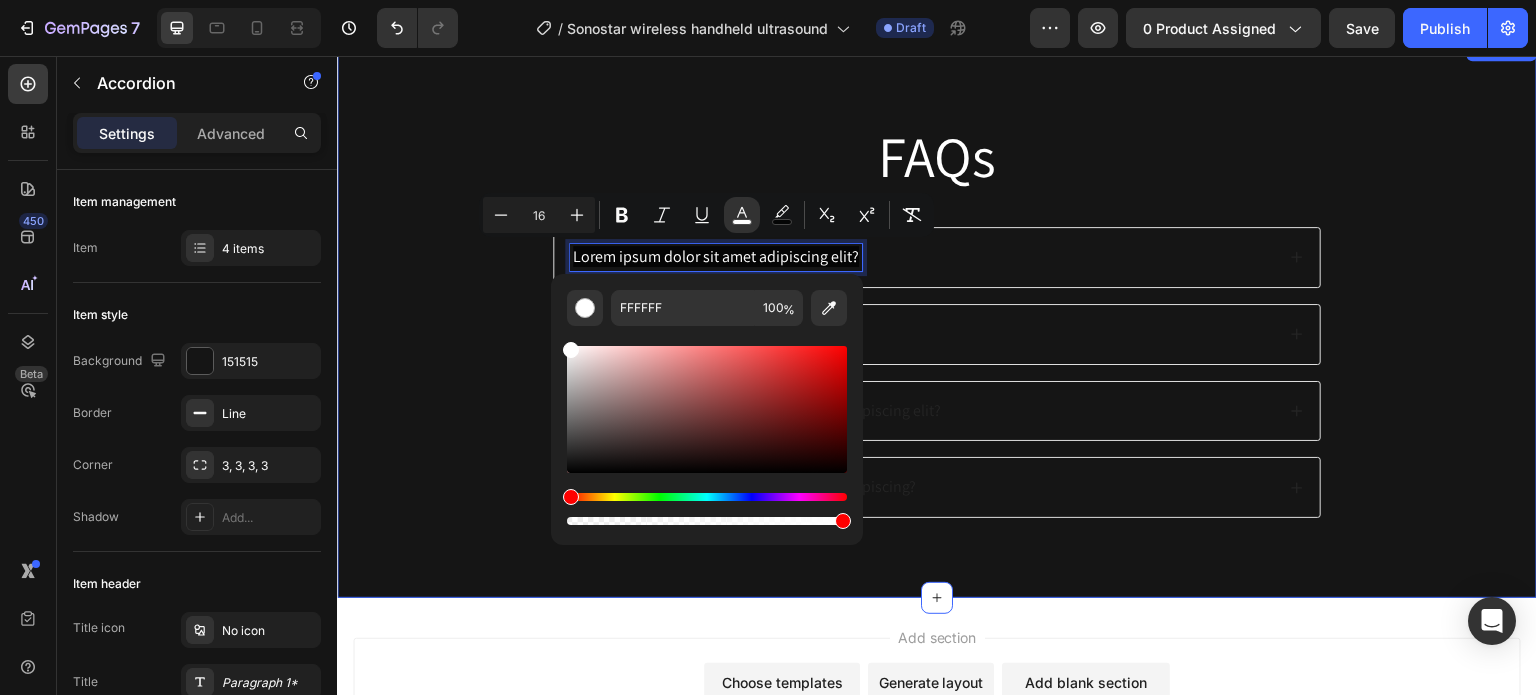 click on "FAQs Heading
Lorem ipsum dolor sit amet adipiscing elit?
Lorem ipsum dolor sit amet consectetur?
Lorem ipsum dolor sit amet consectetur adipiscing elit?
Lorem ipsum dolor sit amet consectetur adipiscing? Accordion   16 Row" at bounding box center [937, 333] 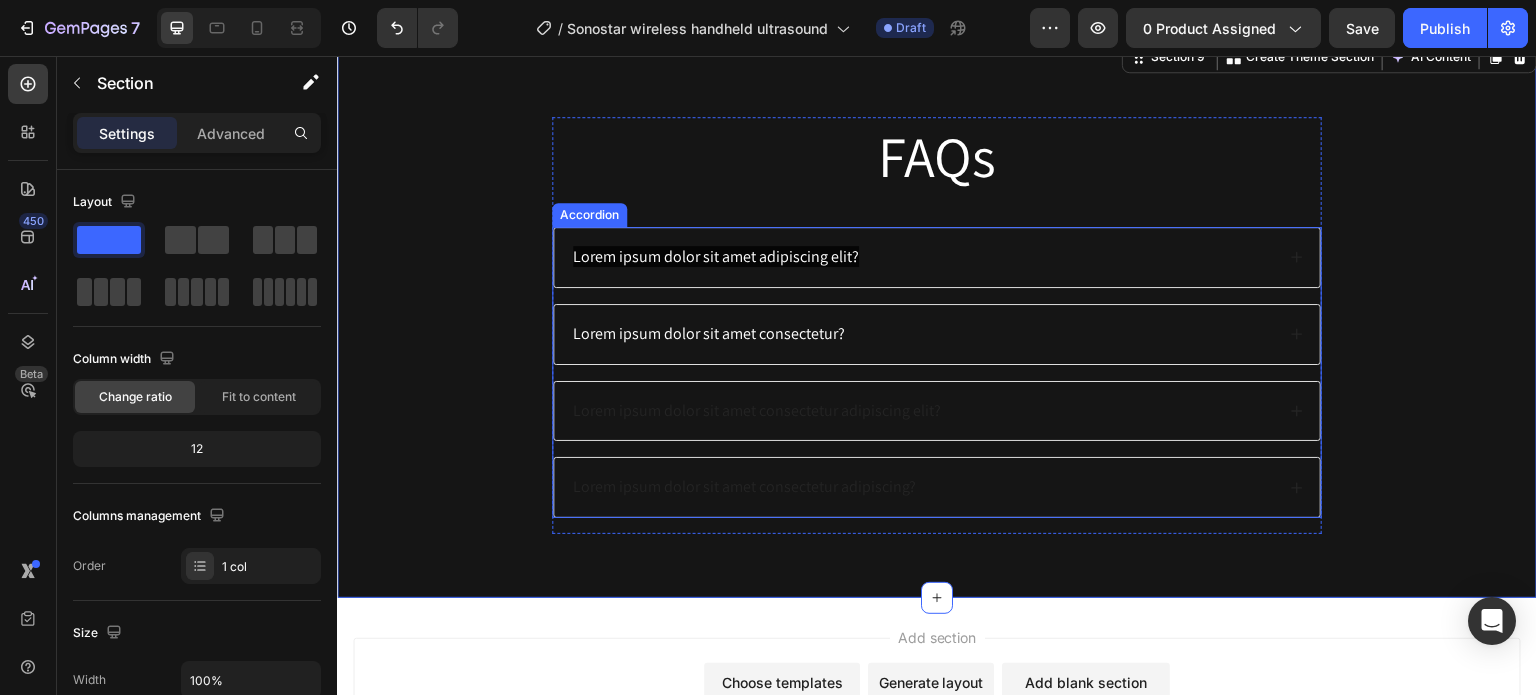 click on "Lorem ipsum dolor sit amet adipiscing elit?" at bounding box center [716, 256] 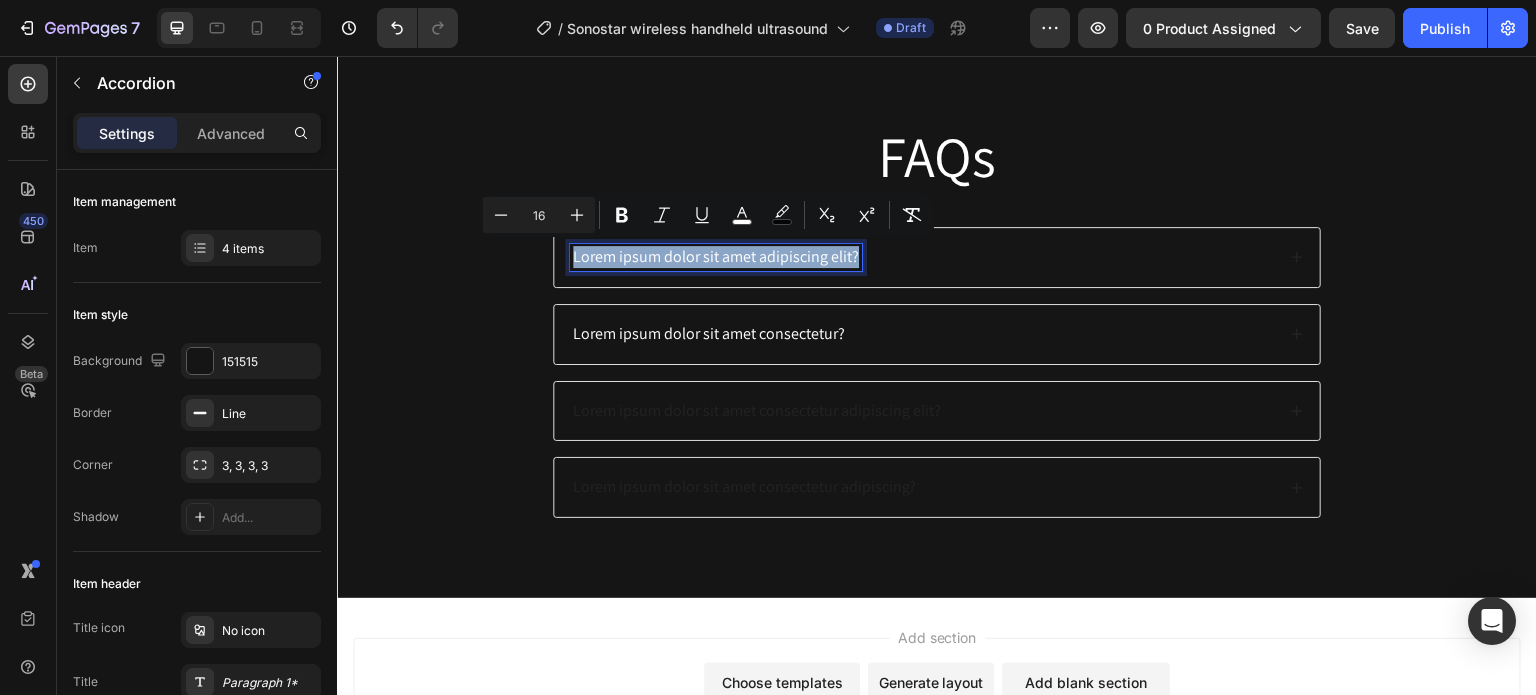 drag, startPoint x: 565, startPoint y: 255, endPoint x: 846, endPoint y: 273, distance: 281.57593 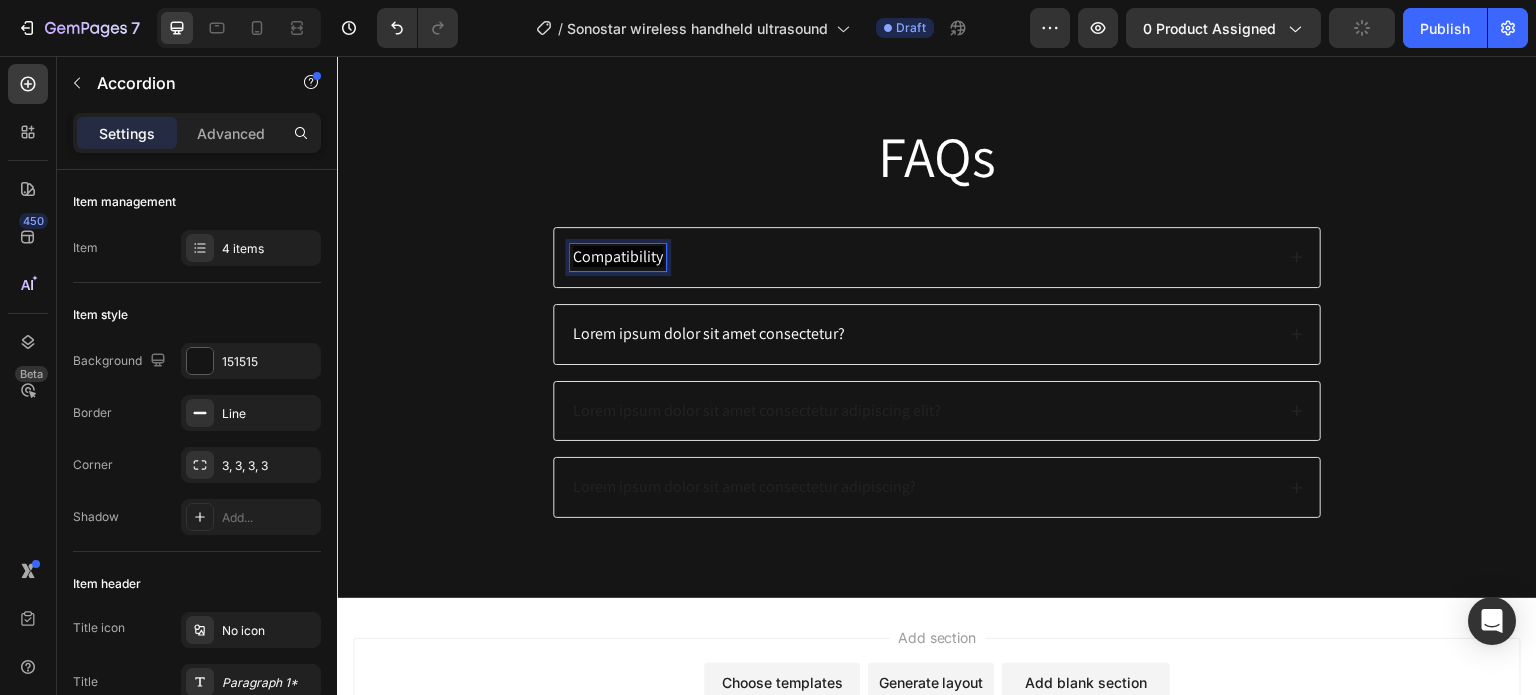 click on "Compatibility" at bounding box center [922, 257] 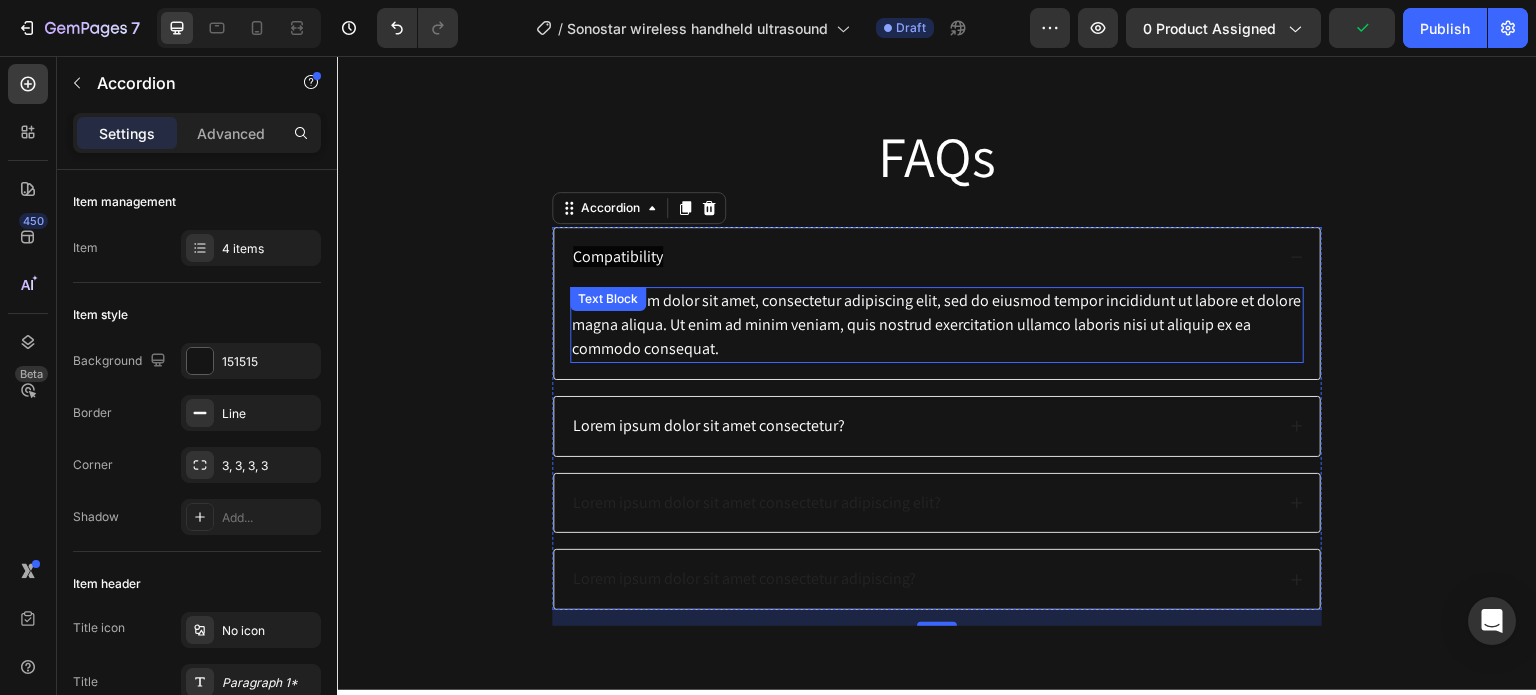 click on "Lorem ipsum dolor sit amet, consectetur adipiscing elit, sed do eiusmod tempor incididunt ut labore et dolore magna aliqua. Ut enim ad minim veniam, quis nostrud exercitation ullamco laboris nisi ut aliquip ex ea commodo consequat." at bounding box center (937, 325) 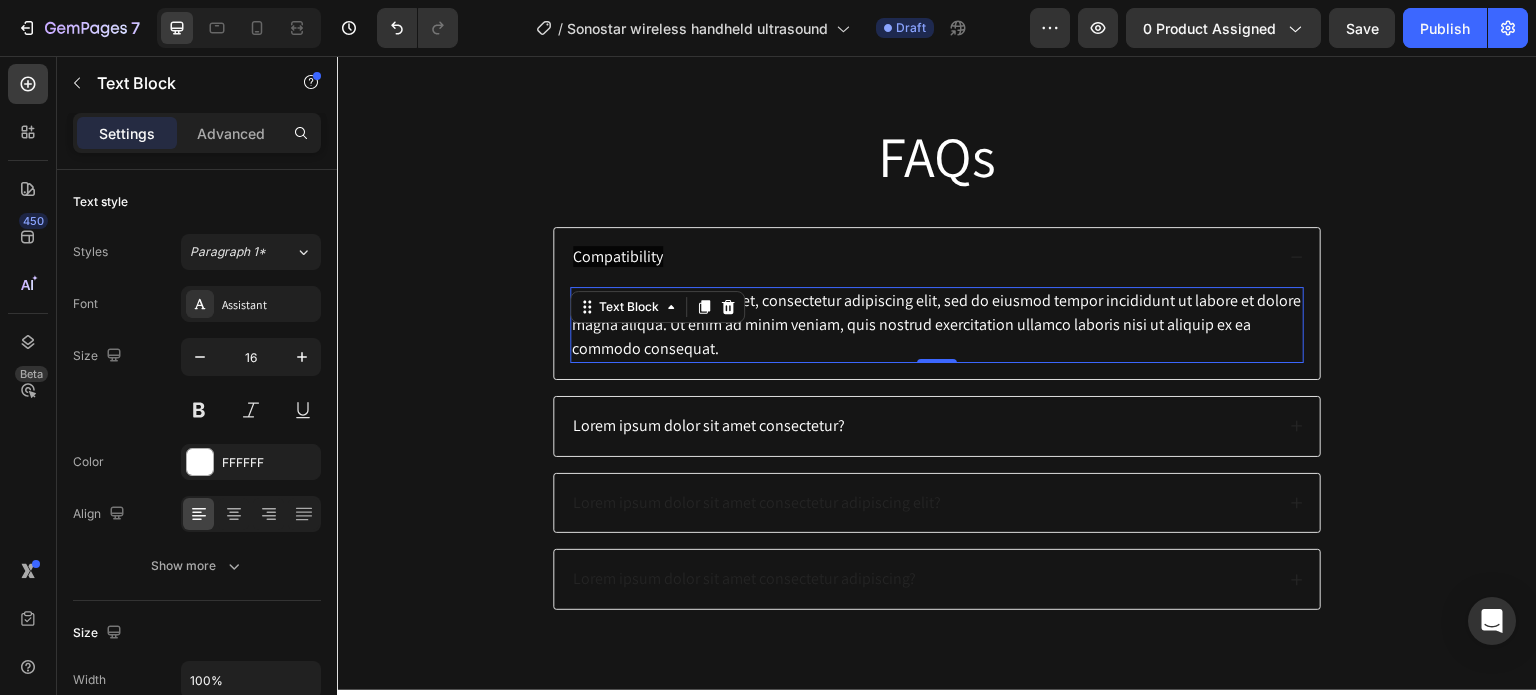 click on "Lorem ipsum dolor sit amet, consectetur adipiscing elit, sed do eiusmod tempor incididunt ut labore et dolore magna aliqua. Ut enim ad minim veniam, quis nostrud exercitation ullamco laboris nisi ut aliquip ex ea commodo consequat." at bounding box center [937, 325] 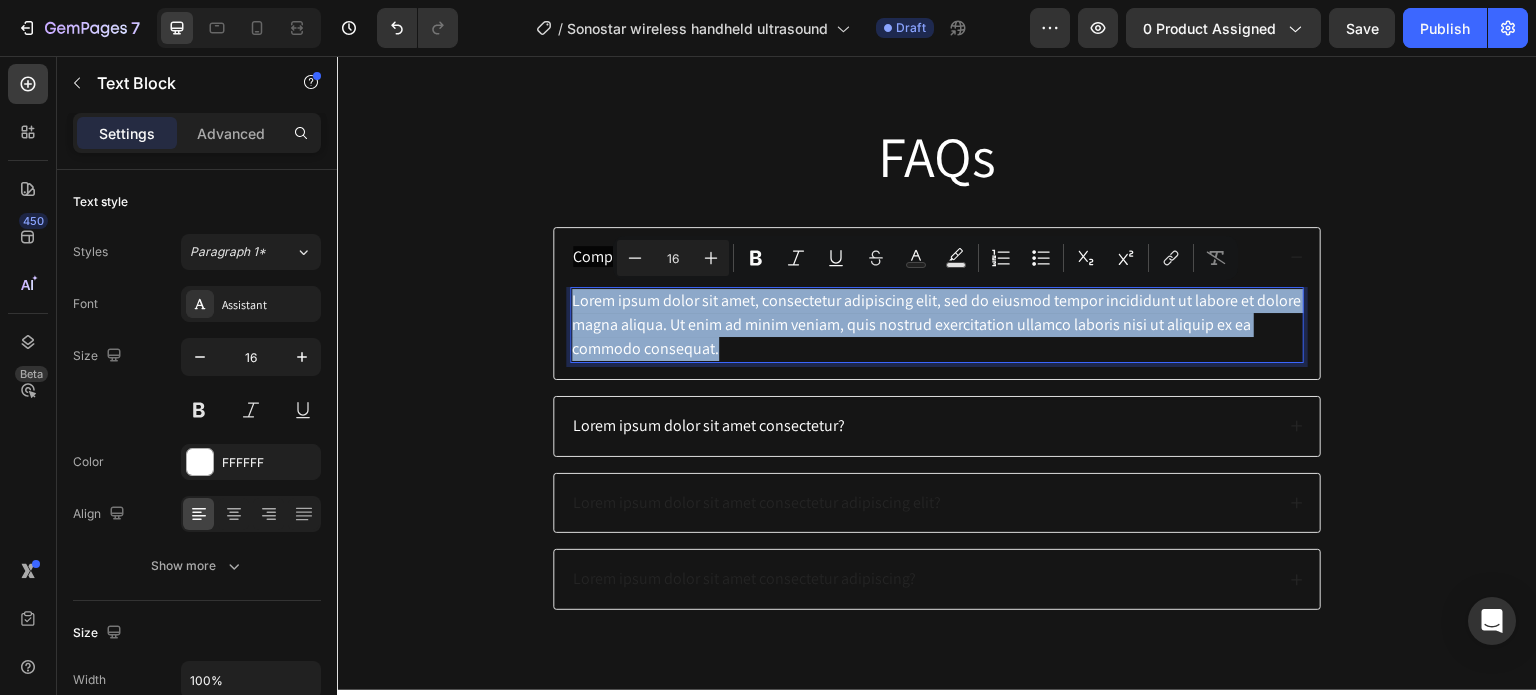 drag, startPoint x: 742, startPoint y: 347, endPoint x: 565, endPoint y: 296, distance: 184.20097 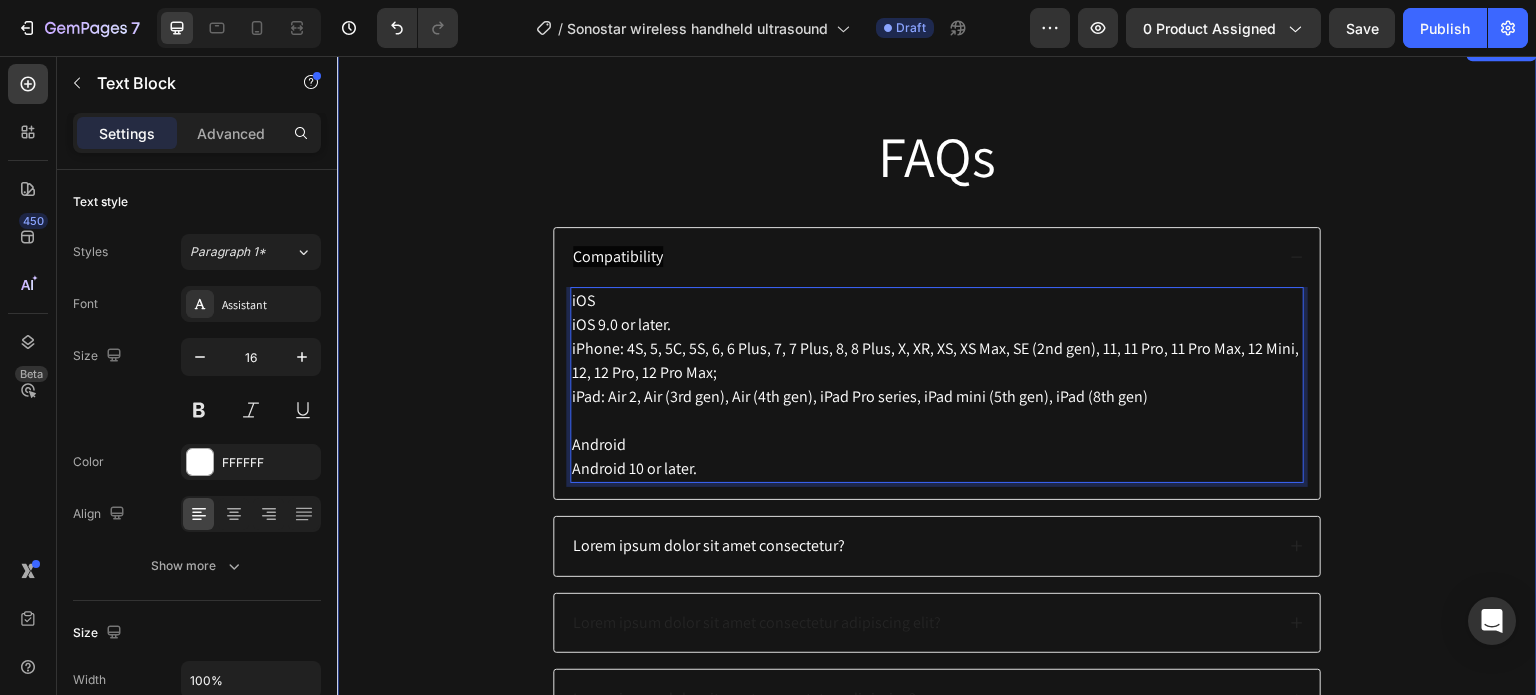click on "FAQs Heading
Compatibility iOS iOS 9.0 or later. iPhone: 4S, 5, 5C, 5S, 6, 6 Plus, 7, 7 Plus, 8, 8 Plus, X, XR, XS, XS Max, SE (2nd gen), 11, 11 Pro, 11 Pro Max, 12 Mini, 12, 12 Pro, 12 Pro Max; iPad: Air 2, Air (3rd gen), Air (4th gen), iPad Pro series, iPad mini (5th gen), iPad (8th gen) Android Android 10 or later. Text Block   0
Lorem ipsum dolor sit amet consectetur?
Lorem ipsum dolor sit amet consectetur adipiscing elit?
Lorem ipsum dolor sit amet consectetur adipiscing? Accordion Row" at bounding box center [937, 439] 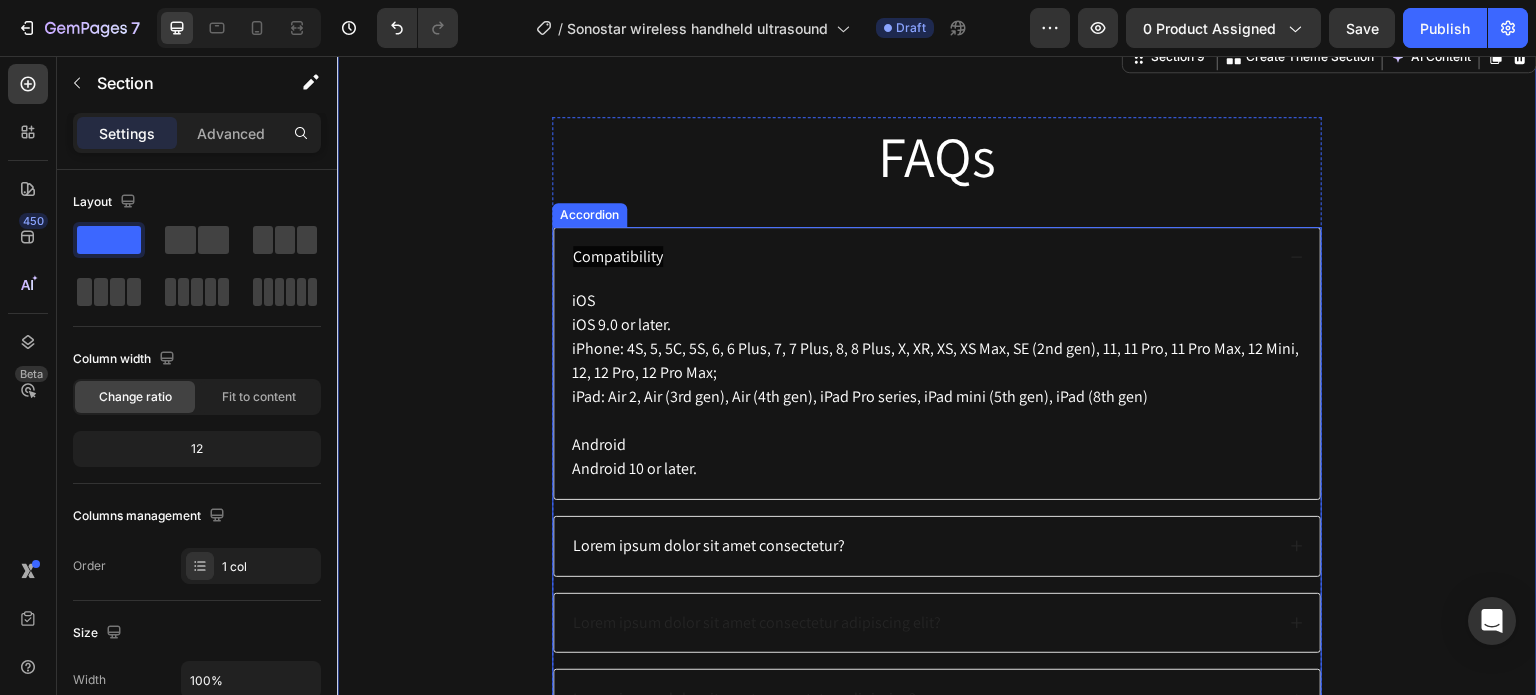 click on "Compatibility" at bounding box center (618, 256) 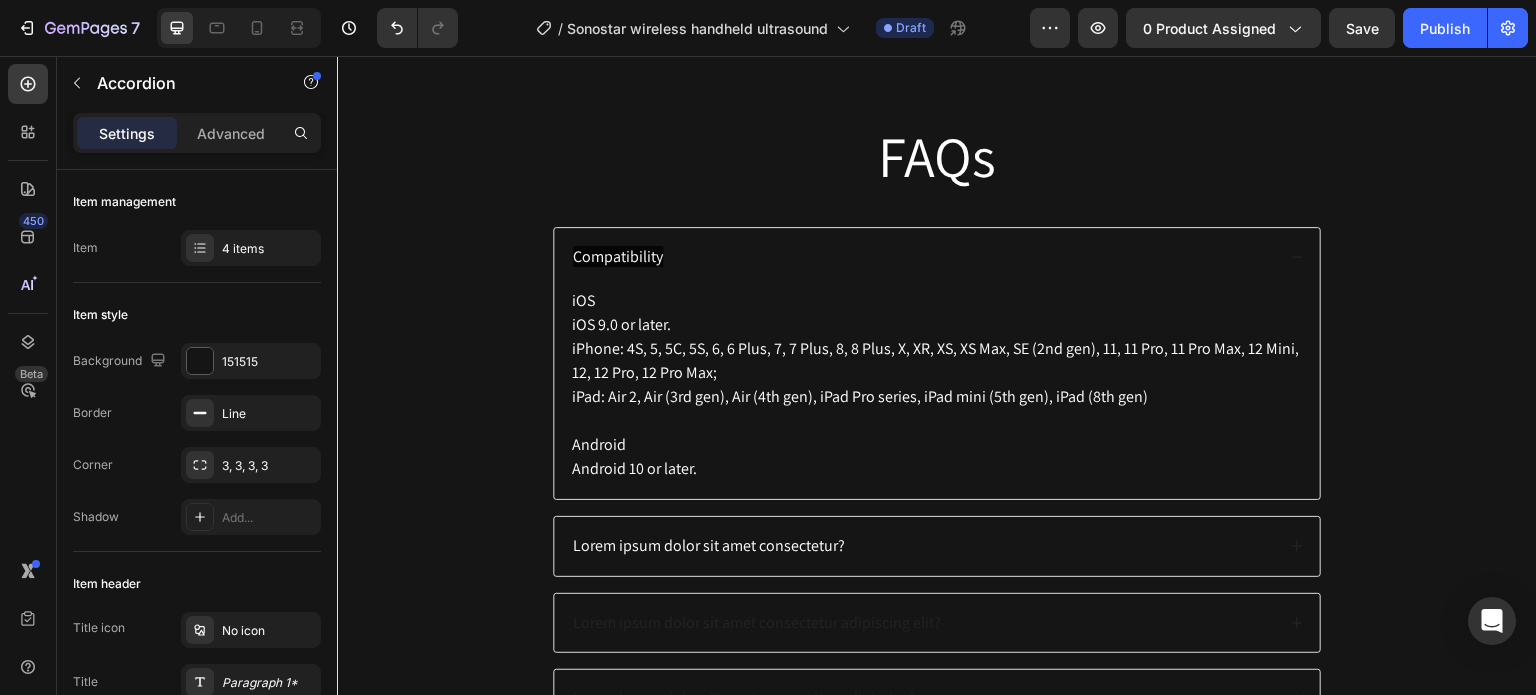 click on "Compatibility" at bounding box center (922, 257) 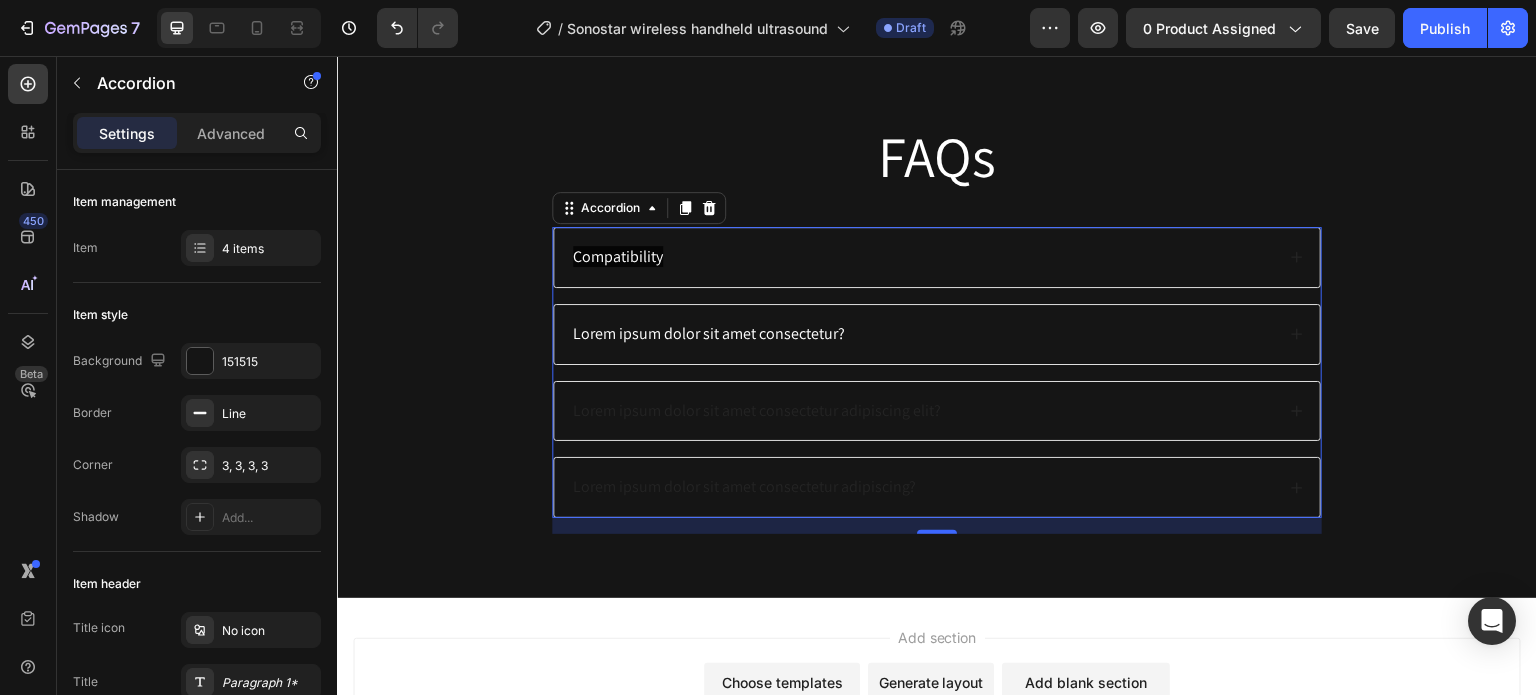 click on "Compatibility" at bounding box center (922, 257) 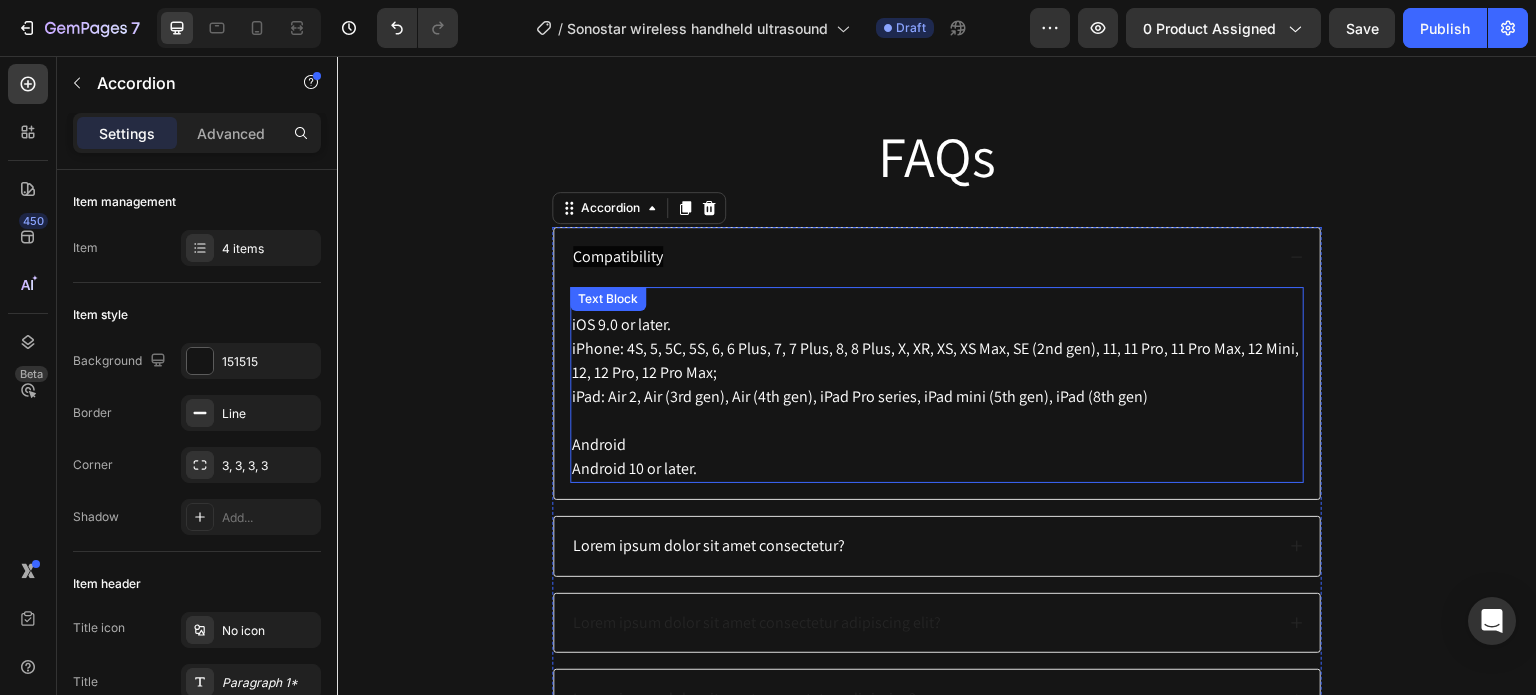 click on "Android 10 or later." at bounding box center [937, 469] 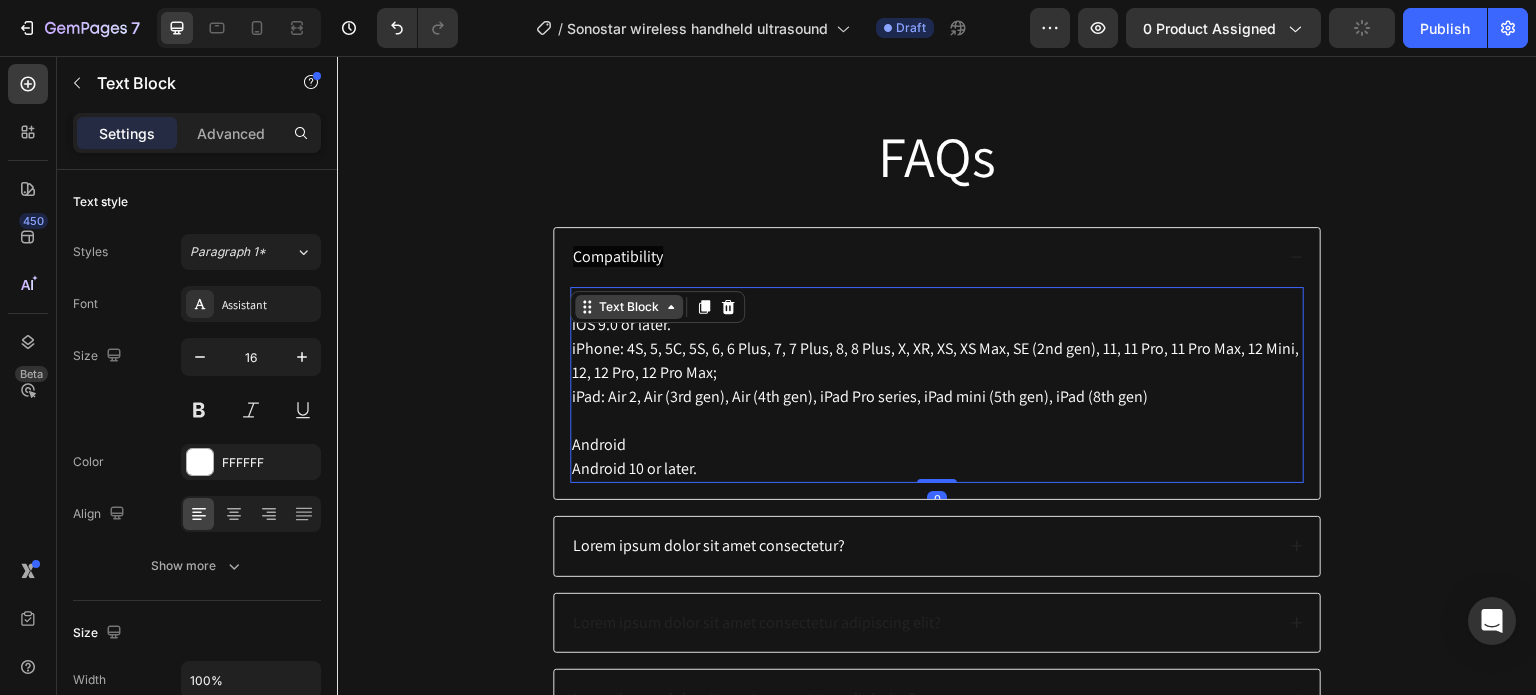 click on "Text Block" at bounding box center (629, 307) 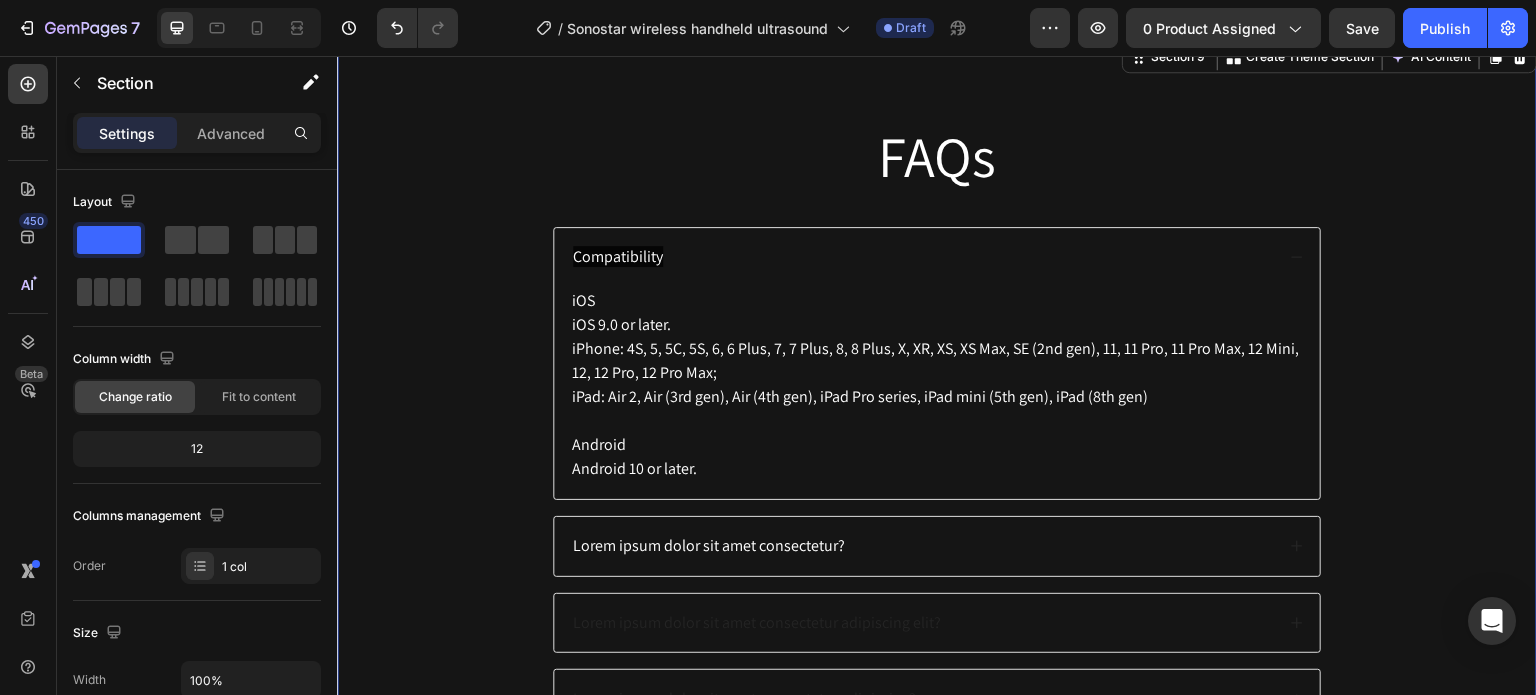 click on "FAQs Heading
Compatibility iOS iOS 9.0 or later. iPhone: 4S, 5, 5C, 5S, 6, 6 Plus, 7, 7 Plus, 8, 8 Plus, X, XR, XS, XS Max, SE (2nd gen), 11, 11 Pro, 11 Pro Max, 12 Mini, 12, 12 Pro, 12 Pro Max; iPad: Air 2, Air (3rd gen), Air (4th gen), iPad Pro series, iPad mini (5th gen), iPad (8th gen)   Android Android 10 or later. Text Block
Lorem ipsum dolor sit amet consectetur?
Lorem ipsum dolor sit amet consectetur adipiscing elit?
Lorem ipsum dolor sit amet consectetur adipiscing? Accordion Row" at bounding box center (937, 439) 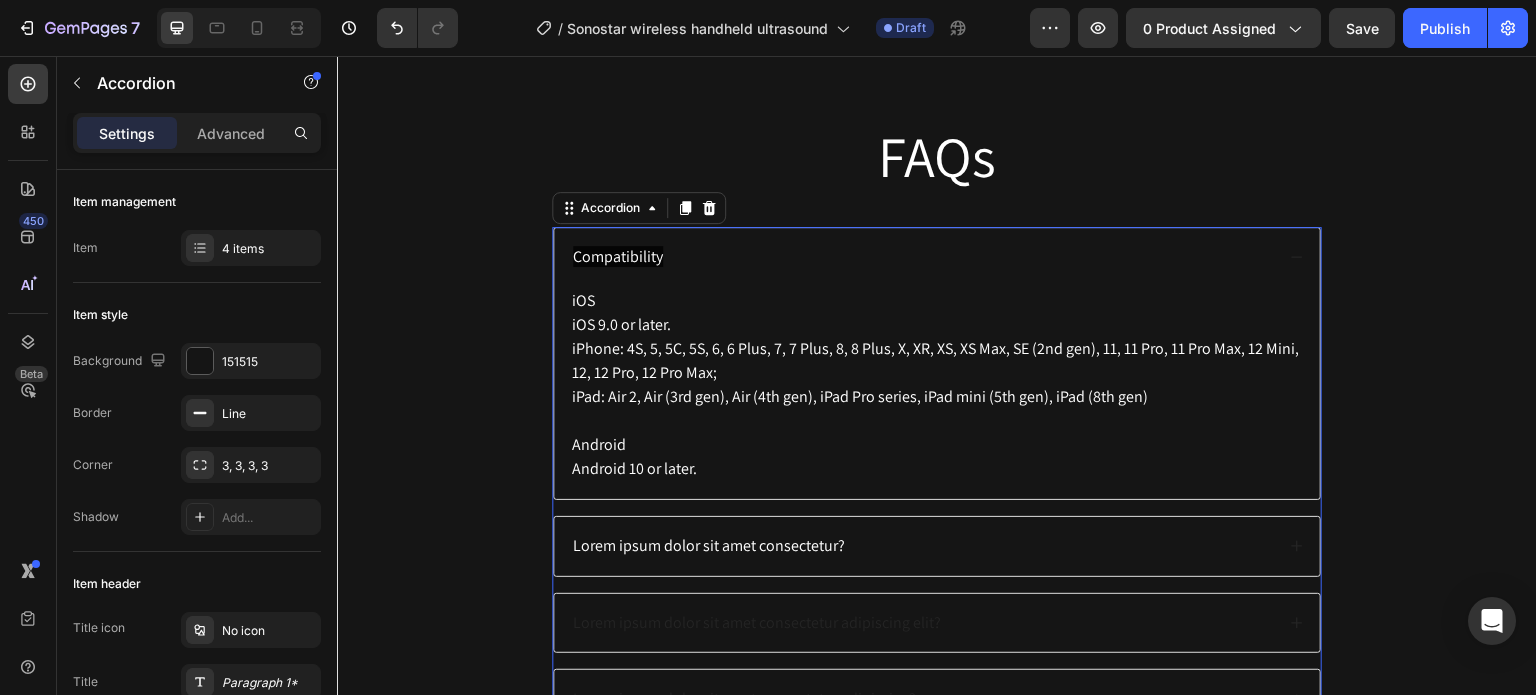 click on "Compatibility" at bounding box center (937, 257) 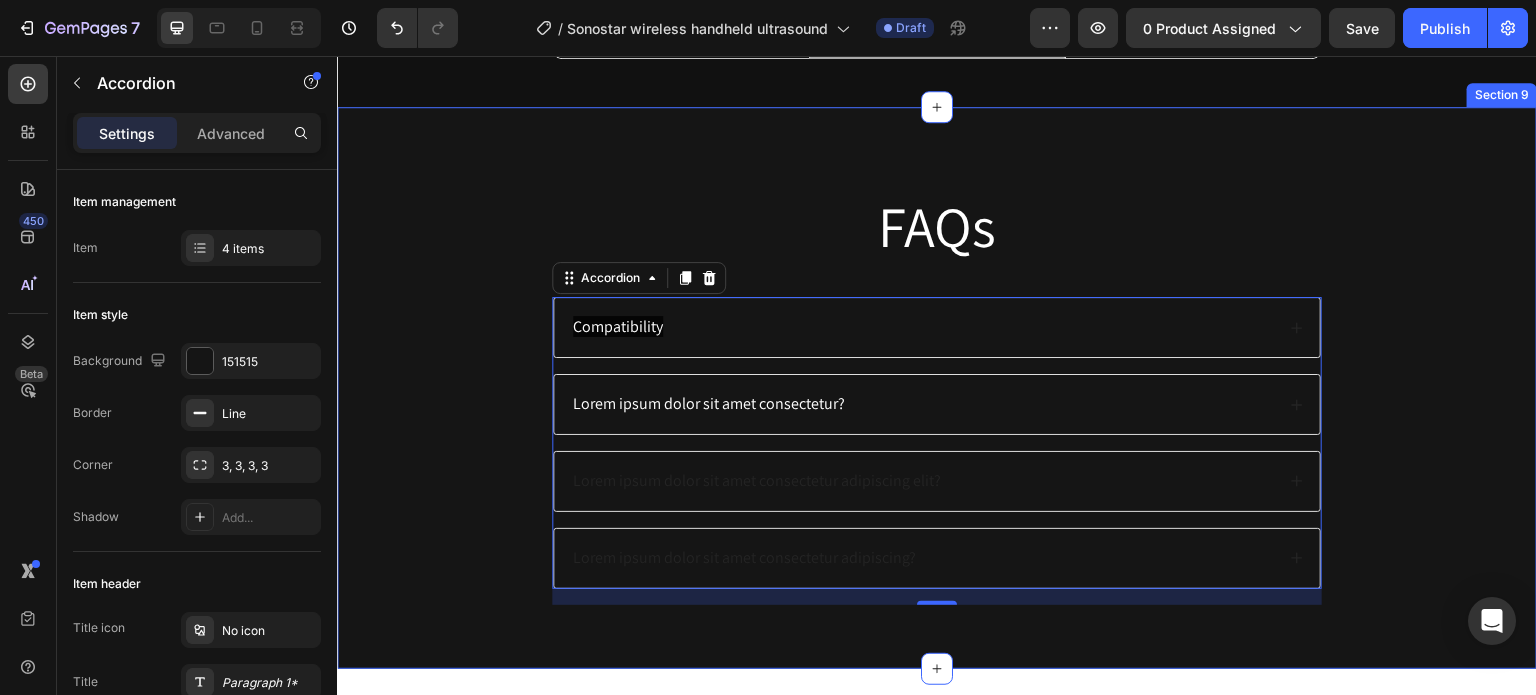 scroll, scrollTop: 6346, scrollLeft: 0, axis: vertical 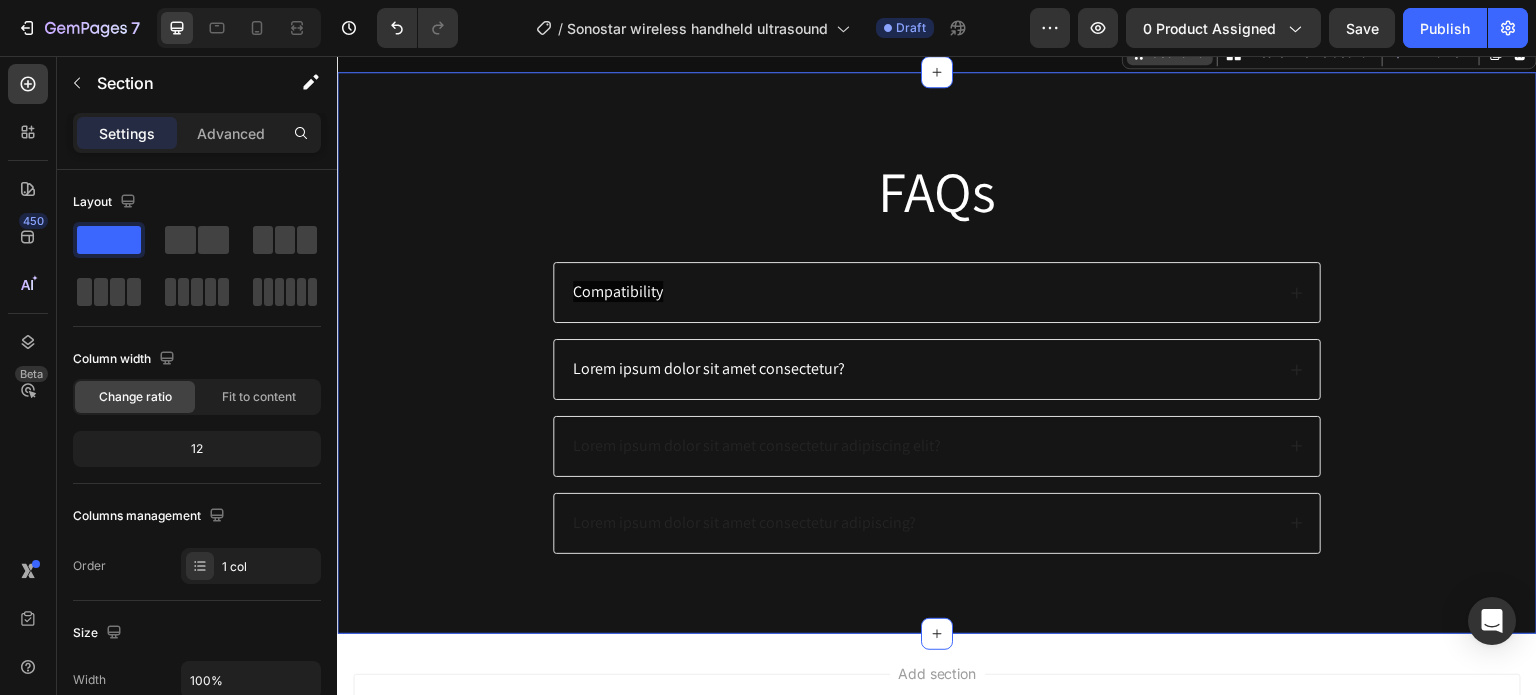 click on "Section 9   Create Theme Section AI Content Write with GemAI What would you like to describe here? Tone and Voice Persuasive Product (Not Amplifiers)Rechargeable Hearing Aids for Seniors with 16-Channel Digital Chips Intelligent Noise Cancellation for Clear Sound Super-Mini Invisible Design Comfort Fit in Ear Canal Show more Generate" at bounding box center [1329, 53] 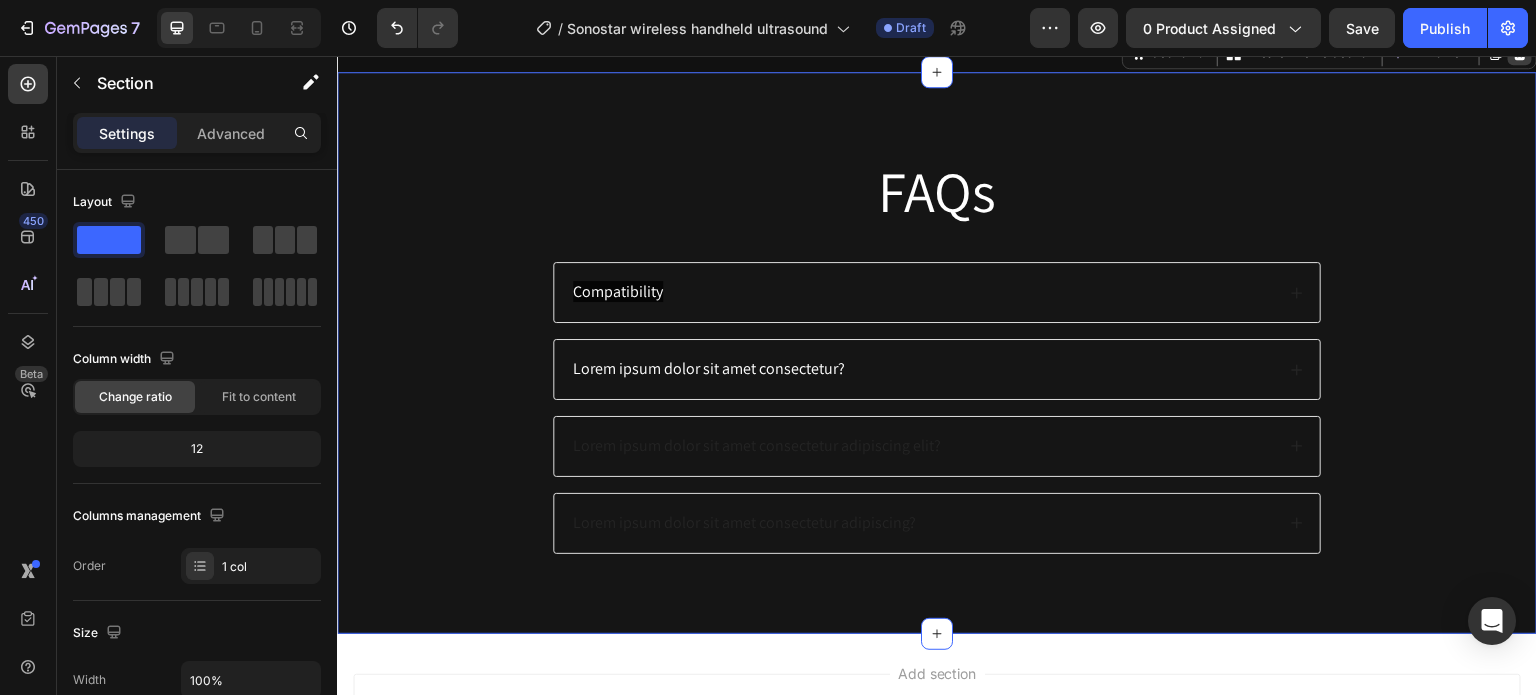 click 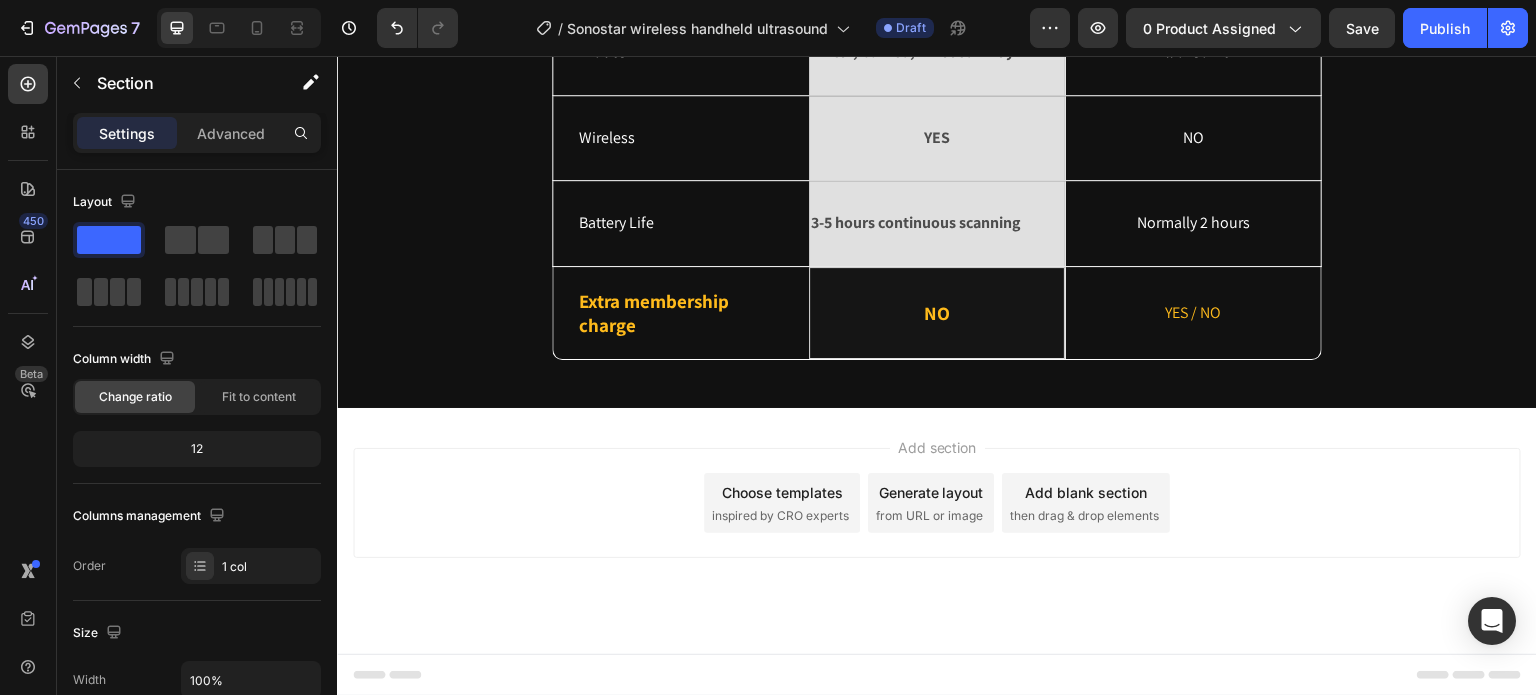 scroll, scrollTop: 6074, scrollLeft: 0, axis: vertical 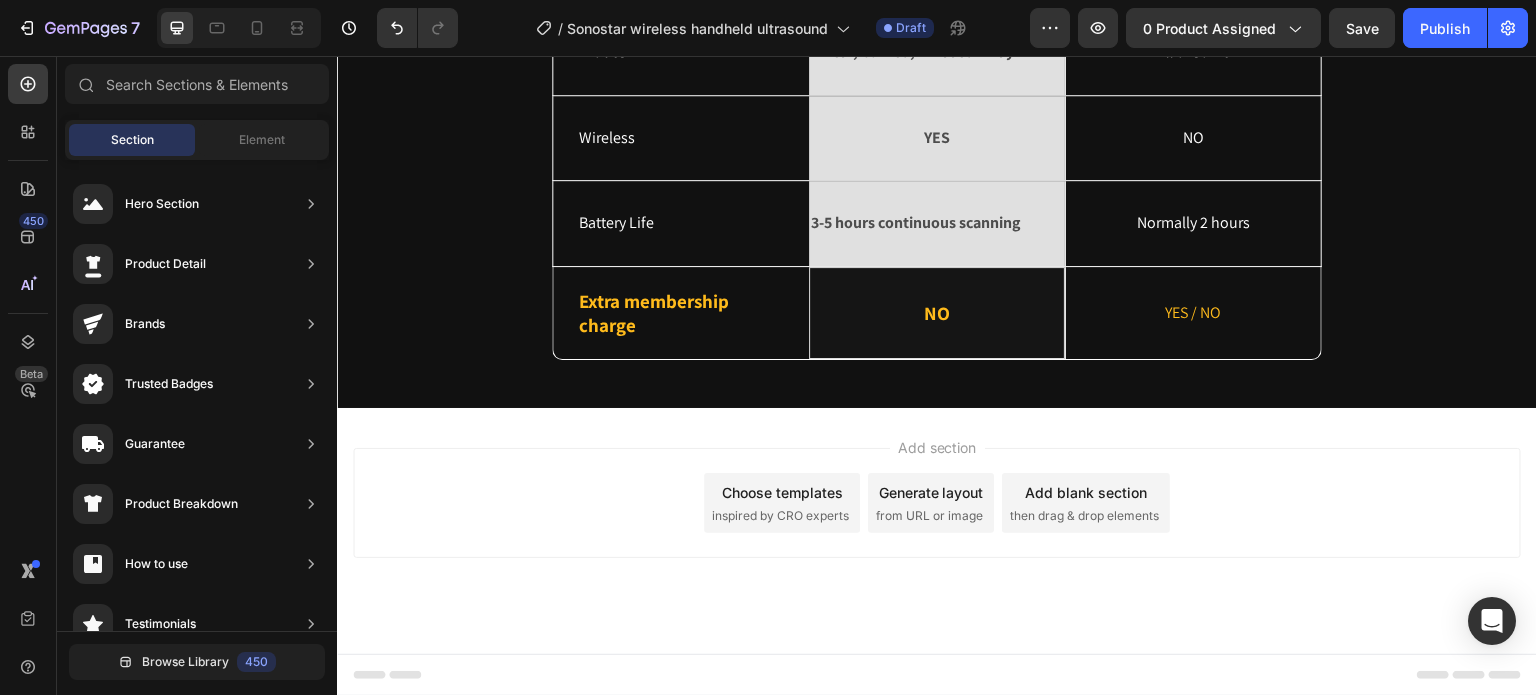 click on "Add blank section" at bounding box center [1086, 492] 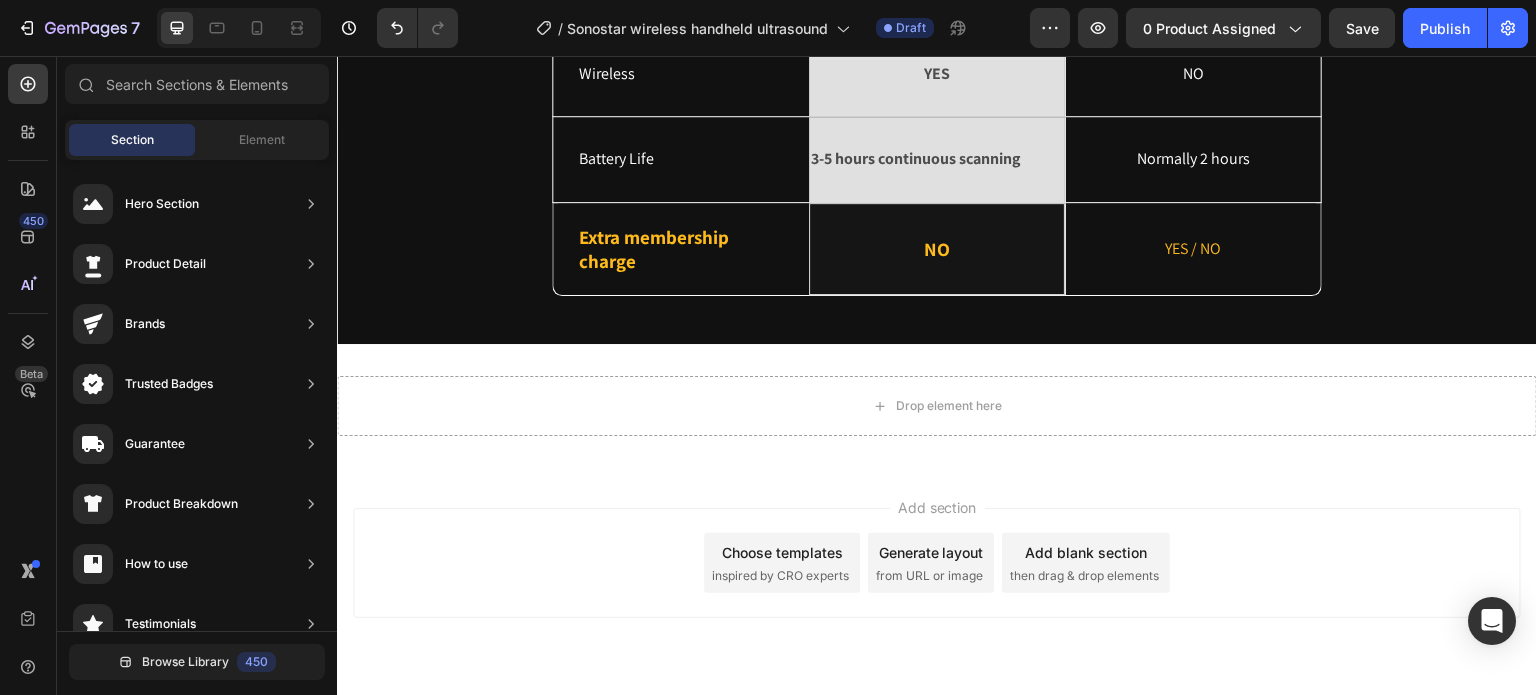 scroll, scrollTop: 6198, scrollLeft: 0, axis: vertical 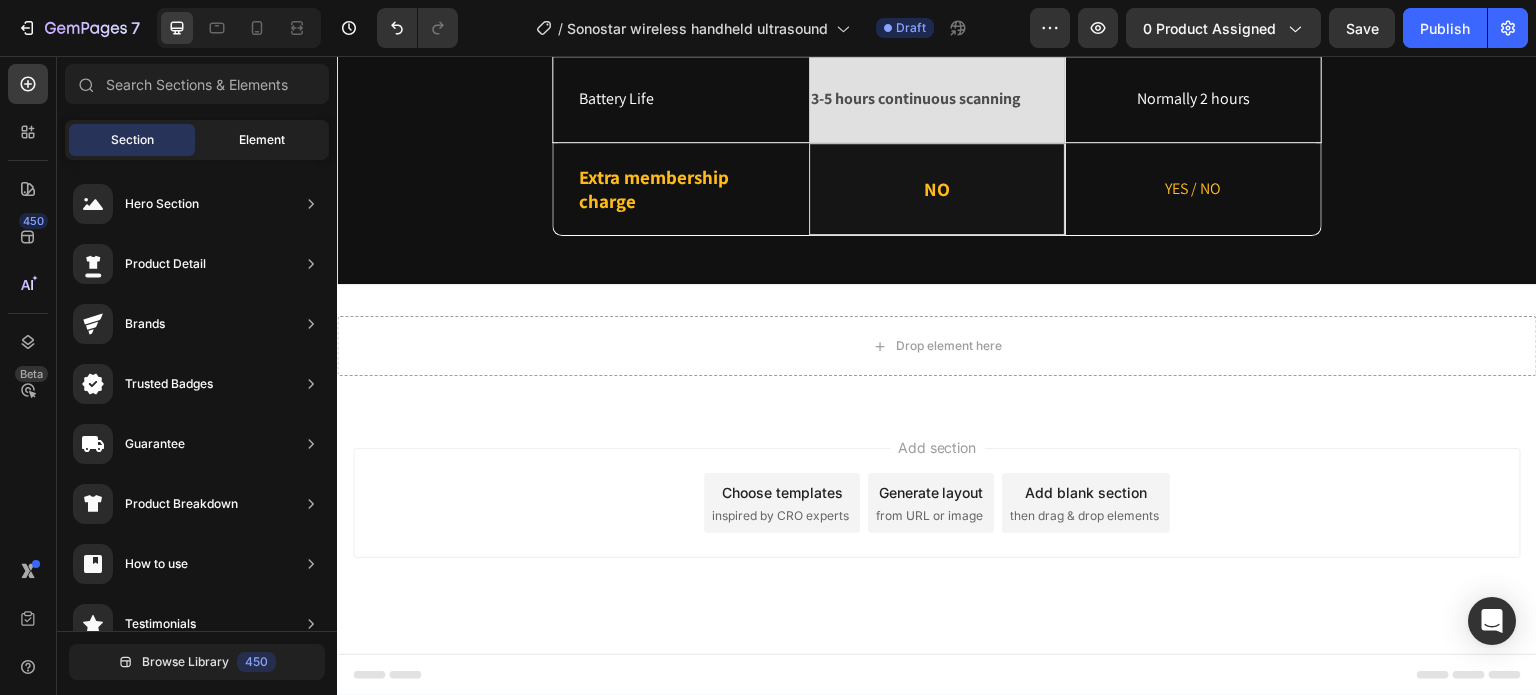 click on "Element" at bounding box center [262, 140] 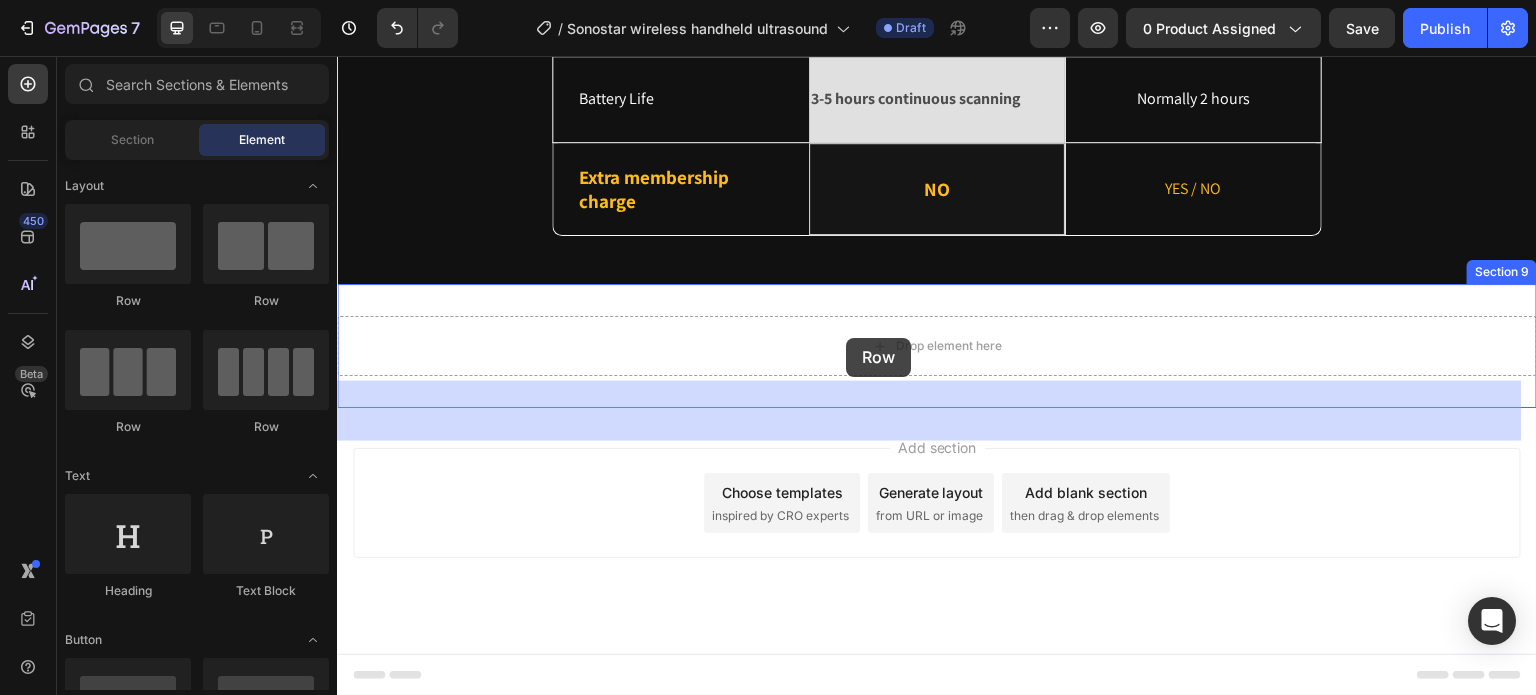 drag, startPoint x: 466, startPoint y: 303, endPoint x: 846, endPoint y: 338, distance: 381.60843 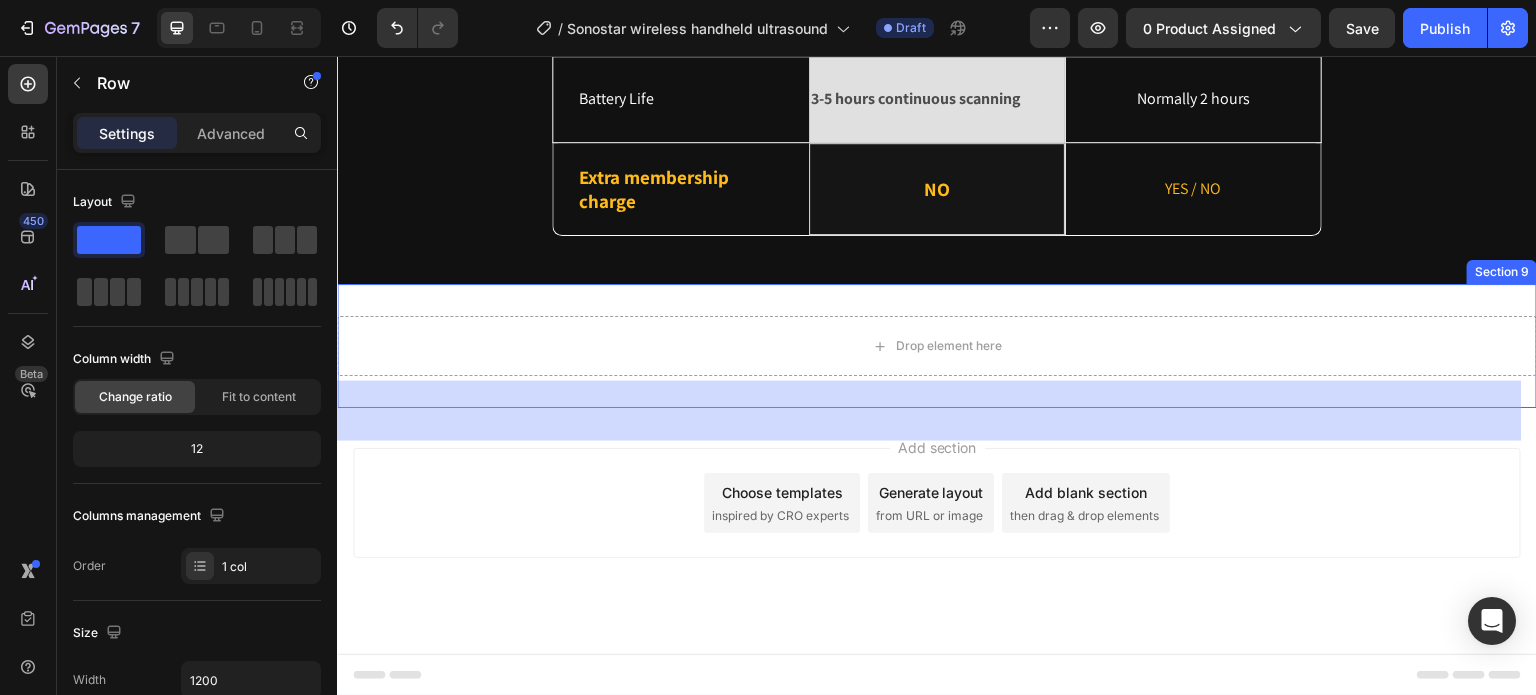scroll, scrollTop: 6230, scrollLeft: 0, axis: vertical 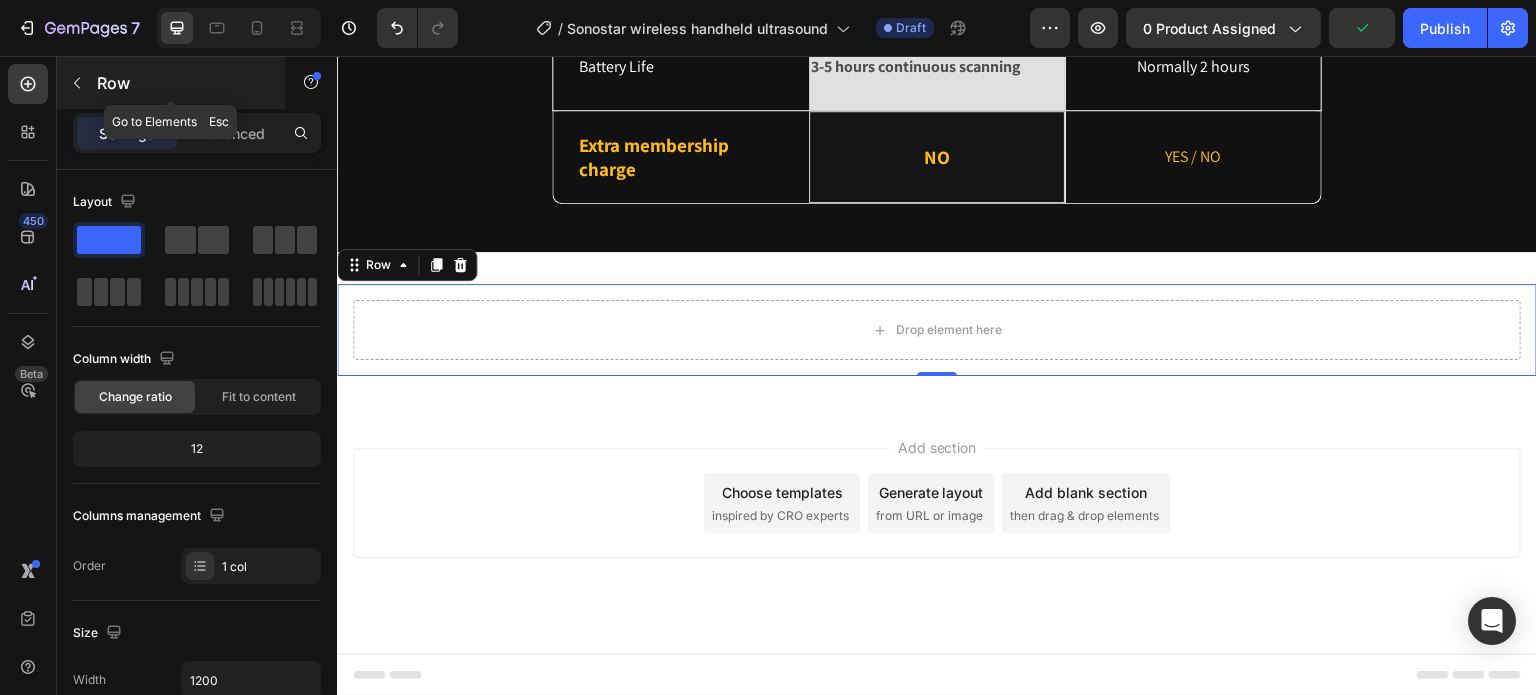click 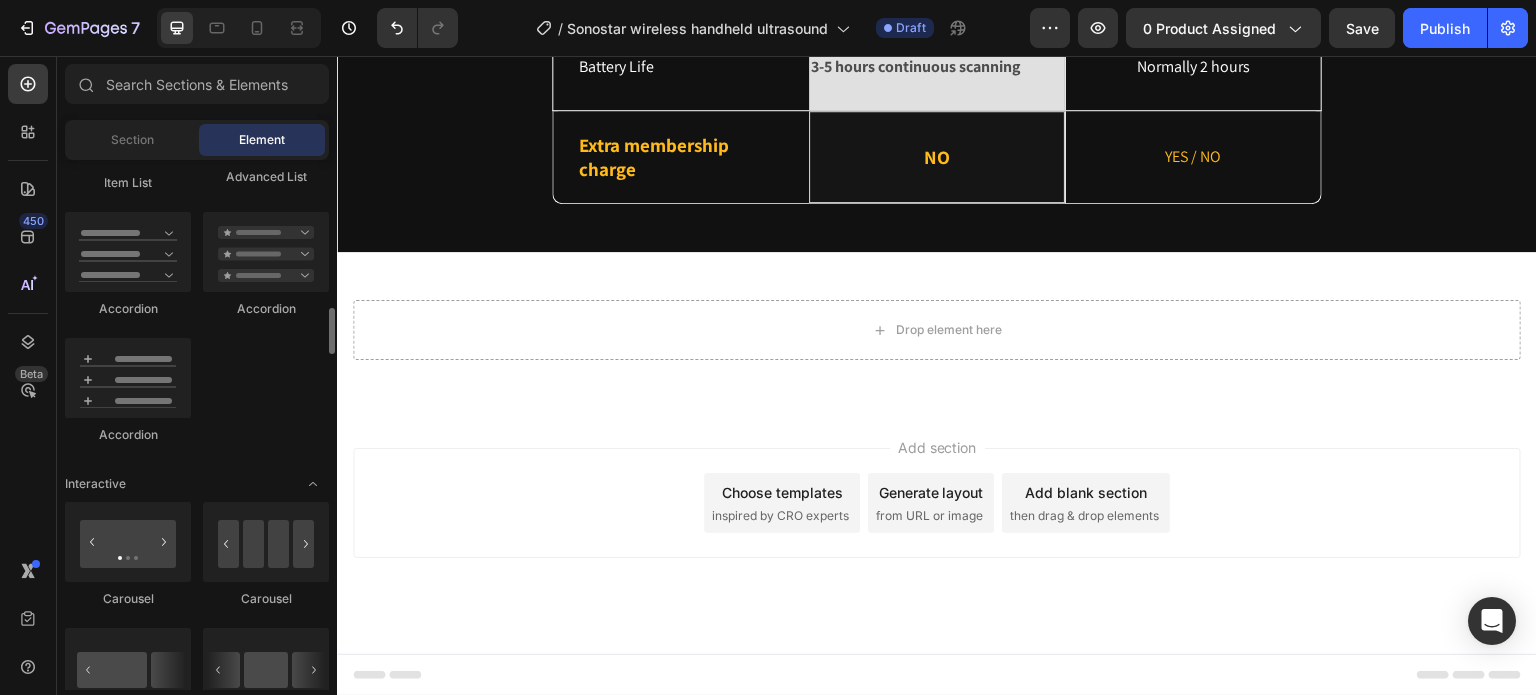 scroll, scrollTop: 1600, scrollLeft: 0, axis: vertical 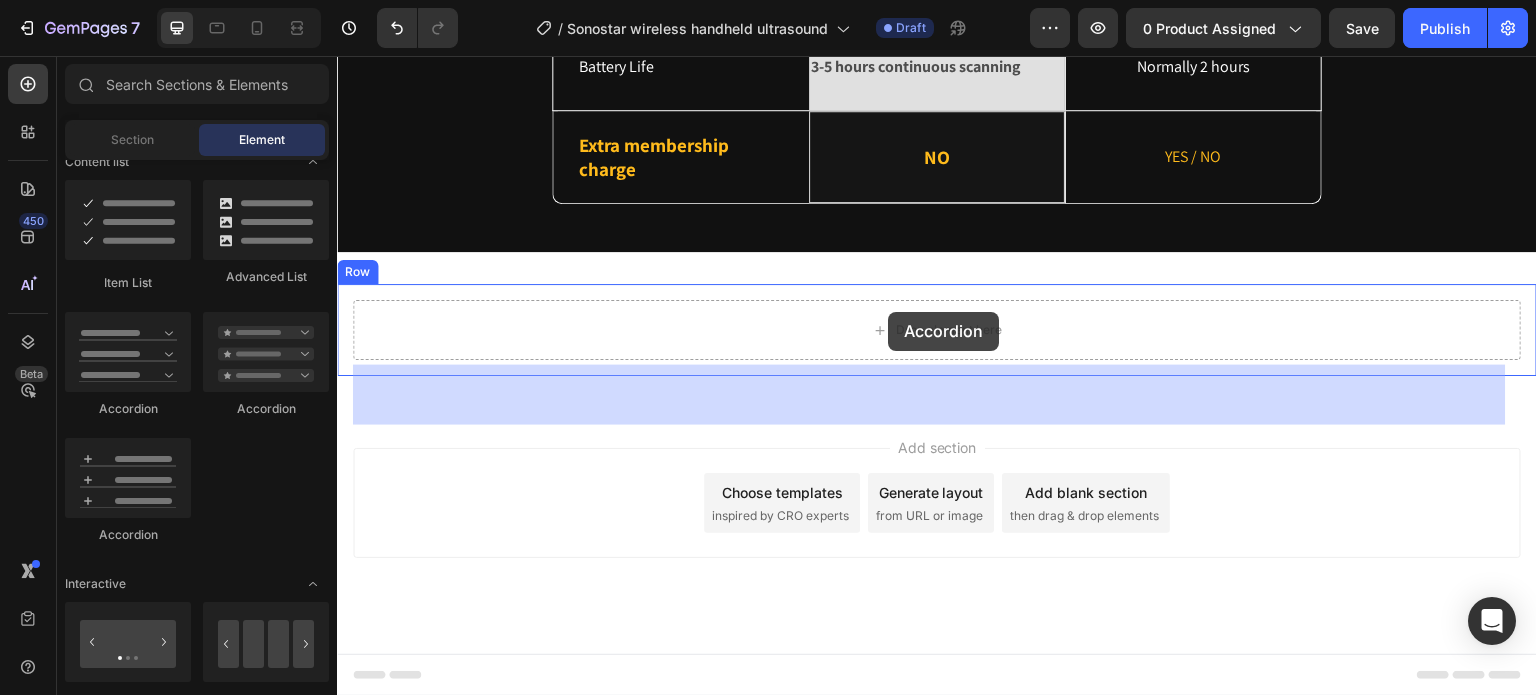 drag, startPoint x: 473, startPoint y: 422, endPoint x: 888, endPoint y: 312, distance: 429.33087 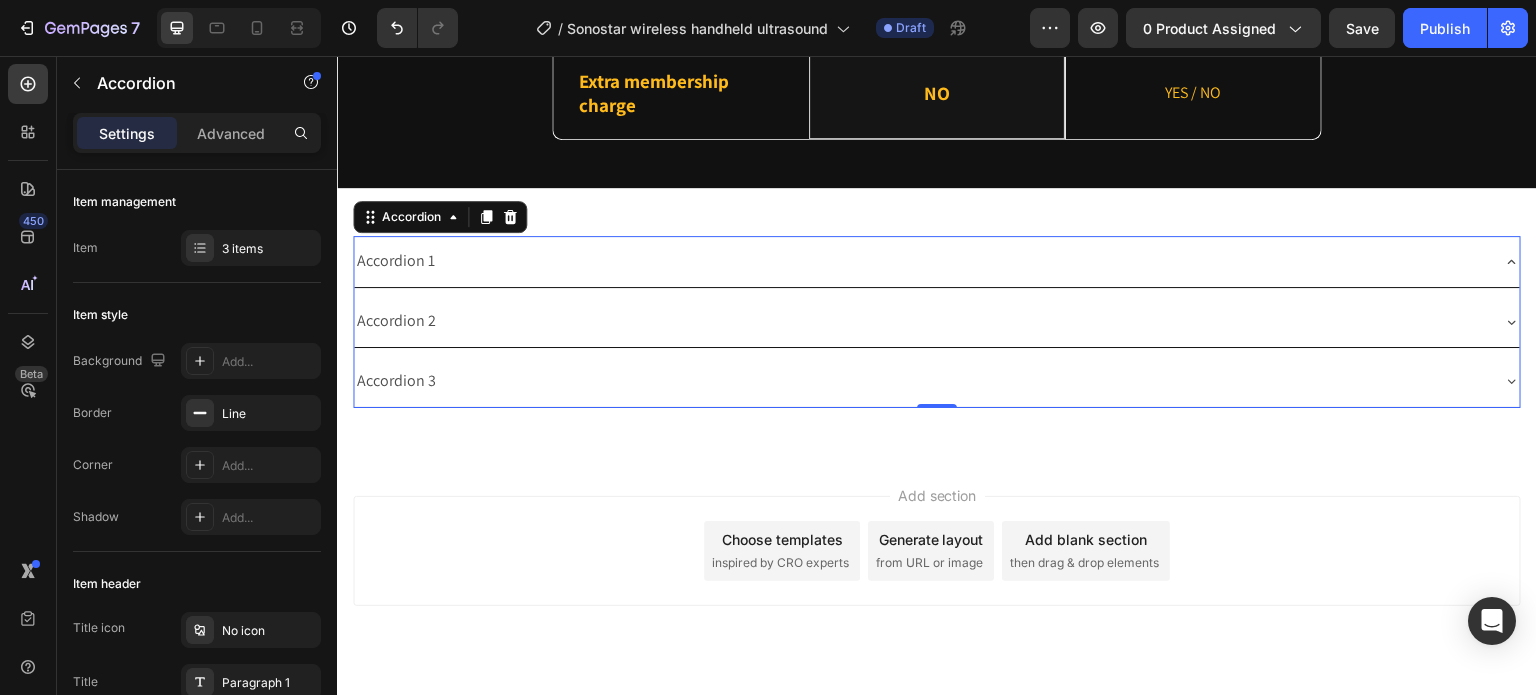 scroll, scrollTop: 6346, scrollLeft: 0, axis: vertical 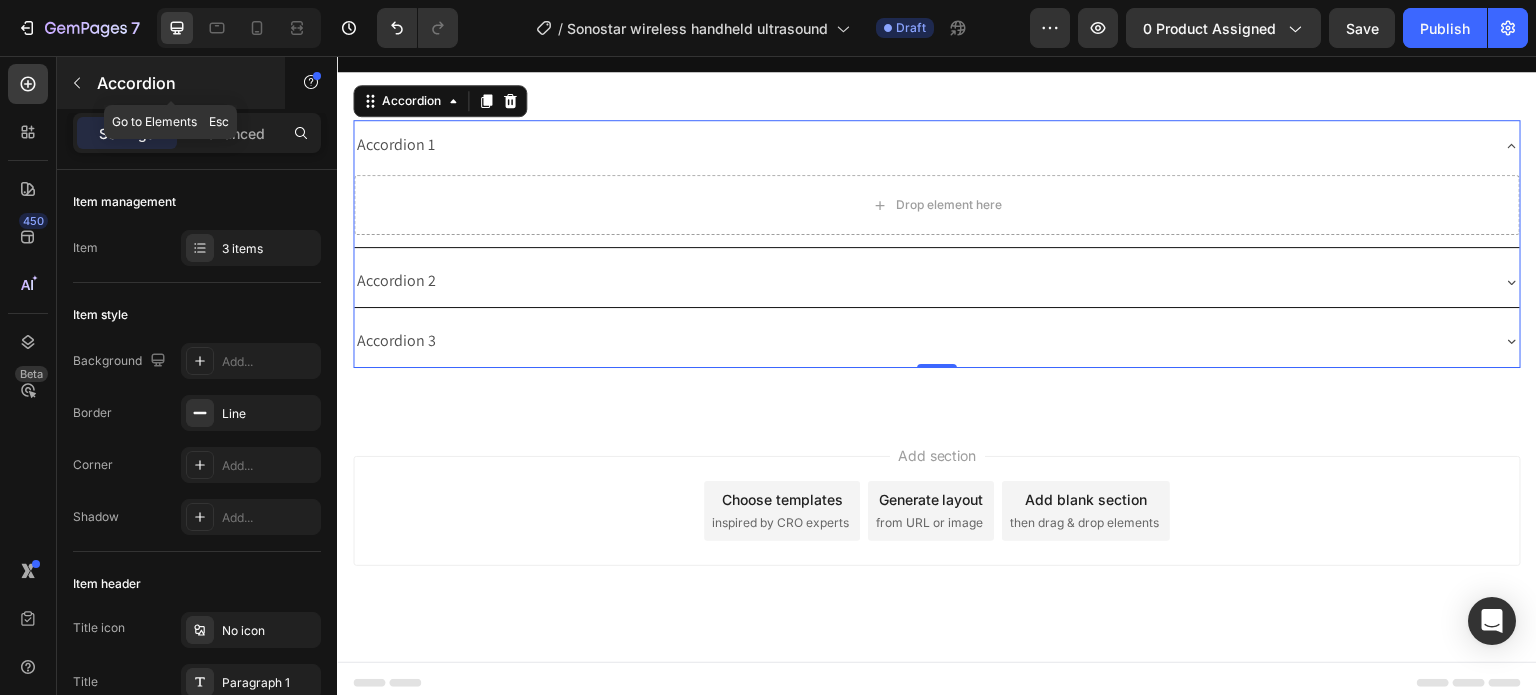 click 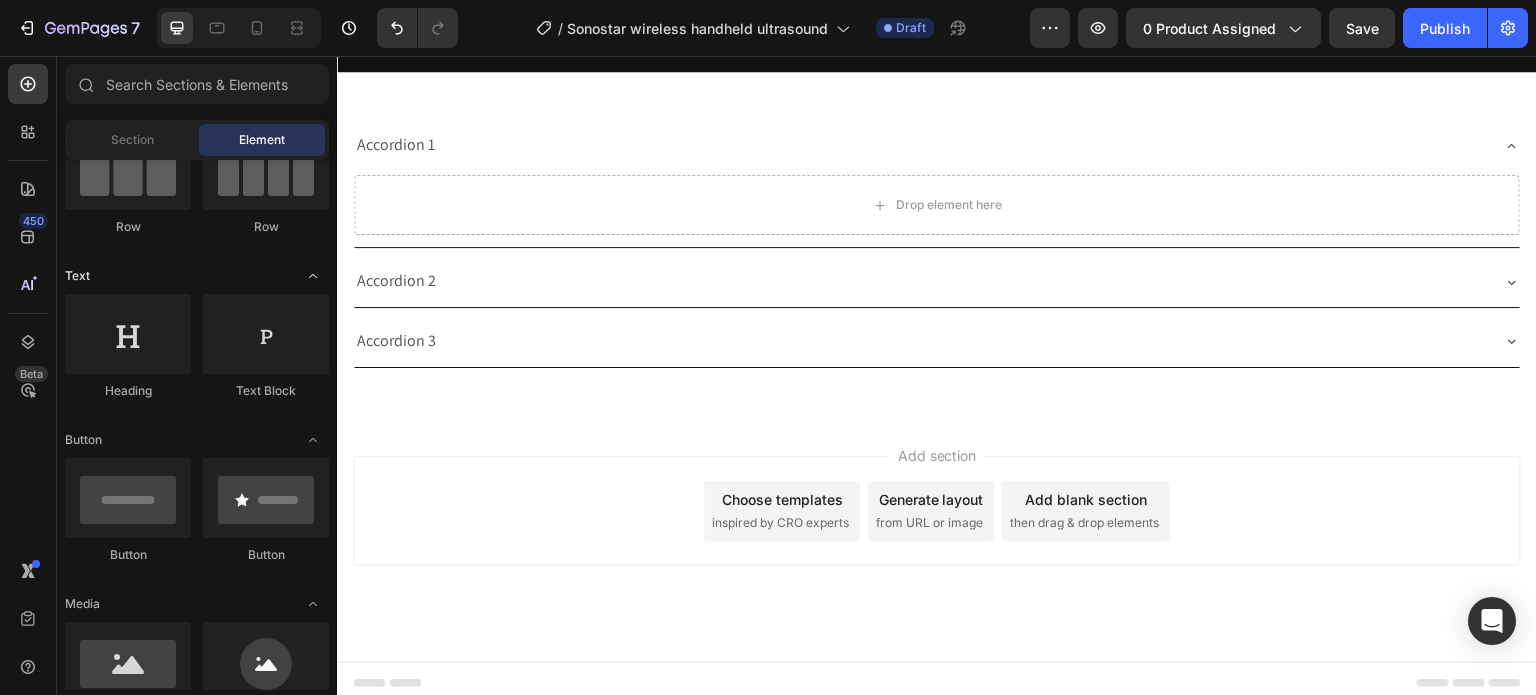 scroll, scrollTop: 0, scrollLeft: 0, axis: both 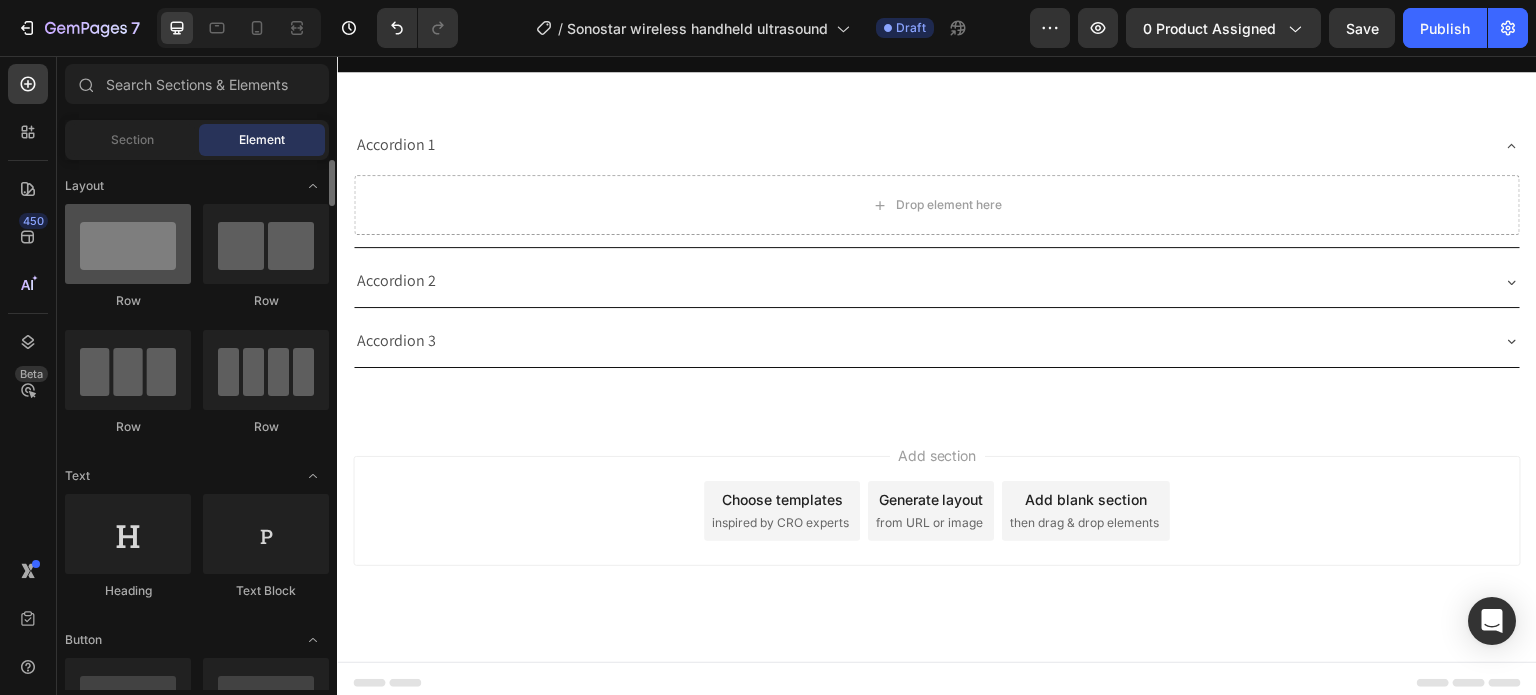 click at bounding box center (128, 244) 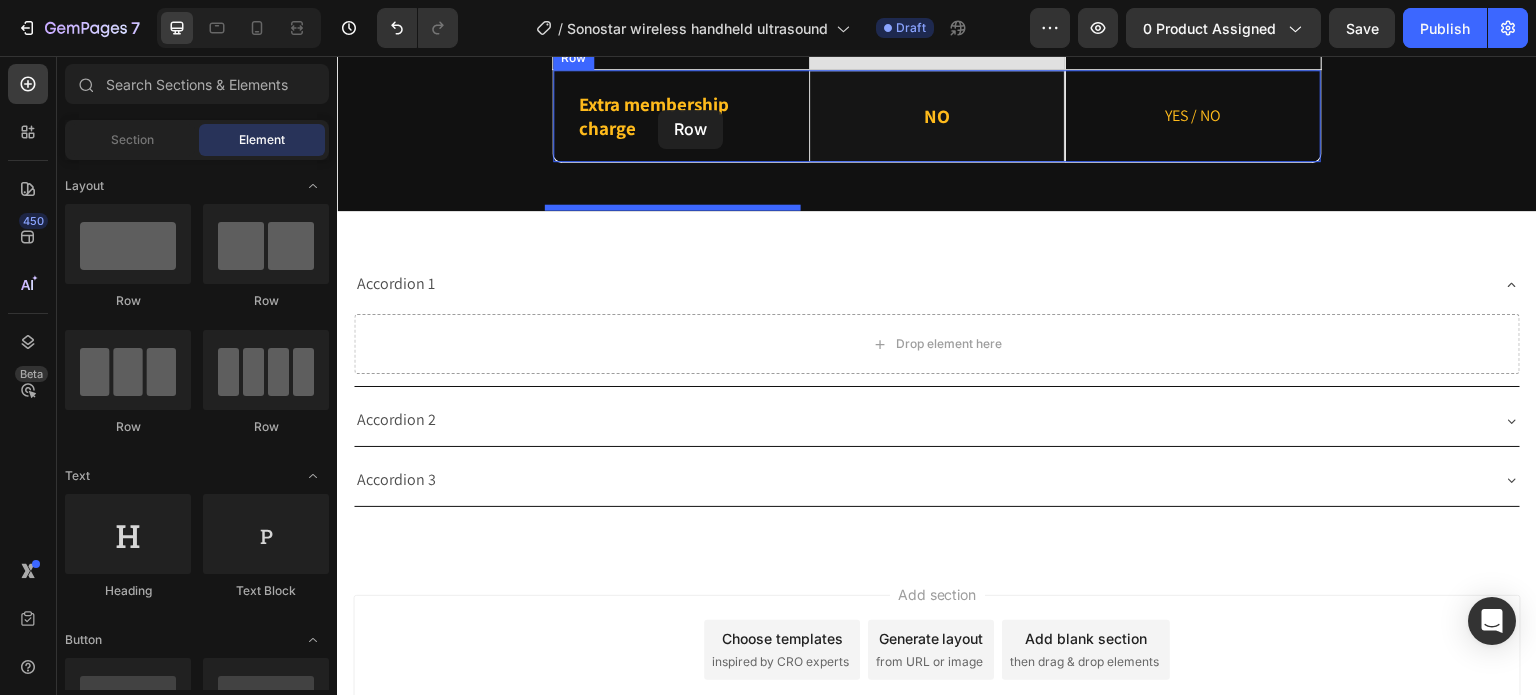 scroll, scrollTop: 6141, scrollLeft: 0, axis: vertical 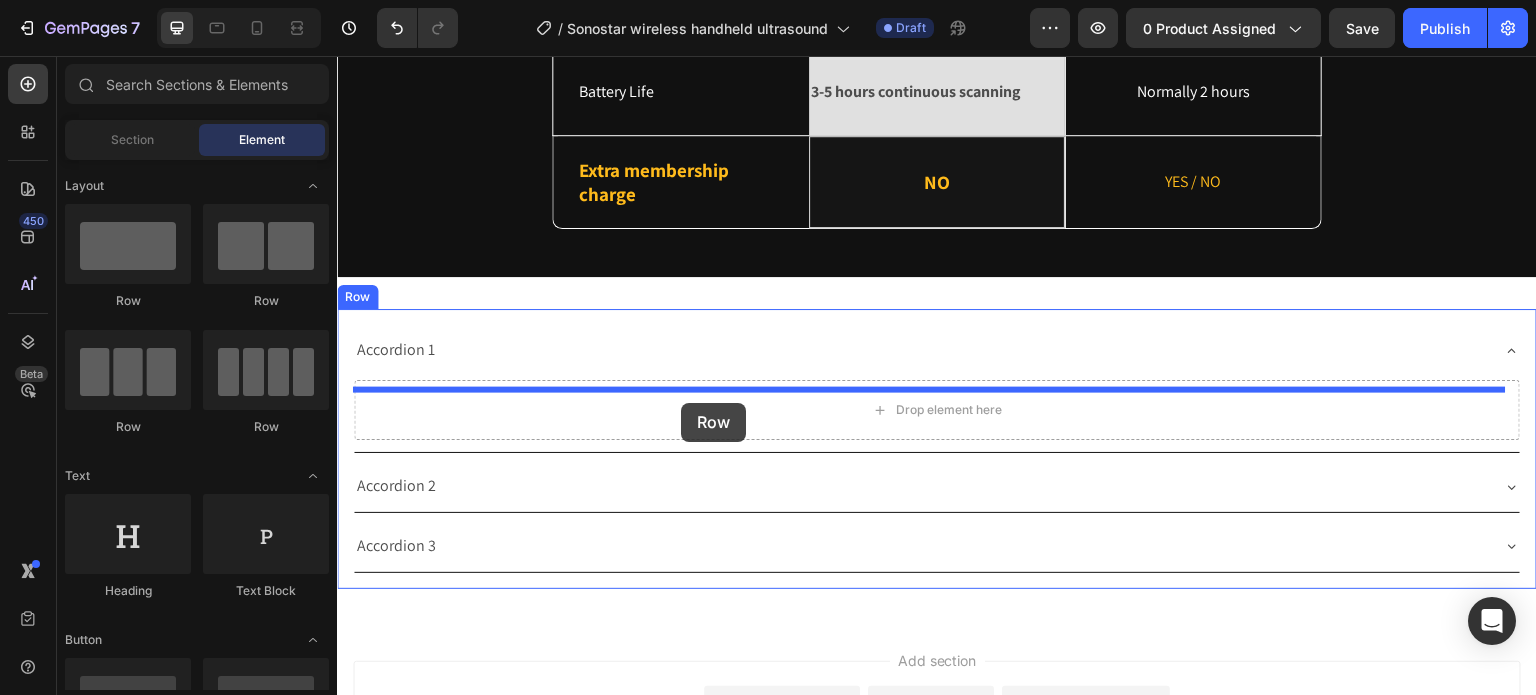 drag, startPoint x: 452, startPoint y: 306, endPoint x: 681, endPoint y: 403, distance: 248.69661 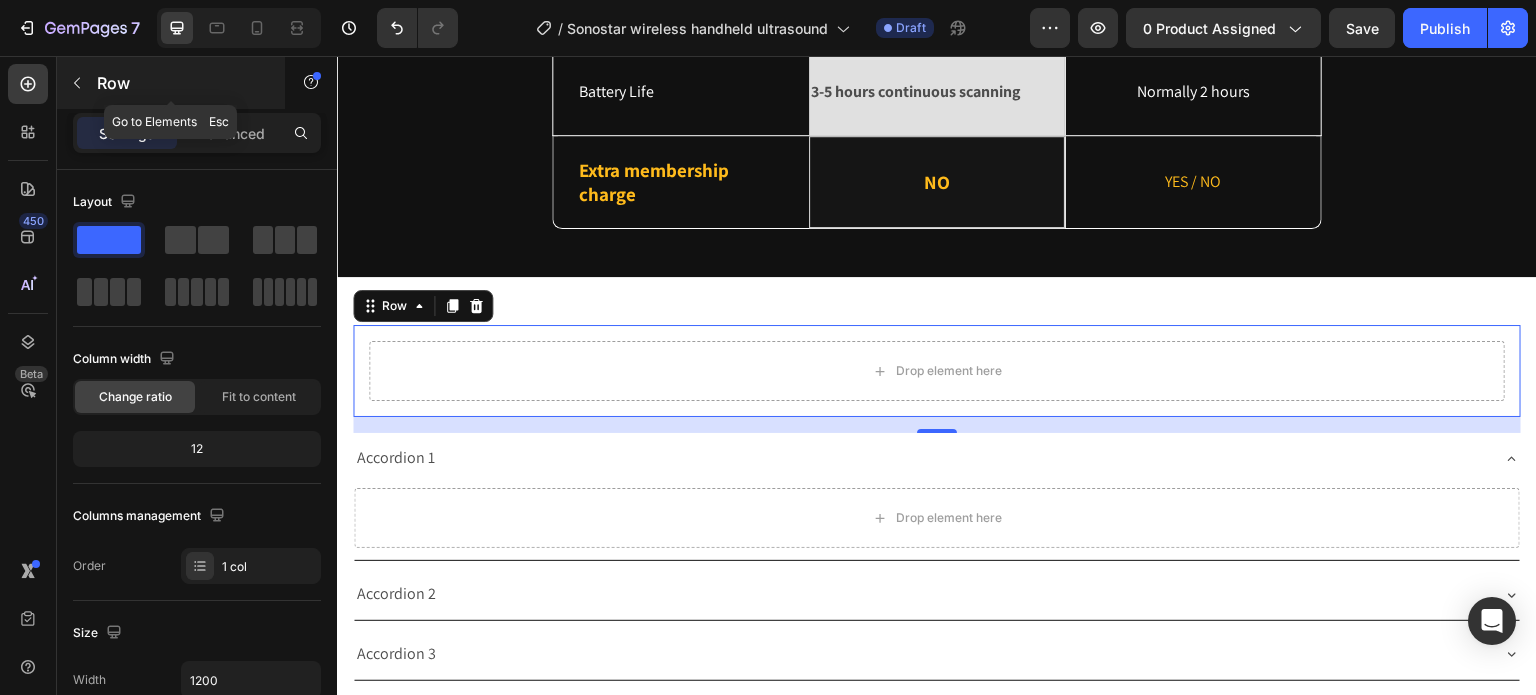 click 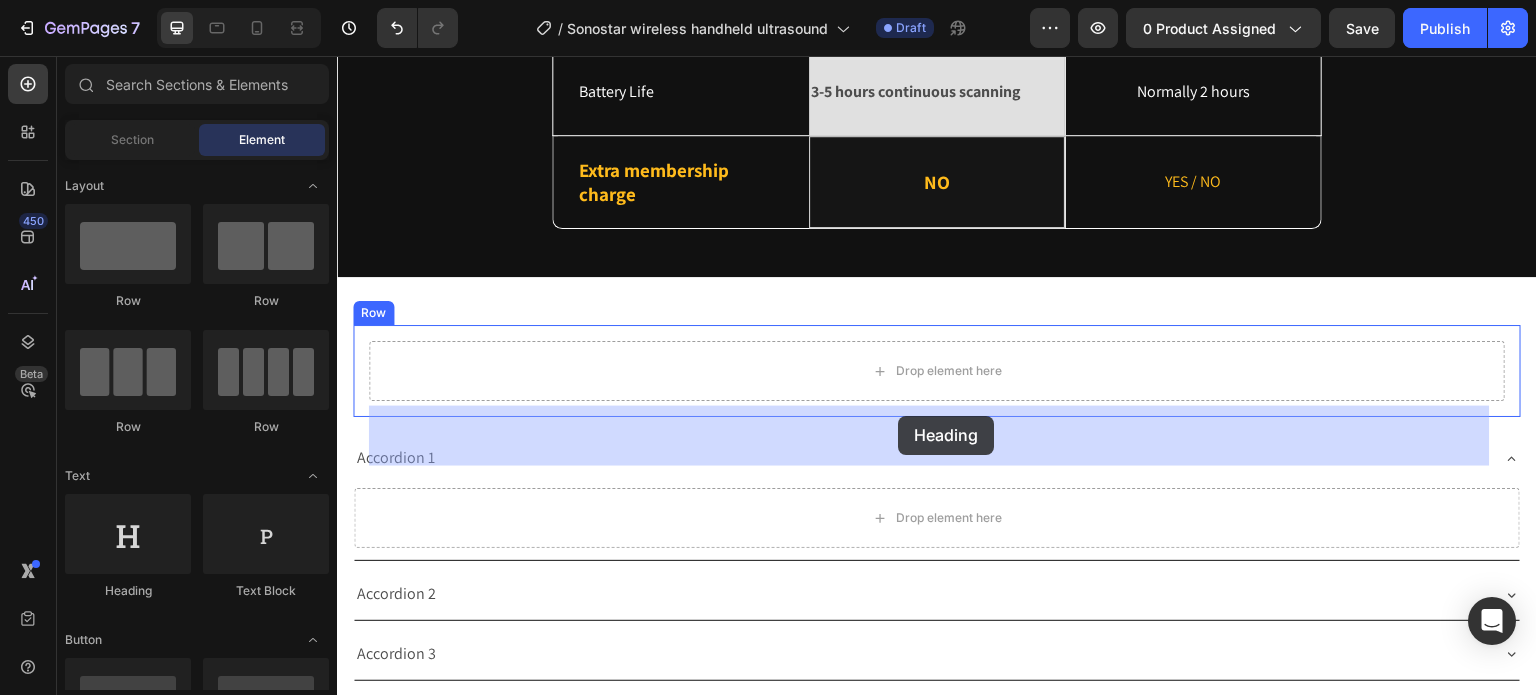 drag, startPoint x: 481, startPoint y: 588, endPoint x: 898, endPoint y: 416, distance: 451.0798 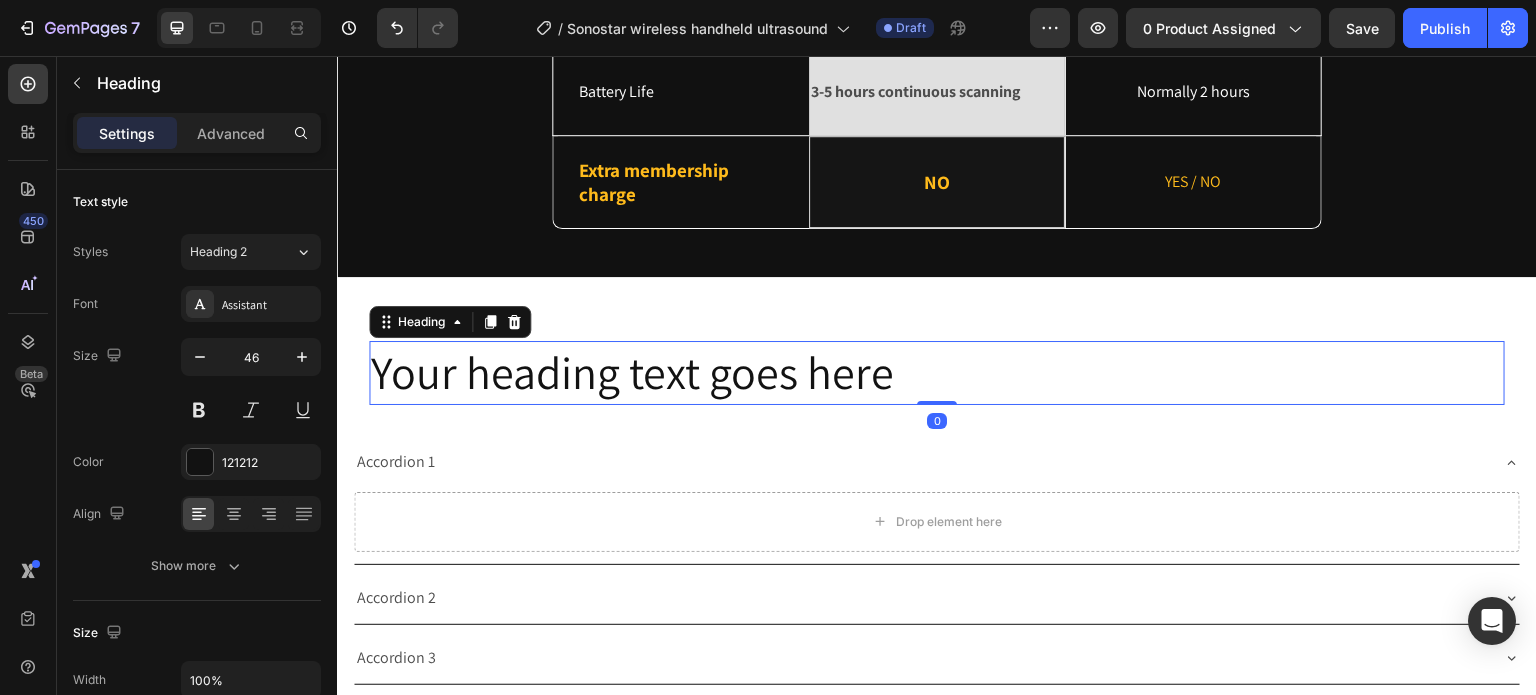 click on "Your heading text goes here" at bounding box center [937, 373] 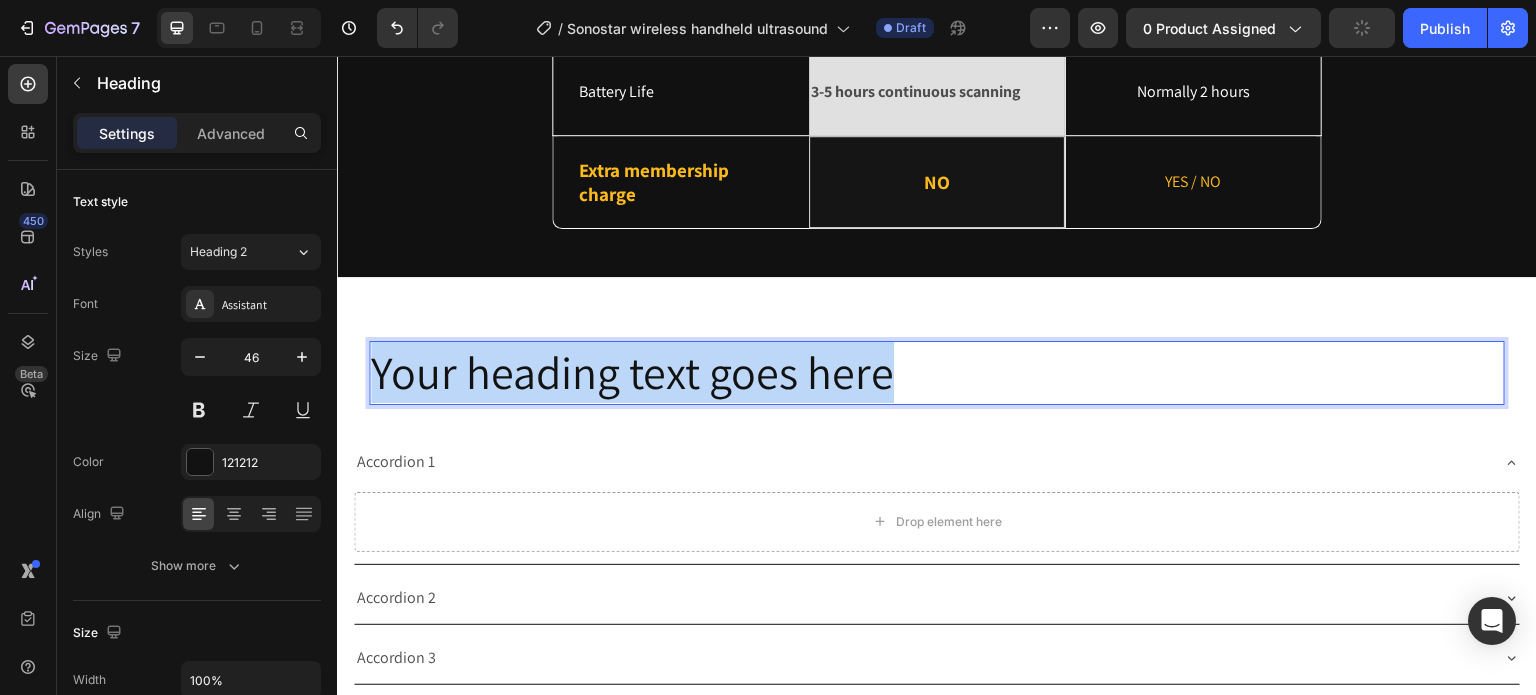 drag, startPoint x: 907, startPoint y: 439, endPoint x: 376, endPoint y: 454, distance: 531.2118 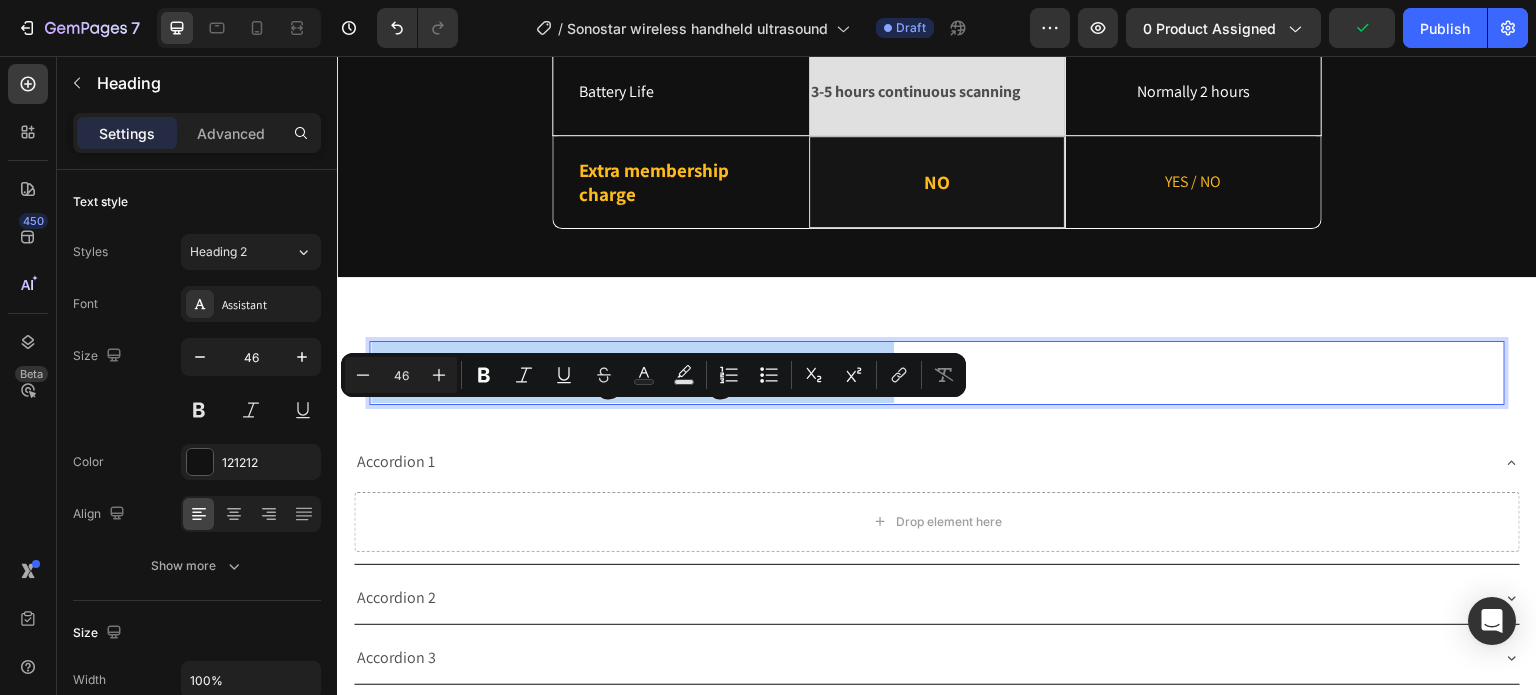 type 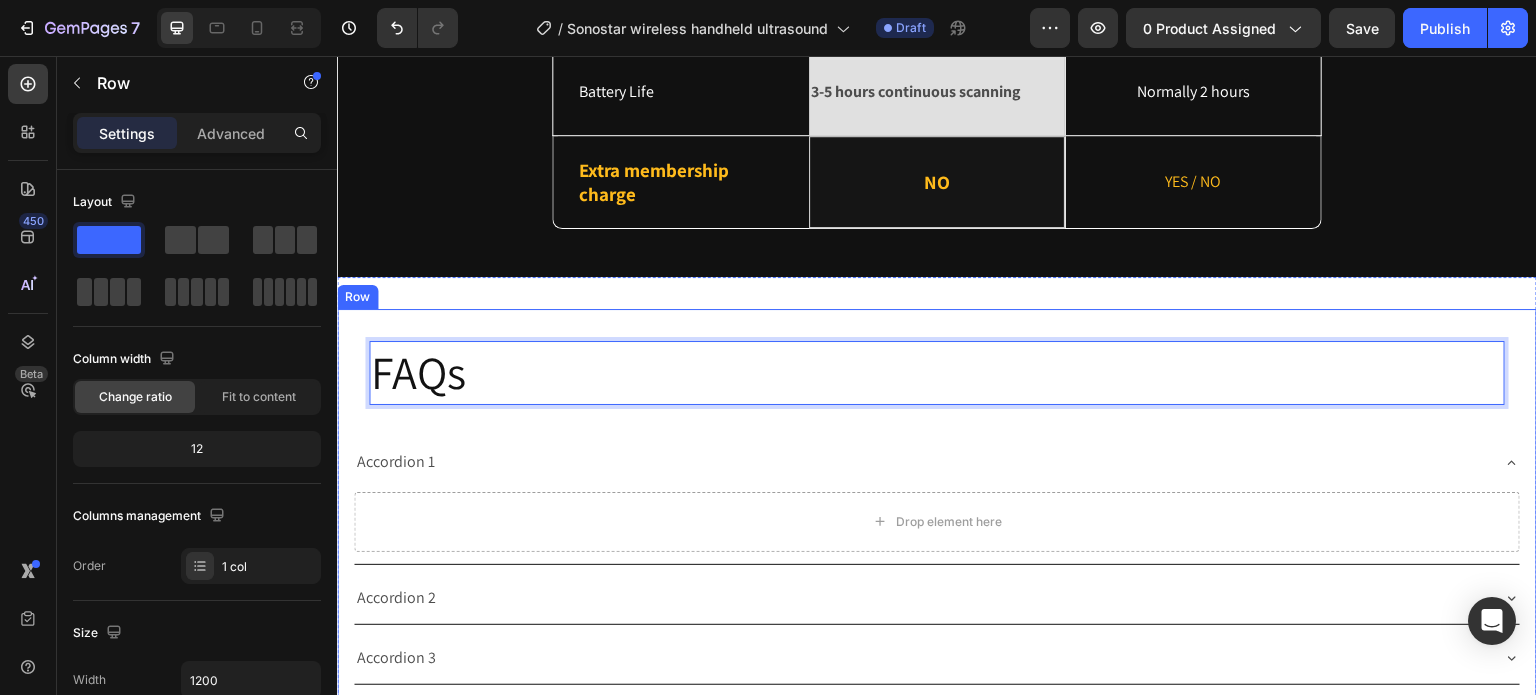 click on "FAQs Heading   0 Row
Accordion 1
Drop element here
Accordion 2
Accordion 3 Accordion Row" at bounding box center [937, 504] 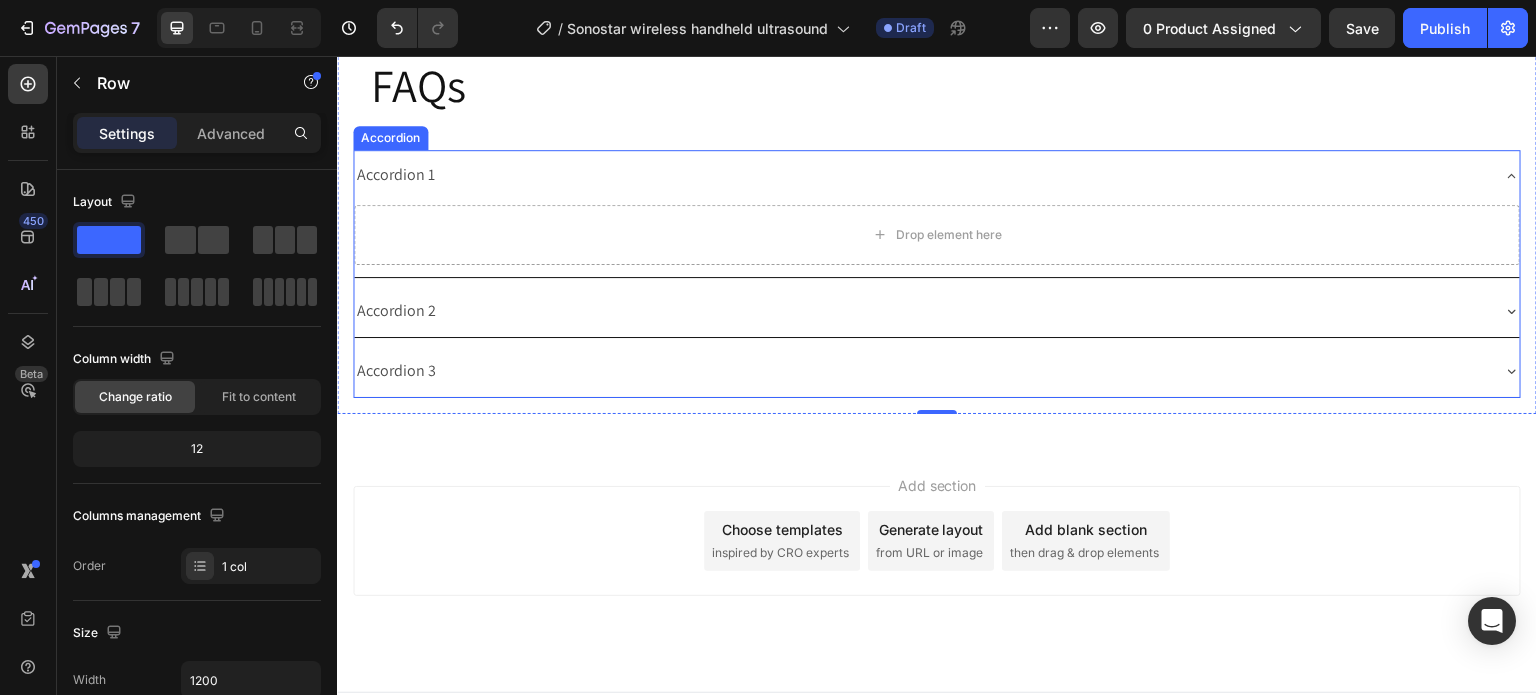 scroll, scrollTop: 6328, scrollLeft: 0, axis: vertical 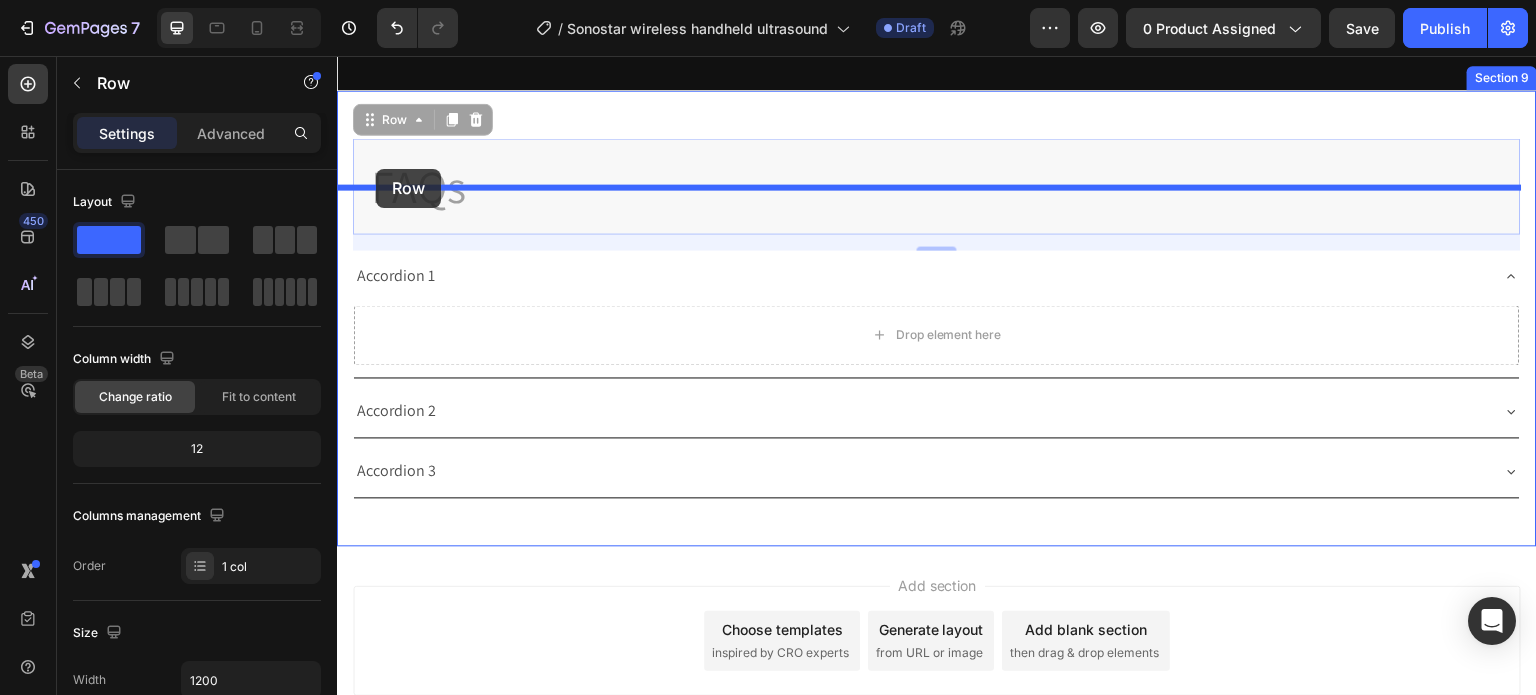 drag, startPoint x: 375, startPoint y: 184, endPoint x: 376, endPoint y: 169, distance: 15.033297 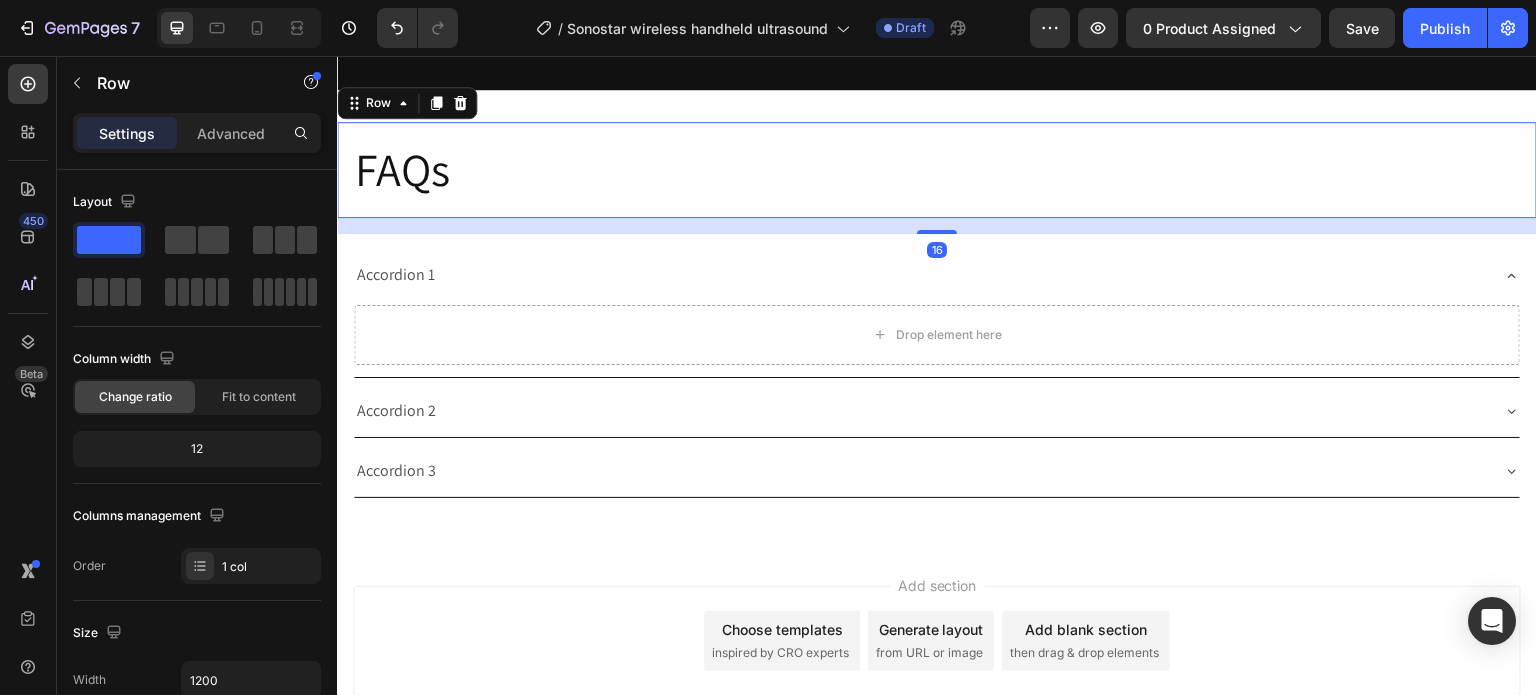 click on "16" at bounding box center [937, 226] 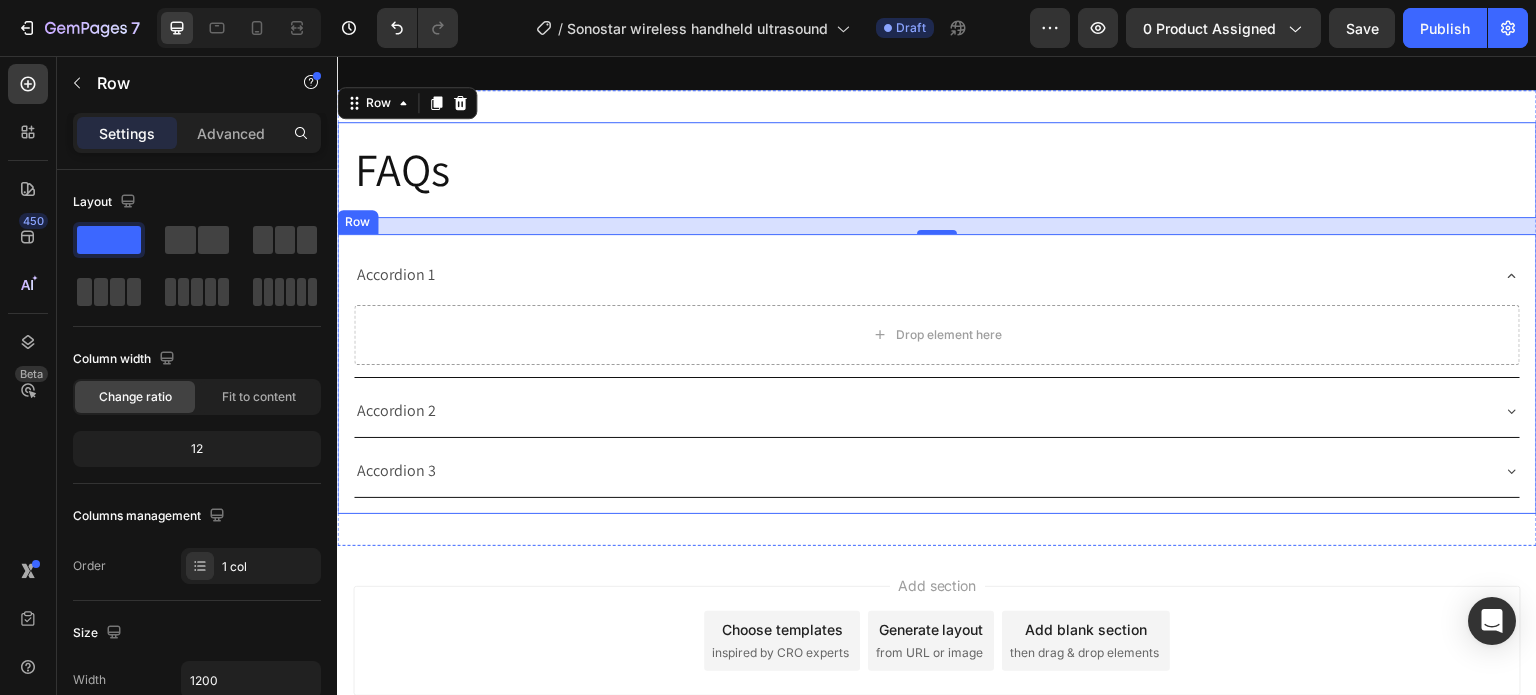 click on "Accordion 1
Drop element here
Accordion 2
Accordion 3 Accordion Row" at bounding box center (937, 373) 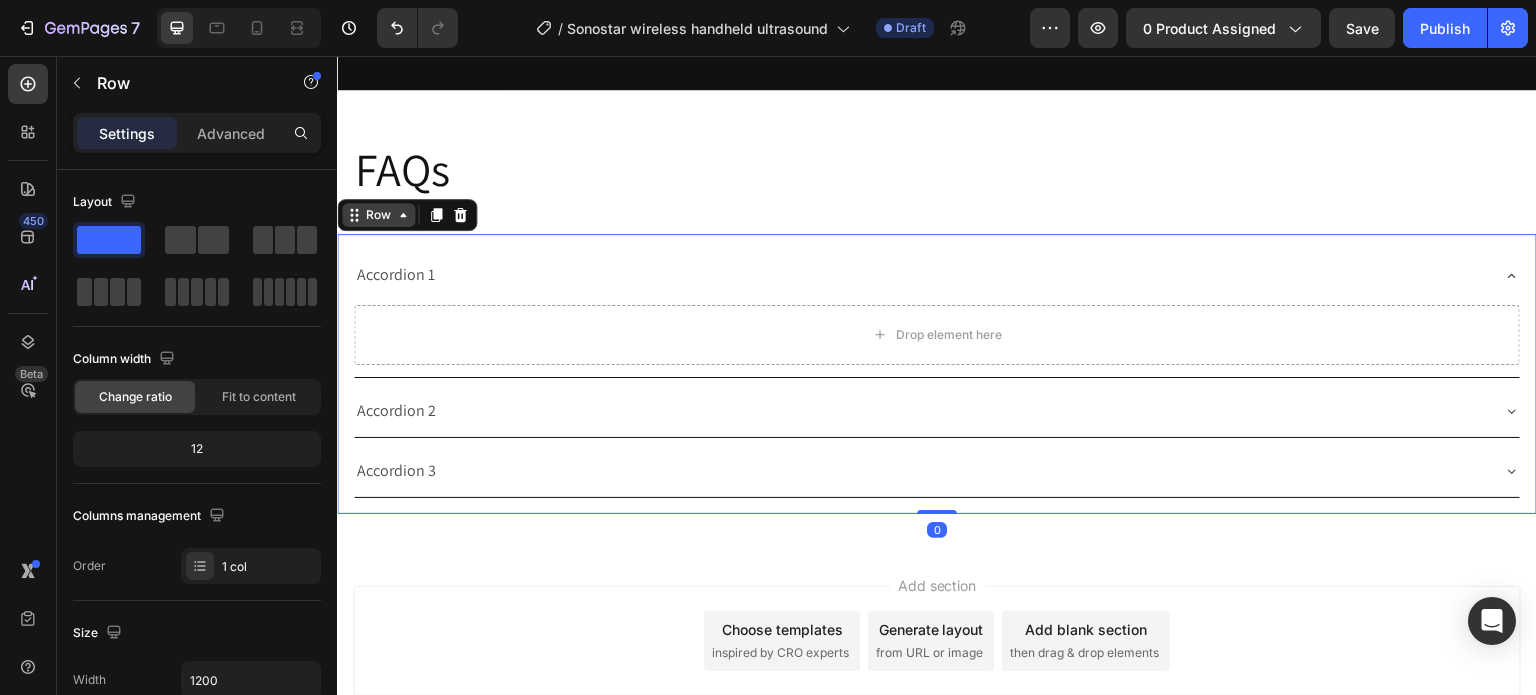 click on "Row" at bounding box center [378, 215] 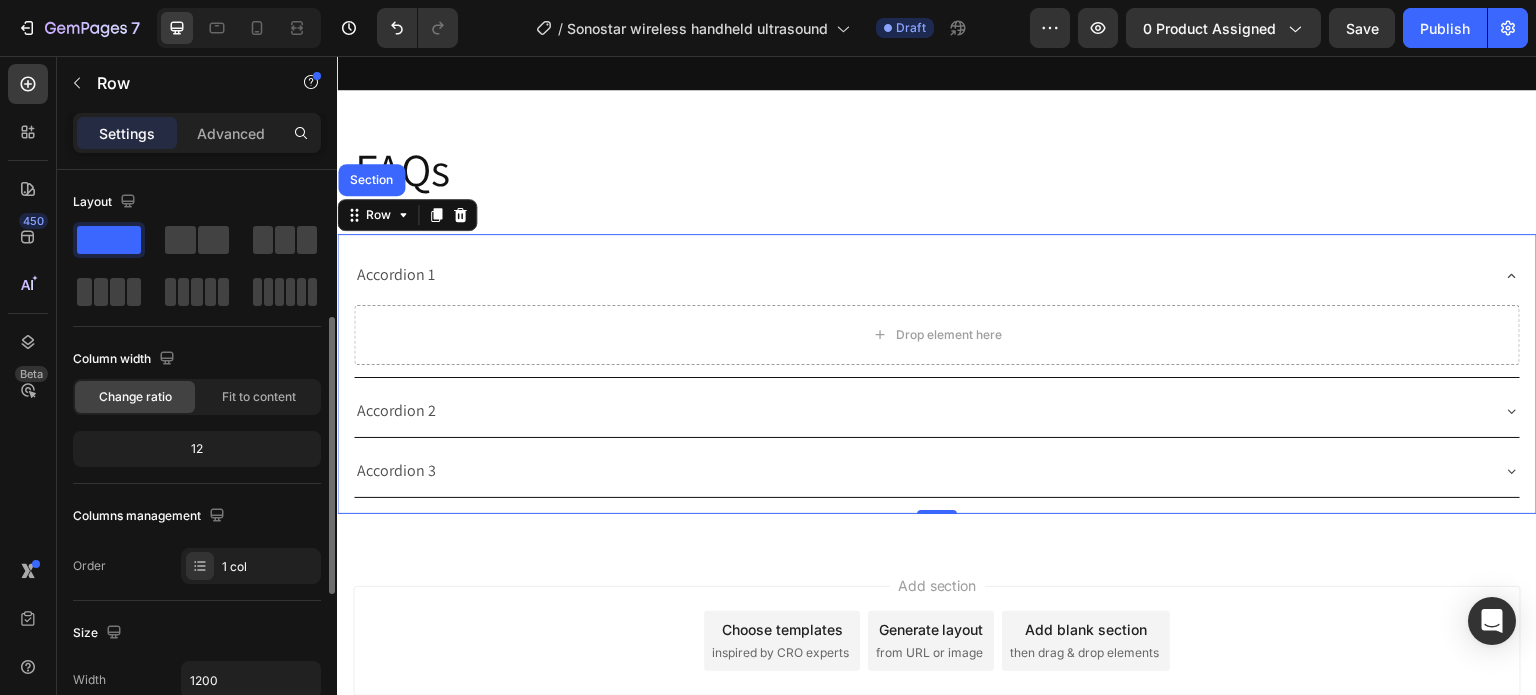 scroll, scrollTop: 200, scrollLeft: 0, axis: vertical 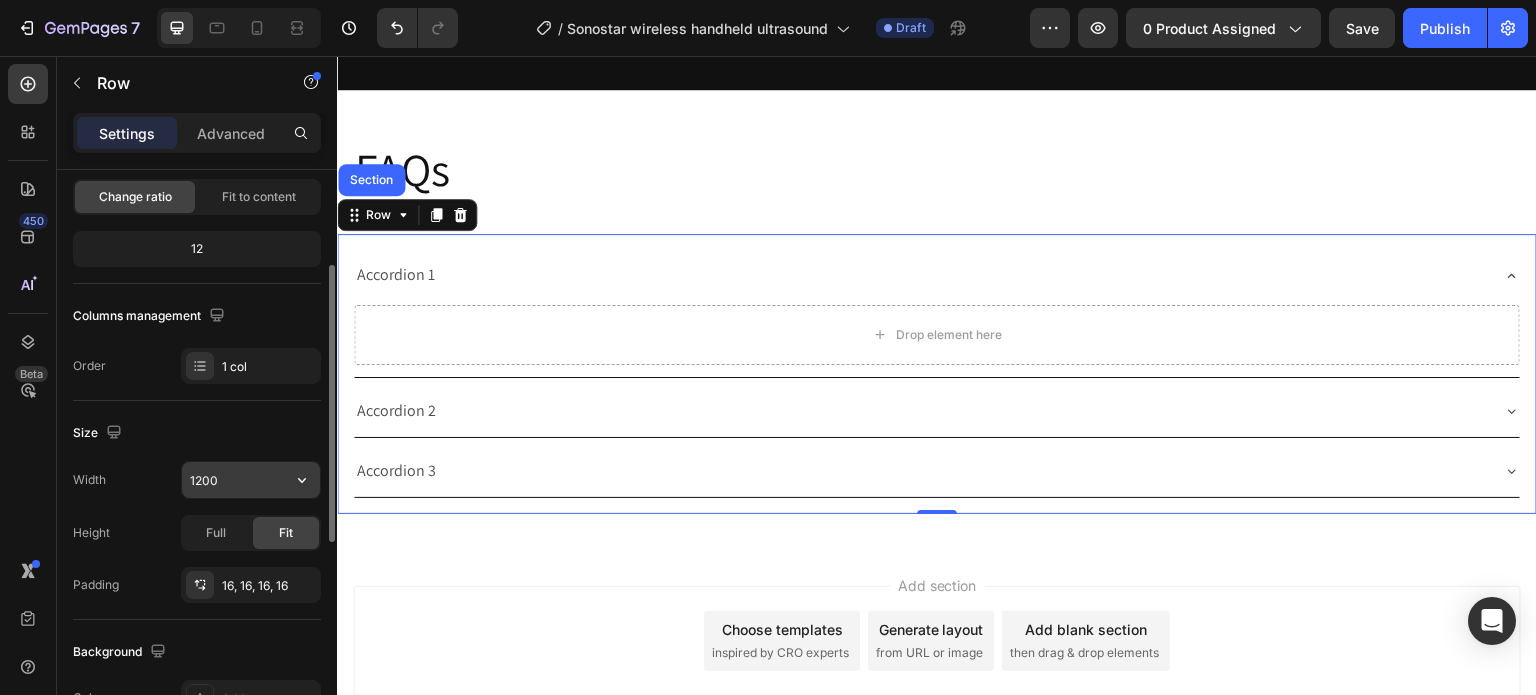 click on "1200" at bounding box center [251, 480] 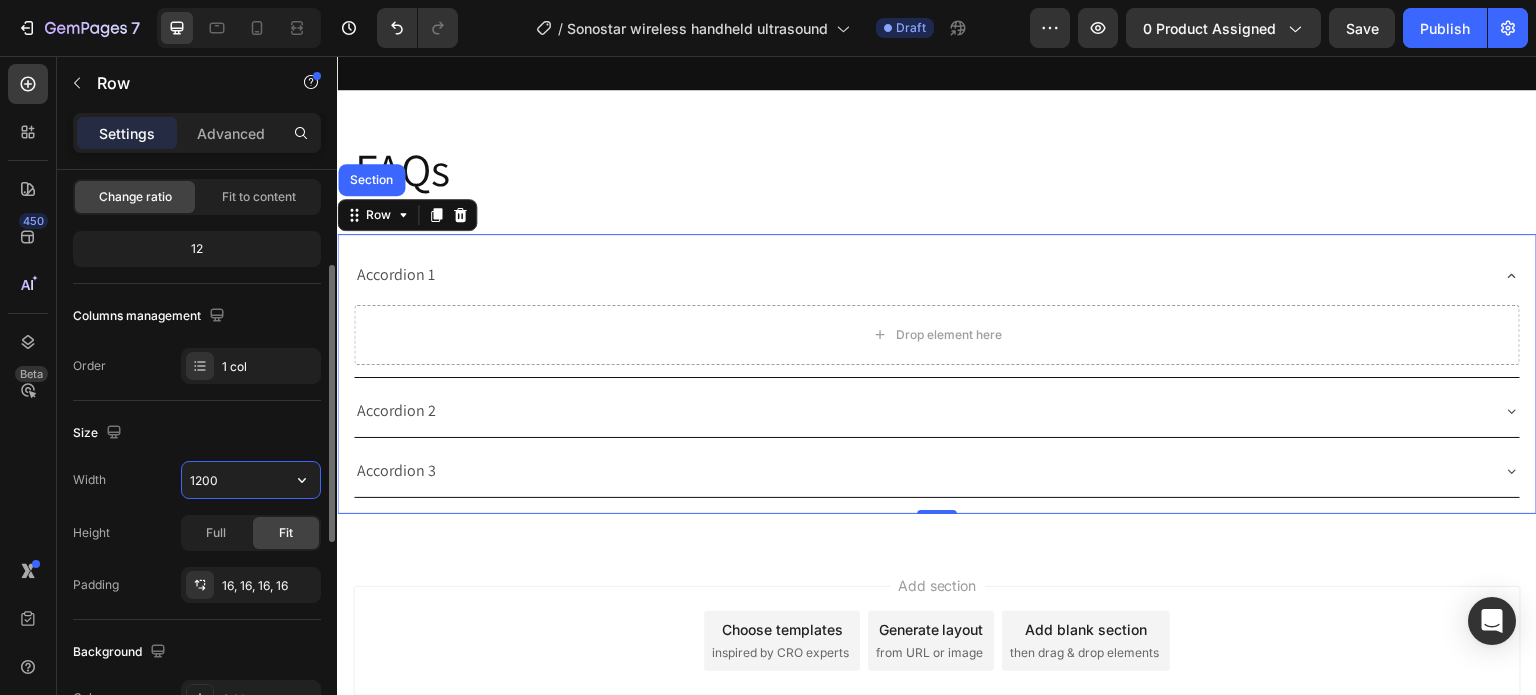 click on "1200" at bounding box center [251, 480] 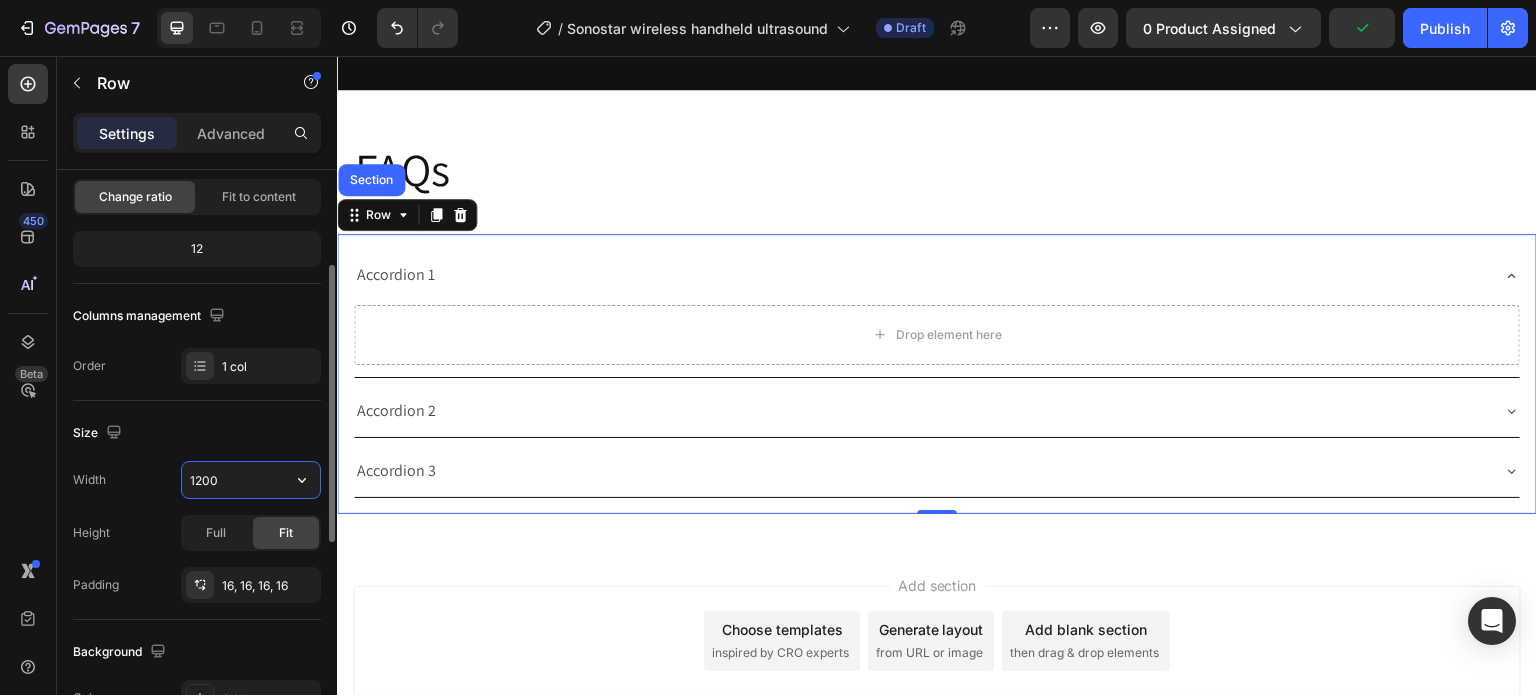type on "800" 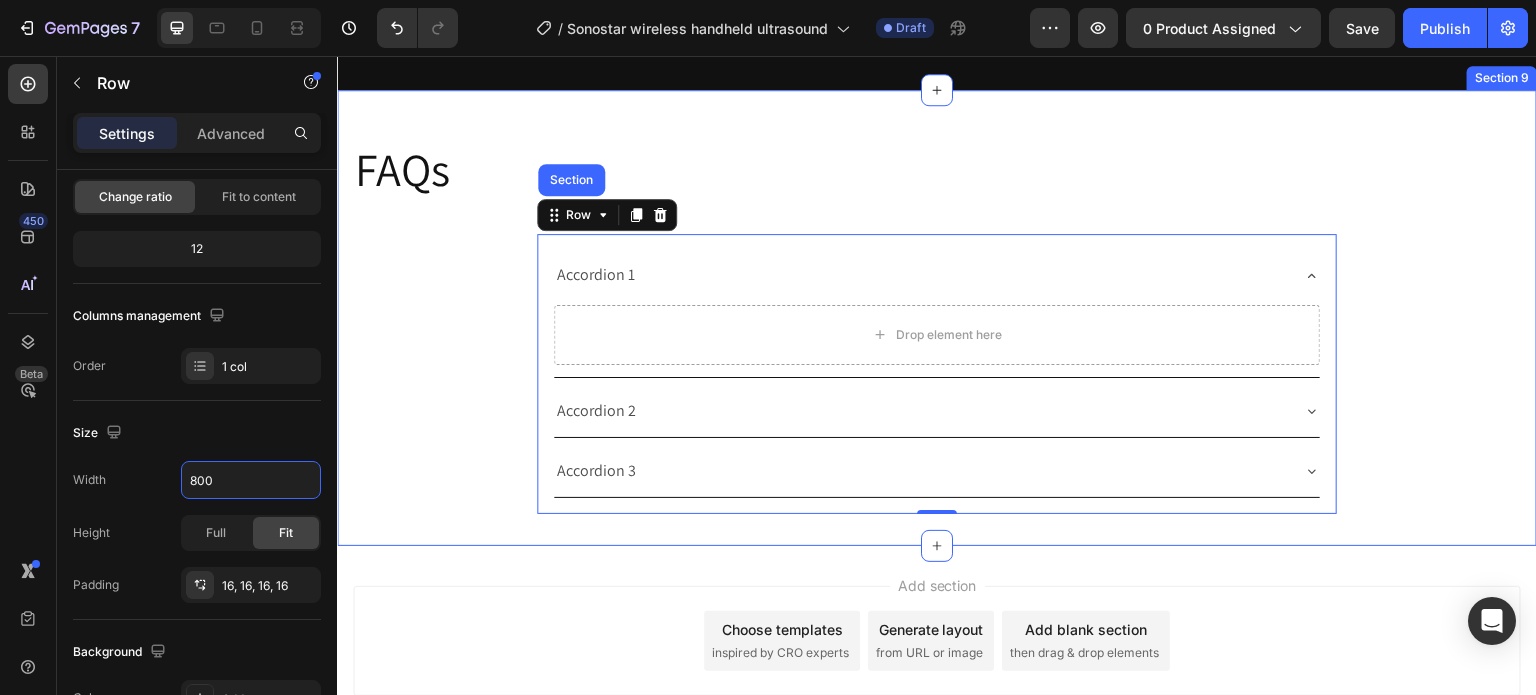 click on "FAQs Heading Row
Accordion 1
Drop element here
Accordion 2
Accordion 3 Accordion Row Section   0" at bounding box center [937, 317] 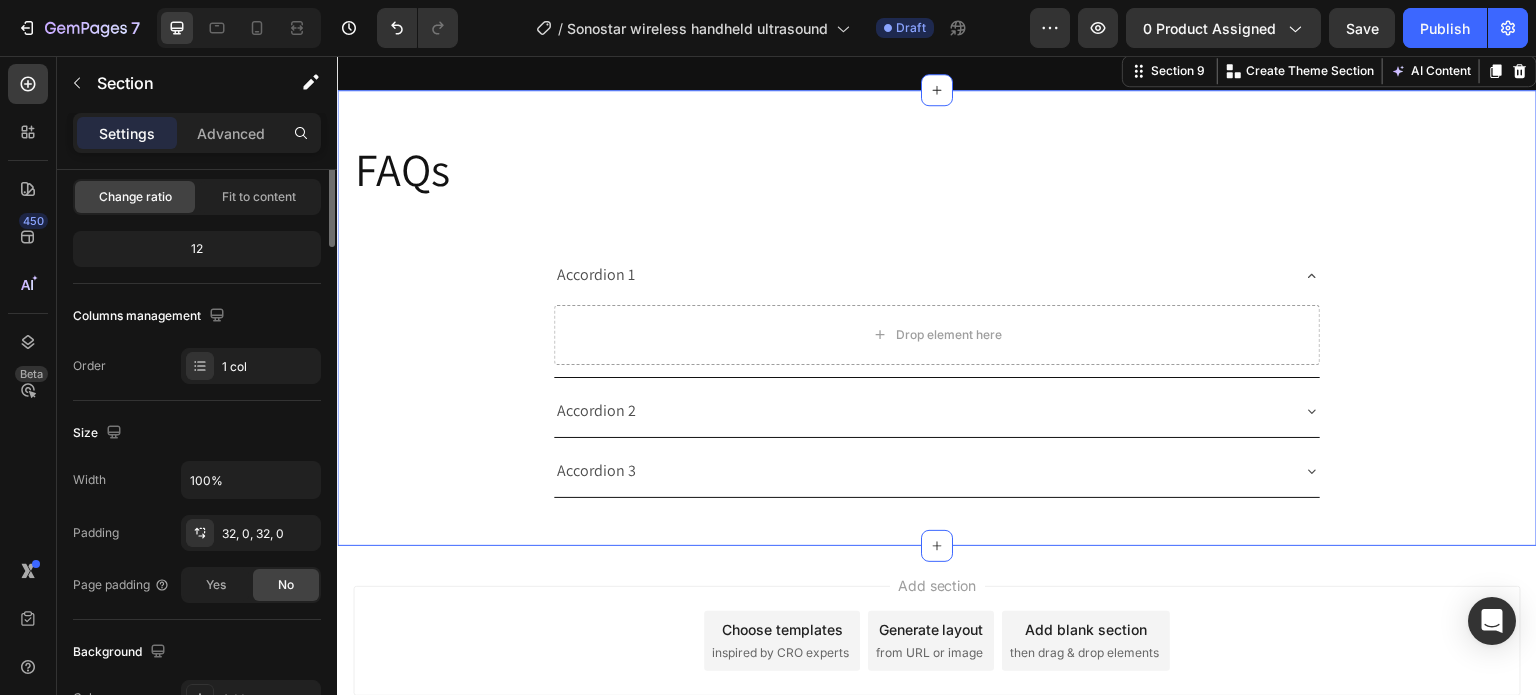 scroll, scrollTop: 0, scrollLeft: 0, axis: both 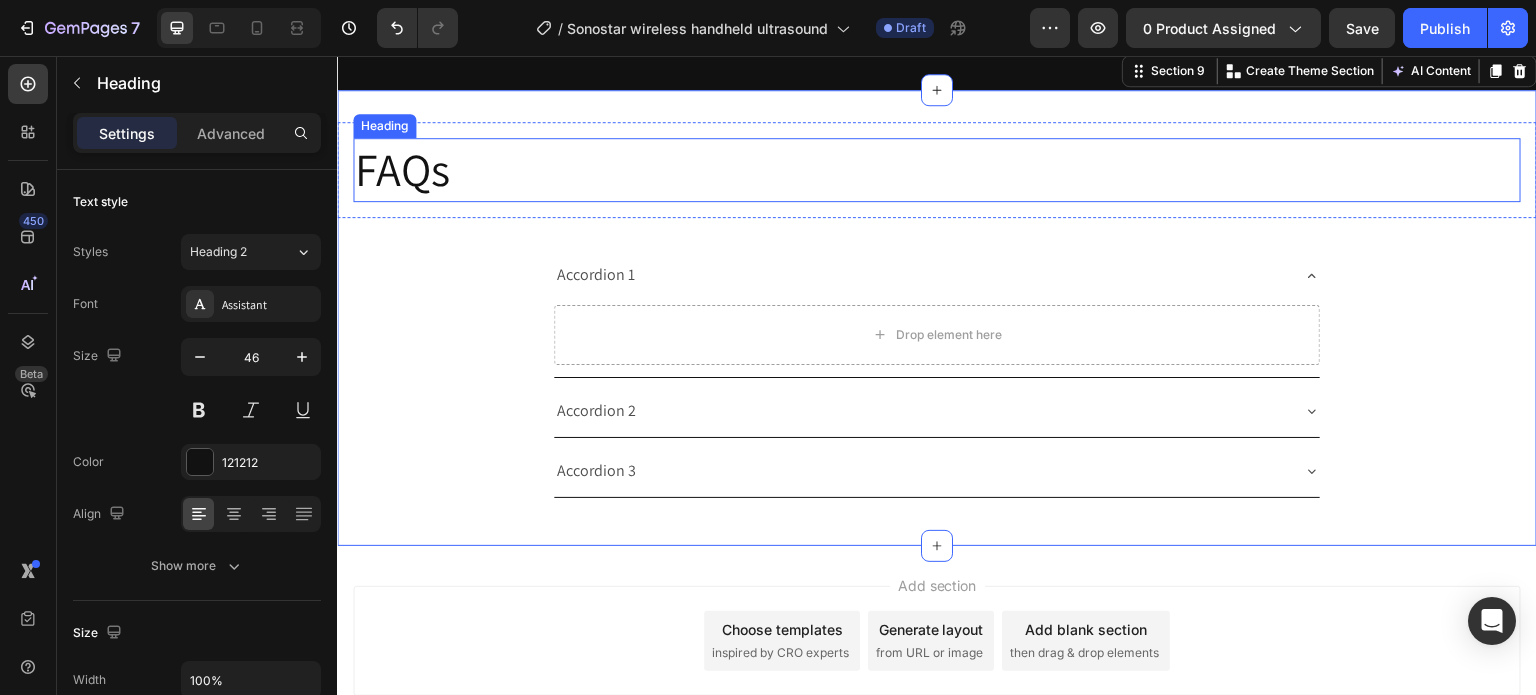 click on "FAQs" at bounding box center [937, 170] 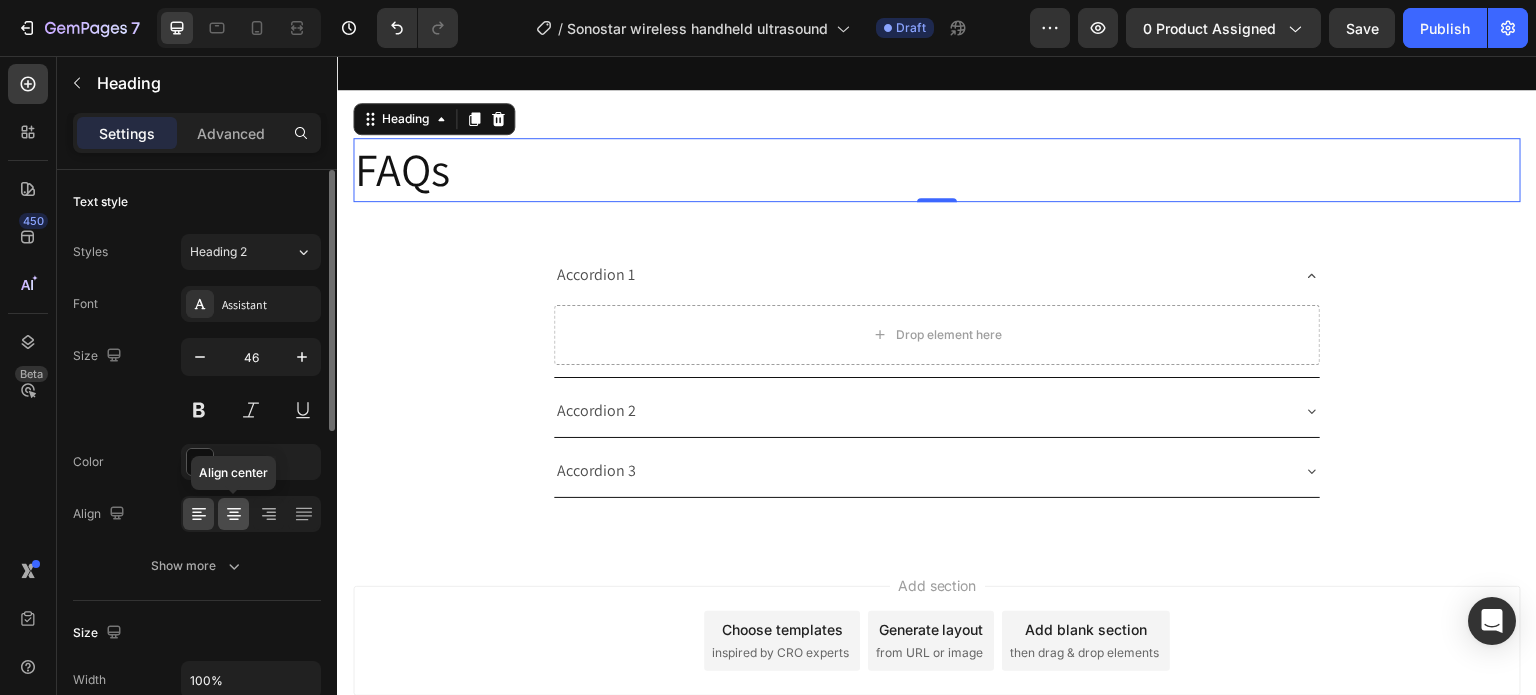 click 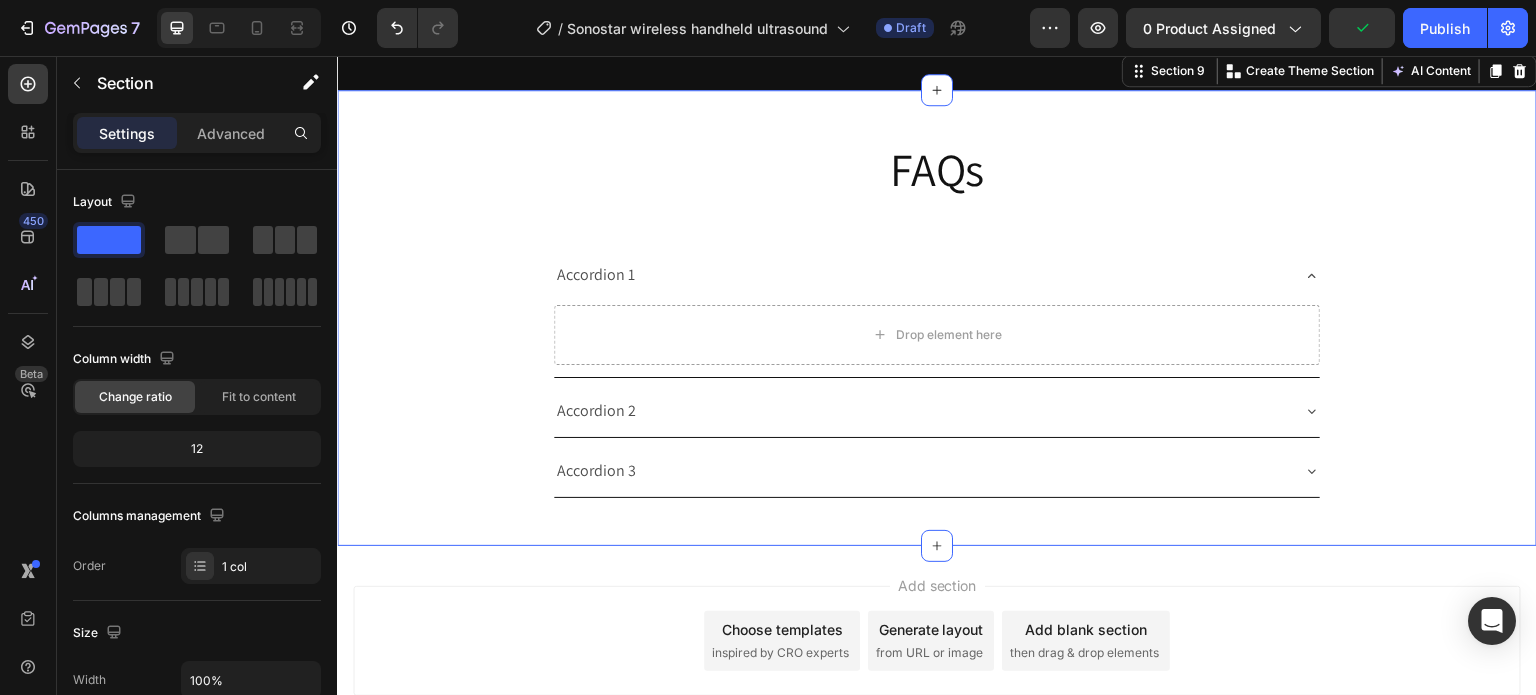 click on "FAQs Heading Row
Accordion 1
Drop element here
Accordion 2
Accordion 3 Accordion Row" at bounding box center (937, 317) 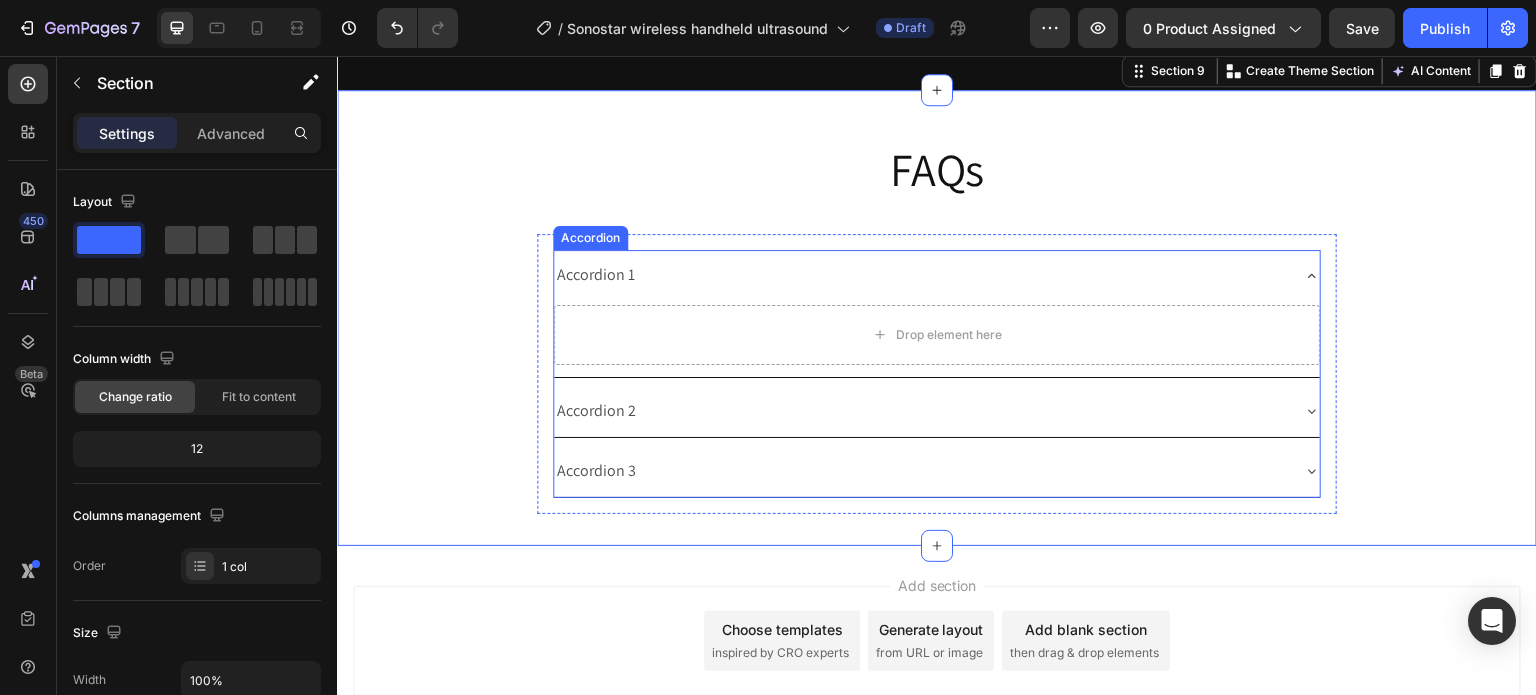 click 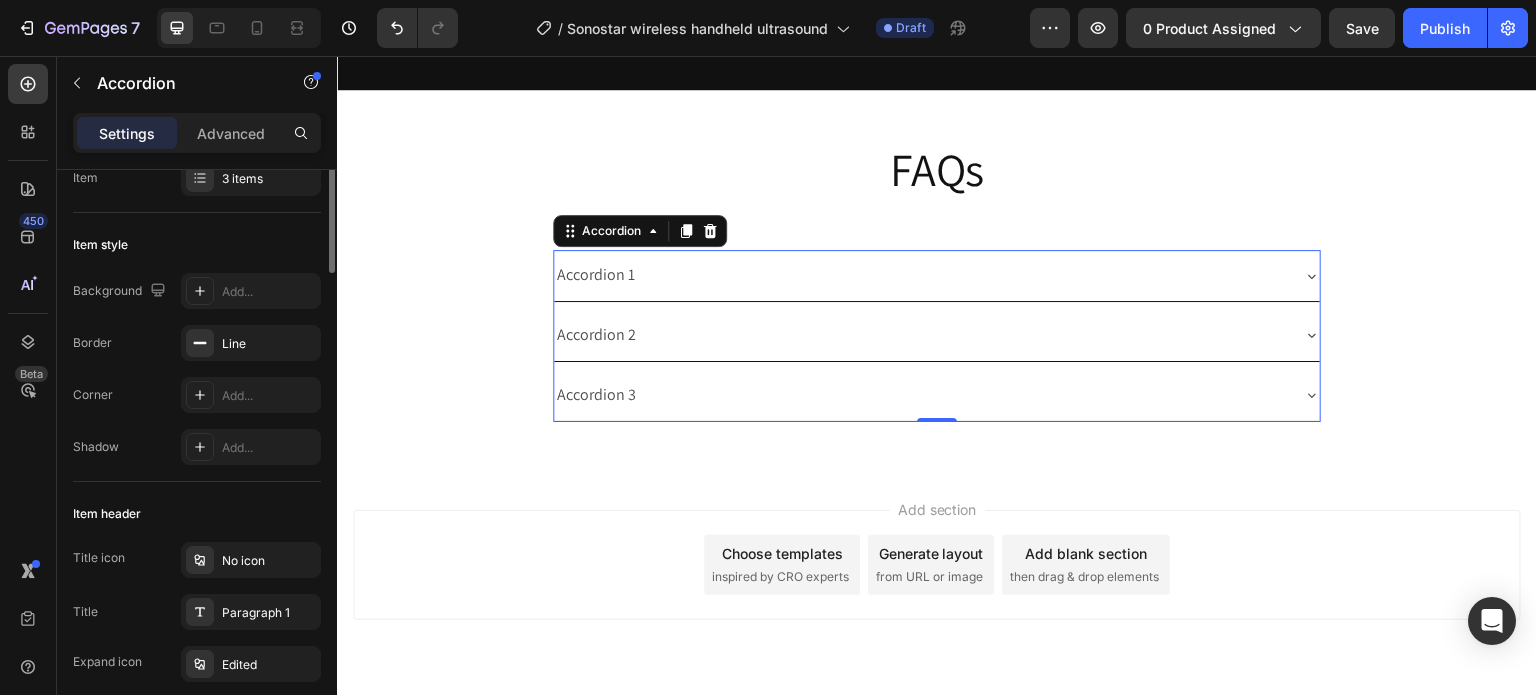 scroll, scrollTop: 0, scrollLeft: 0, axis: both 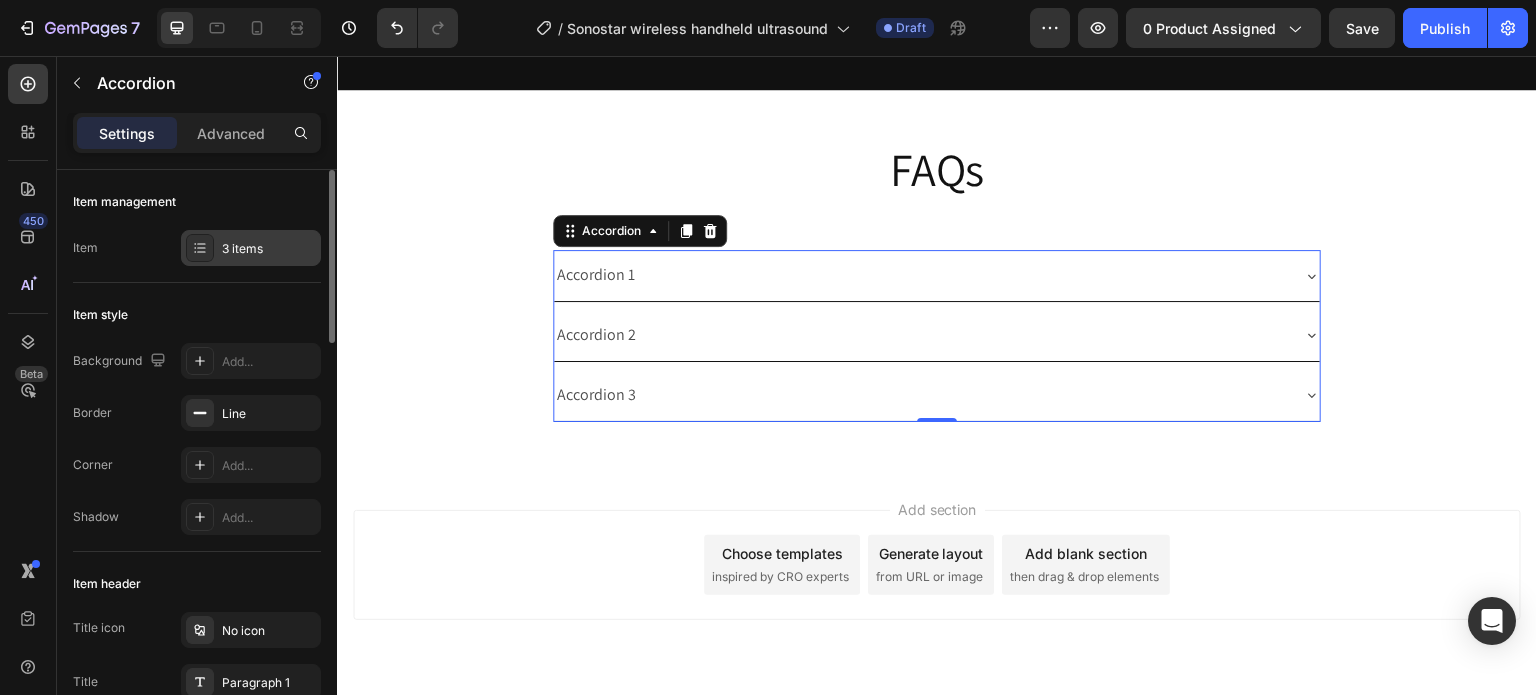 click 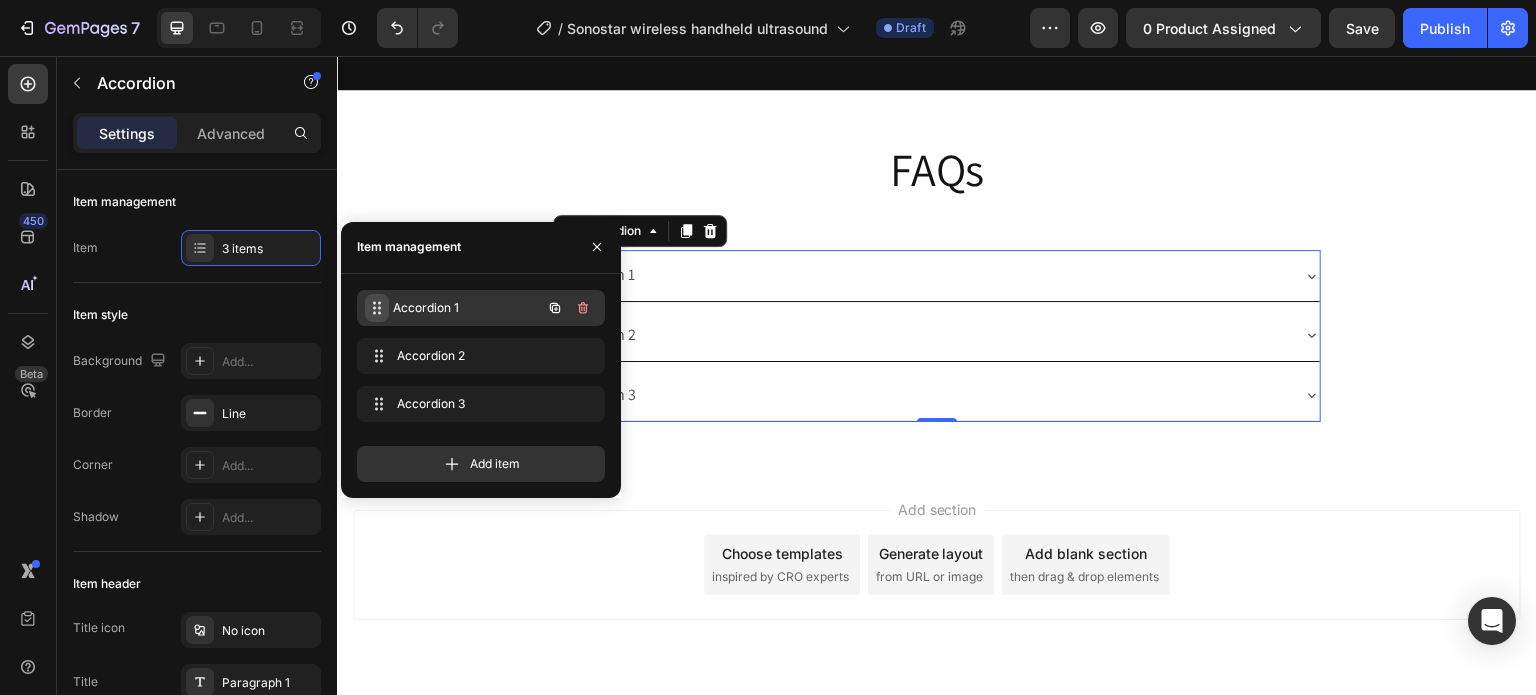 click on "Accordion 1 Accordion 1" at bounding box center [453, 308] 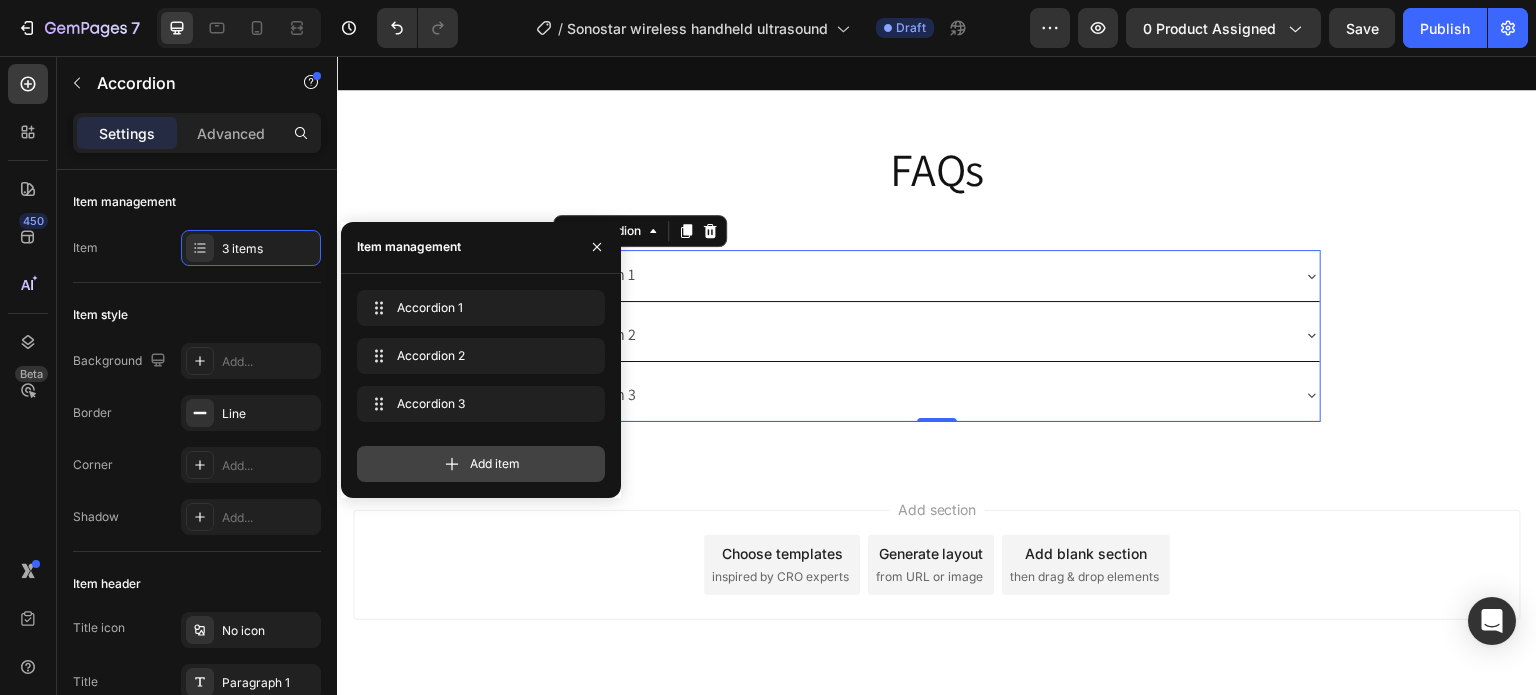 click 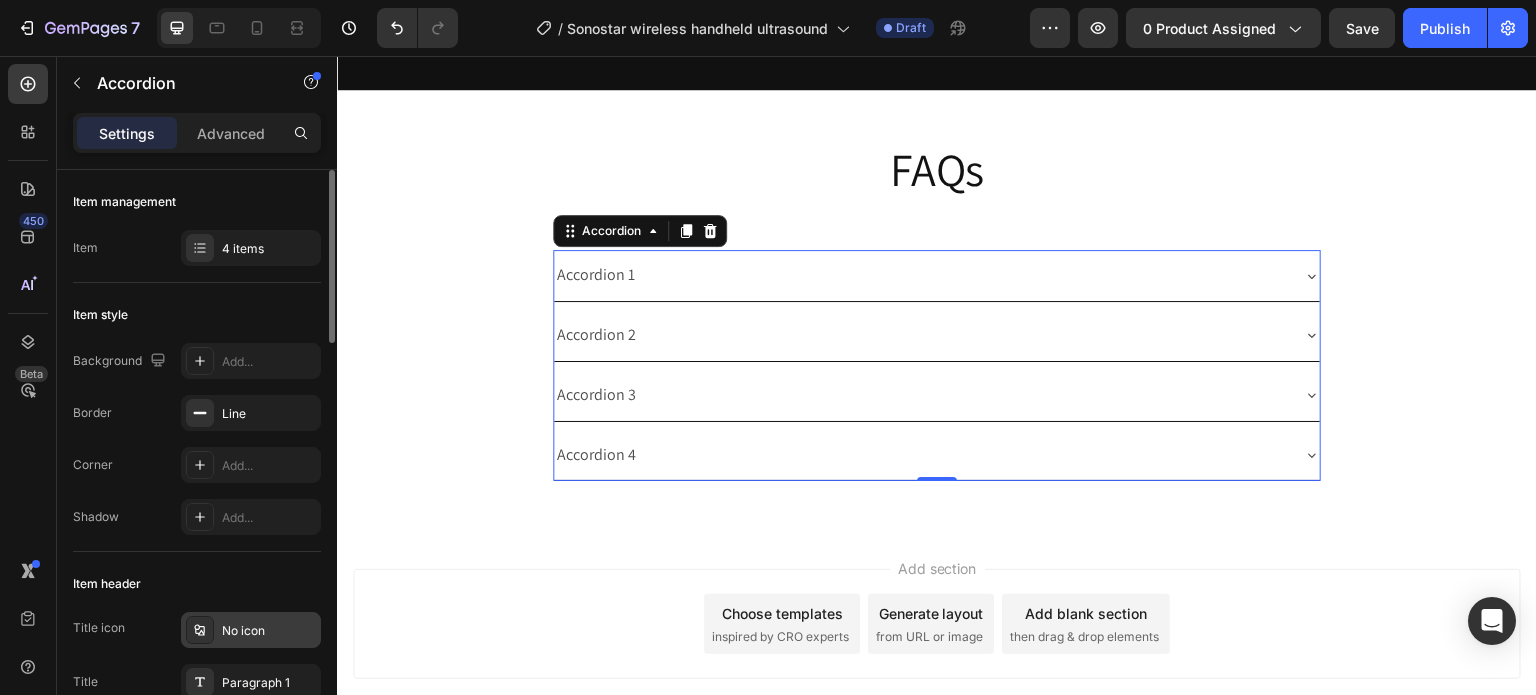click on "No icon" at bounding box center (269, 631) 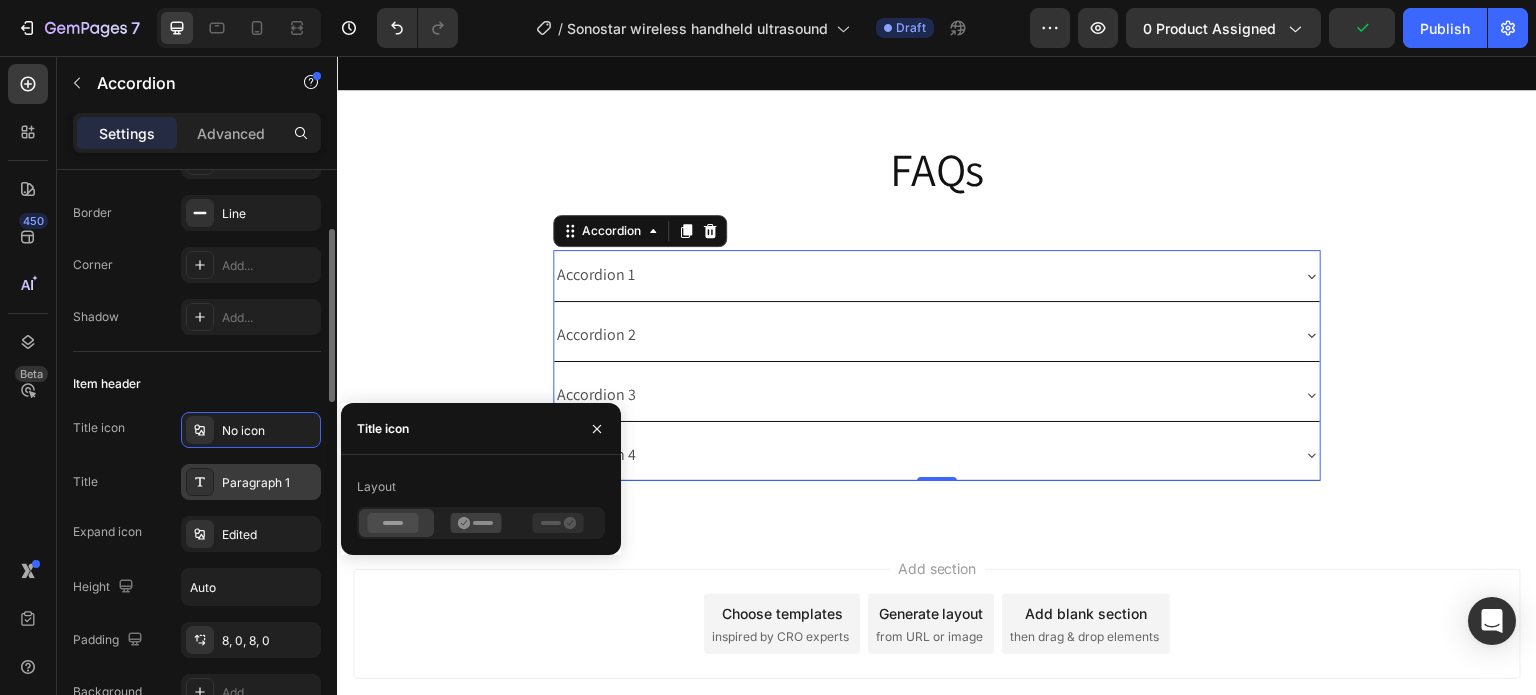 scroll, scrollTop: 300, scrollLeft: 0, axis: vertical 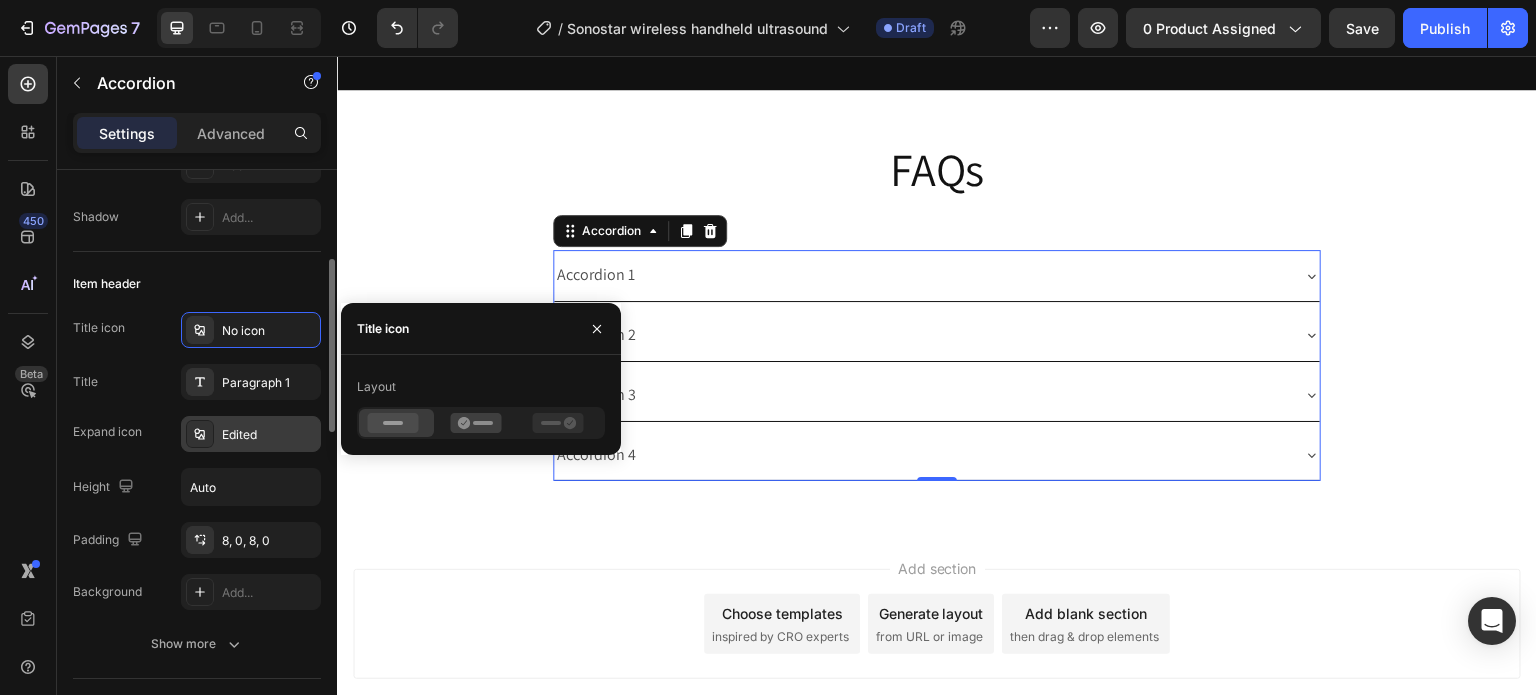 click on "Edited" at bounding box center [269, 435] 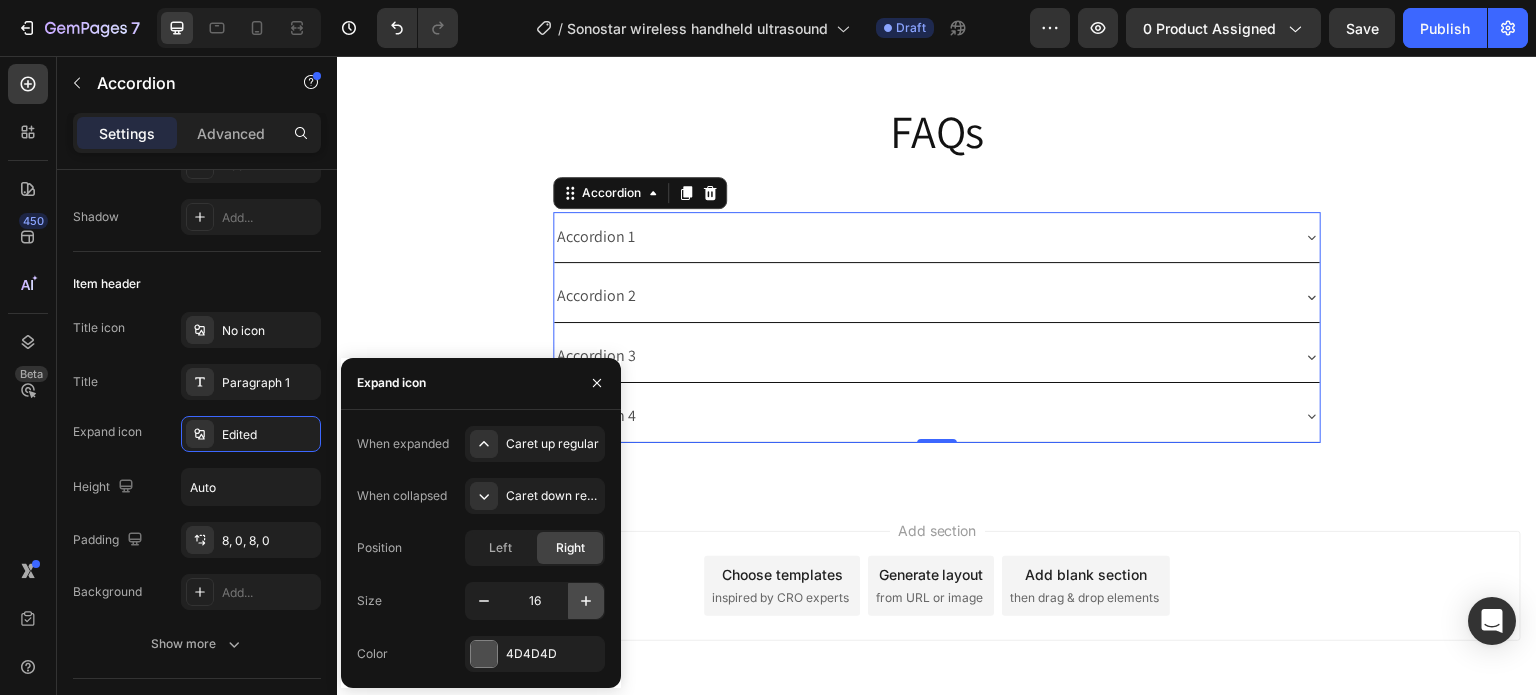 scroll, scrollTop: 6511, scrollLeft: 0, axis: vertical 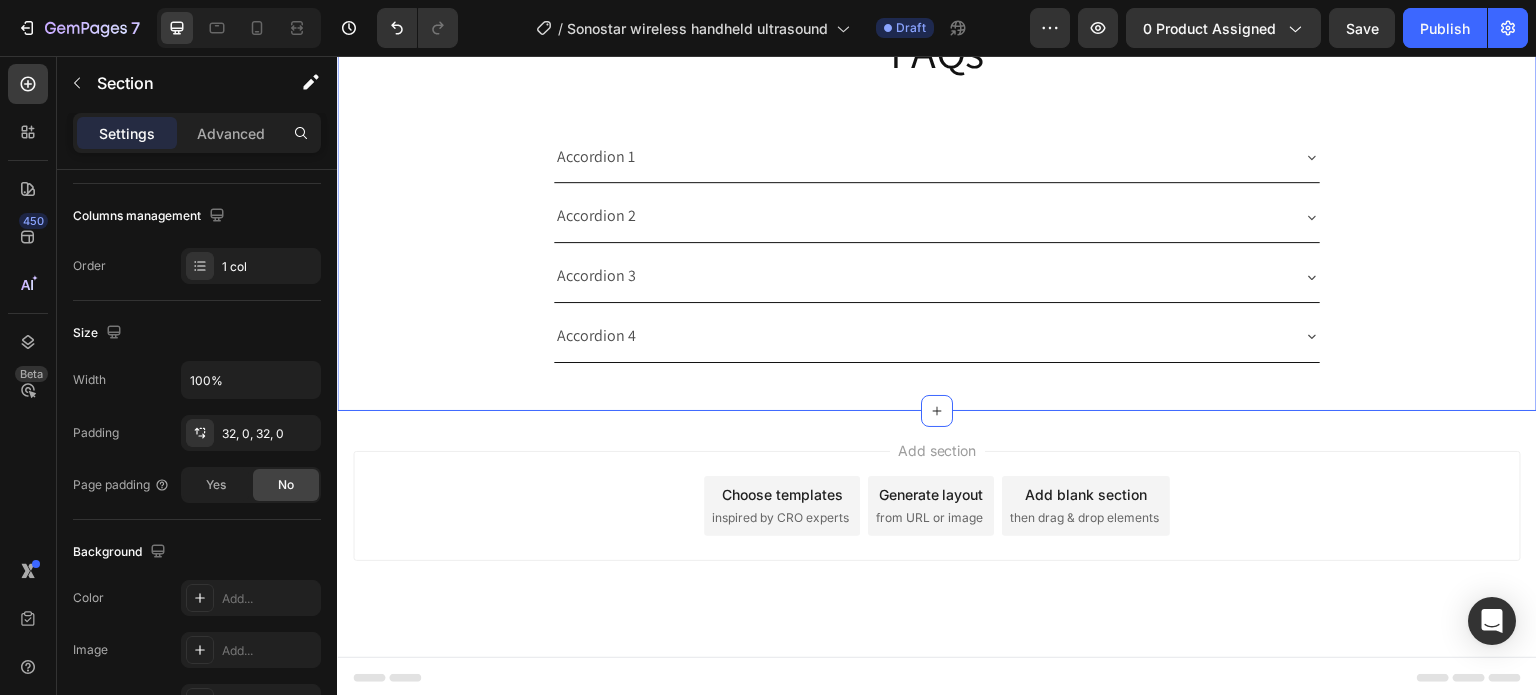 click on "FAQs Heading Row
Accordion 1
Accordion 2
Accordion 3
Accordion 4 Accordion Row" at bounding box center [937, 191] 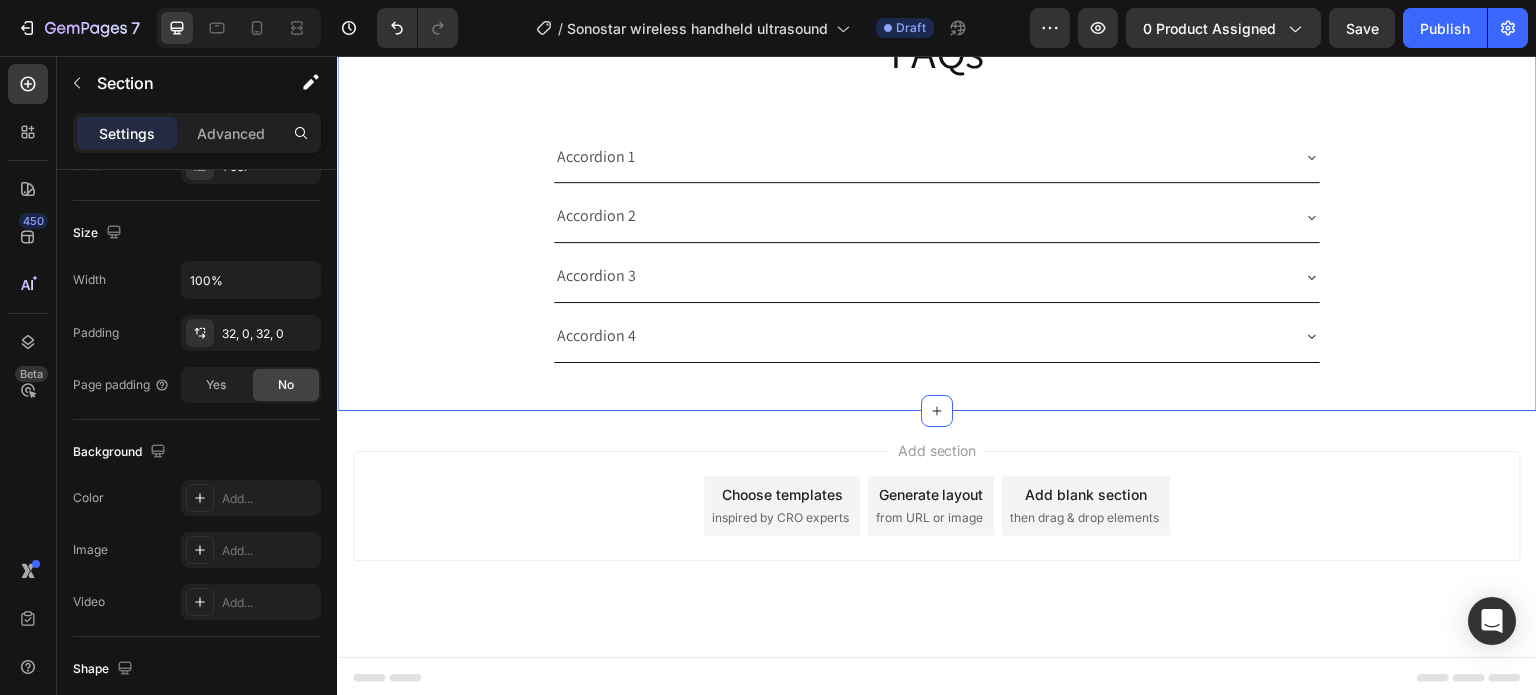 scroll, scrollTop: 0, scrollLeft: 0, axis: both 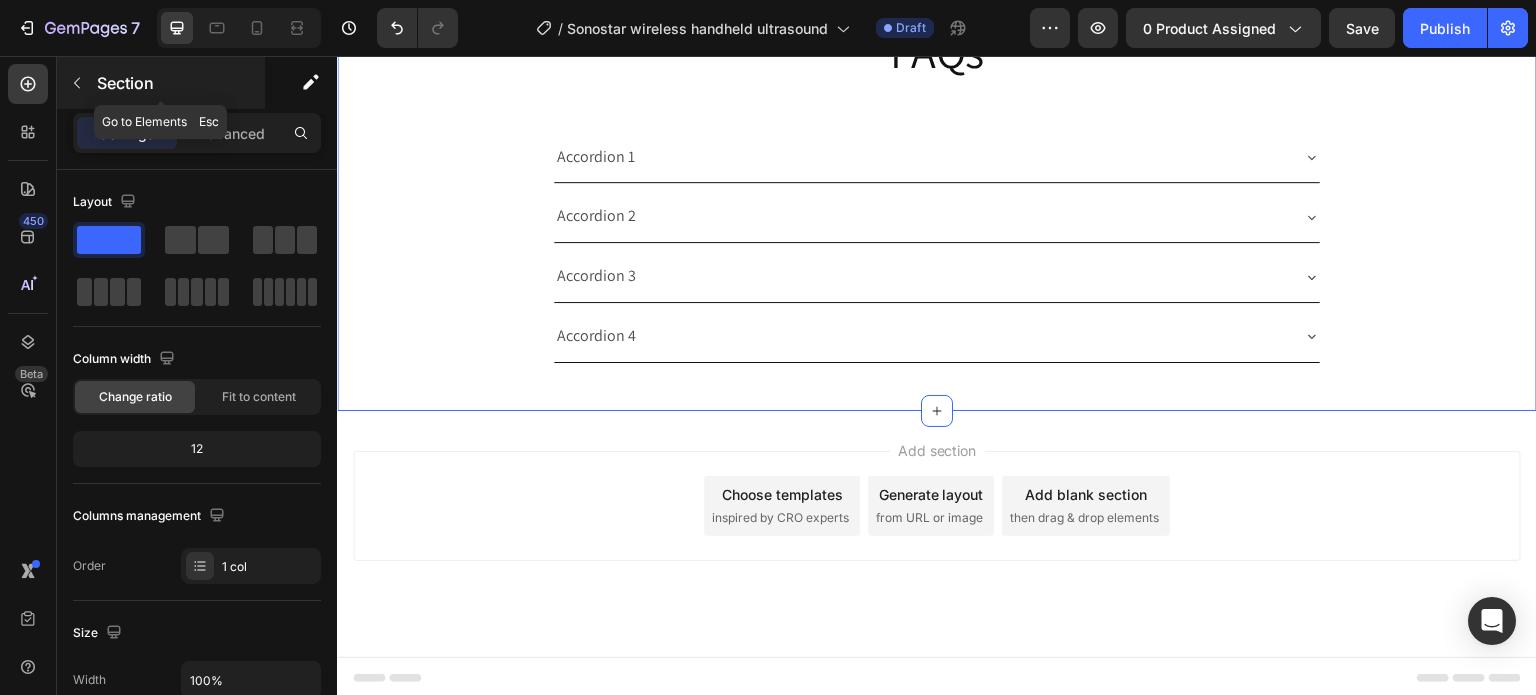 click 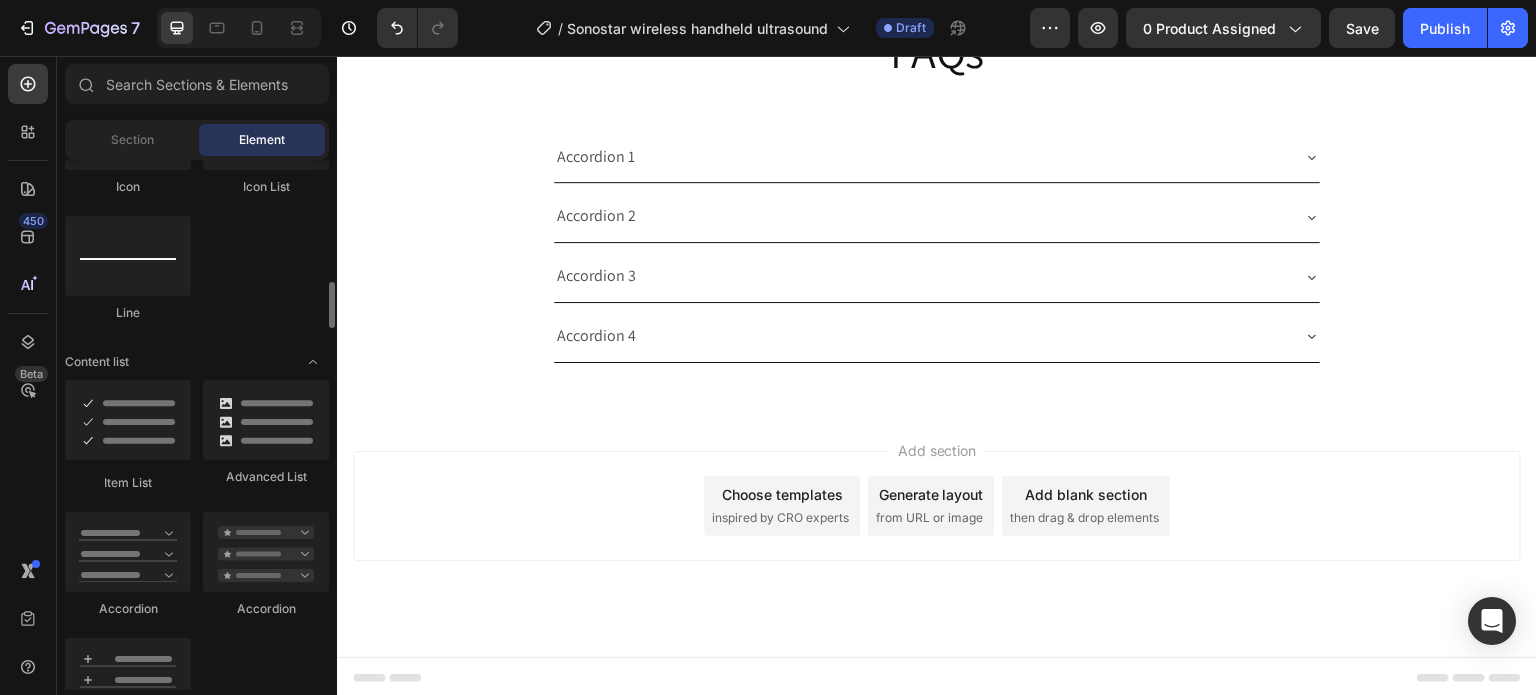 scroll, scrollTop: 1500, scrollLeft: 0, axis: vertical 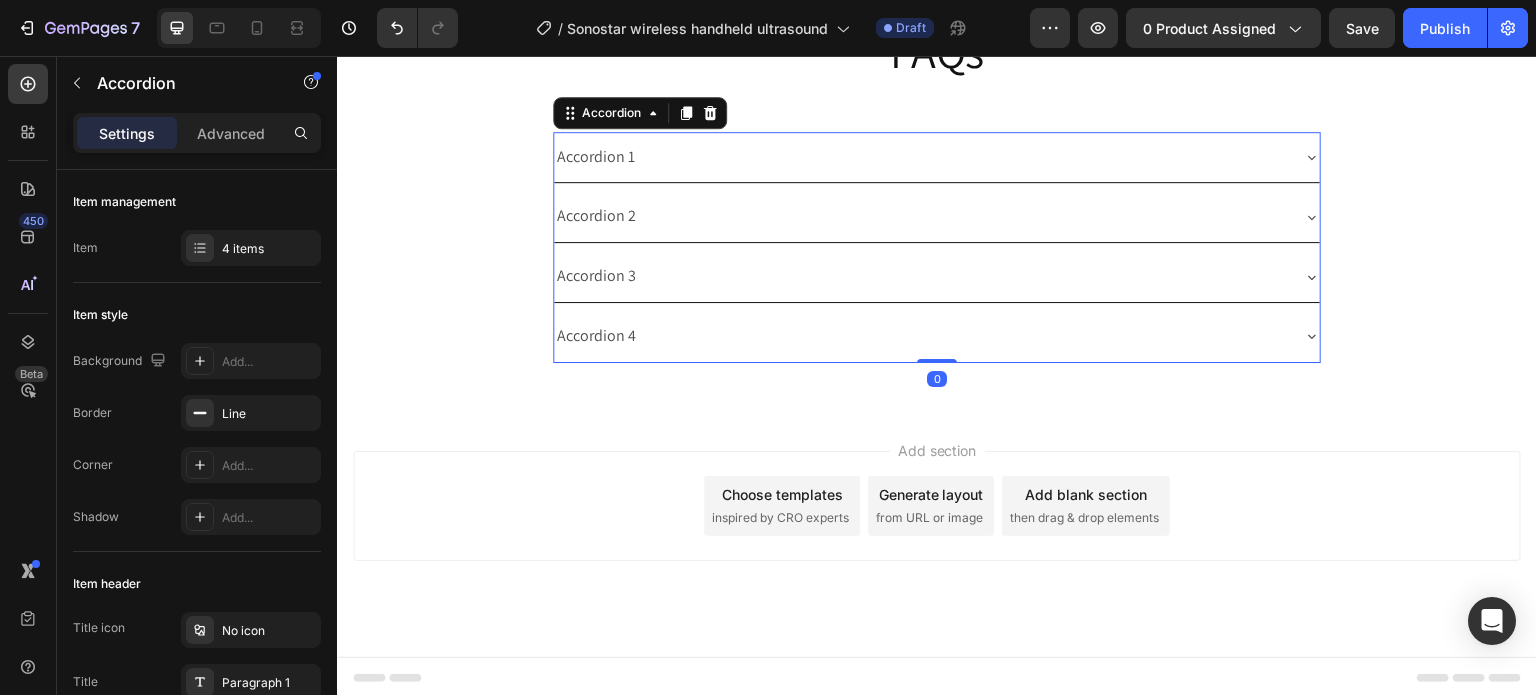 click on "Accordion 3" at bounding box center [921, 276] 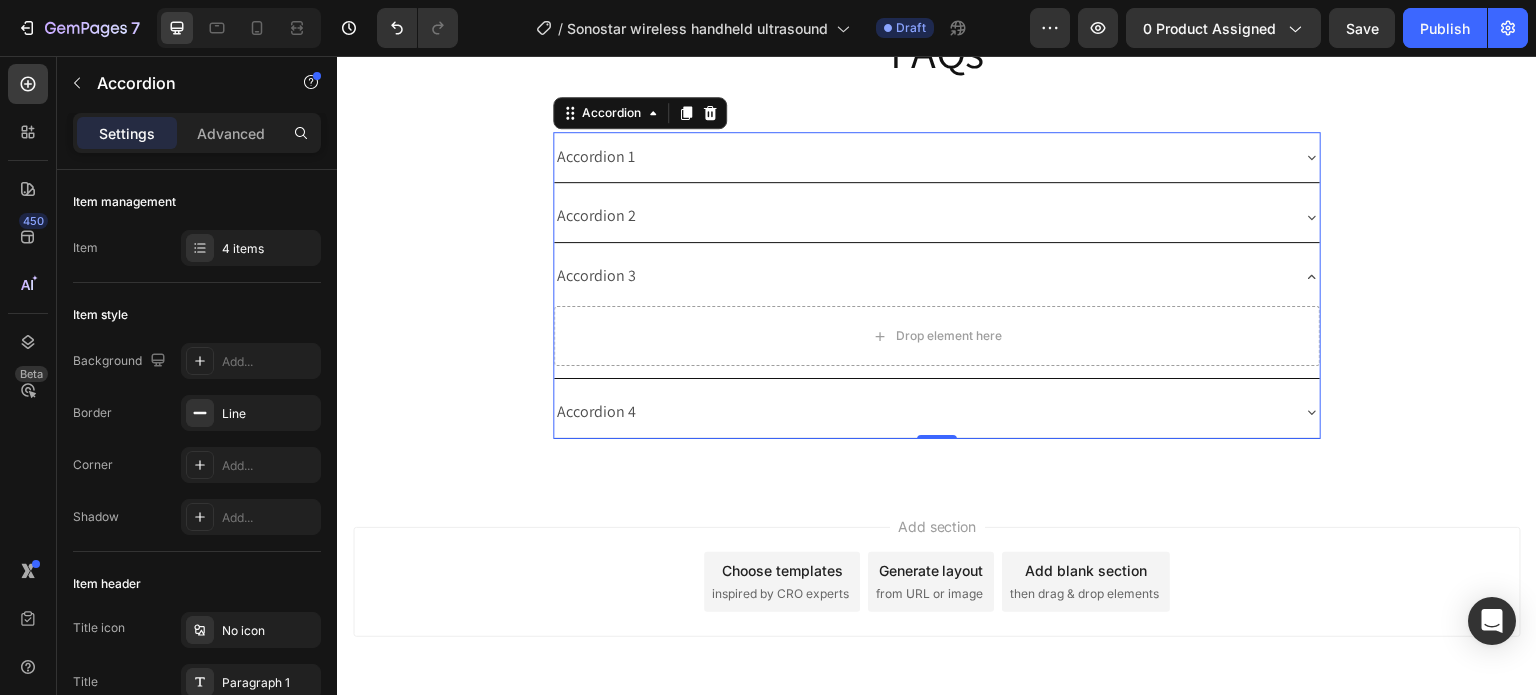 click 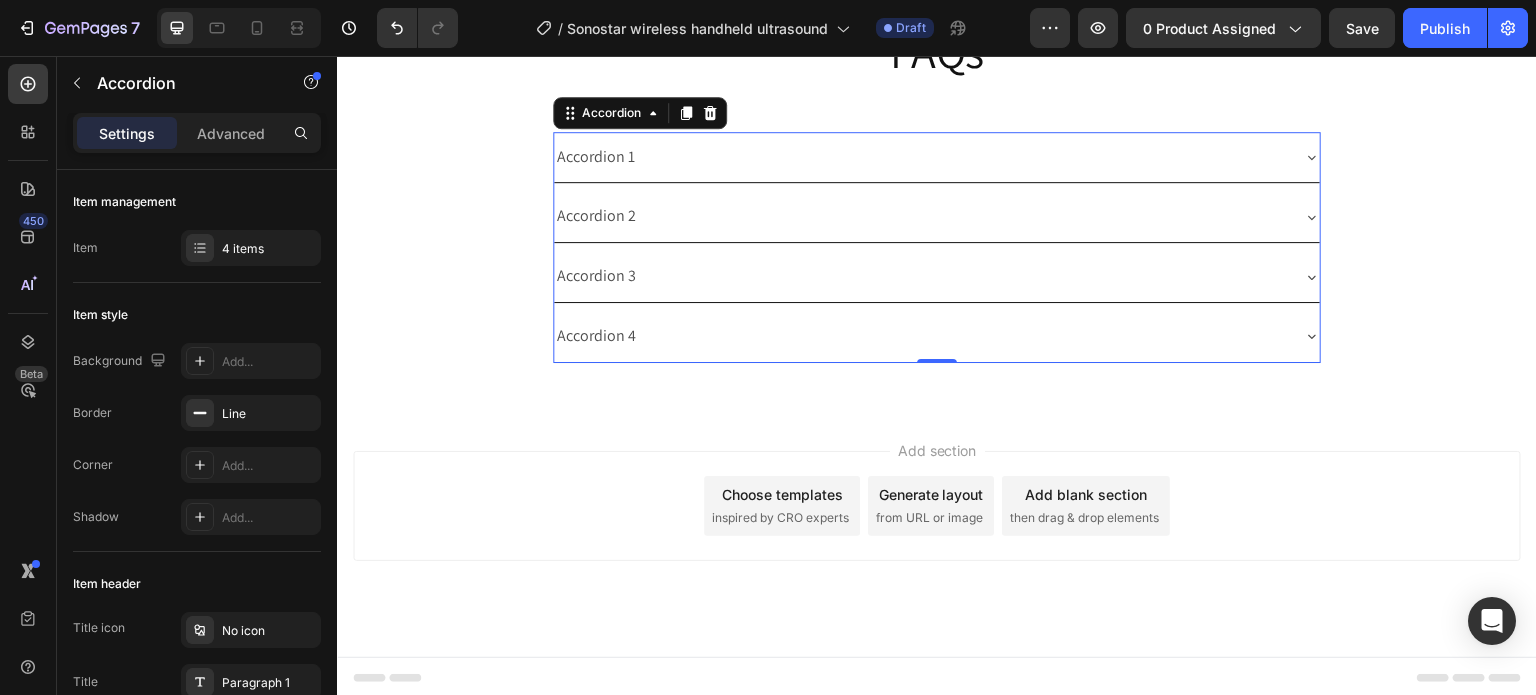 click 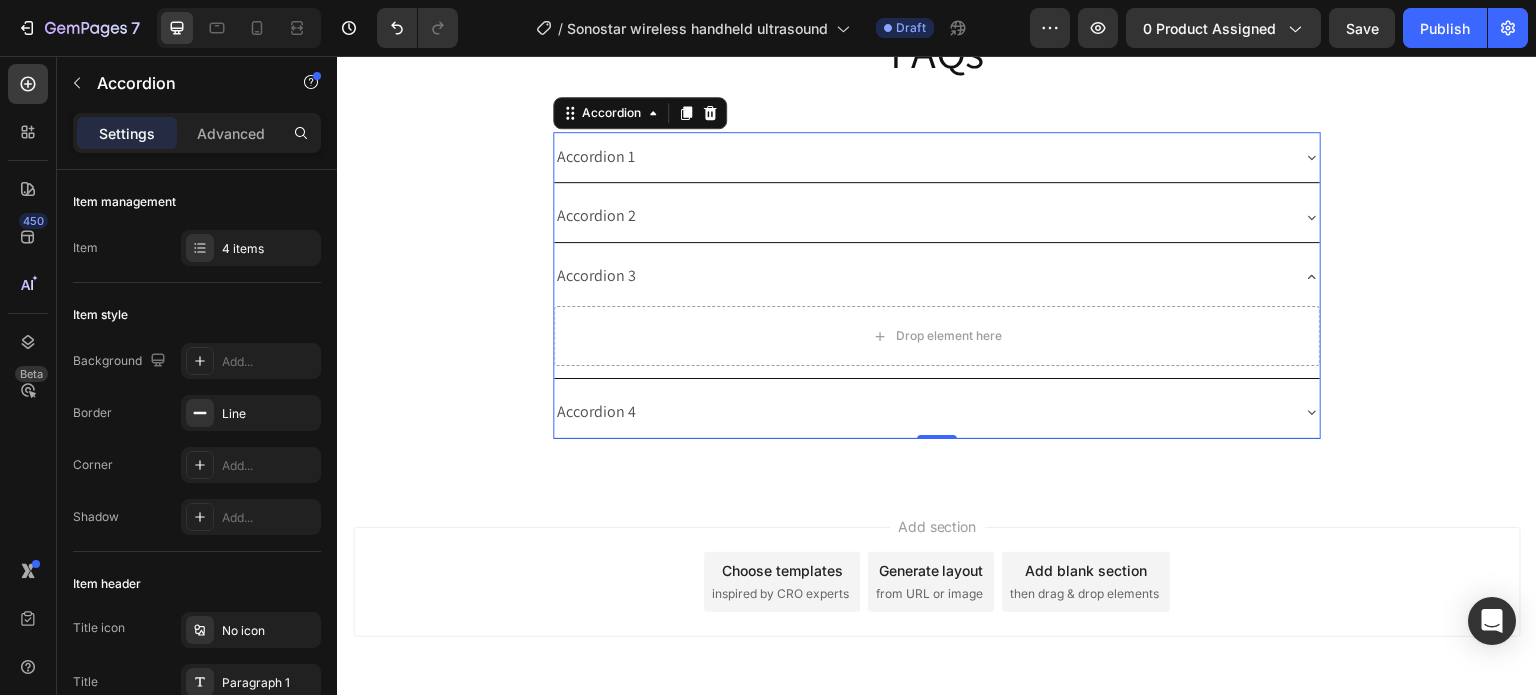 click 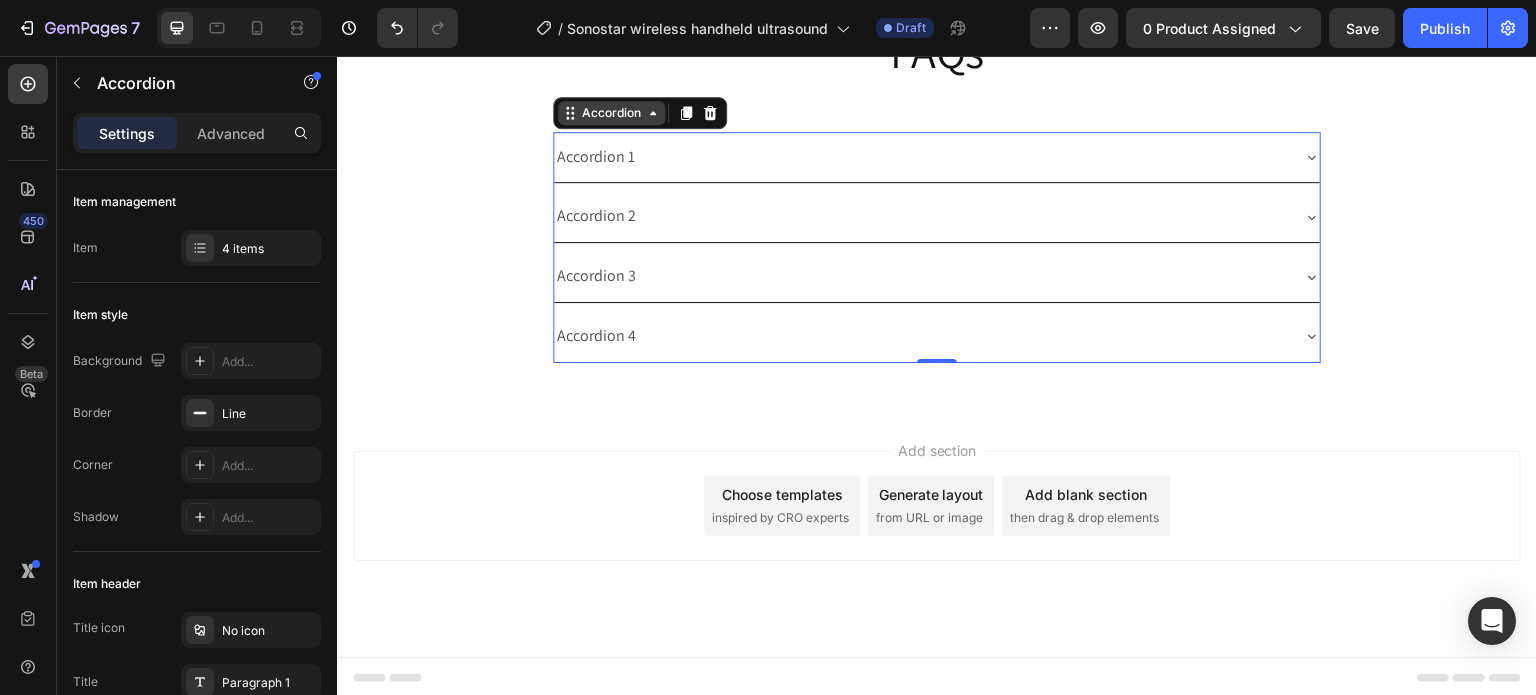 click on "Accordion" at bounding box center [611, 113] 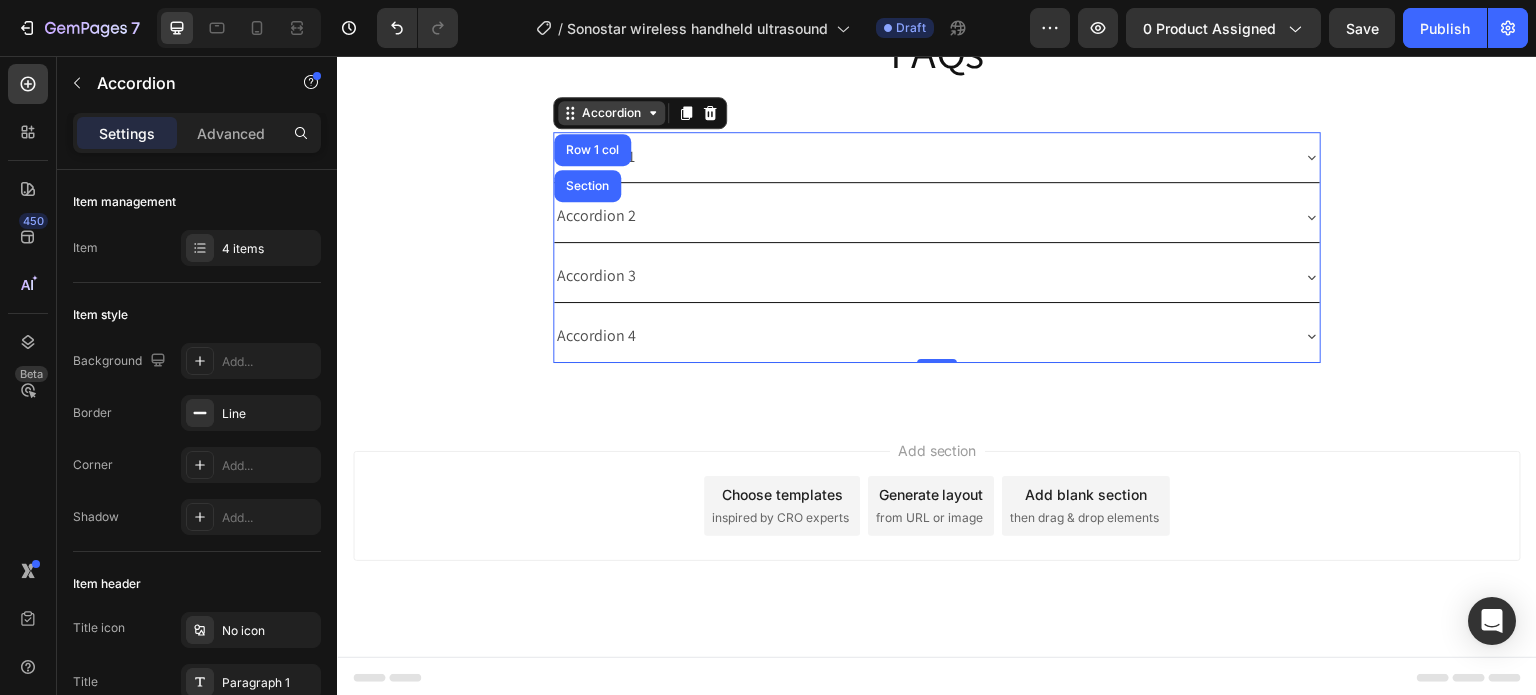 click on "Accordion" at bounding box center [611, 113] 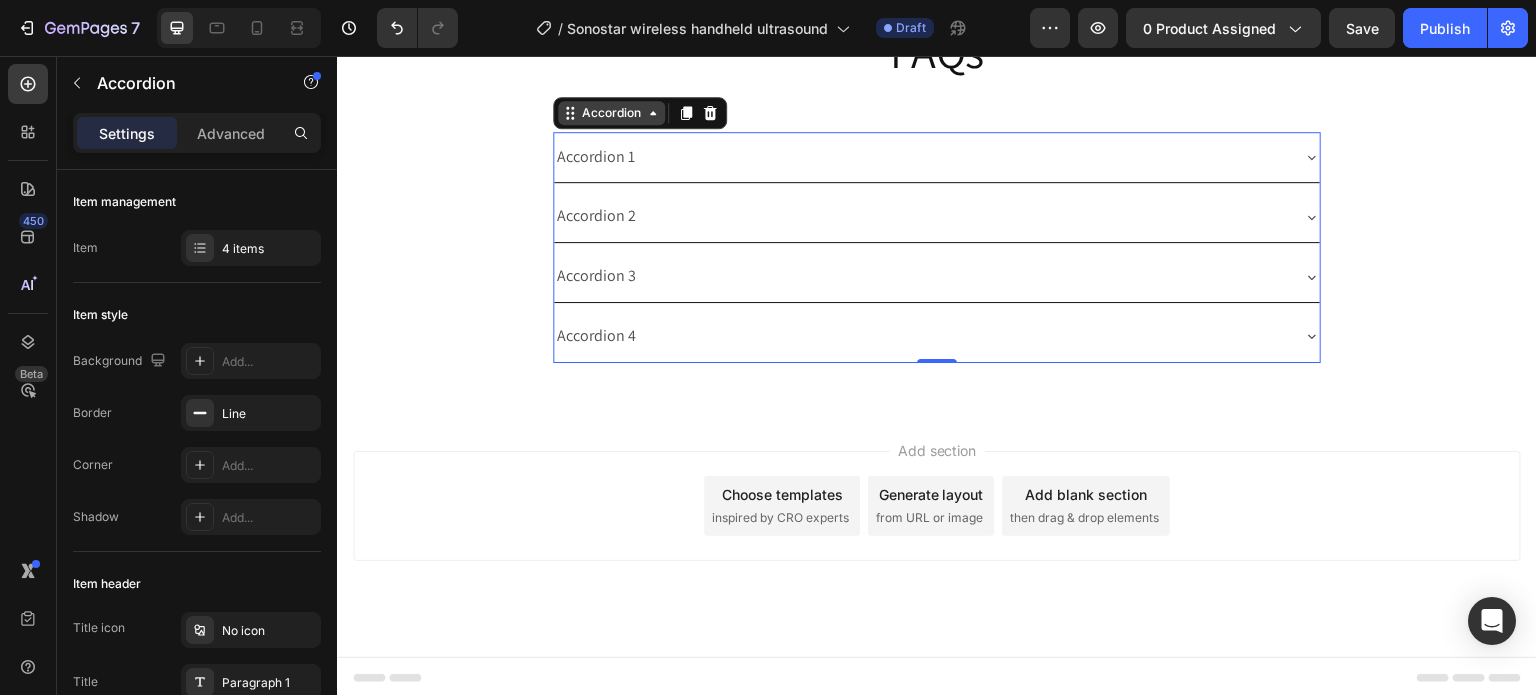 click 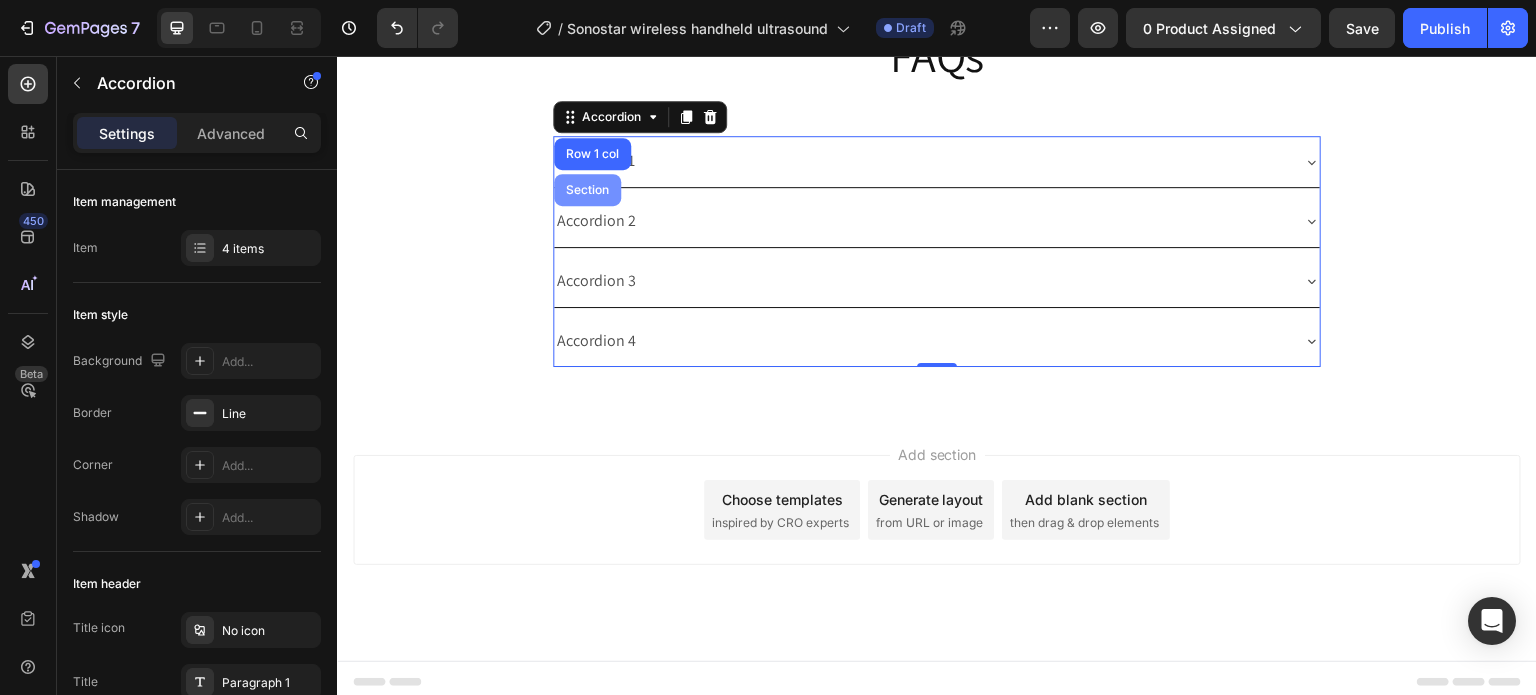 scroll, scrollTop: 6211, scrollLeft: 0, axis: vertical 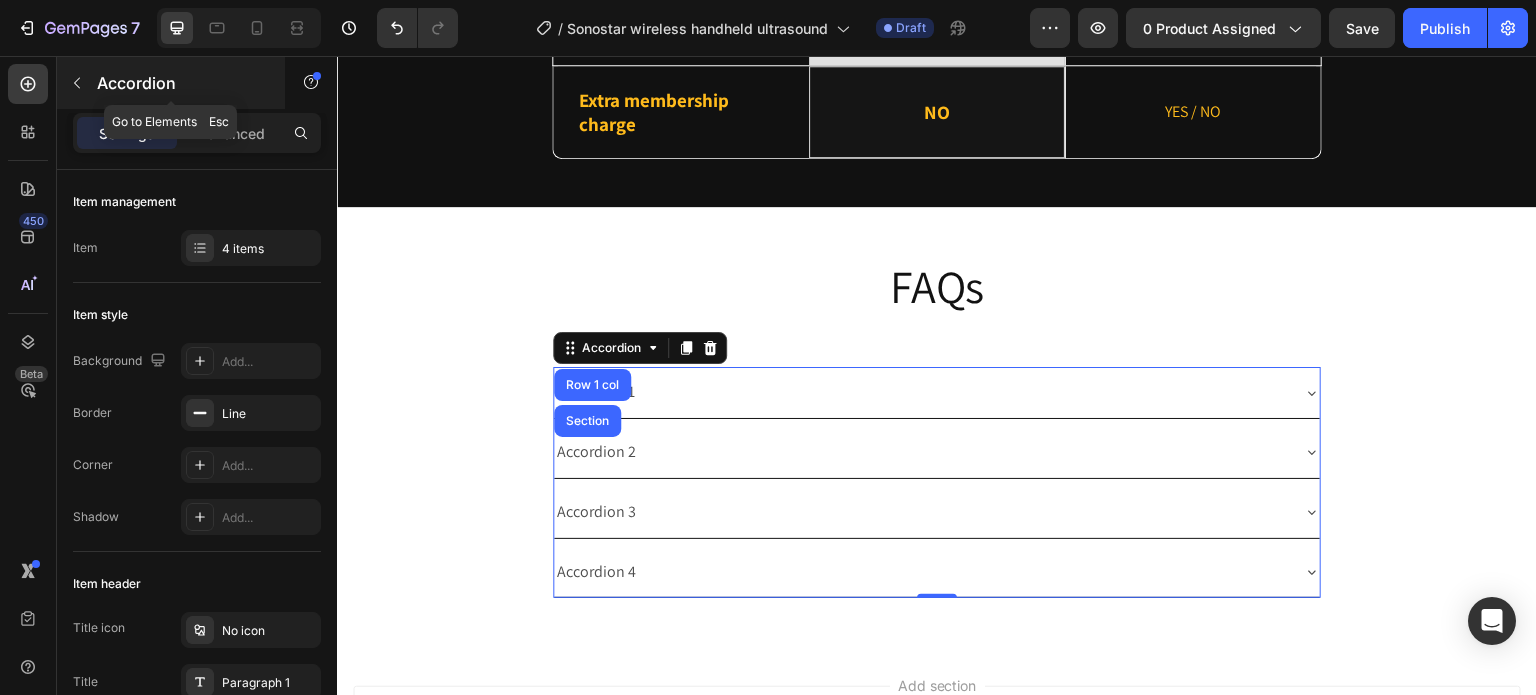 click 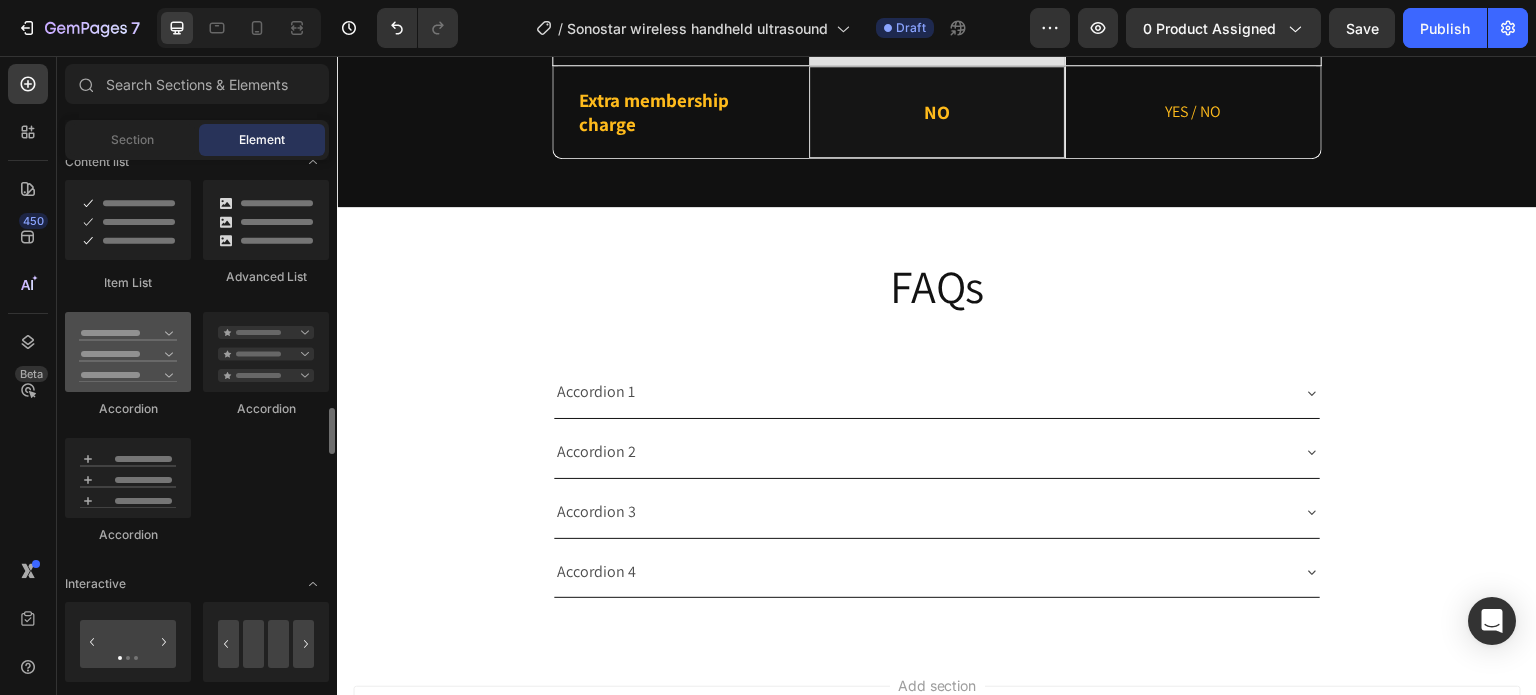 scroll, scrollTop: 1700, scrollLeft: 0, axis: vertical 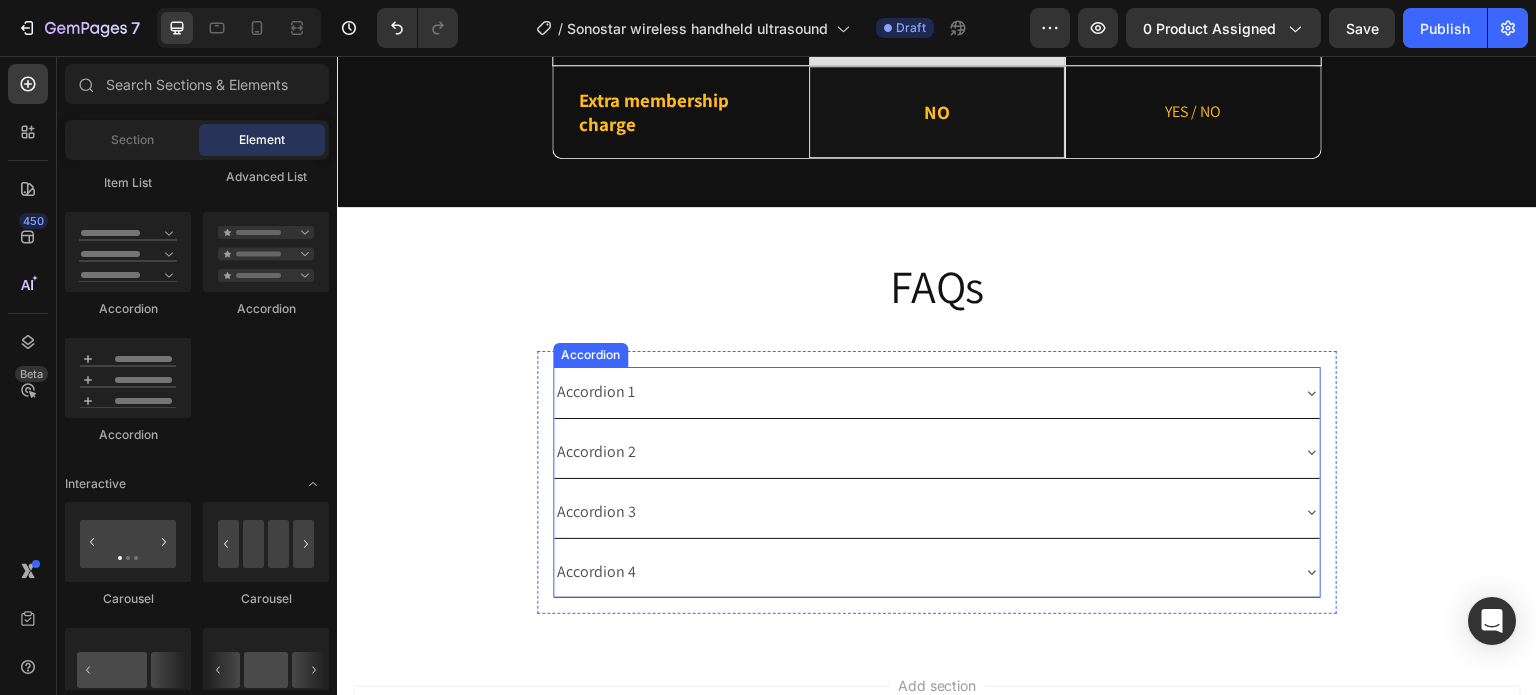 click on "Accordion" at bounding box center (590, 355) 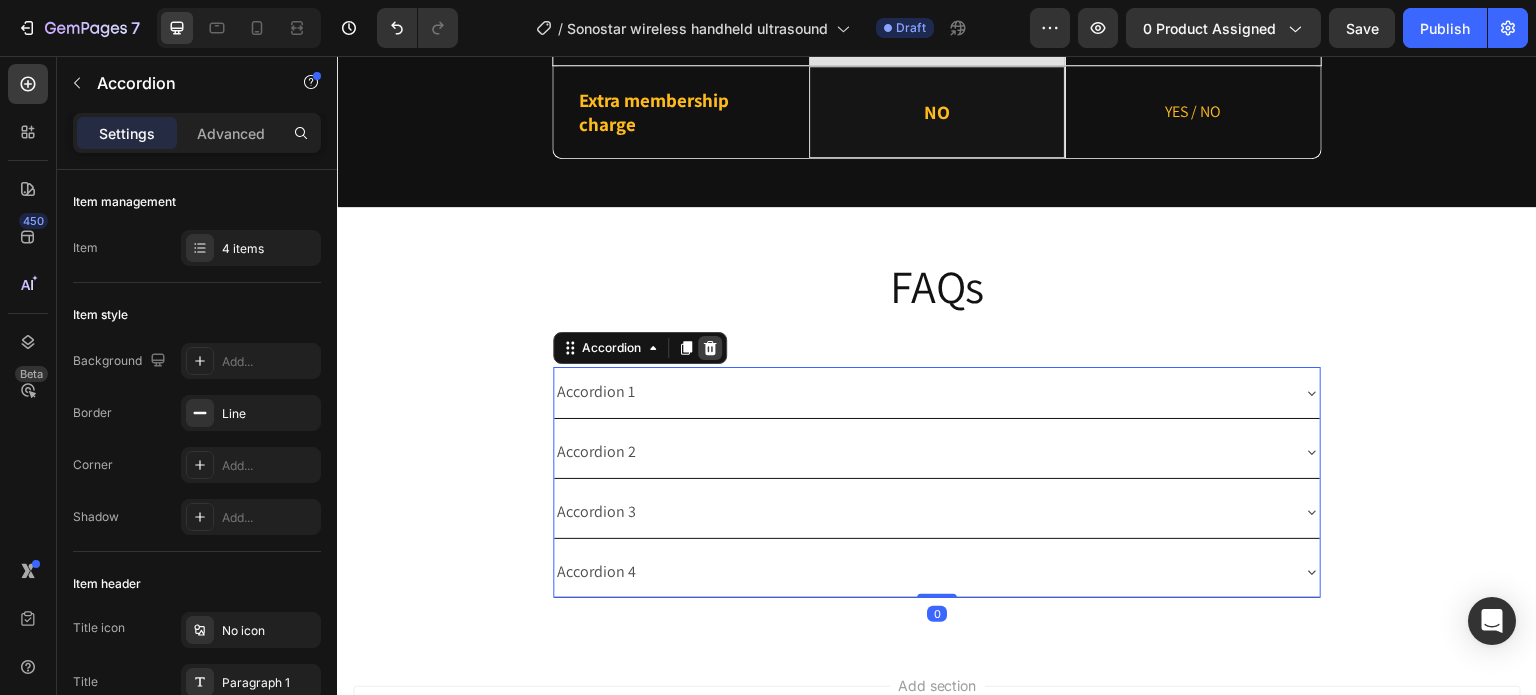click 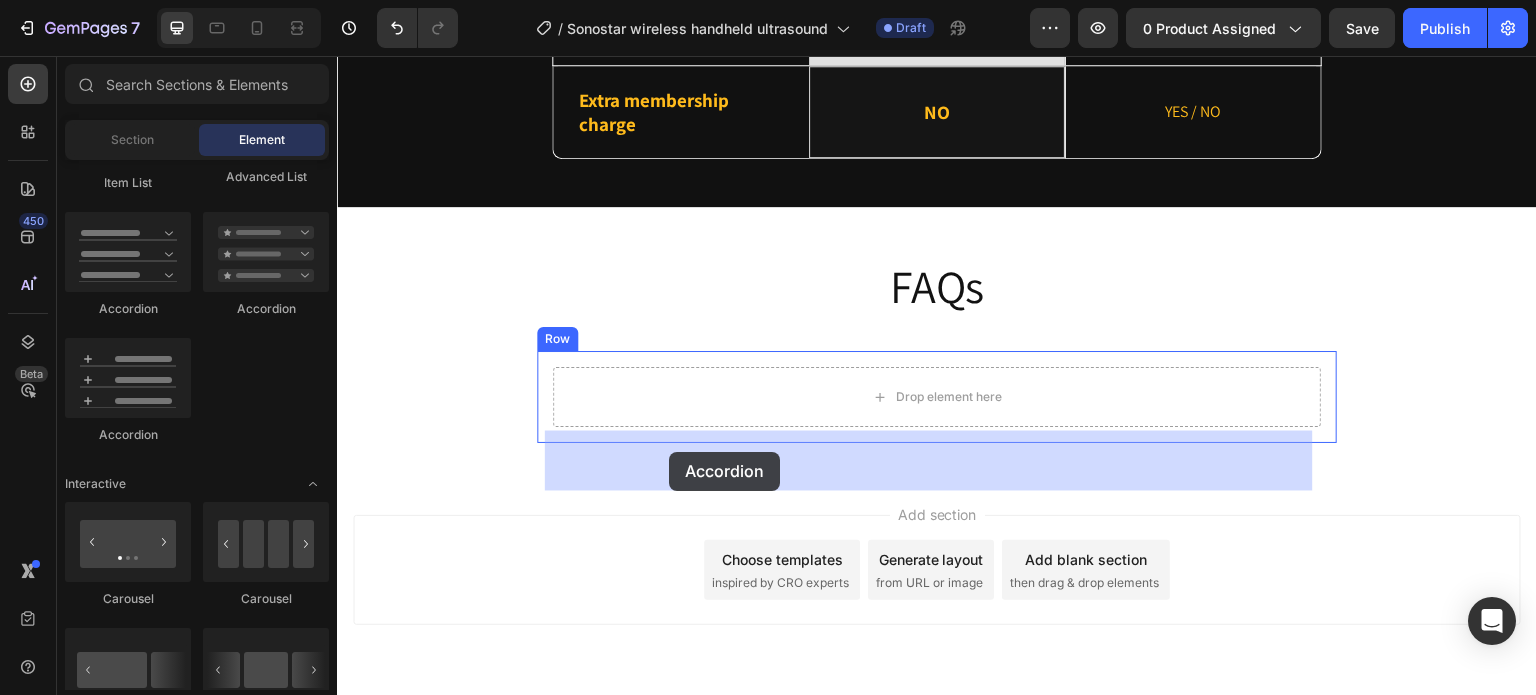 drag, startPoint x: 460, startPoint y: 416, endPoint x: 669, endPoint y: 452, distance: 212.07782 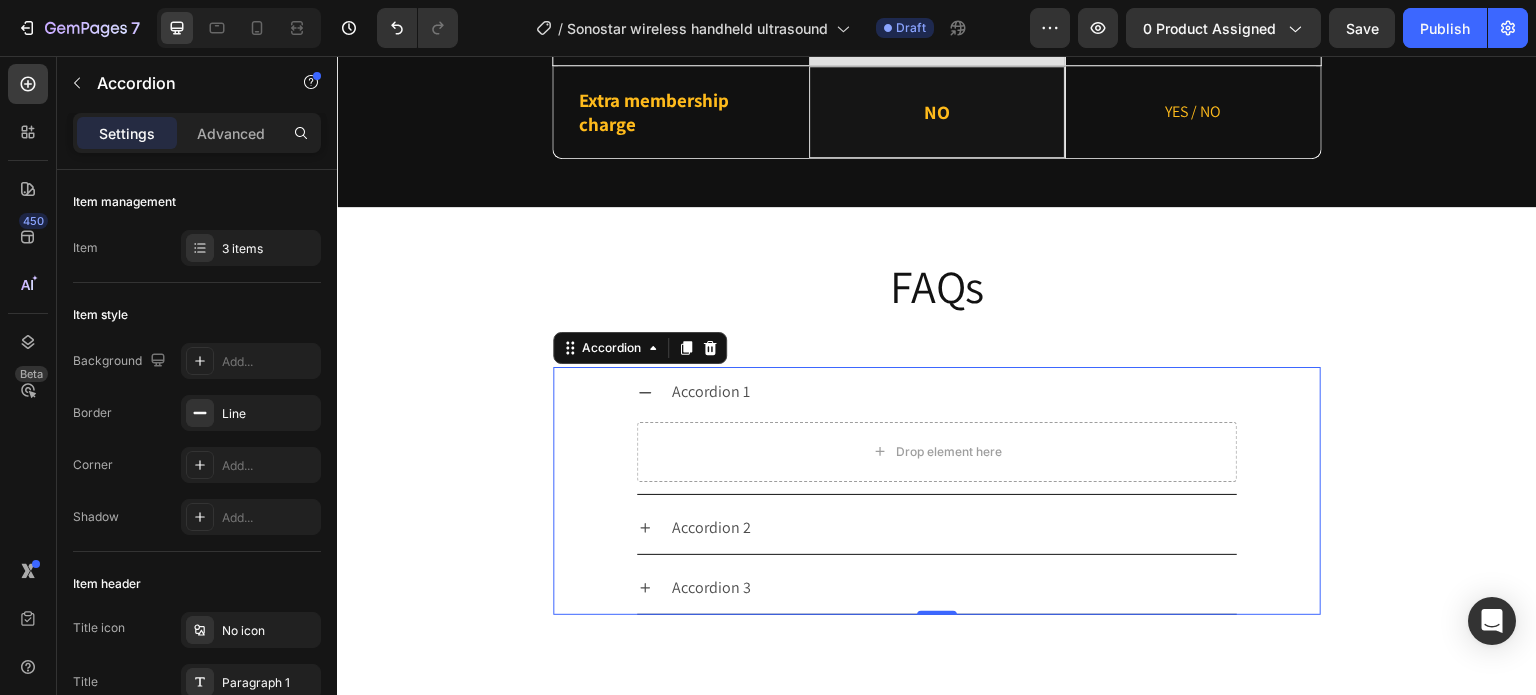 click 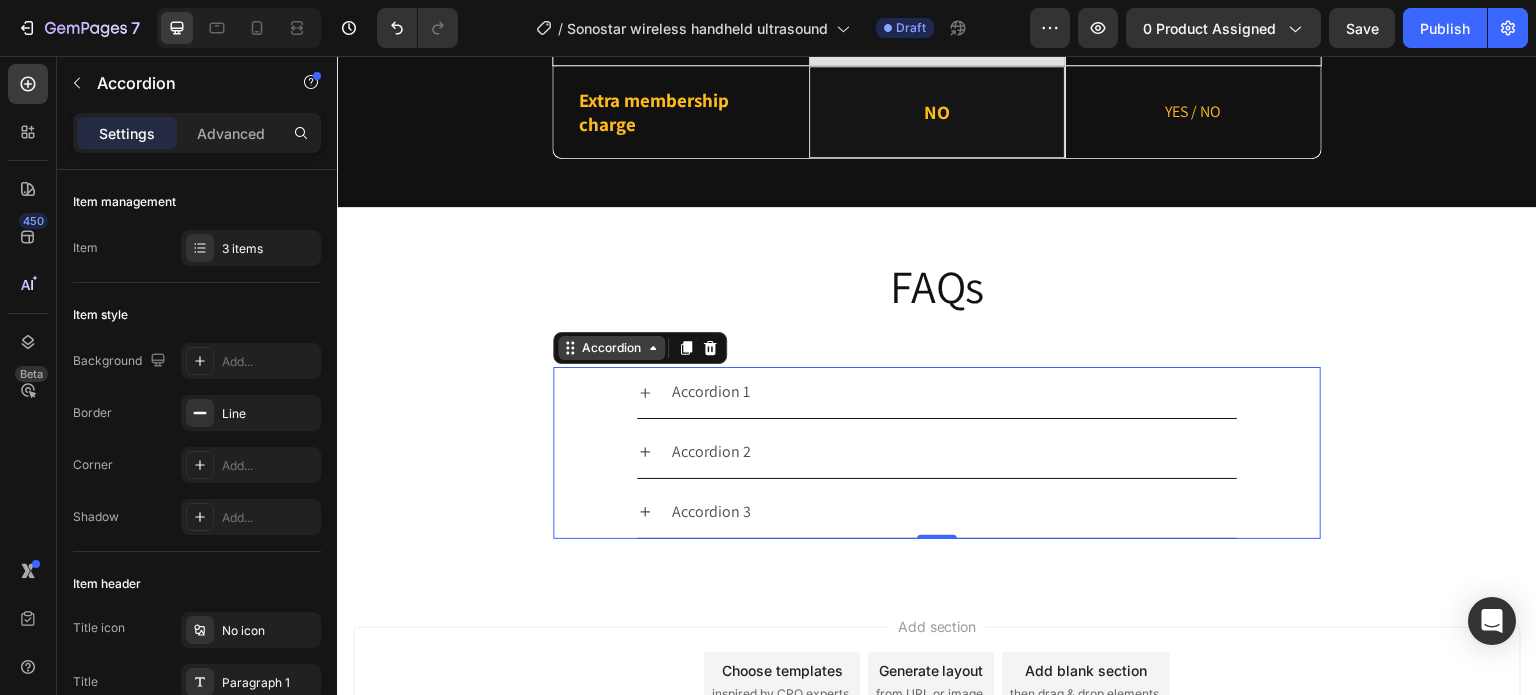click on "Accordion" at bounding box center [611, 348] 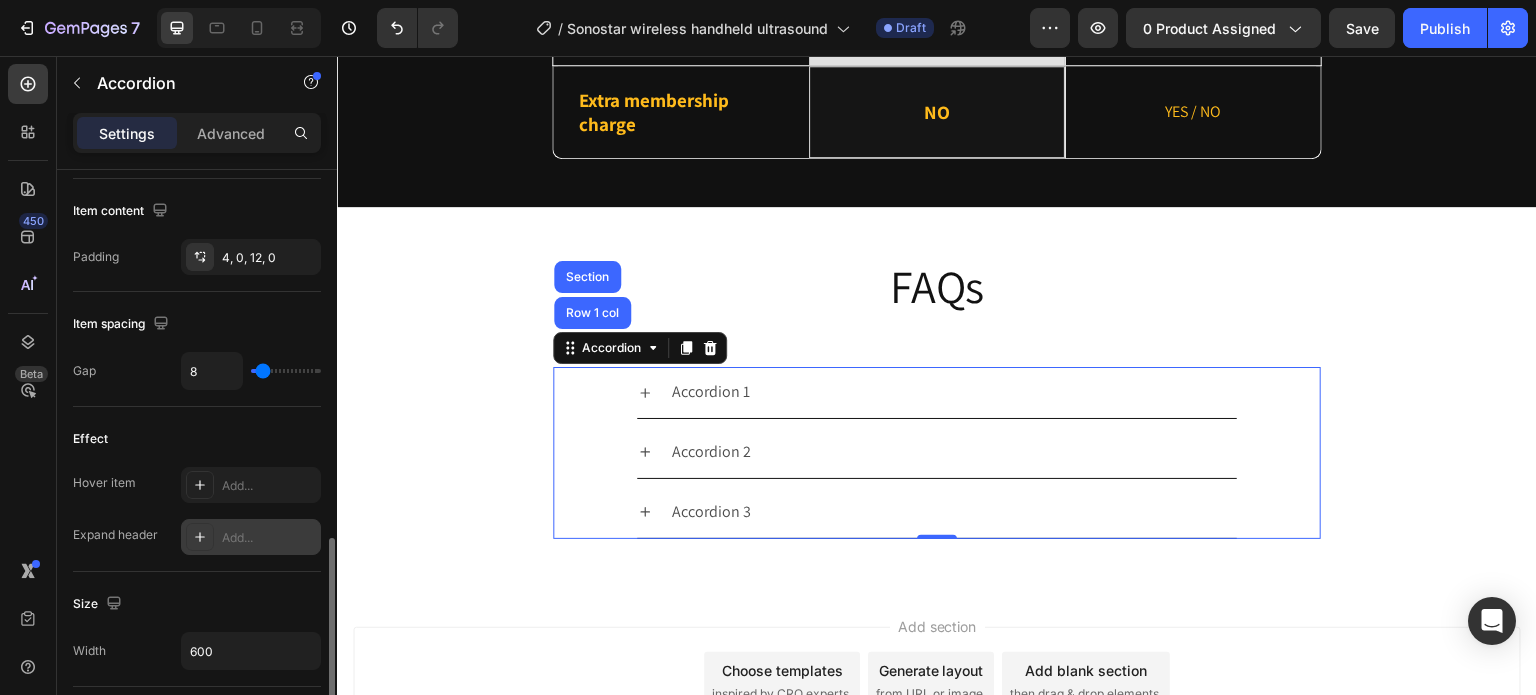 scroll, scrollTop: 900, scrollLeft: 0, axis: vertical 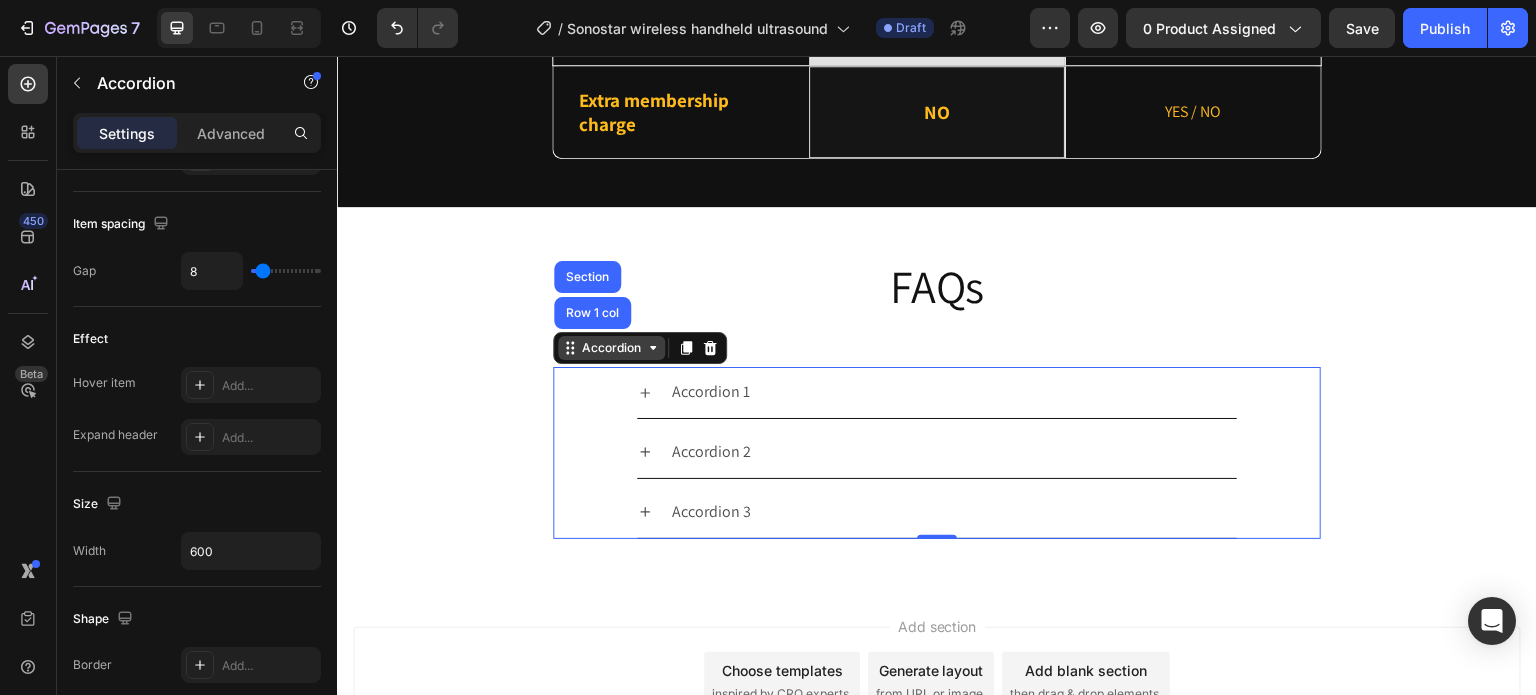 click 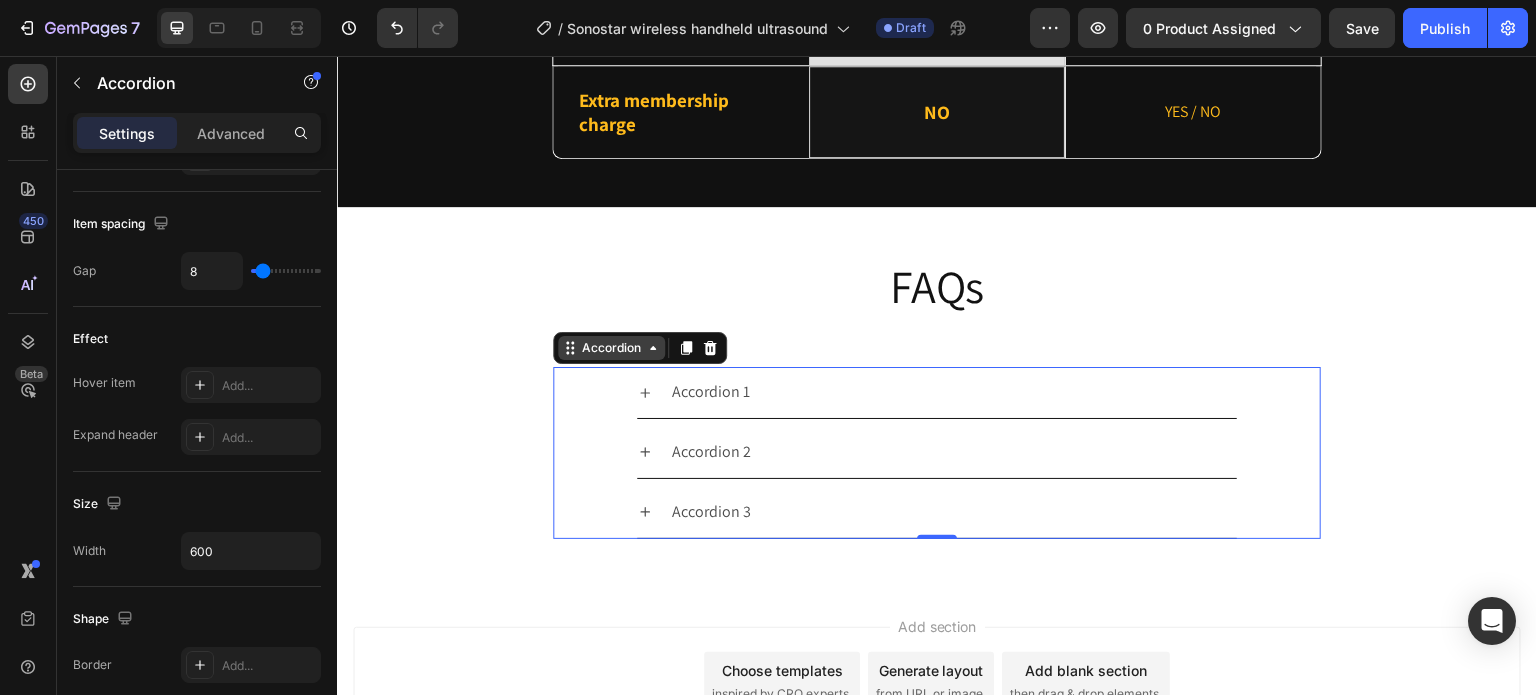 click 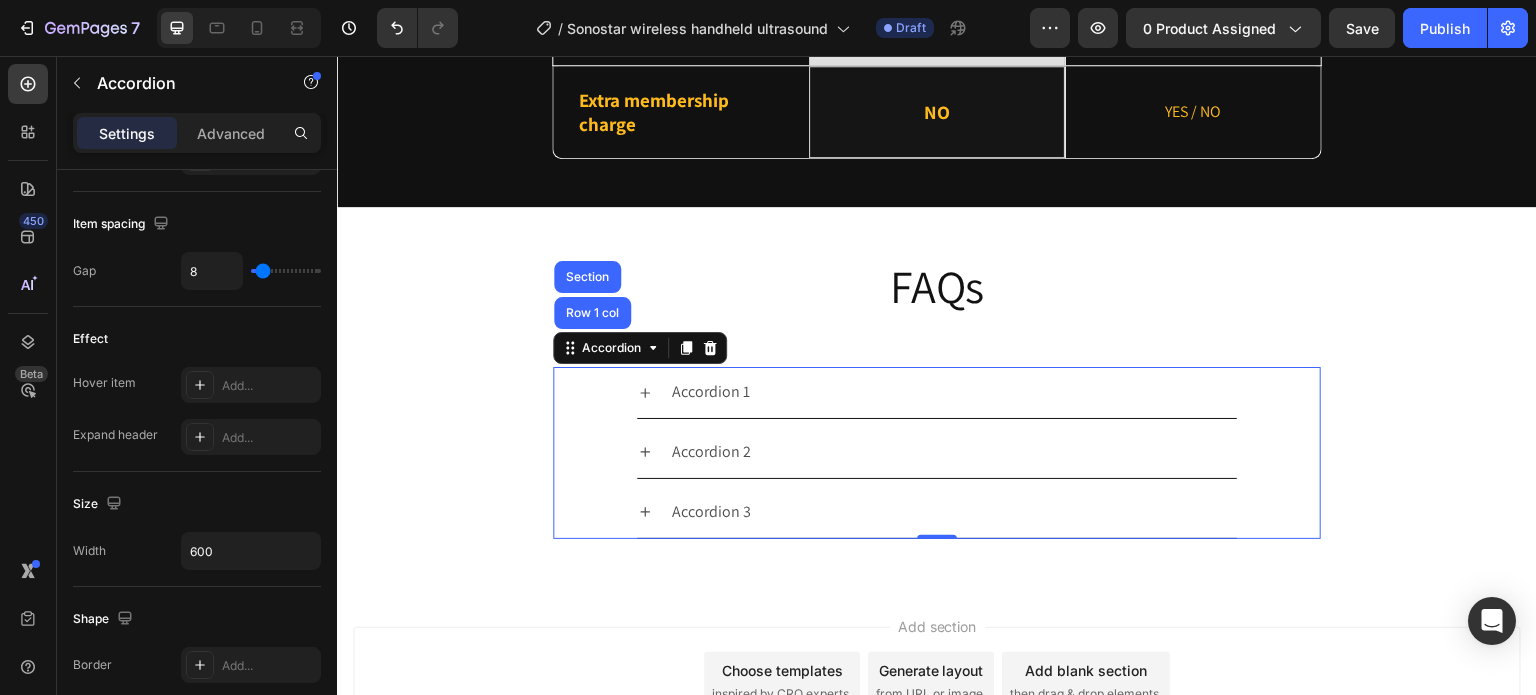 click 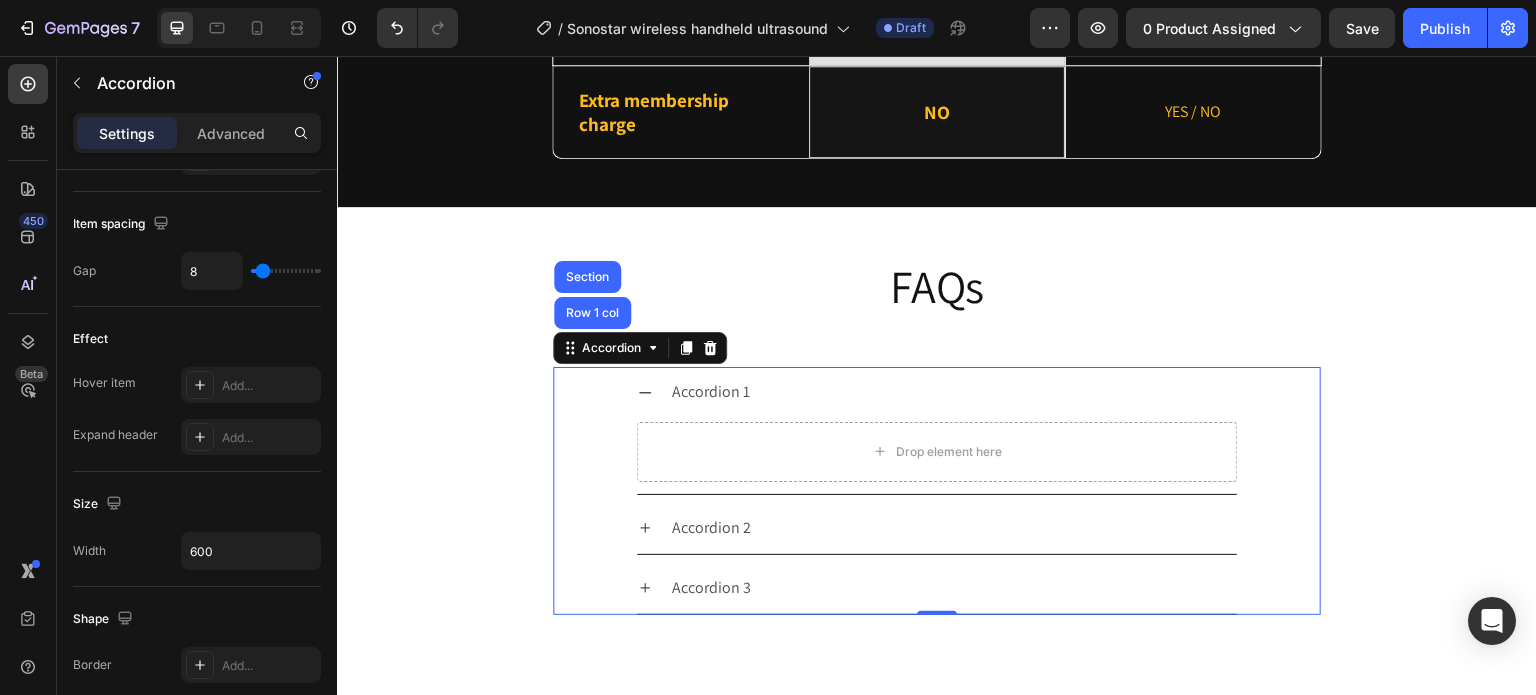 click 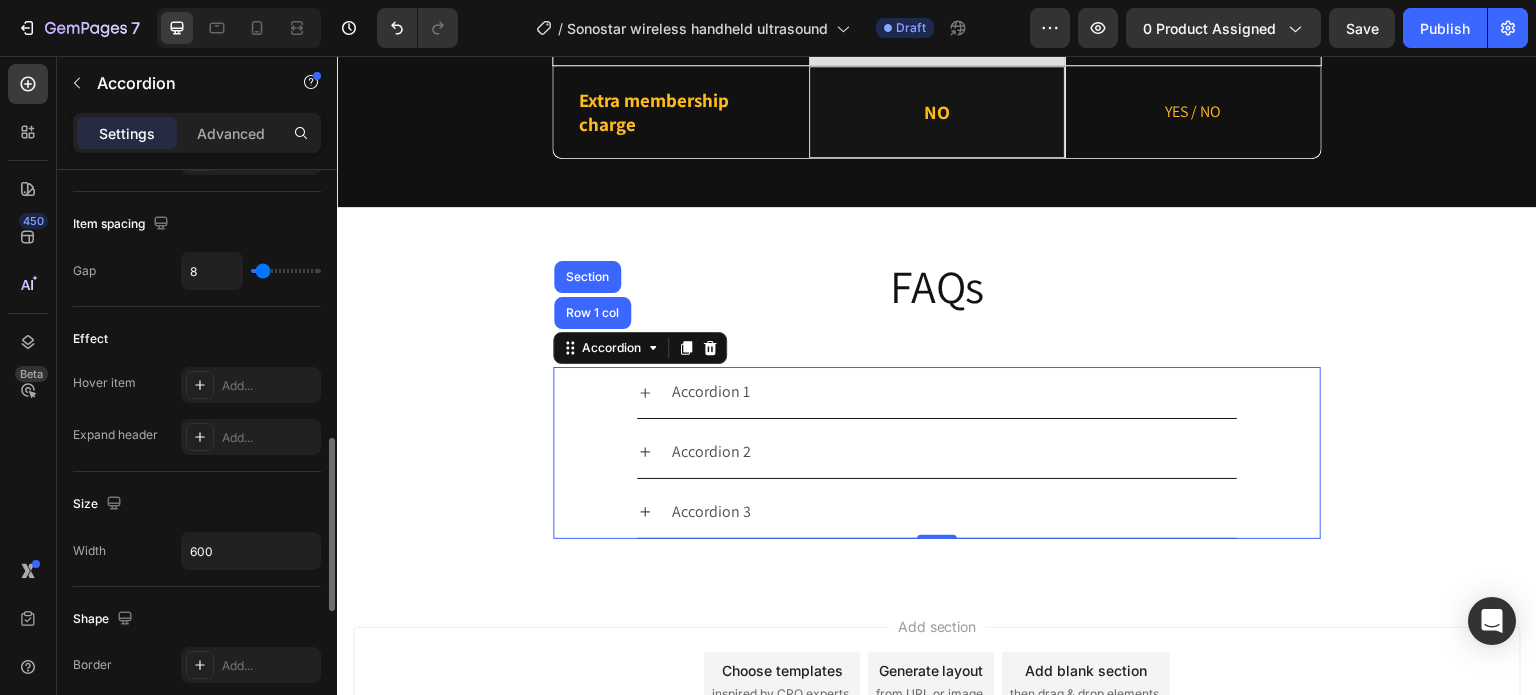scroll, scrollTop: 1000, scrollLeft: 0, axis: vertical 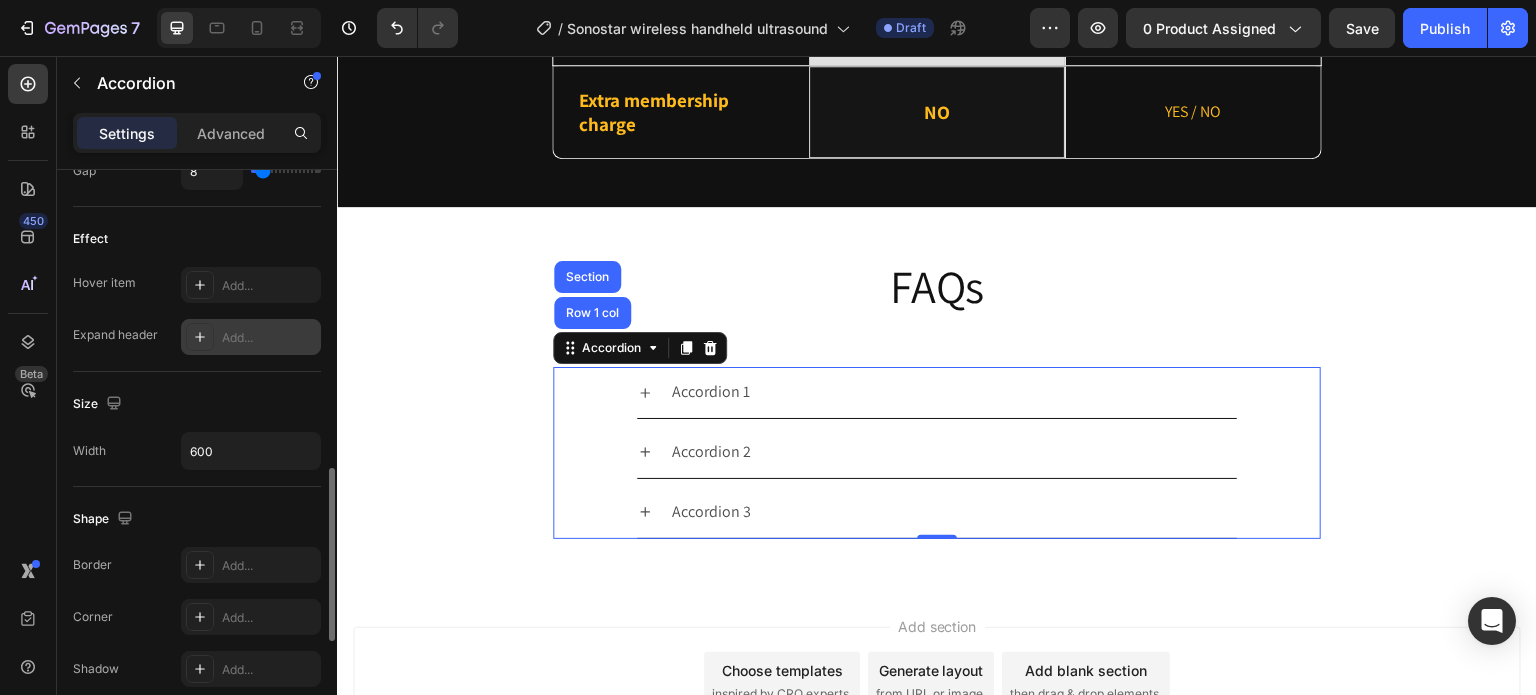 click on "Add..." at bounding box center (269, 338) 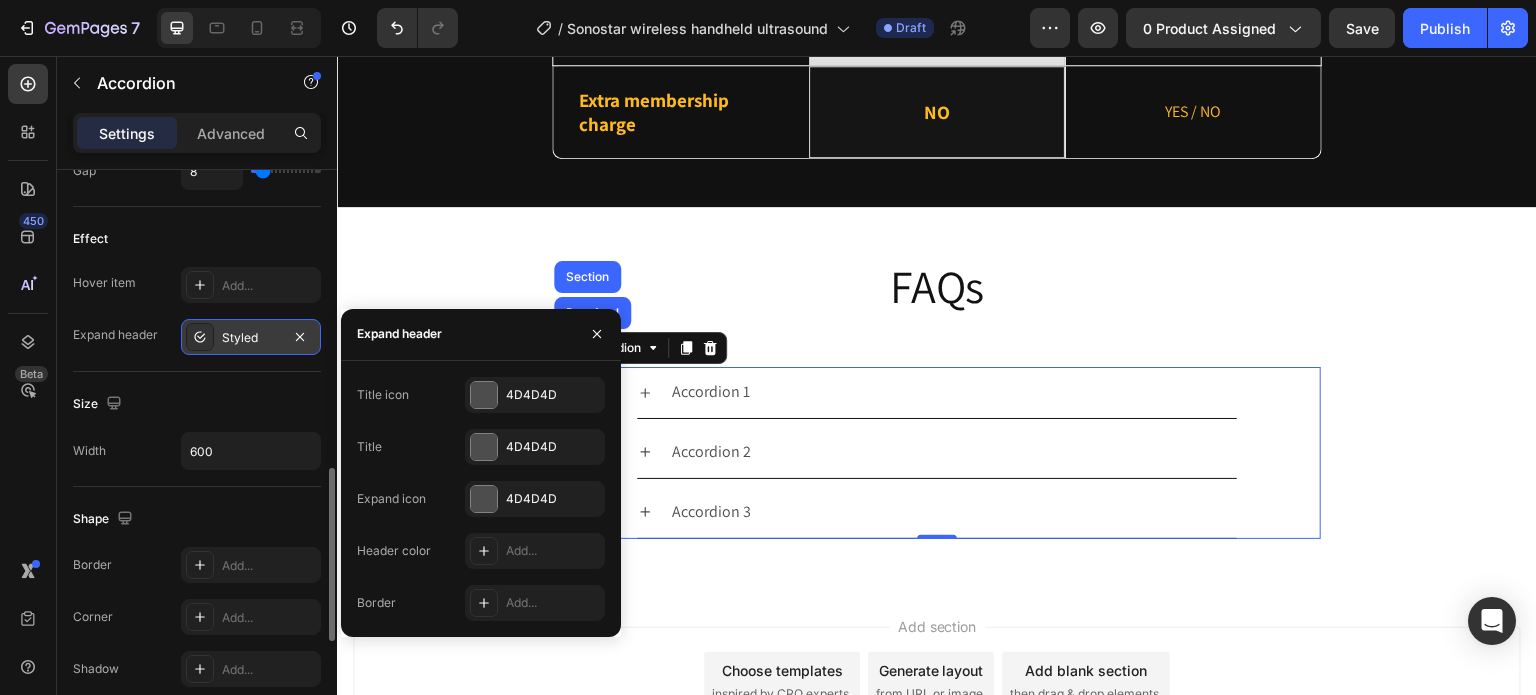 click on "Styled" at bounding box center (251, 338) 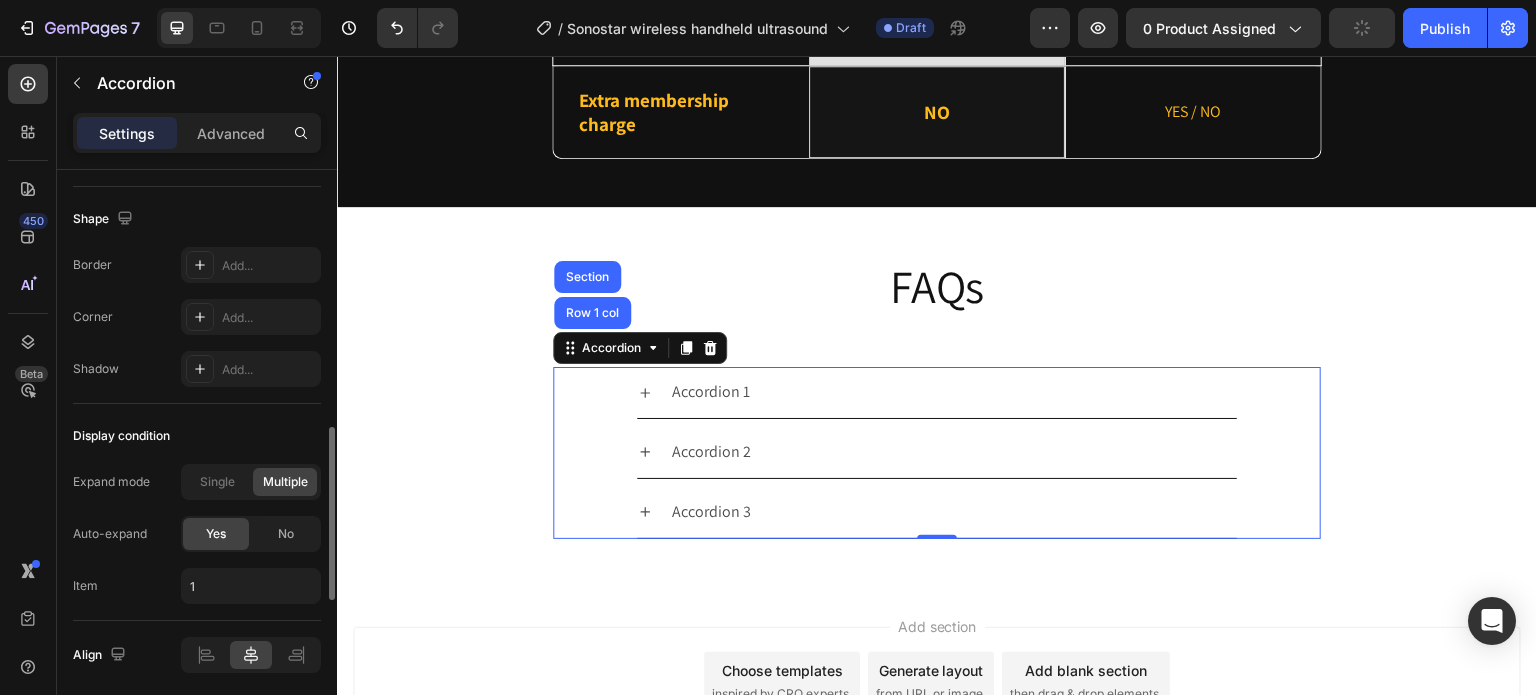 scroll, scrollTop: 1370, scrollLeft: 0, axis: vertical 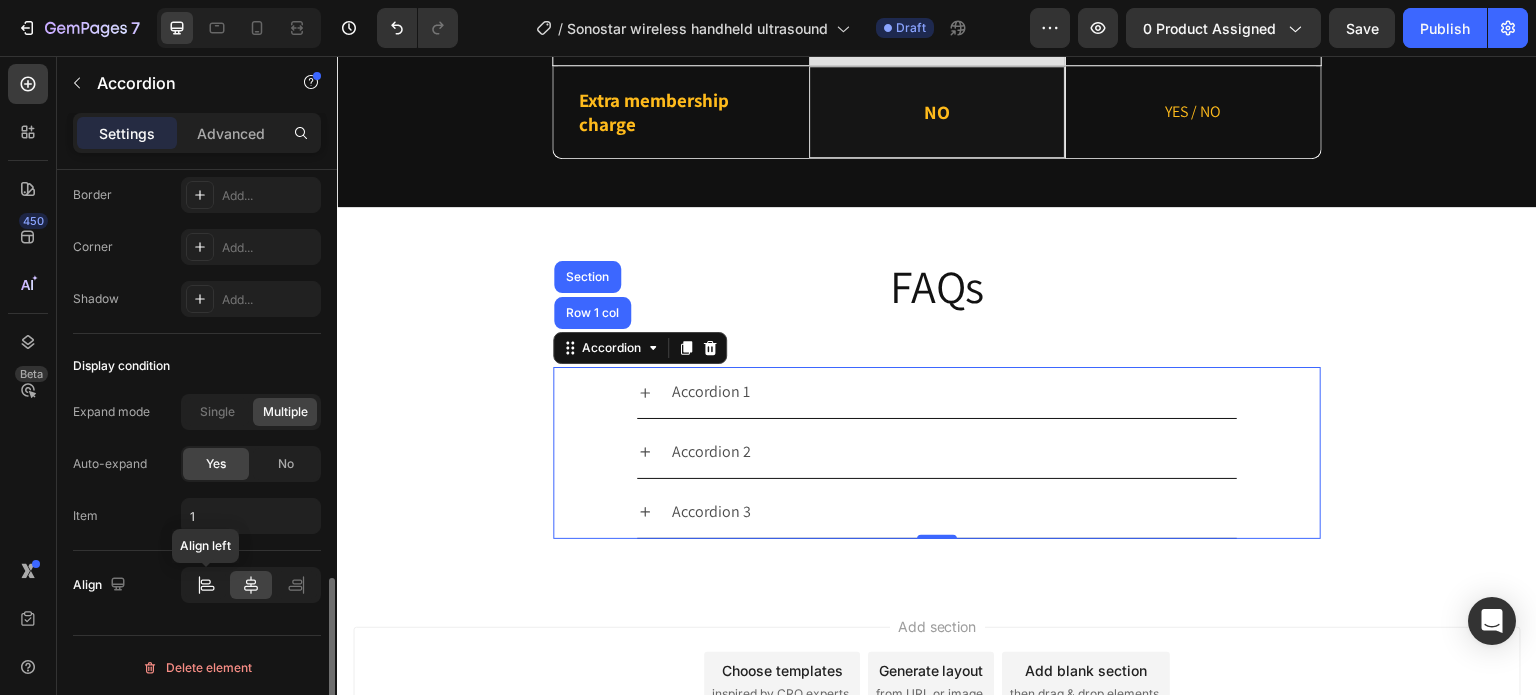 click 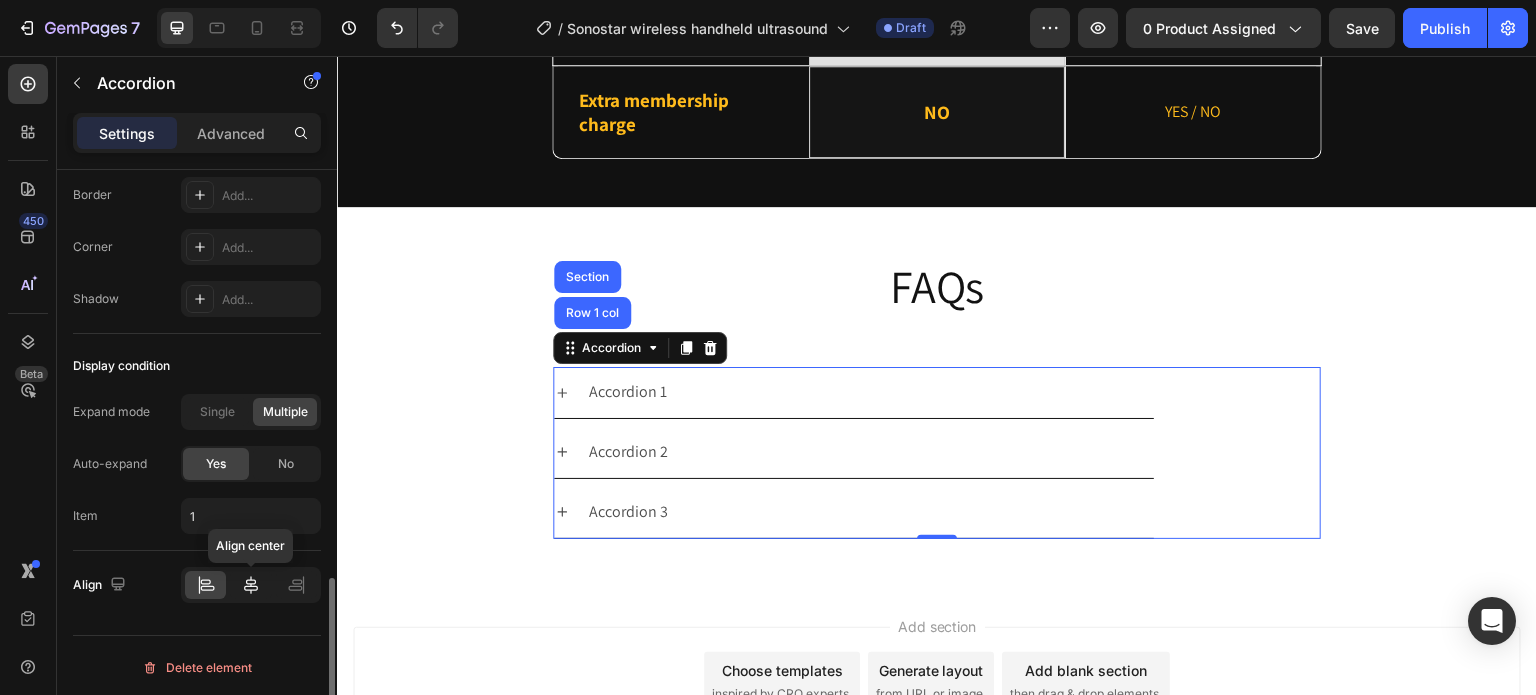 click 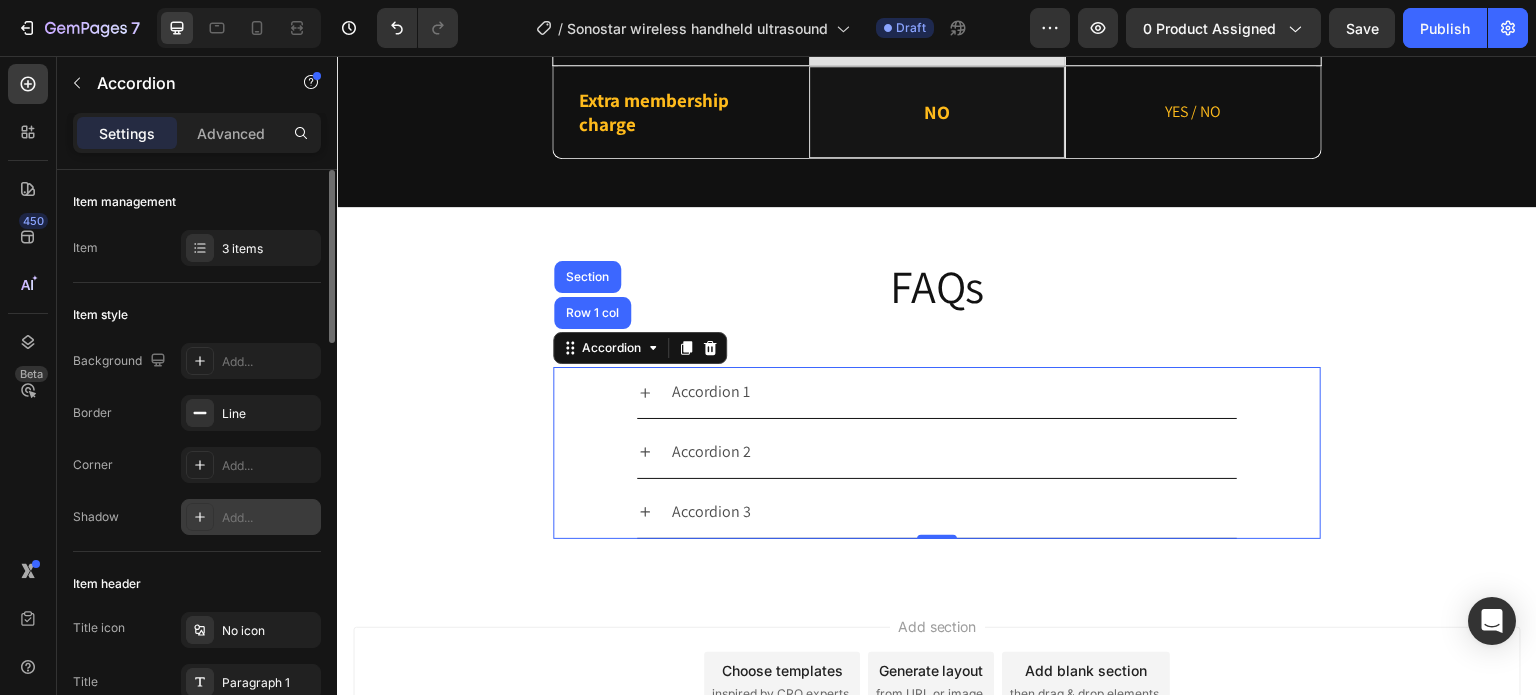 scroll, scrollTop: 200, scrollLeft: 0, axis: vertical 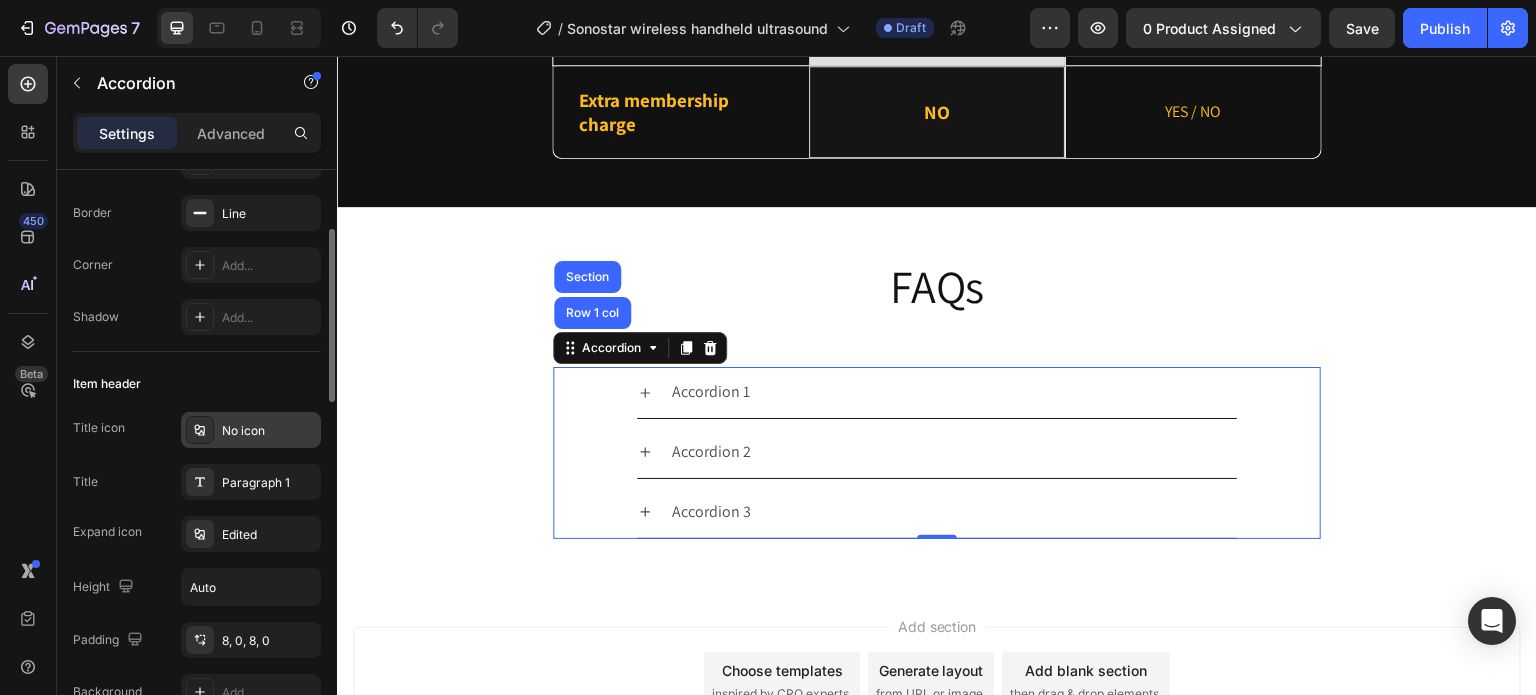 click on "No icon" at bounding box center [269, 431] 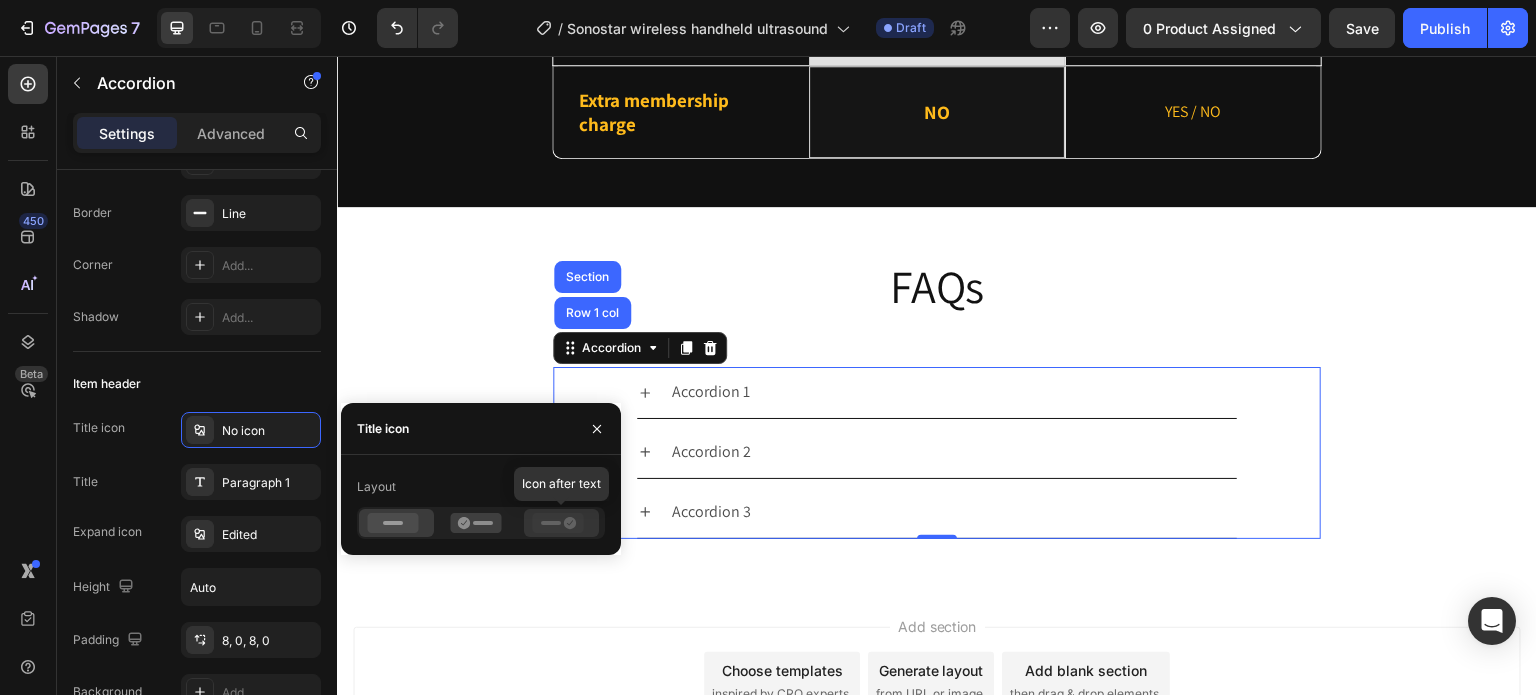 click 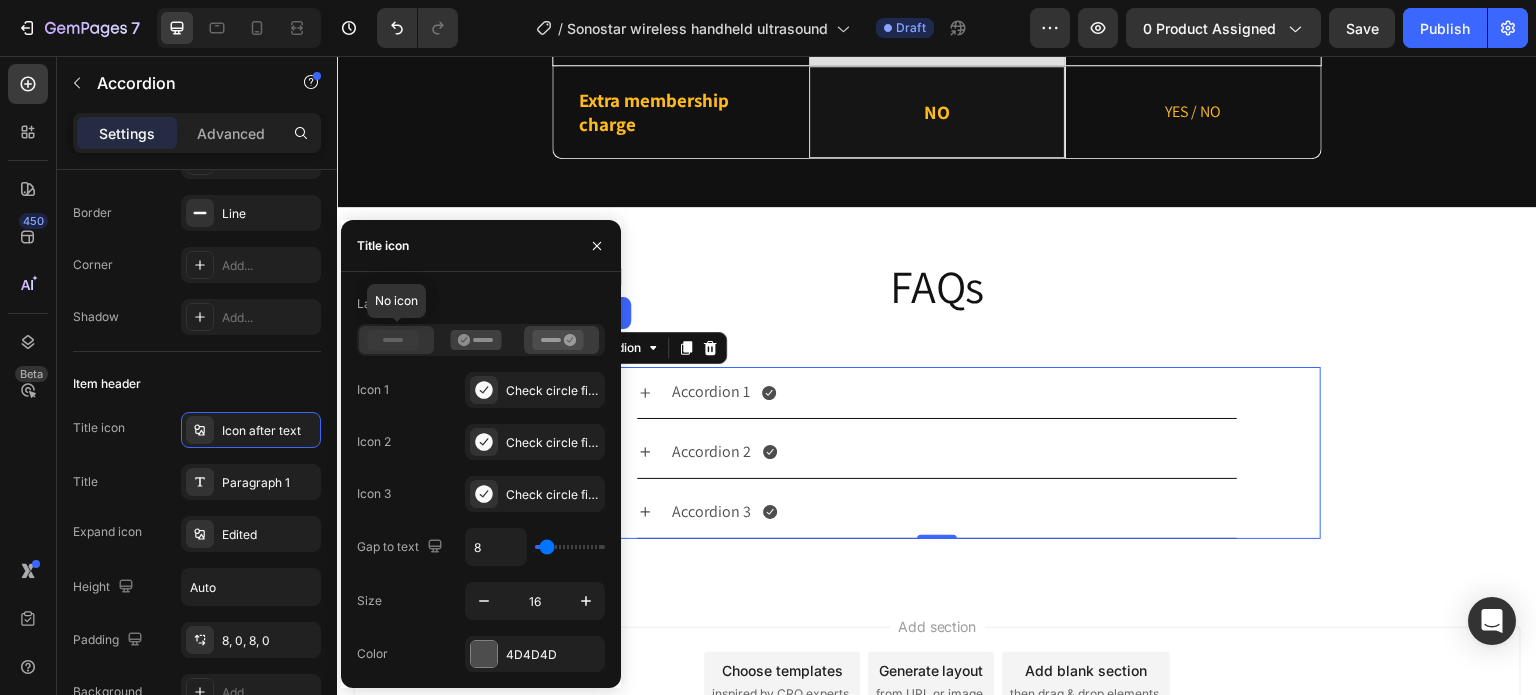 click 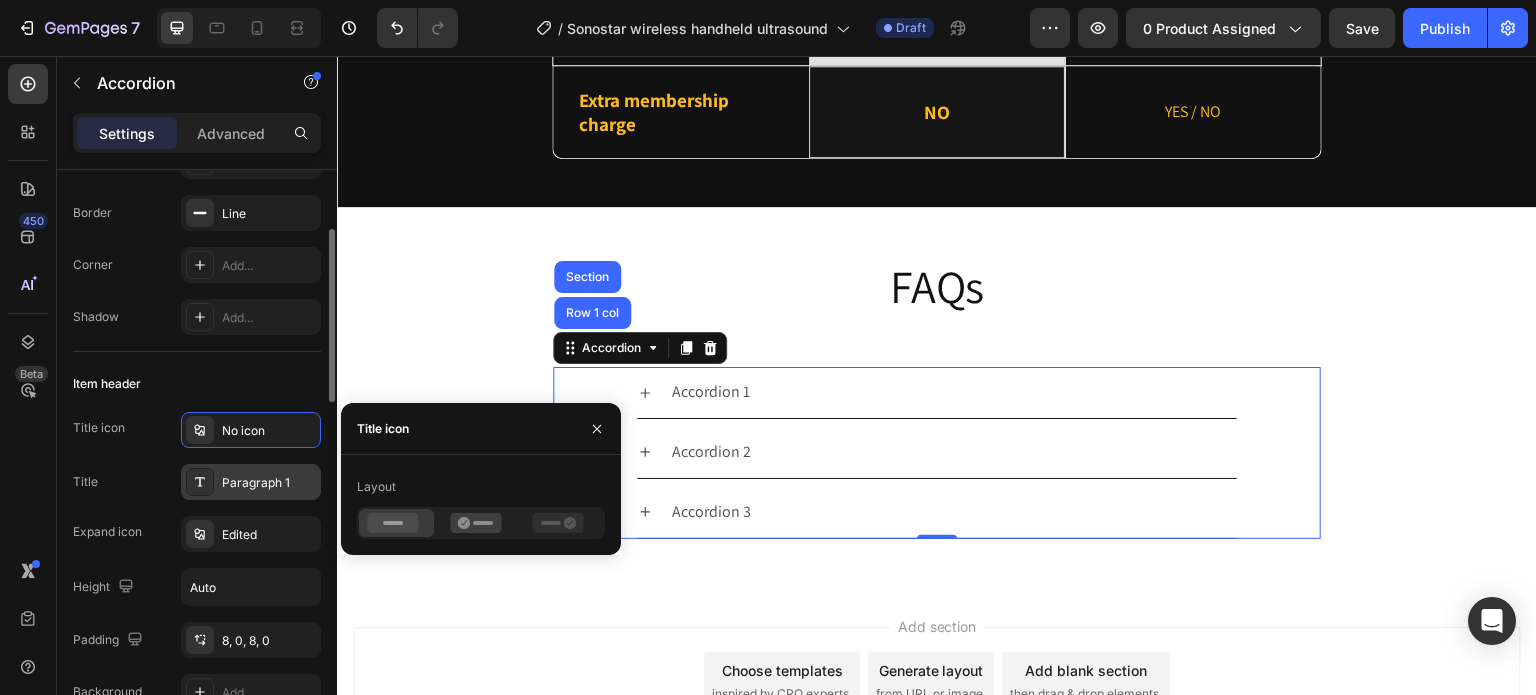 click on "Paragraph 1" at bounding box center (269, 483) 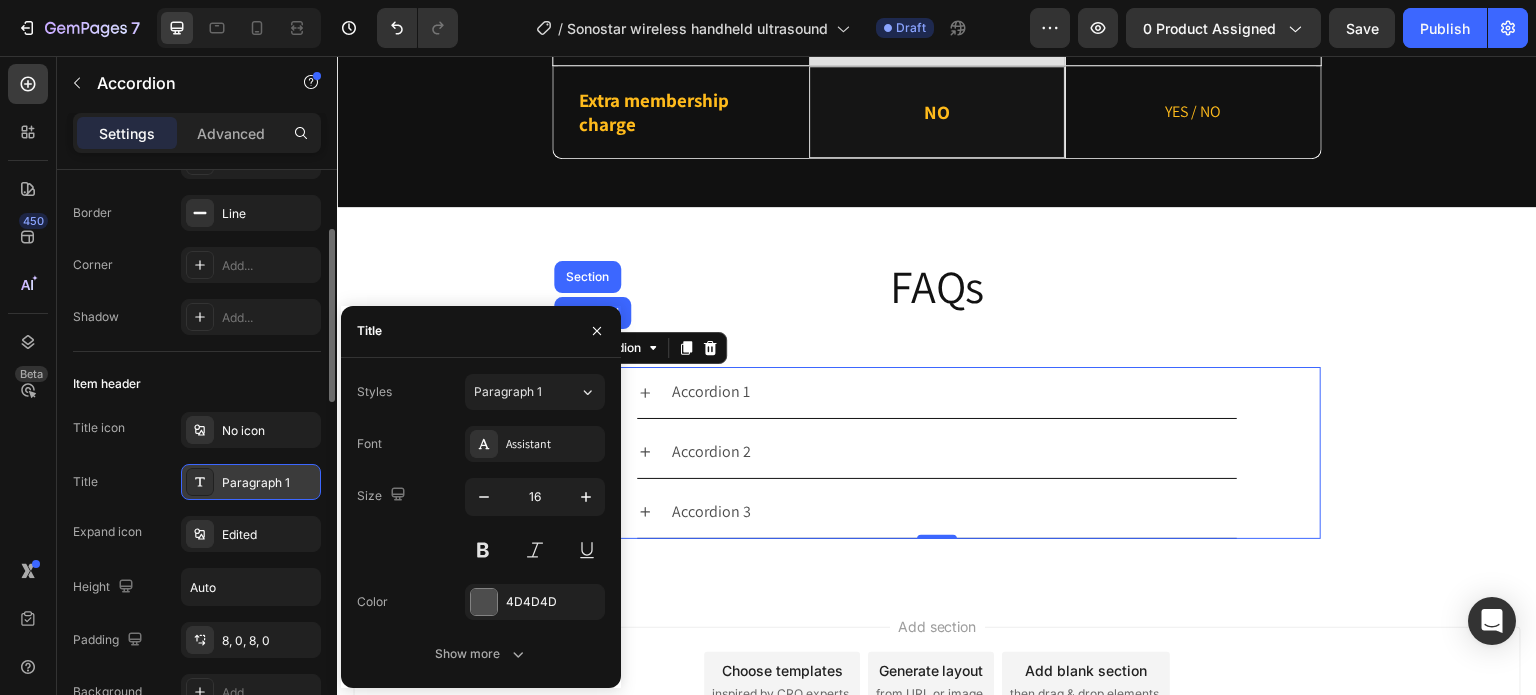 click on "Paragraph 1" at bounding box center [269, 483] 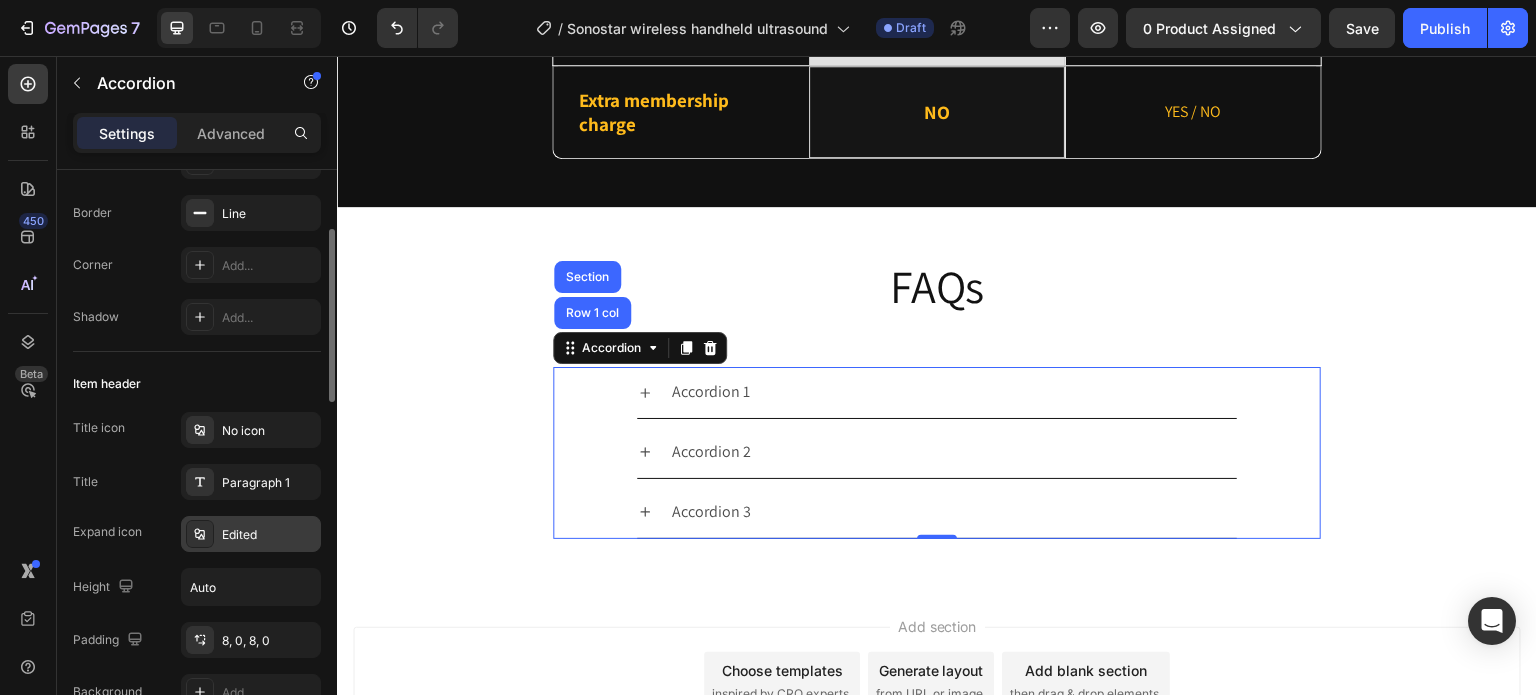 click on "Edited" at bounding box center [269, 535] 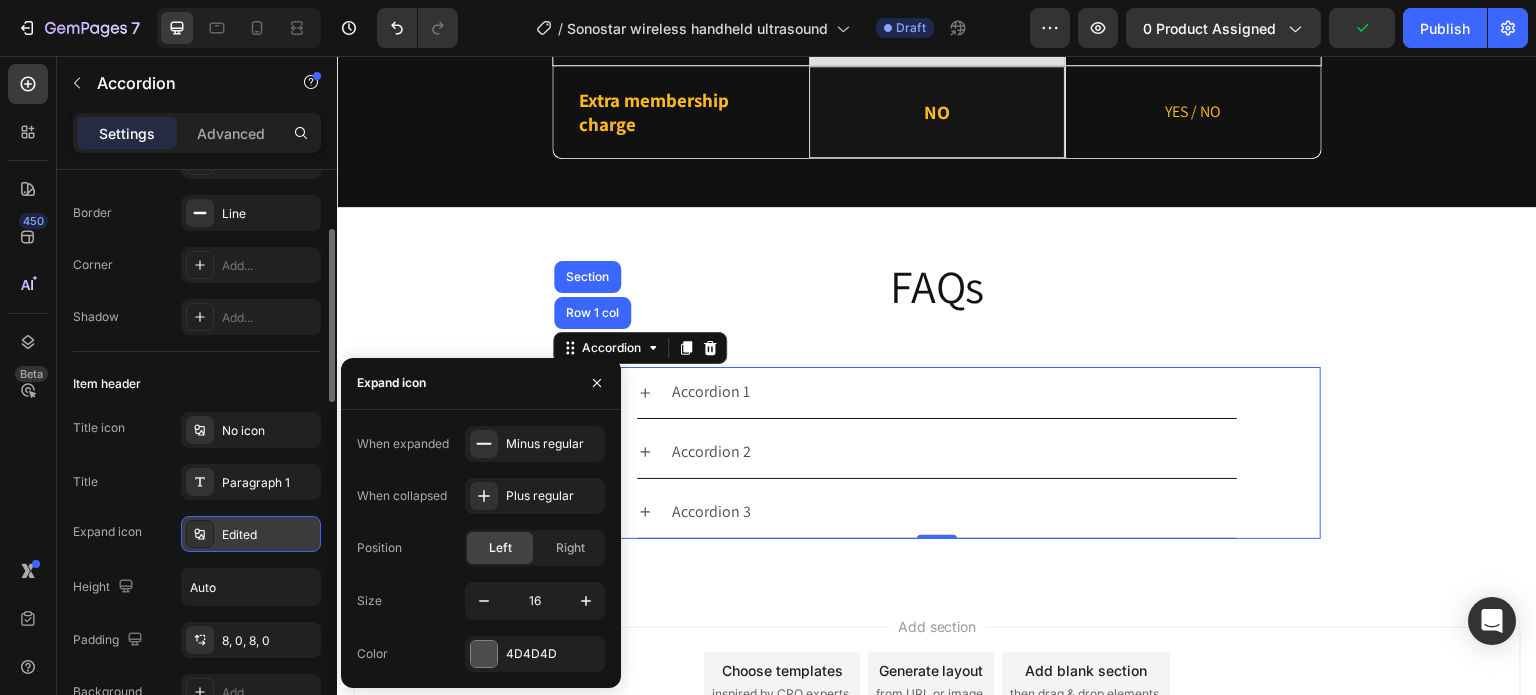 click on "Edited" at bounding box center [269, 535] 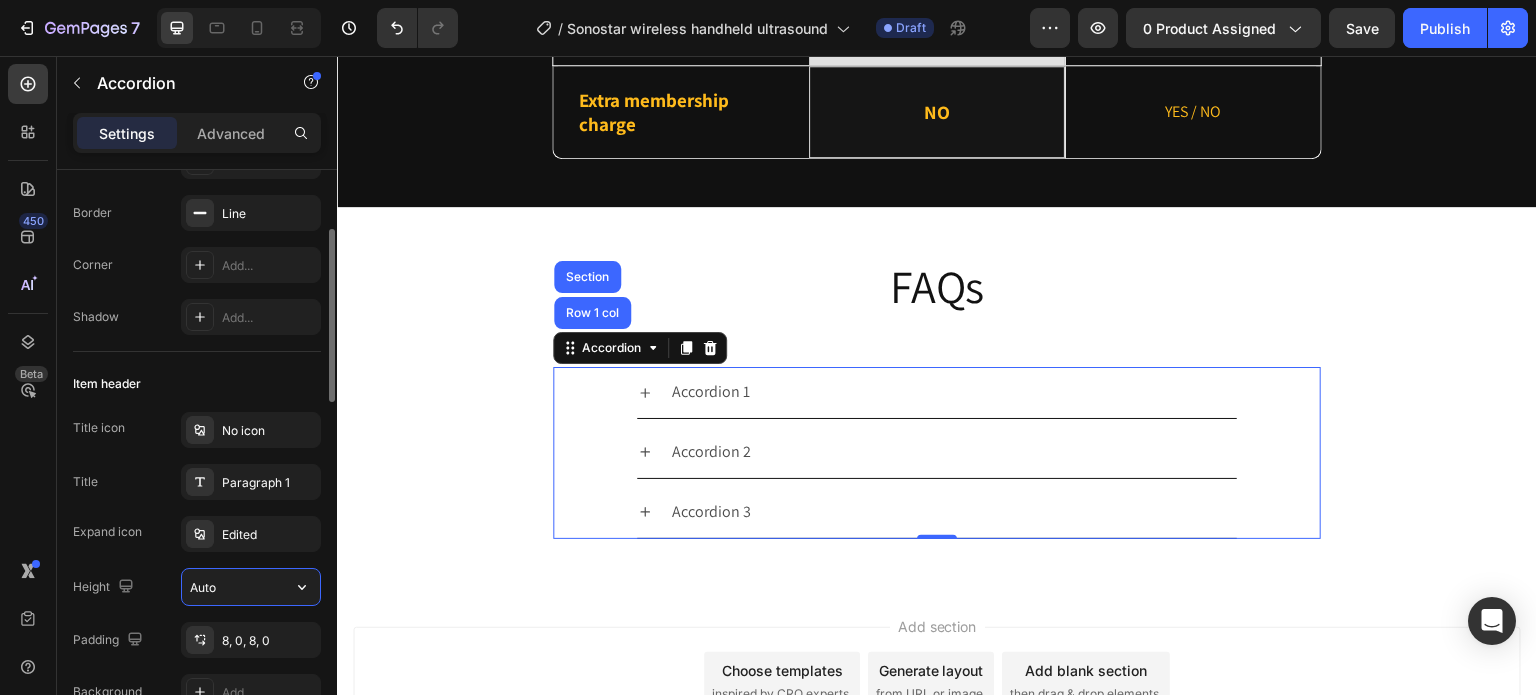 click on "Auto" at bounding box center (251, 587) 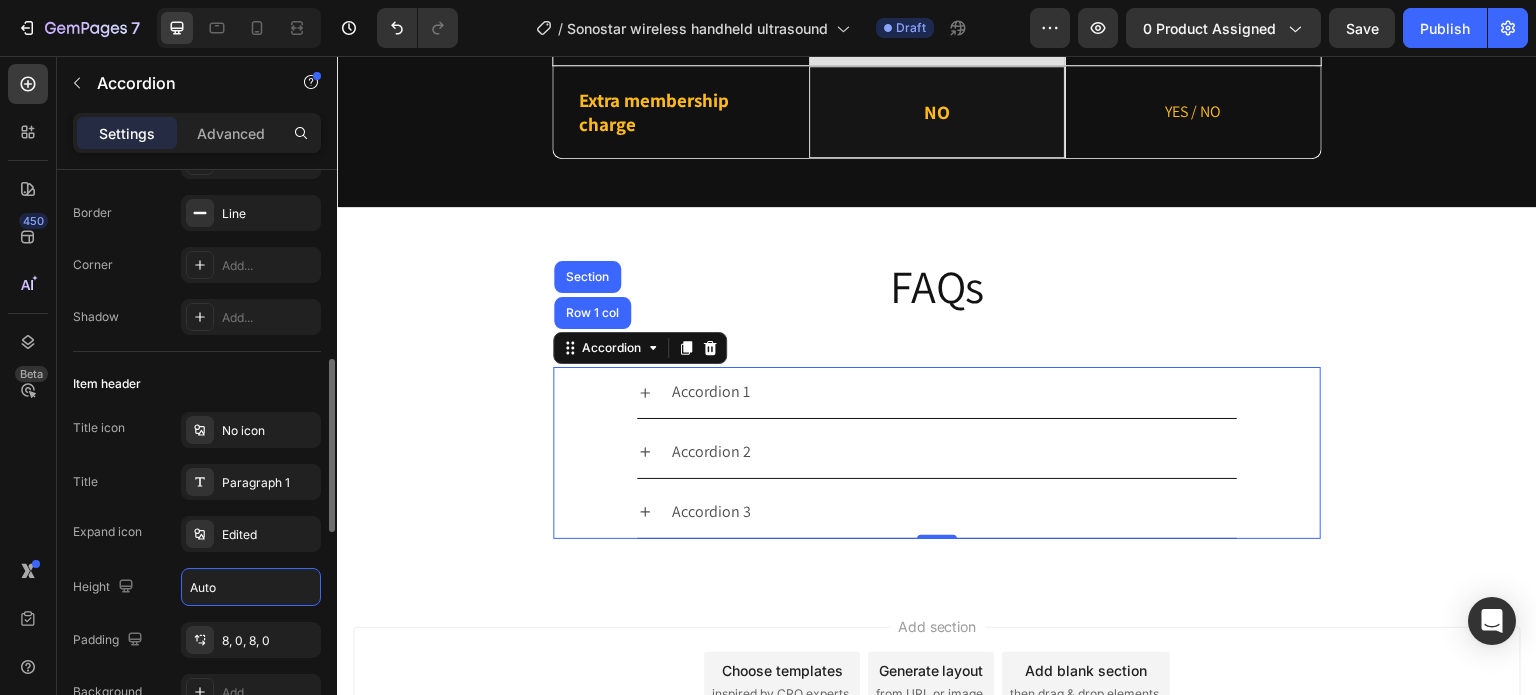 scroll, scrollTop: 400, scrollLeft: 0, axis: vertical 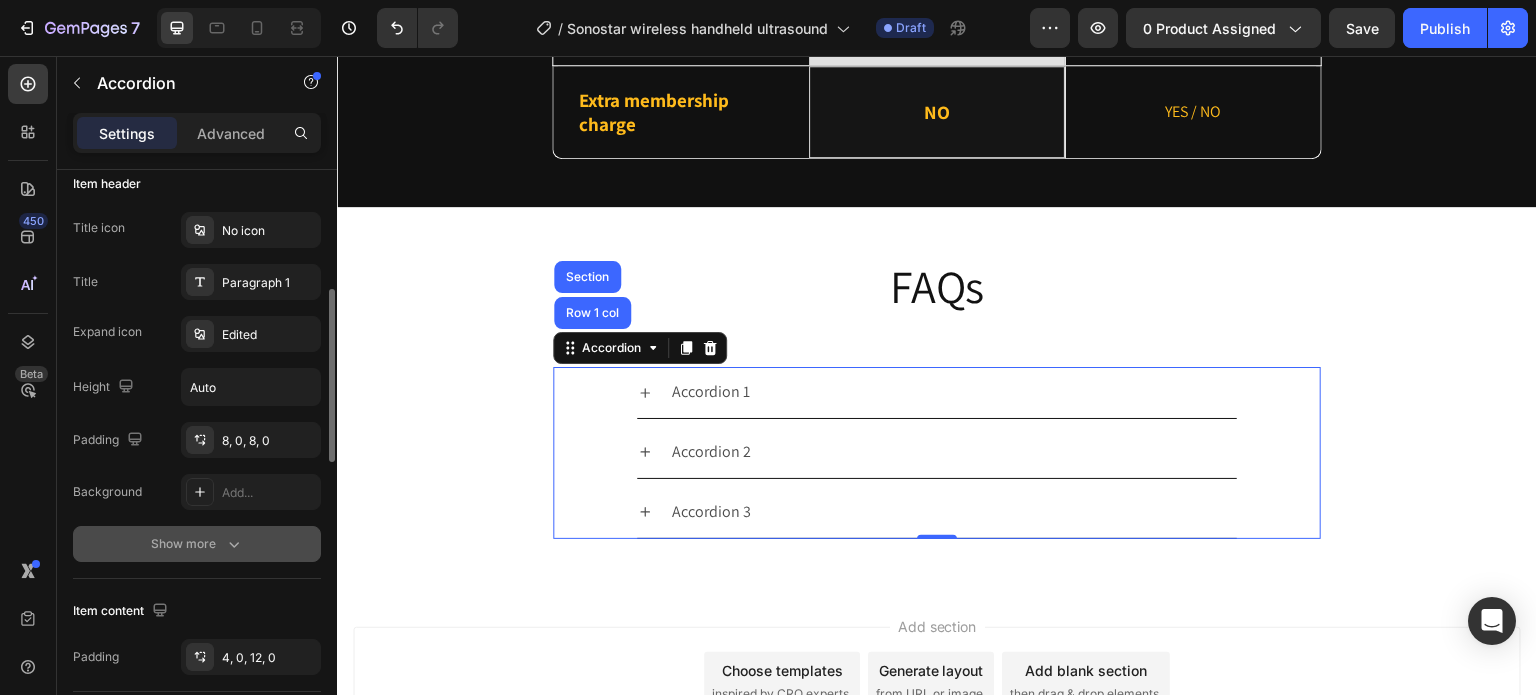 click on "Show more" at bounding box center [197, 544] 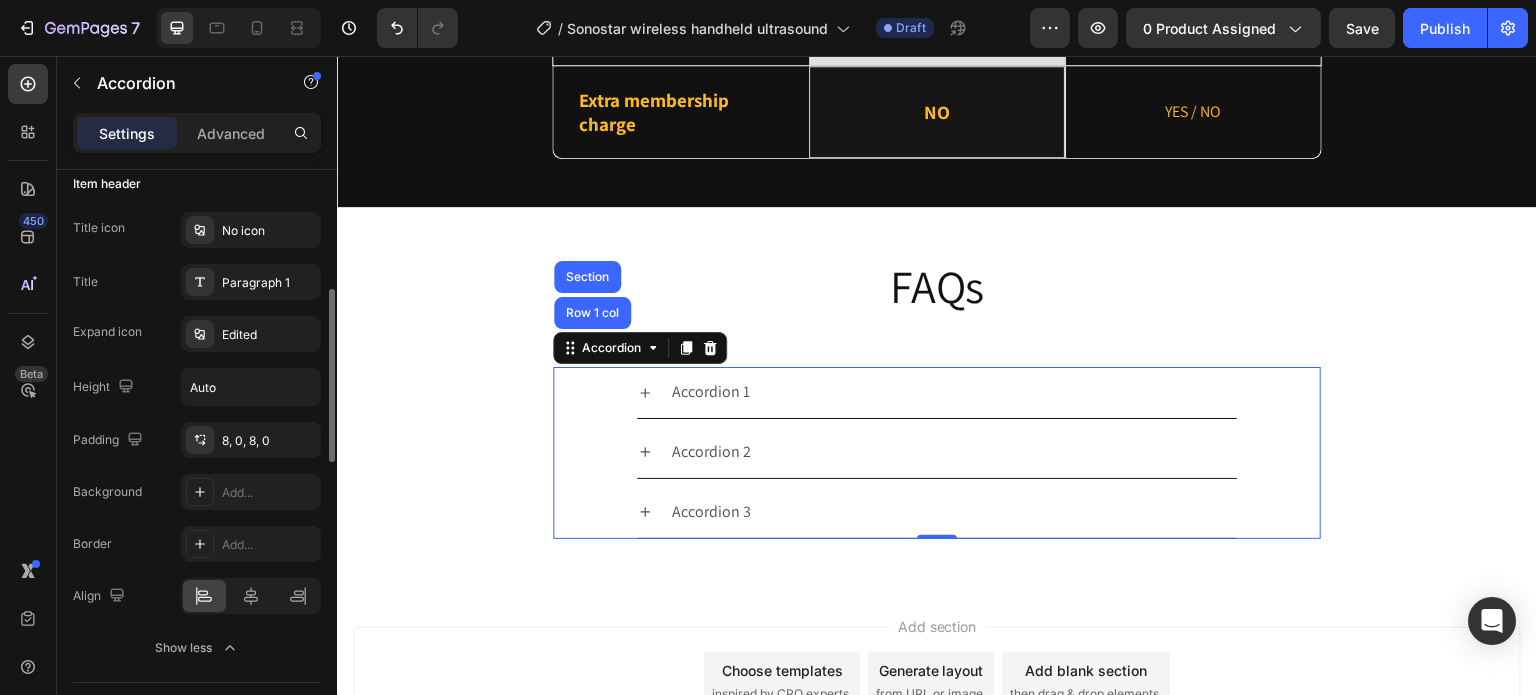 scroll, scrollTop: 500, scrollLeft: 0, axis: vertical 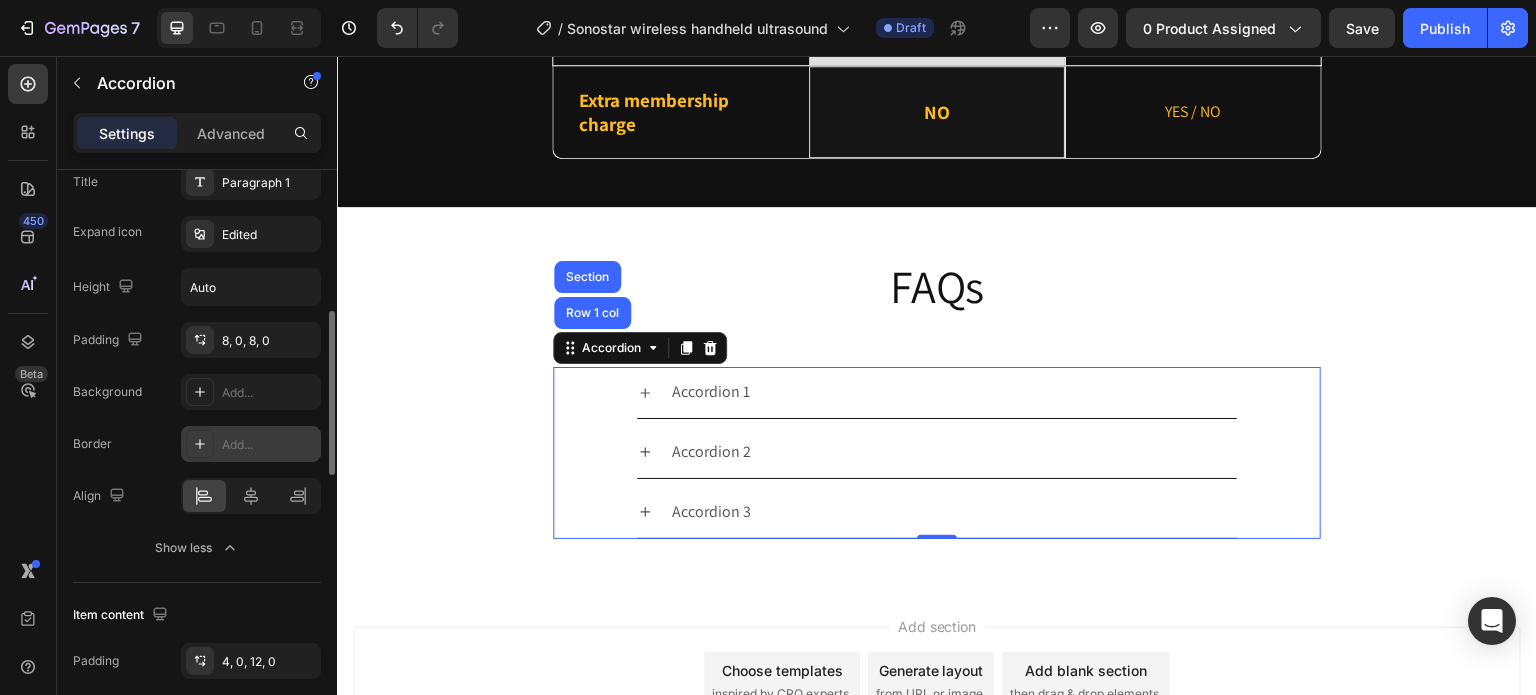 click on "Add..." at bounding box center [269, 445] 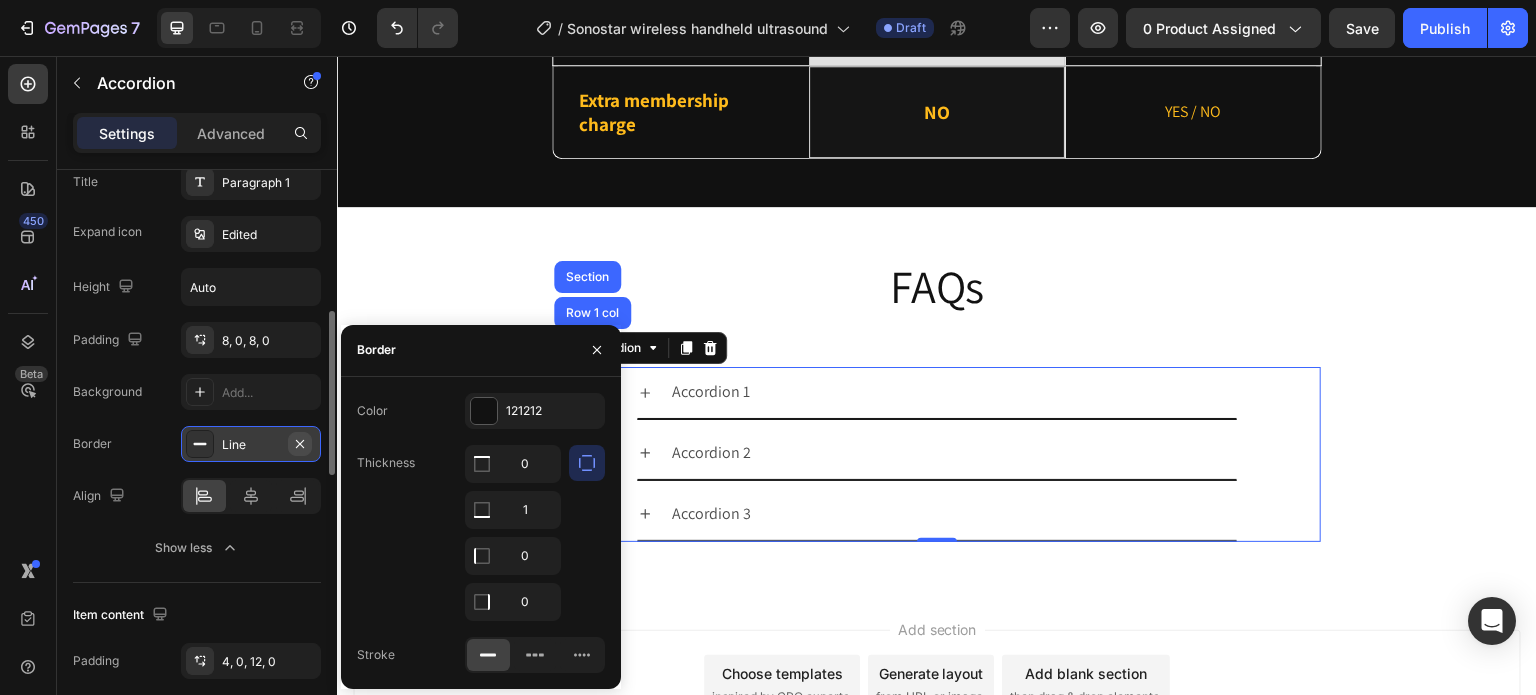 click 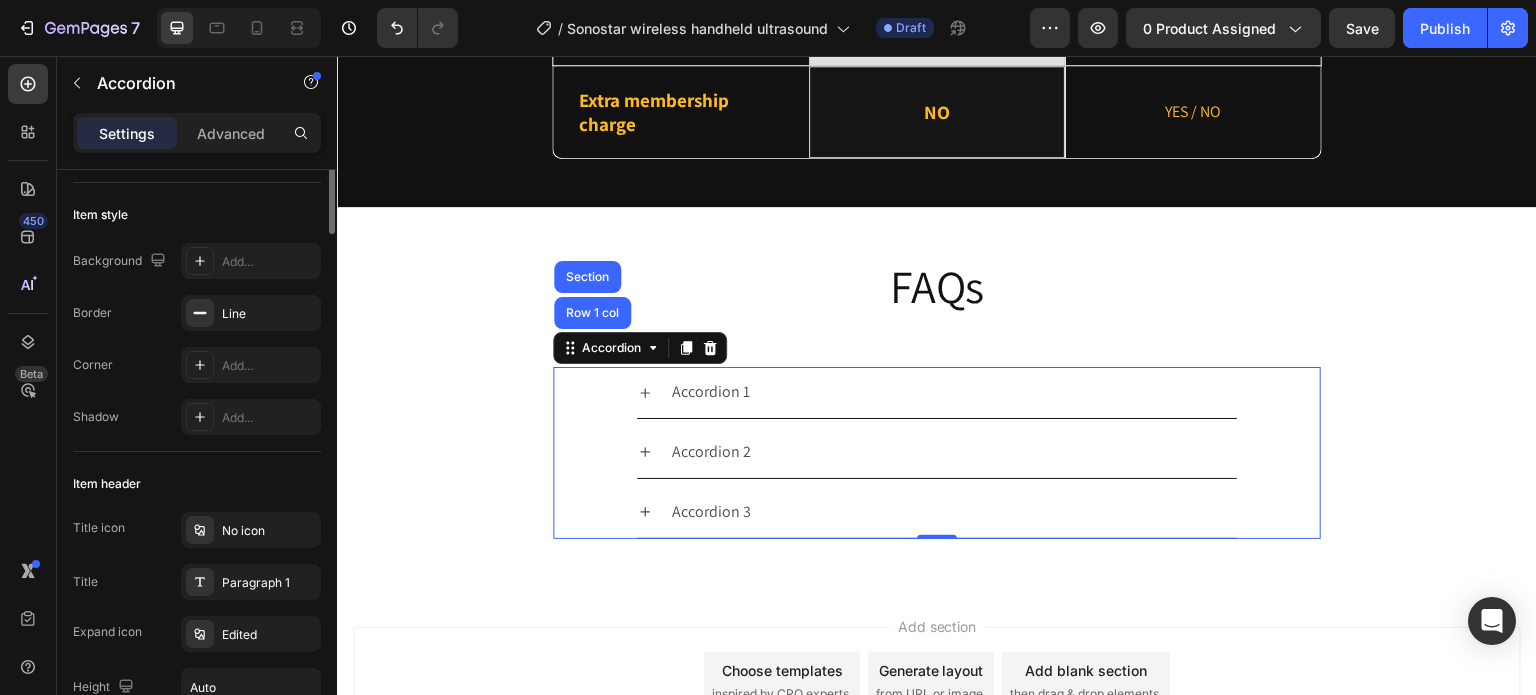 scroll, scrollTop: 0, scrollLeft: 0, axis: both 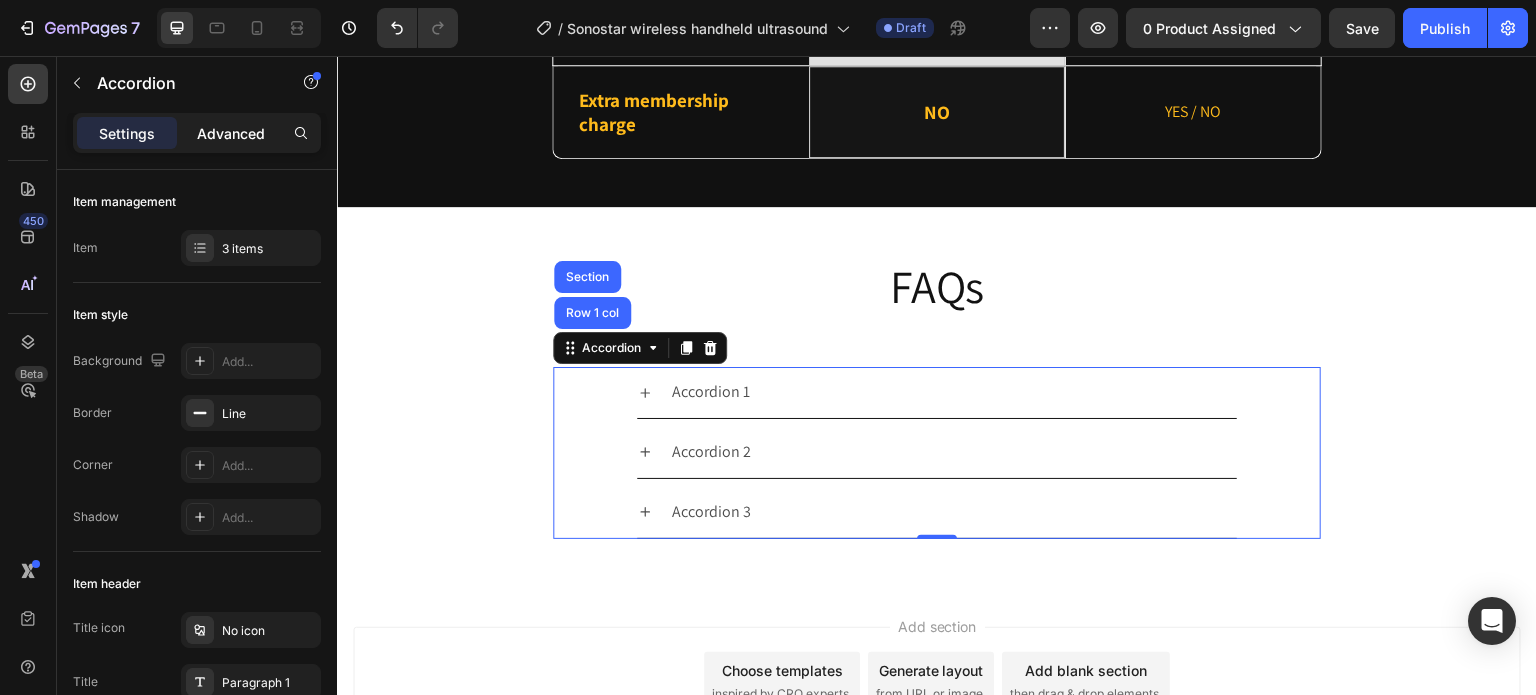 click on "Advanced" at bounding box center [231, 133] 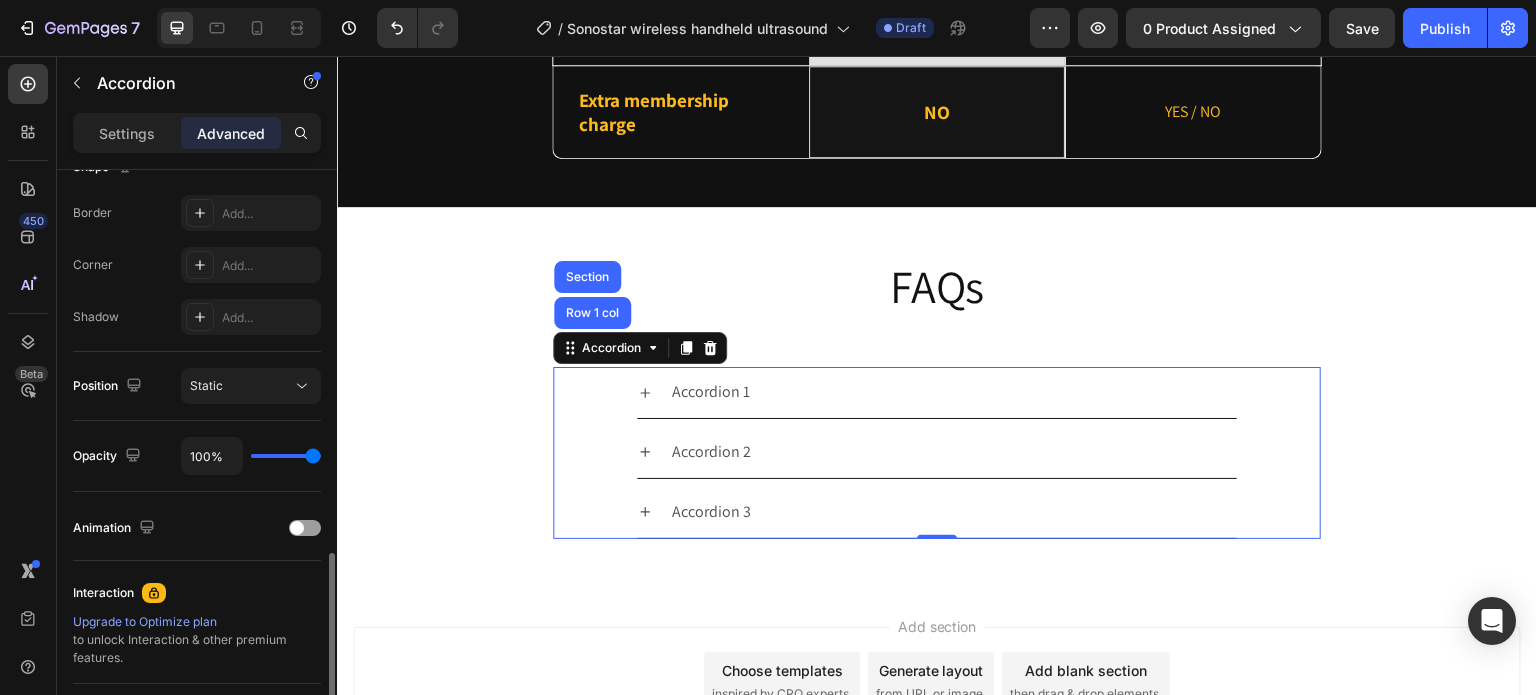 scroll, scrollTop: 649, scrollLeft: 0, axis: vertical 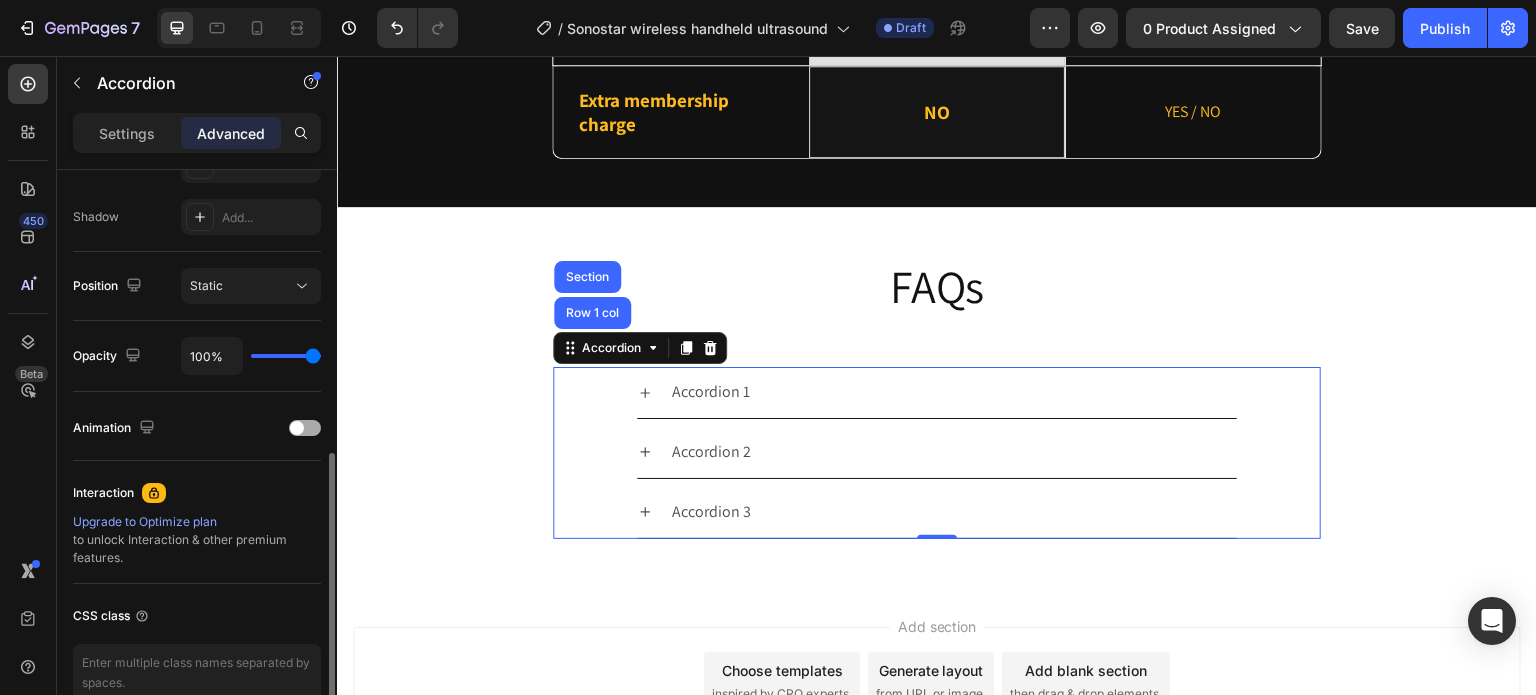 click at bounding box center (297, 428) 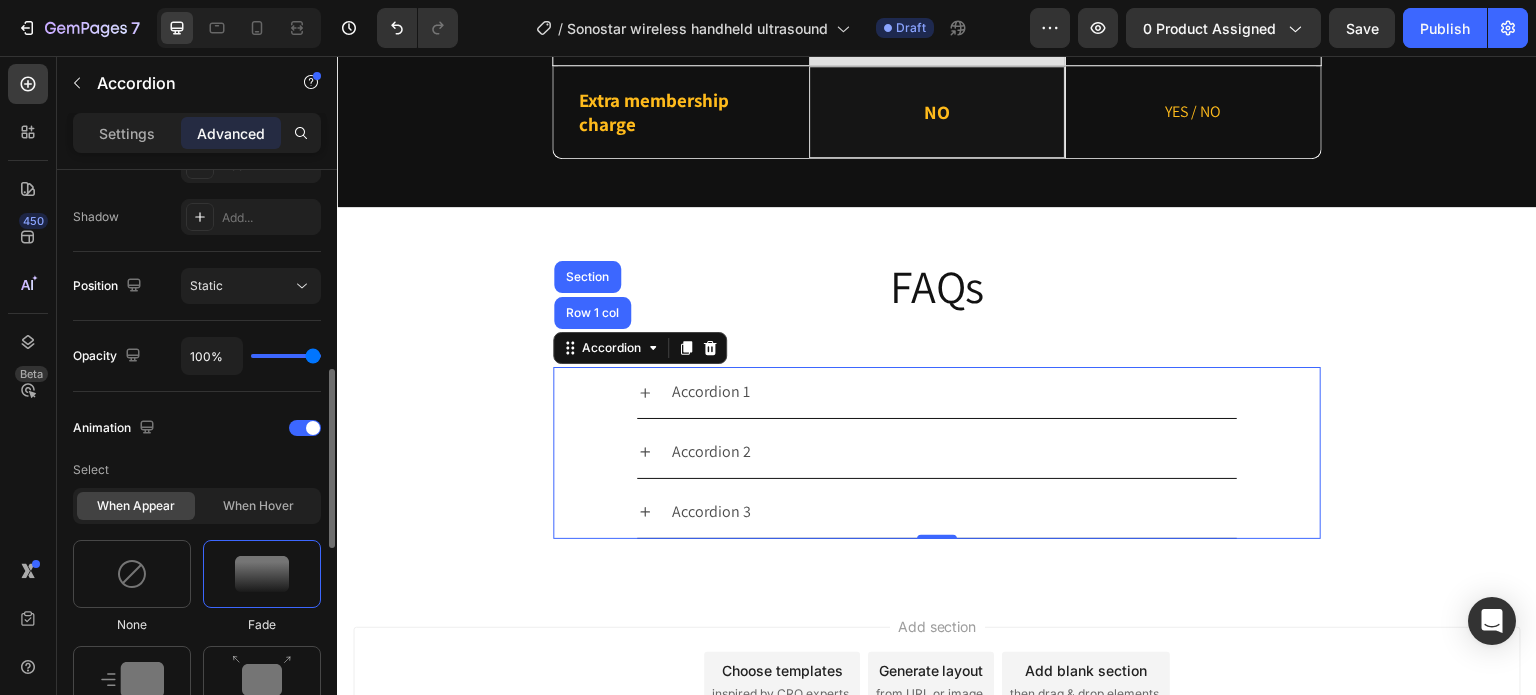 scroll, scrollTop: 849, scrollLeft: 0, axis: vertical 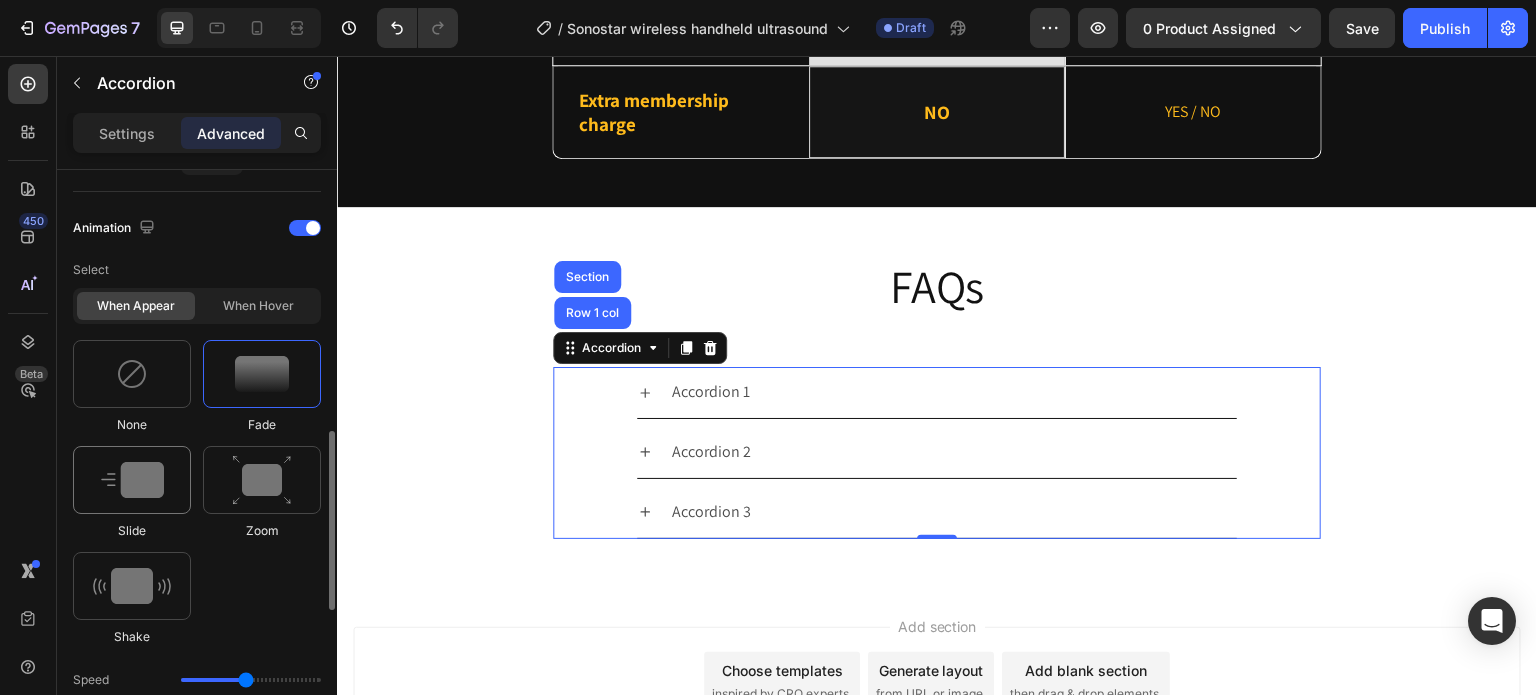 click at bounding box center (132, 480) 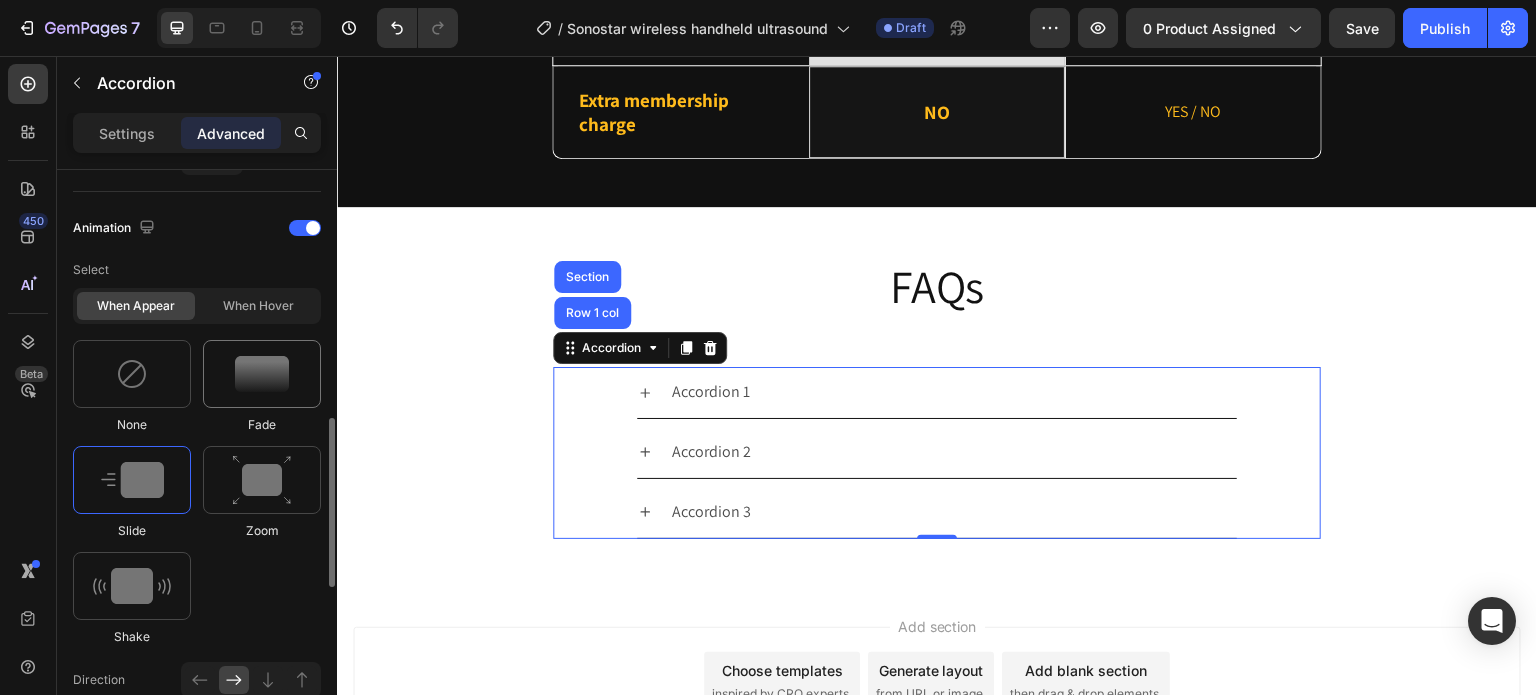 click at bounding box center (262, 374) 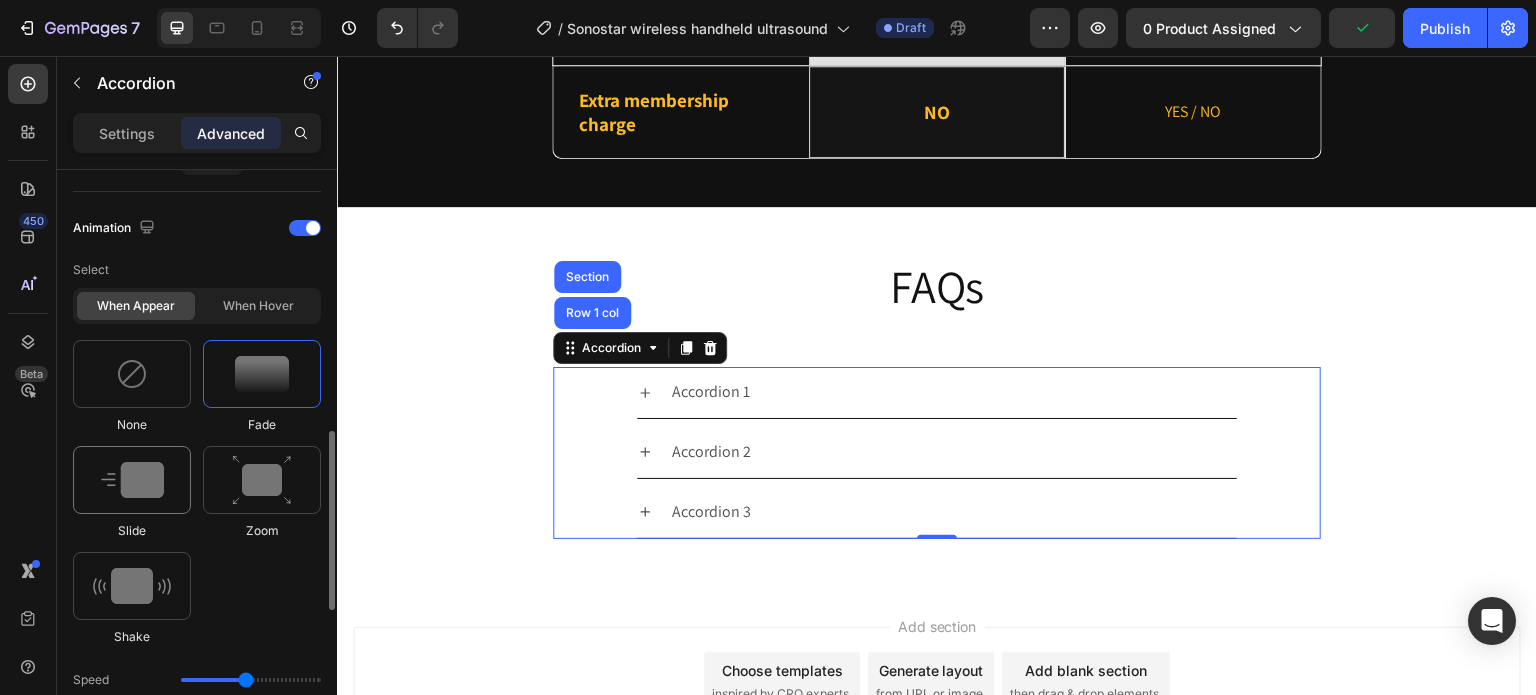 click at bounding box center [132, 480] 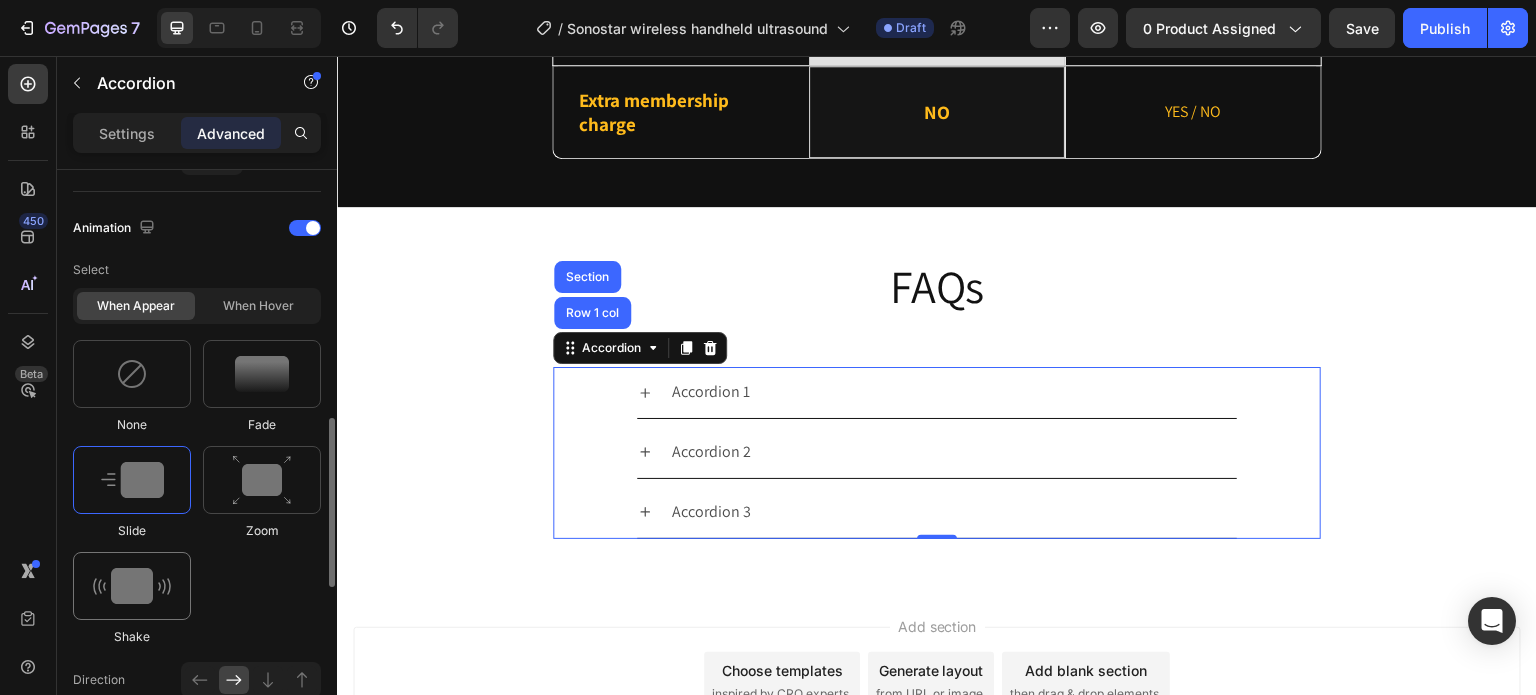 click at bounding box center (132, 586) 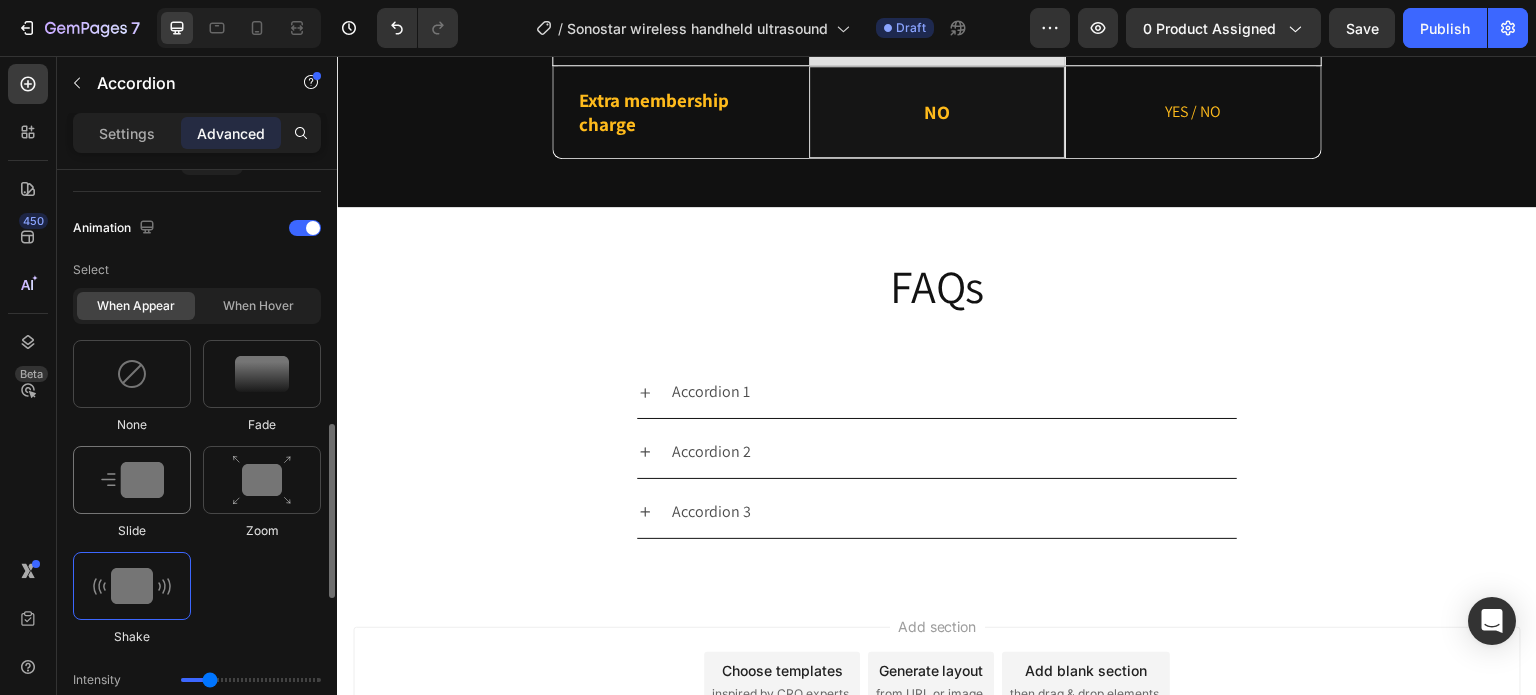 click at bounding box center (132, 480) 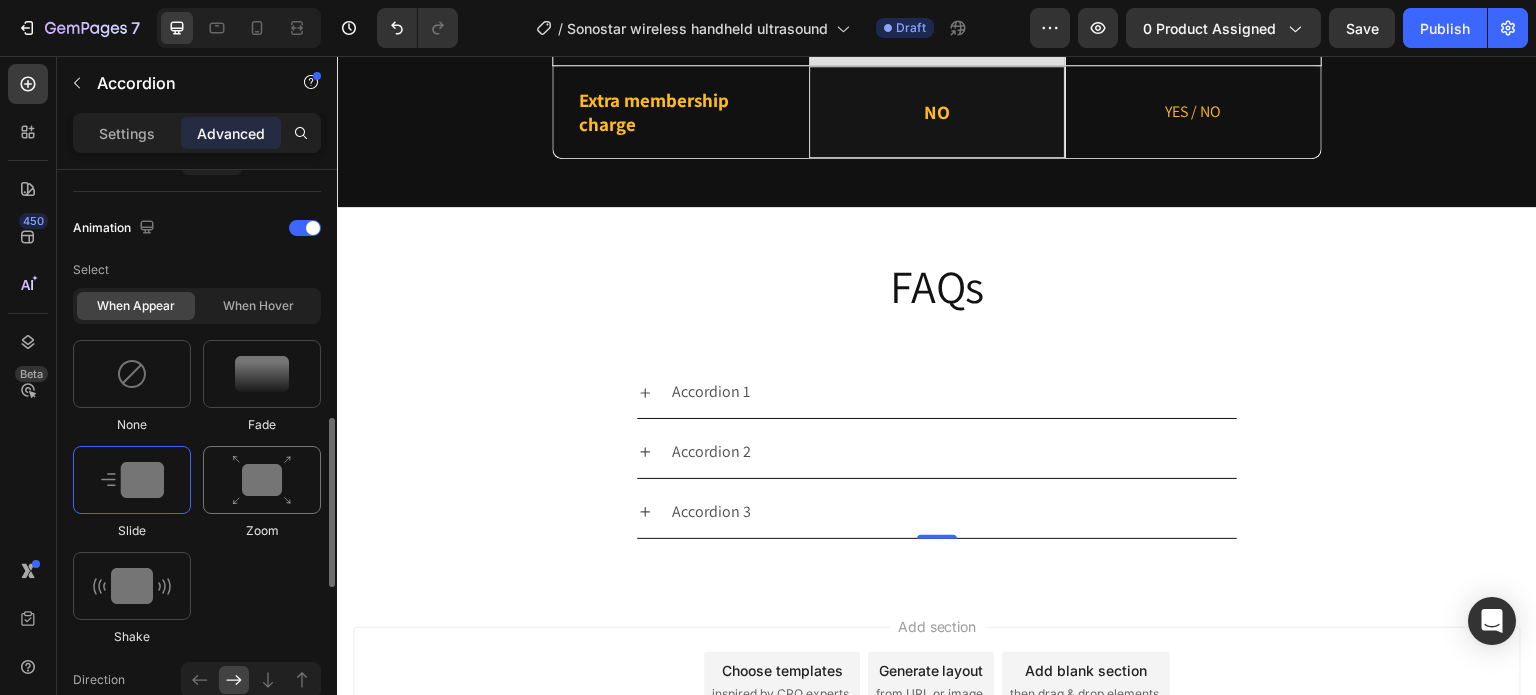 click at bounding box center [262, 480] 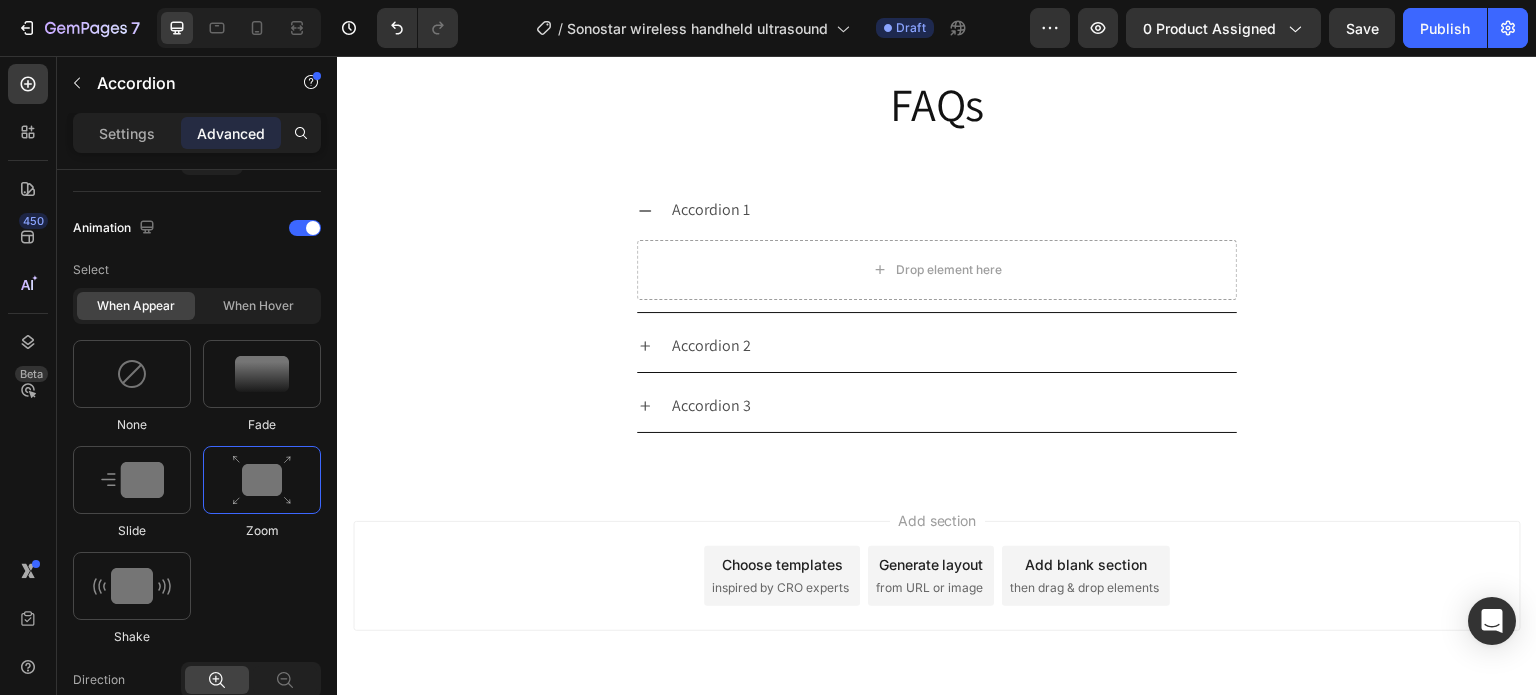 scroll, scrollTop: 6405, scrollLeft: 0, axis: vertical 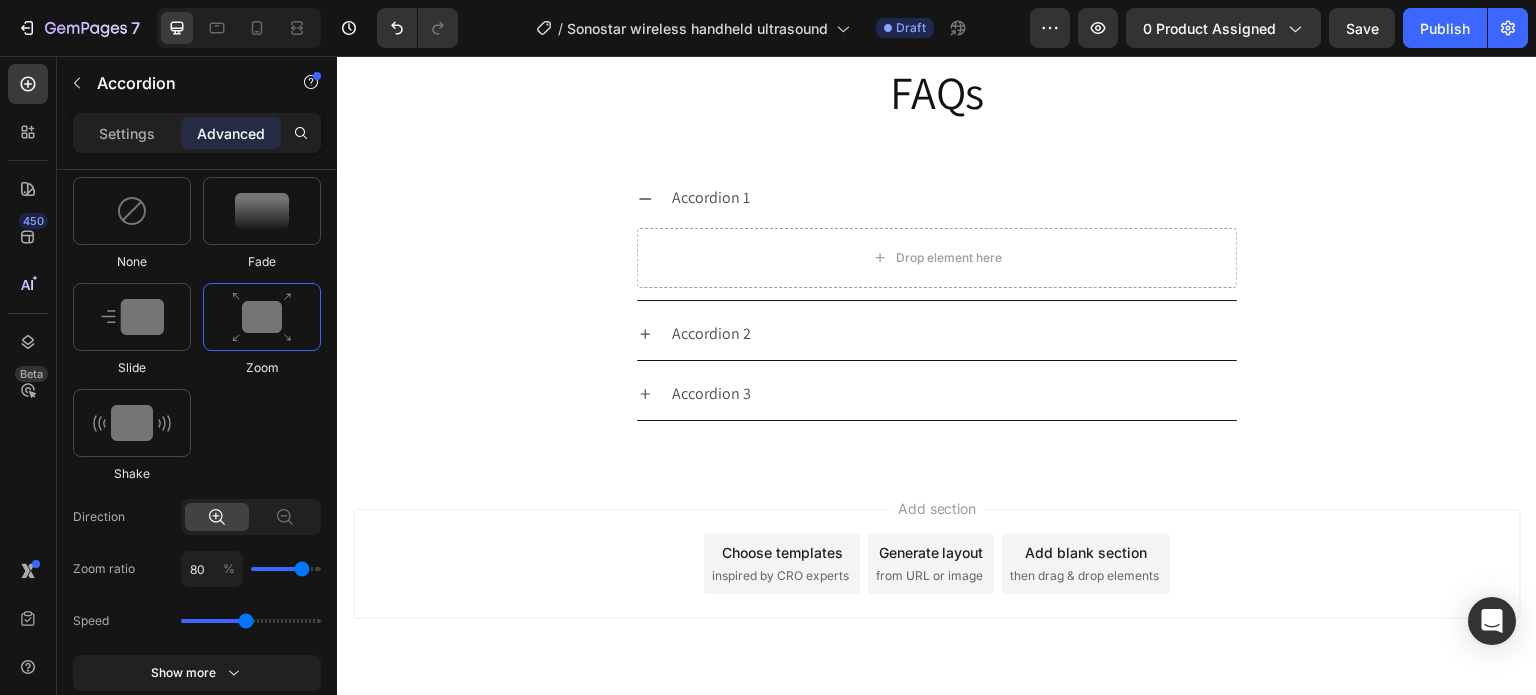click 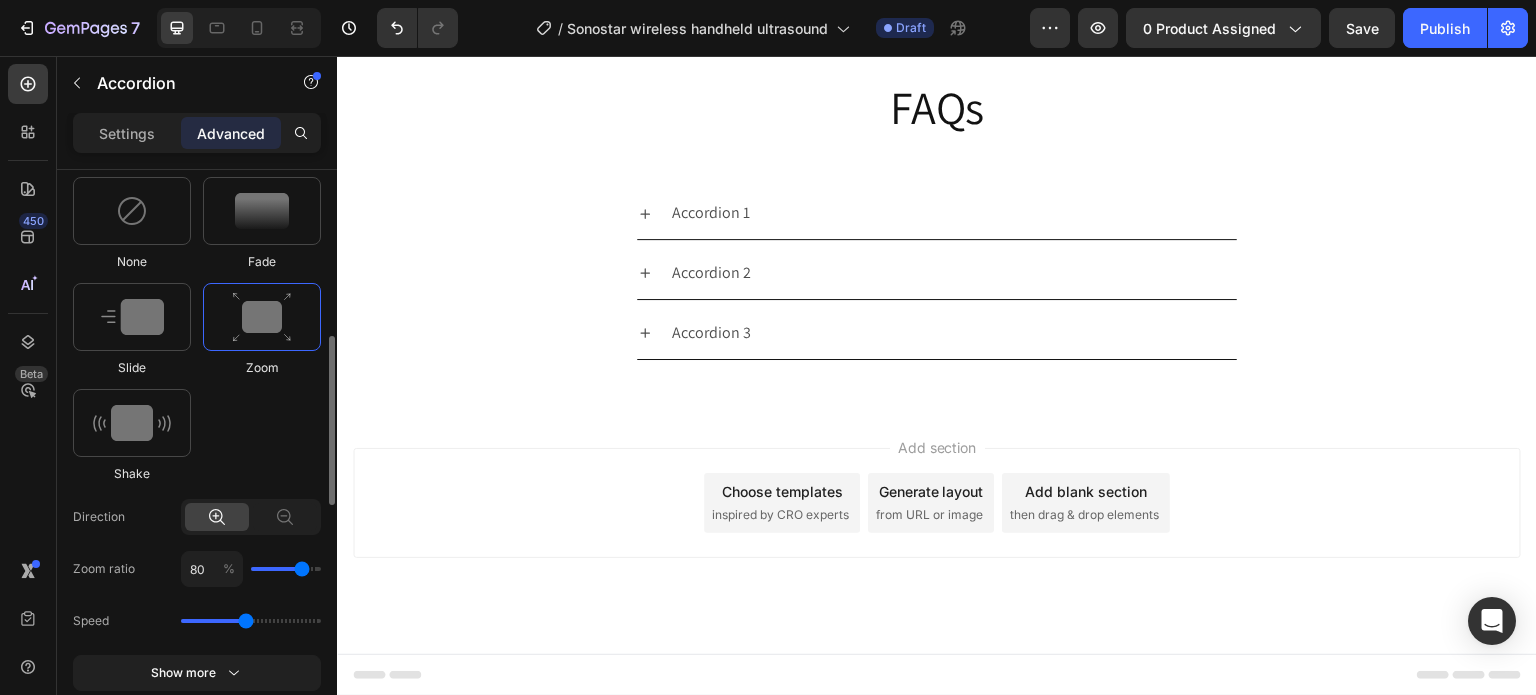 scroll, scrollTop: 912, scrollLeft: 0, axis: vertical 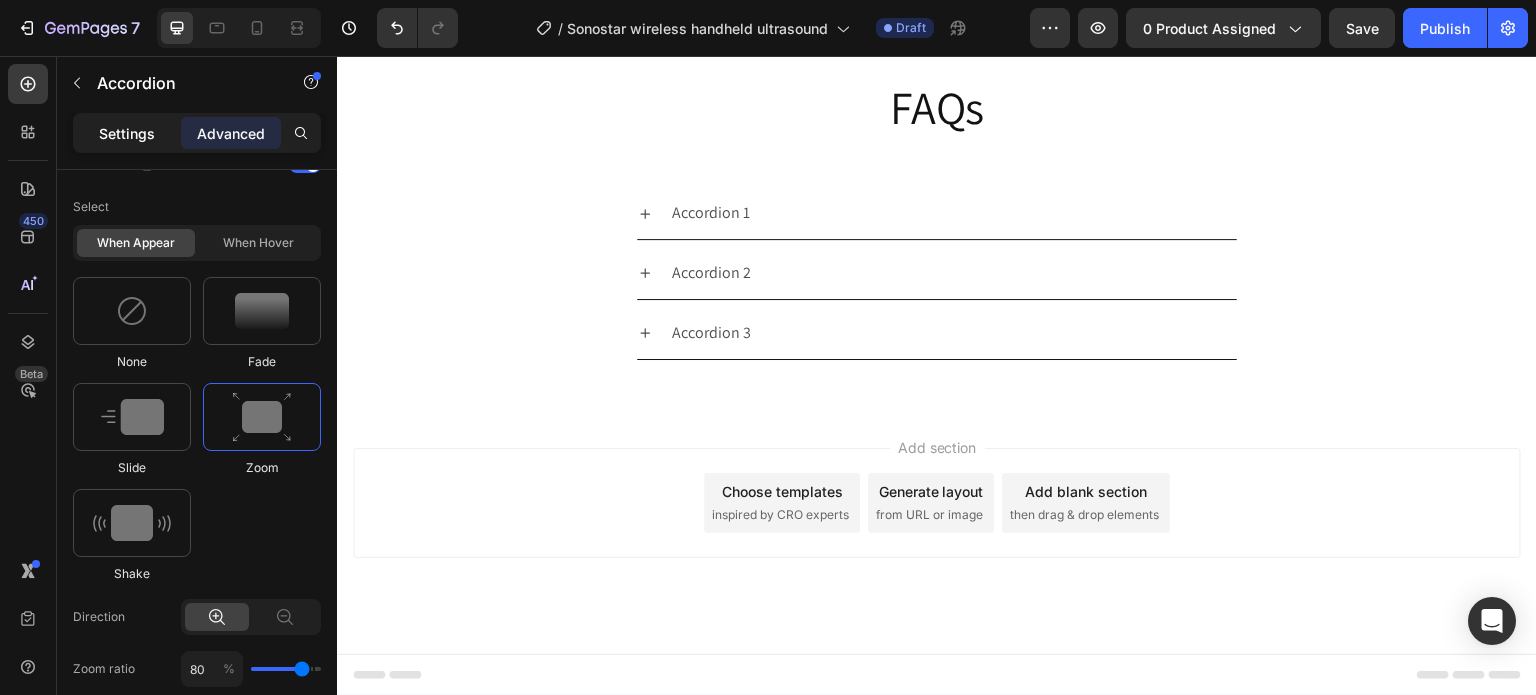 click on "Settings" at bounding box center [127, 133] 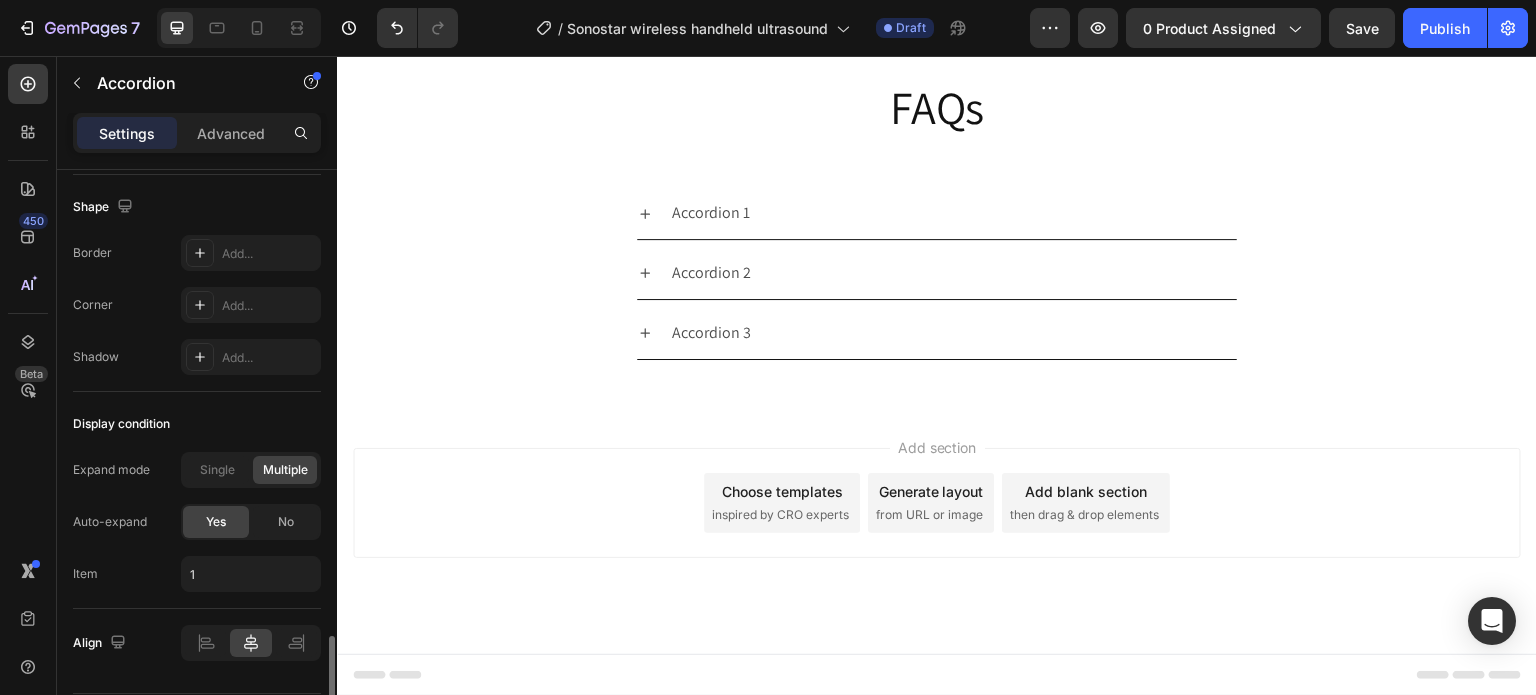 scroll, scrollTop: 1370, scrollLeft: 0, axis: vertical 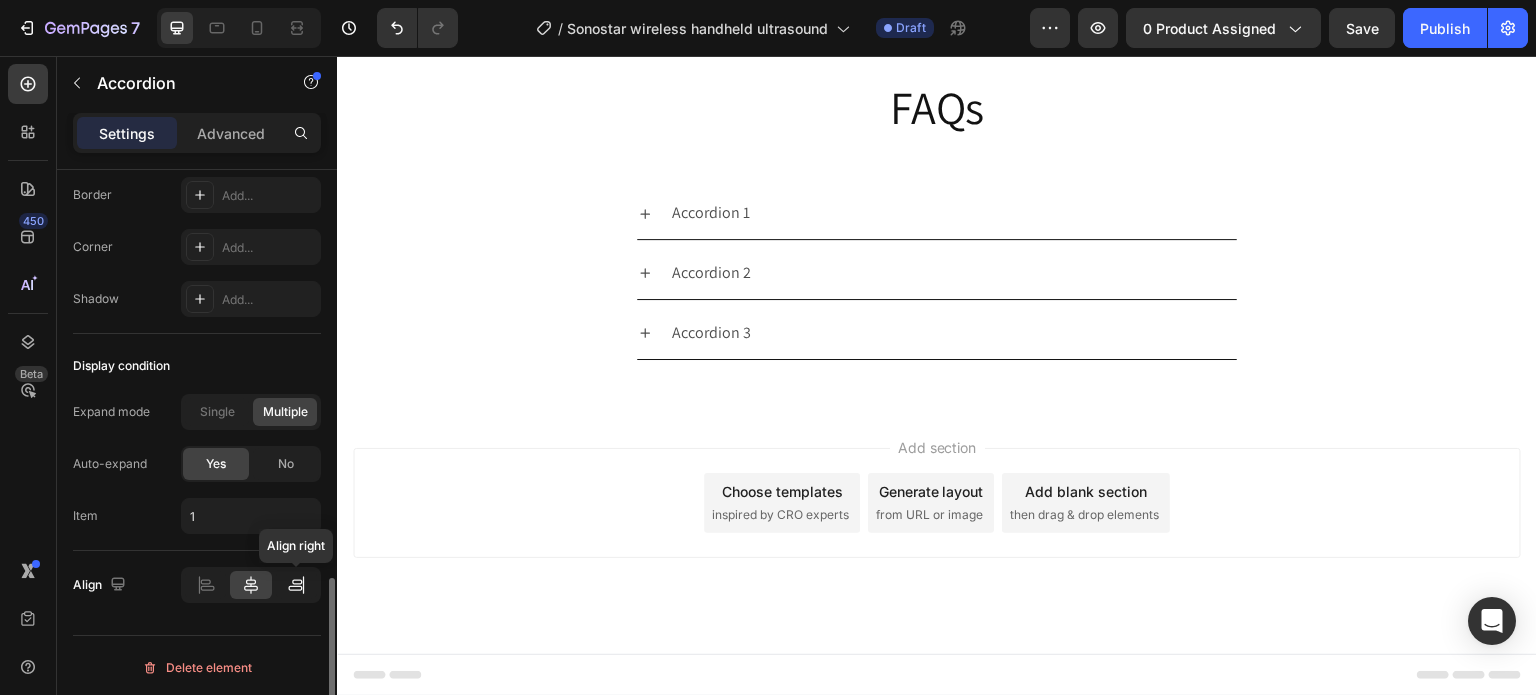click 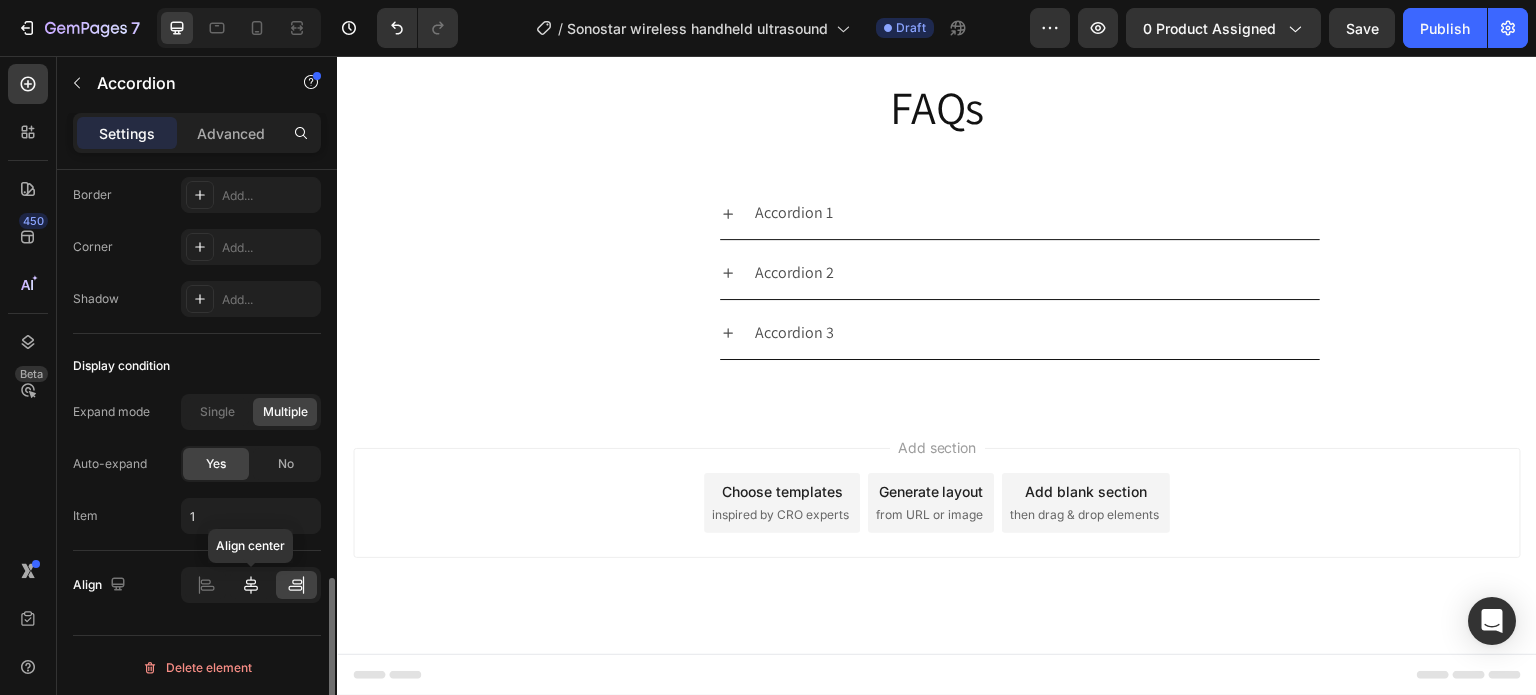 click 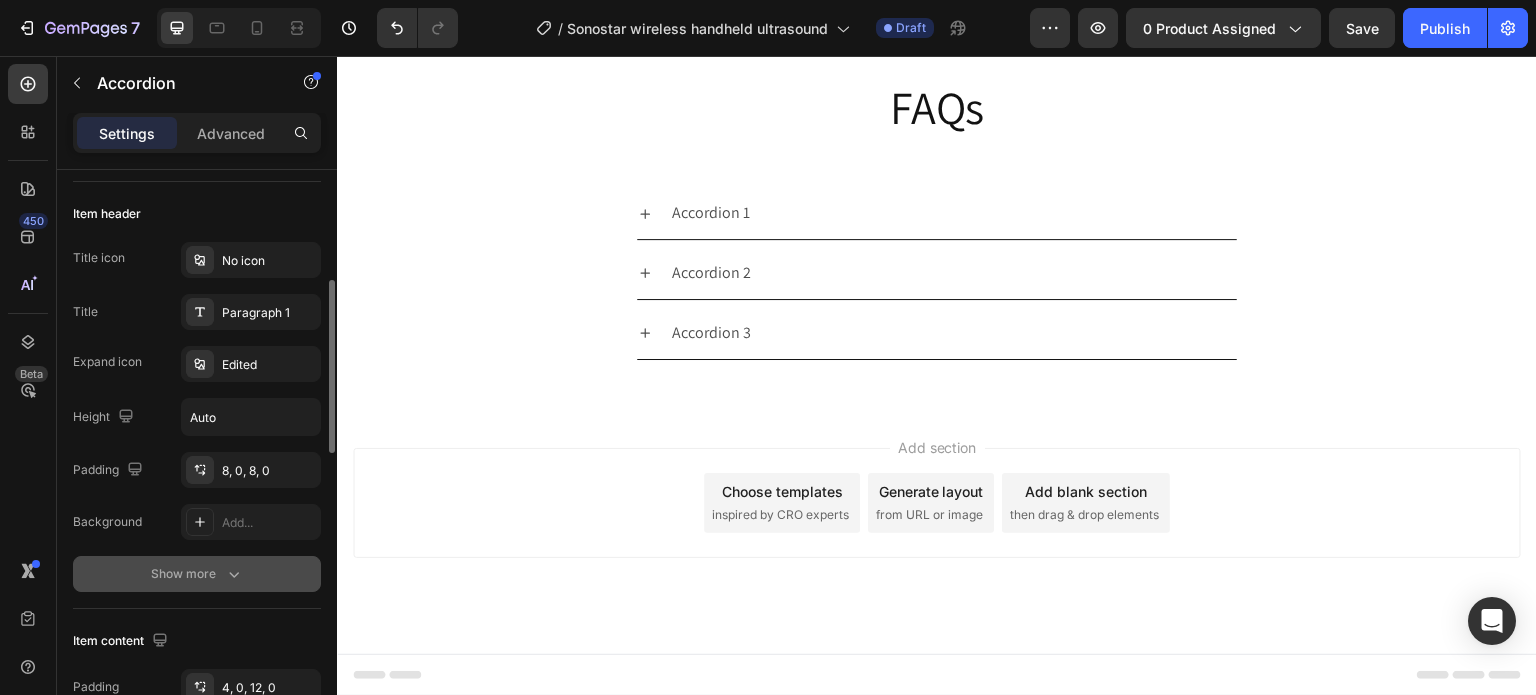 scroll, scrollTop: 270, scrollLeft: 0, axis: vertical 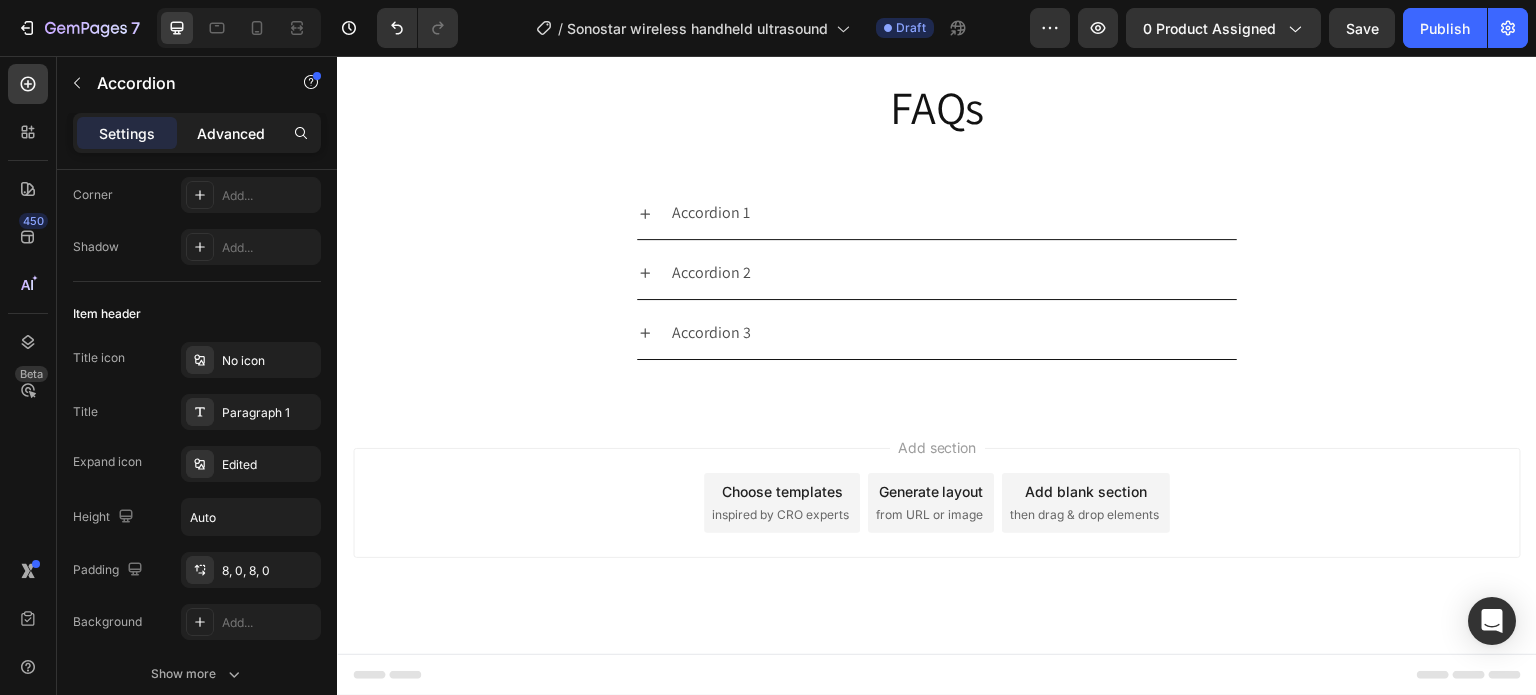 click on "Advanced" at bounding box center (231, 133) 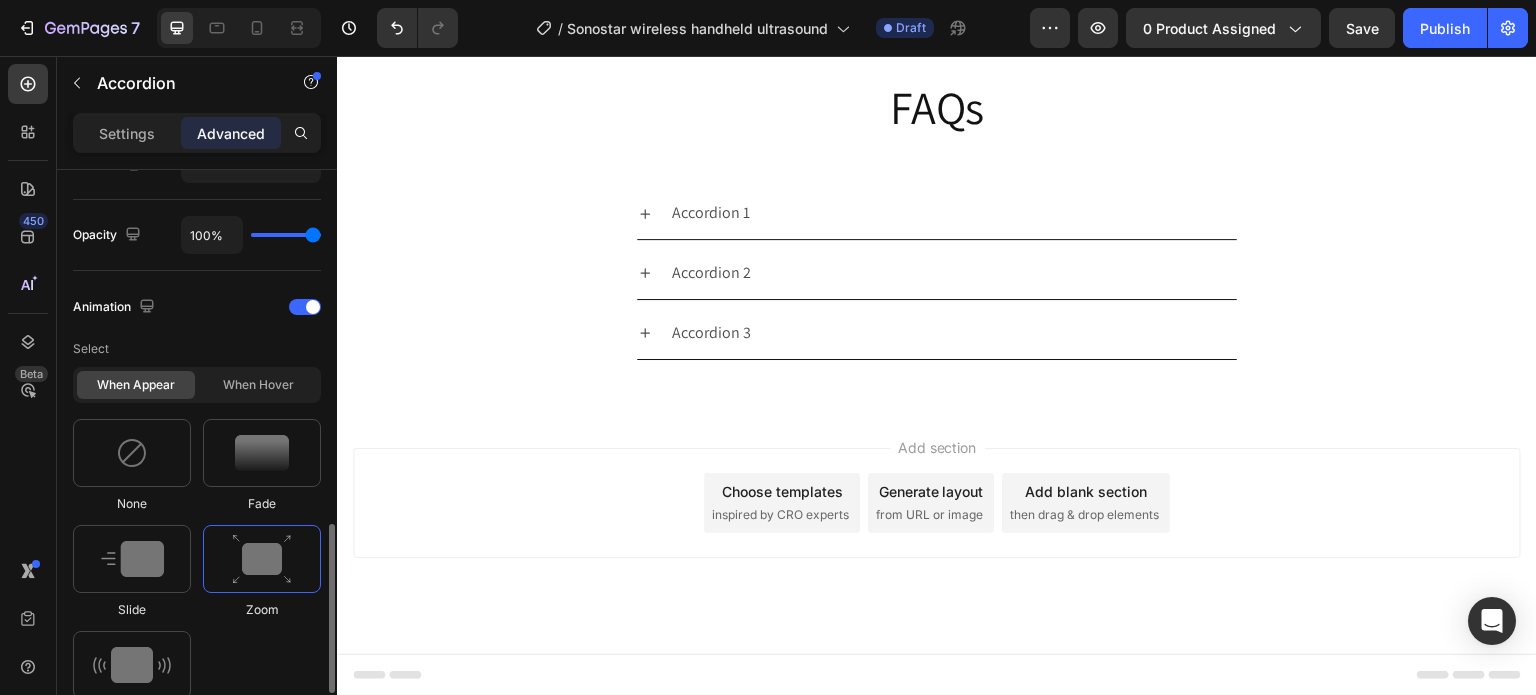 scroll, scrollTop: 870, scrollLeft: 0, axis: vertical 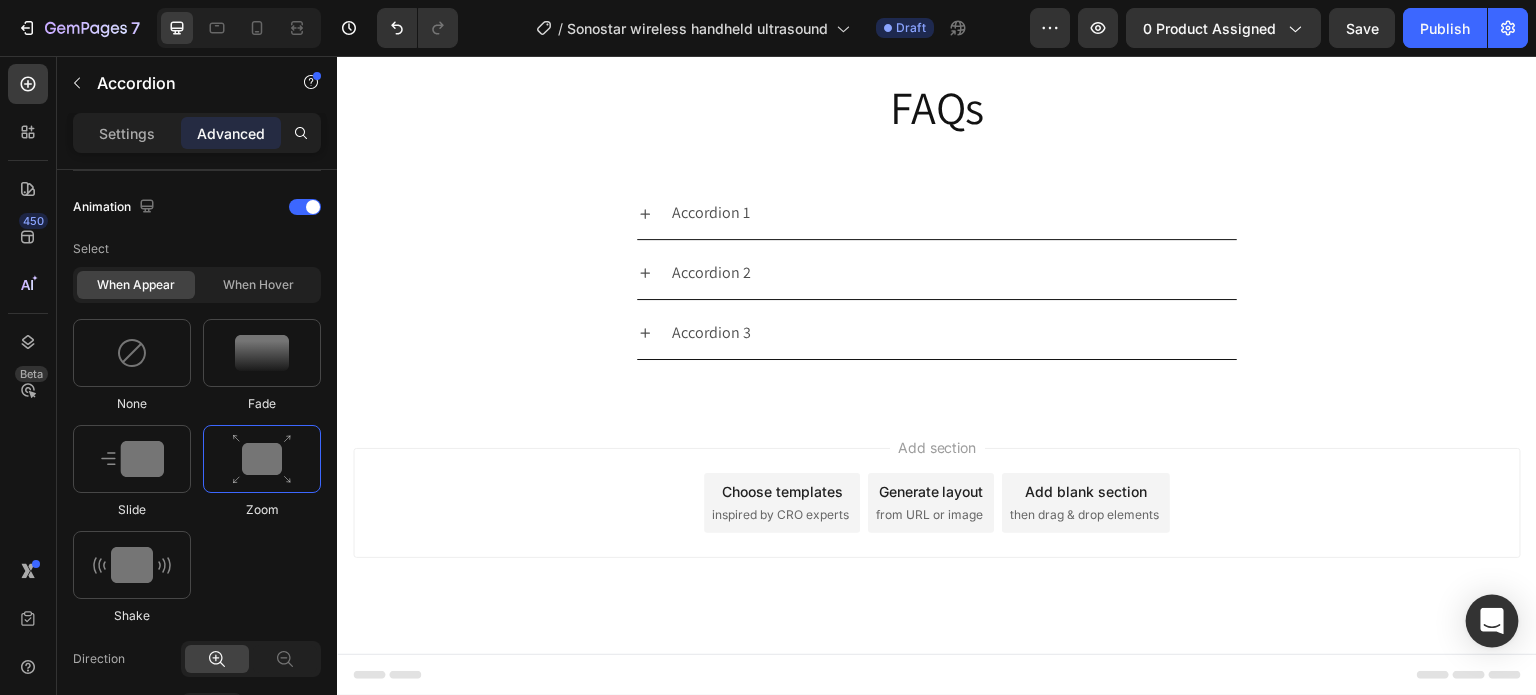 click 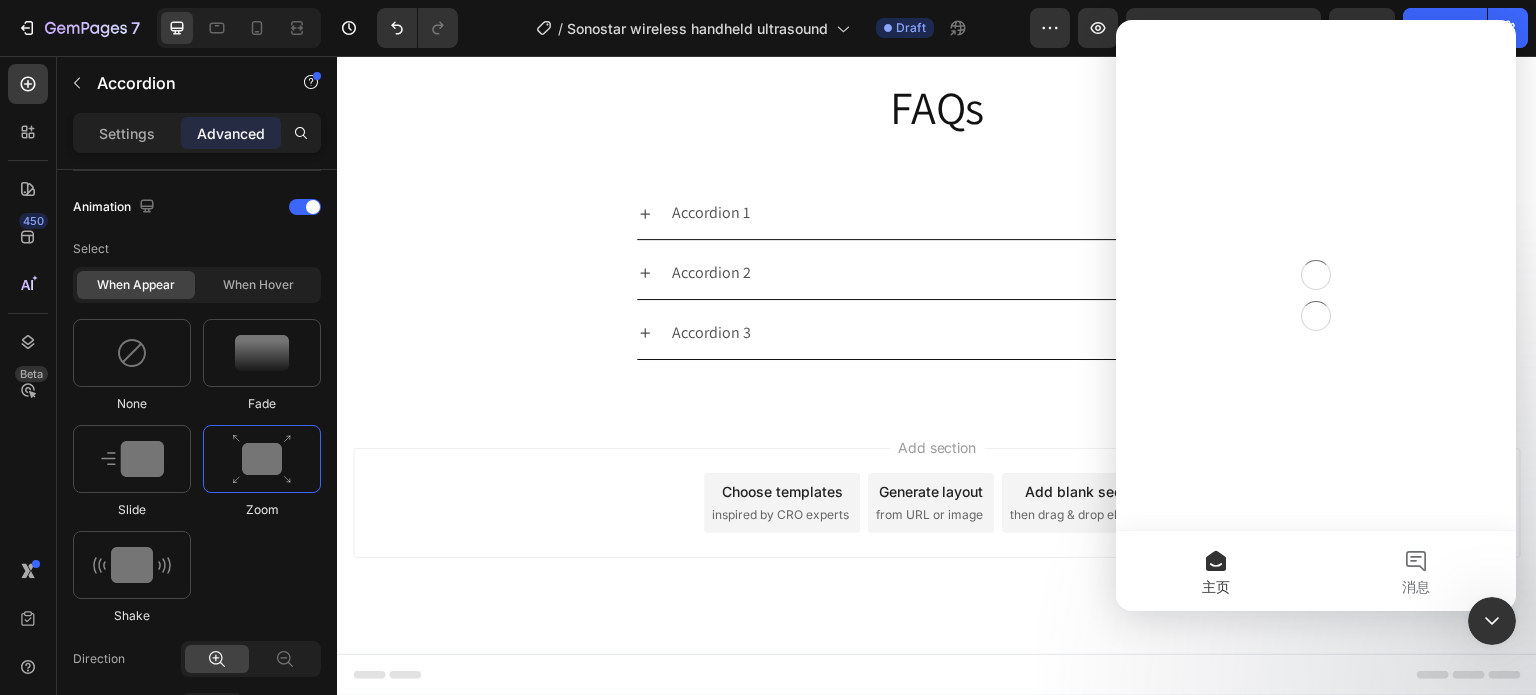scroll, scrollTop: 0, scrollLeft: 0, axis: both 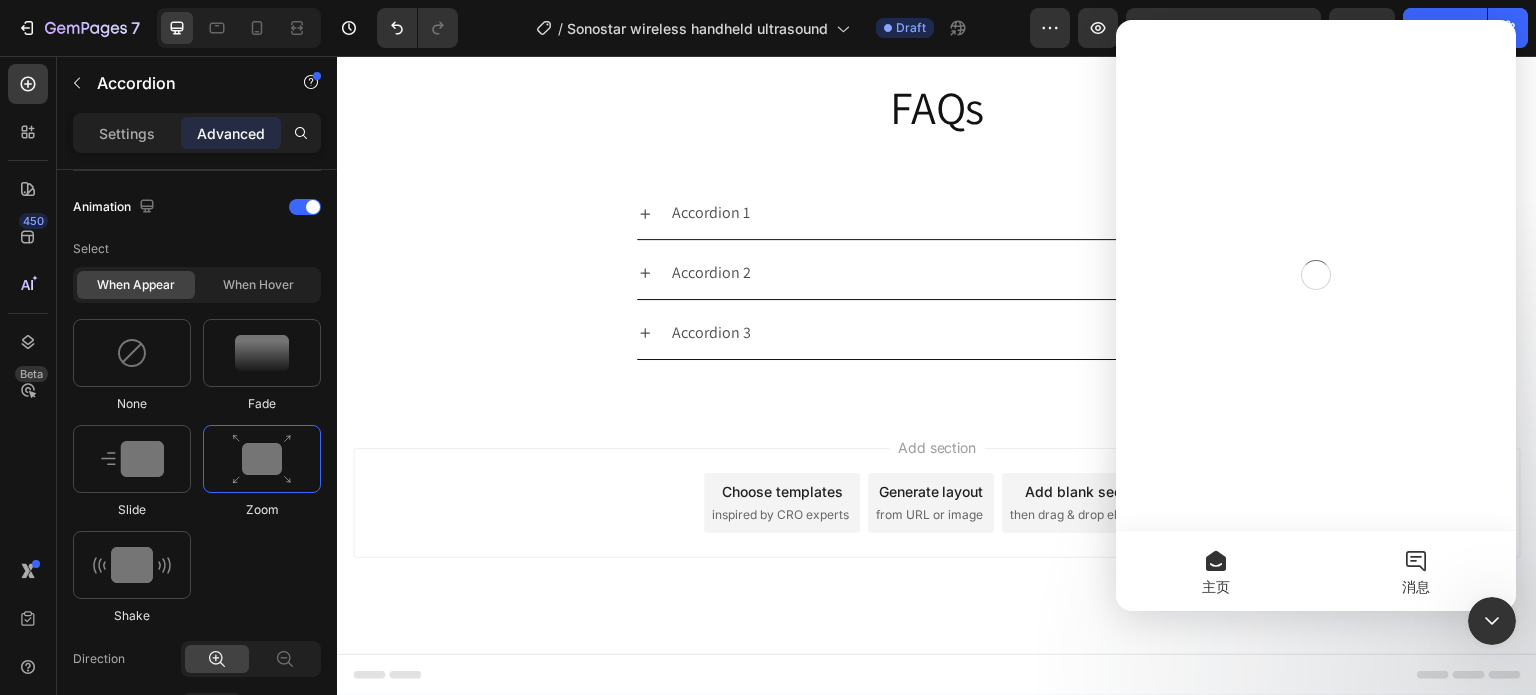 click on "消息" at bounding box center (1416, 571) 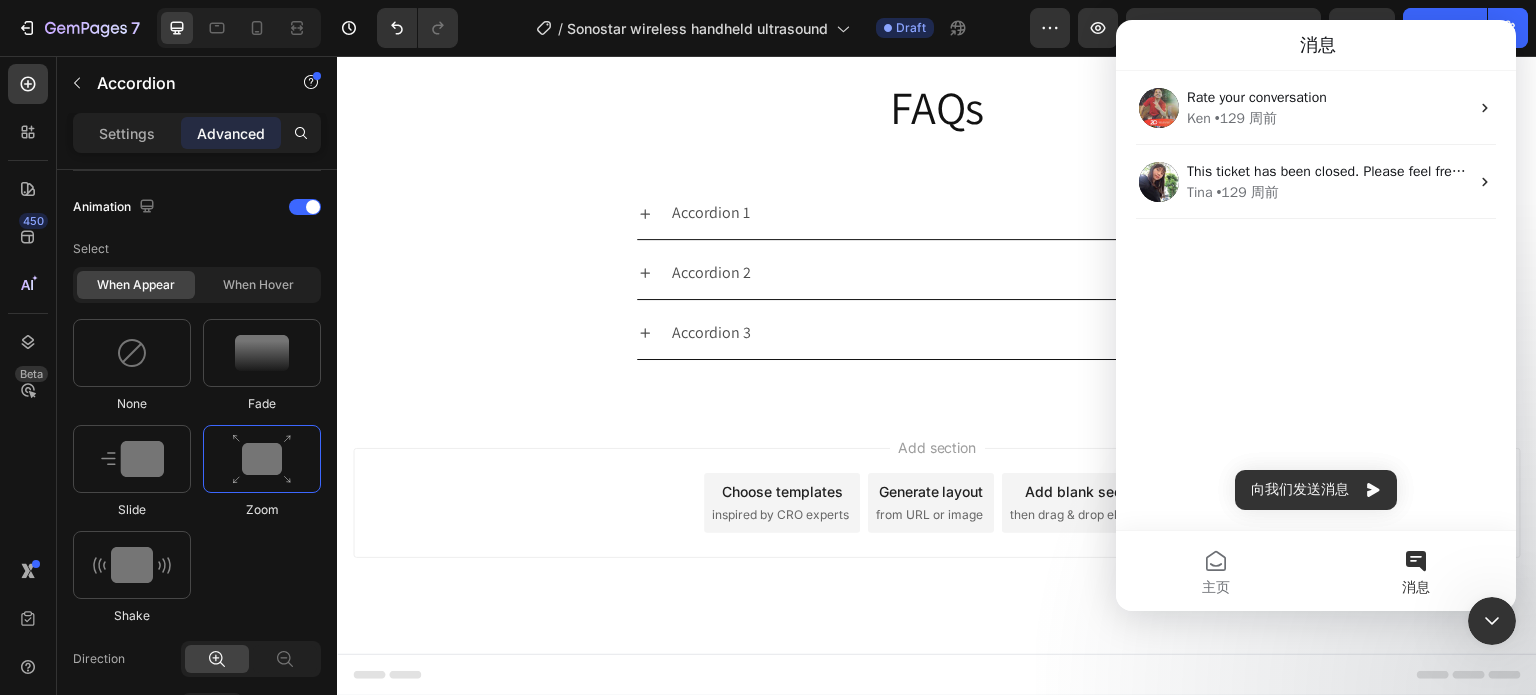 click on "Rate your conversation Ken •  129 周前 This ticket has been closed. Please feel free to open a new conversation if you have any other concerns. We are always here to support you! Tina •  129 周前" at bounding box center (1316, 300) 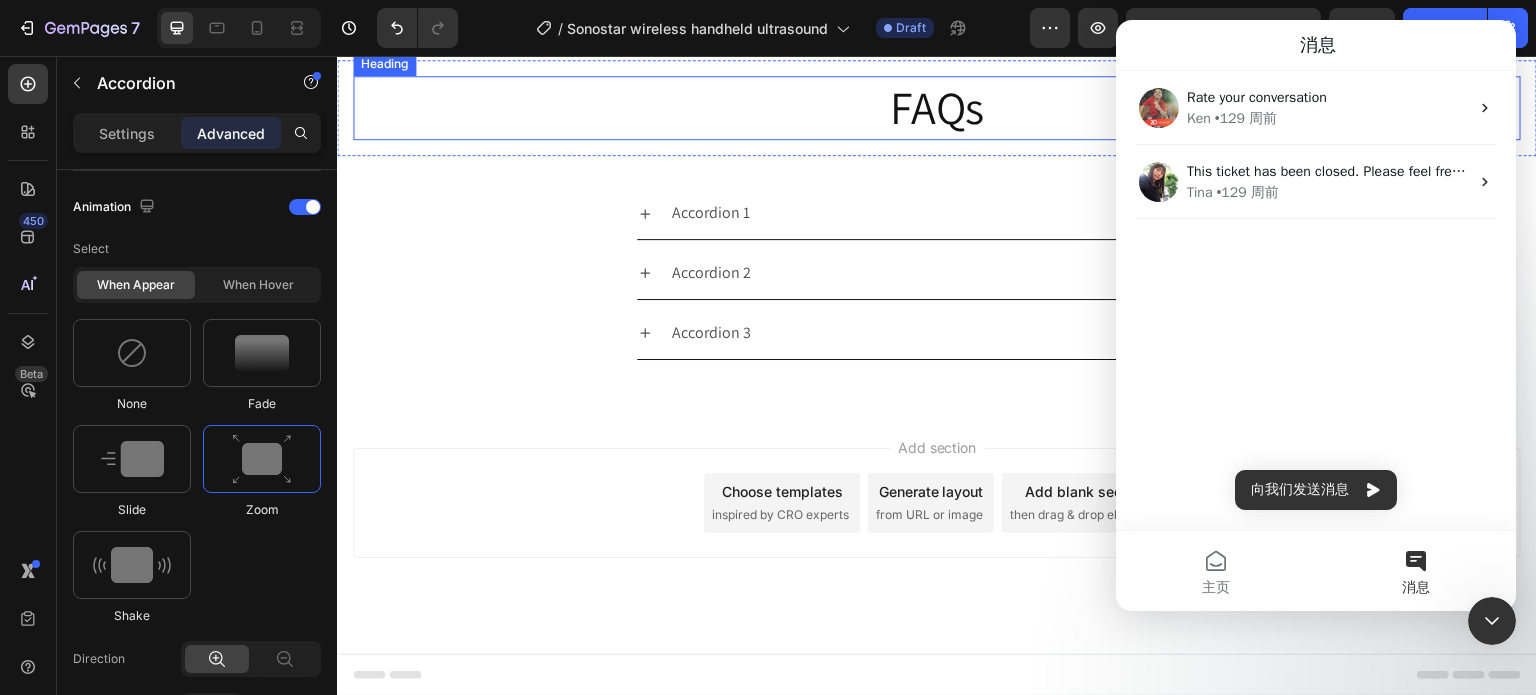 click on "FAQs" at bounding box center (937, 108) 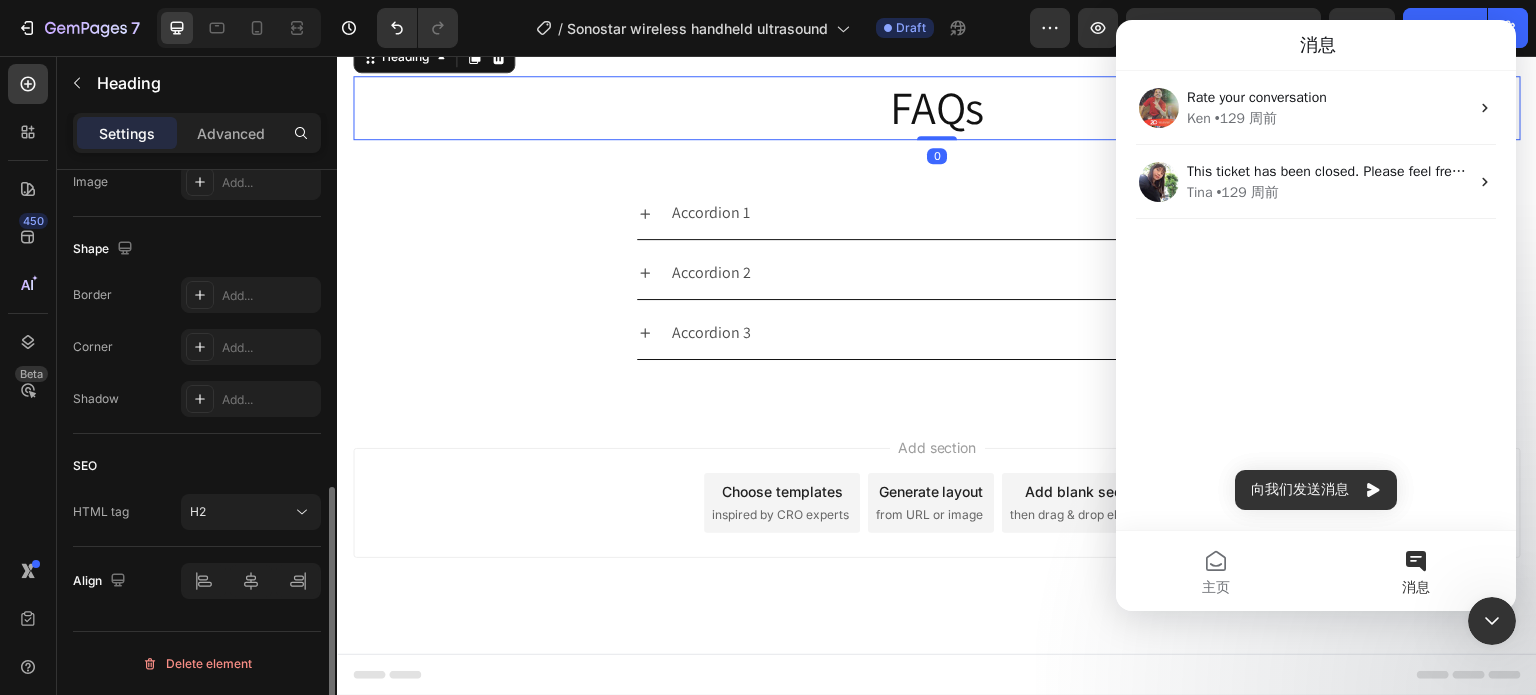 scroll, scrollTop: 0, scrollLeft: 0, axis: both 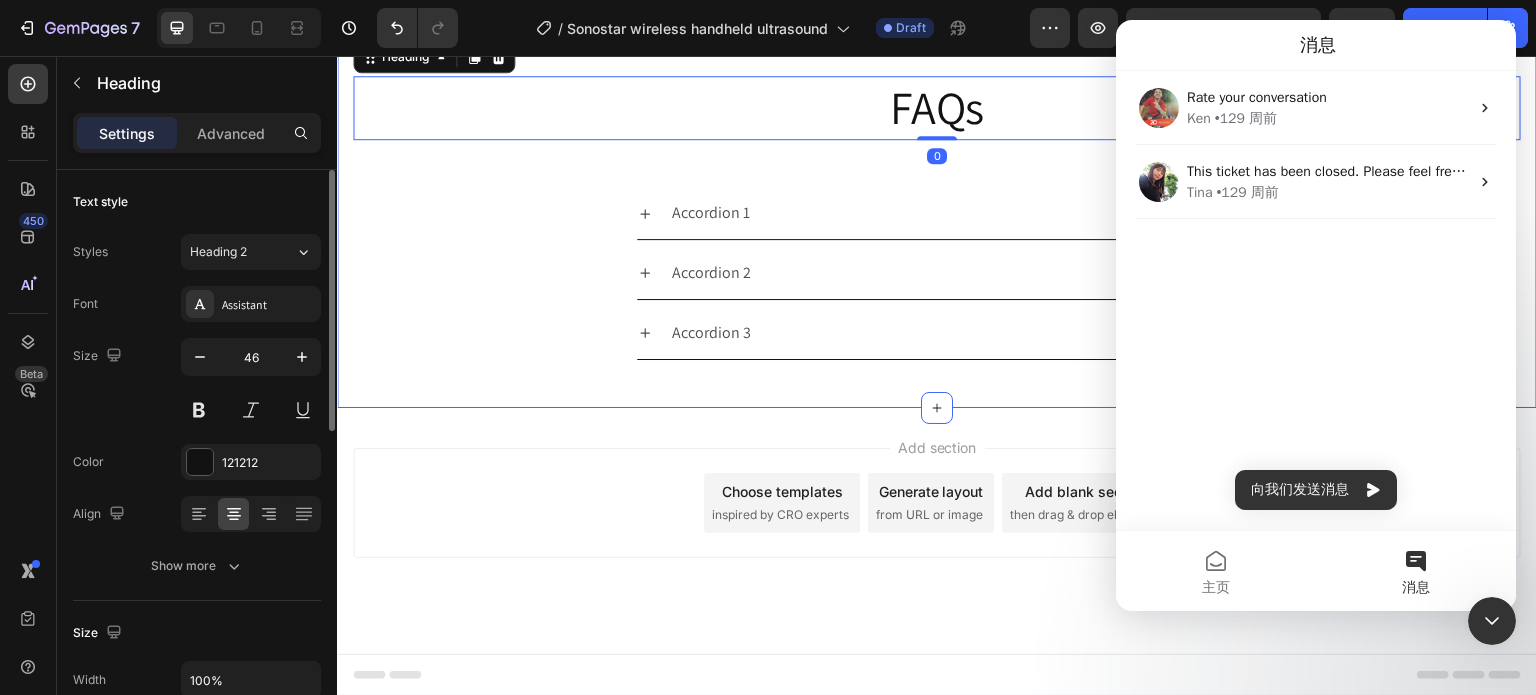 click on "FAQs Heading   0 Row
Accordion 1
Accordion 2
Accordion 3 Accordion Row" at bounding box center [937, 217] 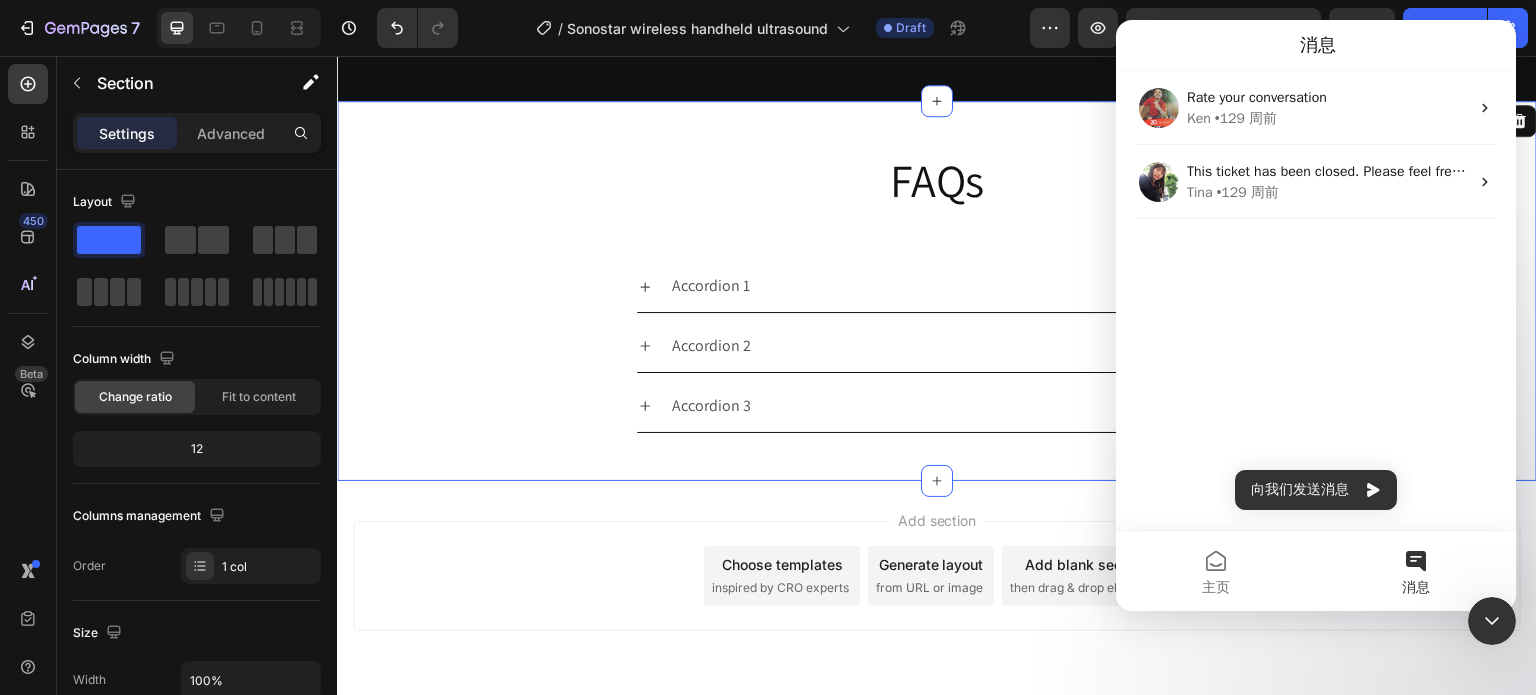 scroll, scrollTop: 6405, scrollLeft: 0, axis: vertical 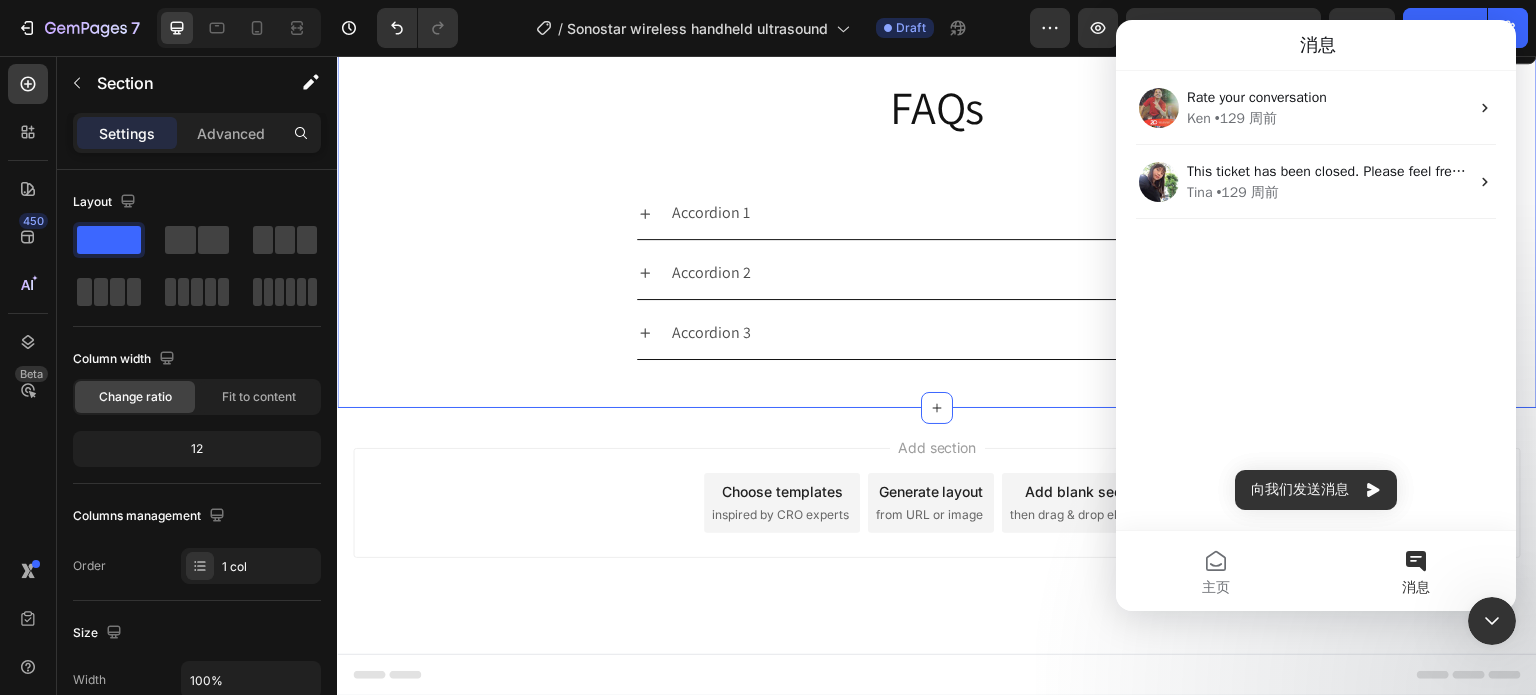 click 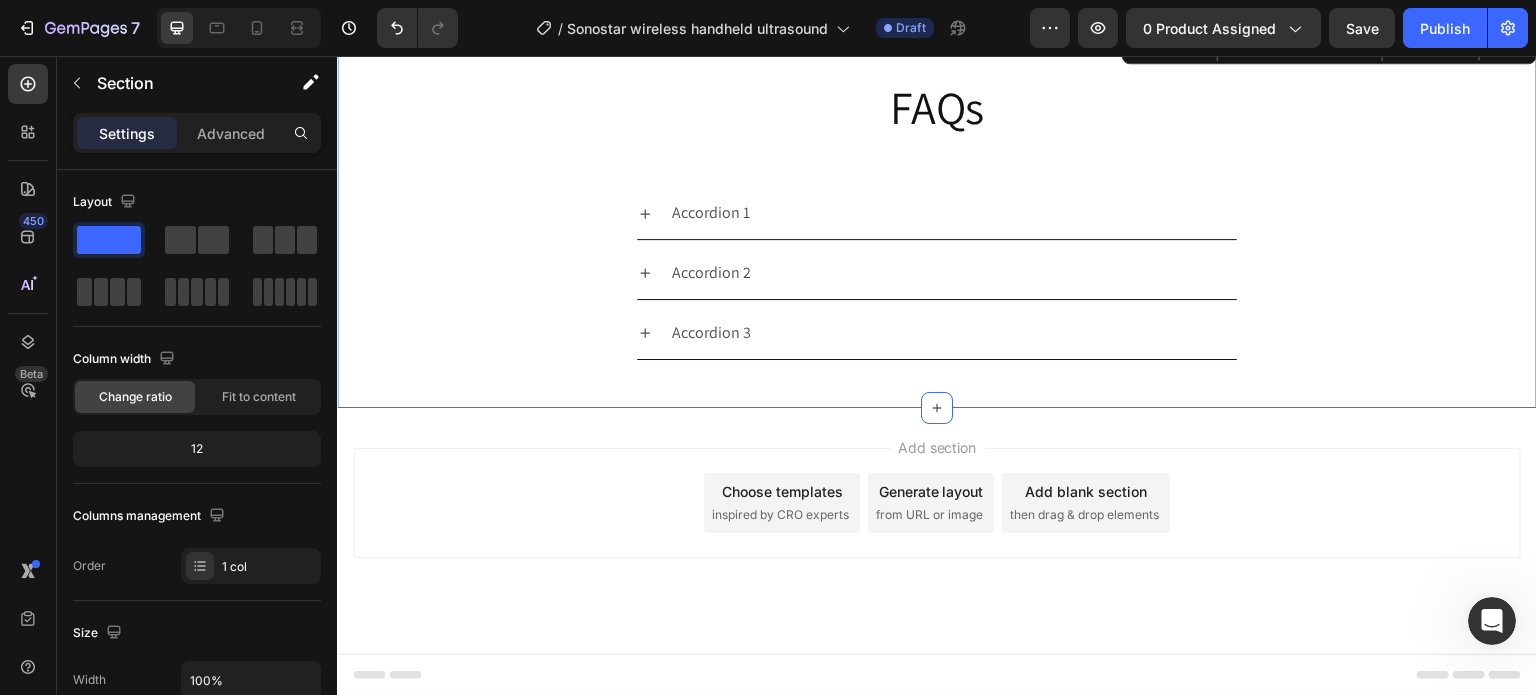 scroll, scrollTop: 0, scrollLeft: 0, axis: both 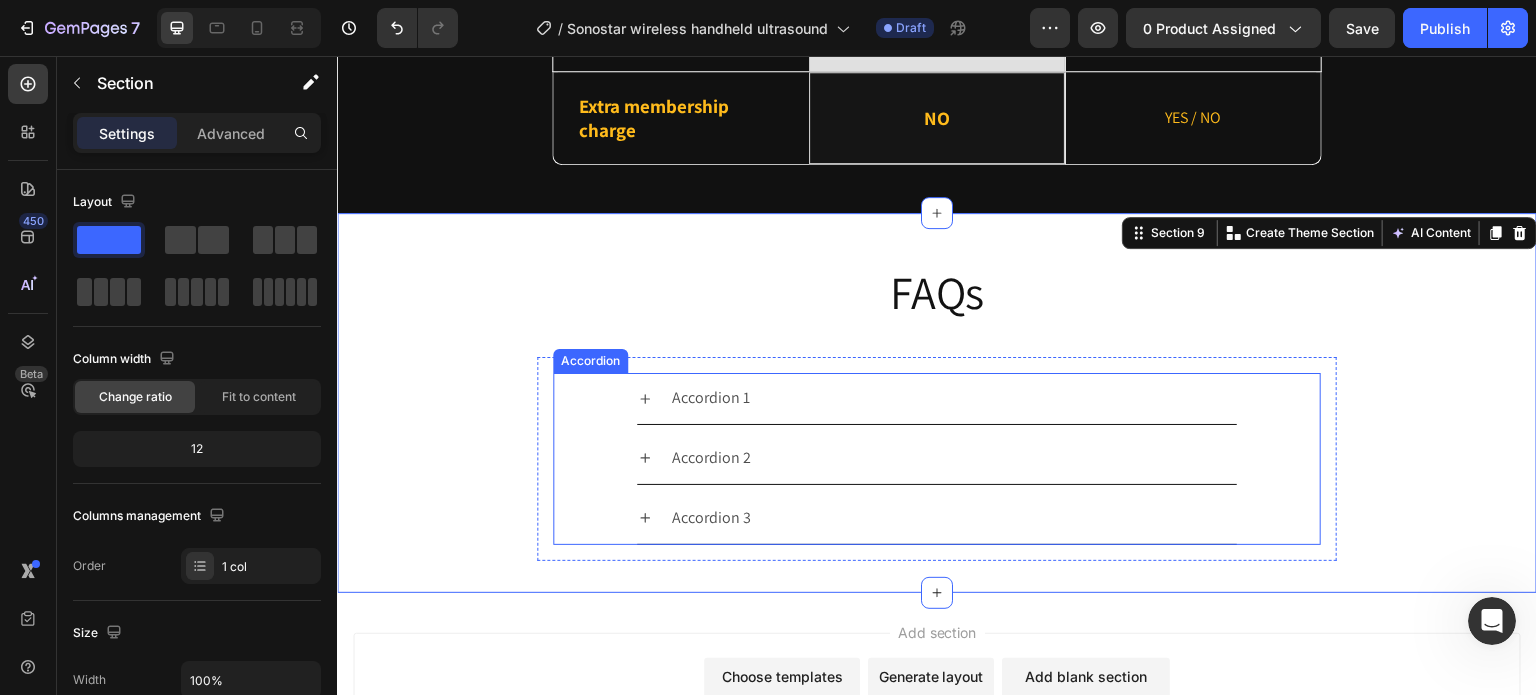 click 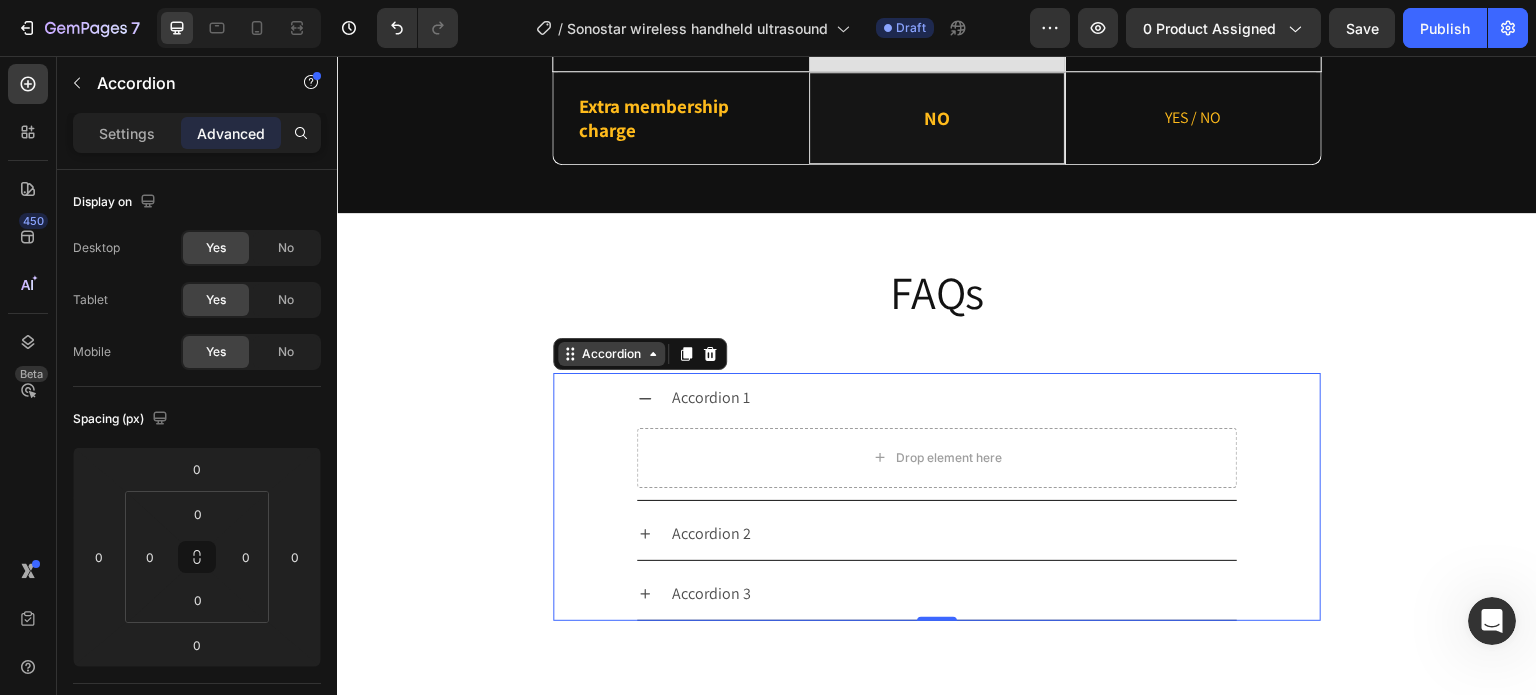 click on "Accordion" at bounding box center (611, 354) 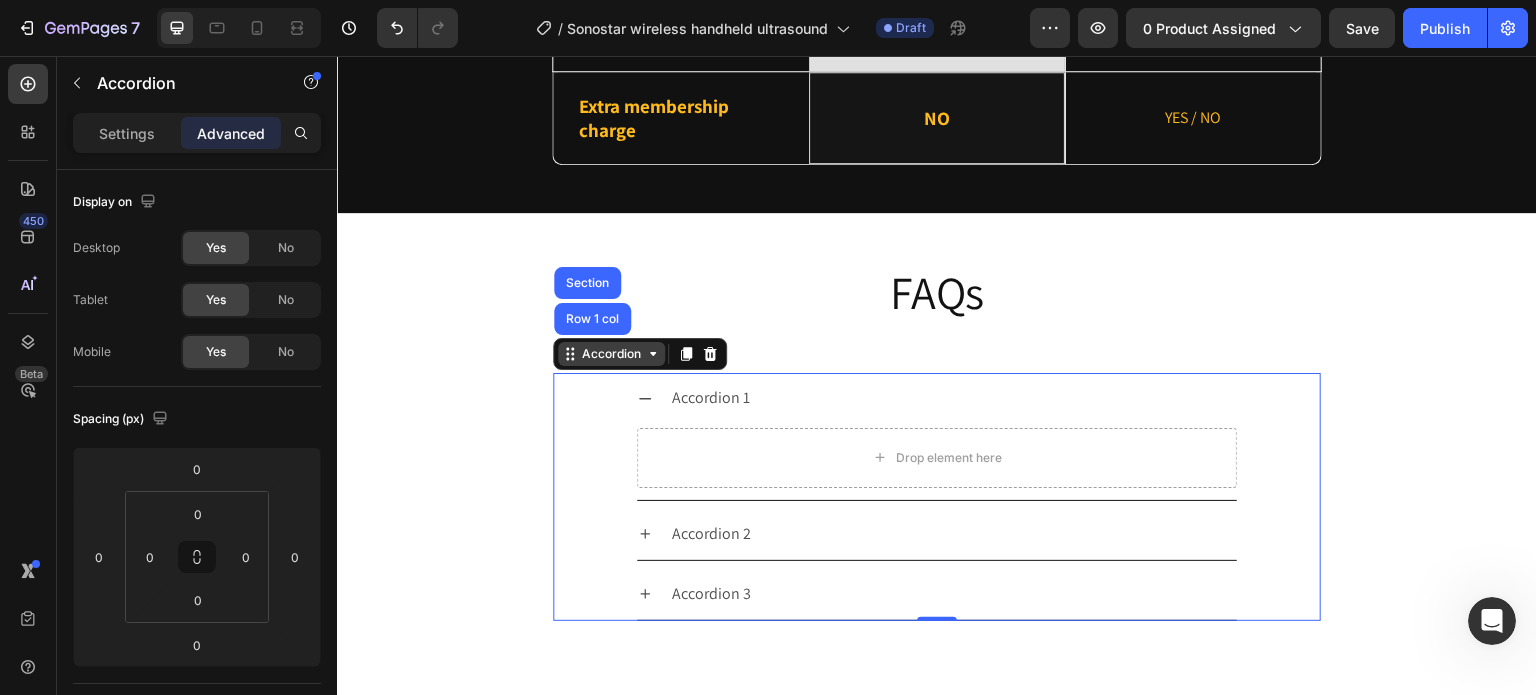 click 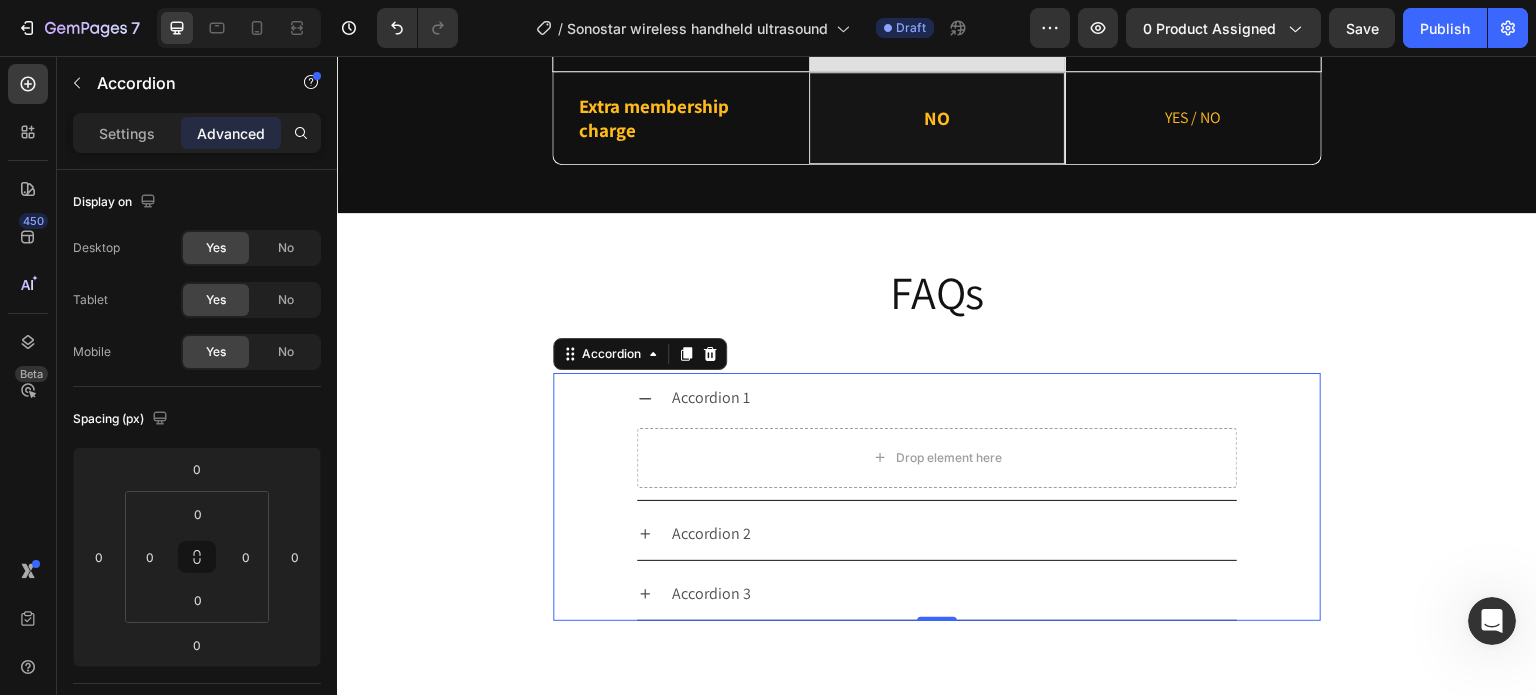 click on "Accordion 1" at bounding box center (711, 398) 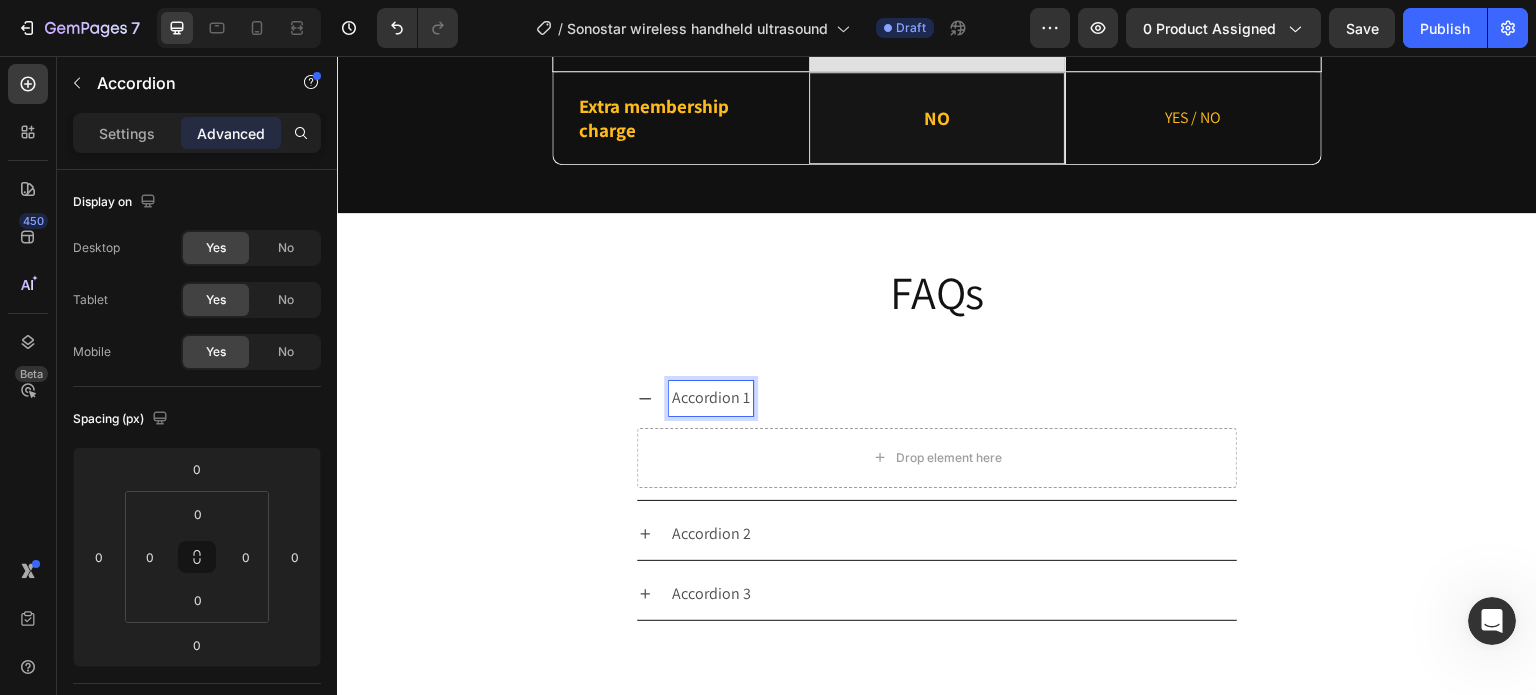 click on "Accordion 1" at bounding box center [711, 398] 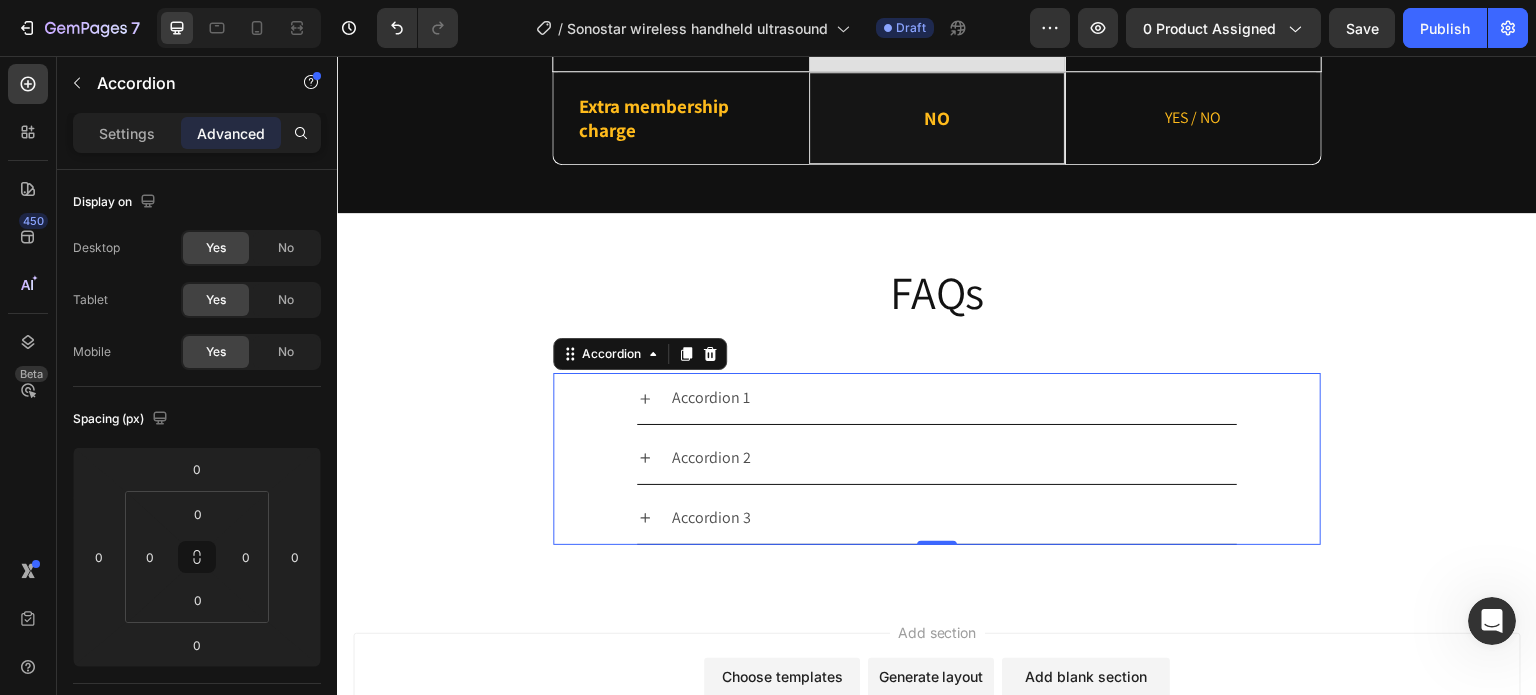 click 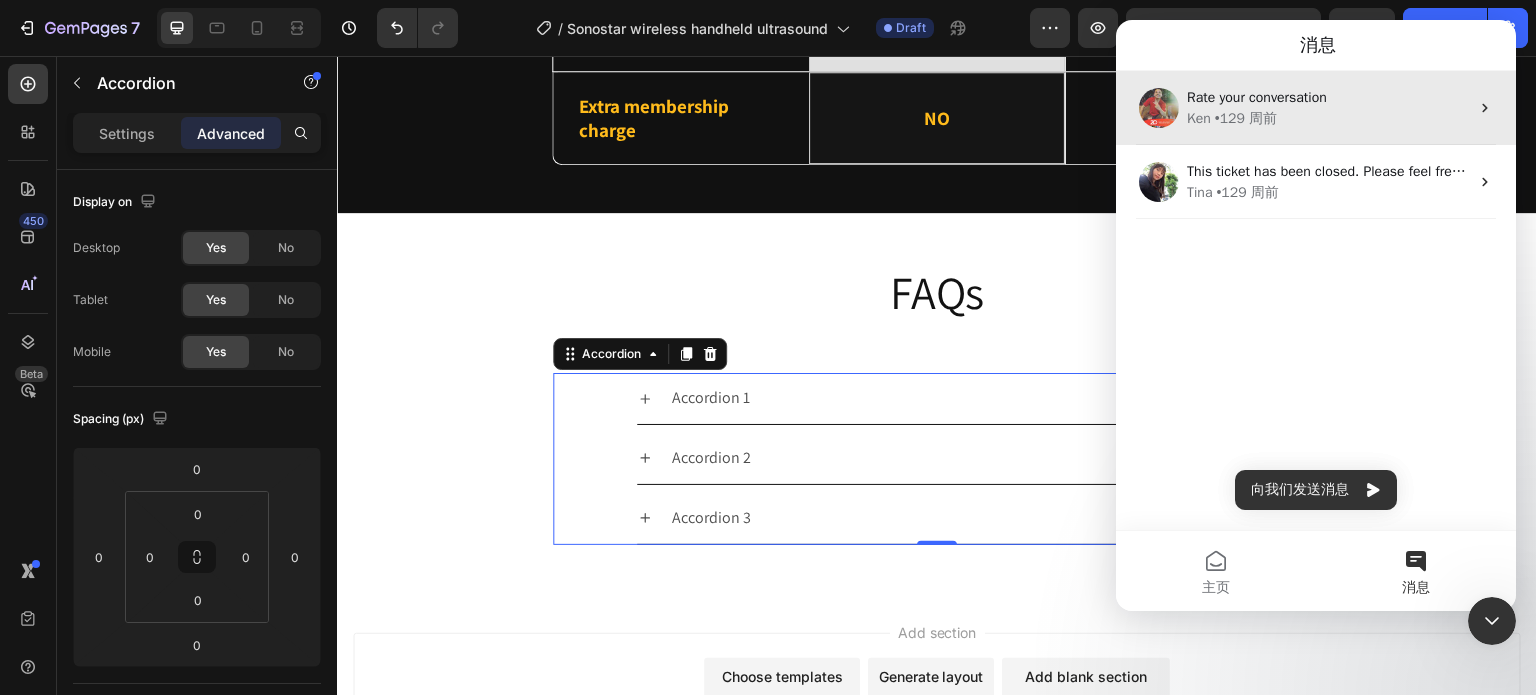 click on "Rate your conversation" at bounding box center (1257, 97) 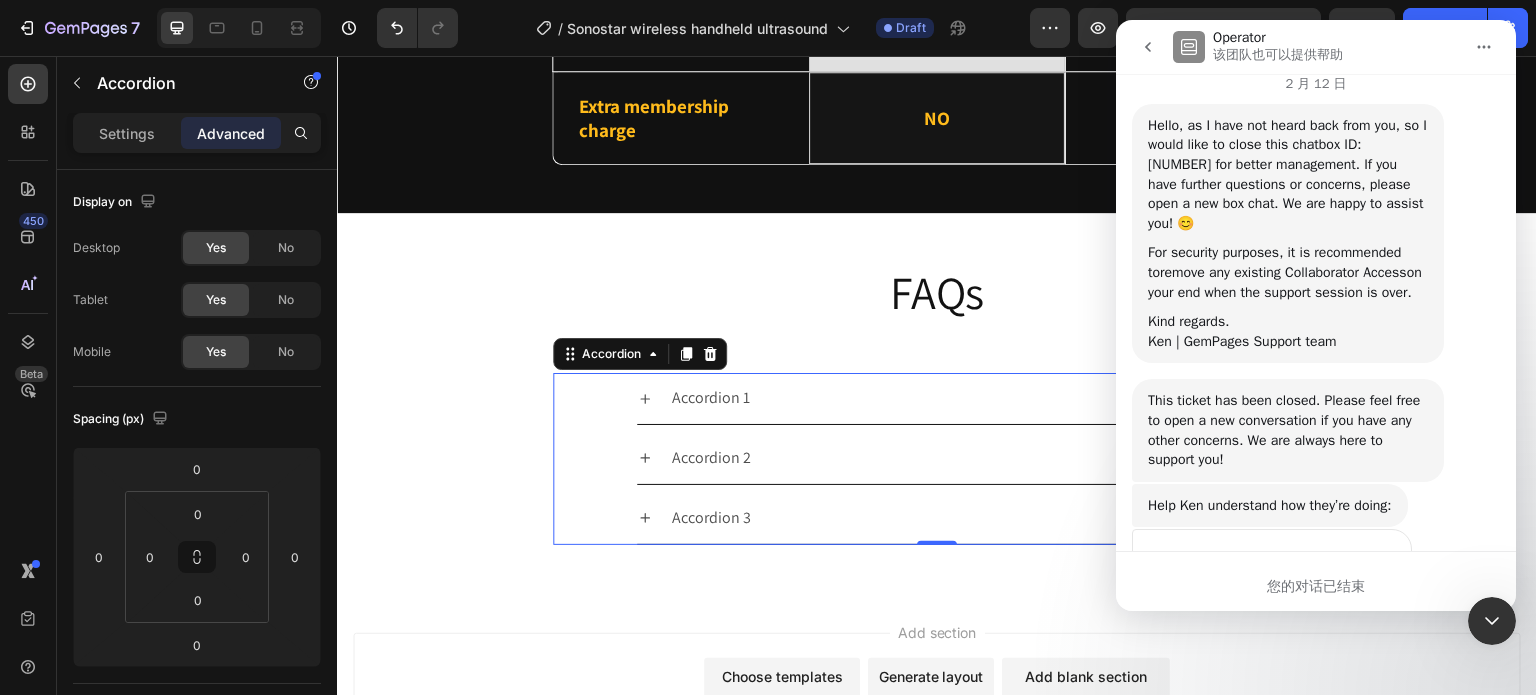 scroll, scrollTop: 1716, scrollLeft: 0, axis: vertical 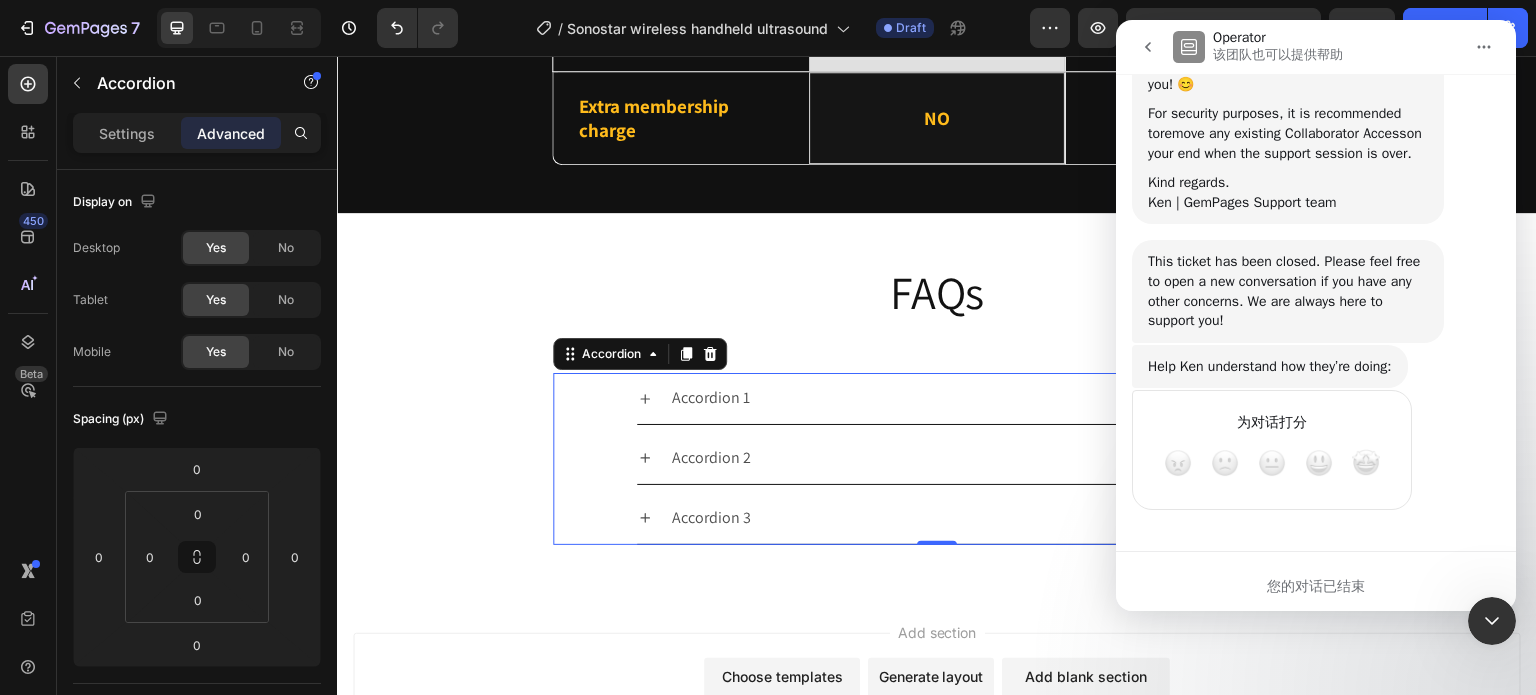 click at bounding box center [1148, 47] 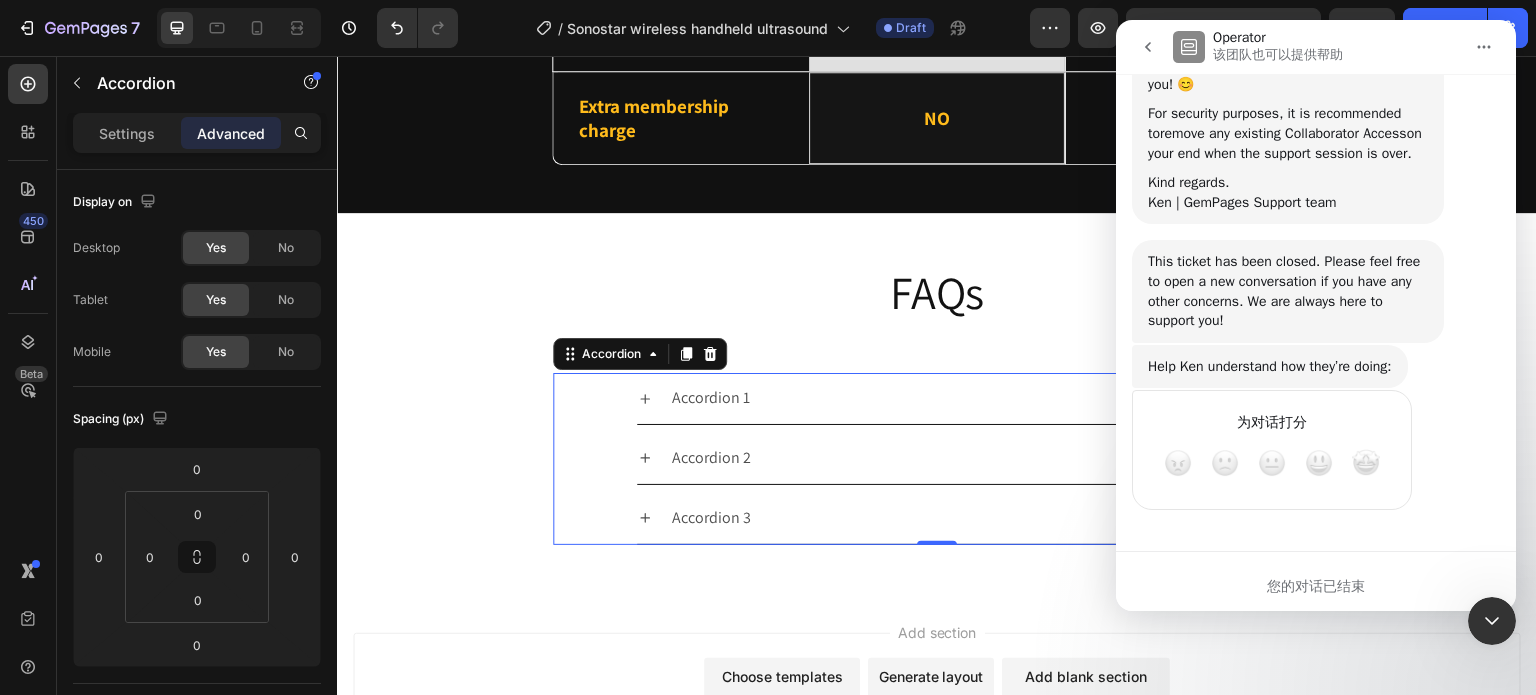 scroll, scrollTop: 0, scrollLeft: 0, axis: both 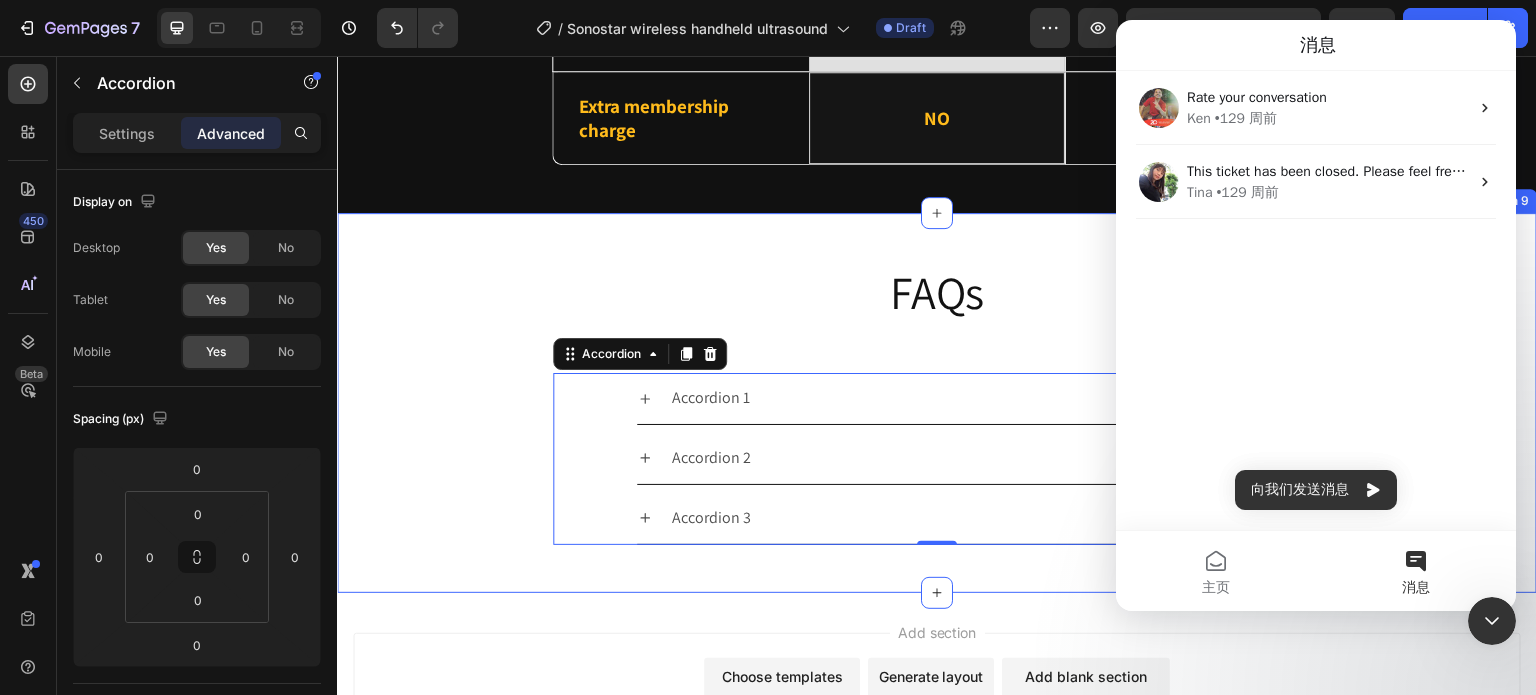 click on "FAQs Heading Row
Accordion 1
Accordion 2
Accordion 3 Accordion   0 Row" at bounding box center (937, 402) 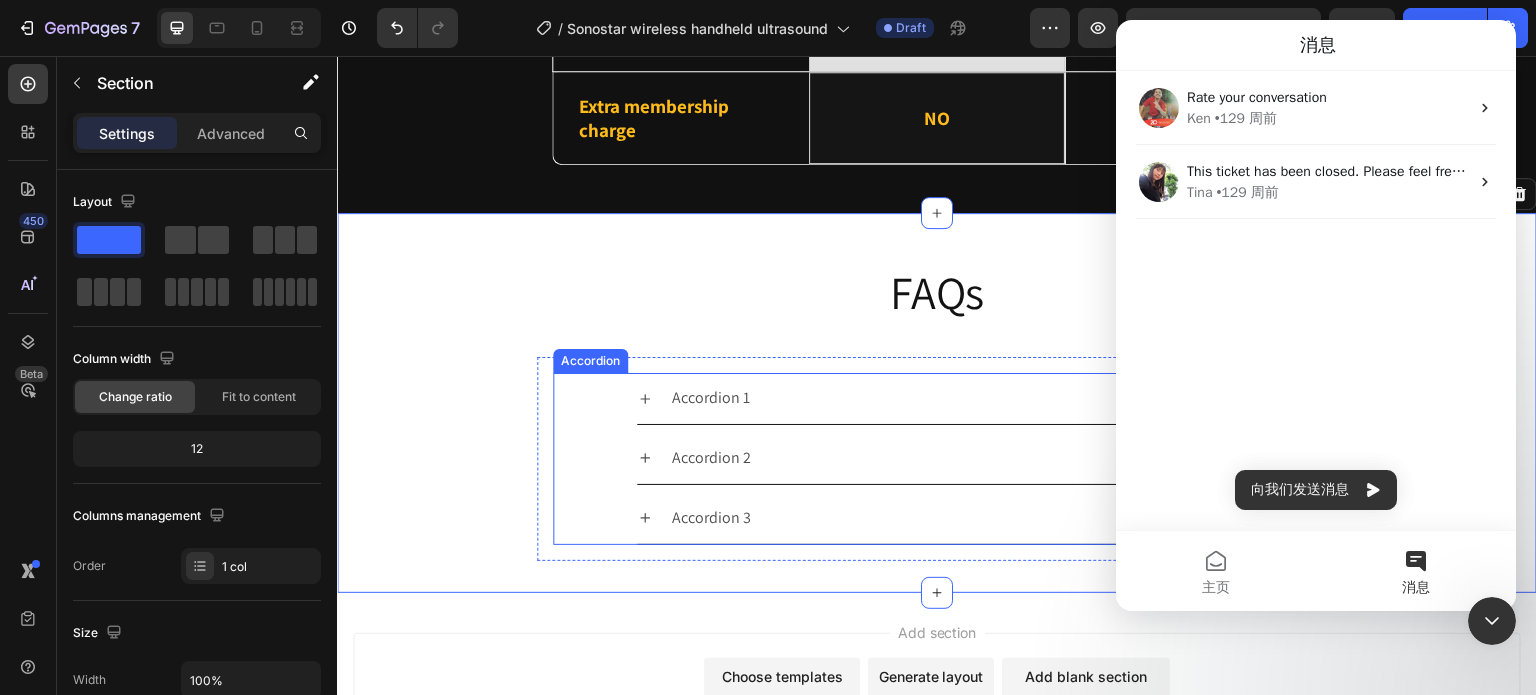 click on "Accordion" at bounding box center [590, 361] 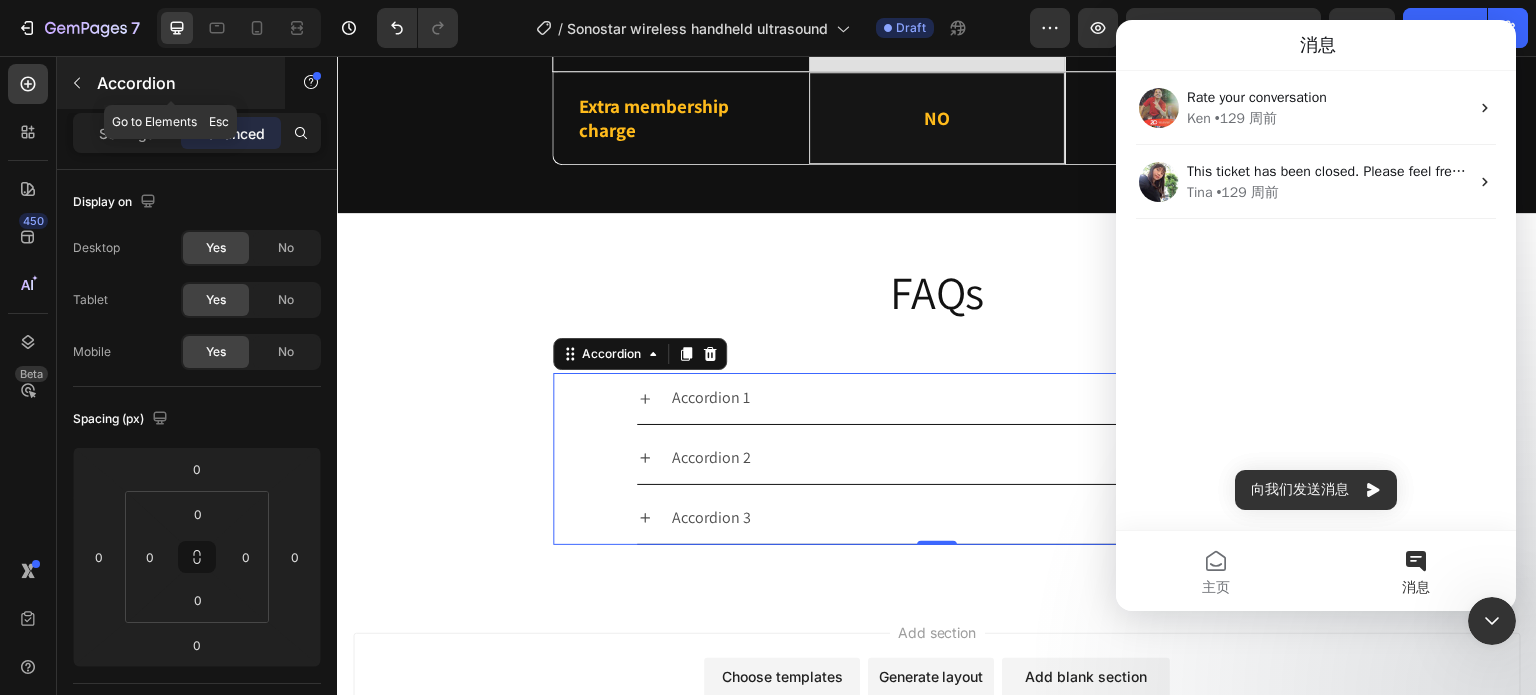 click 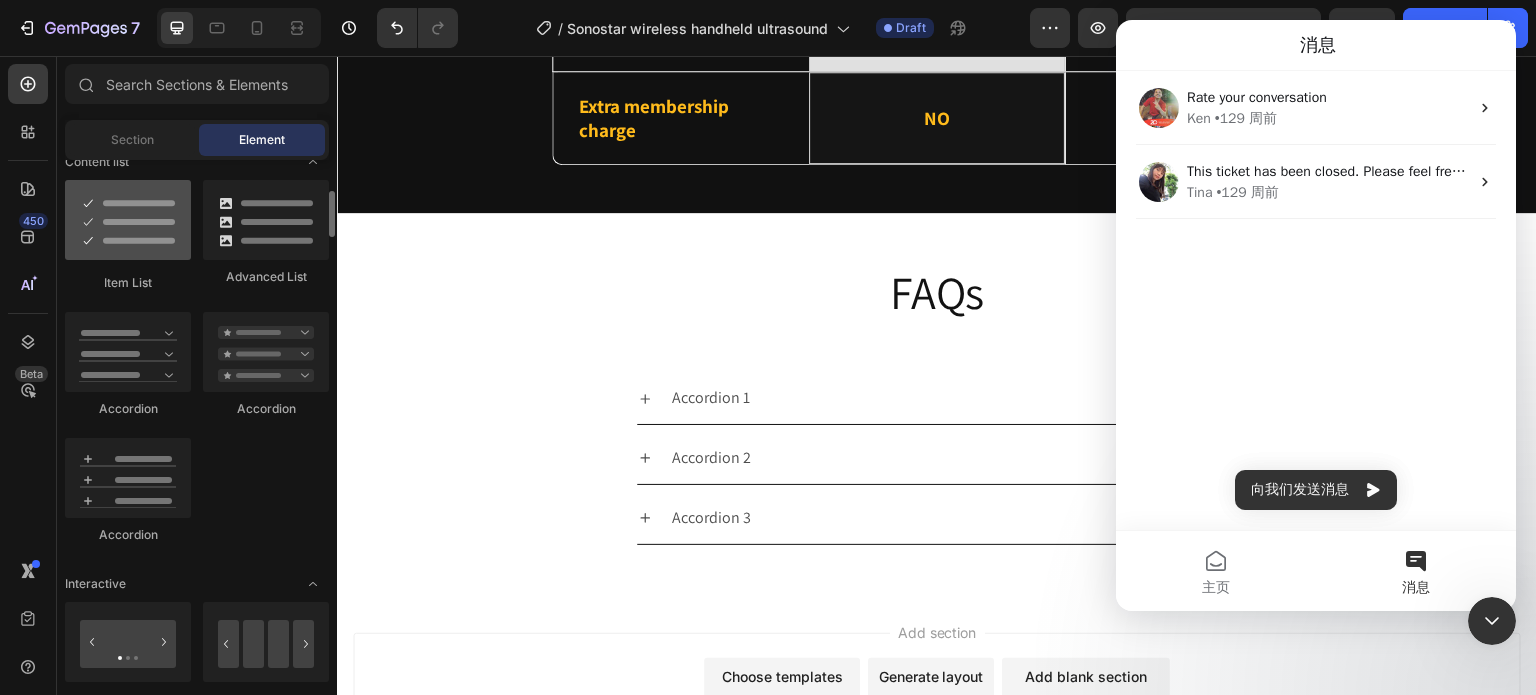 scroll, scrollTop: 1500, scrollLeft: 0, axis: vertical 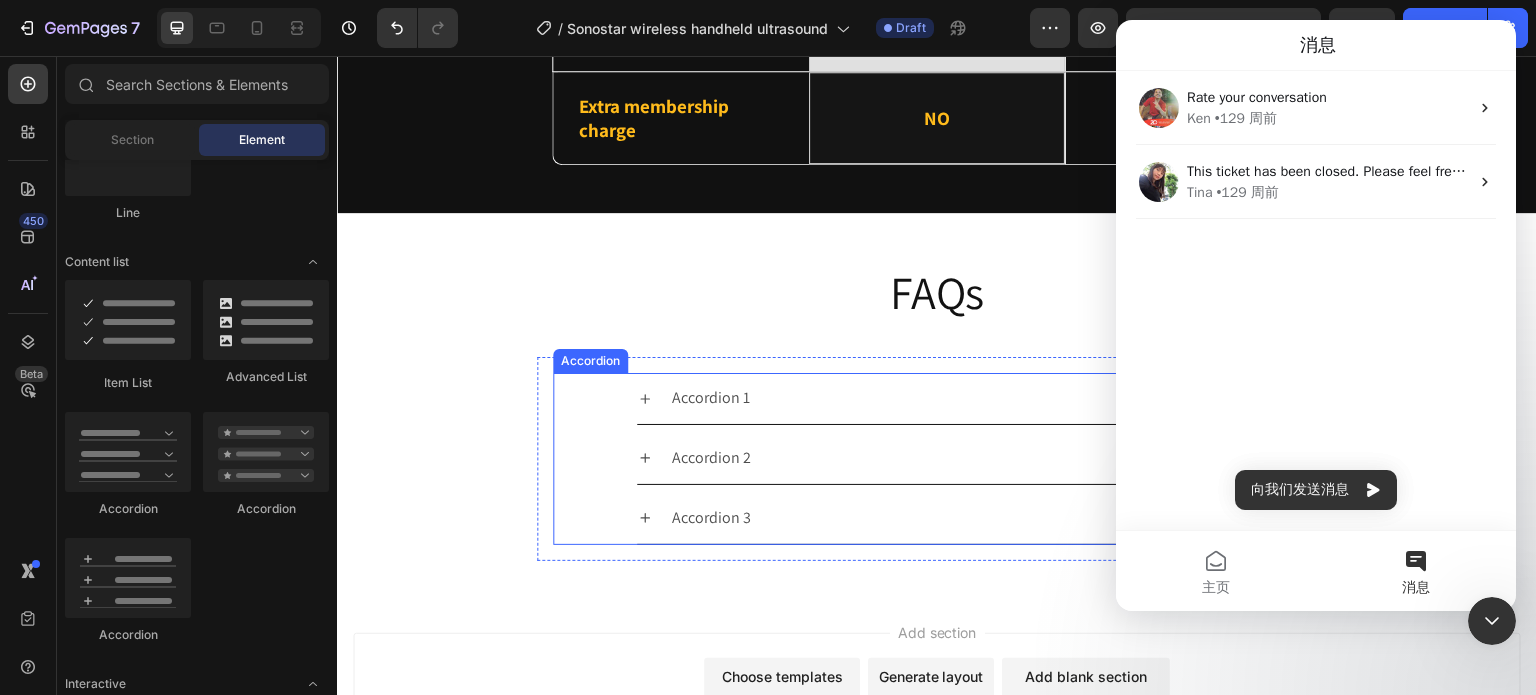 click 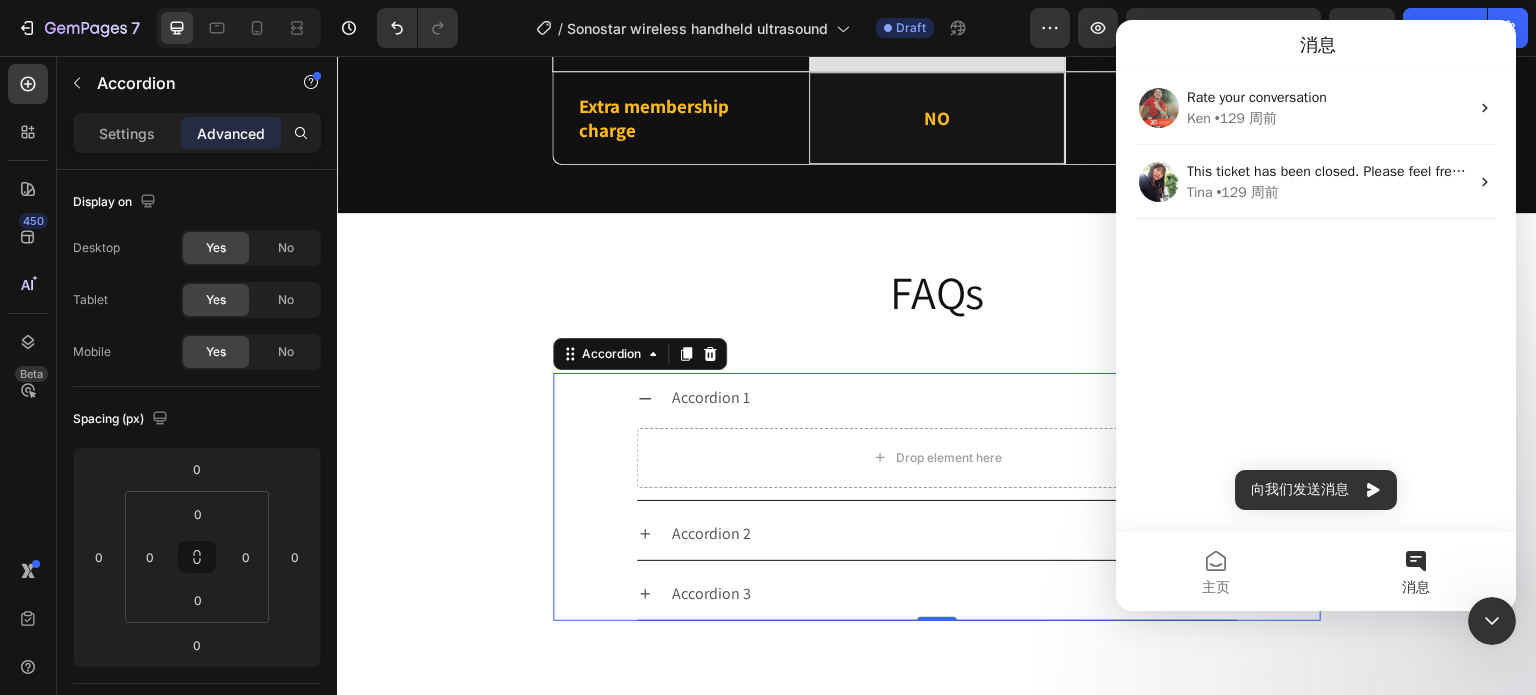 click 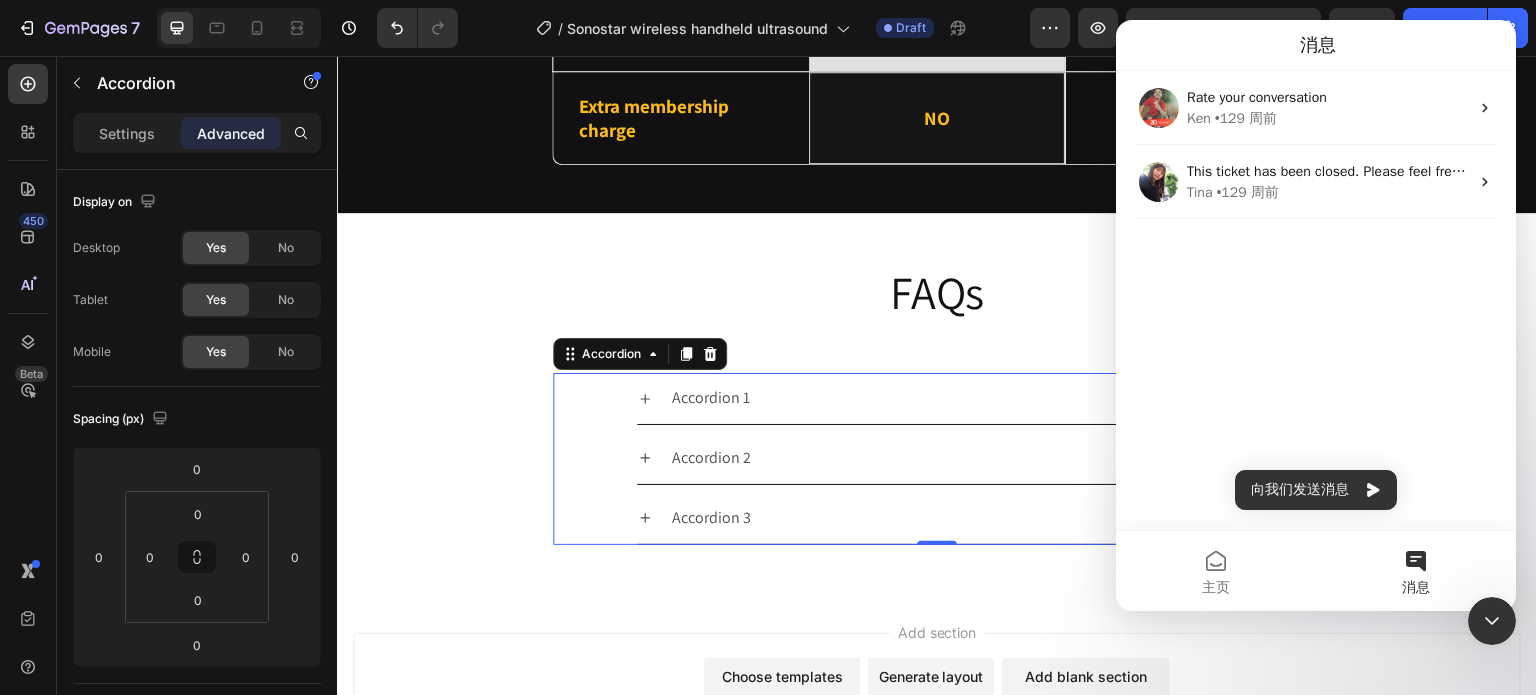 click 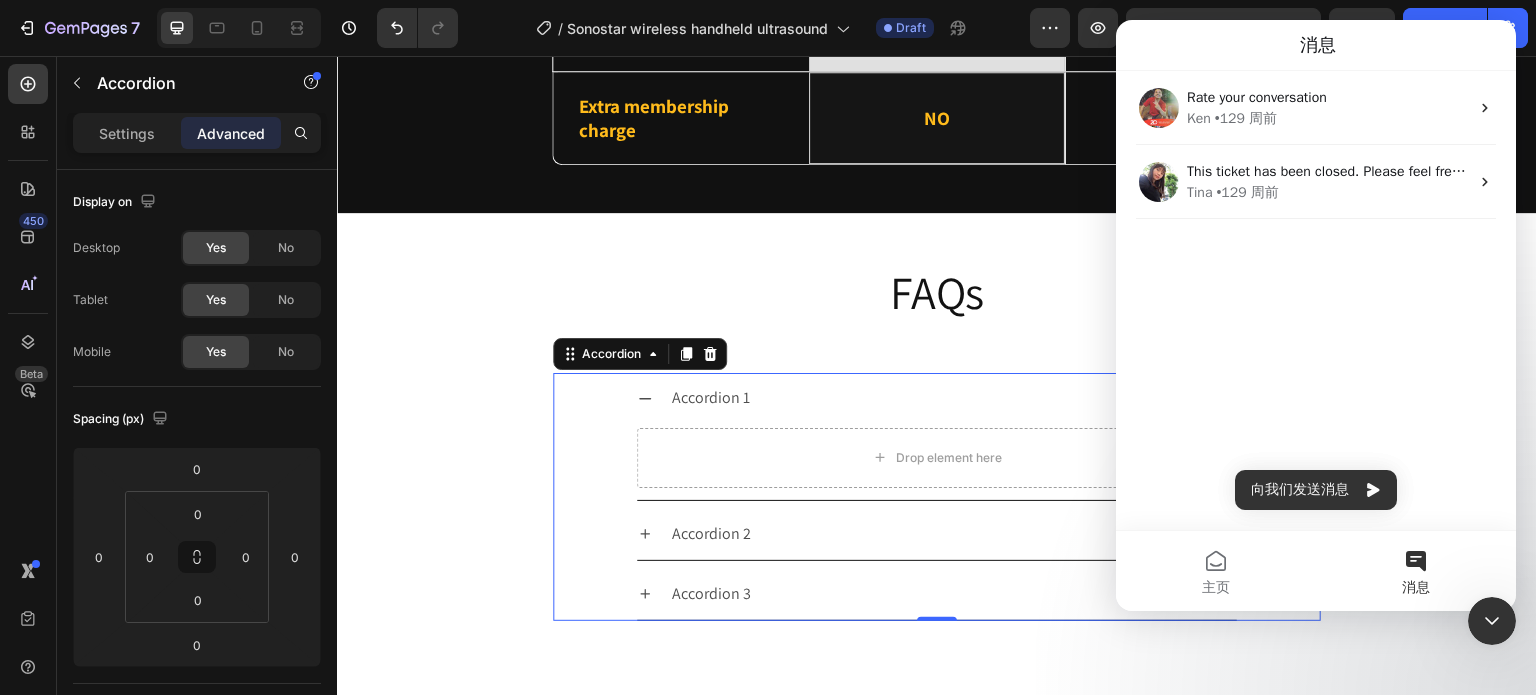 click 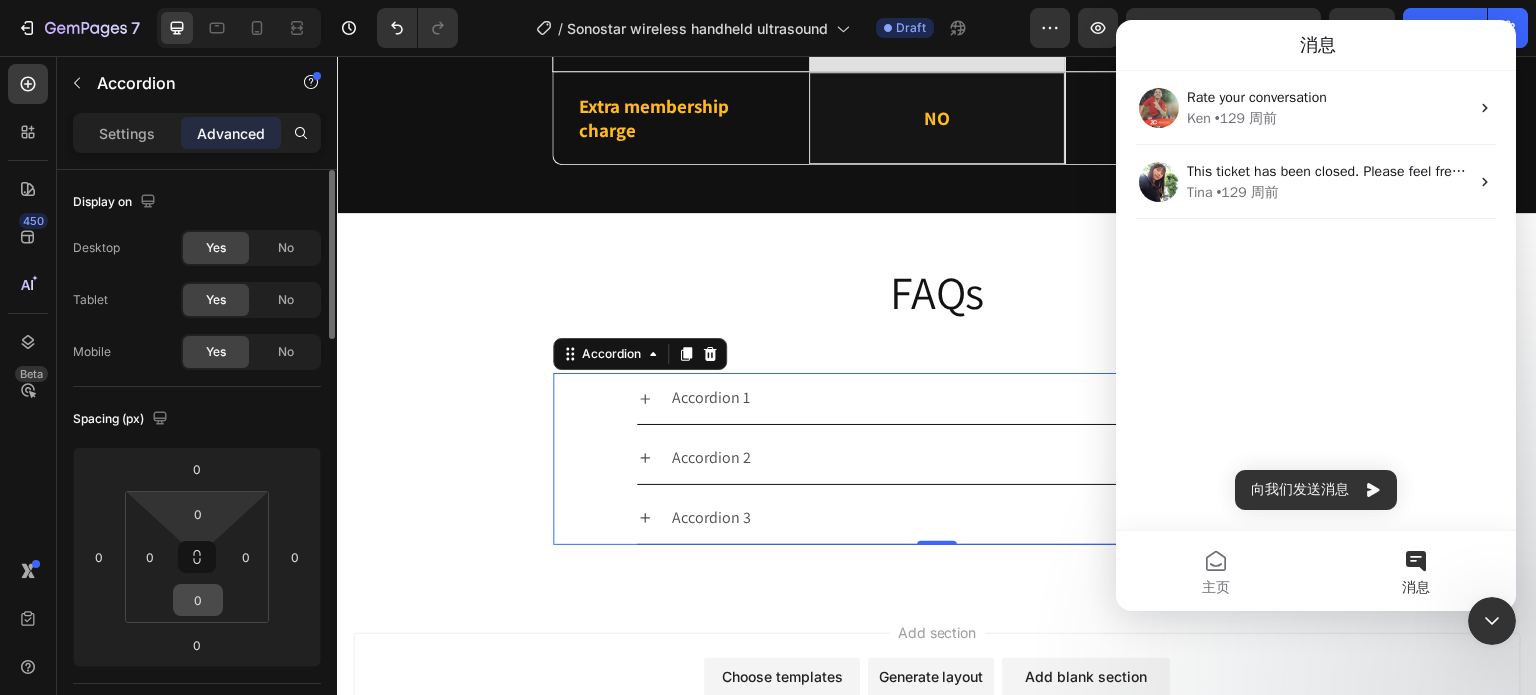 scroll, scrollTop: 100, scrollLeft: 0, axis: vertical 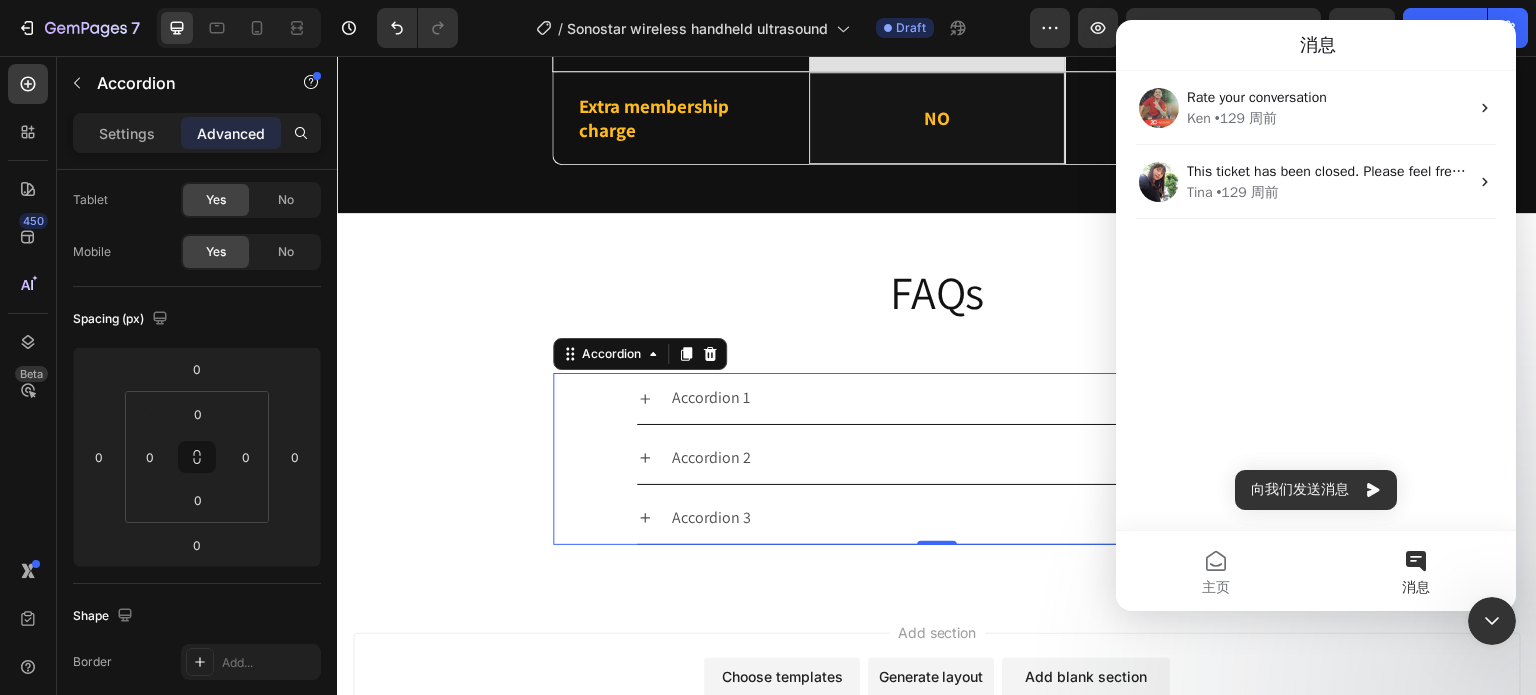 click 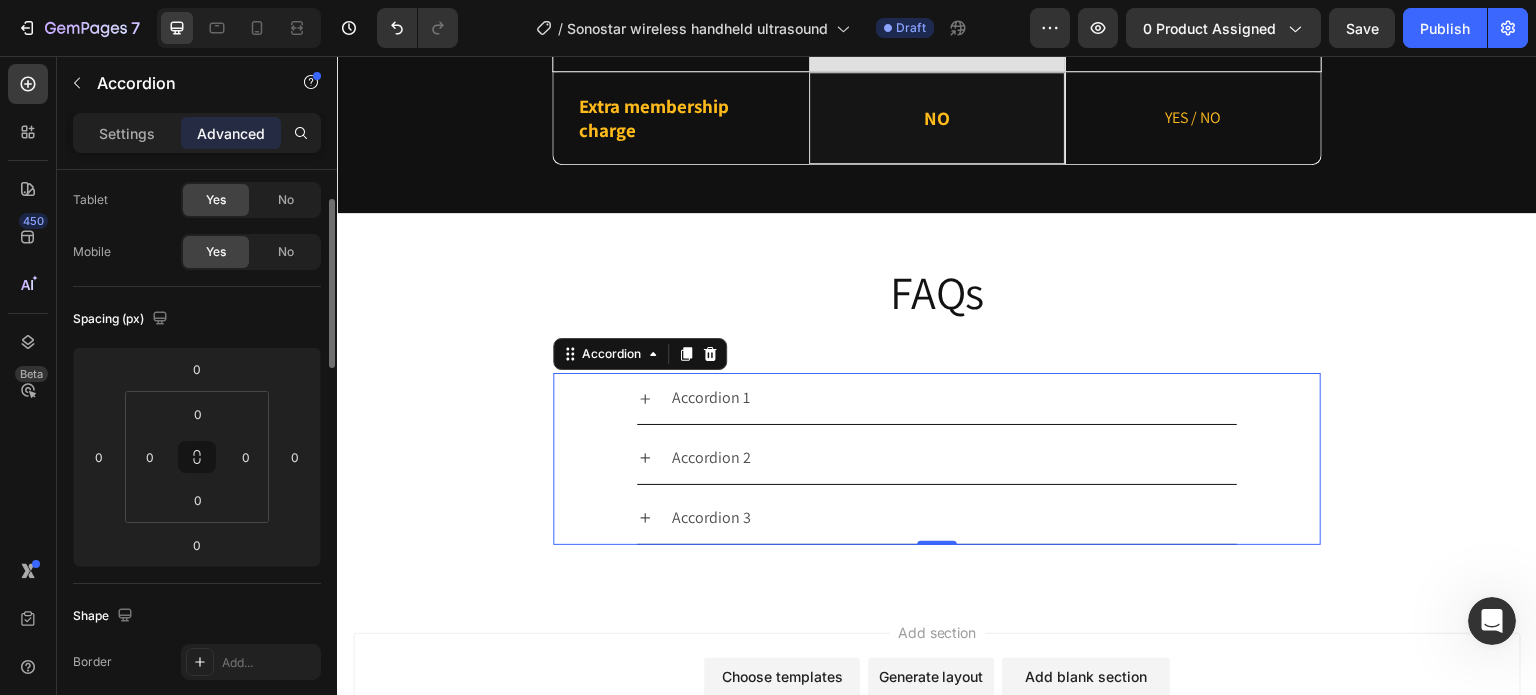 scroll, scrollTop: 0, scrollLeft: 0, axis: both 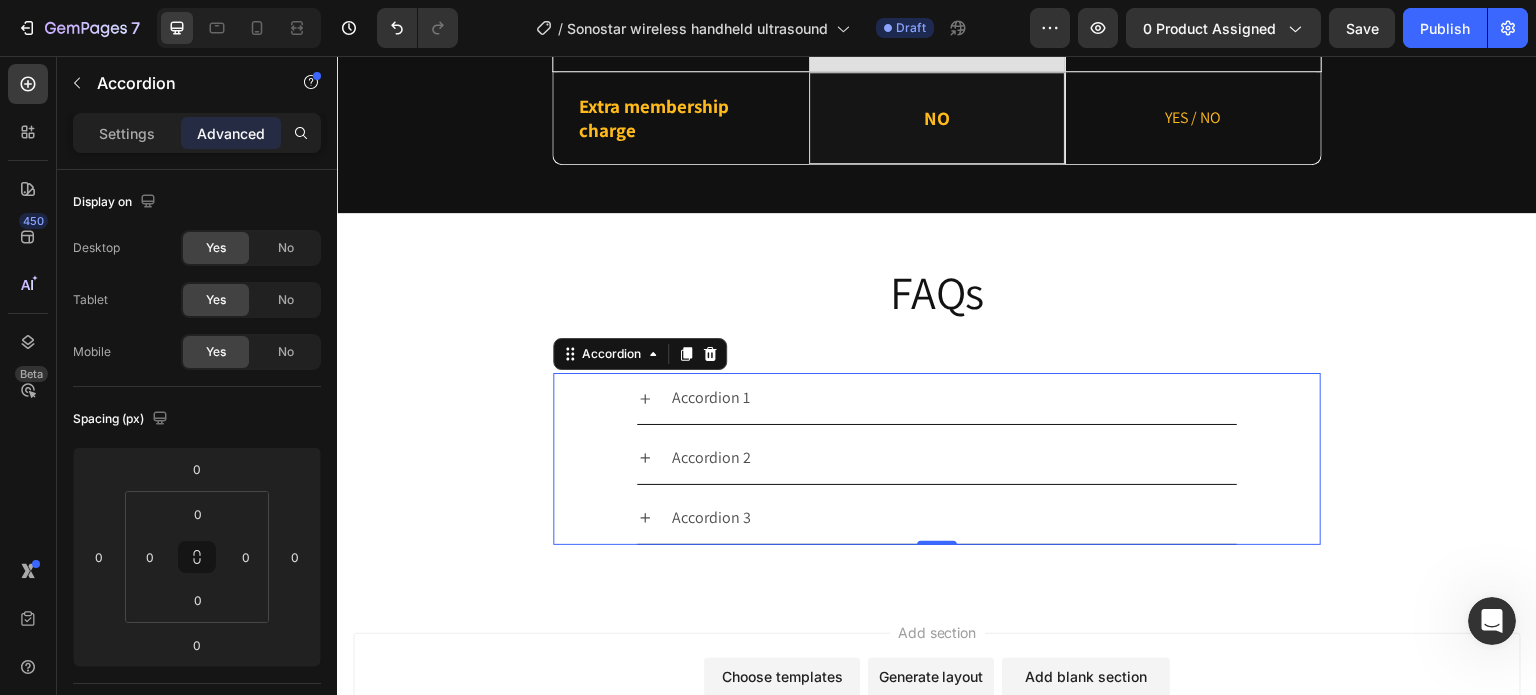 click on "Accordion 1" at bounding box center [953, 398] 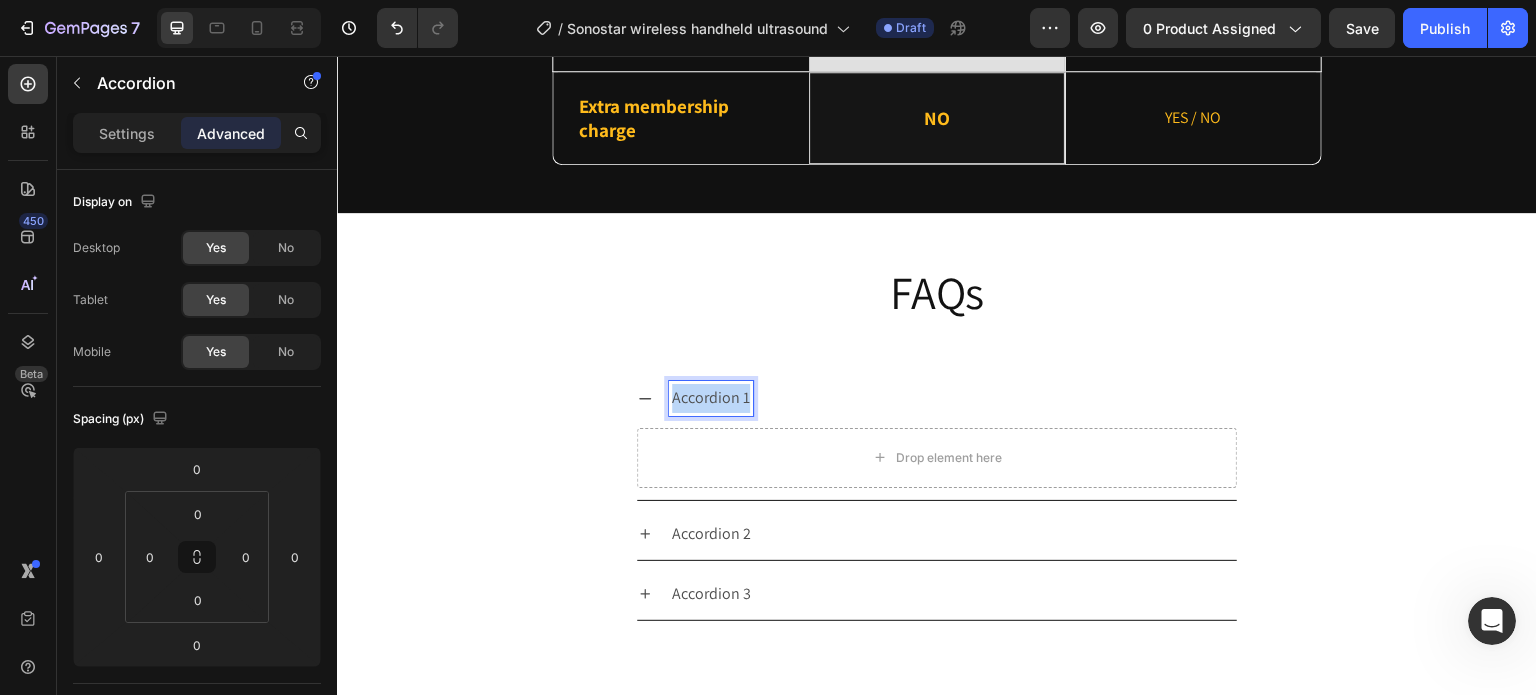 drag, startPoint x: 665, startPoint y: 460, endPoint x: 747, endPoint y: 463, distance: 82.05486 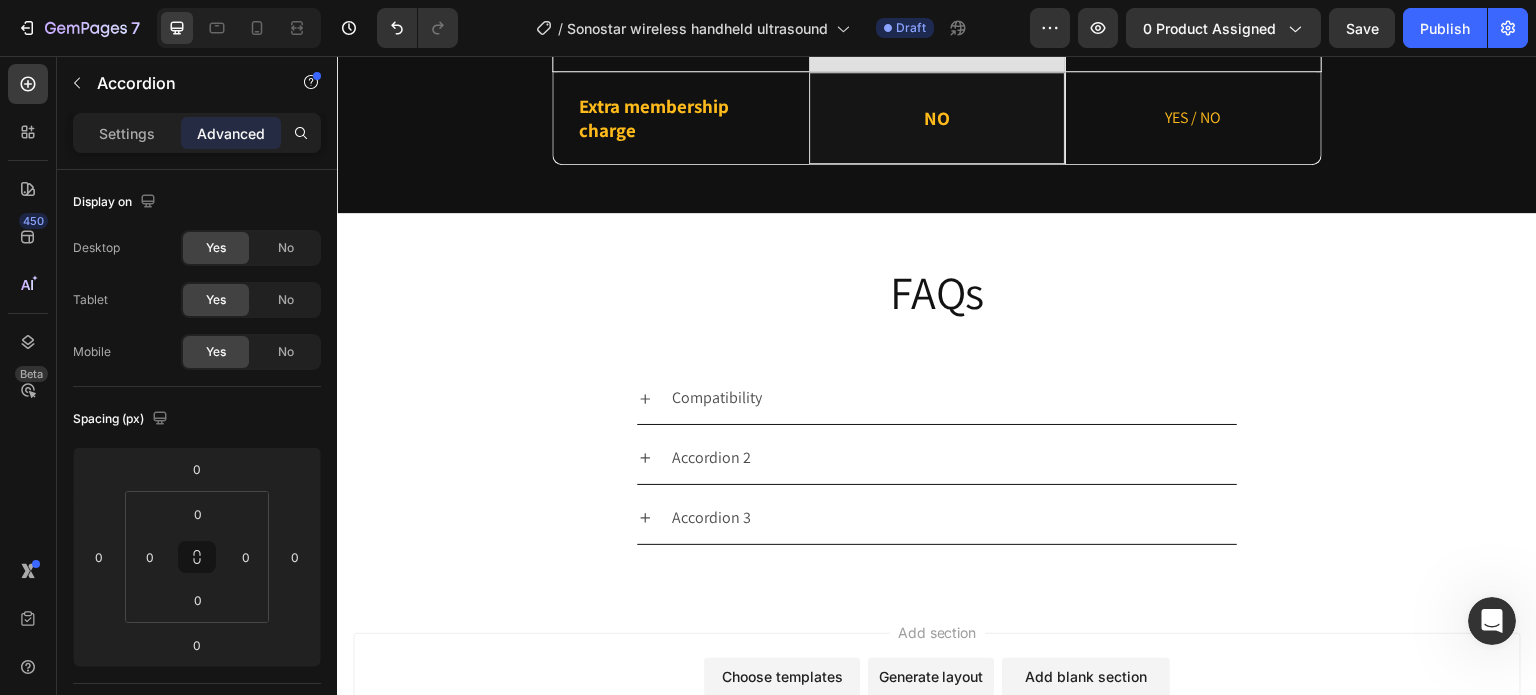 click on "Compatibility" at bounding box center (953, 398) 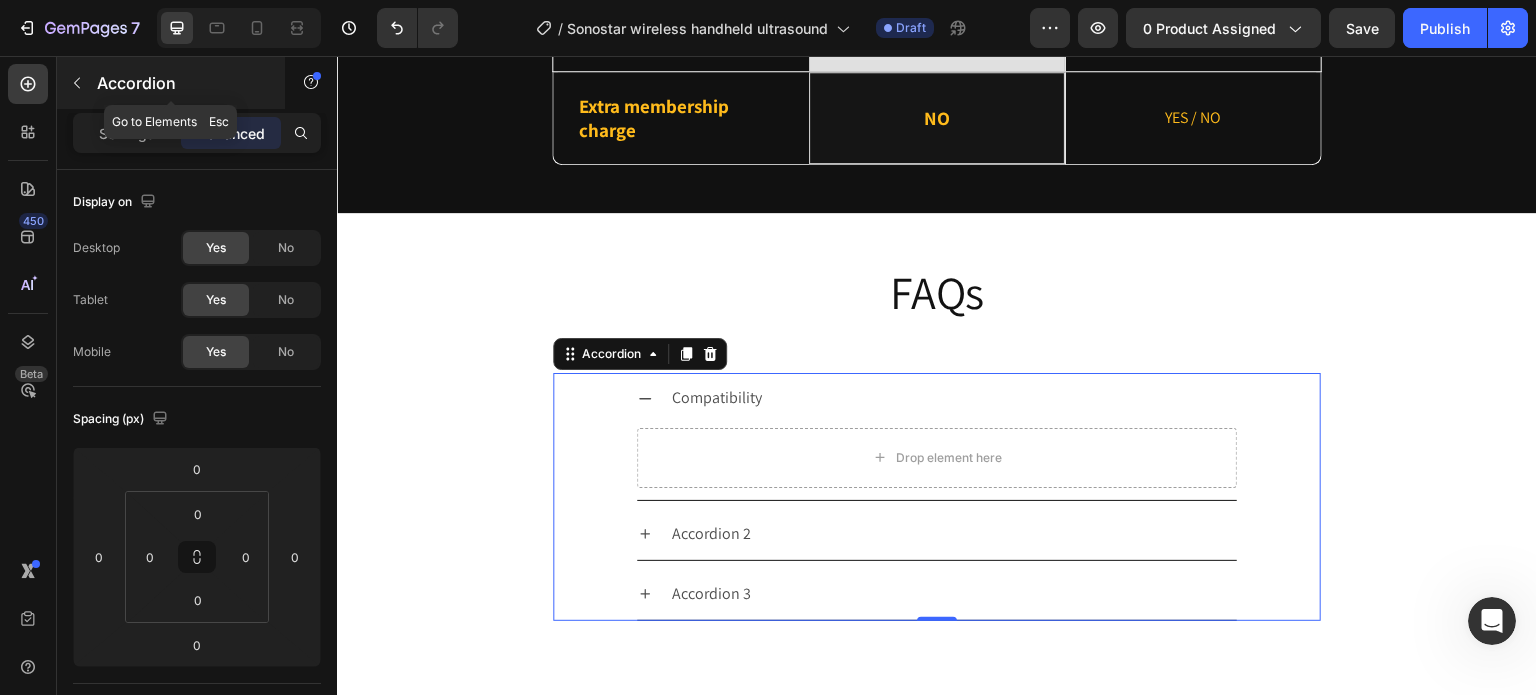 click 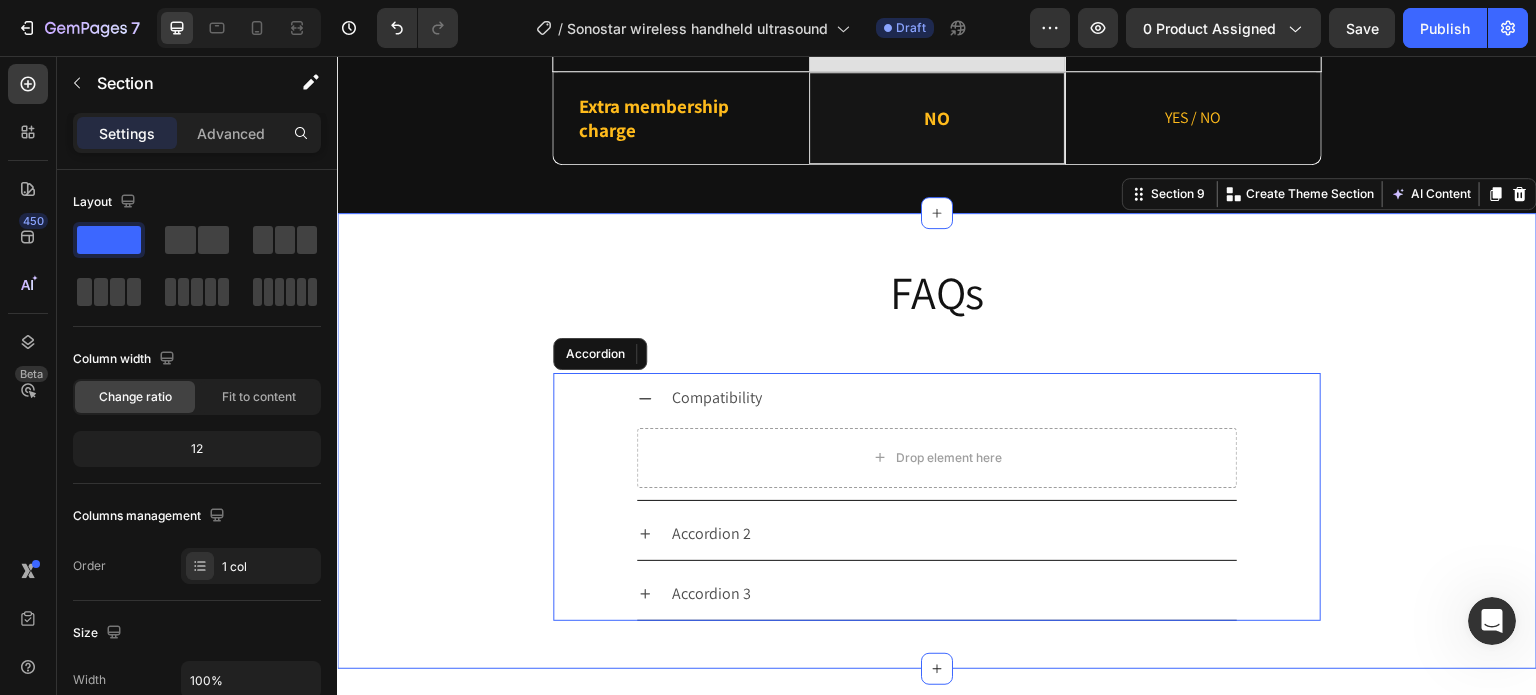 click on "FAQs Heading Row
Compatibility
Drop element here
Accordion 2
Accordion 3 Accordion Row Section 9   Create Theme Section AI Content Write with GemAI What would you like to describe here? Tone and Voice Persuasive Product (Not Amplifiers)Rechargeable Hearing Aids for Seniors with 16-Channel Digital Chips Intelligent Noise Cancellation for Clear Sound Super-Mini Invisible Design Comfort Fit in Ear Canal Show more Generate" at bounding box center (937, 440) 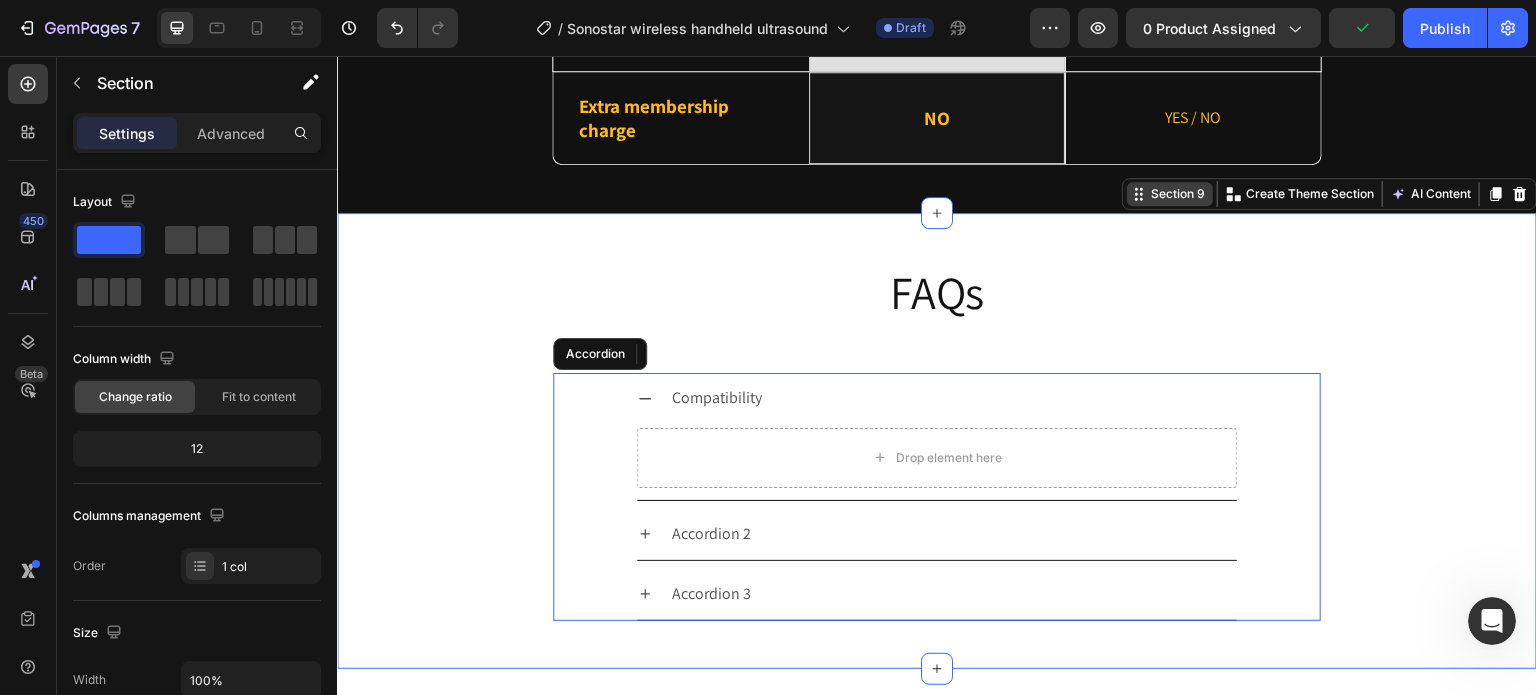click on "Section 9" at bounding box center [1178, 194] 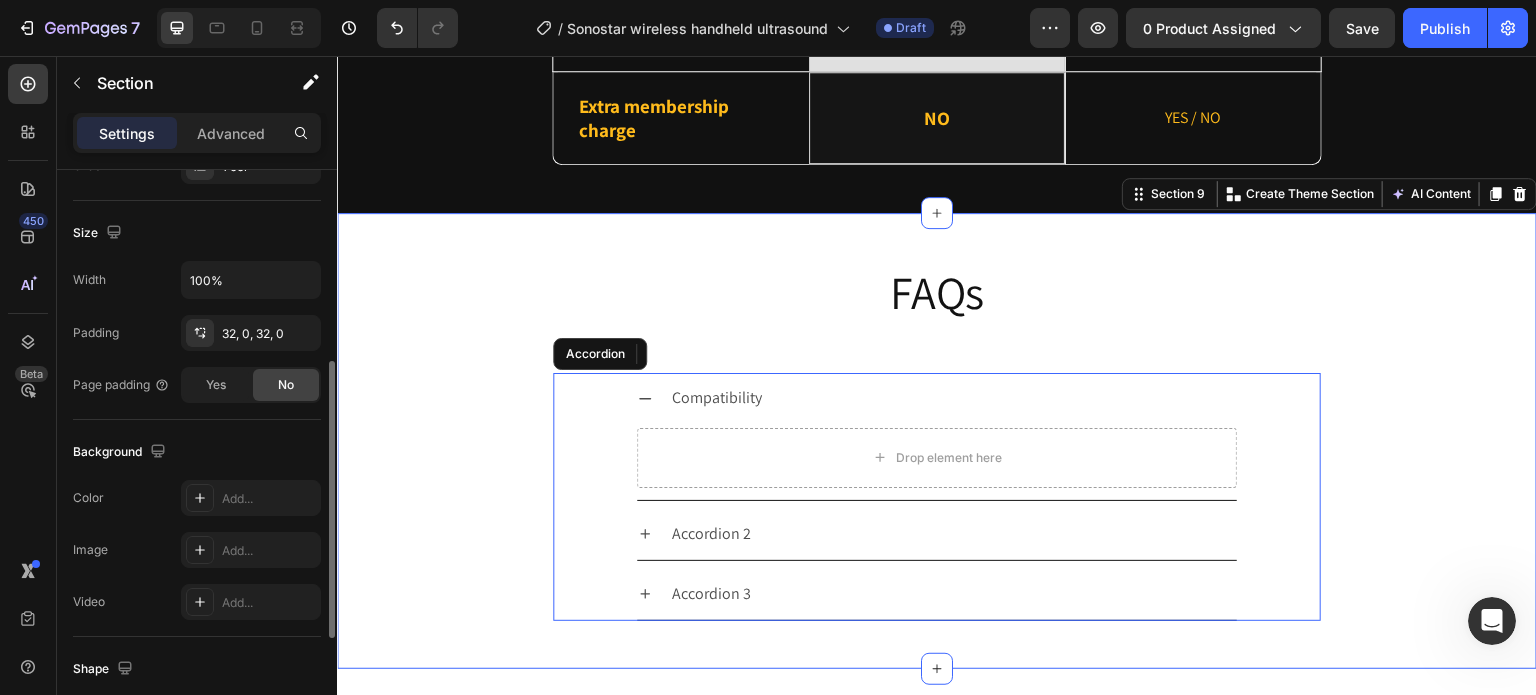scroll, scrollTop: 600, scrollLeft: 0, axis: vertical 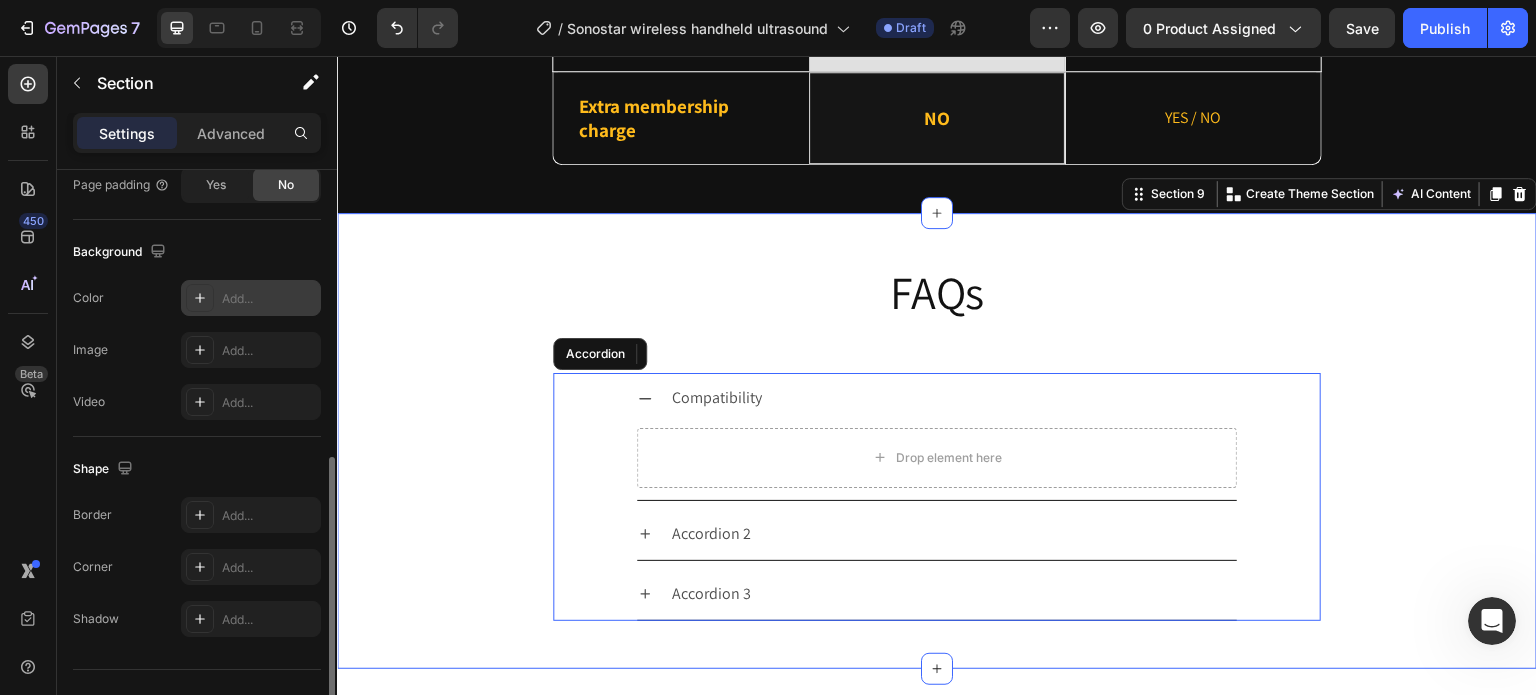 click on "Add..." at bounding box center (269, 299) 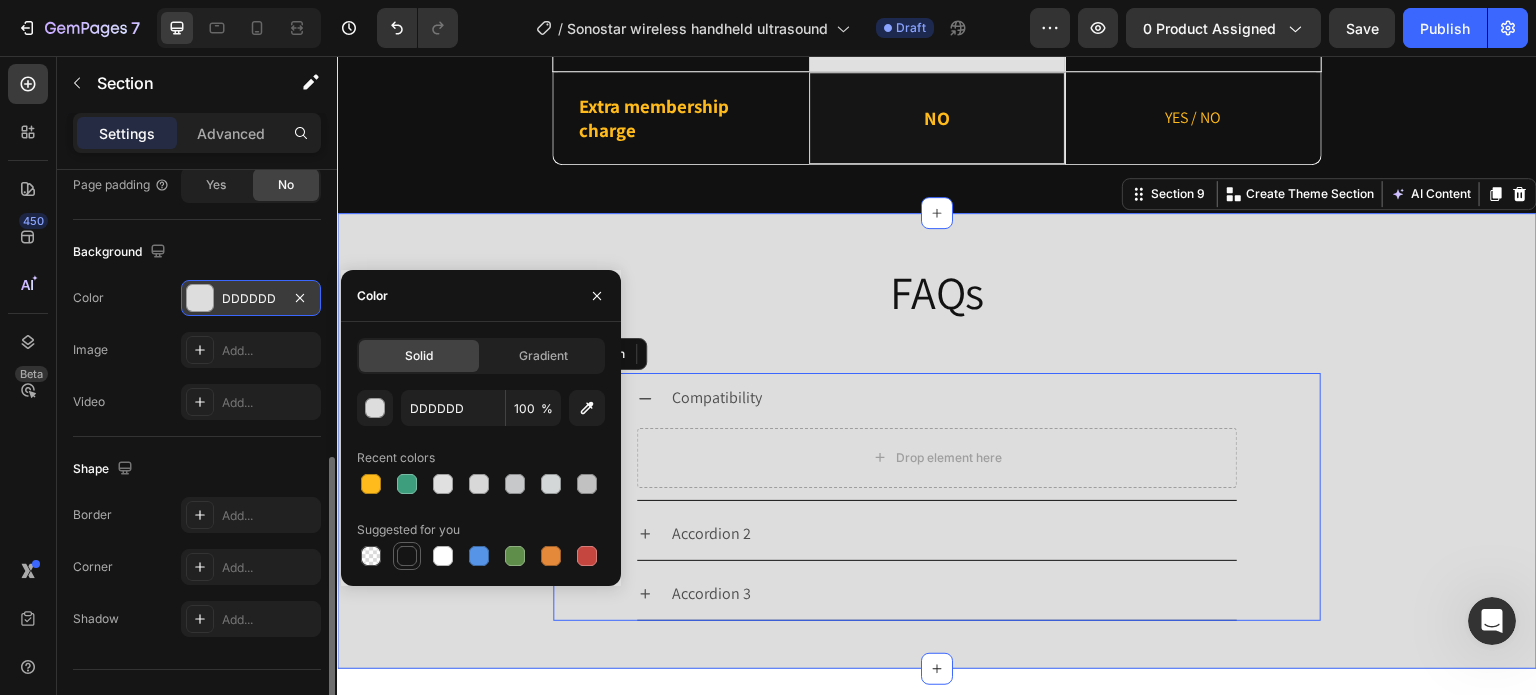 click at bounding box center (407, 556) 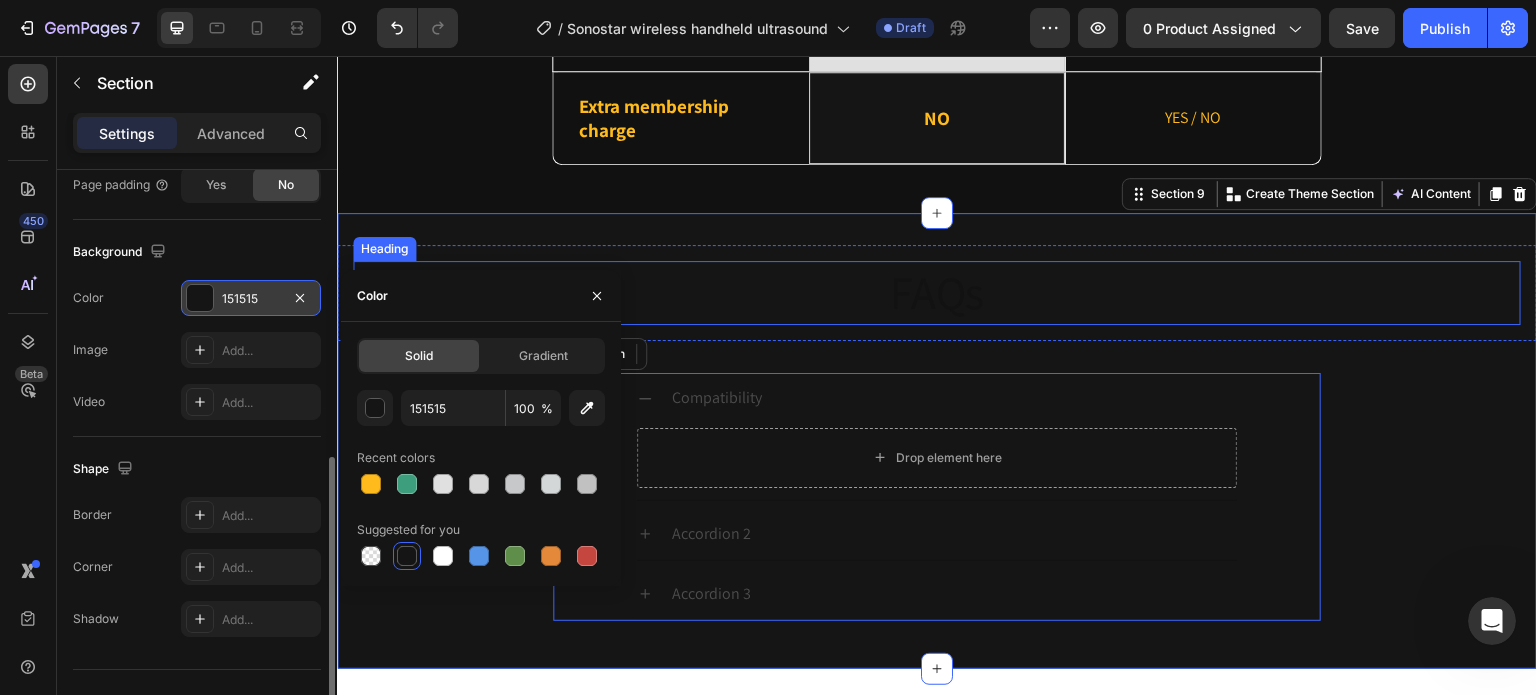click on "FAQs" at bounding box center [937, 293] 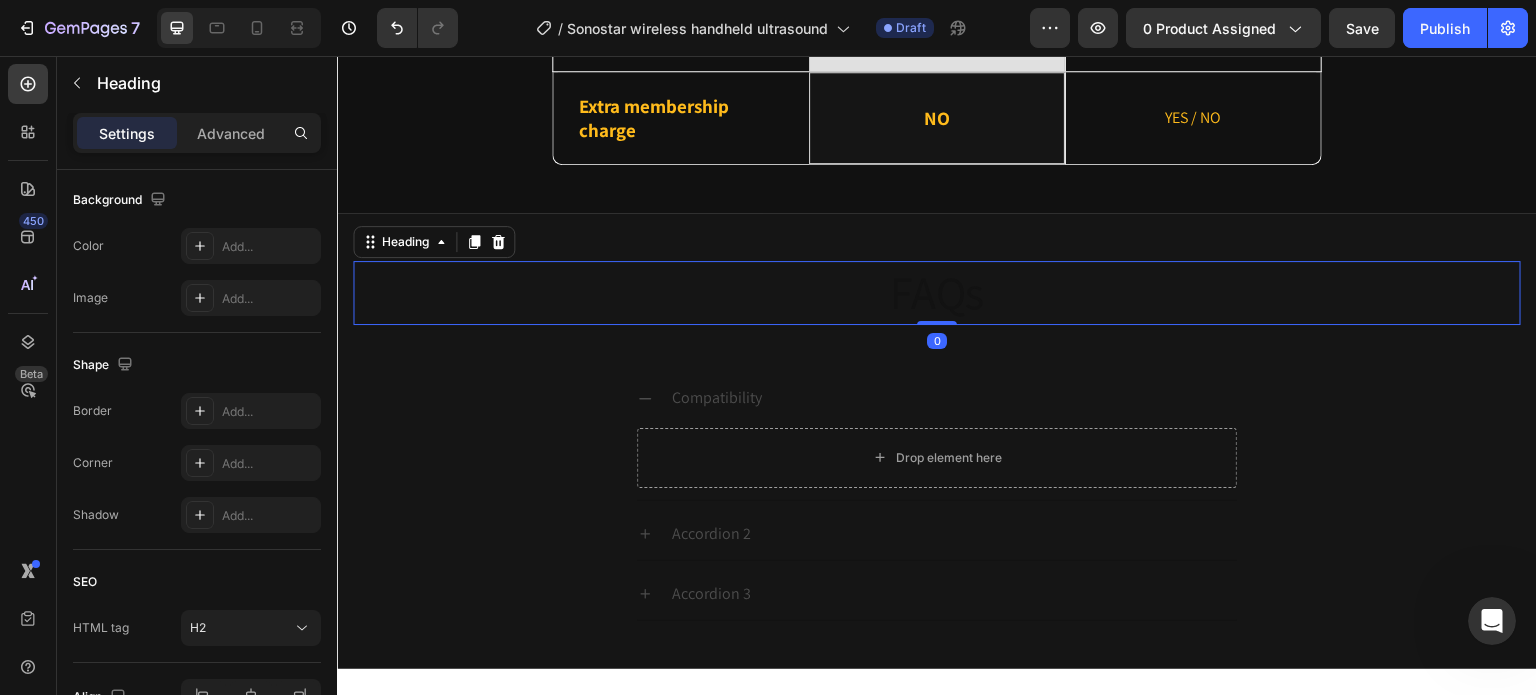 scroll, scrollTop: 0, scrollLeft: 0, axis: both 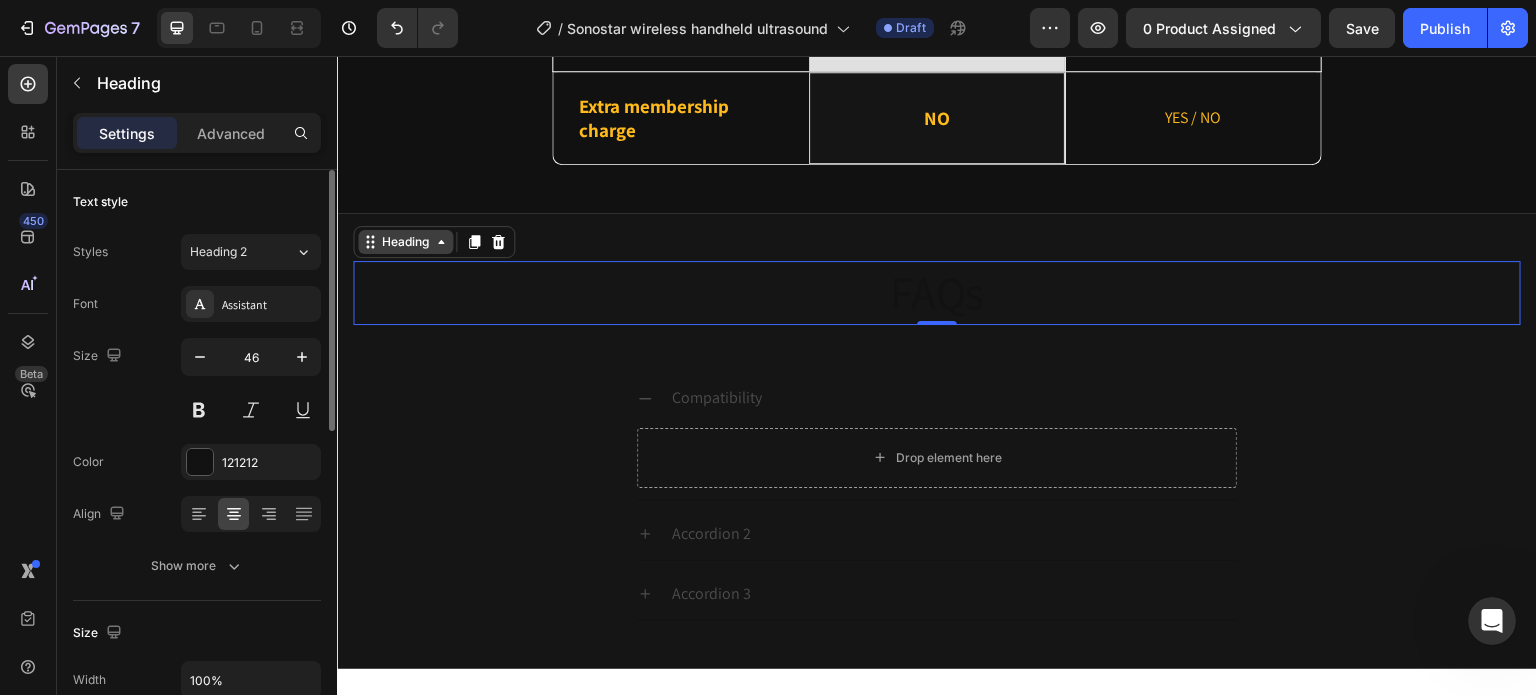 click on "Heading" at bounding box center (405, 242) 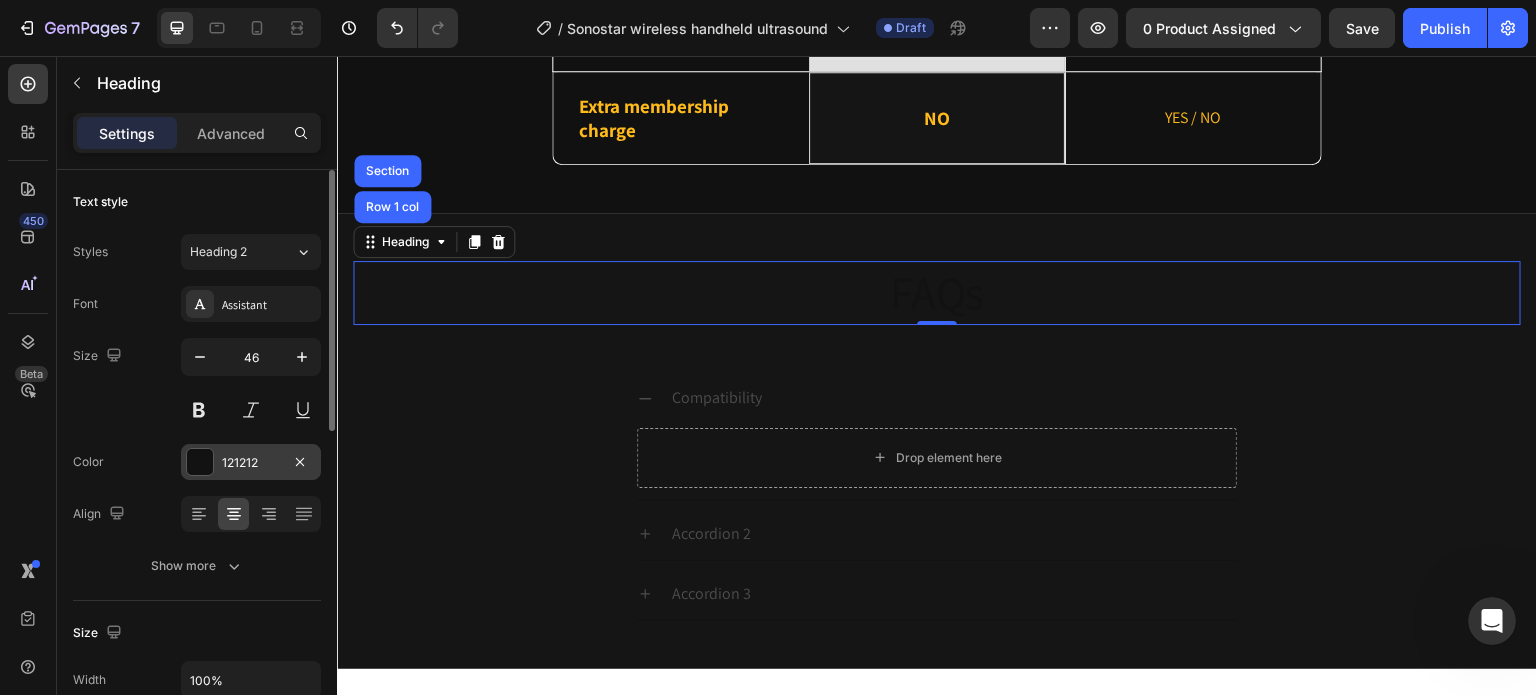 click at bounding box center [200, 462] 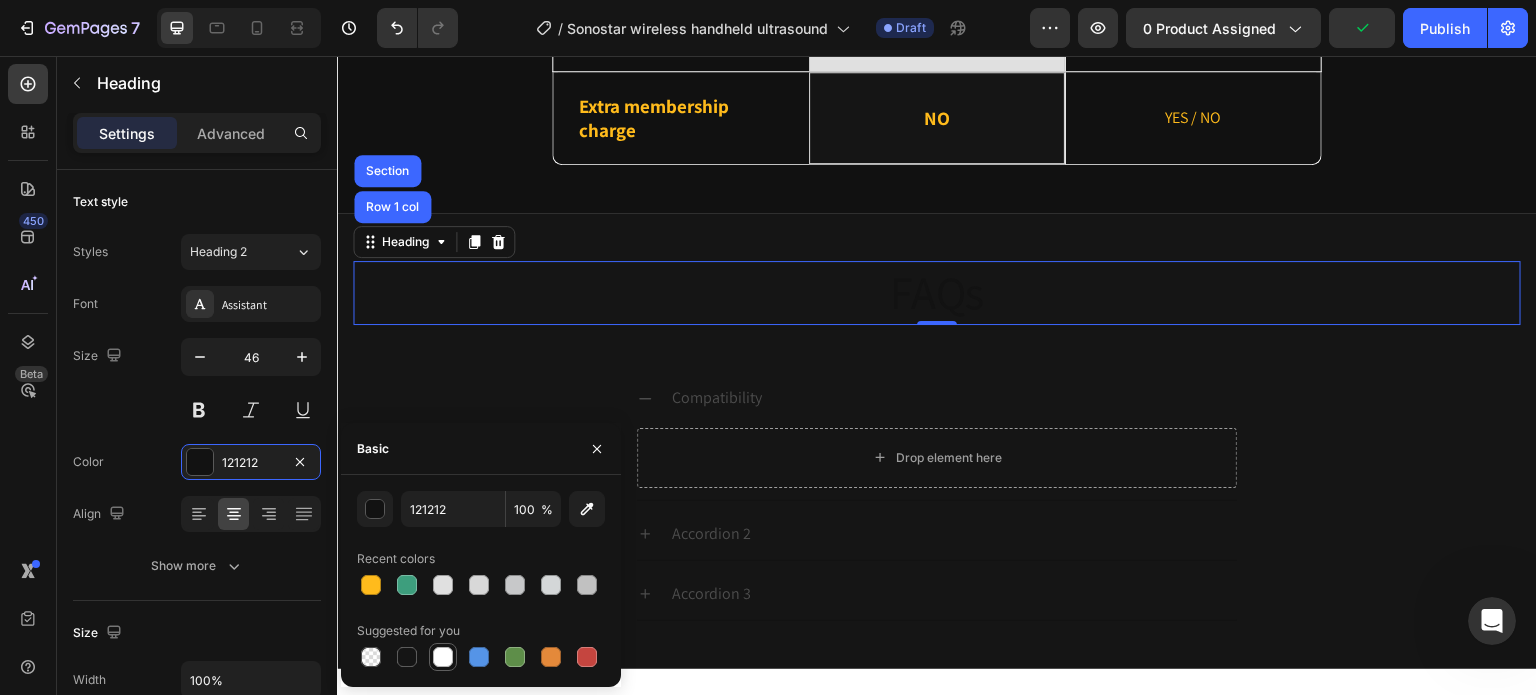 click at bounding box center (443, 657) 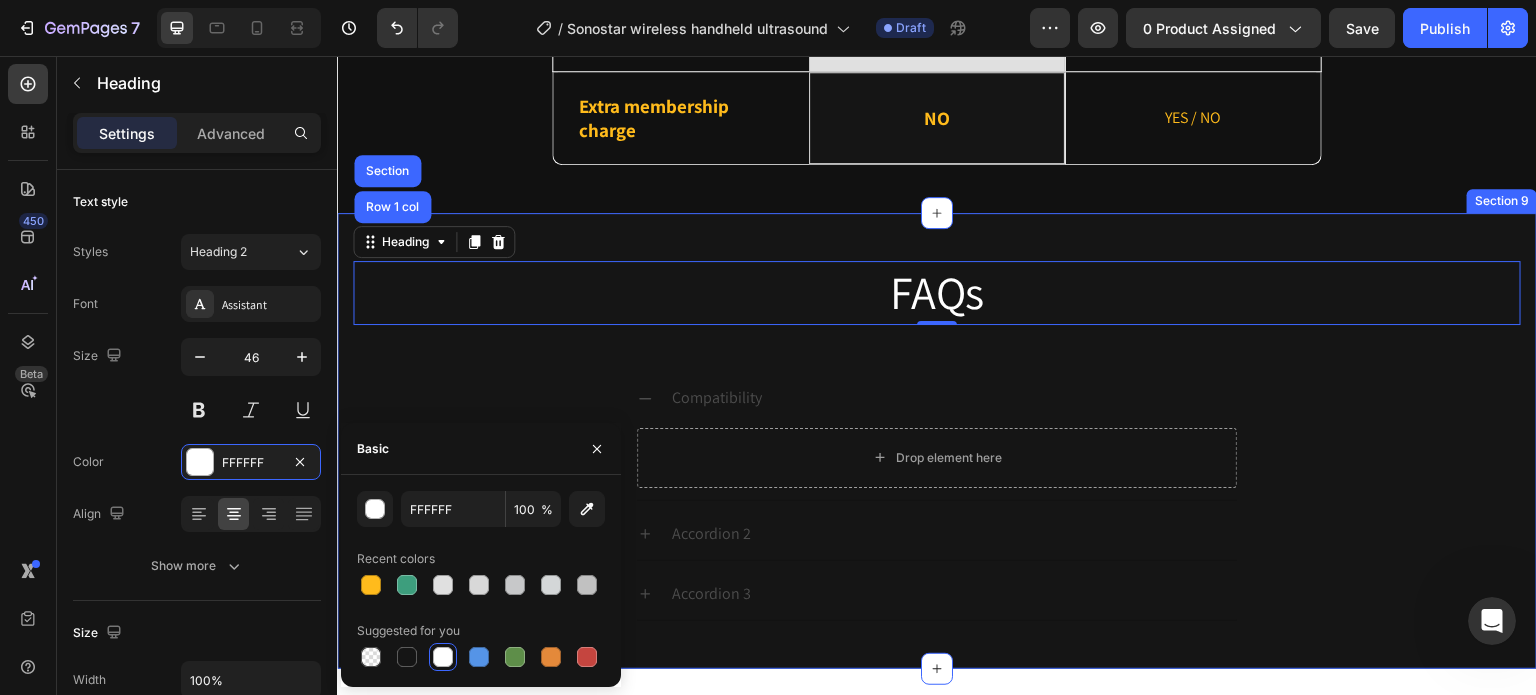 click on "FAQs Heading Row 1 col Section   0 Row
Compatibility
Drop element here
Accordion 2
Accordion 3 Accordion Row" at bounding box center (937, 440) 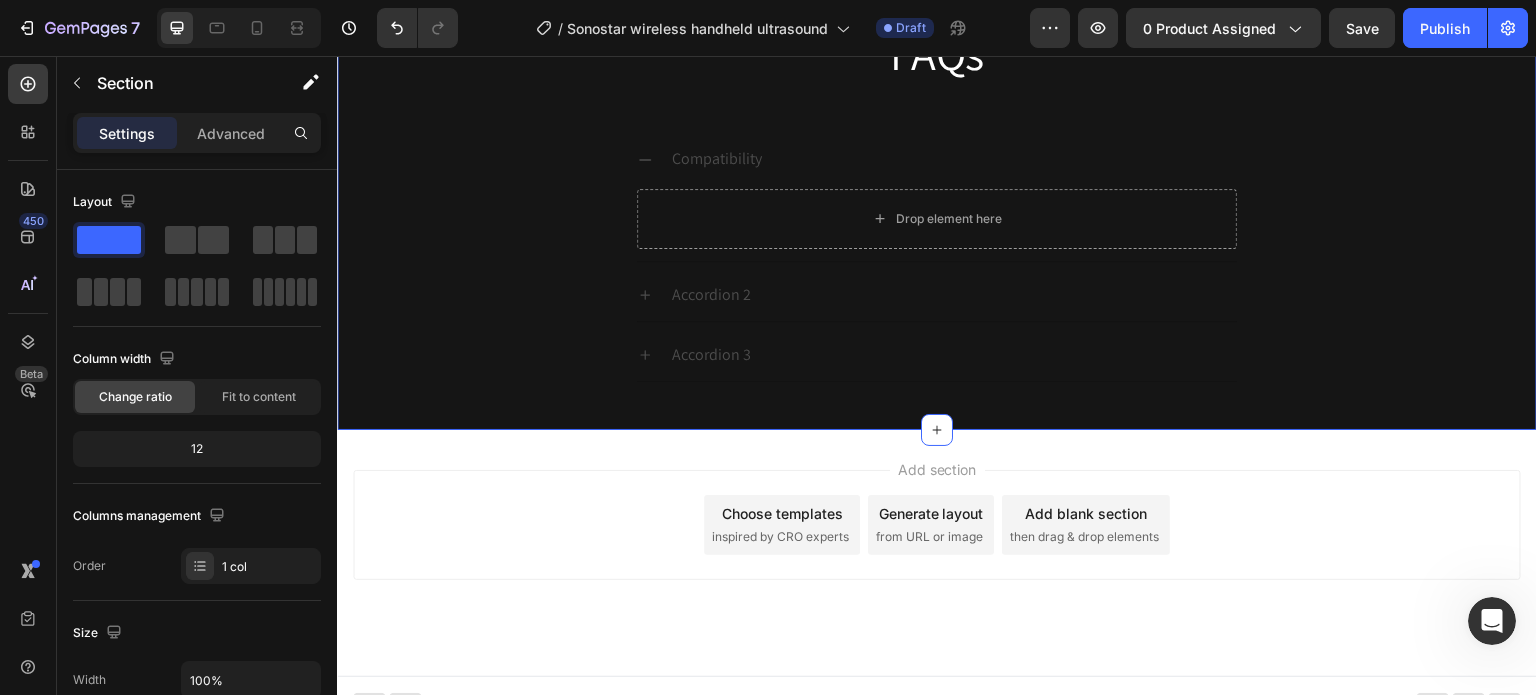 scroll, scrollTop: 6328, scrollLeft: 0, axis: vertical 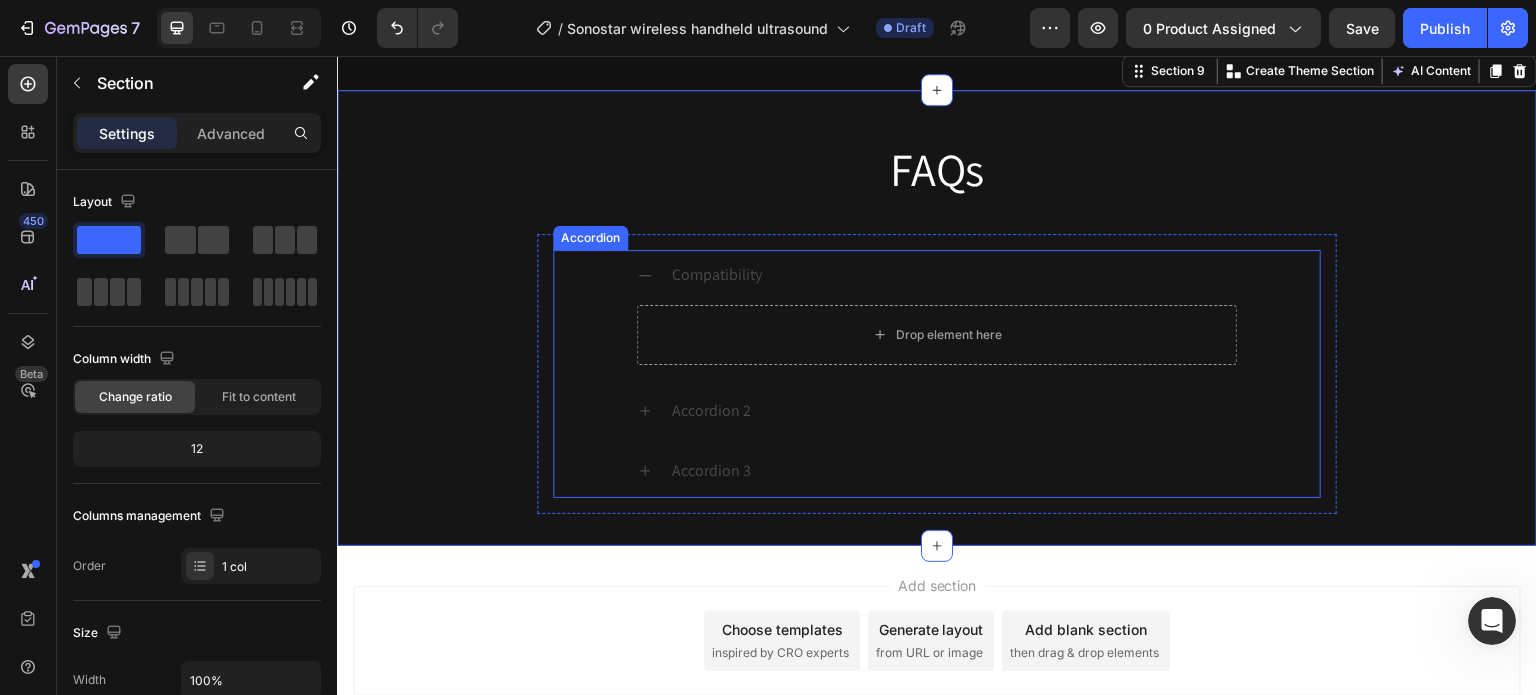 click 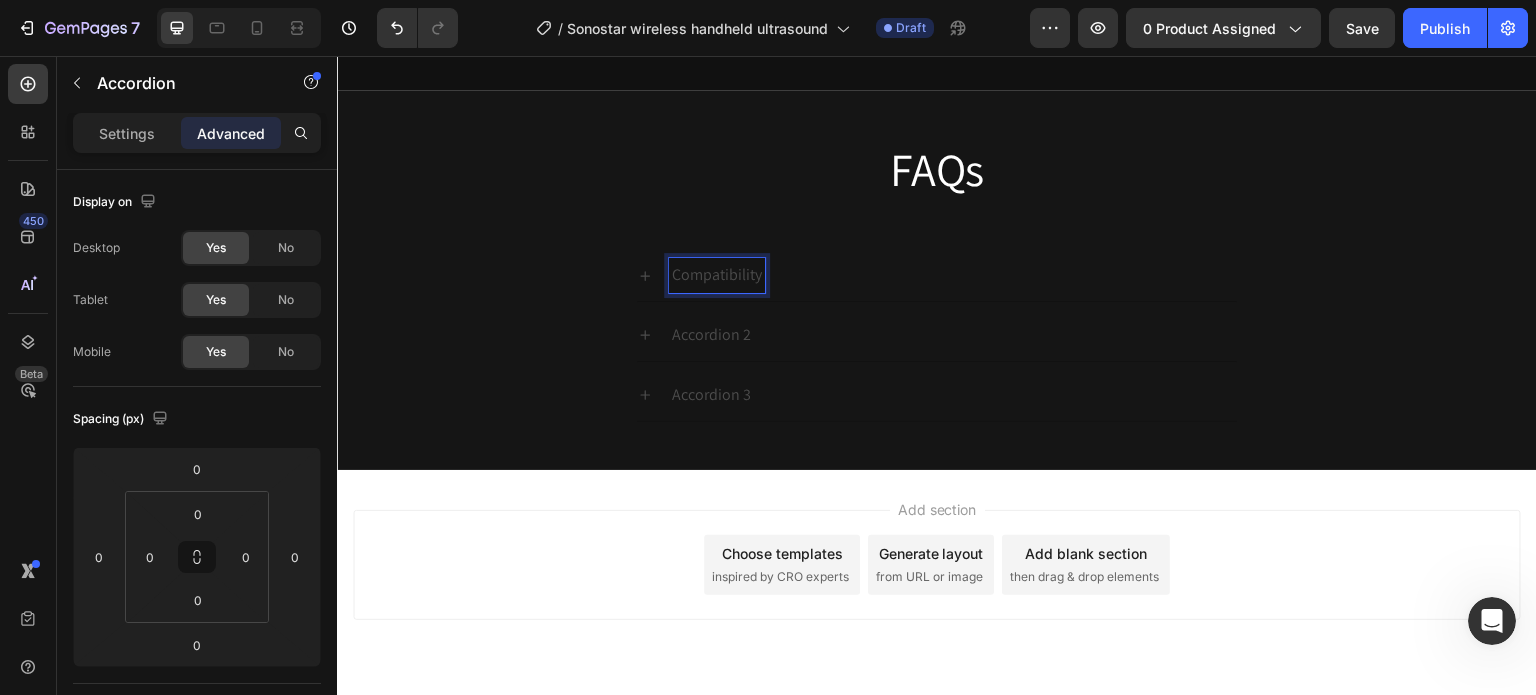 click on "Compatibility" at bounding box center (953, 275) 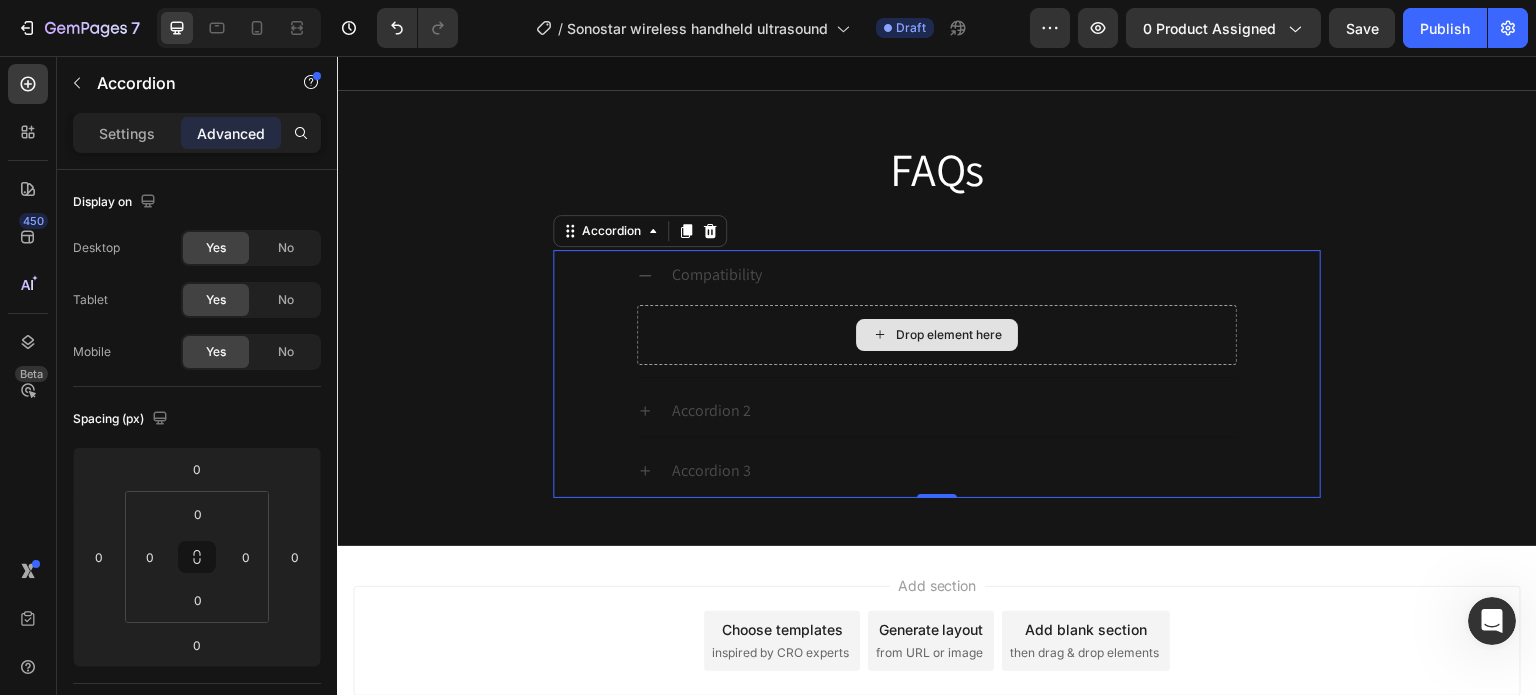 click on "Drop element here" at bounding box center [937, 335] 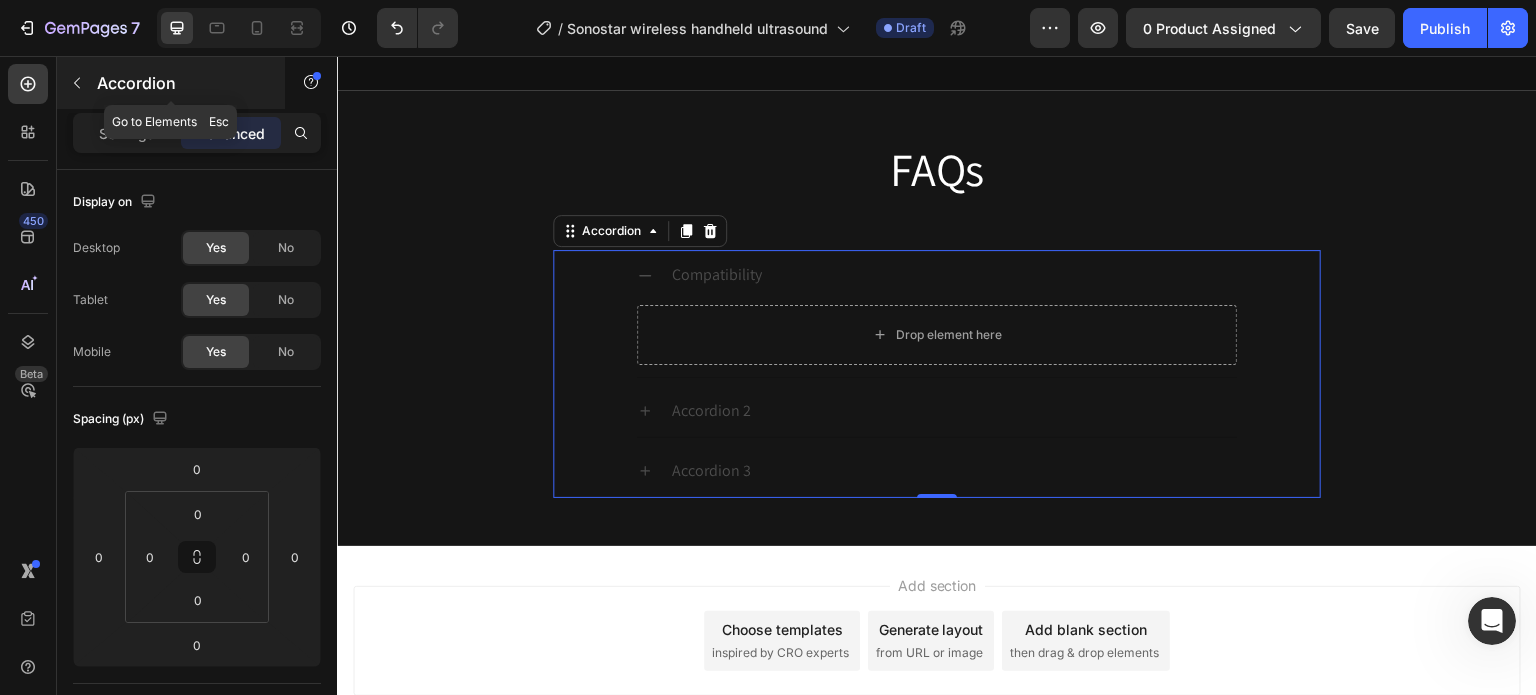 click 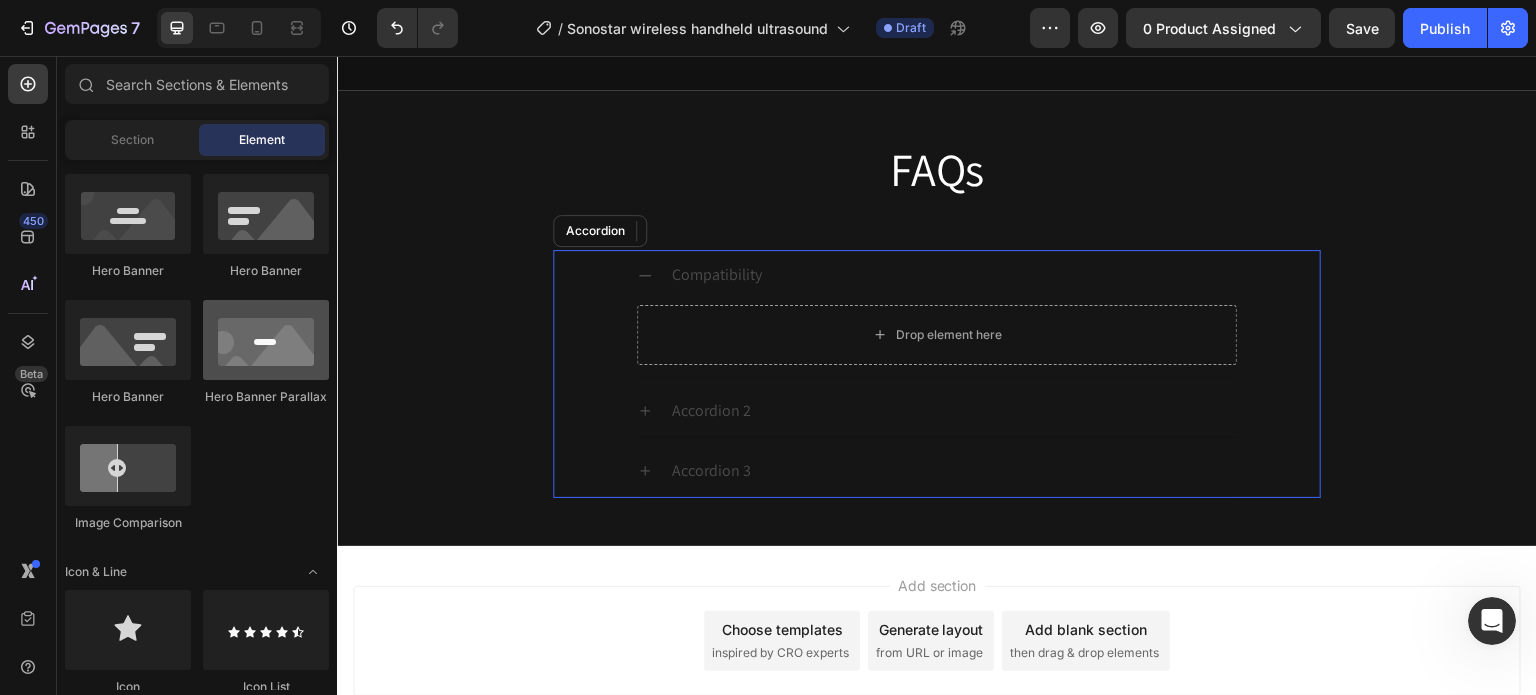 scroll, scrollTop: 100, scrollLeft: 0, axis: vertical 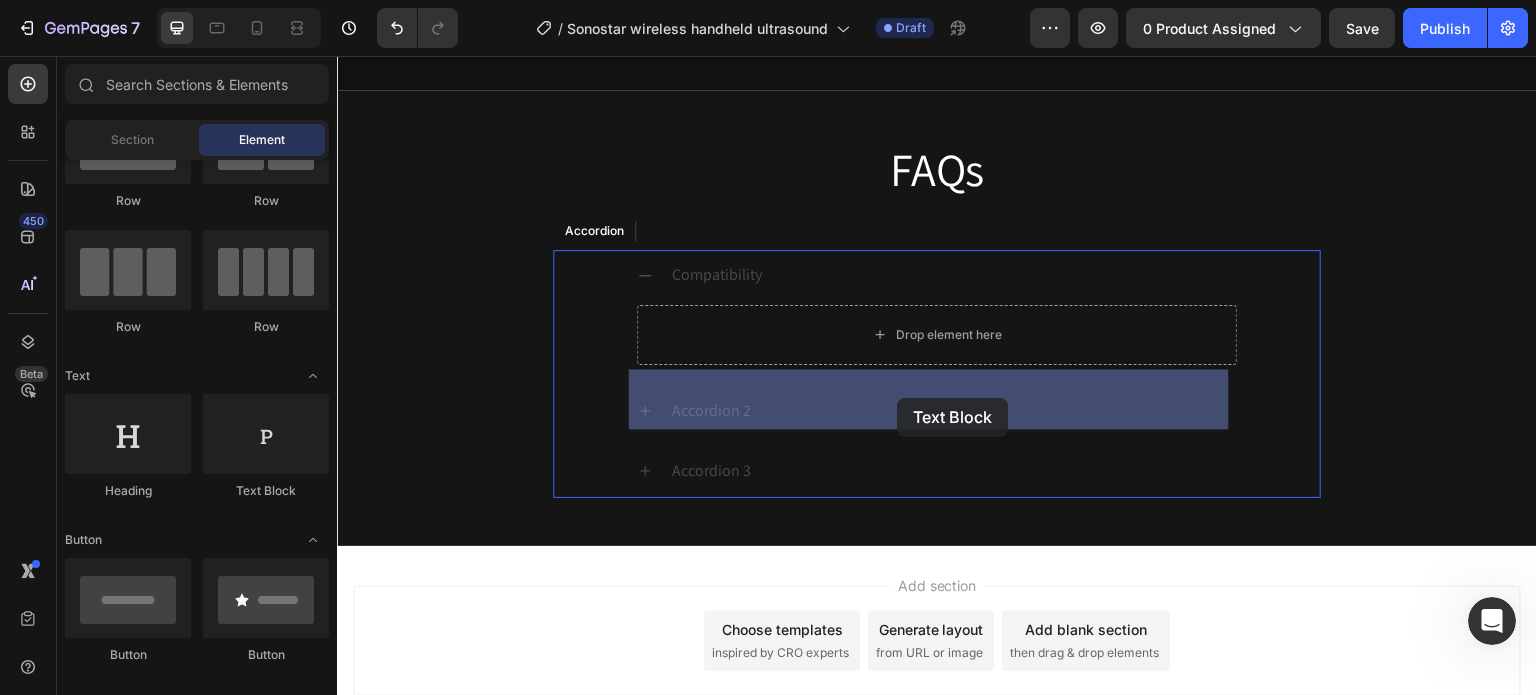 drag, startPoint x: 607, startPoint y: 495, endPoint x: 897, endPoint y: 398, distance: 305.79242 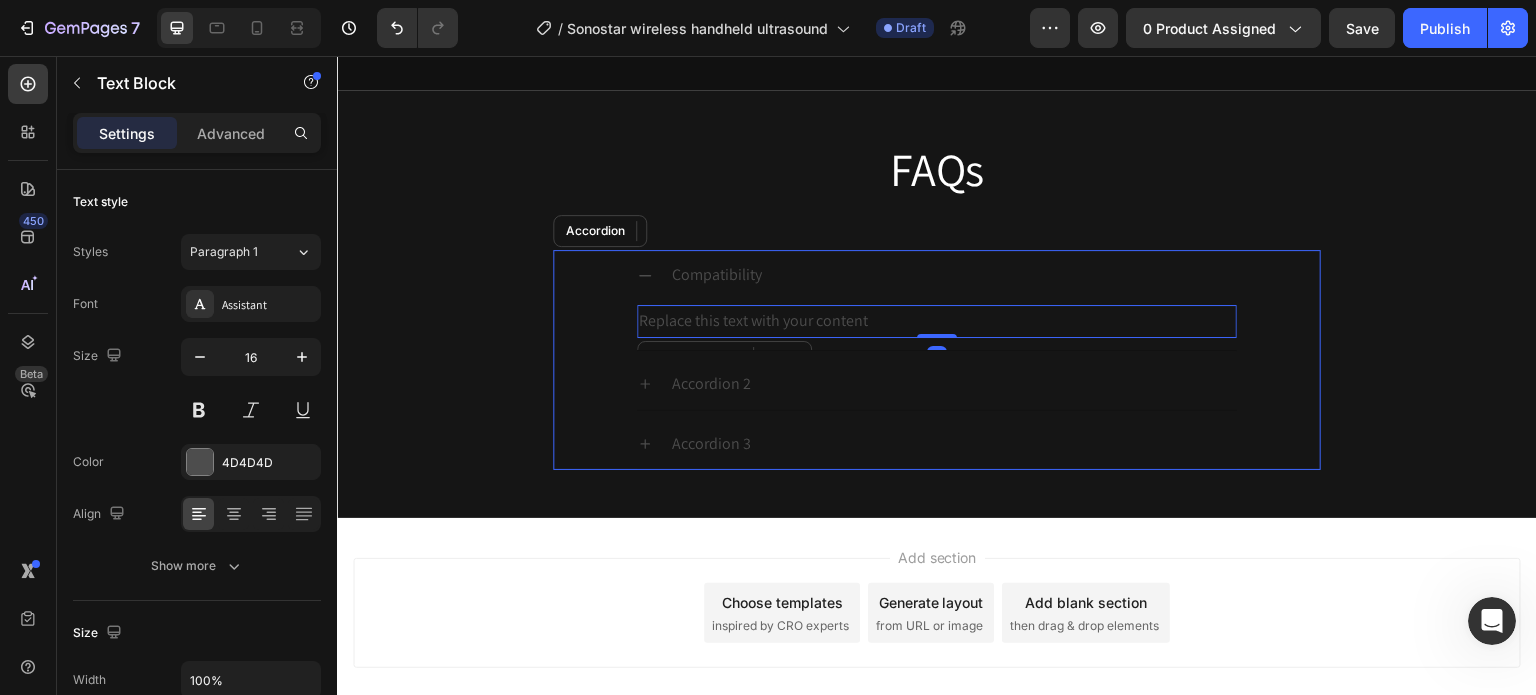 click on "Replace this text with your content" at bounding box center [937, 321] 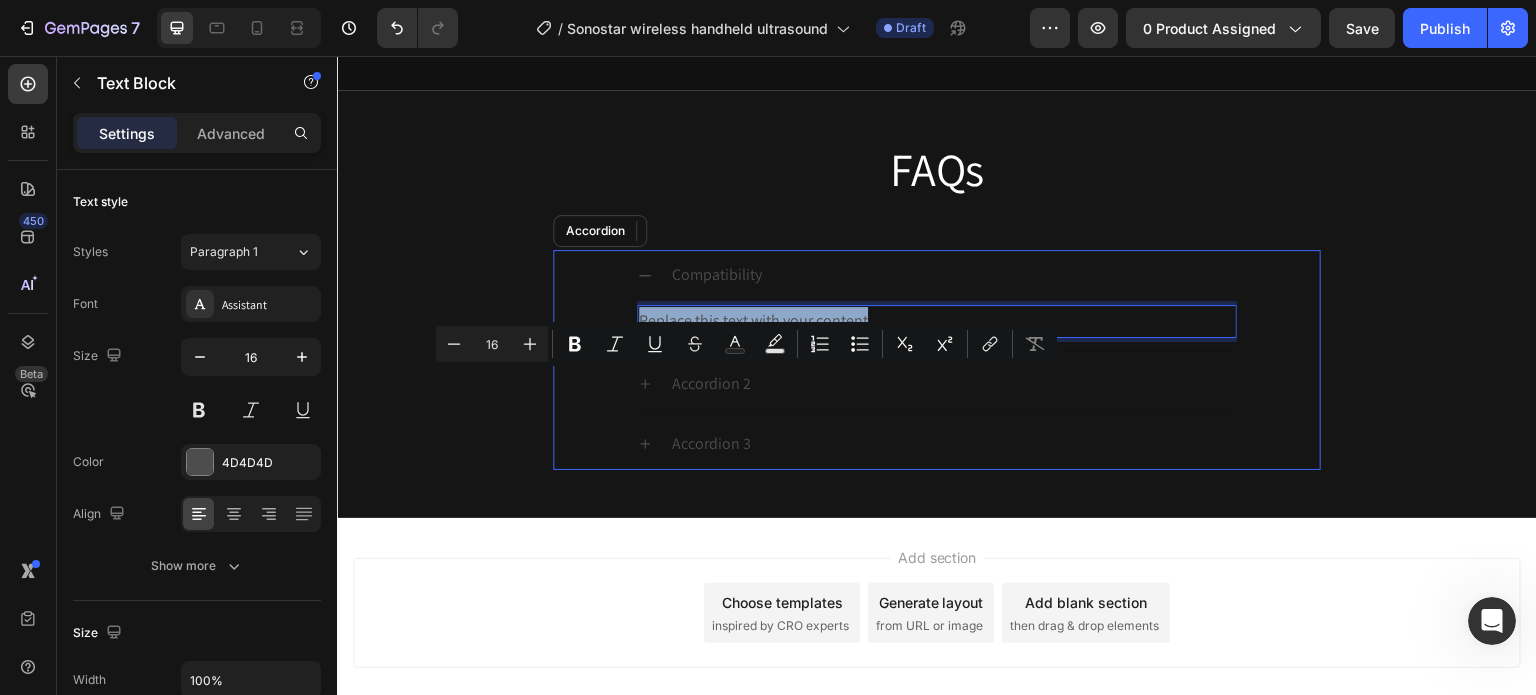 drag, startPoint x: 876, startPoint y: 384, endPoint x: 632, endPoint y: 394, distance: 244.20483 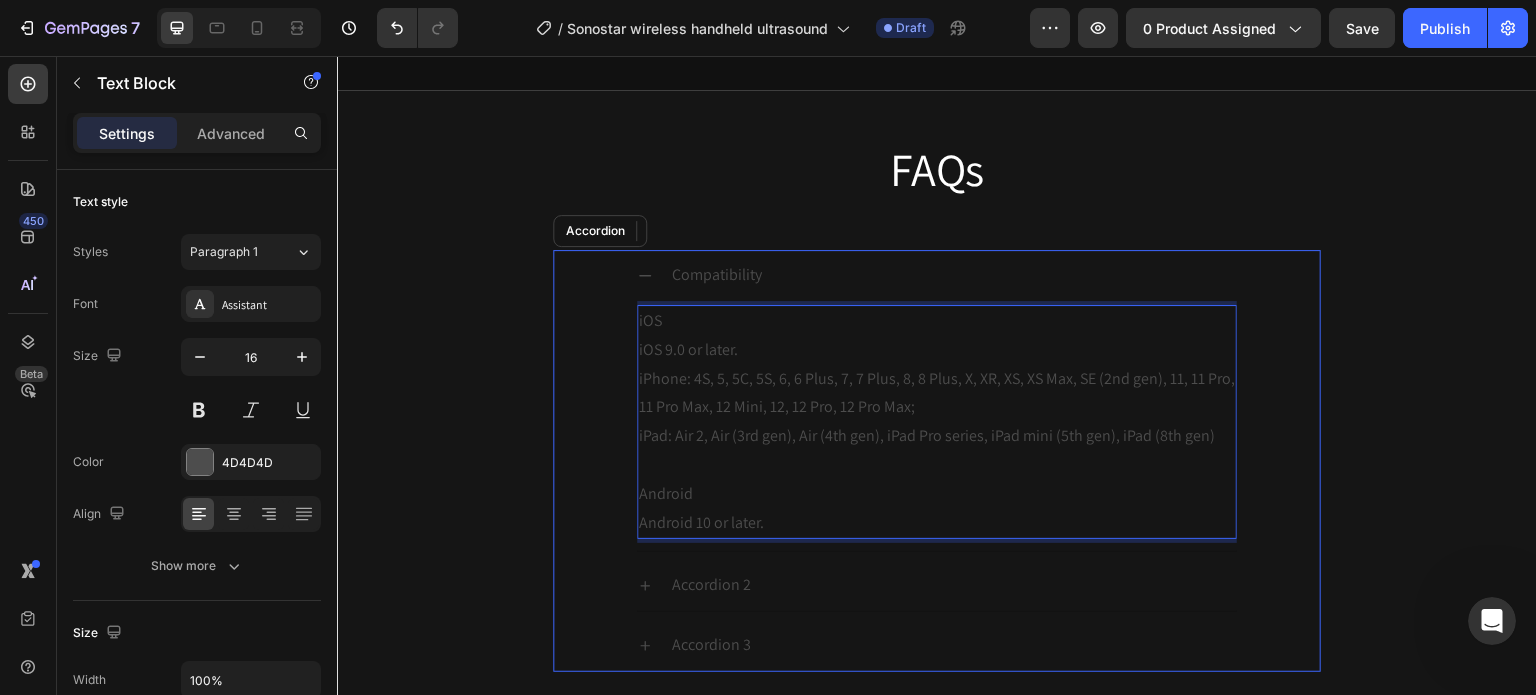 click on "Android 10 or later." at bounding box center [937, 523] 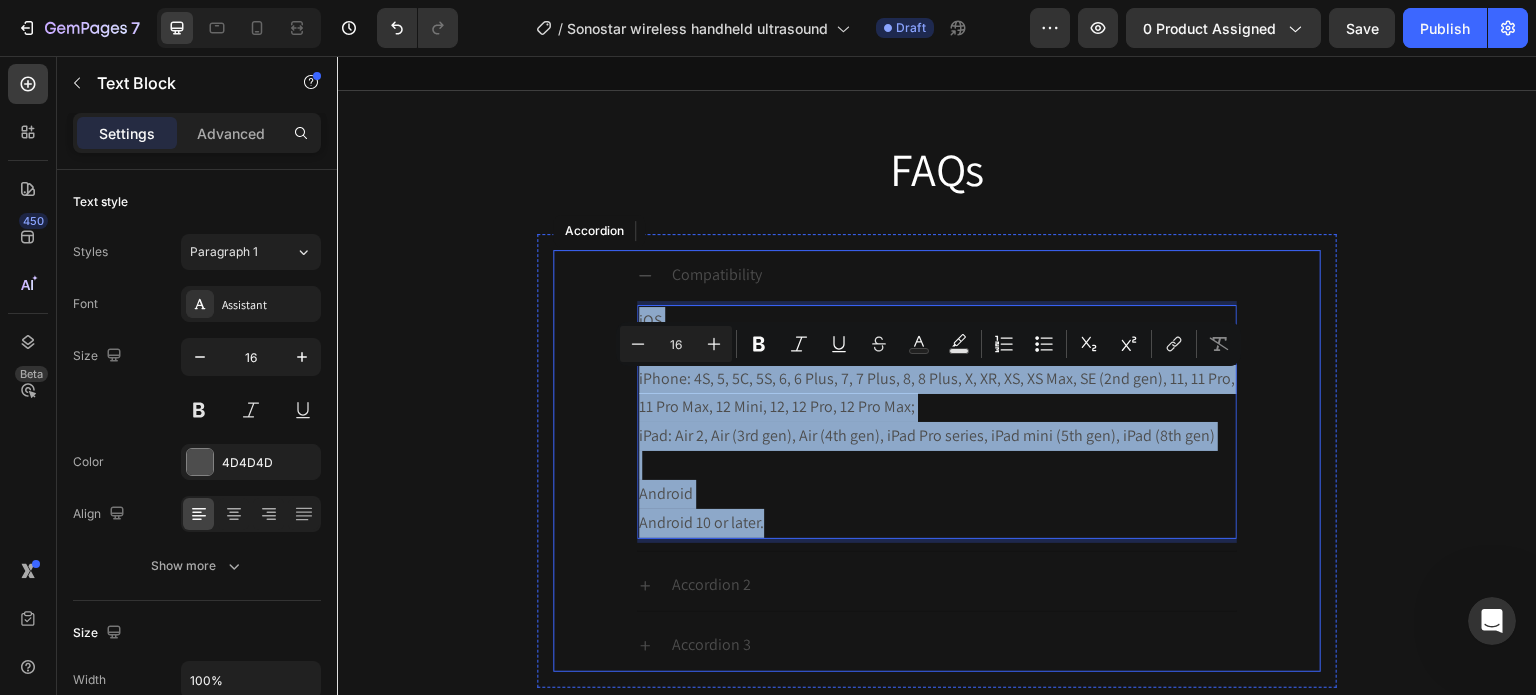 drag, startPoint x: 834, startPoint y: 580, endPoint x: 623, endPoint y: 384, distance: 287.98785 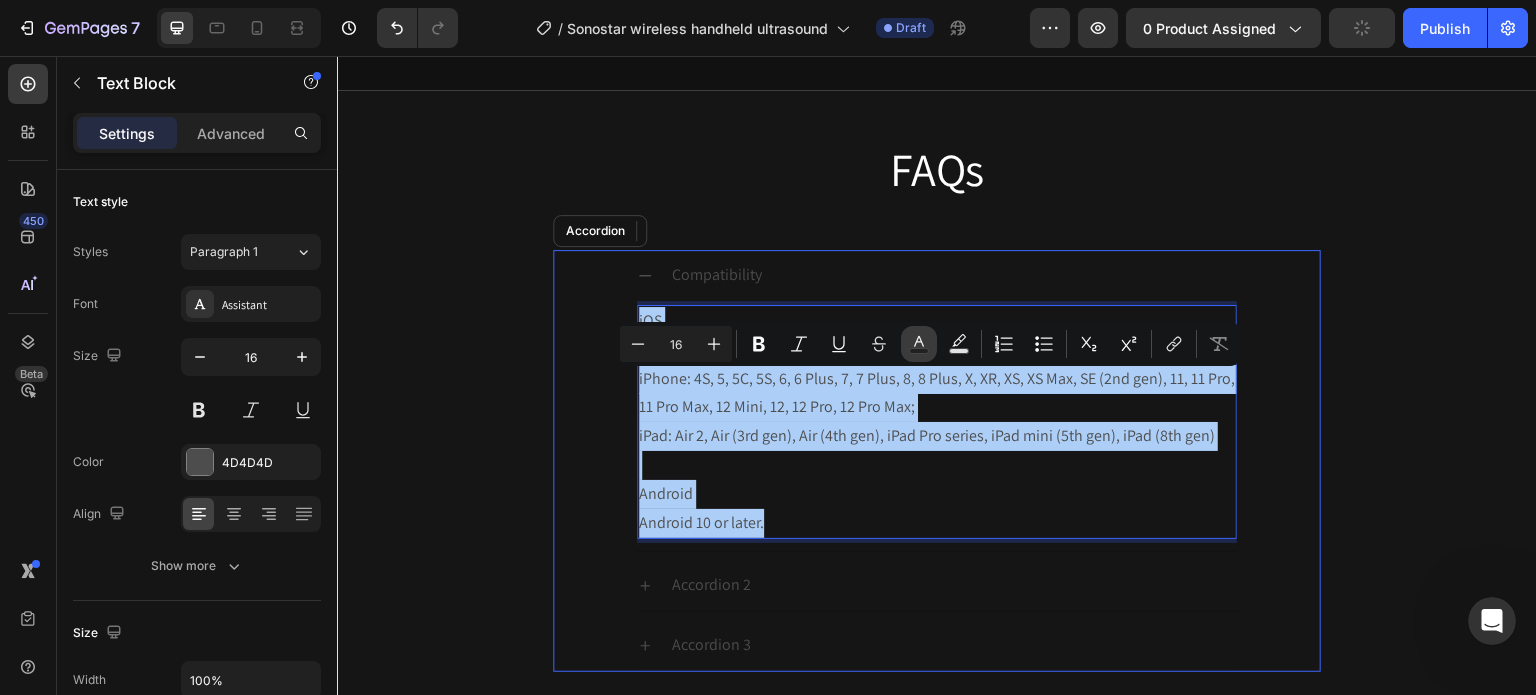 click 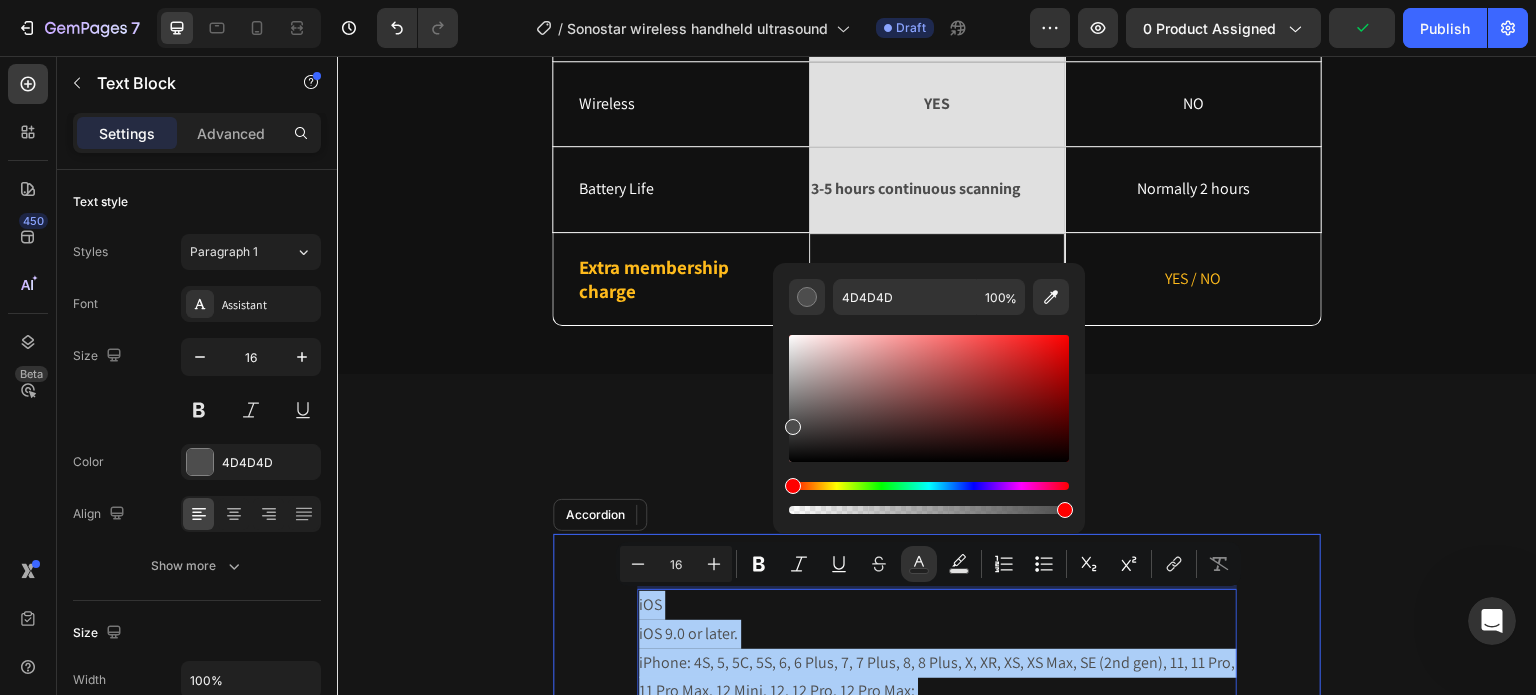 scroll, scrollTop: 6028, scrollLeft: 0, axis: vertical 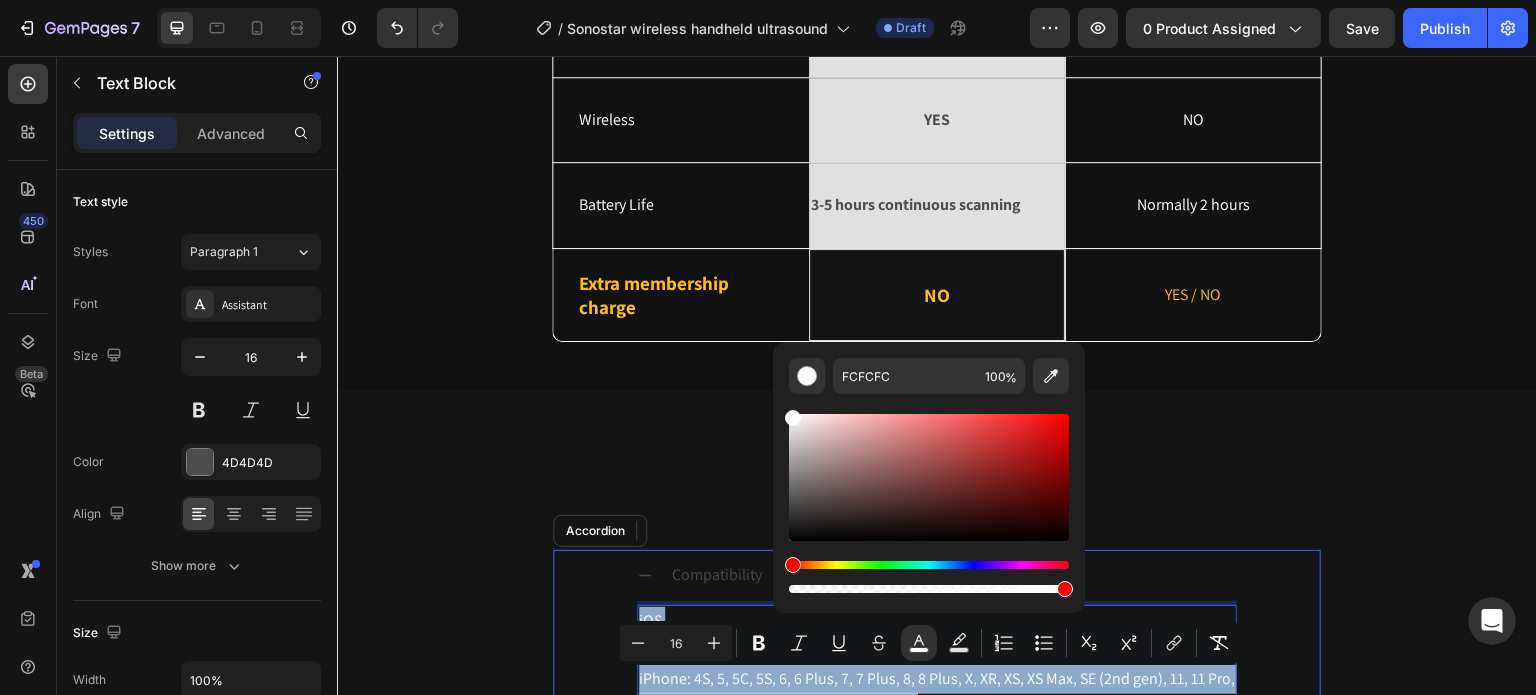 type on "FFFFFF" 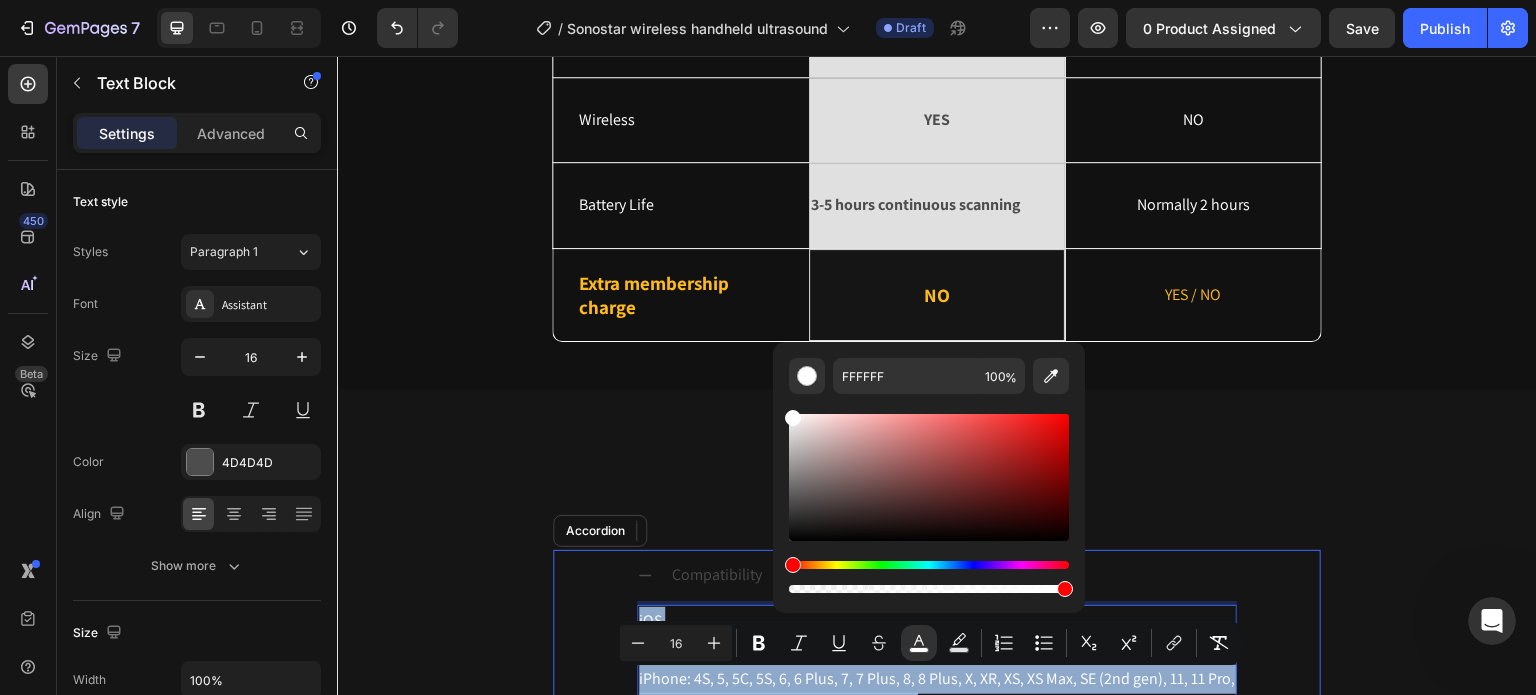 drag, startPoint x: 794, startPoint y: 508, endPoint x: 785, endPoint y: 411, distance: 97.41663 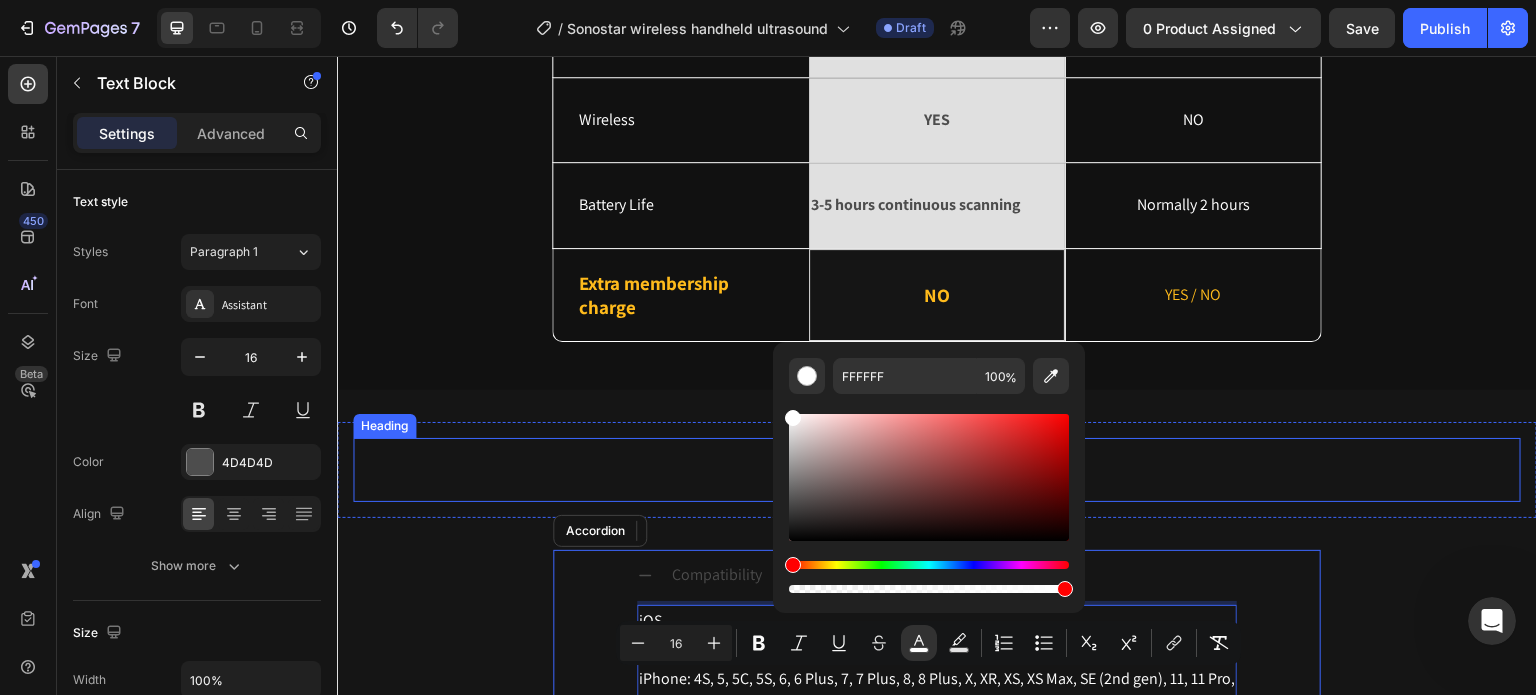 click on "FAQs" at bounding box center (937, 470) 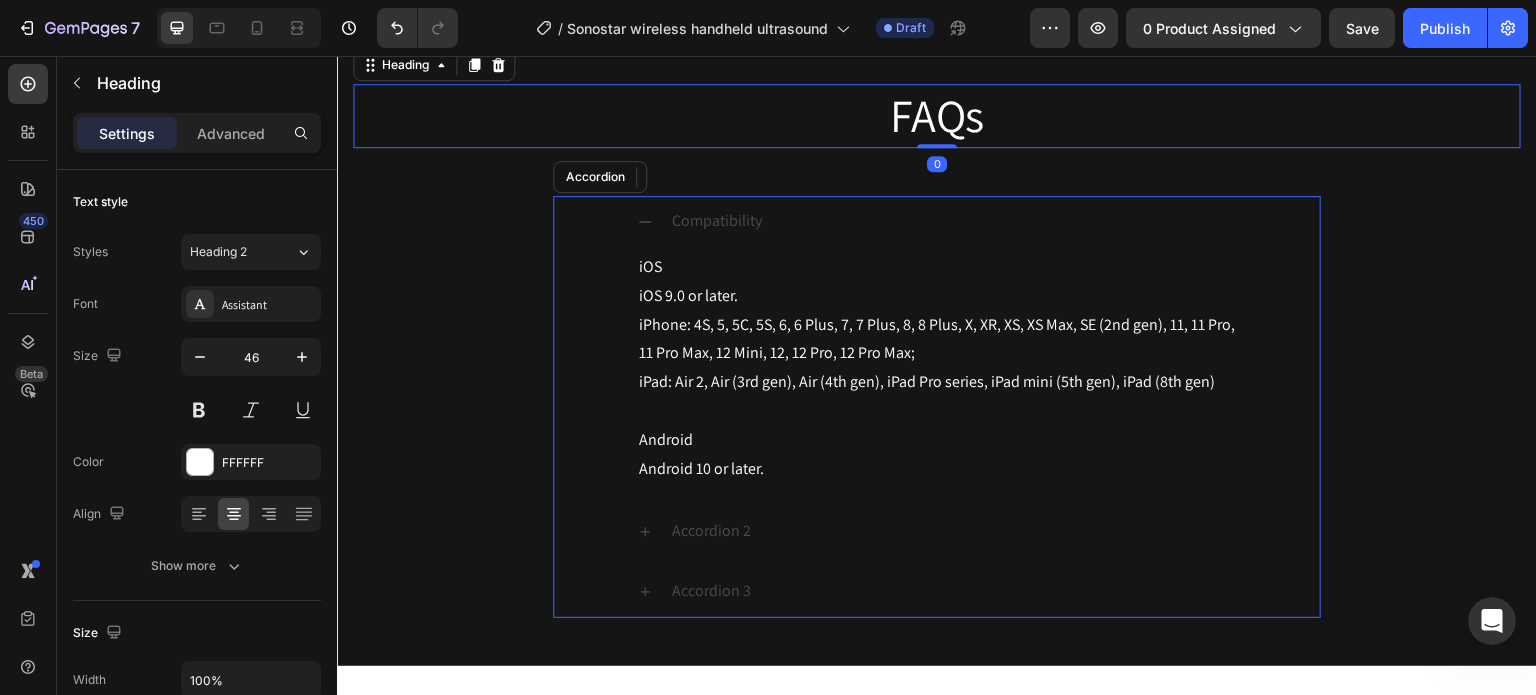 scroll, scrollTop: 6428, scrollLeft: 0, axis: vertical 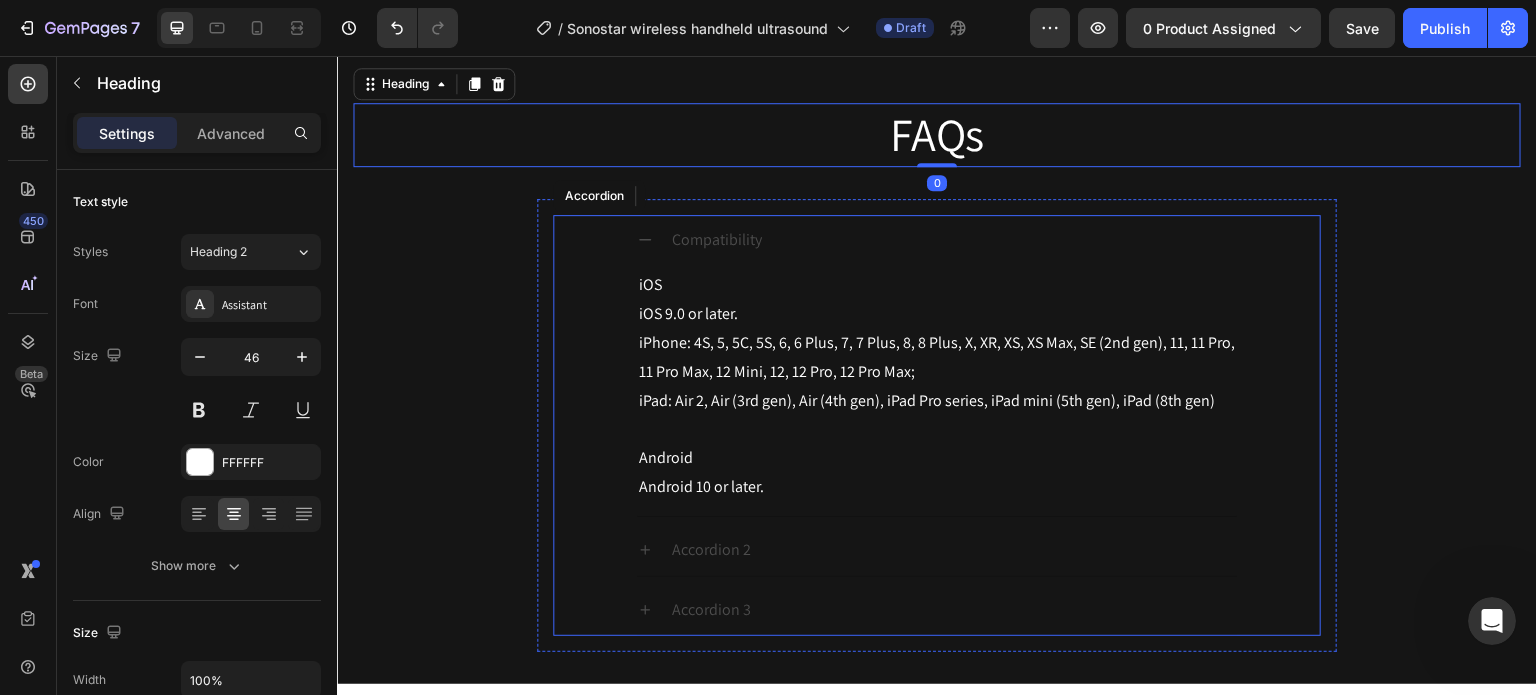 click on "Compatibility" at bounding box center (717, 240) 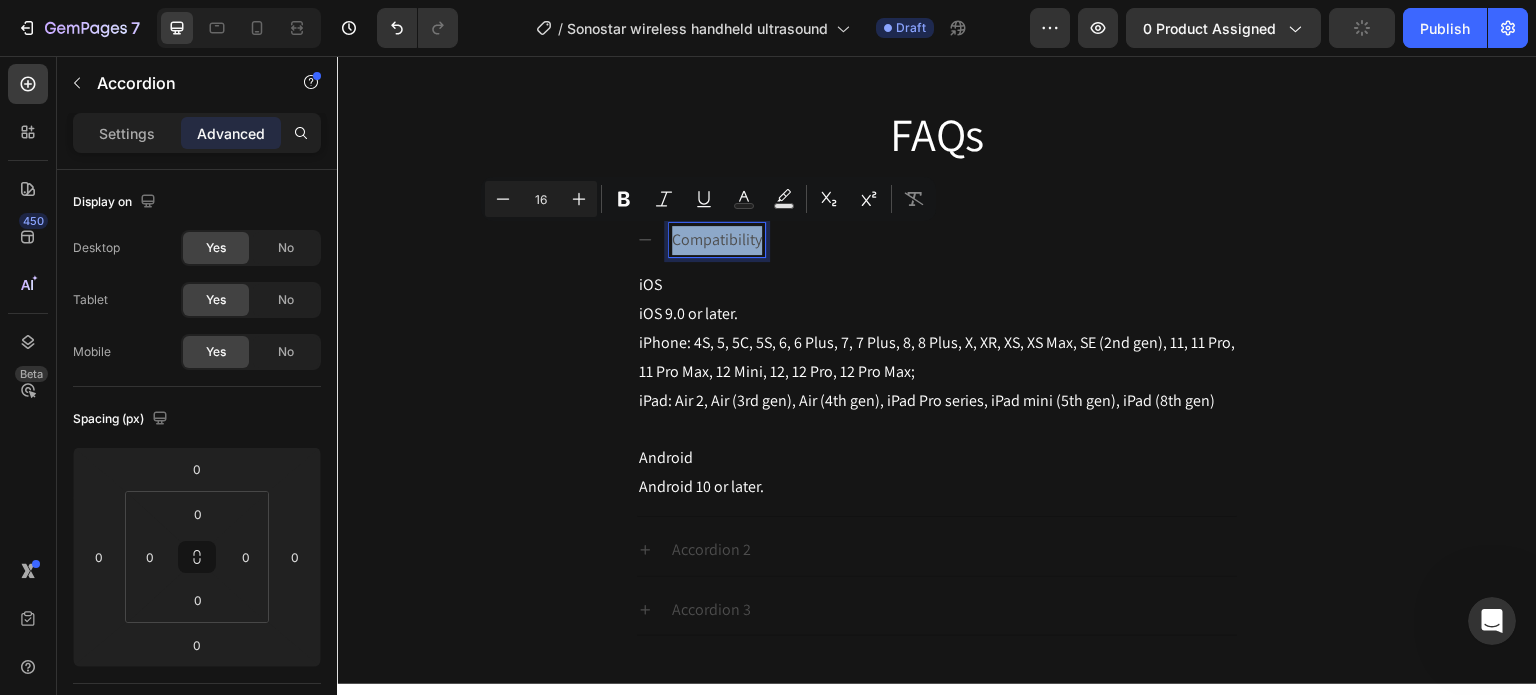 drag, startPoint x: 665, startPoint y: 239, endPoint x: 756, endPoint y: 245, distance: 91.197586 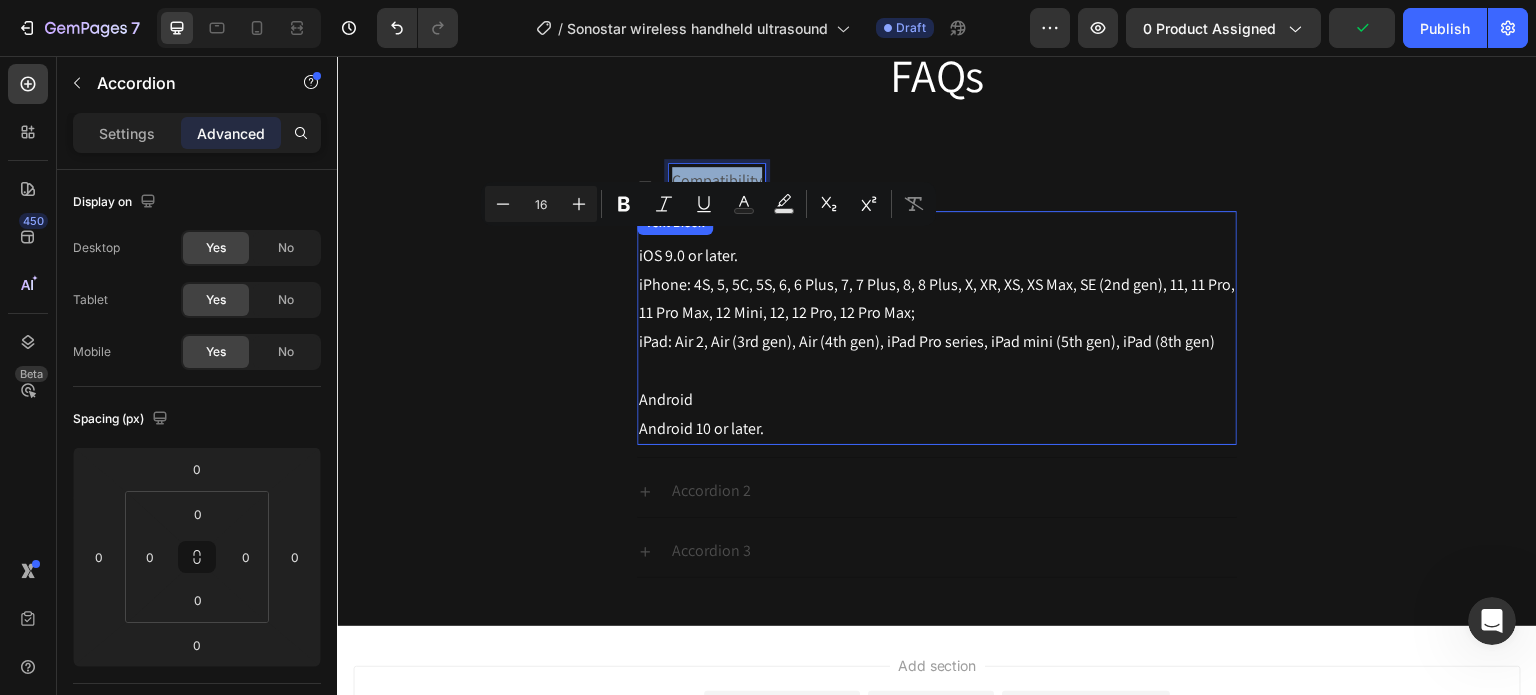 scroll, scrollTop: 6028, scrollLeft: 0, axis: vertical 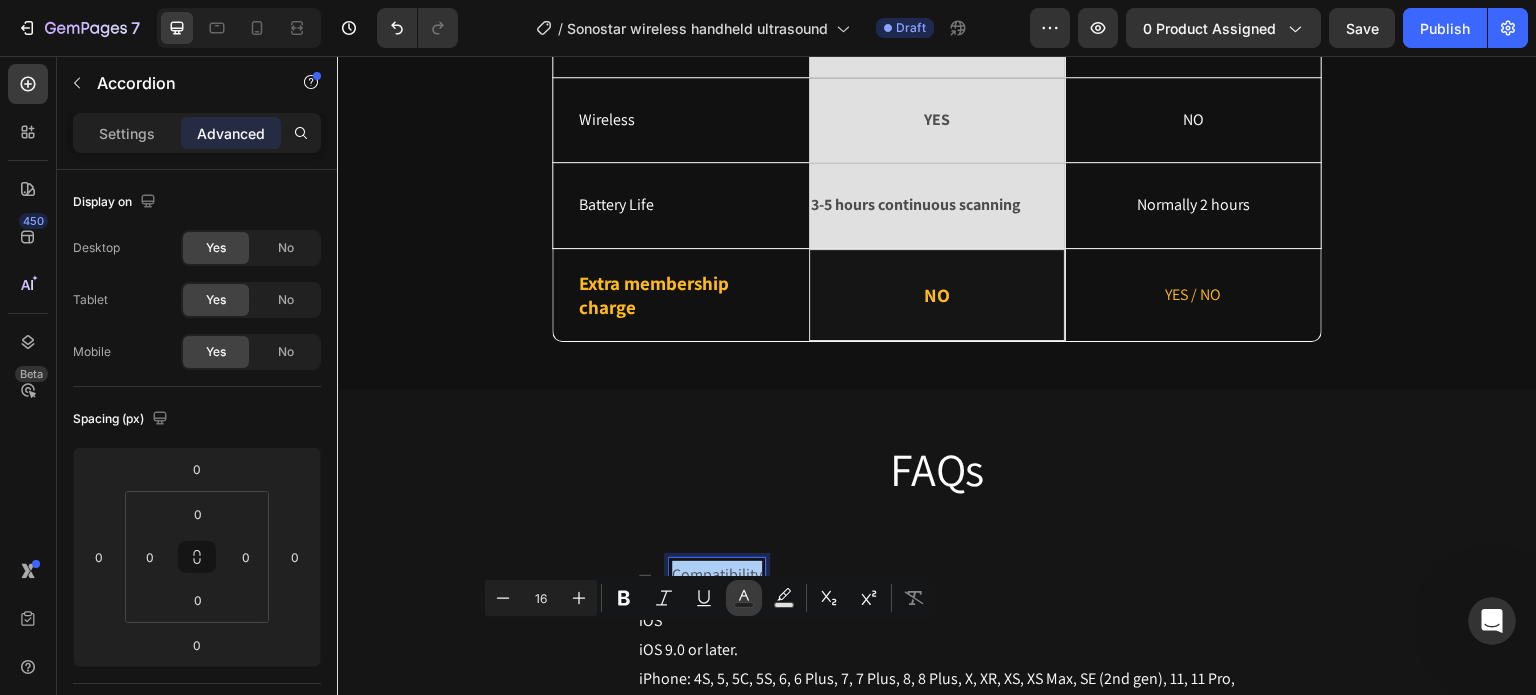 click 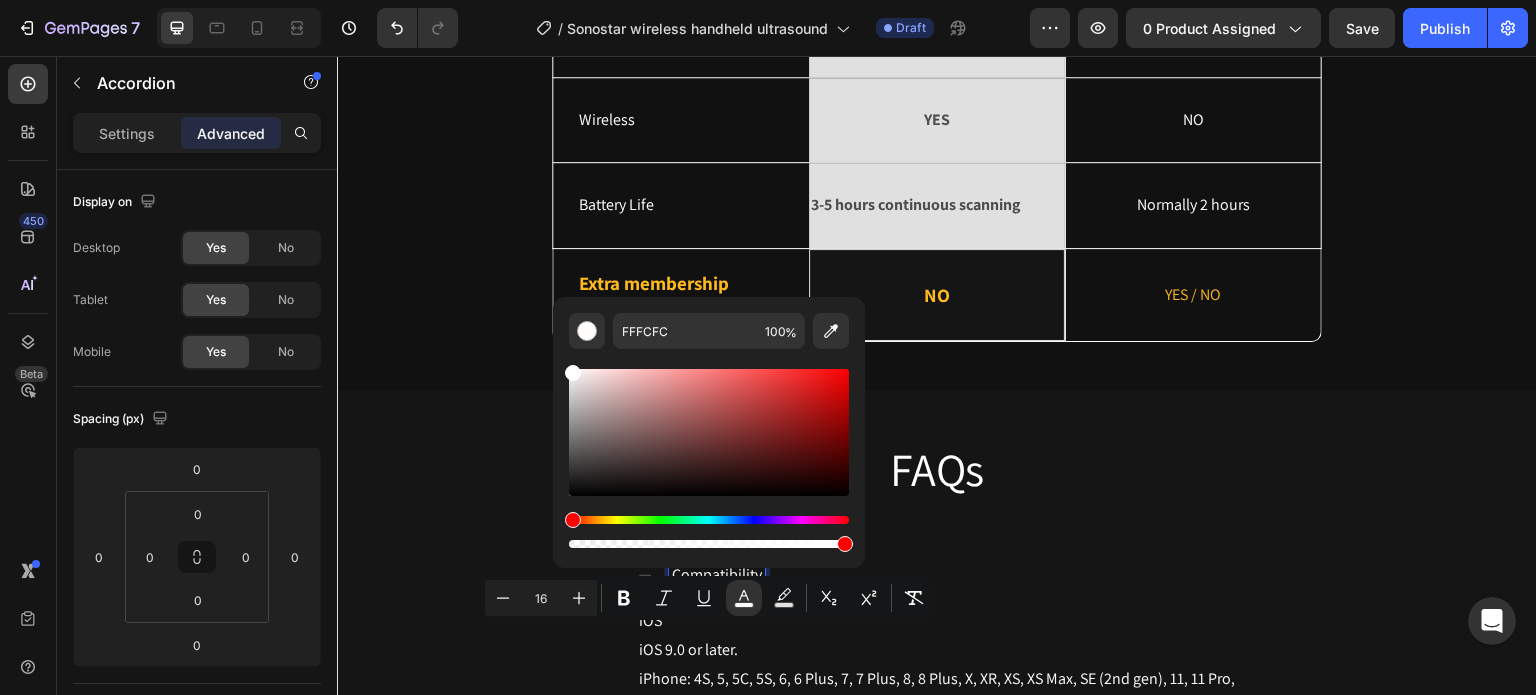 type on "FFFFFF" 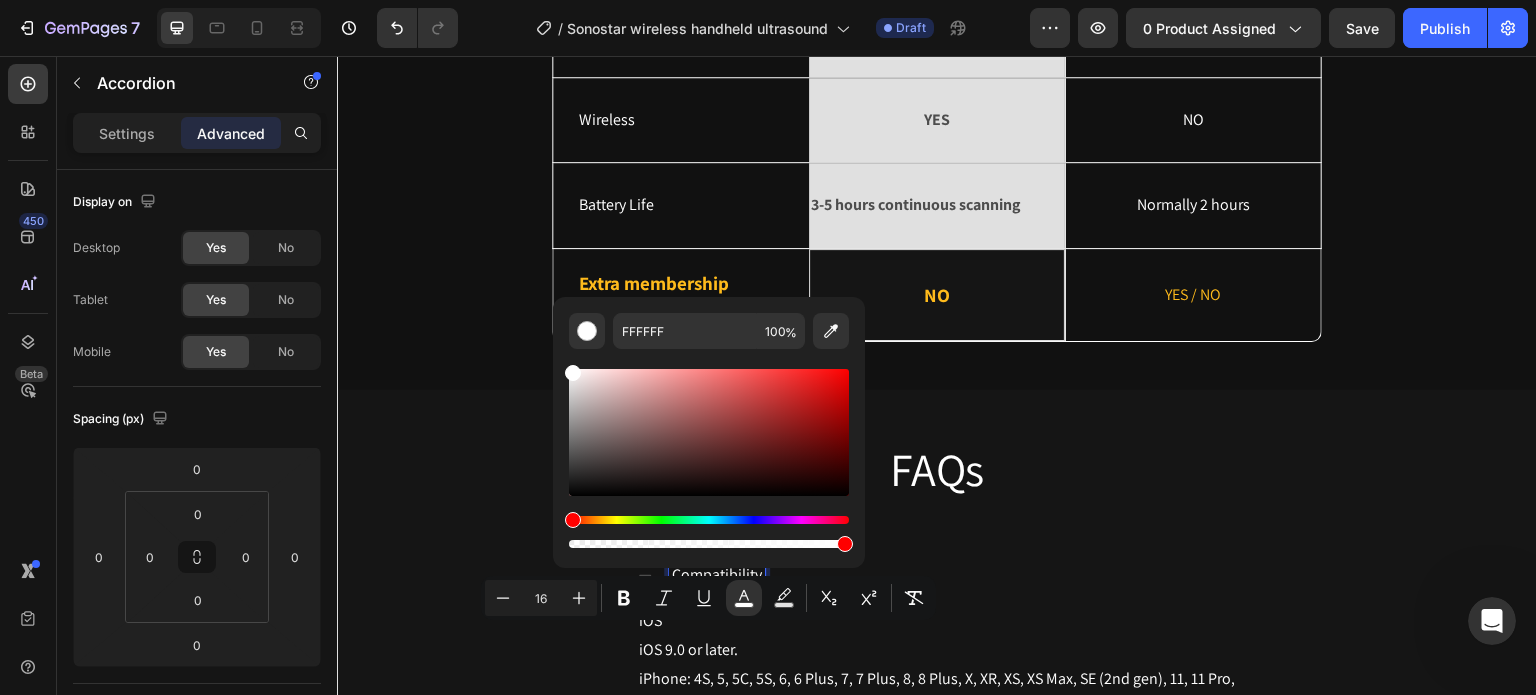 drag, startPoint x: 573, startPoint y: 458, endPoint x: 568, endPoint y: 365, distance: 93.13431 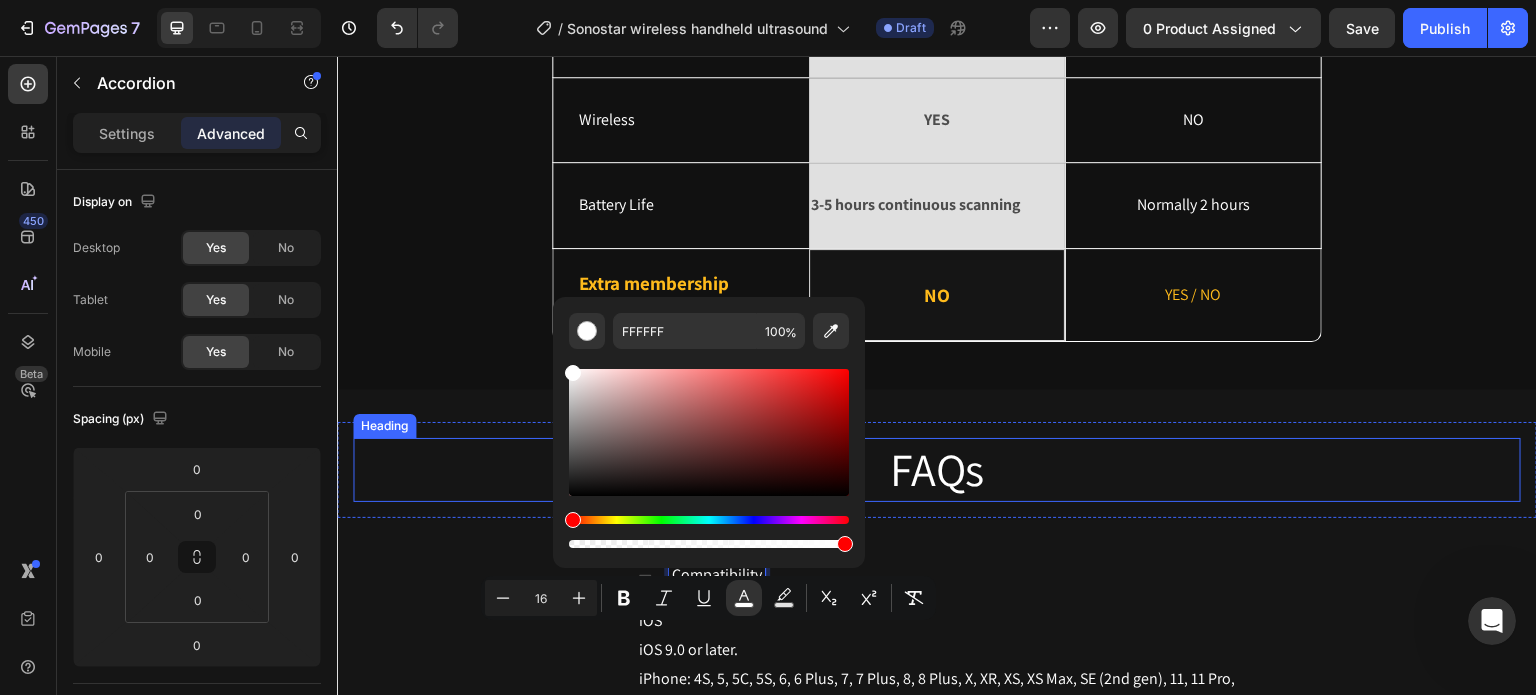 click on "FAQs" at bounding box center [937, 470] 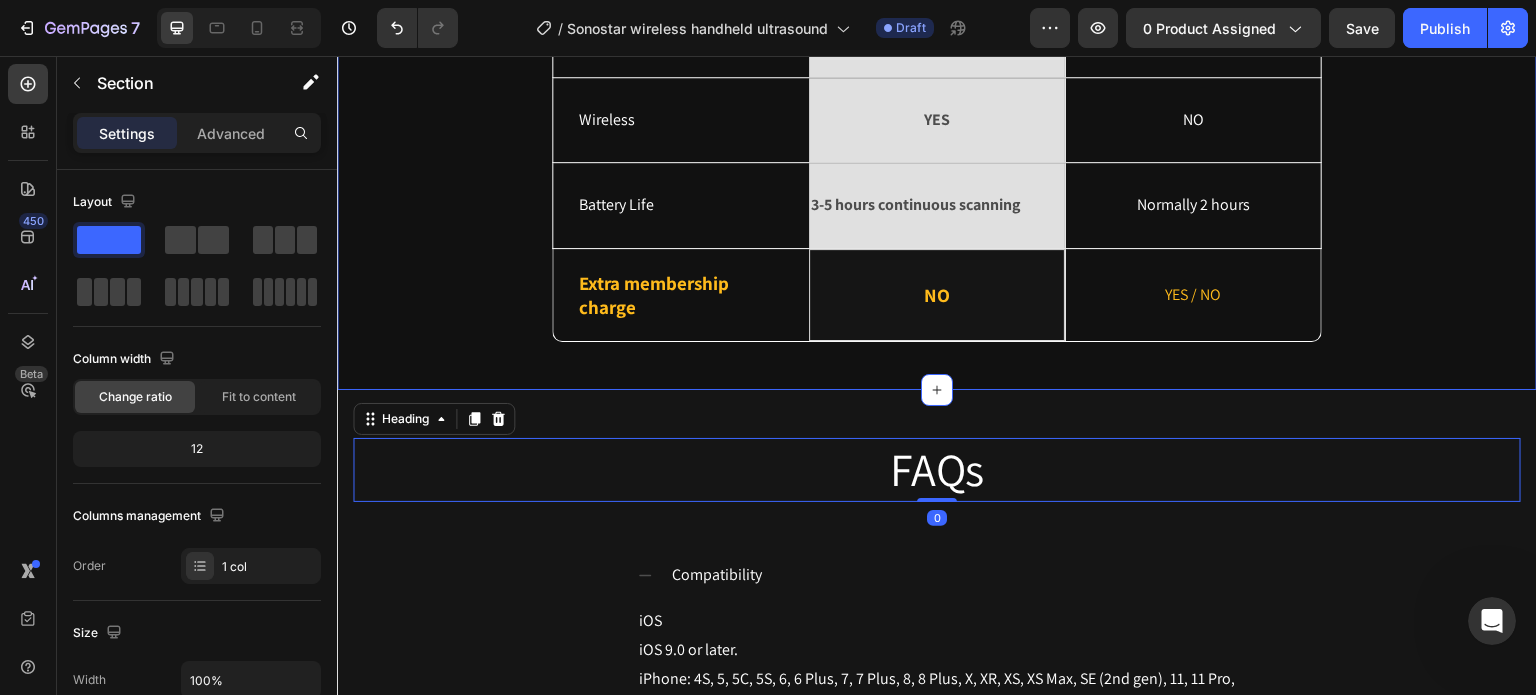 click on "Why choose us? Heading Ultrasound machine Text Block Image Row Others Text Block Row Modes  Text Block B, B/M, Color Doppler, Pulsed Wave Doppler, Power Doppler Text Block Row All or some Text Block Hero Banner Row Probes Text Block Linear, Curved, Phrased Array Text Block Row All or some Text Block Hero Banner Row Wireless  Text Block YES Text Block Row NO Text Block Hero Banner Row Battery Life Text Block 3-5 hours continuous scanning Text Block Row Normally 2 hours Text Block Hero Banner Row Extra membership charge Text Block NO Text Block Row YES / NO Text Block Hero Banner Row Row" at bounding box center (937, 48) 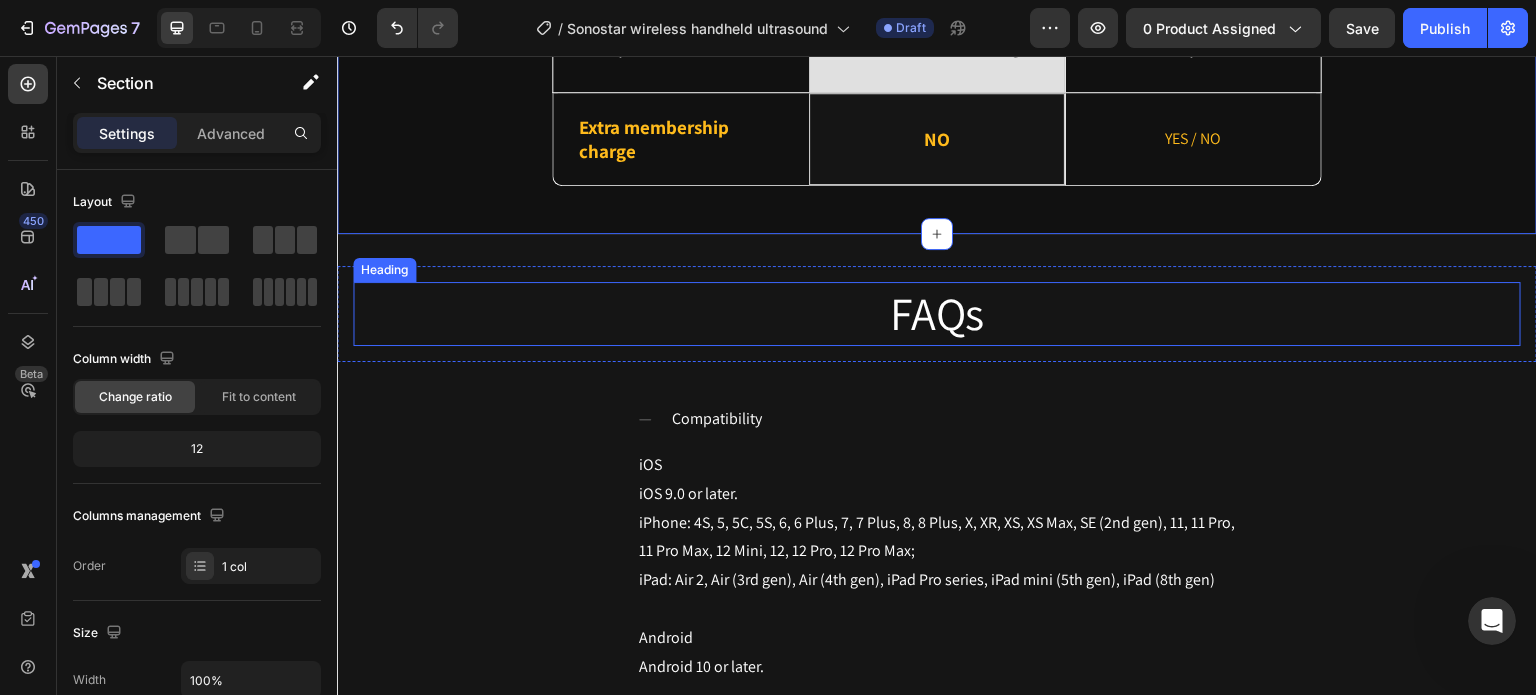 scroll, scrollTop: 6328, scrollLeft: 0, axis: vertical 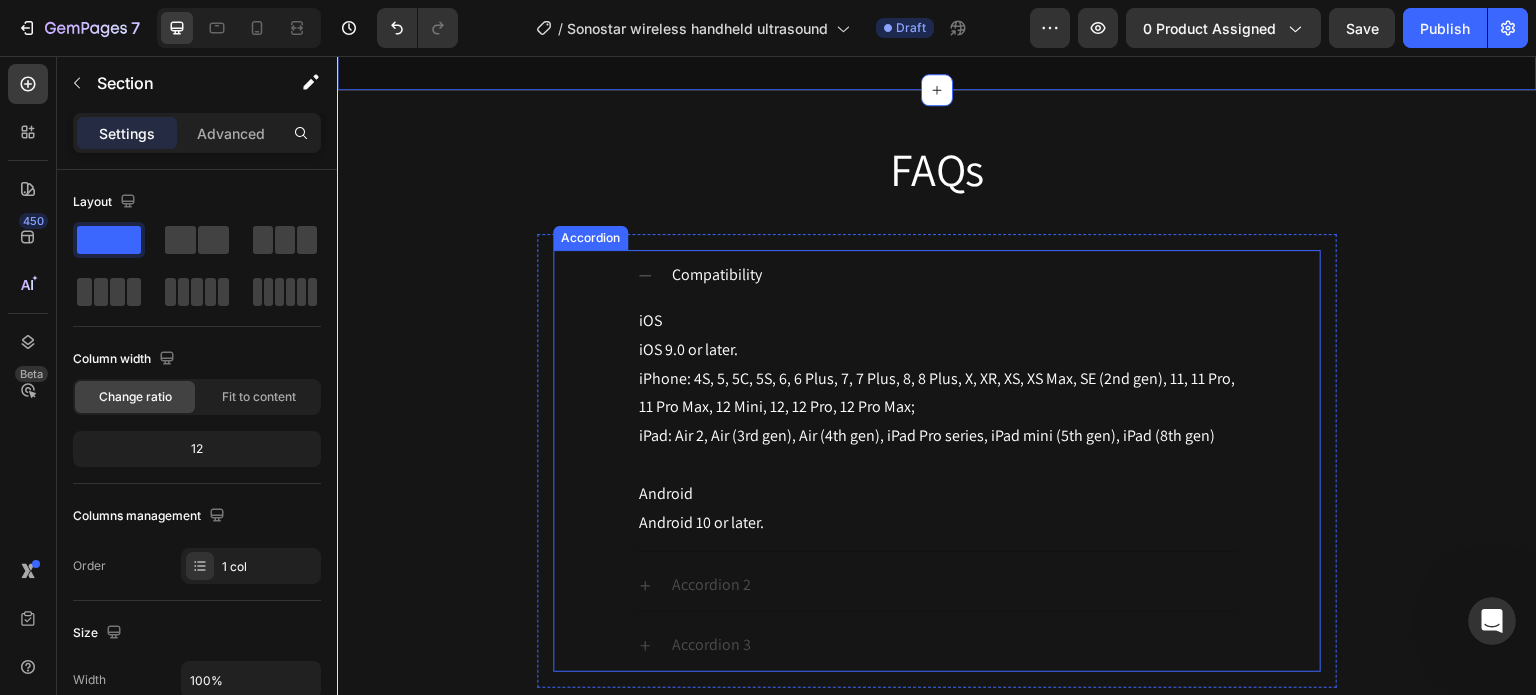 click 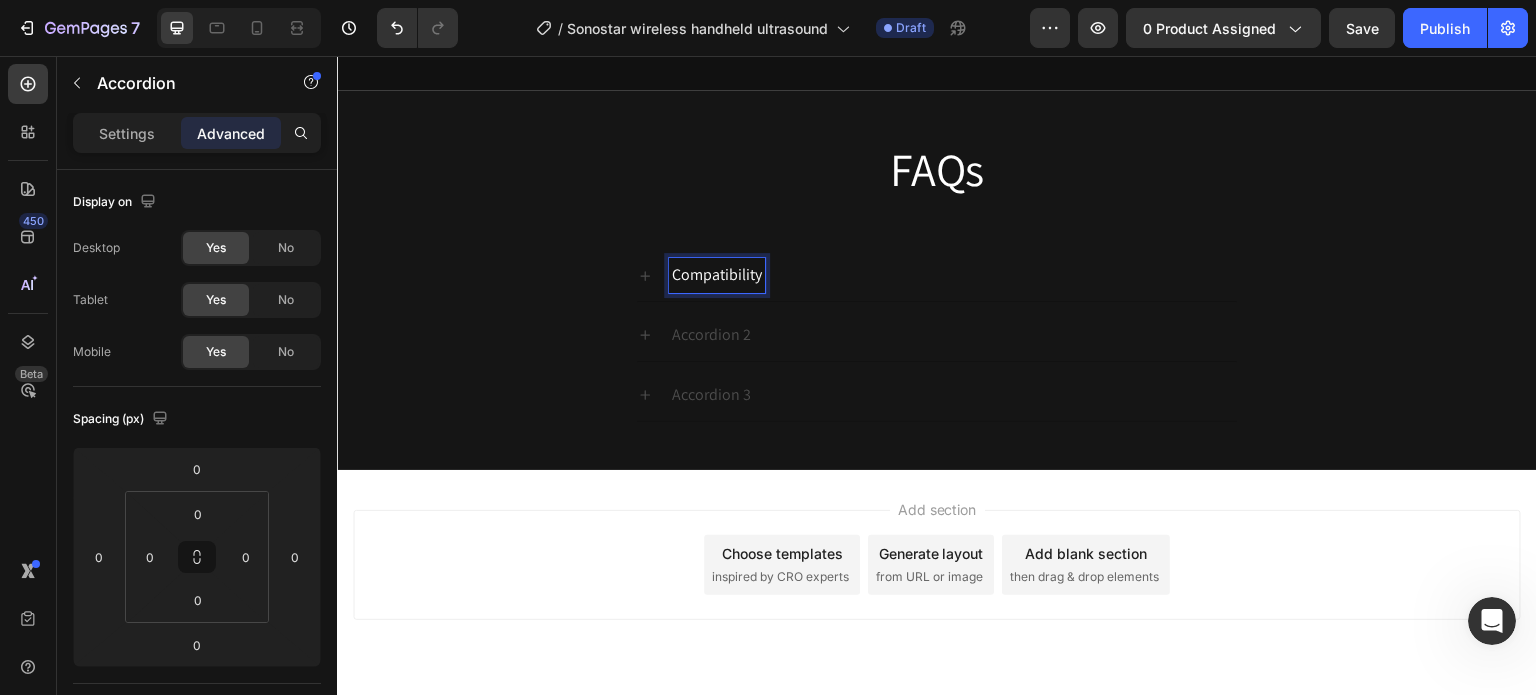 click on "Compatibility" at bounding box center (717, 274) 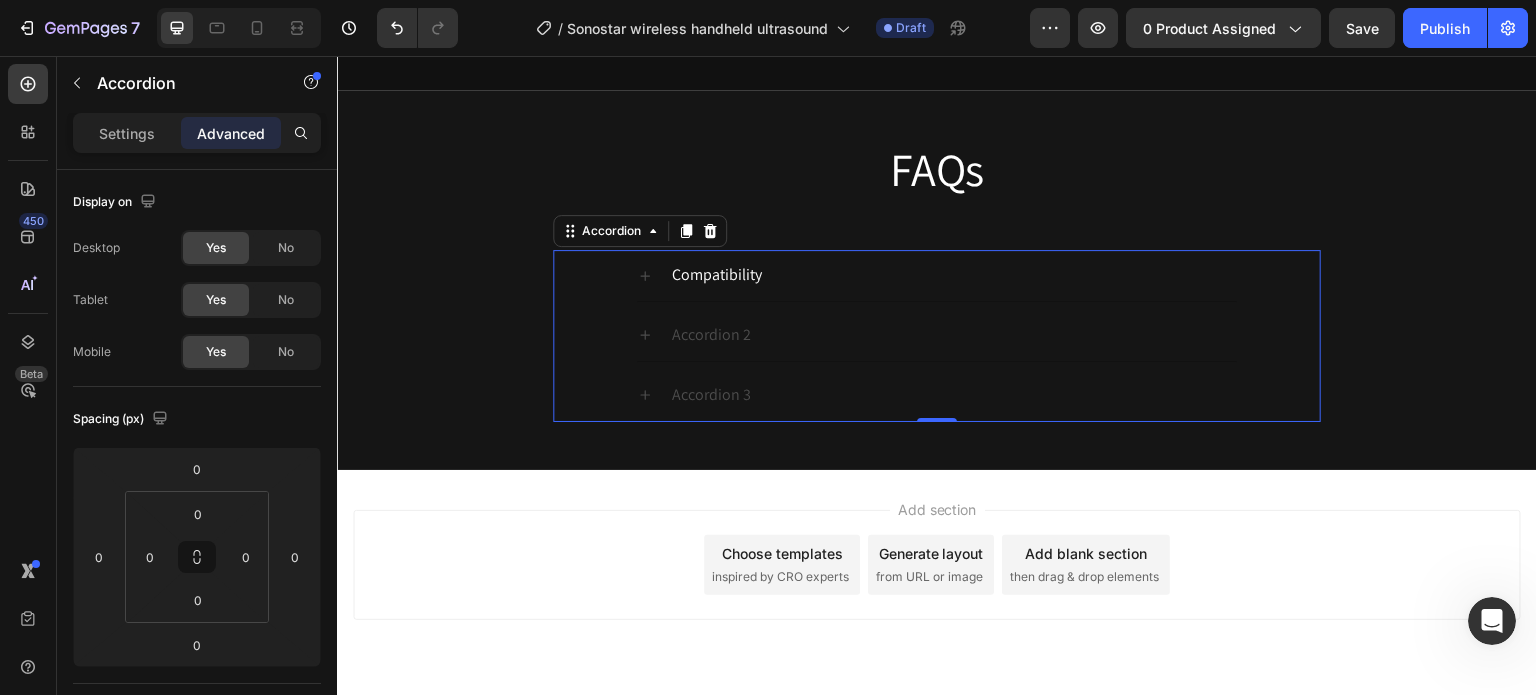 click on "Compatibility" at bounding box center (953, 275) 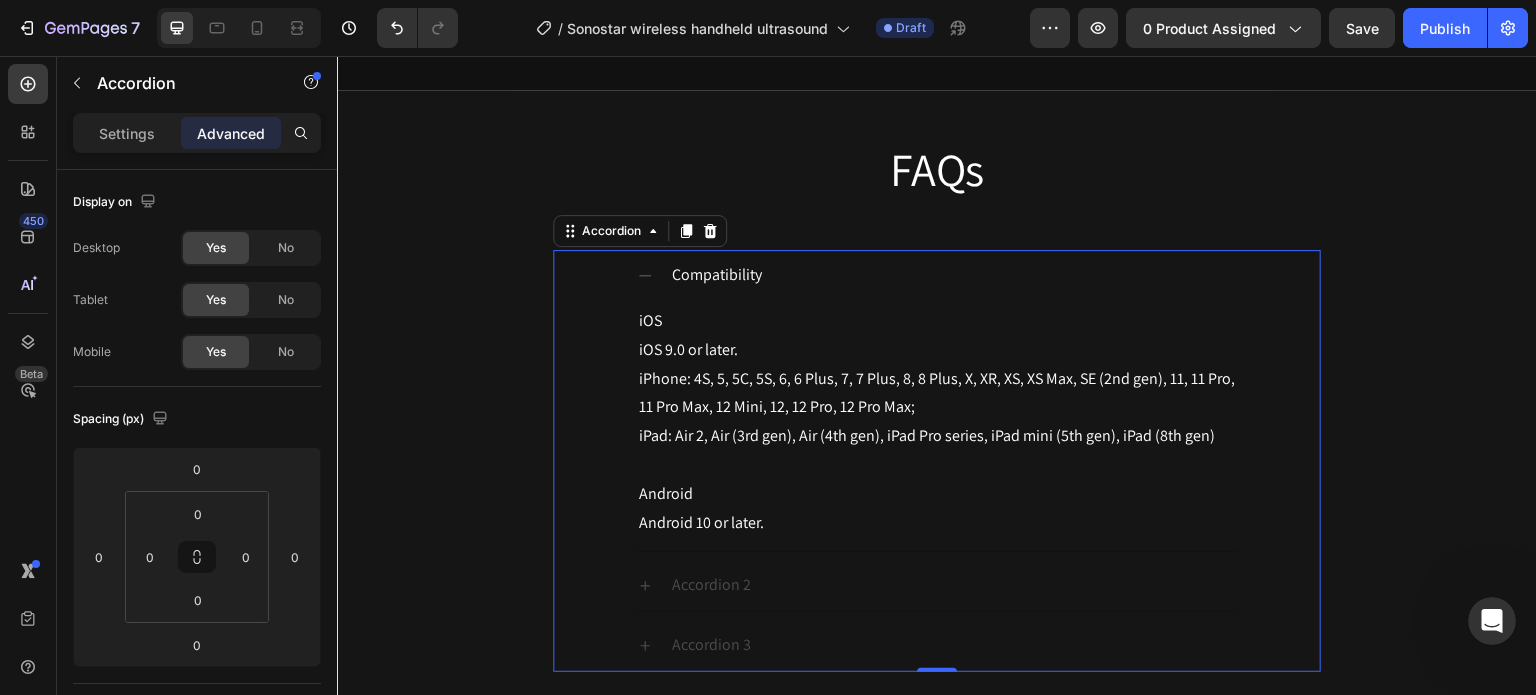 click on "Compatibility" at bounding box center [953, 275] 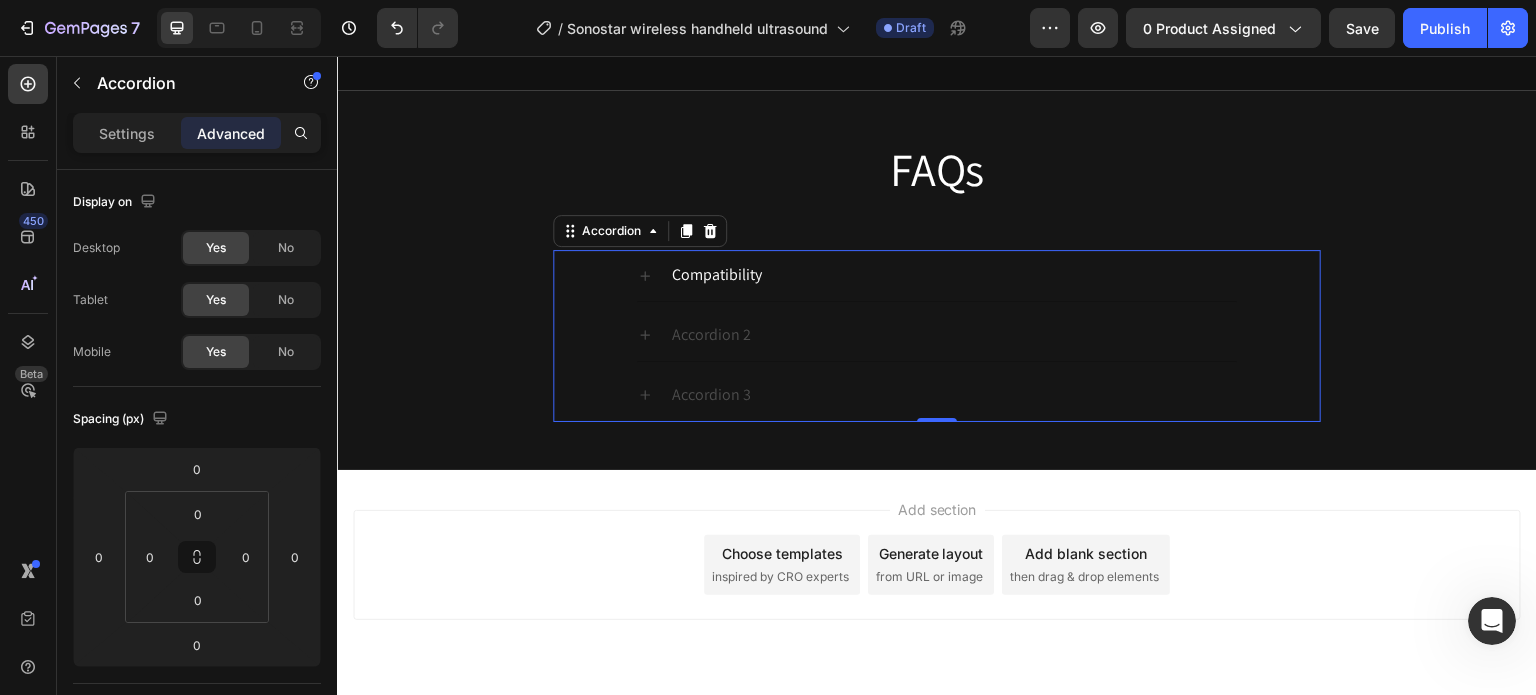 click on "Accordion 2" at bounding box center (953, 335) 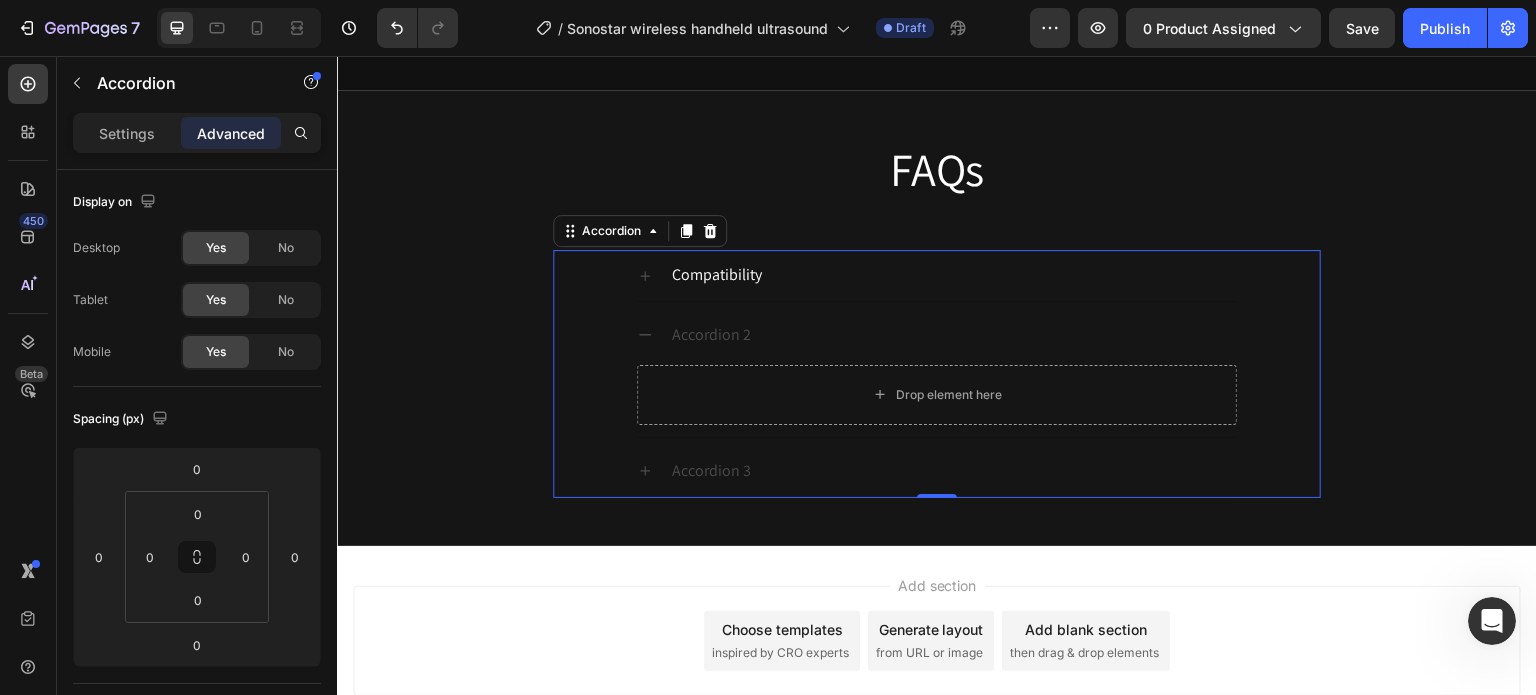click on "Accordion 2" at bounding box center (953, 335) 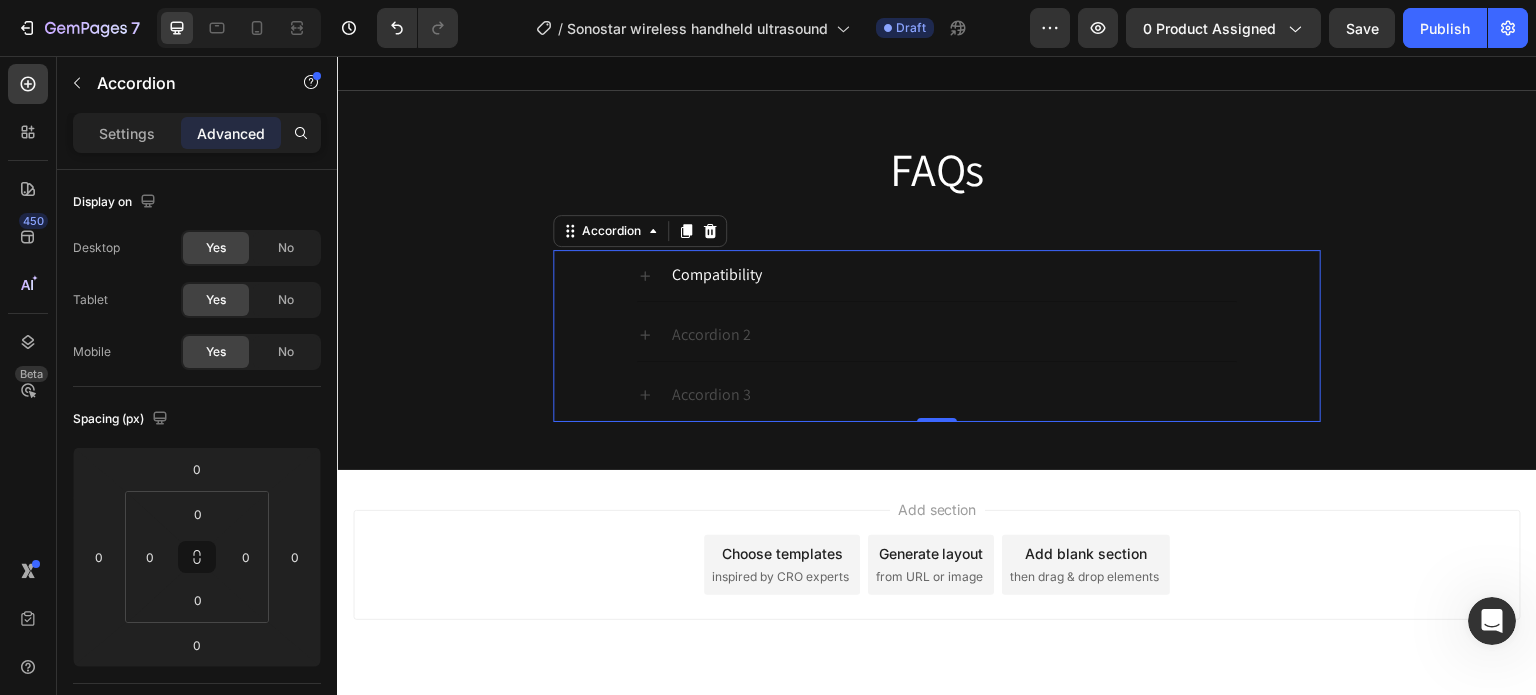 click 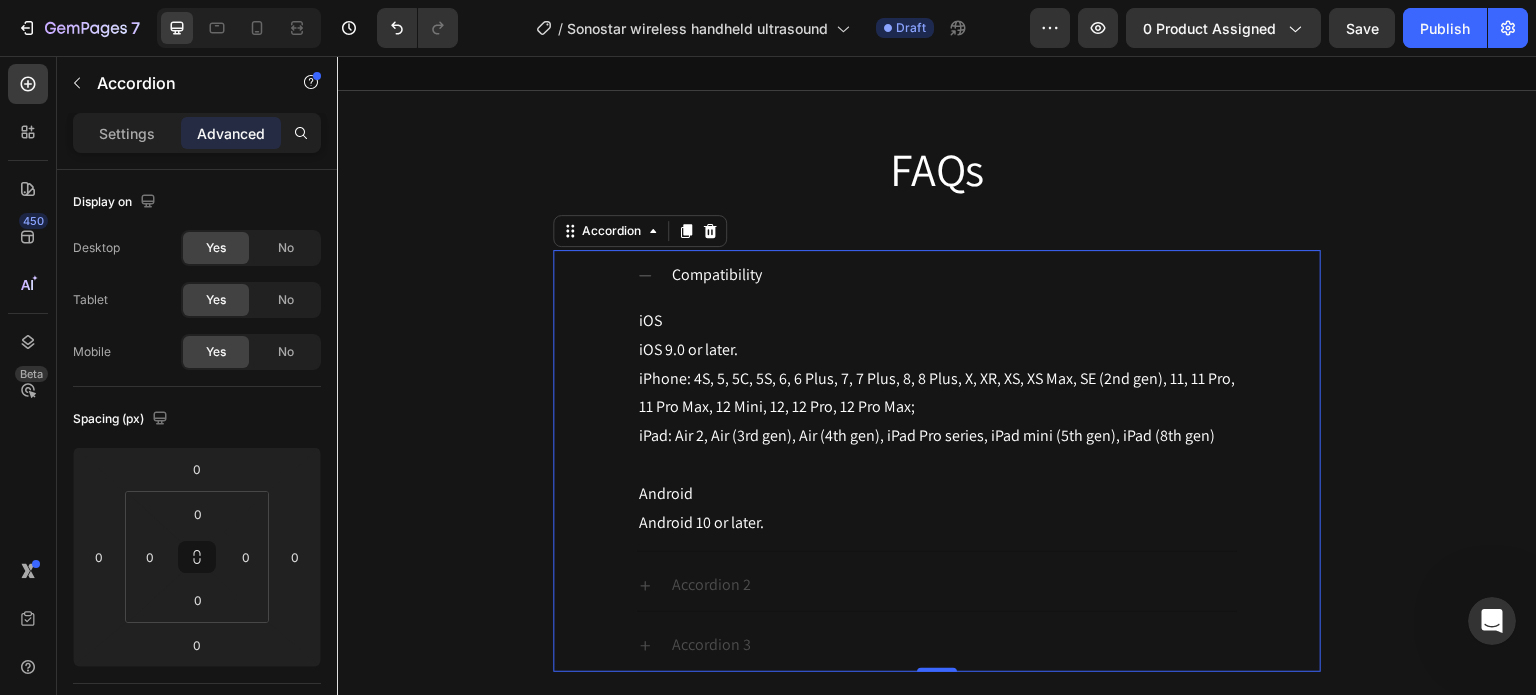 click 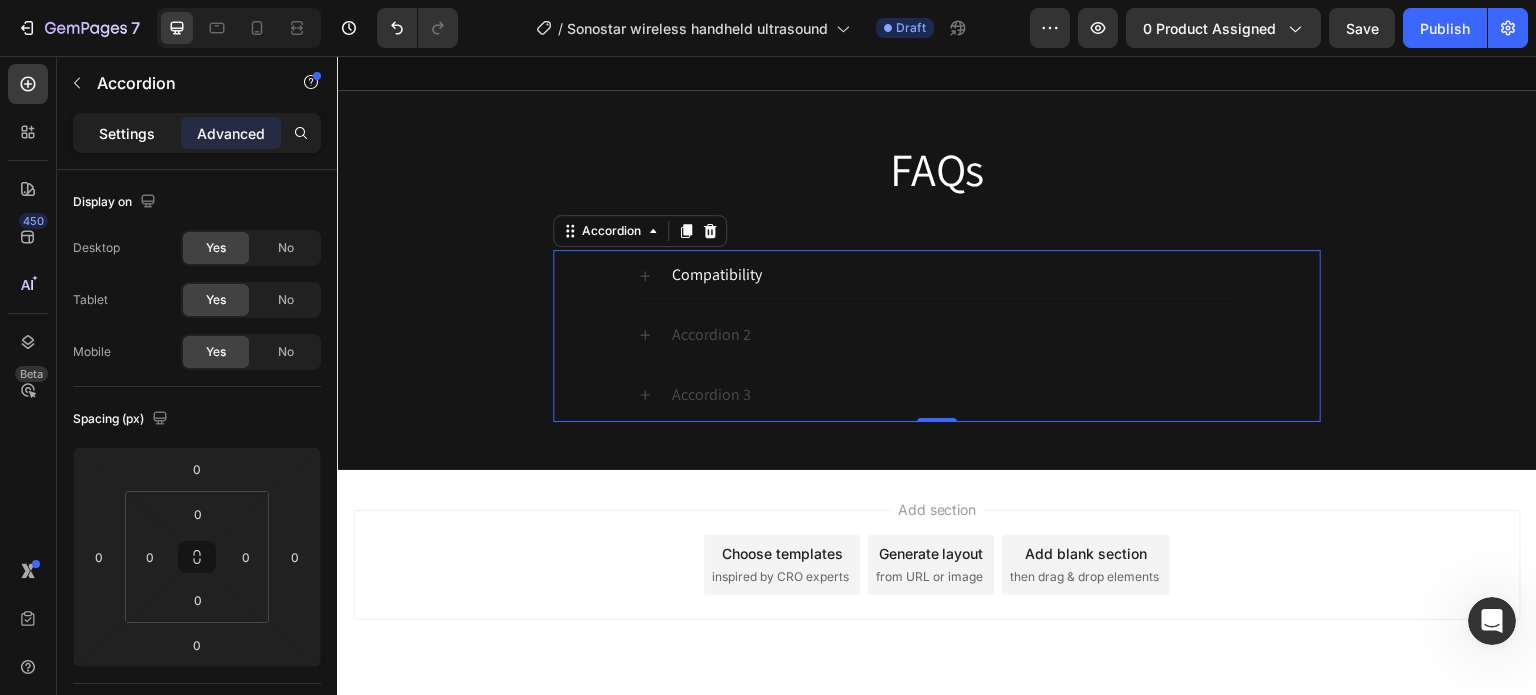 click on "Settings" at bounding box center (127, 133) 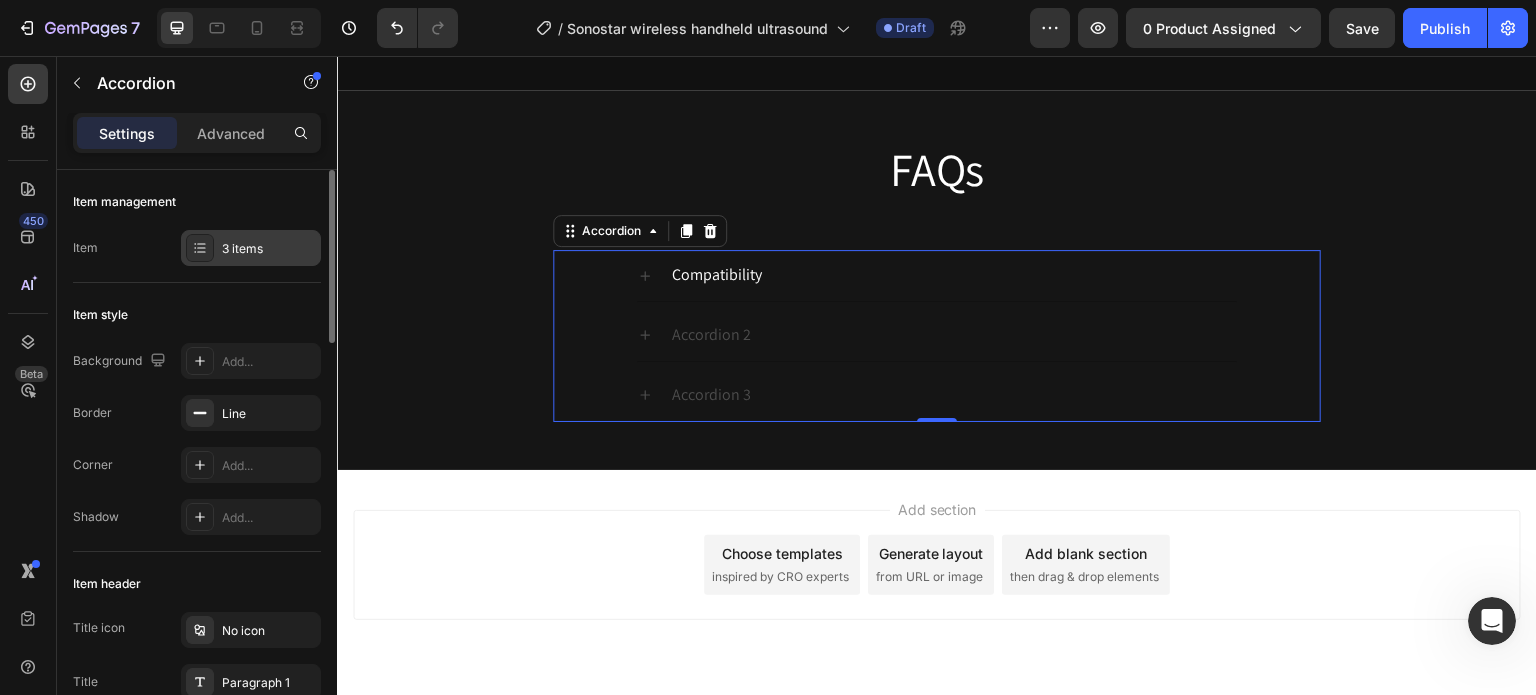click on "3 items" at bounding box center (251, 248) 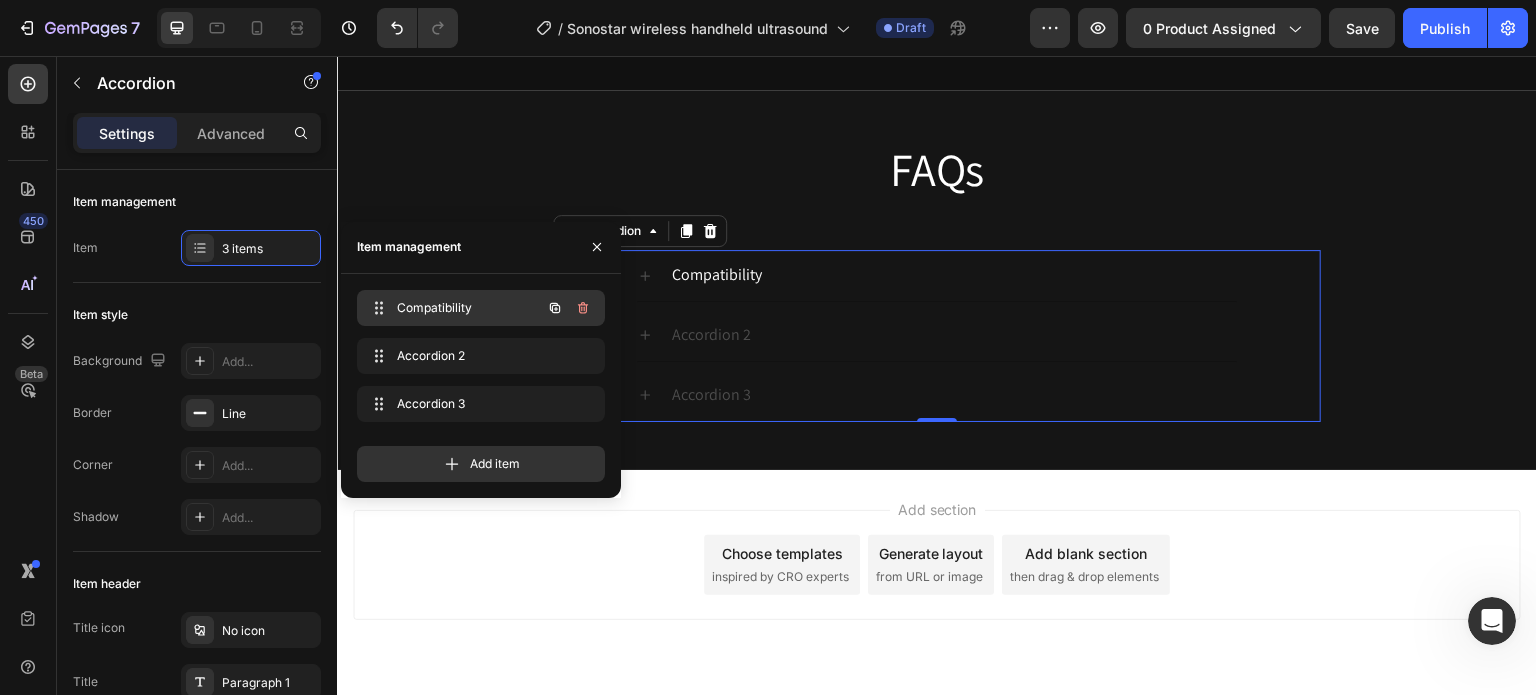 click on "Compatibility" at bounding box center [453, 308] 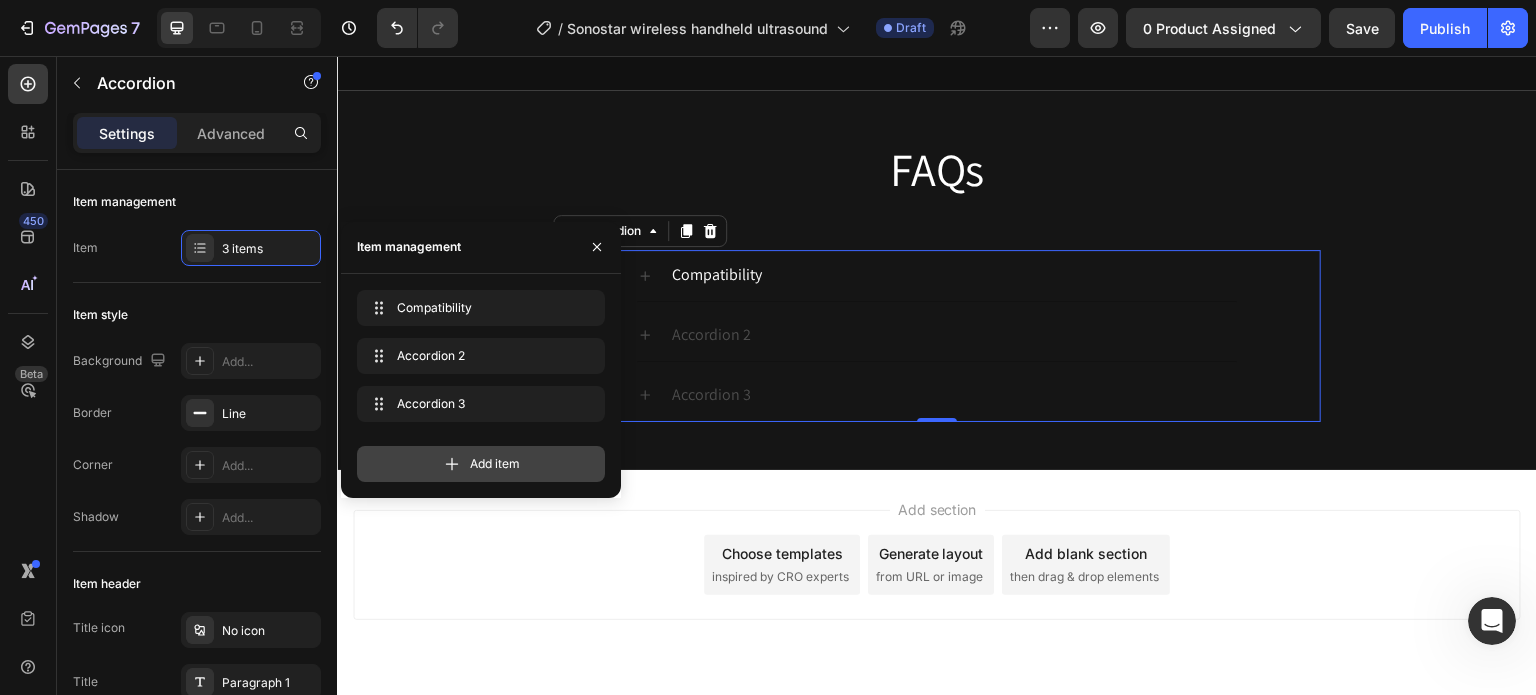 click 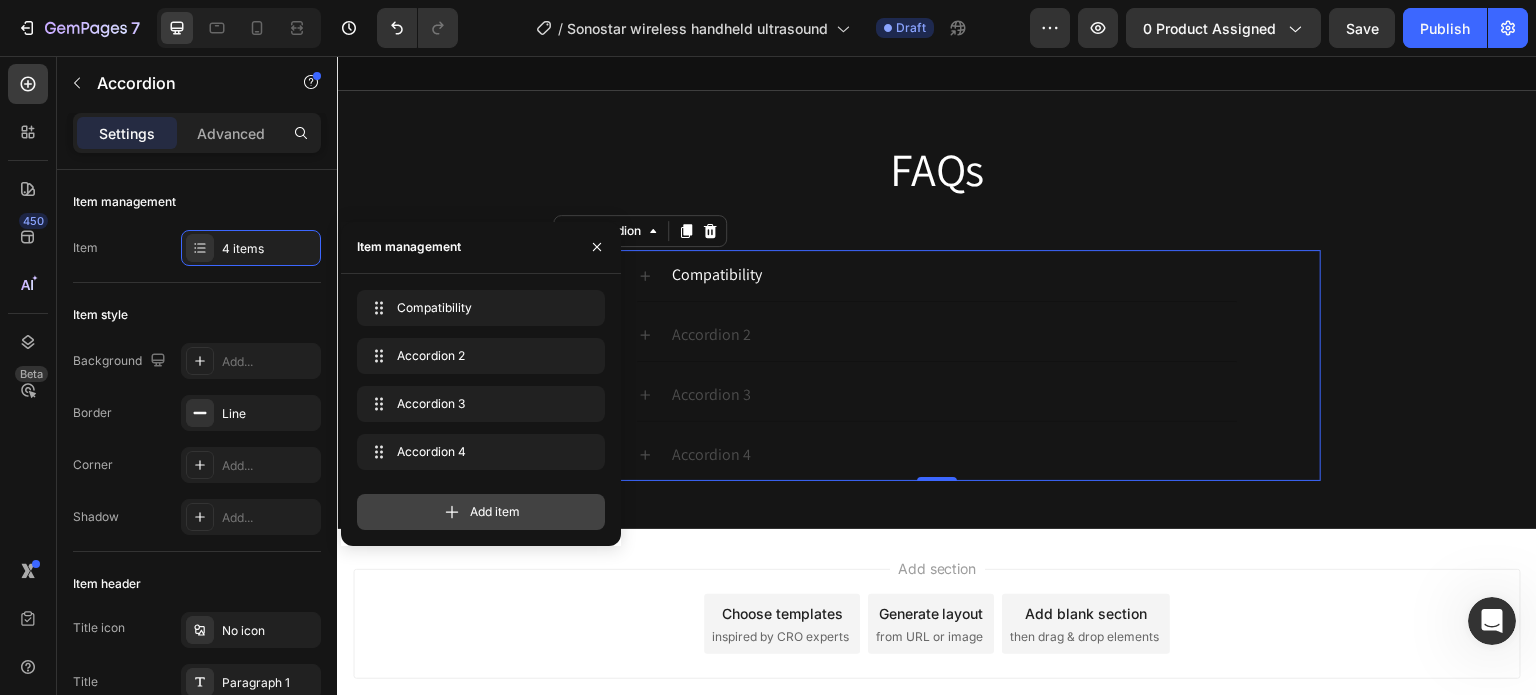 click 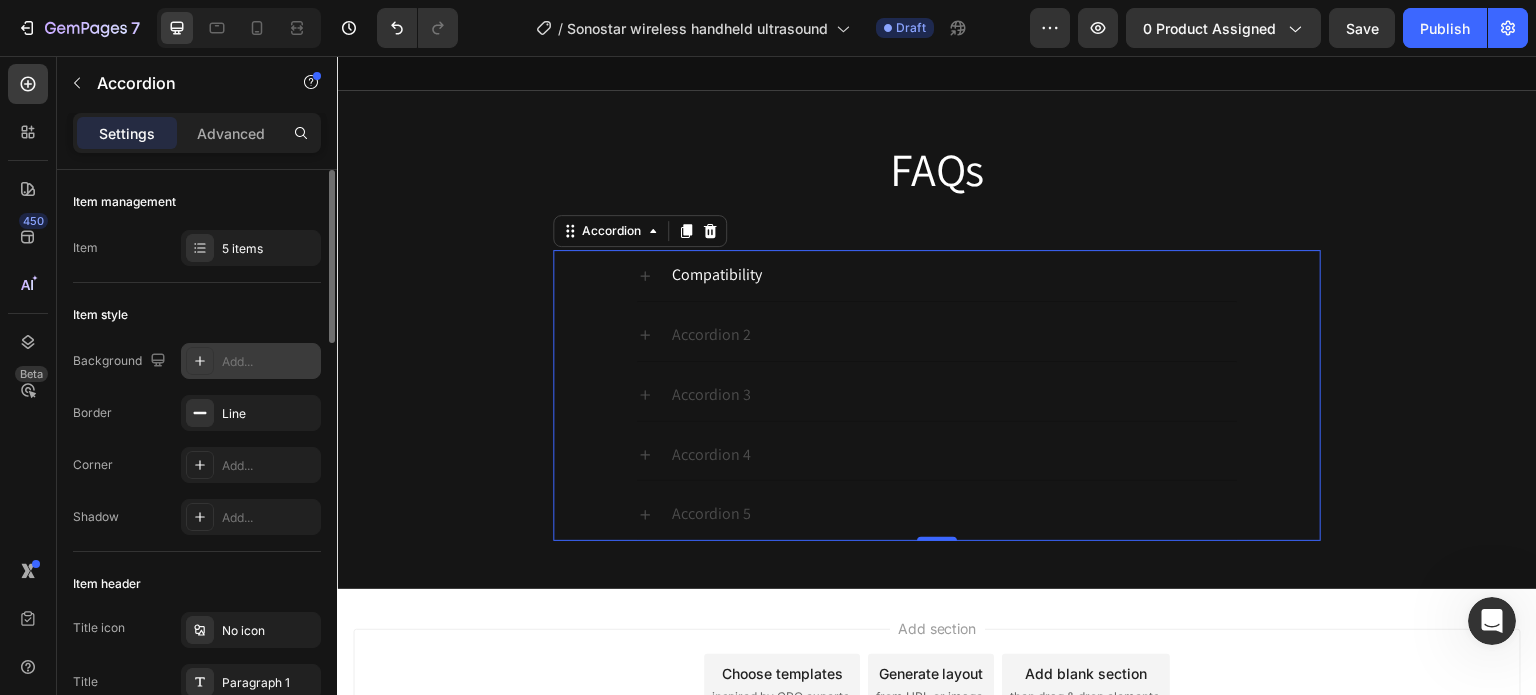 click on "Add..." at bounding box center (251, 361) 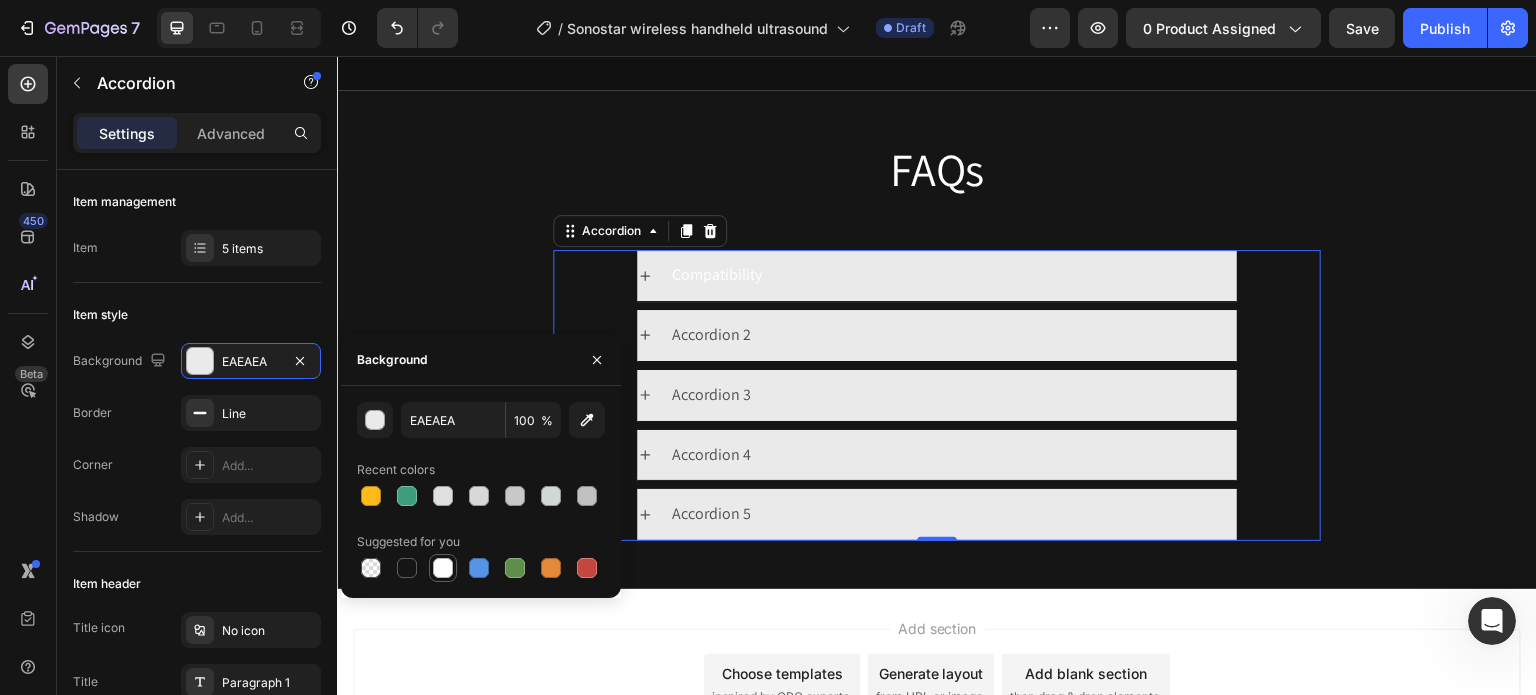 click at bounding box center [443, 568] 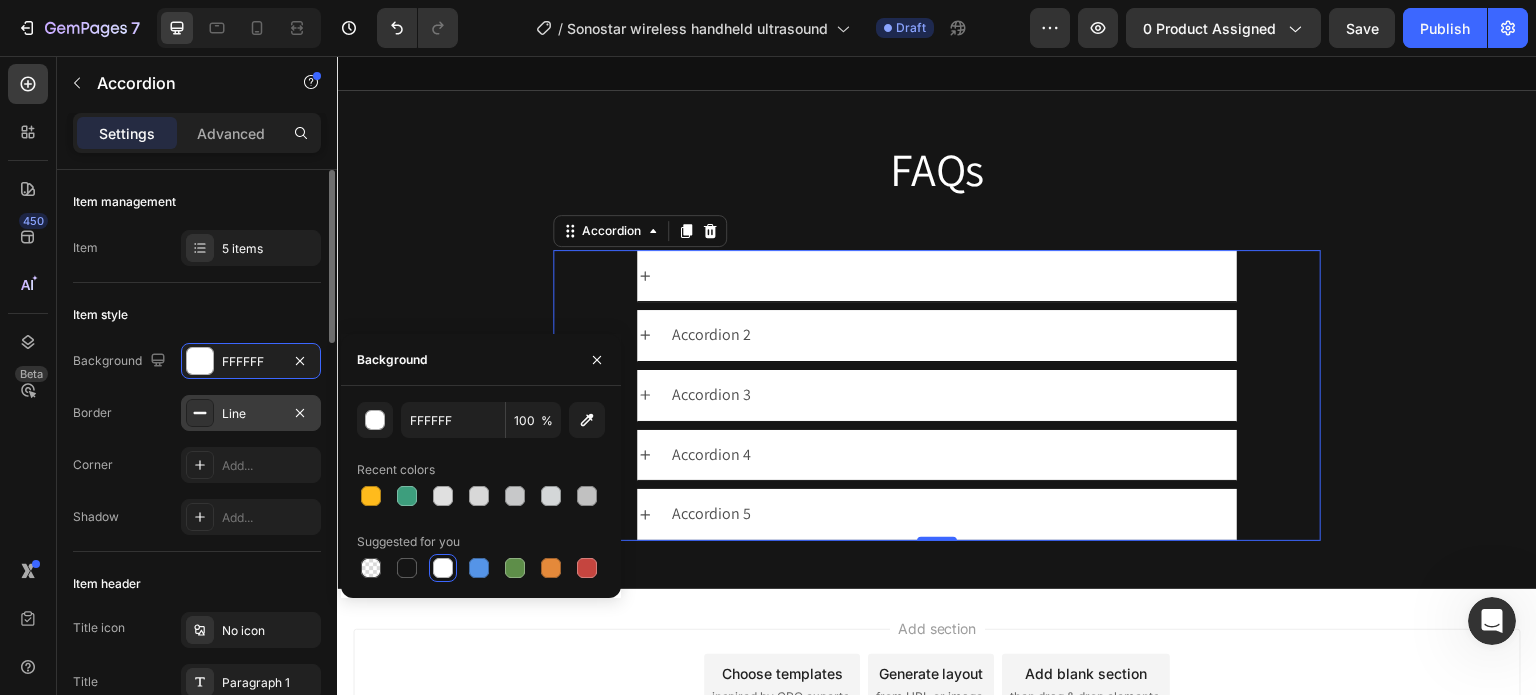 click on "Line" at bounding box center [251, 413] 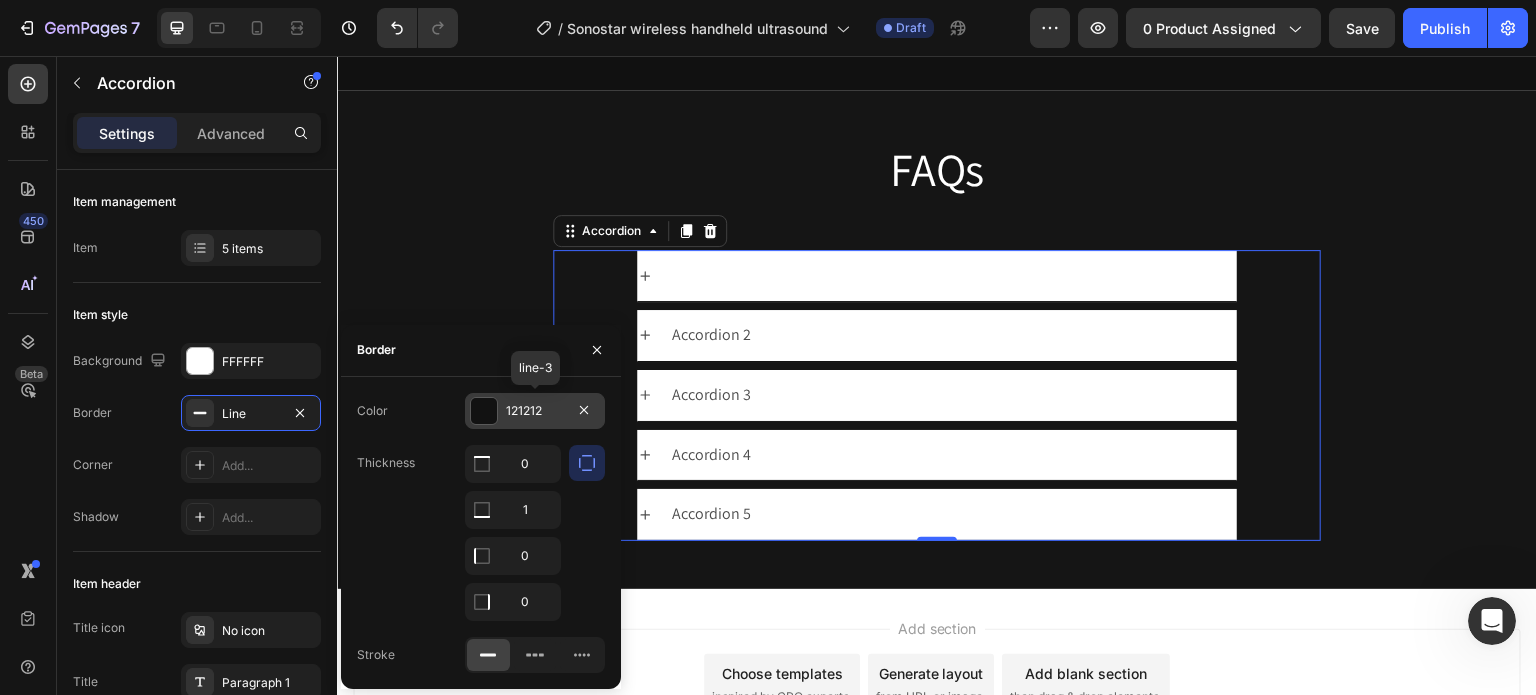 click at bounding box center [484, 411] 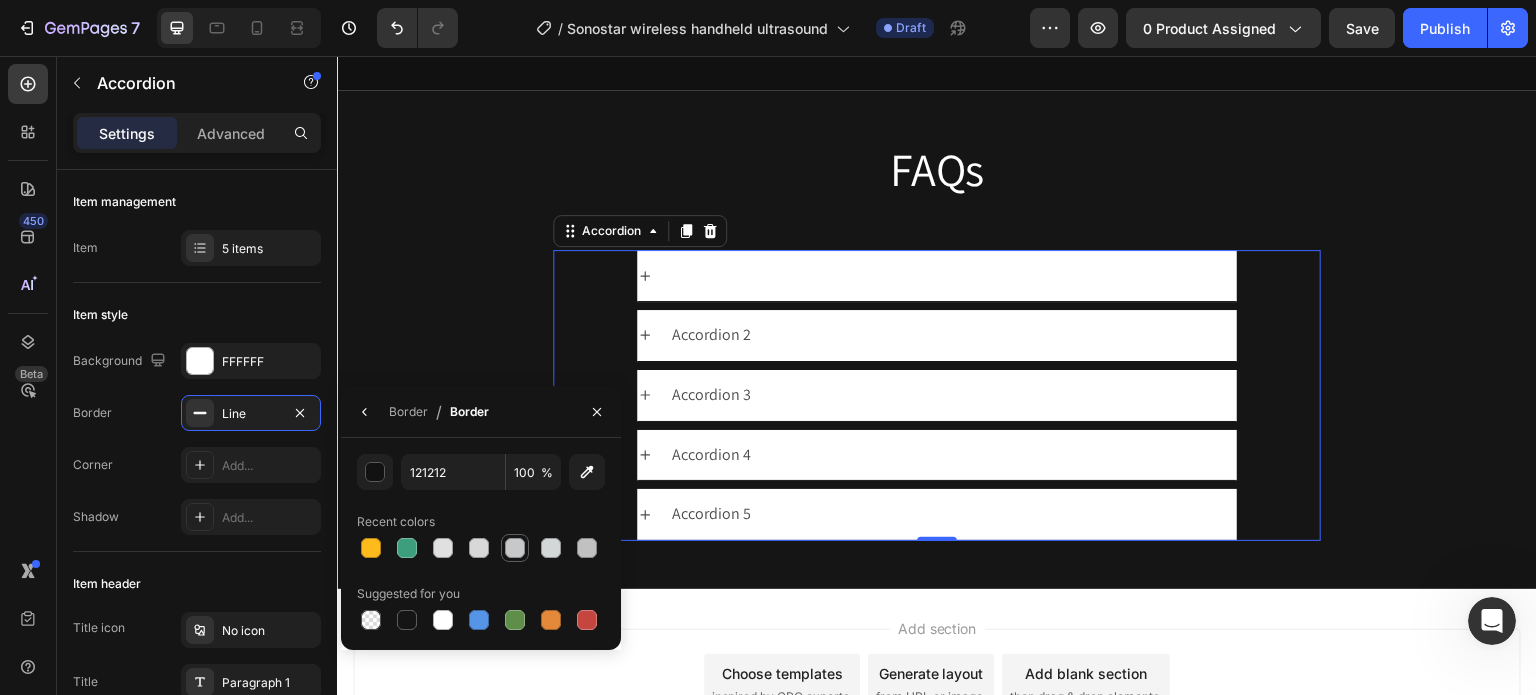 click at bounding box center (515, 548) 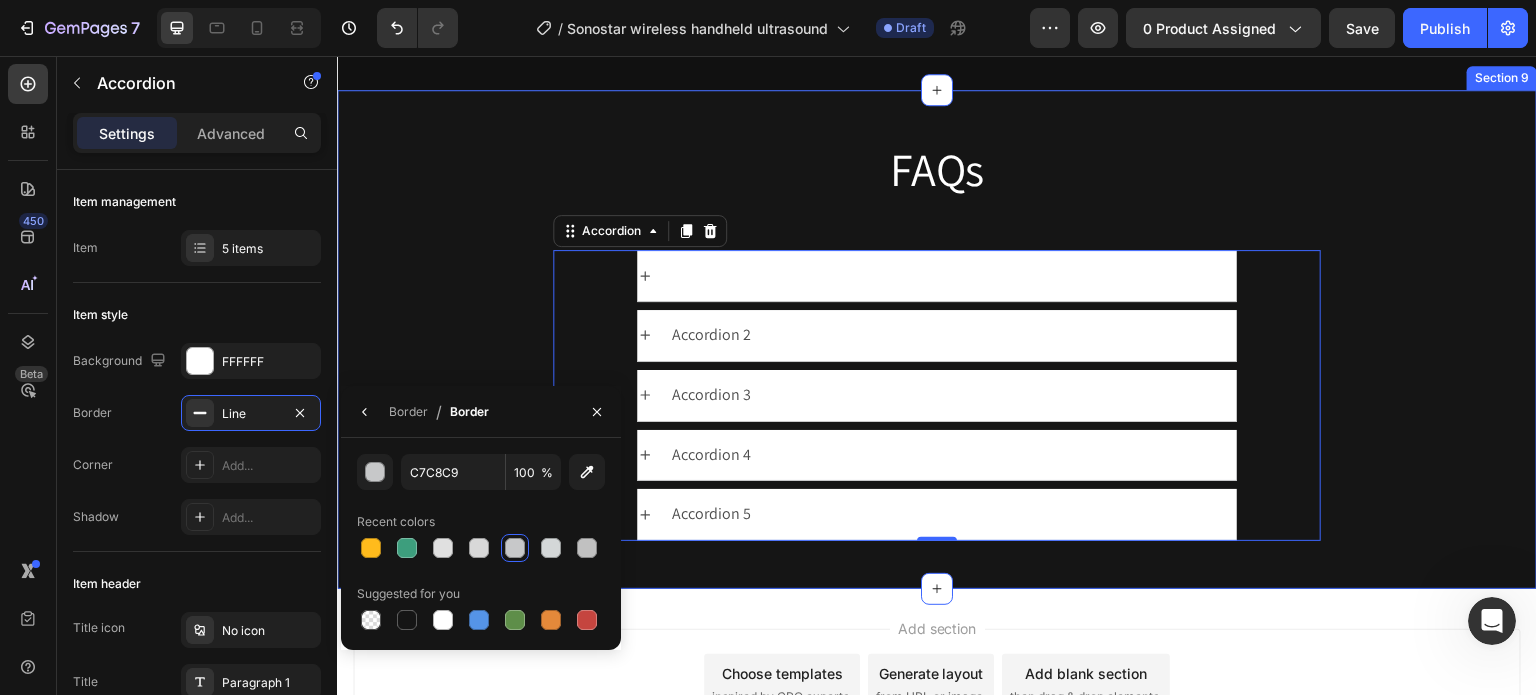 click on "FAQs Heading Row
Compatibility
Accordion 2
Accordion 3
Accordion 4
Accordion 5 Accordion   0 Row" at bounding box center (937, 339) 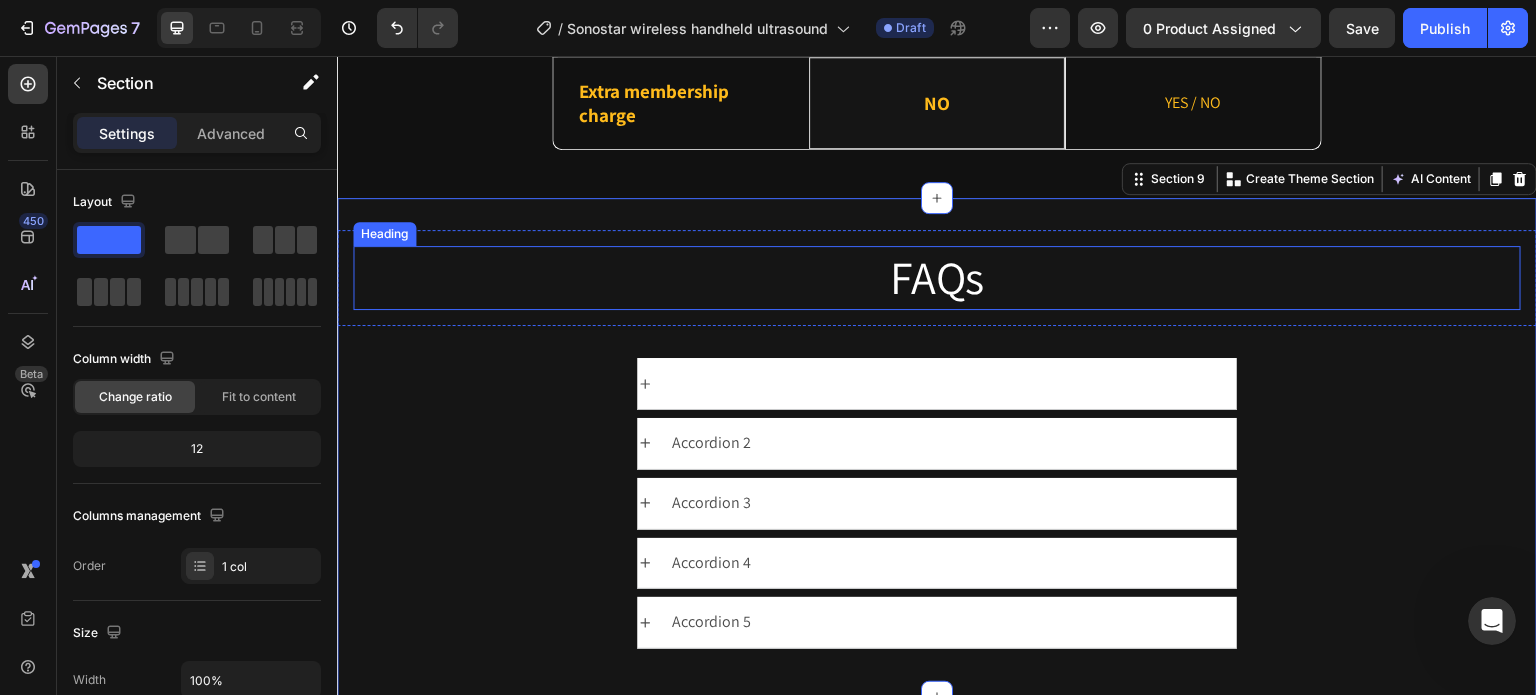 scroll, scrollTop: 6328, scrollLeft: 0, axis: vertical 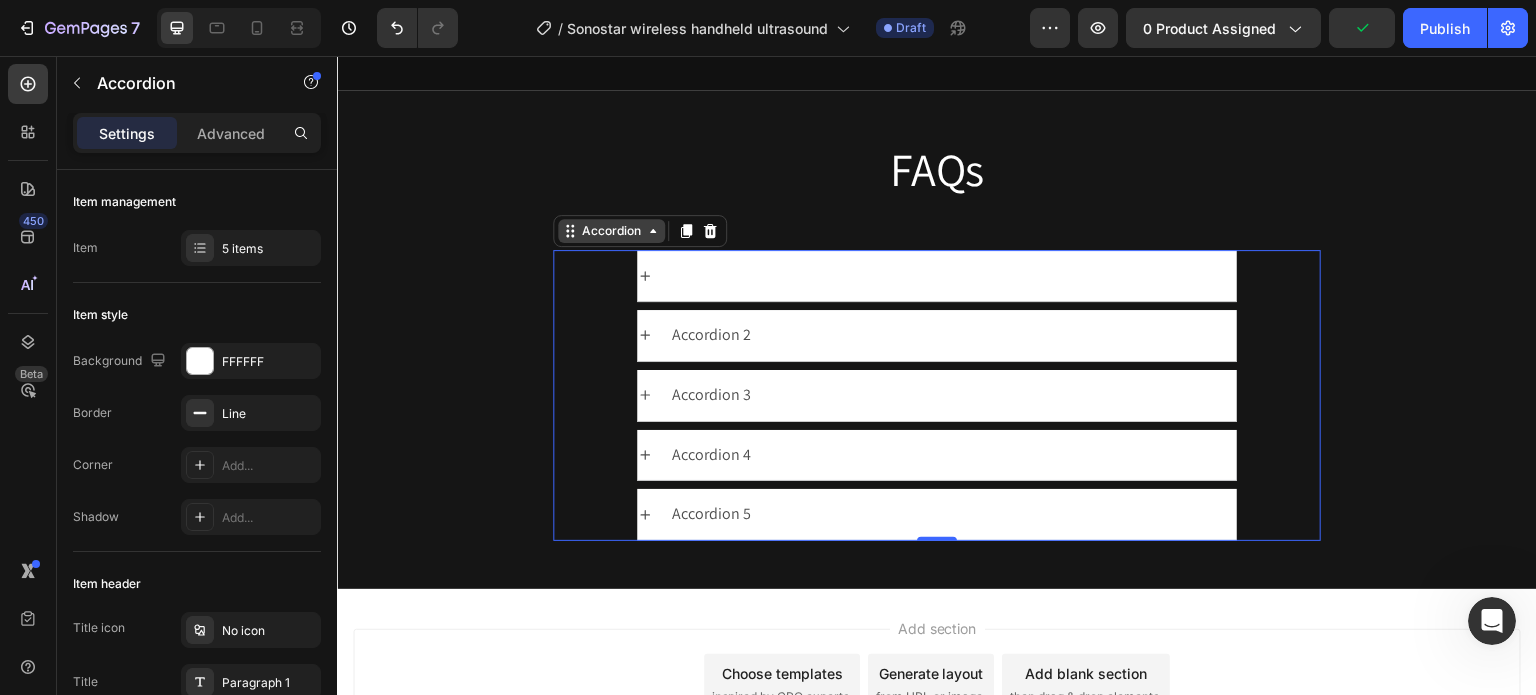 click on "Accordion" at bounding box center [640, 231] 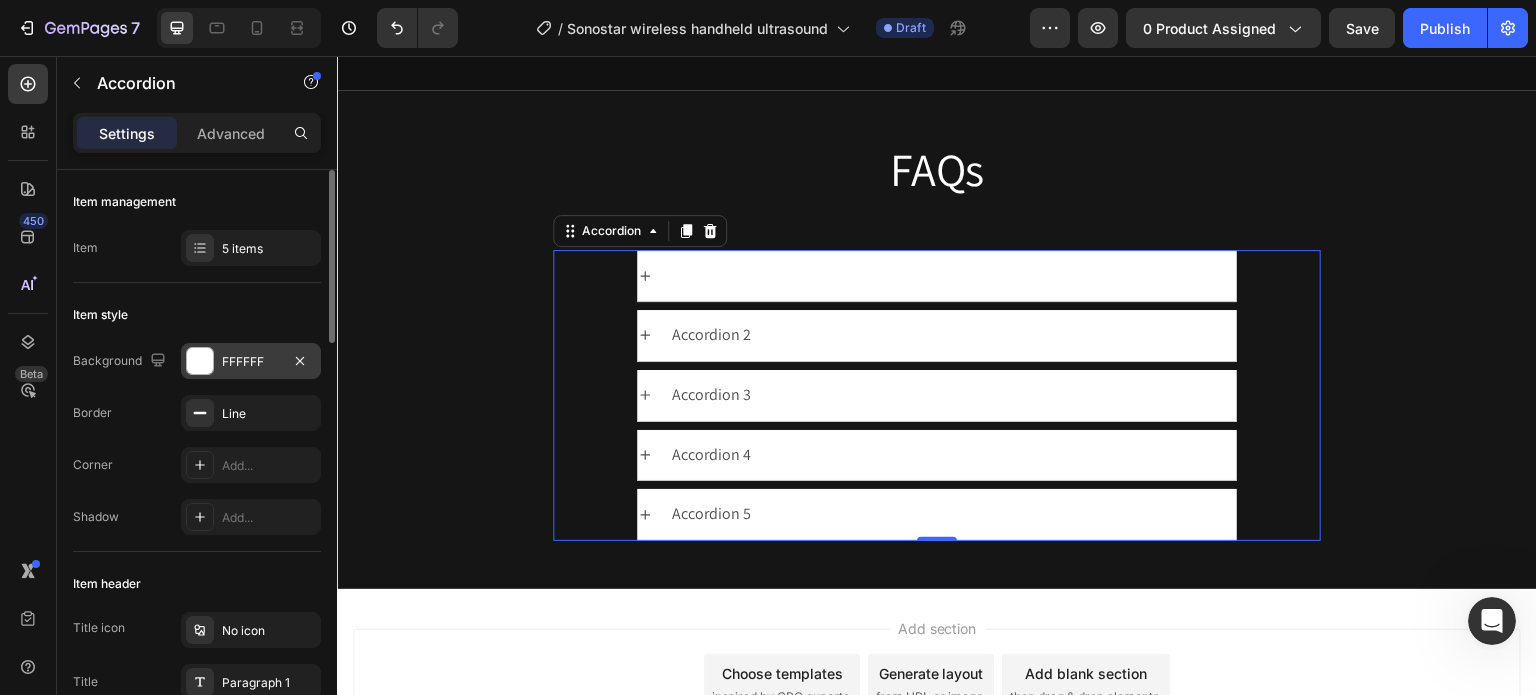 click at bounding box center [200, 361] 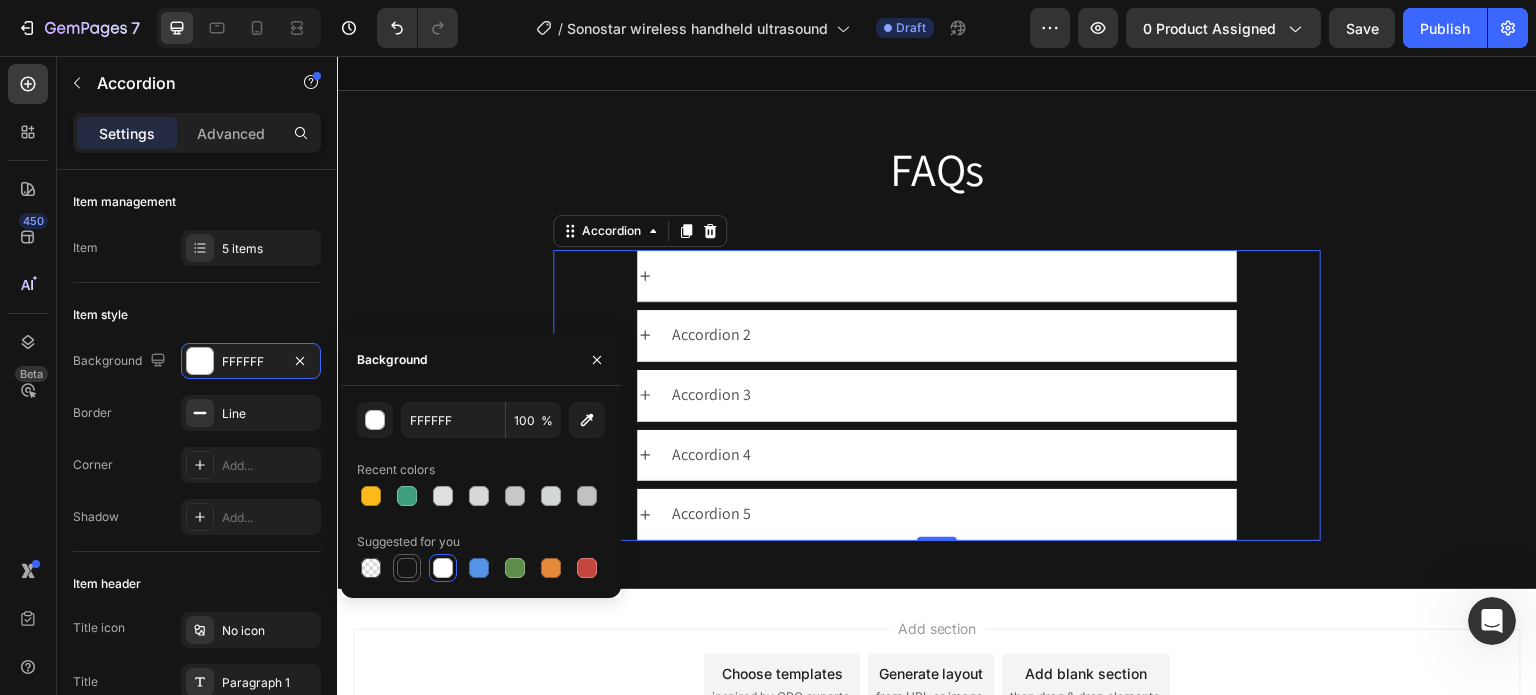 click at bounding box center (407, 568) 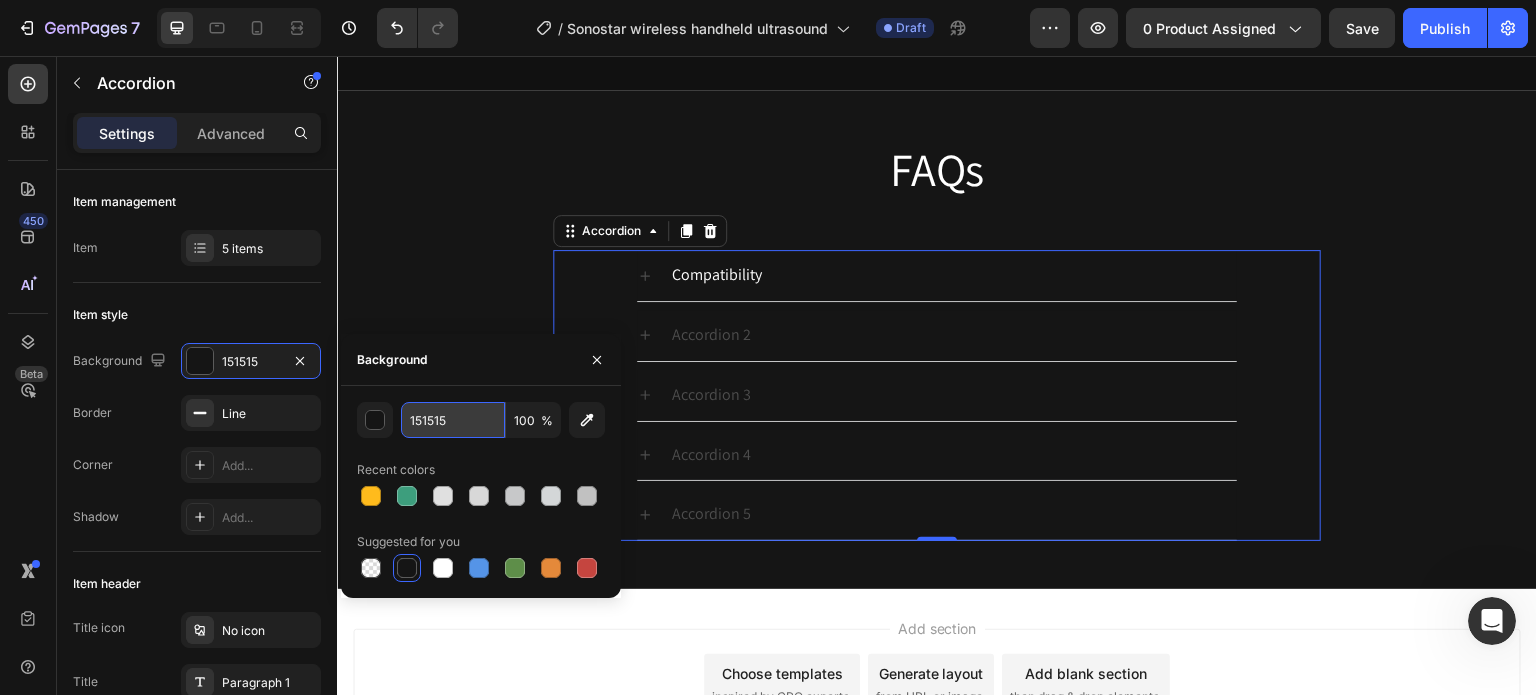 click on "151515" at bounding box center (453, 420) 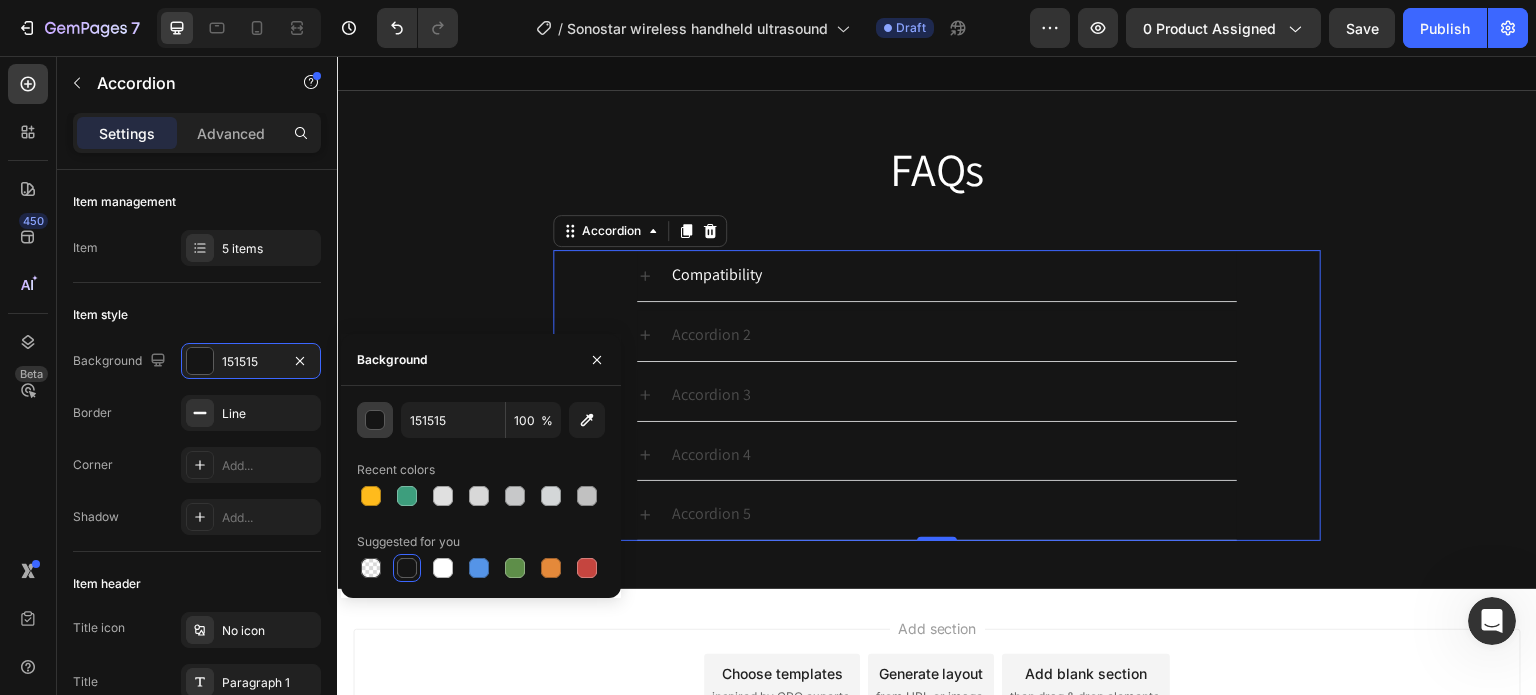 click at bounding box center (376, 421) 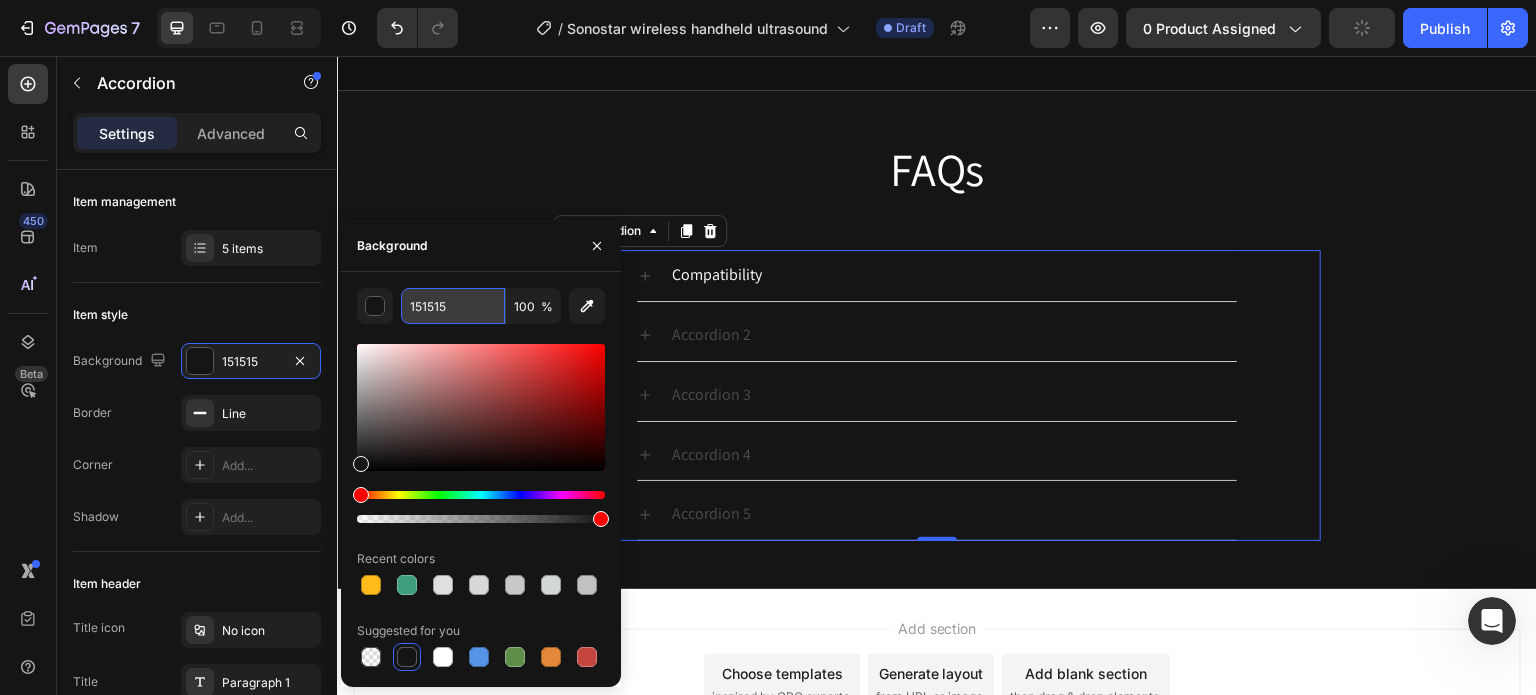 click on "151515" at bounding box center [453, 306] 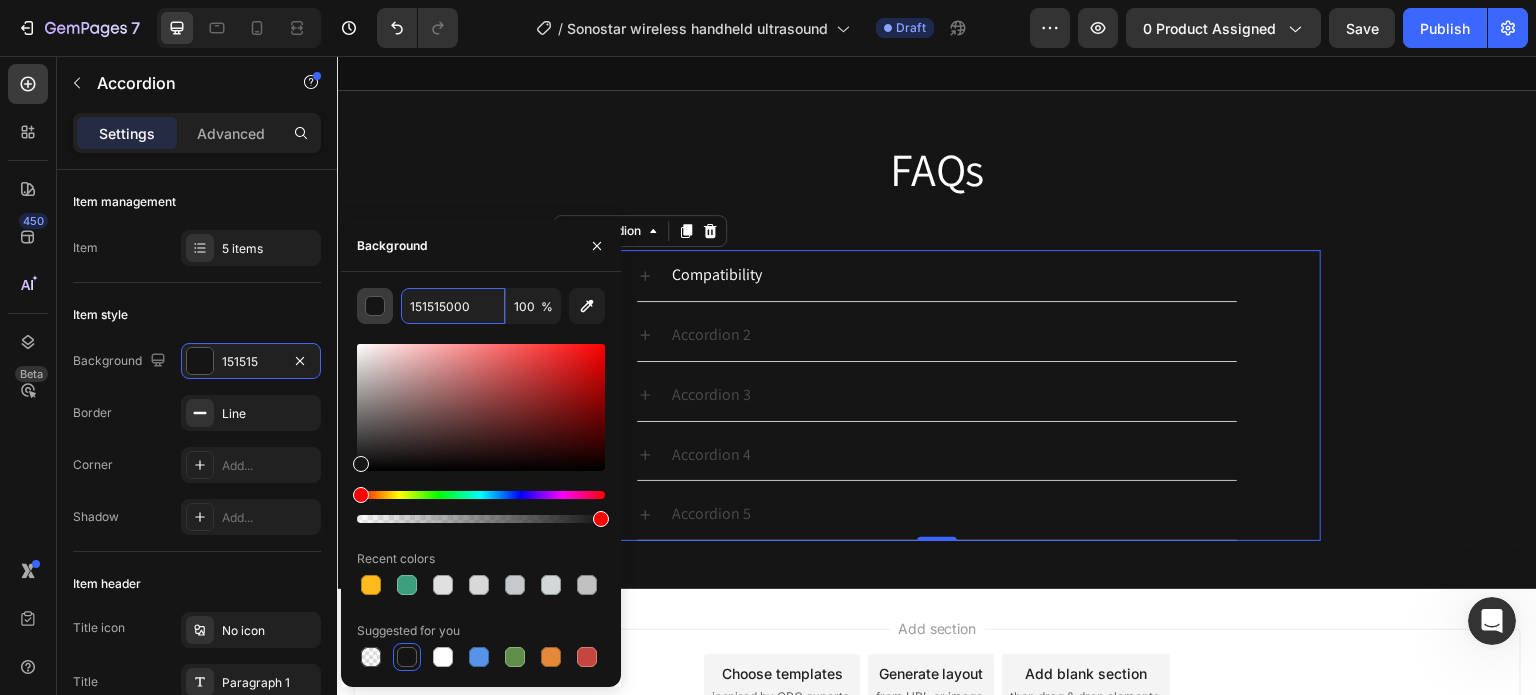 drag, startPoint x: 444, startPoint y: 311, endPoint x: 375, endPoint y: 320, distance: 69.58448 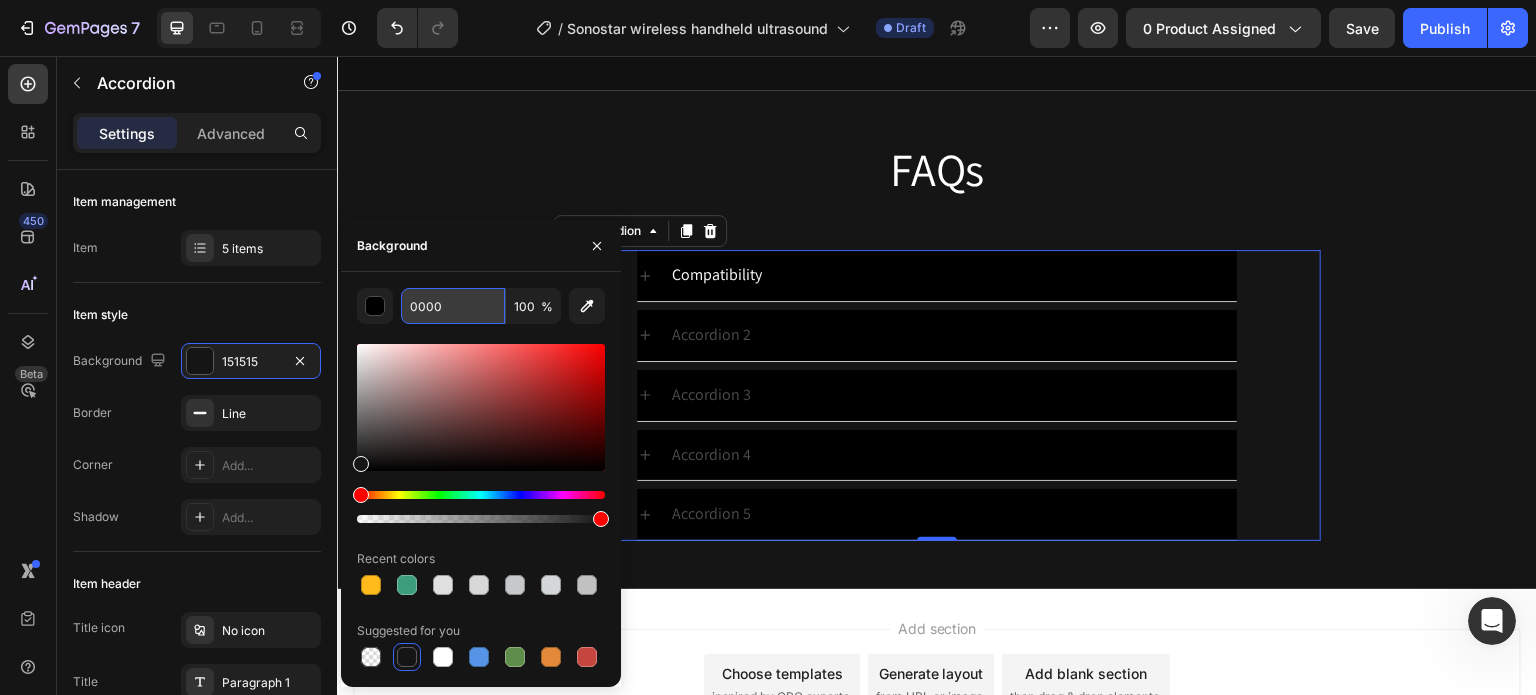 type on "00000" 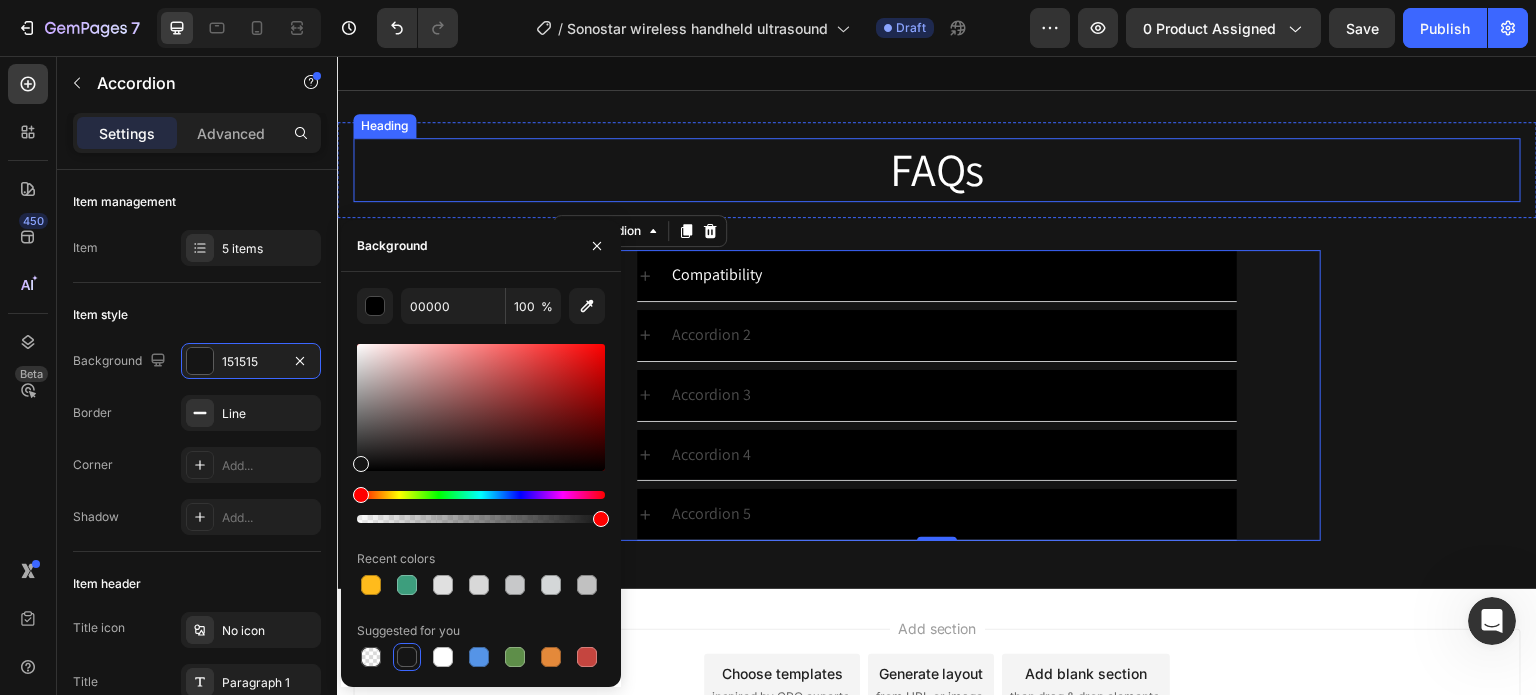 click on "FAQs" at bounding box center [937, 170] 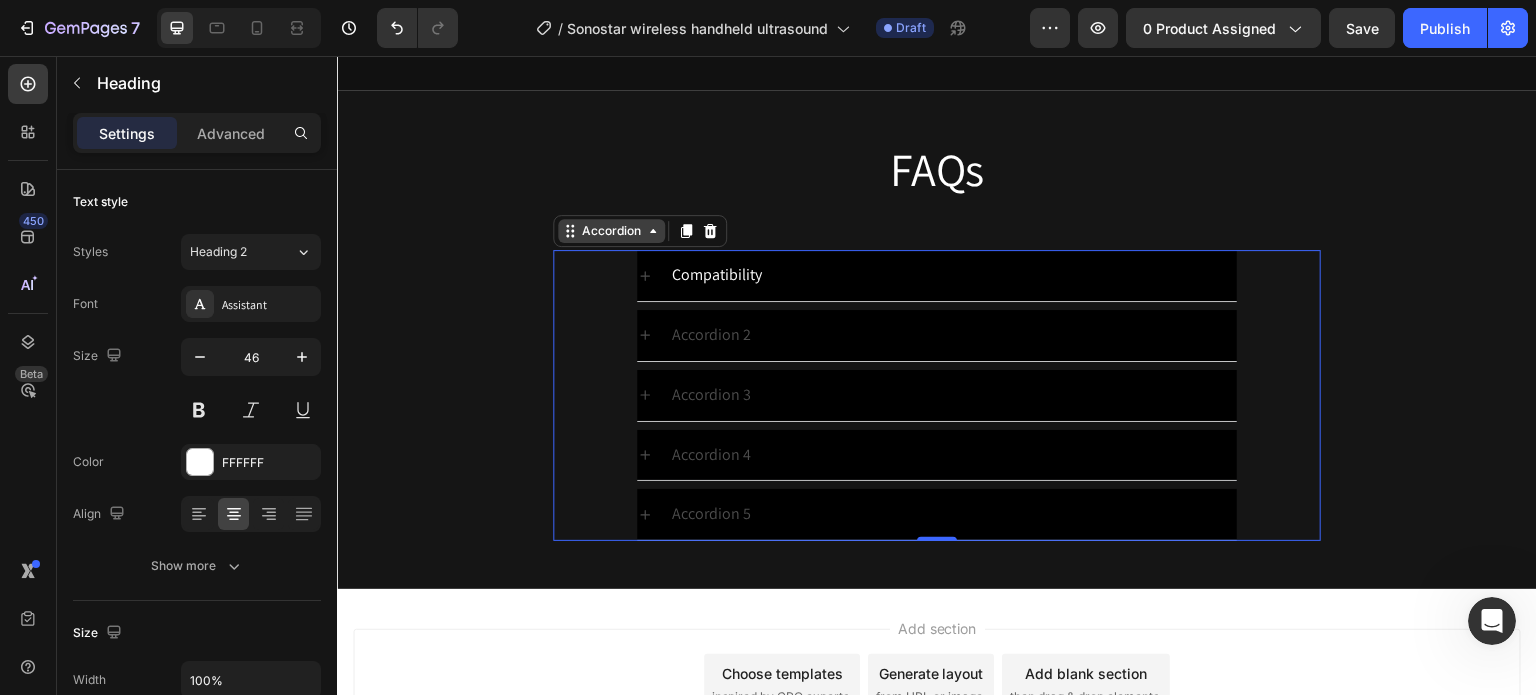 click on "Accordion" at bounding box center (640, 231) 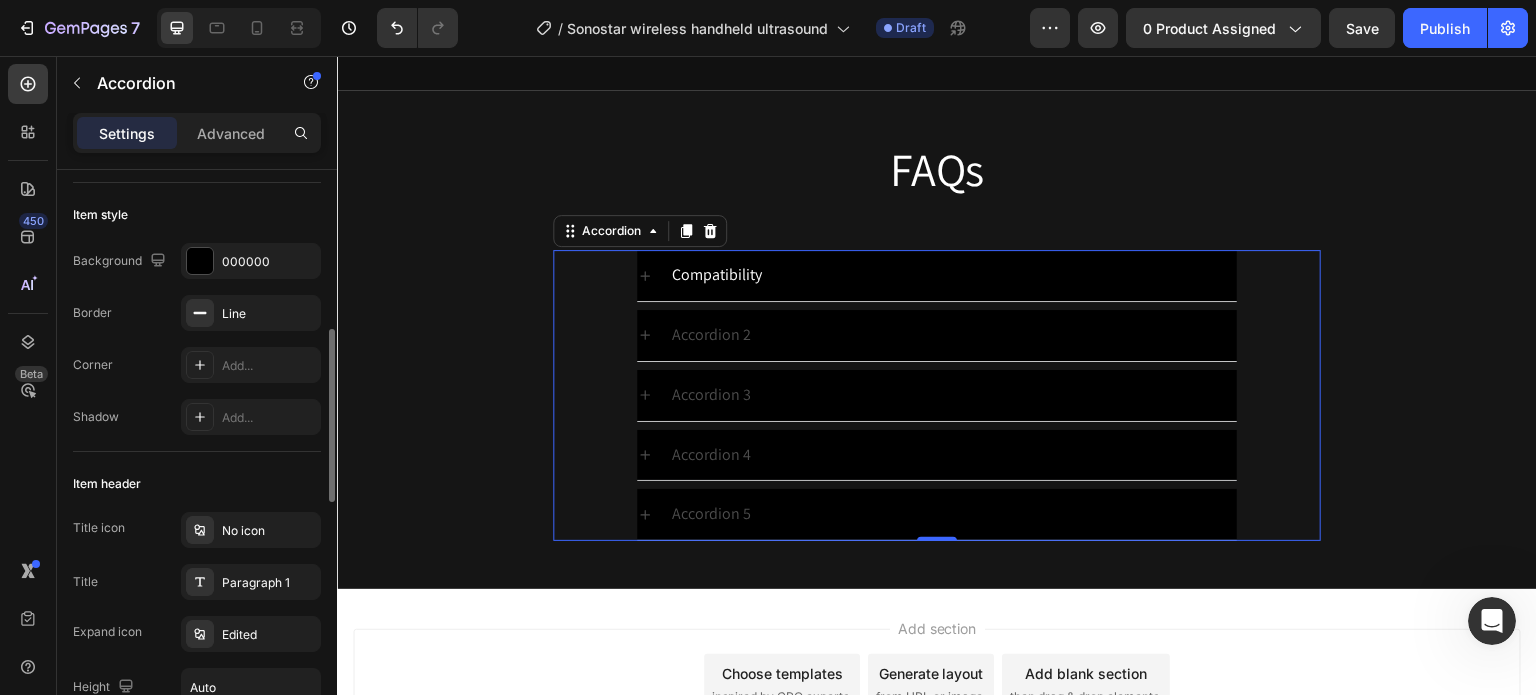 scroll, scrollTop: 200, scrollLeft: 0, axis: vertical 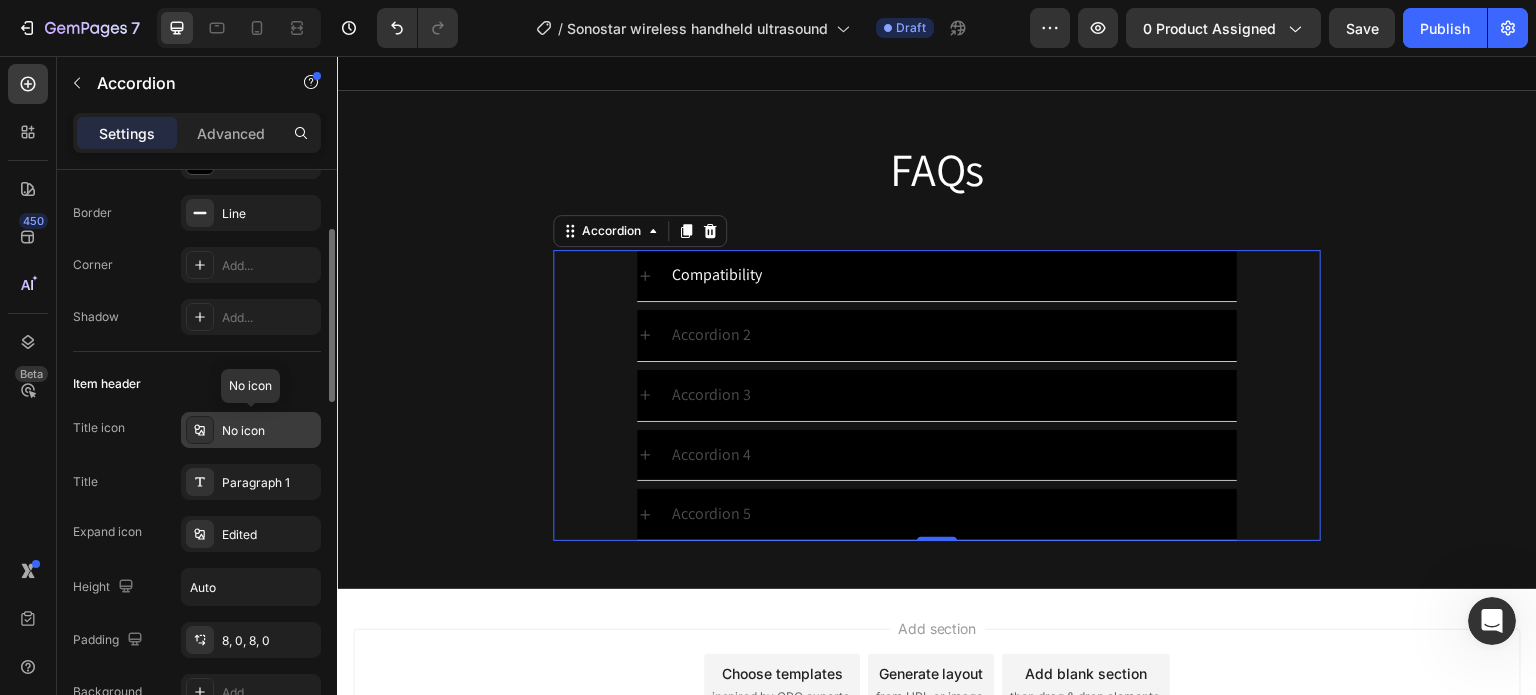 click 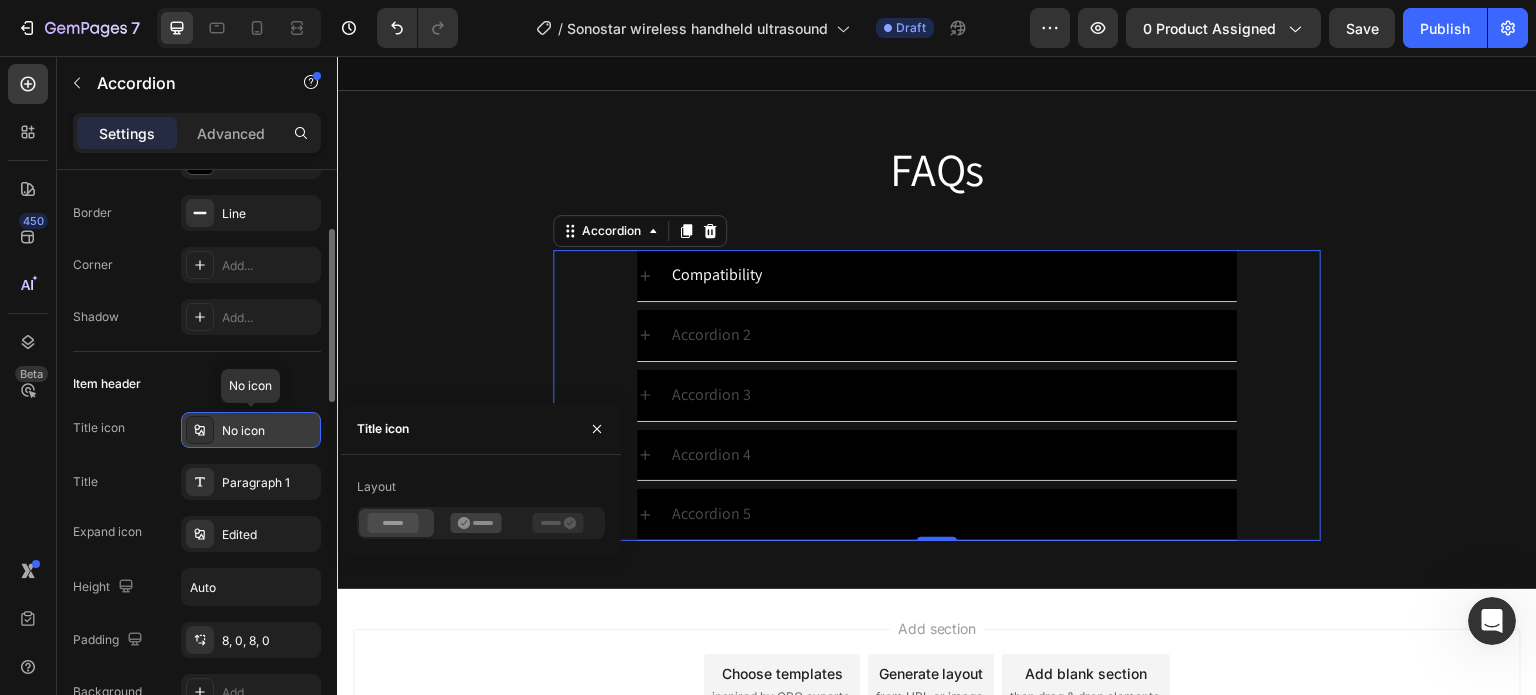 click 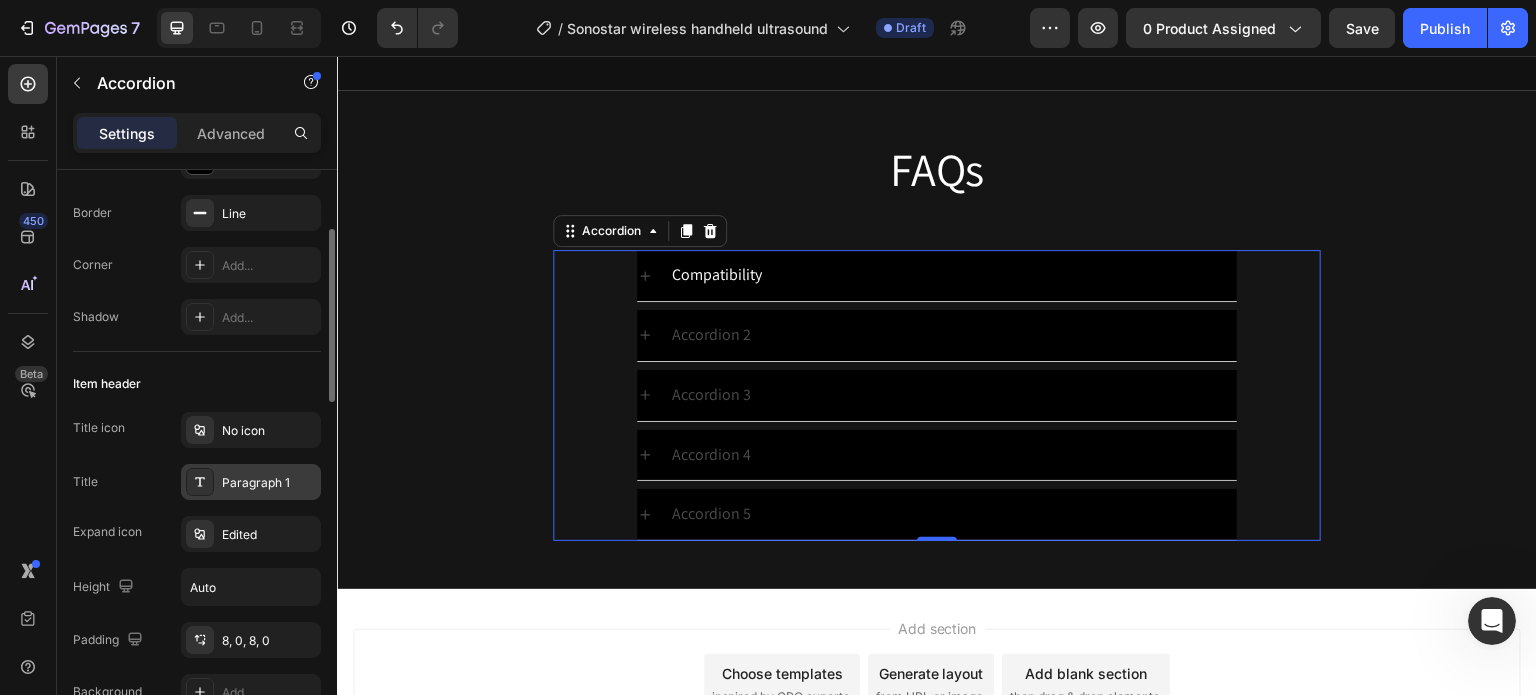 click on "Paragraph 1" at bounding box center (269, 483) 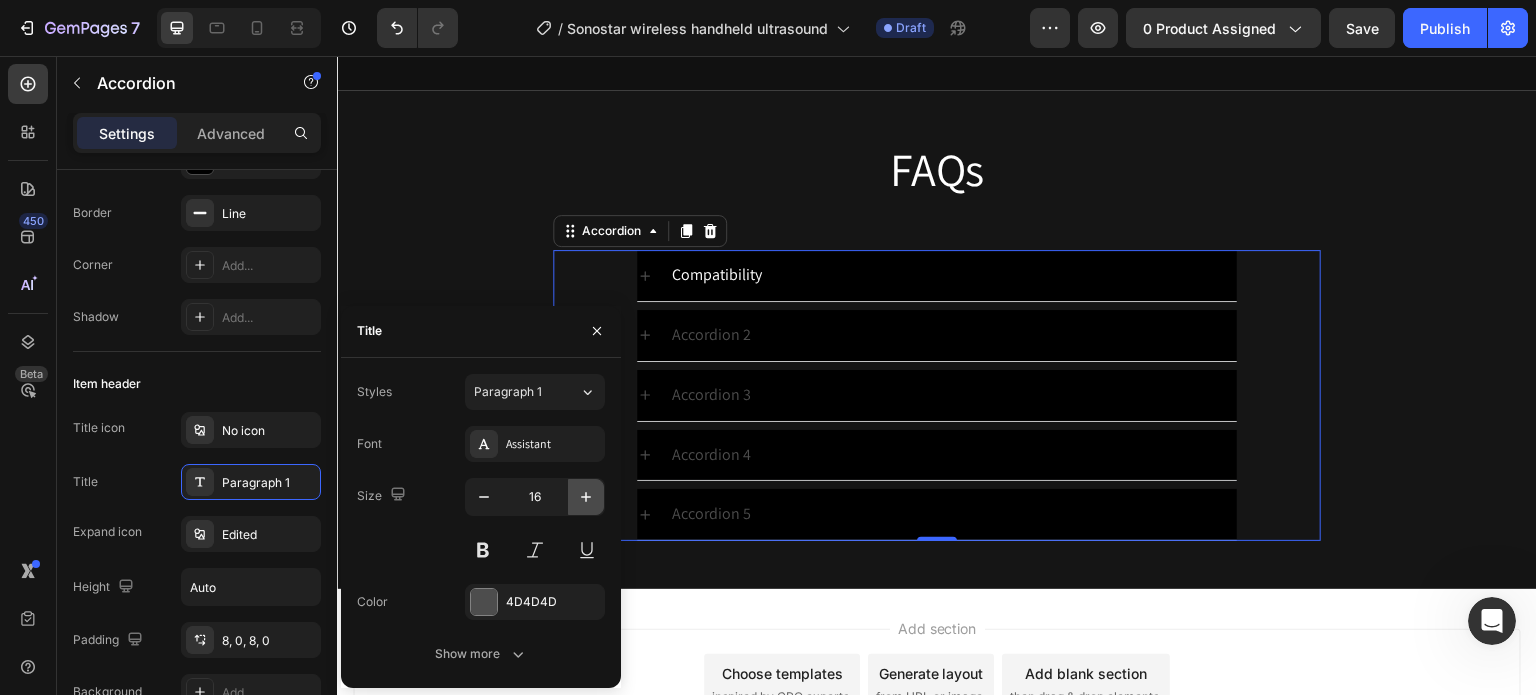 click 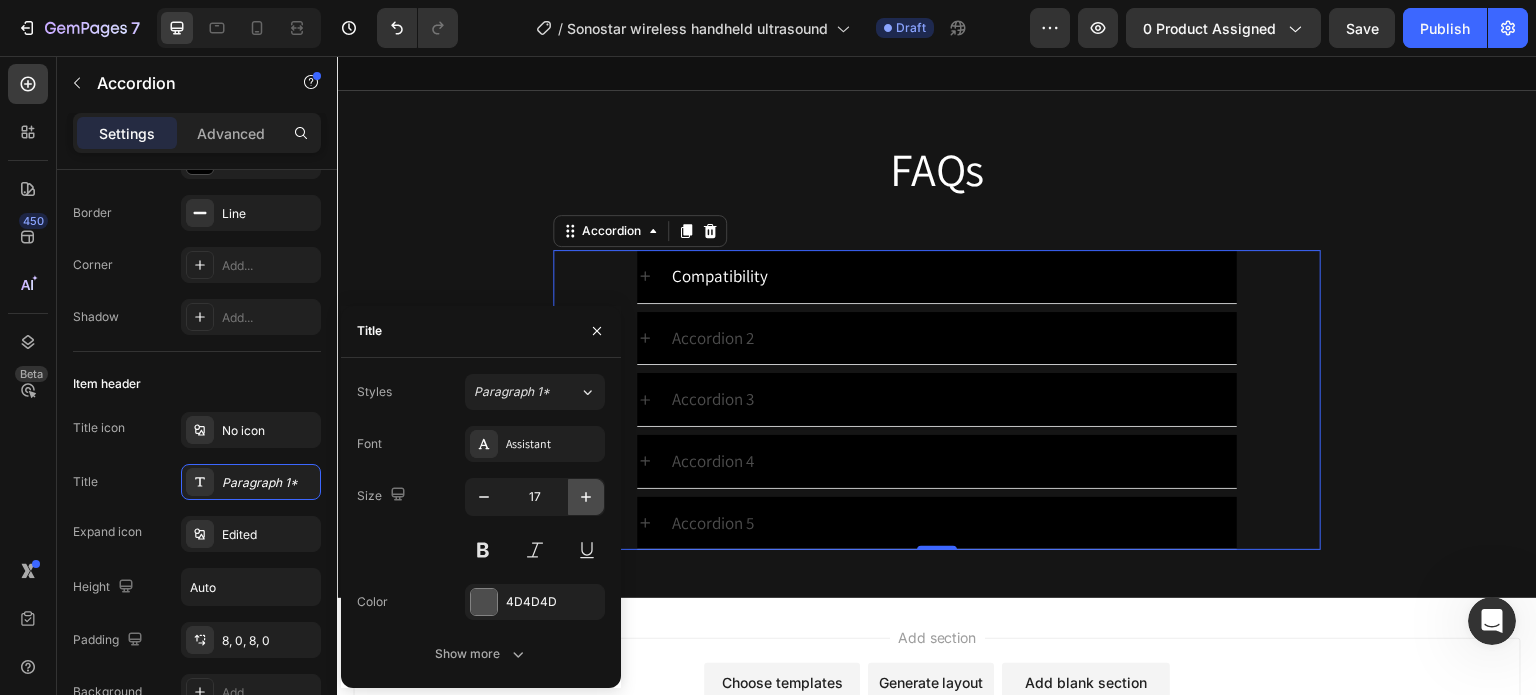 click 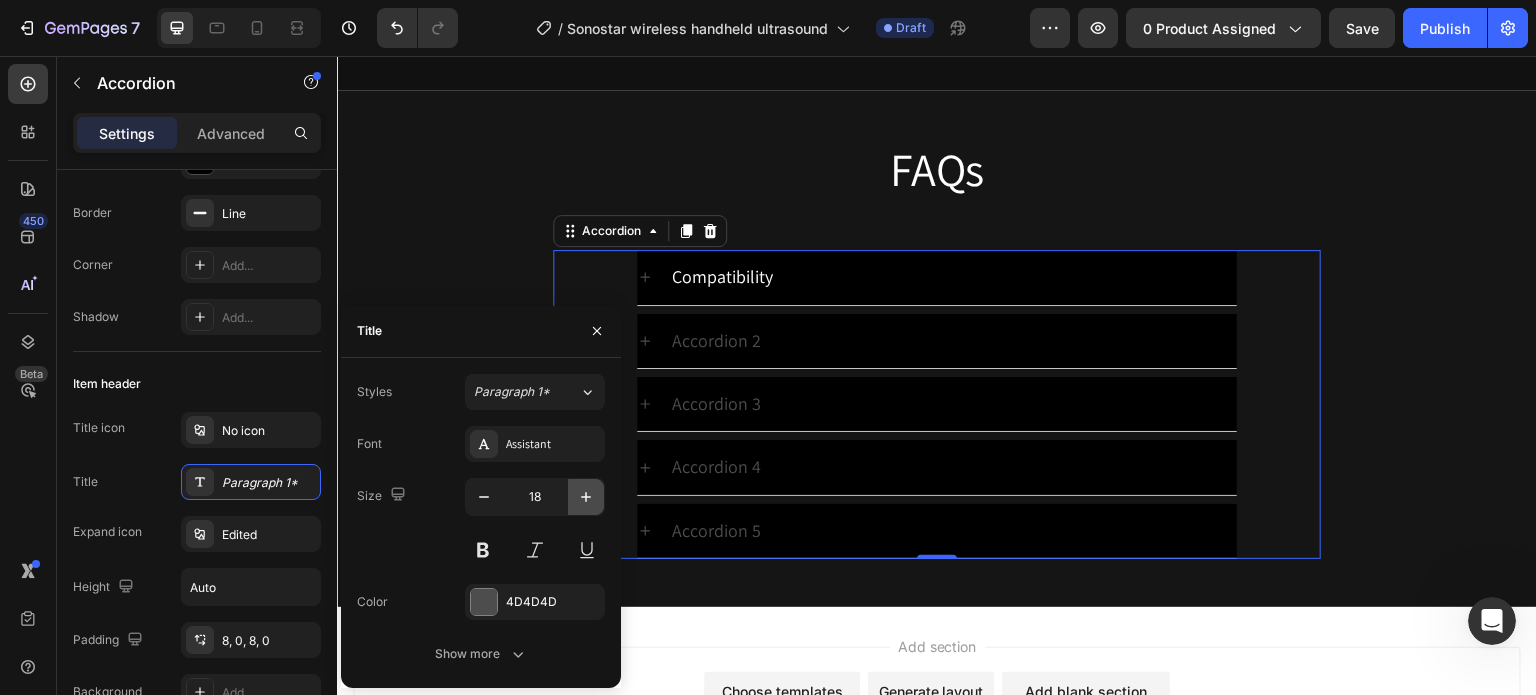 click 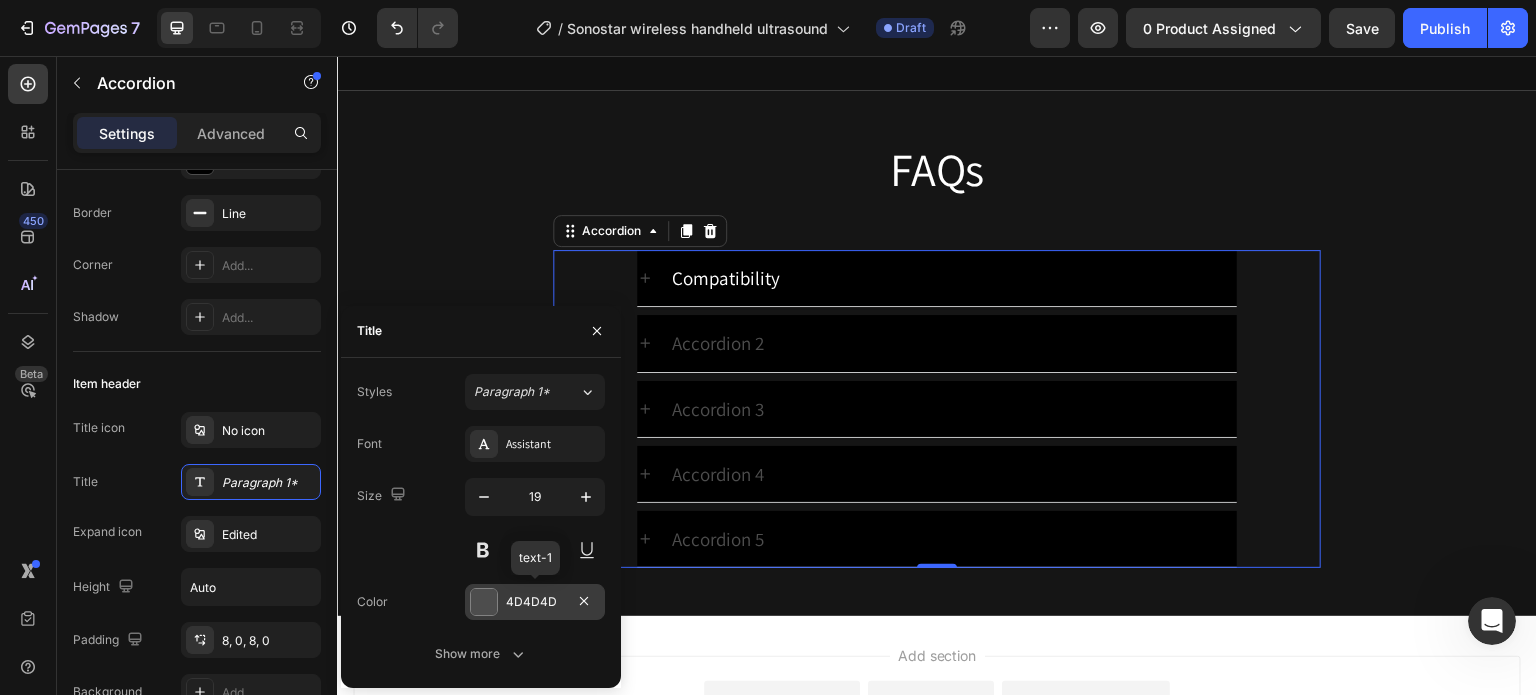 click at bounding box center (484, 602) 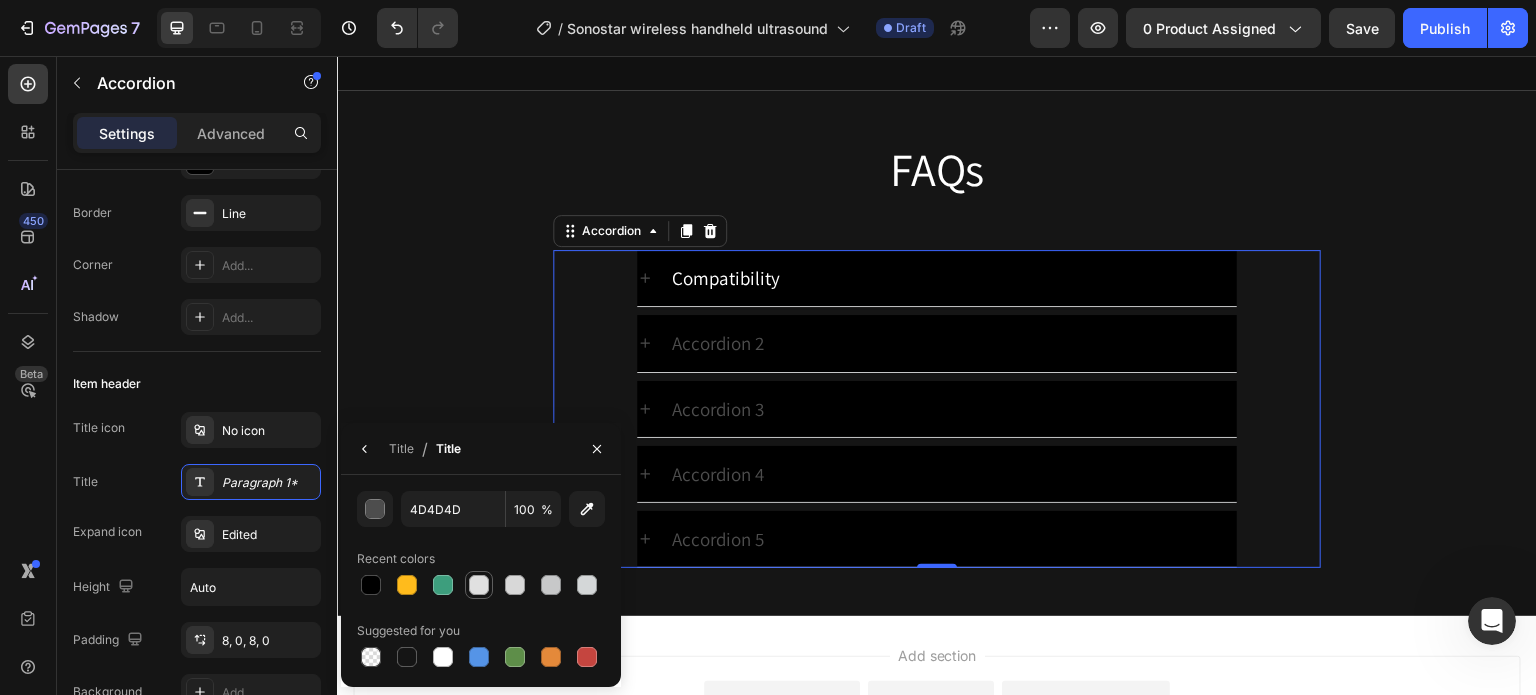 click at bounding box center (479, 585) 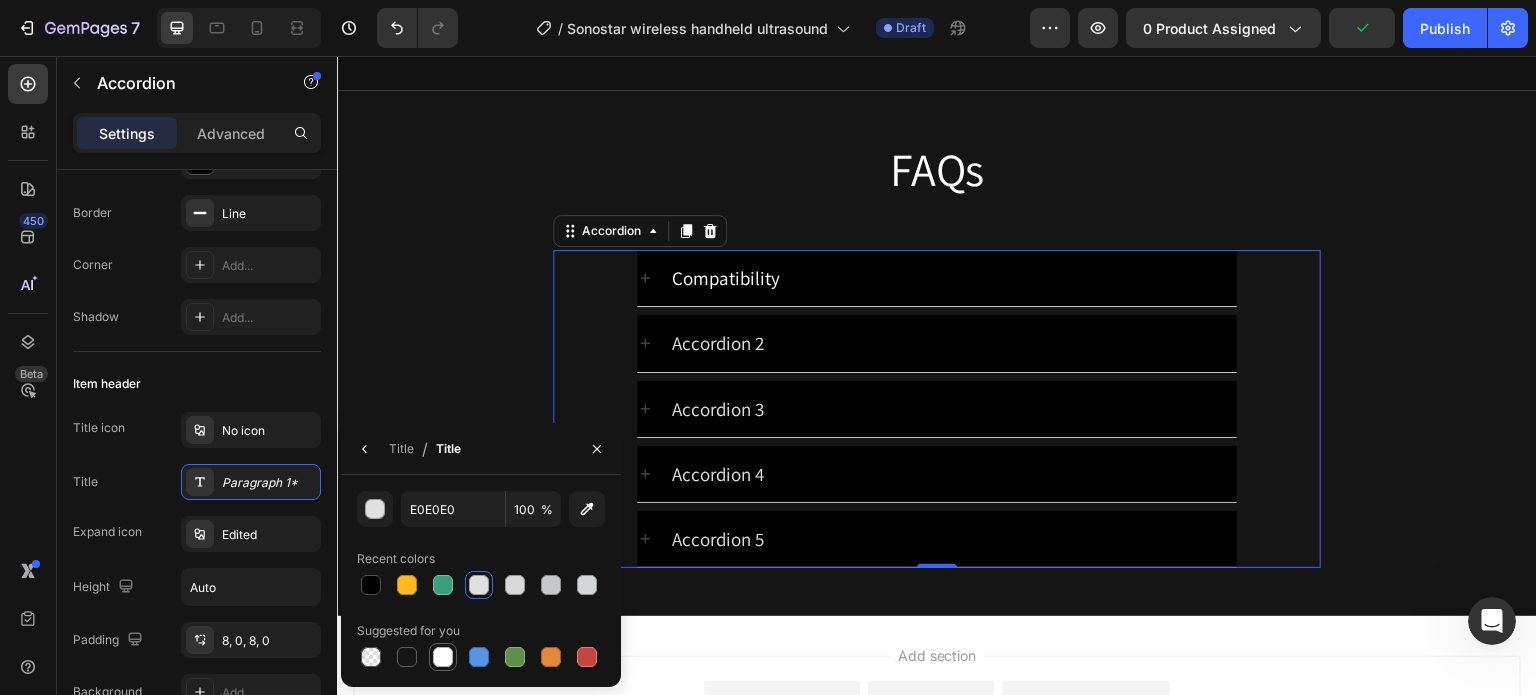 click at bounding box center (443, 657) 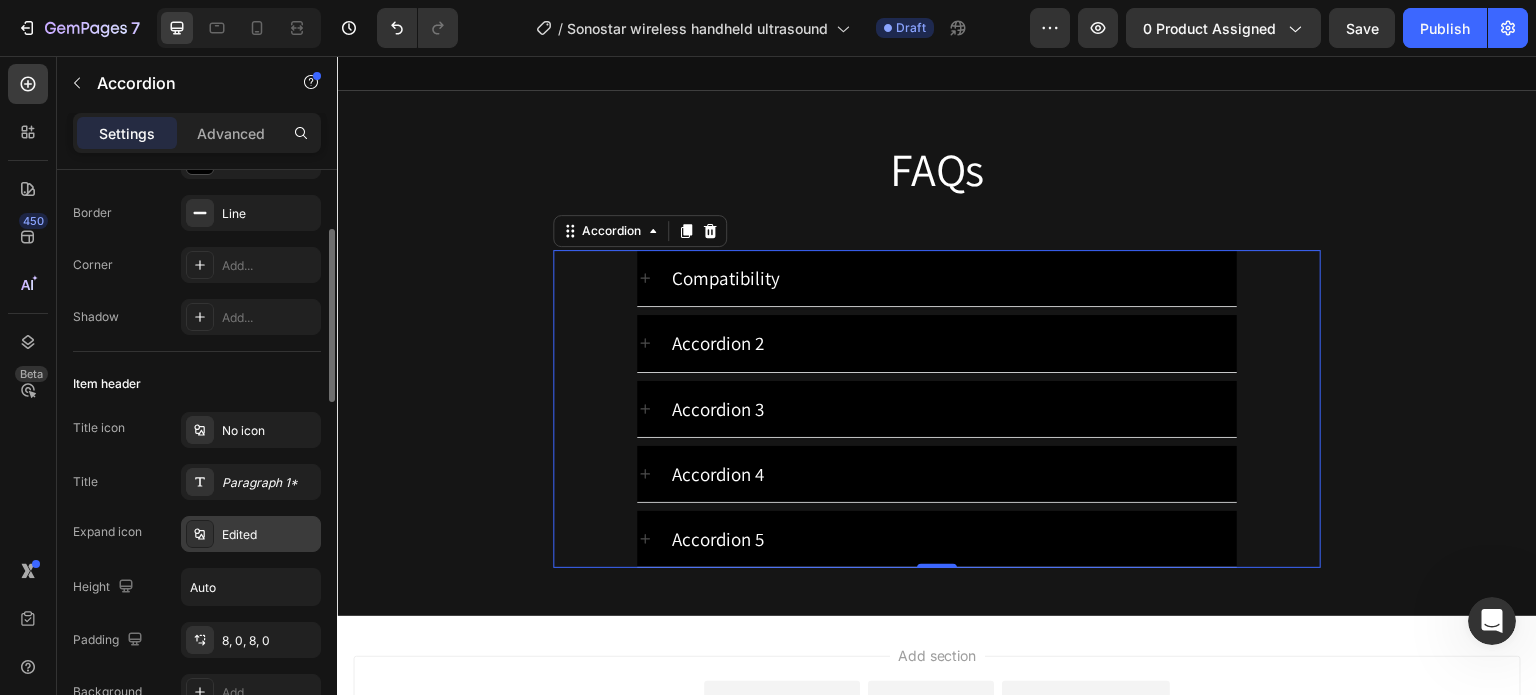 click on "Edited" at bounding box center [269, 535] 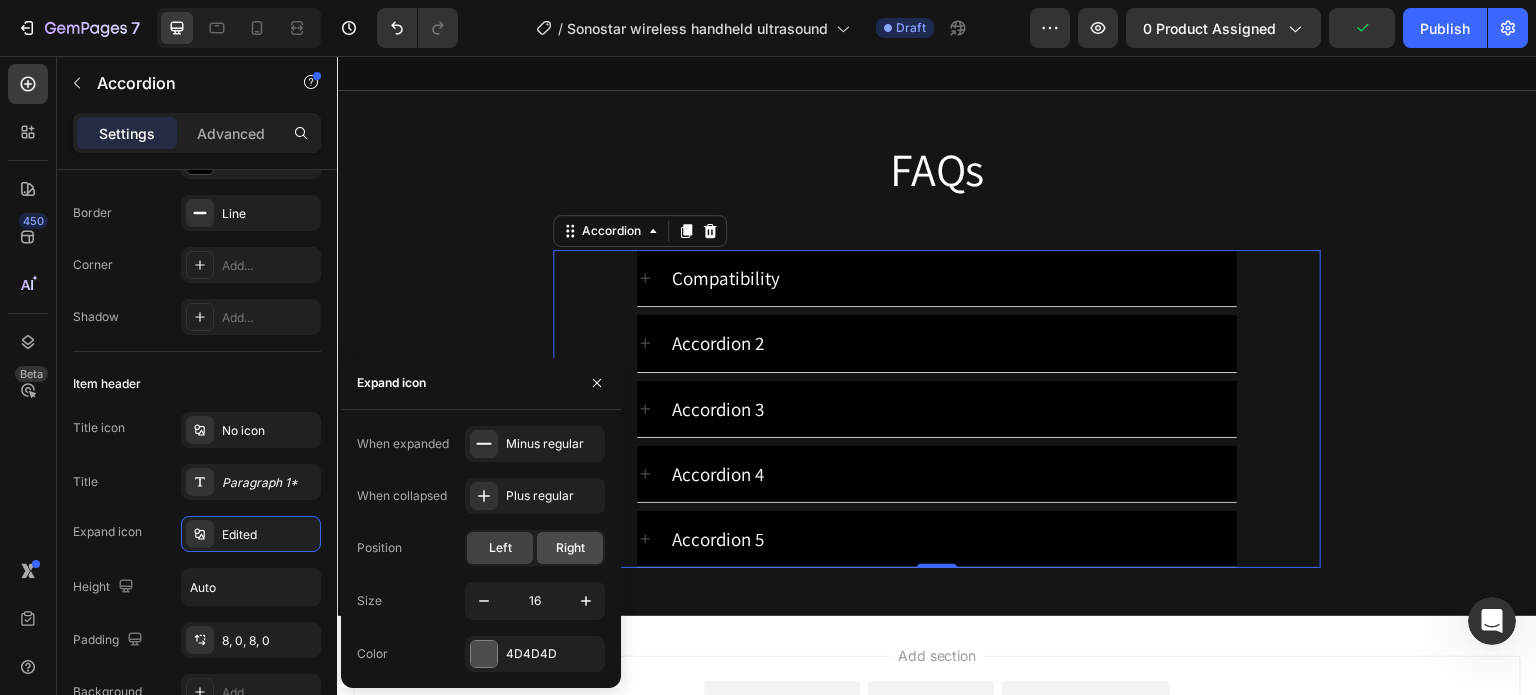 click on "Right" 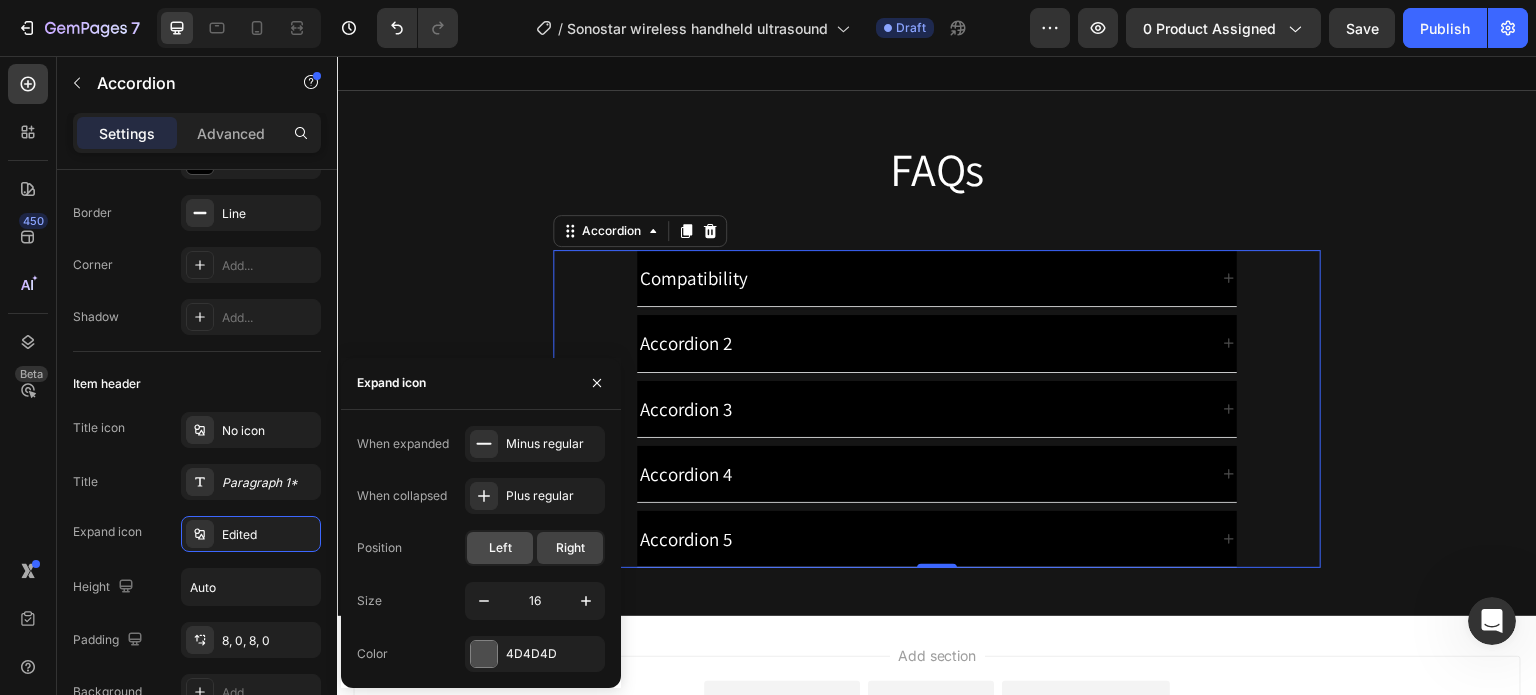 click on "Left" 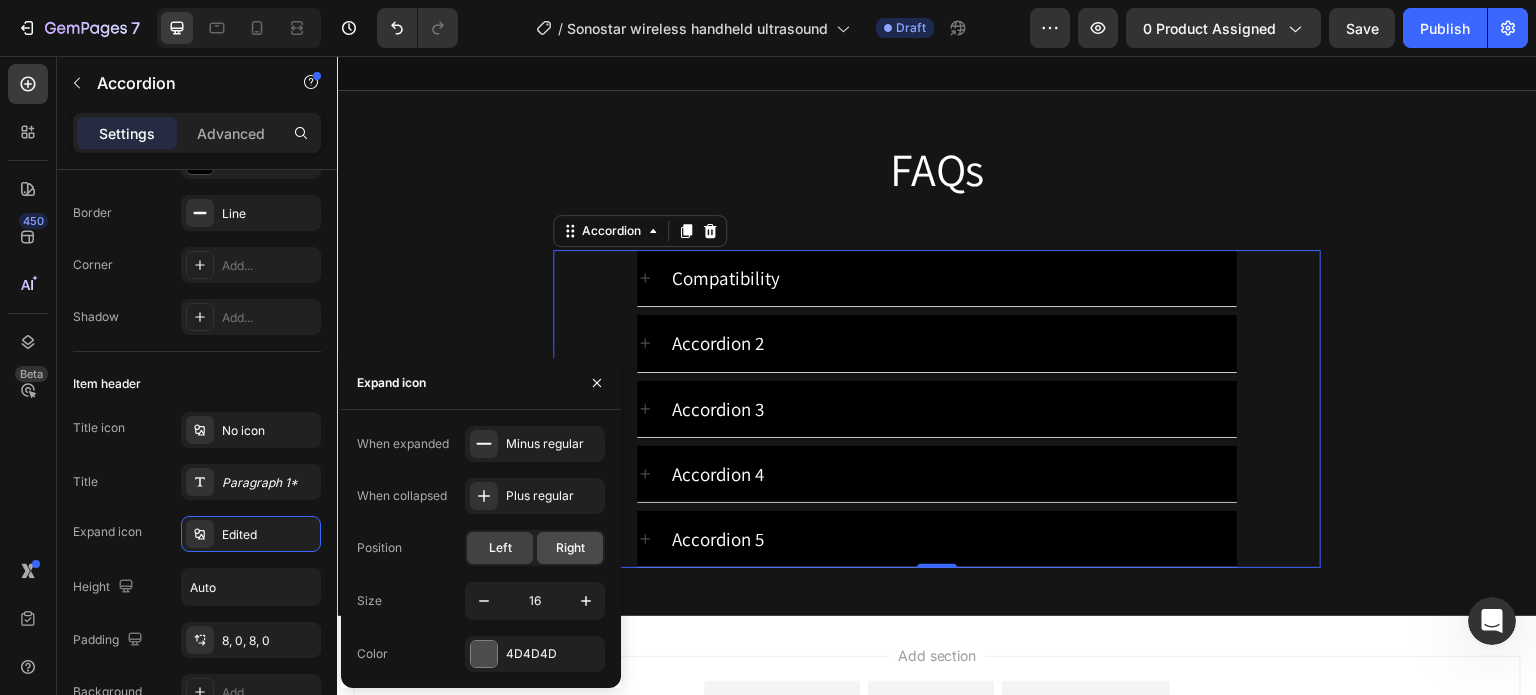 click on "Right" 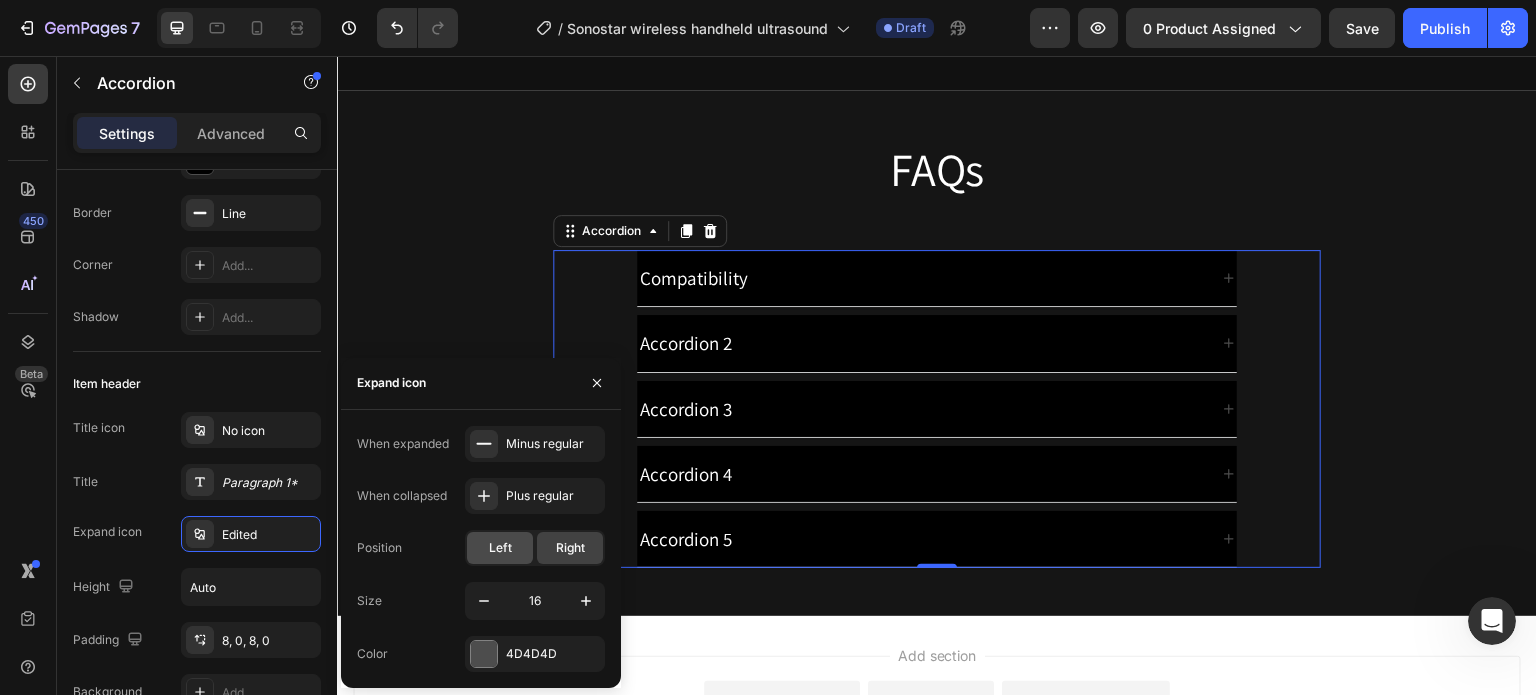 click on "Left" 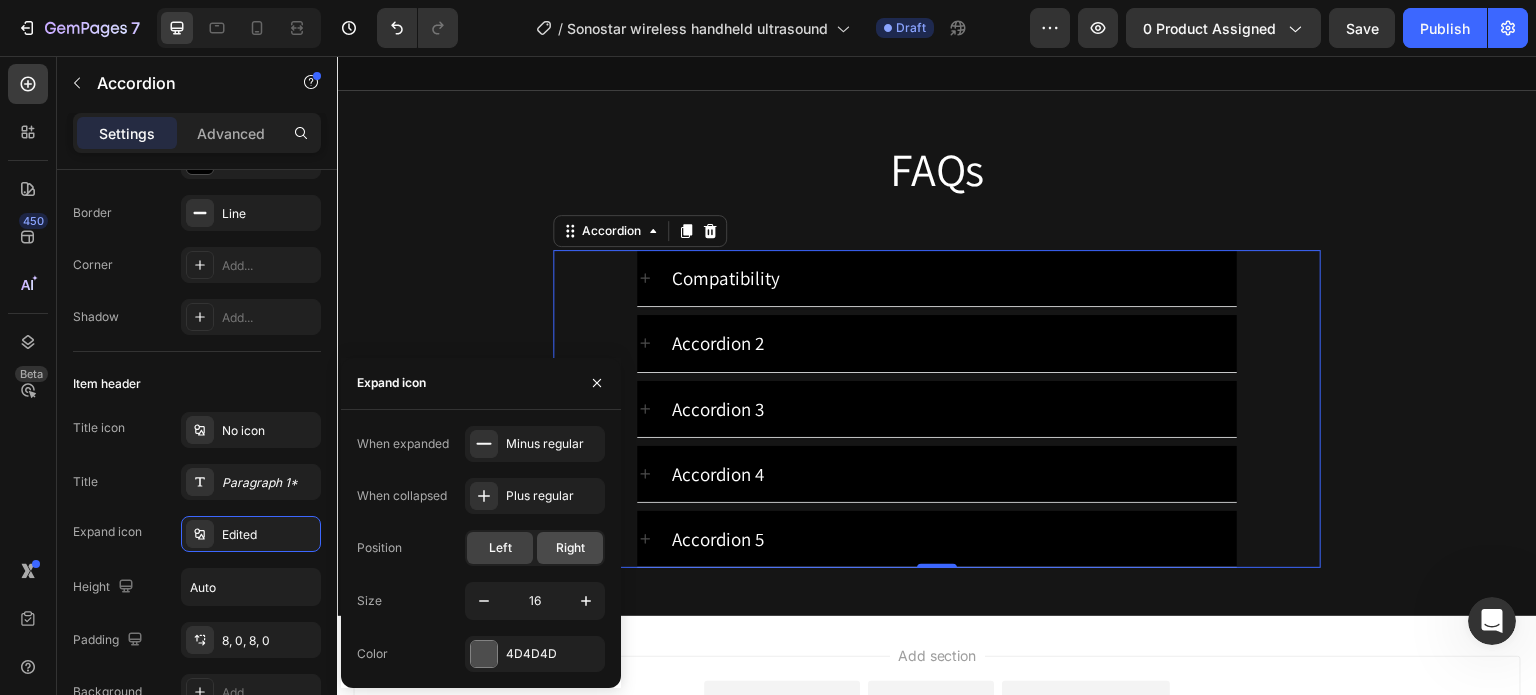 click on "Right" 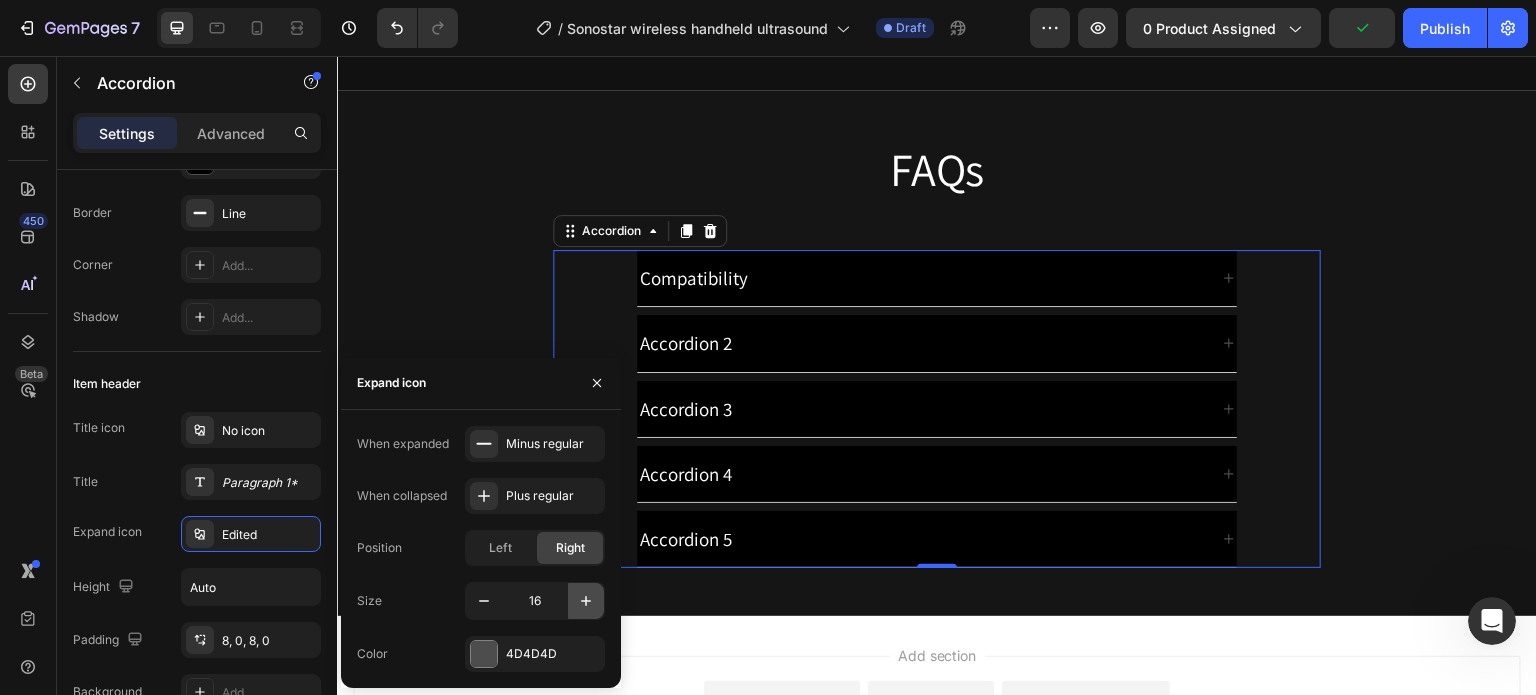 click 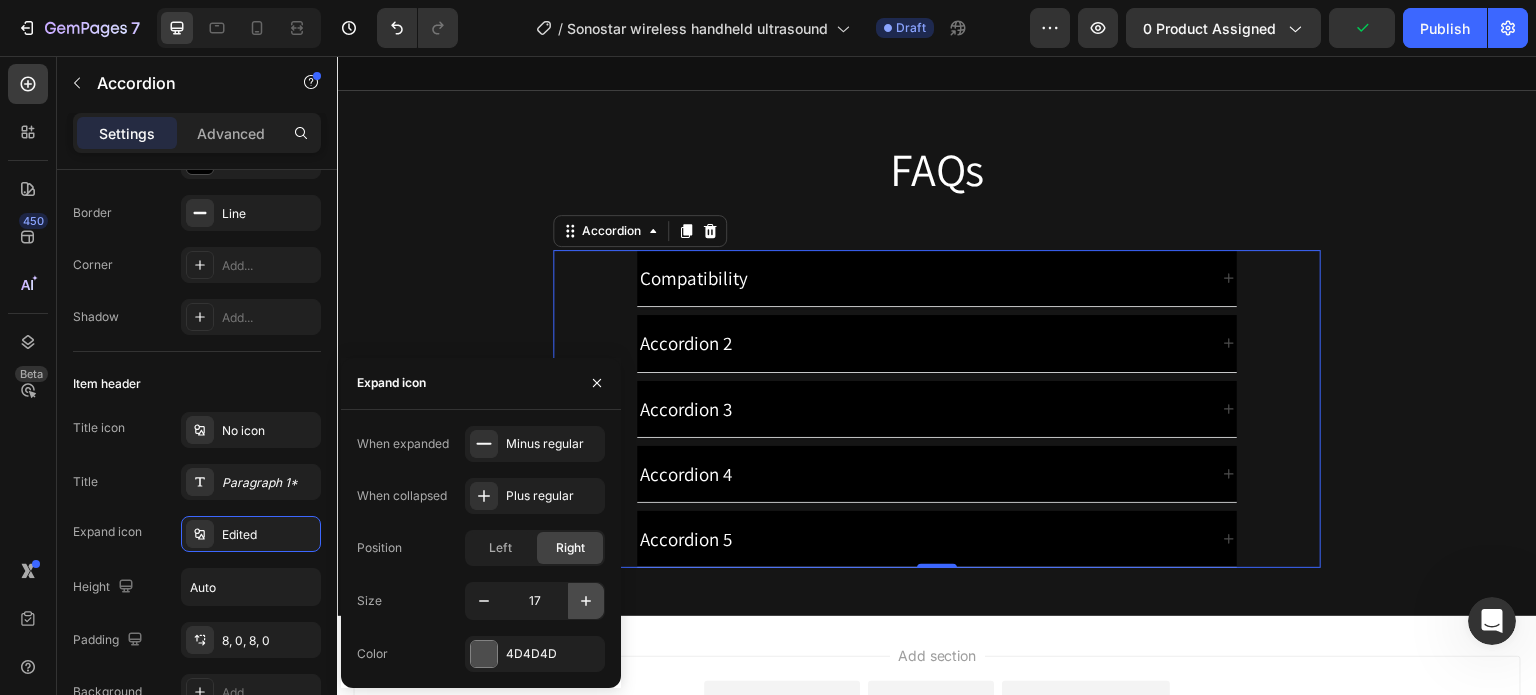 click 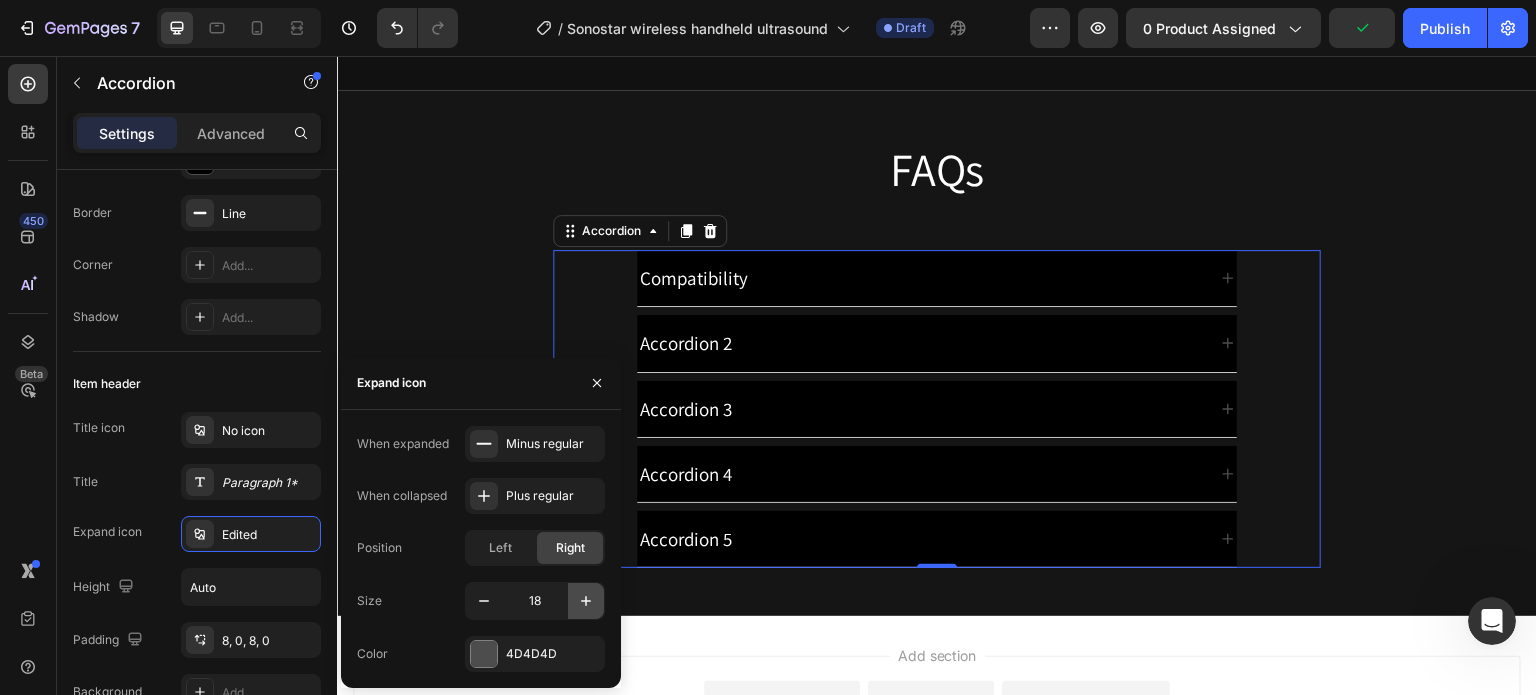 click 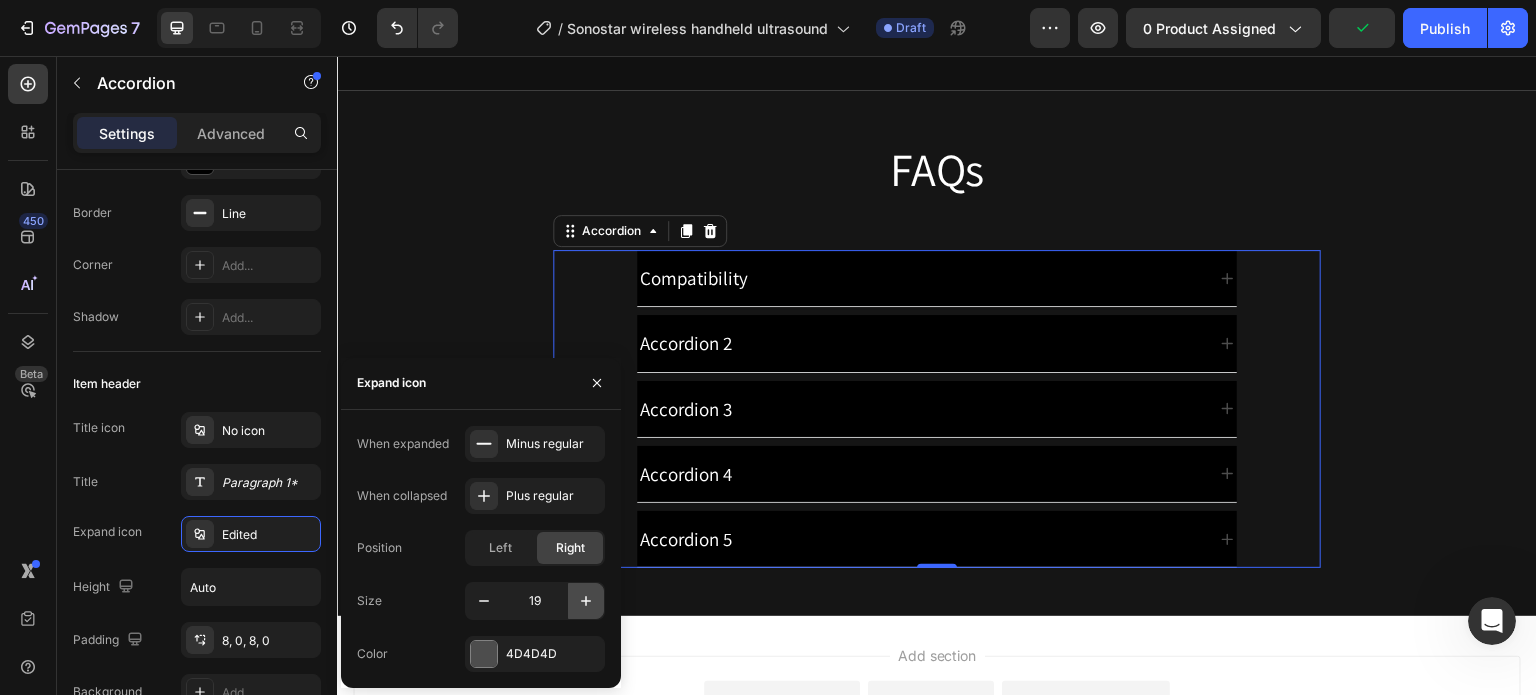 click 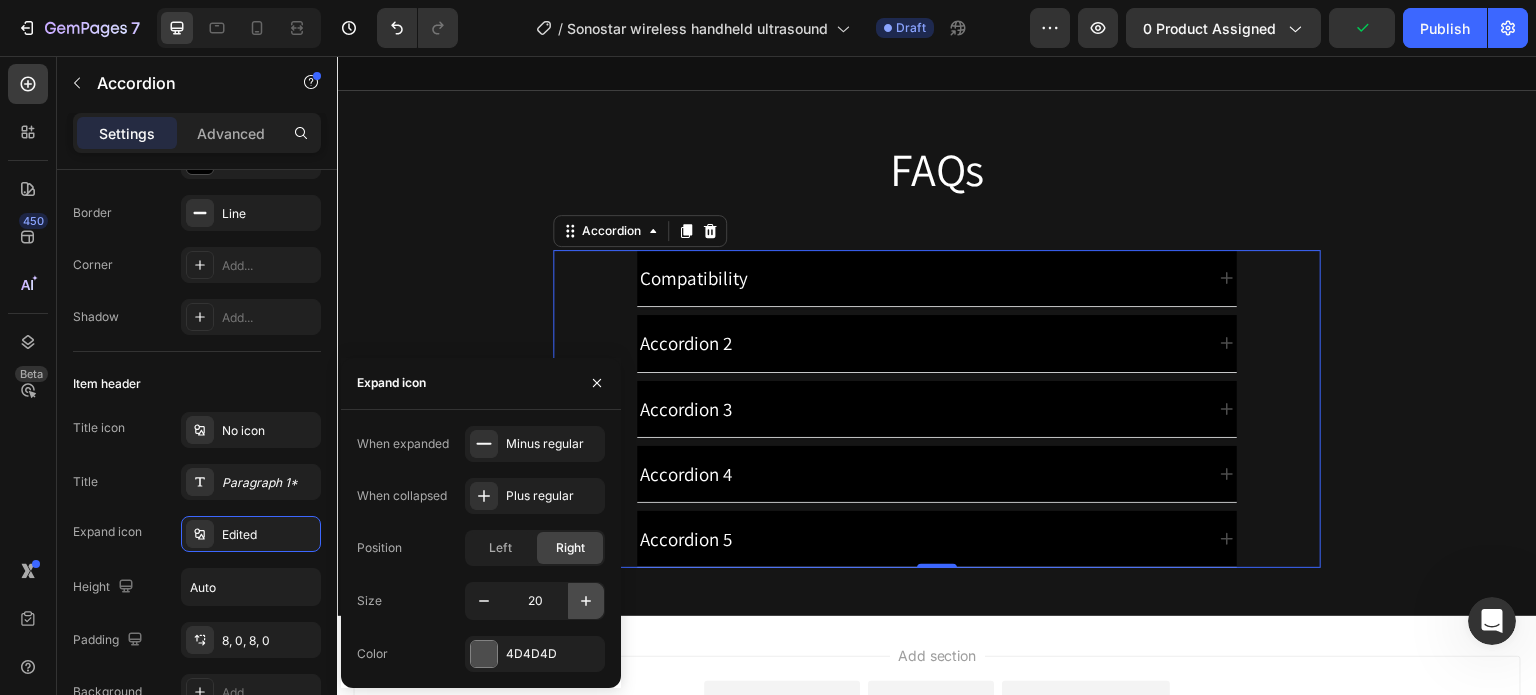 click 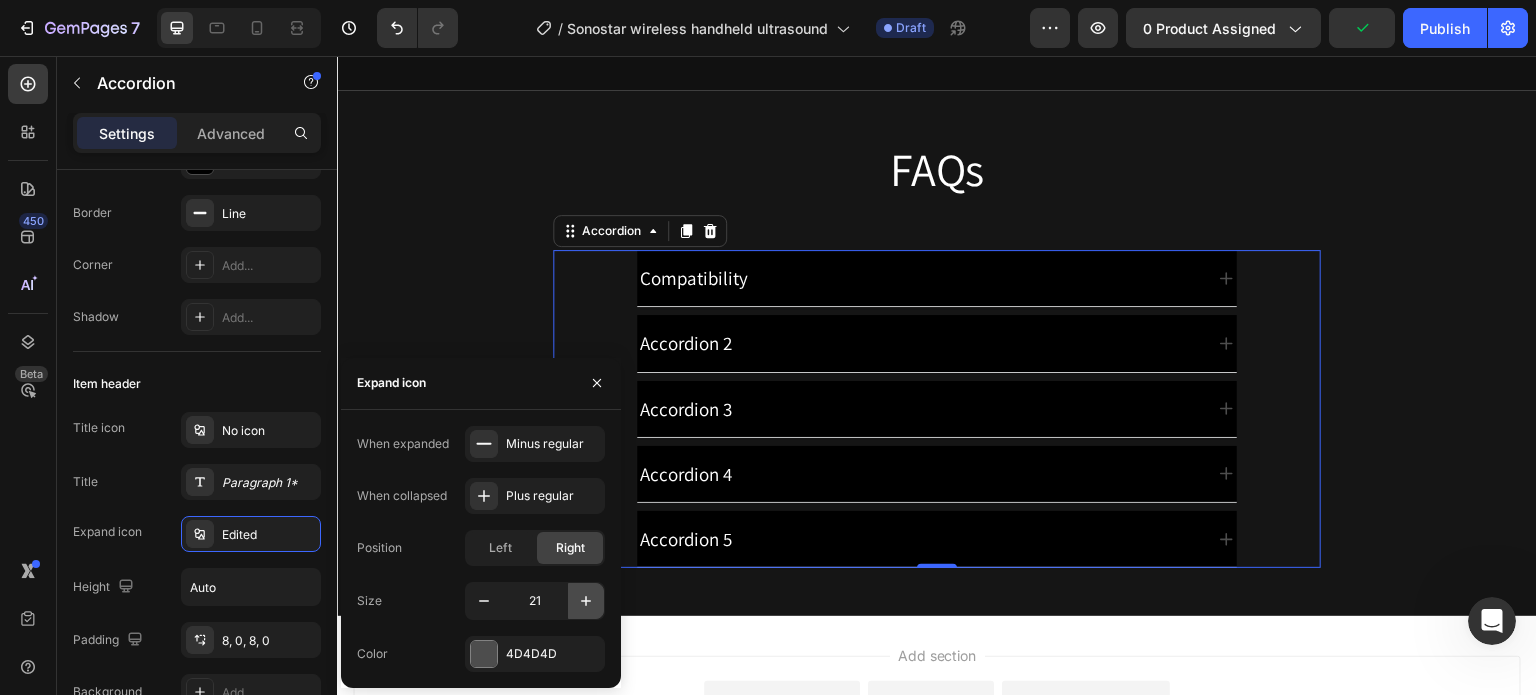 click 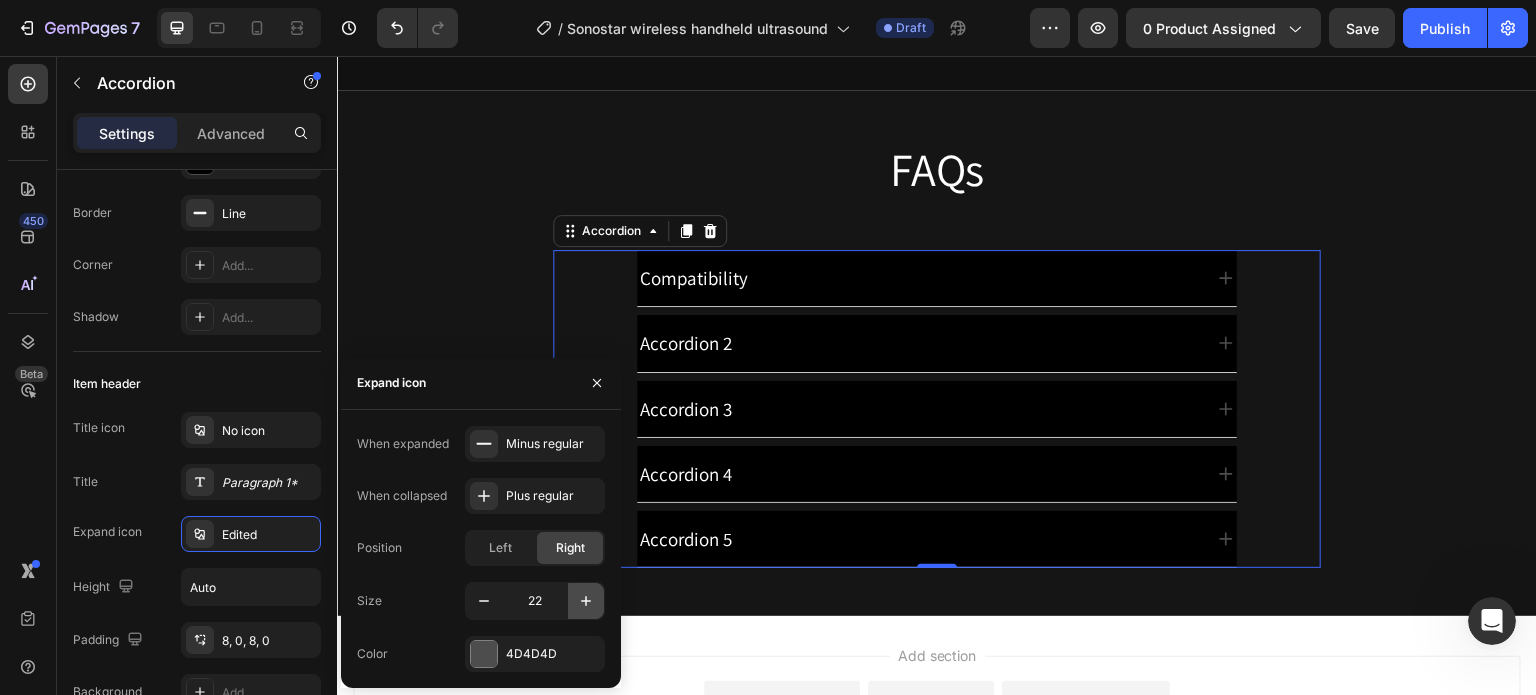 click 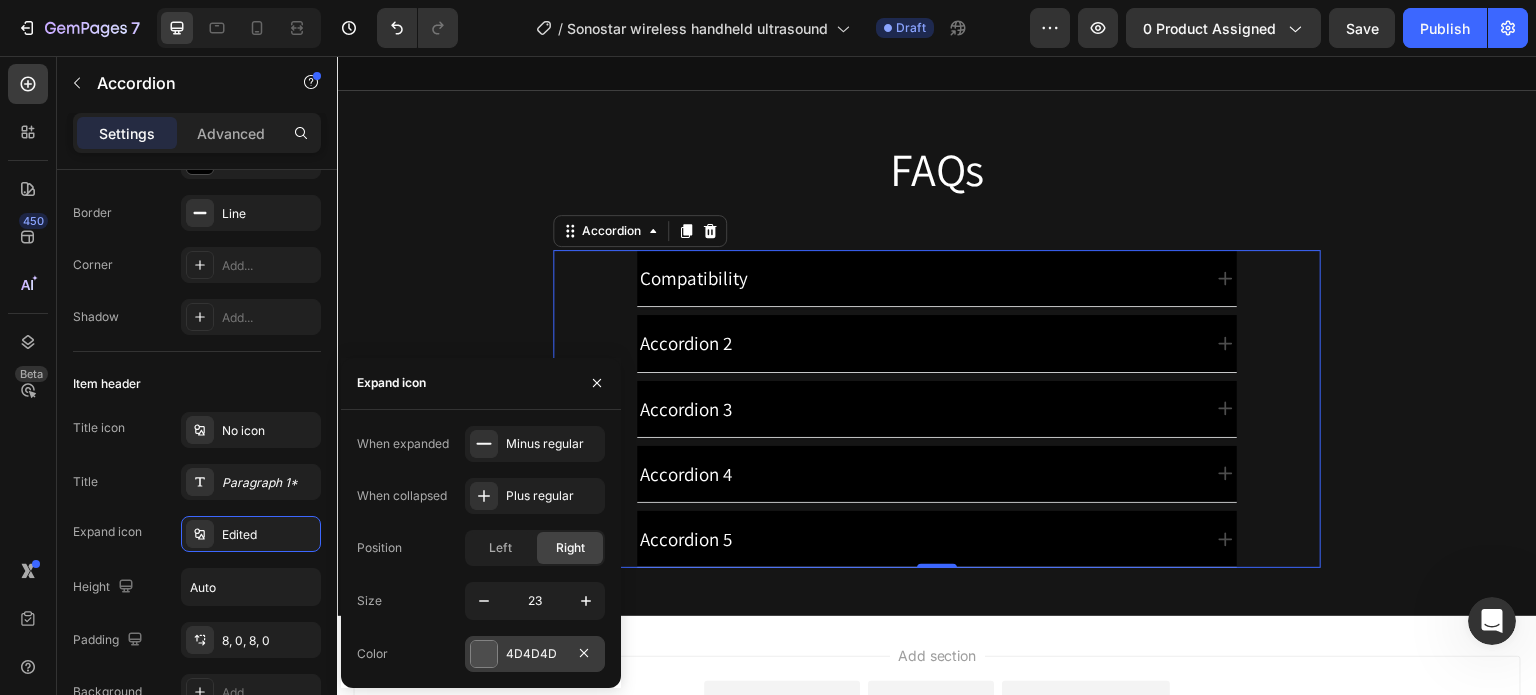click at bounding box center (484, 654) 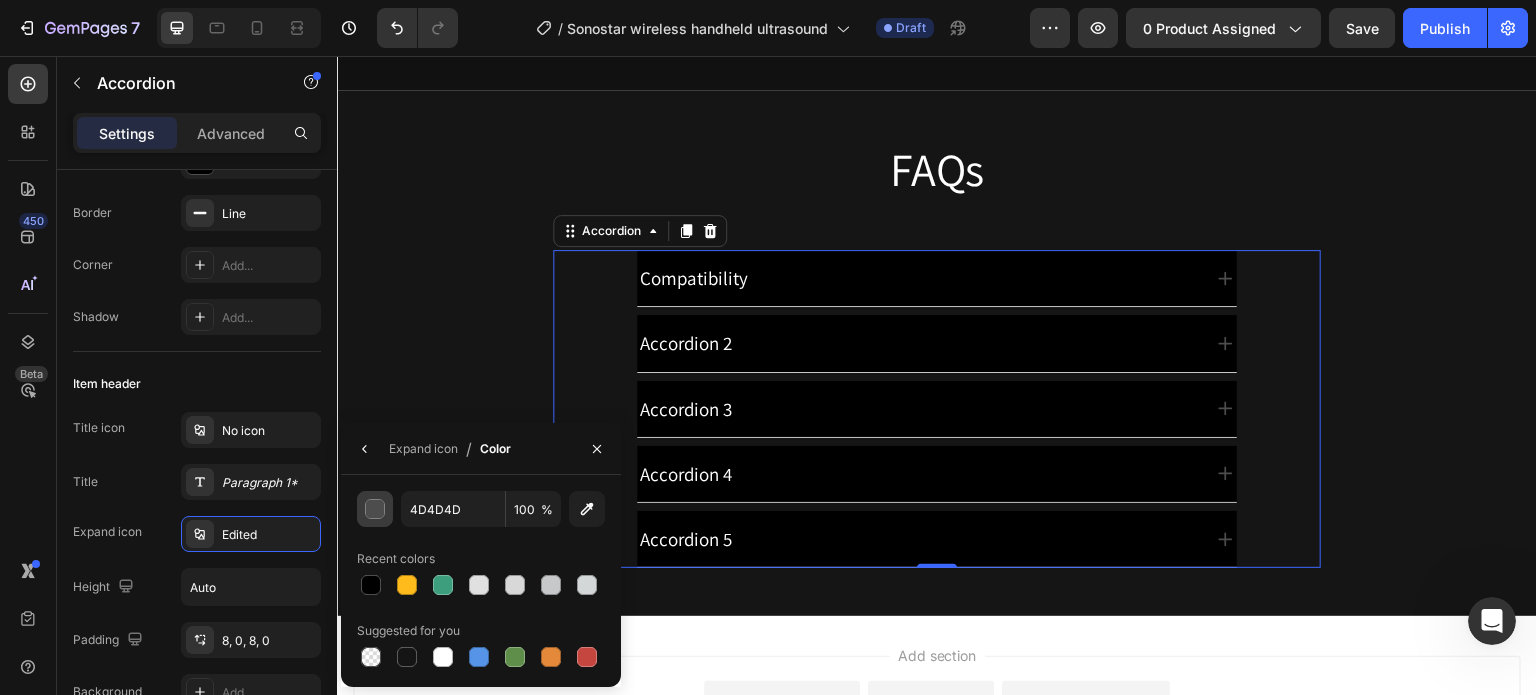 click at bounding box center [376, 510] 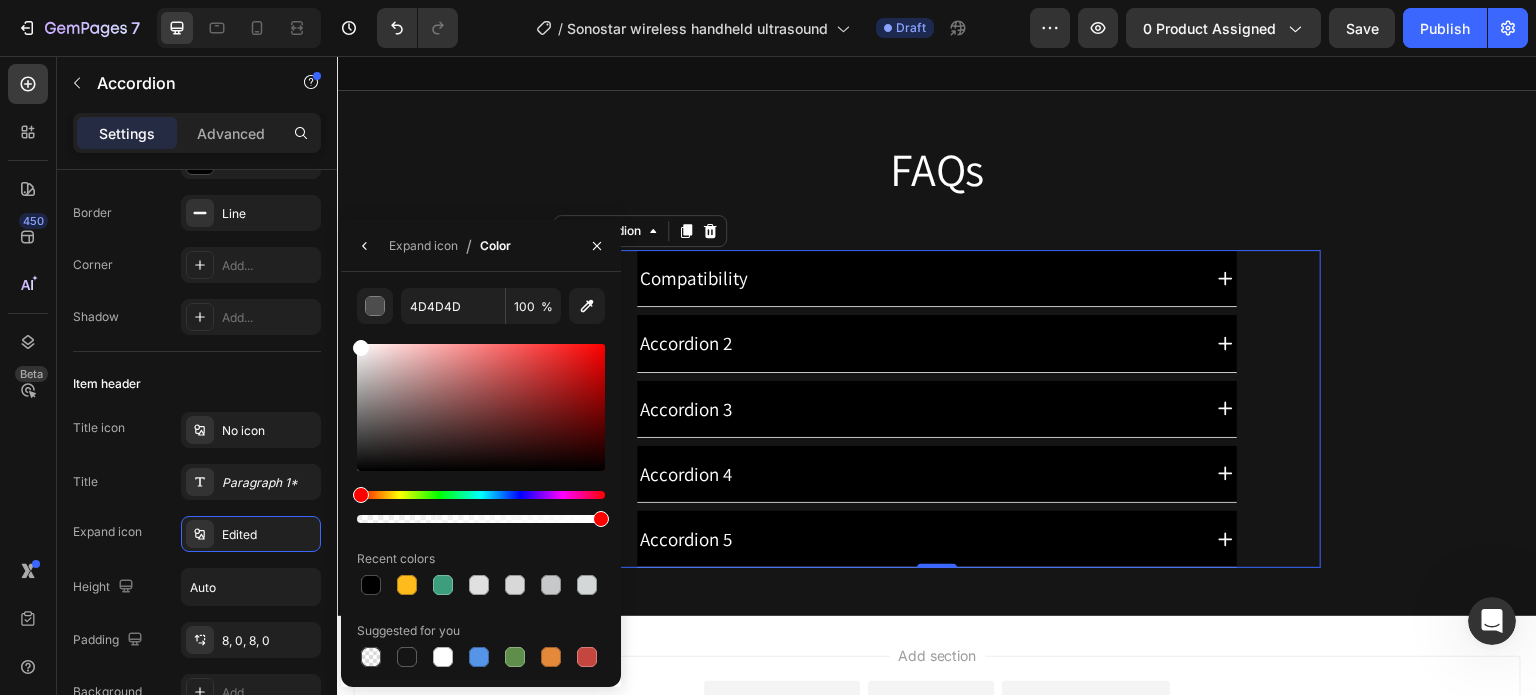 drag, startPoint x: 390, startPoint y: 303, endPoint x: 356, endPoint y: 344, distance: 53.263496 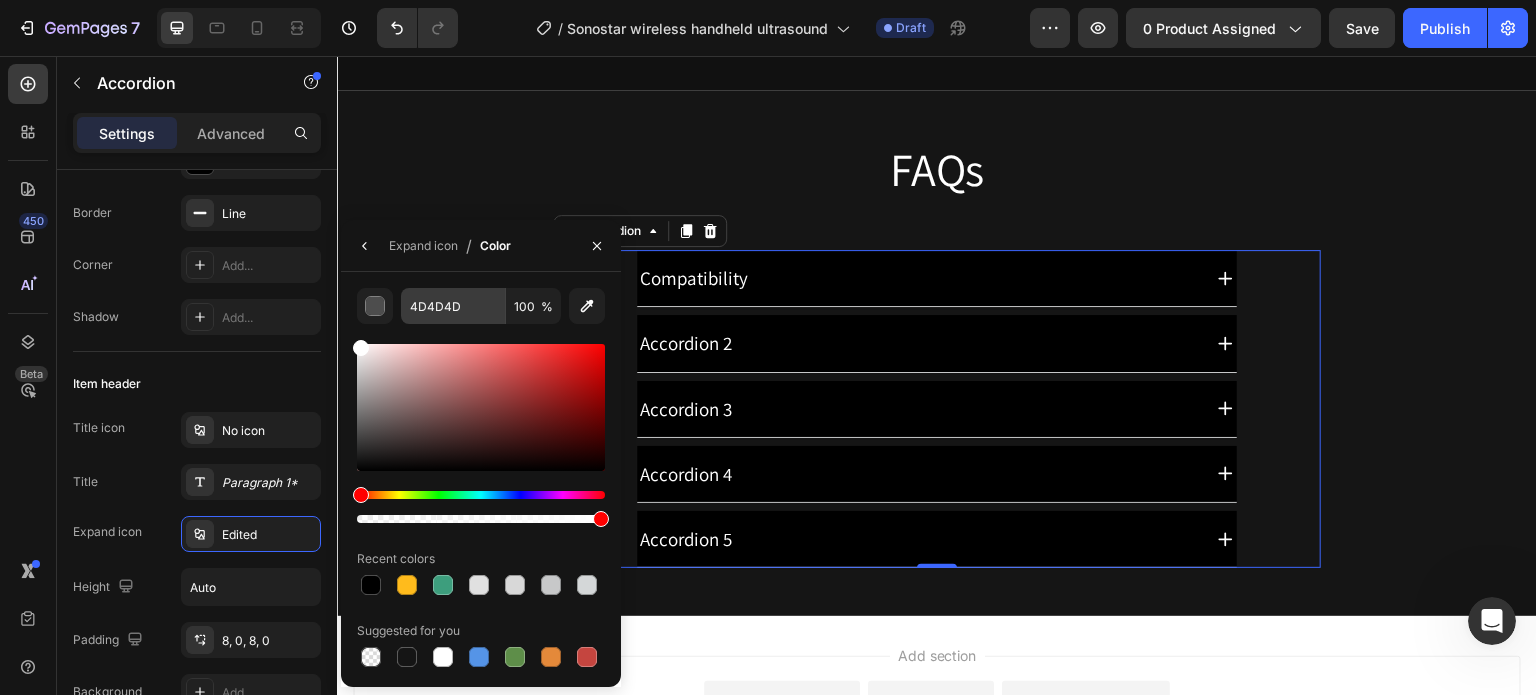 type on "FFFFFF" 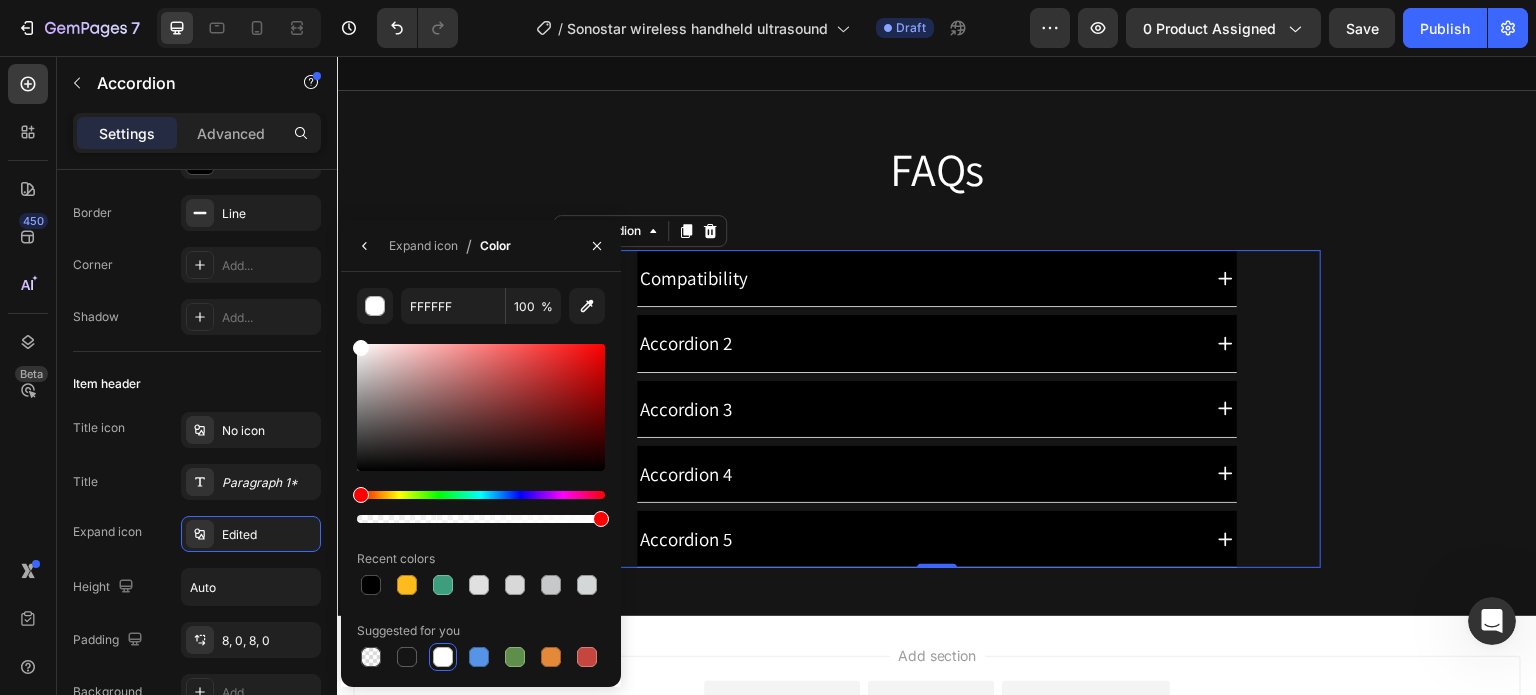 click on "Accordion 2" at bounding box center [937, 343] 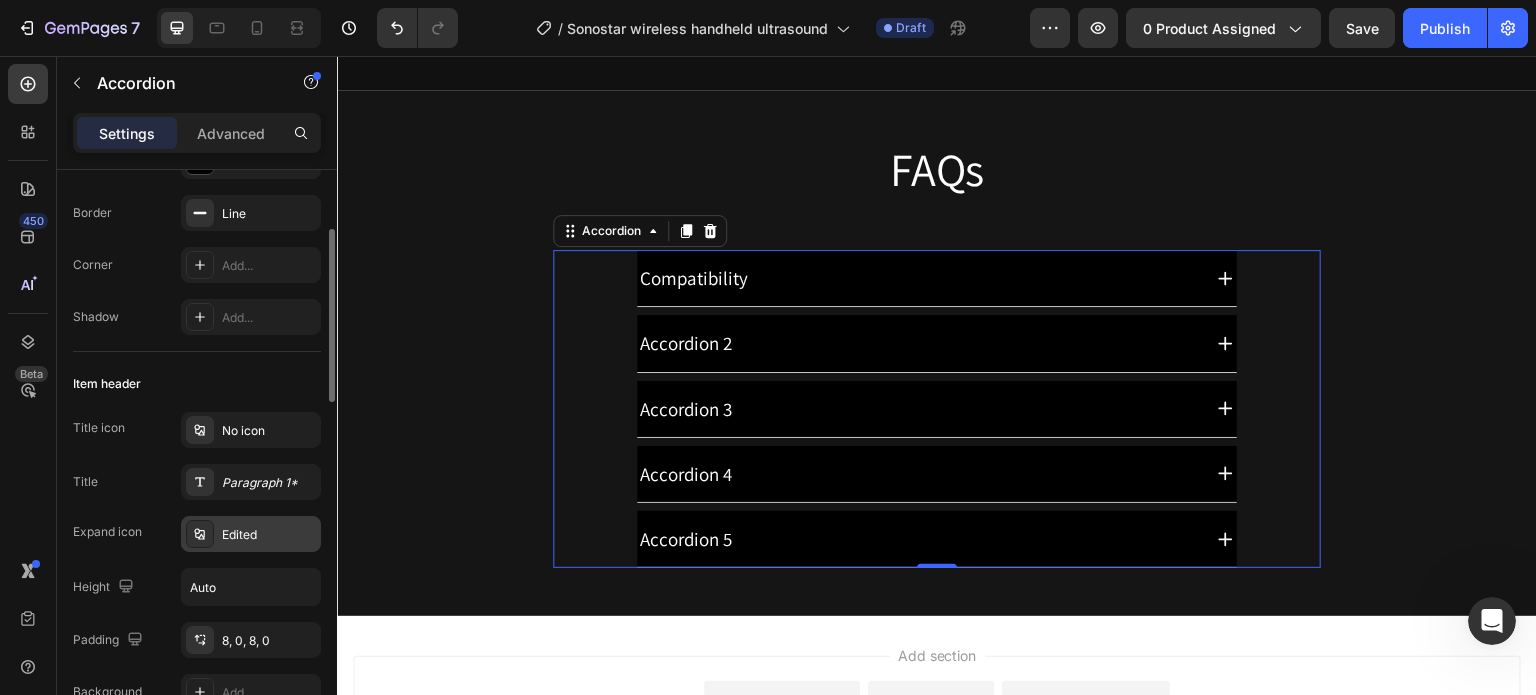 click on "Edited" at bounding box center [269, 535] 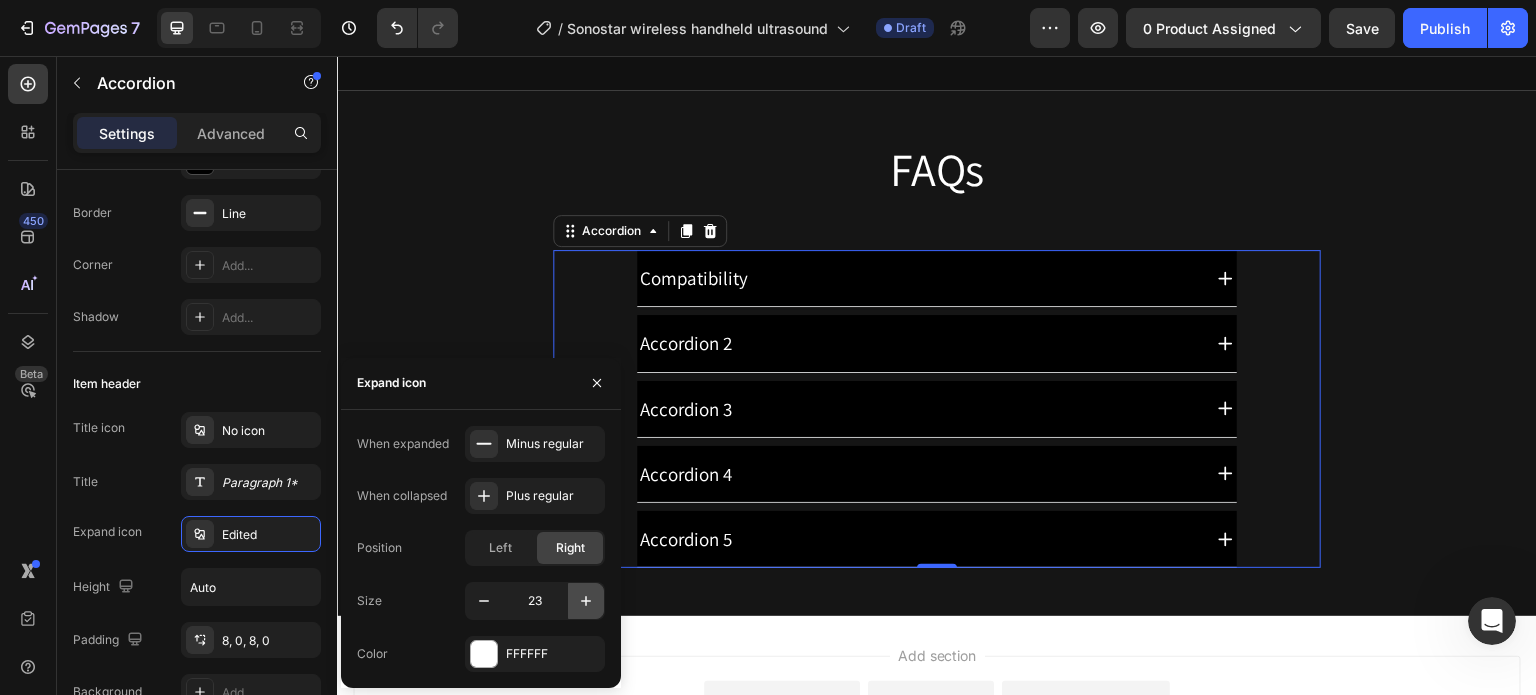 click 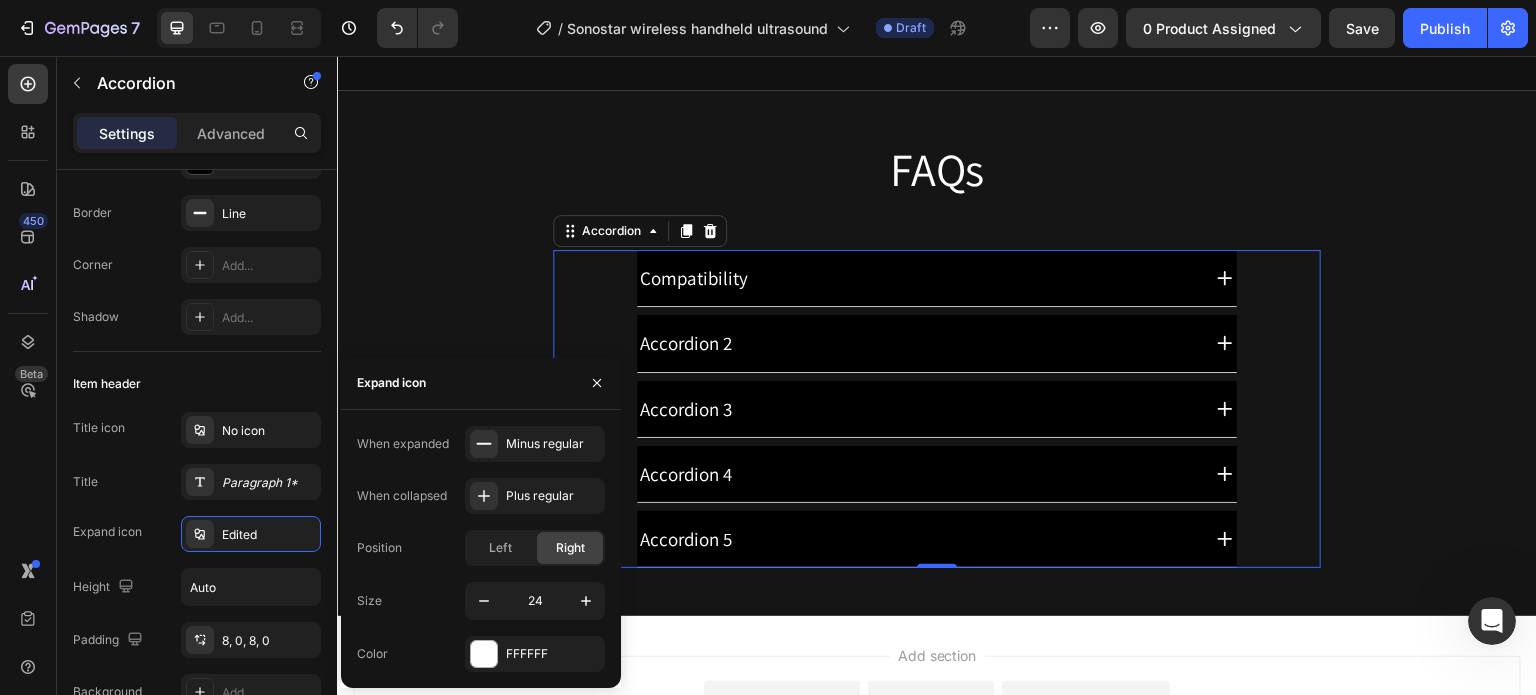 scroll, scrollTop: 6428, scrollLeft: 0, axis: vertical 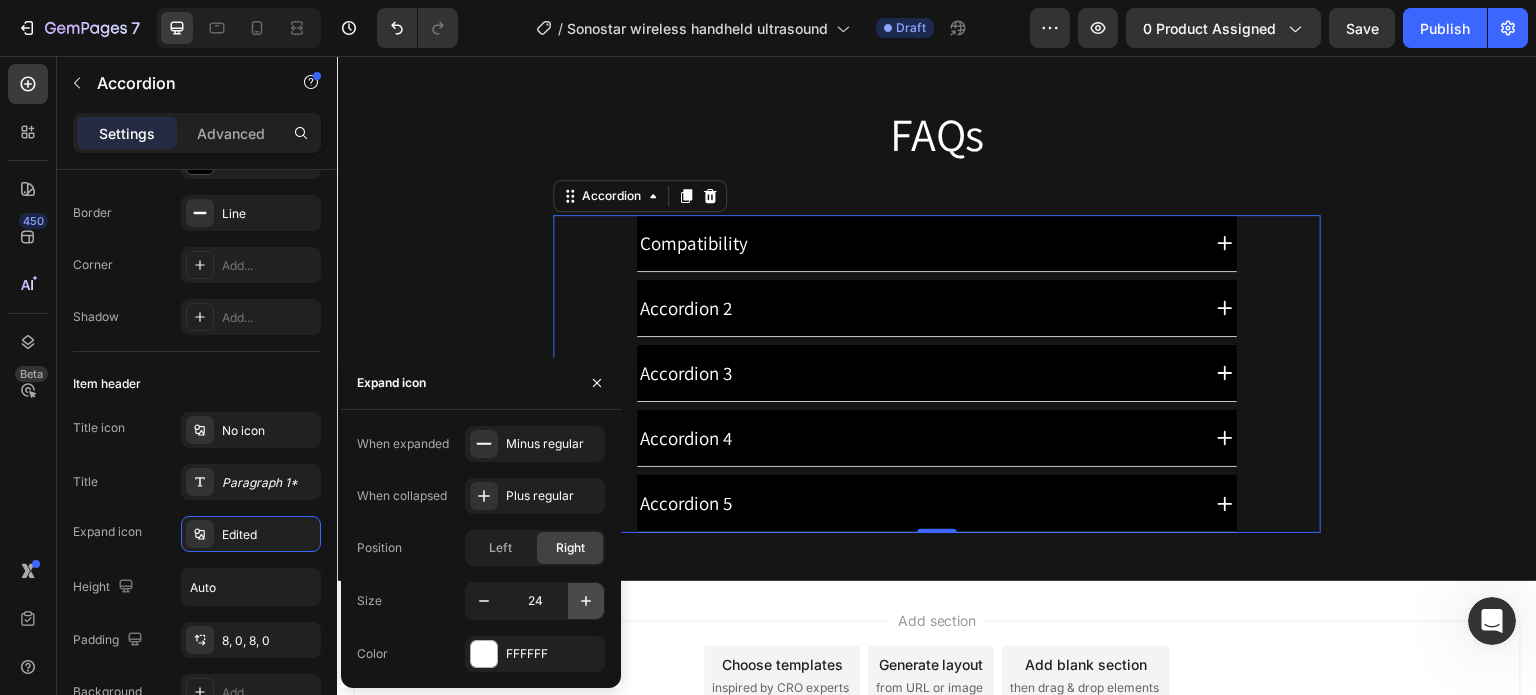 click 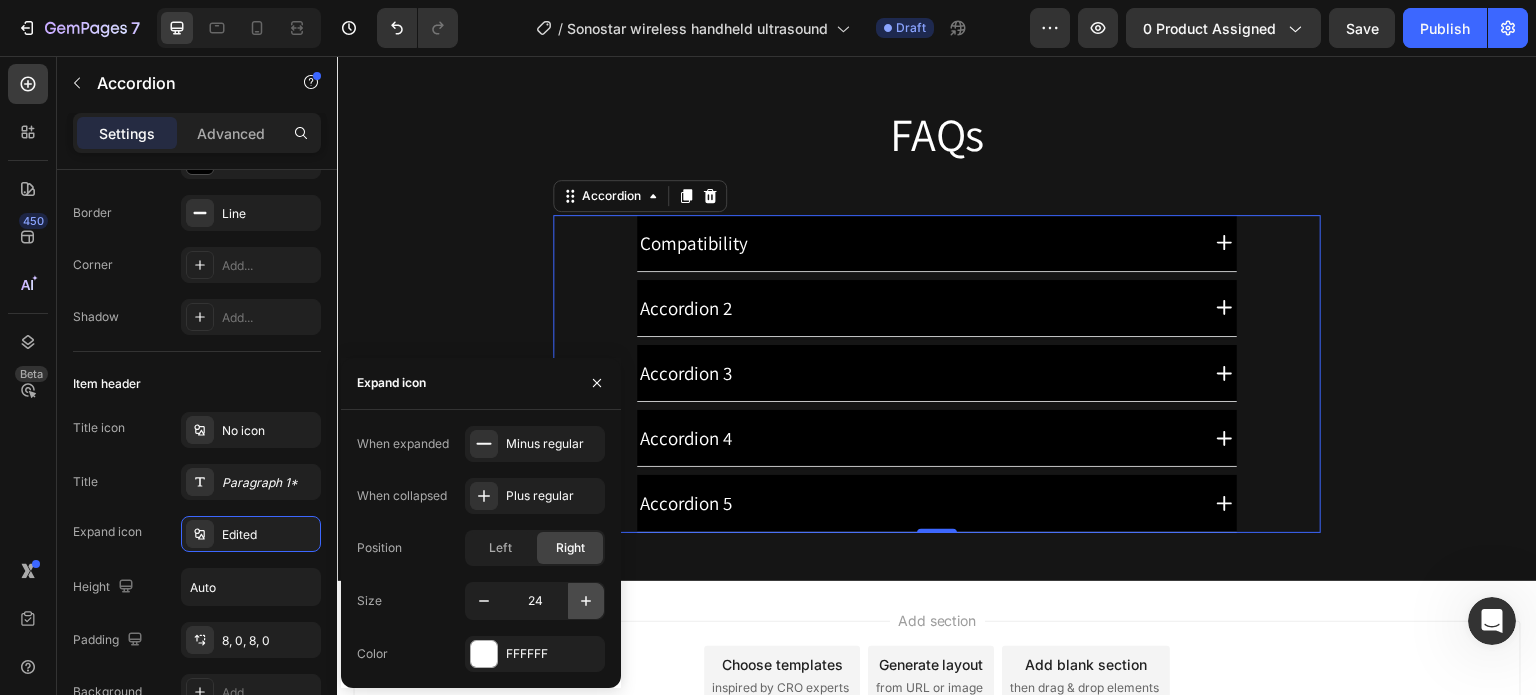 type on "25" 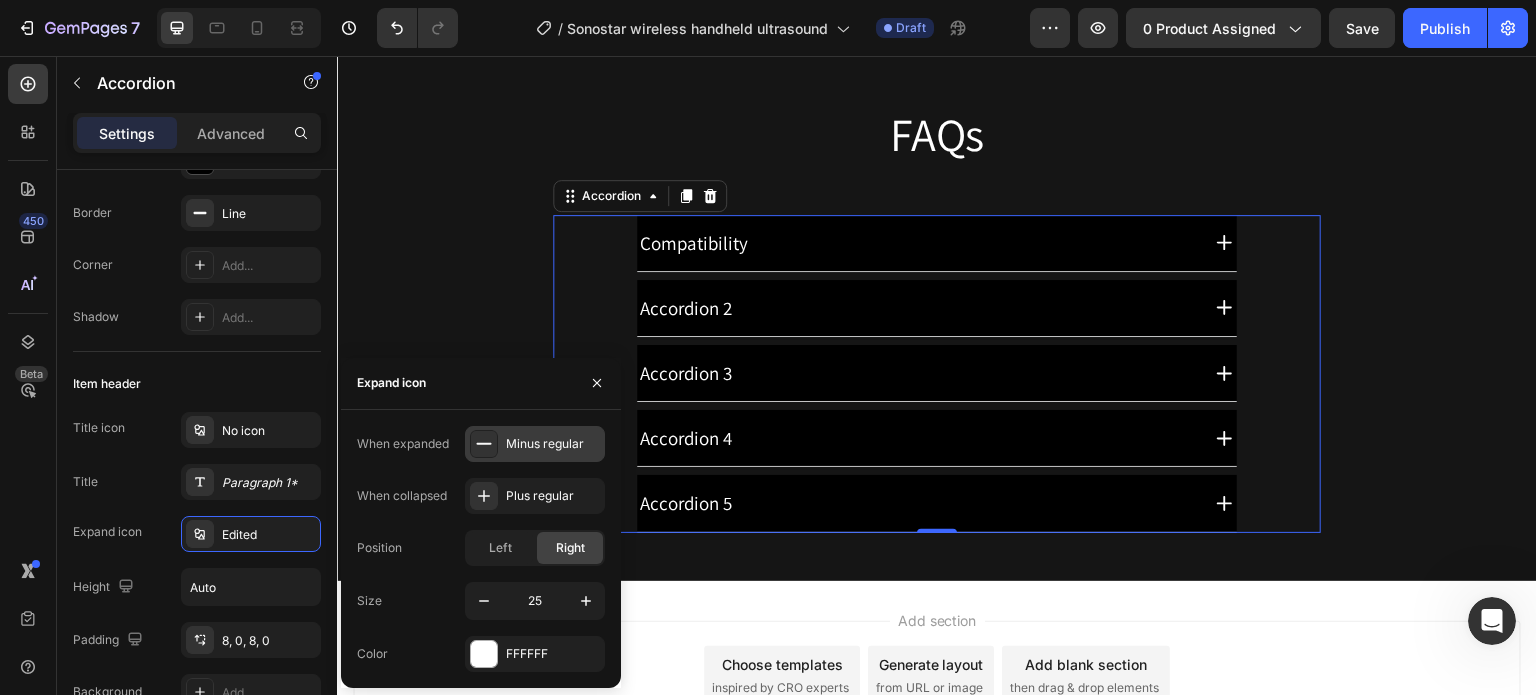 click on "Minus regular" at bounding box center (553, 444) 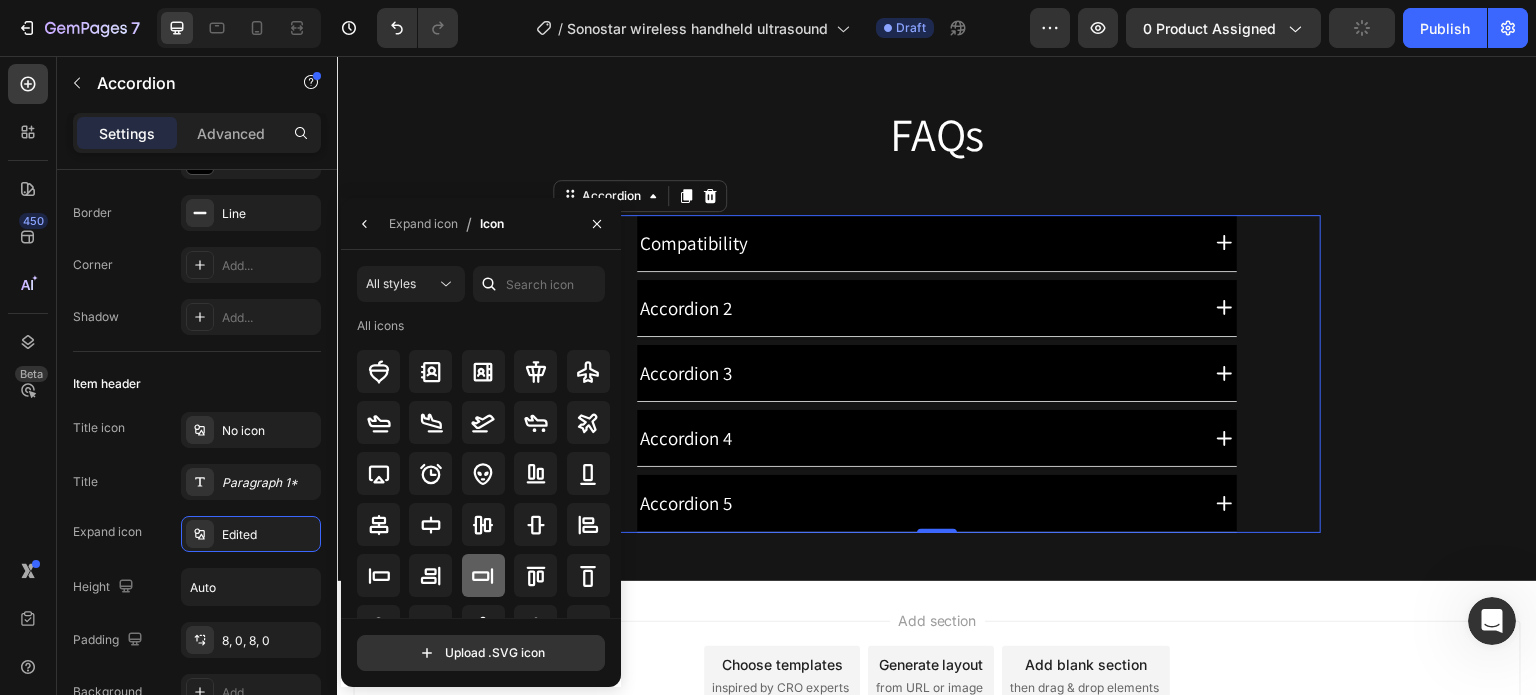 scroll, scrollTop: 0, scrollLeft: 0, axis: both 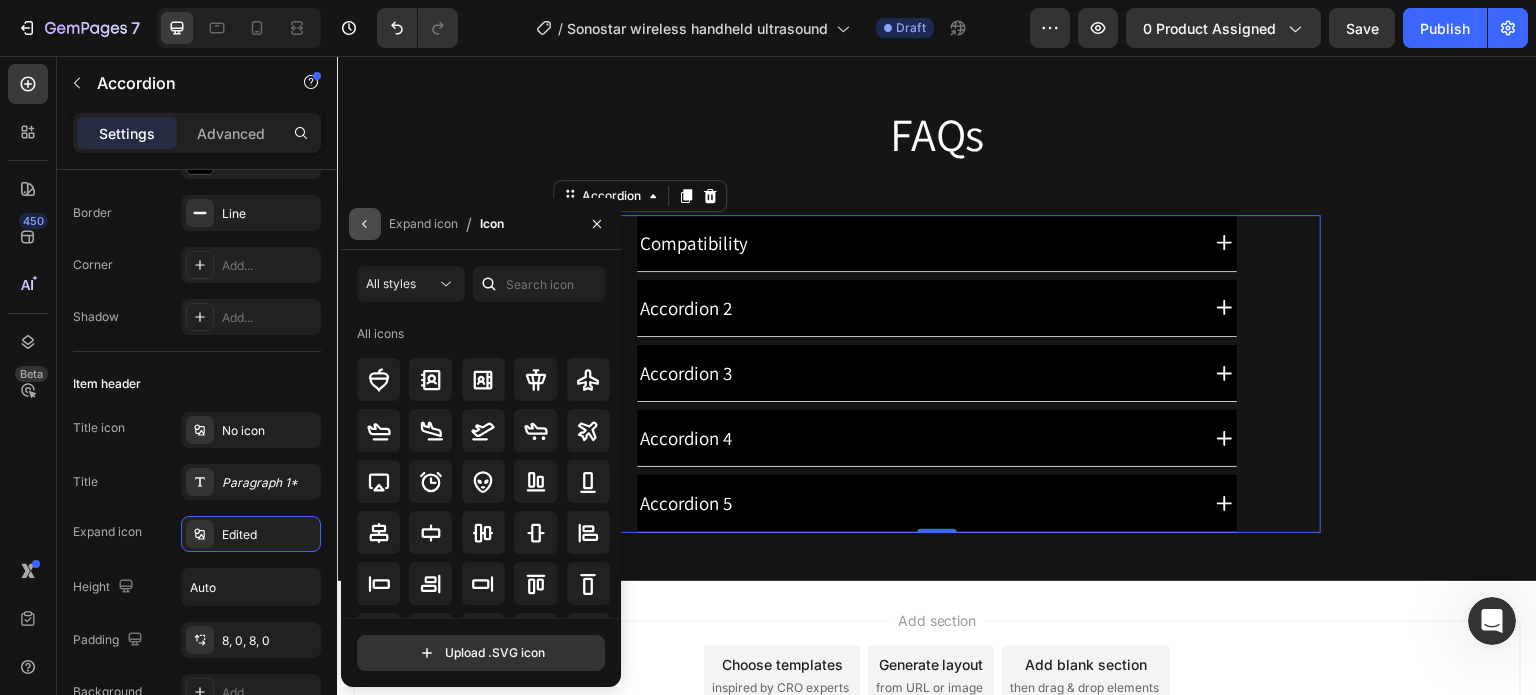 click 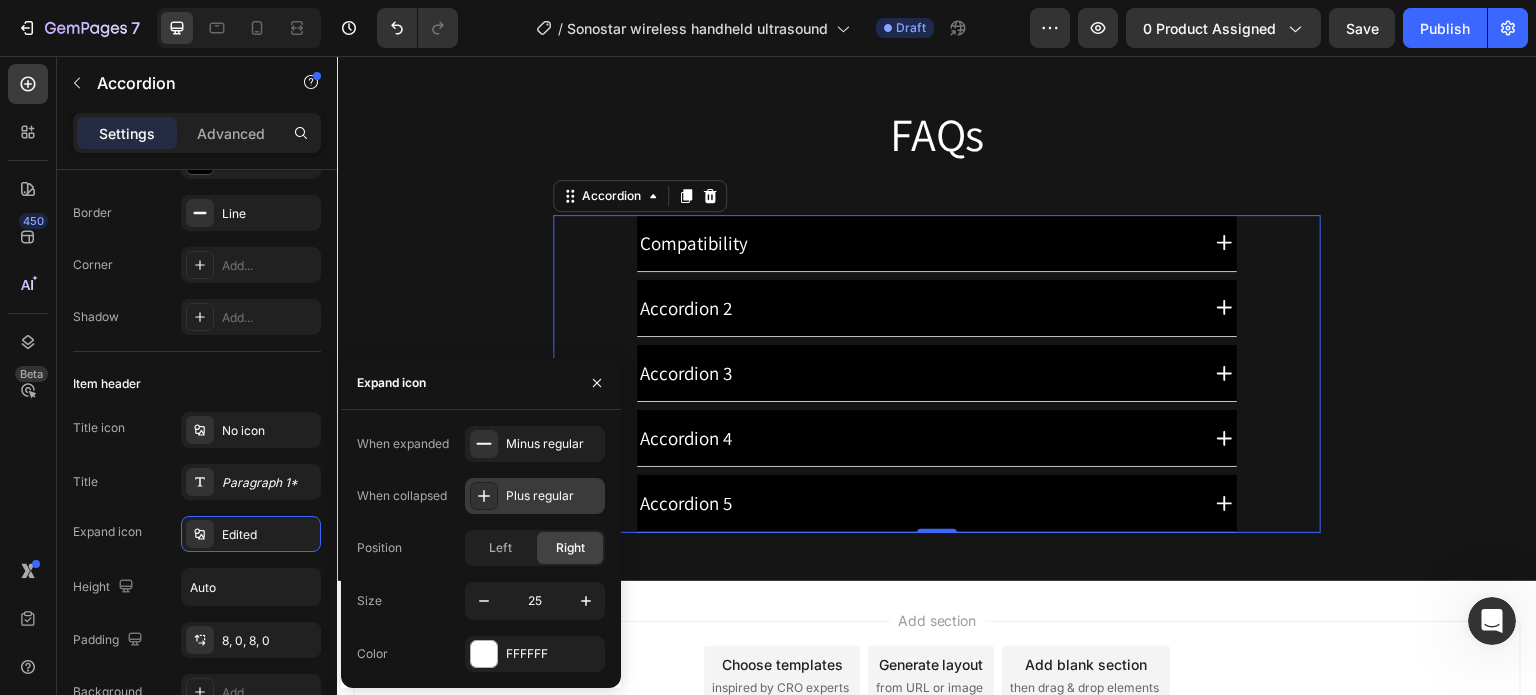 click on "Plus regular" at bounding box center (553, 496) 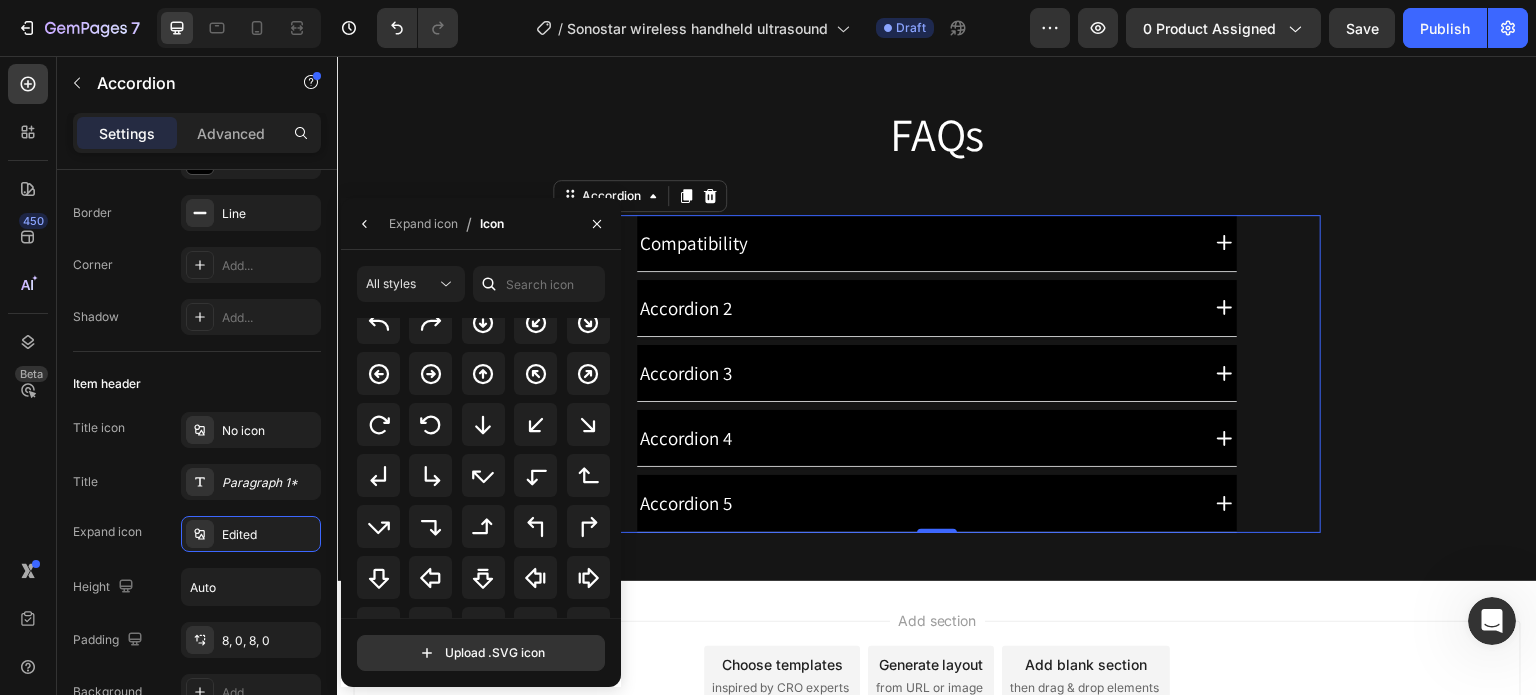 scroll, scrollTop: 500, scrollLeft: 0, axis: vertical 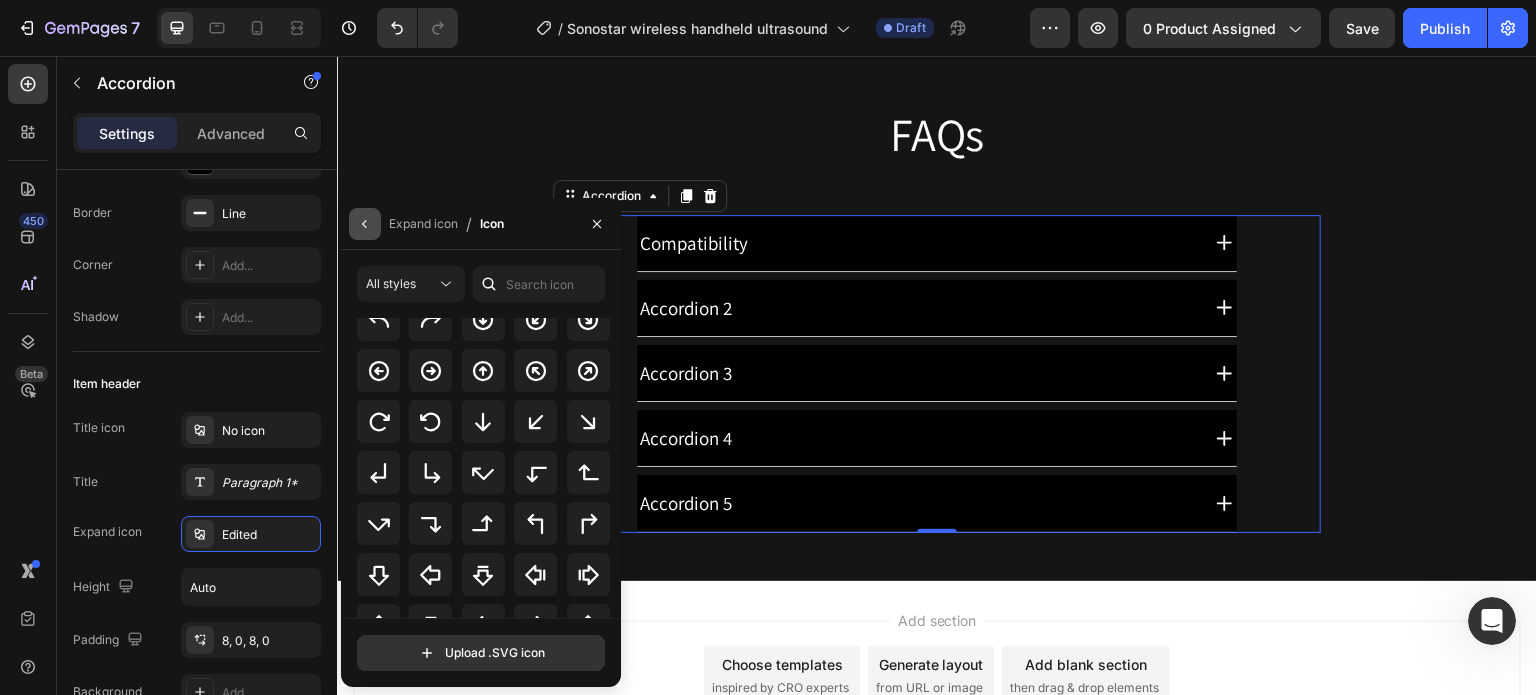 click 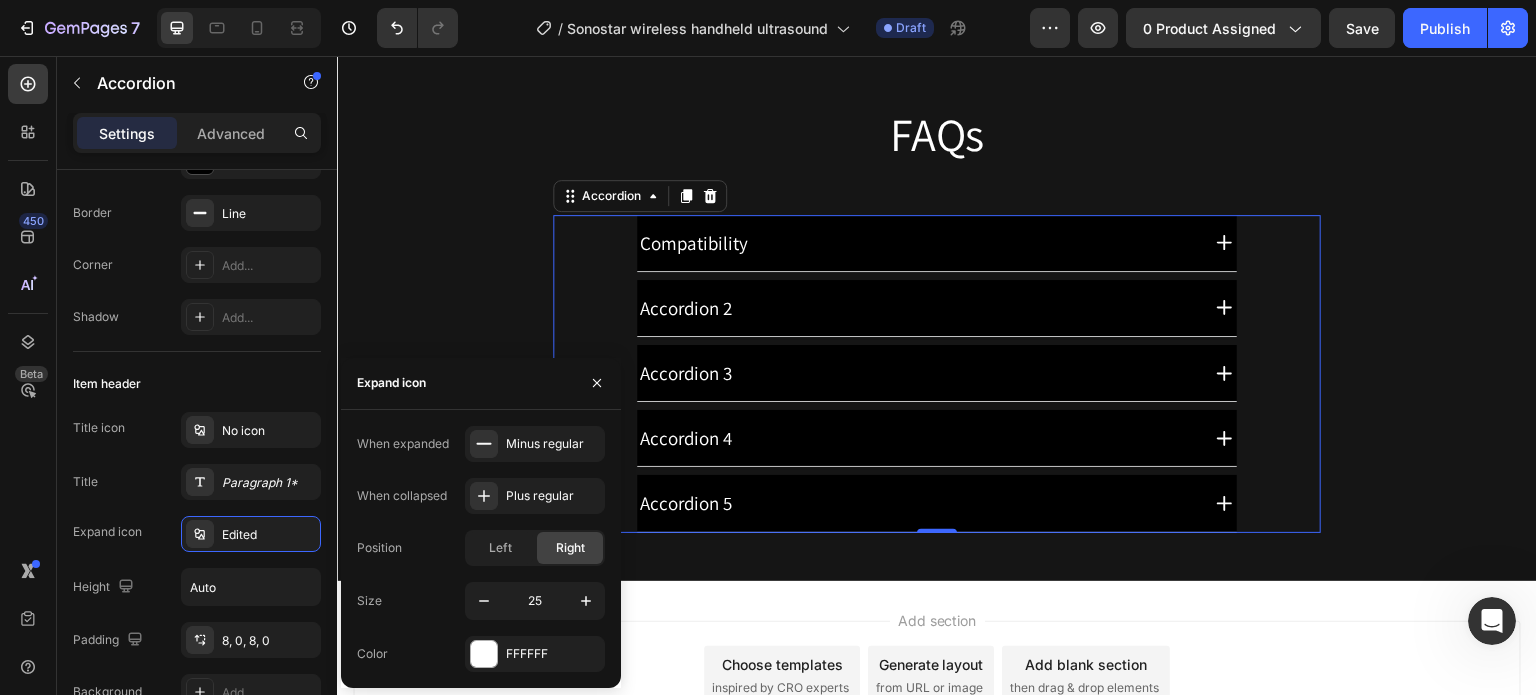 click on "Compatibility" at bounding box center [916, 243] 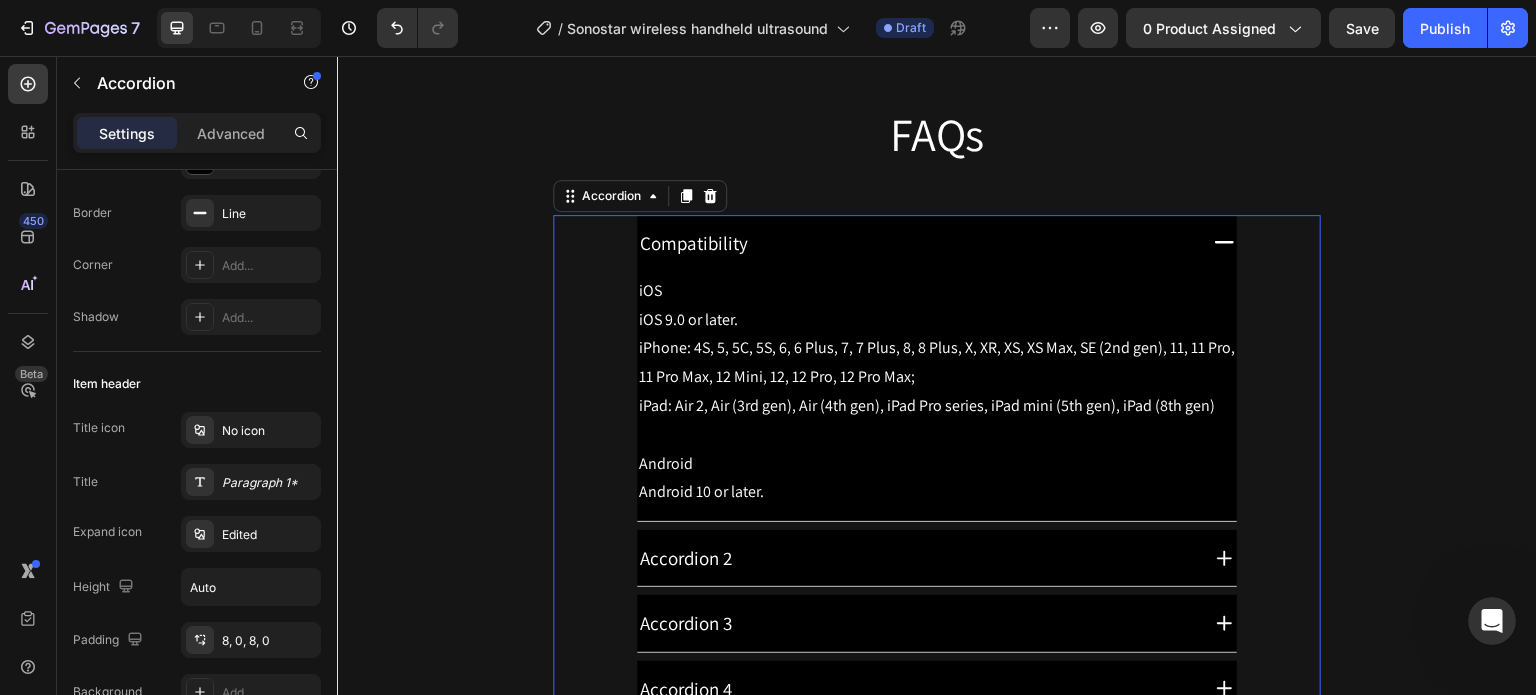click on "Compatibility" at bounding box center (916, 243) 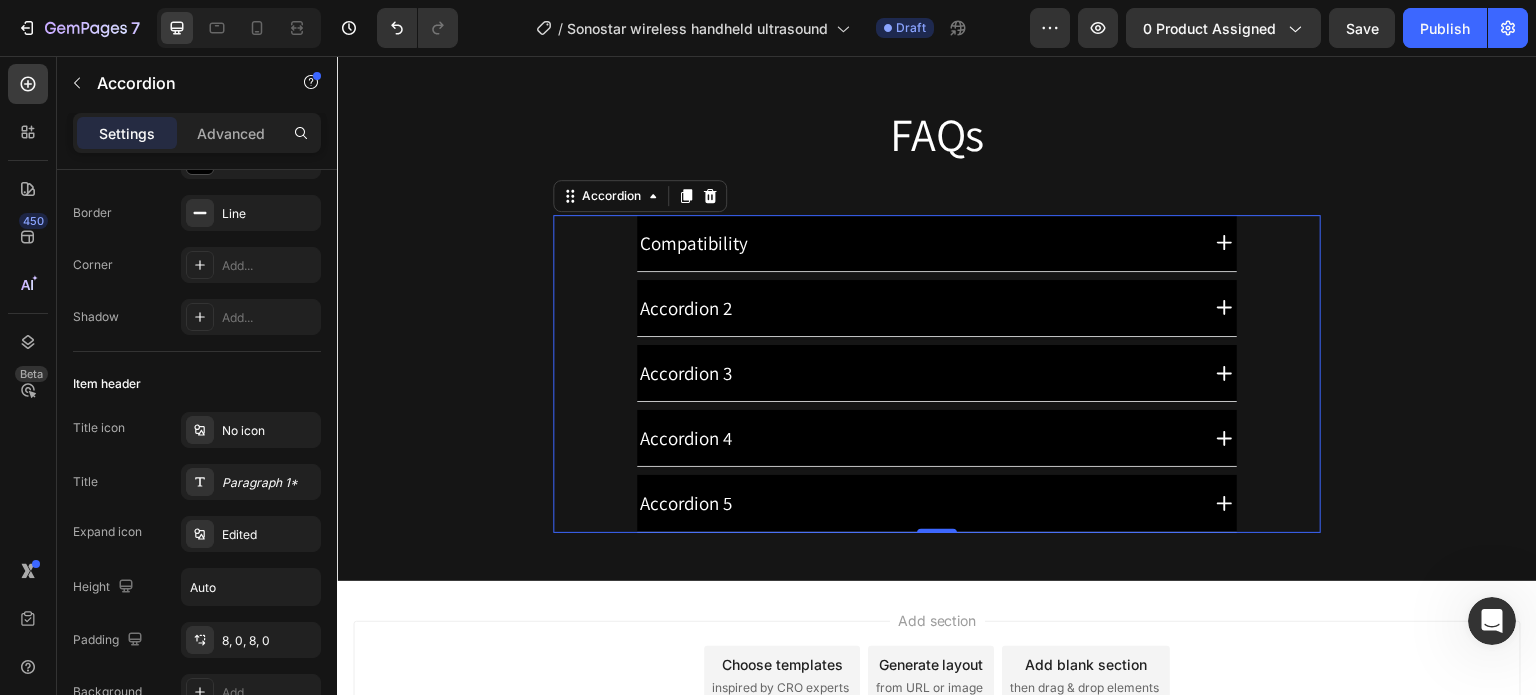 click on "Compatibility" at bounding box center [916, 243] 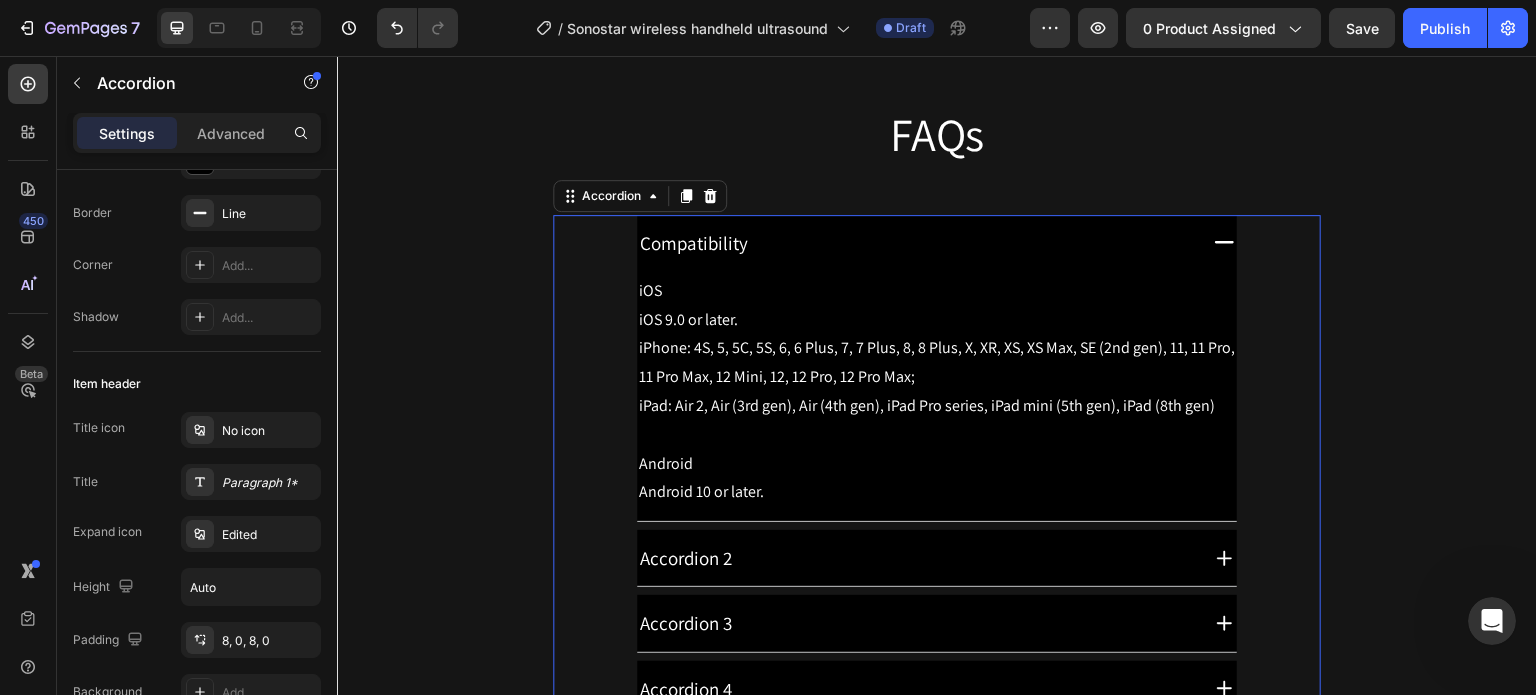 click on "Compatibility" at bounding box center (916, 243) 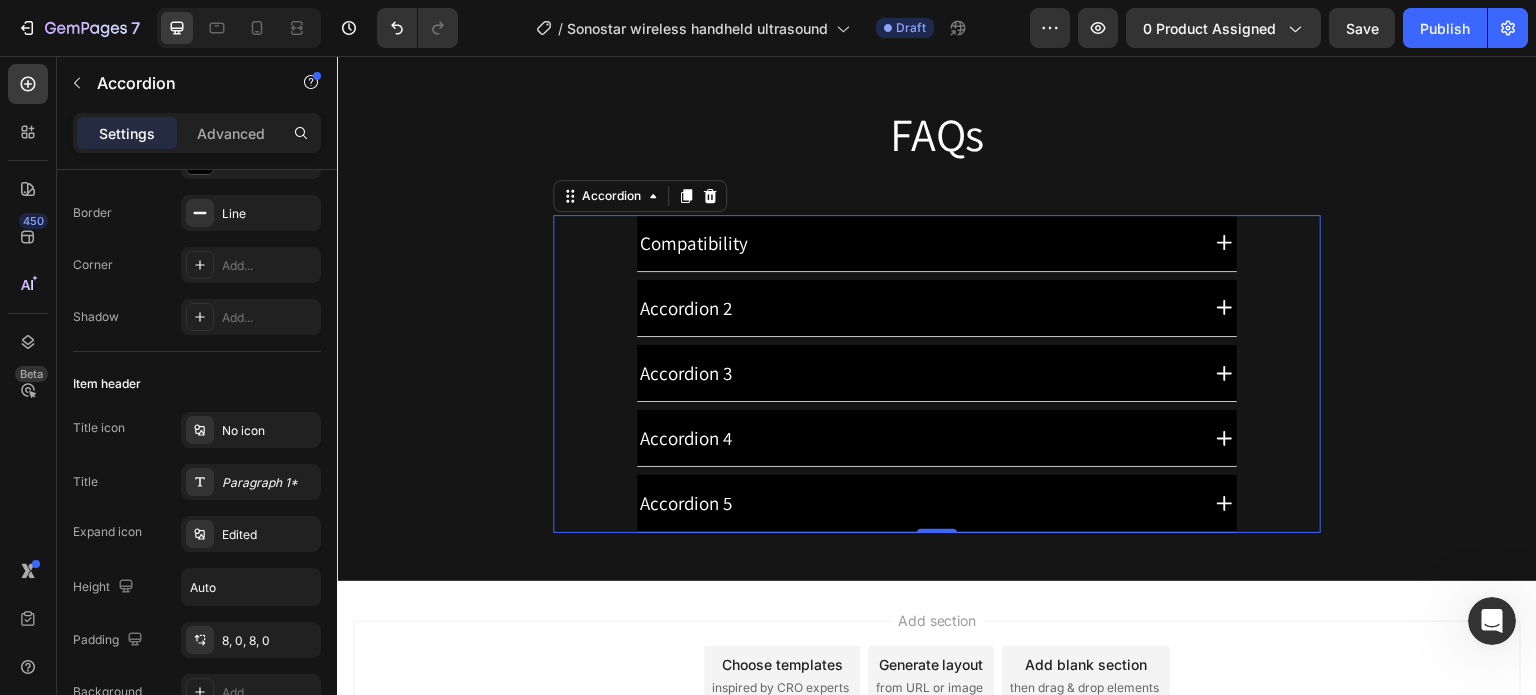 click on "Accordion 2" at bounding box center [916, 308] 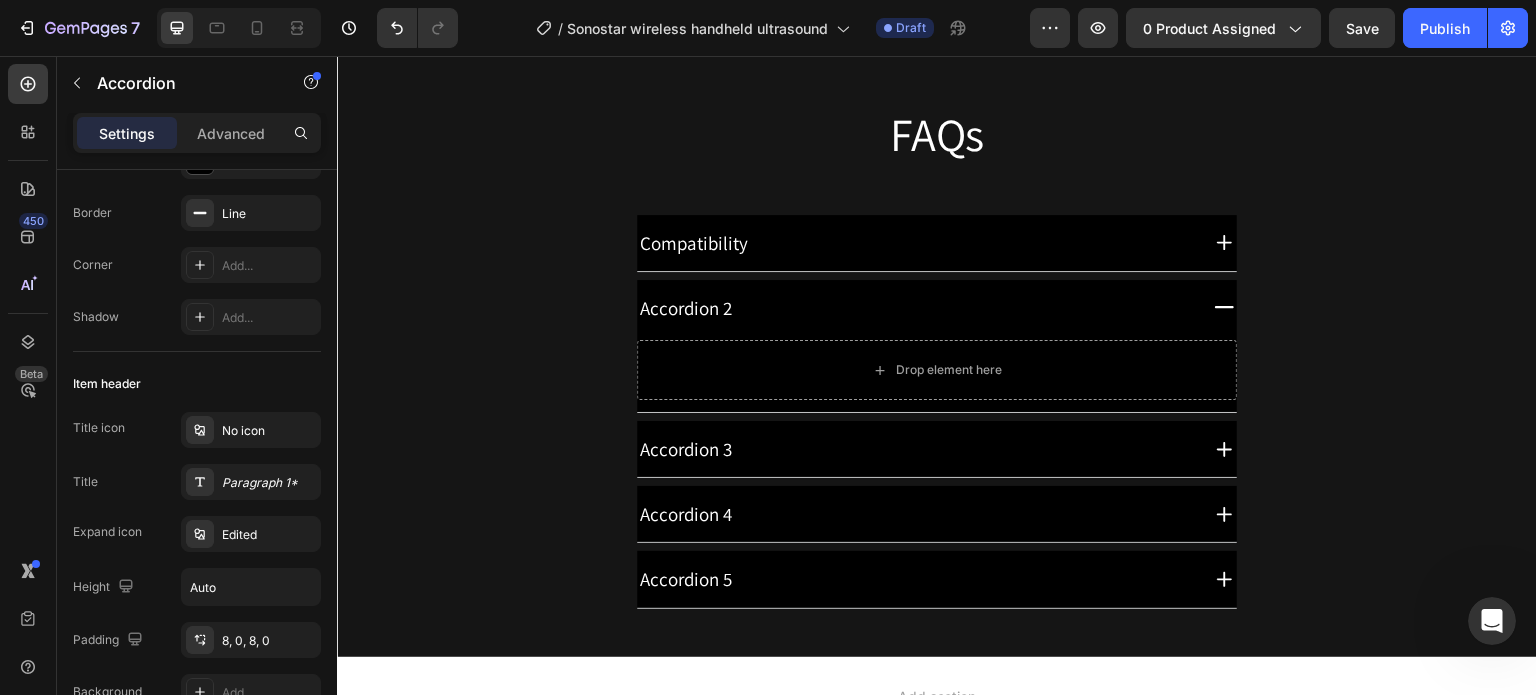 click on "Compatibility" at bounding box center [916, 243] 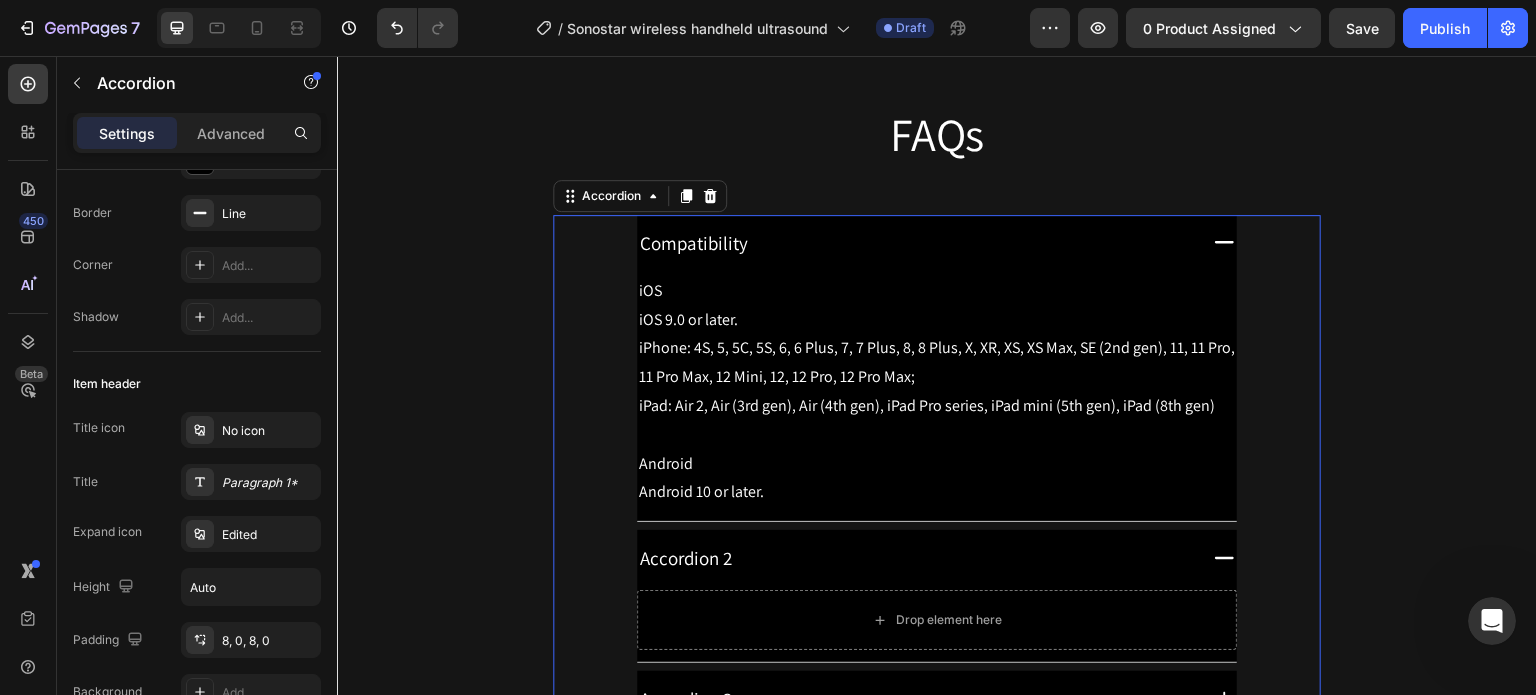 click on "Compatibility" at bounding box center [916, 243] 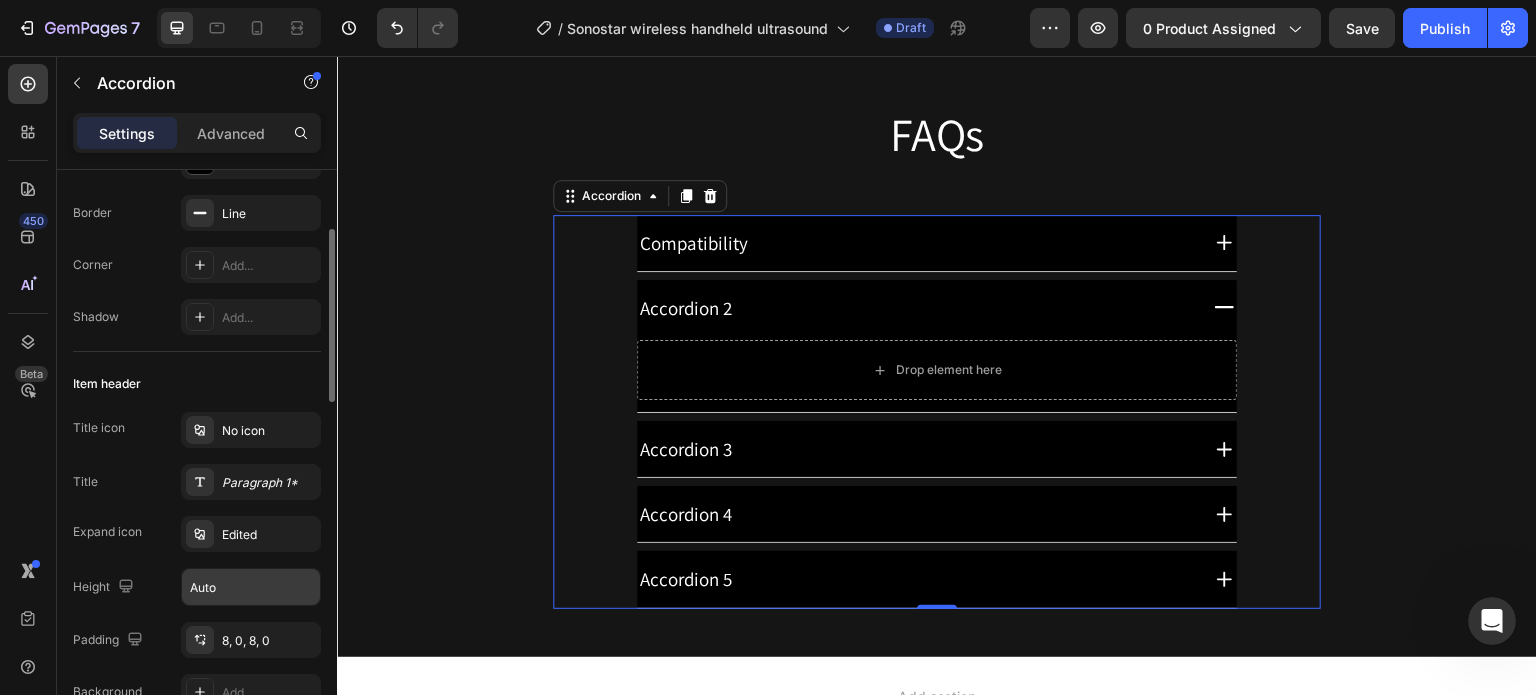 scroll, scrollTop: 300, scrollLeft: 0, axis: vertical 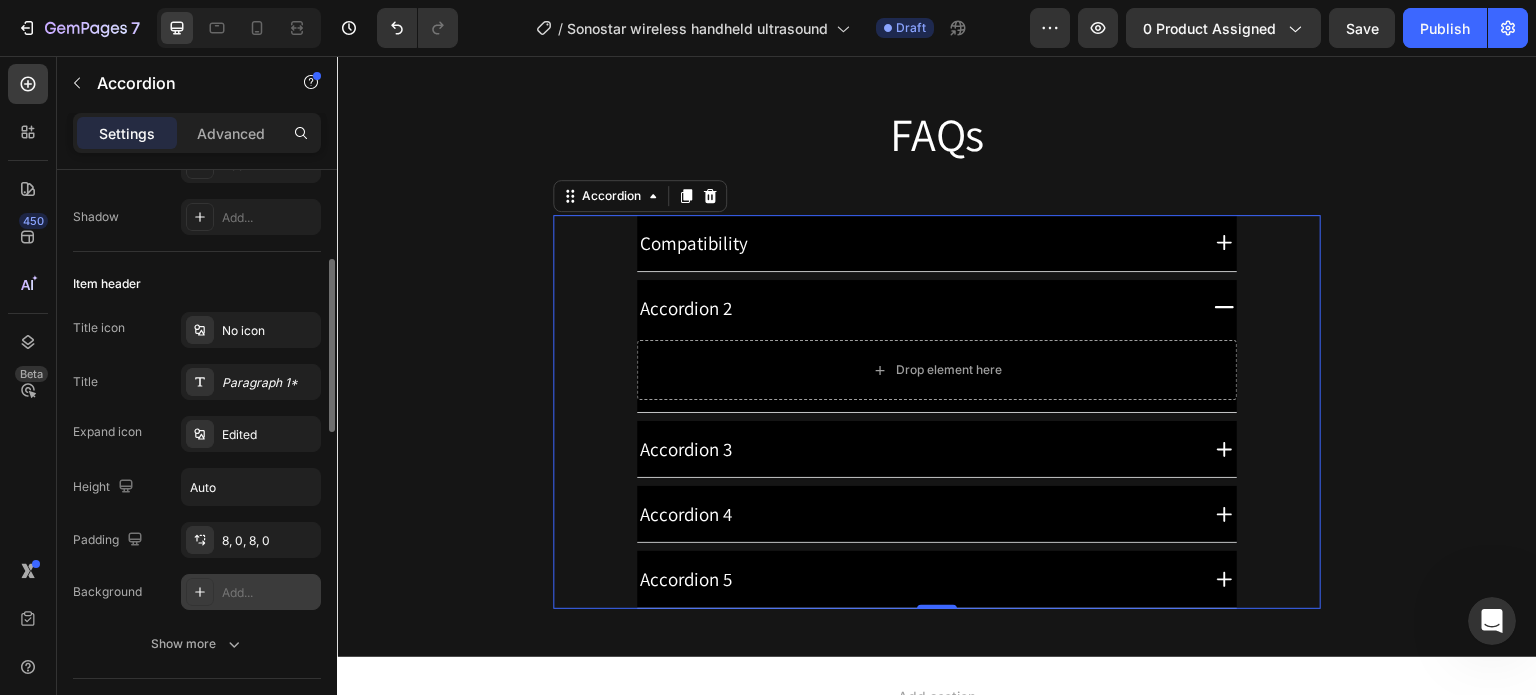 click 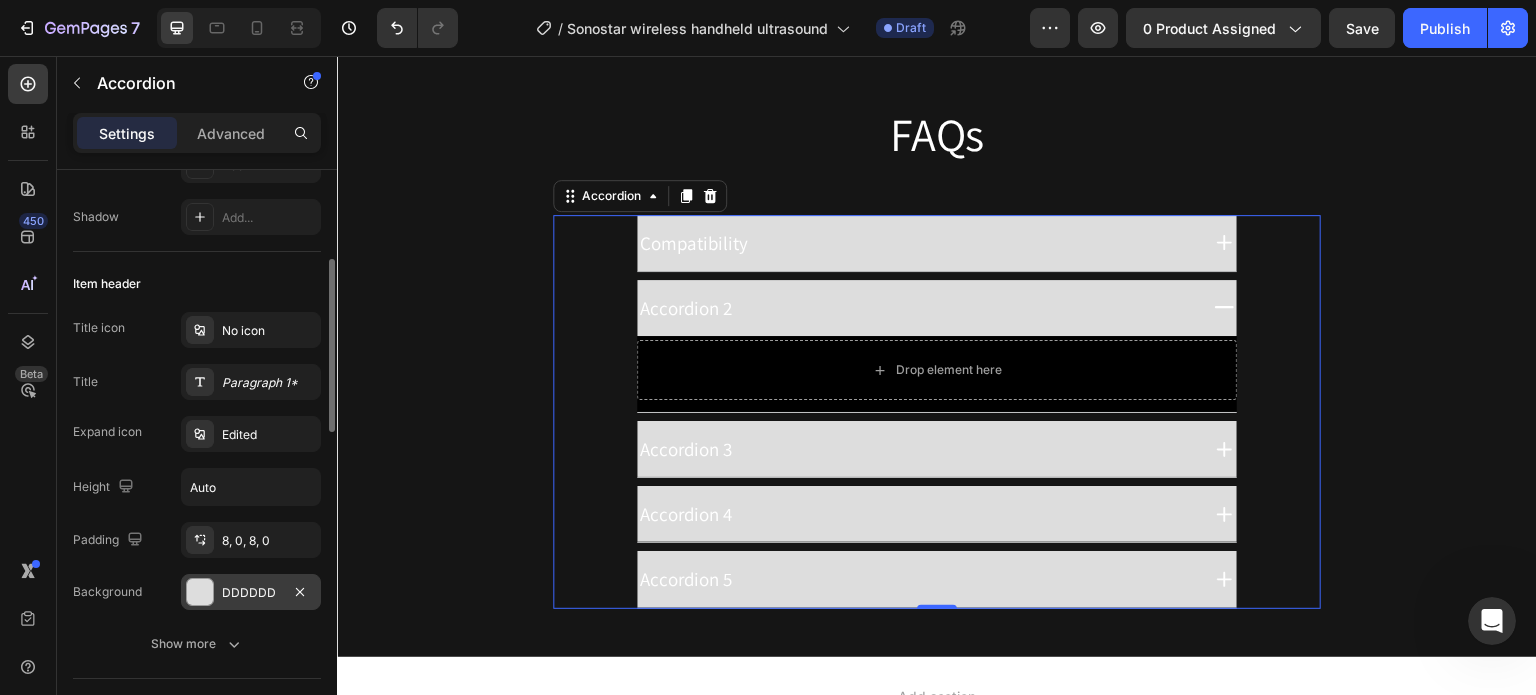 click on "Compatibility" at bounding box center (916, 243) 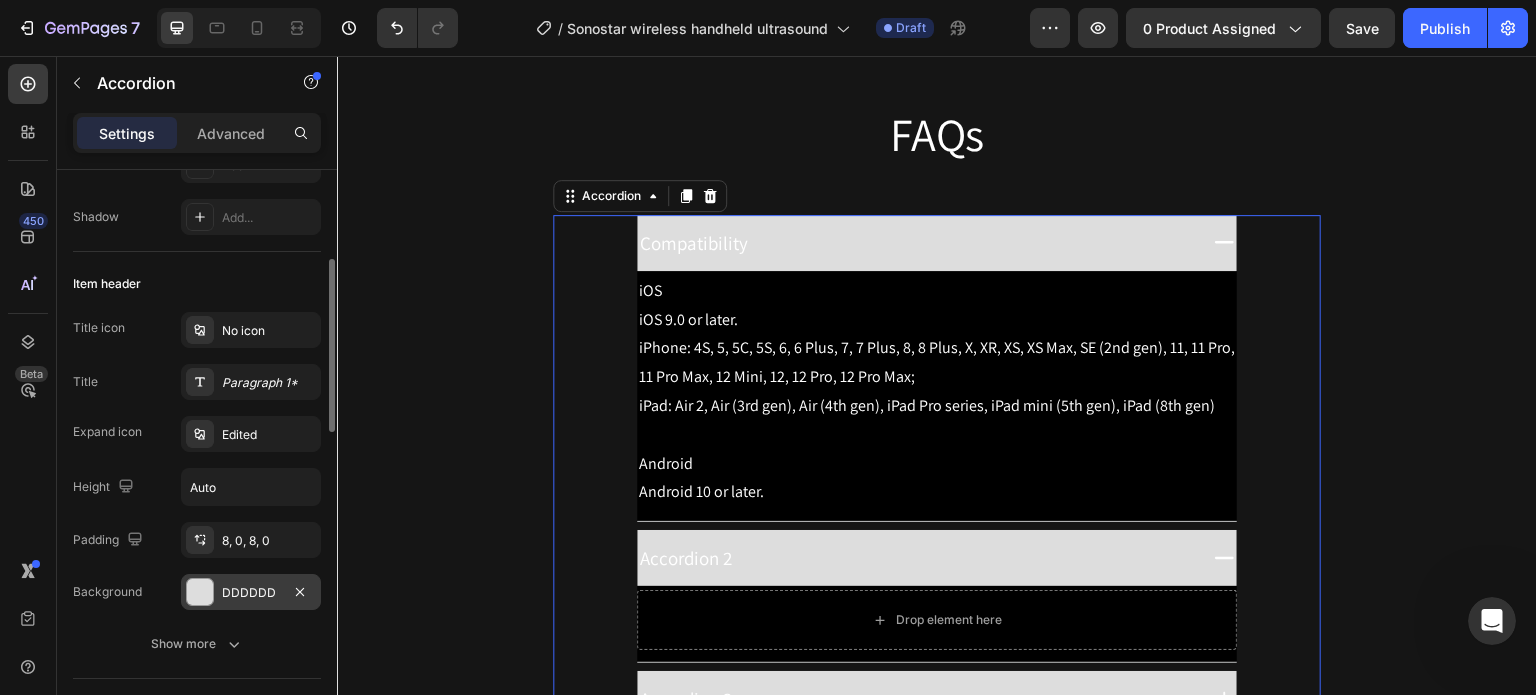 click on "Compatibility" at bounding box center [916, 243] 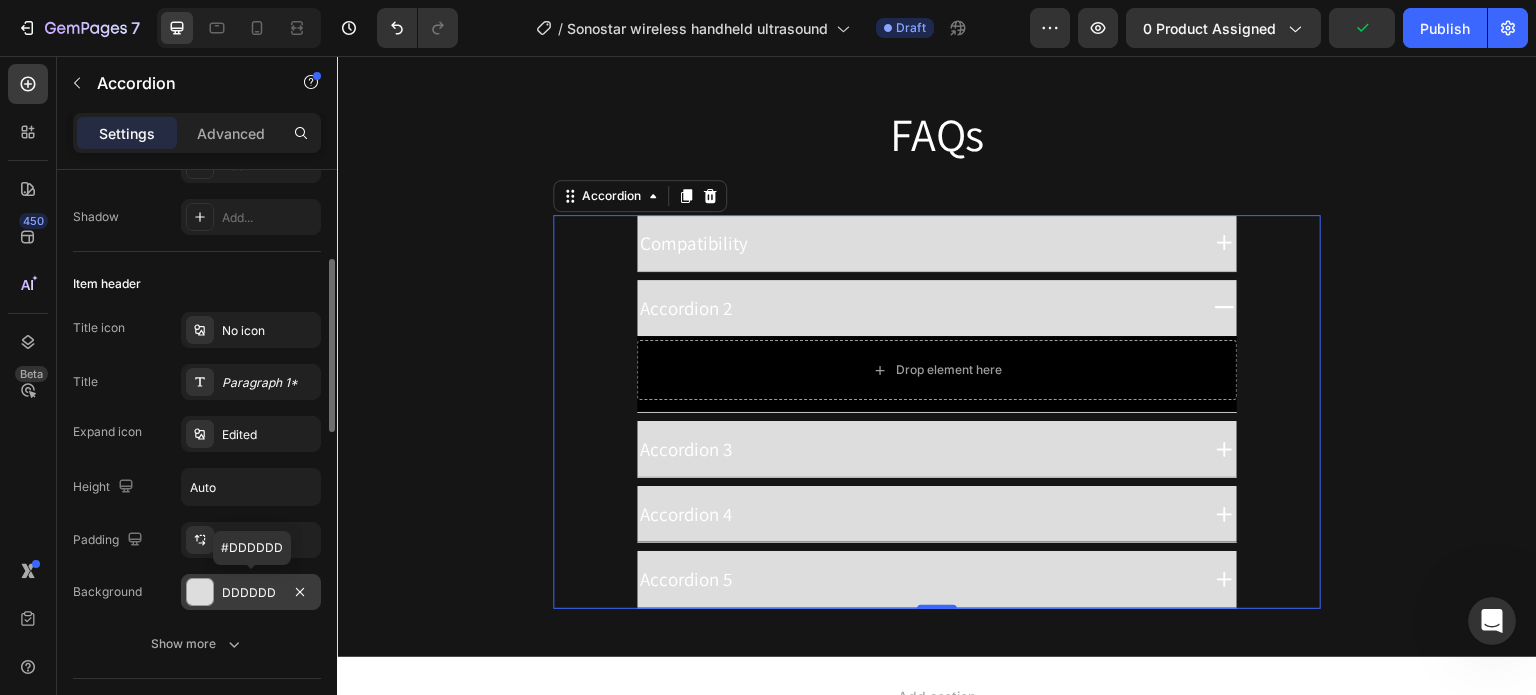 click at bounding box center (200, 592) 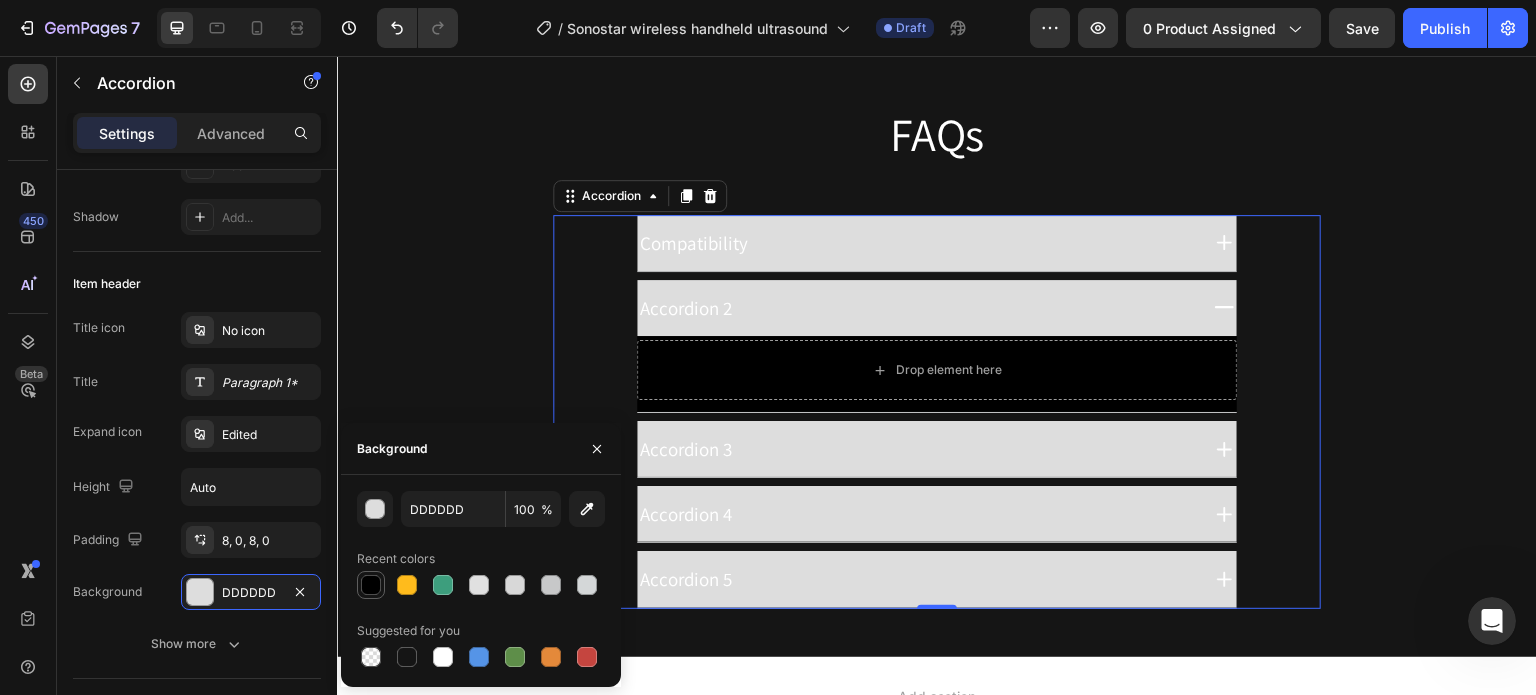 click at bounding box center [371, 585] 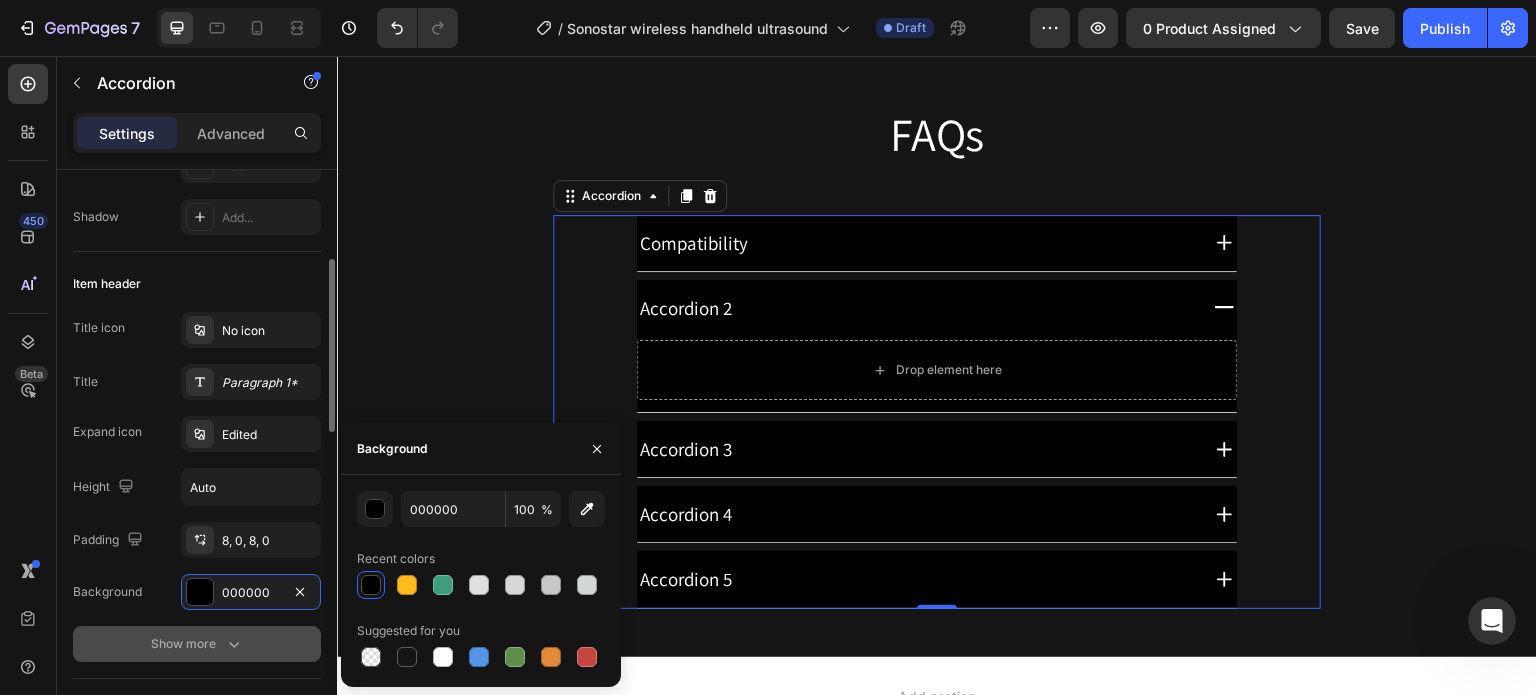click on "Show more" at bounding box center [197, 644] 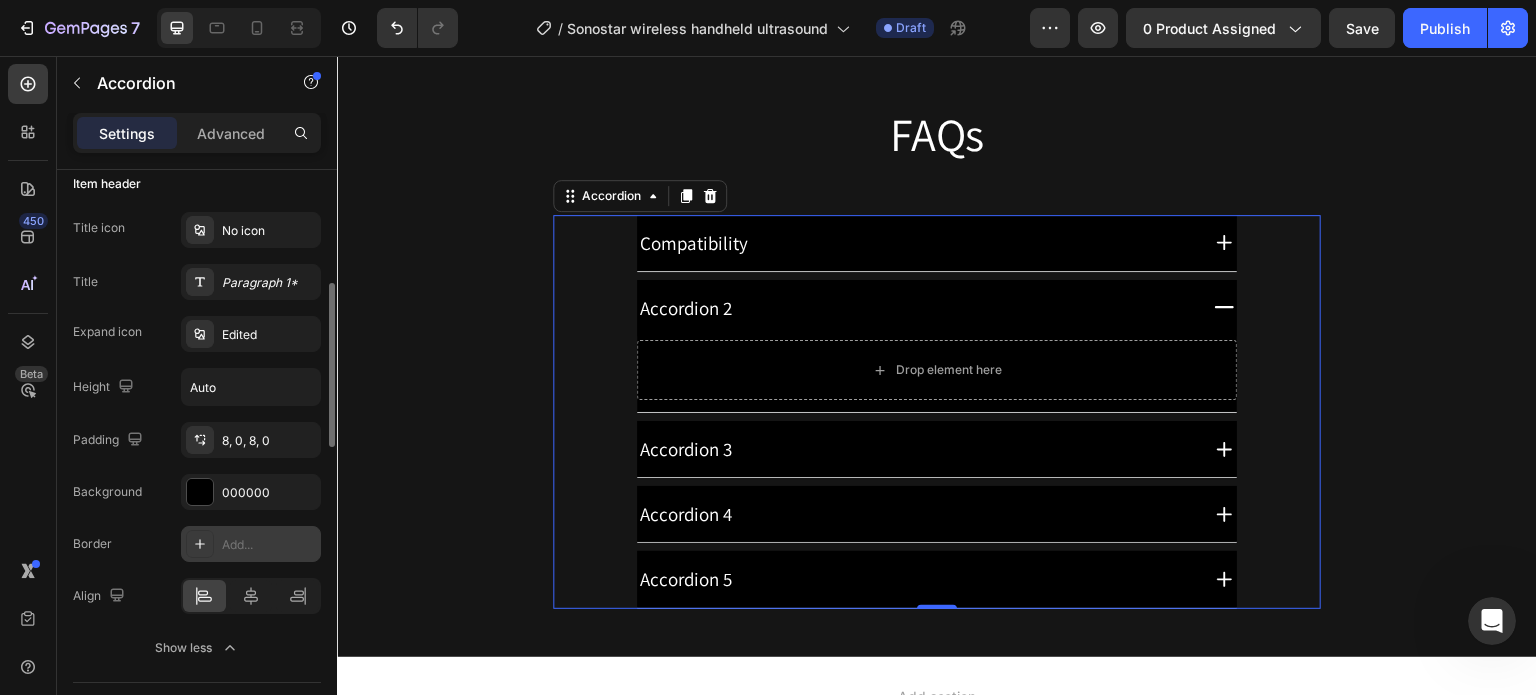 scroll, scrollTop: 500, scrollLeft: 0, axis: vertical 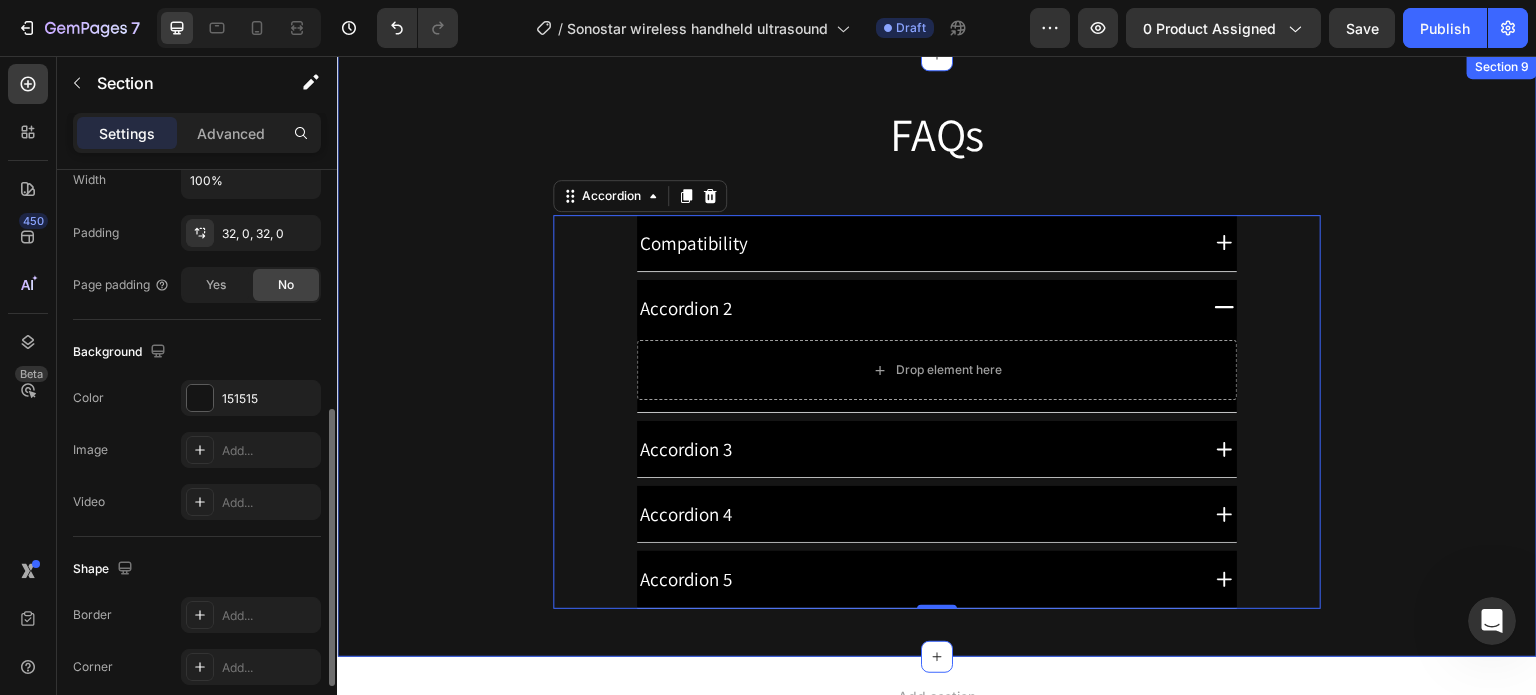 click on "FAQs Heading Row
Compatibility
Accordion 2
Drop element here
Accordion 3
Accordion 4
Accordion 5 Accordion   0 Row" at bounding box center (937, 356) 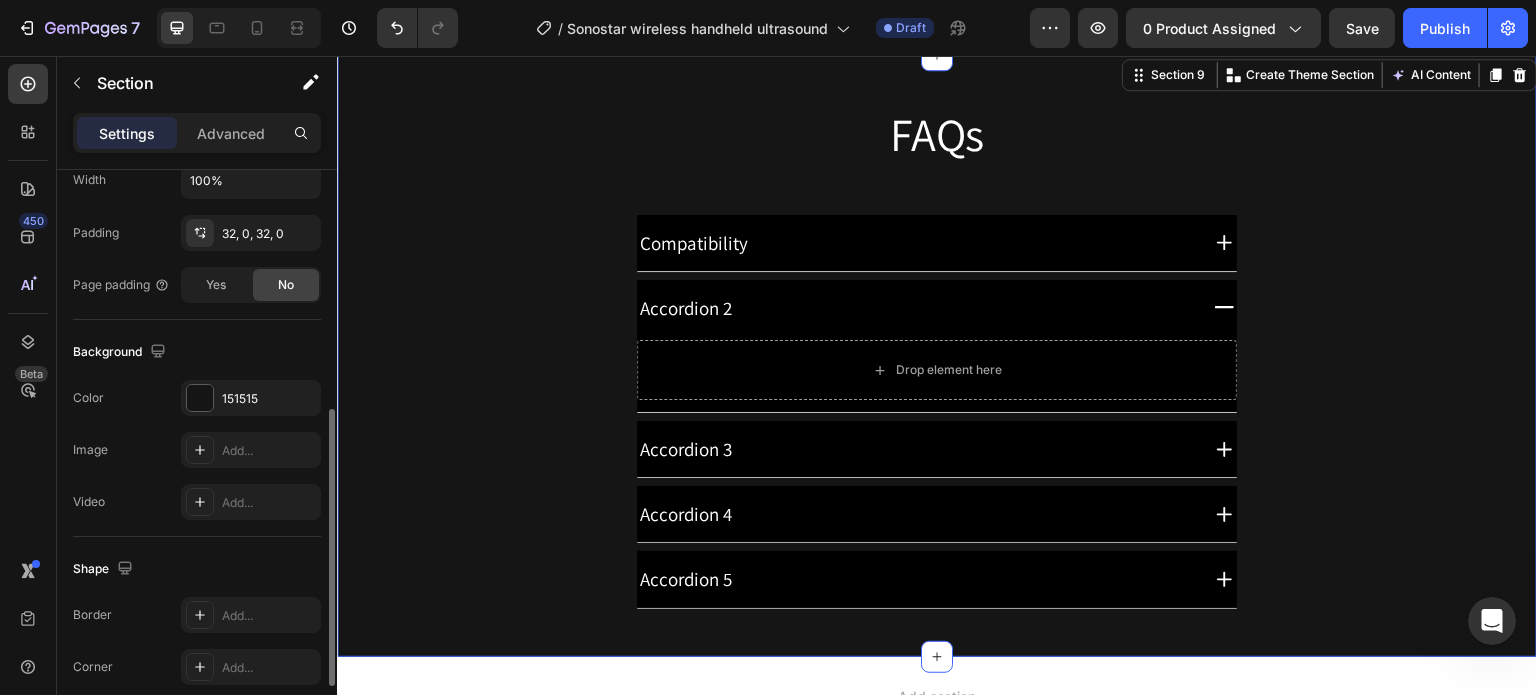 scroll, scrollTop: 0, scrollLeft: 0, axis: both 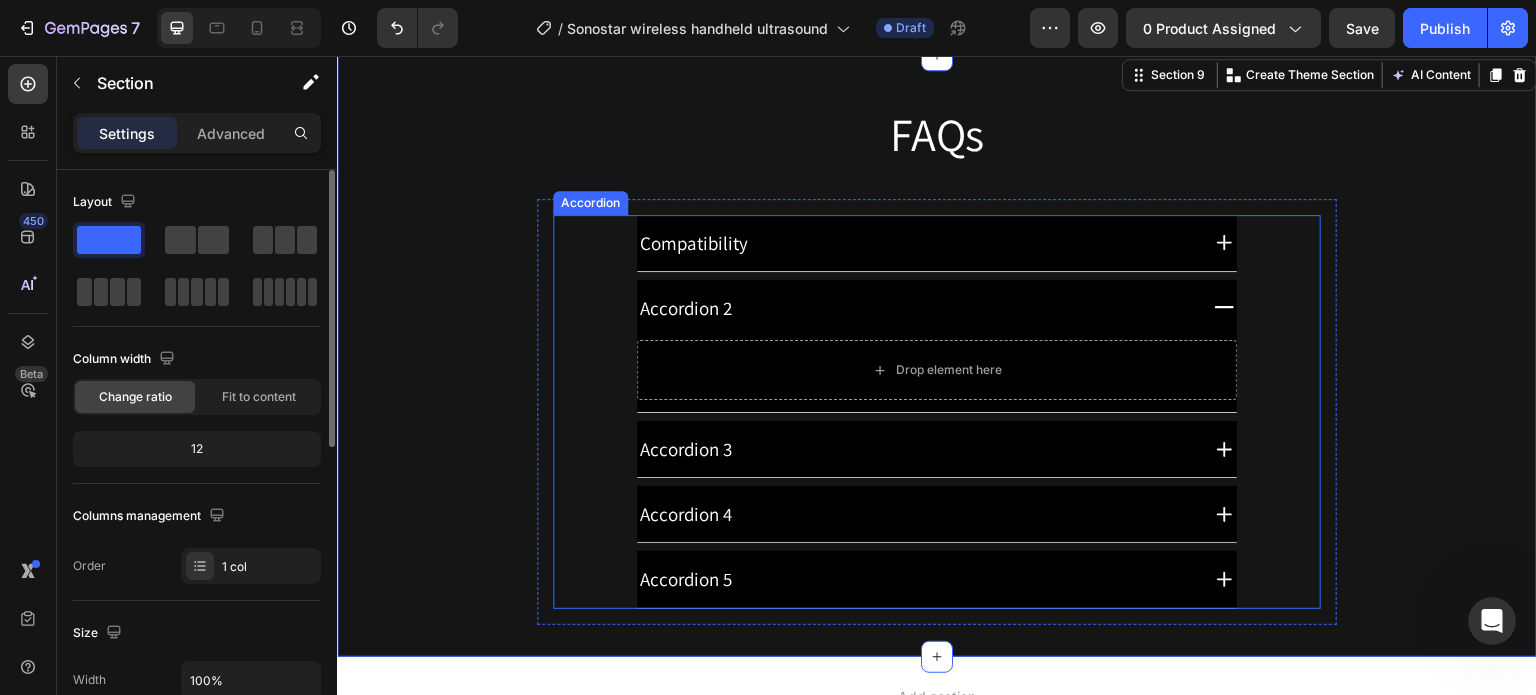 click on "Compatibility" at bounding box center [916, 243] 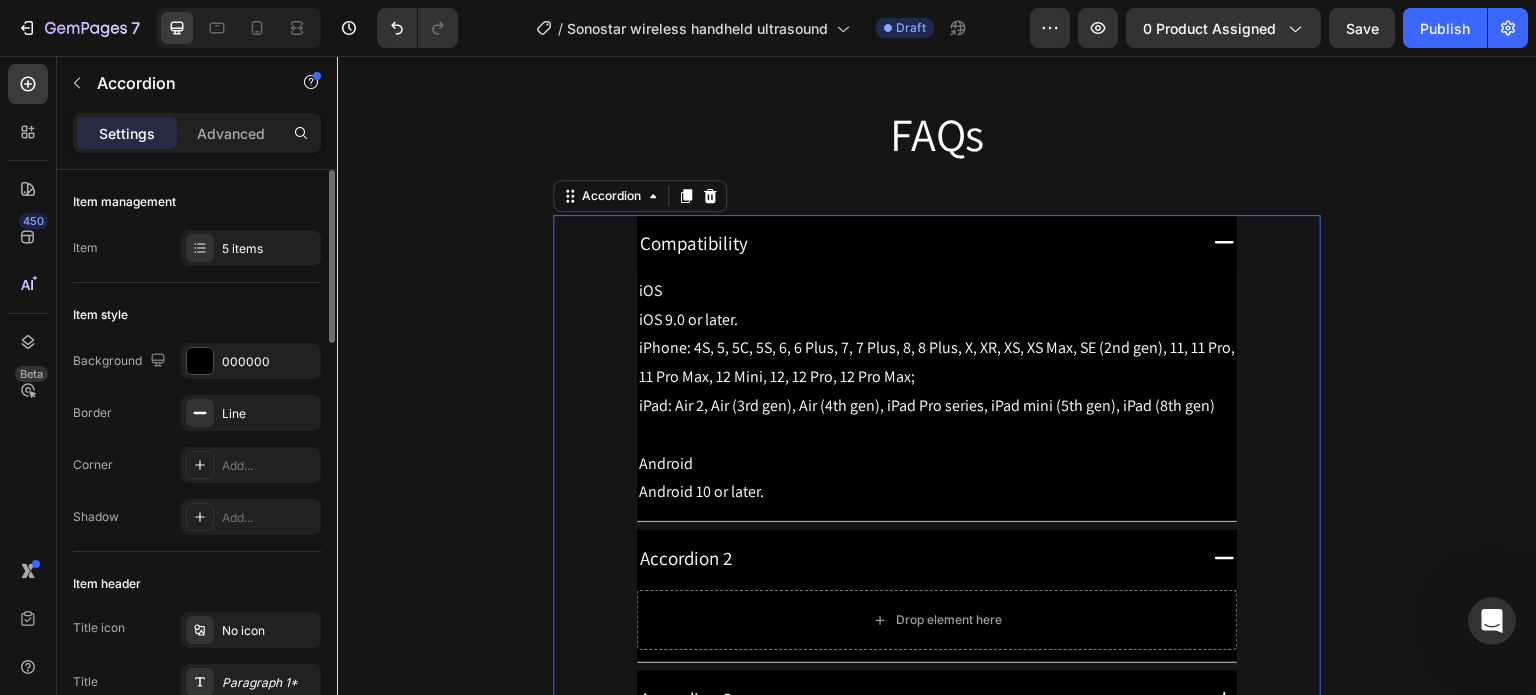 click on "Compatibility" at bounding box center (916, 243) 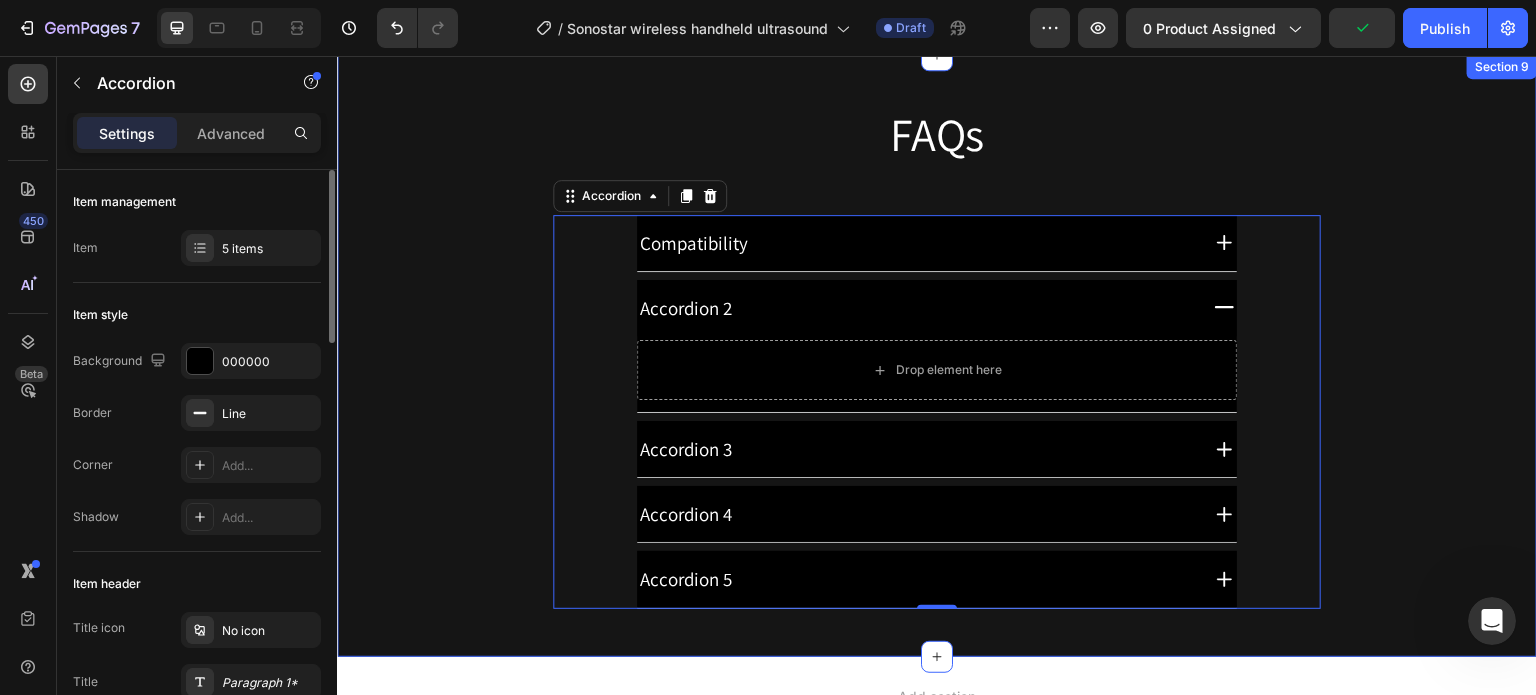 click on "FAQs Heading Row
Compatibility
Accordion 2
Drop element here
Accordion 3
Accordion 4
Accordion 5 Accordion   0 Row" at bounding box center [937, 356] 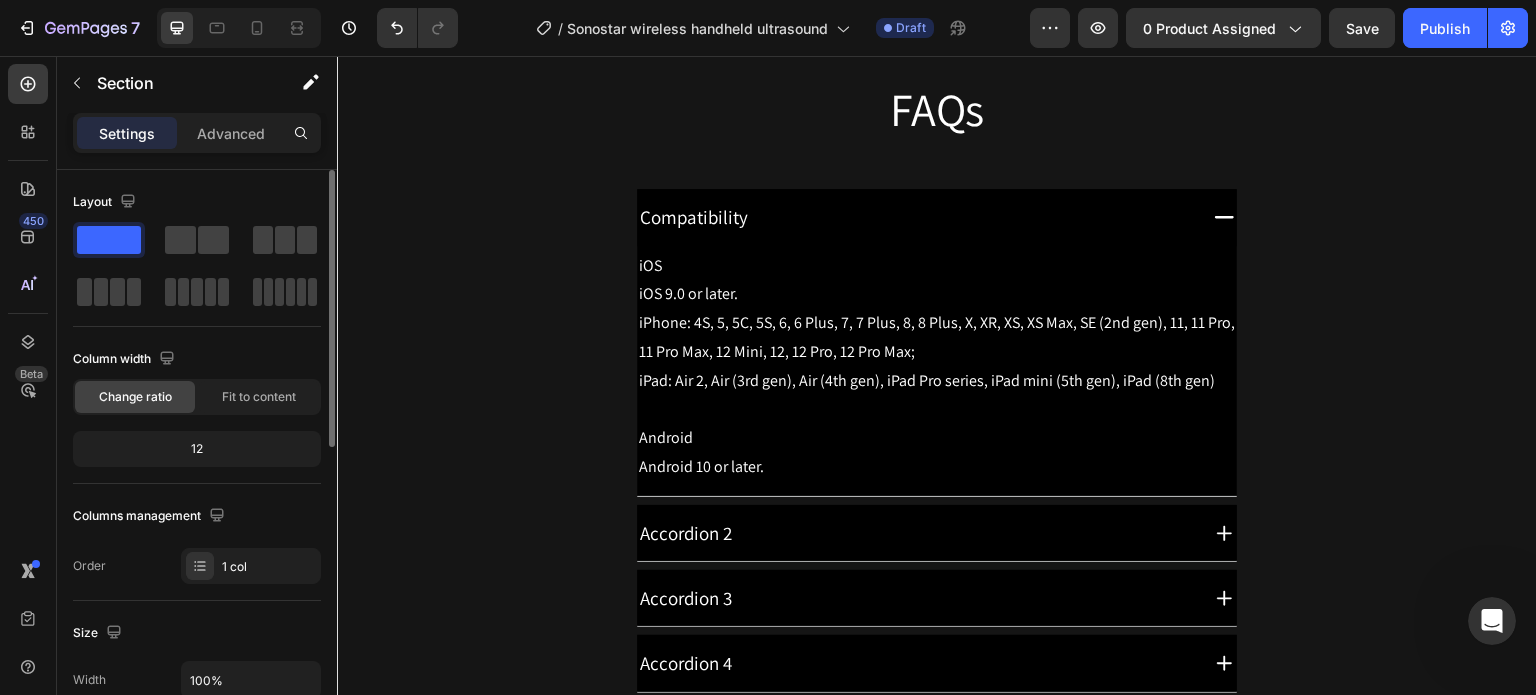 scroll, scrollTop: 6069, scrollLeft: 0, axis: vertical 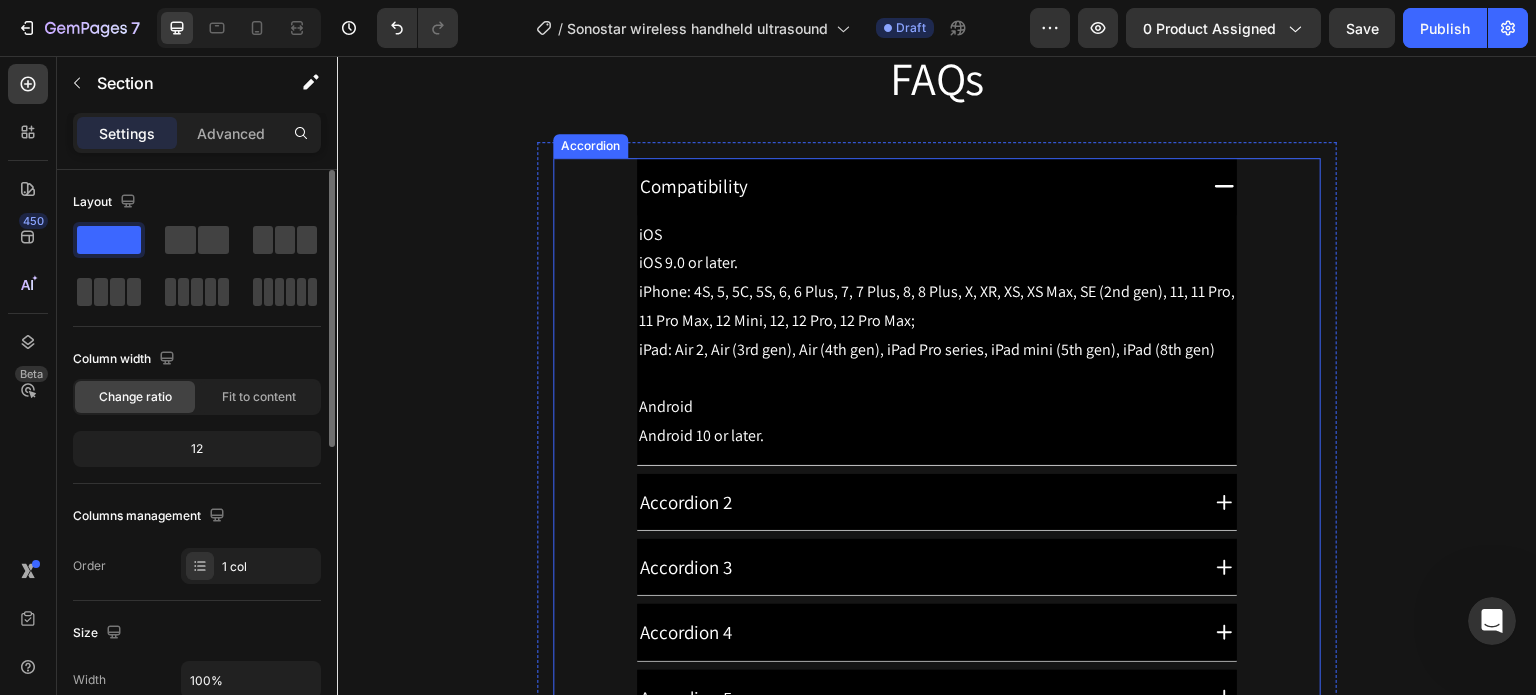 click 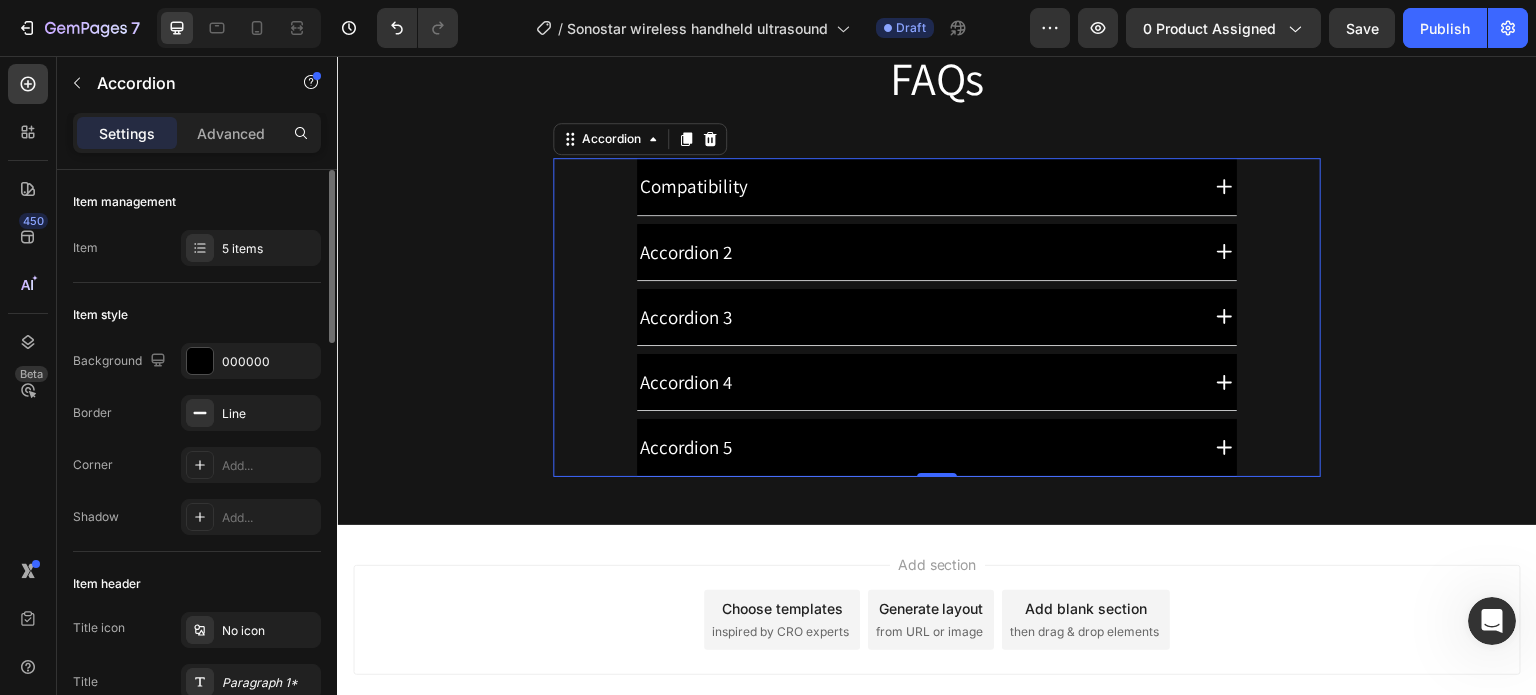 click on "Accordion 2" at bounding box center (916, 252) 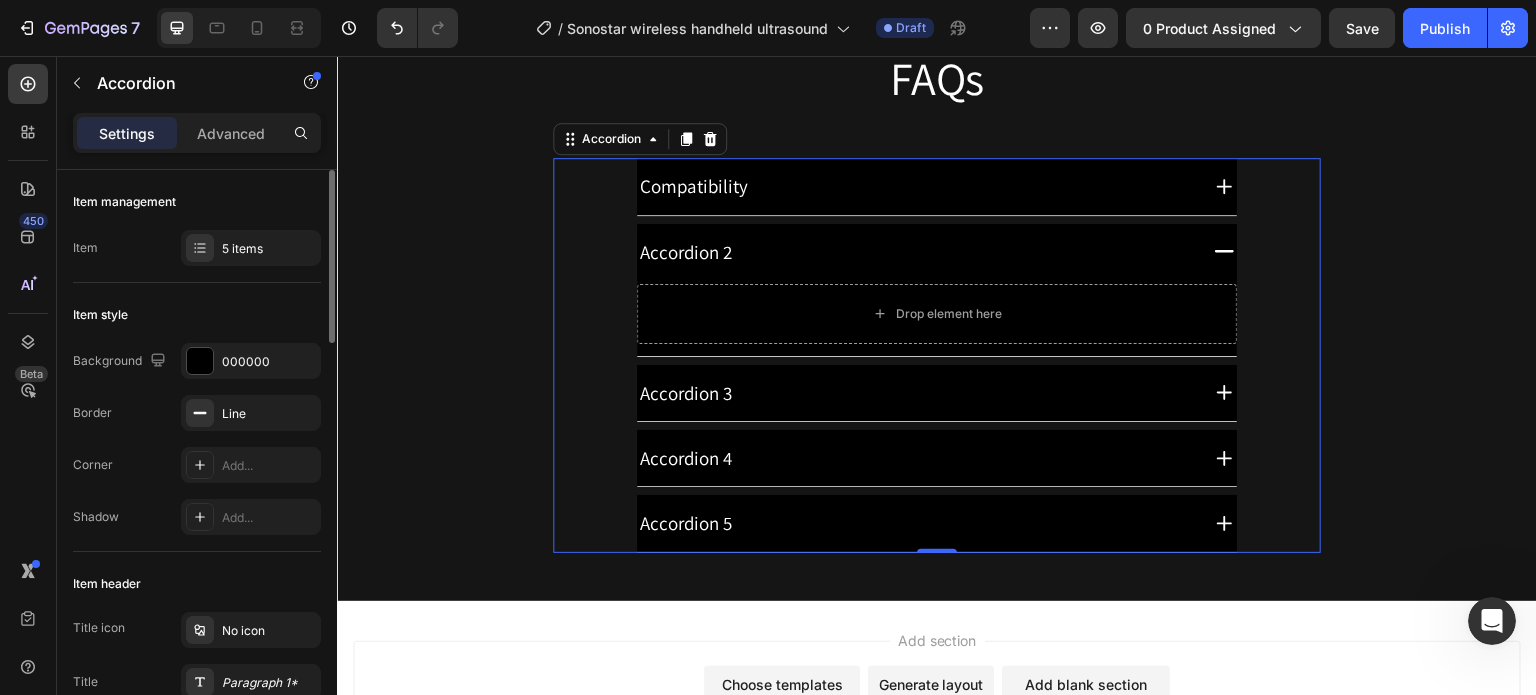 click on "Accordion 2" at bounding box center (916, 252) 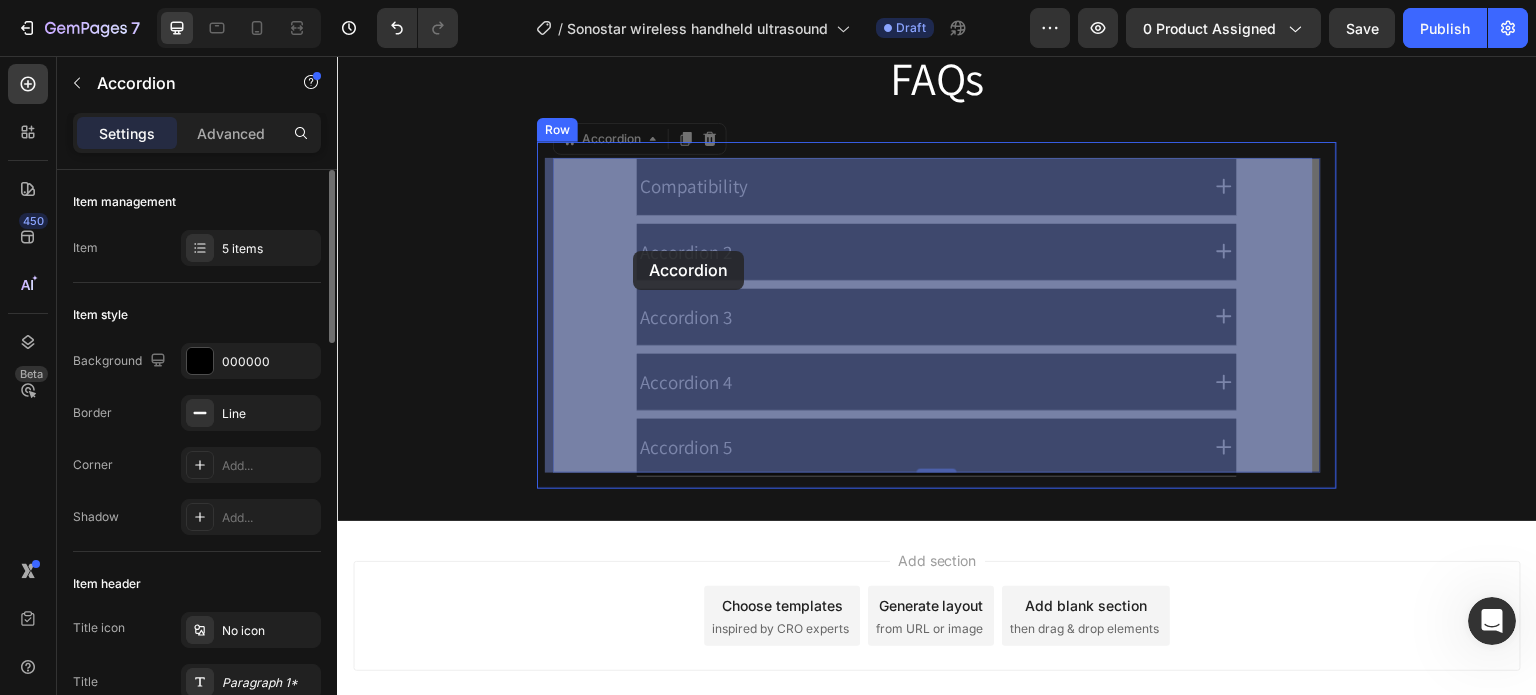 drag, startPoint x: 749, startPoint y: 243, endPoint x: 633, endPoint y: 251, distance: 116.275536 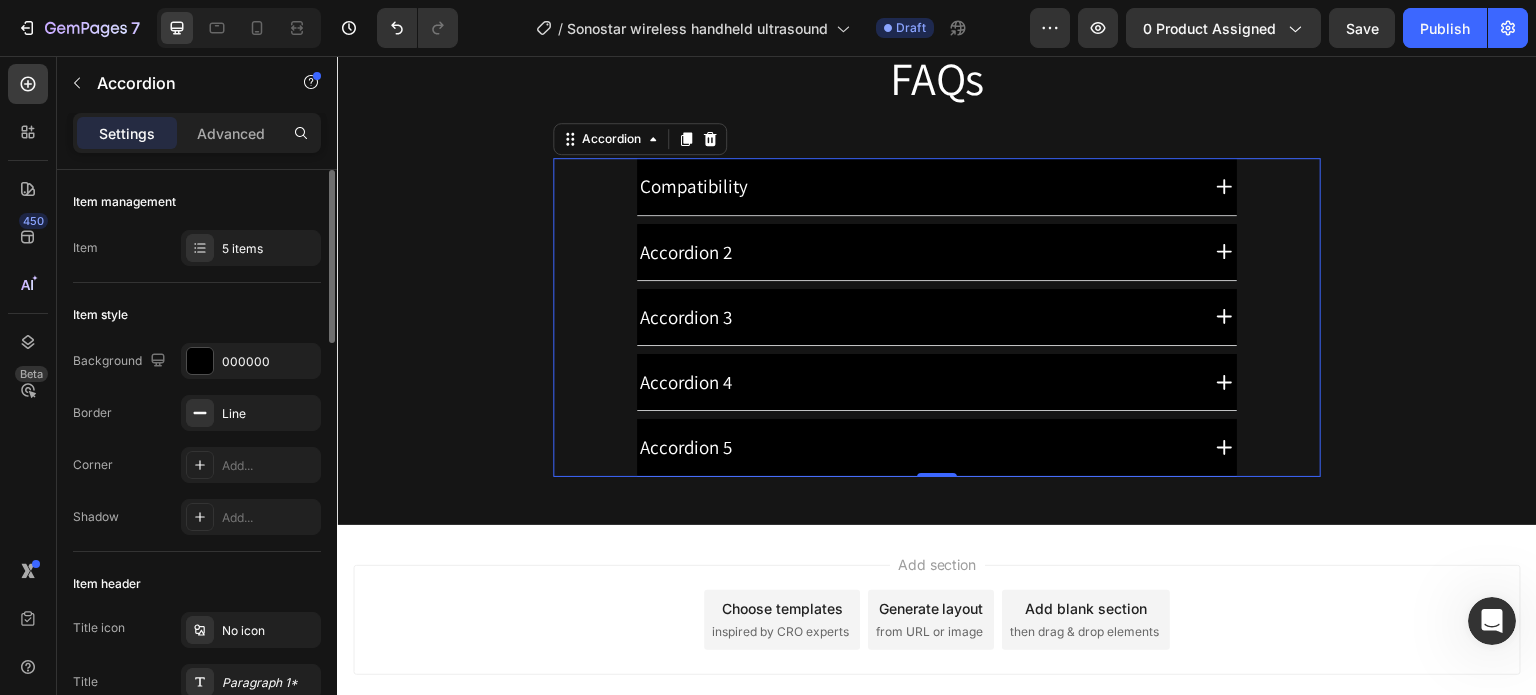 click on "Accordion 2" at bounding box center (686, 252) 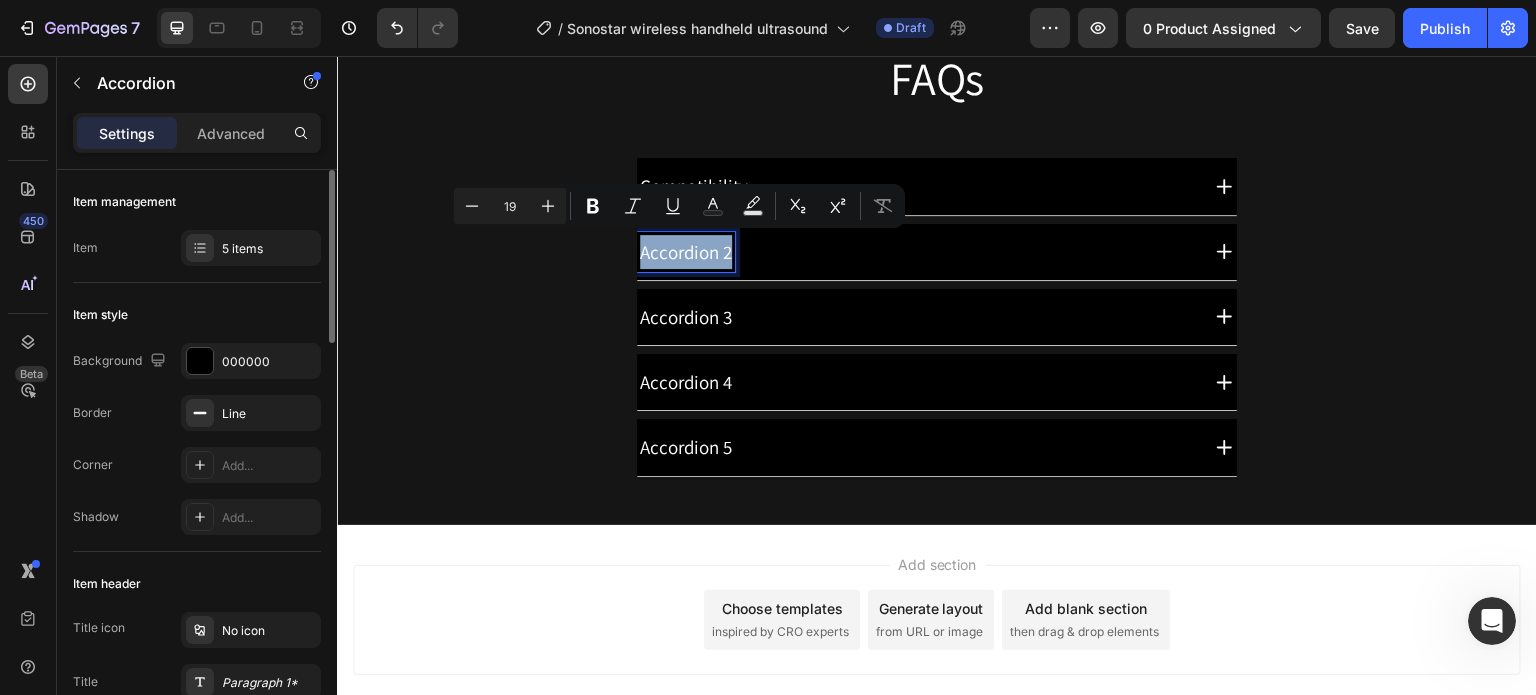 drag, startPoint x: 633, startPoint y: 248, endPoint x: 727, endPoint y: 243, distance: 94.13288 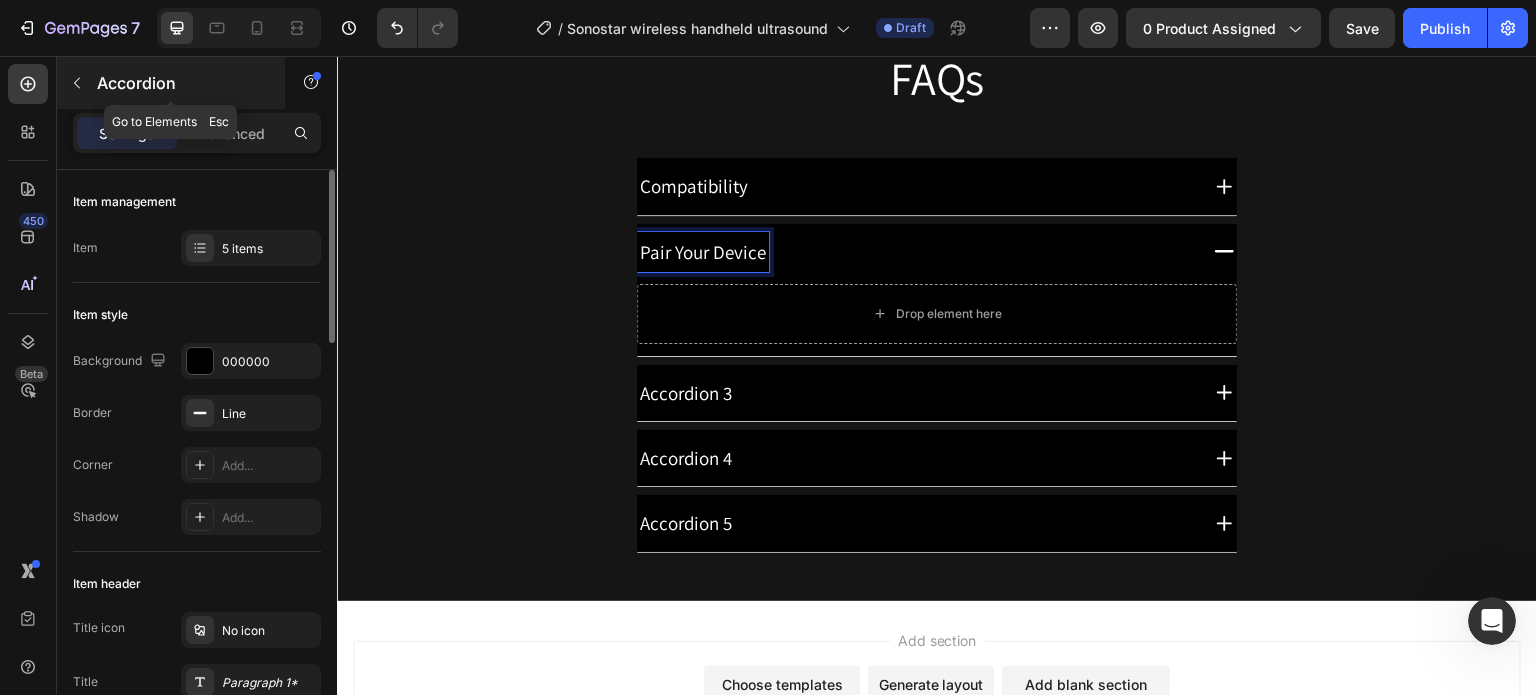 click 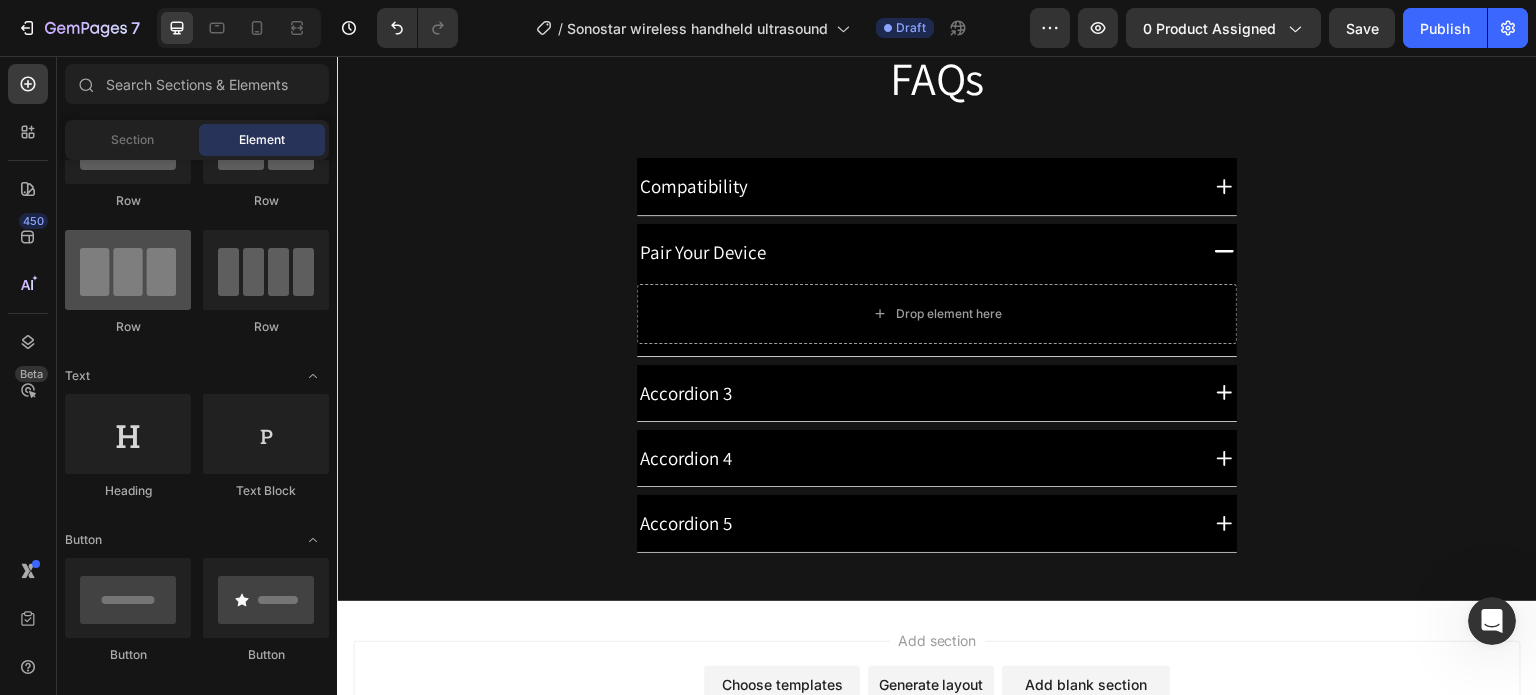 scroll, scrollTop: 0, scrollLeft: 0, axis: both 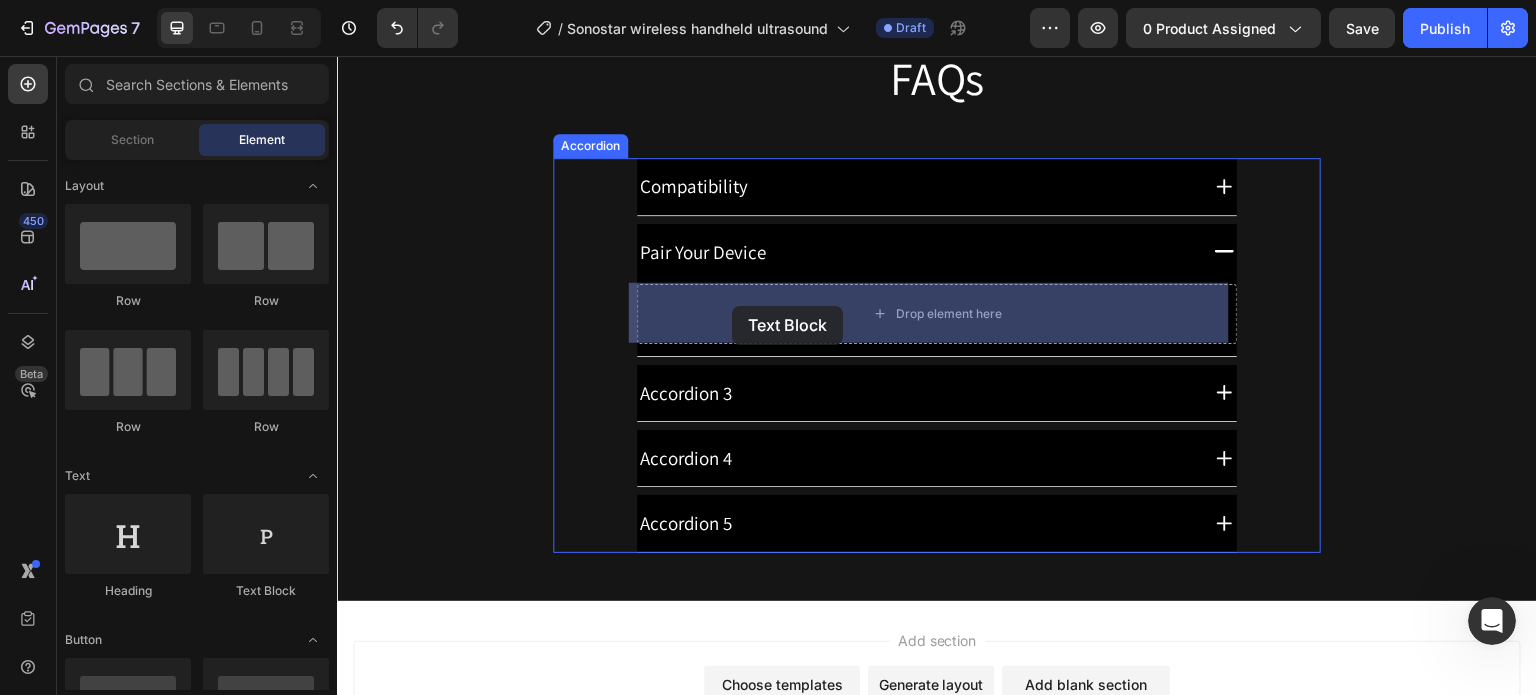 drag, startPoint x: 594, startPoint y: 588, endPoint x: 732, endPoint y: 306, distance: 313.9554 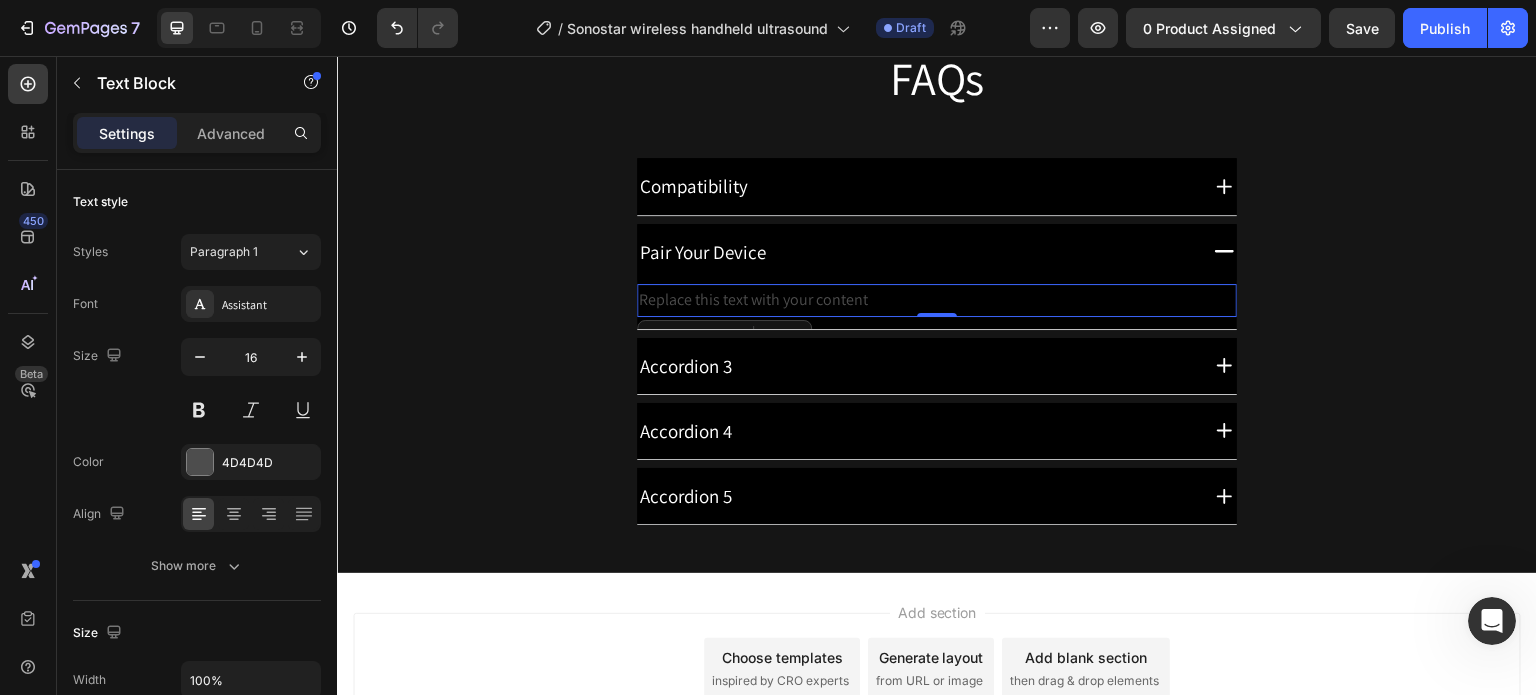 click on "Replace this text with your content" at bounding box center (937, 300) 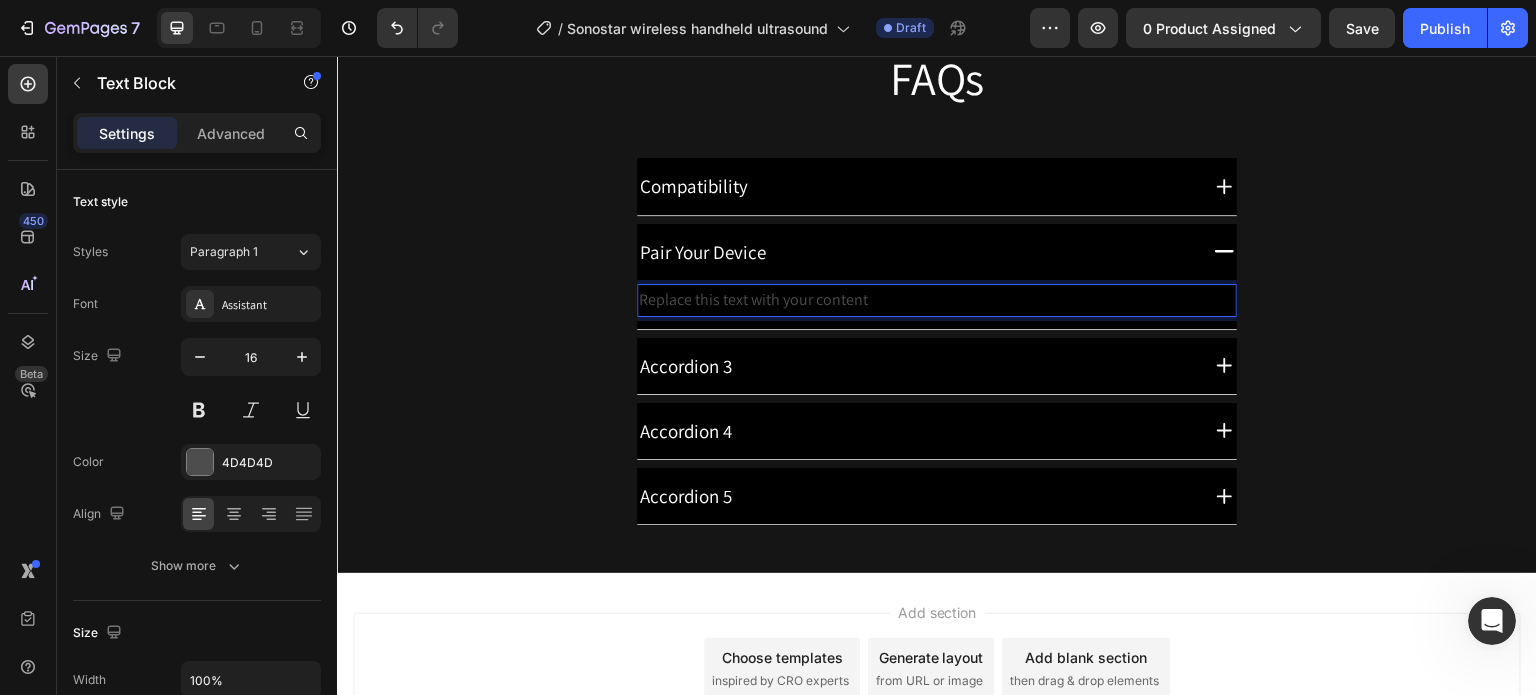 click on "Replace this text with your content" at bounding box center (937, 300) 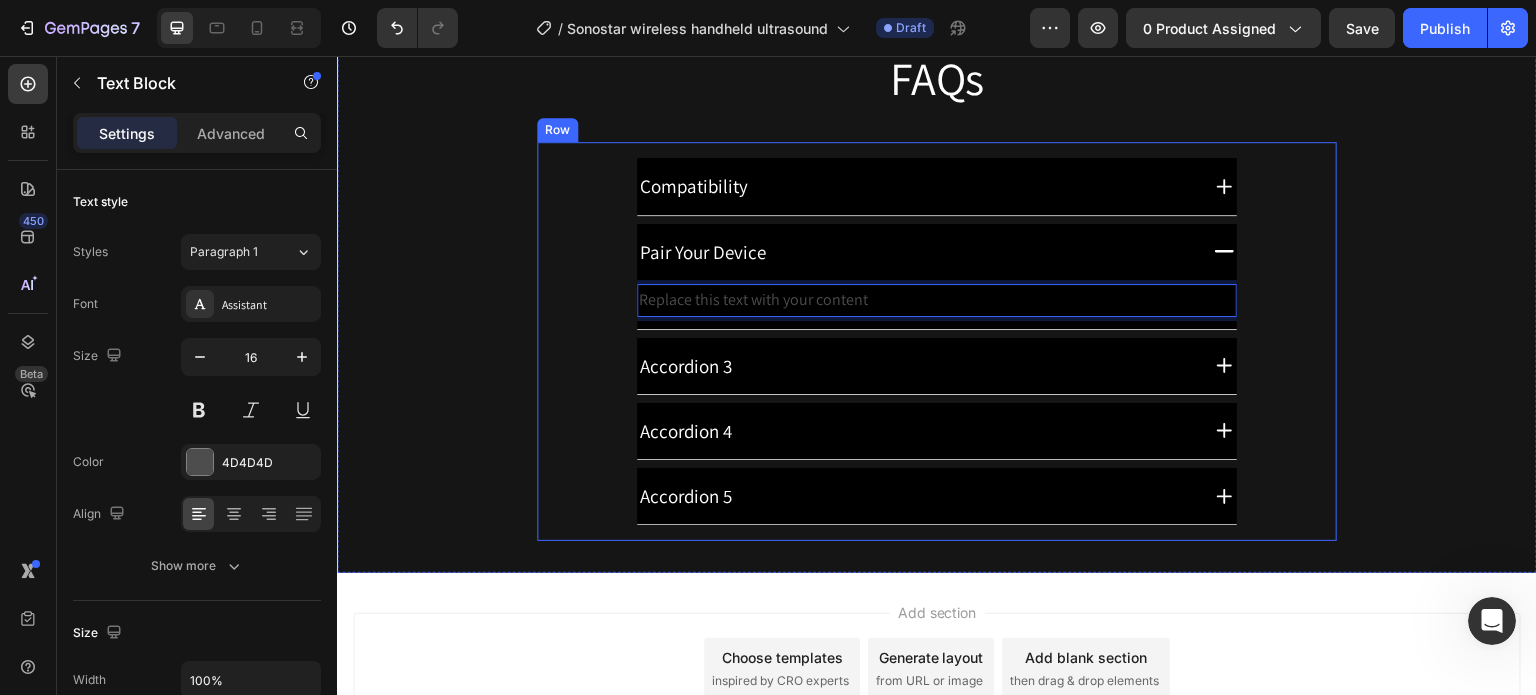 click on "Compatibility
Pair Your Device Replace this text with your content Text Block   0
Accordion 3
Accordion 4
Accordion 5 Accordion Row" at bounding box center (937, 341) 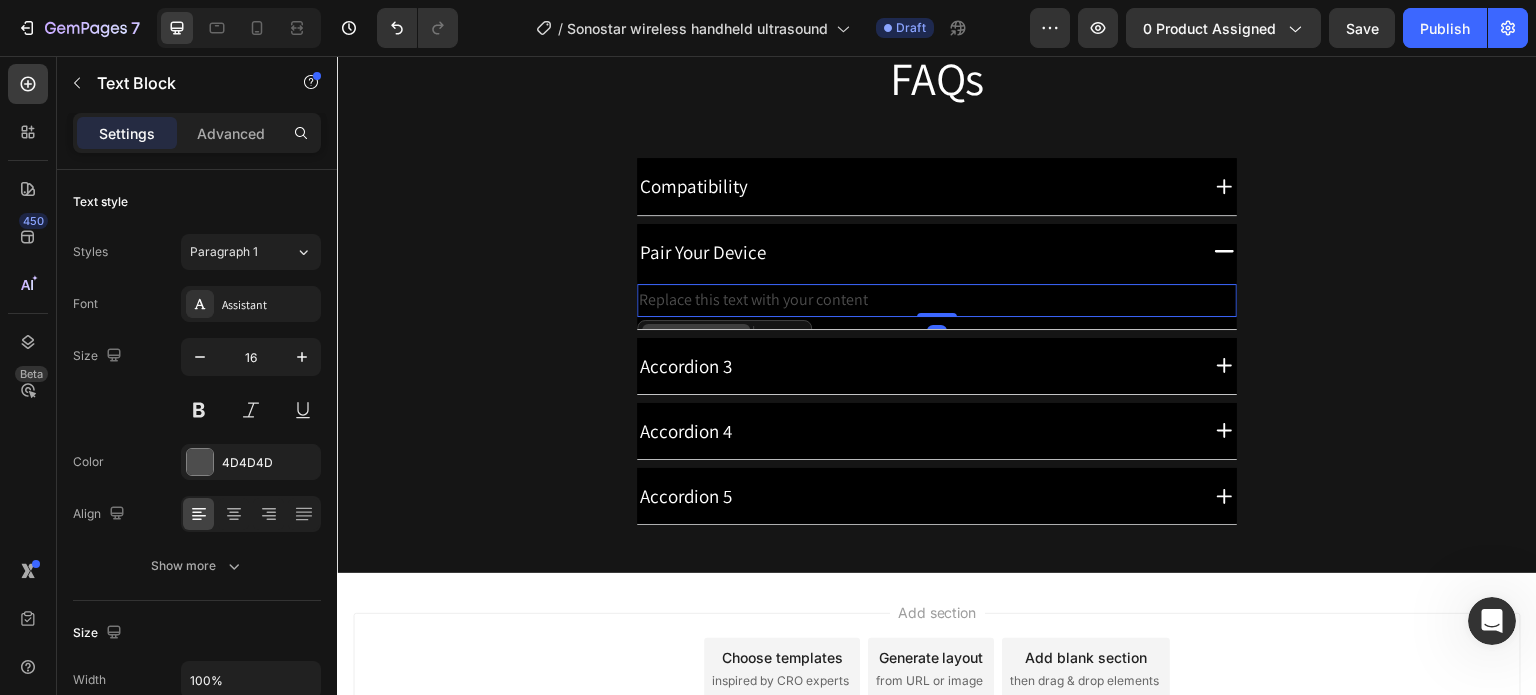 click on "Text Block" at bounding box center [696, 336] 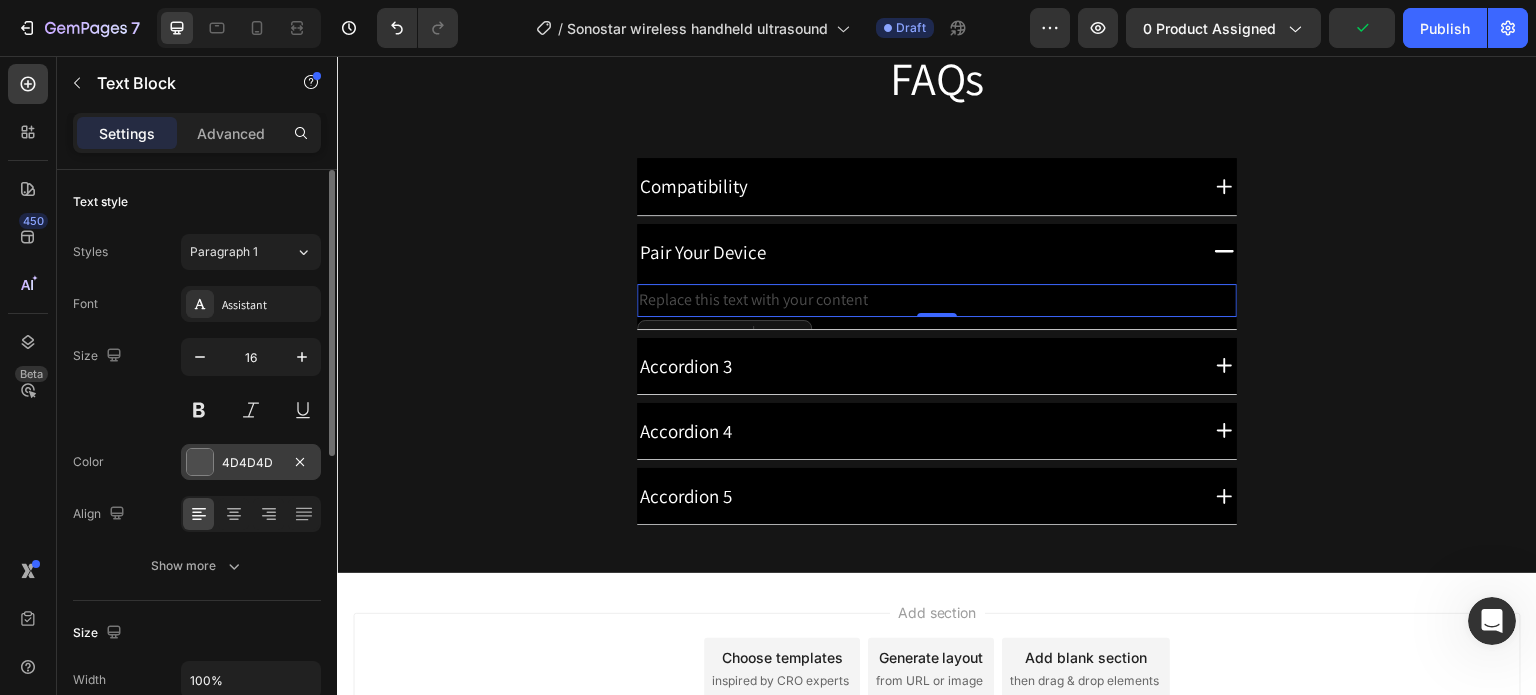 click at bounding box center (200, 462) 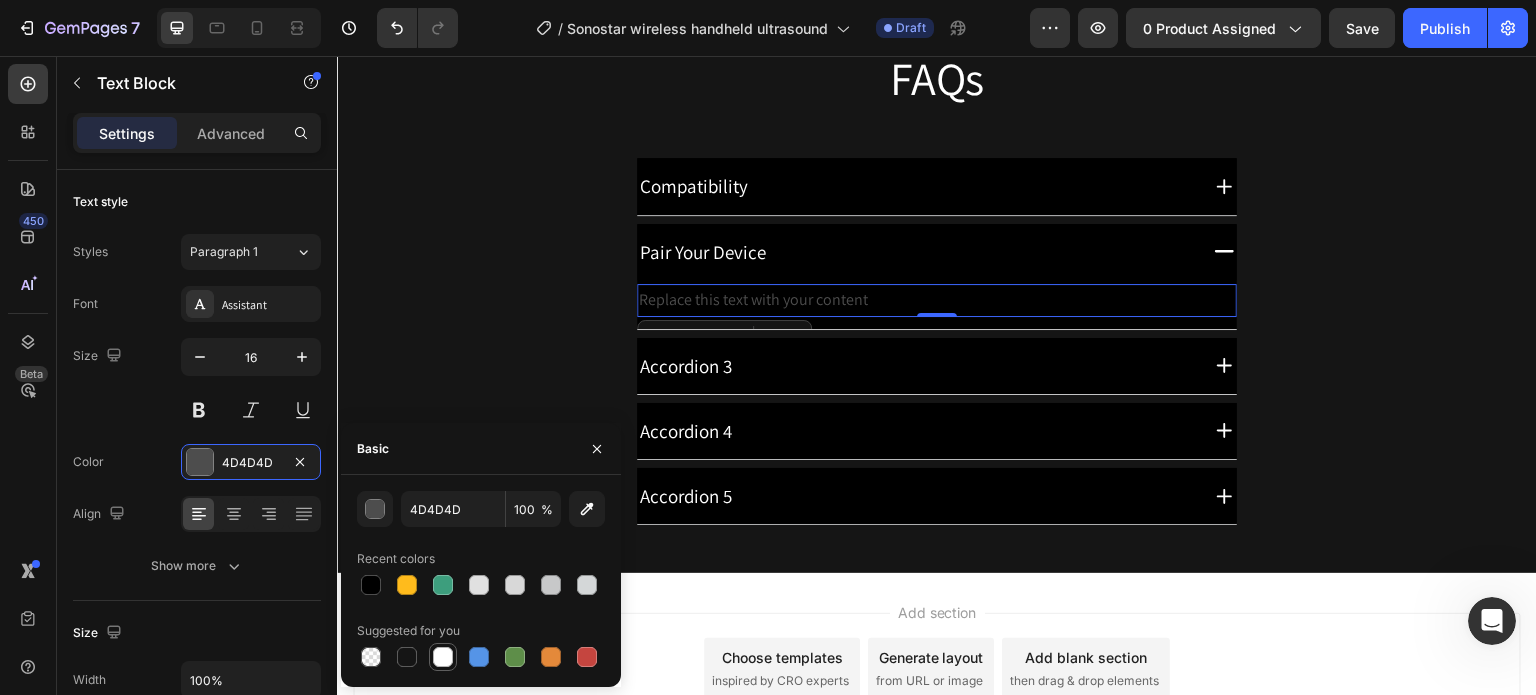 click at bounding box center [443, 657] 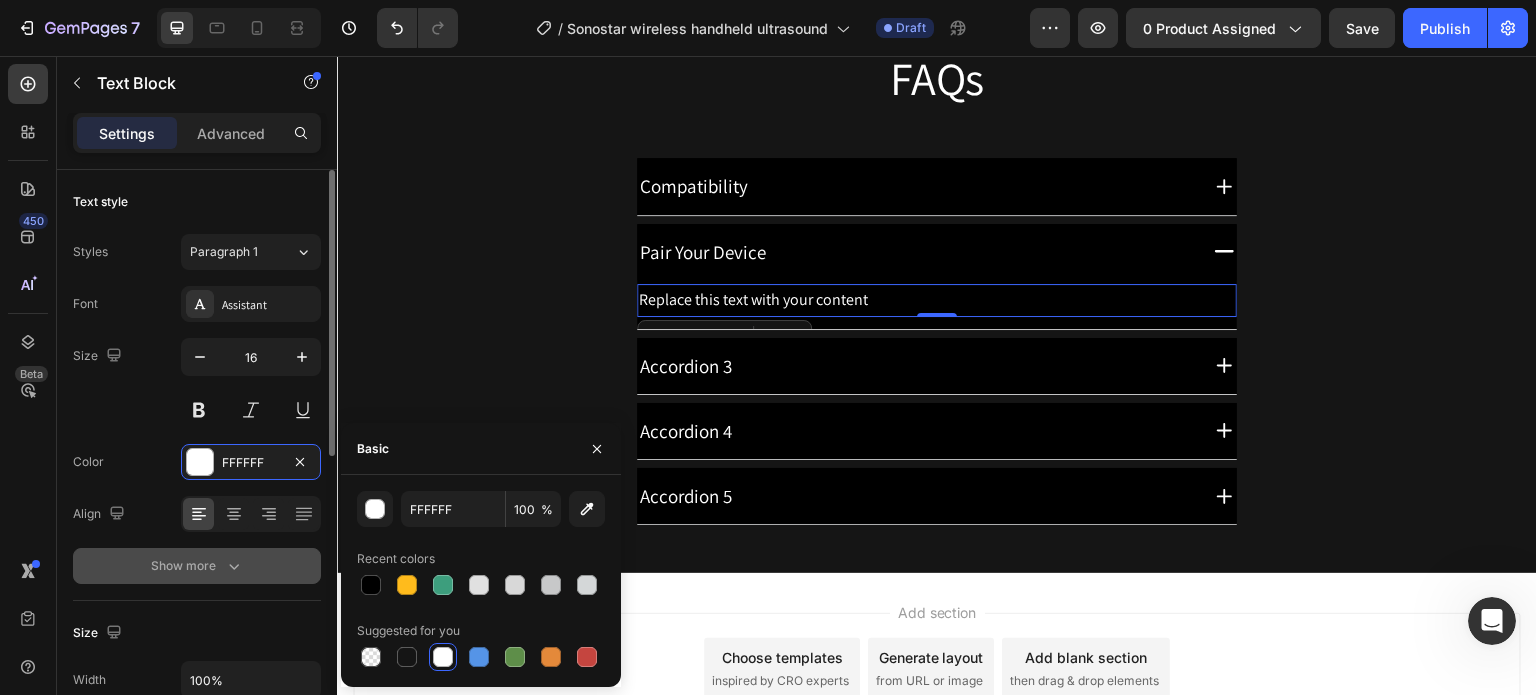 click on "Show more" at bounding box center [197, 566] 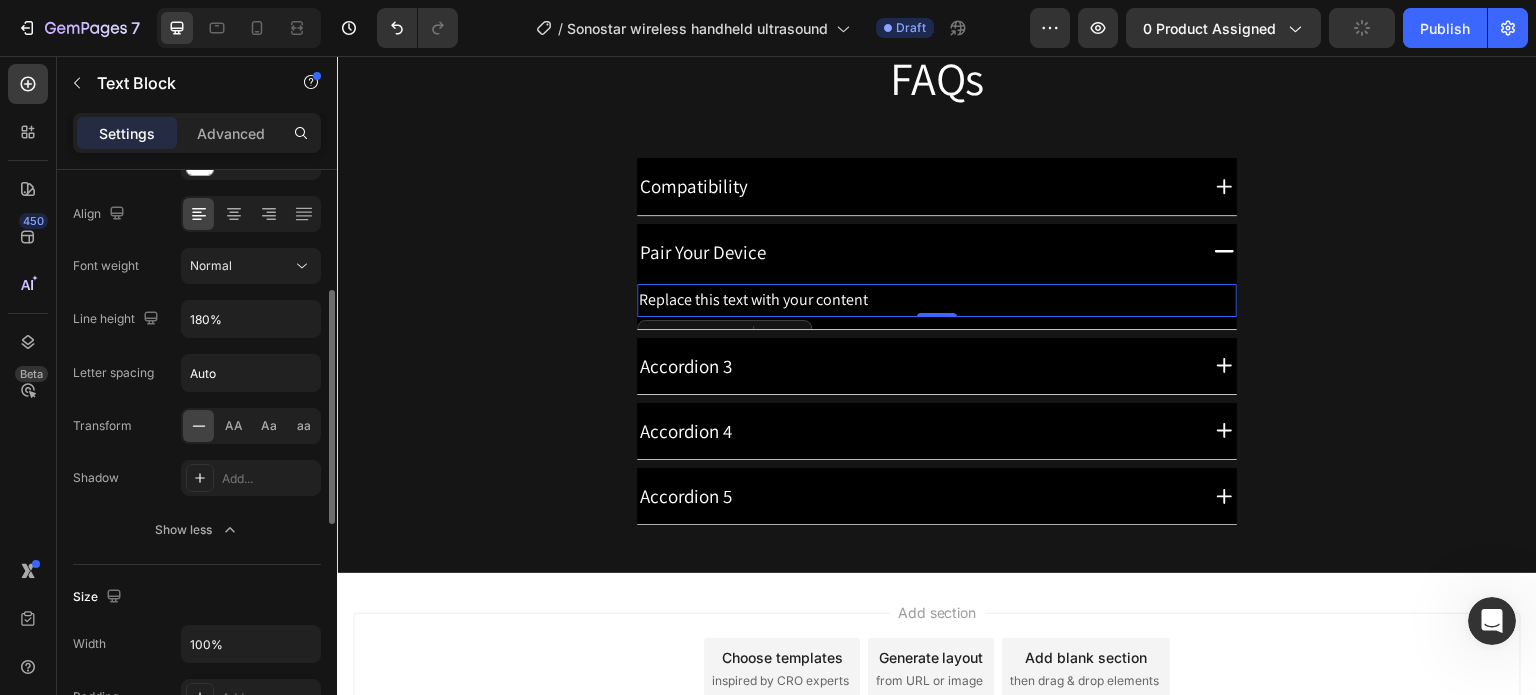 scroll, scrollTop: 0, scrollLeft: 0, axis: both 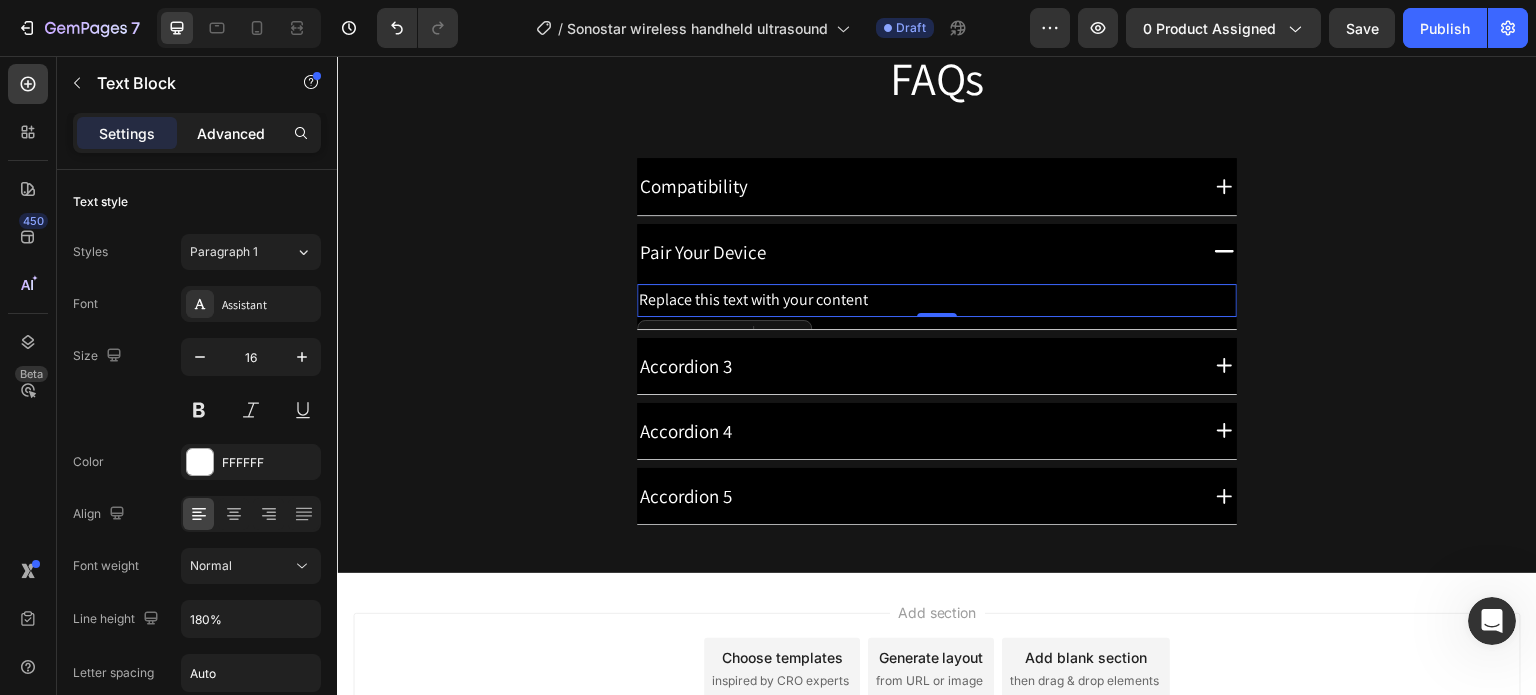 click on "Advanced" at bounding box center [231, 133] 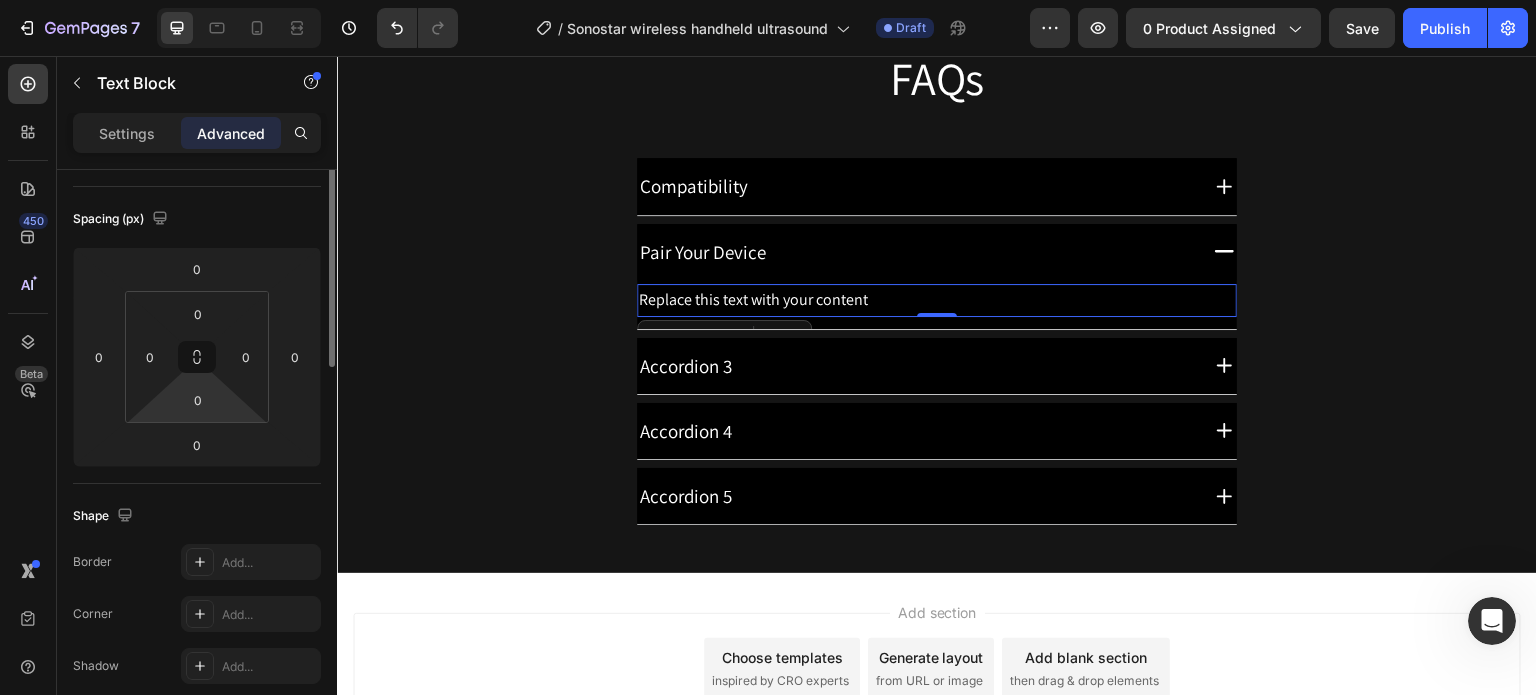 scroll, scrollTop: 0, scrollLeft: 0, axis: both 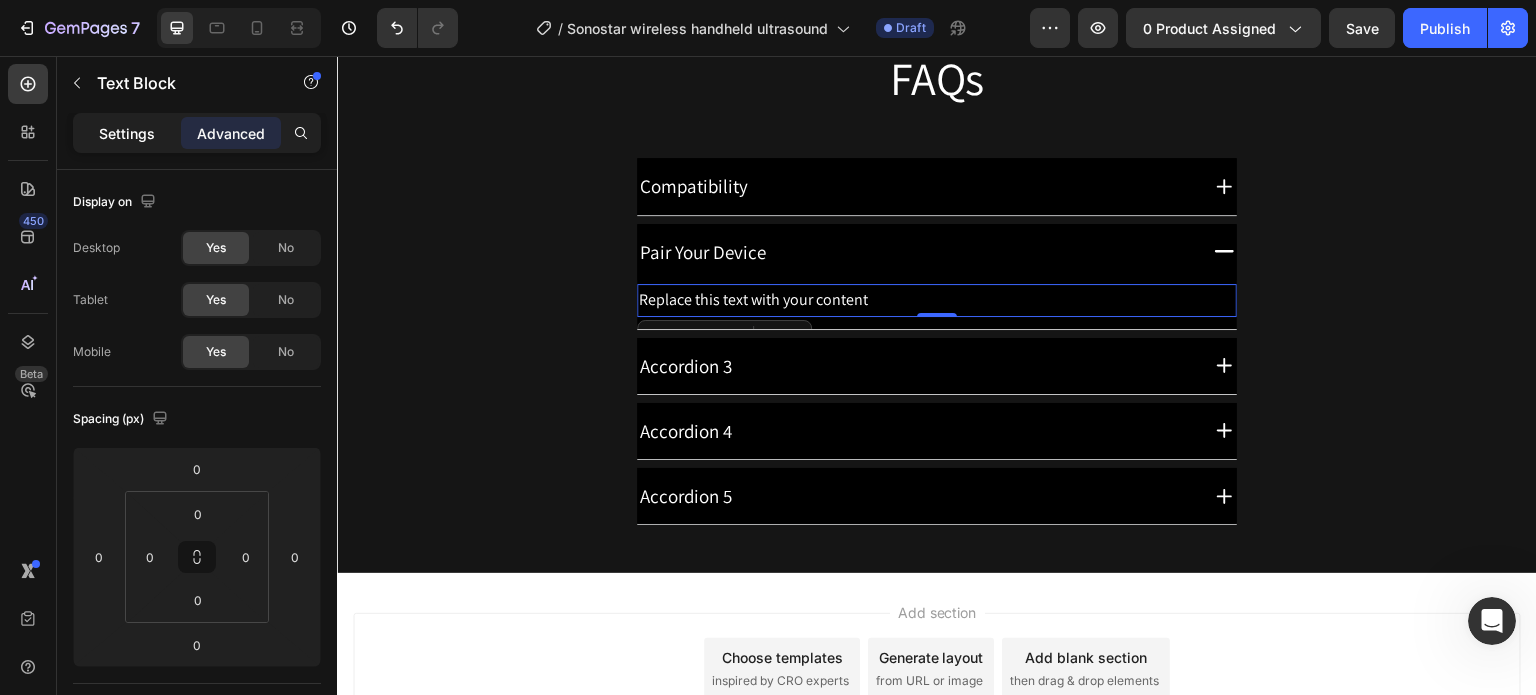 click on "Settings" at bounding box center [127, 133] 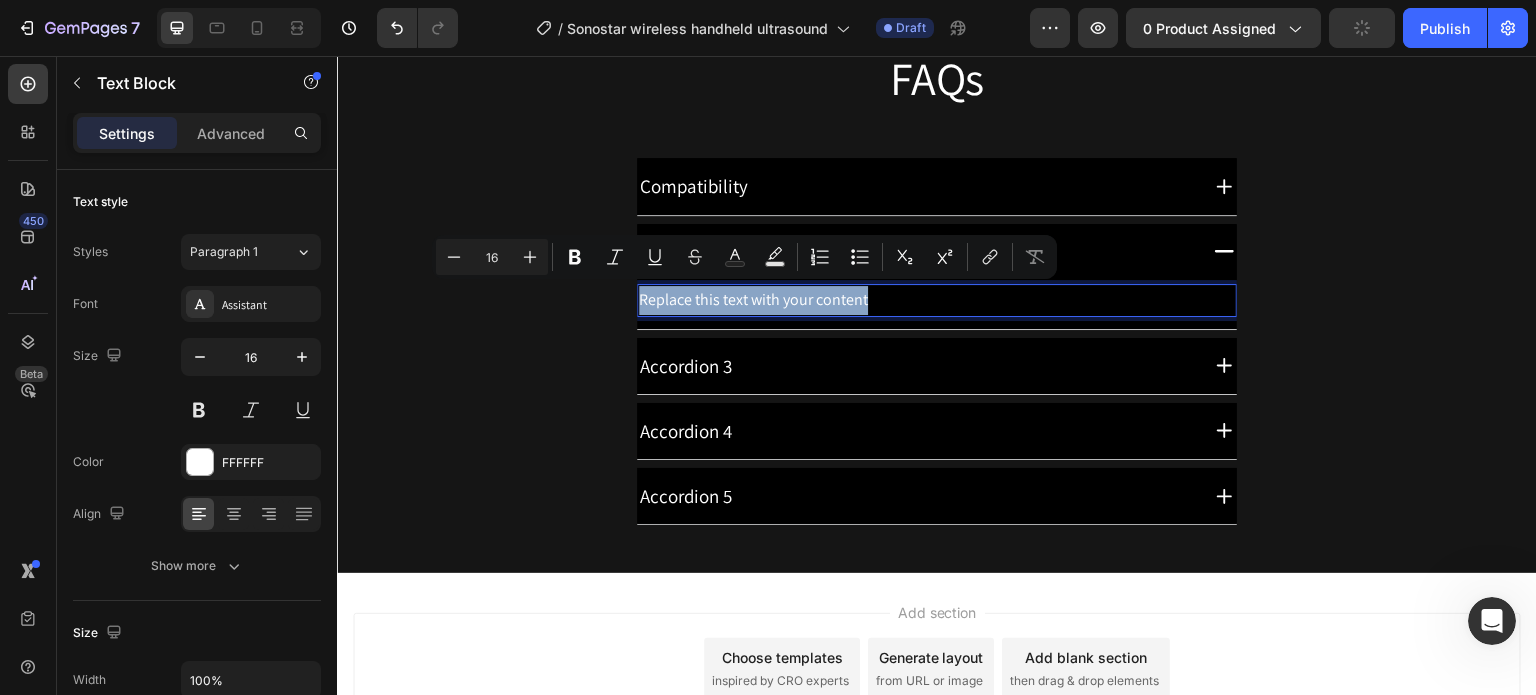 drag, startPoint x: 872, startPoint y: 295, endPoint x: 633, endPoint y: 306, distance: 239.253 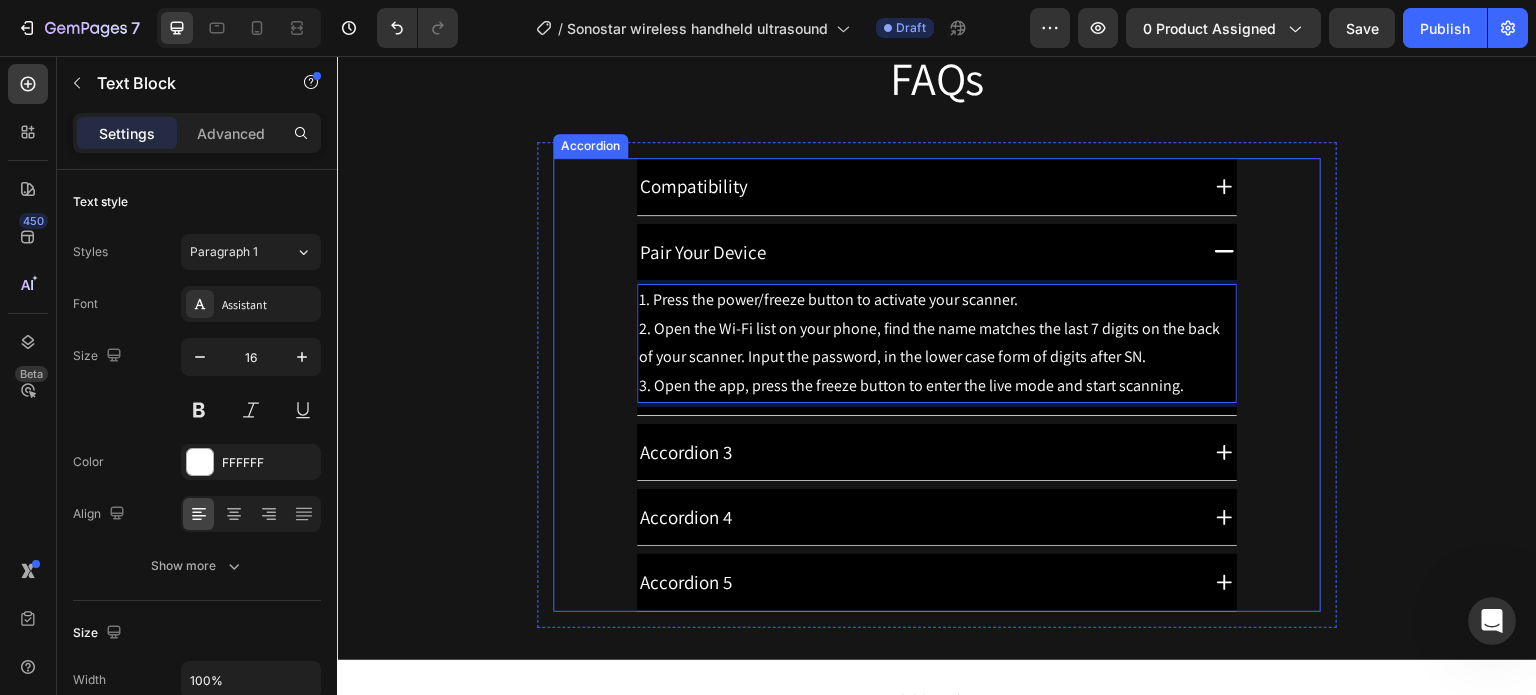 click on "Pair Your Device 1. Press the power/freeze button to activate your scanner. 2. Open the Wi-Fi list on your phone, find the name matches the last 7 digits on the back of your scanner. Input the password, in the lower case form of digits after SN. 3. Open the app, press the freeze button to enter the live mode and start scanning. Text Block Accordion Row 1 col Section   0" at bounding box center (937, 320) 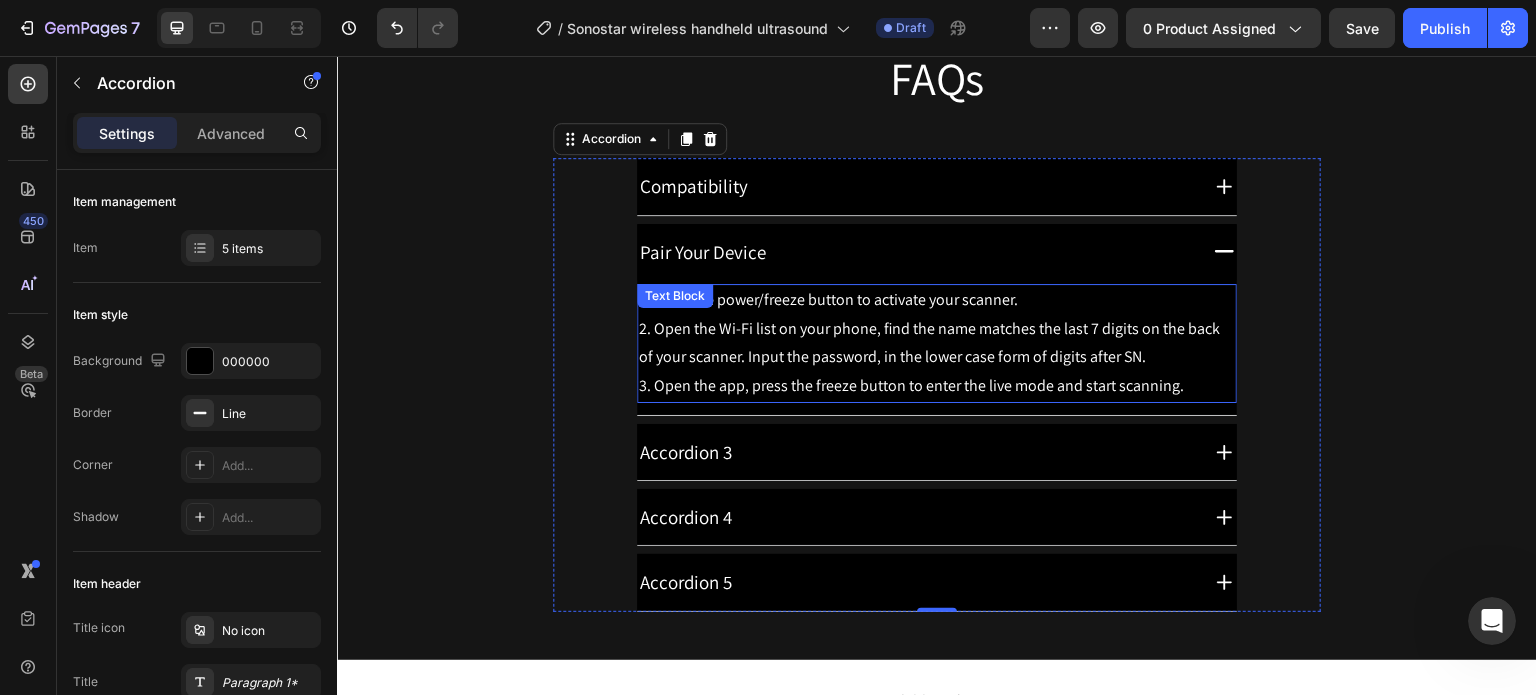 click on "Text Block" at bounding box center (675, 296) 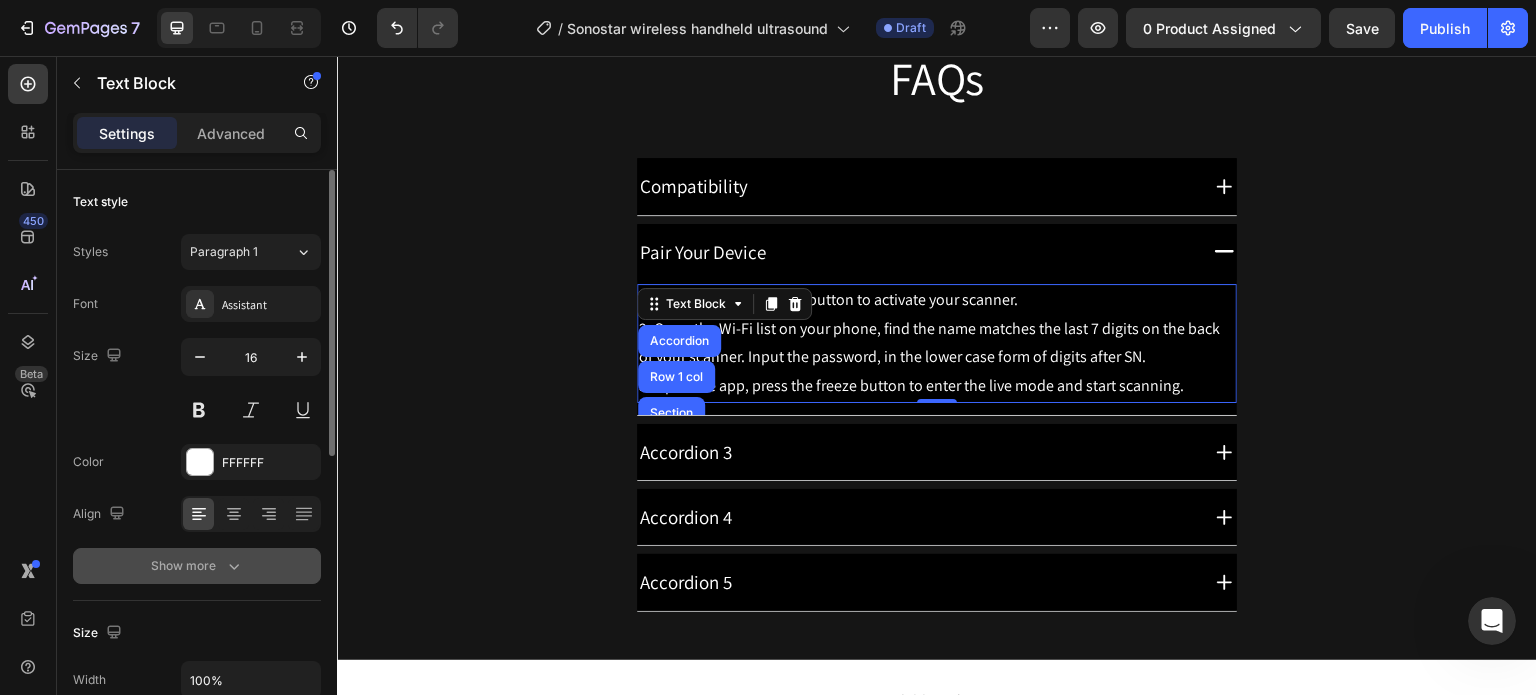click on "Show more" at bounding box center [197, 566] 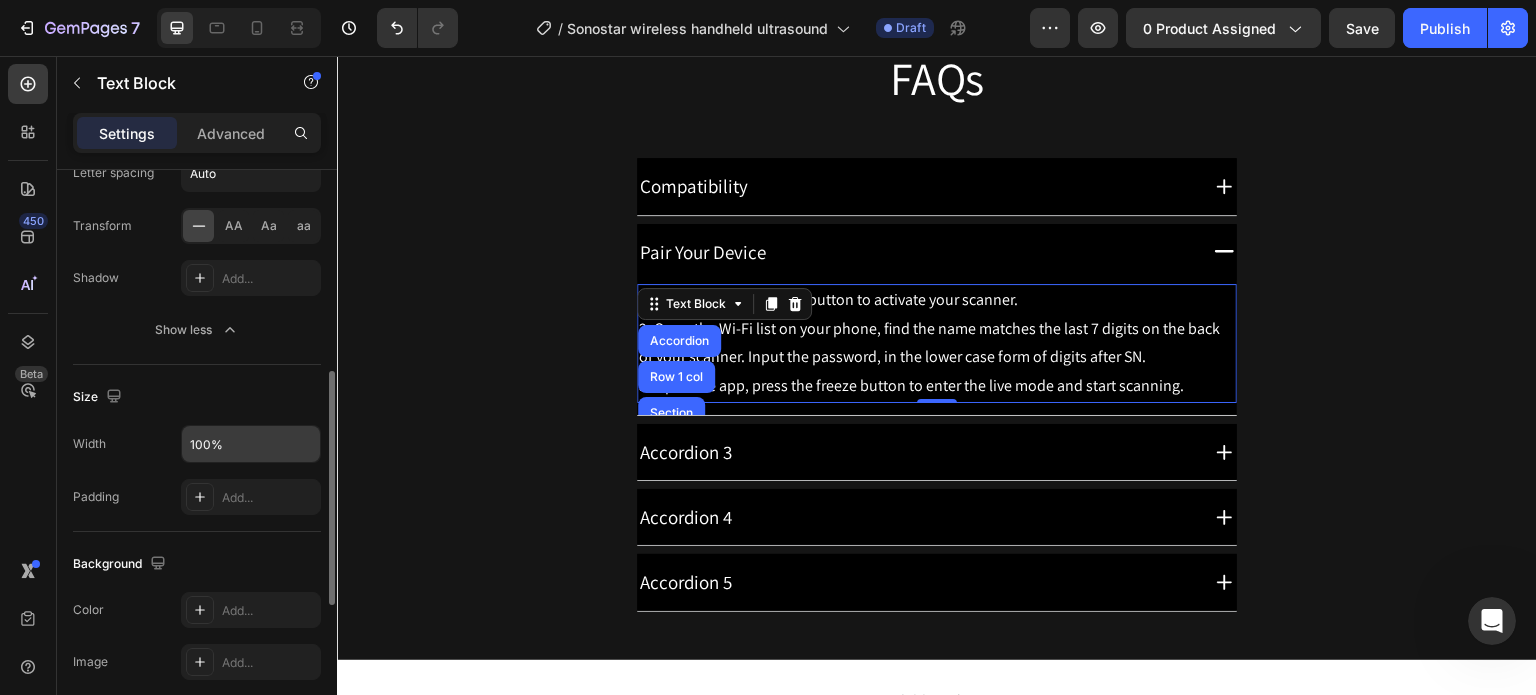 scroll, scrollTop: 600, scrollLeft: 0, axis: vertical 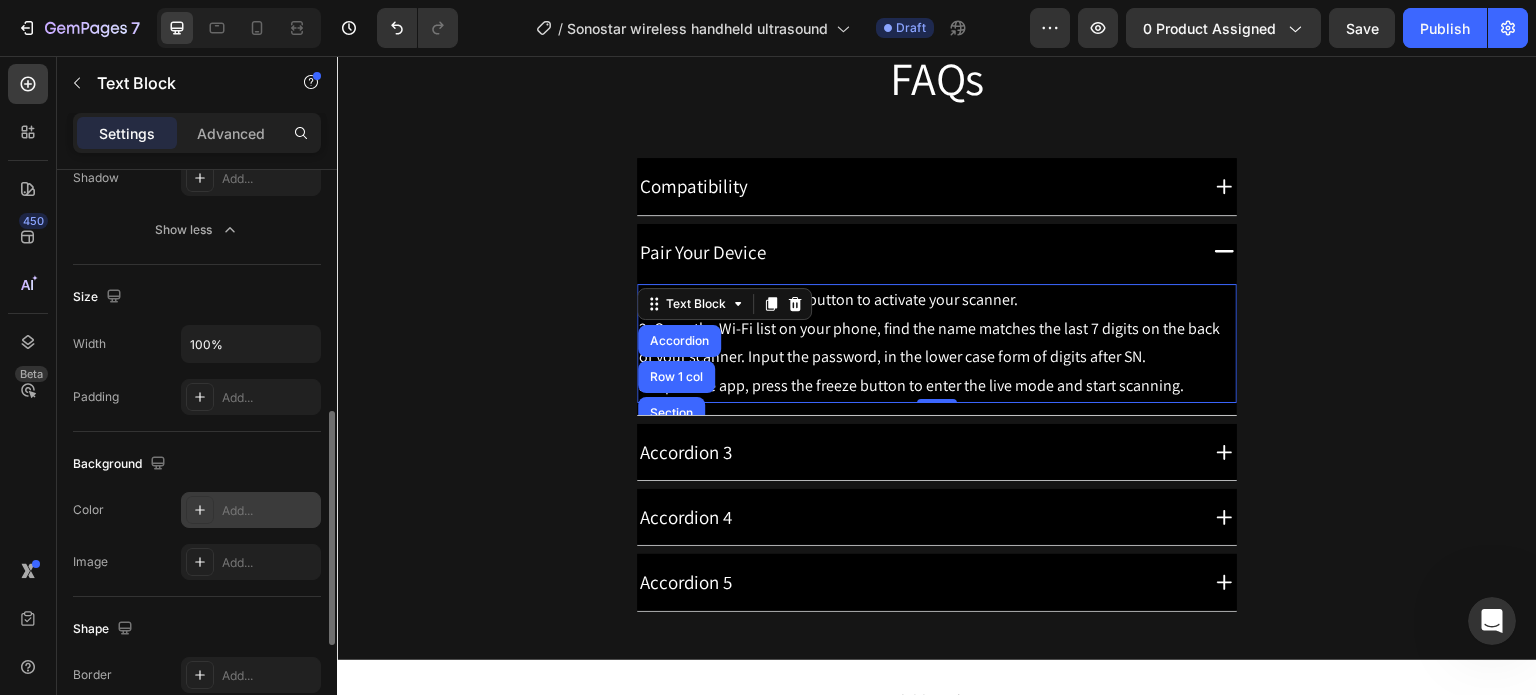 click on "Add..." at bounding box center [269, 511] 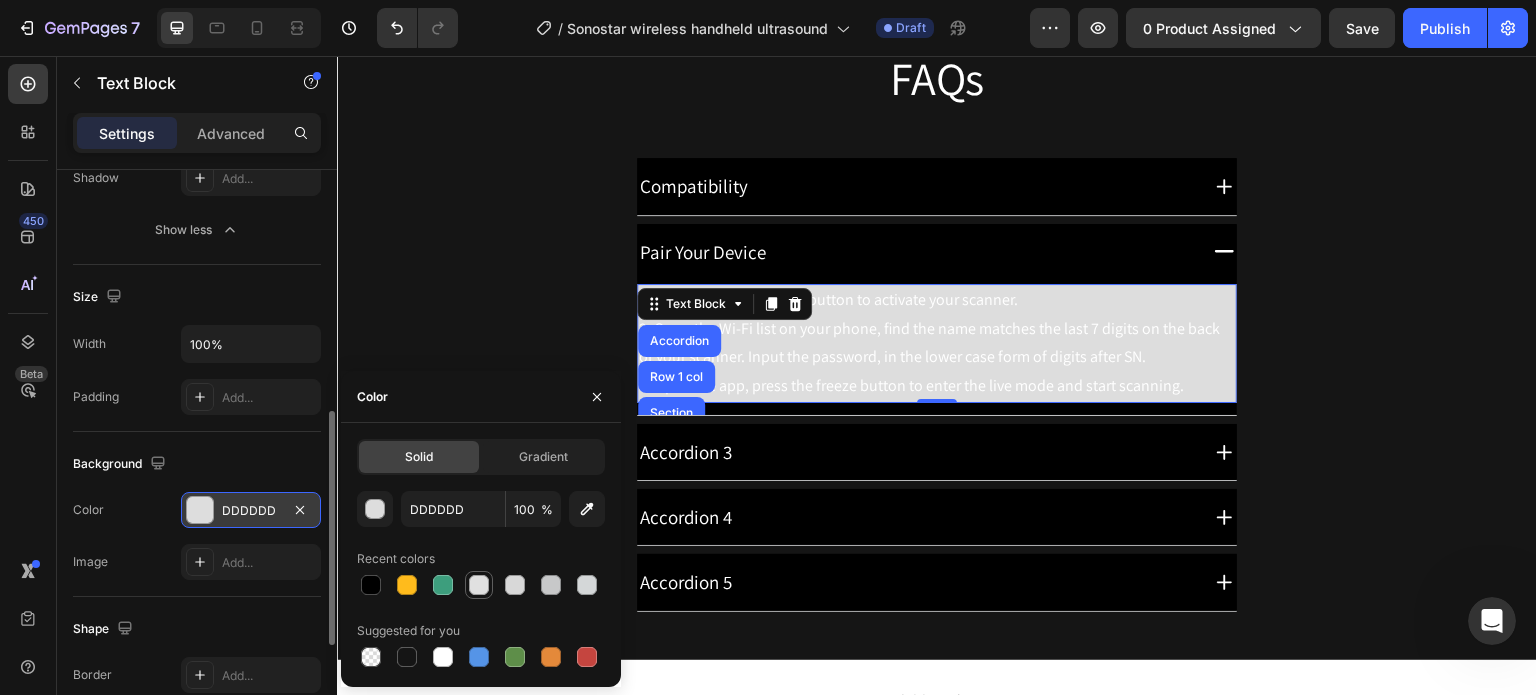 click at bounding box center [479, 585] 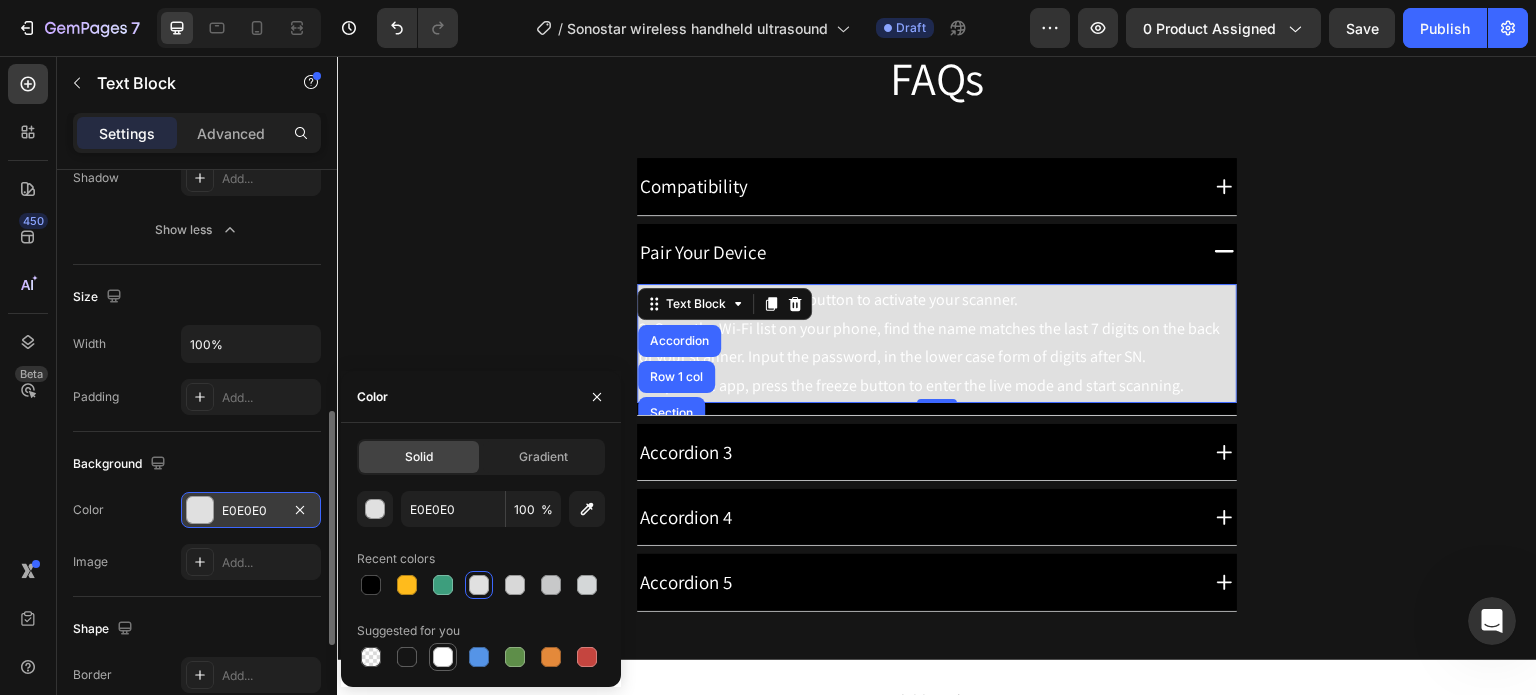 click at bounding box center (443, 657) 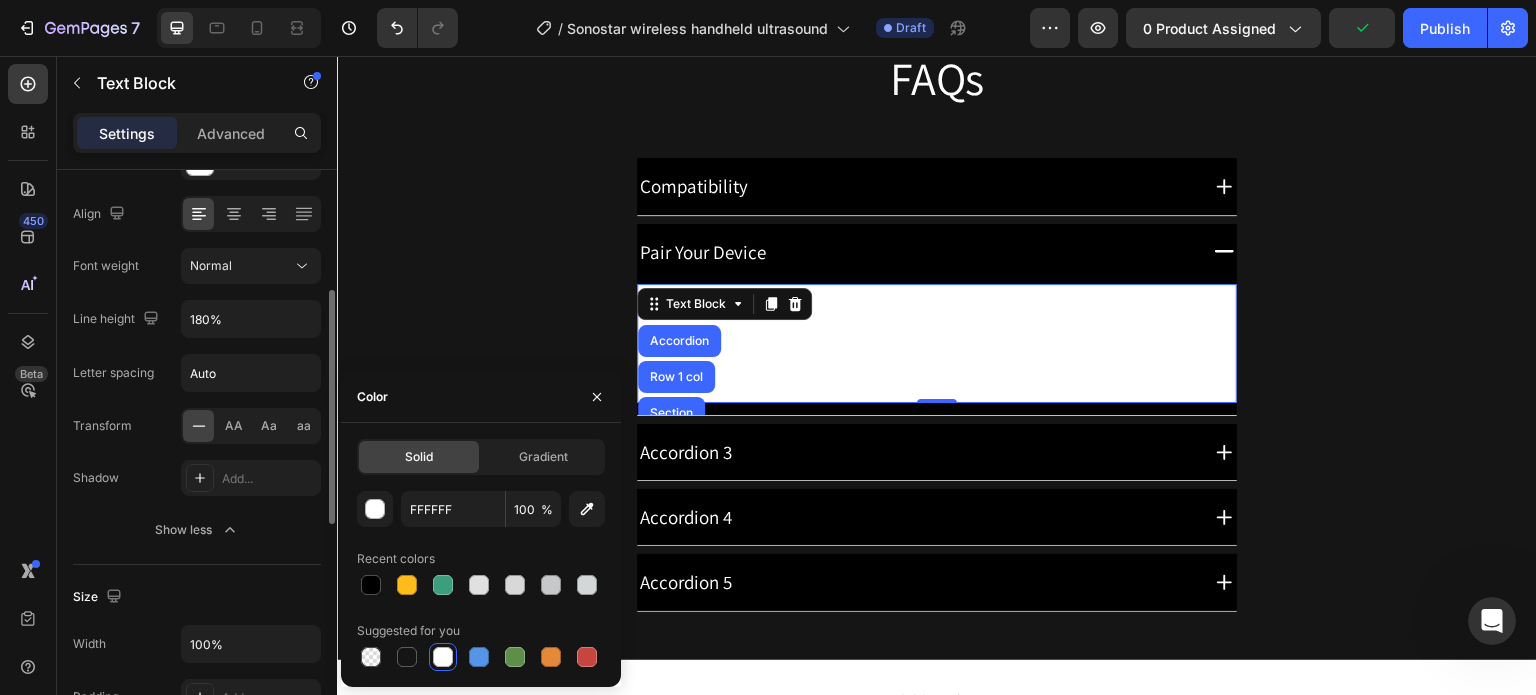 scroll, scrollTop: 200, scrollLeft: 0, axis: vertical 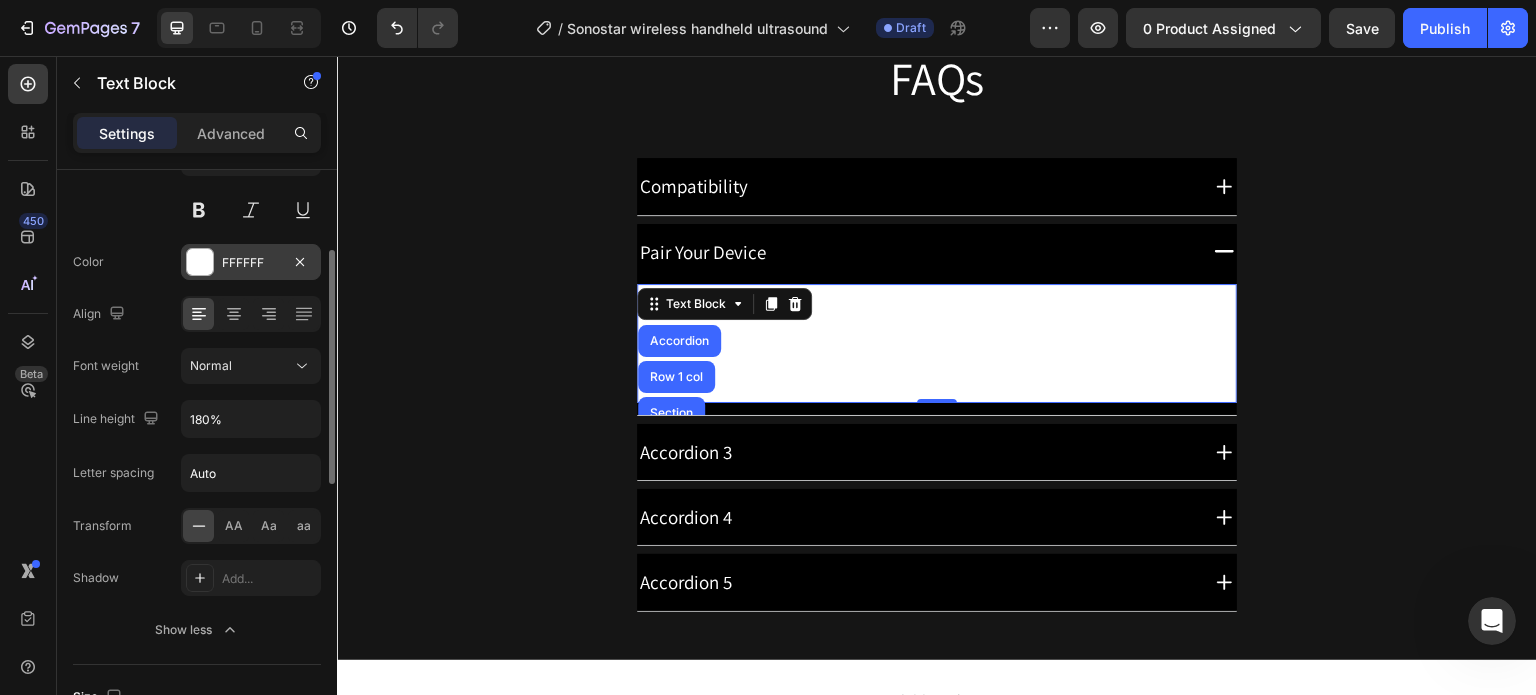click on "FFFFFF" at bounding box center (251, 262) 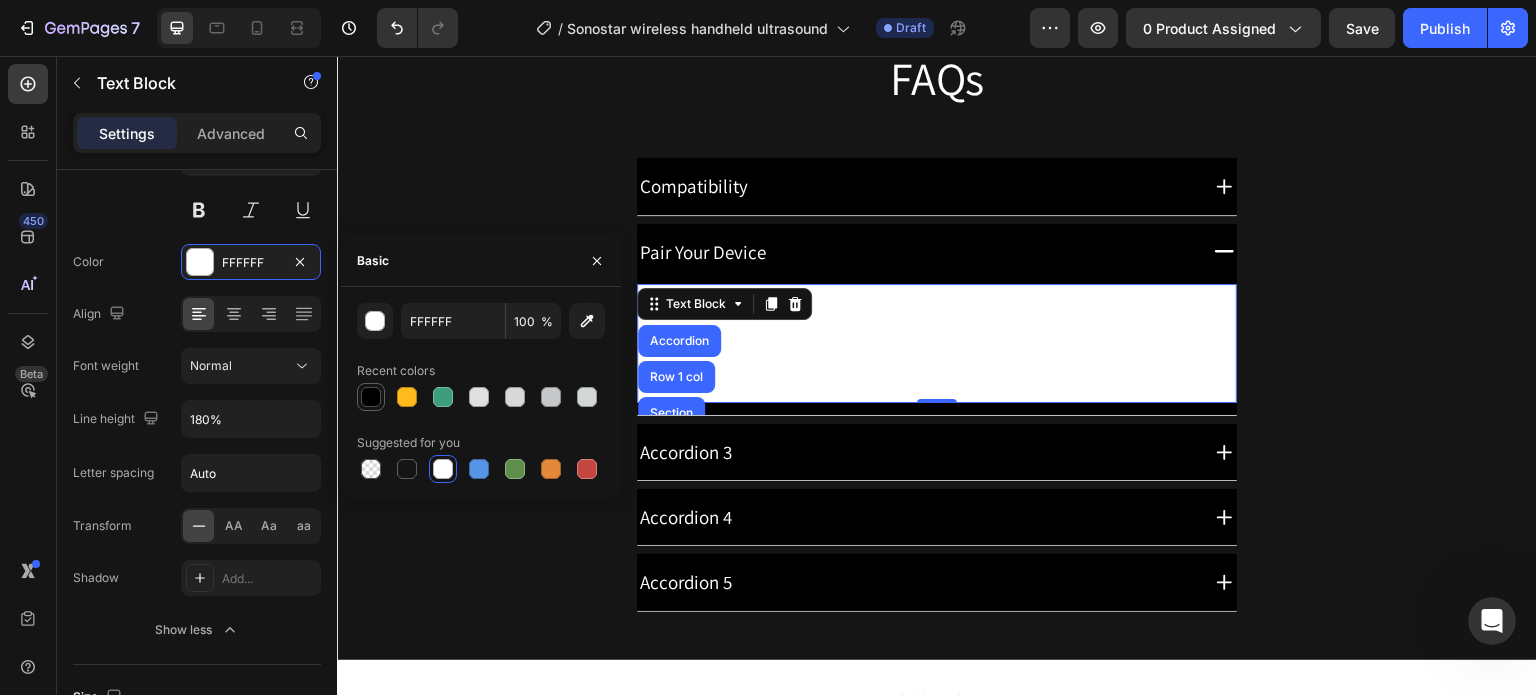 click at bounding box center (371, 397) 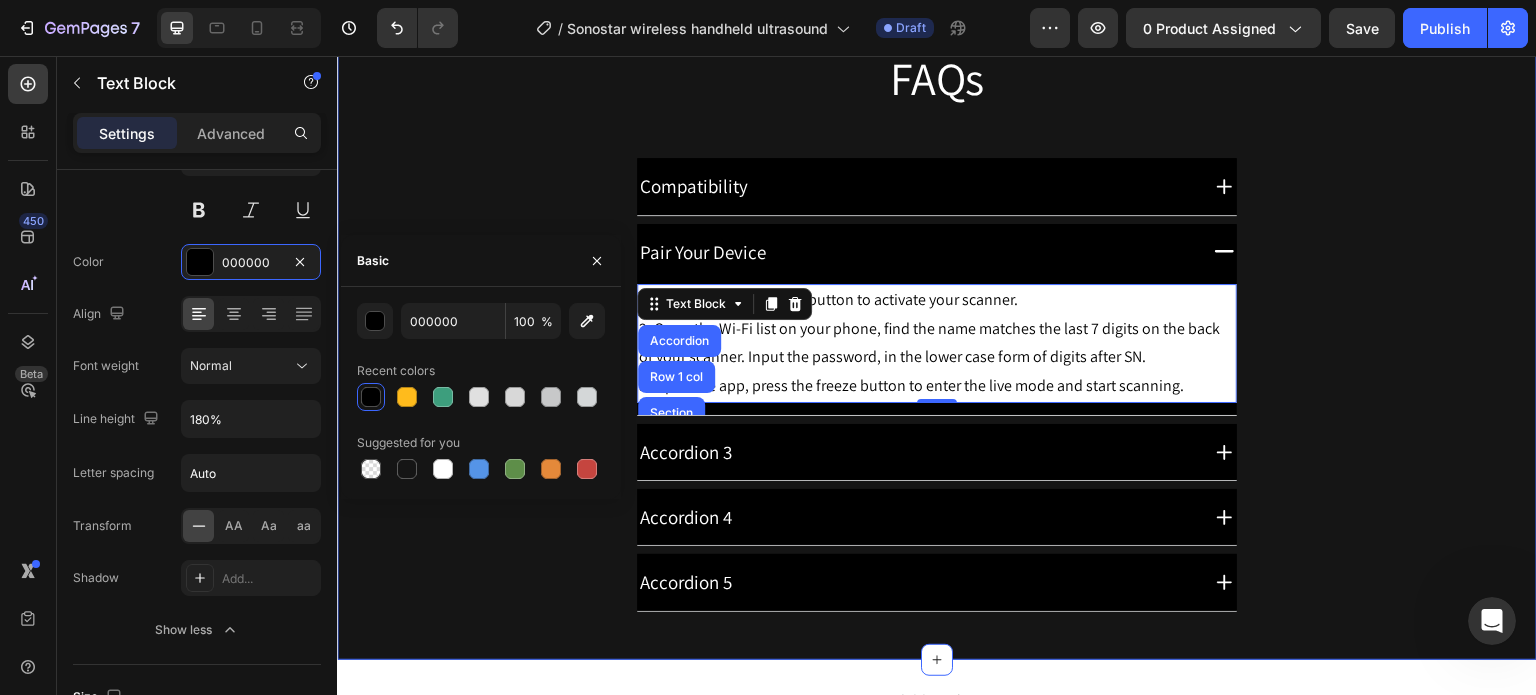 click on "FAQs Heading Row
Compatibility
Pair Your Device 1. Press the power/freeze button to activate your scanner. 2. Open the Wi-Fi list on your phone, find the name matches the last 7 digits on the back of your scanner. Input the password, in the lower case form of digits after SN. 3. Open the app, press the freeze button to enter the live mode and start scanning. Text Block Accordion Row 1 col Section   0
Accordion 3
Accordion 4
Accordion 5 Accordion Row" at bounding box center [937, 329] 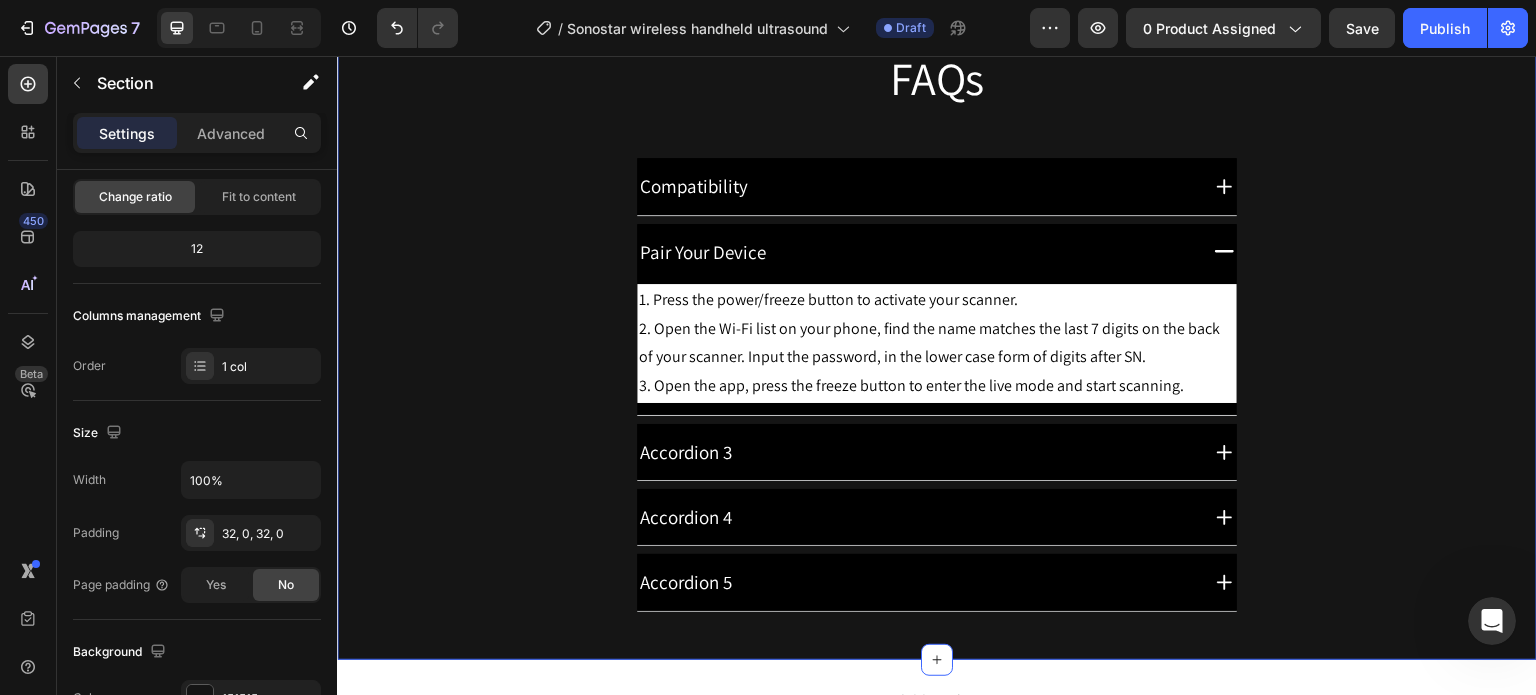 scroll, scrollTop: 0, scrollLeft: 0, axis: both 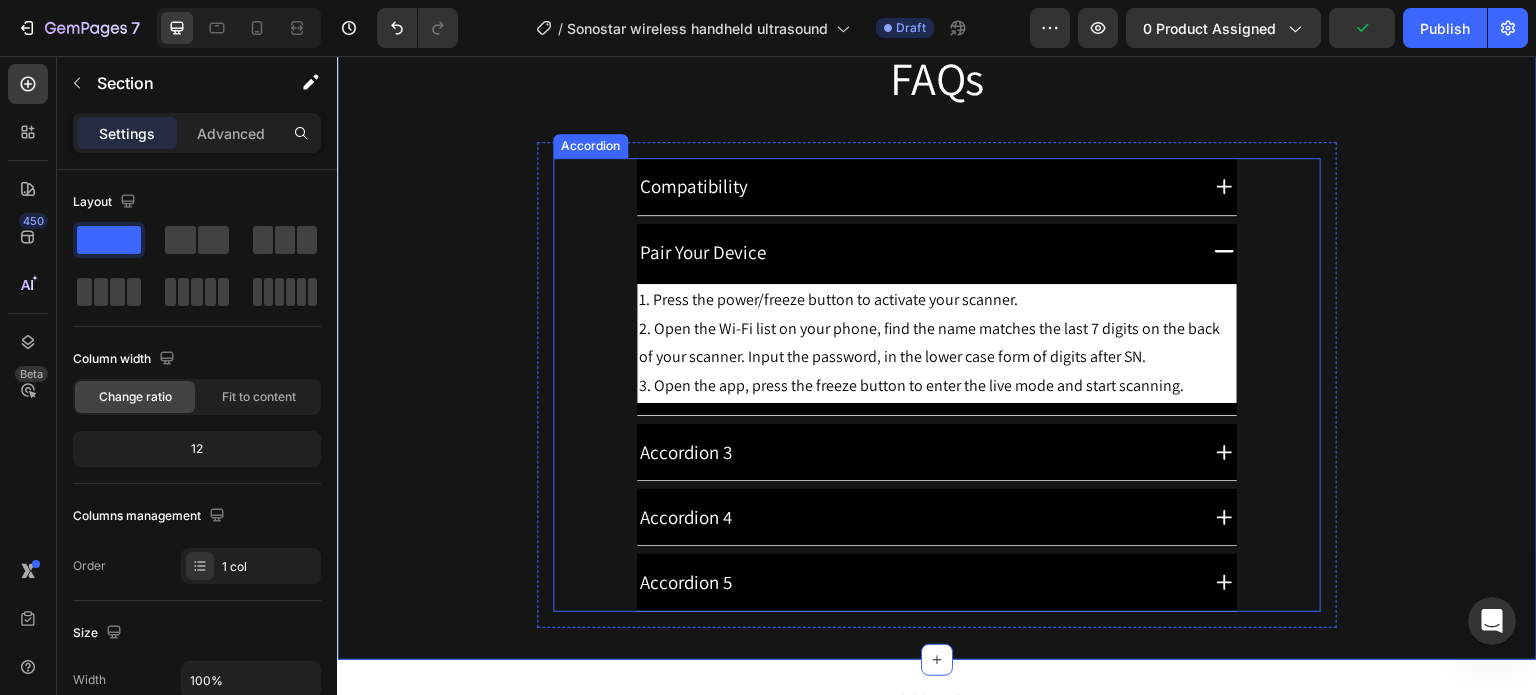 click on "Compatibility" at bounding box center (916, 186) 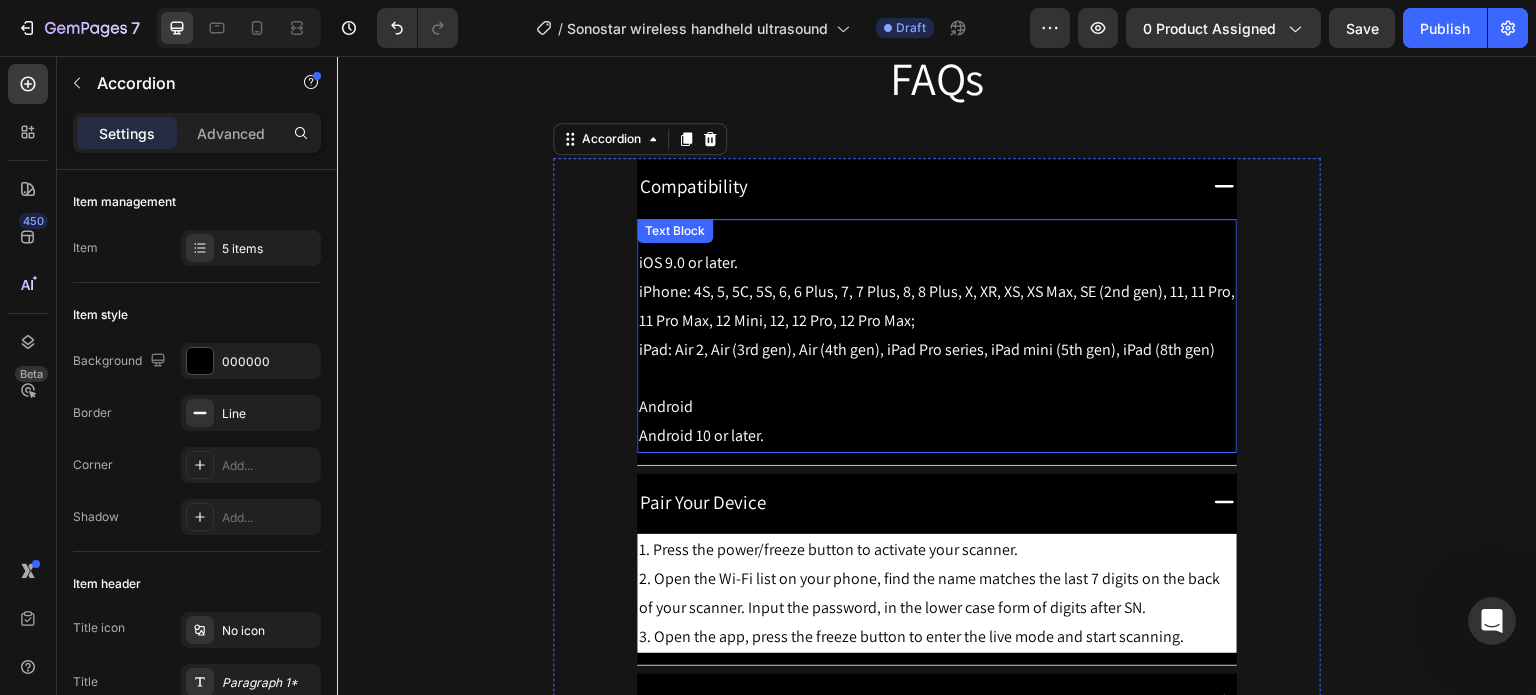 click on "Text Block" at bounding box center [675, 231] 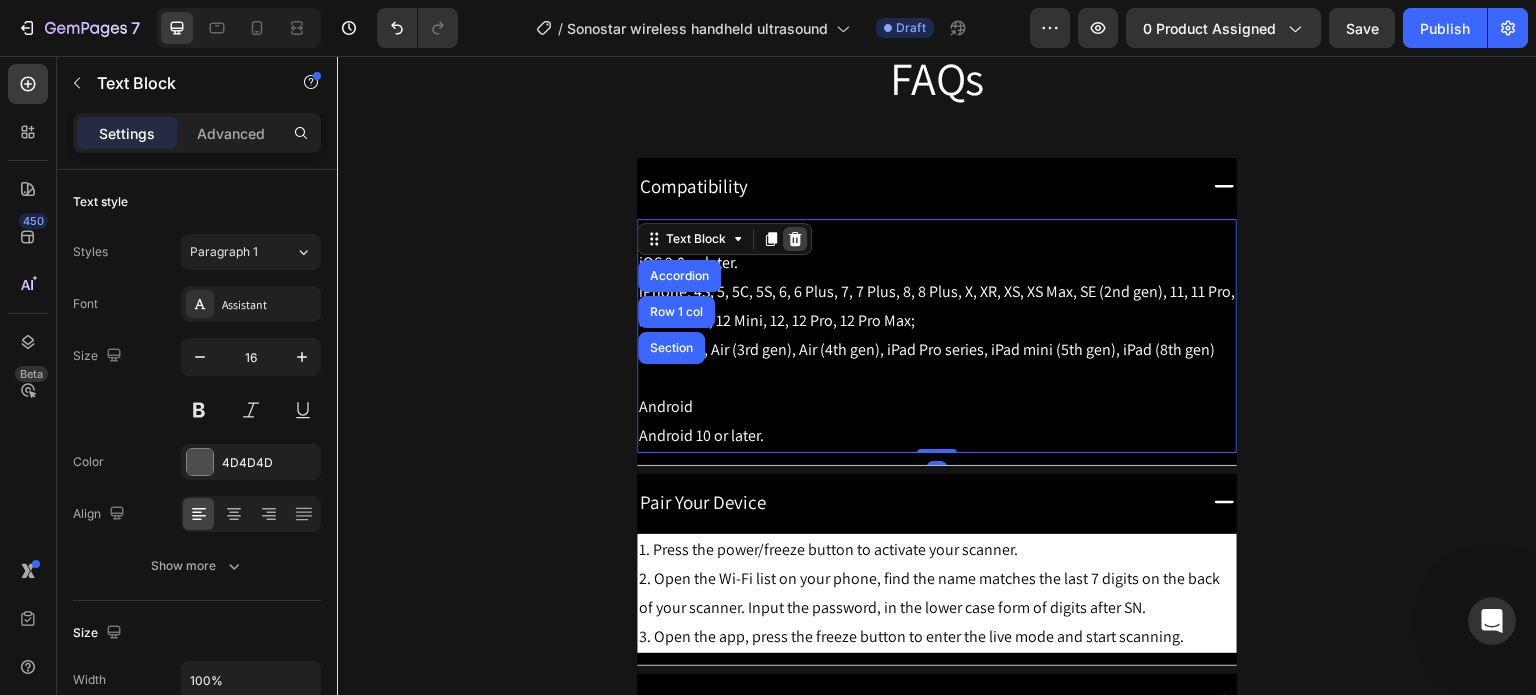 click 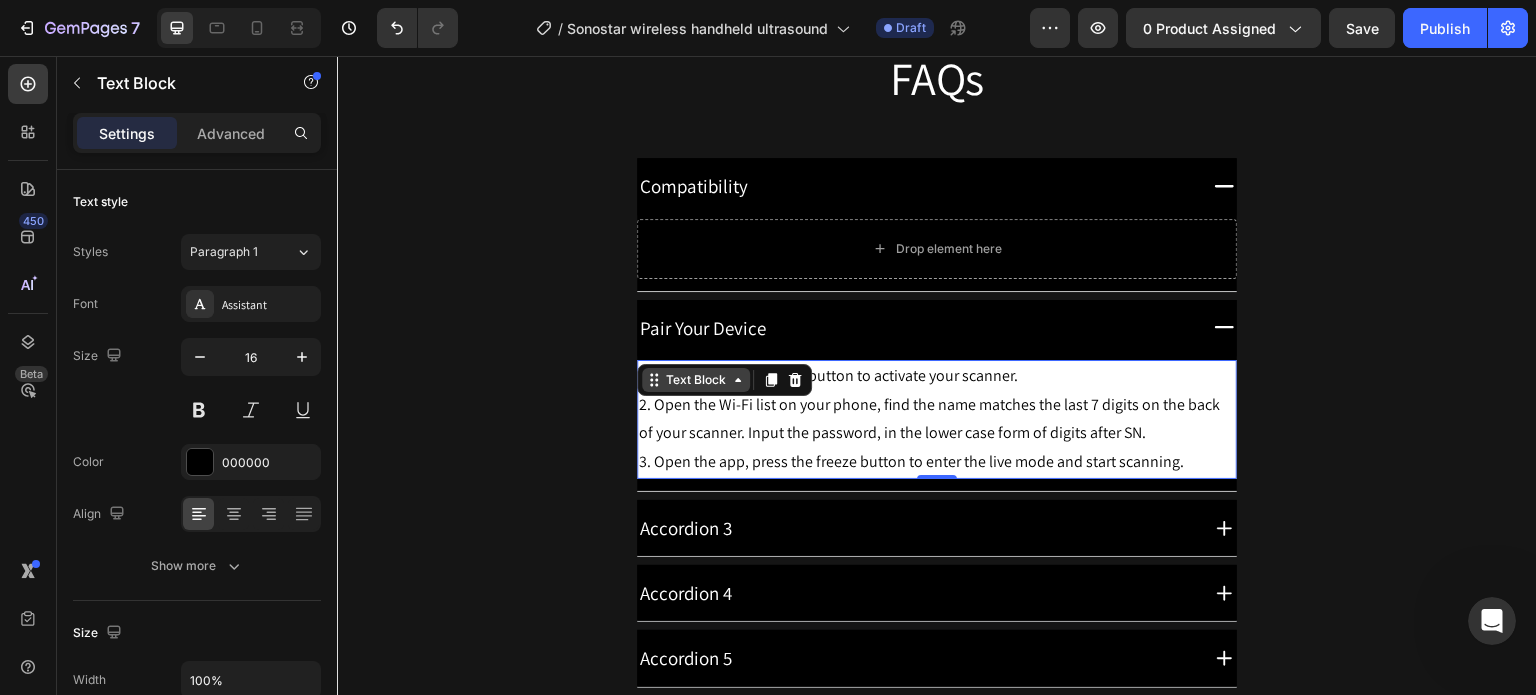 click on "Text Block" at bounding box center [696, 380] 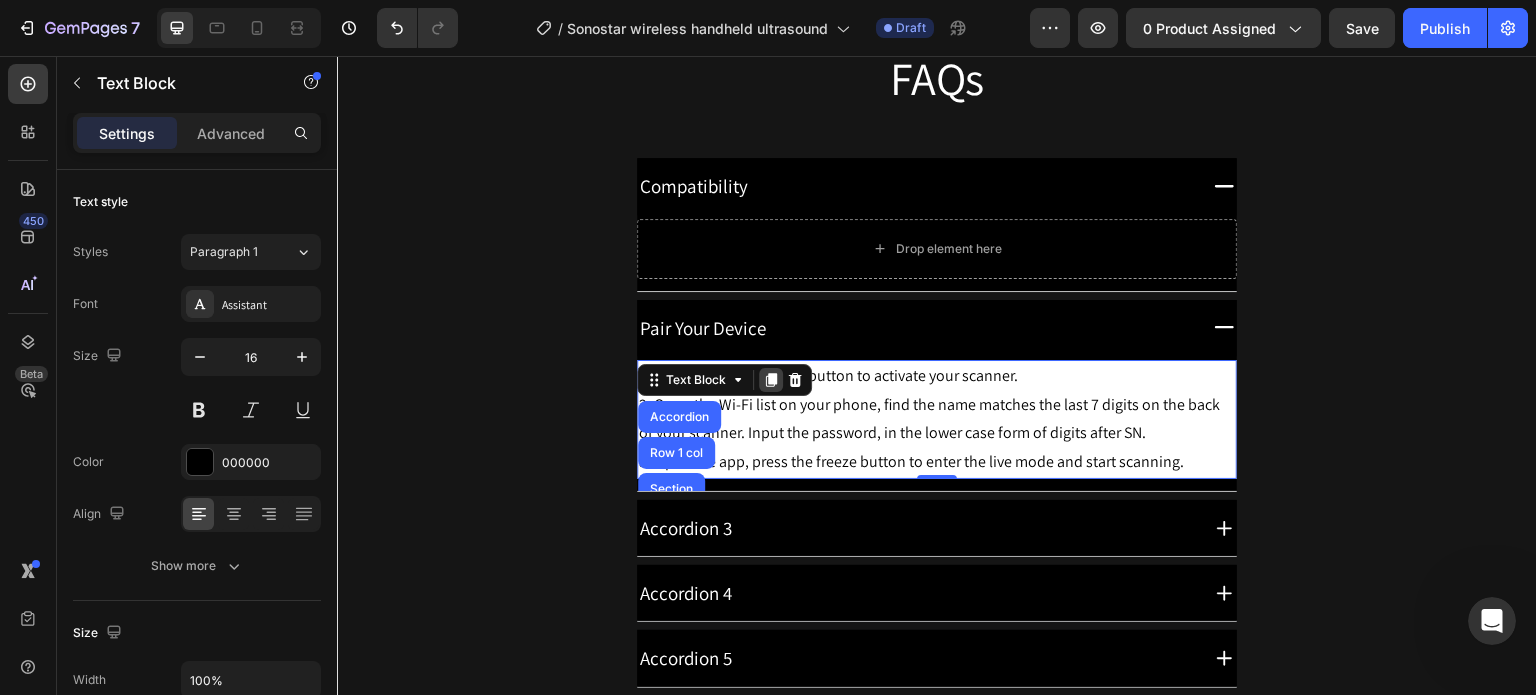 click 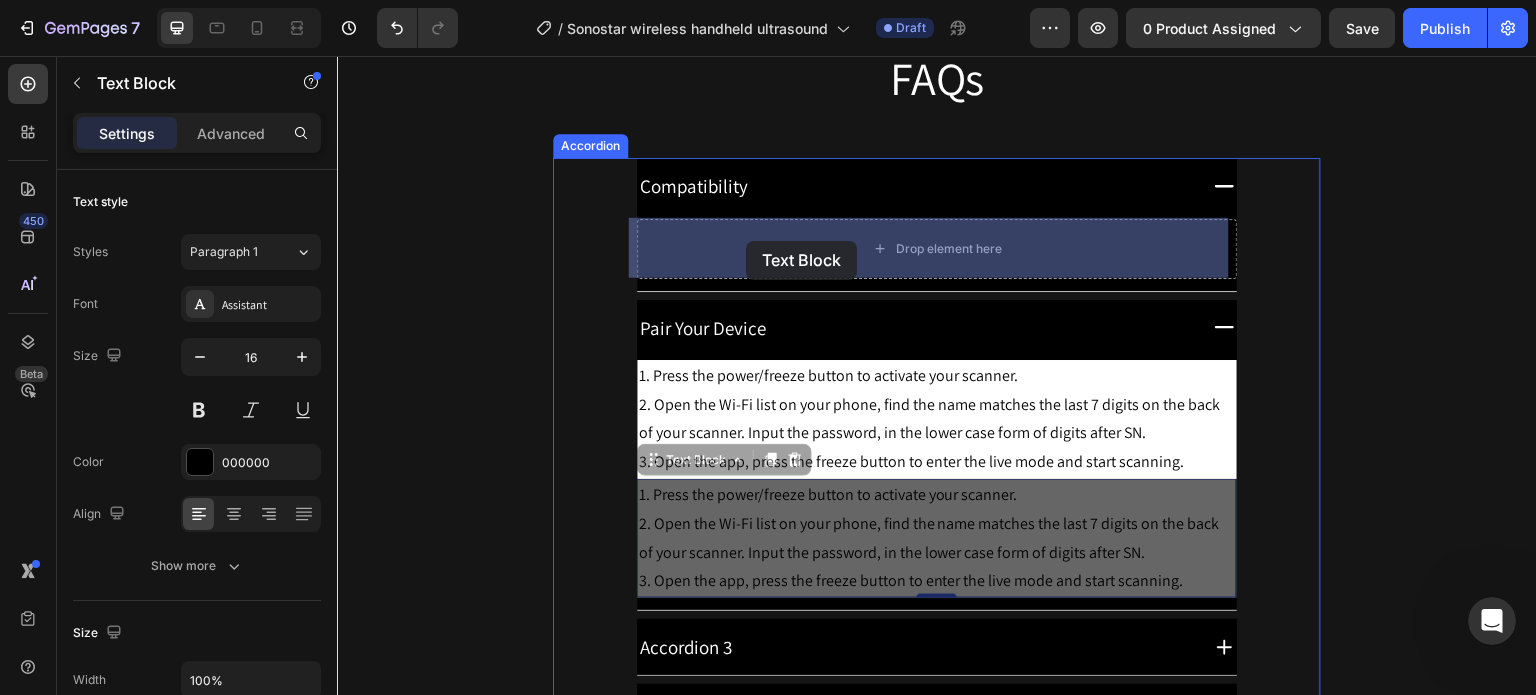 drag, startPoint x: 688, startPoint y: 461, endPoint x: 746, endPoint y: 241, distance: 227.51703 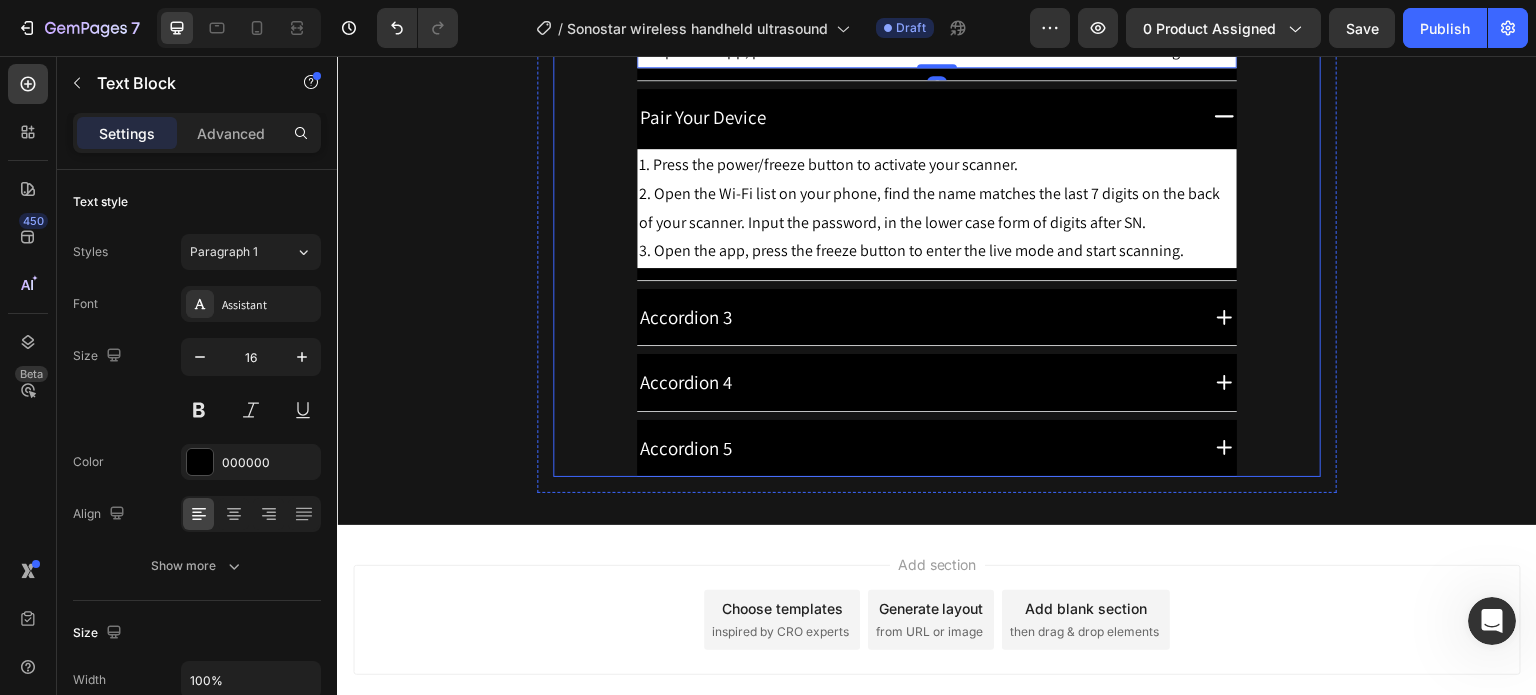 scroll, scrollTop: 6369, scrollLeft: 0, axis: vertical 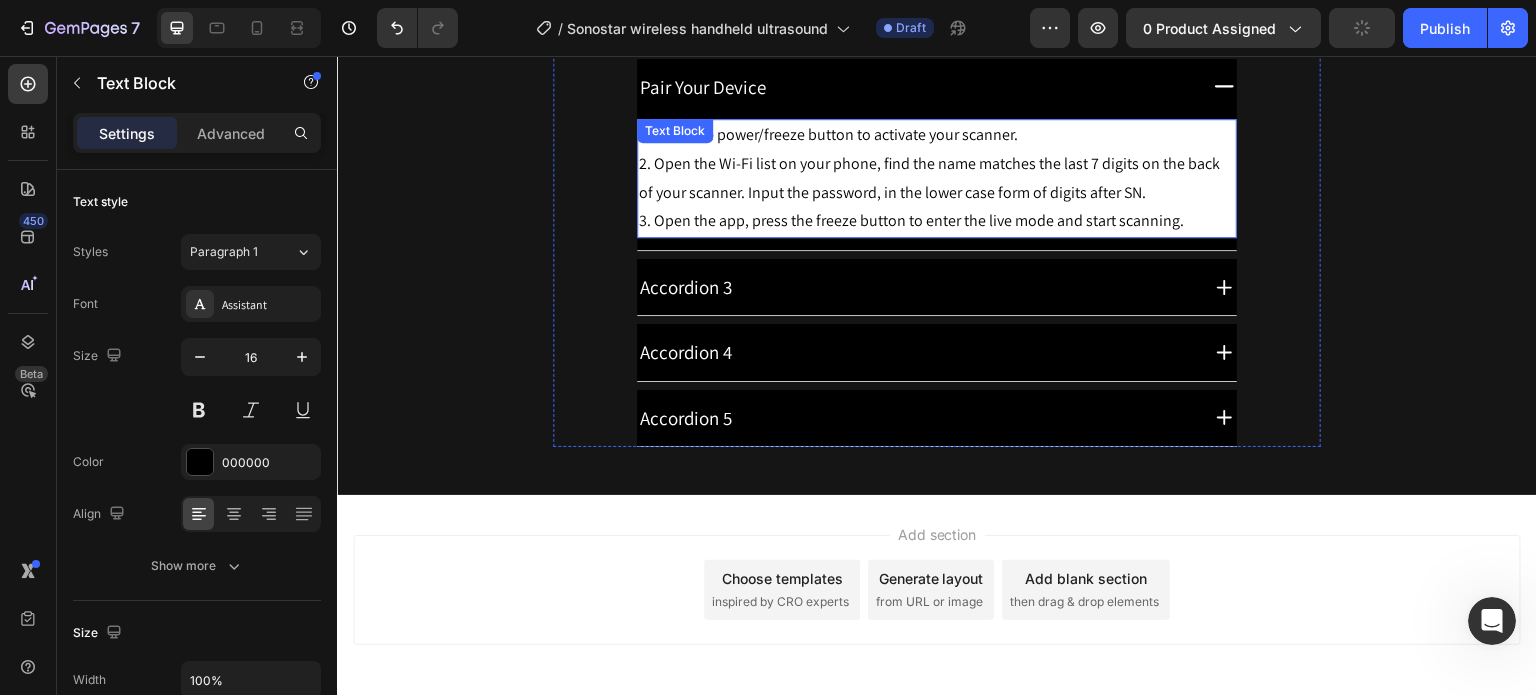 click on "Text Block" at bounding box center [675, 131] 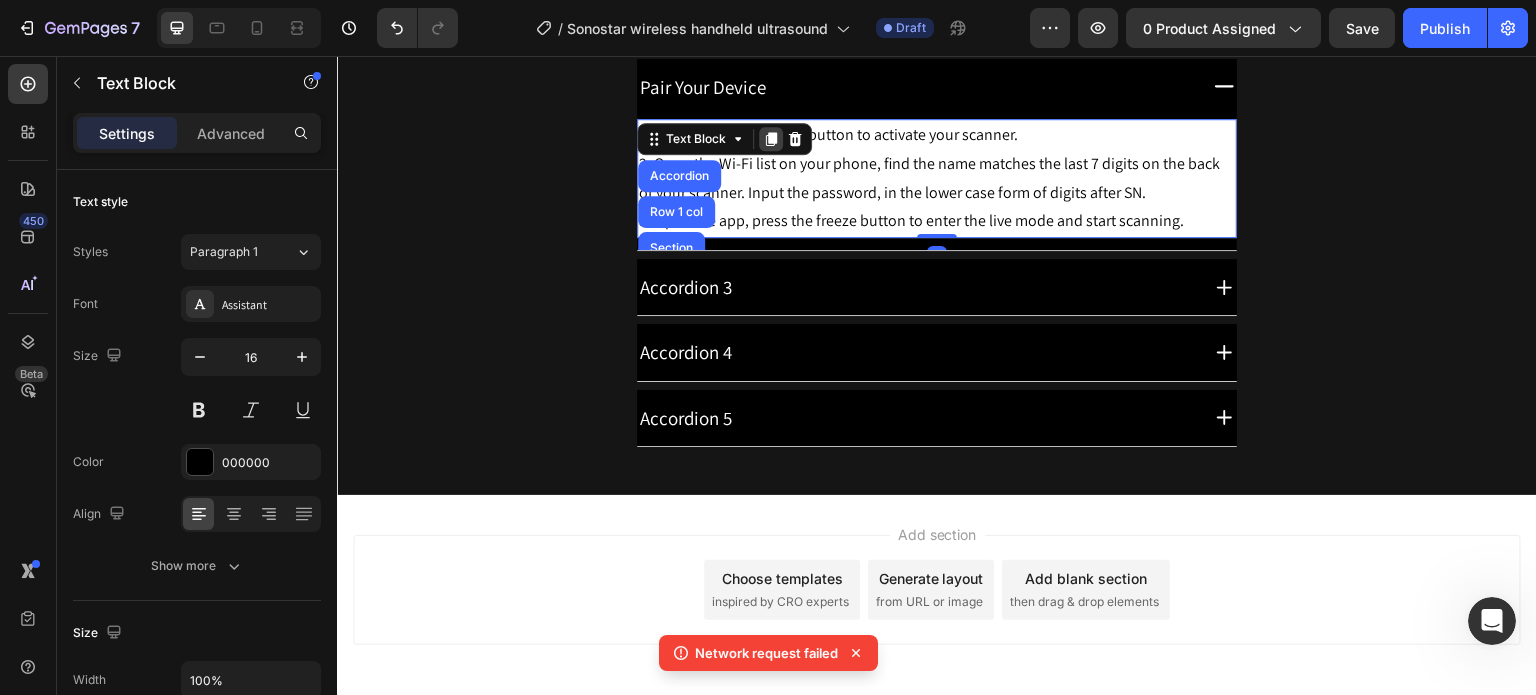 click 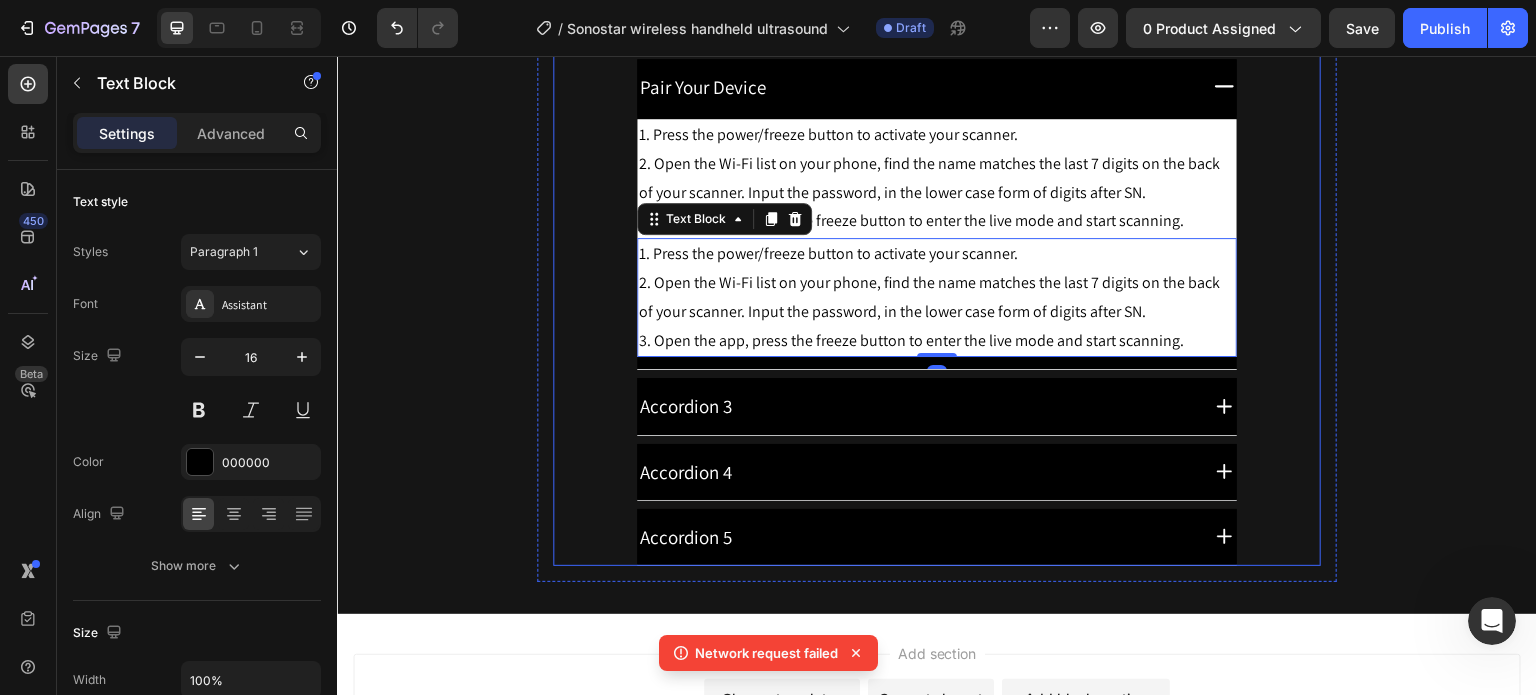 click on "Accordion 3" at bounding box center (916, 406) 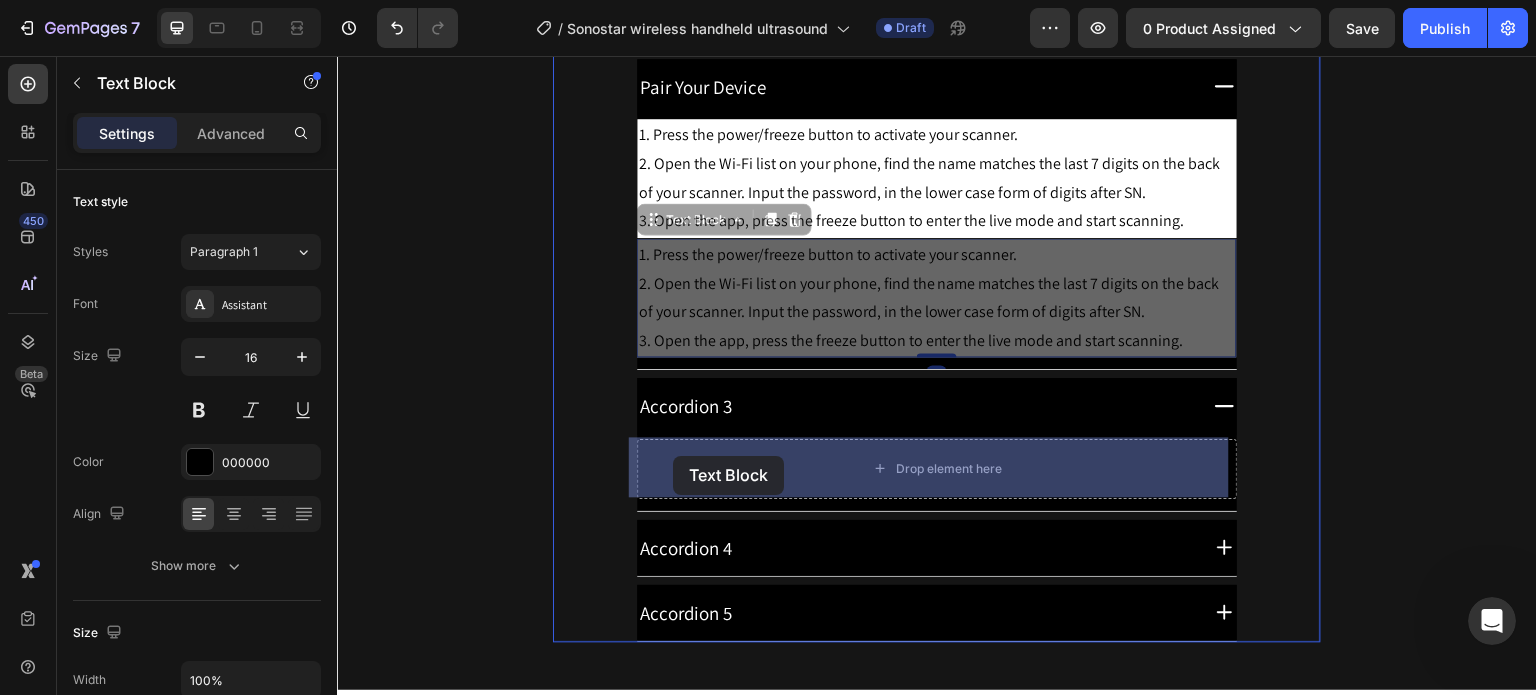 drag, startPoint x: 662, startPoint y: 229, endPoint x: 673, endPoint y: 456, distance: 227.26636 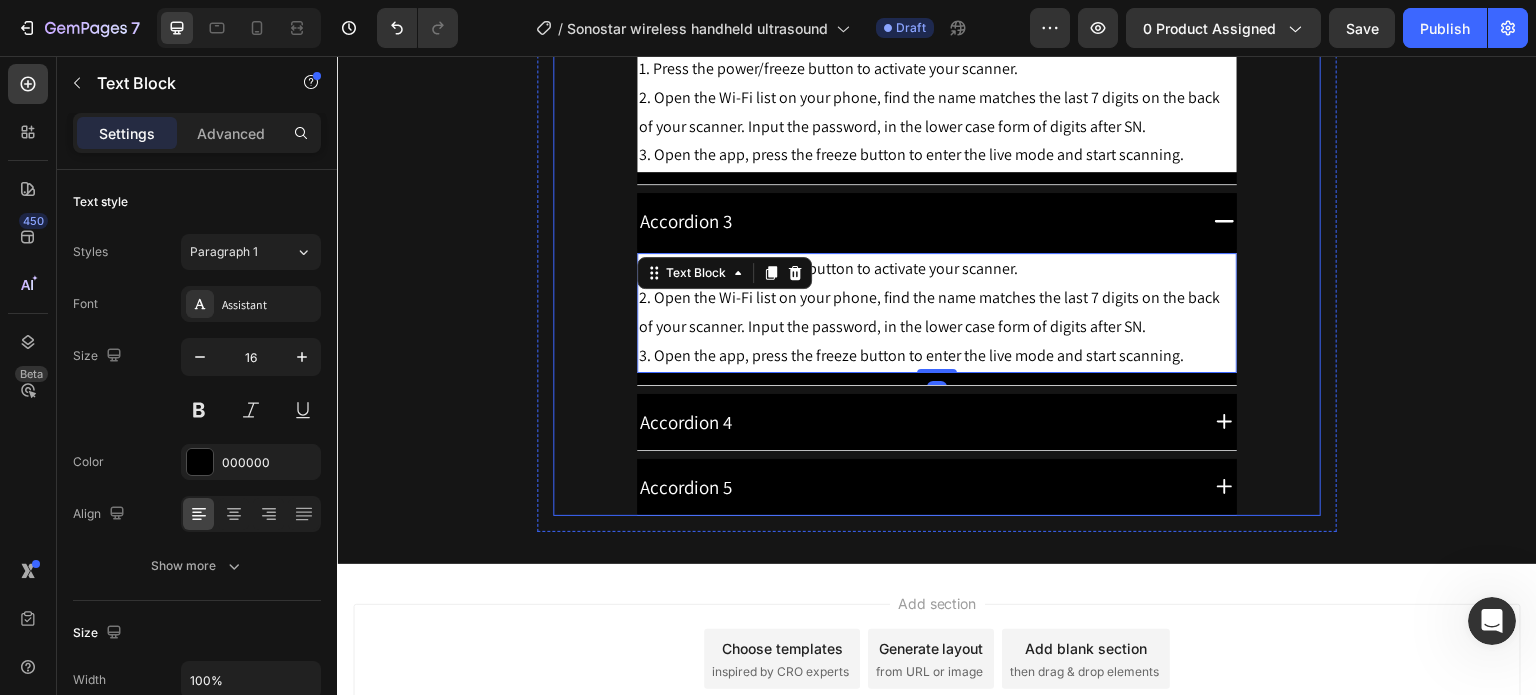 scroll, scrollTop: 6469, scrollLeft: 0, axis: vertical 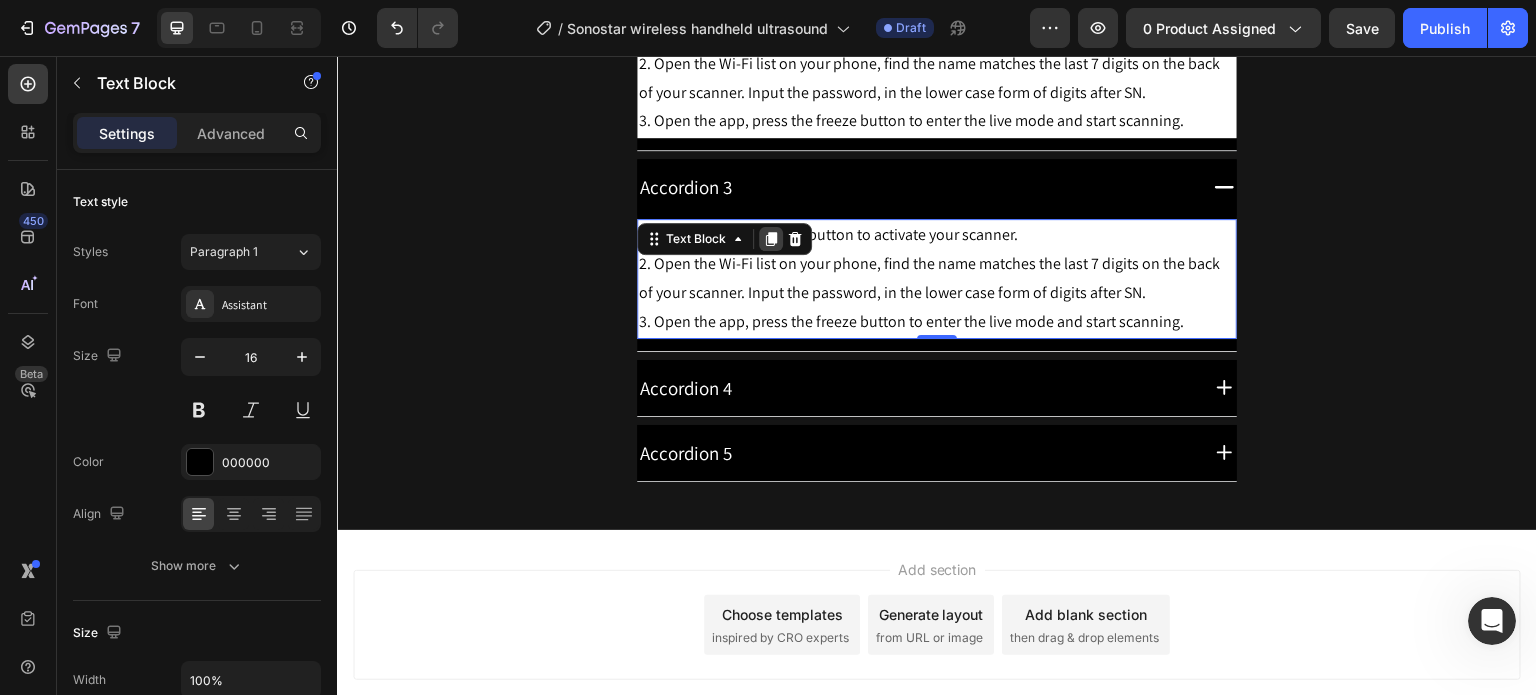 click 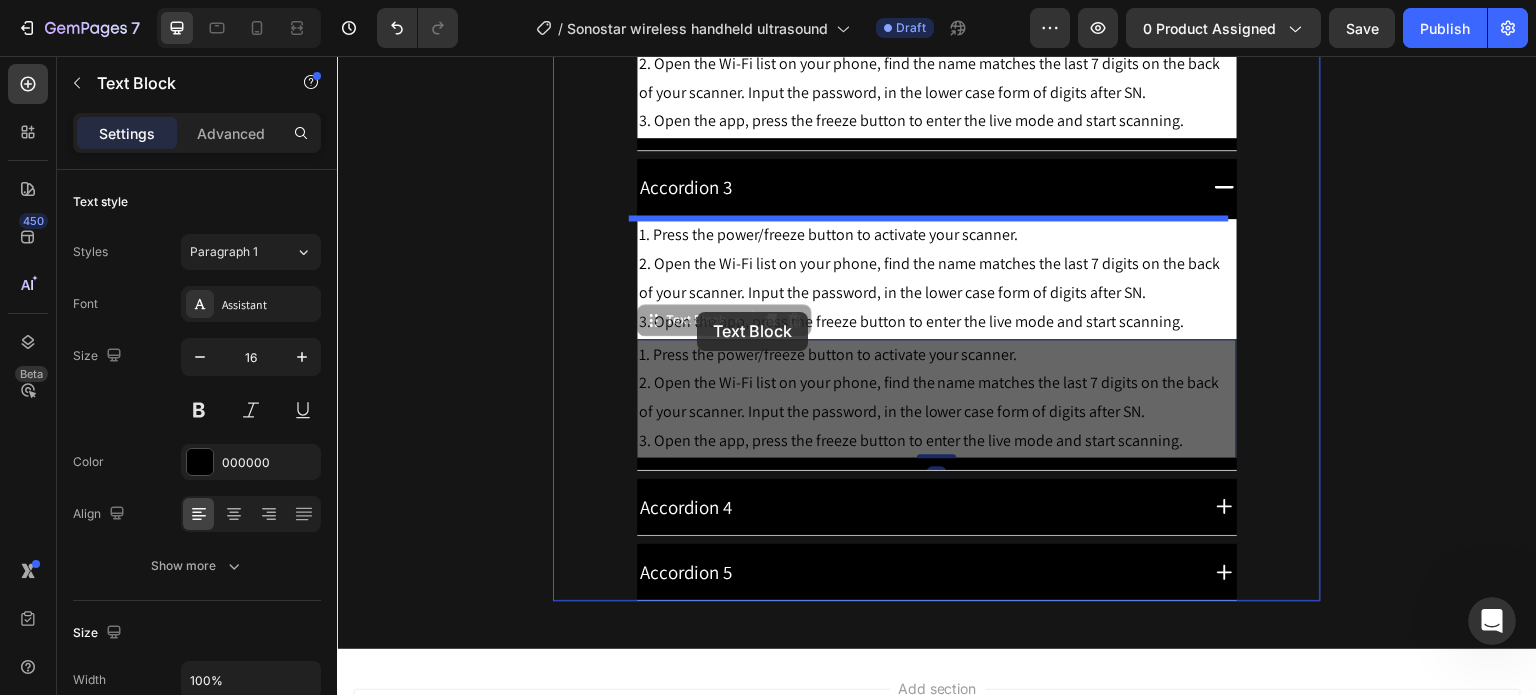 click on "Header FAQs Heading Row
Compatibility 1. Press the power/freeze button to activate your scanner. 2. Open the Wi-Fi list on your phone, find the name matches the last 7 digits on the back of your scanner. Input the password, in the lower case form of digits after SN. 3. Open the app, press the freeze button to enter the live mode and start scanning. Text Block
Pair Your Device 1. Press the power/freeze button to activate your scanner. 2. Open the Wi-Fi list on your phone, find the name matches the last 7 digits on the back of your scanner. Input the password, in the lower case form of digits after SN. 3. Open the app, press the freeze button to enter the live mode and start scanning. Text Block
Accordion 3 1. Press the power/freeze button to activate your scanner. 3. Open the app, press the freeze button to enter the live mode and start scanning. Text Block 1. Press the power/freeze button to activate your scanner." at bounding box center (937, -2738) 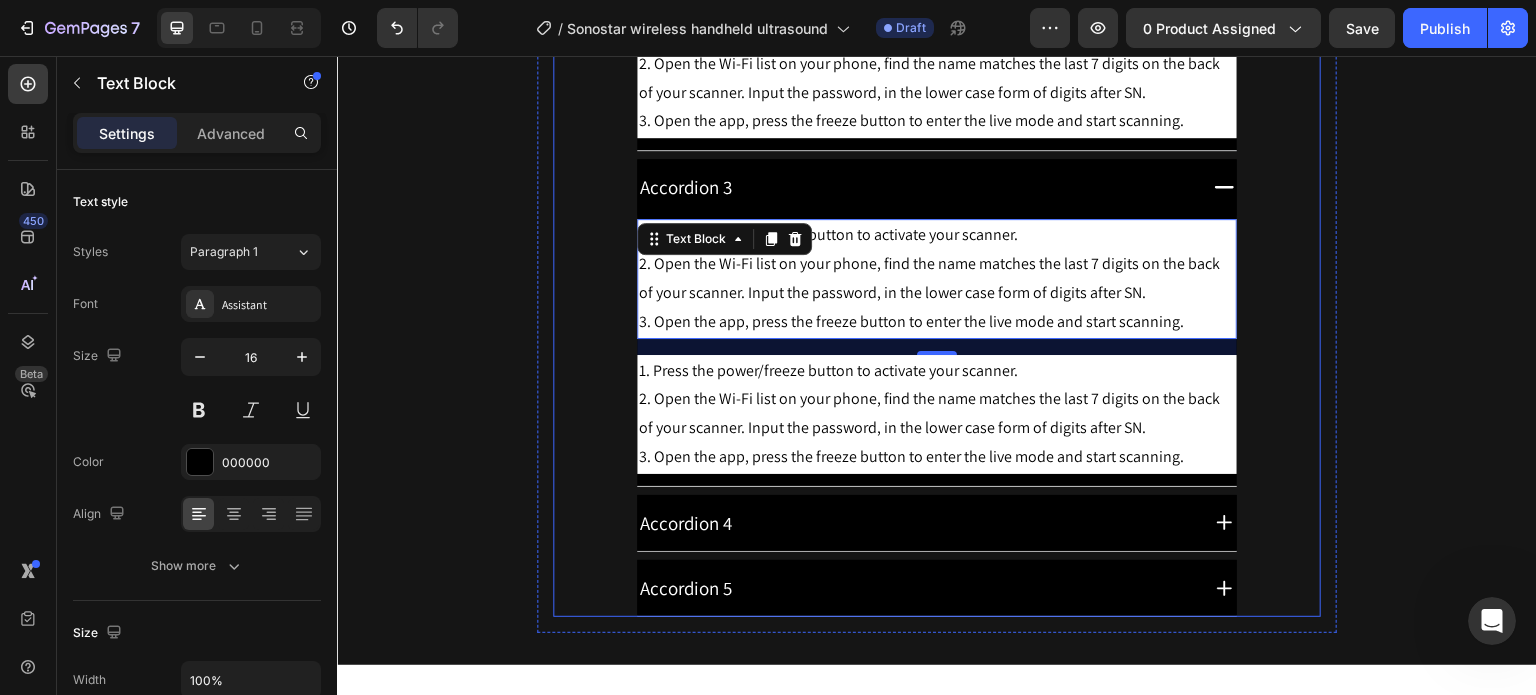 click on "Accordion 4" at bounding box center (916, 523) 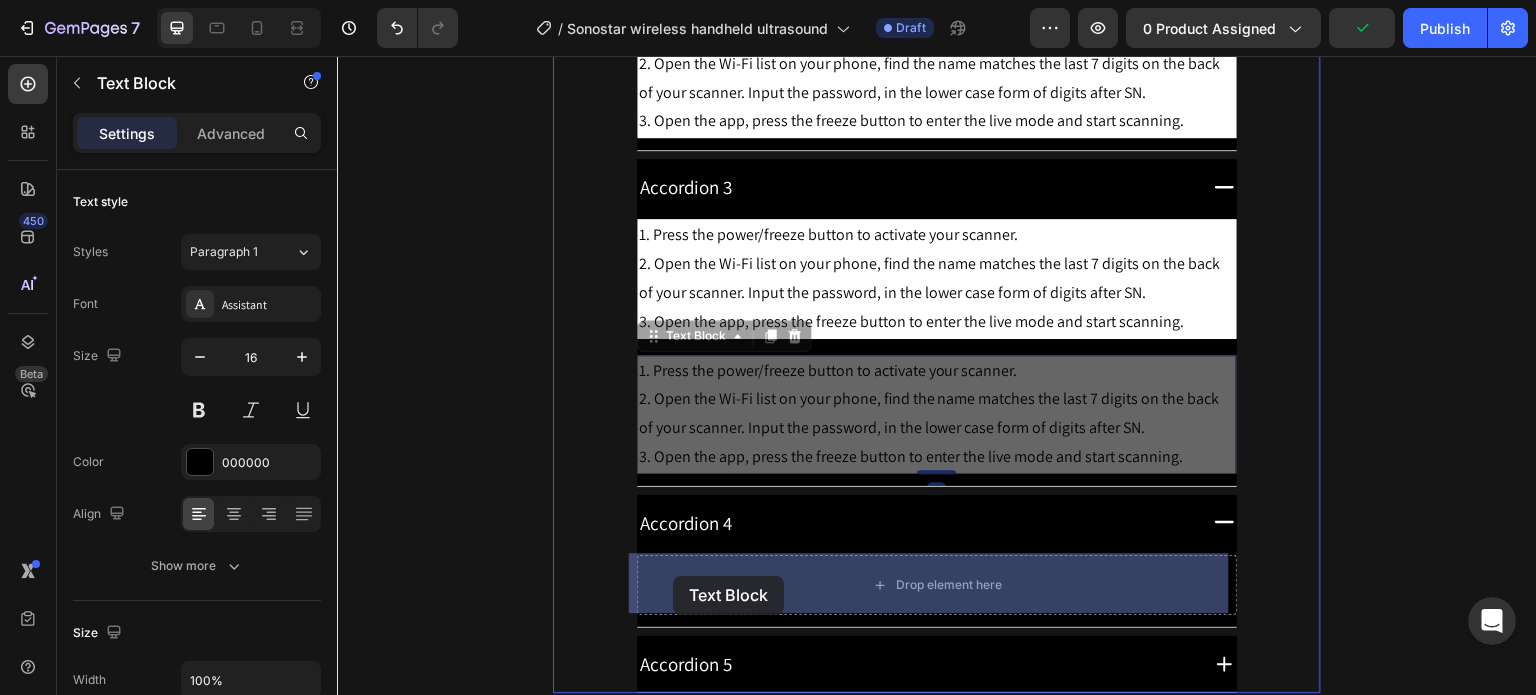 drag, startPoint x: 661, startPoint y: 339, endPoint x: 673, endPoint y: 576, distance: 237.3036 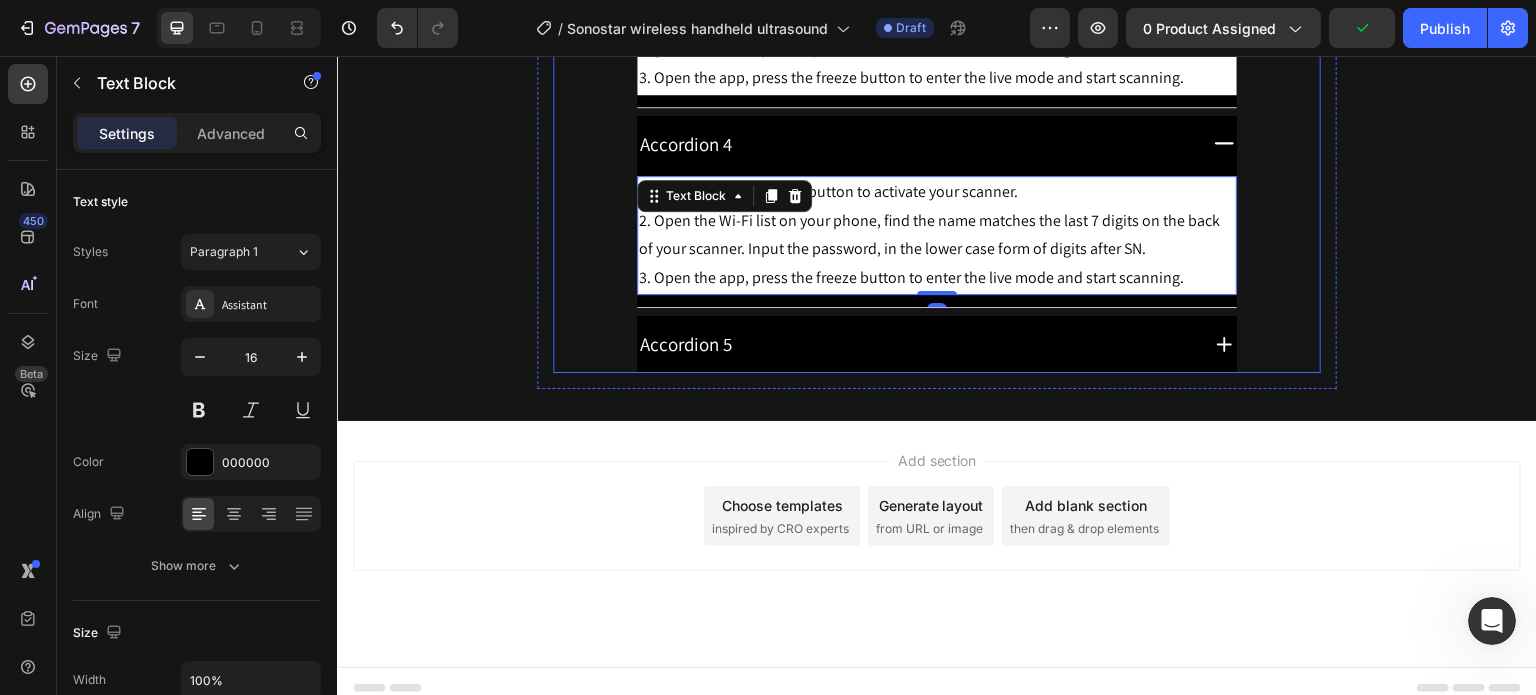 scroll, scrollTop: 6723, scrollLeft: 0, axis: vertical 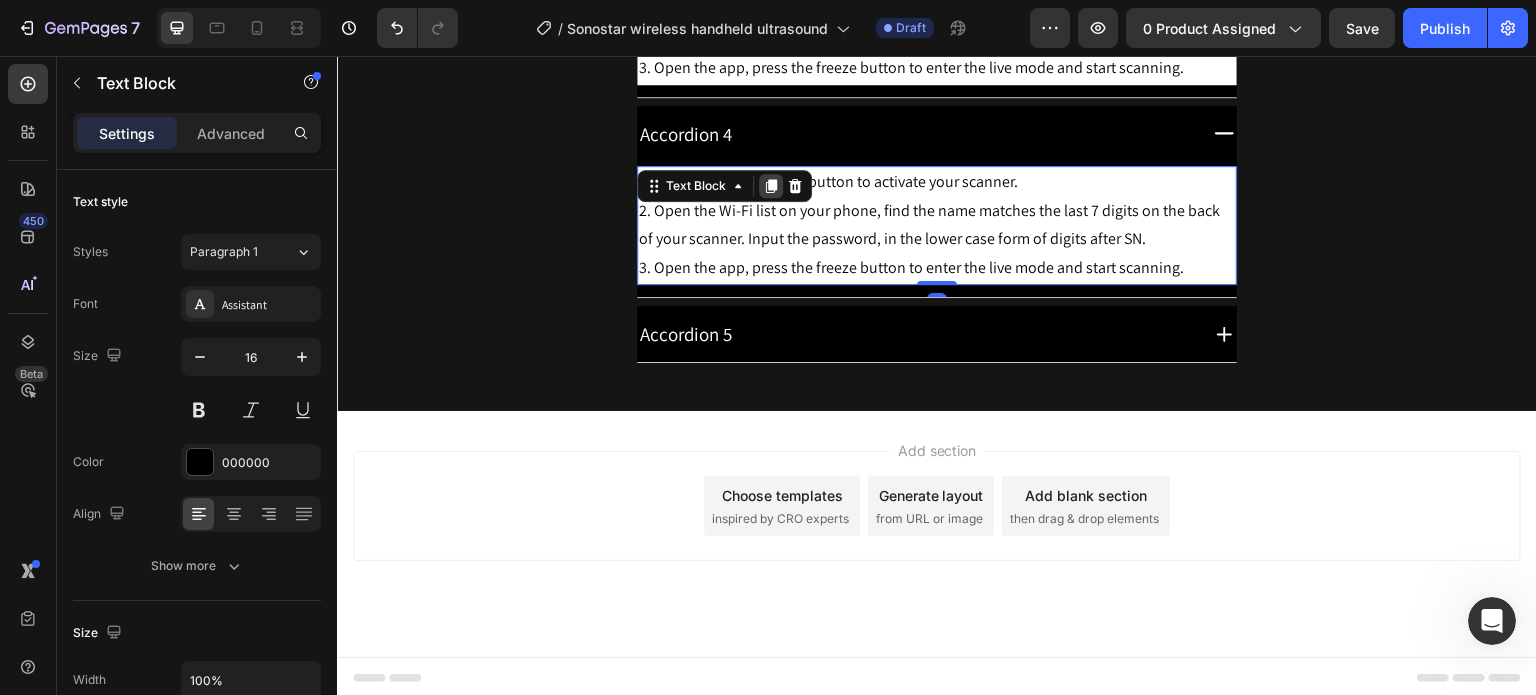 click 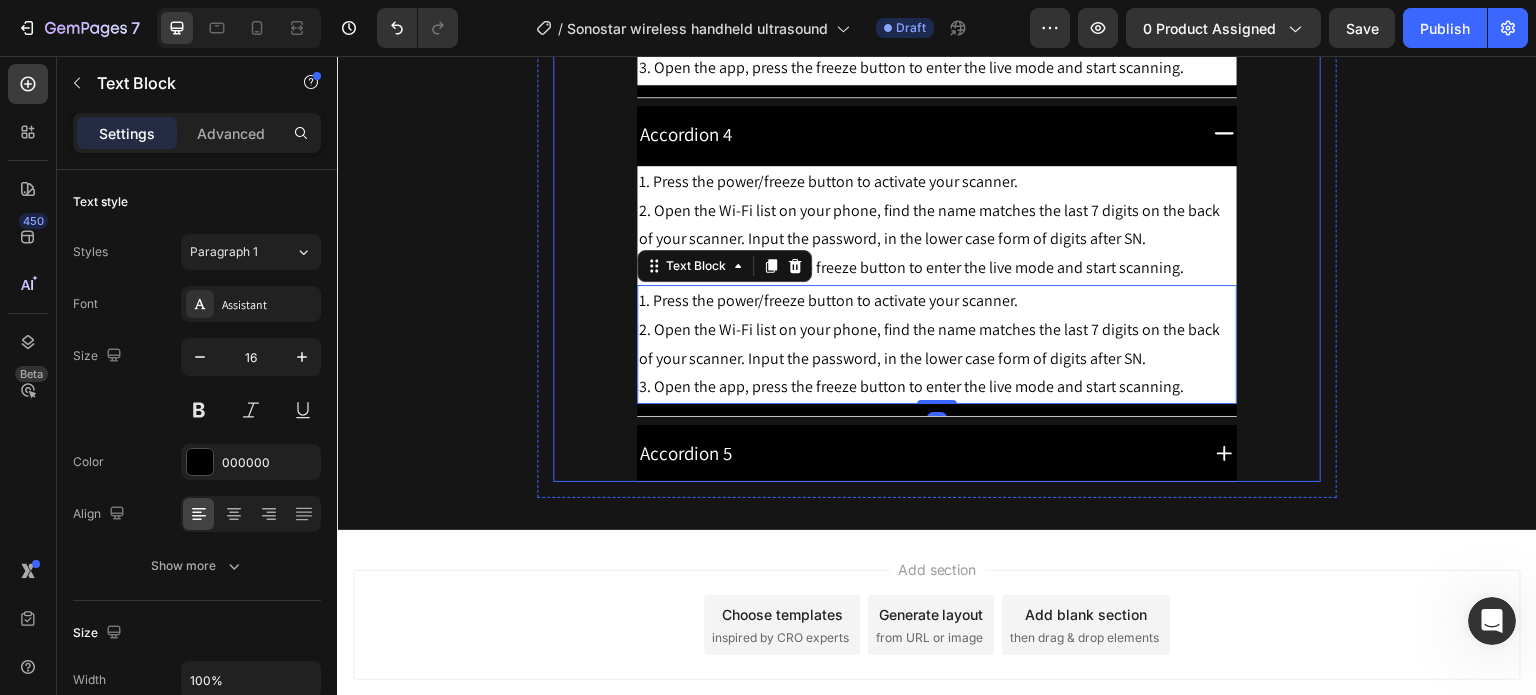 click on "Accordion 5" at bounding box center (916, 453) 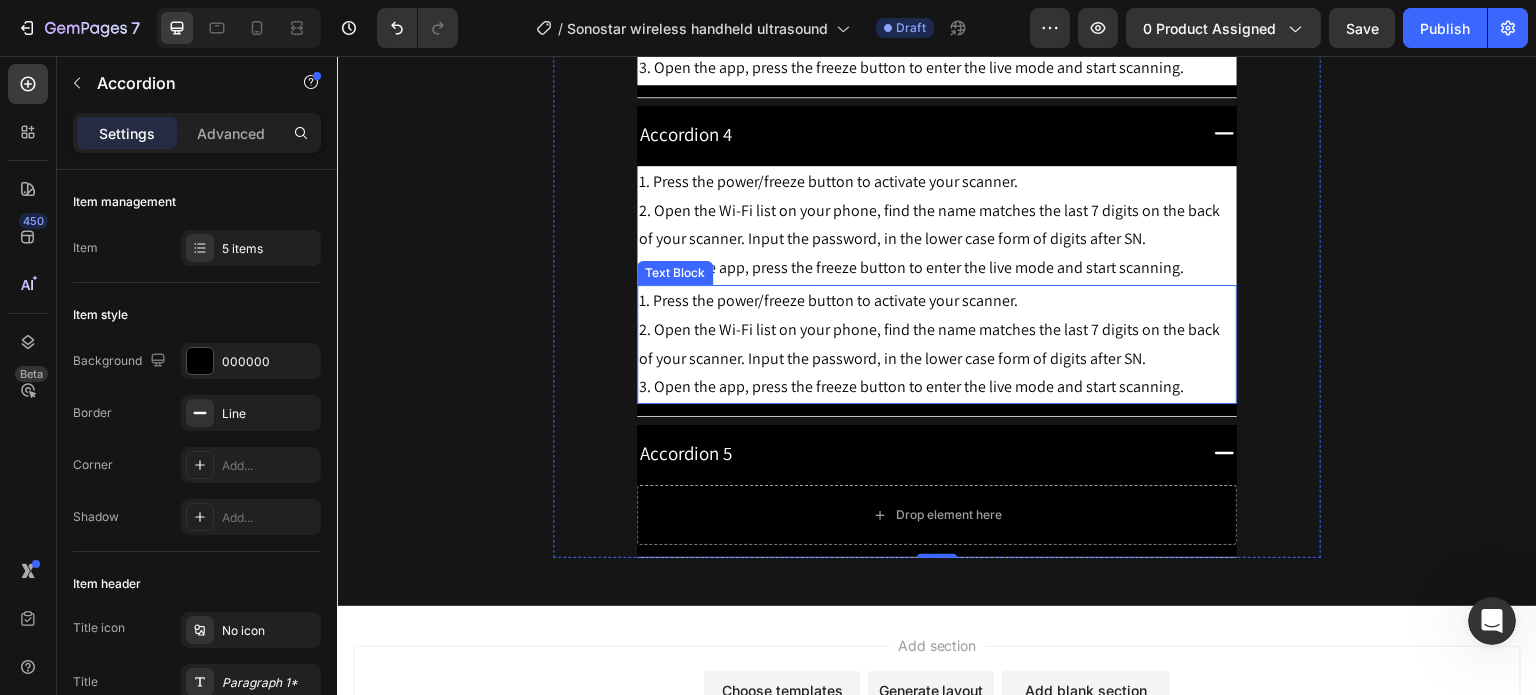 click on "Text Block" at bounding box center (675, 273) 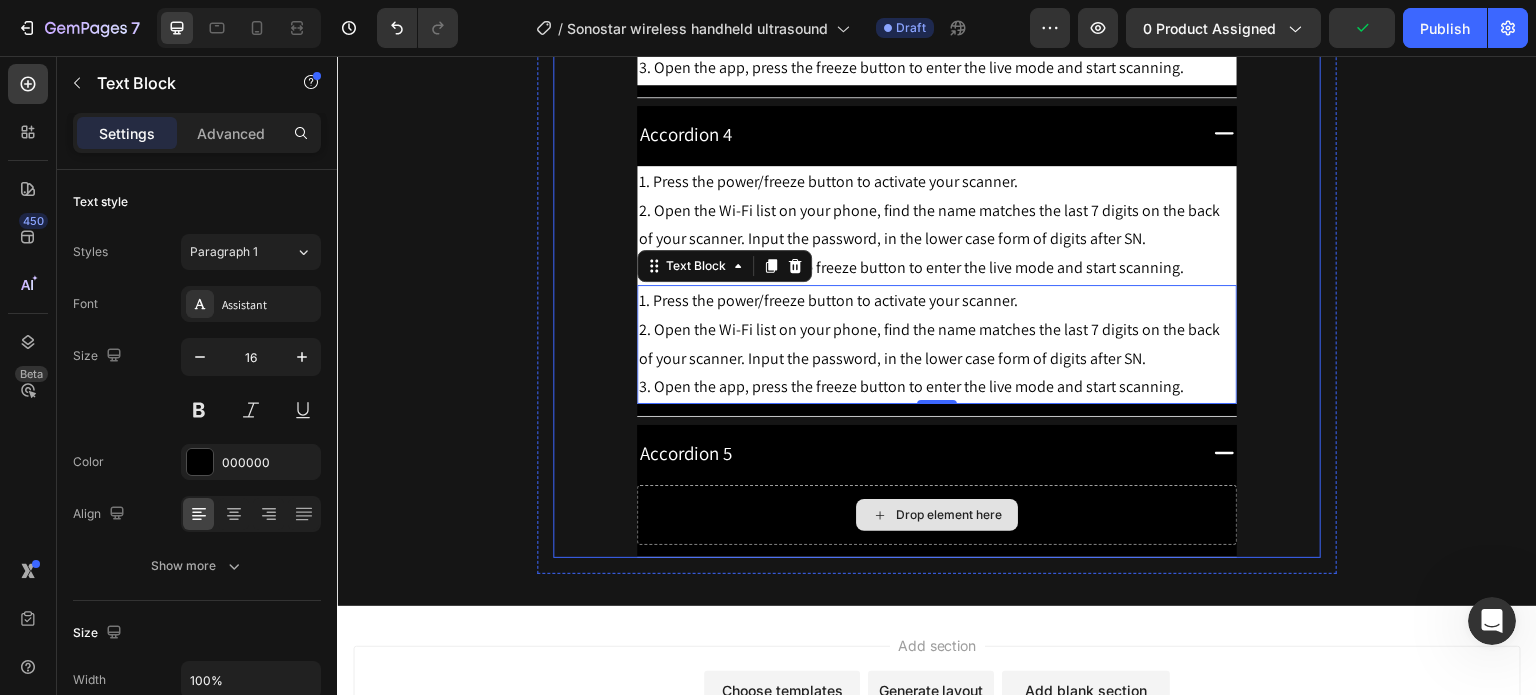 drag, startPoint x: 763, startPoint y: 262, endPoint x: 707, endPoint y: 513, distance: 257.17114 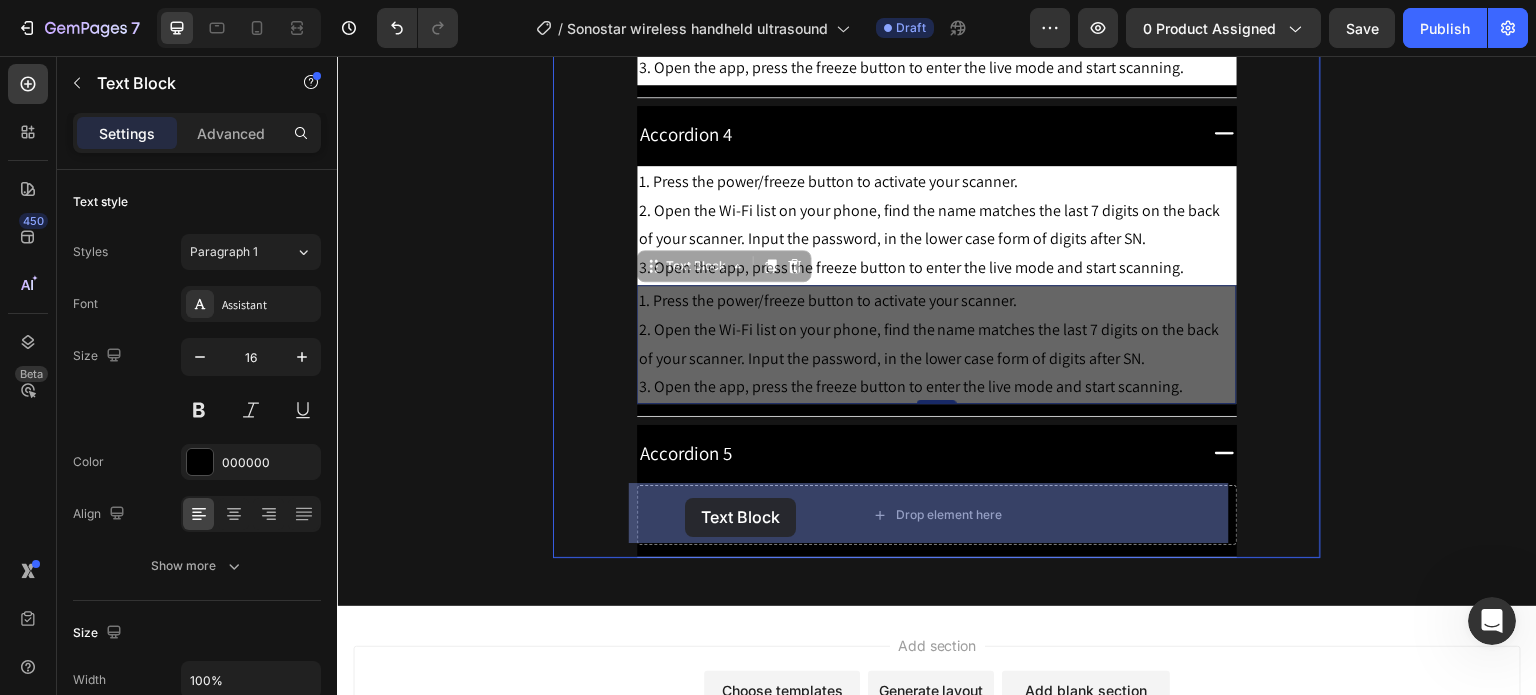 drag, startPoint x: 651, startPoint y: 263, endPoint x: 685, endPoint y: 498, distance: 237.44684 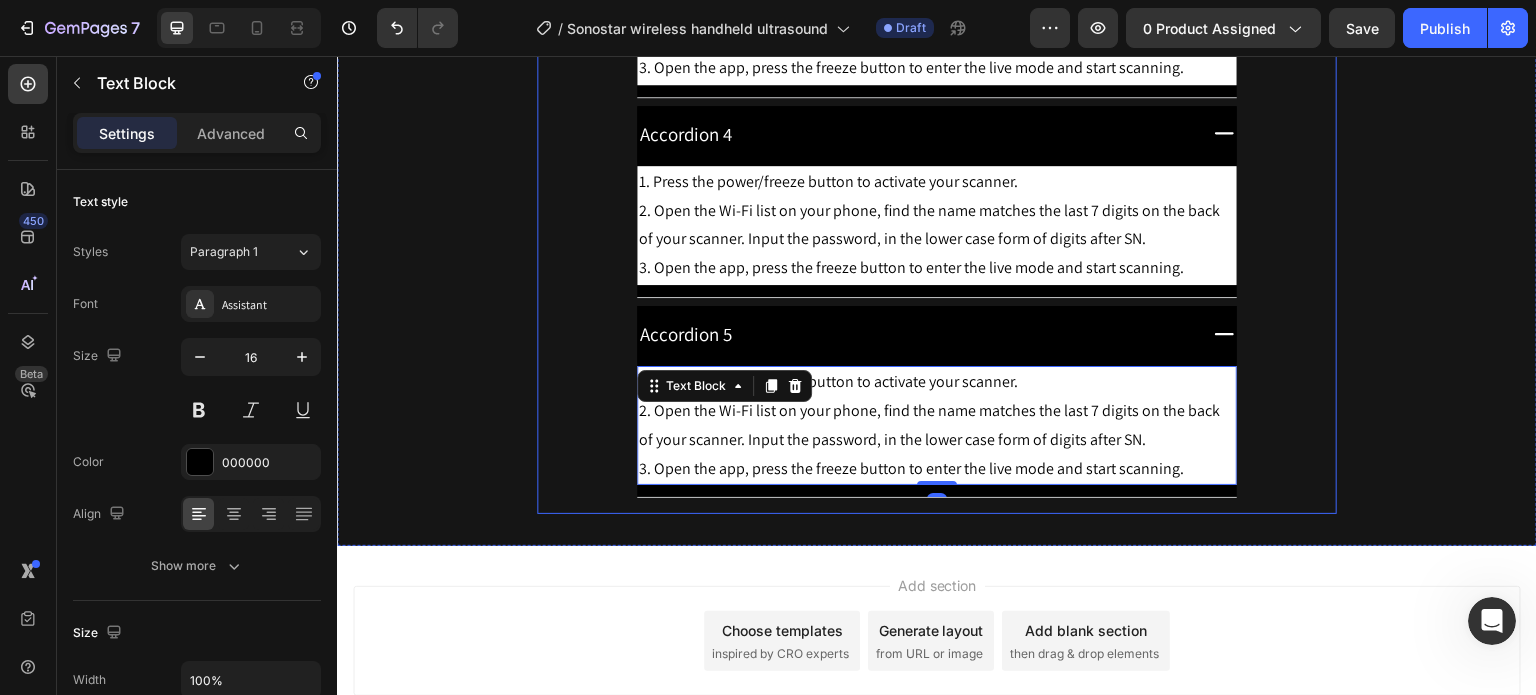 click on "FAQs Heading Row
Compatibility 1. Press the power/freeze button to activate your scanner. 2. Open the Wi-Fi list on your phone, find the name matches the last 7 digits on the back of your scanner. Input the password, in the lower case form of digits after SN. 3. Open the app, press the freeze button to enter the live mode and start scanning. Text Block
Pair Your Device 1. Press the power/freeze button to activate your scanner. 2. Open the Wi-Fi list on your phone, find the name matches the last 7 digits on the back of your scanner. Input the password, in the lower case form of digits after SN. 3. Open the app, press the freeze button to enter the live mode and start scanning. Text Block
Accordion 3 1. Press the power/freeze button to activate your scanner. 3. Open the app, press the freeze button to enter the live mode and start scanning. Text Block
Accordion 4 Text Block
0 Row" at bounding box center [937, -54] 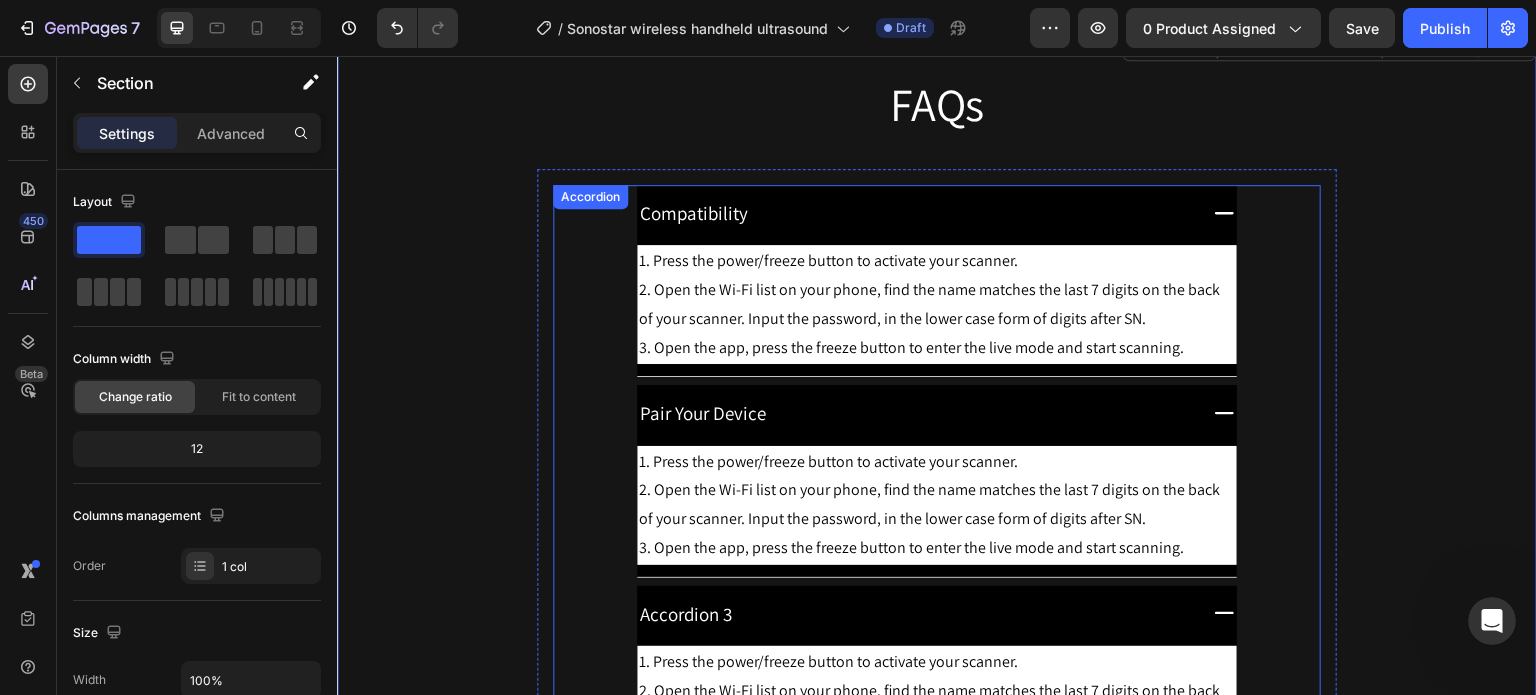 scroll, scrollTop: 5823, scrollLeft: 0, axis: vertical 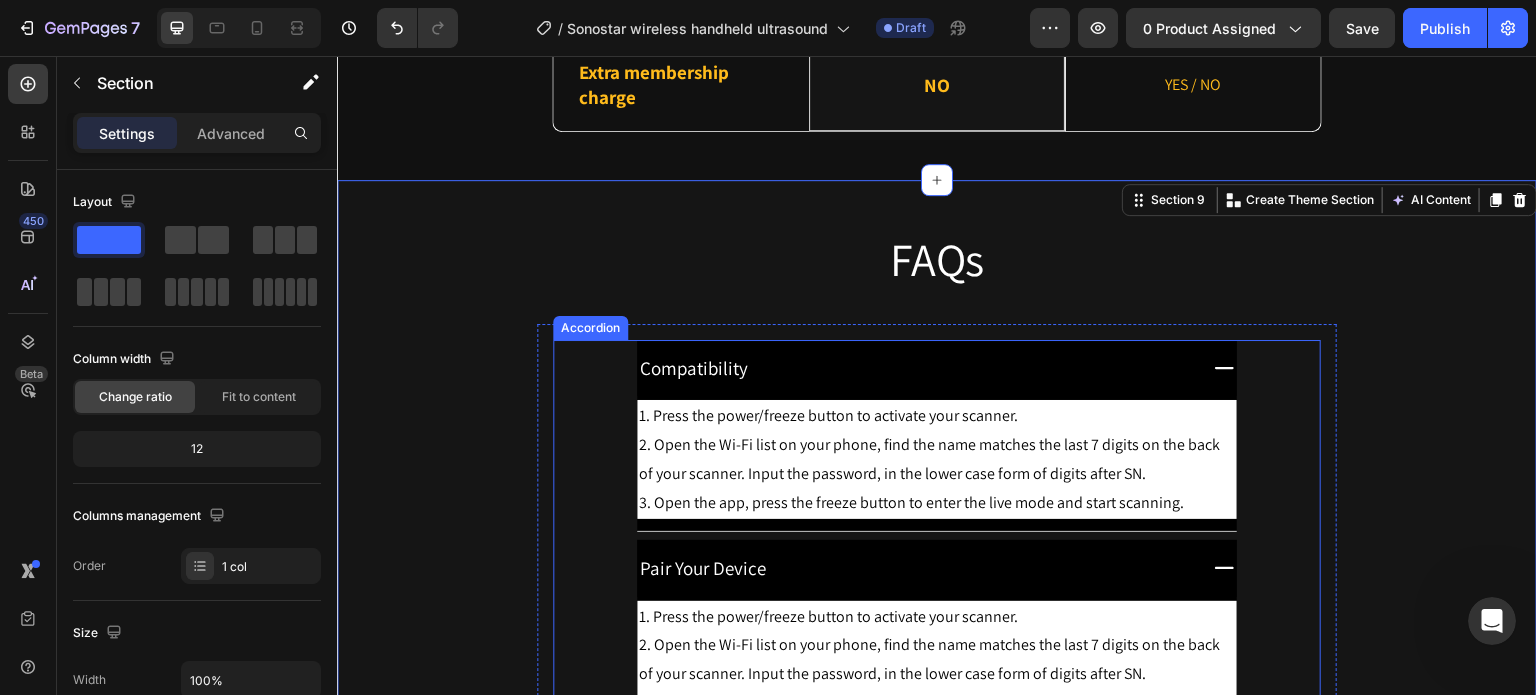 click 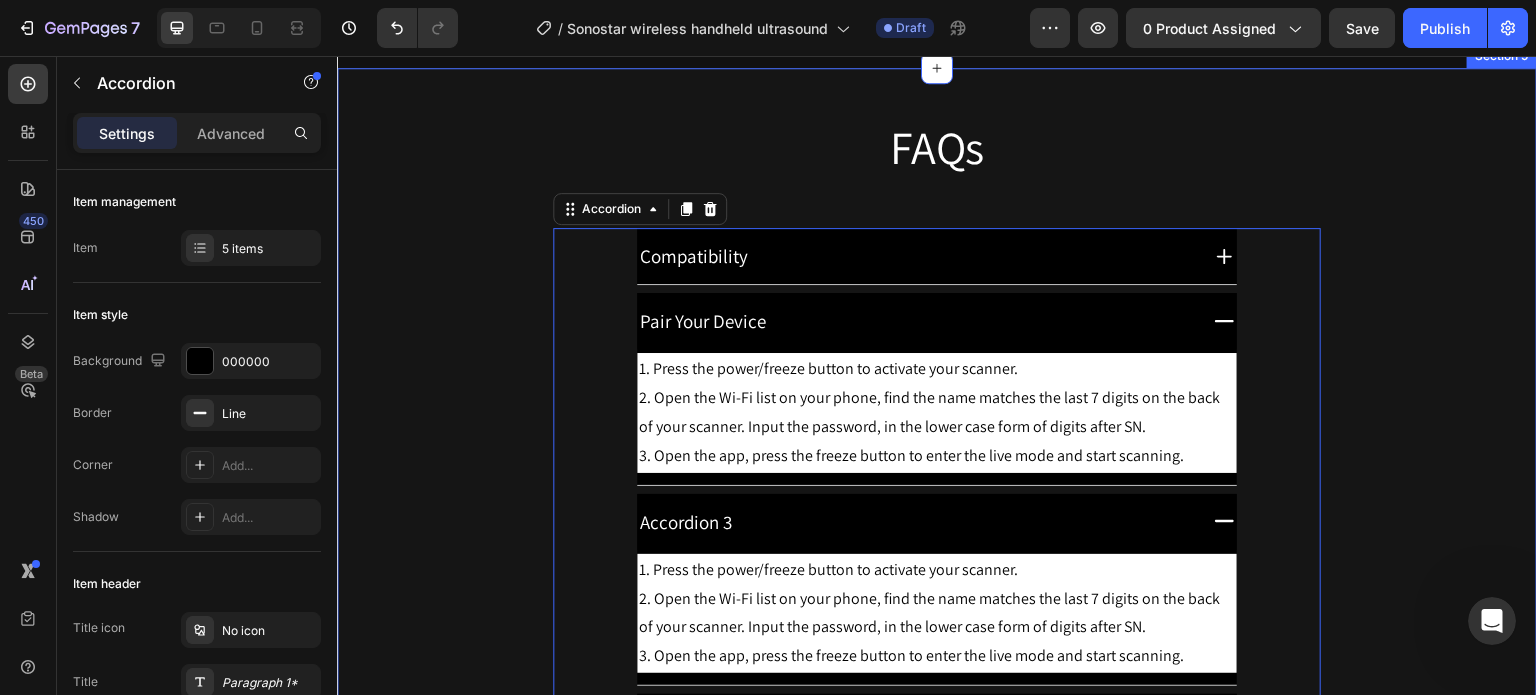 scroll, scrollTop: 6023, scrollLeft: 0, axis: vertical 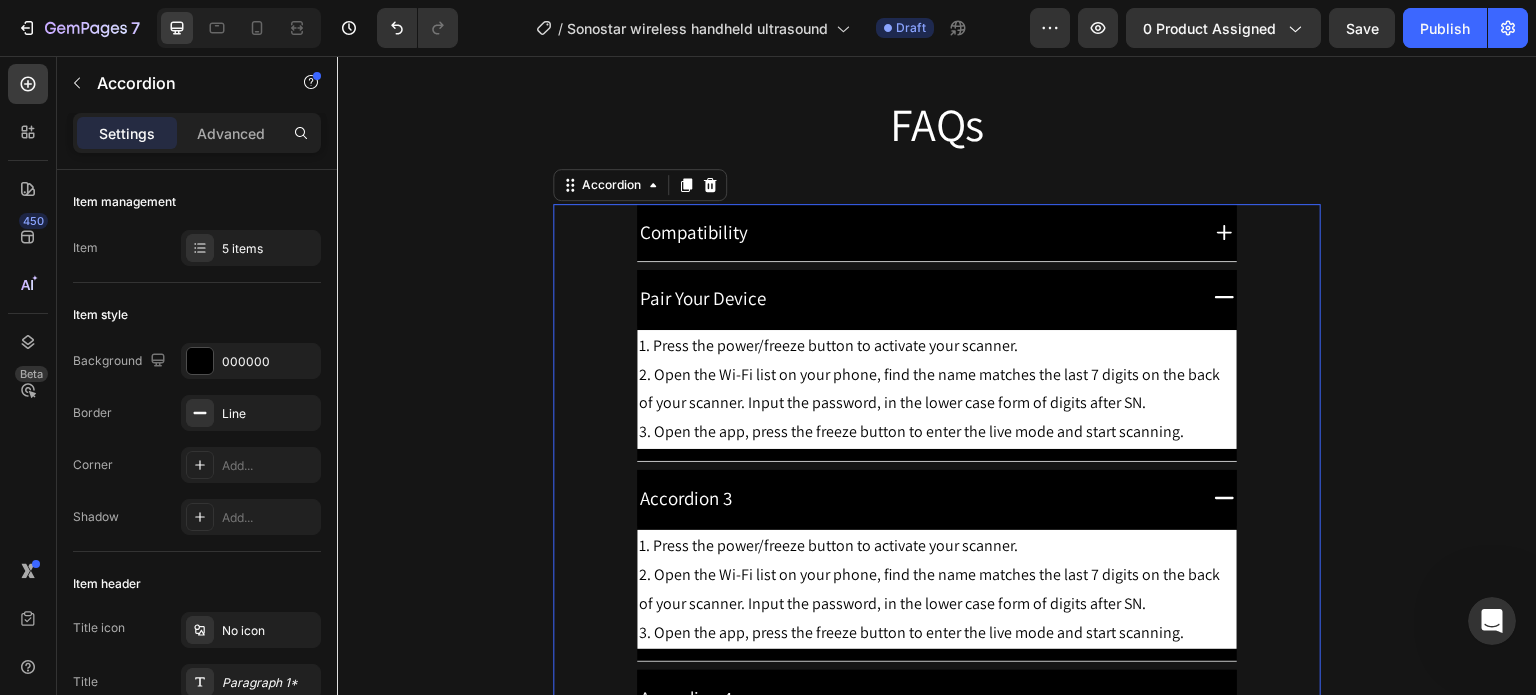 click 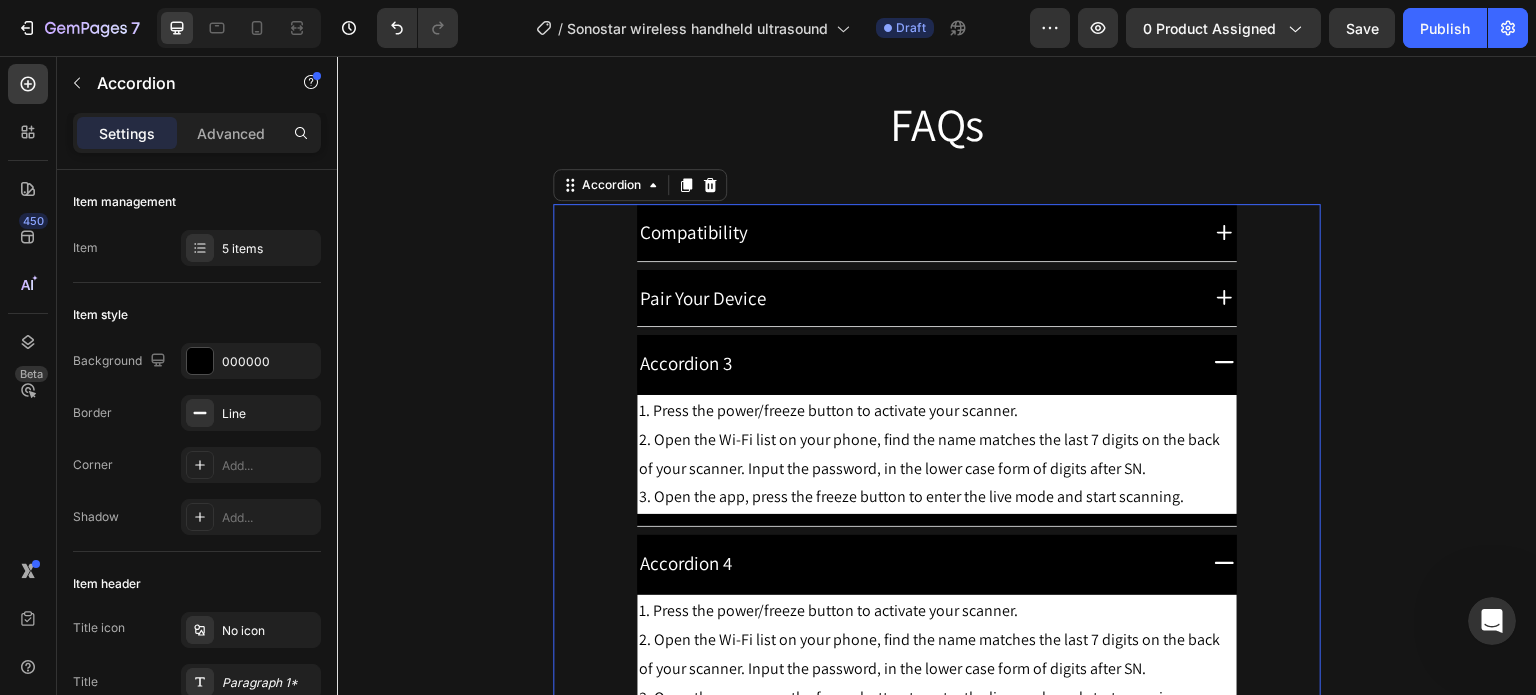 click 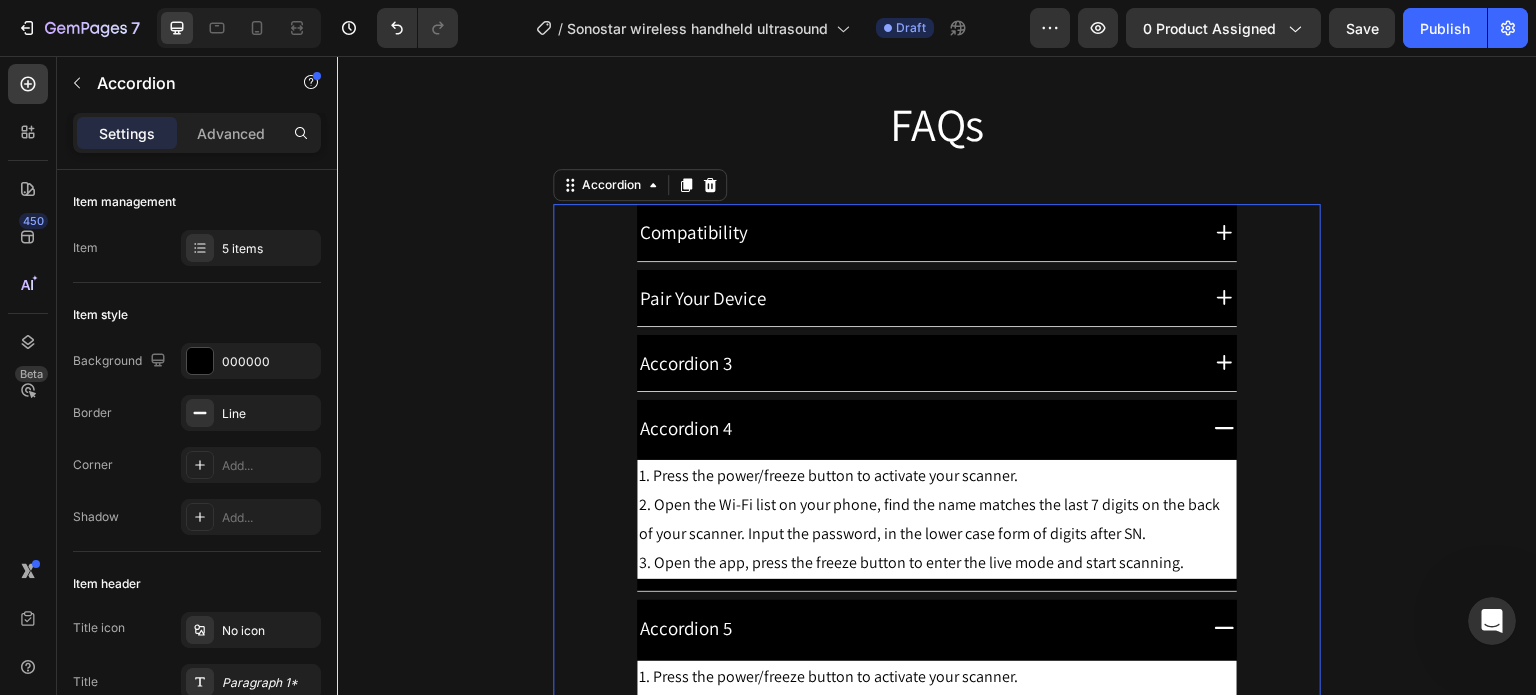 click 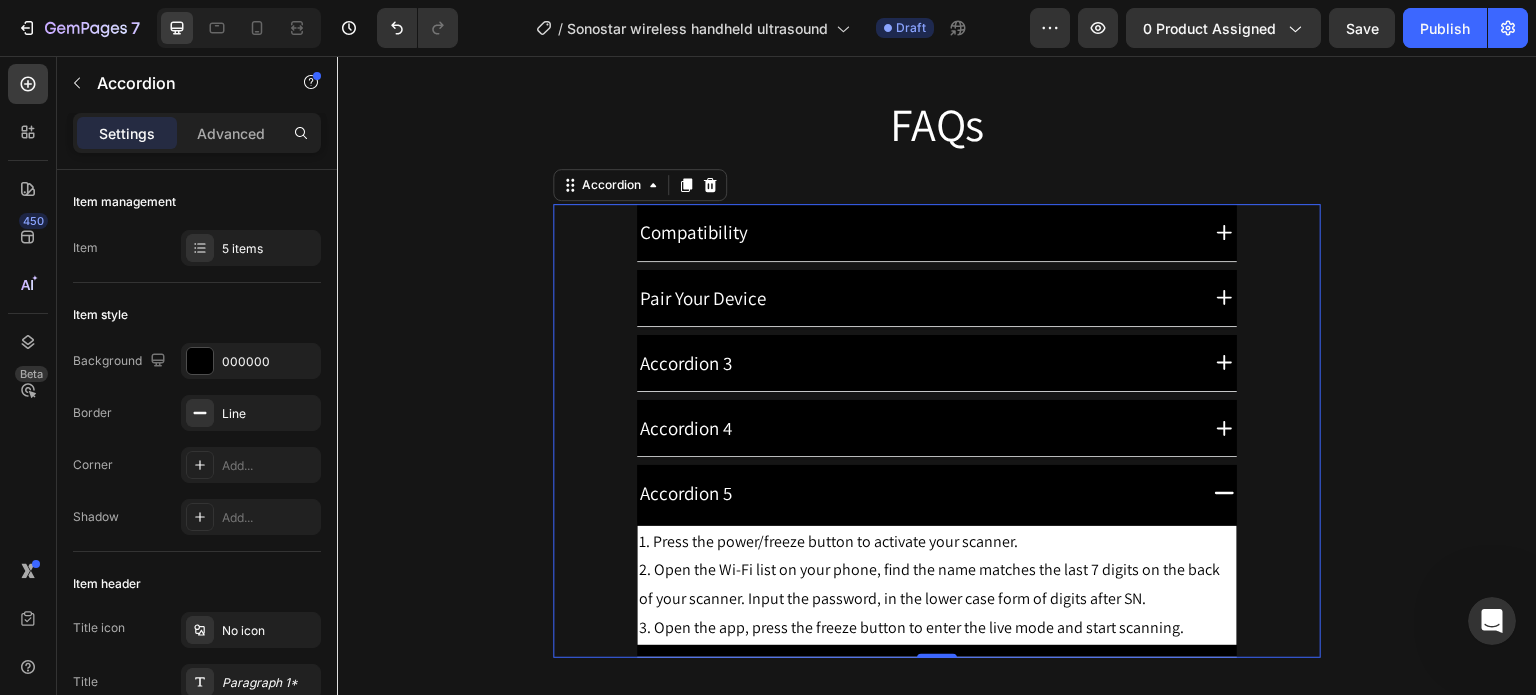 click 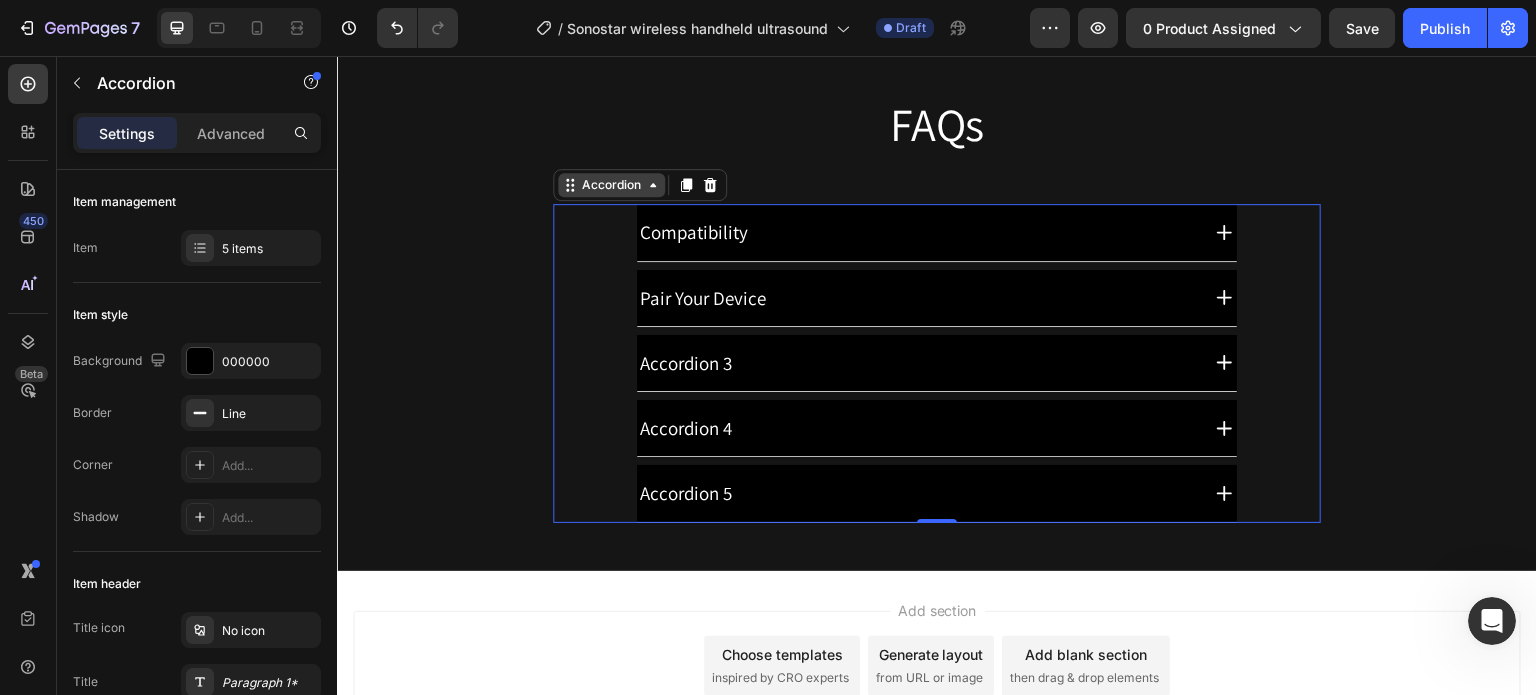 click on "Accordion" at bounding box center [611, 185] 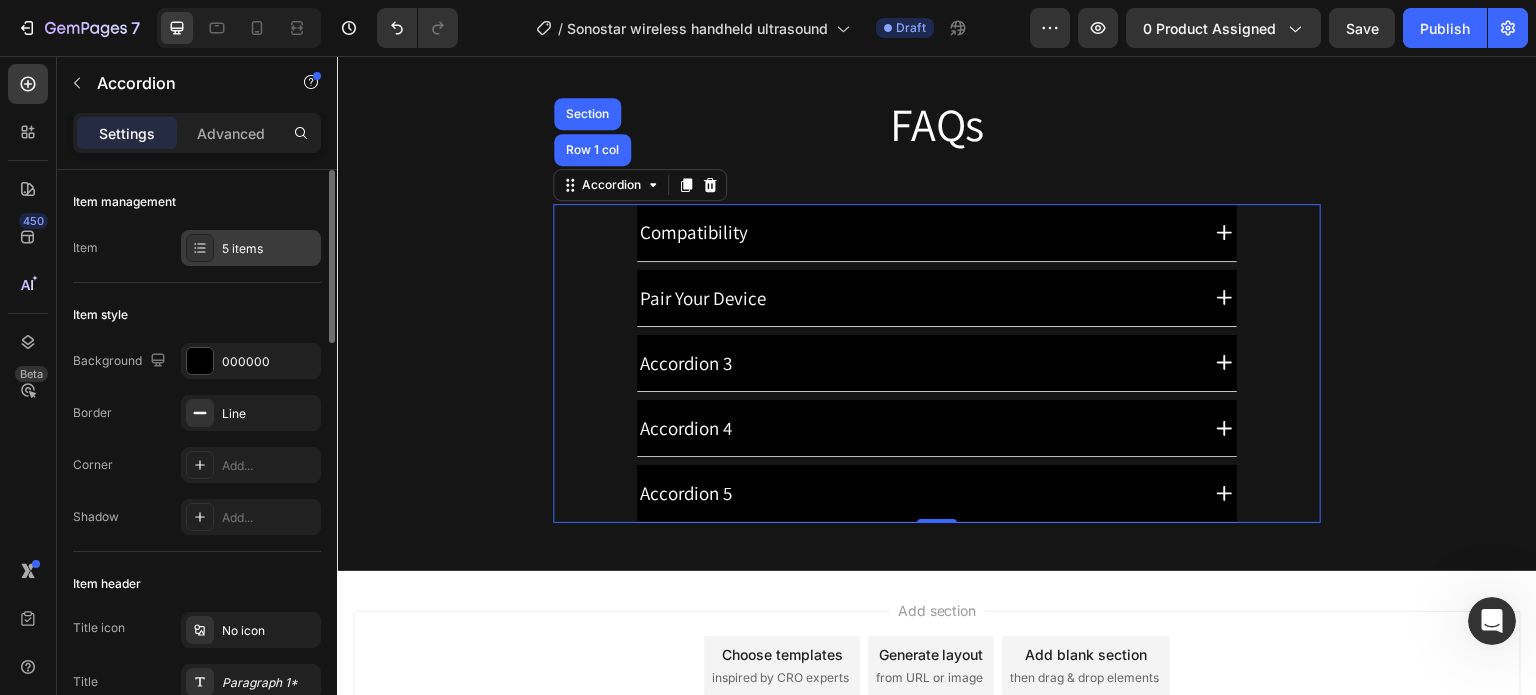 click on "5 items" at bounding box center (269, 249) 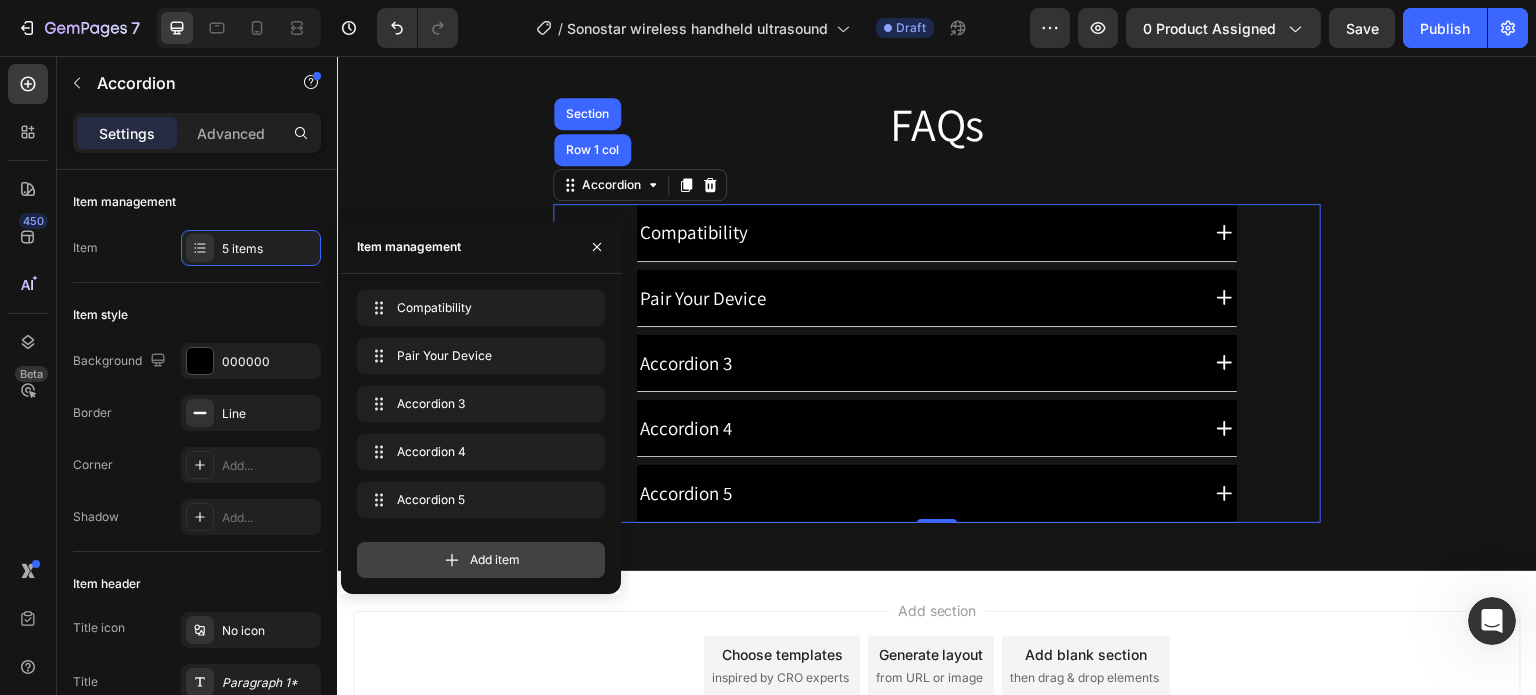 click on "Add item" at bounding box center (481, 560) 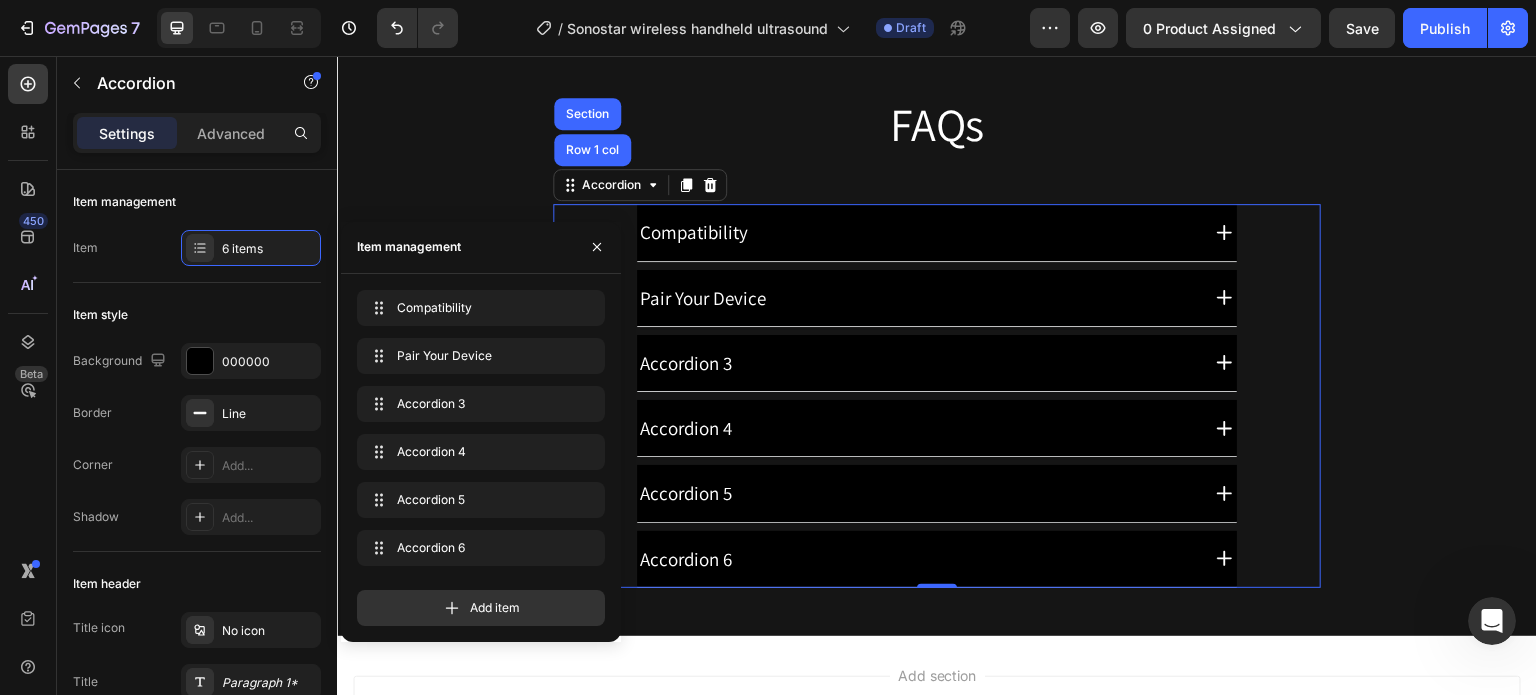 click on "Accordion 5" at bounding box center [916, 493] 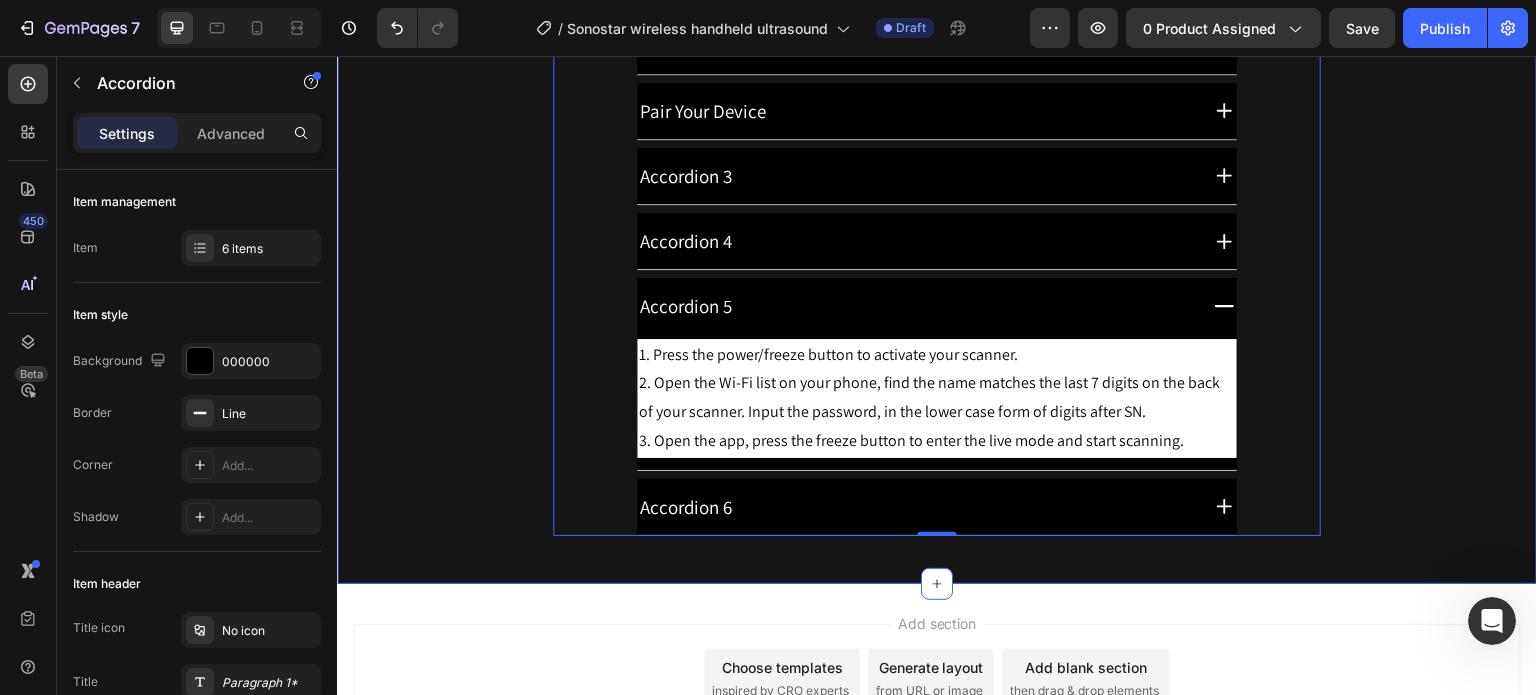 scroll, scrollTop: 6223, scrollLeft: 0, axis: vertical 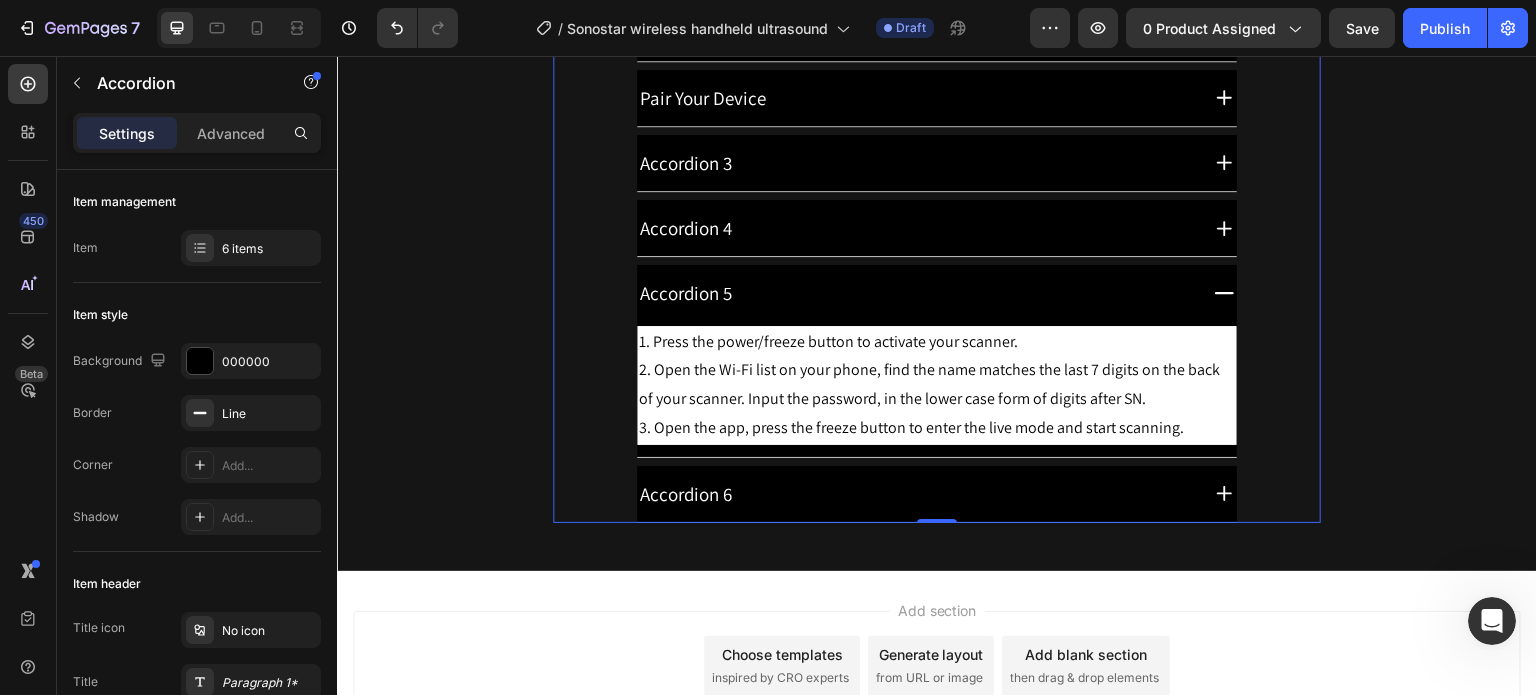 click on "Accordion 6" at bounding box center [916, 494] 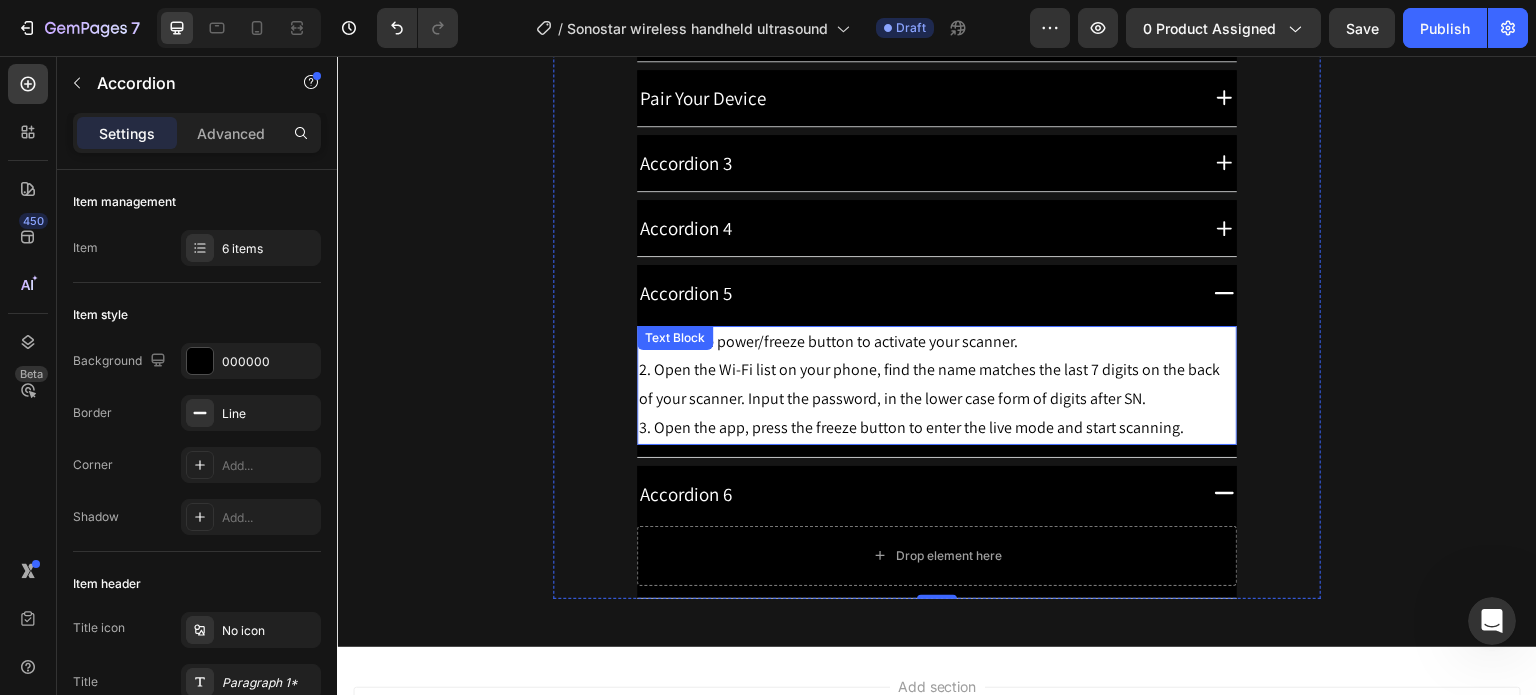 click on "Text Block" at bounding box center (675, 338) 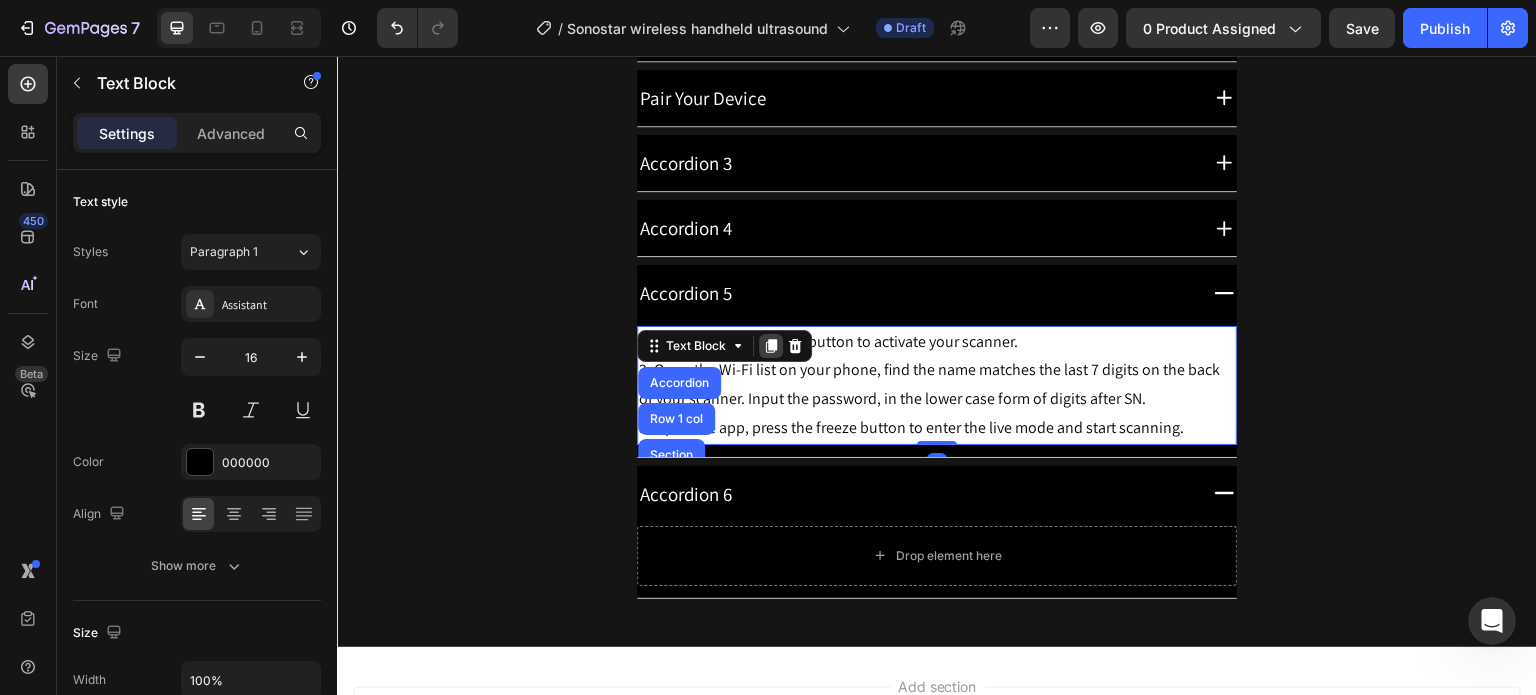 click 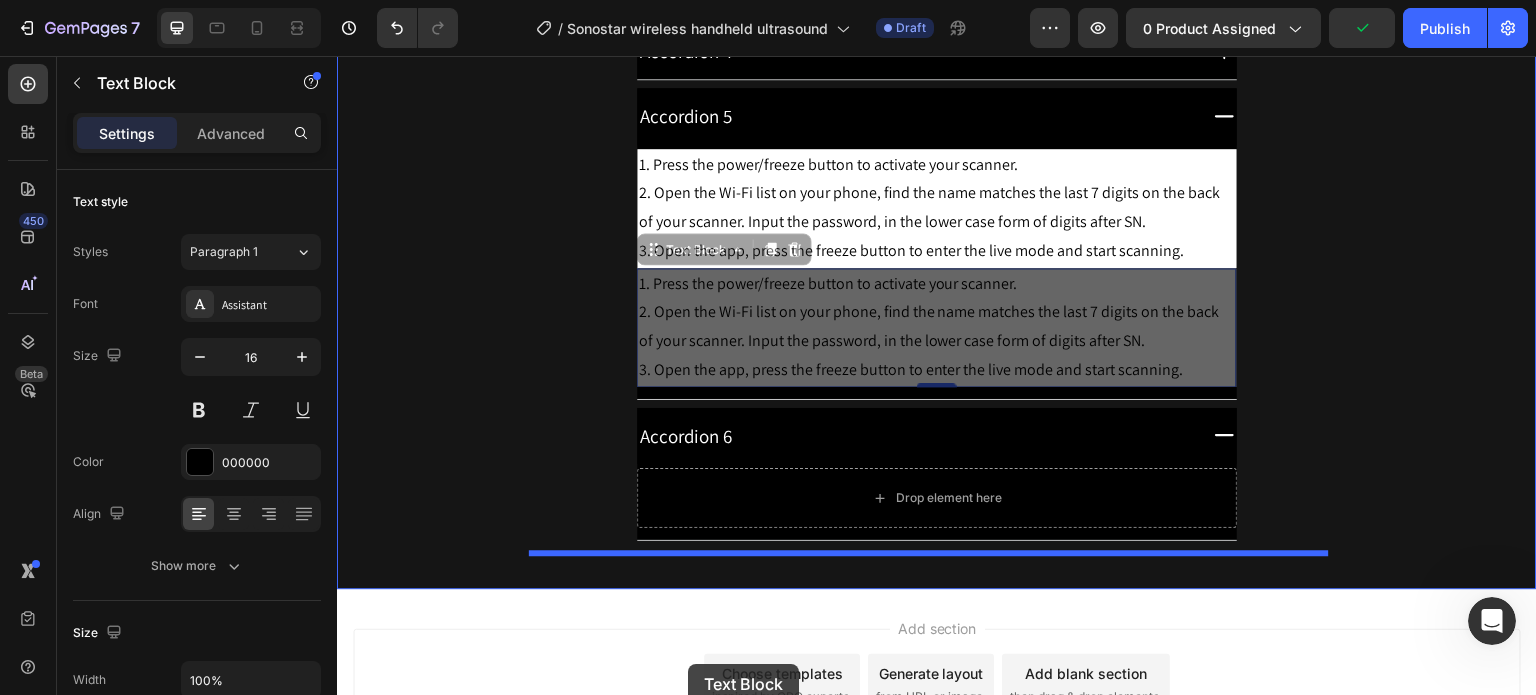 scroll, scrollTop: 6484, scrollLeft: 0, axis: vertical 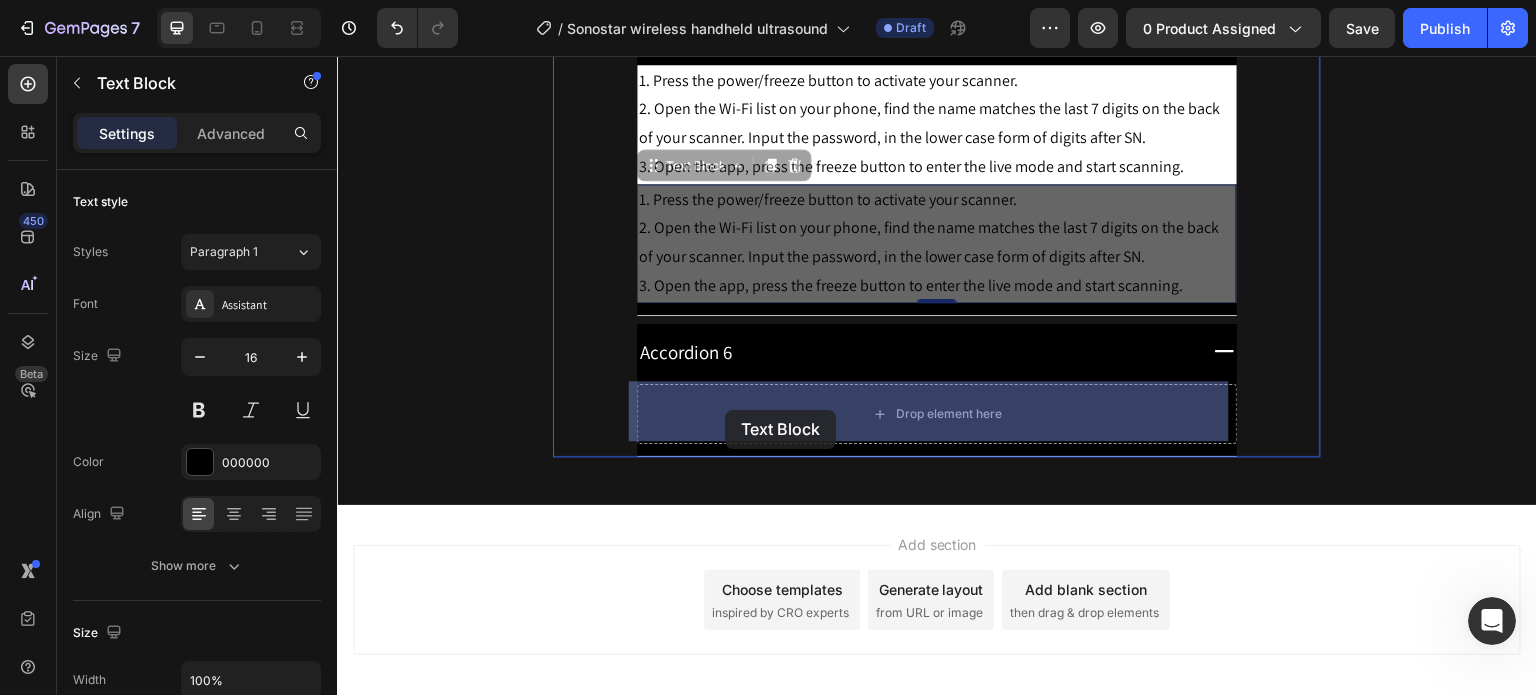 drag, startPoint x: 645, startPoint y: 426, endPoint x: 725, endPoint y: 410, distance: 81.58431 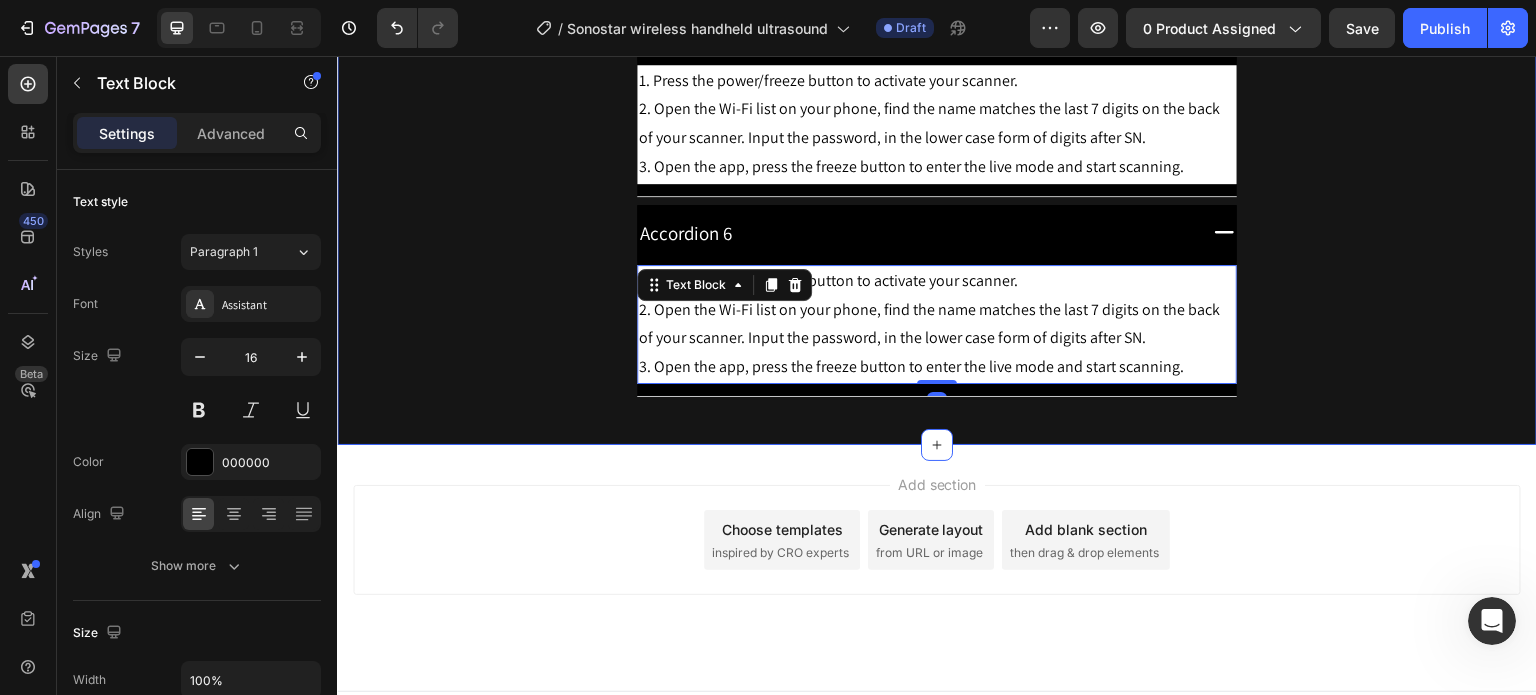 click on "FAQs Heading Row
Compatibility
Pair Your Device
Accordion 3
Accordion 4
Accordion 5 1. Press the power/freeze button to activate your scanner. 2. Open the Wi-Fi list on your phone, find the name matches the last 7 digits on the back of your scanner. Input the password, in the lower case form of digits after SN. 3. Open the app, press the freeze button to enter the live mode and start scanning. Text Block
Accordion 6 1. Press the power/freeze button to activate your scanner. 2. Open the Wi-Fi list on your phone, find the name matches the last 7 digits on the back of your scanner. Input the password, in the lower case form of digits after SN. 3. Open the app, press the freeze button to enter the live mode and start scanning. Text Block   0 Accordion Row" at bounding box center (937, 14) 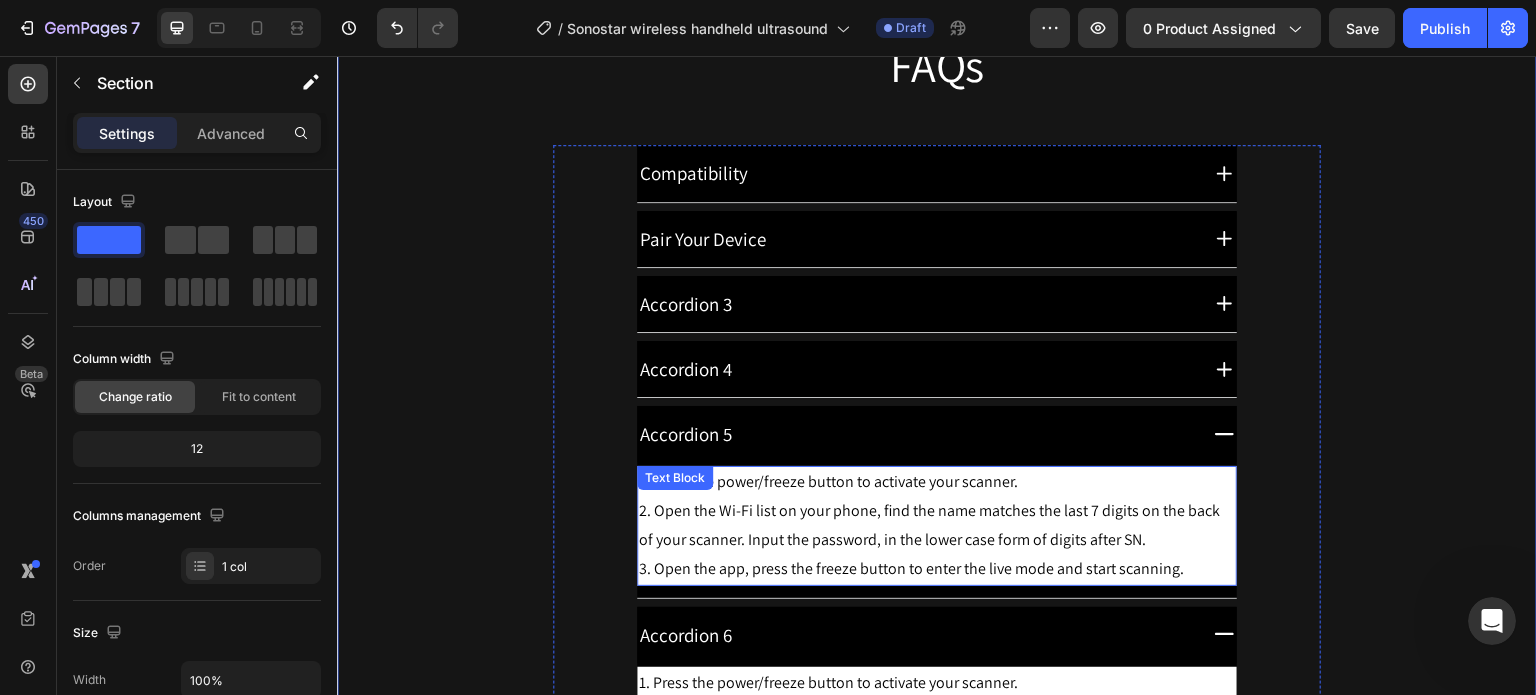 scroll, scrollTop: 5984, scrollLeft: 0, axis: vertical 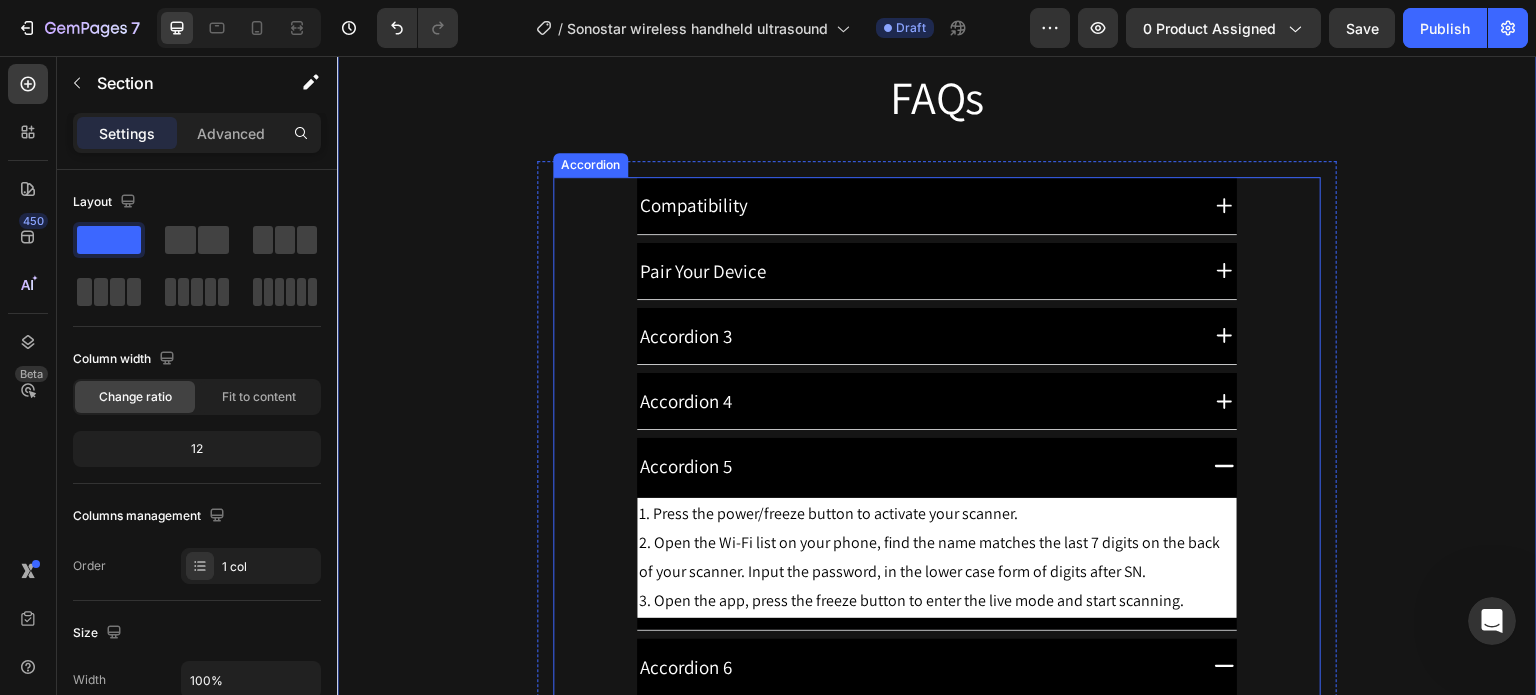 click 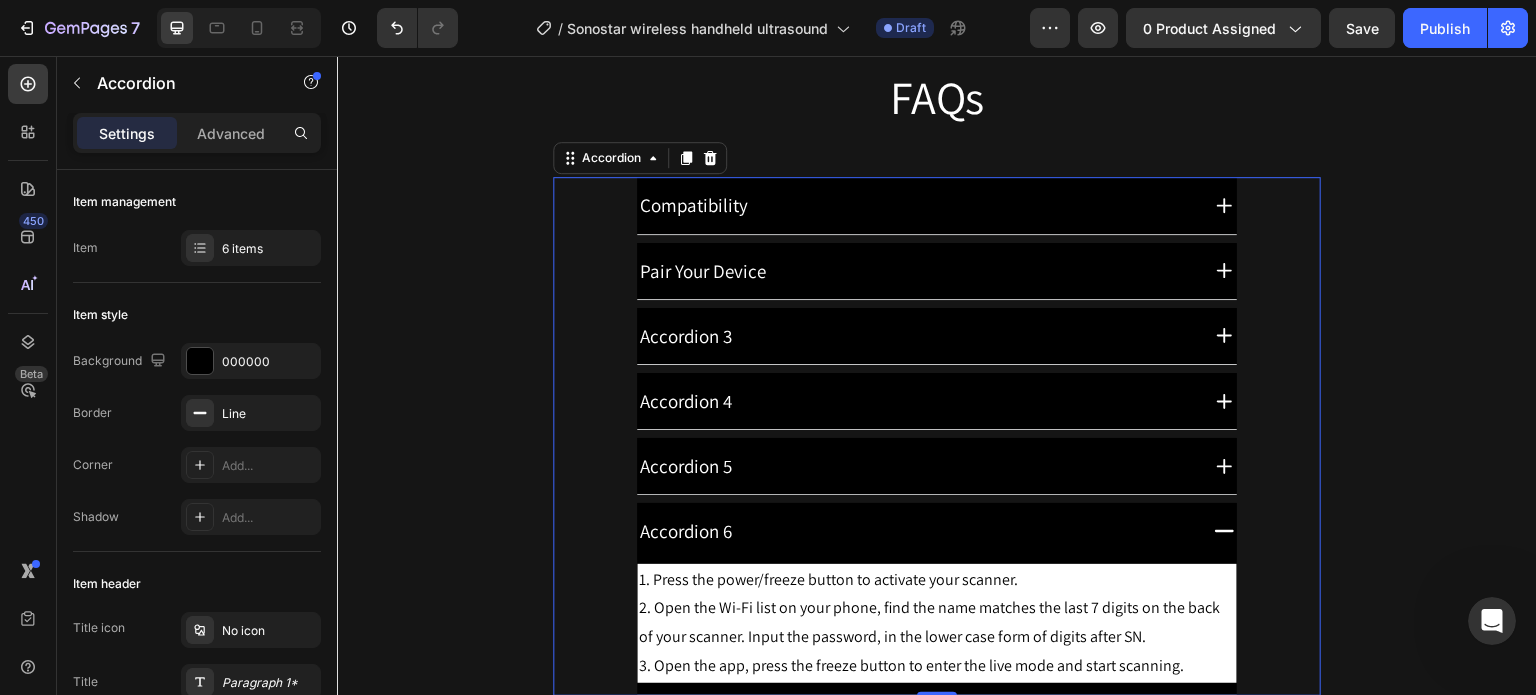 click 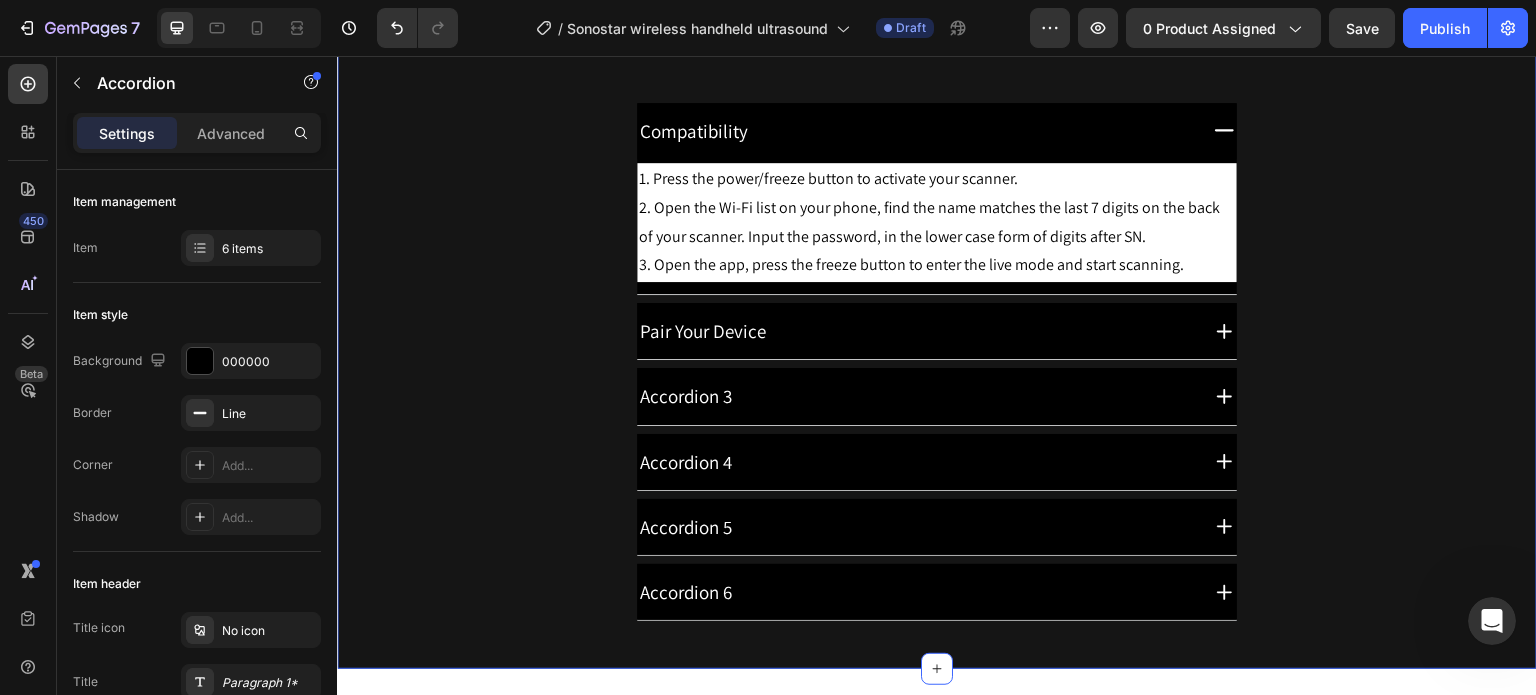 scroll, scrollTop: 4788, scrollLeft: 0, axis: vertical 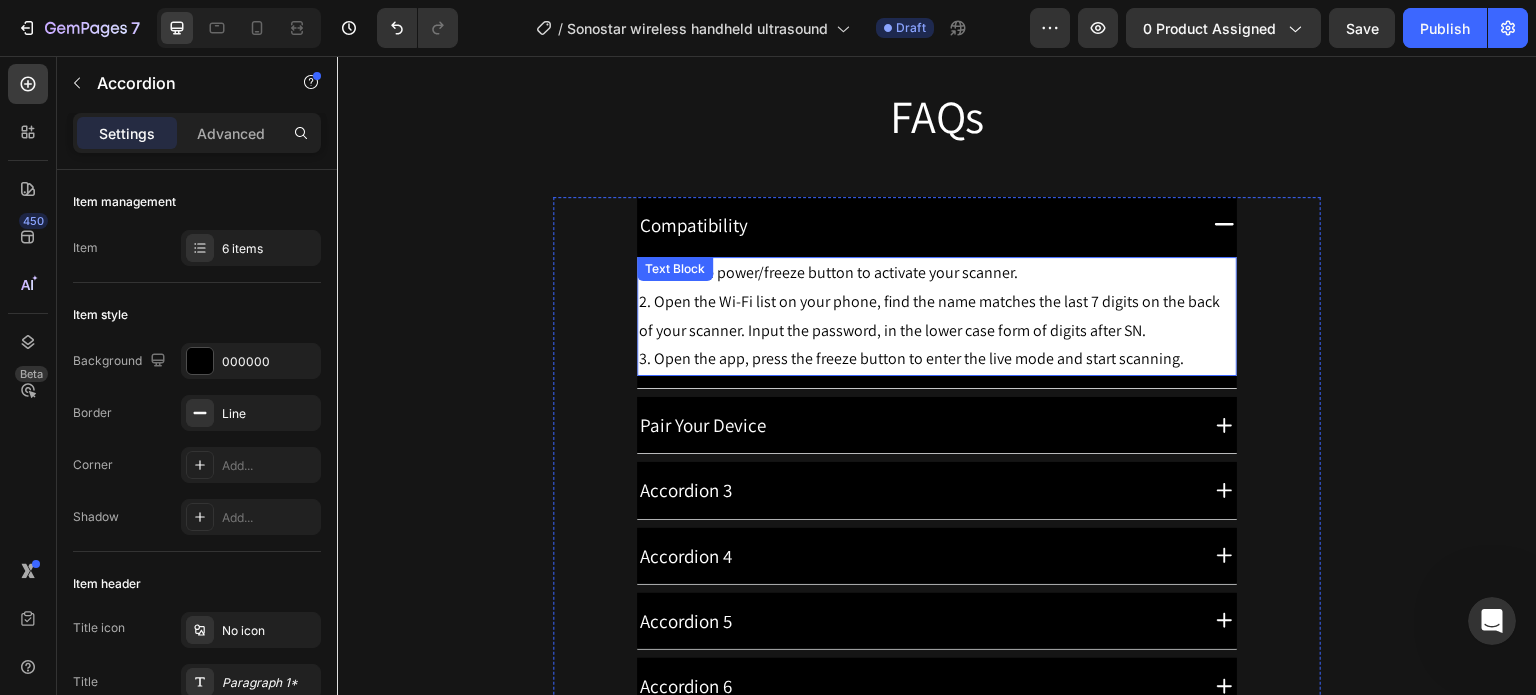 click on "2. Open the Wi-Fi list on your phone, find the name matches the last 7 digits on the back of your scanner. Input the password, in the lower case form of digits after SN." at bounding box center [937, 317] 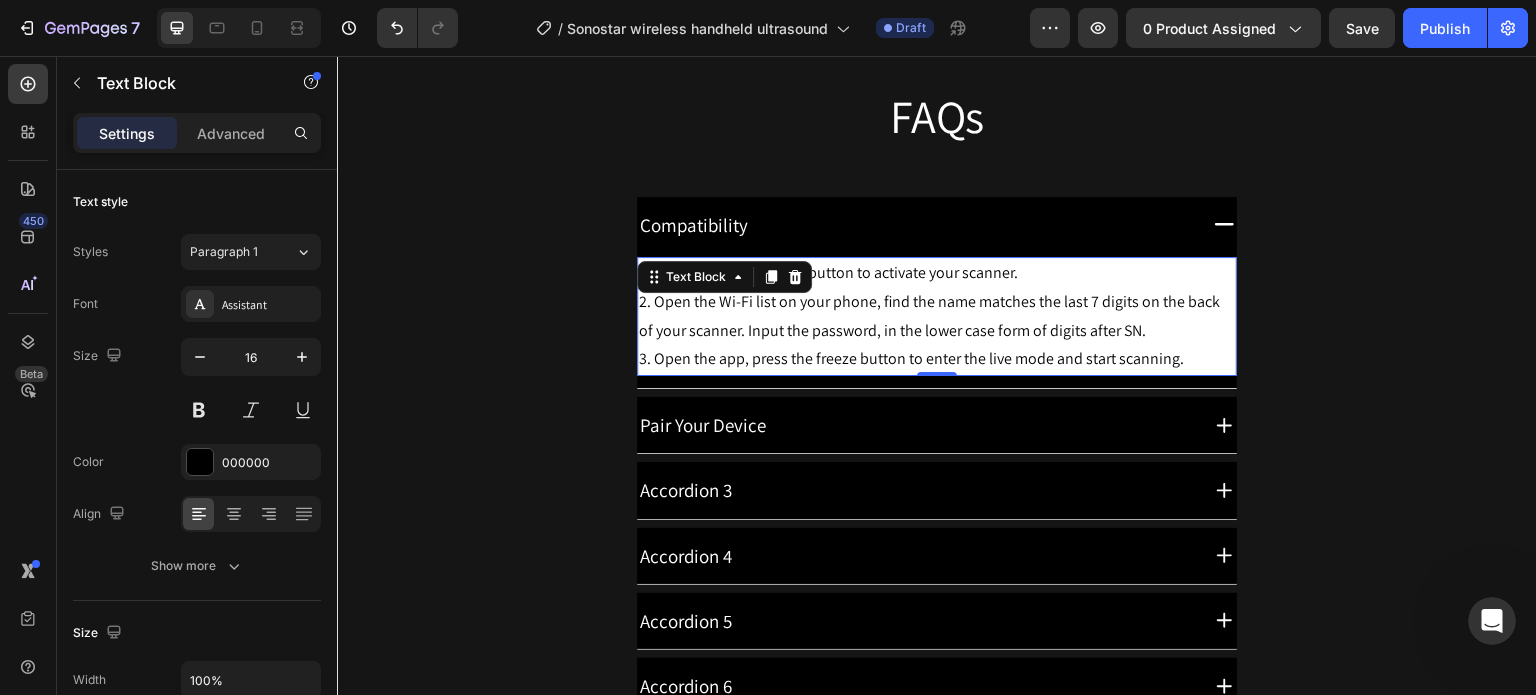 click on "3. Open the app, press the freeze button to enter the live mode and start scanning." at bounding box center (937, 359) 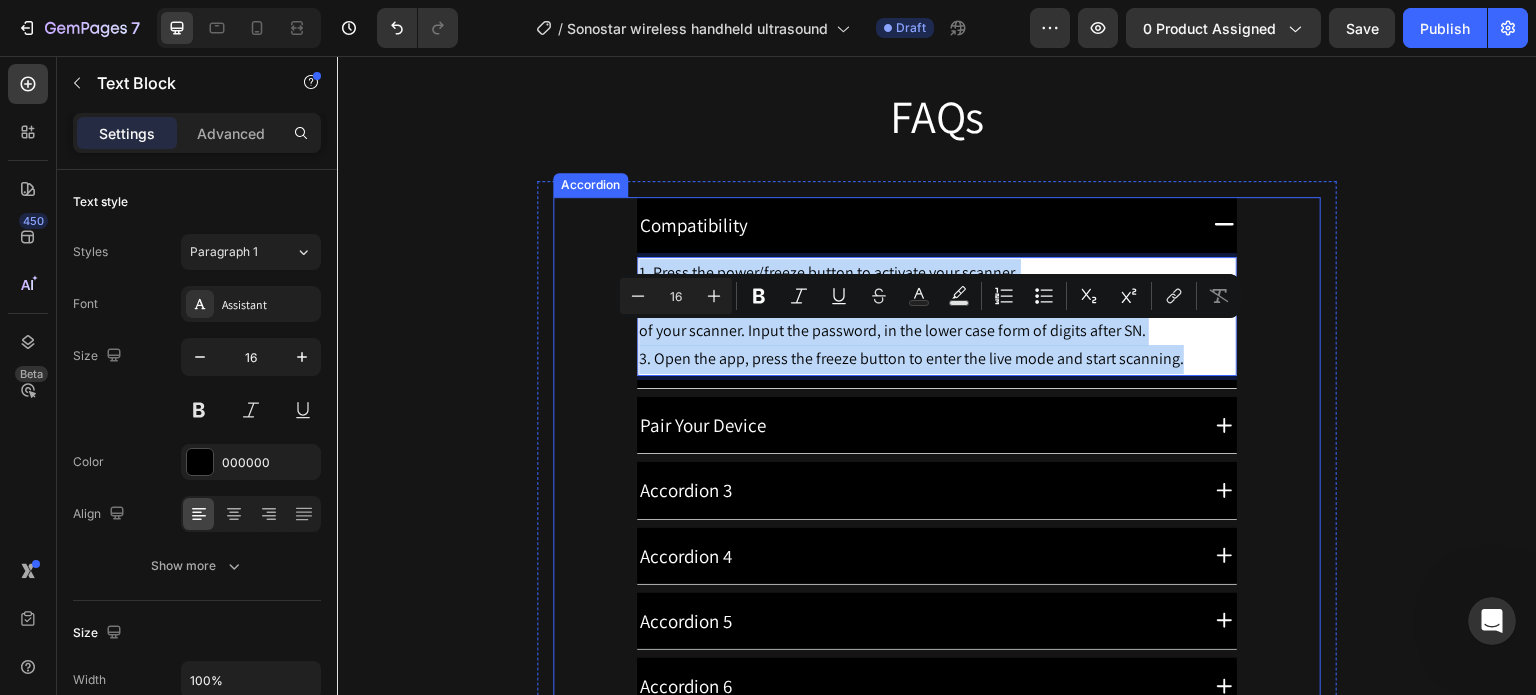 drag, startPoint x: 1176, startPoint y: 421, endPoint x: 627, endPoint y: 330, distance: 556.4908 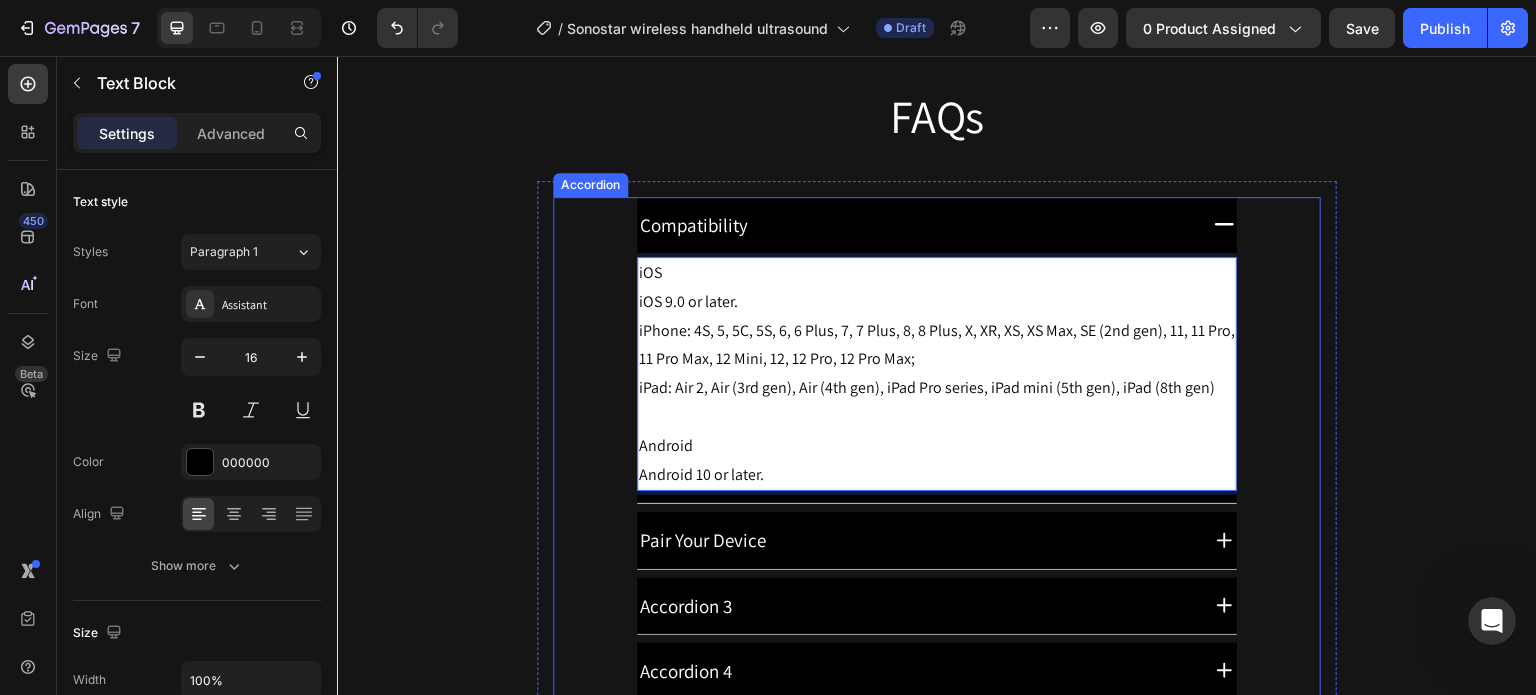 click 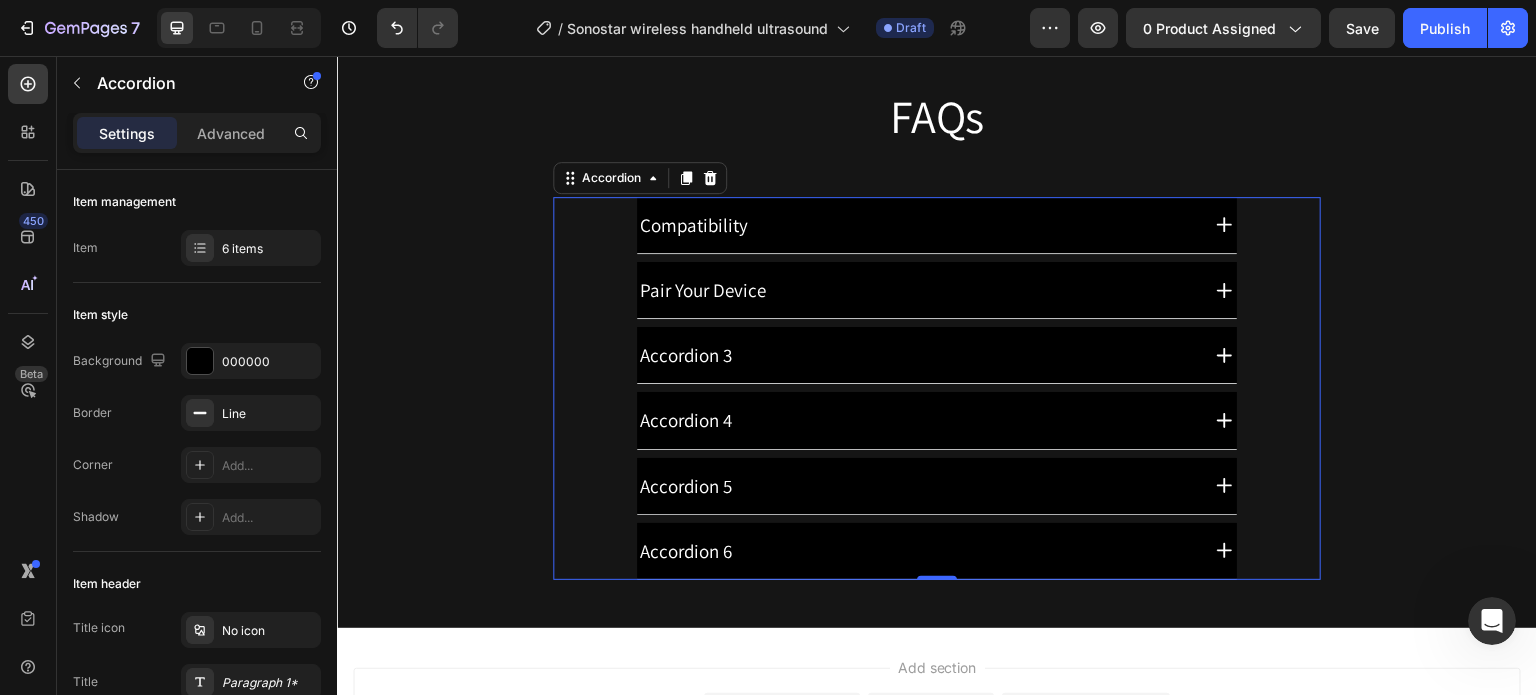 click 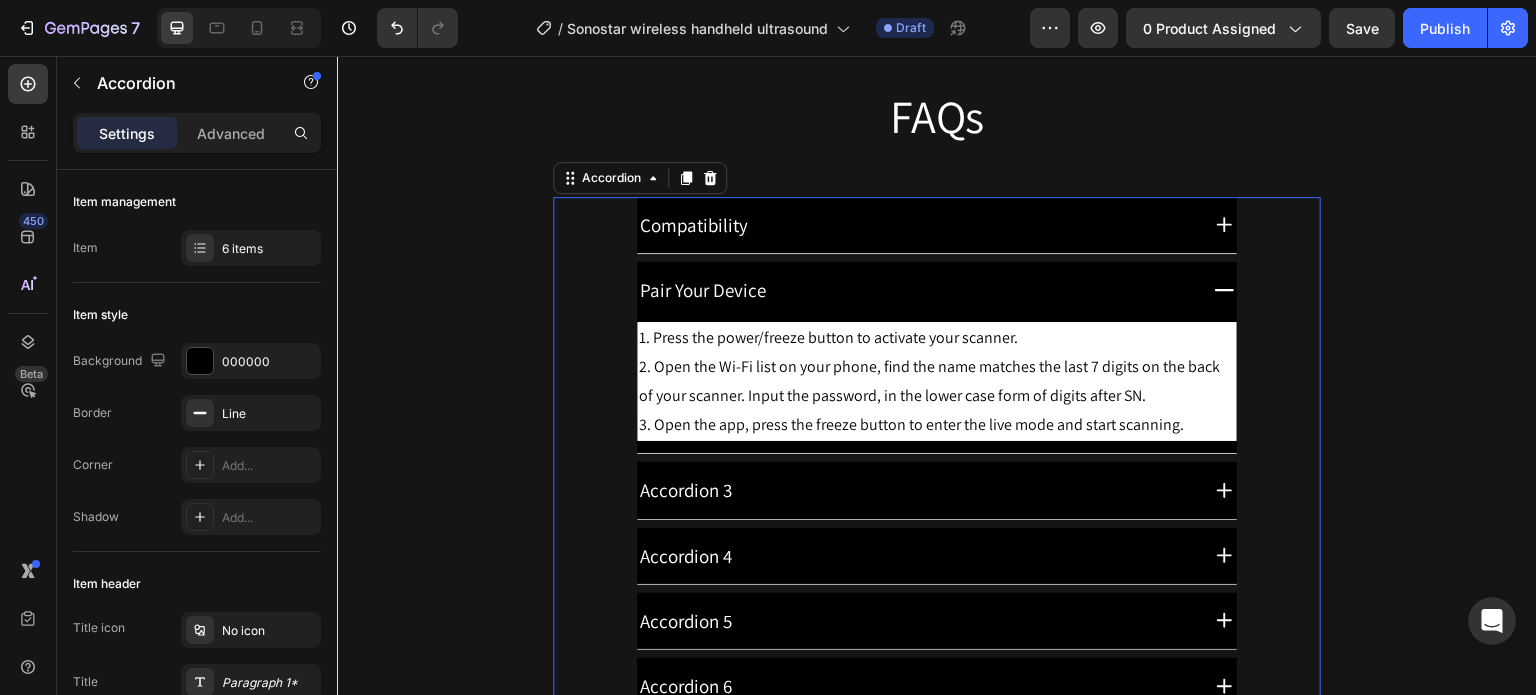 click 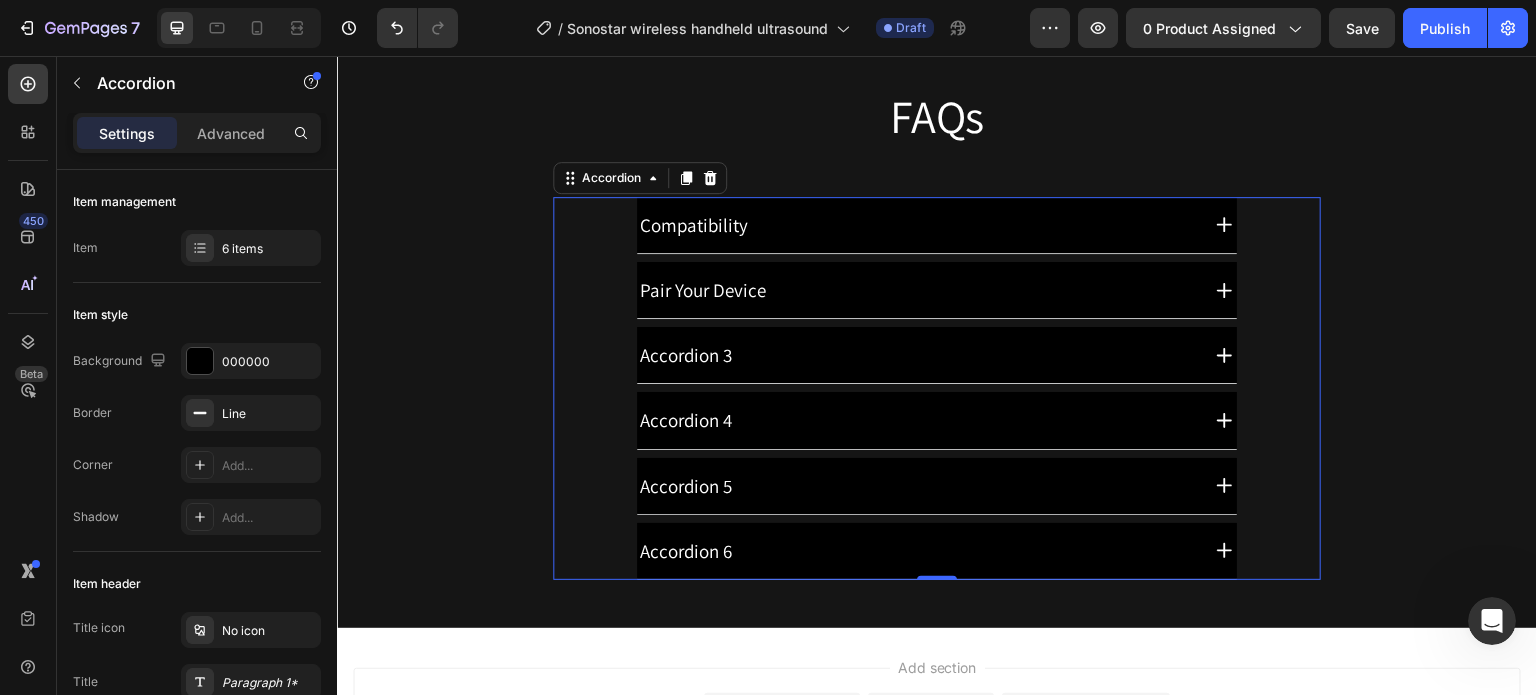 click 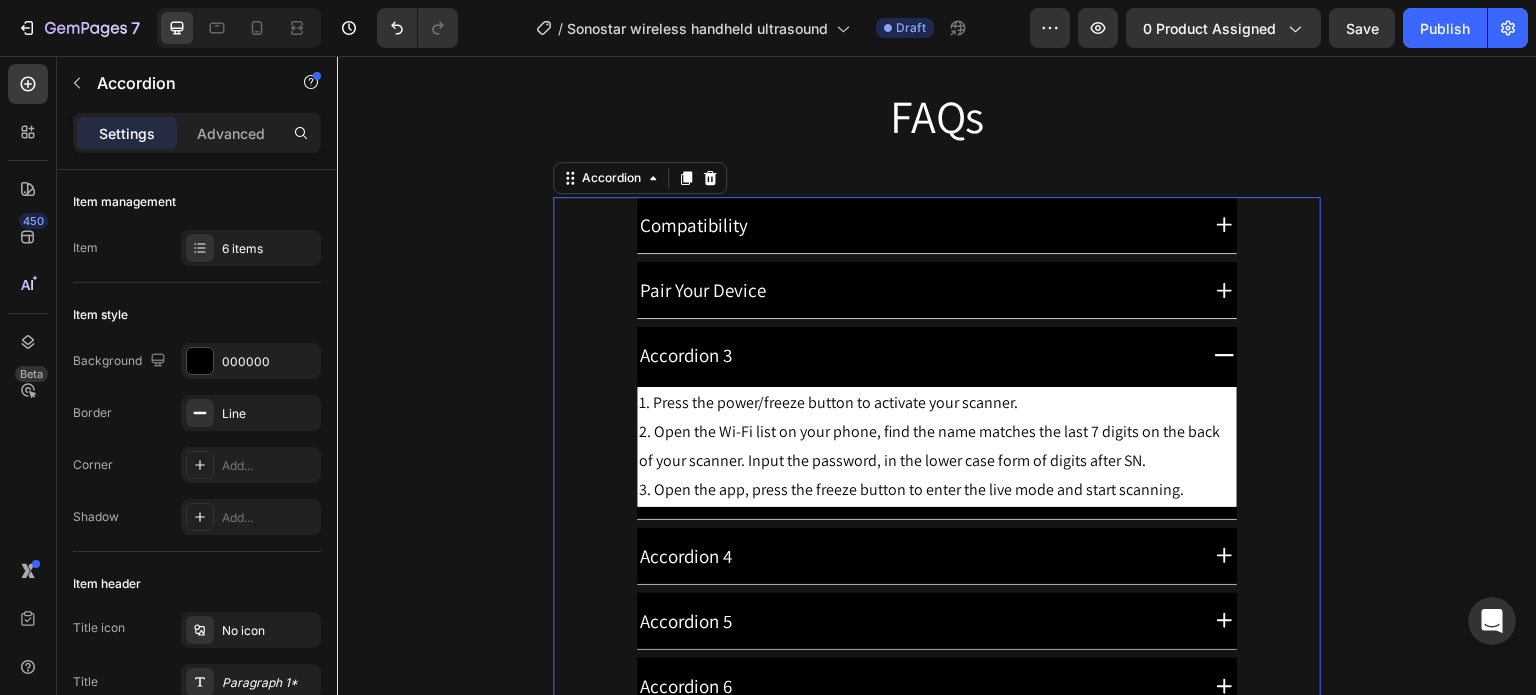 click 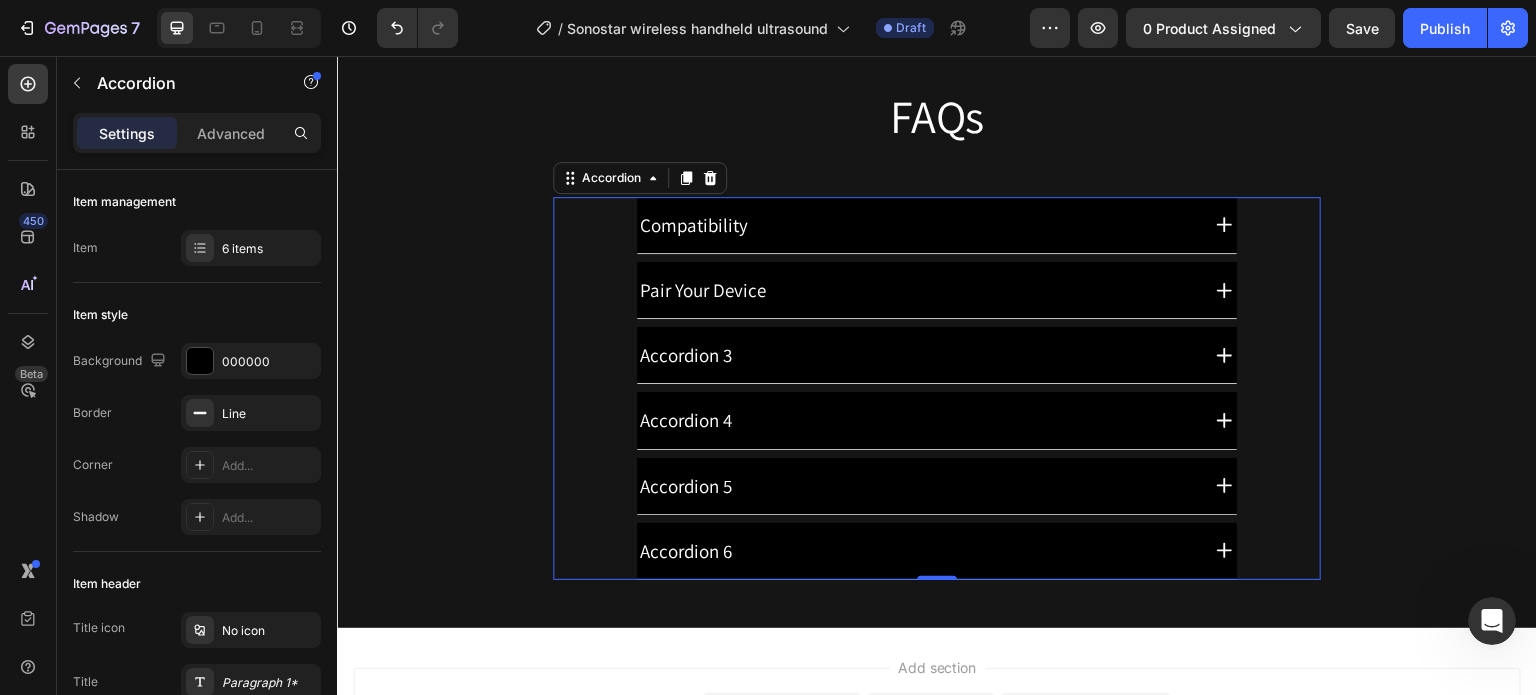 click on "Accordion 3" at bounding box center (686, 355) 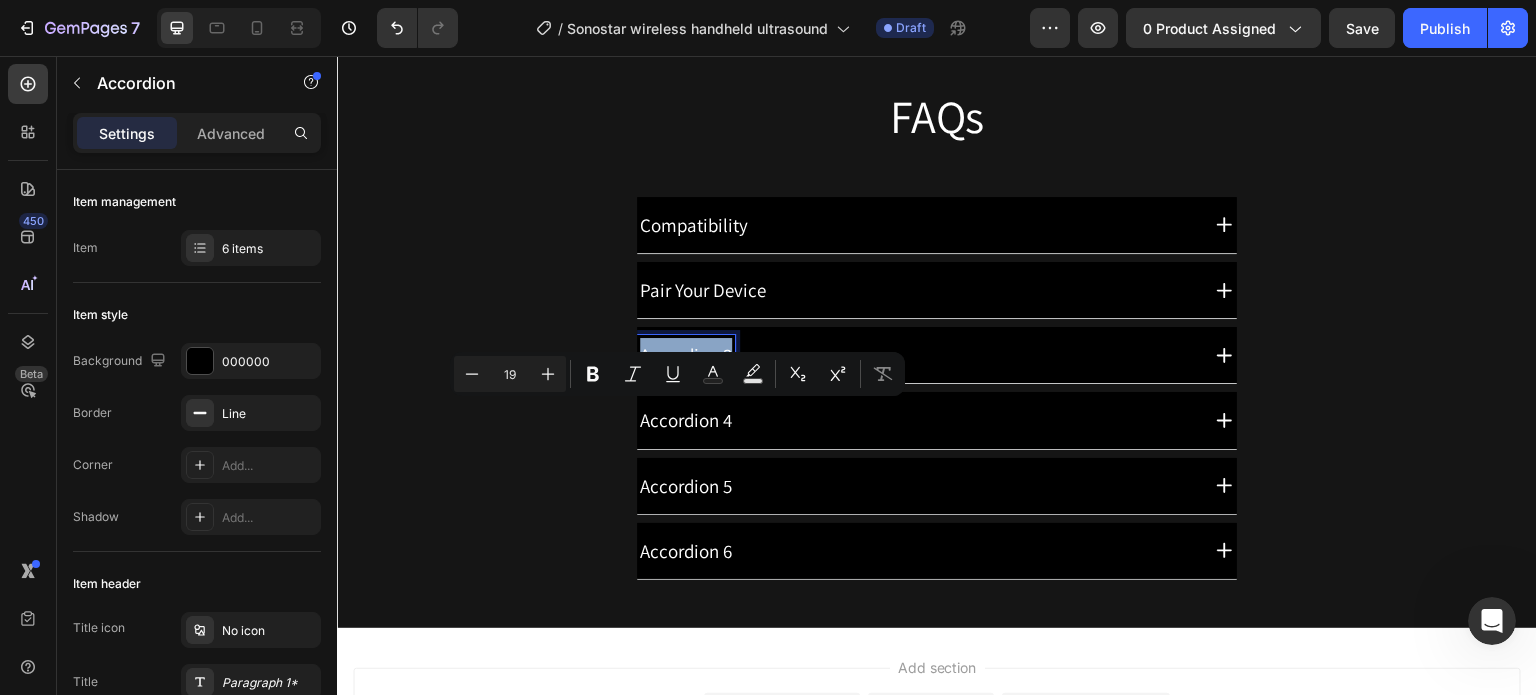 drag, startPoint x: 723, startPoint y: 414, endPoint x: 631, endPoint y: 416, distance: 92.021736 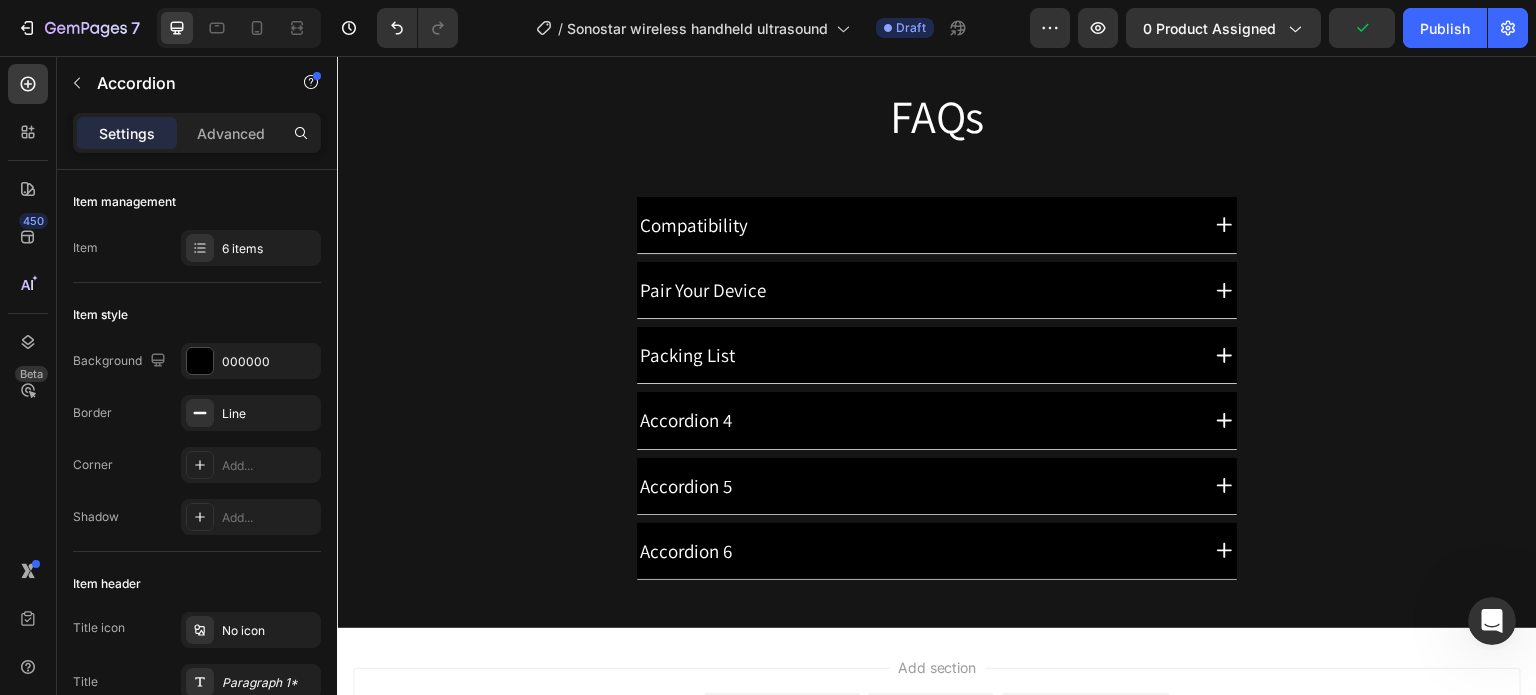 click on "Packing List" at bounding box center [916, 355] 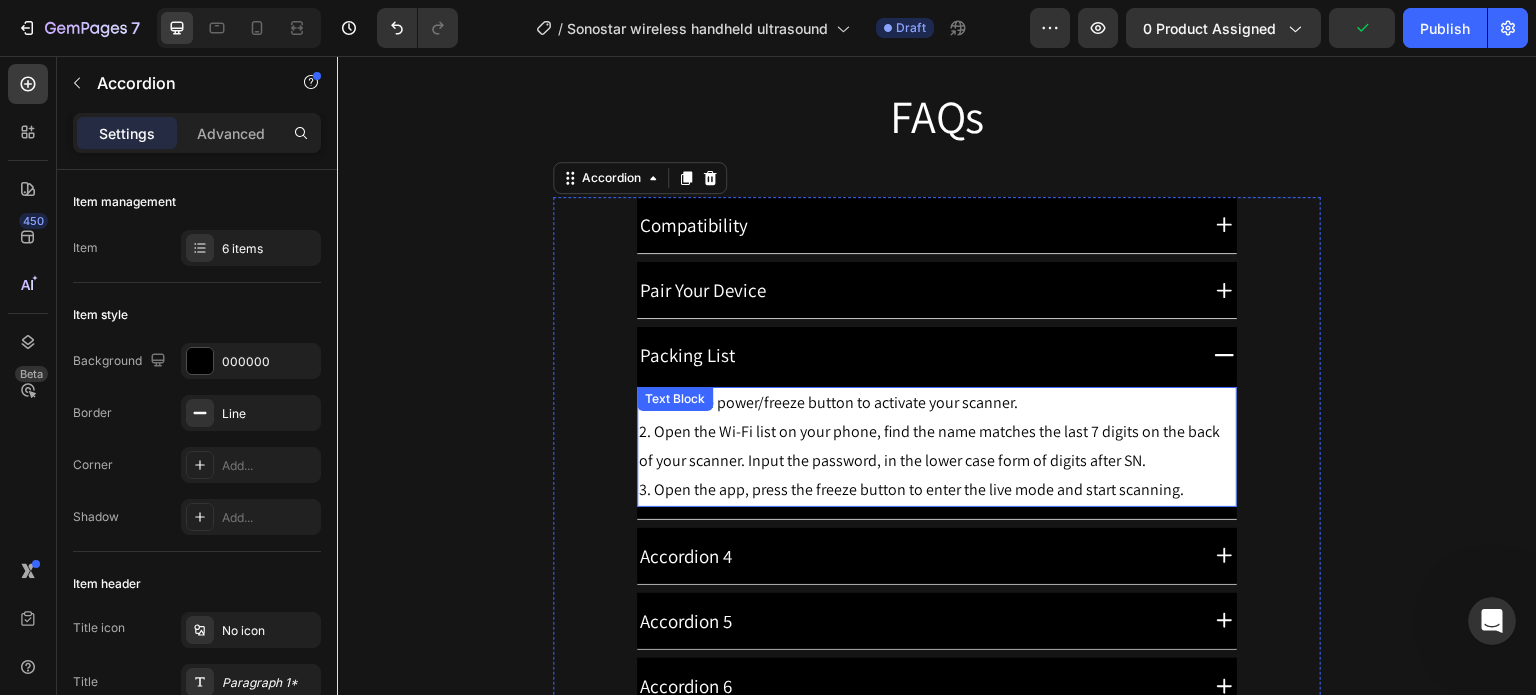 click on "2. Open the Wi-Fi list on your phone, find the name matches the last 7 digits on the back of your scanner. Input the password, in the lower case form of digits after SN." at bounding box center (937, 447) 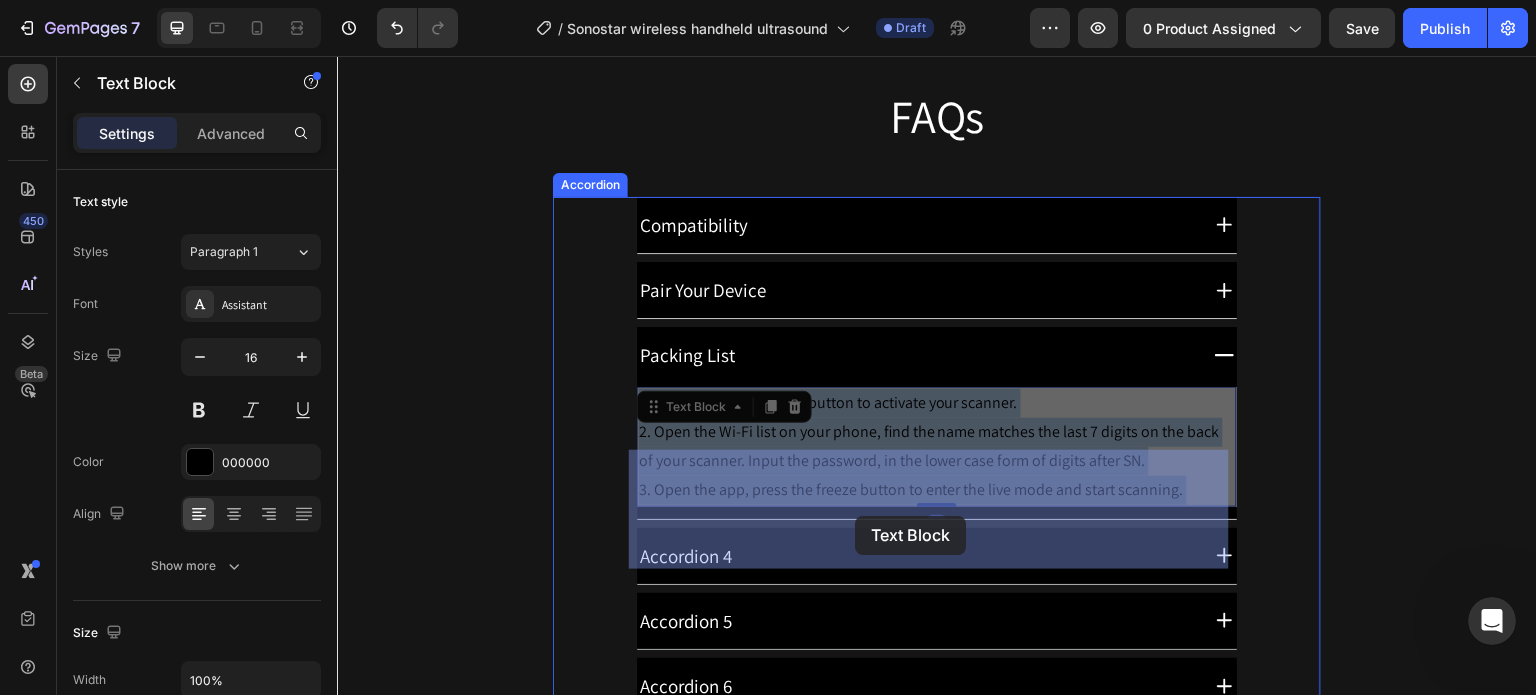 drag, startPoint x: 1187, startPoint y: 556, endPoint x: 858, endPoint y: 515, distance: 331.54486 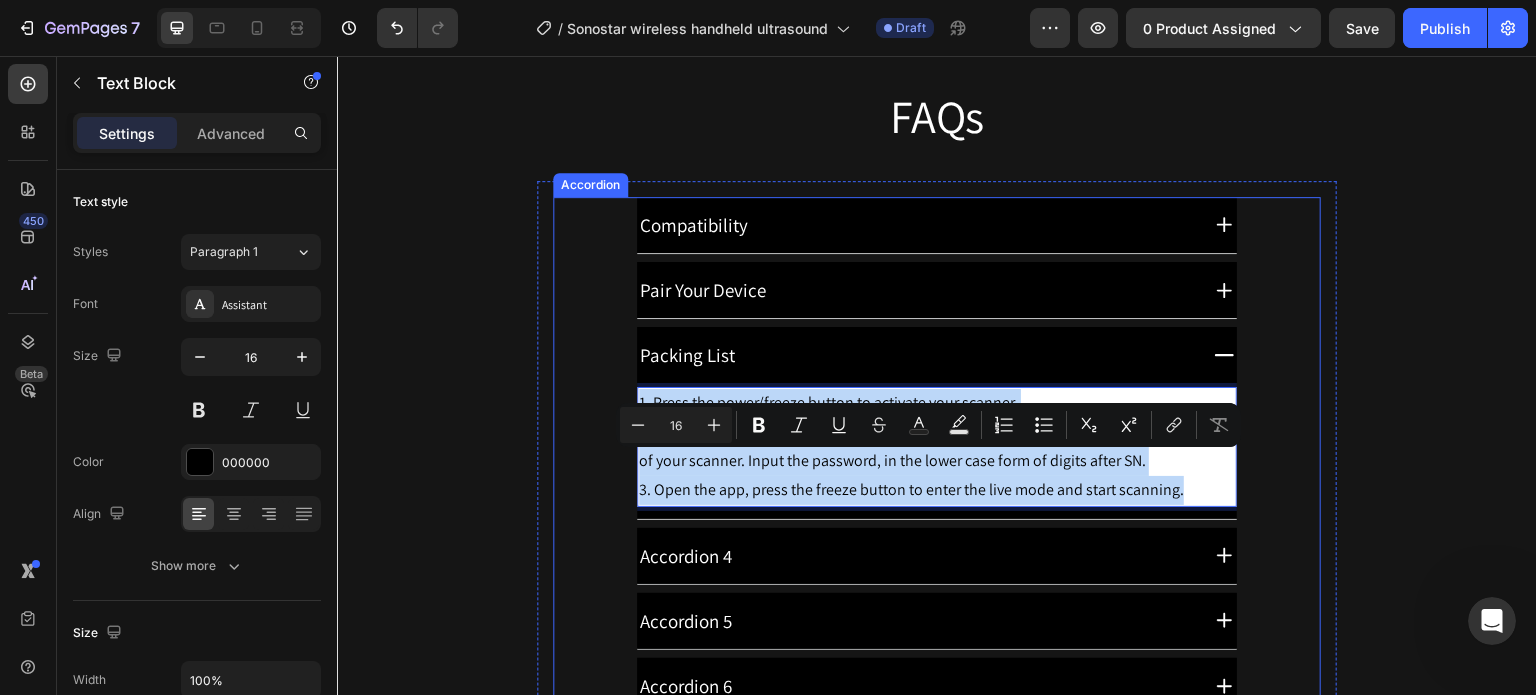 drag, startPoint x: 1179, startPoint y: 551, endPoint x: 628, endPoint y: 460, distance: 558.464 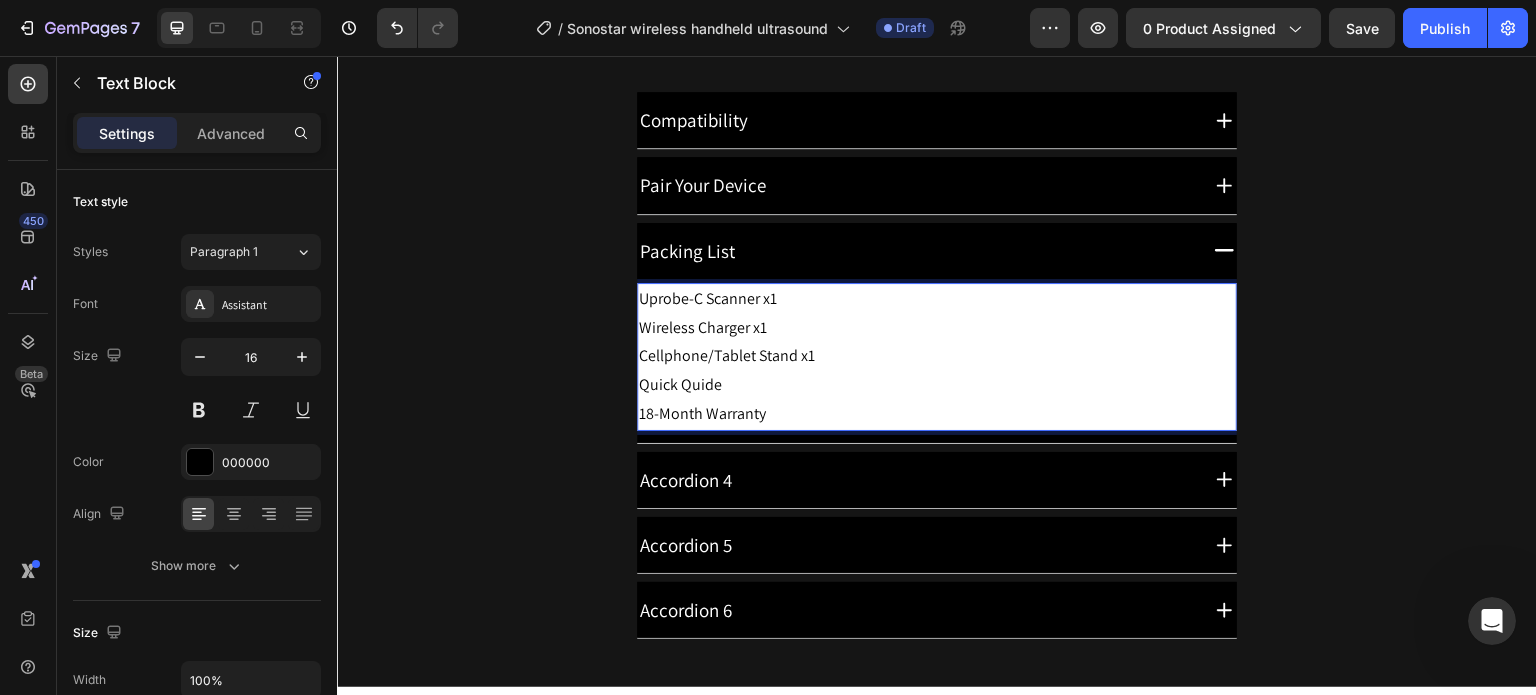 scroll, scrollTop: 4988, scrollLeft: 0, axis: vertical 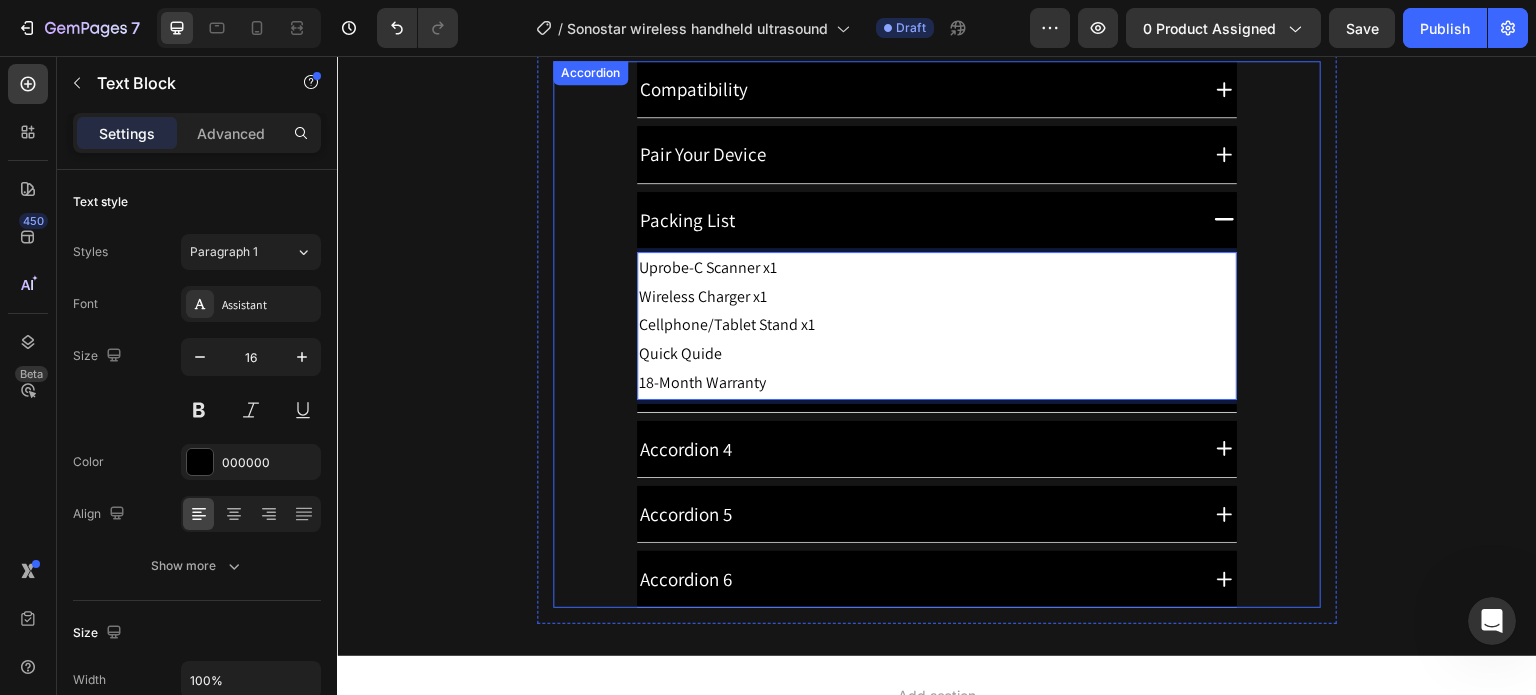 click 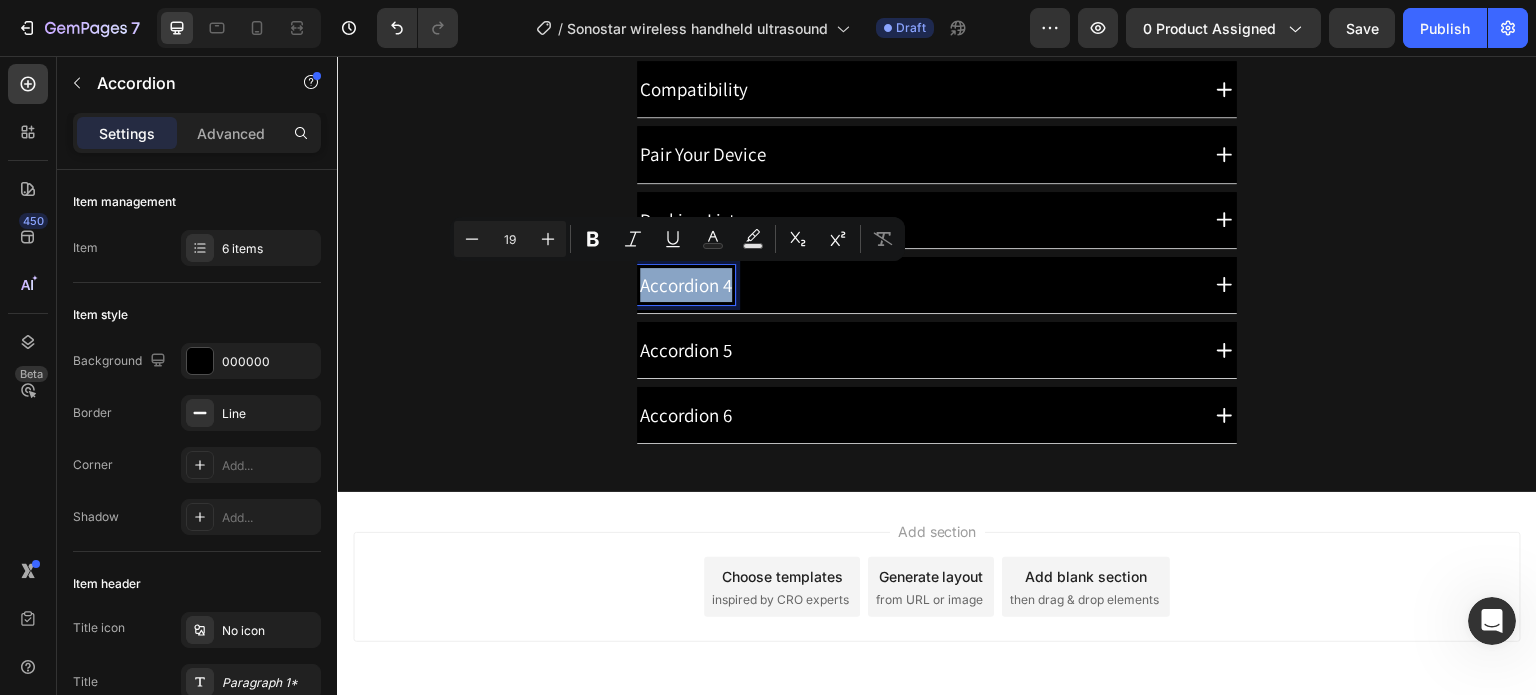 drag, startPoint x: 634, startPoint y: 282, endPoint x: 720, endPoint y: 276, distance: 86.209045 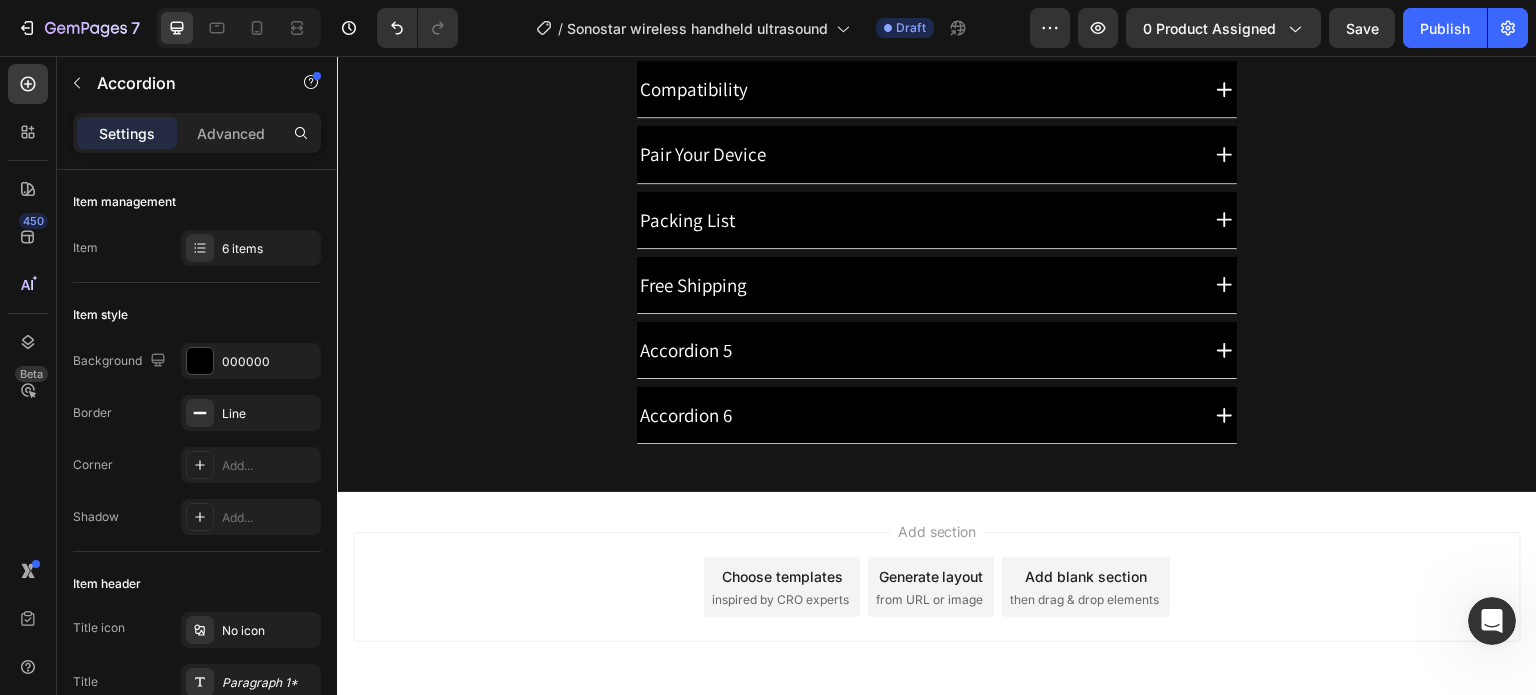 click 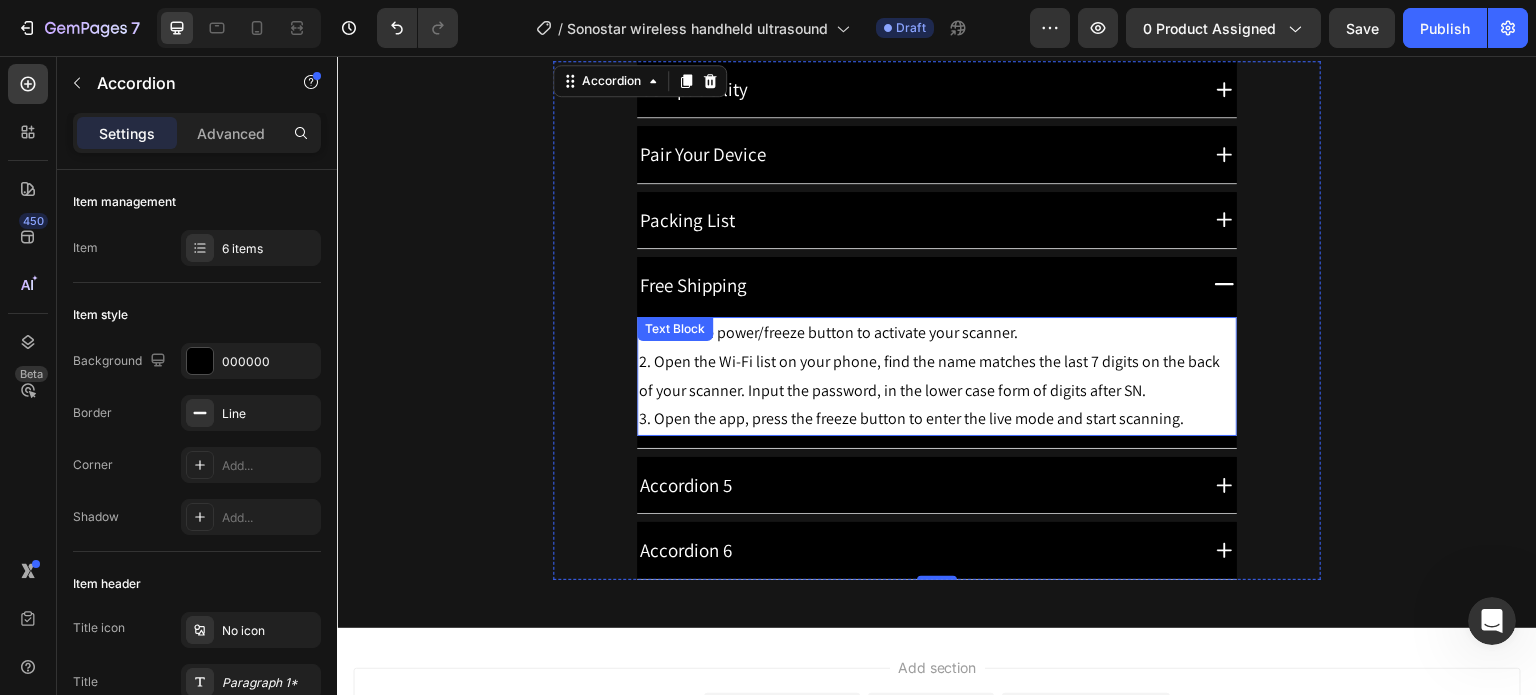 click on "2. Open the Wi-Fi list on your phone, find the name matches the last 7 digits on the back of your scanner. Input the password, in the lower case form of digits after SN." at bounding box center (937, 377) 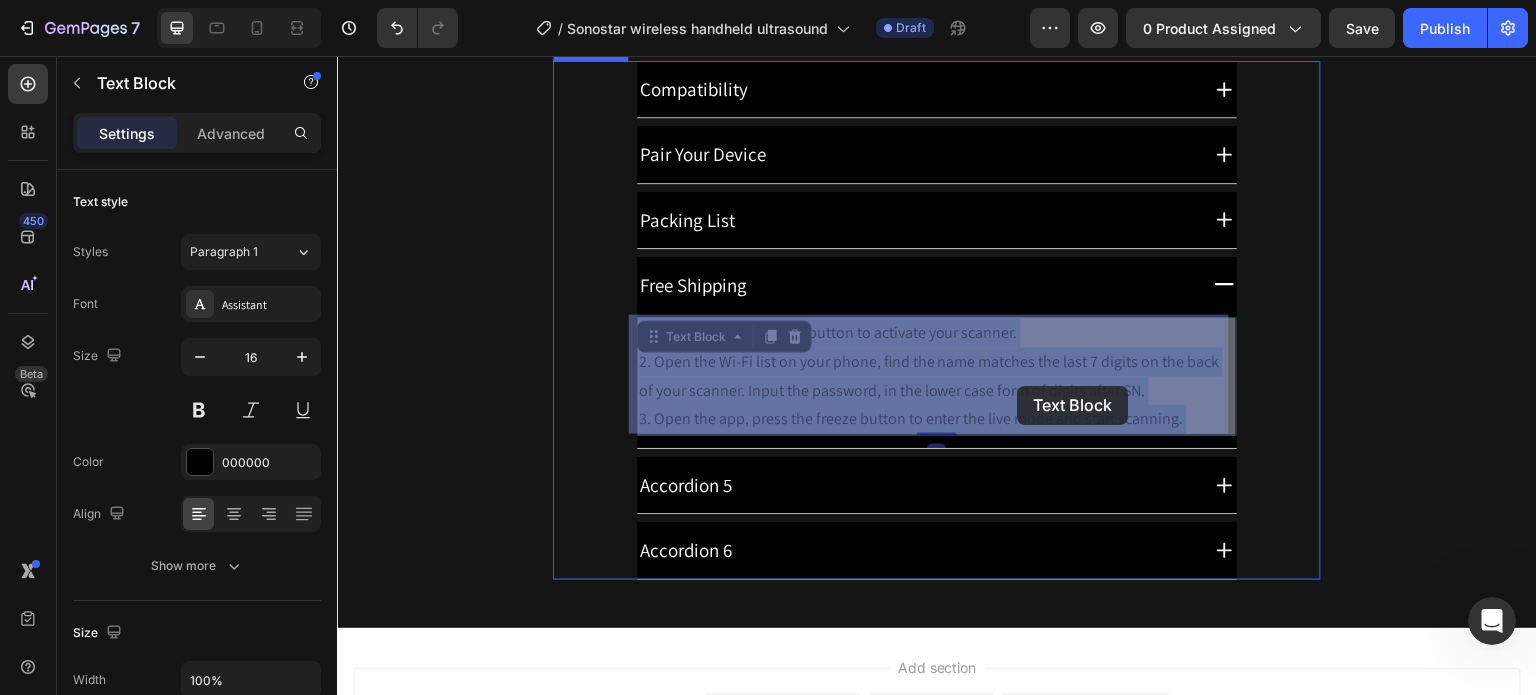 drag, startPoint x: 1183, startPoint y: 420, endPoint x: 1022, endPoint y: 388, distance: 164.14932 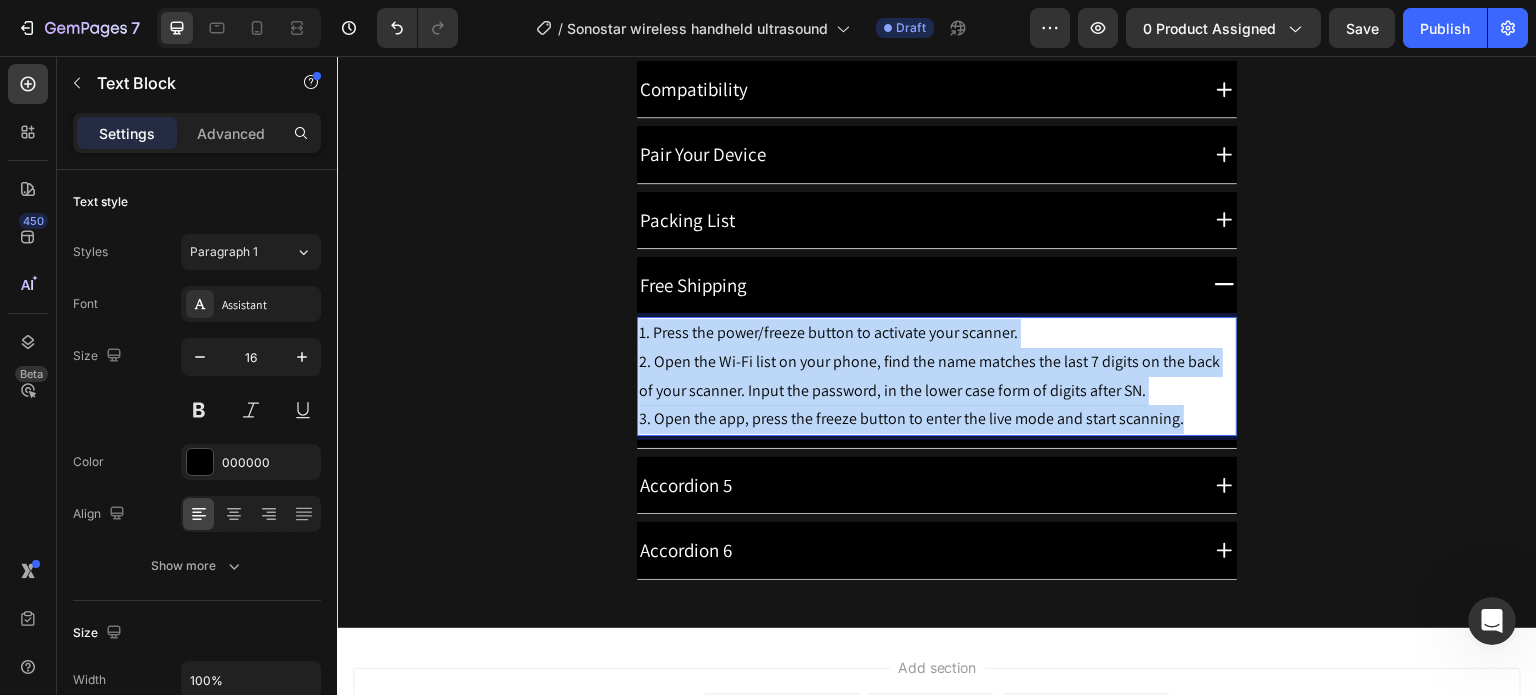 drag, startPoint x: 1179, startPoint y: 420, endPoint x: 632, endPoint y: 328, distance: 554.6828 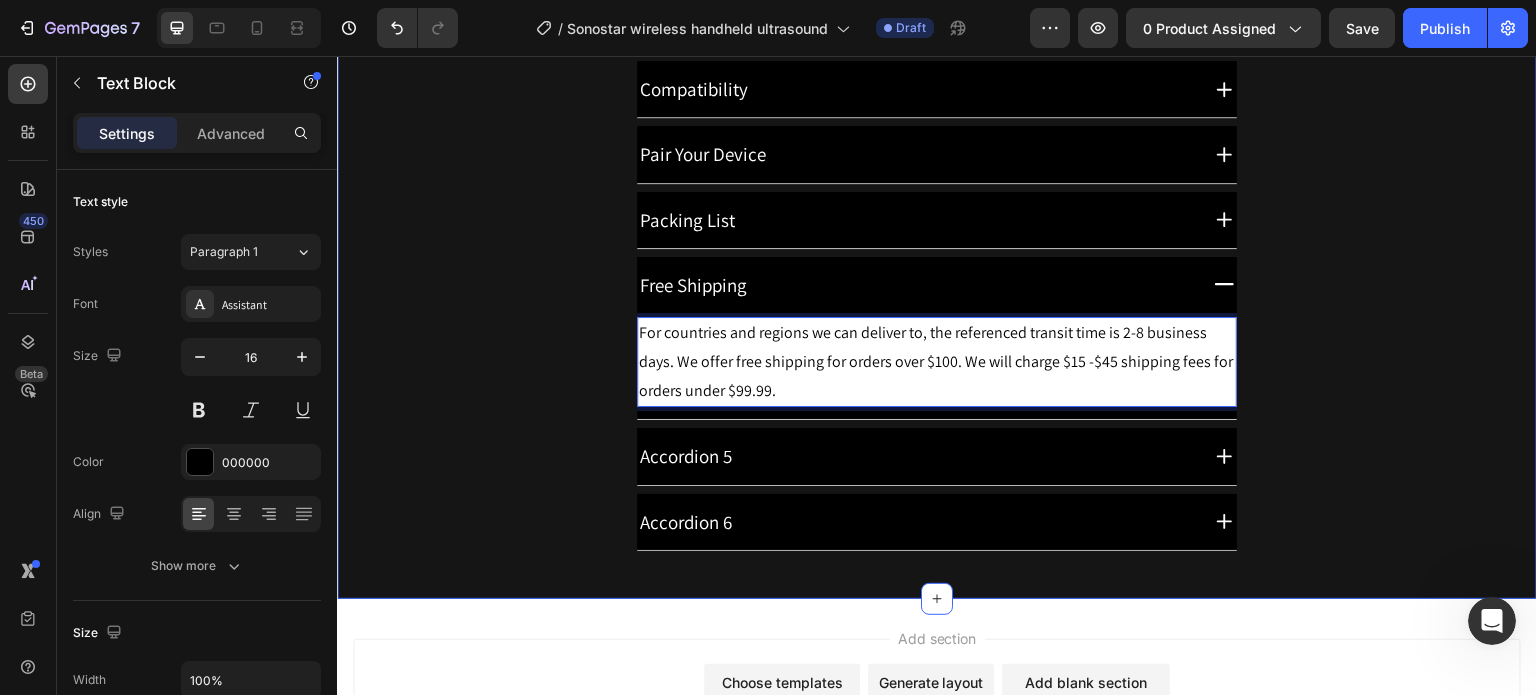 click on "FAQs Heading Row
Compatibility
Pair Your Device
Packing List
Free Shipping For countries and regions we can deliver to, the referenced transit time is 2-8 business days. We offer free shipping for orders over $100. We will charge $15 -$45 shipping fees for orders under $99.99. Text Block   0
Accordion 5
Accordion 6 Accordion Row" at bounding box center (937, 249) 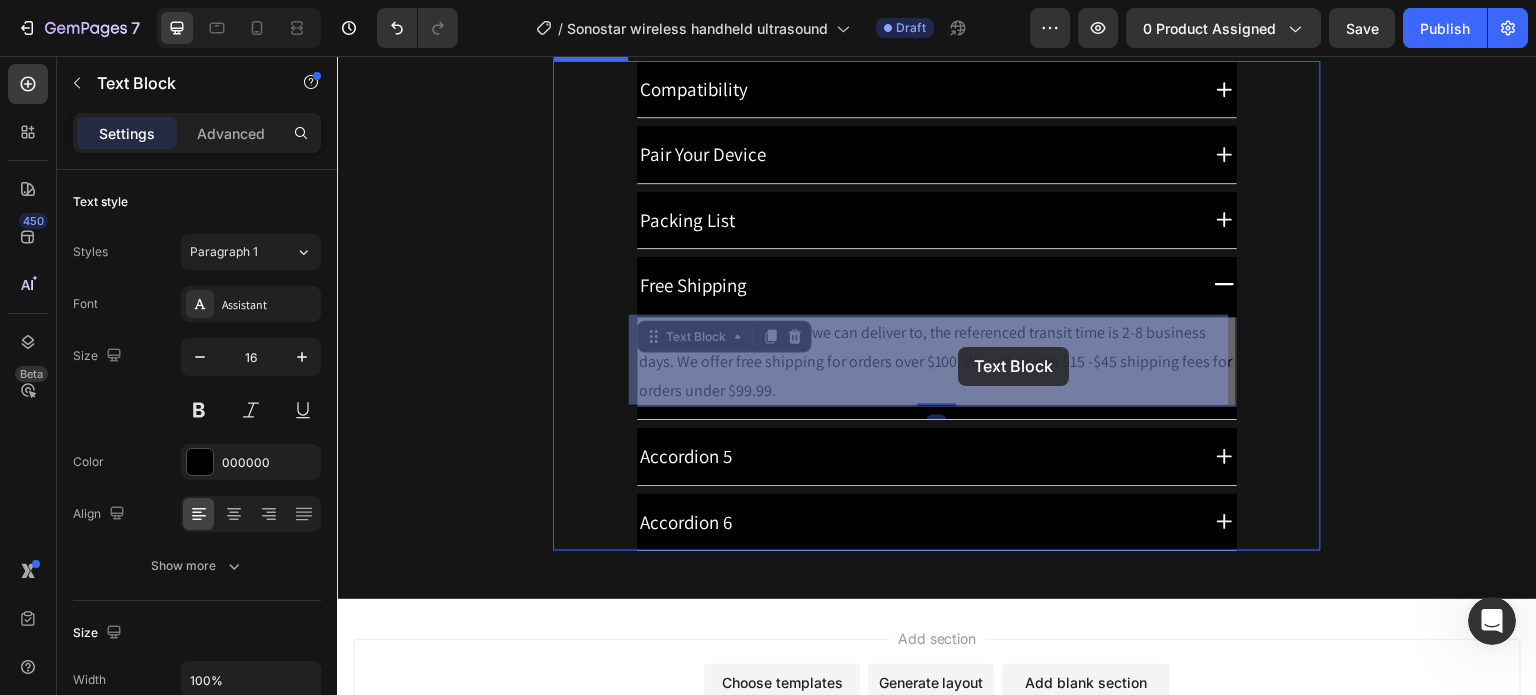 drag, startPoint x: 955, startPoint y: 360, endPoint x: 959, endPoint y: 347, distance: 13.601471 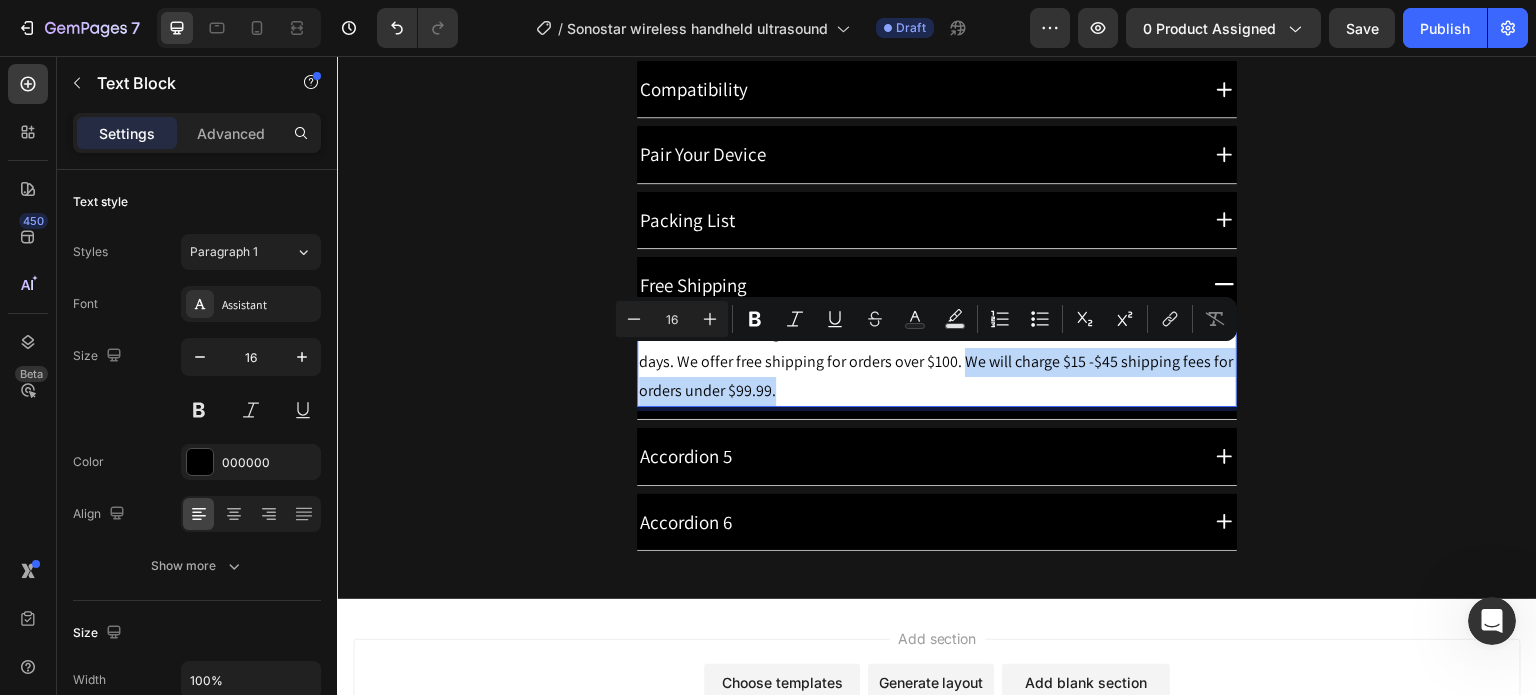 drag, startPoint x: 957, startPoint y: 357, endPoint x: 962, endPoint y: 384, distance: 27.45906 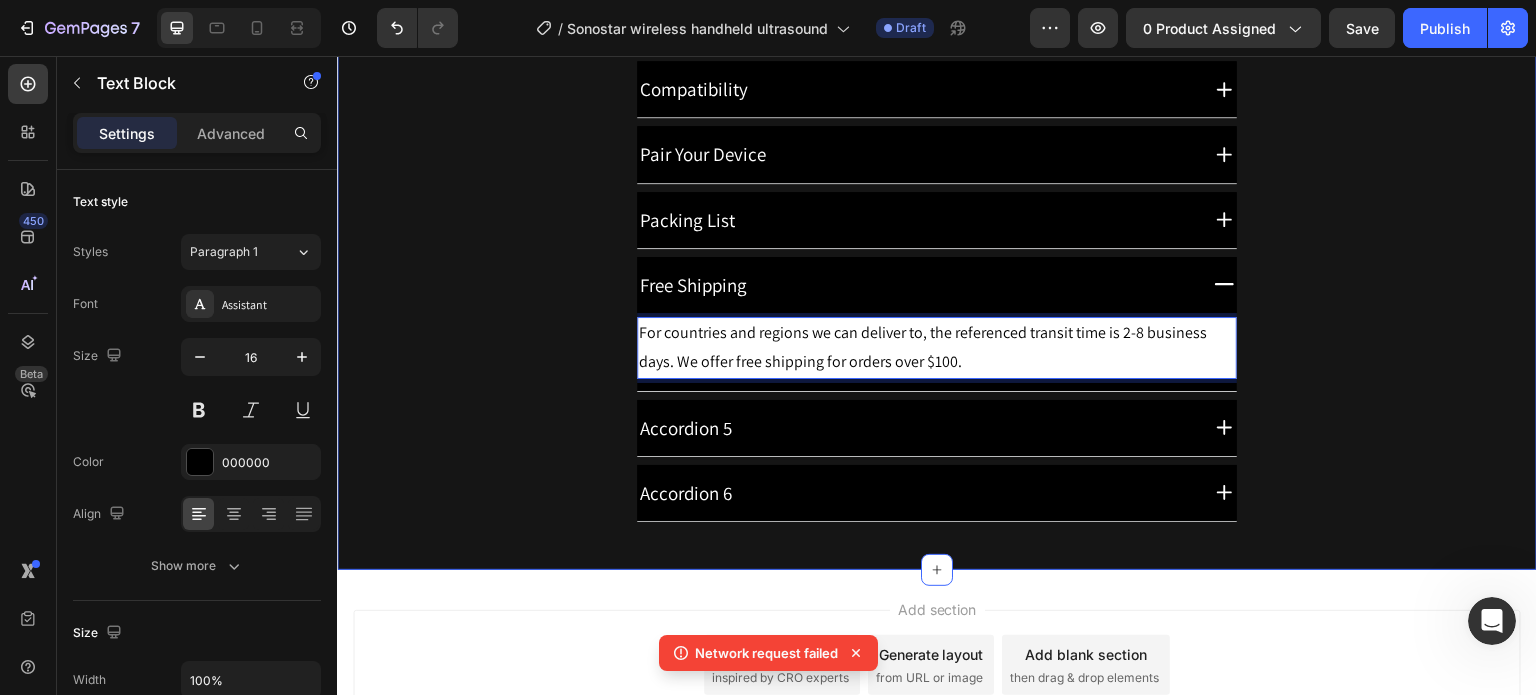 click on "FAQs Heading Row
Compatibility
Pair Your Device
Packing List
Free Shipping For countries and regions we can deliver to, the referenced transit time is 2-8 business days. We offer free shipping for orders over $100.  Text Block   0
Accordion 5
Accordion 6 Accordion Row" at bounding box center [937, 235] 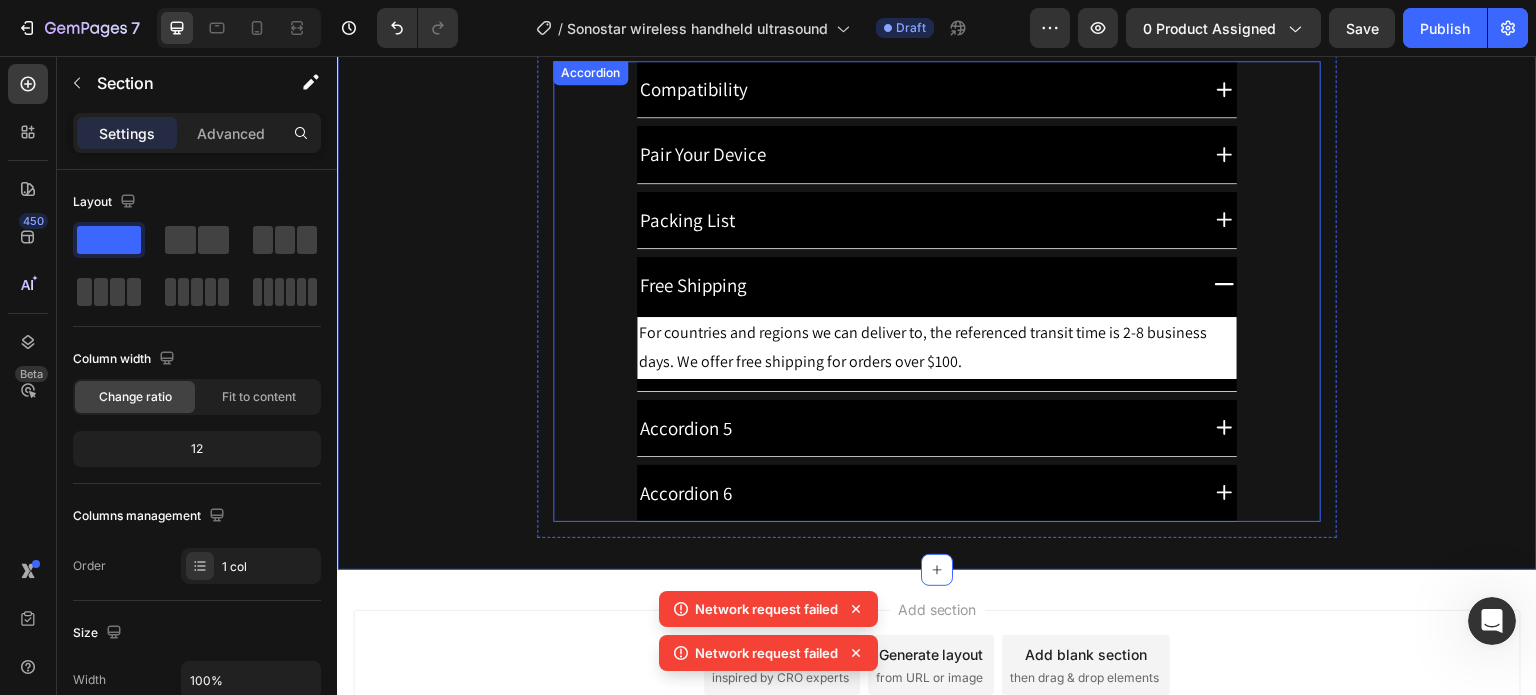 click 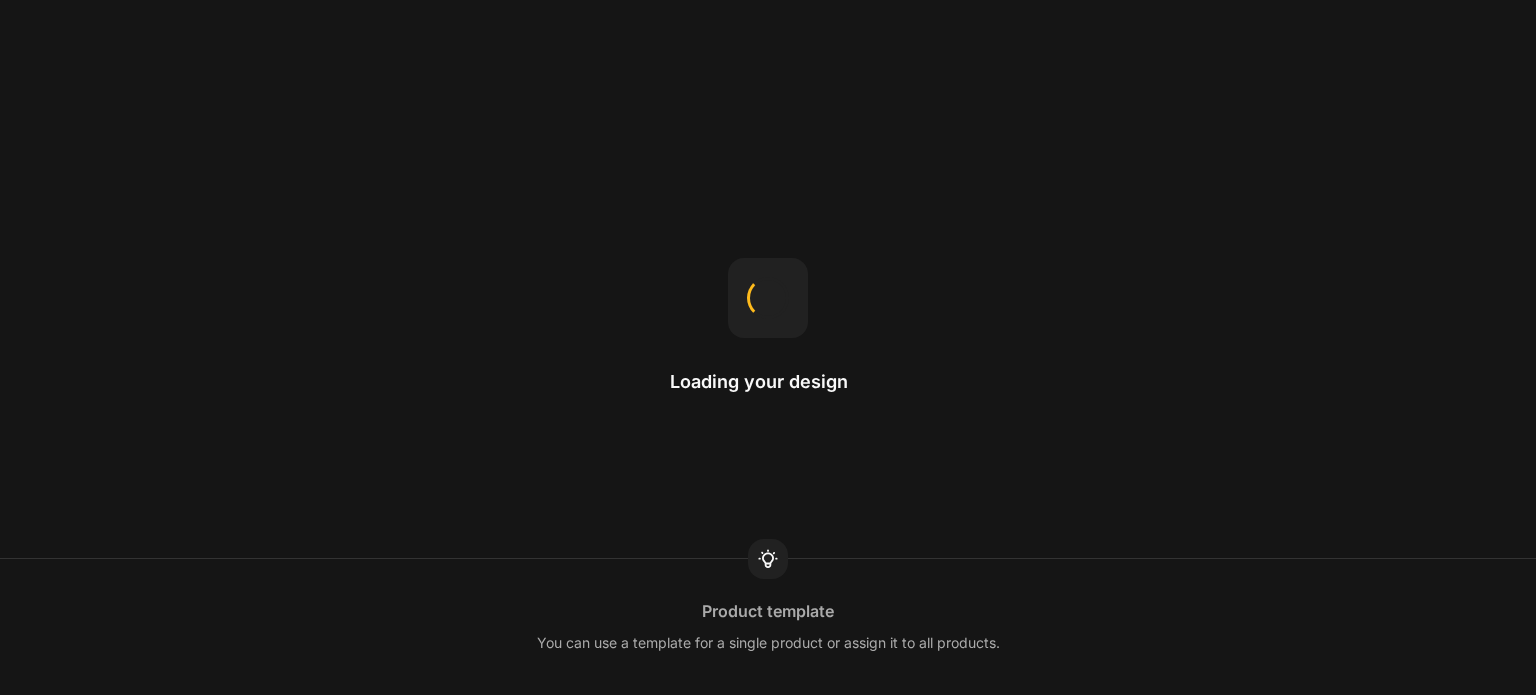 scroll, scrollTop: 0, scrollLeft: 0, axis: both 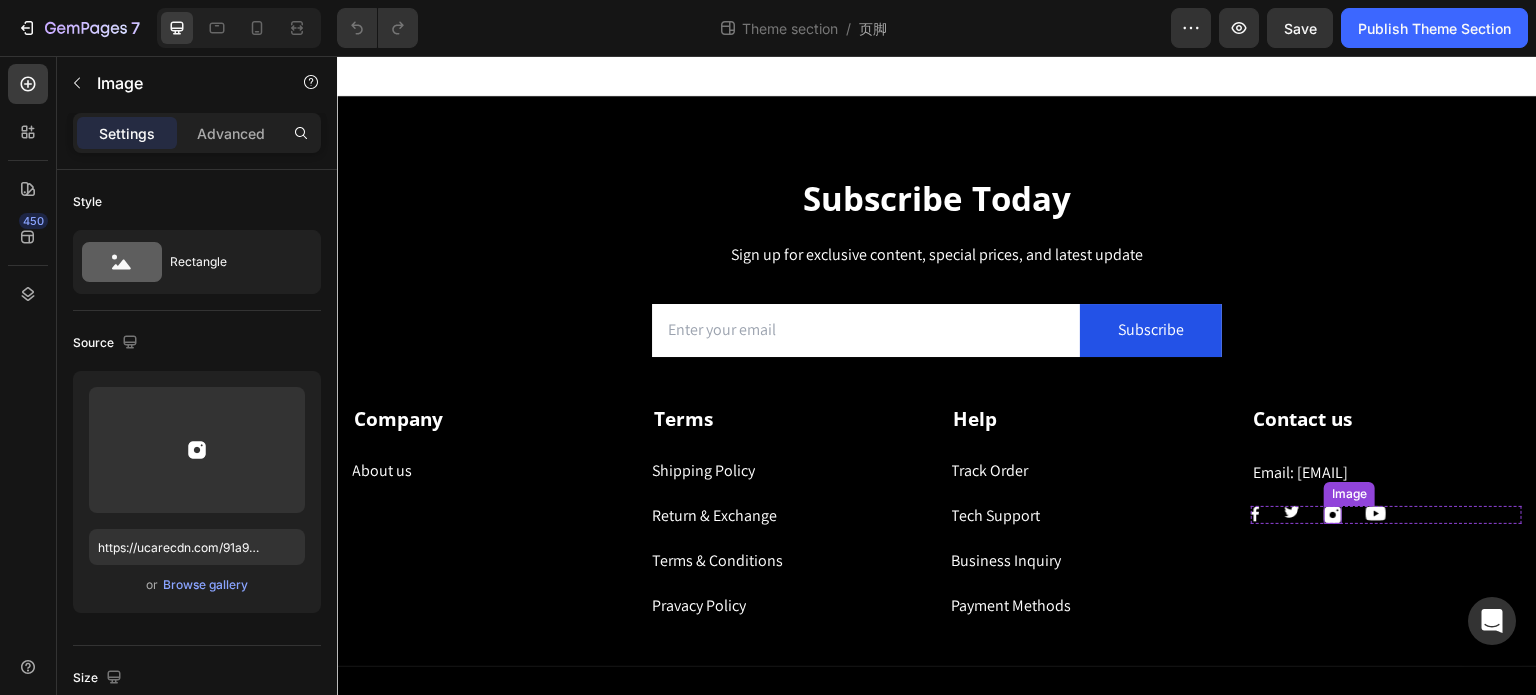 click on "Image" at bounding box center [1333, 515] 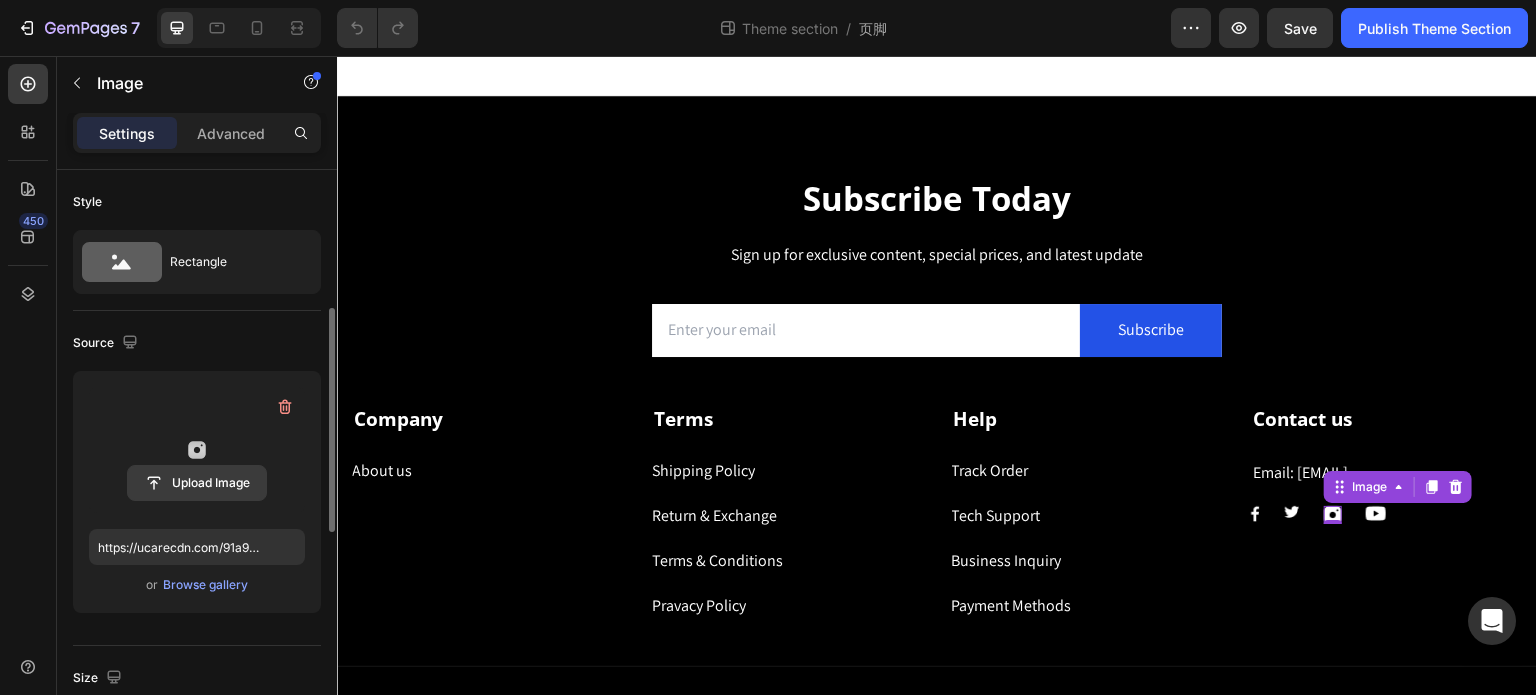 scroll, scrollTop: 0, scrollLeft: 0, axis: both 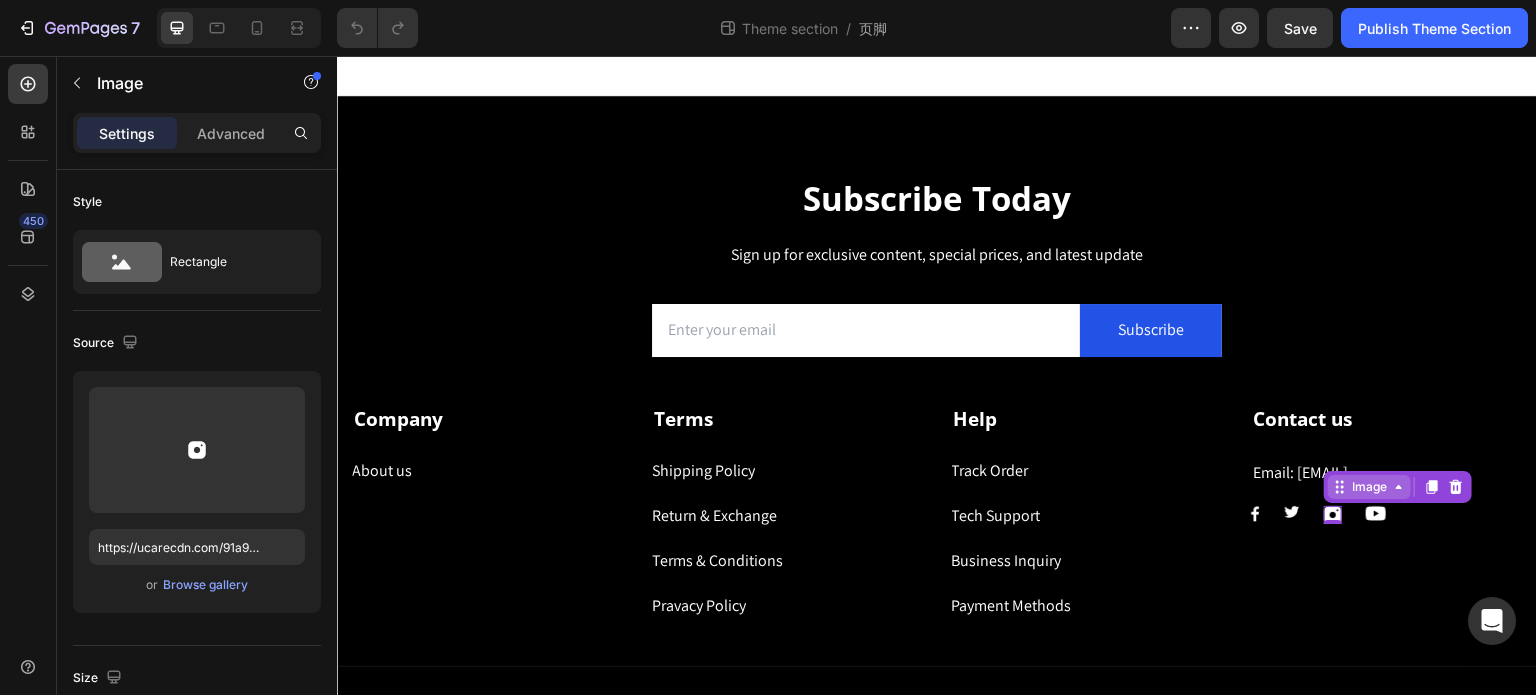 click on "Image" at bounding box center [1369, 487] 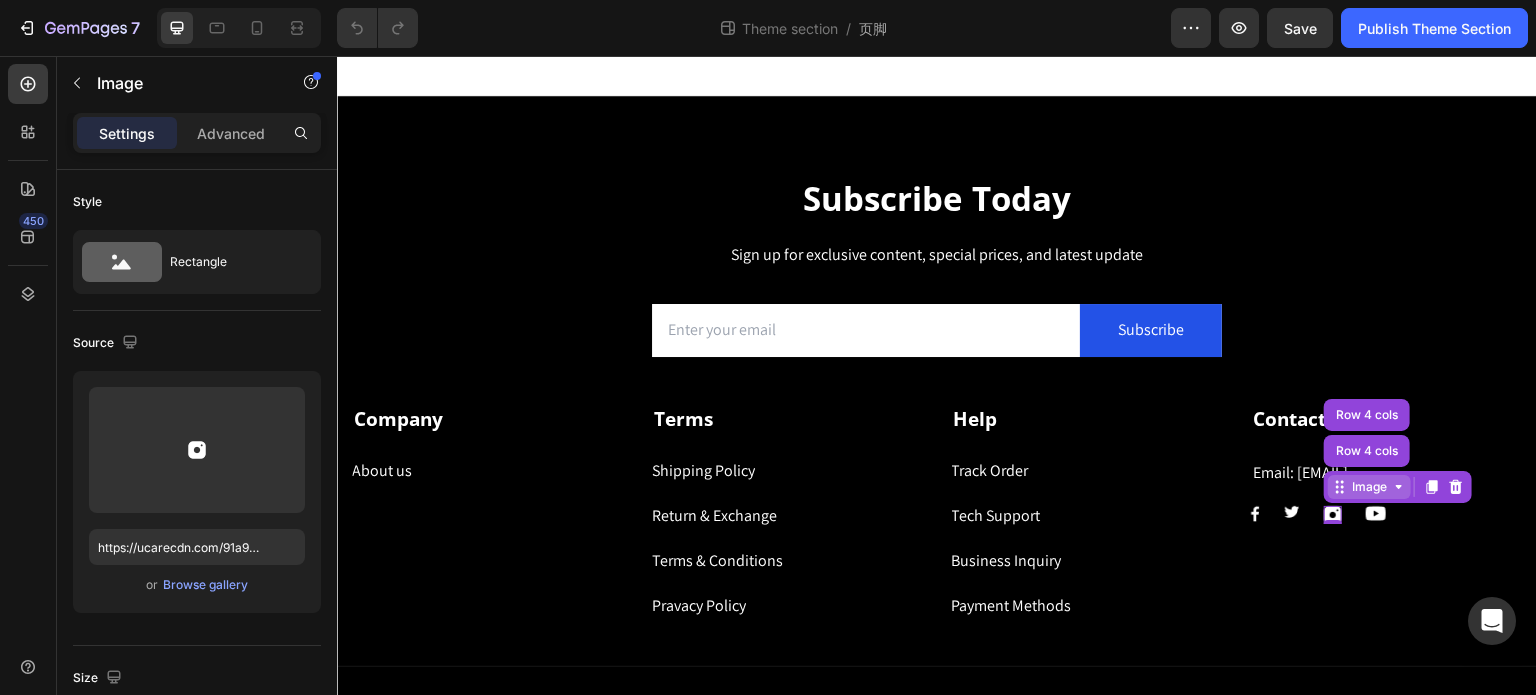 click on "Image" at bounding box center [1369, 487] 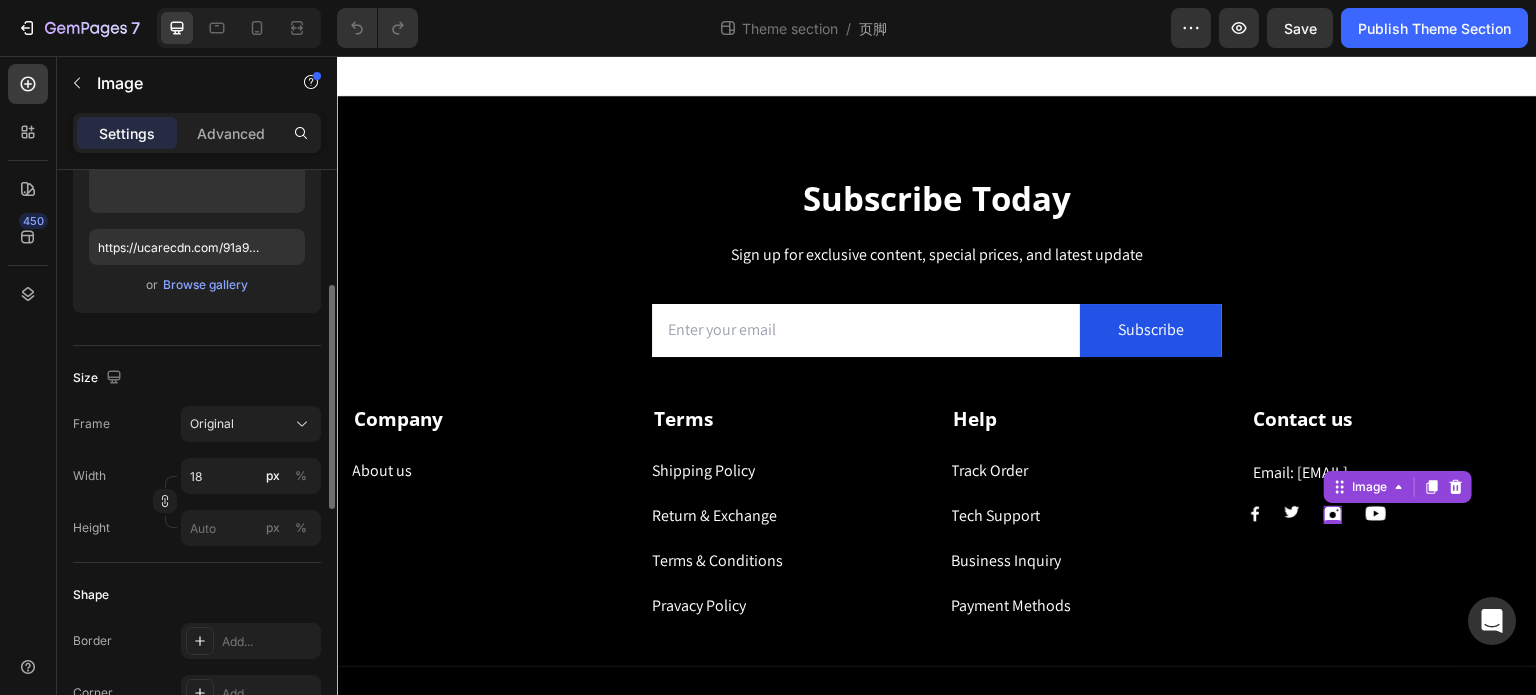 scroll, scrollTop: 400, scrollLeft: 0, axis: vertical 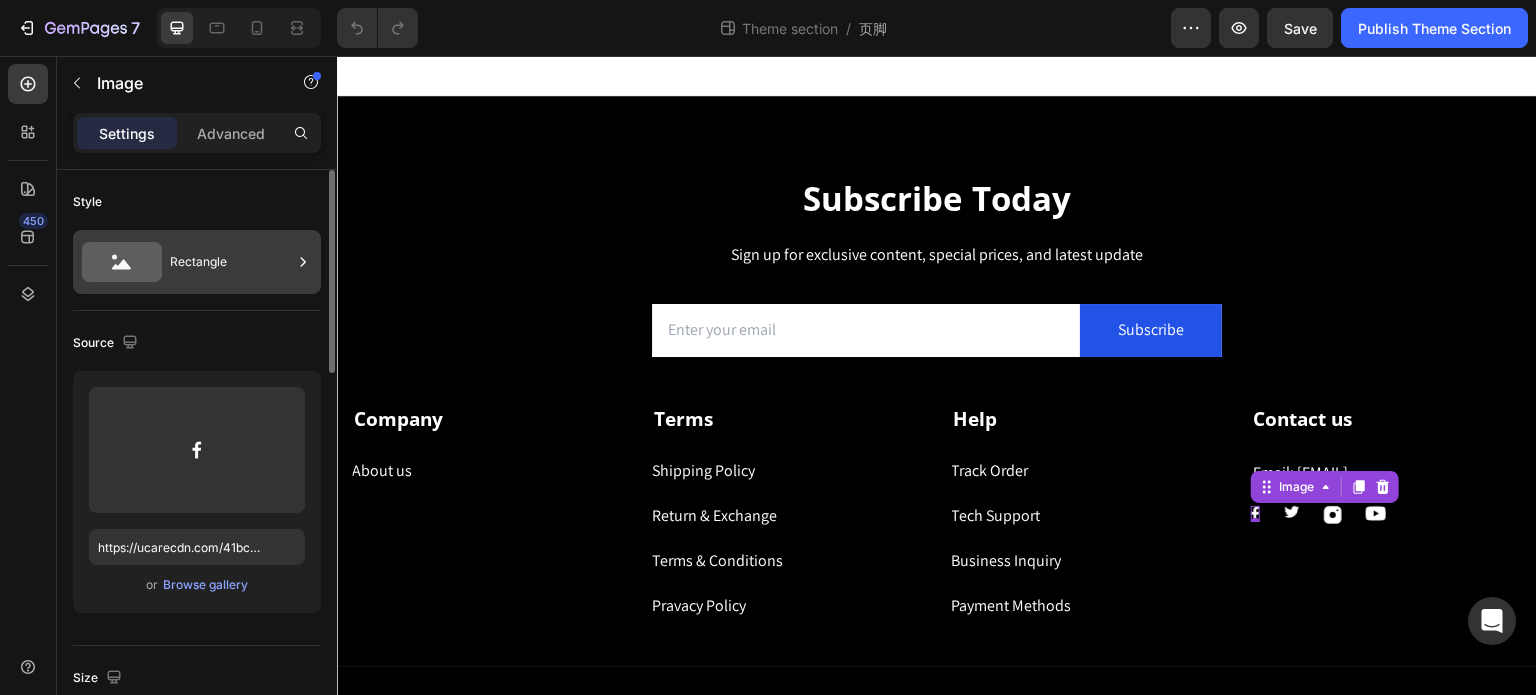click on "Rectangle" at bounding box center (231, 262) 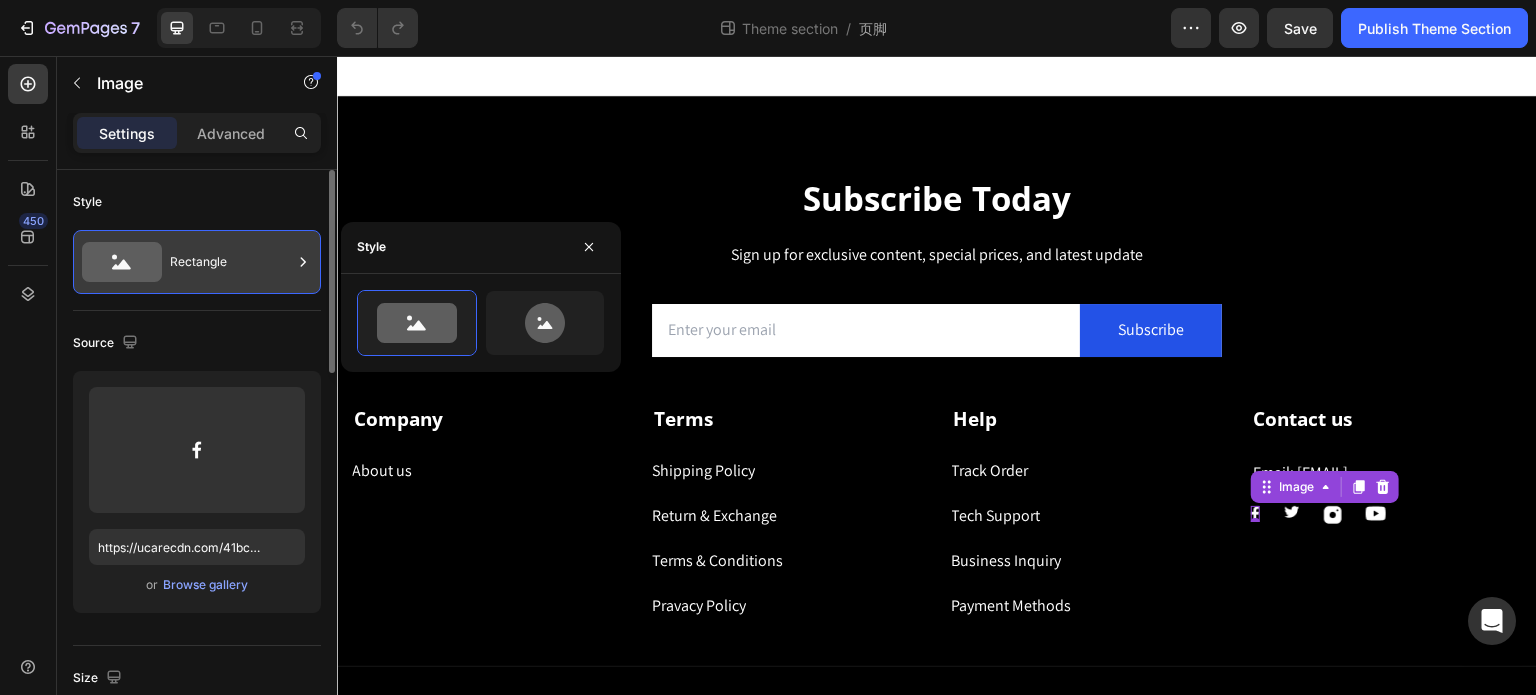 click on "Rectangle" at bounding box center [231, 262] 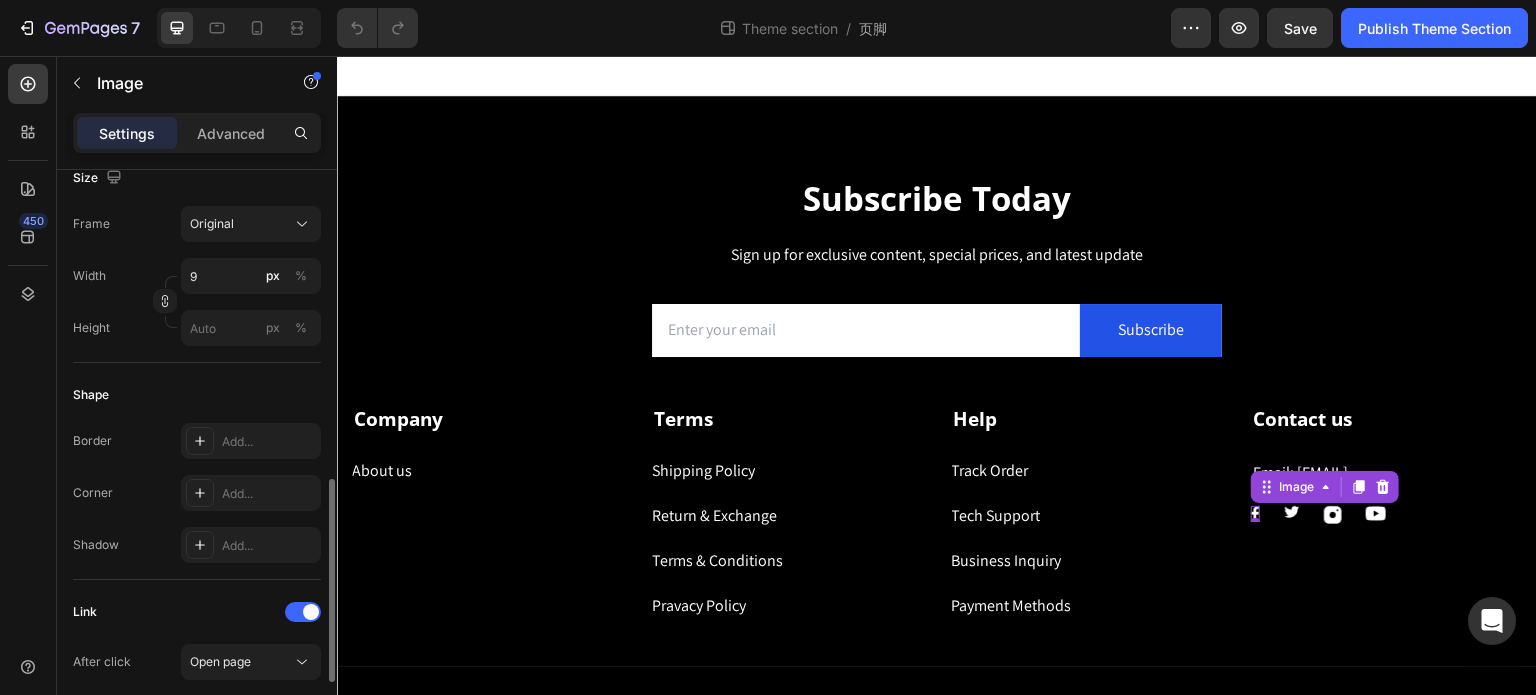 scroll, scrollTop: 600, scrollLeft: 0, axis: vertical 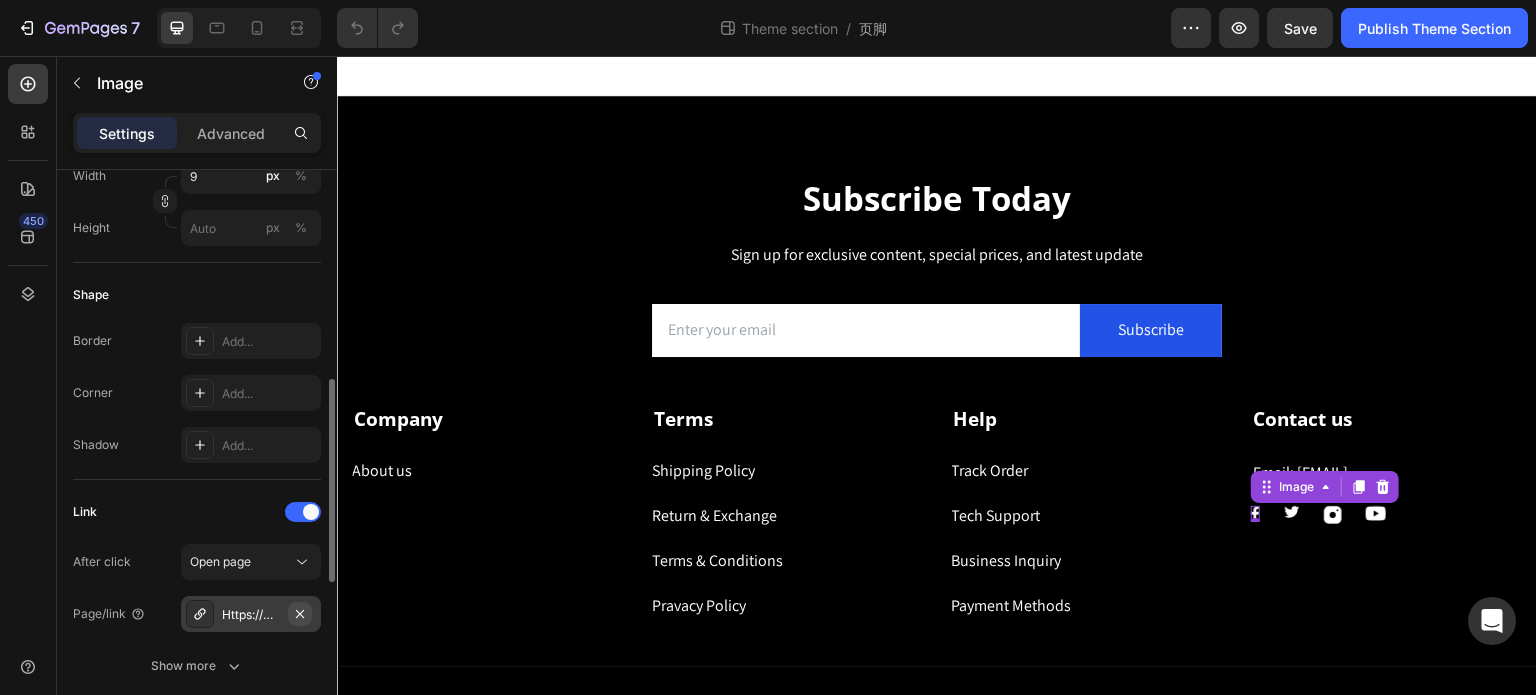 click 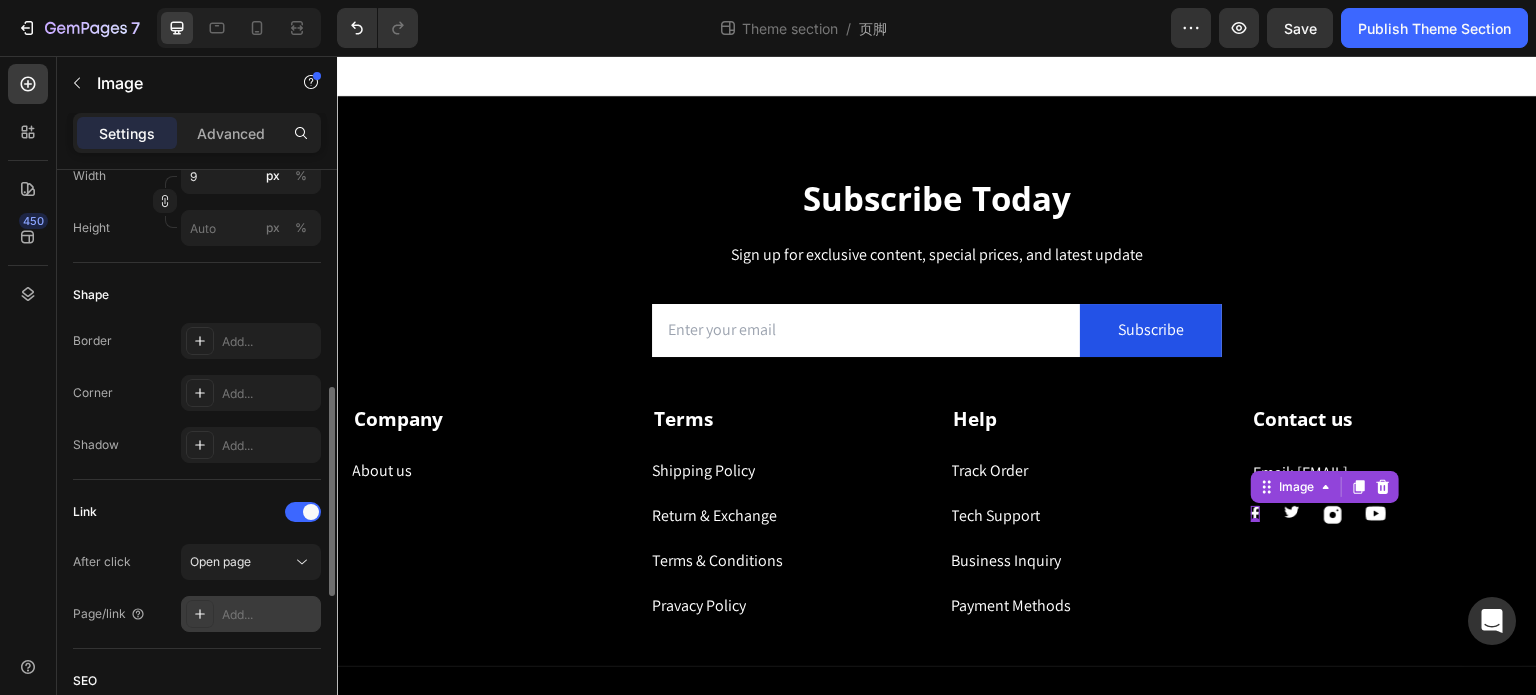 click on "Add..." at bounding box center [269, 615] 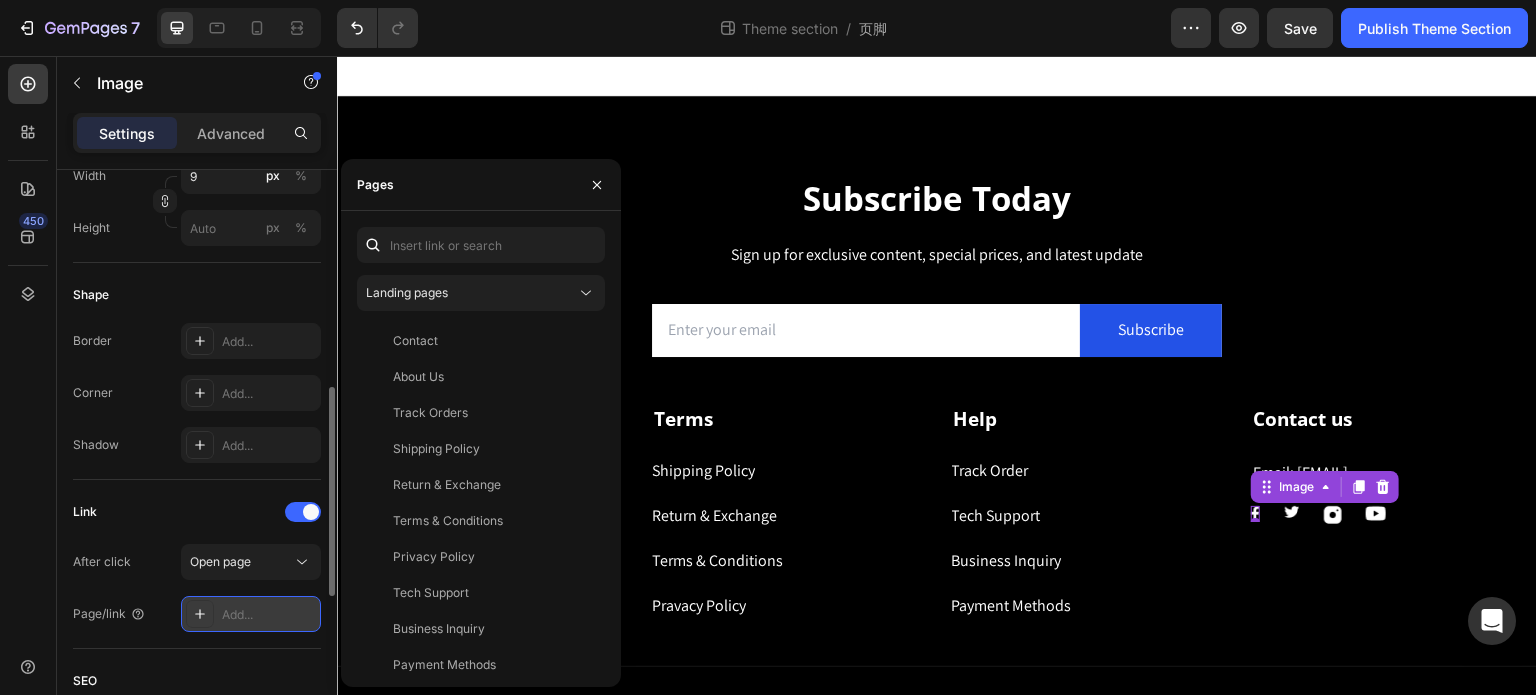 click on "Add..." at bounding box center [269, 615] 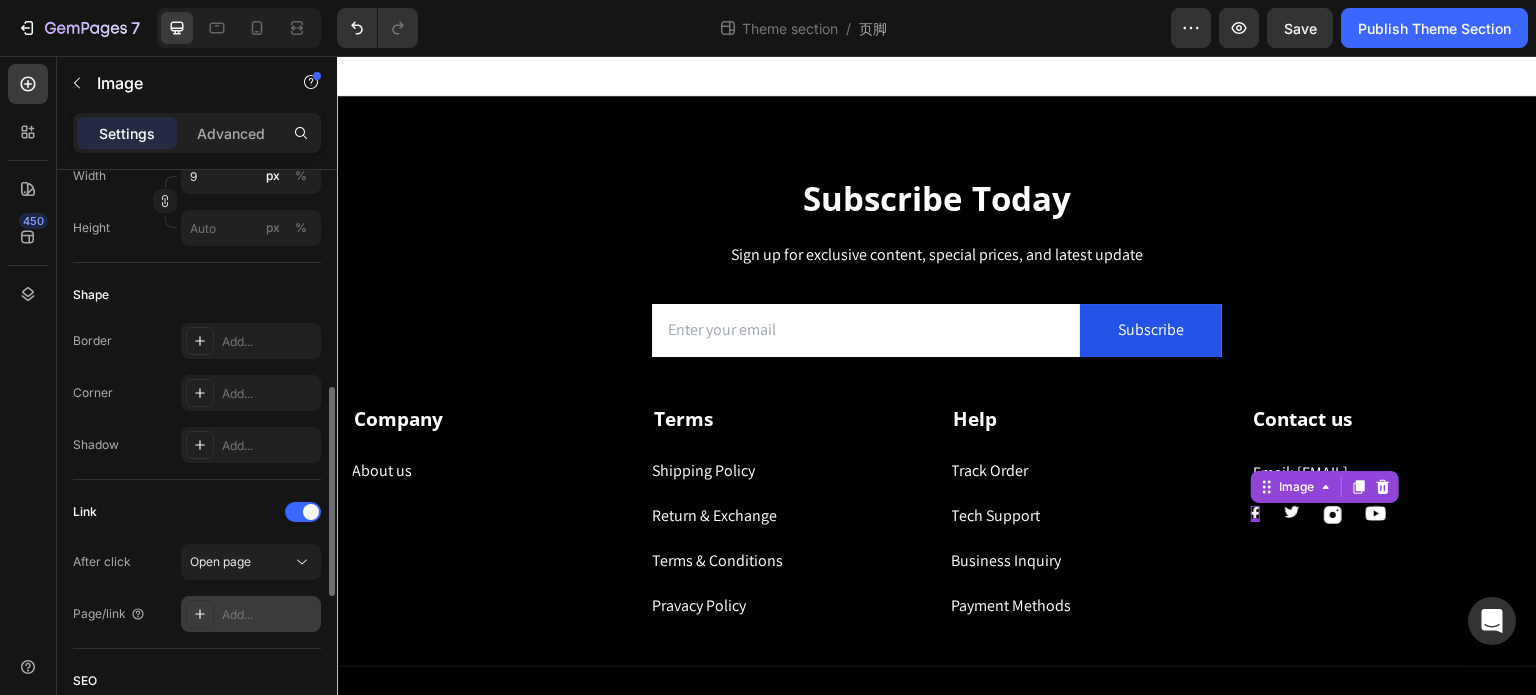 click on "Add..." at bounding box center (269, 615) 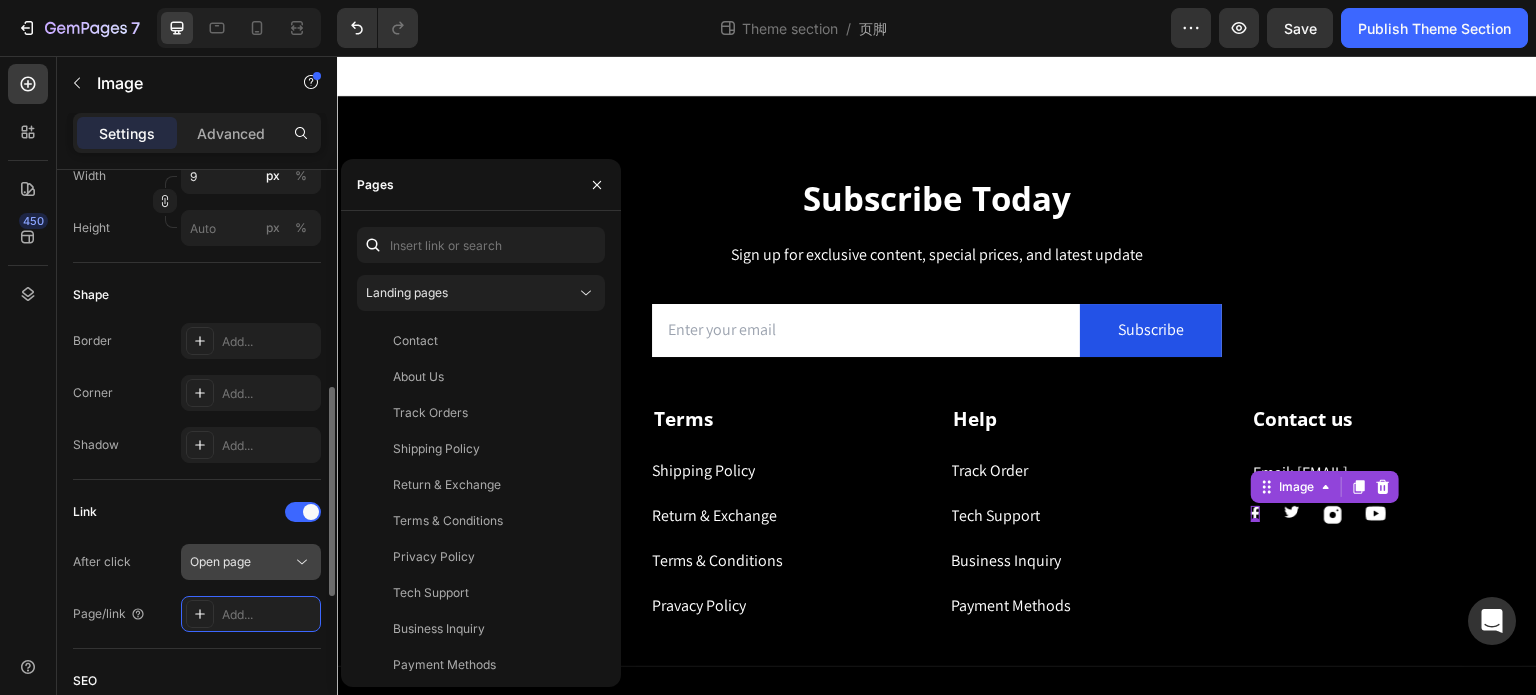 click on "Open page" at bounding box center (241, 562) 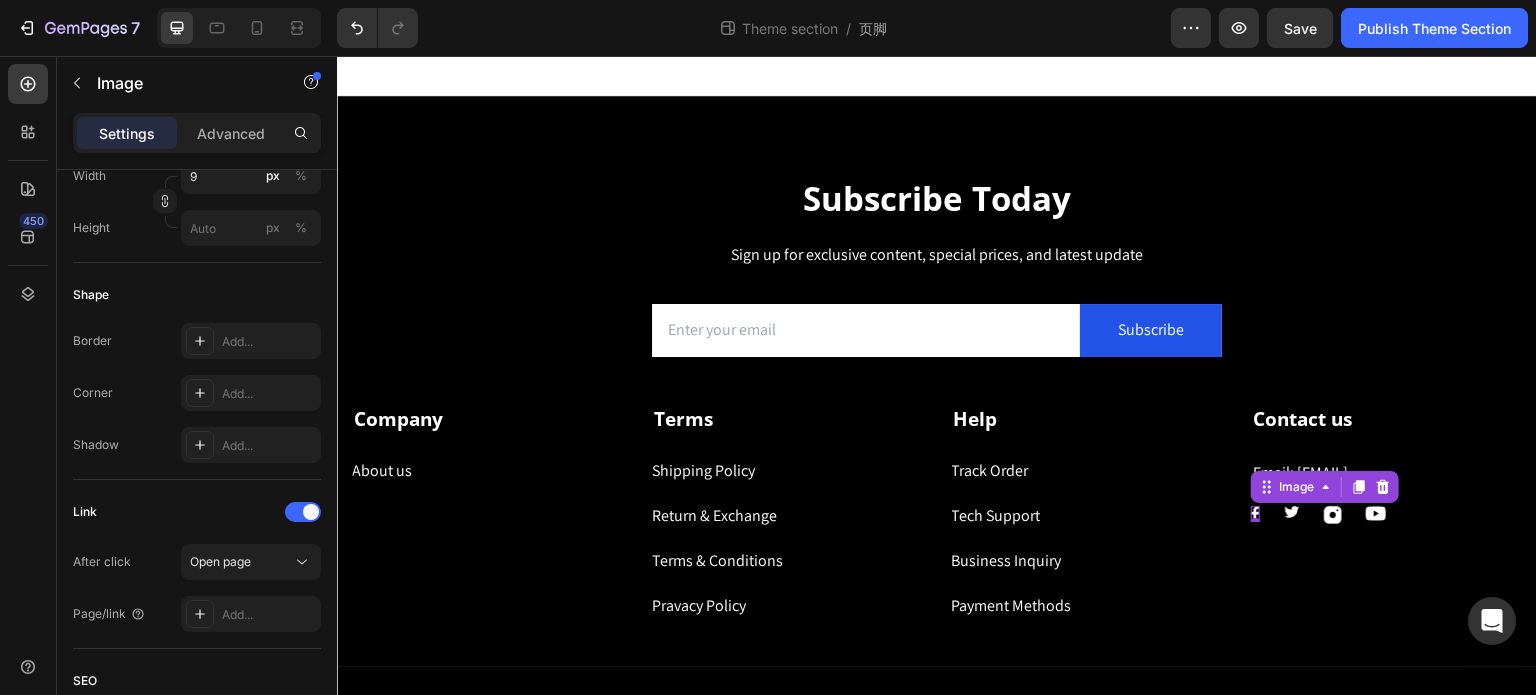 click on "450" at bounding box center (28, 355) 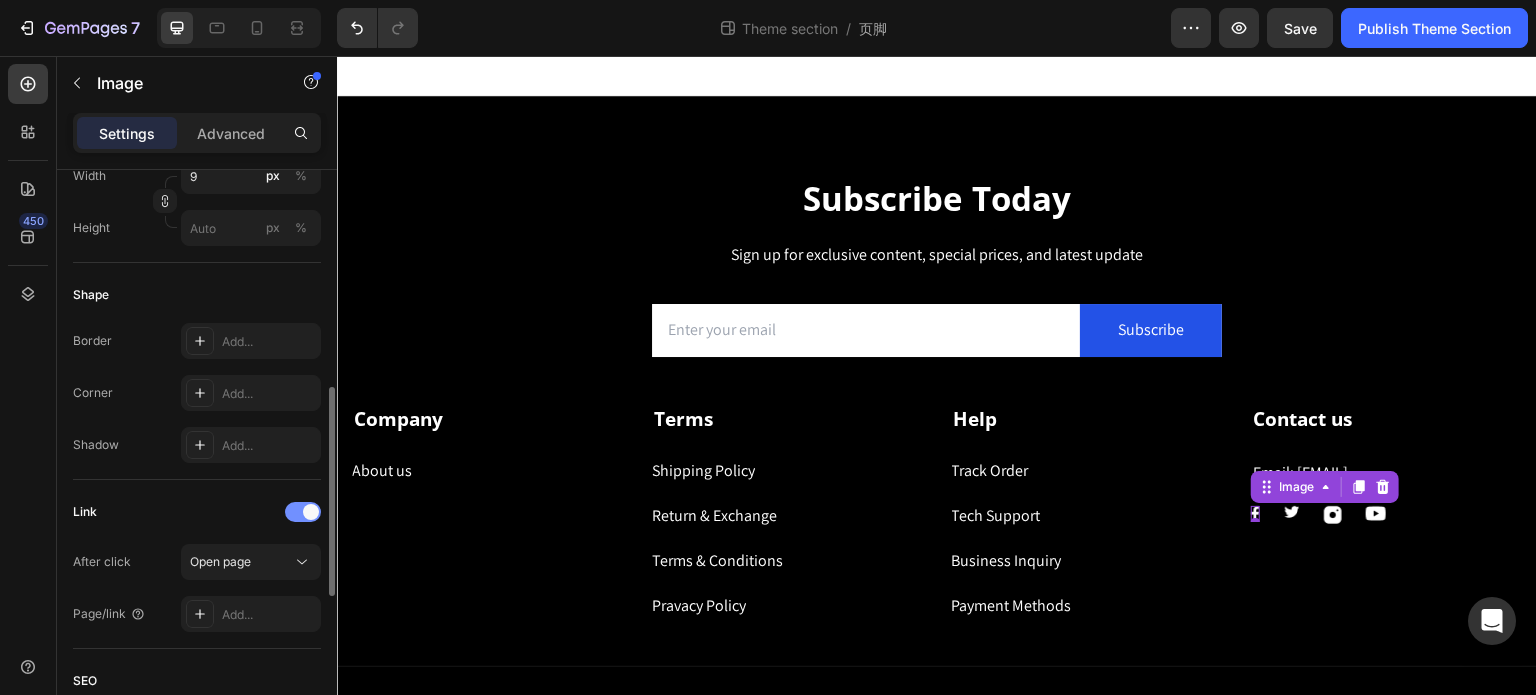click at bounding box center (311, 512) 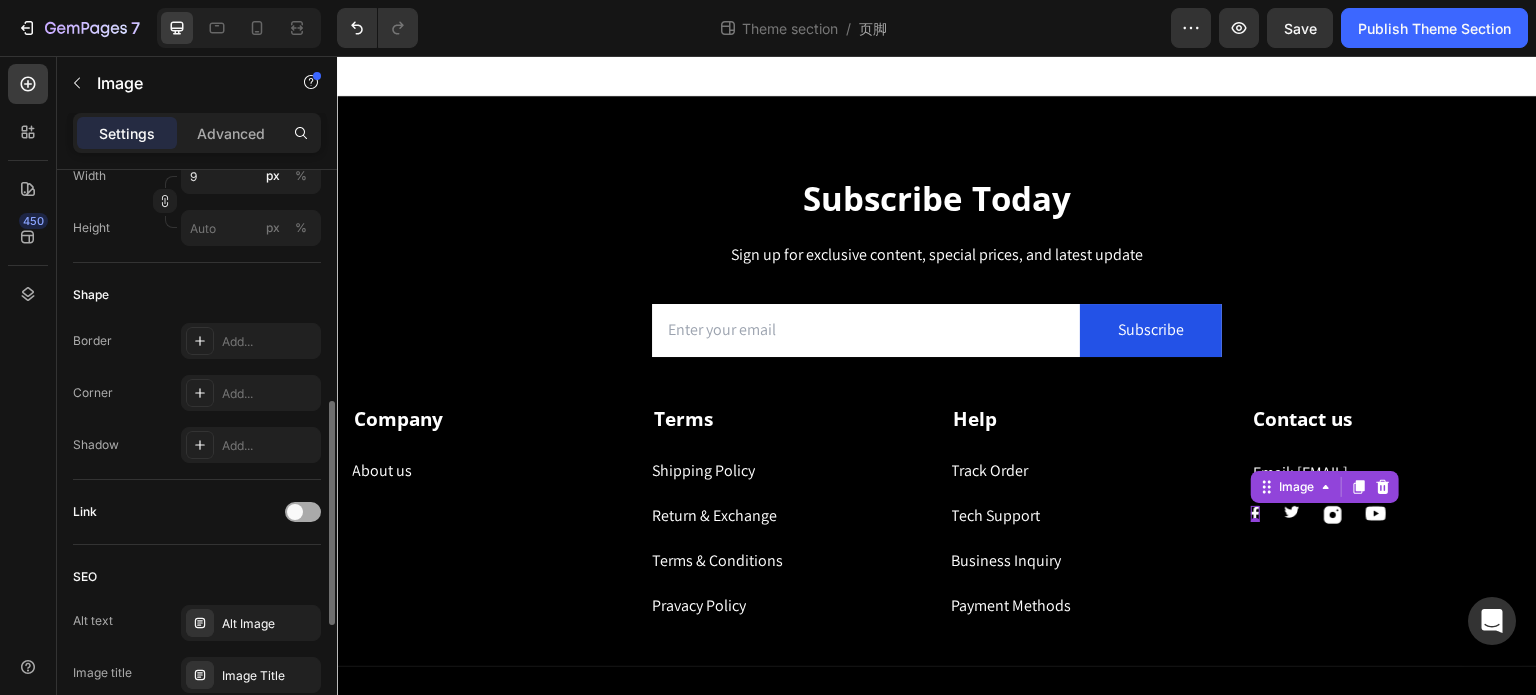 click at bounding box center (303, 512) 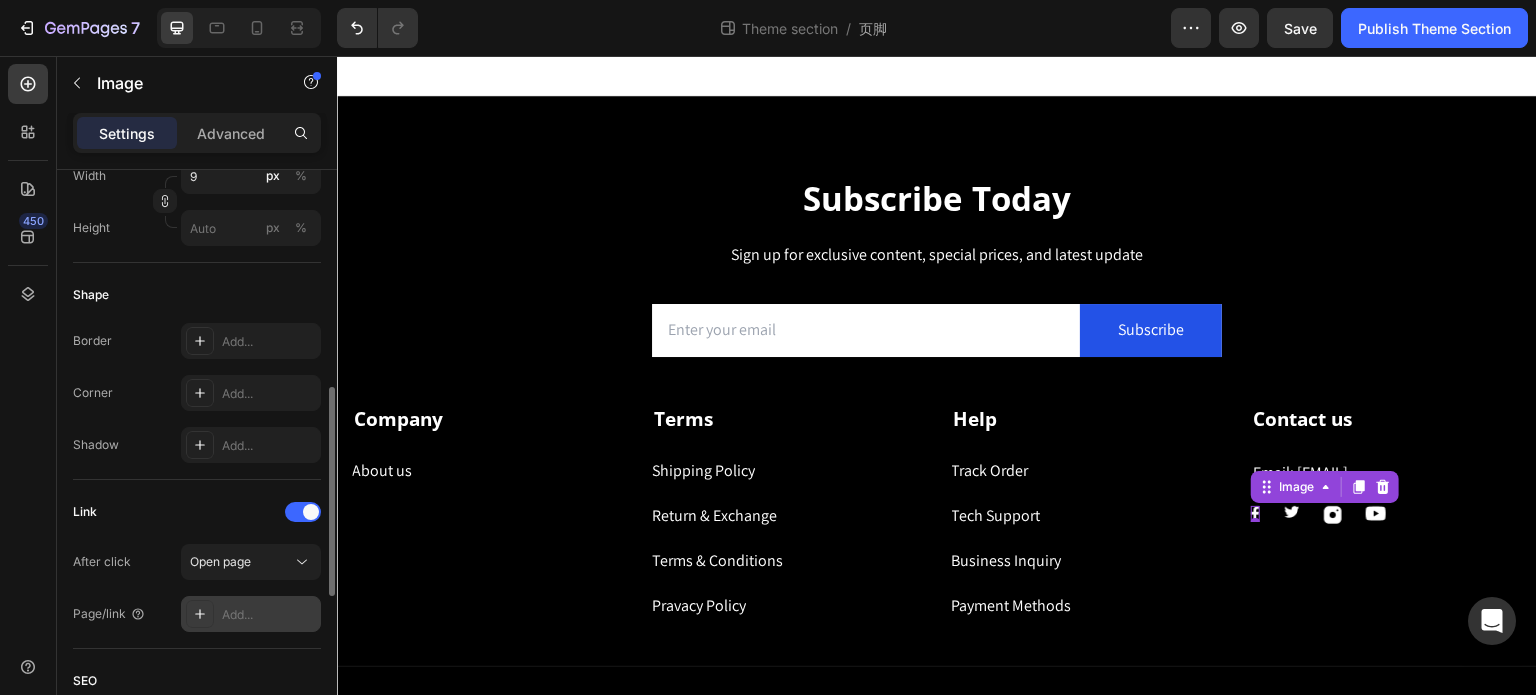 click on "Add..." at bounding box center (251, 614) 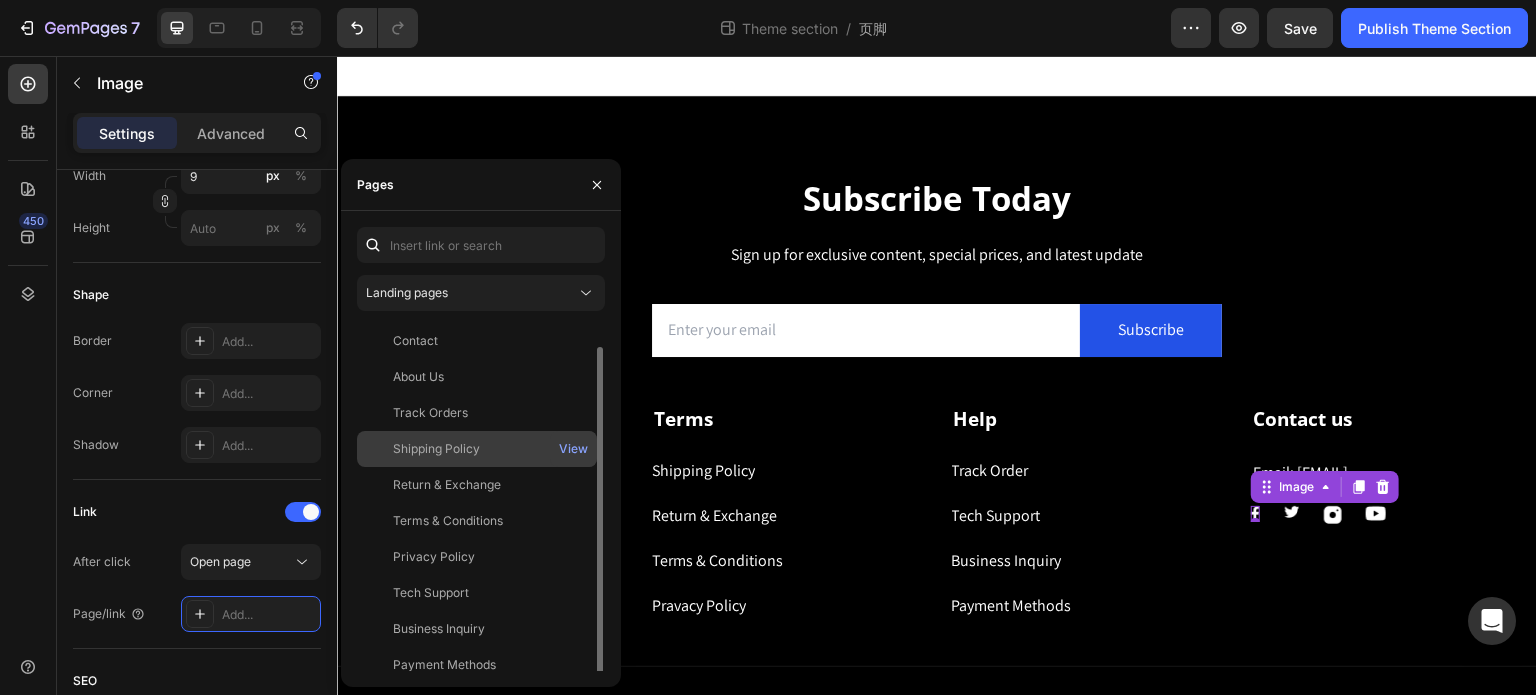 scroll, scrollTop: 12, scrollLeft: 0, axis: vertical 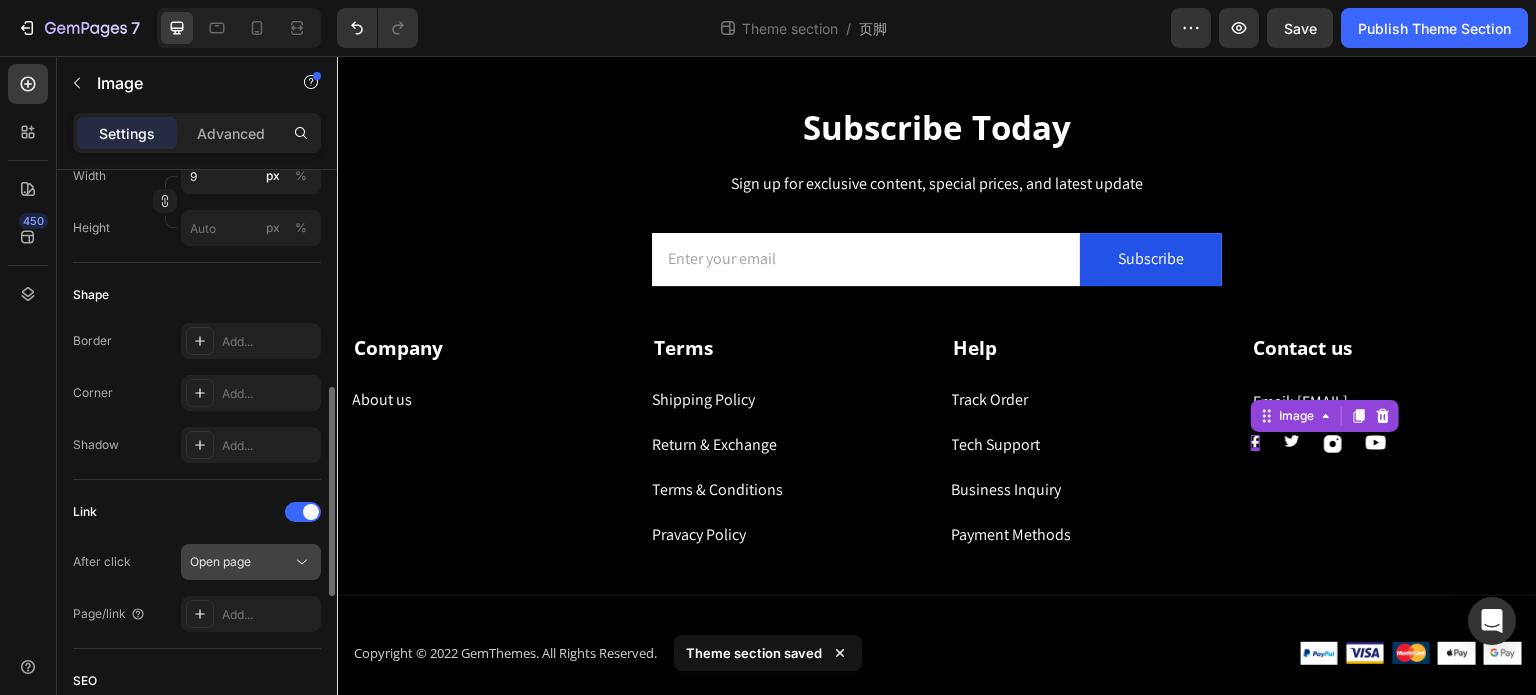 click on "Open page" at bounding box center (241, 562) 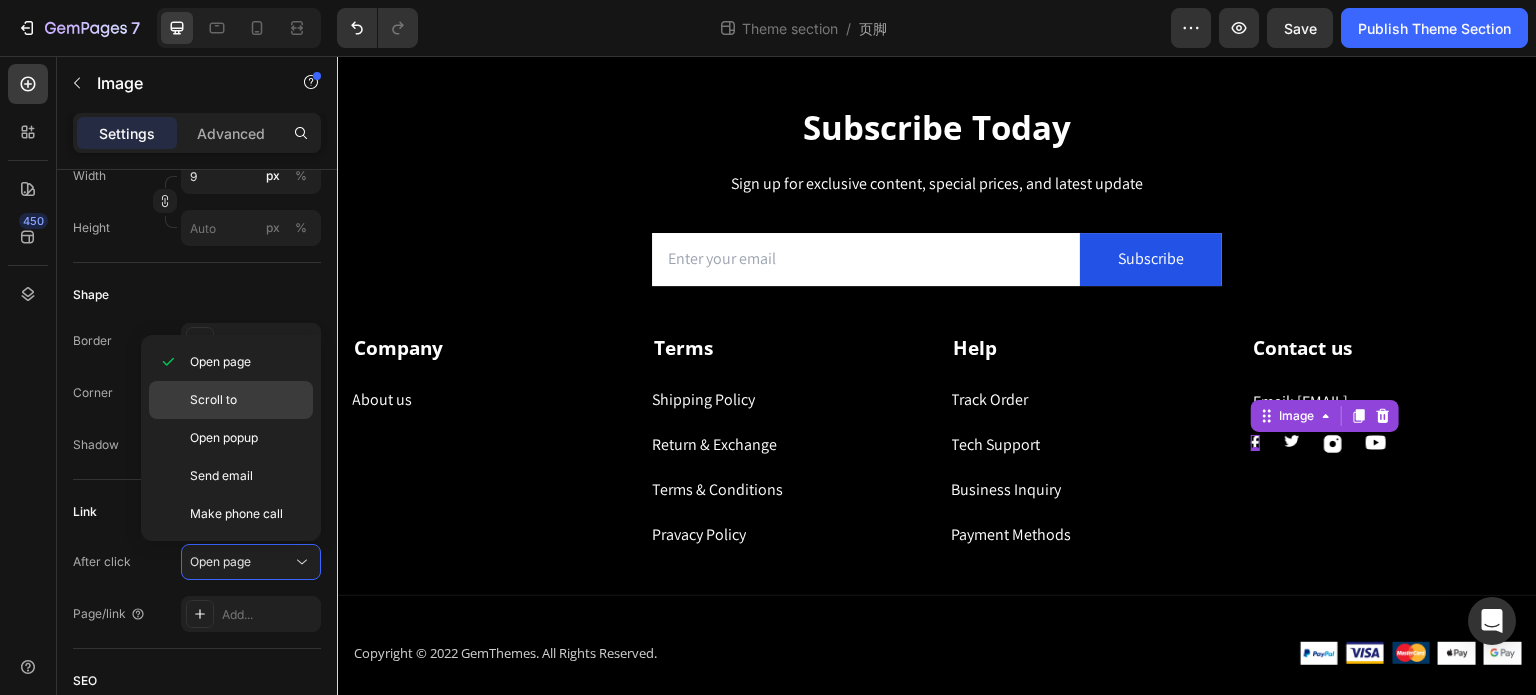 click on "Scroll to" at bounding box center [213, 400] 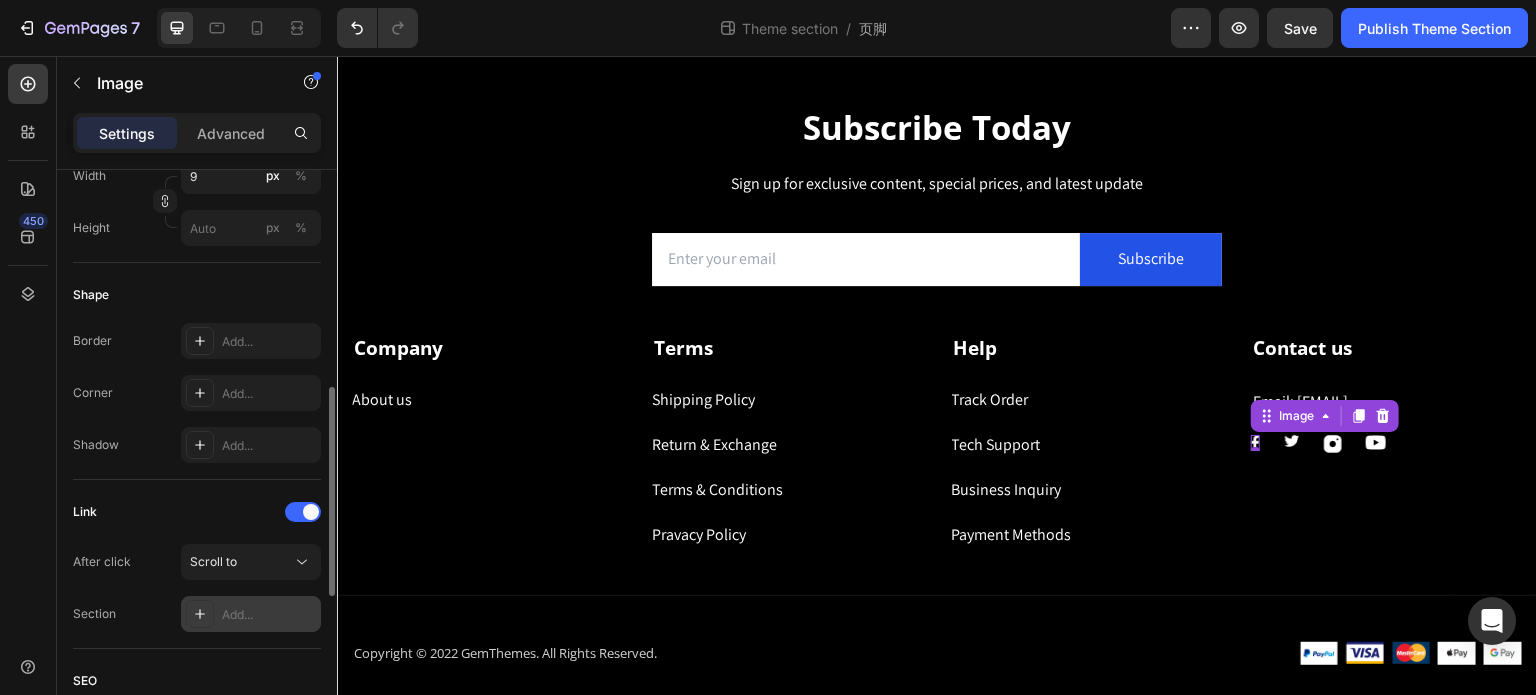 click on "Add..." at bounding box center [269, 615] 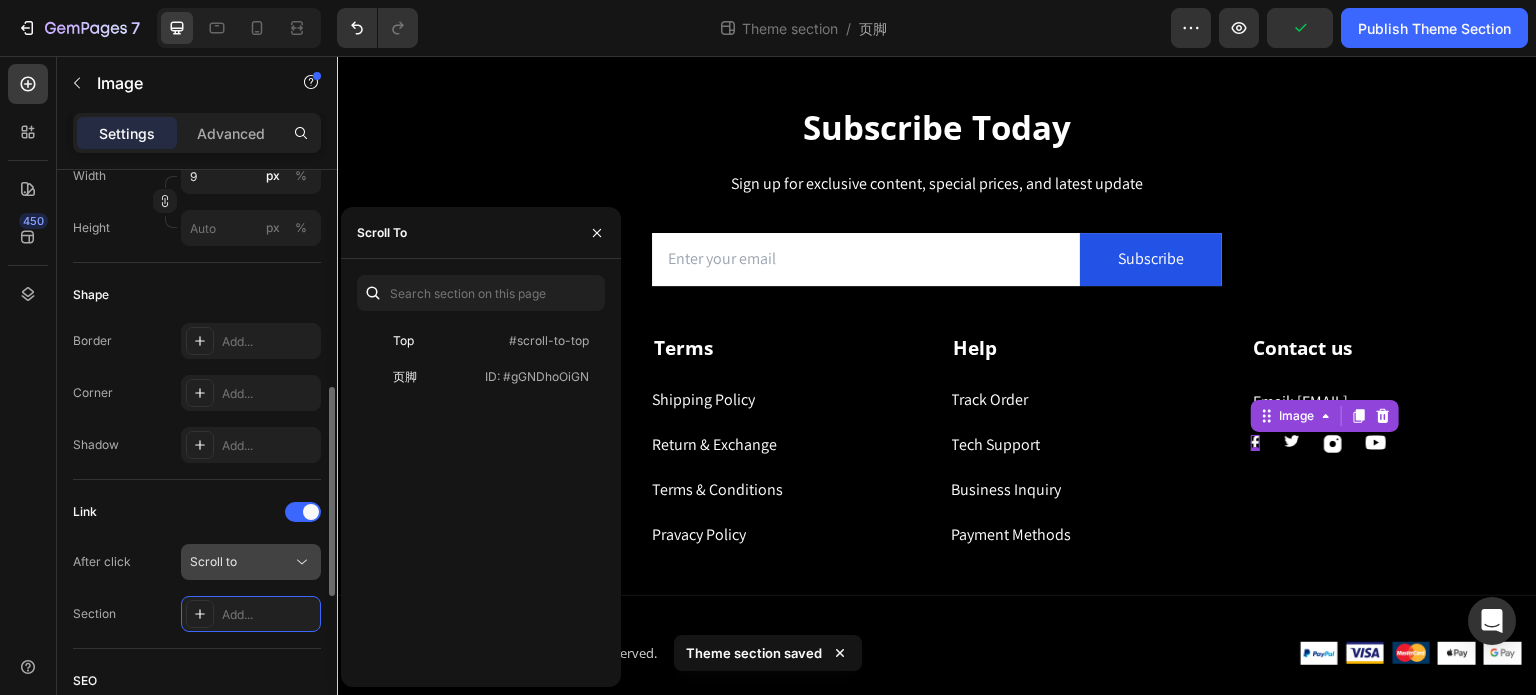click on "Scroll to" 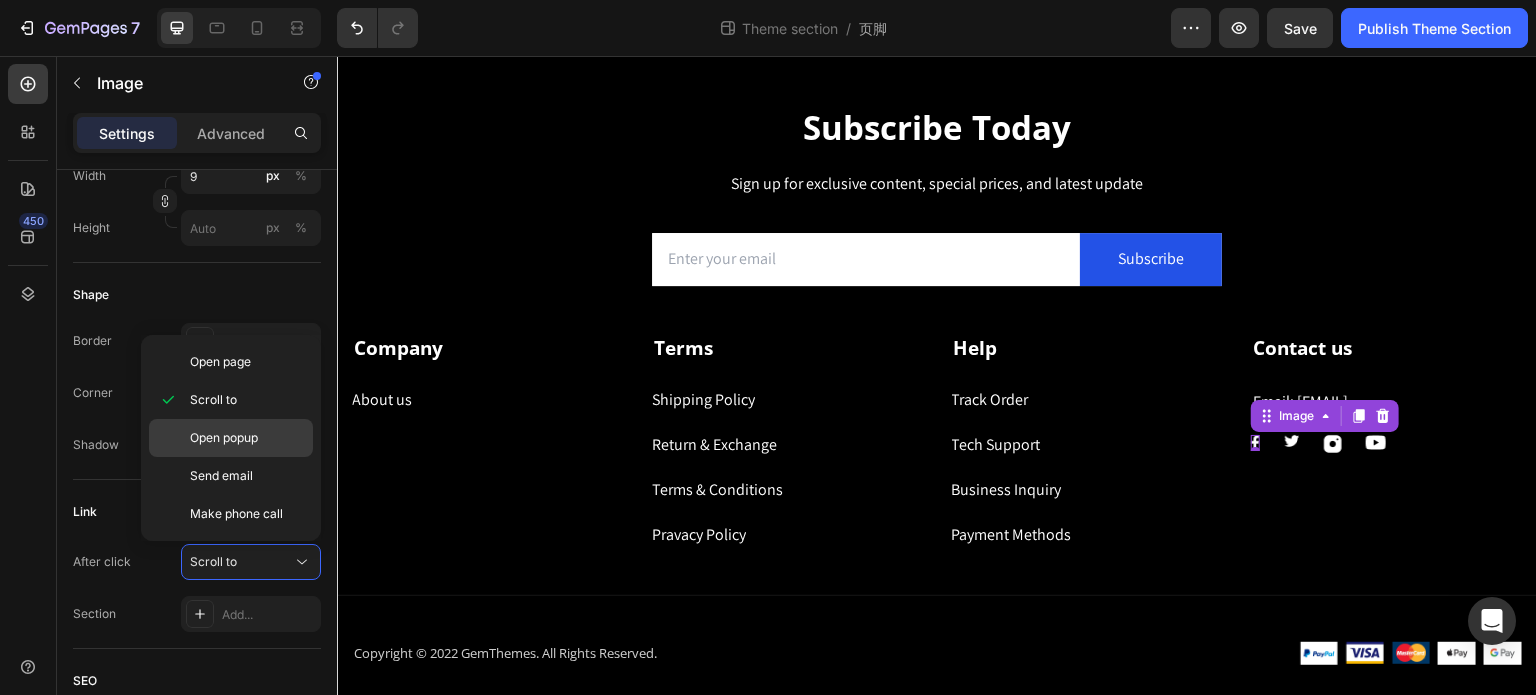 click on "Open popup" at bounding box center (224, 438) 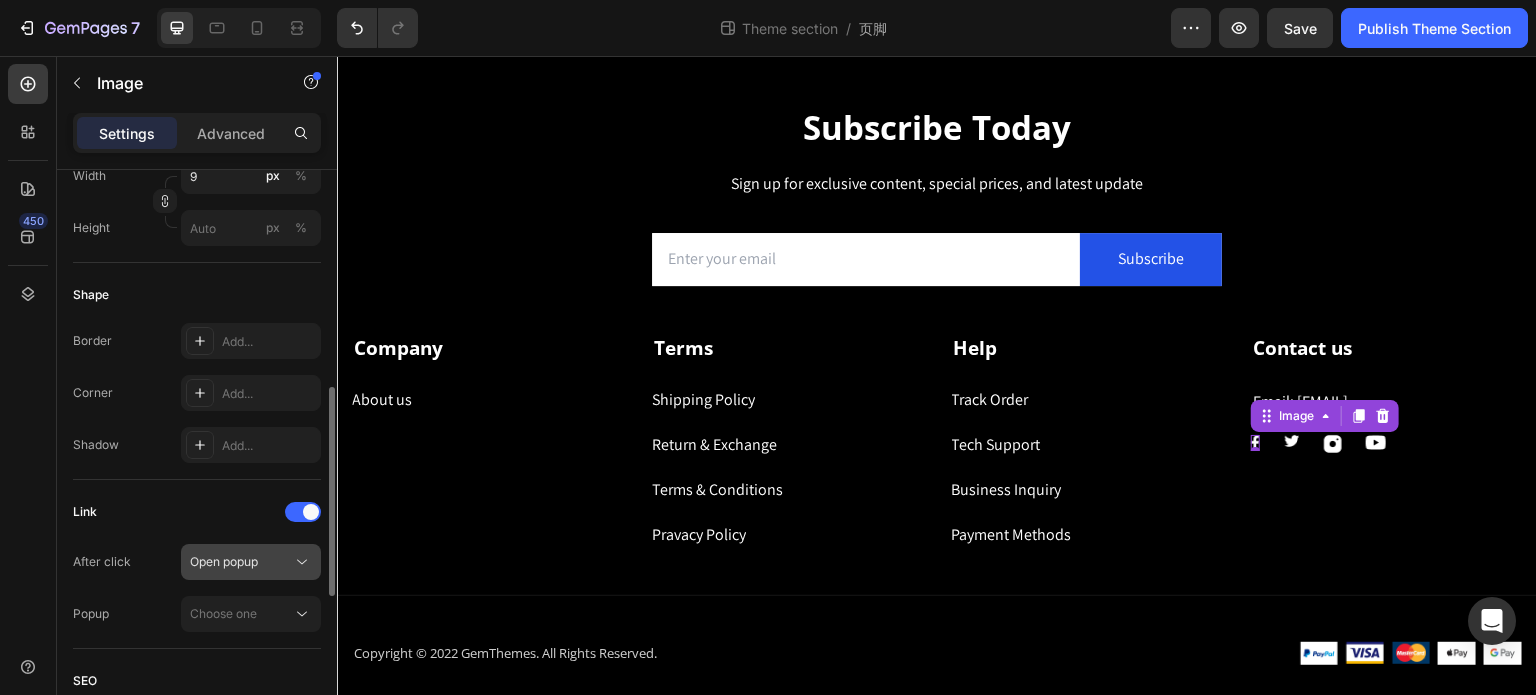 click on "Open popup" at bounding box center [241, 562] 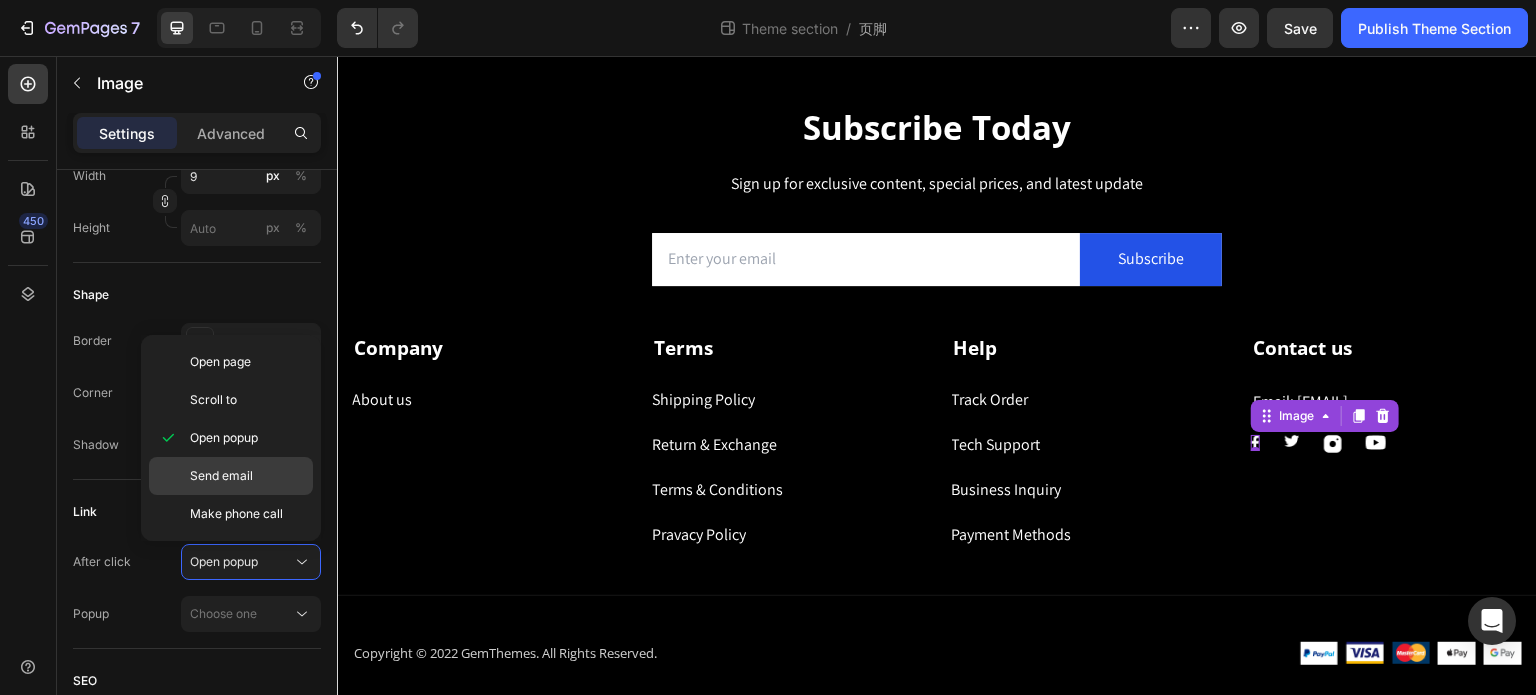 click on "Send email" at bounding box center [221, 476] 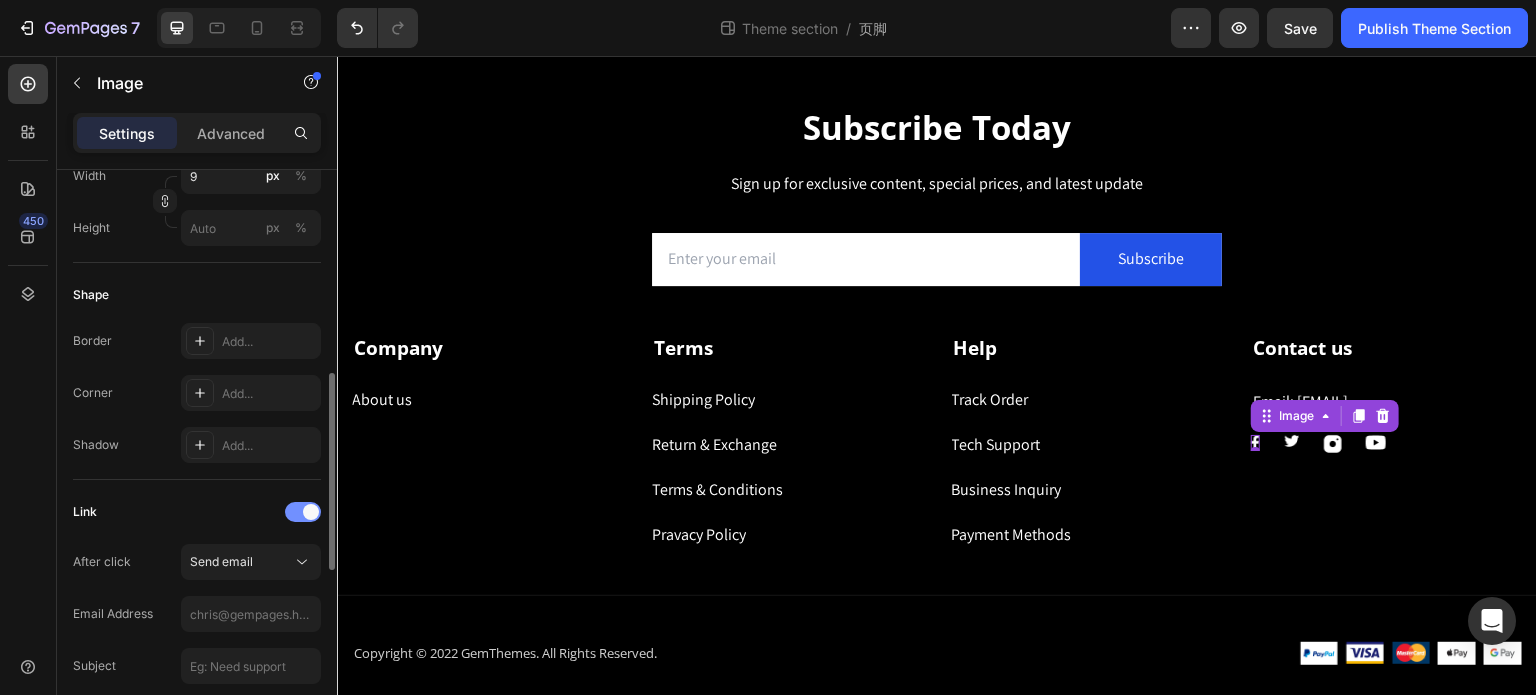 click at bounding box center (303, 512) 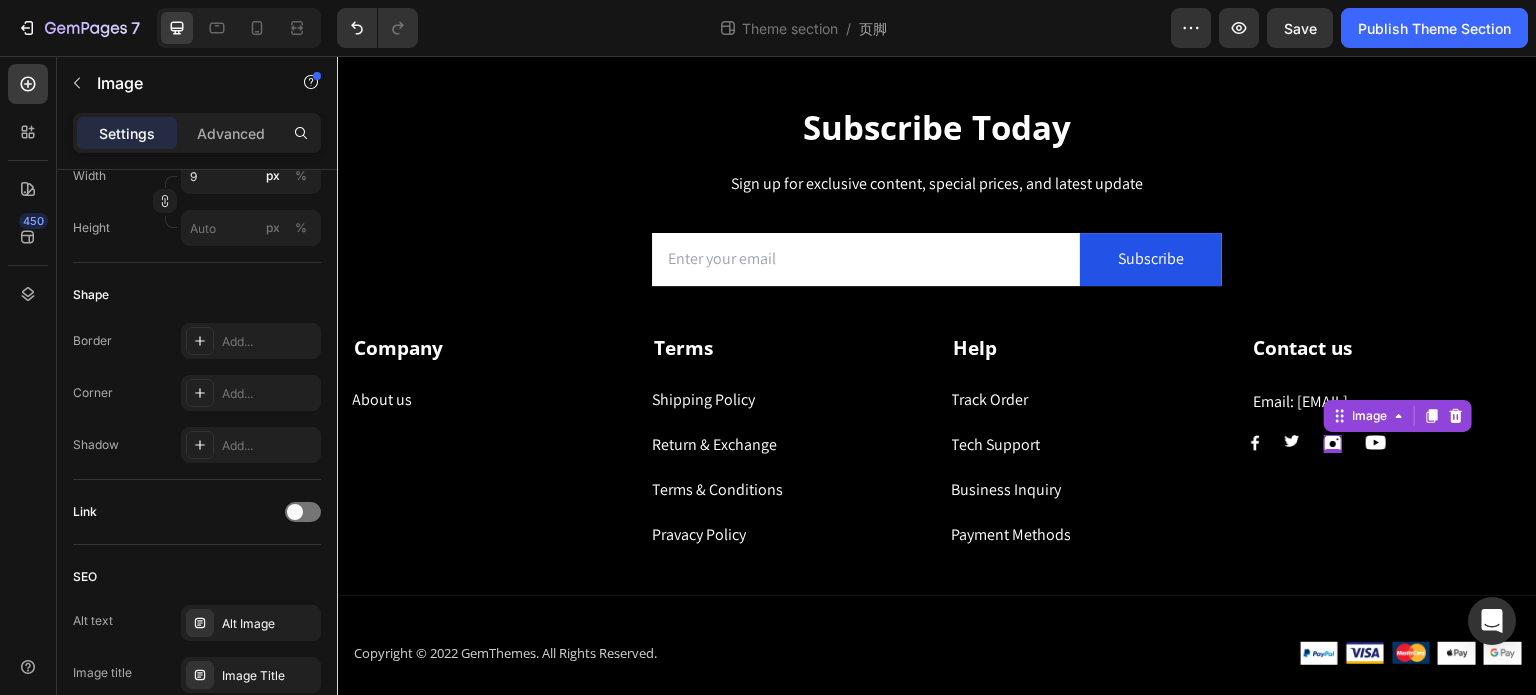 click at bounding box center [1333, 444] 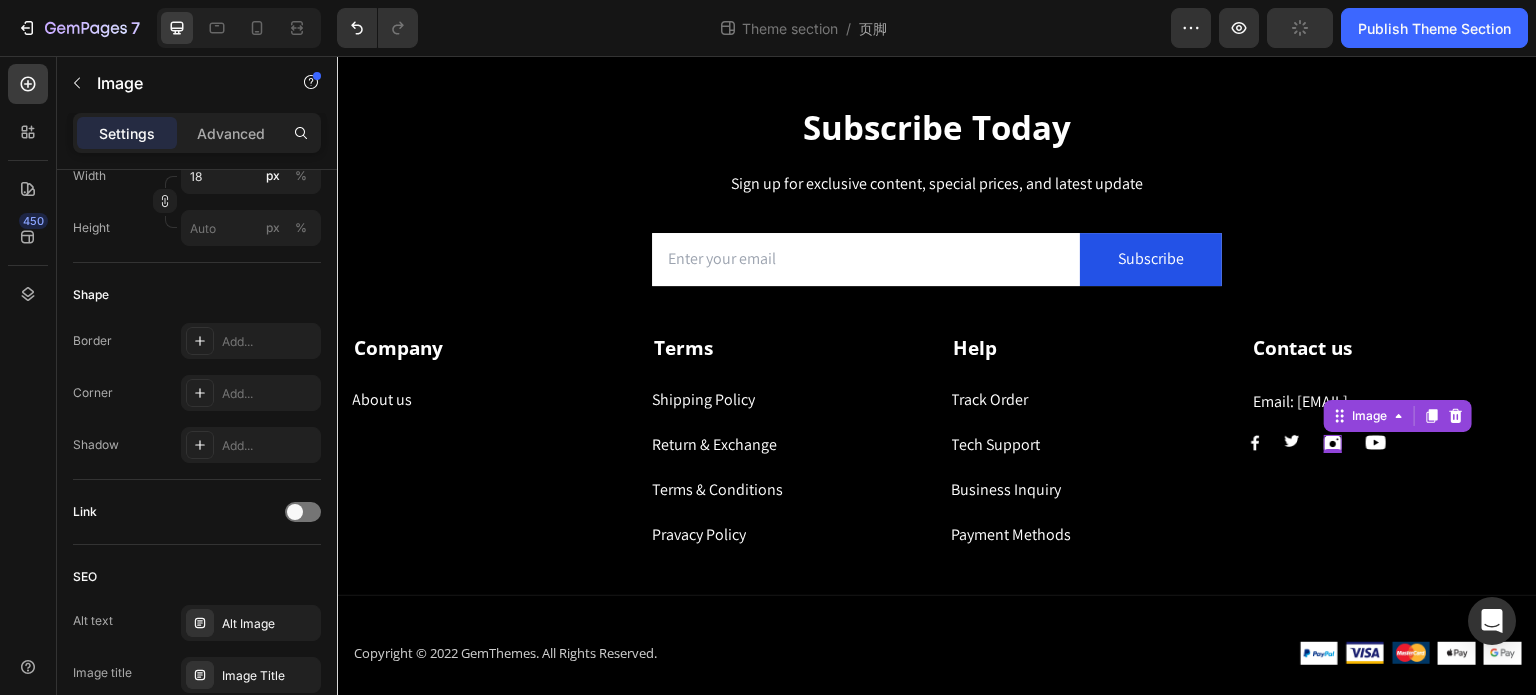 click at bounding box center (1333, 444) 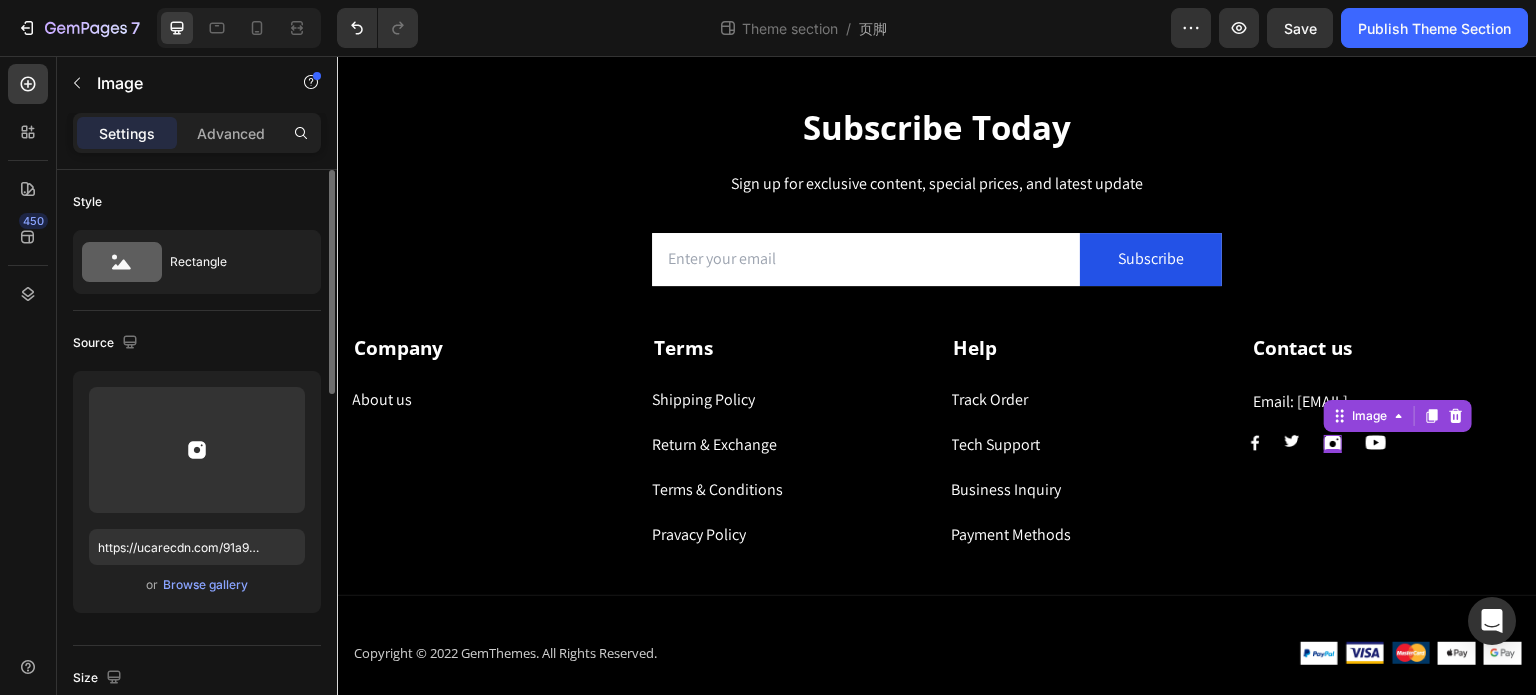 scroll, scrollTop: 100, scrollLeft: 0, axis: vertical 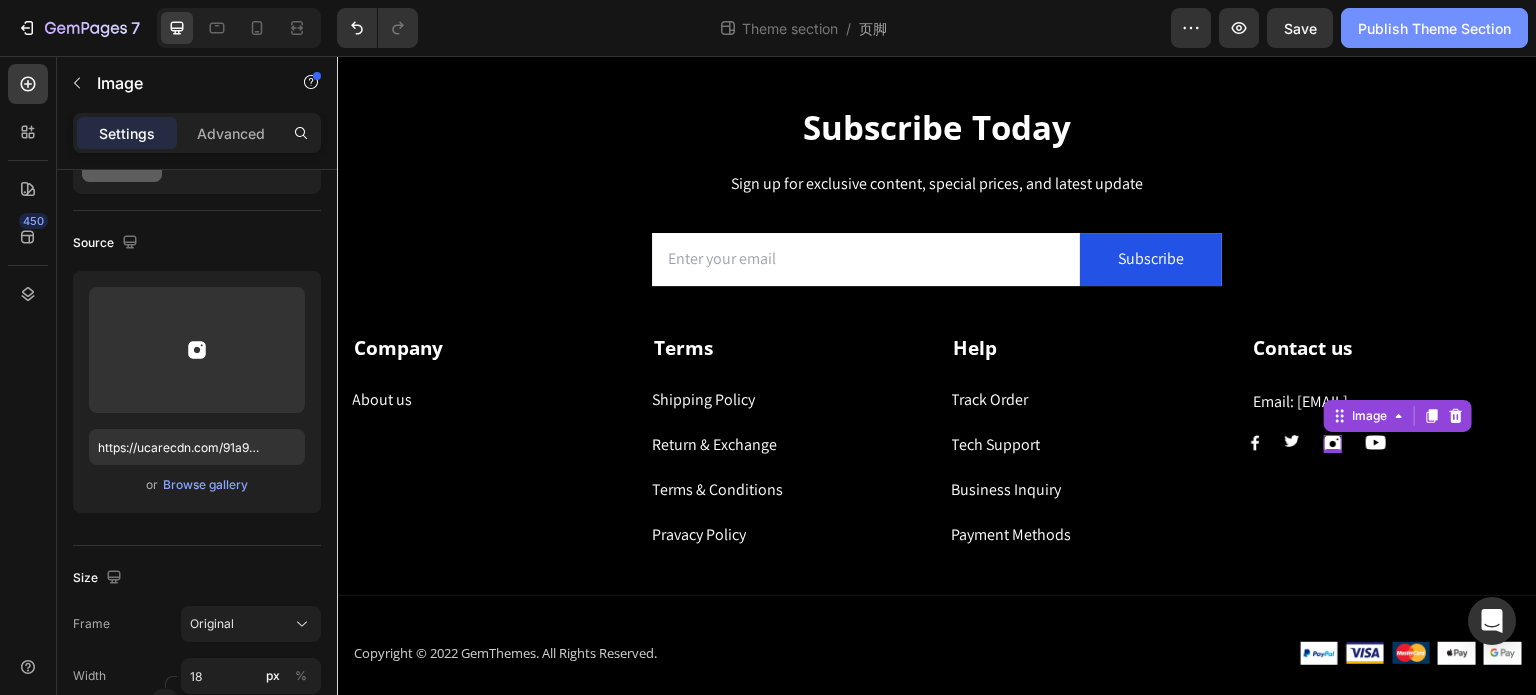 click on "Publish Theme Section" at bounding box center (1434, 28) 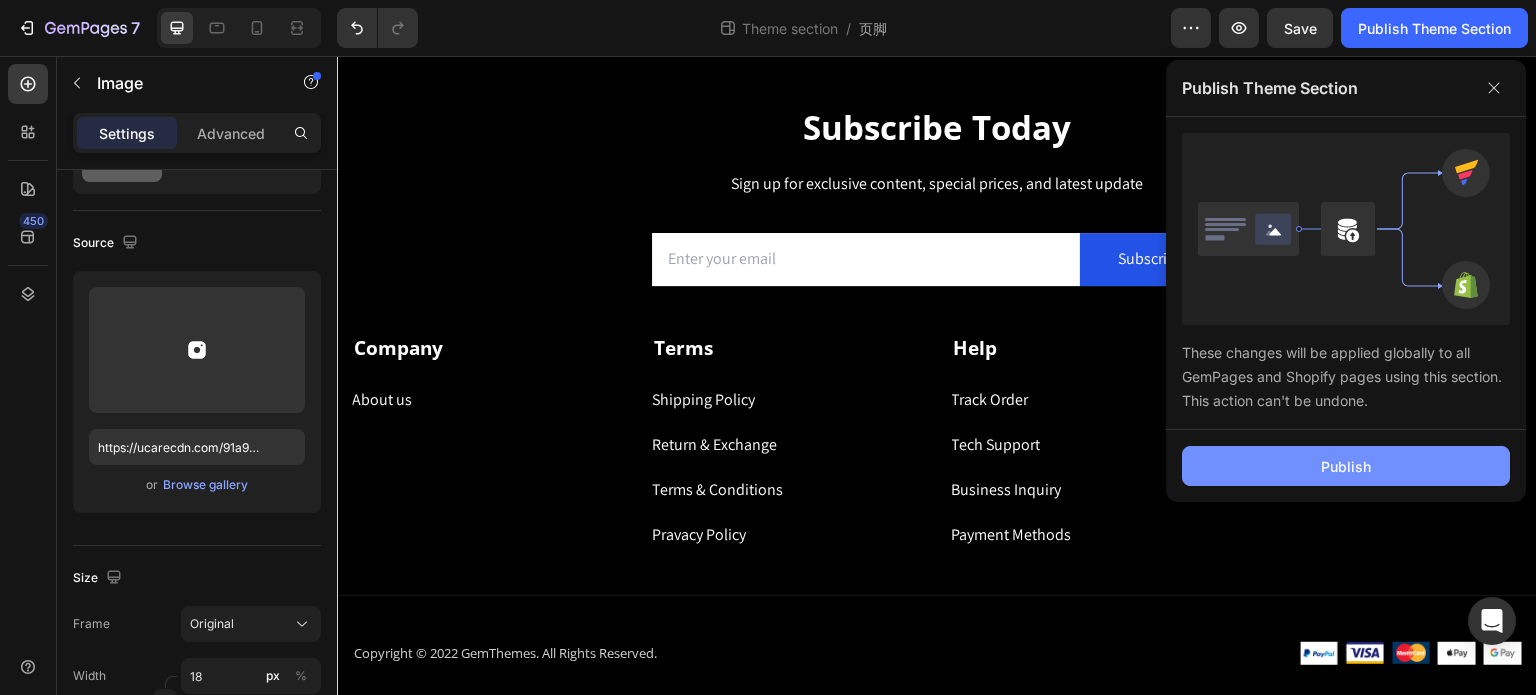 click on "Publish" 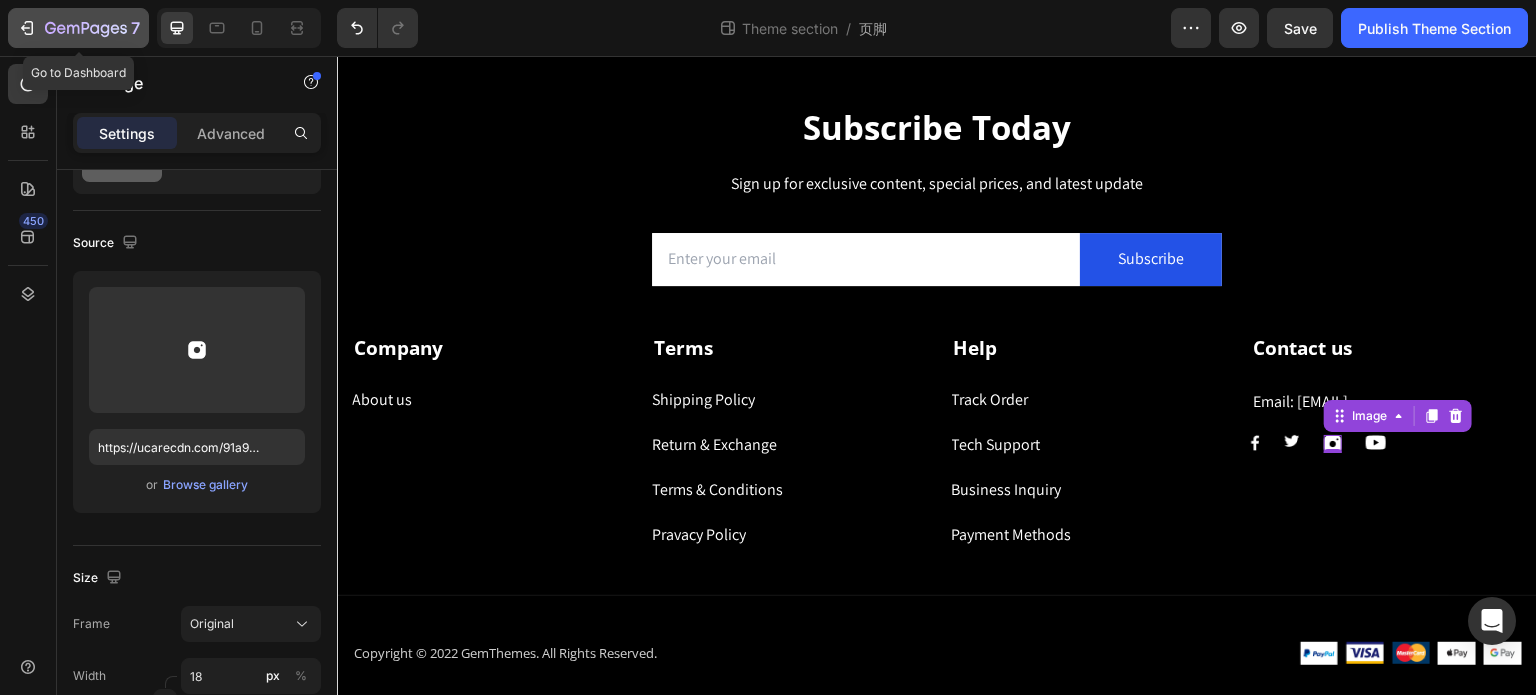 click 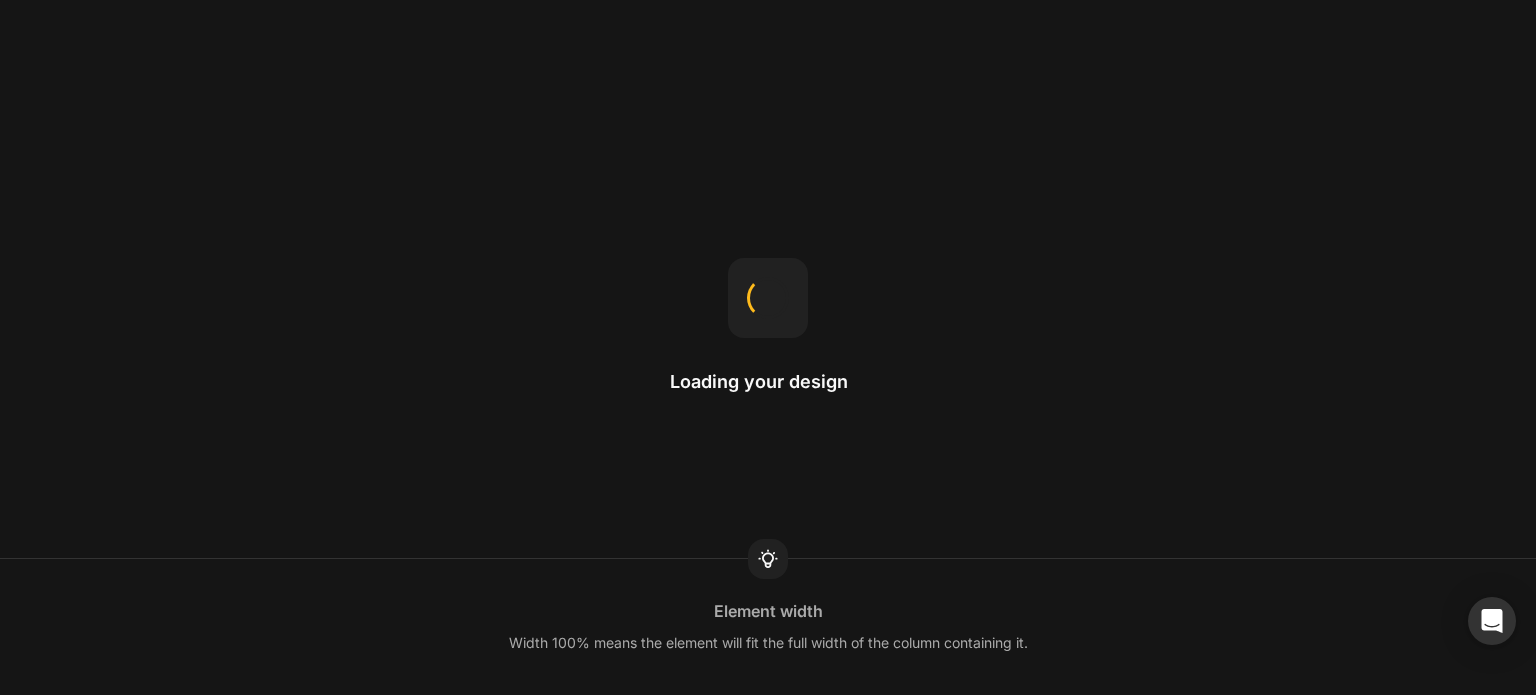 scroll, scrollTop: 0, scrollLeft: 0, axis: both 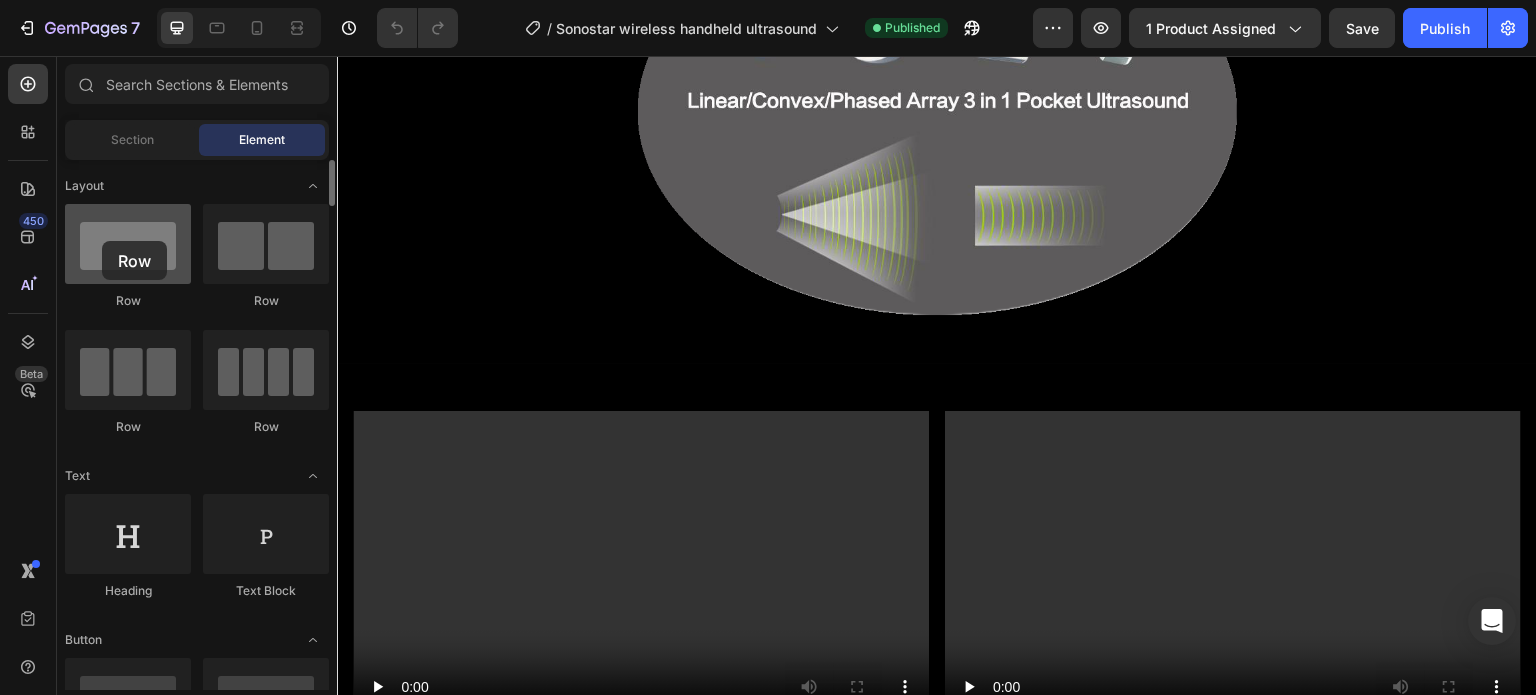 click at bounding box center (128, 244) 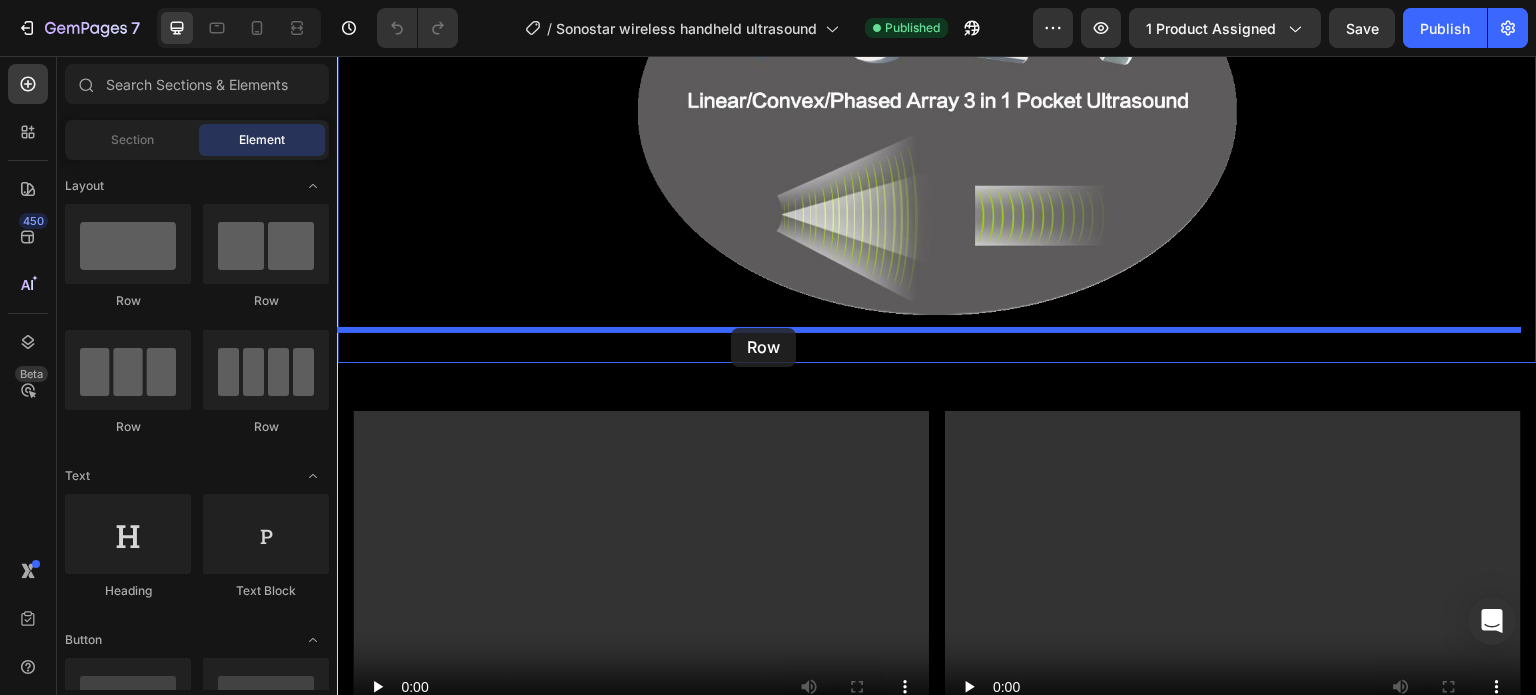 drag, startPoint x: 584, startPoint y: 298, endPoint x: 731, endPoint y: 328, distance: 150.03 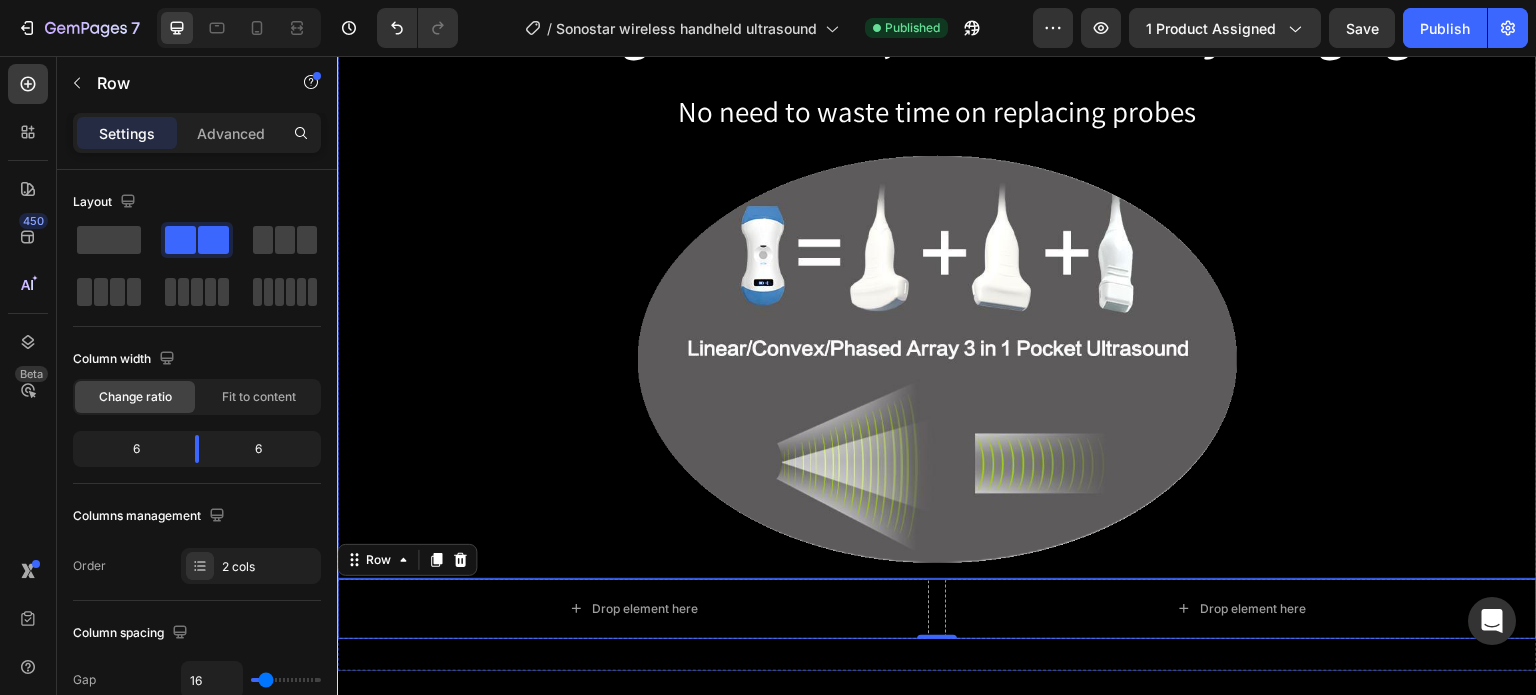scroll, scrollTop: 800, scrollLeft: 0, axis: vertical 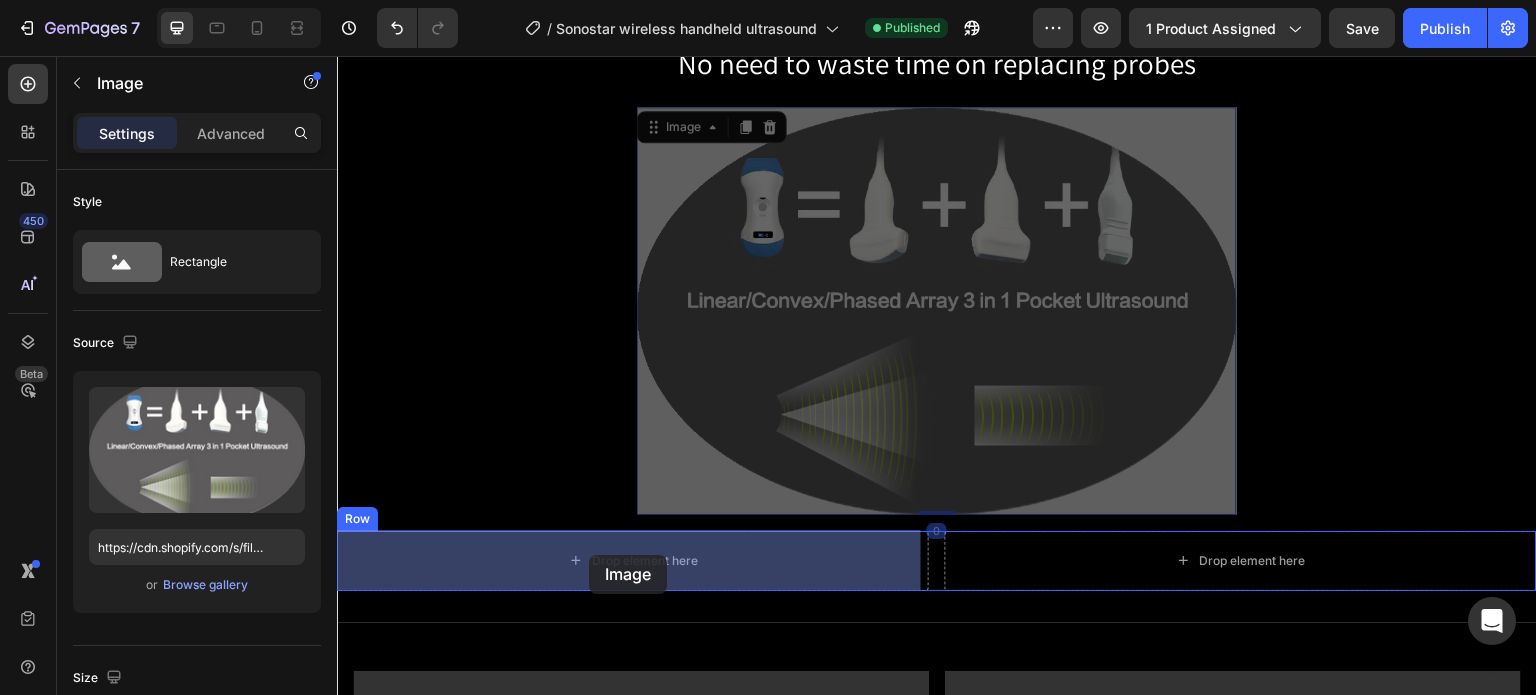 drag, startPoint x: 657, startPoint y: 127, endPoint x: 589, endPoint y: 555, distance: 433.3682 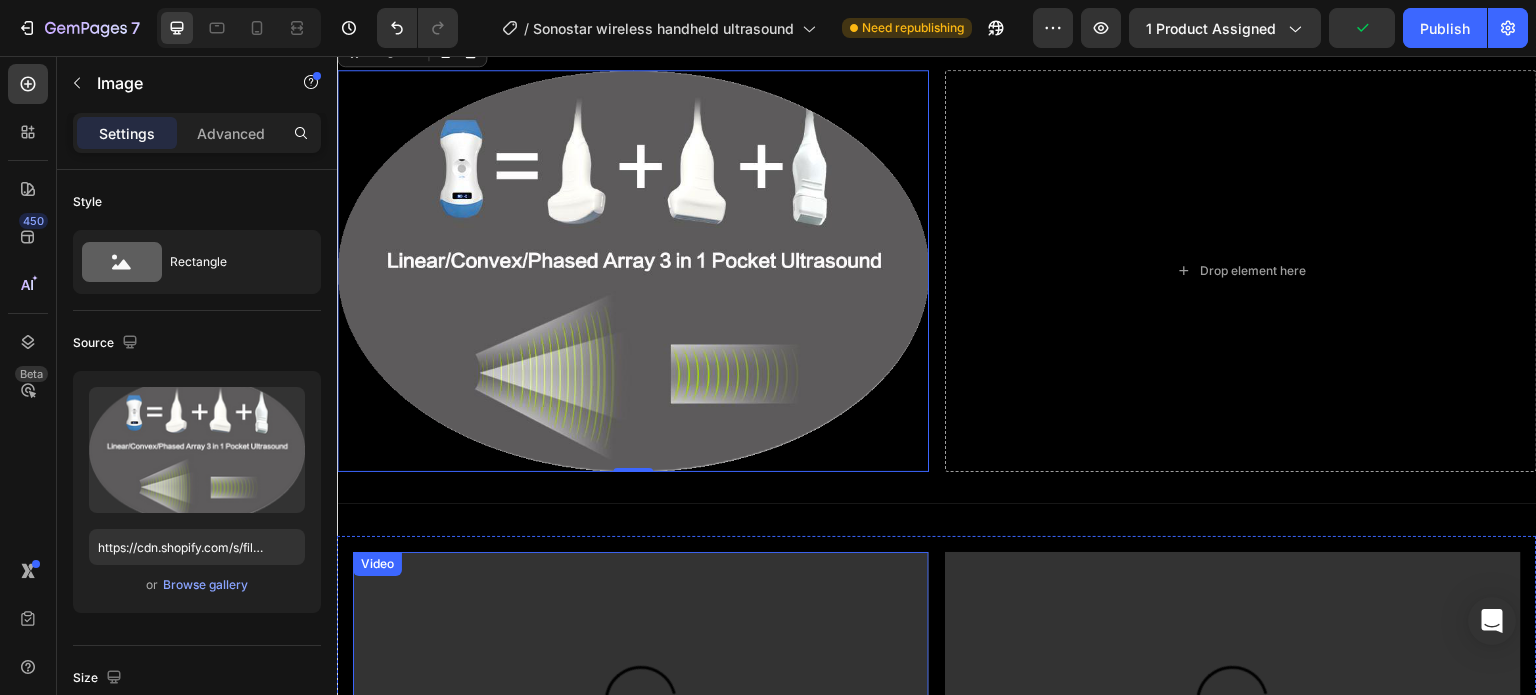 scroll, scrollTop: 800, scrollLeft: 0, axis: vertical 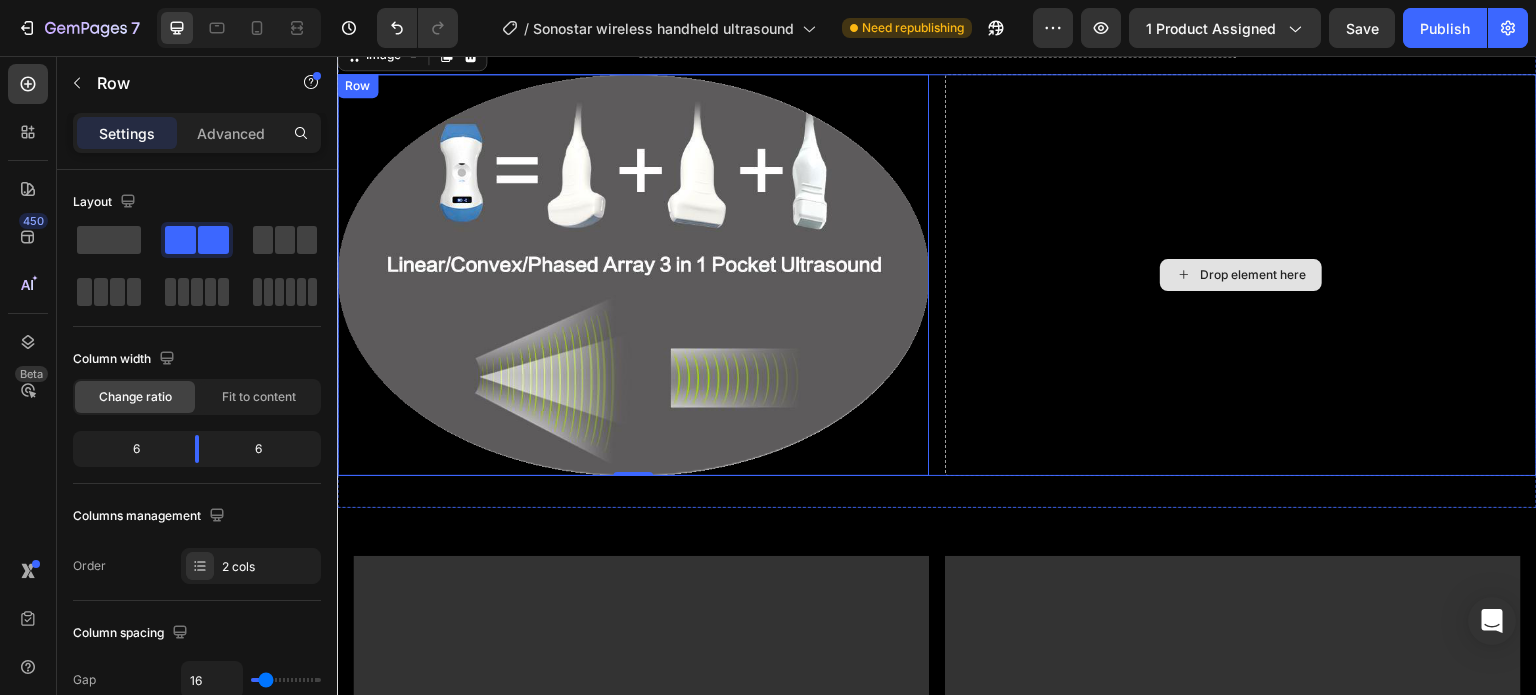 click on "Drop element here" at bounding box center [1241, 275] 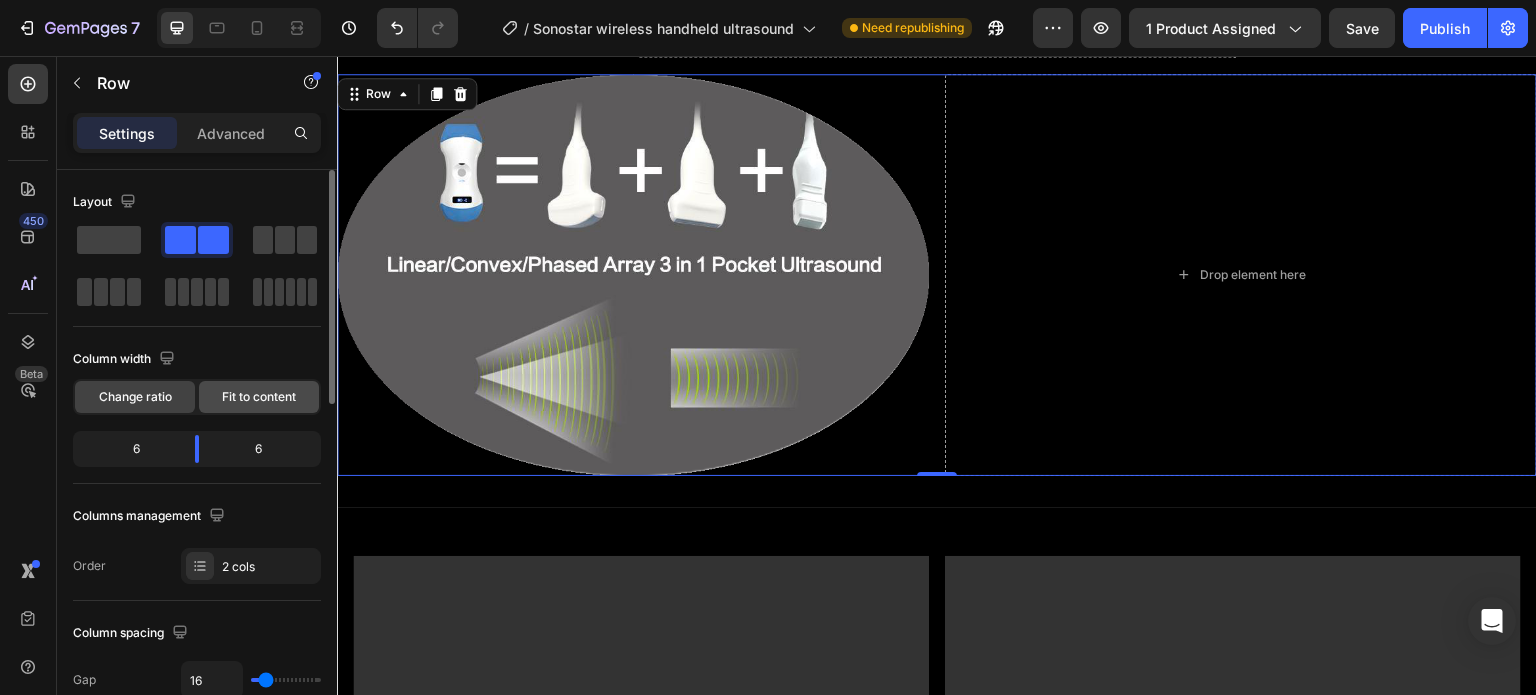 scroll, scrollTop: 200, scrollLeft: 0, axis: vertical 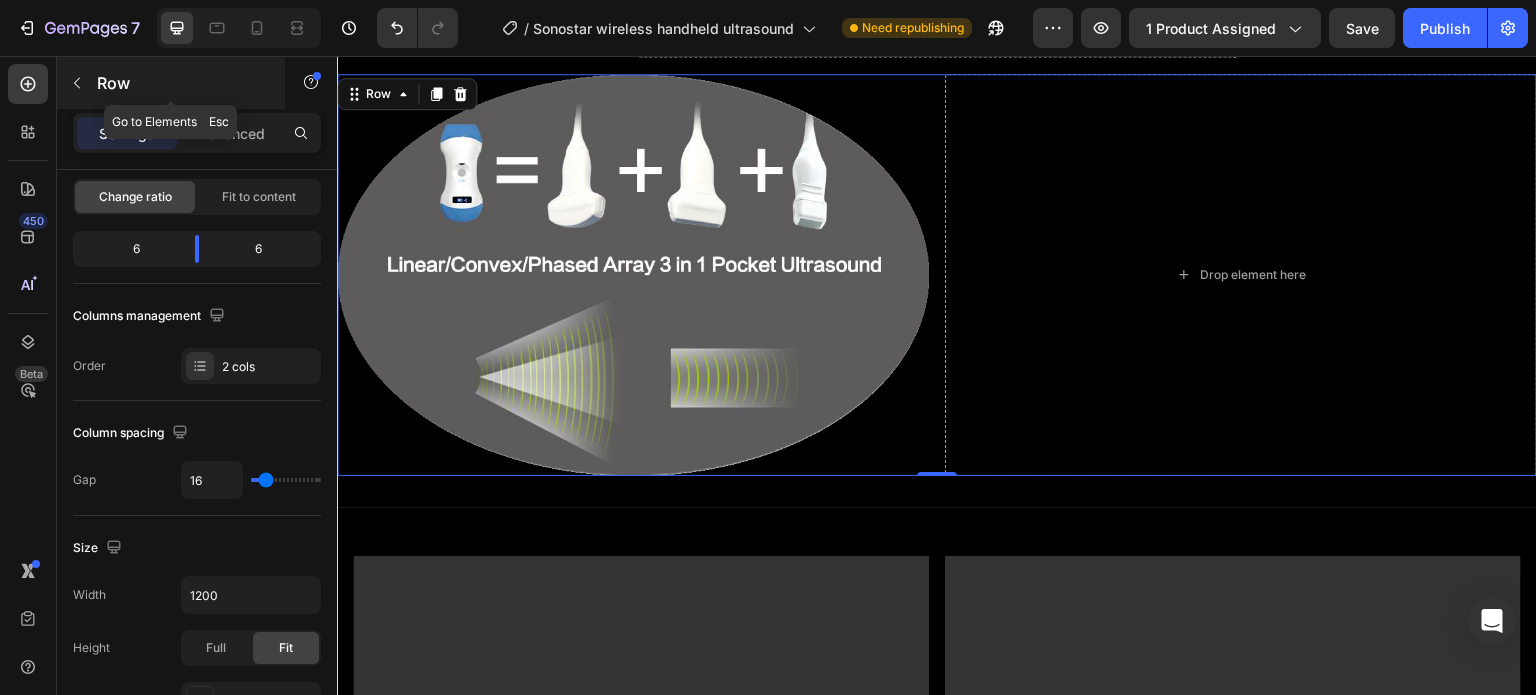 click 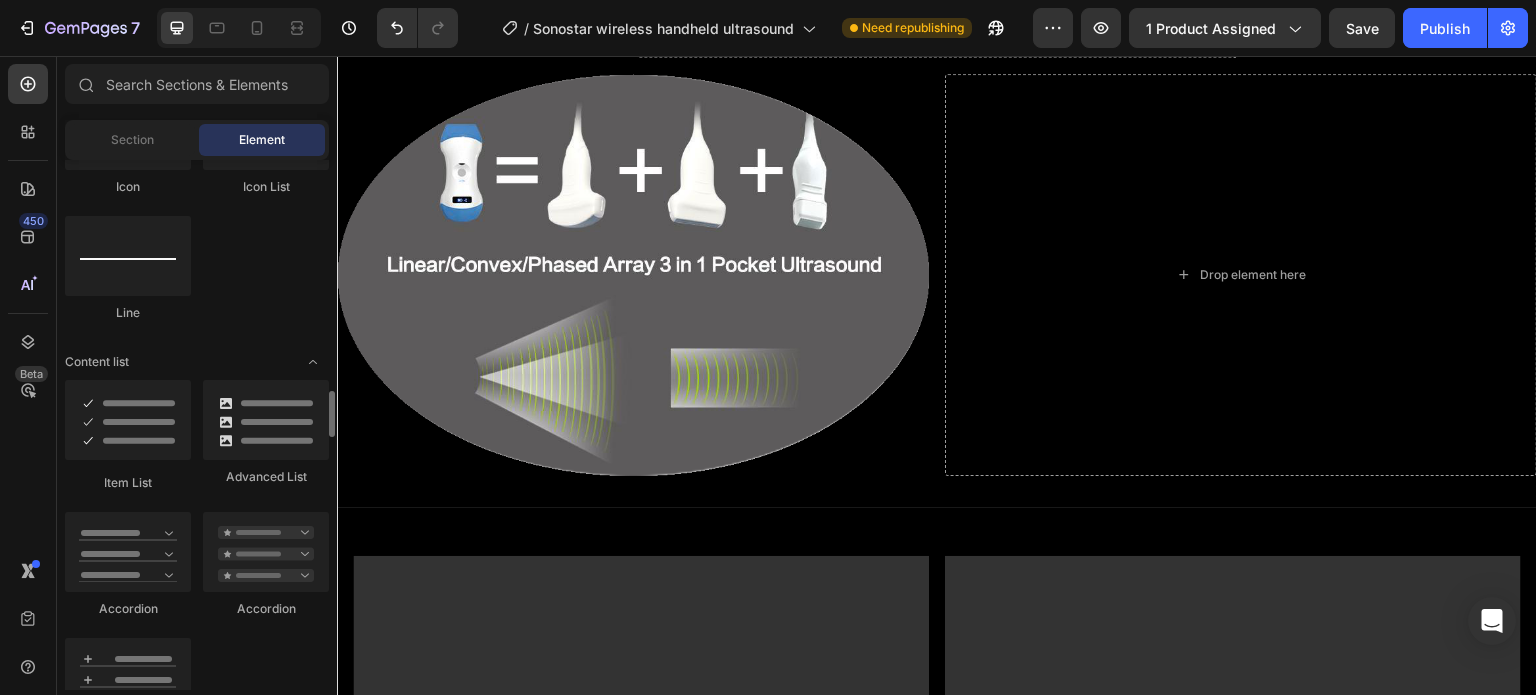scroll, scrollTop: 1500, scrollLeft: 0, axis: vertical 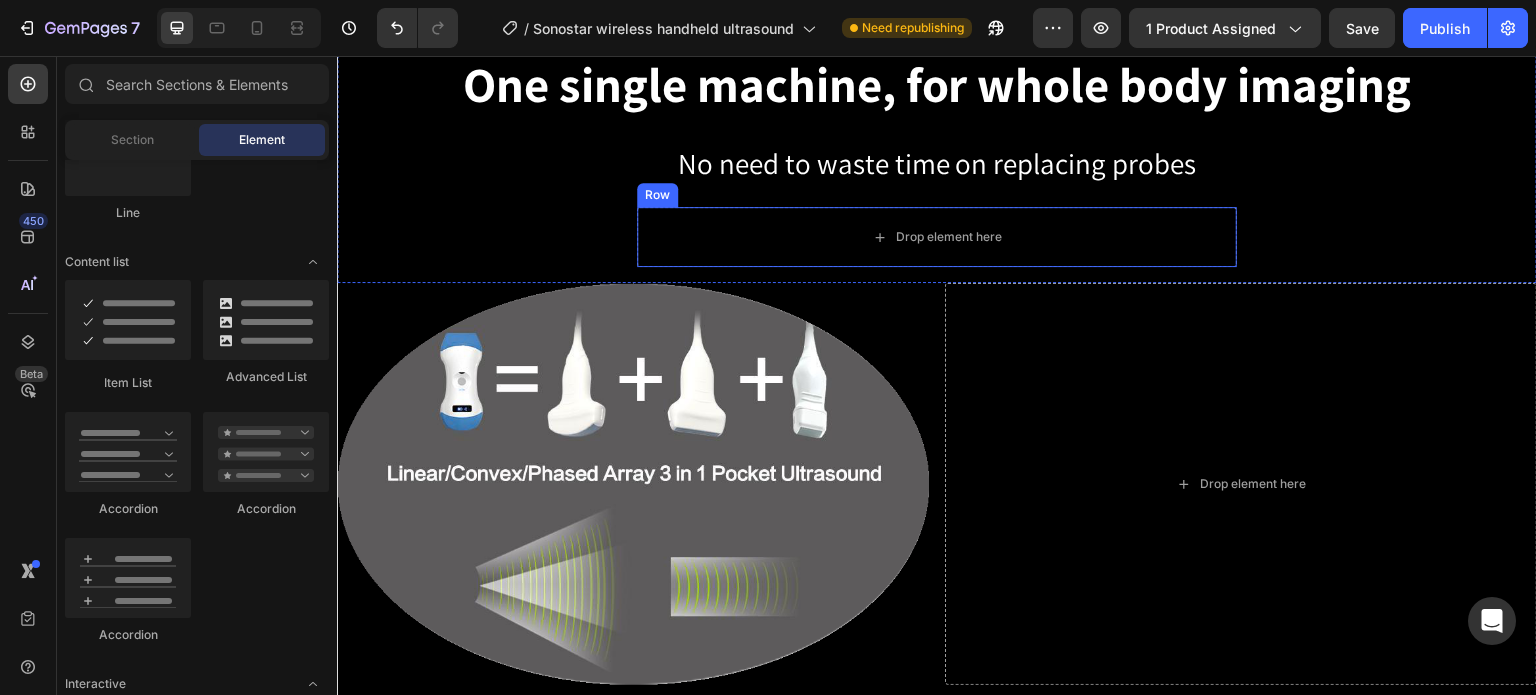 click on "Row" at bounding box center [657, 195] 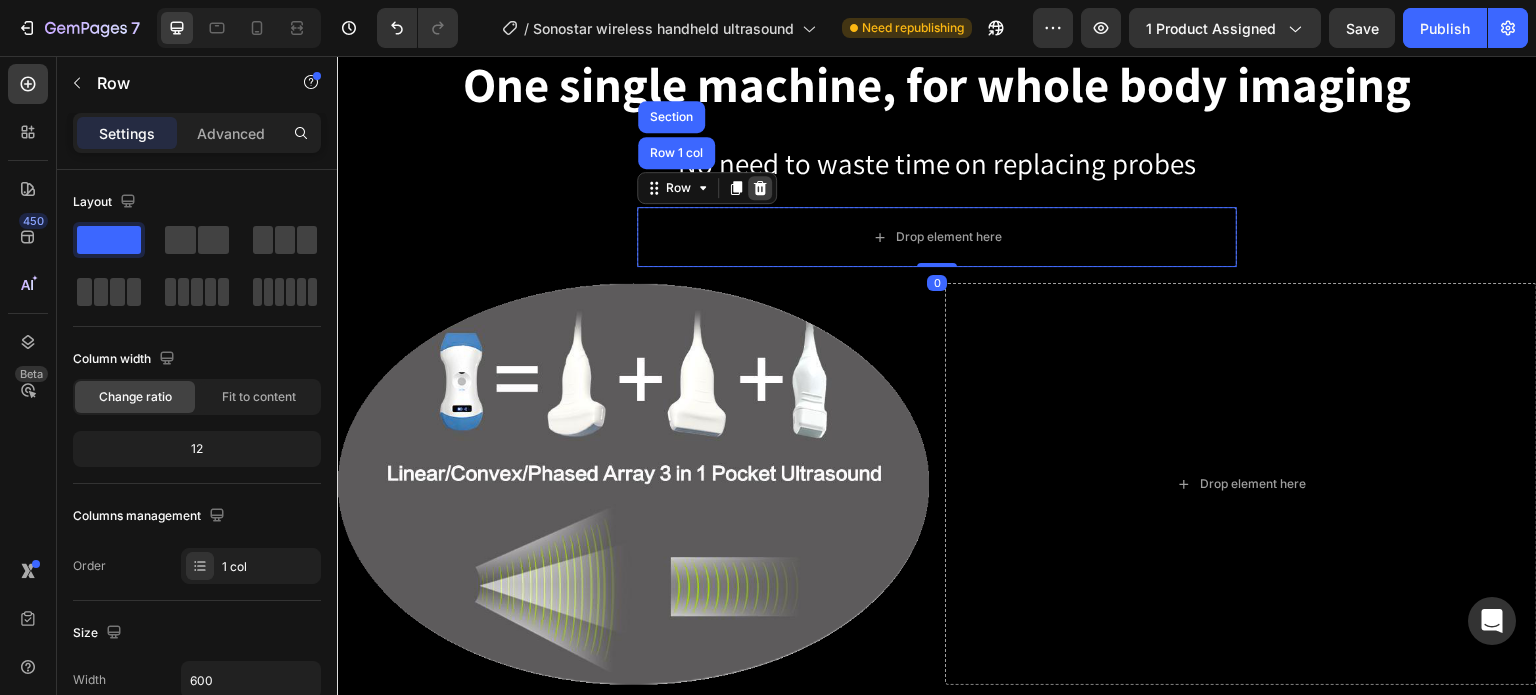 click 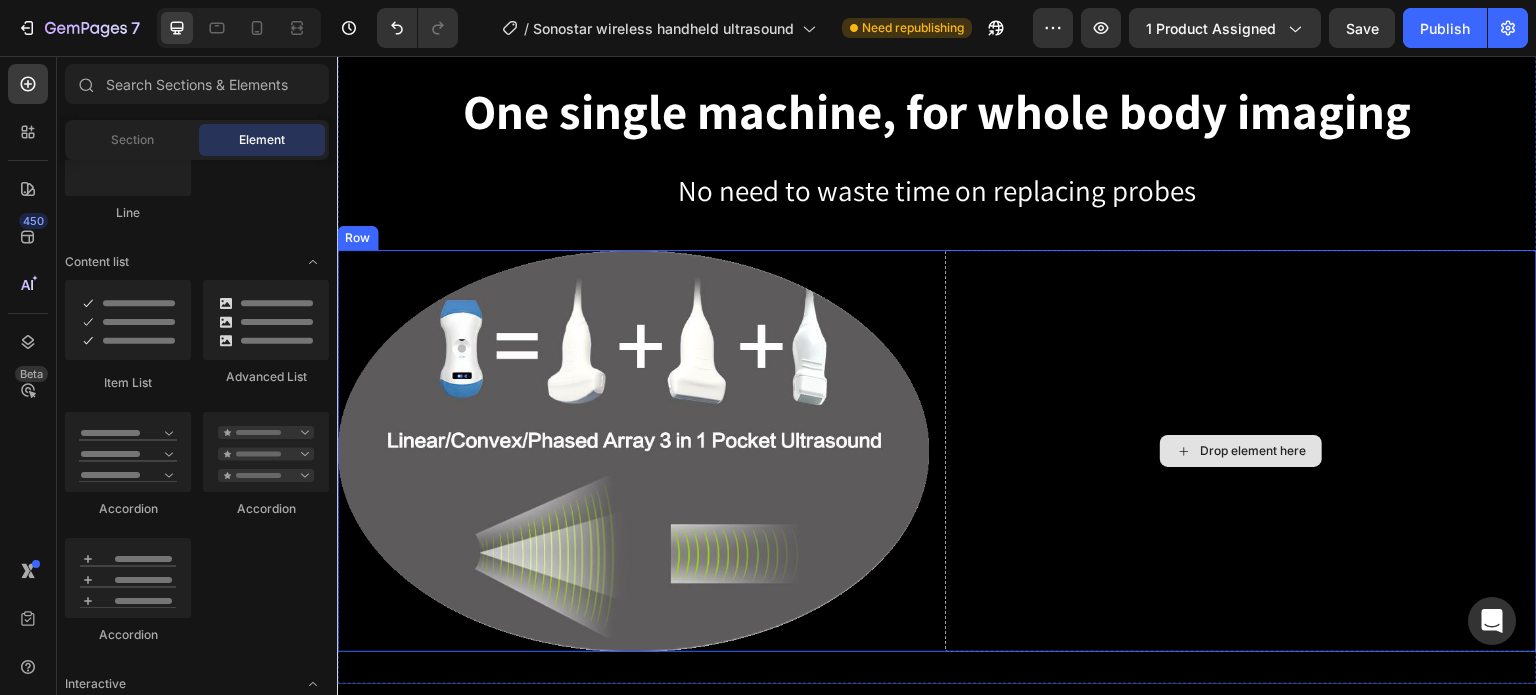 scroll, scrollTop: 600, scrollLeft: 0, axis: vertical 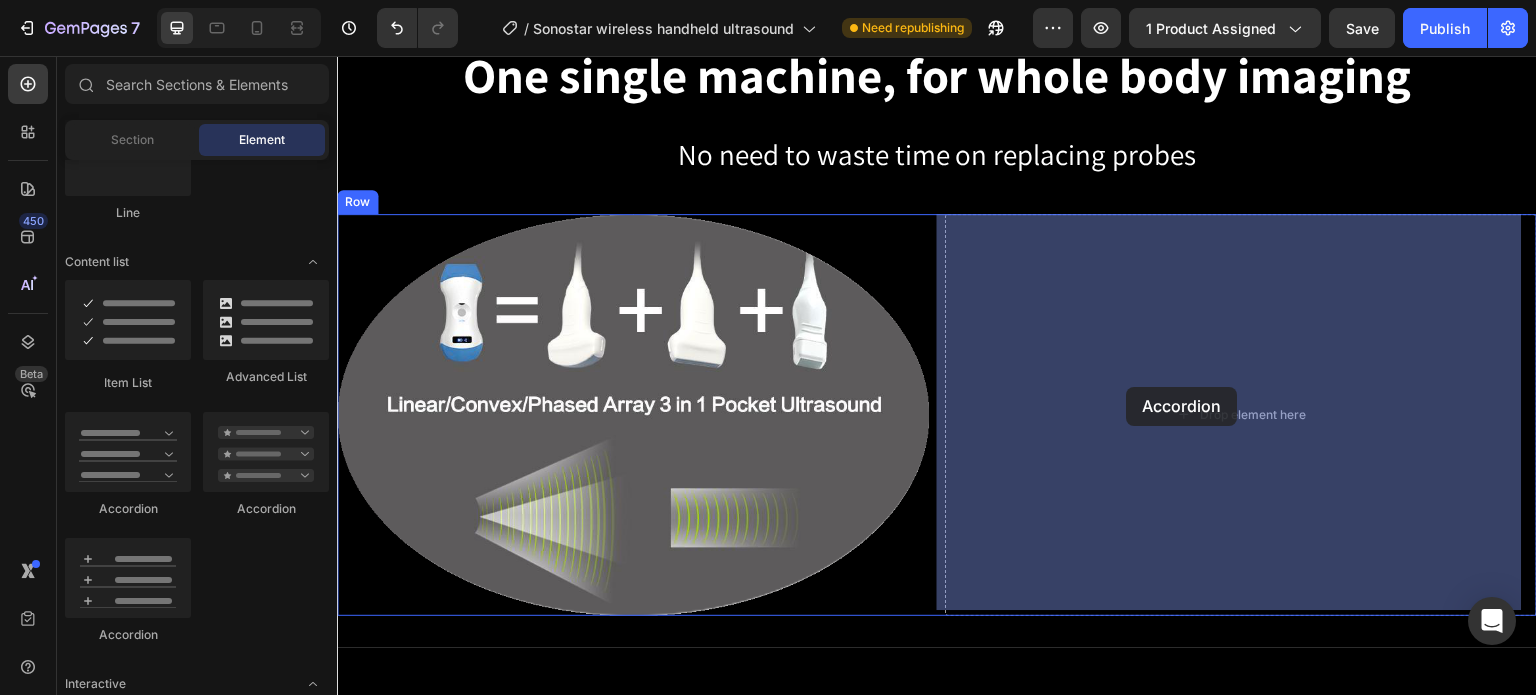 drag, startPoint x: 461, startPoint y: 638, endPoint x: 1127, endPoint y: 387, distance: 711.72815 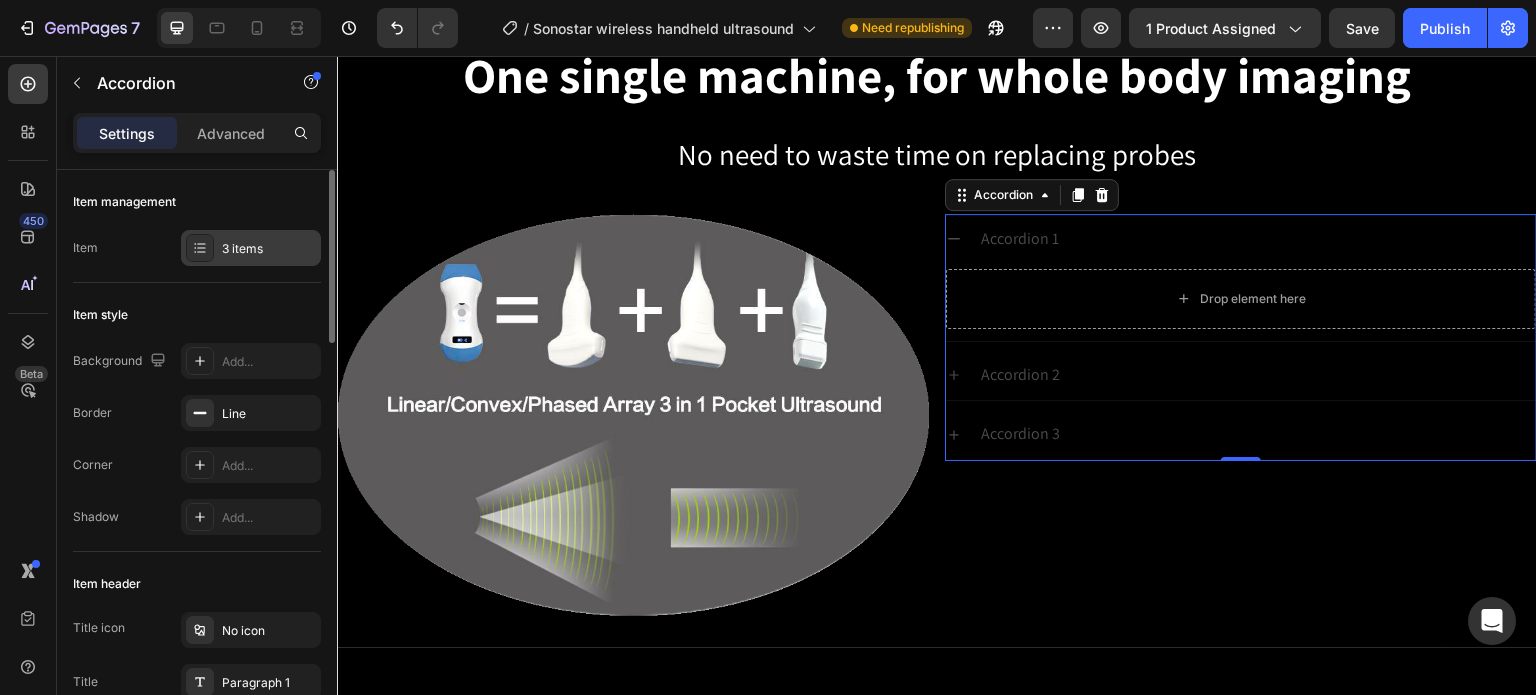 click on "3 items" at bounding box center [269, 249] 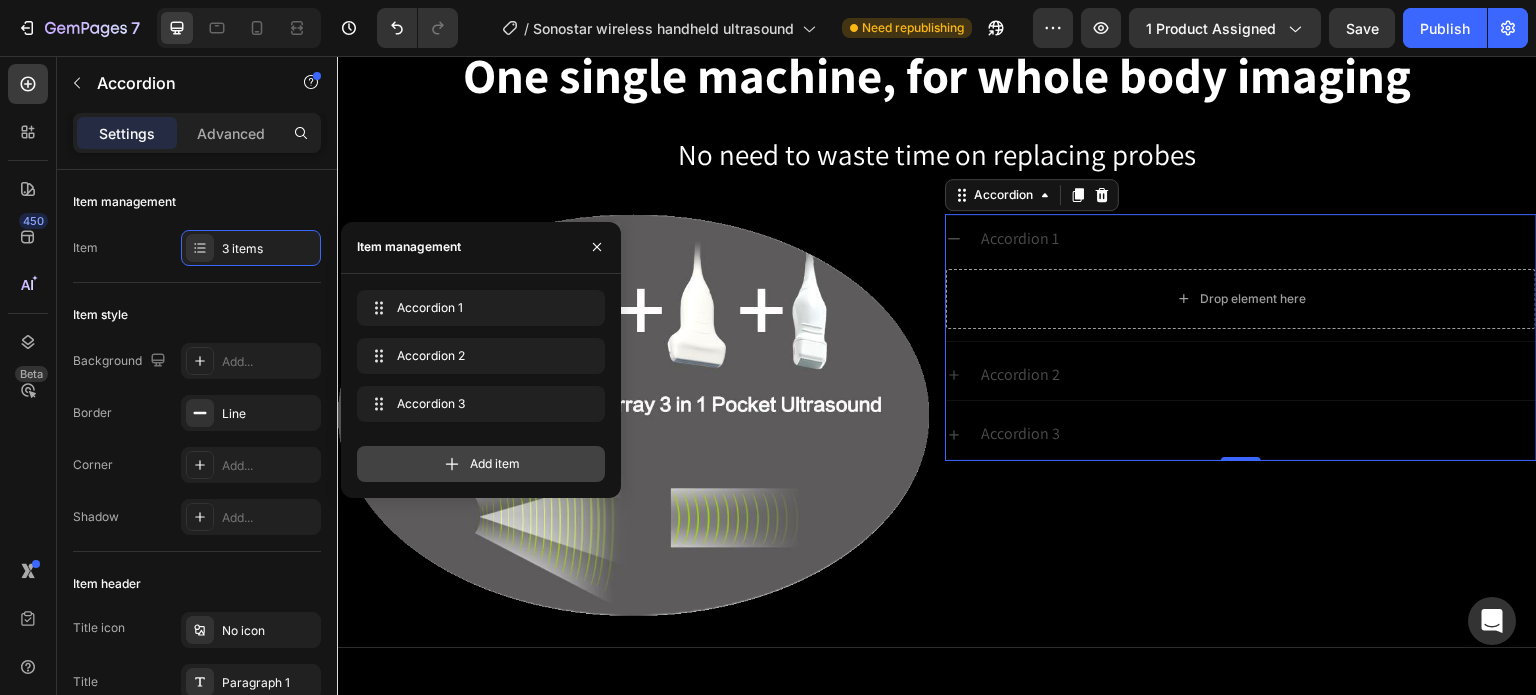 click on "Add item" at bounding box center (495, 464) 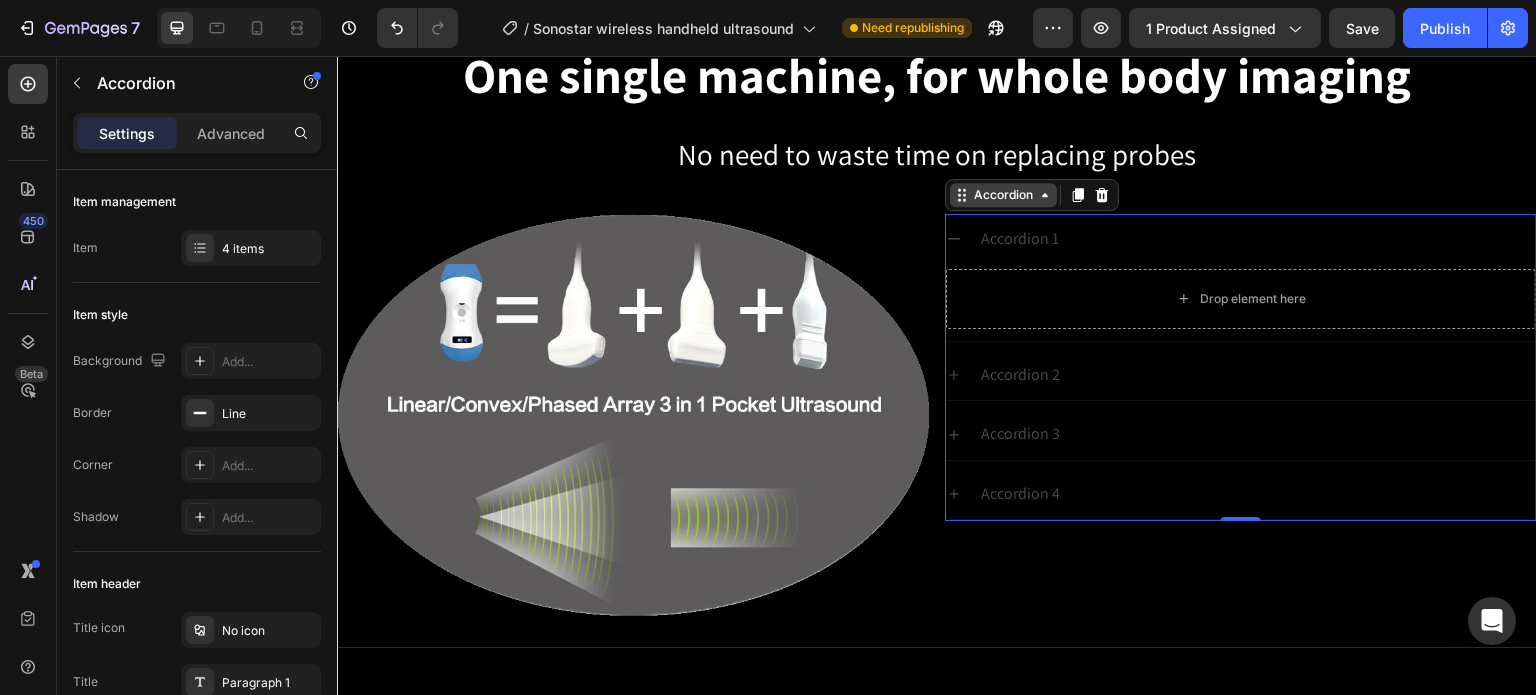 click on "Accordion" at bounding box center [1003, 195] 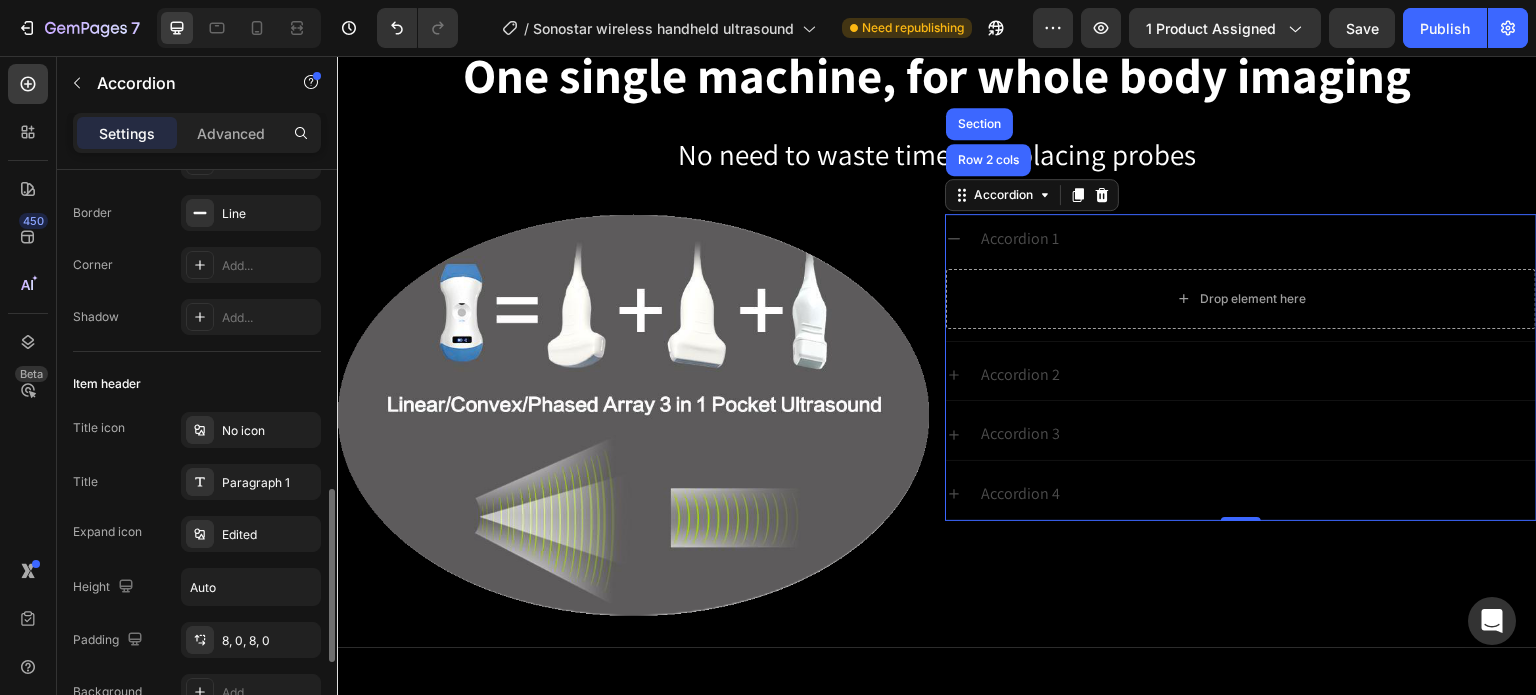scroll, scrollTop: 400, scrollLeft: 0, axis: vertical 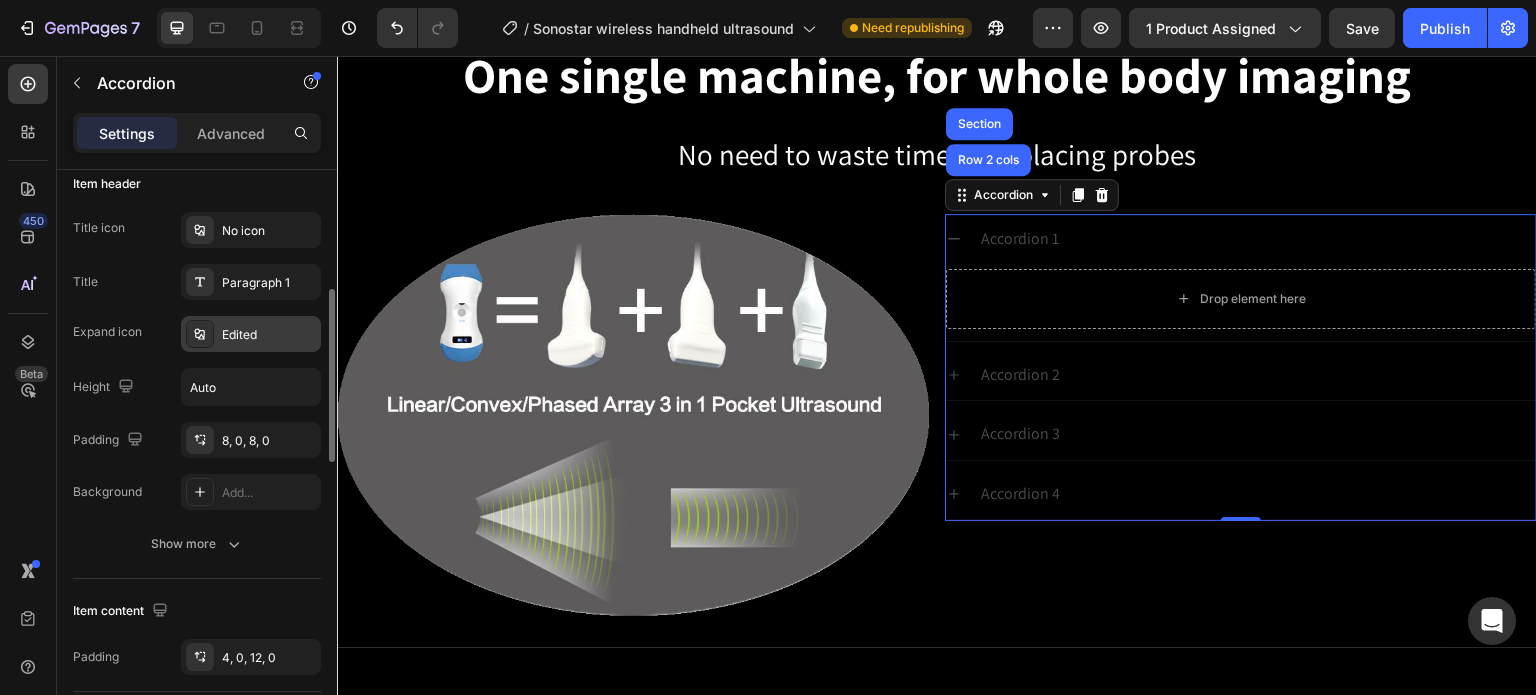 click at bounding box center (200, 334) 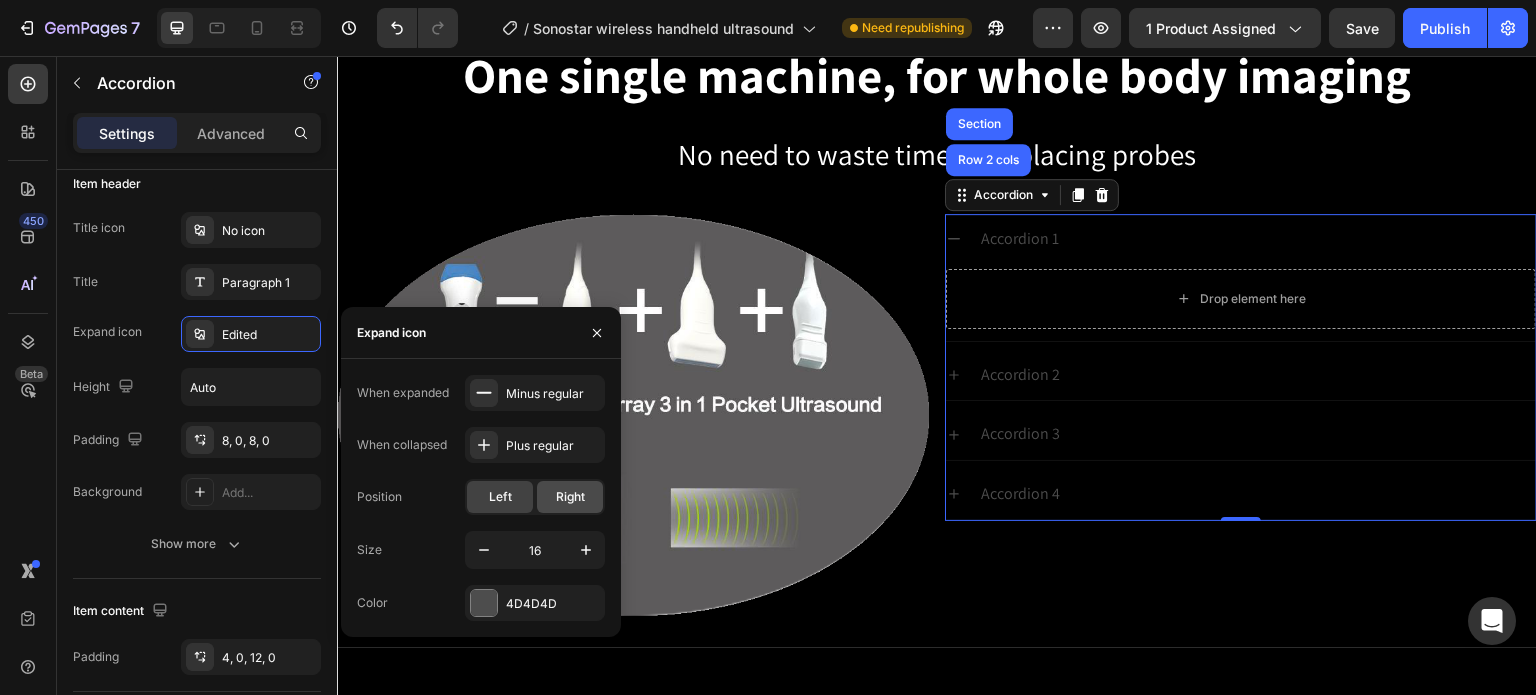 click on "Right" 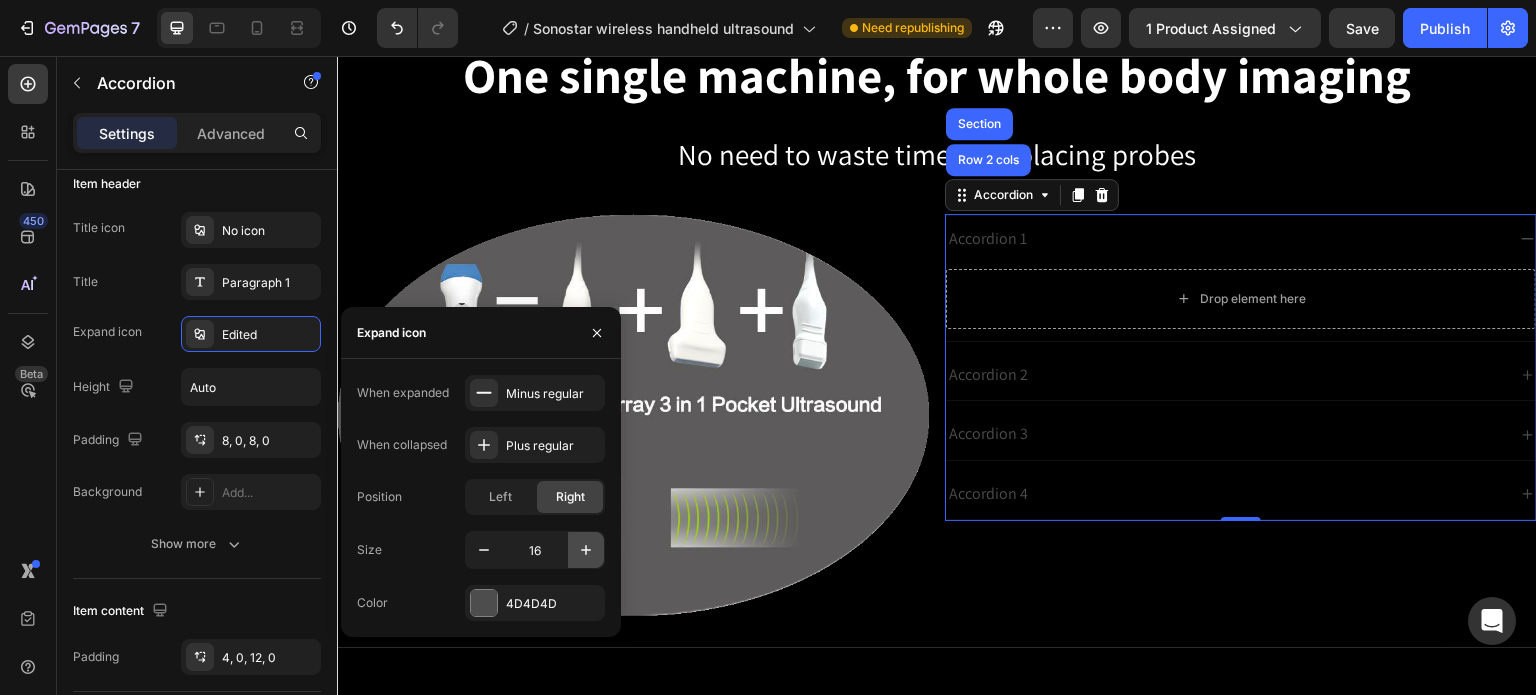 click 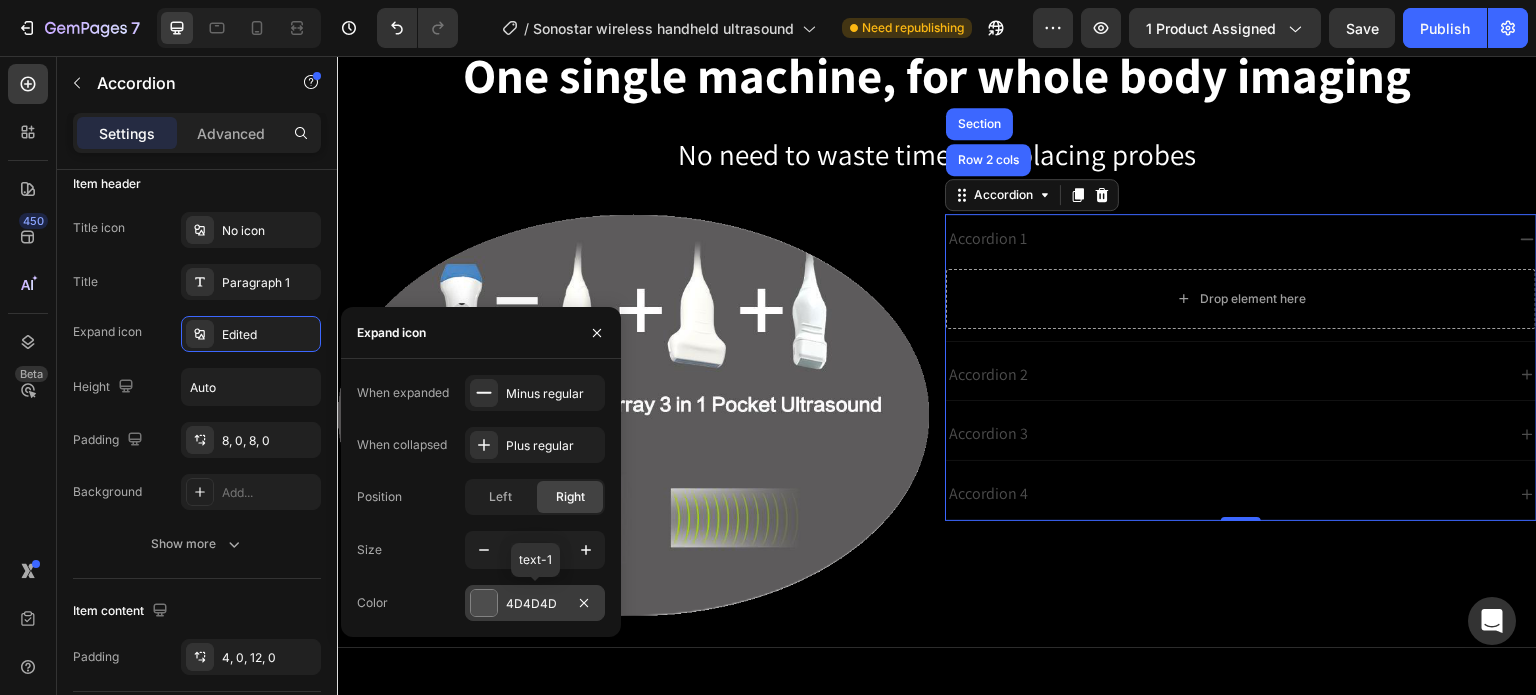 click at bounding box center [484, 603] 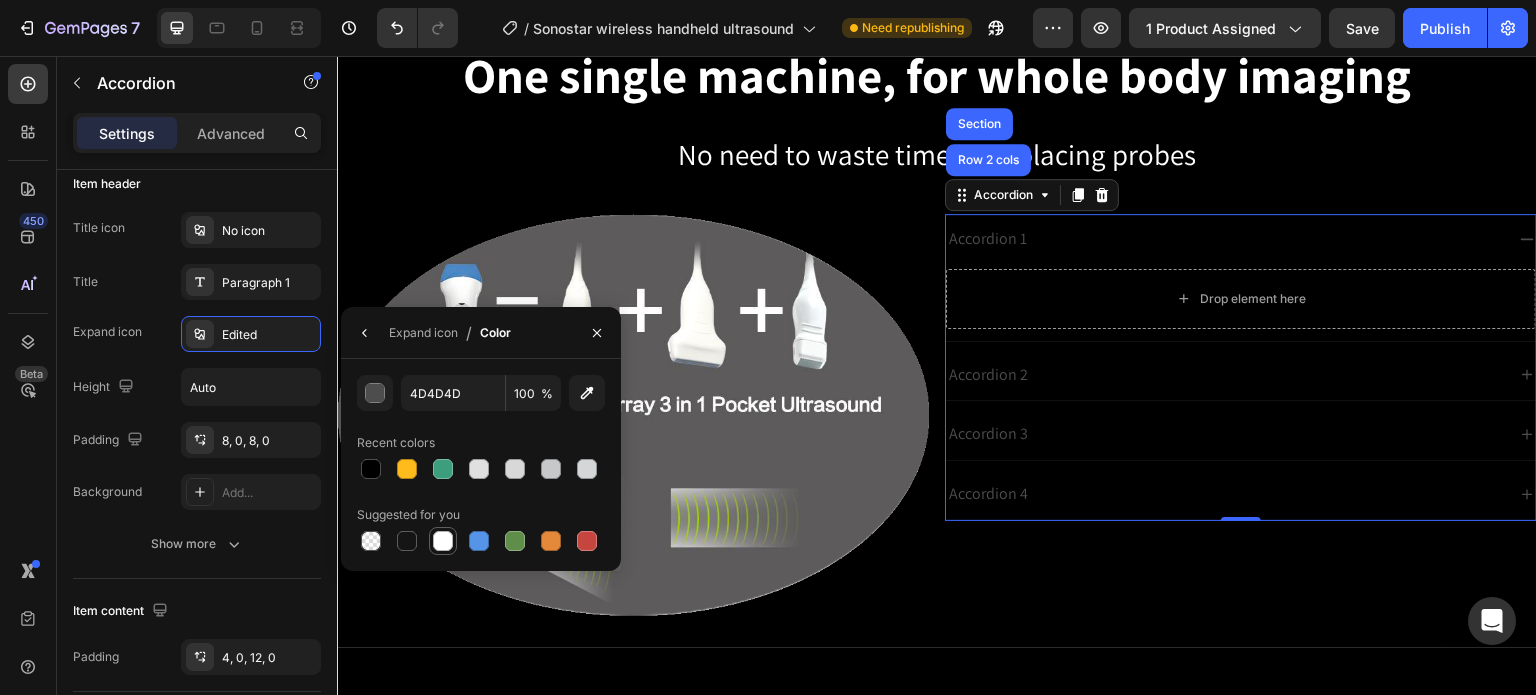 click at bounding box center [443, 541] 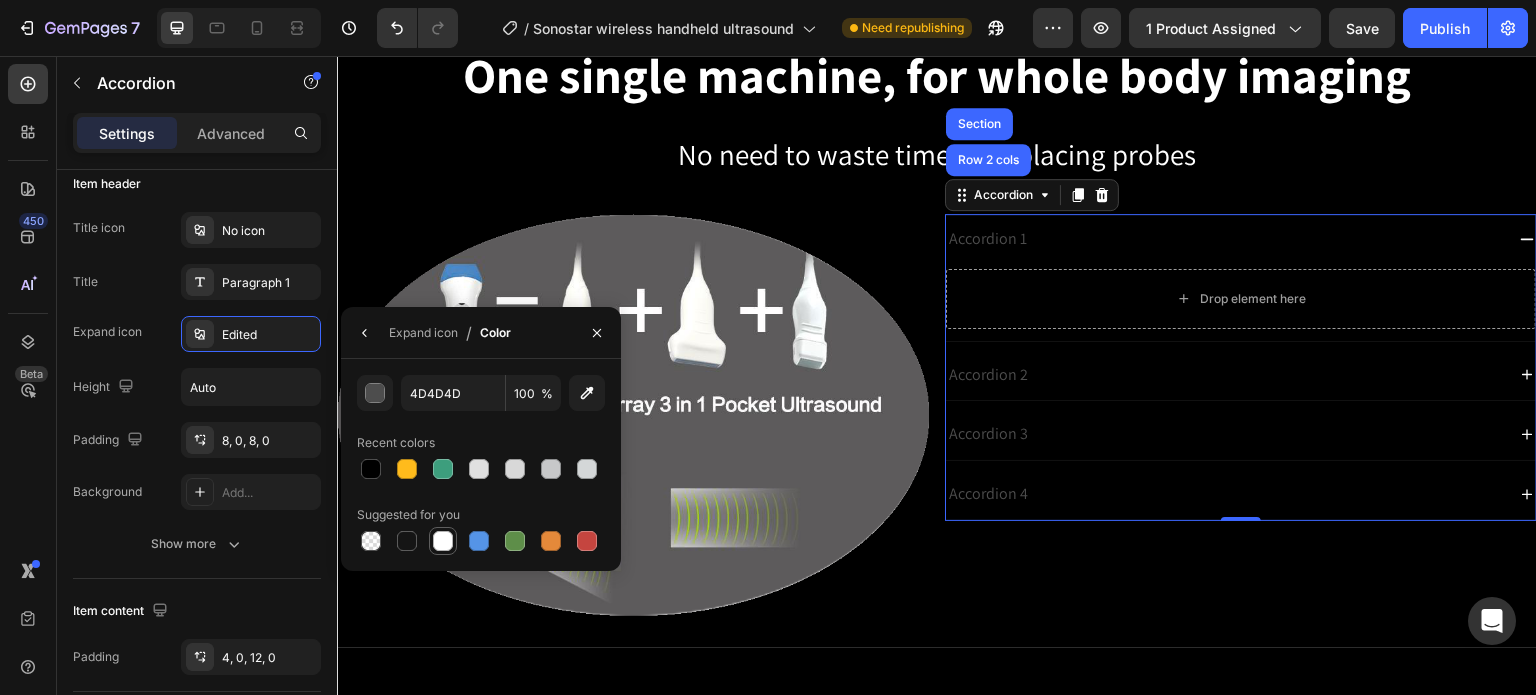 type on "FFFFFF" 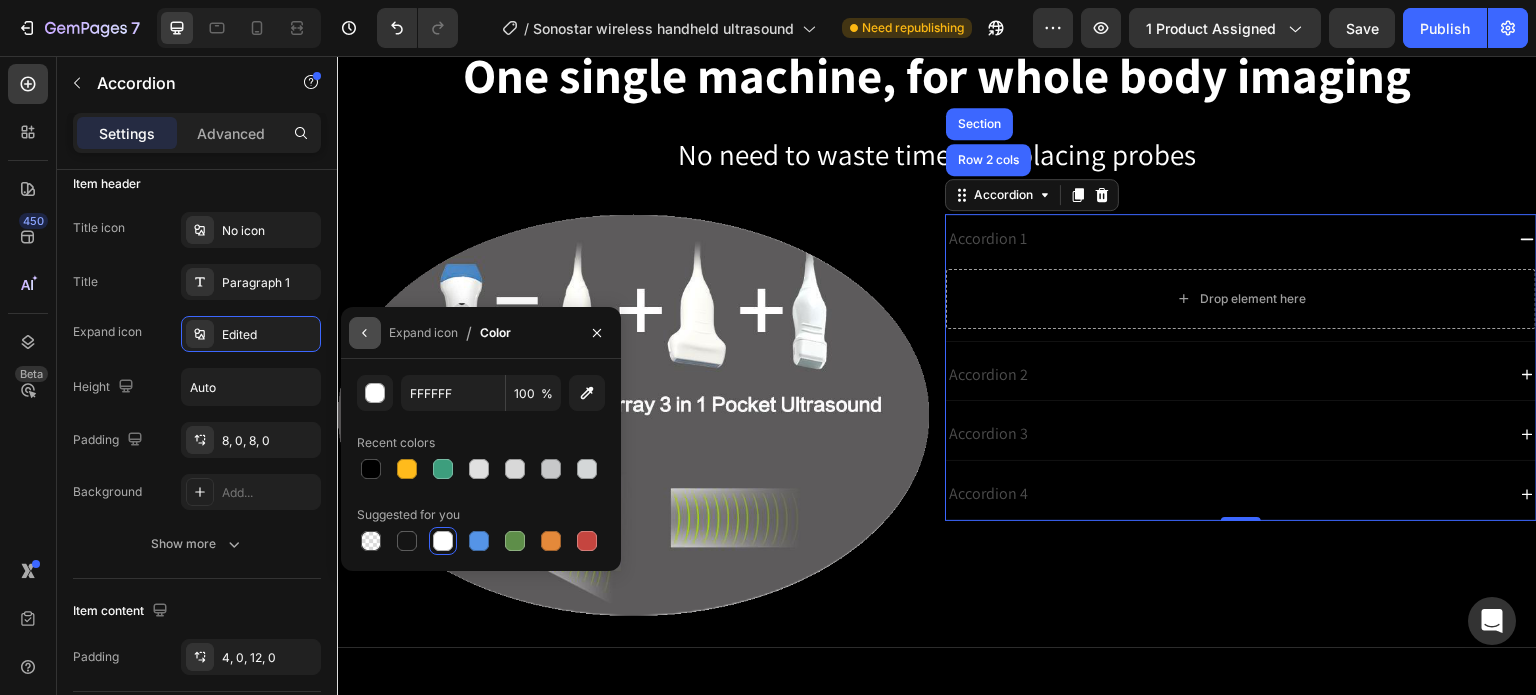 click 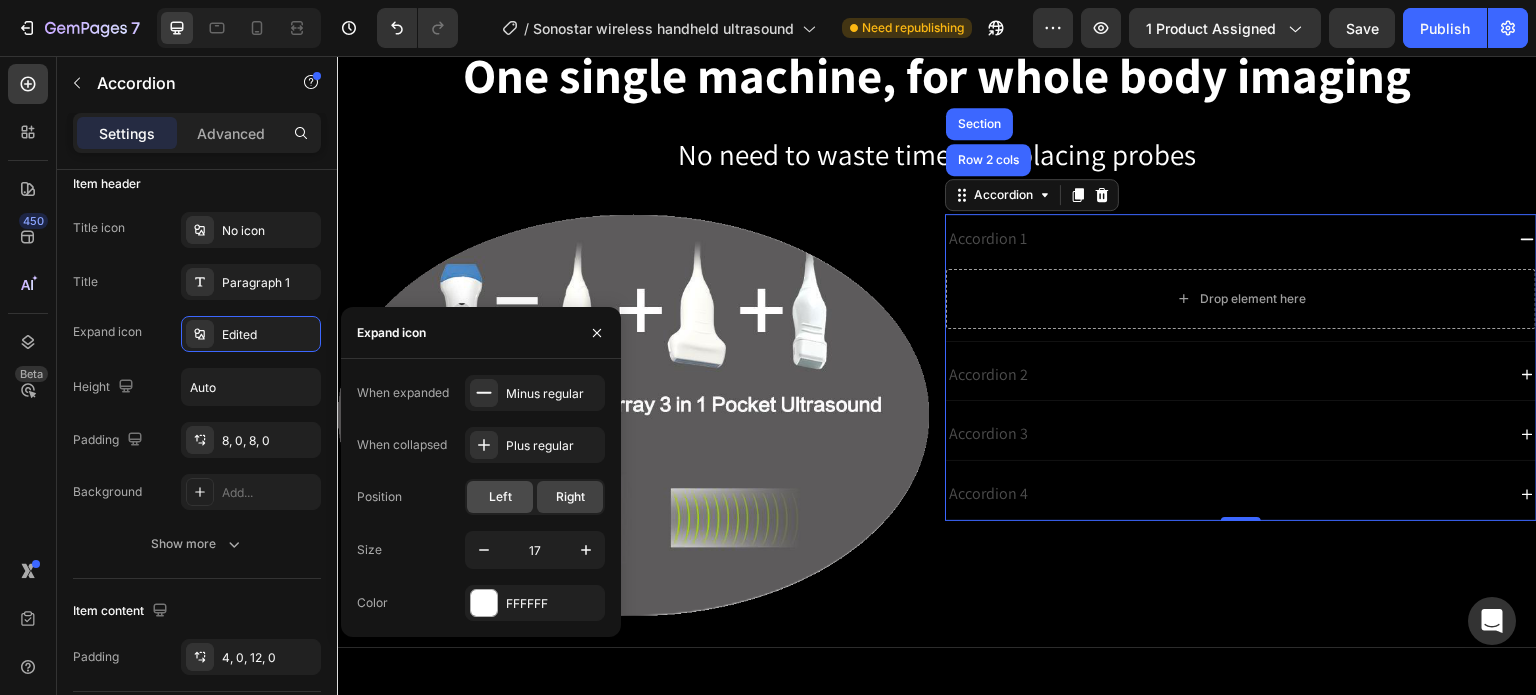 click on "Left" 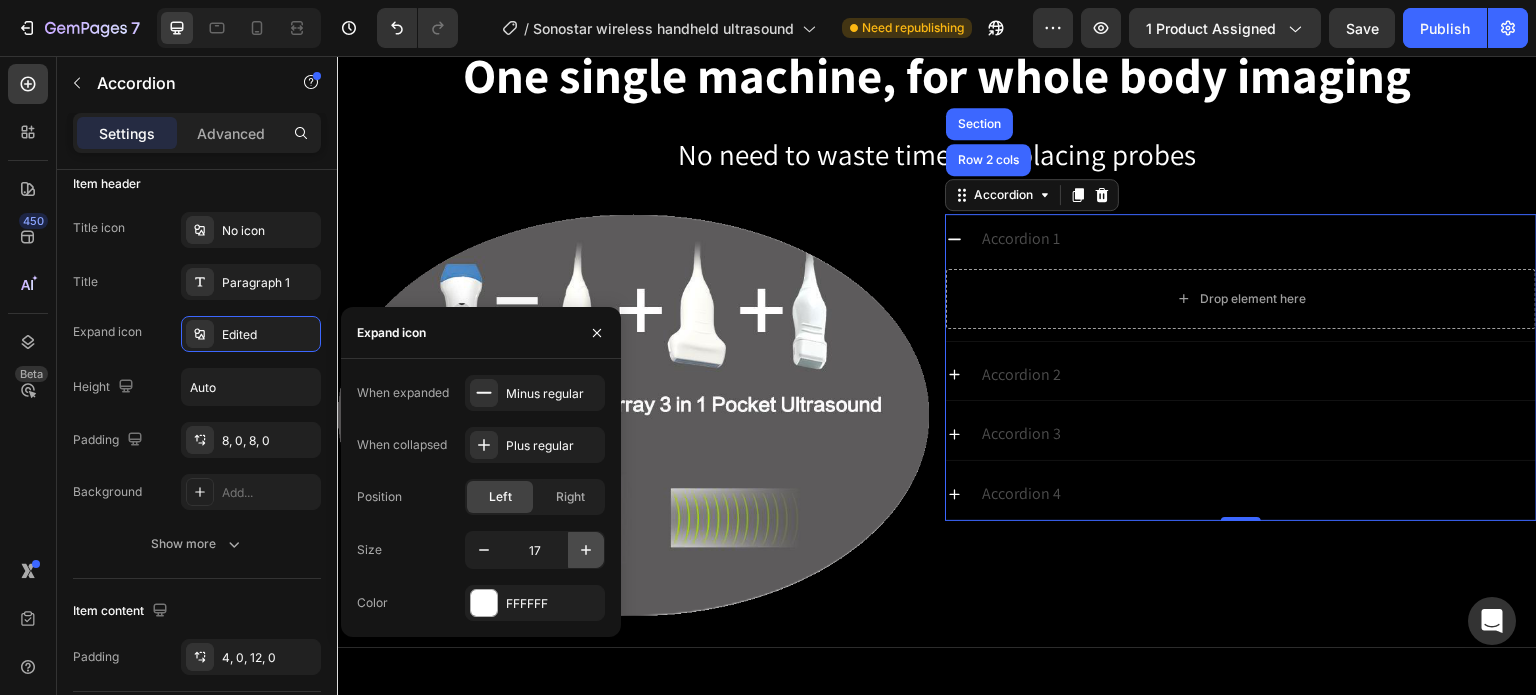 click 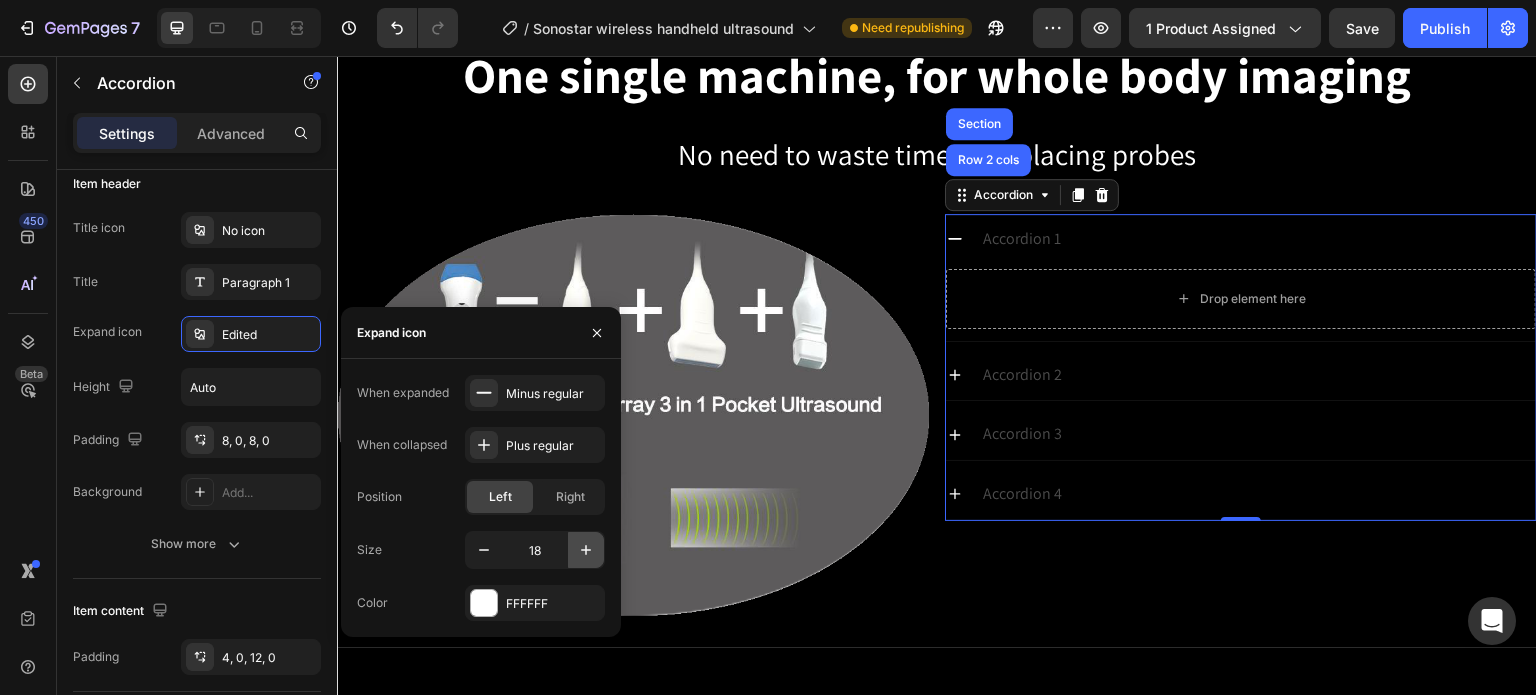click 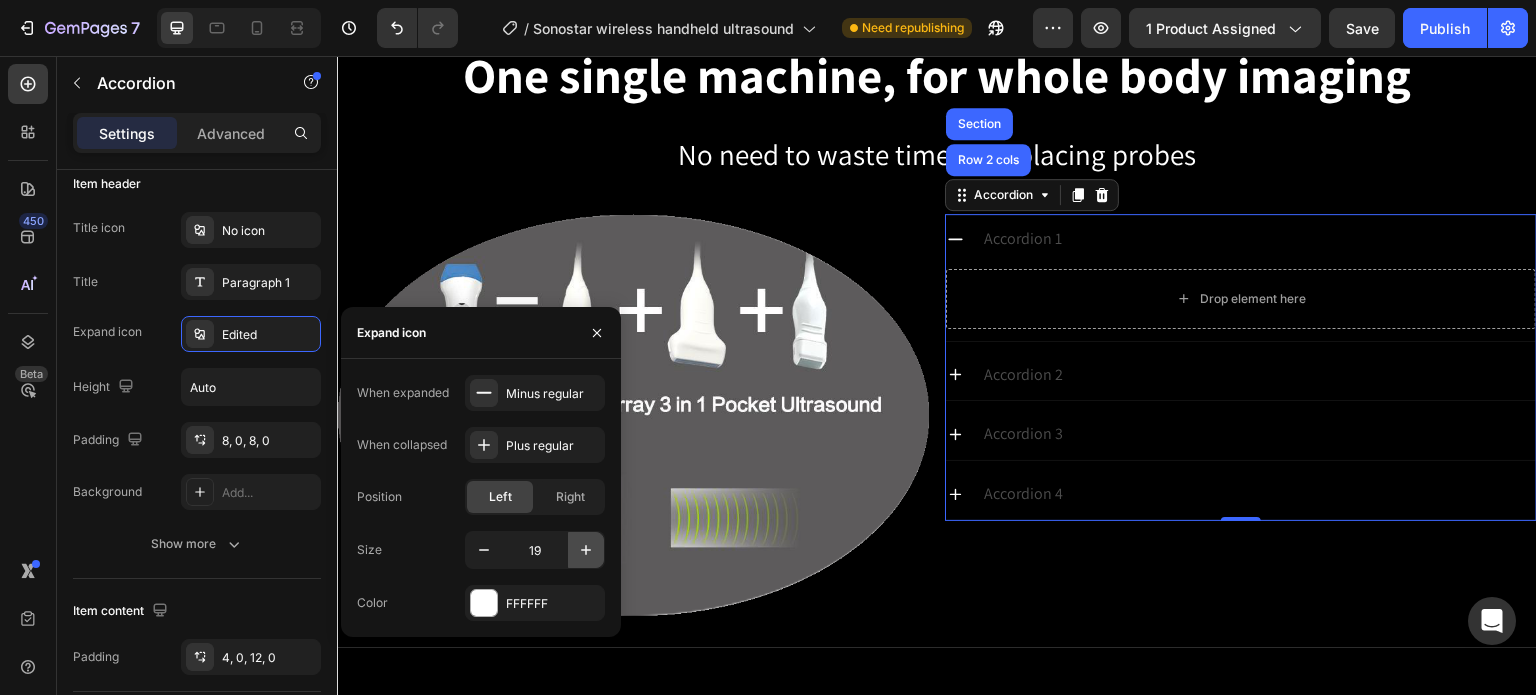 click 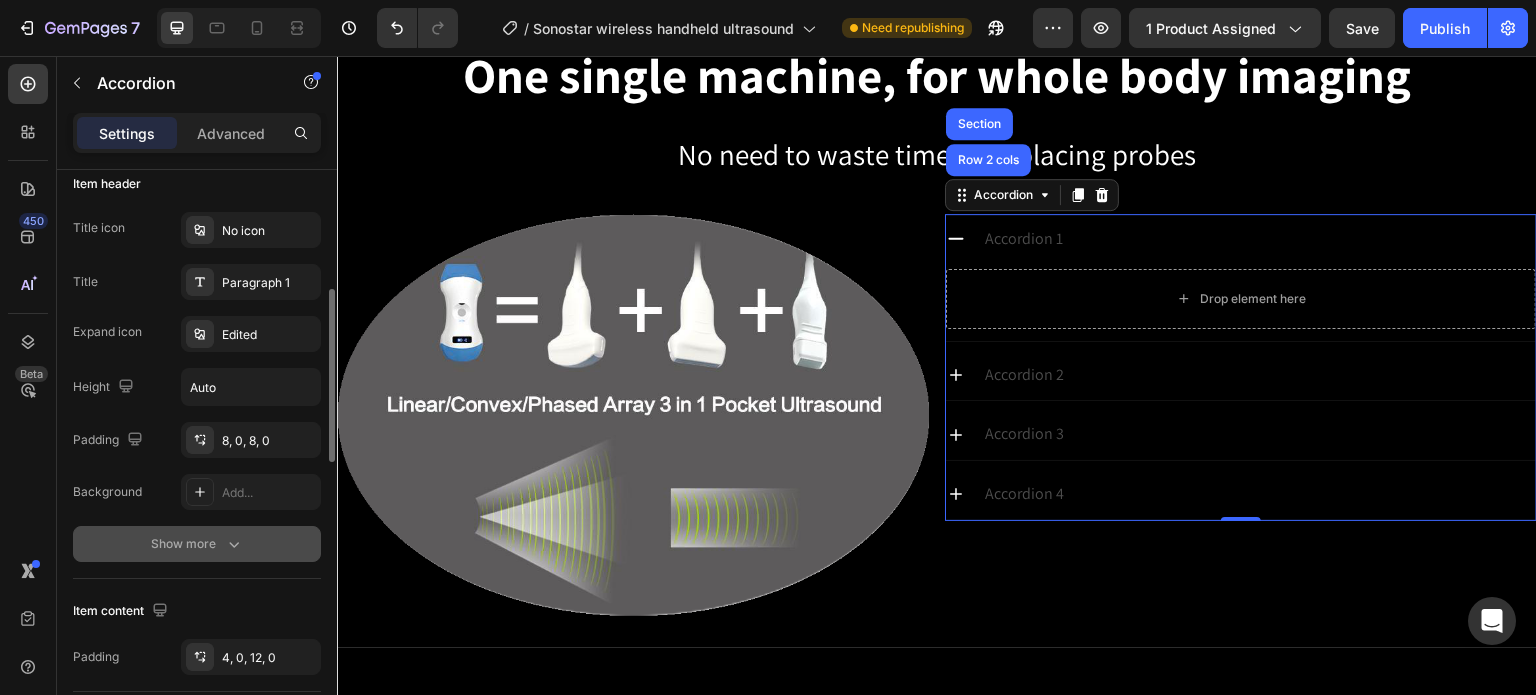 click on "Show more" at bounding box center [197, 544] 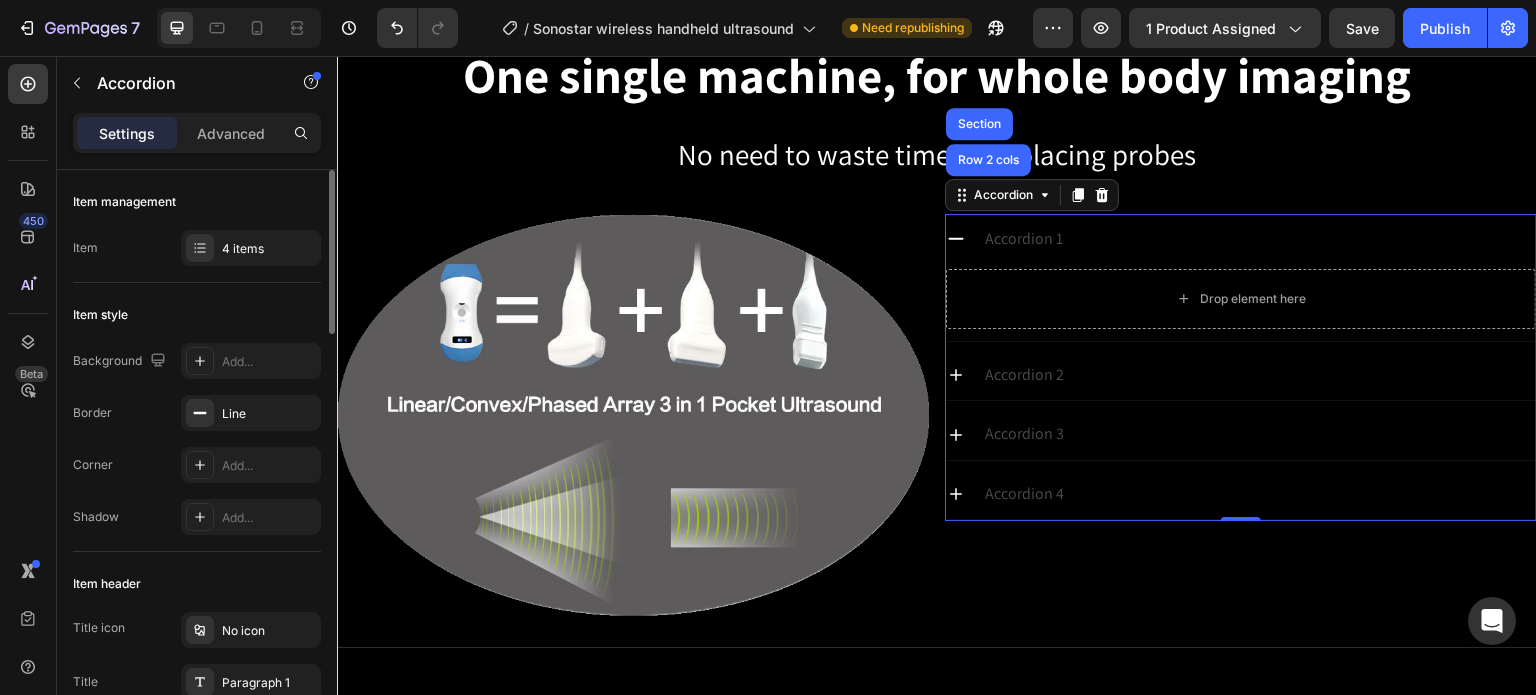 scroll, scrollTop: 0, scrollLeft: 0, axis: both 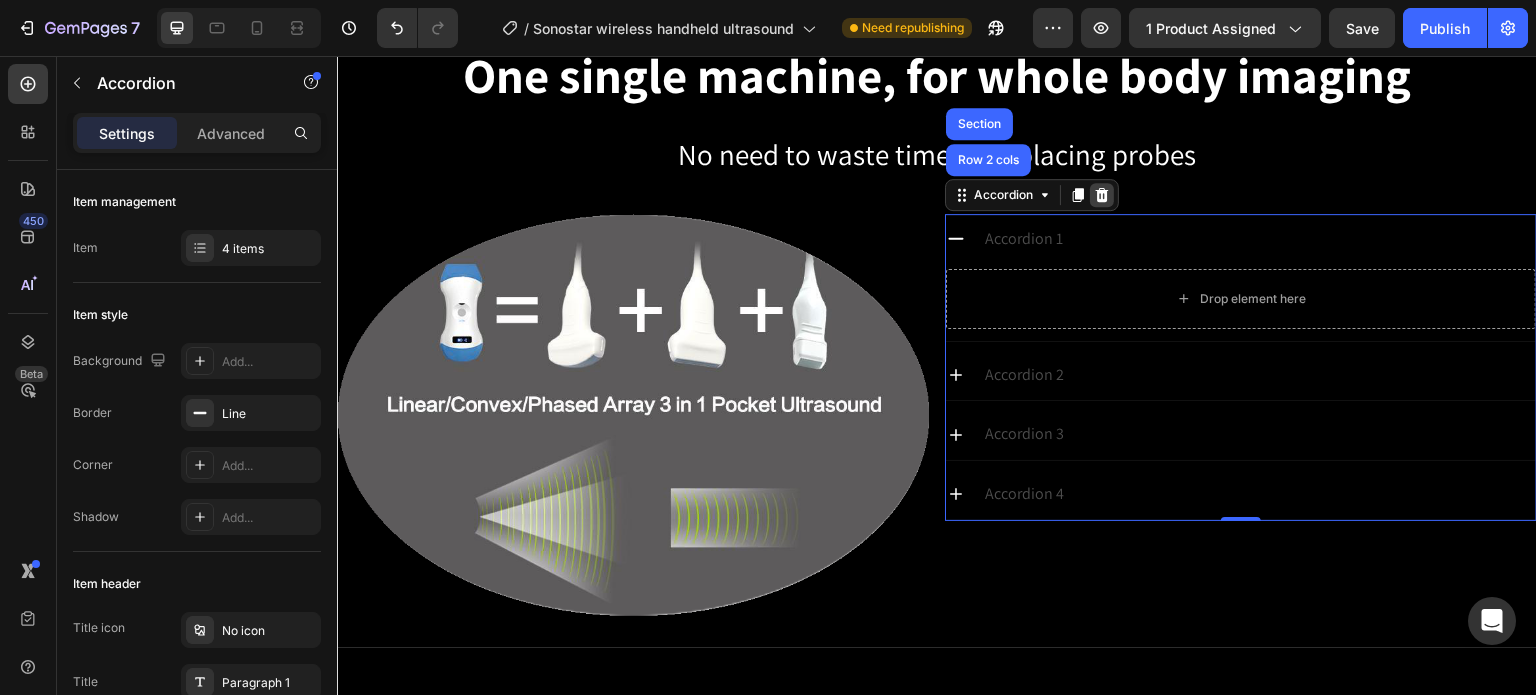 click 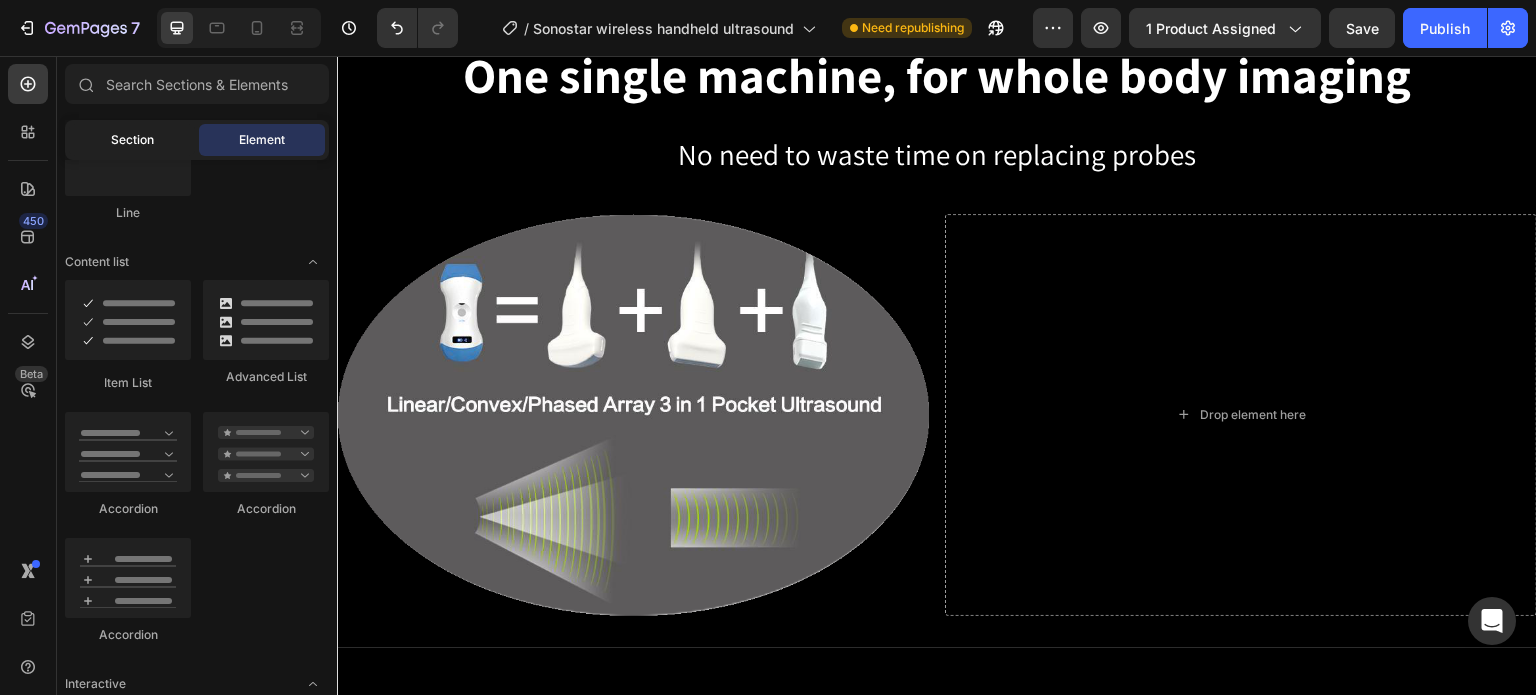 click on "Section" at bounding box center [132, 140] 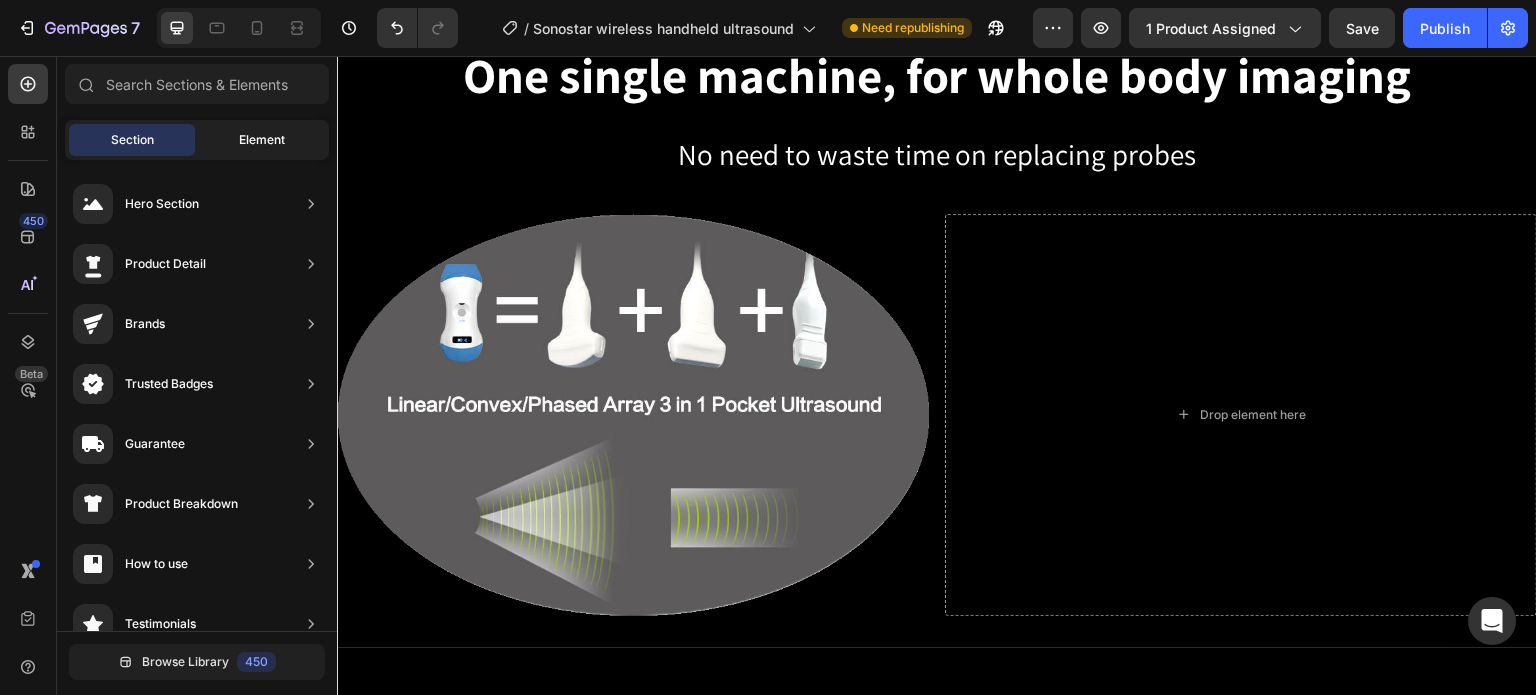 click on "Element" at bounding box center [262, 140] 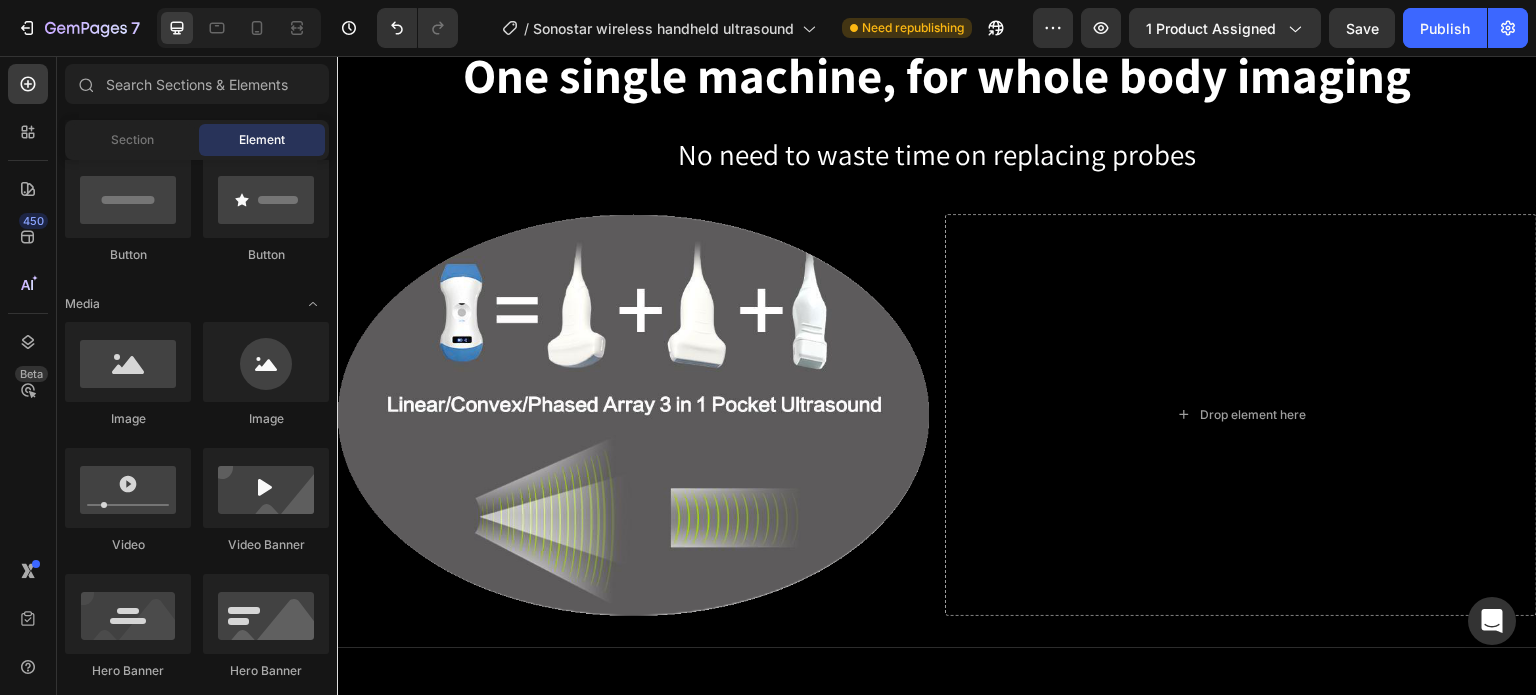 scroll, scrollTop: 0, scrollLeft: 0, axis: both 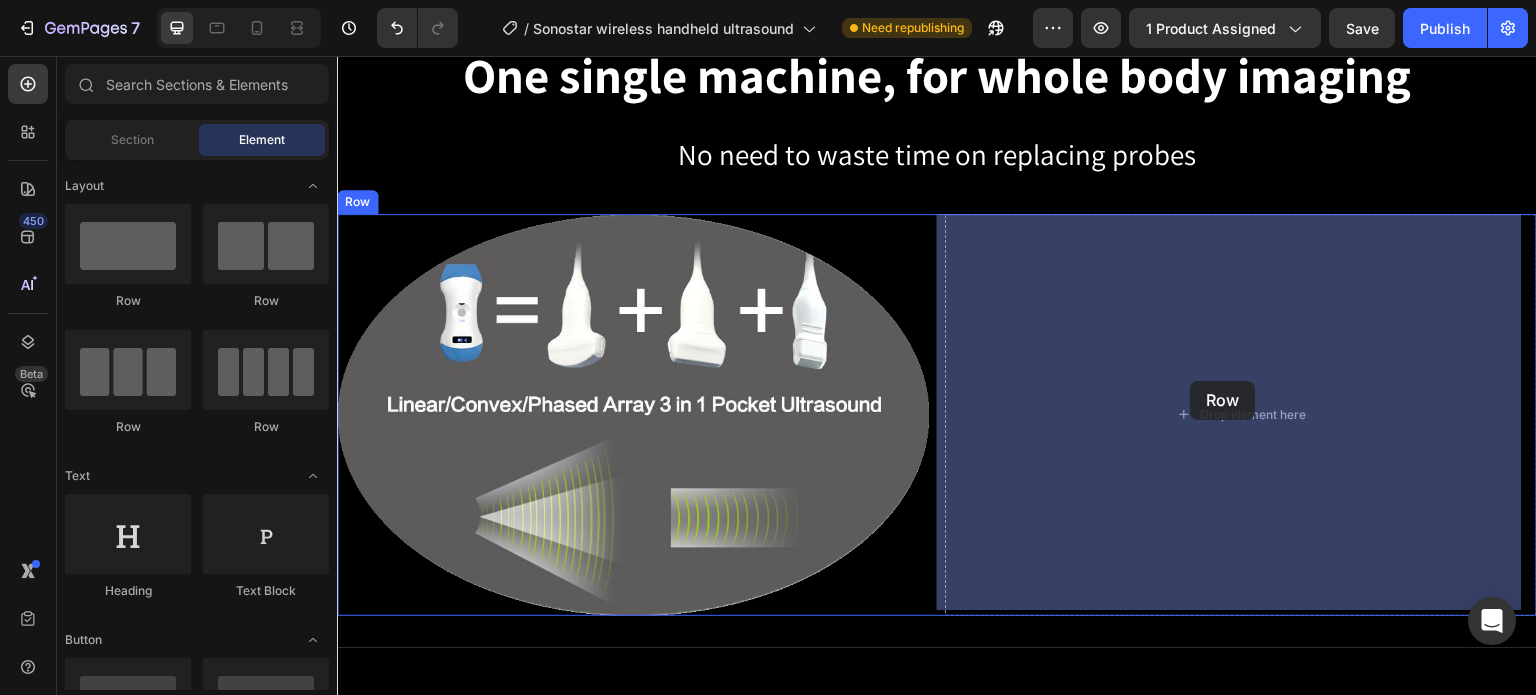 drag, startPoint x: 465, startPoint y: 317, endPoint x: 1191, endPoint y: 381, distance: 728.8155 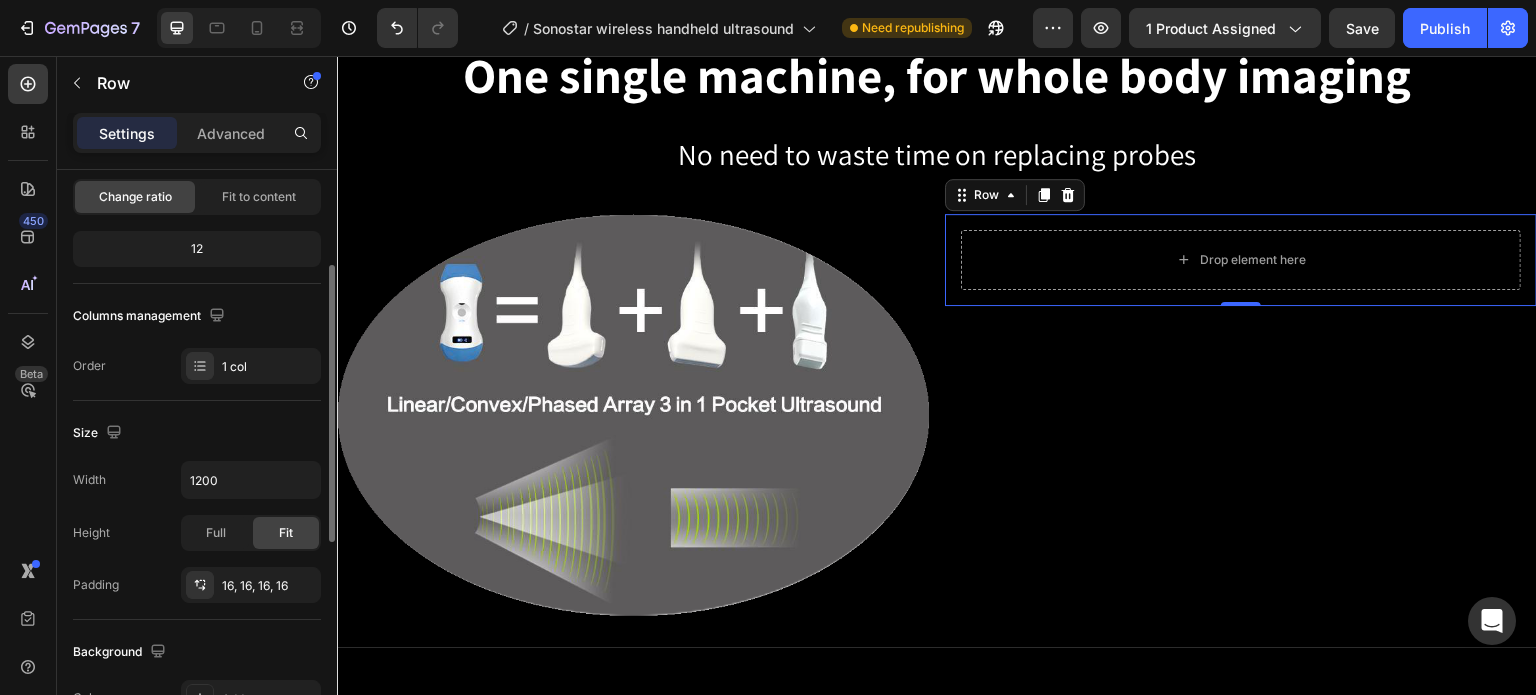 scroll, scrollTop: 300, scrollLeft: 0, axis: vertical 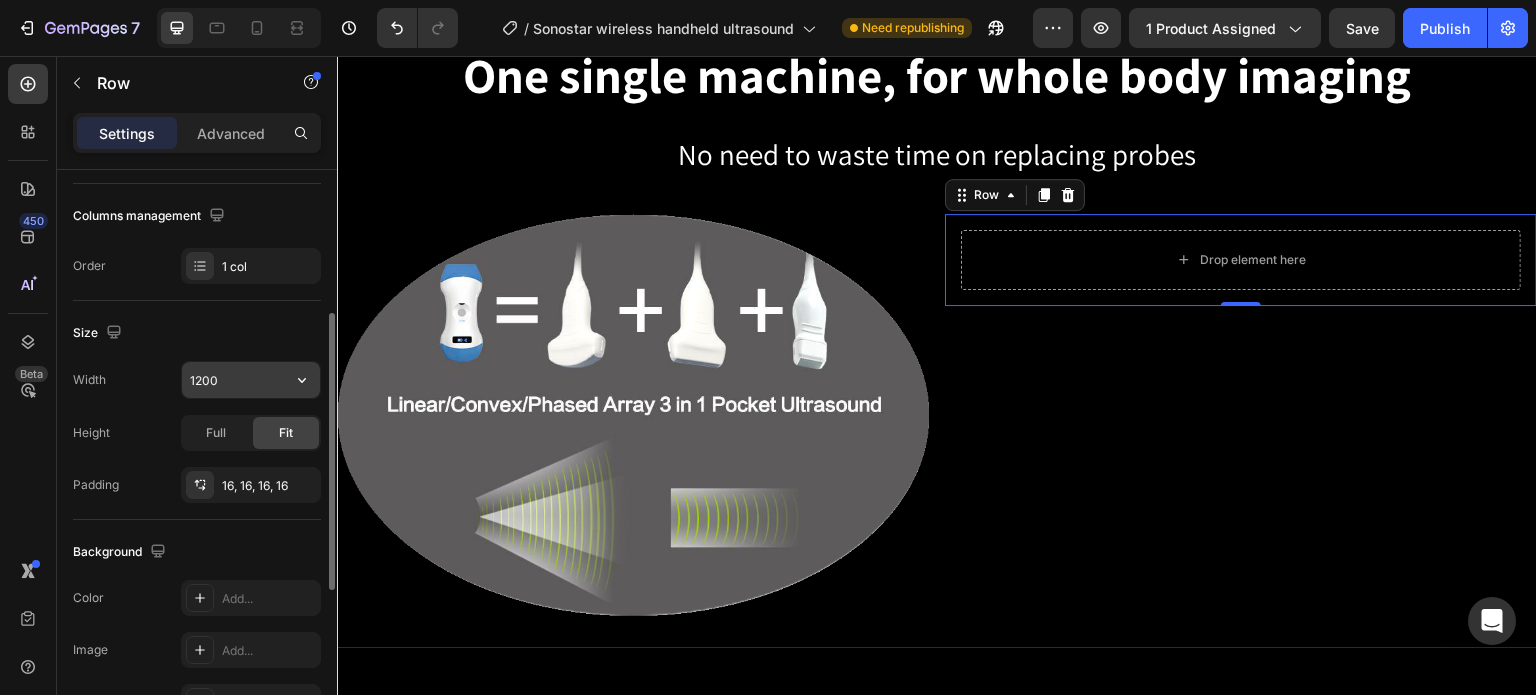 click on "1200" at bounding box center [251, 380] 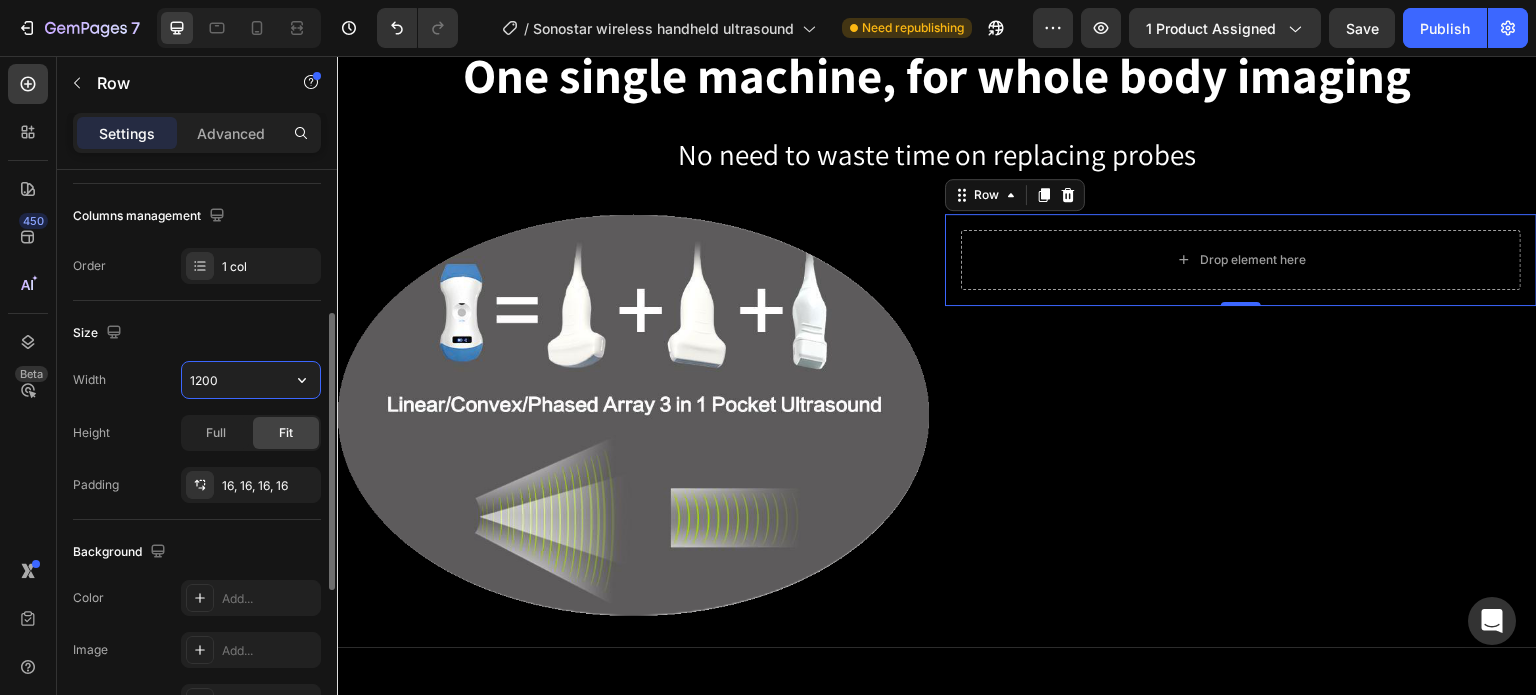 click on "1200" at bounding box center (251, 380) 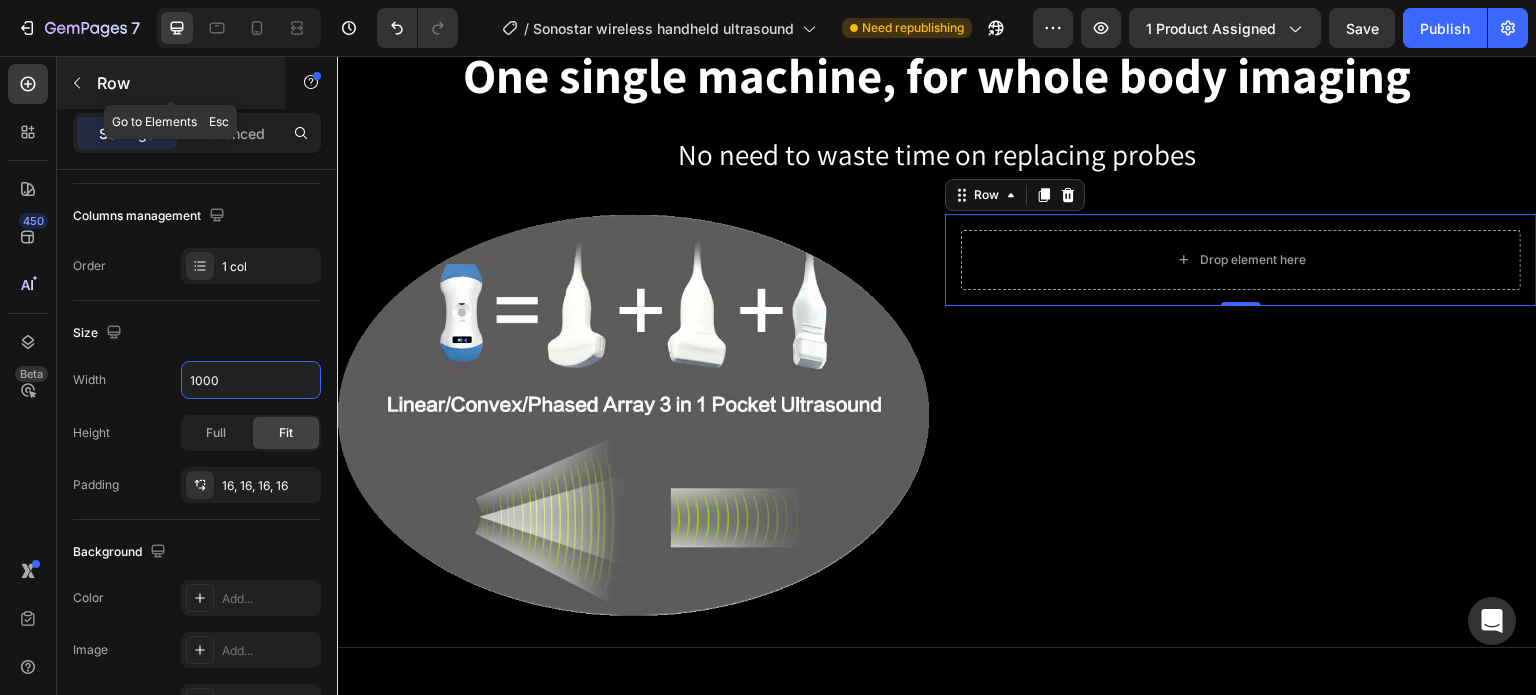 type on "1000" 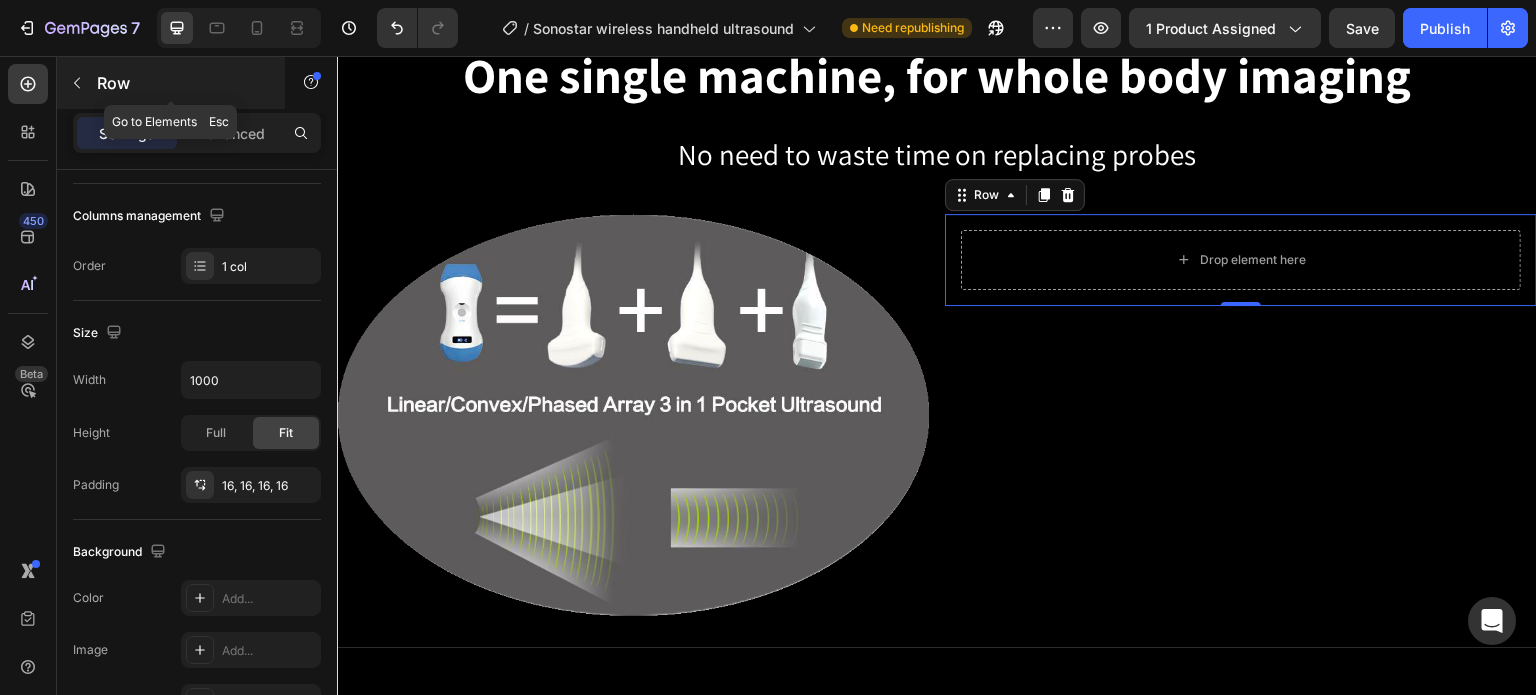 click 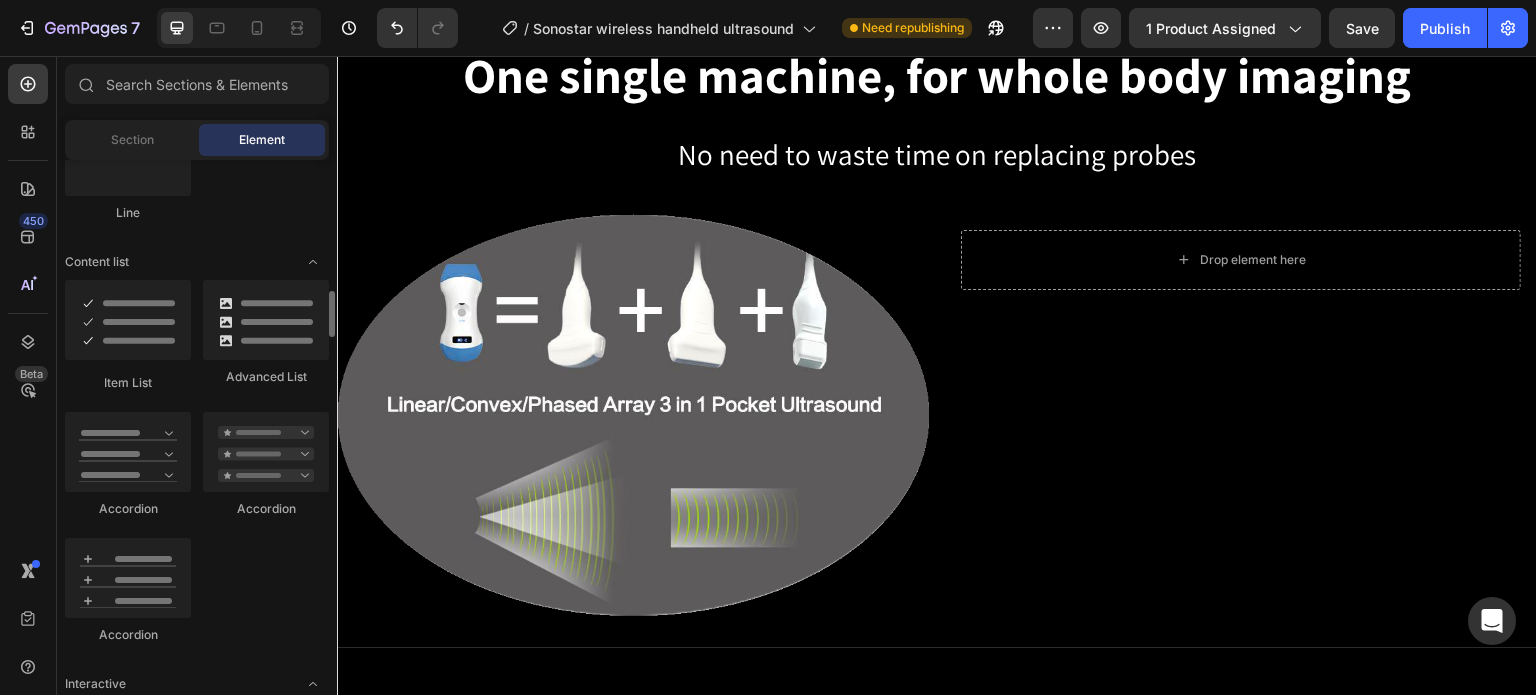scroll, scrollTop: 1600, scrollLeft: 0, axis: vertical 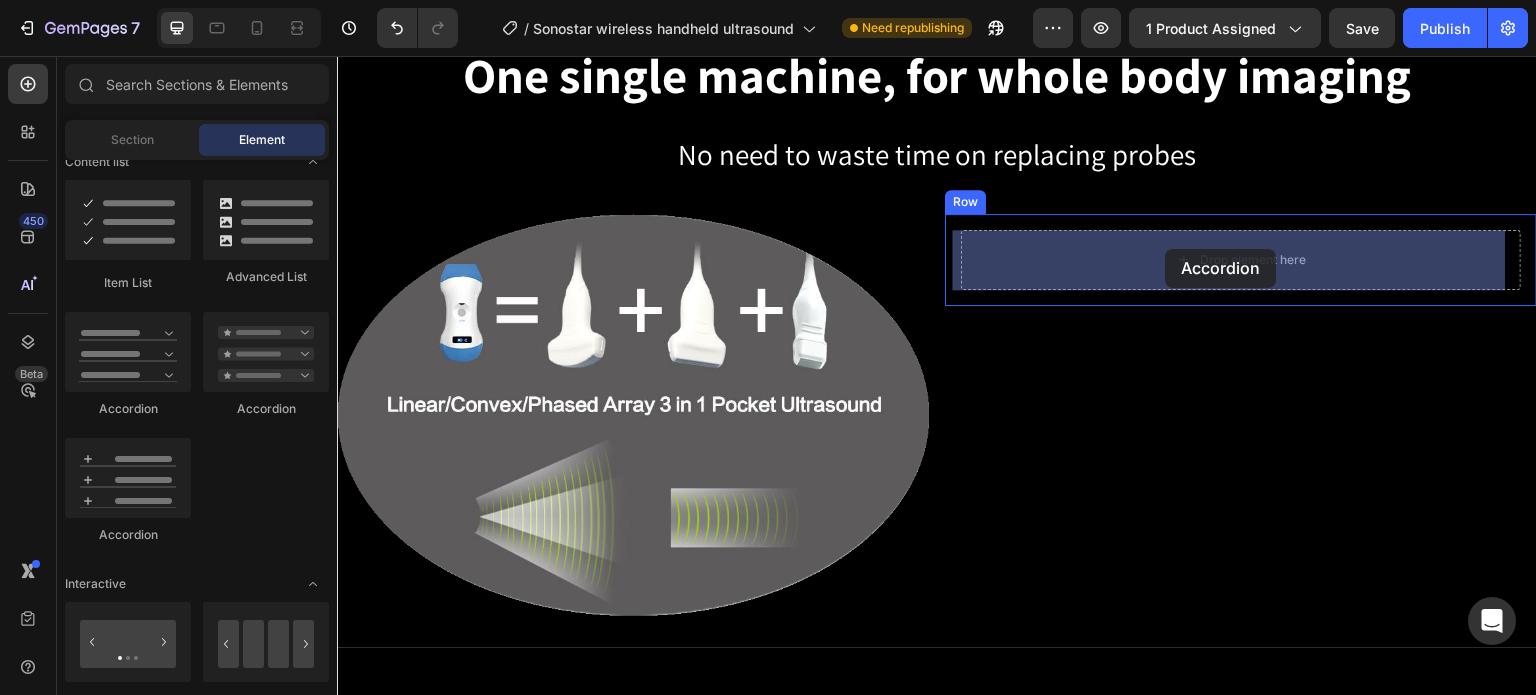 drag, startPoint x: 449, startPoint y: 526, endPoint x: 1166, endPoint y: 249, distance: 768.64685 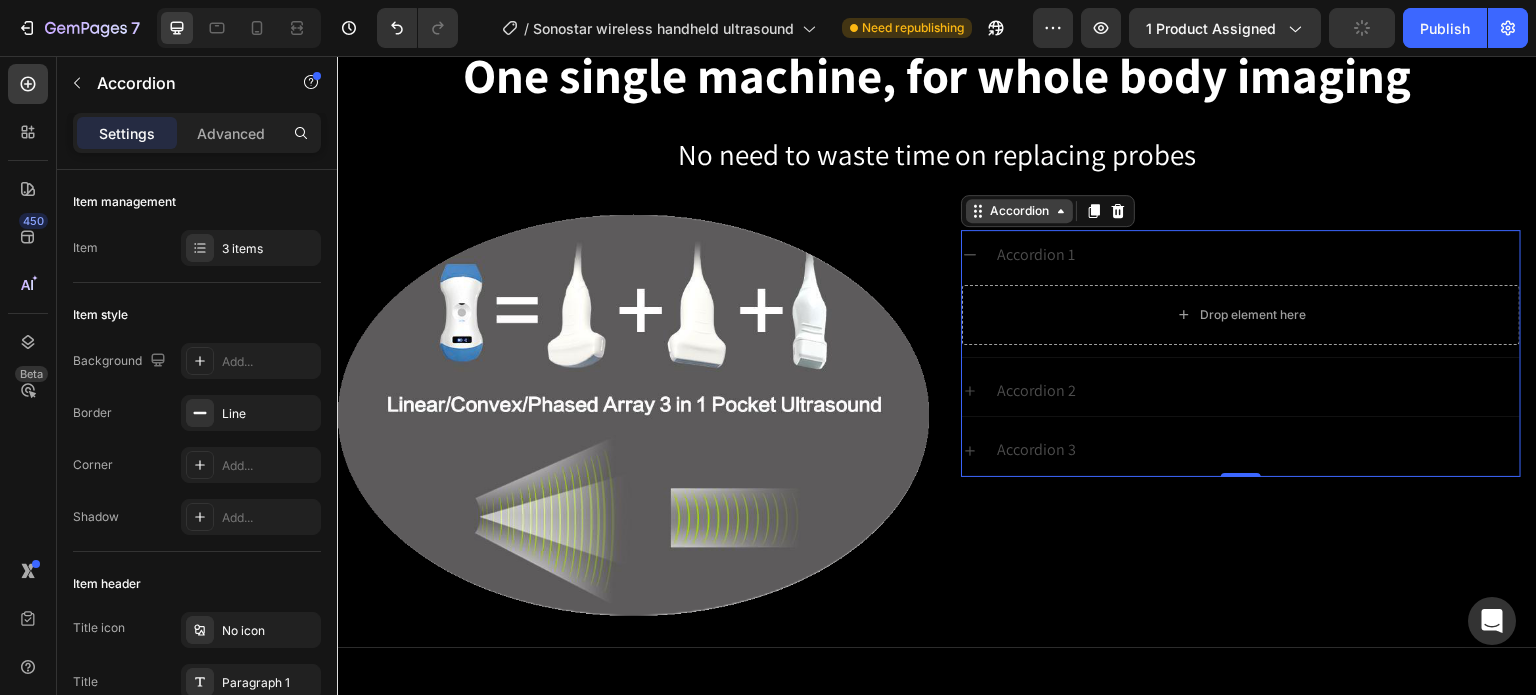 click on "Accordion" at bounding box center (1019, 211) 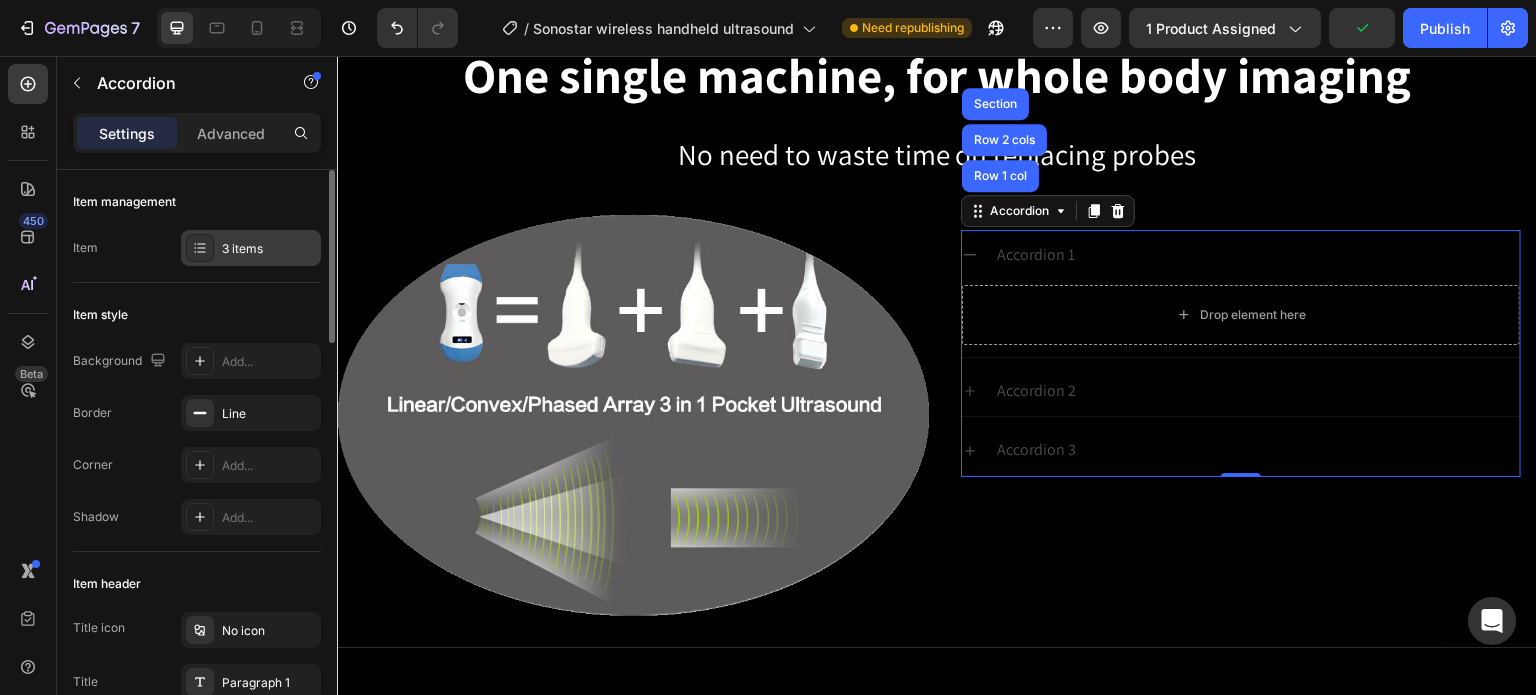 click on "3 items" at bounding box center (251, 248) 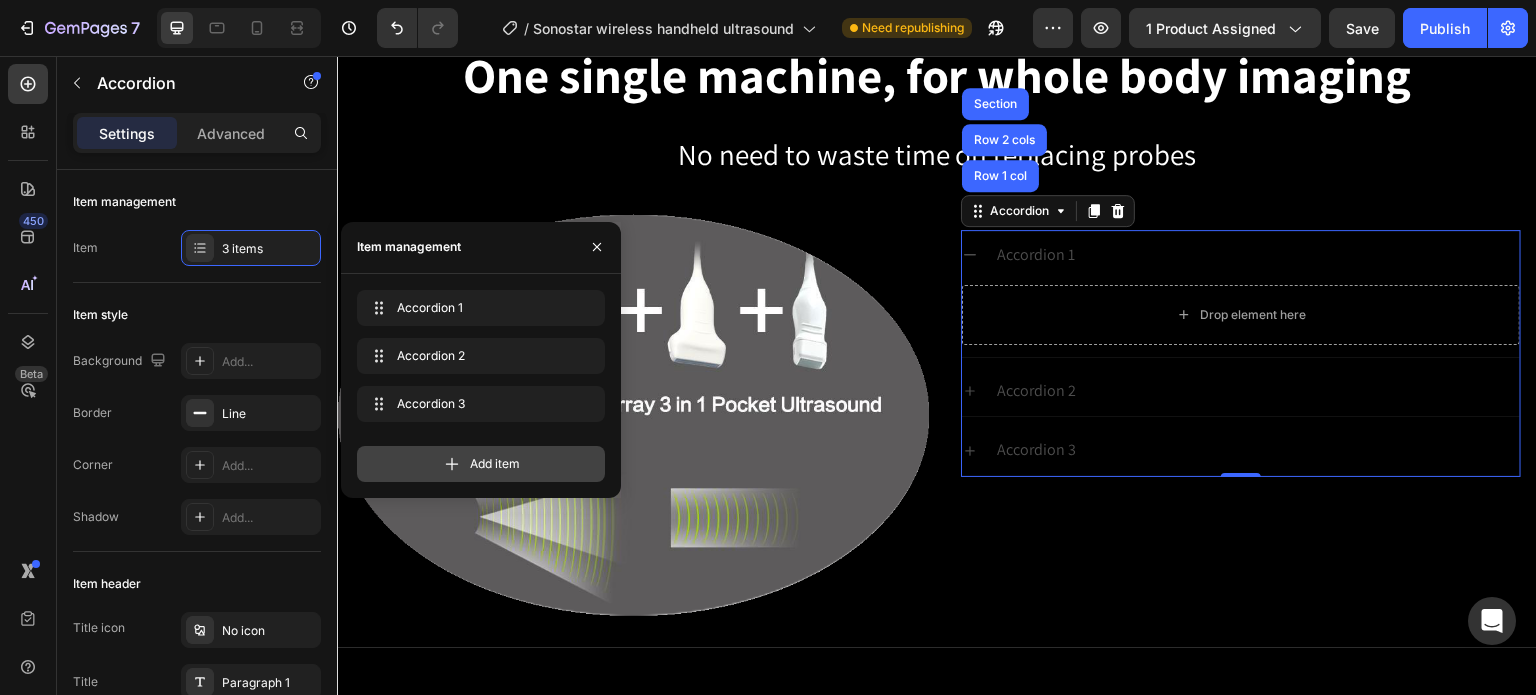 click 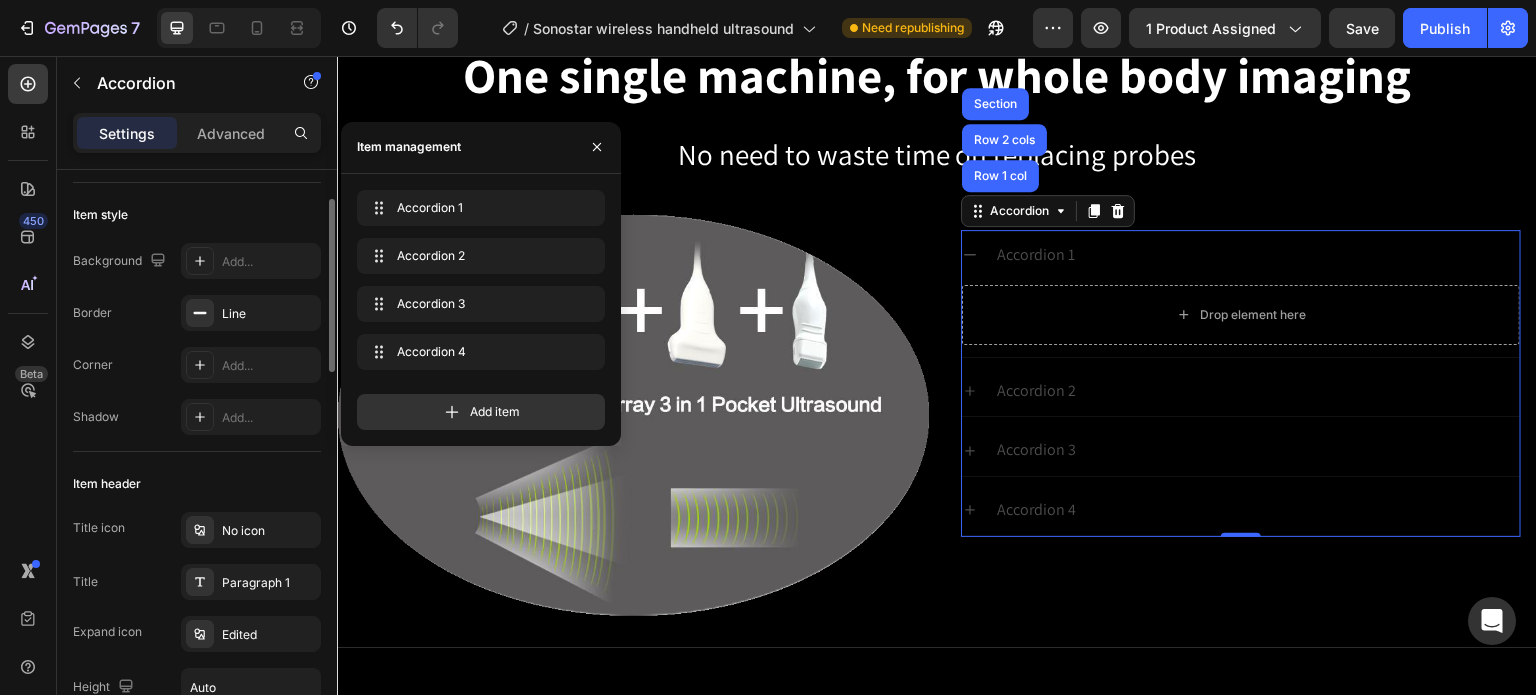 scroll, scrollTop: 200, scrollLeft: 0, axis: vertical 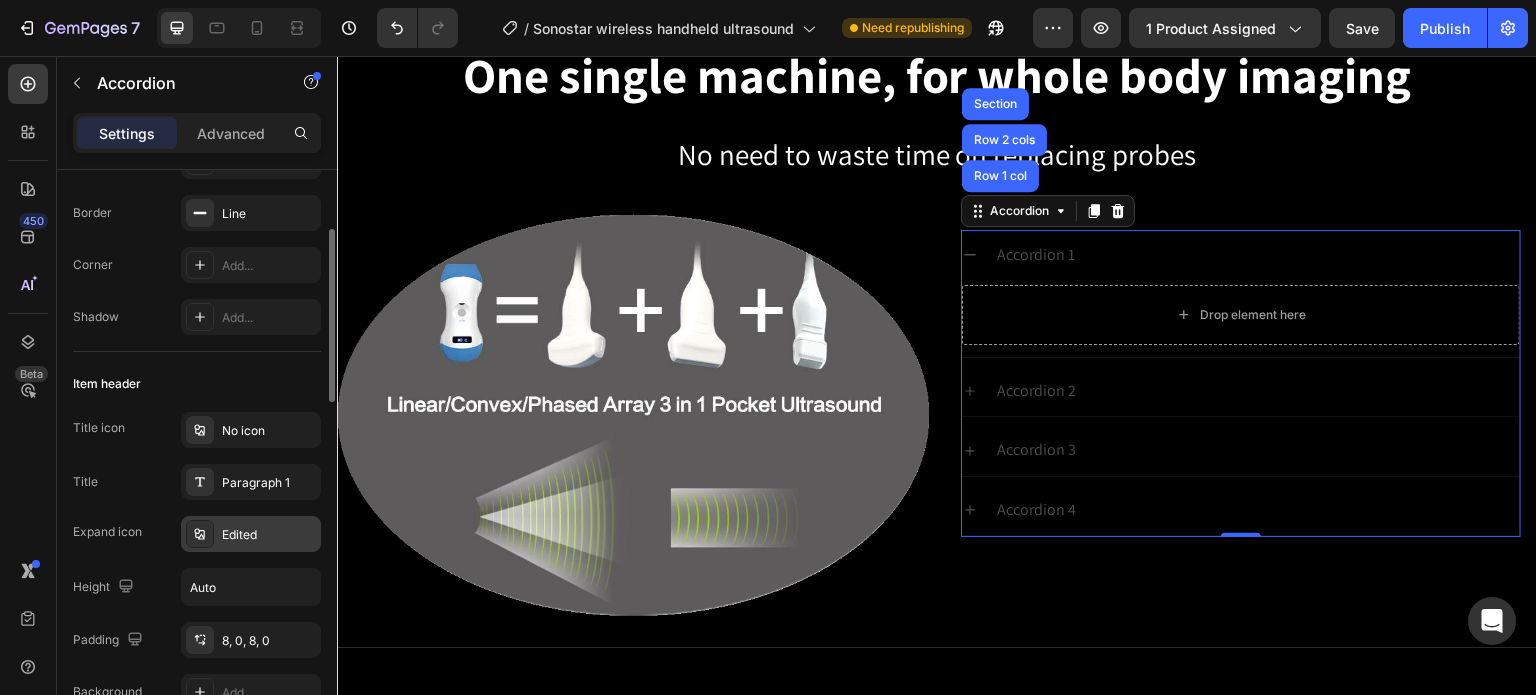 click on "Edited" at bounding box center (269, 535) 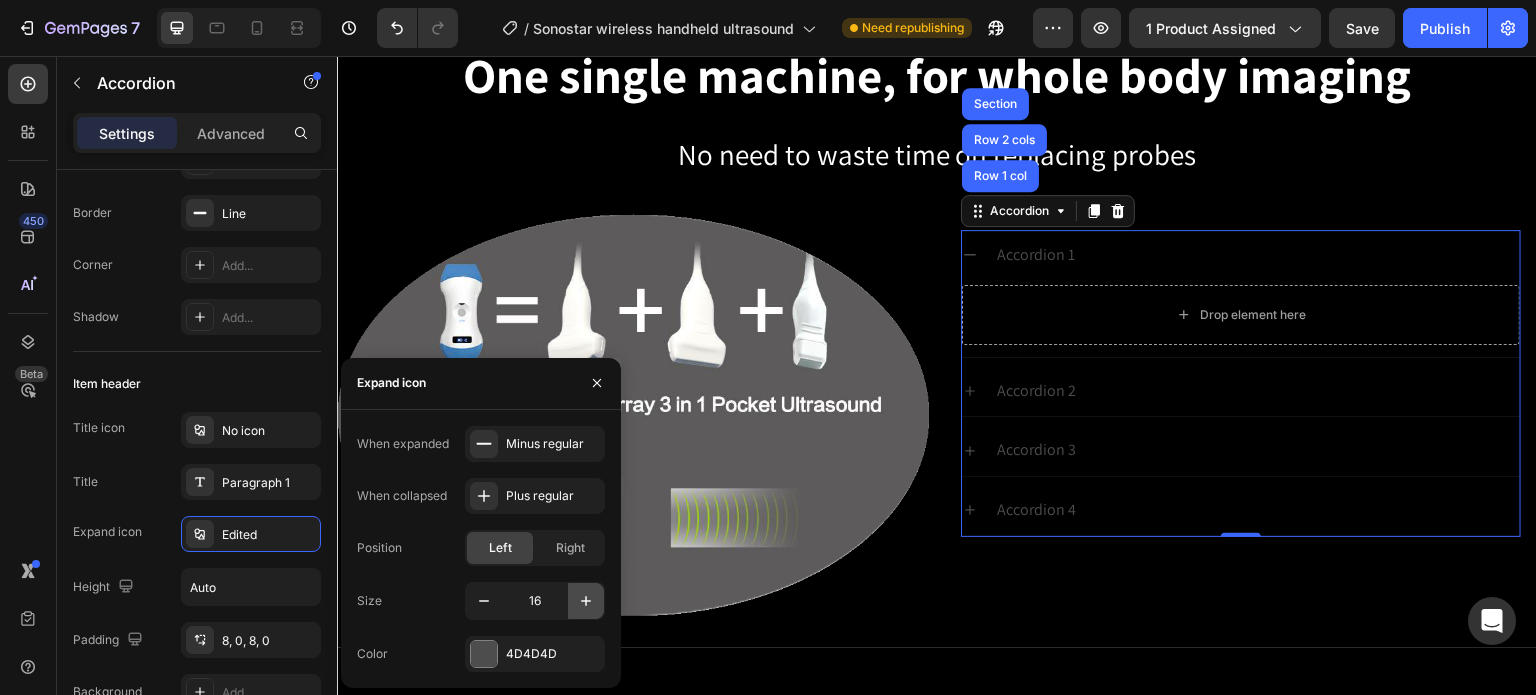 click 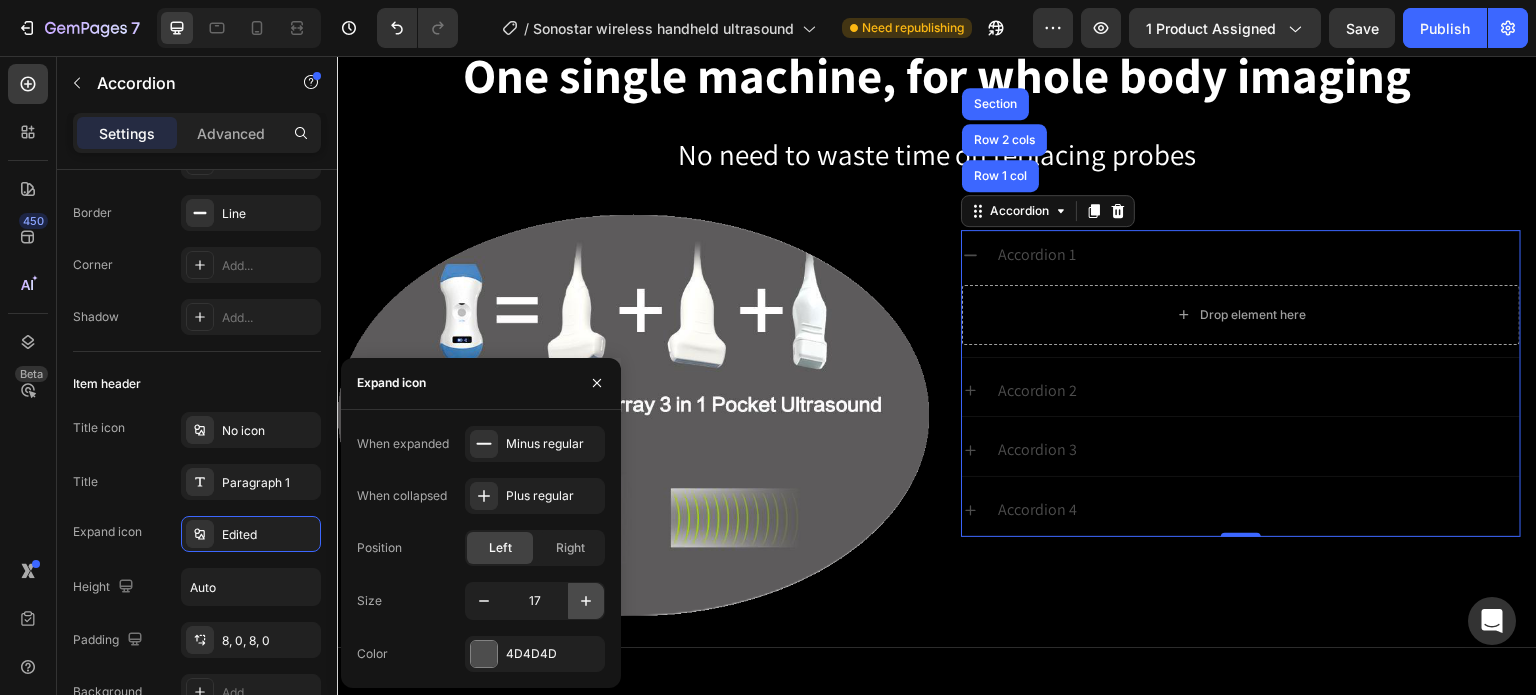 click 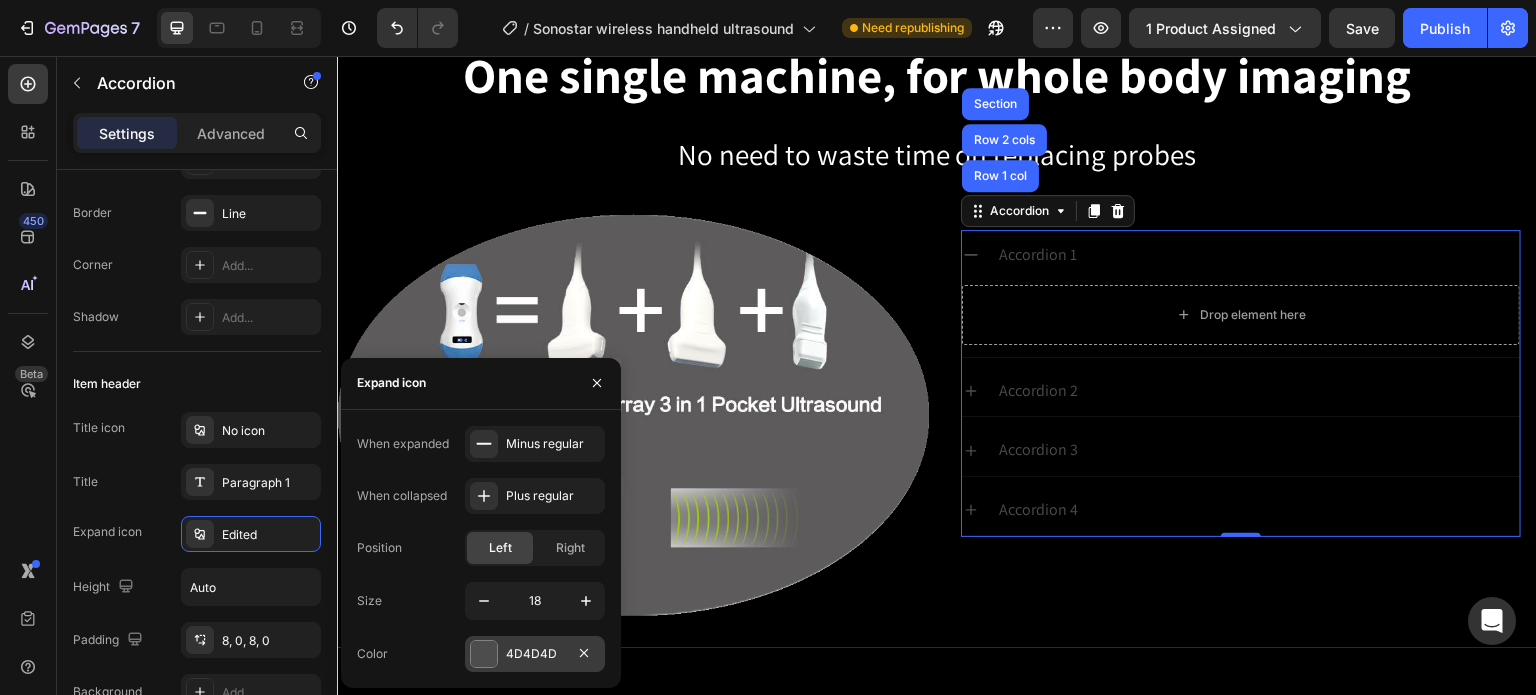 click at bounding box center [484, 654] 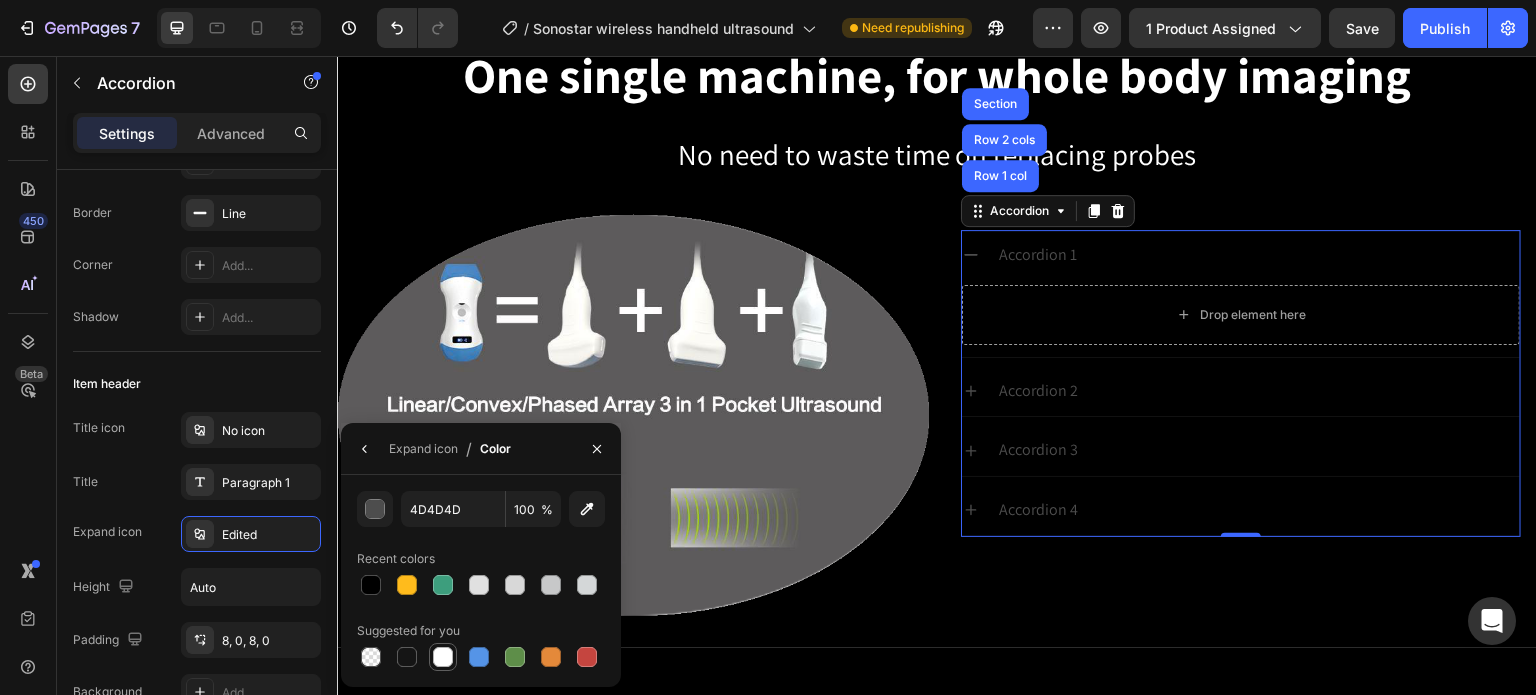 click at bounding box center (443, 657) 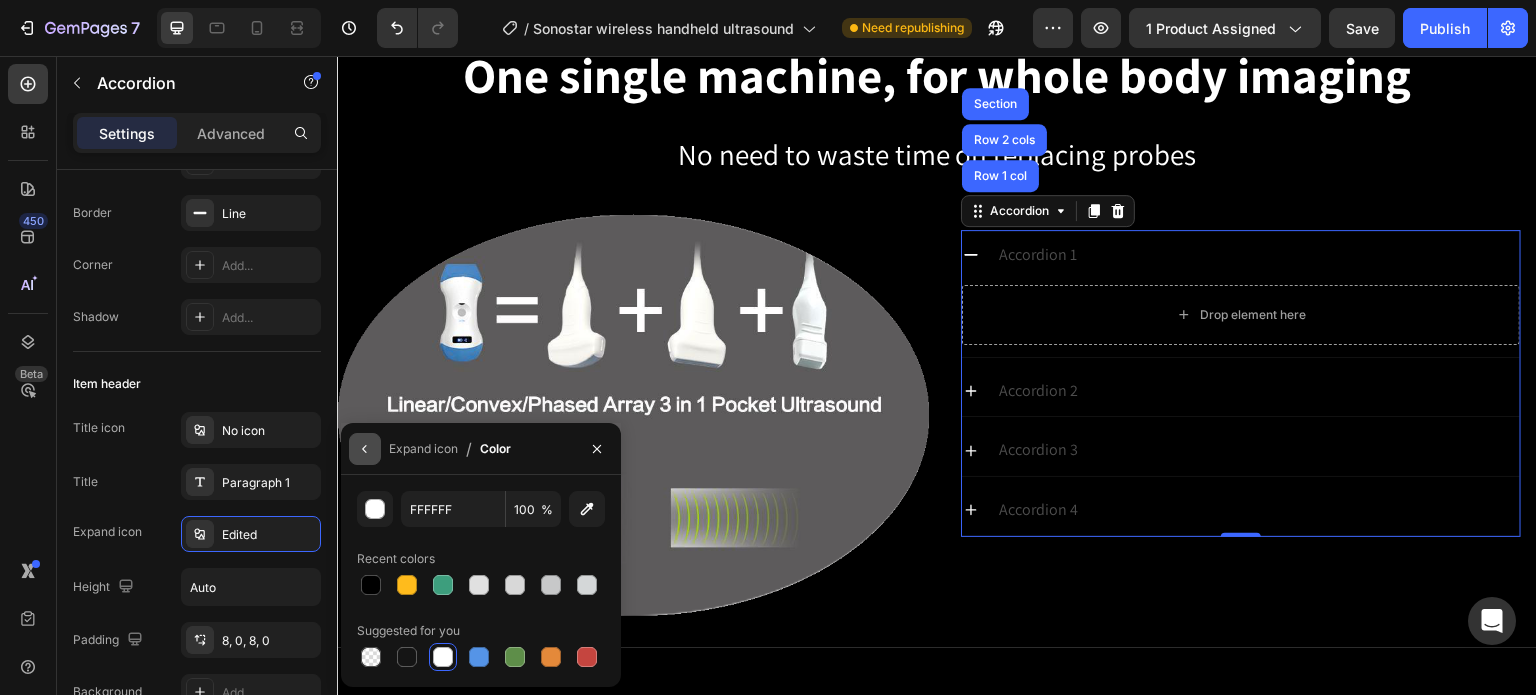 click 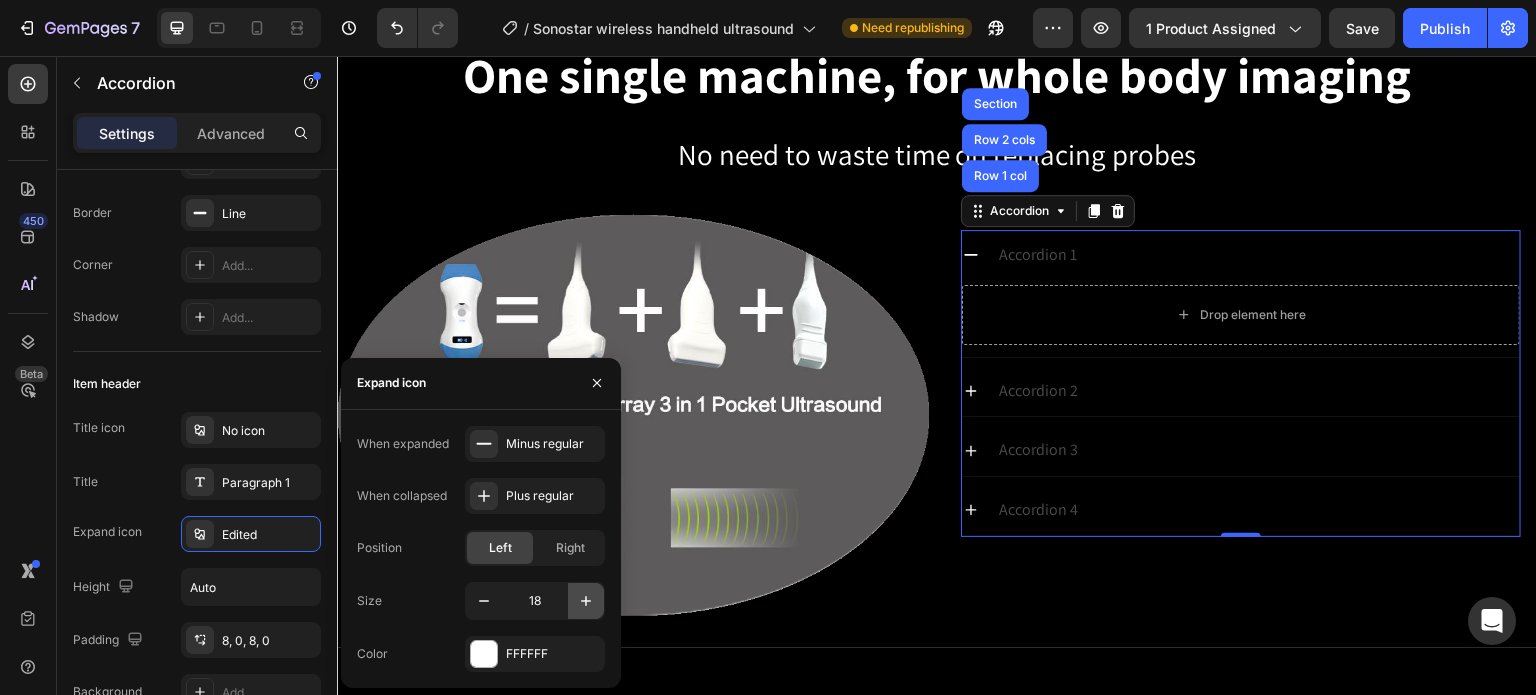 click 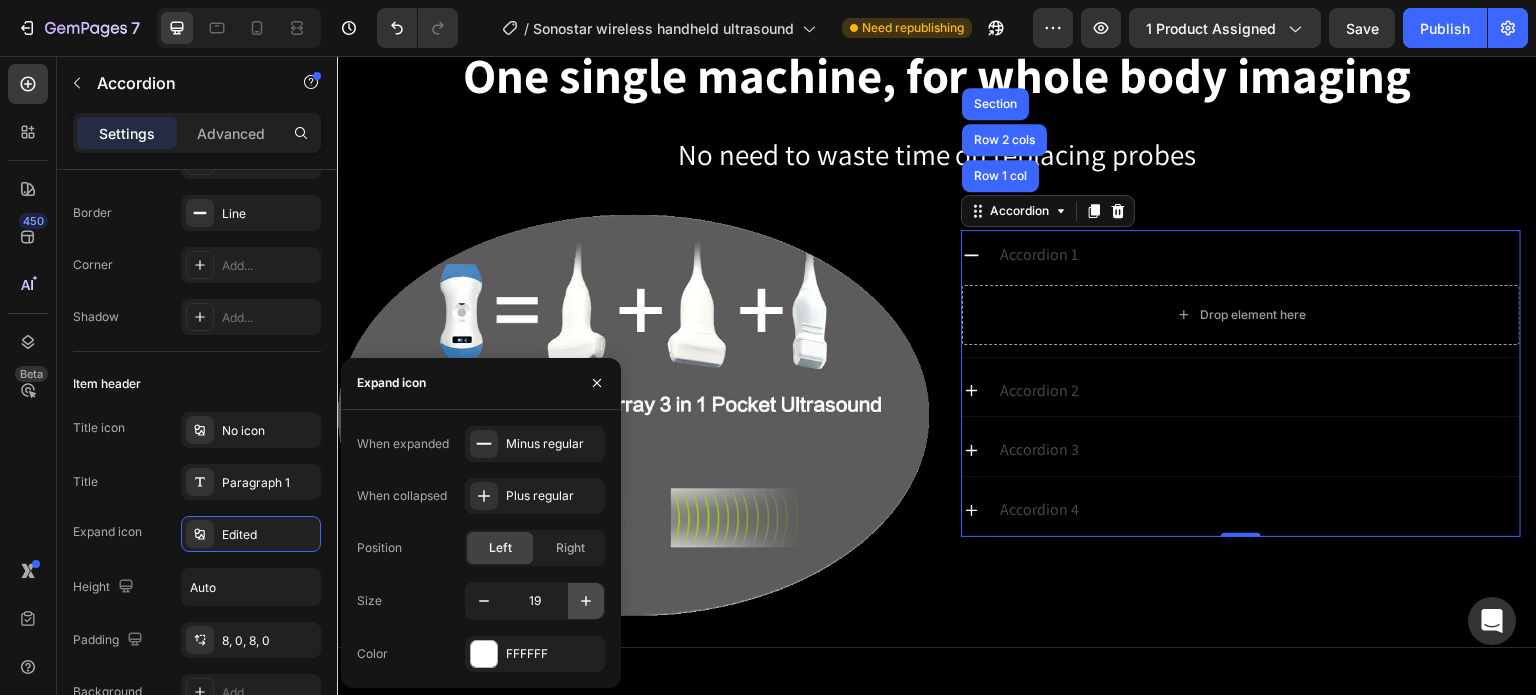 click 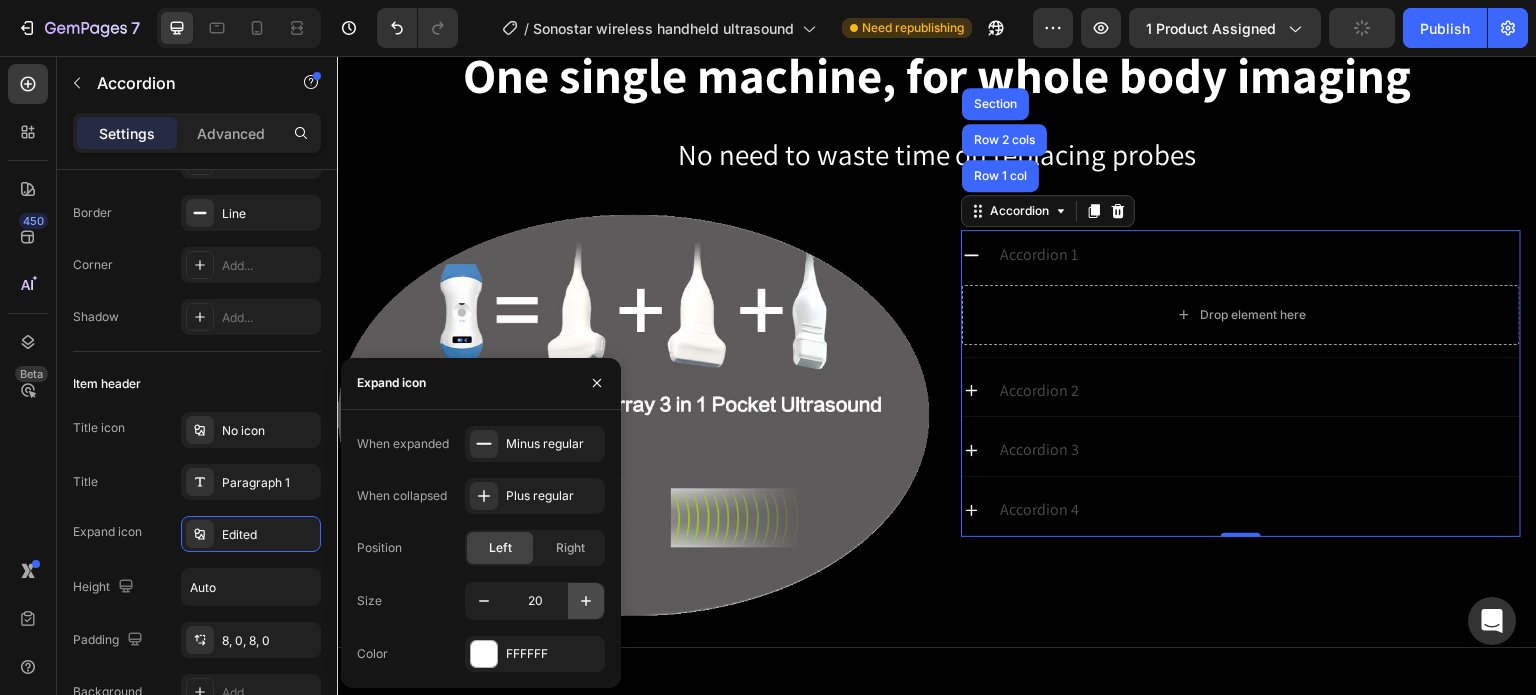 click 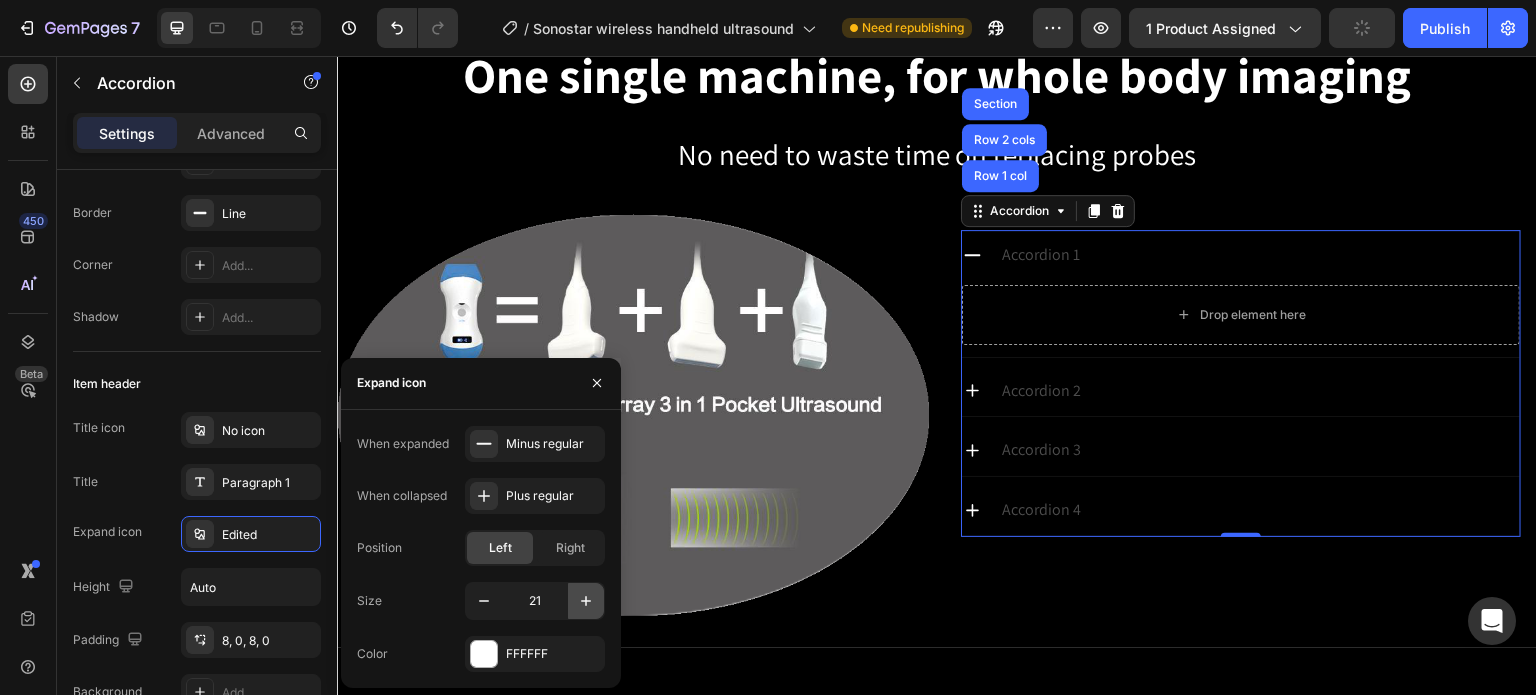 click 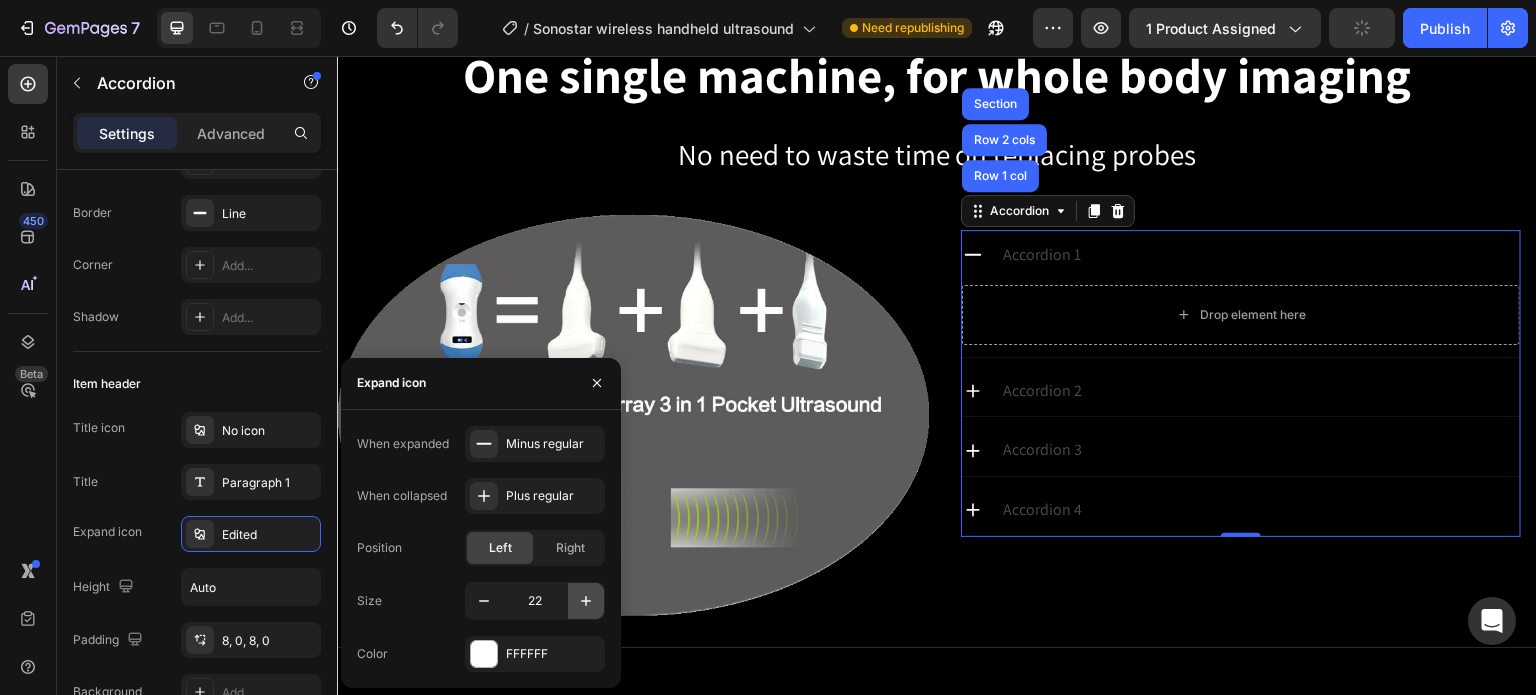 click 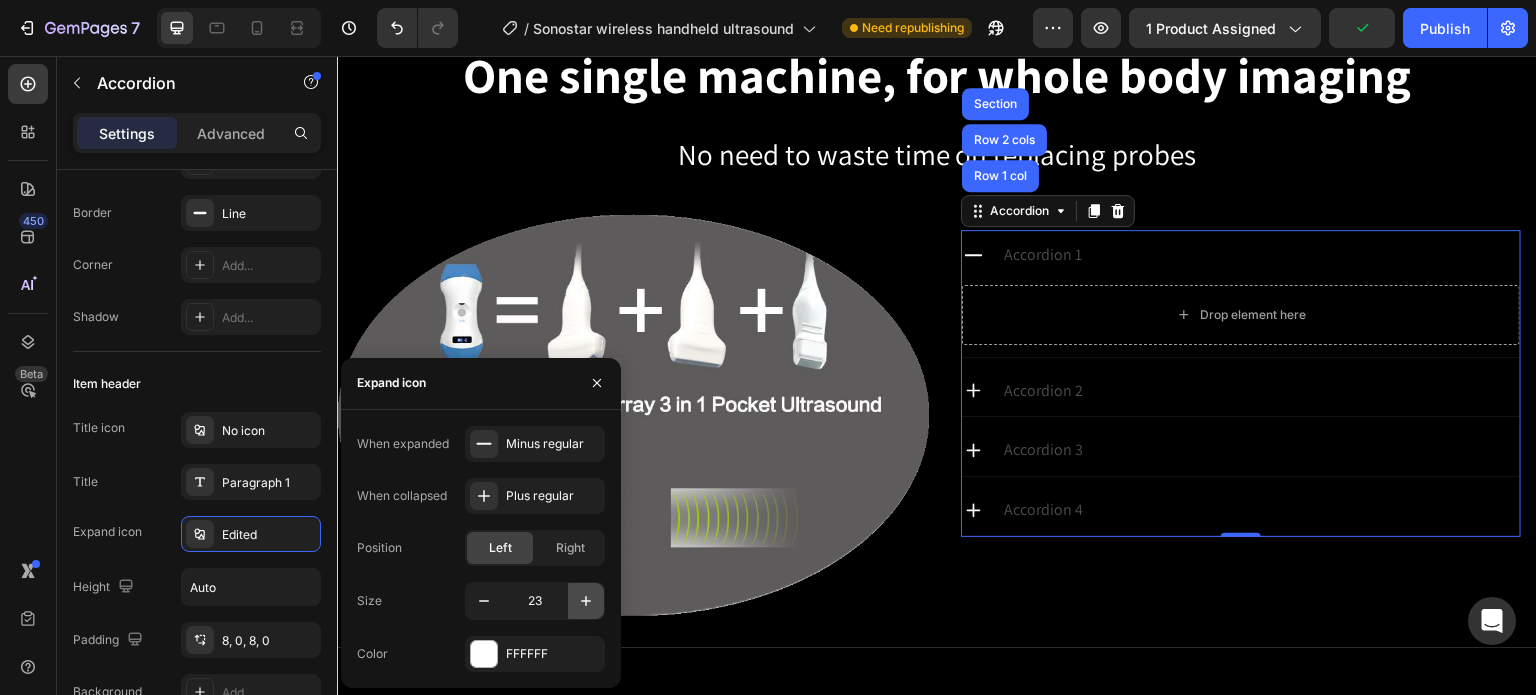 click 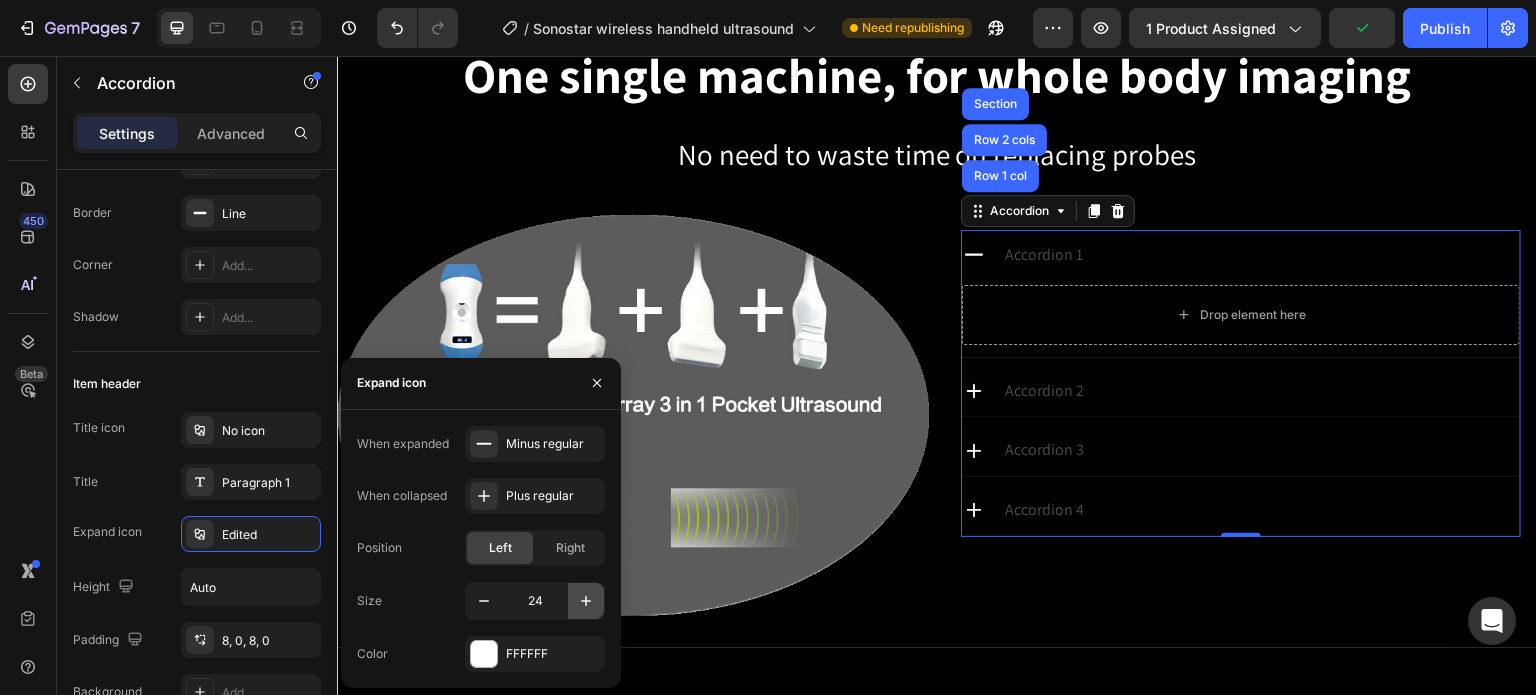 click 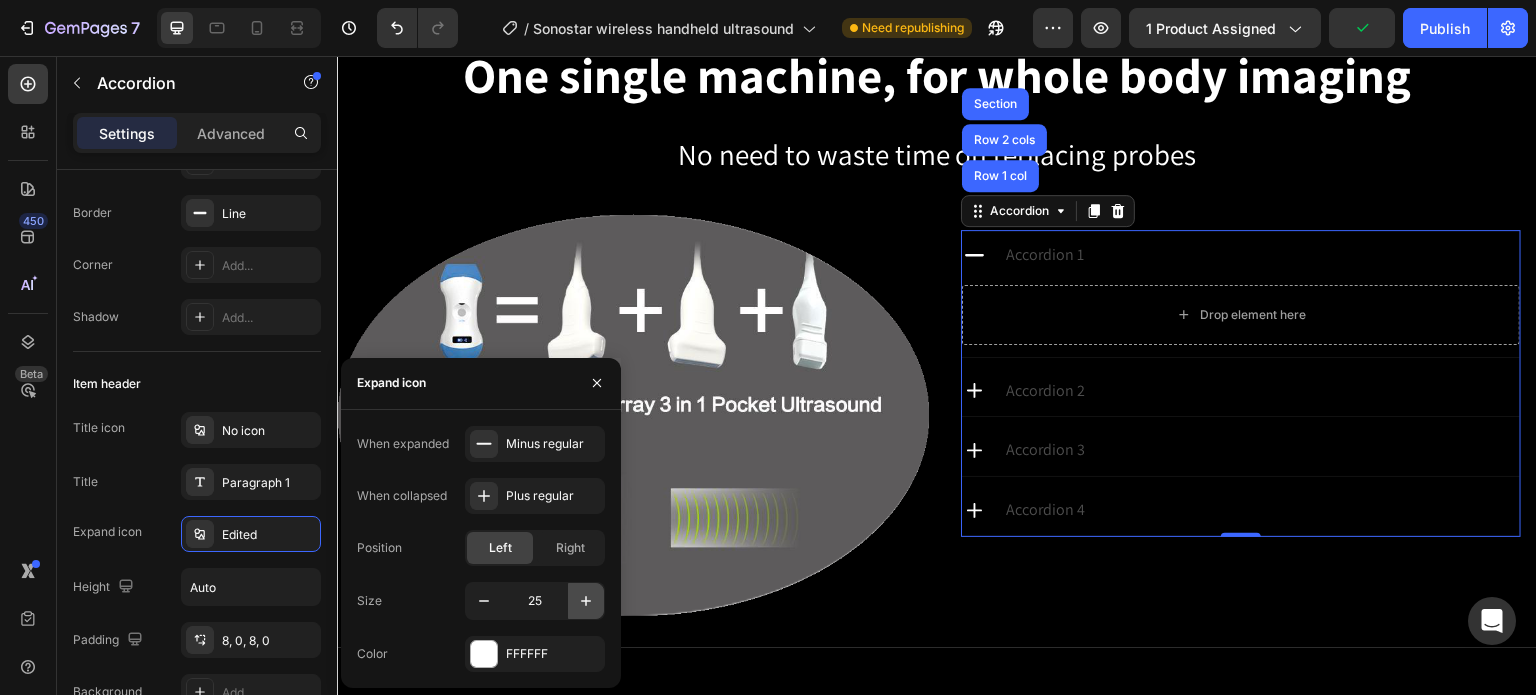 click 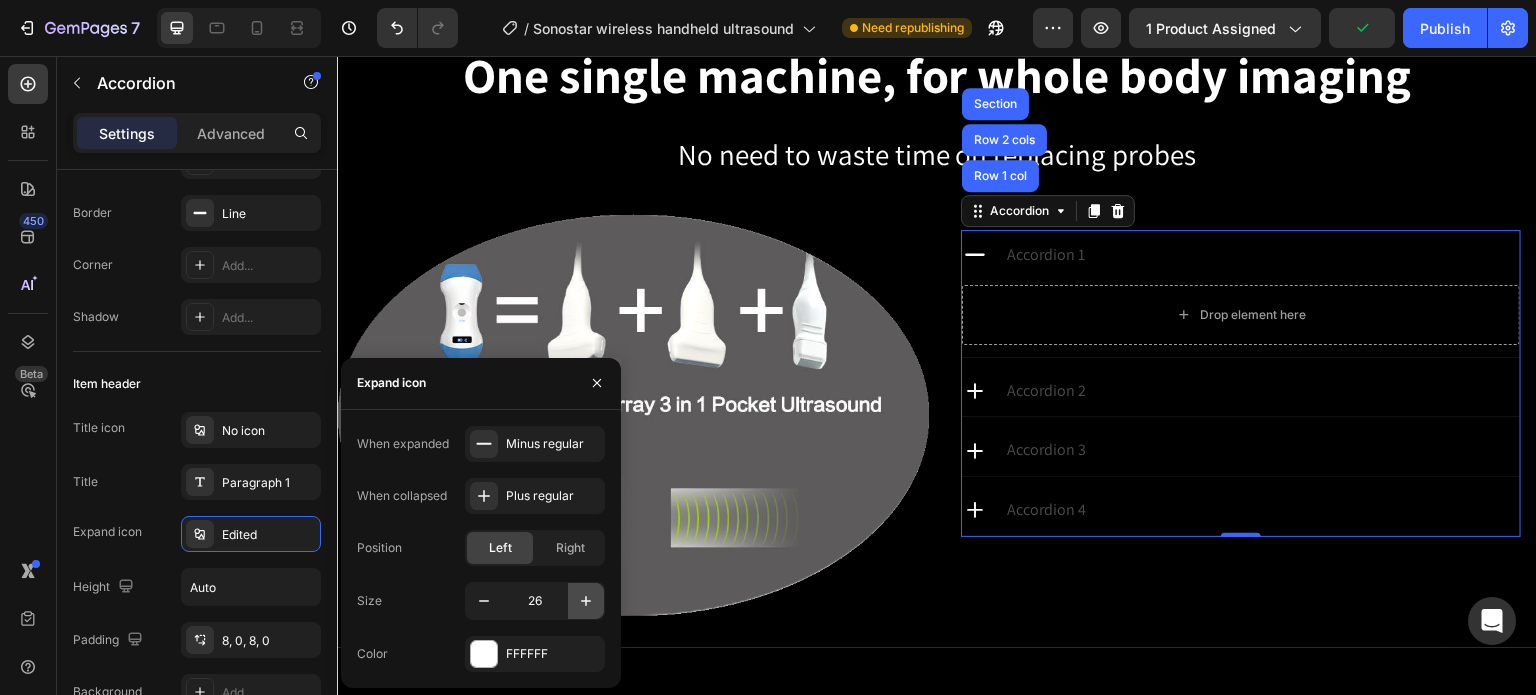 click 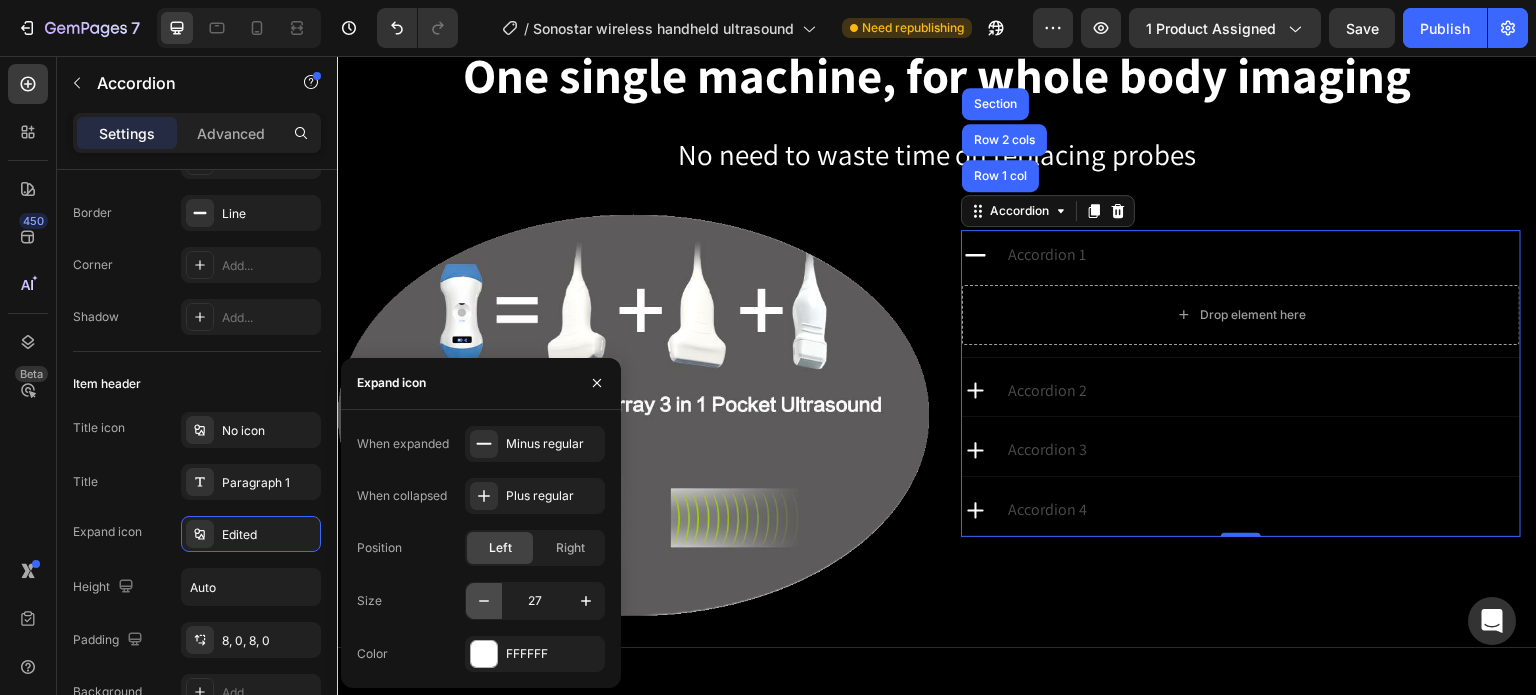 click 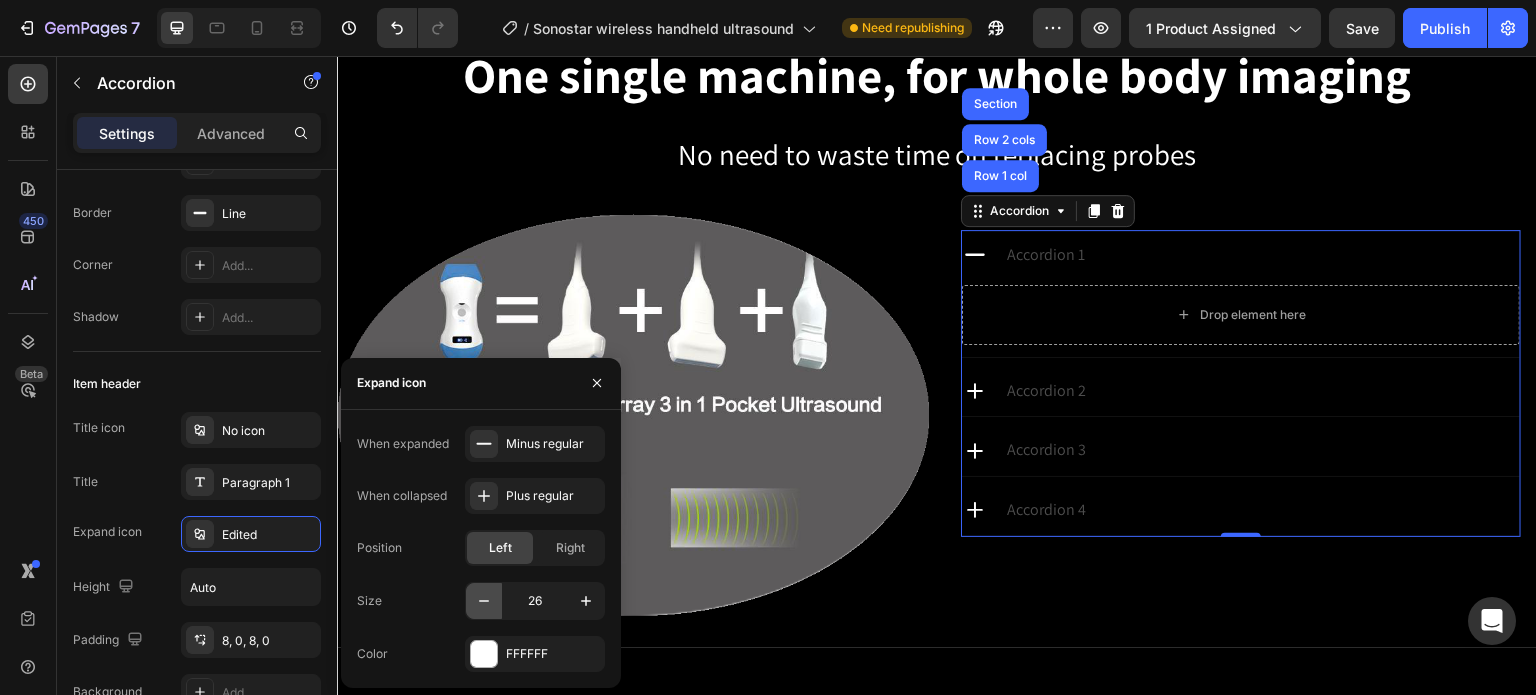 click 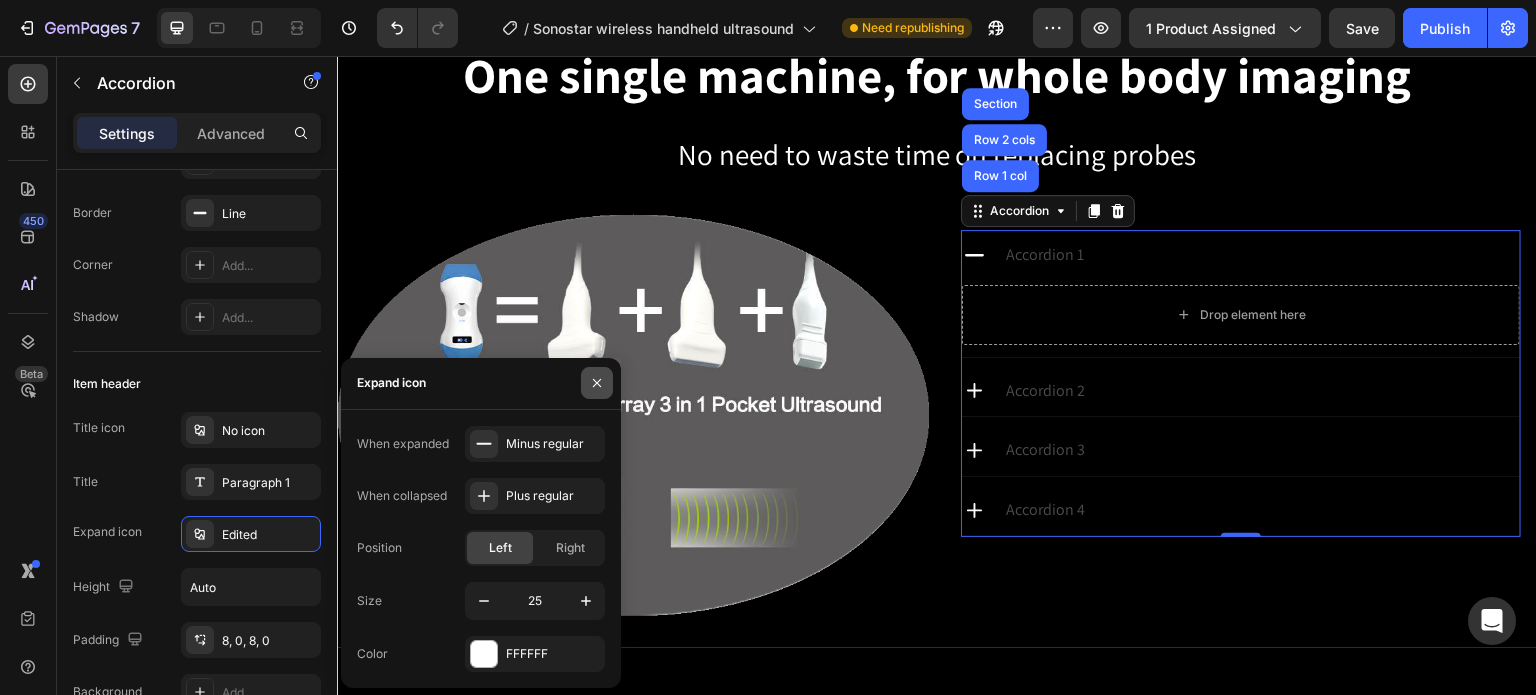click 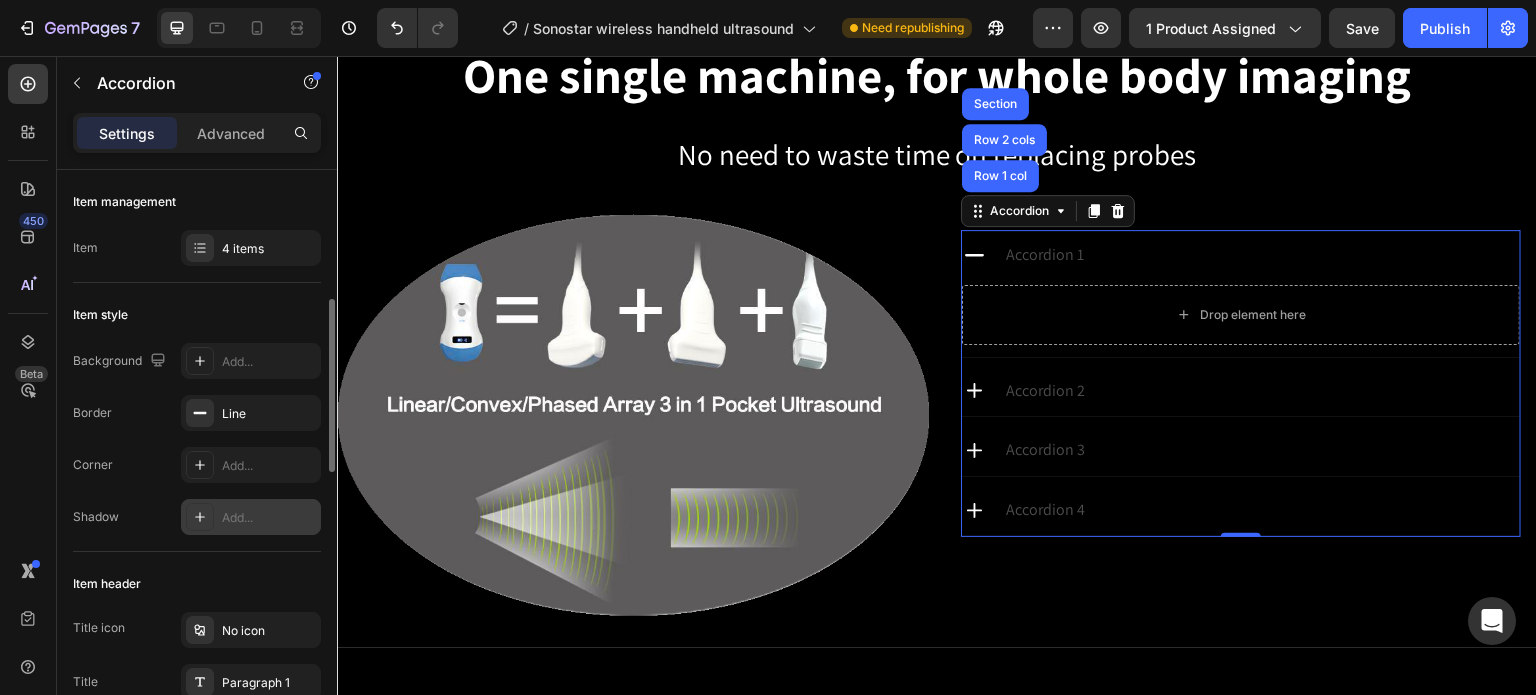 scroll, scrollTop: 100, scrollLeft: 0, axis: vertical 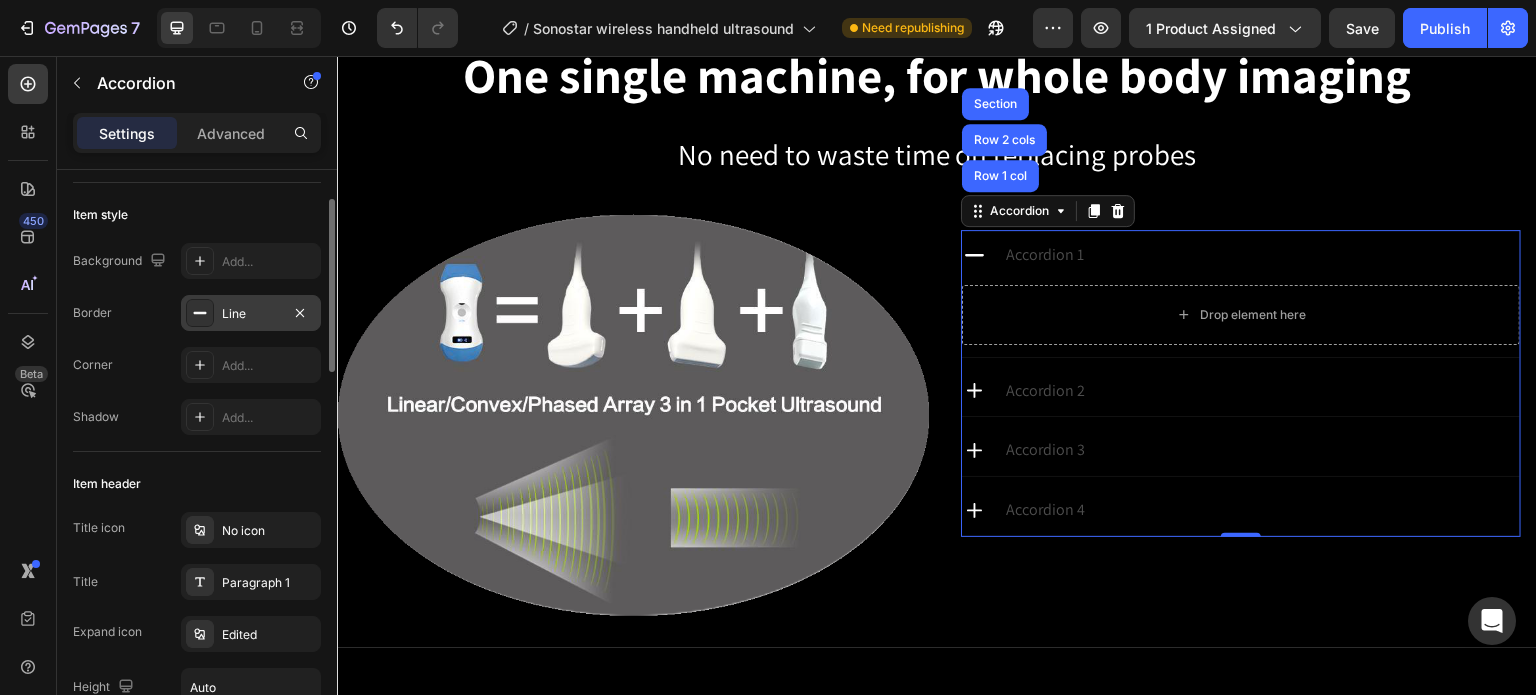 click on "Line" at bounding box center [251, 314] 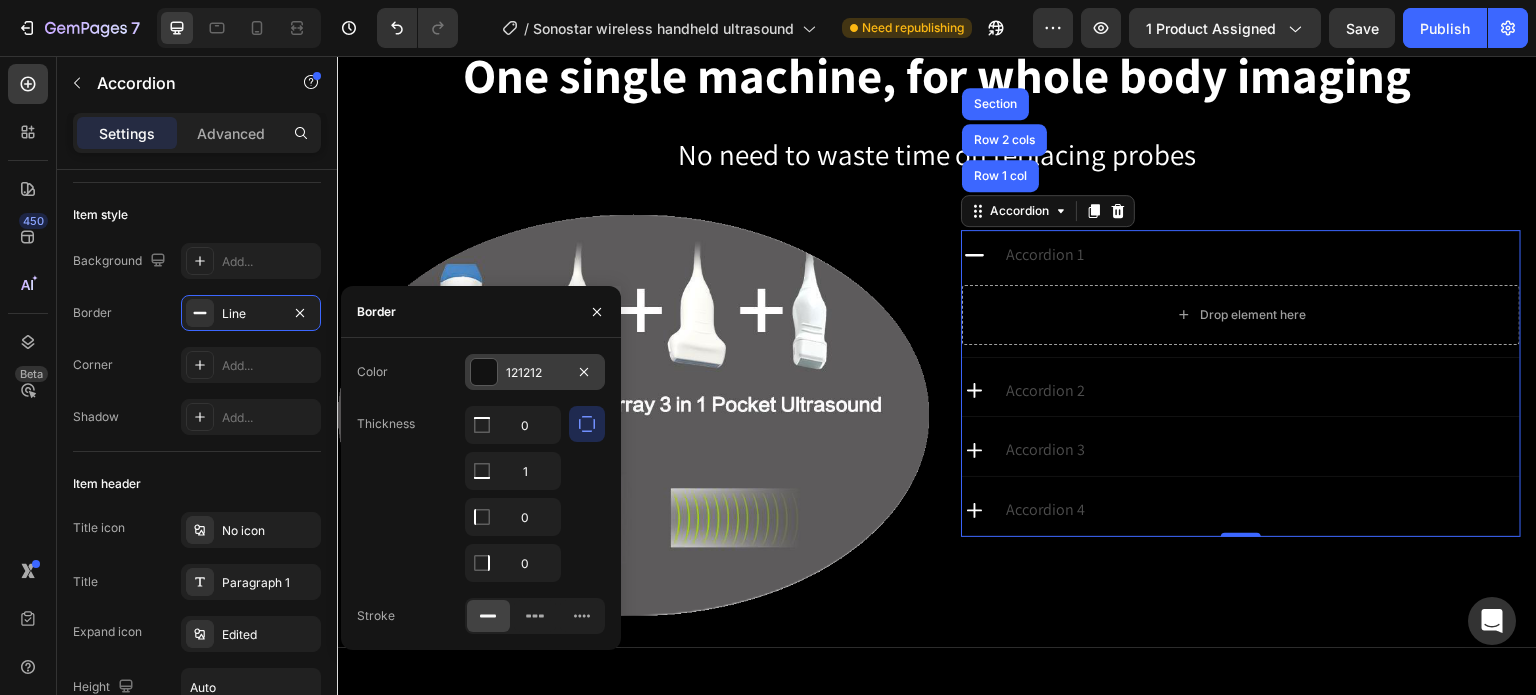 click on "121212" at bounding box center (535, 373) 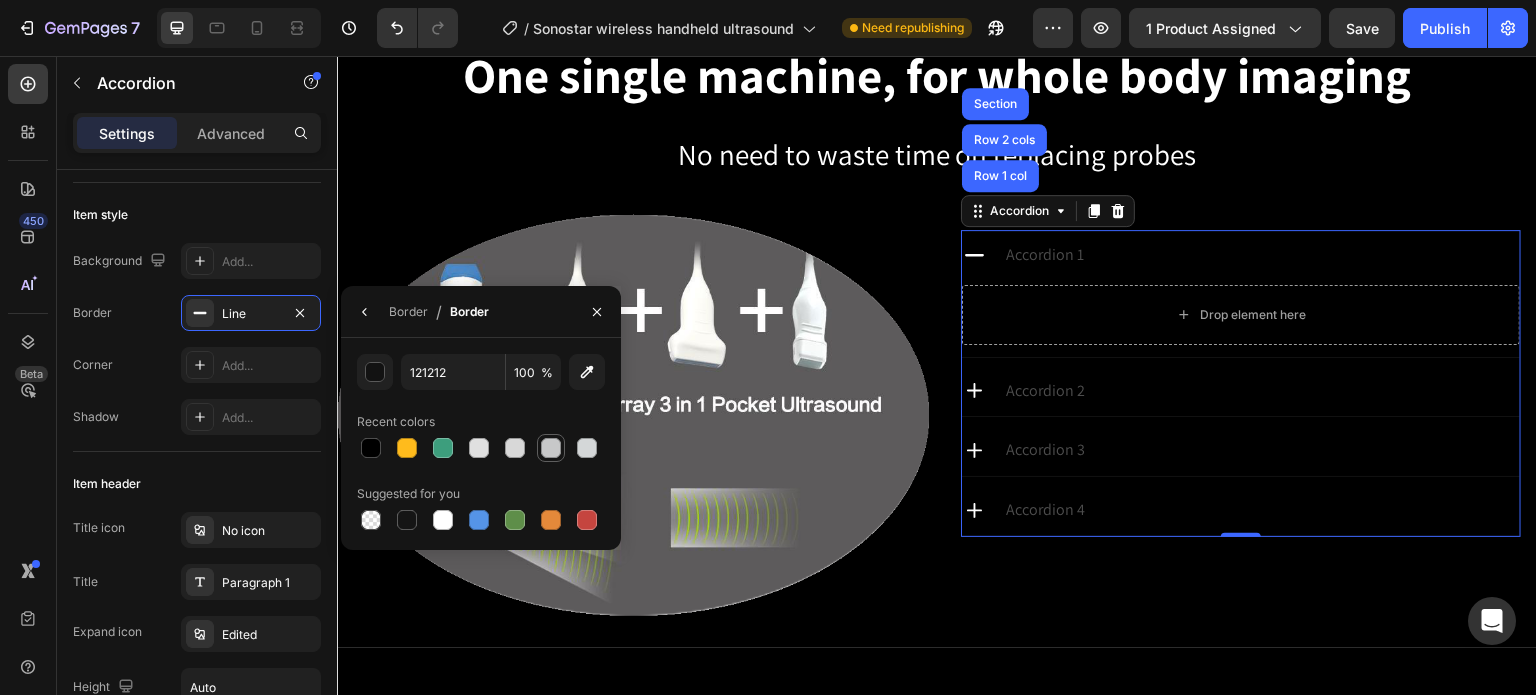 click at bounding box center (551, 448) 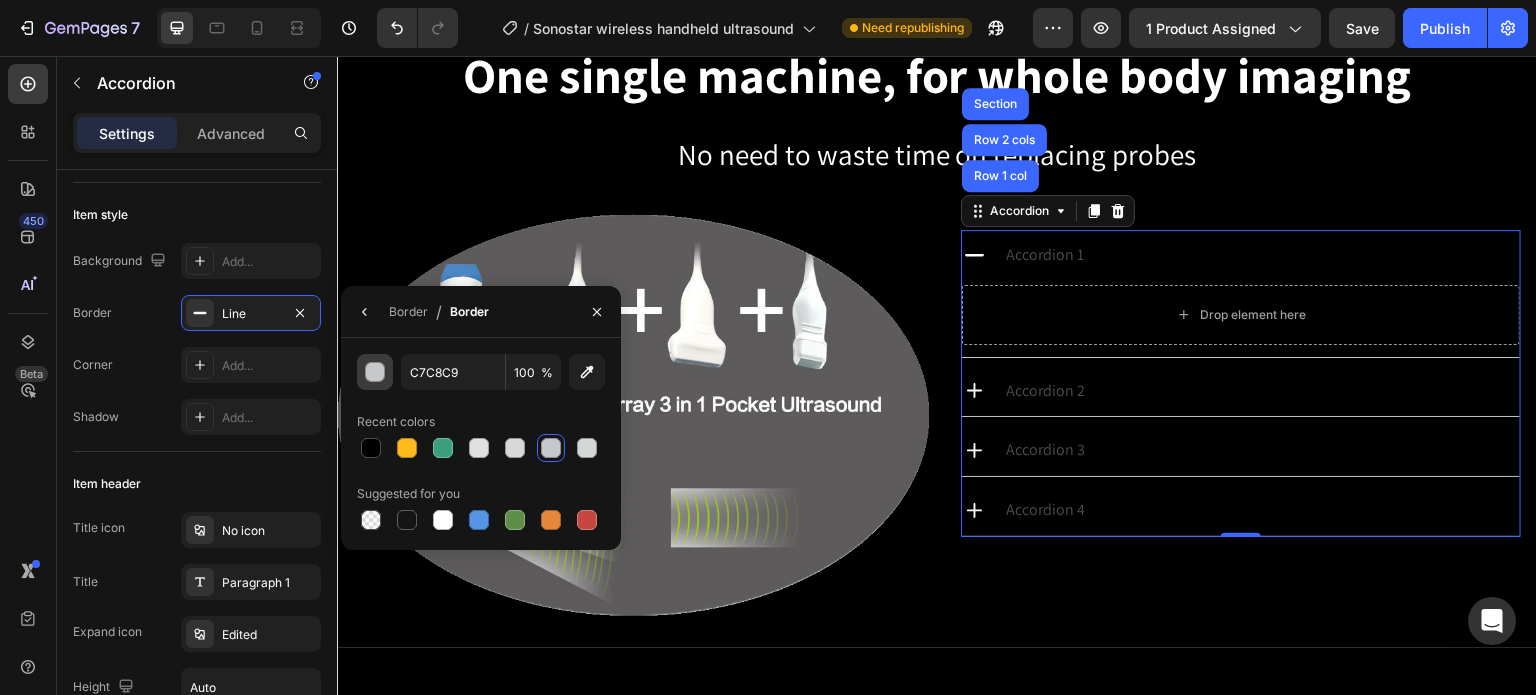 click at bounding box center [376, 373] 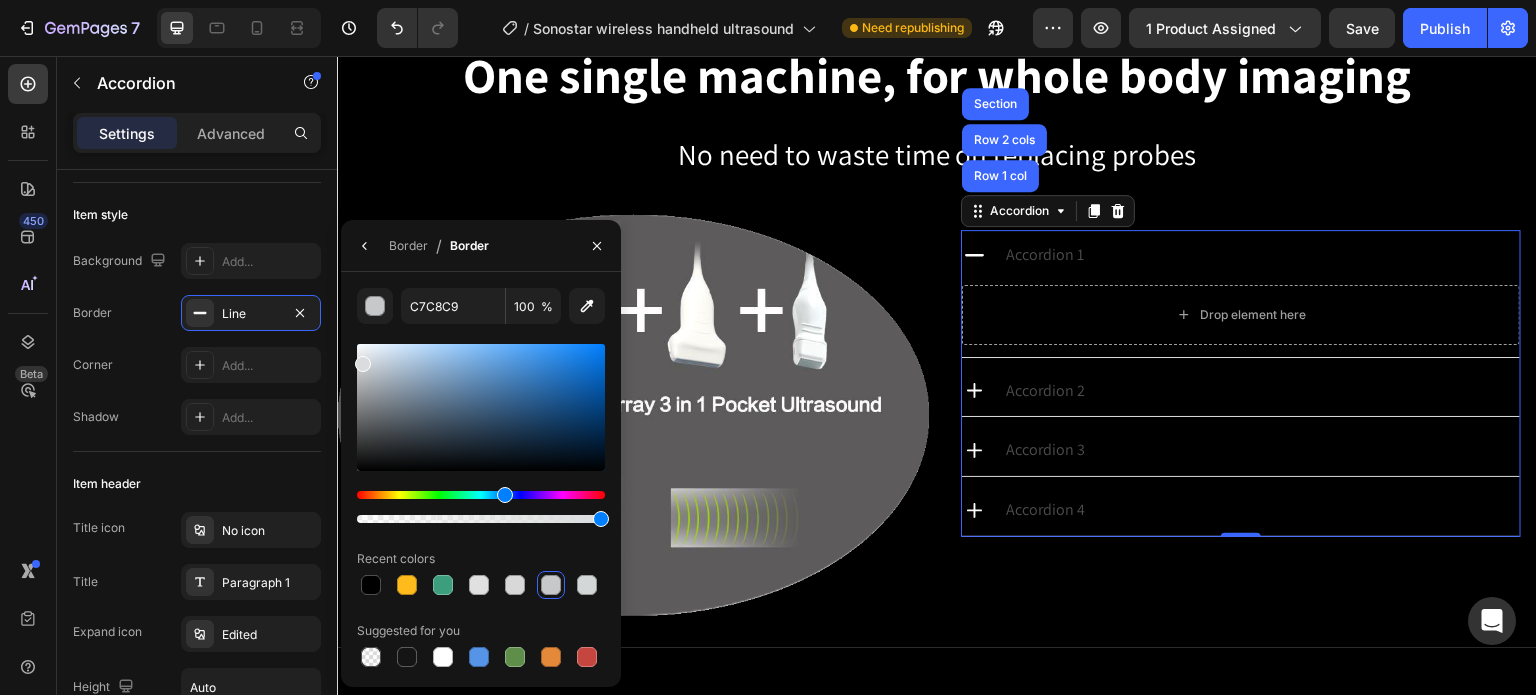 click at bounding box center [481, 407] 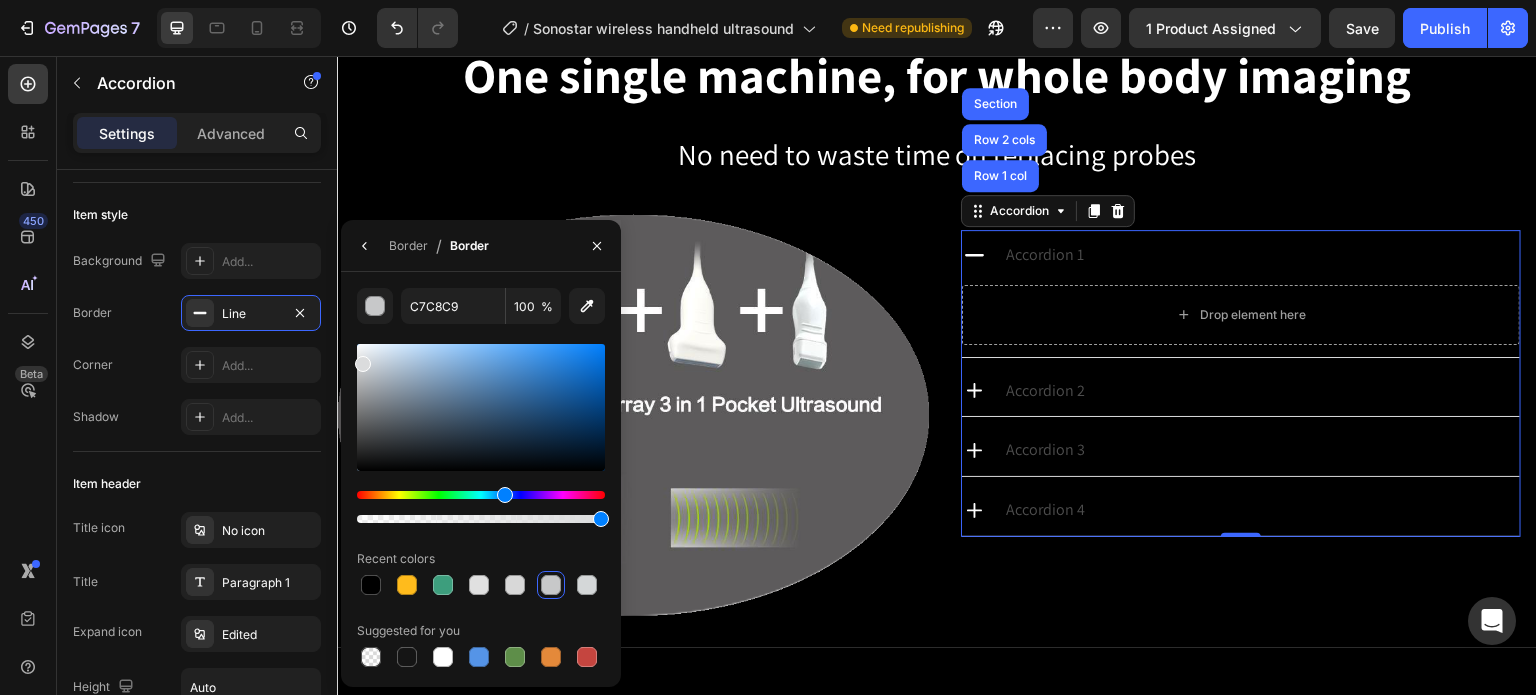 type on "DBDCDD" 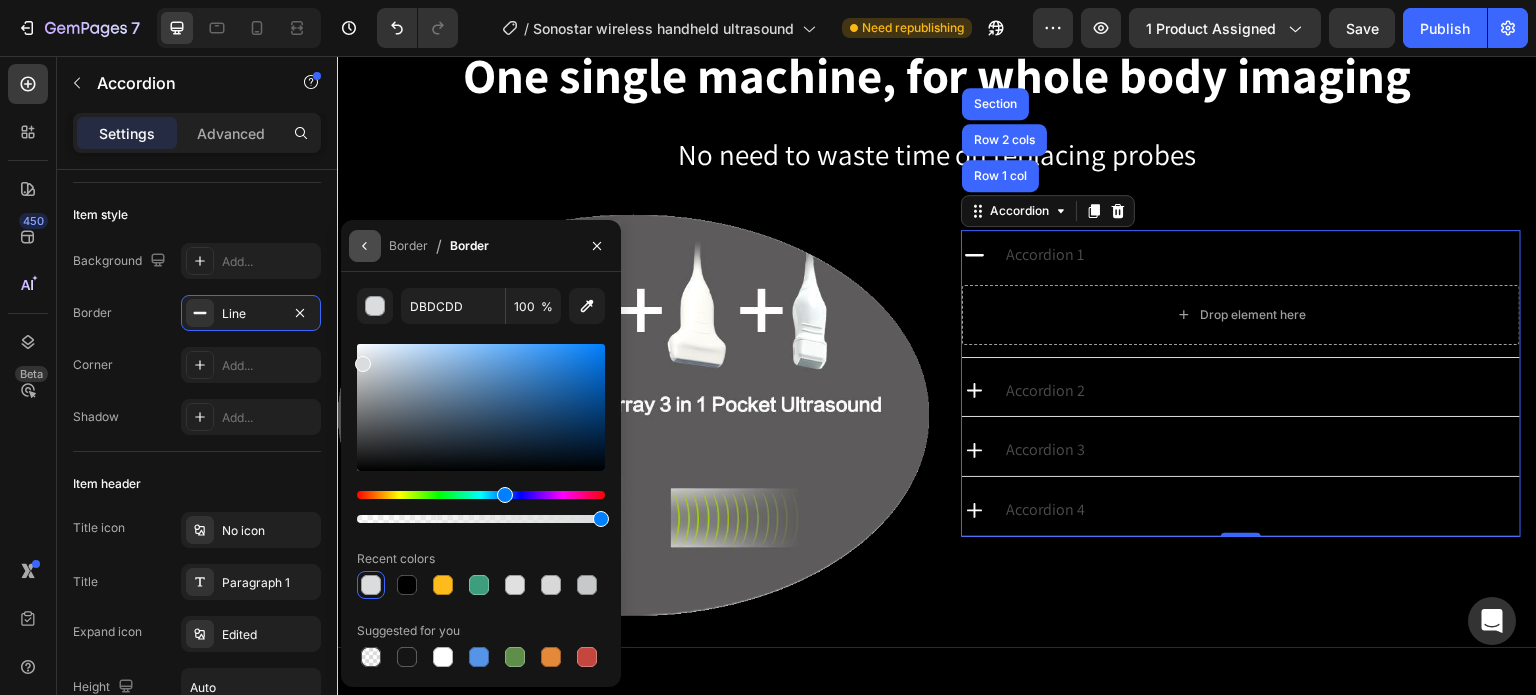 click 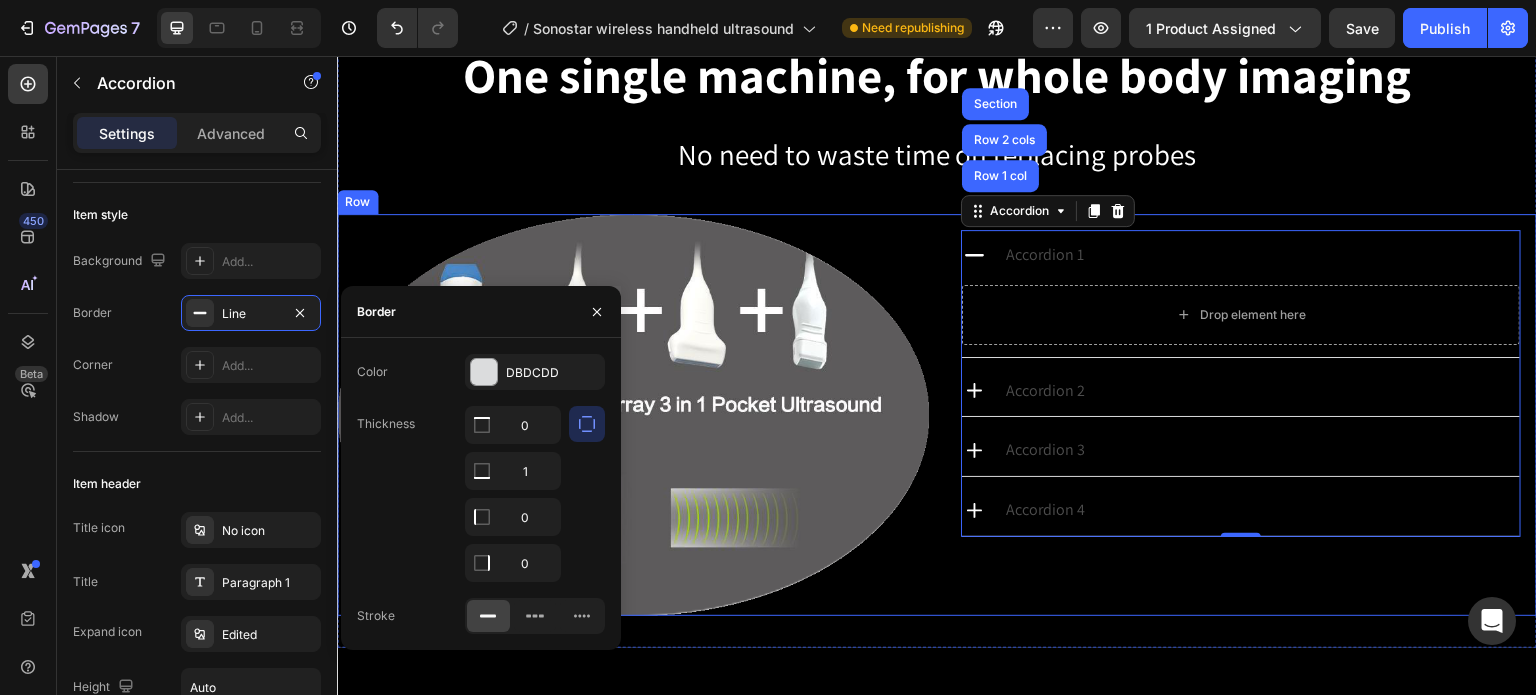 click on "Accordion 1
Drop element here
Accordion 2
Accordion 3
Accordion 4 Accordion Row 1 col Row 2 cols Section   0 Row" at bounding box center (1241, 415) 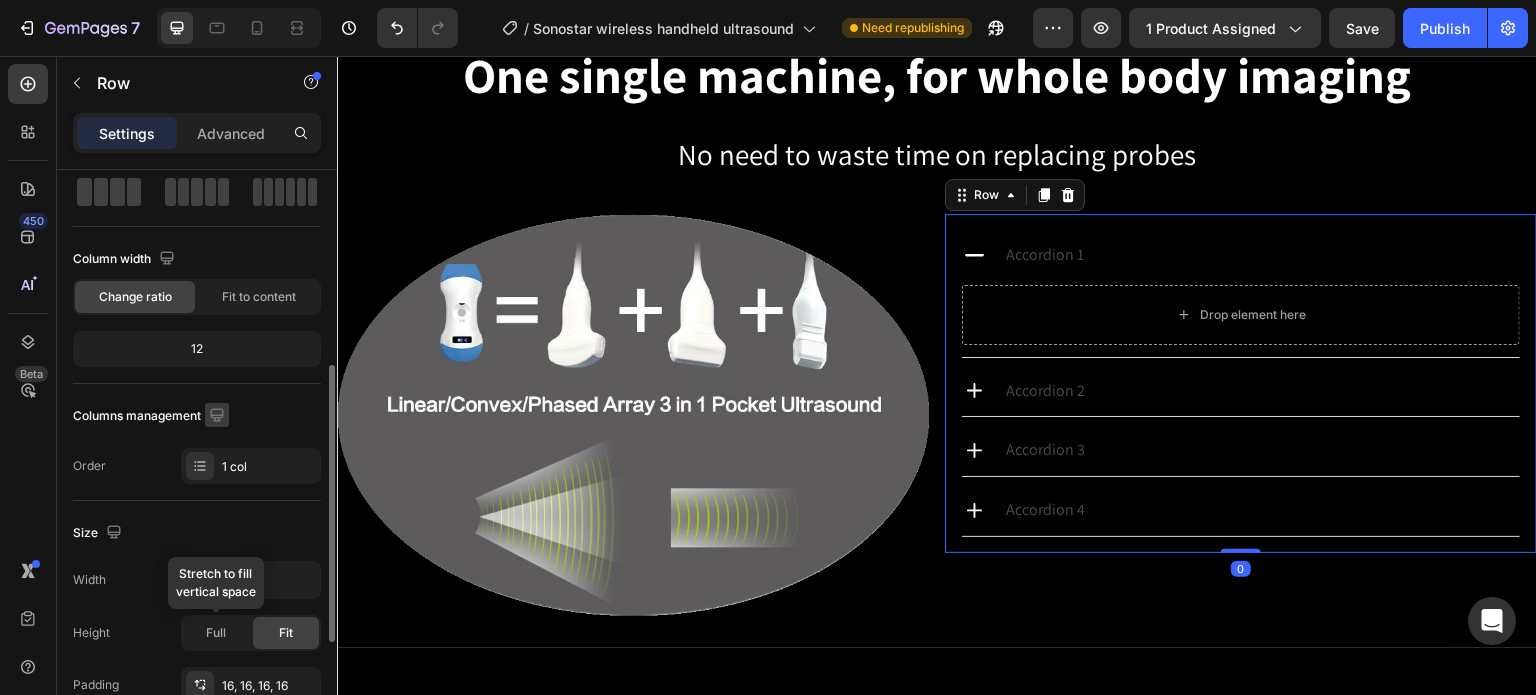 scroll, scrollTop: 200, scrollLeft: 0, axis: vertical 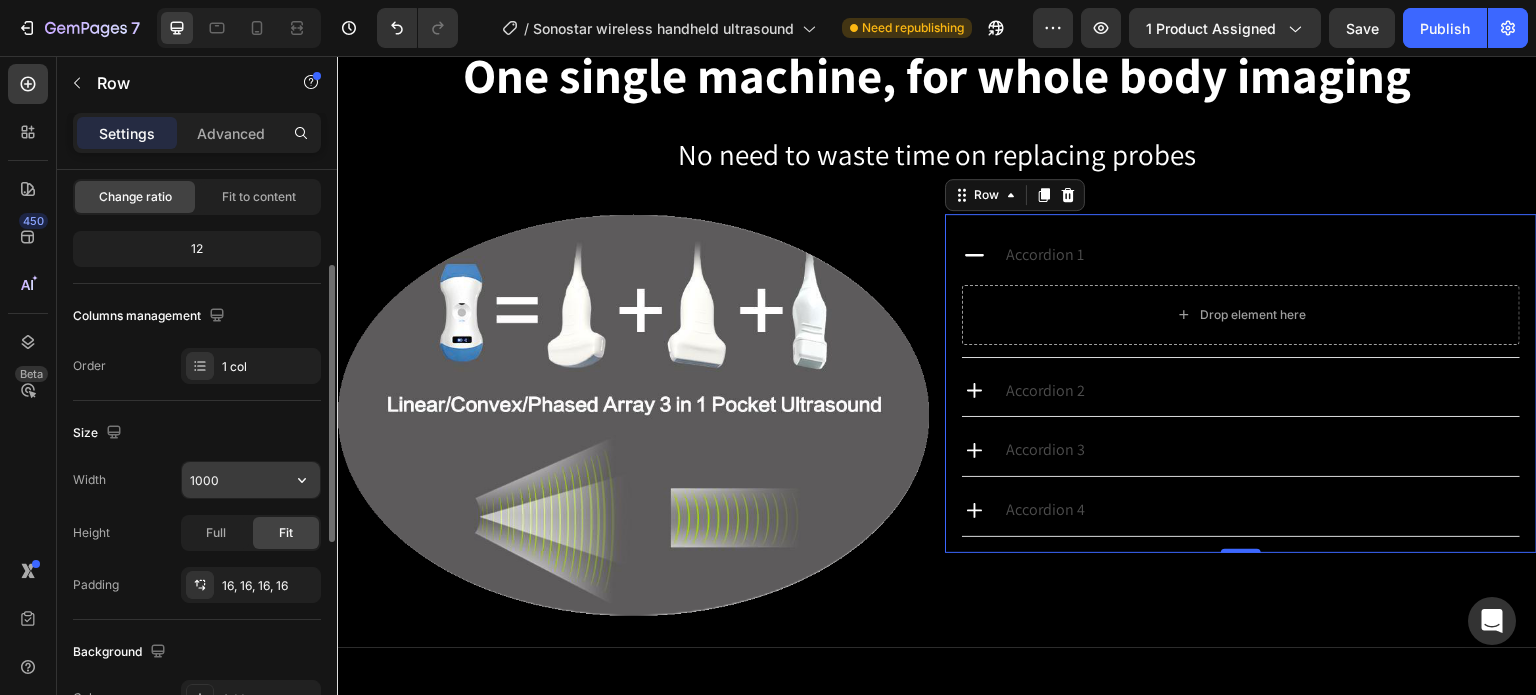 click on "1000" at bounding box center [251, 480] 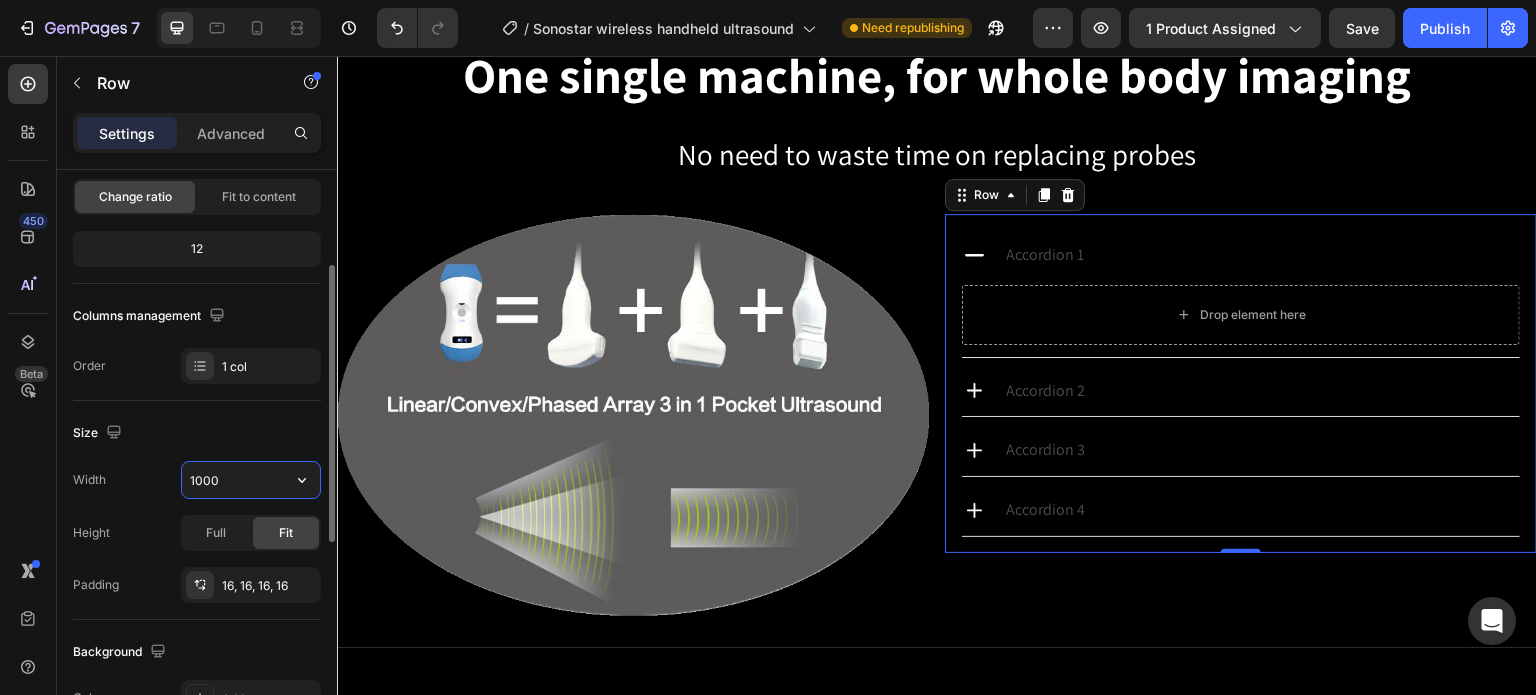 click on "1000" at bounding box center [251, 480] 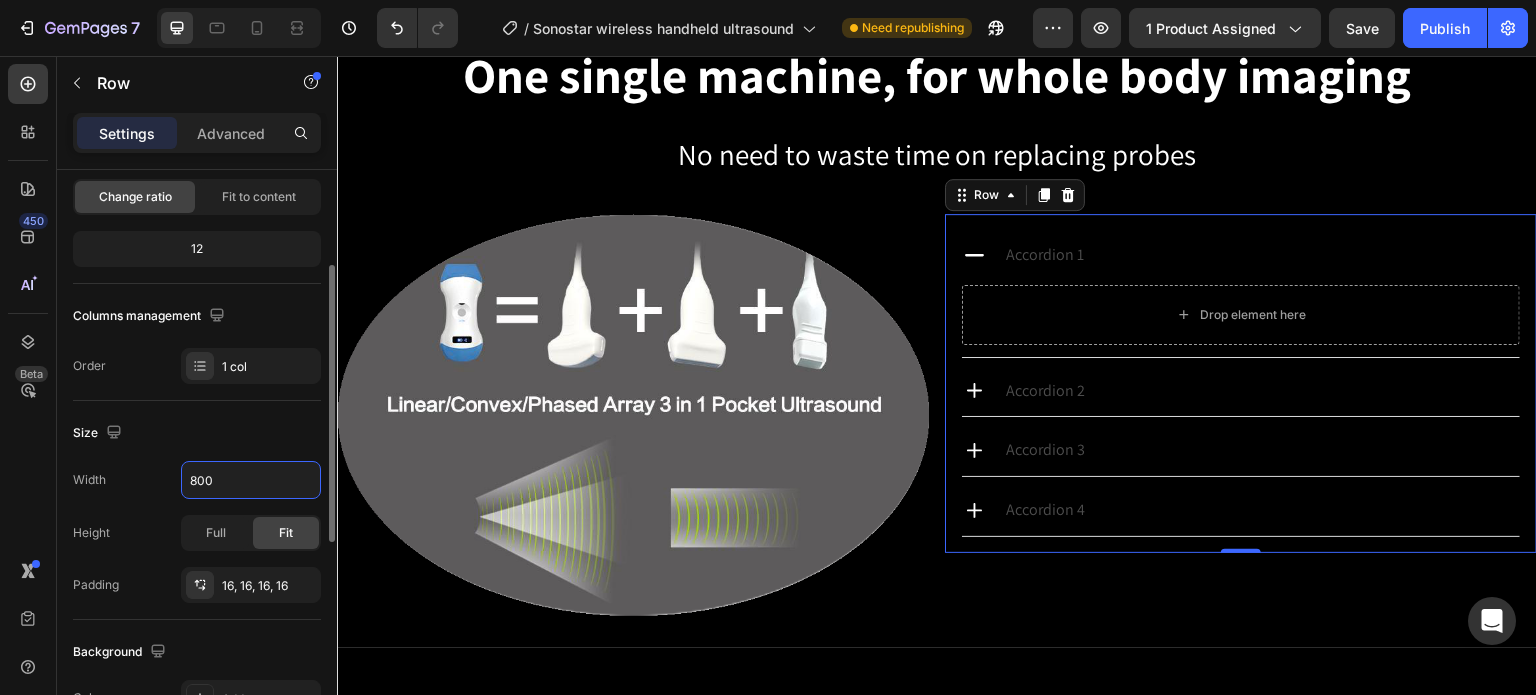 type on "800" 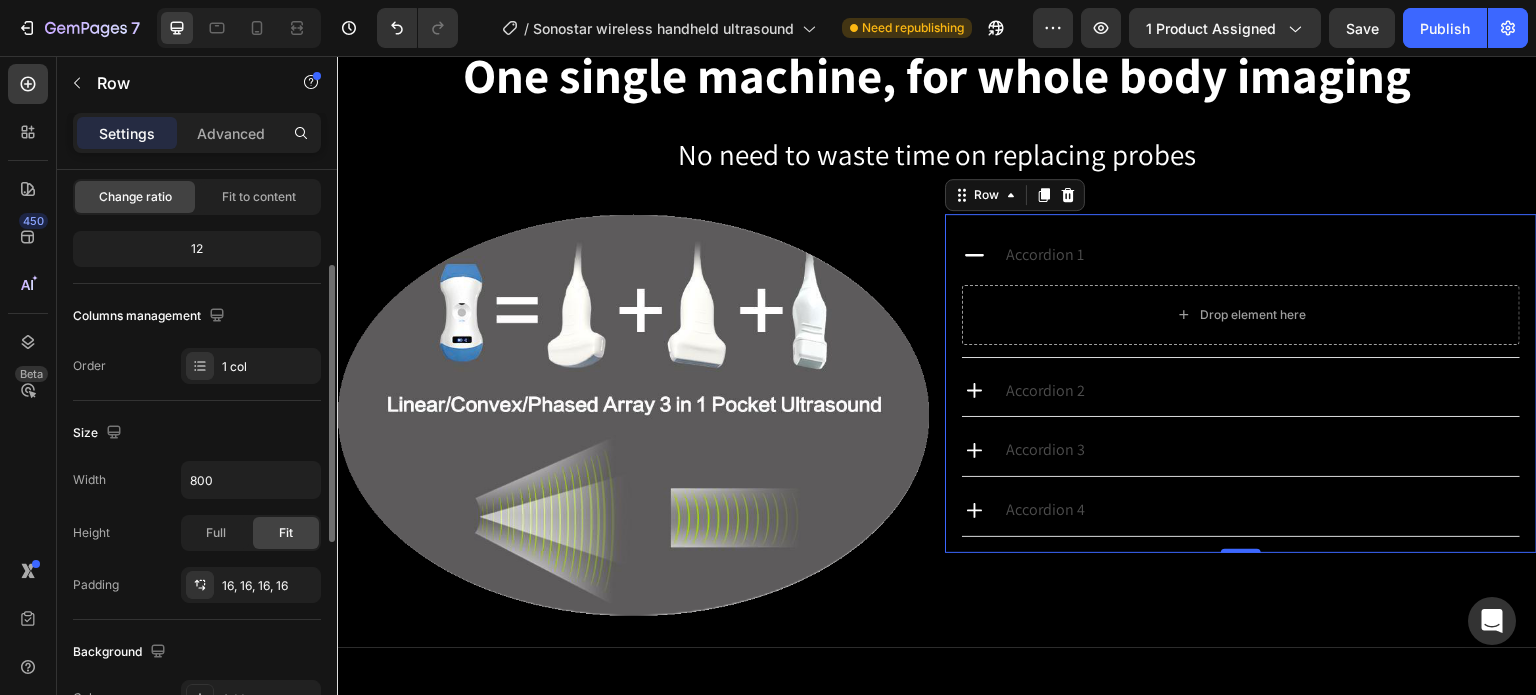 click on "Size" at bounding box center [197, 433] 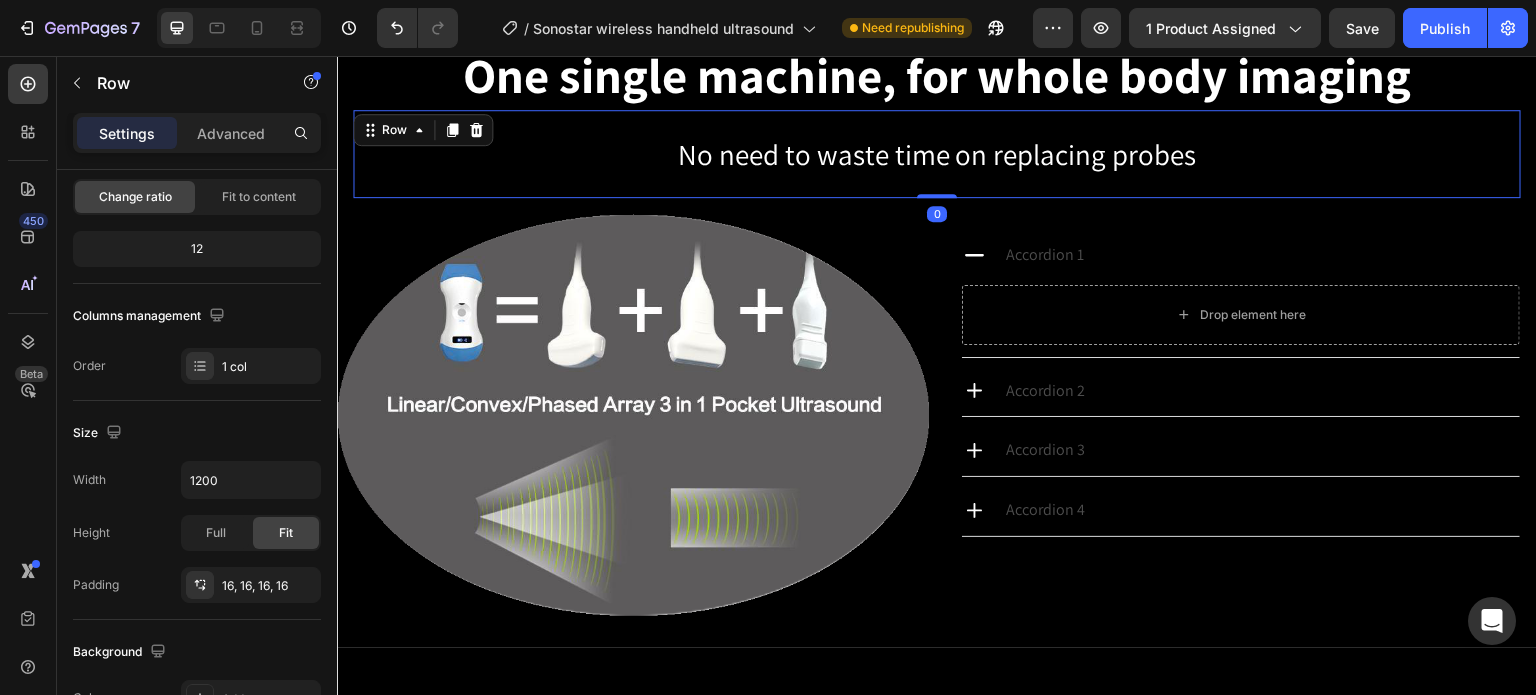 click on "No need to waste time on replacing probes Text Block Row   0" at bounding box center (937, 154) 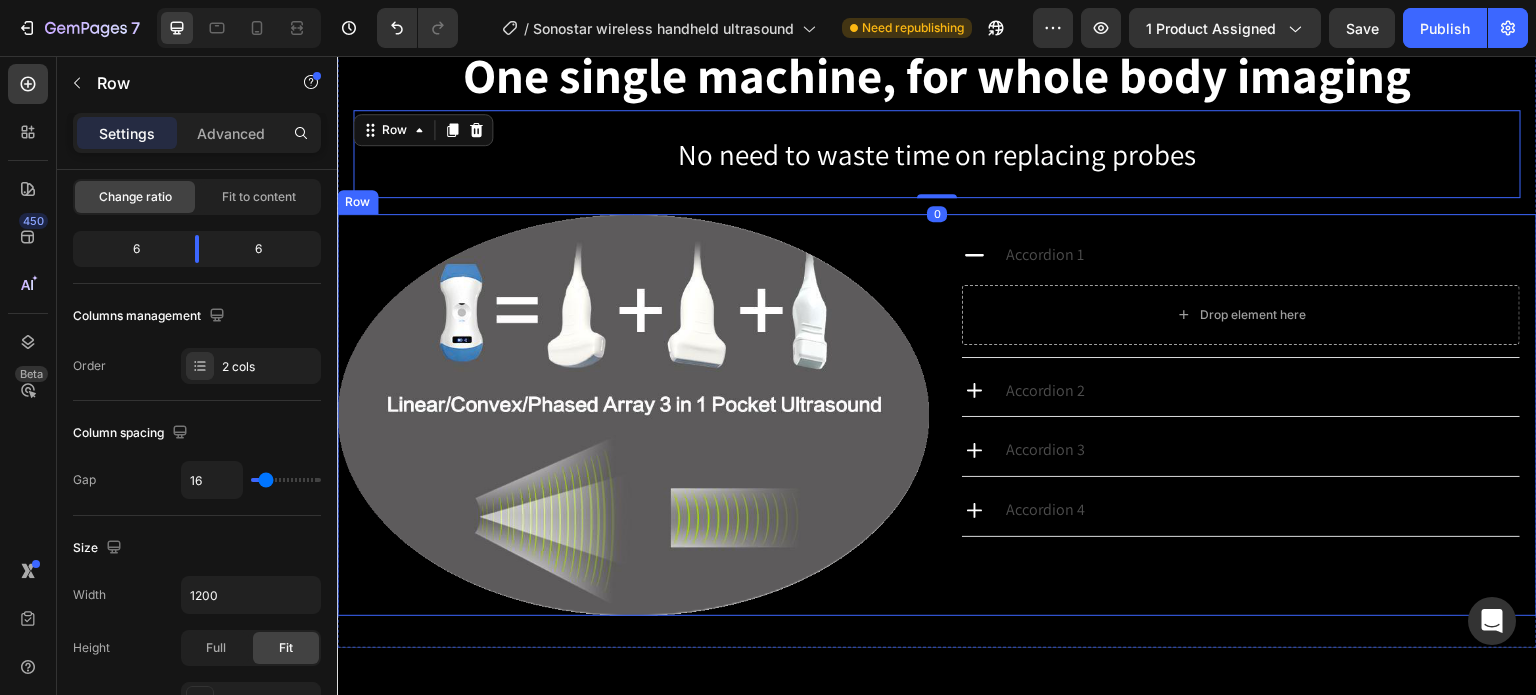 click on "Accordion 1
Drop element here
Accordion 2
Accordion 3
Accordion 4 Accordion Row" at bounding box center [1241, 415] 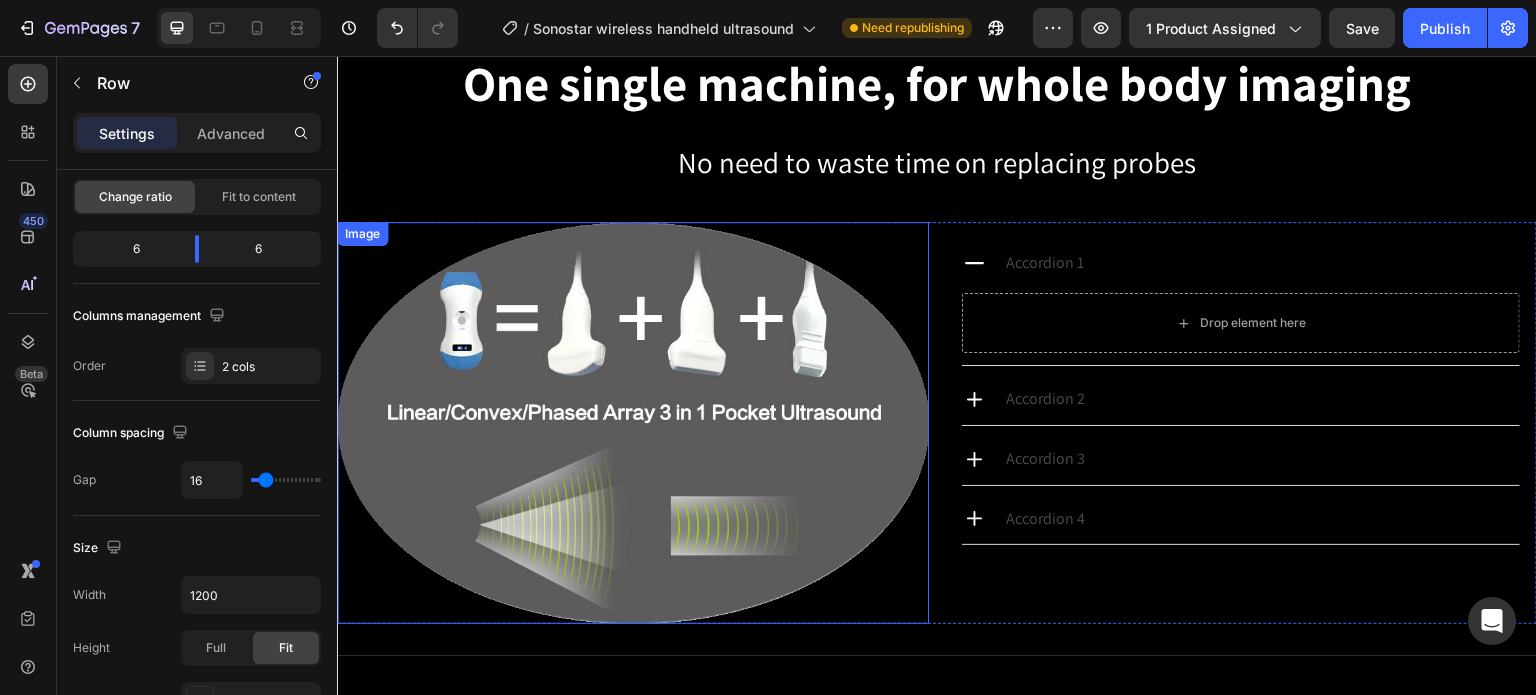 scroll, scrollTop: 700, scrollLeft: 0, axis: vertical 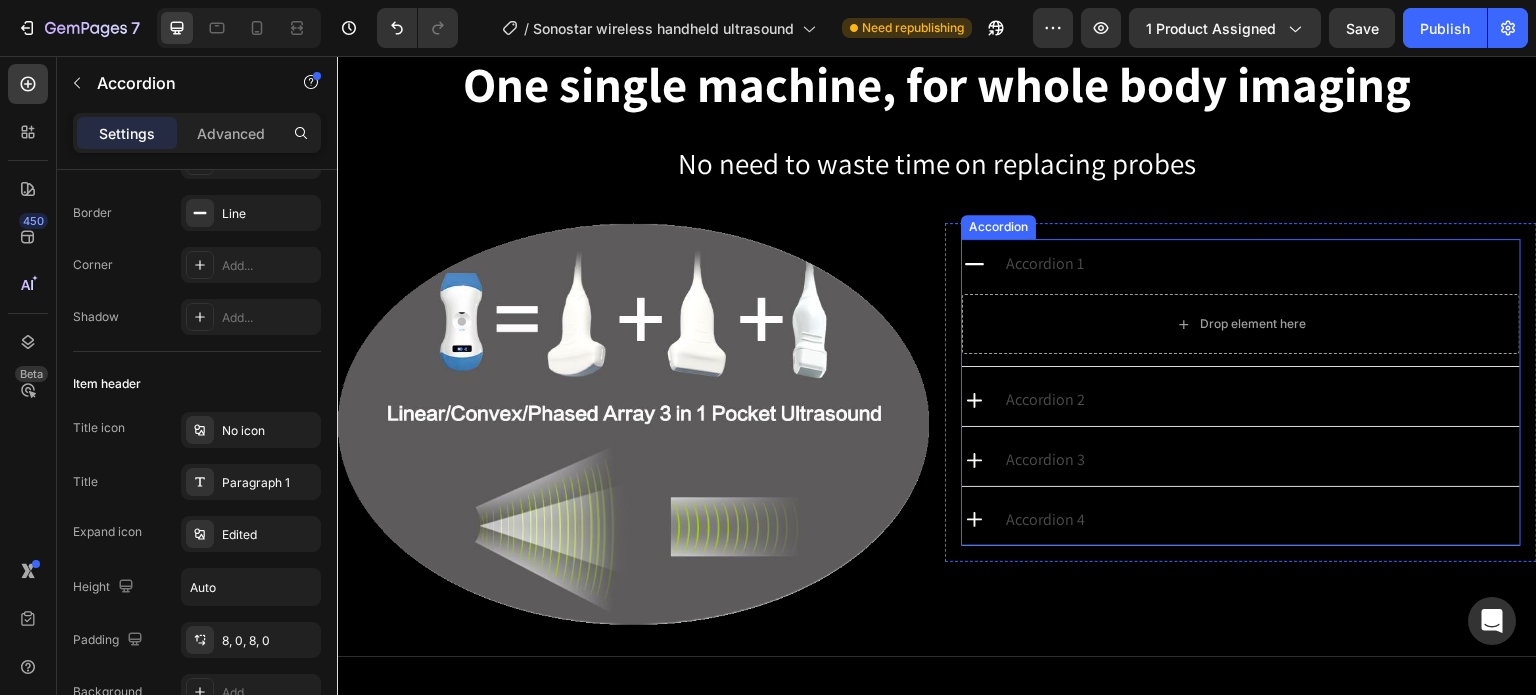 click on "Accordion" at bounding box center (998, 227) 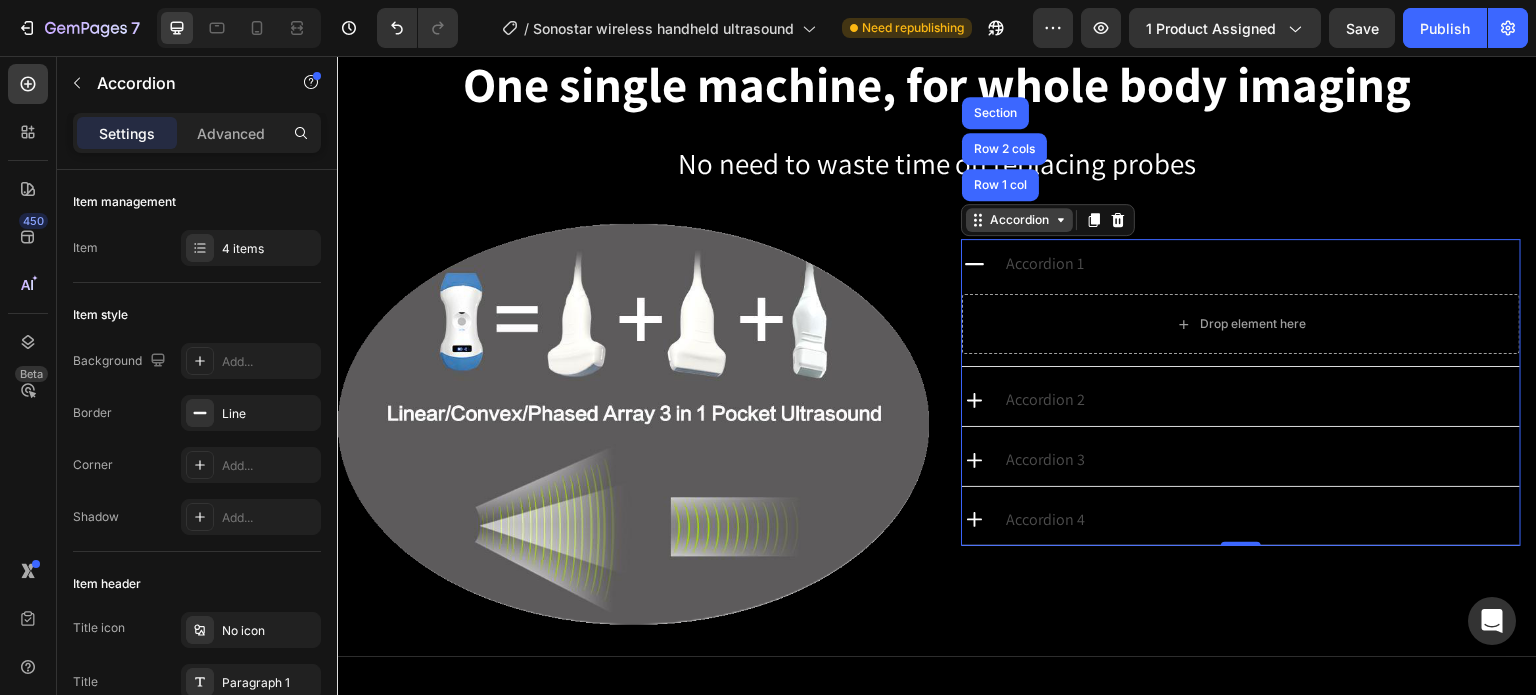 click on "Accordion" at bounding box center (1019, 220) 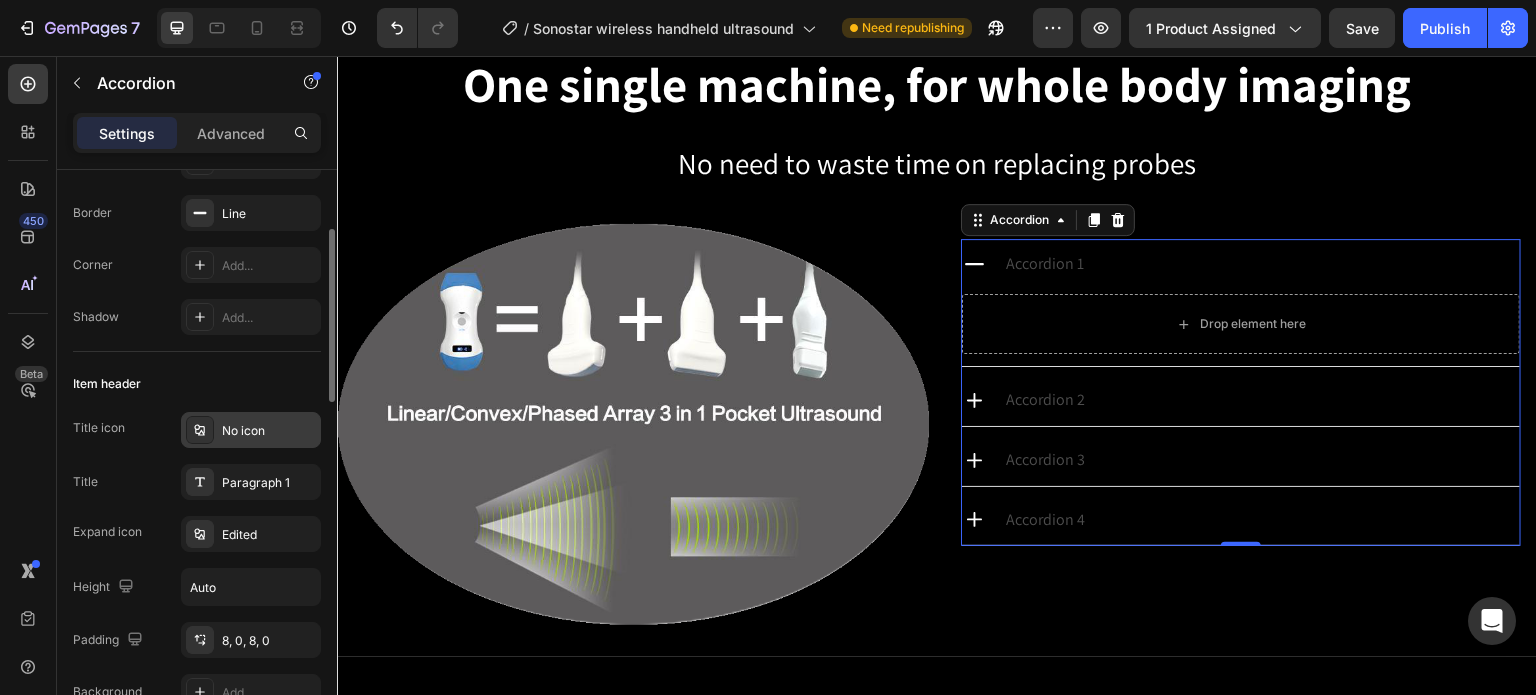 scroll, scrollTop: 300, scrollLeft: 0, axis: vertical 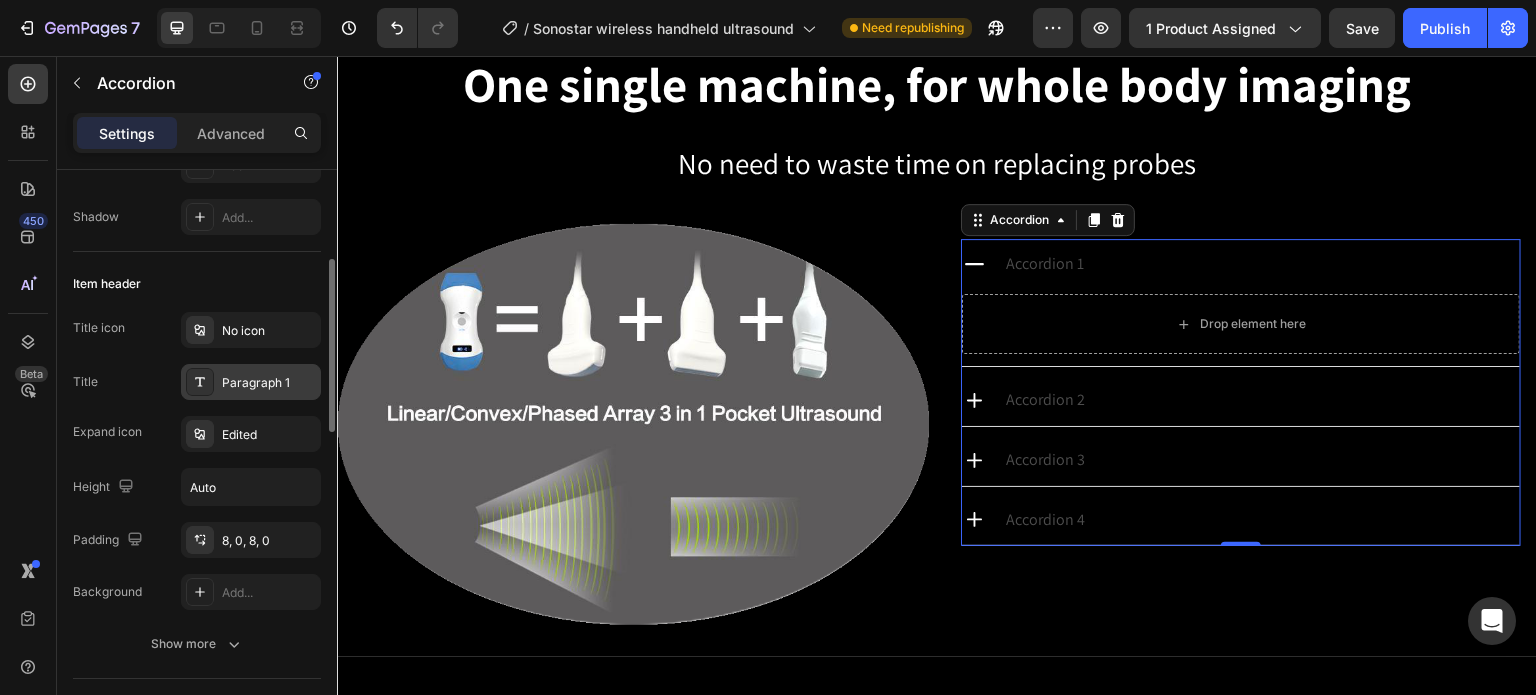 click on "Paragraph 1" at bounding box center [269, 383] 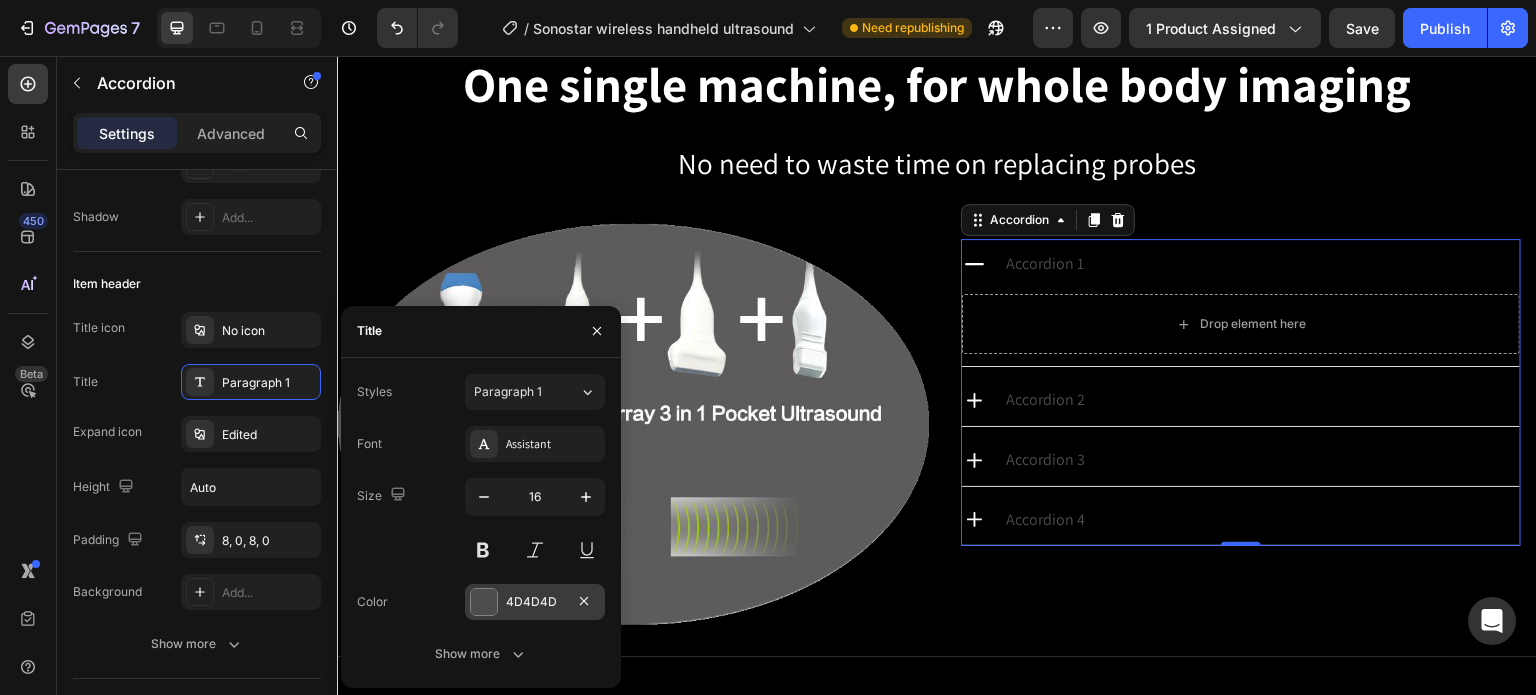 click at bounding box center (484, 602) 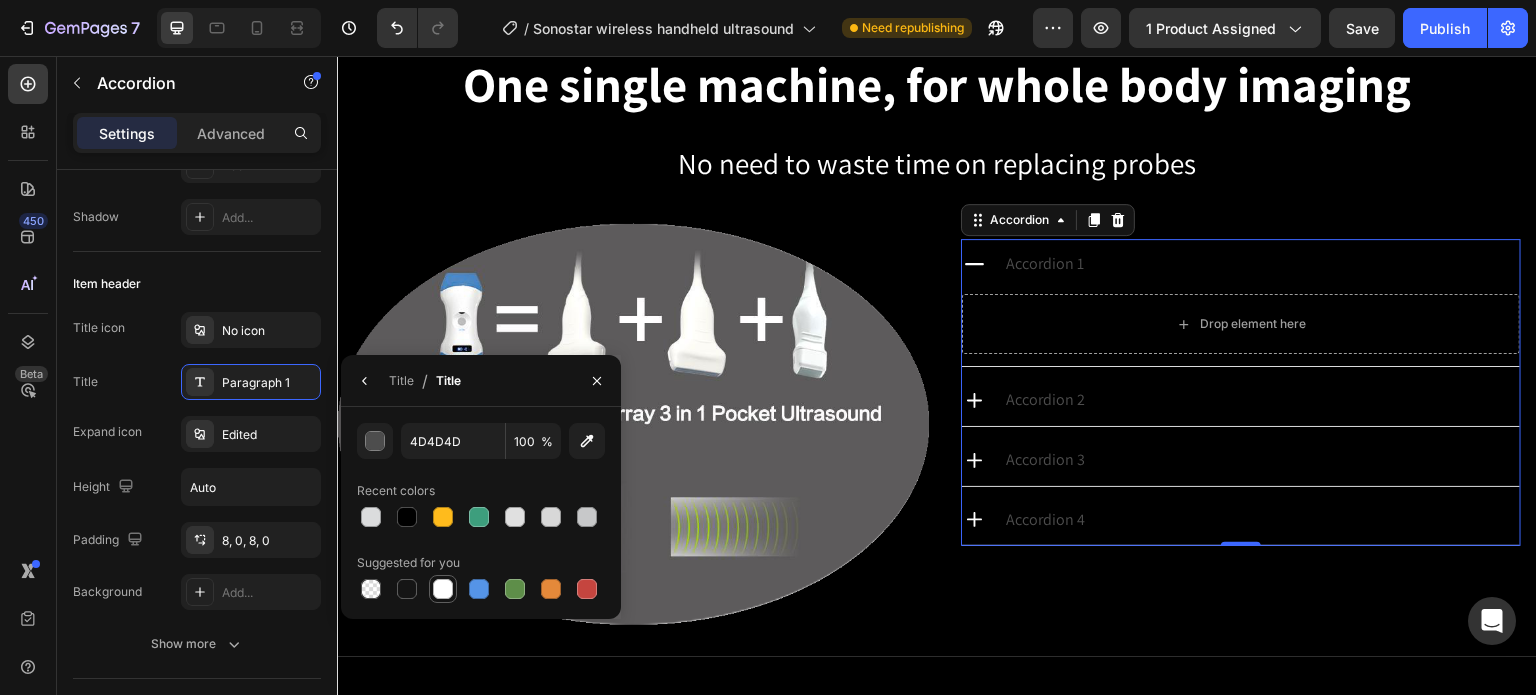 click at bounding box center (443, 589) 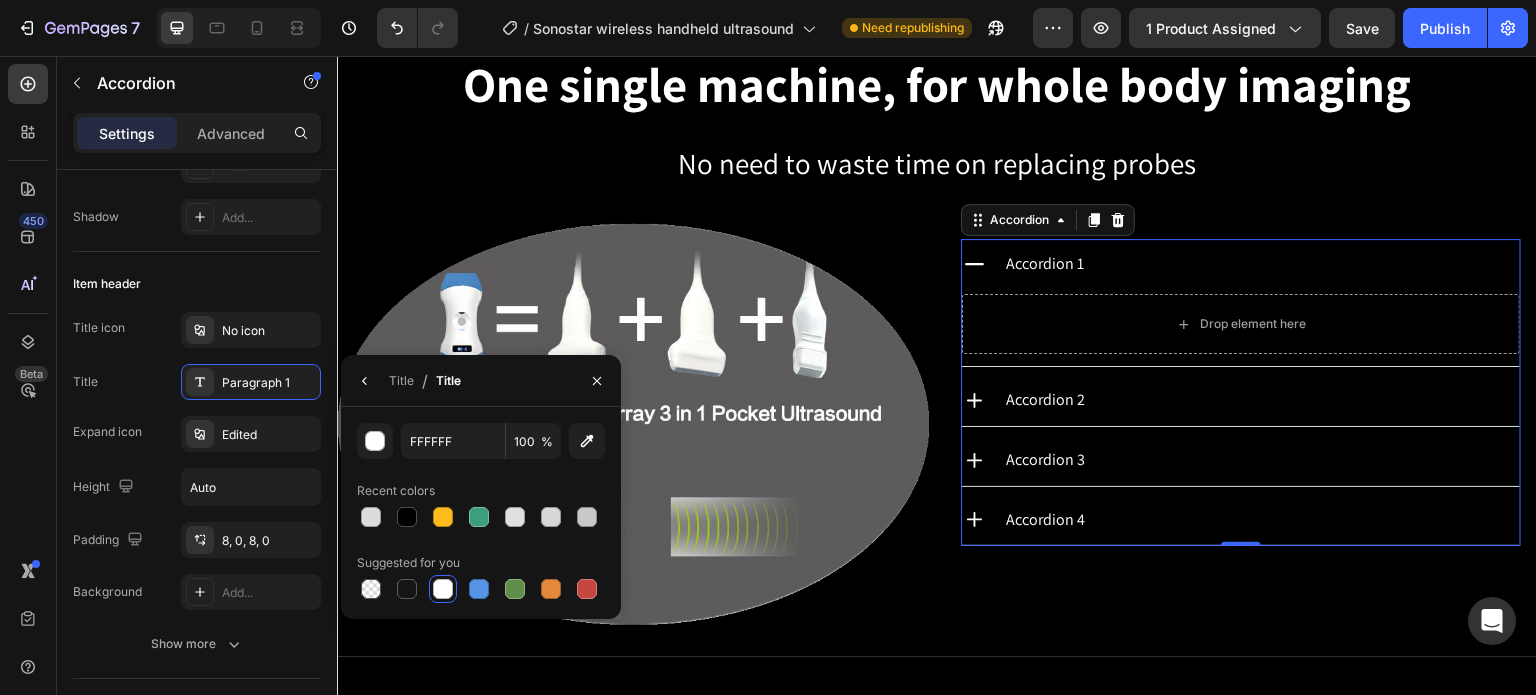 click on "Accordion 1" at bounding box center (1045, 264) 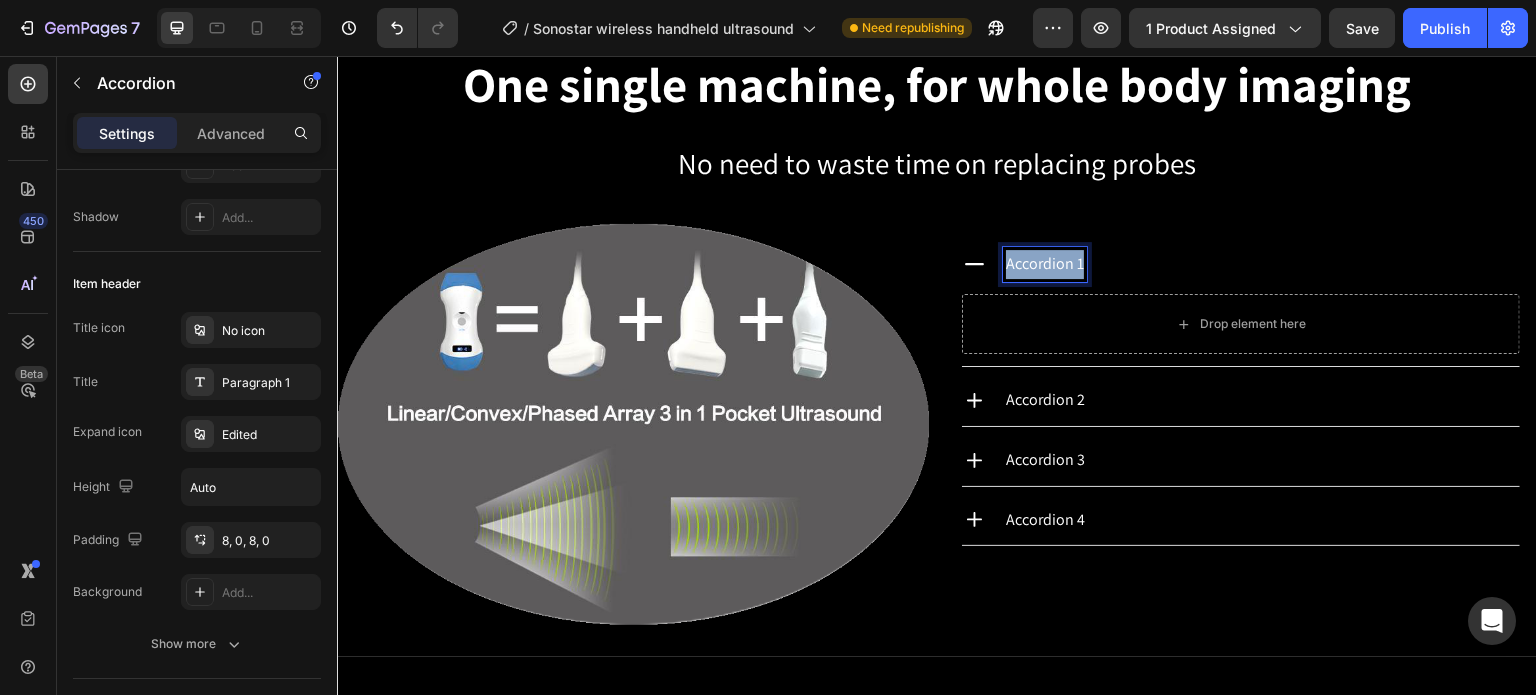 drag, startPoint x: 1001, startPoint y: 263, endPoint x: 1076, endPoint y: 264, distance: 75.00667 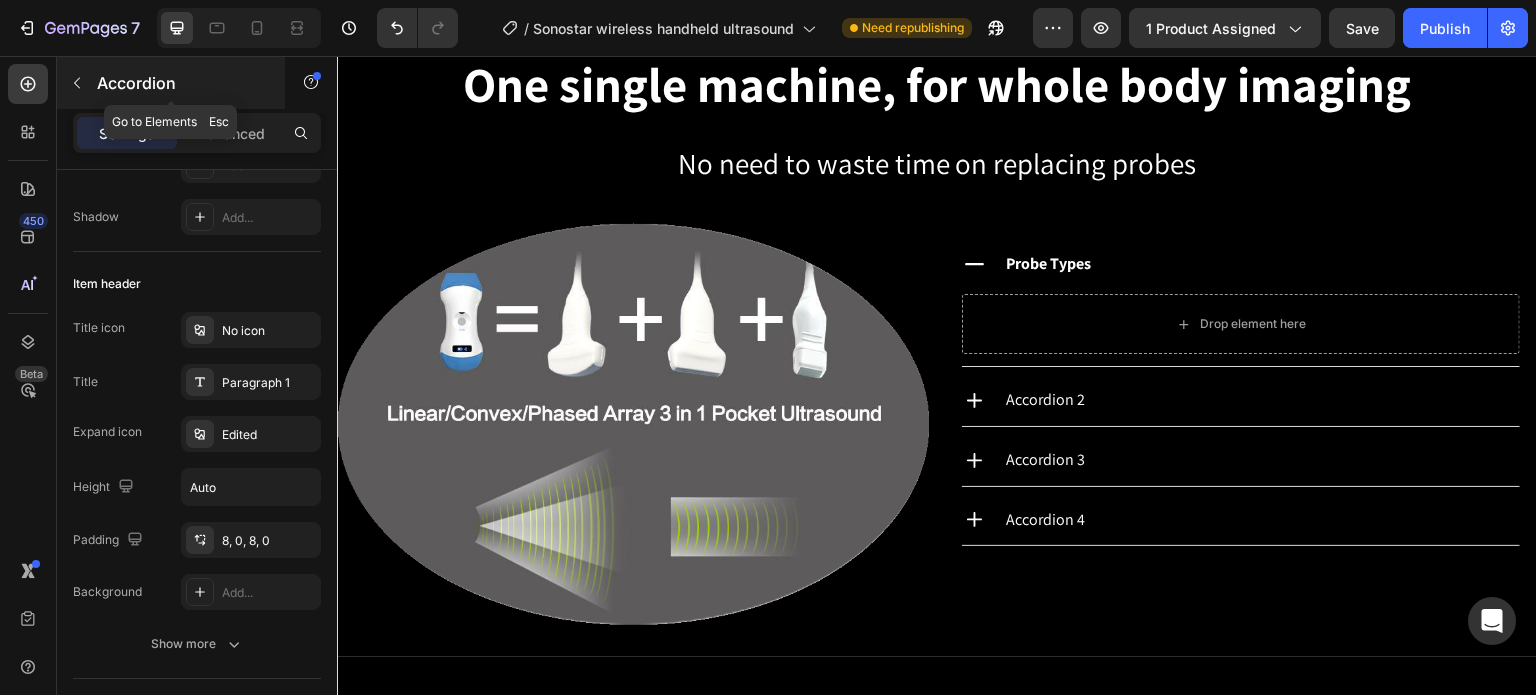 click 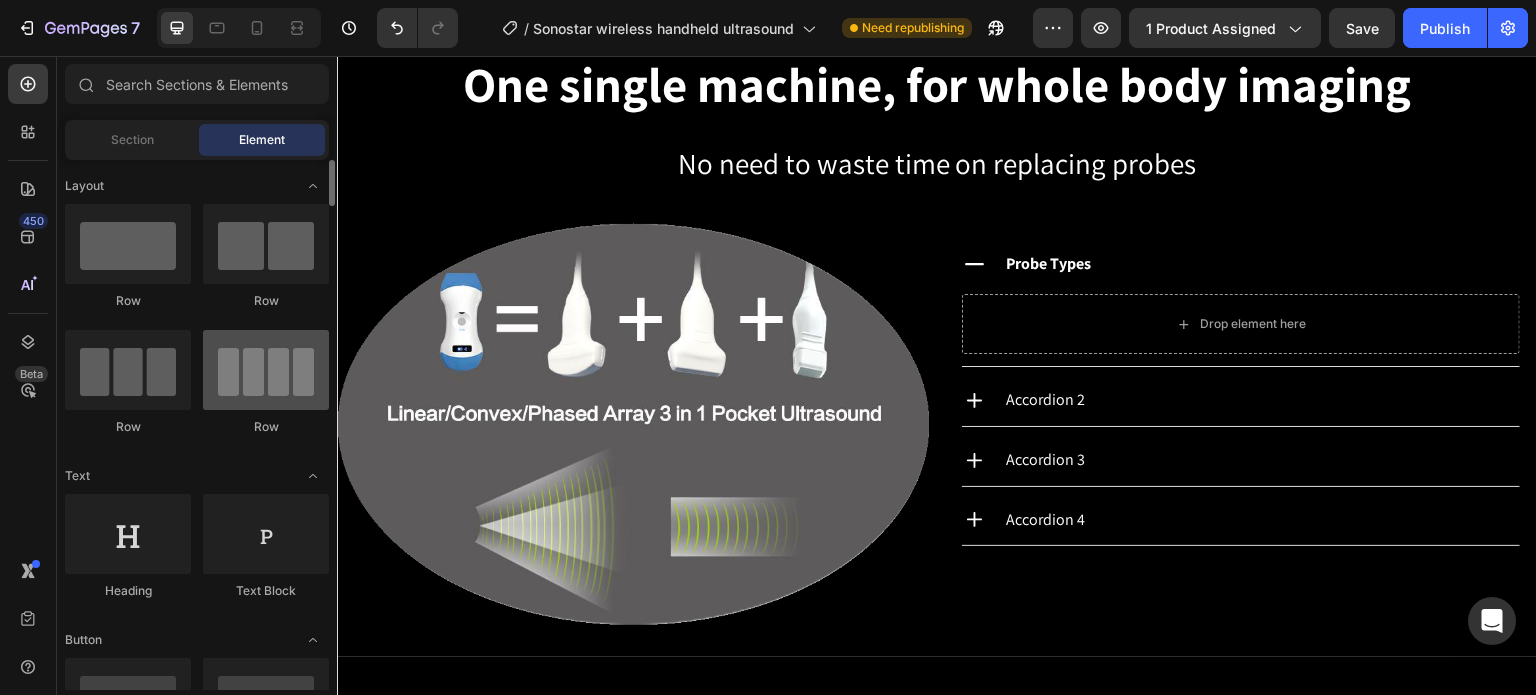 scroll, scrollTop: 100, scrollLeft: 0, axis: vertical 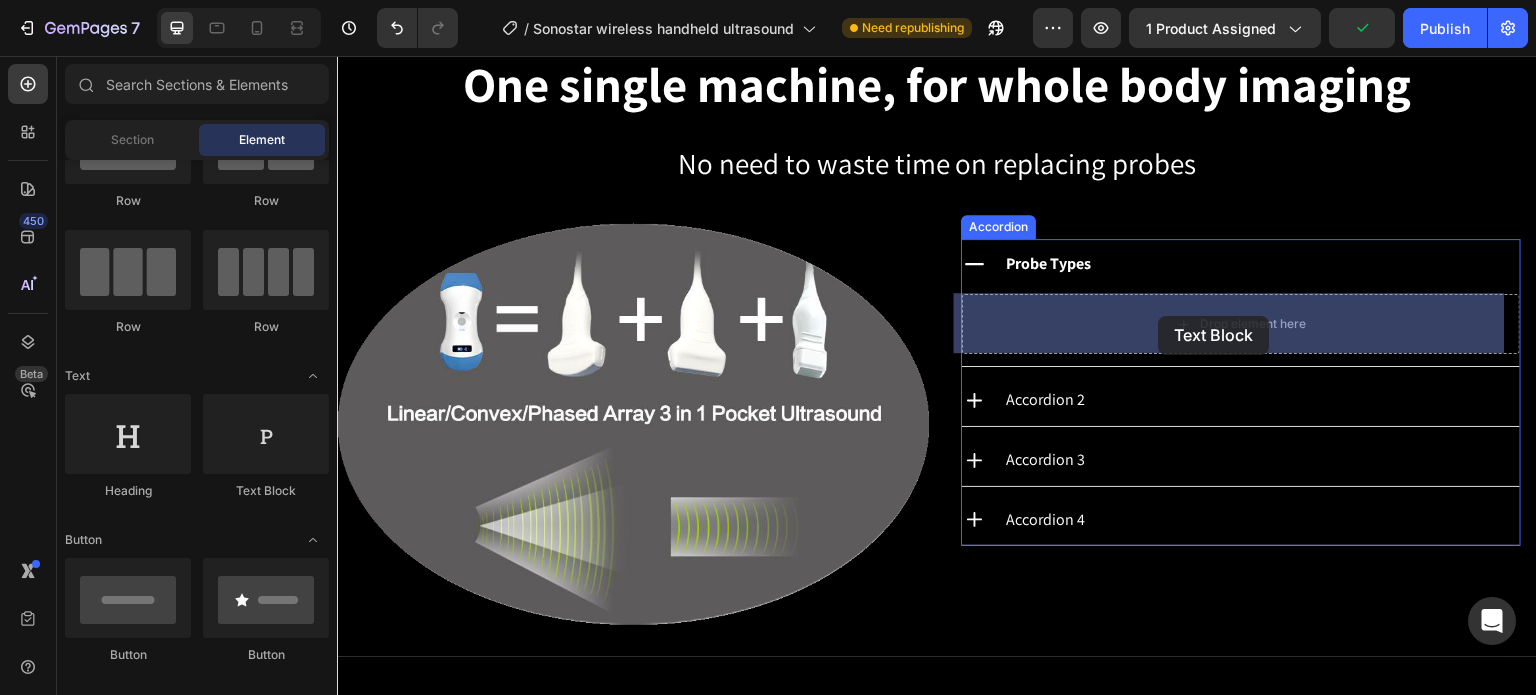 drag, startPoint x: 593, startPoint y: 491, endPoint x: 1159, endPoint y: 316, distance: 592.4365 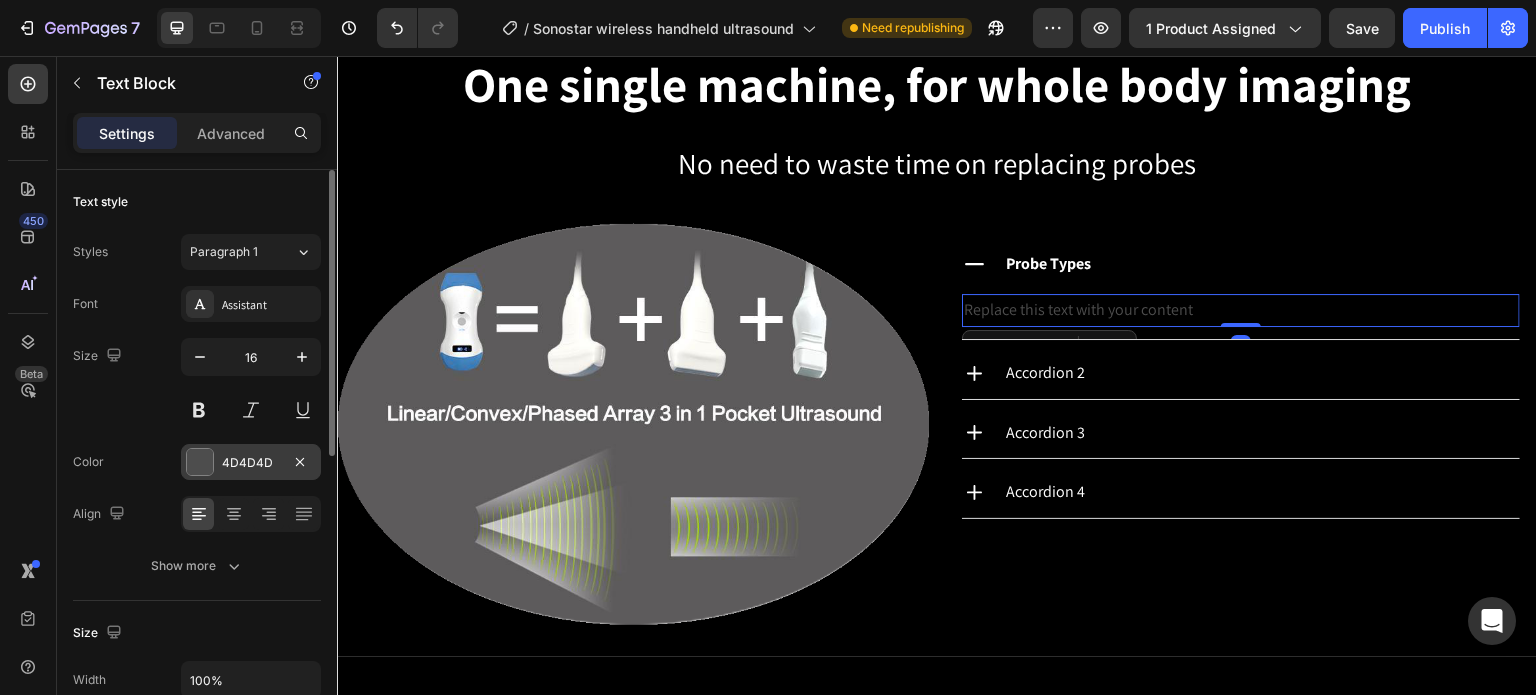 click at bounding box center (200, 462) 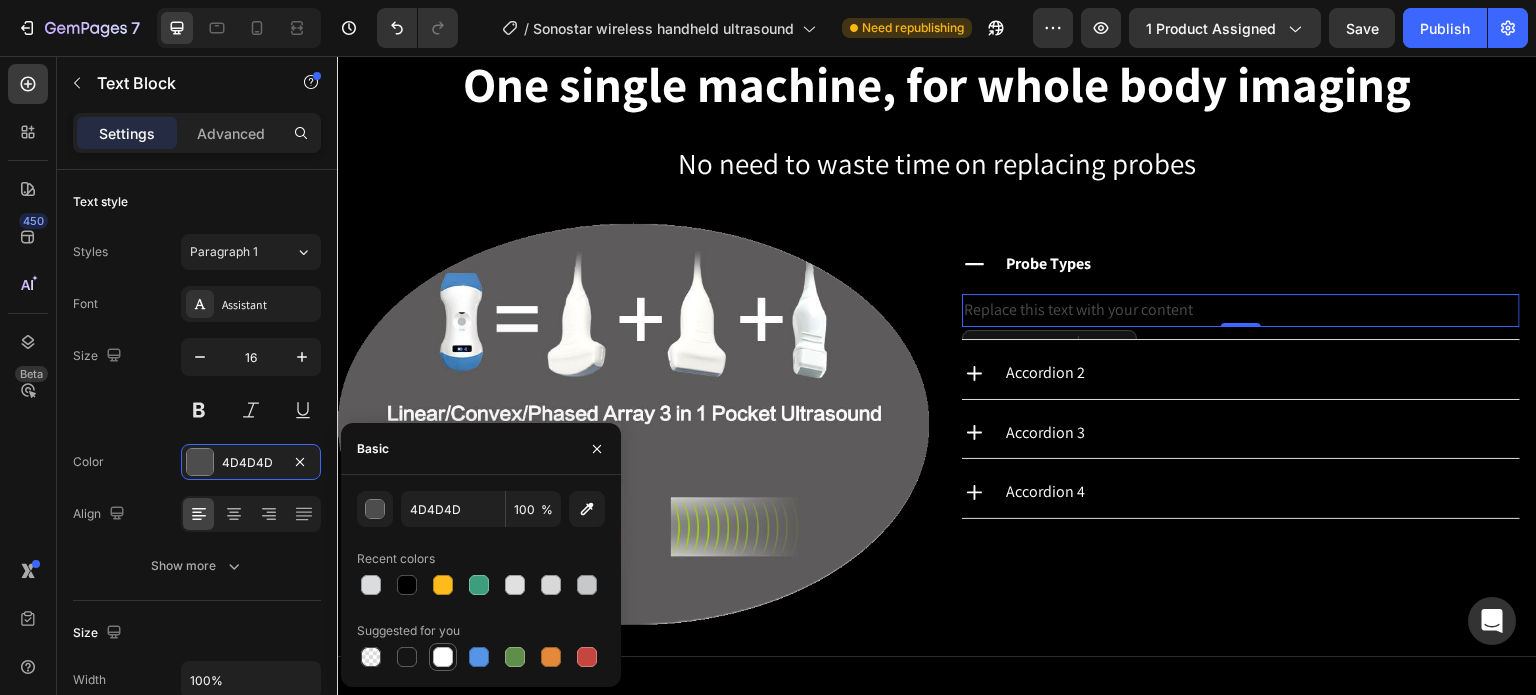 click at bounding box center [443, 657] 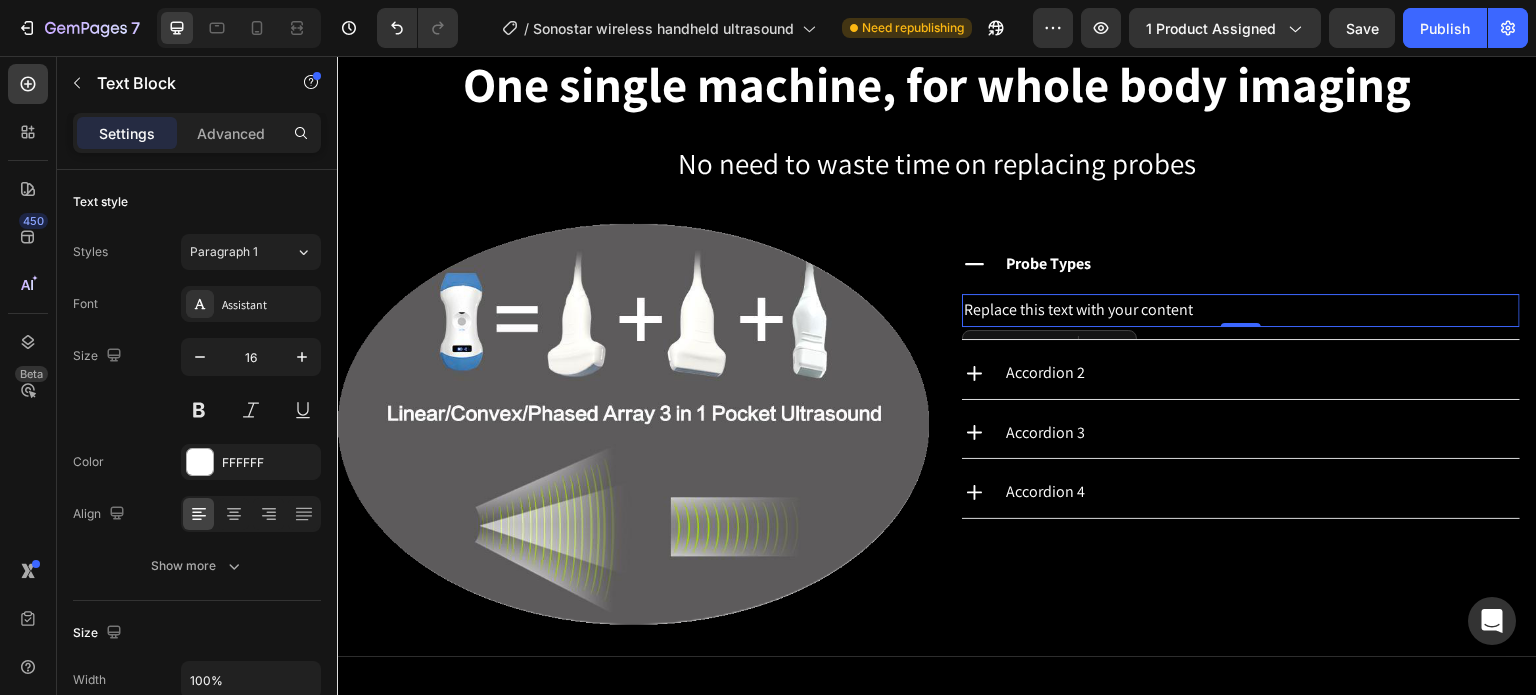 click on "Replace this text with your content" at bounding box center [1241, 310] 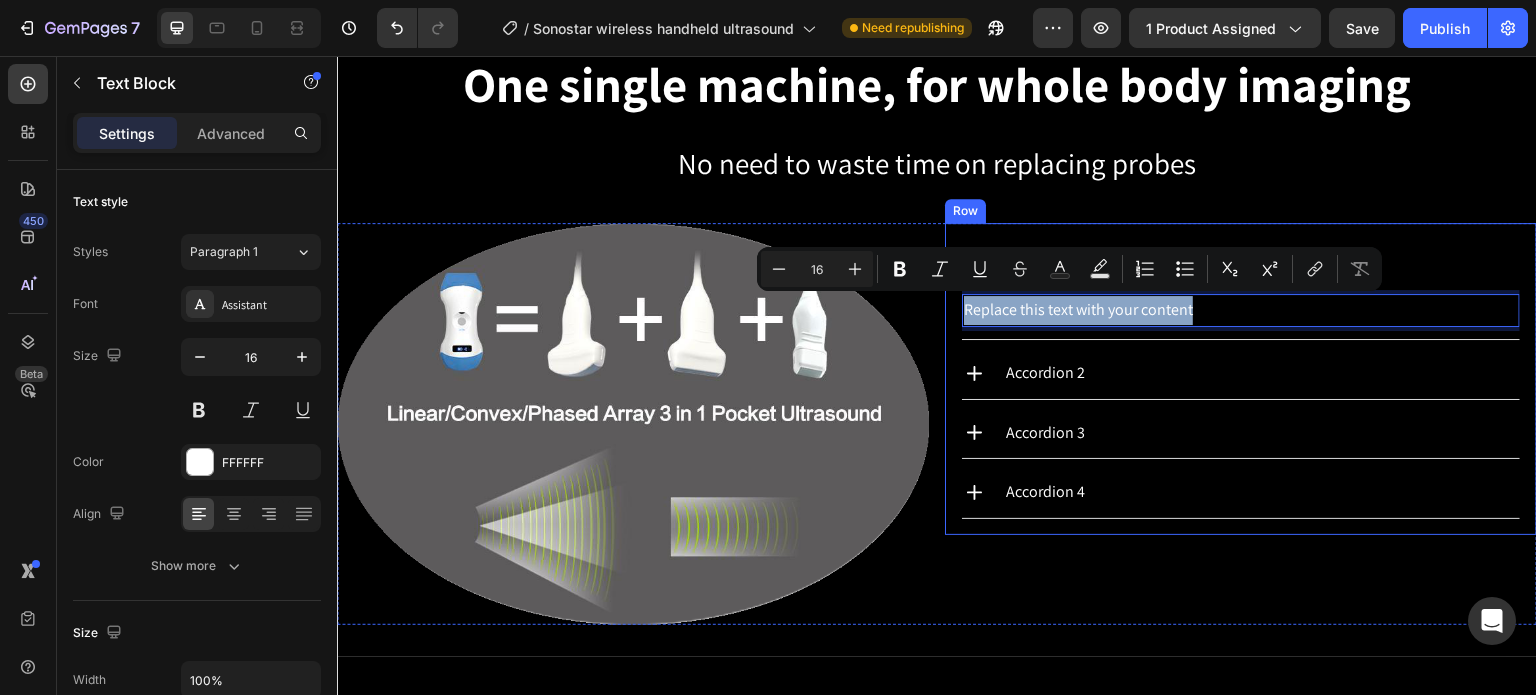 drag, startPoint x: 1198, startPoint y: 308, endPoint x: 945, endPoint y: 313, distance: 253.04941 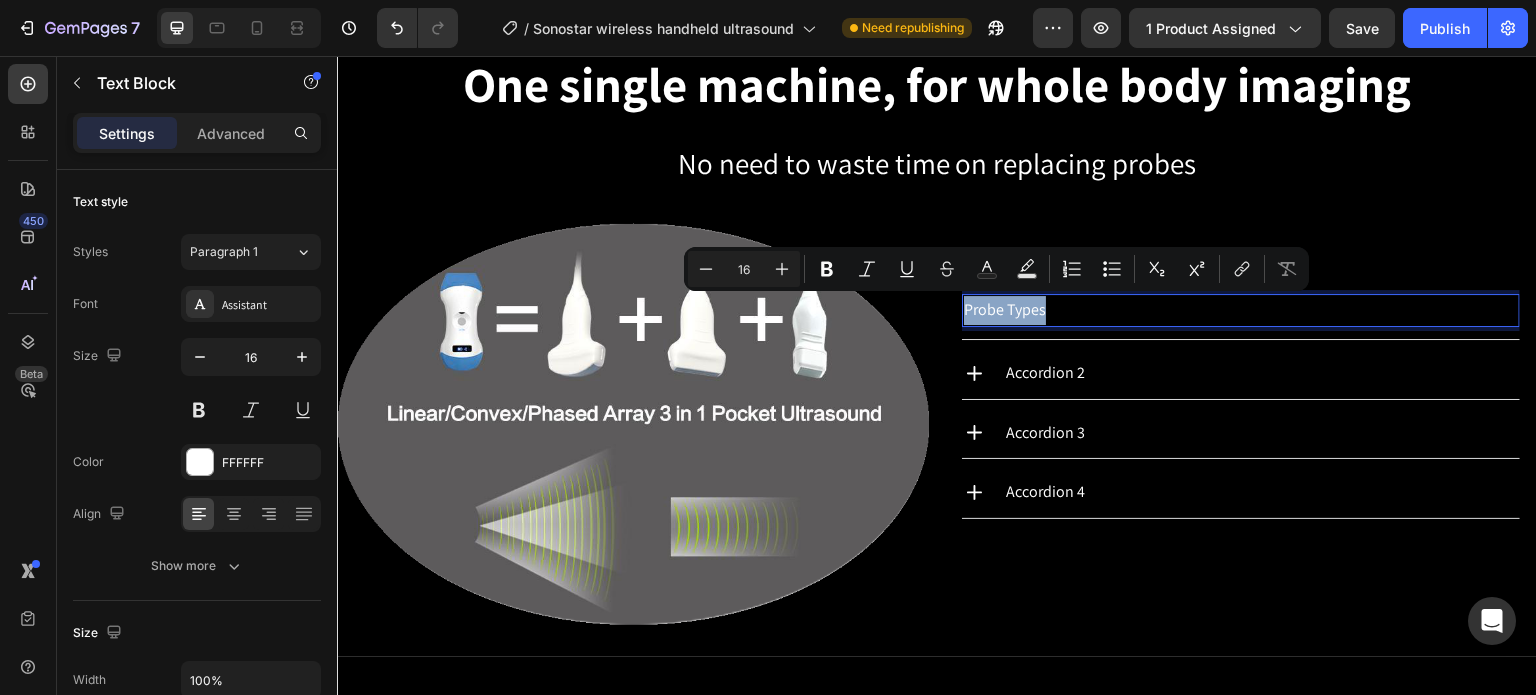 drag, startPoint x: 1054, startPoint y: 308, endPoint x: 956, endPoint y: 315, distance: 98.24968 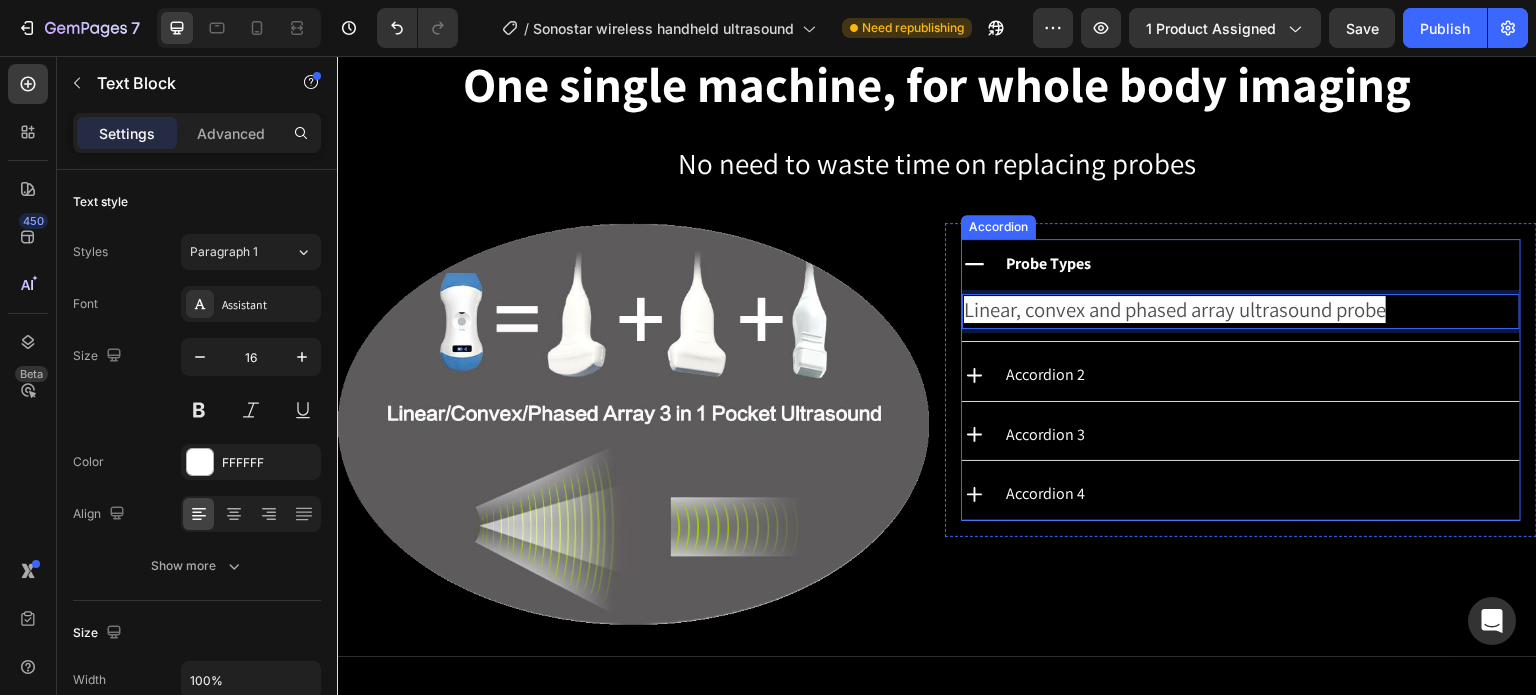 click on "Accordion 2" at bounding box center (1261, 375) 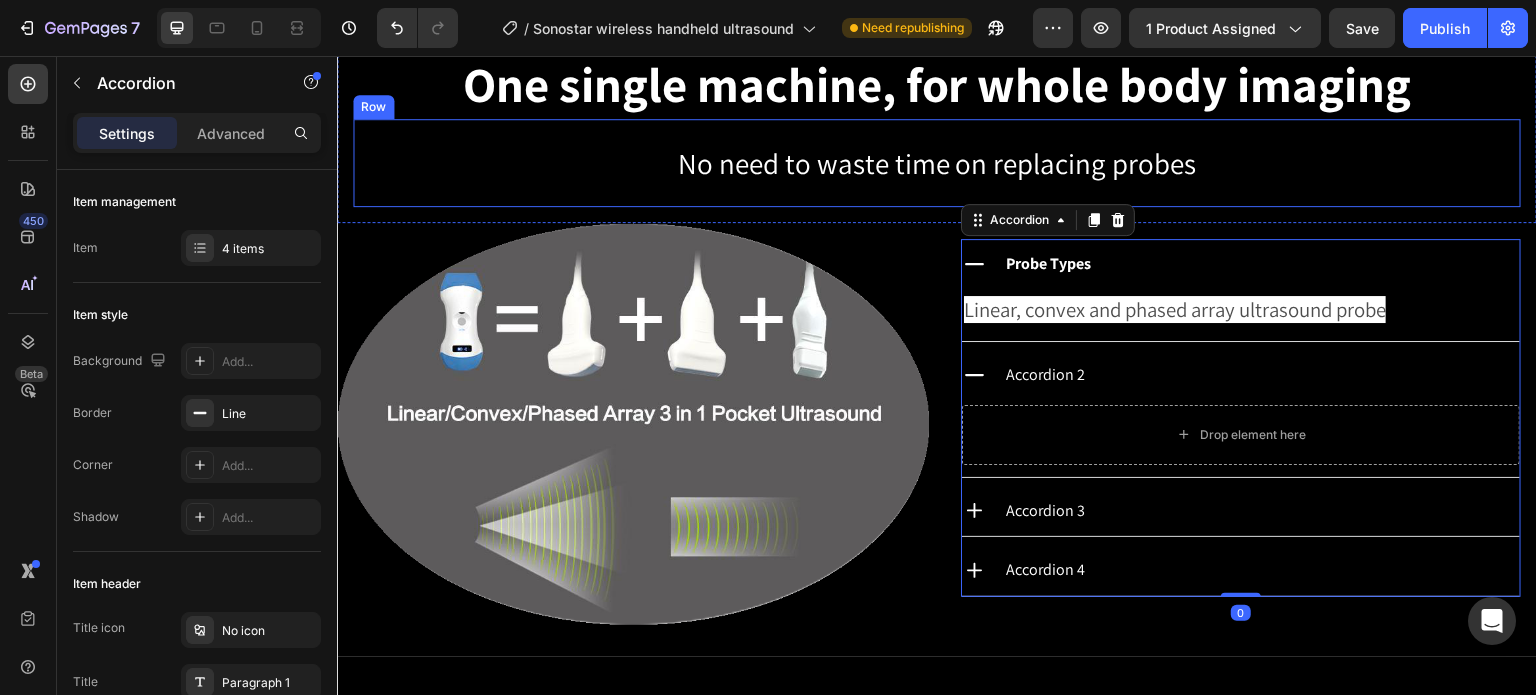 click on "No need to waste time on replacing probes" at bounding box center [937, 163] 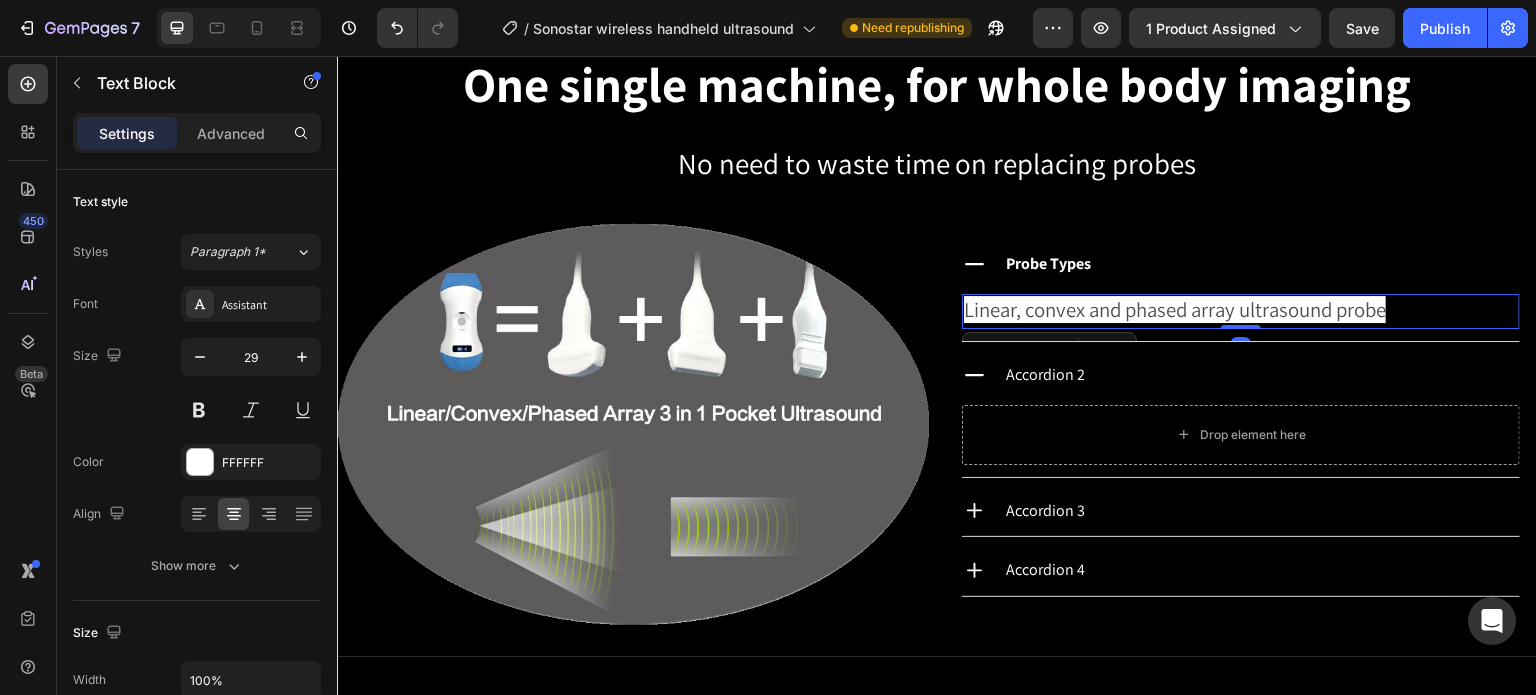 click on "Linear, convex and phased array ultrasound probe" at bounding box center (1175, 309) 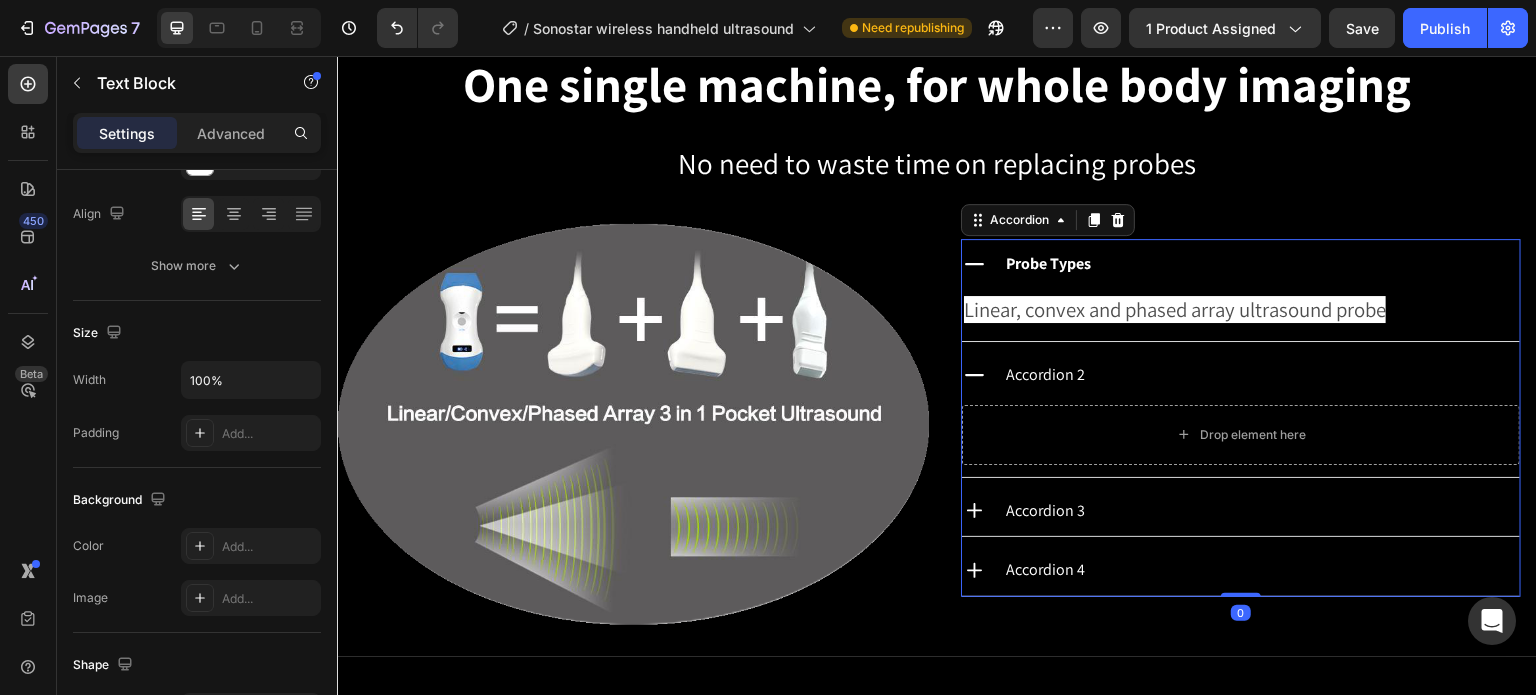 click on "Accordion 2" at bounding box center [1261, 375] 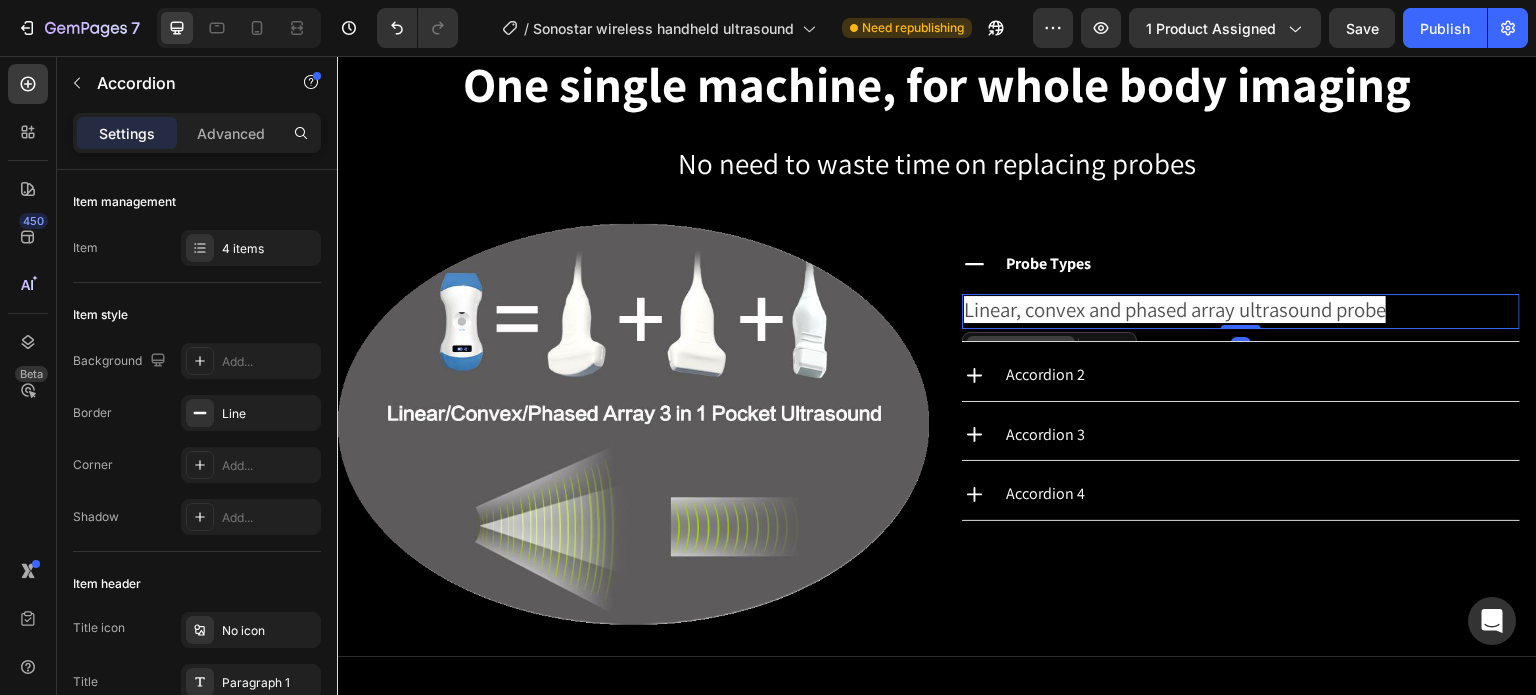 click on "Text Block" at bounding box center (1021, 348) 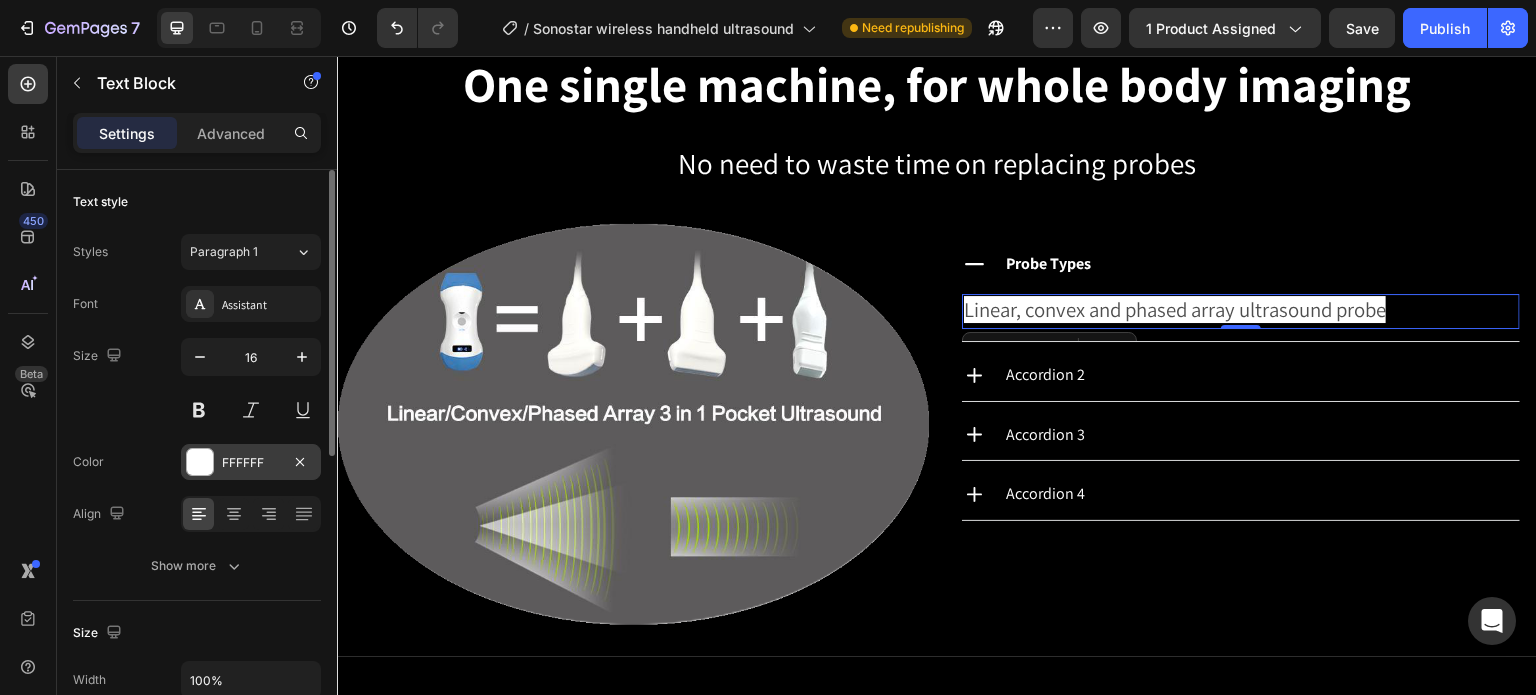click at bounding box center (200, 462) 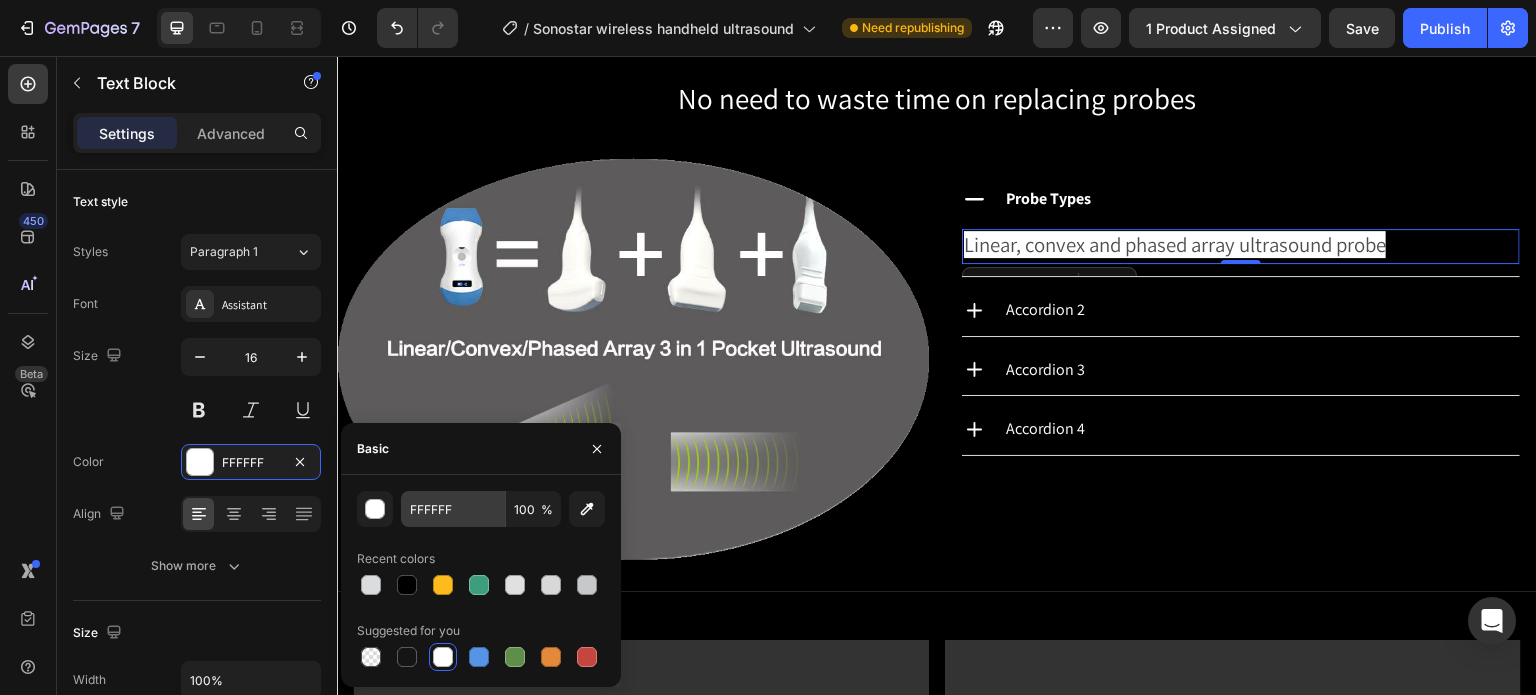 scroll, scrollTop: 800, scrollLeft: 0, axis: vertical 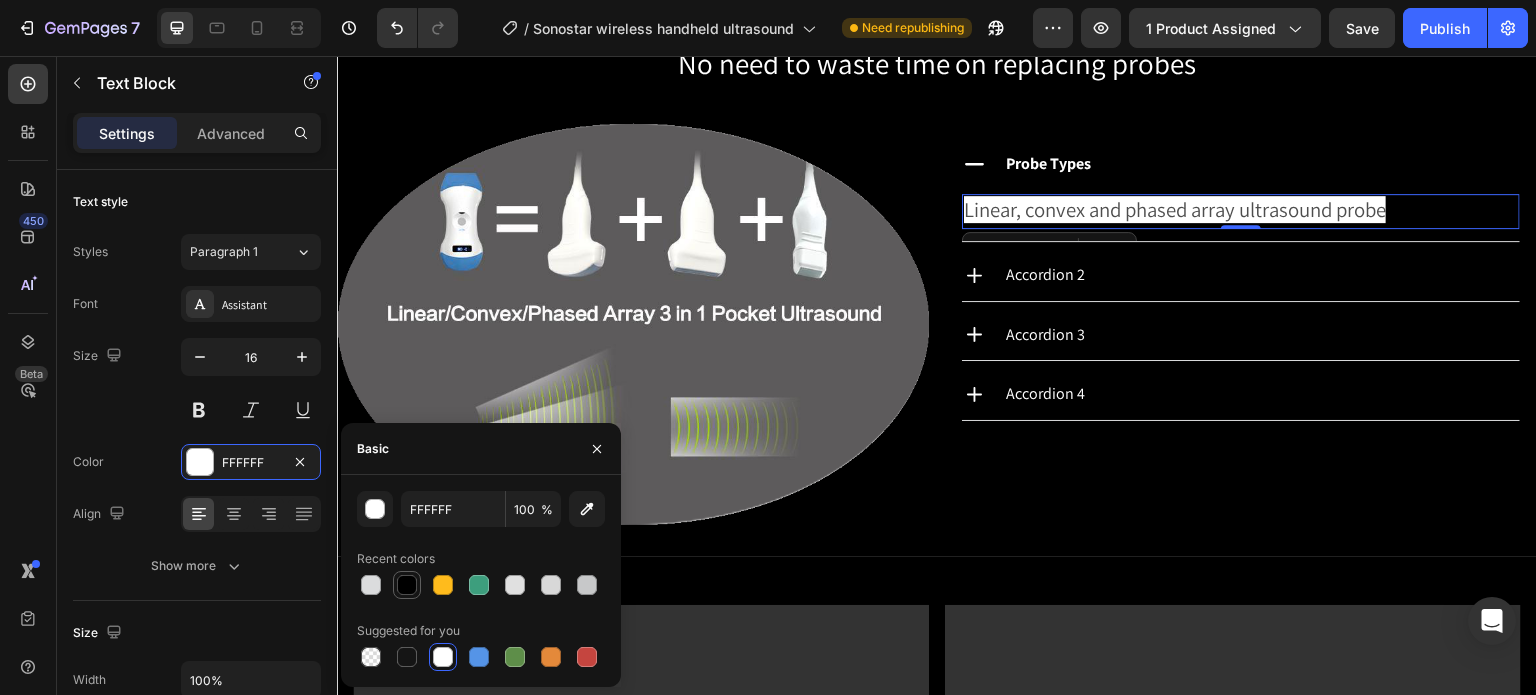 click at bounding box center (407, 585) 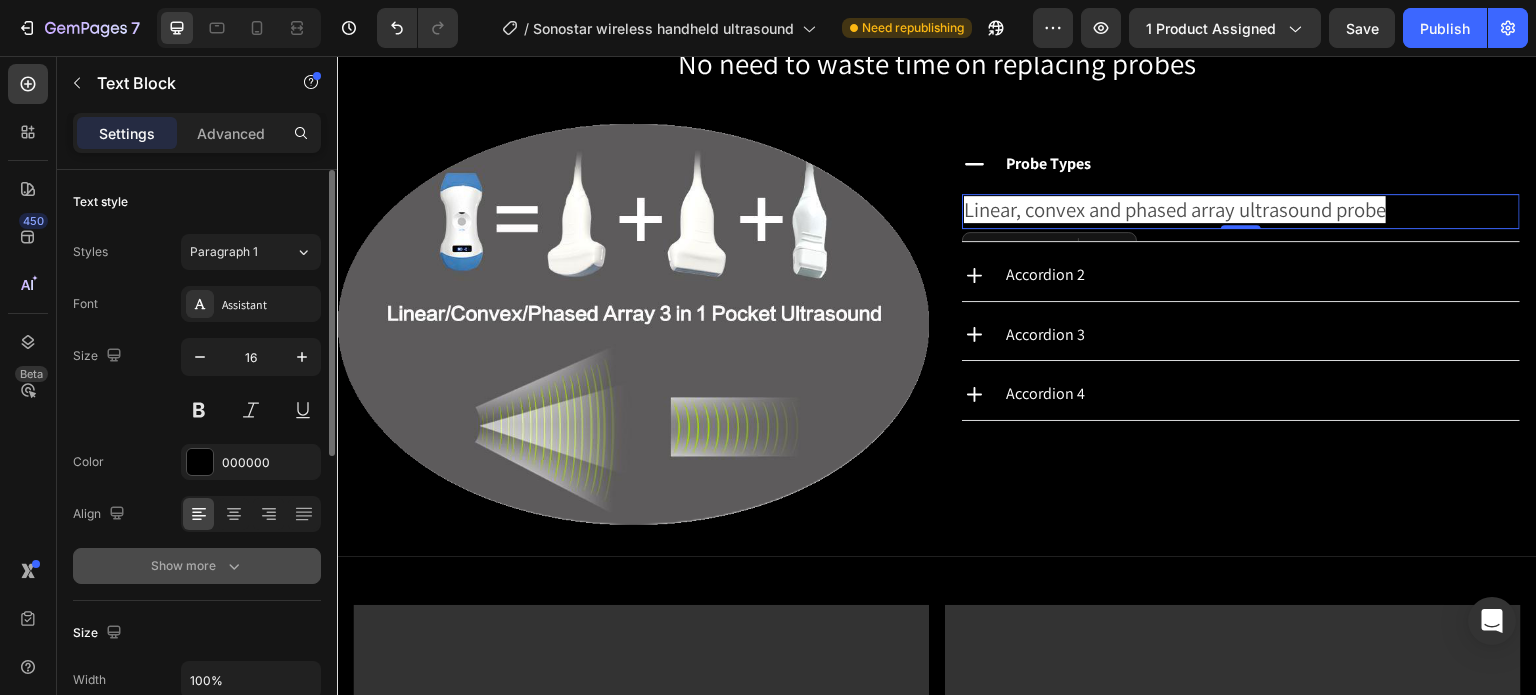 click on "Show more" at bounding box center [197, 566] 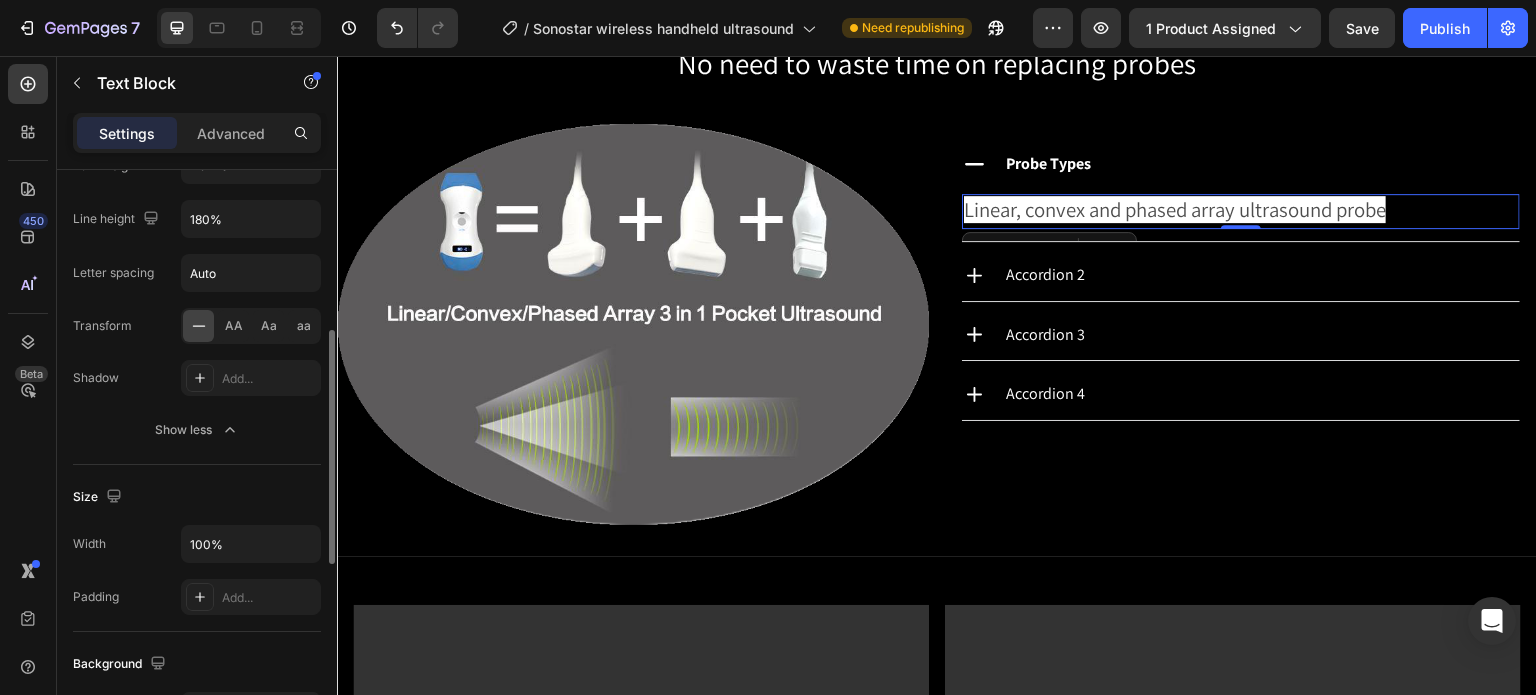 scroll, scrollTop: 500, scrollLeft: 0, axis: vertical 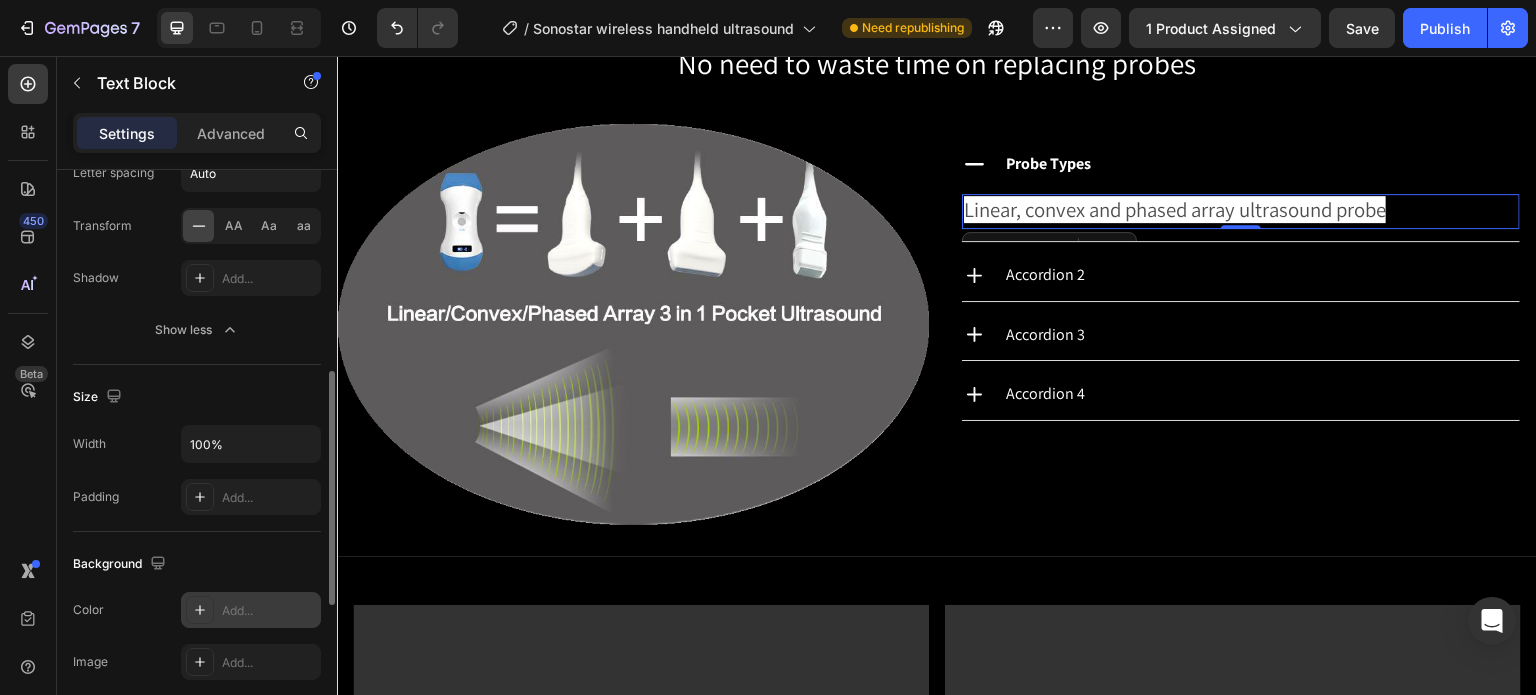 click on "Add..." at bounding box center (251, 610) 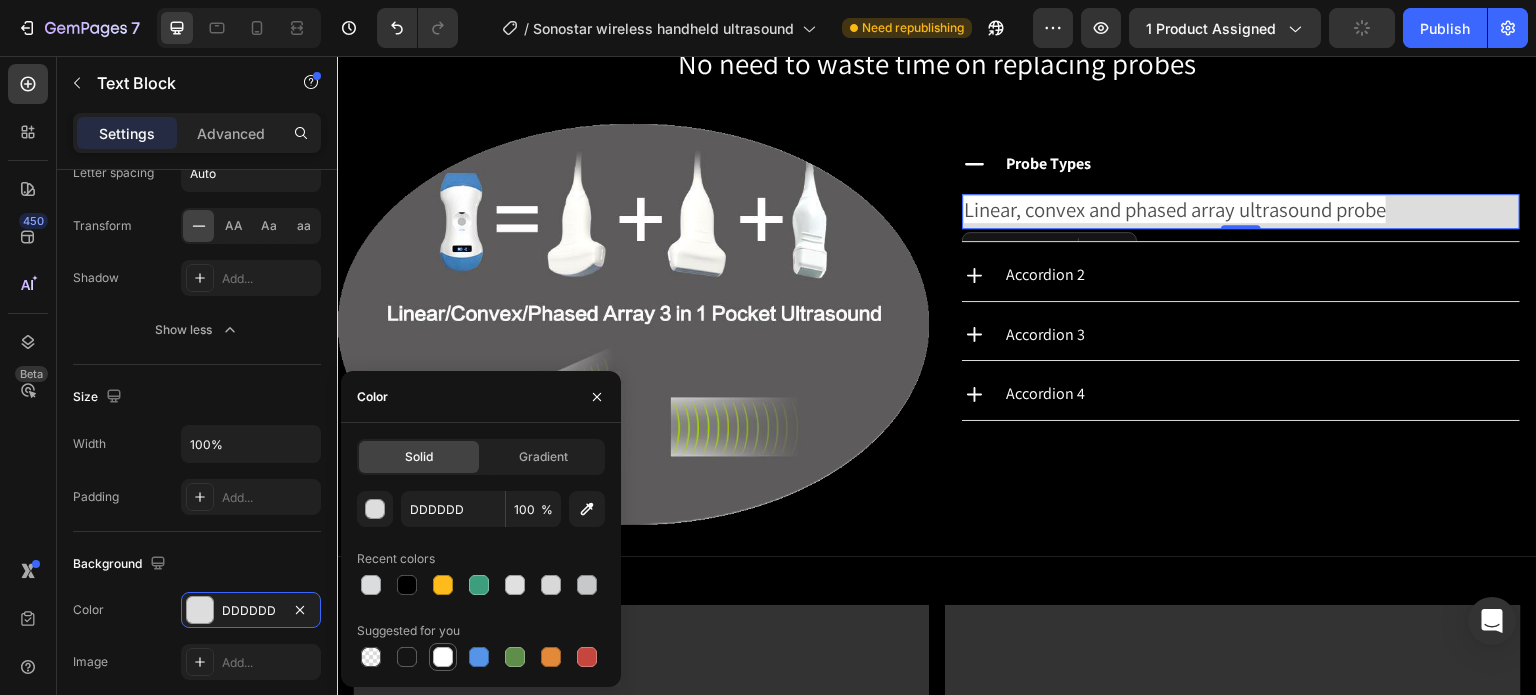 click at bounding box center (443, 657) 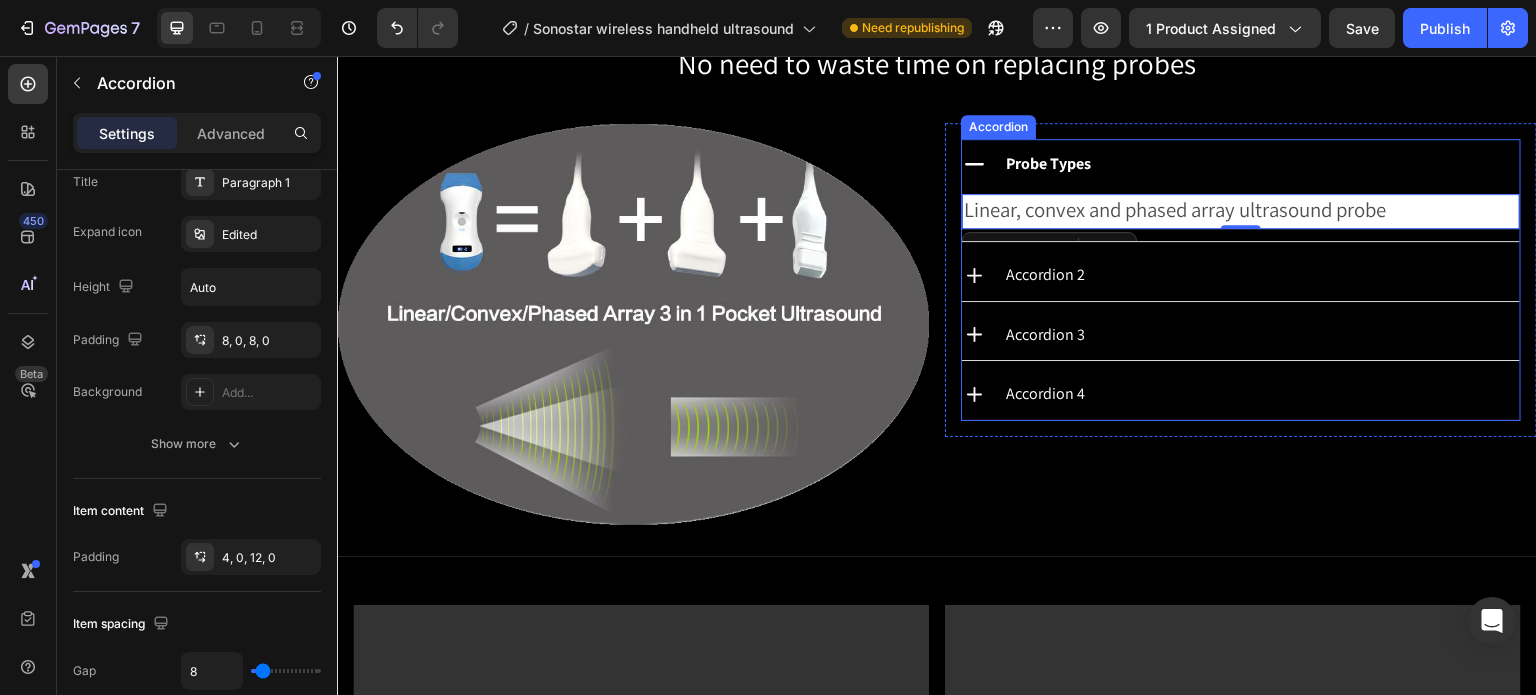 click on "Accordion 2" at bounding box center (1261, 275) 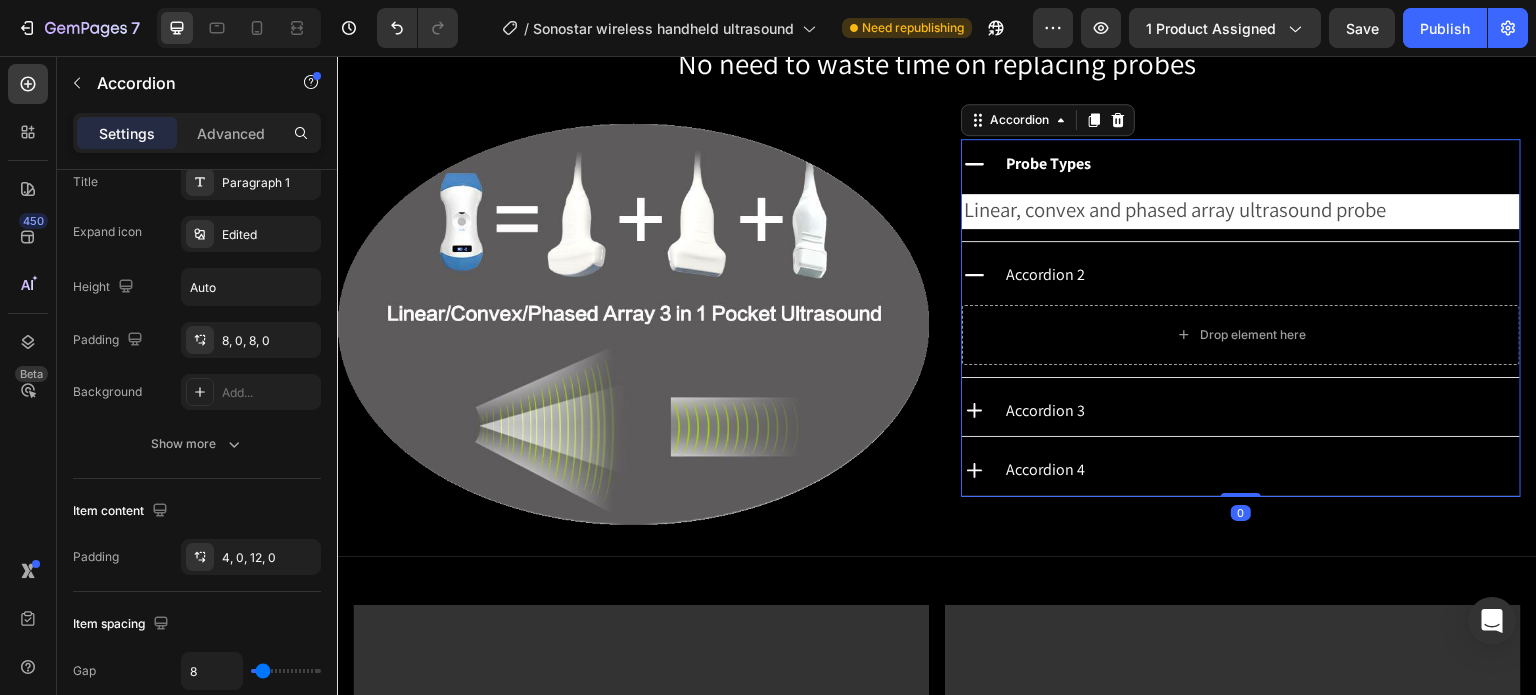 scroll, scrollTop: 0, scrollLeft: 0, axis: both 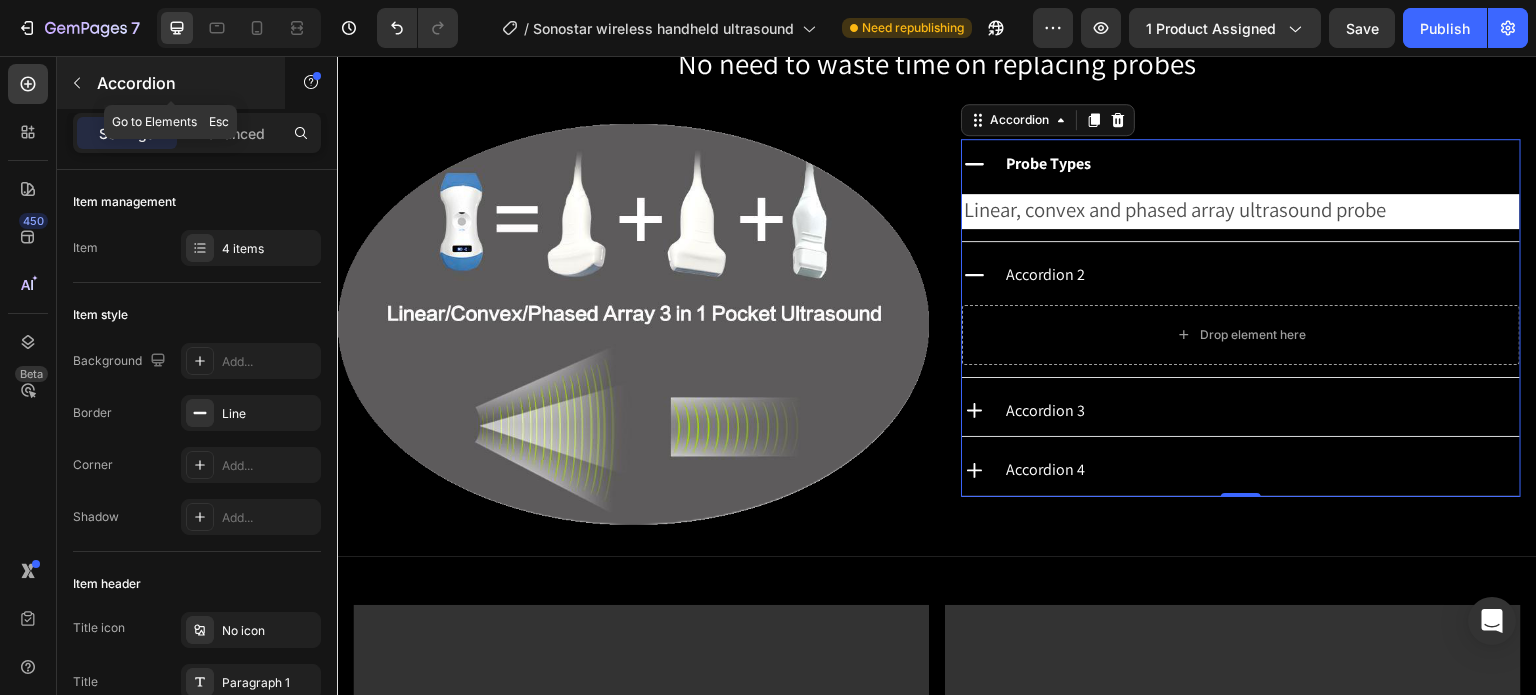 click 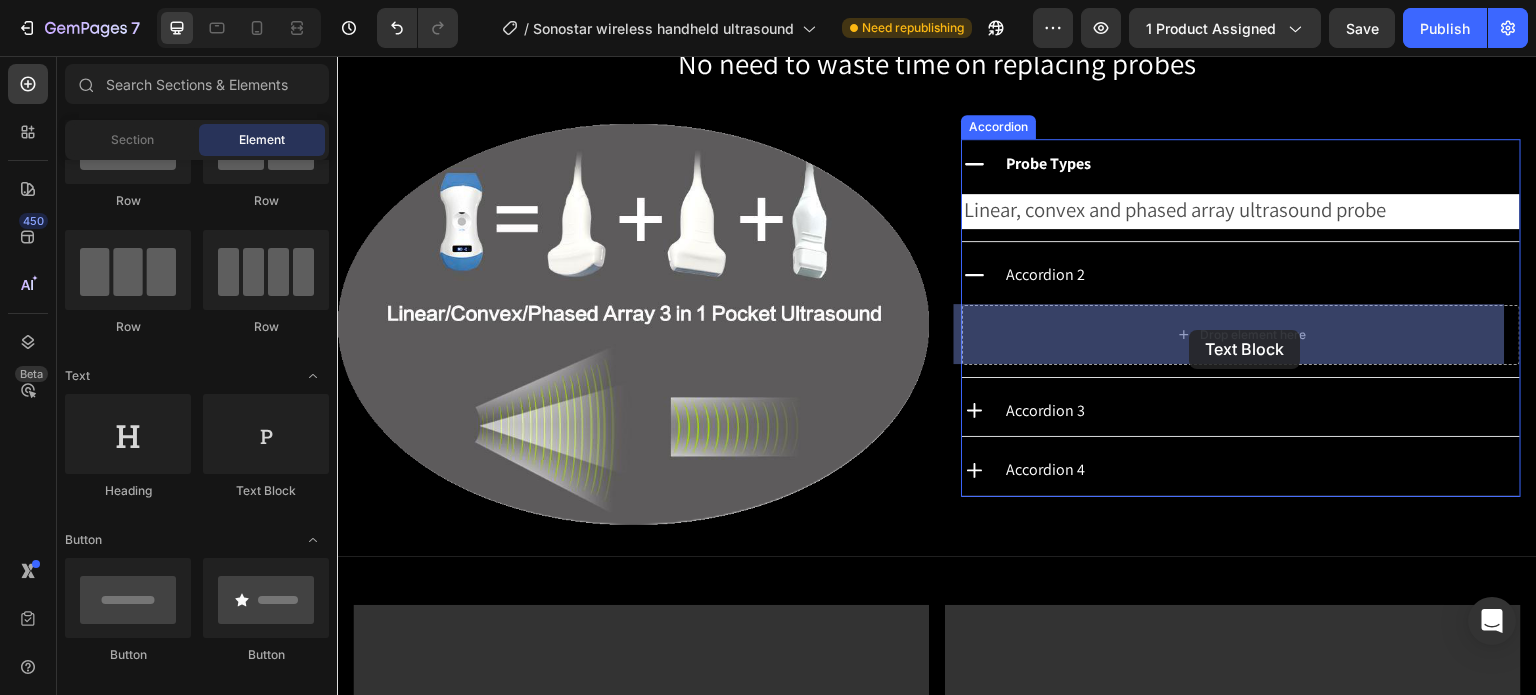 drag, startPoint x: 603, startPoint y: 499, endPoint x: 1190, endPoint y: 330, distance: 610.8437 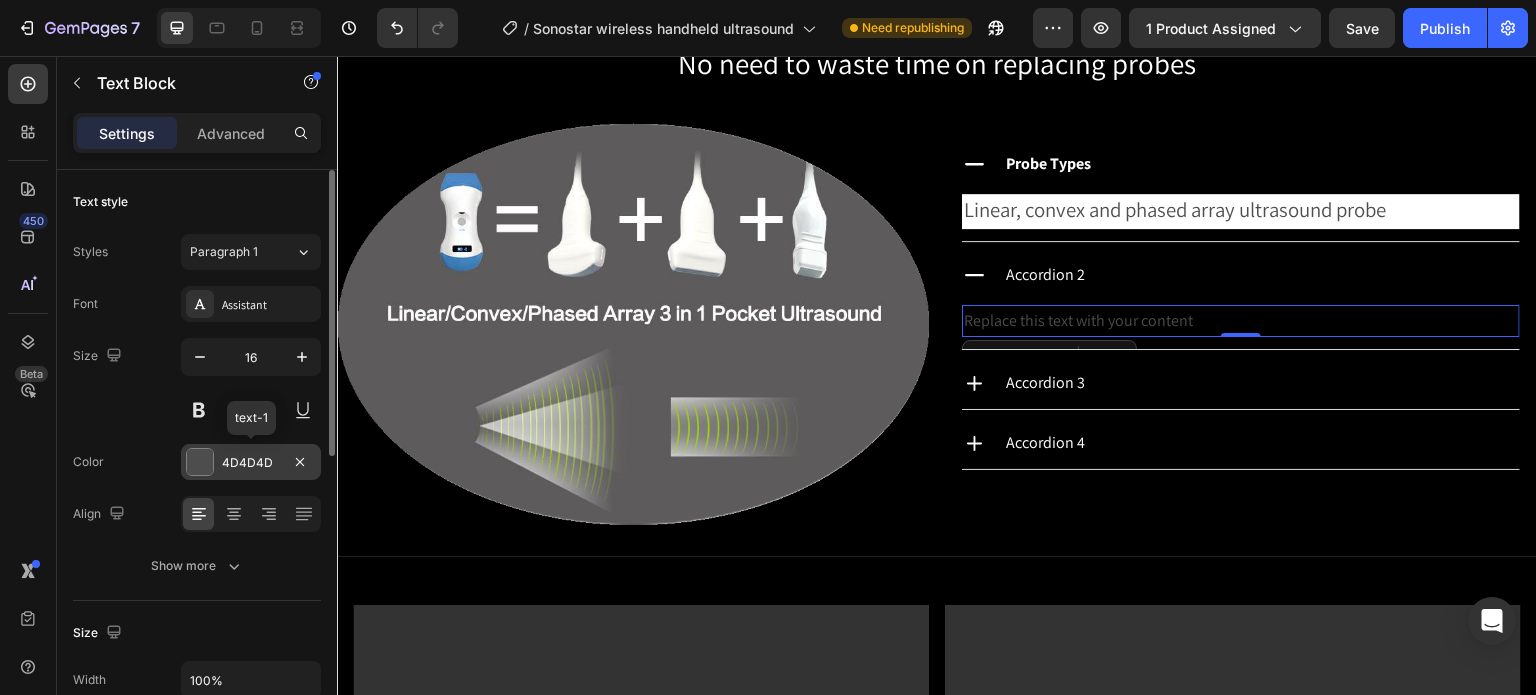click at bounding box center [200, 462] 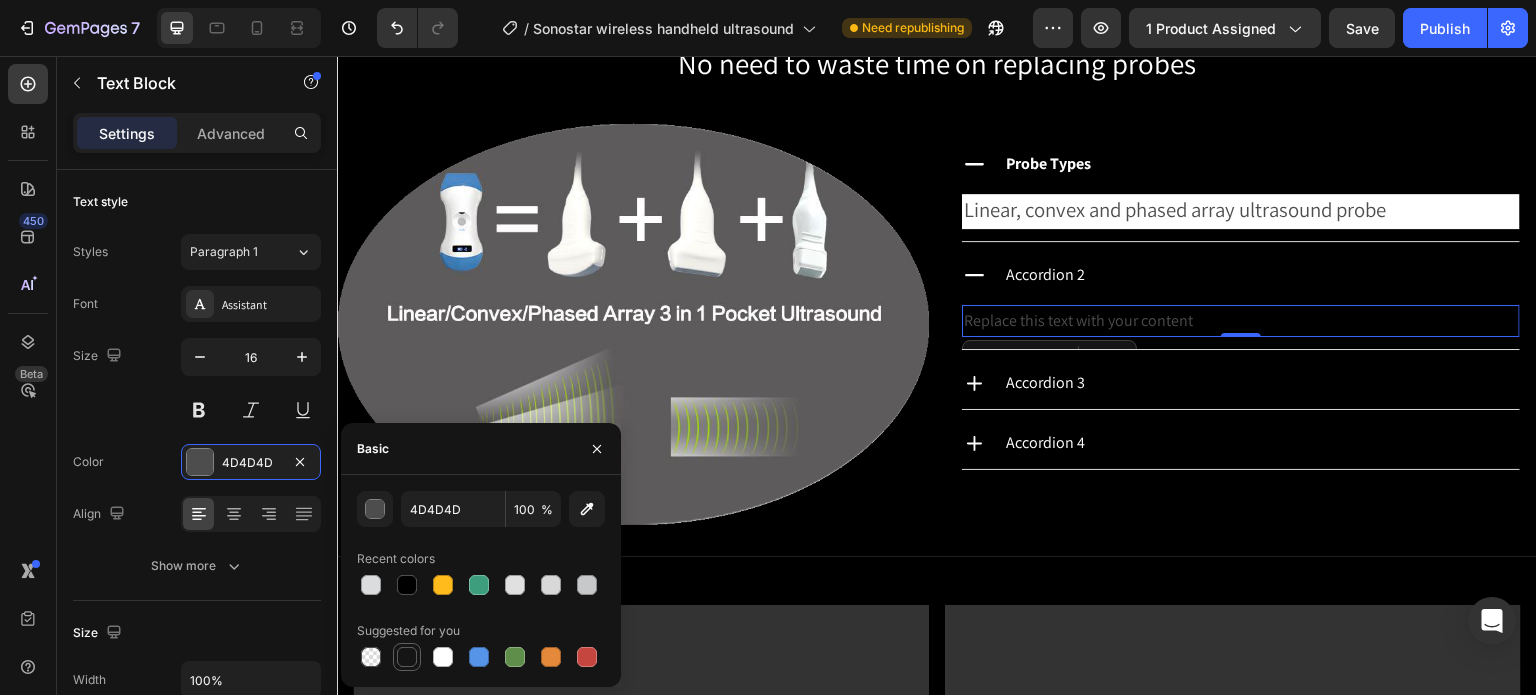 click at bounding box center [407, 657] 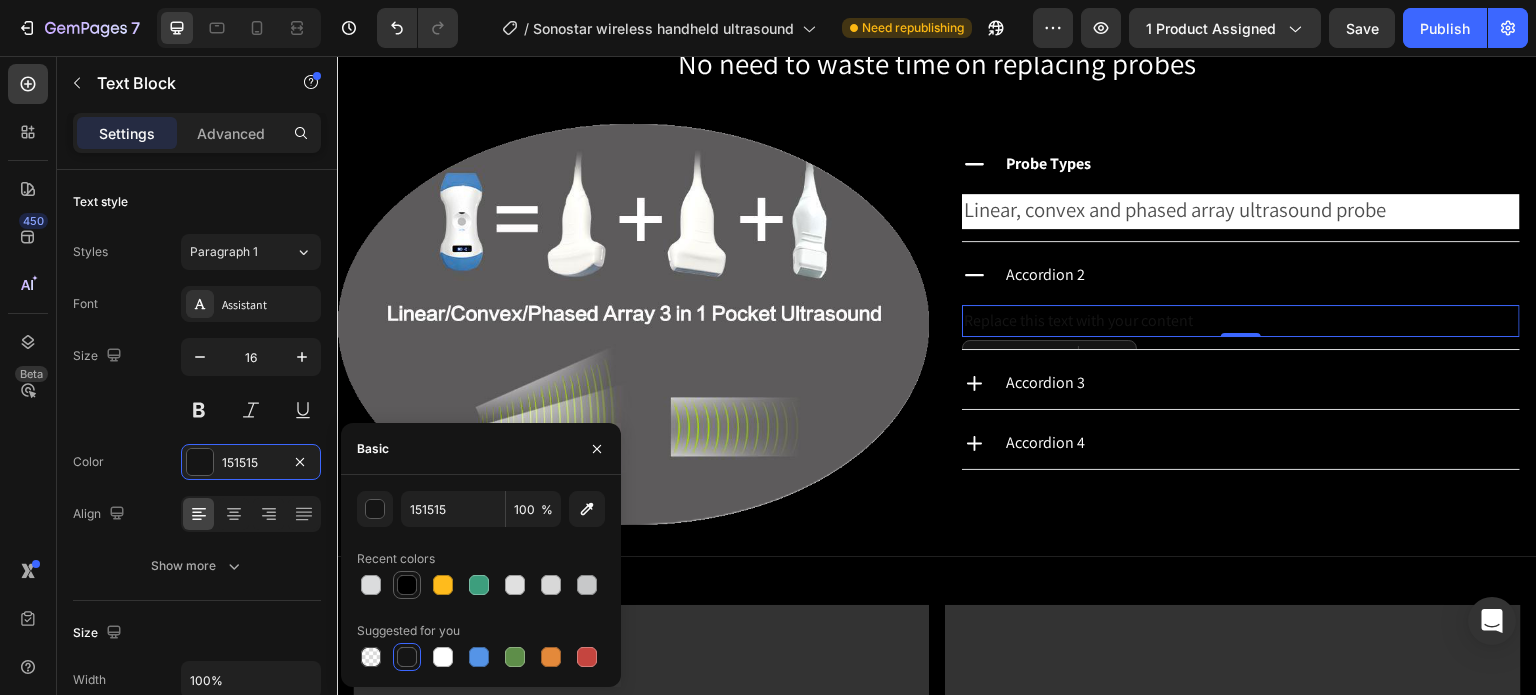 click at bounding box center [407, 585] 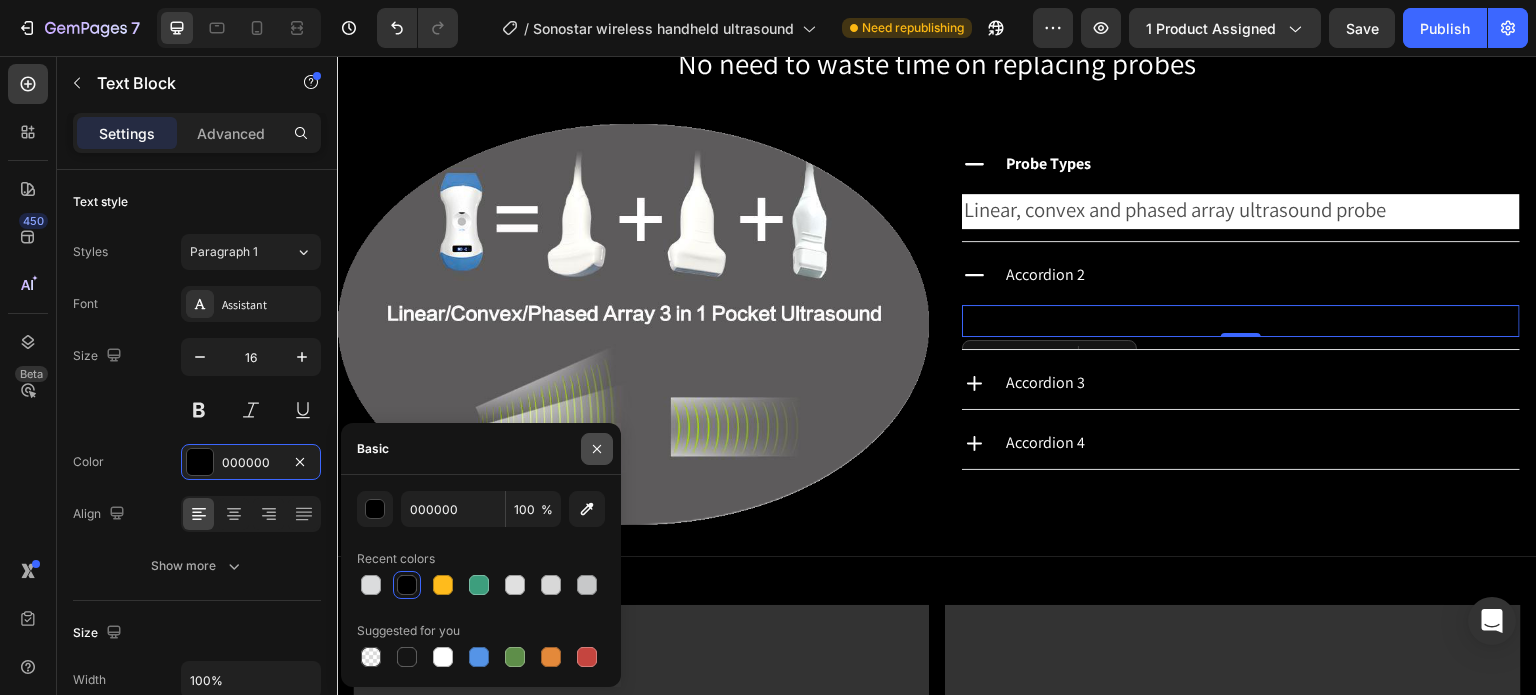 click 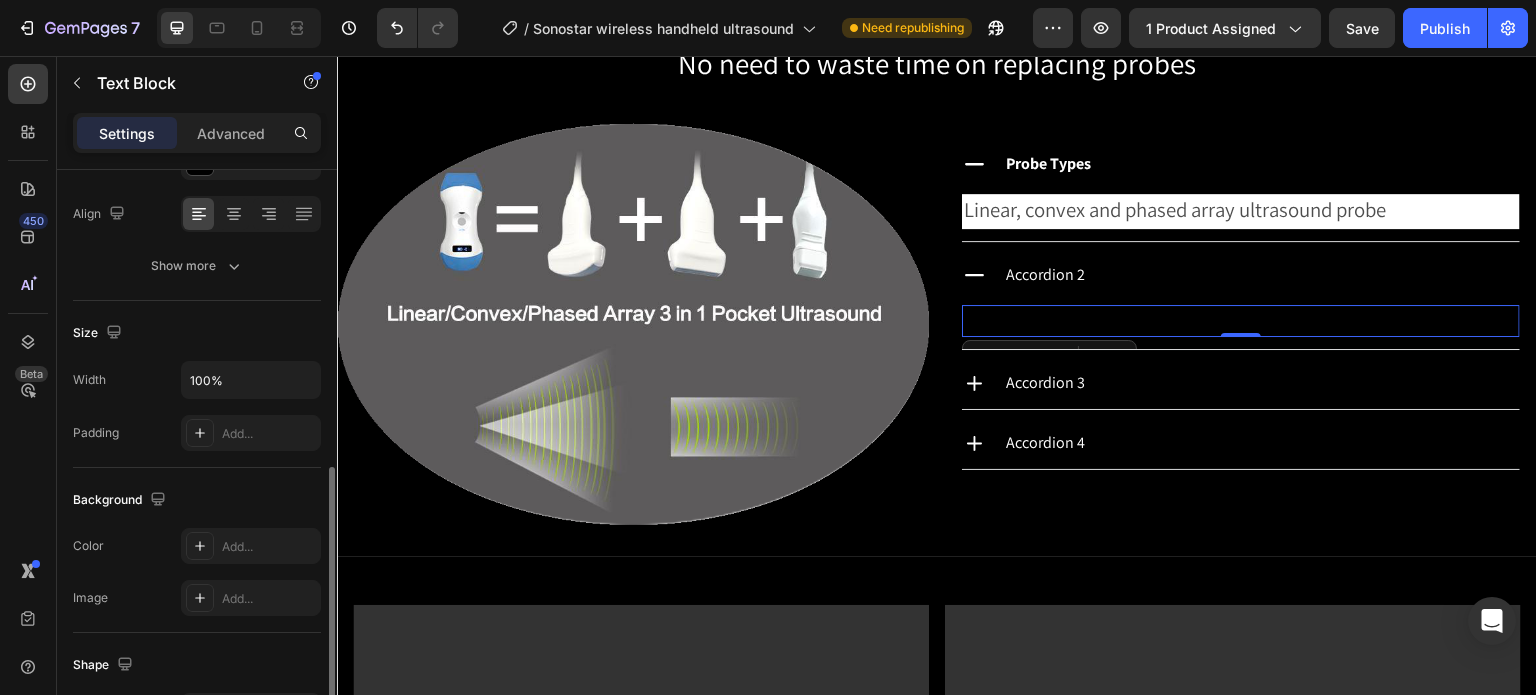 scroll, scrollTop: 400, scrollLeft: 0, axis: vertical 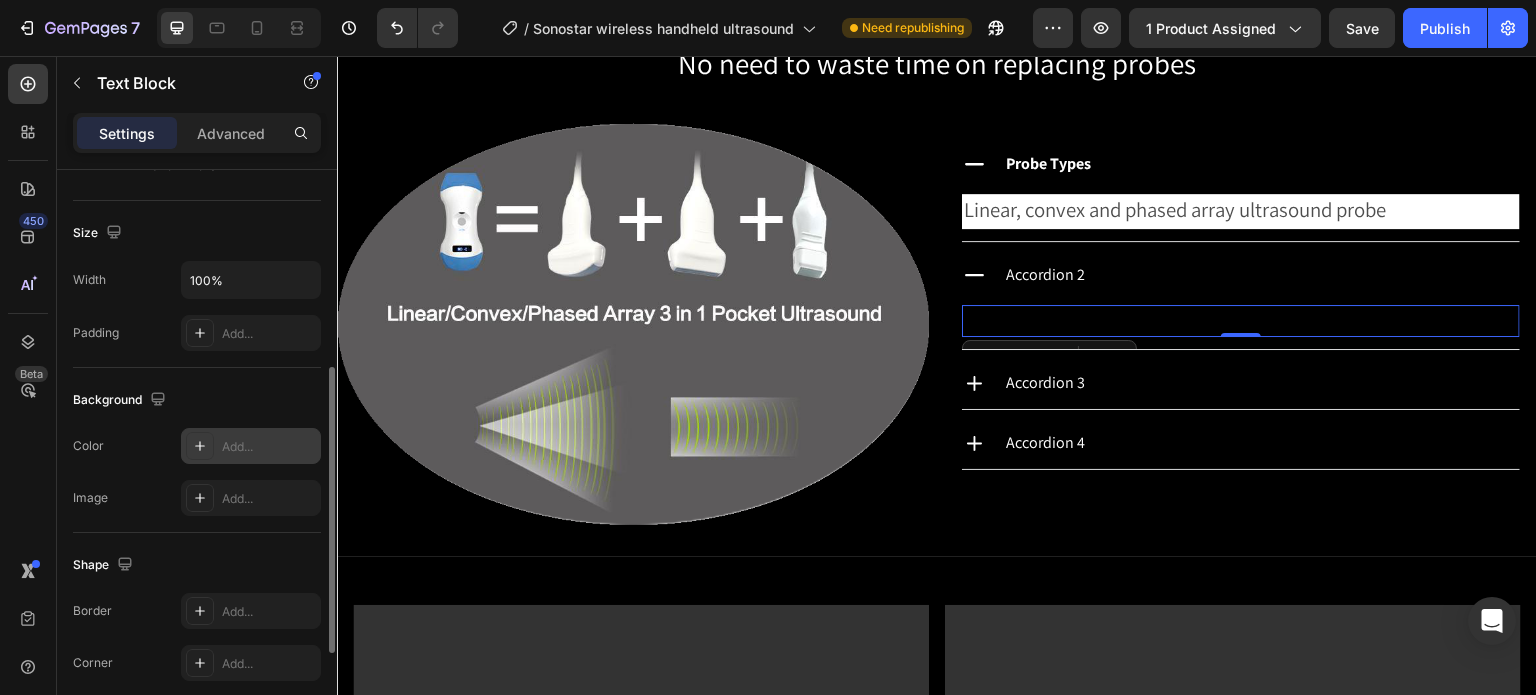 click on "Add..." at bounding box center (251, 446) 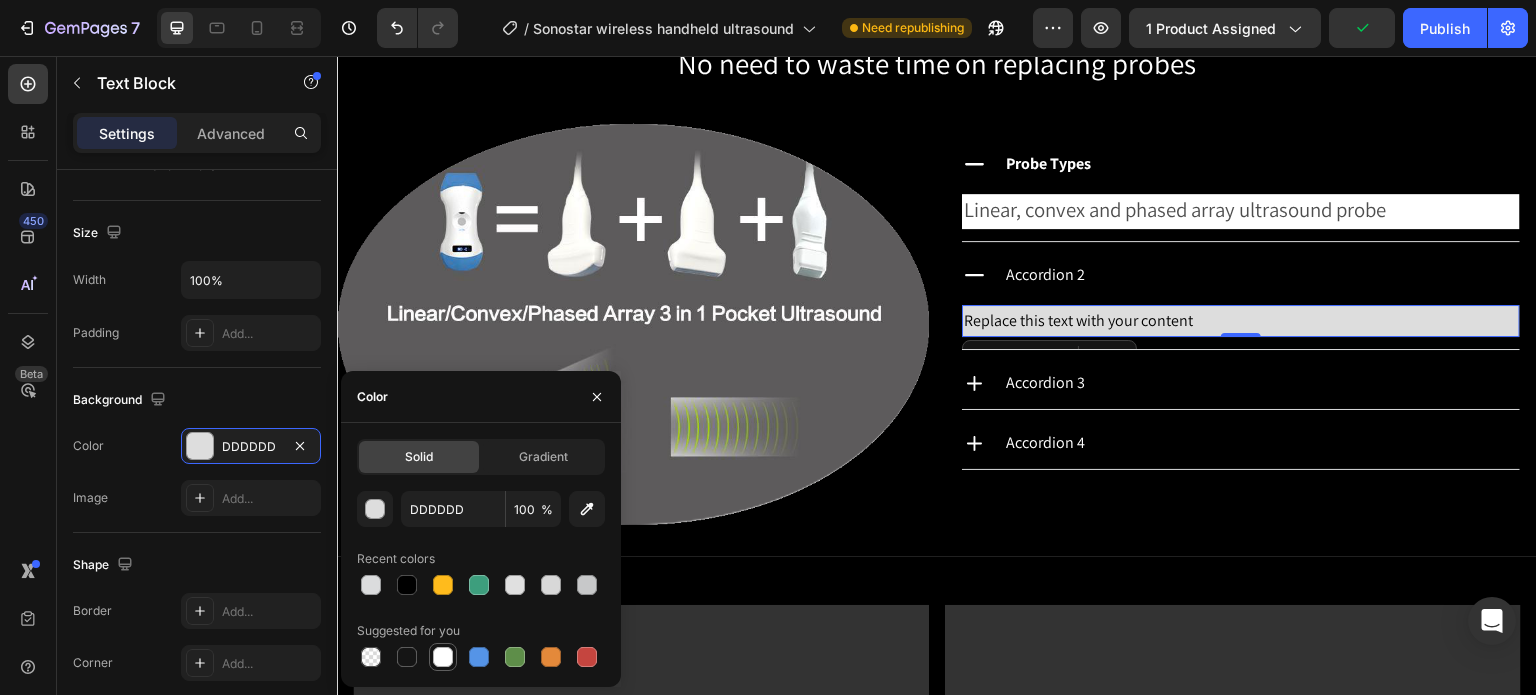 click at bounding box center [443, 657] 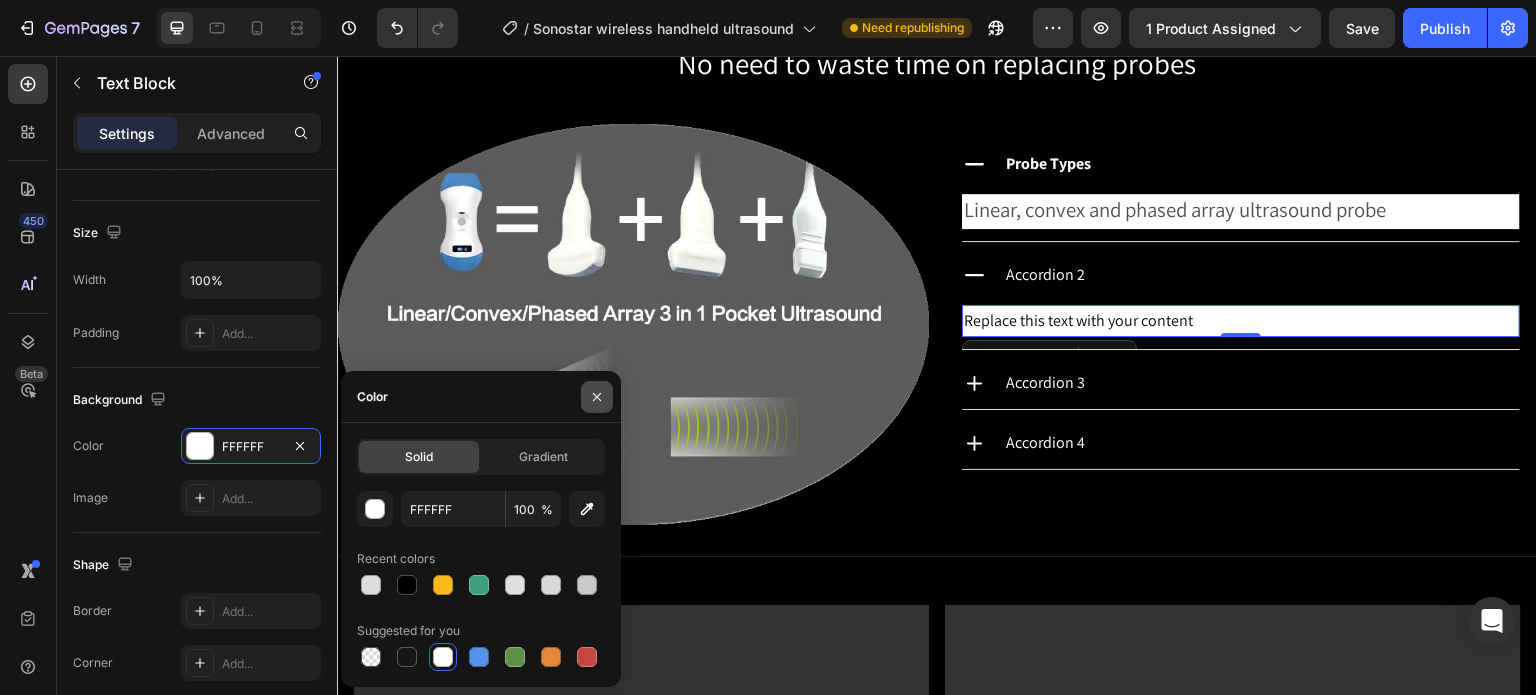 click 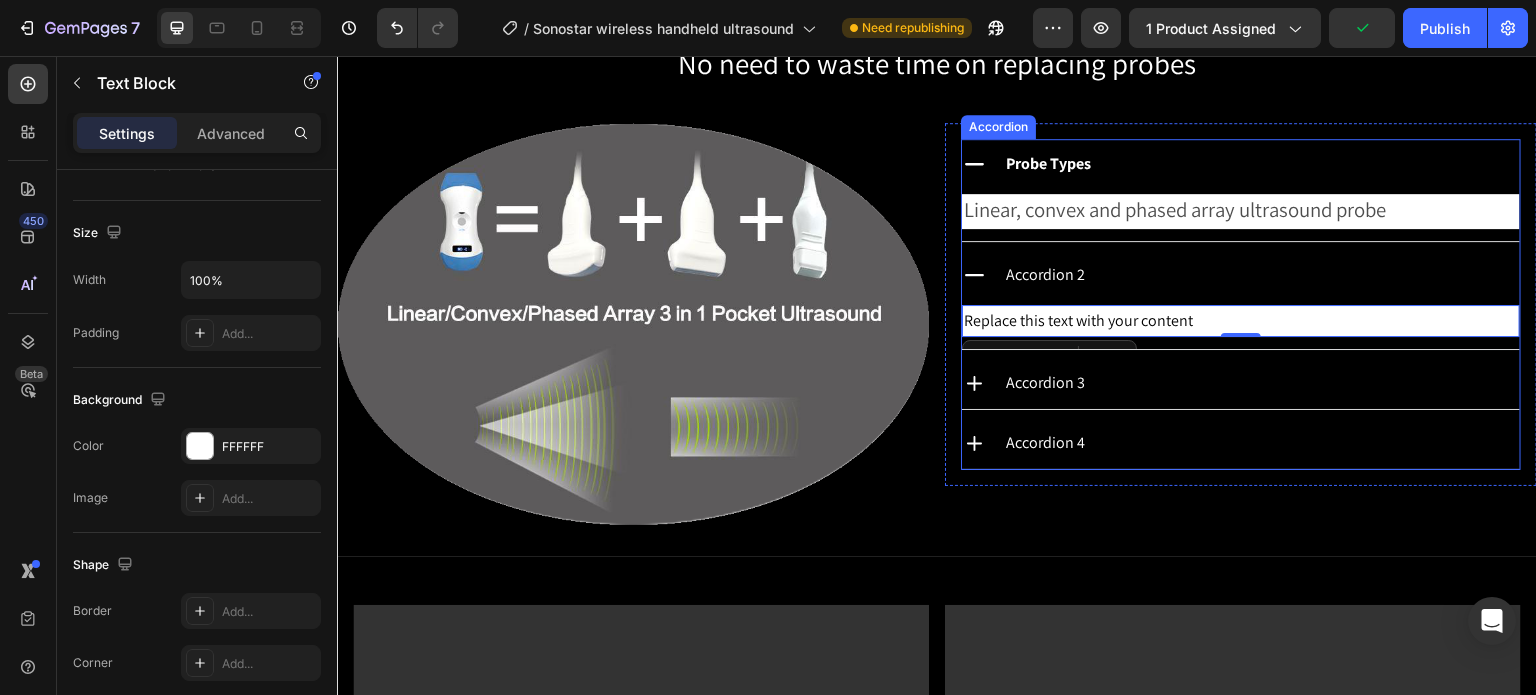 click on "Accordion 2" at bounding box center (1261, 275) 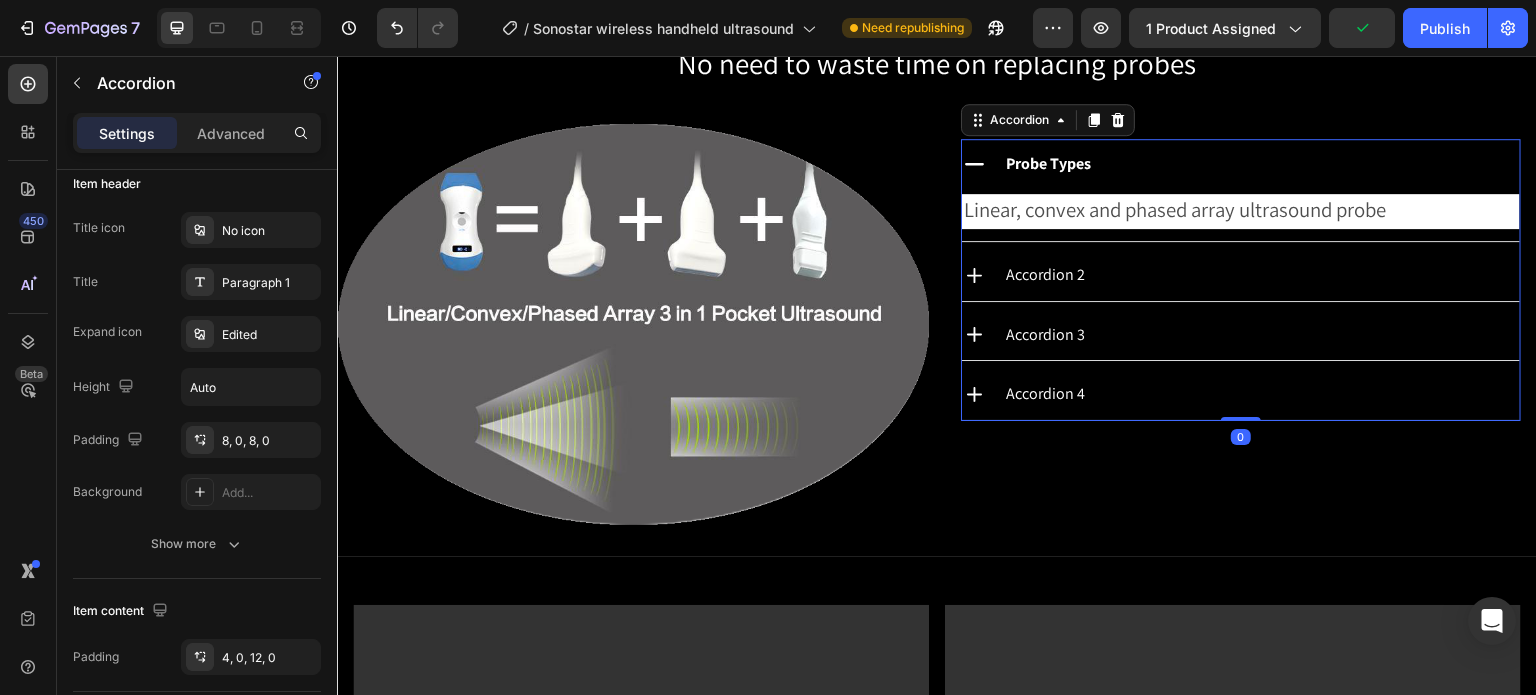scroll, scrollTop: 0, scrollLeft: 0, axis: both 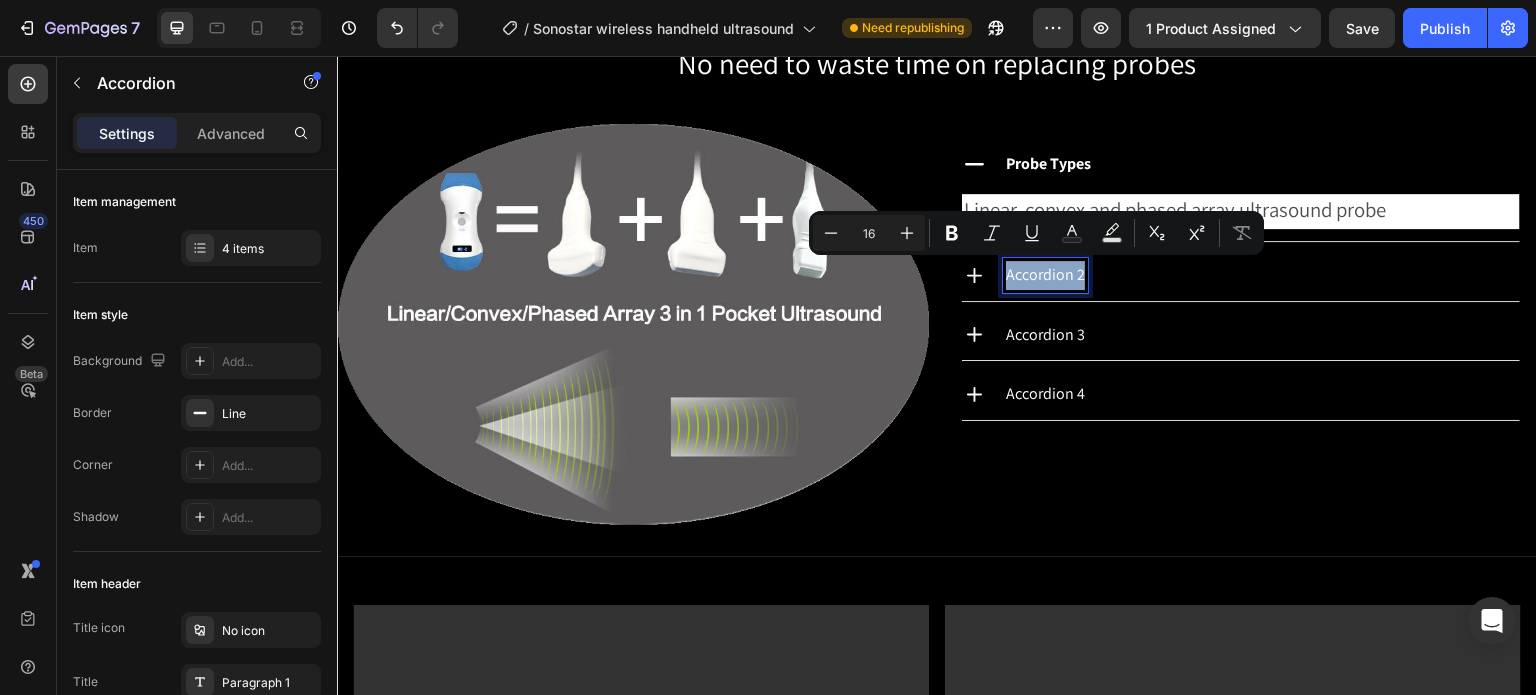 drag, startPoint x: 1074, startPoint y: 275, endPoint x: 998, endPoint y: 275, distance: 76 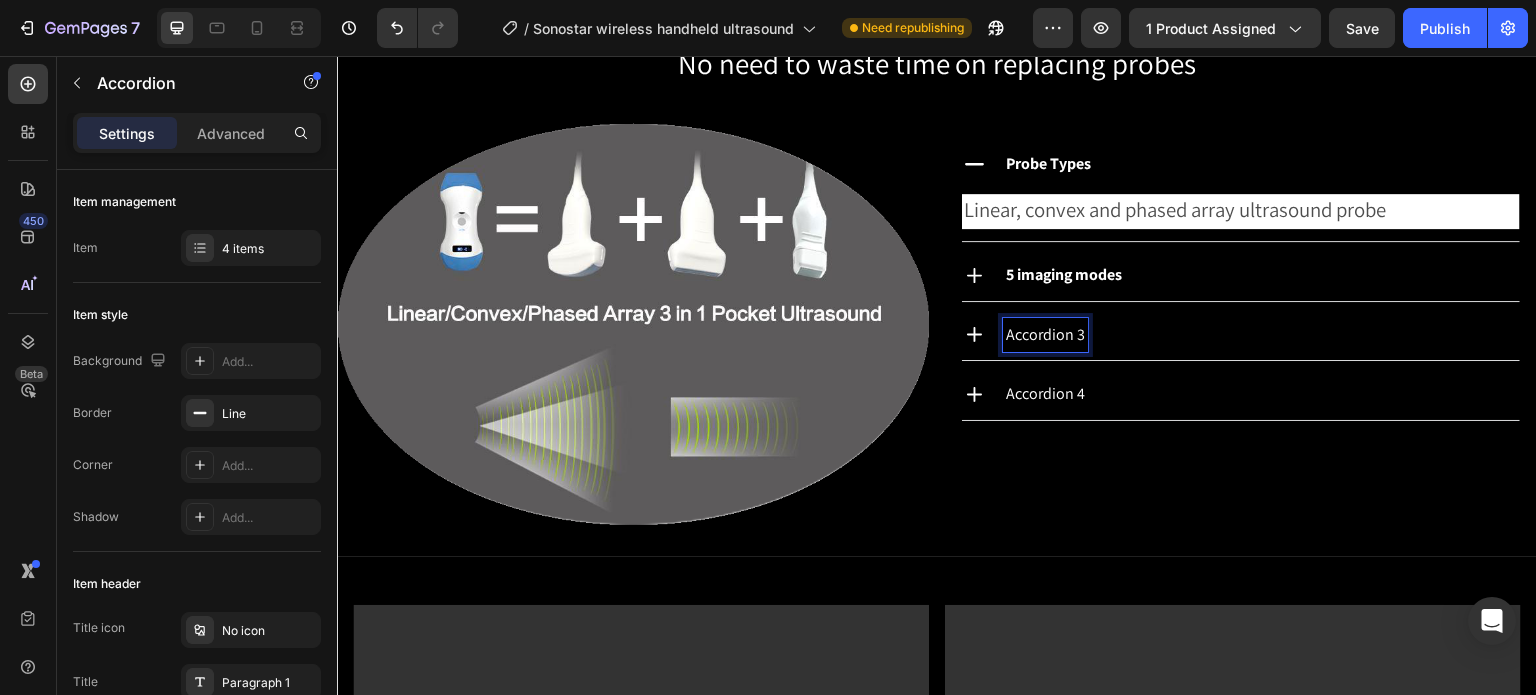 click on "Accordion 3" at bounding box center (1045, 335) 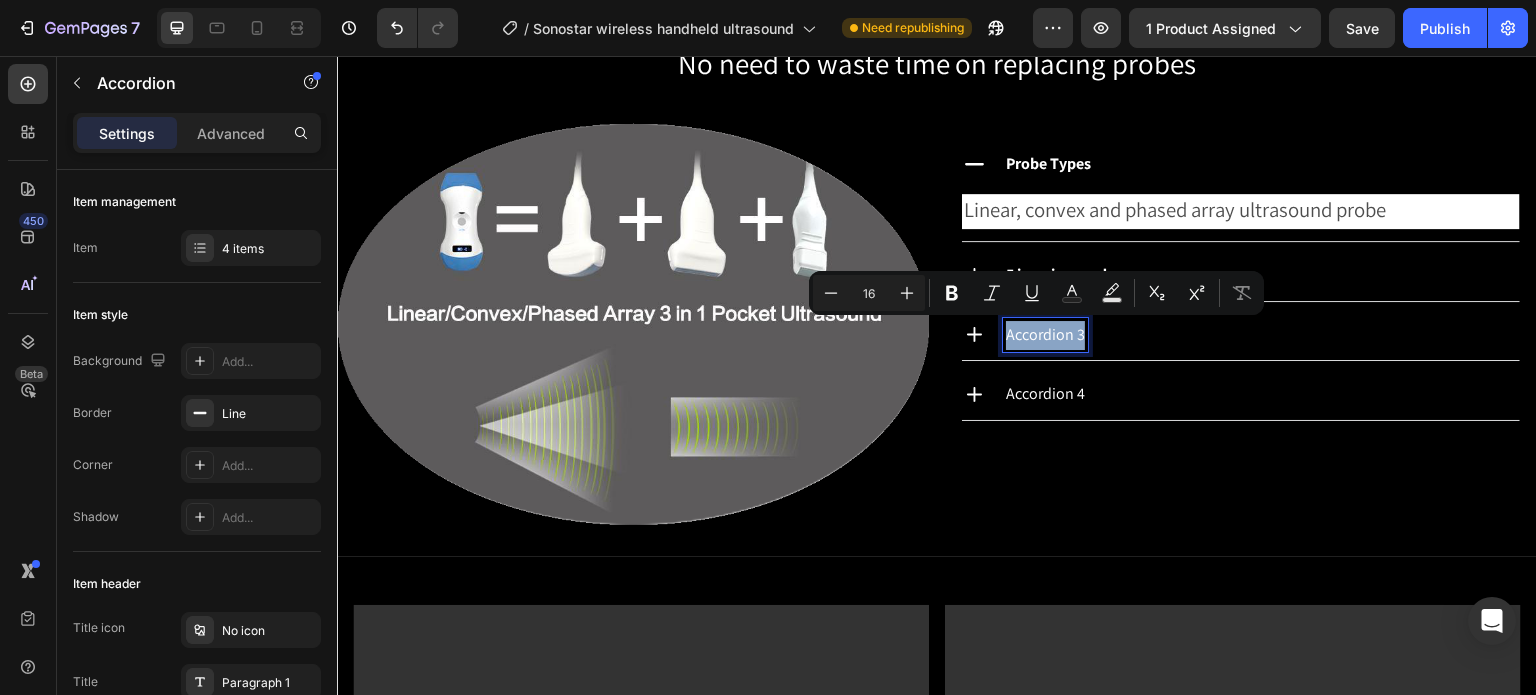 drag, startPoint x: 1075, startPoint y: 333, endPoint x: 1001, endPoint y: 328, distance: 74.168724 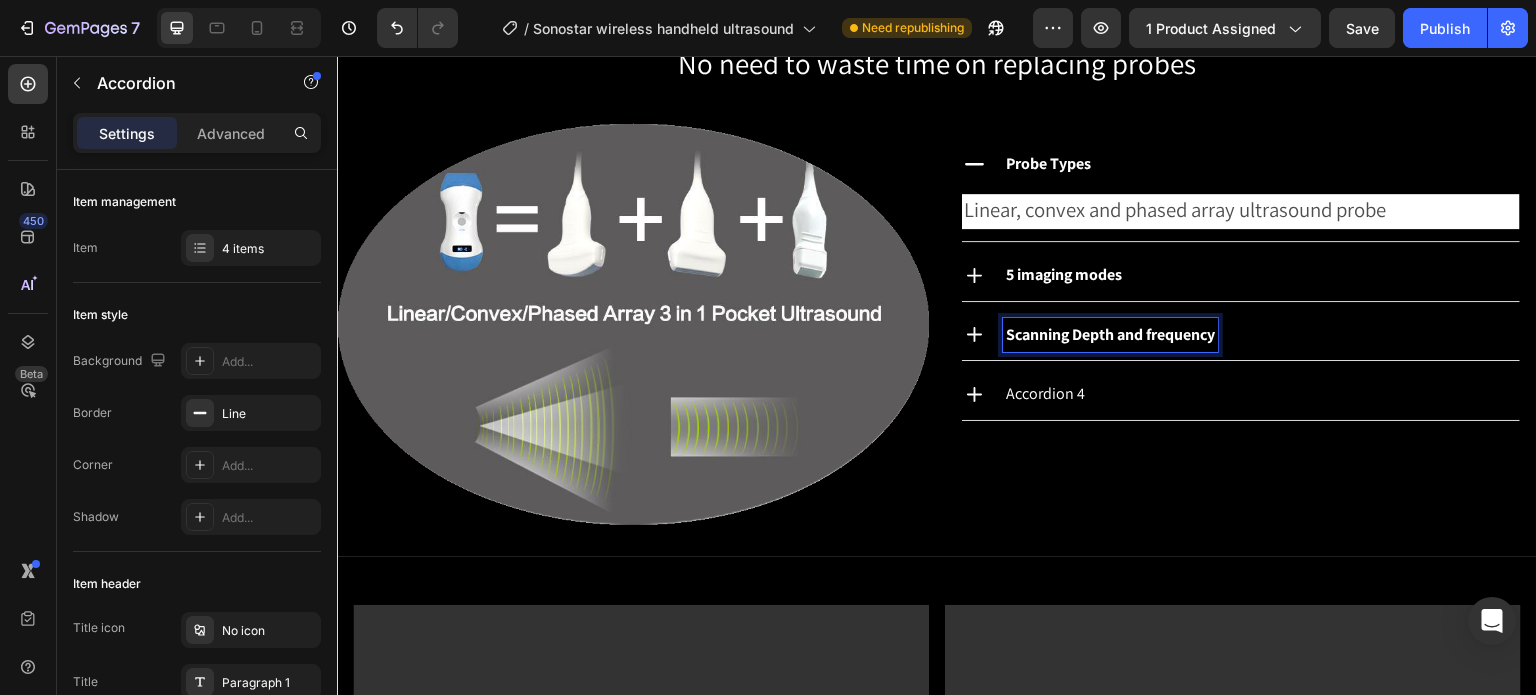 click on "Accordion 4" at bounding box center [1045, 394] 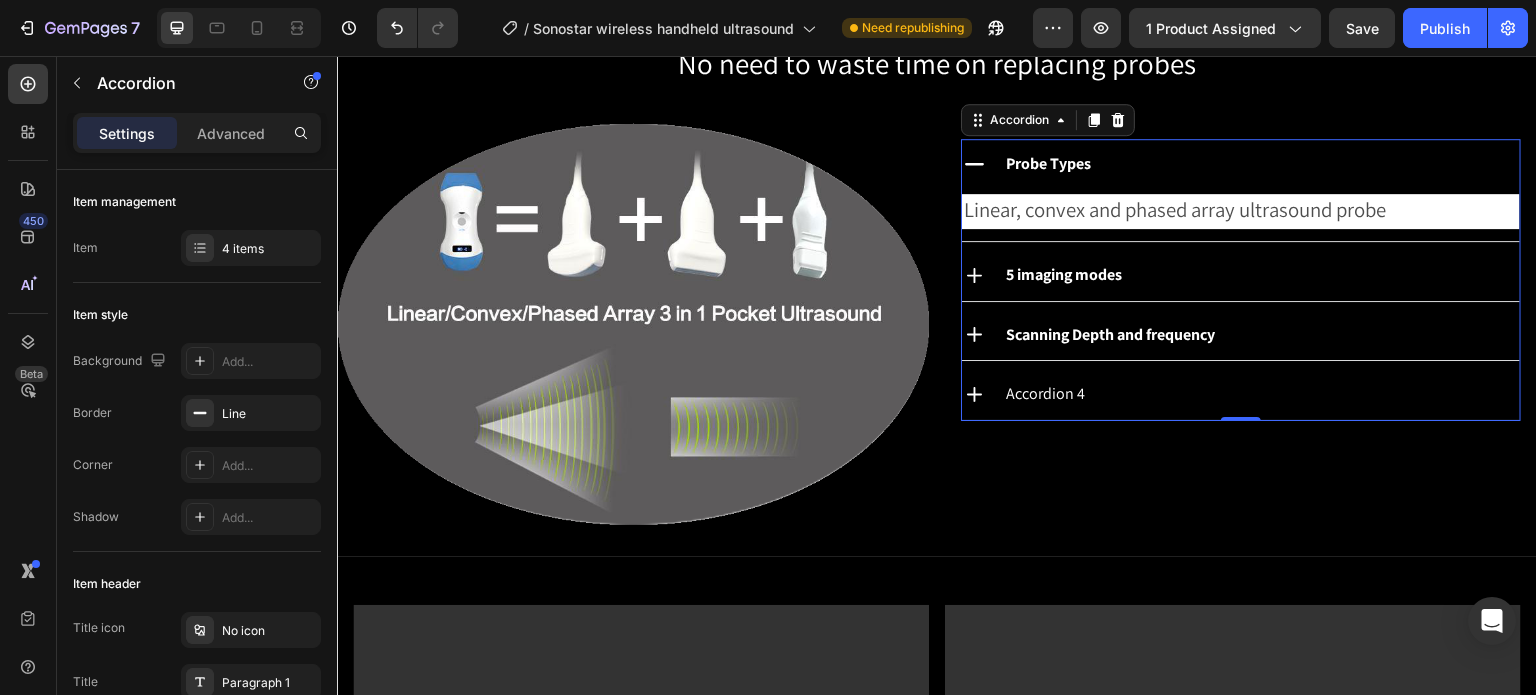 click on "Accordion 4" at bounding box center [1261, 394] 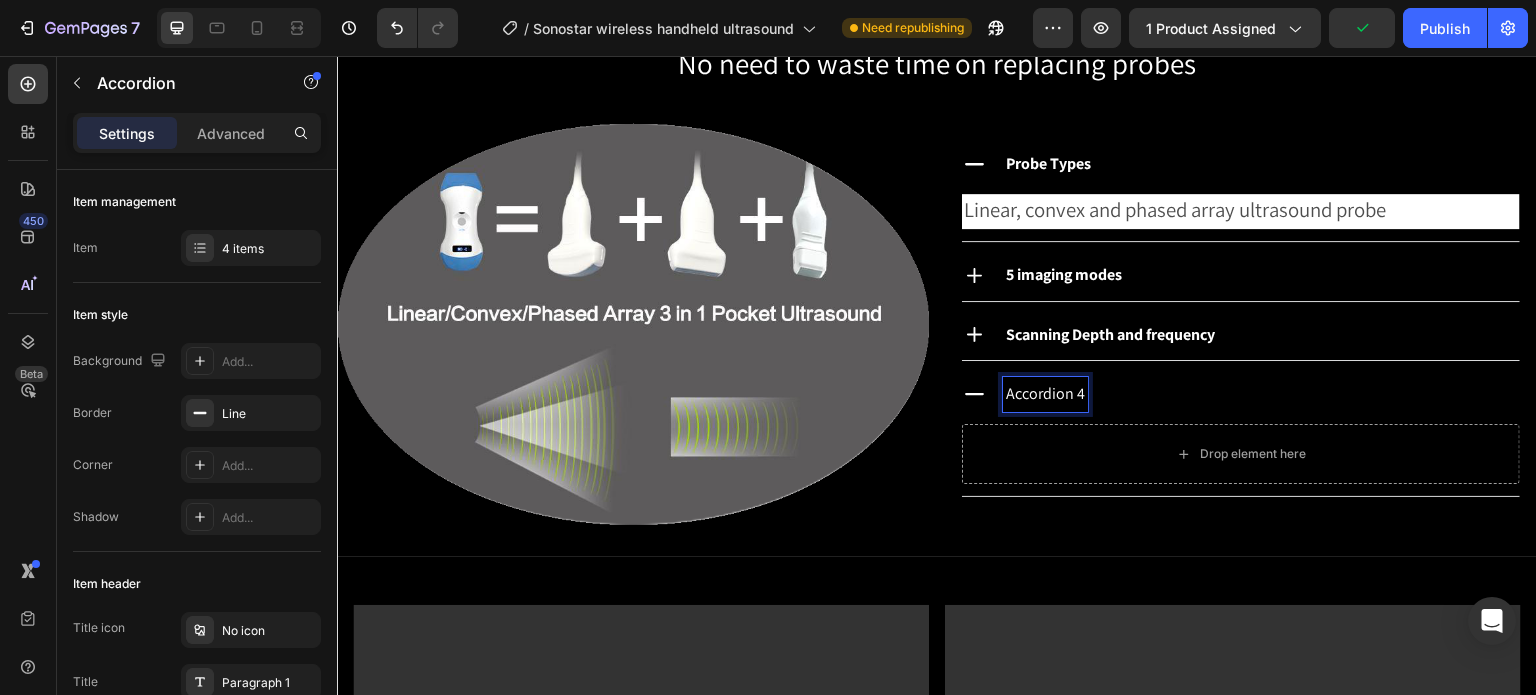 click on "Accordion 4" at bounding box center [1045, 394] 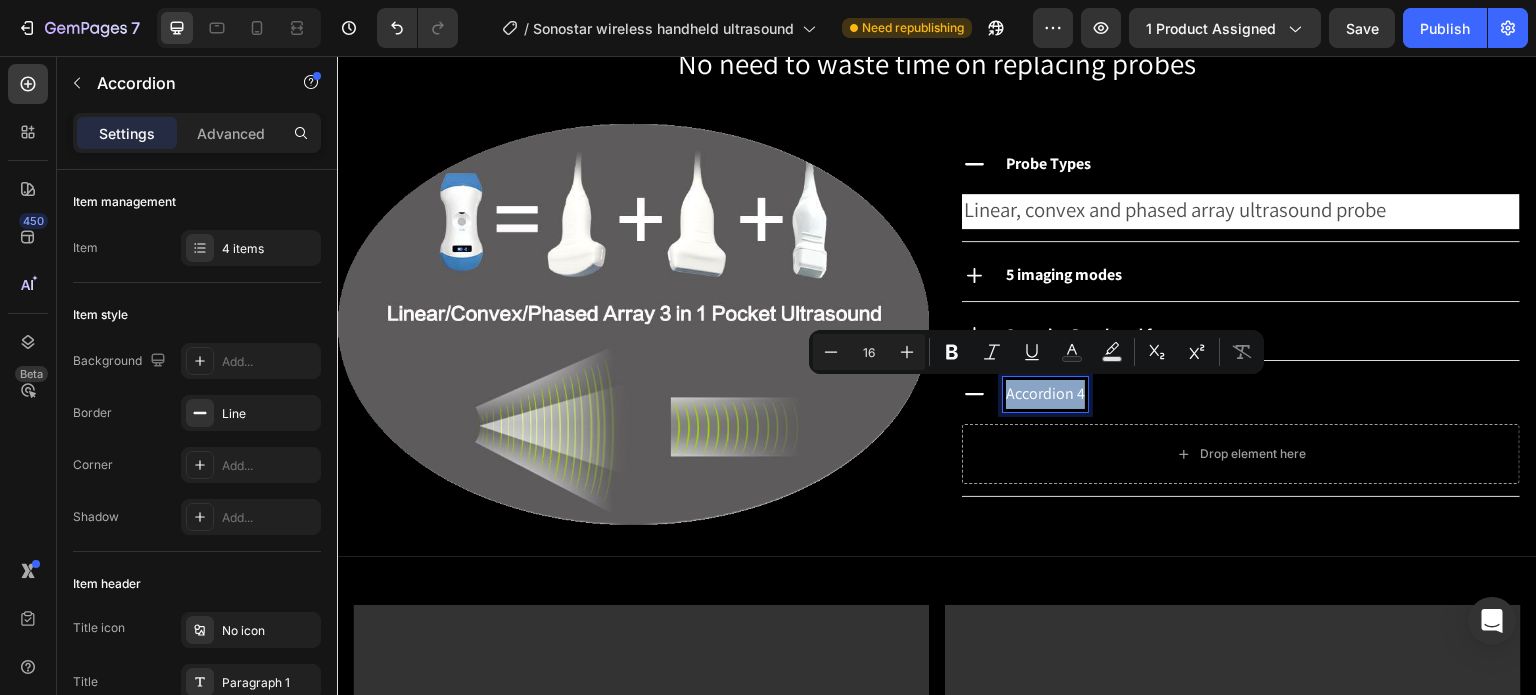 drag, startPoint x: 999, startPoint y: 392, endPoint x: 1079, endPoint y: 390, distance: 80.024994 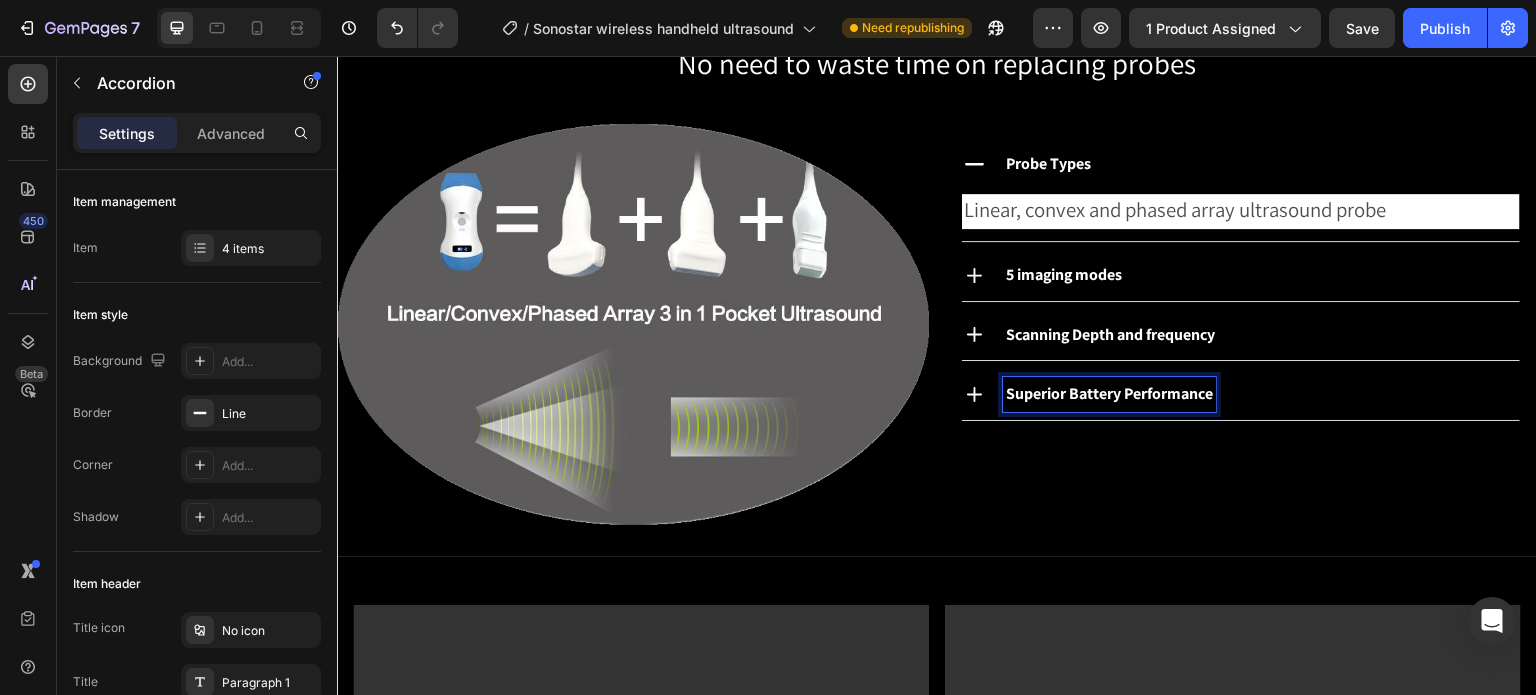 click on "5 imaging modes" at bounding box center (1064, 274) 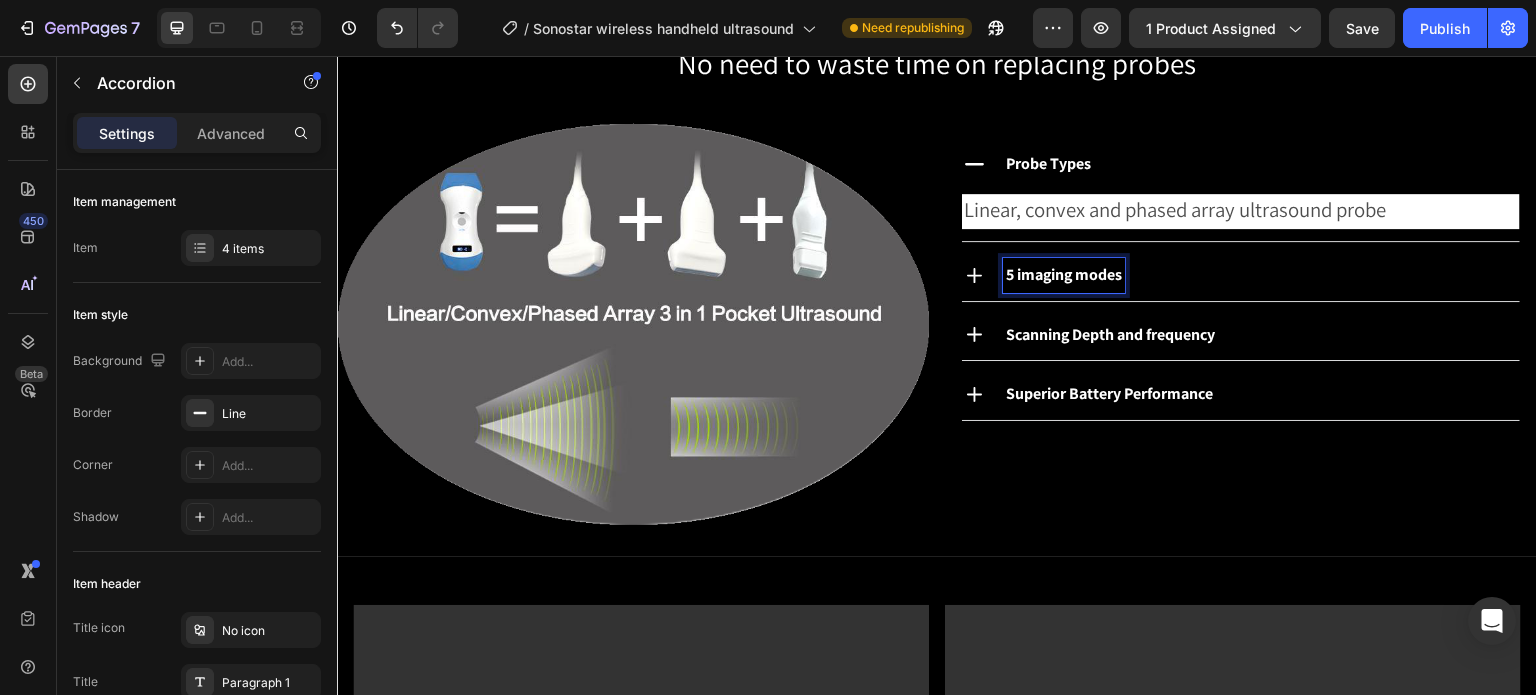 click on "5 imaging modes" at bounding box center [1261, 275] 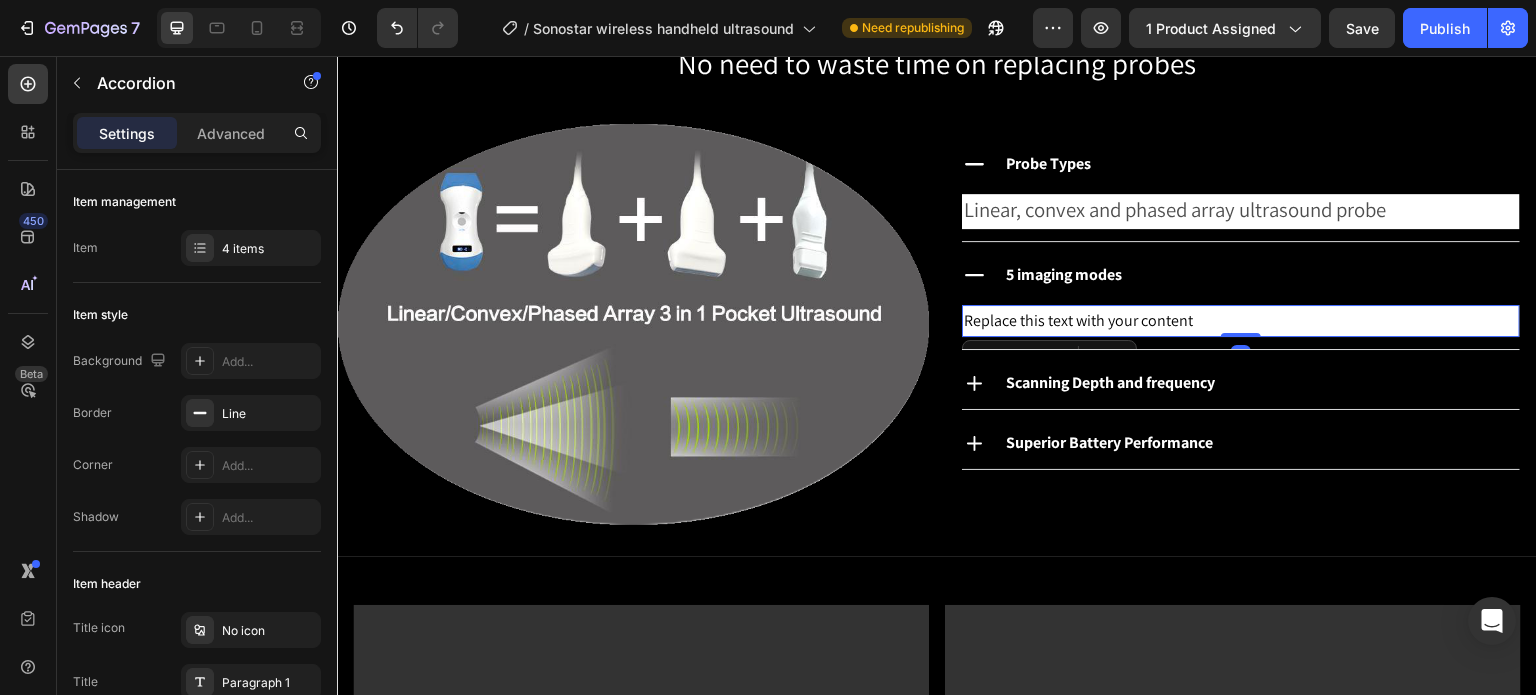 click on "Replace this text with your content" at bounding box center [1241, 321] 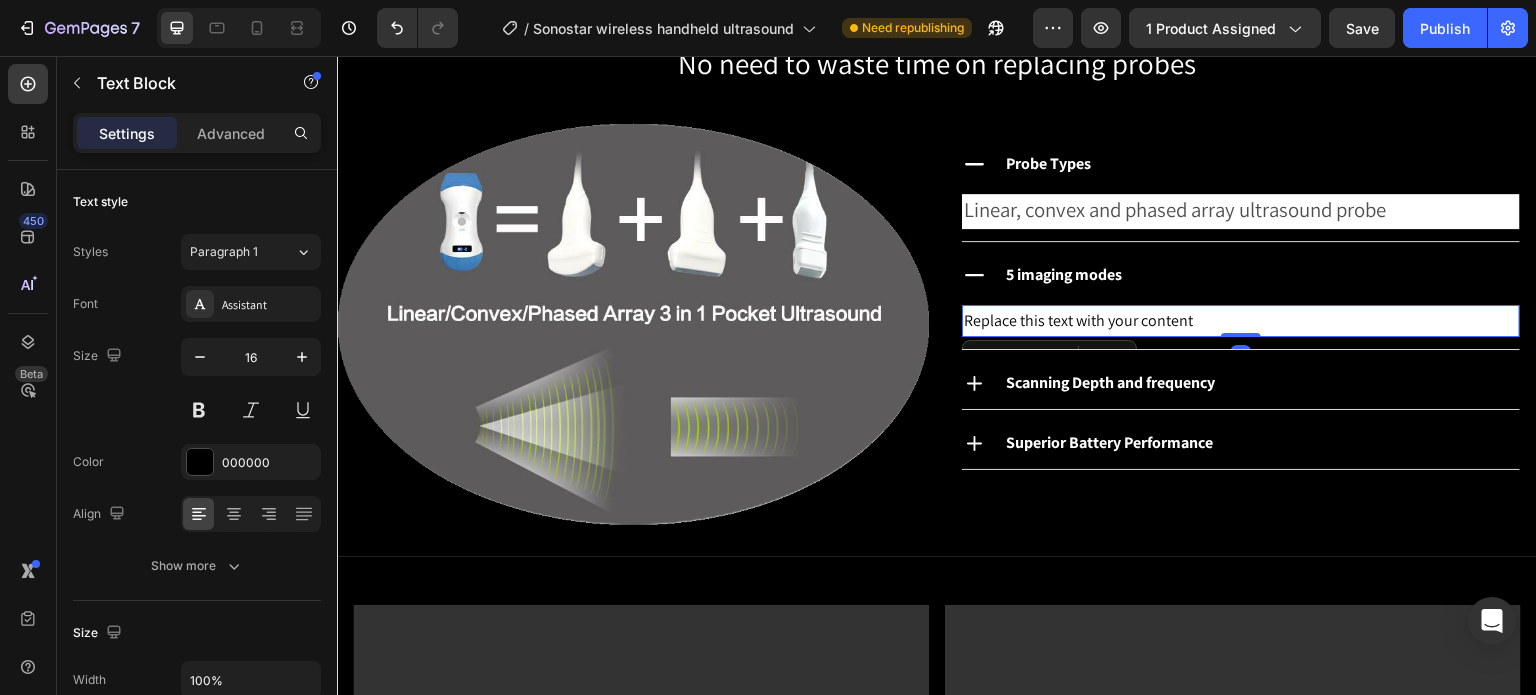 click on "Replace this text with your content" at bounding box center (1241, 321) 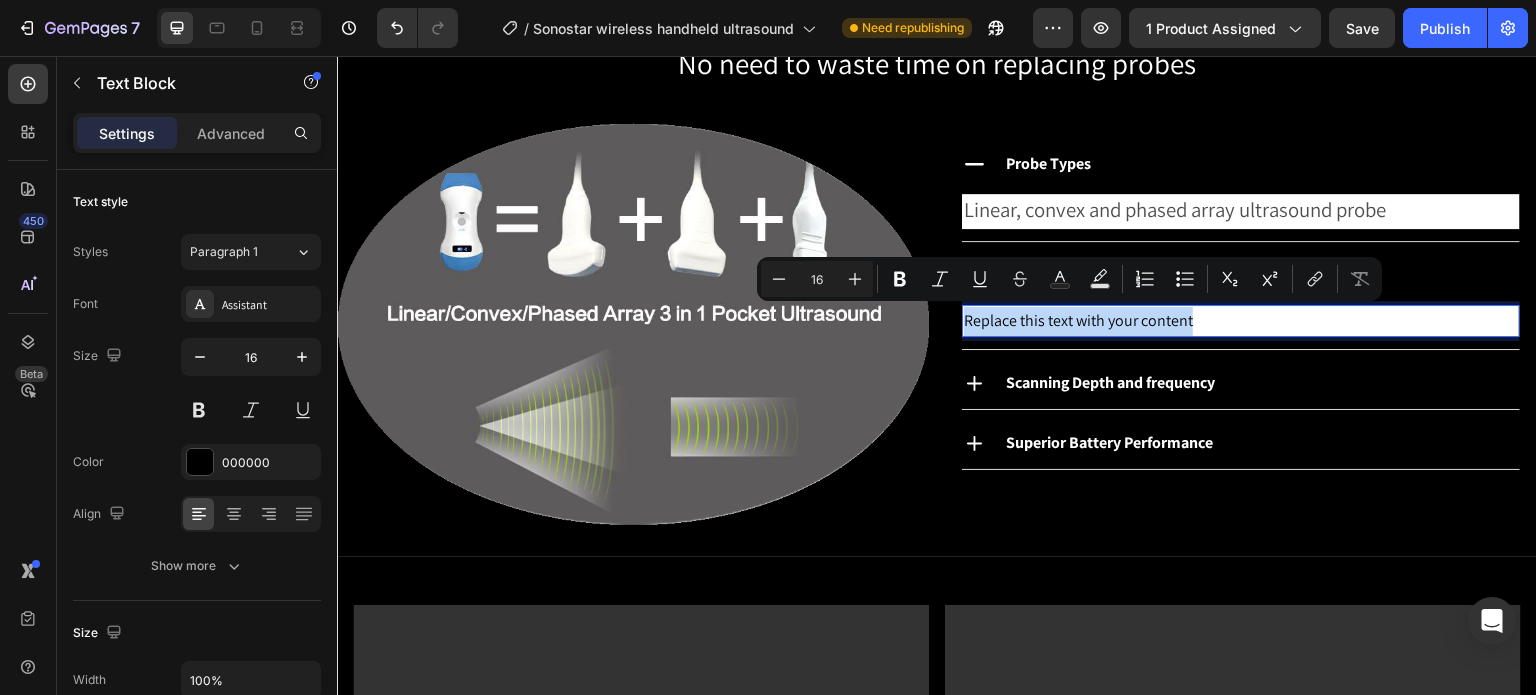 drag, startPoint x: 1211, startPoint y: 318, endPoint x: 955, endPoint y: 321, distance: 256.01758 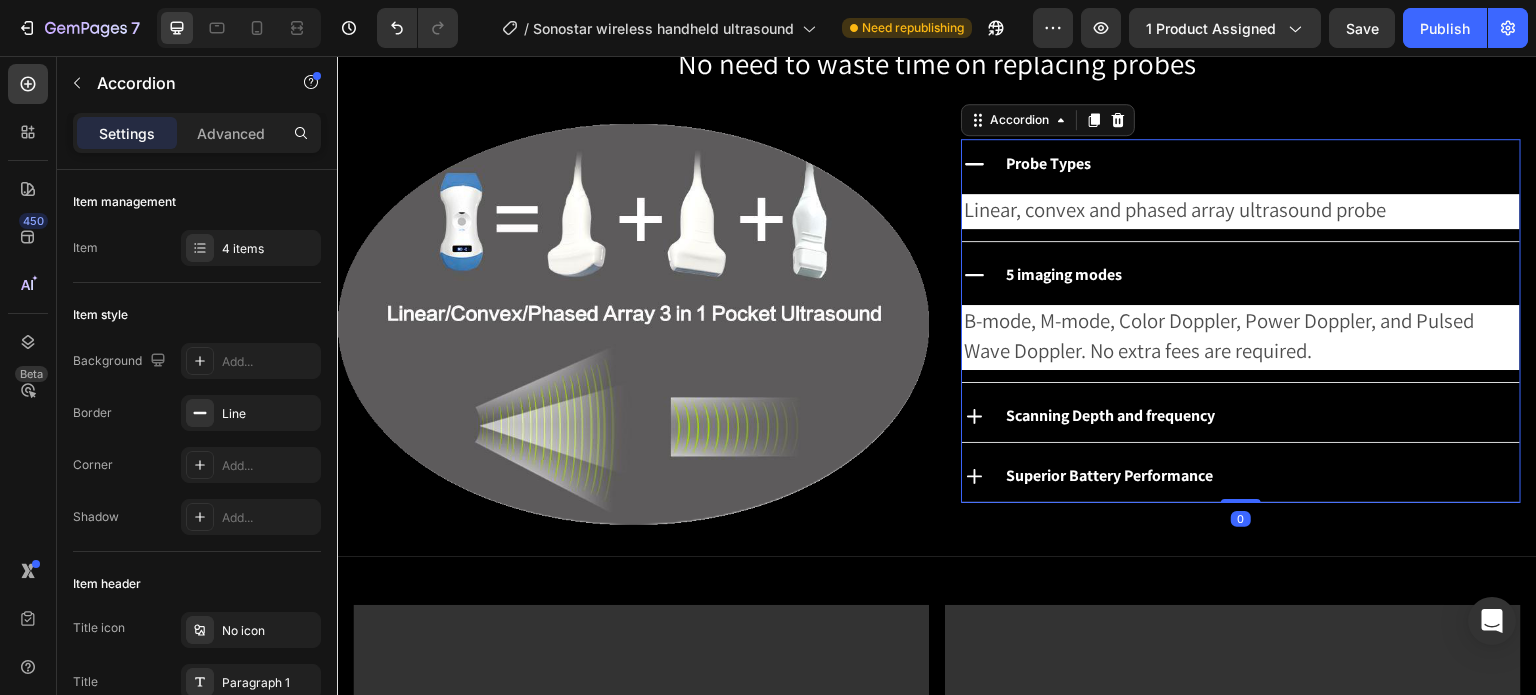 click 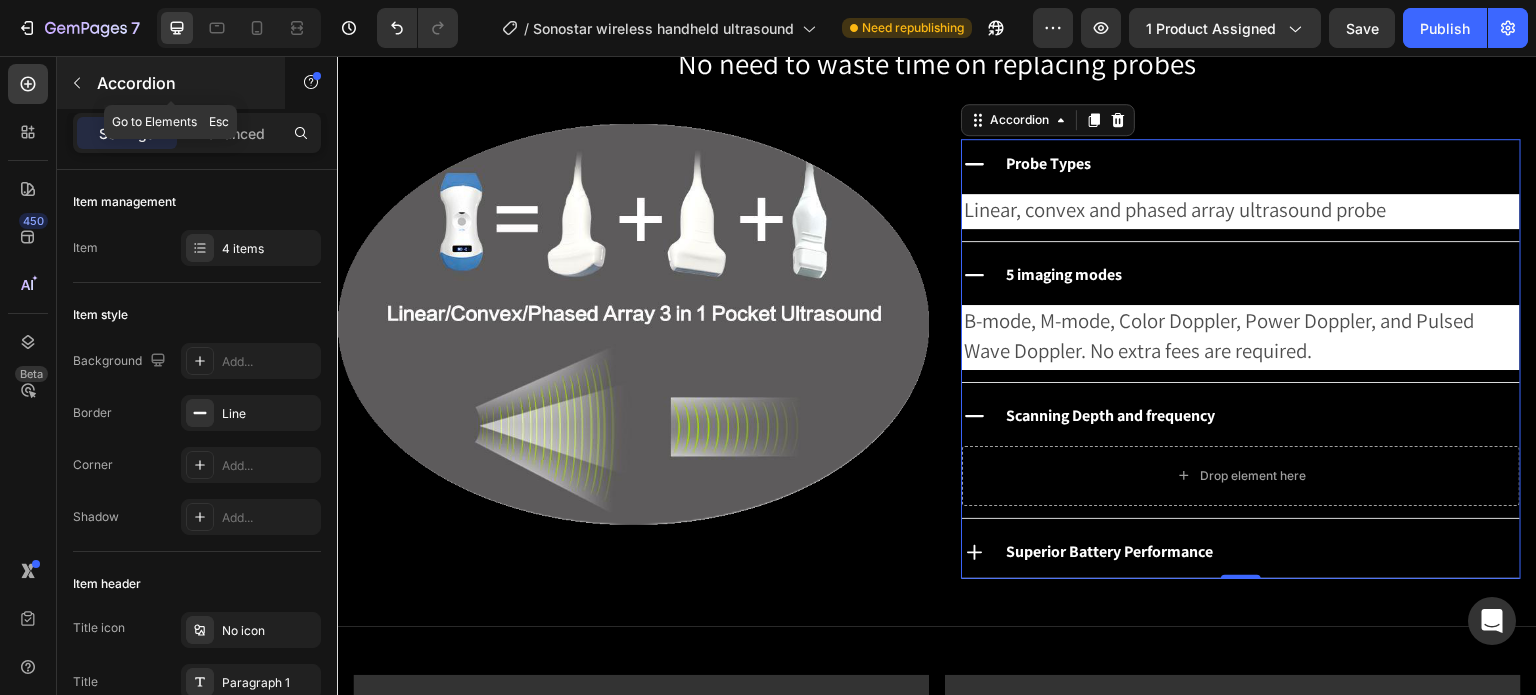 click 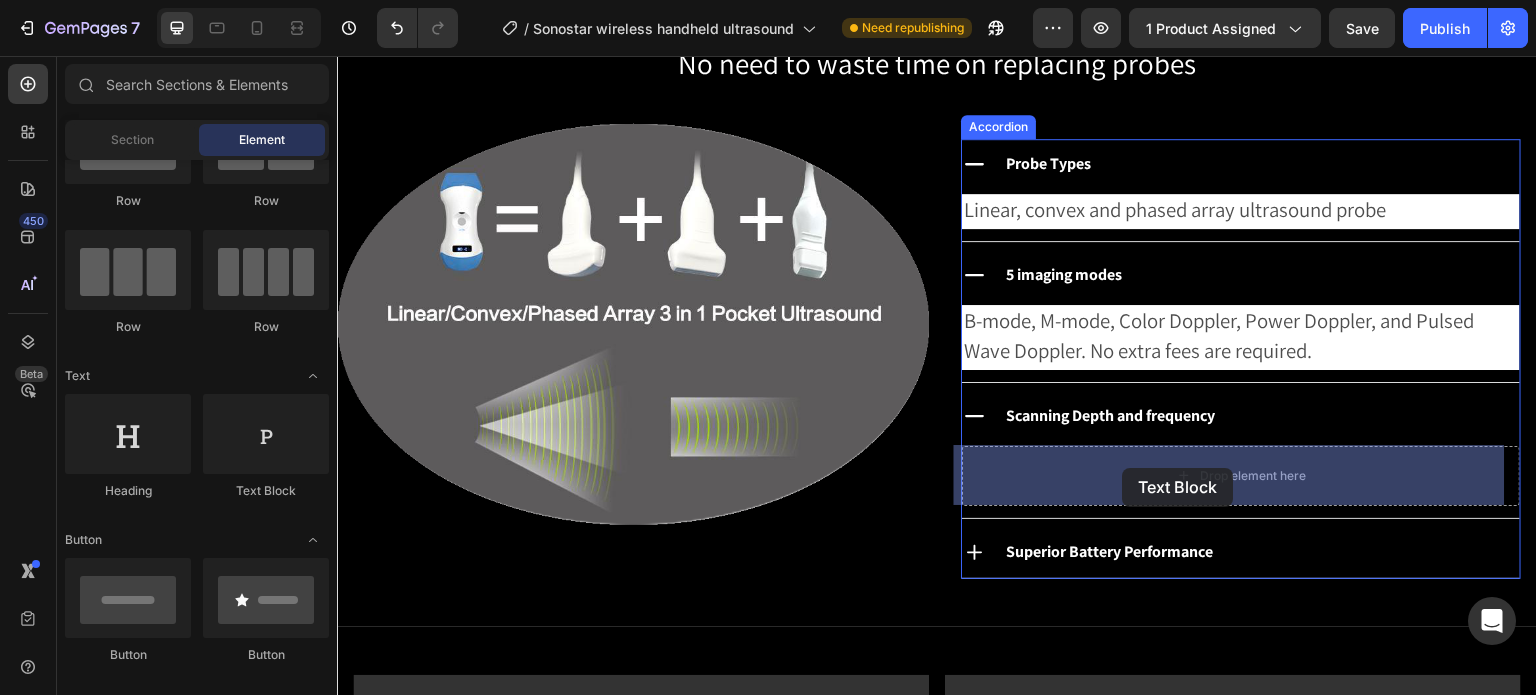 drag, startPoint x: 594, startPoint y: 501, endPoint x: 1123, endPoint y: 468, distance: 530.0283 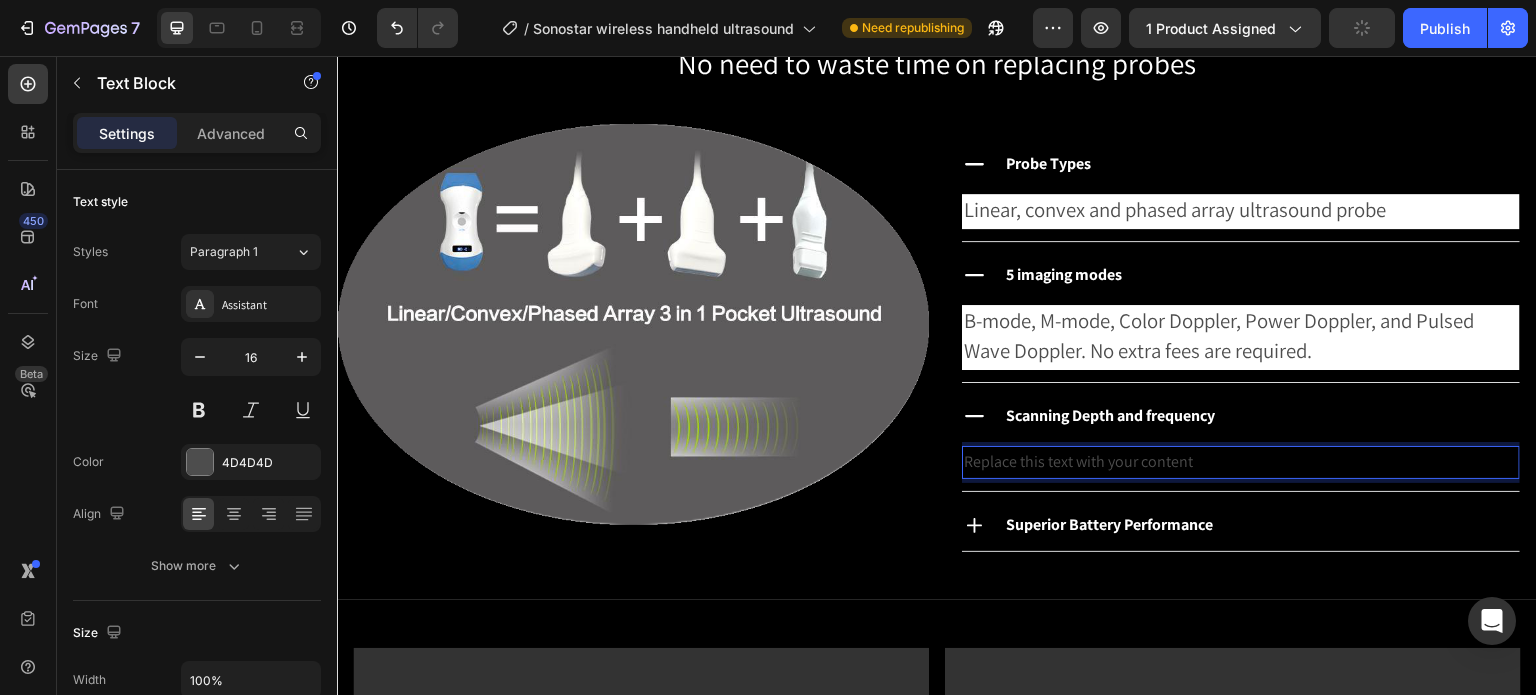 click on "Replace this text with your content" at bounding box center [1241, 462] 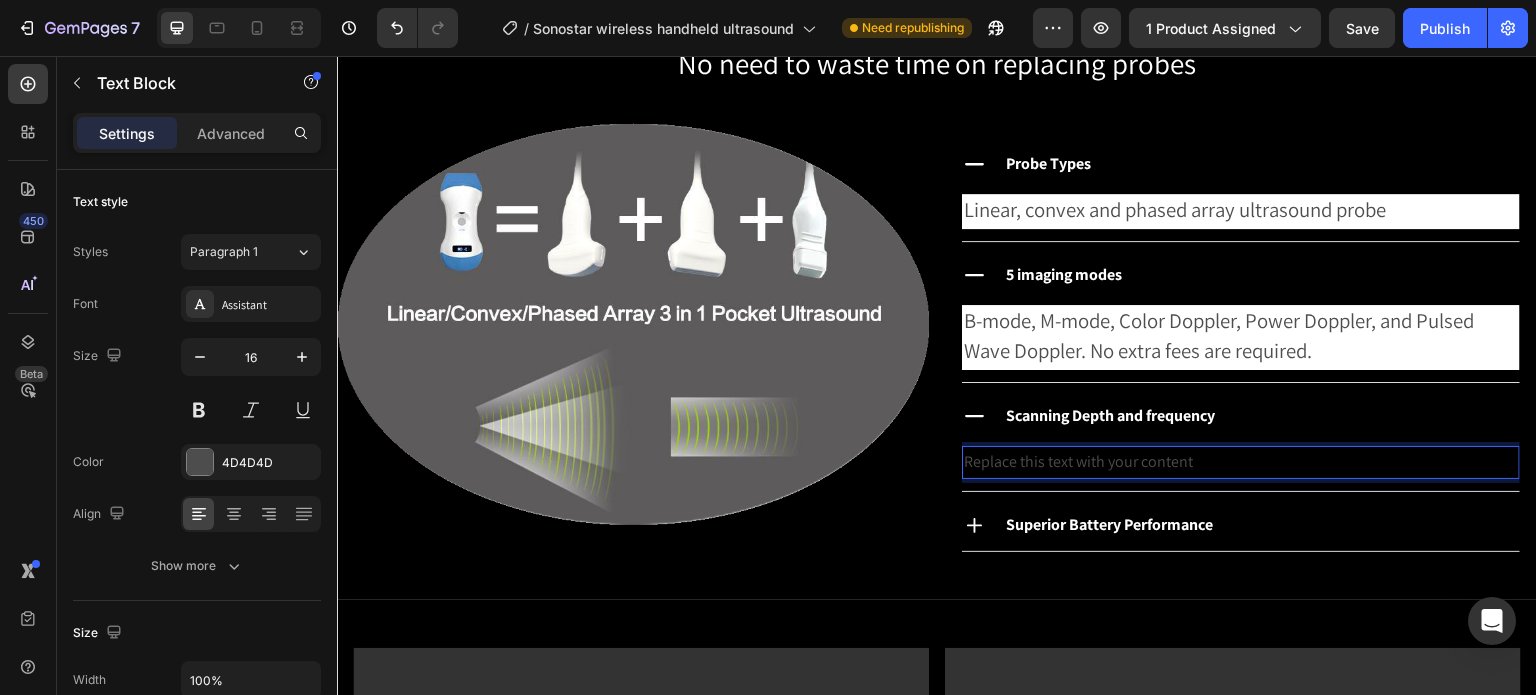 click on "Replace this text with your content" at bounding box center [1241, 462] 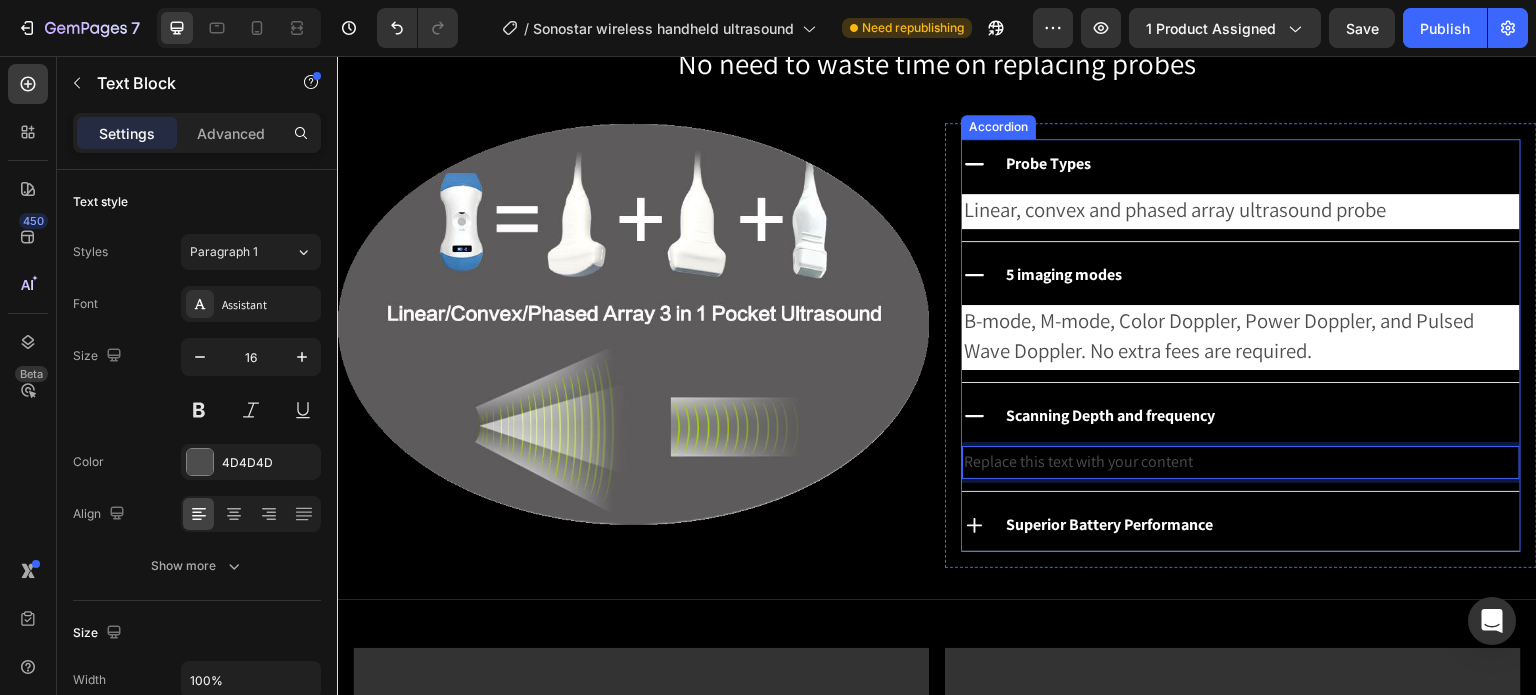 click on "Superior Battery Performance" at bounding box center [1109, 524] 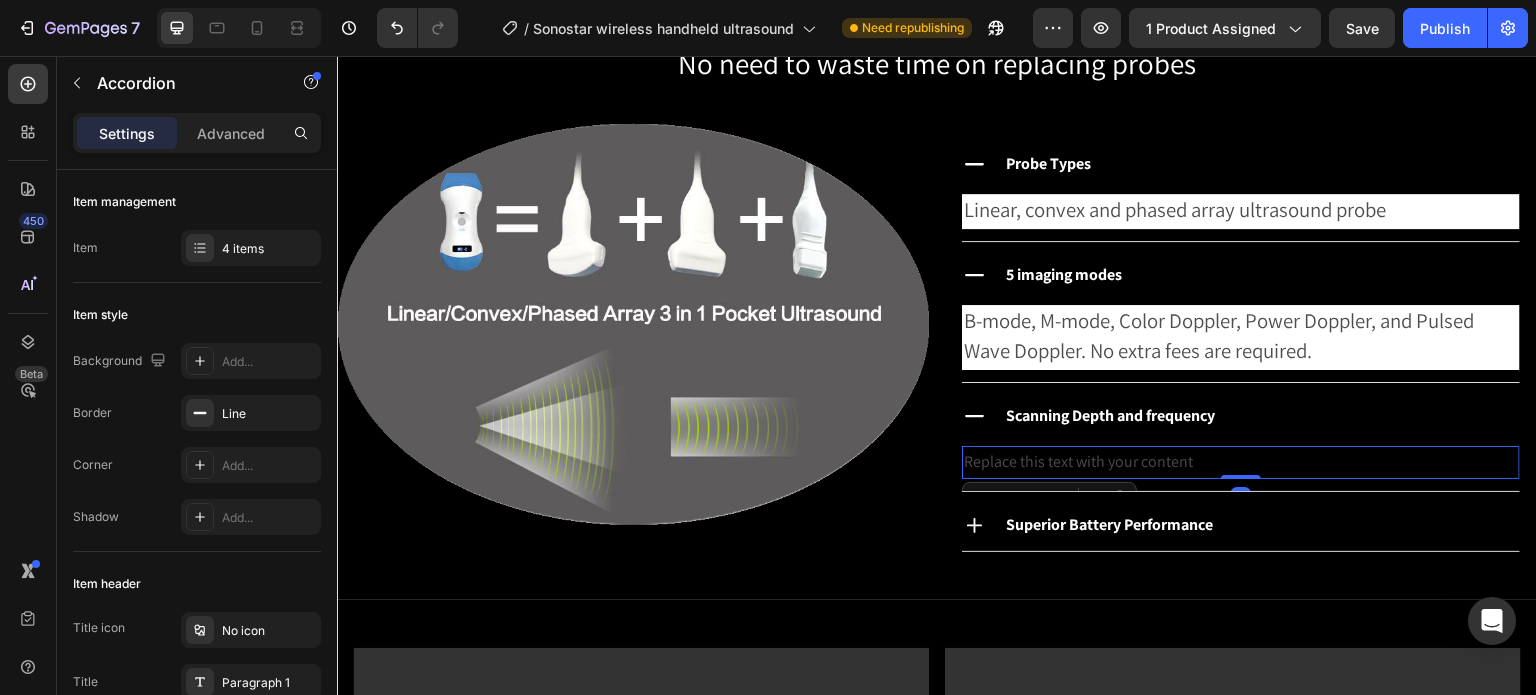 click on "Replace this text with your content" at bounding box center [1241, 462] 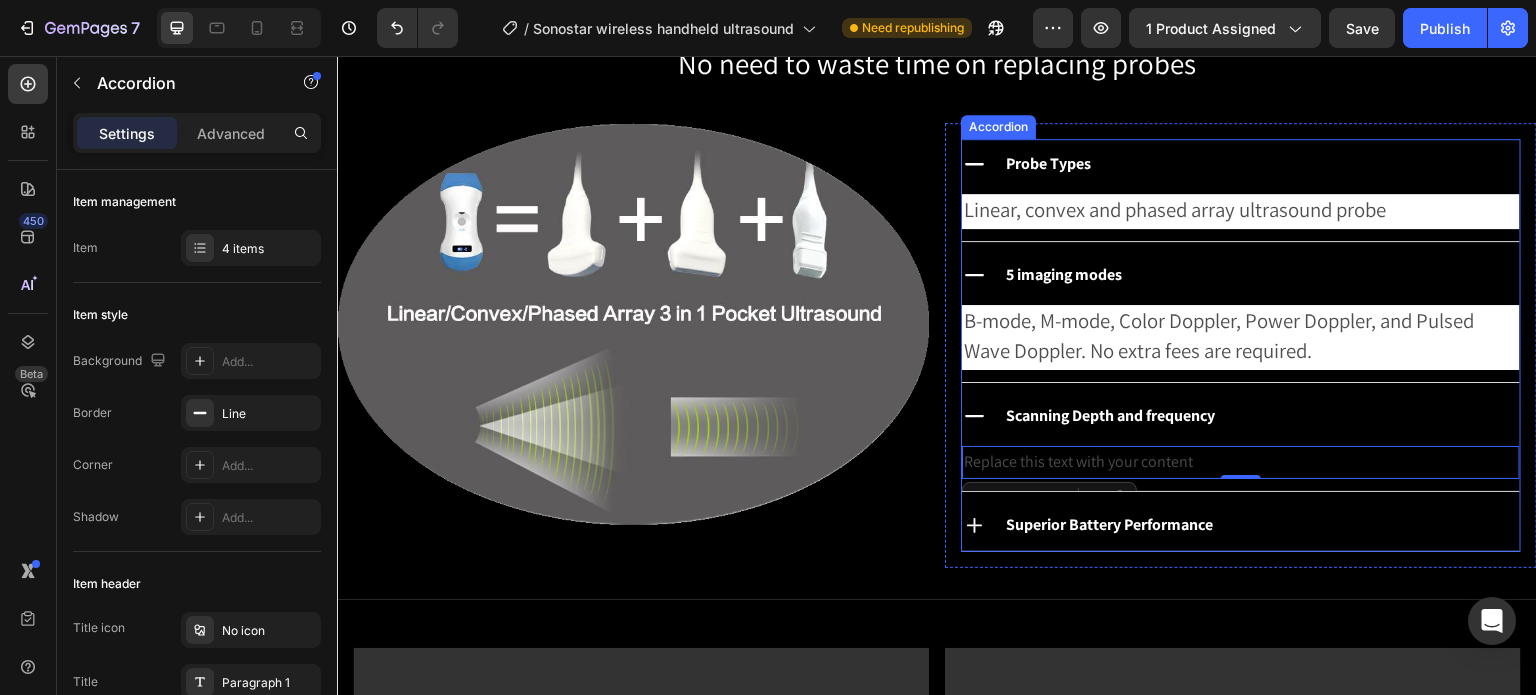 click on "Scanning Depth and frequency" at bounding box center [1110, 416] 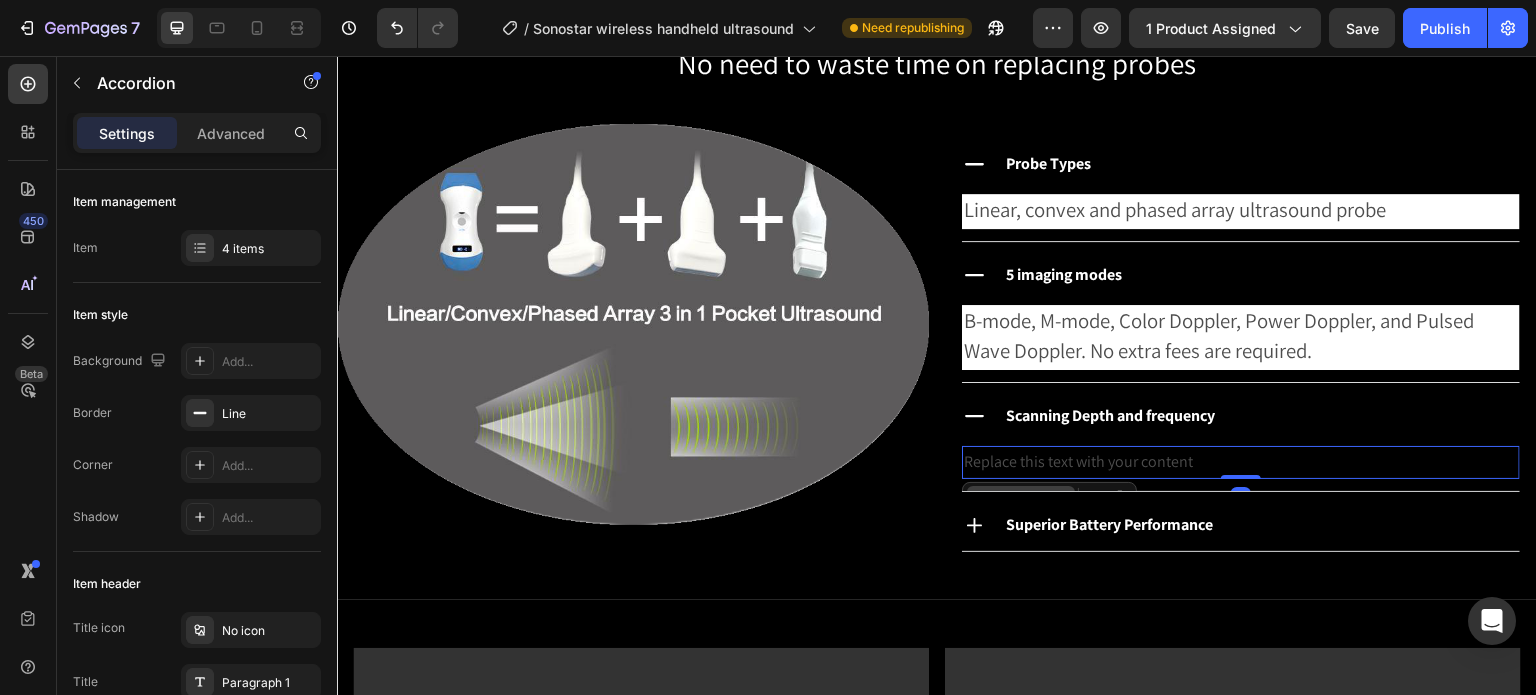 click on "Text Block" at bounding box center [1021, 498] 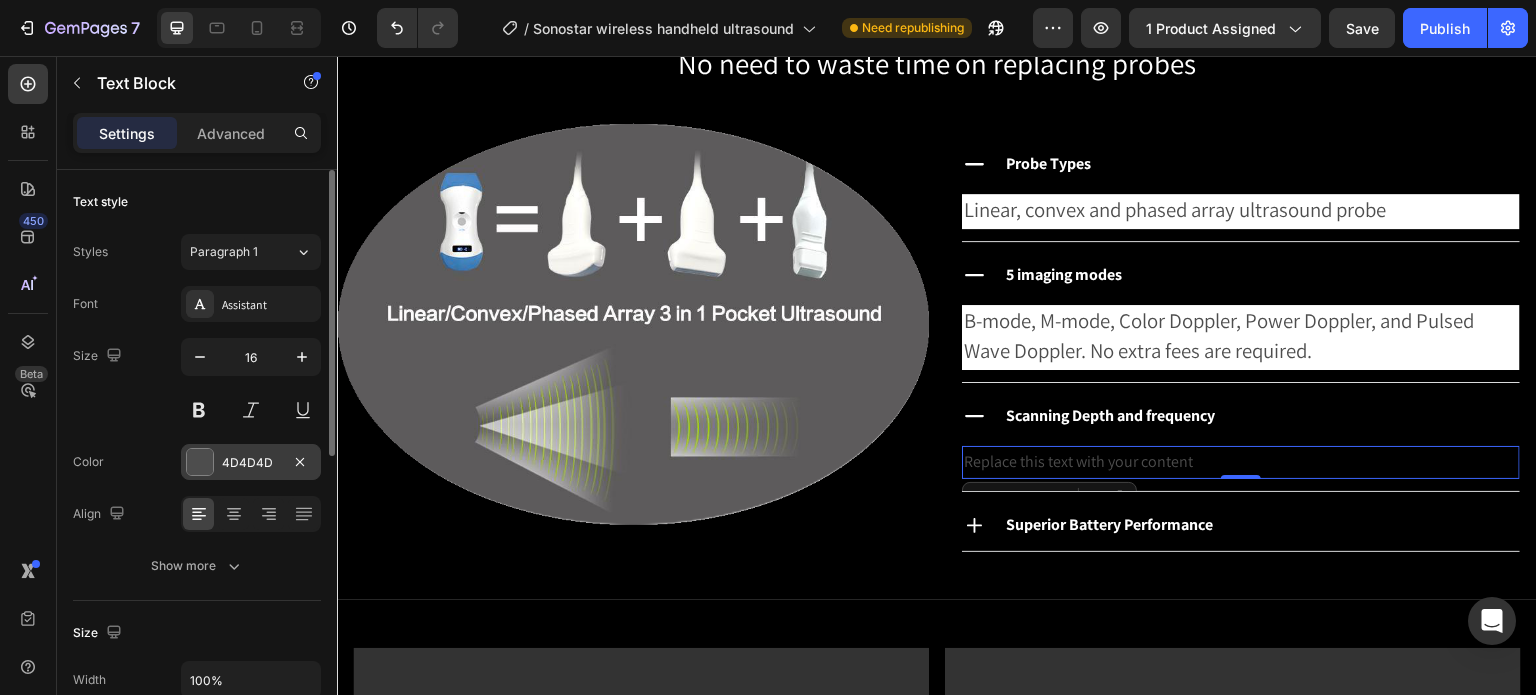 click on "4D4D4D" at bounding box center [251, 463] 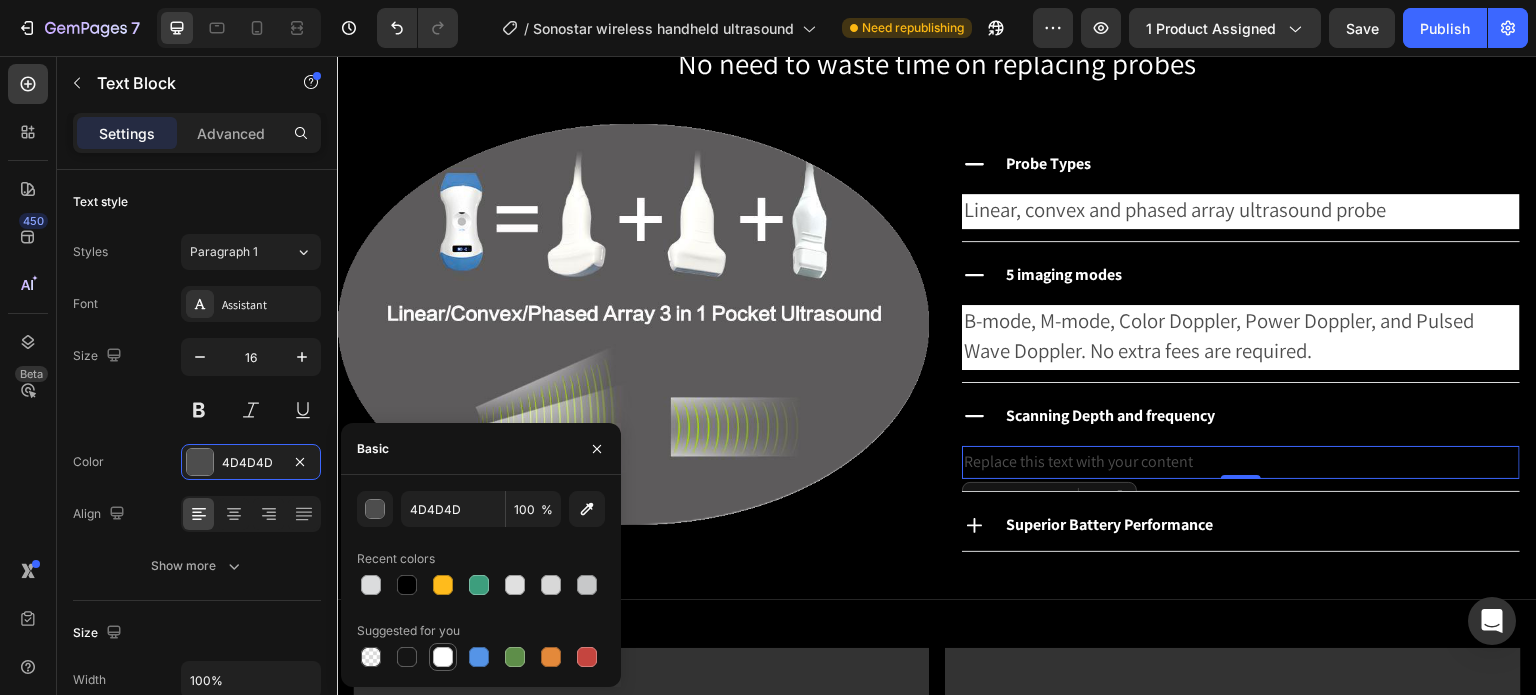 click at bounding box center (443, 657) 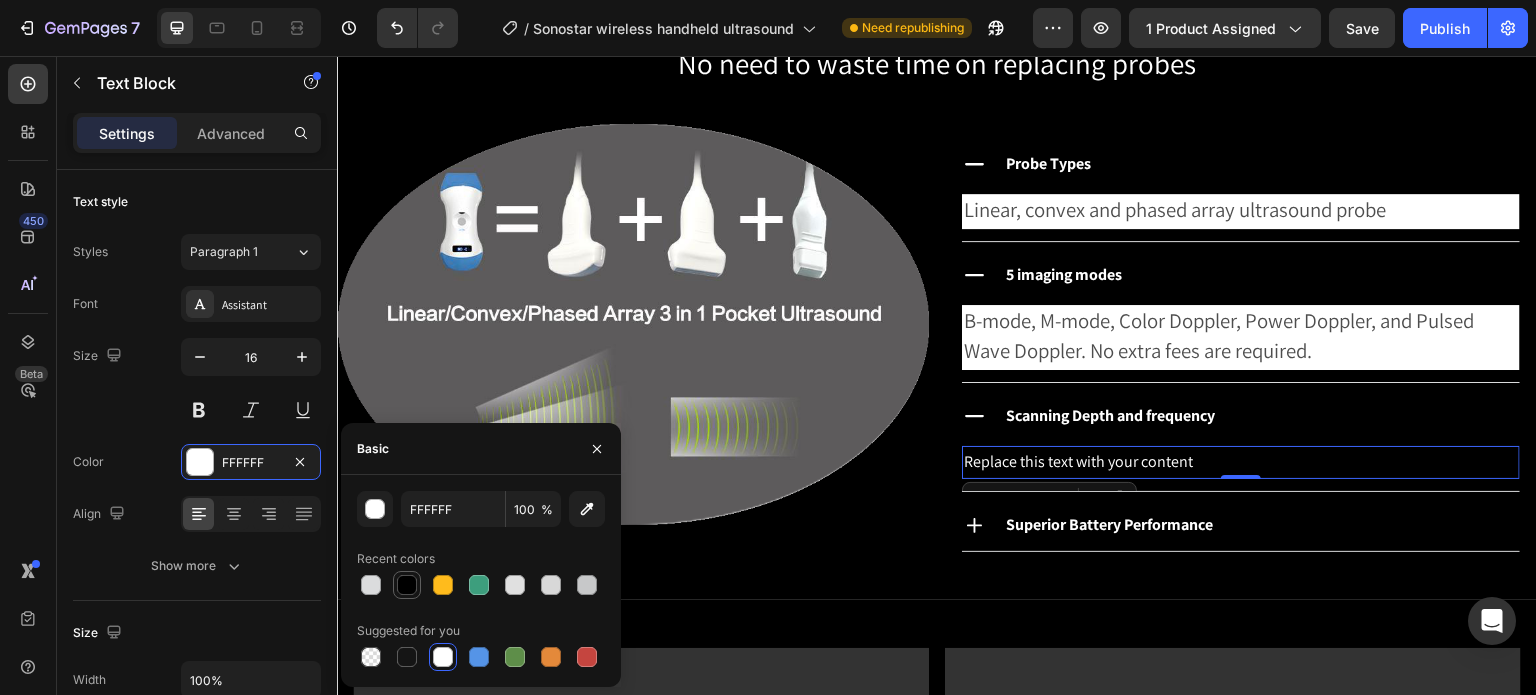 click at bounding box center [407, 585] 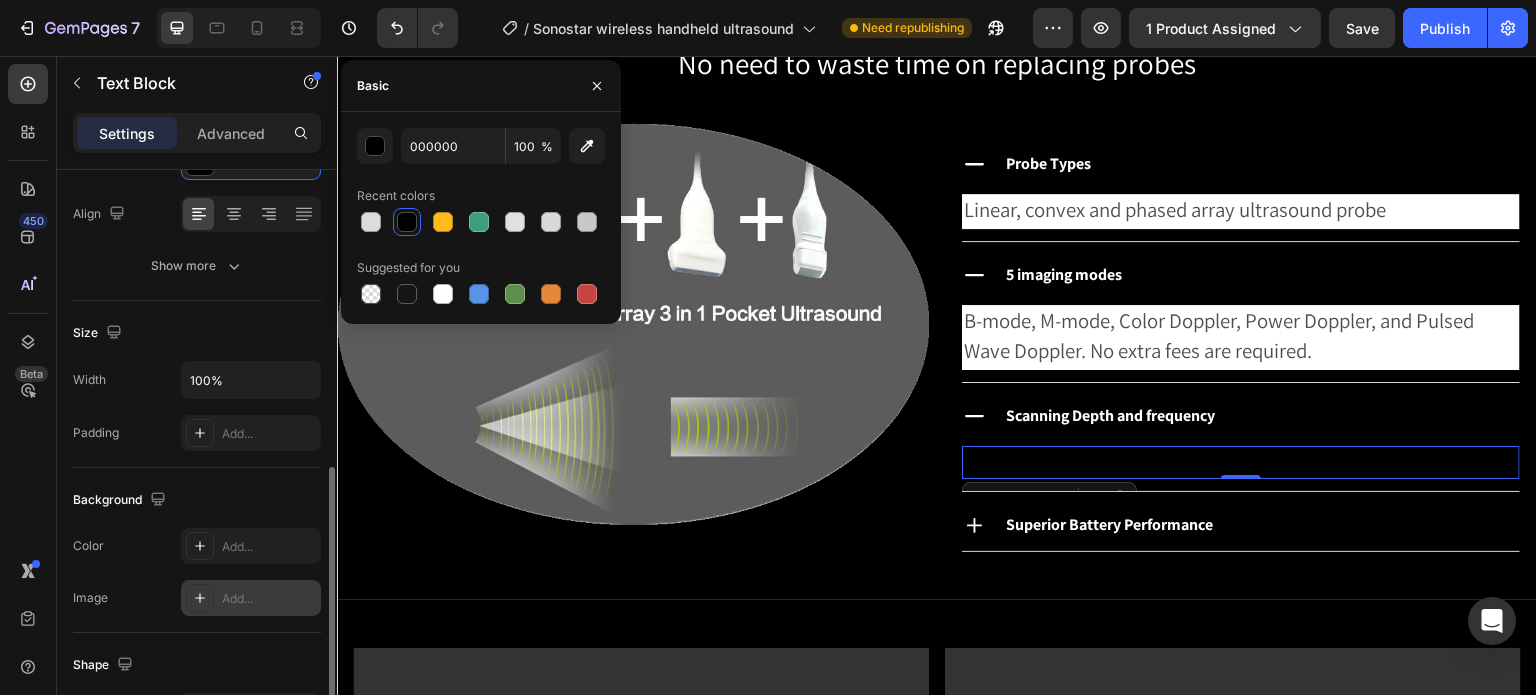 scroll, scrollTop: 400, scrollLeft: 0, axis: vertical 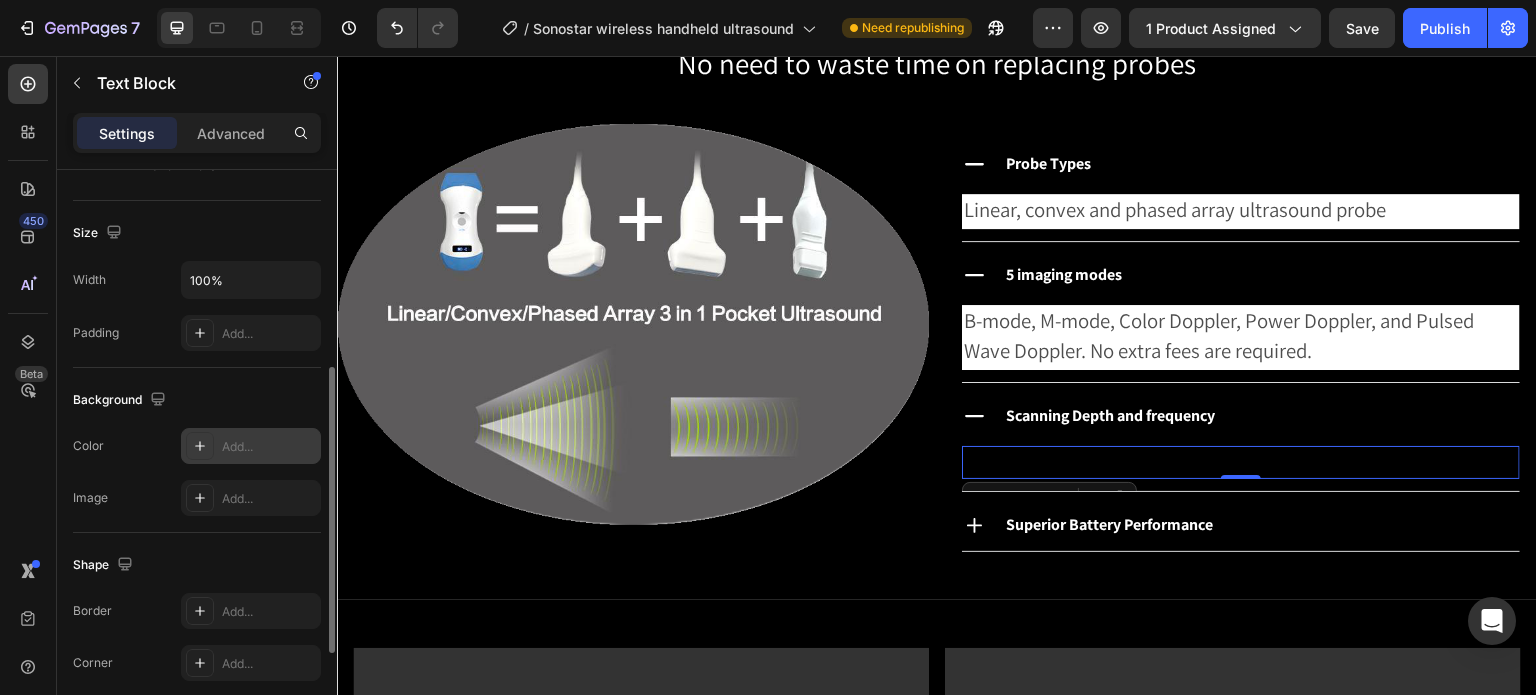 click on "Add..." at bounding box center (251, 446) 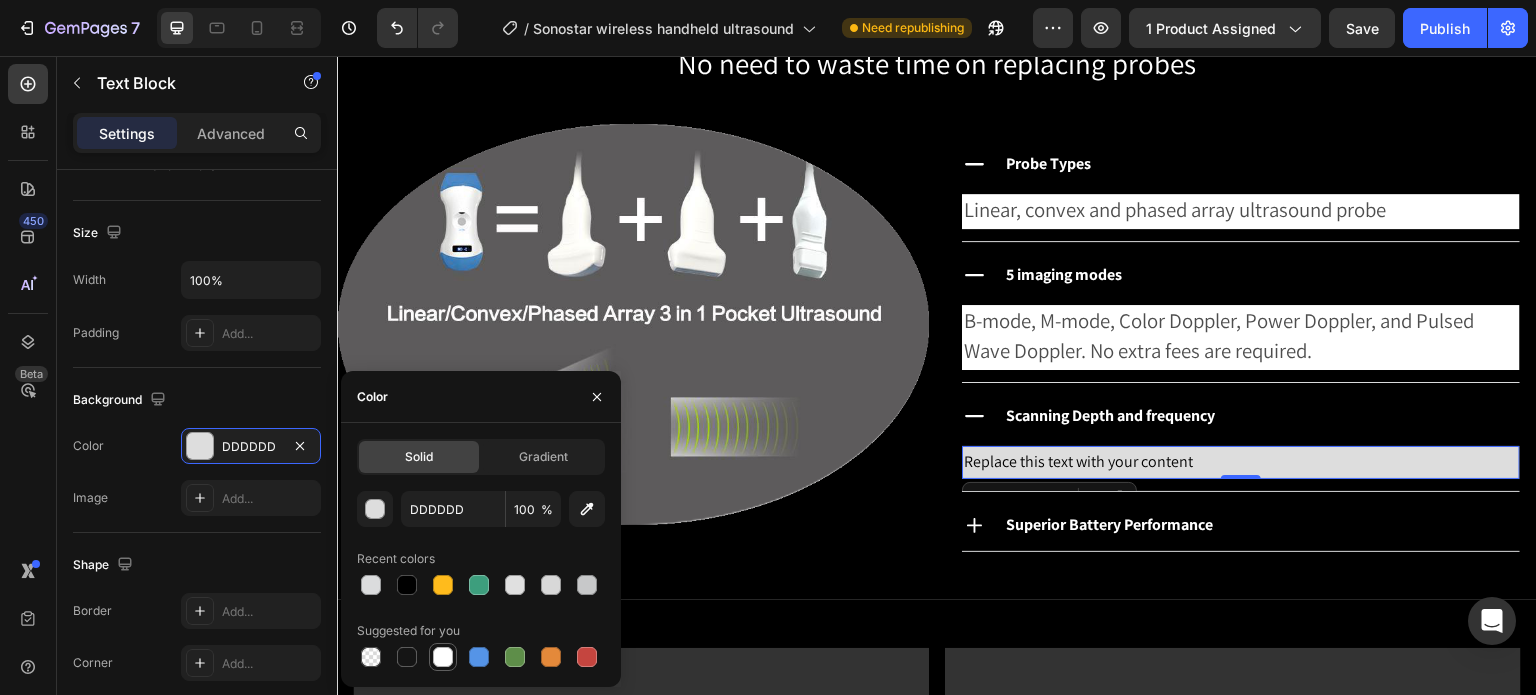 click at bounding box center (443, 657) 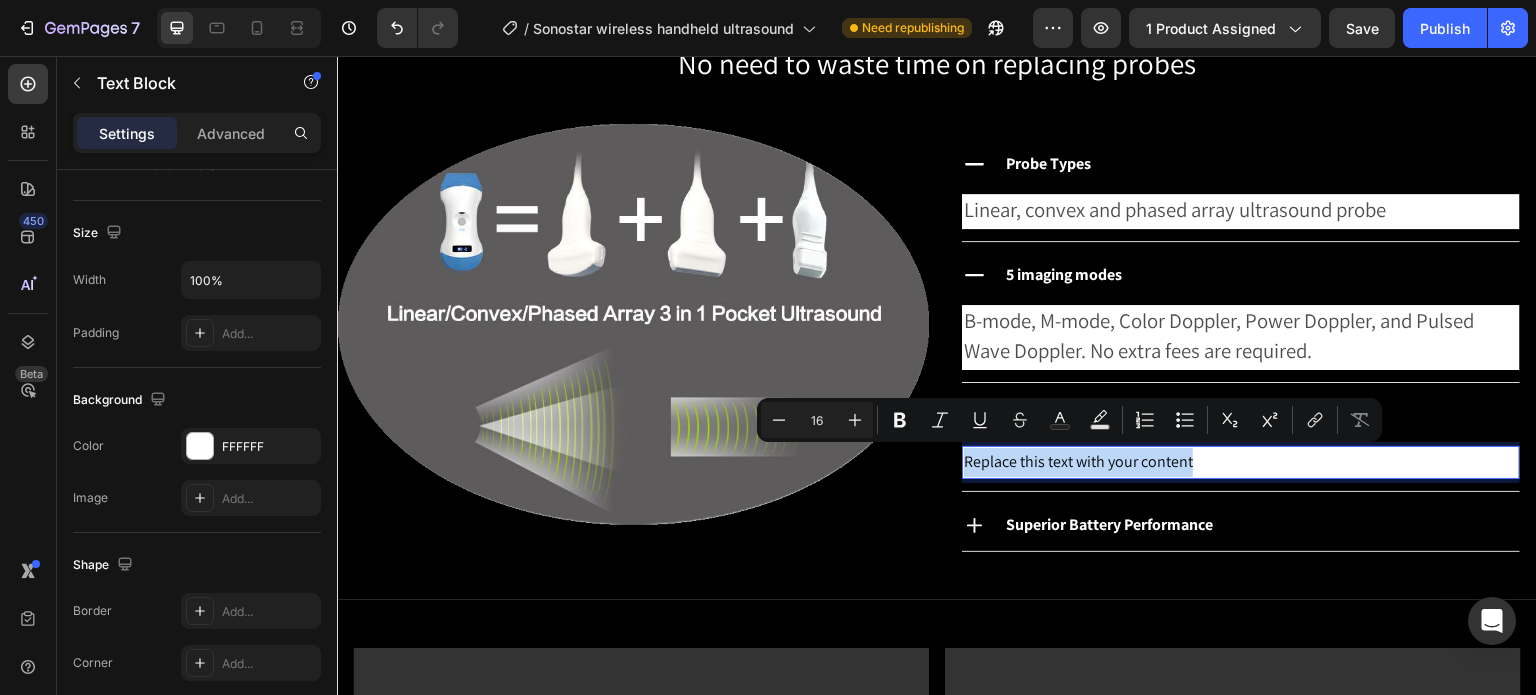 drag, startPoint x: 1192, startPoint y: 460, endPoint x: 958, endPoint y: 468, distance: 234.13672 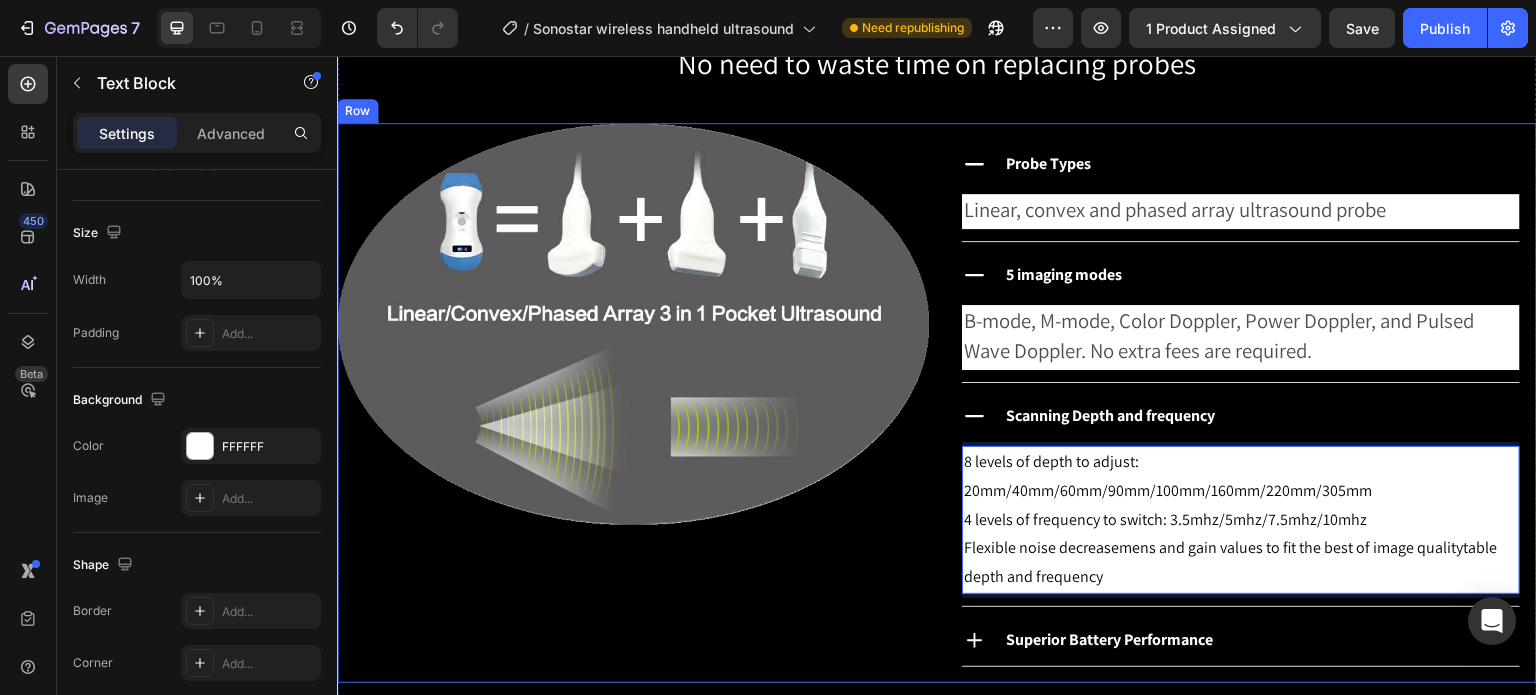 click on "Image" at bounding box center [633, 403] 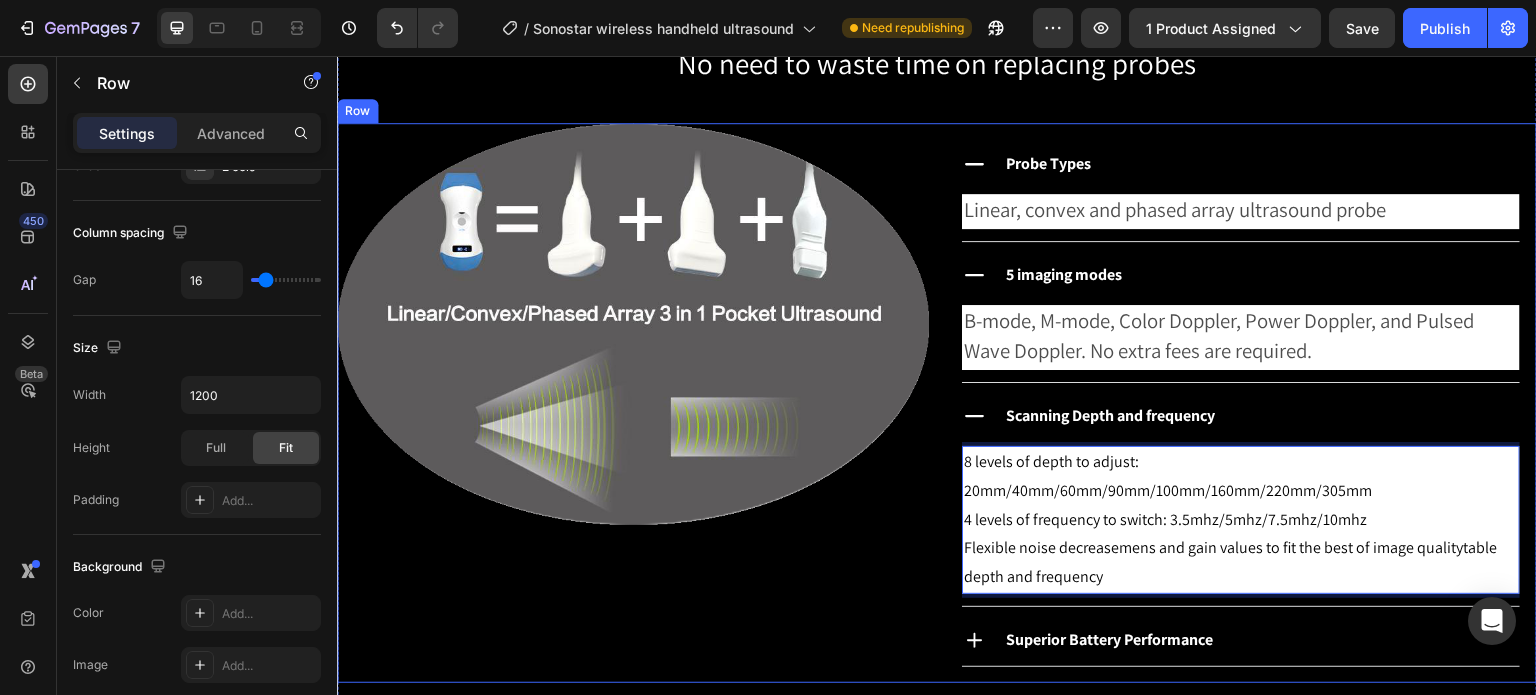 scroll, scrollTop: 0, scrollLeft: 0, axis: both 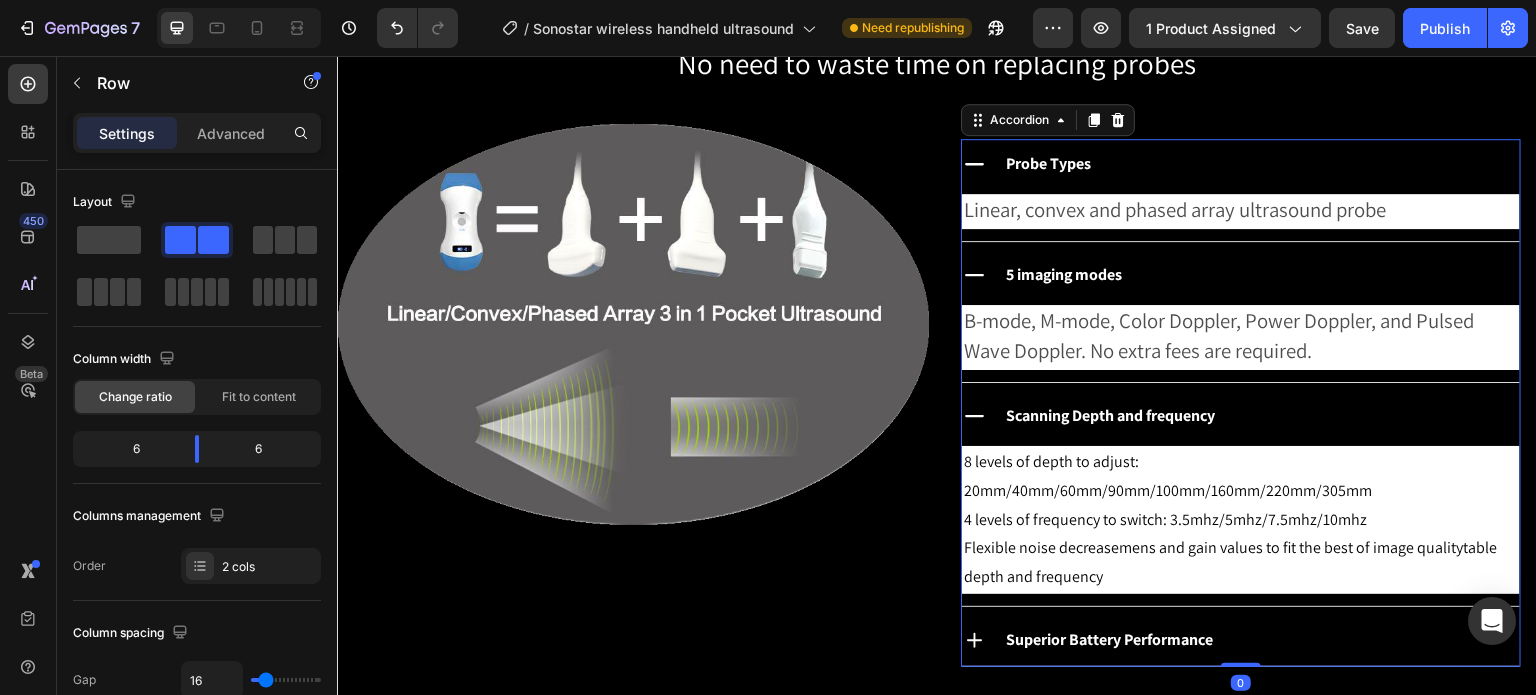 click on "Superior Battery Performance" at bounding box center (1261, 640) 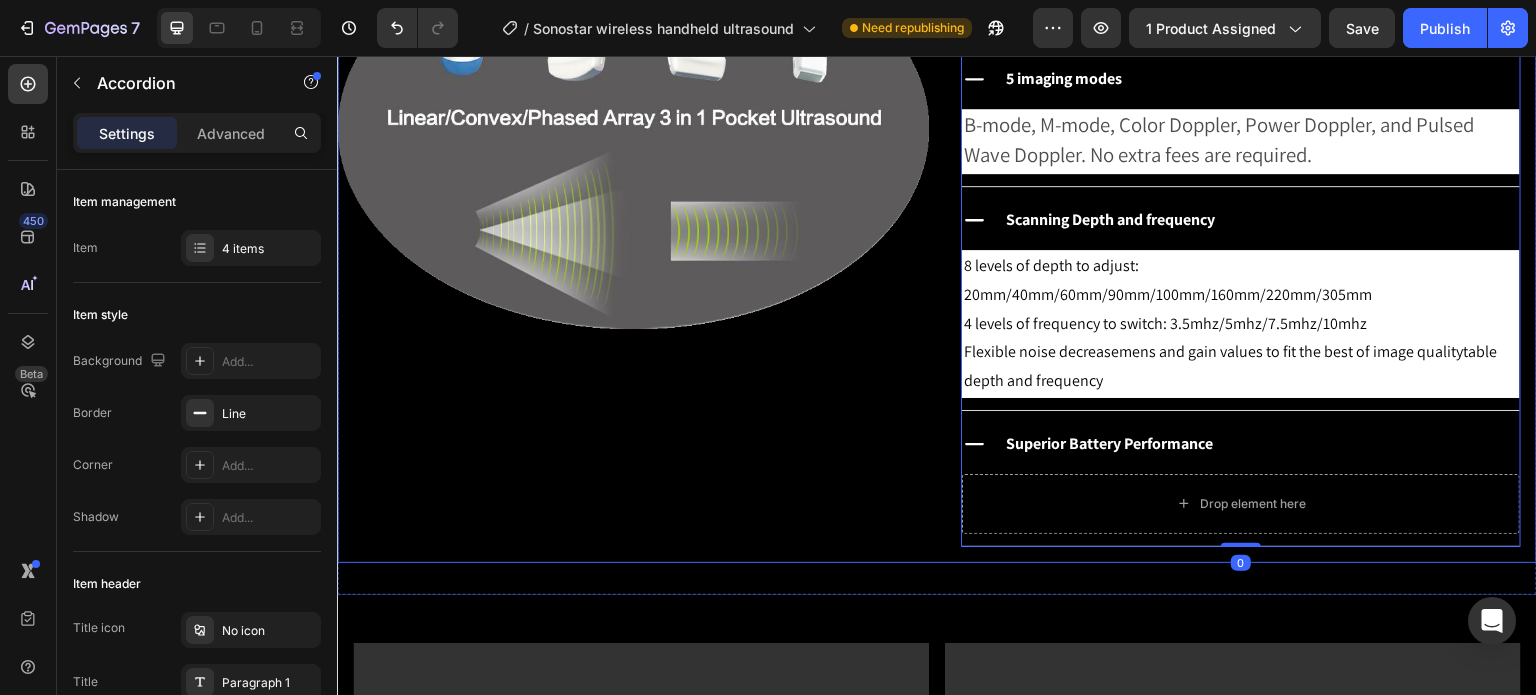 scroll, scrollTop: 1000, scrollLeft: 0, axis: vertical 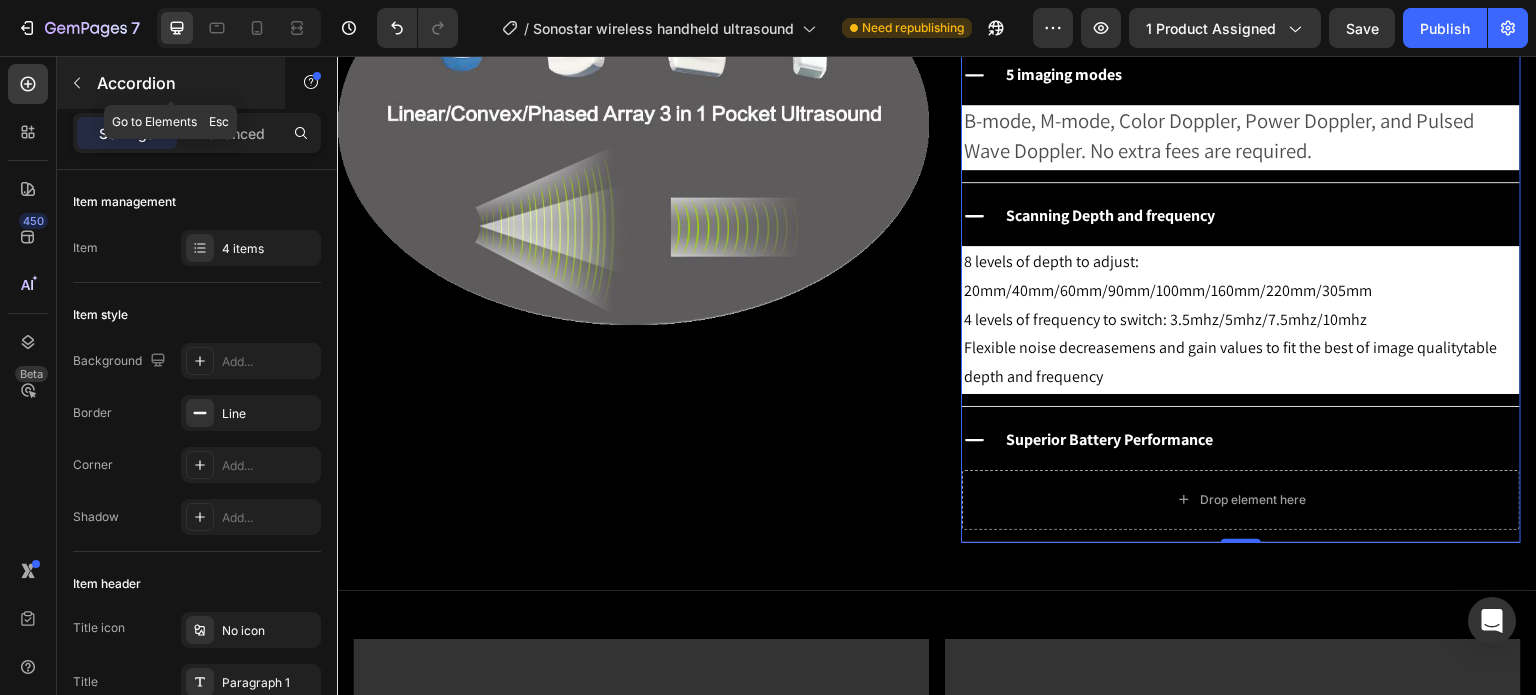 click 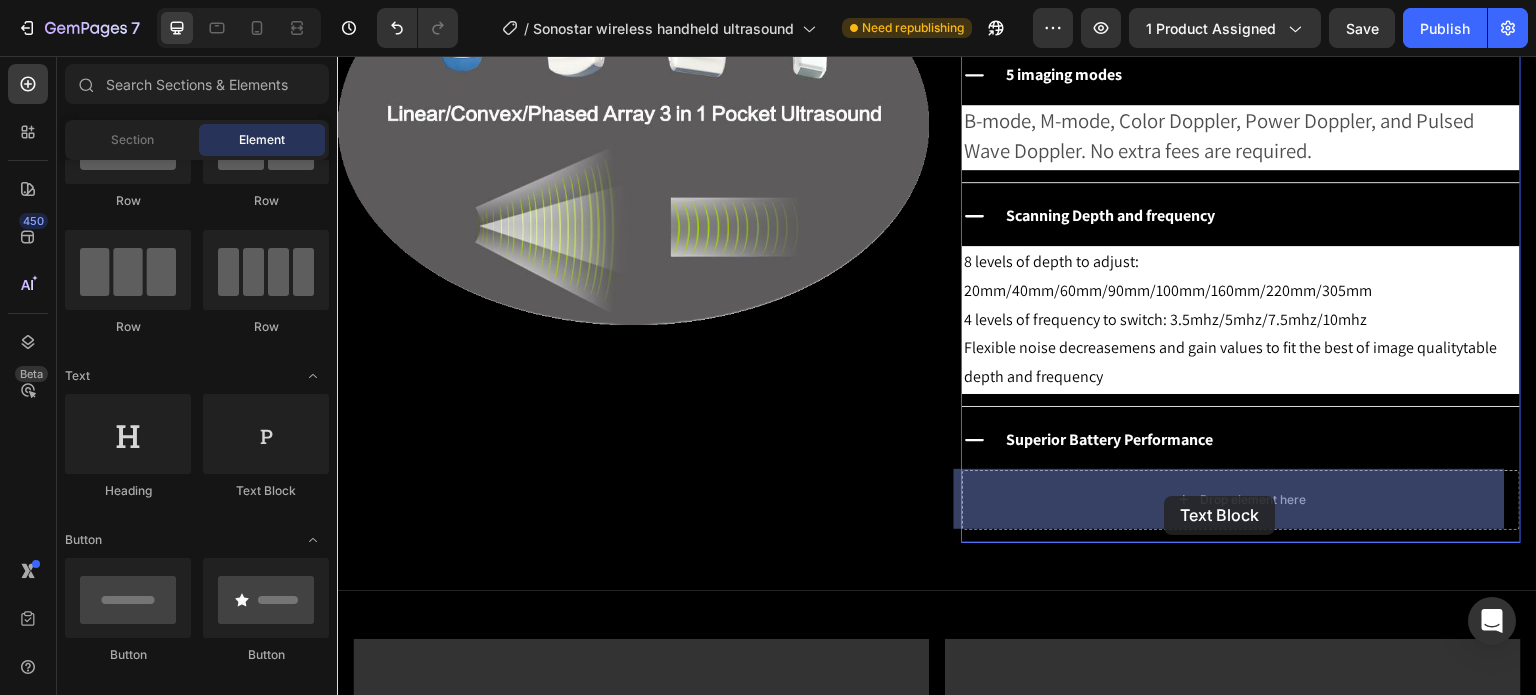 drag, startPoint x: 616, startPoint y: 499, endPoint x: 1165, endPoint y: 496, distance: 549.0082 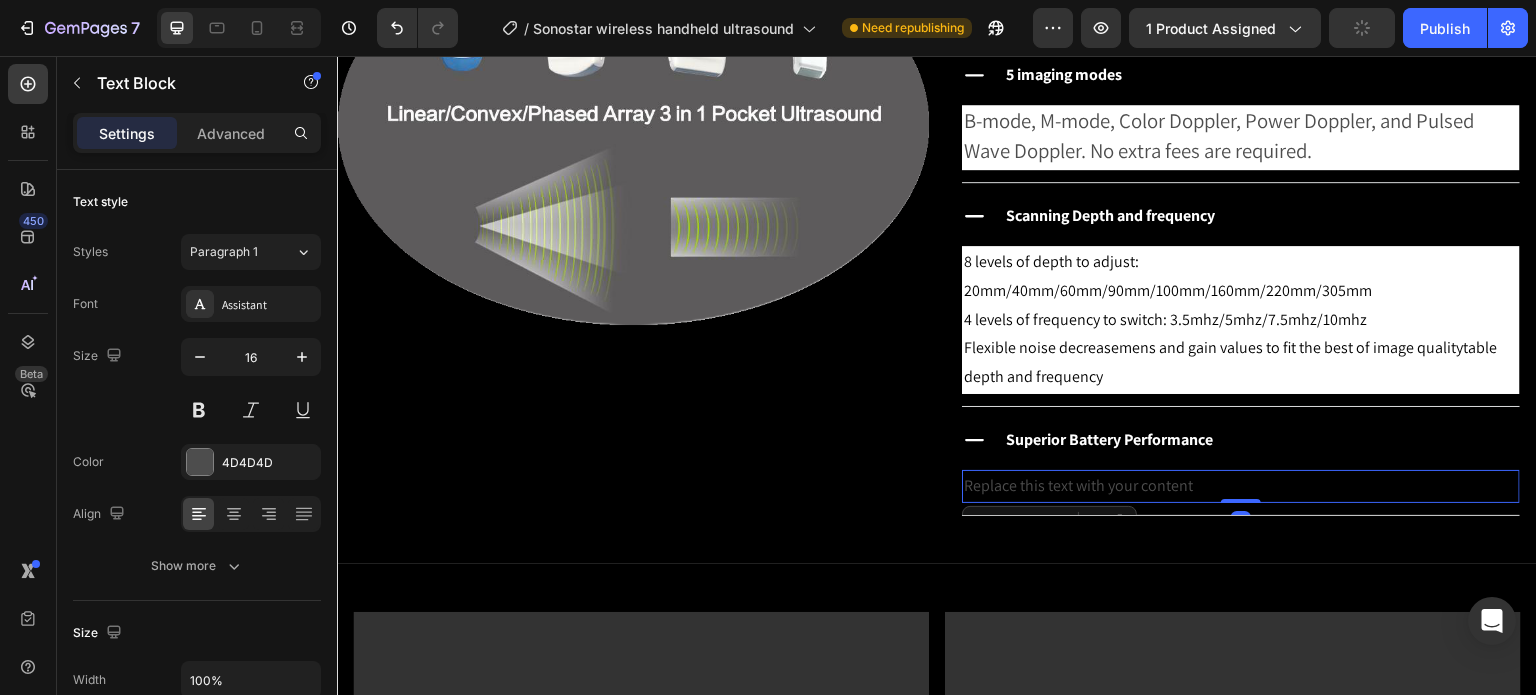 click on "Replace this text with your content" at bounding box center (1241, 486) 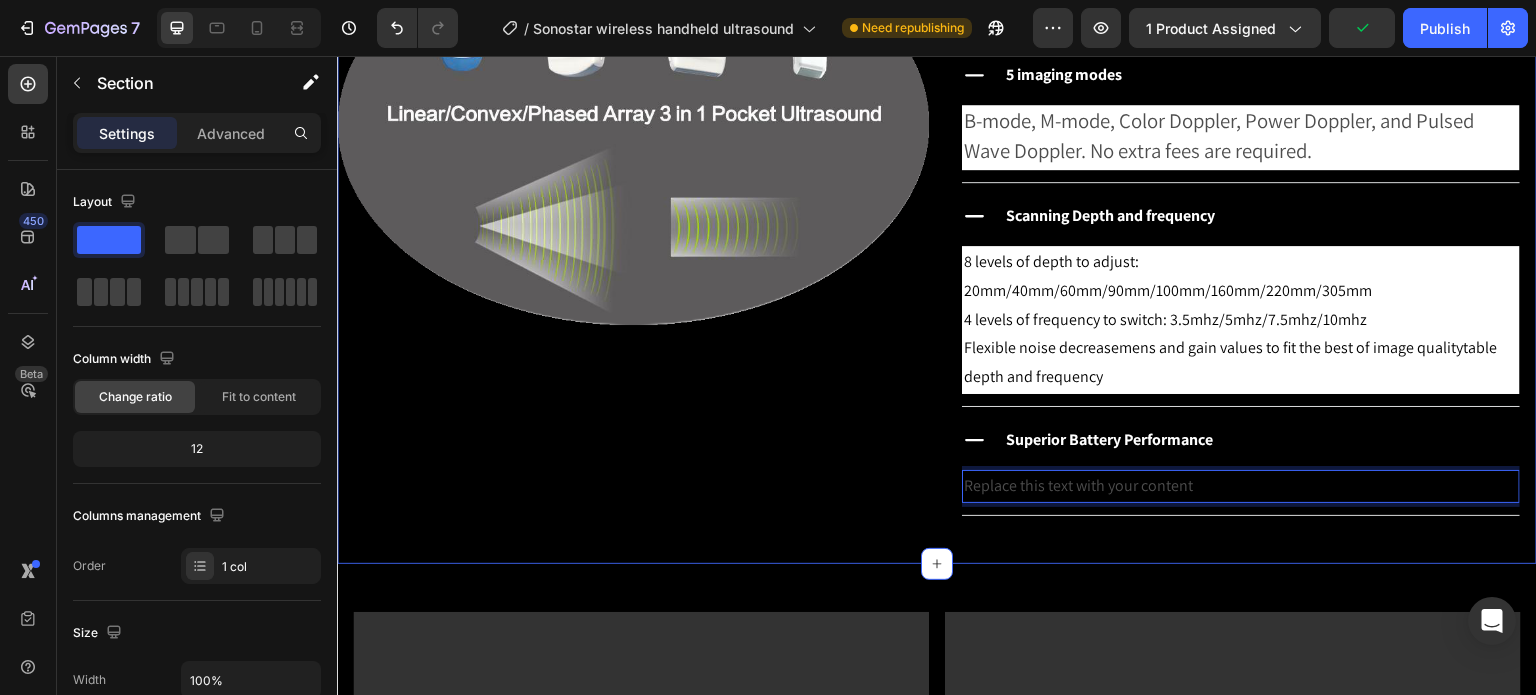 click on "One single machine, for whole body imaging Heading No need to waste time on replacing probes Text Block Row Row Image
Probe Types Linear, convex and phased array ultrasound probe Text Block
5 imaging modes  B-mode, M-mode, Color Doppler, Power Doppler, and Pulsed Wave Doppler. No extra fees are required. Text Block
Scanning Depth and frequency 8 levels of depth to adjust: 20mm/40mm/60mm/90mm/100mm/160mm/220mm/305mm 4 levels of frequency to switch: 3.5mhz/5mhz/7.5mhz/10mhz Flexible noise decreasemens and gain values to fit the best of image qualitytable depth and frequency Text Block
Superior Battery Performance Replace this text with your content Text Block   0 Accordion Row Row Section 2" at bounding box center (937, 133) 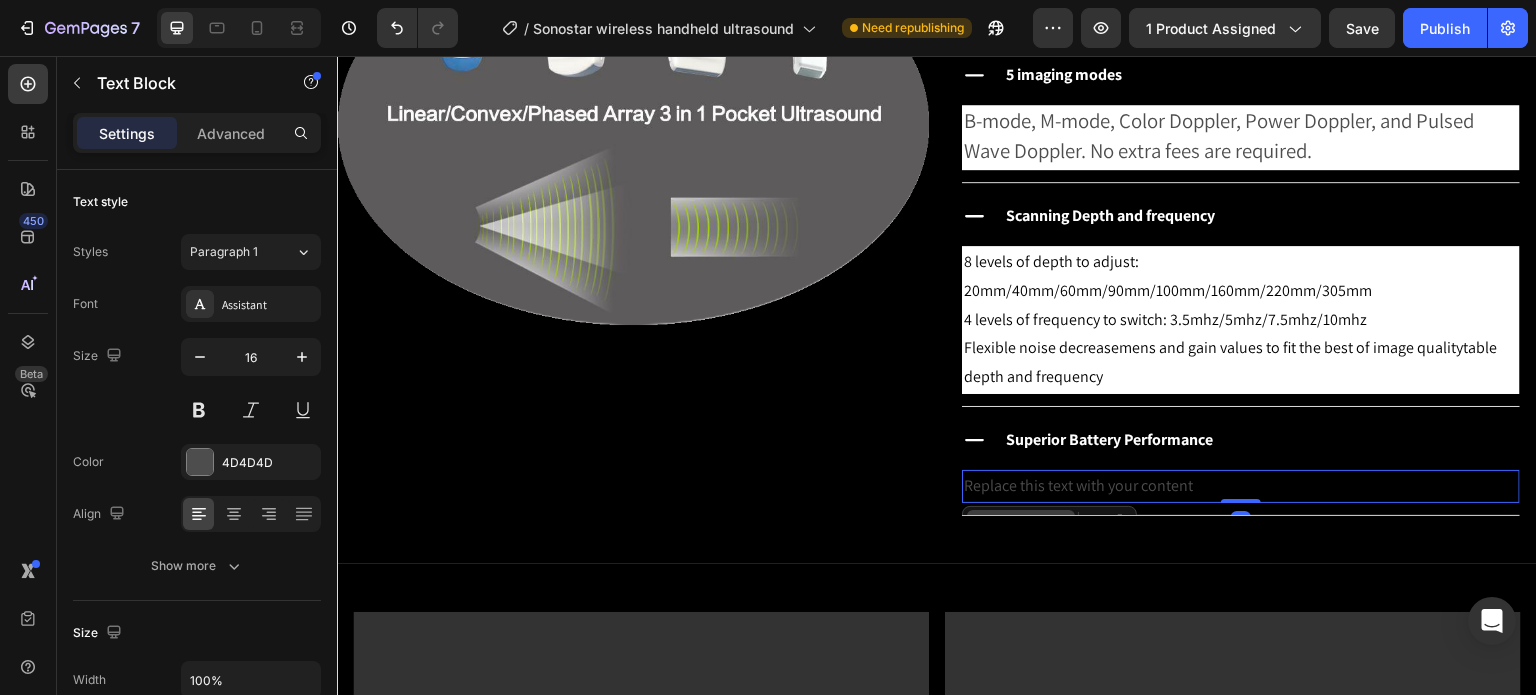 click on "Text Block" at bounding box center (1021, 522) 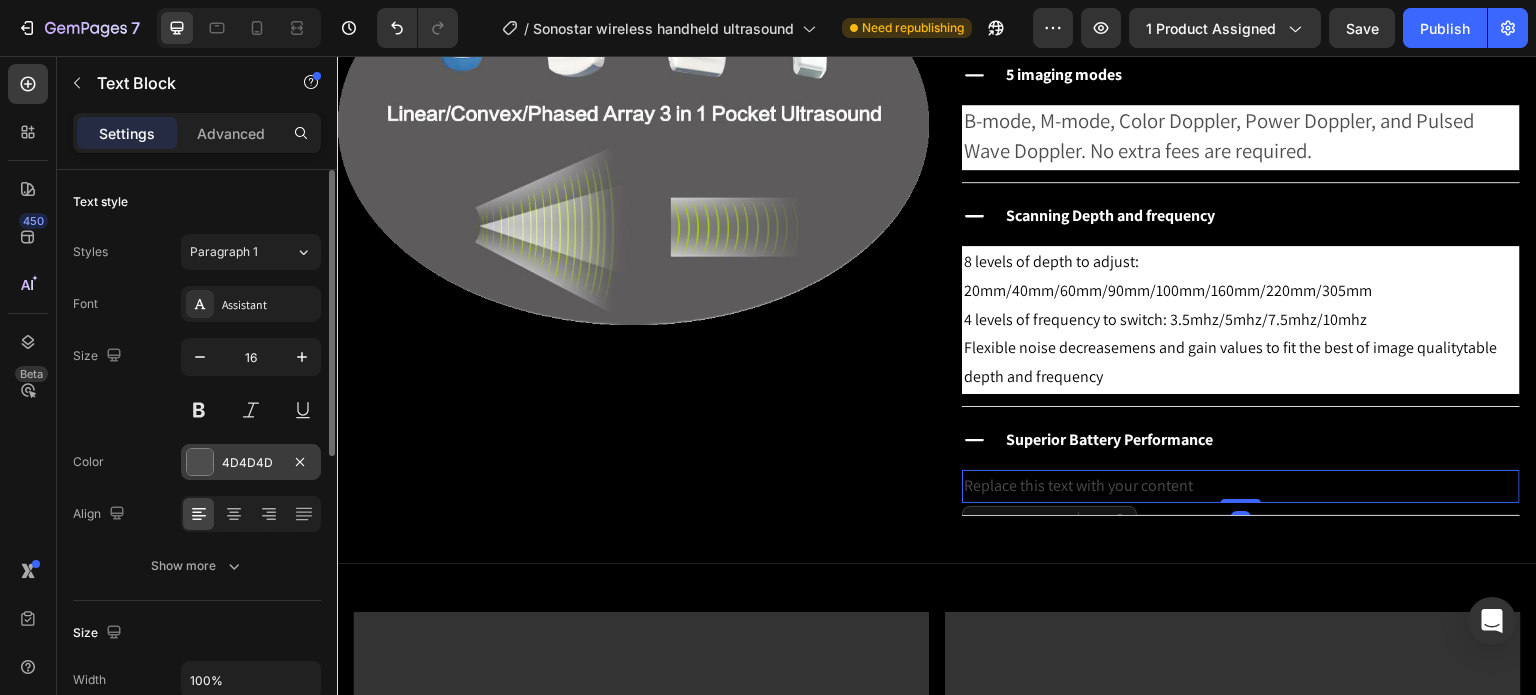 click on "4D4D4D" at bounding box center [251, 462] 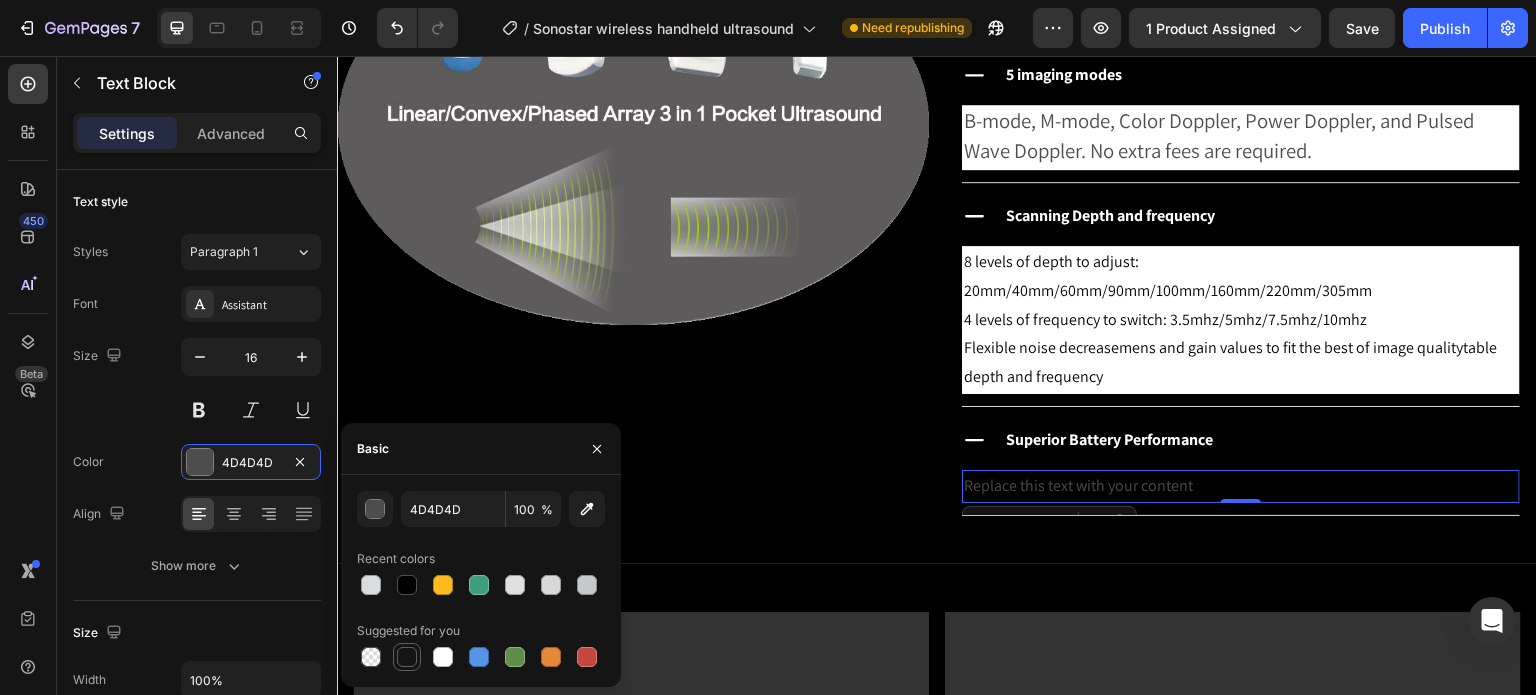 click at bounding box center (407, 657) 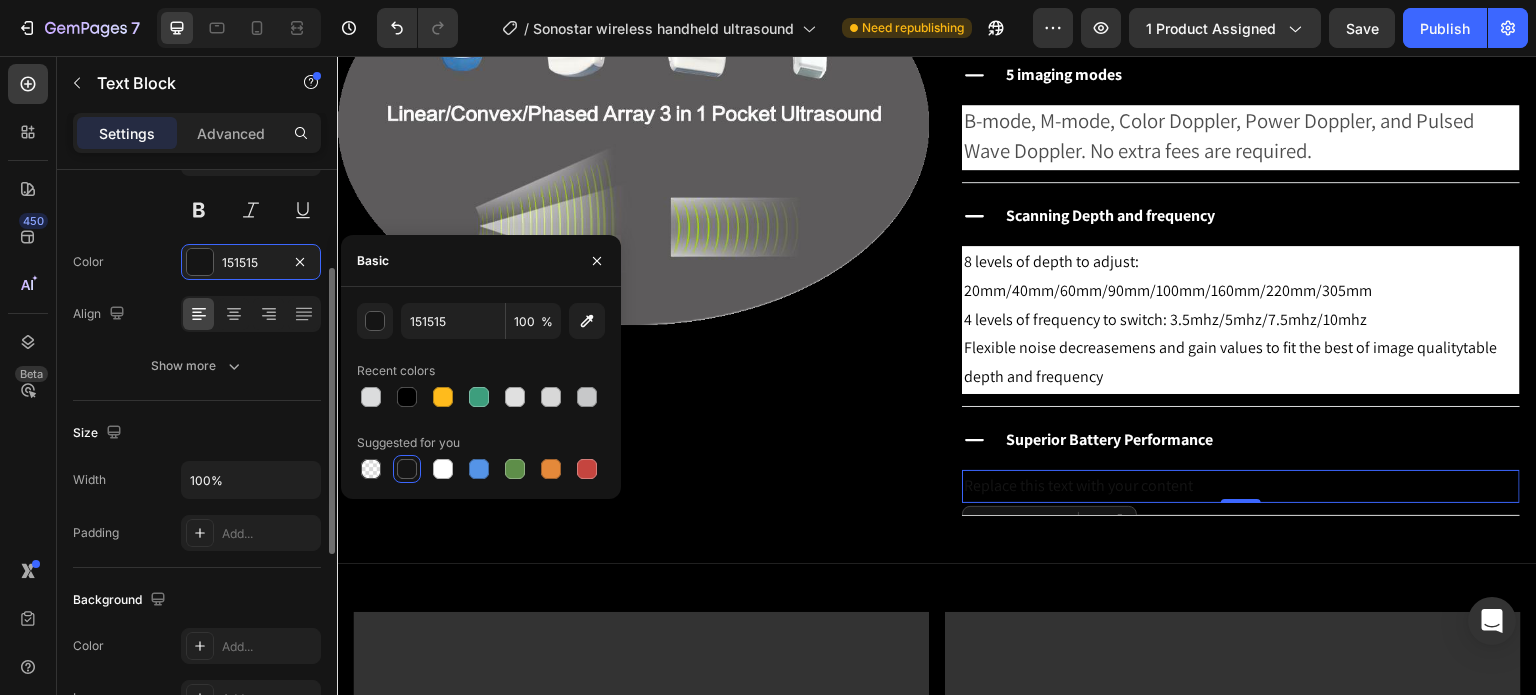 scroll, scrollTop: 400, scrollLeft: 0, axis: vertical 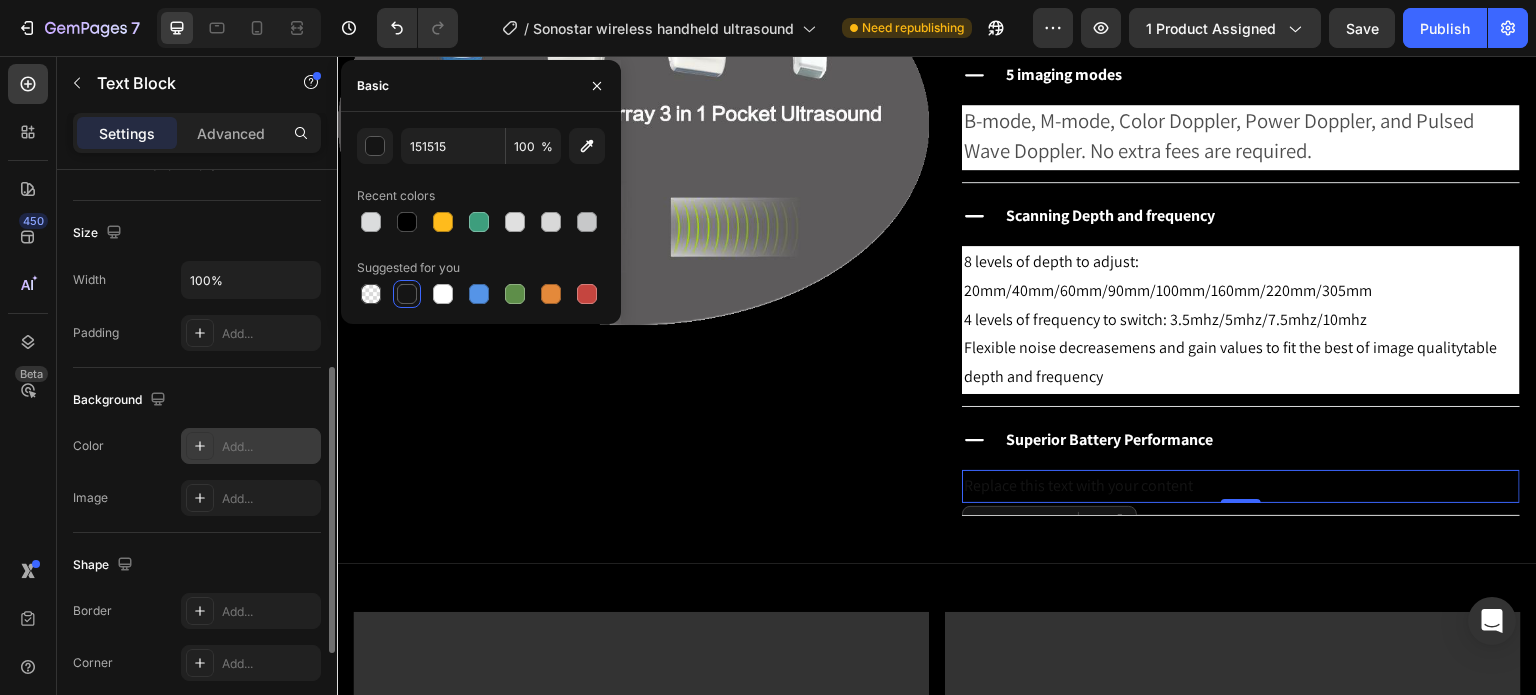 click on "Add..." at bounding box center [251, 446] 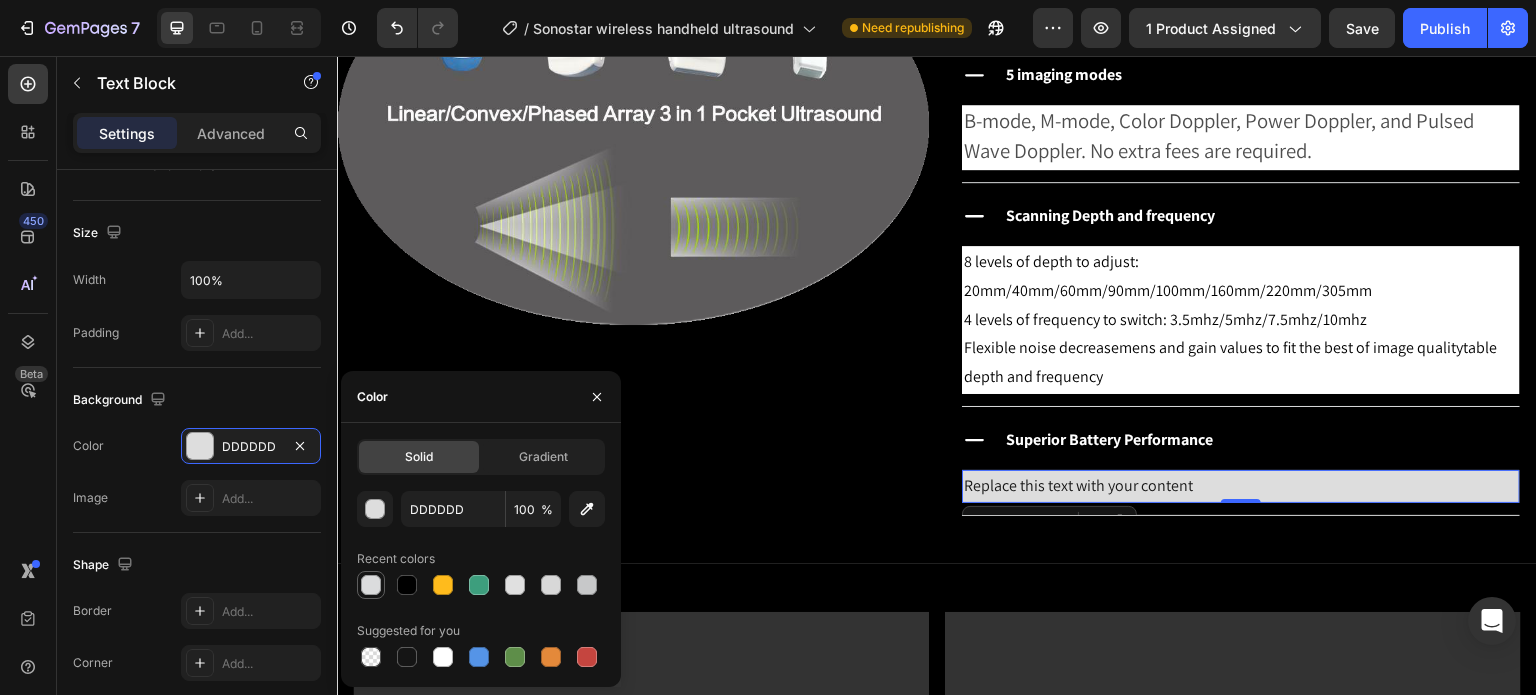 click at bounding box center (371, 585) 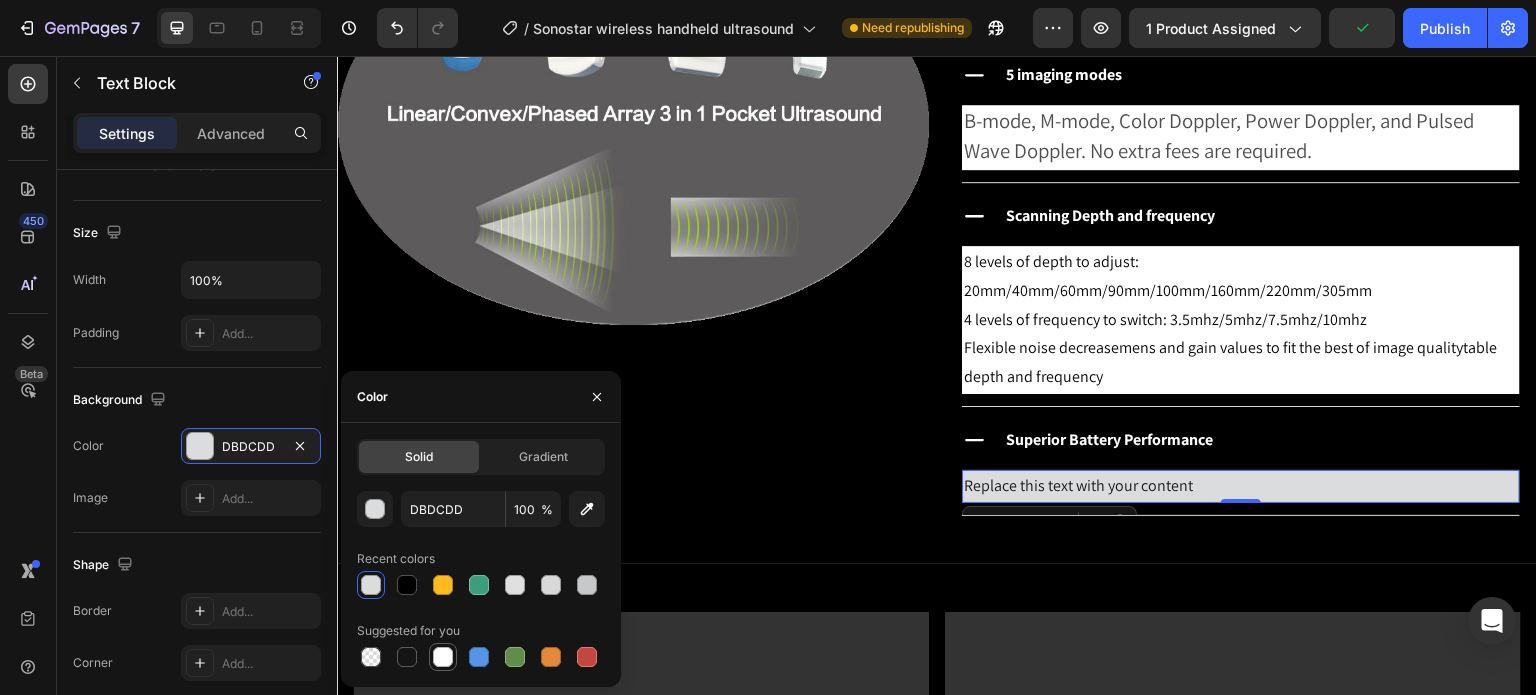 click at bounding box center (443, 657) 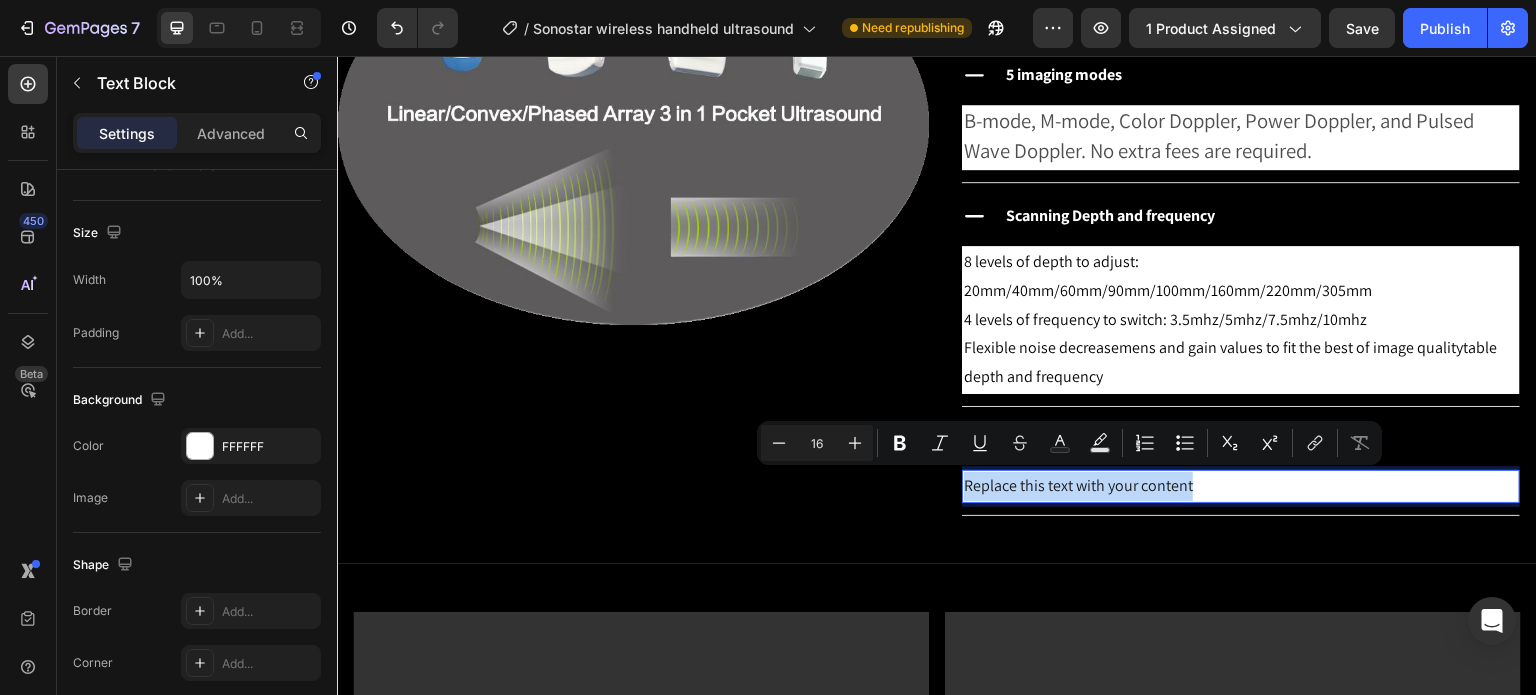 drag, startPoint x: 1195, startPoint y: 476, endPoint x: 958, endPoint y: 484, distance: 237.13498 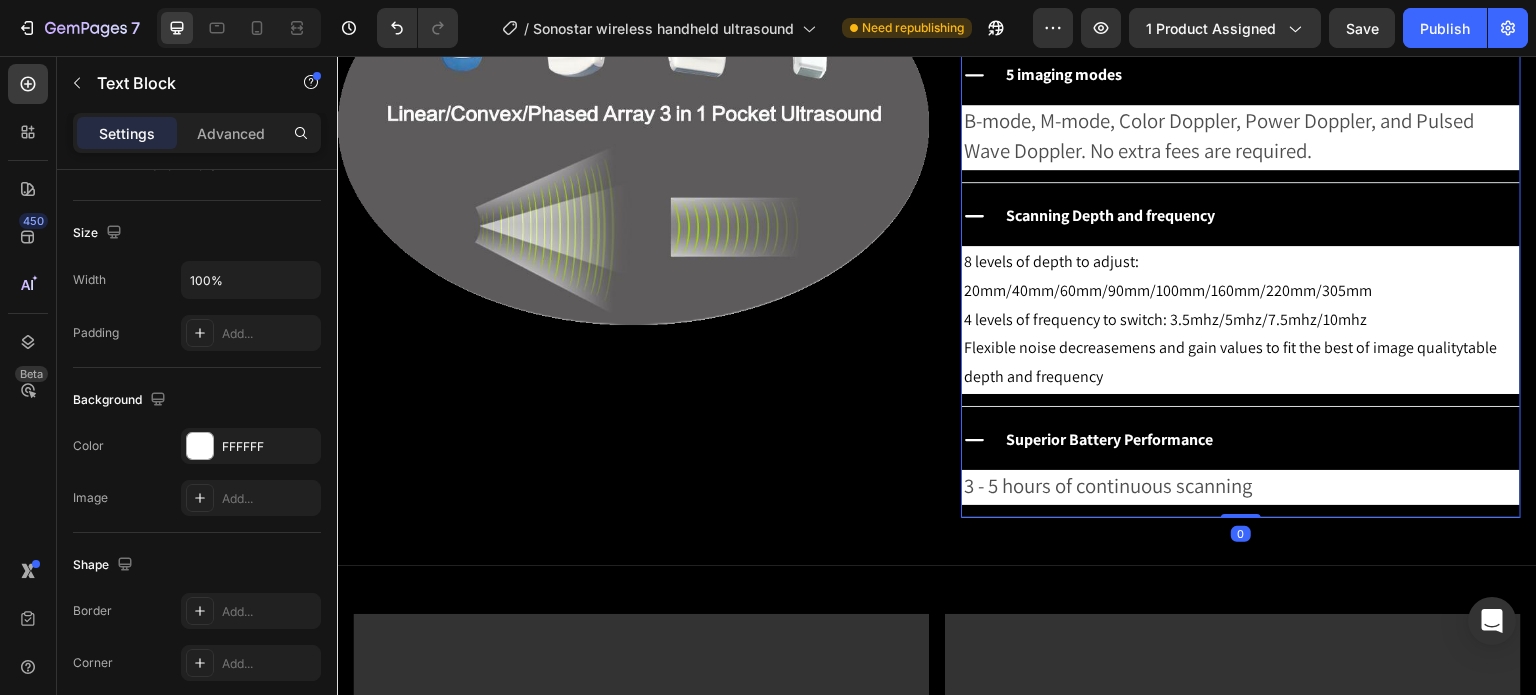 click 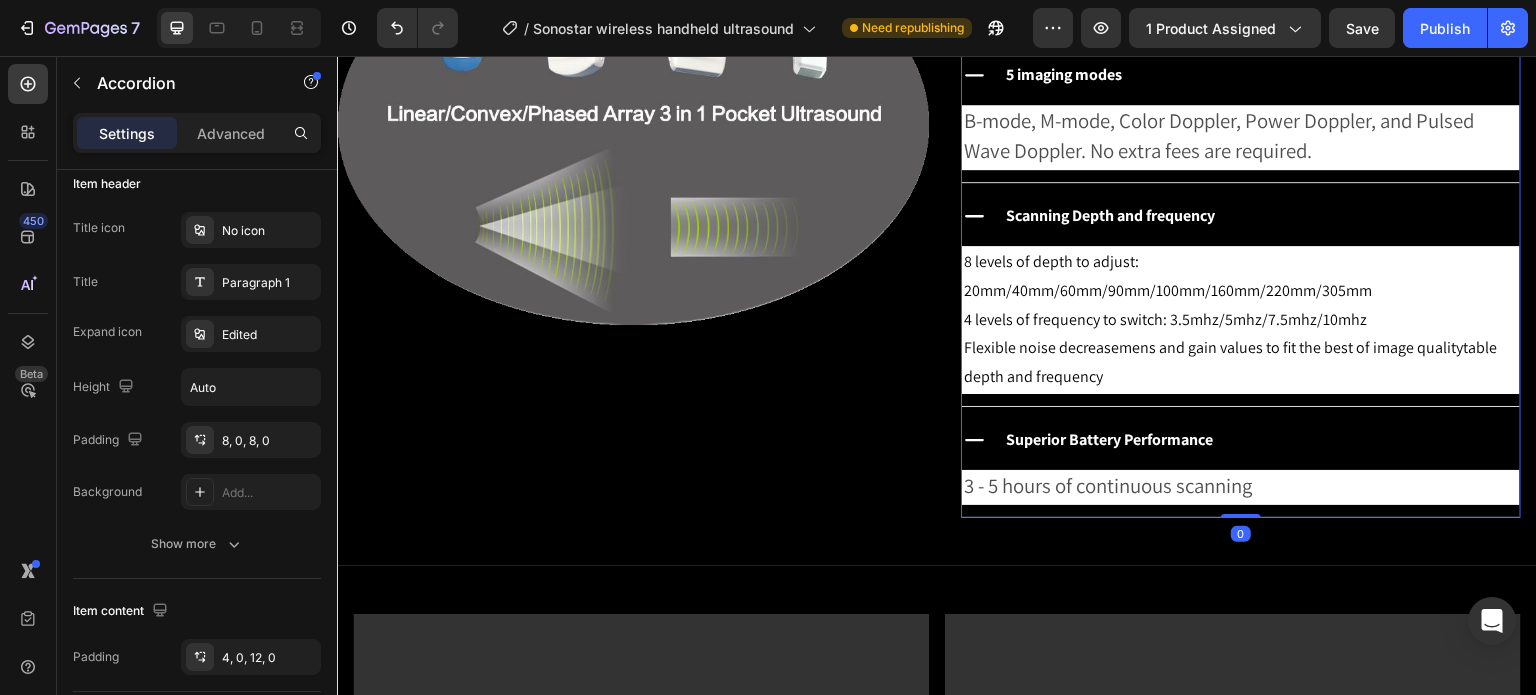 scroll, scrollTop: 0, scrollLeft: 0, axis: both 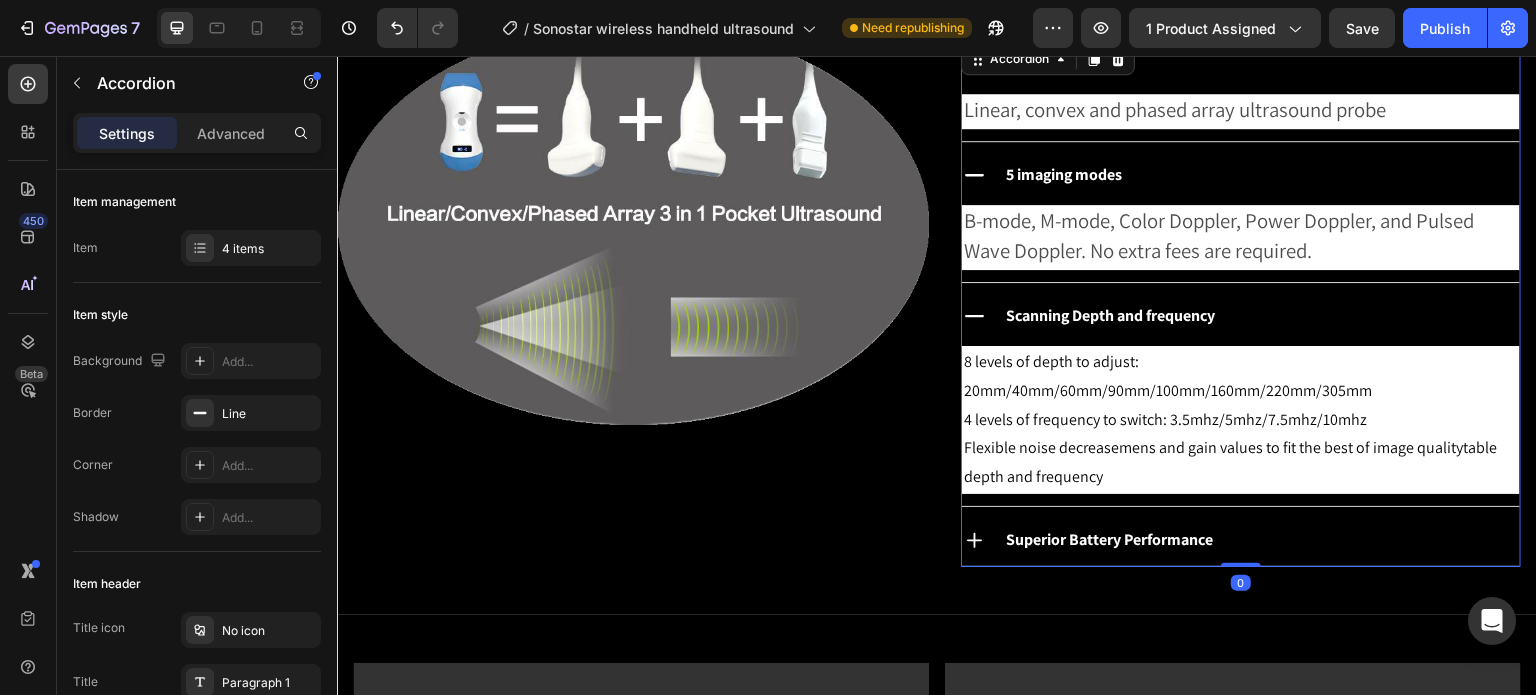 click 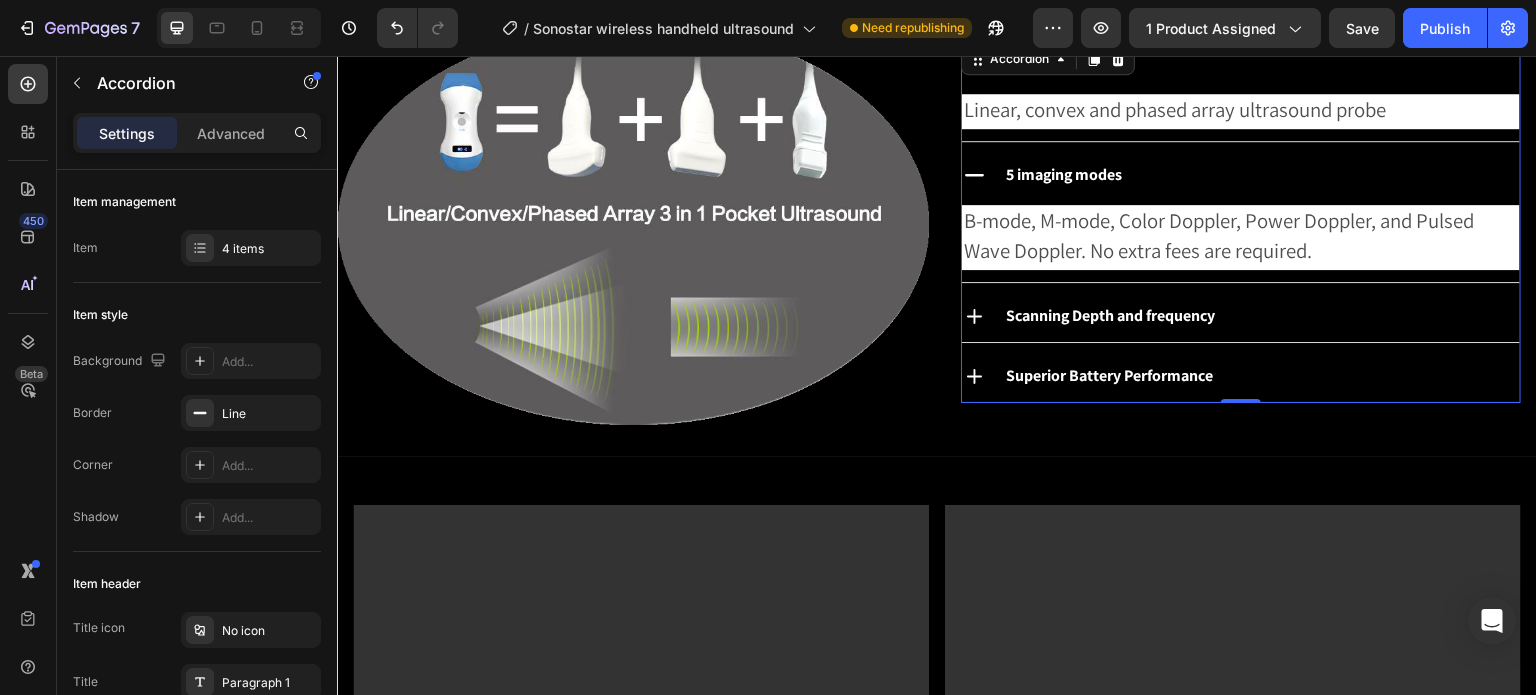 click 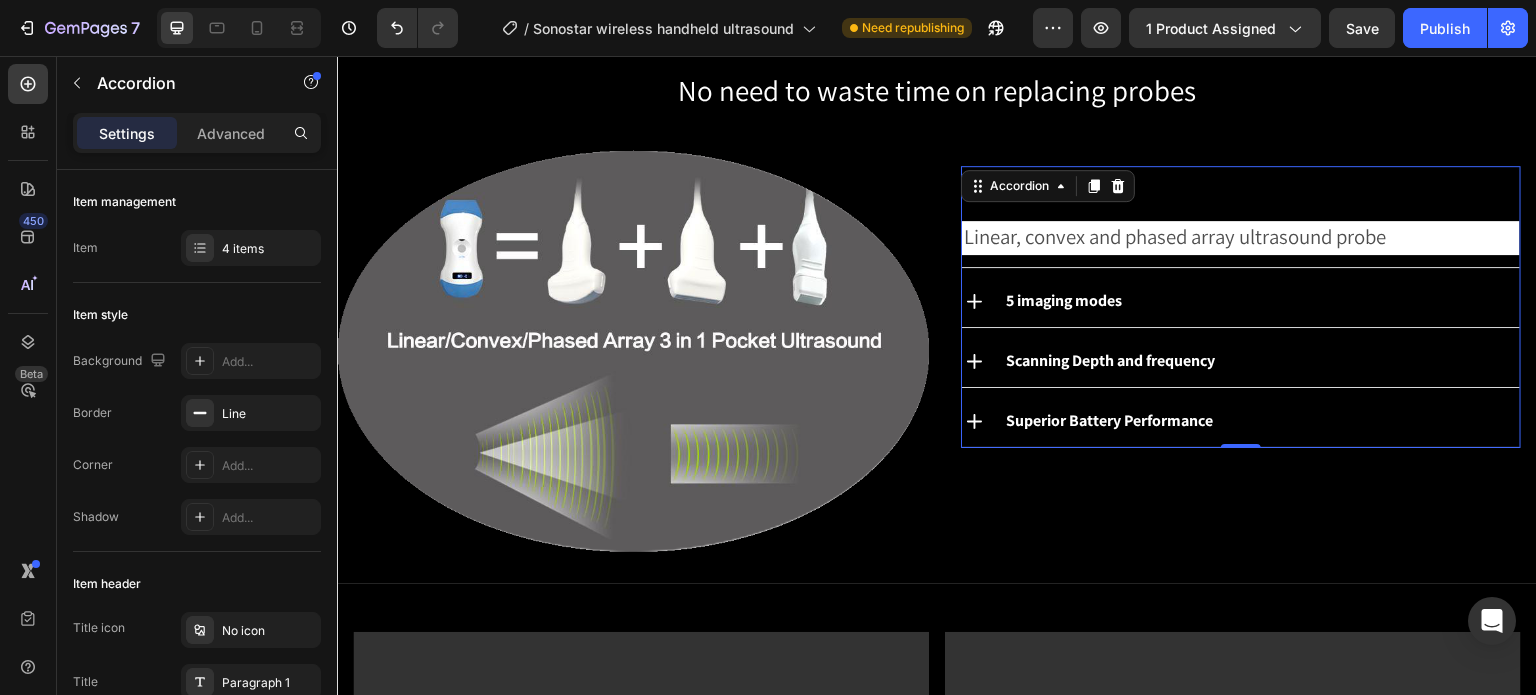 scroll, scrollTop: 600, scrollLeft: 0, axis: vertical 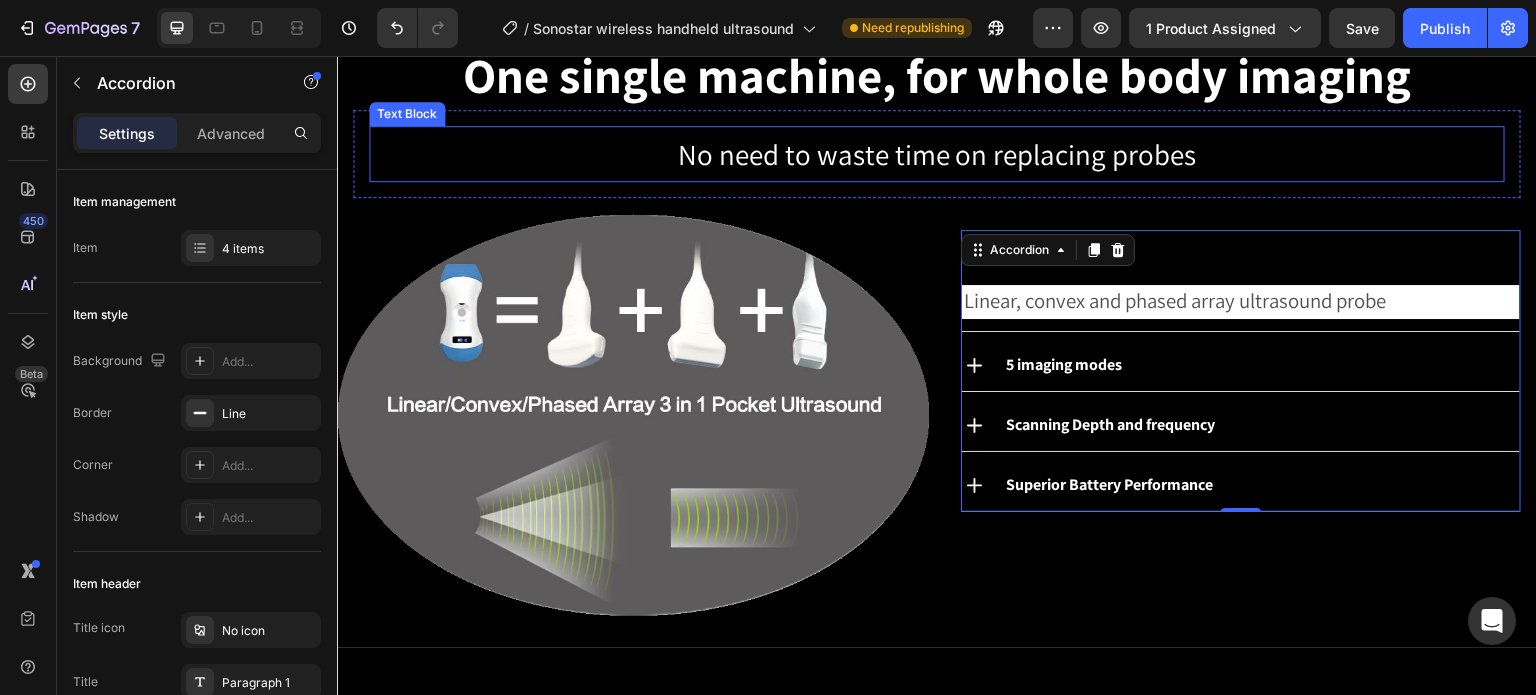 click on "No need to waste time on replacing probes" at bounding box center (937, 154) 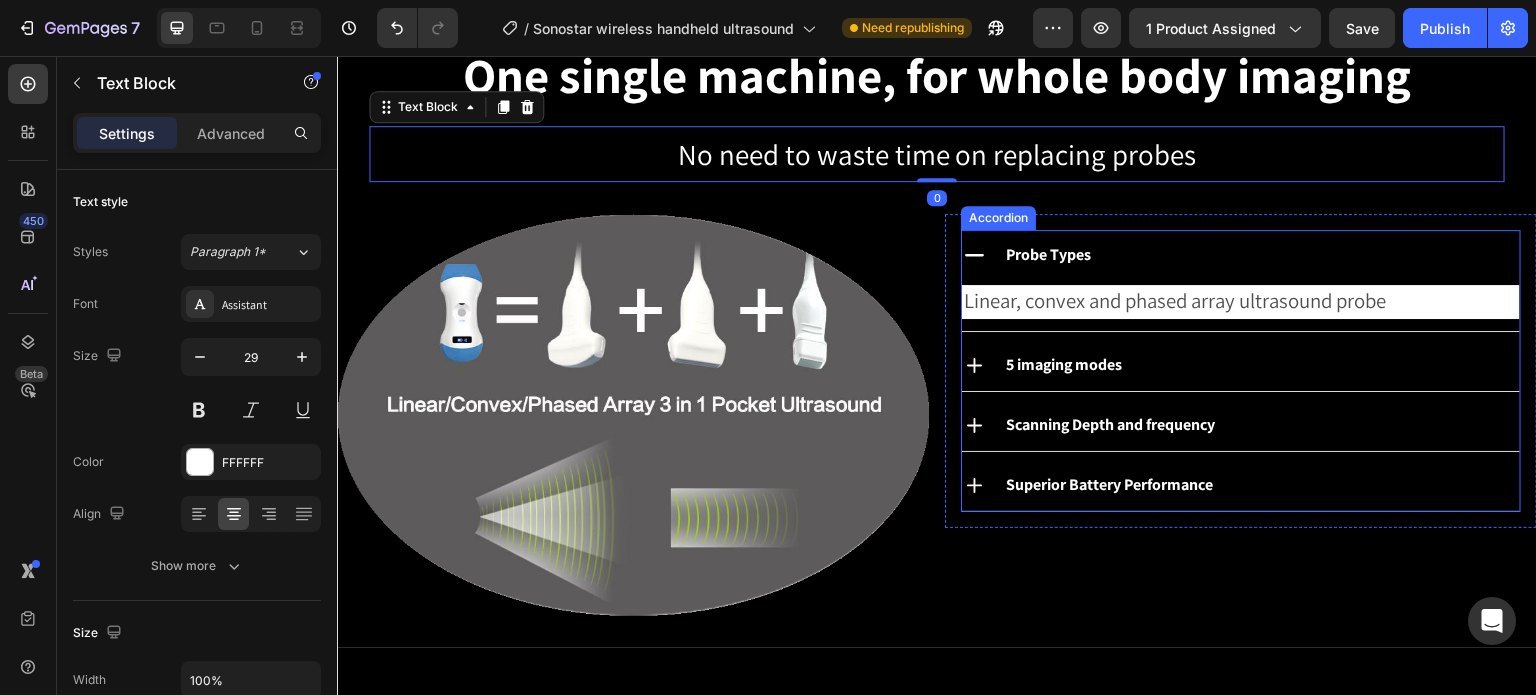 click 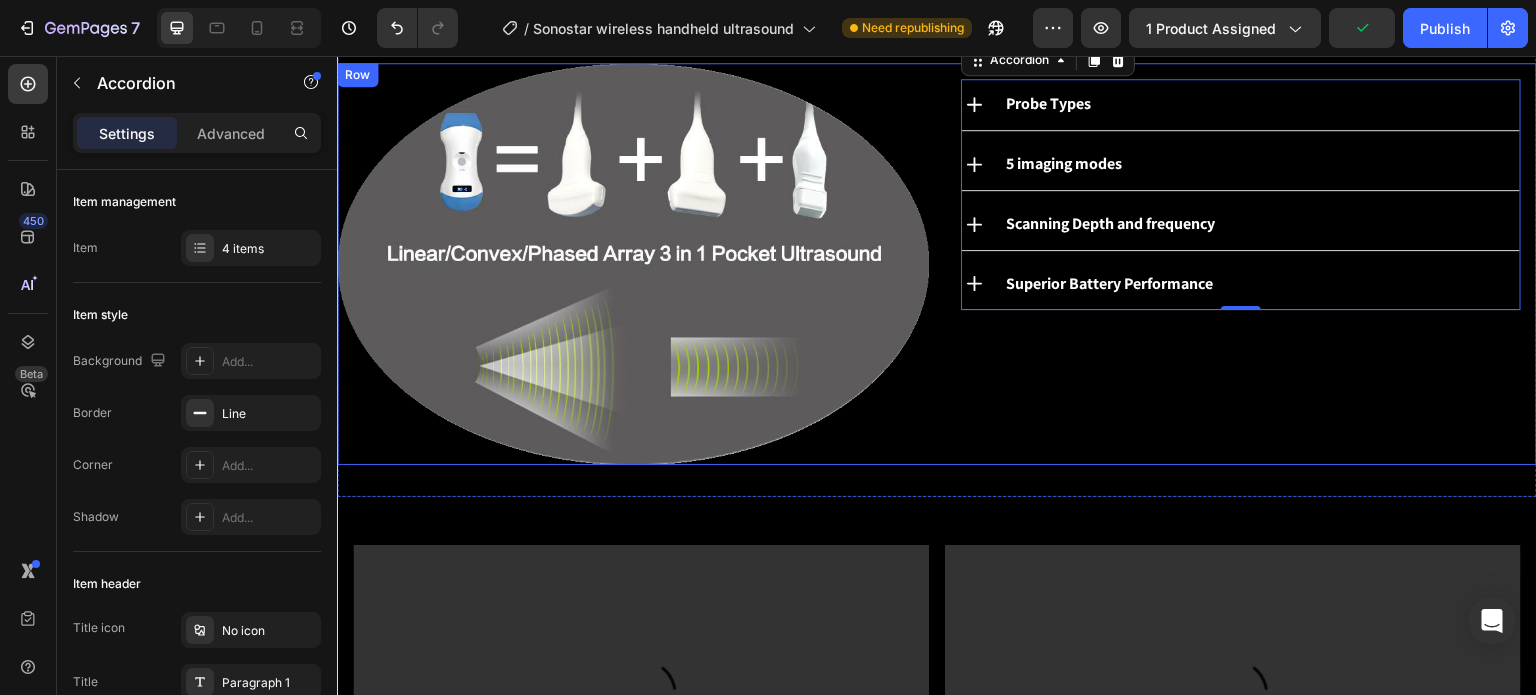 scroll, scrollTop: 800, scrollLeft: 0, axis: vertical 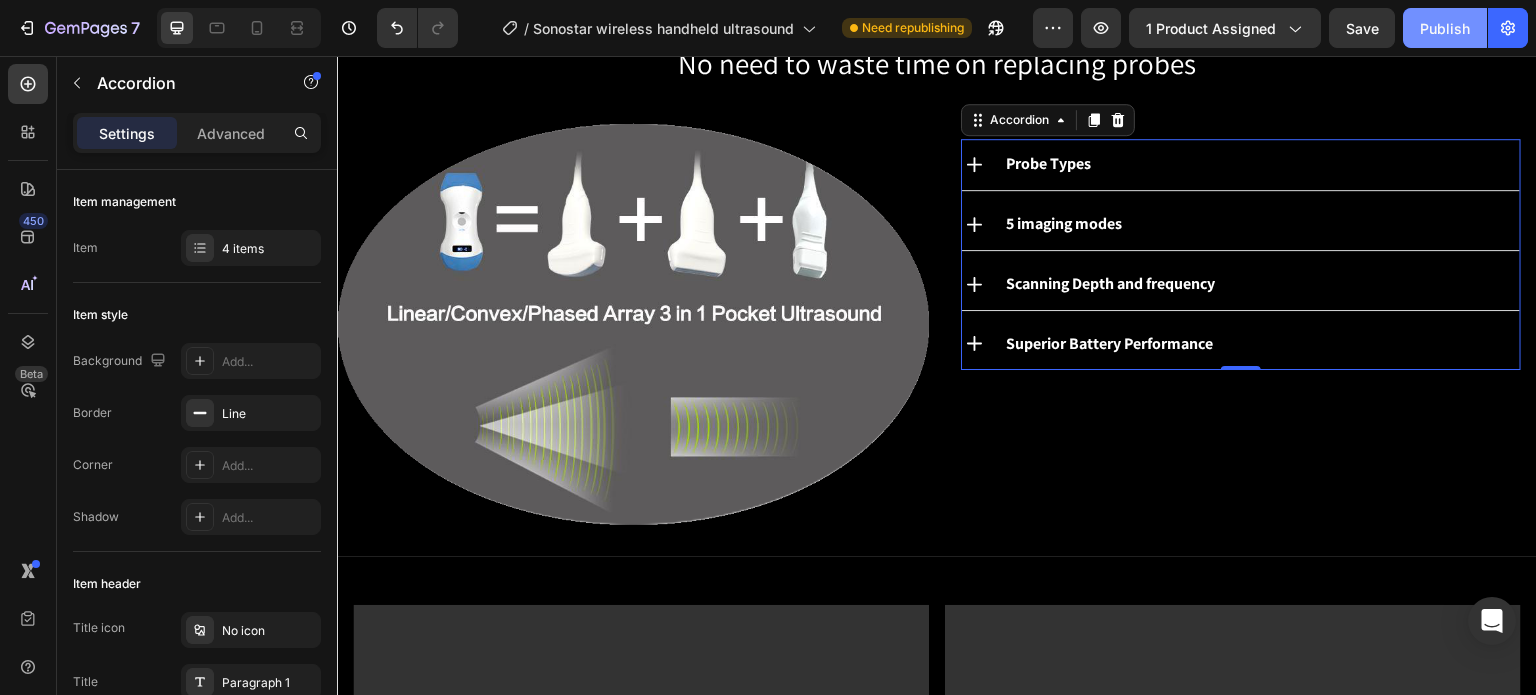 click on "Publish" at bounding box center (1445, 28) 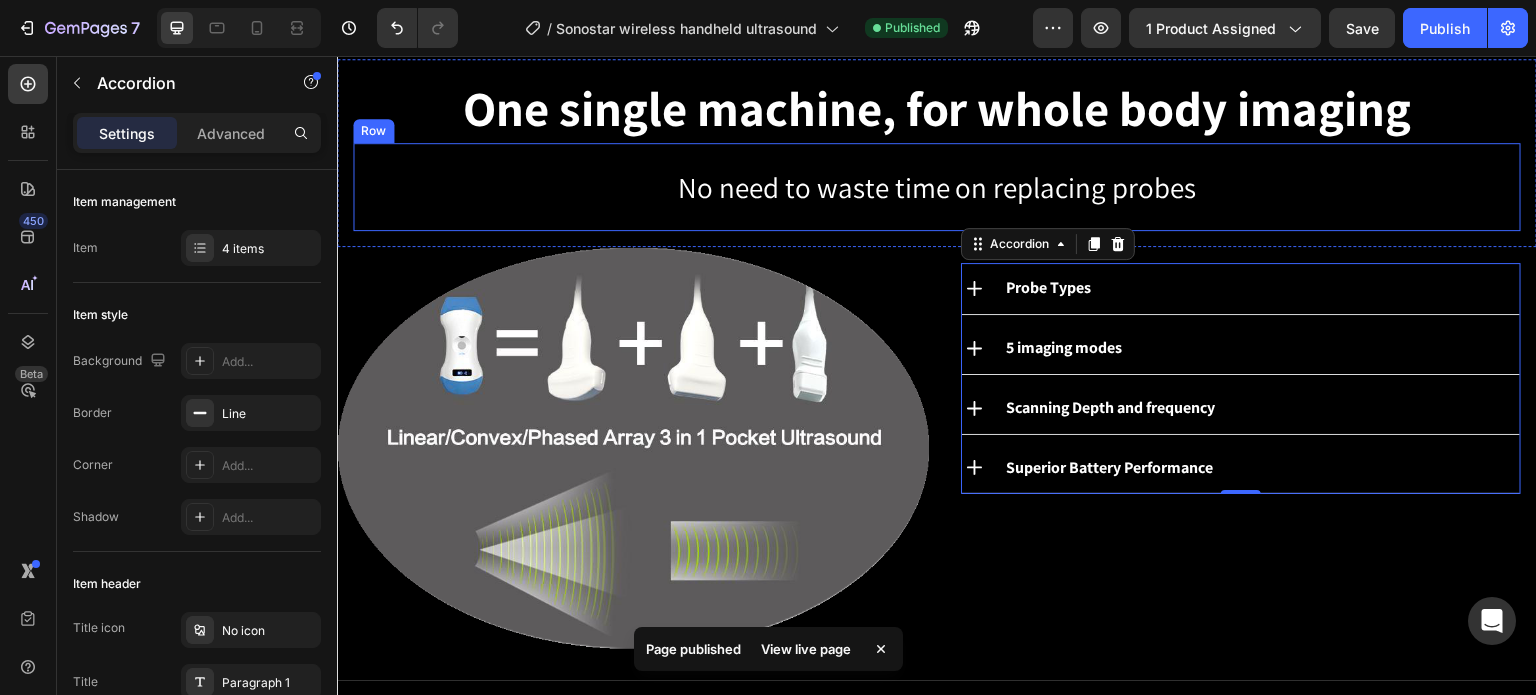 scroll, scrollTop: 700, scrollLeft: 0, axis: vertical 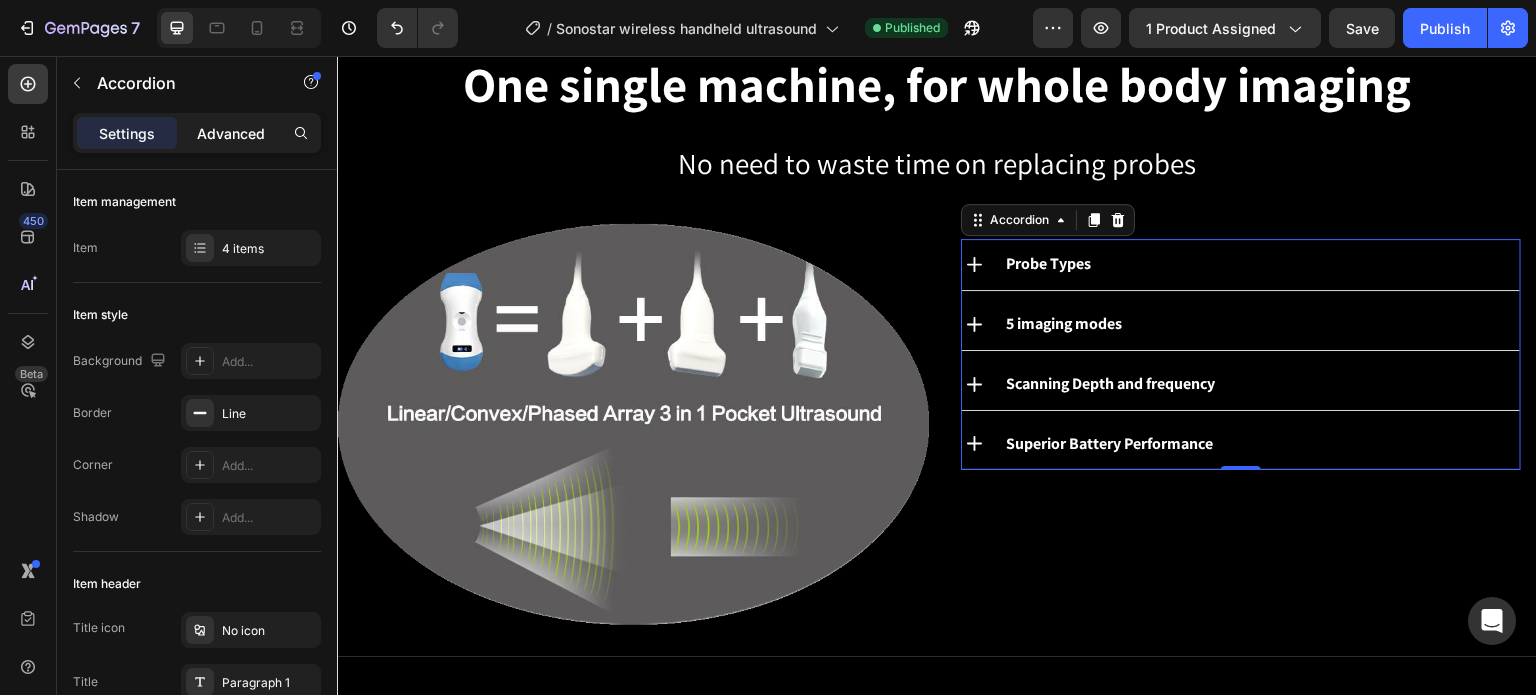 click on "Advanced" at bounding box center [231, 133] 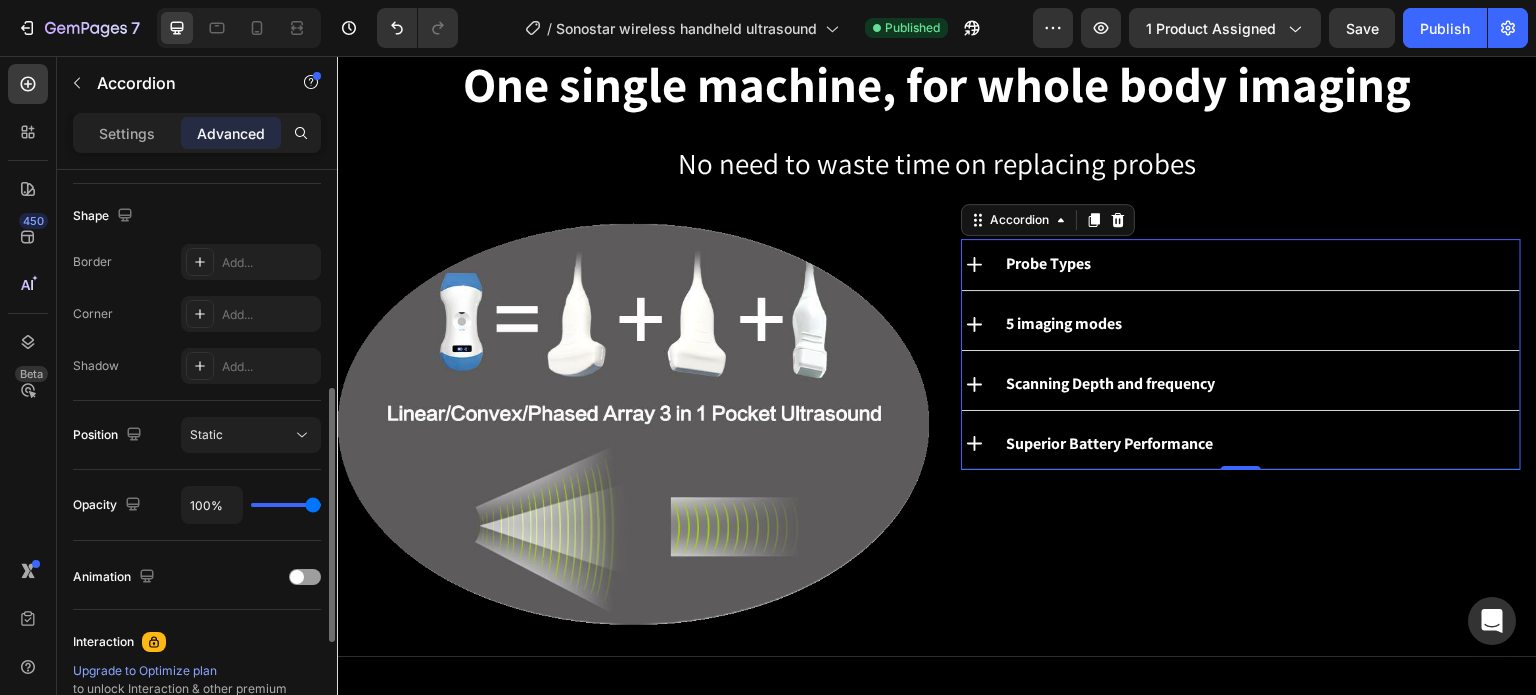 scroll, scrollTop: 600, scrollLeft: 0, axis: vertical 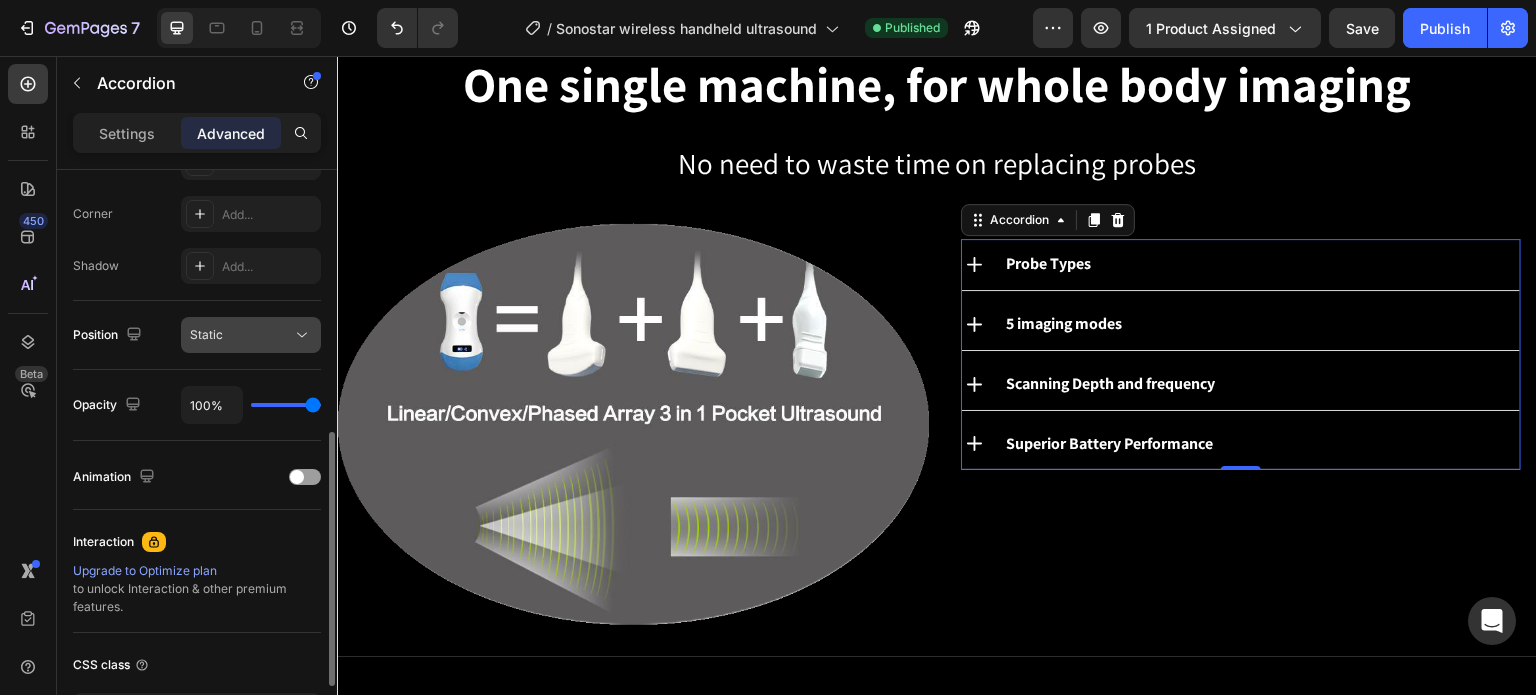 click on "Static" at bounding box center [241, 335] 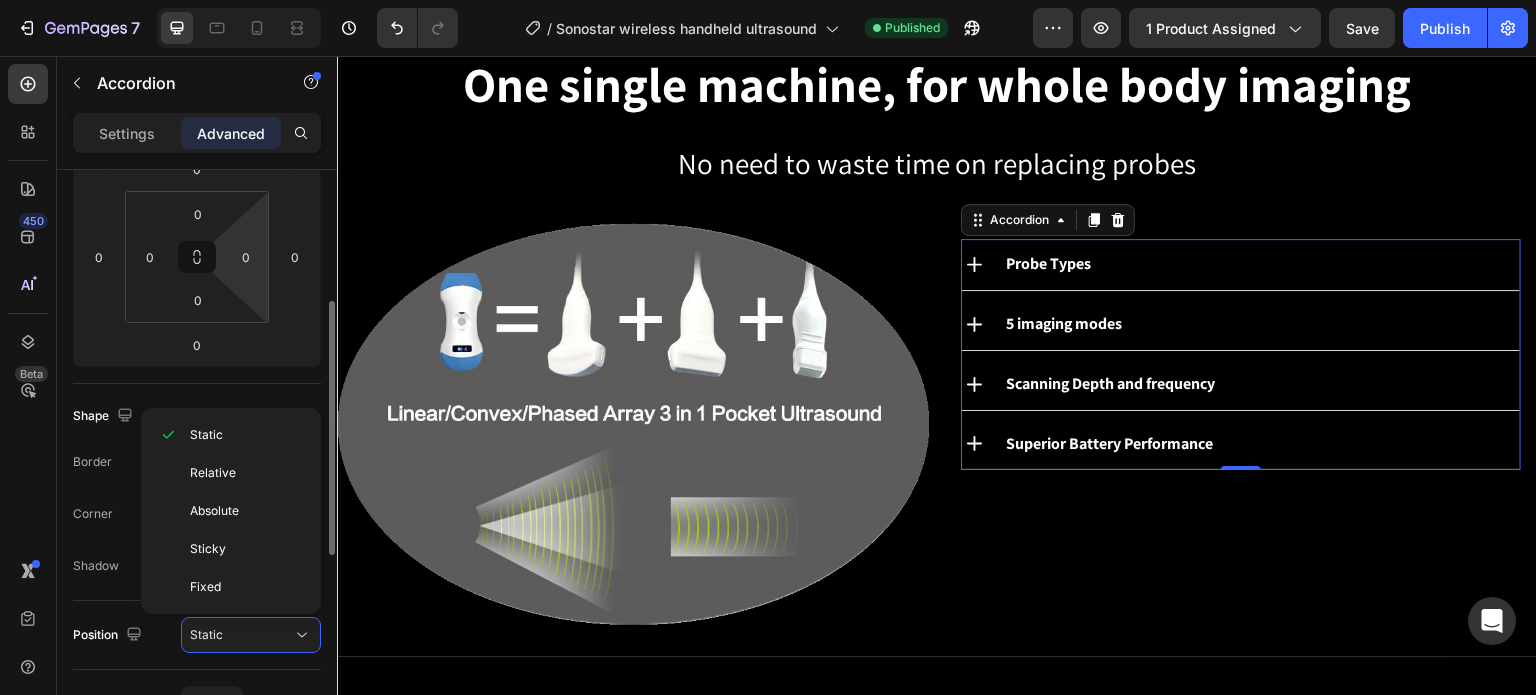scroll, scrollTop: 200, scrollLeft: 0, axis: vertical 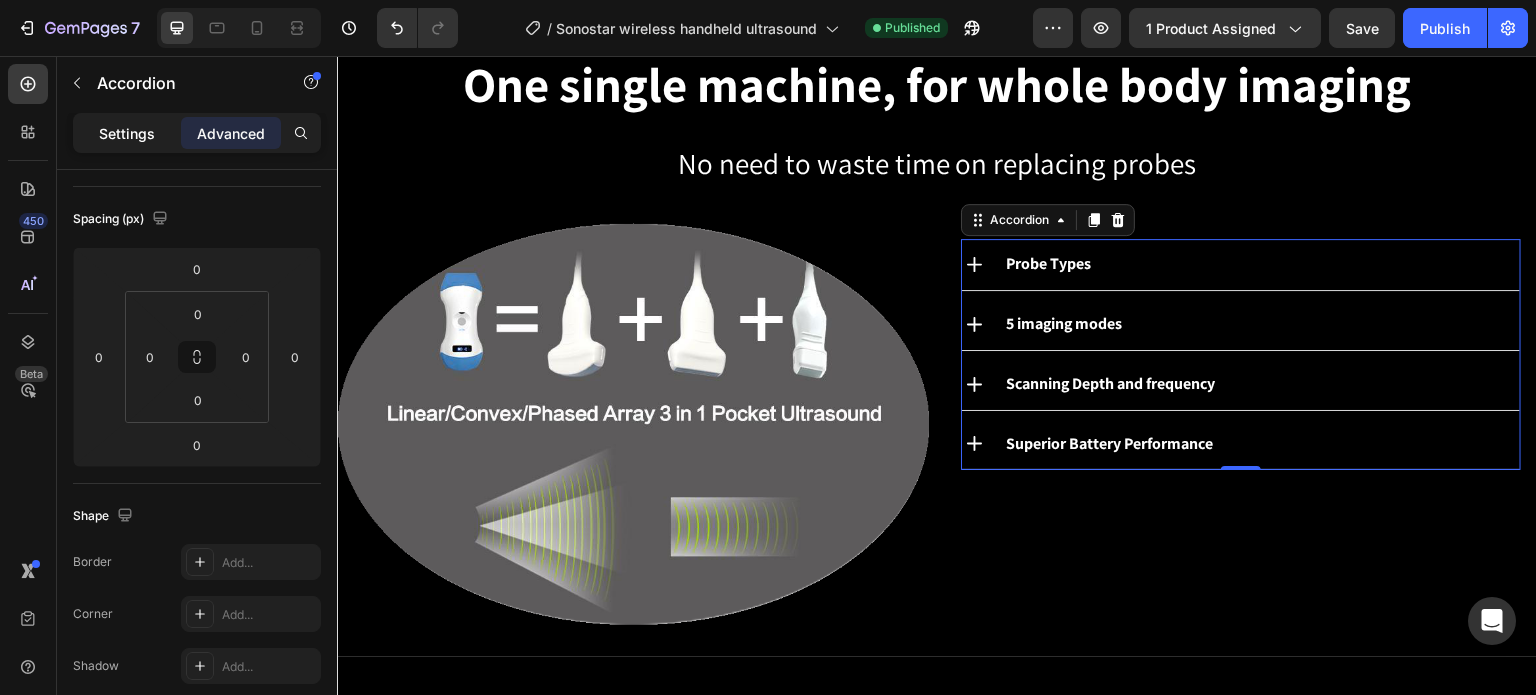 click on "Settings" at bounding box center (127, 133) 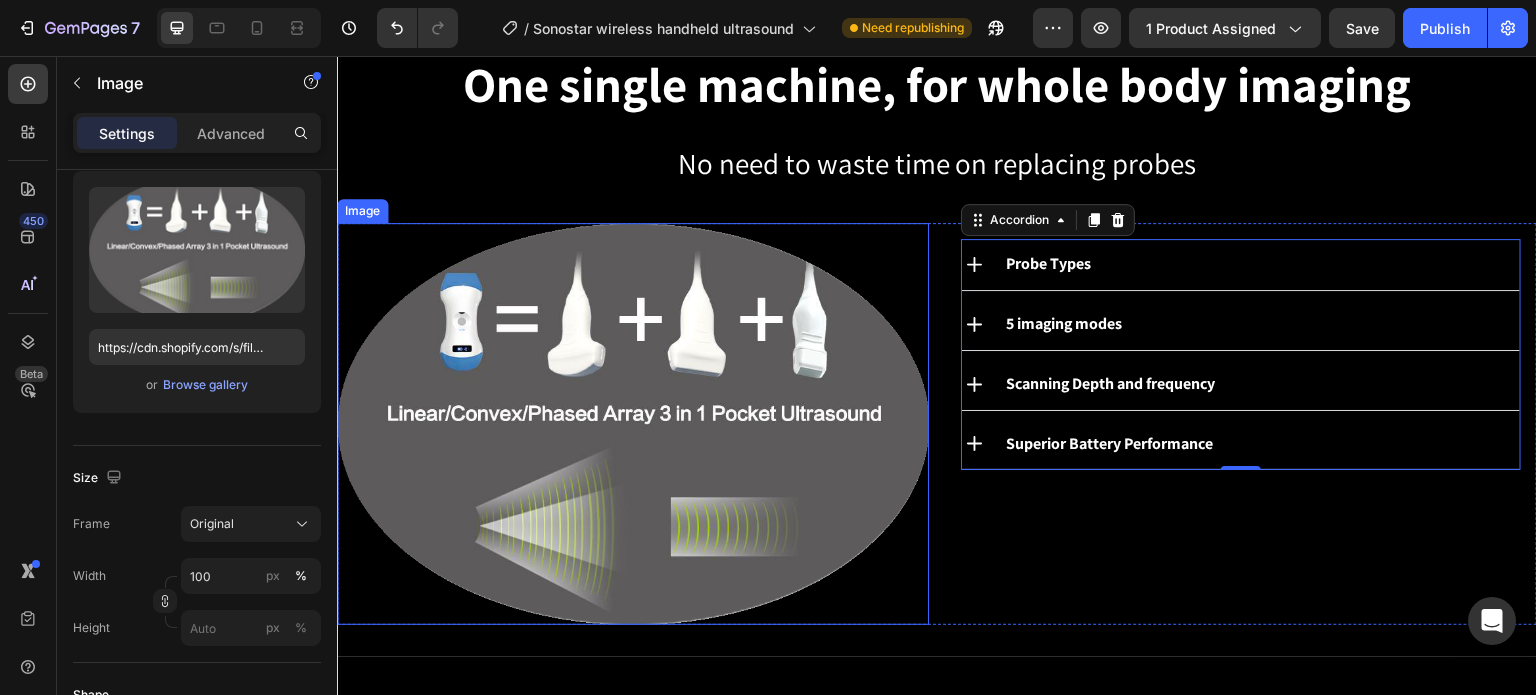 click at bounding box center [633, 424] 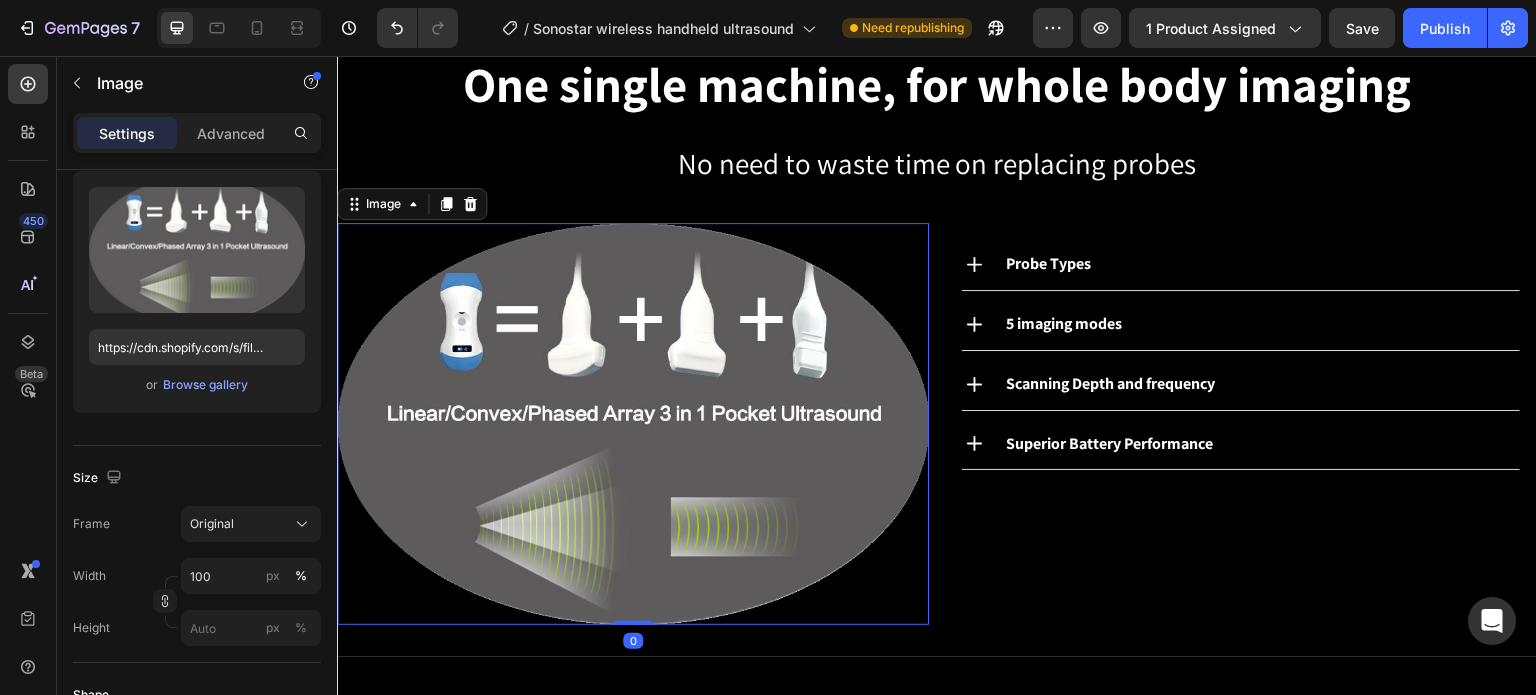 scroll, scrollTop: 0, scrollLeft: 0, axis: both 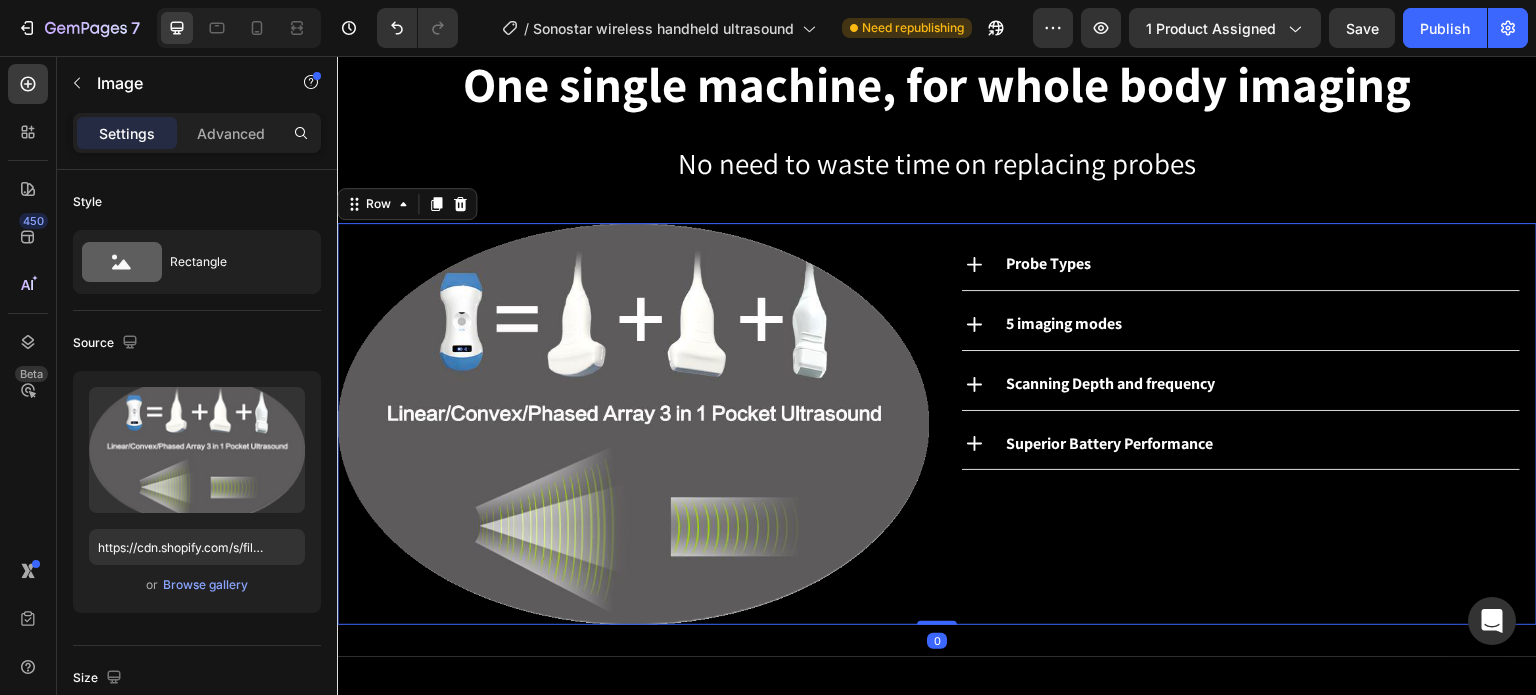 click on "Probe Types
5 imaging modes
Scanning Depth and frequency
Superior Battery Performance Accordion Row" at bounding box center [1241, 424] 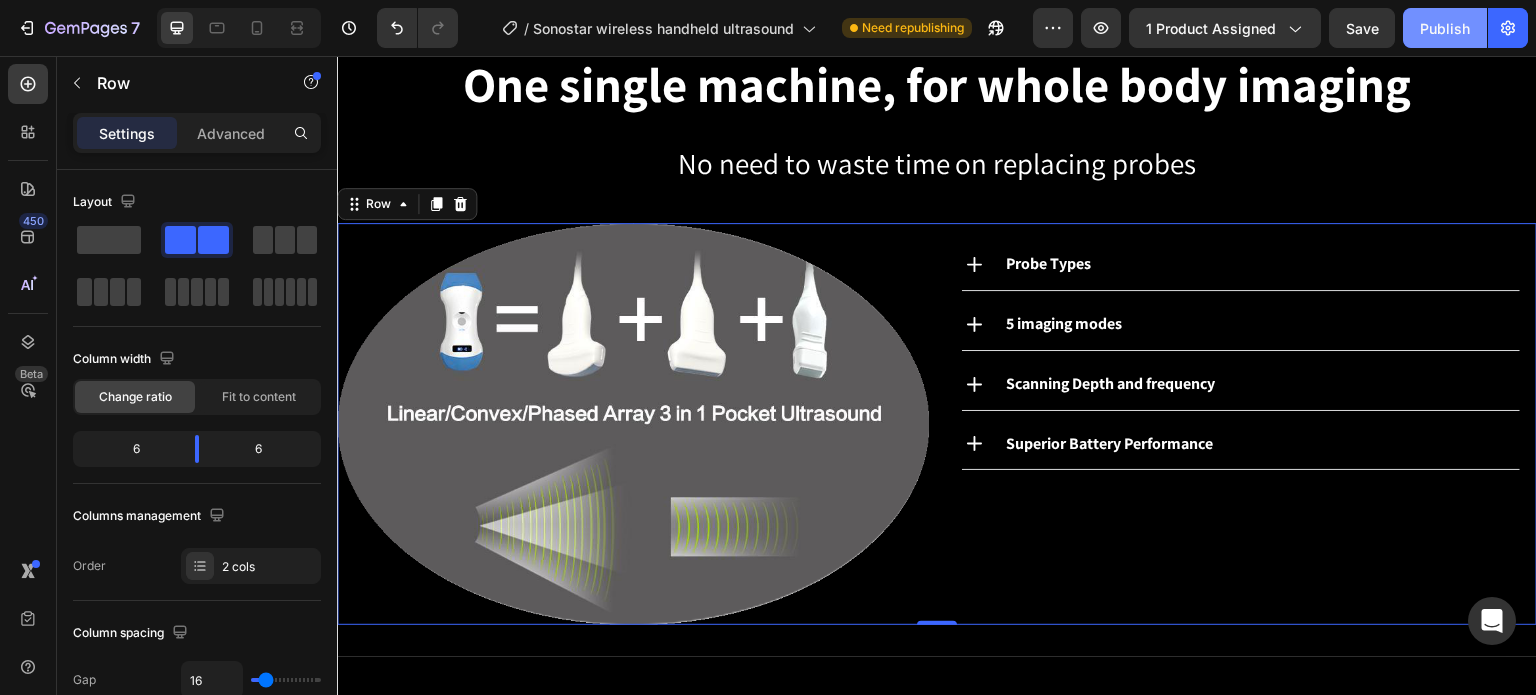 click on "Publish" at bounding box center (1445, 28) 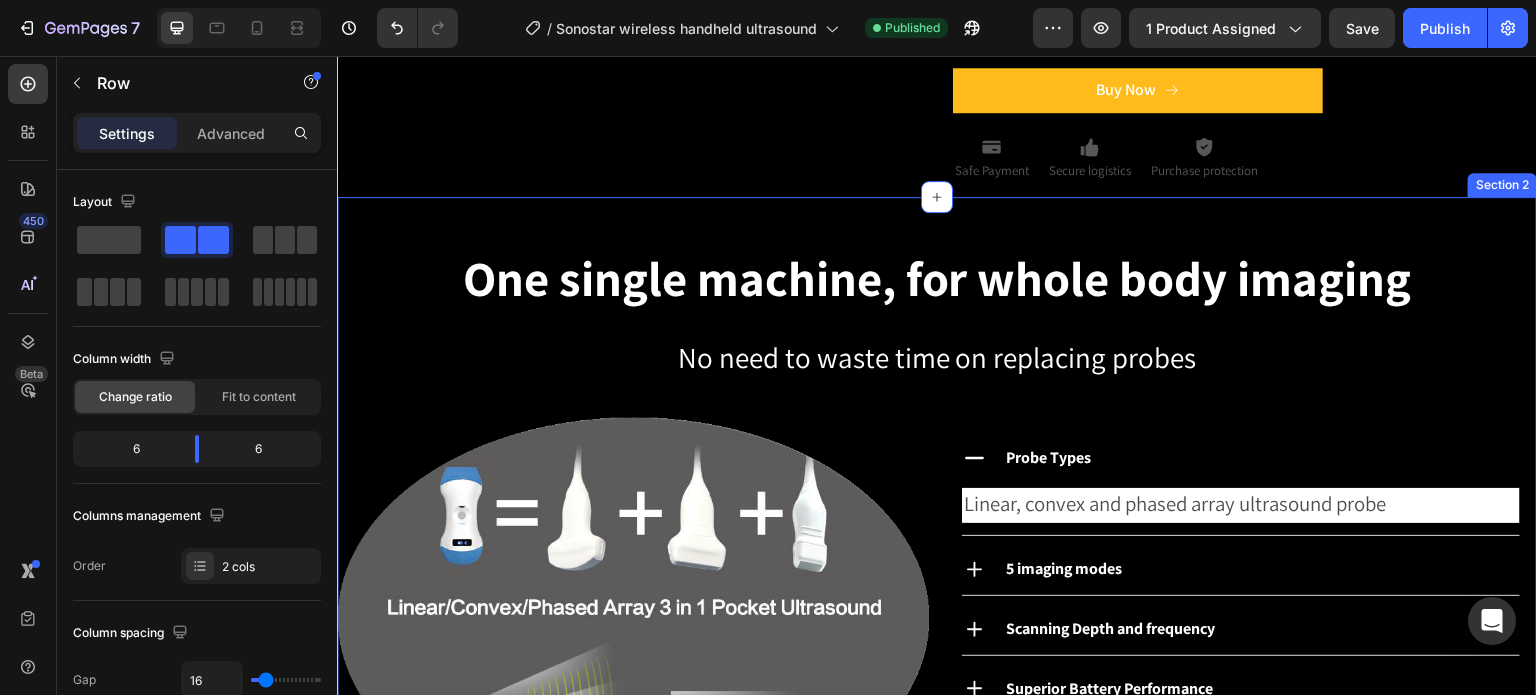 scroll, scrollTop: 400, scrollLeft: 0, axis: vertical 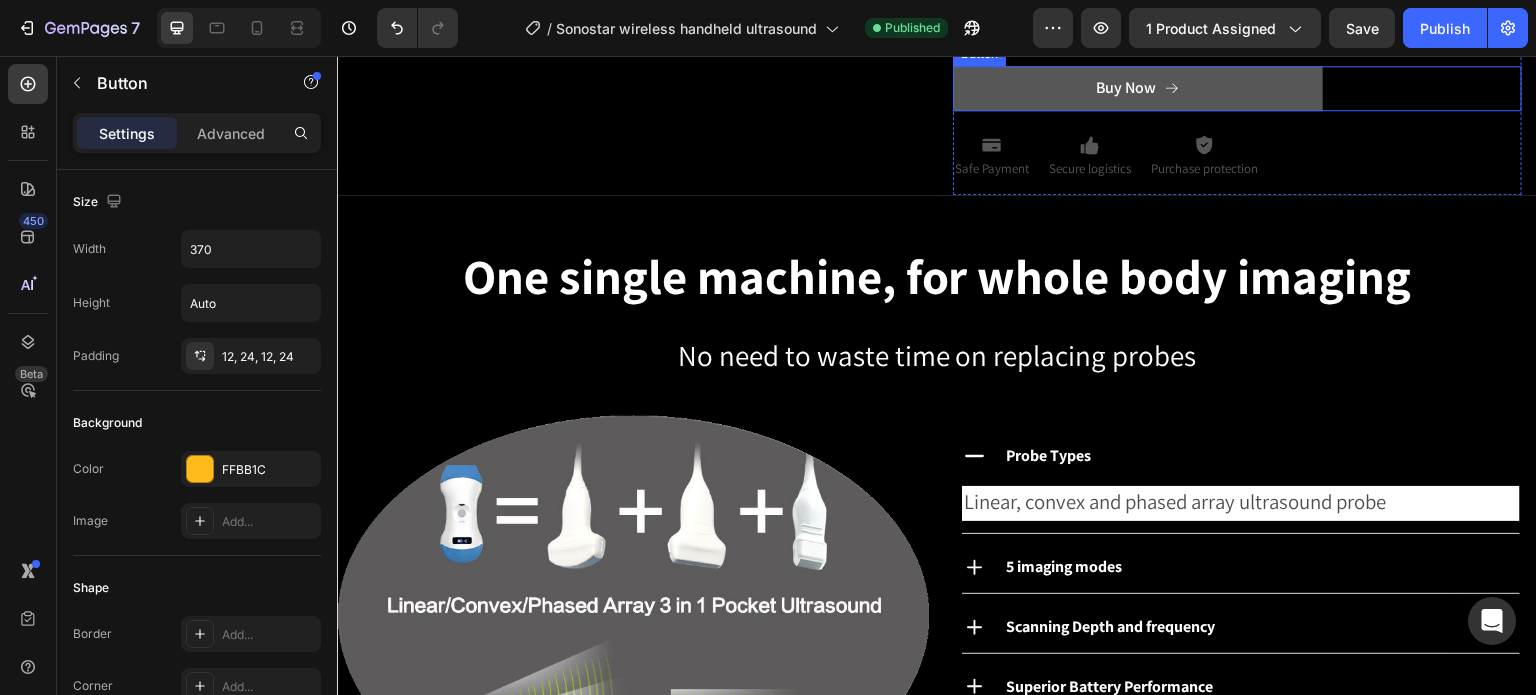 click on "Buy Now" at bounding box center [1138, 88] 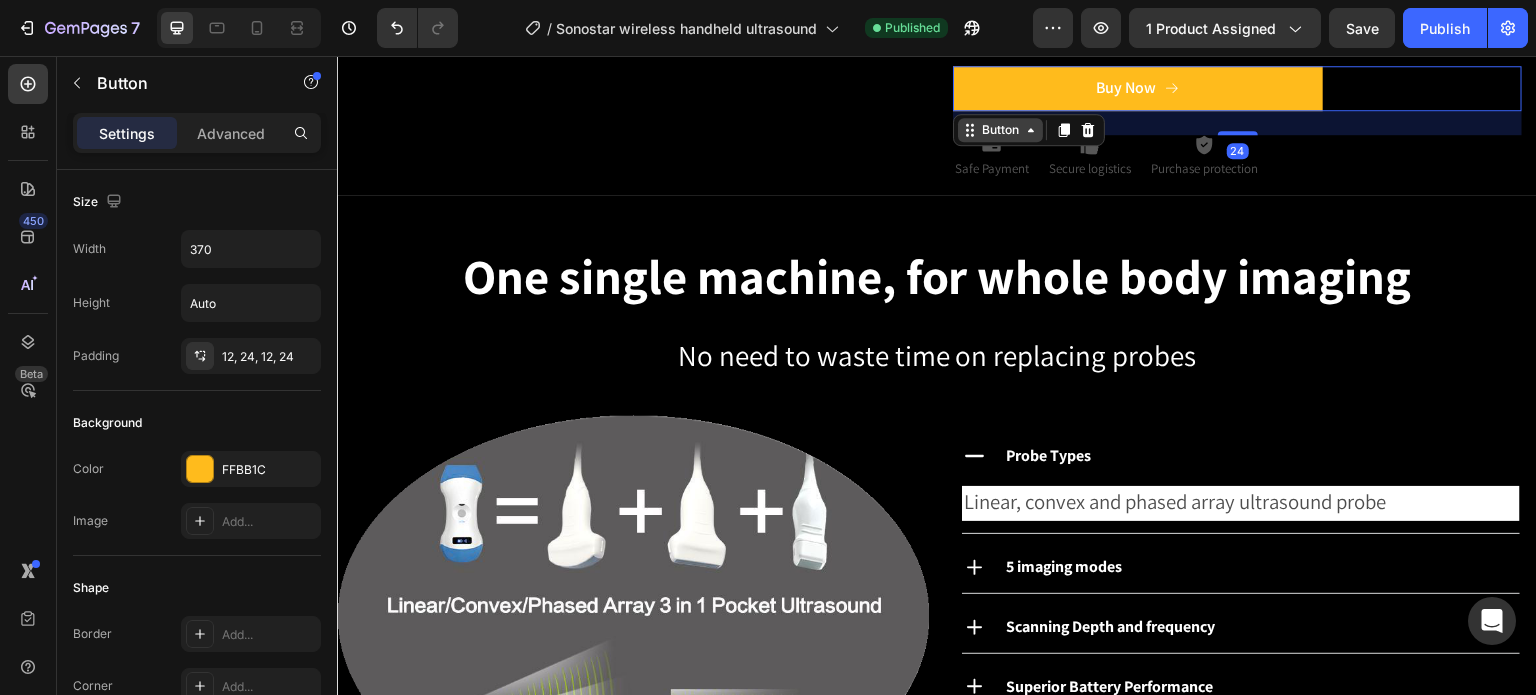 click on "Button" at bounding box center (1000, 130) 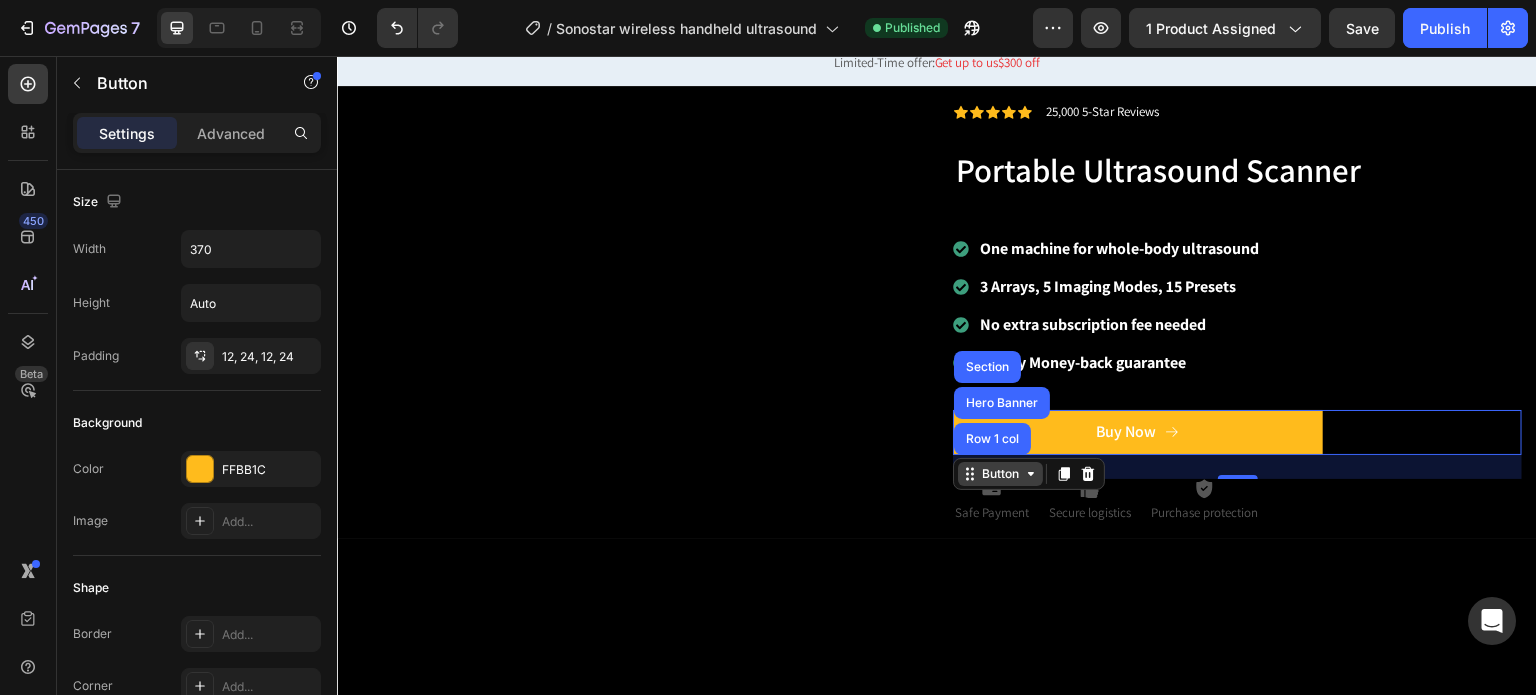 scroll, scrollTop: 0, scrollLeft: 0, axis: both 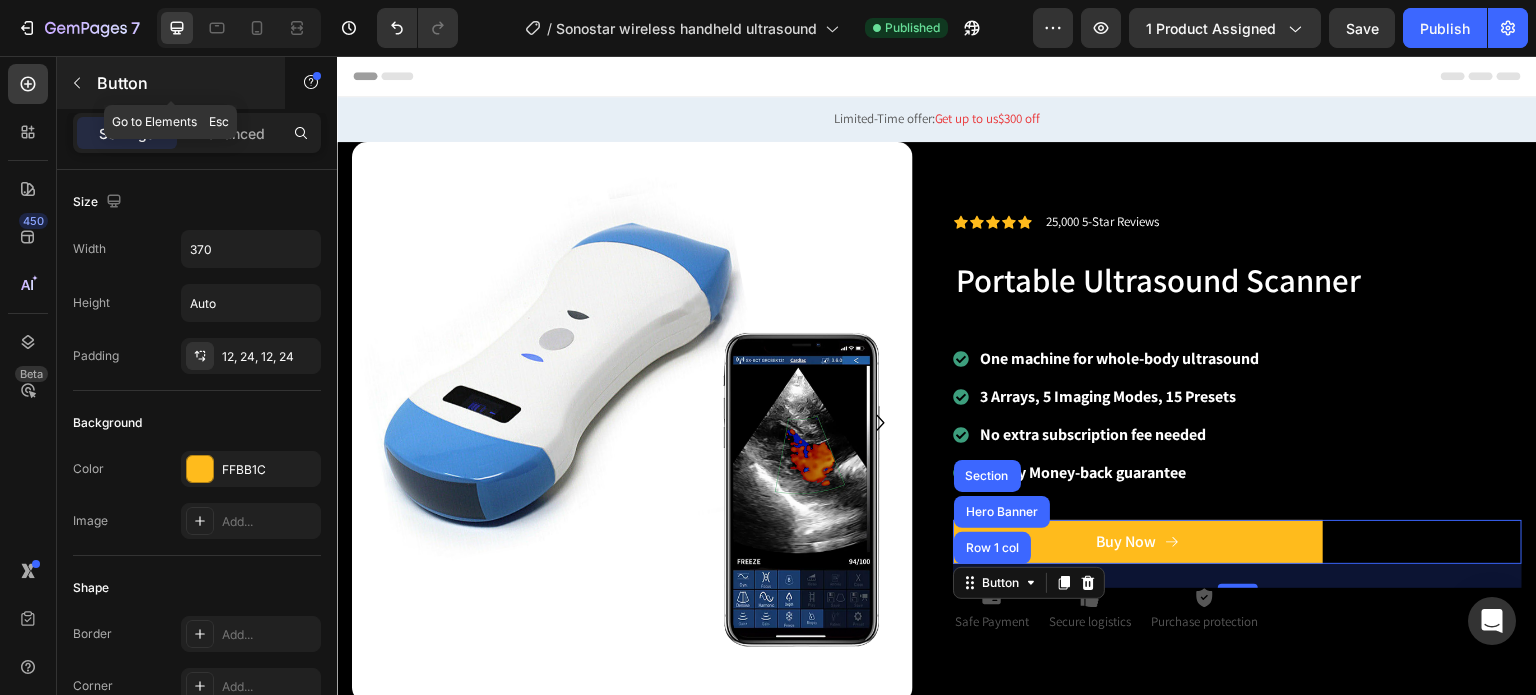 click 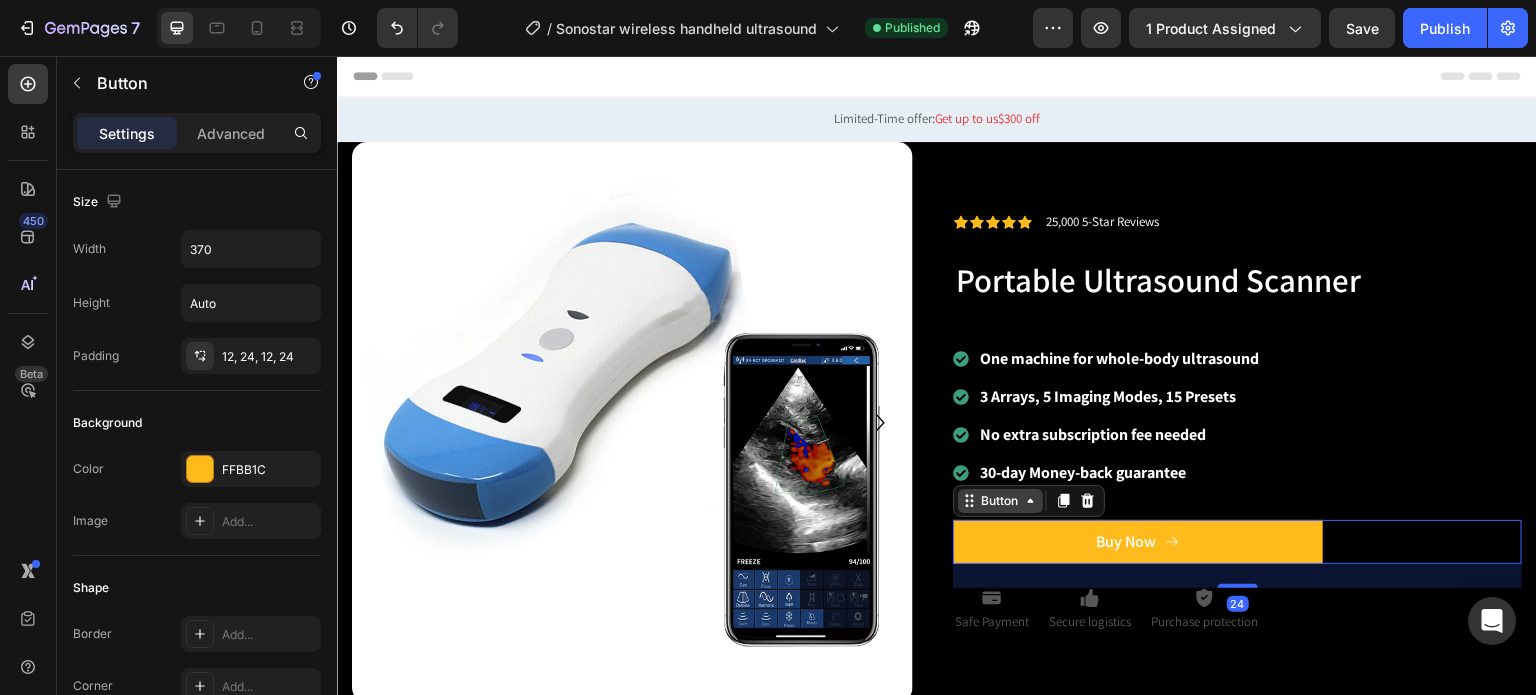 click on "Button" at bounding box center (1000, 501) 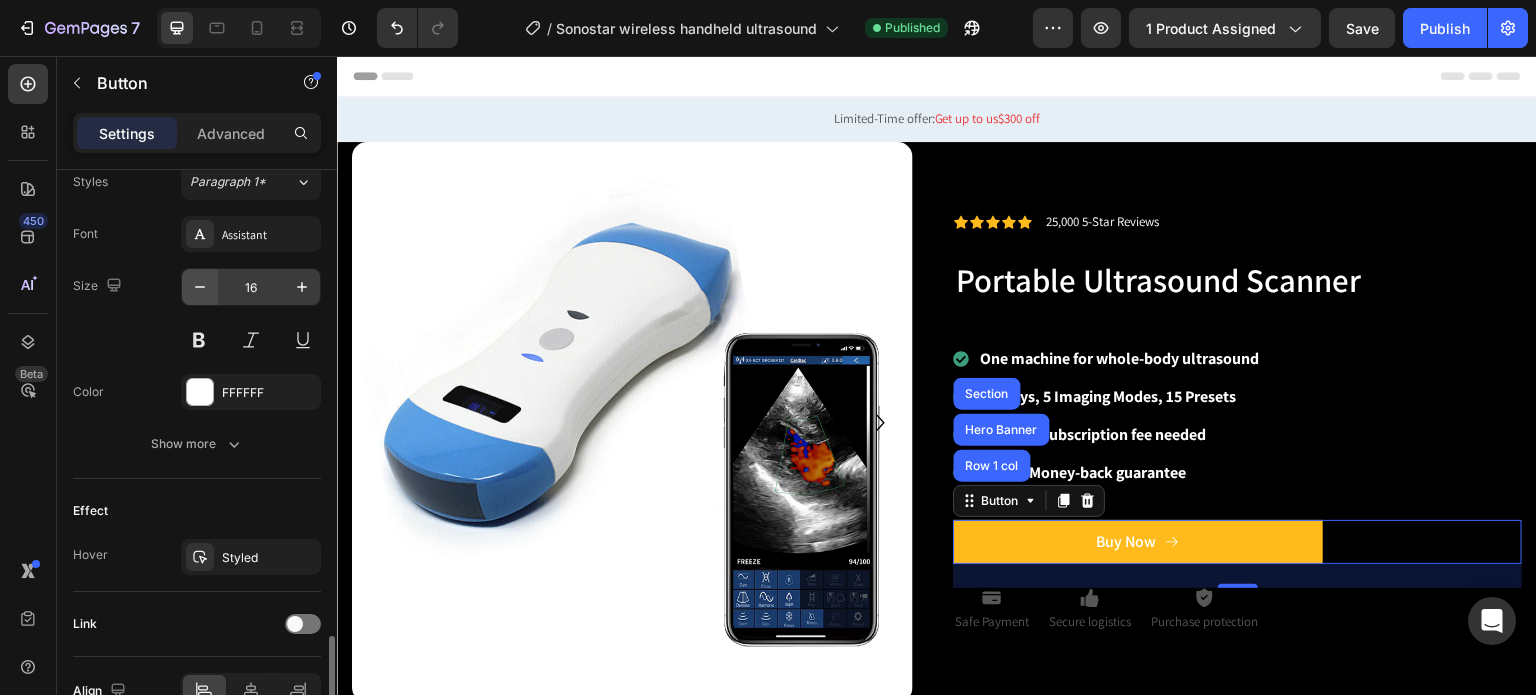 scroll, scrollTop: 1006, scrollLeft: 0, axis: vertical 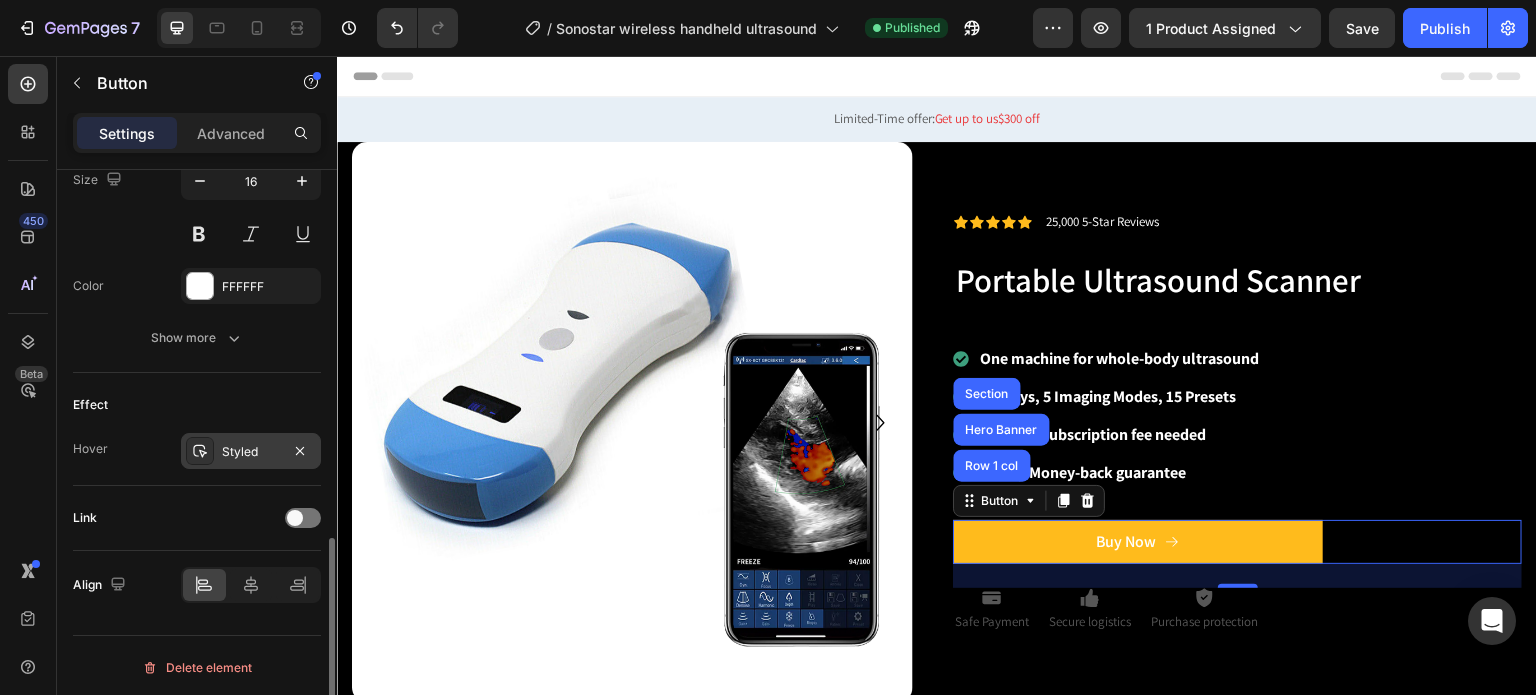 click on "Styled" at bounding box center (251, 452) 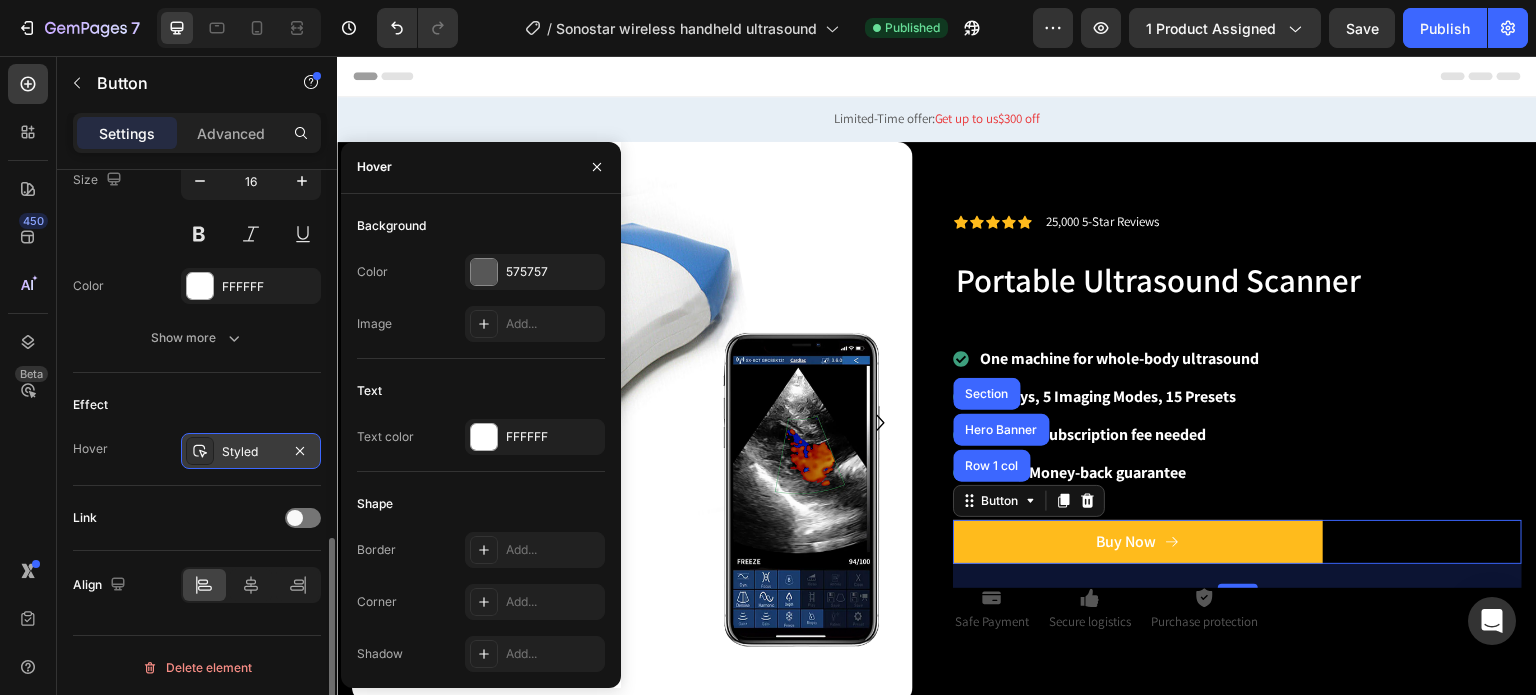 click on "Styled" at bounding box center (251, 452) 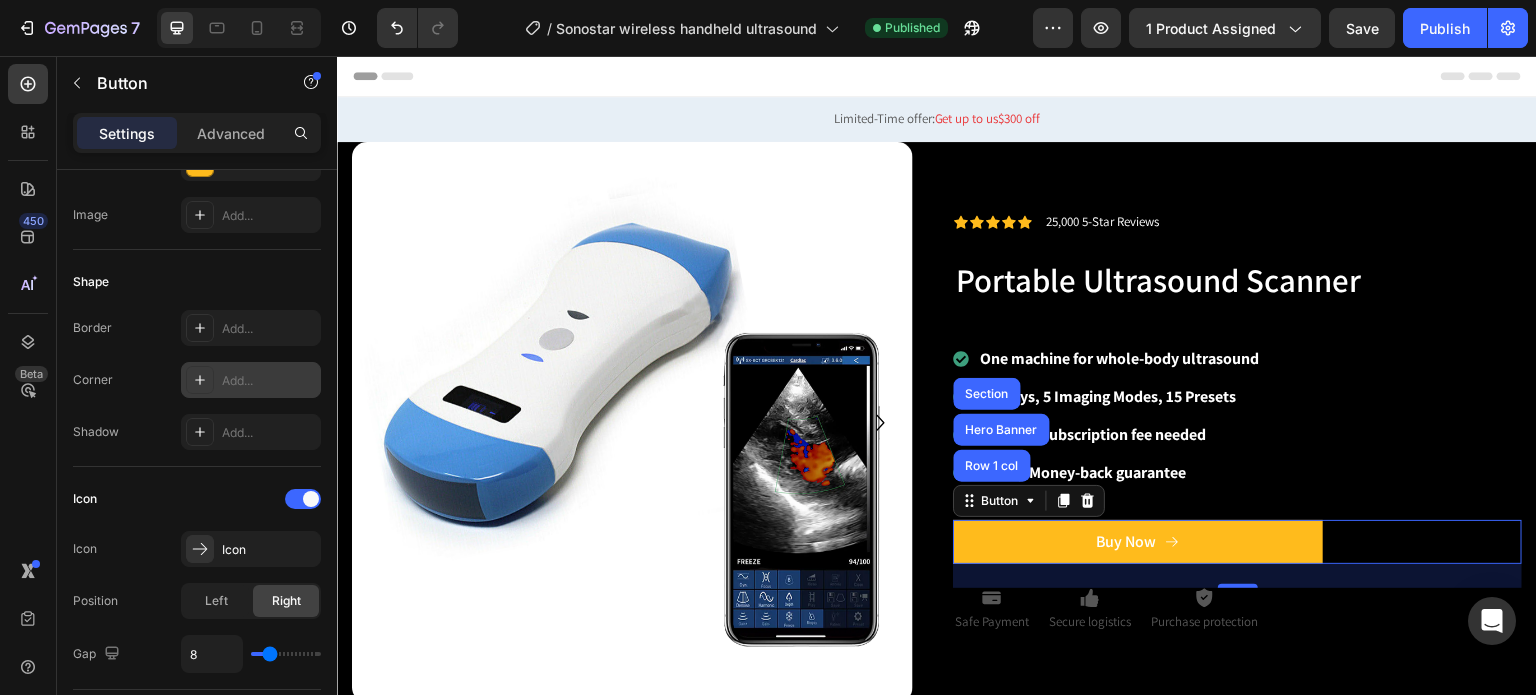 scroll, scrollTop: 0, scrollLeft: 0, axis: both 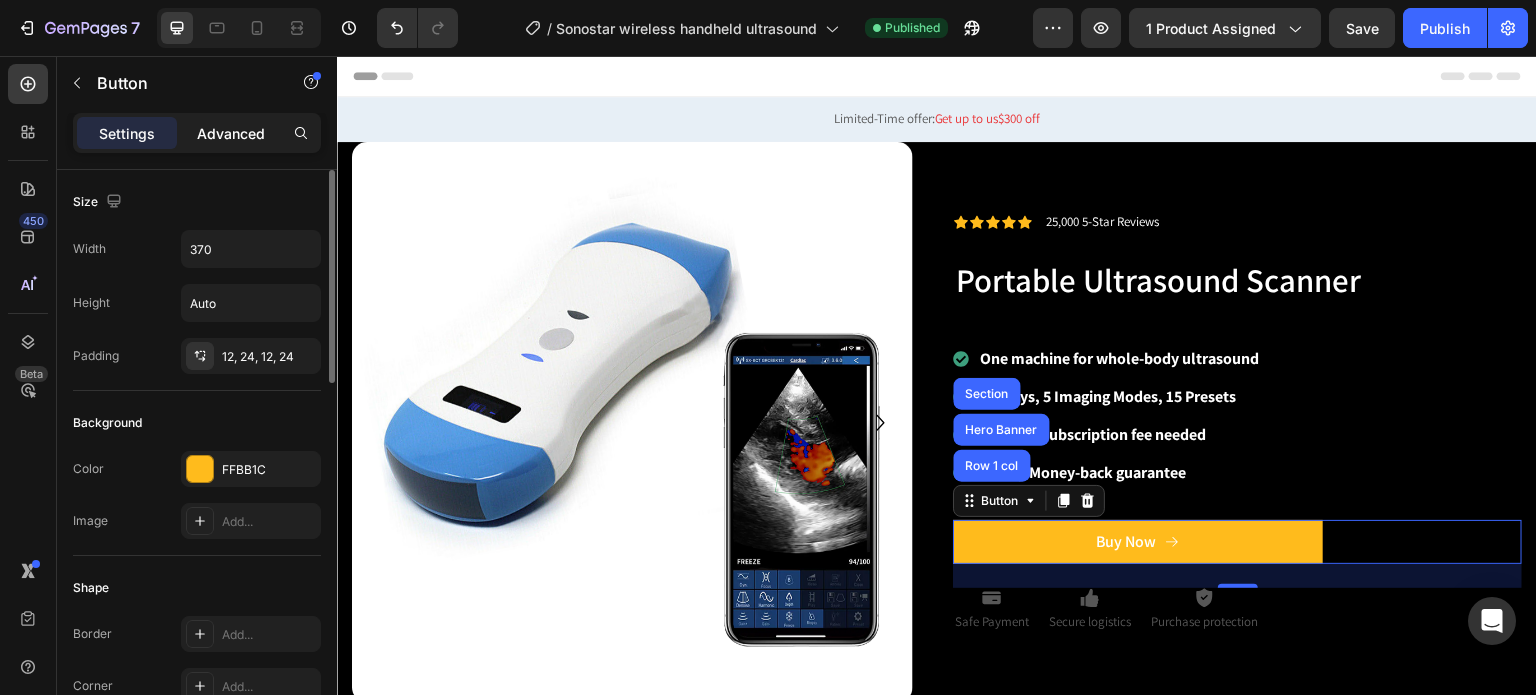 click on "Advanced" at bounding box center [231, 133] 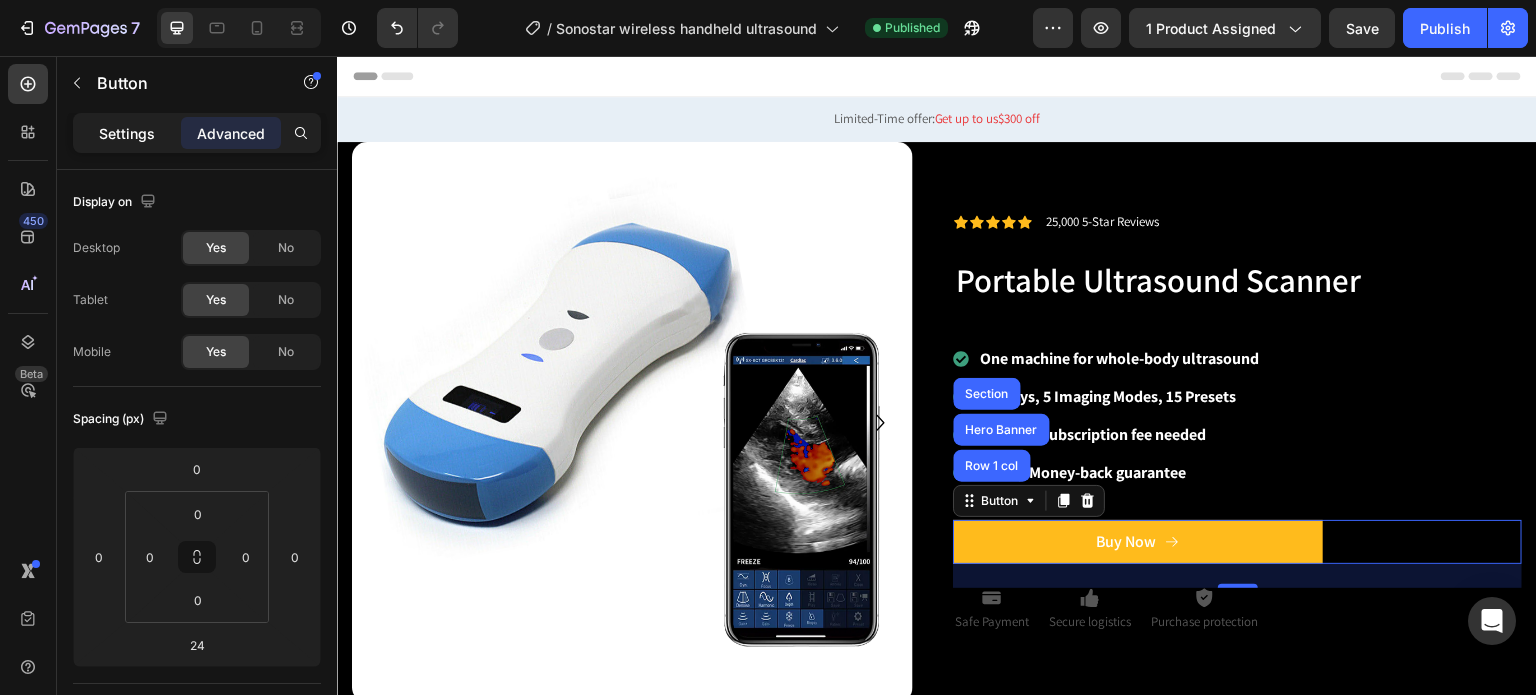 click on "Settings" at bounding box center (127, 133) 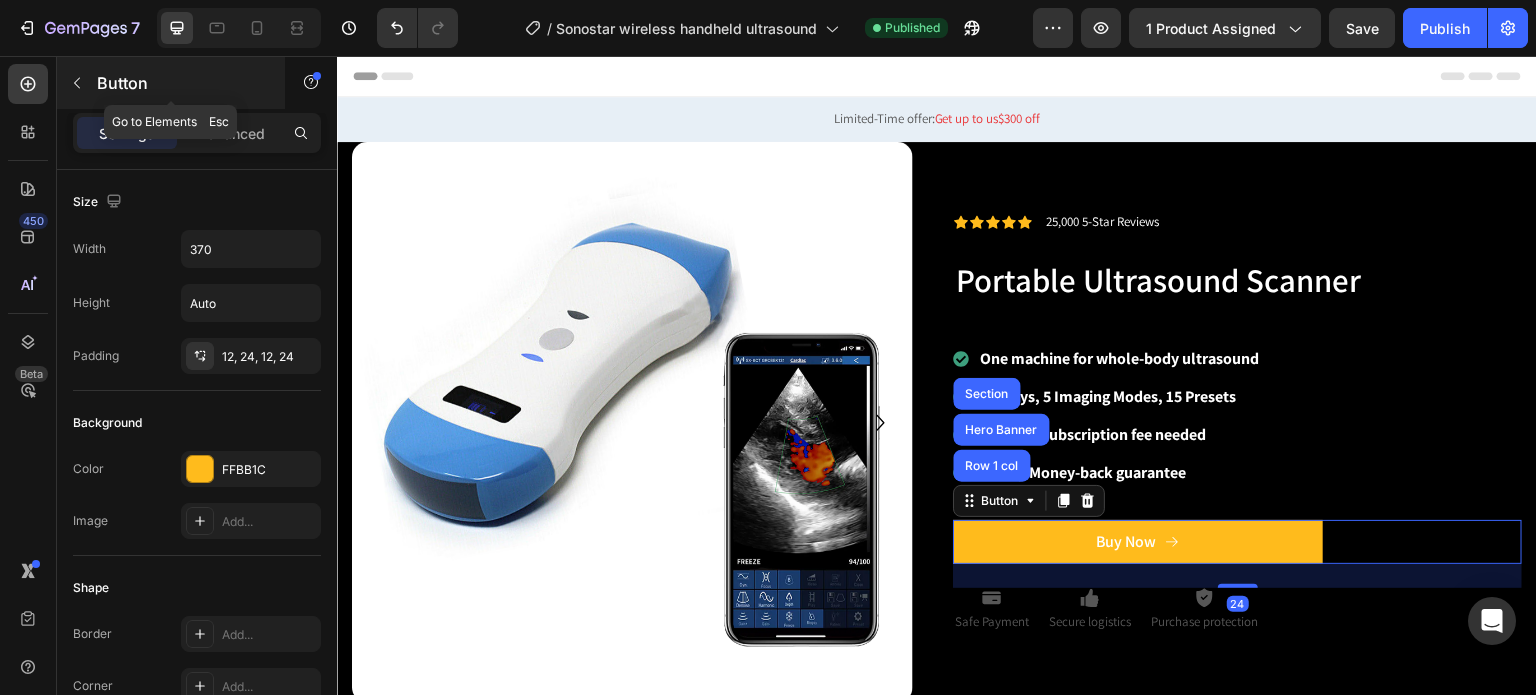 click 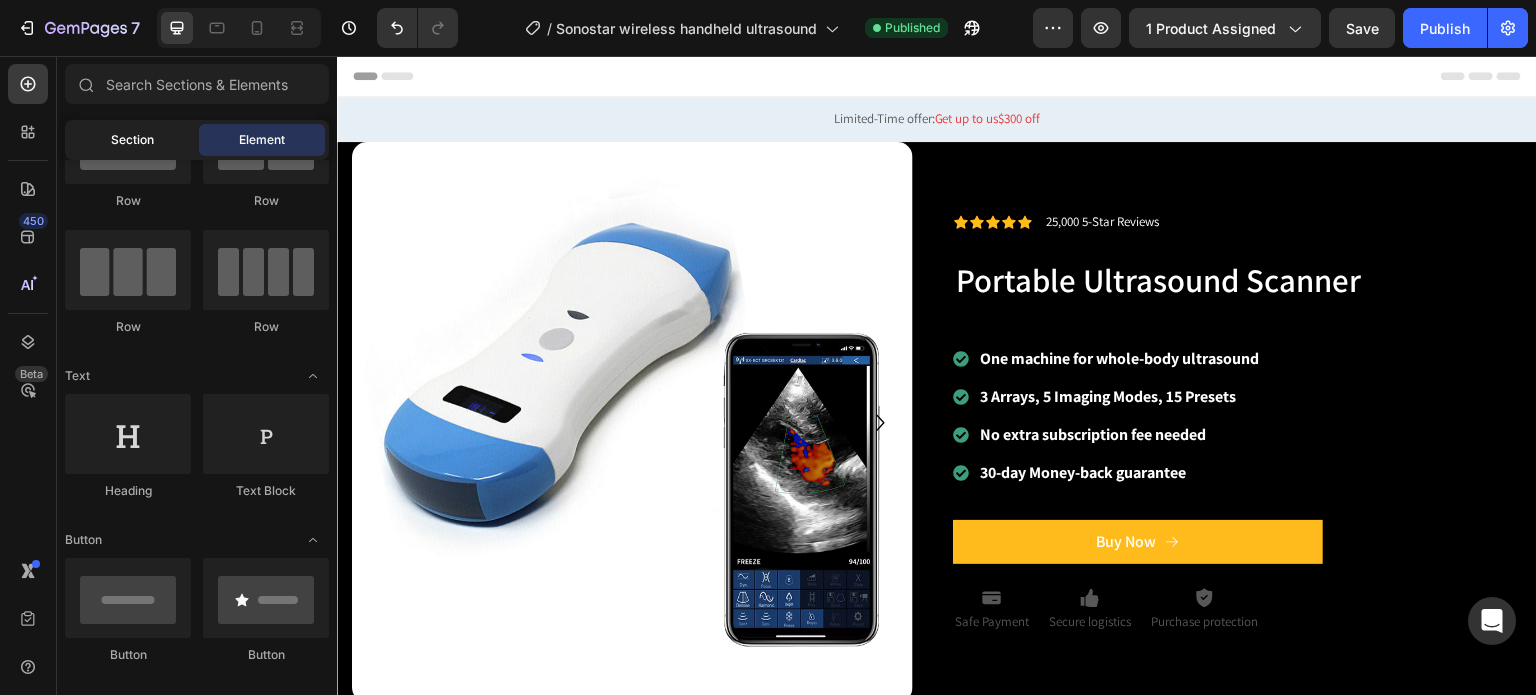click on "Section" at bounding box center [132, 140] 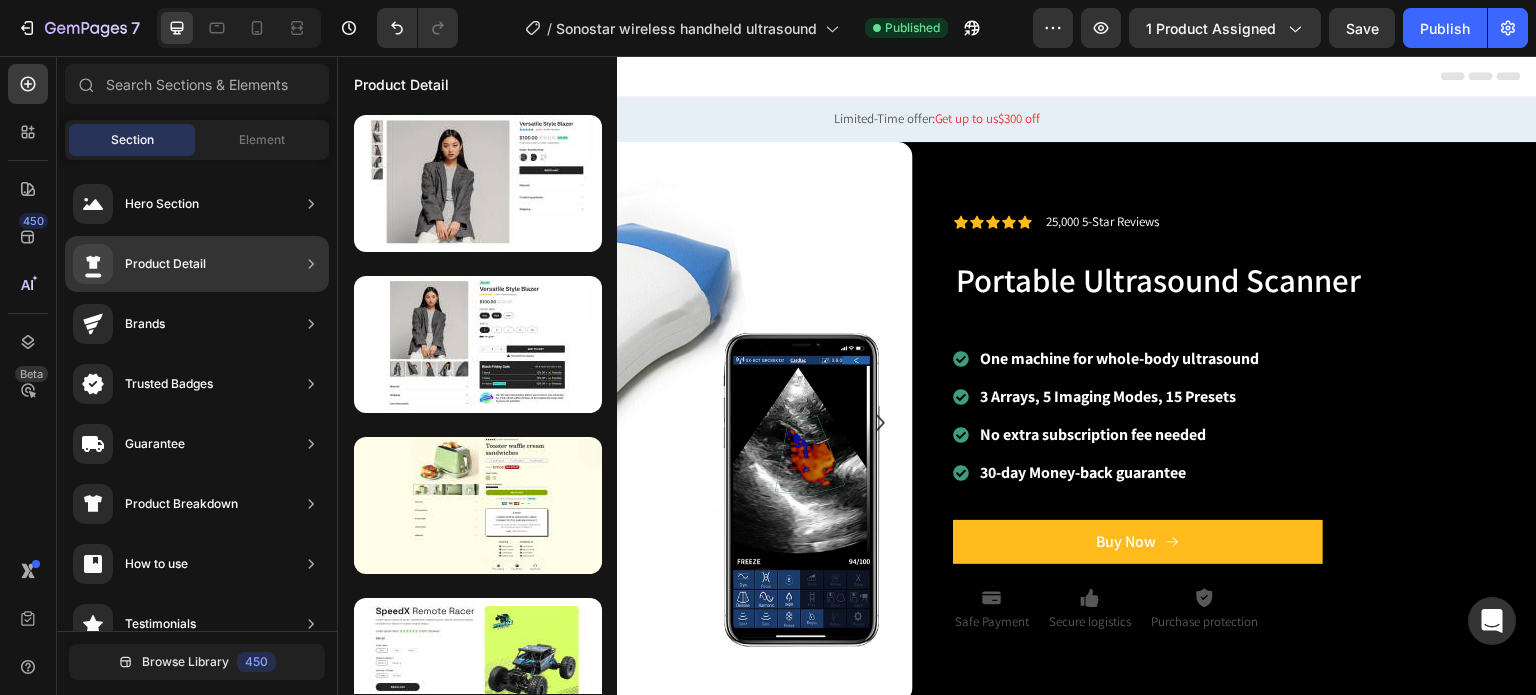 click on "Product Detail" at bounding box center [165, 264] 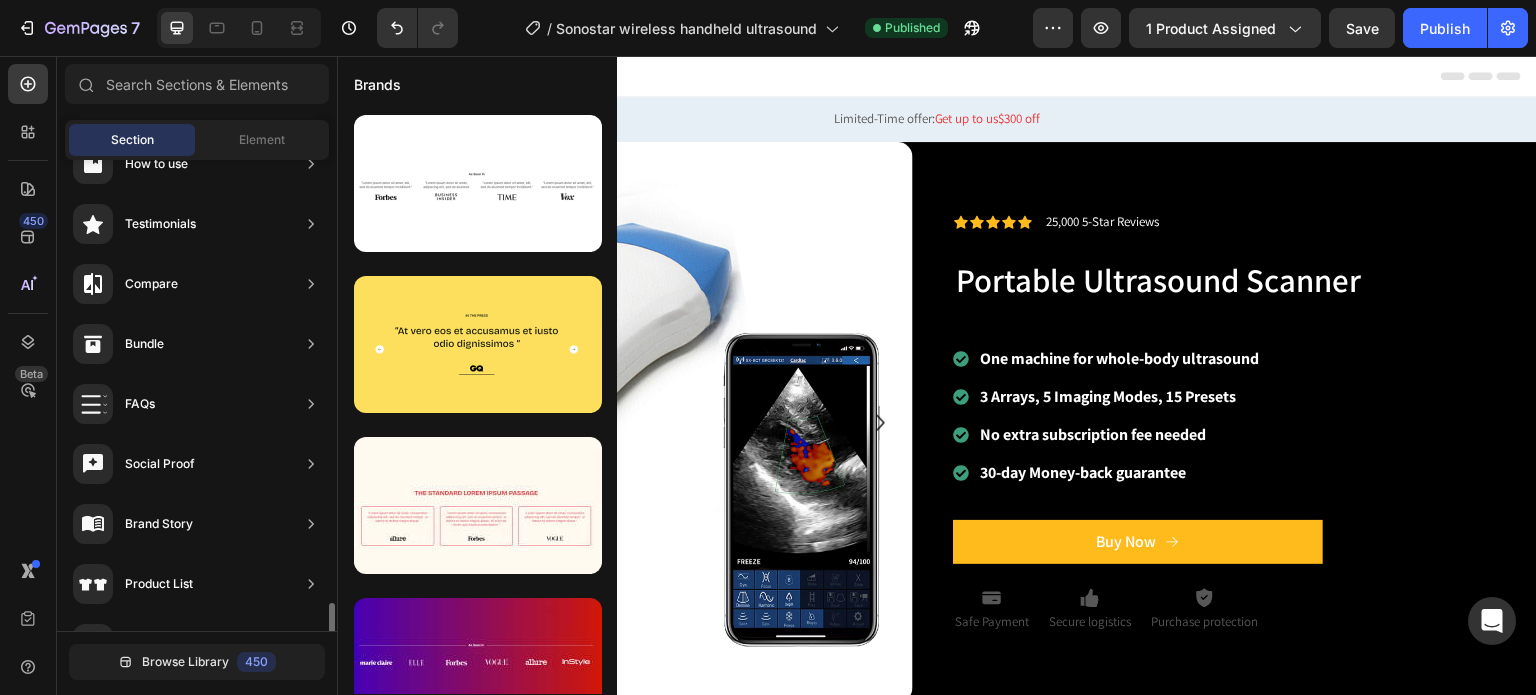 scroll, scrollTop: 600, scrollLeft: 0, axis: vertical 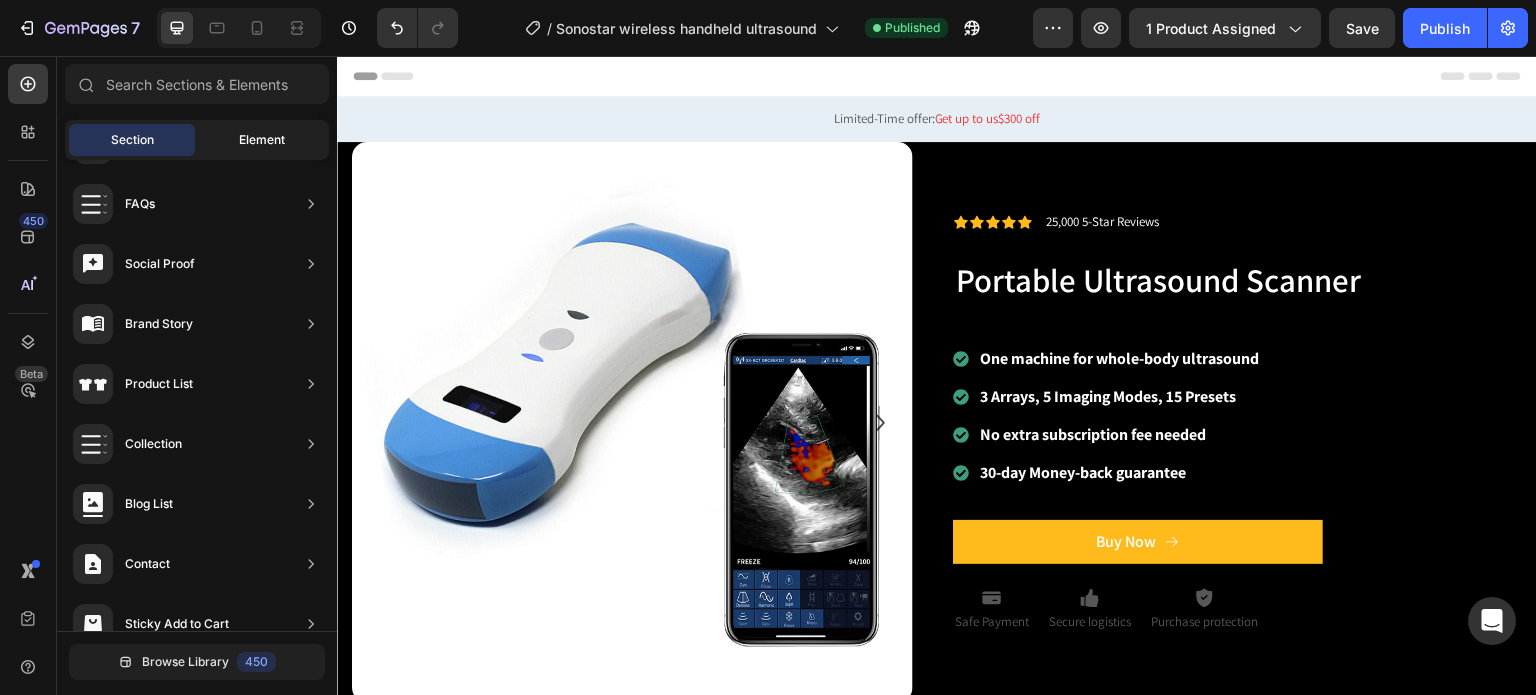 click on "Element" at bounding box center [262, 140] 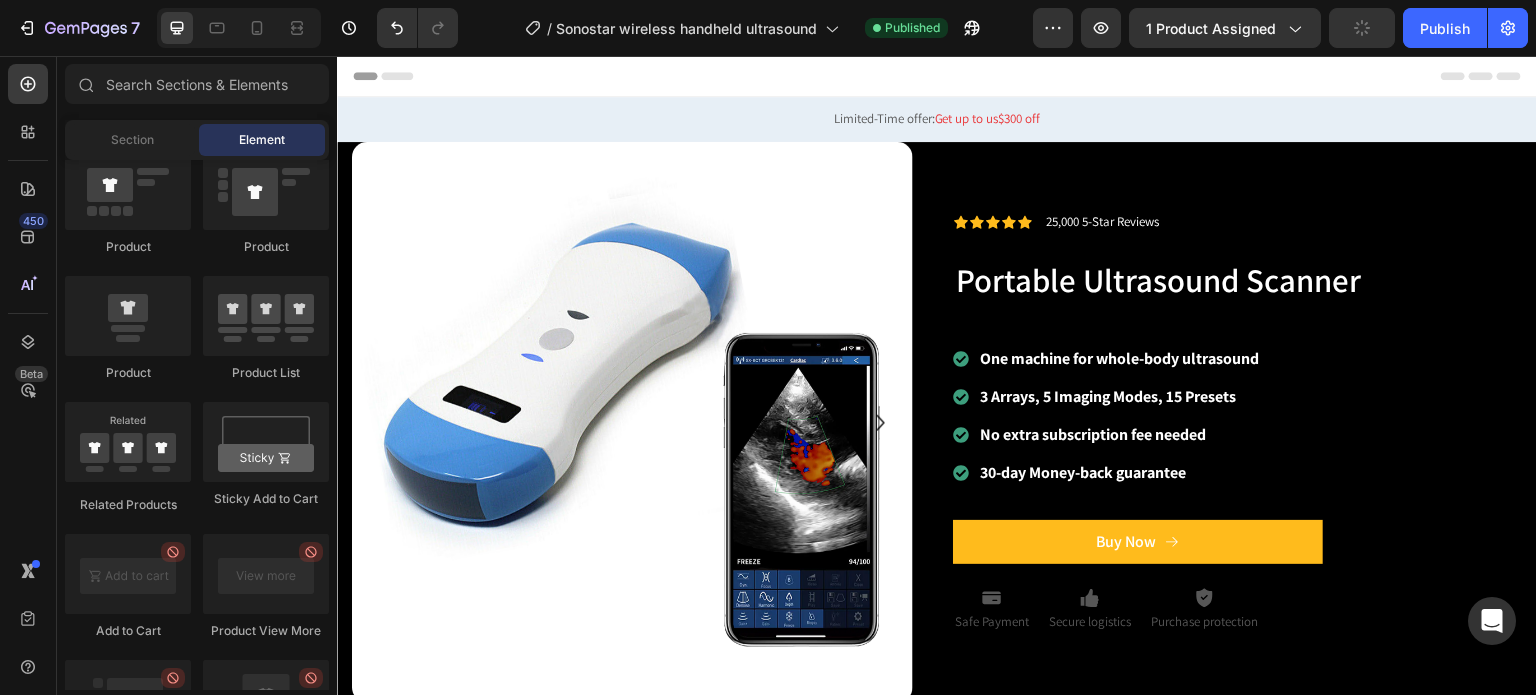 scroll, scrollTop: 3500, scrollLeft: 0, axis: vertical 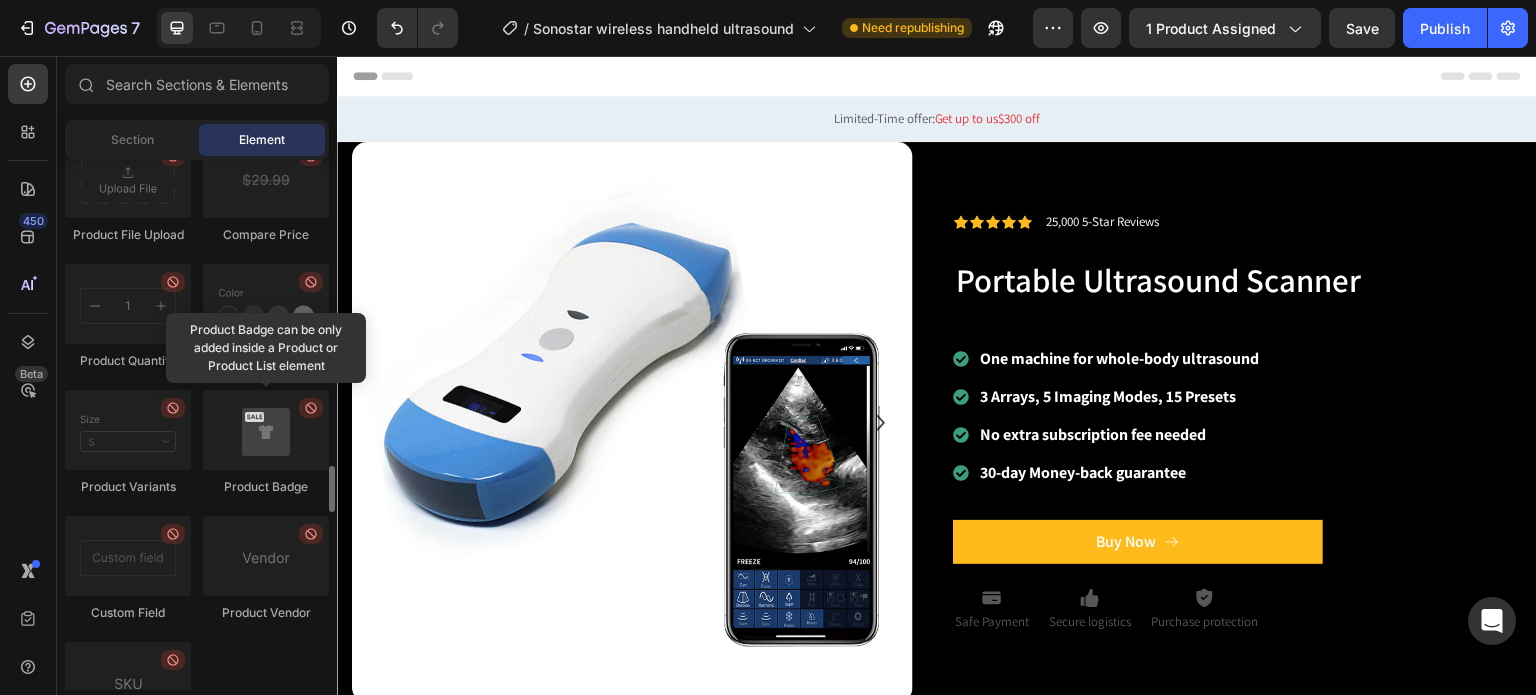 drag, startPoint x: 268, startPoint y: 428, endPoint x: 308, endPoint y: 426, distance: 40.04997 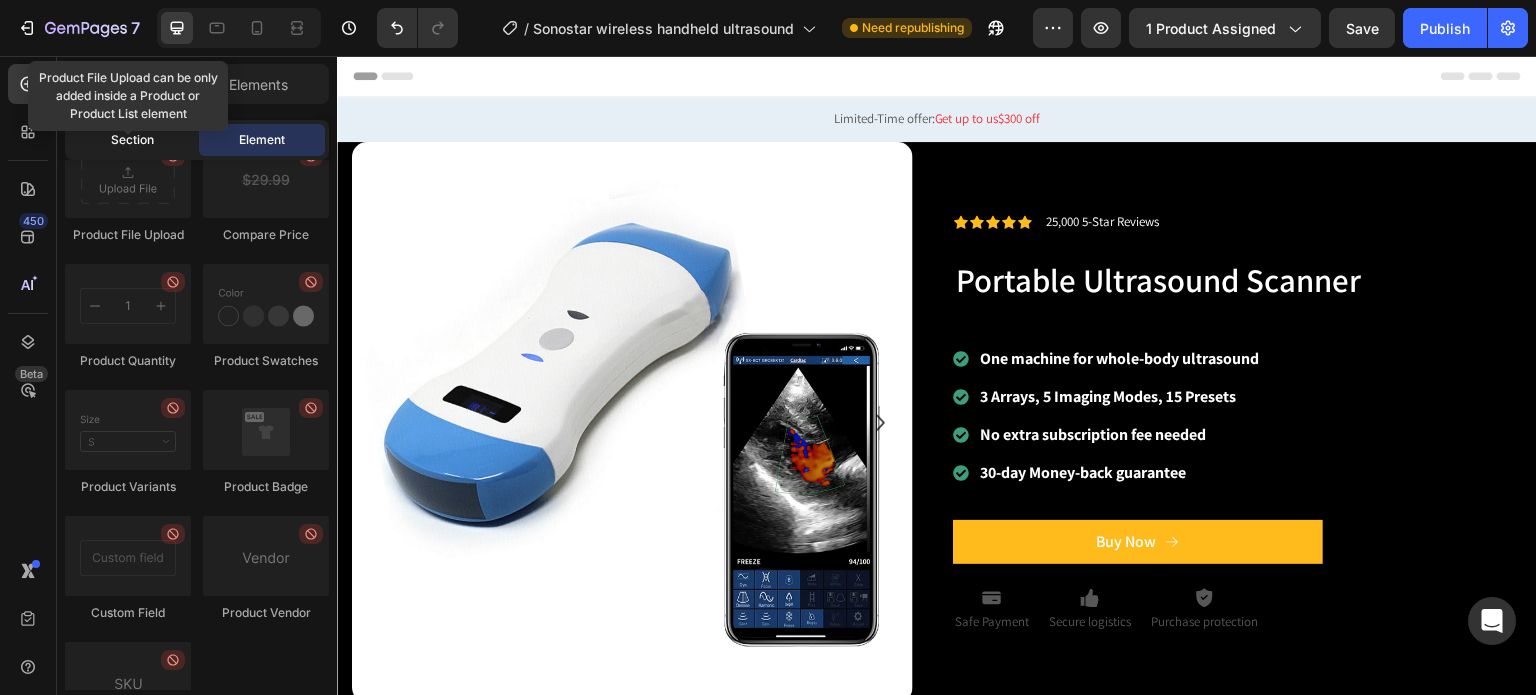 click on "Section" at bounding box center (132, 140) 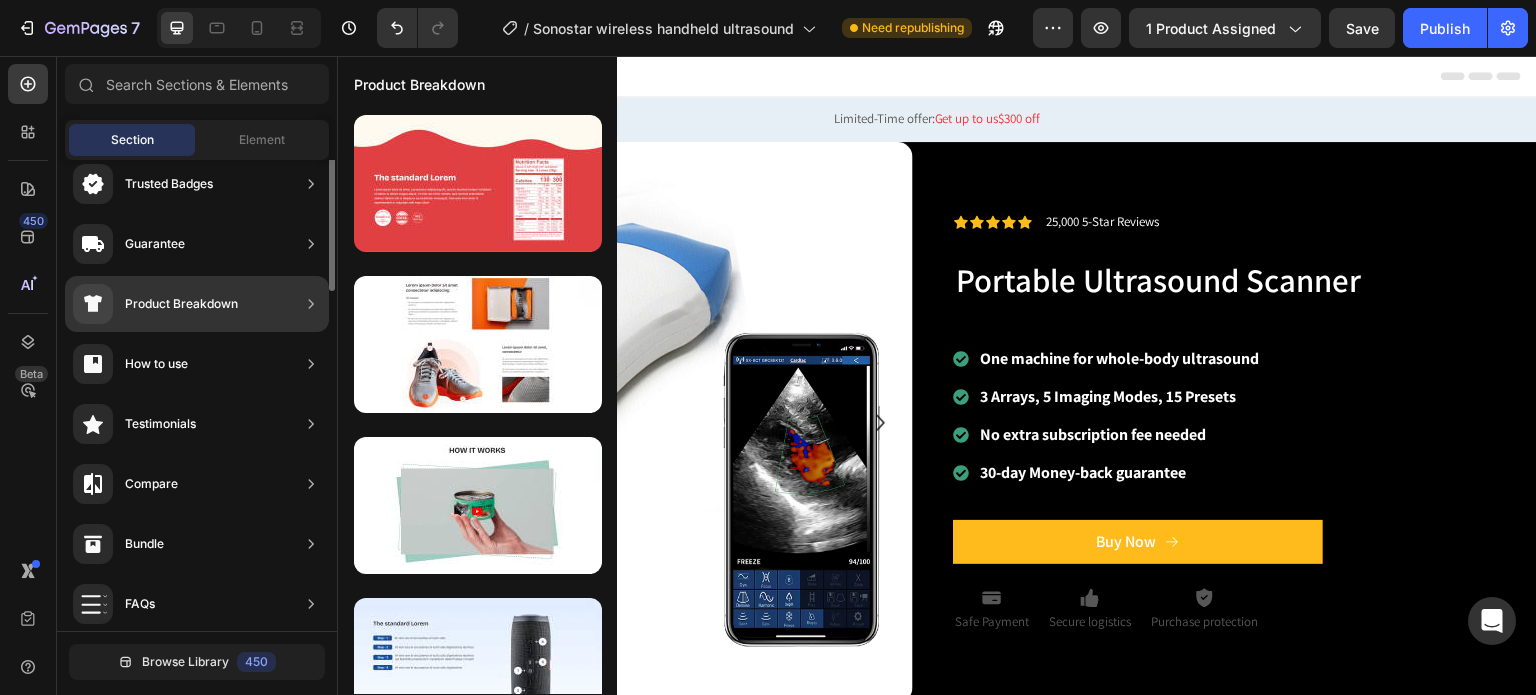 scroll, scrollTop: 0, scrollLeft: 0, axis: both 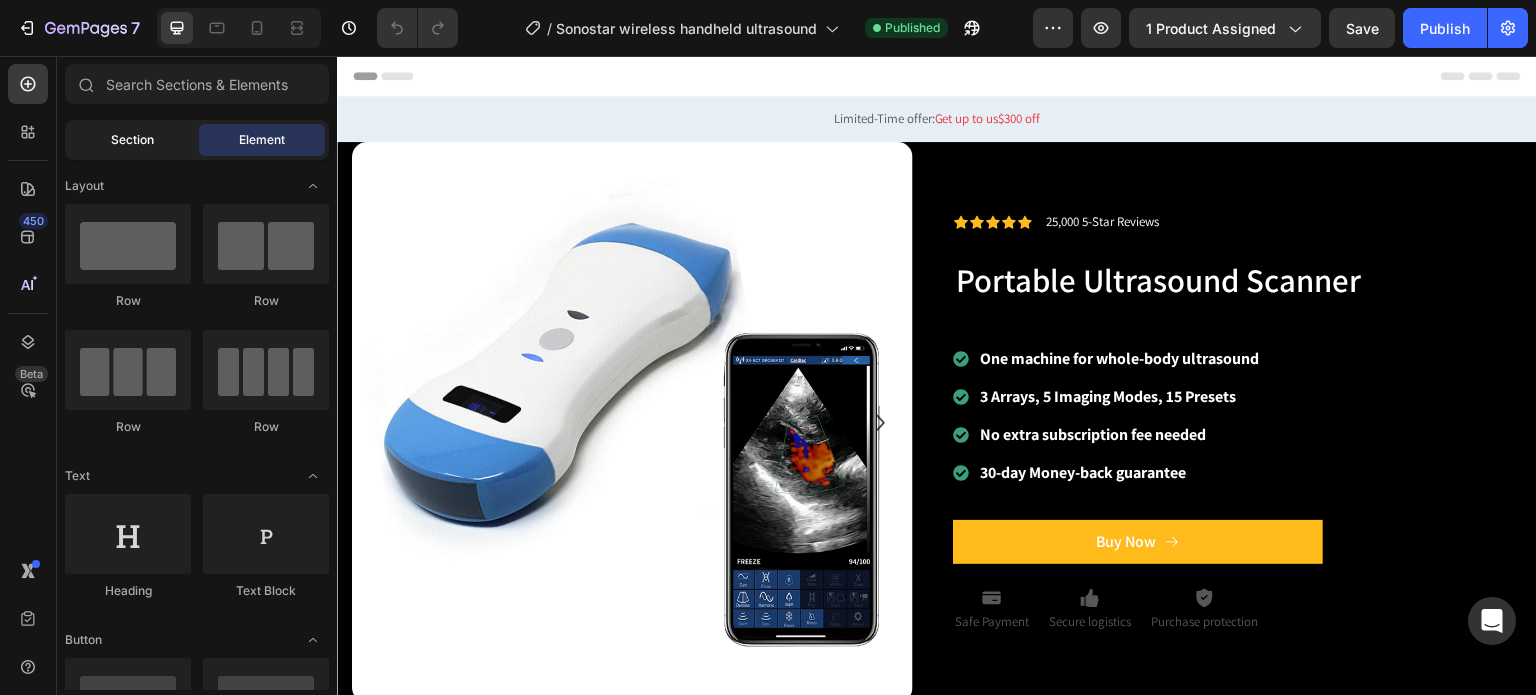 click on "Section" at bounding box center [132, 140] 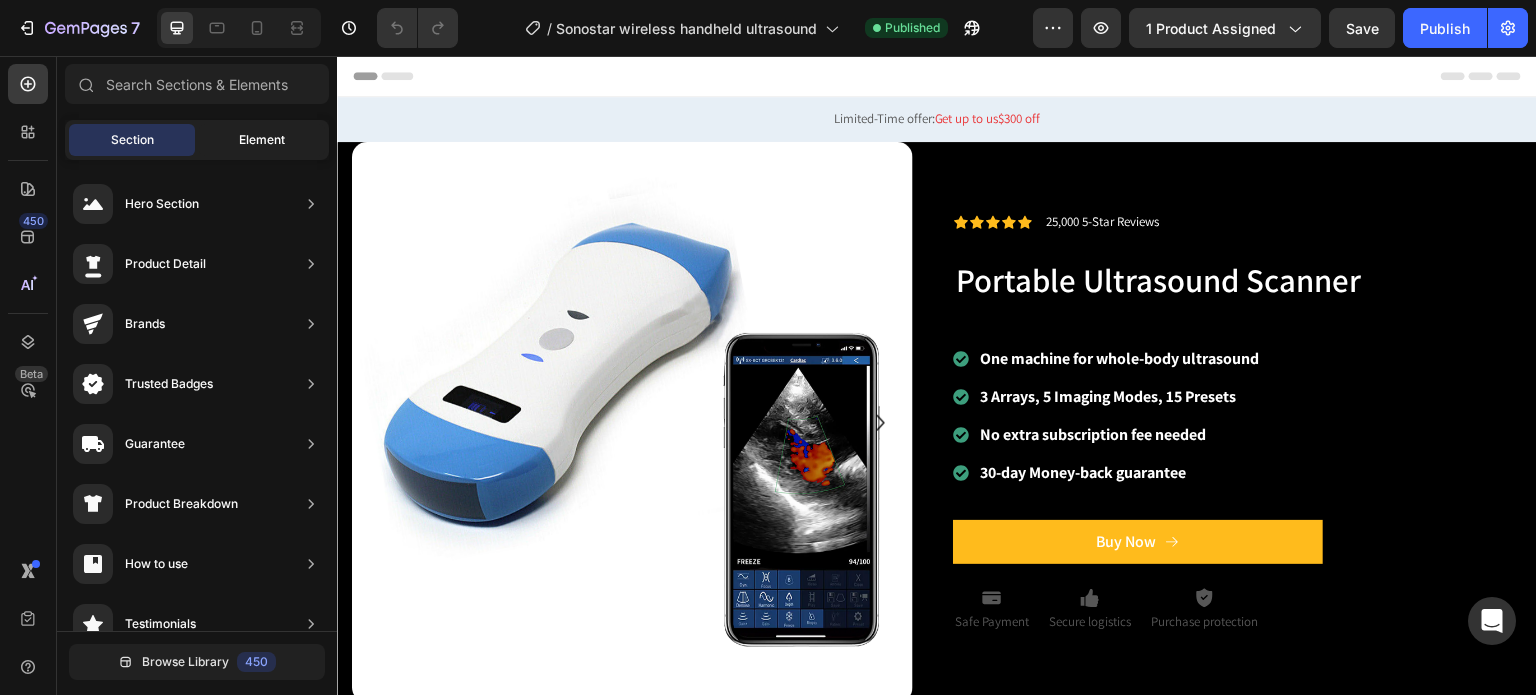 click on "Element" at bounding box center [262, 140] 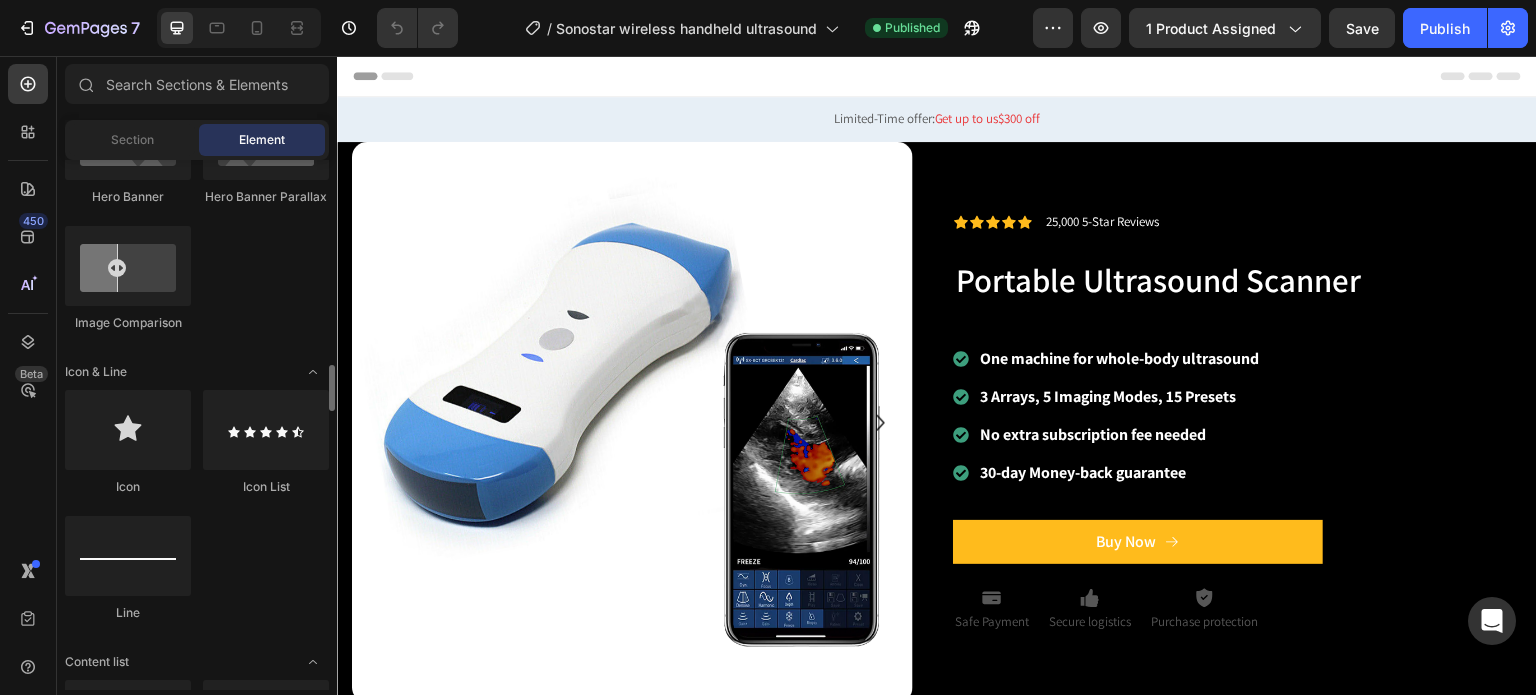 scroll, scrollTop: 1200, scrollLeft: 0, axis: vertical 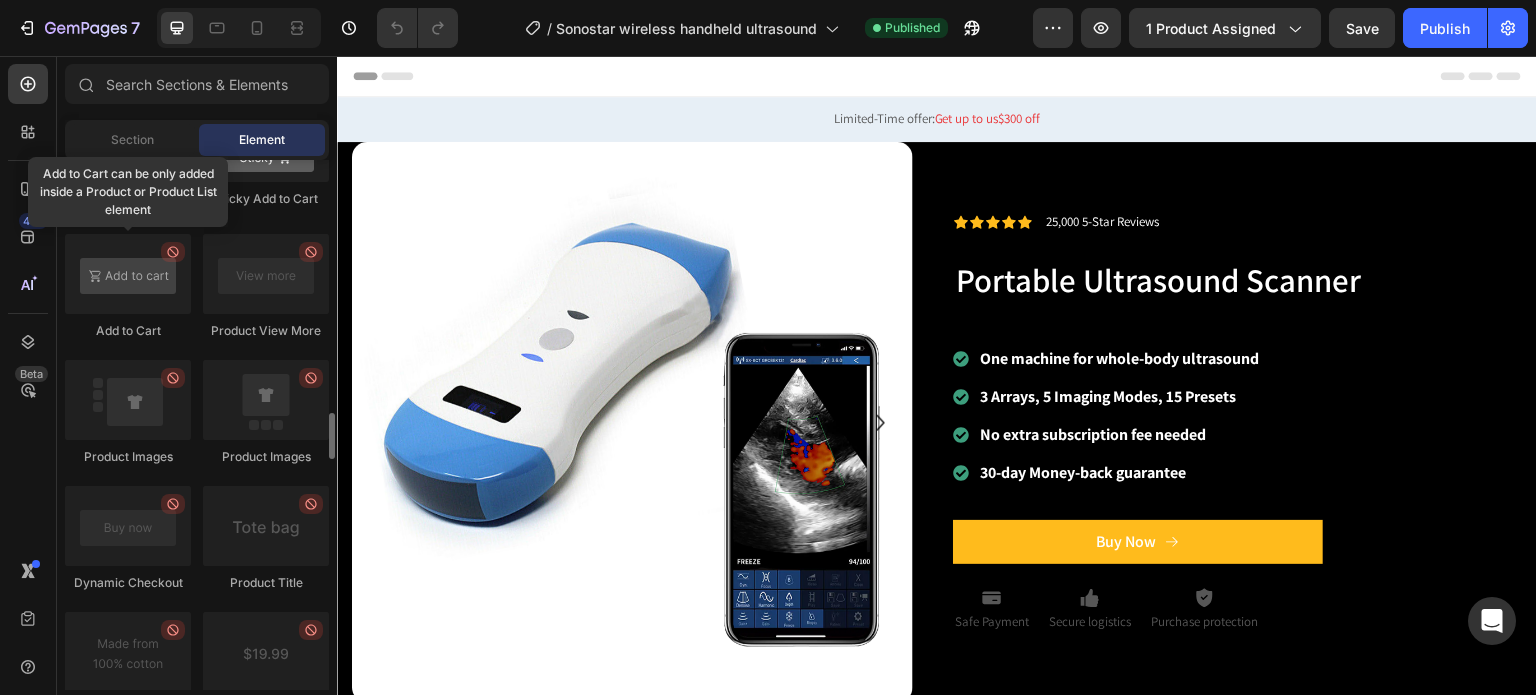 click at bounding box center [128, 274] 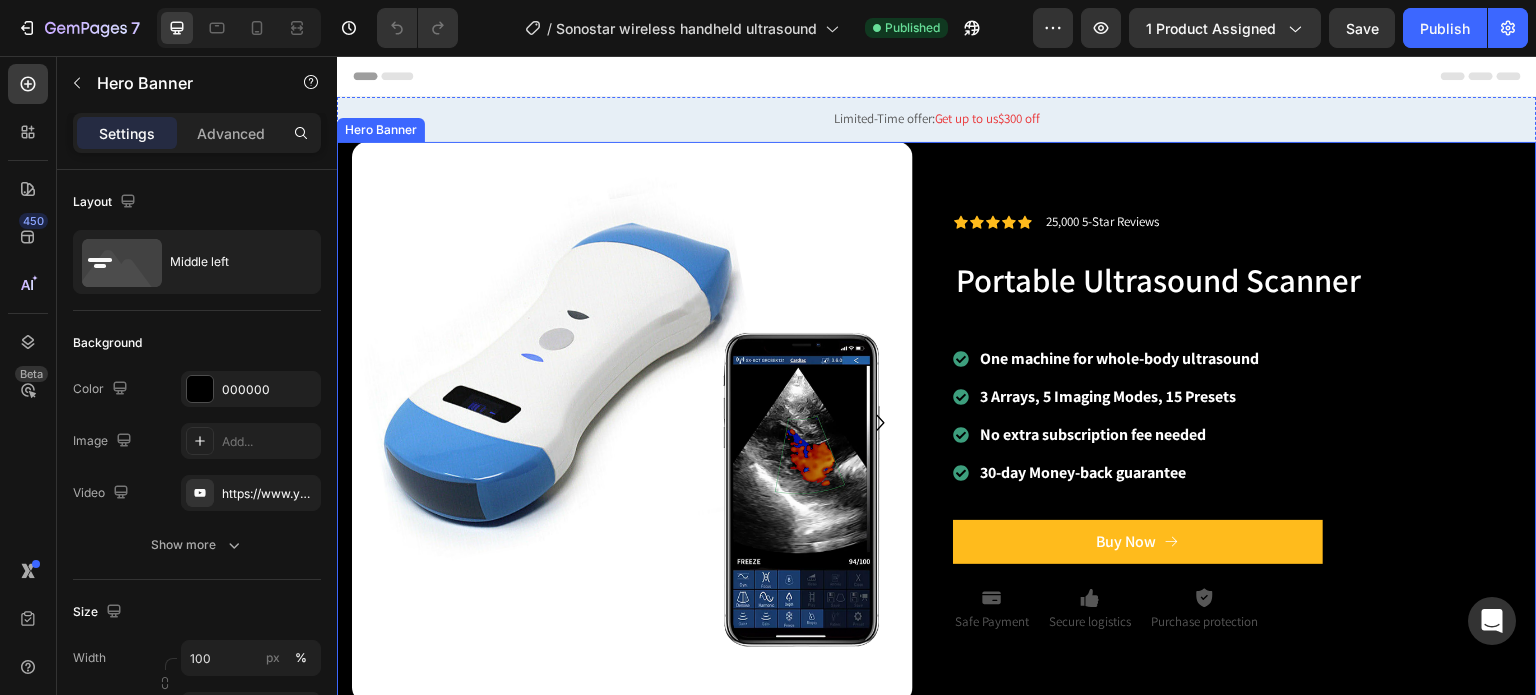 click on "Icon Icon Icon Icon Icon Icon List 25,000 5-Star Reviews Text Block Row Portable Ultrasound Scanner Heading Row One machine for whole-body ultrasound 3 Arrays, 5 Imaging Modes, 15 Presets No extra subscription fee needed 30-day Money-back guarantee Item List
Buy Now Button
Icon Safe Payment Text Block
Icon Secure logistics Text Block
Icon Purchase protection Text Block Row Row" at bounding box center [1237, 422] 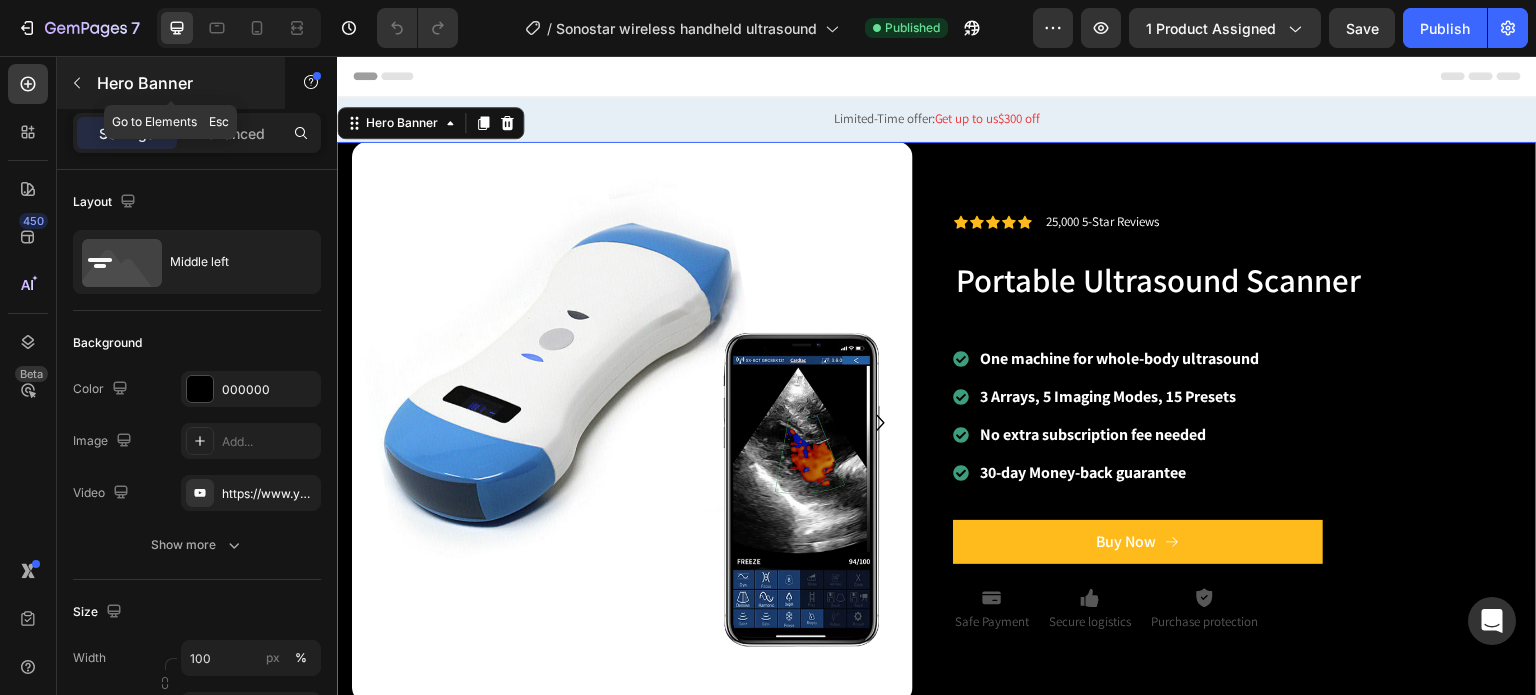 click 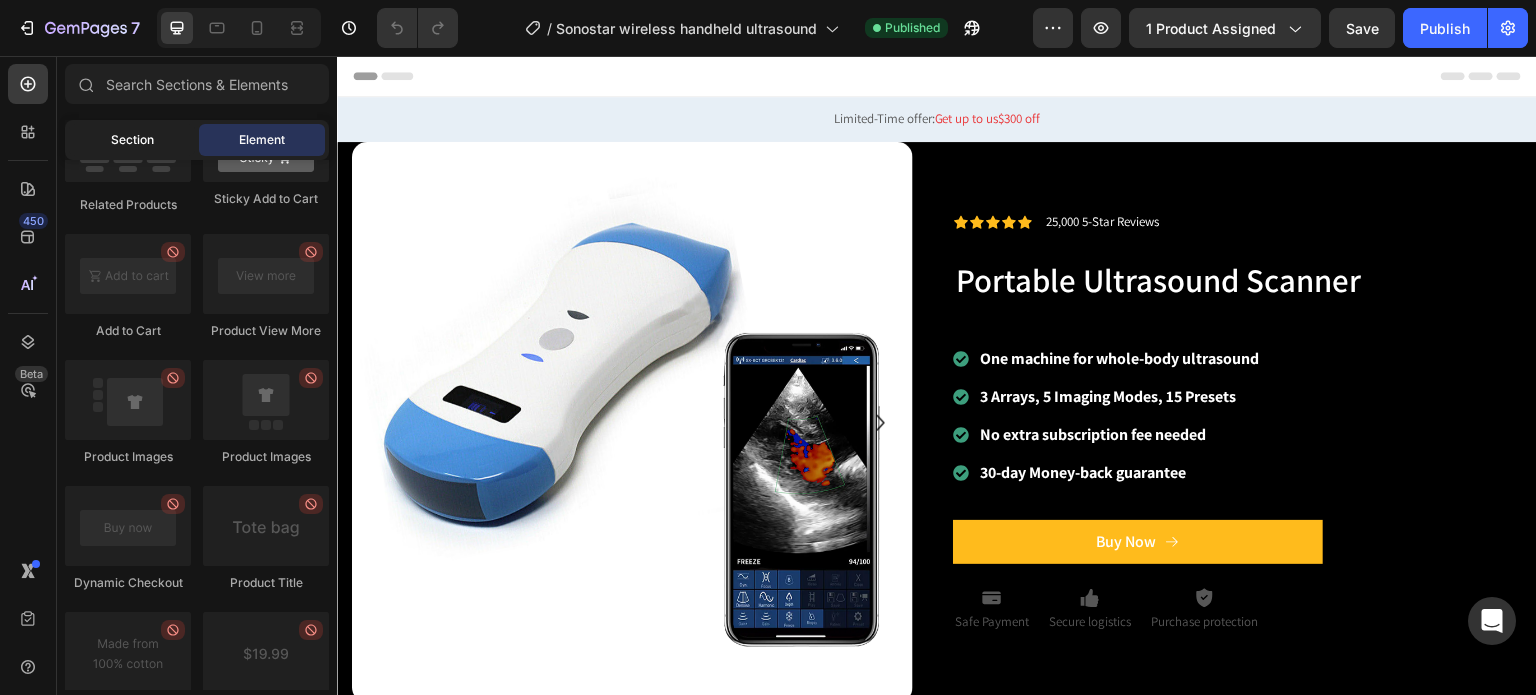 click on "Section" at bounding box center (132, 140) 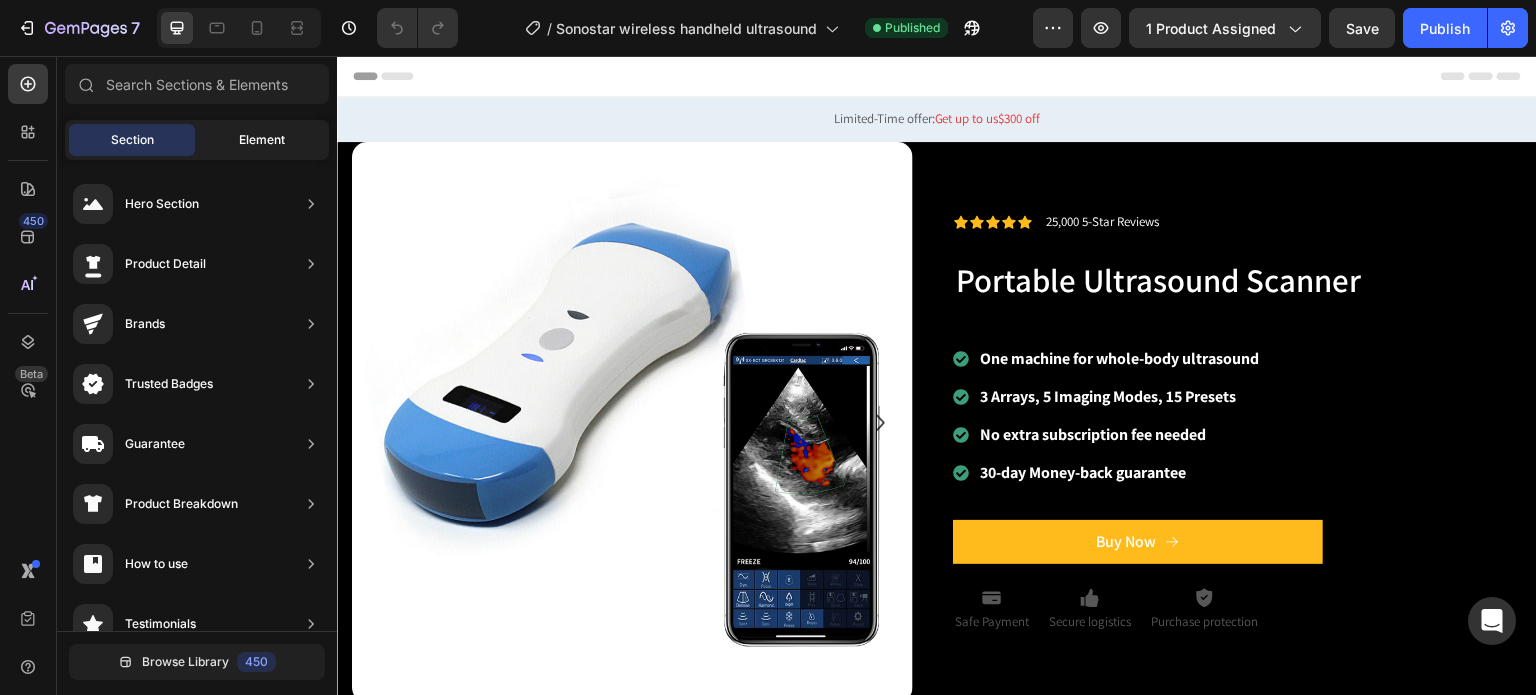 click on "Element" at bounding box center (262, 140) 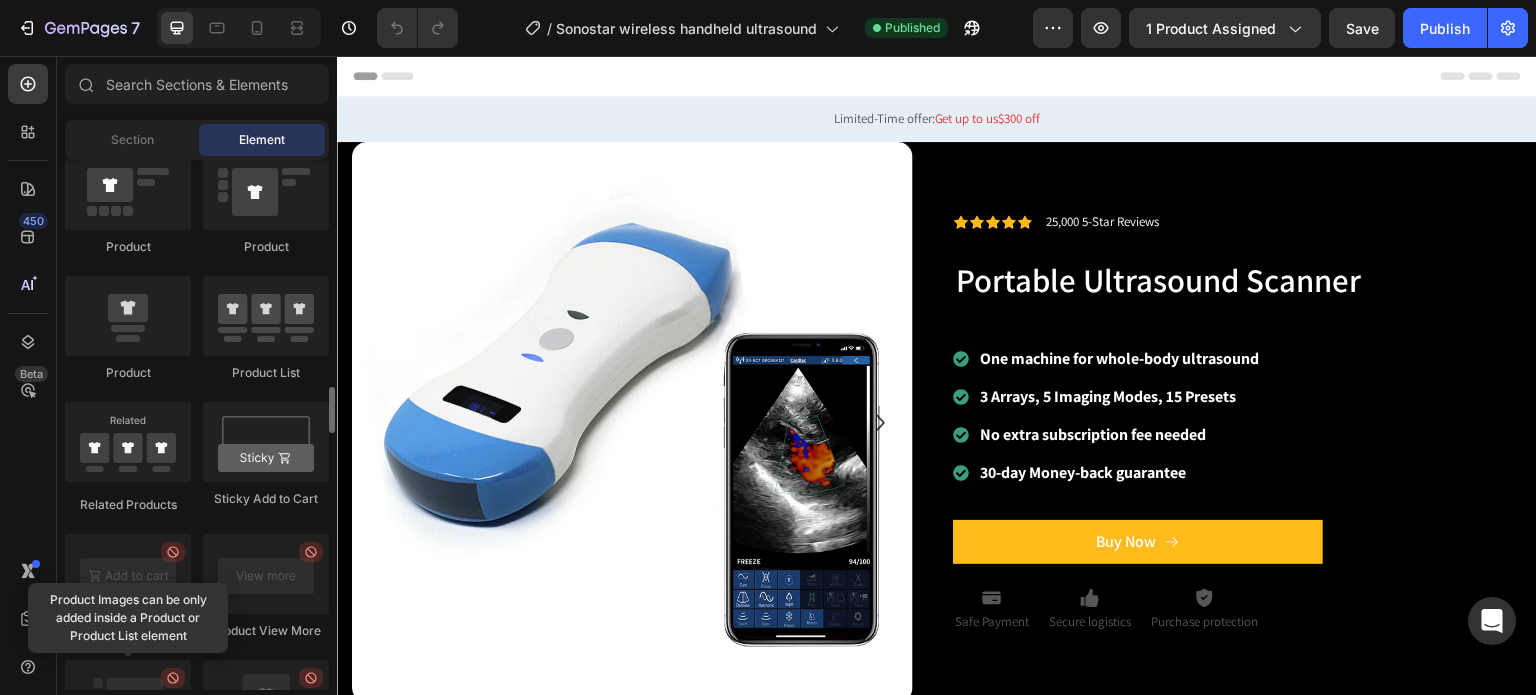 scroll, scrollTop: 2500, scrollLeft: 0, axis: vertical 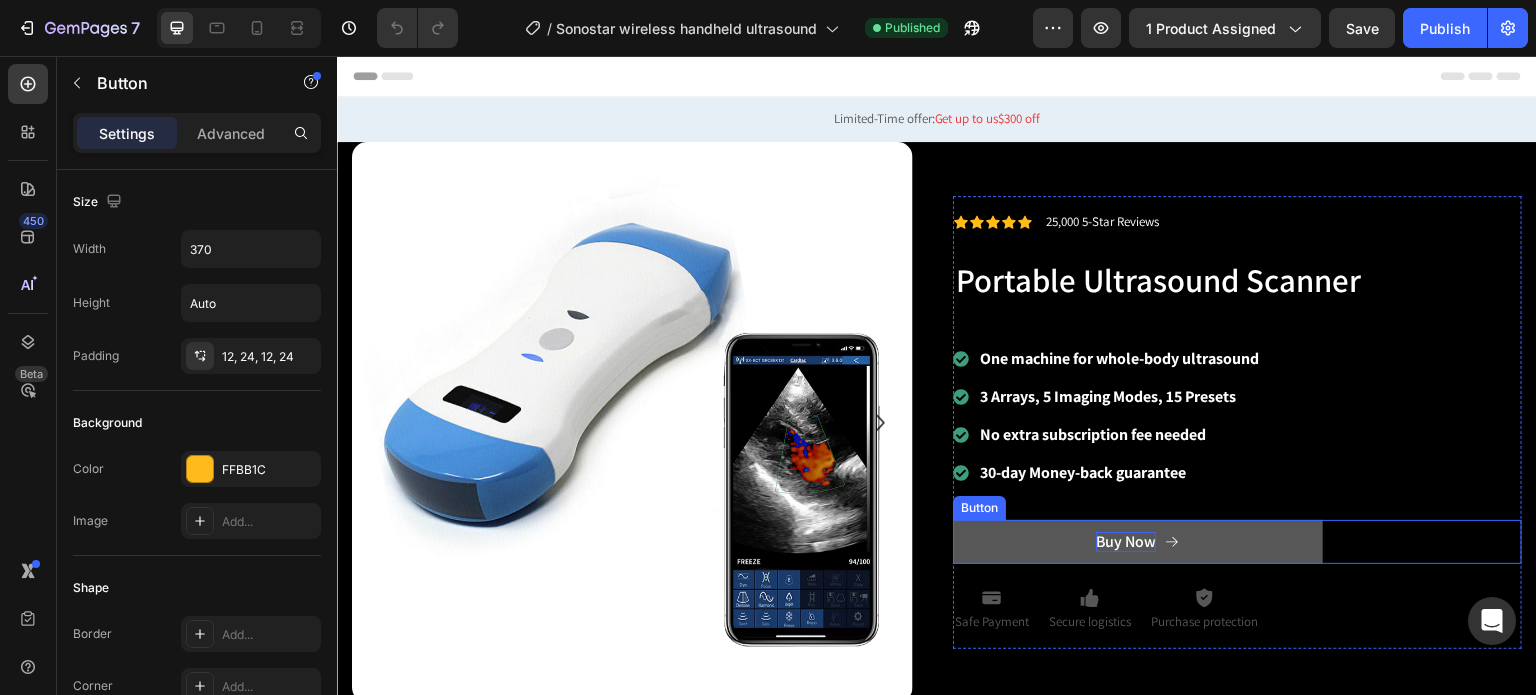 click on "Buy Now" at bounding box center [1126, 542] 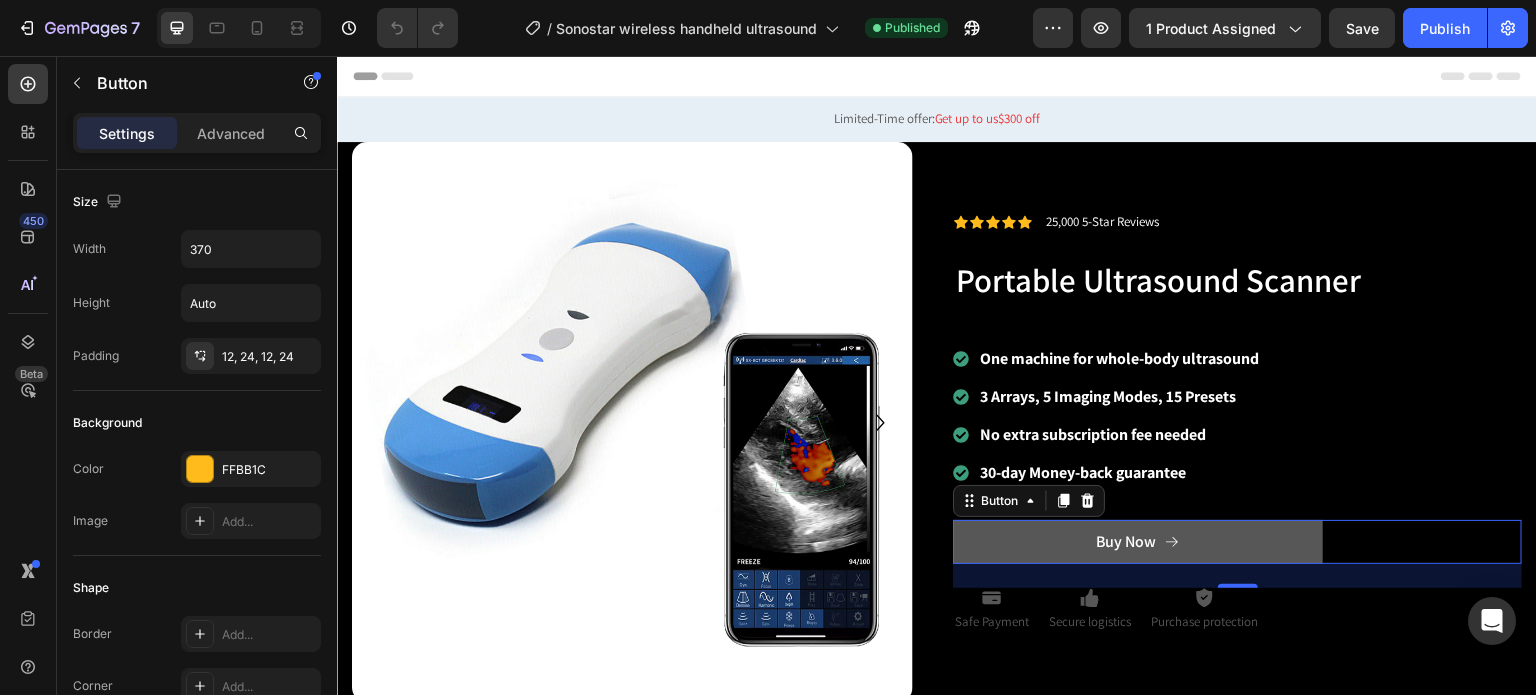 click on "Buy Now" at bounding box center (1138, 542) 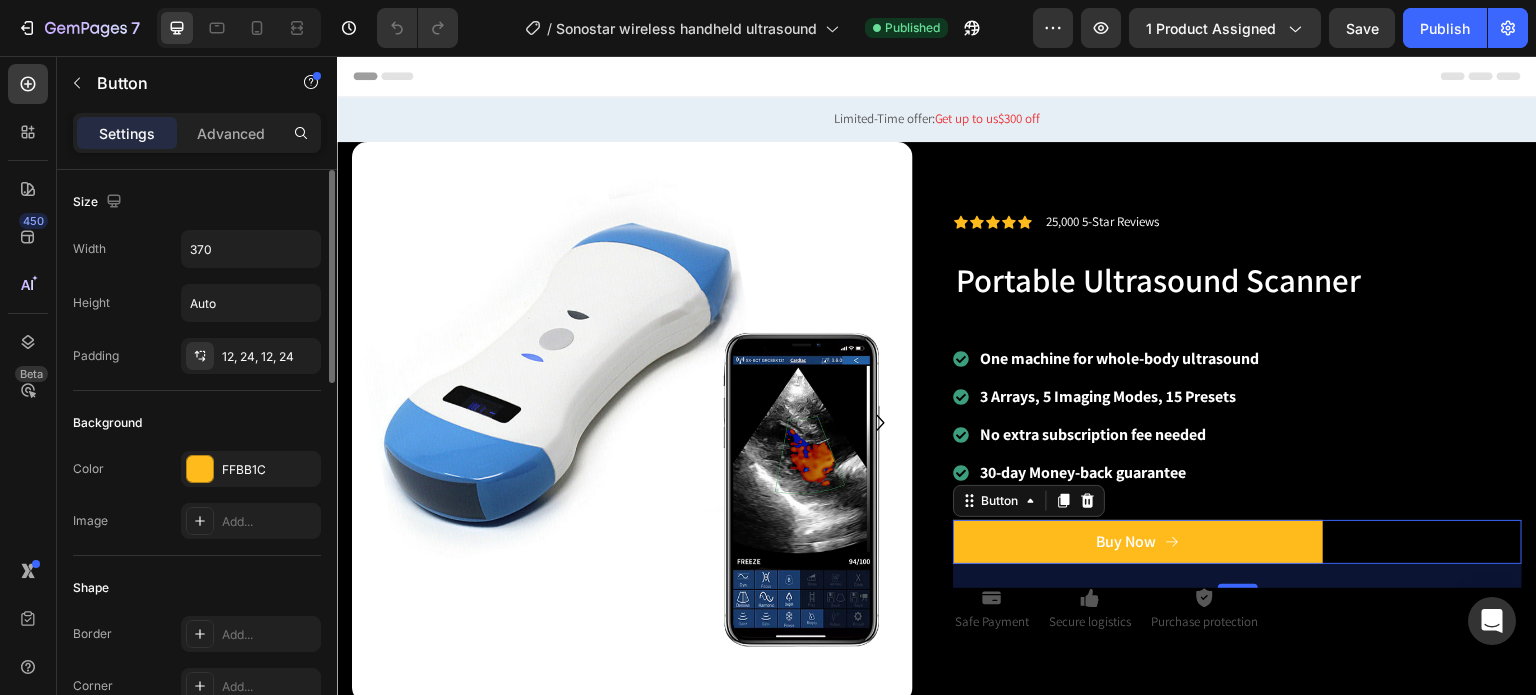 scroll, scrollTop: 100, scrollLeft: 0, axis: vertical 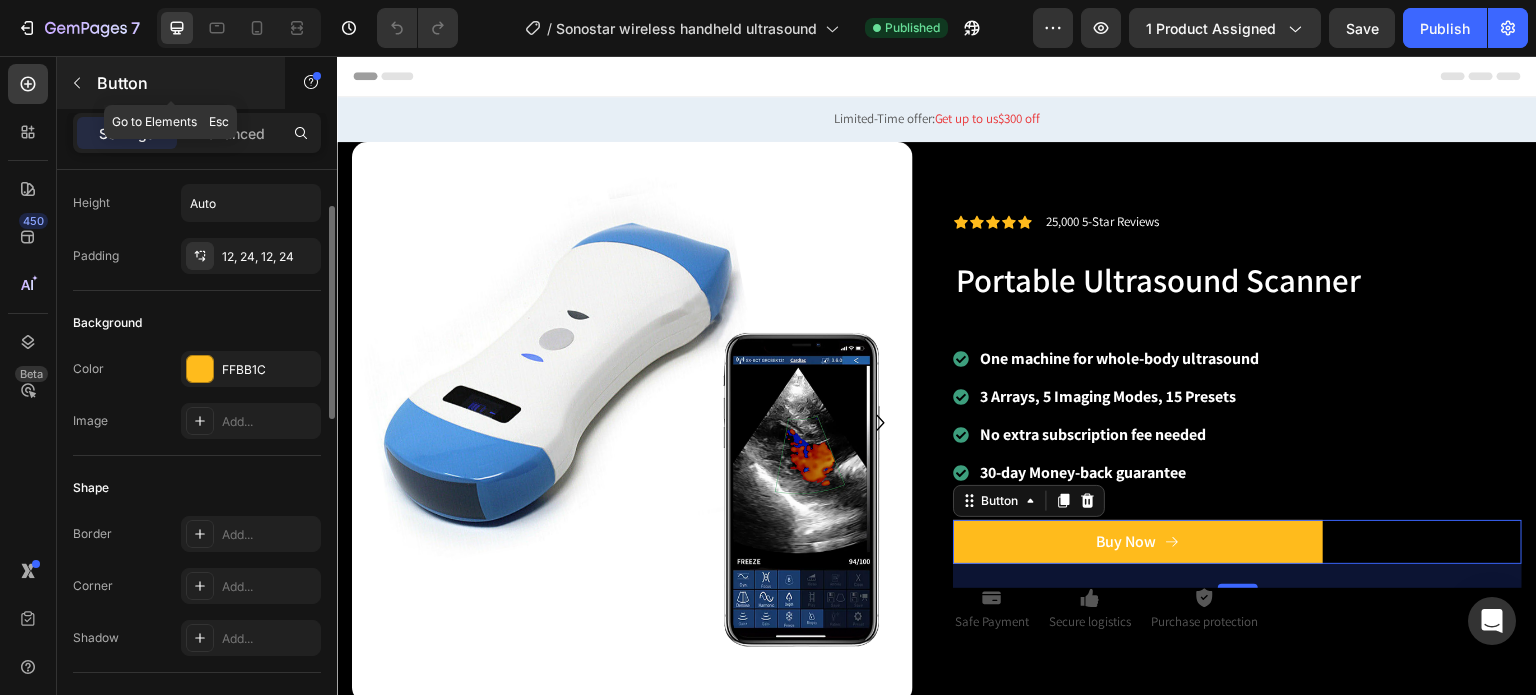 click 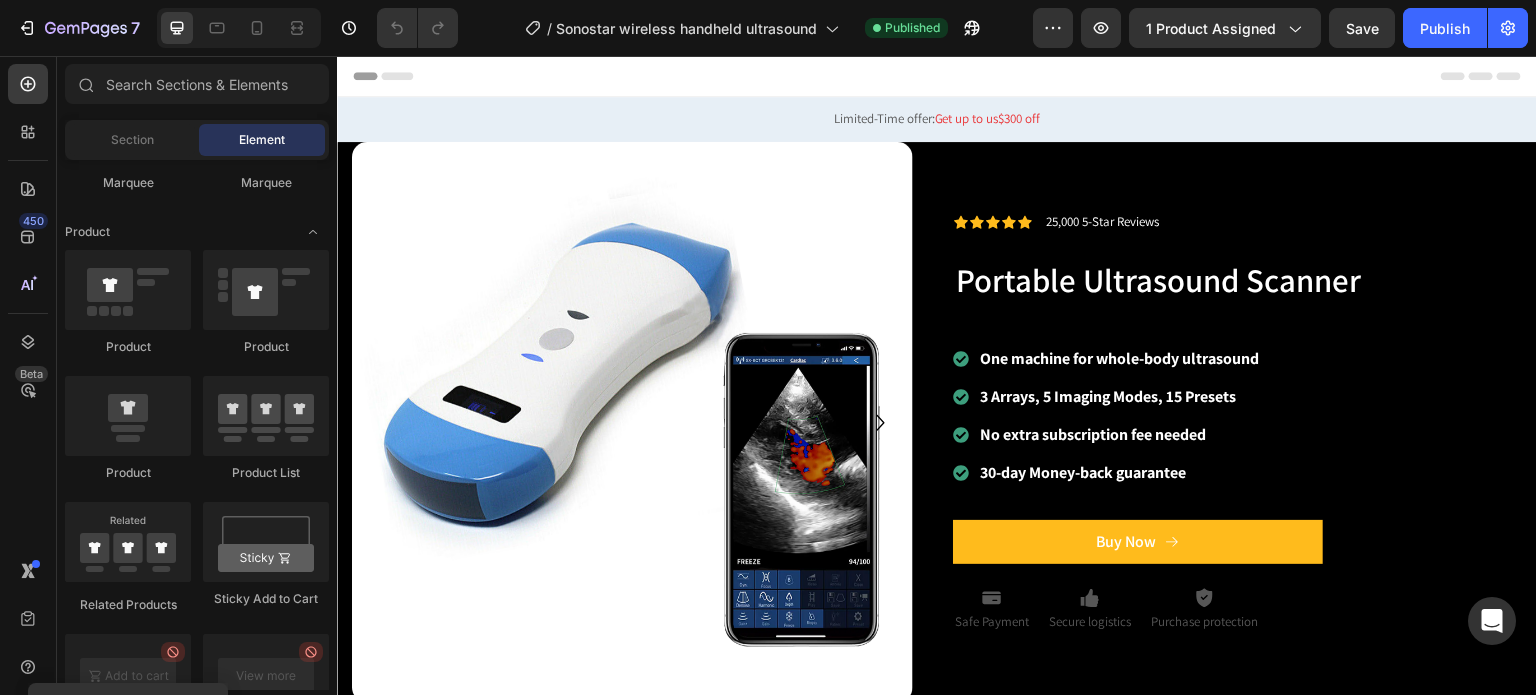 click on "Header" at bounding box center (937, 76) 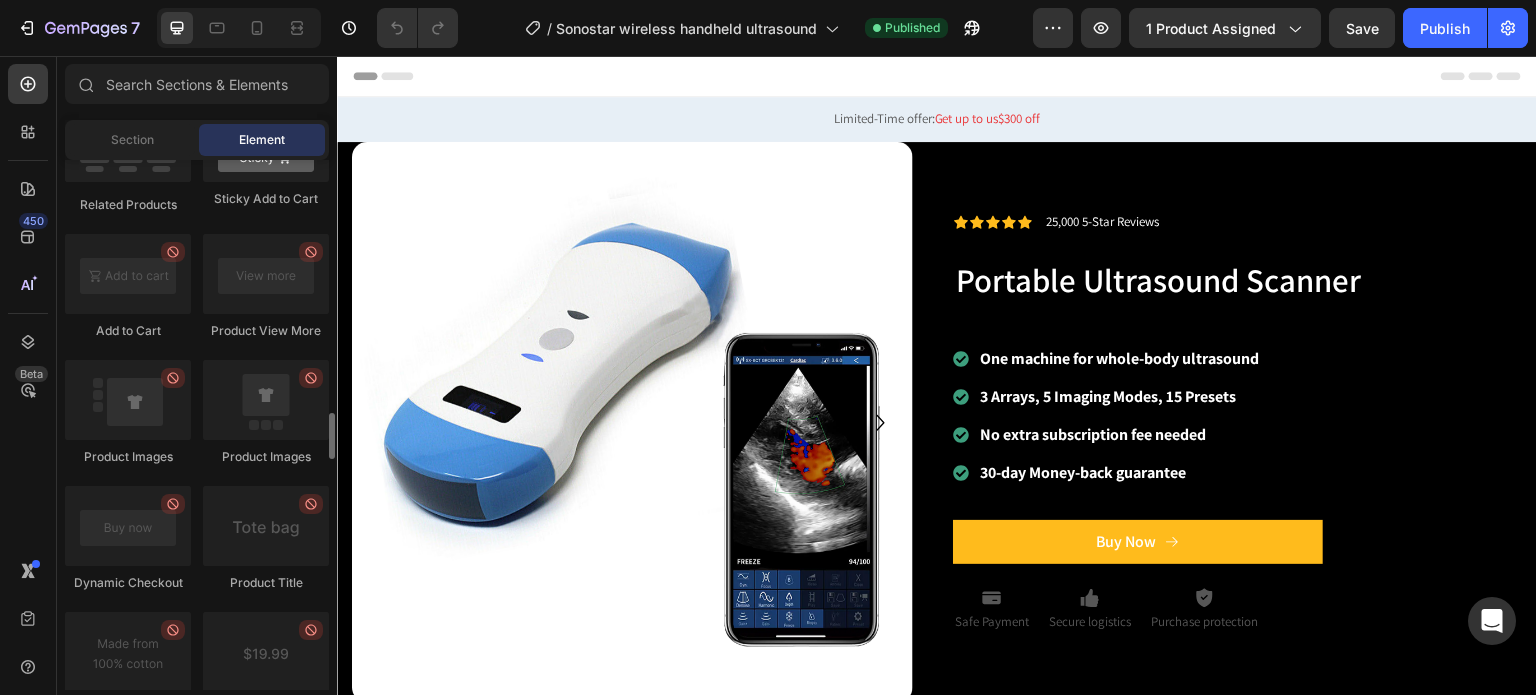 scroll, scrollTop: 3000, scrollLeft: 0, axis: vertical 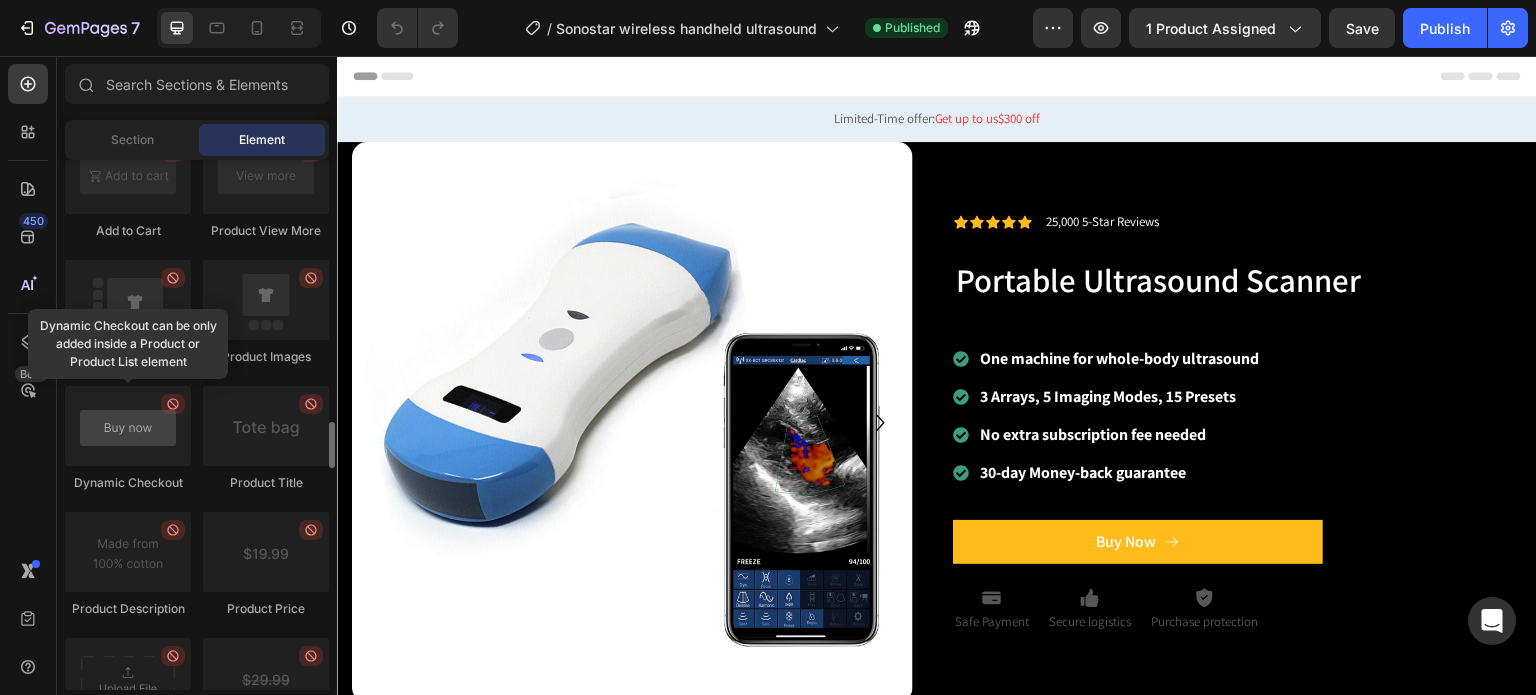 click at bounding box center [128, 426] 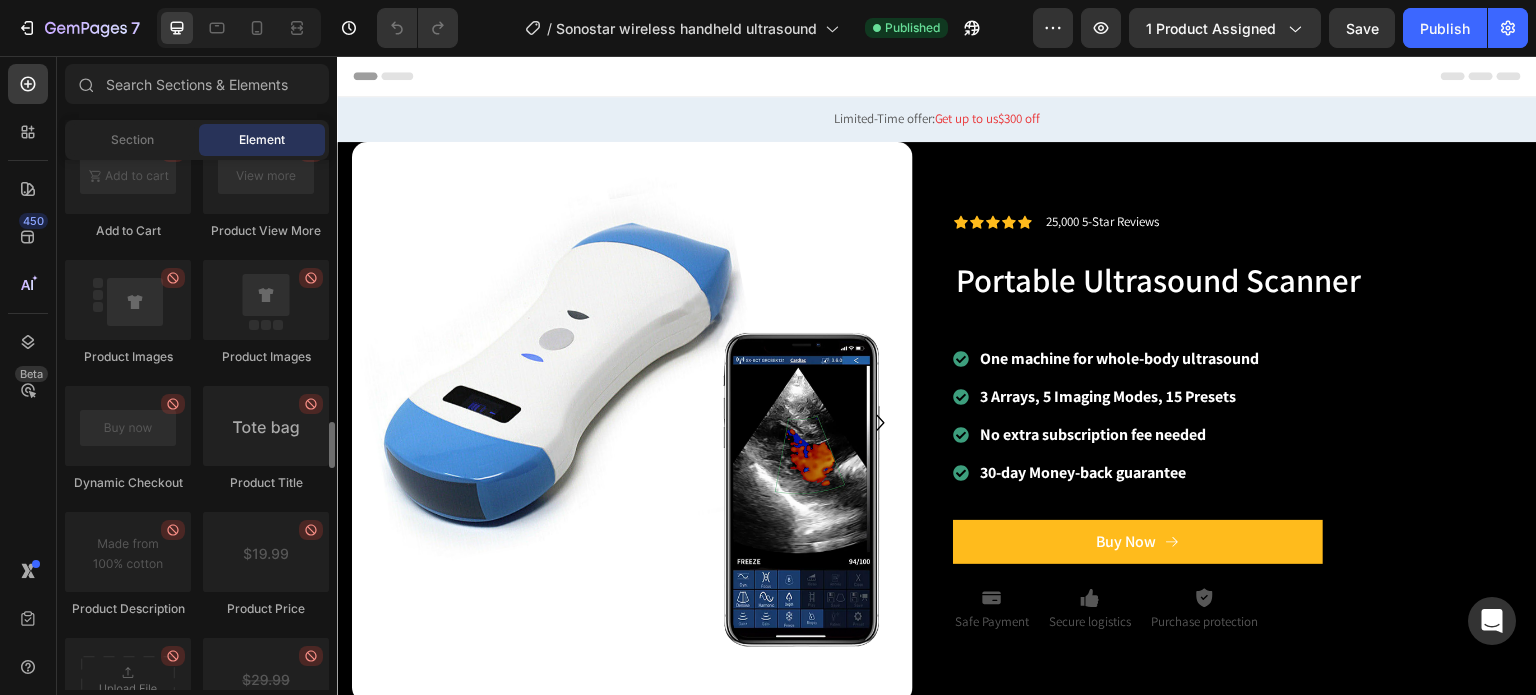drag, startPoint x: 116, startPoint y: 441, endPoint x: 221, endPoint y: 424, distance: 106.36729 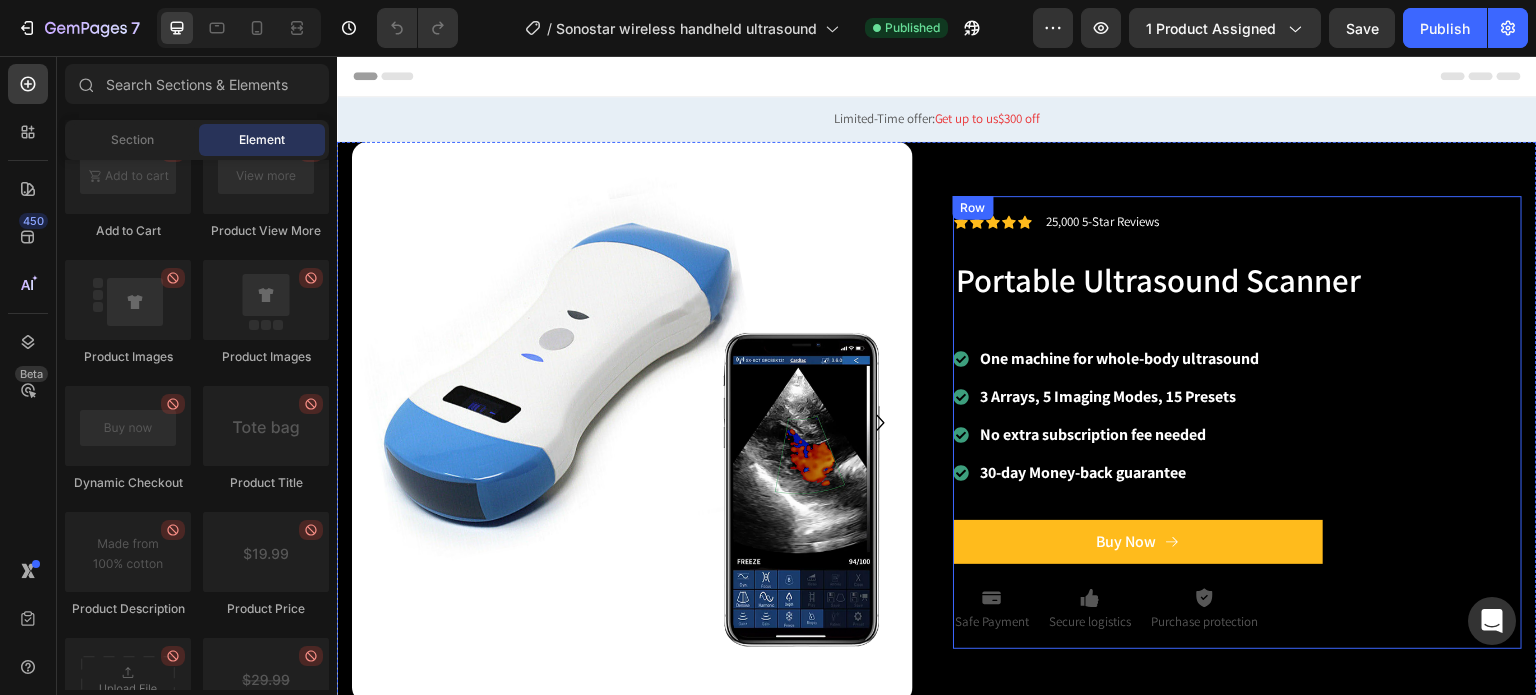 drag, startPoint x: 445, startPoint y: 479, endPoint x: 1187, endPoint y: 512, distance: 742.73346 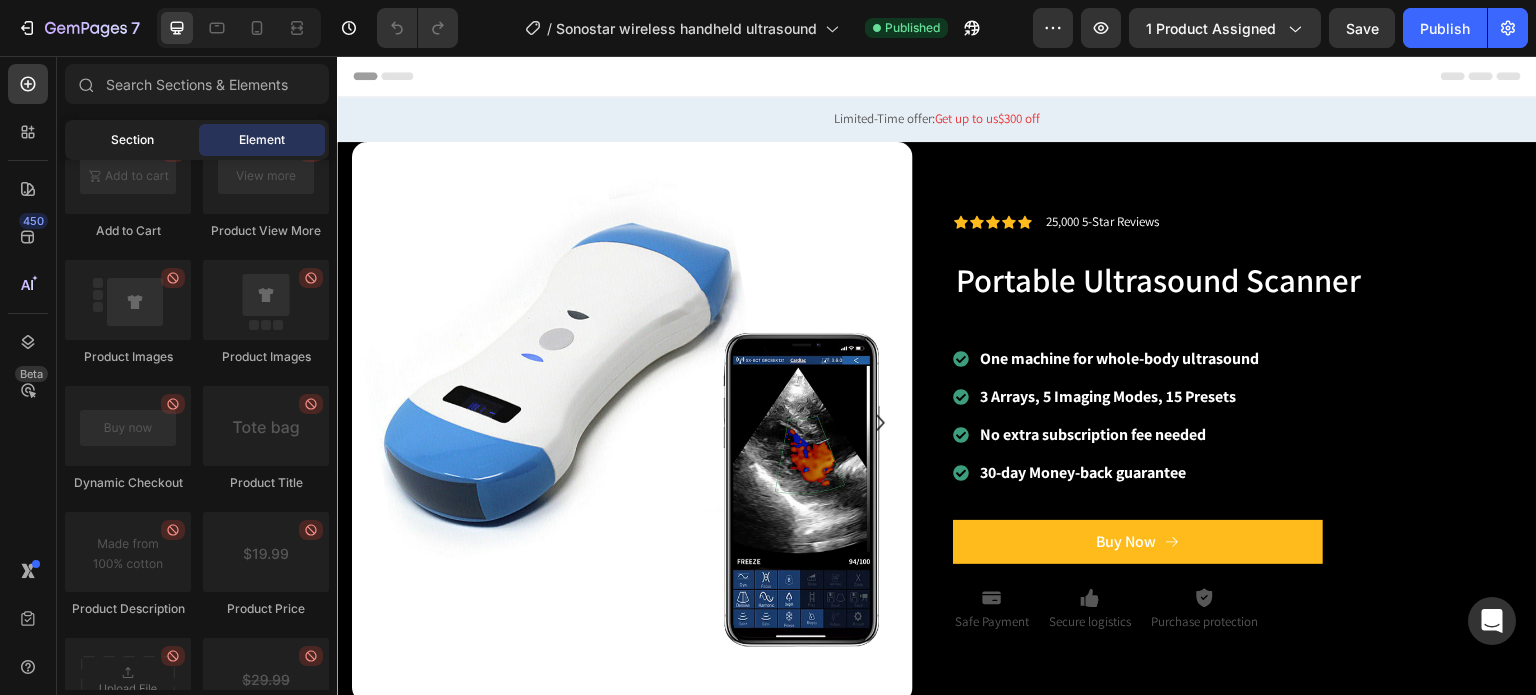 click on "Section" at bounding box center (132, 140) 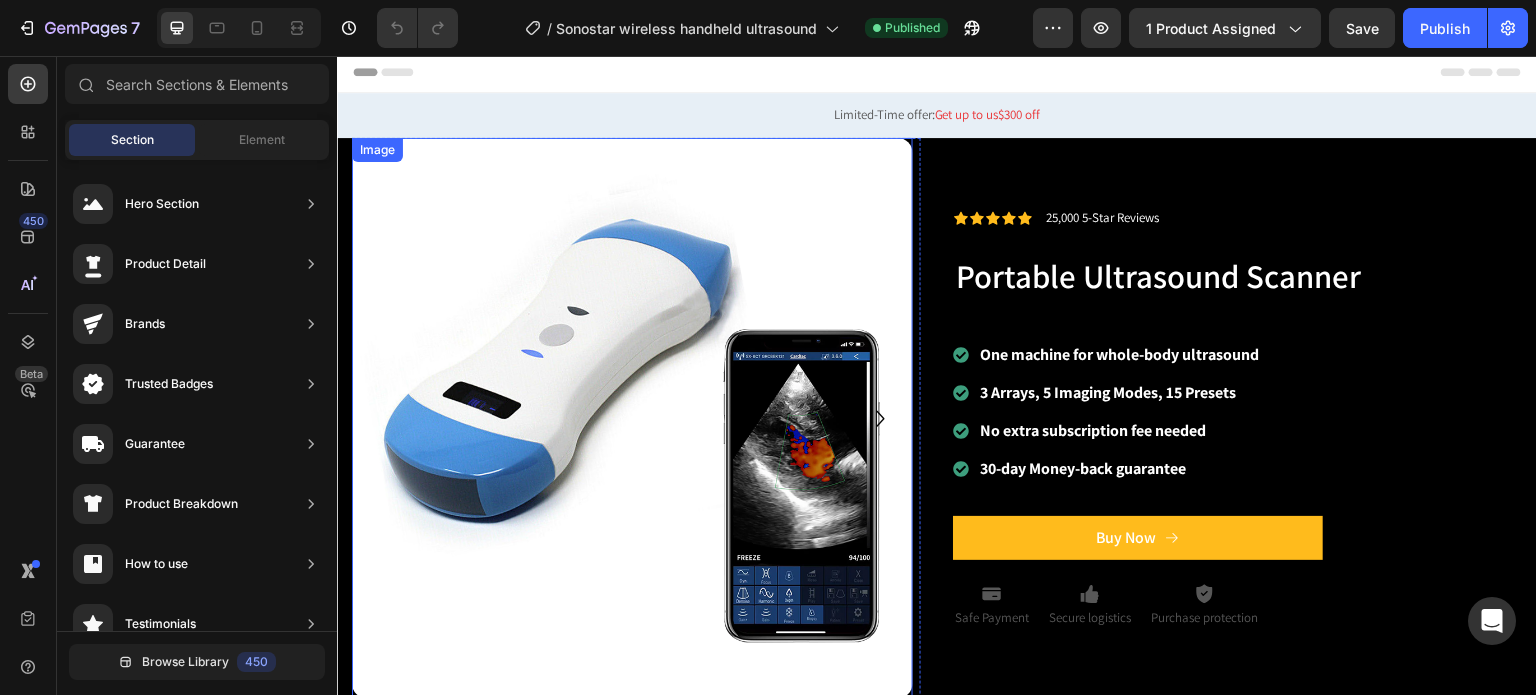 scroll, scrollTop: 0, scrollLeft: 0, axis: both 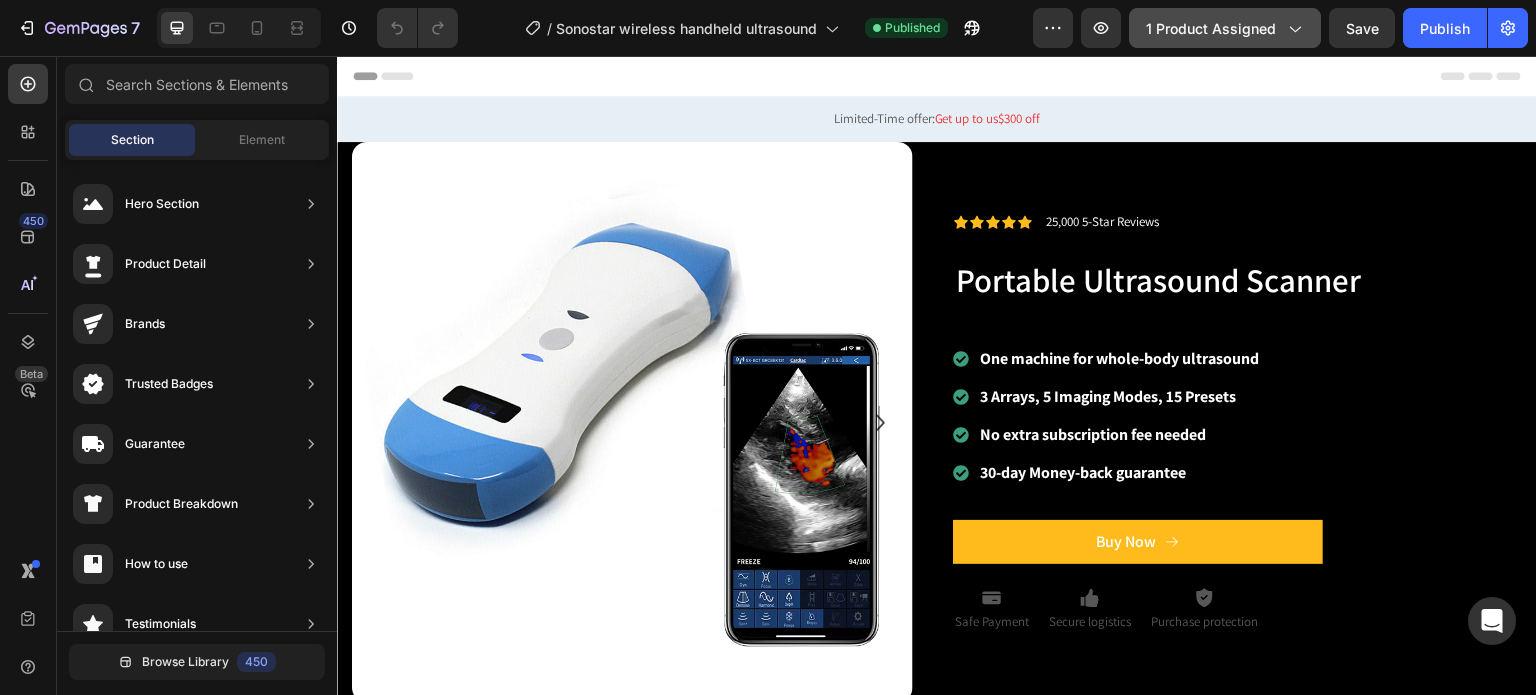 click on "1 product assigned" 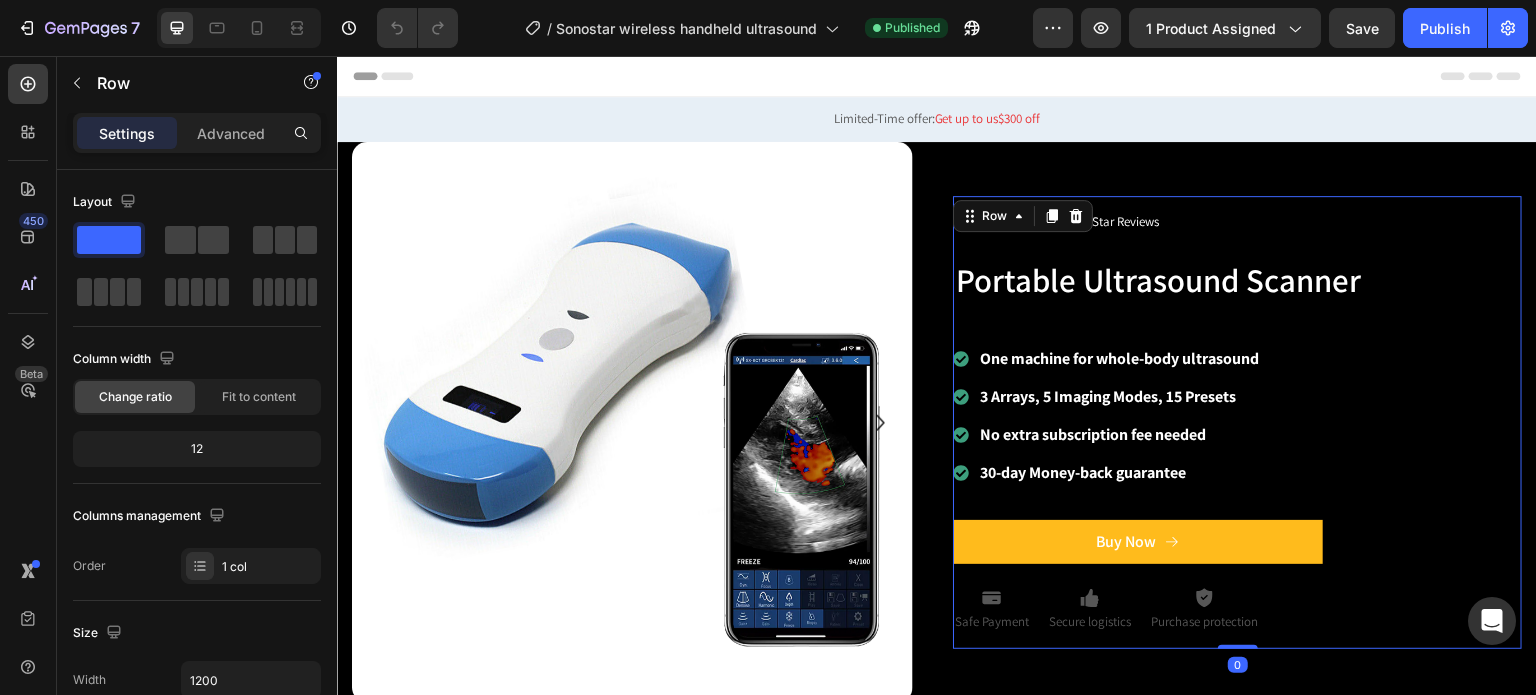 click on "Icon Icon Icon Icon Icon Icon List 25,000 5-Star Reviews Text Block Row Portable Ultrasound Scanner Heading Row One machine for whole-body ultrasound 3 Arrays, 5 Imaging Modes, 15 Presets No extra subscription fee needed 30-day Money-back guarantee Item List
Buy Now Button
Icon Safe Payment Text Block
Icon Secure logistics Text Block
Icon Purchase protection Text Block Row" at bounding box center (1237, 423) 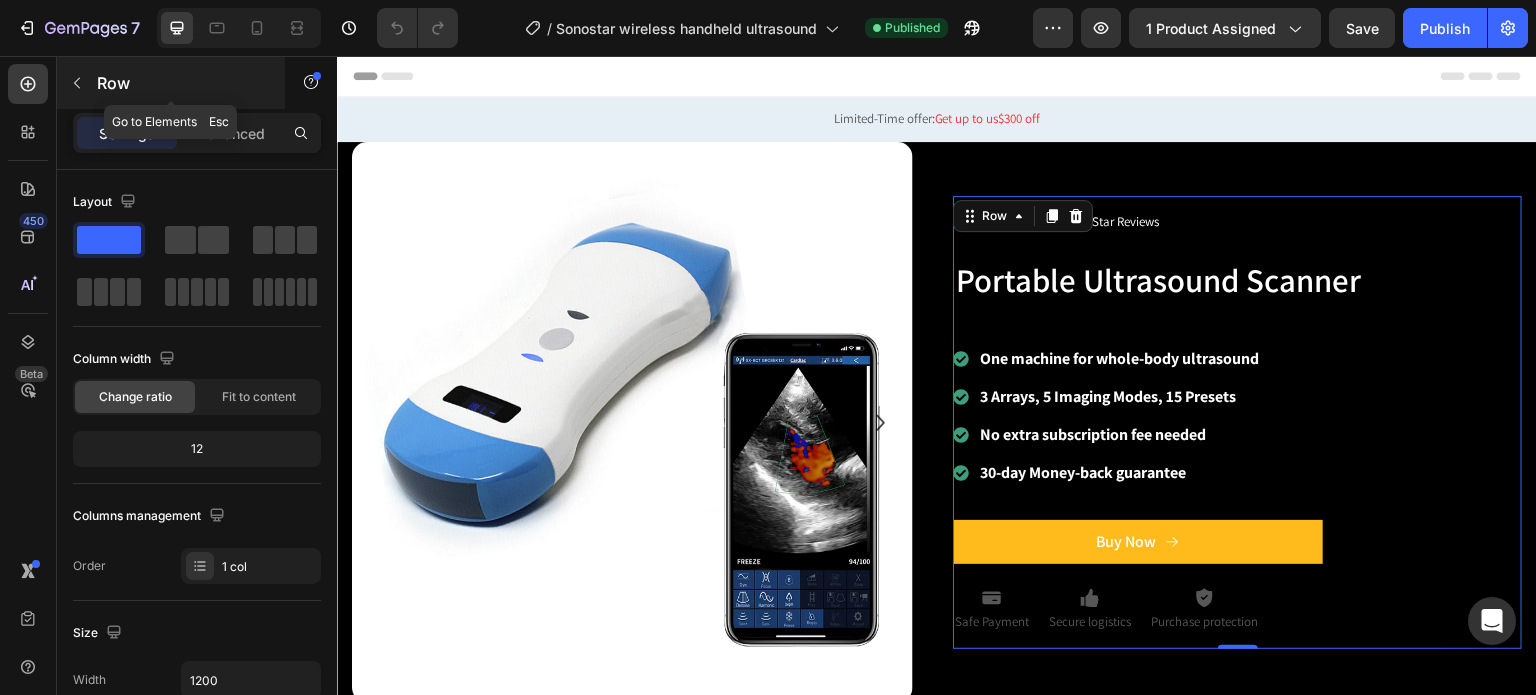 click 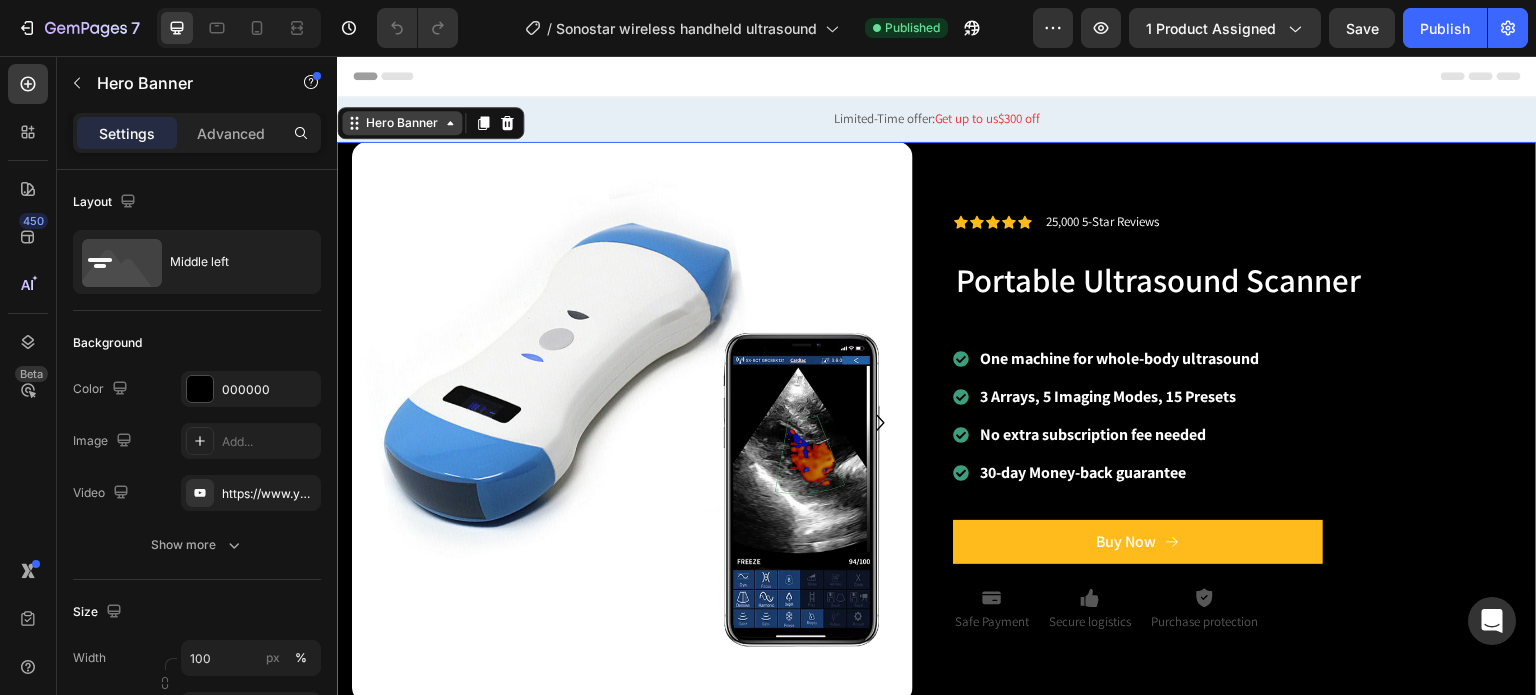 click on "Hero Banner" at bounding box center (402, 123) 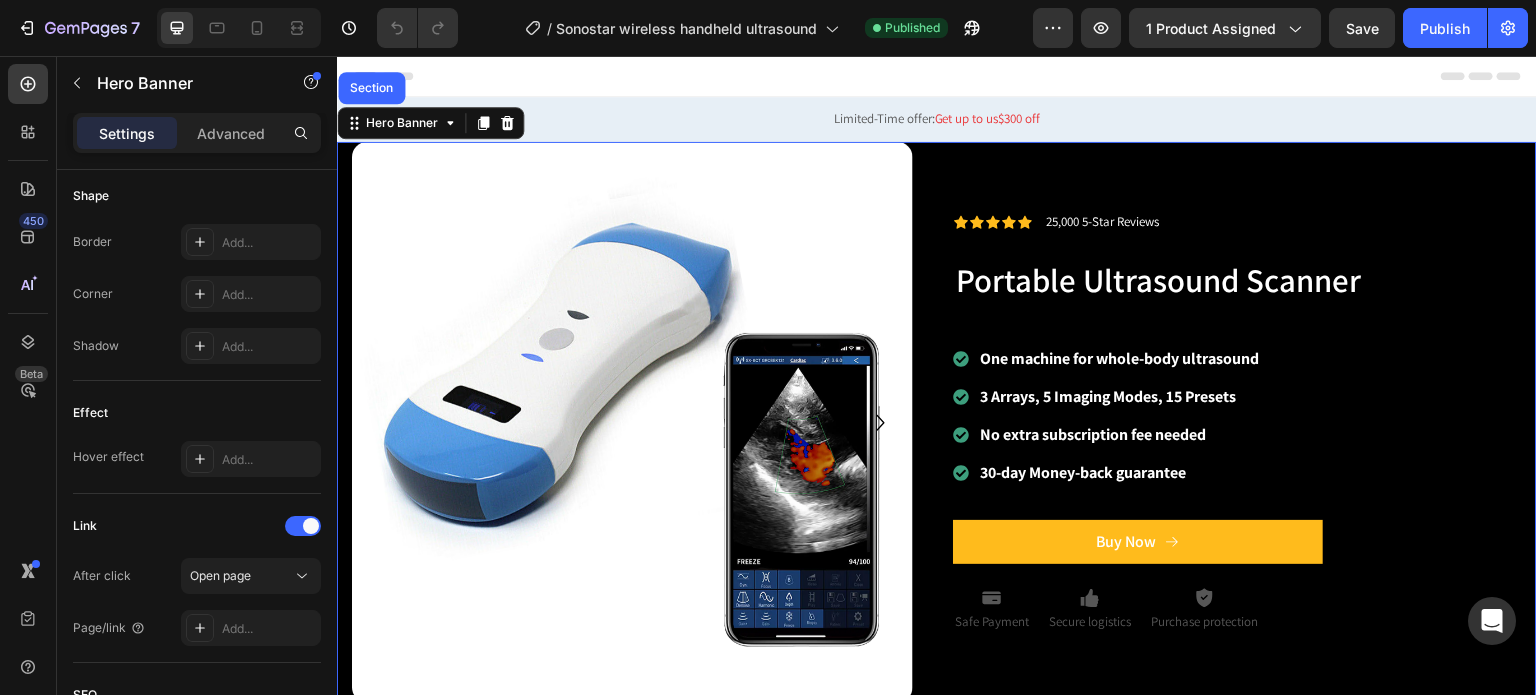 scroll, scrollTop: 1078, scrollLeft: 0, axis: vertical 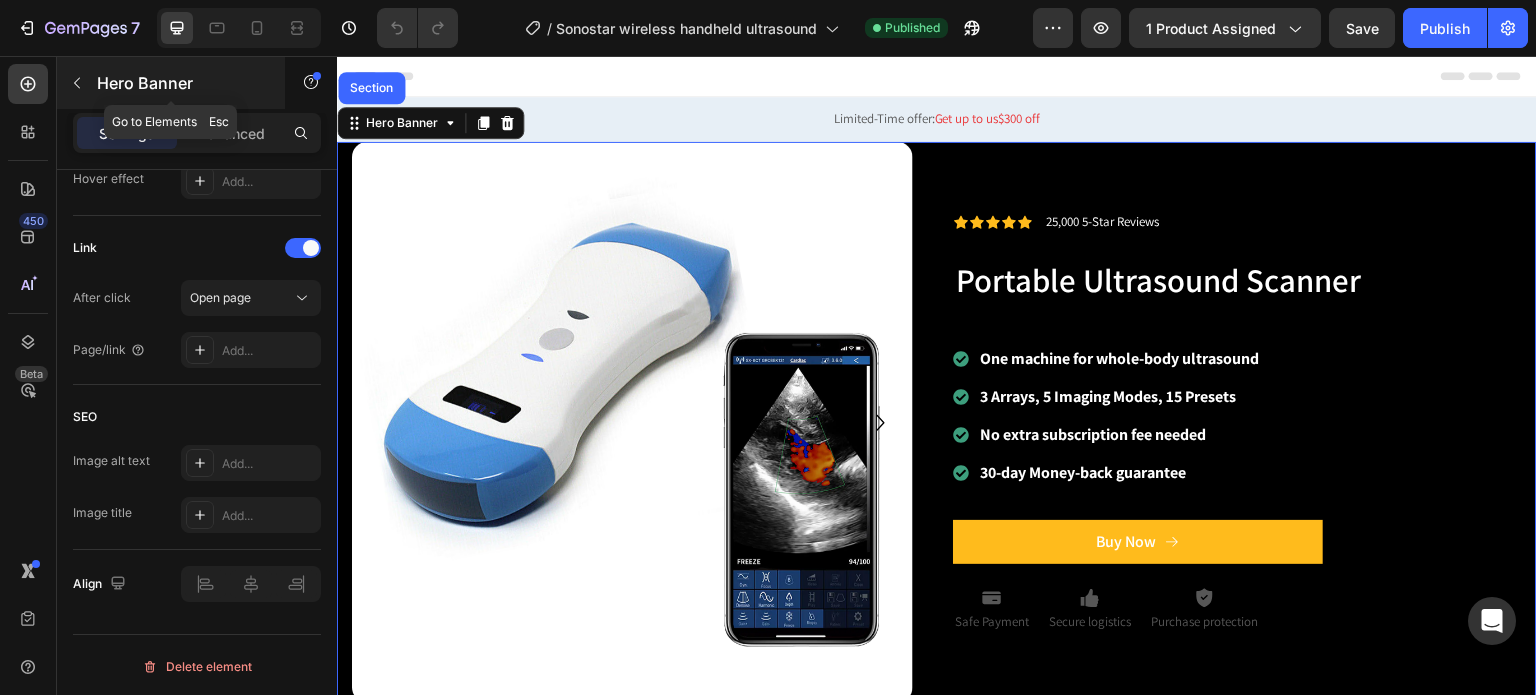 click 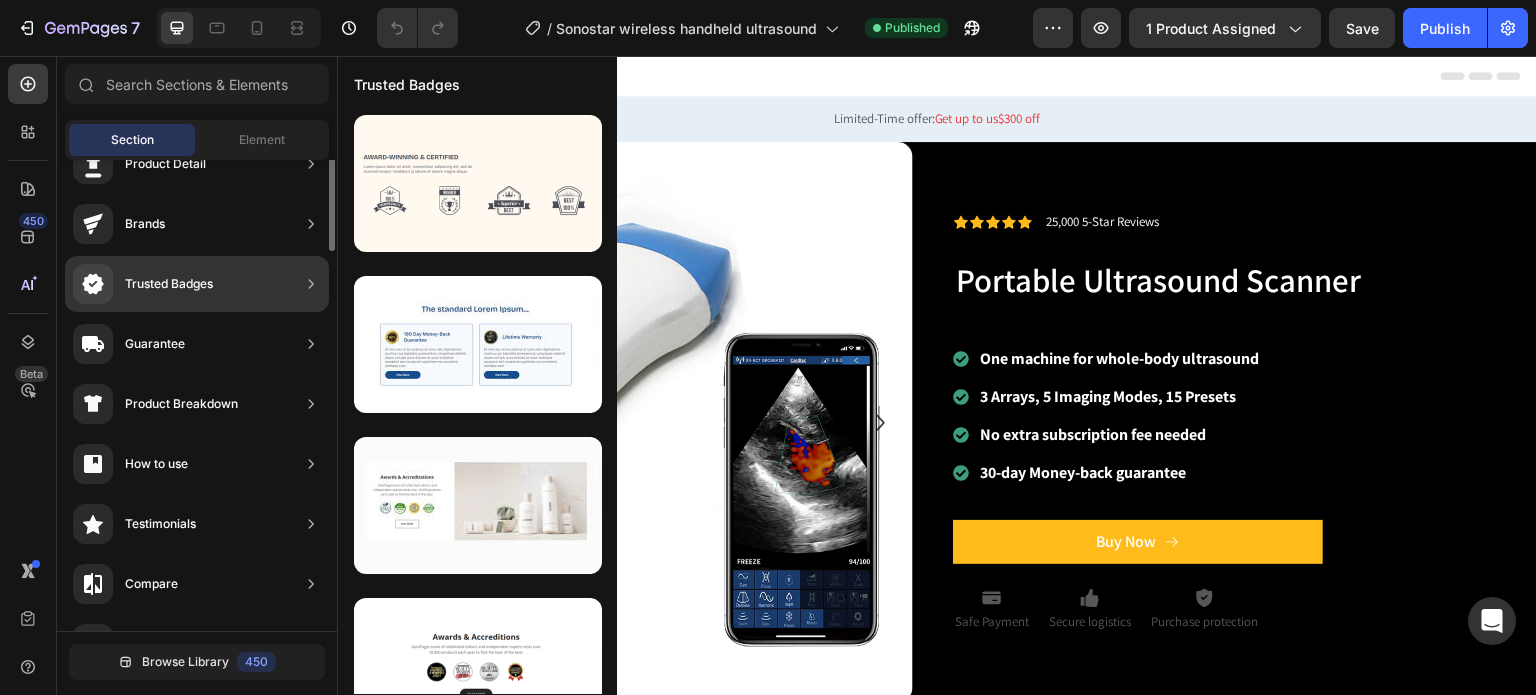 scroll, scrollTop: 0, scrollLeft: 0, axis: both 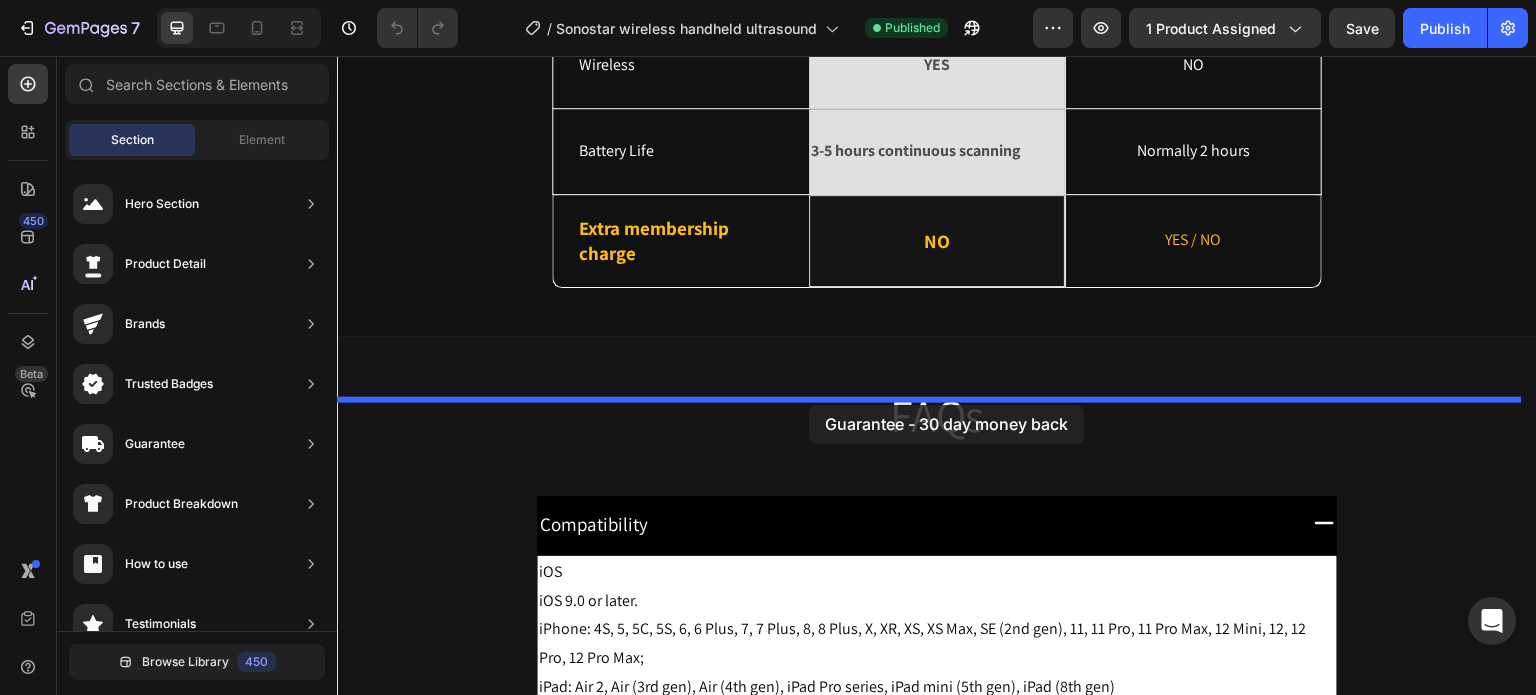drag, startPoint x: 789, startPoint y: 467, endPoint x: 809, endPoint y: 405, distance: 65.14599 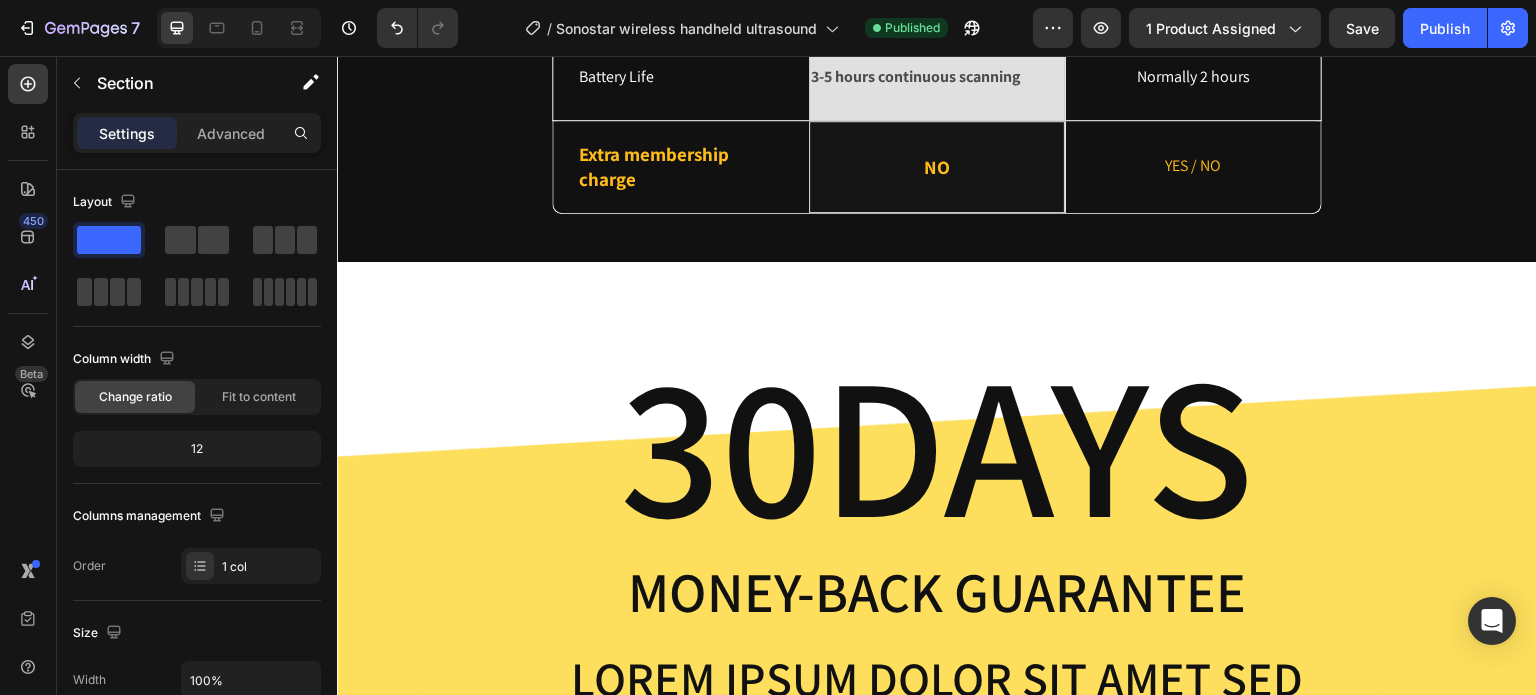 scroll, scrollTop: 6546, scrollLeft: 0, axis: vertical 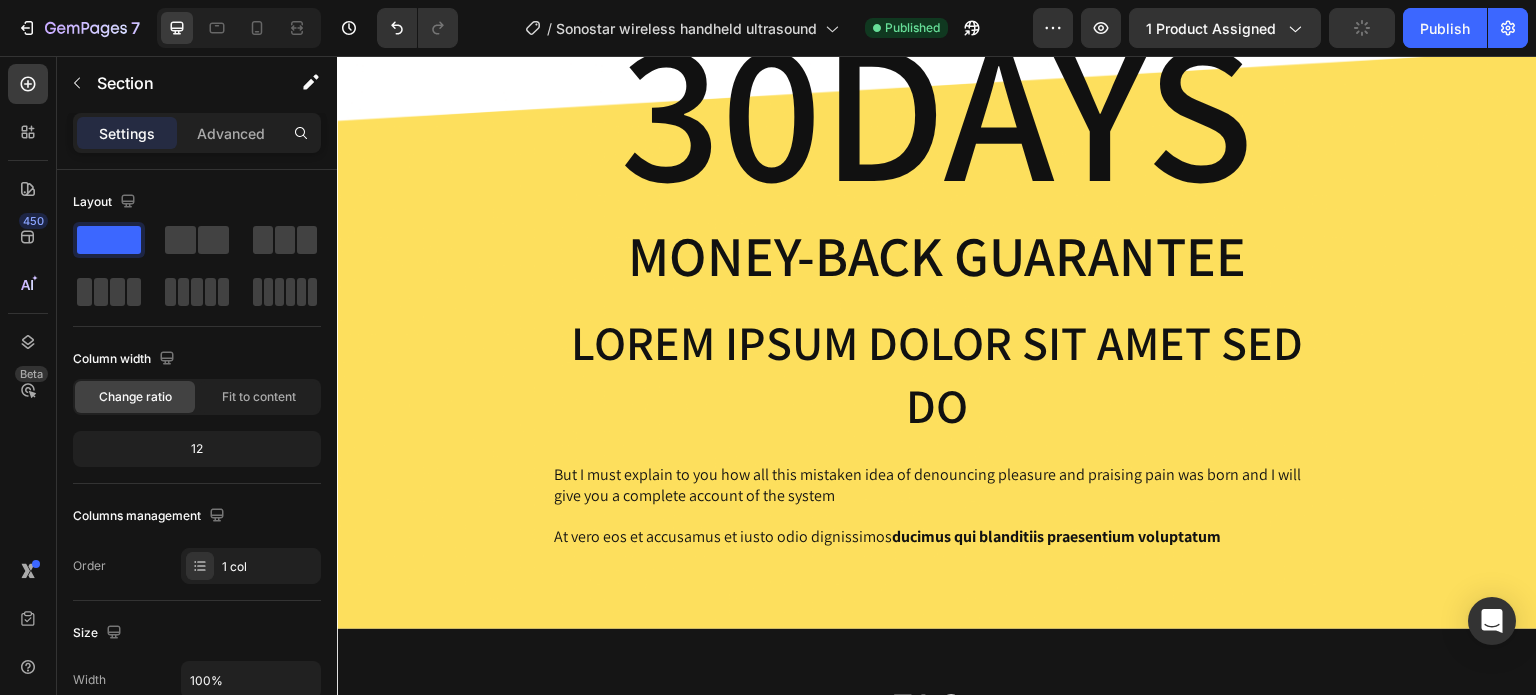 click on "30DAYS Heading Money-Back Guarantee Text Block Lorem ipsum dolor sit amet sed do Text Block But I must explain to you how all this mistaken idea of denouncing pleasure and praising pain was born and I will give you a complete account of the system Text Block At vero eos et accusamus et iusto odio dignissimos  ducimus qui blanditiis praesentium voluptatum Text Block Row" at bounding box center (937, 277) 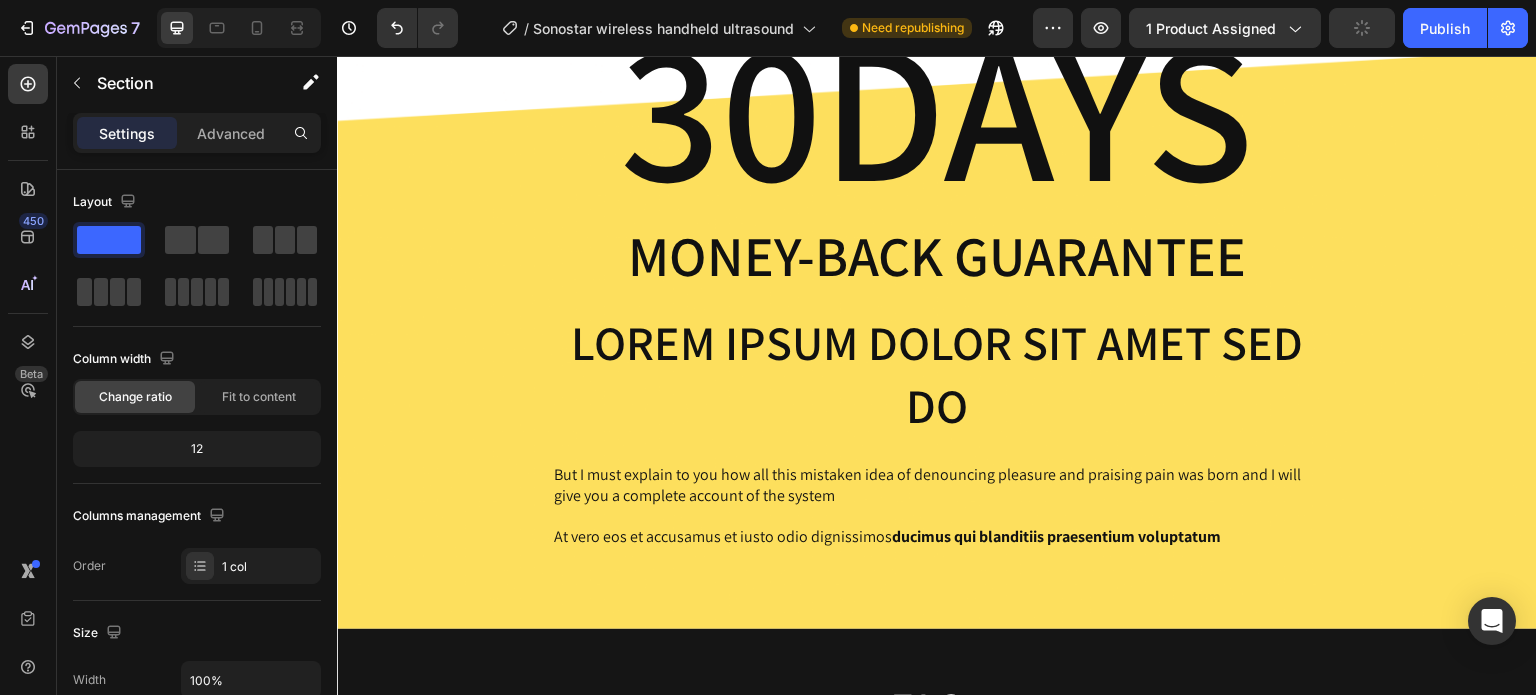 click on "30DAYS Heading Money-Back Guarantee Text Block Lorem ipsum dolor sit amet sed do Text Block But I must explain to you how all this mistaken idea of denouncing pleasure and praising pain was born and I will give you a complete account of the system Text Block At vero eos et accusamus et iusto odio dignissimos  ducimus qui blanditiis praesentium voluptatum Text Block Row" at bounding box center [937, 277] 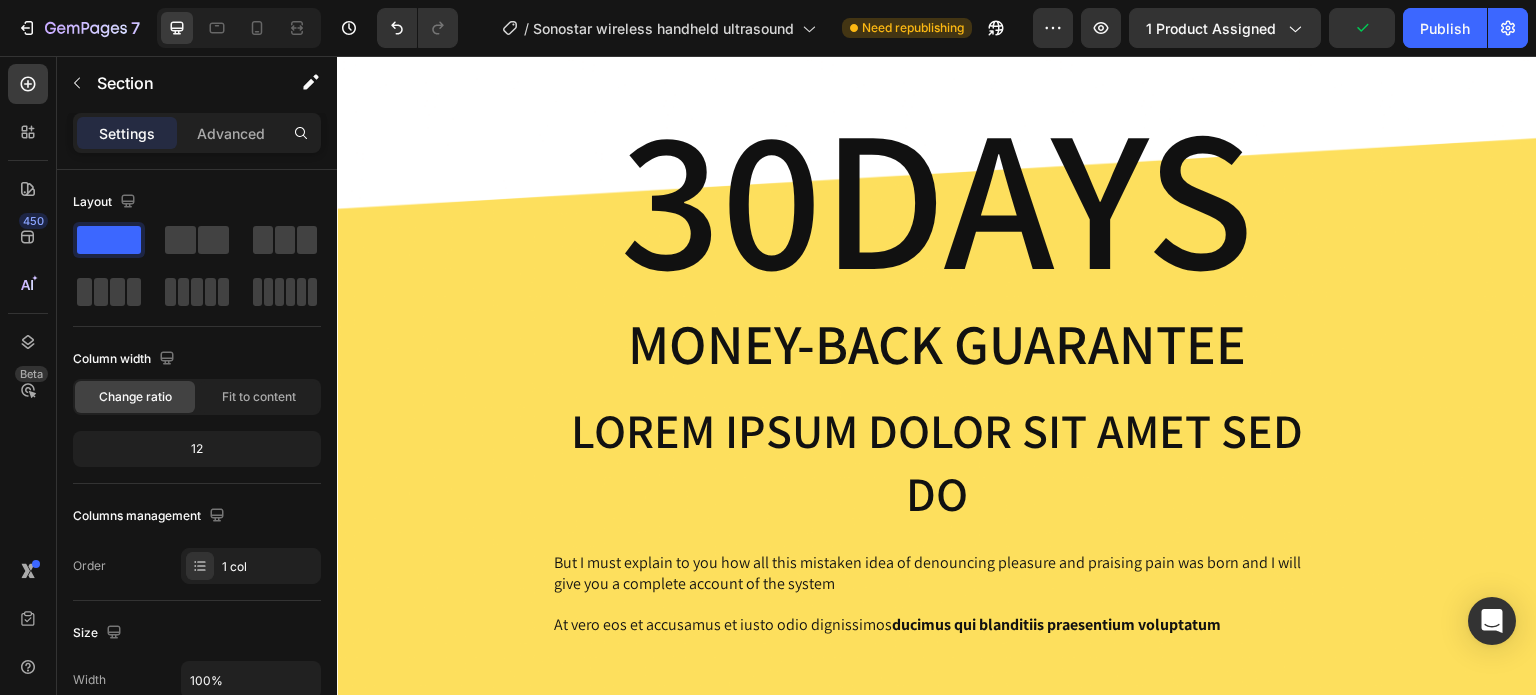 scroll, scrollTop: 6346, scrollLeft: 0, axis: vertical 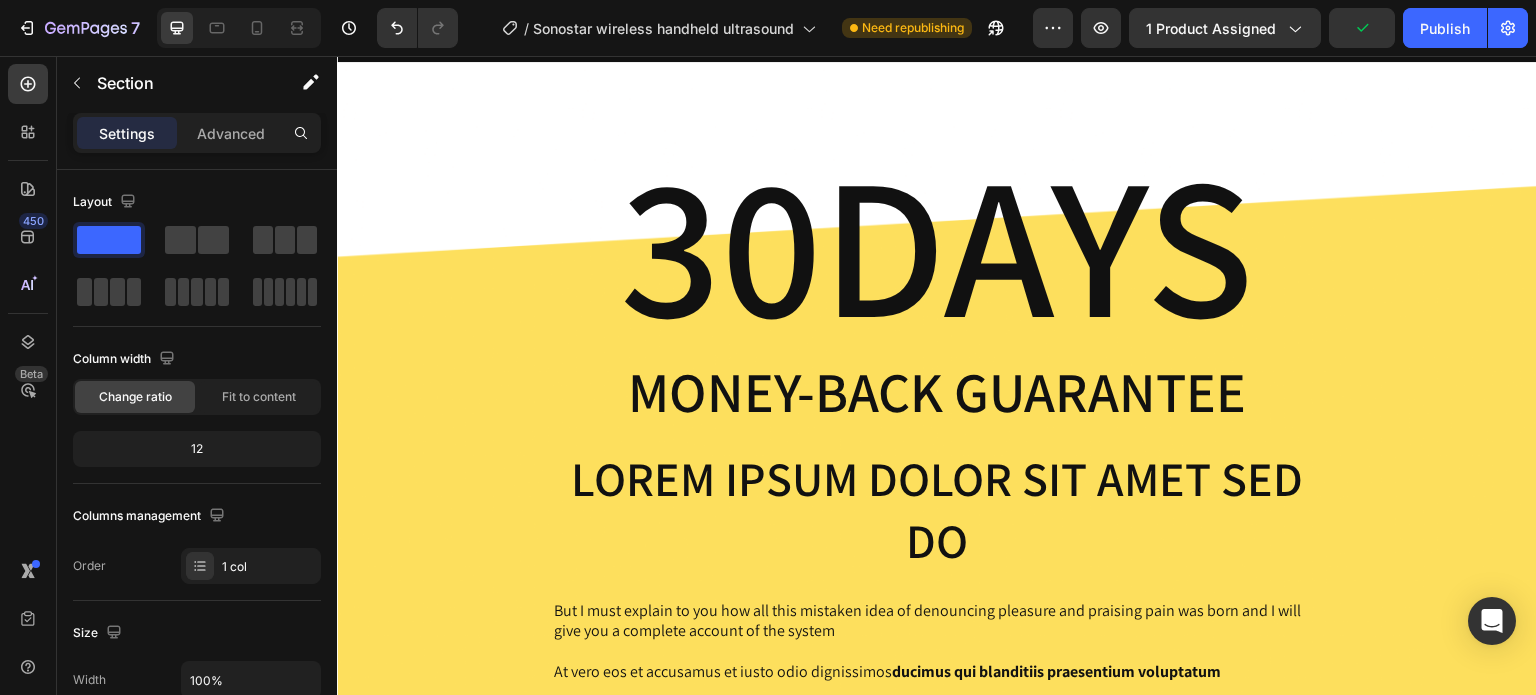 click on "30DAYS Heading Money-Back Guarantee Text Block Lorem ipsum dolor sit amet sed do Text Block But I must explain to you how all this mistaken idea of denouncing pleasure and praising pain was born and I will give you a complete account of the system Text Block At vero eos et accusamus et iusto odio dignissimos  ducimus qui blanditiis praesentium voluptatum Text Block Row Section 9" at bounding box center [937, 413] 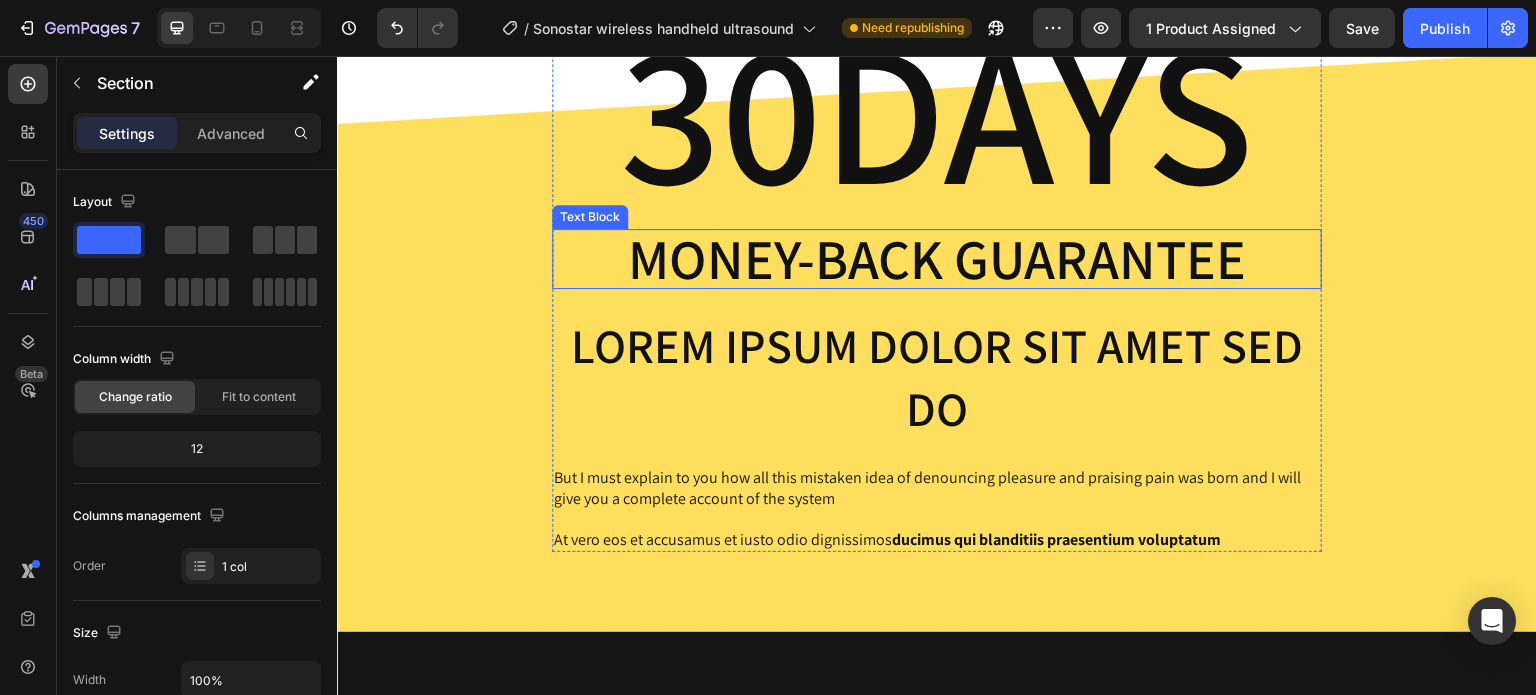 scroll, scrollTop: 6646, scrollLeft: 0, axis: vertical 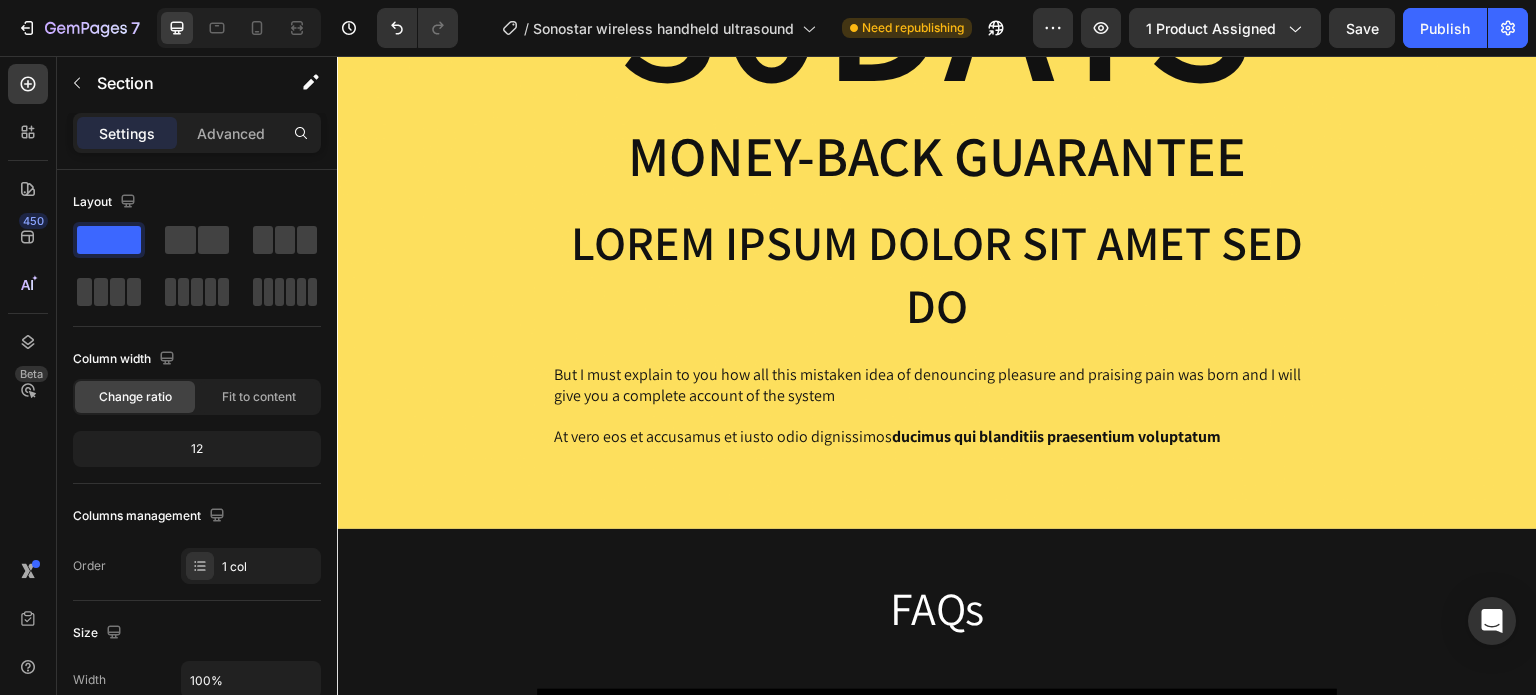 click on "30DAYS Heading Money-Back Guarantee Text Block Lorem ipsum dolor sit amet sed do Text Block But I must explain to you how all this mistaken idea of denouncing pleasure and praising pain was born and I will give you a complete account of the system Text Block At vero eos et accusamus et iusto odio dignissimos  ducimus qui blanditiis praesentium voluptatum Text Block Row" at bounding box center [937, 177] 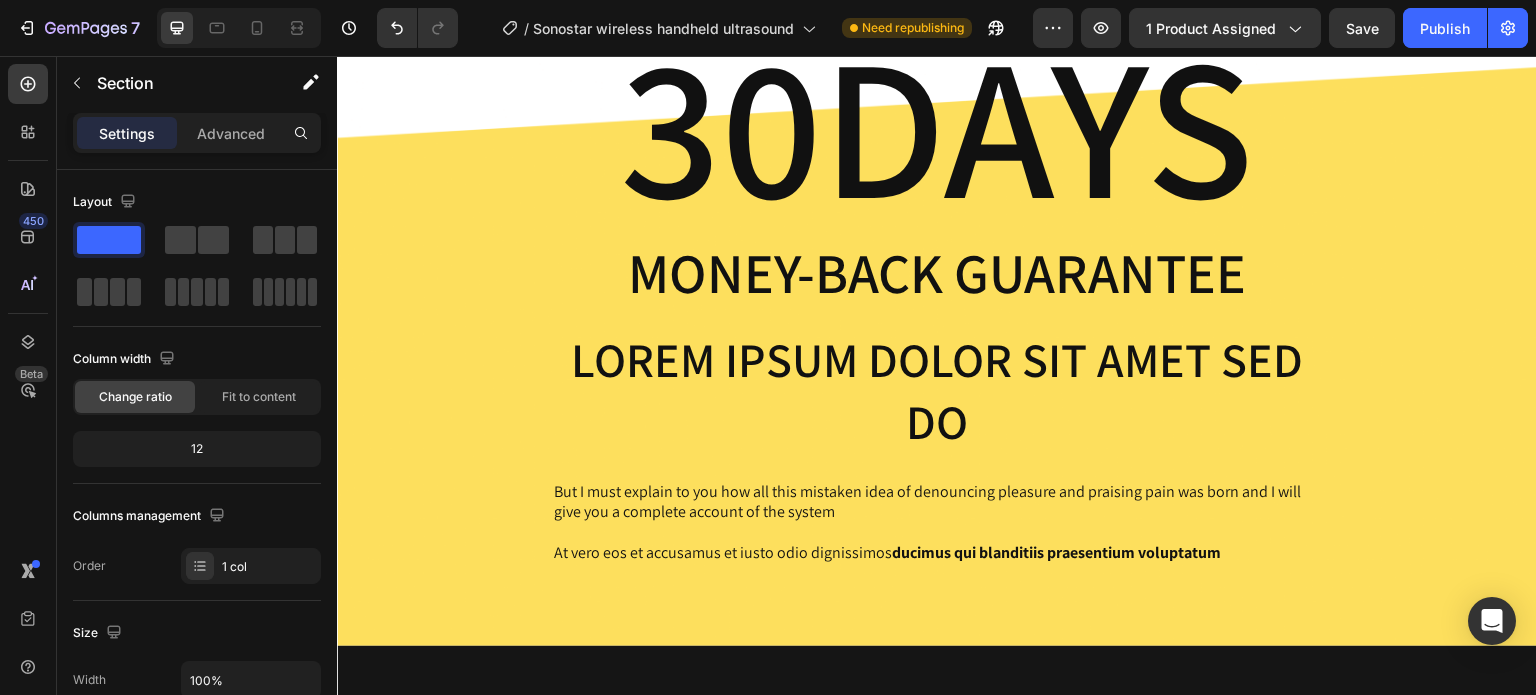 scroll, scrollTop: 6246, scrollLeft: 0, axis: vertical 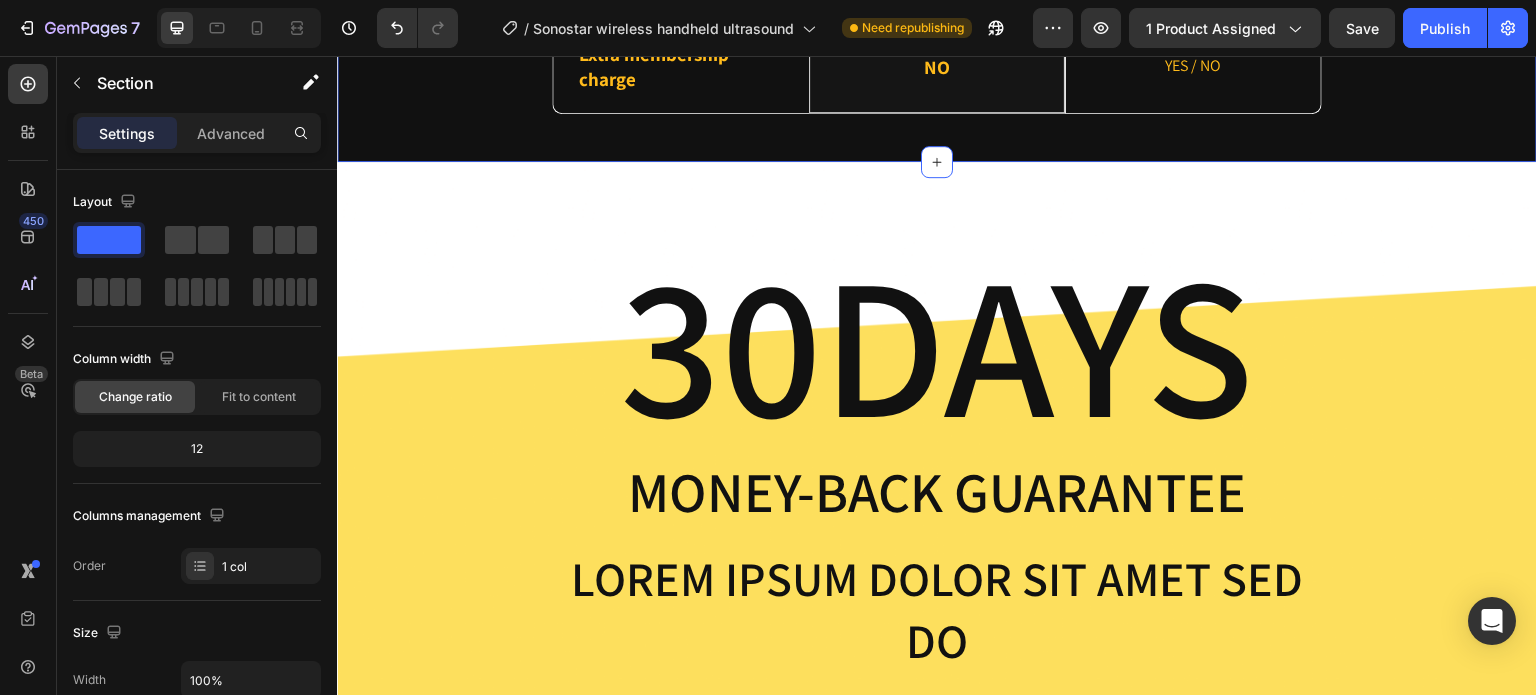 click on "Why choose us? Heading Ultrasound machine Text Block Image Row Others Text Block Row Modes  Text Block B, B/M, Color Doppler, Pulsed Wave Doppler, Power Doppler Text Block Row All or some Text Block Hero Banner Row Probes Text Block Linear, Curved, Phrased Array Text Block Row All or some Text Block Hero Banner Row Wireless  Text Block YES Text Block Row NO Text Block Hero Banner Row Battery Life Text Block 3-5 hours continuous scanning Text Block Row Normally 2 hours Text Block Hero Banner Row Extra membership charge Text Block NO Text Block Row YES / NO Text Block Hero Banner Row Row" at bounding box center [937, -180] 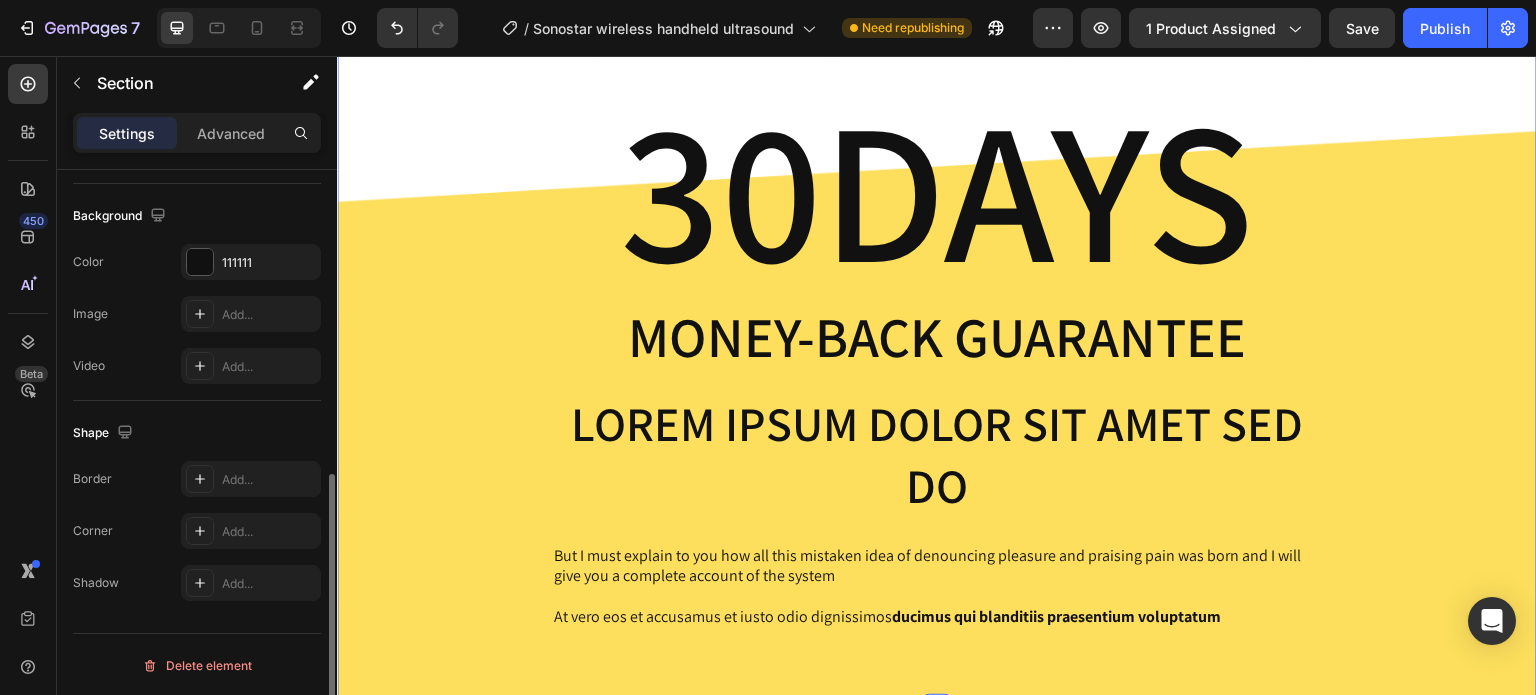 scroll, scrollTop: 6446, scrollLeft: 0, axis: vertical 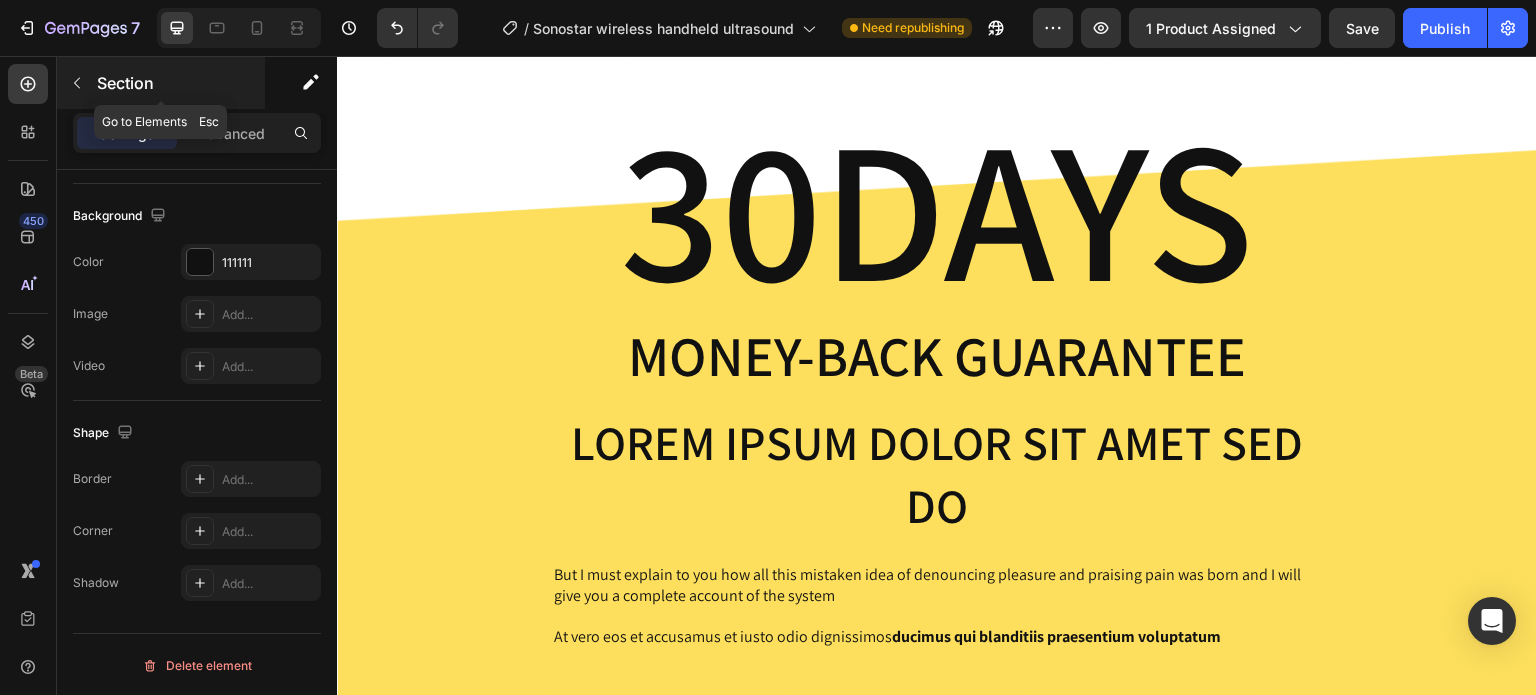 click 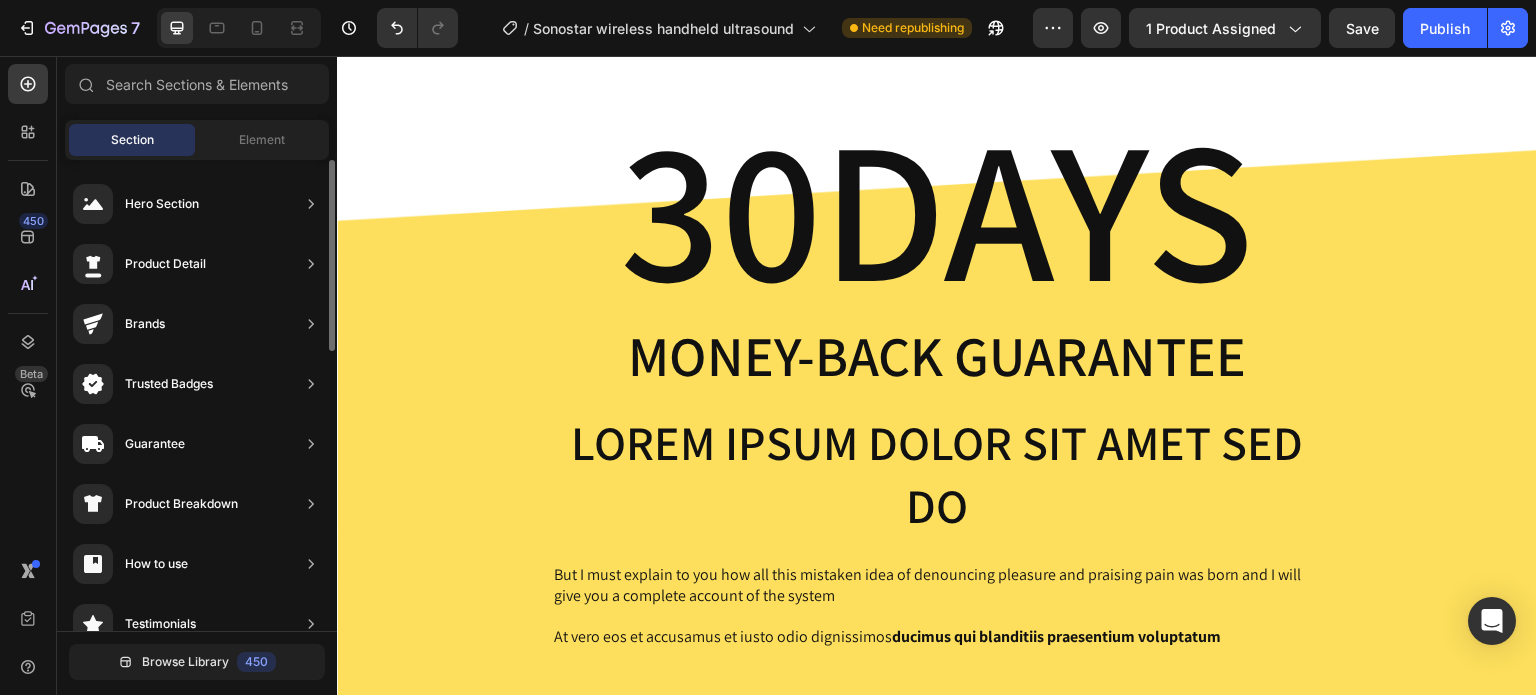 scroll, scrollTop: 1012, scrollLeft: 0, axis: vertical 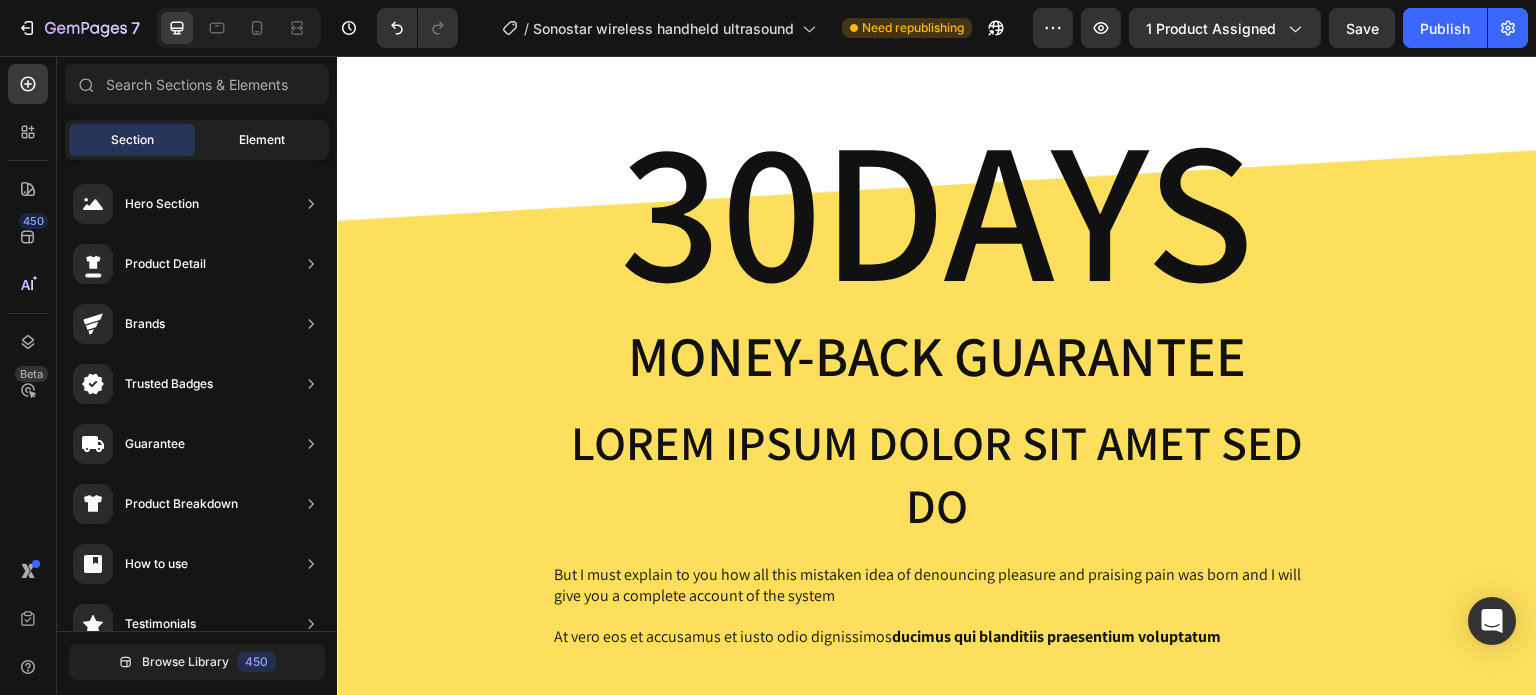 click on "Element" at bounding box center [262, 140] 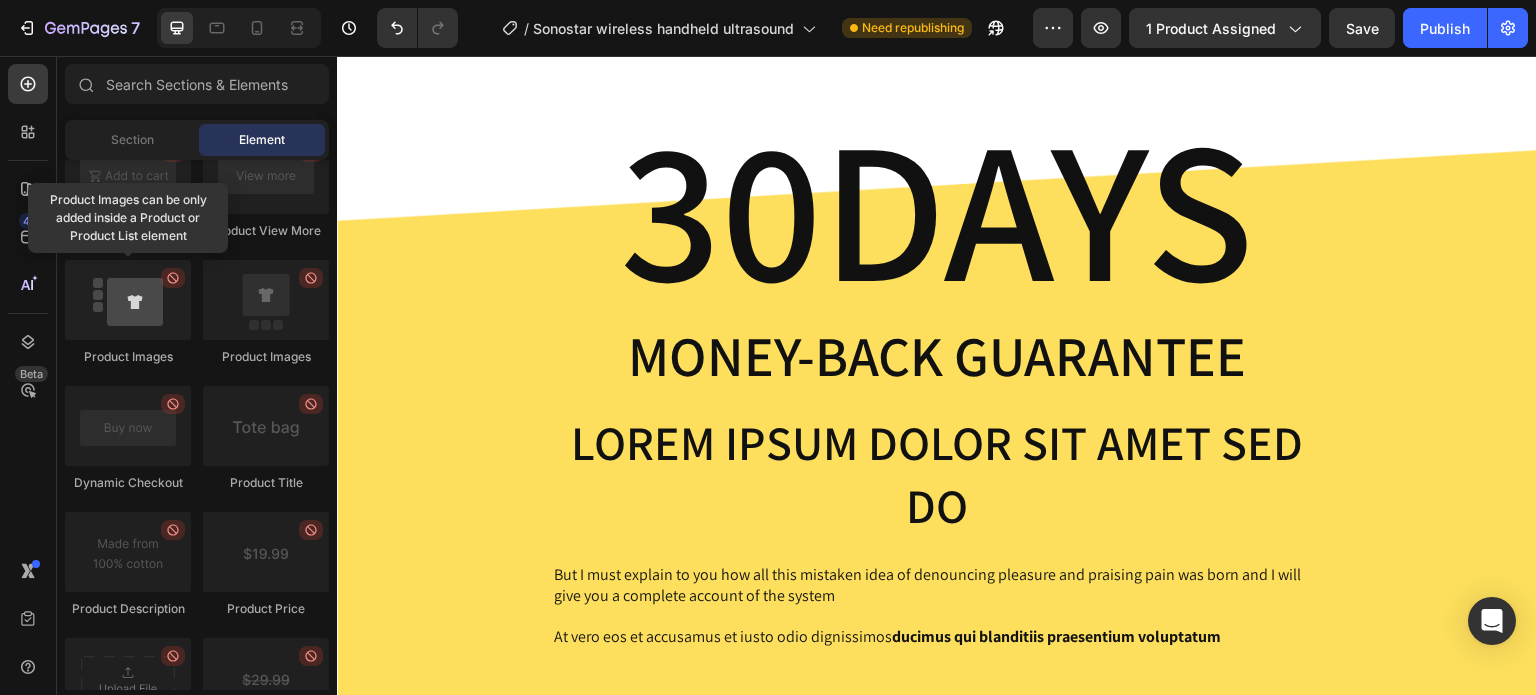 click at bounding box center (128, 300) 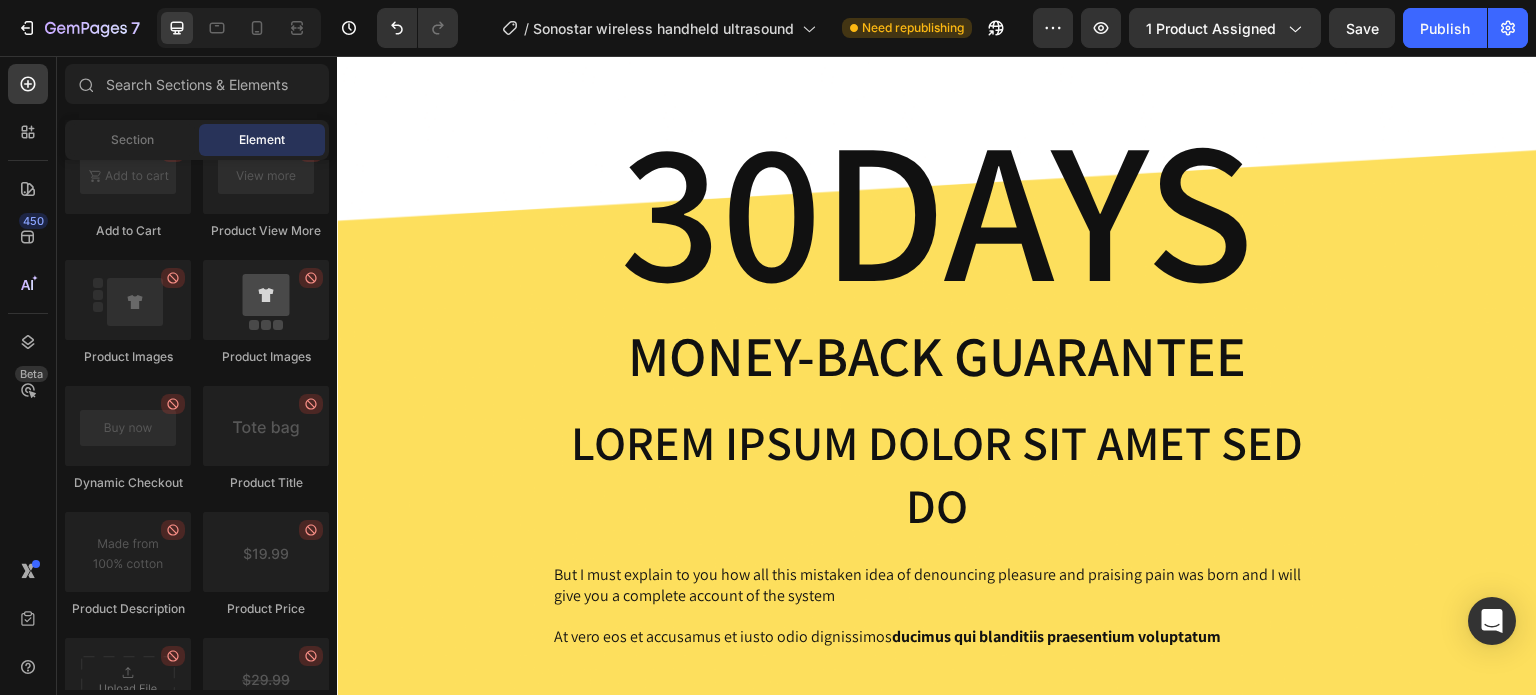 drag, startPoint x: 123, startPoint y: 308, endPoint x: 259, endPoint y: 285, distance: 137.93114 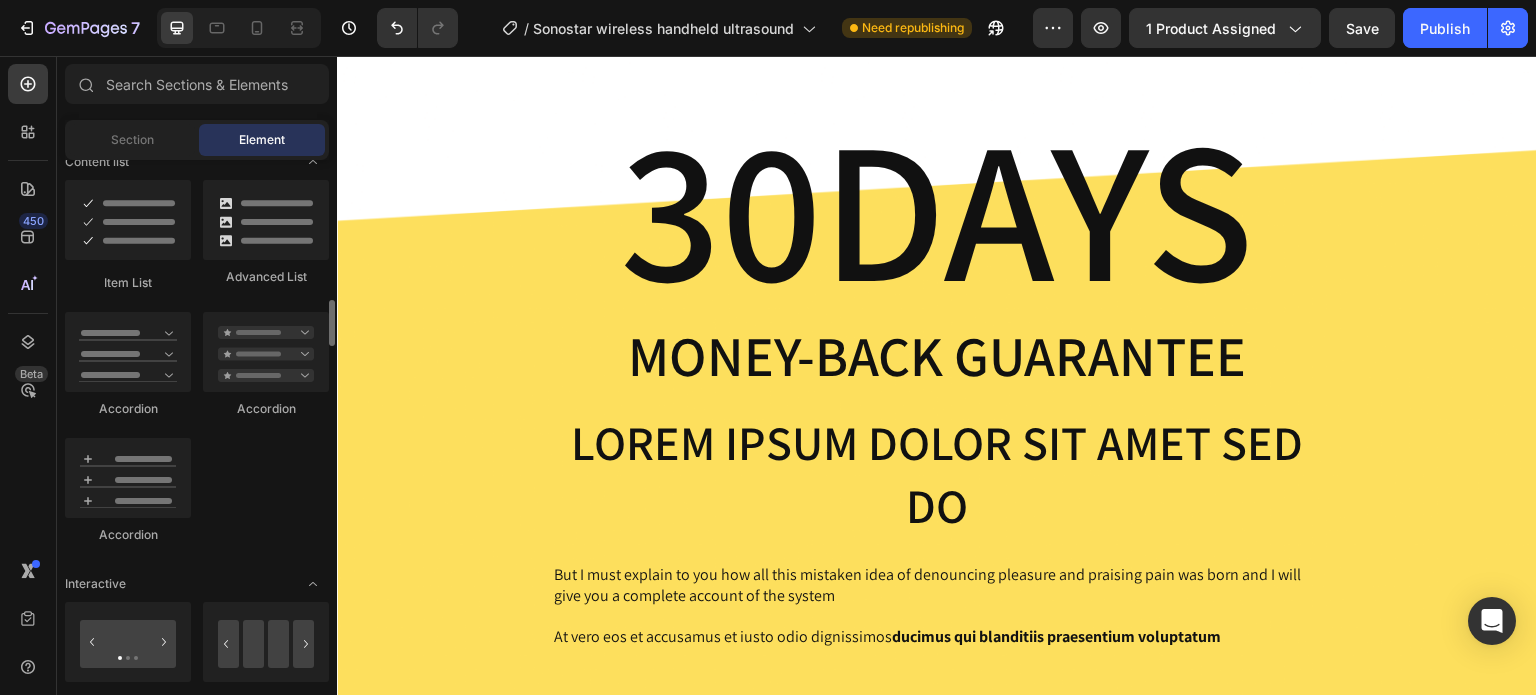 scroll, scrollTop: 1600, scrollLeft: 0, axis: vertical 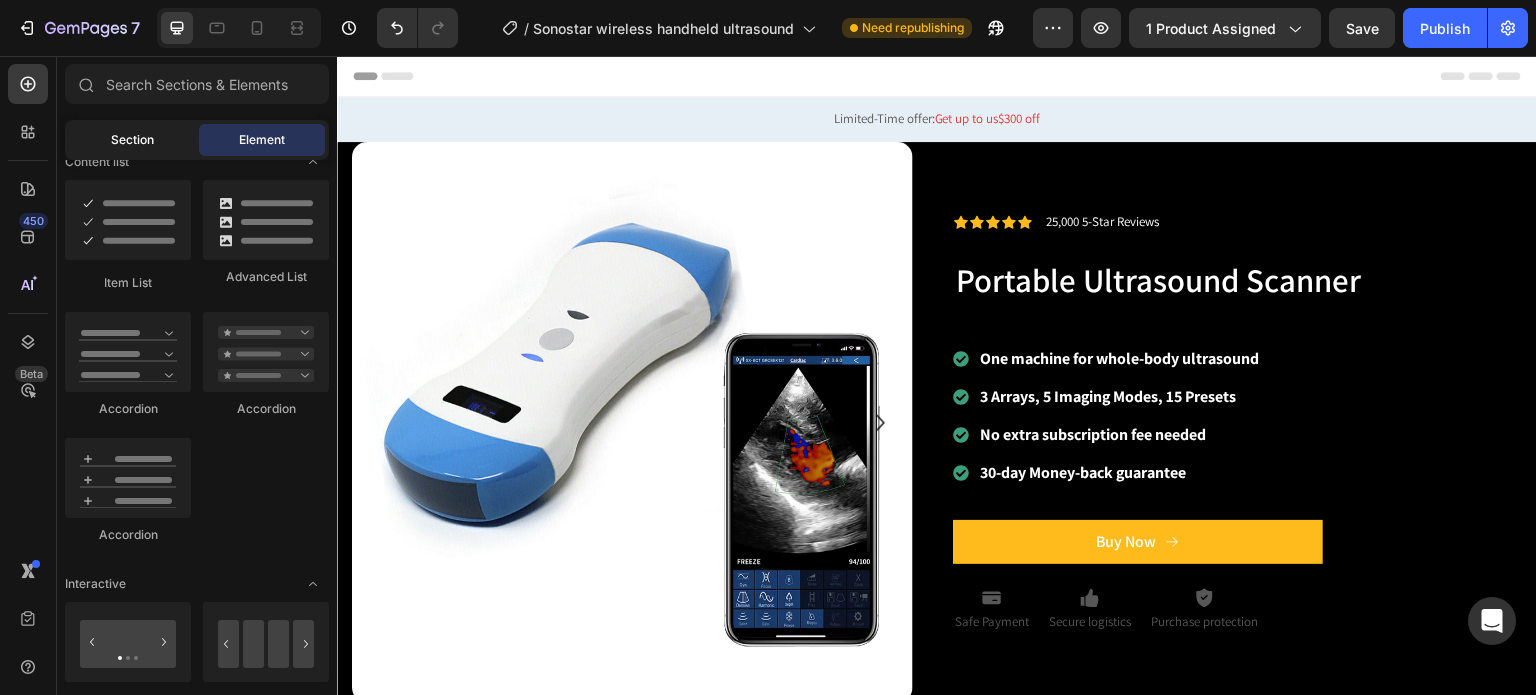 click on "Section" at bounding box center (132, 140) 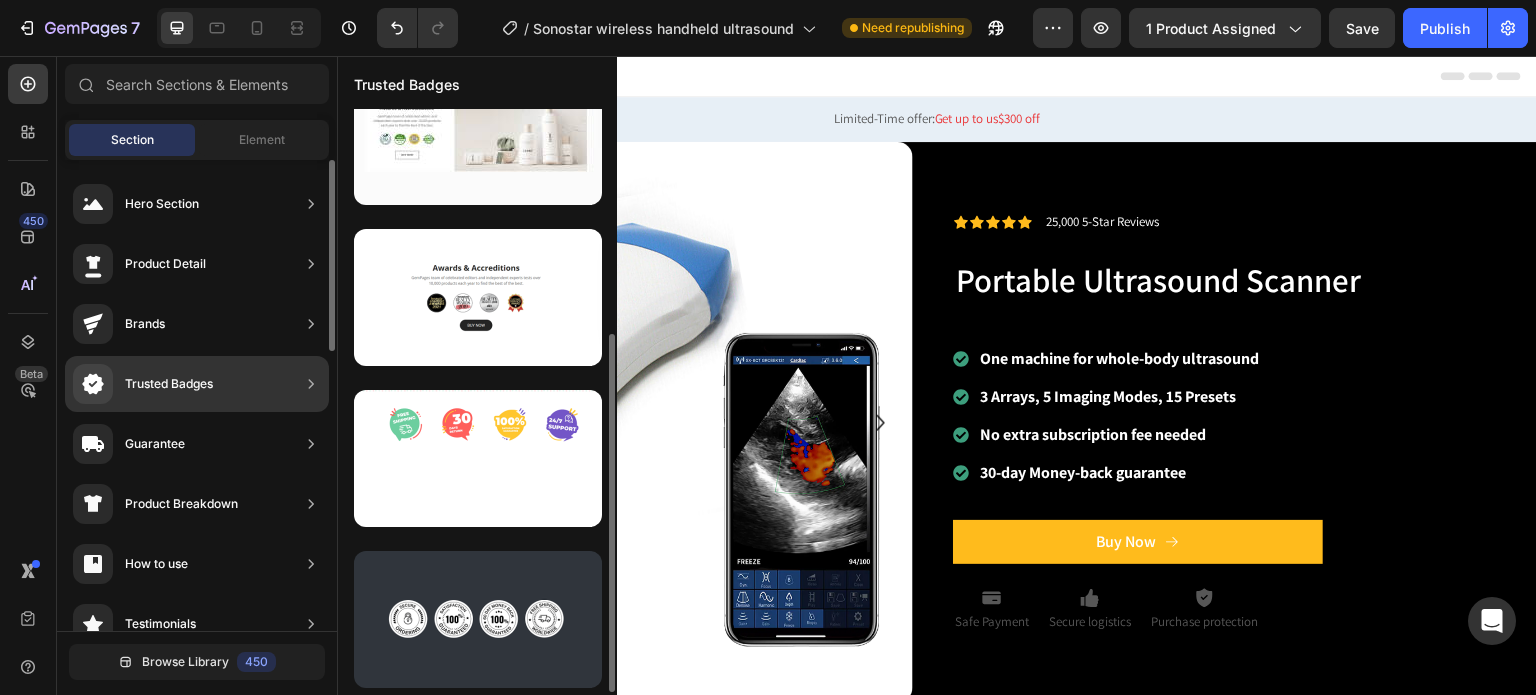 scroll, scrollTop: 368, scrollLeft: 0, axis: vertical 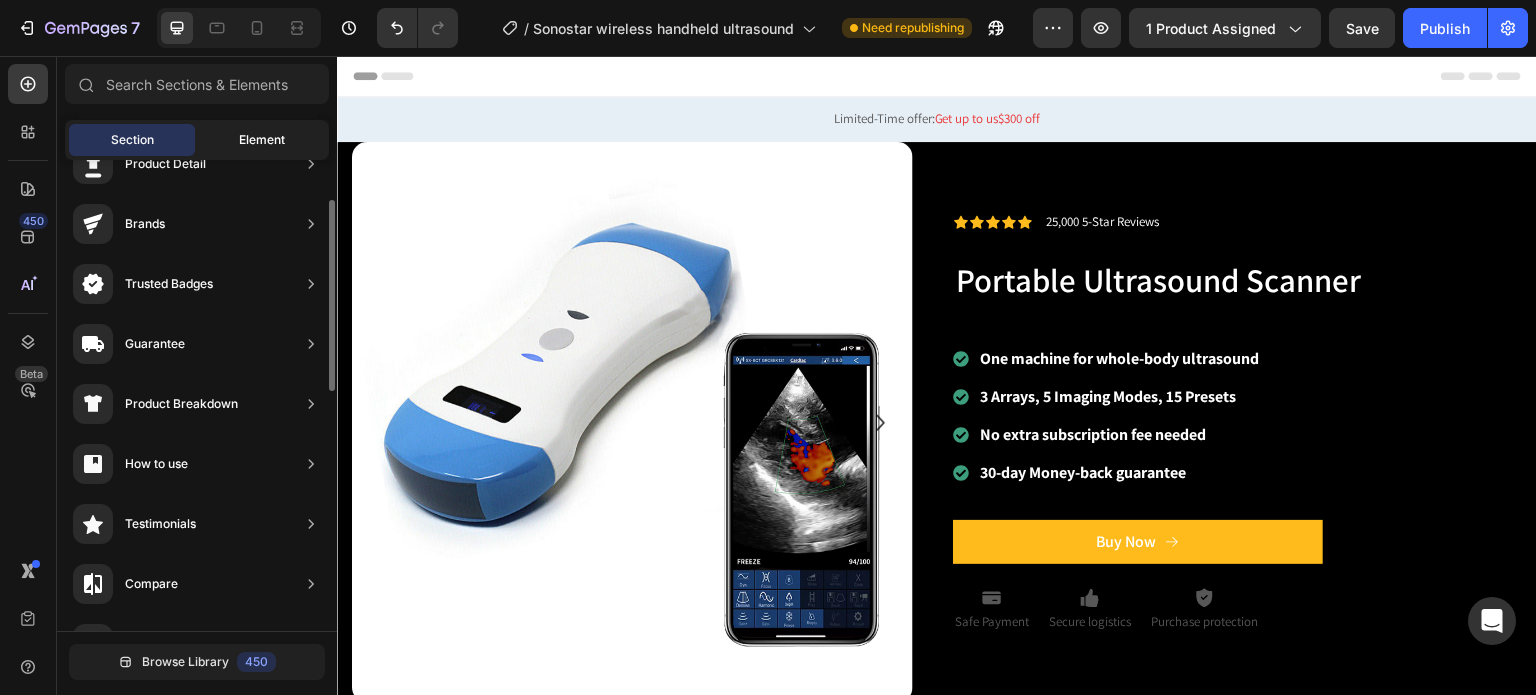 click on "Element" at bounding box center [262, 140] 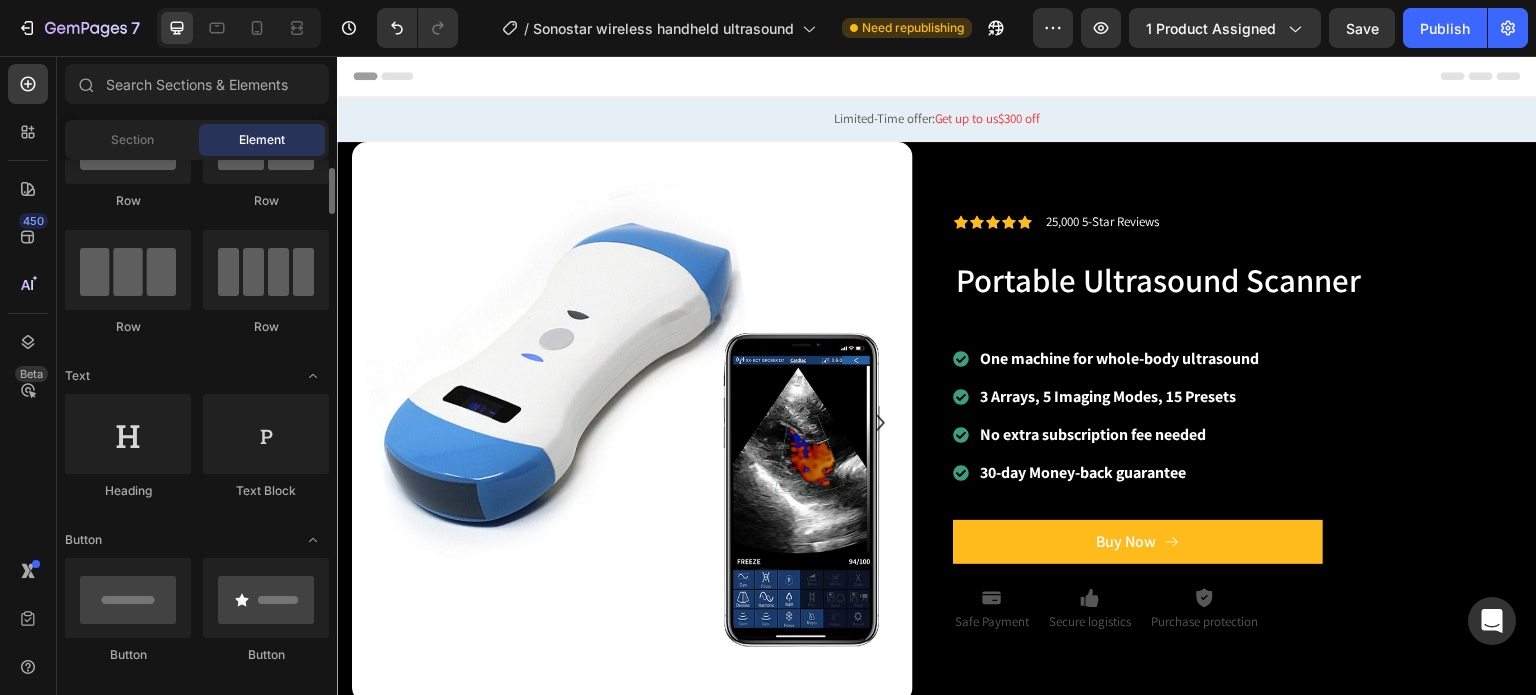scroll, scrollTop: 0, scrollLeft: 0, axis: both 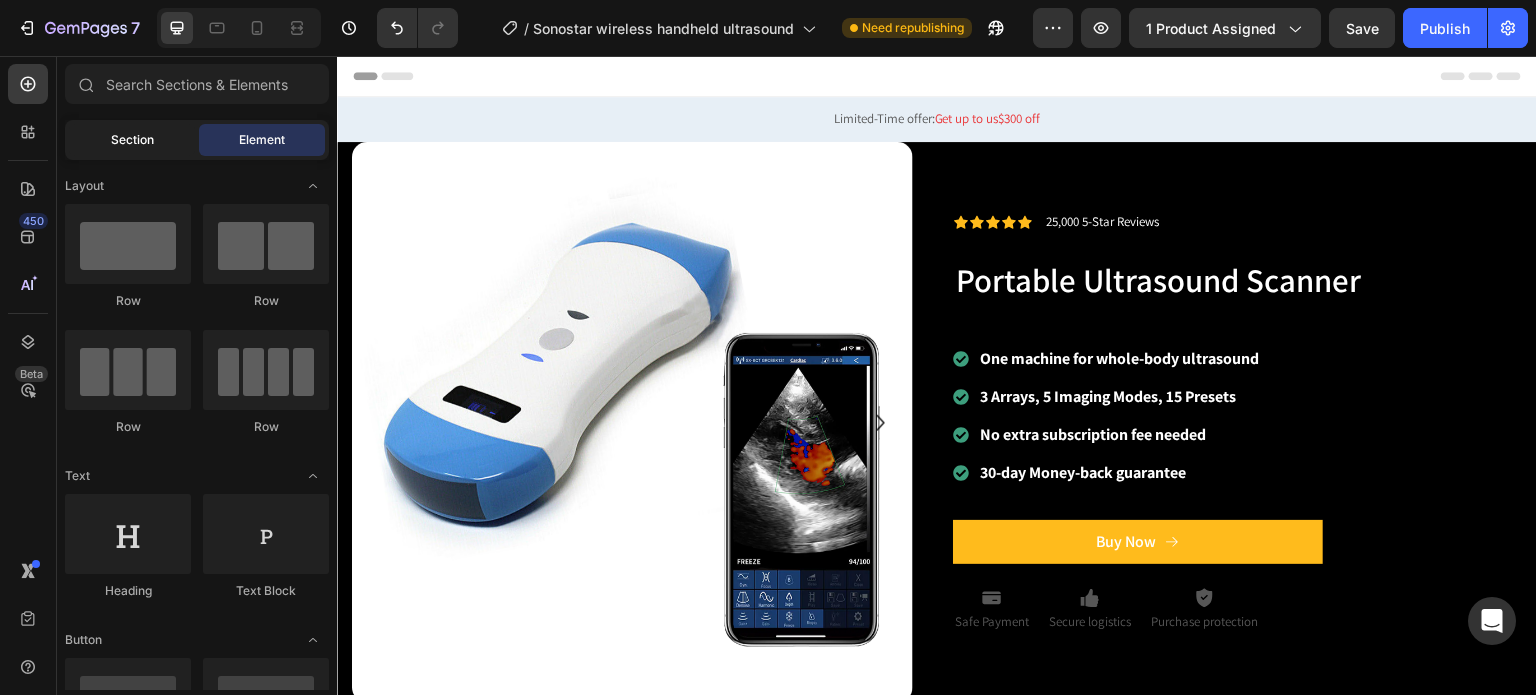 click on "Section" 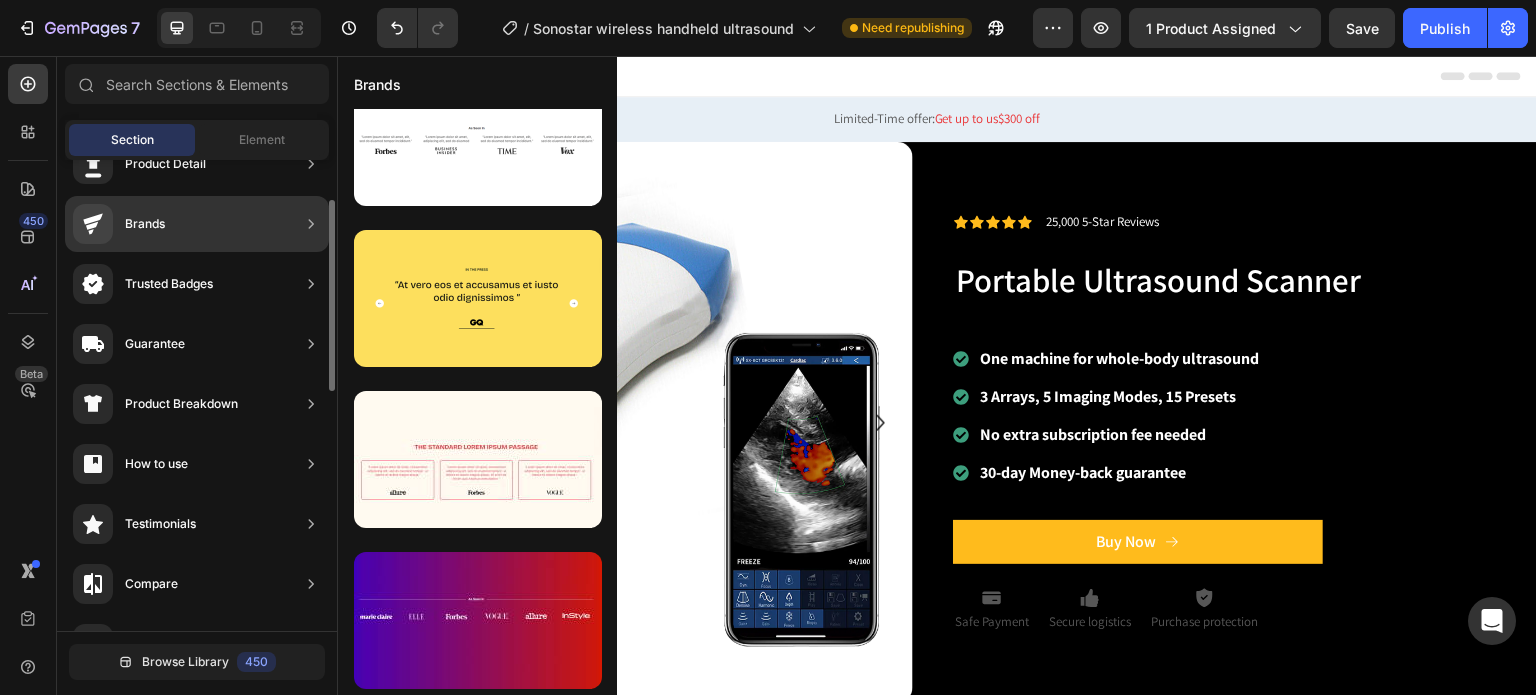 scroll, scrollTop: 0, scrollLeft: 0, axis: both 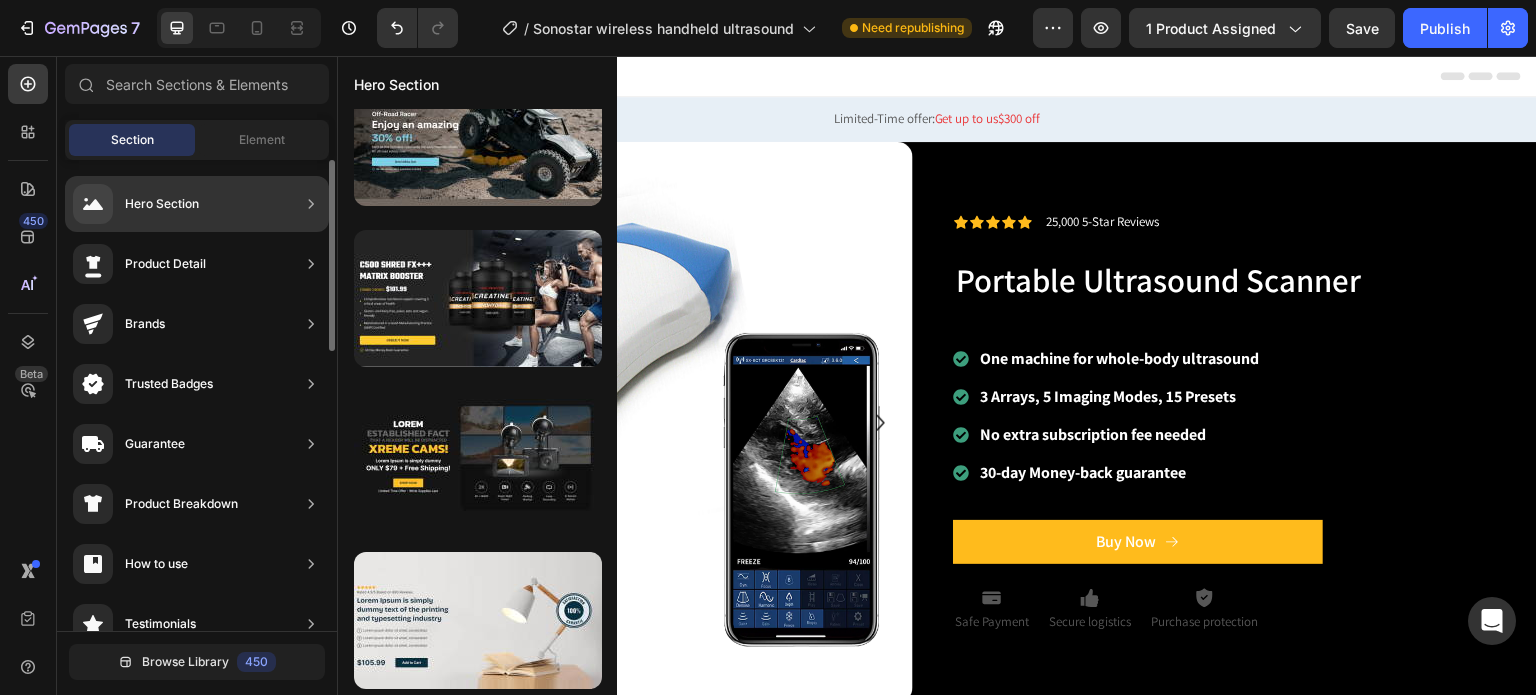 click on "Hero Section" 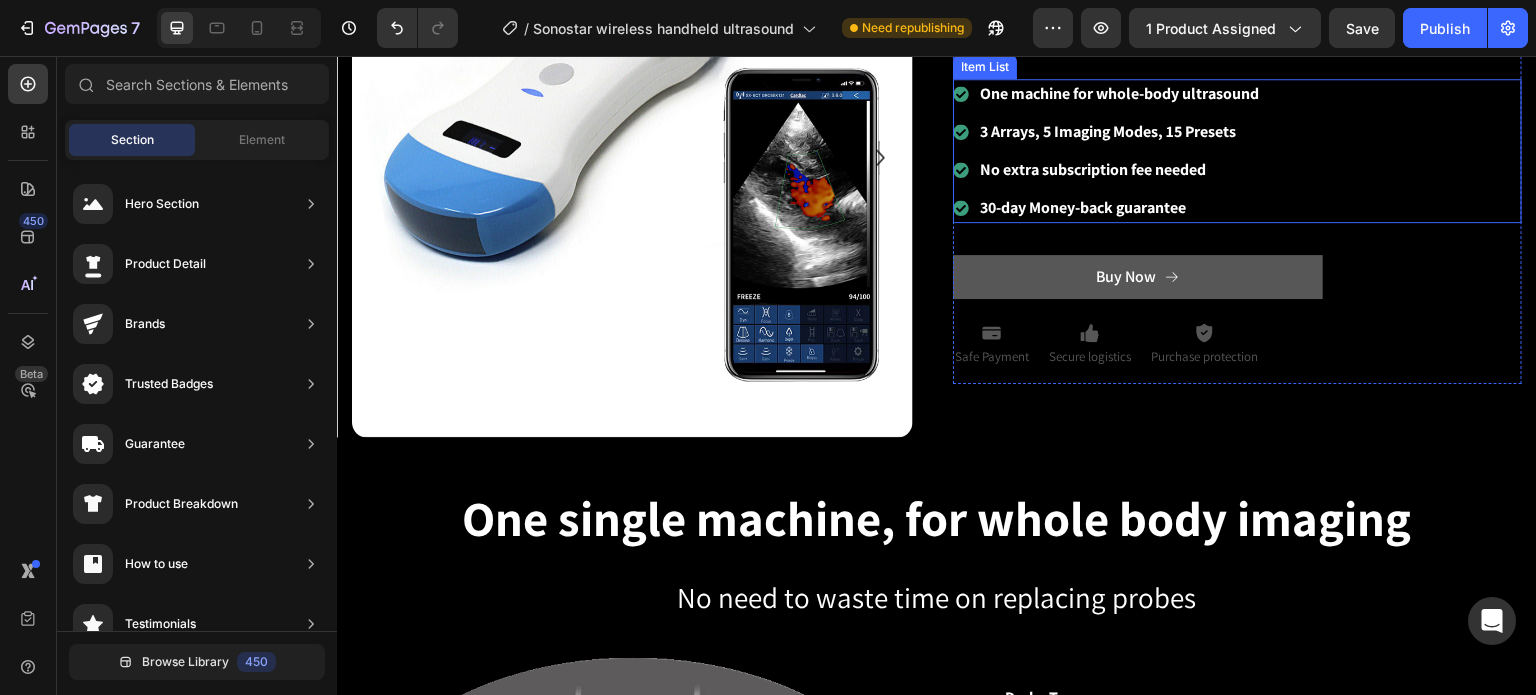 scroll, scrollTop: 300, scrollLeft: 0, axis: vertical 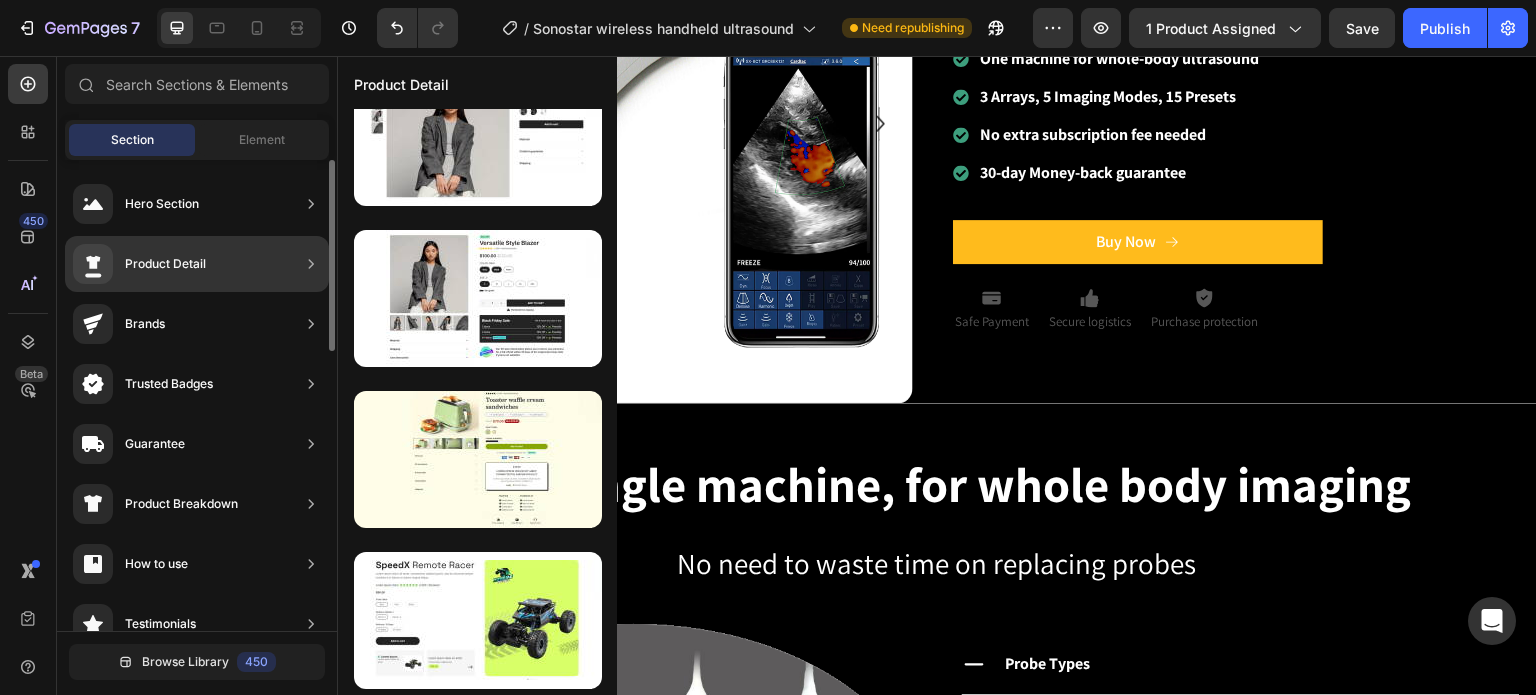 click on "Product Detail" at bounding box center [165, 264] 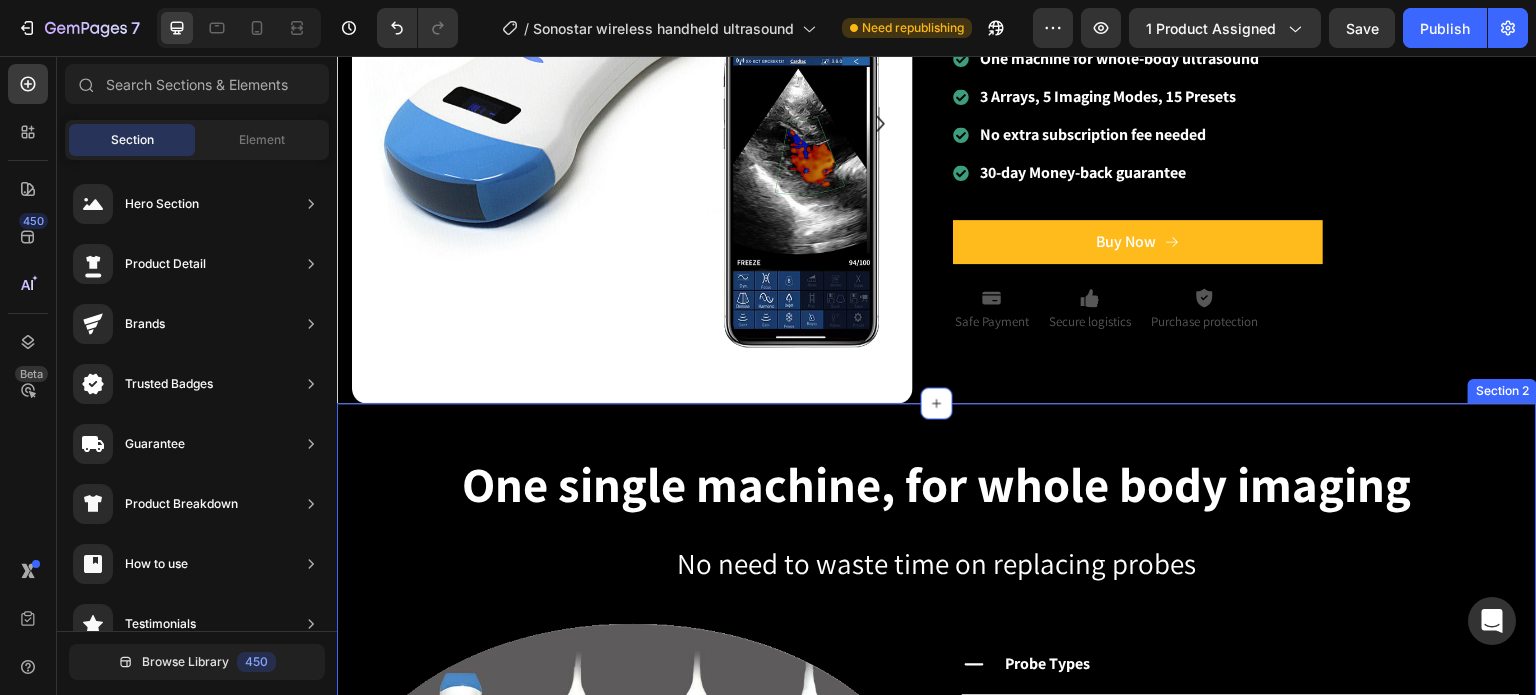 drag, startPoint x: 521, startPoint y: 311, endPoint x: 979, endPoint y: 407, distance: 467.953 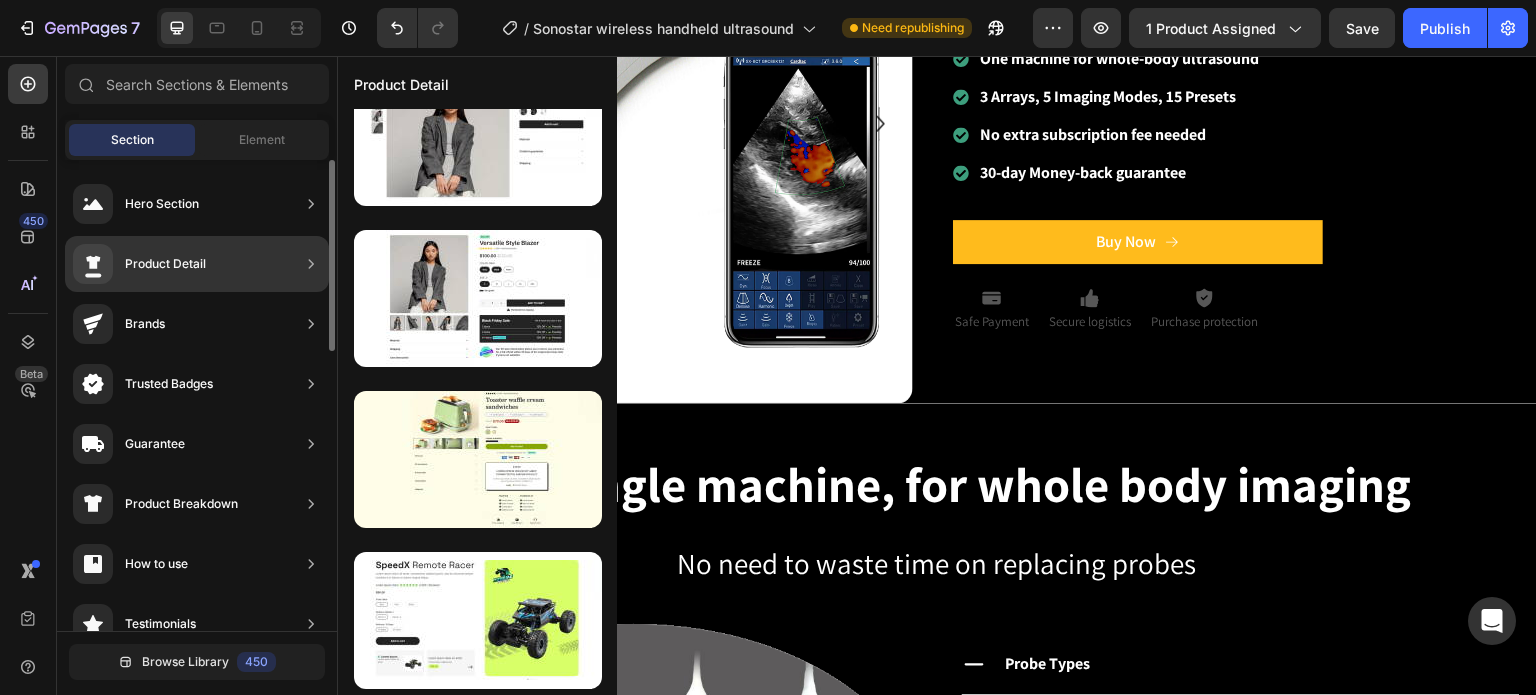 click on "Product Detail" 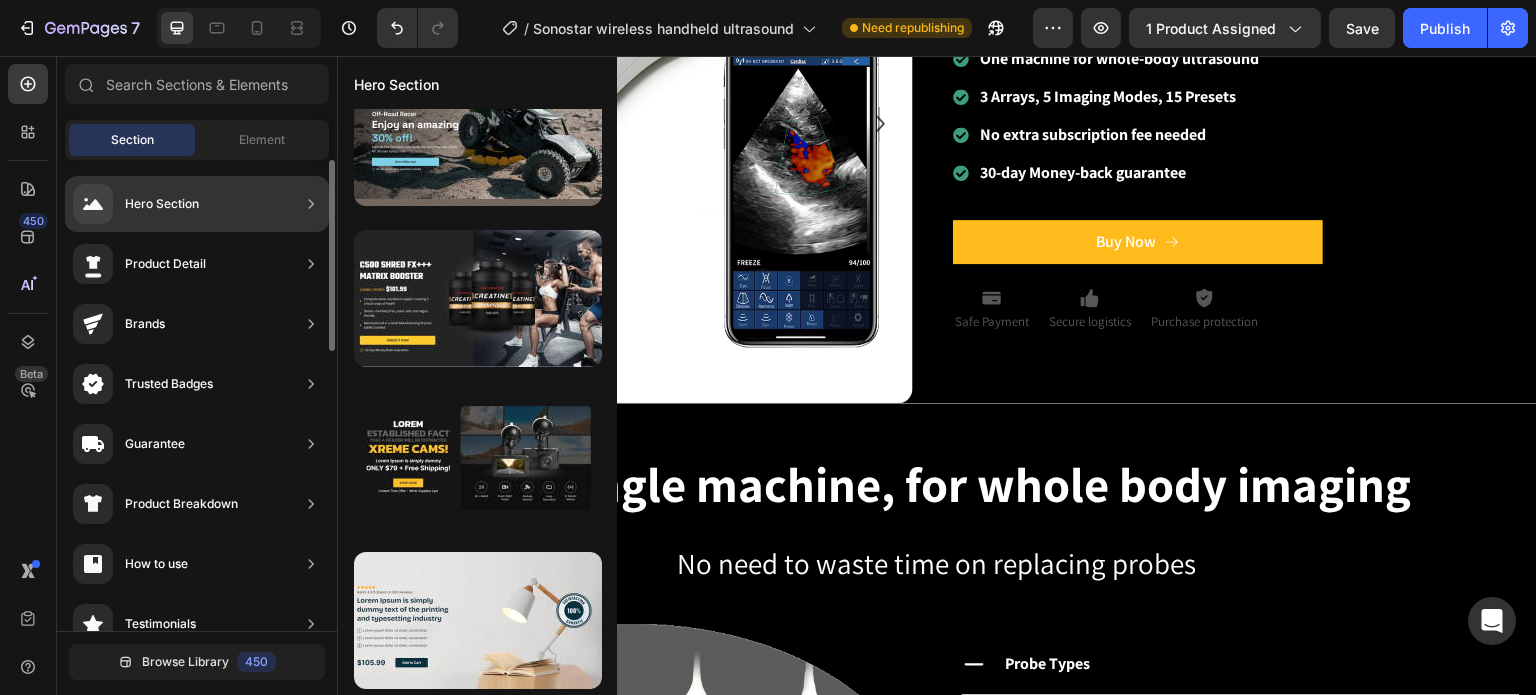 click on "Hero Section" 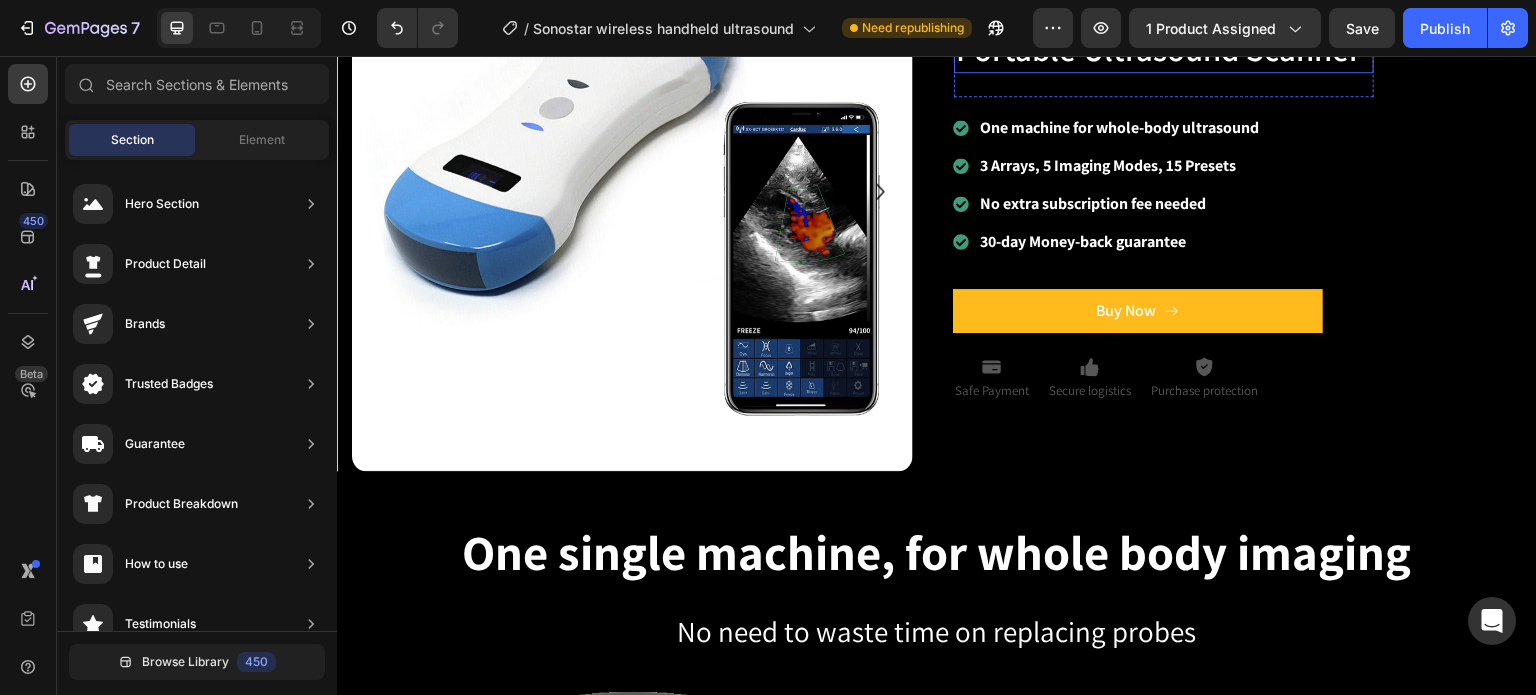scroll, scrollTop: 300, scrollLeft: 0, axis: vertical 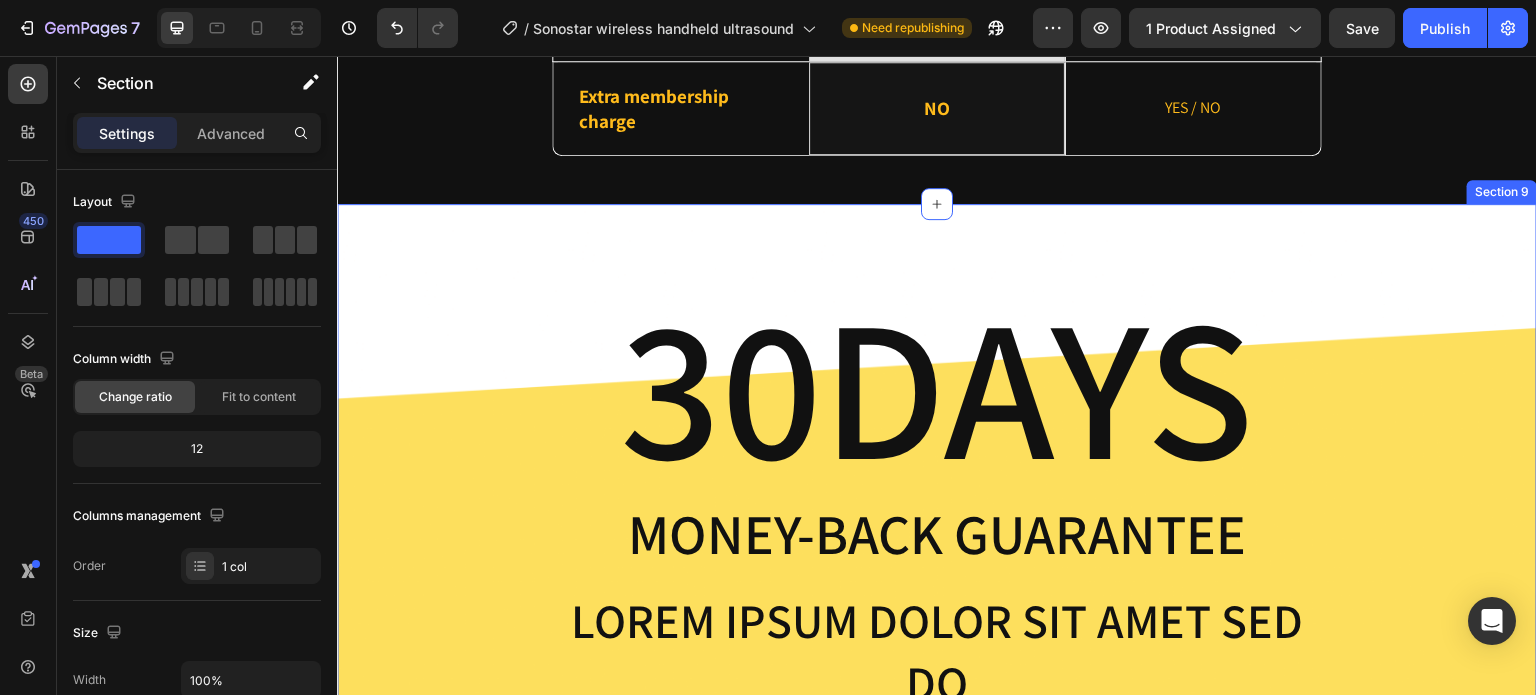 click on "30DAYS Heading Money-Back Guarantee Text Block Lorem ipsum dolor sit amet sed do Text Block But I must explain to you how all this mistaken idea of denouncing pleasure and praising pain was born and I will give you a complete account of the system Text Block At vero eos et accusamus et iusto odio dignissimos  ducimus qui blanditiis praesentium voluptatum Text Block Row Section 9" at bounding box center [937, 555] 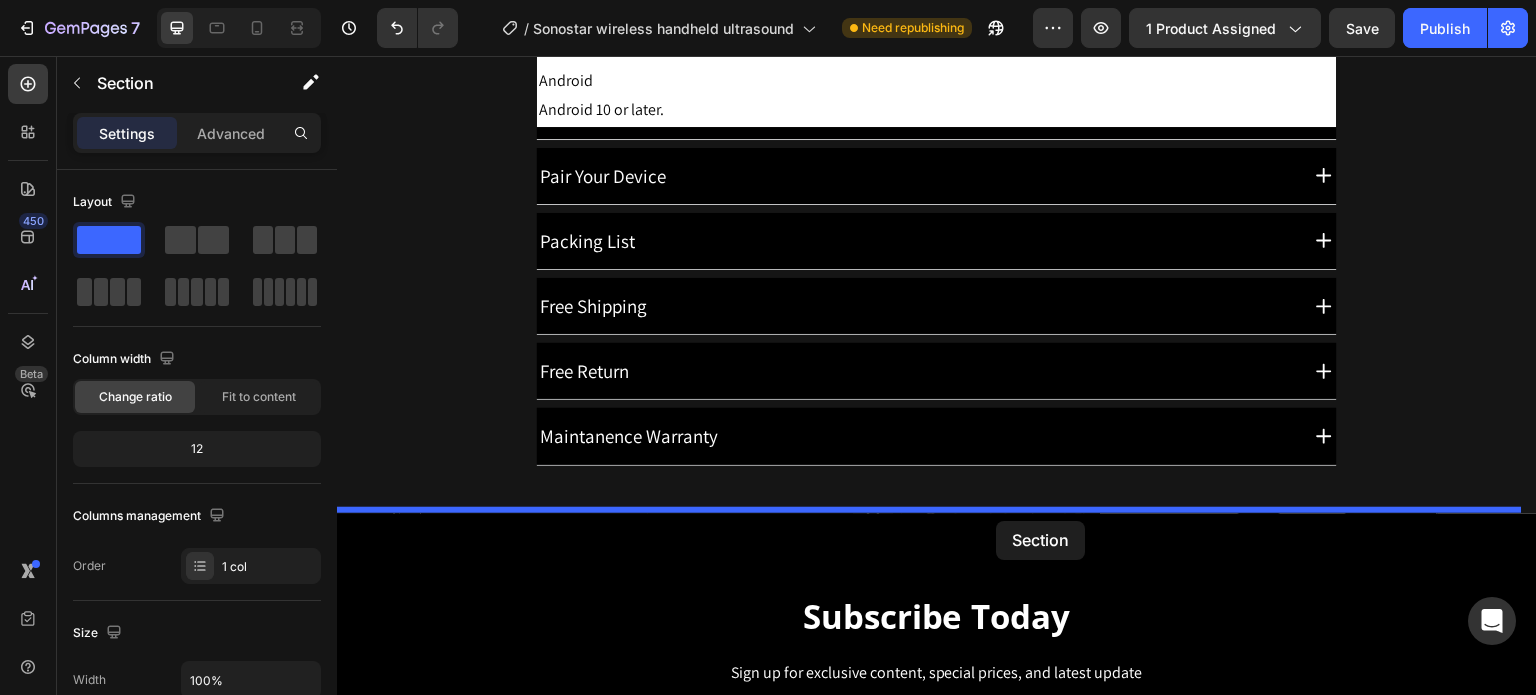 scroll, scrollTop: 7089, scrollLeft: 0, axis: vertical 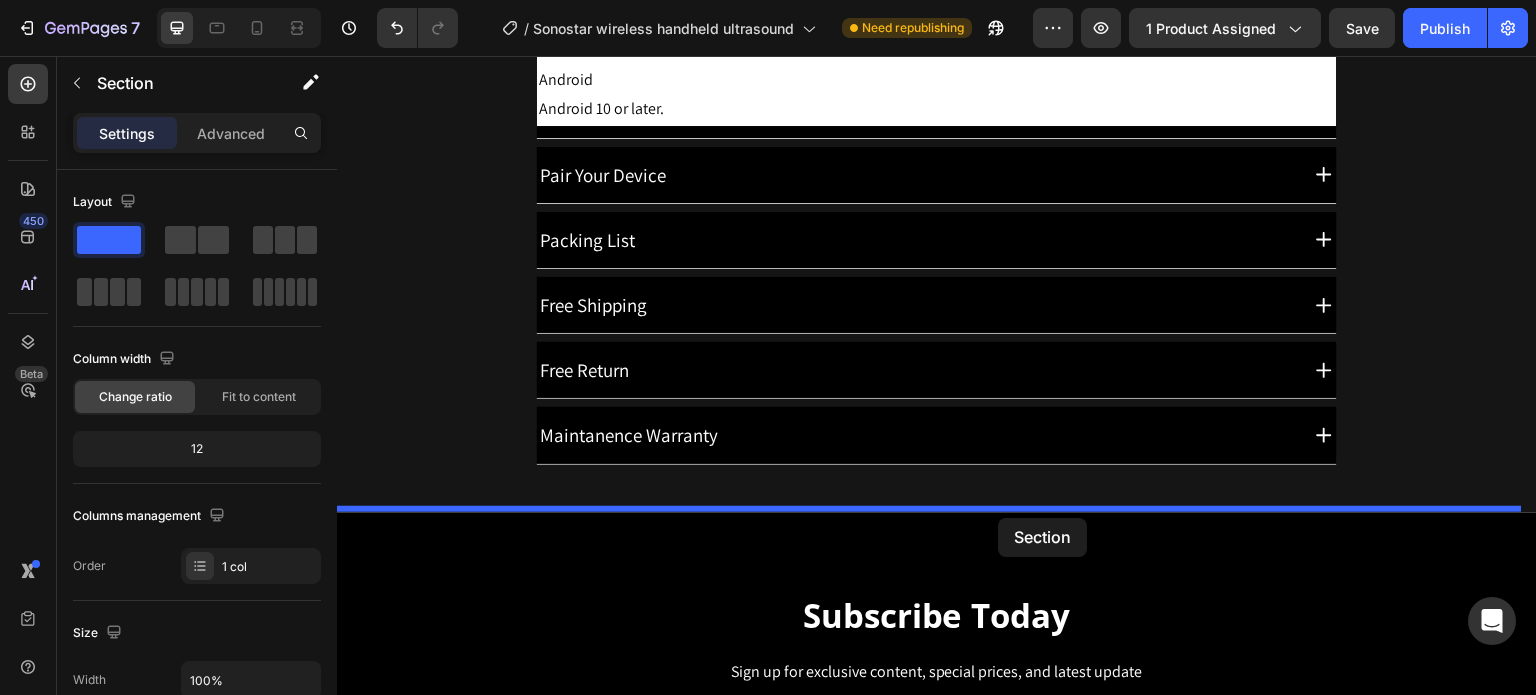 drag, startPoint x: 1160, startPoint y: 251, endPoint x: 999, endPoint y: 518, distance: 311.7852 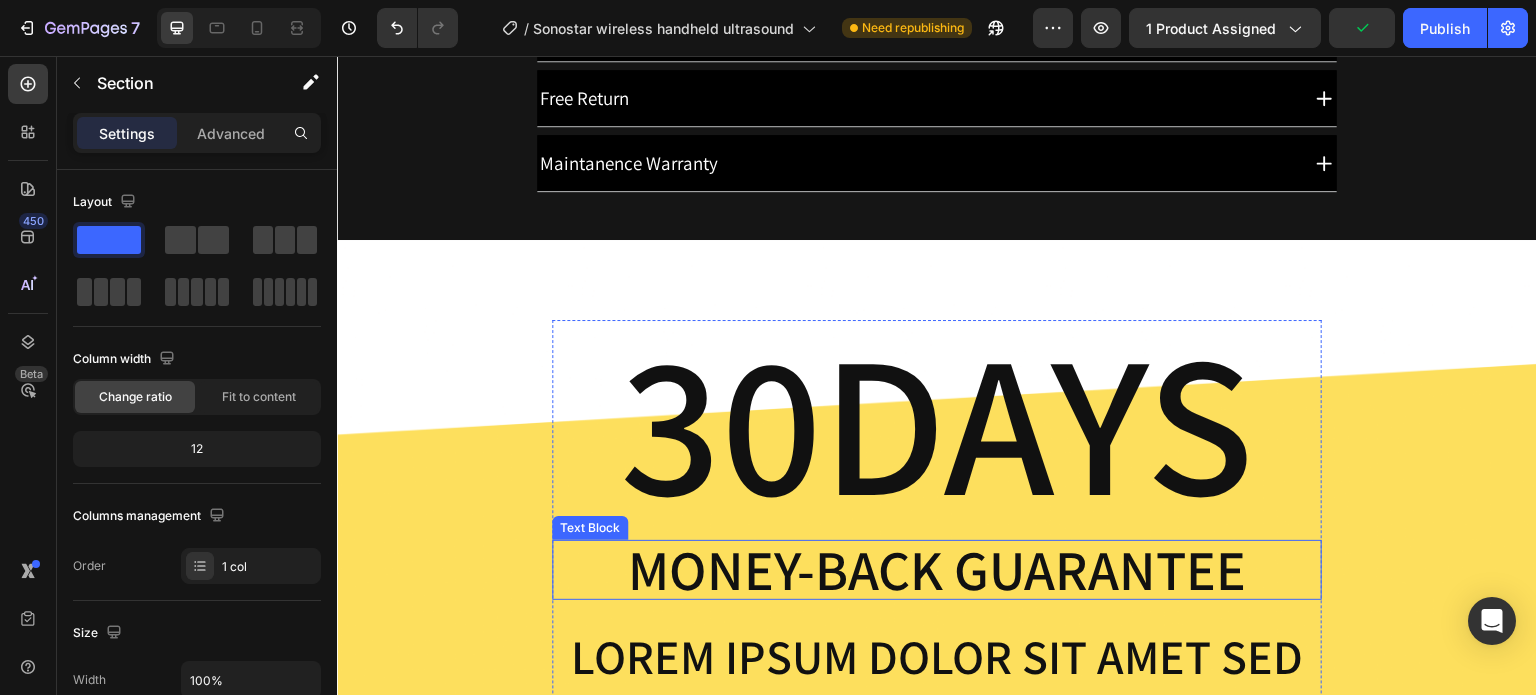 scroll, scrollTop: 6652, scrollLeft: 0, axis: vertical 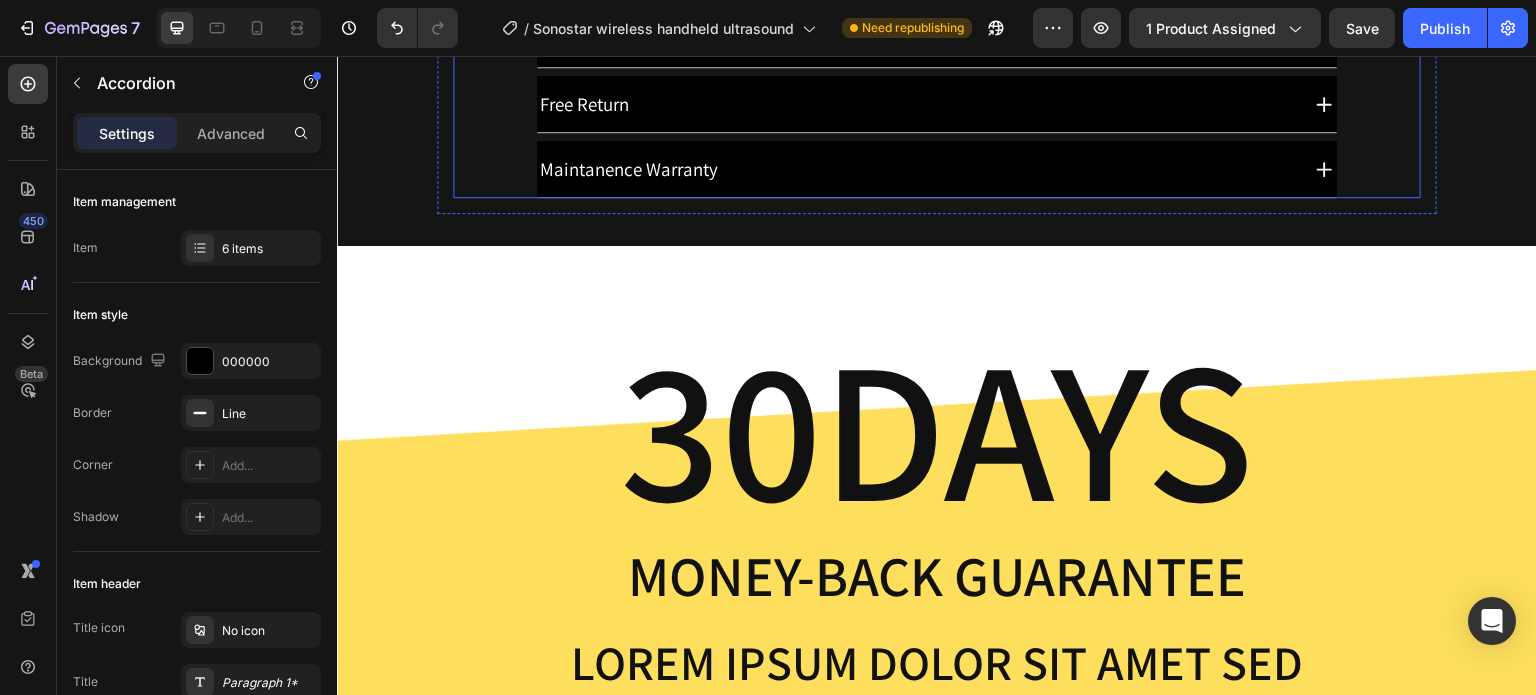 click on "Maintanence Warranty" at bounding box center (916, 169) 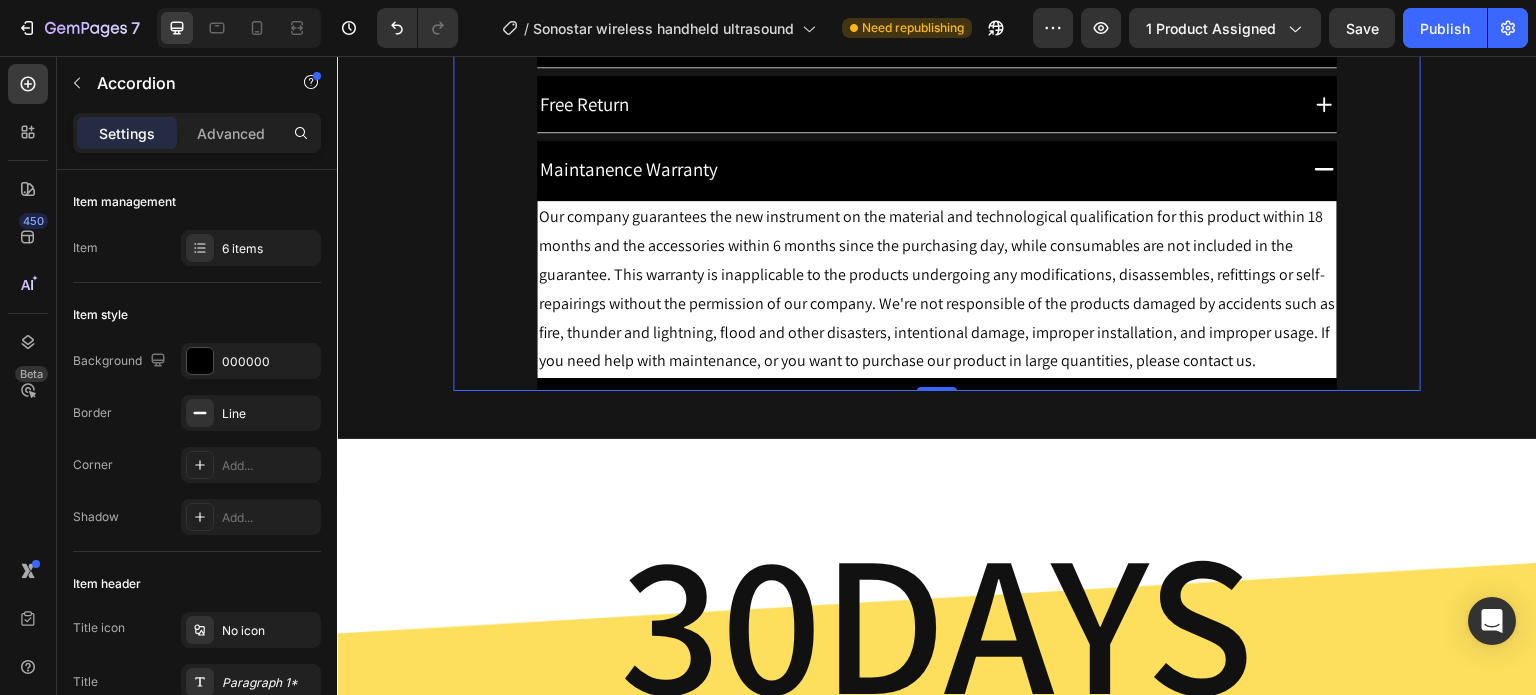 click on "Maintanence Warranty" at bounding box center [916, 169] 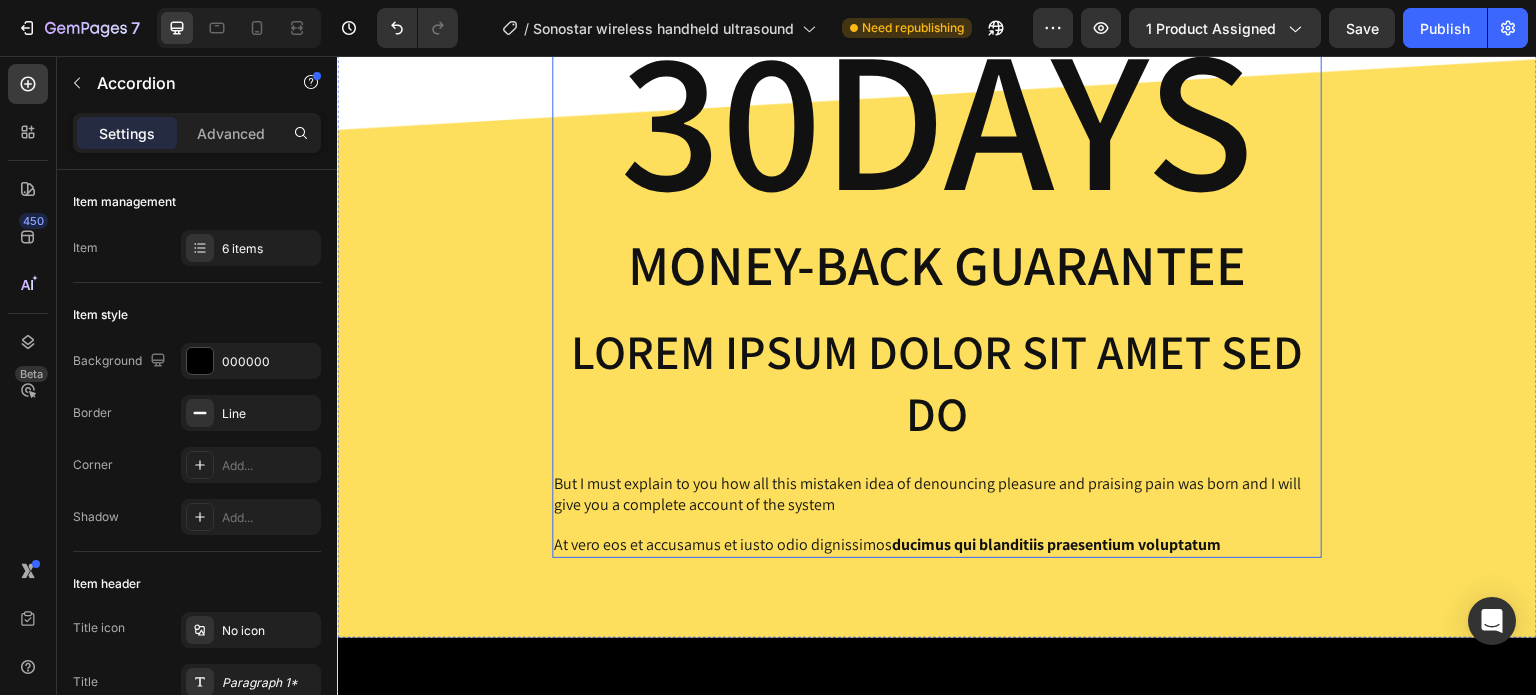 scroll, scrollTop: 7052, scrollLeft: 0, axis: vertical 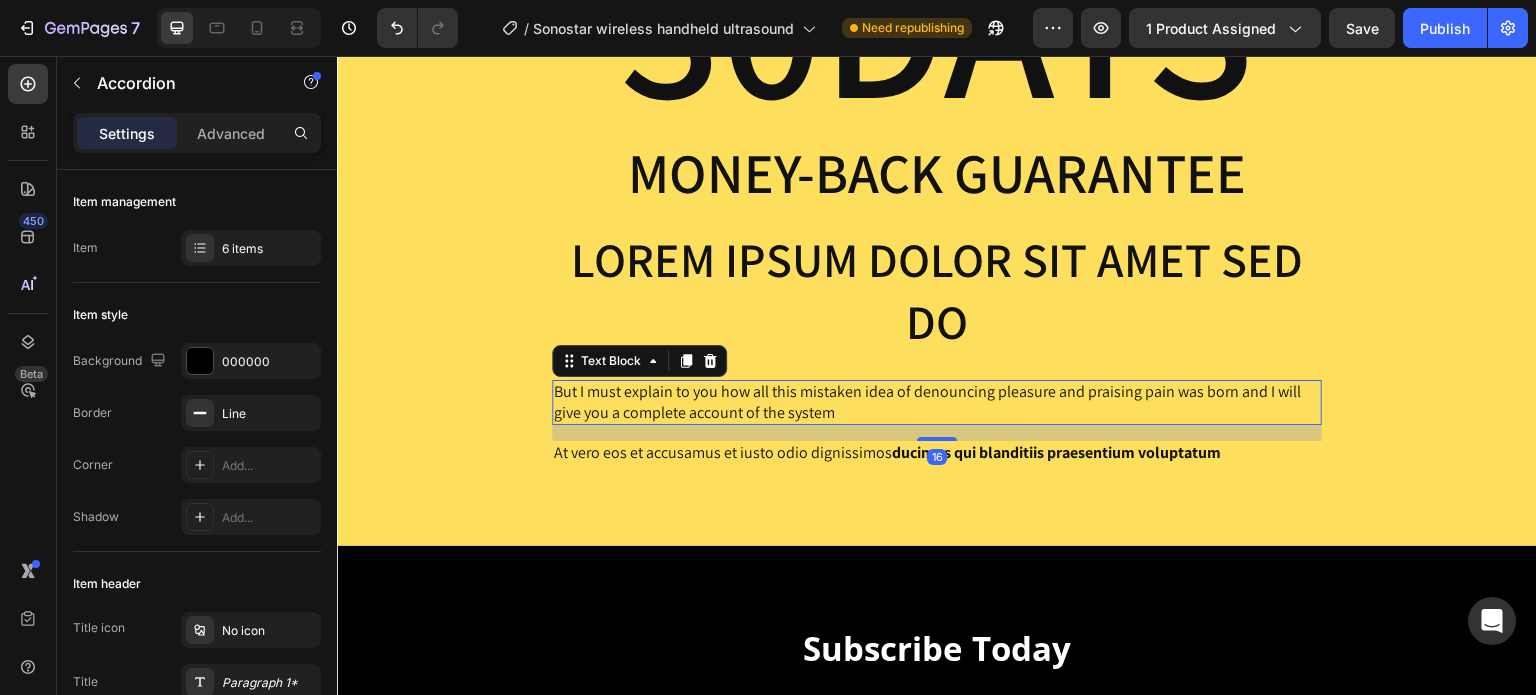 click on "But I must explain to you how all this mistaken idea of denouncing pleasure and praising pain was born and I will give you a complete account of the system" at bounding box center [937, 403] 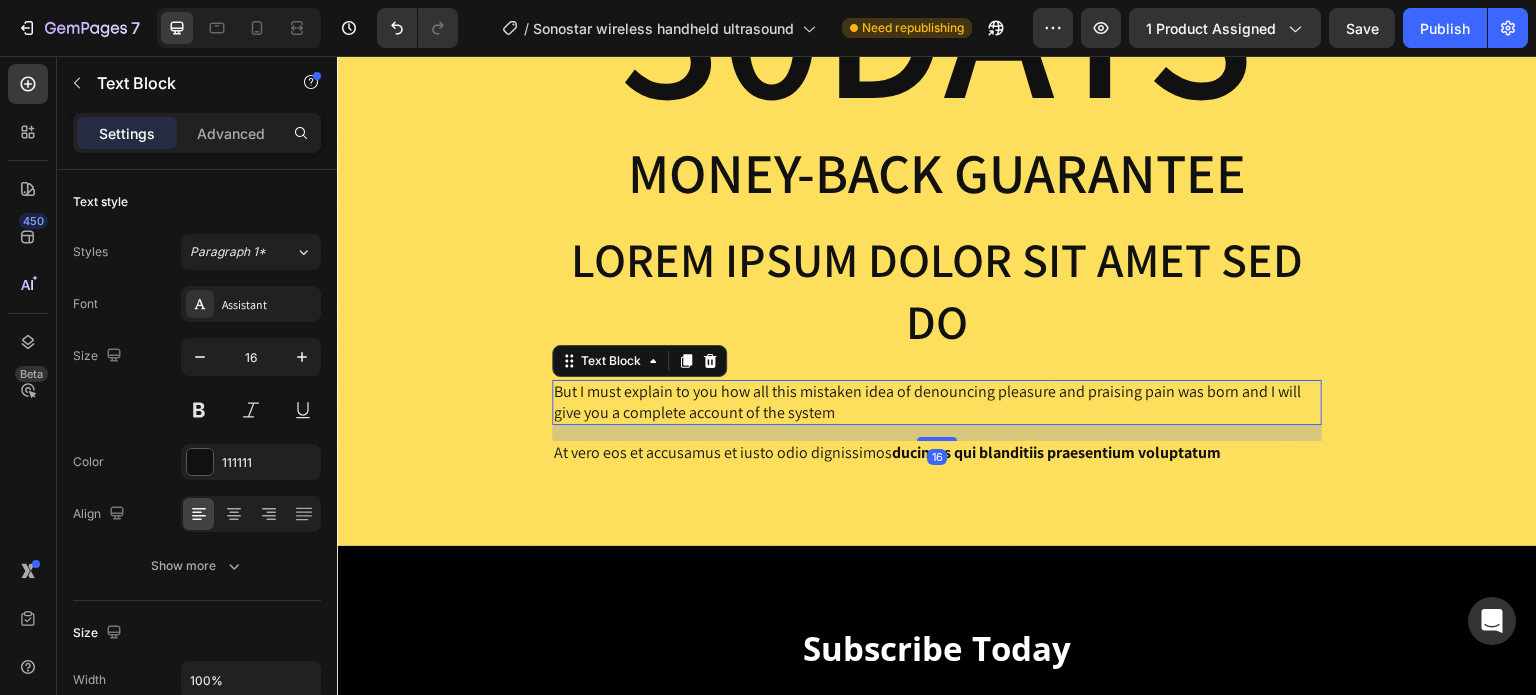 click on "But I must explain to you how all this mistaken idea of denouncing pleasure and praising pain was born and I will give you a complete account of the system" at bounding box center [937, 403] 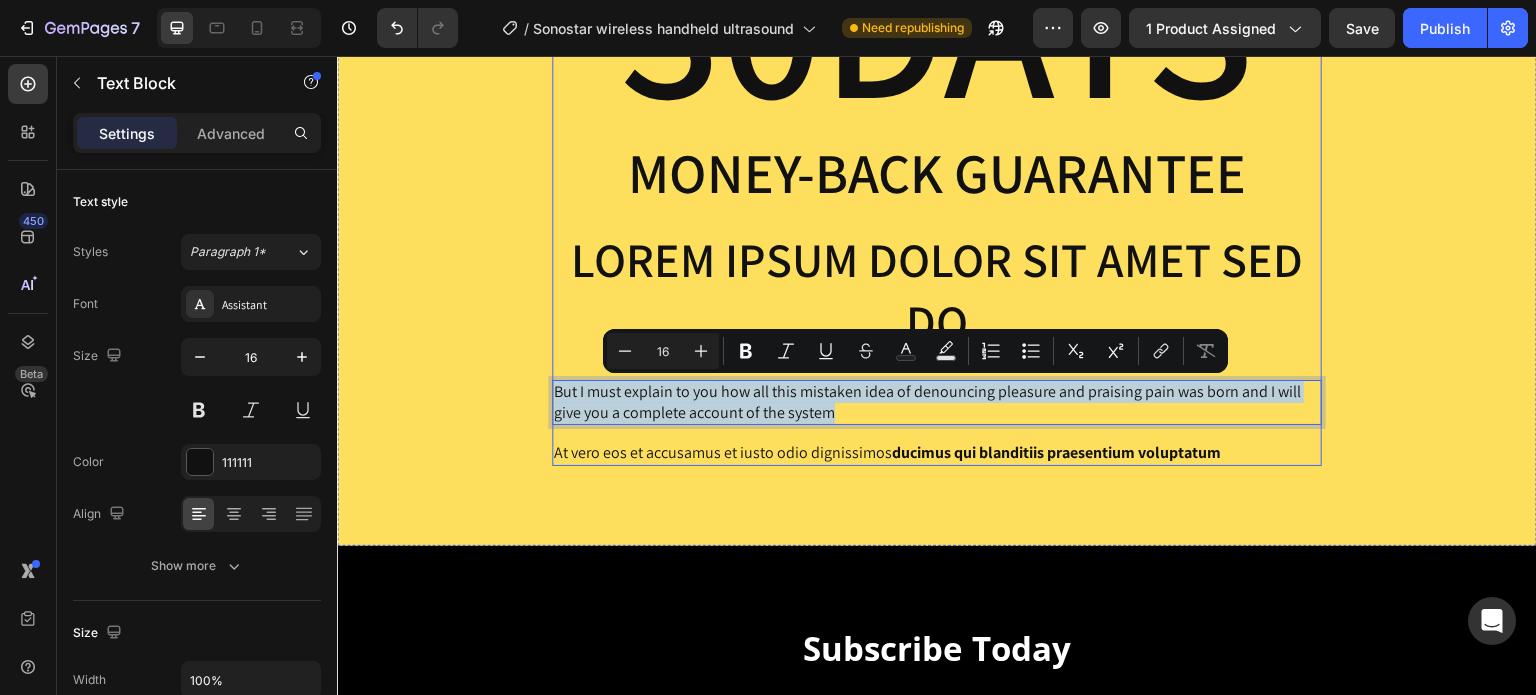 drag, startPoint x: 548, startPoint y: 389, endPoint x: 842, endPoint y: 425, distance: 296.1959 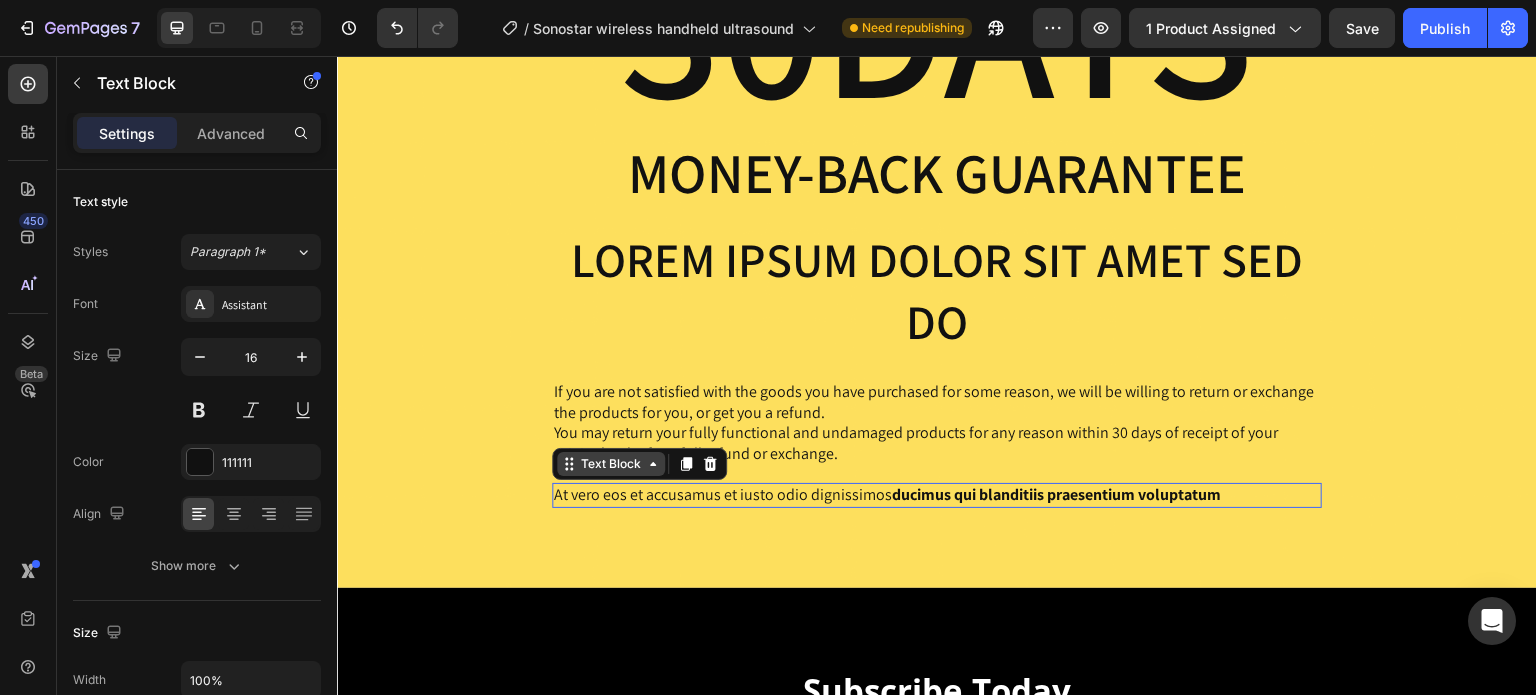 scroll, scrollTop: 600, scrollLeft: 0, axis: vertical 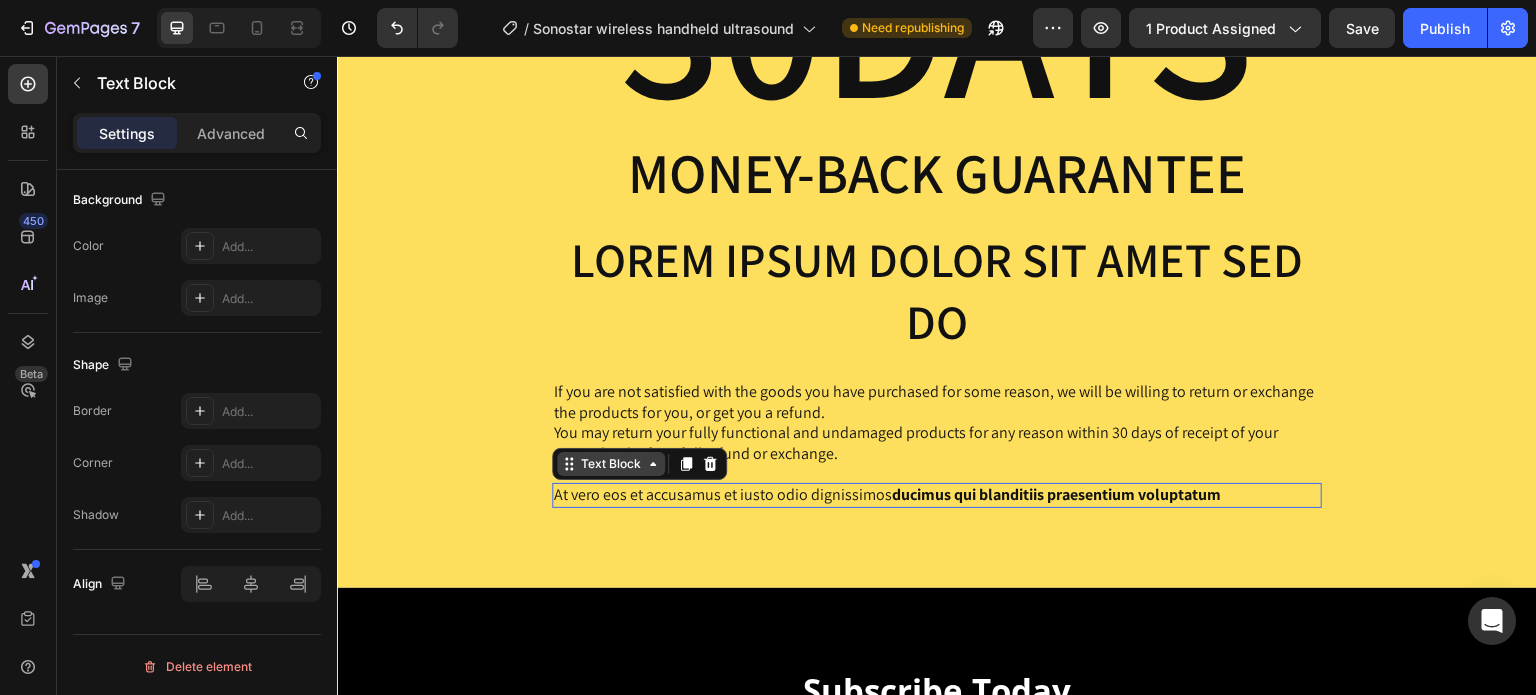 click on "Text Block" at bounding box center [611, 464] 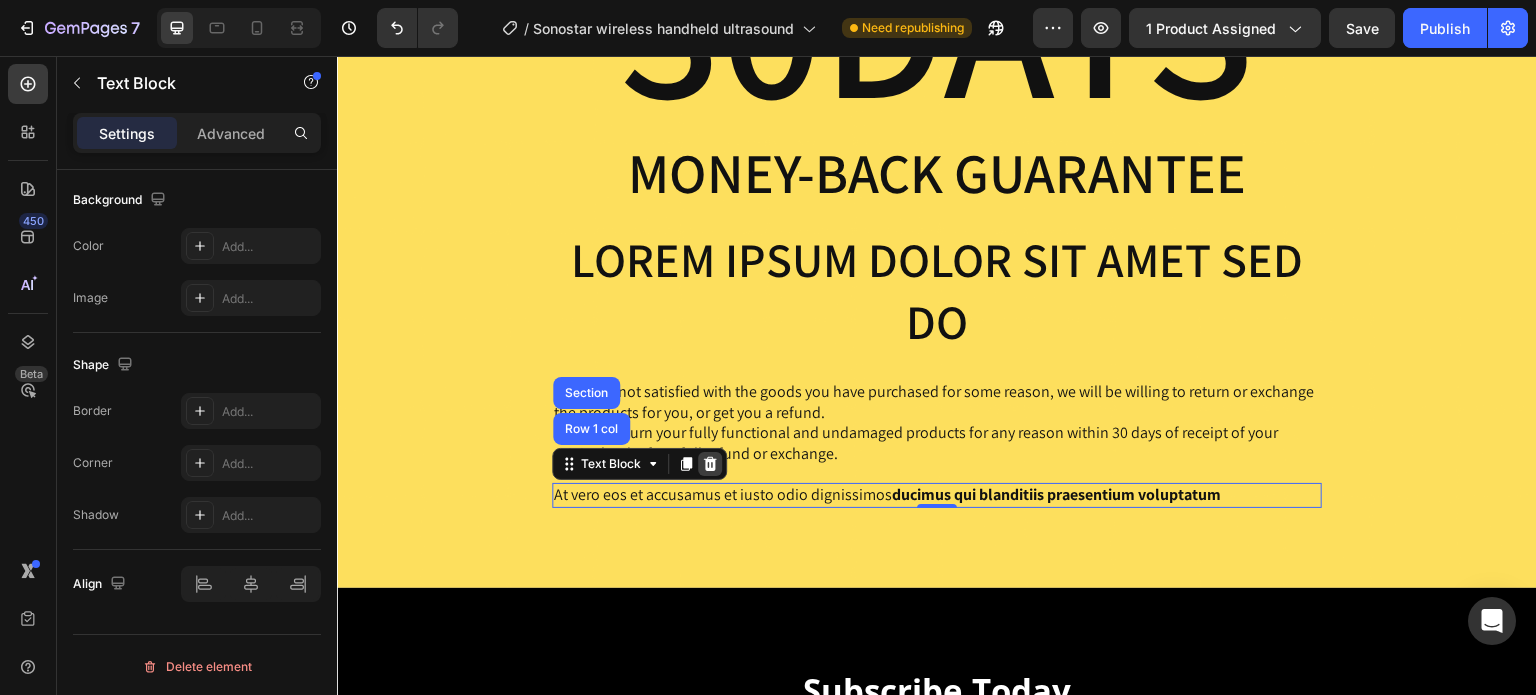 click 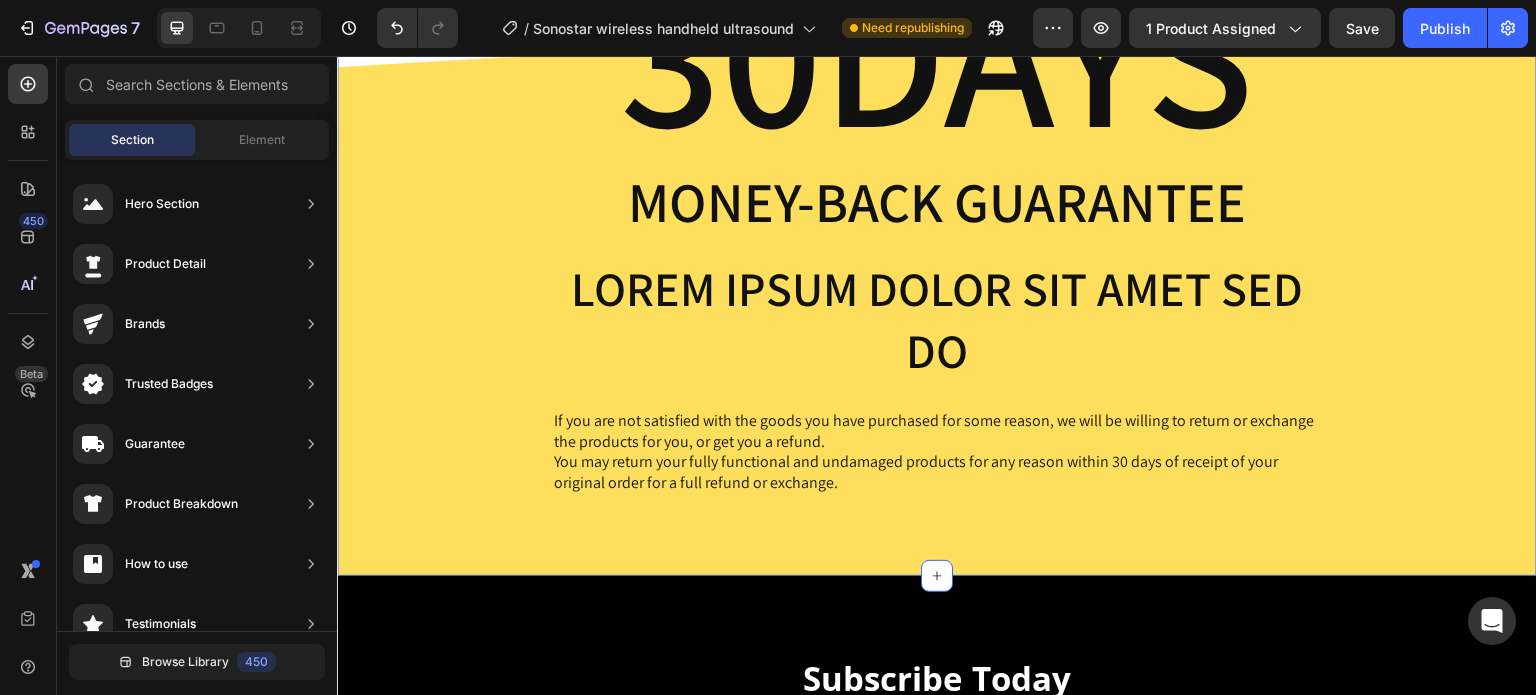 scroll, scrollTop: 7052, scrollLeft: 0, axis: vertical 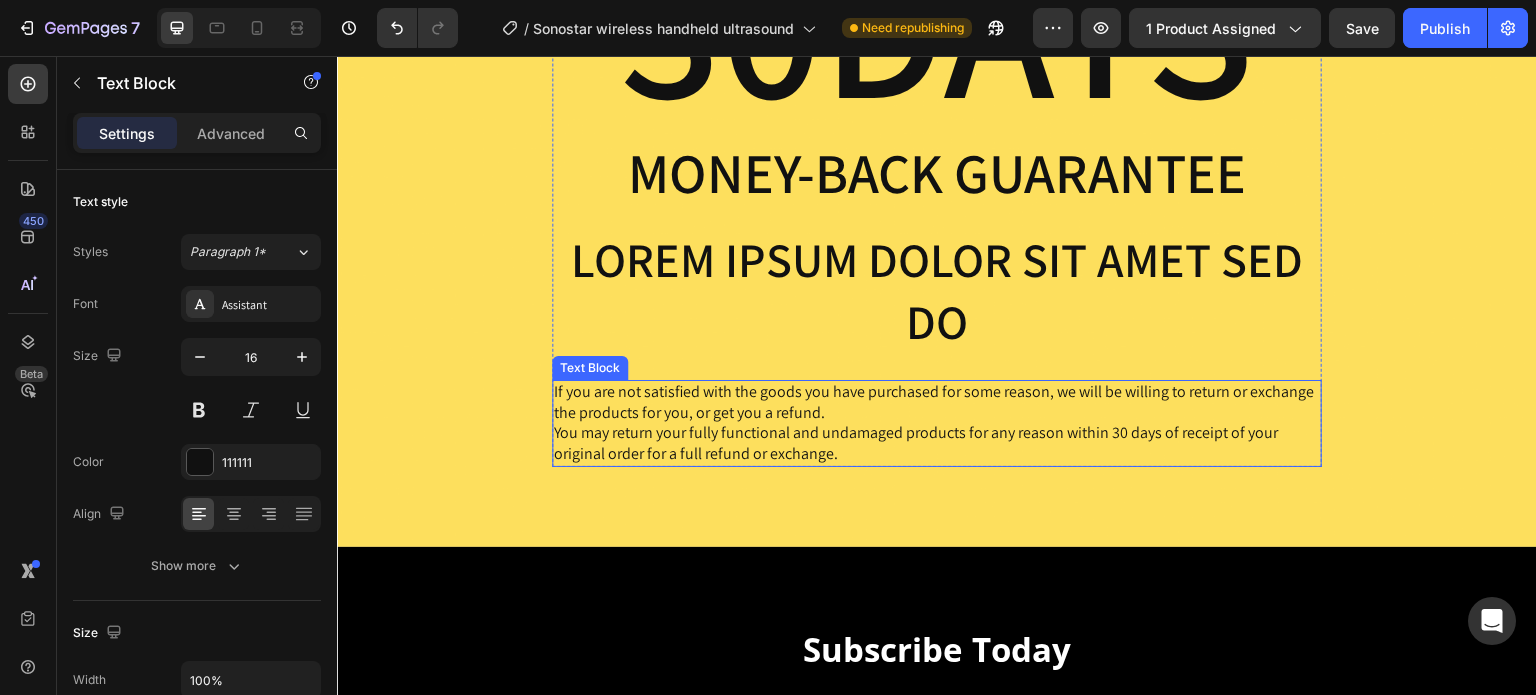 click on "You may return your fully functional and undamaged products for any reason within 30 days of receipt of your original order for a full refund or exchange." at bounding box center (937, 444) 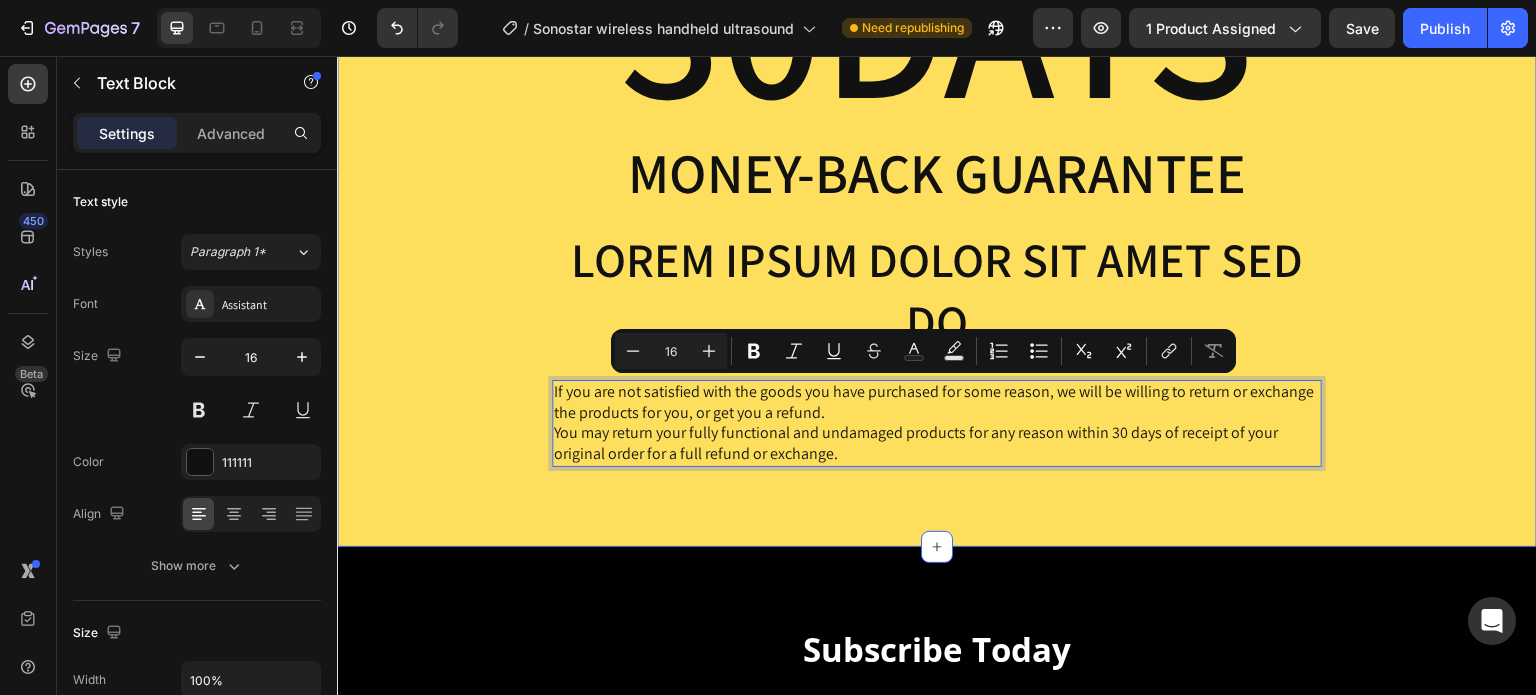 drag, startPoint x: 850, startPoint y: 455, endPoint x: 542, endPoint y: 398, distance: 313.22995 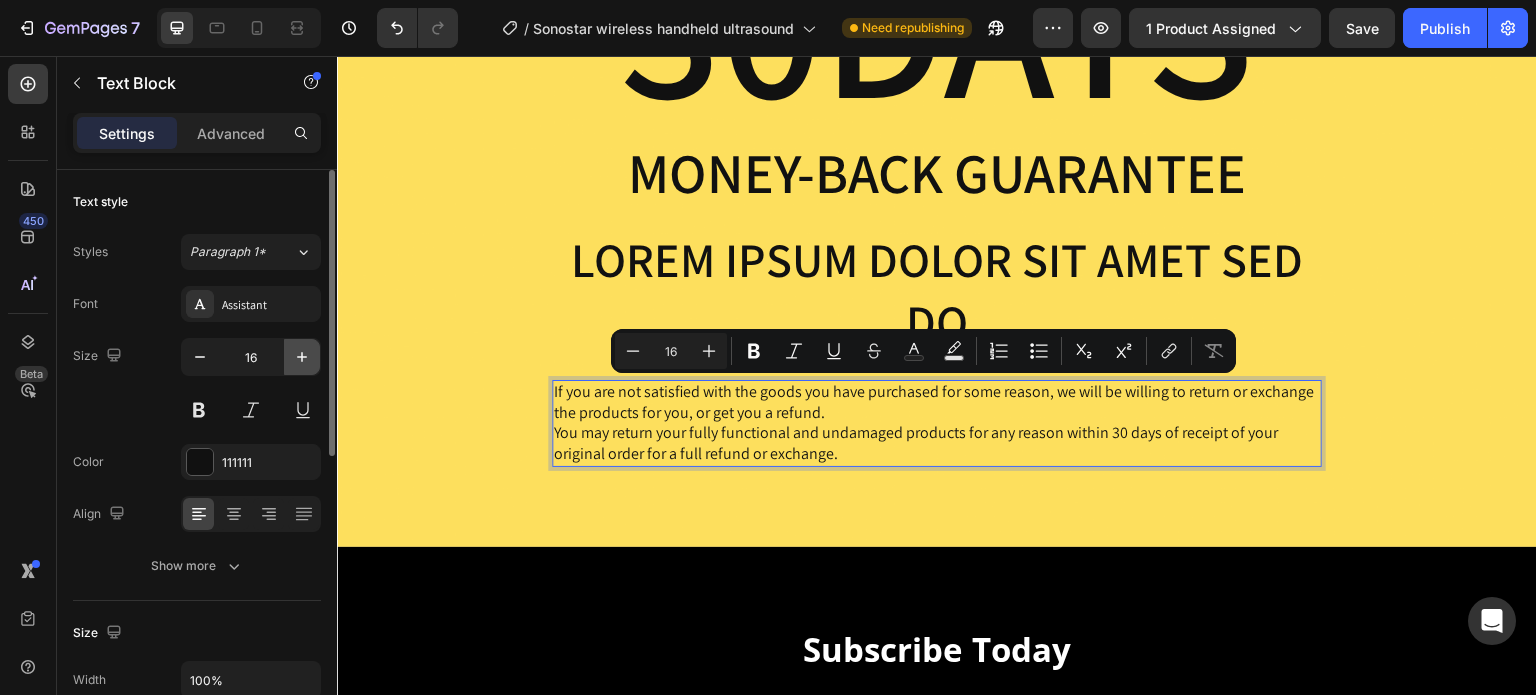 click 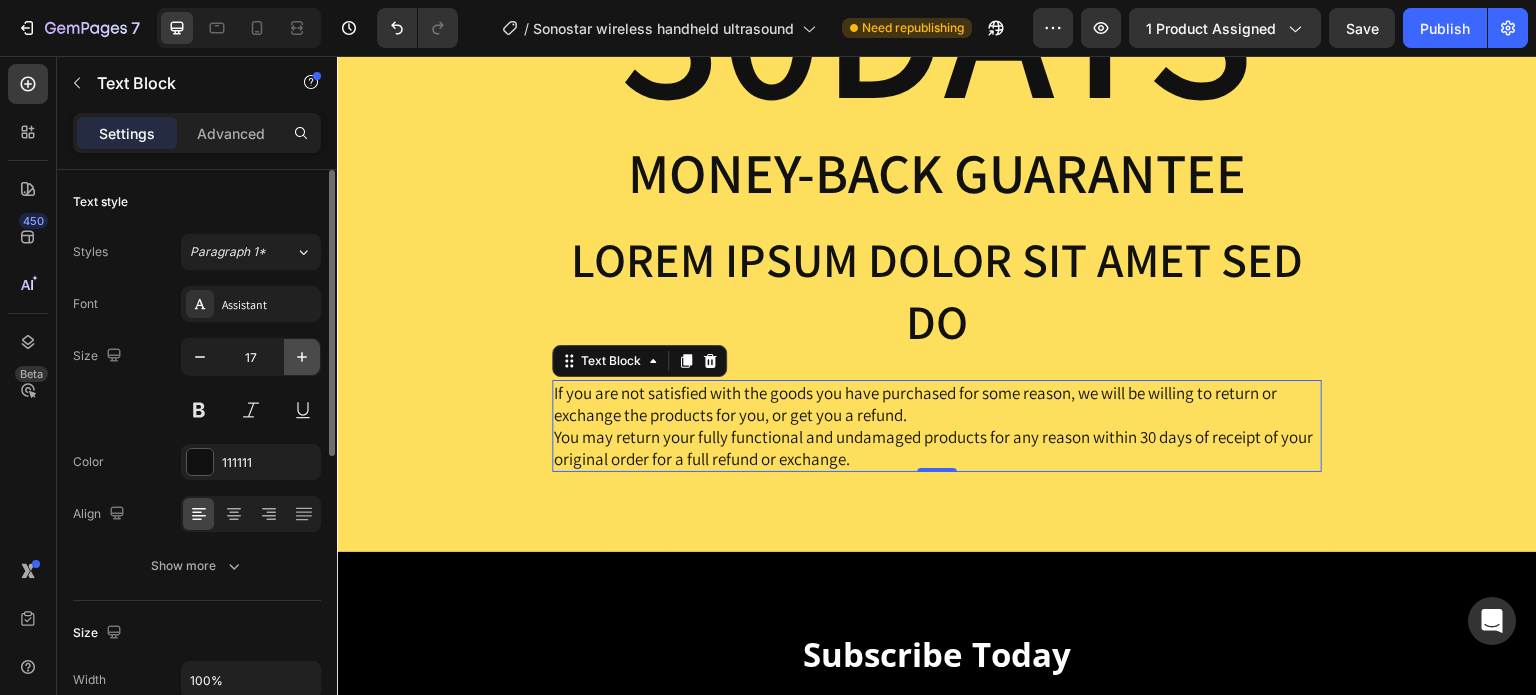 click 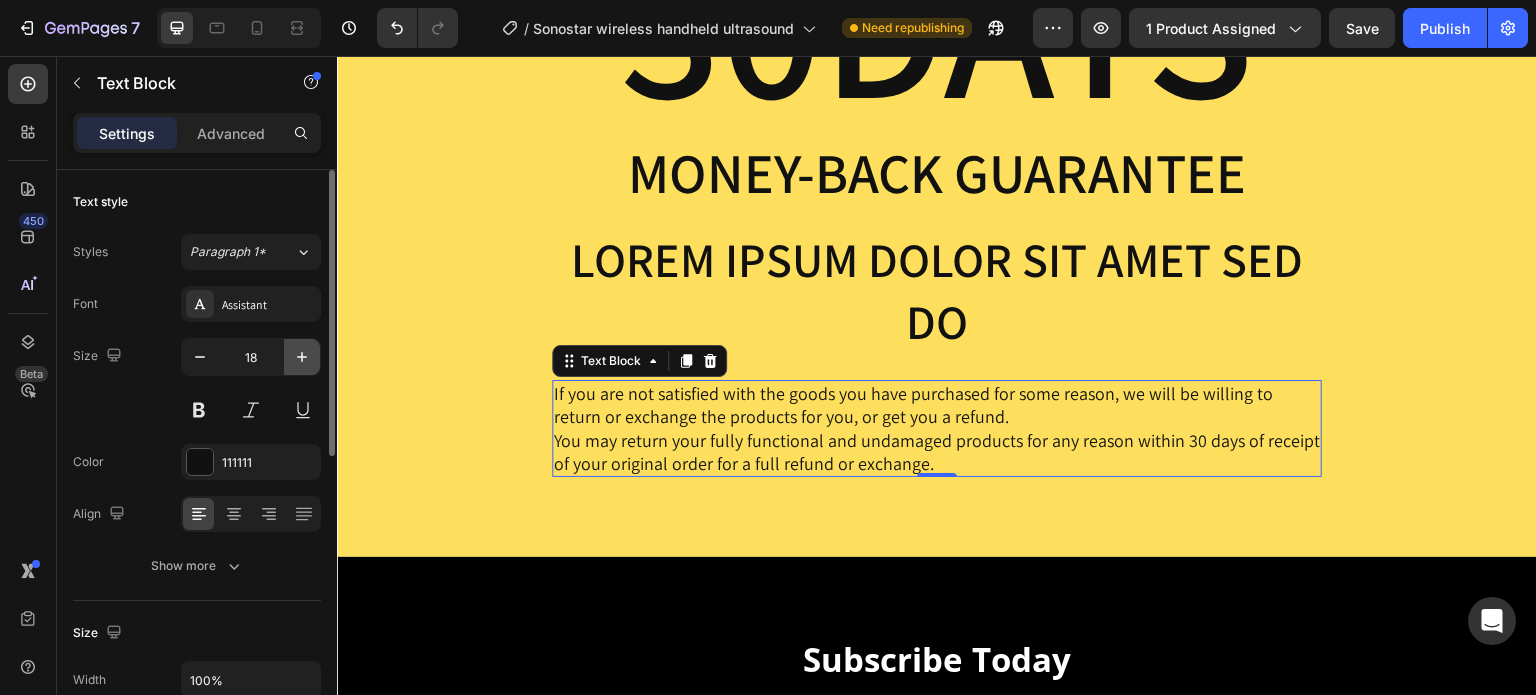 click 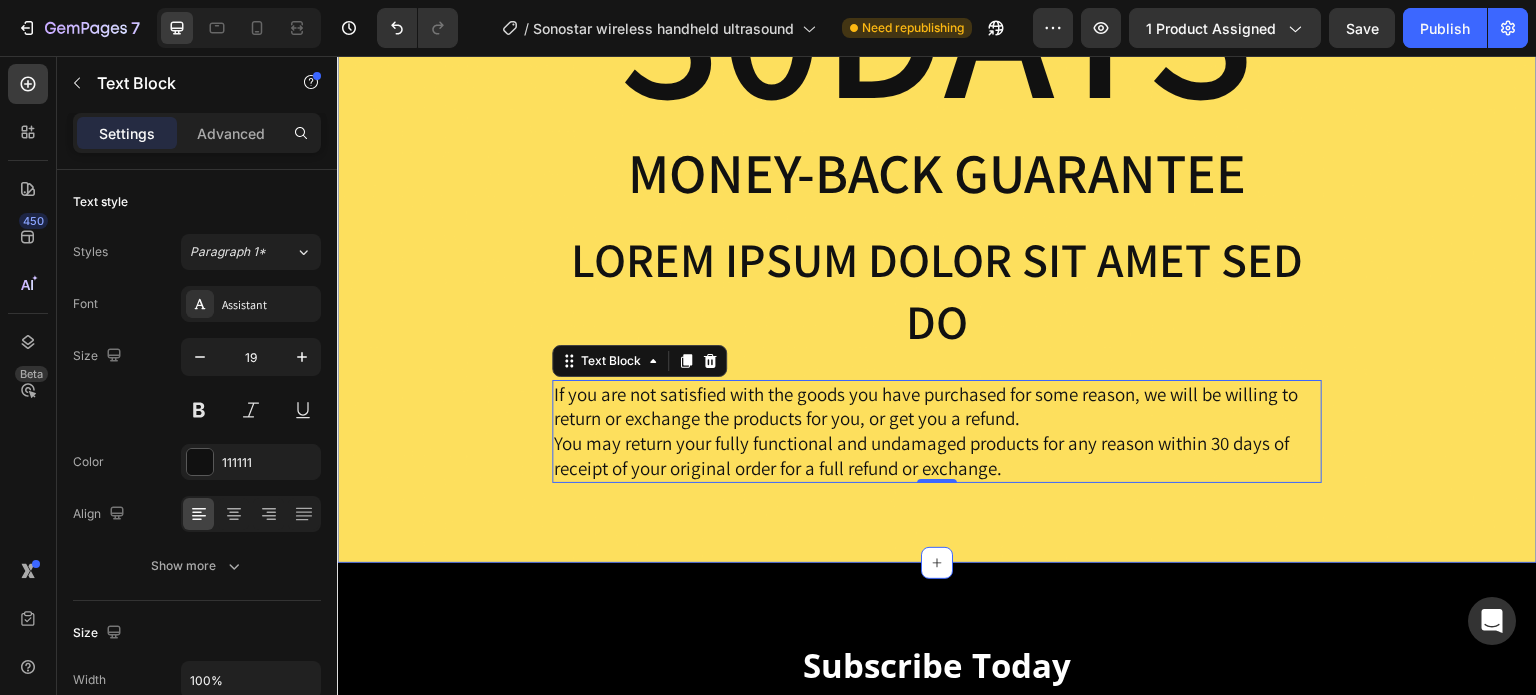 click on "30DAYS Heading Money-Back Guarantee Text Block Lorem ipsum dolor sit amet sed do Text Block If you are not satisfied with the goods you have purchased for some reason, we will be willing to return or exchange the products for you, or get you a refund. You may return your fully functional and undamaged products for any reason within 30 days of receipt of your original order for a full refund or exchange.  Text Block   0 Row" at bounding box center (937, 203) 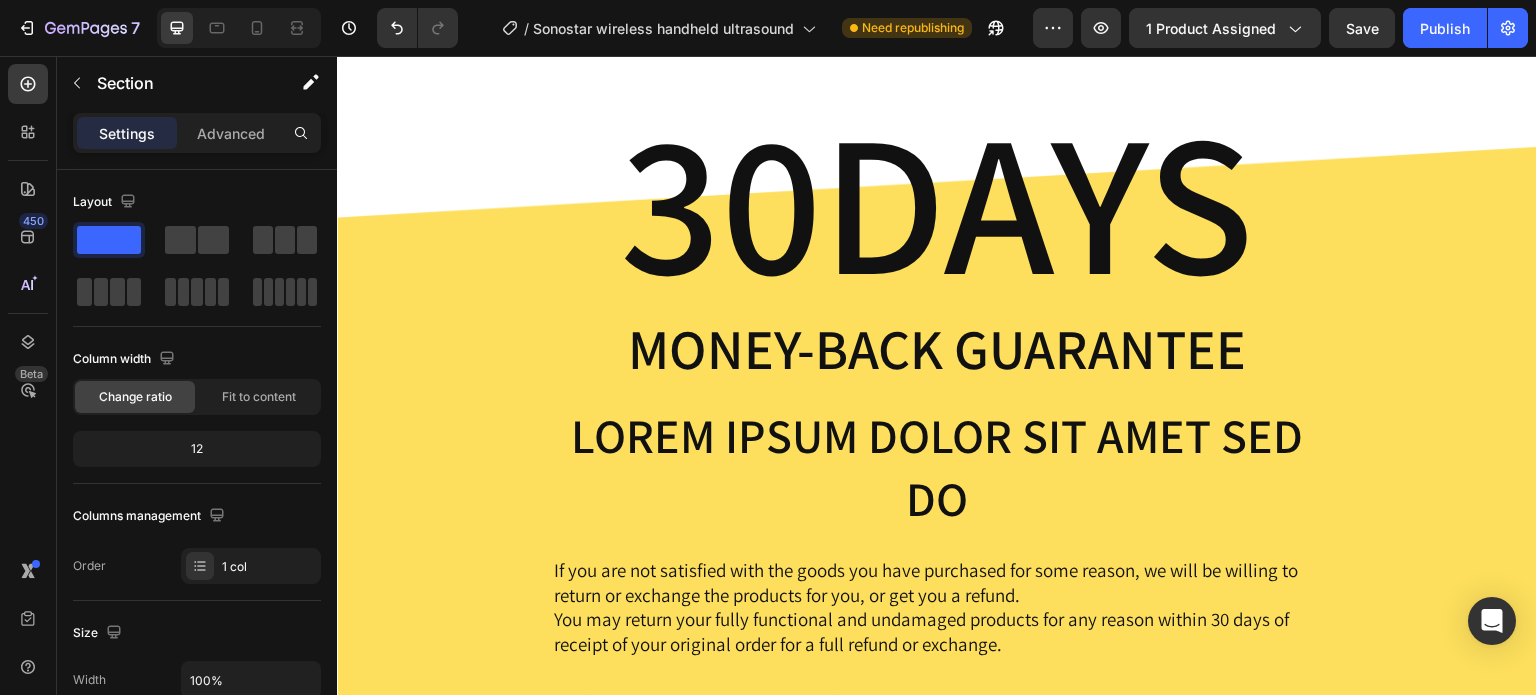 scroll, scrollTop: 6863, scrollLeft: 0, axis: vertical 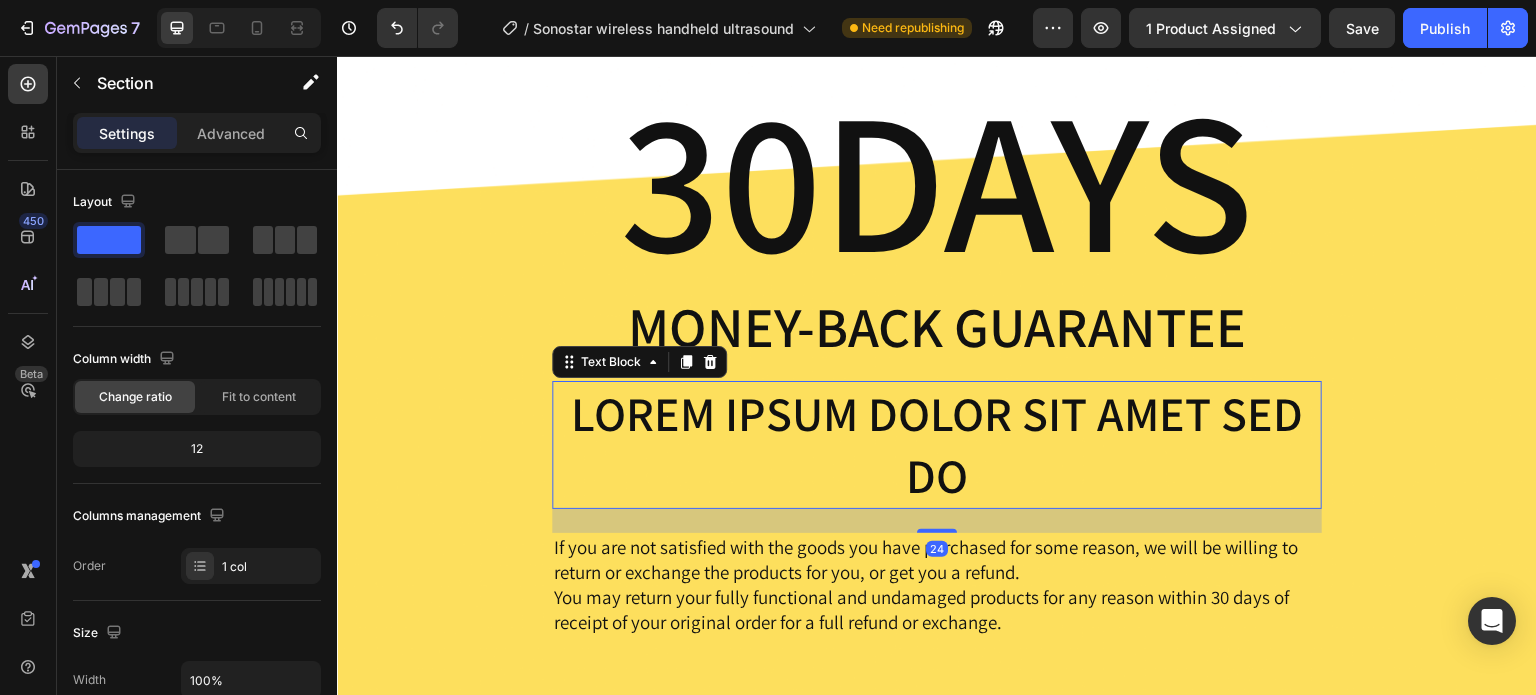 click on "Lorem ipsum dolor sit amet sed do" at bounding box center (937, 445) 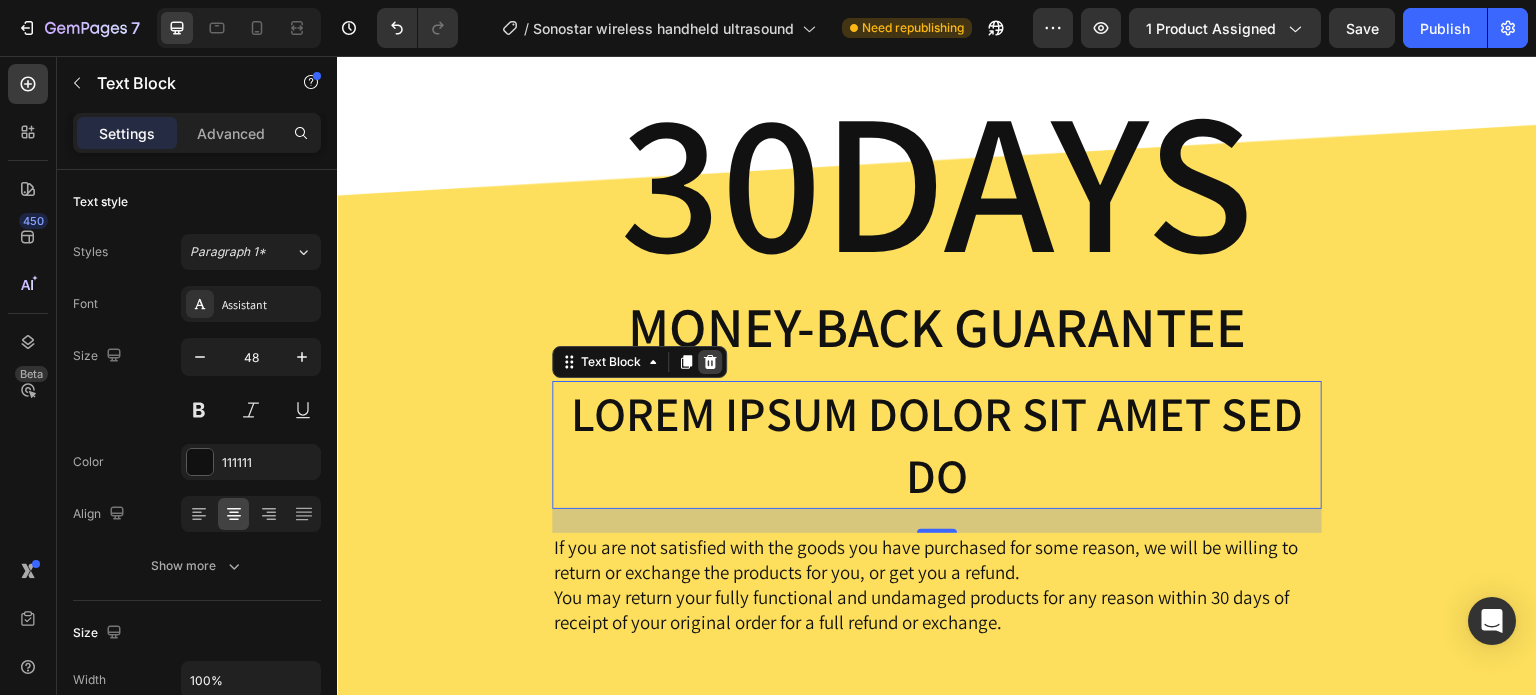 click 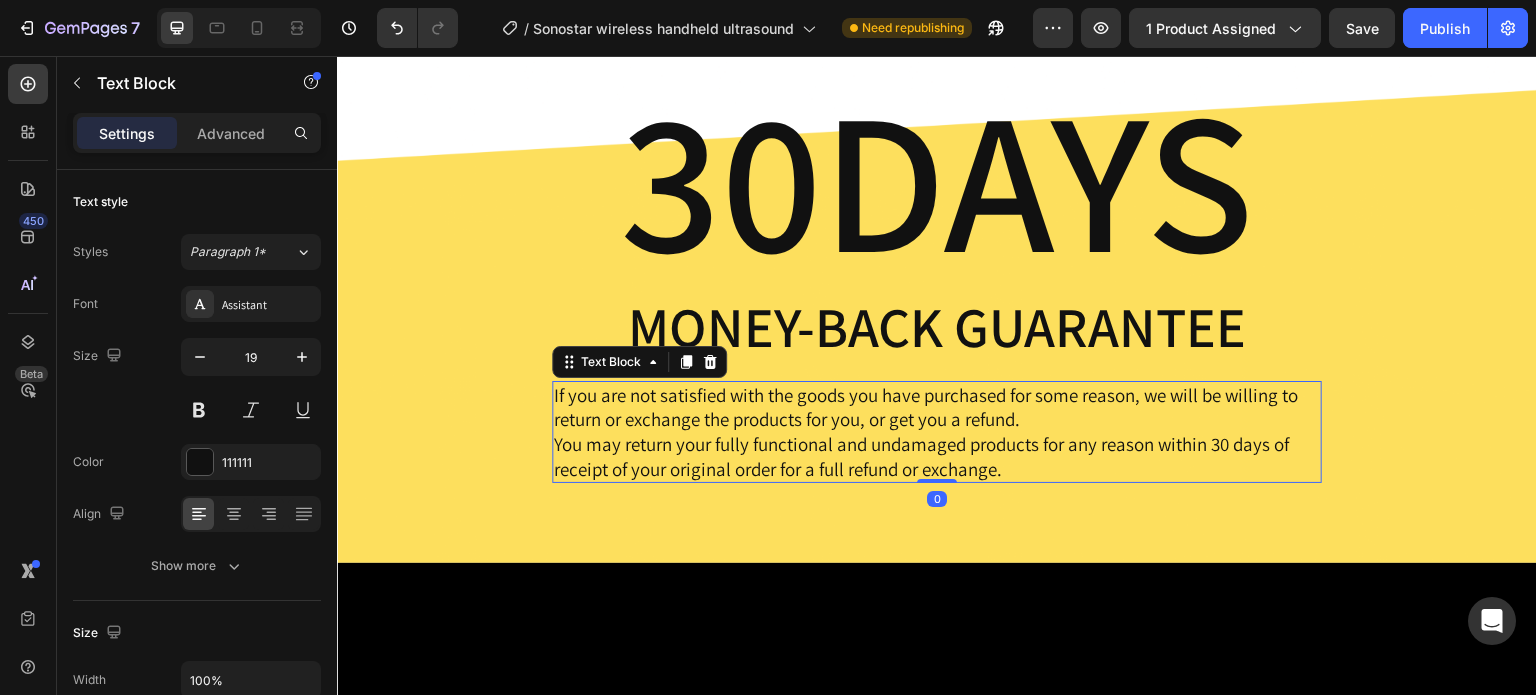 click on "If you are not satisfied with the goods you have purchased for some reason, we will be willing to return or exchange the products for you, or get you a refund." at bounding box center [937, 407] 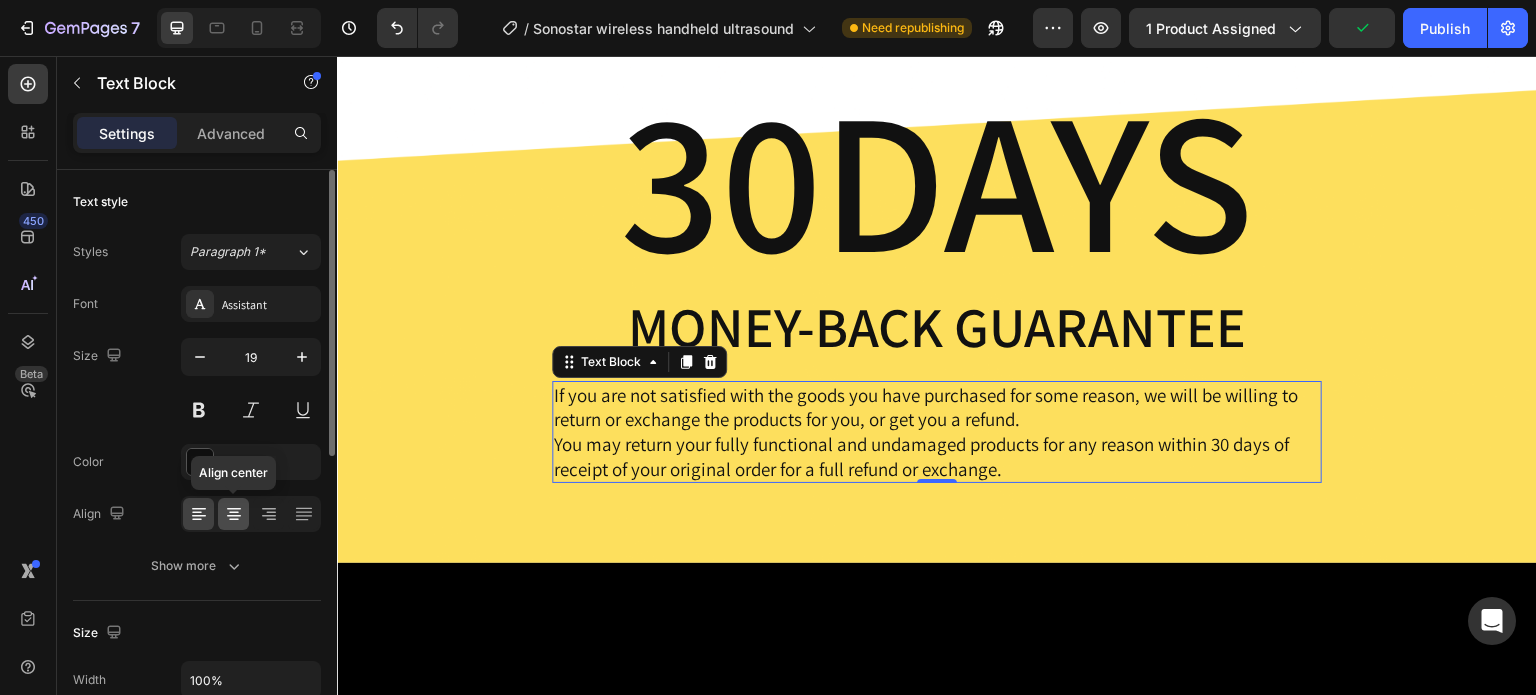 click 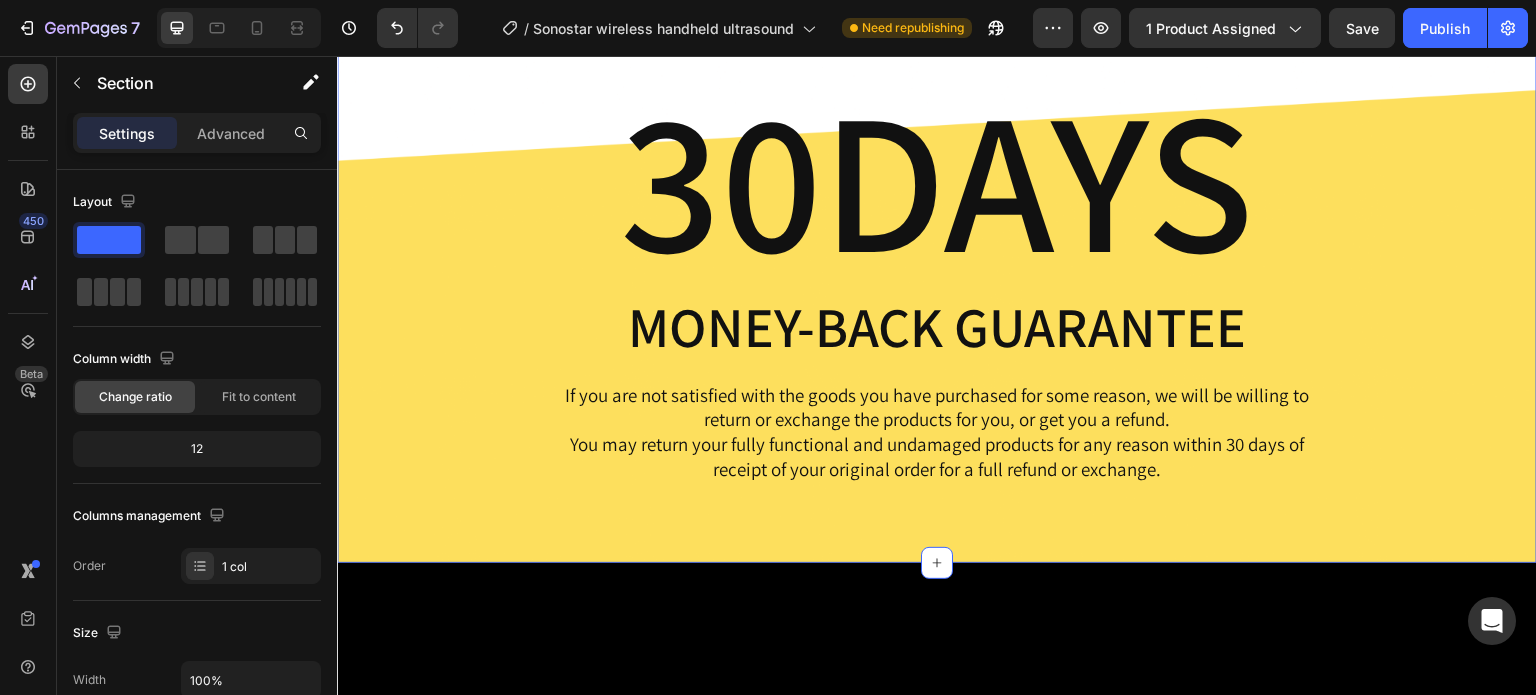 click on "30DAYS Heading Money-Back Guarantee Text Block If you are not satisfied with the goods you have purchased for some reason, we will be willing to return or exchange the products for you, or get you a refund. You may return your fully functional and undamaged products for any reason within 30 days of receipt of your original order for a full refund or exchange.  Text Block Row" at bounding box center [937, 280] 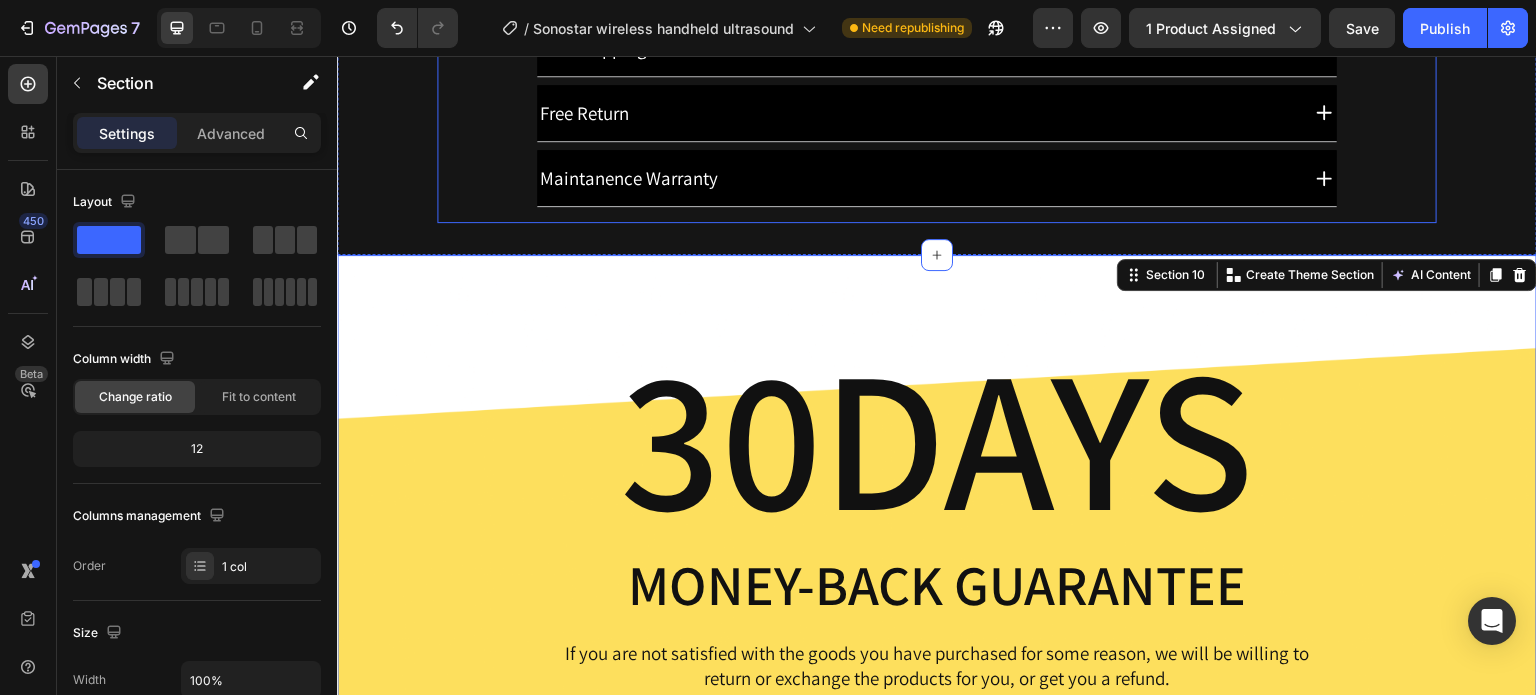 scroll, scrollTop: 6563, scrollLeft: 0, axis: vertical 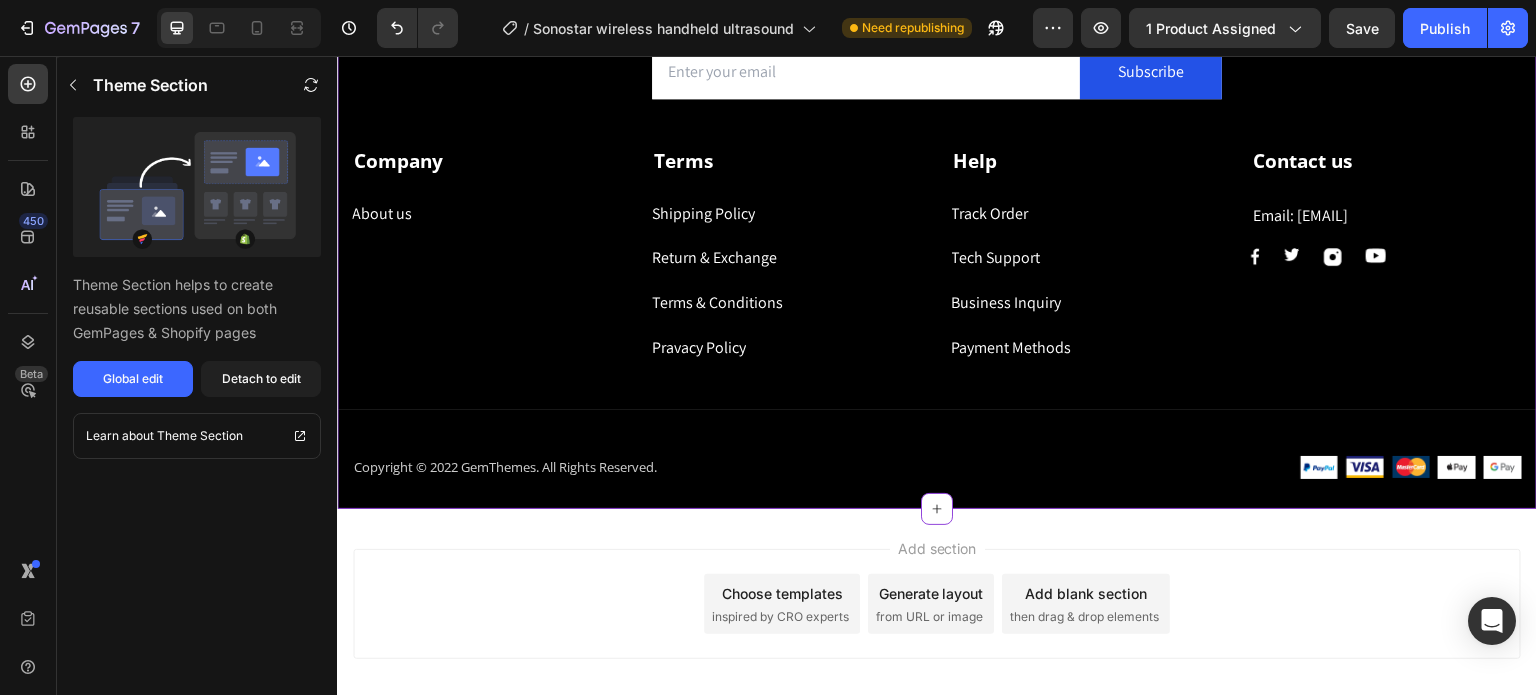 click on "About us" at bounding box center [382, 214] 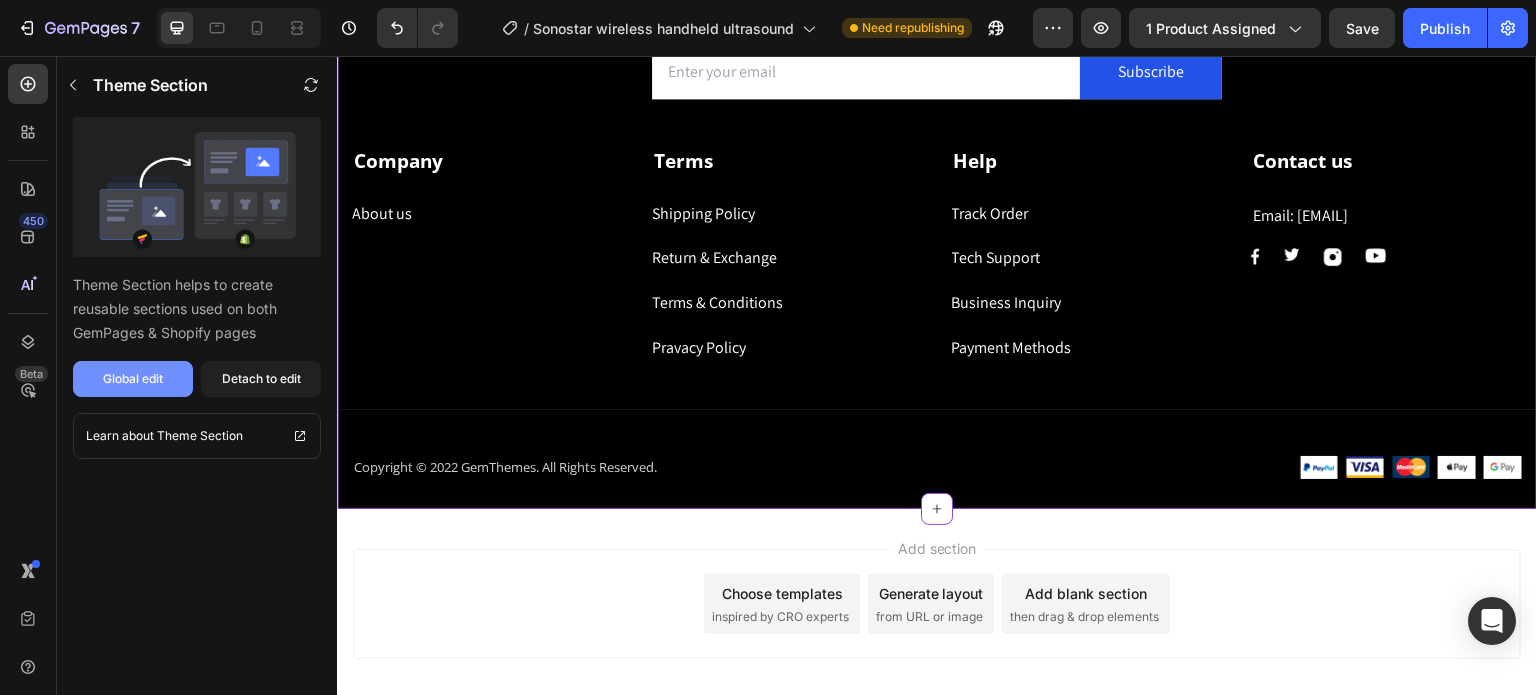 click on "Global edit" at bounding box center (133, 379) 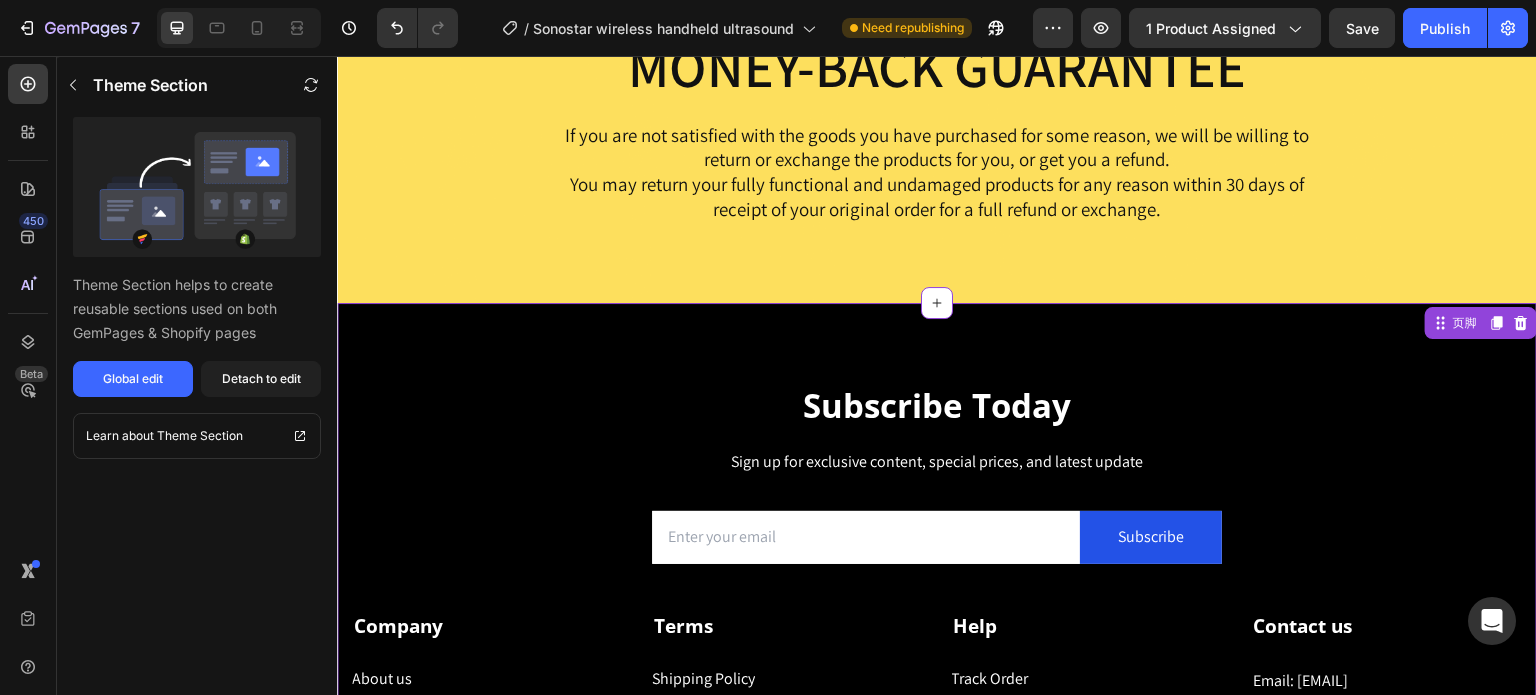 scroll, scrollTop: 7088, scrollLeft: 0, axis: vertical 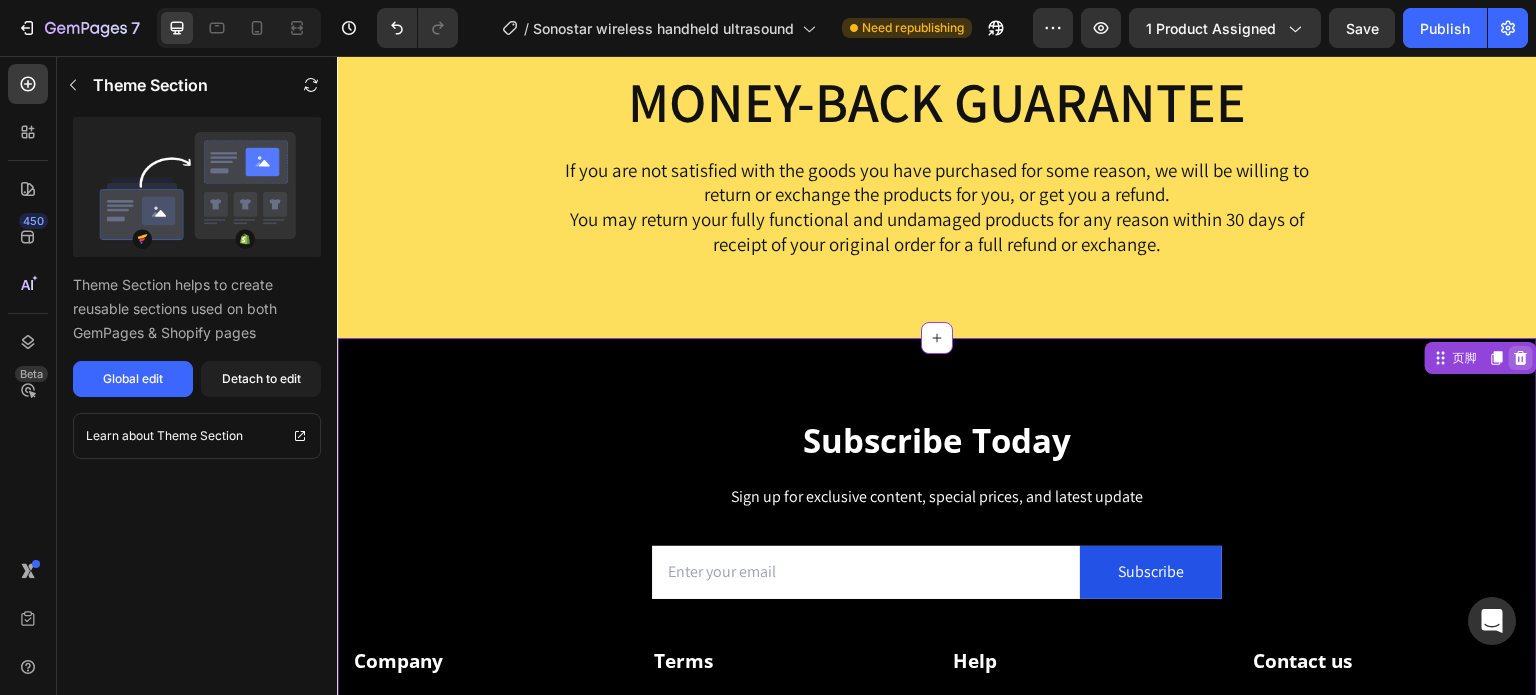 click 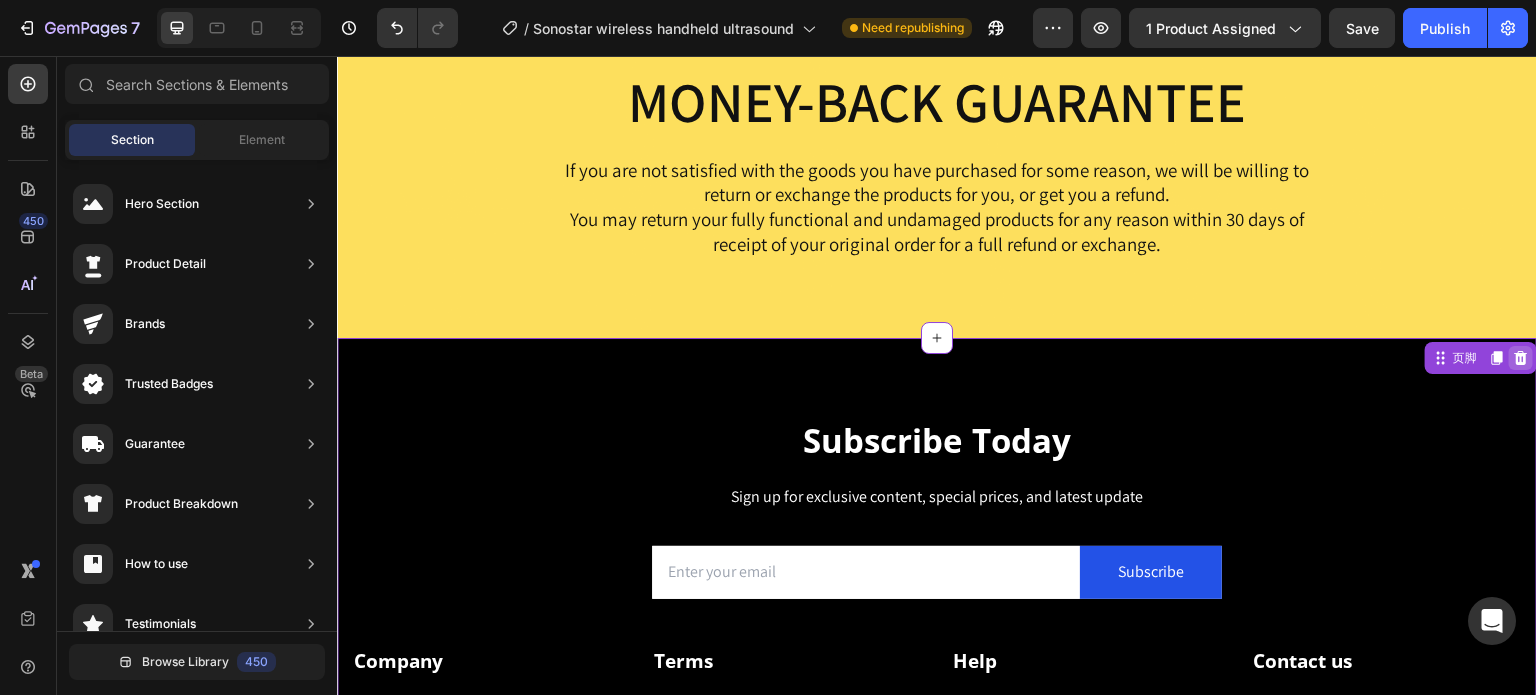 scroll, scrollTop: 7018, scrollLeft: 0, axis: vertical 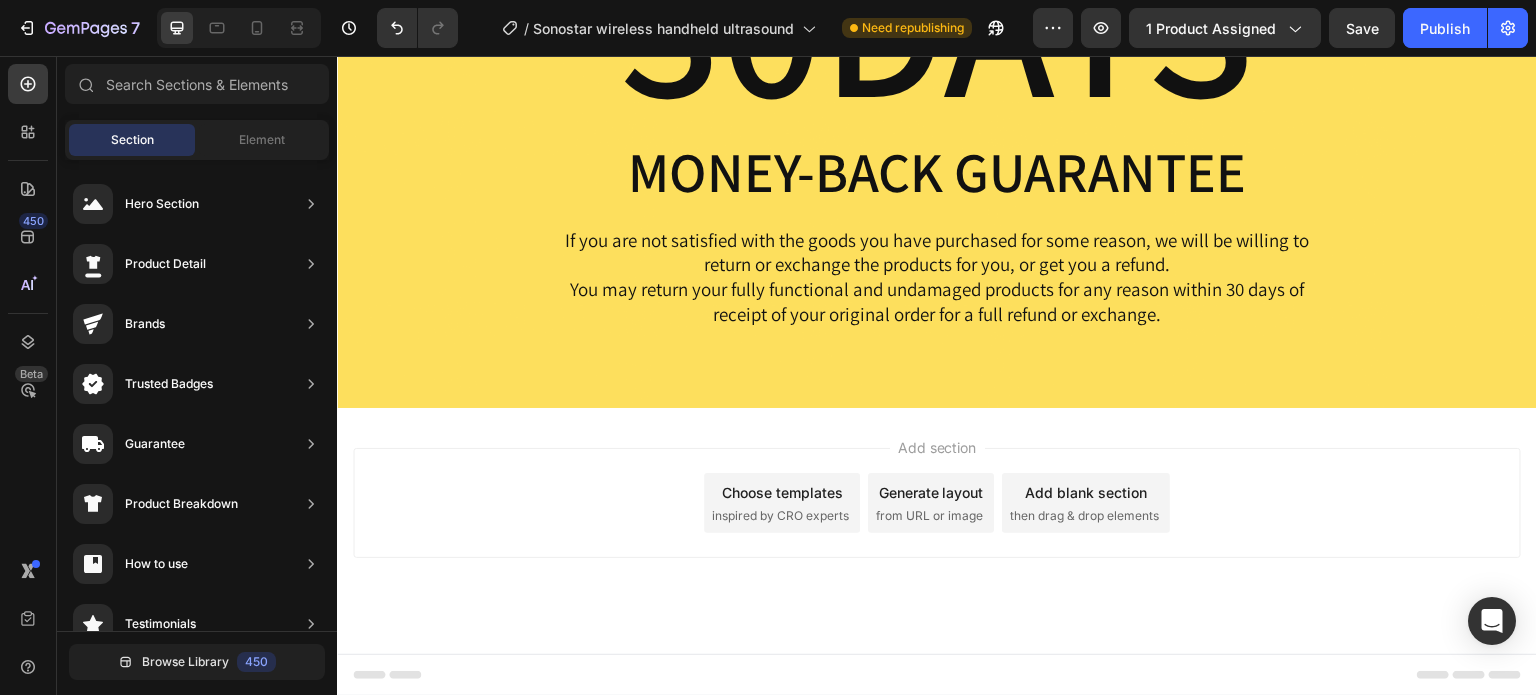 click on "Choose templates" at bounding box center (782, 492) 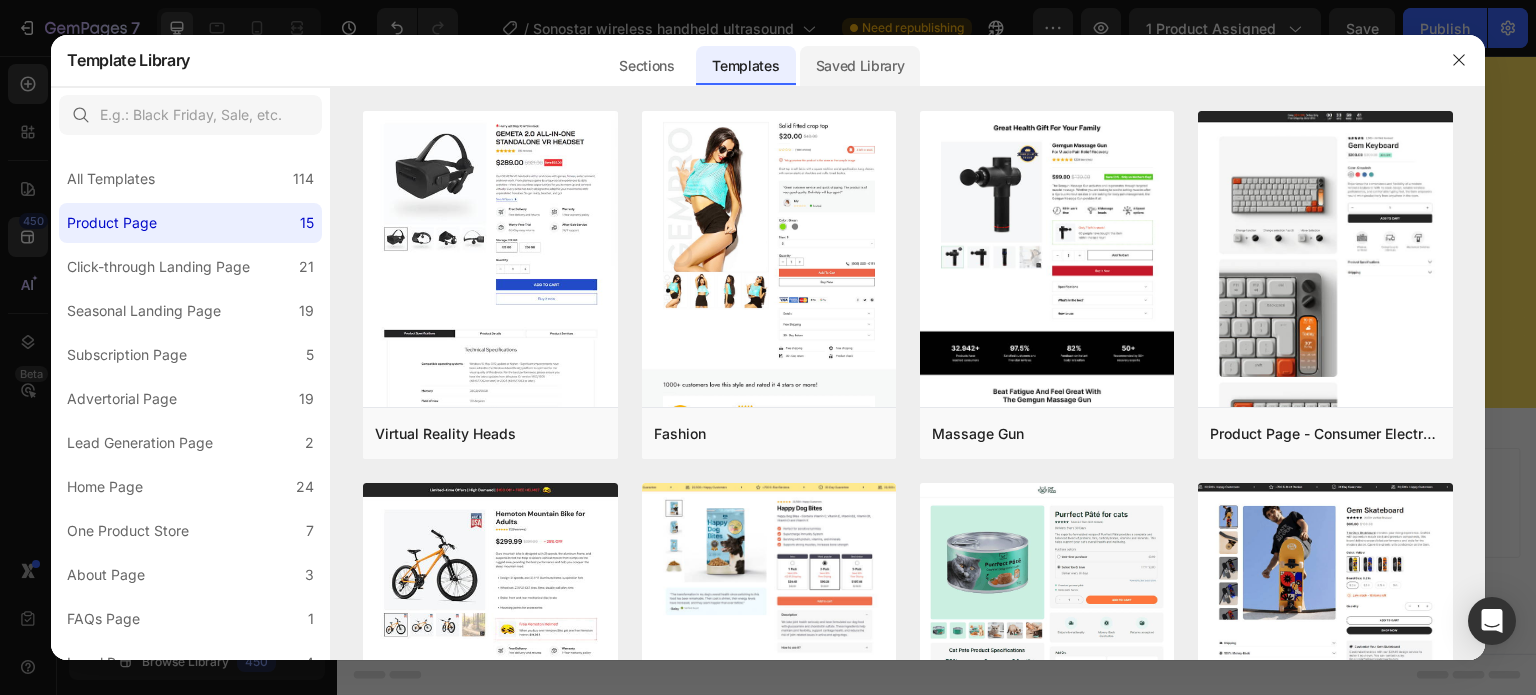 click on "Saved Library" 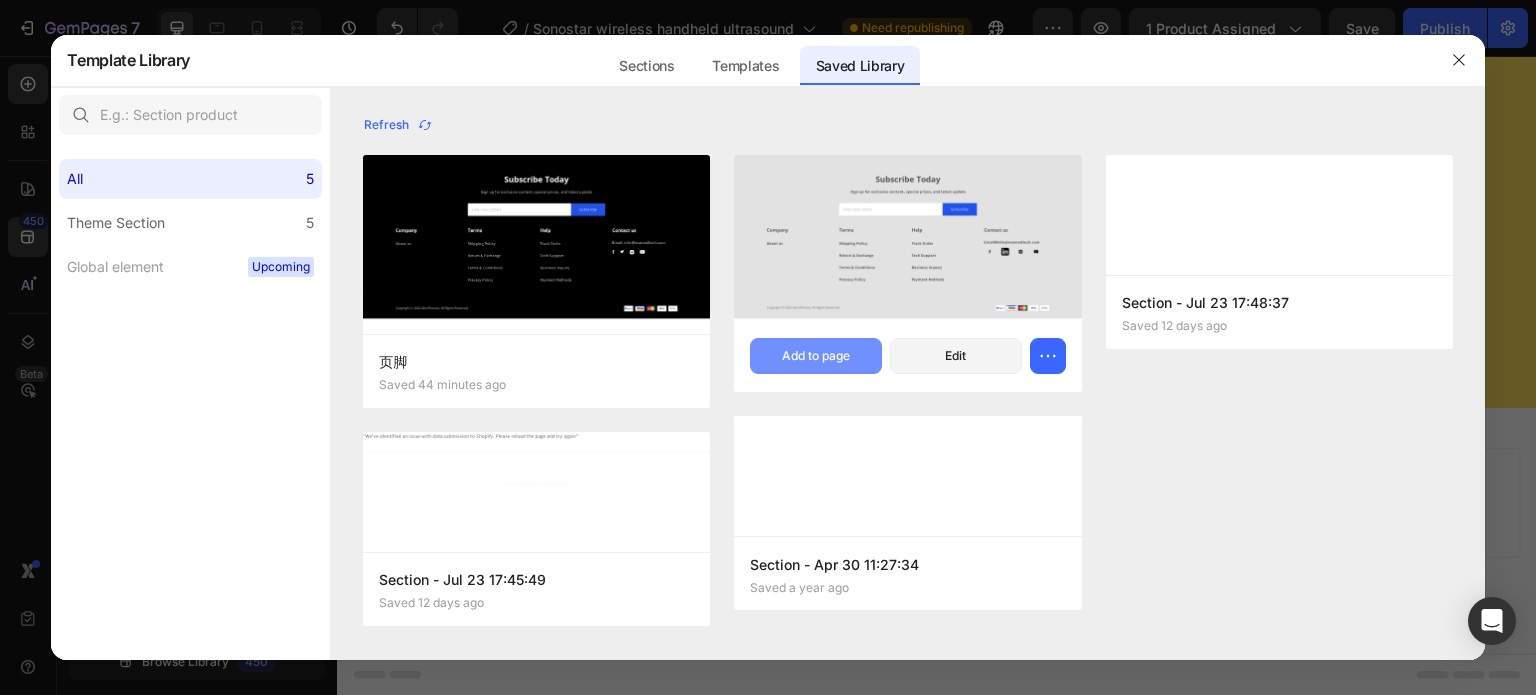 click on "Add to page" at bounding box center (816, 356) 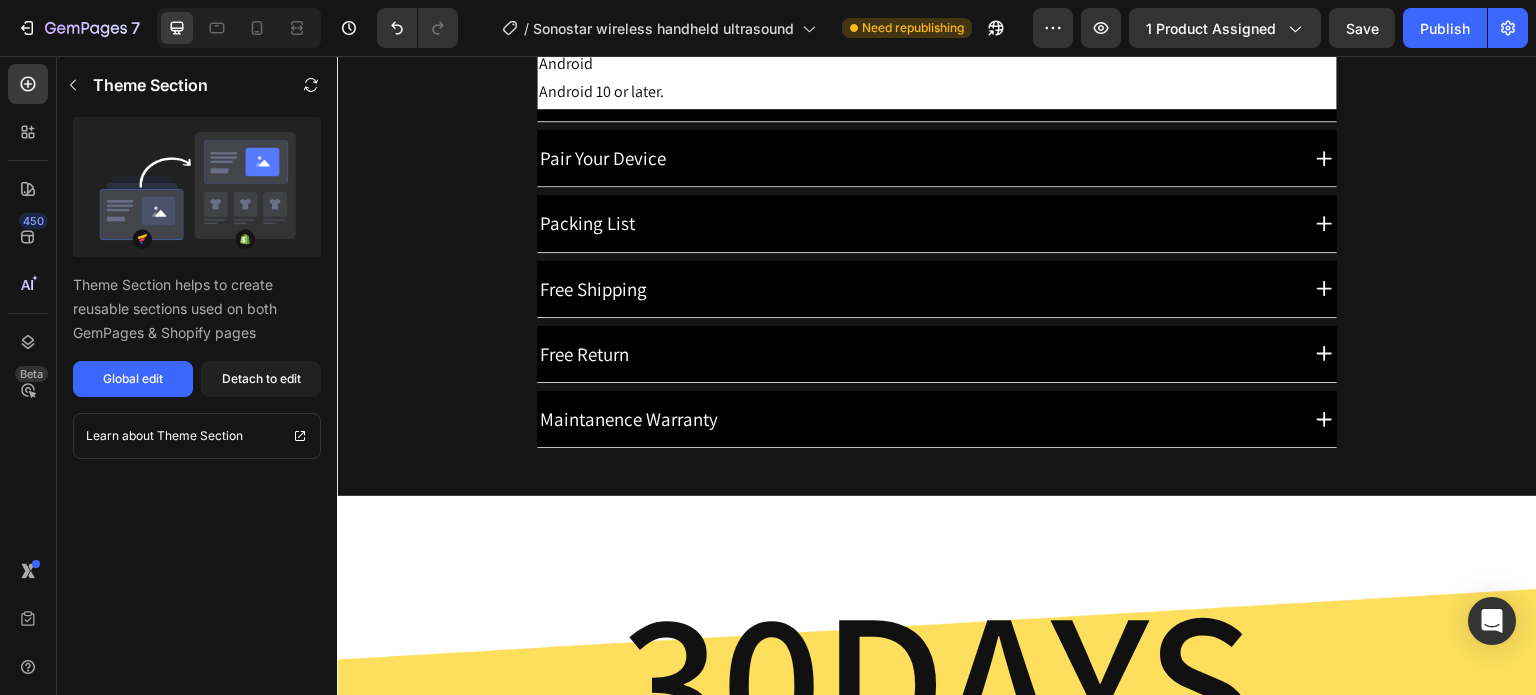 scroll, scrollTop: 6370, scrollLeft: 0, axis: vertical 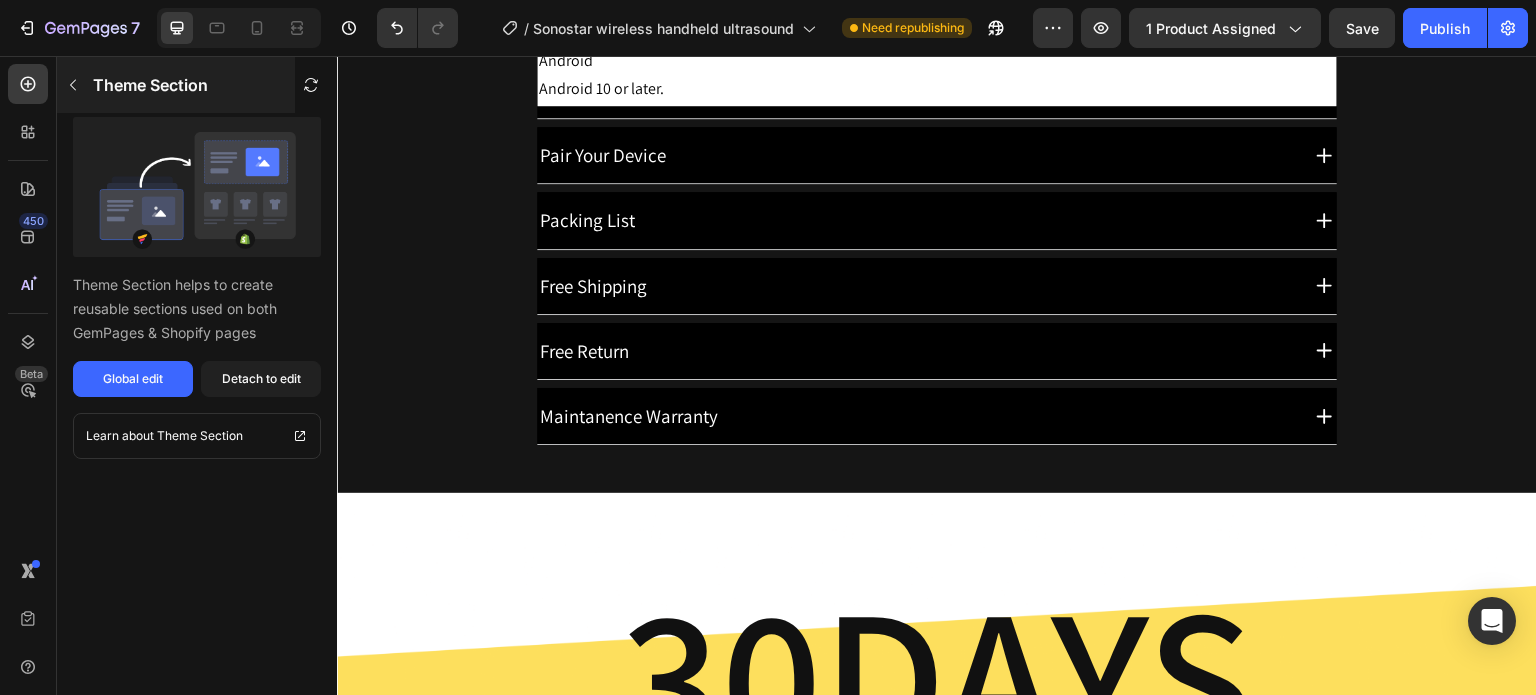 click 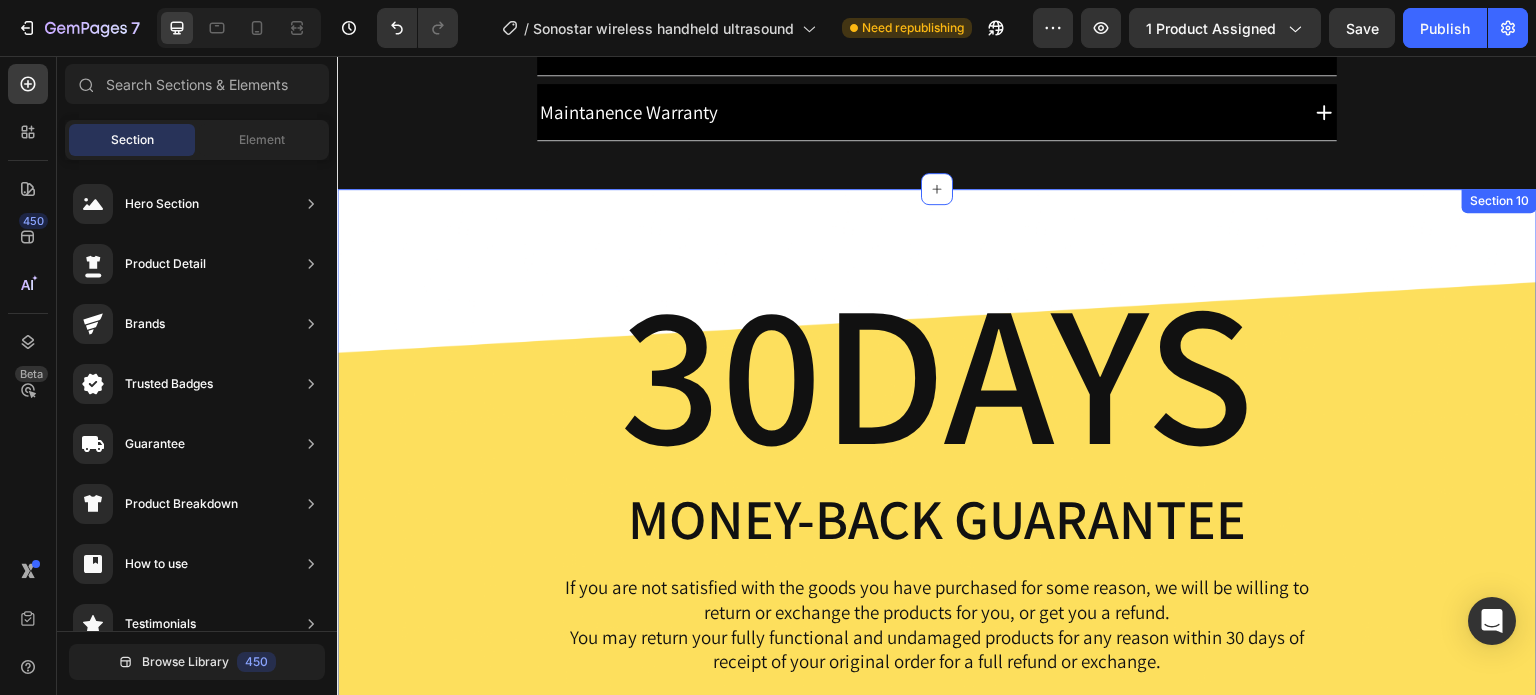 scroll, scrollTop: 6670, scrollLeft: 0, axis: vertical 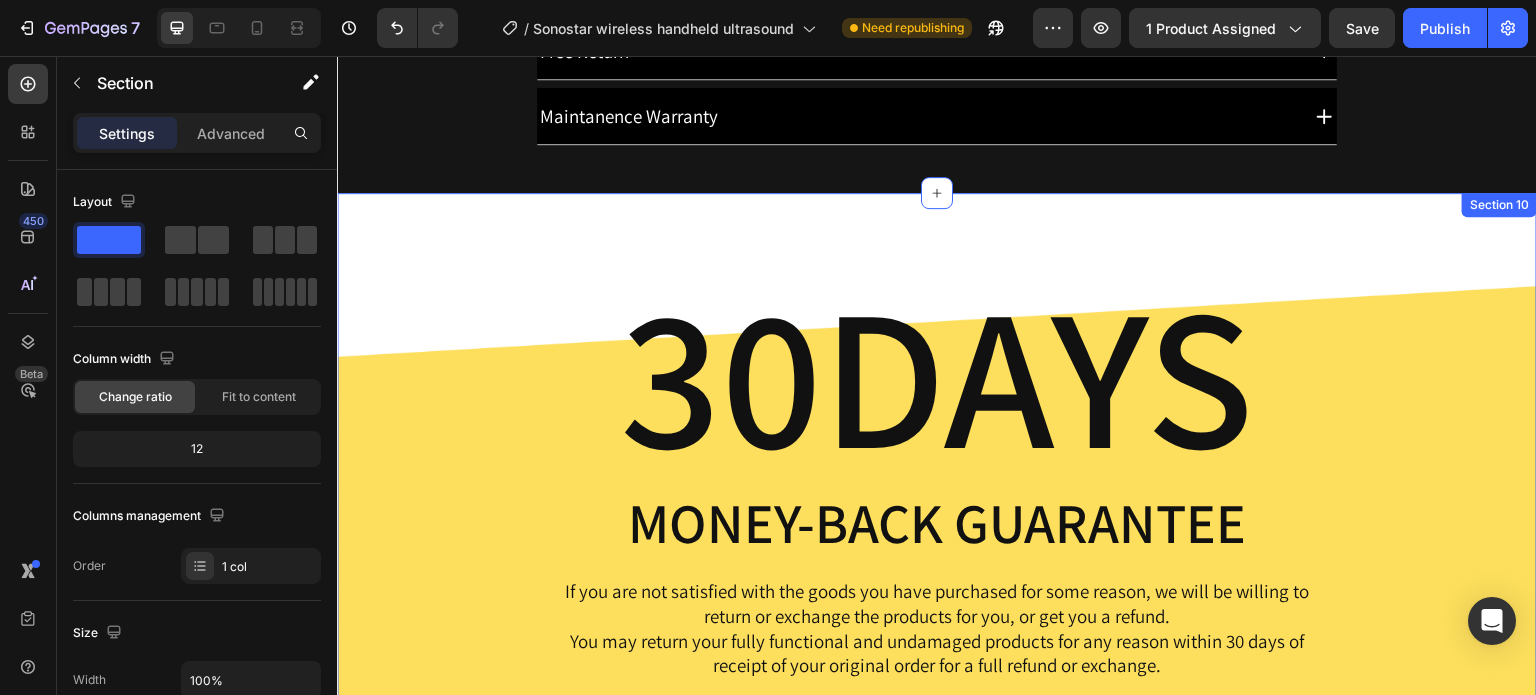 click on "30DAYS Heading Money-Back Guarantee Text Block If you are not satisfied with the goods you have purchased for some reason, we will be willing to return or exchange the products for you, or get you a refund. You may return your fully functional and undamaged products for any reason within 30 days of receipt of your original order for a full refund or exchange.  Text Block Row Section 10" at bounding box center [937, 476] 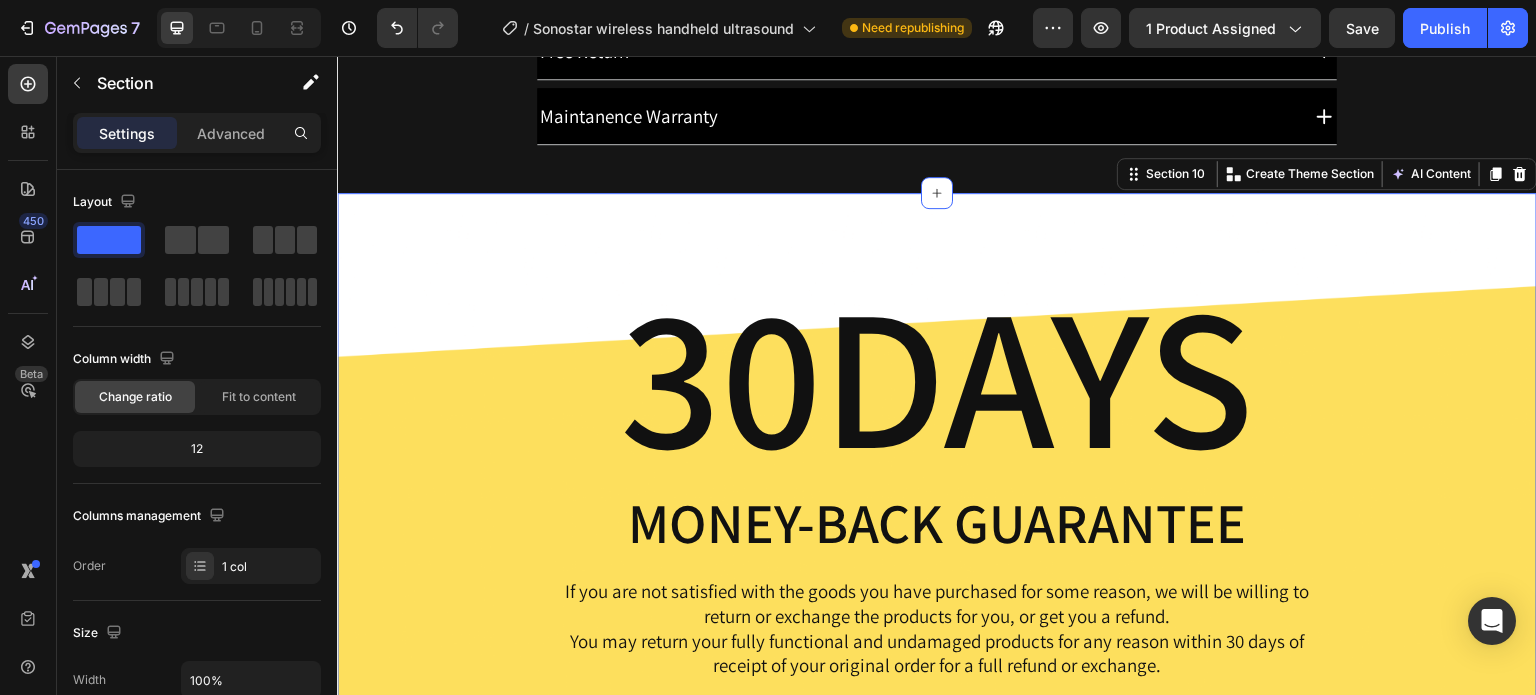 click on "30DAYS Heading Money-Back Guarantee Text Block If you are not satisfied with the goods you have purchased for some reason, we will be willing to return or exchange the products for you, or get you a refund. You may return your fully functional and undamaged products for any reason within 30 days of receipt of your original order for a full refund or exchange.  Text Block Row Section 10   Create Theme Section AI Content Write with GemAI What would you like to describe here? Tone and Voice Persuasive Product (Not Amplifiers)Rechargeable Hearing Aids for Seniors with 16-Channel Digital Chips Intelligent Noise Cancellation for Clear Sound Super-Mini Invisible Design Comfort Fit in Ear Canal Show more Generate" at bounding box center [937, 476] 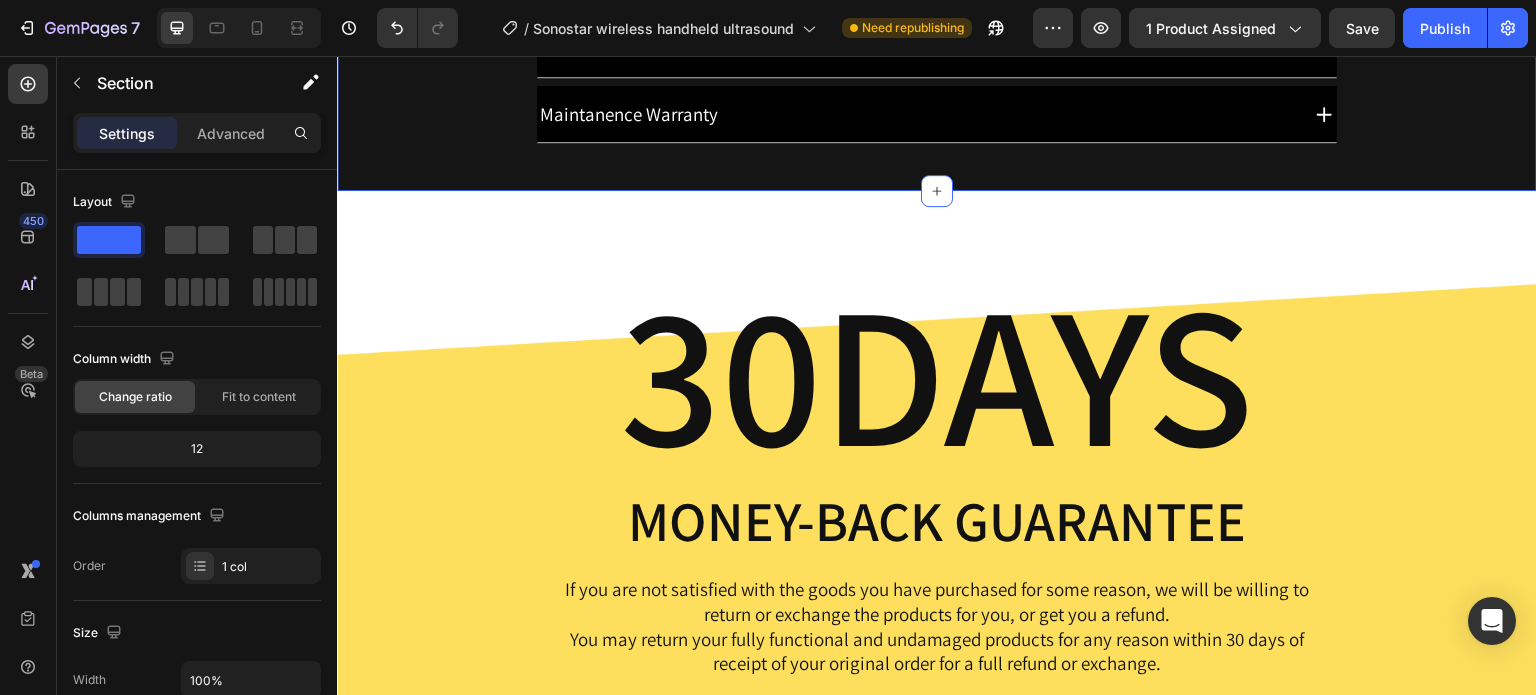 scroll, scrollTop: 6170, scrollLeft: 0, axis: vertical 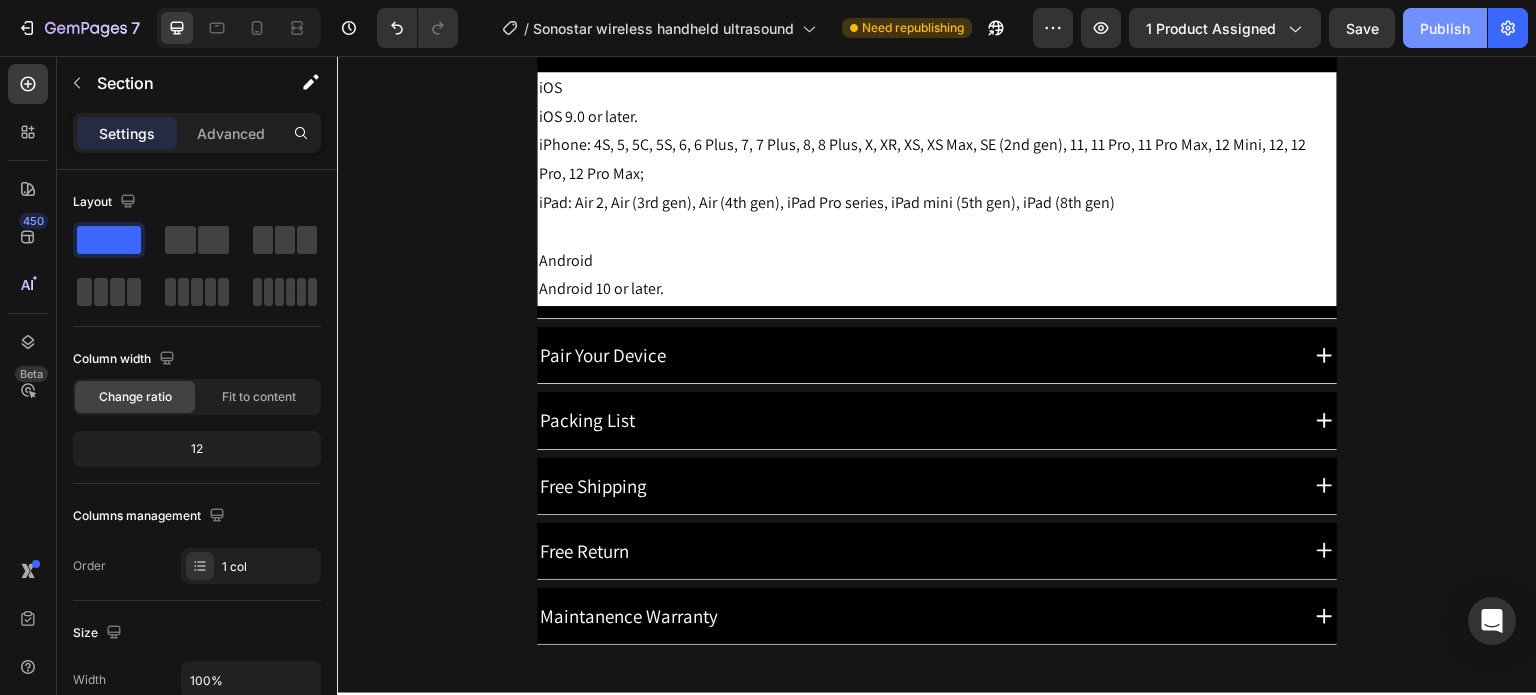 click on "Publish" at bounding box center [1445, 28] 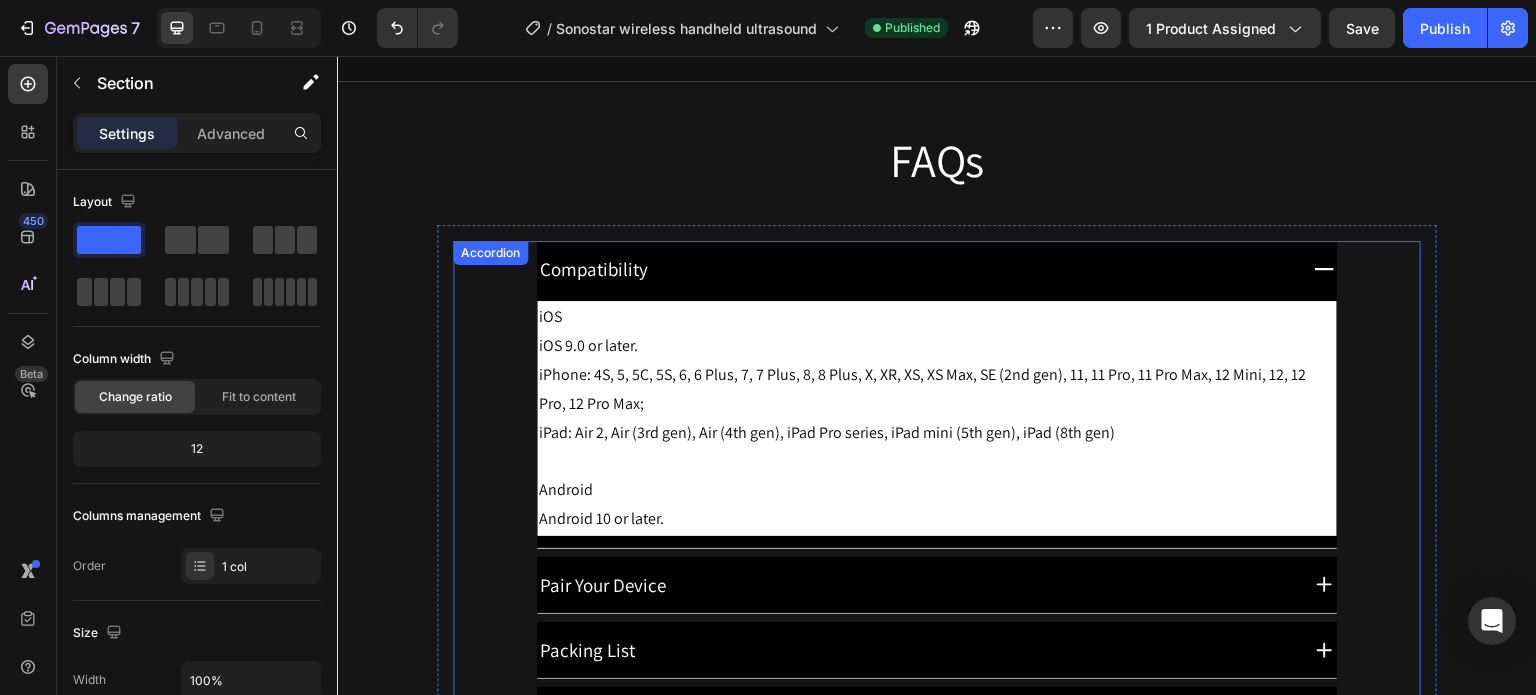 scroll, scrollTop: 5870, scrollLeft: 0, axis: vertical 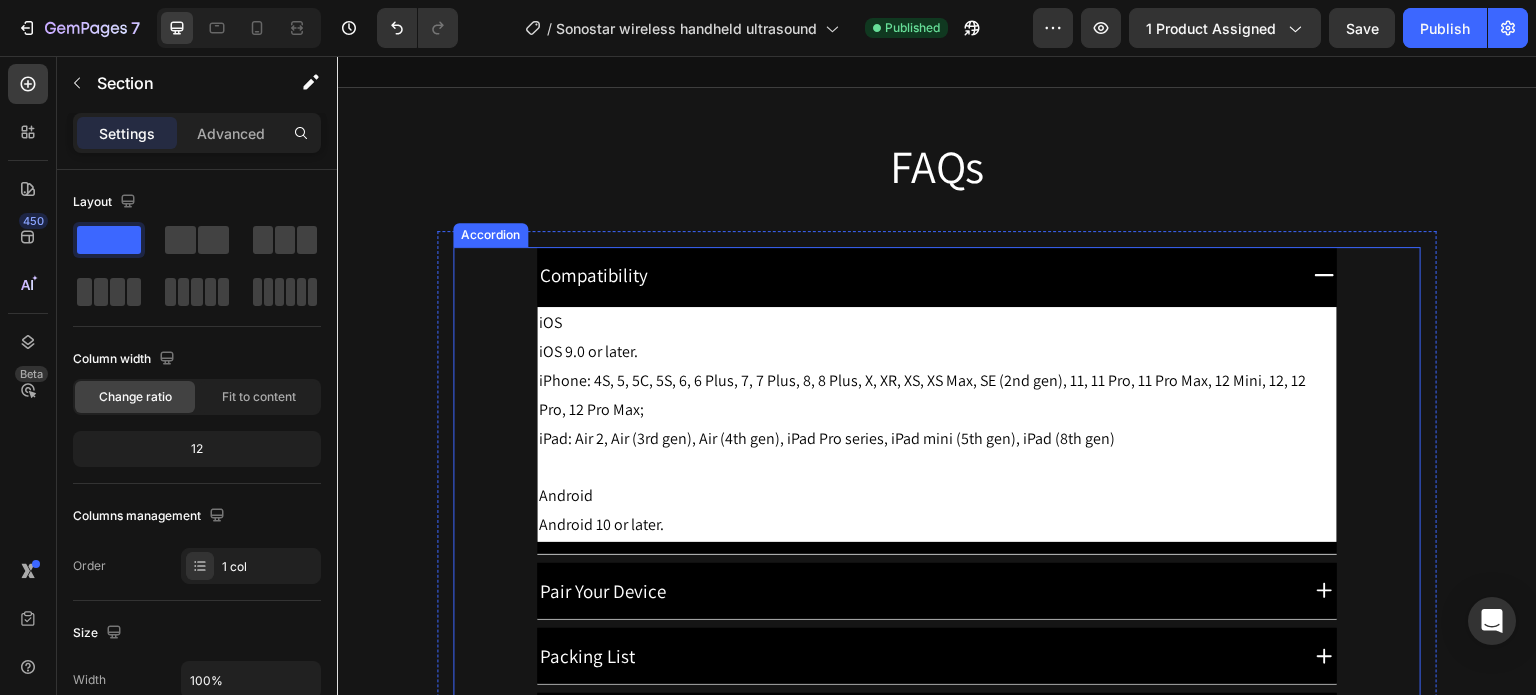 click 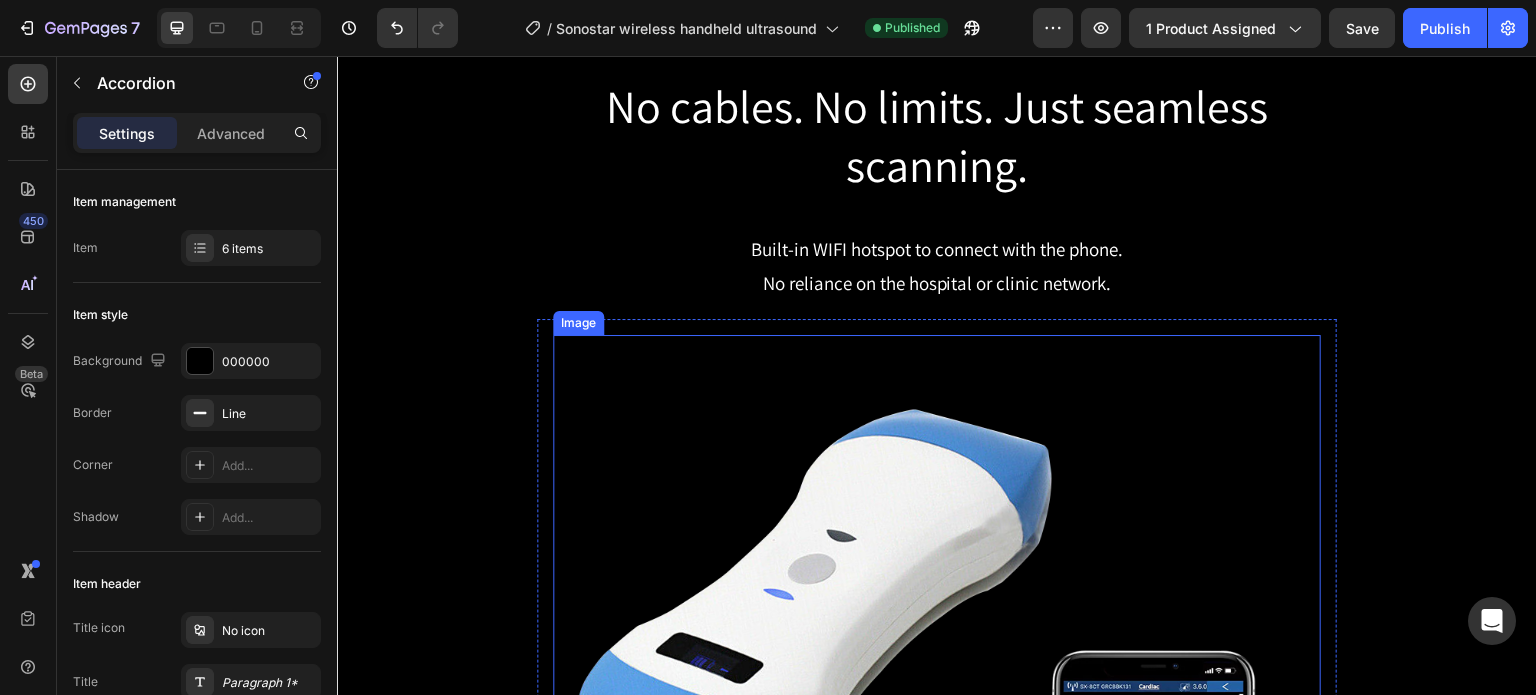 scroll, scrollTop: 2858, scrollLeft: 0, axis: vertical 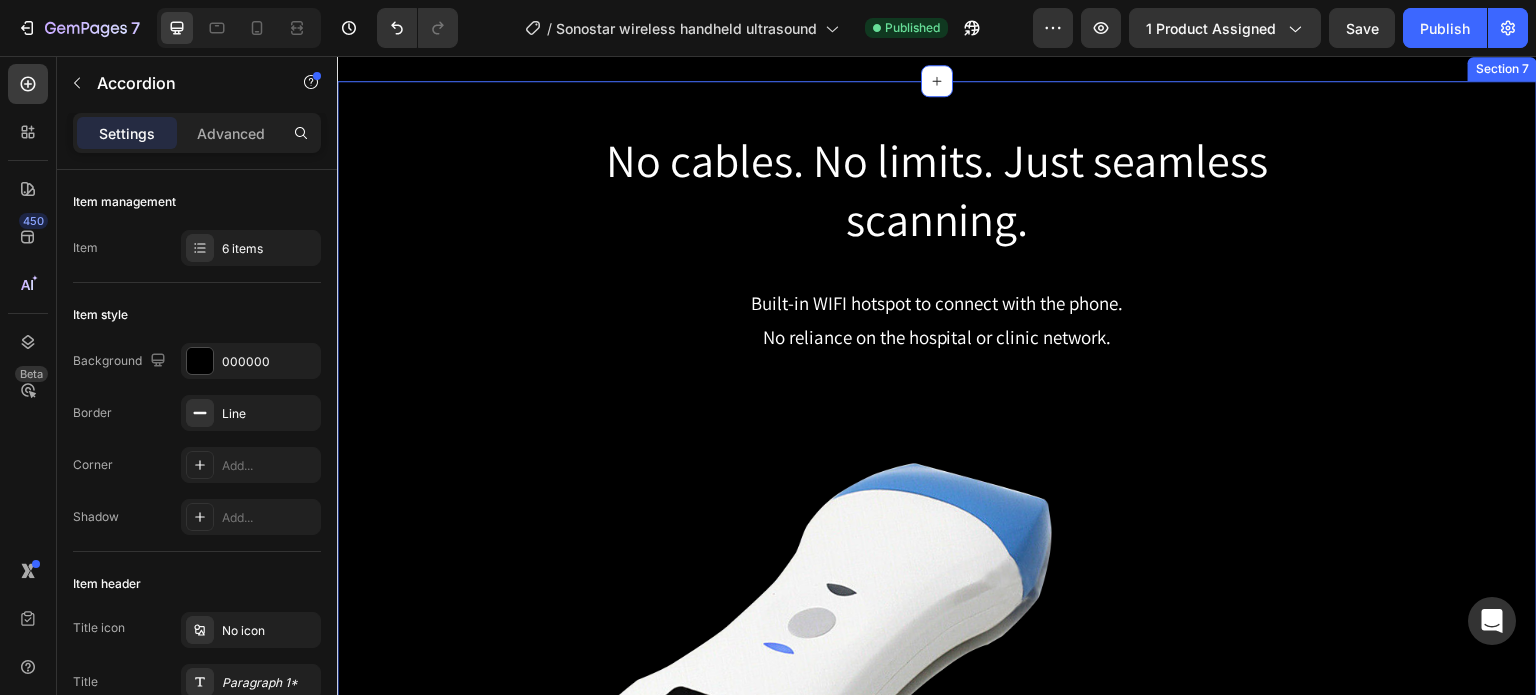 click on "No cables. No limits. Just seamless scanning. Heading Row Built-in WIFI hotspot to connect with the phone. No reliance on the hospital or clinic network. Text Block Row Image Row Compatible with mobile phones, tablets and computers (Windows, Android, IOS) Text Block Row Image Row" at bounding box center [937, 916] 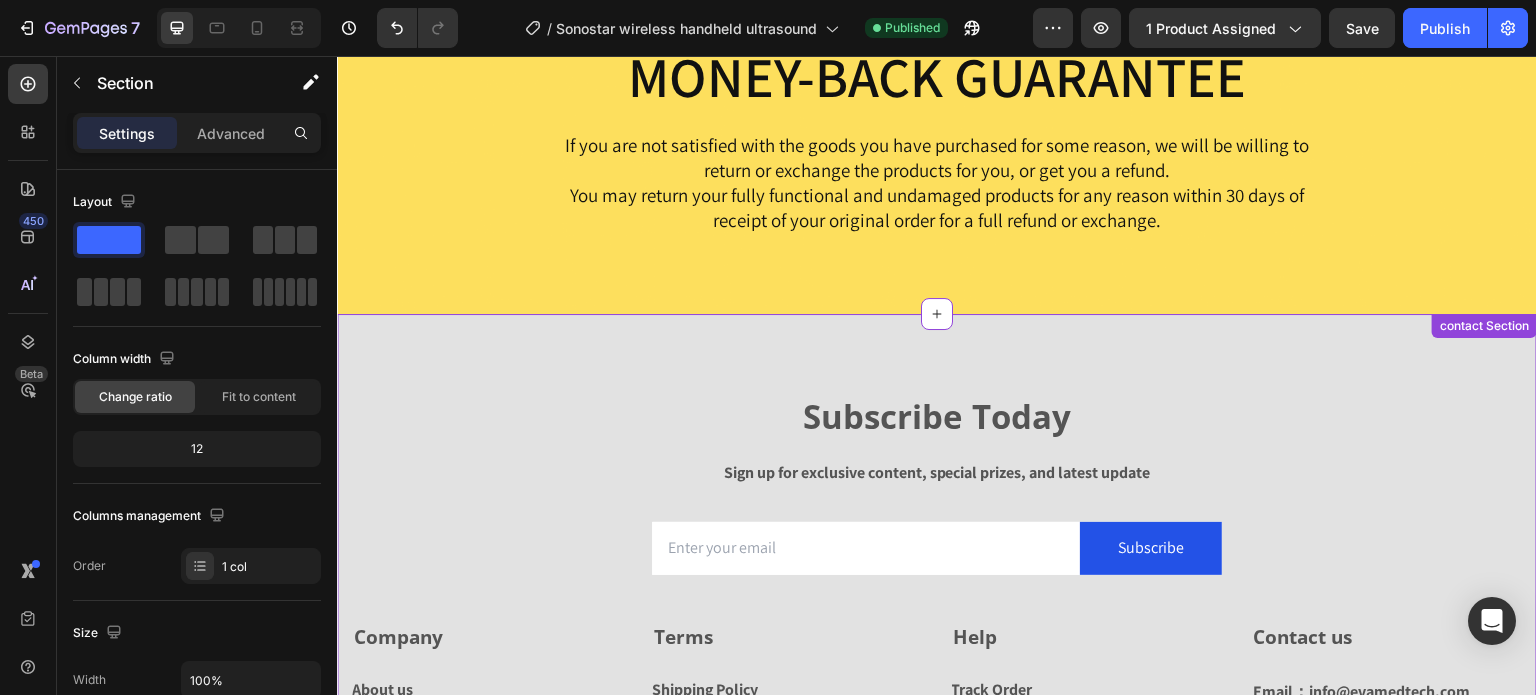 scroll, scrollTop: 6693, scrollLeft: 0, axis: vertical 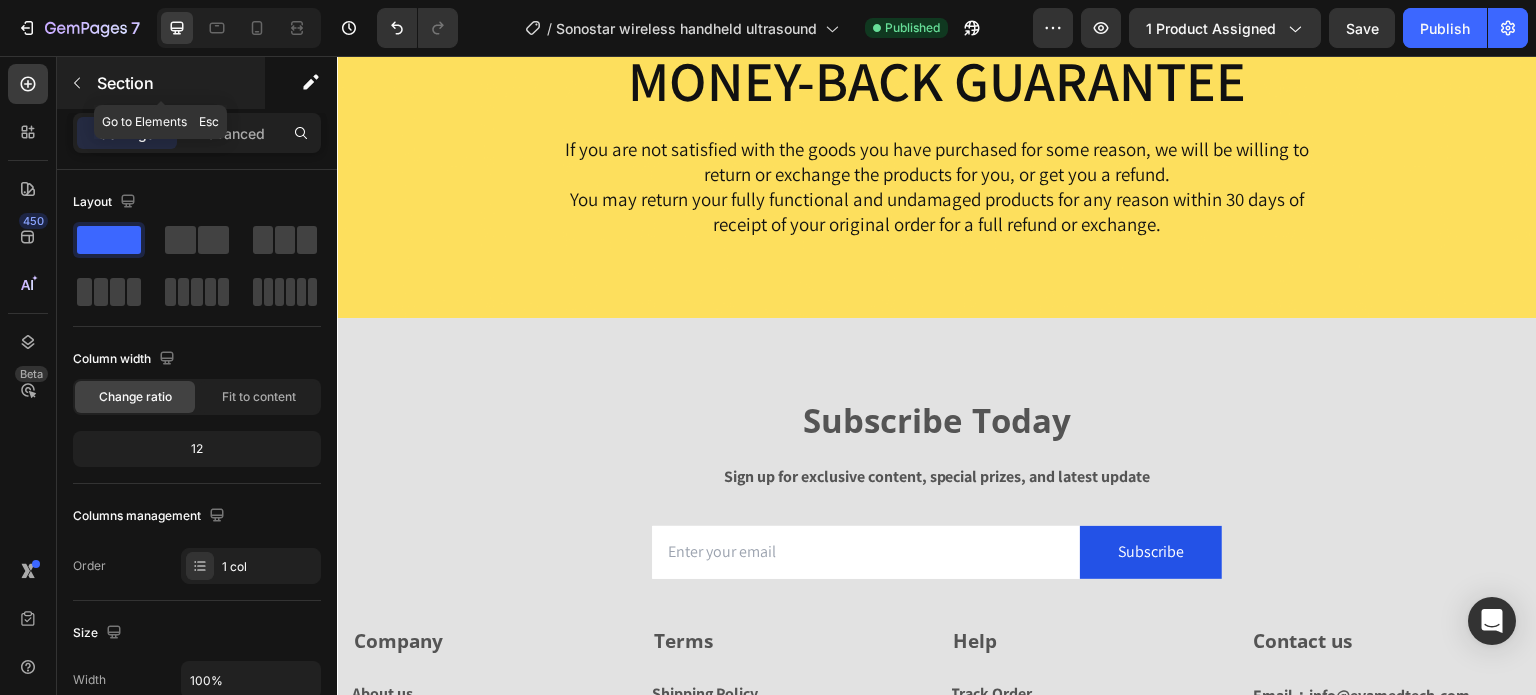 click 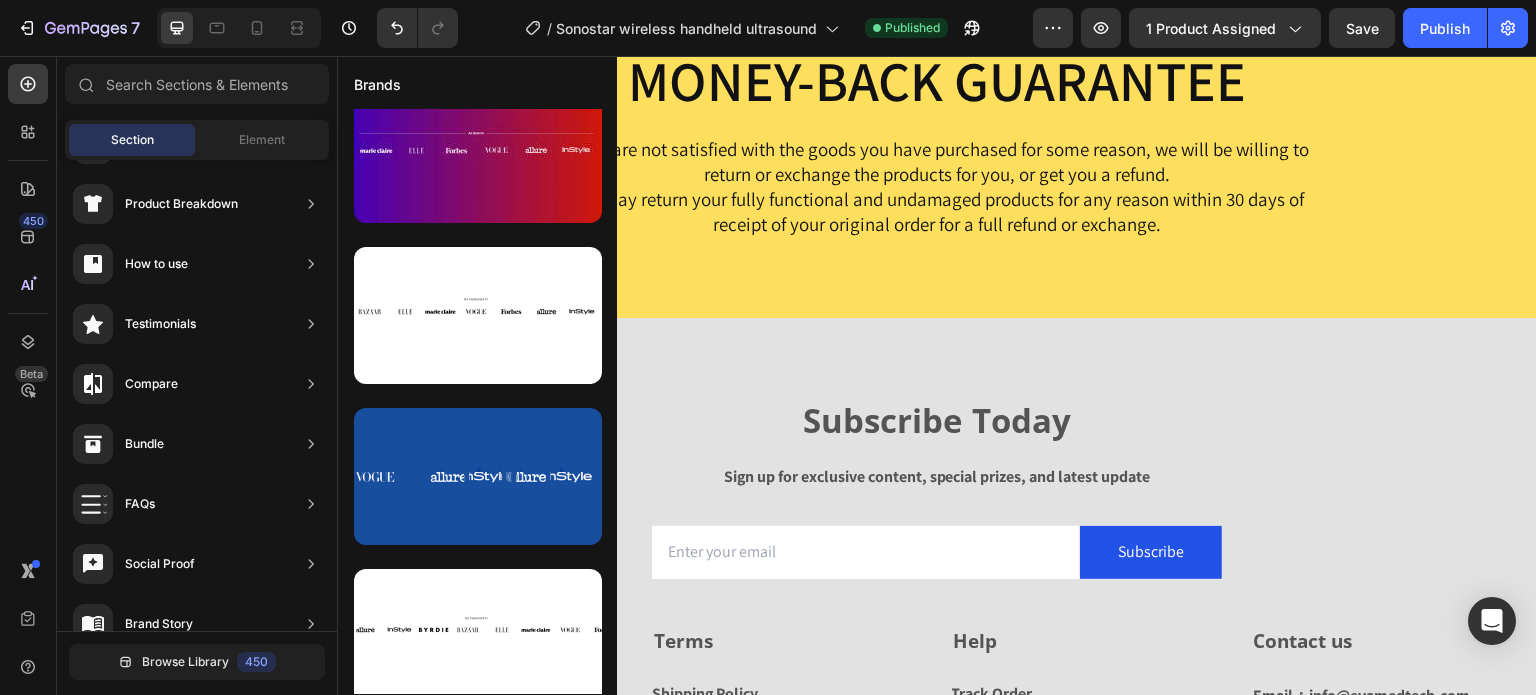 scroll, scrollTop: 600, scrollLeft: 0, axis: vertical 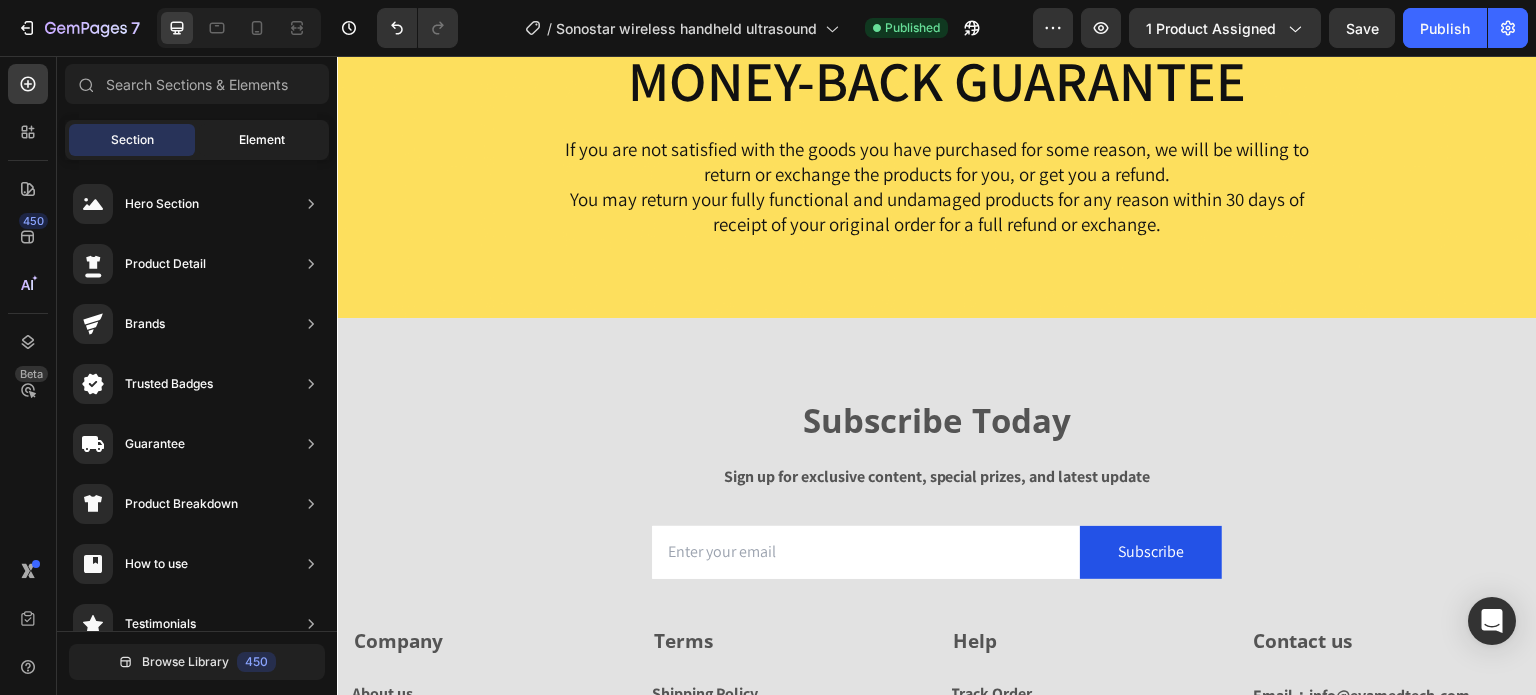 click on "Element" at bounding box center (262, 140) 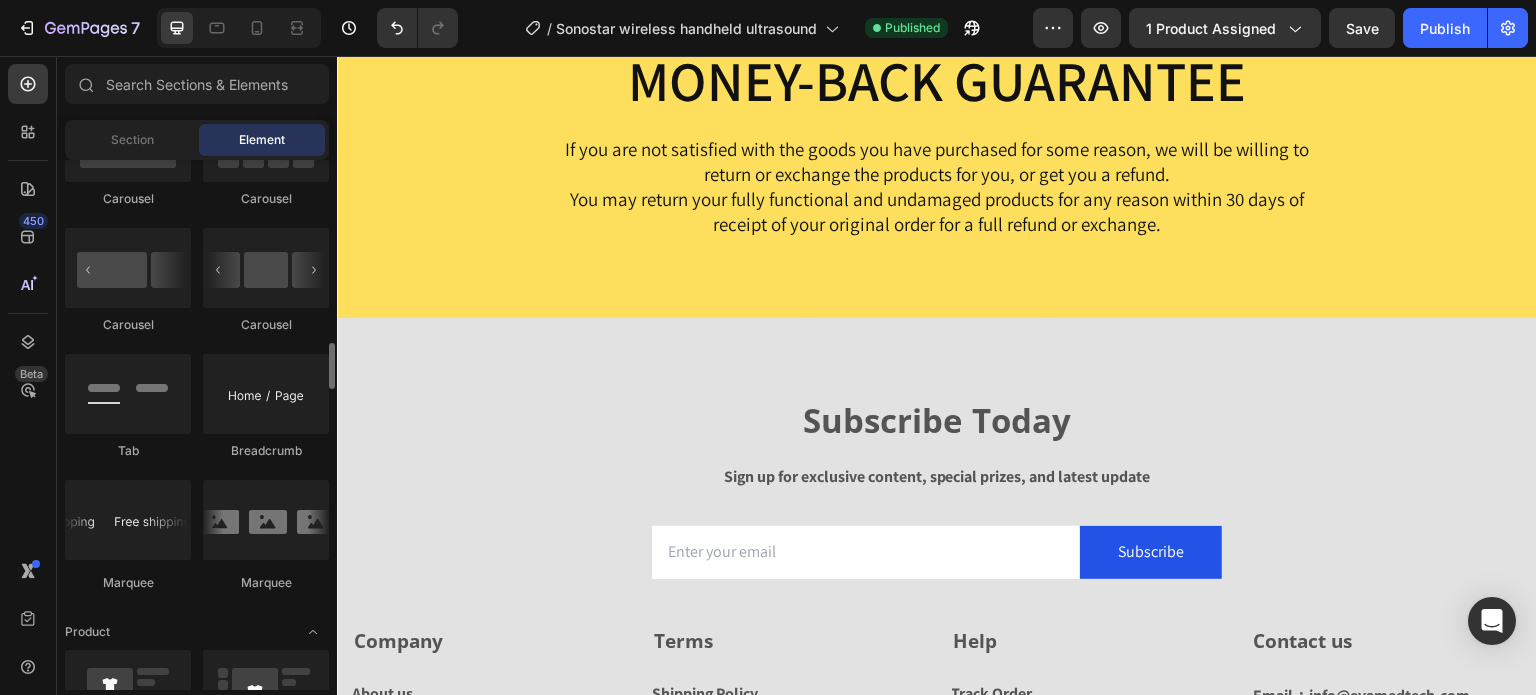 scroll, scrollTop: 1100, scrollLeft: 0, axis: vertical 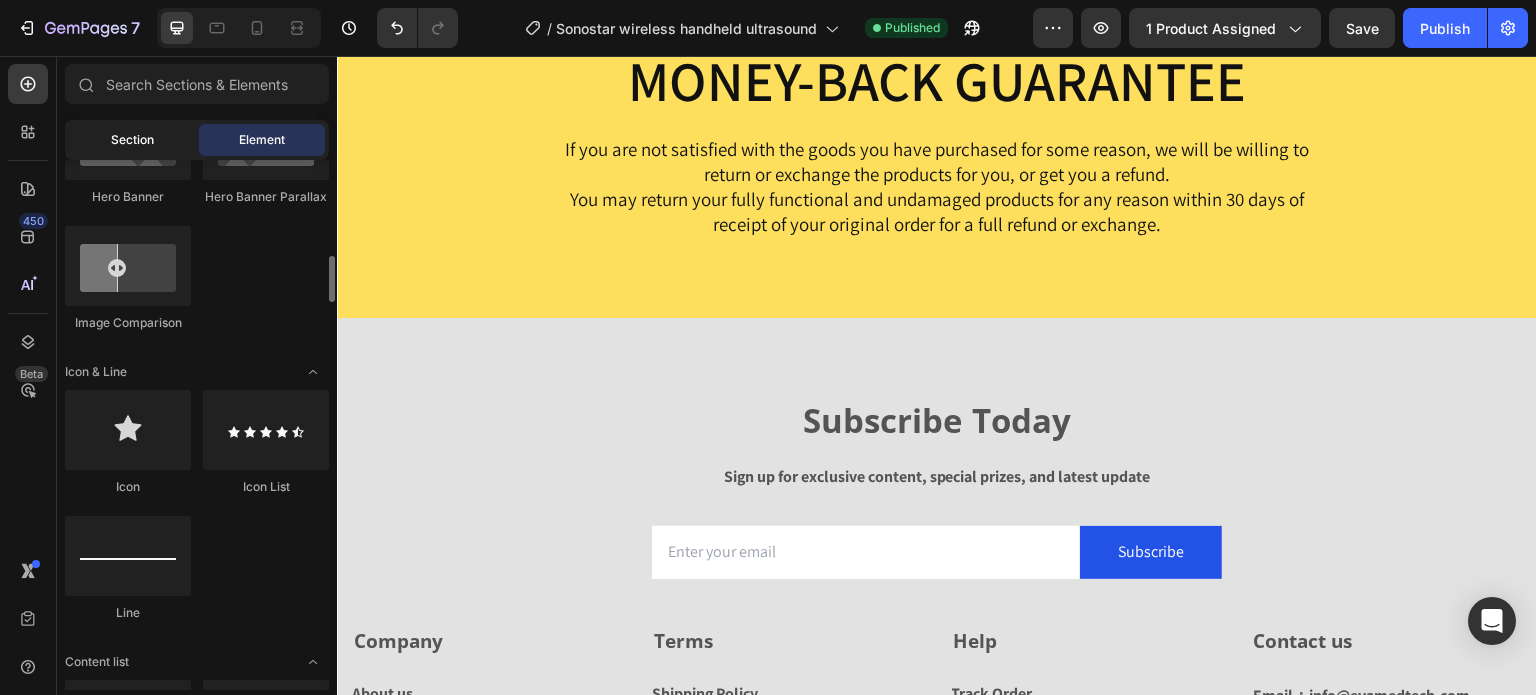 click on "Section" at bounding box center (132, 140) 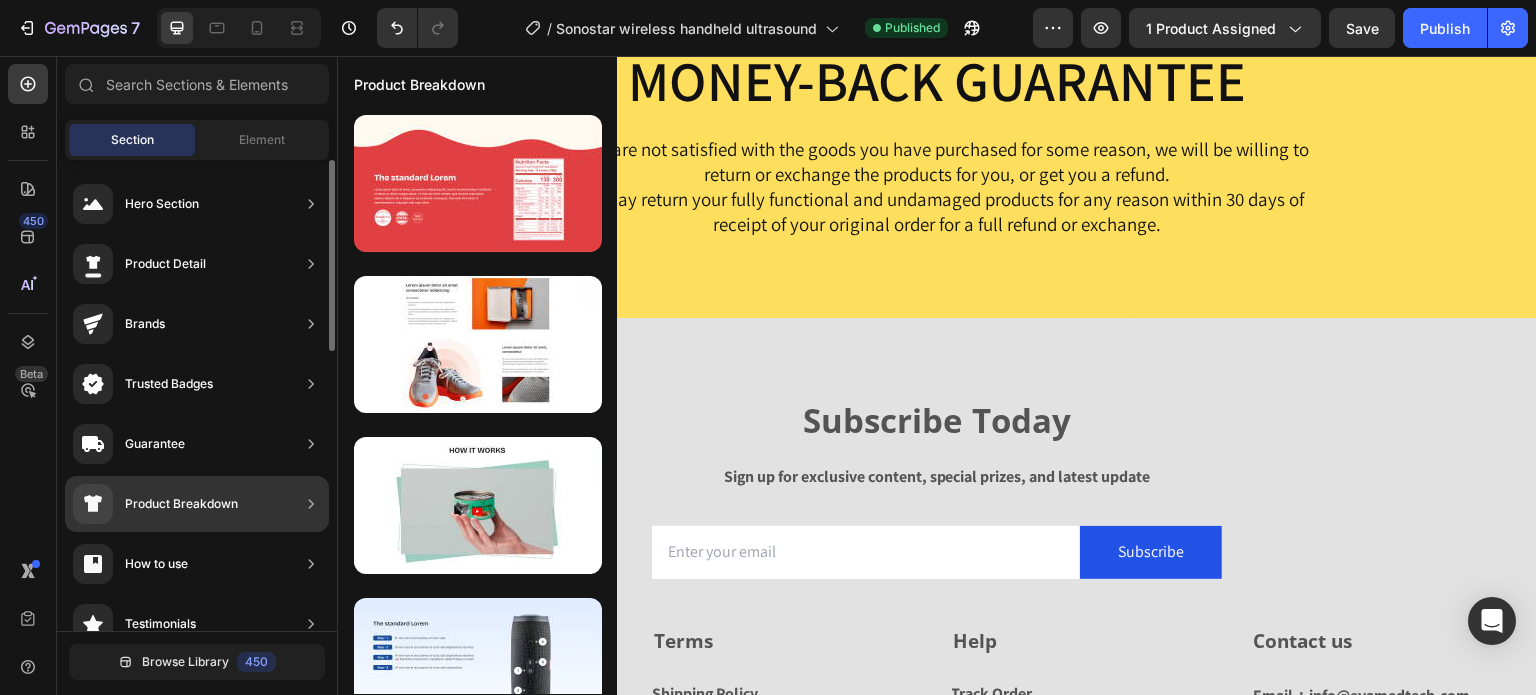 scroll, scrollTop: 100, scrollLeft: 0, axis: vertical 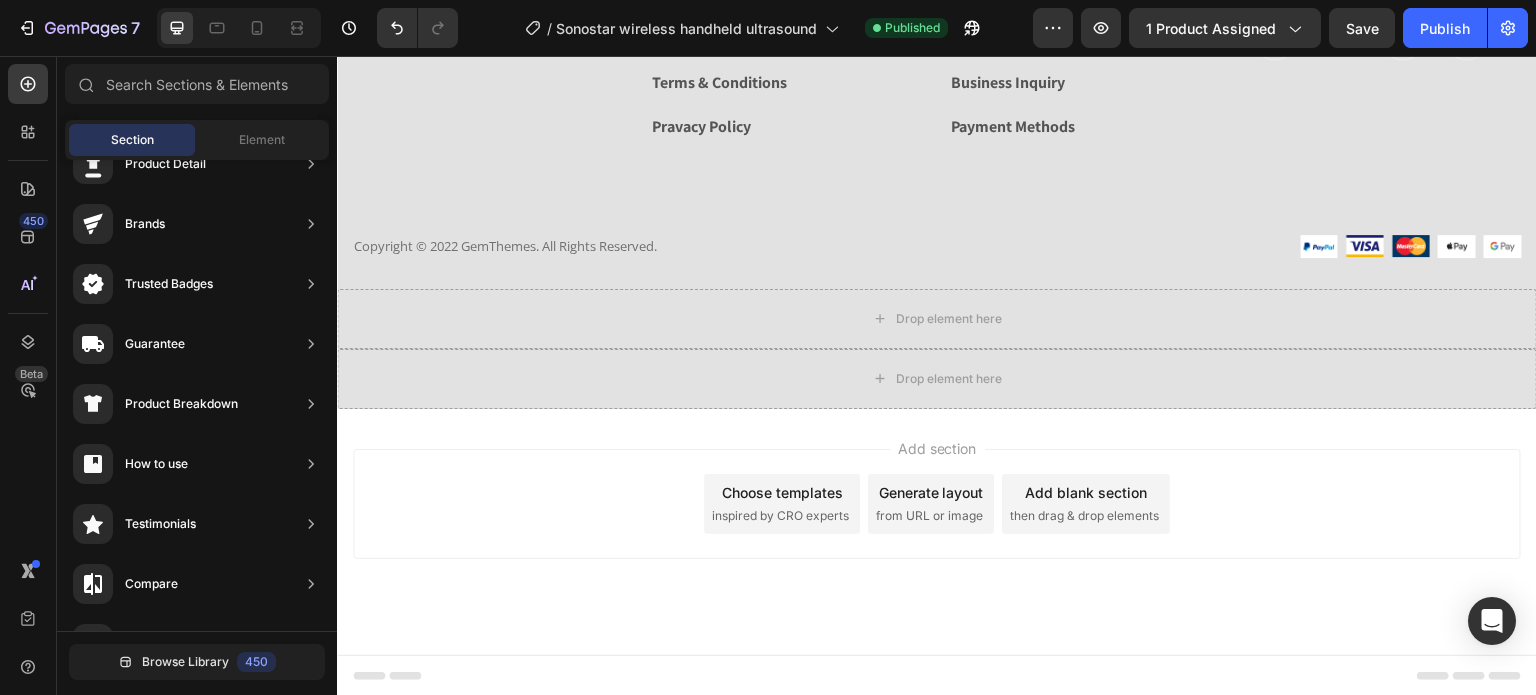 click on "inspired by CRO experts" at bounding box center (780, 516) 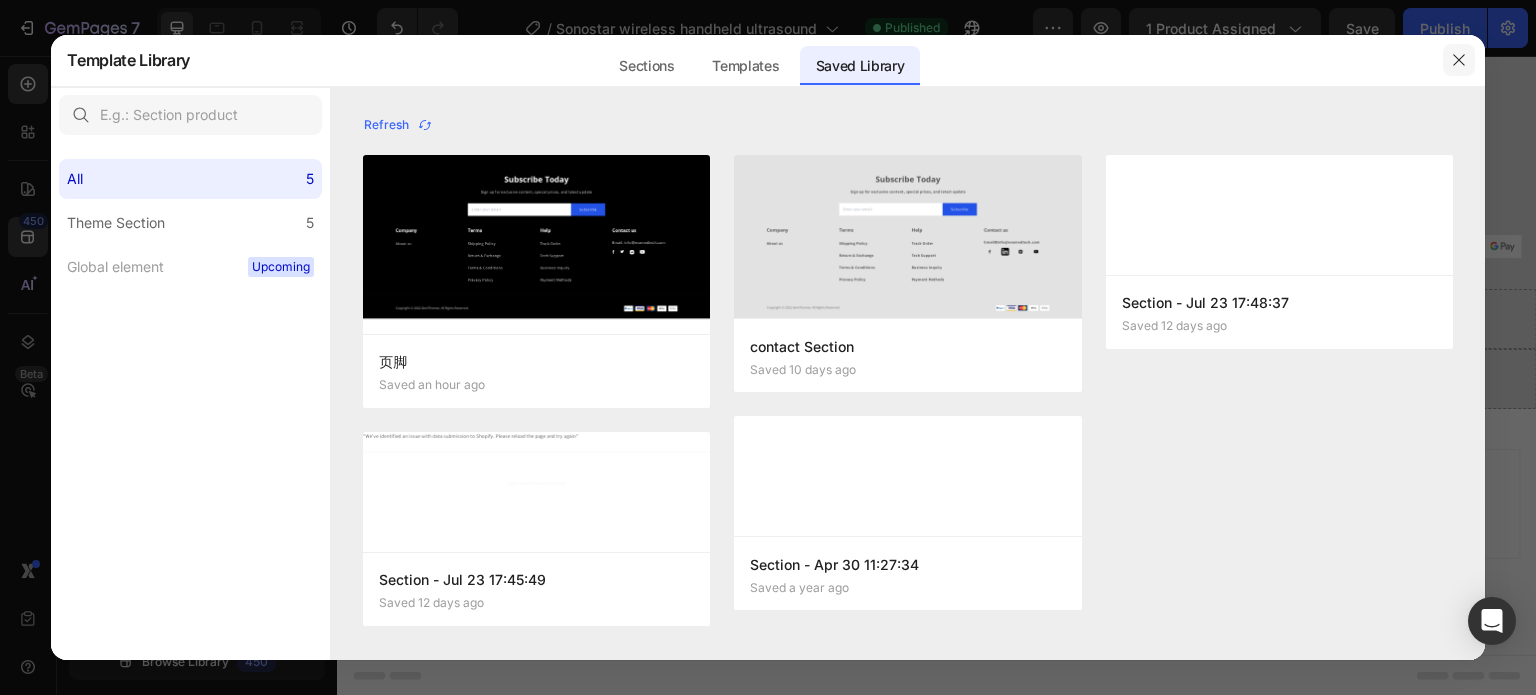 click at bounding box center (1459, 60) 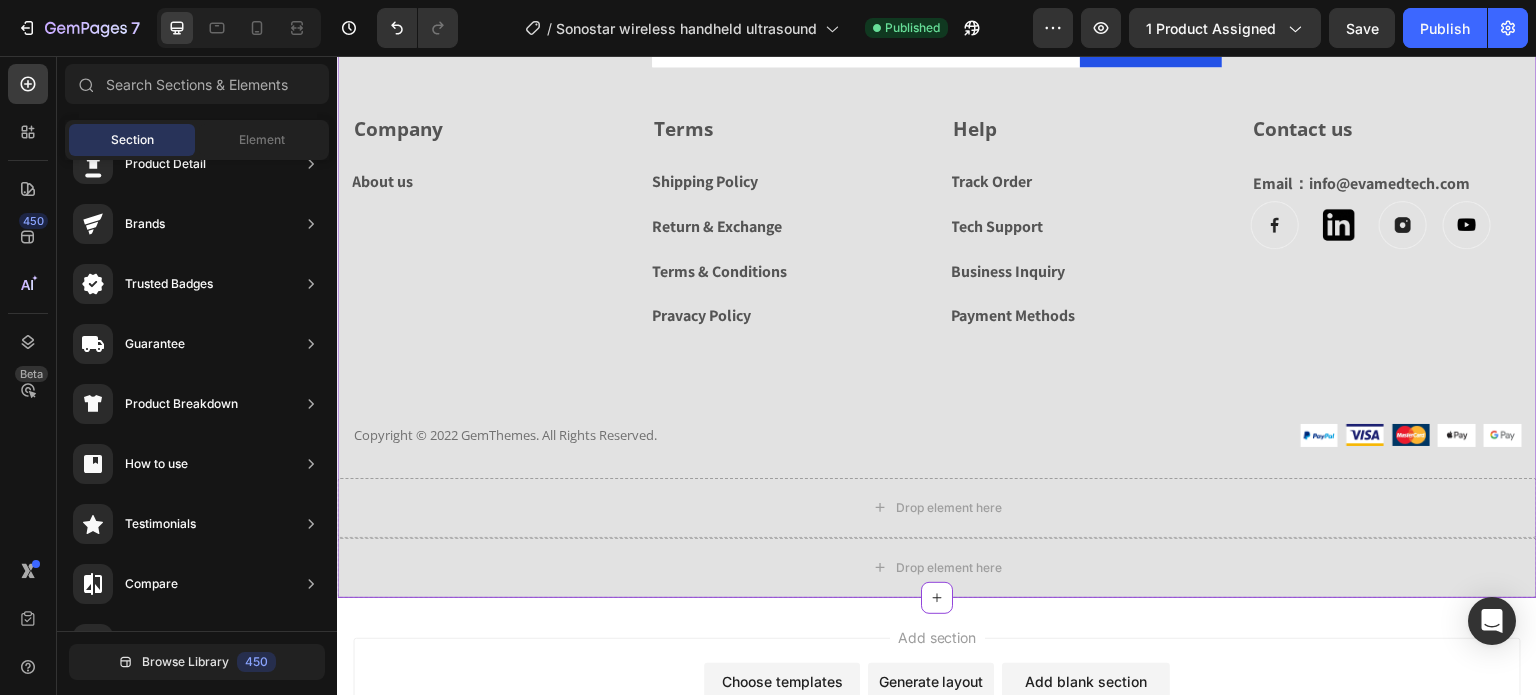 scroll, scrollTop: 7759, scrollLeft: 0, axis: vertical 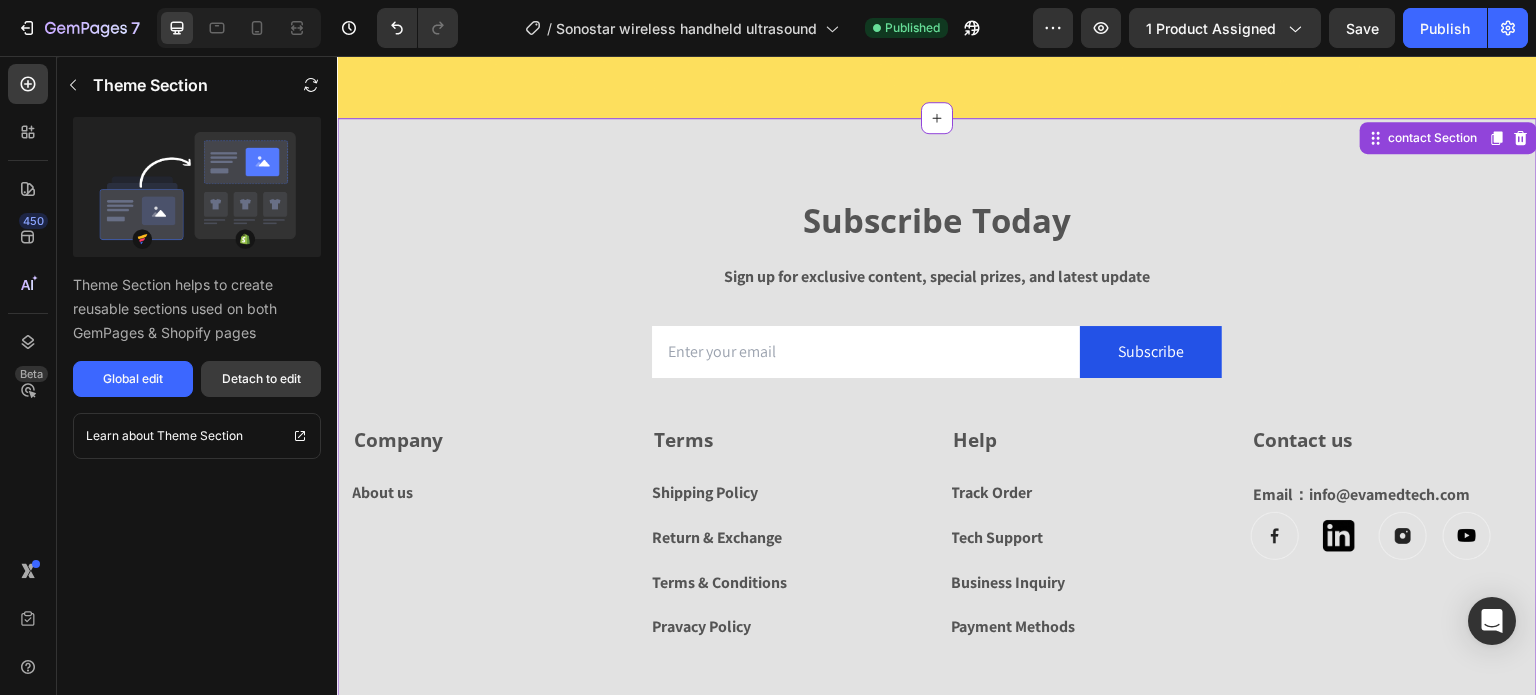click on "Detach to edit" at bounding box center (261, 379) 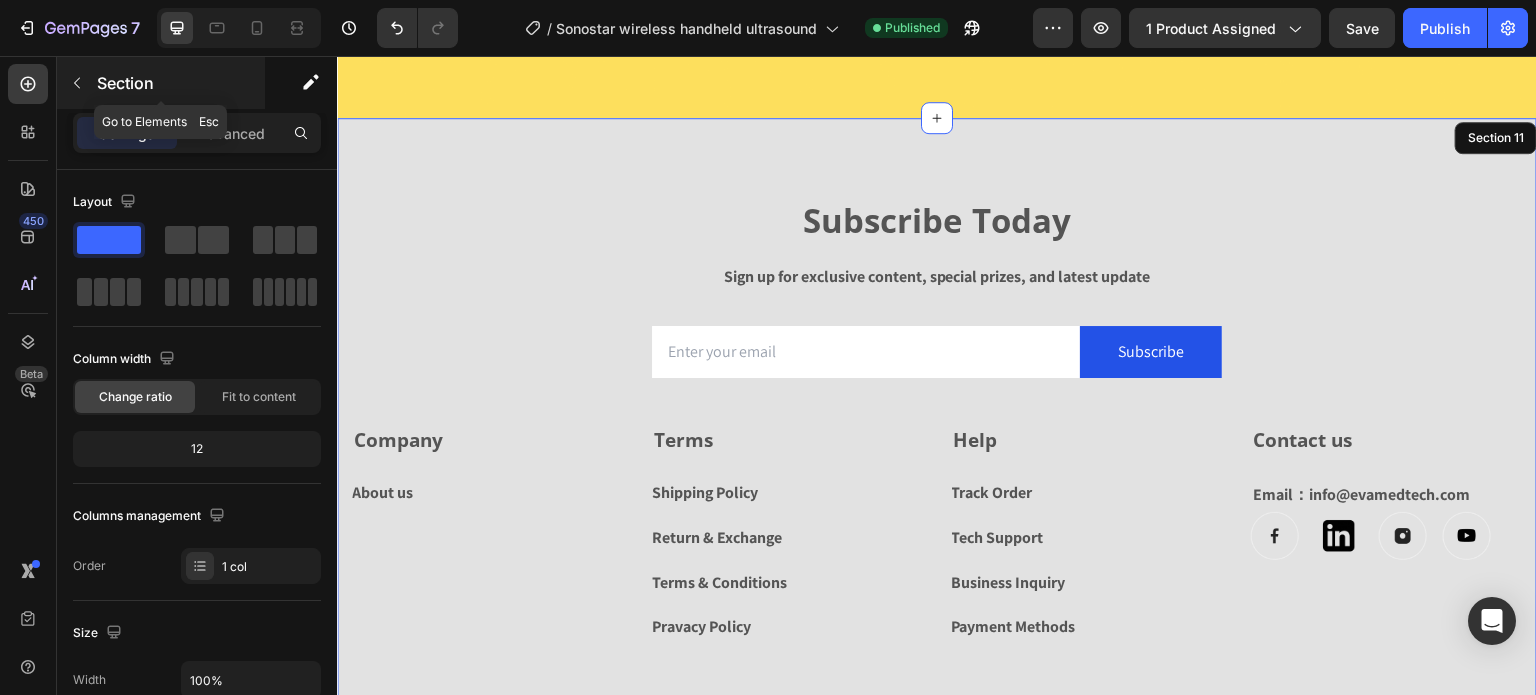 click 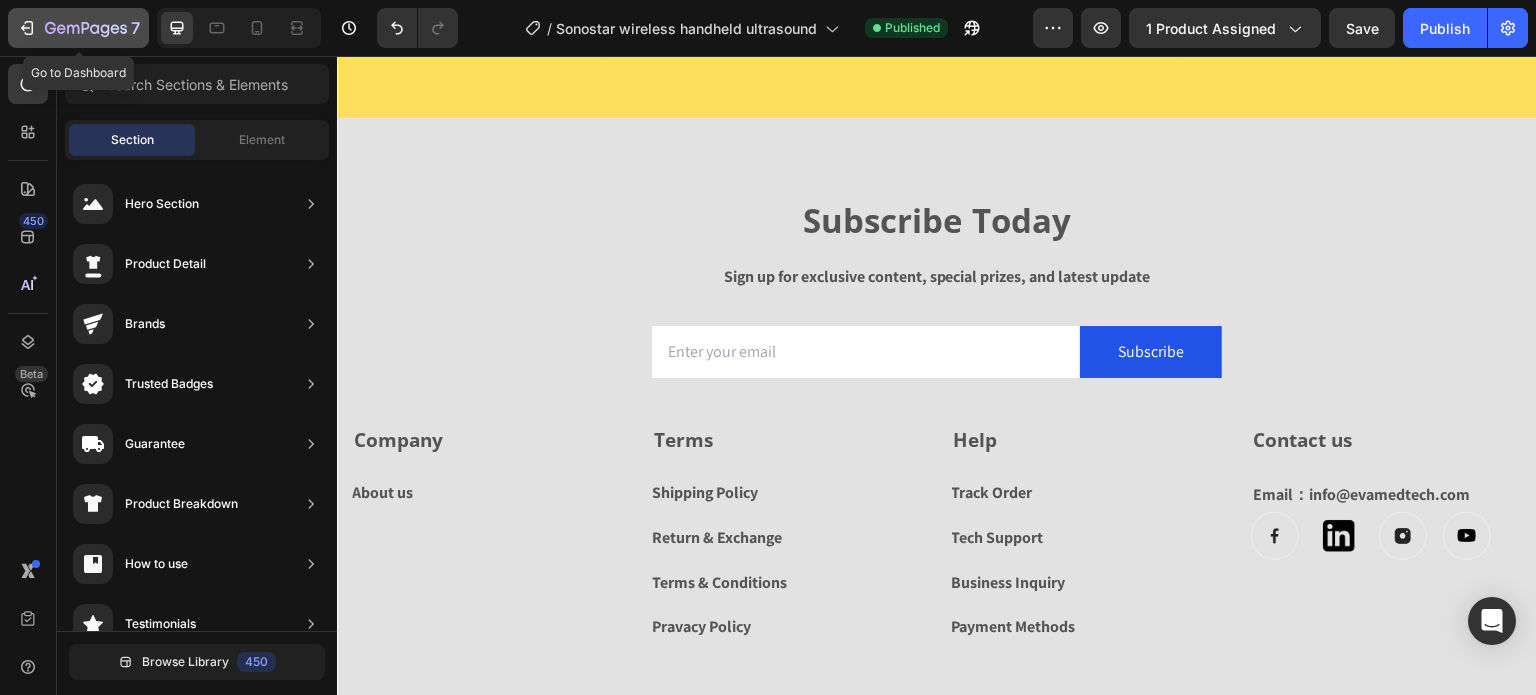 click 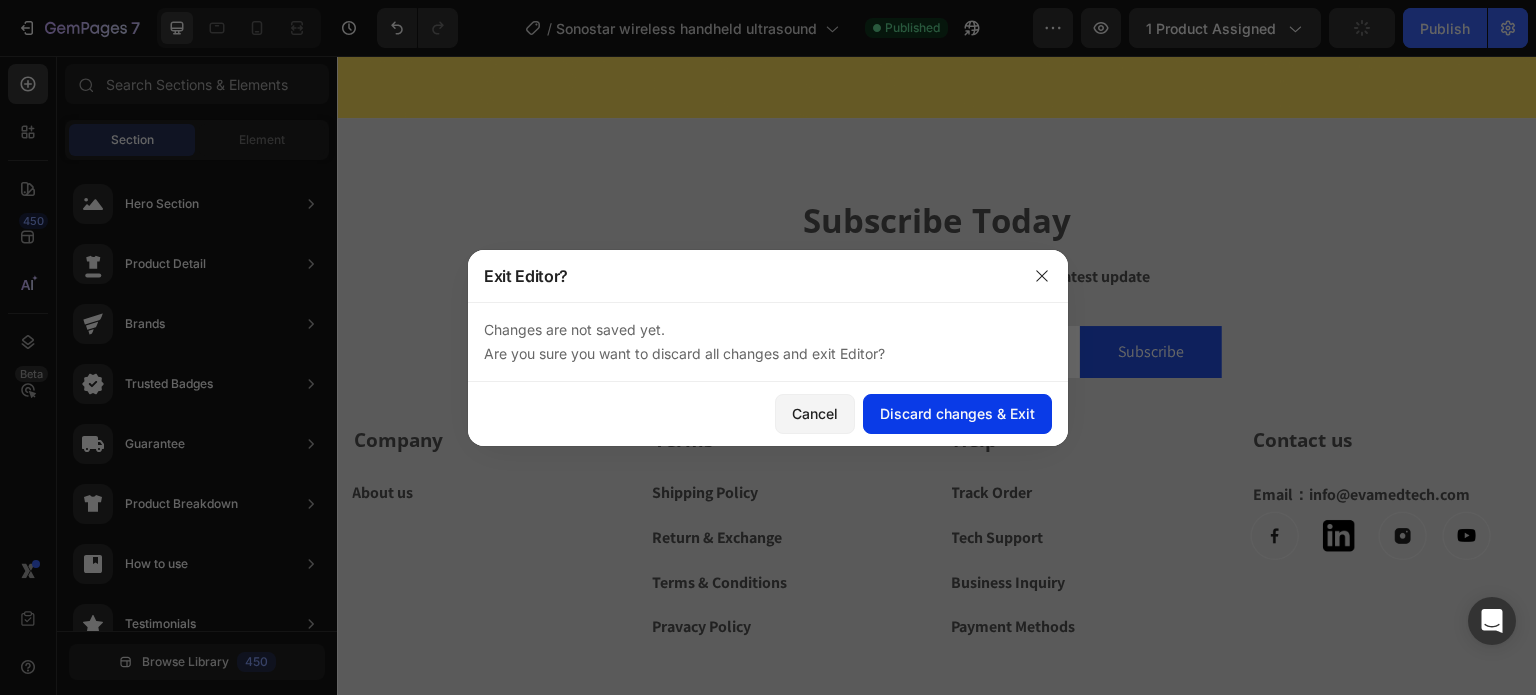 click on "Discard changes & Exit" at bounding box center (957, 413) 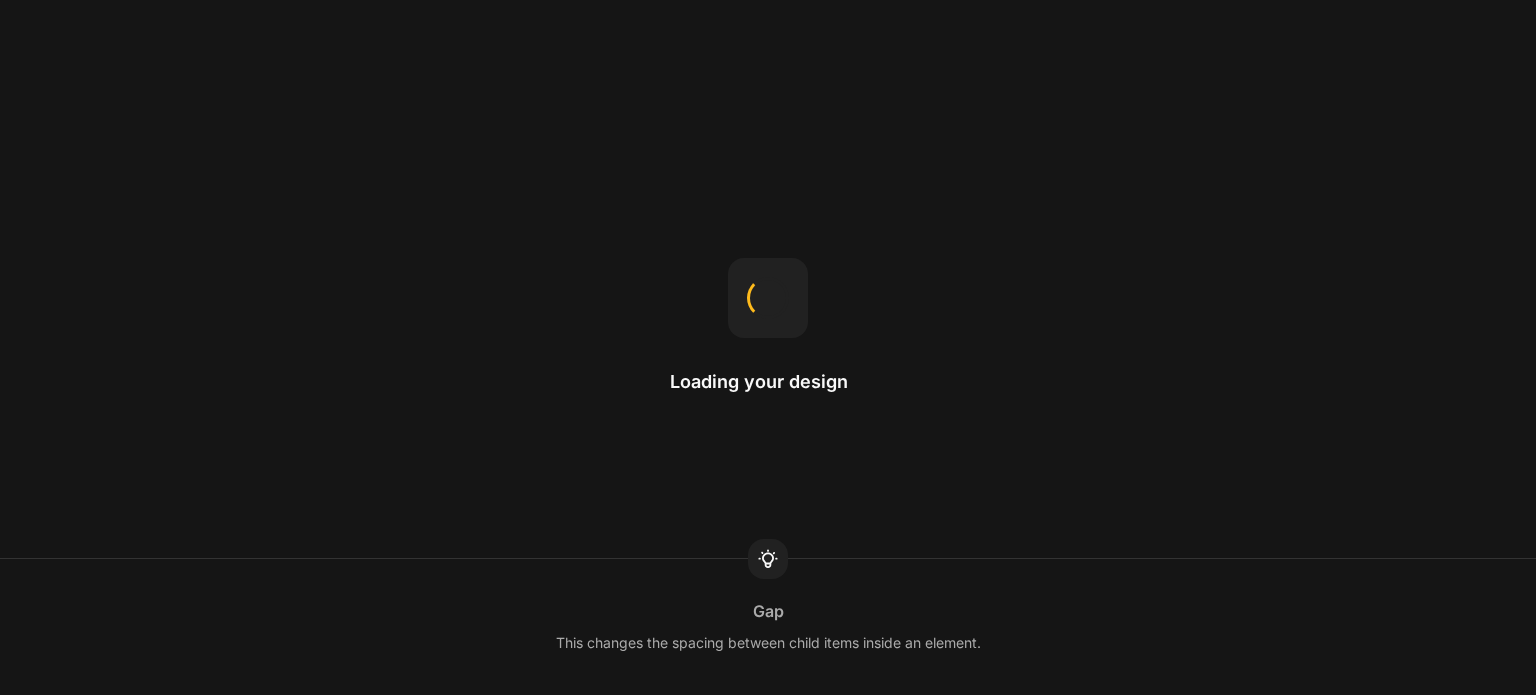 scroll, scrollTop: 0, scrollLeft: 0, axis: both 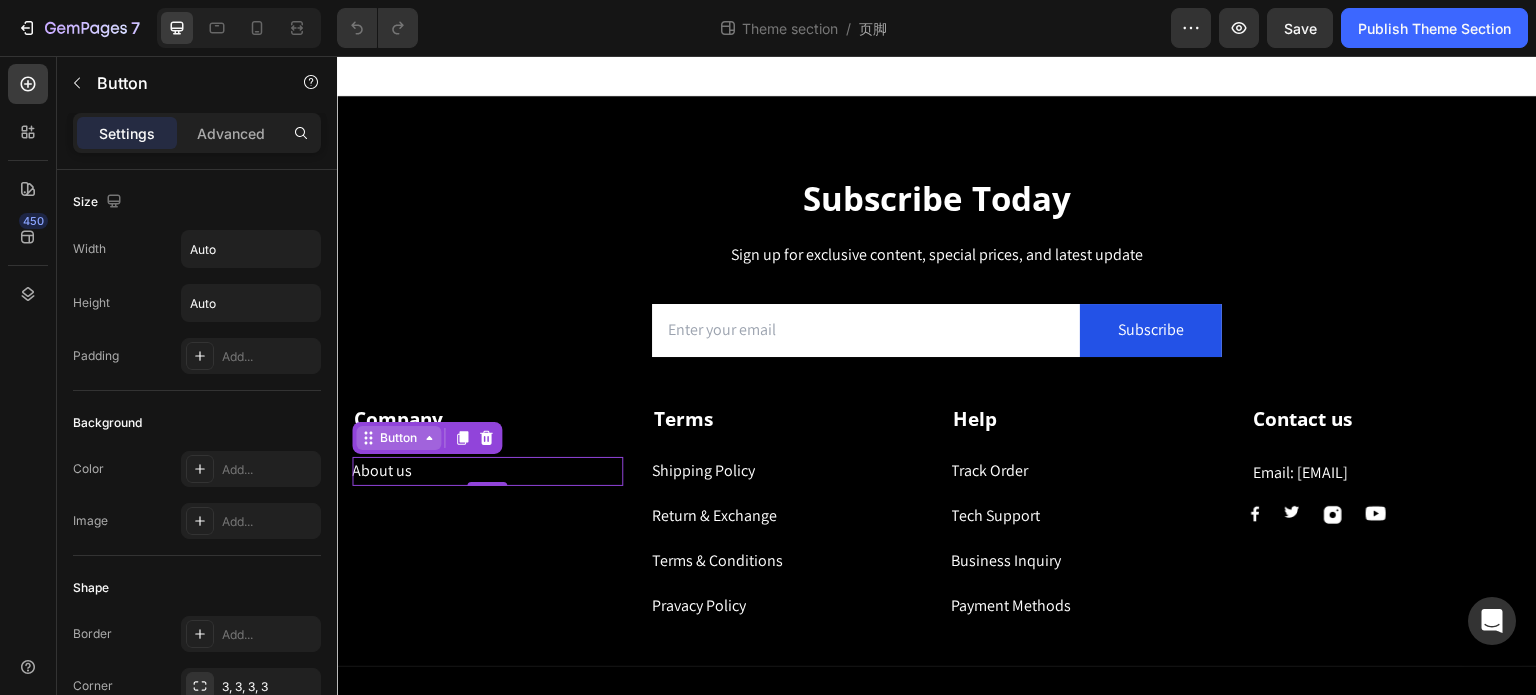 click on "Button" at bounding box center [427, 438] 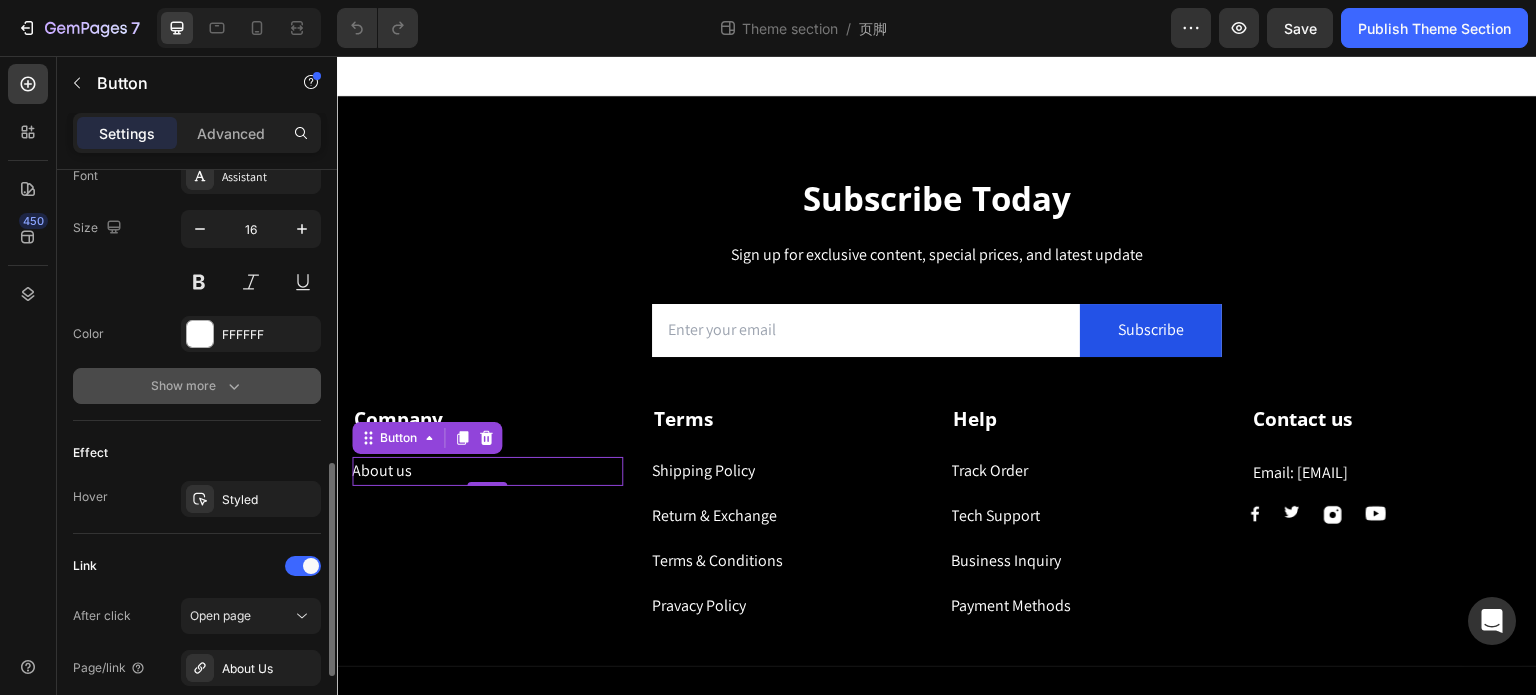 scroll, scrollTop: 1000, scrollLeft: 0, axis: vertical 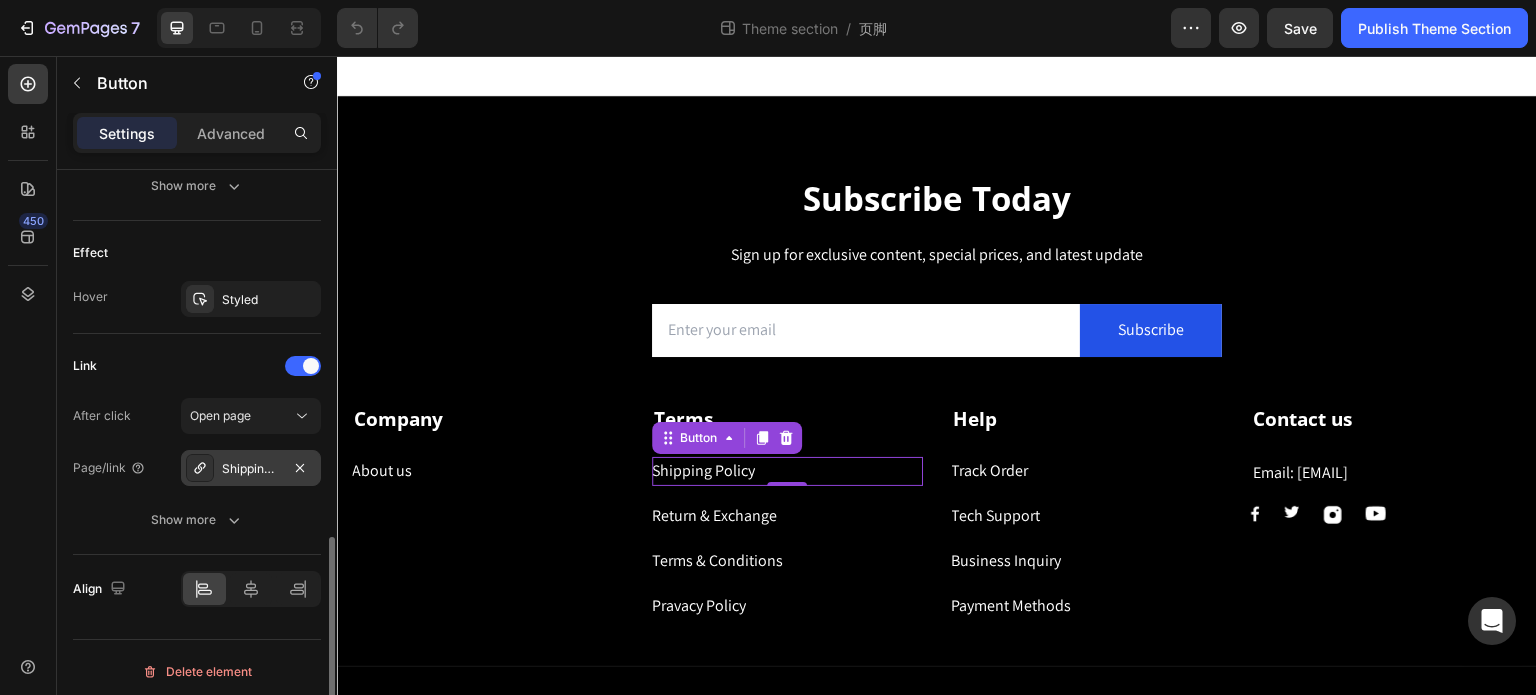 click on "Shipping Policy" at bounding box center (251, 469) 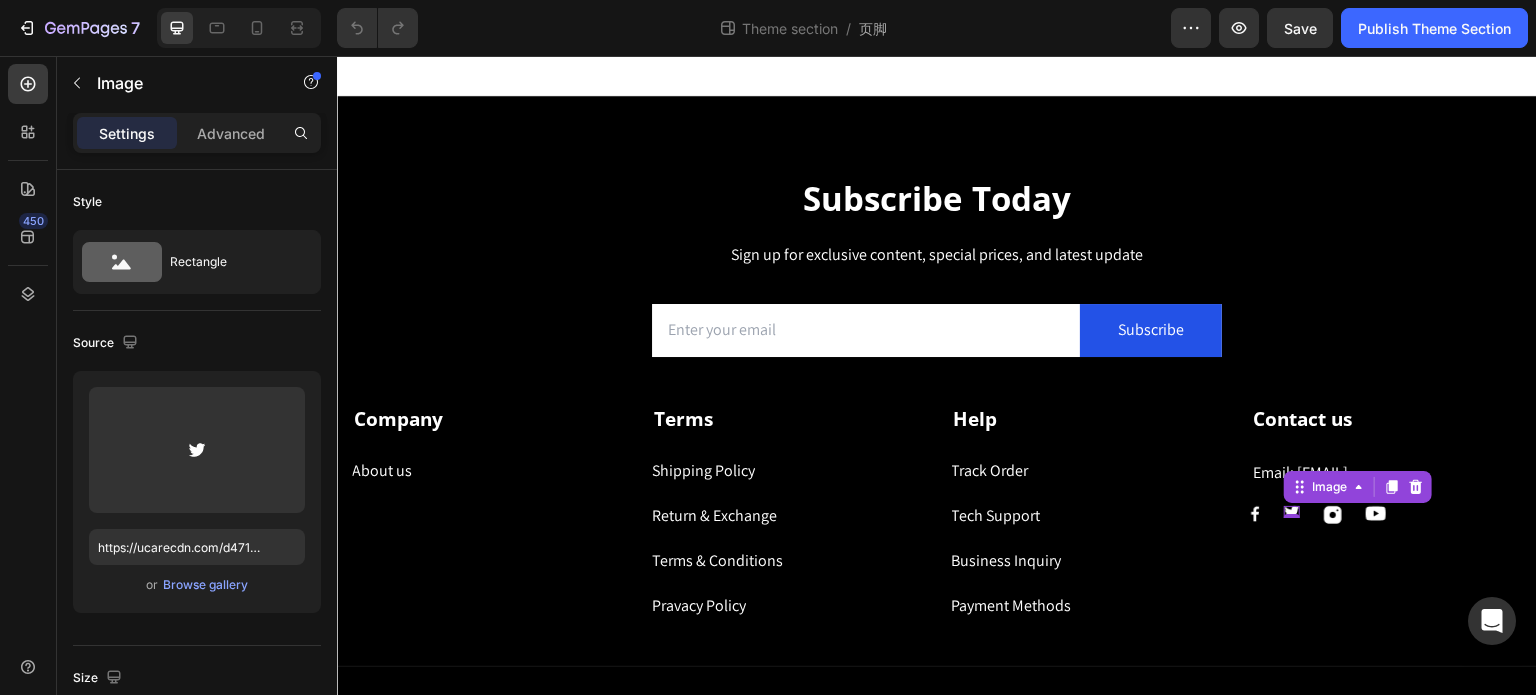 click on "Image   0" at bounding box center [1292, 512] 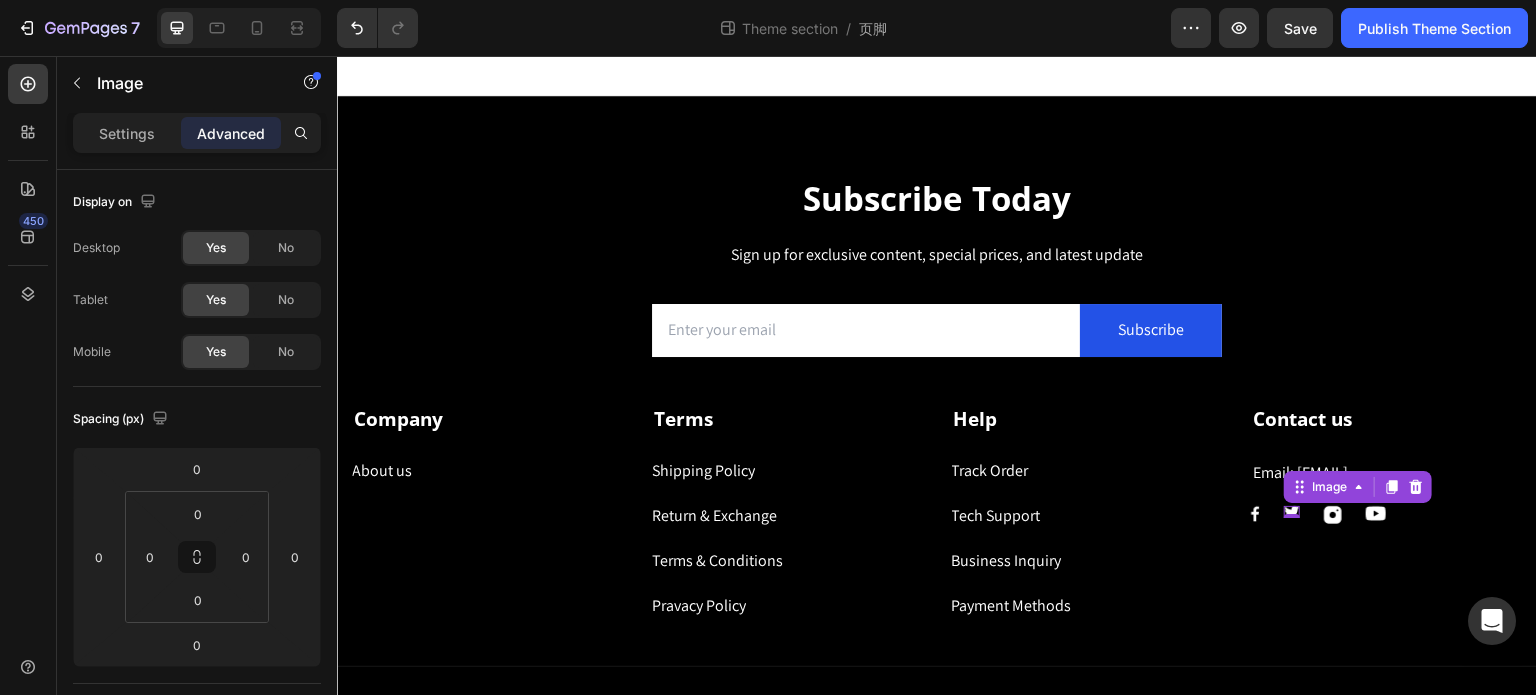 click at bounding box center (1292, 512) 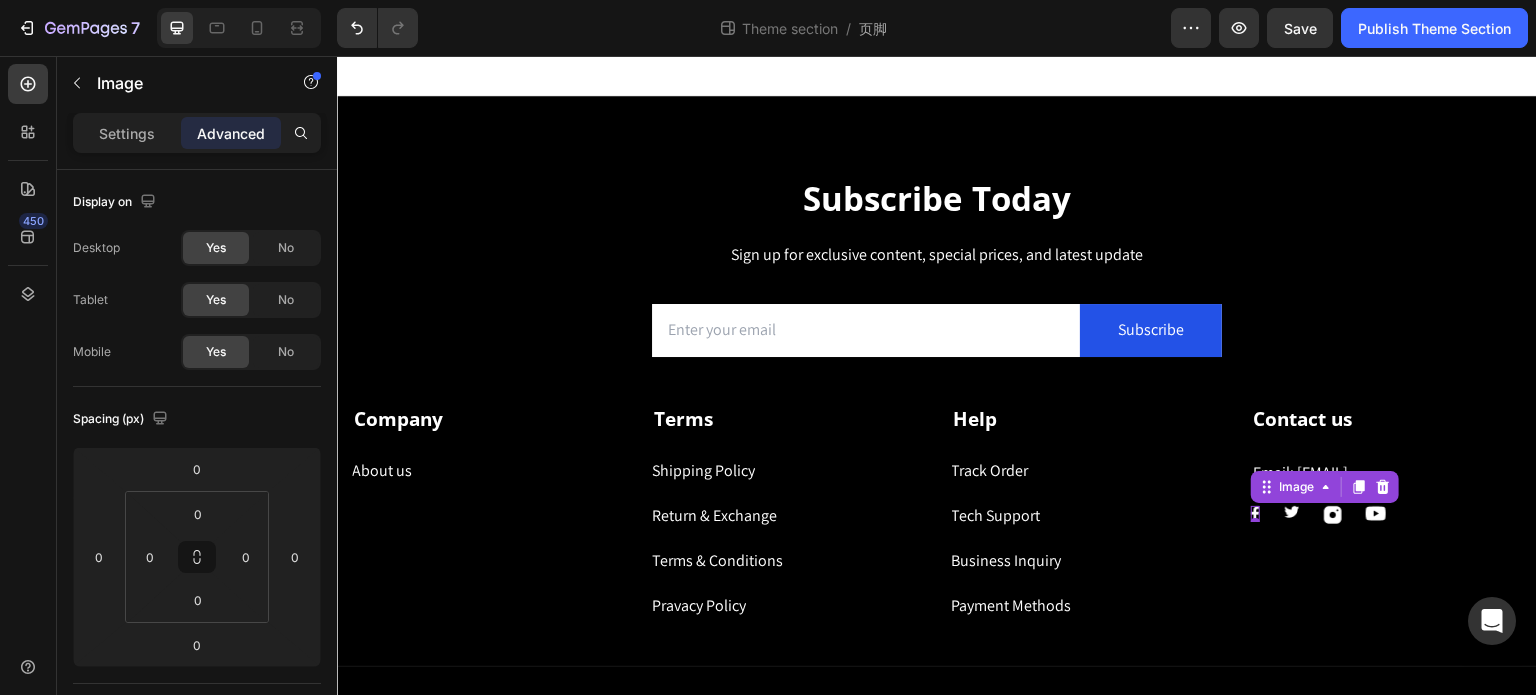 click on "Image   0" at bounding box center [1255, 514] 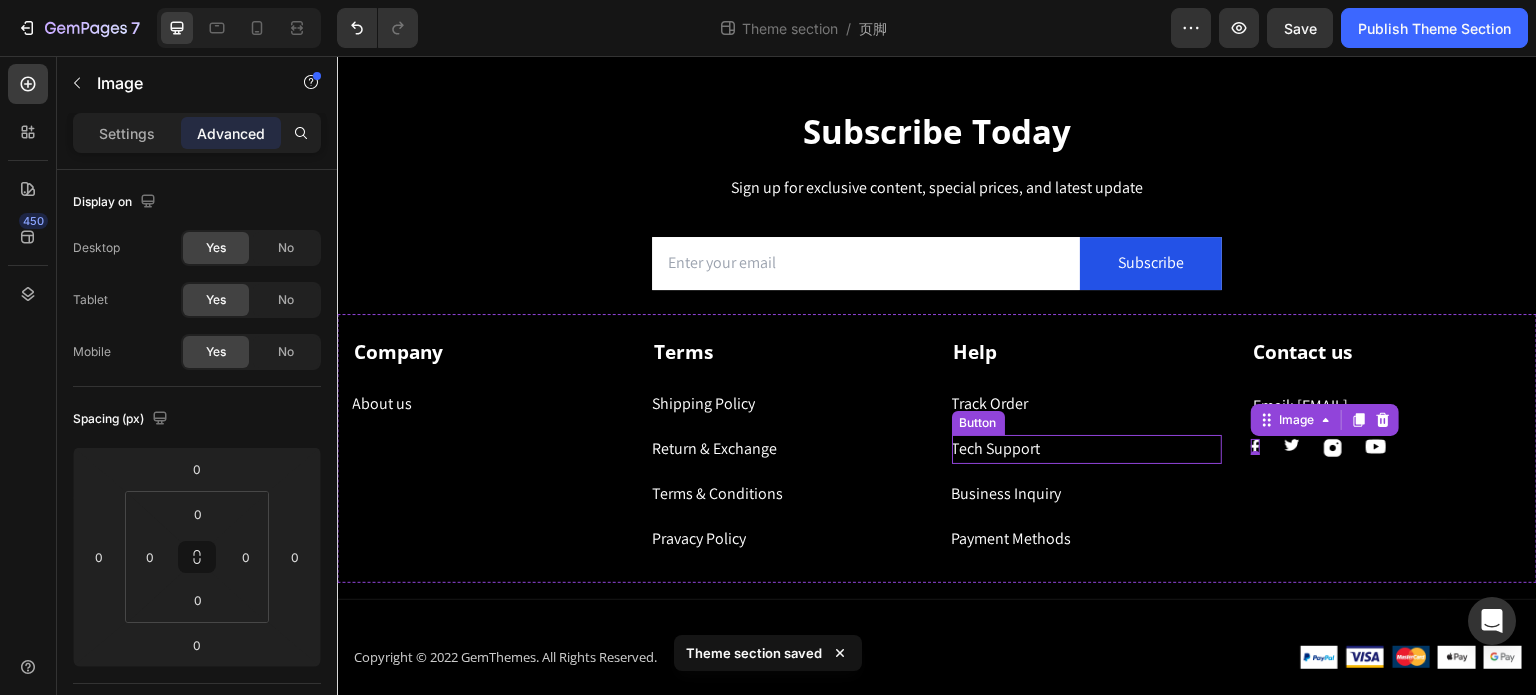 scroll, scrollTop: 71, scrollLeft: 0, axis: vertical 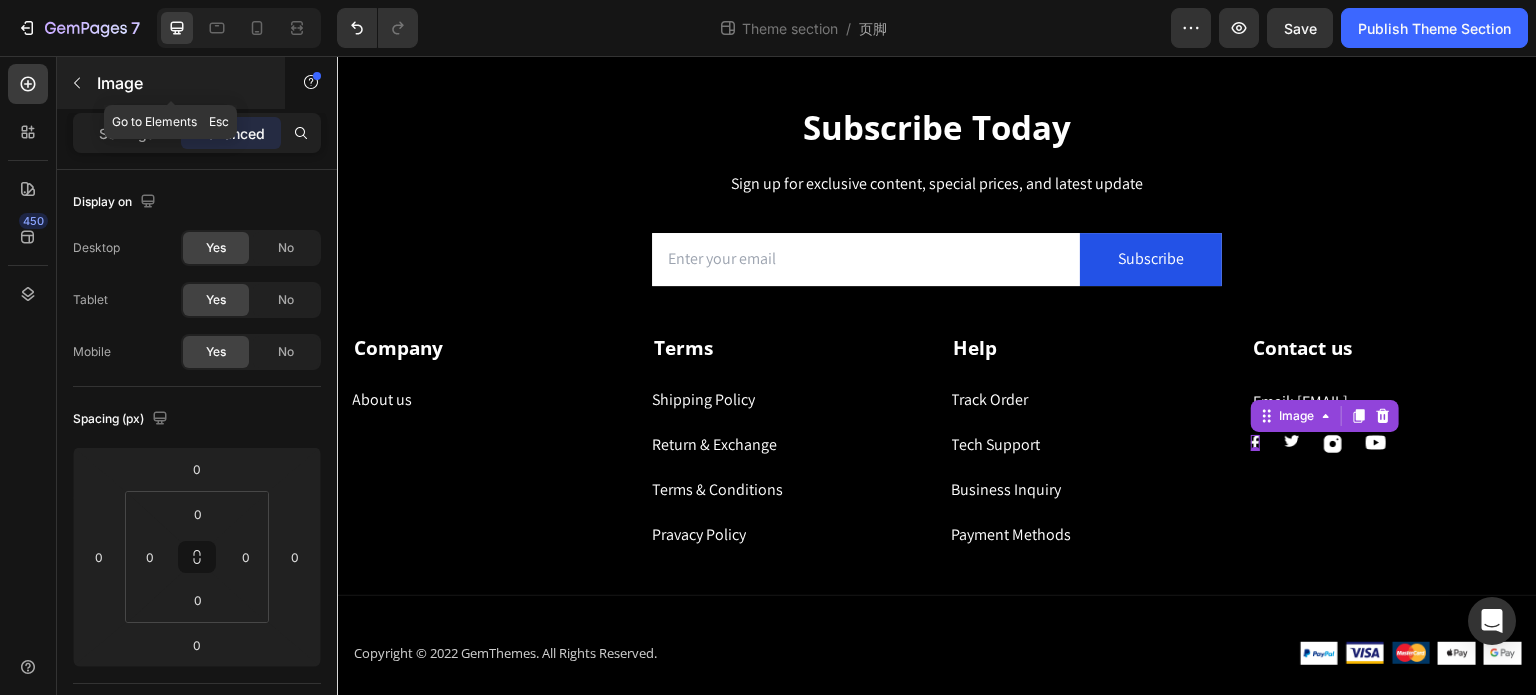 click 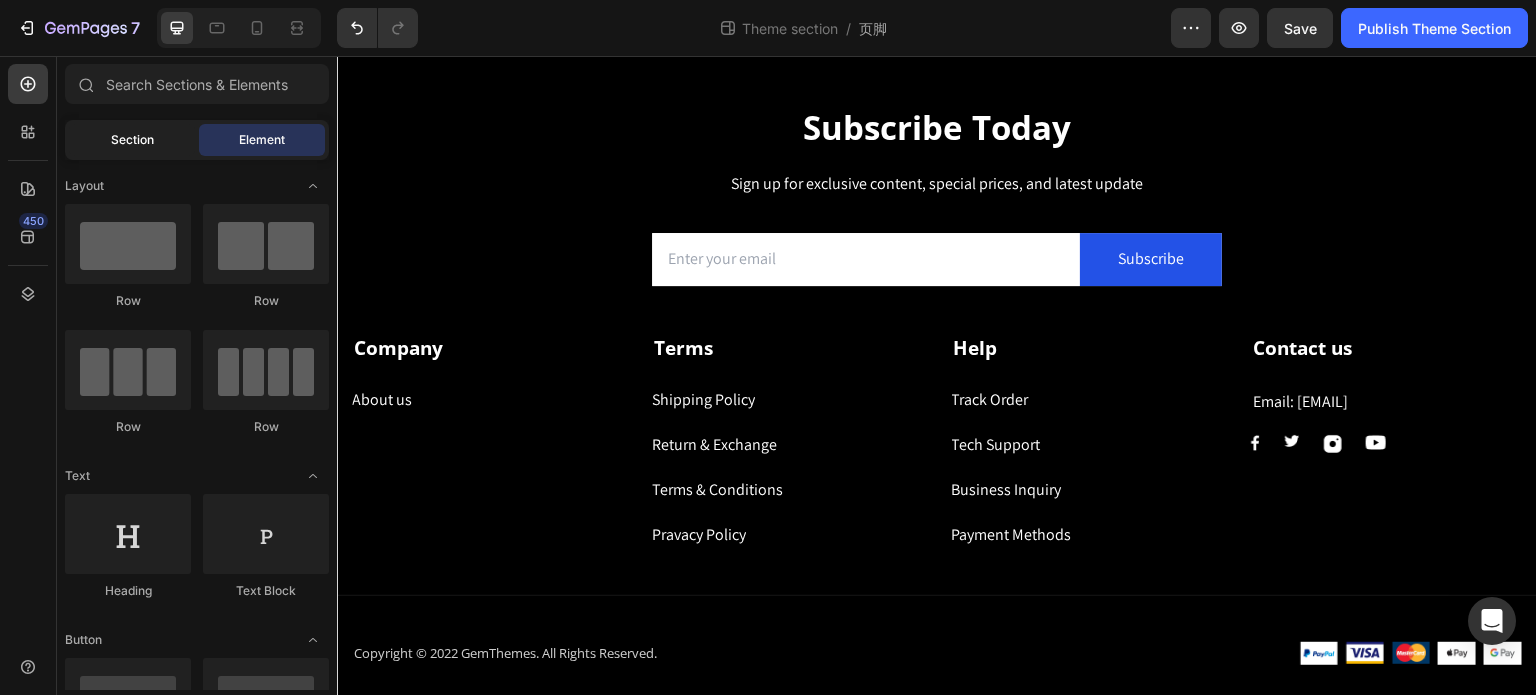 click on "Section" at bounding box center [132, 140] 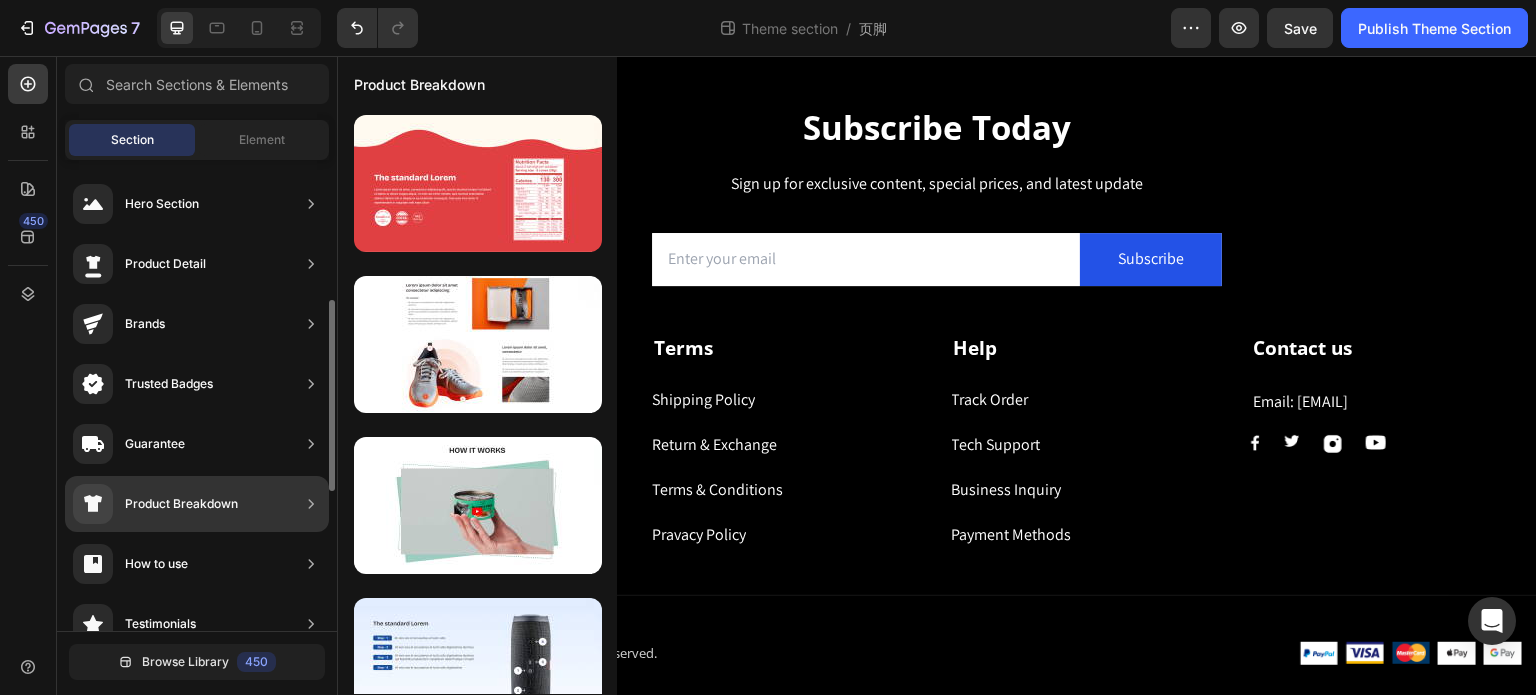 scroll, scrollTop: 200, scrollLeft: 0, axis: vertical 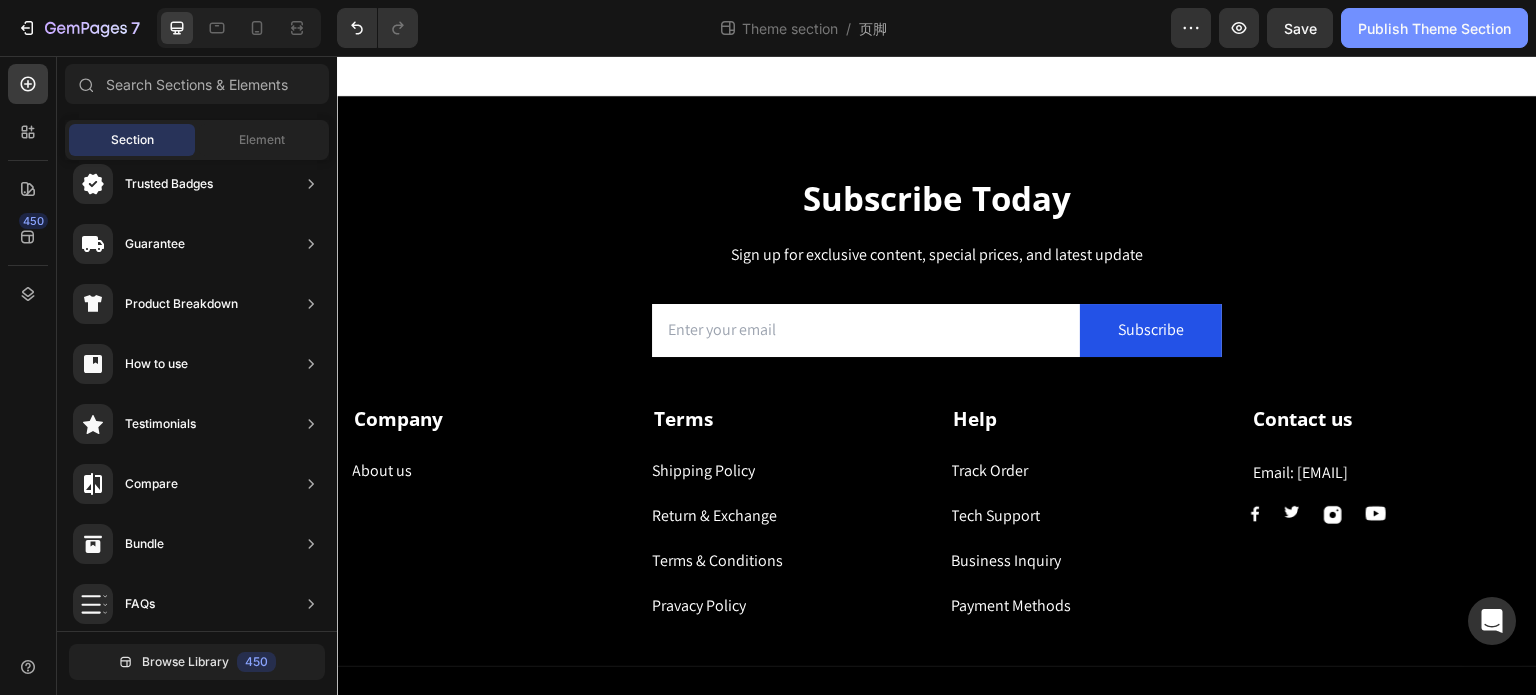 click on "Publish Theme Section" at bounding box center [1434, 28] 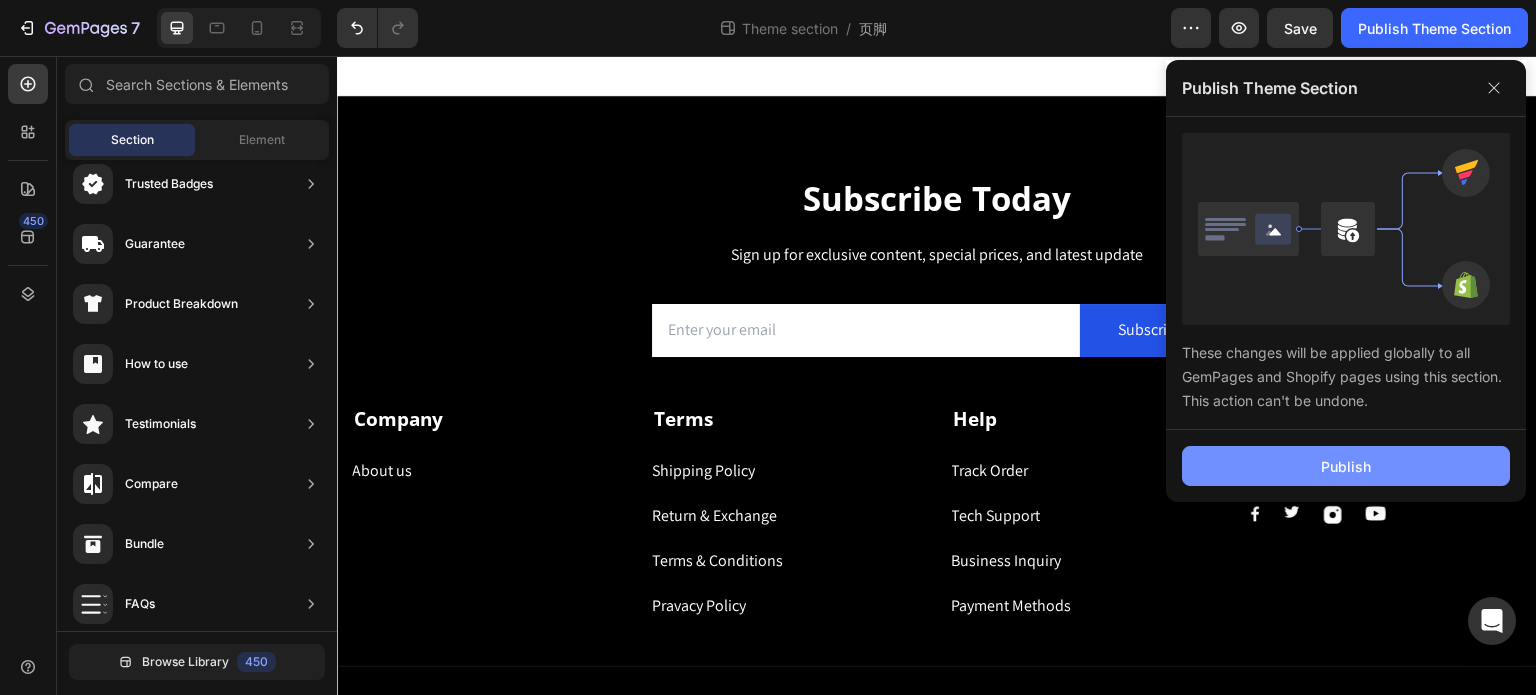 click on "Publish" at bounding box center [1346, 466] 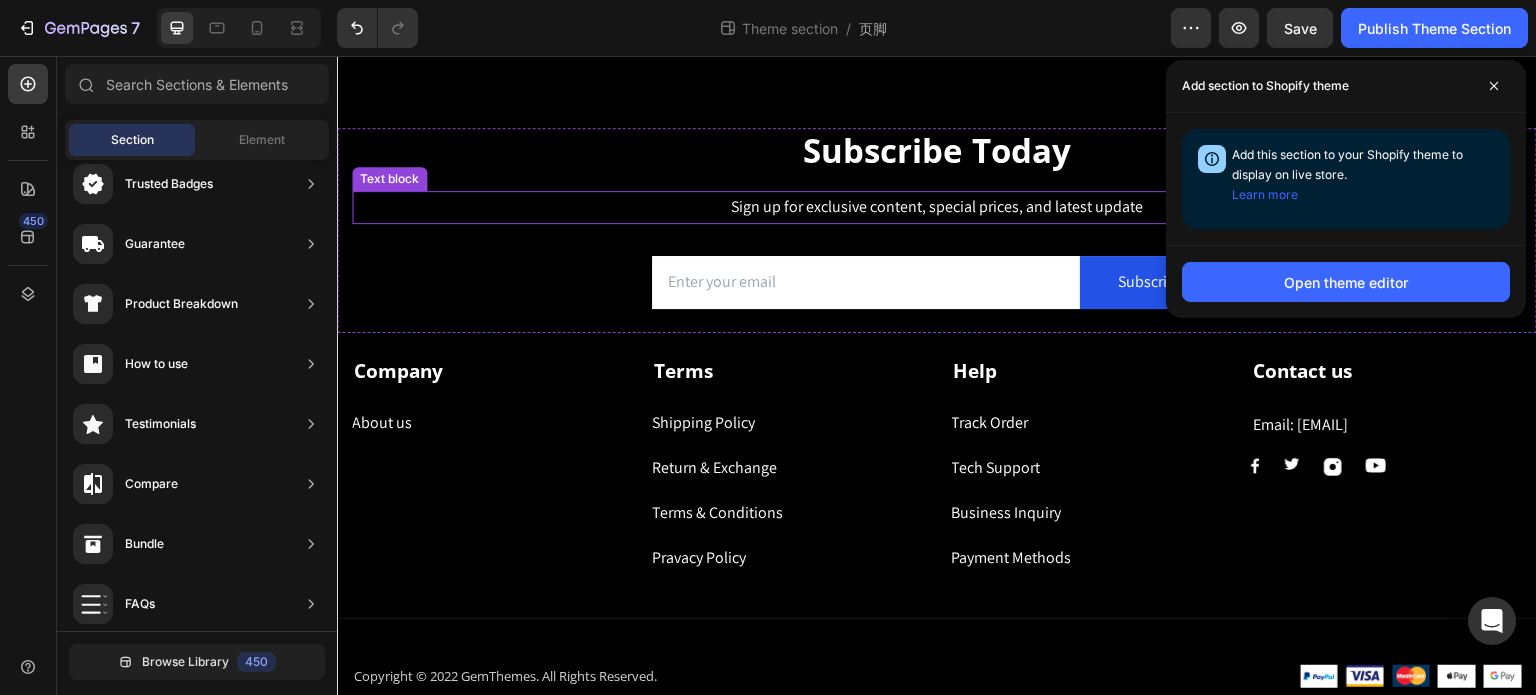 scroll, scrollTop: 71, scrollLeft: 0, axis: vertical 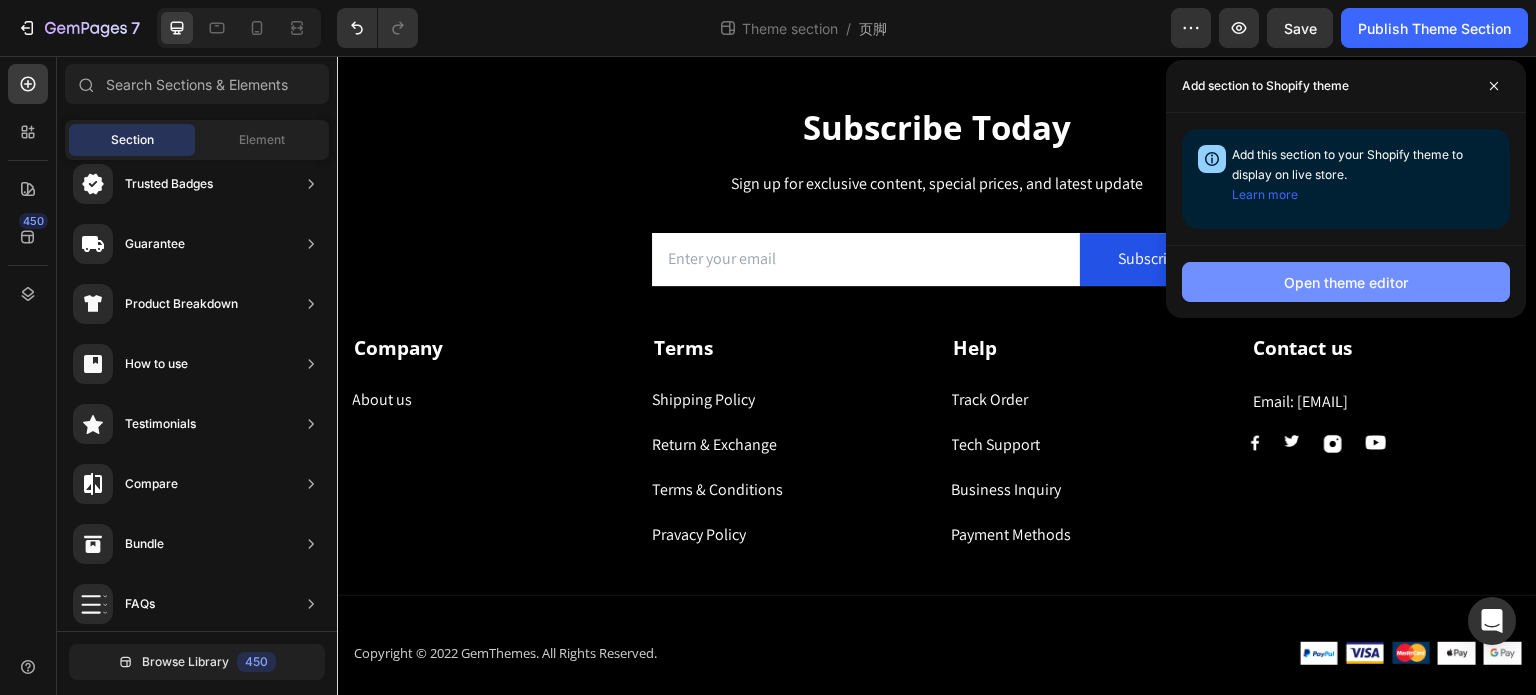 click on "Open theme editor" at bounding box center (1346, 282) 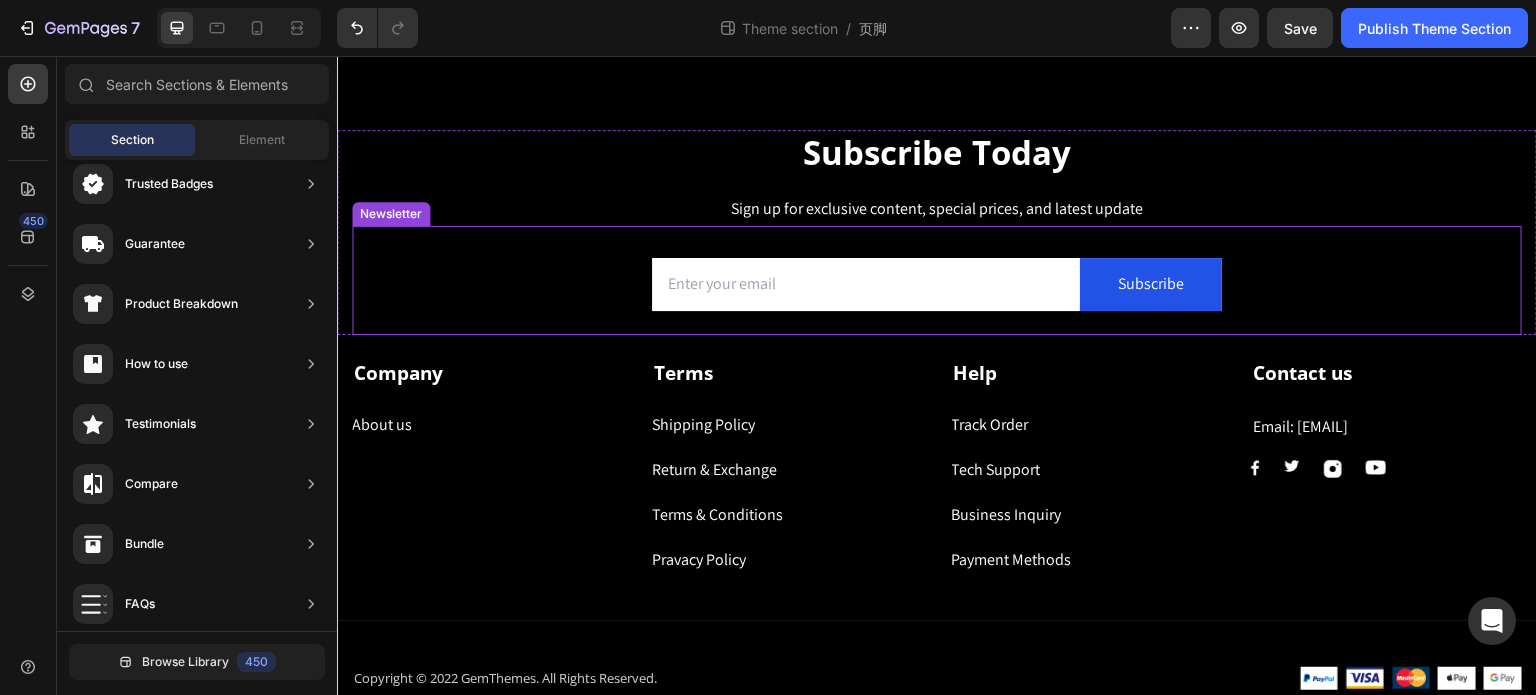 scroll, scrollTop: 71, scrollLeft: 0, axis: vertical 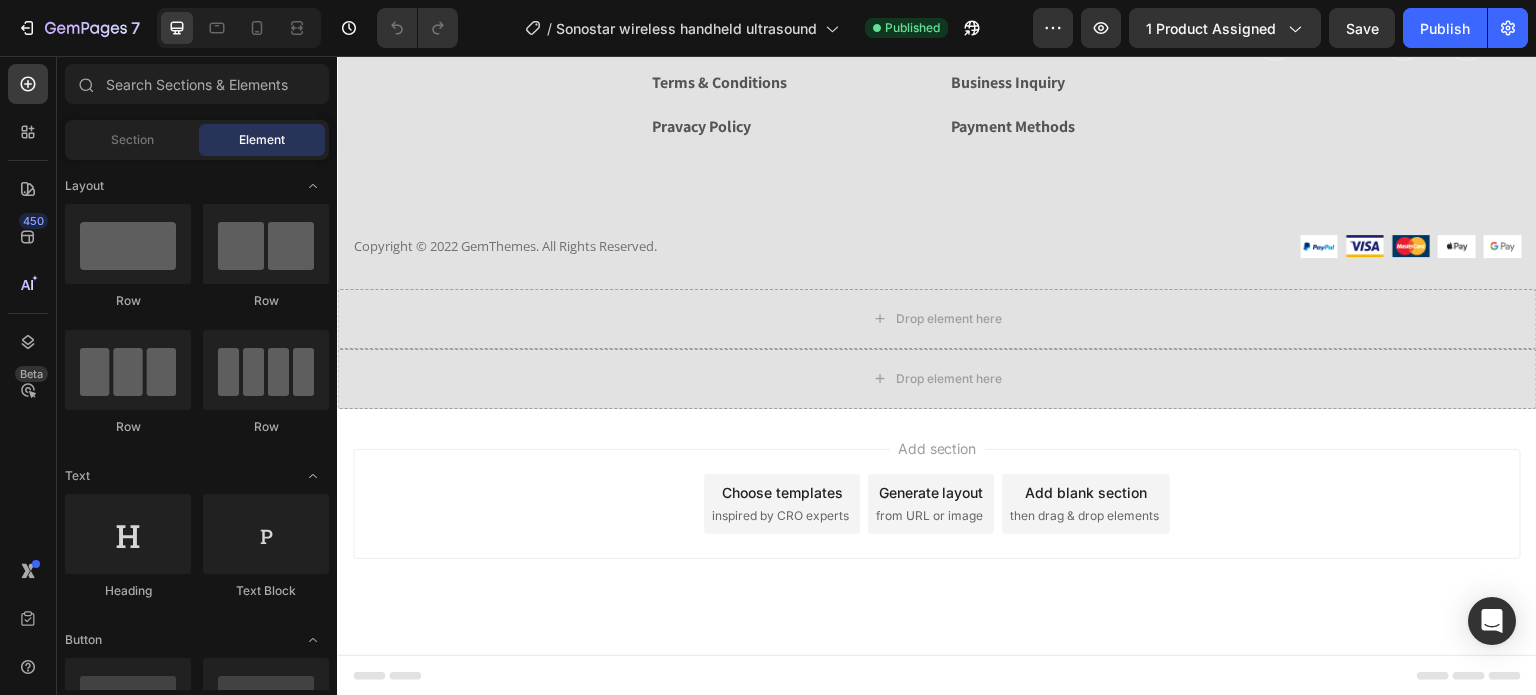 click on "Choose templates" at bounding box center (782, 492) 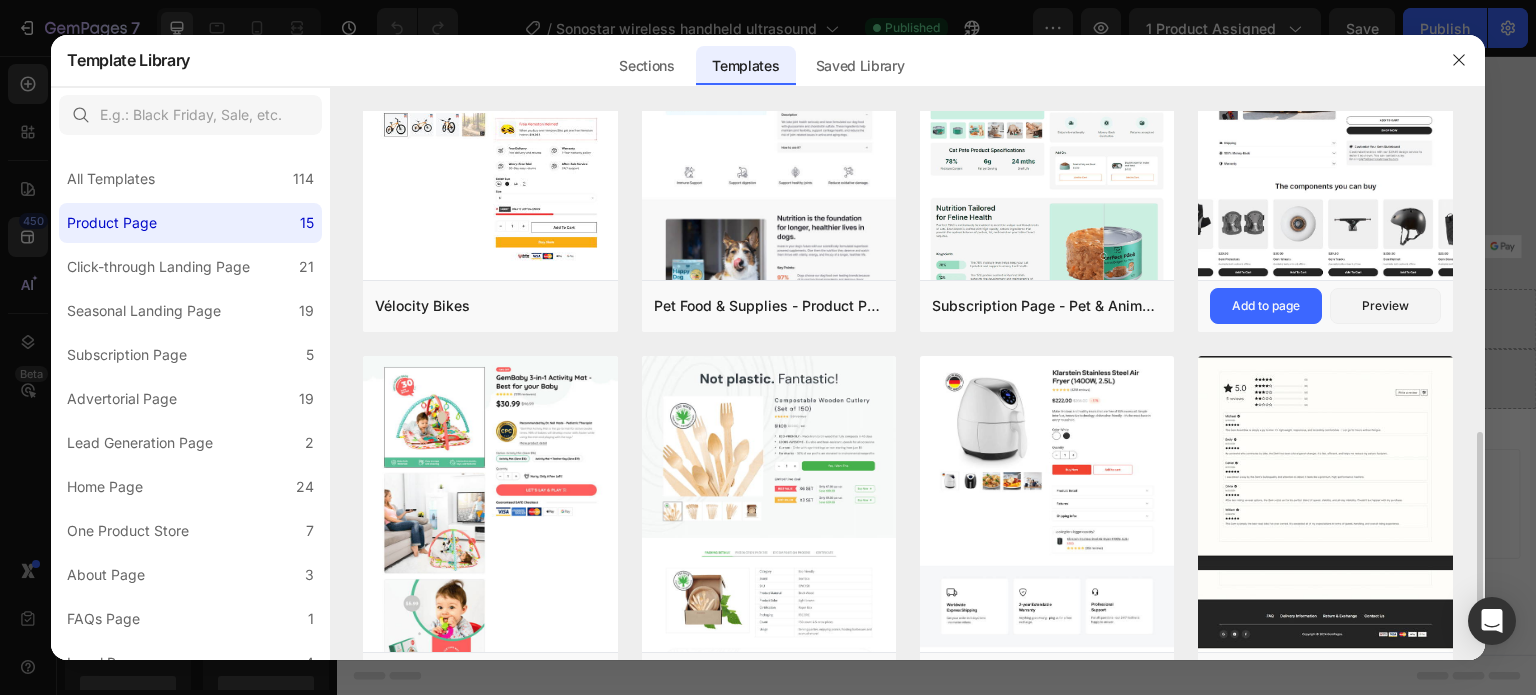 scroll, scrollTop: 600, scrollLeft: 0, axis: vertical 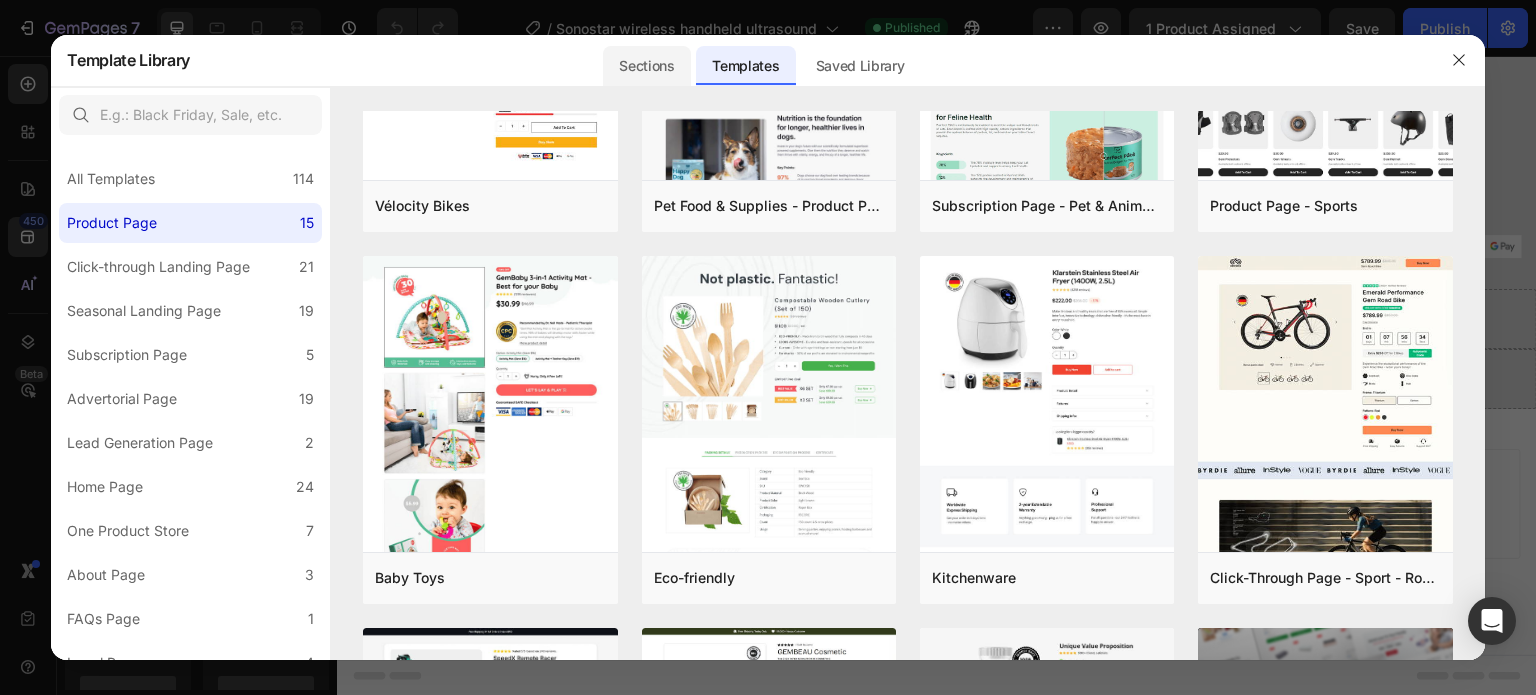 click on "Sections" 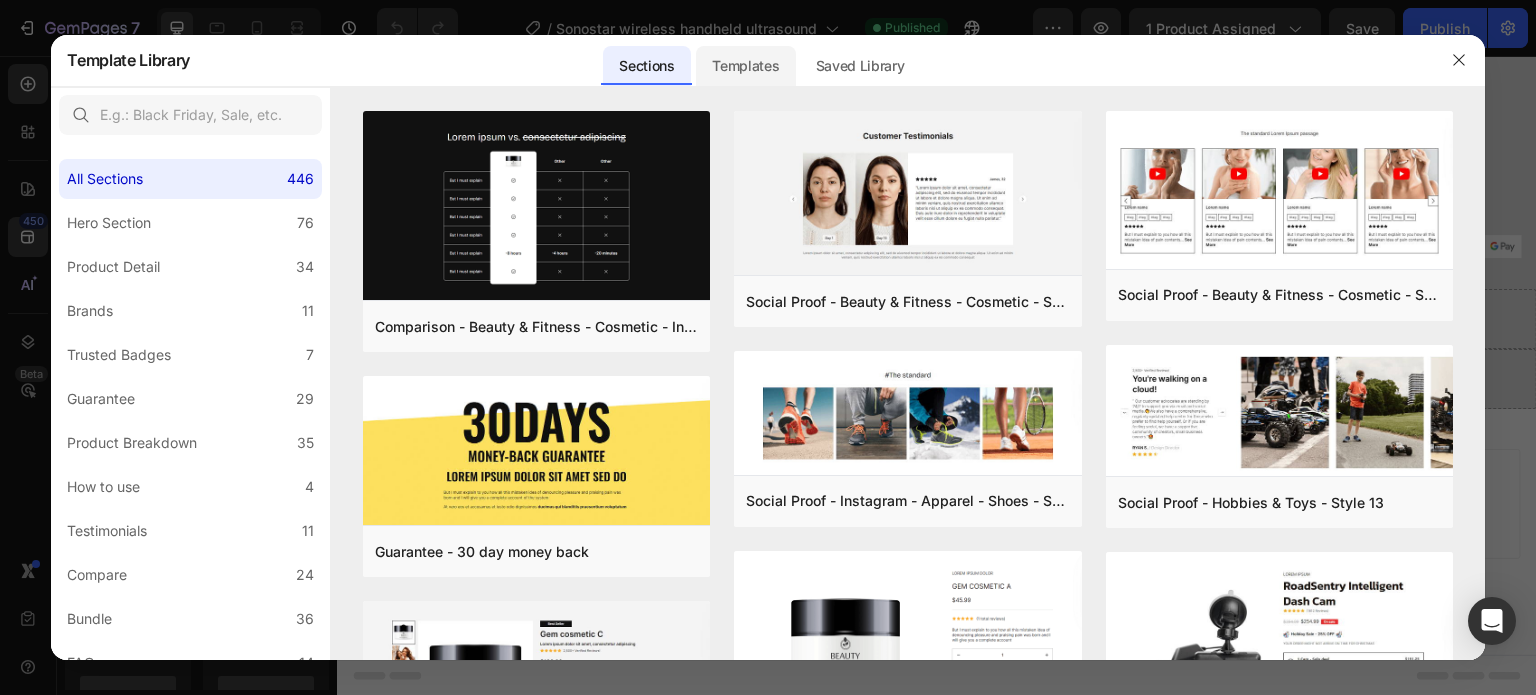 click on "Templates" 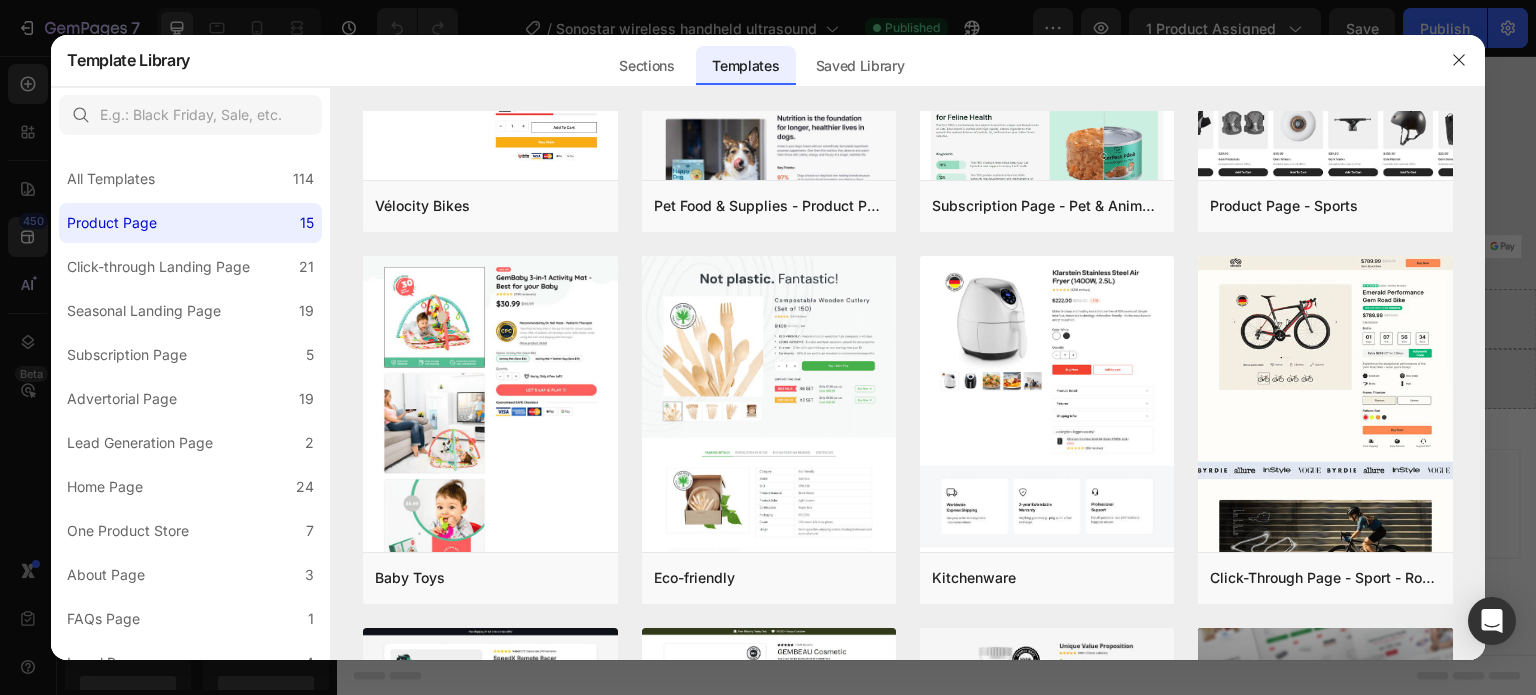 scroll, scrollTop: 0, scrollLeft: 0, axis: both 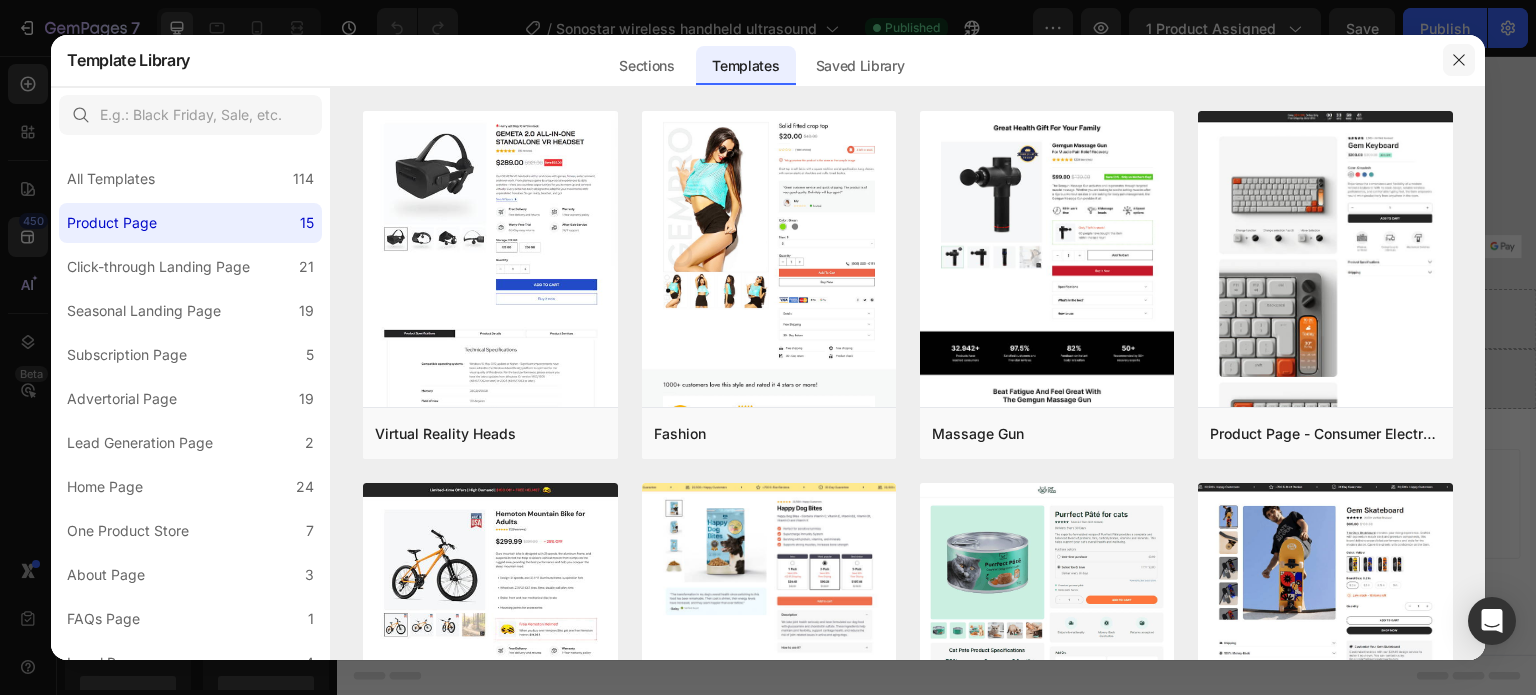 click 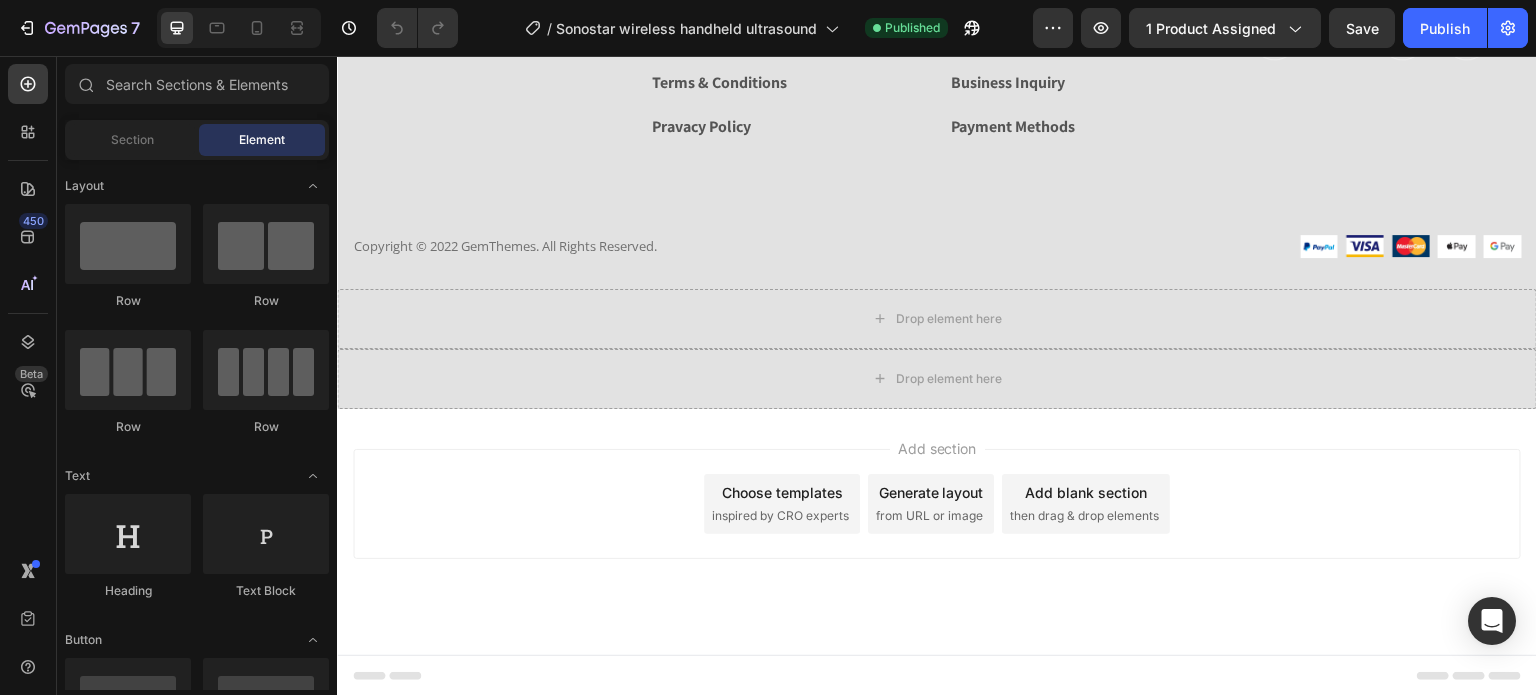 click on "Choose templates" at bounding box center [782, 492] 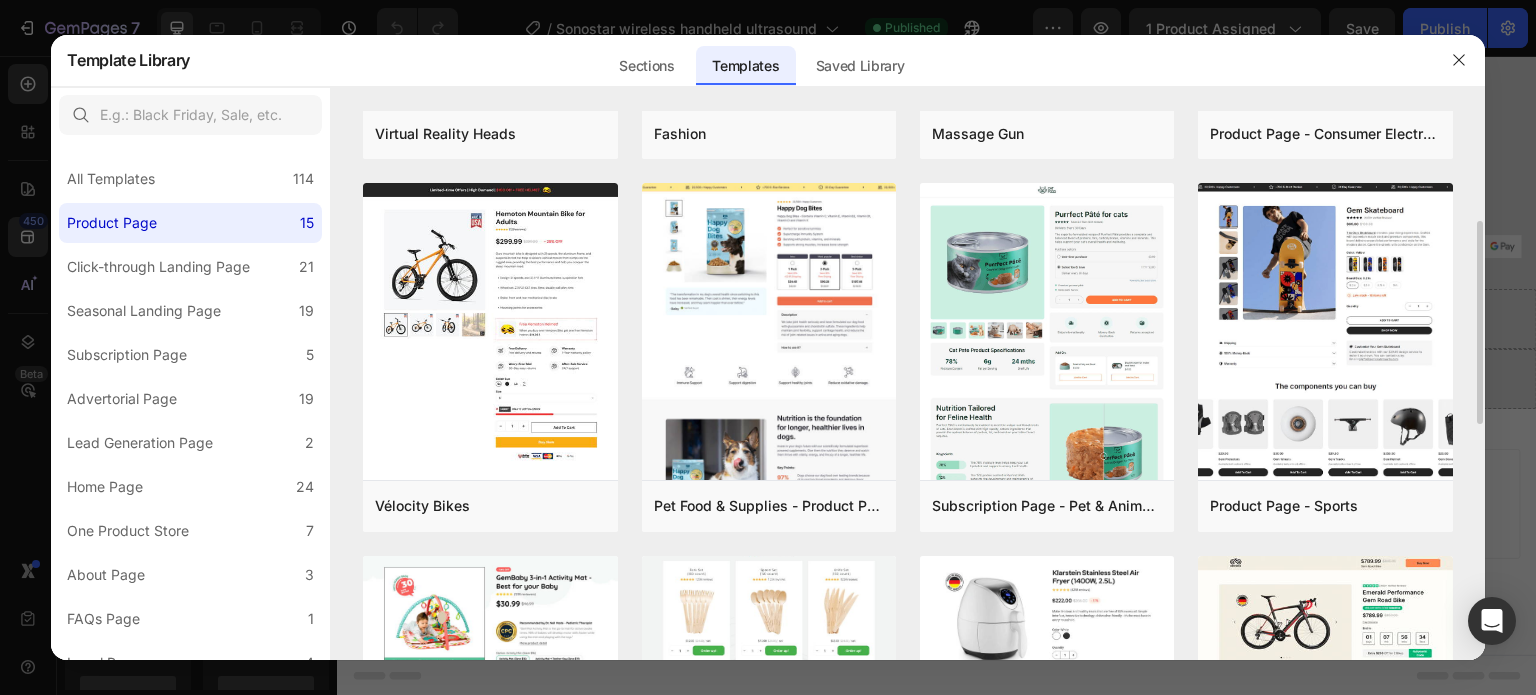 scroll, scrollTop: 400, scrollLeft: 0, axis: vertical 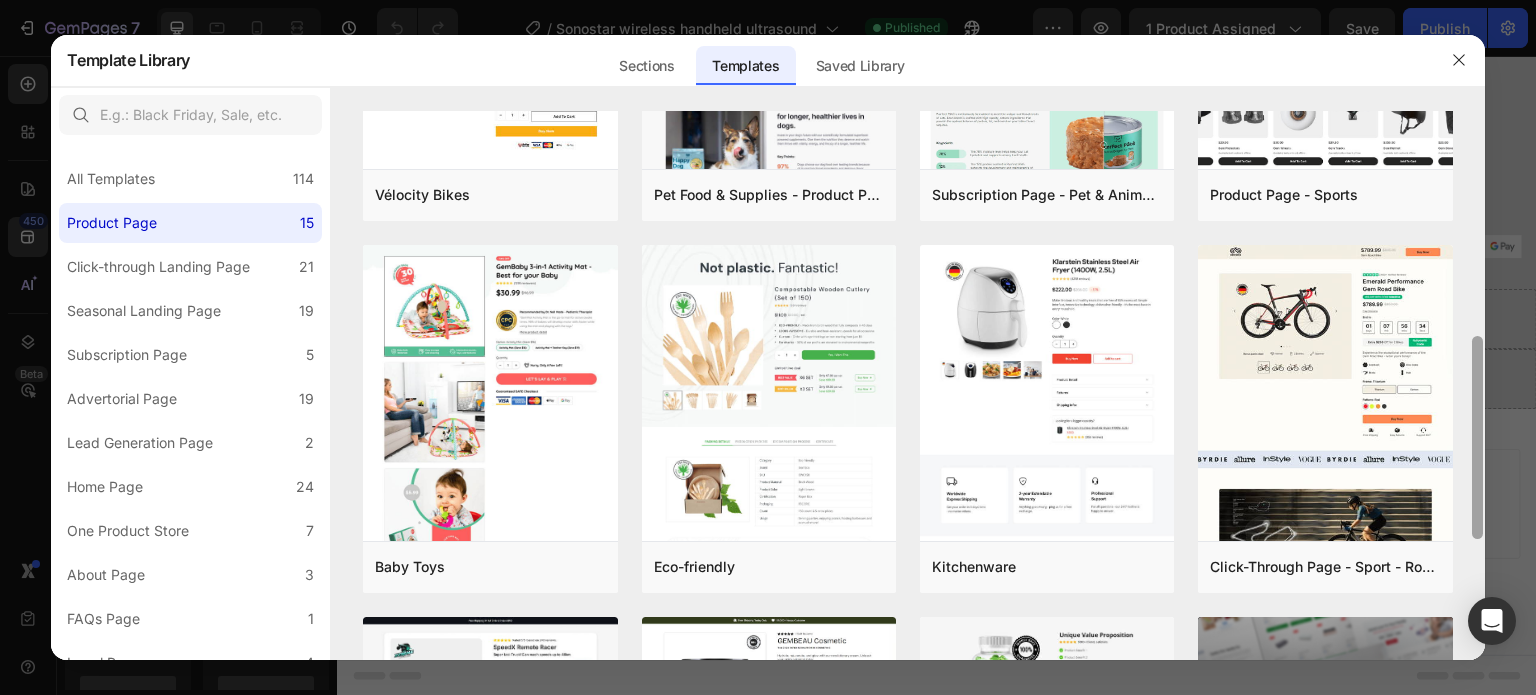 drag, startPoint x: 1476, startPoint y: 394, endPoint x: 1511, endPoint y: 472, distance: 85.49269 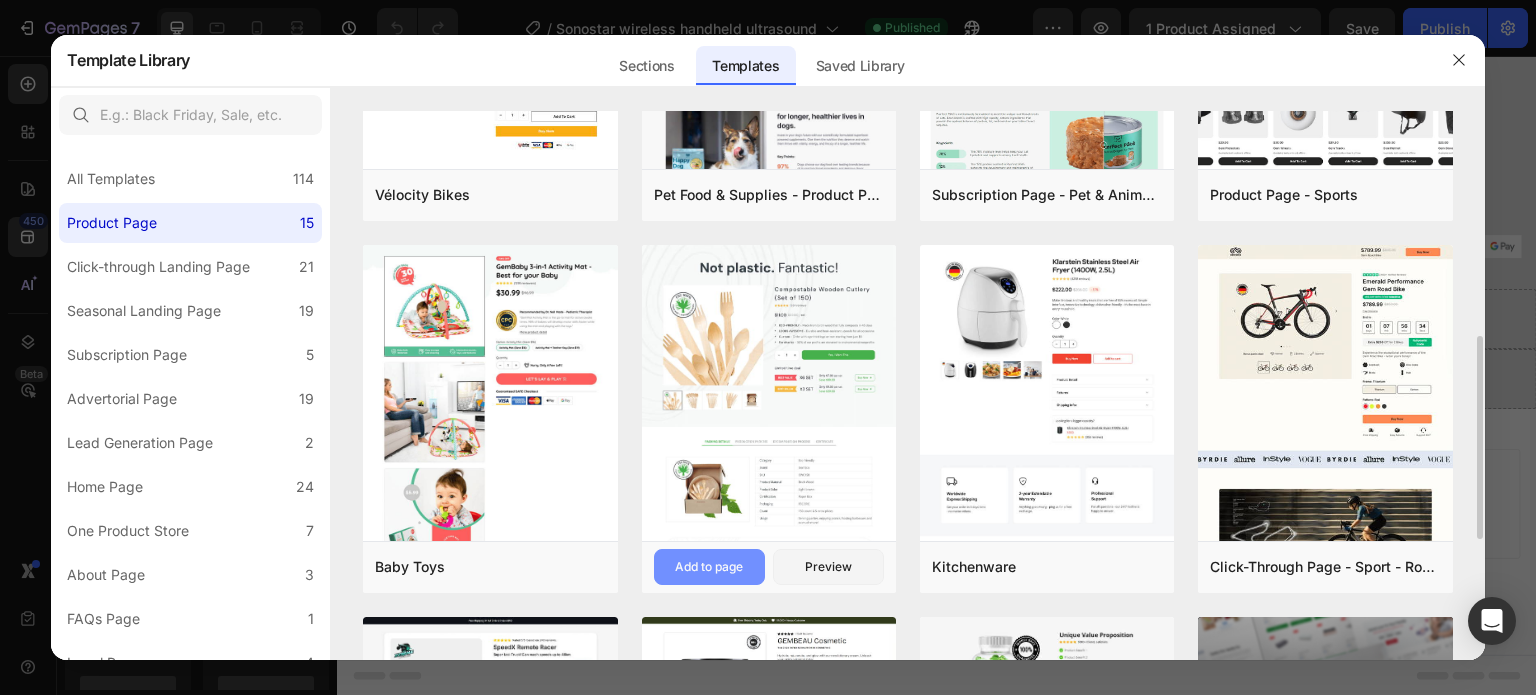 click on "Add to page" at bounding box center [709, 567] 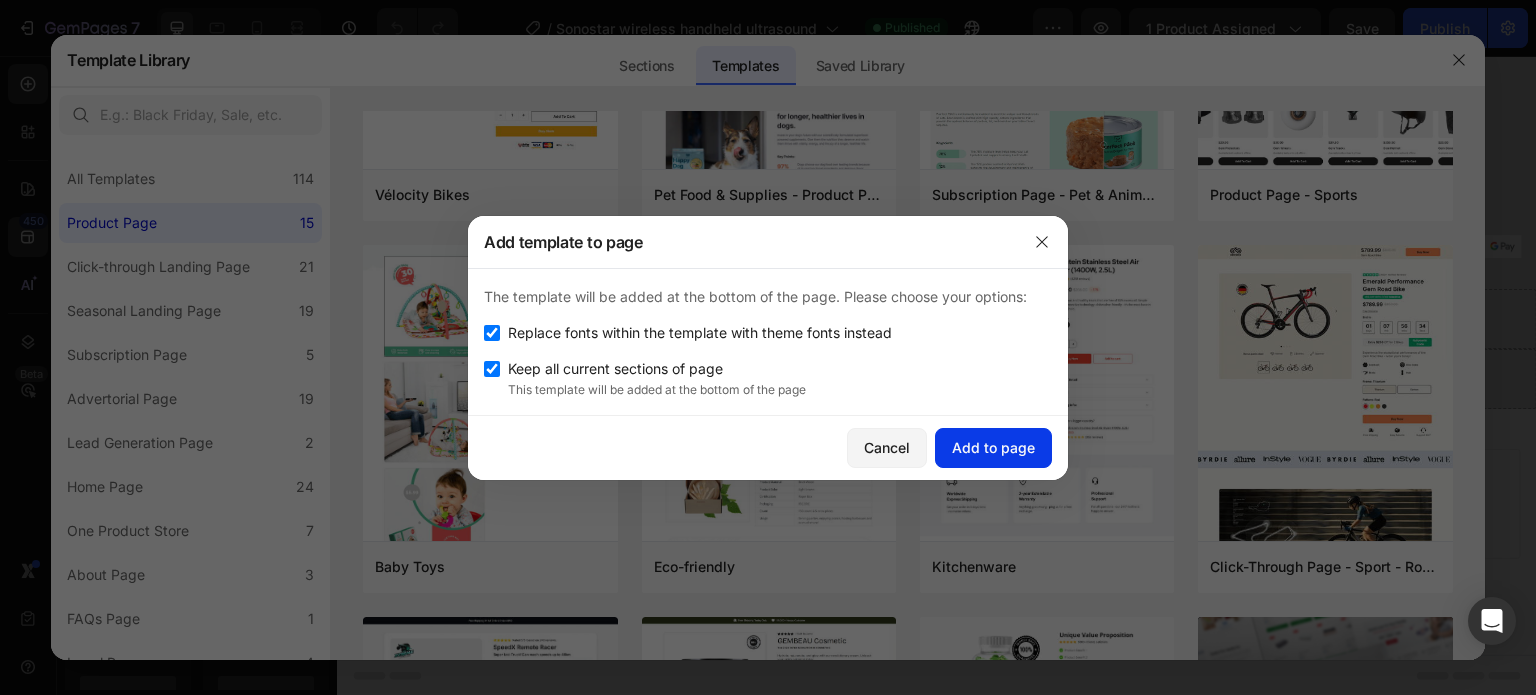click on "Add to page" at bounding box center [993, 447] 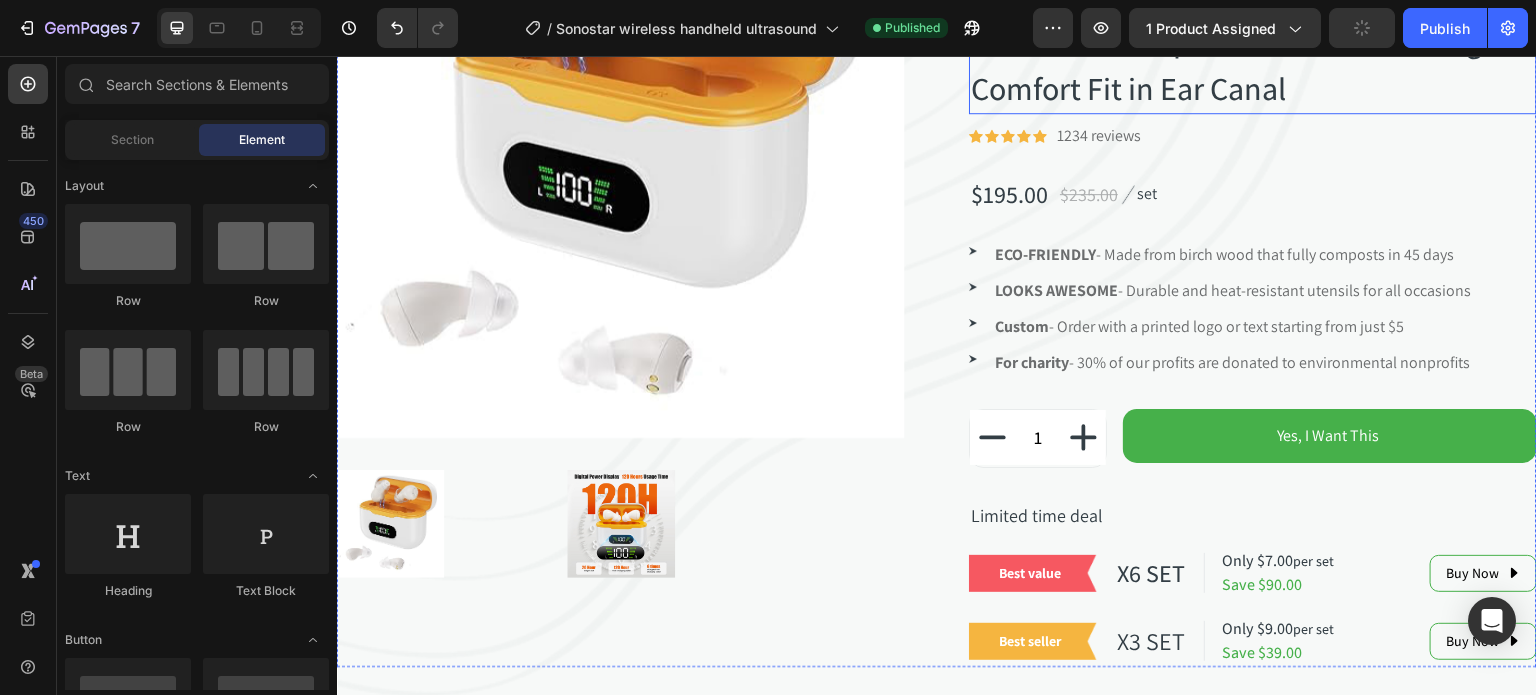 scroll, scrollTop: 9135, scrollLeft: 0, axis: vertical 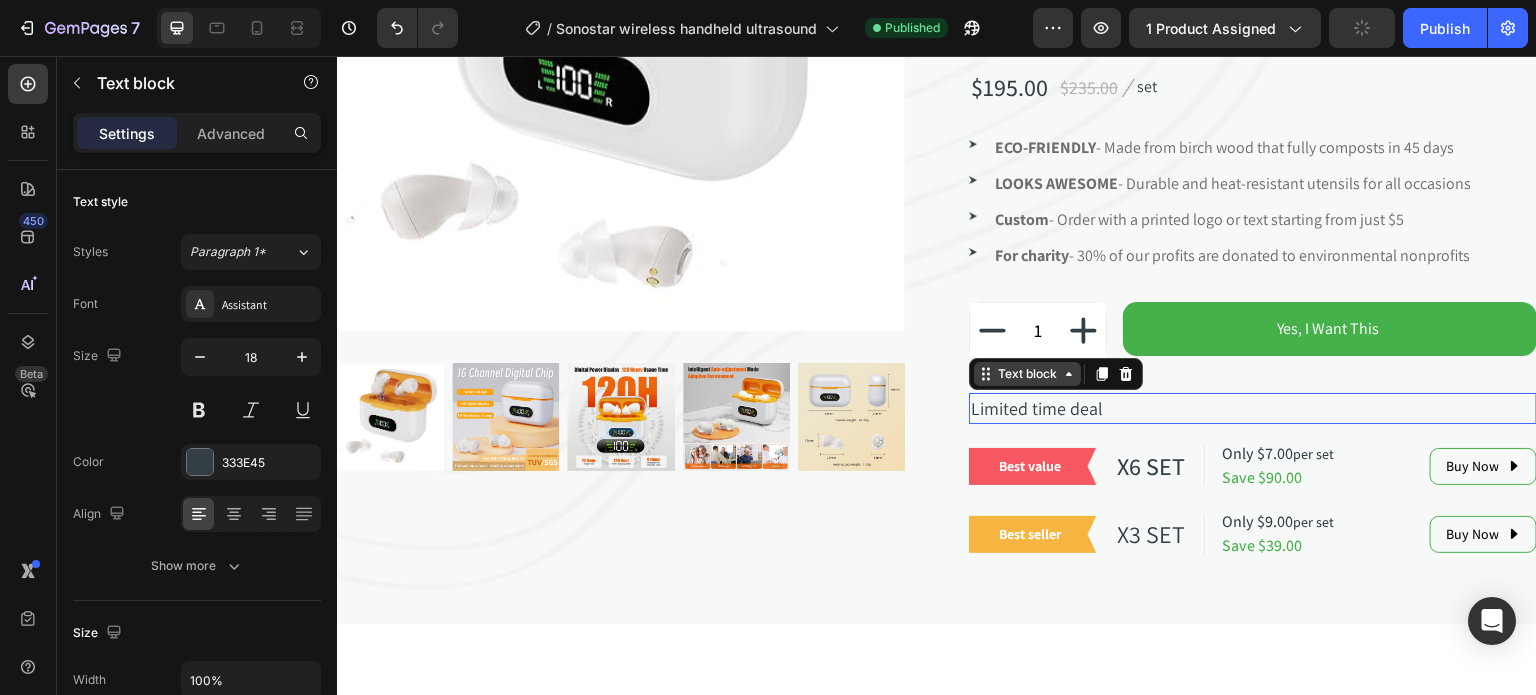 click on "Text block" at bounding box center (1056, 374) 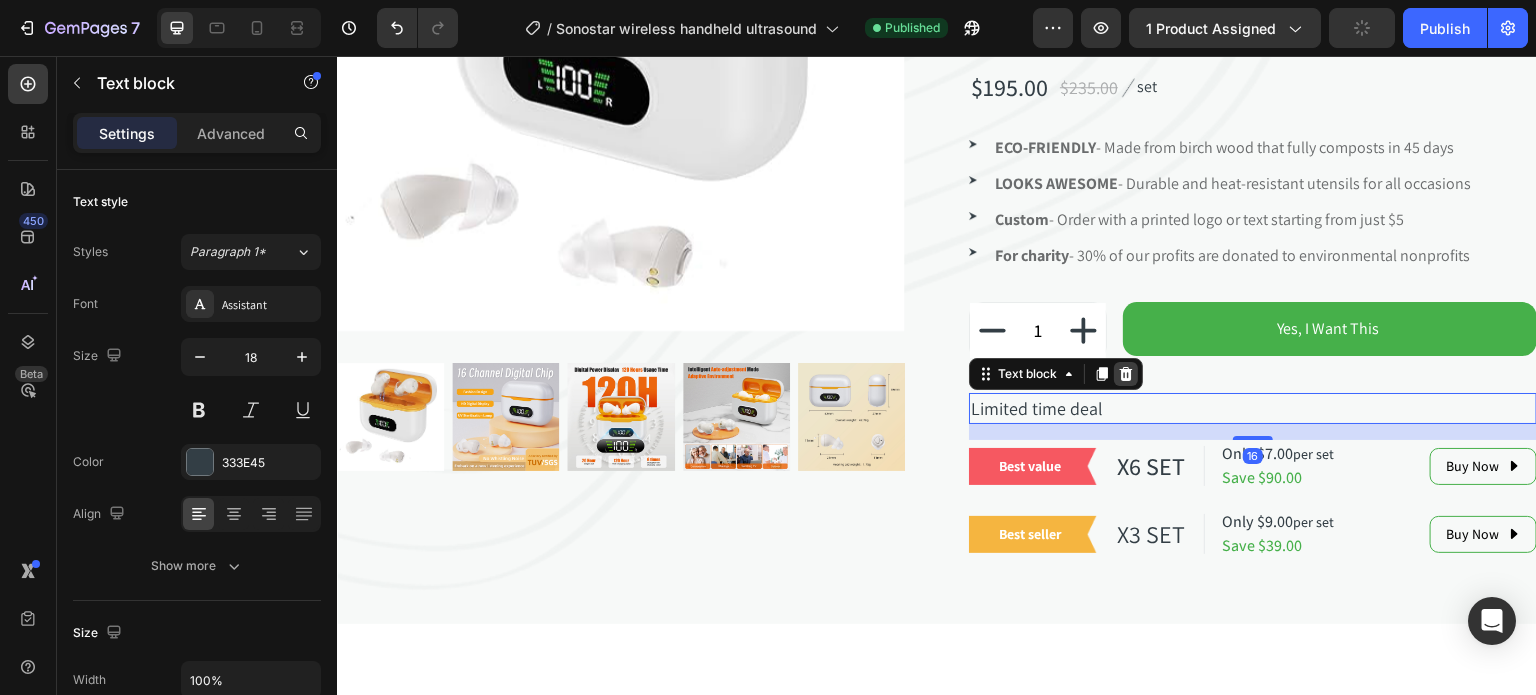 click 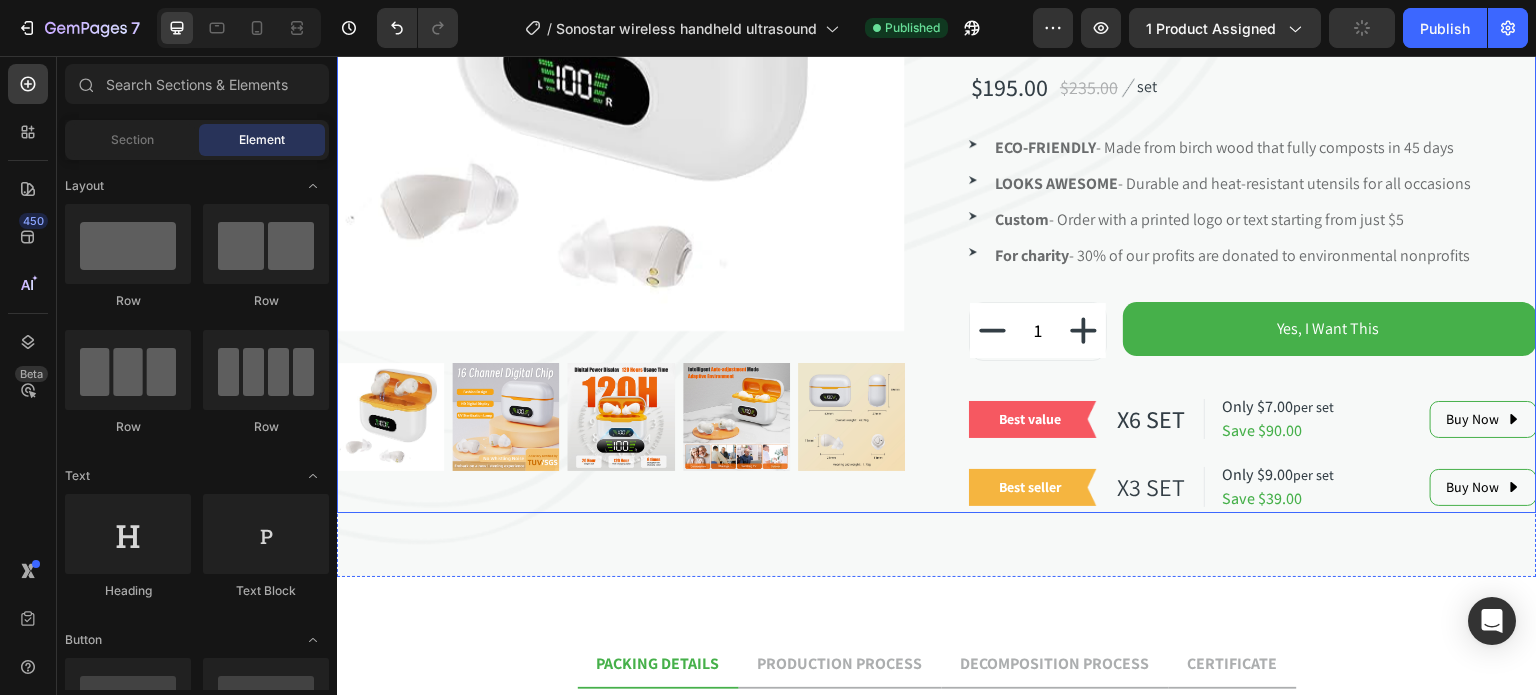 click on "Product Images (Not Amplifiers)Rechargeable Hearing Aids for Seniors with 16-Channel Digital Chips Intelligent Noise Cancellation for Clear Sound Super-Mini Invisible Design Comfort Fit in Ear Canal (P) Title                Icon                Icon                Icon                Icon                Icon Icon List Hoz 1234 reviews Text block Row $195.00 (P) Price (P) Price $235.00 (P) Price (P) Price Image set Text block Row Image ECO-FRIENDLY  - Made from birch wood that fully composts in 45 days Text block Image LOOKS AWESOME  -   Durable and heat-resistant utensils for all occasions Text block Image Custom  - Order with a printed logo or text starting from just $5 Text block Image For charity  - 30% of our profits are donated to environmental nonprofits Text block Icon List
1
(P) Quantity Yes, I Want This (P) Cart Button Row Best value Text block Row X6 SET Text block Row Only $7.00  per set Save $90.00 Text block Row
Buy Now Button Row Best seller Row Row" at bounding box center [937, 138] 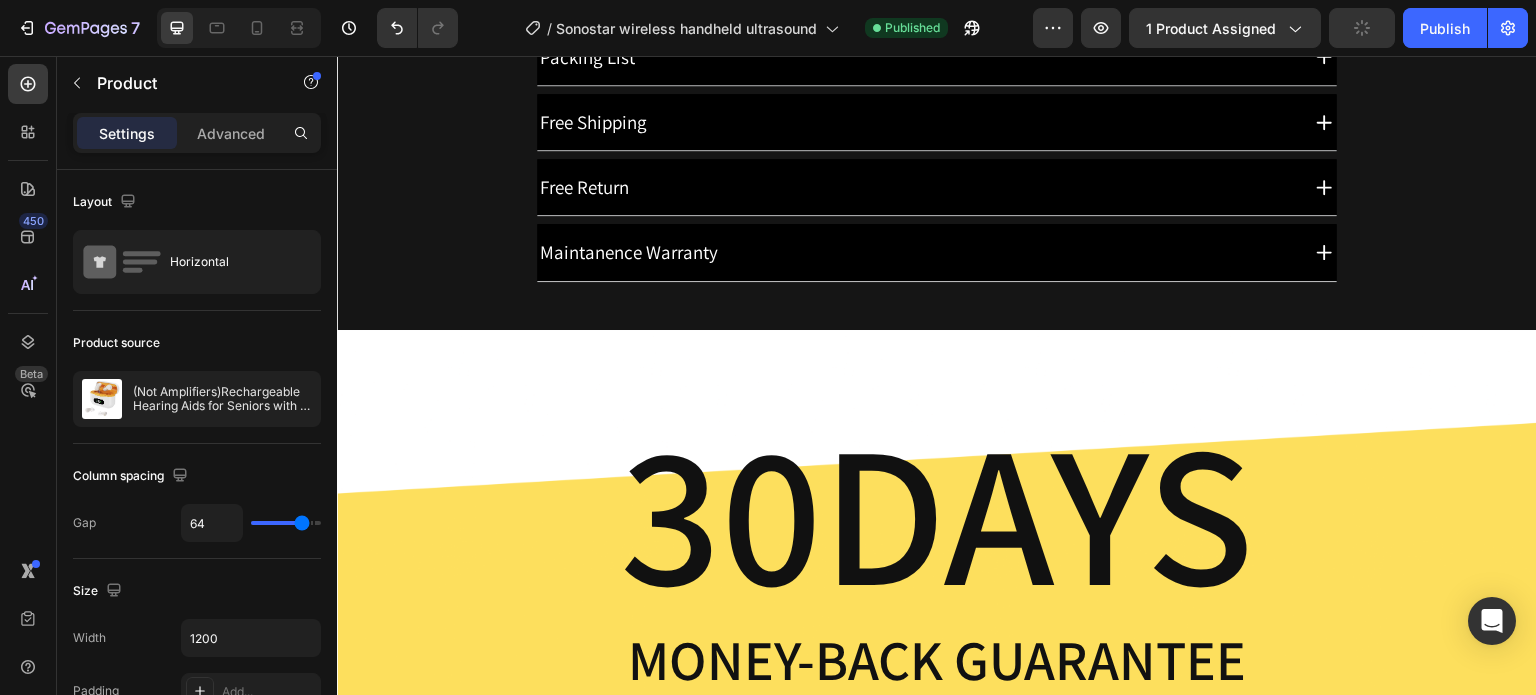 scroll, scrollTop: 6985, scrollLeft: 0, axis: vertical 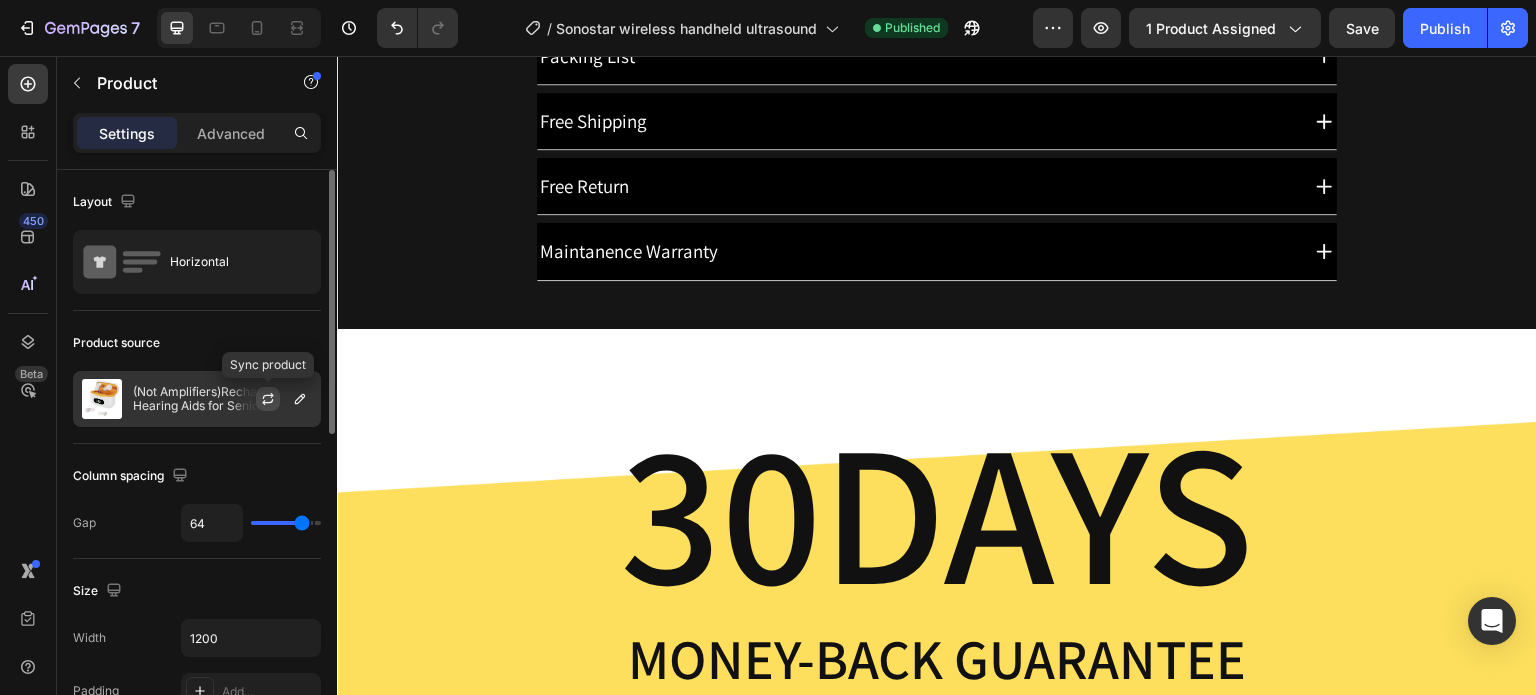 click 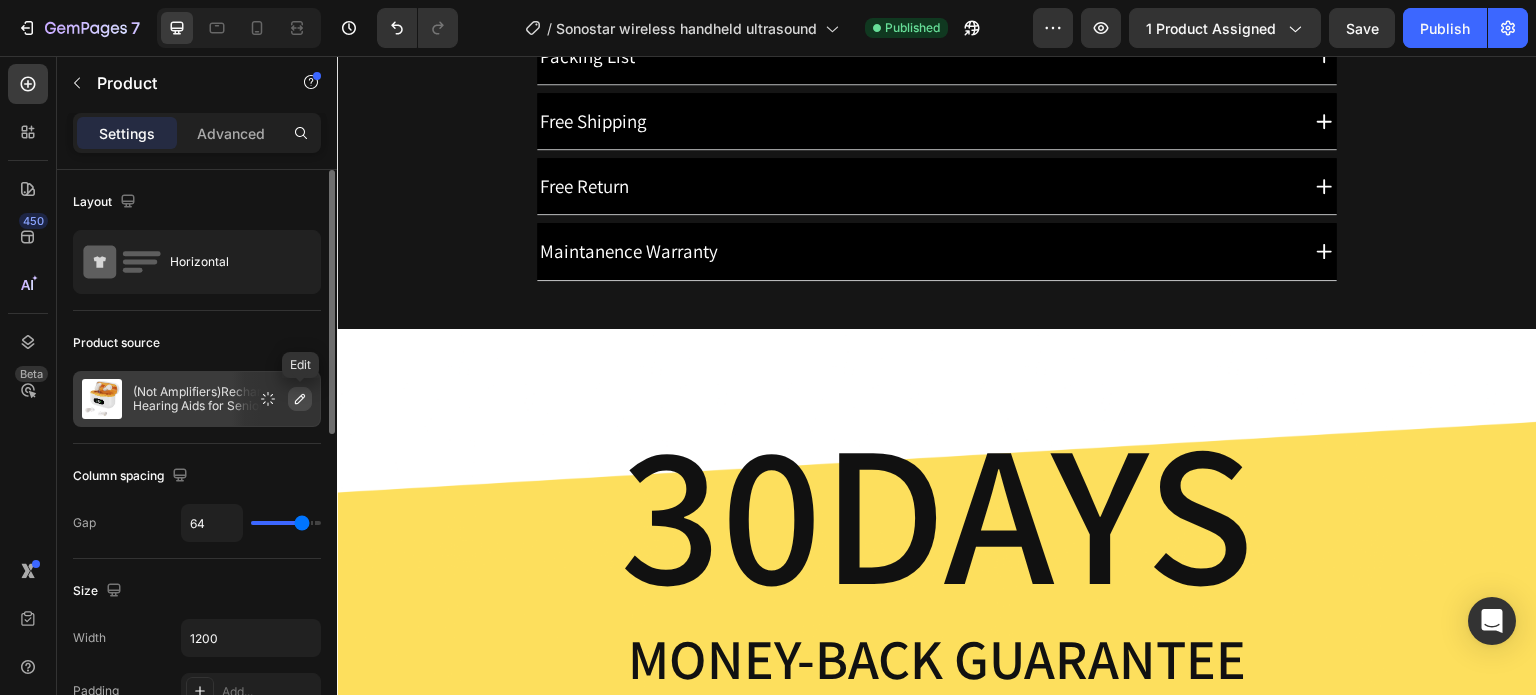 click 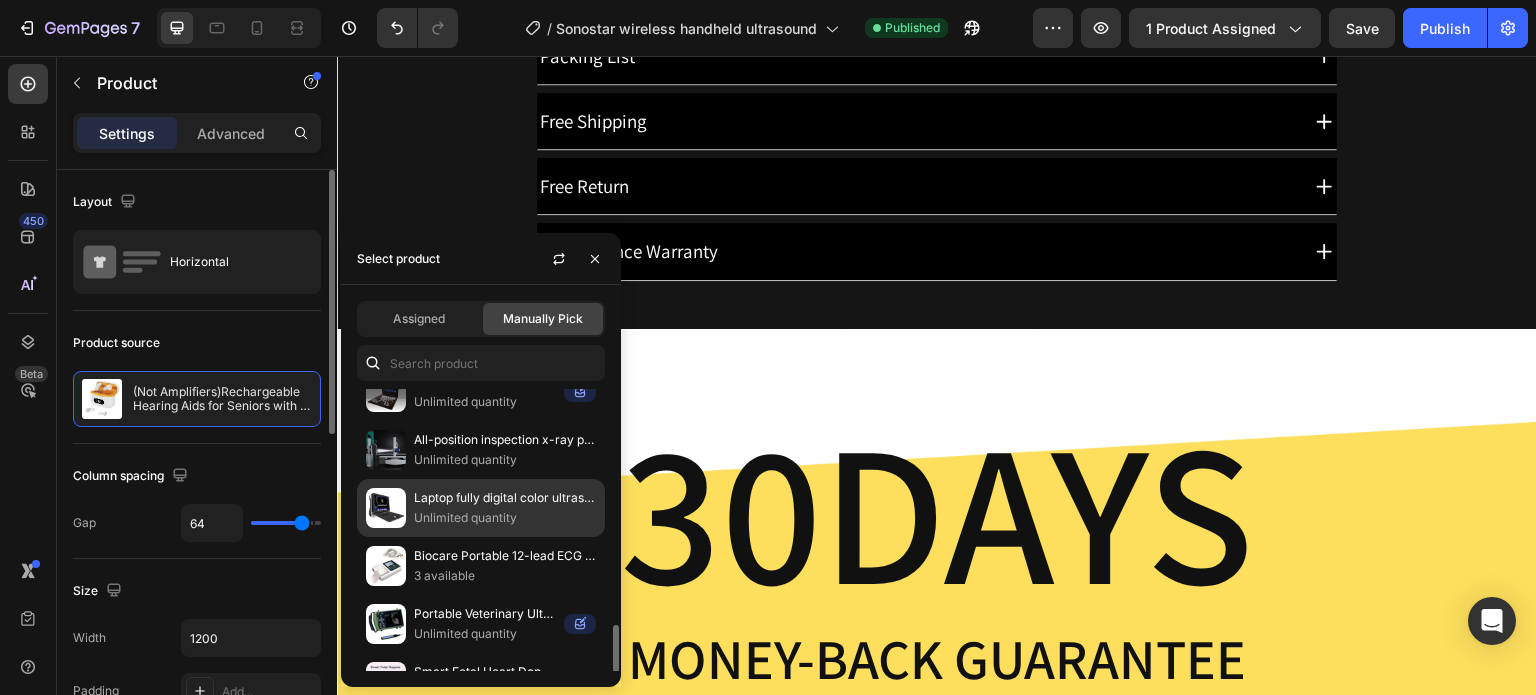 scroll, scrollTop: 293, scrollLeft: 0, axis: vertical 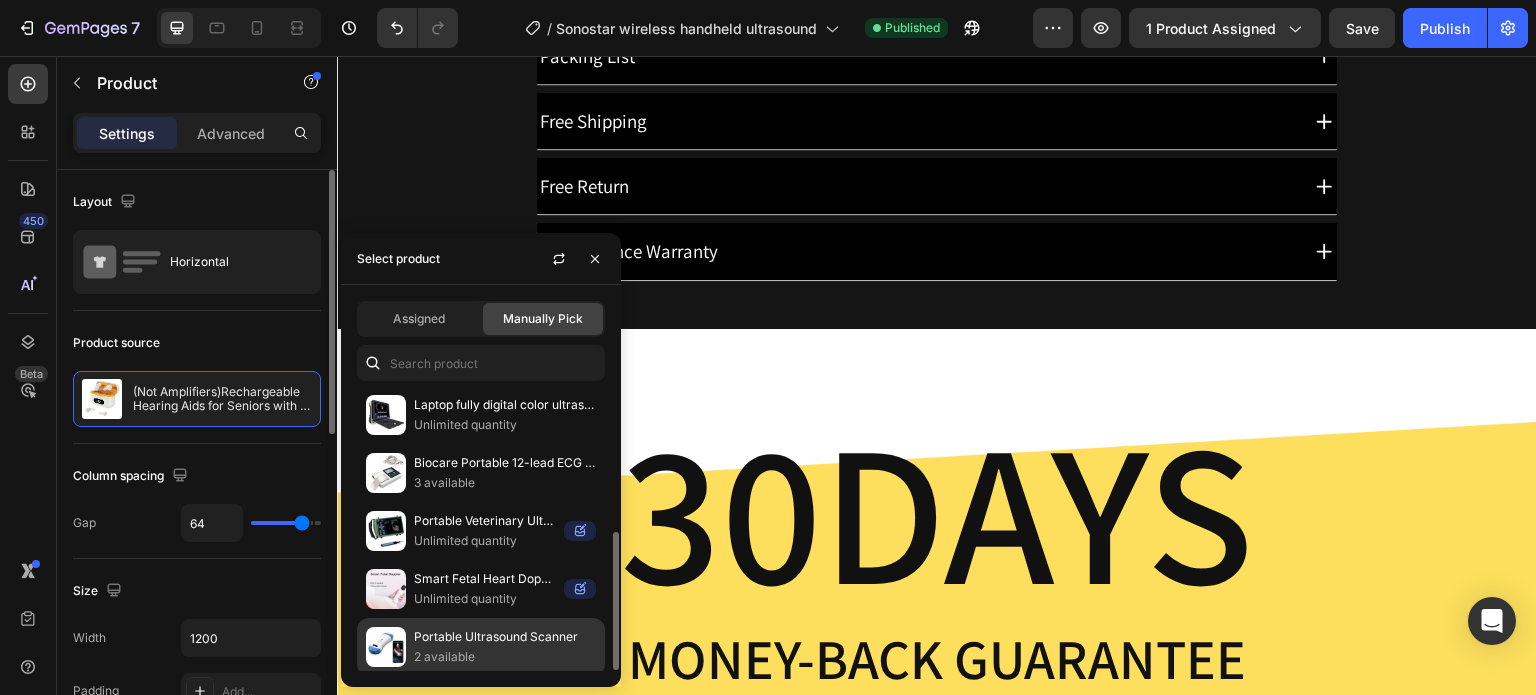click on "Portable Ultrasound Scanner" at bounding box center [505, 637] 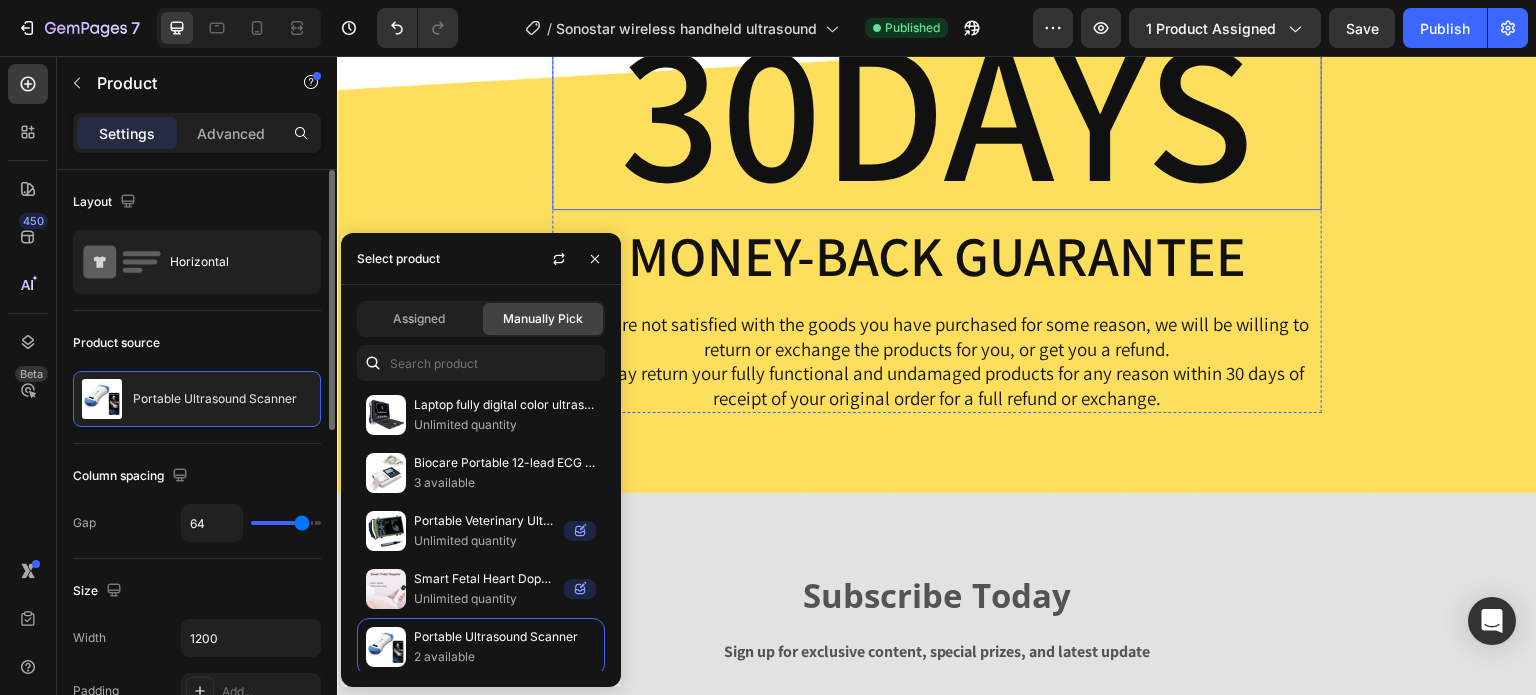 scroll, scrollTop: 7385, scrollLeft: 0, axis: vertical 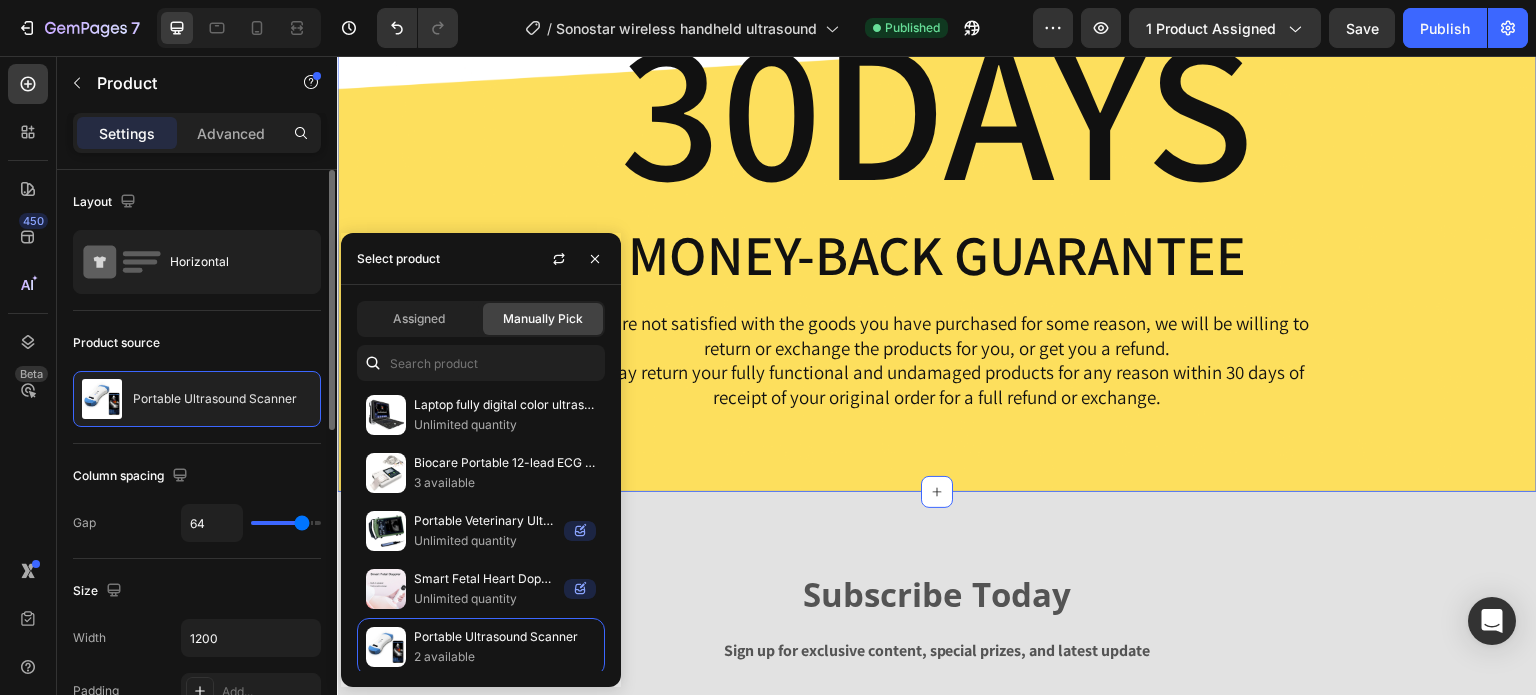 click on "30DAYS Heading Money-Back Guarantee Text Block If you are not satisfied with the goods you have purchased for some reason, we will be willing to return or exchange the products for you, or get you a refund. You may return your fully functional and undamaged products for any reason within 30 days of receipt of your original order for a full refund or exchange.  Text Block Row Section 10/25" at bounding box center (937, 208) 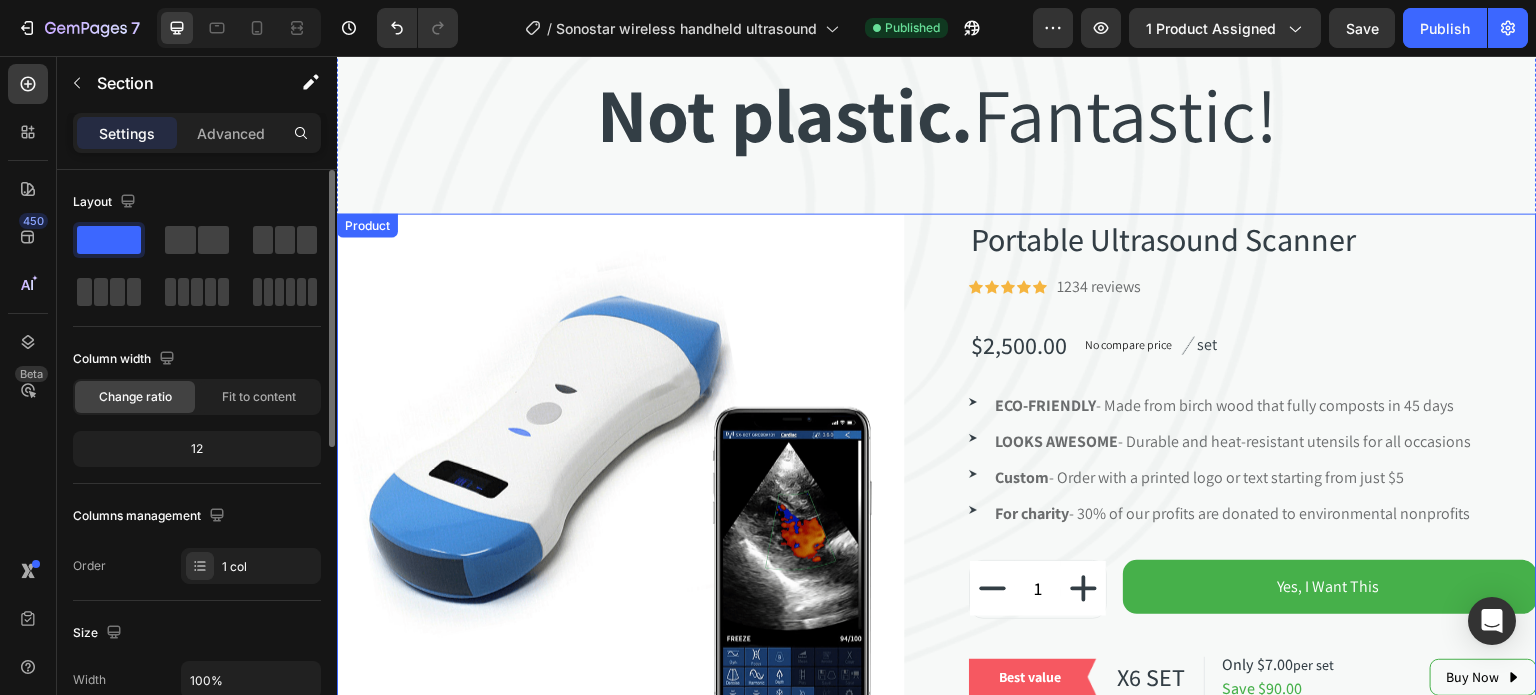 scroll, scrollTop: 8385, scrollLeft: 0, axis: vertical 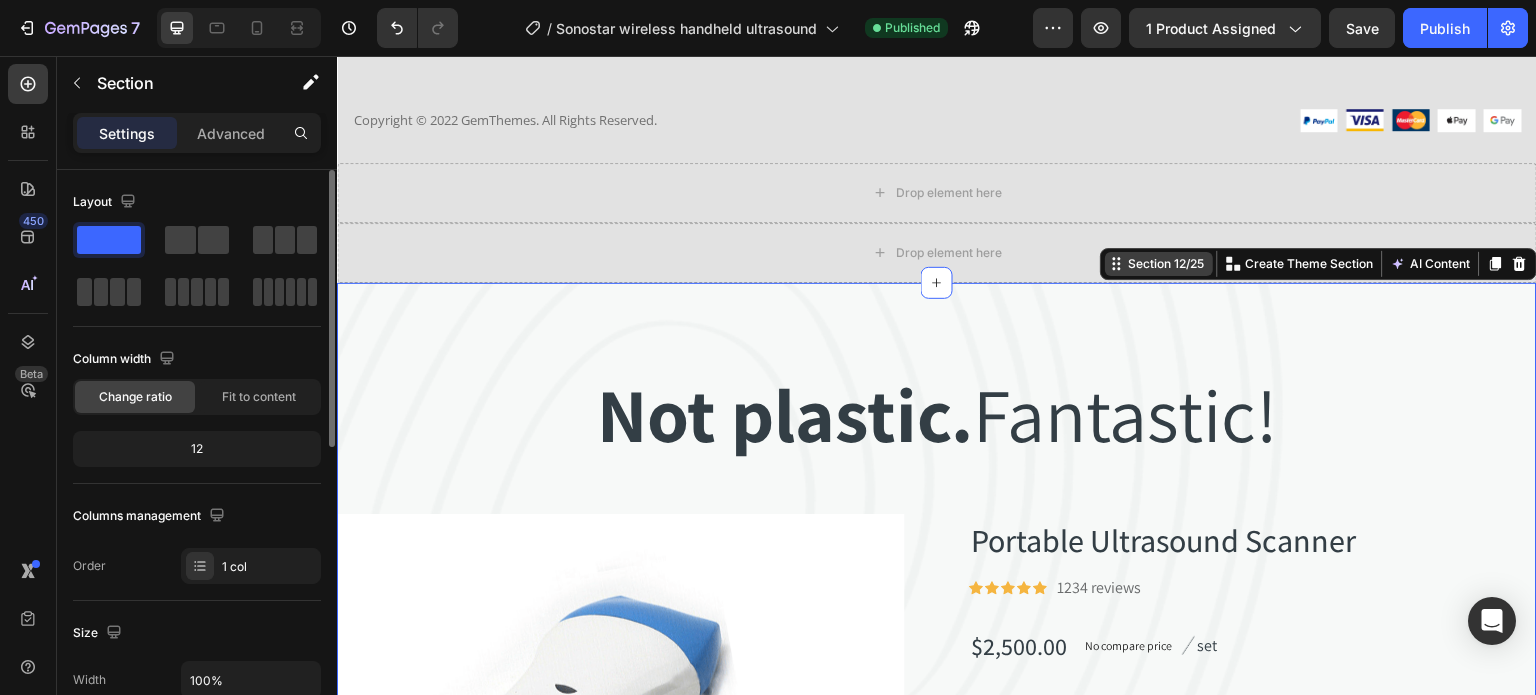 click on "Section 12/25   Create Theme Section AI Content Write with GemAI What would you like to describe here? Tone and Voice Persuasive Product (Not Amplifiers)Rechargeable Hearing Aids for Seniors with 16-Channel Digital Chips Intelligent Noise Cancellation for Clear Sound Super-Mini Invisible Design Comfort Fit in Ear Canal Show more Generate" at bounding box center [1318, 264] 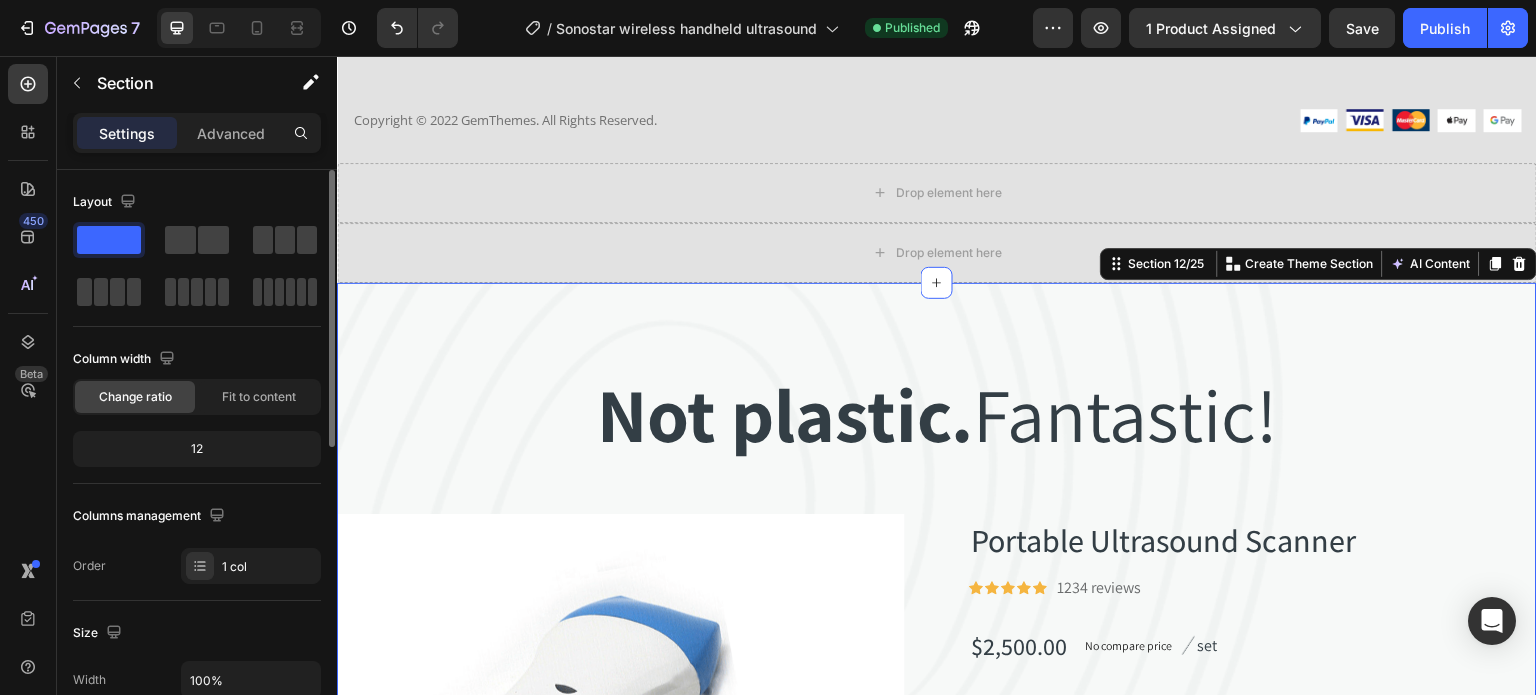 click on "Not plastic.  Fantastic! Heading Product Images Portable Ultrasound Scanner (P) Title                Icon                Icon                Icon                Icon                Icon Icon List Hoz 1234 reviews Text block Row $2,500.00 (P) Price (P) Price No compare price (P) Price Image set Text block Row Image ECO-FRIENDLY  - Made from birch wood that fully composts in 45 days Text block Image LOOKS AWESOME  -   Durable and heat-resistant utensils for all occasions Text block Image Custom  - Order with a printed logo or text starting from just $5 Text block Image For charity  - 30% of our profits are donated to environmental nonprofits Text block Icon List
1
(P) Quantity Yes, I Want This (P) Cart Button Row Best value Text block Row X6 SET Text block Row Only $7.00  per set Save $90.00 Text block Row
Buy Now Button Row Best seller Text block Row X3 SET Text block Row Only $9.00  per set Save $39.00 Text block Row
Buy Now Button Row Product" at bounding box center [937, 784] 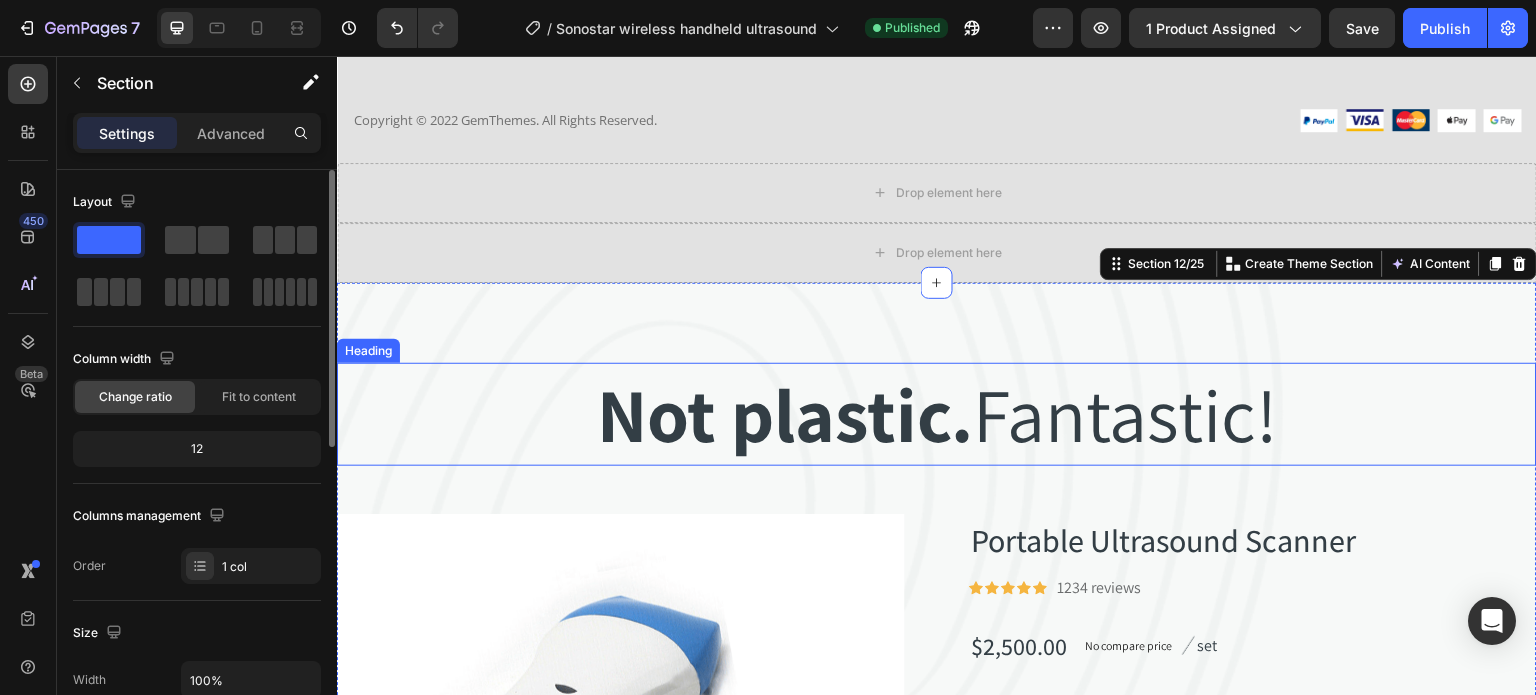 click on "Not plastic." at bounding box center (785, 414) 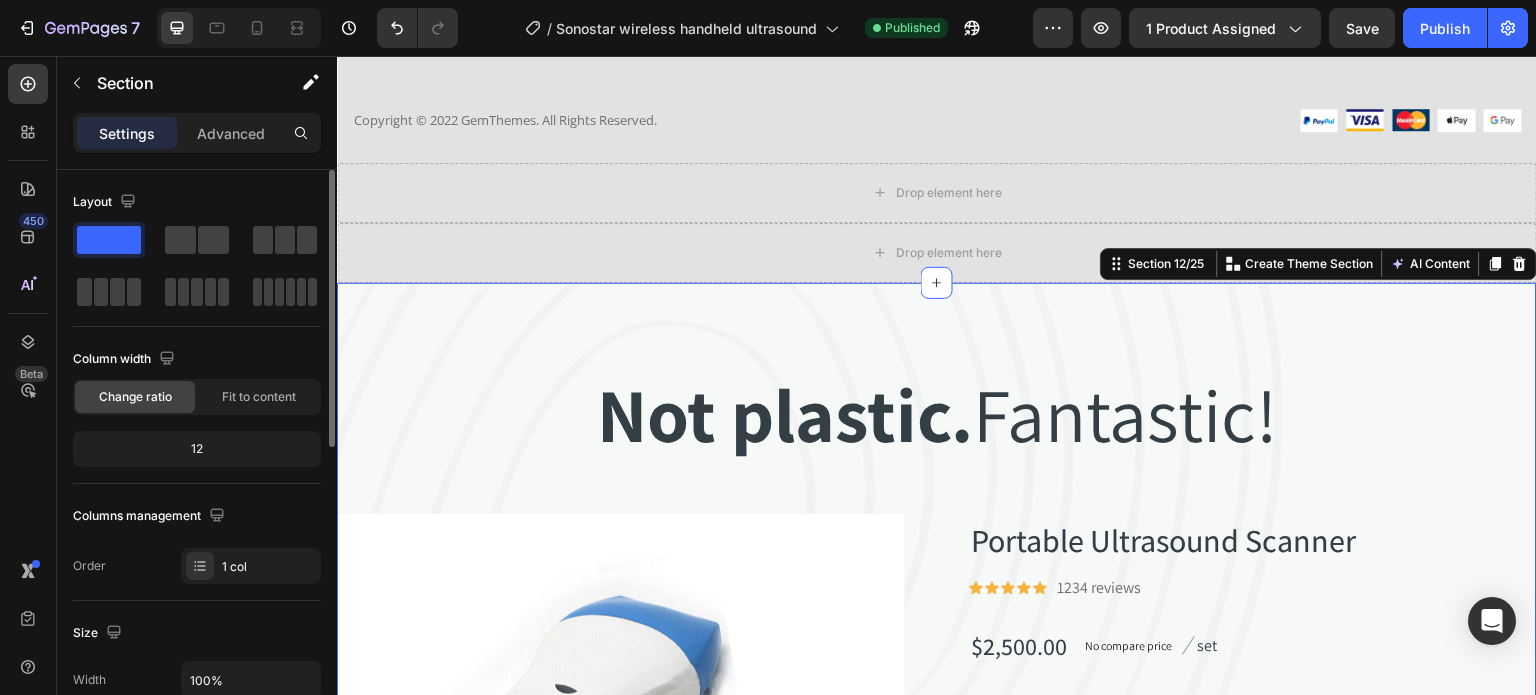 click on "Not plastic.  Fantastic! Heading Product Images Portable Ultrasound Scanner (P) Title                Icon                Icon                Icon                Icon                Icon Icon List Hoz 1234 reviews Text block Row $2,500.00 (P) Price (P) Price No compare price (P) Price Image set Text block Row Image ECO-FRIENDLY  - Made from birch wood that fully composts in 45 days Text block Image LOOKS AWESOME  -   Durable and heat-resistant utensils for all occasions Text block Image Custom  - Order with a printed logo or text starting from just $5 Text block Image For charity  - 30% of our profits are donated to environmental nonprofits Text block Icon List
1
(P) Quantity Yes, I Want This (P) Cart Button Row Best value Text block Row X6 SET Text block Row Only $7.00  per set Save $90.00 Text block Row
Buy Now Button Row Best seller Text block Row X3 SET Text block Row Only $9.00  per set Save $39.00 Text block Row
Buy Now Button Row Product" at bounding box center (937, 784) 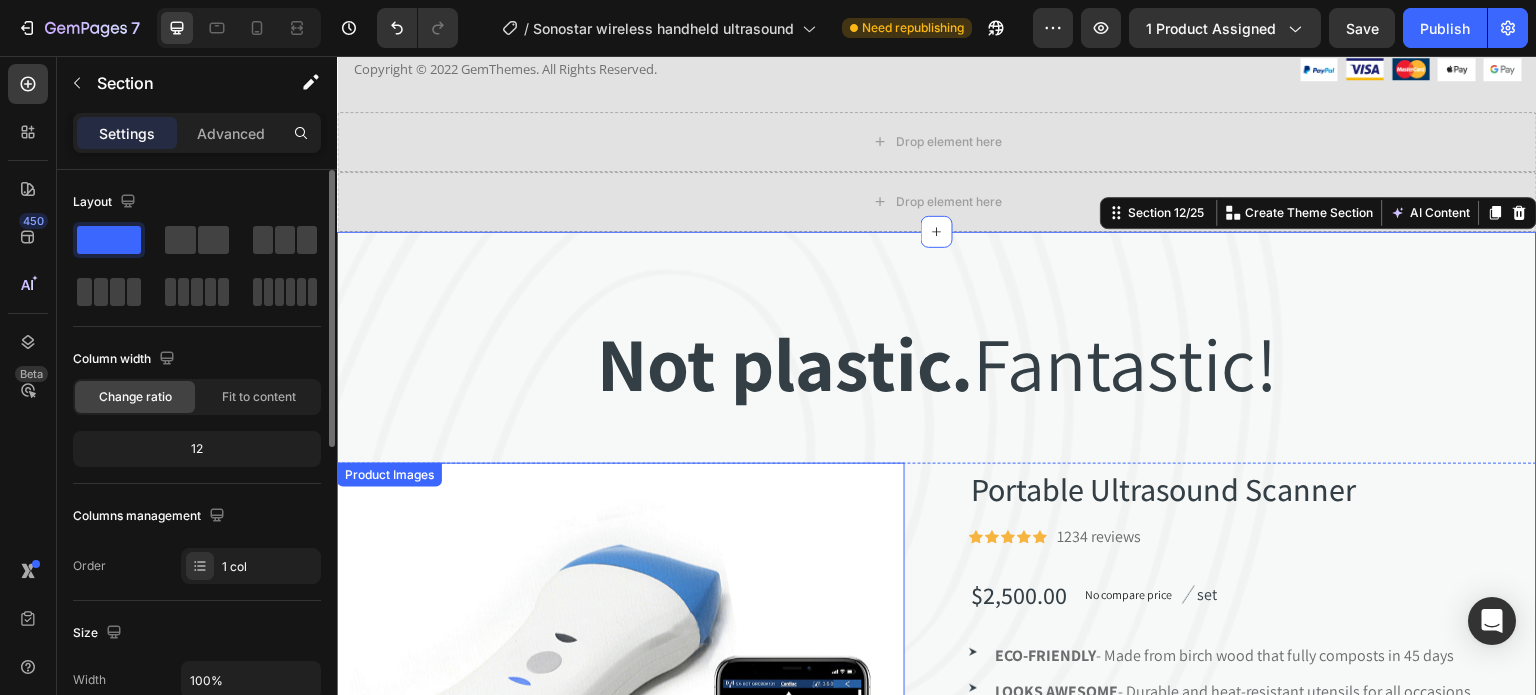 scroll, scrollTop: 8385, scrollLeft: 0, axis: vertical 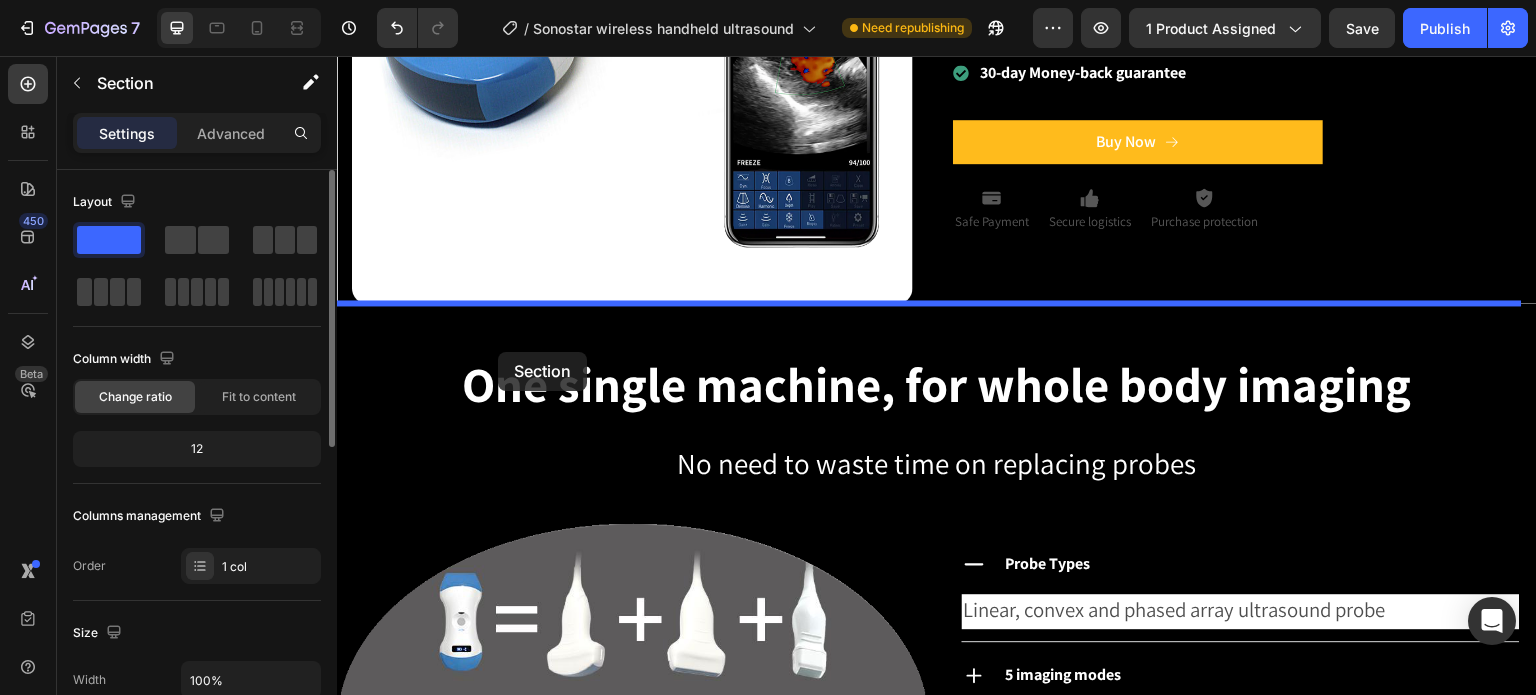 drag, startPoint x: 1109, startPoint y: 270, endPoint x: 498, endPoint y: 352, distance: 616.4779 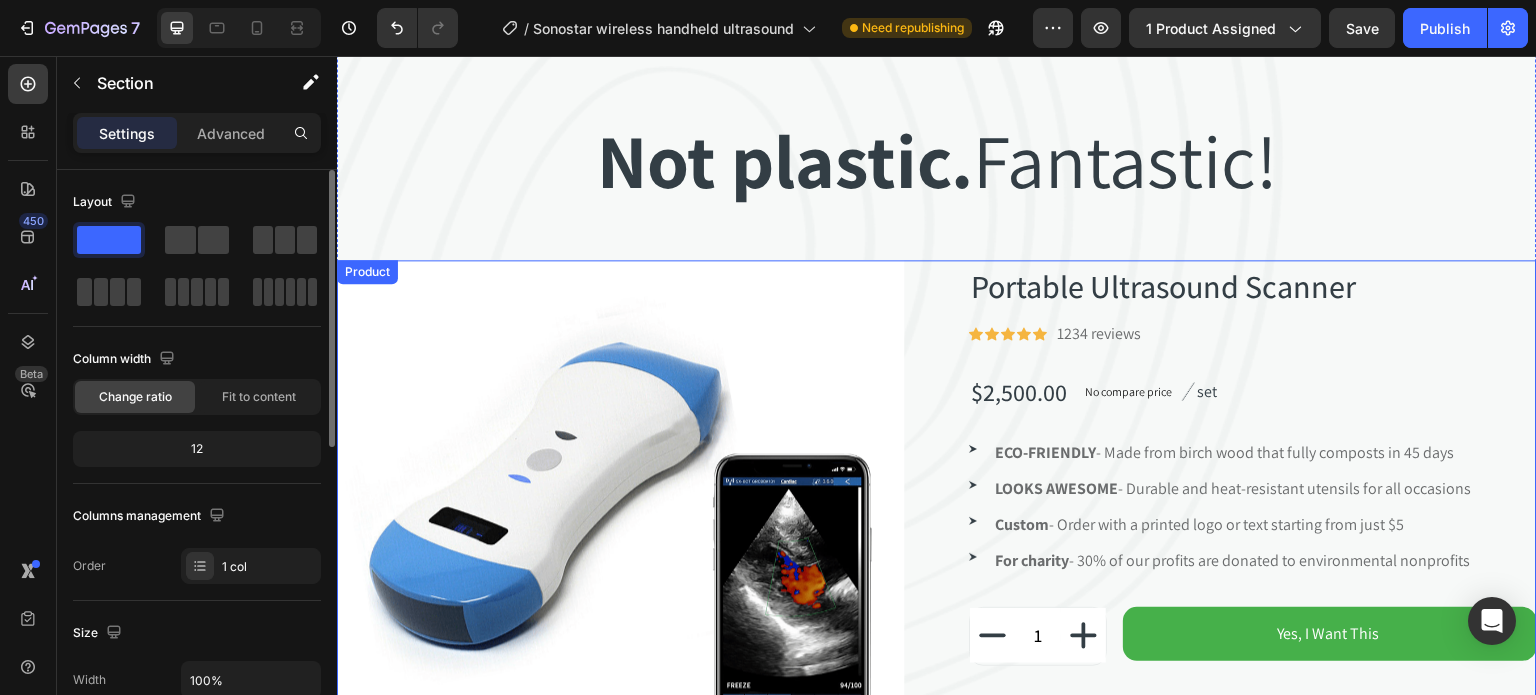 scroll, scrollTop: 500, scrollLeft: 0, axis: vertical 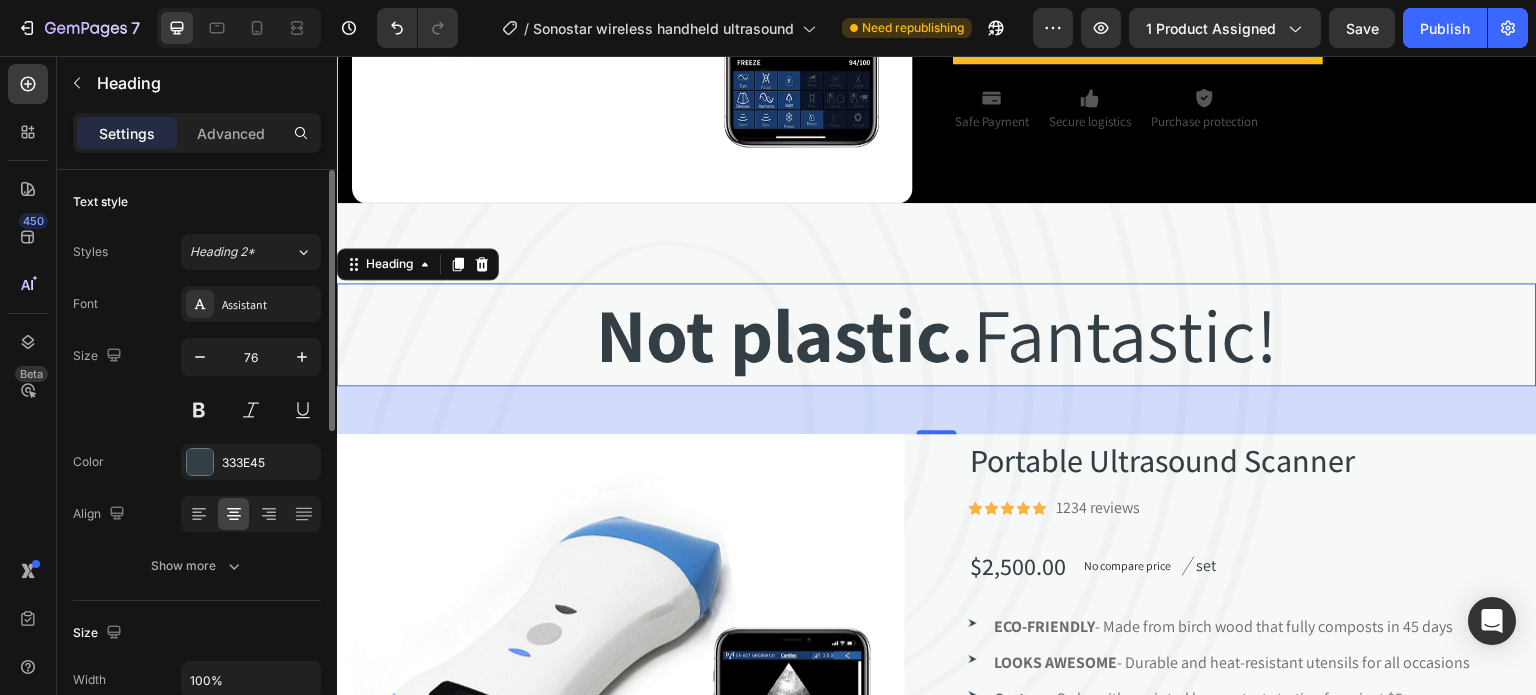 click on "Not plastic." at bounding box center [785, 334] 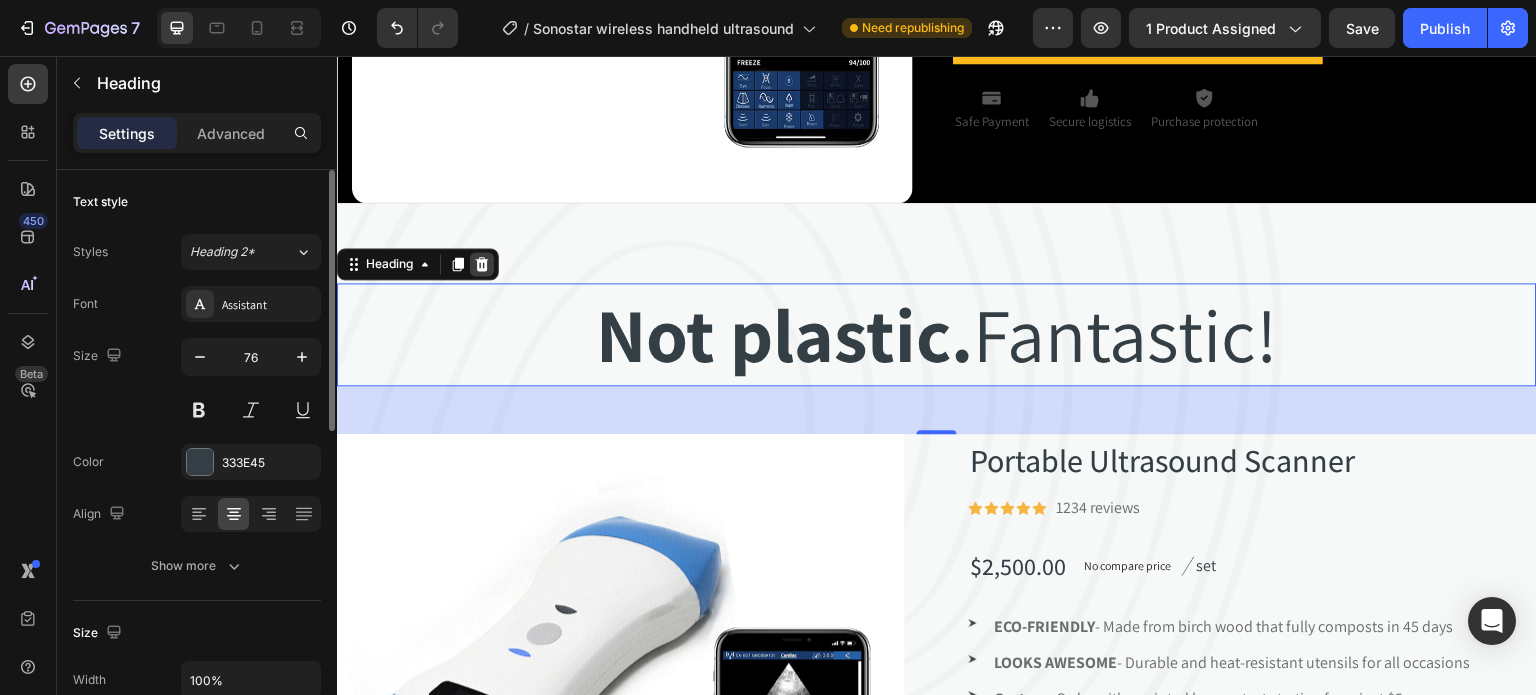 click 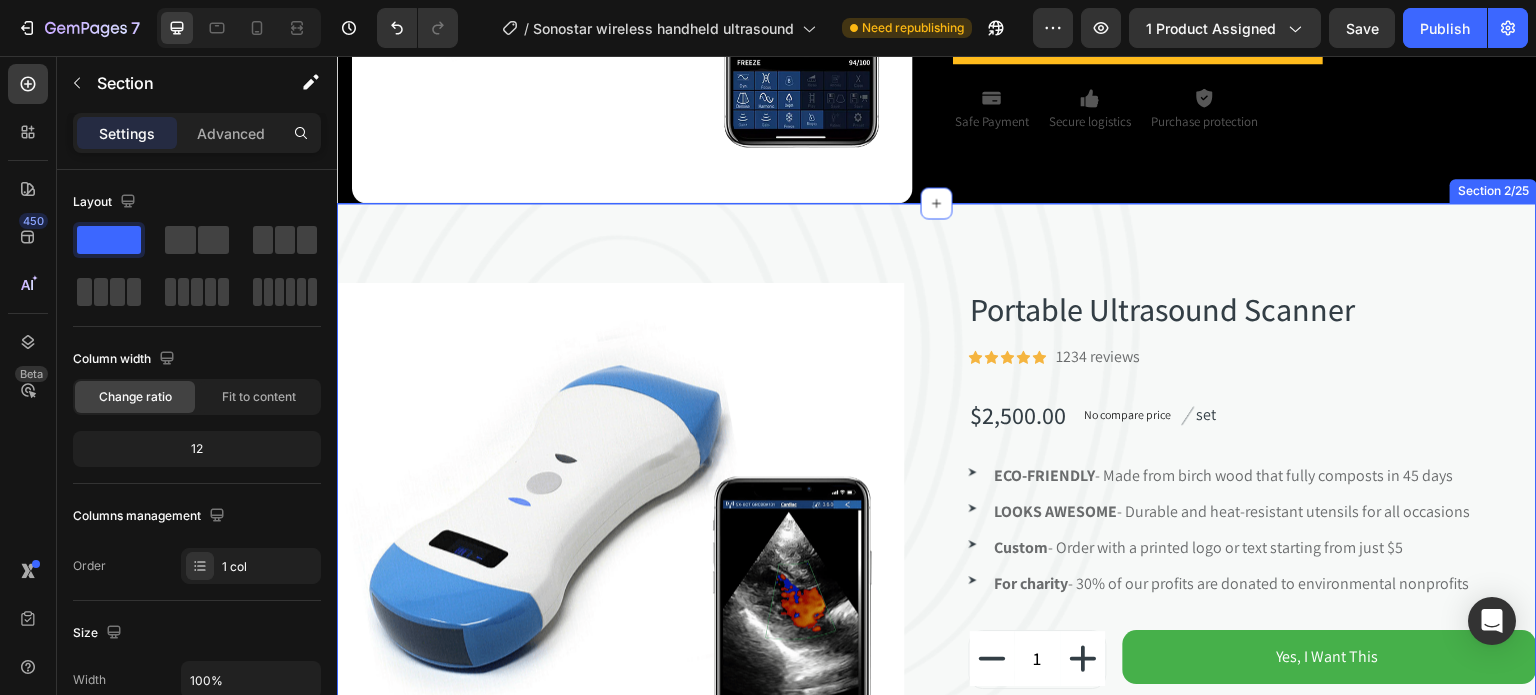 click on "Product Images Portable Ultrasound Scanner (P) Title                Icon                Icon                Icon                Icon                Icon Icon List Hoz 1234 reviews Text block Row $2,500.00 (P) Price (P) Price No compare price (P) Price Image set Text block Row Image ECO-FRIENDLY  - Made from birch wood that fully composts in 45 days Text block Image LOOKS AWESOME  -   Durable and heat-resistant utensils for all occasions Text block Image Custom  - Order with a printed logo or text starting from just $5 Text block Image For charity  - 30% of our profits are donated to environmental nonprofits Text block Icon List
1
(P) Quantity Yes, I Want This (P) Cart Button Row Best value Text block Row X6 SET Text block Row Only $7.00  per set Save $90.00 Text block Row
Buy Now Button Row Best seller Text block Row X3 SET Text block Row Only $9.00  per set Save $39.00 Text block Row
Buy Now Button Row Product Section 2/25" at bounding box center [937, 628] 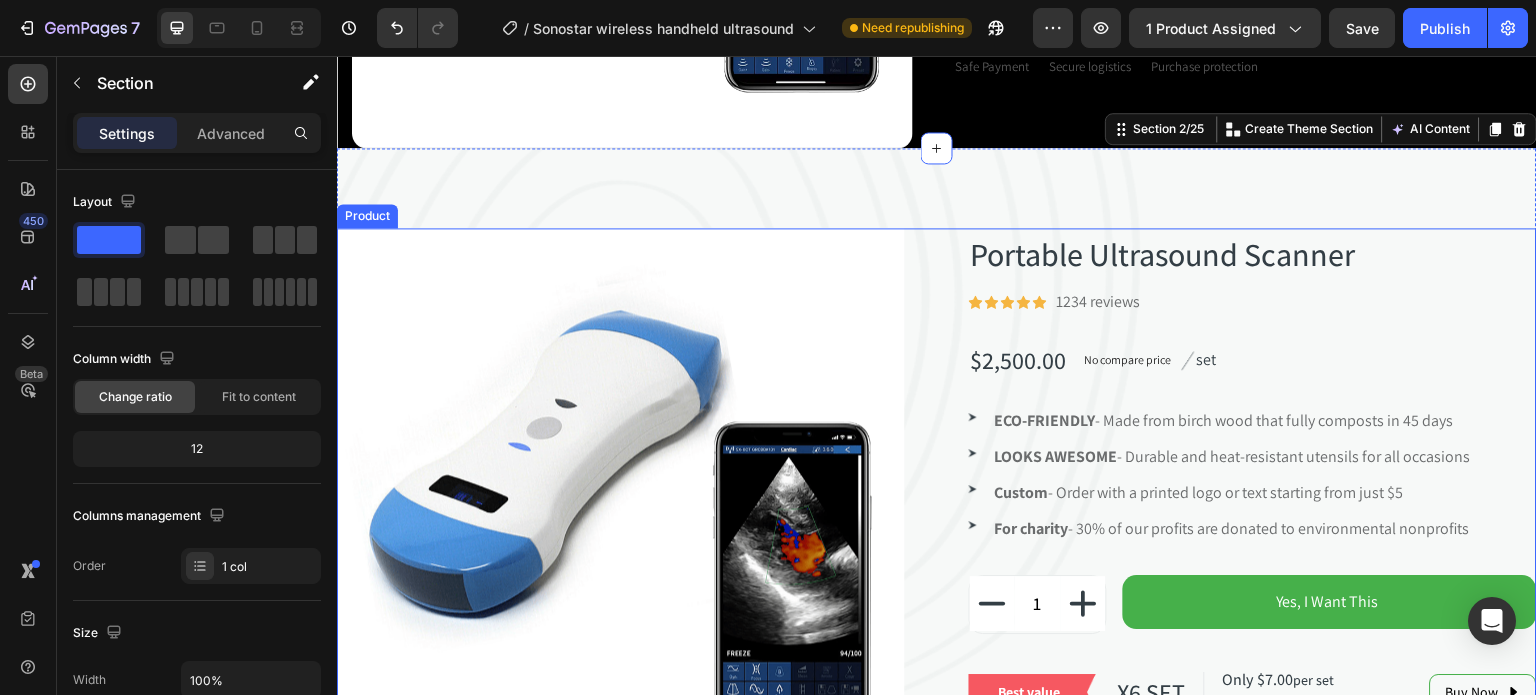 scroll, scrollTop: 700, scrollLeft: 0, axis: vertical 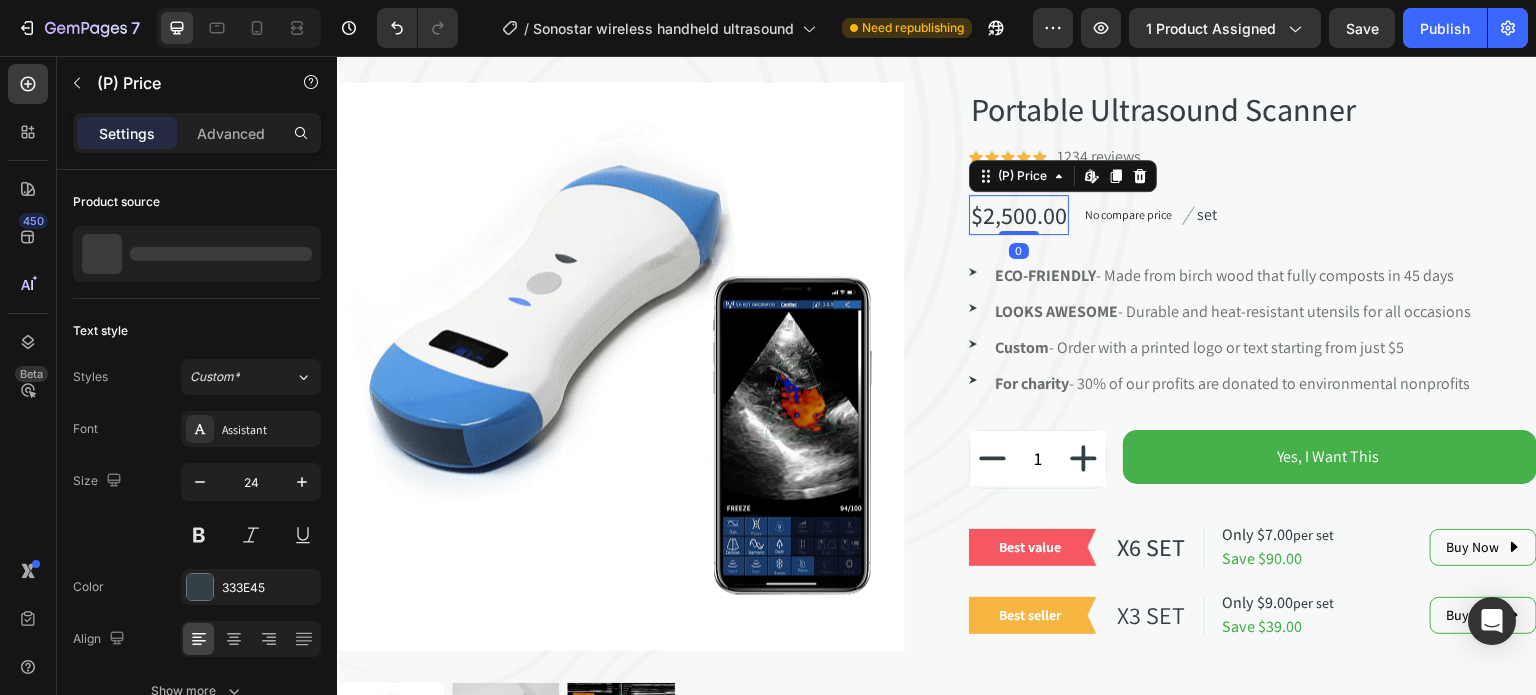 click on "$2,500.00" at bounding box center (1019, 215) 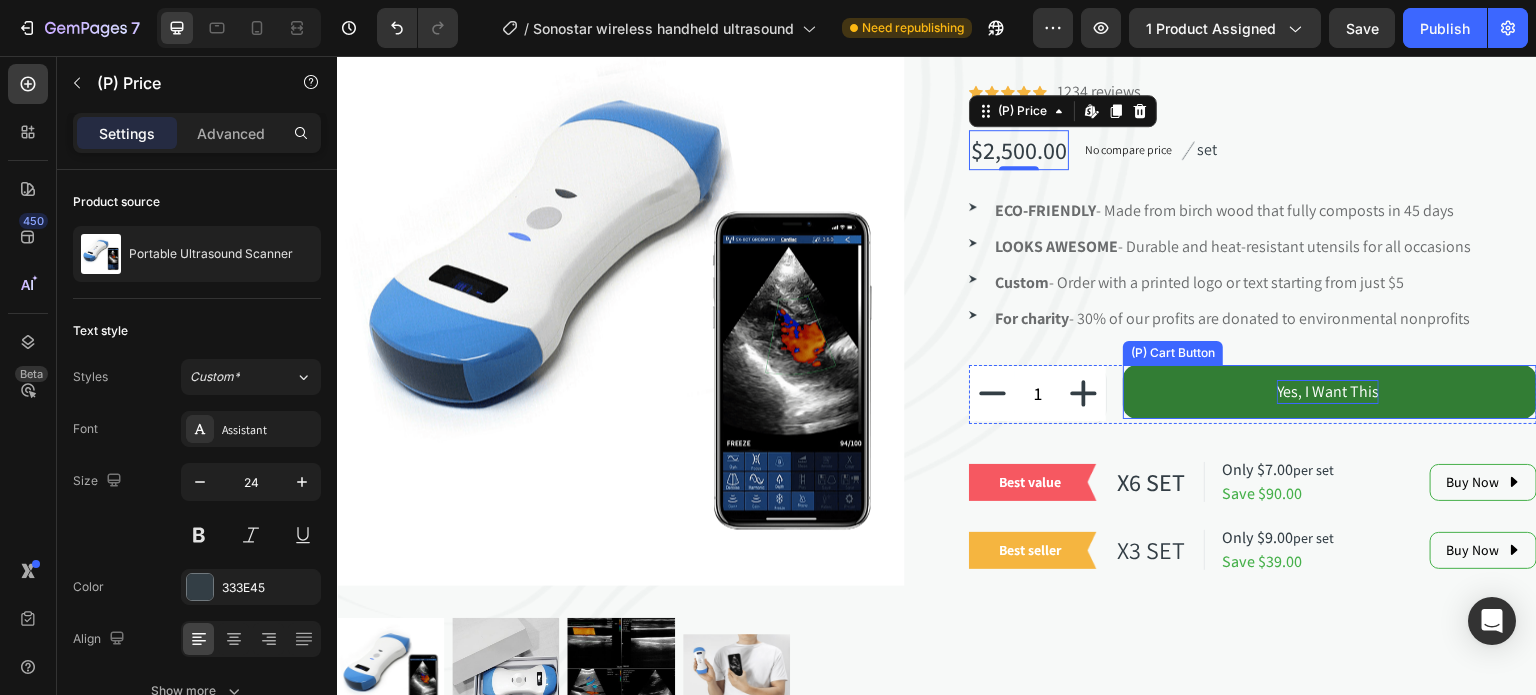 scroll, scrollTop: 800, scrollLeft: 0, axis: vertical 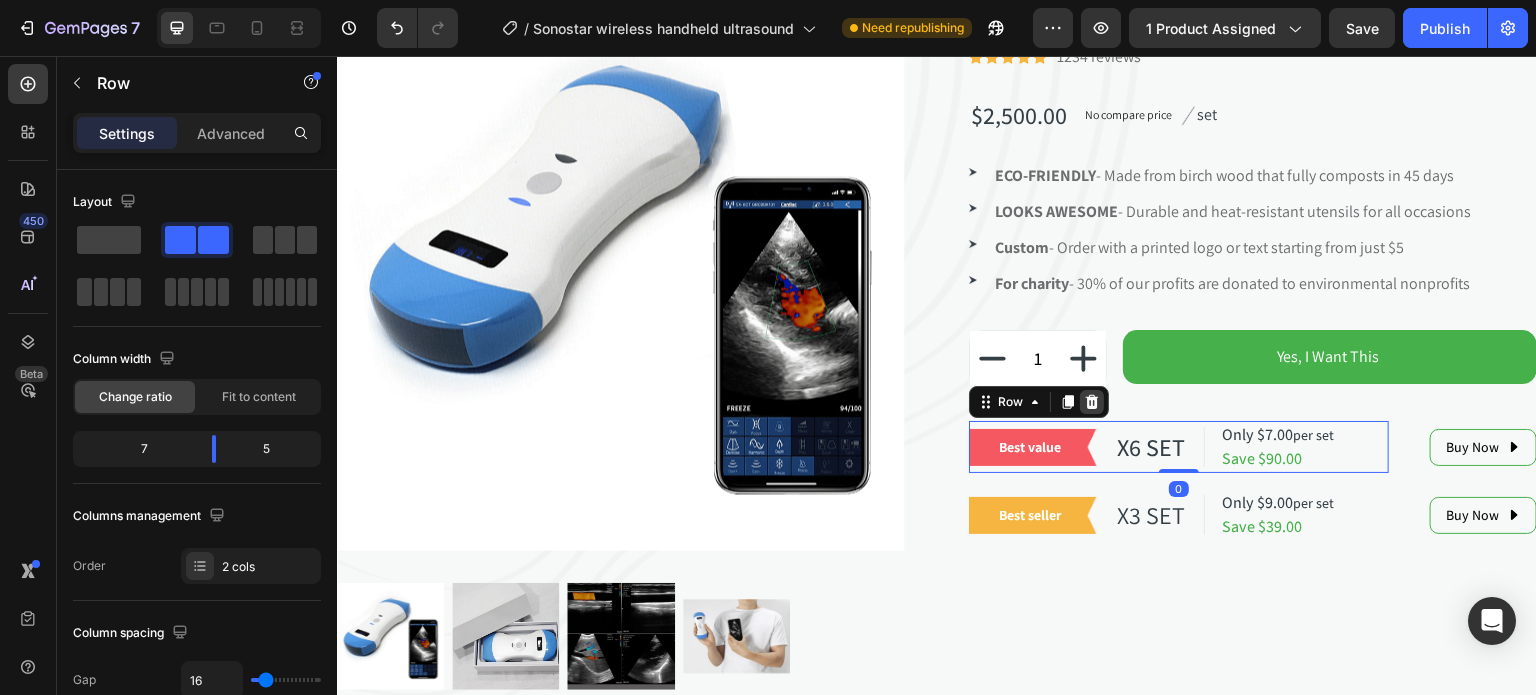 click 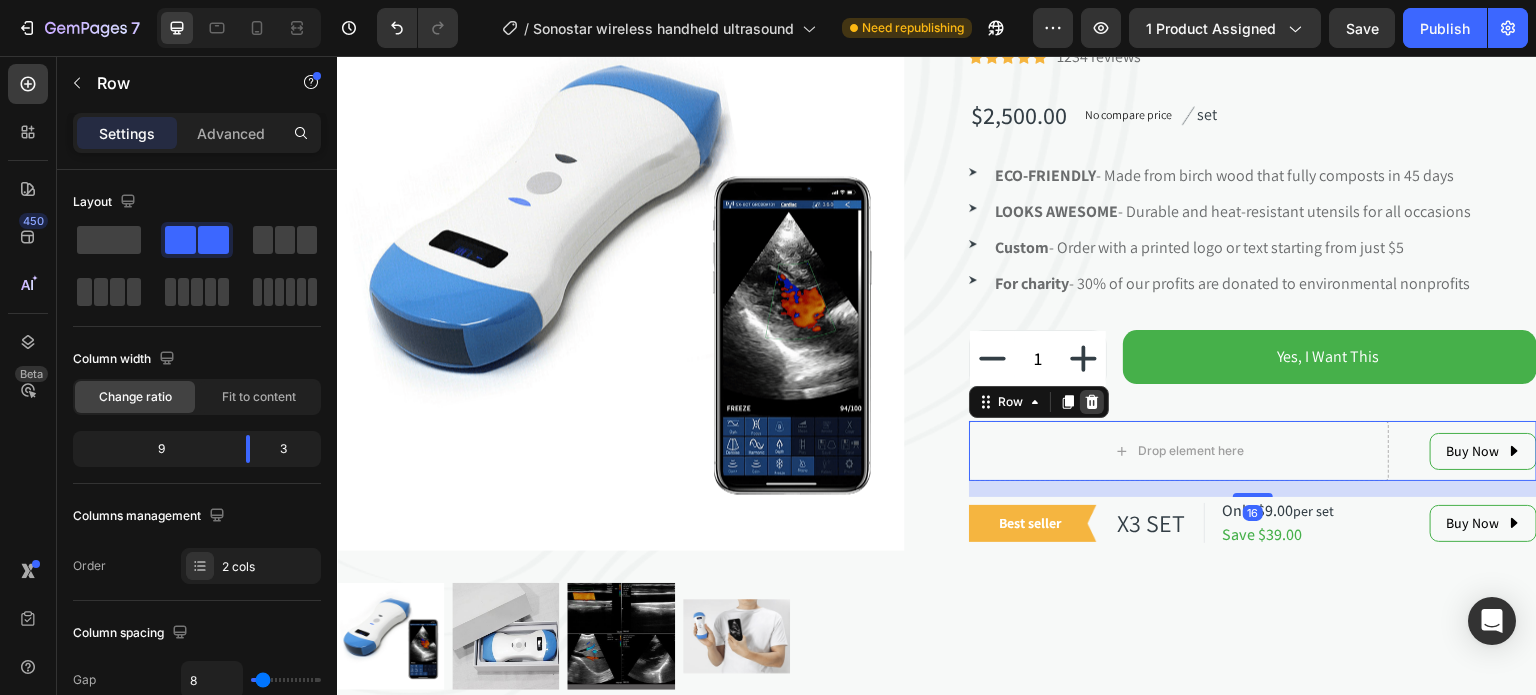 click 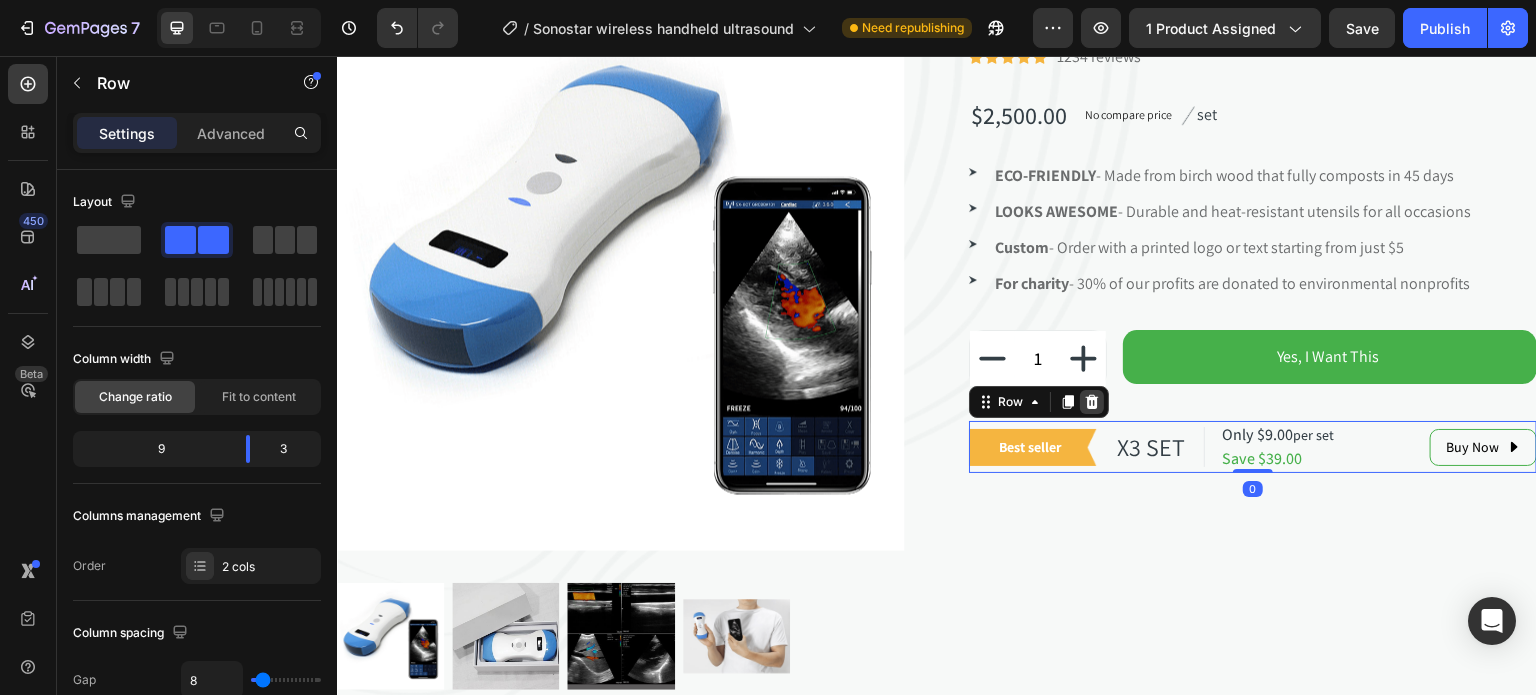 click 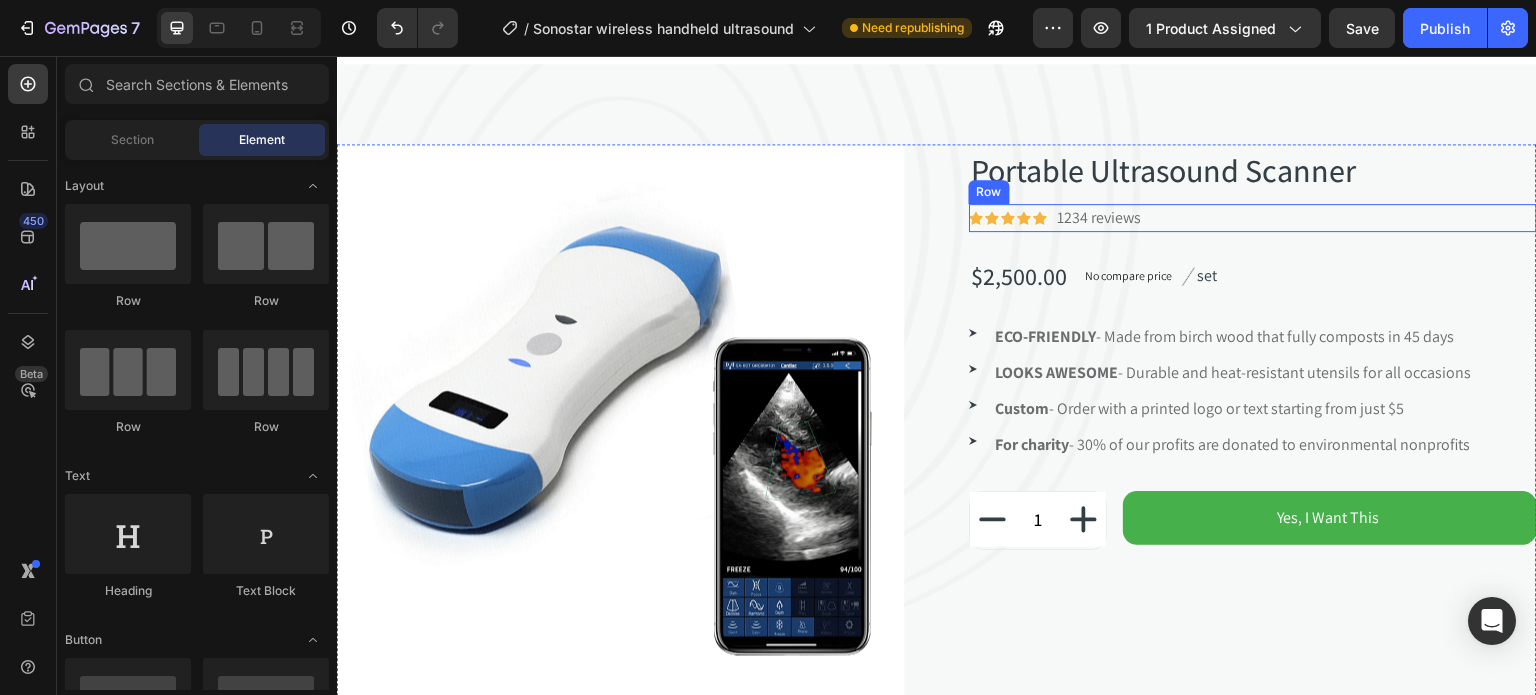 scroll, scrollTop: 700, scrollLeft: 0, axis: vertical 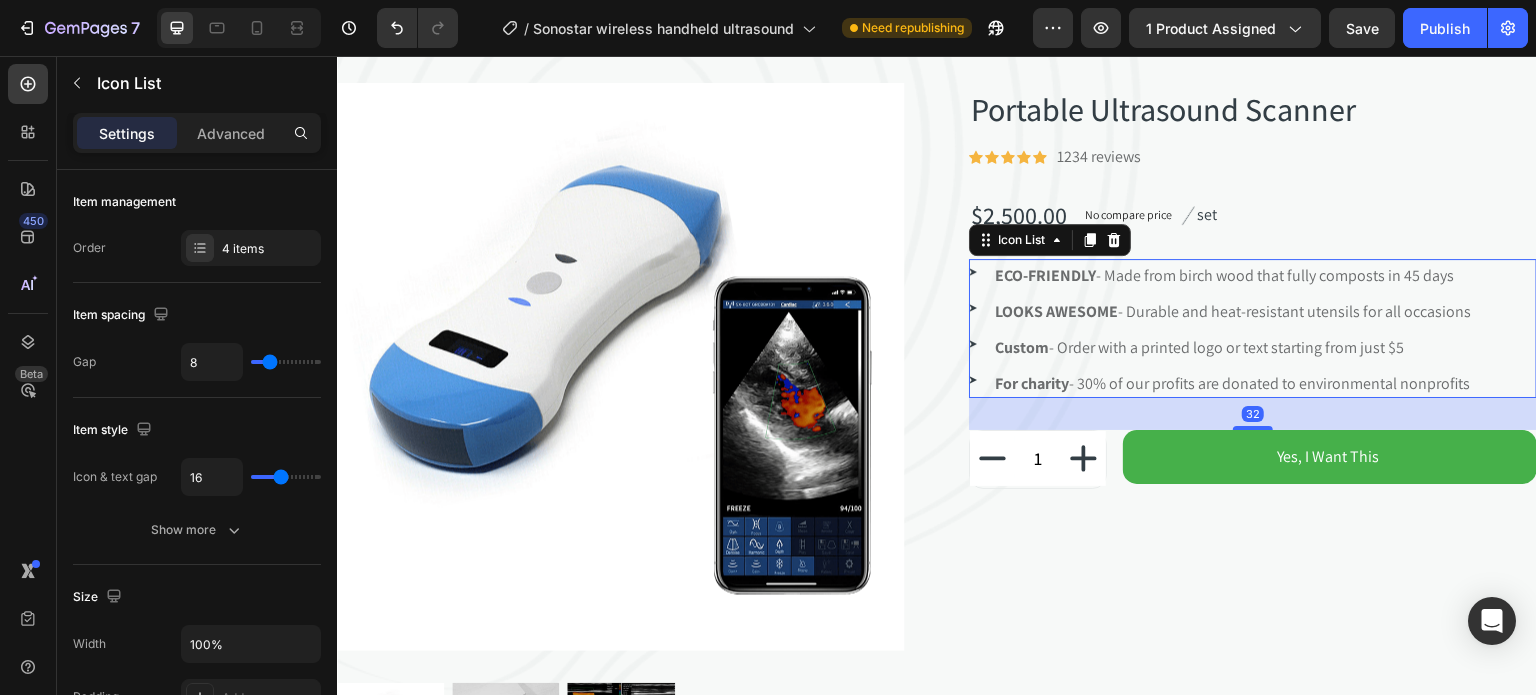 click on "Image ECO-FRIENDLY  - Made from birch wood that fully composts in 45 days Text block Image LOOKS AWESOME  -   Durable and heat-resistant utensils for all occasions Text block Image Custom  - Order with a printed logo or text starting from just $5 Text block Image For charity  - 30% of our profits are donated to environmental nonprofits Text block" at bounding box center [1253, 328] 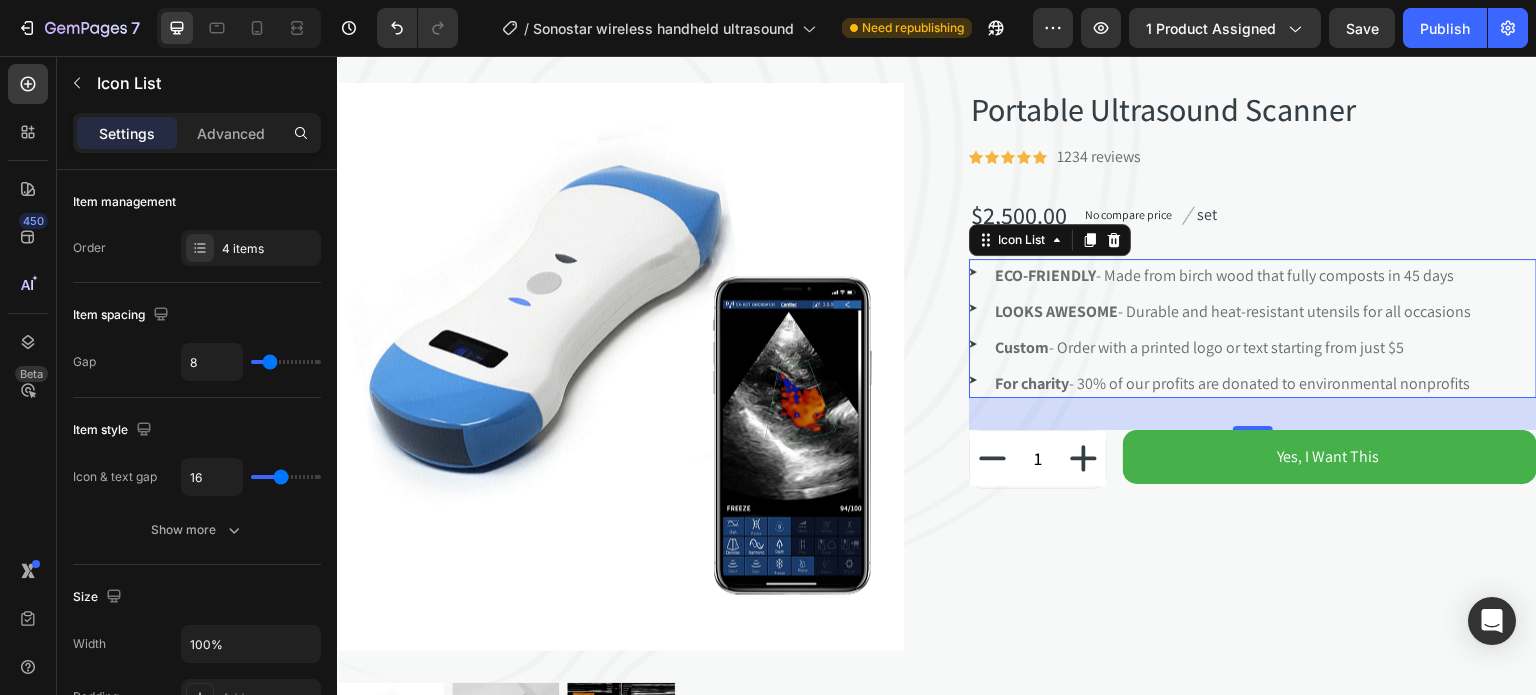click on "32" at bounding box center (1253, 414) 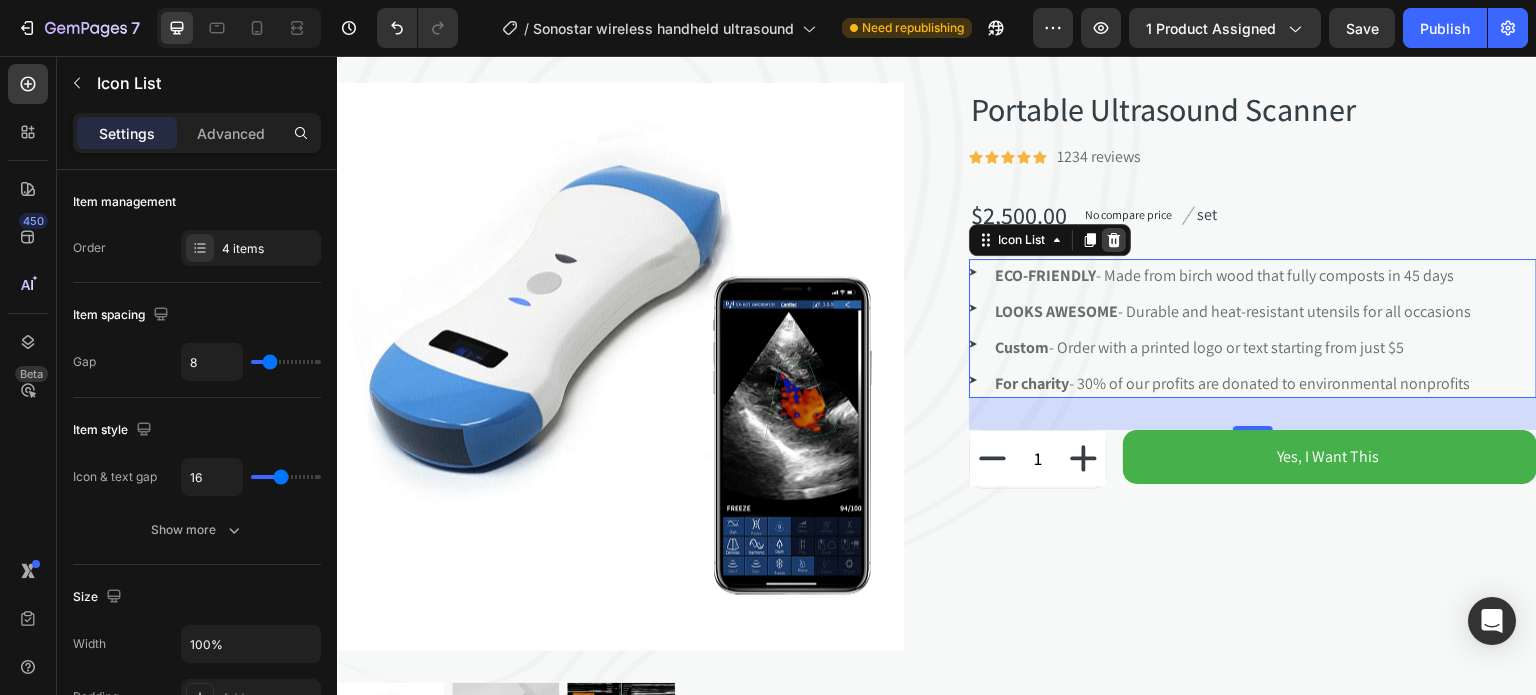 click 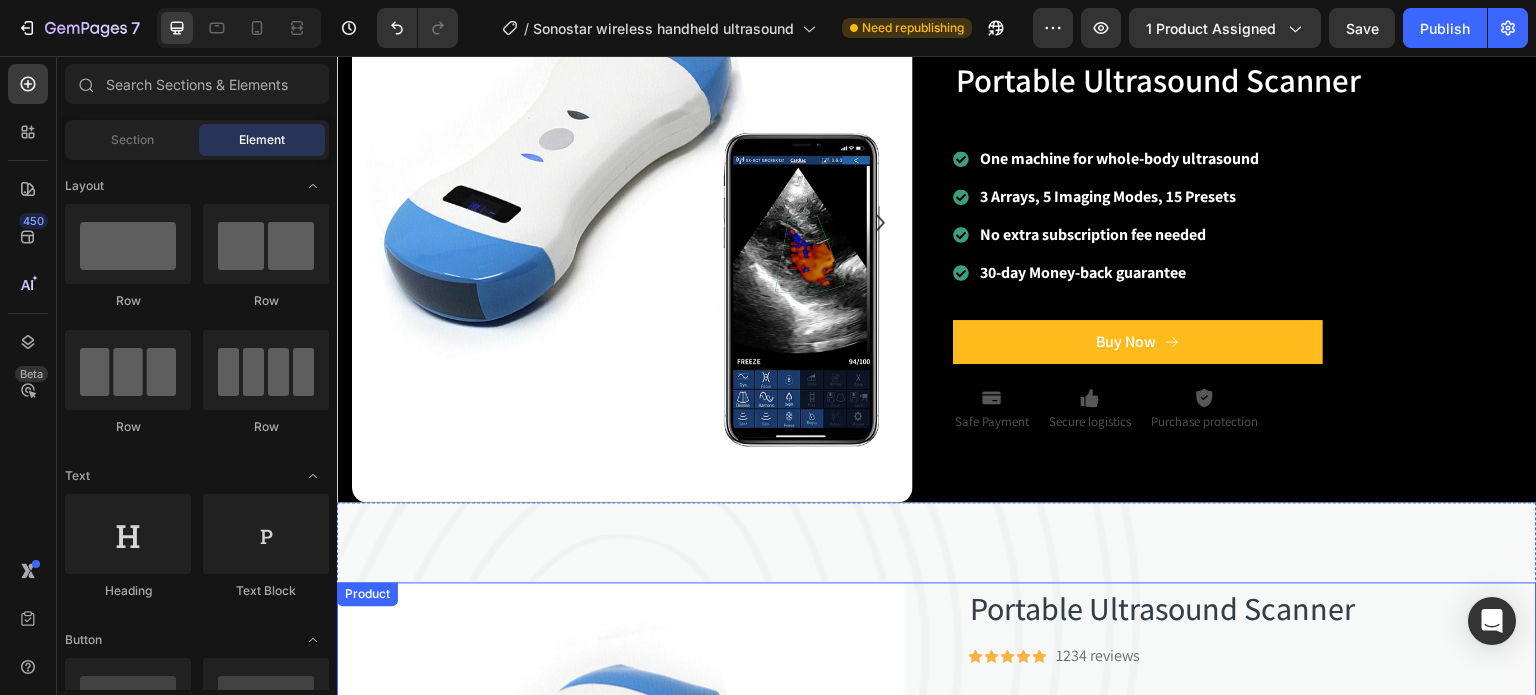 scroll, scrollTop: 0, scrollLeft: 0, axis: both 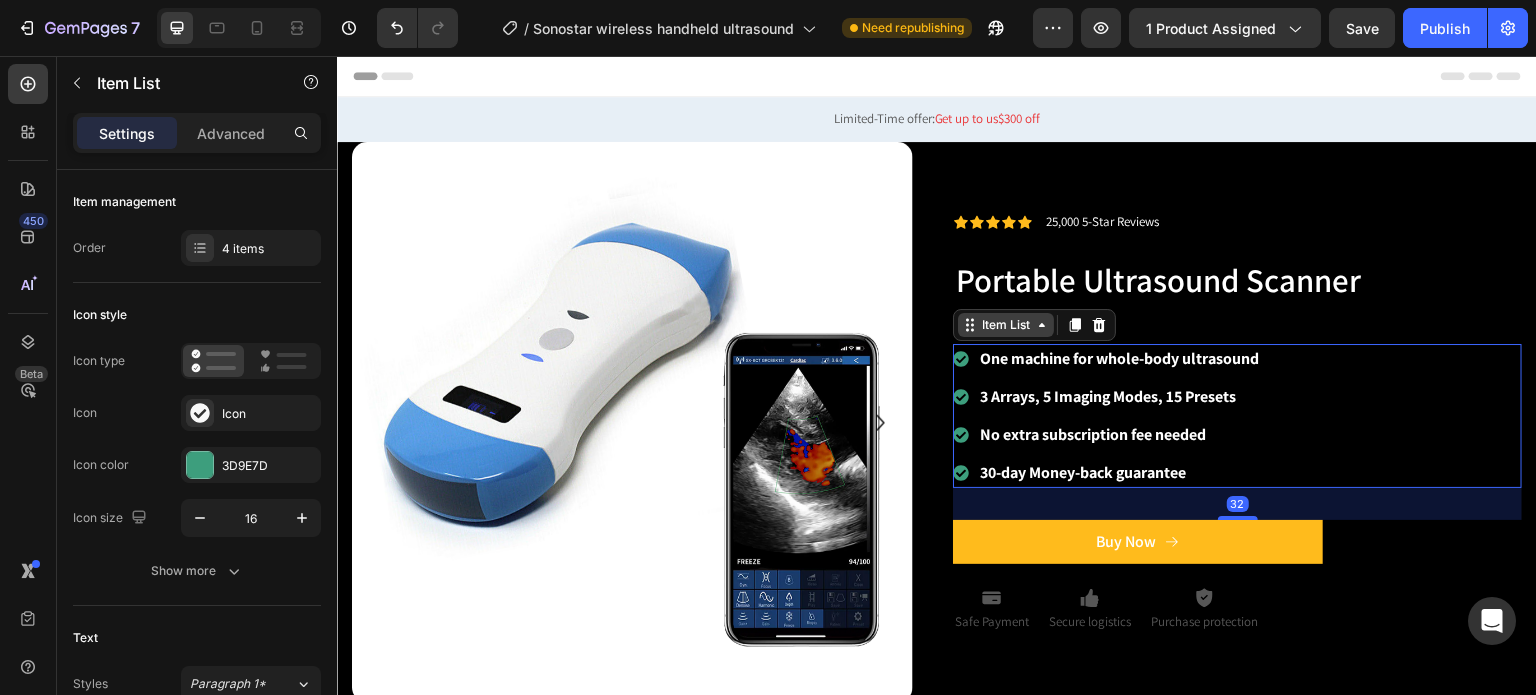 click on "Item List" at bounding box center [1006, 325] 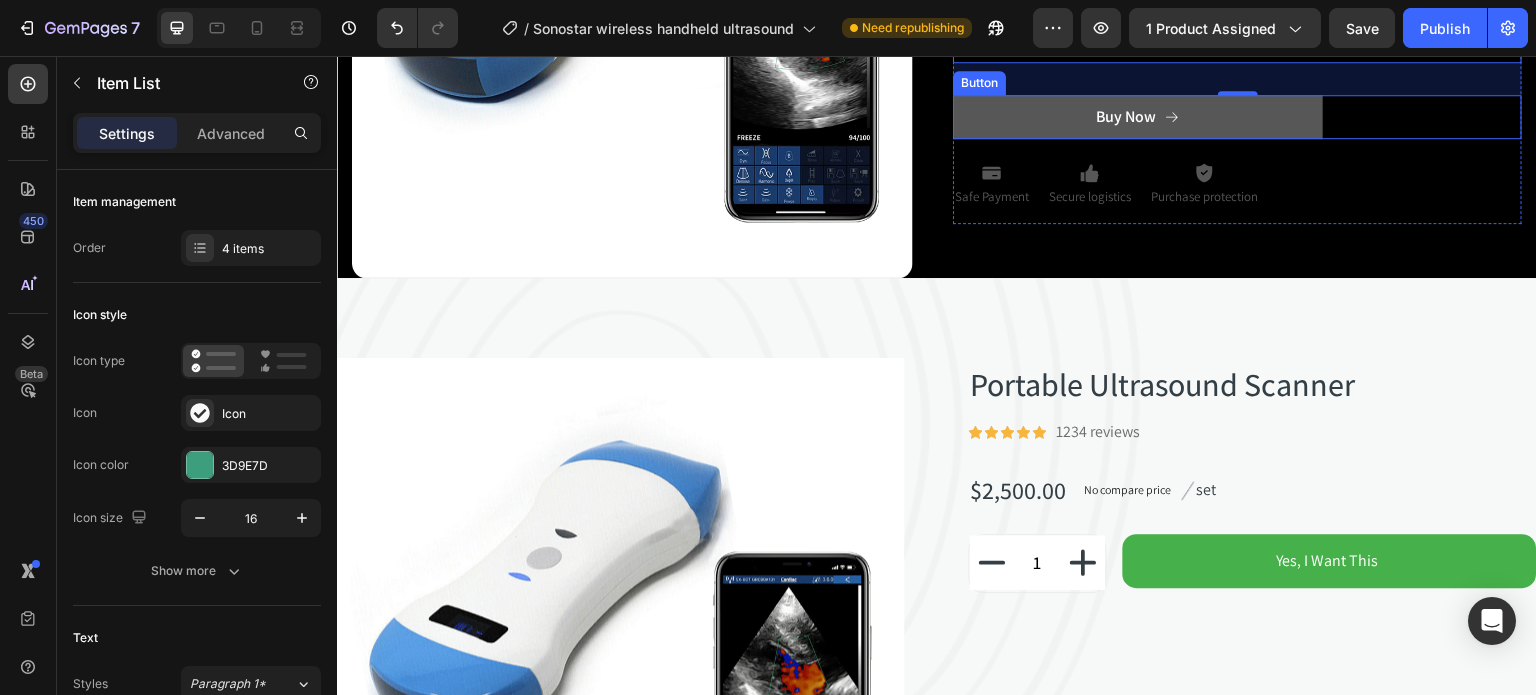 scroll, scrollTop: 500, scrollLeft: 0, axis: vertical 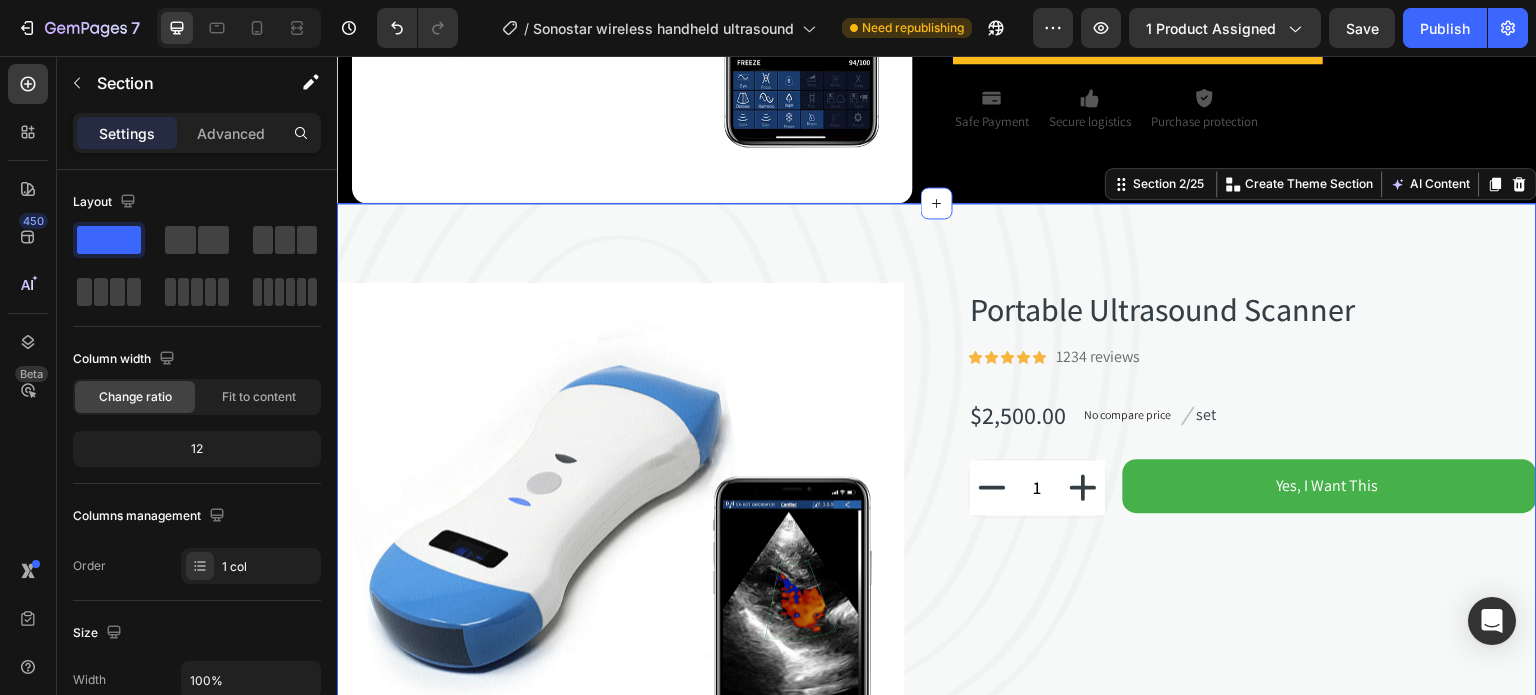 click on "Product Images Portable Ultrasound Scanner (P) Title                Icon                Icon                Icon                Icon                Icon Icon List Hoz 1234 reviews Text block Row $2,500.00 (P) Price (P) Price No compare price (P) Price Image set Text block Row
1
(P) Quantity Yes, I Want This (P) Cart Button Row Product Section 2/25   Create Theme Section AI Content Write with GemAI What would you like to describe here? Tone and Voice Persuasive Product (Not Amplifiers)Rechargeable Hearing Aids for Seniors with 16-Channel Digital Chips Intelligent Noise Cancellation for Clear Sound Super-Mini Invisible Design Comfort Fit in Ear Canal Show more Generate" at bounding box center [937, 628] 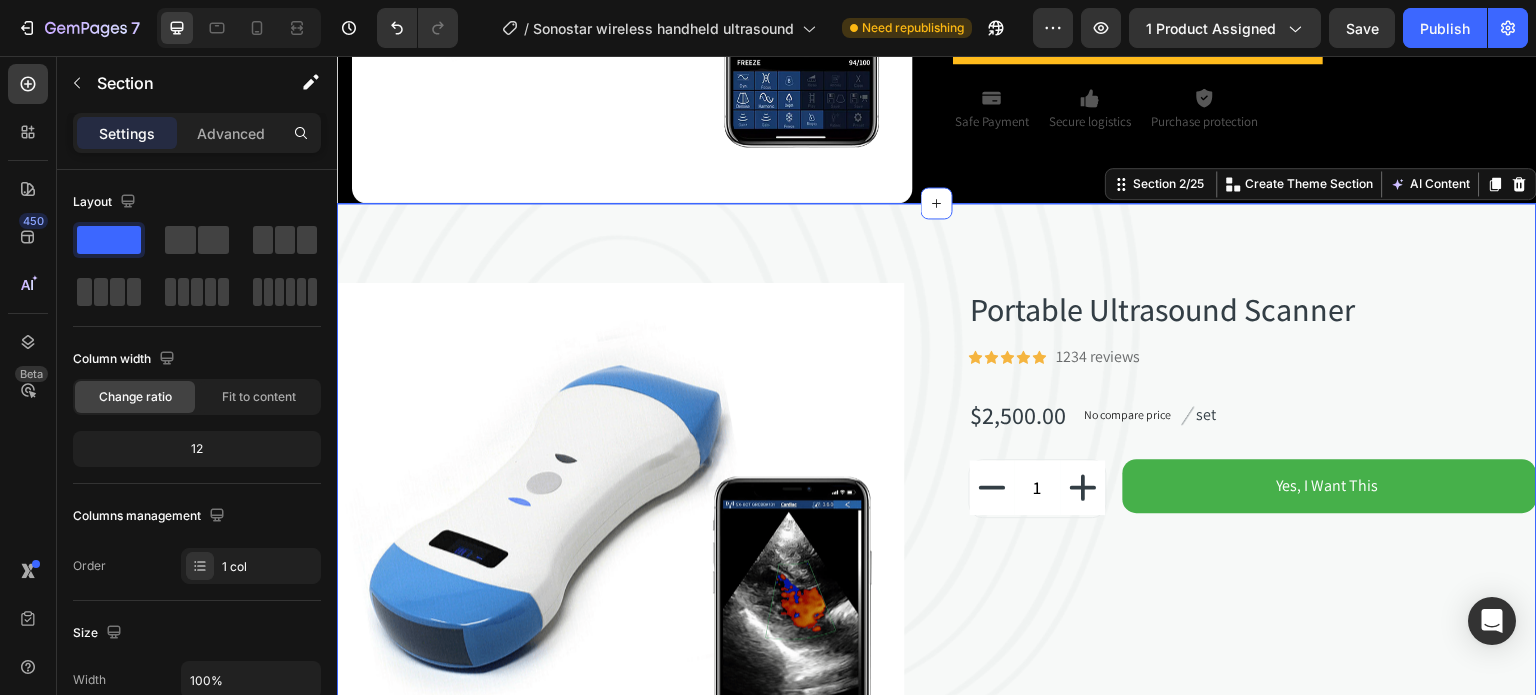 click on "Product Images Portable Ultrasound Scanner (P) Title                Icon                Icon                Icon                Icon                Icon Icon List Hoz 1234 reviews Text block Row $2,500.00 (P) Price (P) Price No compare price (P) Price Image set Text block Row
1
(P) Quantity Yes, I Want This (P) Cart Button Row Product Section 2/25   Create Theme Section AI Content Write with GemAI What would you like to describe here? Tone and Voice Persuasive Product (Not Amplifiers)Rechargeable Hearing Aids for Seniors with 16-Channel Digital Chips Intelligent Noise Cancellation for Clear Sound Super-Mini Invisible Design Comfort Fit in Ear Canal Show more Generate" at bounding box center (937, 628) 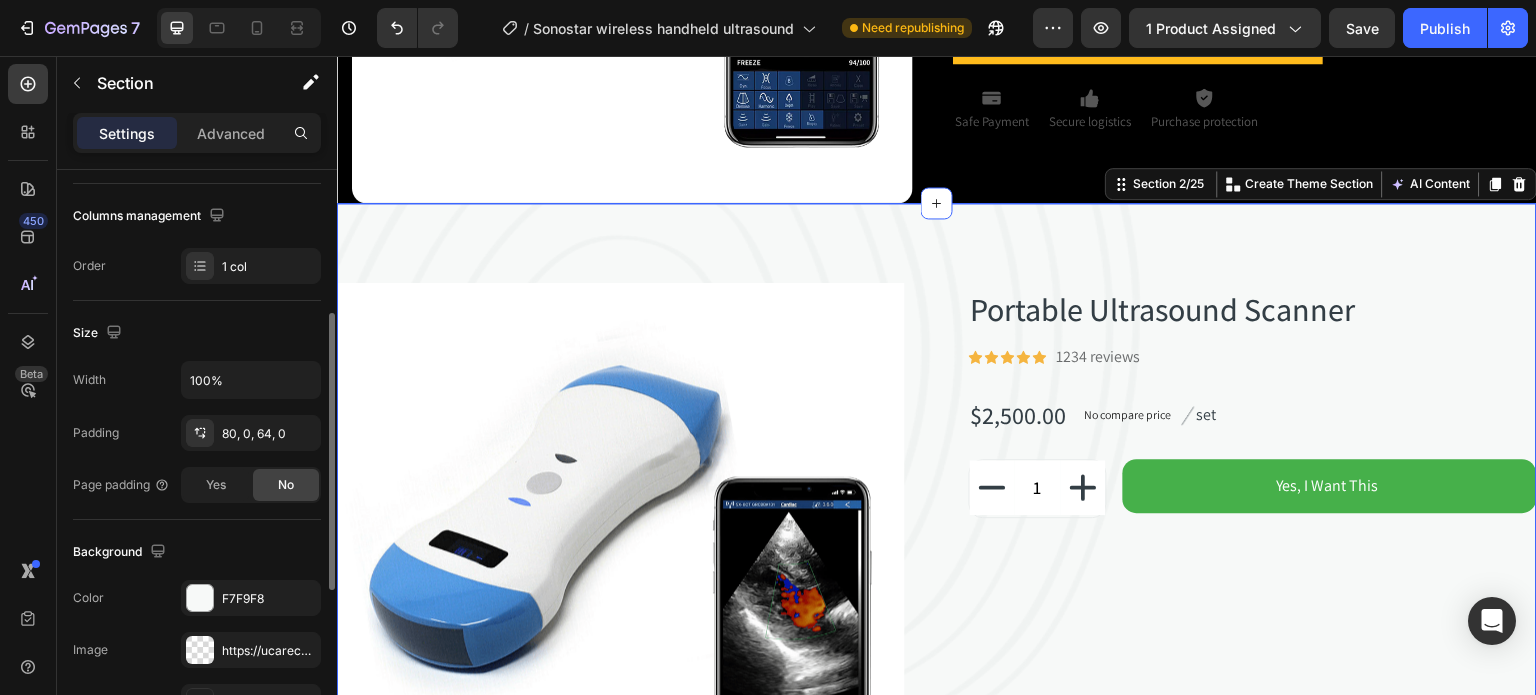 scroll, scrollTop: 400, scrollLeft: 0, axis: vertical 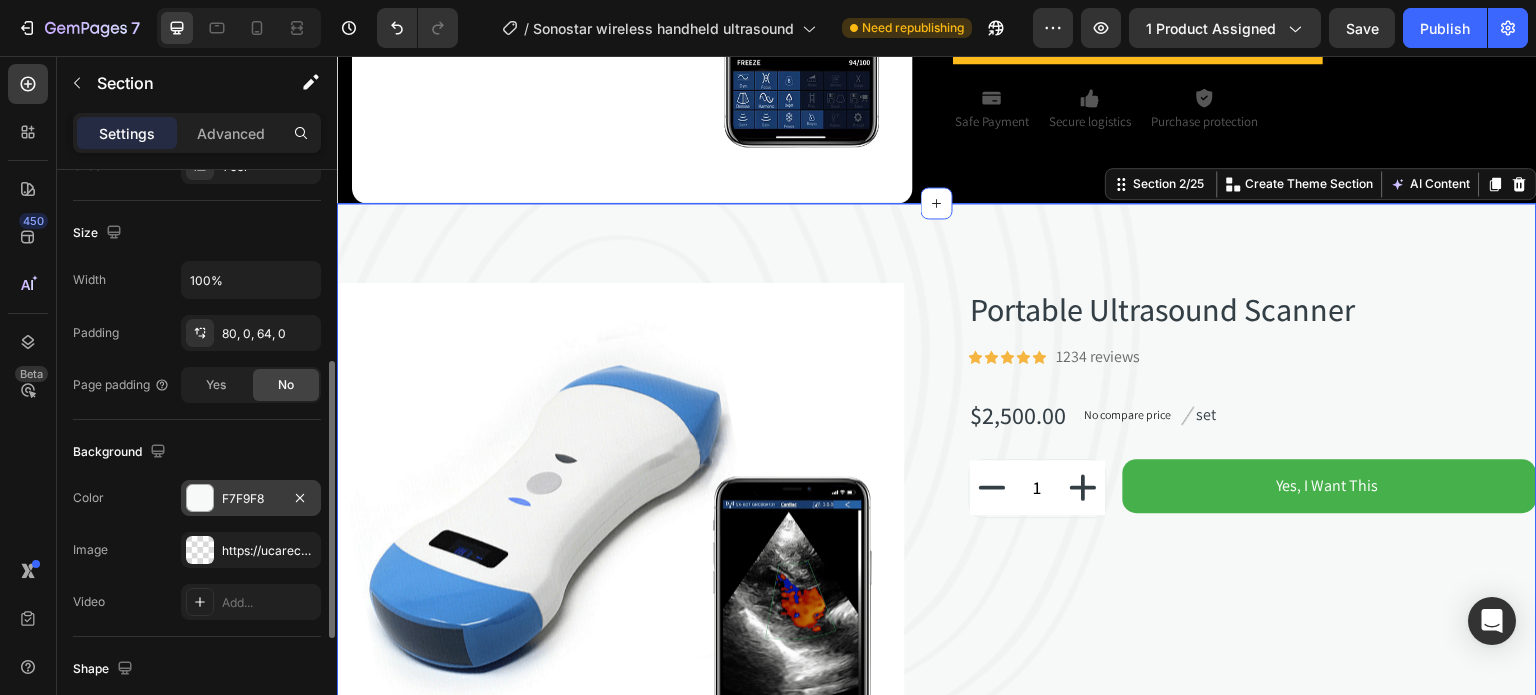 click at bounding box center (200, 498) 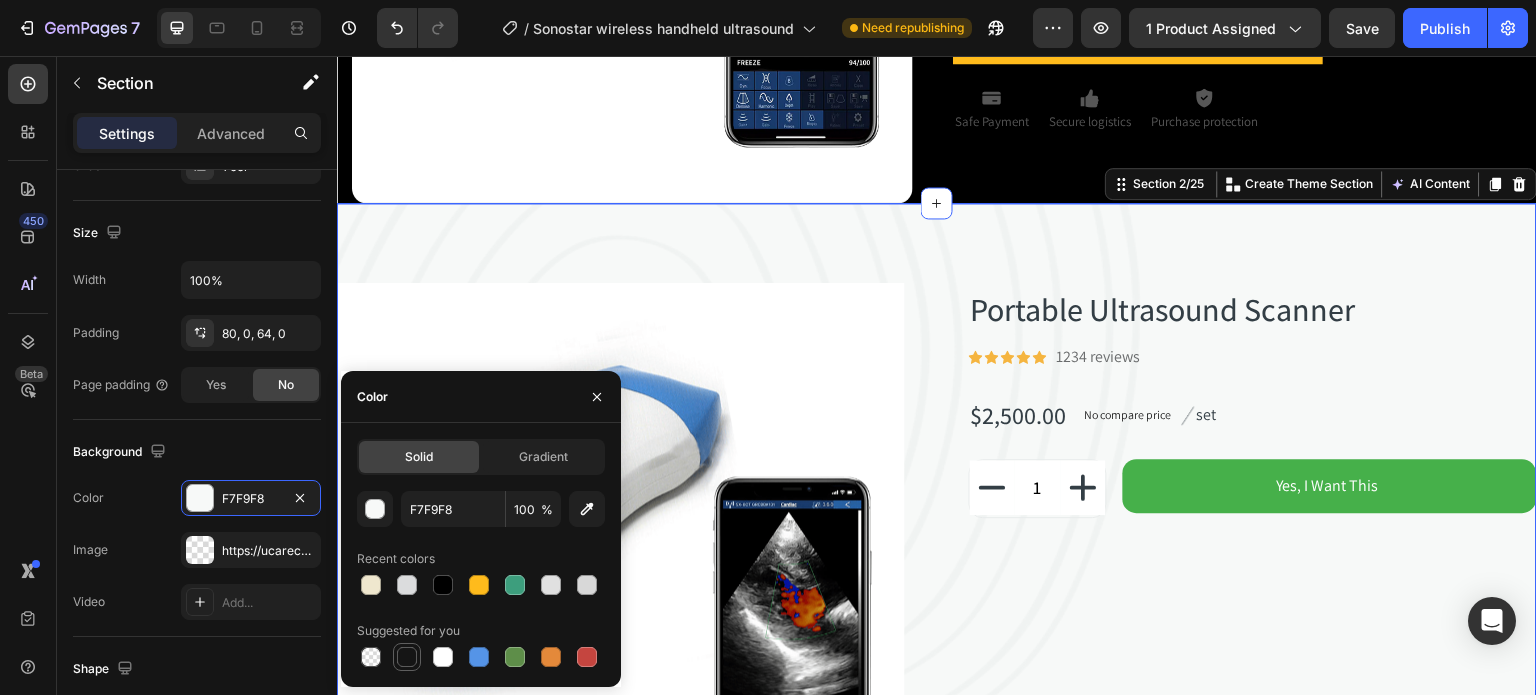 click at bounding box center [407, 657] 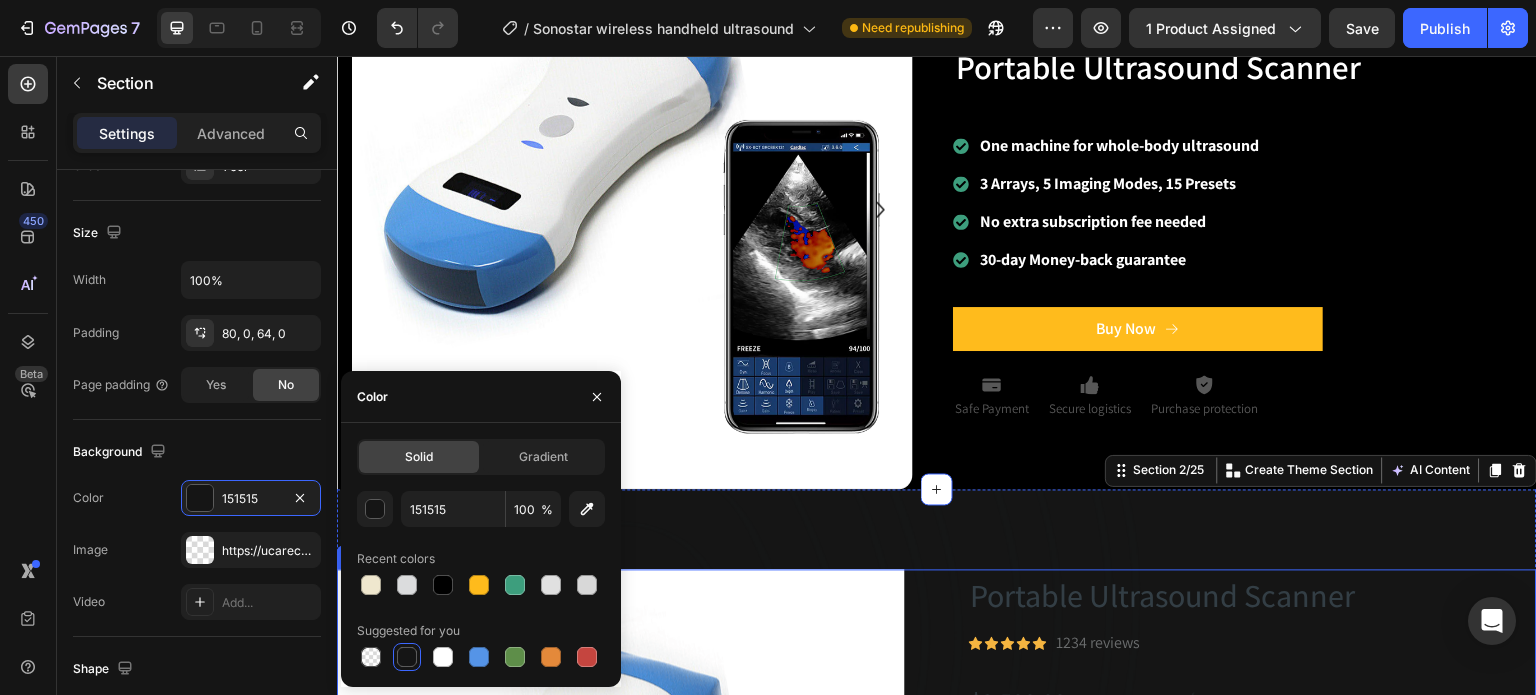scroll, scrollTop: 200, scrollLeft: 0, axis: vertical 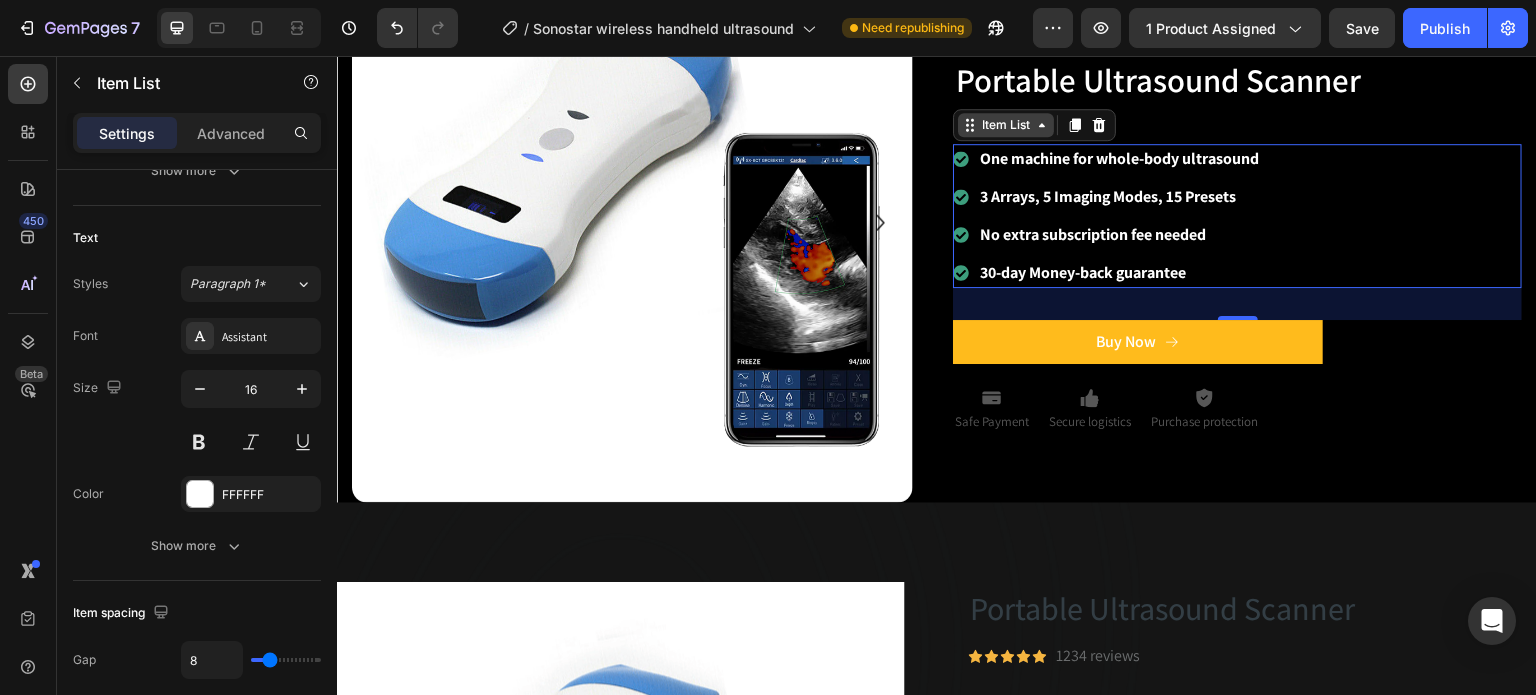 click on "Item List" at bounding box center (1006, 125) 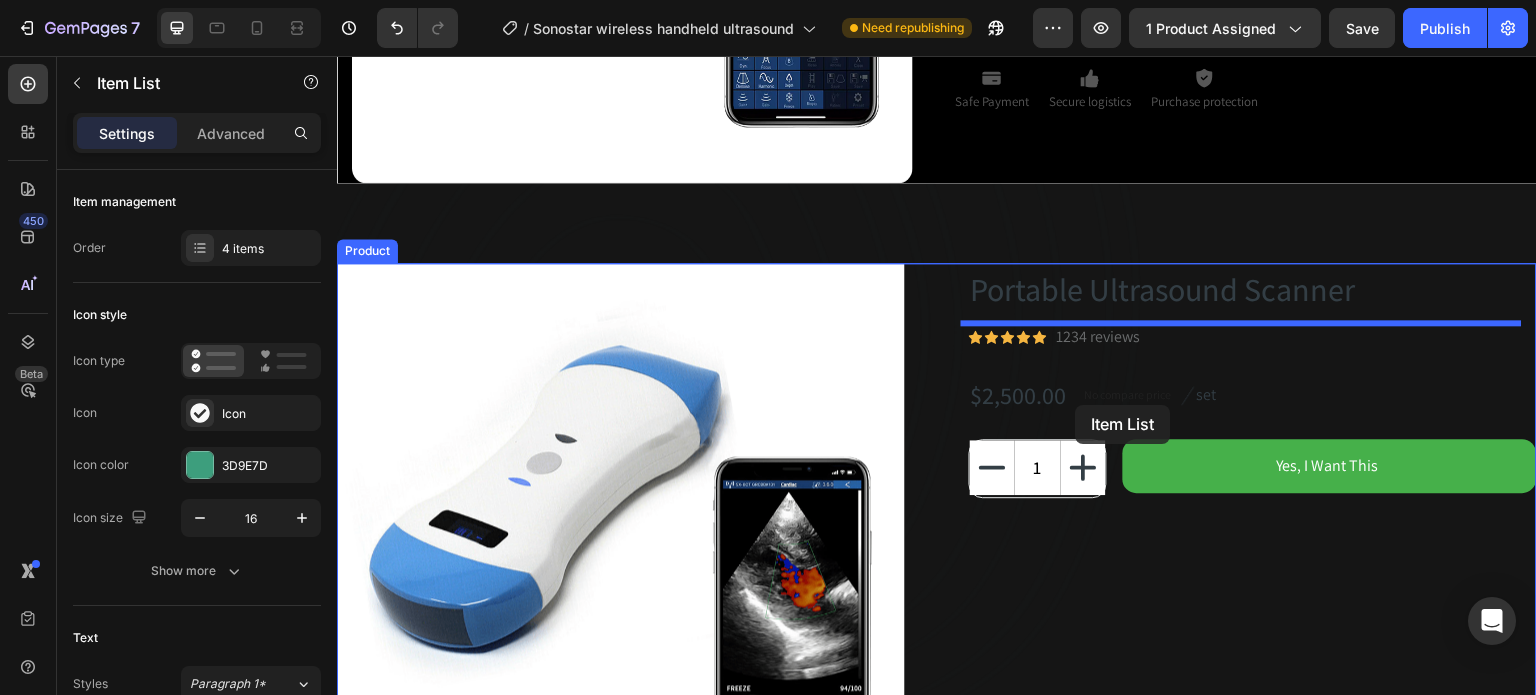 scroll, scrollTop: 629, scrollLeft: 0, axis: vertical 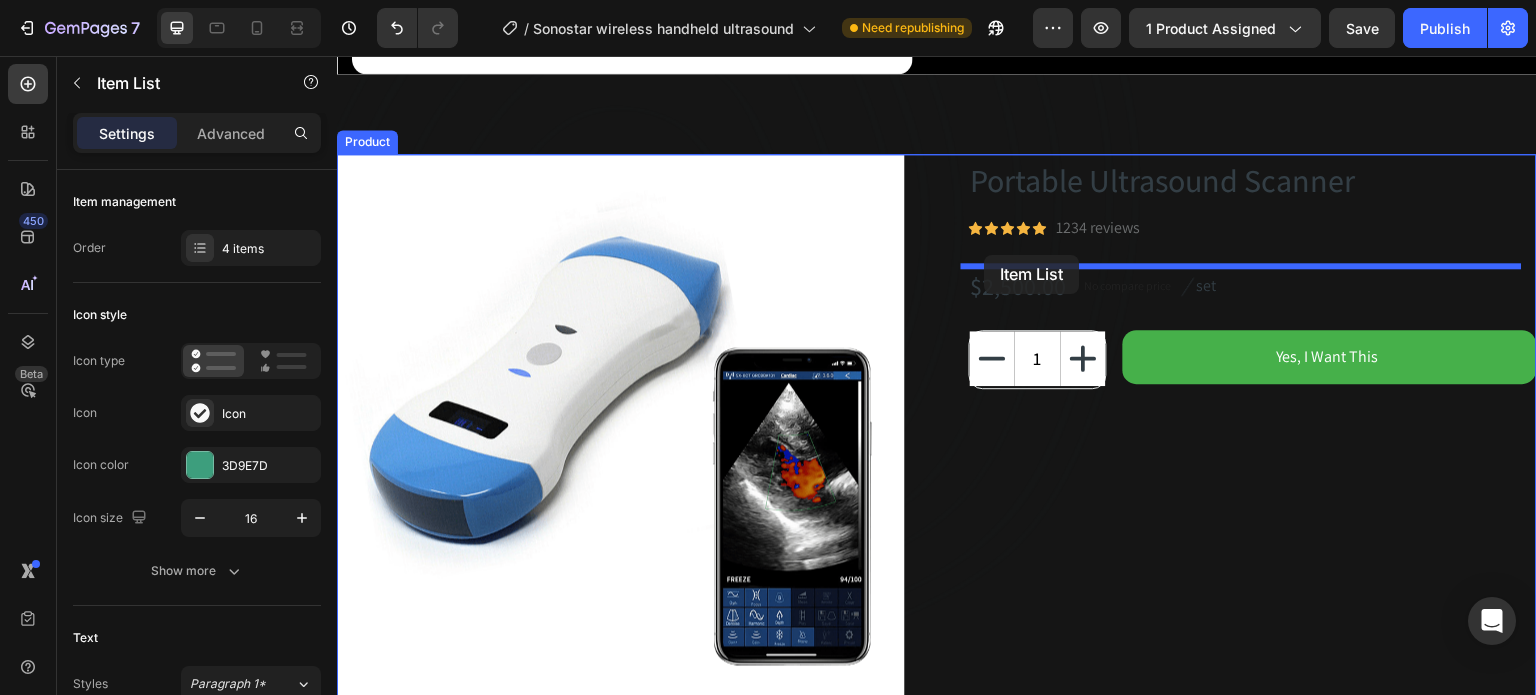 drag, startPoint x: 978, startPoint y: 128, endPoint x: 985, endPoint y: 255, distance: 127.192764 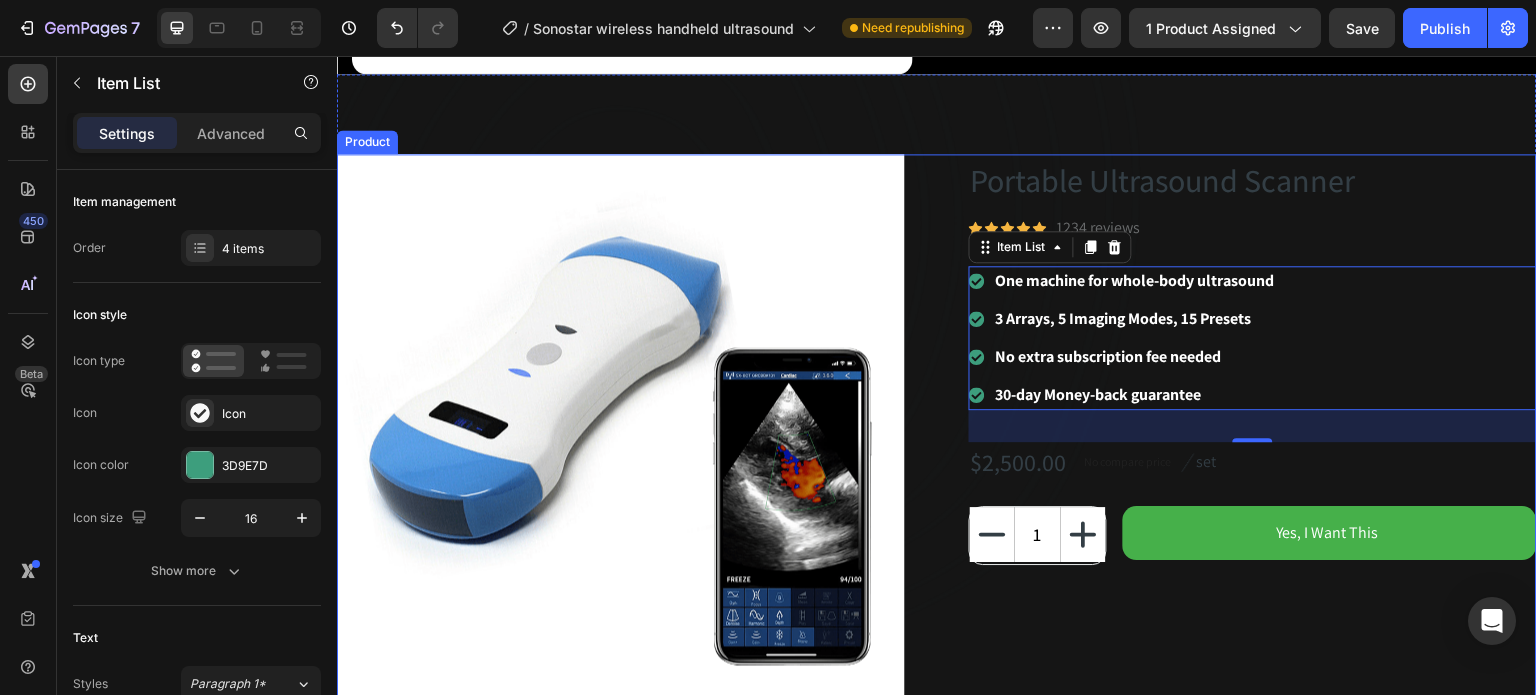 click on "Portable Ultrasound Scanner (P) Title                Icon                Icon                Icon                Icon                Icon Icon List Hoz 1234 reviews Text block Row One machine for whole-body ultrasound 3 Arrays, 5 Imaging Modes, 15 Presets No extra subscription fee needed 30-day Money-back guarantee Item List   32 $2,500.00 (P) Price (P) Price No compare price (P) Price Image set Text block Row
1
(P) Quantity Yes, I Want This (P) Cart Button Row" at bounding box center (1253, 507) 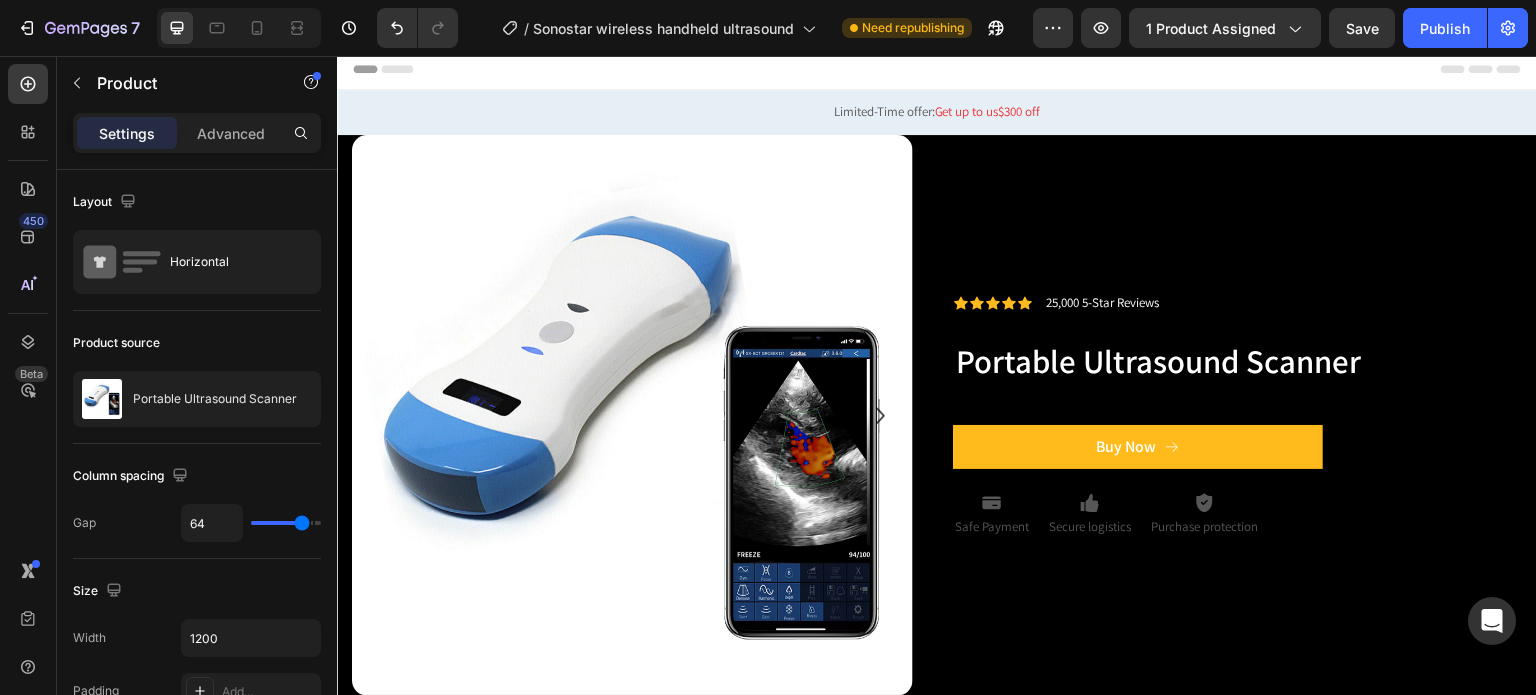 scroll, scrollTop: 0, scrollLeft: 0, axis: both 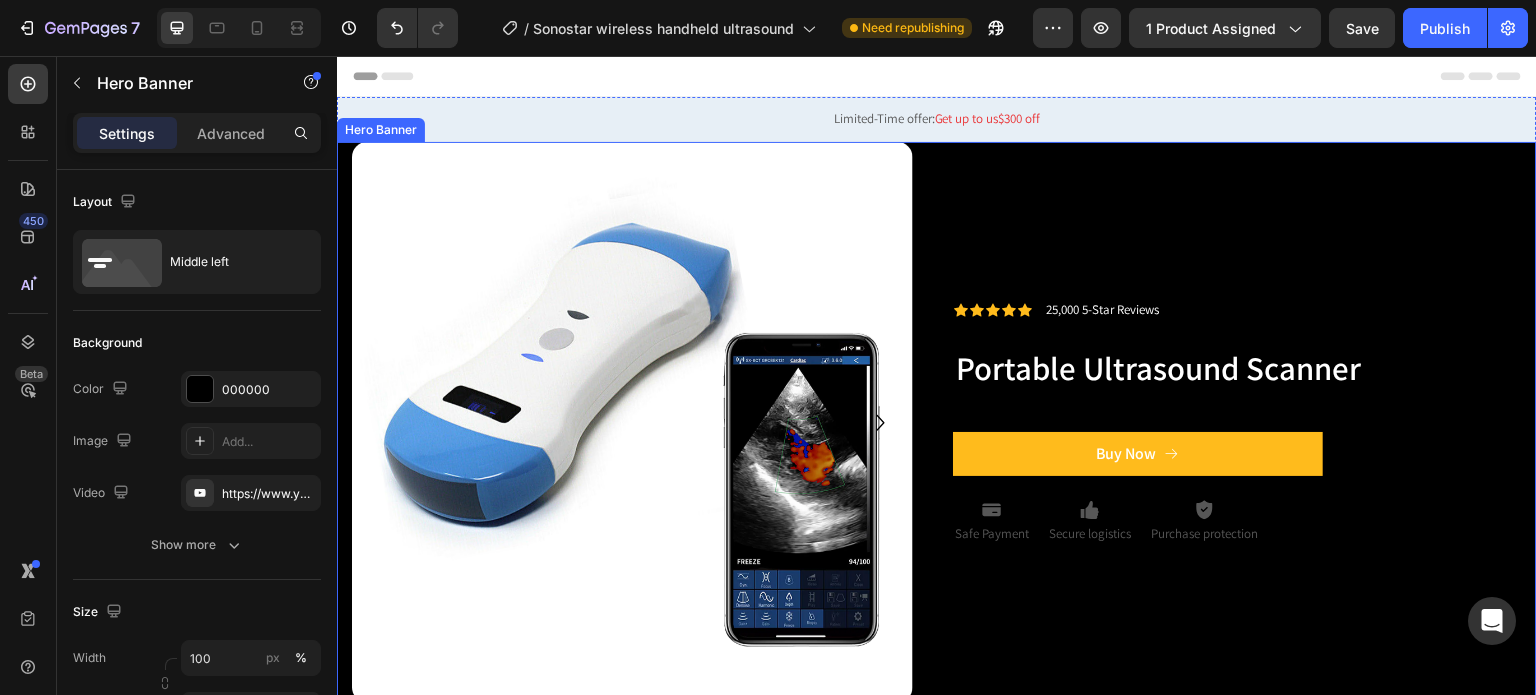 click on "Icon Icon Icon Icon Icon Icon List 25,000 5-Star Reviews Text Block Row Portable Ultrasound Scanner Heading Row
Buy Now Button
Icon Safe Payment Text Block
Icon Secure logistics Text Block
Icon Purchase protection Text Block Row Row" at bounding box center (1237, 422) 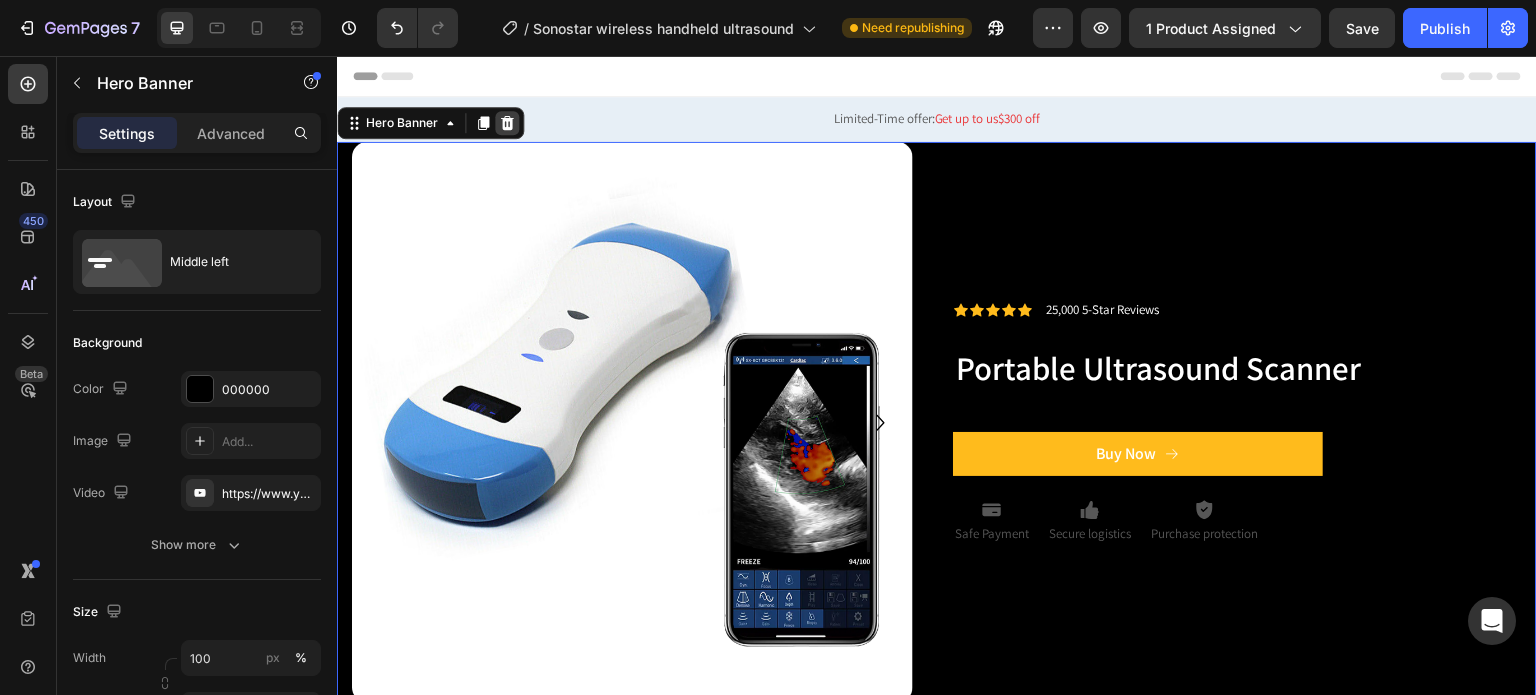 click 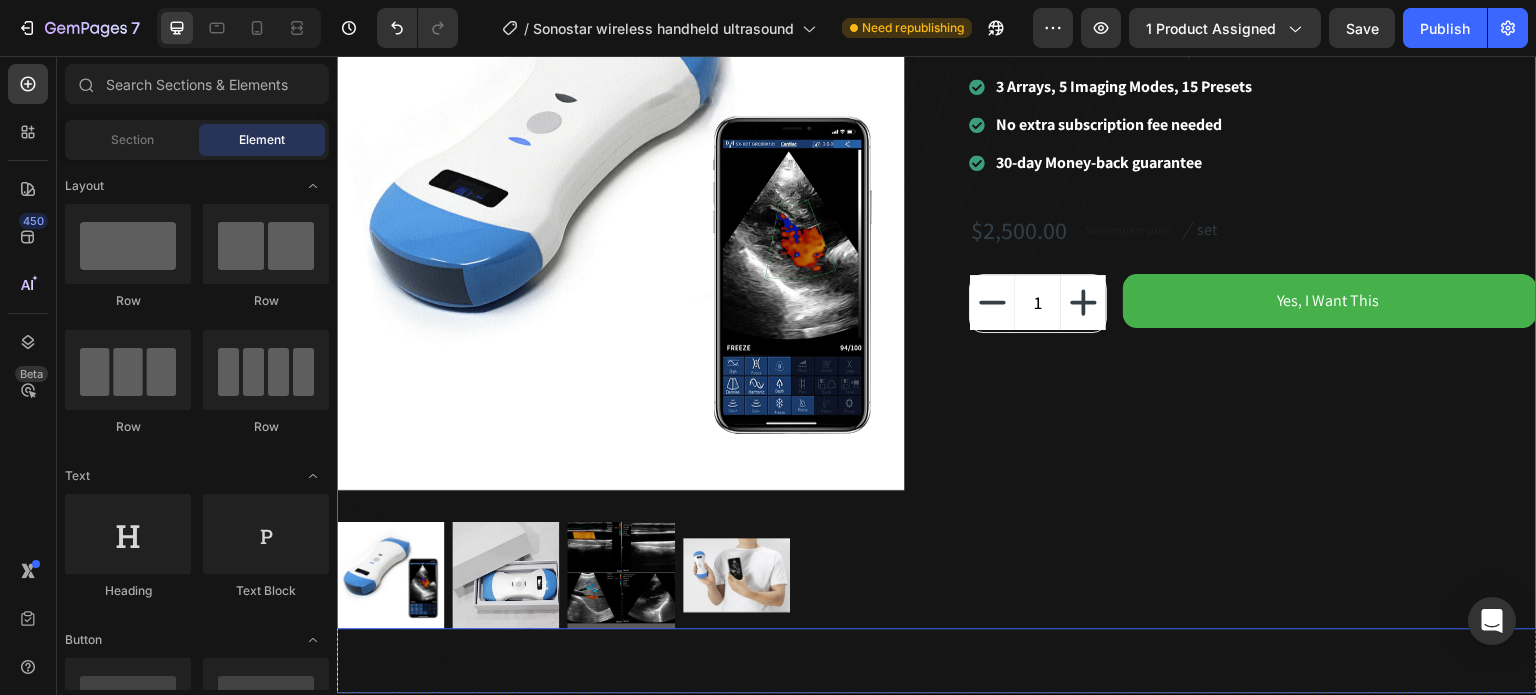 scroll, scrollTop: 0, scrollLeft: 0, axis: both 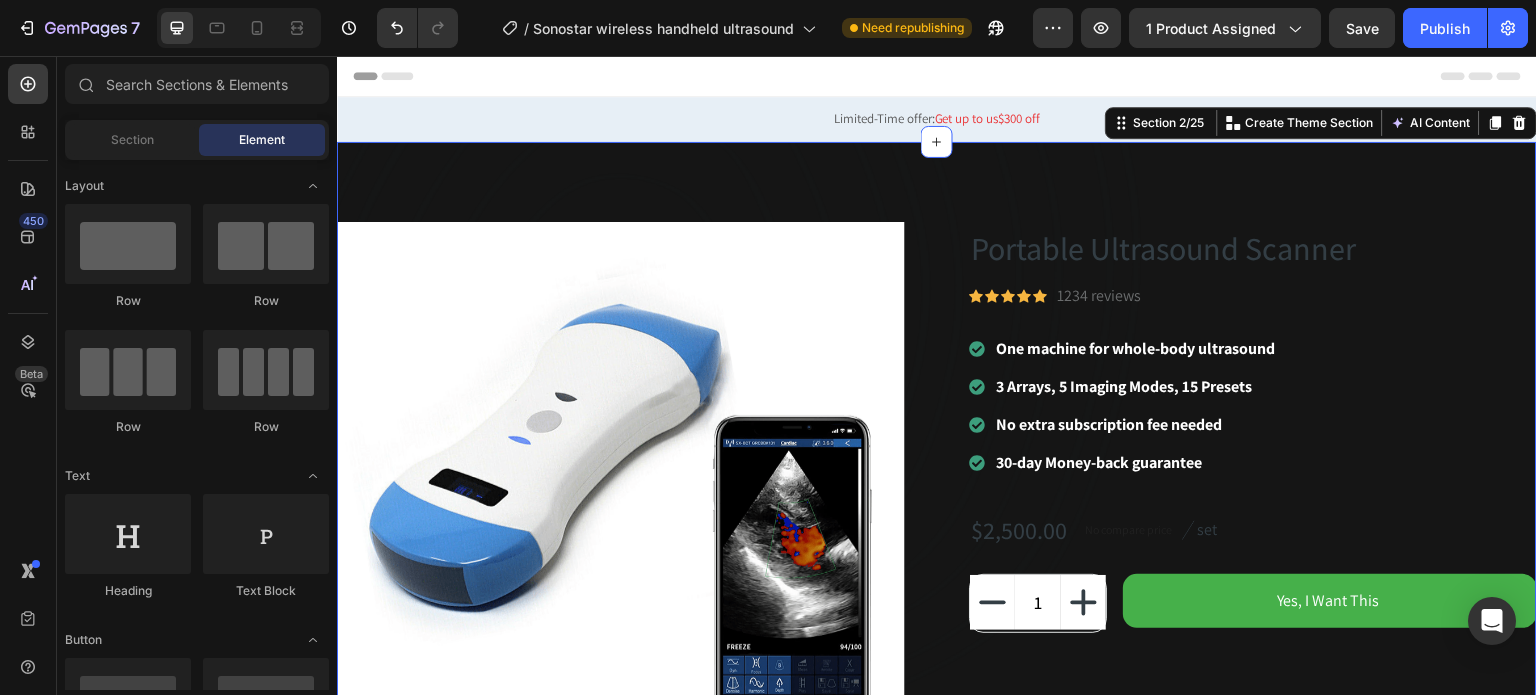 click on "Portable Ultrasound Scanner (P) Title Icon Icon Icon Icon Icon Icon List Hoz 1234 reviews Text block Row One machine for whole-body ultrasound 3 Arrays, 5 Imaging Modes, 15 Presets No extra subscription fee needed 30-day Money-back guarantee Item List $2,500.00 (P) Price (P) Price No compare price (P) Price Image set Text block Row 1 (P) Quantity Yes, I Want This (P) Cart Button Row Product Section 2/25 Create Theme Section AI Content Write with GemAI What would you like to describe here? Tone and Voice Persuasive Product (Not Amplifiers)Rechargeable Hearing Aids for Seniors with 16-Channel Digital Chips Intelligent Noise Cancellation for Clear Sound Super-Mini Invisible Design Comfort Fit in Ear Canal Show more Generate" at bounding box center [937, 567] 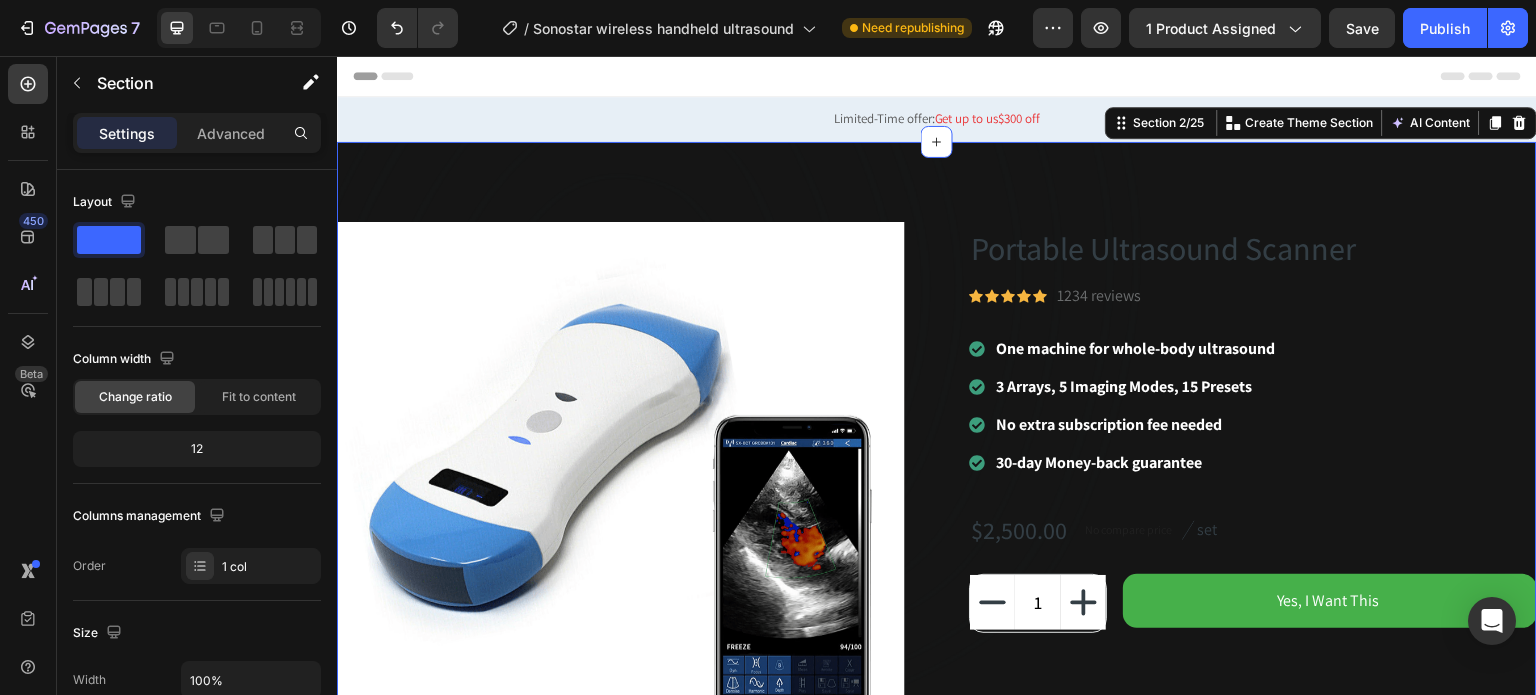 click on "Portable Ultrasound Scanner (P) Title Icon Icon Icon Icon Icon Icon List Hoz 1234 reviews Text block Row One machine for whole-body ultrasound 3 Arrays, 5 Imaging Modes, 15 Presets No extra subscription fee needed 30-day Money-back guarantee Item List $2,500.00 (P) Price (P) Price No compare price (P) Price Image set Text block Row 1 (P) Quantity Yes, I Want This (P) Cart Button Row Product Section 2/25 Create Theme Section AI Content Write with GemAI What would you like to describe here? Tone and Voice Persuasive Product (Not Amplifiers)Rechargeable Hearing Aids for Seniors with 16-Channel Digital Chips Intelligent Noise Cancellation for Clear Sound Super-Mini Invisible Design Comfort Fit in Ear Canal Show more Generate" at bounding box center [937, 567] 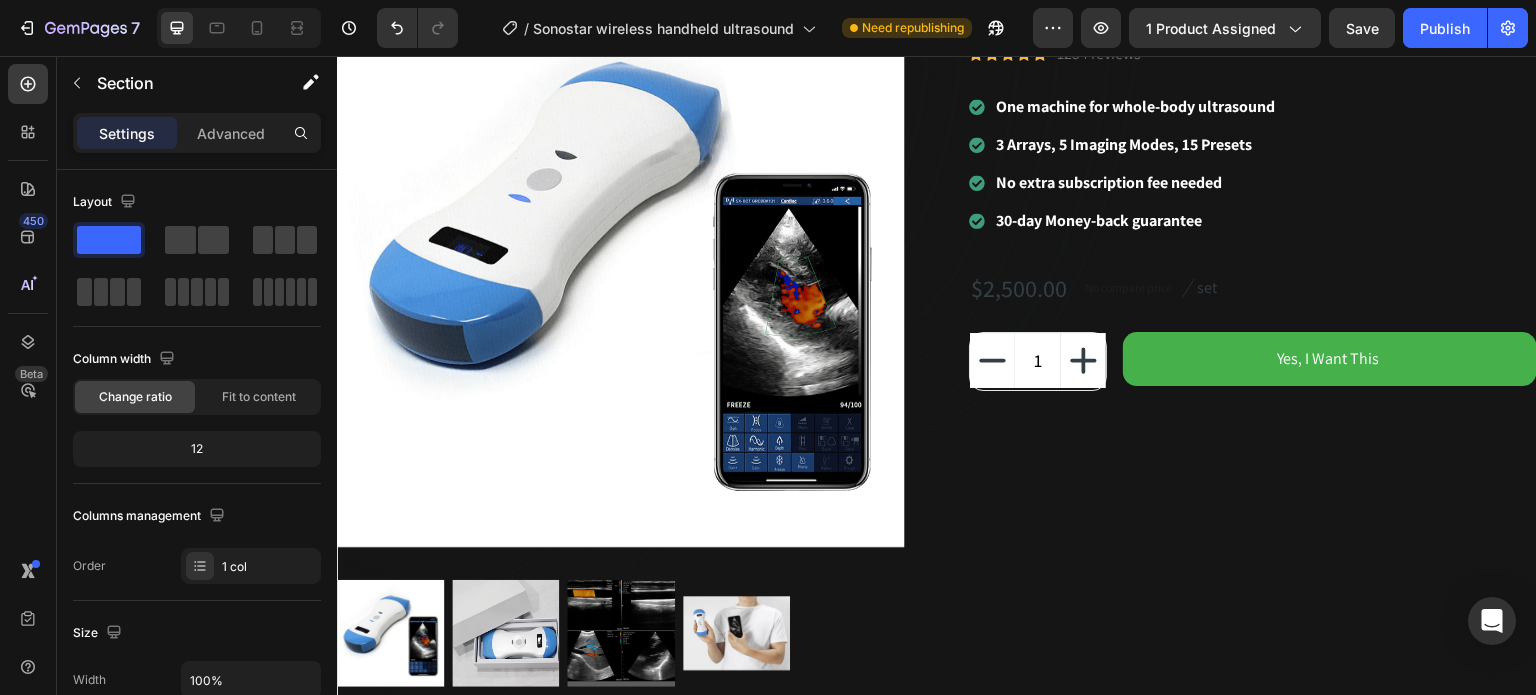 scroll, scrollTop: 200, scrollLeft: 0, axis: vertical 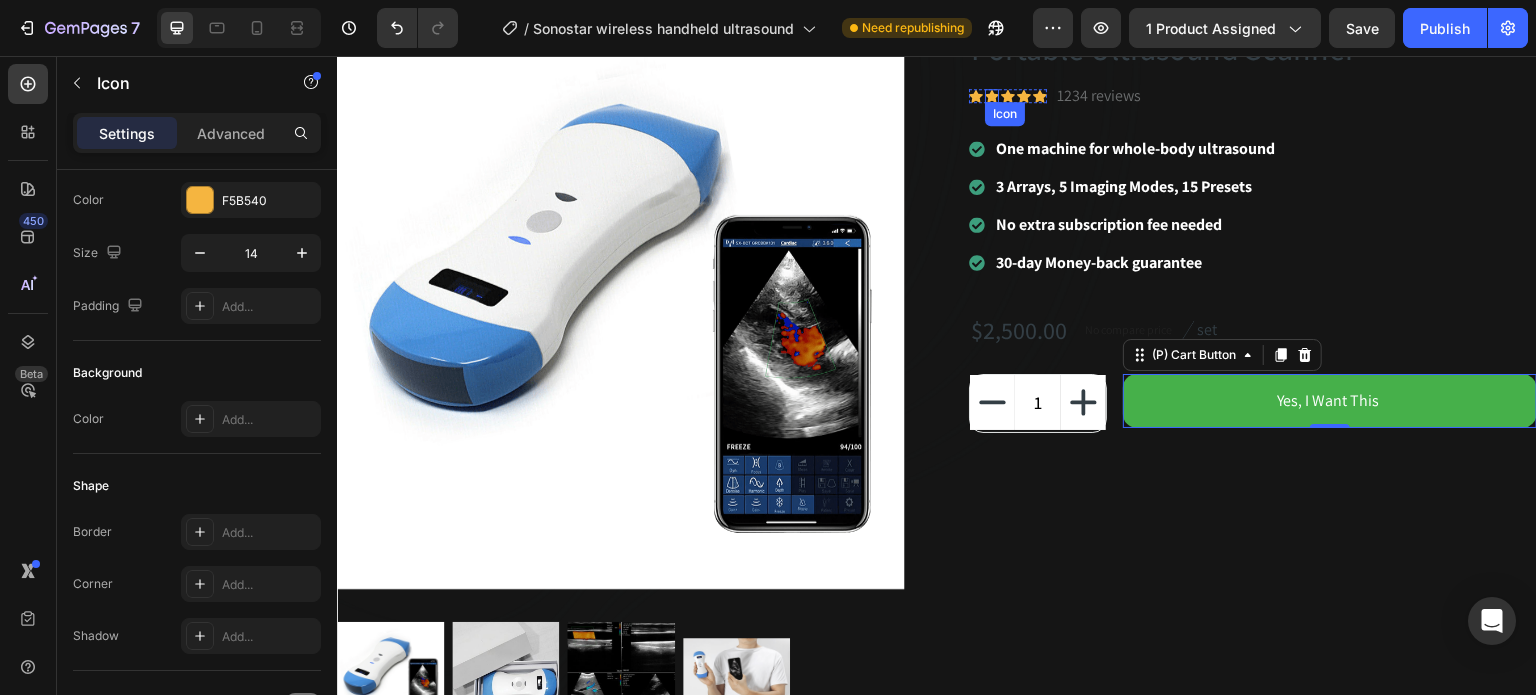 click on "Icon" at bounding box center (992, 96) 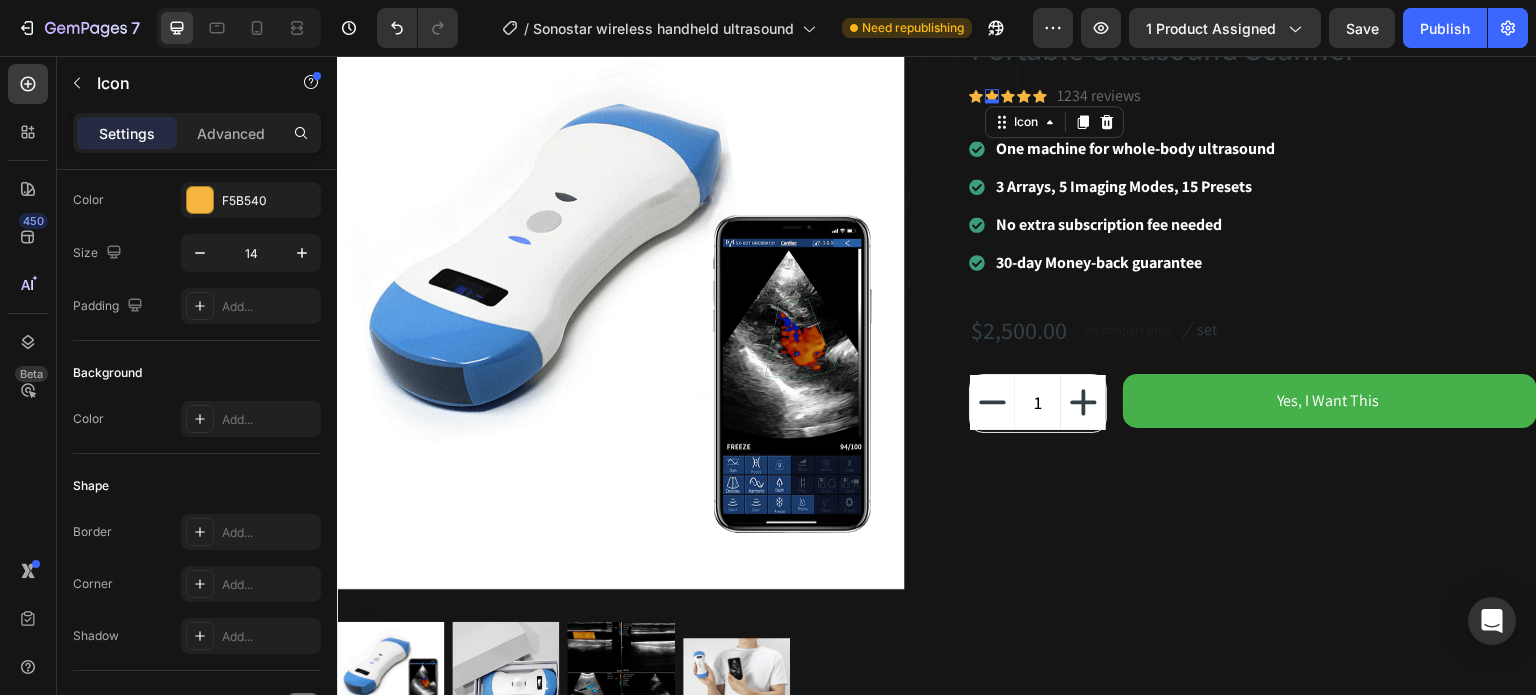 scroll, scrollTop: 0, scrollLeft: 0, axis: both 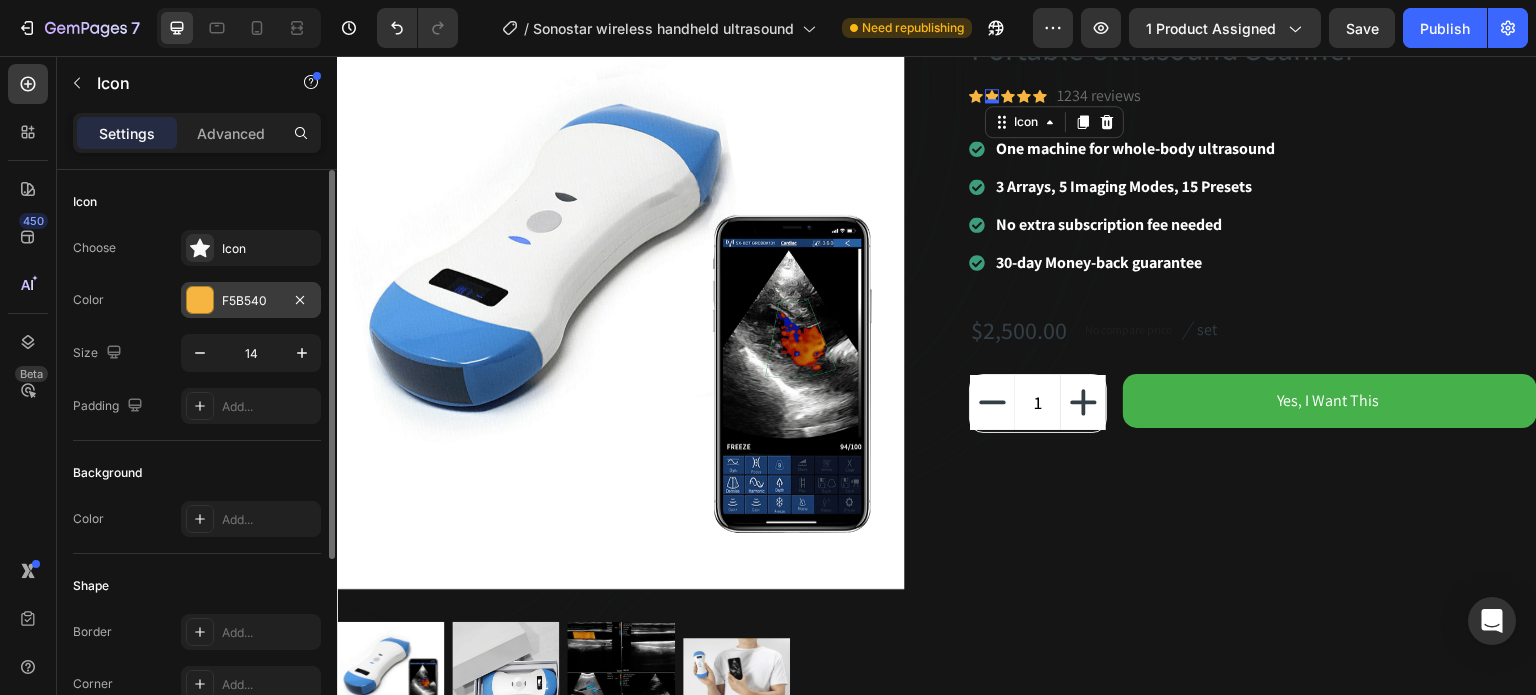 click on "F5B540" at bounding box center [251, 300] 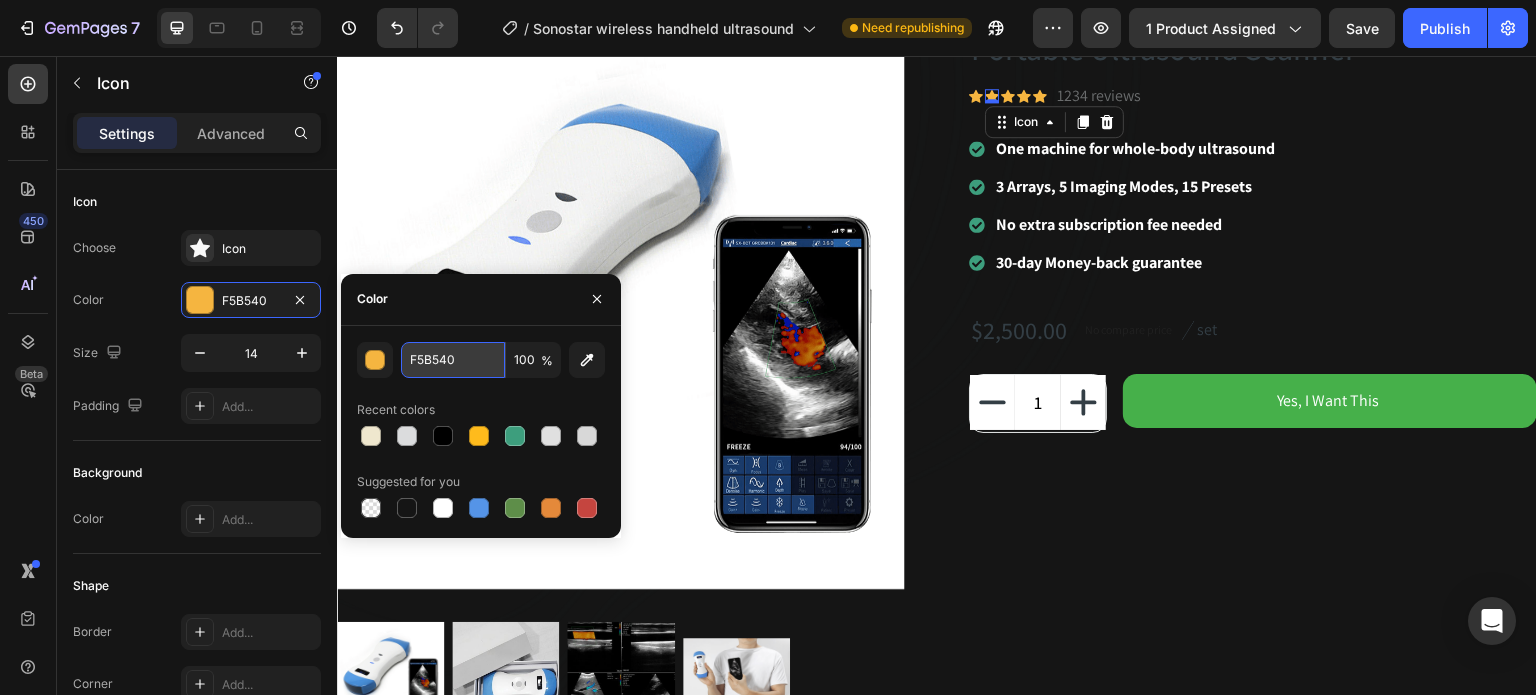 click on "F5B540" at bounding box center (453, 360) 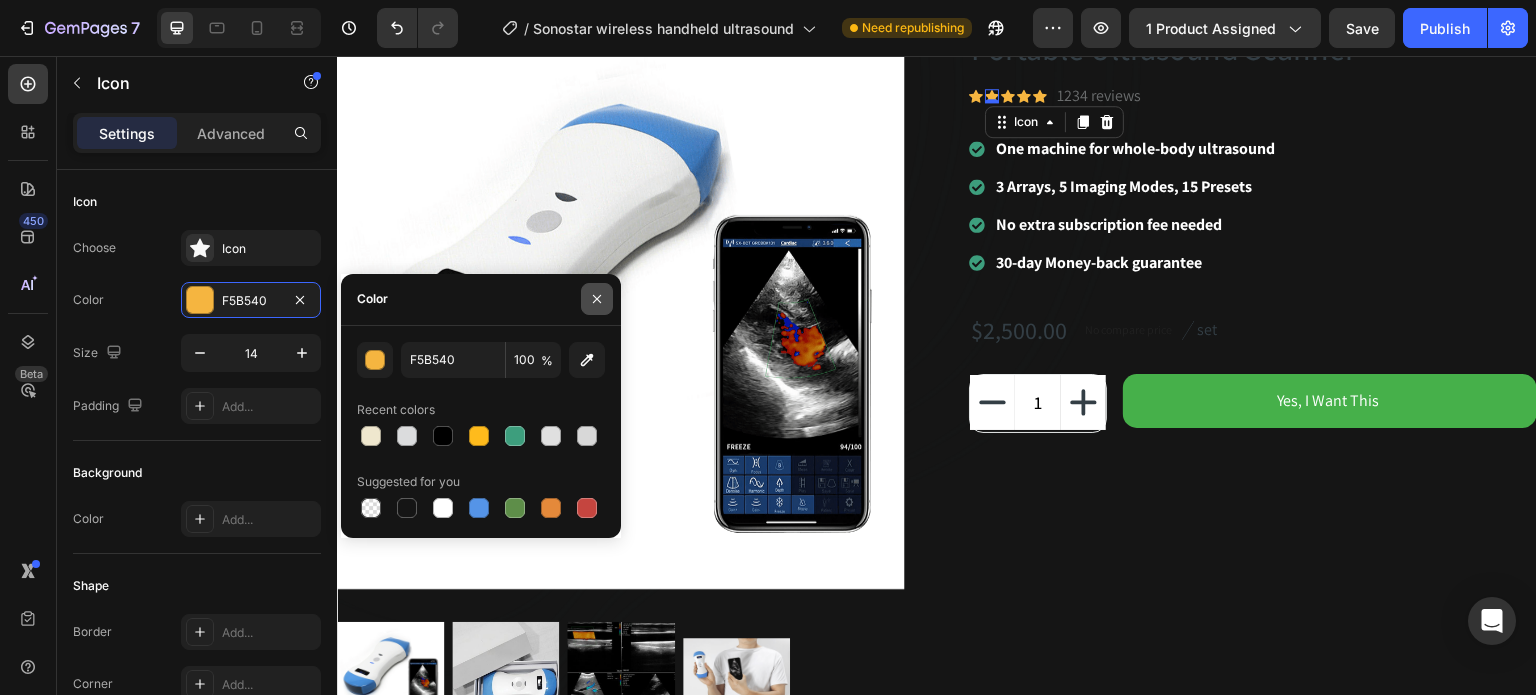 click 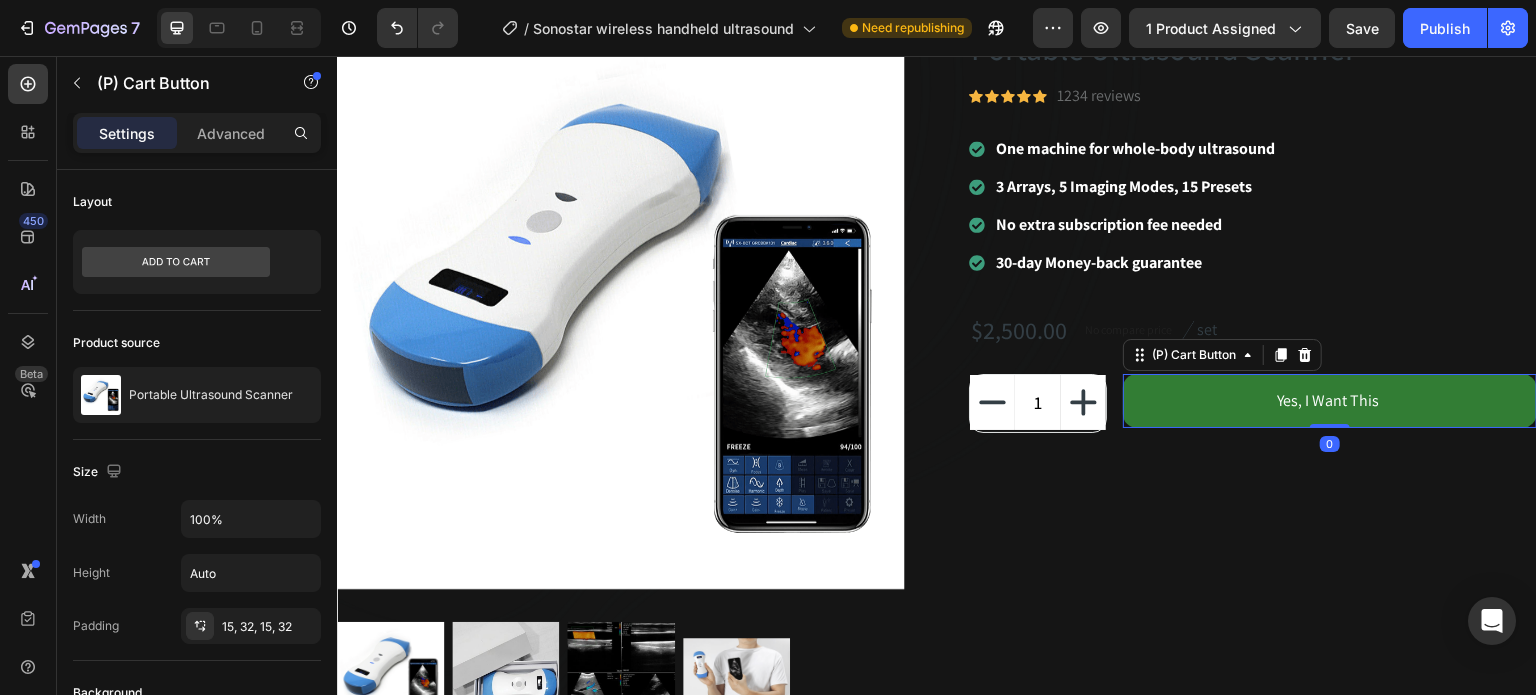 click on "Yes, I Want This" at bounding box center [1330, 401] 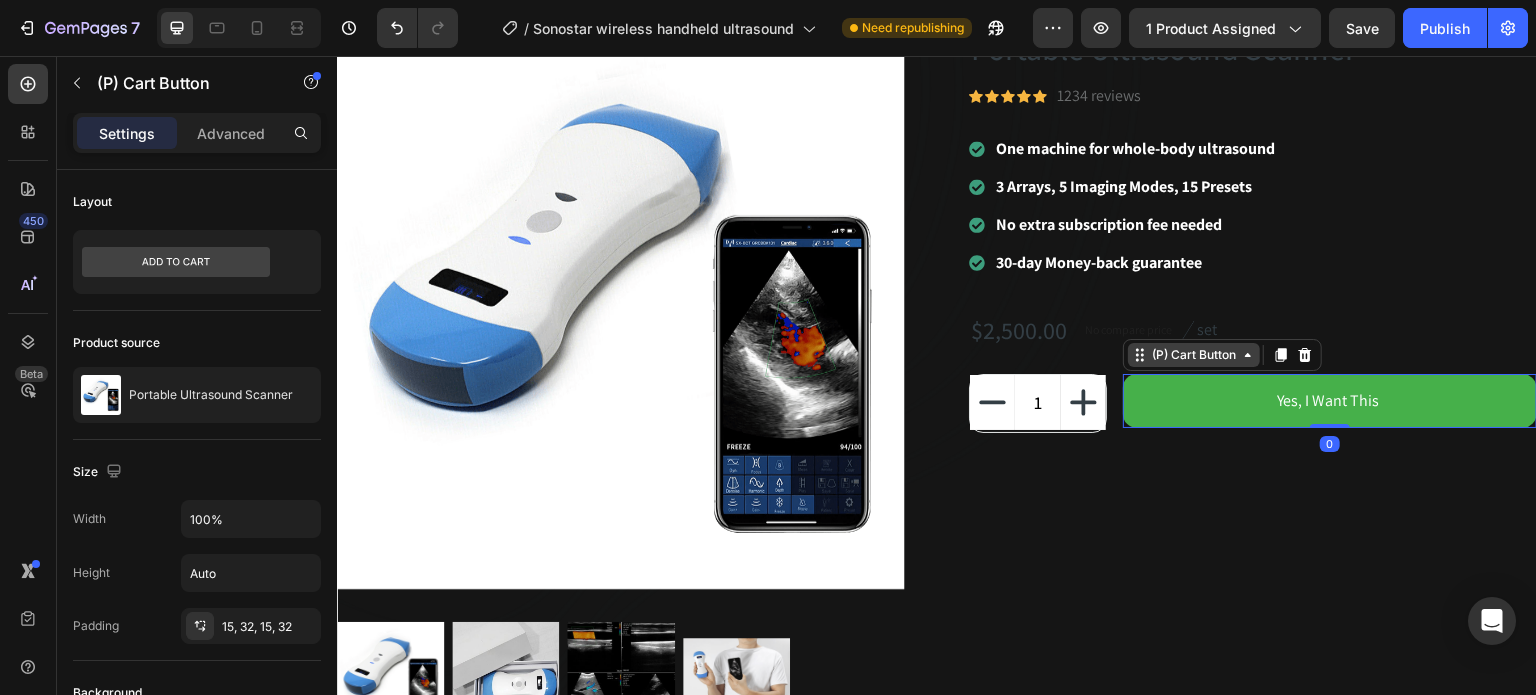 click on "(P) Cart Button" at bounding box center (1194, 355) 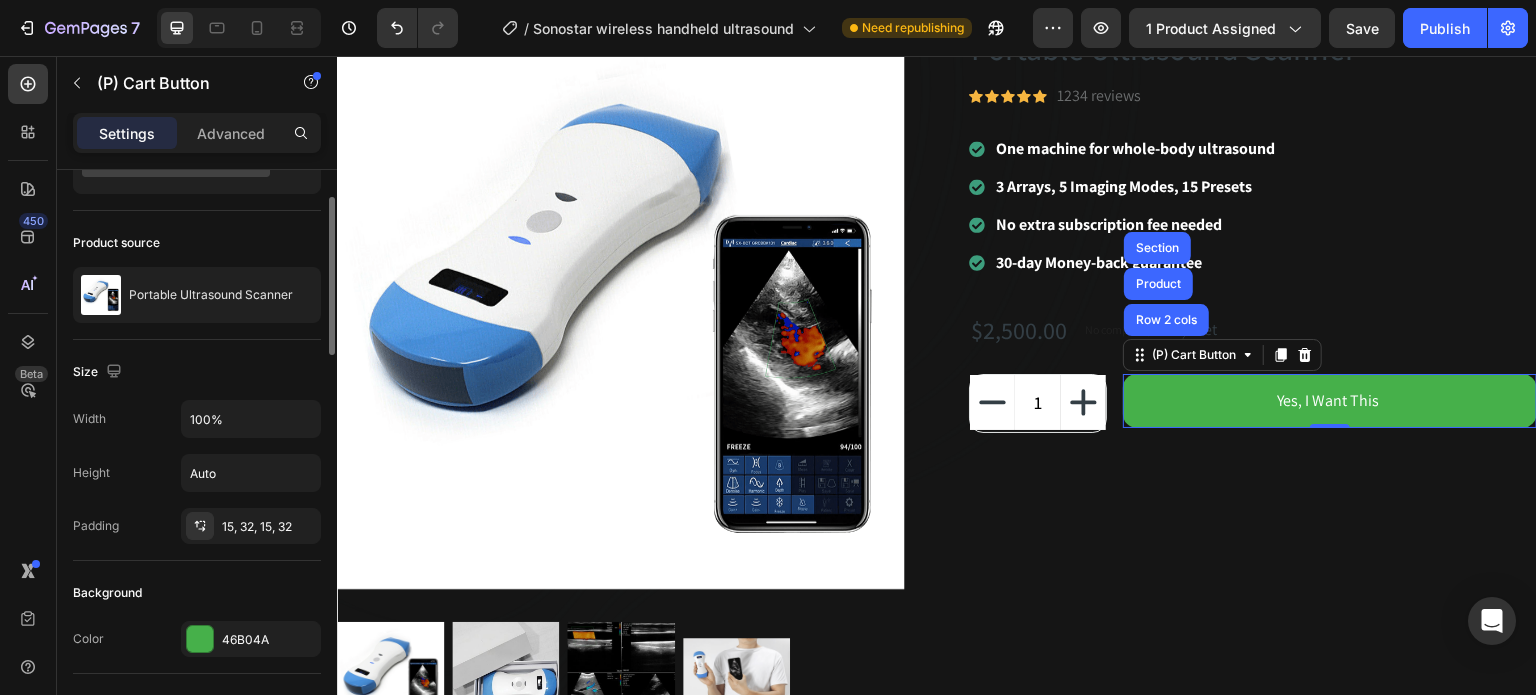 scroll, scrollTop: 200, scrollLeft: 0, axis: vertical 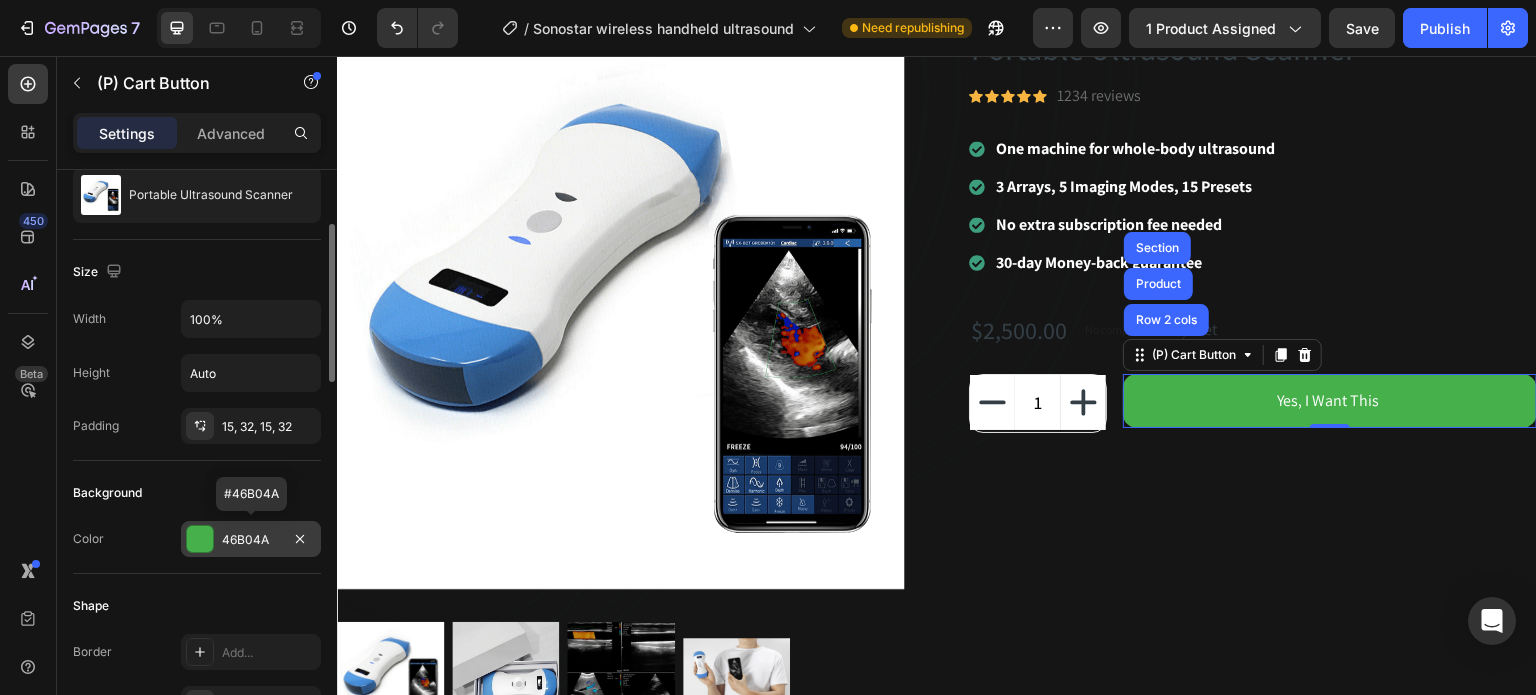 click on "46B04A" at bounding box center (251, 540) 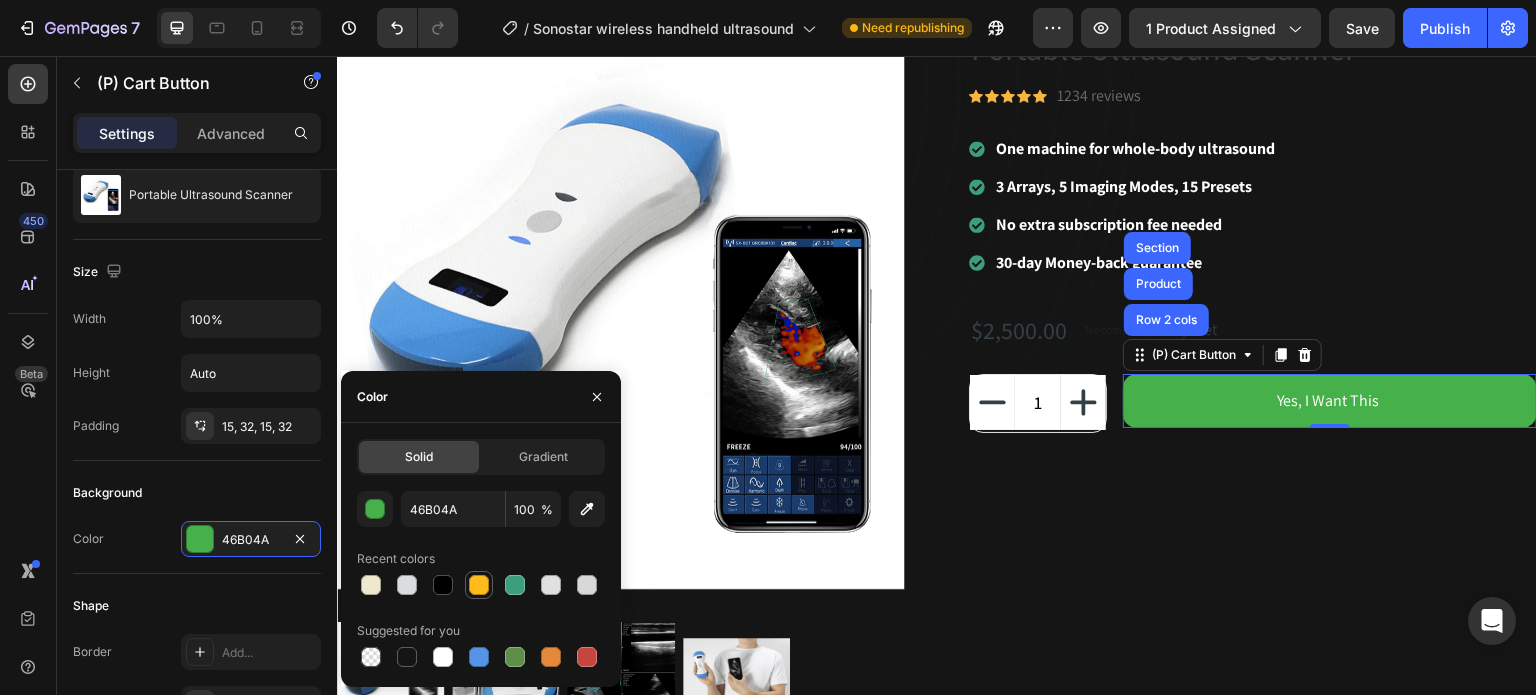 click at bounding box center (479, 585) 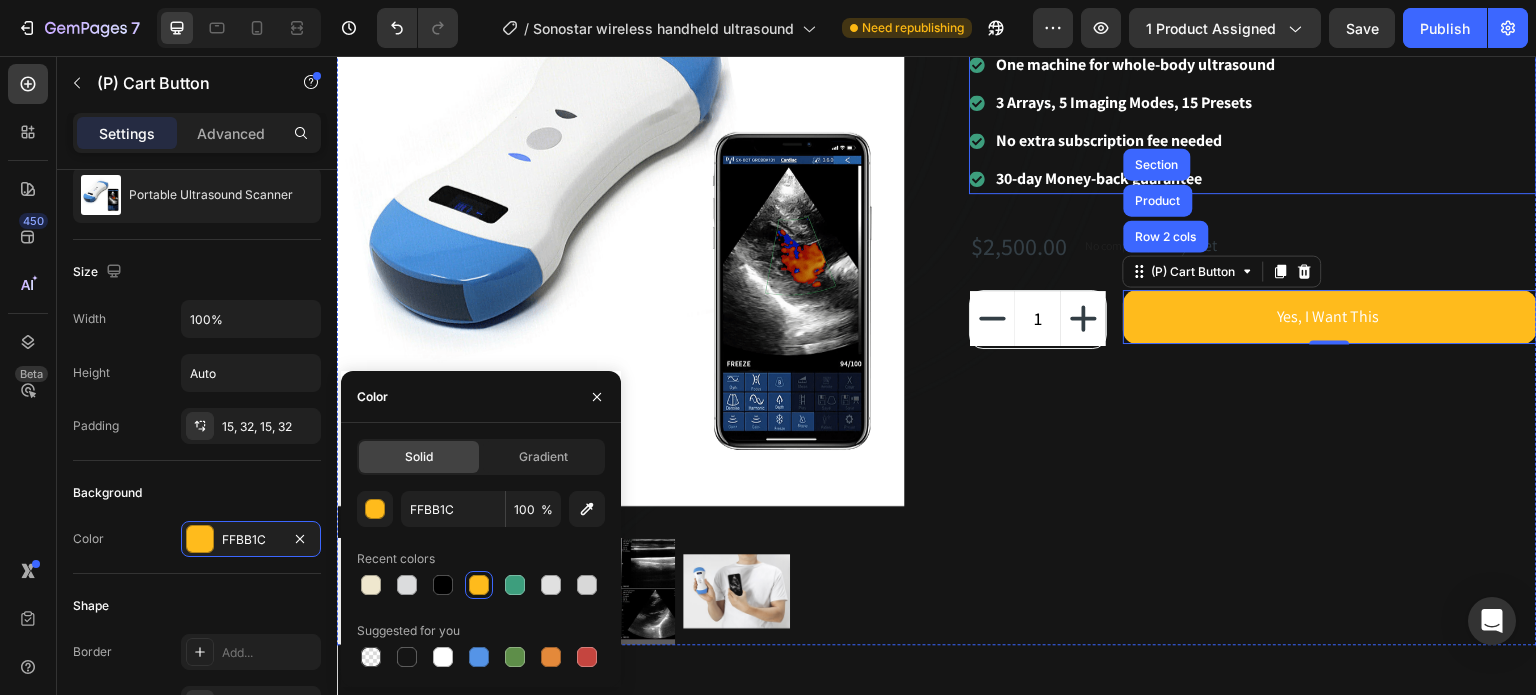 scroll, scrollTop: 300, scrollLeft: 0, axis: vertical 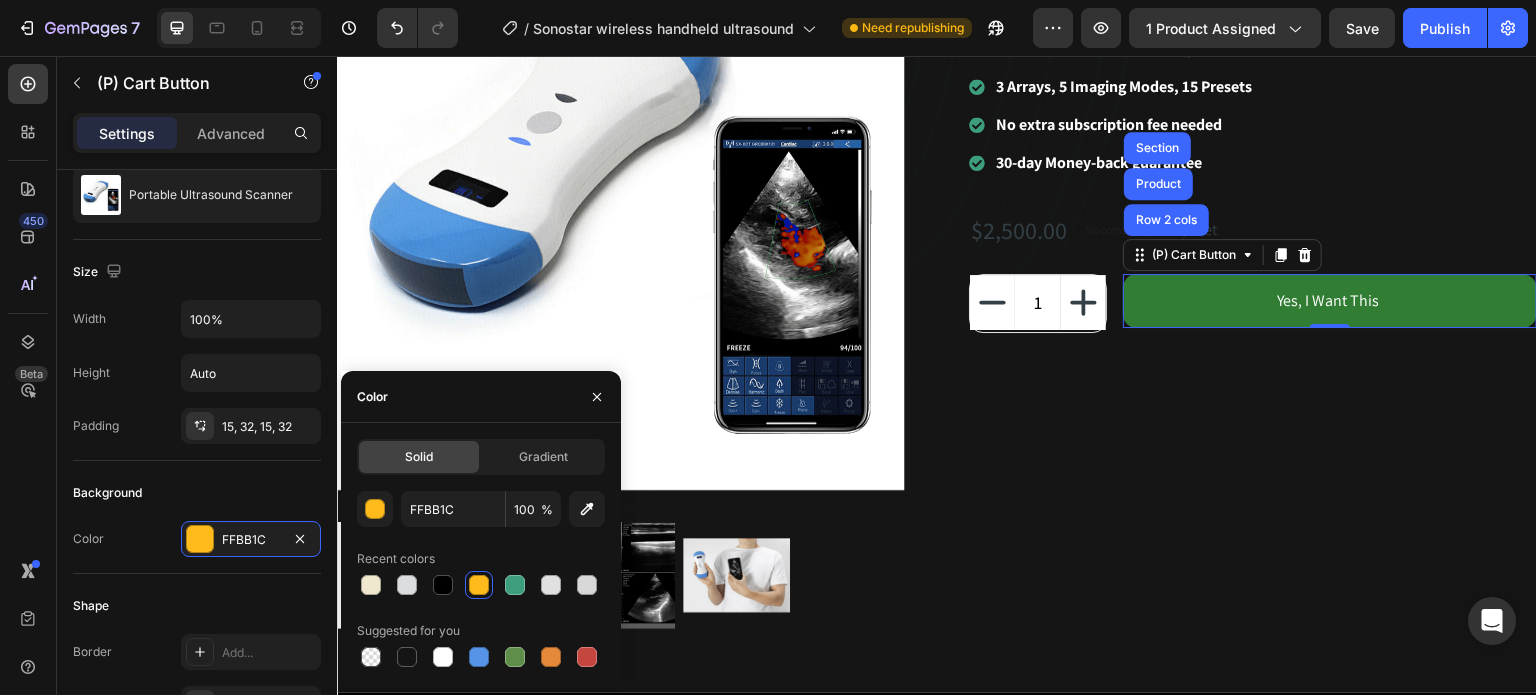 click on "Yes, I Want This" at bounding box center [1330, 301] 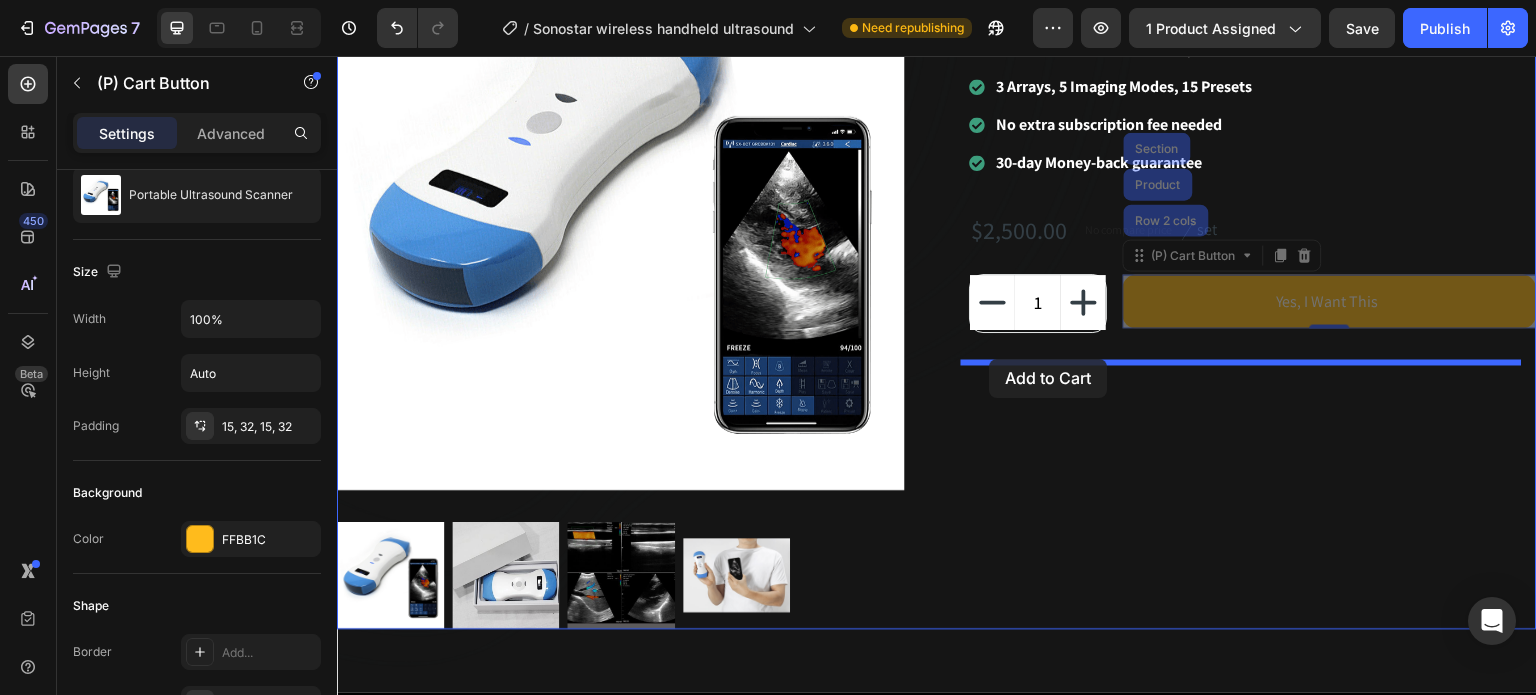 drag, startPoint x: 1134, startPoint y: 256, endPoint x: 990, endPoint y: 359, distance: 177.0452 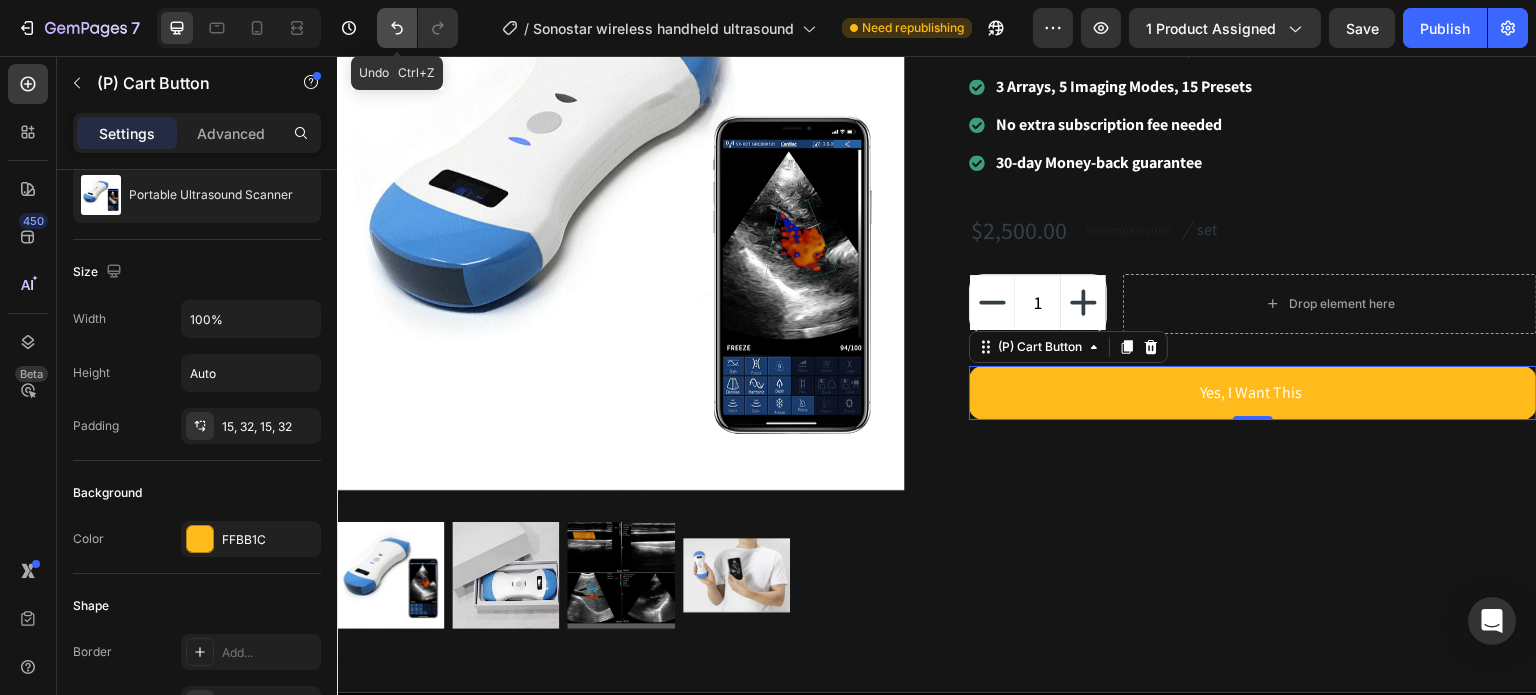 click 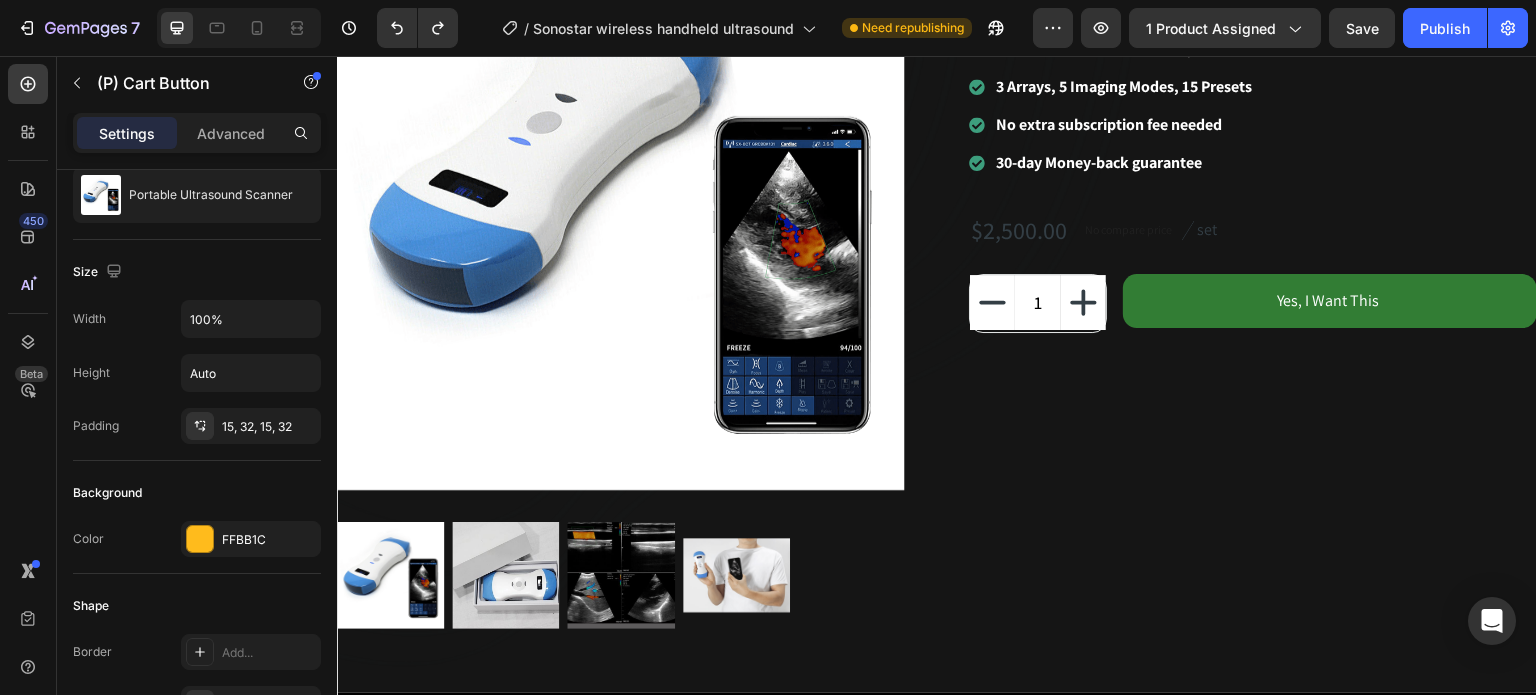 click on "Yes, I Want This" at bounding box center [1330, 301] 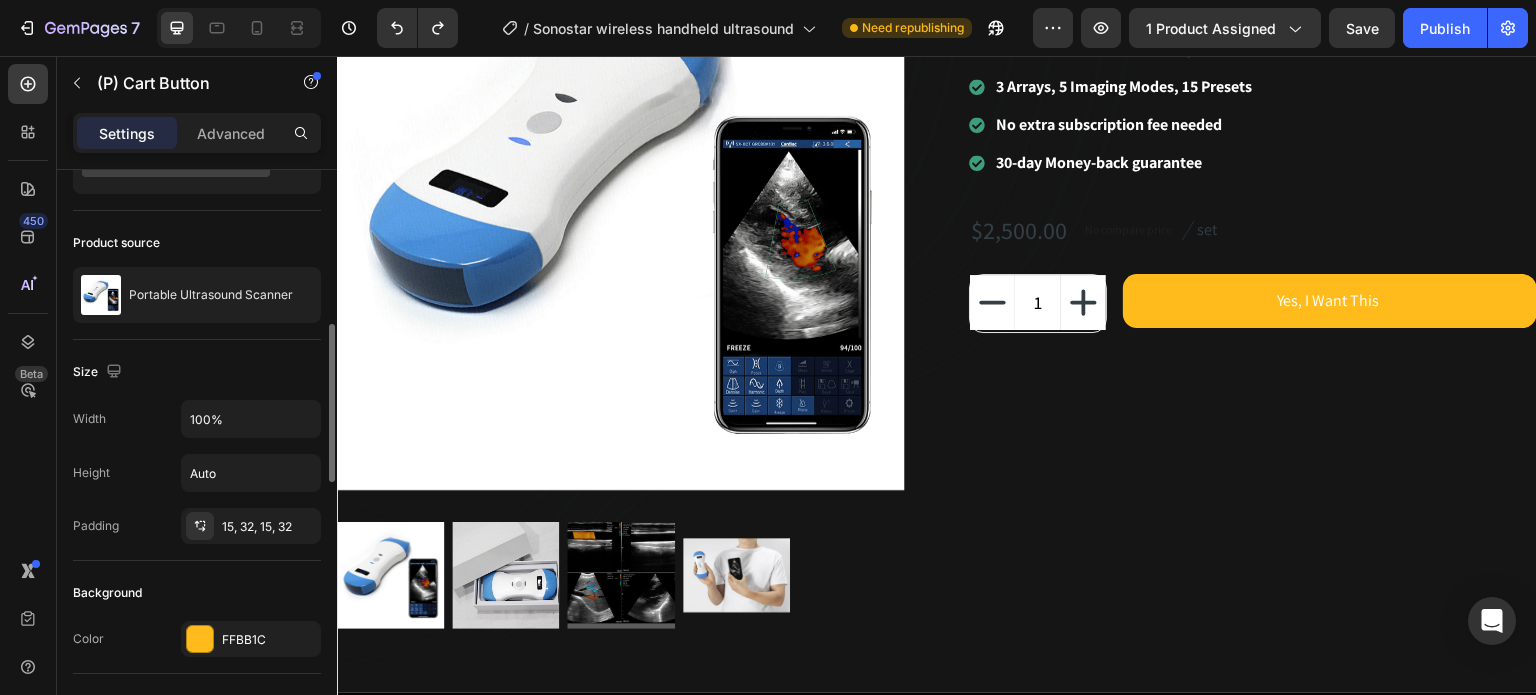 scroll, scrollTop: 200, scrollLeft: 0, axis: vertical 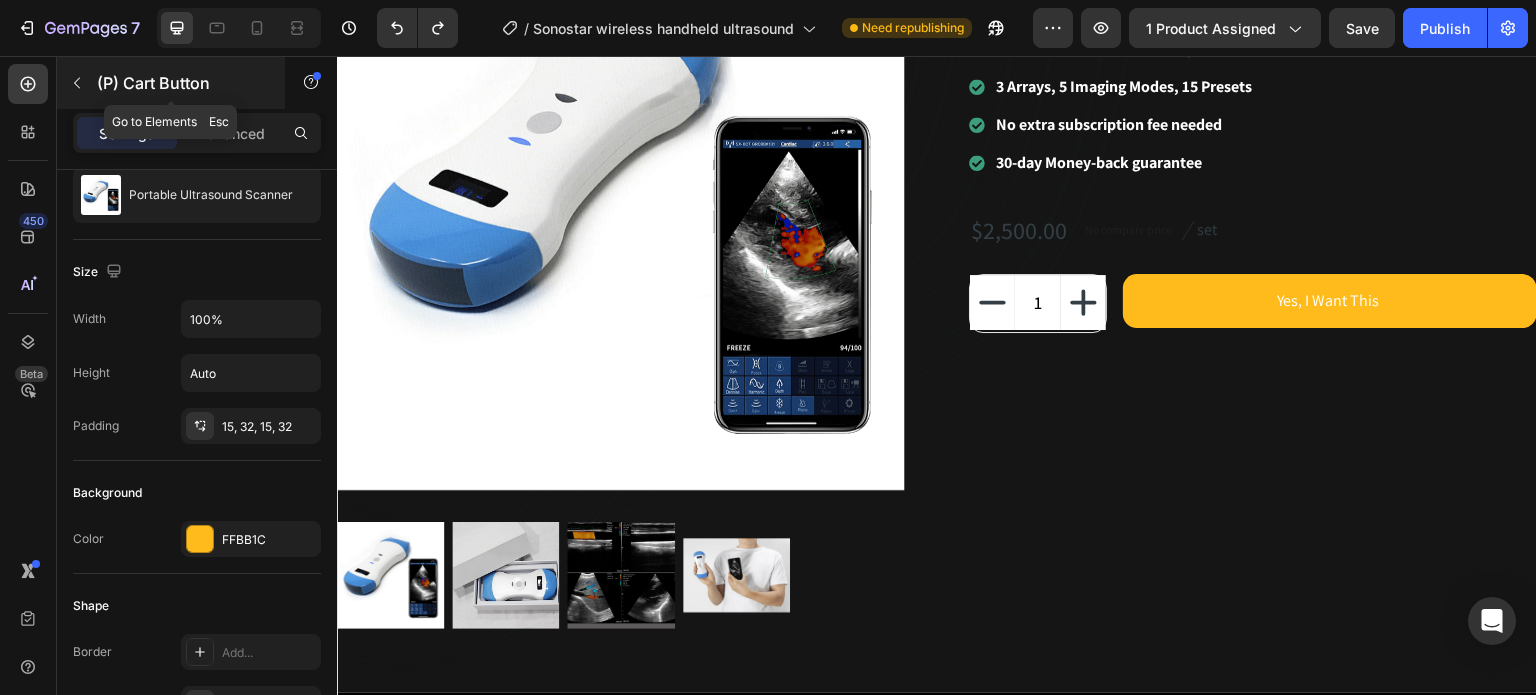 click 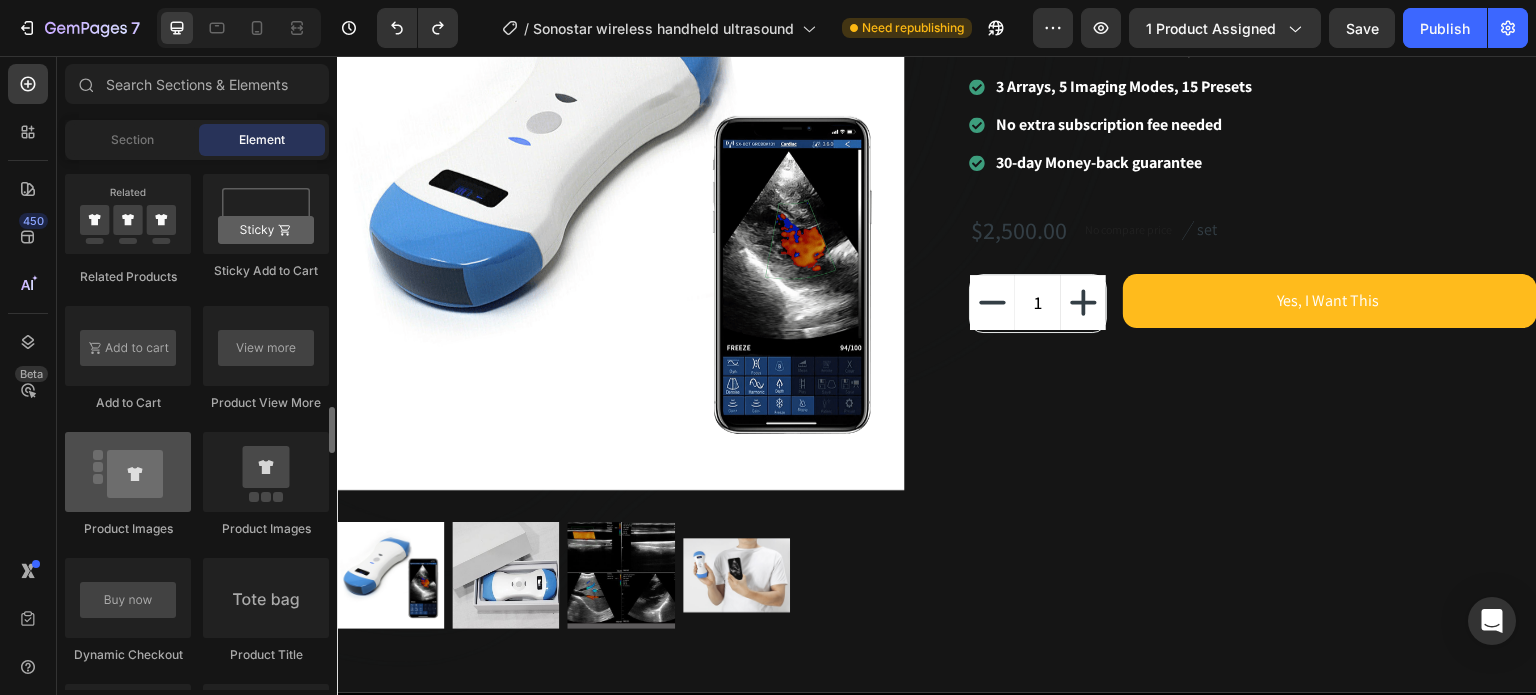 scroll, scrollTop: 2928, scrollLeft: 0, axis: vertical 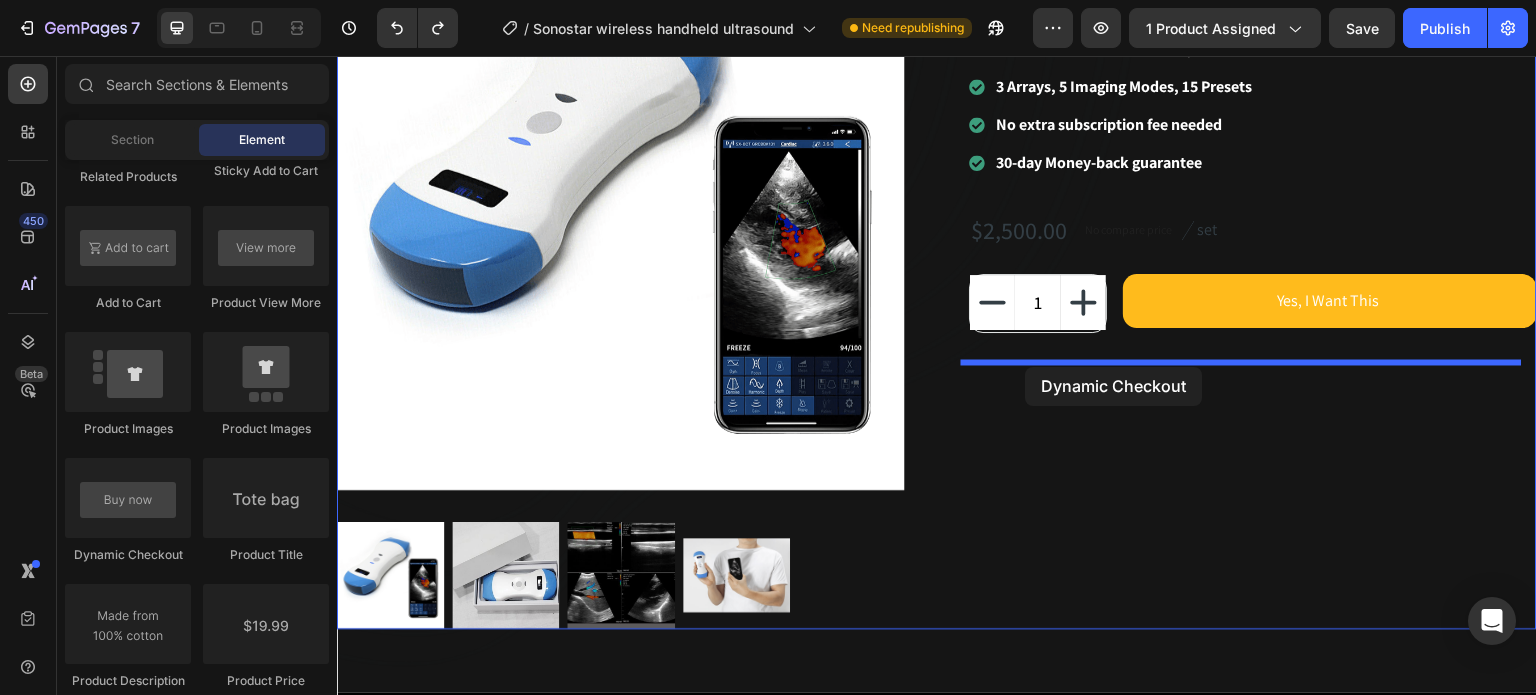 drag, startPoint x: 469, startPoint y: 558, endPoint x: 1026, endPoint y: 367, distance: 588.8378 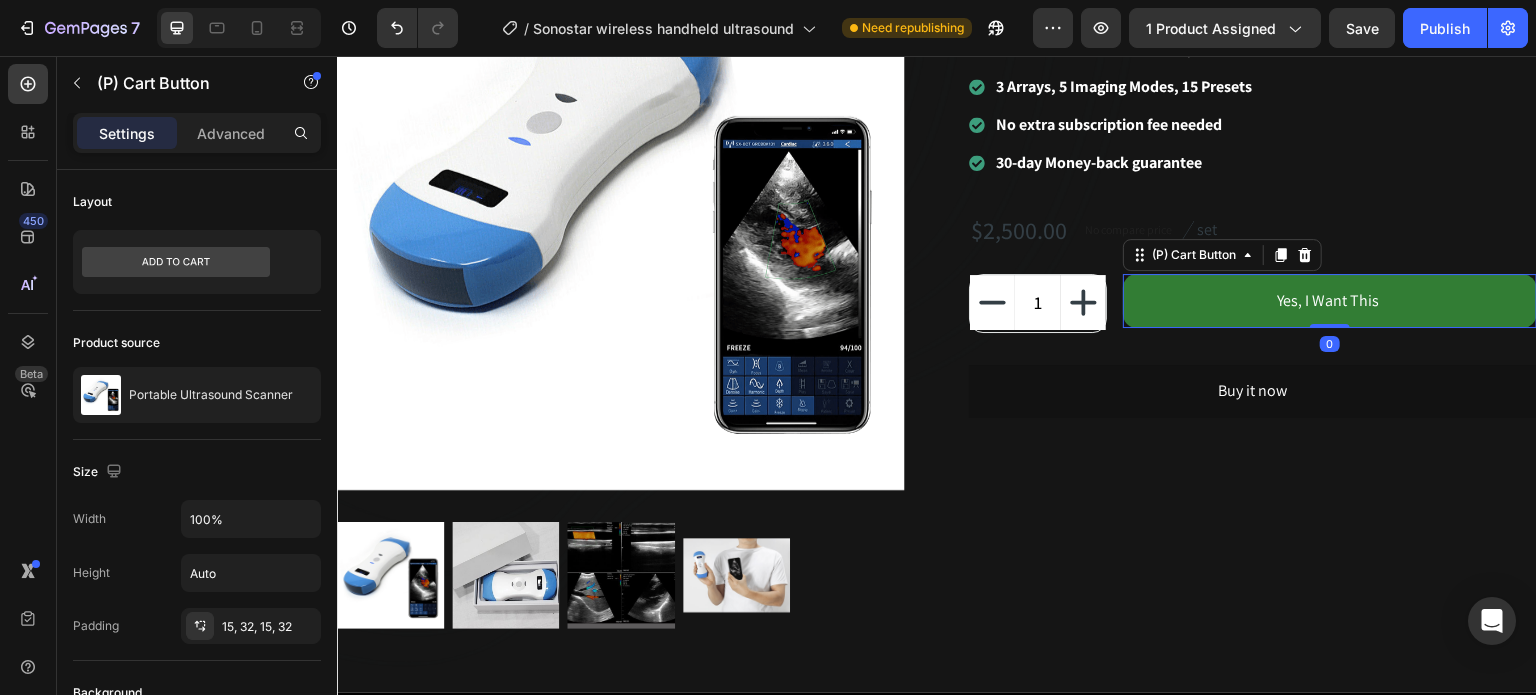 click on "Yes, I Want This" at bounding box center [1330, 301] 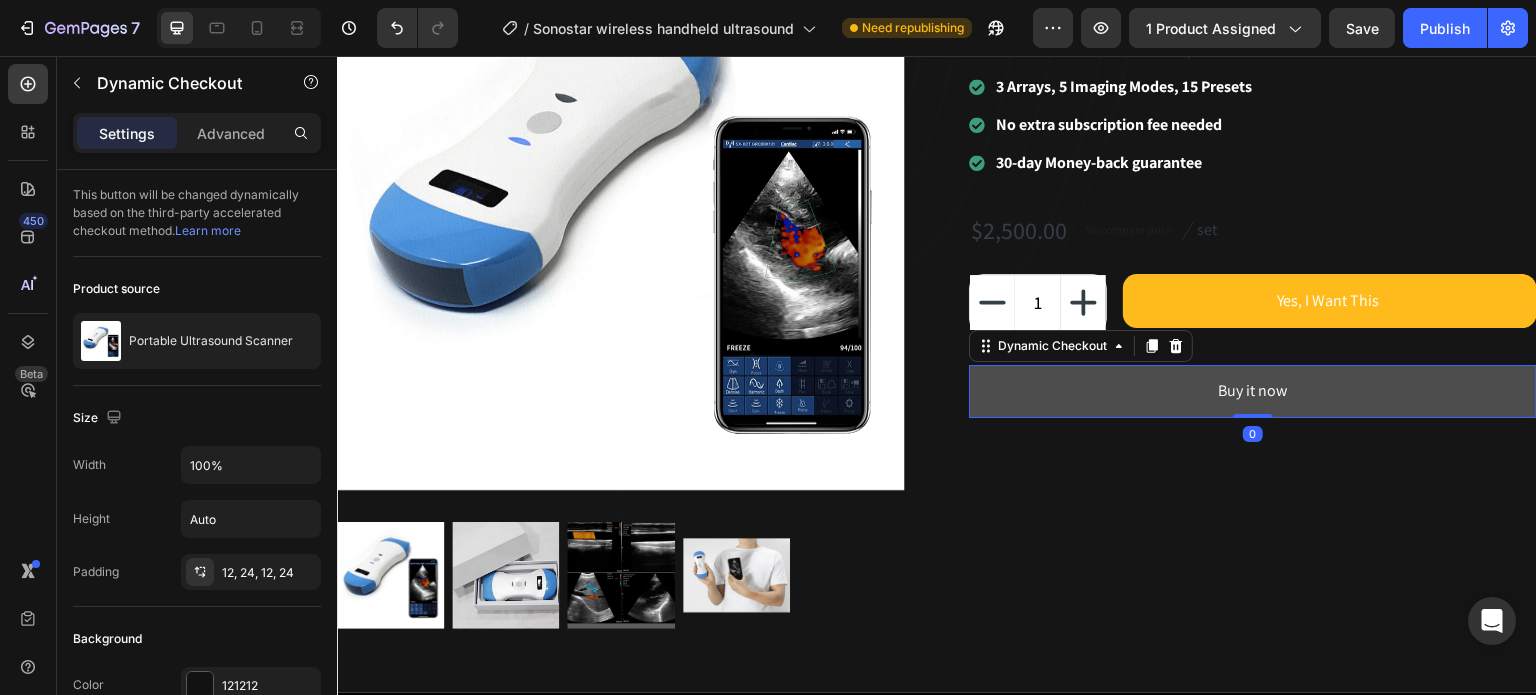 click on "Buy it now" at bounding box center (1253, 391) 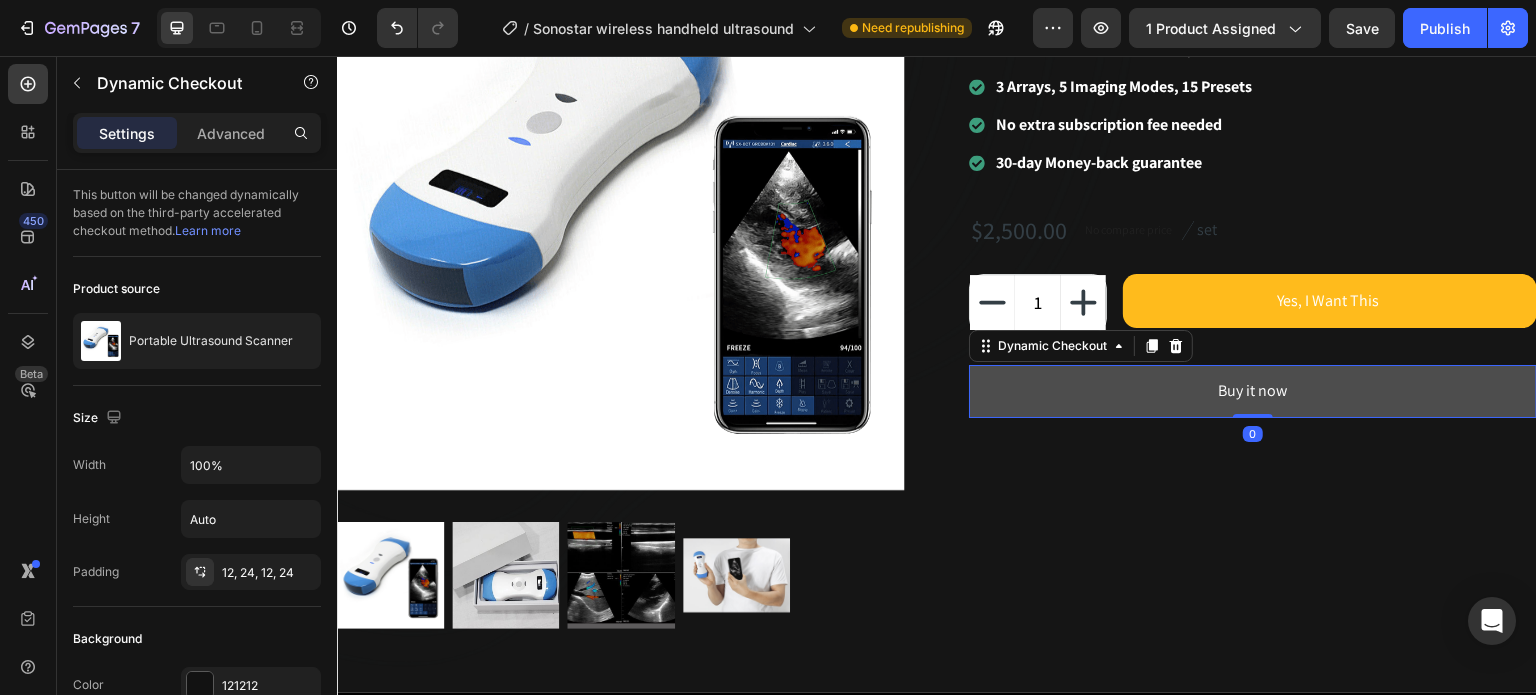 click on "Buy it now" at bounding box center (1253, 391) 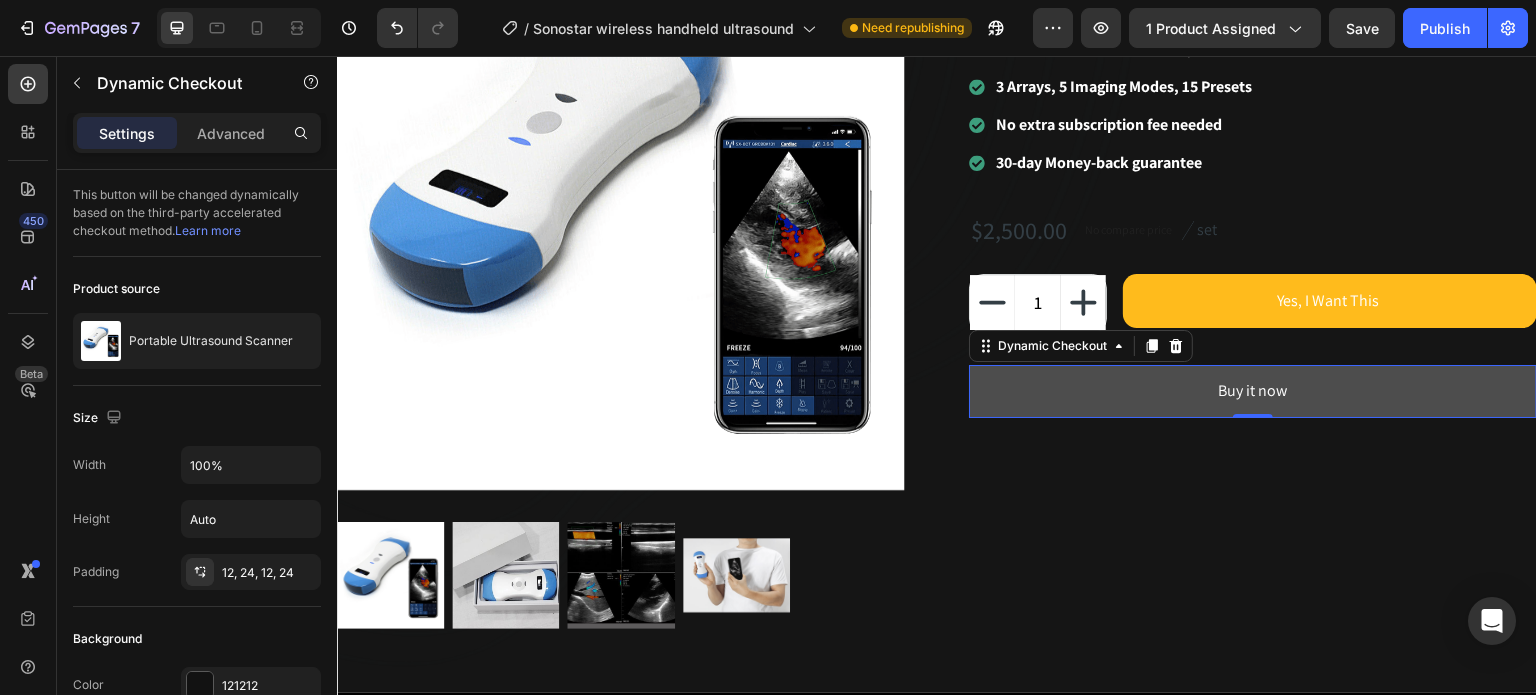 click on "Buy it now" at bounding box center [1253, 391] 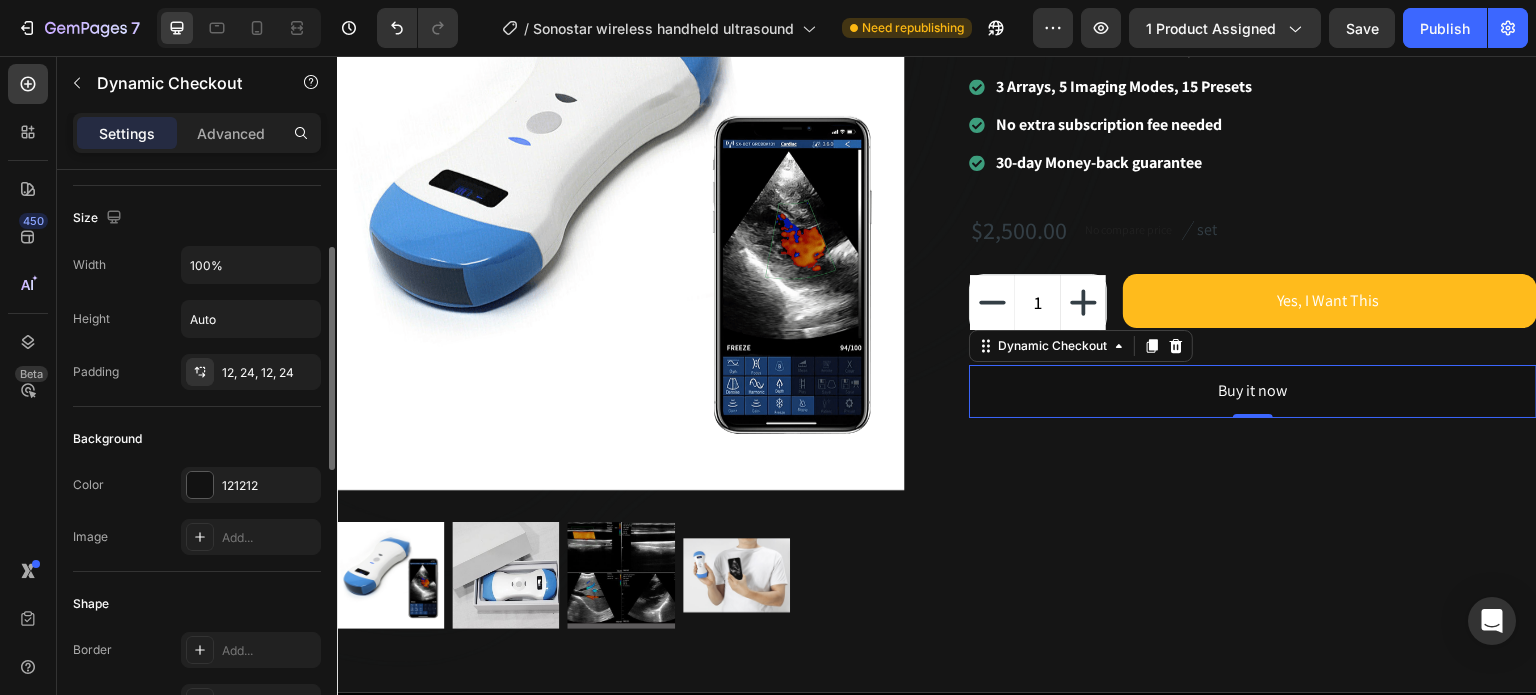 scroll, scrollTop: 300, scrollLeft: 0, axis: vertical 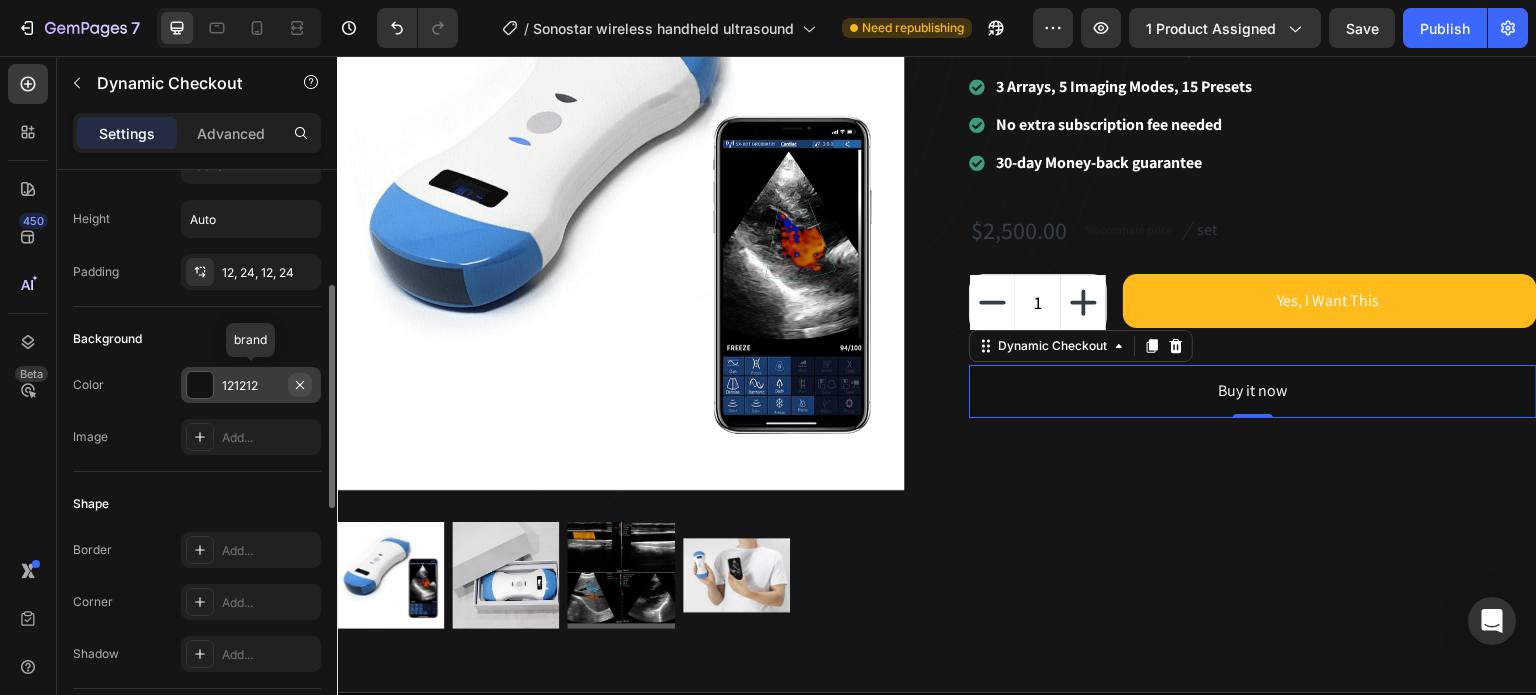 click 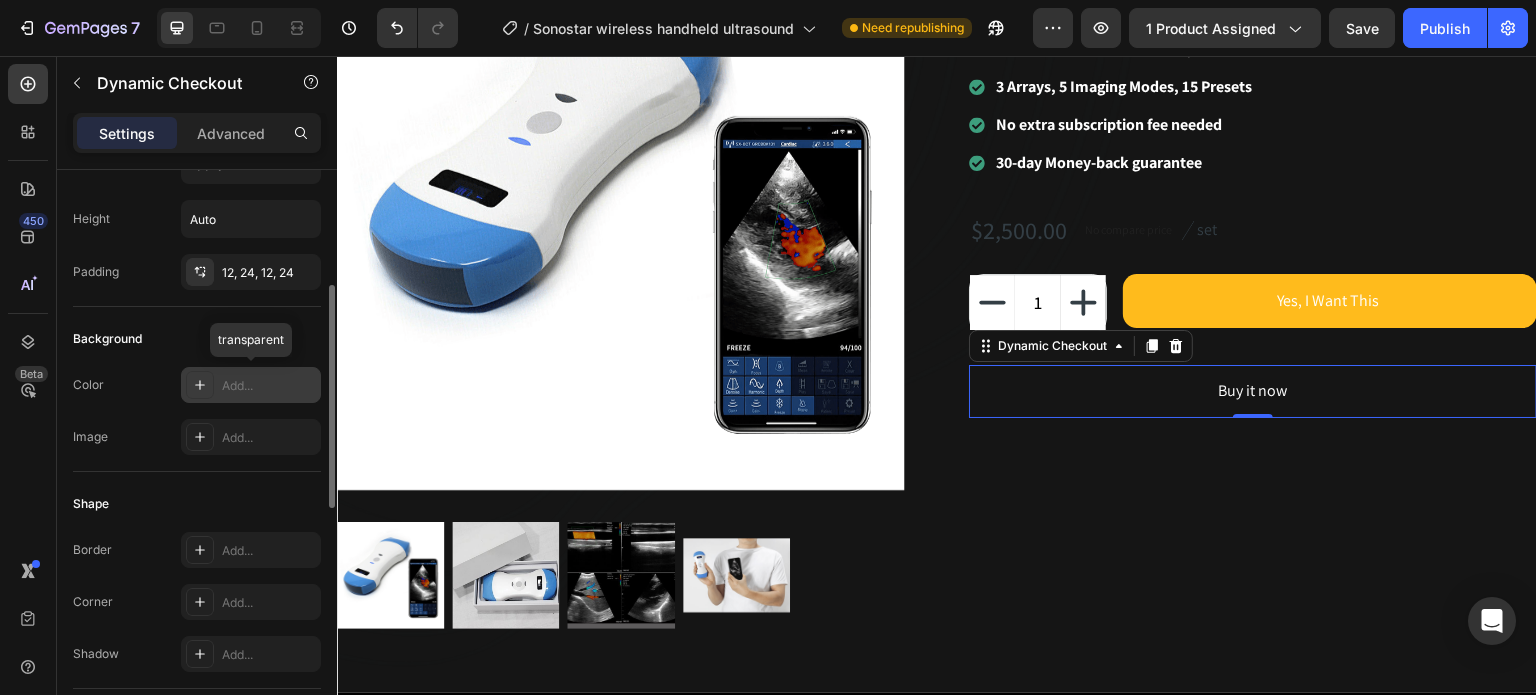 click on "Add..." at bounding box center (269, 386) 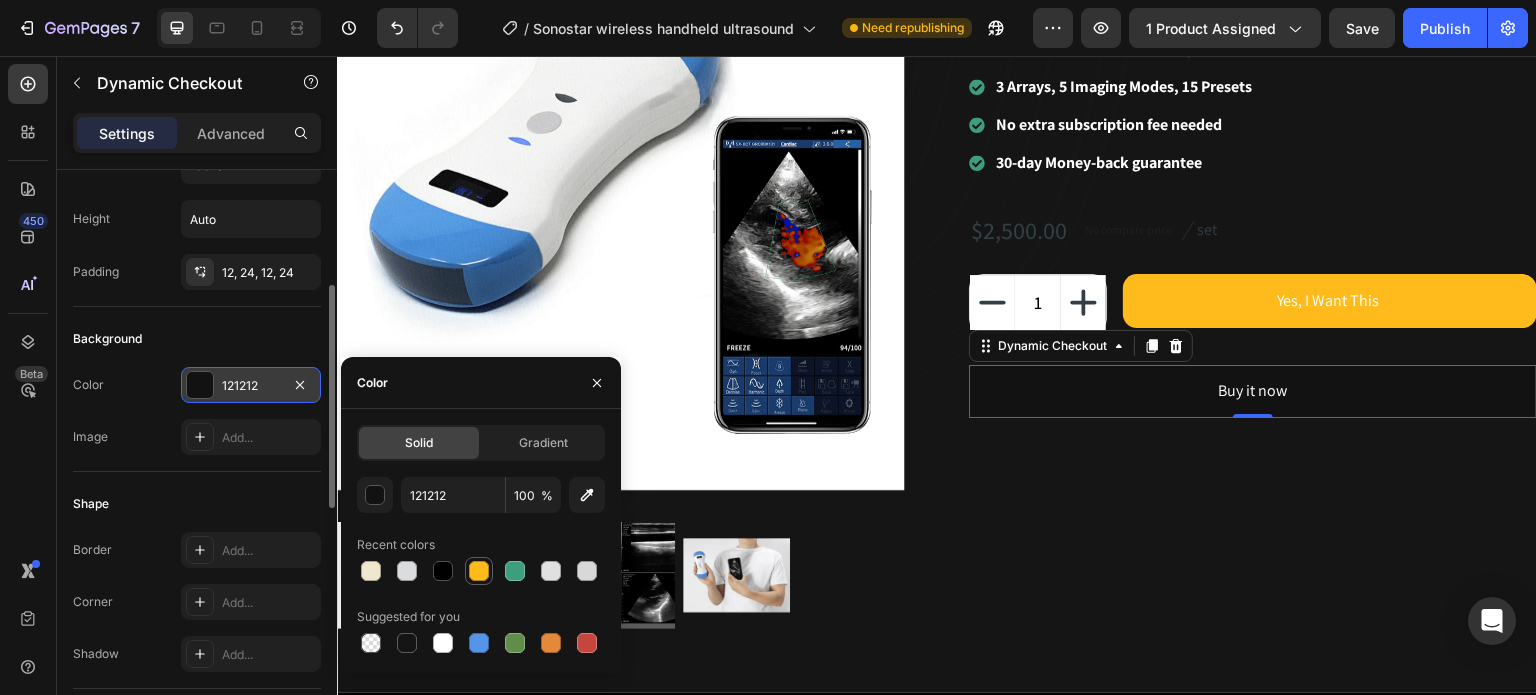 click at bounding box center [479, 571] 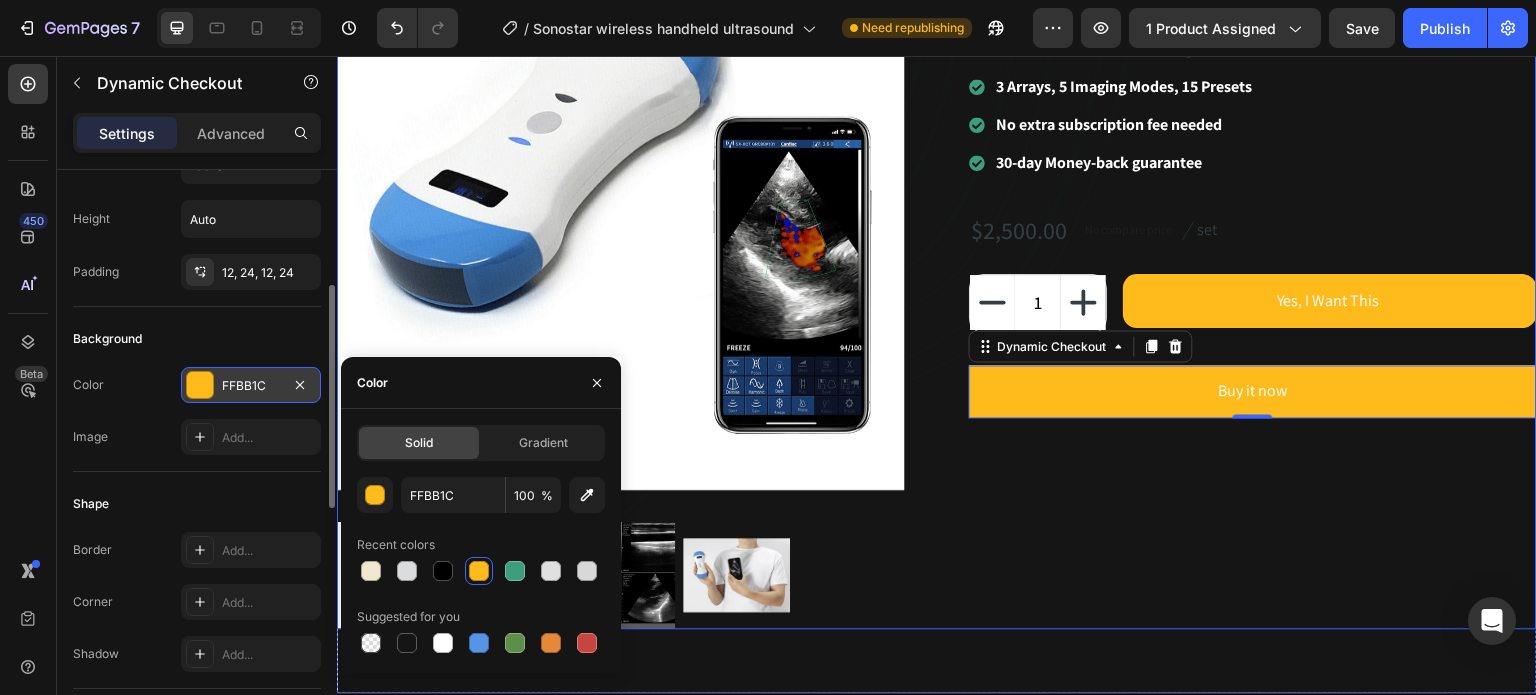 click on "Portable Ultrasound Scanner (P) Title                Icon                Icon                Icon                Icon                Icon Icon List Hoz 1234 reviews Text block Row One machine for whole-body ultrasound 3 Arrays, 5 Imaging Modes, 15 Presets No extra subscription fee needed 30-day Money-back guarantee Item List $2,500.00 (P) Price (P) Price No compare price (P) Price Image set Text block Row
1
(P) Quantity Yes, I Want This (P) Cart Button Row Buy it now Dynamic Checkout   0" at bounding box center [1253, 275] 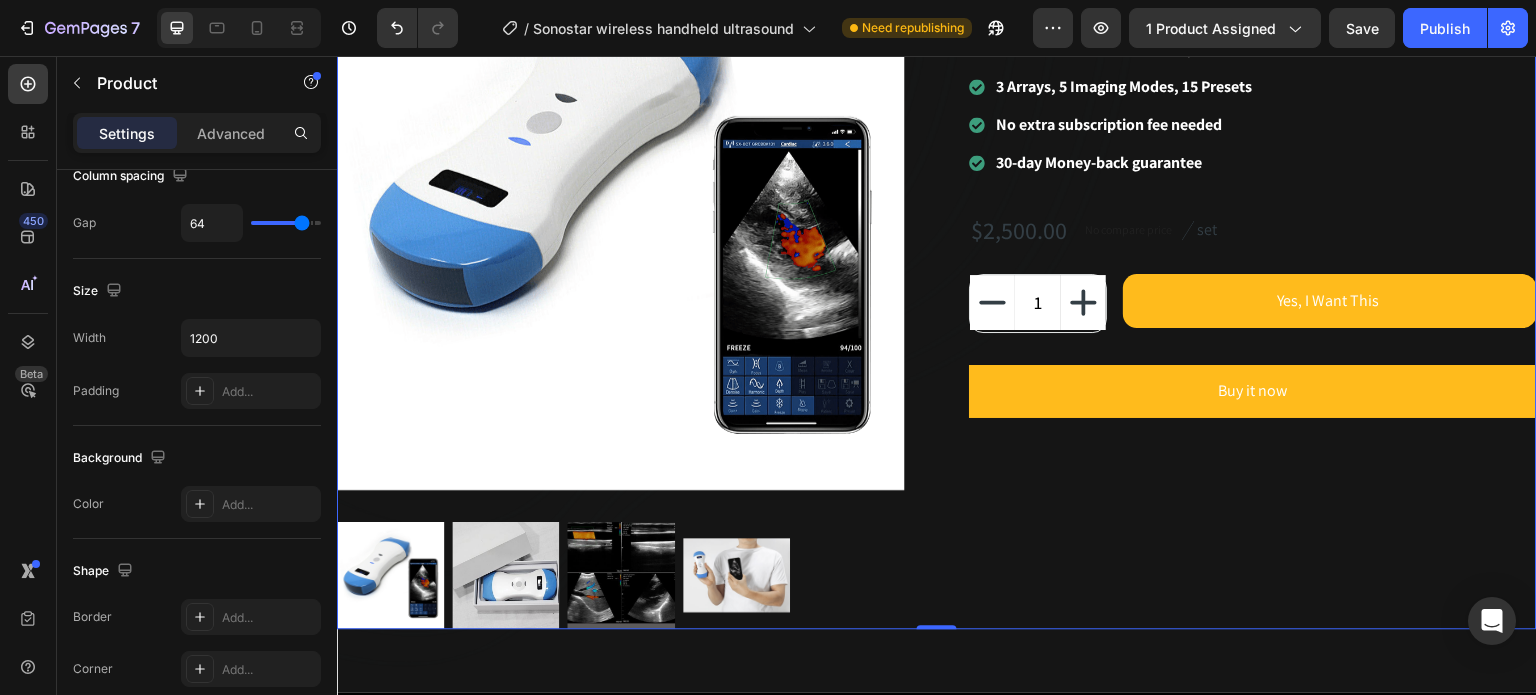 scroll, scrollTop: 0, scrollLeft: 0, axis: both 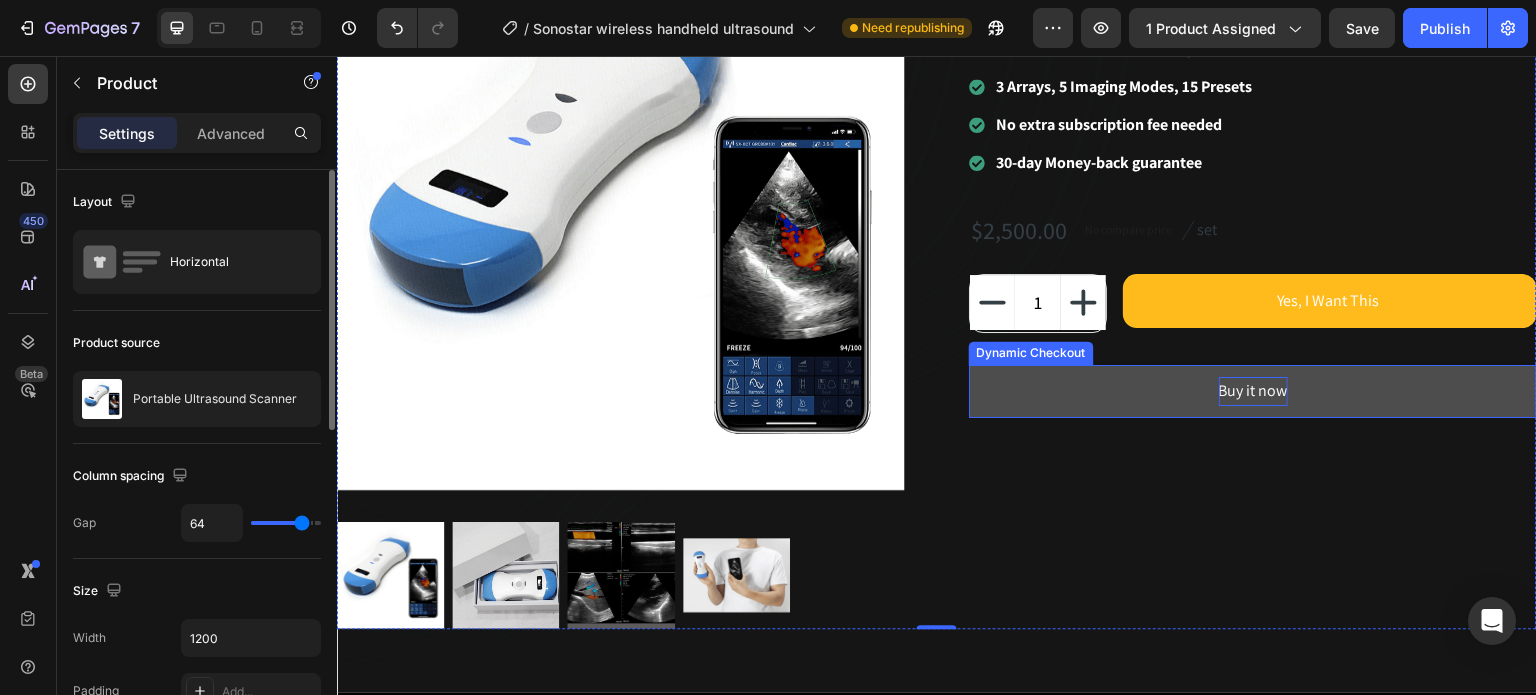 click on "Buy it now" at bounding box center (1253, 391) 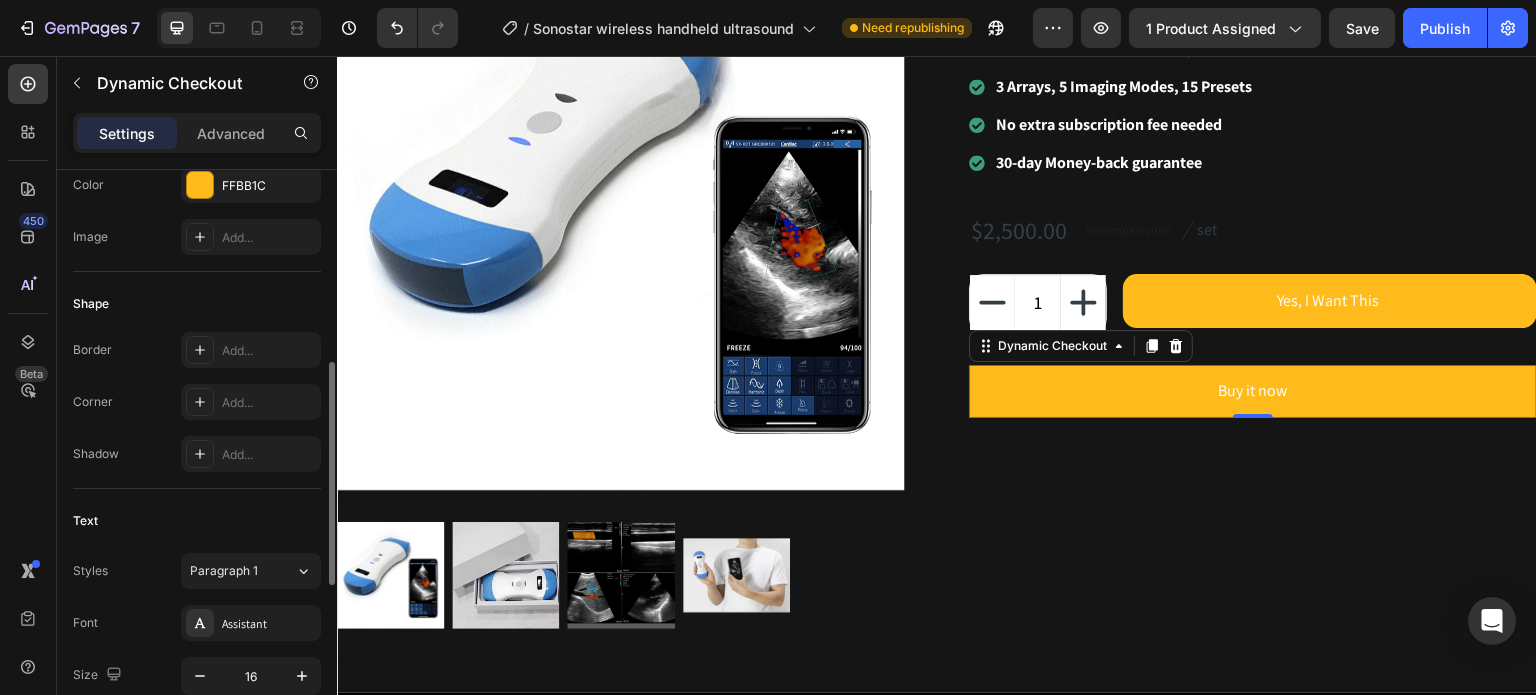 scroll, scrollTop: 600, scrollLeft: 0, axis: vertical 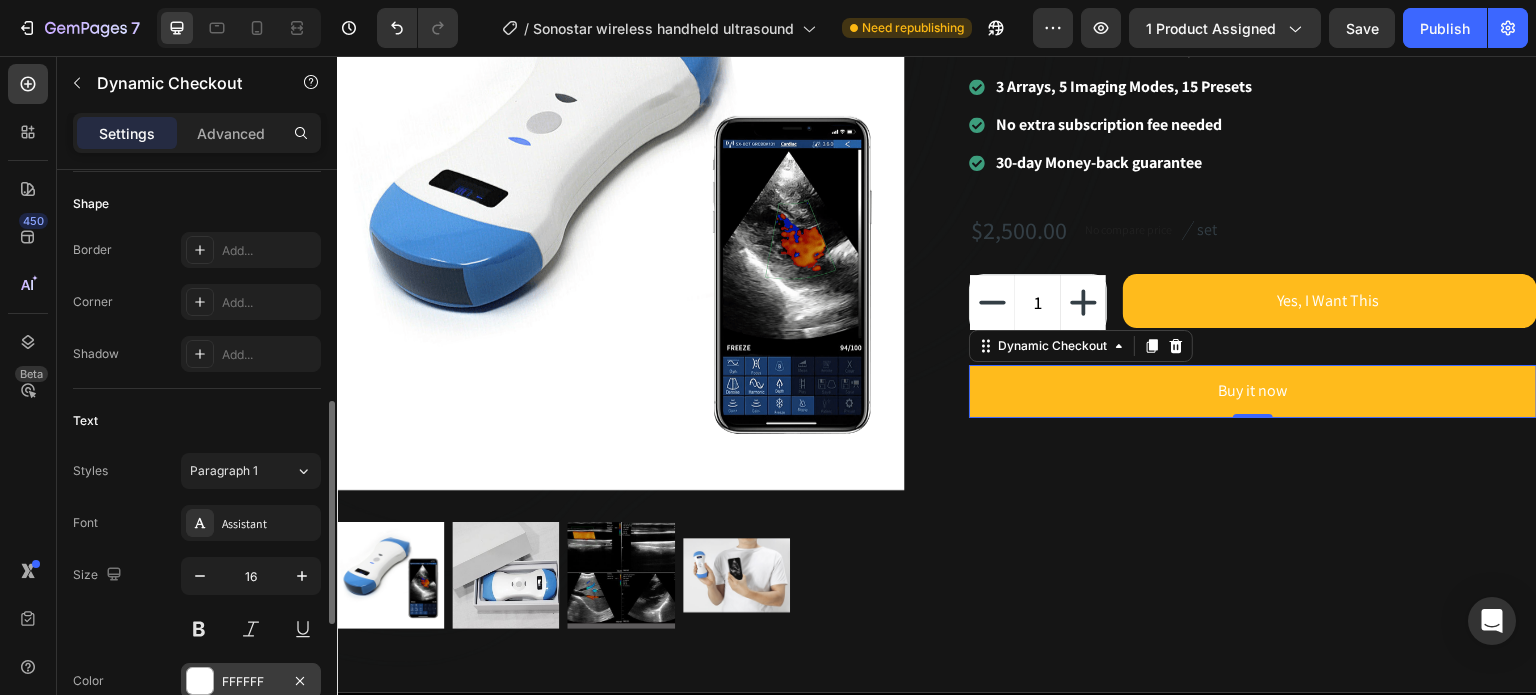 click at bounding box center (200, 681) 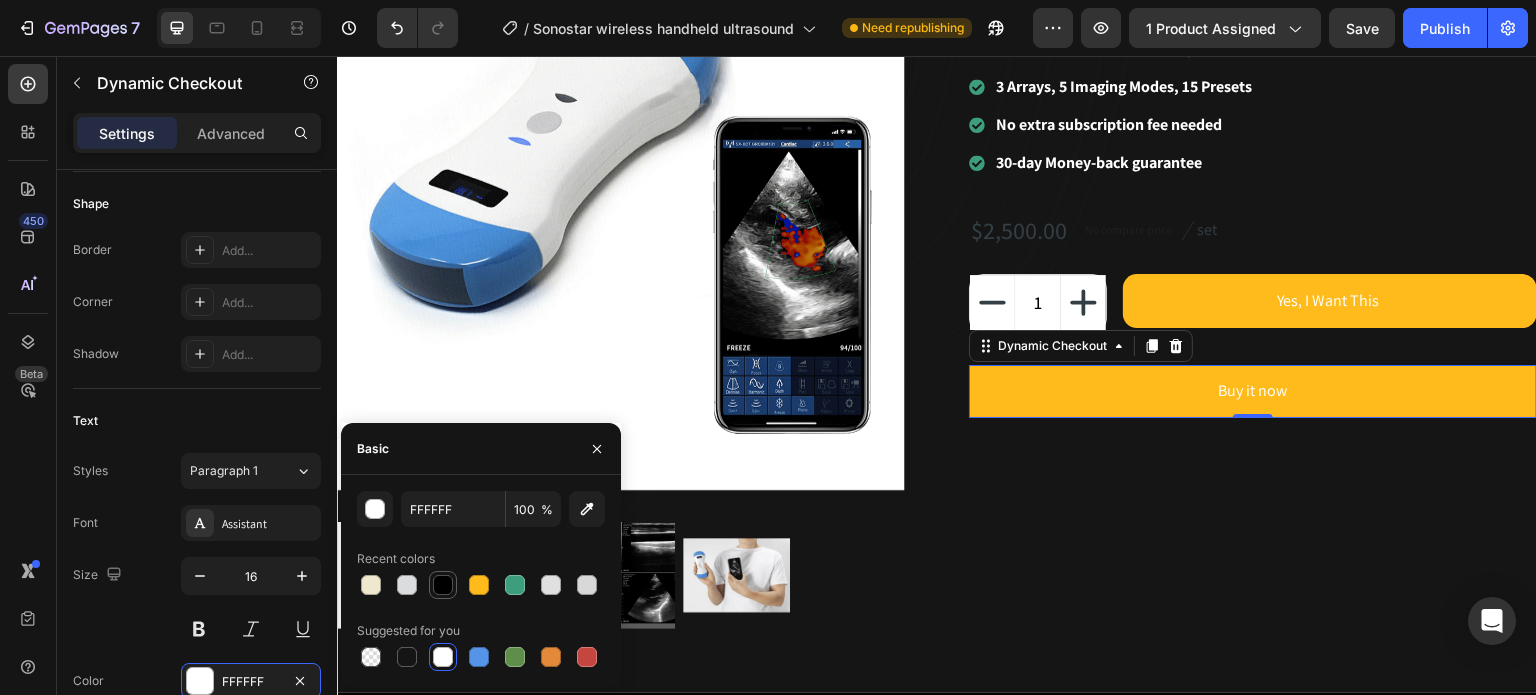 click at bounding box center (443, 585) 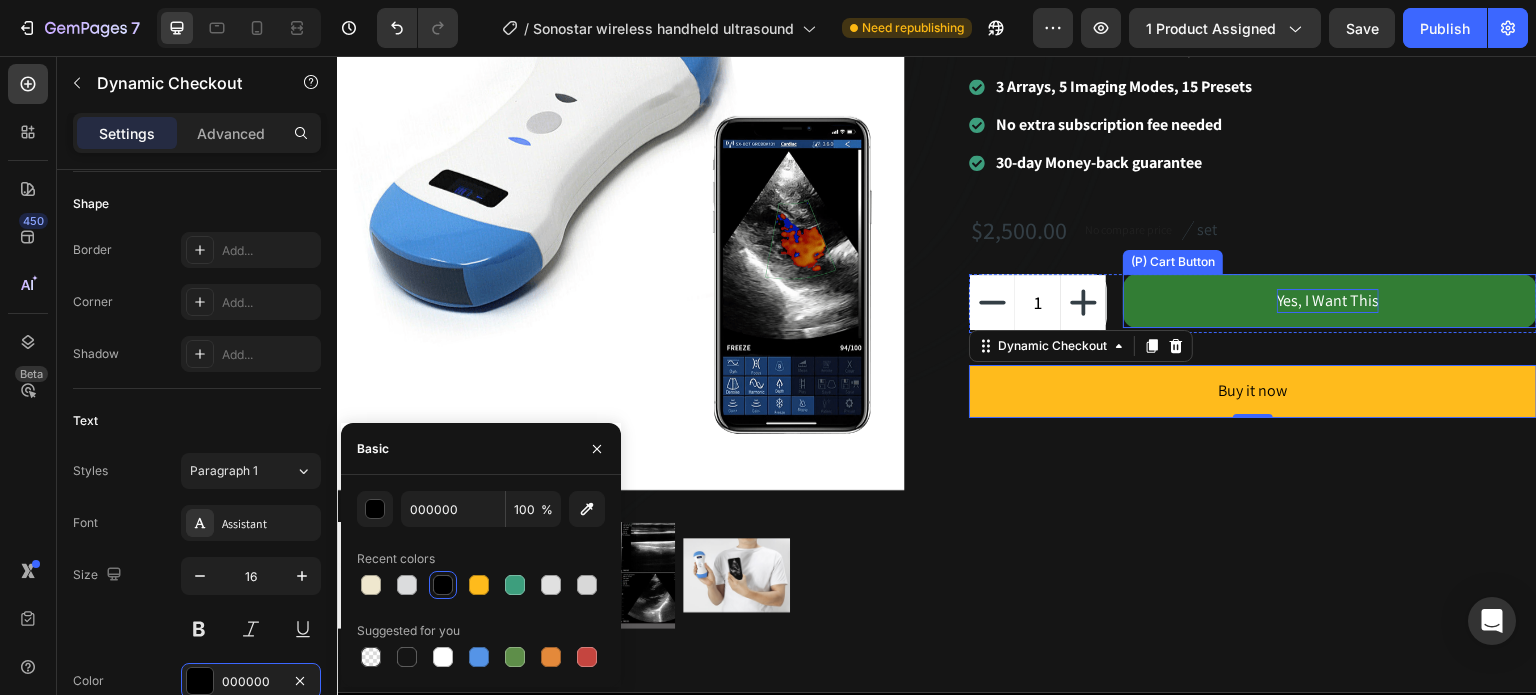 click on "Yes, I Want This" at bounding box center (1328, 301) 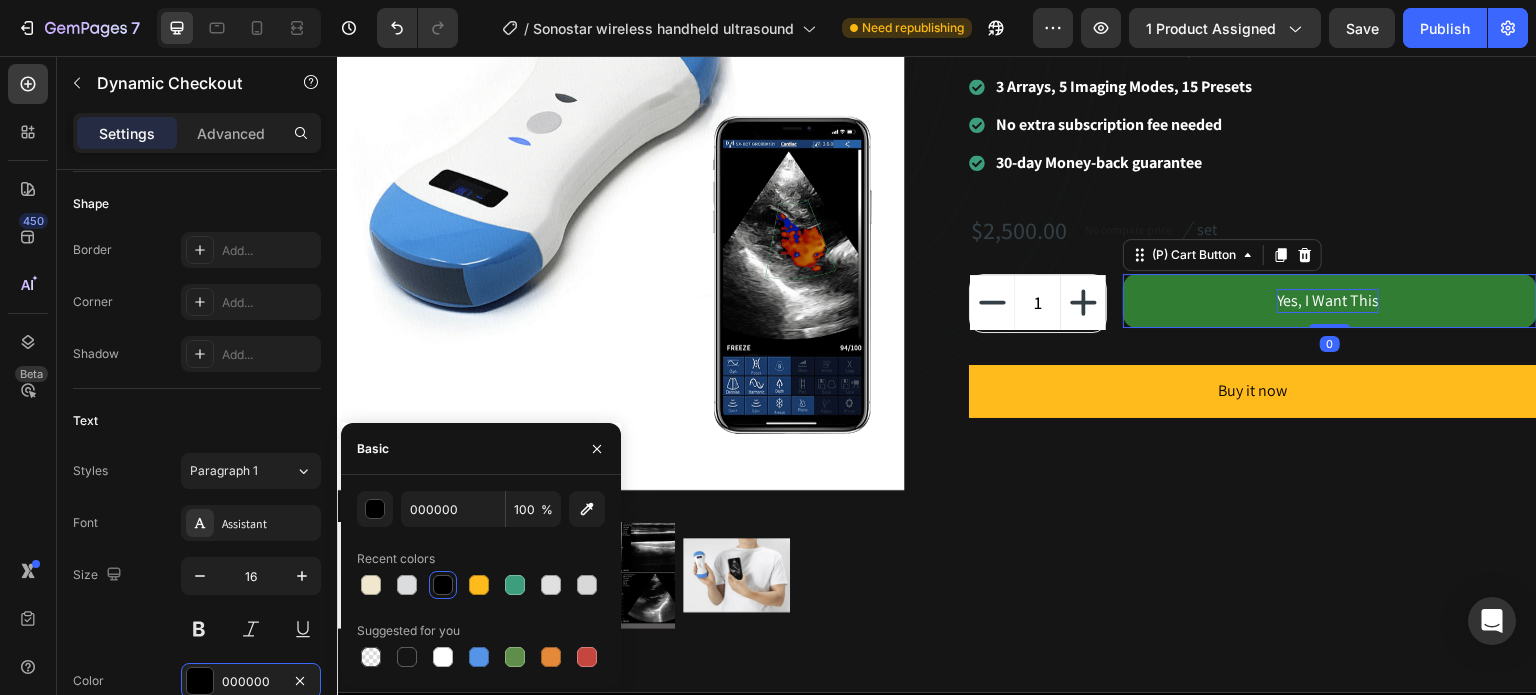 scroll, scrollTop: 0, scrollLeft: 0, axis: both 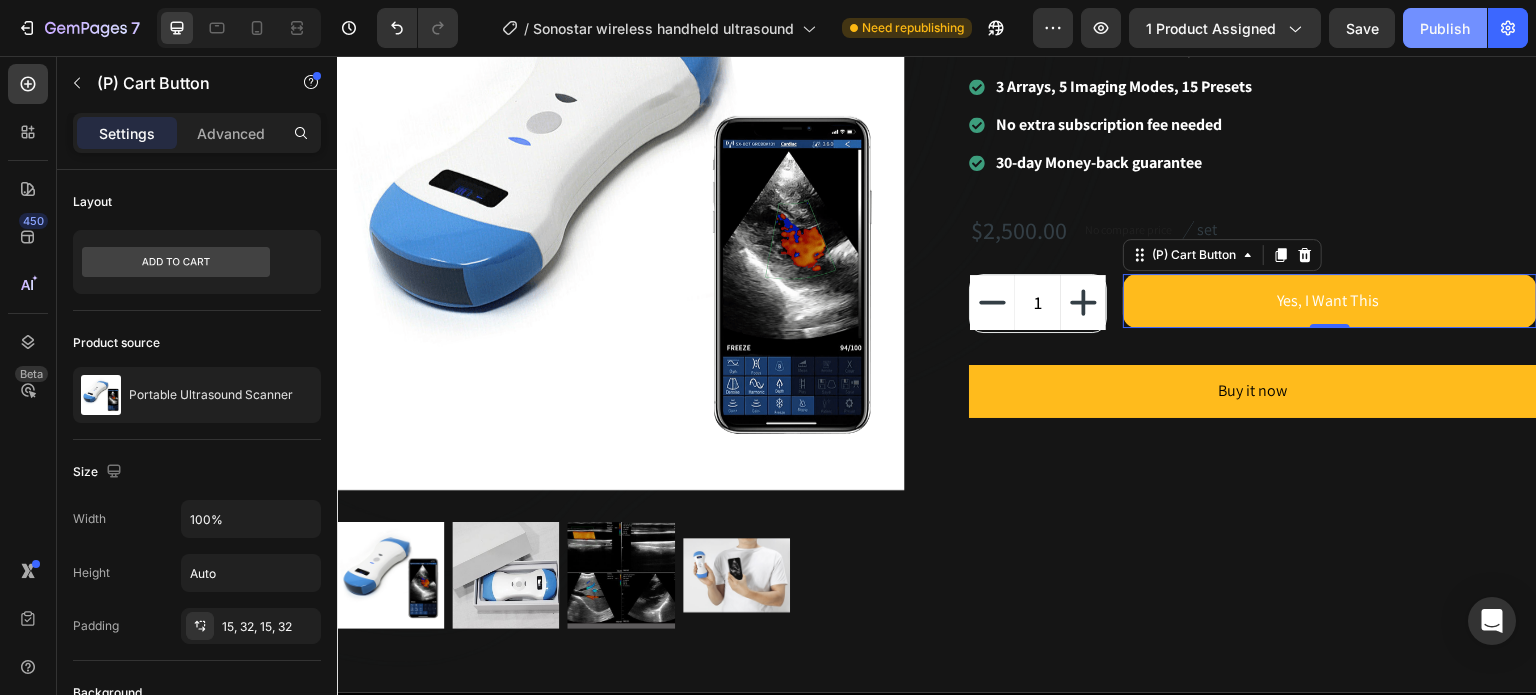 click on "Publish" at bounding box center [1445, 28] 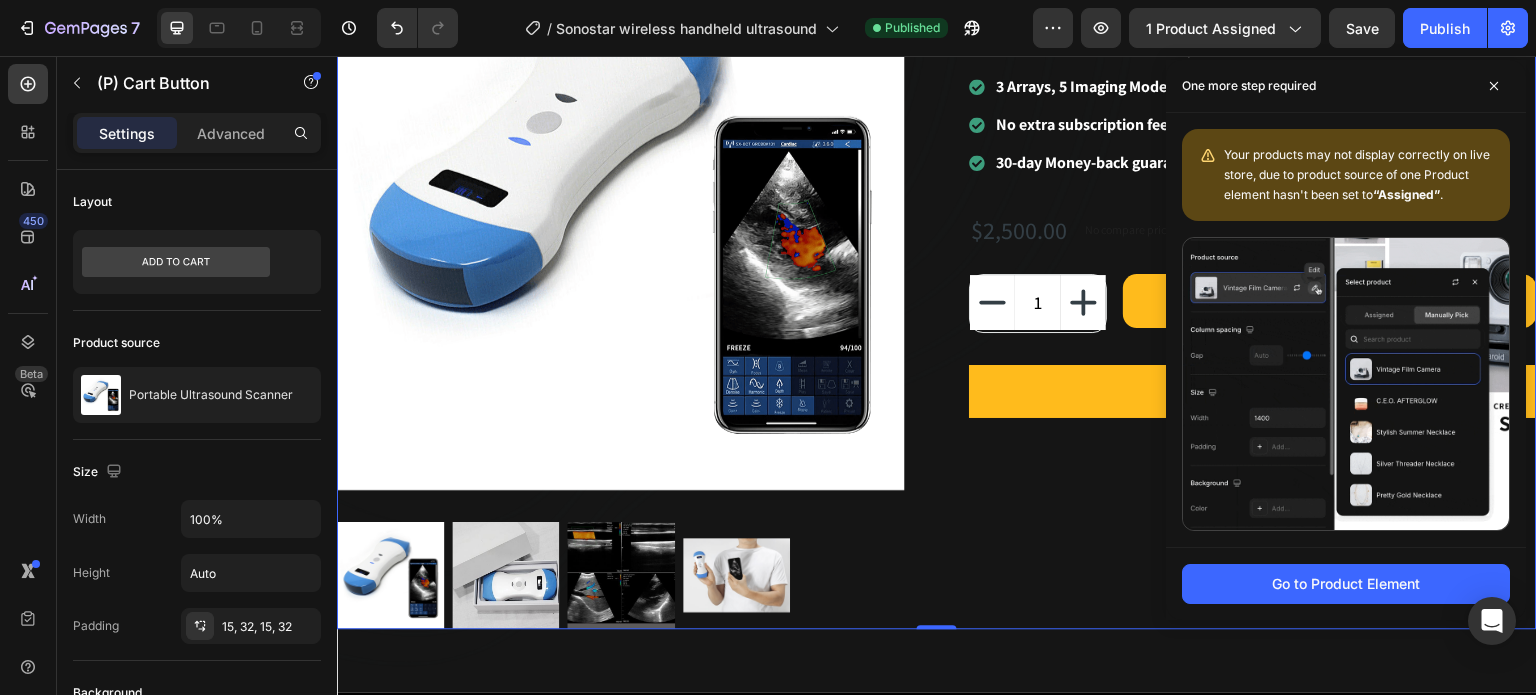 click on "Portable Ultrasound Scanner (P) Title                Icon                Icon                Icon                Icon                Icon Icon List Hoz 1234 reviews Text block Row One machine for whole-body ultrasound 3 Arrays, 5 Imaging Modes, 15 Presets No extra subscription fee needed 30-day Money-back guarantee Item List $2,500.00 (P) Price (P) Price No compare price (P) Price Image set Text block Row
1
(P) Quantity Yes, I Want This (P) Cart Button Row Buy it now Dynamic Checkout" at bounding box center [1253, 275] 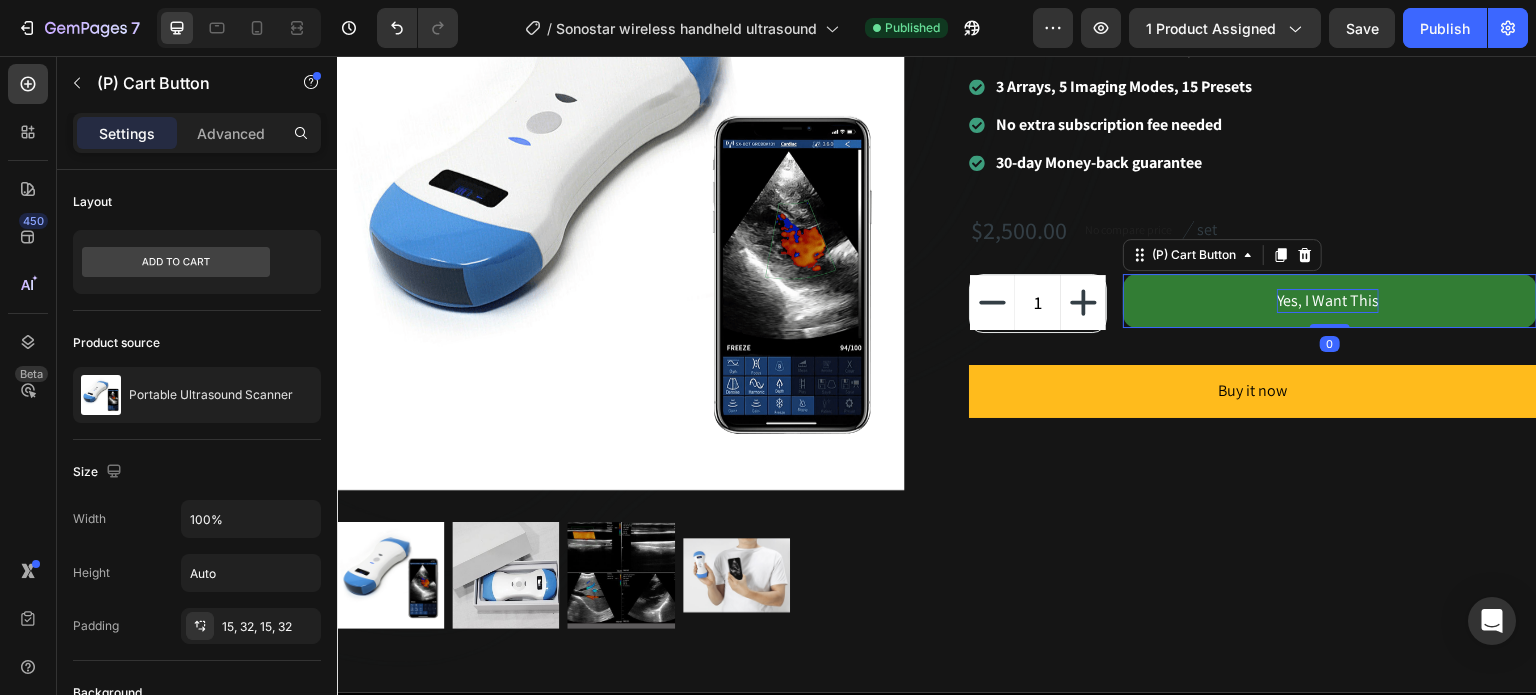 click on "Yes, I Want This" at bounding box center (1328, 301) 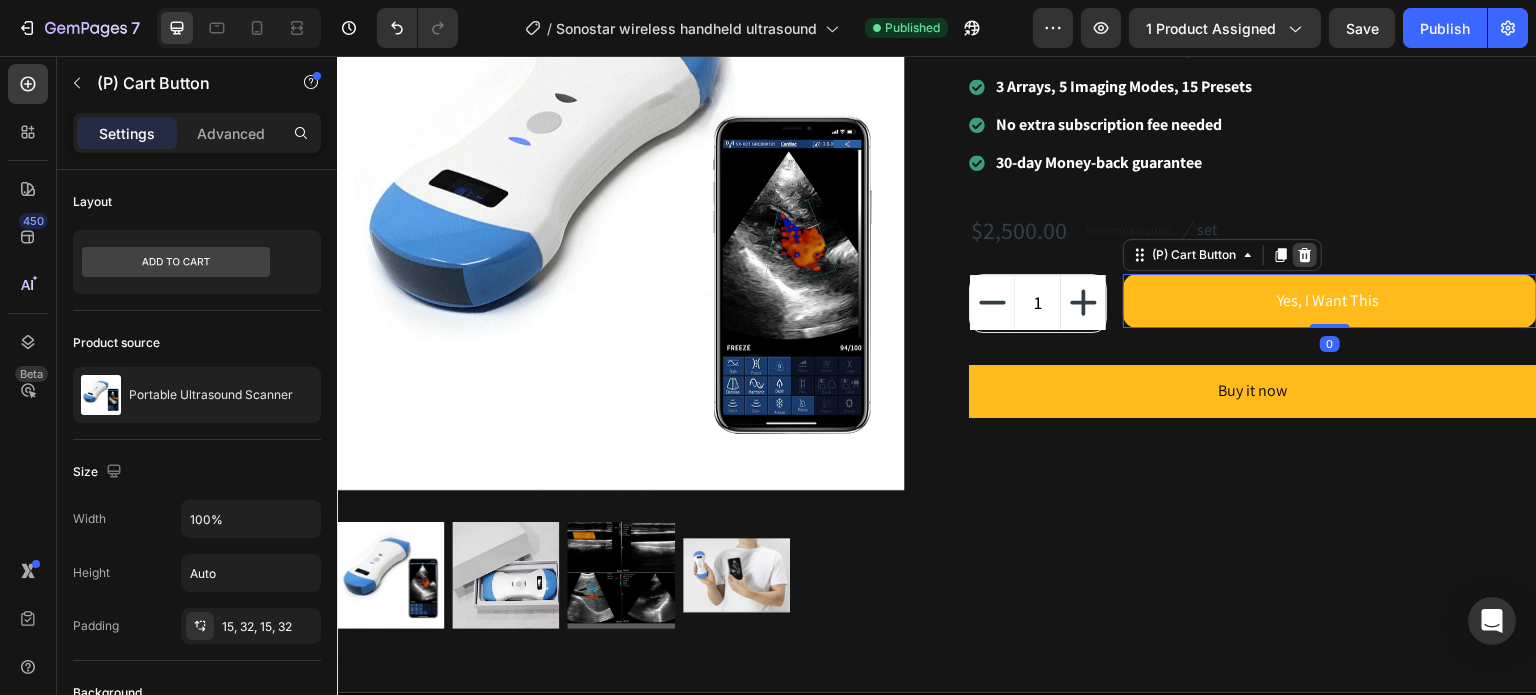 click 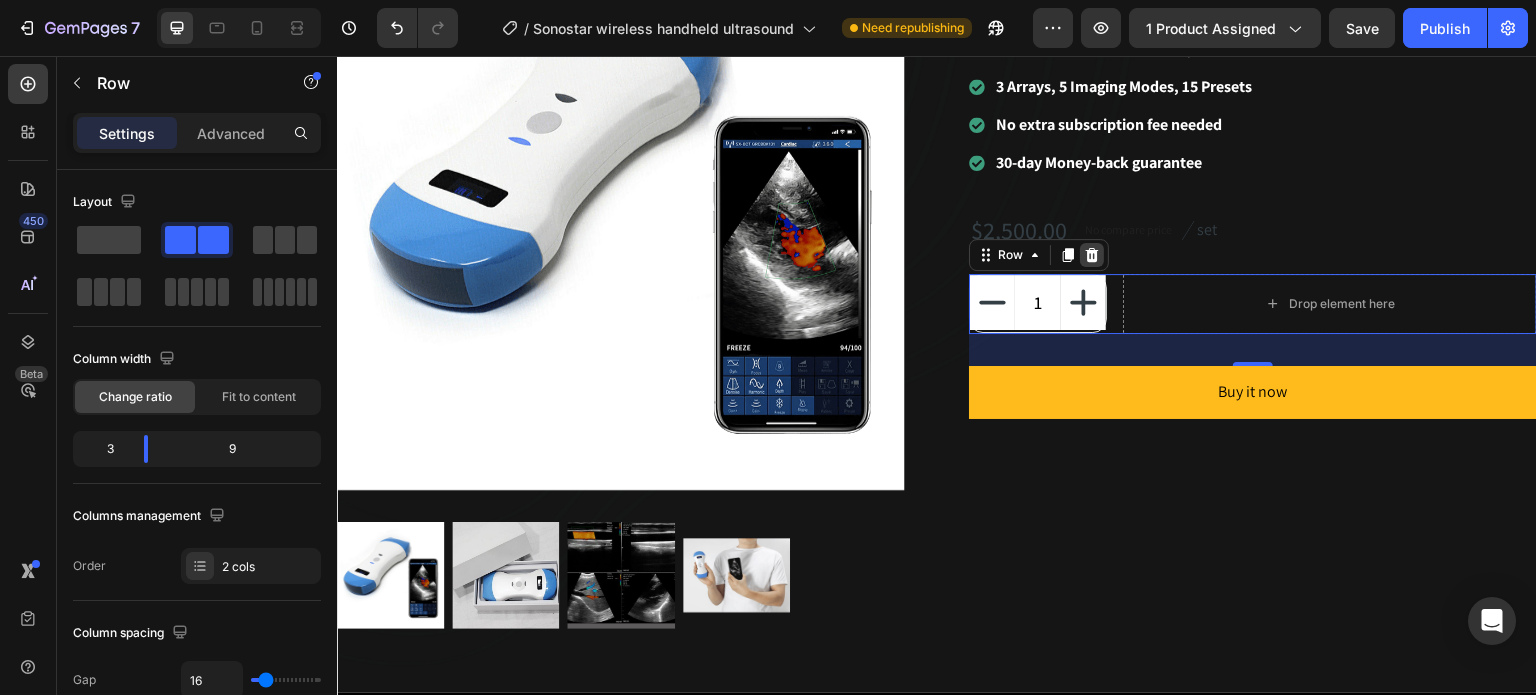 click 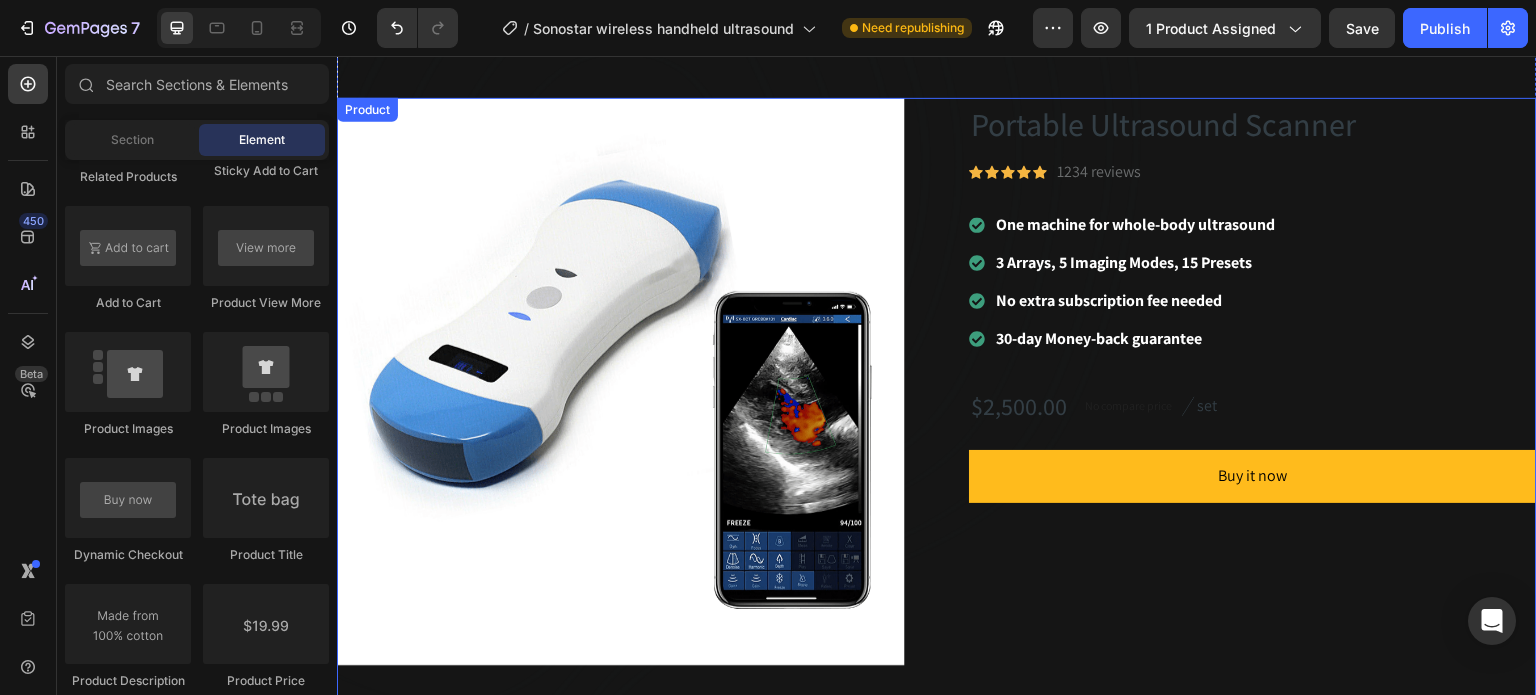 scroll, scrollTop: 100, scrollLeft: 0, axis: vertical 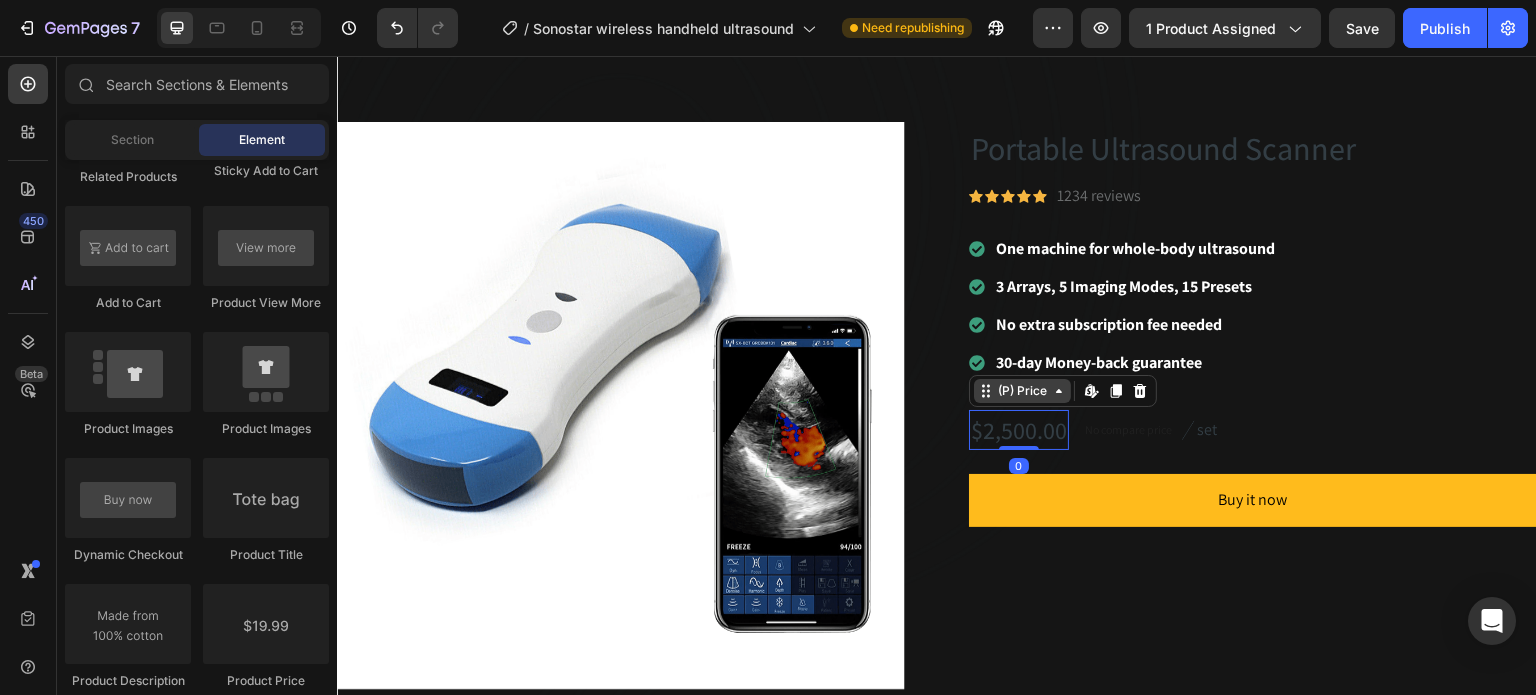 click on "(P) Price" at bounding box center [1022, 391] 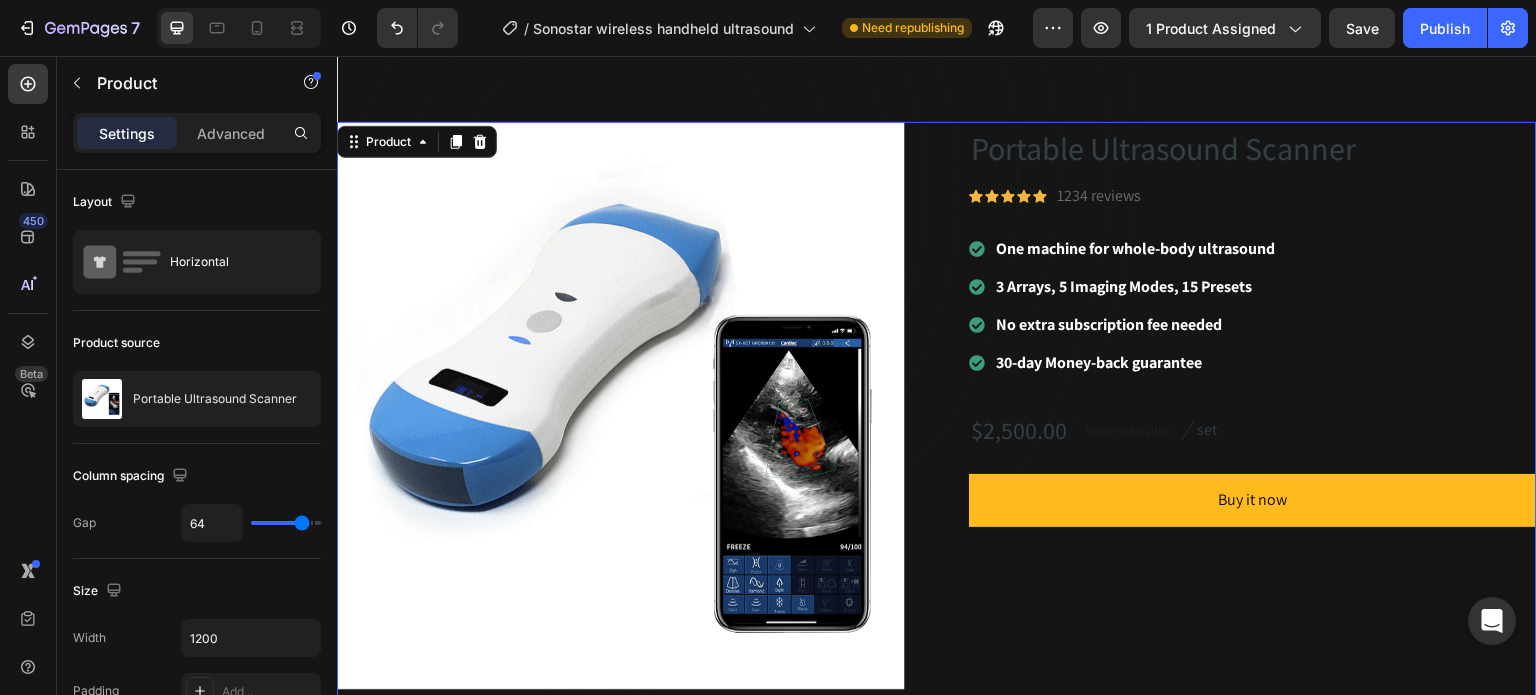 click on "Portable Ultrasound Scanner (P) Title                Icon                Icon                Icon                Icon                Icon Icon List Hoz 1234 reviews Text block Row One machine for whole-body ultrasound 3 Arrays, 5 Imaging Modes, 15 Presets No extra subscription fee needed 30-day Money-back guarantee Item List $2,500.00 (P) Price (P) Price No compare price (P) Price Image set Text block Row Buy it now Dynamic Checkout" at bounding box center [1253, 475] 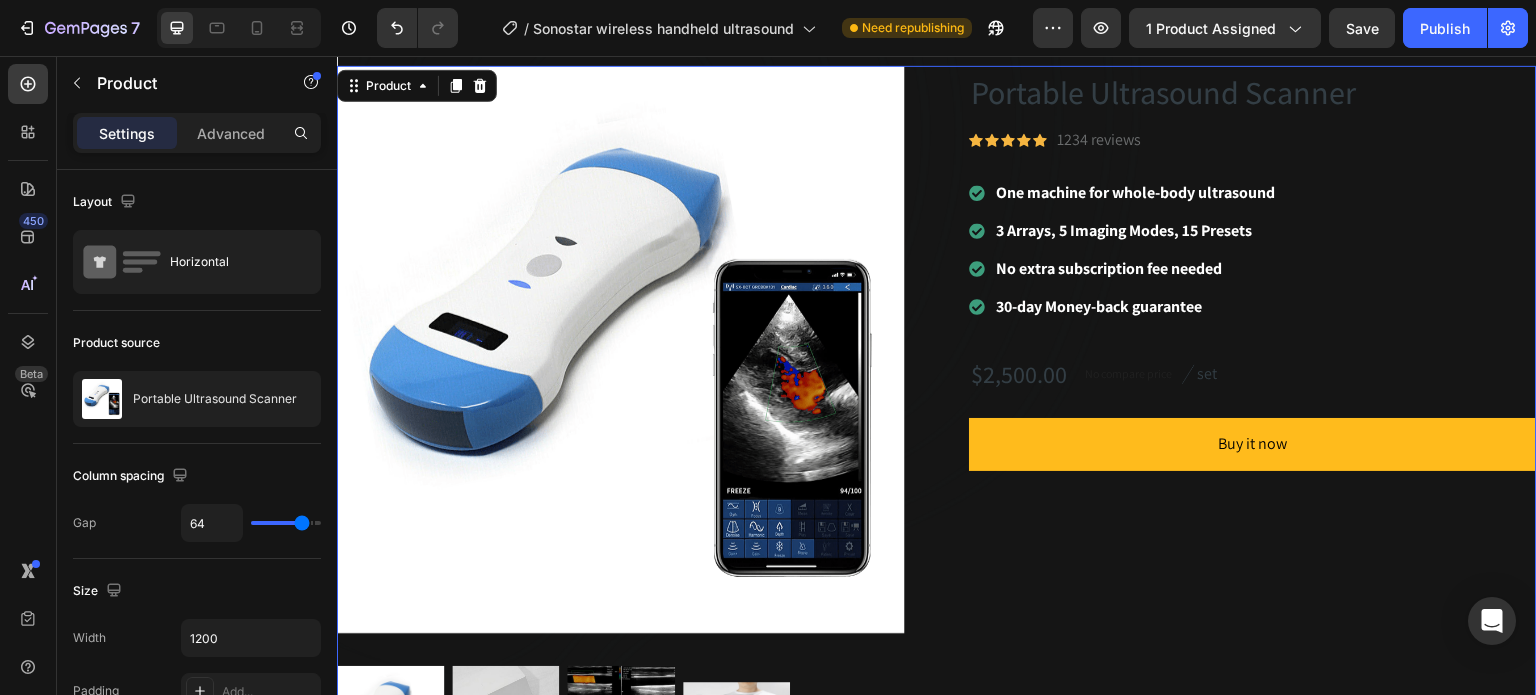 scroll, scrollTop: 300, scrollLeft: 0, axis: vertical 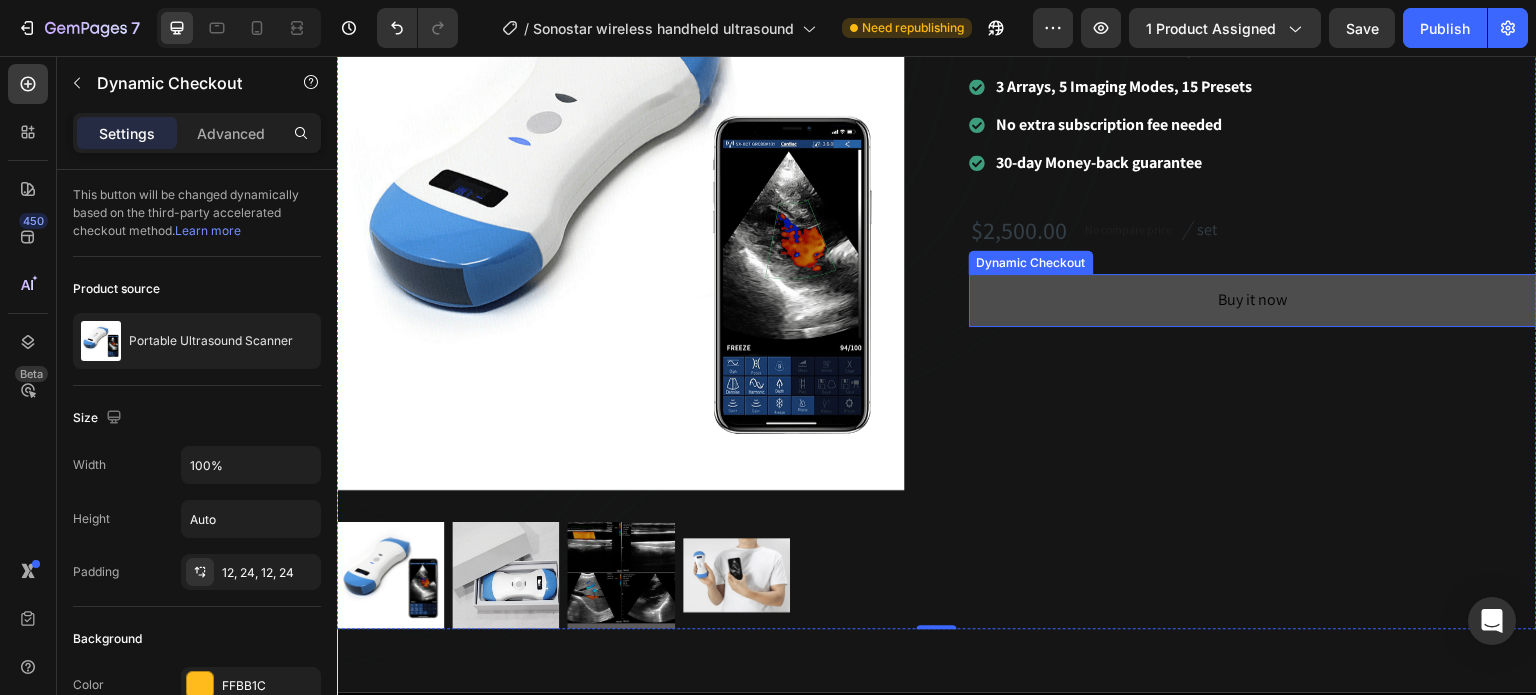 click on "Buy it now" at bounding box center [1253, 300] 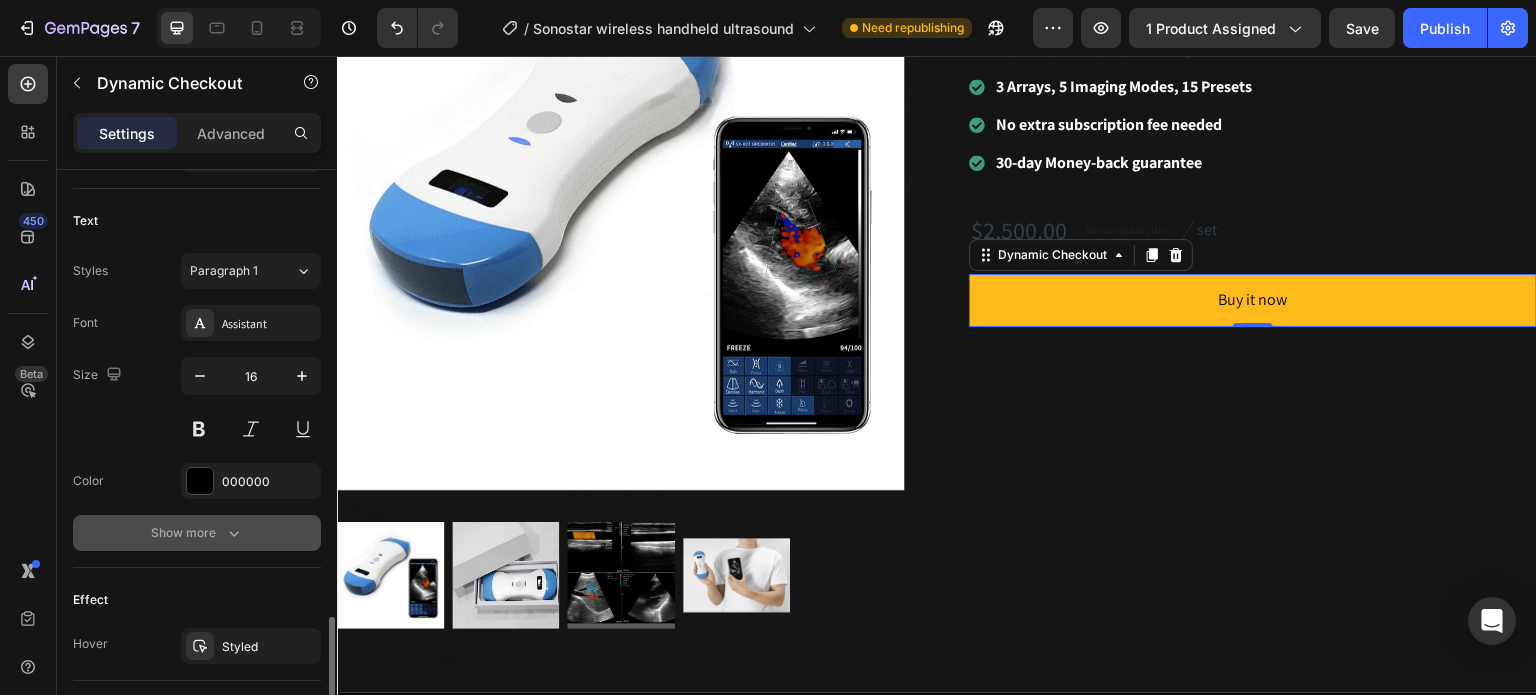 scroll, scrollTop: 931, scrollLeft: 0, axis: vertical 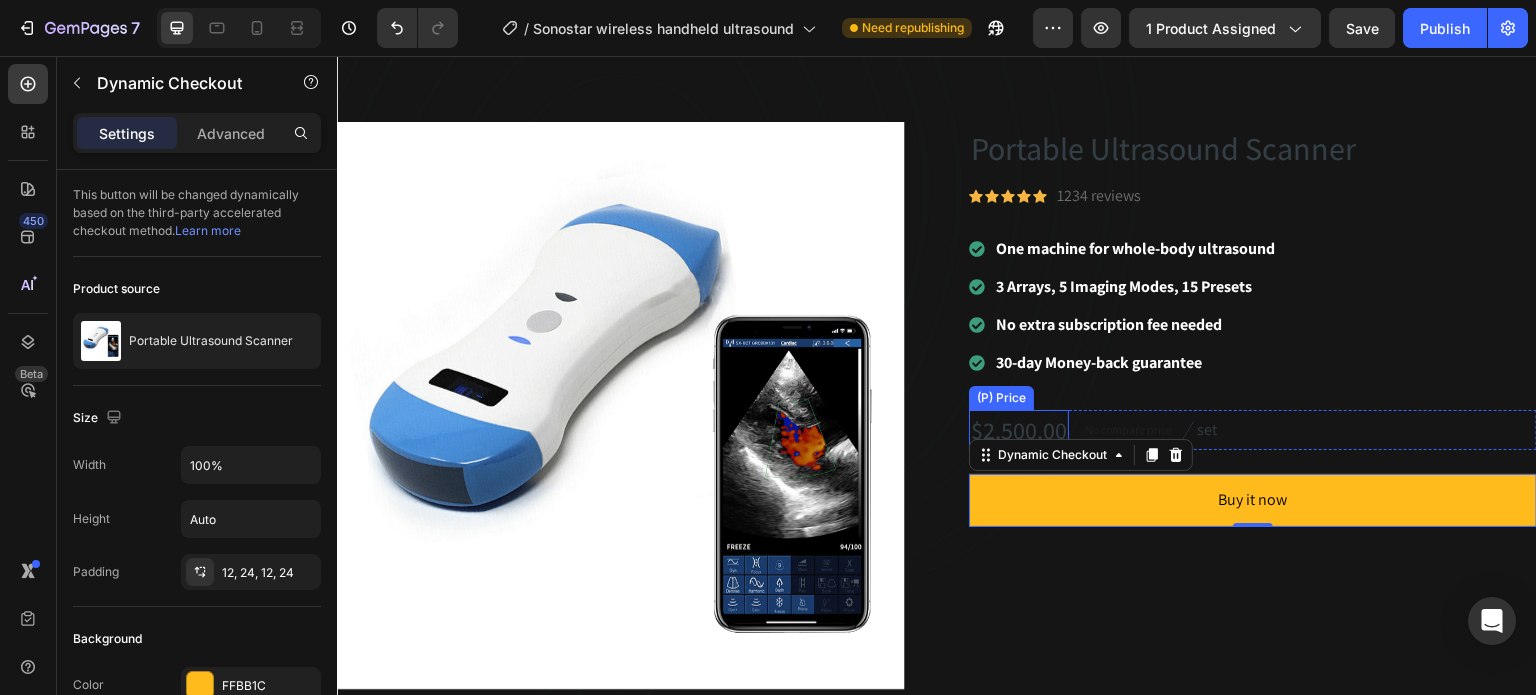 click on "(P) Price" at bounding box center [1001, 398] 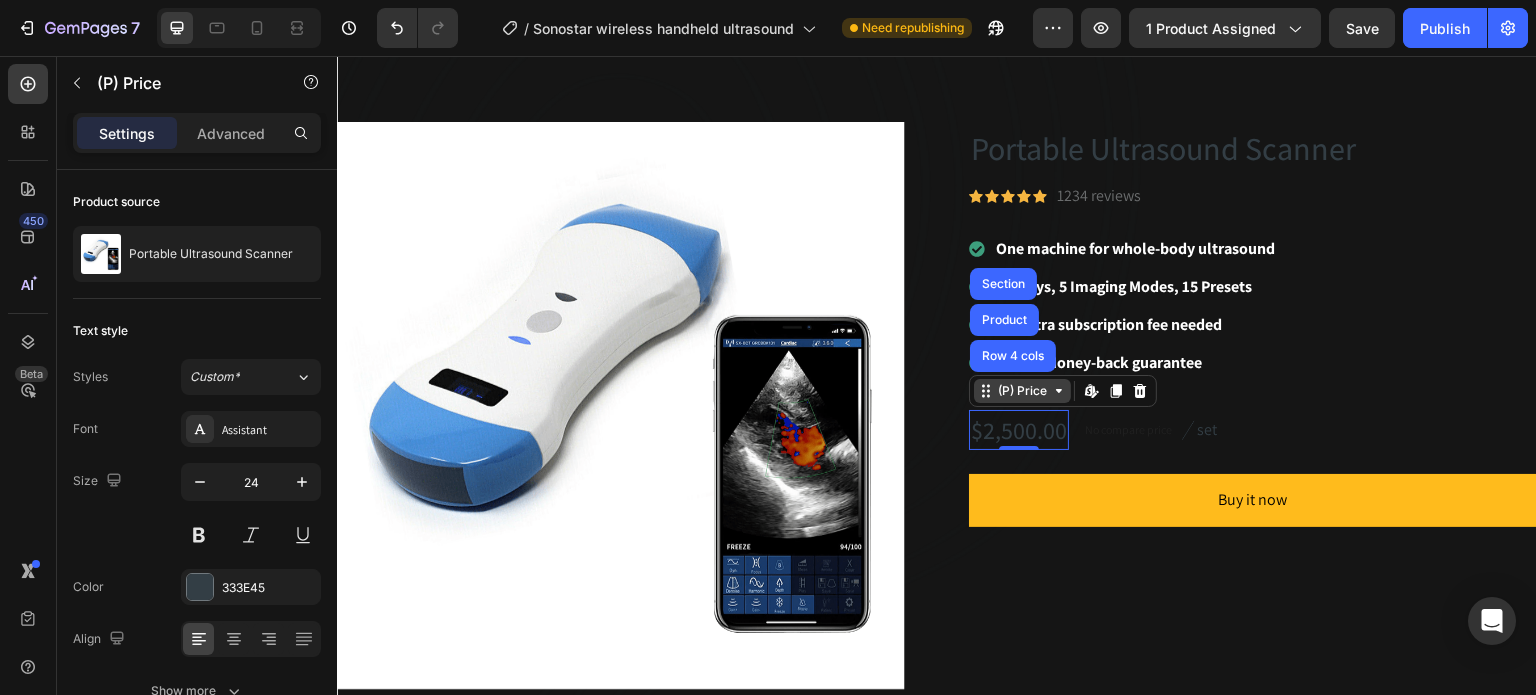 click on "(P) Price" at bounding box center [1022, 391] 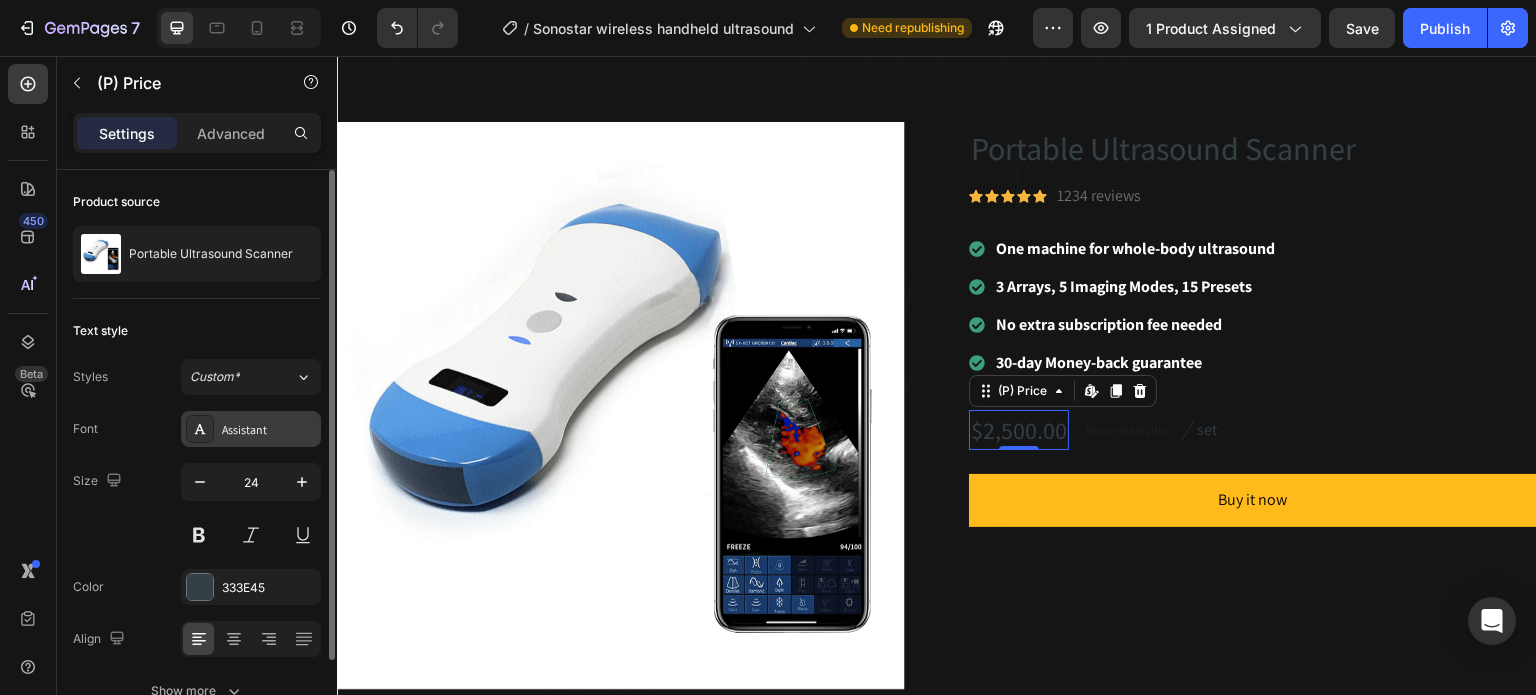 scroll, scrollTop: 108, scrollLeft: 0, axis: vertical 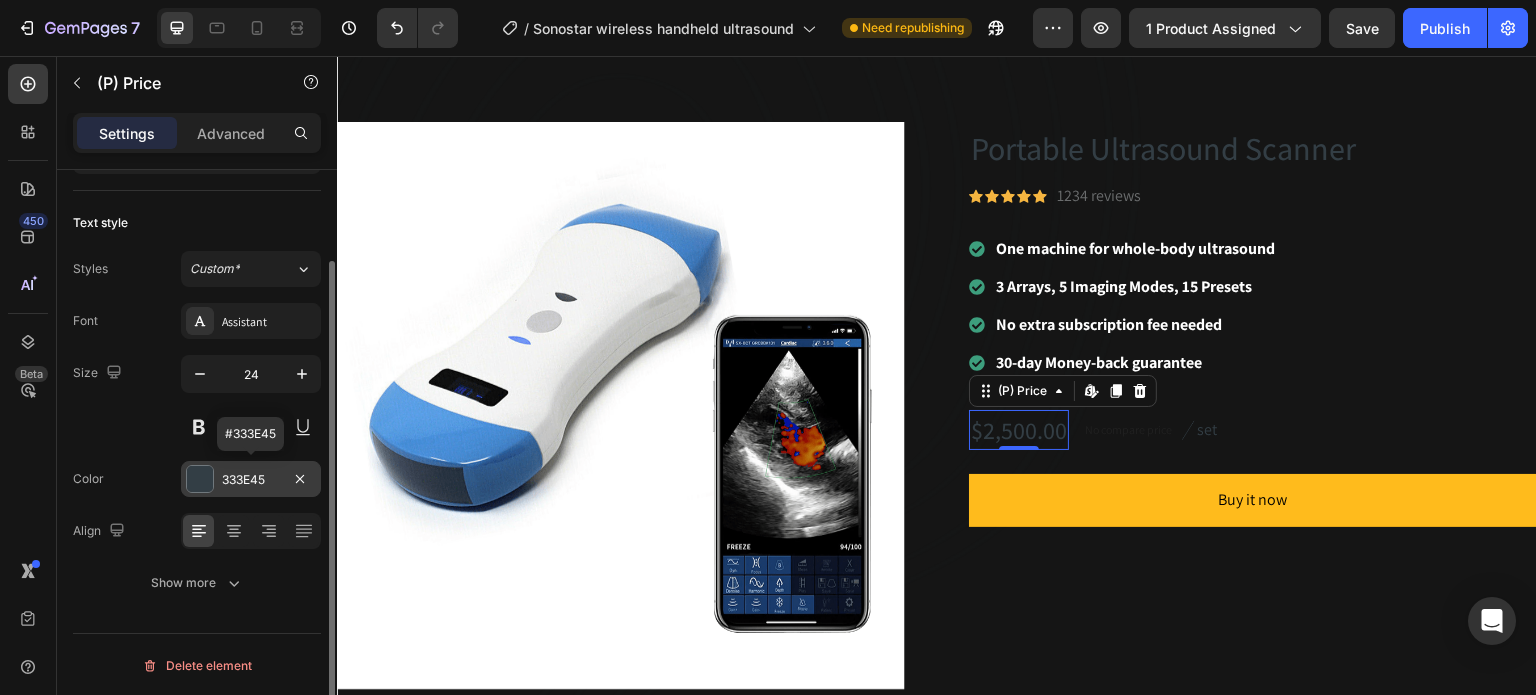 click at bounding box center [200, 479] 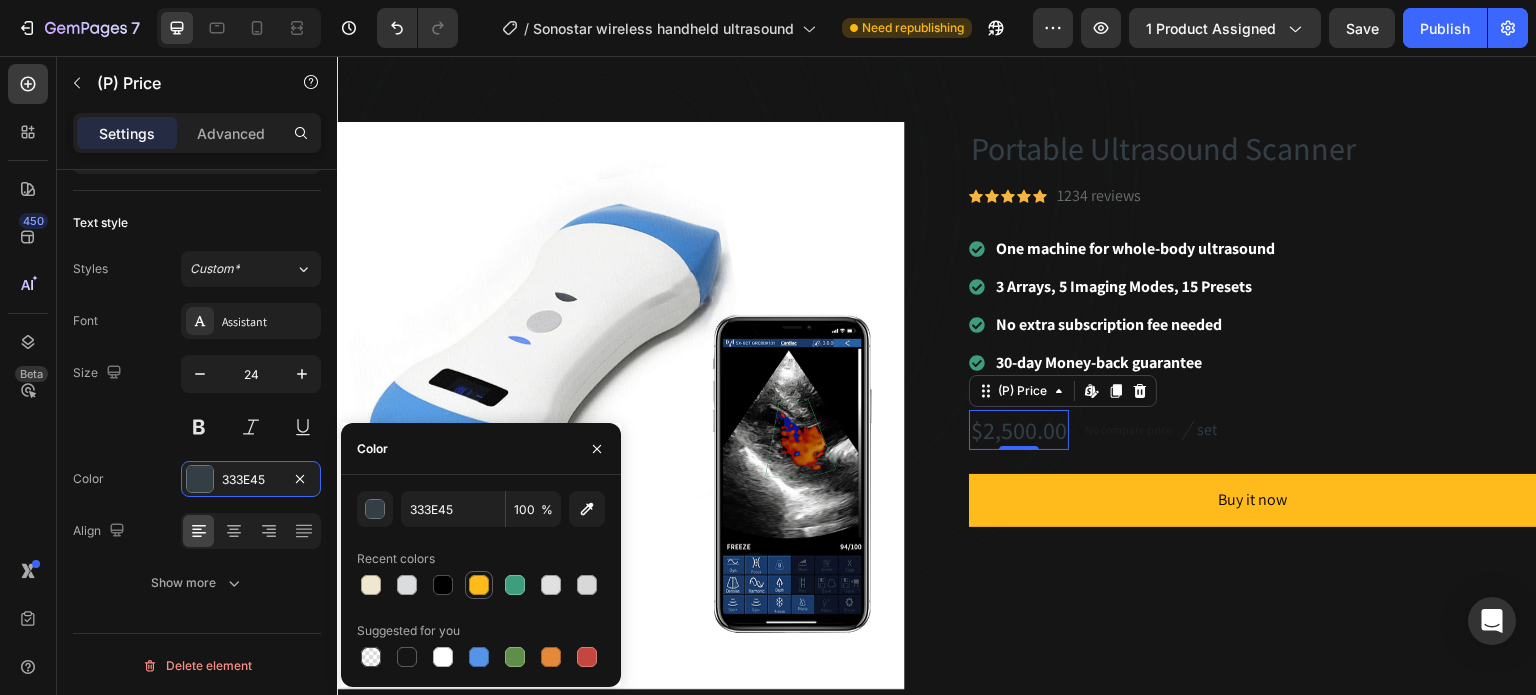 click at bounding box center (479, 585) 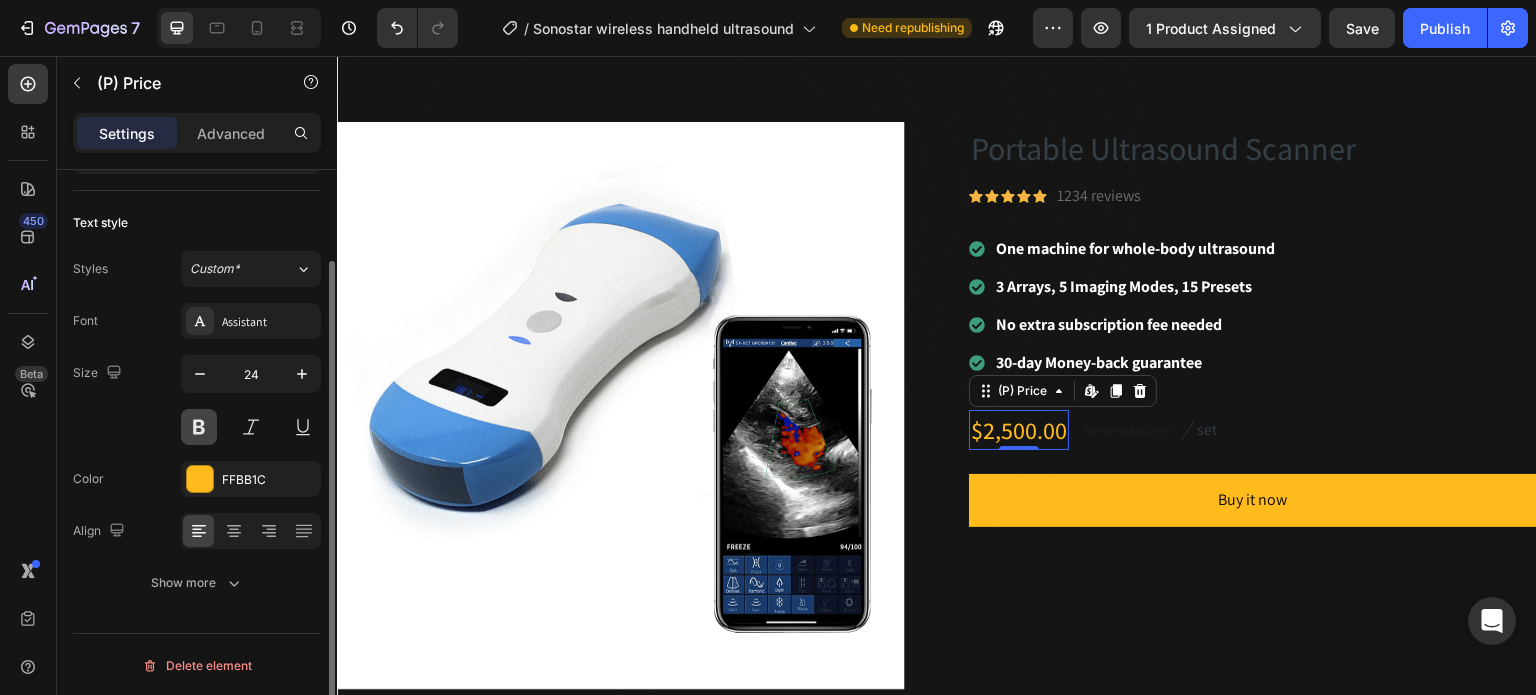 click at bounding box center [199, 427] 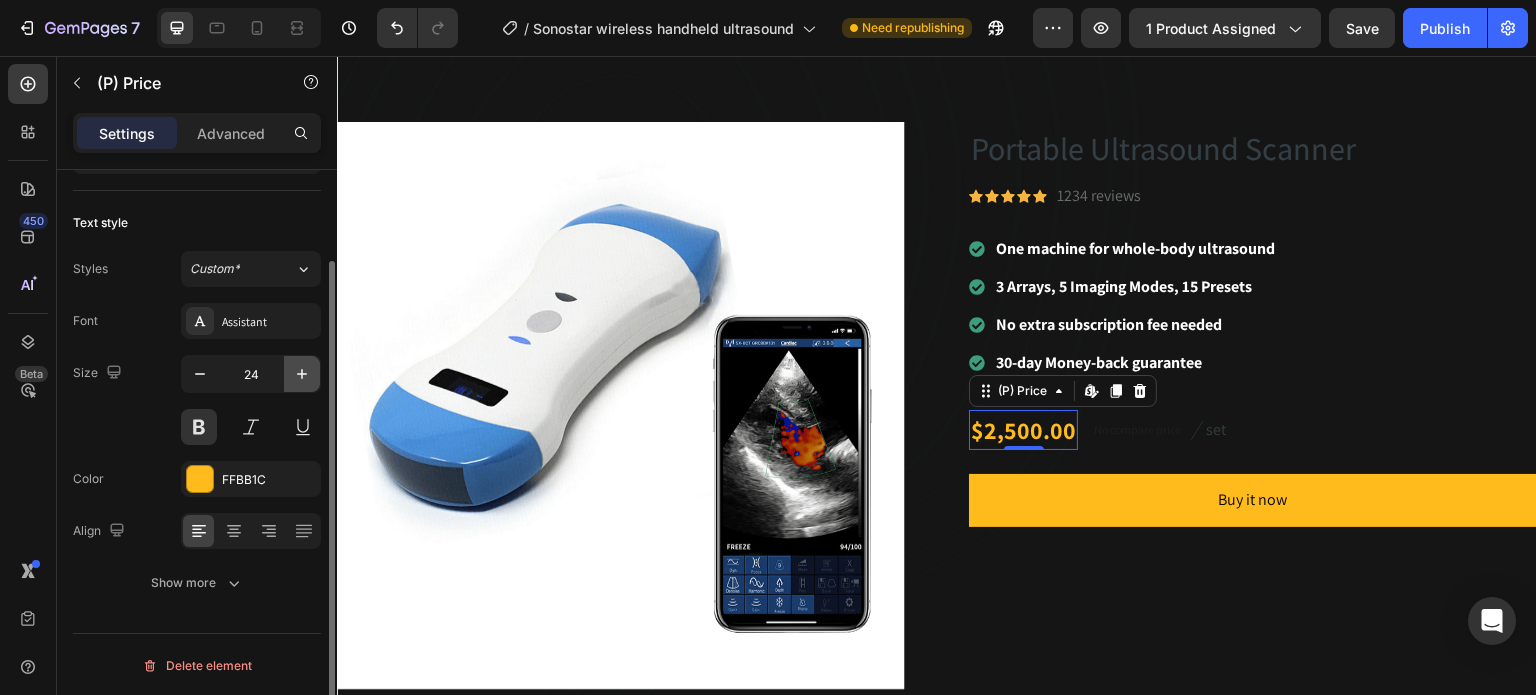 click 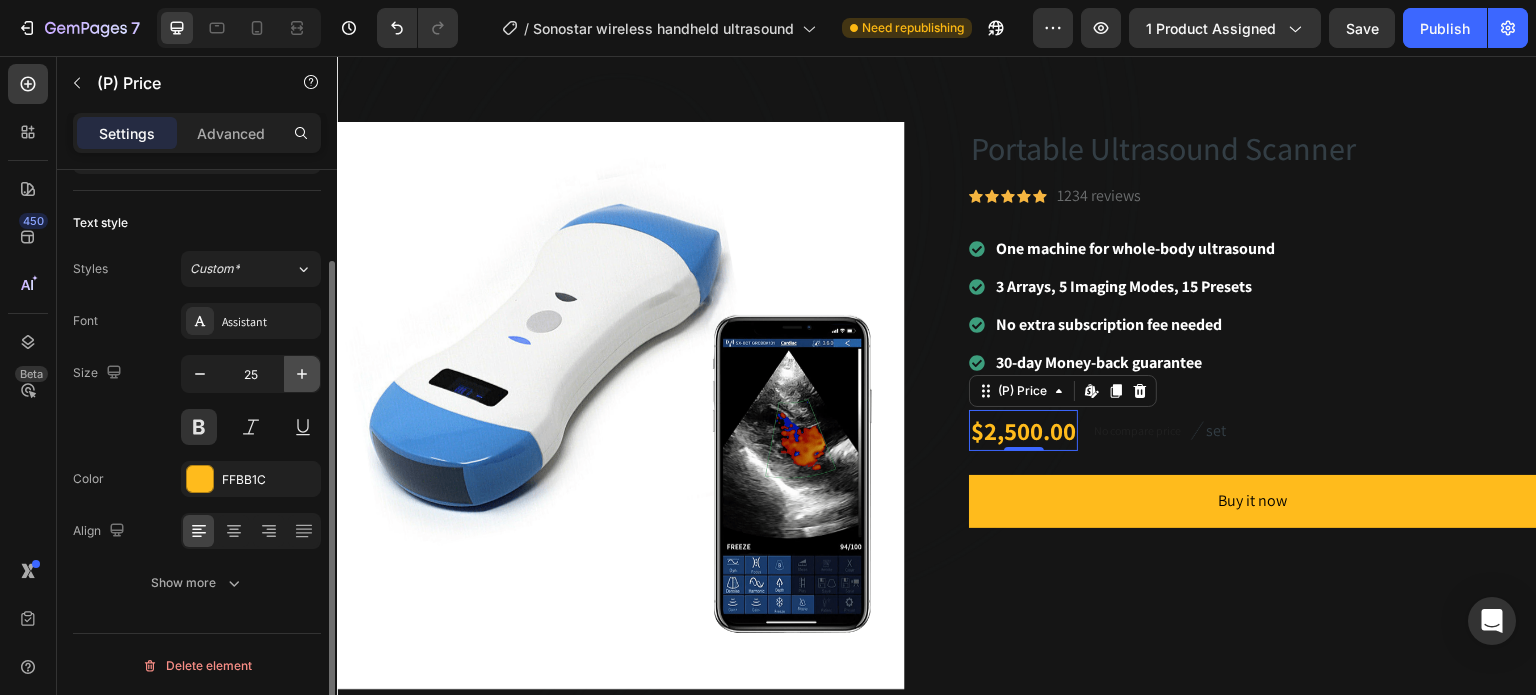 click 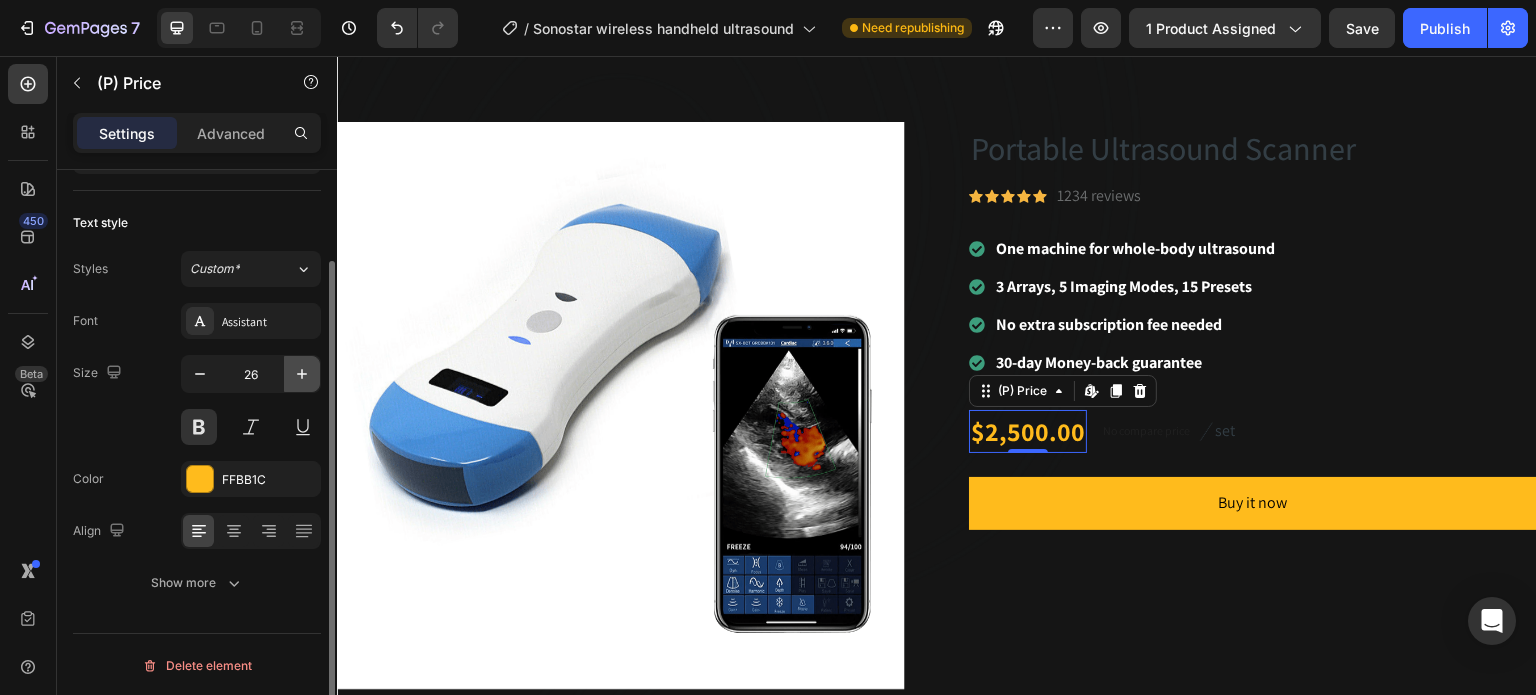 click 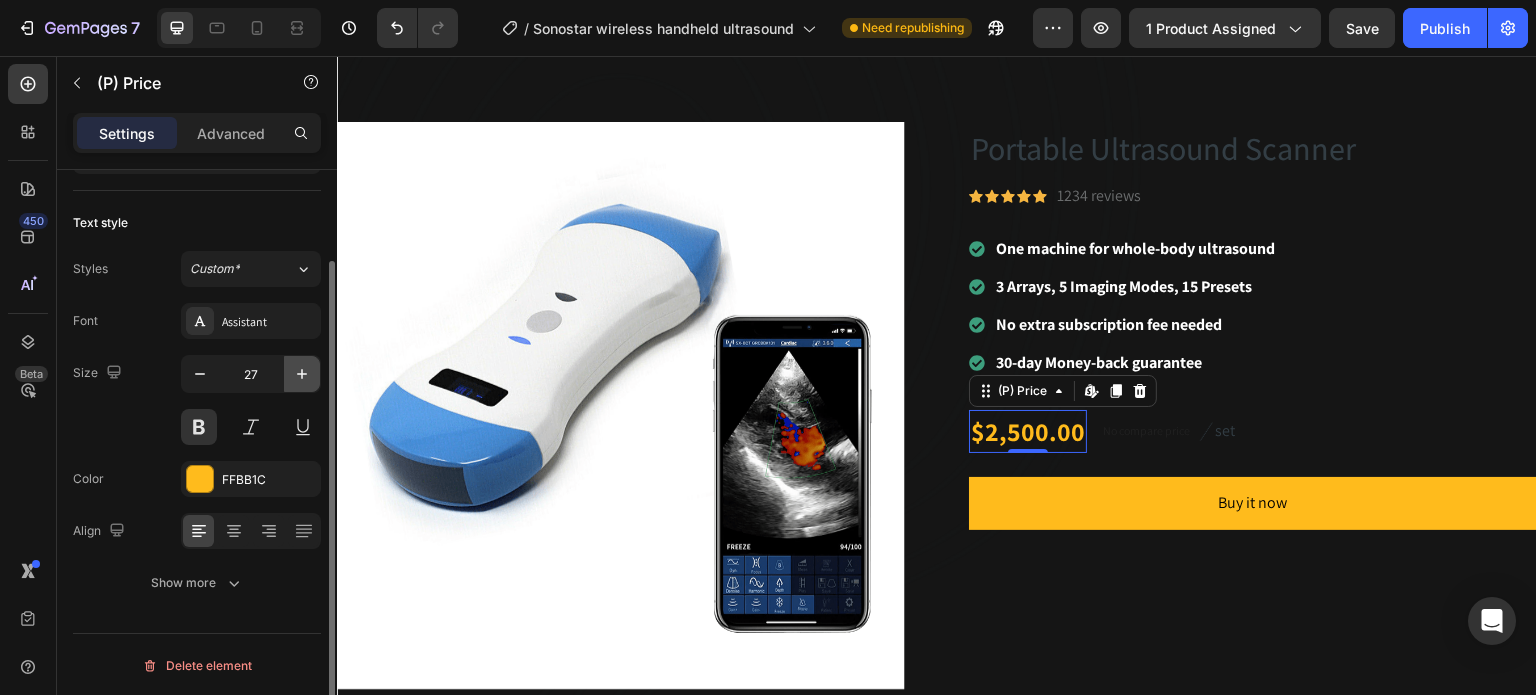 click 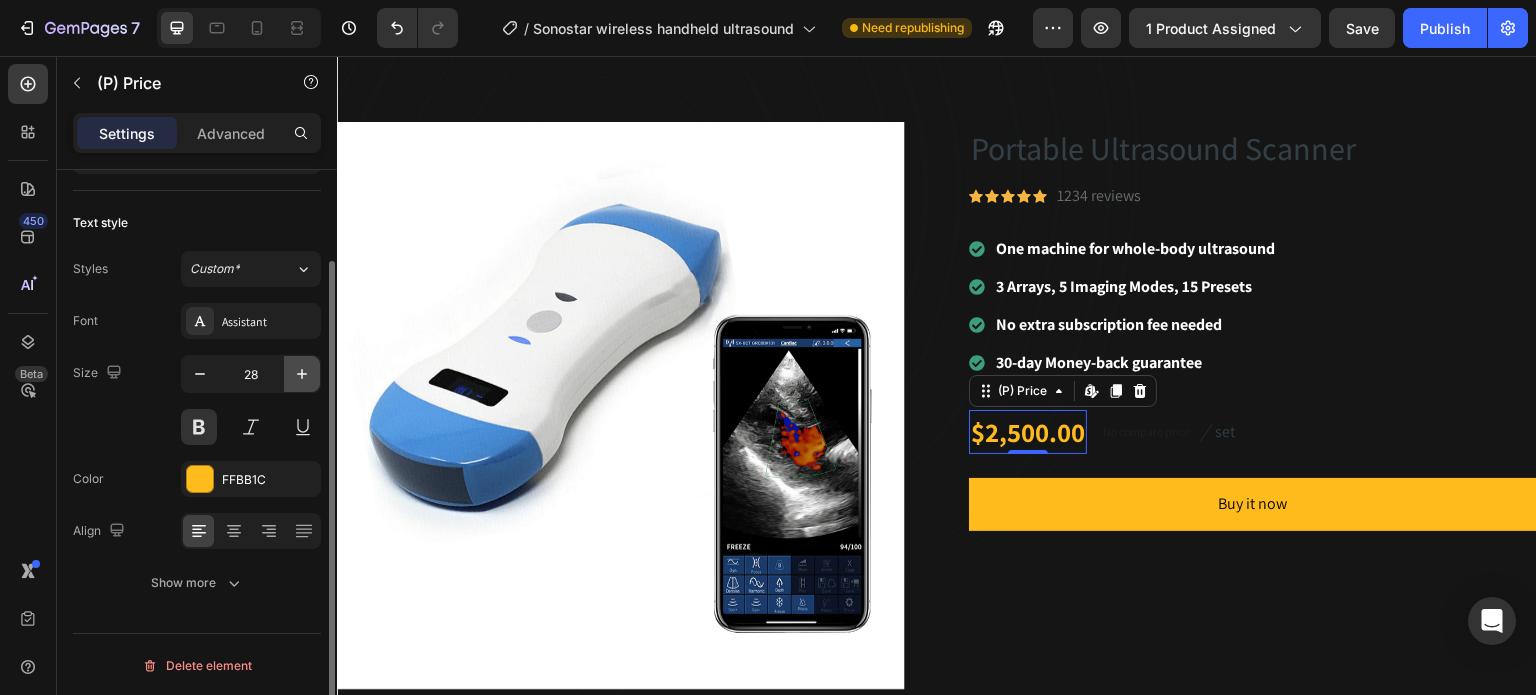 click 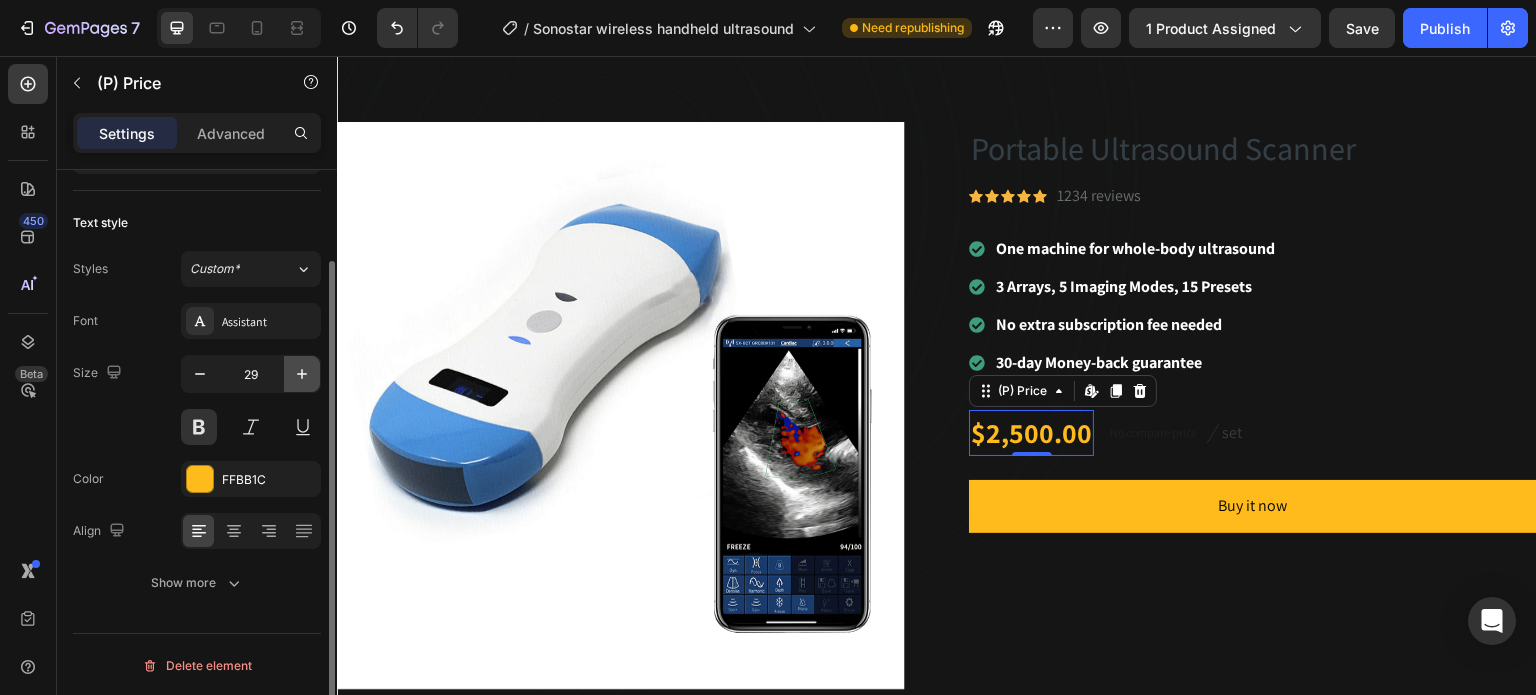 click 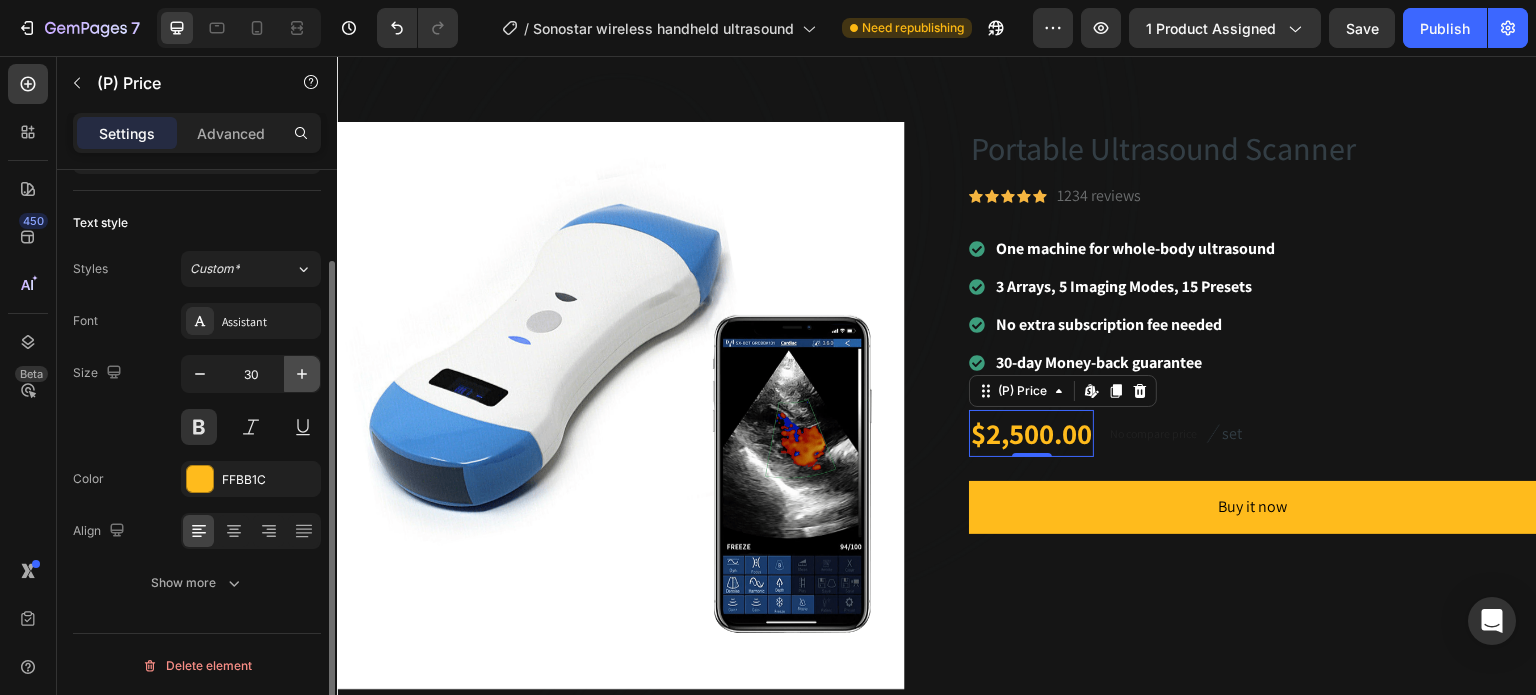 click 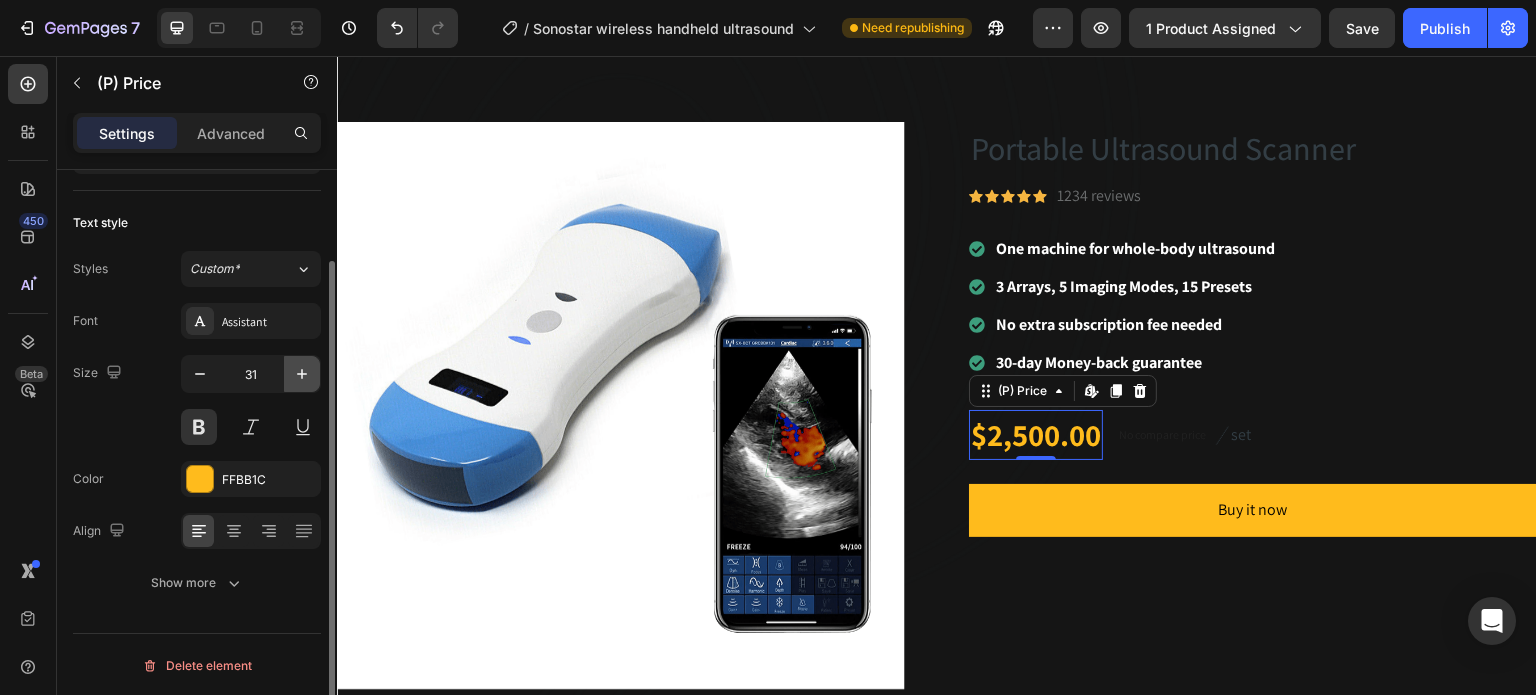 click 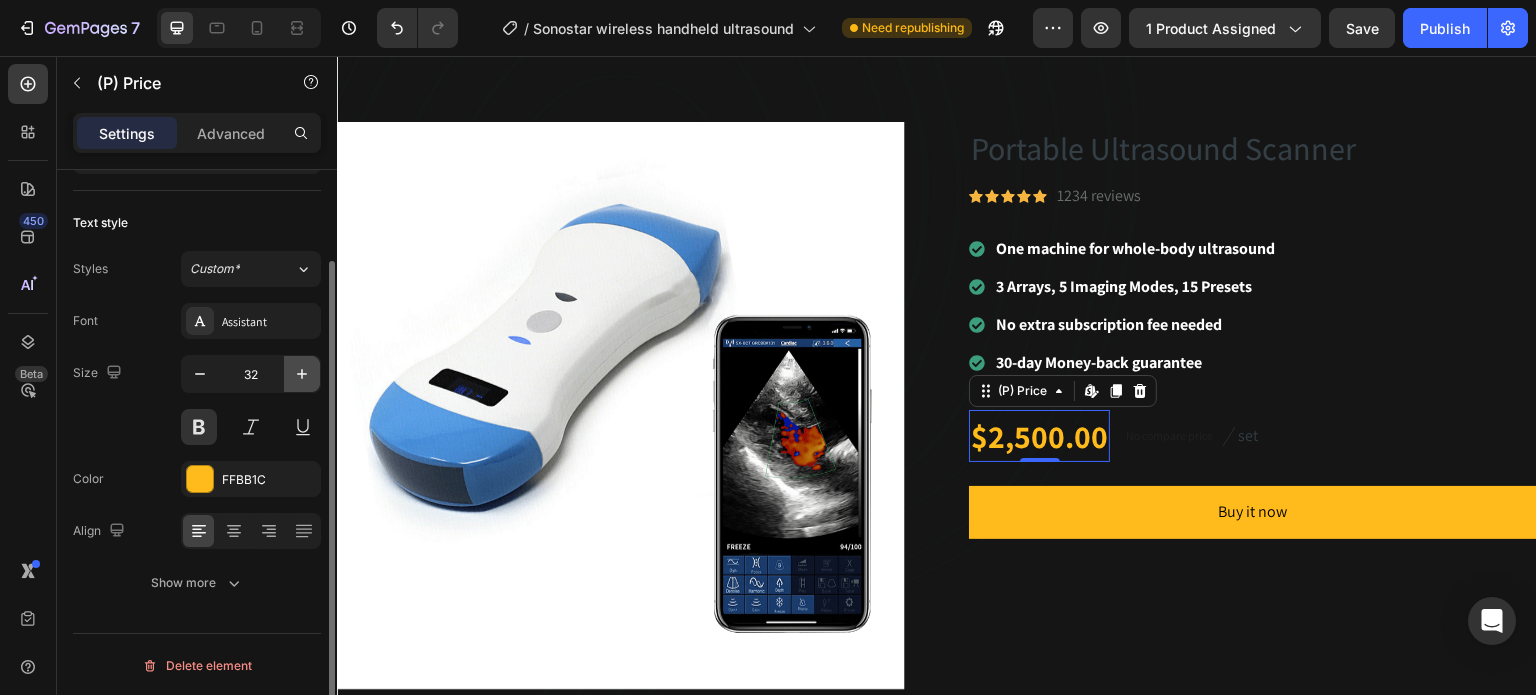 click 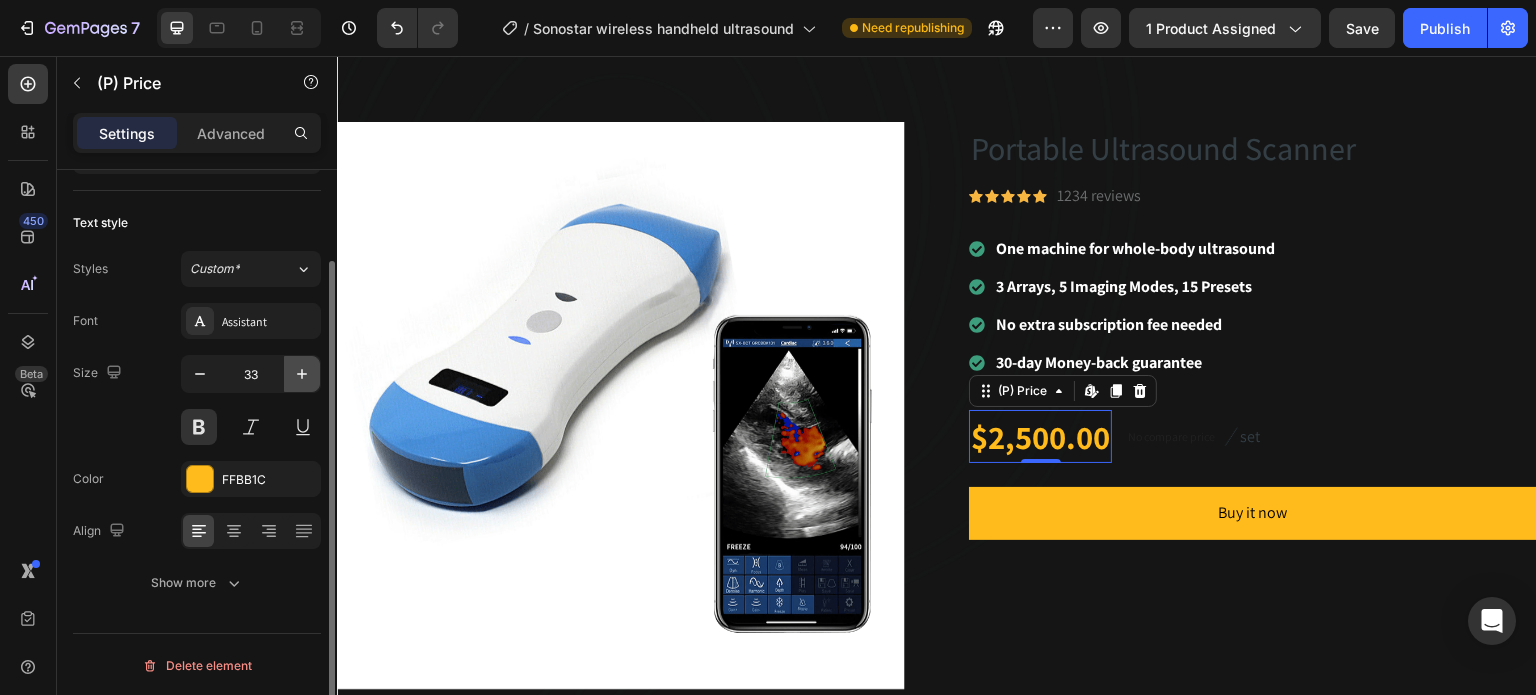 click 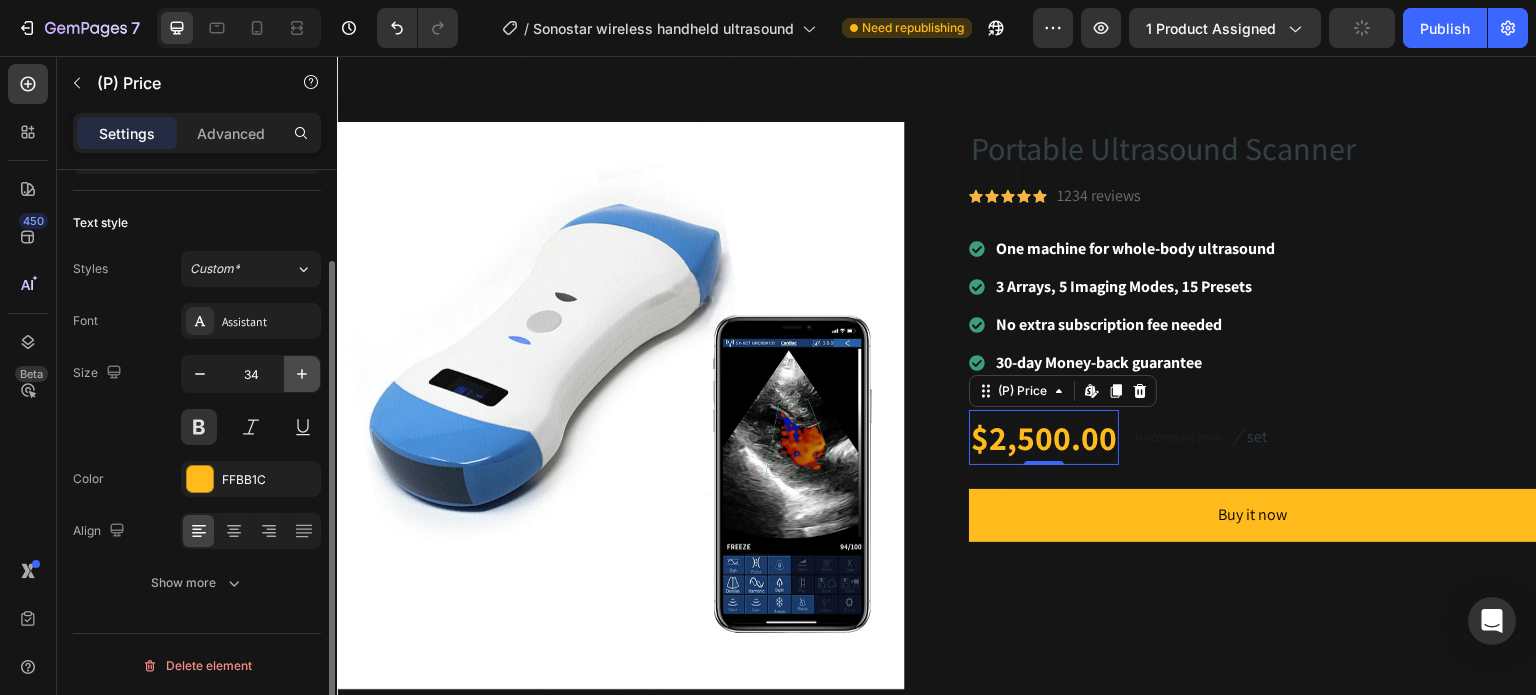 click 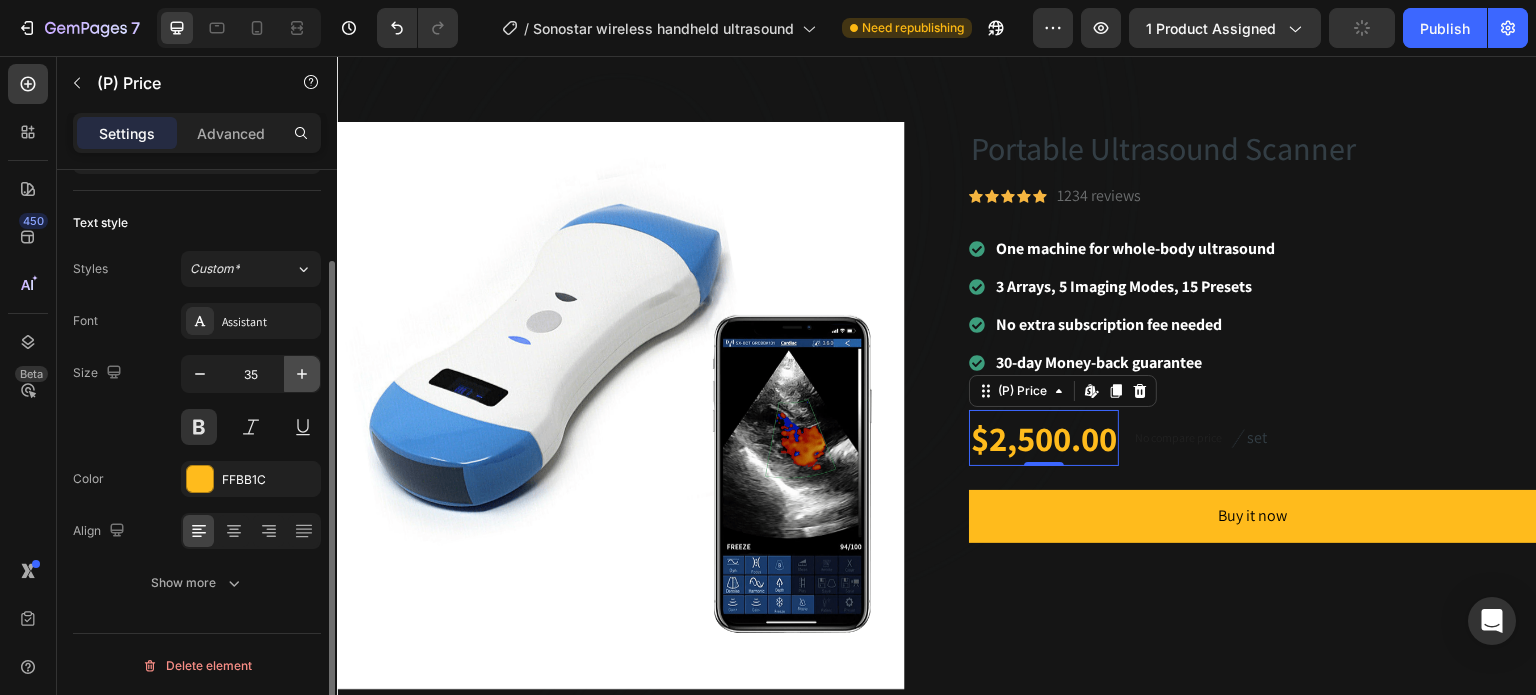 click 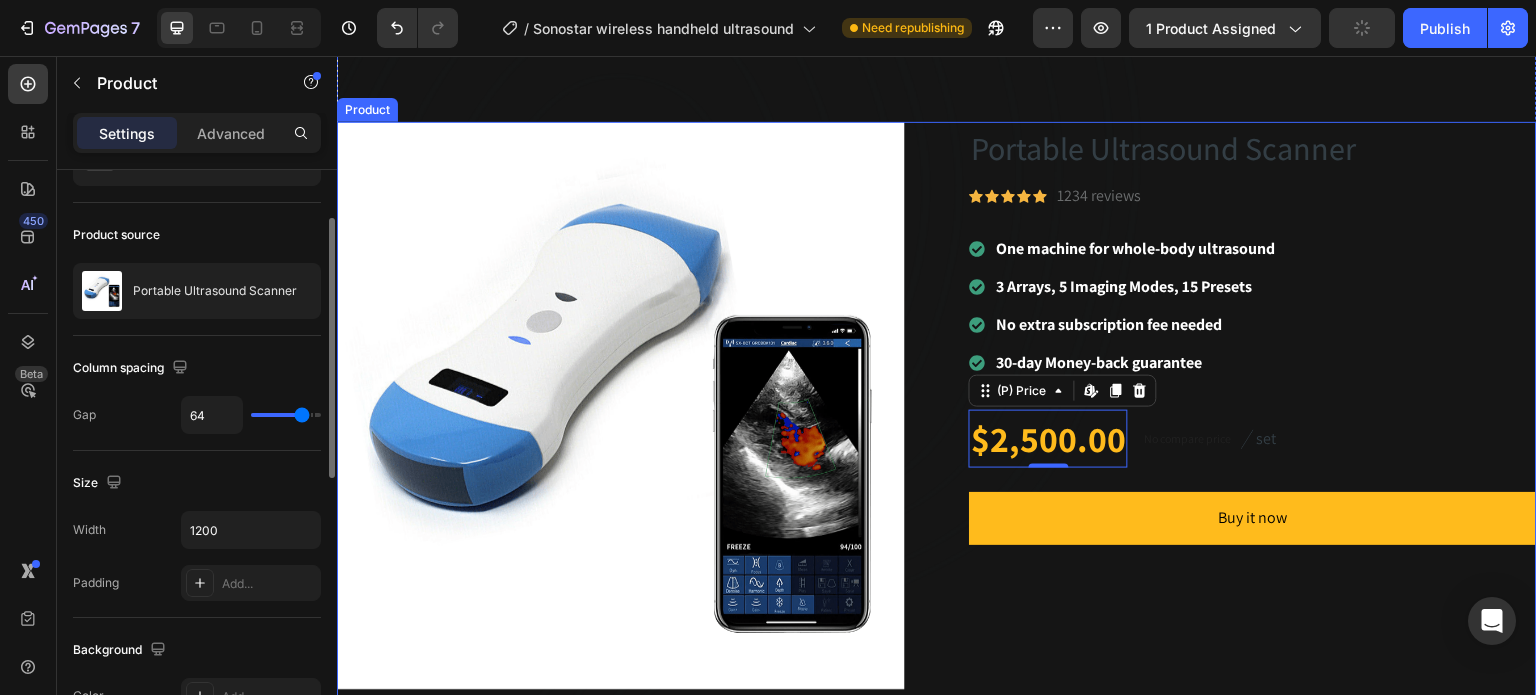 click on "Portable Ultrasound Scanner (P) Title                Icon                Icon                Icon                Icon                Icon Icon List Hoz 1234 reviews Text block Row One machine for whole-body ultrasound 3 Arrays, 5 Imaging Modes, 15 Presets No extra subscription fee needed 30-day Money-back guarantee Item List $2,500.00 (P) Price   Edit content in Shopify 0 (P) Price   Edit content in Shopify 0 No compare price (P) Price Image set Text block Row Buy it now Dynamic Checkout" at bounding box center (1253, 475) 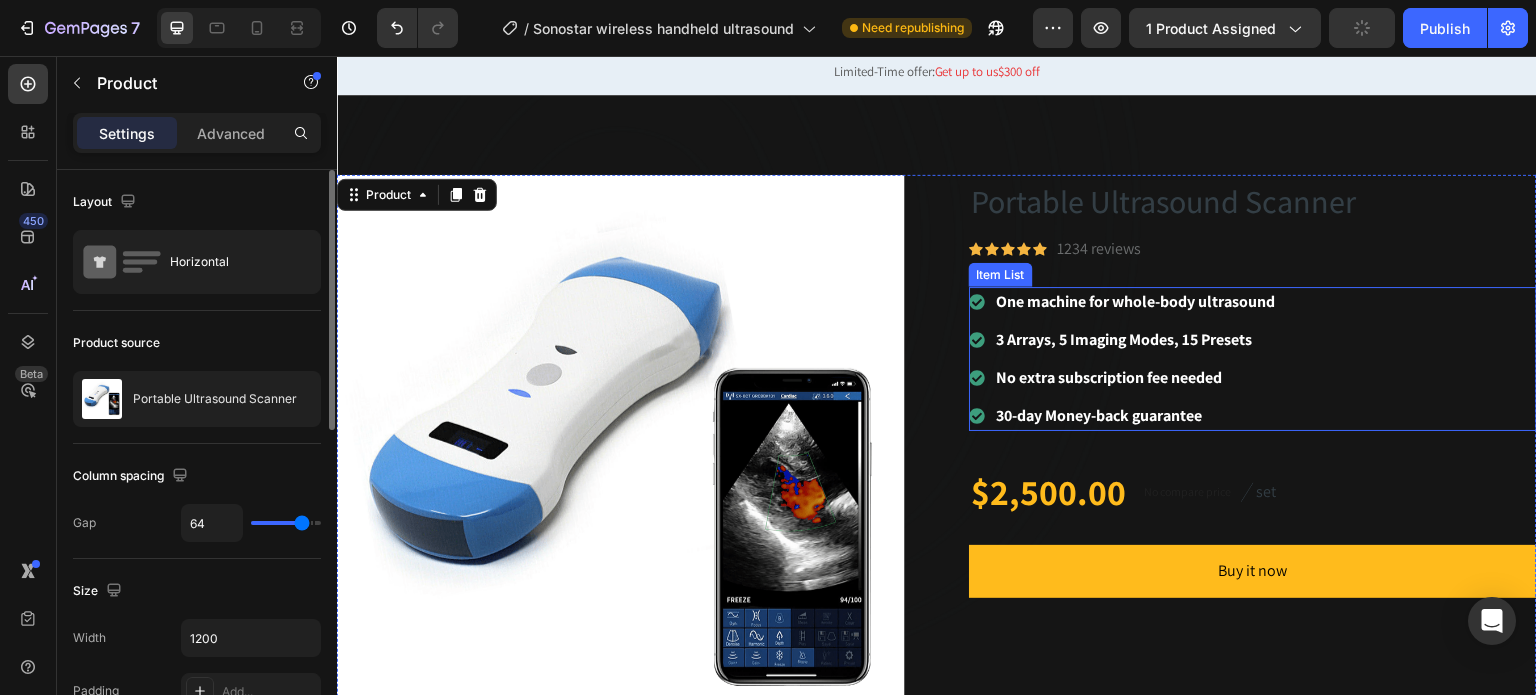 scroll, scrollTop: 0, scrollLeft: 0, axis: both 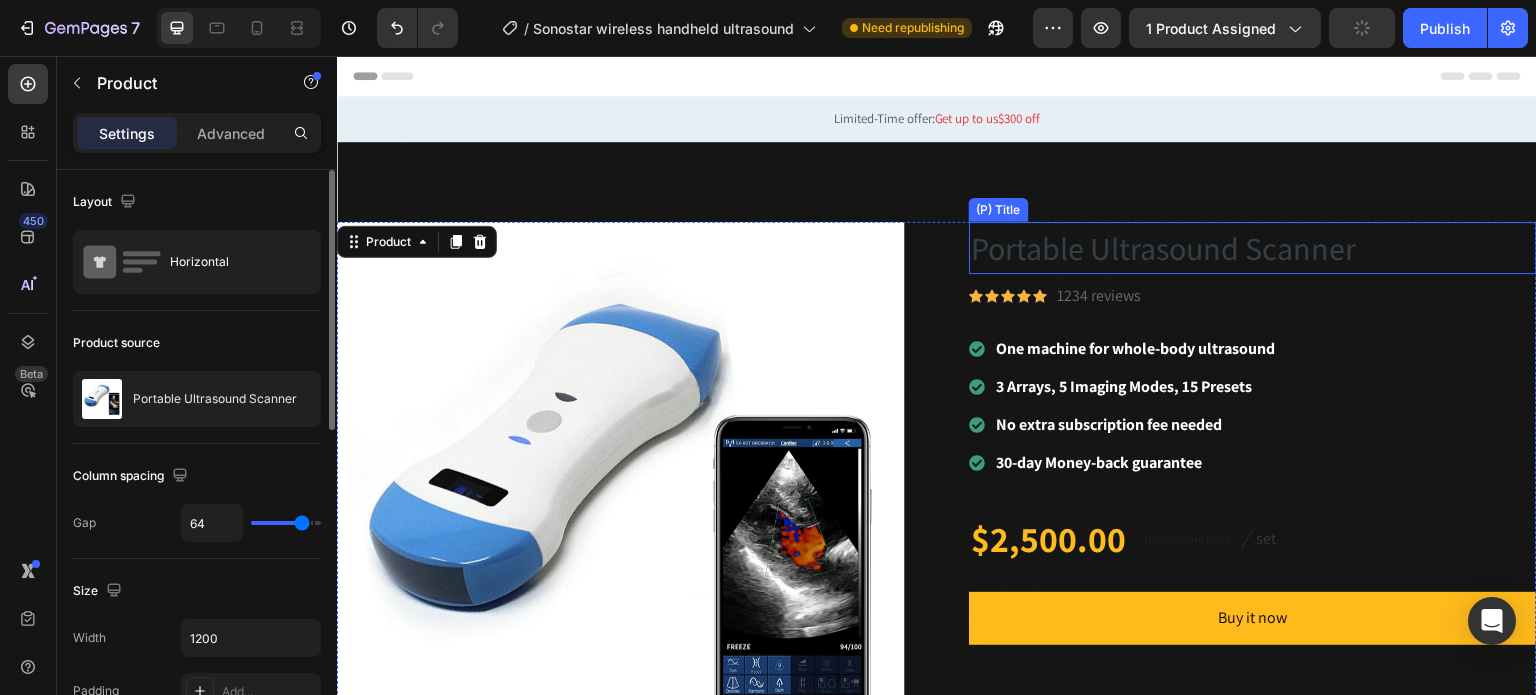 click on "(P) Title" at bounding box center [999, 210] 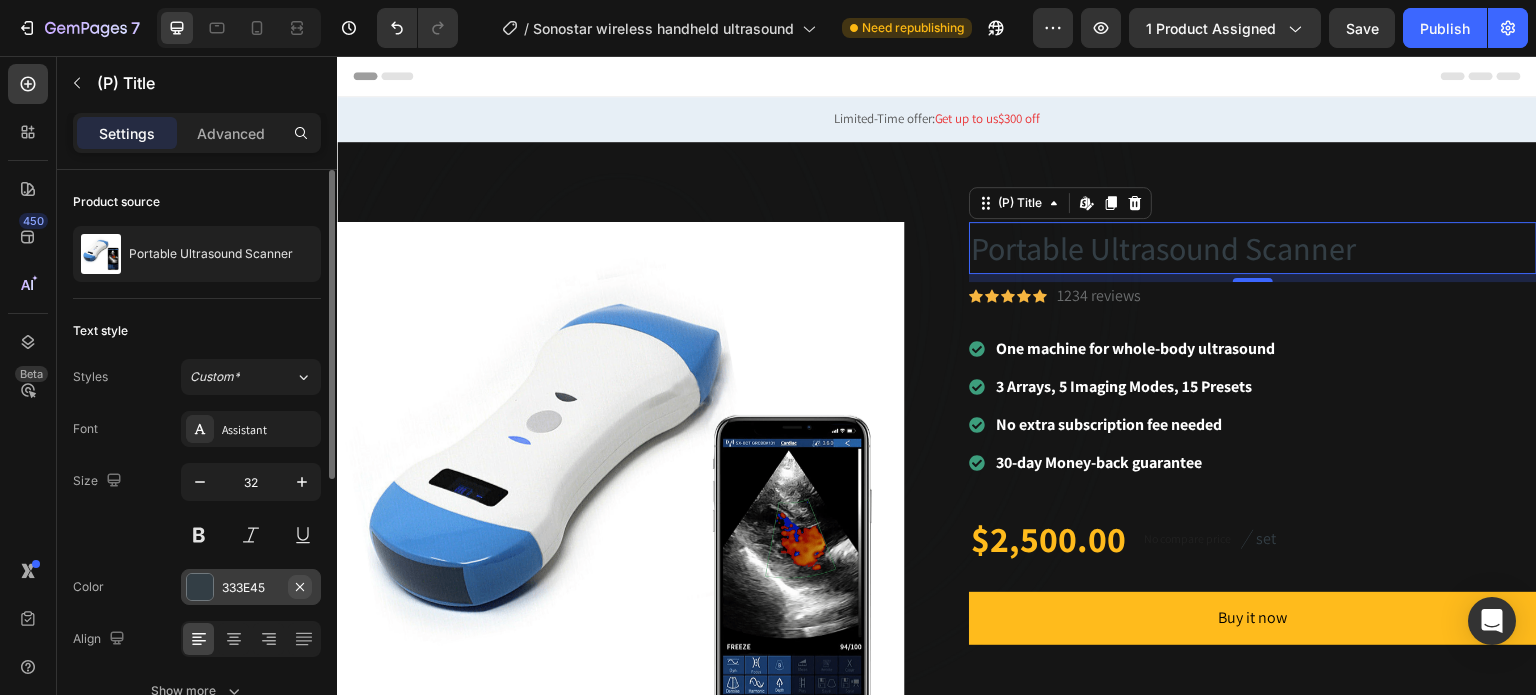 click 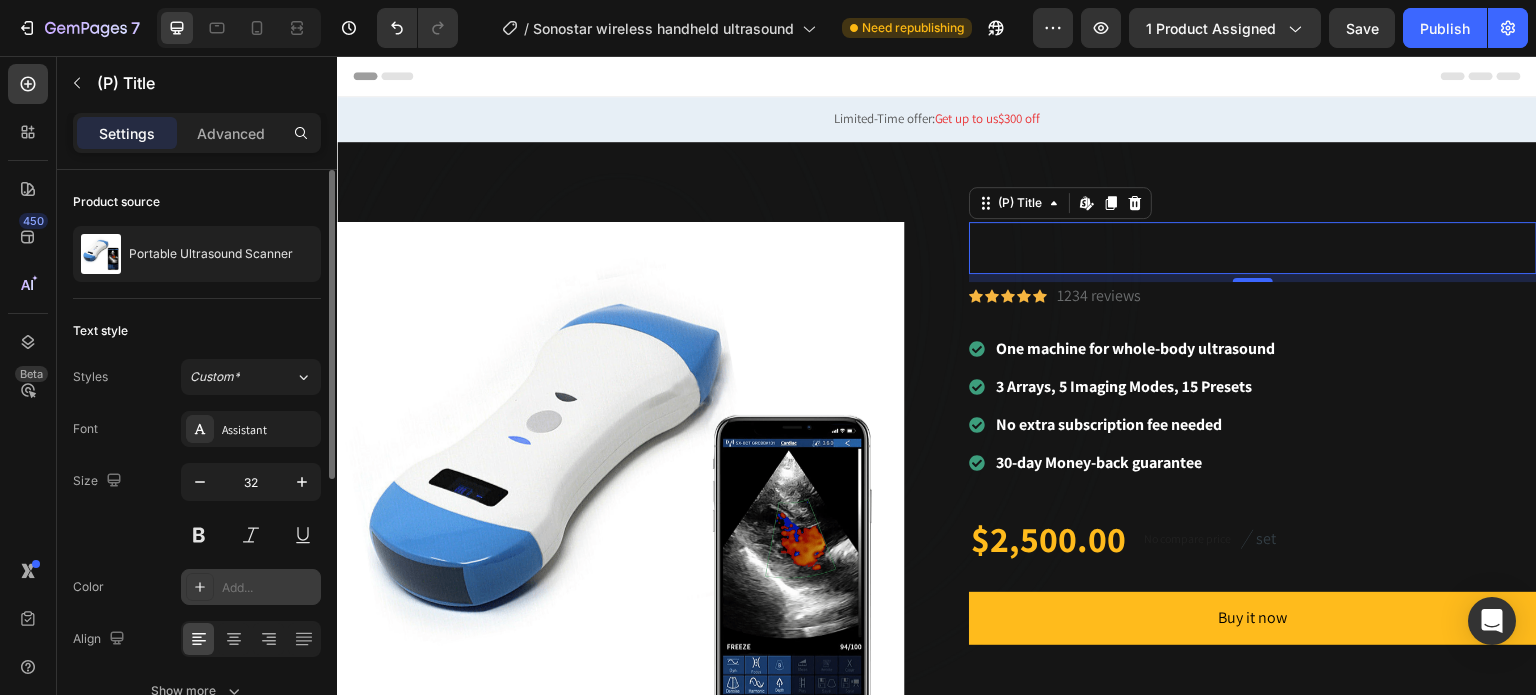 click on "Add..." at bounding box center (269, 588) 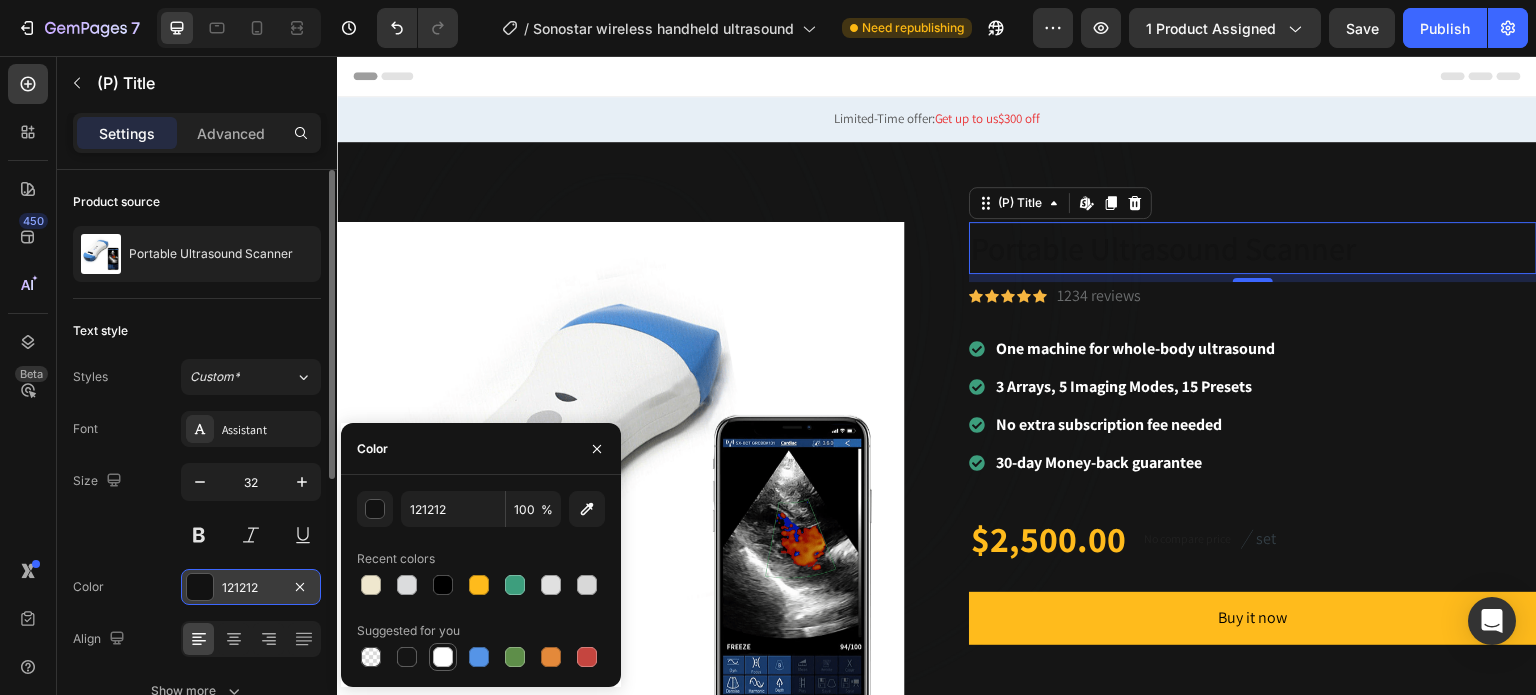 click at bounding box center (443, 657) 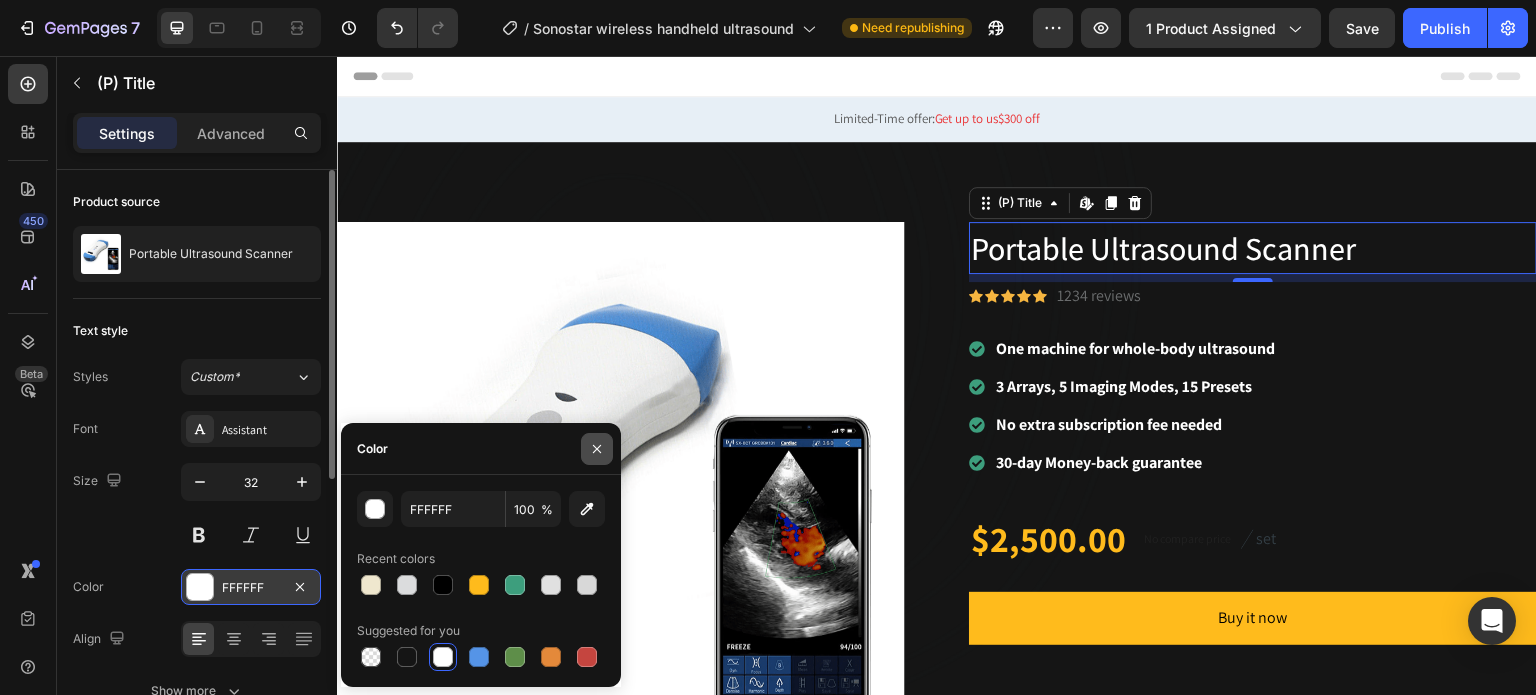click 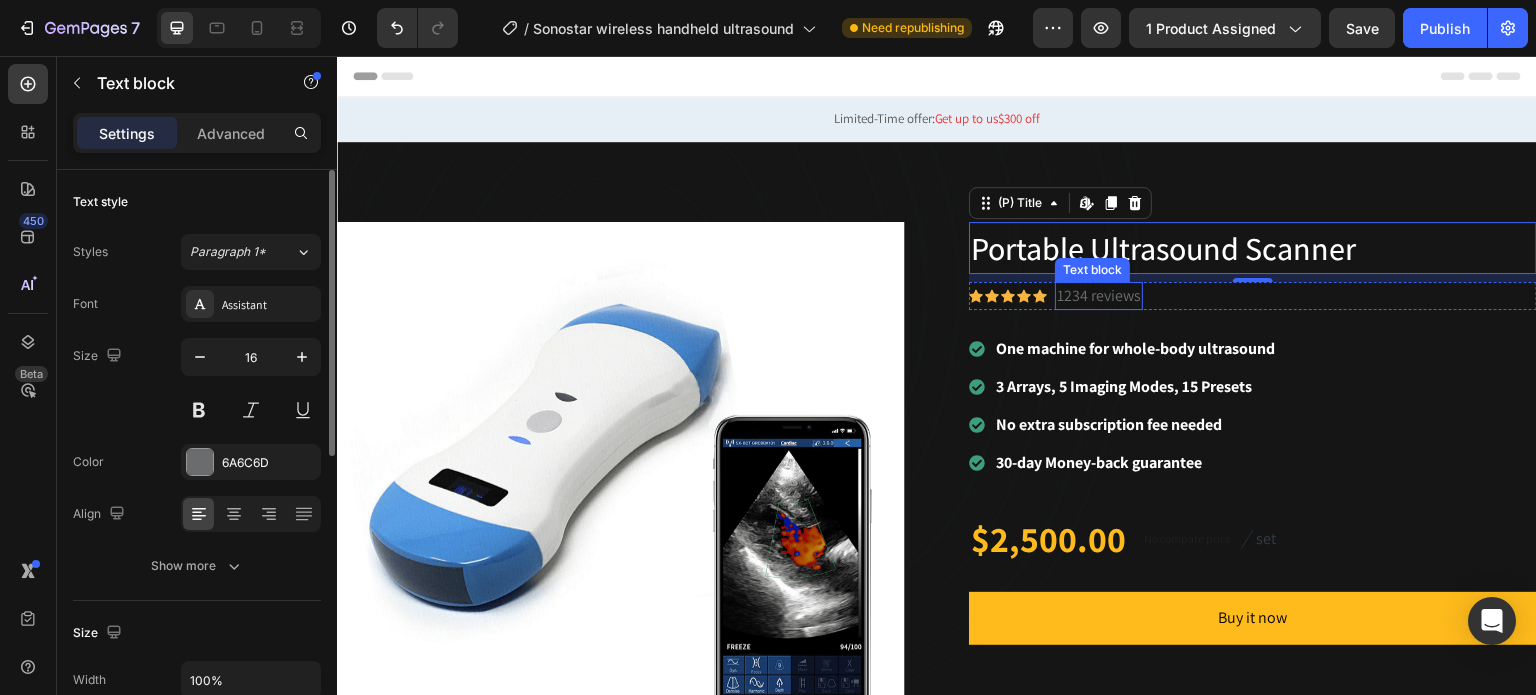 click on "1234 reviews" at bounding box center [1099, 296] 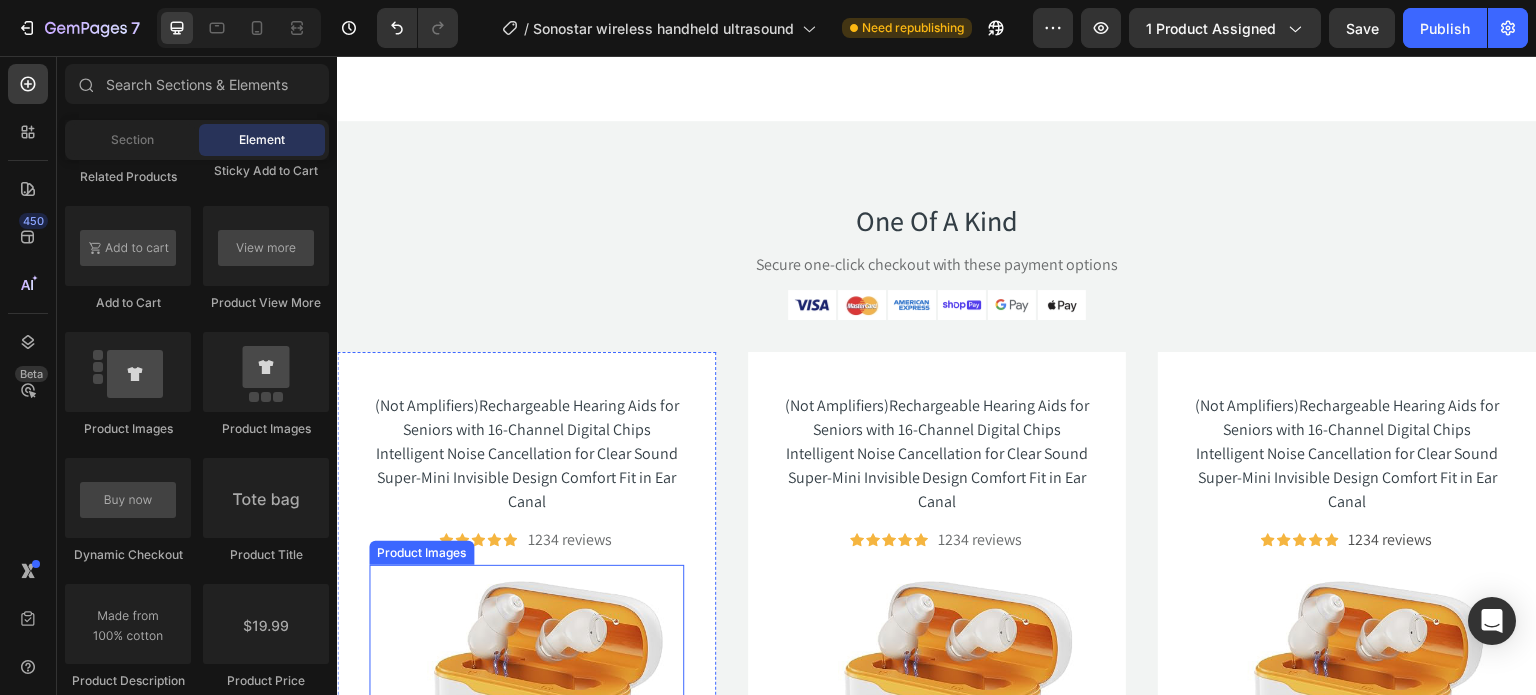 scroll, scrollTop: 11312, scrollLeft: 0, axis: vertical 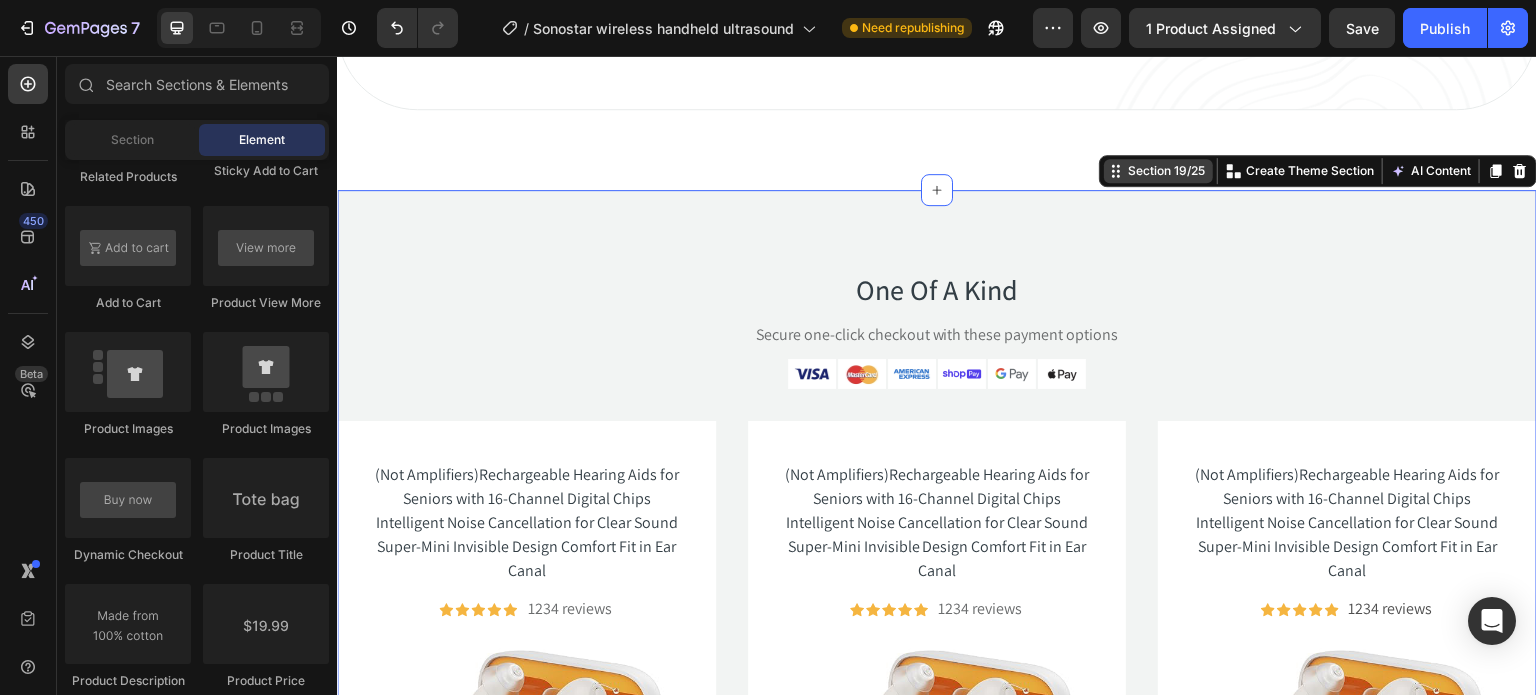 click on "Section 19/25   Create Theme Section AI Content Write with GemAI What would you like to describe here? Tone and Voice Persuasive Product (Not Amplifiers)Rechargeable Hearing Aids for Seniors with 16-Channel Digital Chips Intelligent Noise Cancellation for Clear Sound Super-Mini Invisible Design Comfort Fit in Ear Canal Show more Generate" at bounding box center (1318, 171) 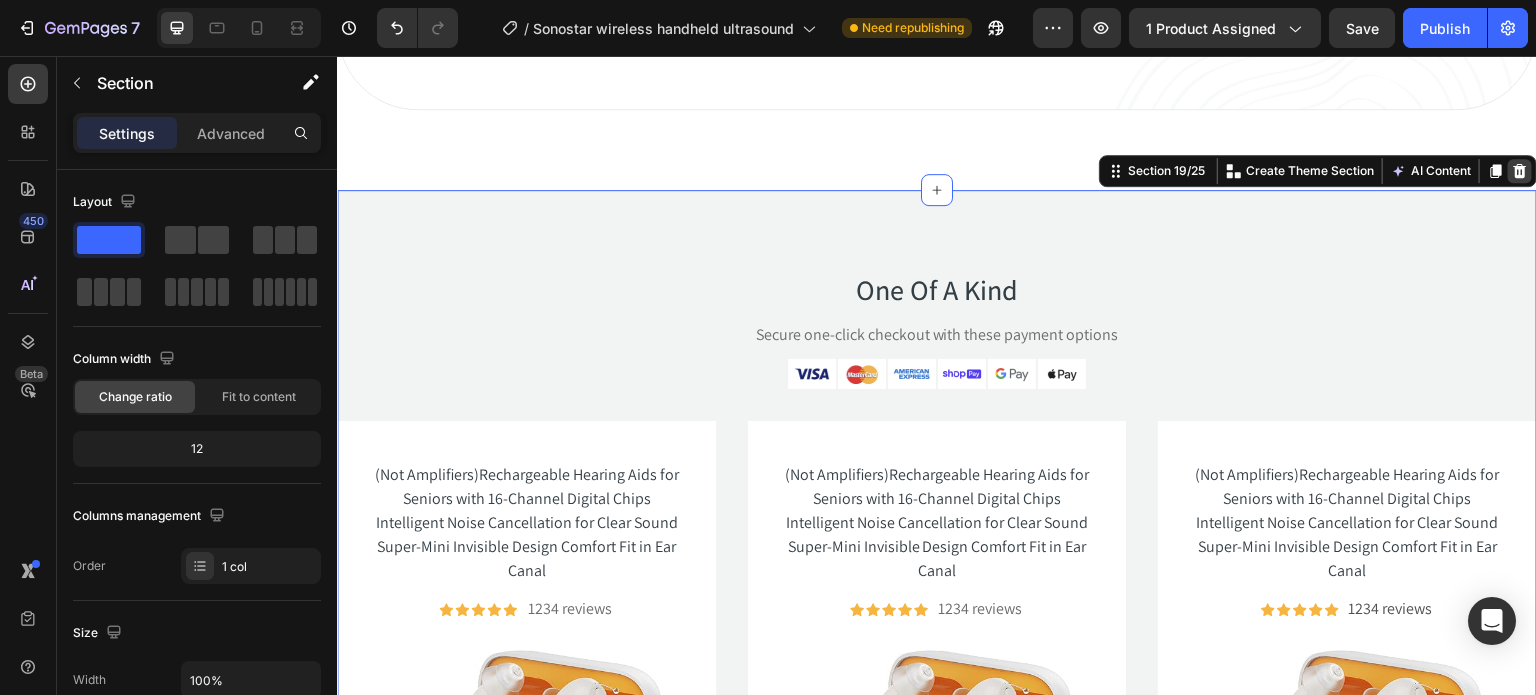 click 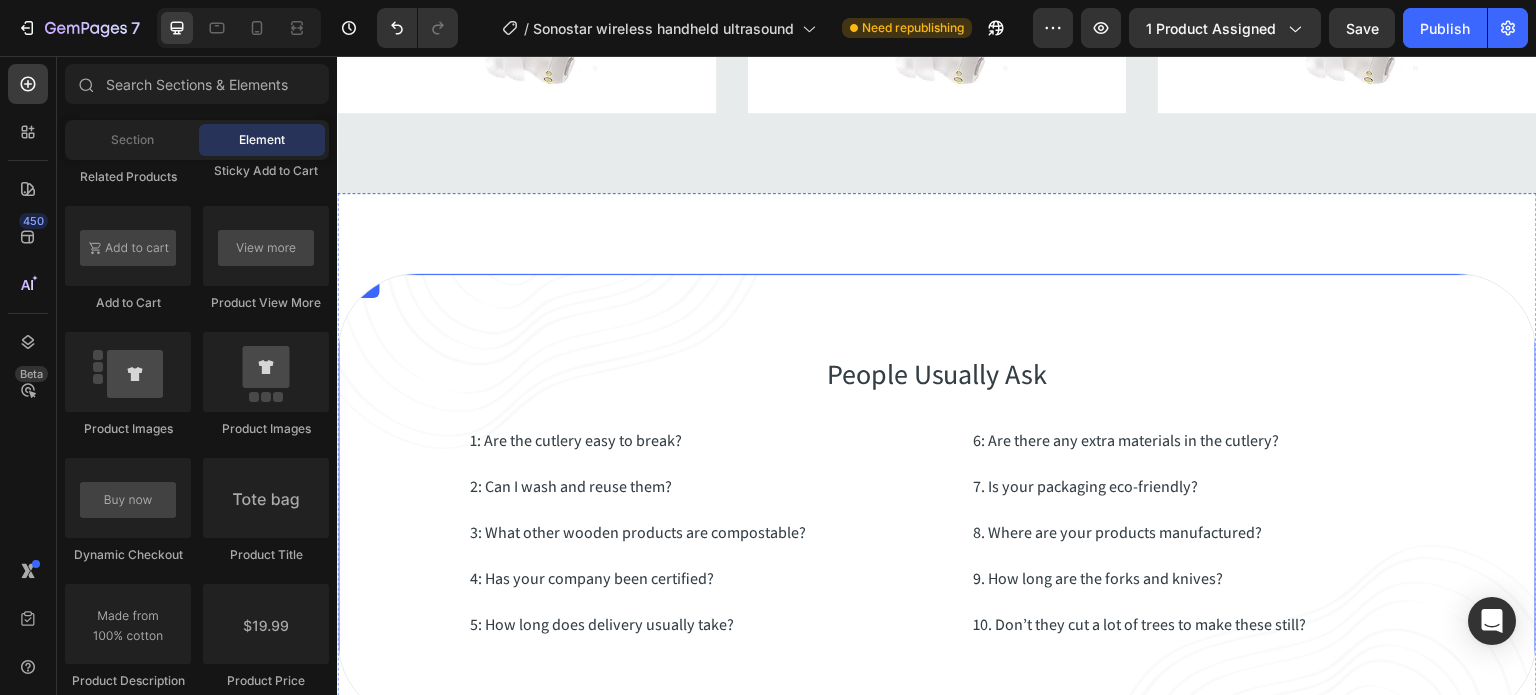 scroll, scrollTop: 10712, scrollLeft: 0, axis: vertical 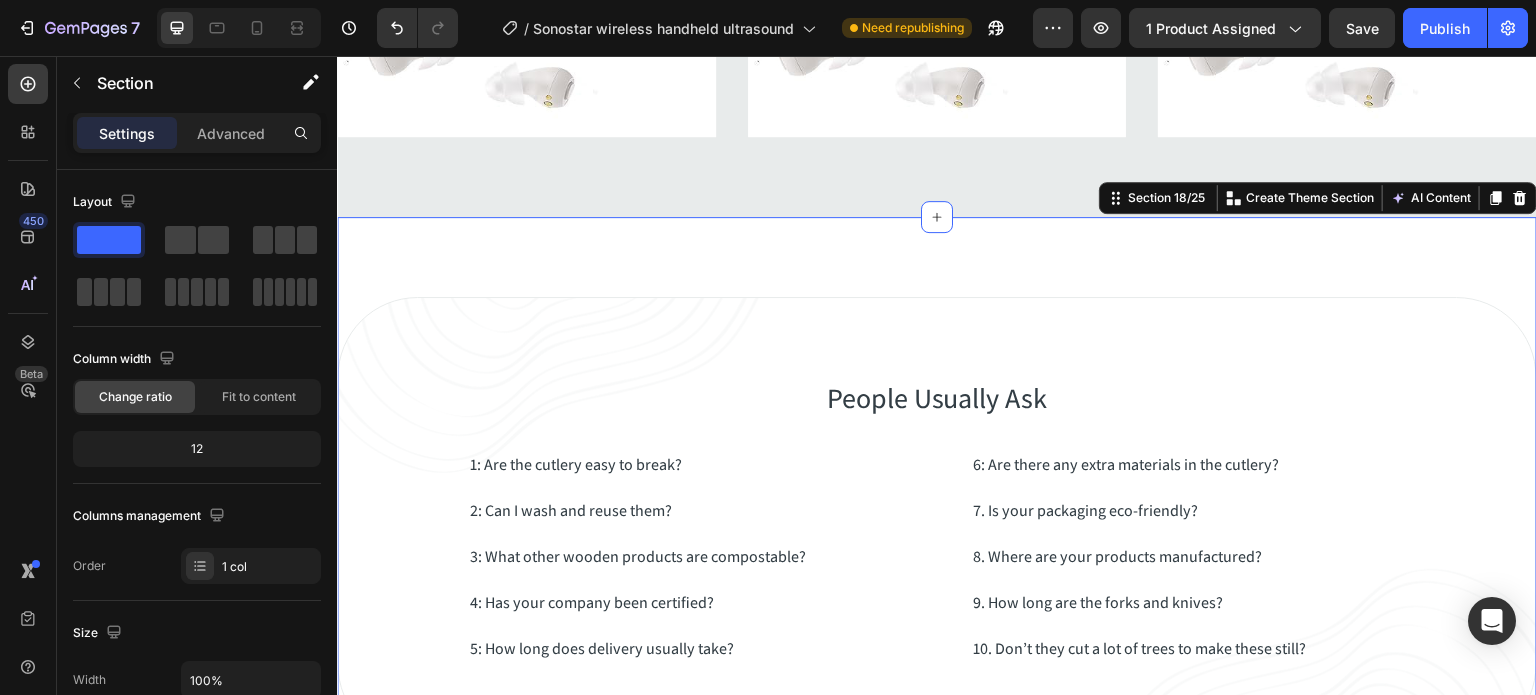 click on "People Usually Ask Heading 1: Are the cutlery easy to break? 2: Can I wash and reuse them? 3: What other wooden products are compostable? 4: Has your company been certified? 5: How long does delivery usually take? Accordion 6: Are there any extra materials in the cutlery? 7. Is your packaging eco-friendly? 8. Where are your products manufactured? 9. How long are the forks and knives? 10. Don’t they cut a lot of trees to make these still? Accordion Row Row Section 18/25   Create Theme Section AI Content Write with GemAI What would you like to describe here? Tone and Voice Persuasive Product Show more Generate" at bounding box center (937, 521) 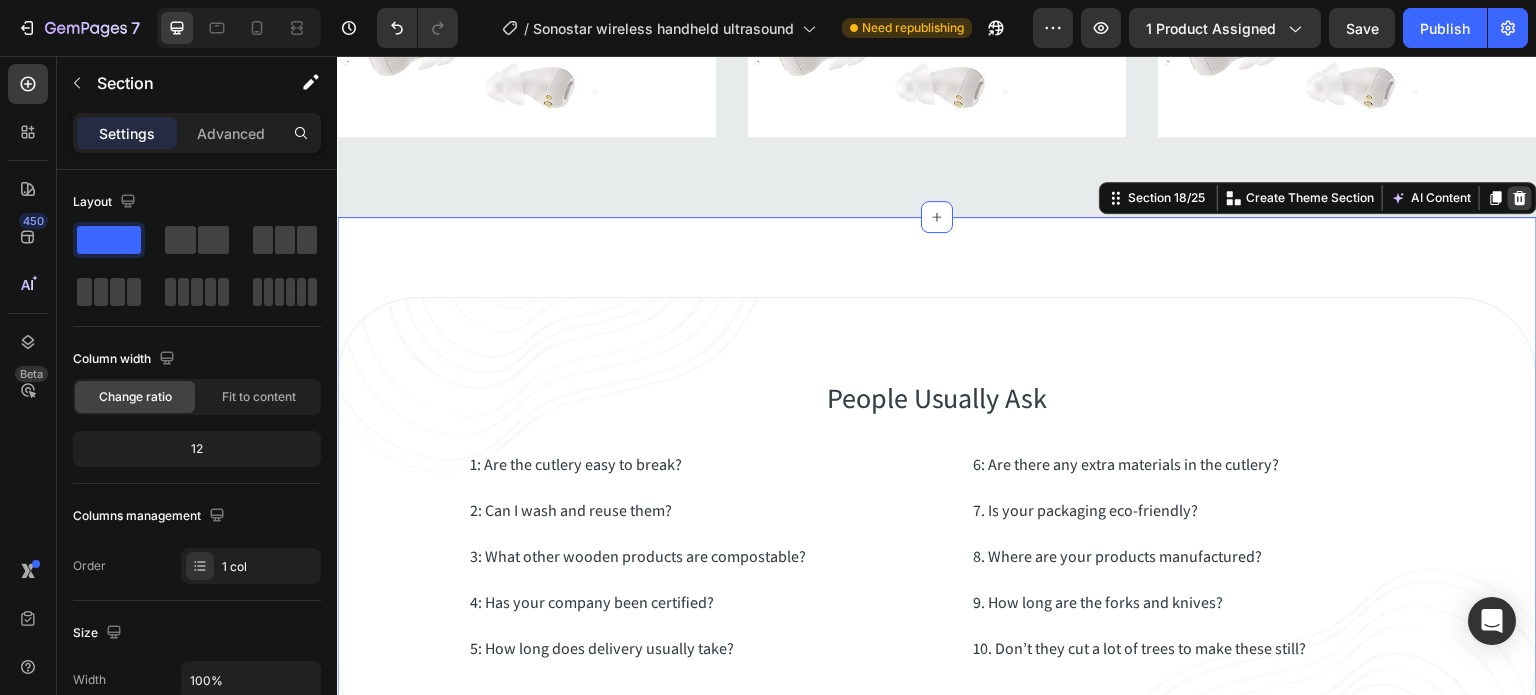click 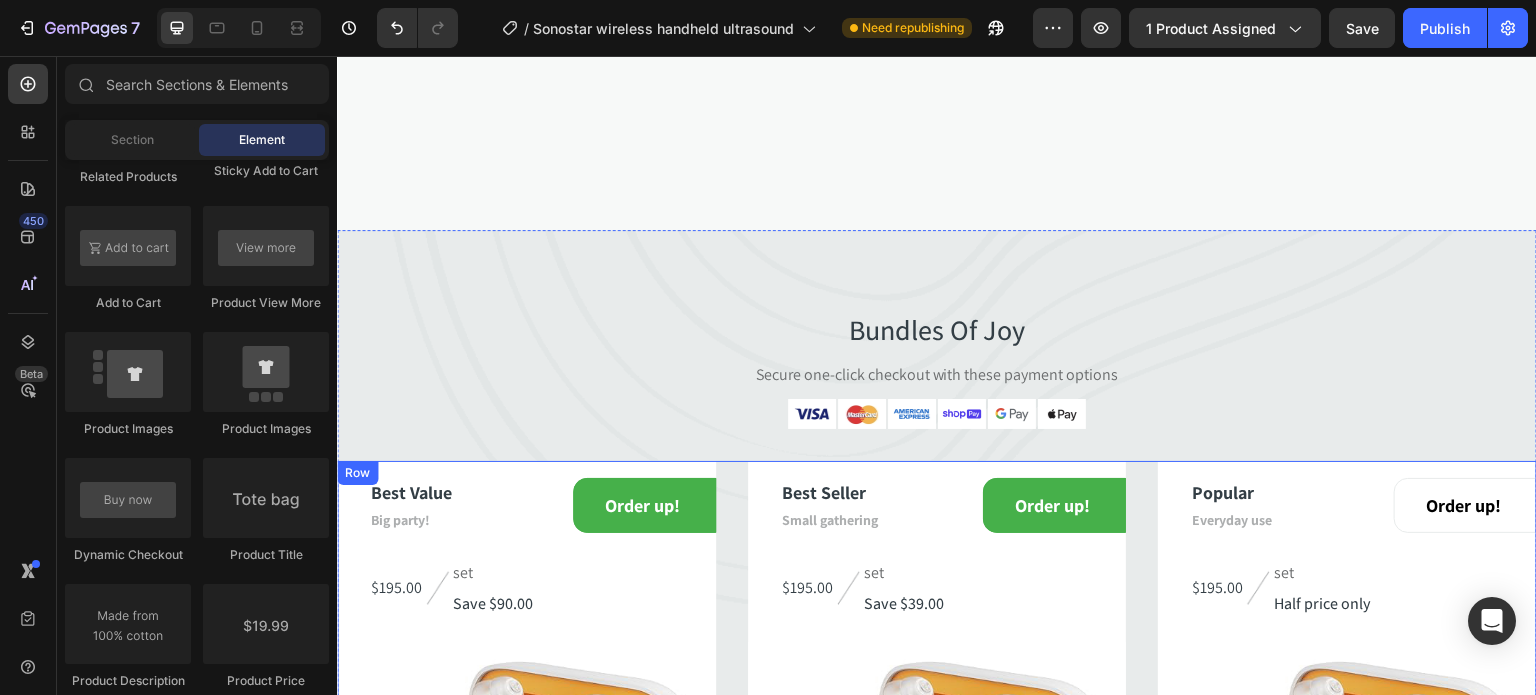 scroll, scrollTop: 9812, scrollLeft: 0, axis: vertical 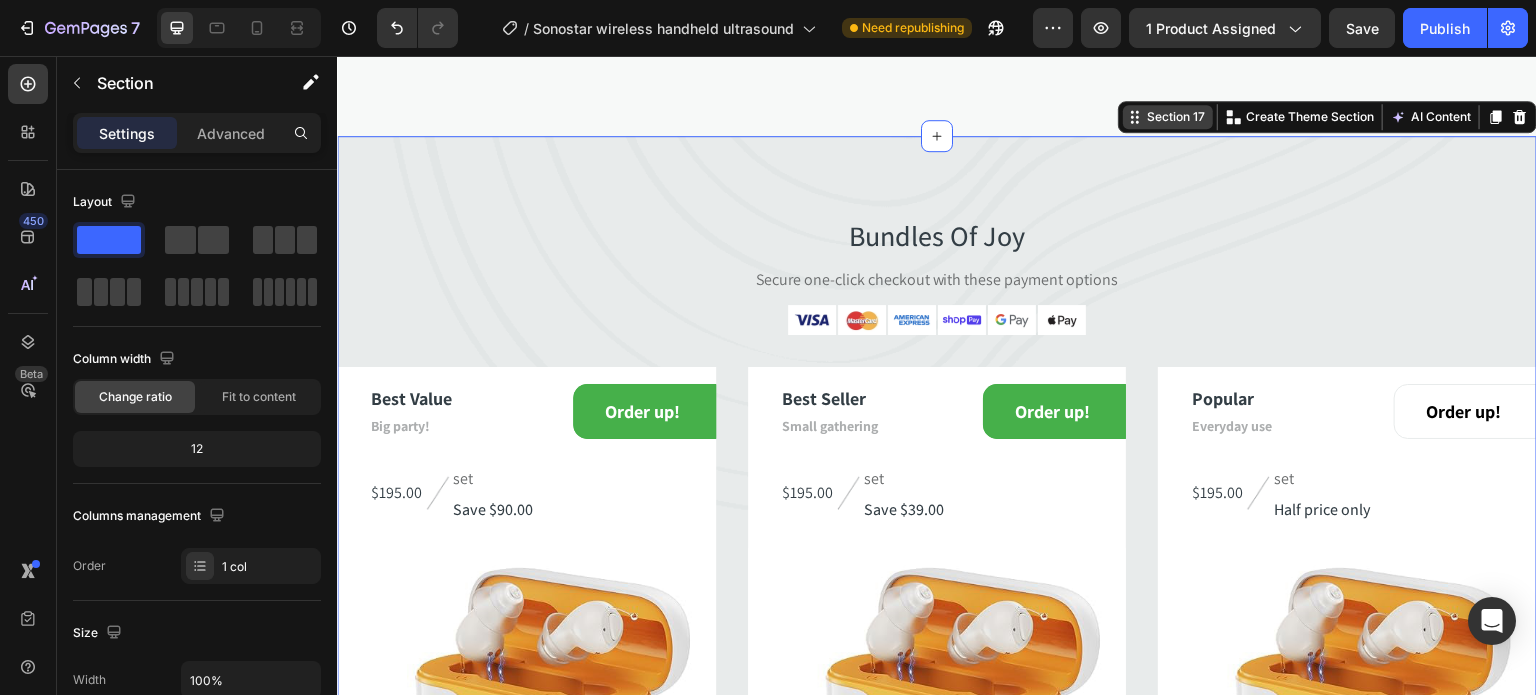 click on "Section 17   Create Theme Section AI Content Write with GemAI What would you like to describe here? Tone and Voice Persuasive Product (Not Amplifiers)Rechargeable Hearing Aids for Seniors with 16-Channel Digital Chips Intelligent Noise Cancellation for Clear Sound Super-Mini Invisible Design Comfort Fit in Ear Canal Show more Generate" at bounding box center (1327, 117) 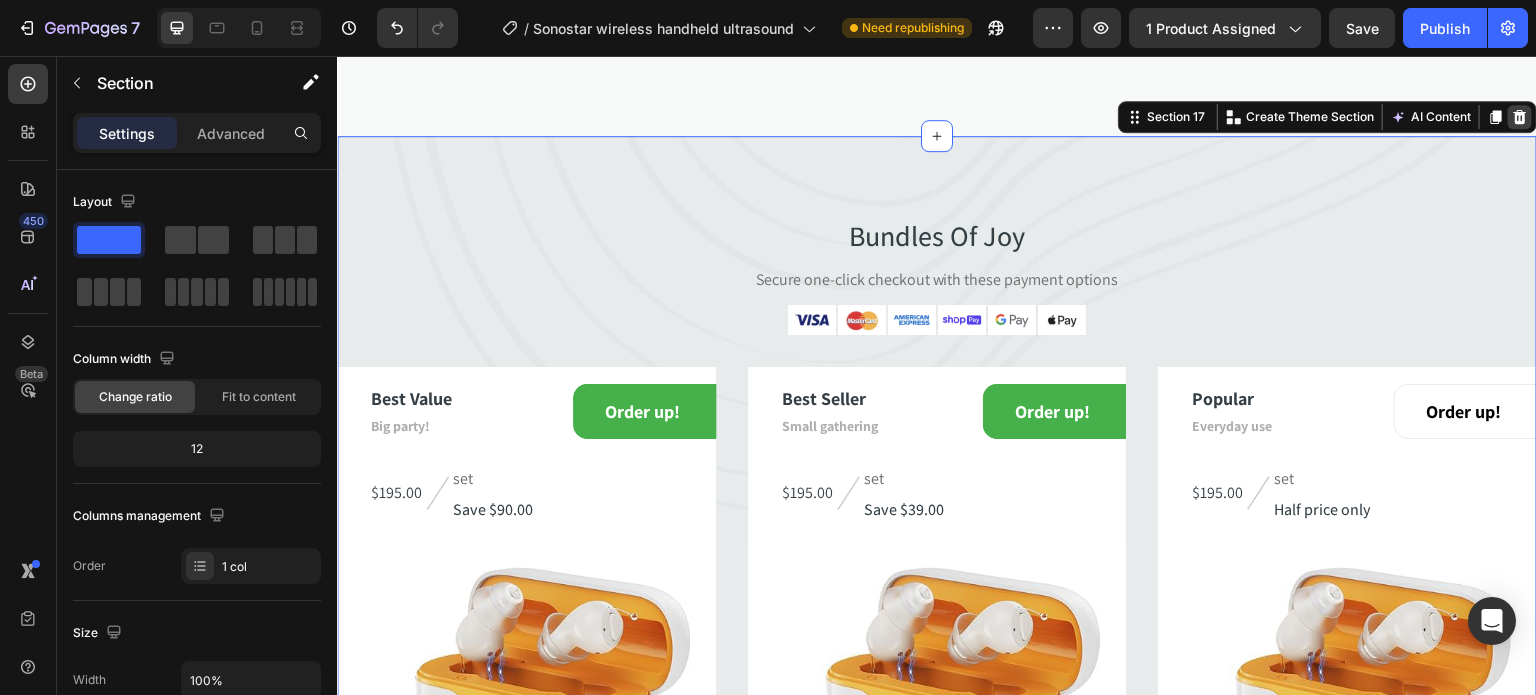 click 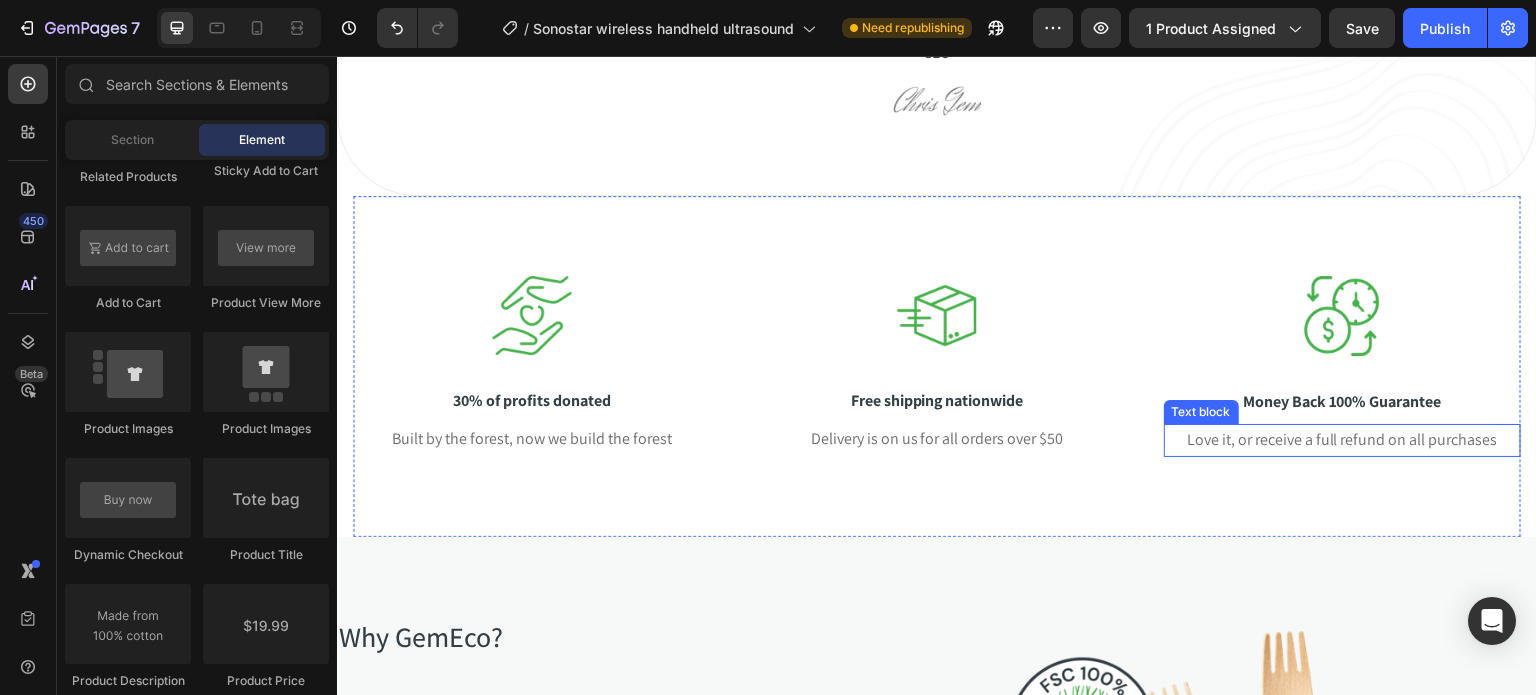 scroll, scrollTop: 8412, scrollLeft: 0, axis: vertical 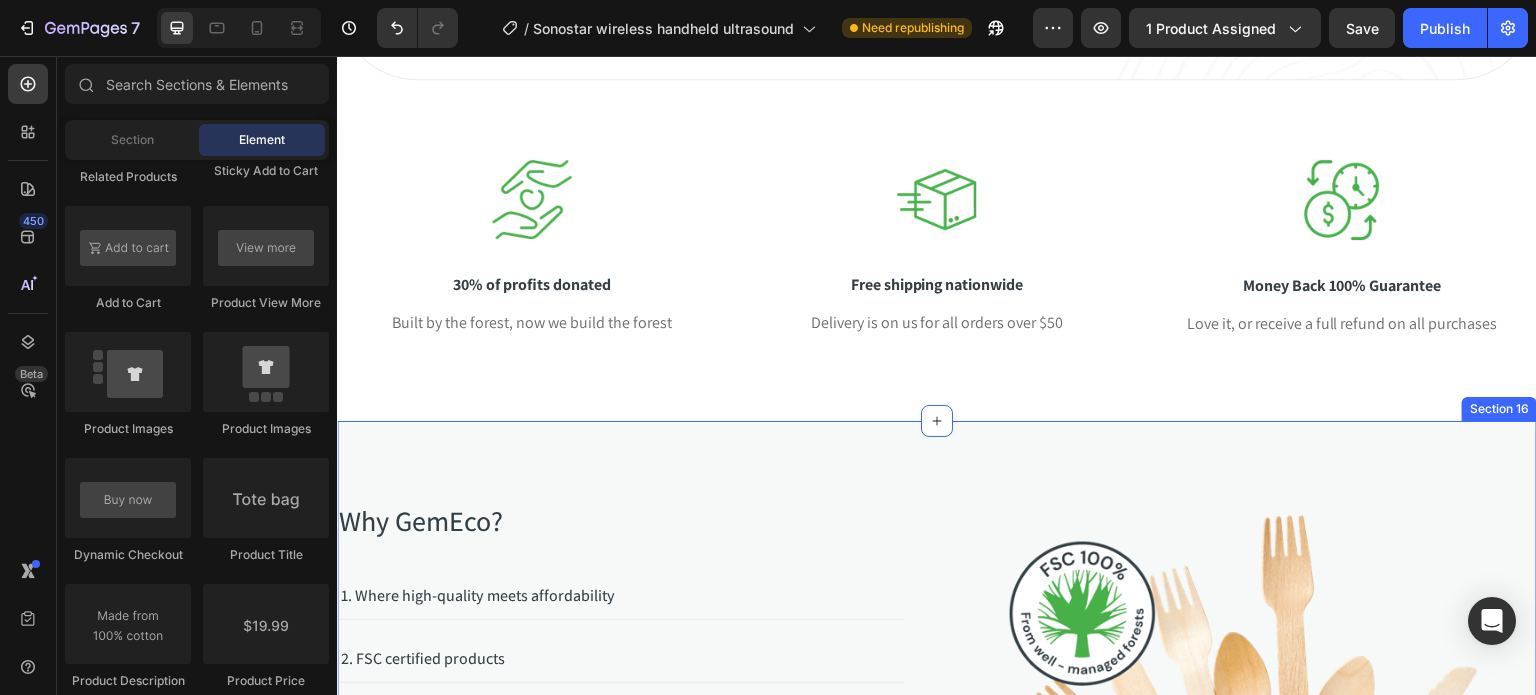 click on "Section 16" at bounding box center [1499, 409] 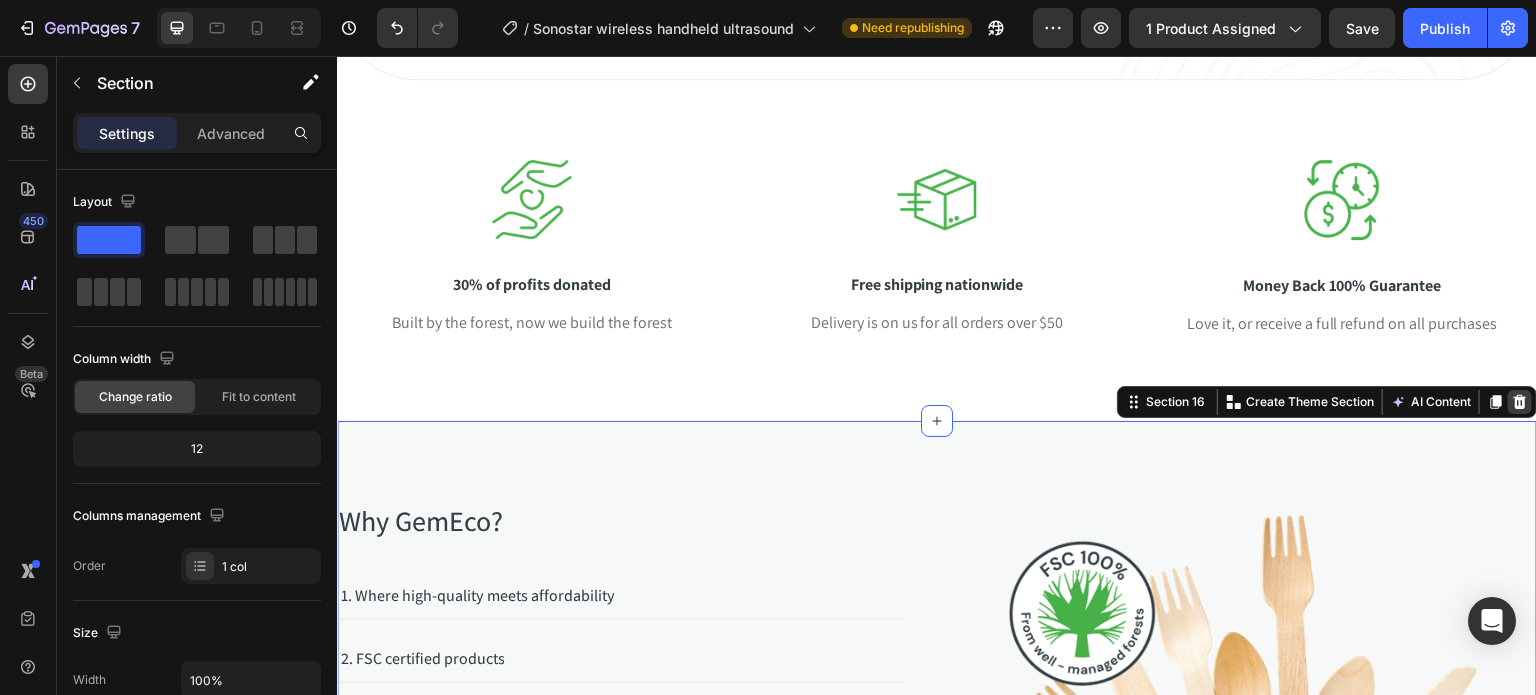 click 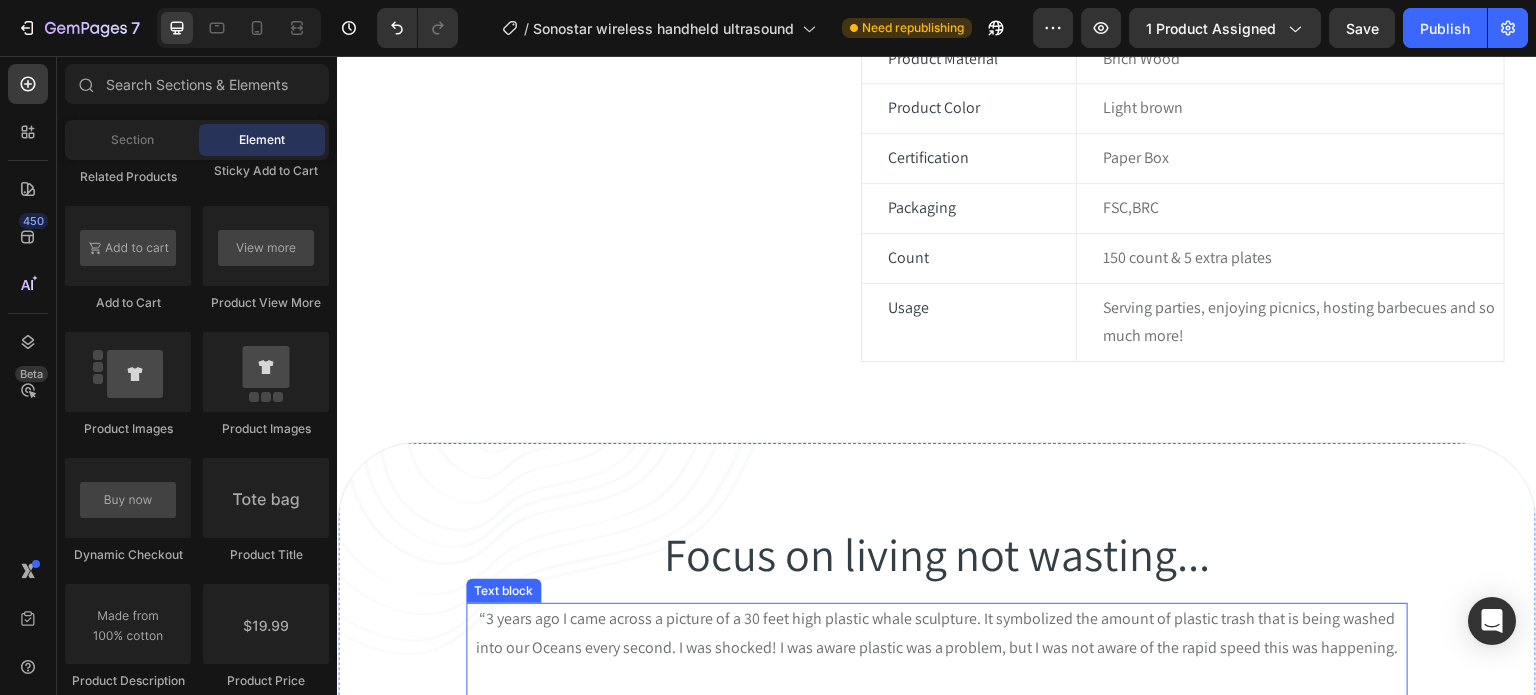 scroll, scrollTop: 7512, scrollLeft: 0, axis: vertical 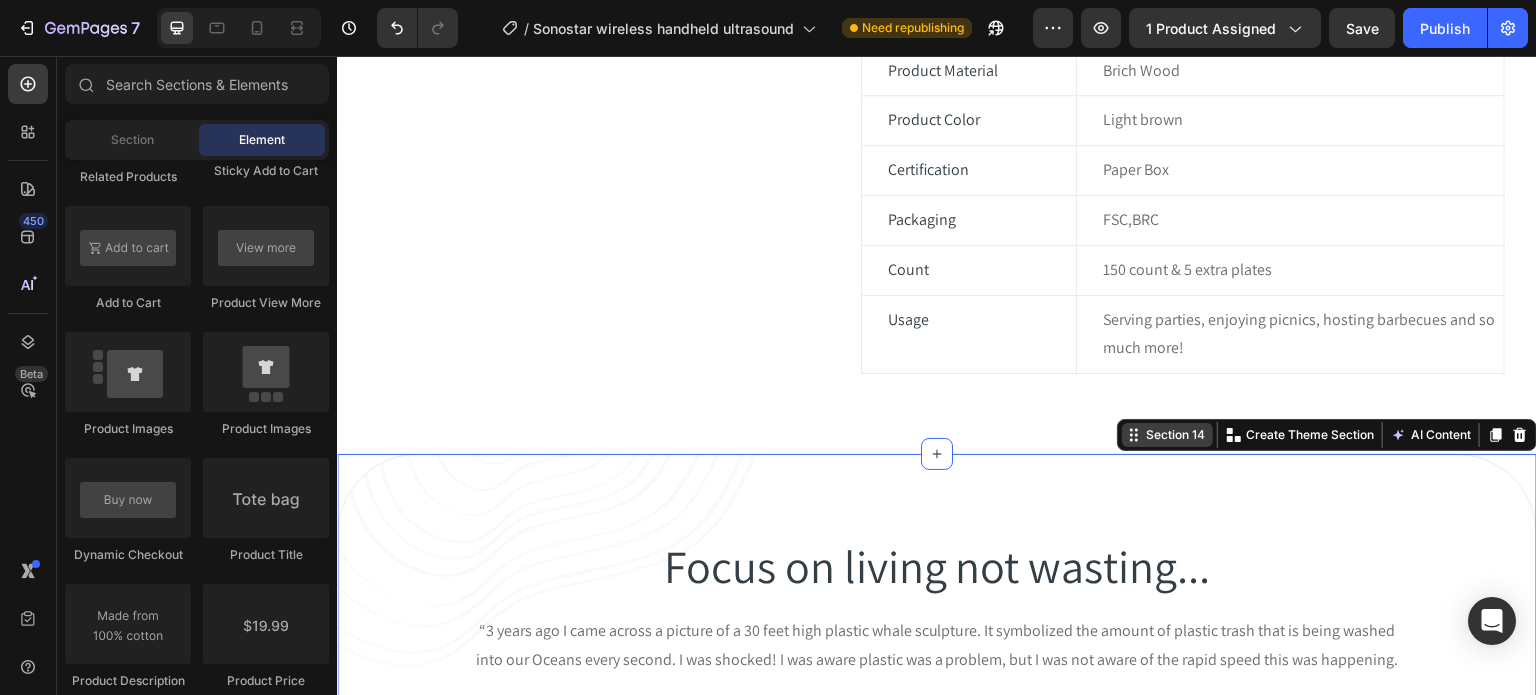 click on "Section 14   Create Theme Section AI Content Write with GemAI What would you like to describe here? Tone and Voice Persuasive Product (Not Amplifiers)Rechargeable Hearing Aids for Seniors with 16-Channel Digital Chips Intelligent Noise Cancellation for Clear Sound Super-Mini Invisible Design Comfort Fit in Ear Canal Show more Generate" at bounding box center [1327, 435] 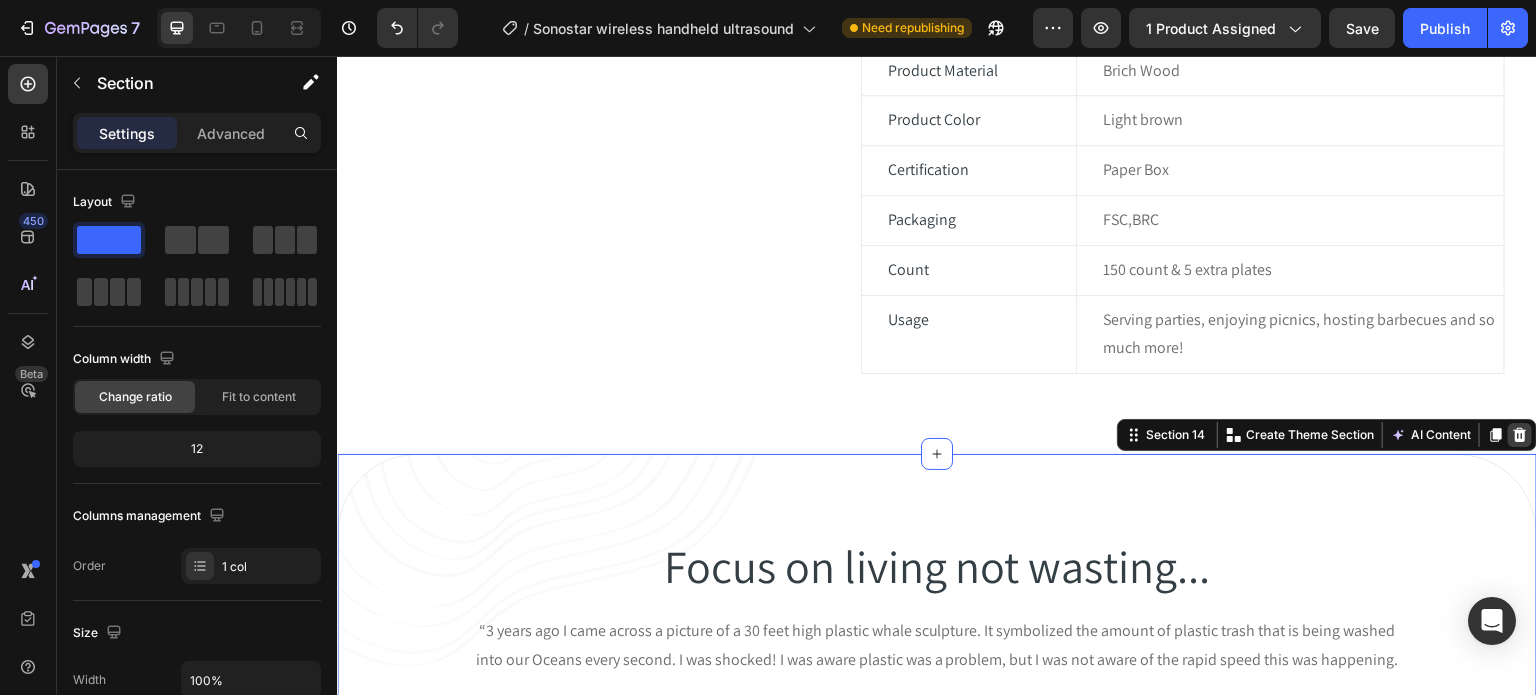 click 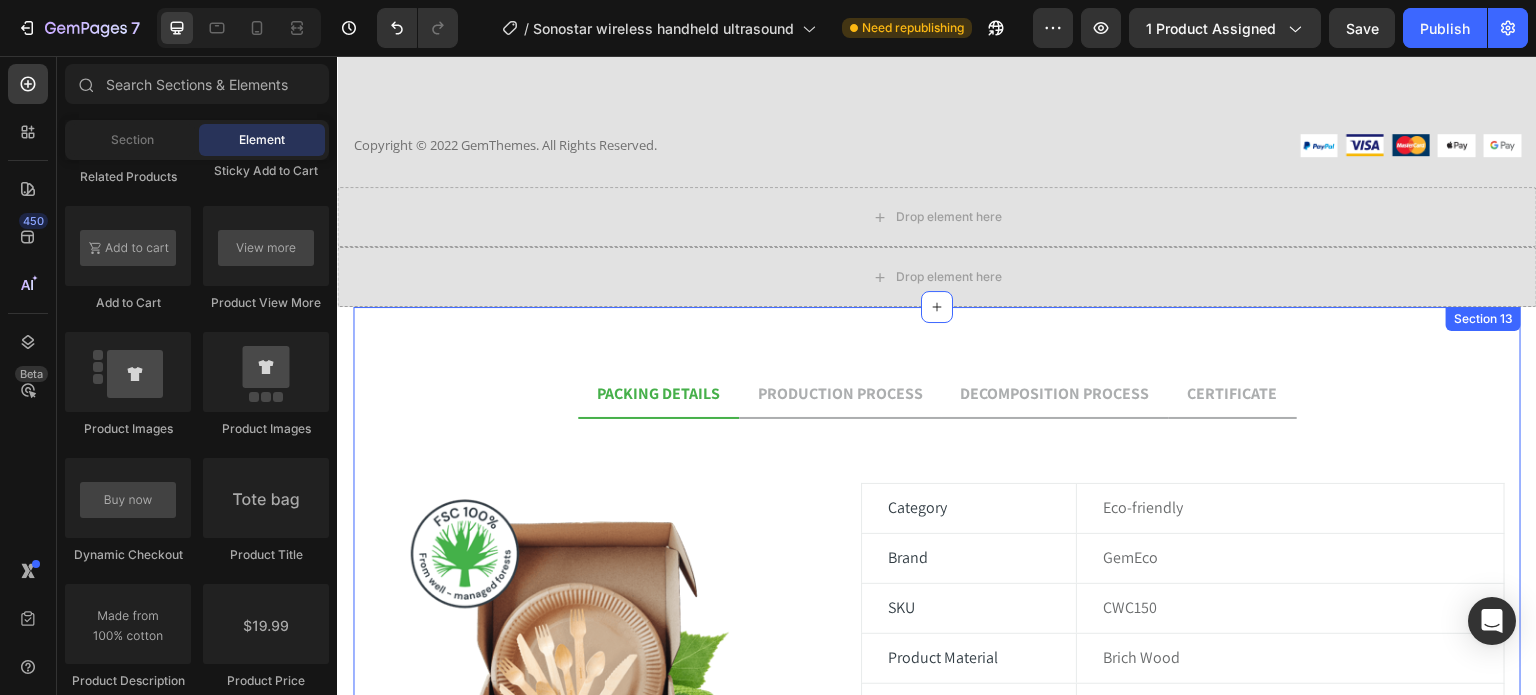 scroll, scrollTop: 6912, scrollLeft: 0, axis: vertical 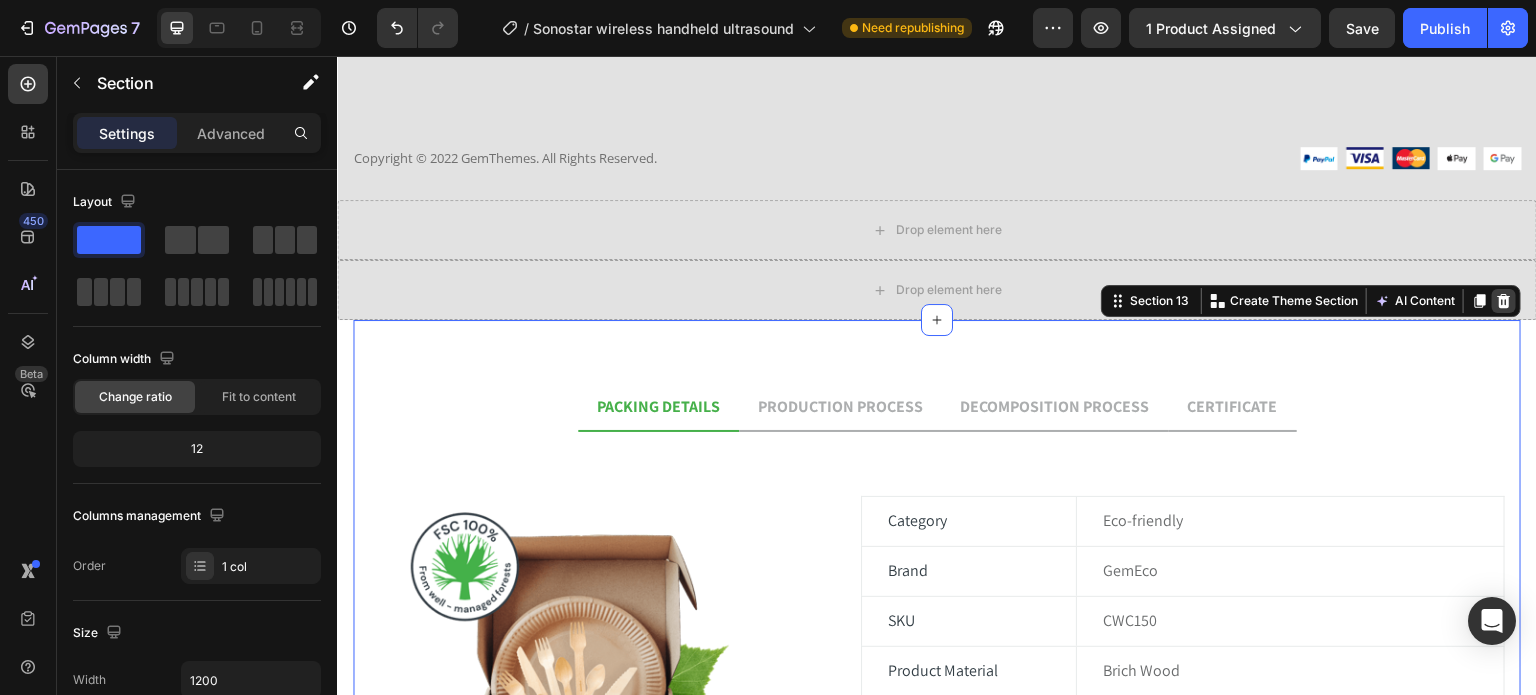 click 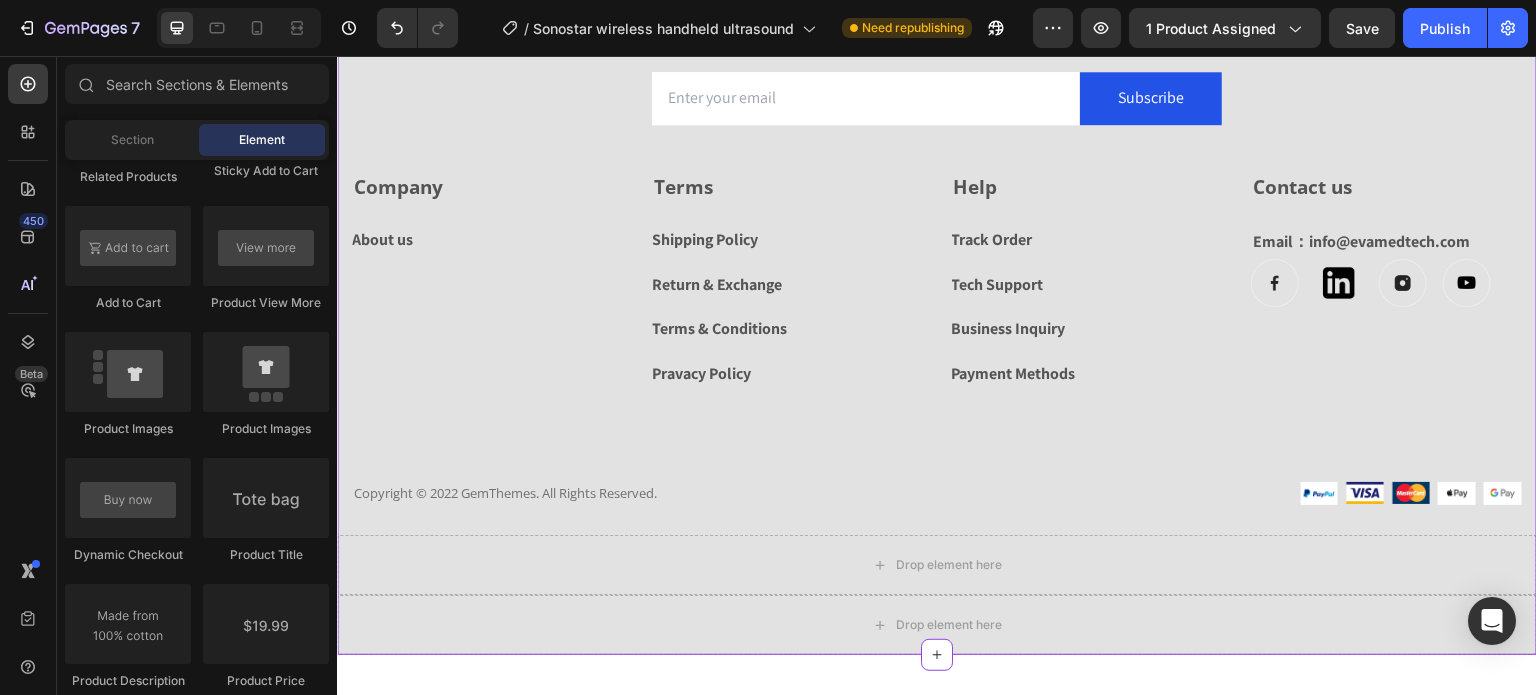 scroll, scrollTop: 6612, scrollLeft: 0, axis: vertical 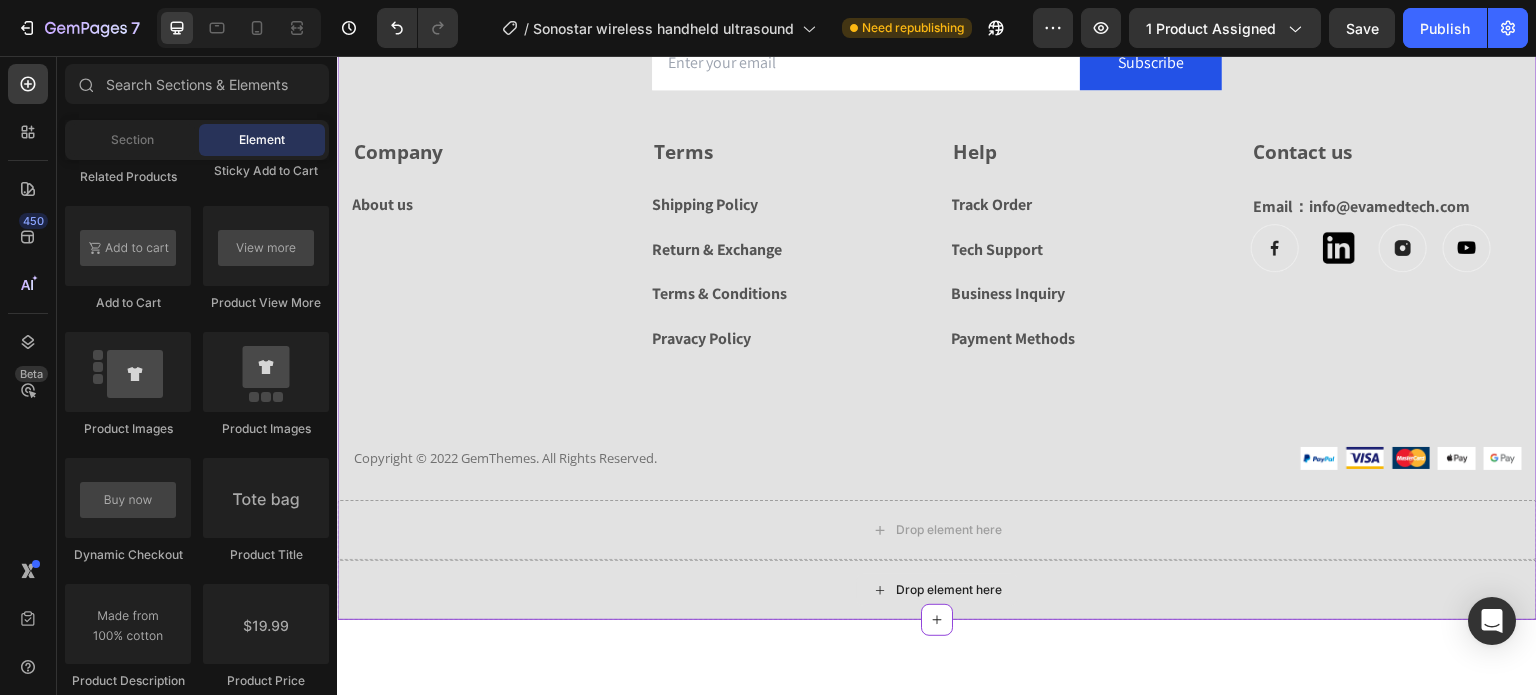 click on "Drop element here" at bounding box center [937, 590] 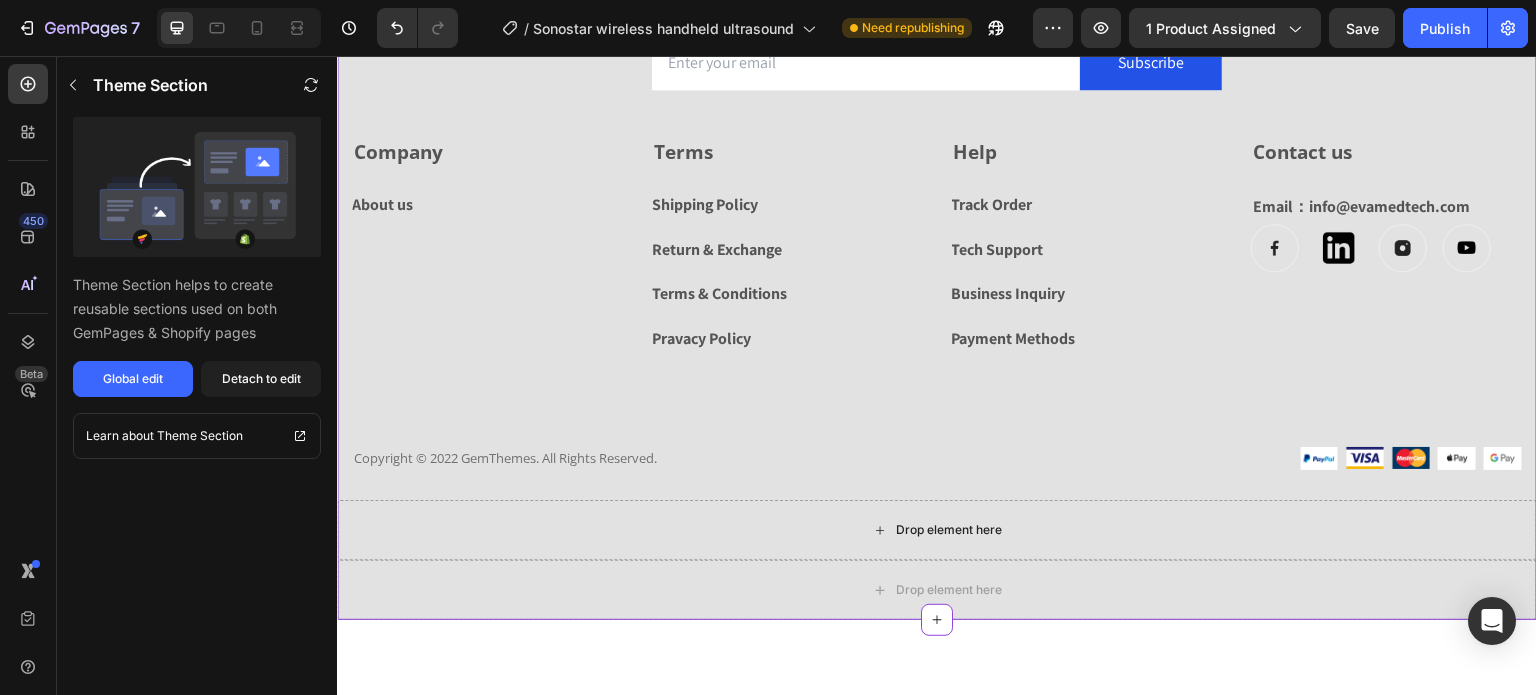 click on "Drop element here" at bounding box center [937, 530] 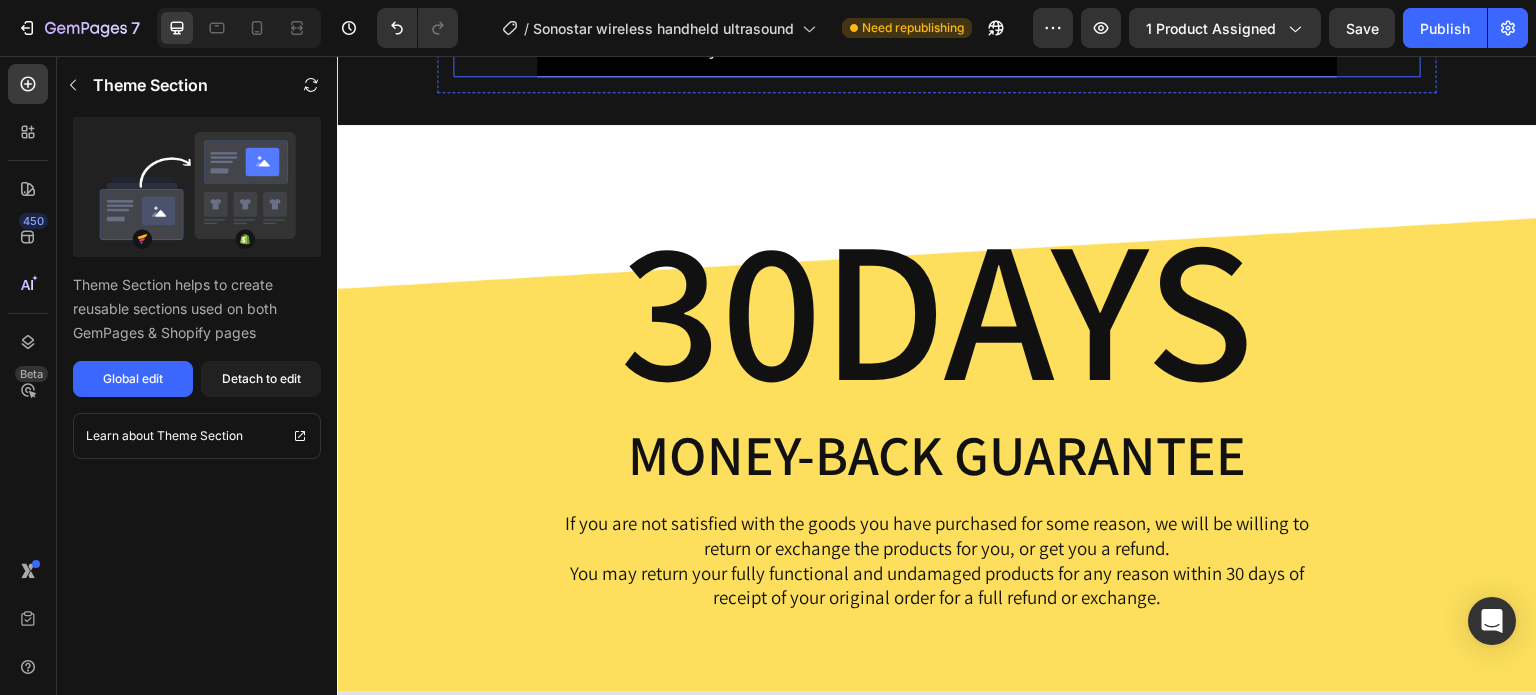 scroll, scrollTop: 7478, scrollLeft: 0, axis: vertical 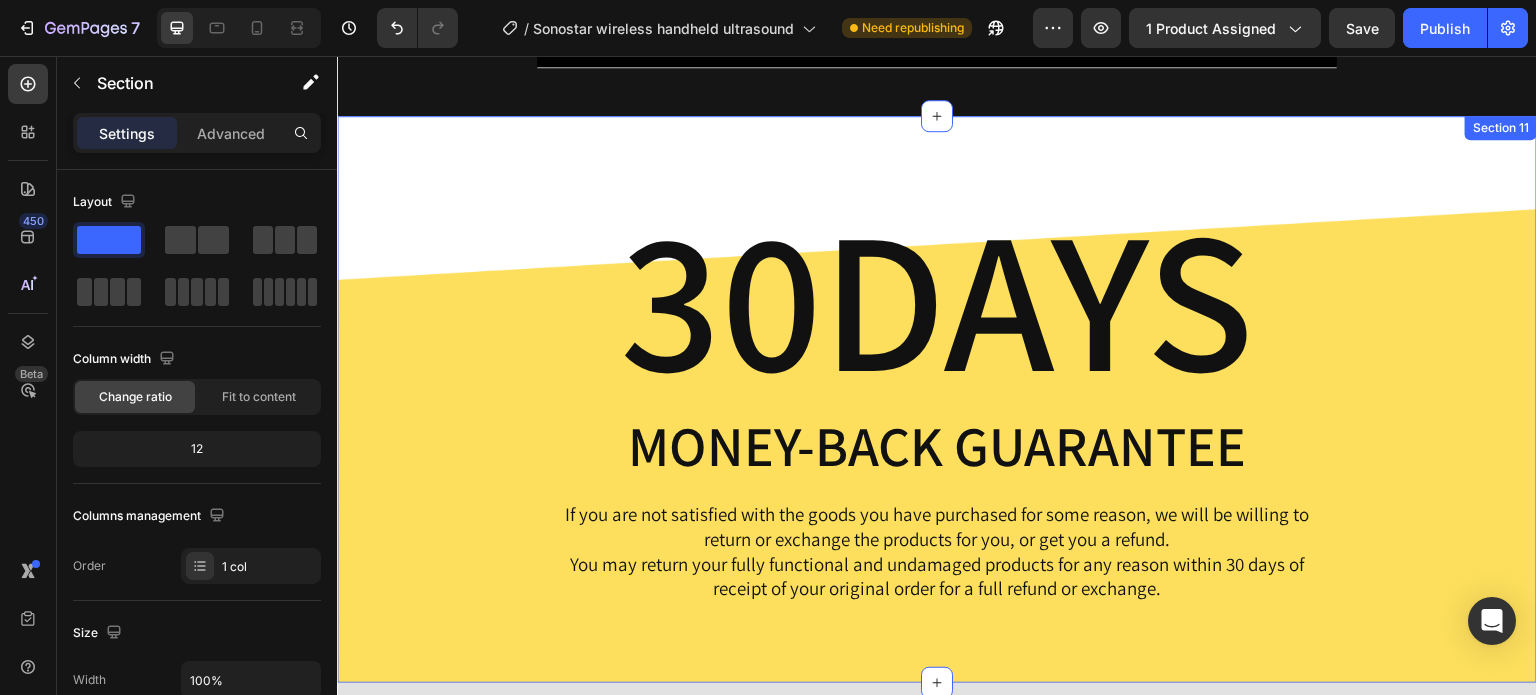 click on "30DAYS Heading Money-Back Guarantee Text Block If you are not satisfied with the goods you have purchased for some reason, we will be willing to return or exchange the products for you, or get you a refund. You may return your fully functional and undamaged products for any reason within 30 days of receipt of your original order for a full refund or exchange.  Text Block Row" at bounding box center [937, 399] 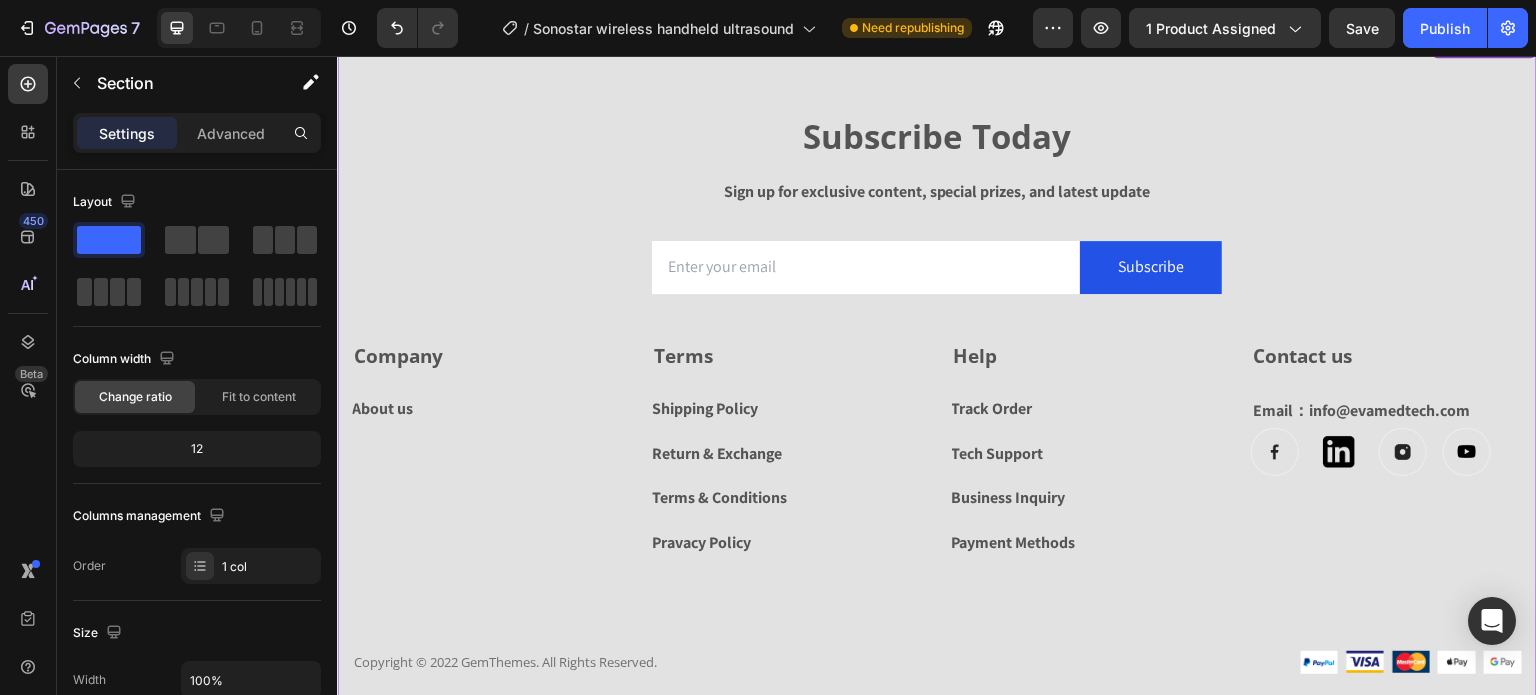 scroll, scrollTop: 7978, scrollLeft: 0, axis: vertical 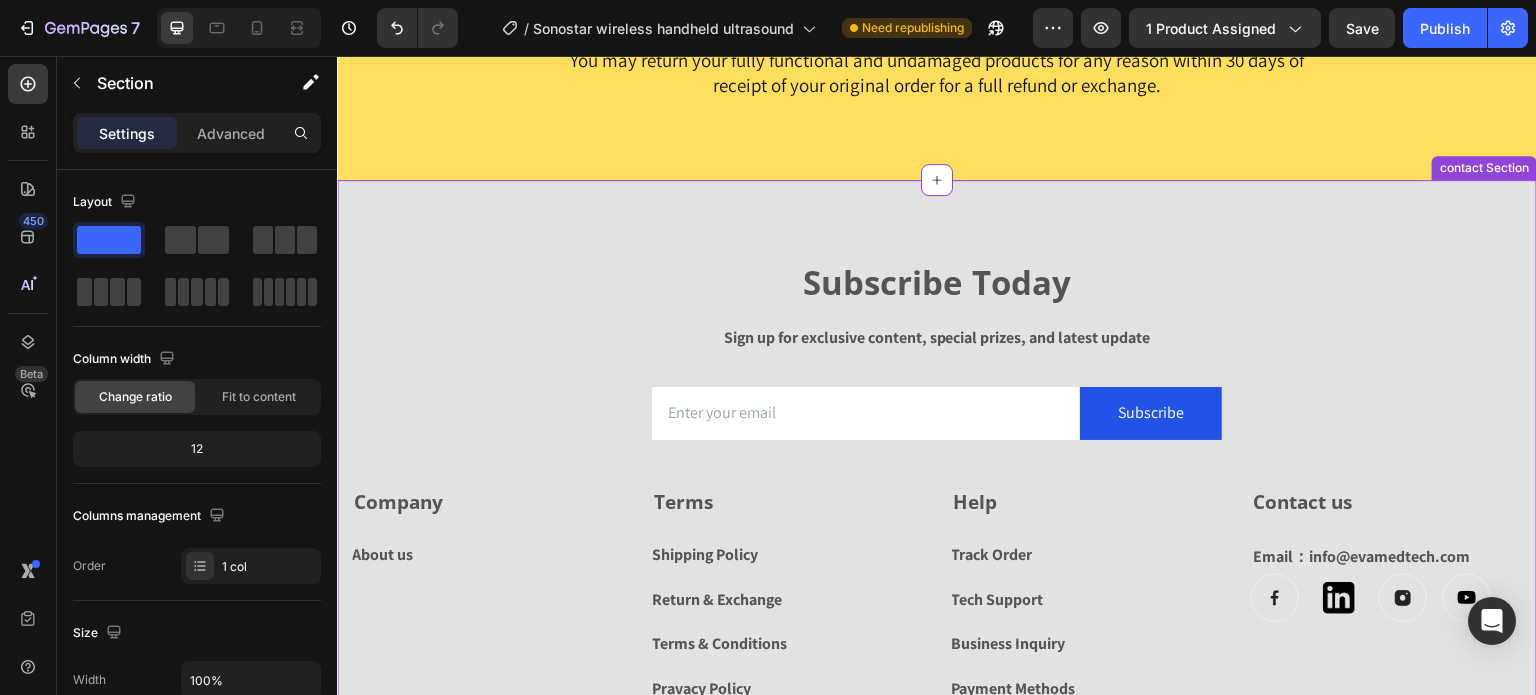 click on "Subscribe Today" at bounding box center (937, 283) 